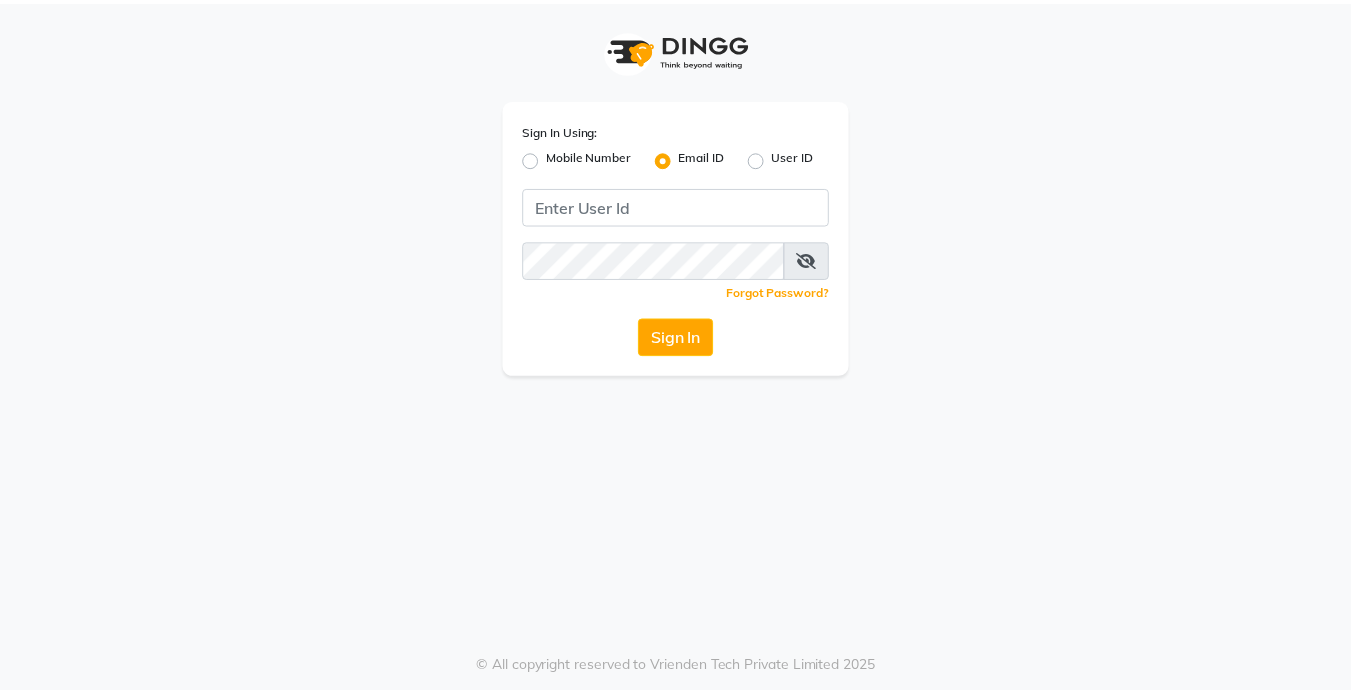 scroll, scrollTop: 0, scrollLeft: 0, axis: both 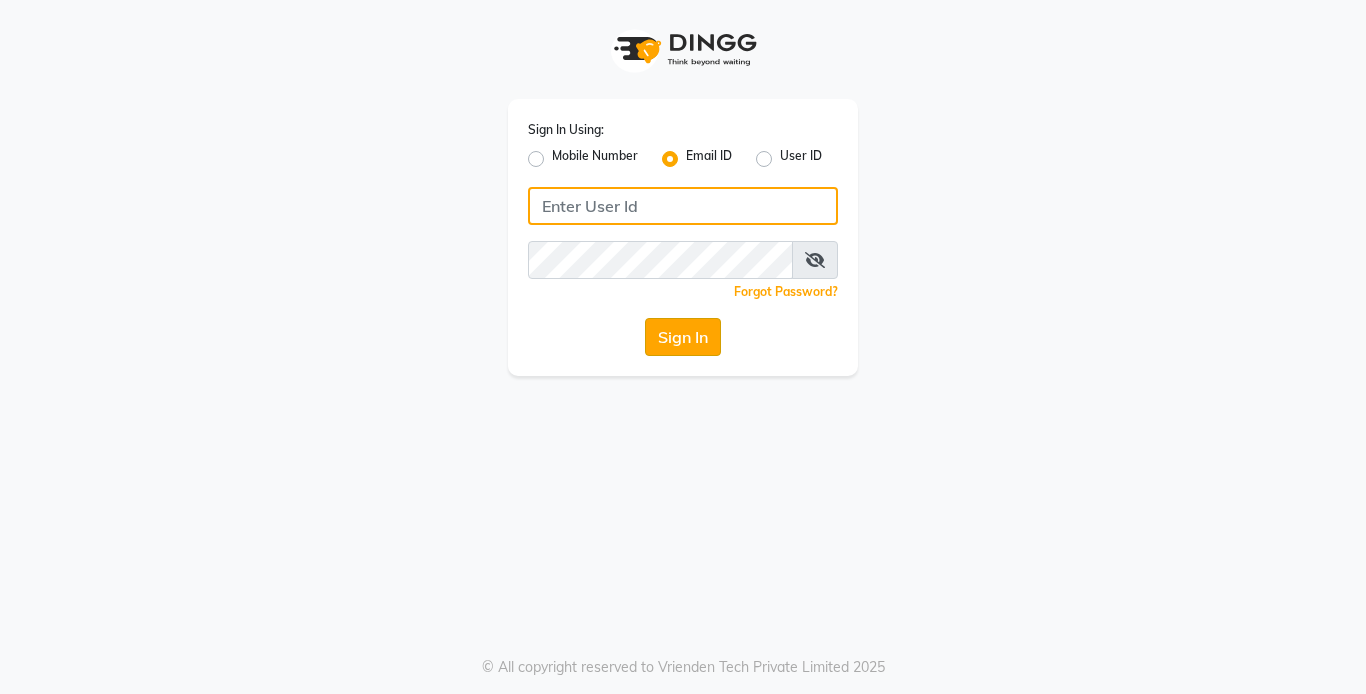 type on "reception@[DOMAIN]" 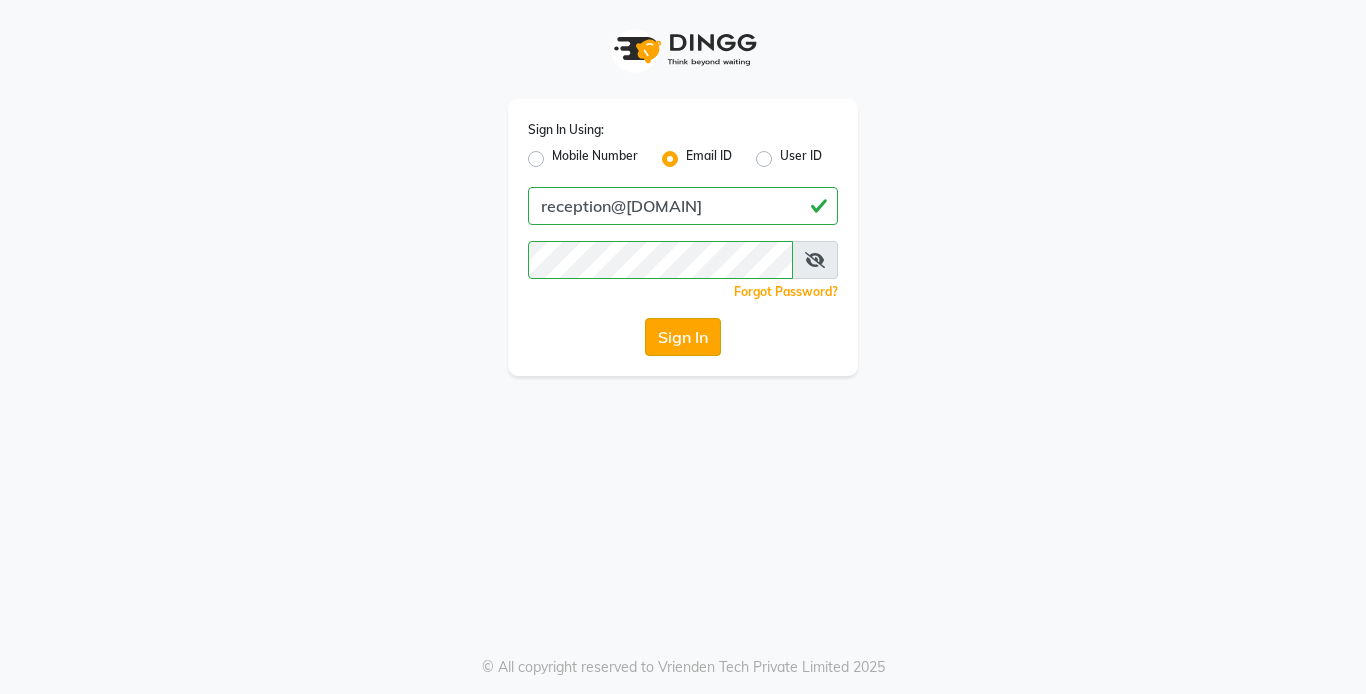 click on "Sign In" 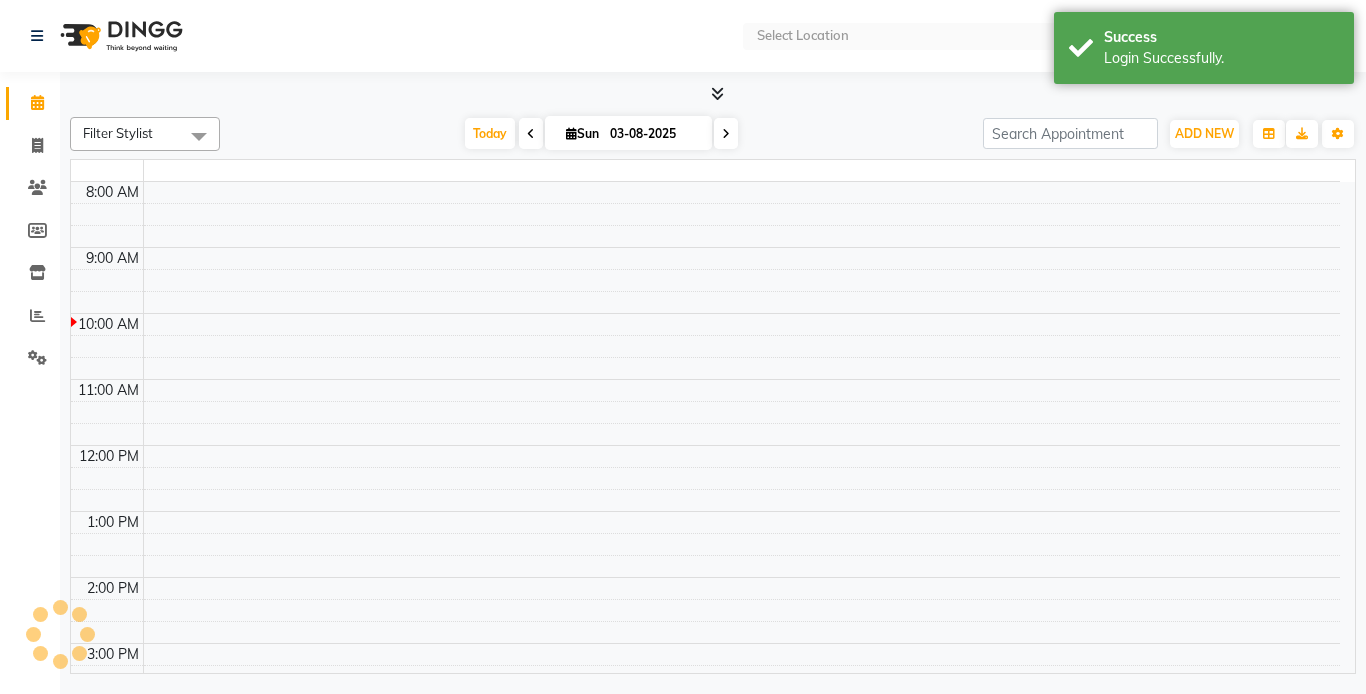 select on "en" 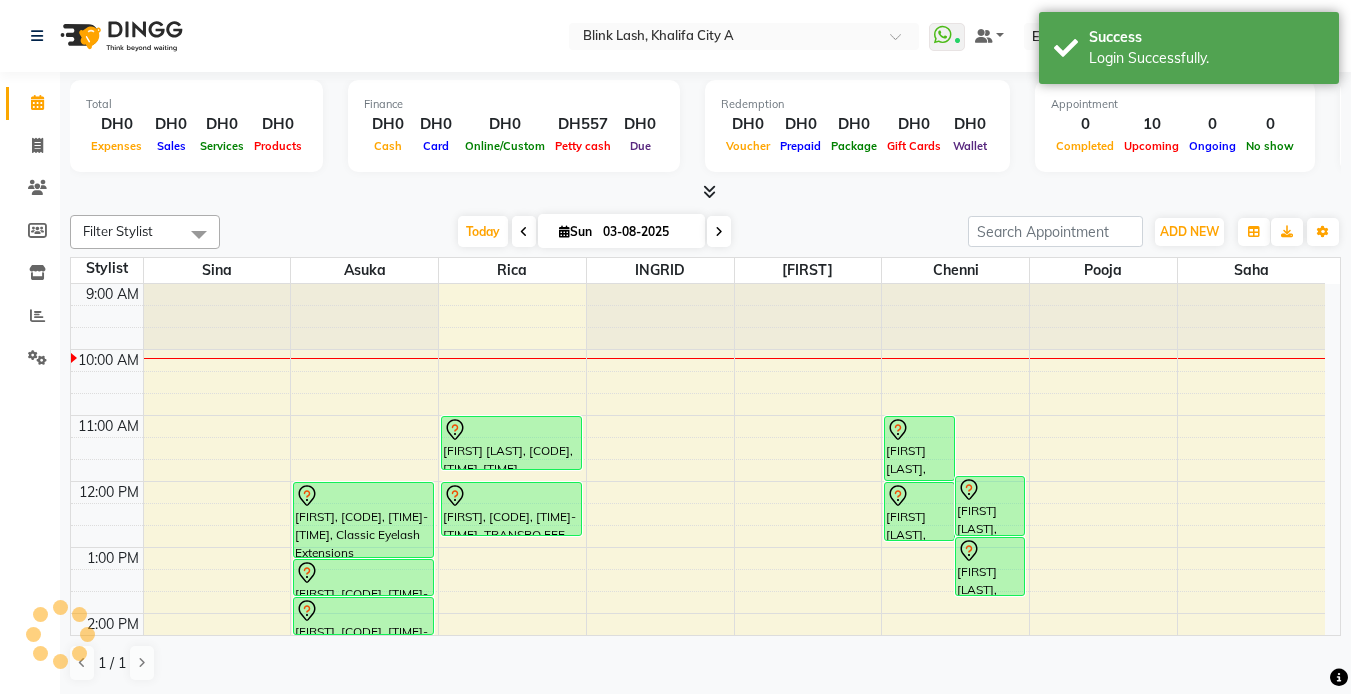 scroll, scrollTop: 67, scrollLeft: 0, axis: vertical 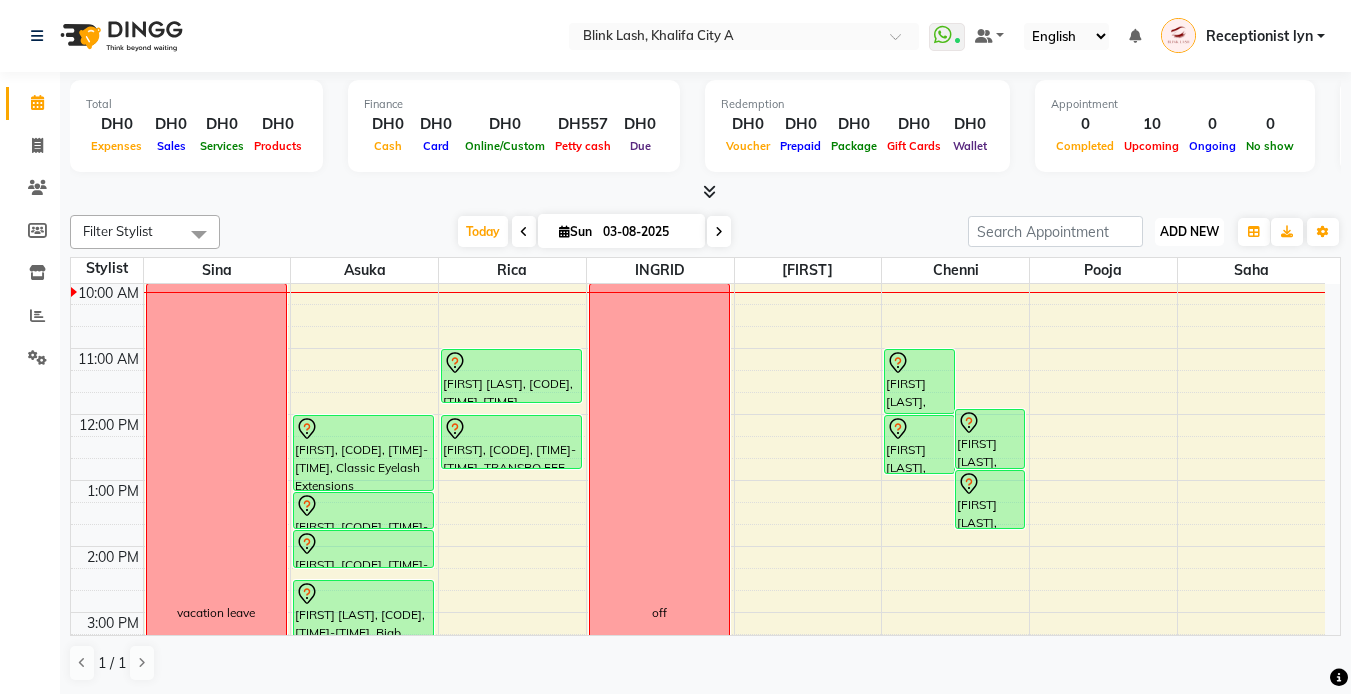 click on "ADD NEW" at bounding box center [1189, 231] 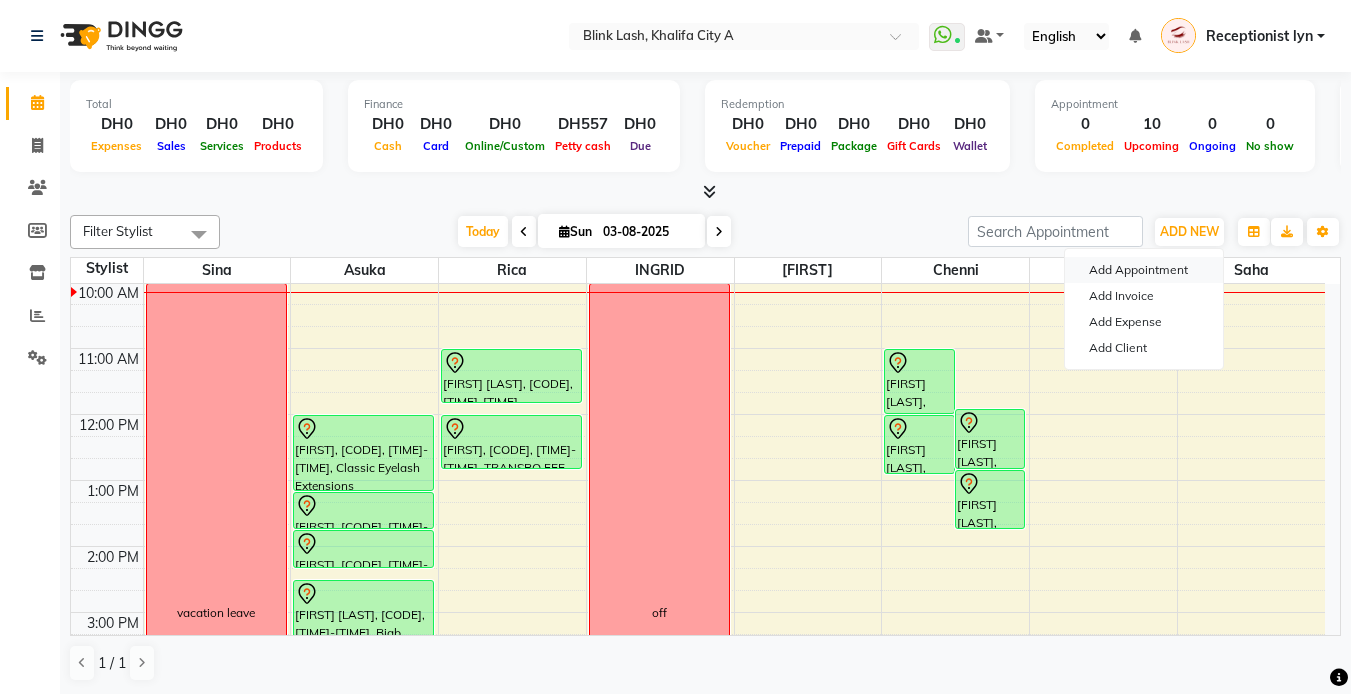 click on "Add Appointment" at bounding box center [1144, 270] 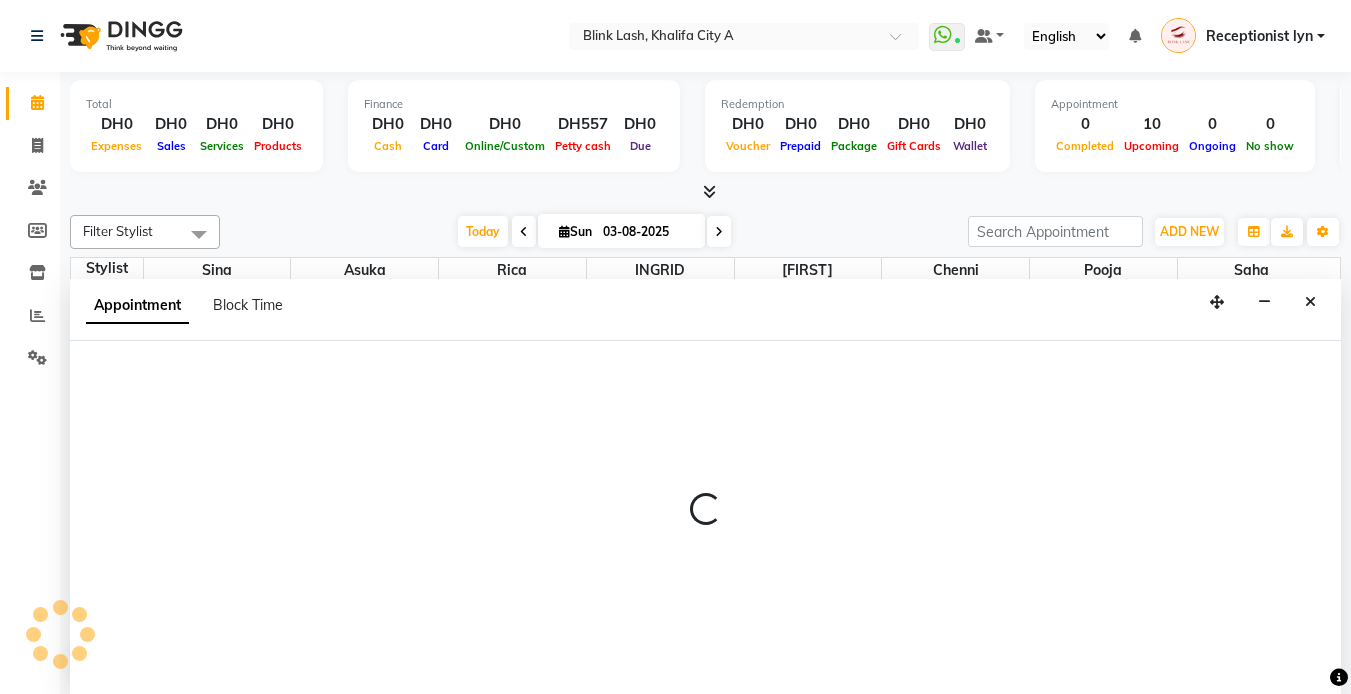 scroll, scrollTop: 1, scrollLeft: 0, axis: vertical 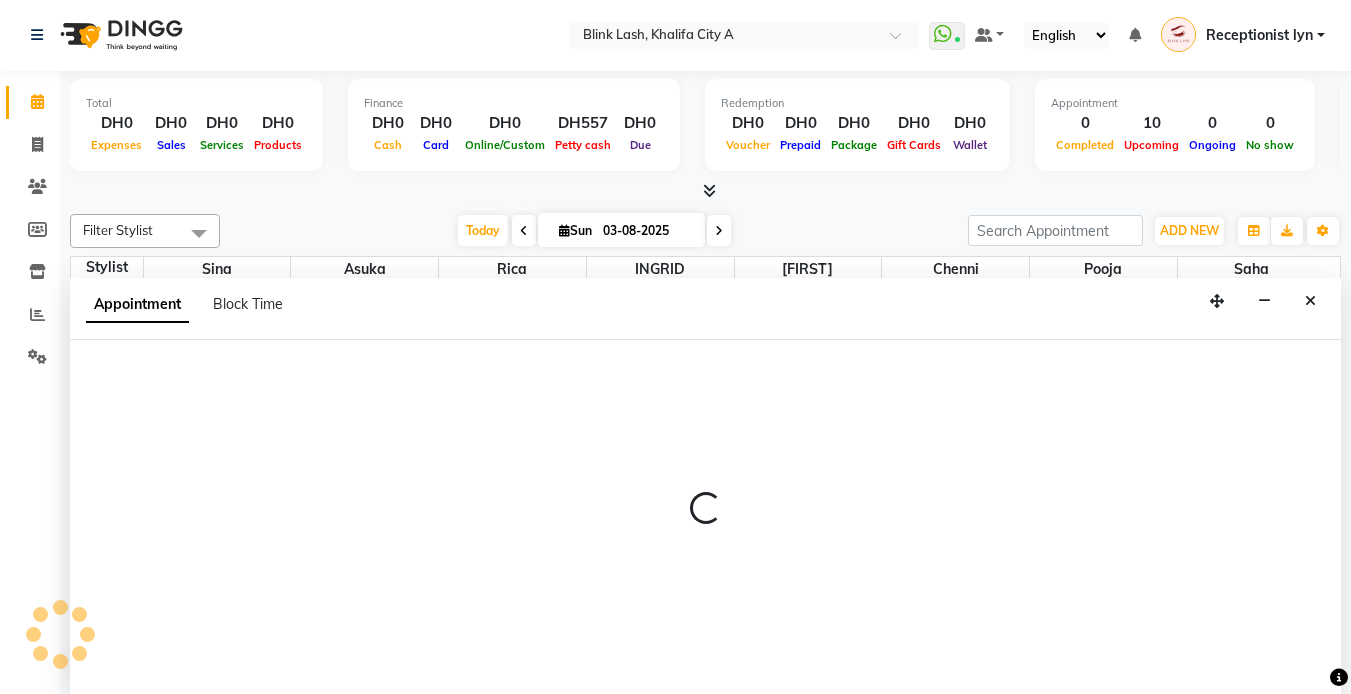 select on "600" 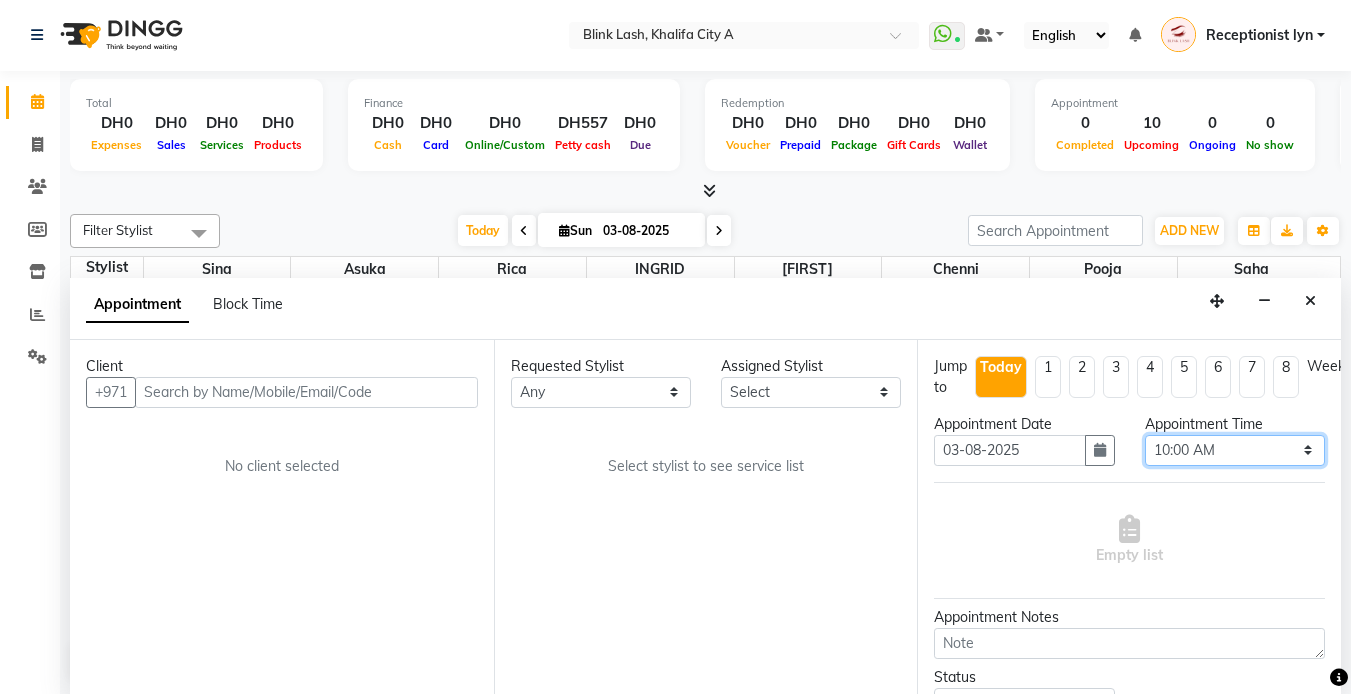 click on "Select 10:00 AM 10:05 AM 10:10 AM 10:15 AM 10:20 AM 10:25 AM 10:30 AM 10:35 AM 10:40 AM 10:45 AM 10:50 AM 10:55 AM 11:00 AM 11:05 AM 11:10 AM 11:15 AM 11:20 AM 11:25 AM 11:30 AM 11:35 AM 11:40 AM 11:45 AM 11:50 AM 11:55 AM 12:00 PM 12:05 PM 12:10 PM 12:15 PM 12:20 PM 12:25 PM 12:30 PM 12:35 PM 12:40 PM 12:45 PM 12:50 PM 12:55 PM 01:00 PM 01:05 PM 01:10 PM 01:15 PM 01:20 PM 01:25 PM 01:30 PM 01:35 PM 01:40 PM 01:45 PM 01:50 PM 01:55 PM 02:00 PM 02:05 PM 02:10 PM 02:15 PM 02:20 PM 02:25 PM 02:30 PM 02:35 PM 02:40 PM 02:45 PM 02:50 PM 02:55 PM 03:00 PM 03:05 PM 03:10 PM 03:15 PM 03:20 PM 03:25 PM 03:30 PM 03:35 PM 03:40 PM 03:45 PM 03:50 PM 03:55 PM 04:00 PM 04:05 PM 04:10 PM 04:15 PM 04:20 PM 04:25 PM 04:30 PM 04:35 PM 04:40 PM 04:45 PM 04:50 PM 04:55 PM 05:00 PM 05:05 PM 05:10 PM 05:15 PM 05:20 PM 05:25 PM 05:30 PM 05:35 PM 05:40 PM 05:45 PM 05:50 PM 05:55 PM 06:00 PM 06:05 PM 06:10 PM 06:15 PM 06:20 PM 06:25 PM 06:30 PM 06:35 PM 06:40 PM 06:45 PM 06:50 PM 06:55 PM 07:00 PM 07:05 PM 07:10 PM 07:15 PM 07:20 PM" at bounding box center [1235, 450] 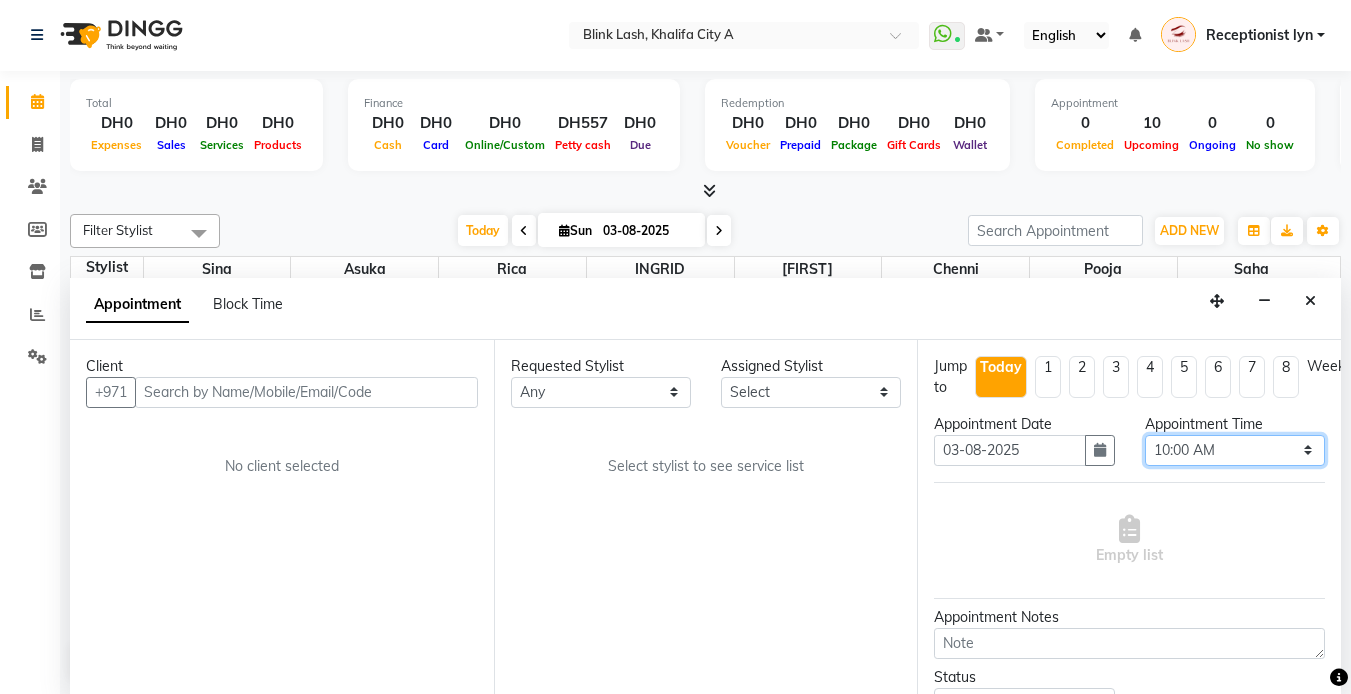 select on "660" 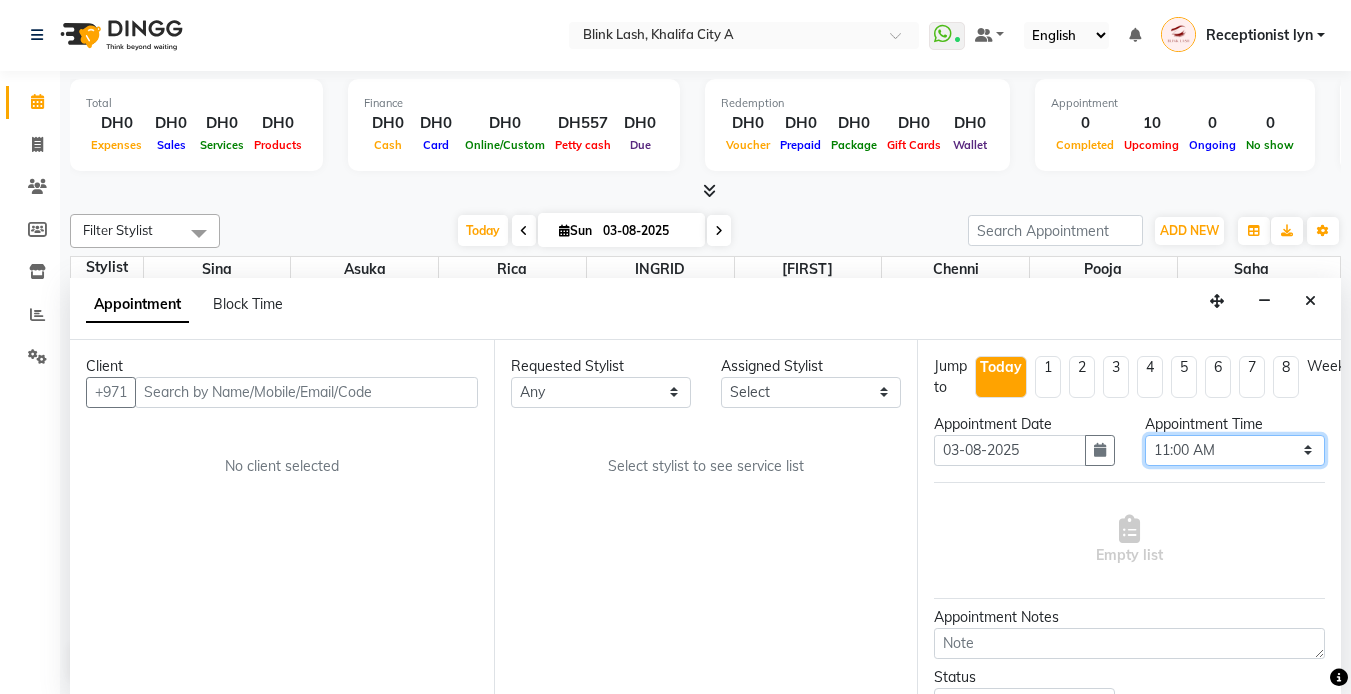 click on "Select 10:00 AM 10:05 AM 10:10 AM 10:15 AM 10:20 AM 10:25 AM 10:30 AM 10:35 AM 10:40 AM 10:45 AM 10:50 AM 10:55 AM 11:00 AM 11:05 AM 11:10 AM 11:15 AM 11:20 AM 11:25 AM 11:30 AM 11:35 AM 11:40 AM 11:45 AM 11:50 AM 11:55 AM 12:00 PM 12:05 PM 12:10 PM 12:15 PM 12:20 PM 12:25 PM 12:30 PM 12:35 PM 12:40 PM 12:45 PM 12:50 PM 12:55 PM 01:00 PM 01:05 PM 01:10 PM 01:15 PM 01:20 PM 01:25 PM 01:30 PM 01:35 PM 01:40 PM 01:45 PM 01:50 PM 01:55 PM 02:00 PM 02:05 PM 02:10 PM 02:15 PM 02:20 PM 02:25 PM 02:30 PM 02:35 PM 02:40 PM 02:45 PM 02:50 PM 02:55 PM 03:00 PM 03:05 PM 03:10 PM 03:15 PM 03:20 PM 03:25 PM 03:30 PM 03:35 PM 03:40 PM 03:45 PM 03:50 PM 03:55 PM 04:00 PM 04:05 PM 04:10 PM 04:15 PM 04:20 PM 04:25 PM 04:30 PM 04:35 PM 04:40 PM 04:45 PM 04:50 PM 04:55 PM 05:00 PM 05:05 PM 05:10 PM 05:15 PM 05:20 PM 05:25 PM 05:30 PM 05:35 PM 05:40 PM 05:45 PM 05:50 PM 05:55 PM 06:00 PM 06:05 PM 06:10 PM 06:15 PM 06:20 PM 06:25 PM 06:30 PM 06:35 PM 06:40 PM 06:45 PM 06:50 PM 06:55 PM 07:00 PM 07:05 PM 07:10 PM 07:15 PM 07:20 PM" at bounding box center [1235, 450] 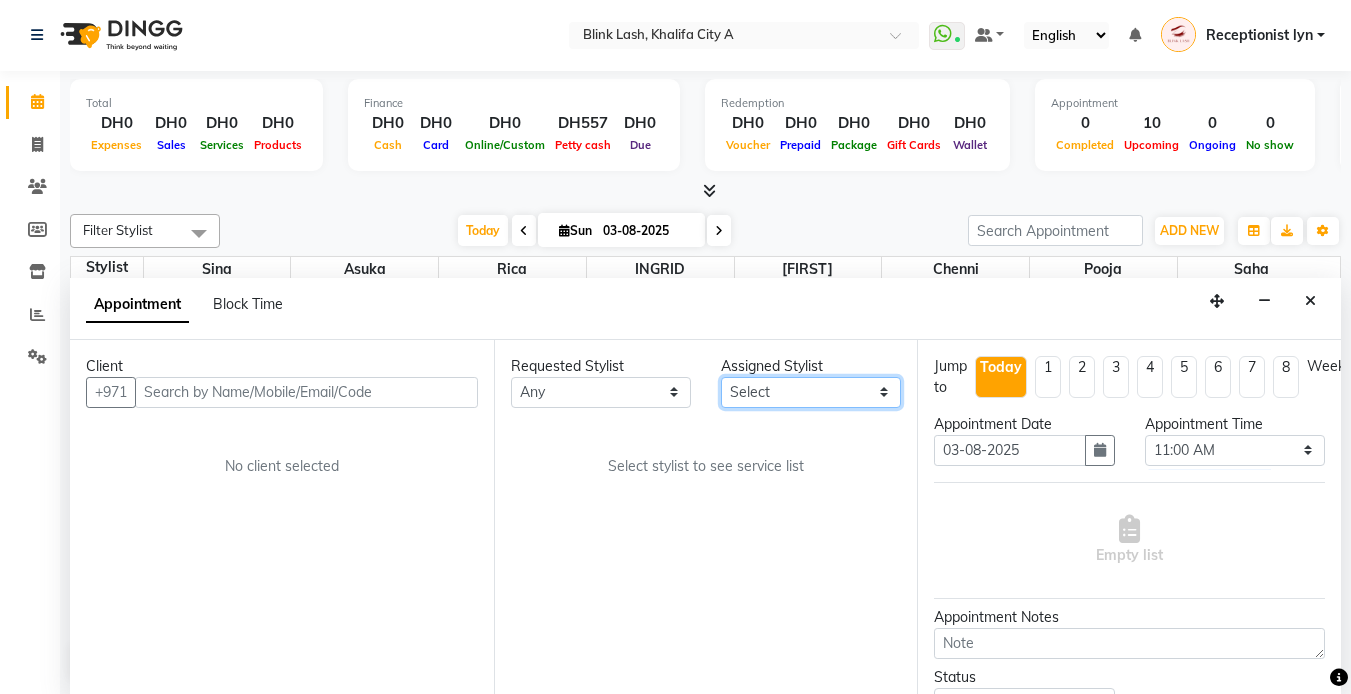 click on "Select Asuka chenni INGRID jumana pooja Rica saha Sina" at bounding box center (811, 392) 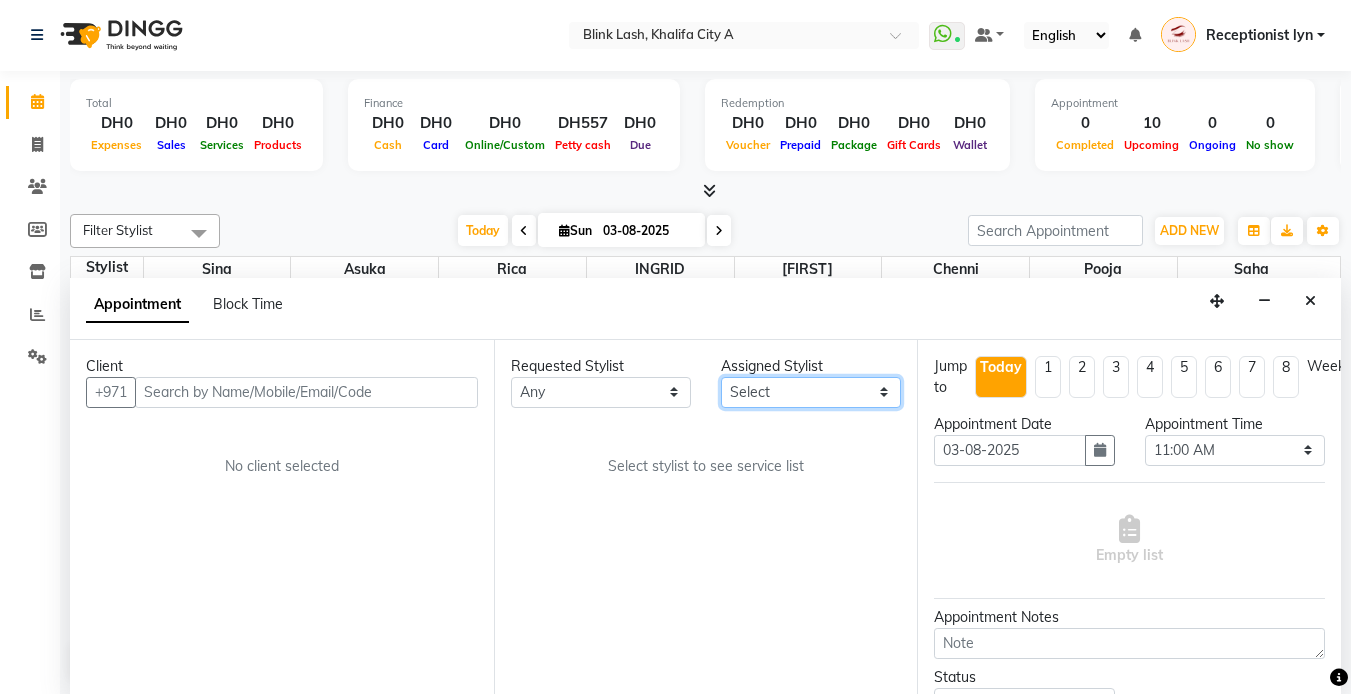 select on "51148" 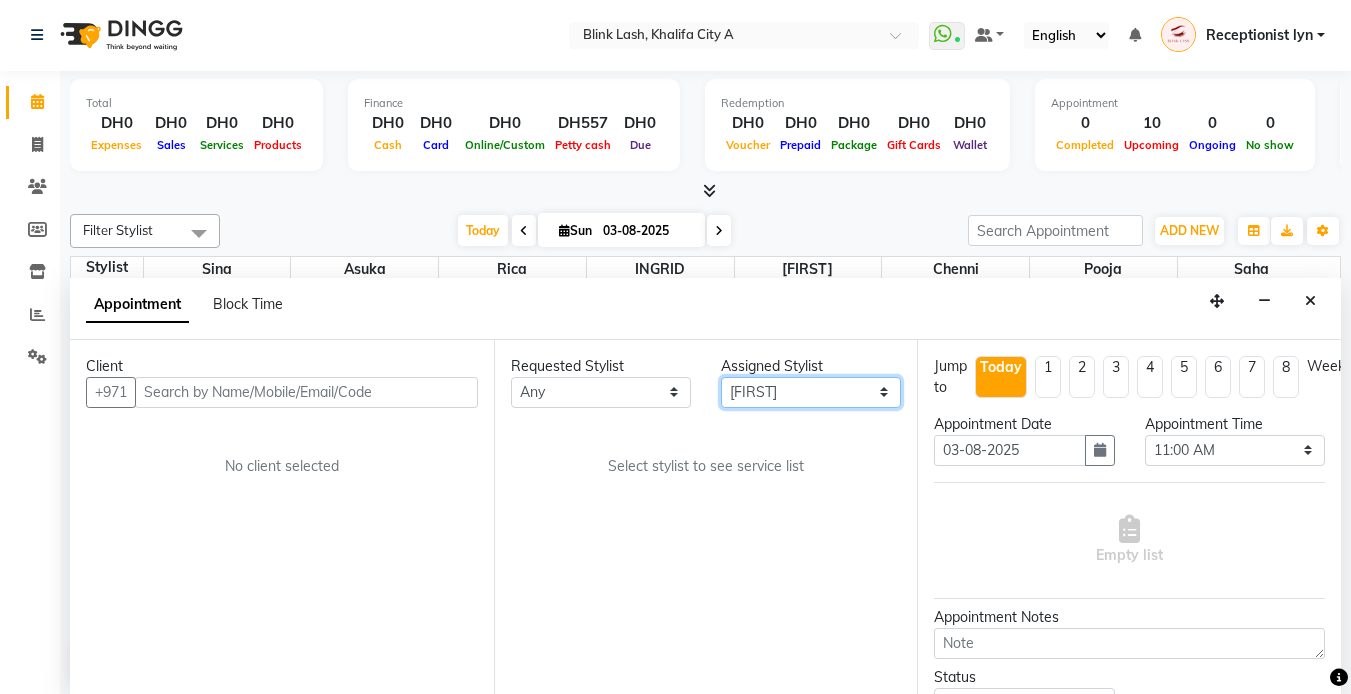 click on "Select Asuka chenni INGRID jumana pooja Rica saha Sina" at bounding box center [811, 392] 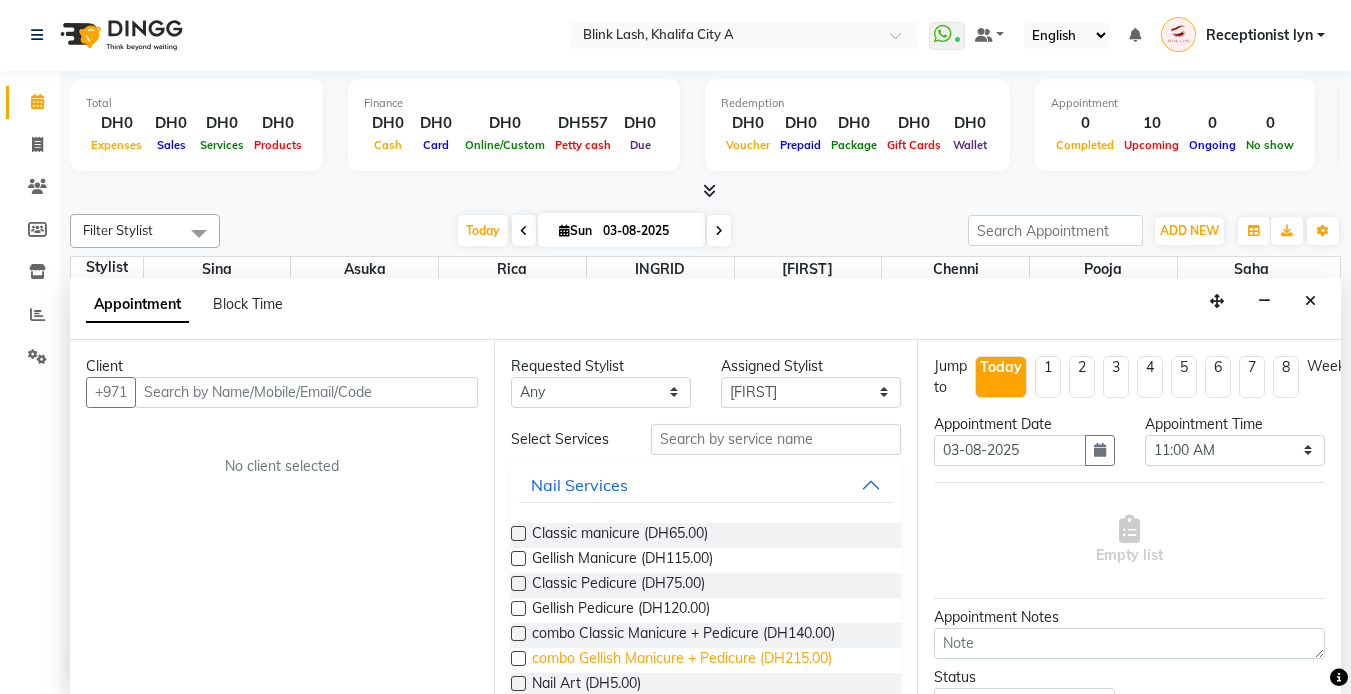 click on "combo Gellish Manicure + Pedicure (DH215.00)" at bounding box center [682, 660] 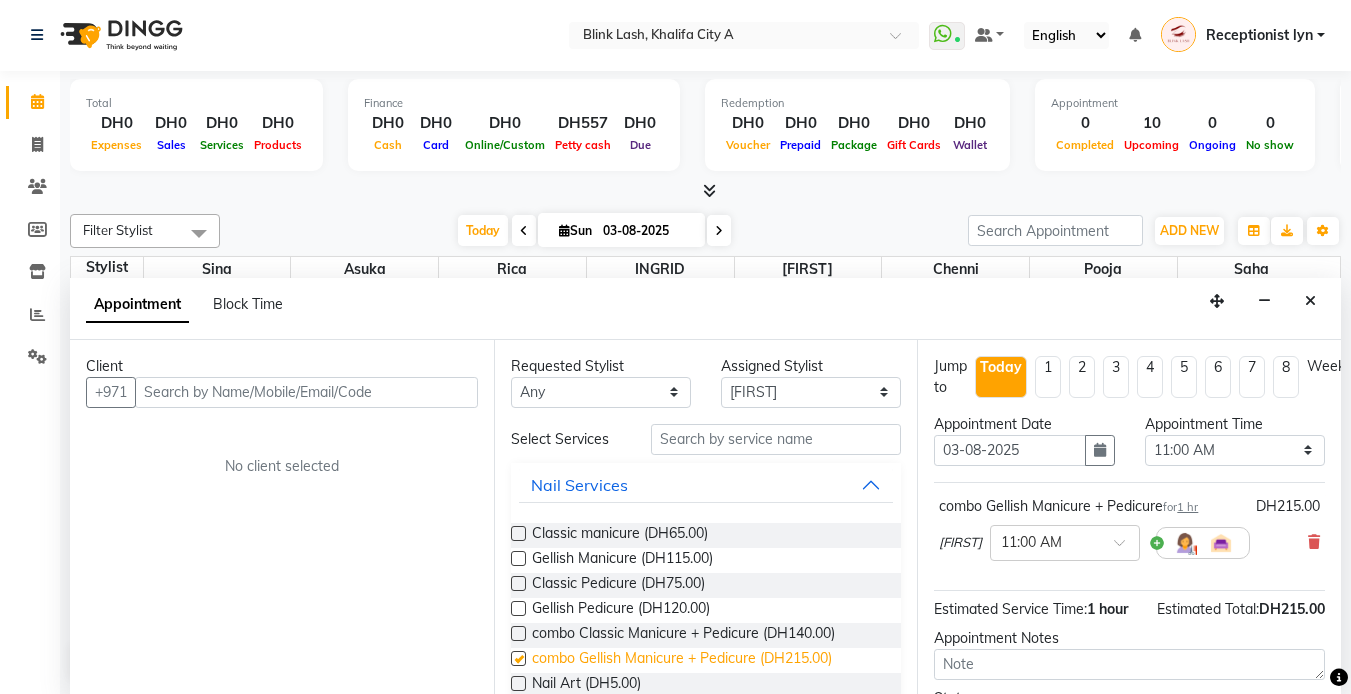checkbox on "false" 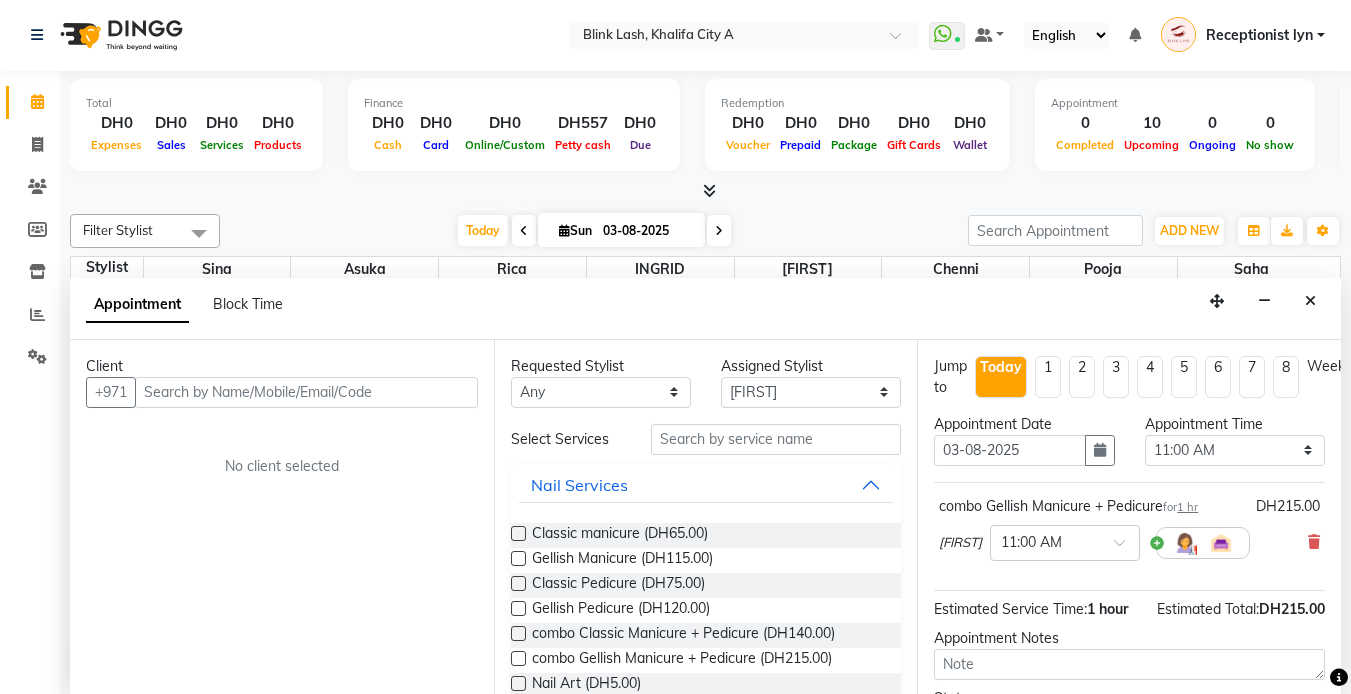 scroll, scrollTop: 100, scrollLeft: 0, axis: vertical 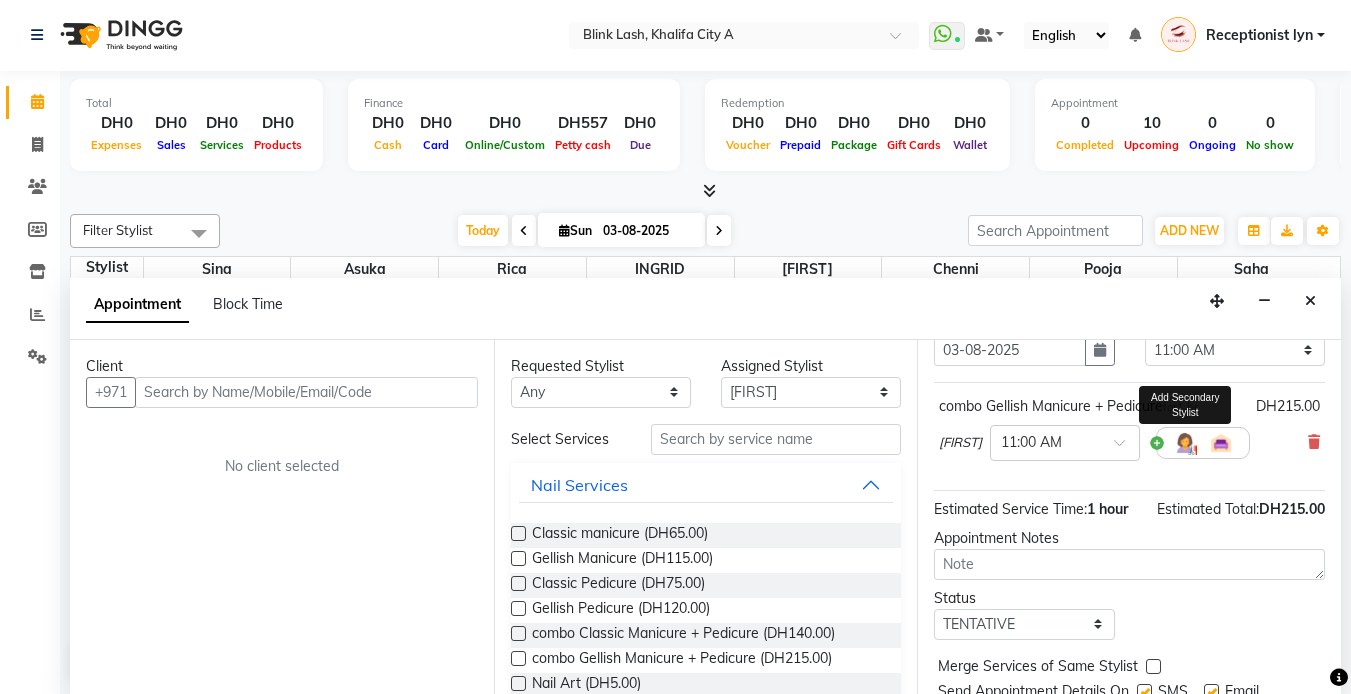 click at bounding box center (1185, 443) 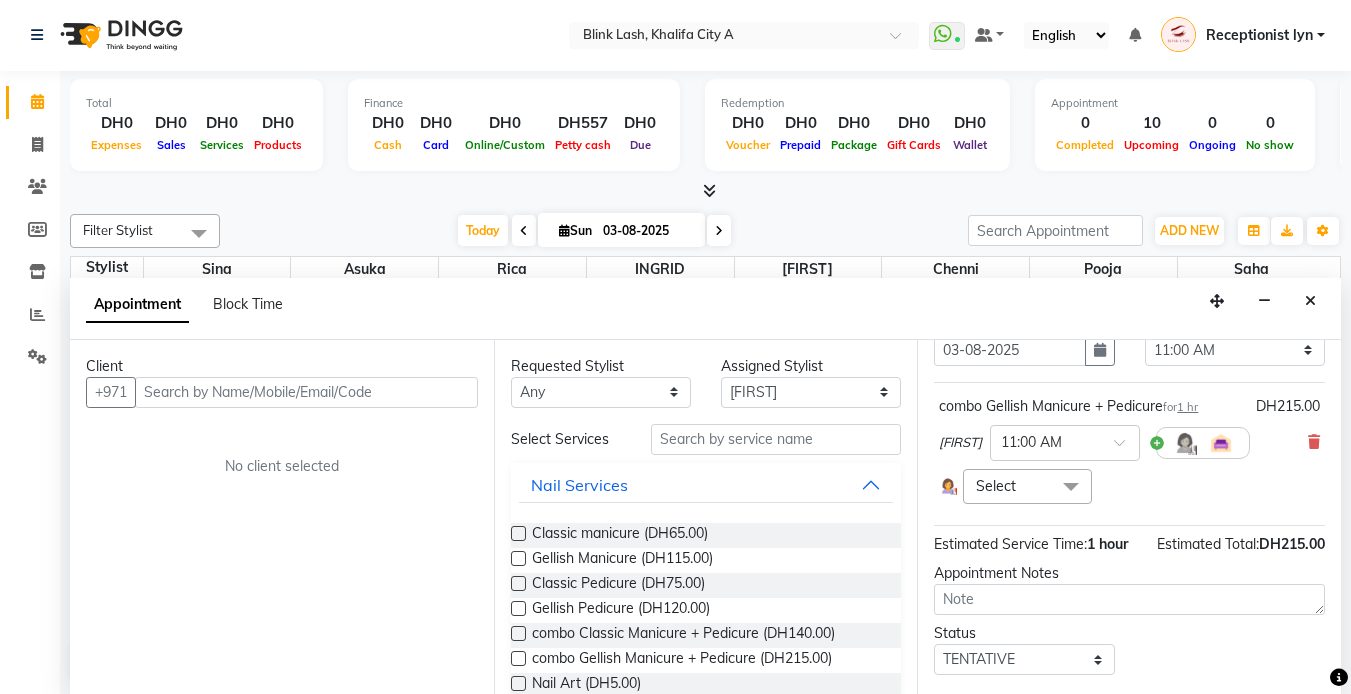 click at bounding box center (1071, 488) 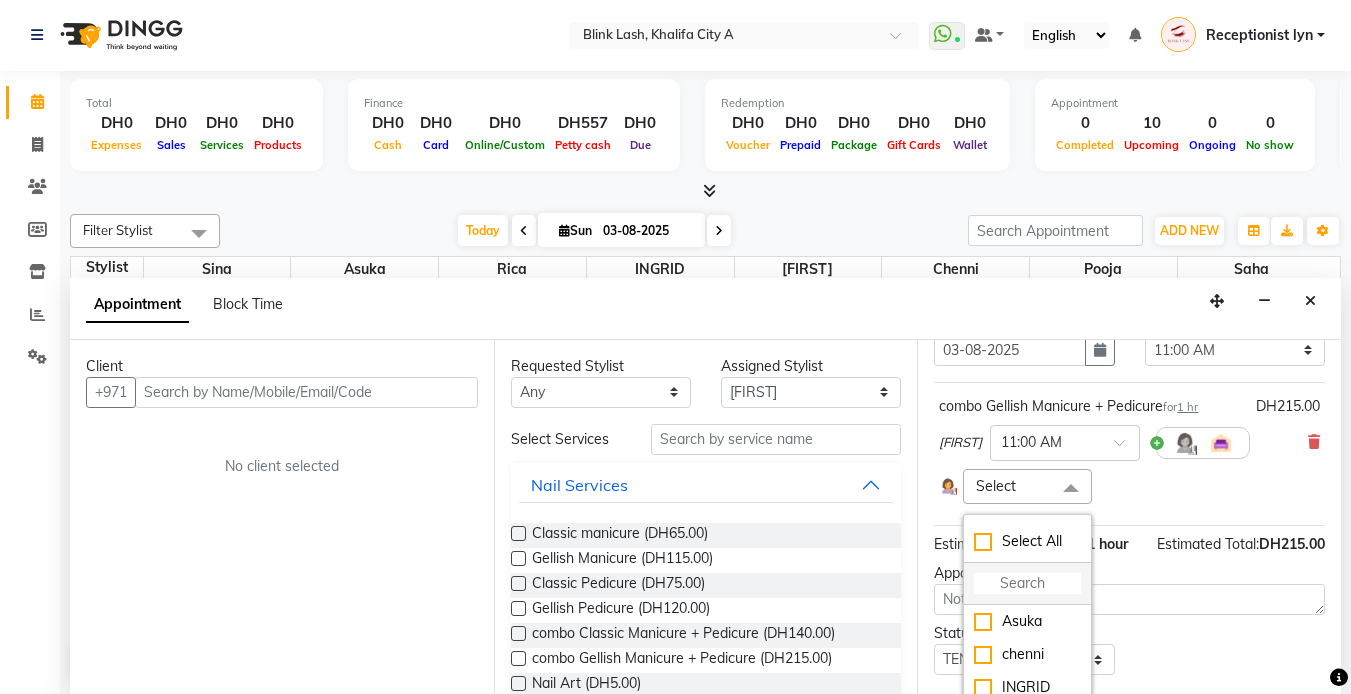 scroll, scrollTop: 230, scrollLeft: 0, axis: vertical 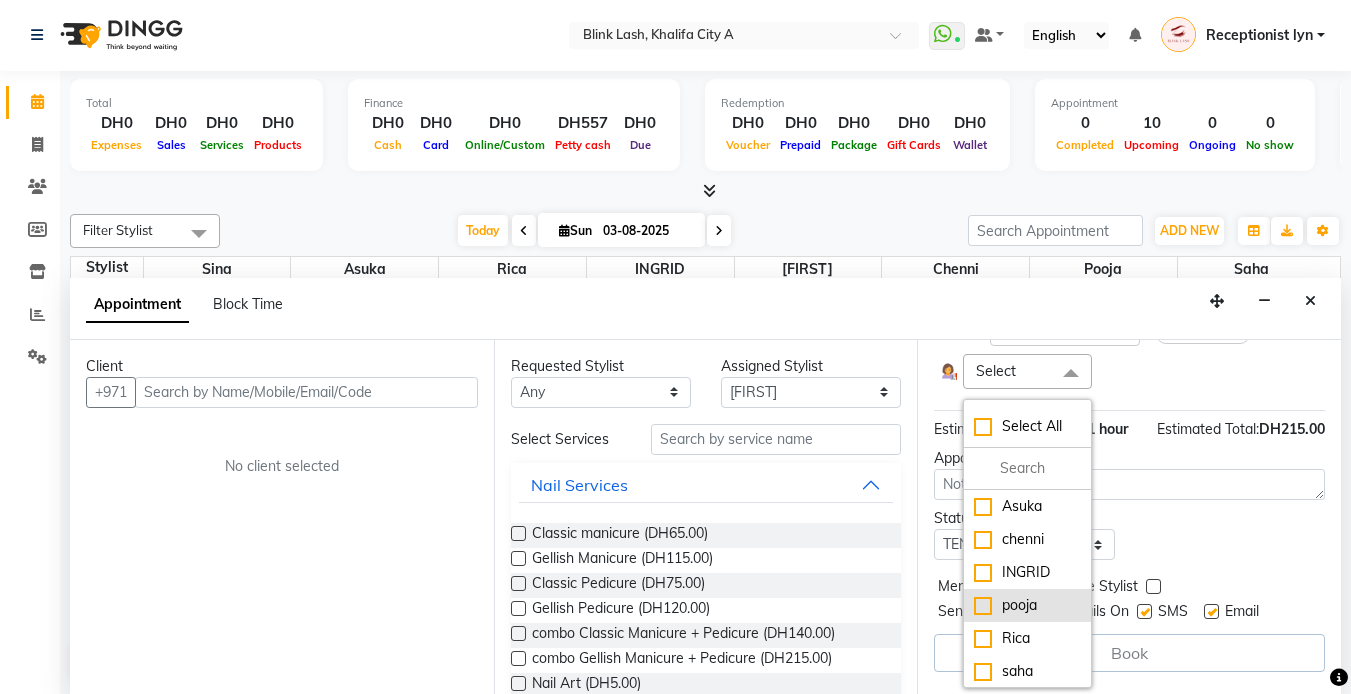 click on "pooja" at bounding box center [1027, 605] 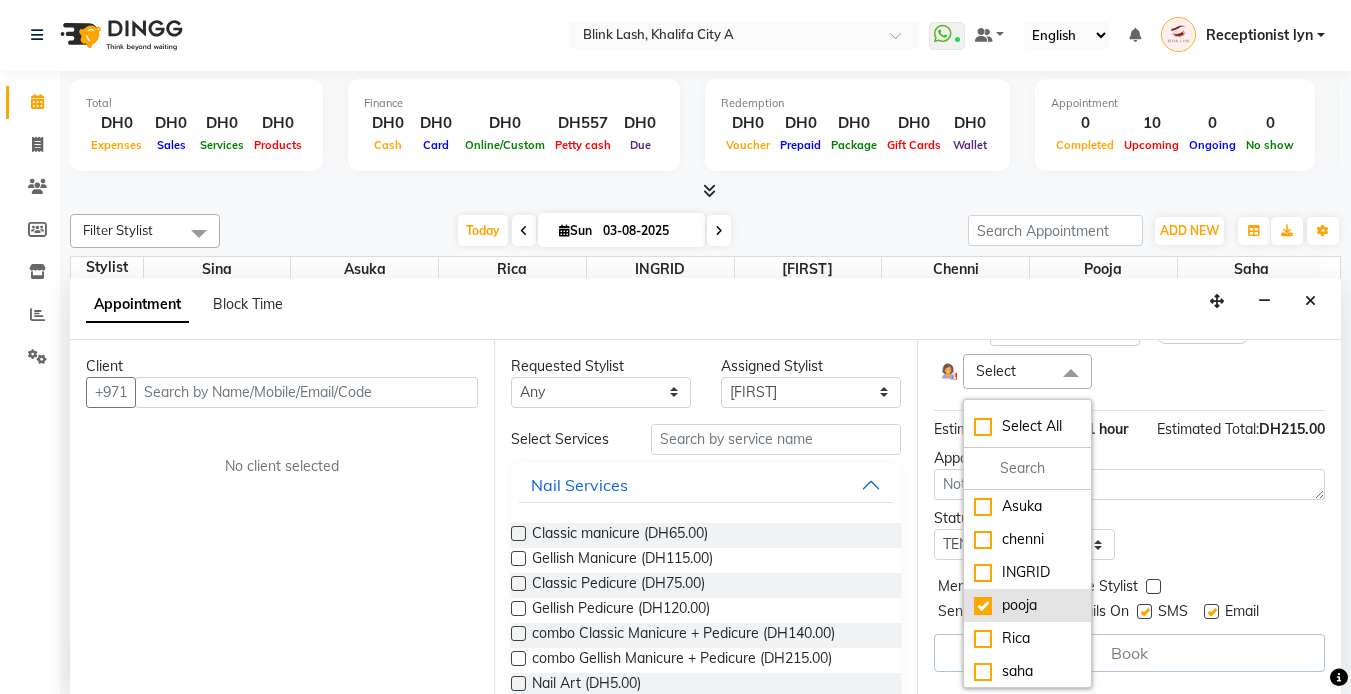checkbox on "true" 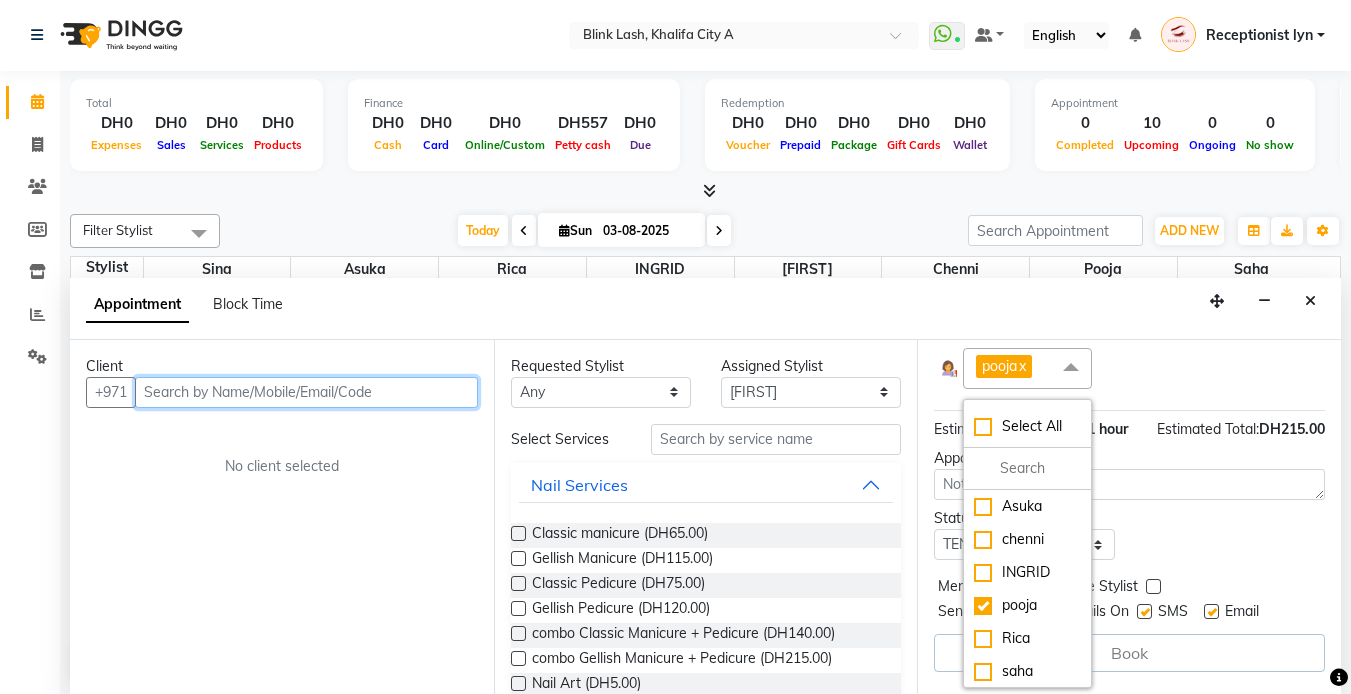 click at bounding box center (306, 392) 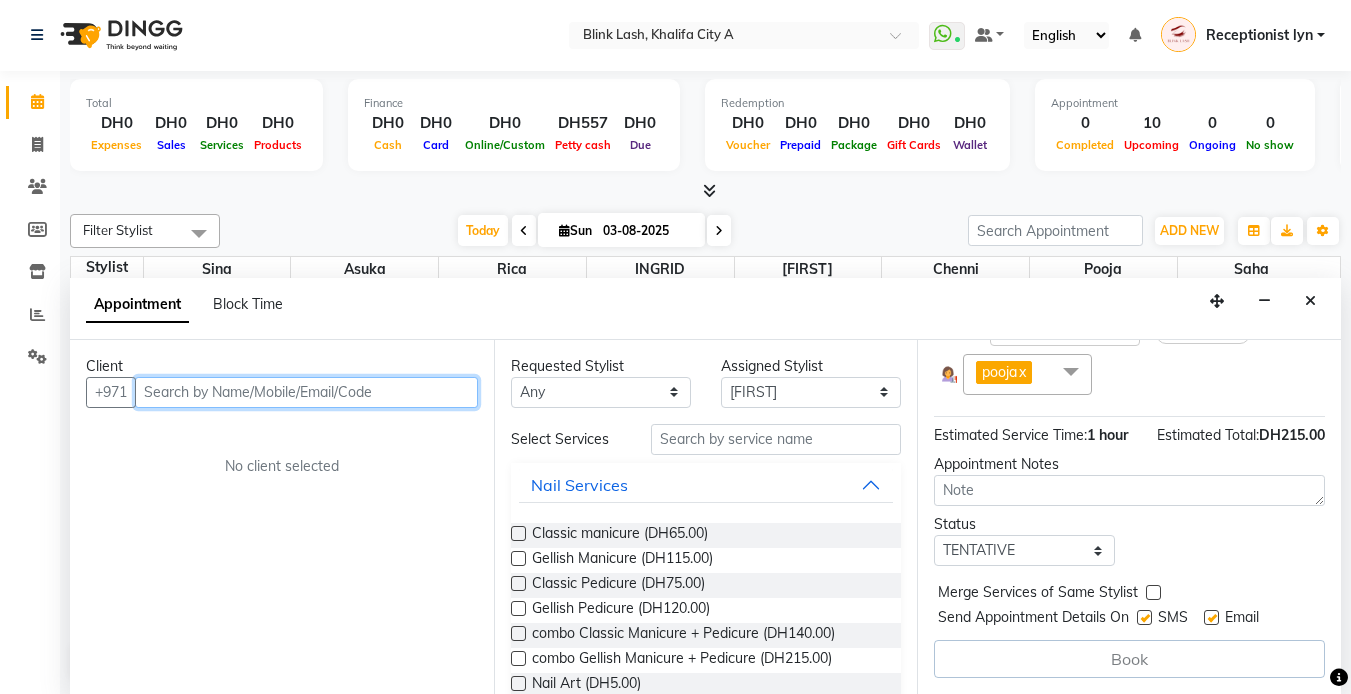 scroll, scrollTop: 230, scrollLeft: 0, axis: vertical 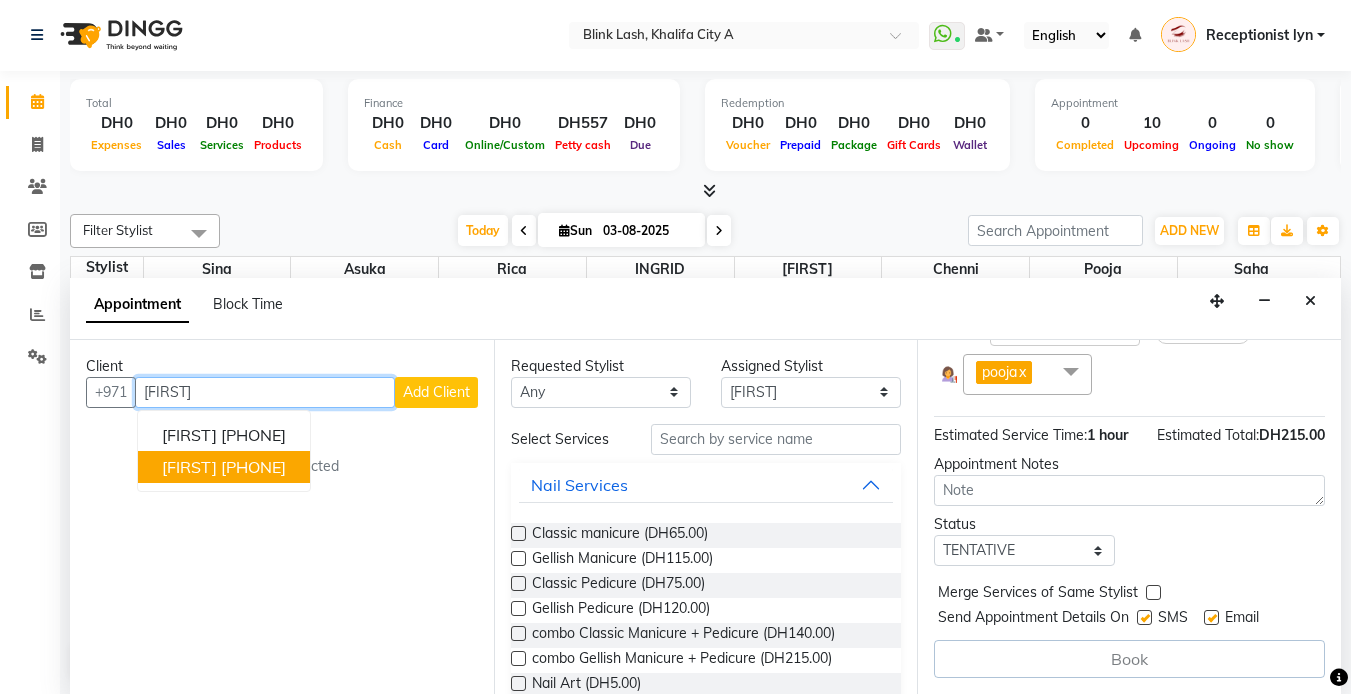 click on "Lorraine  524995415" at bounding box center [224, 467] 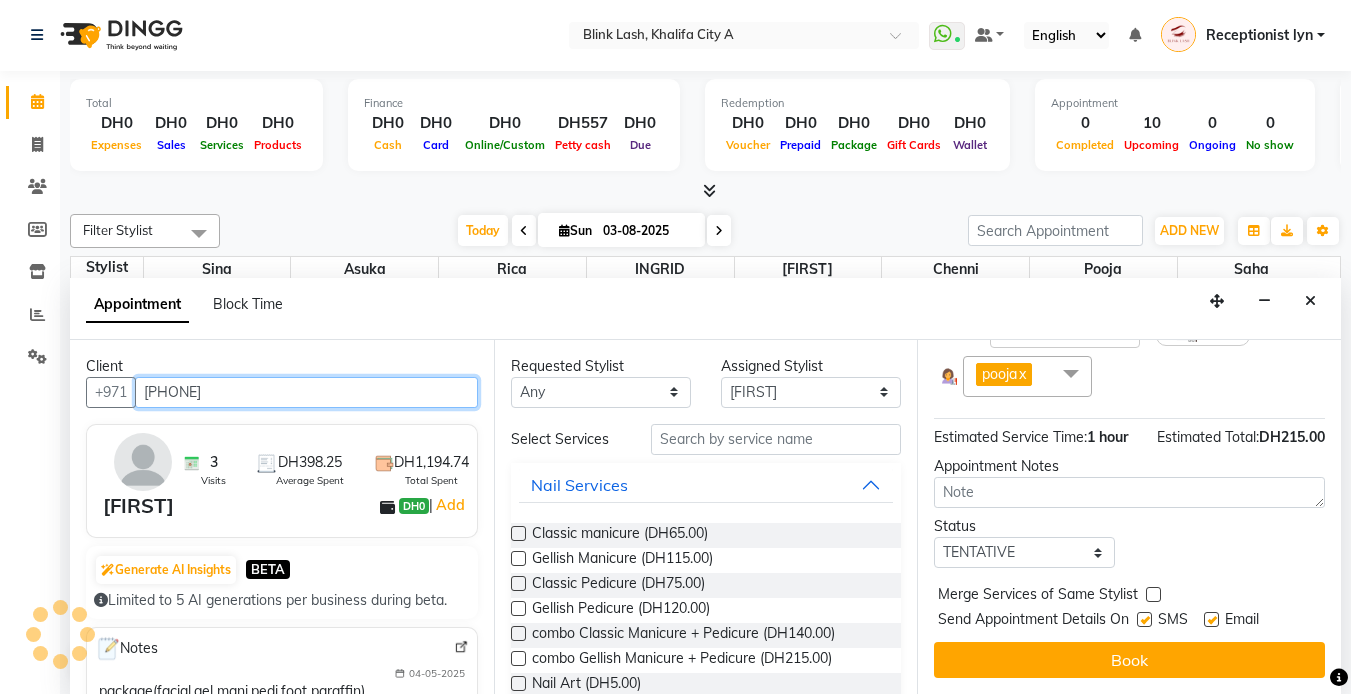 scroll, scrollTop: 228, scrollLeft: 0, axis: vertical 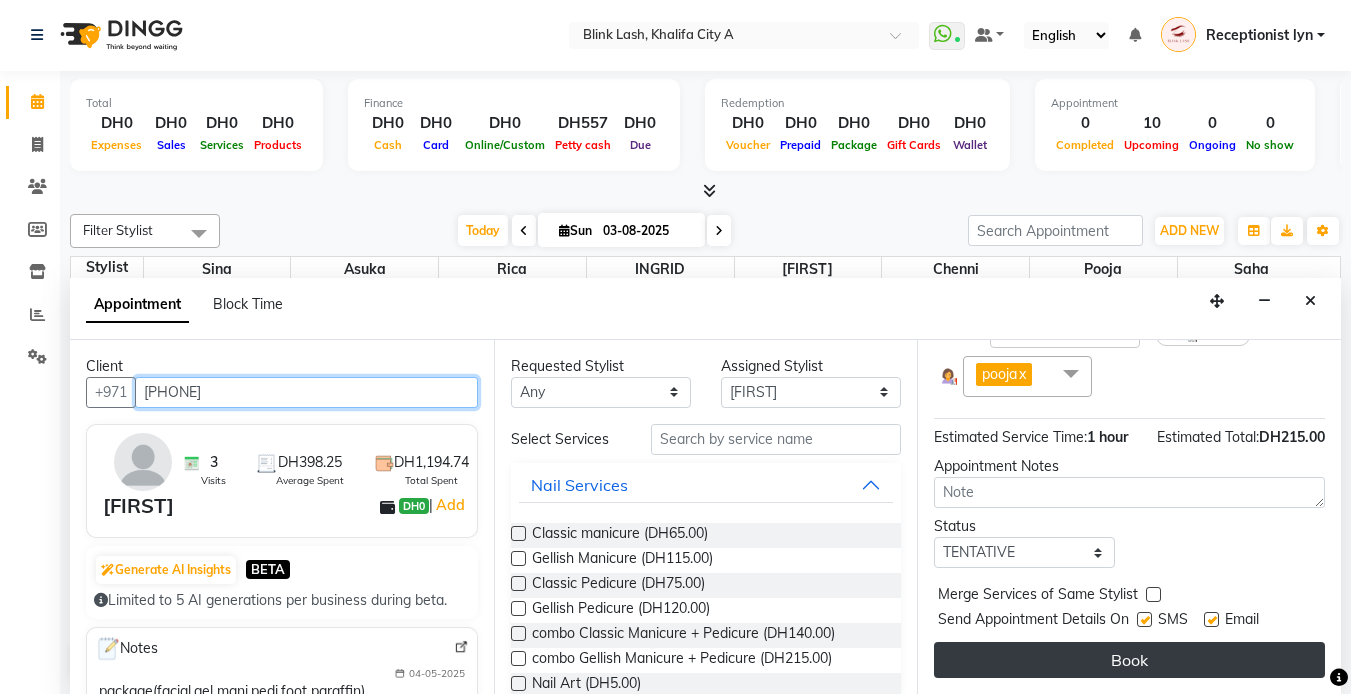 type on "[PHONE]" 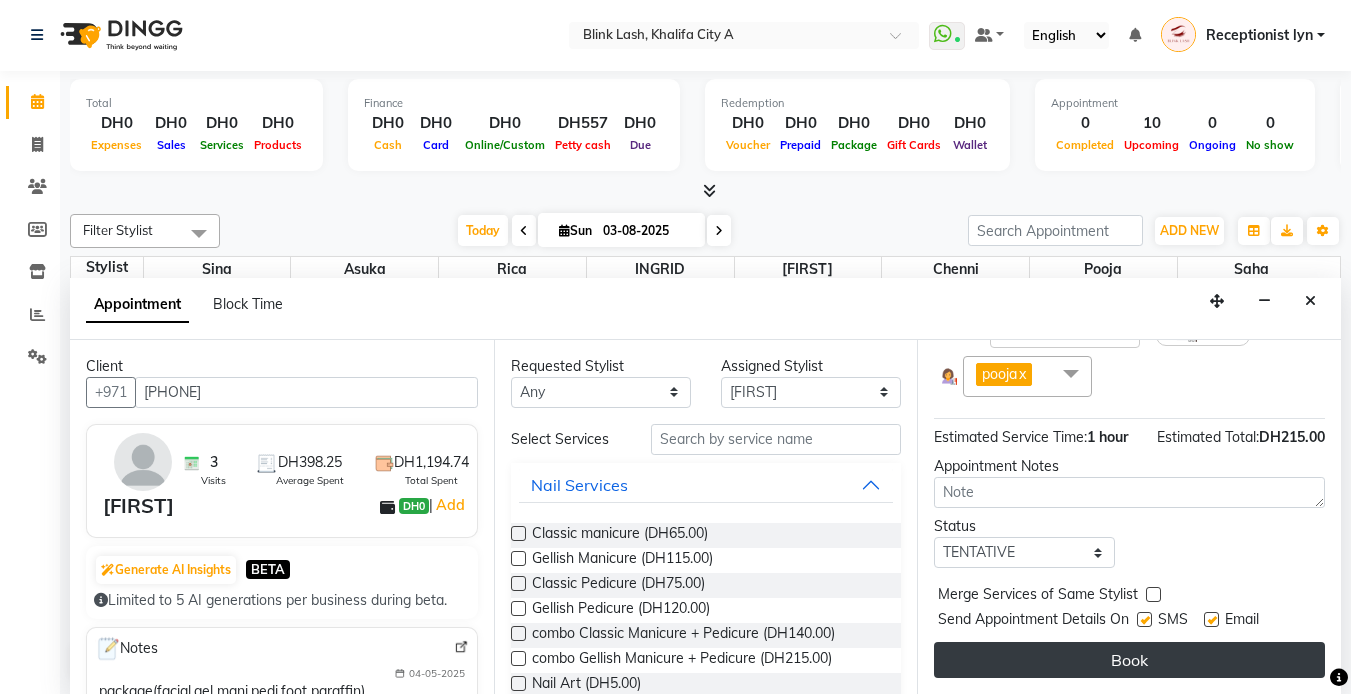 click on "Book" at bounding box center [1129, 660] 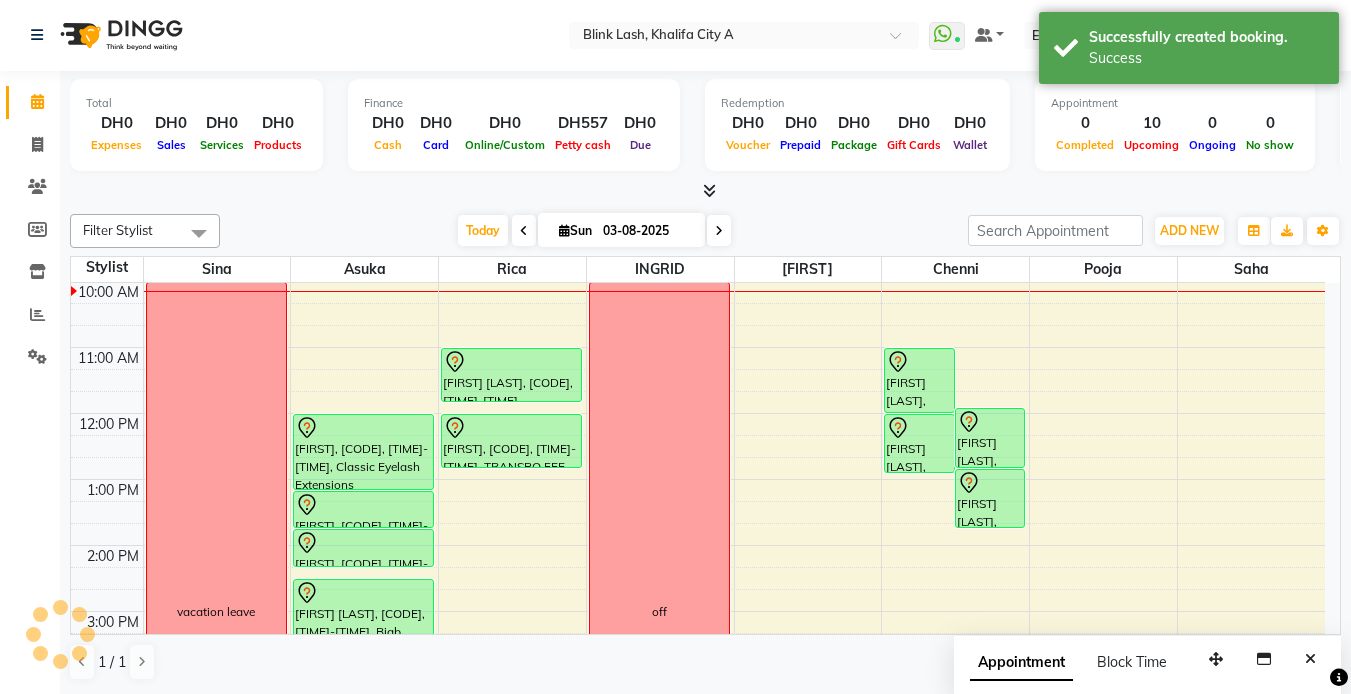 scroll, scrollTop: 0, scrollLeft: 0, axis: both 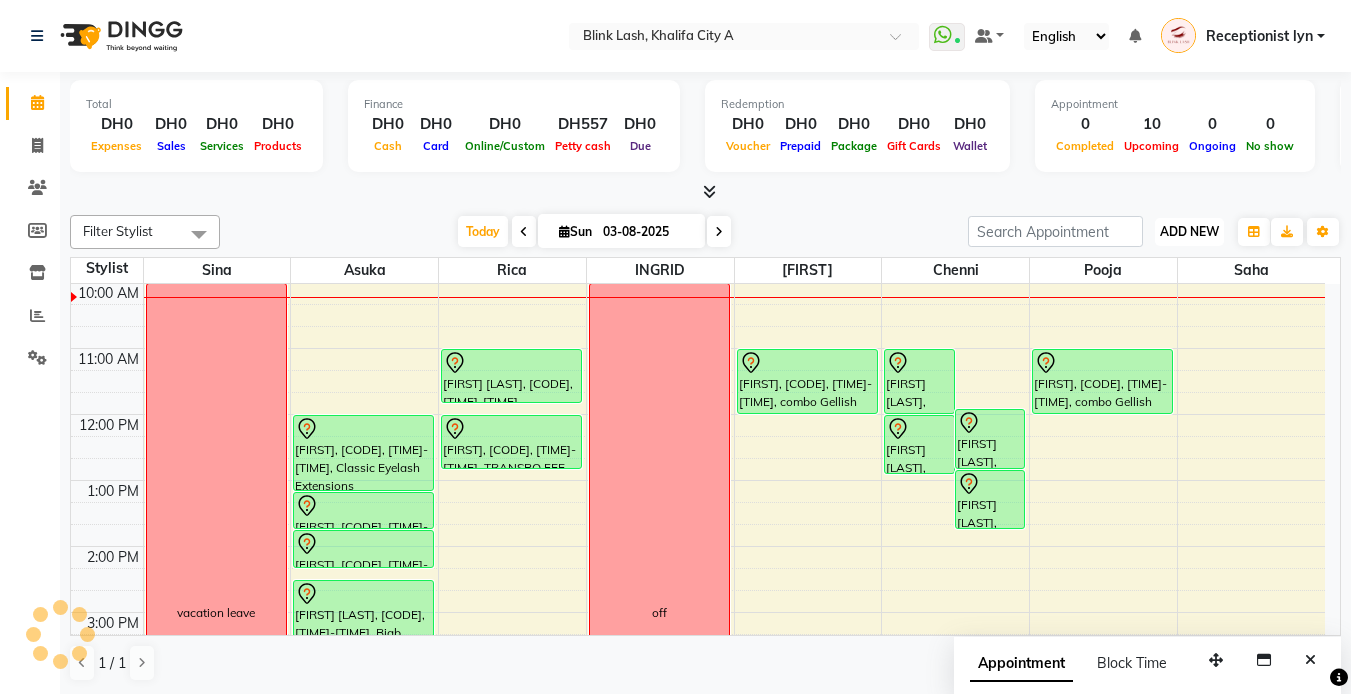 click on "ADD NEW" at bounding box center [1189, 231] 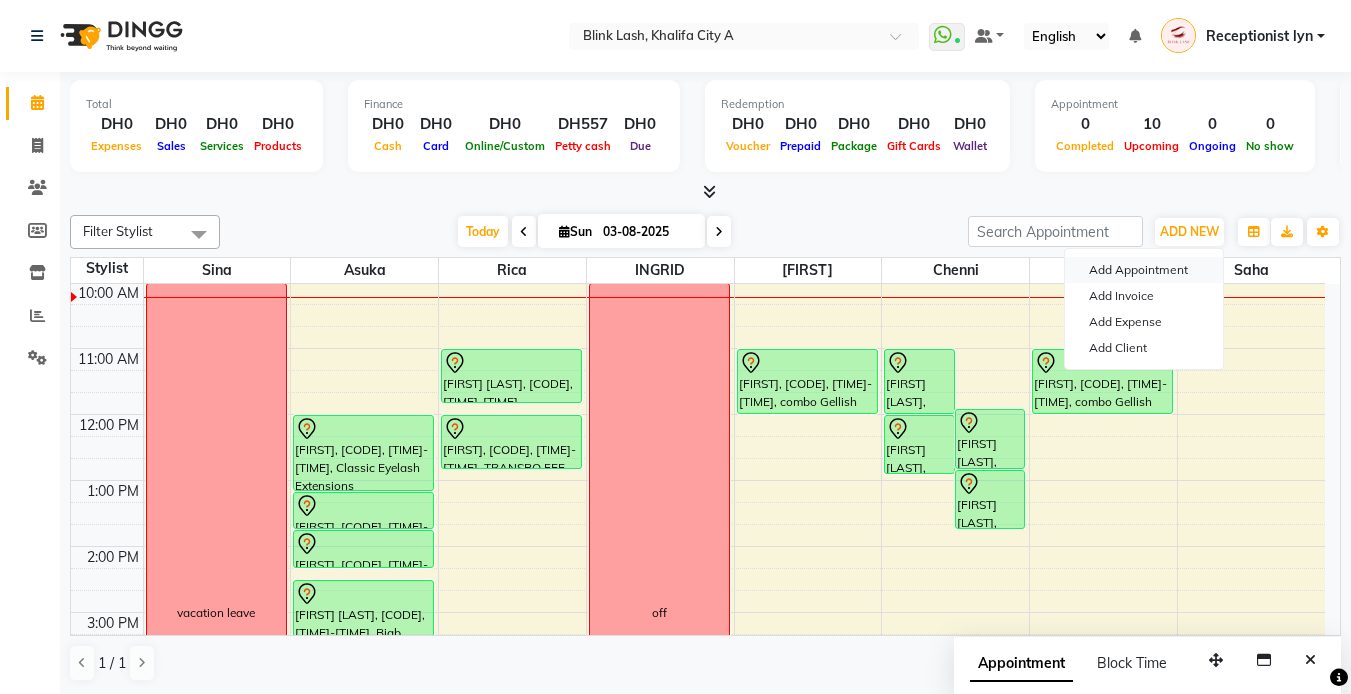 click on "Add Appointment" at bounding box center [1144, 270] 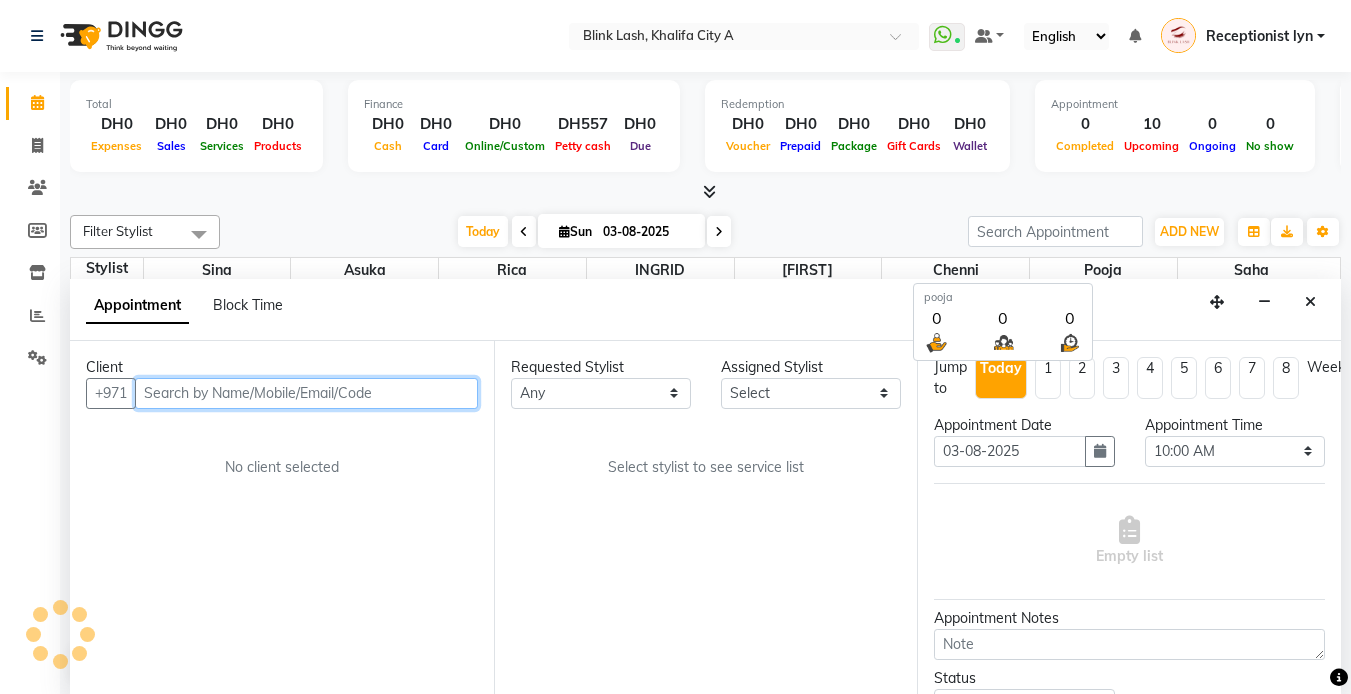 scroll, scrollTop: 1, scrollLeft: 0, axis: vertical 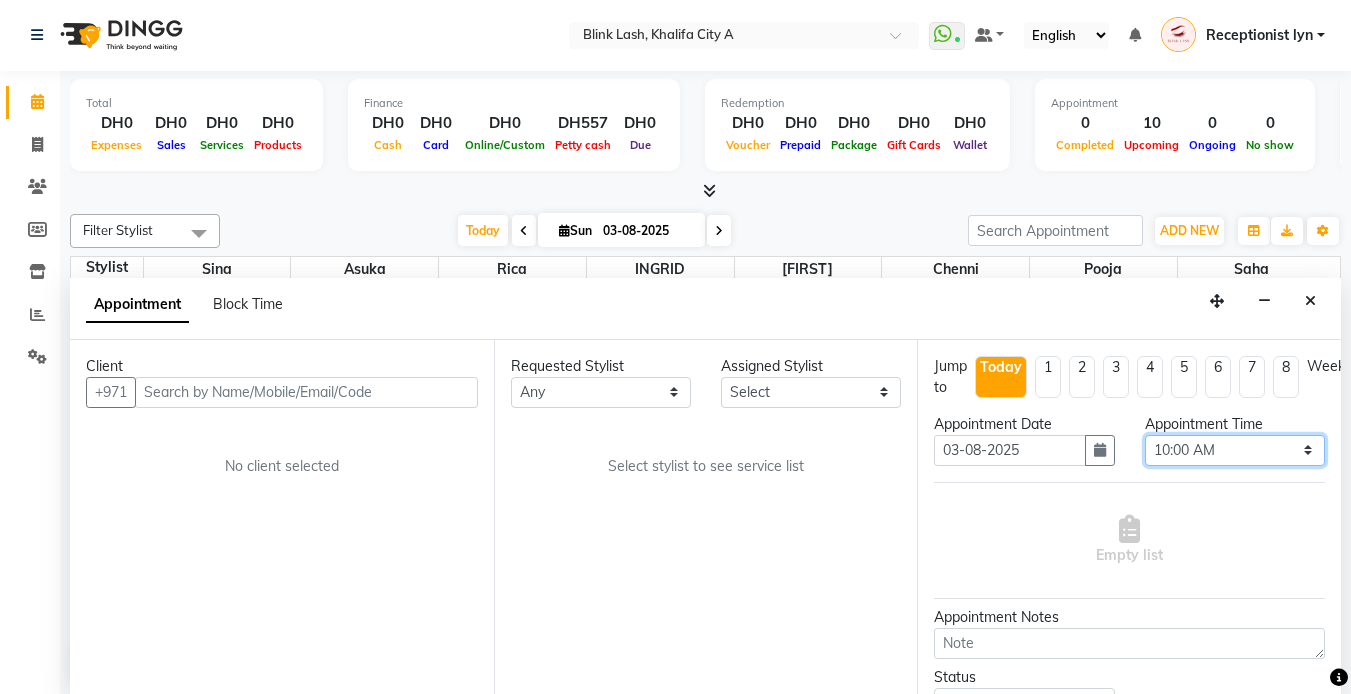 click on "Select 10:00 AM 10:05 AM 10:10 AM 10:15 AM 10:20 AM 10:25 AM 10:30 AM 10:35 AM 10:40 AM 10:45 AM 10:50 AM 10:55 AM 11:00 AM 11:05 AM 11:10 AM 11:15 AM 11:20 AM 11:25 AM 11:30 AM 11:35 AM 11:40 AM 11:45 AM 11:50 AM 11:55 AM 12:00 PM 12:05 PM 12:10 PM 12:15 PM 12:20 PM 12:25 PM 12:30 PM 12:35 PM 12:40 PM 12:45 PM 12:50 PM 12:55 PM 01:00 PM 01:05 PM 01:10 PM 01:15 PM 01:20 PM 01:25 PM 01:30 PM 01:35 PM 01:40 PM 01:45 PM 01:50 PM 01:55 PM 02:00 PM 02:05 PM 02:10 PM 02:15 PM 02:20 PM 02:25 PM 02:30 PM 02:35 PM 02:40 PM 02:45 PM 02:50 PM 02:55 PM 03:00 PM 03:05 PM 03:10 PM 03:15 PM 03:20 PM 03:25 PM 03:30 PM 03:35 PM 03:40 PM 03:45 PM 03:50 PM 03:55 PM 04:00 PM 04:05 PM 04:10 PM 04:15 PM 04:20 PM 04:25 PM 04:30 PM 04:35 PM 04:40 PM 04:45 PM 04:50 PM 04:55 PM 05:00 PM 05:05 PM 05:10 PM 05:15 PM 05:20 PM 05:25 PM 05:30 PM 05:35 PM 05:40 PM 05:45 PM 05:50 PM 05:55 PM 06:00 PM 06:05 PM 06:10 PM 06:15 PM 06:20 PM 06:25 PM 06:30 PM 06:35 PM 06:40 PM 06:45 PM 06:50 PM 06:55 PM 07:00 PM 07:05 PM 07:10 PM 07:15 PM 07:20 PM" at bounding box center (1235, 450) 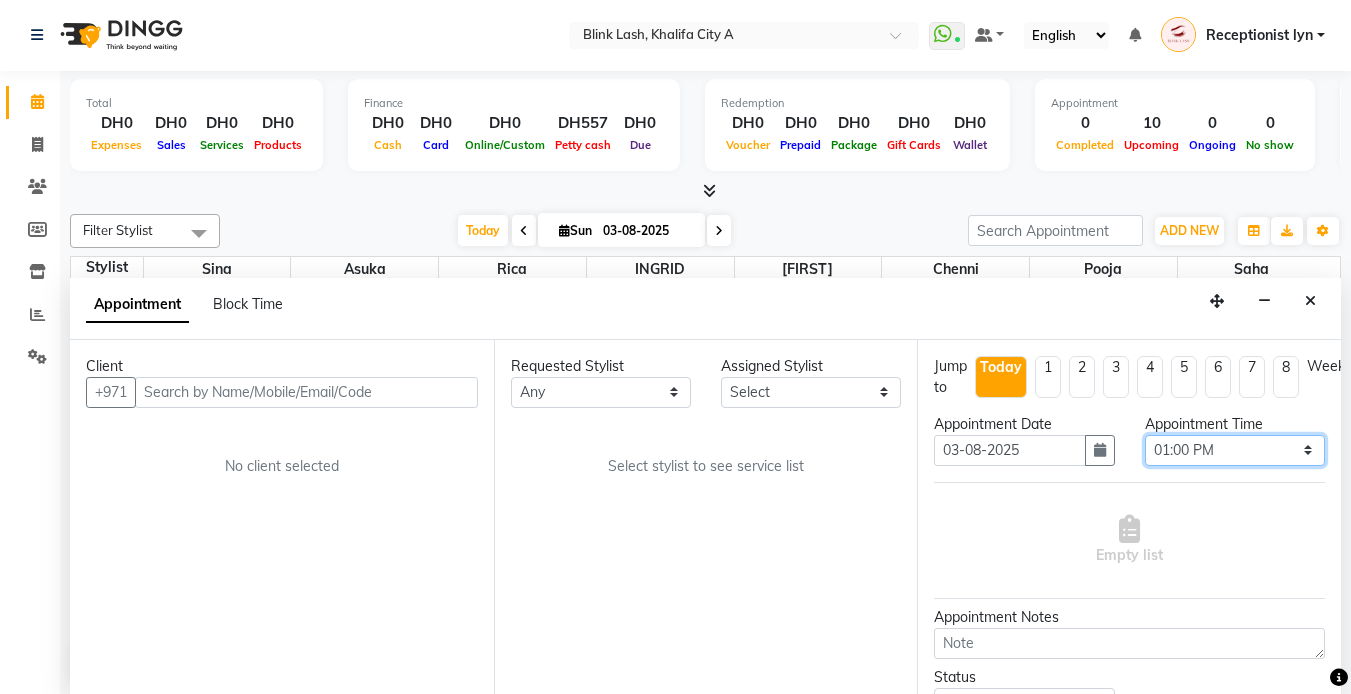 click on "Select 10:00 AM 10:05 AM 10:10 AM 10:15 AM 10:20 AM 10:25 AM 10:30 AM 10:35 AM 10:40 AM 10:45 AM 10:50 AM 10:55 AM 11:00 AM 11:05 AM 11:10 AM 11:15 AM 11:20 AM 11:25 AM 11:30 AM 11:35 AM 11:40 AM 11:45 AM 11:50 AM 11:55 AM 12:00 PM 12:05 PM 12:10 PM 12:15 PM 12:20 PM 12:25 PM 12:30 PM 12:35 PM 12:40 PM 12:45 PM 12:50 PM 12:55 PM 01:00 PM 01:05 PM 01:10 PM 01:15 PM 01:20 PM 01:25 PM 01:30 PM 01:35 PM 01:40 PM 01:45 PM 01:50 PM 01:55 PM 02:00 PM 02:05 PM 02:10 PM 02:15 PM 02:20 PM 02:25 PM 02:30 PM 02:35 PM 02:40 PM 02:45 PM 02:50 PM 02:55 PM 03:00 PM 03:05 PM 03:10 PM 03:15 PM 03:20 PM 03:25 PM 03:30 PM 03:35 PM 03:40 PM 03:45 PM 03:50 PM 03:55 PM 04:00 PM 04:05 PM 04:10 PM 04:15 PM 04:20 PM 04:25 PM 04:30 PM 04:35 PM 04:40 PM 04:45 PM 04:50 PM 04:55 PM 05:00 PM 05:05 PM 05:10 PM 05:15 PM 05:20 PM 05:25 PM 05:30 PM 05:35 PM 05:40 PM 05:45 PM 05:50 PM 05:55 PM 06:00 PM 06:05 PM 06:10 PM 06:15 PM 06:20 PM 06:25 PM 06:30 PM 06:35 PM 06:40 PM 06:45 PM 06:50 PM 06:55 PM 07:00 PM 07:05 PM 07:10 PM 07:15 PM 07:20 PM" at bounding box center (1235, 450) 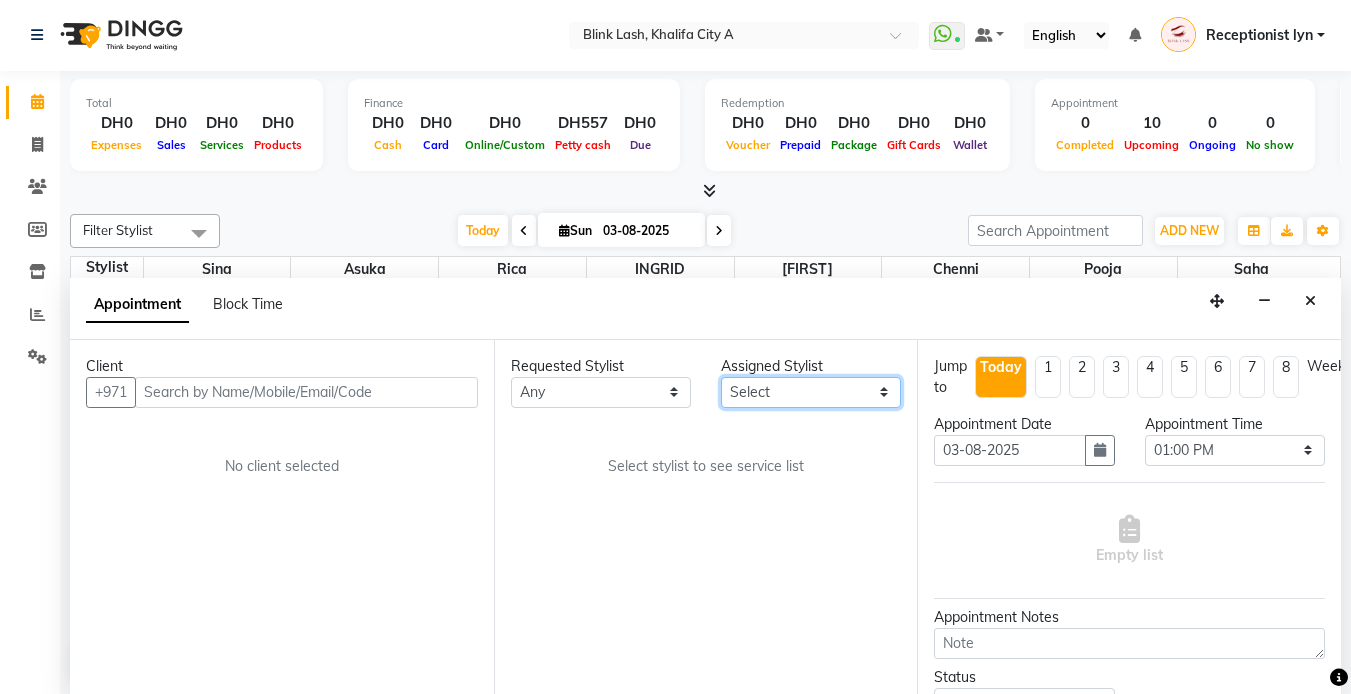 click on "Select Asuka chenni INGRID jumana pooja Rica saha Sina" at bounding box center [811, 392] 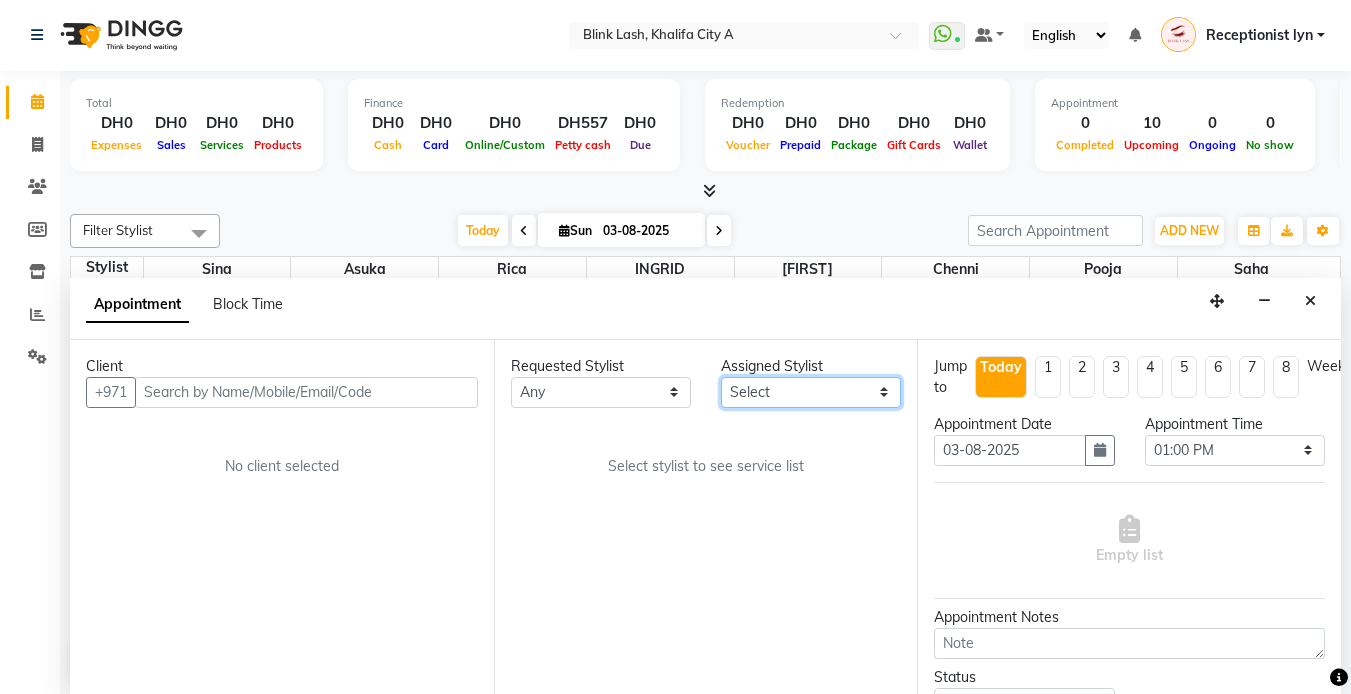select on "63341" 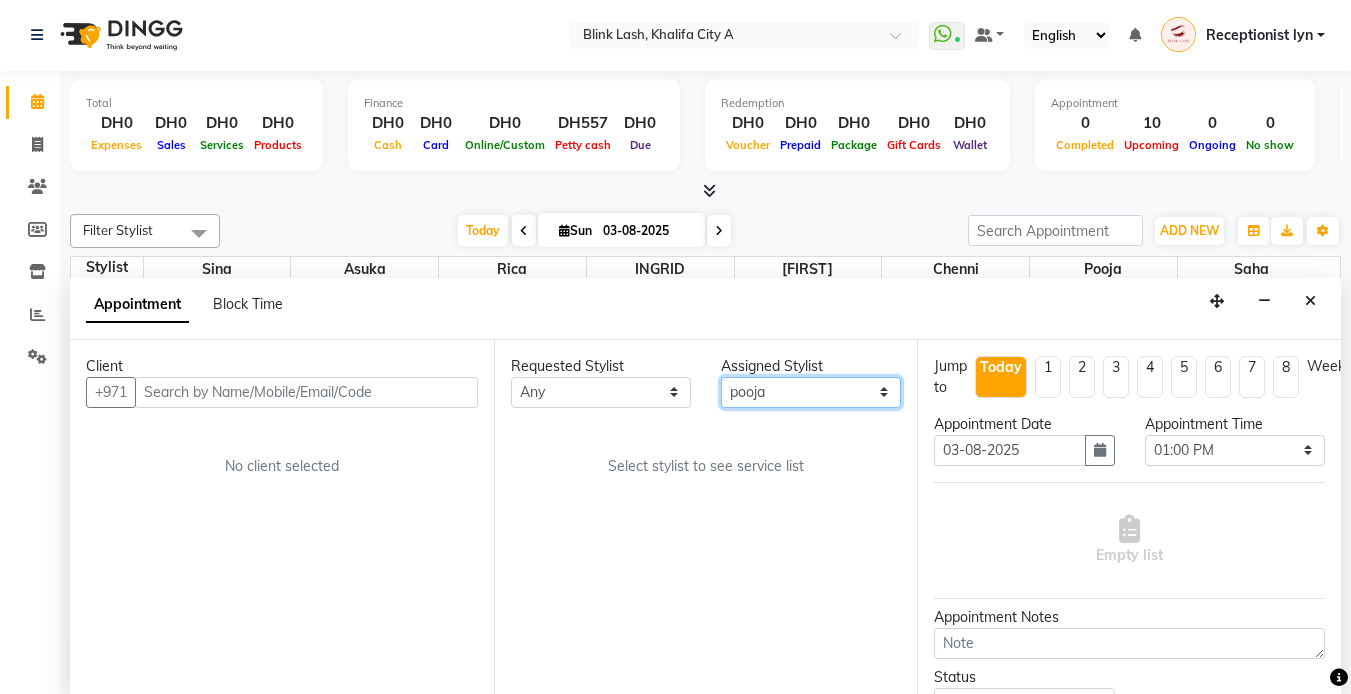 click on "Select Asuka chenni INGRID jumana pooja Rica saha Sina" at bounding box center [811, 392] 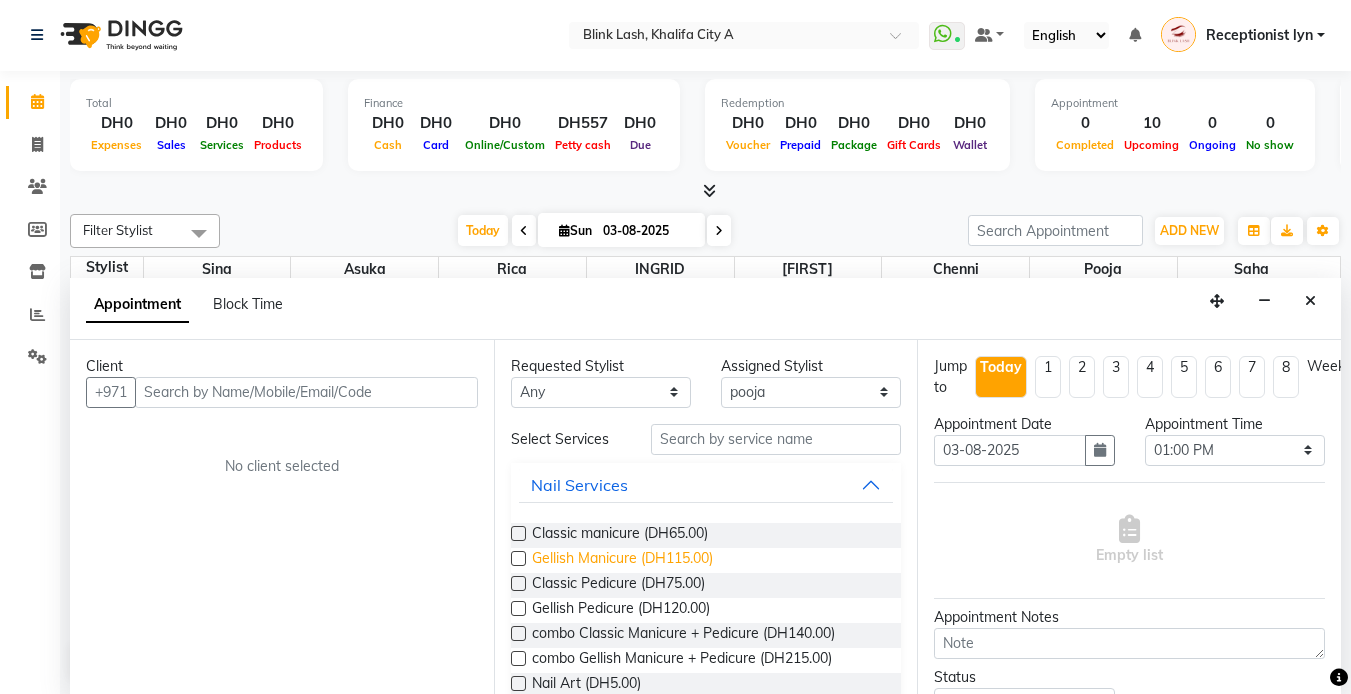 click on "Gellish Manicure (DH115.00)" at bounding box center (622, 560) 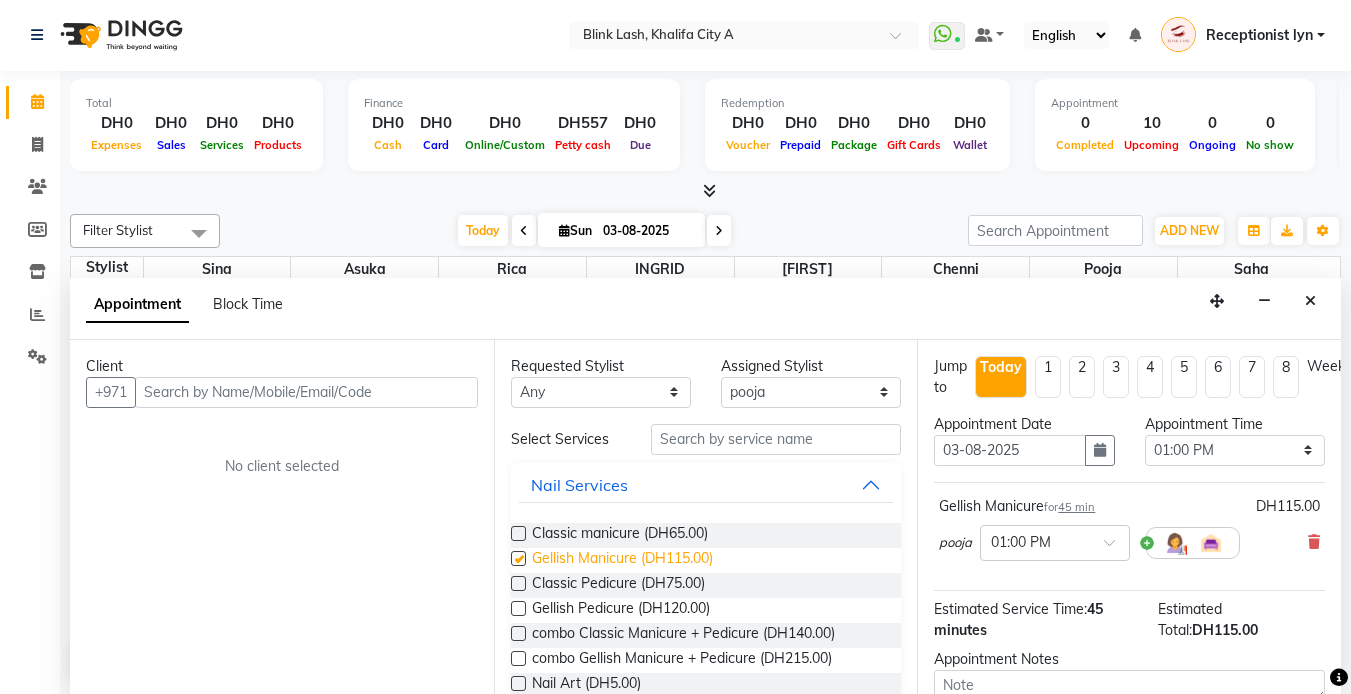 checkbox on "false" 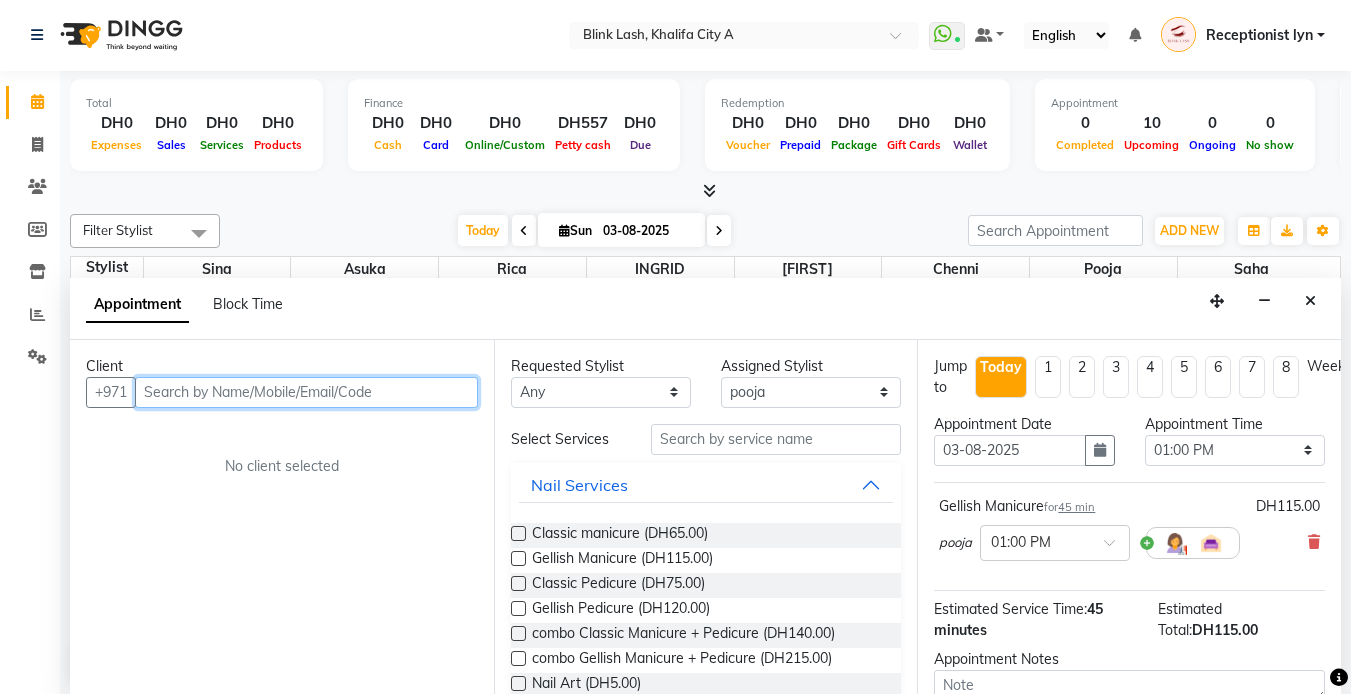 click at bounding box center (306, 392) 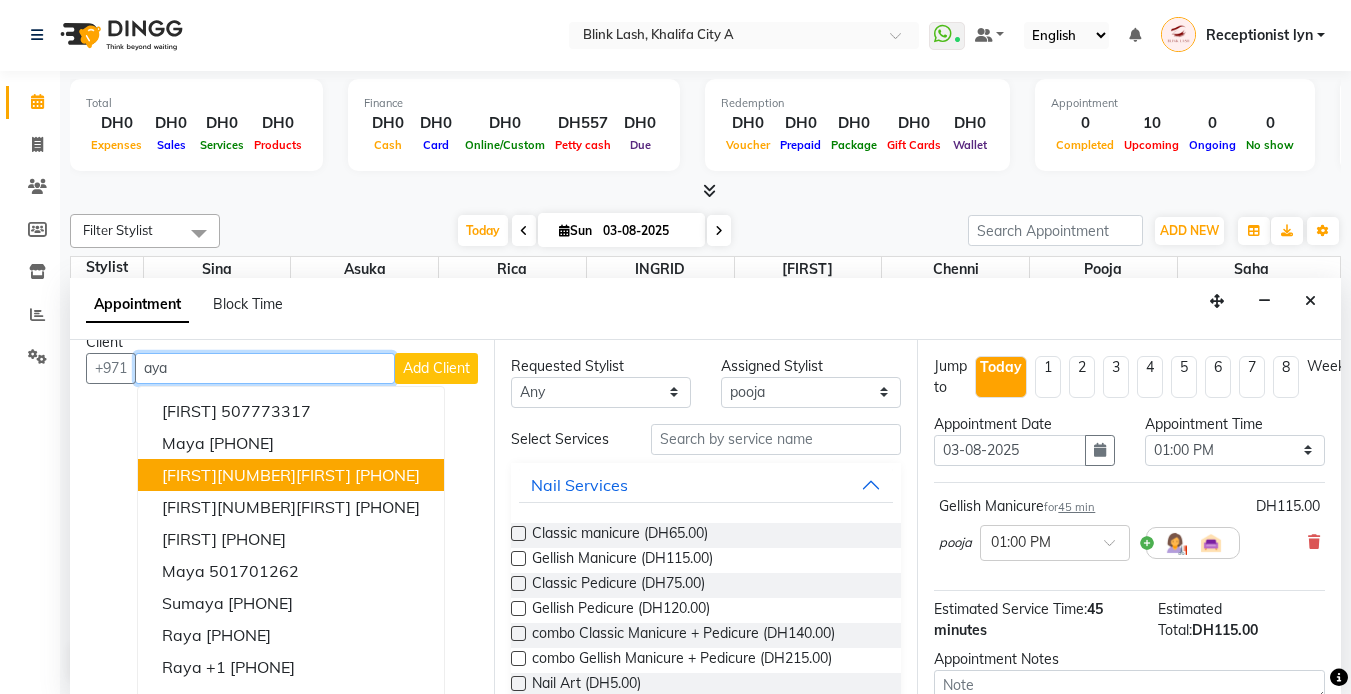 scroll, scrollTop: 0, scrollLeft: 0, axis: both 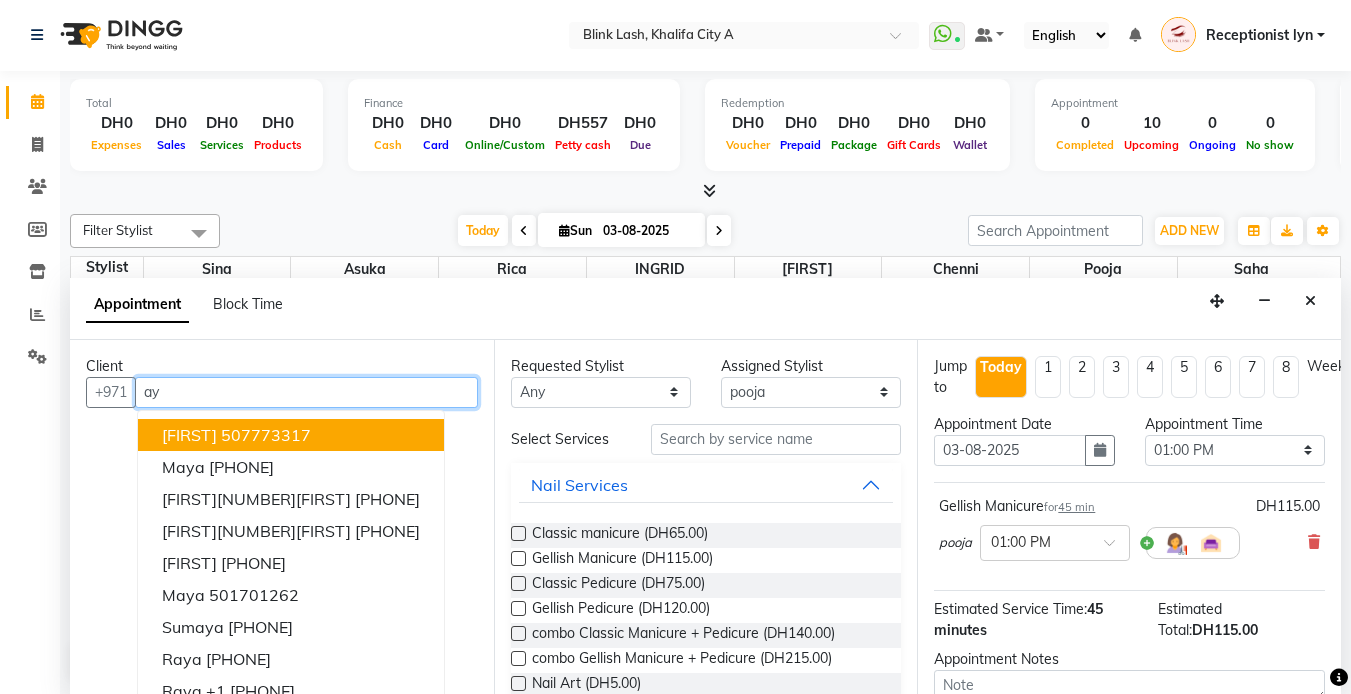 type on "a" 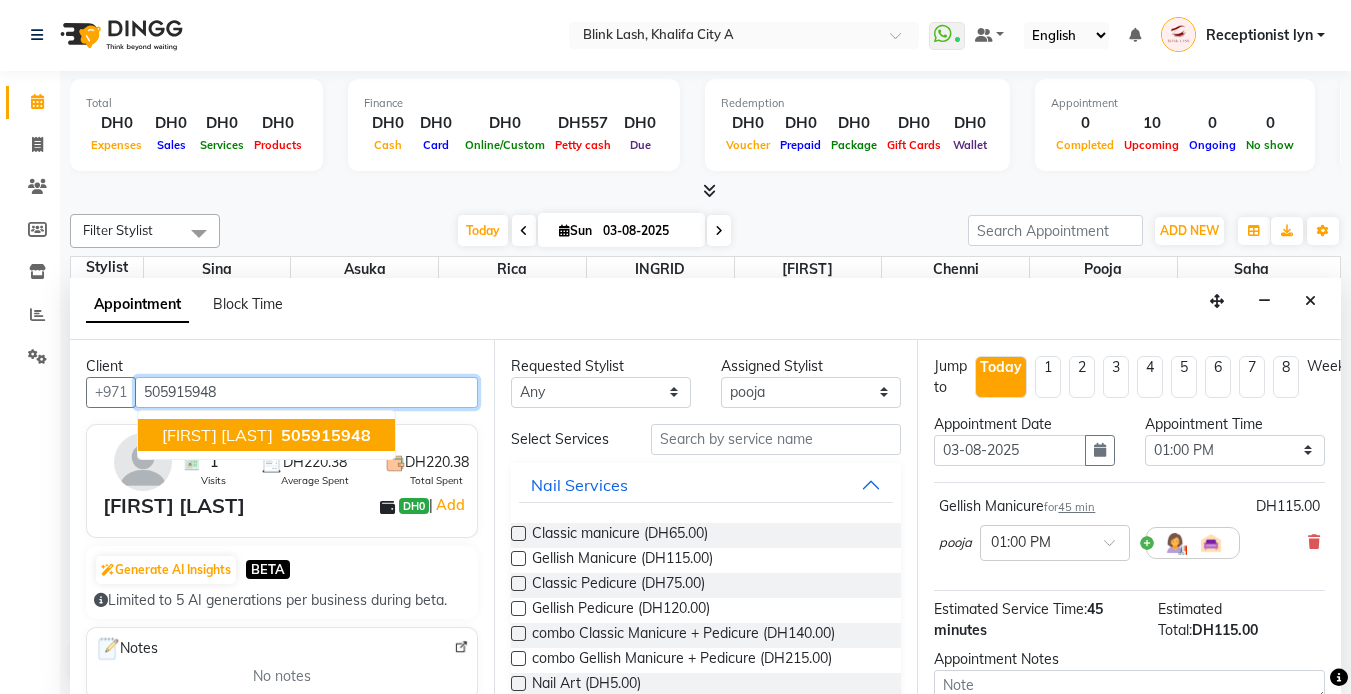 click on "505915948" at bounding box center [326, 435] 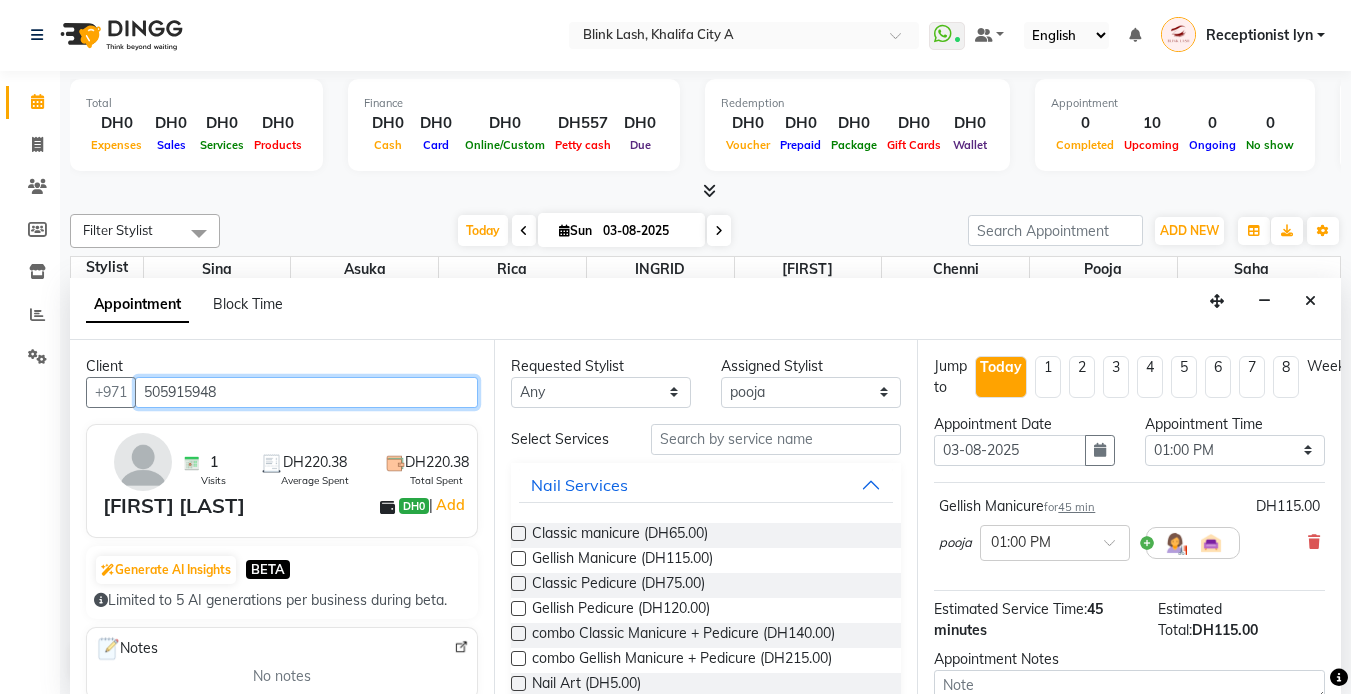 scroll, scrollTop: 208, scrollLeft: 0, axis: vertical 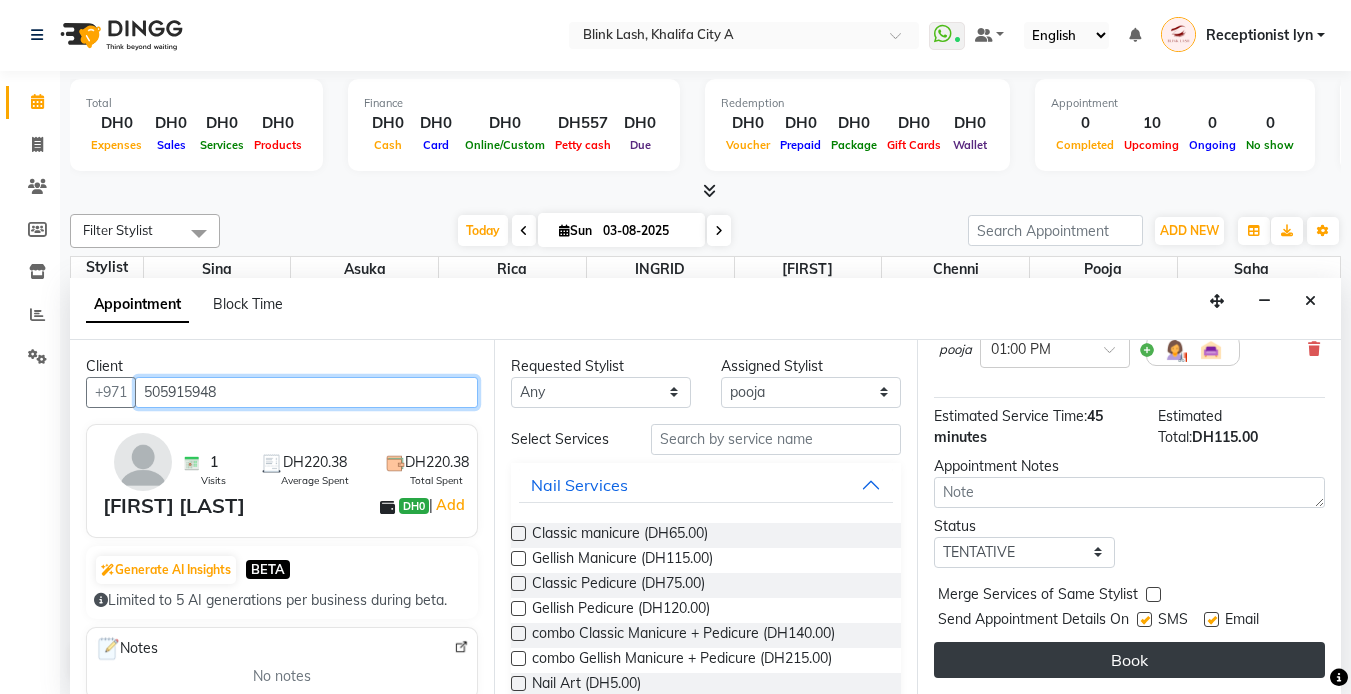 type on "505915948" 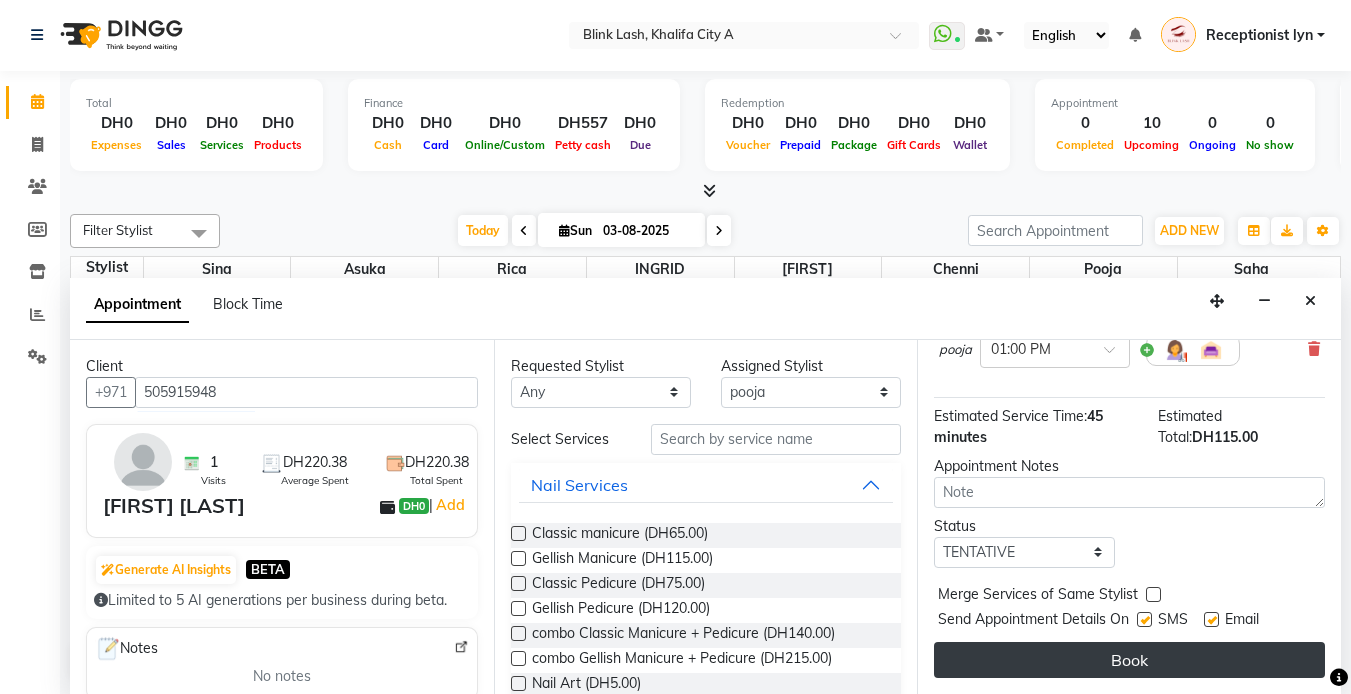 click on "Book" at bounding box center [1129, 660] 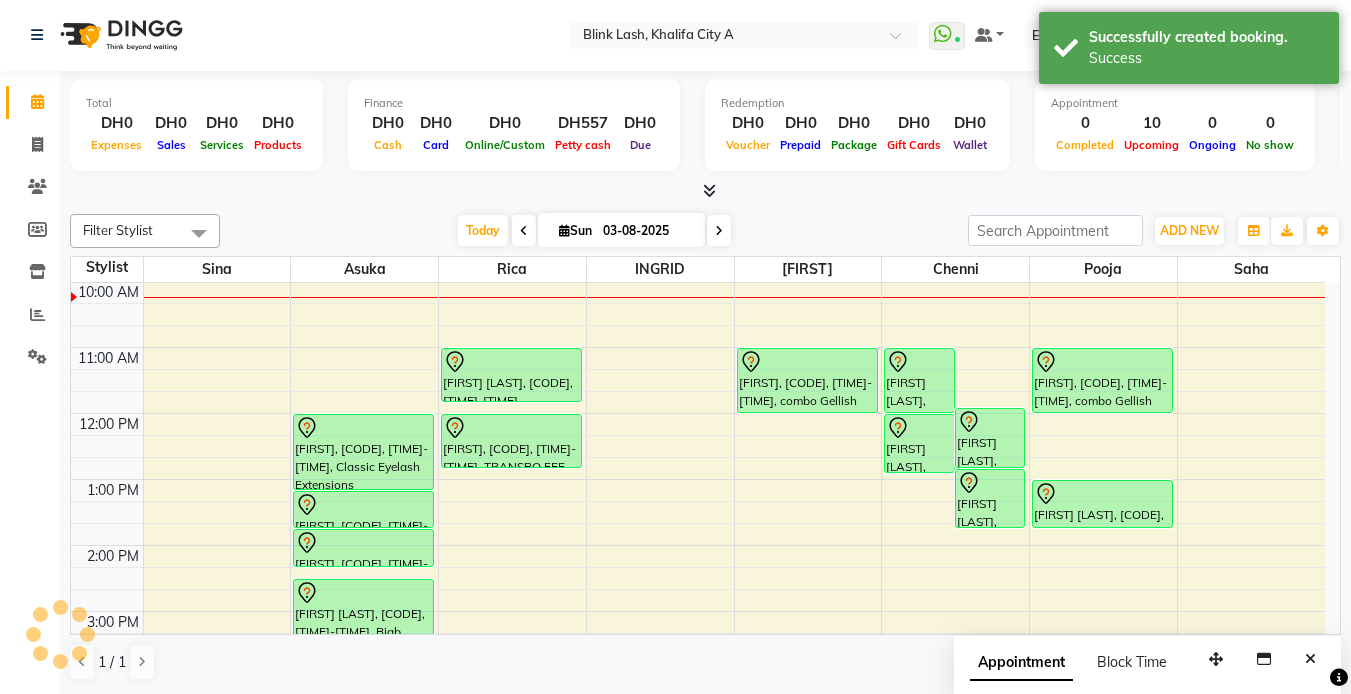 scroll, scrollTop: 0, scrollLeft: 0, axis: both 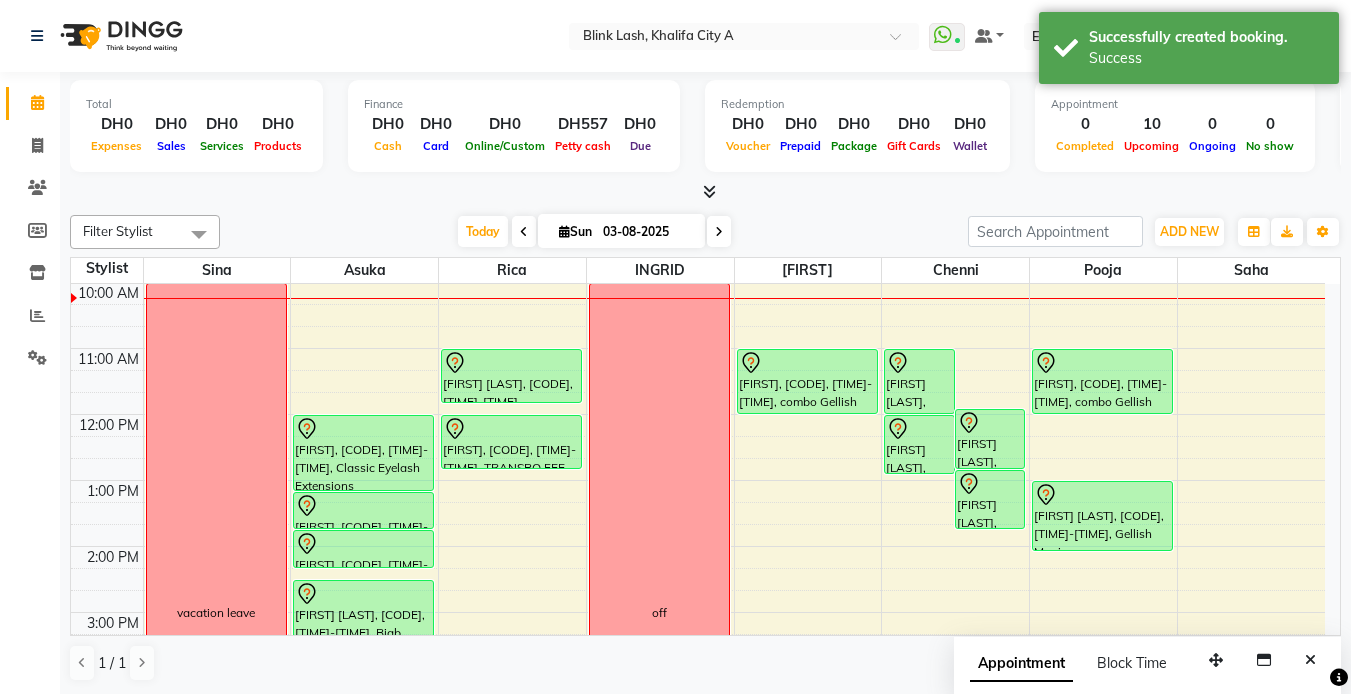 drag, startPoint x: 1125, startPoint y: 526, endPoint x: 1123, endPoint y: 558, distance: 32.06244 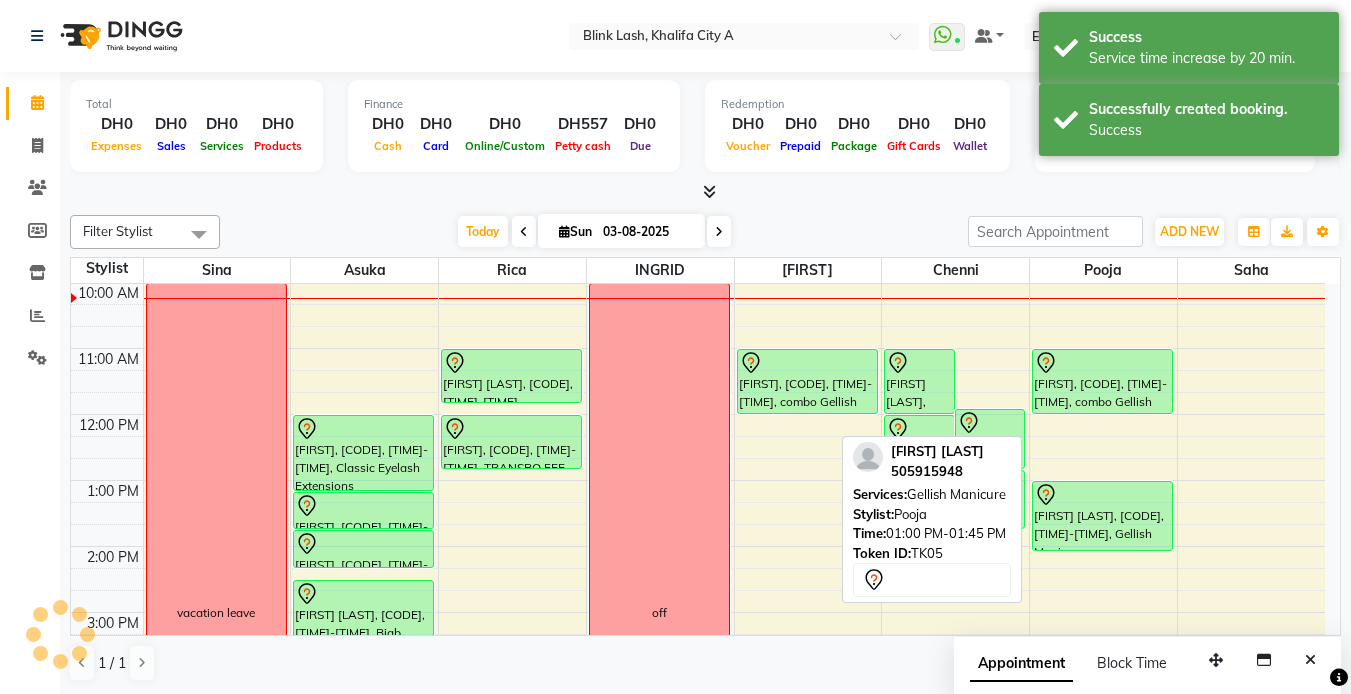 click on "[FIRST] [LAST], TK05, [TIME] - [TIME], Gellish Manicure" at bounding box center [1102, 516] 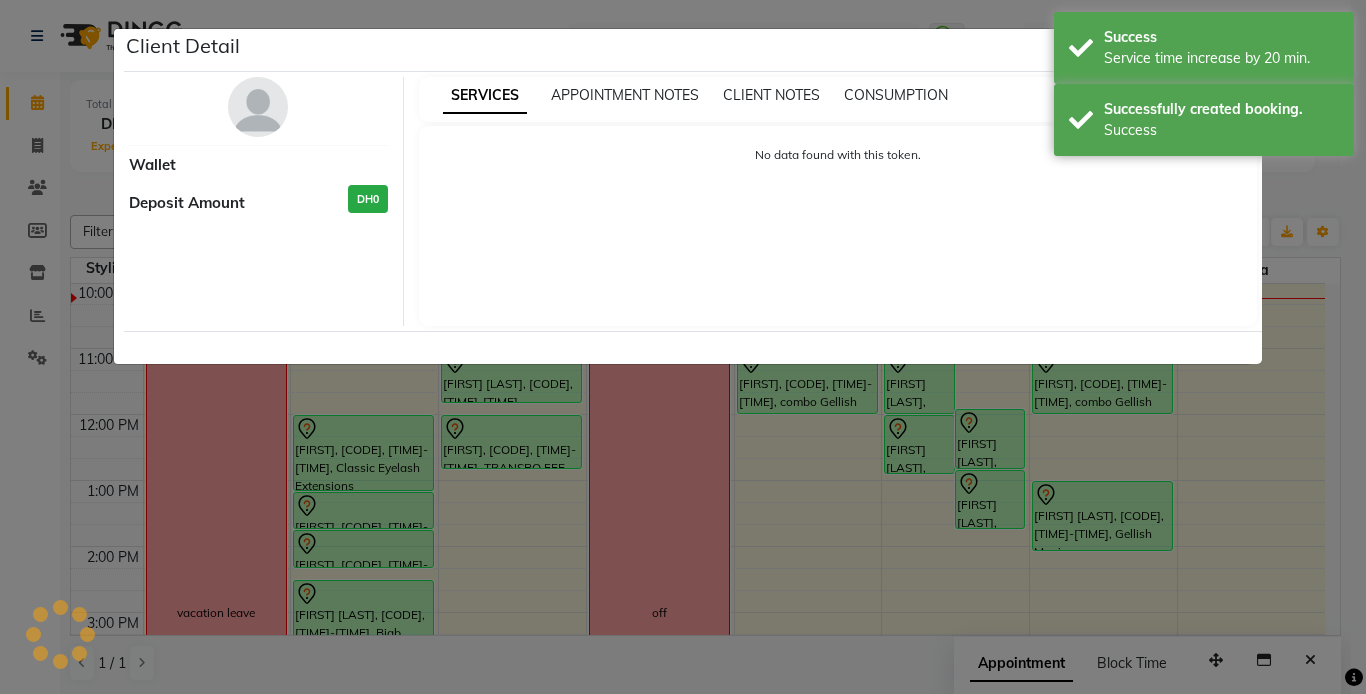 select on "7" 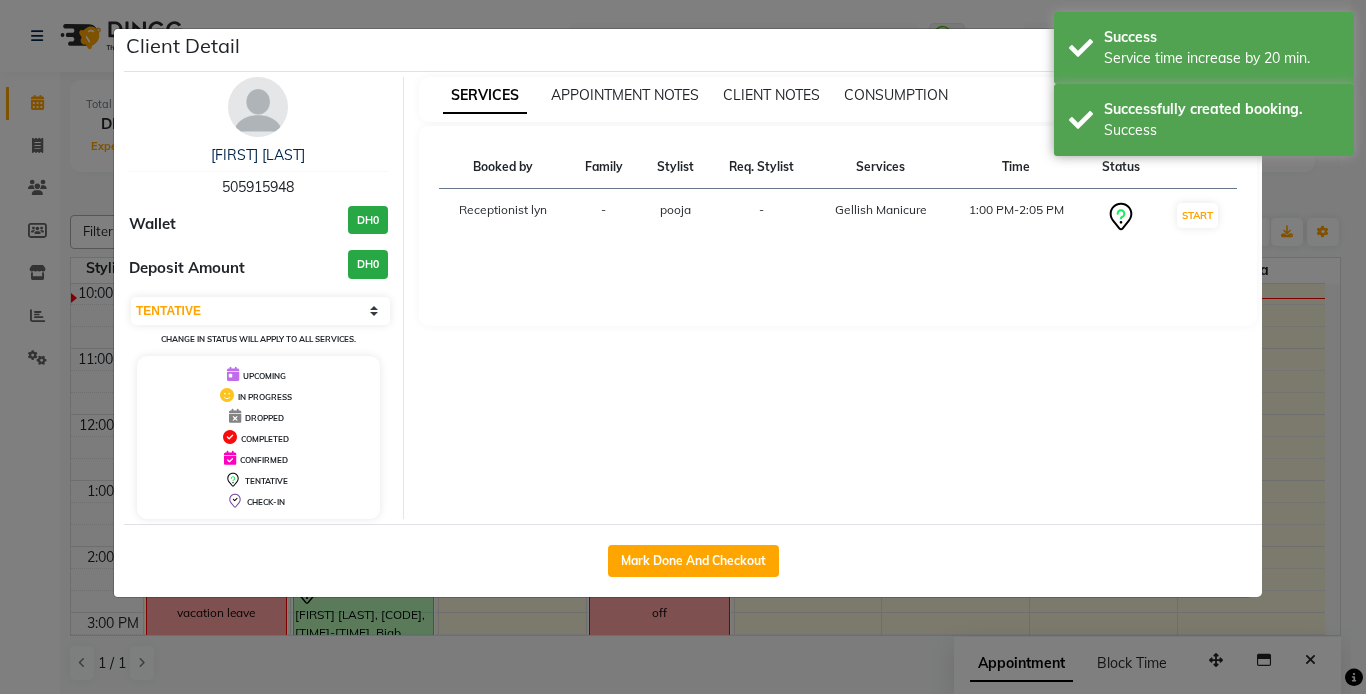 click at bounding box center [258, 107] 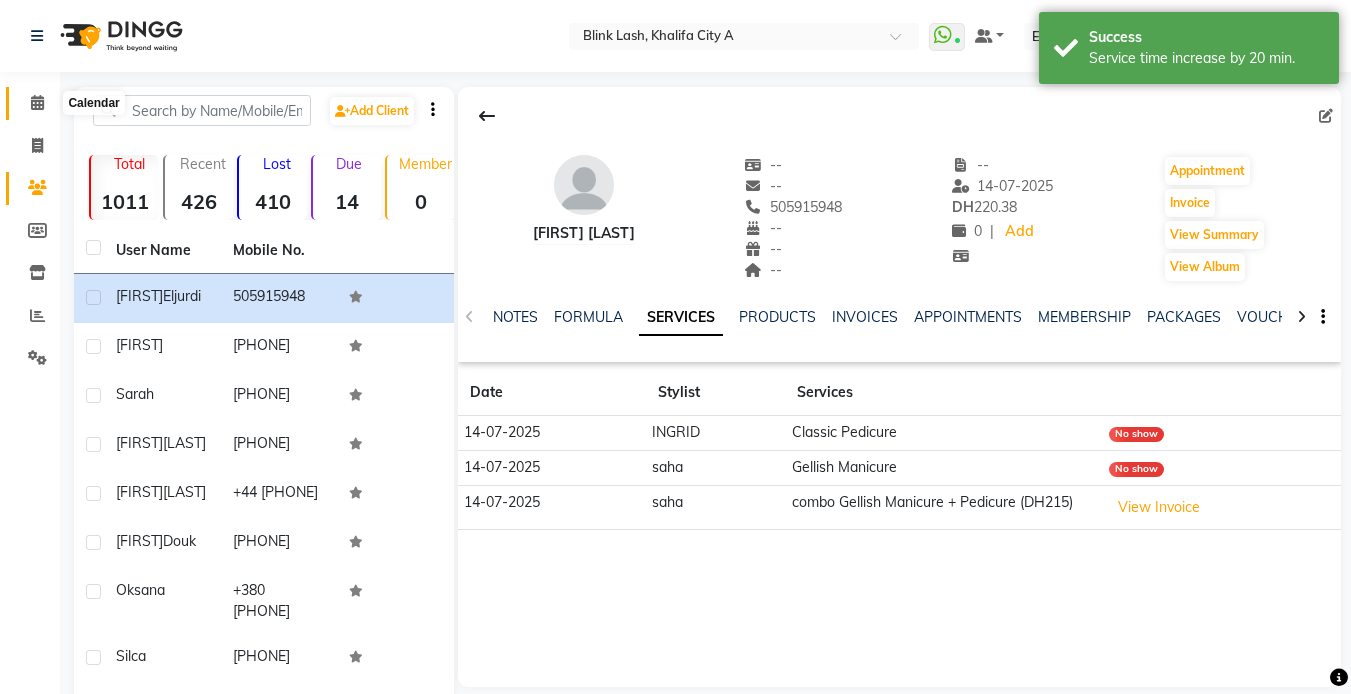 click 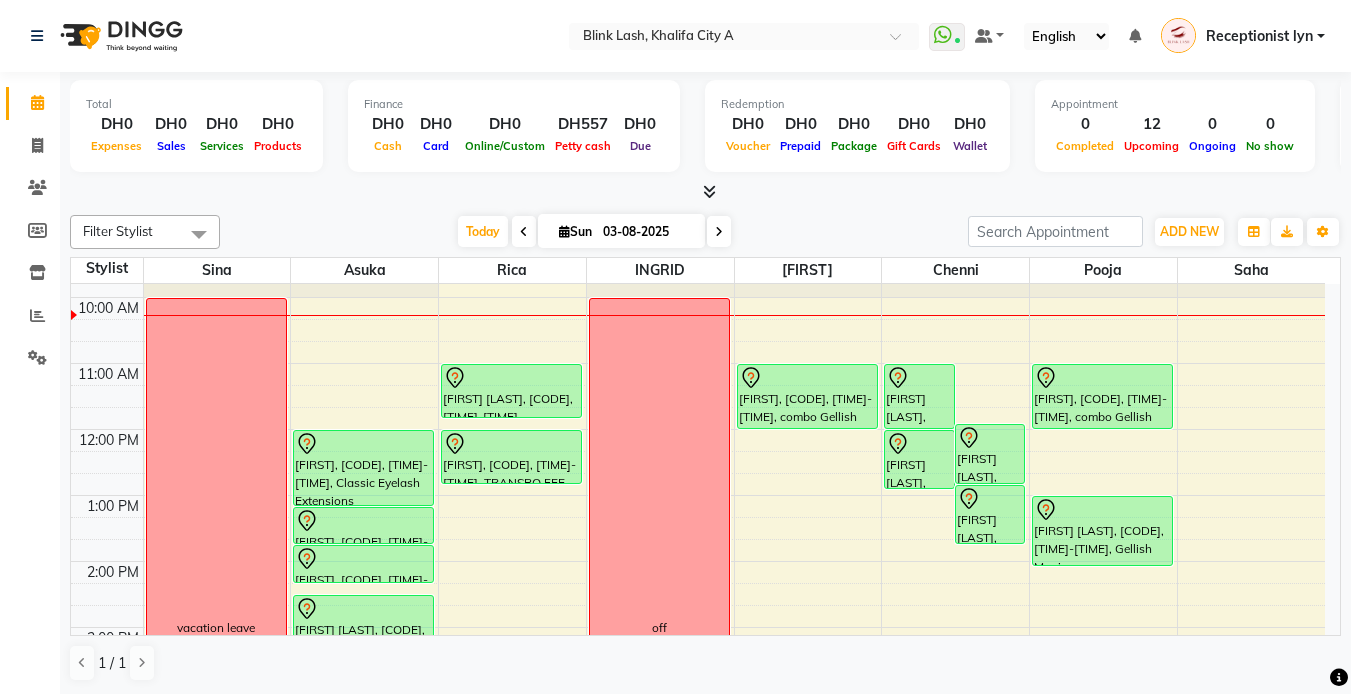 scroll, scrollTop: 100, scrollLeft: 0, axis: vertical 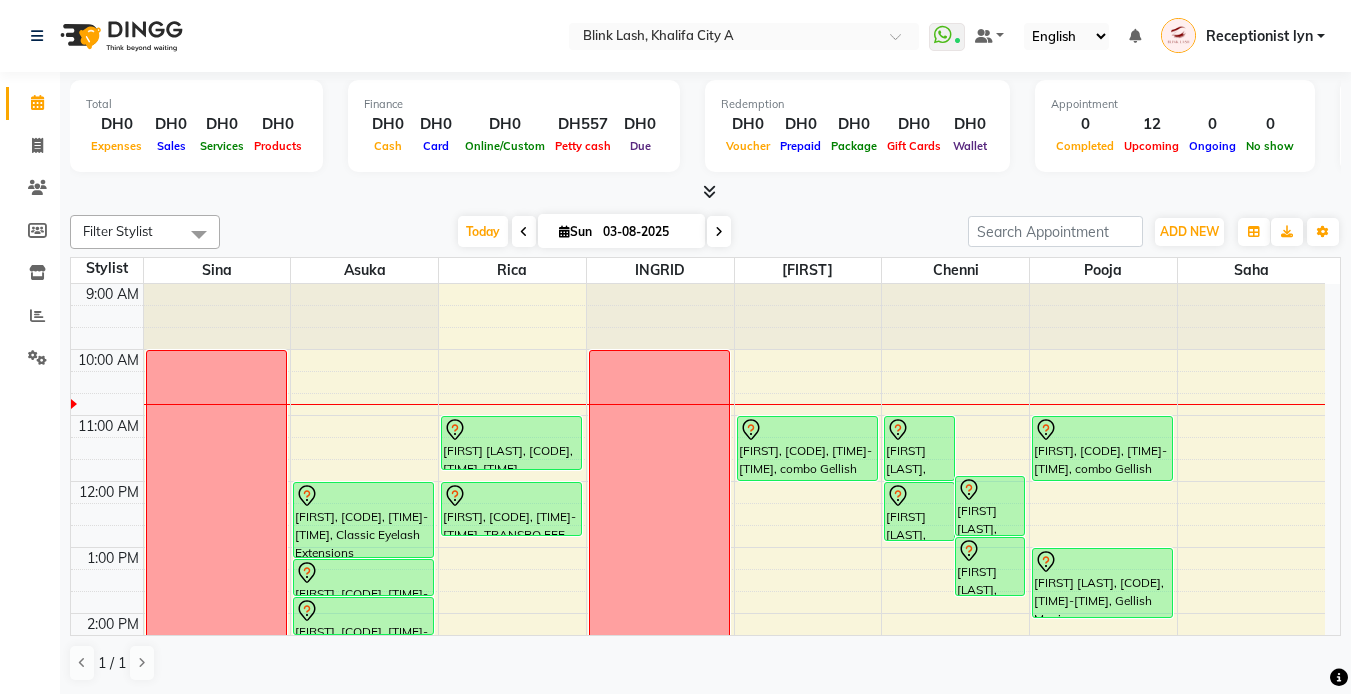 drag, startPoint x: 701, startPoint y: 195, endPoint x: 1322, endPoint y: 177, distance: 621.2608 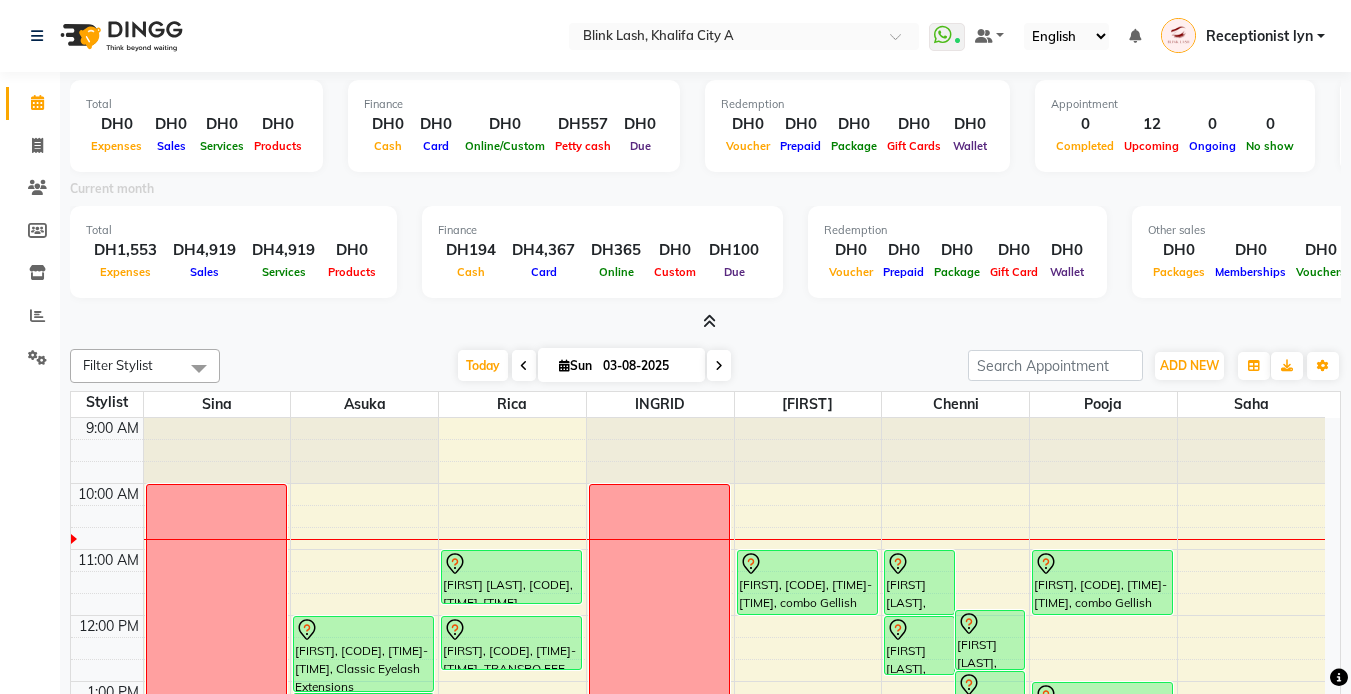 click at bounding box center (709, 321) 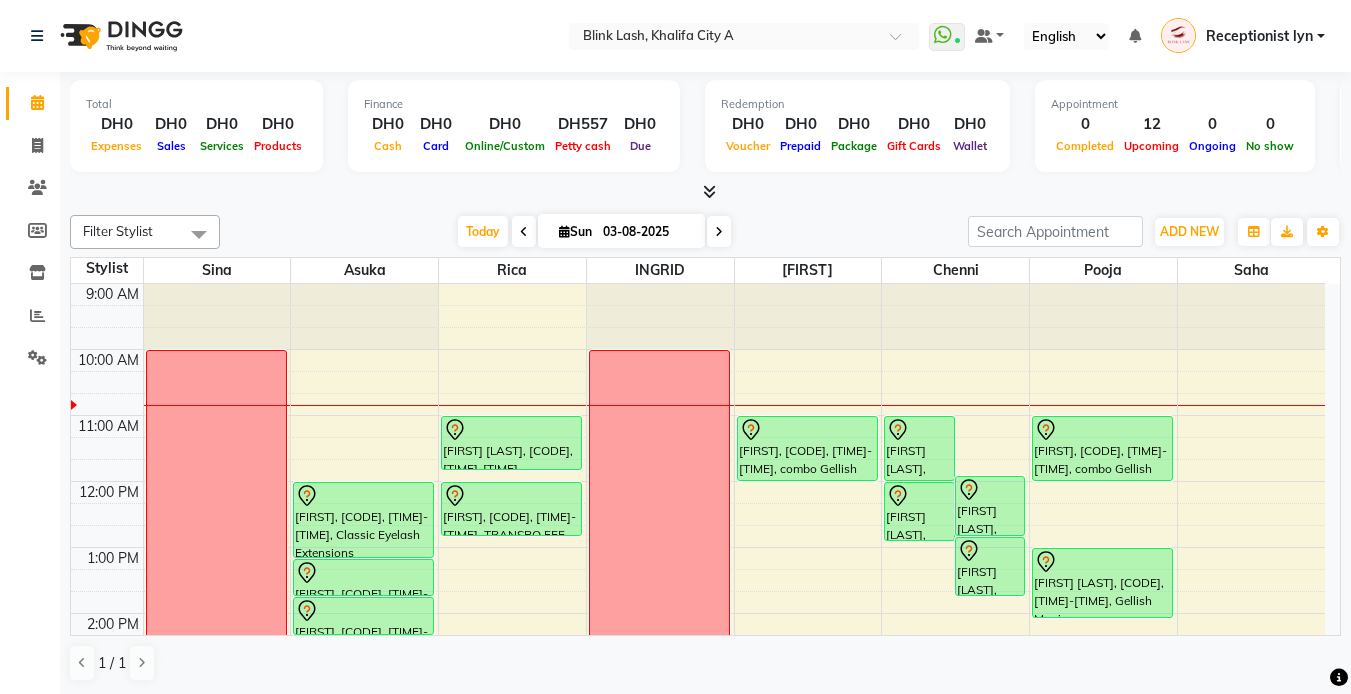 click at bounding box center [719, 231] 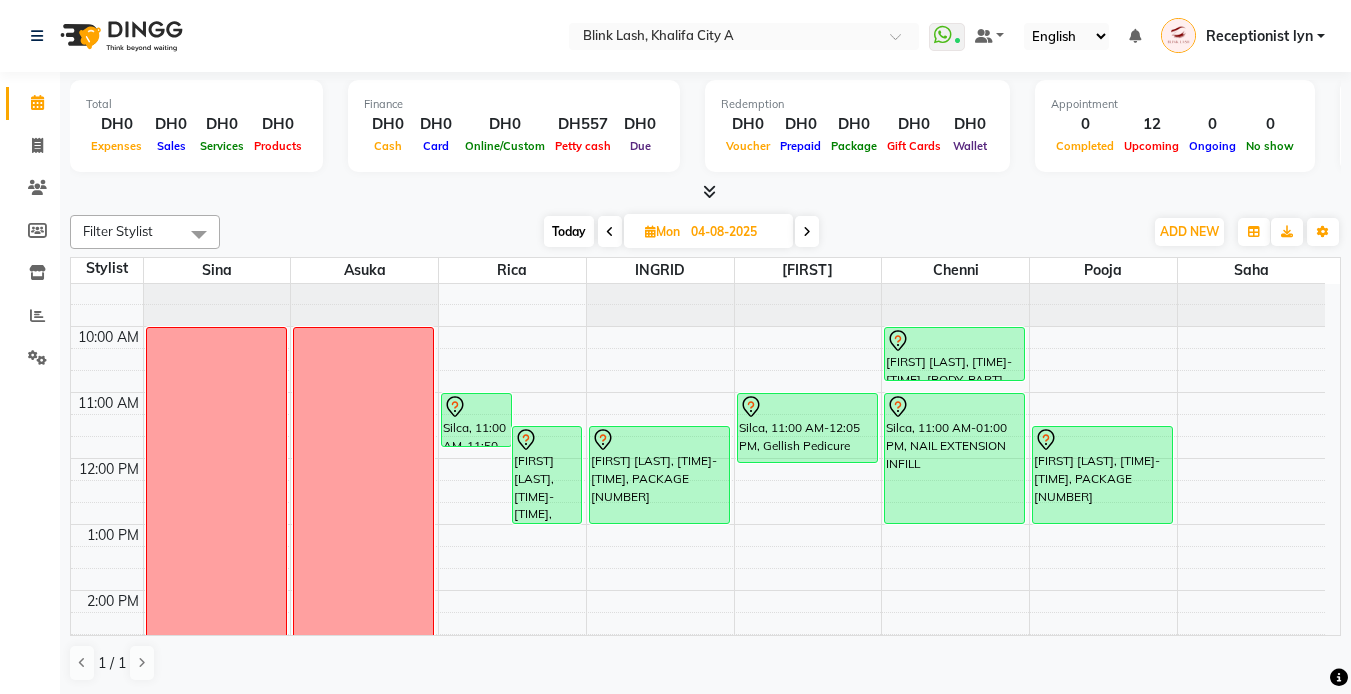 scroll, scrollTop: 0, scrollLeft: 0, axis: both 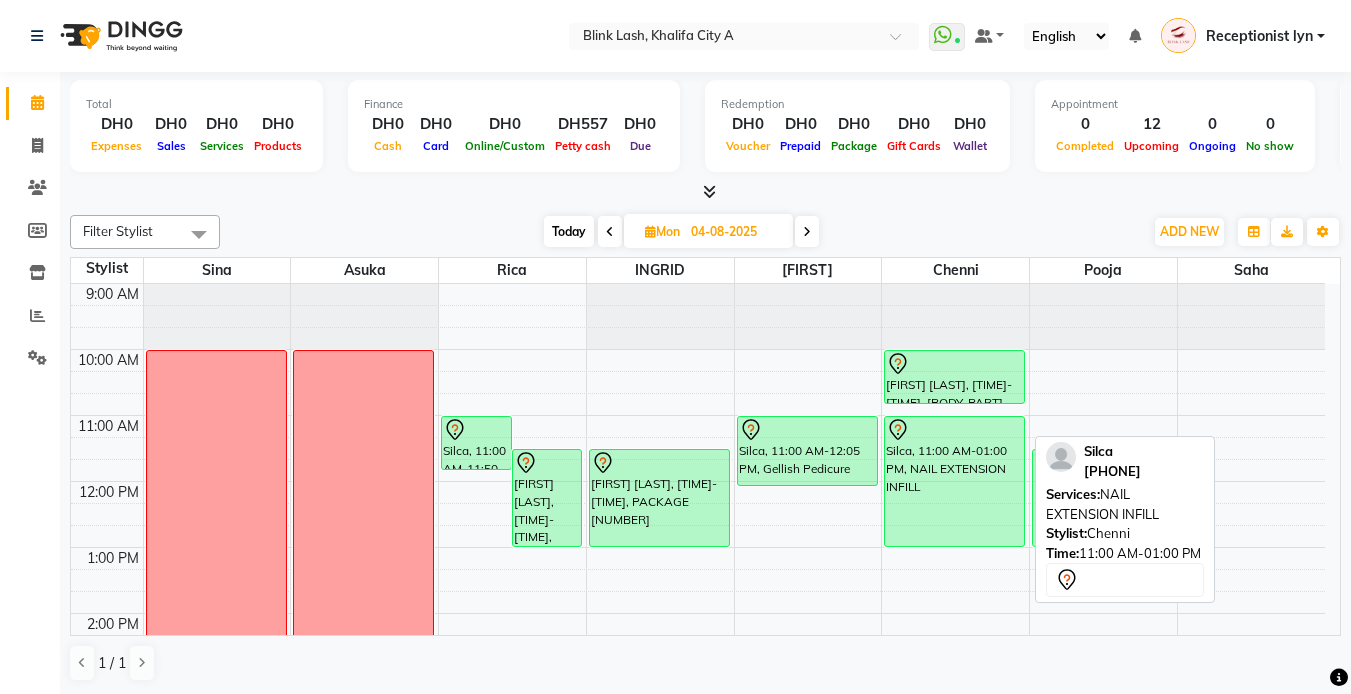 click on "Silca, 11:00 AM-01:00 PM, NAIL EXTENSION INFILL" at bounding box center (954, 481) 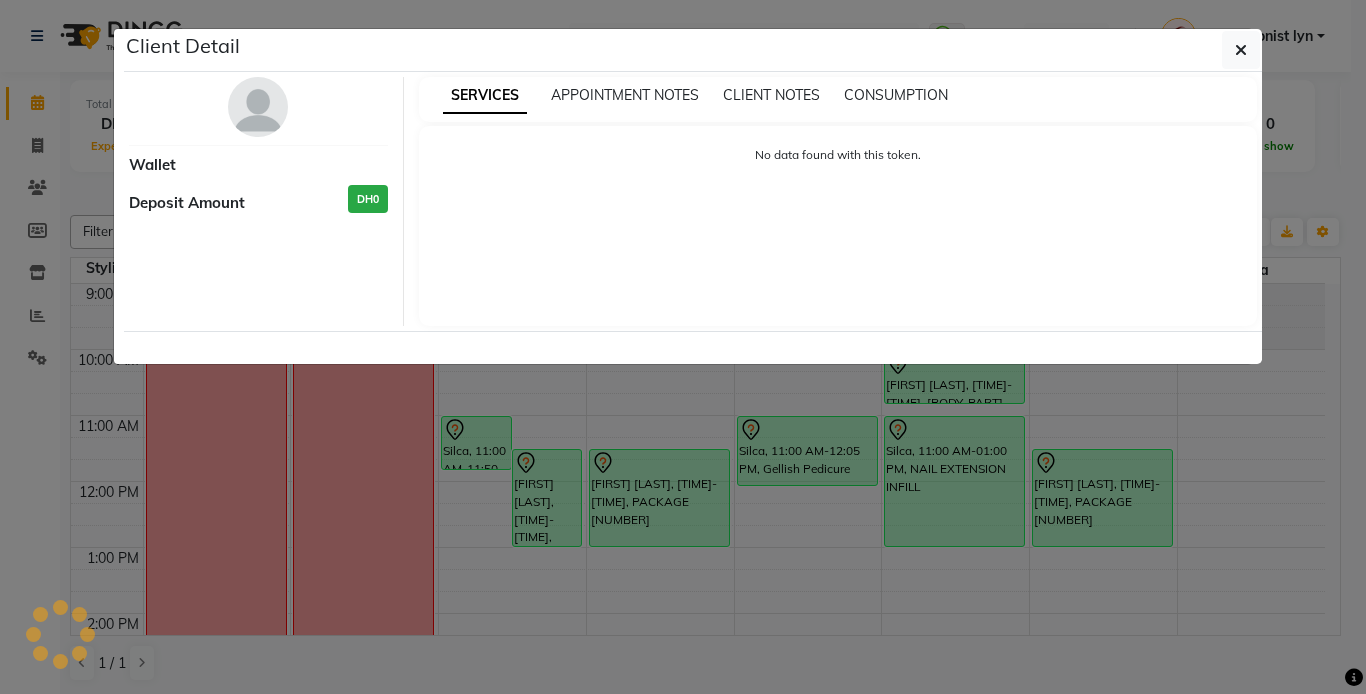 select on "7" 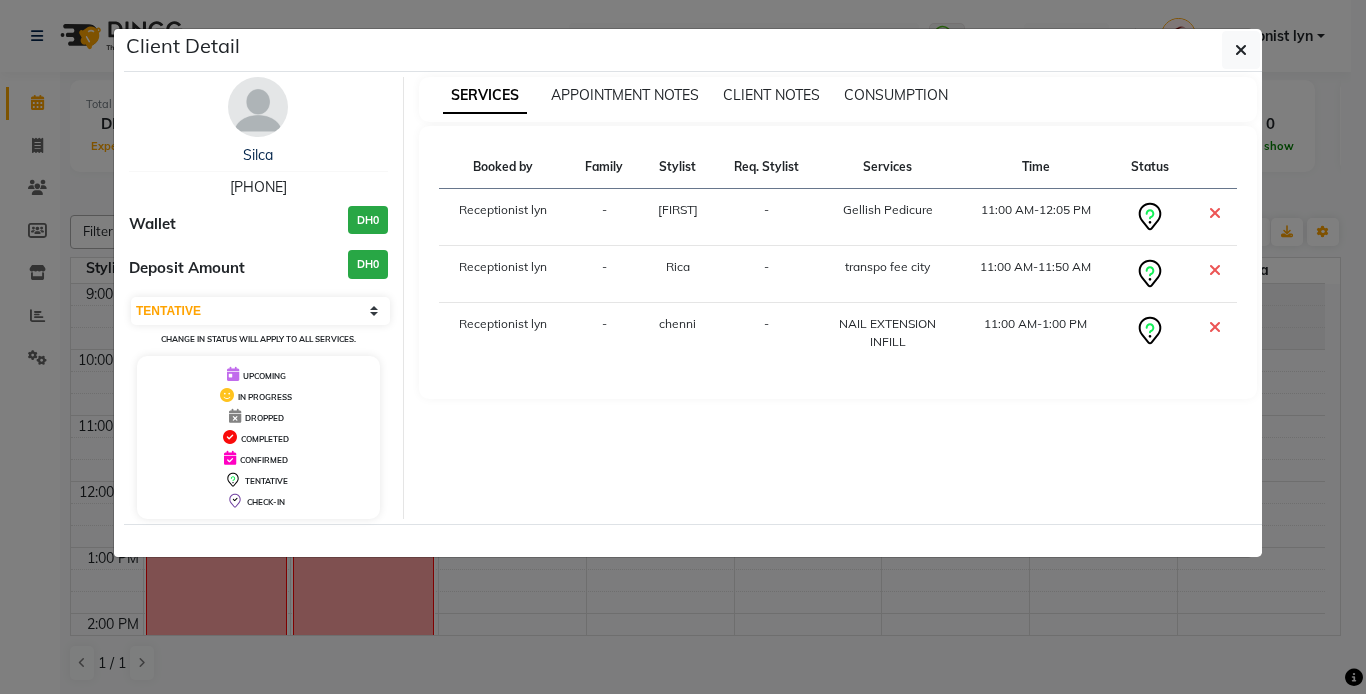 click at bounding box center [258, 107] 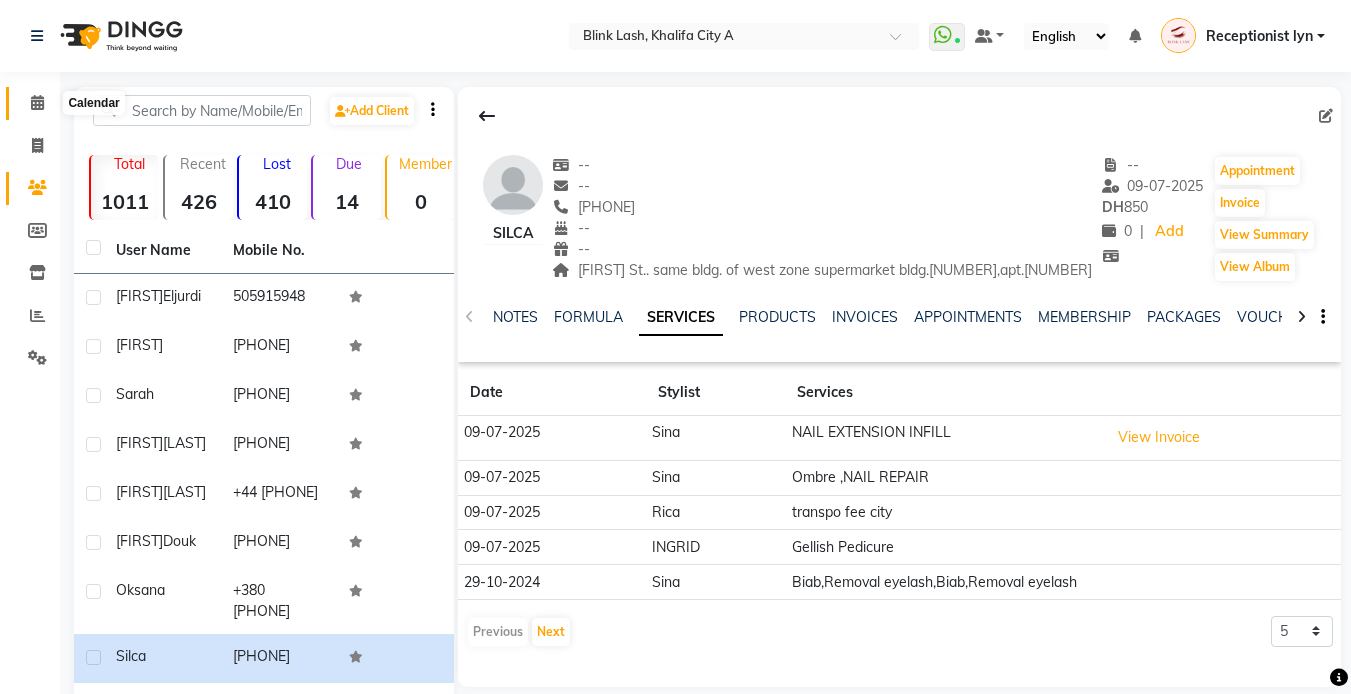 drag, startPoint x: 43, startPoint y: 104, endPoint x: 11, endPoint y: 168, distance: 71.55418 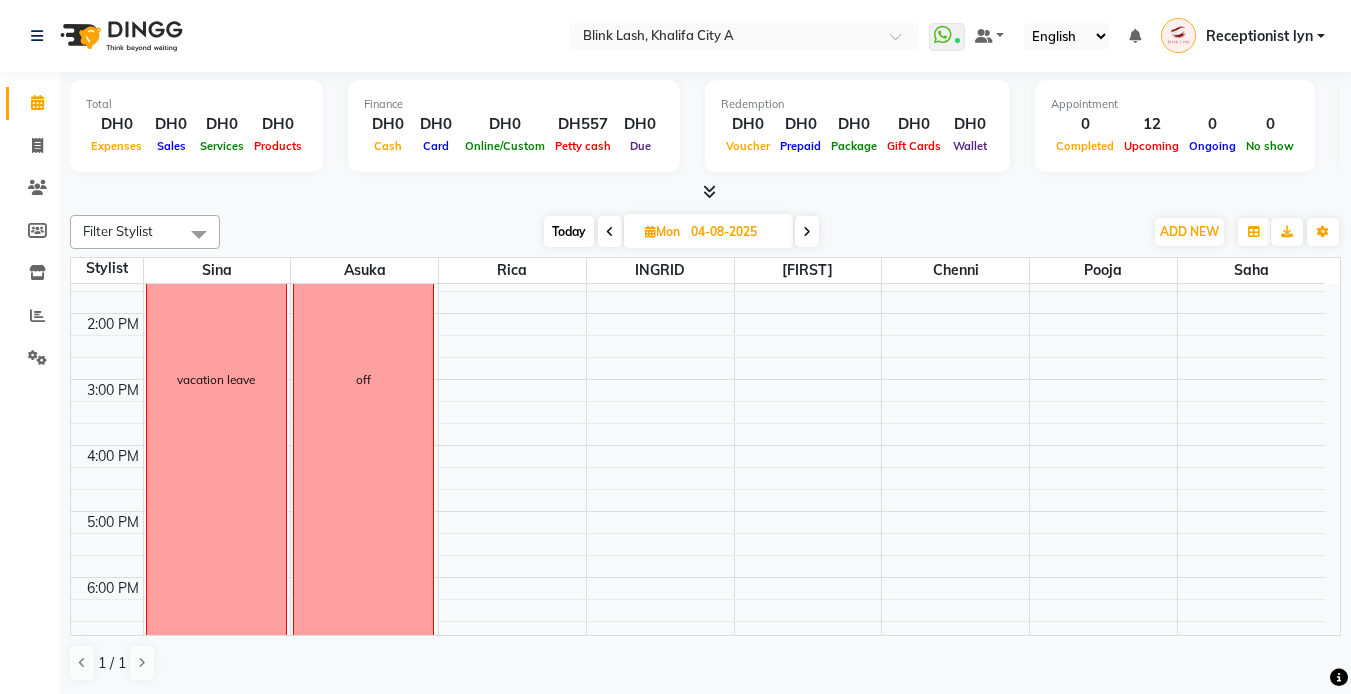 scroll, scrollTop: 0, scrollLeft: 0, axis: both 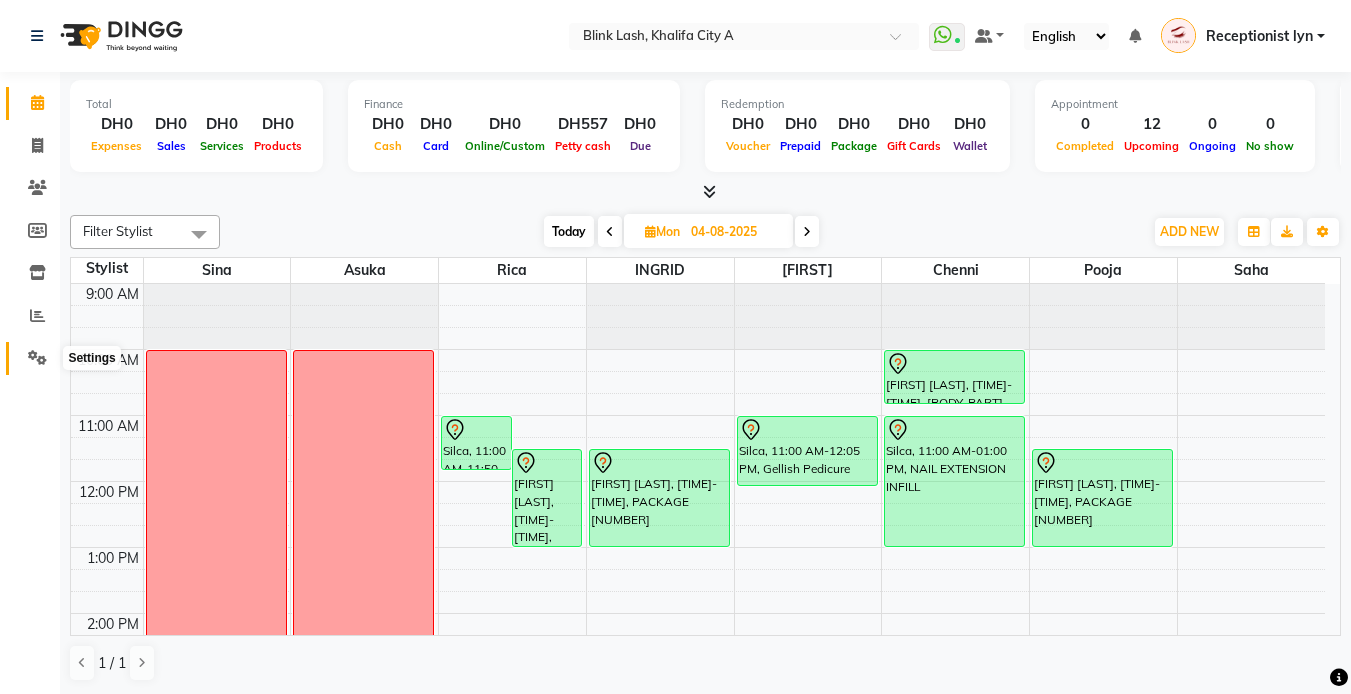 click 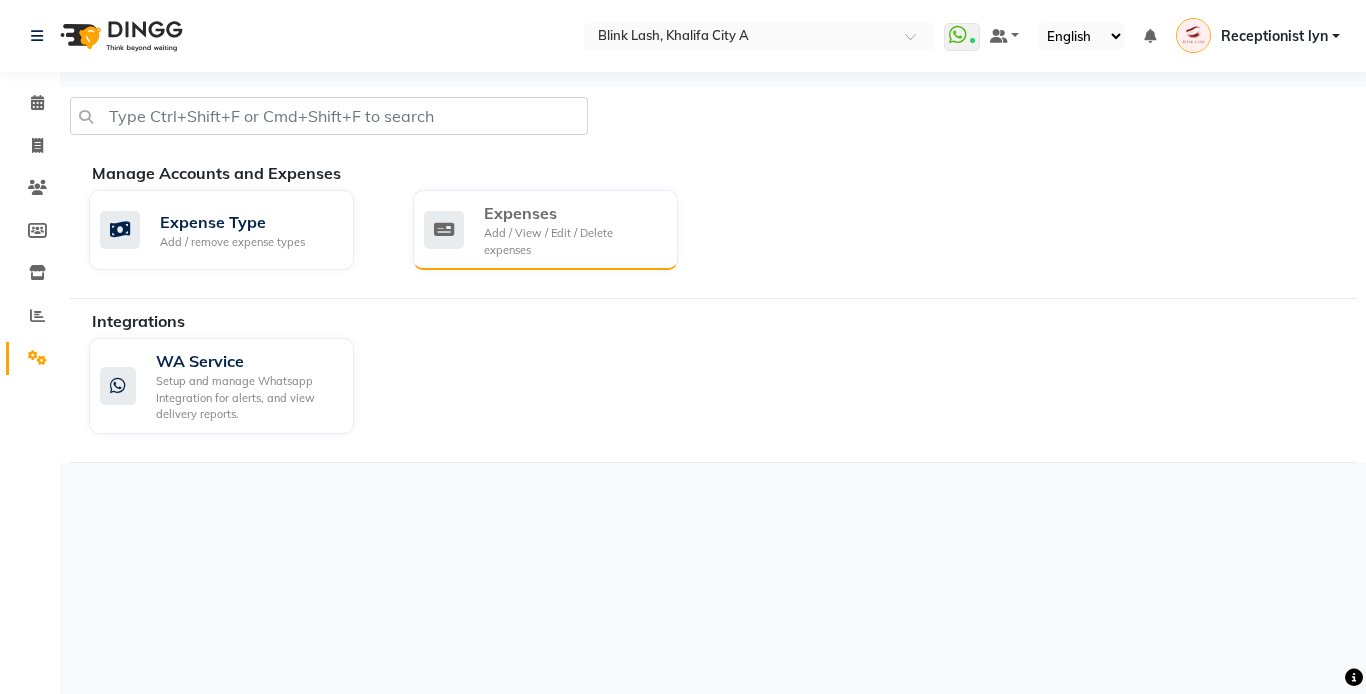 click on "Expenses" 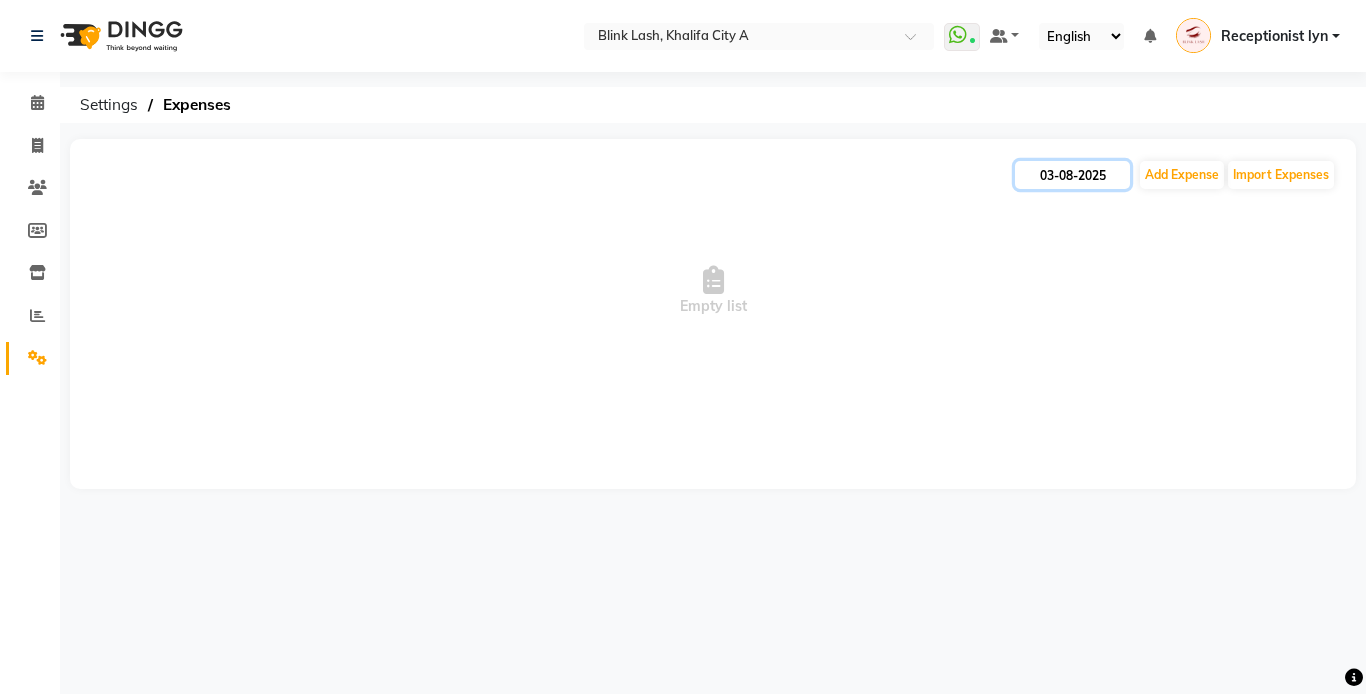 click on "03-08-2025" 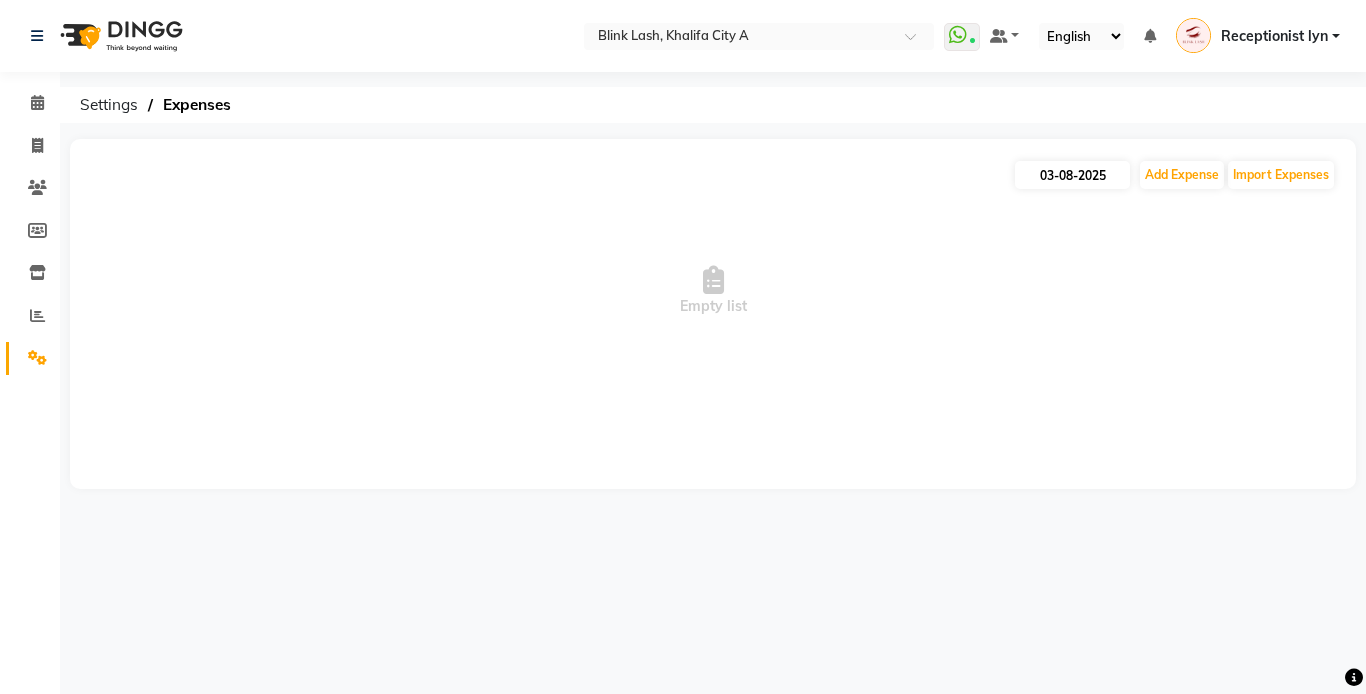 select on "8" 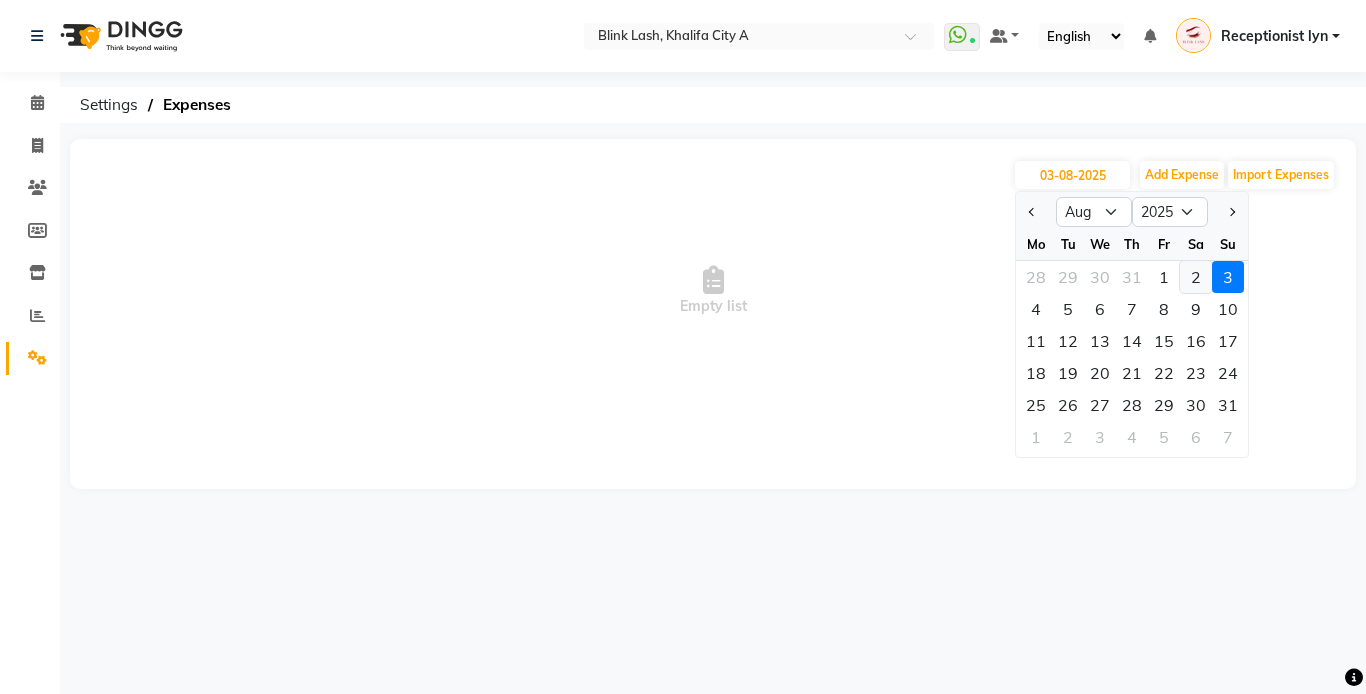 click on "2" 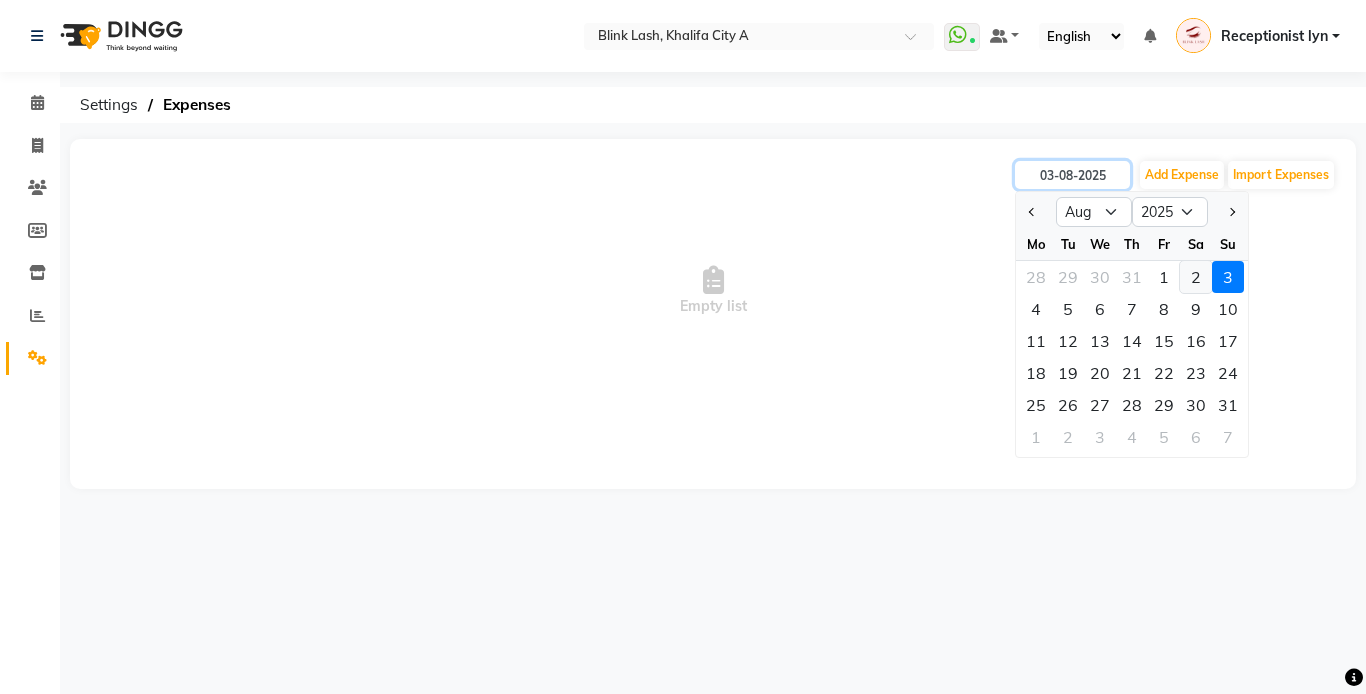 type on "02-08-2025" 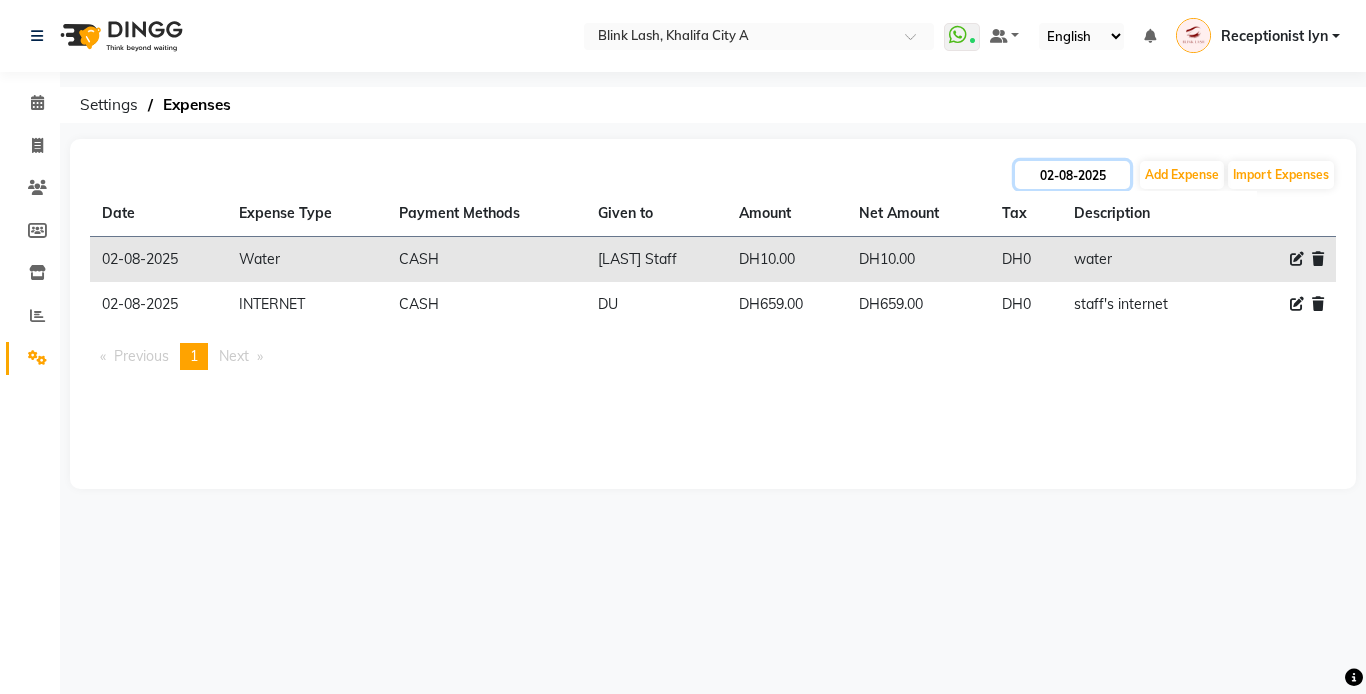 click on "02-08-2025" 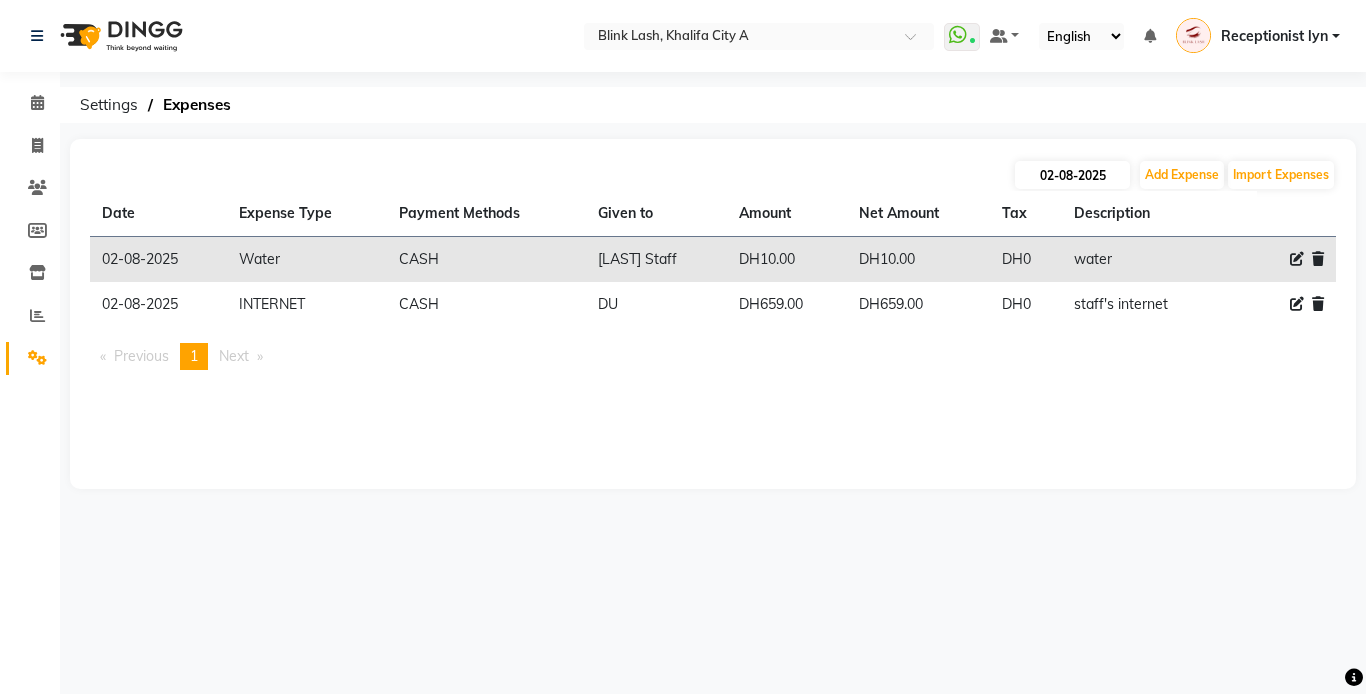 select on "8" 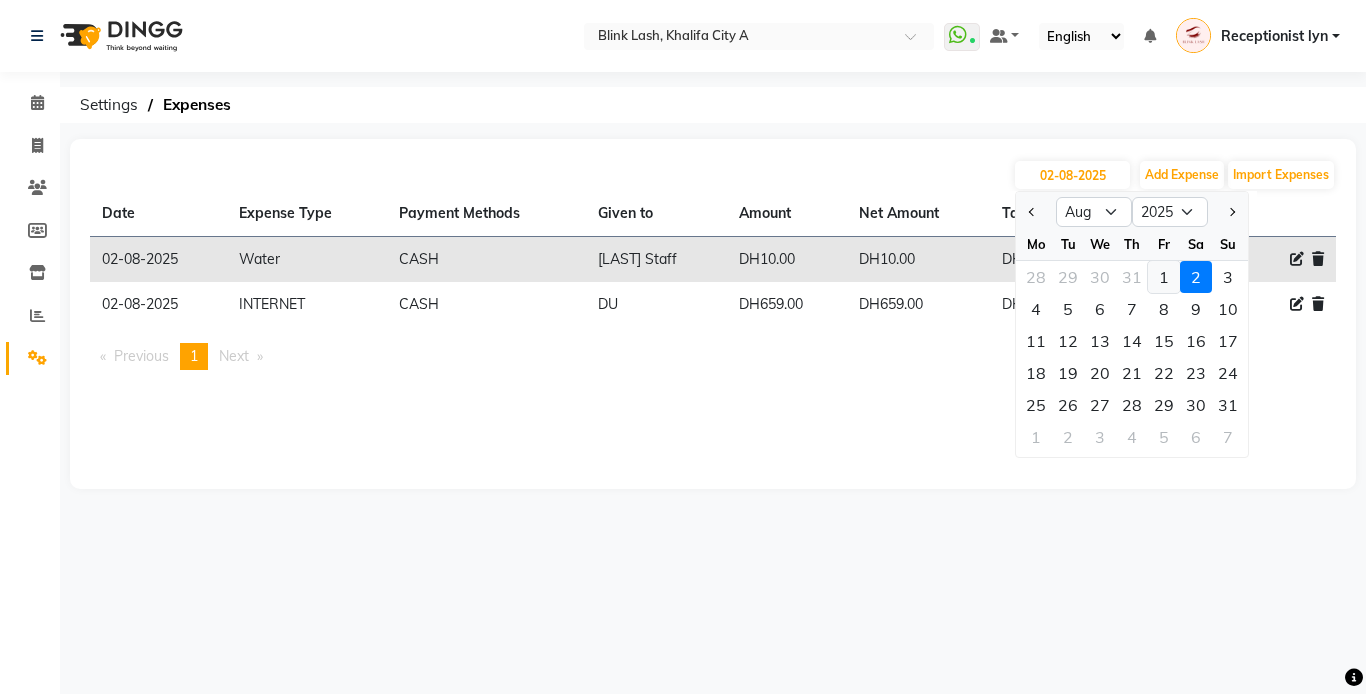click on "1" 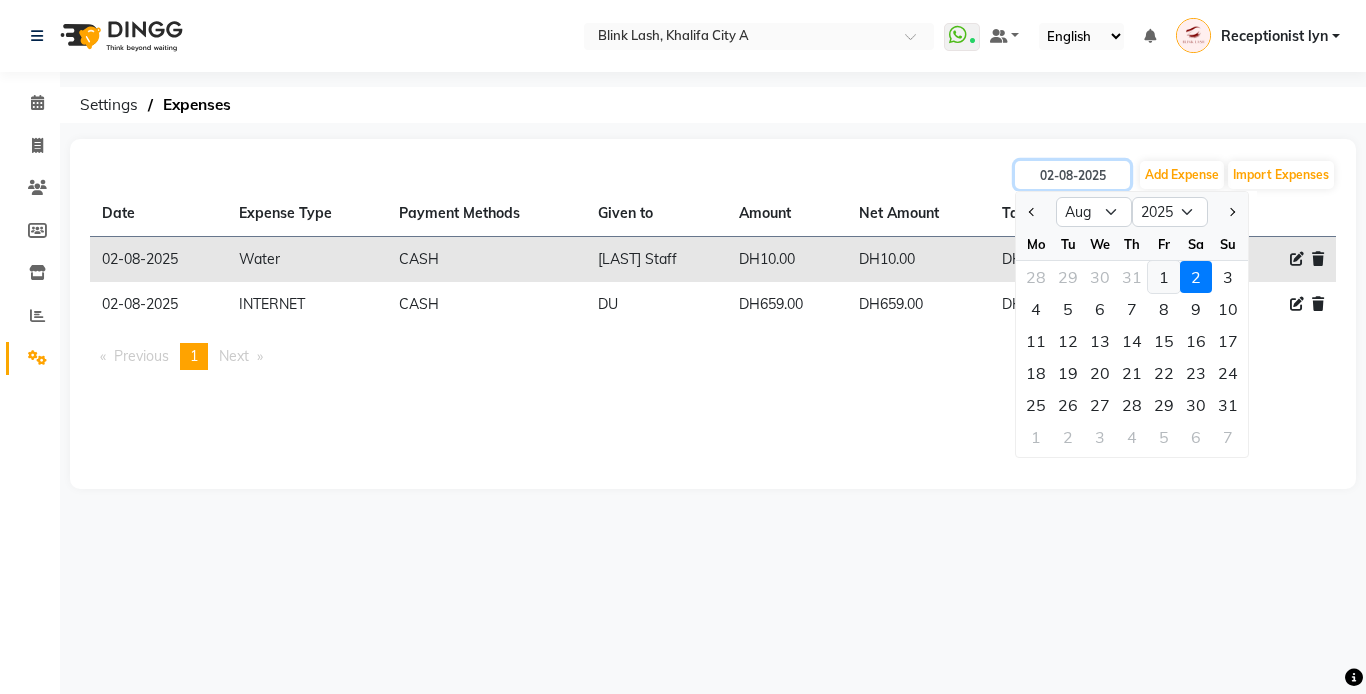type on "01-08-2025" 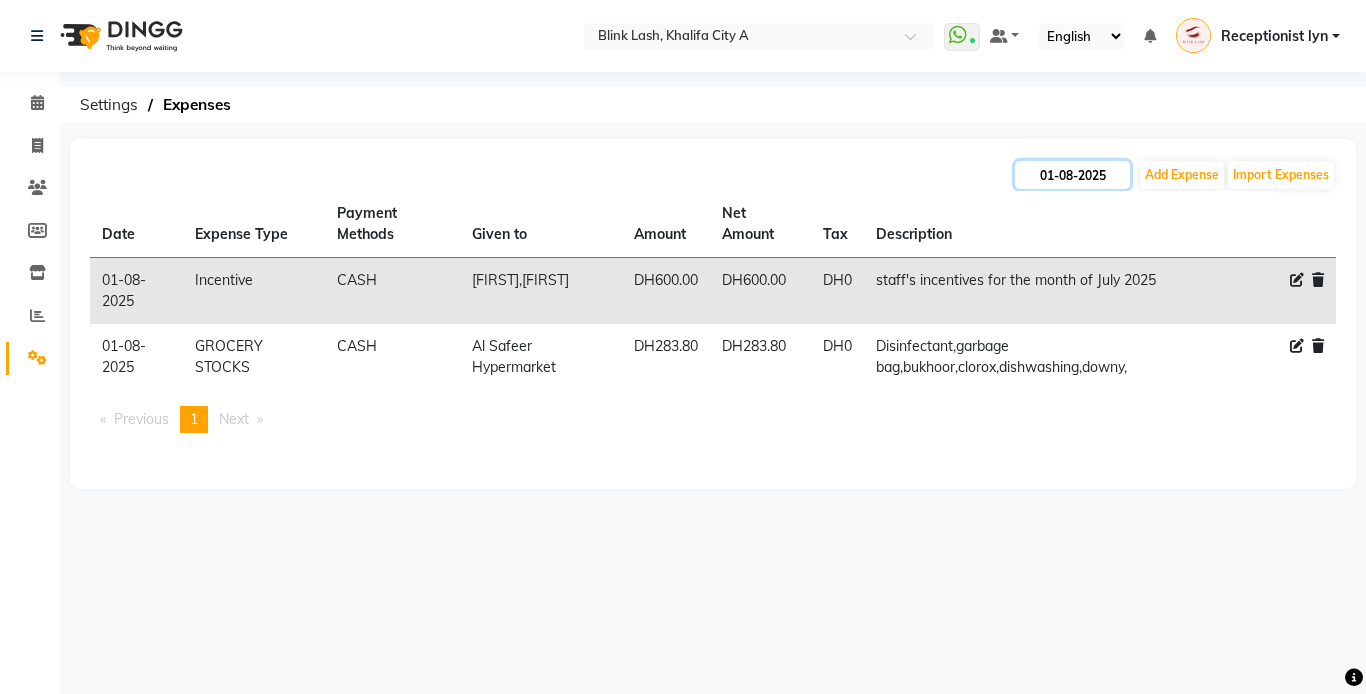 click on "01-08-2025" 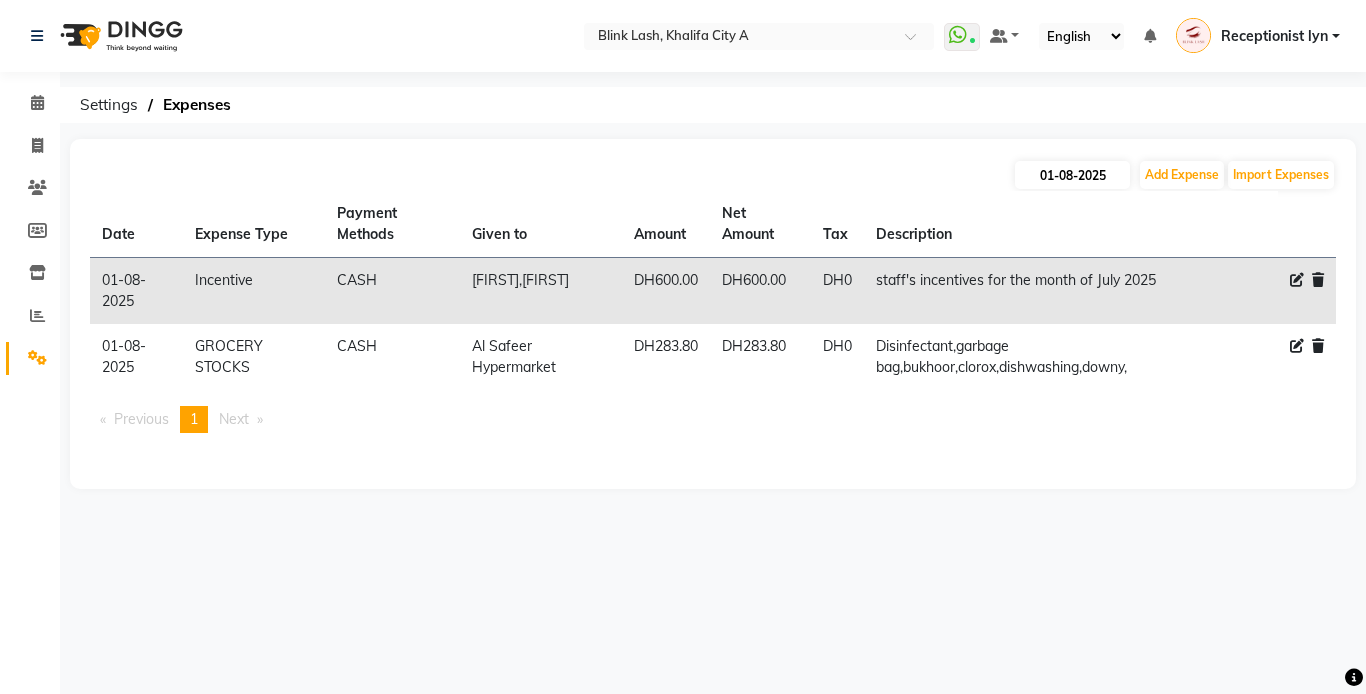 select on "8" 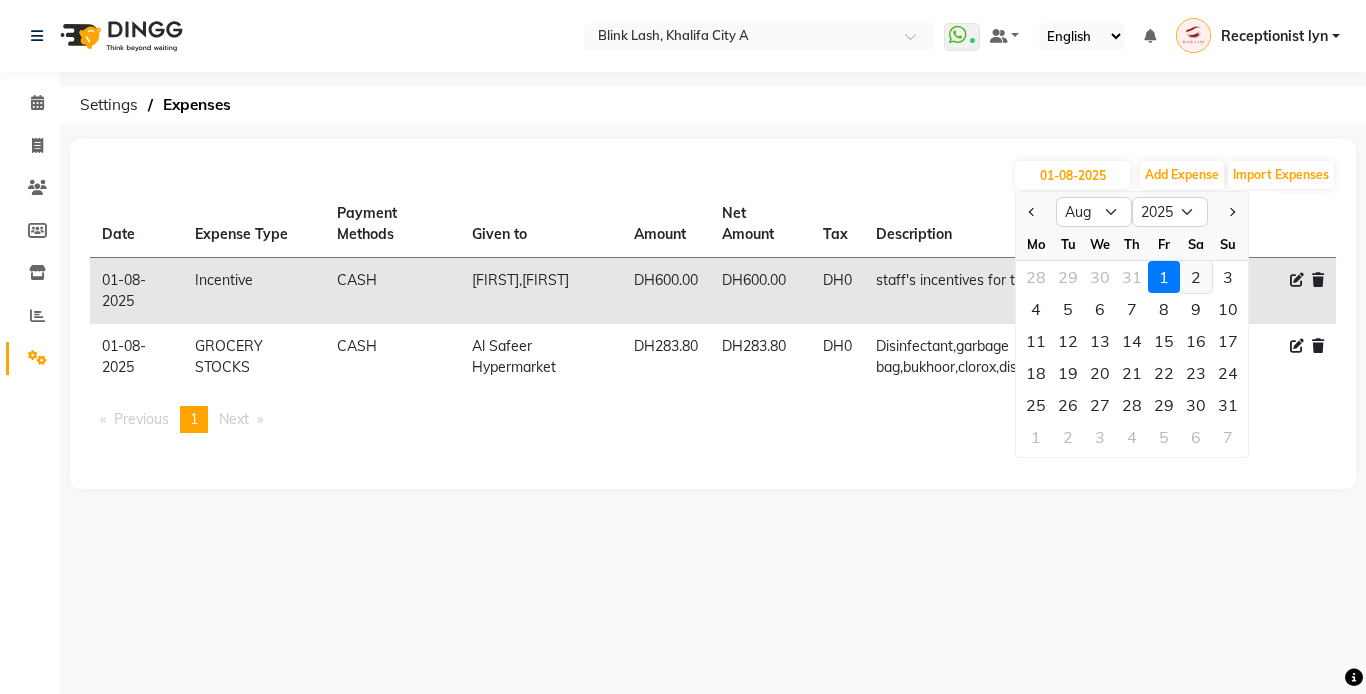 click on "2" 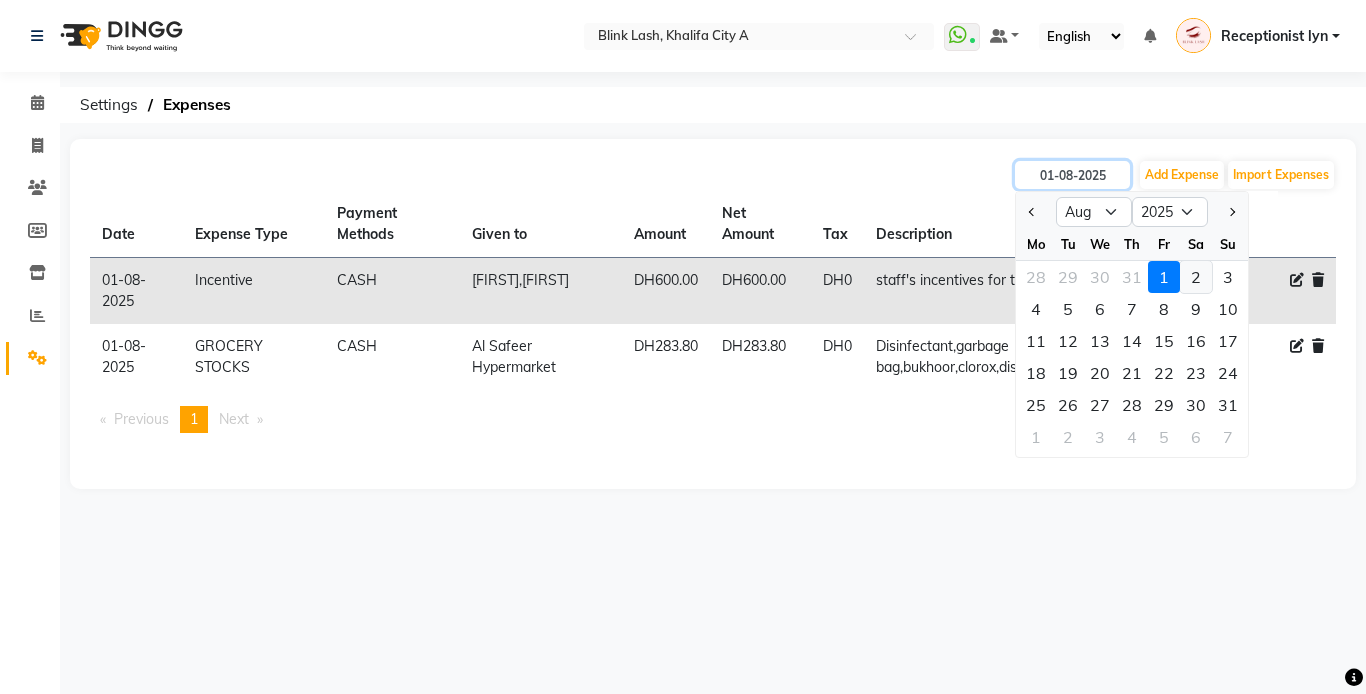 type on "02-08-2025" 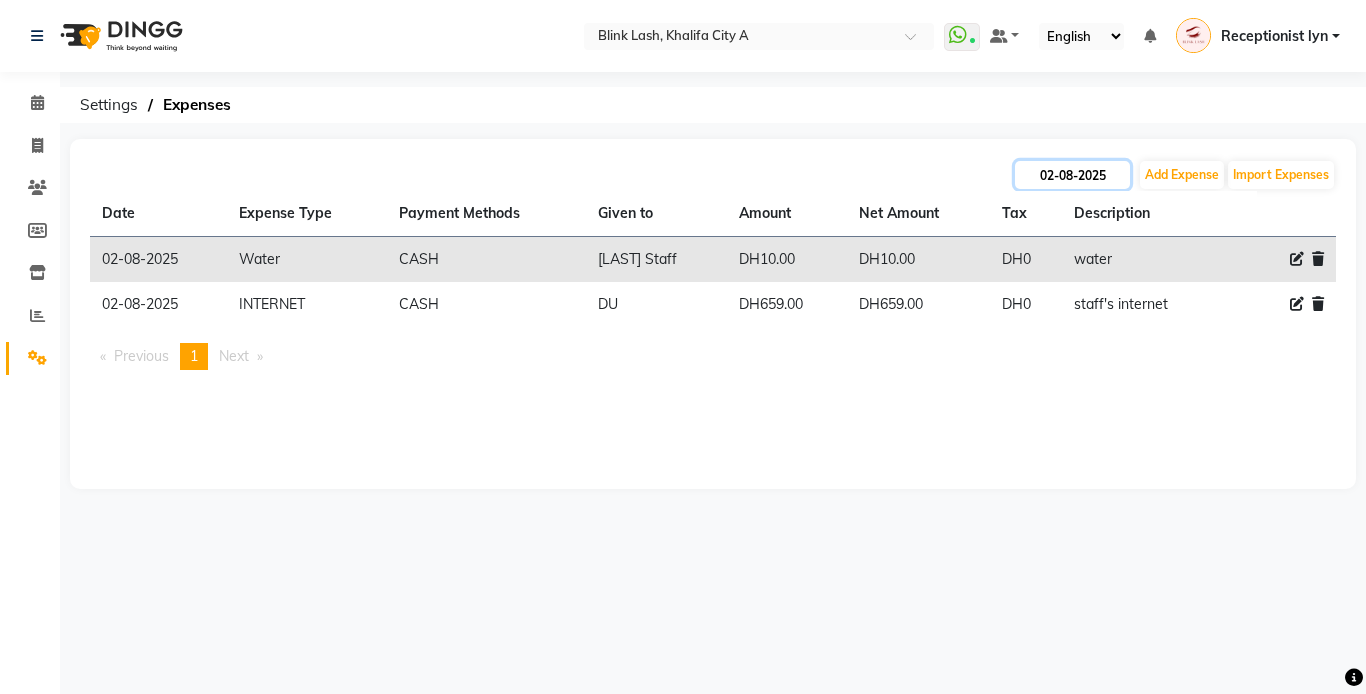 click on "02-08-2025" 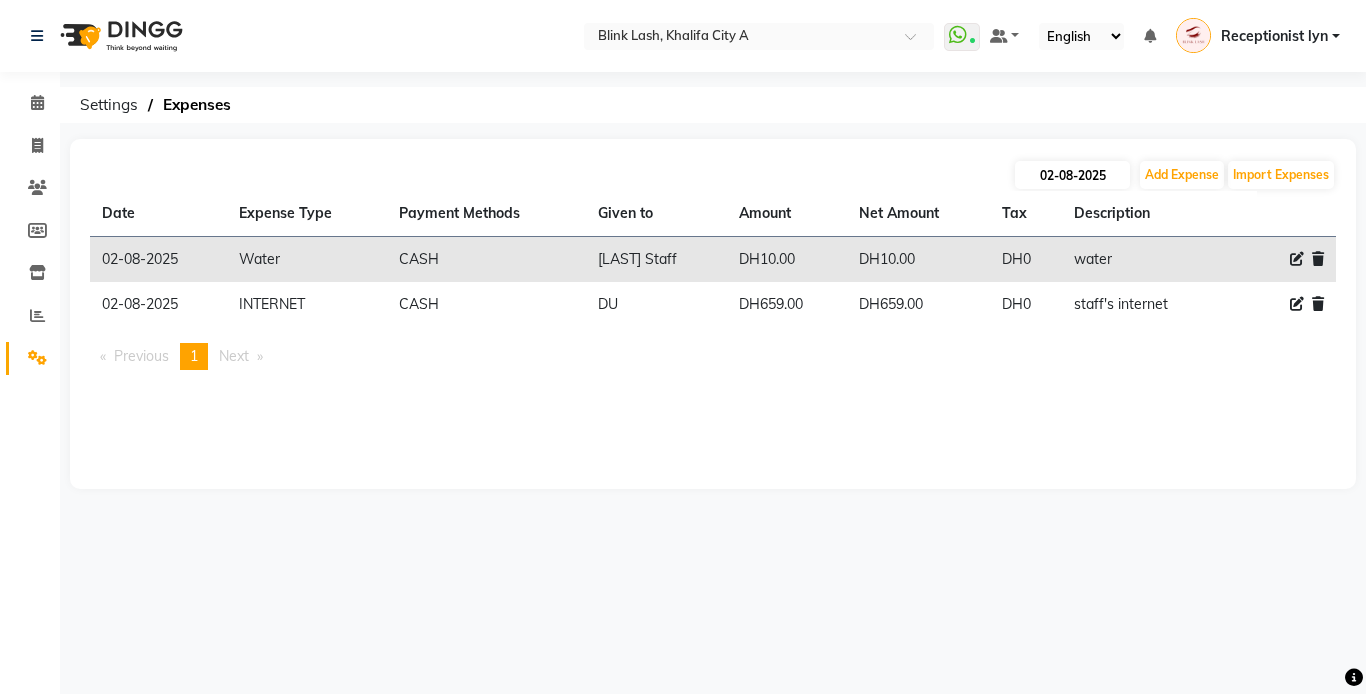 select on "8" 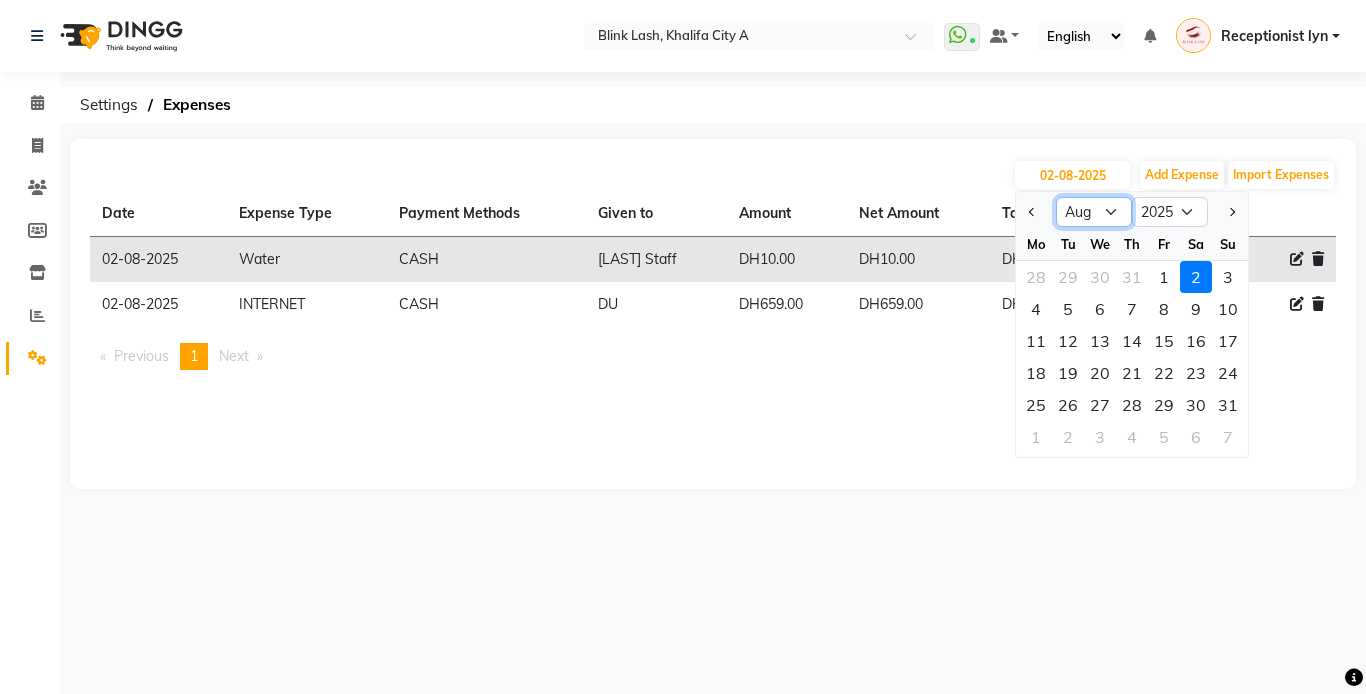 click on "Jan Feb Mar Apr May Jun Jul Aug Sep Oct Nov Dec" 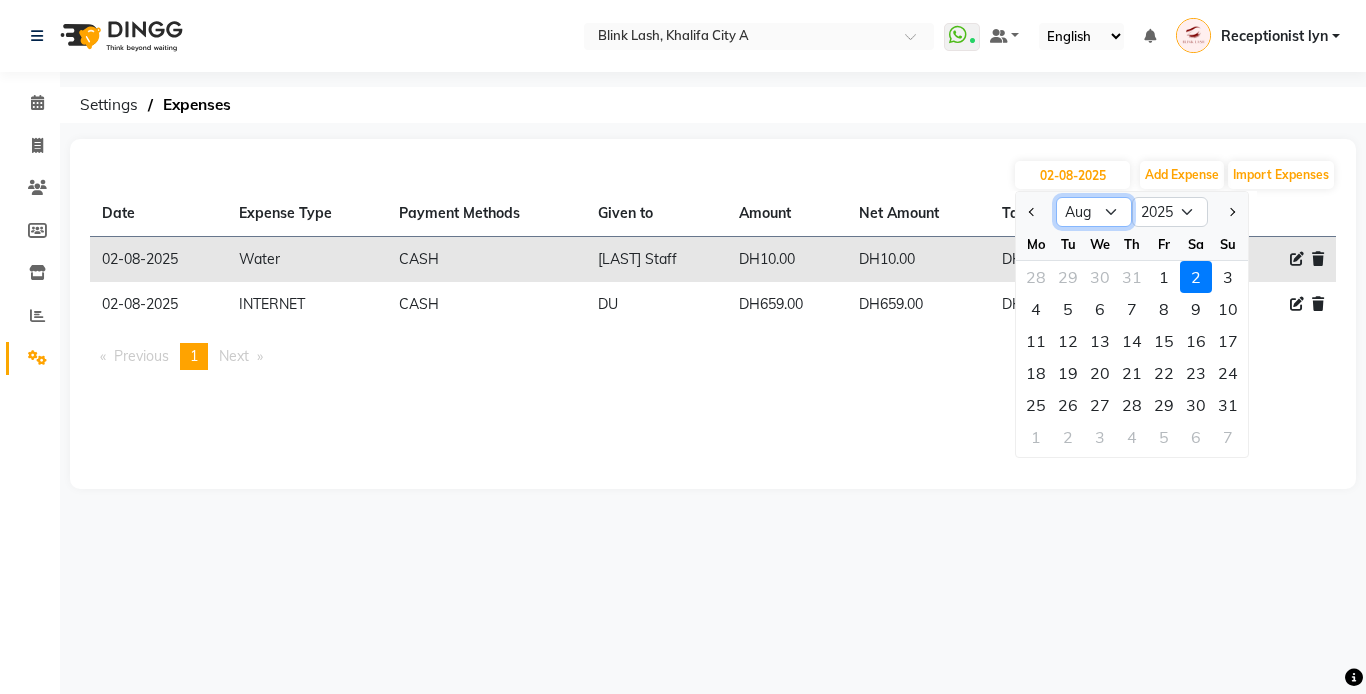 select on "7" 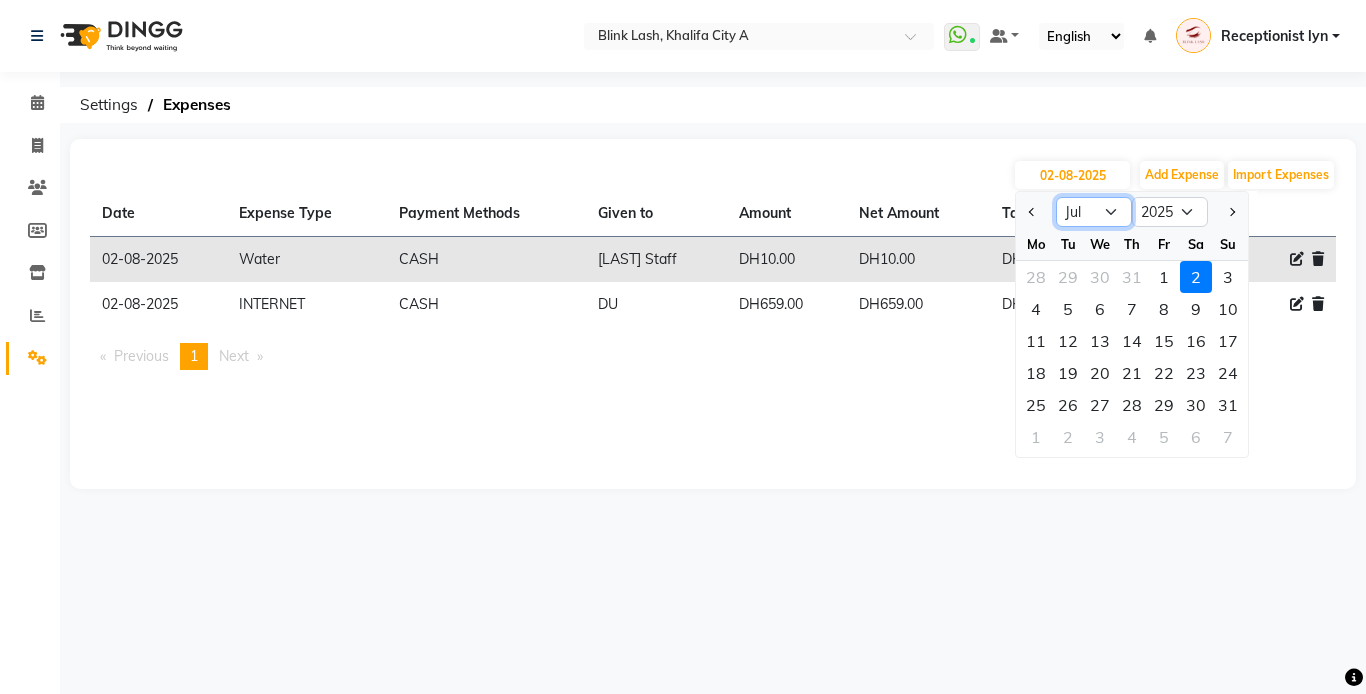 click on "Jan Feb Mar Apr May Jun Jul Aug Sep Oct Nov Dec" 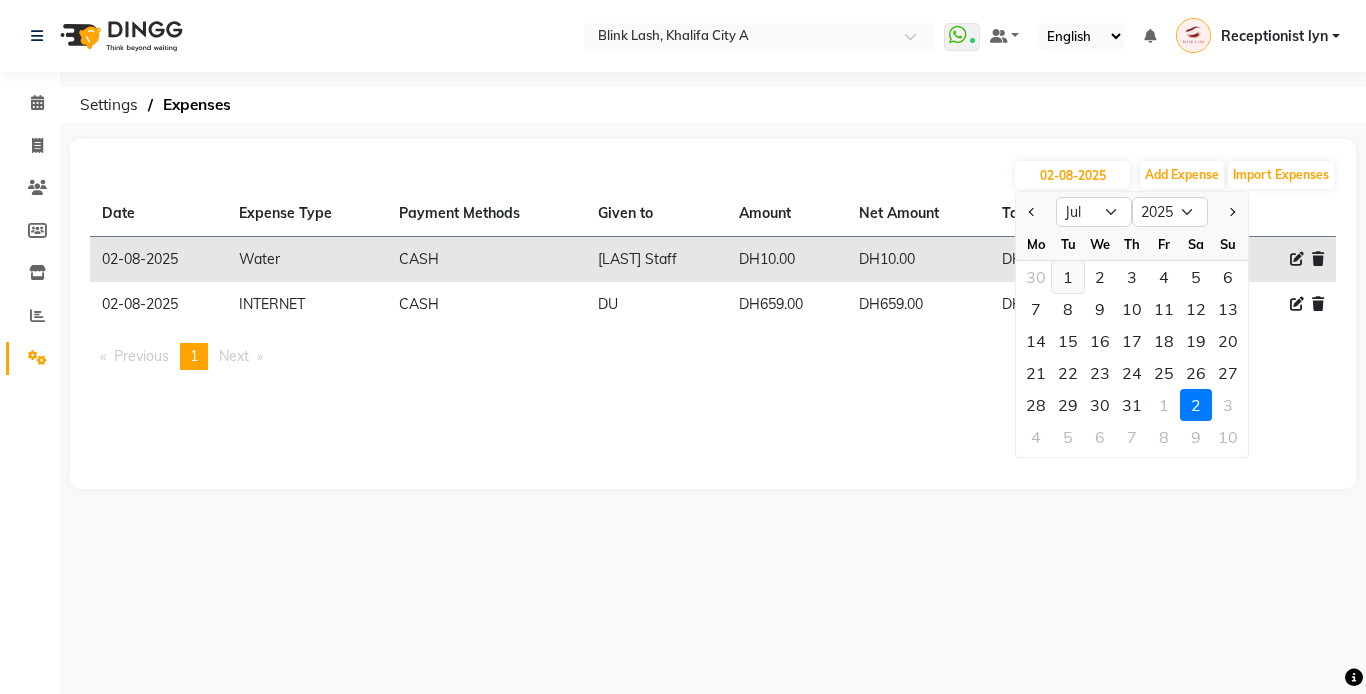 click on "1" 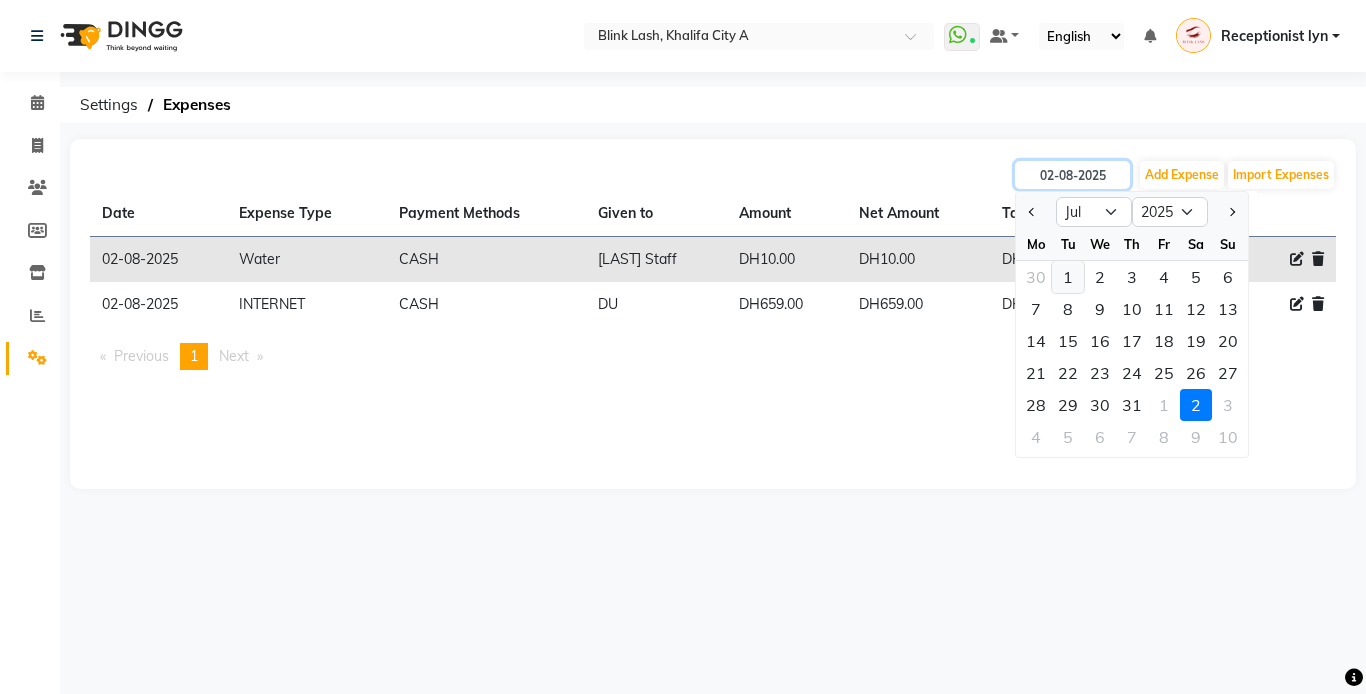type on "01-07-2025" 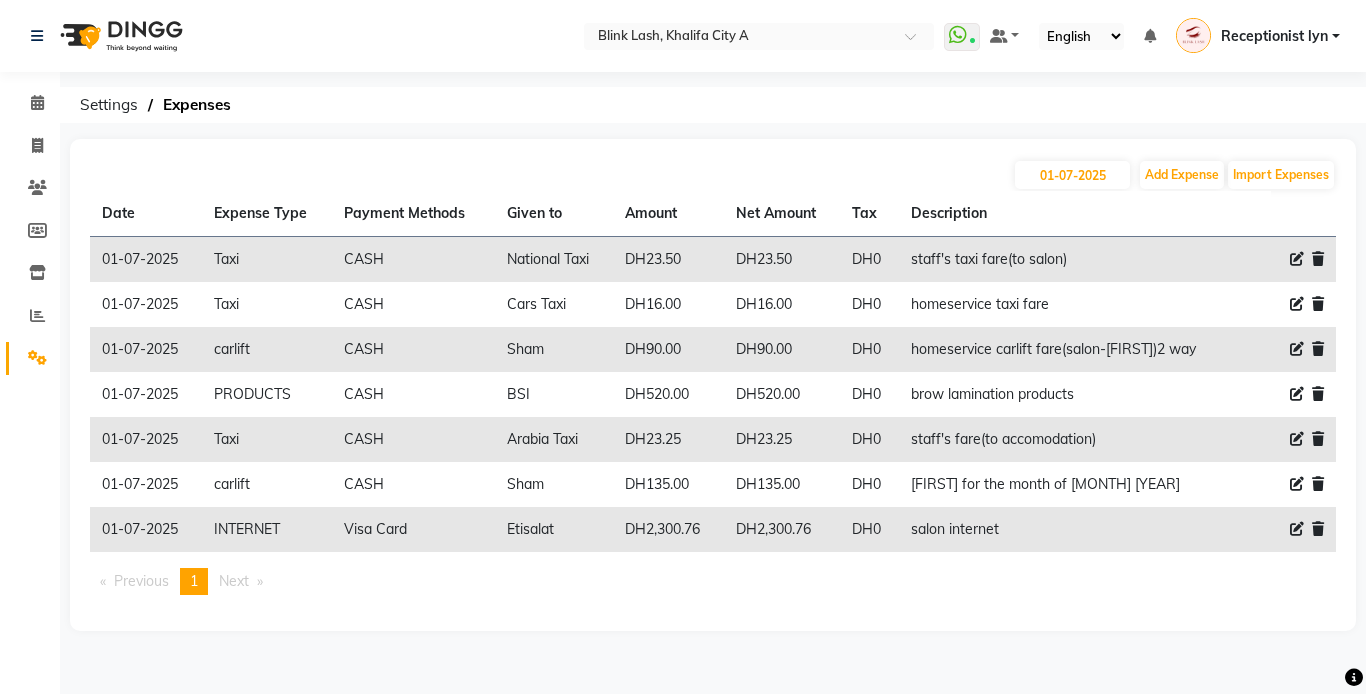 drag, startPoint x: 218, startPoint y: 528, endPoint x: 626, endPoint y: 145, distance: 559.60077 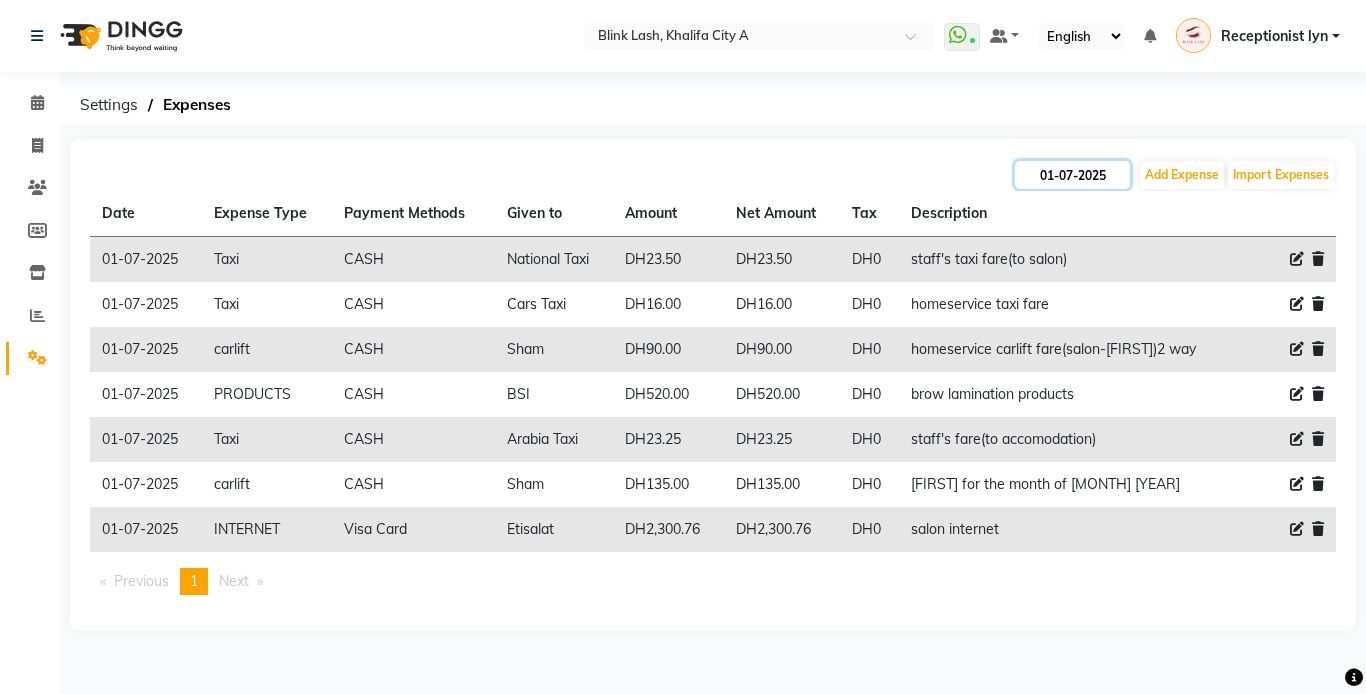 click on "01-07-2025" 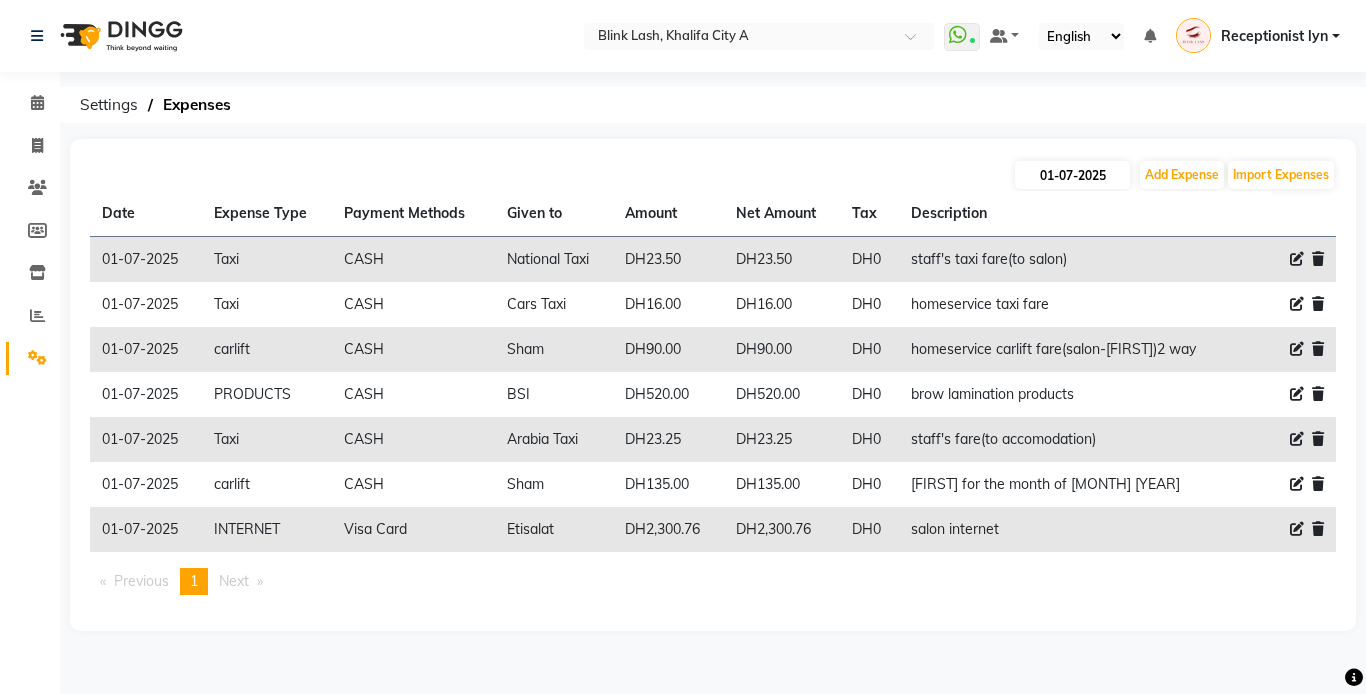 select on "7" 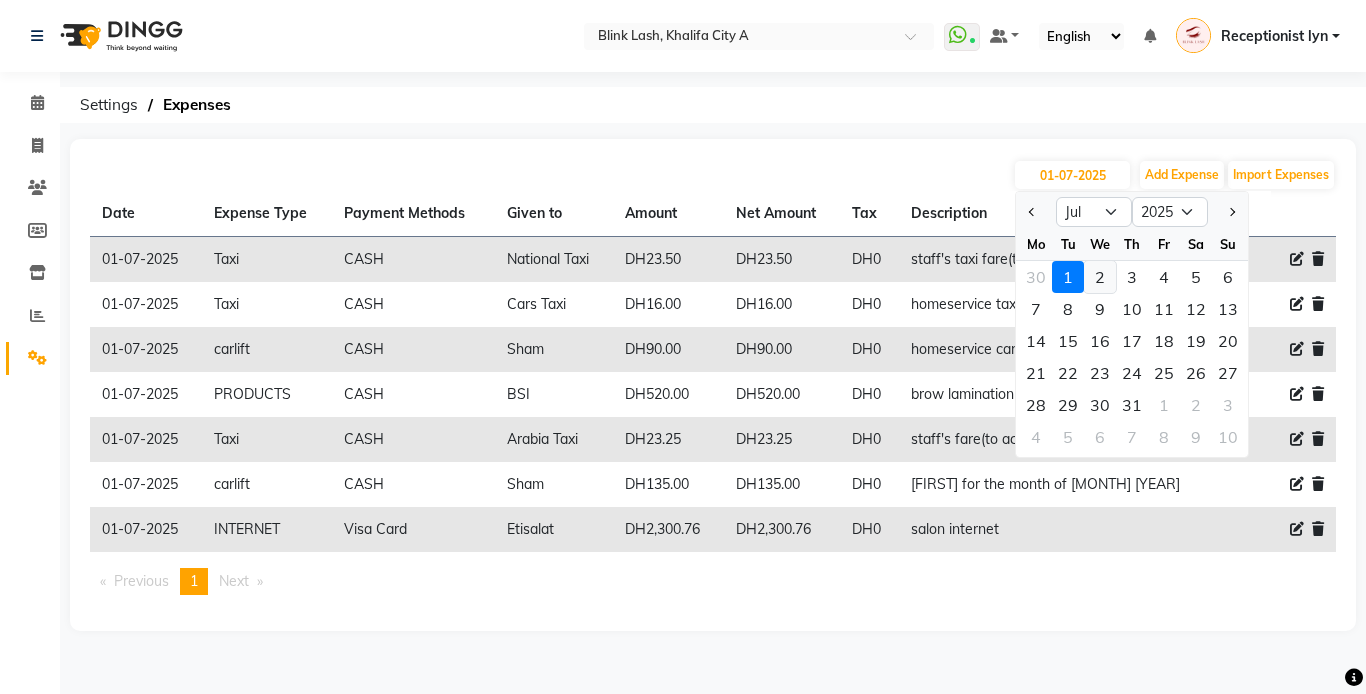 click on "2" 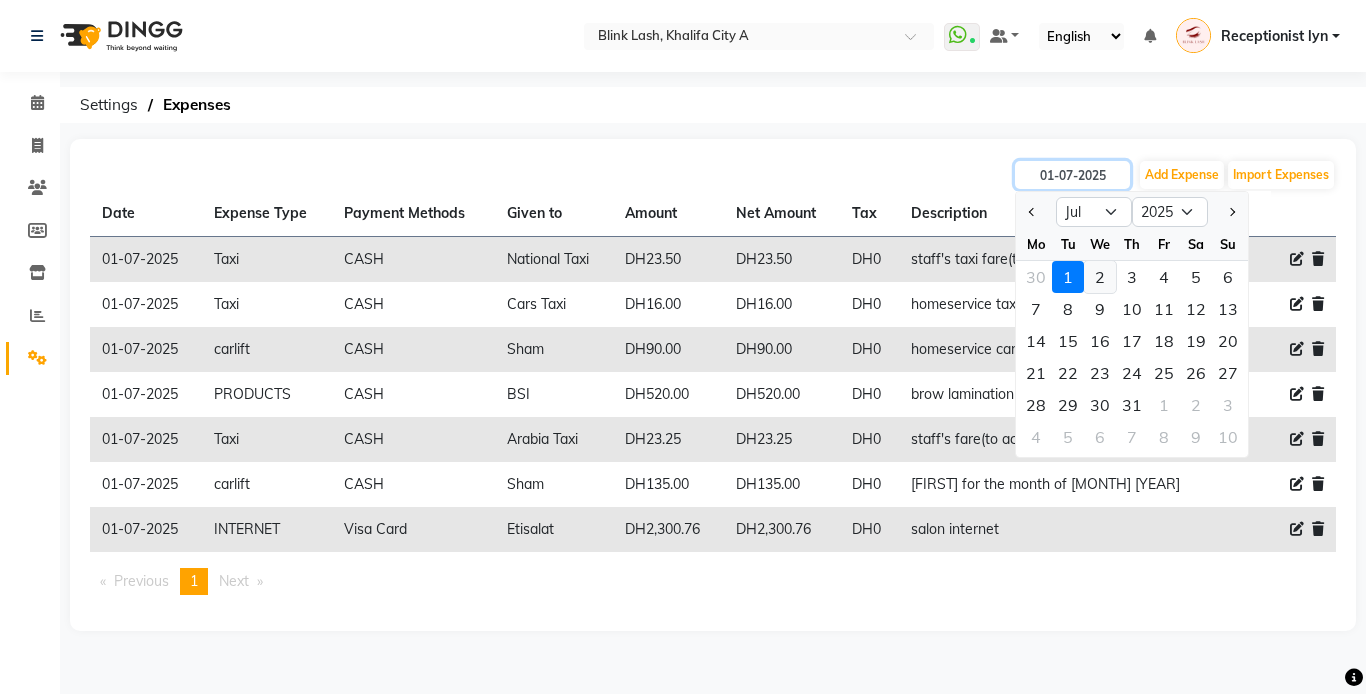 type on "02-07-2025" 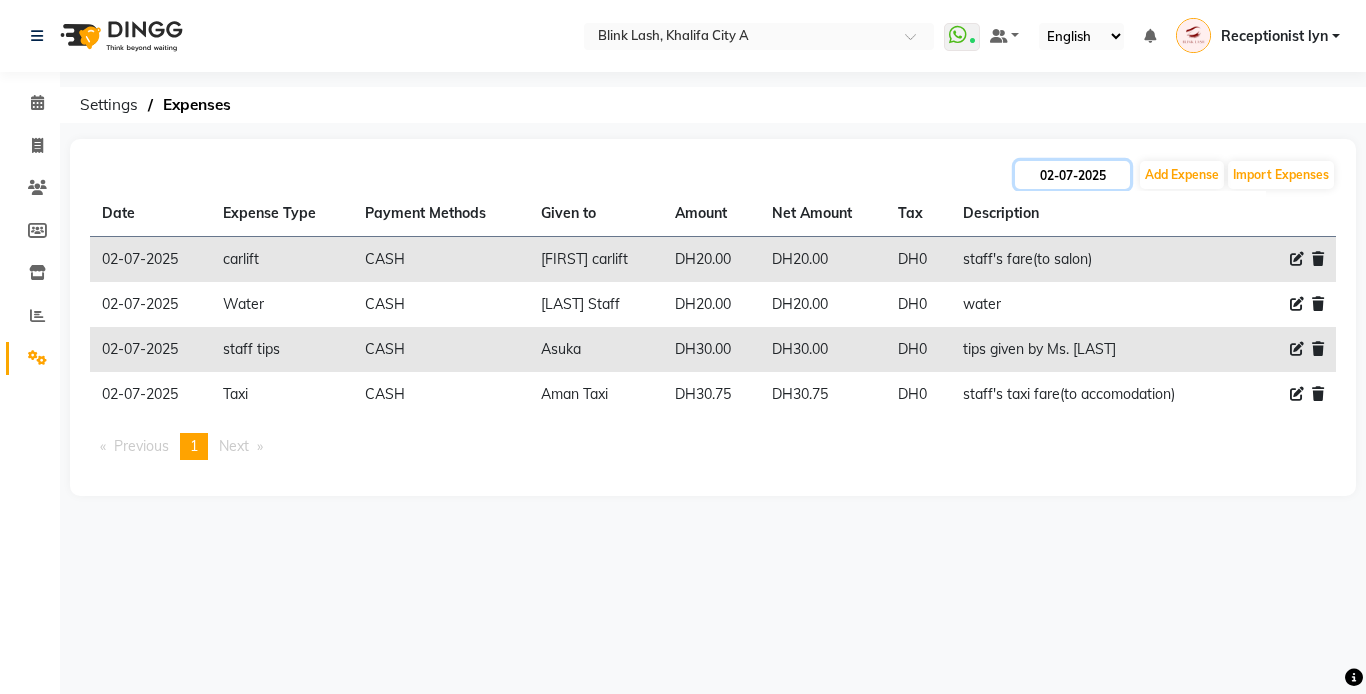 click on "02-07-2025" 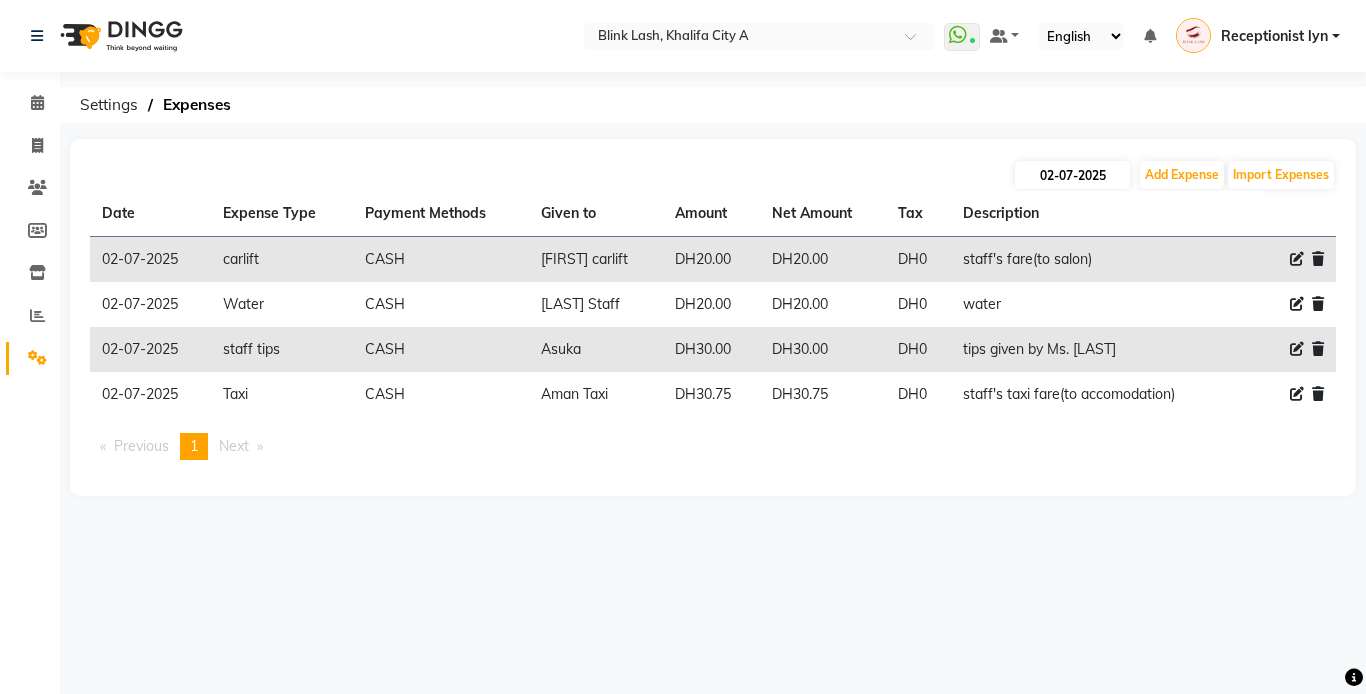 select on "7" 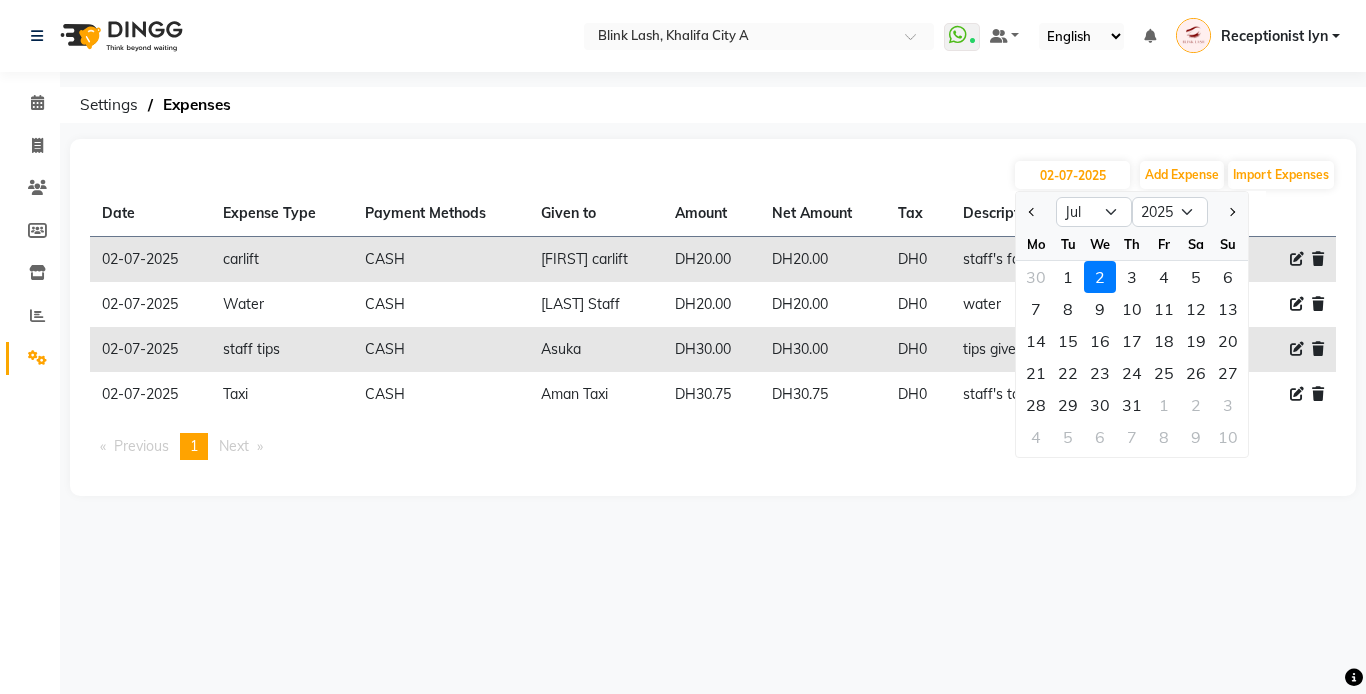 click on "3" 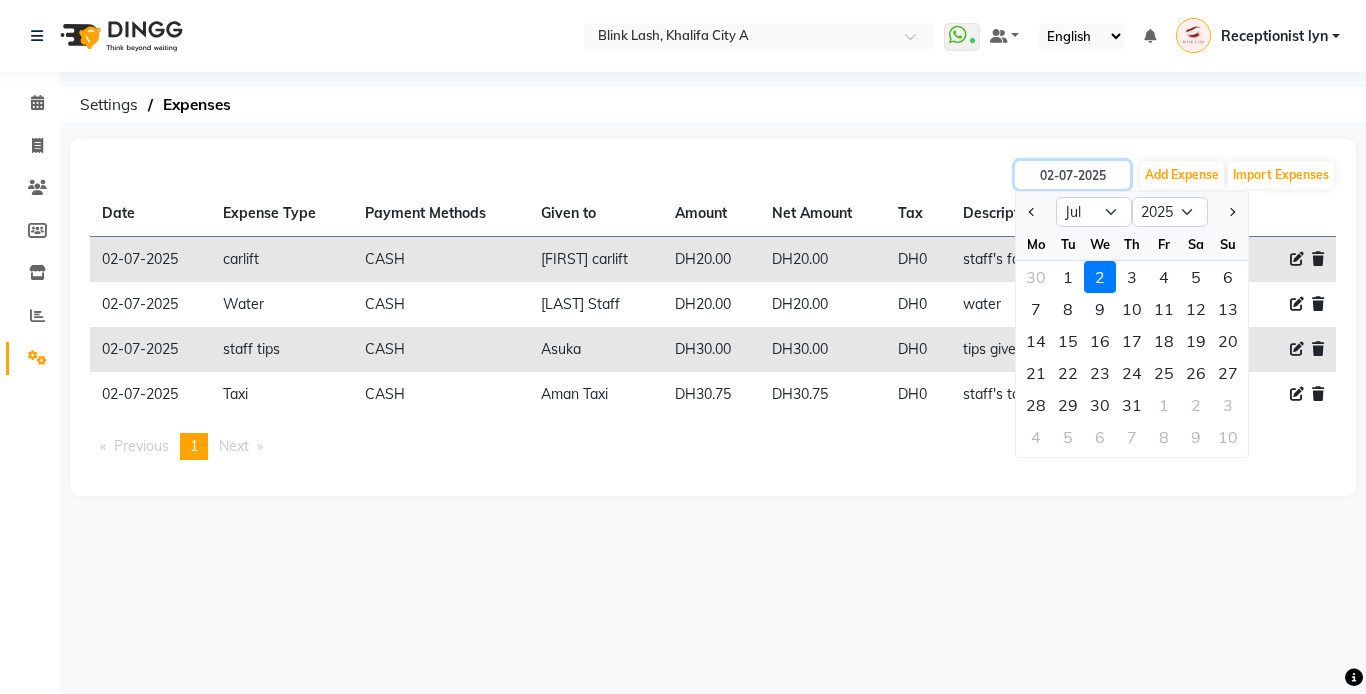 type on "03-07-2025" 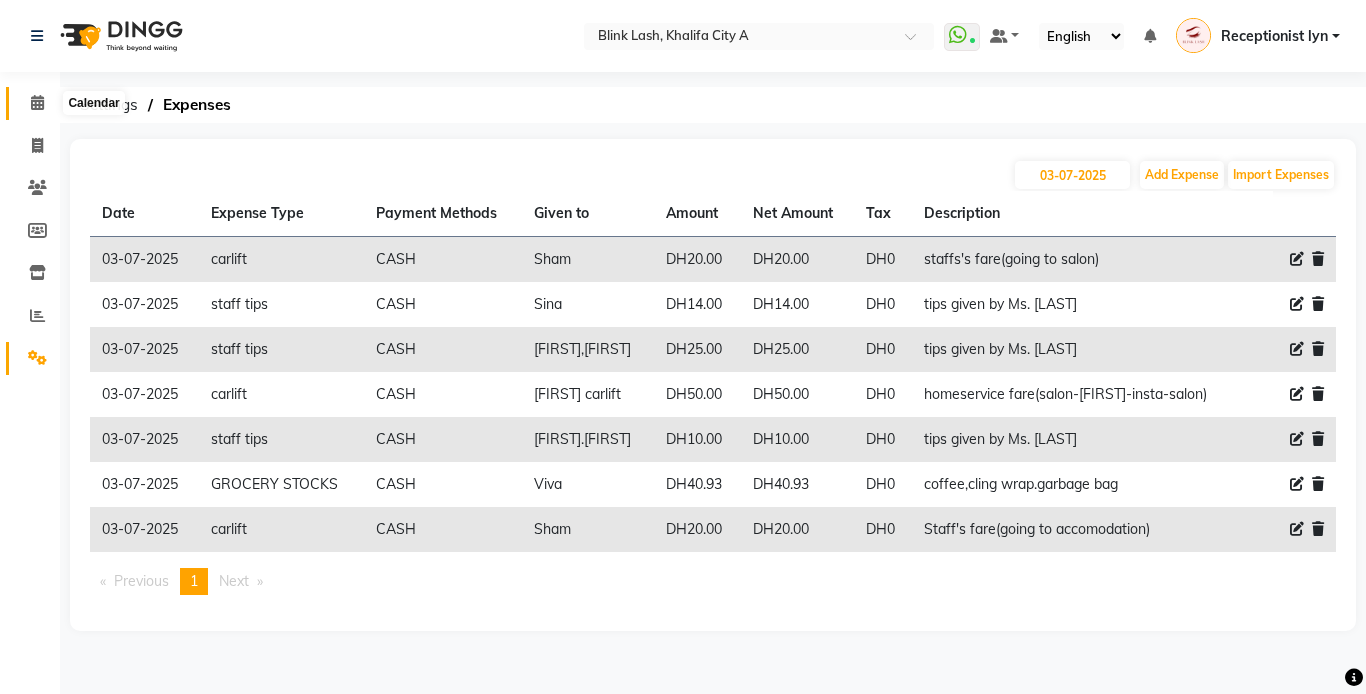 click 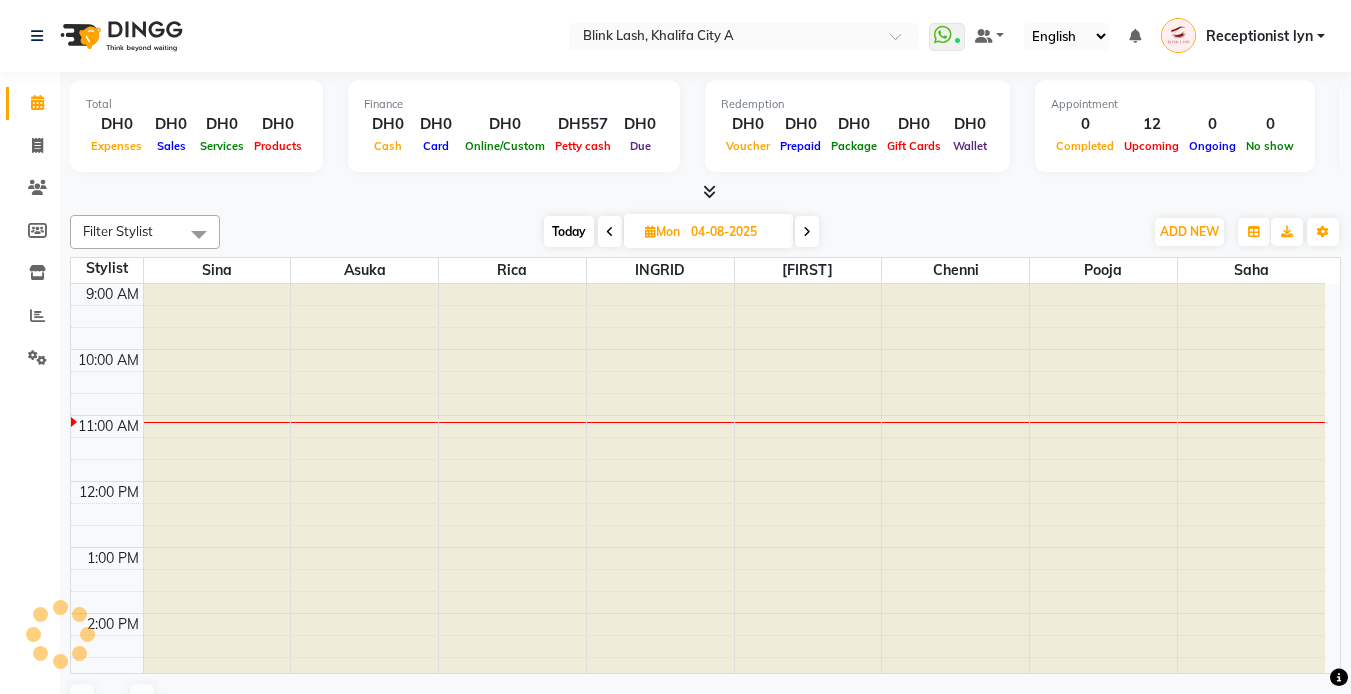 scroll, scrollTop: 0, scrollLeft: 0, axis: both 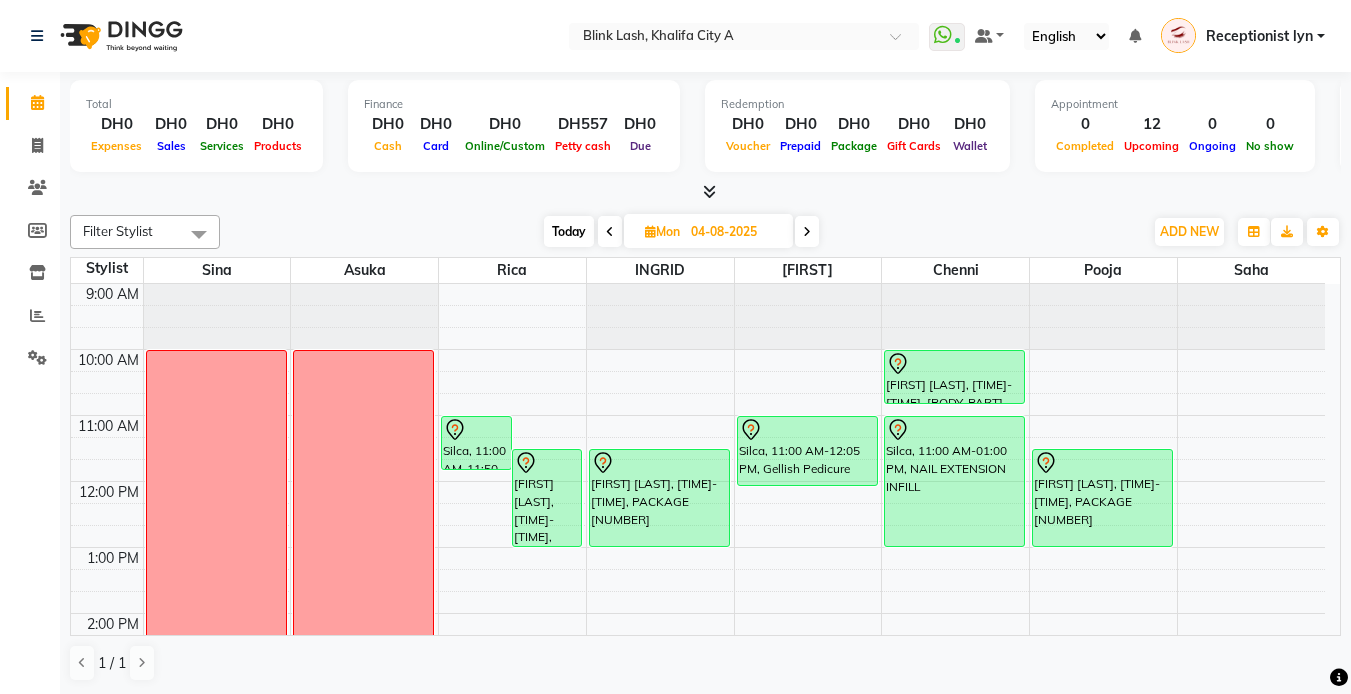 click on "Today" at bounding box center [569, 231] 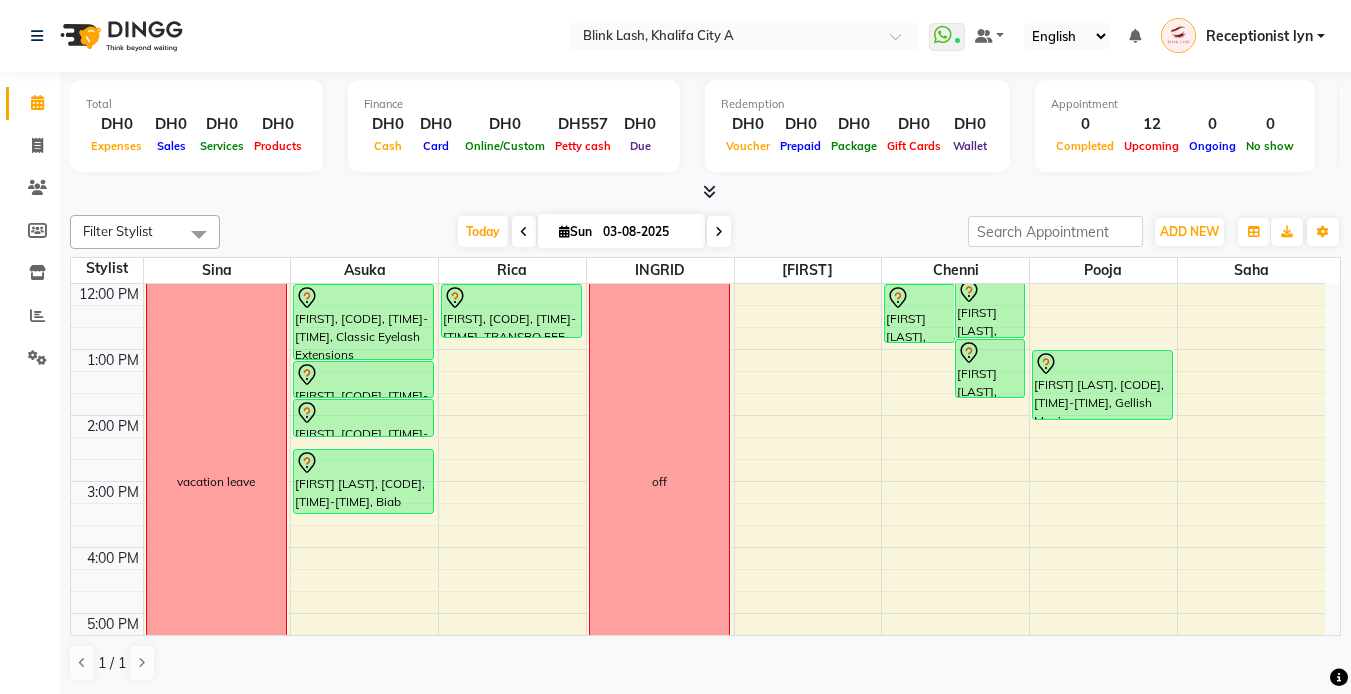 scroll, scrollTop: 233, scrollLeft: 0, axis: vertical 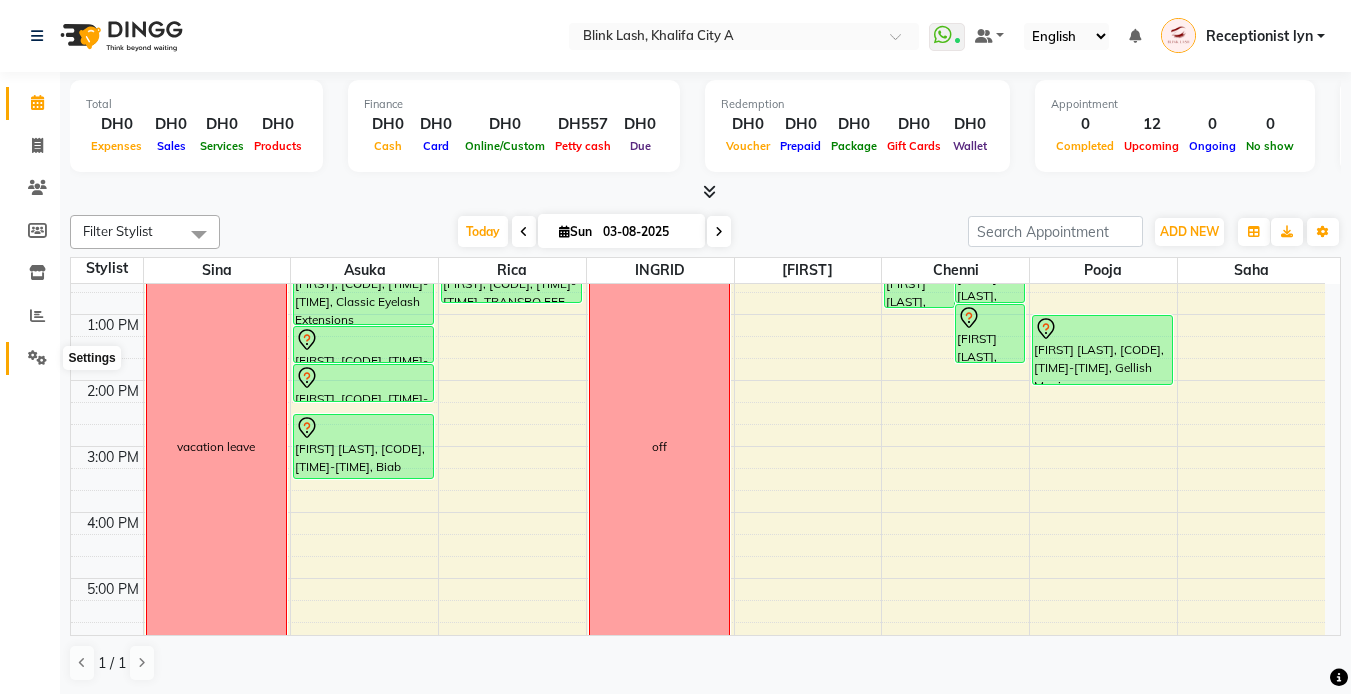 click 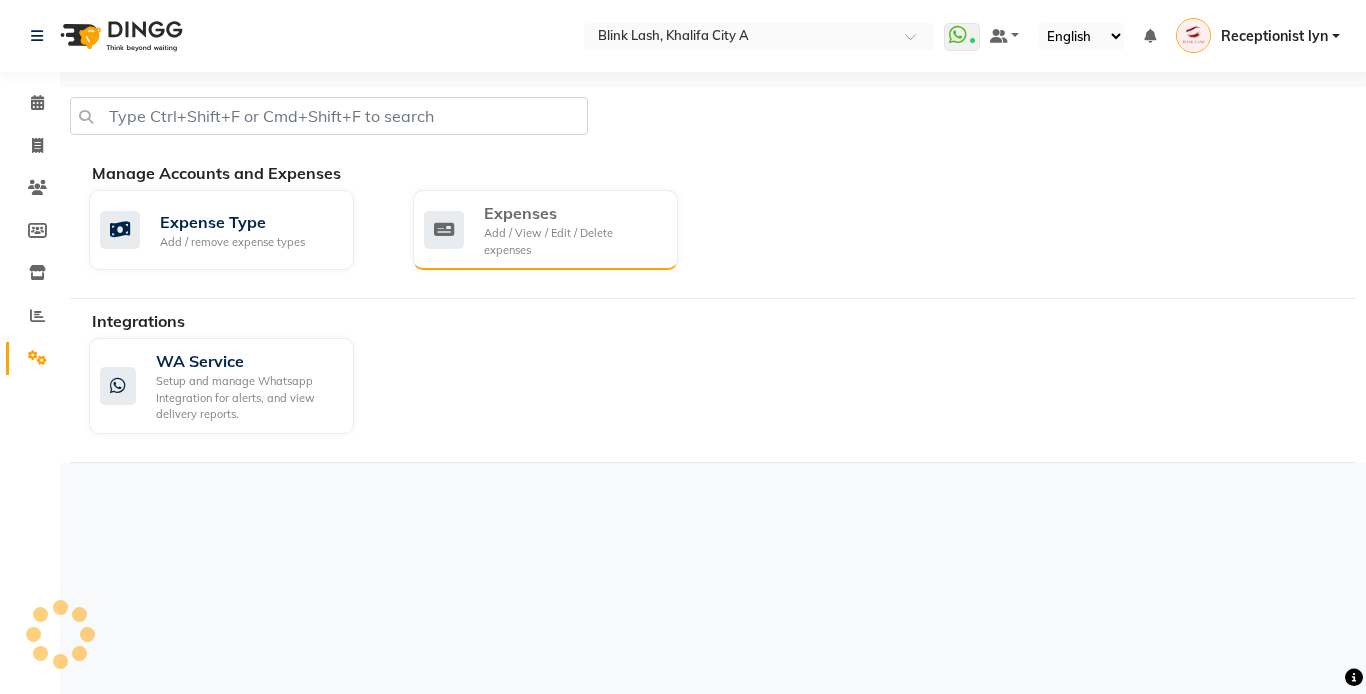 click on "Expenses" 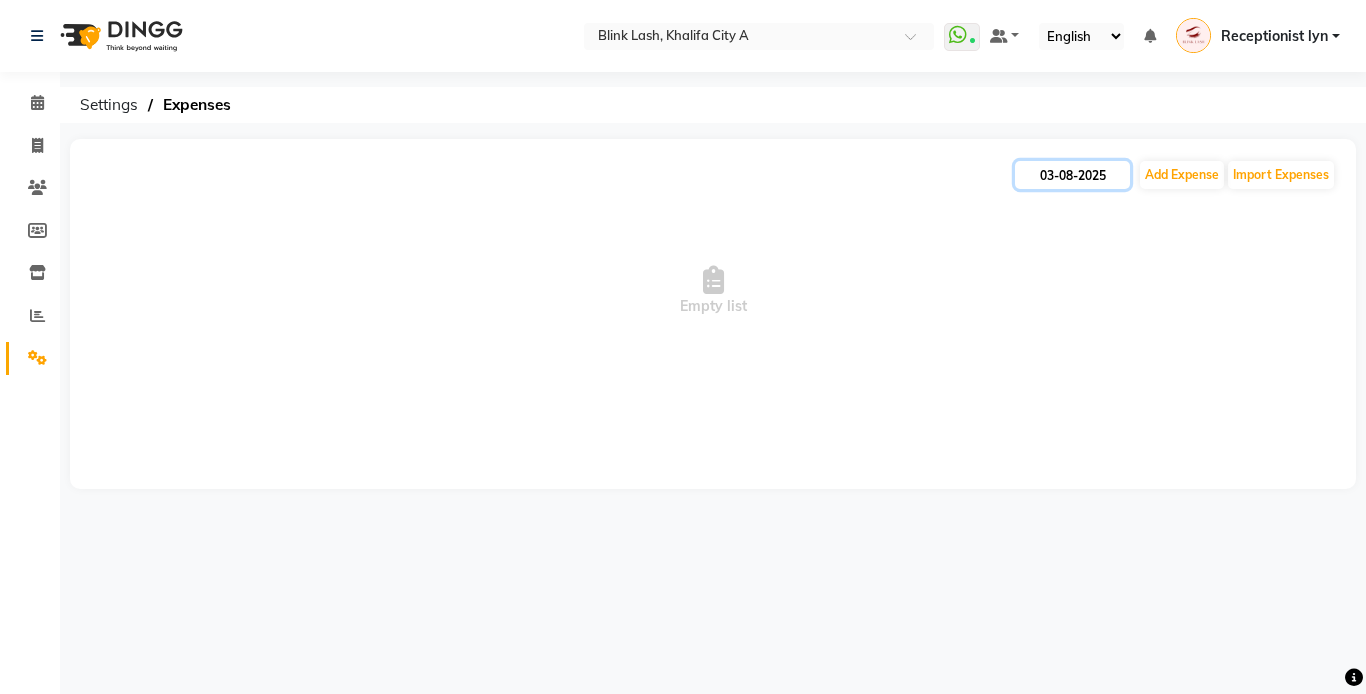 click on "03-08-2025" 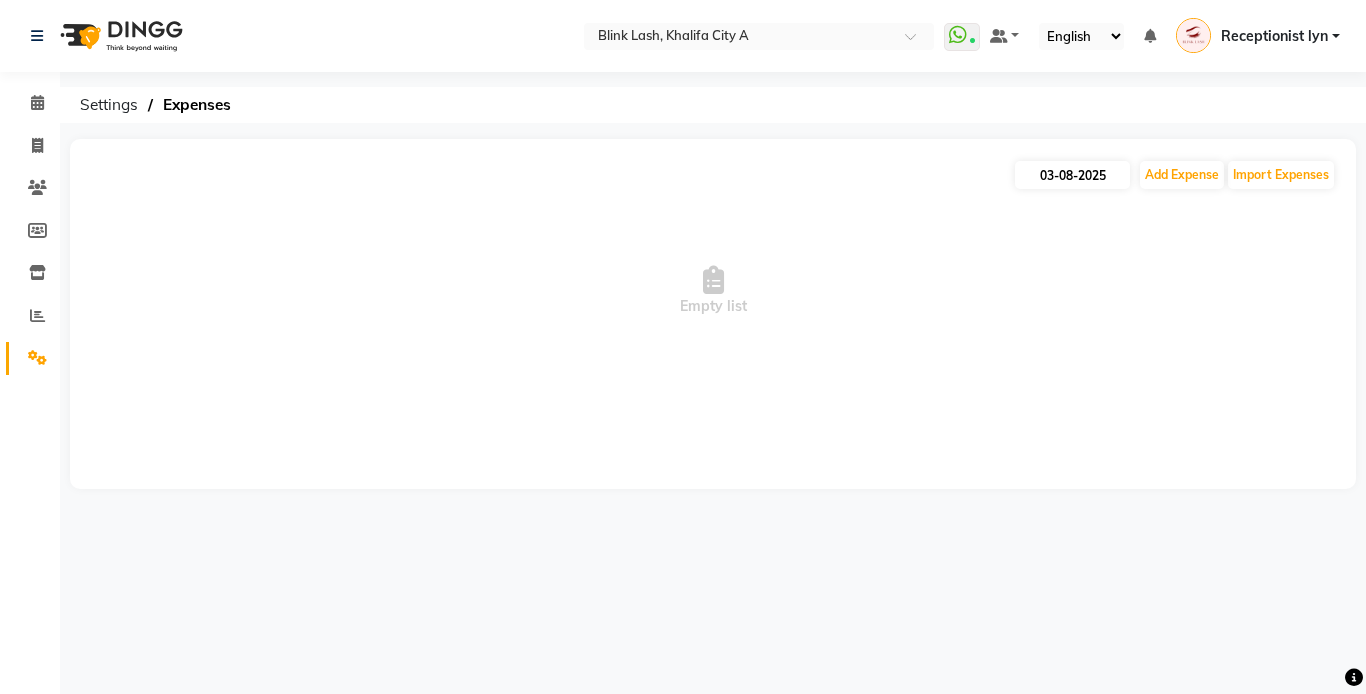 select on "8" 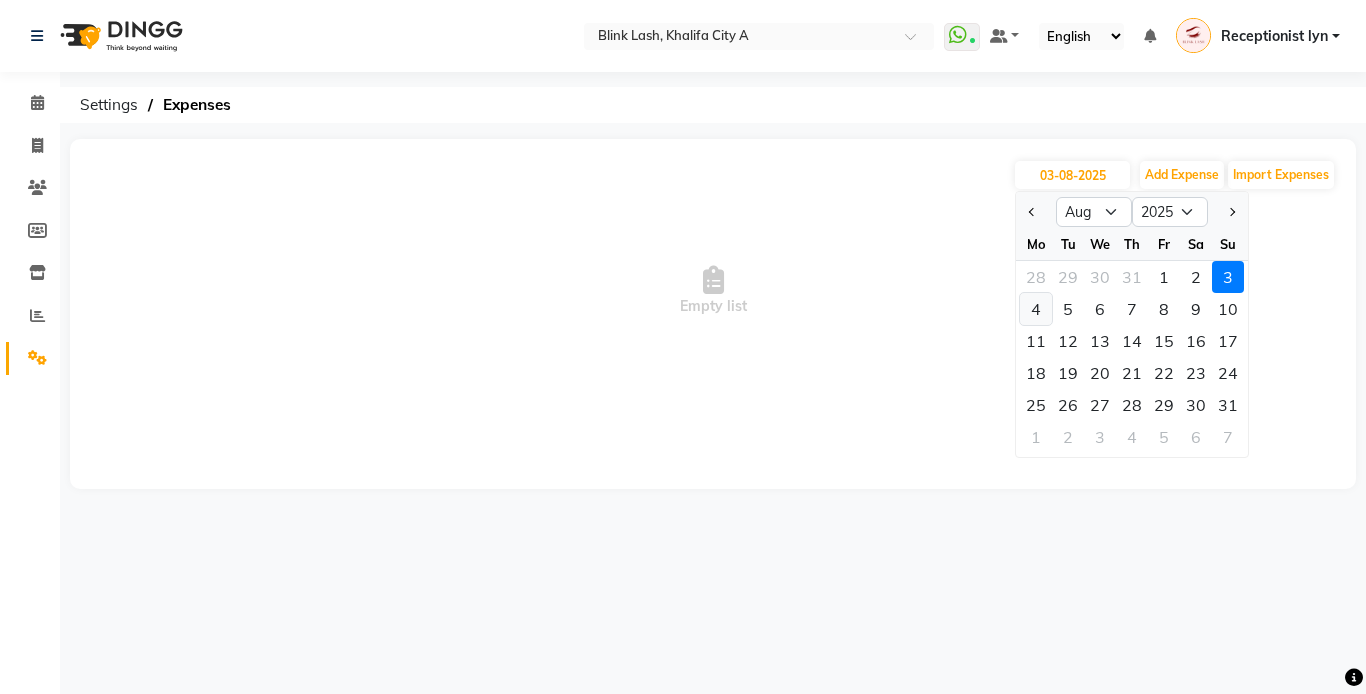 click on "4" 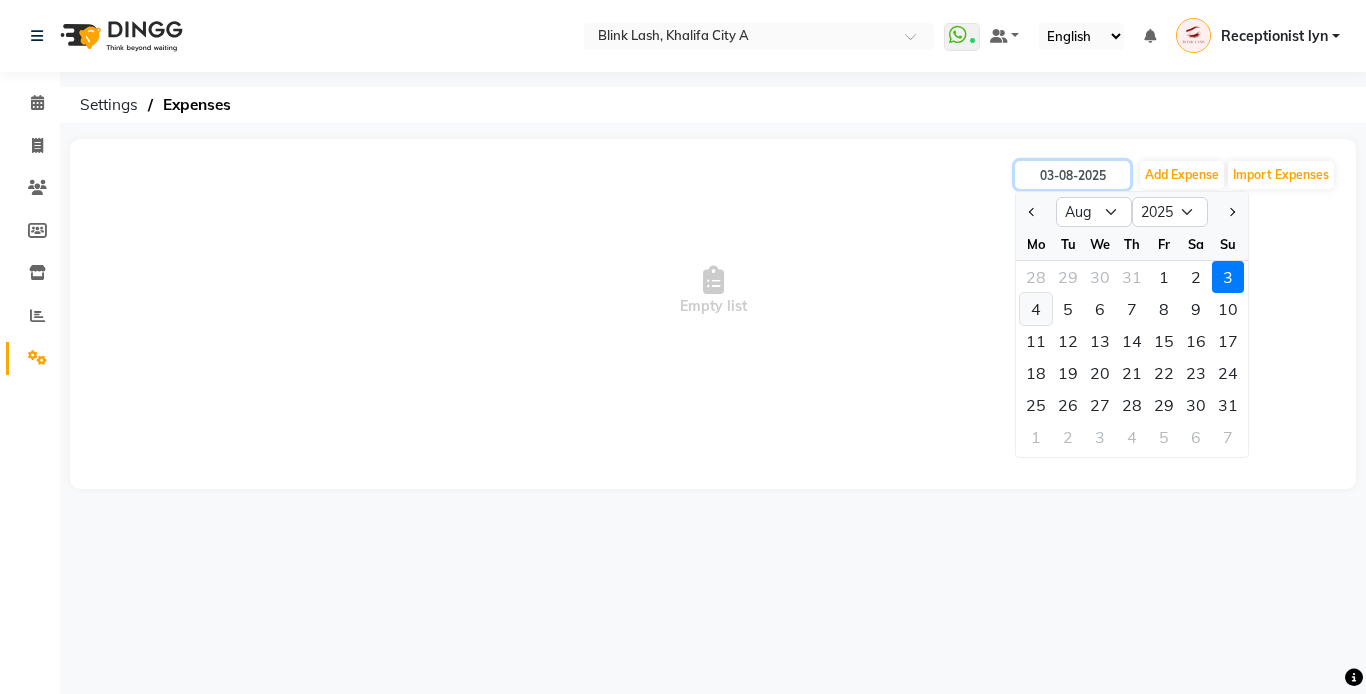 type on "04-08-2025" 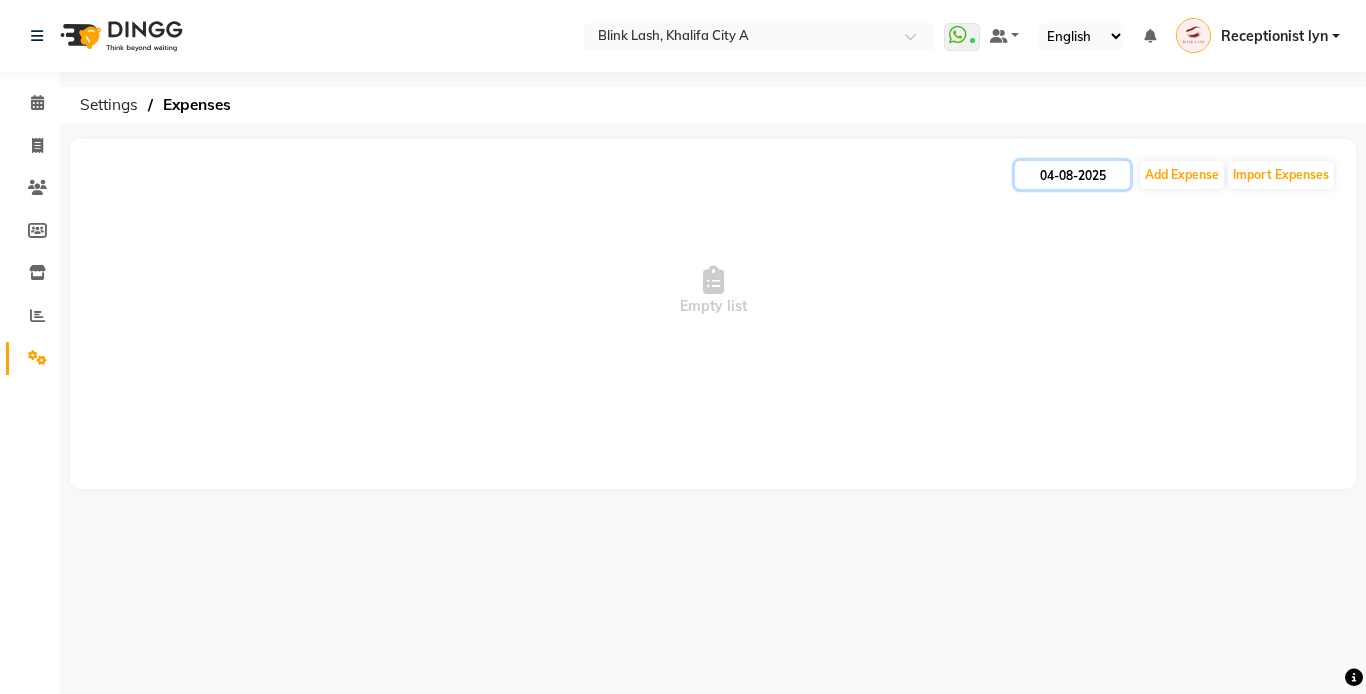 click on "04-08-2025" 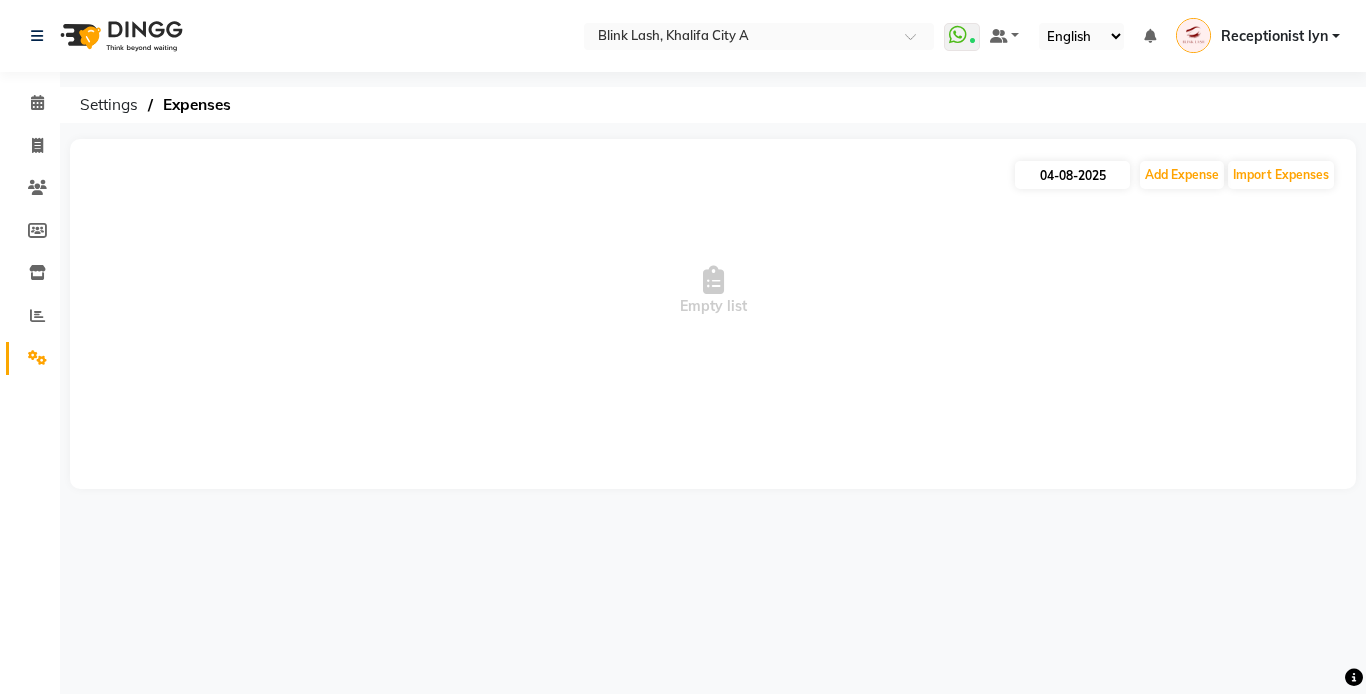 select on "8" 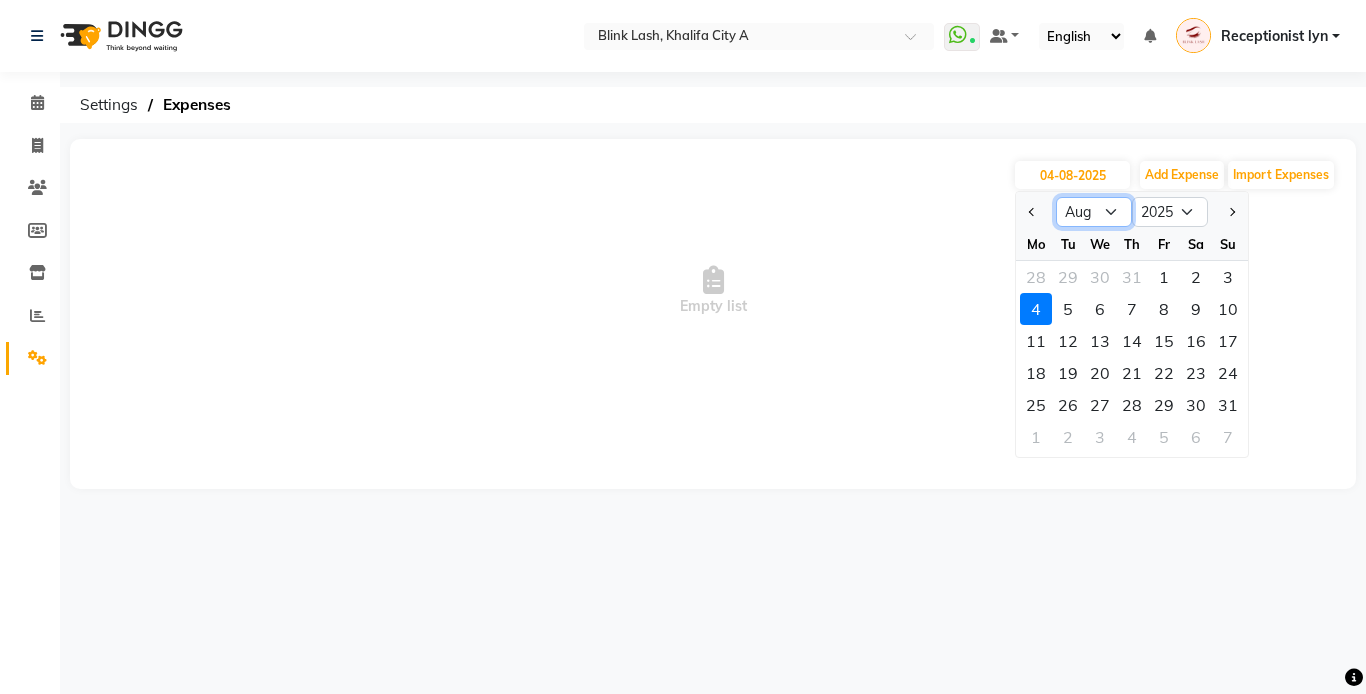 click on "Jan Feb Mar Apr May Jun Jul Aug Sep Oct Nov Dec" 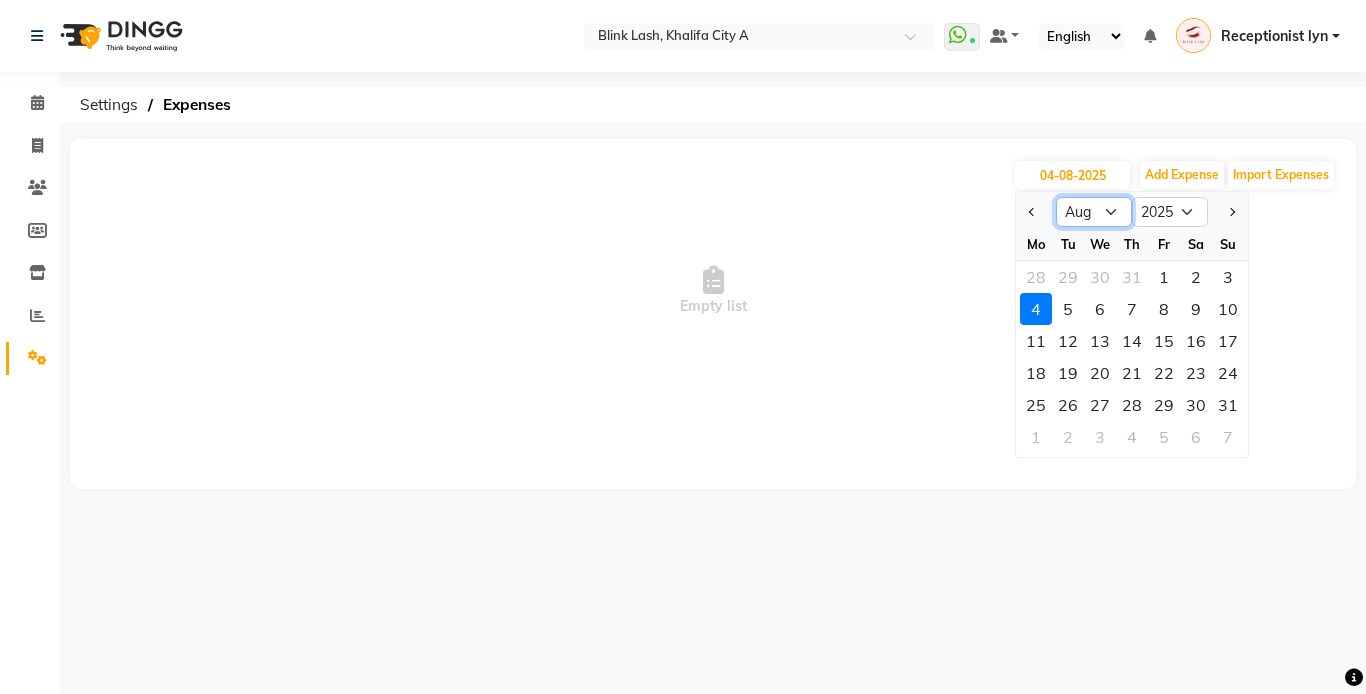 select on "7" 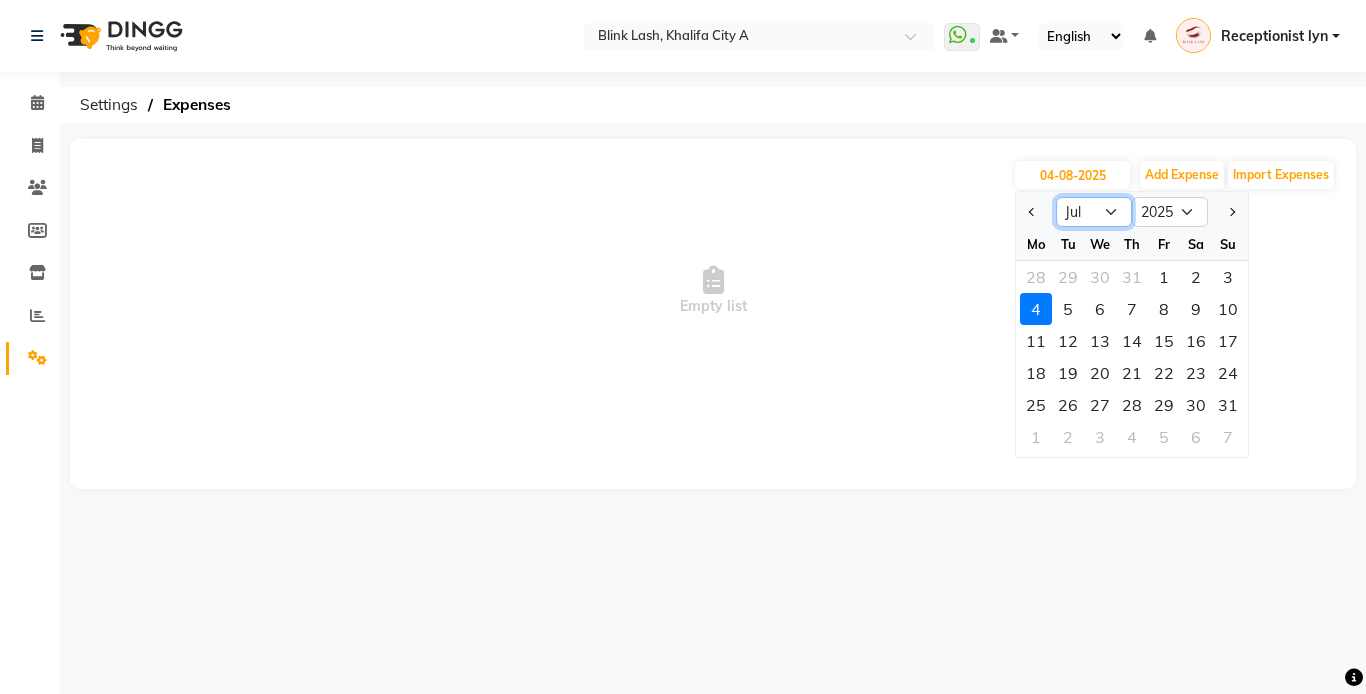 click on "Jan Feb Mar Apr May Jun Jul Aug Sep Oct Nov Dec" 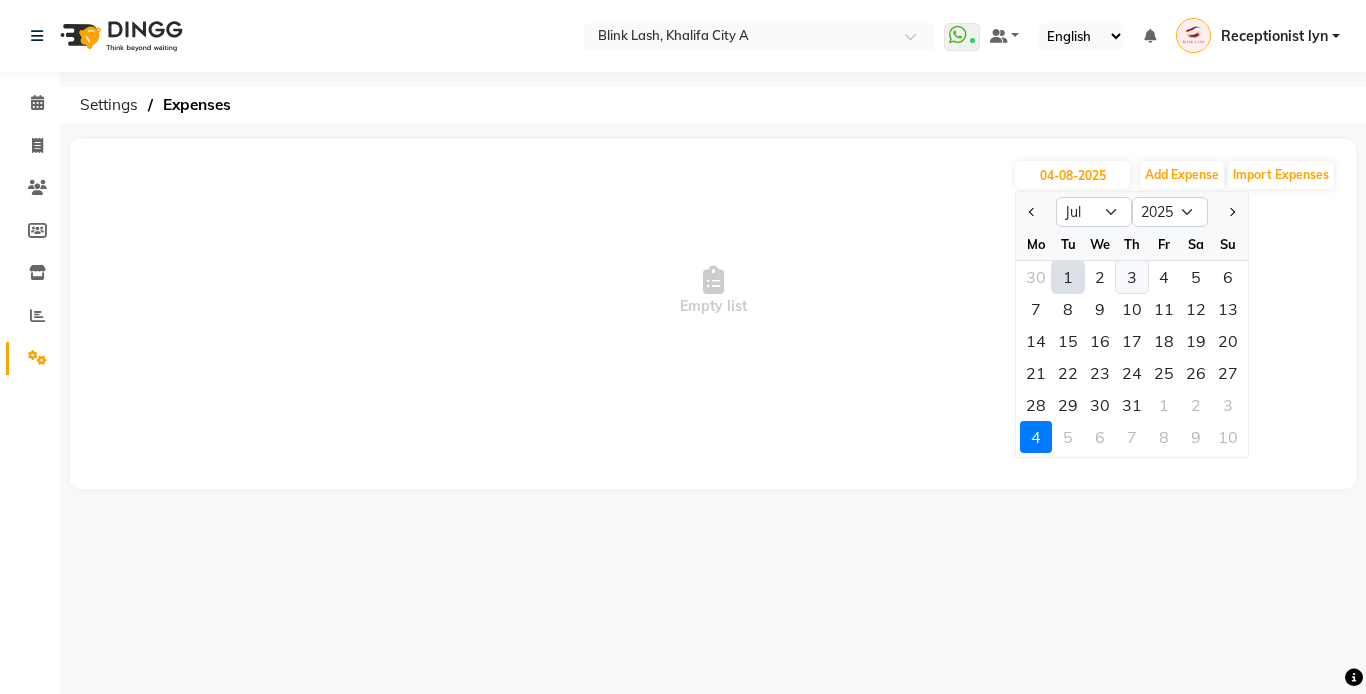click on "3" 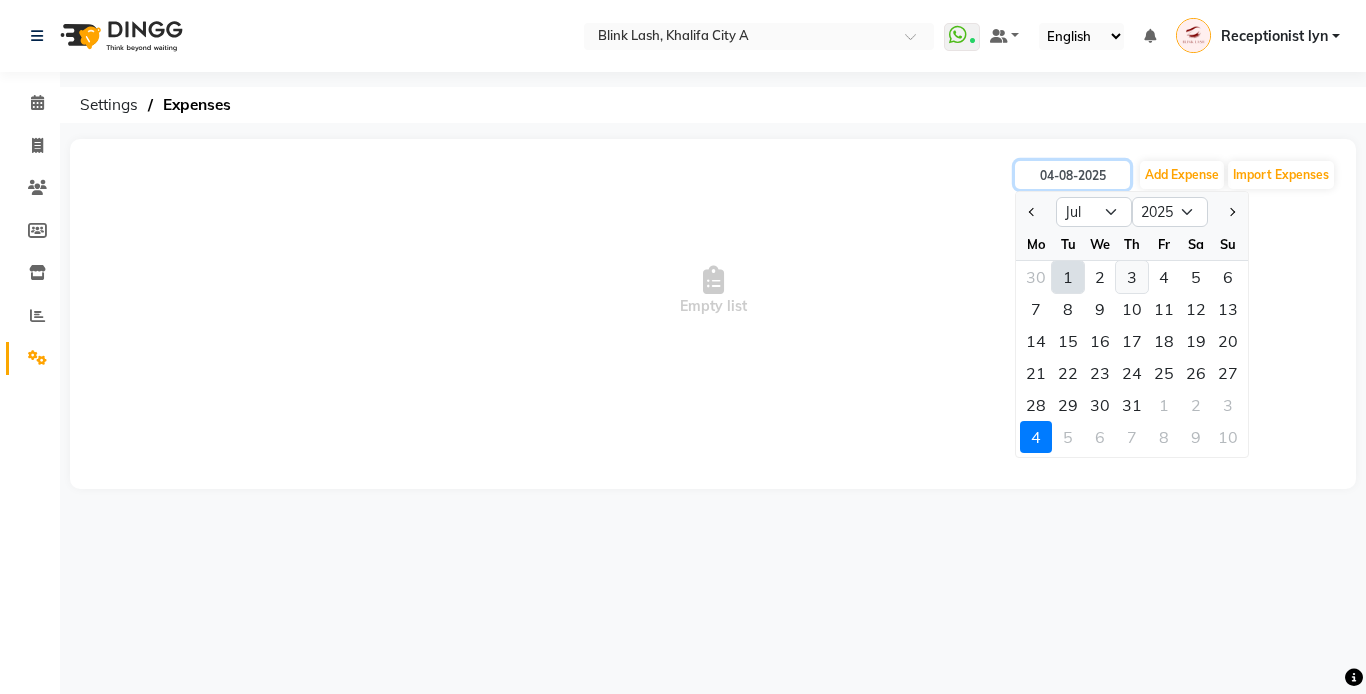 type on "03-07-2025" 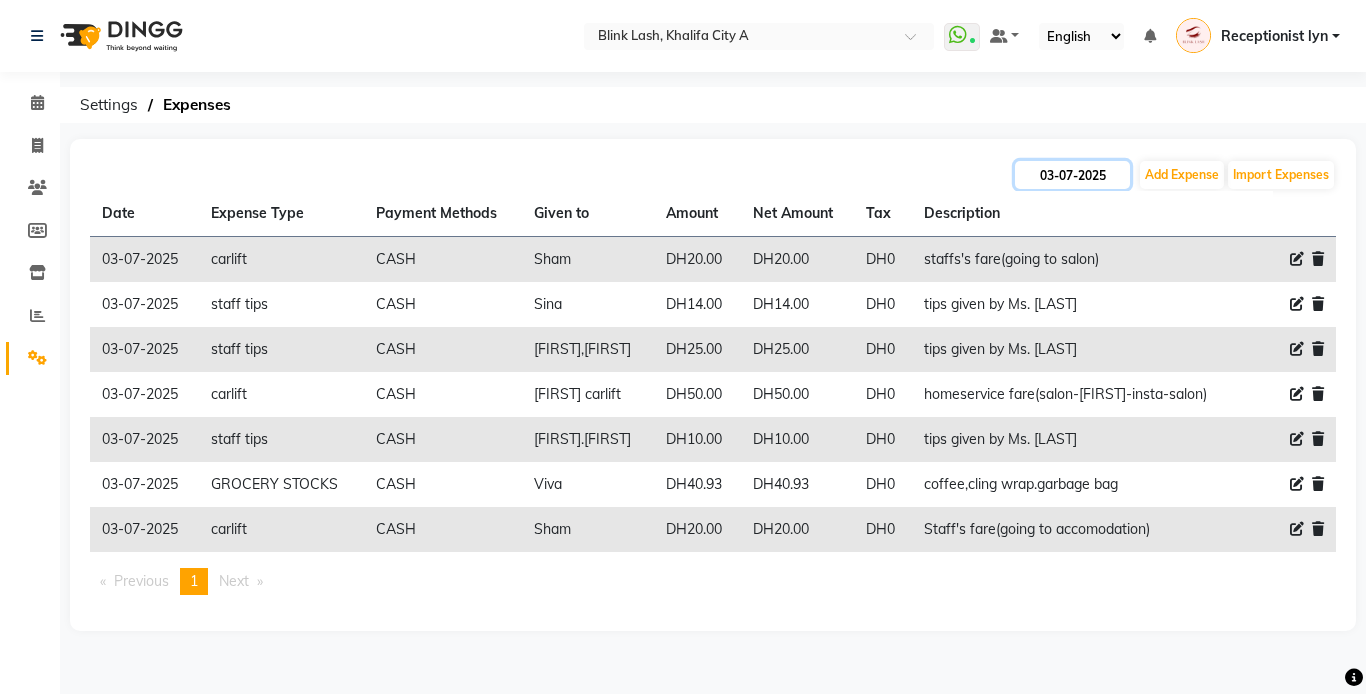 click on "03-07-2025" 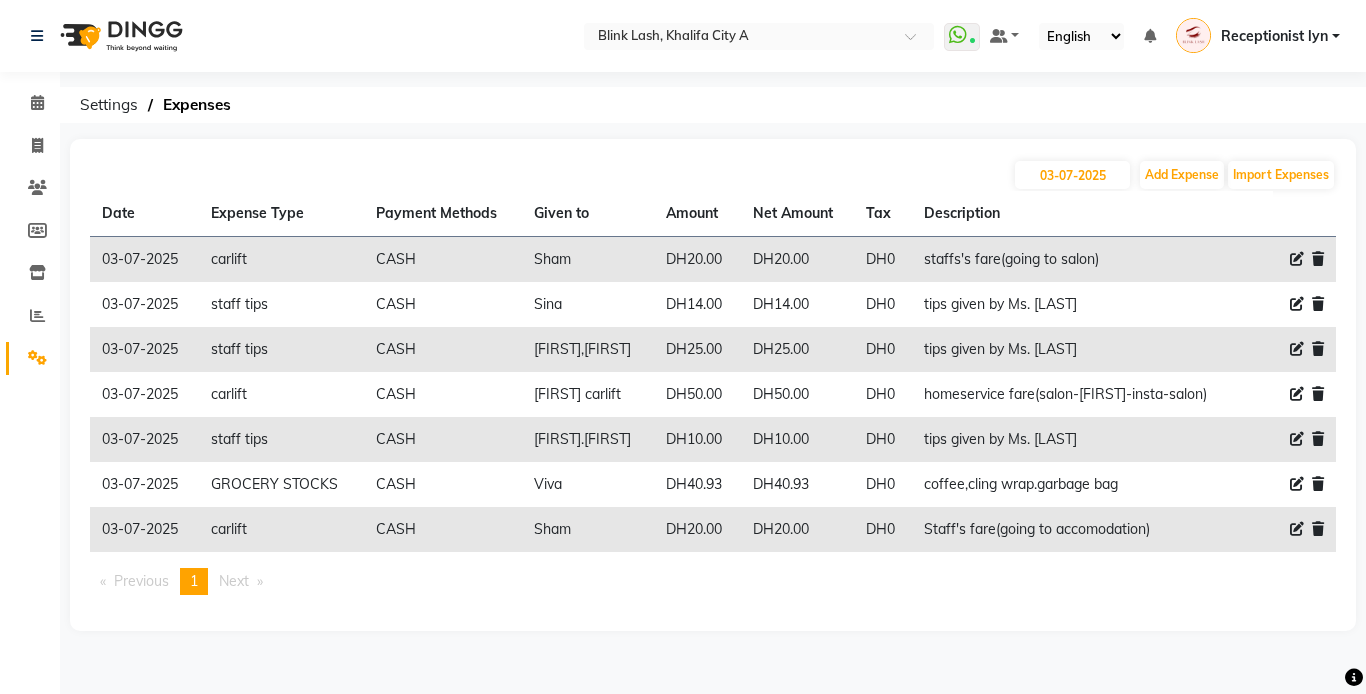 select on "7" 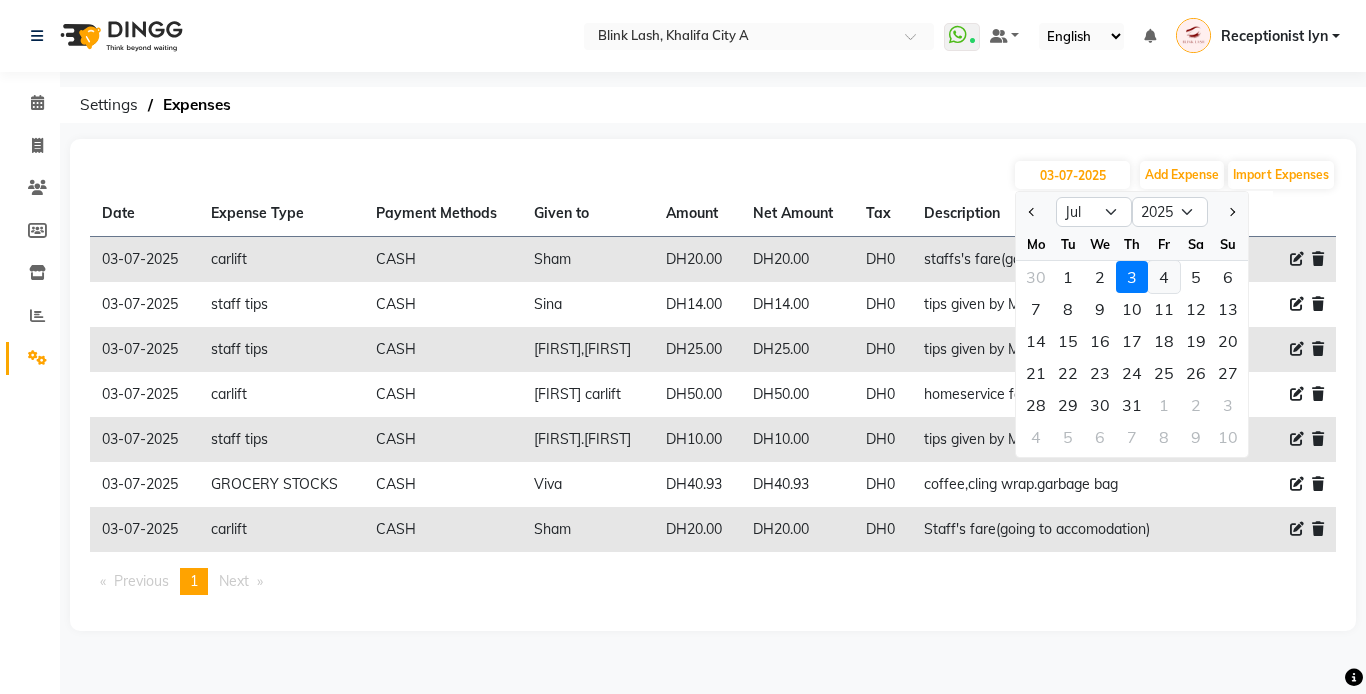 click on "4" 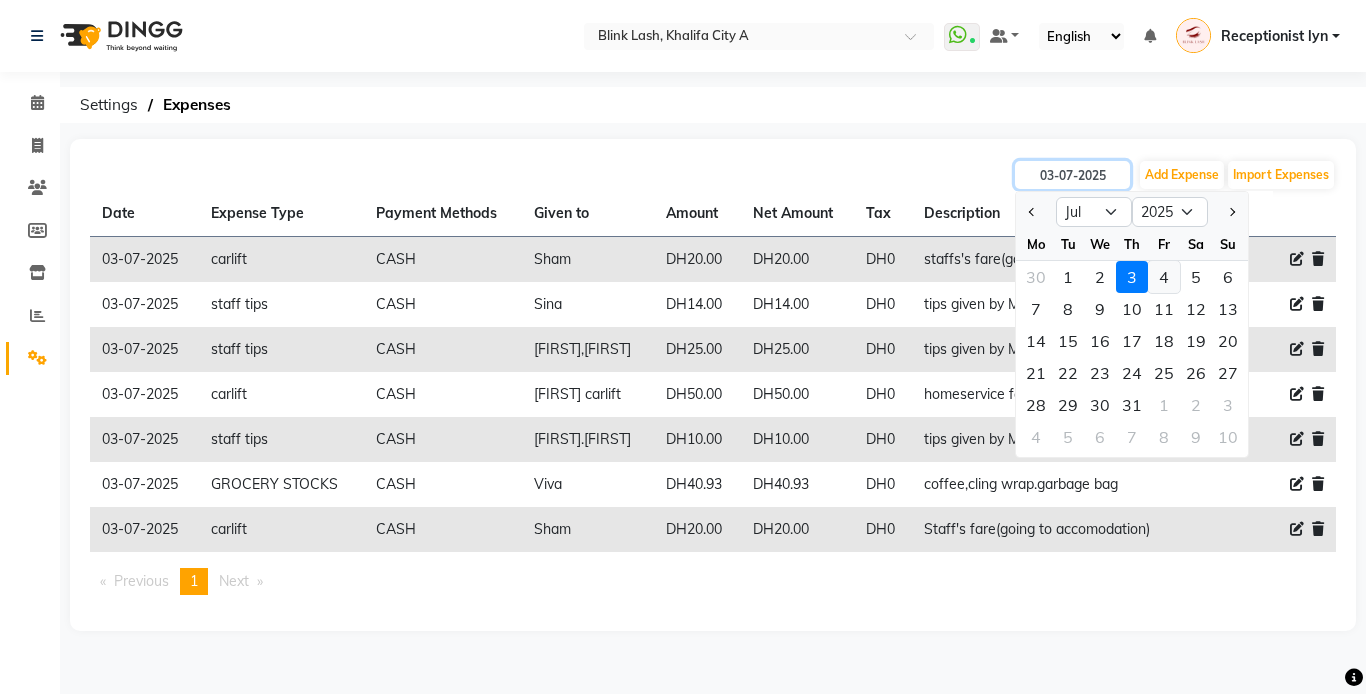 type on "04-07-2025" 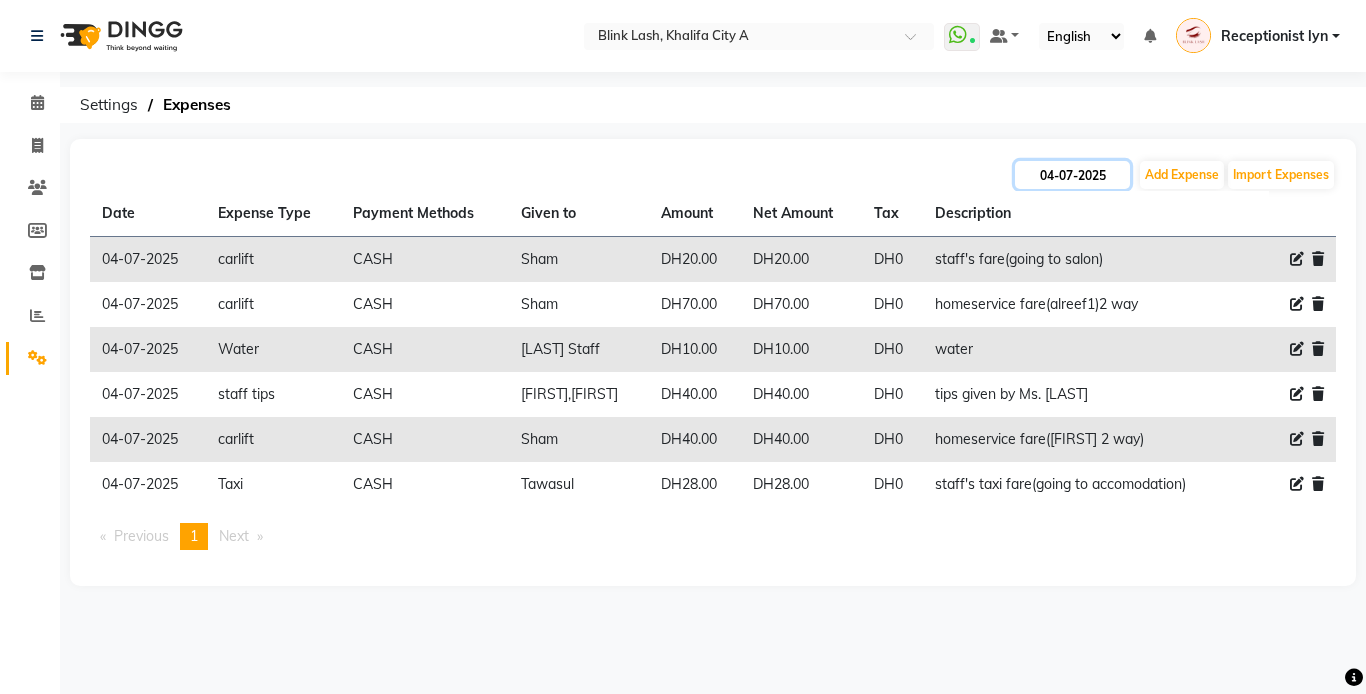 click on "04-07-2025" 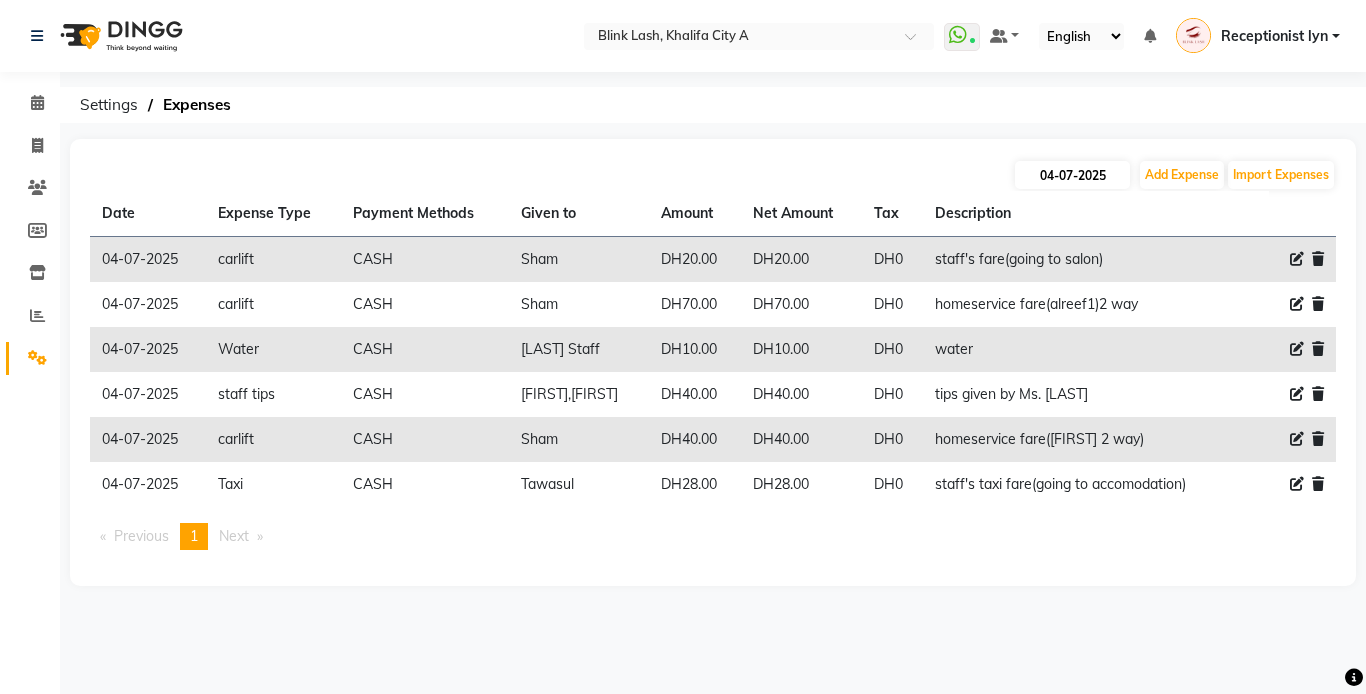 select on "7" 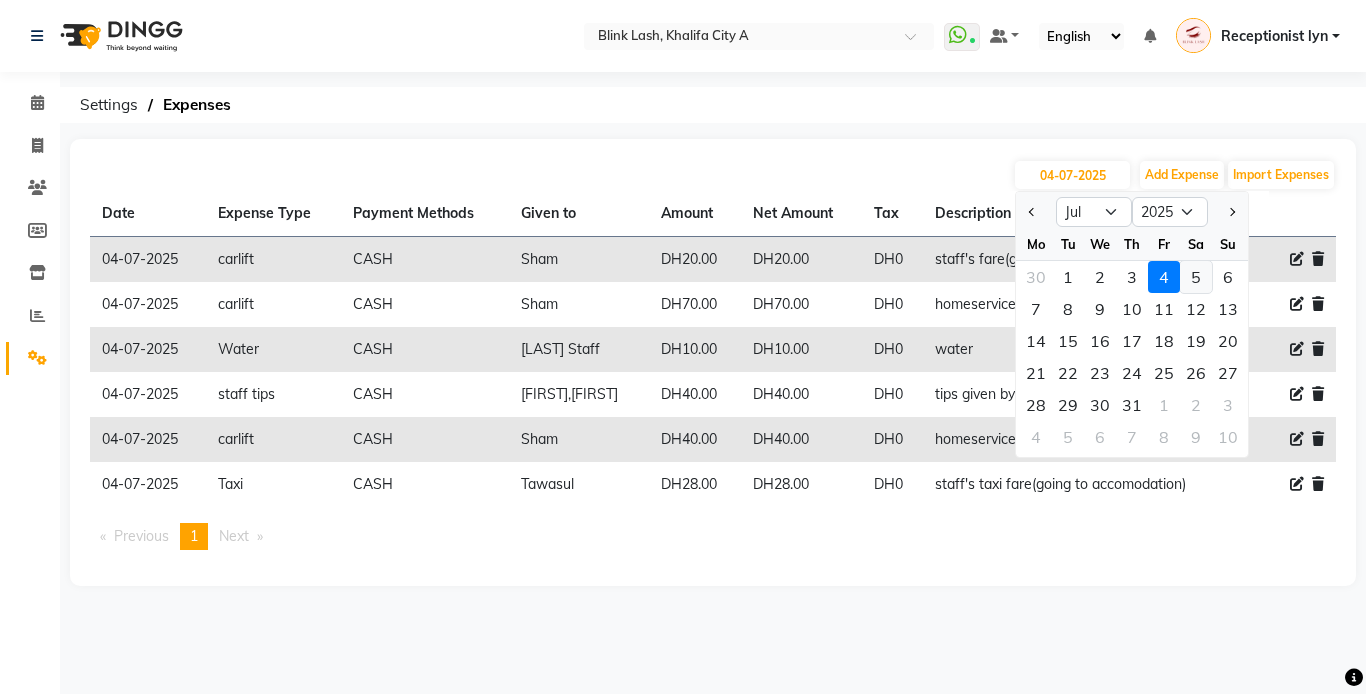 click on "5" 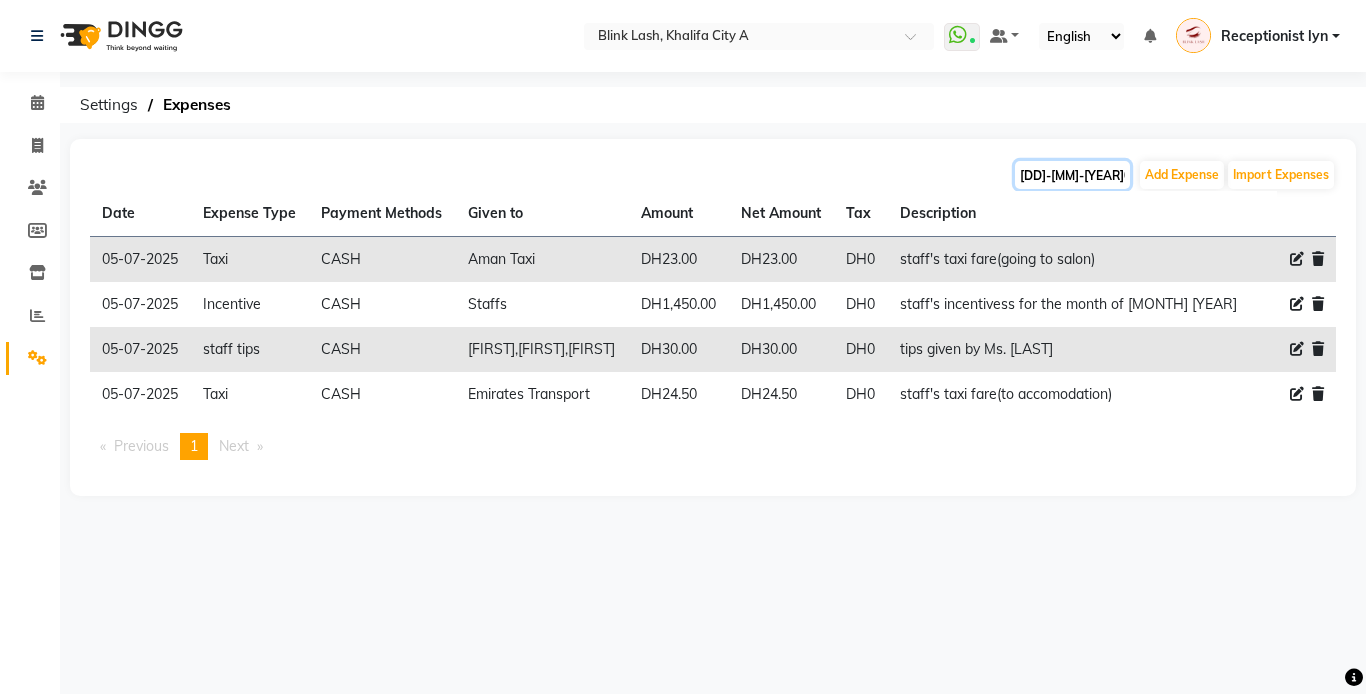 click on "05-07-20250" 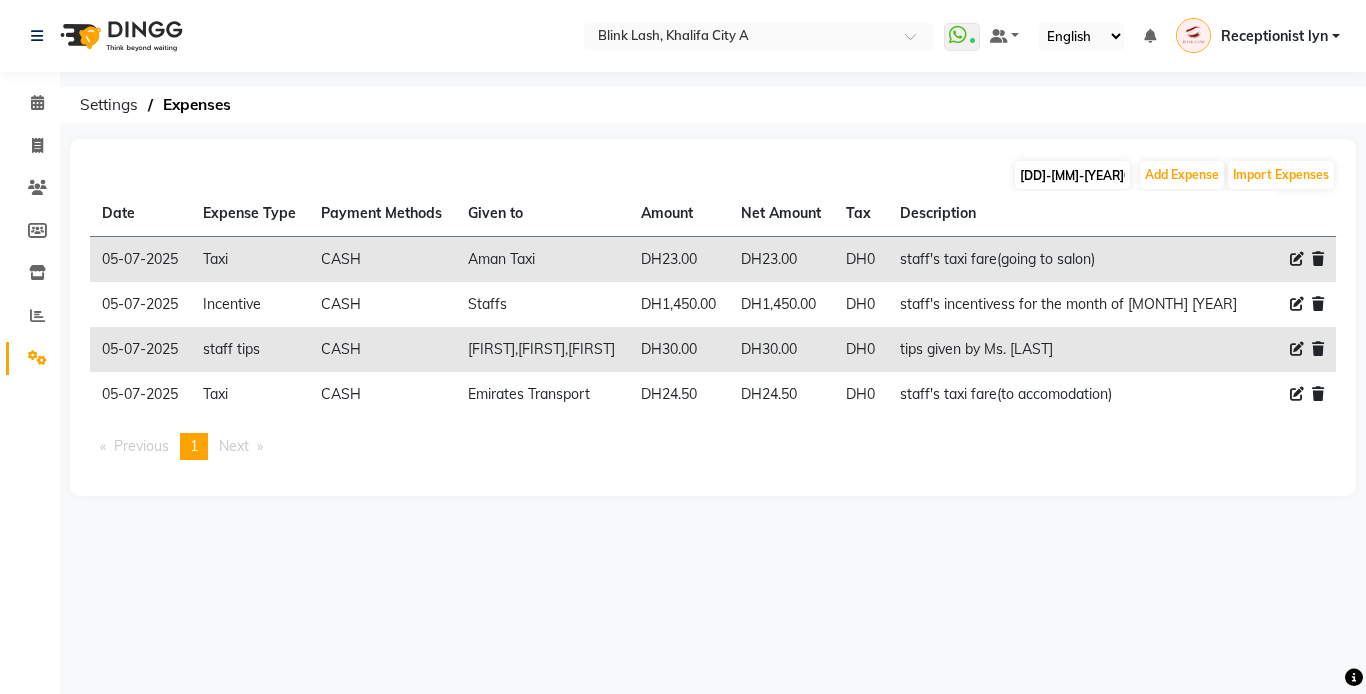 type on "05-07-2025" 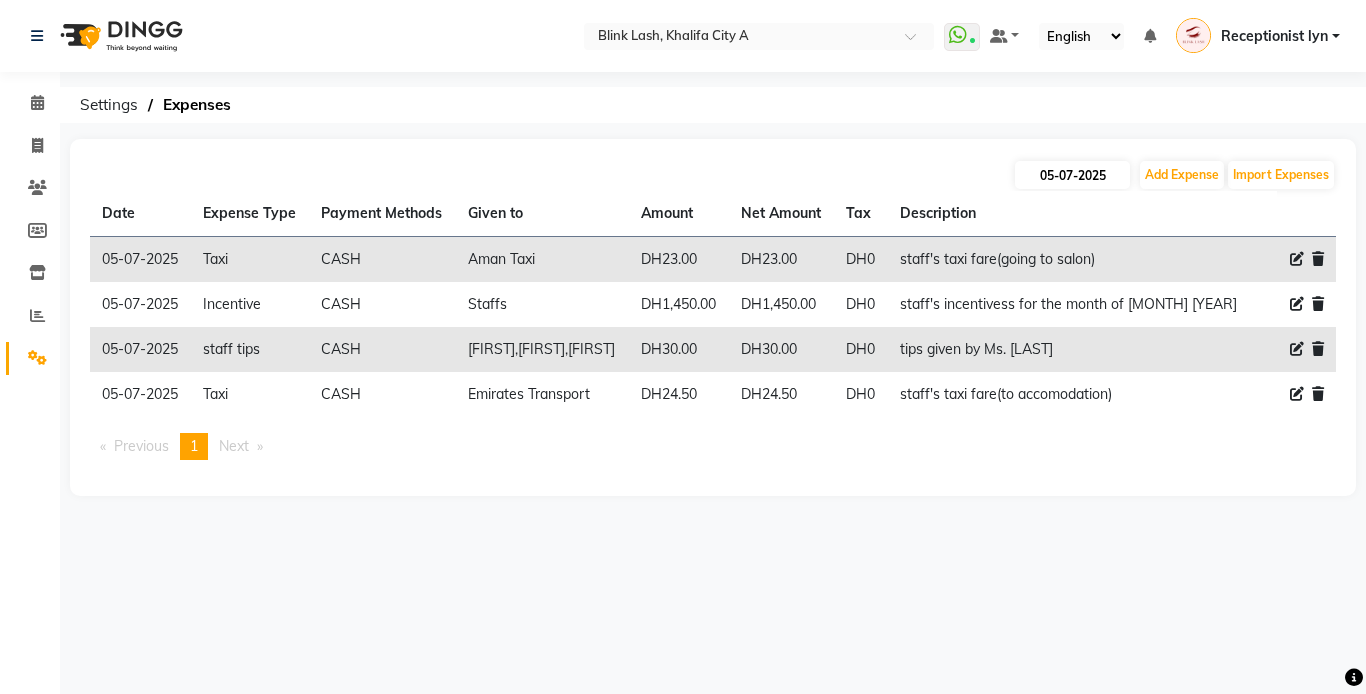 select on "7" 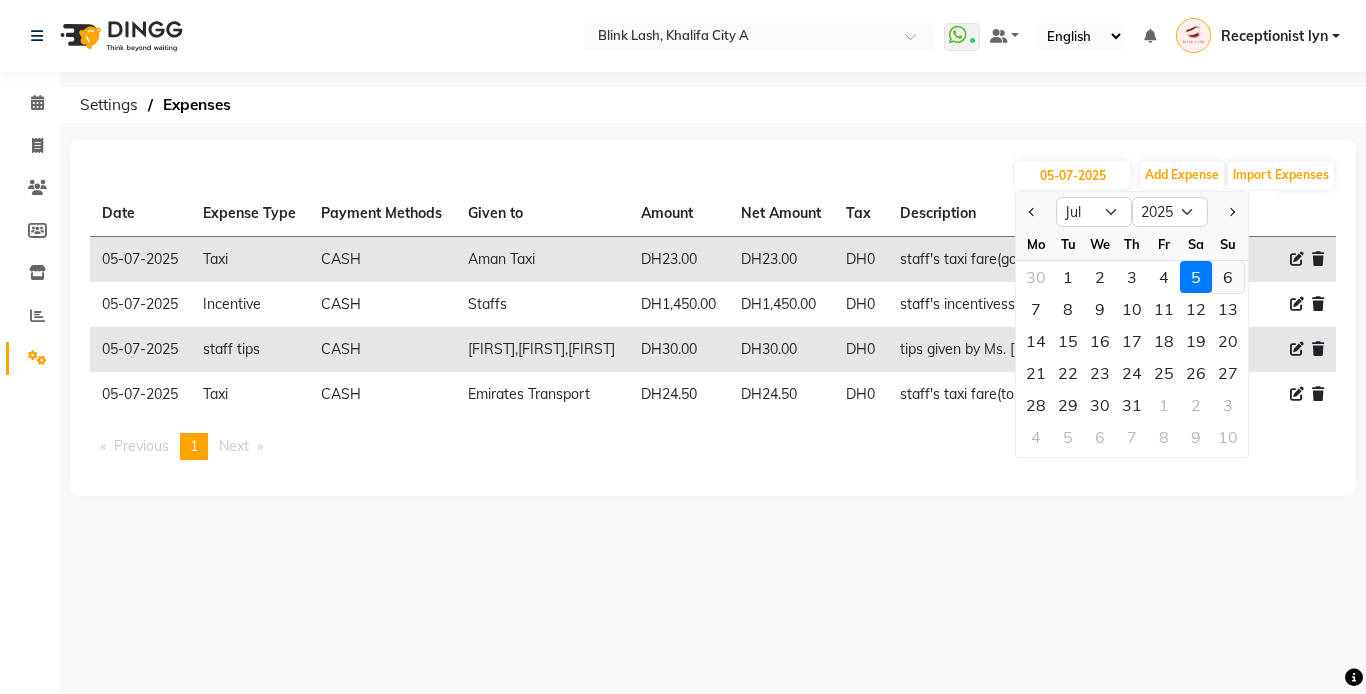 click on "6" 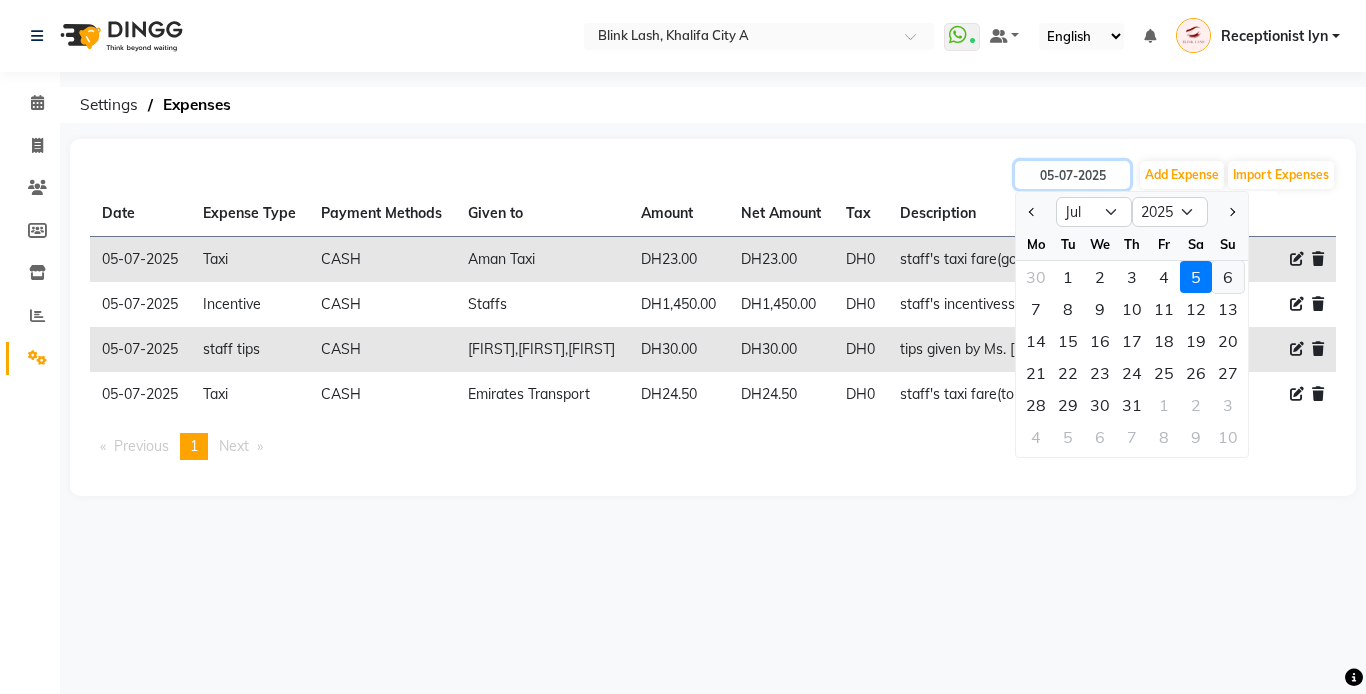 type on "06-07-2025" 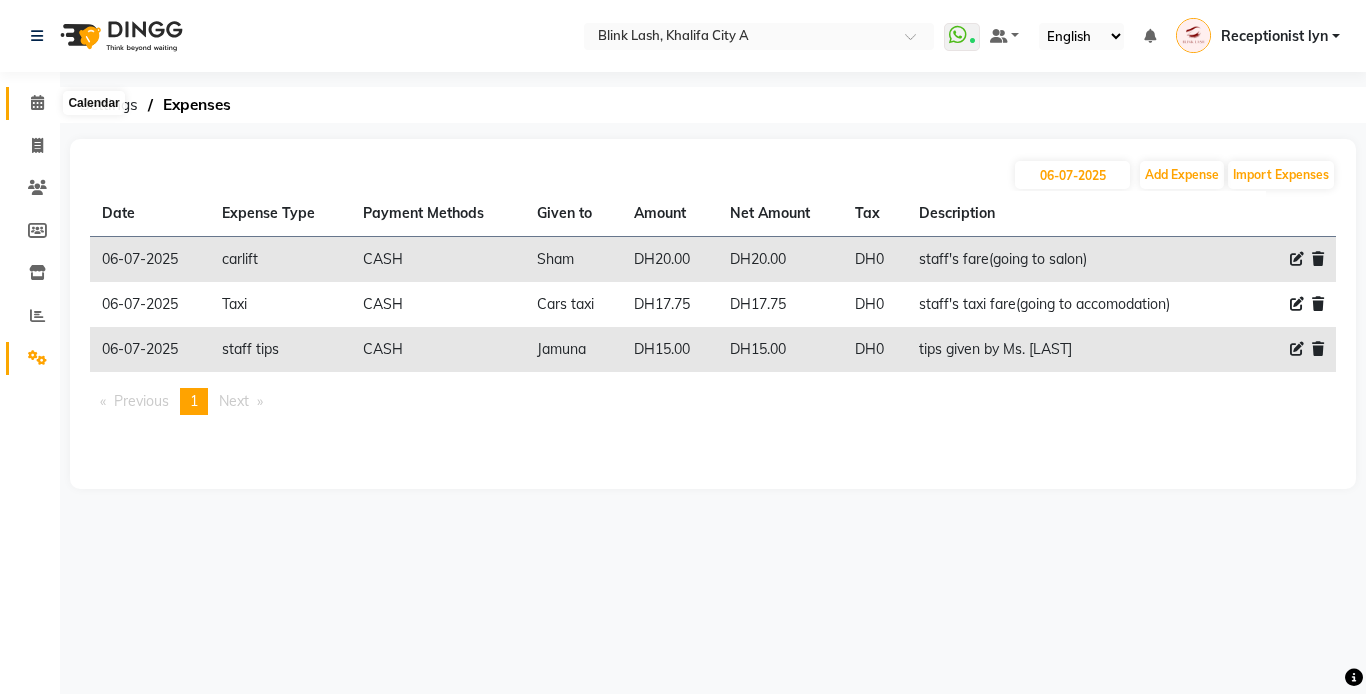 click 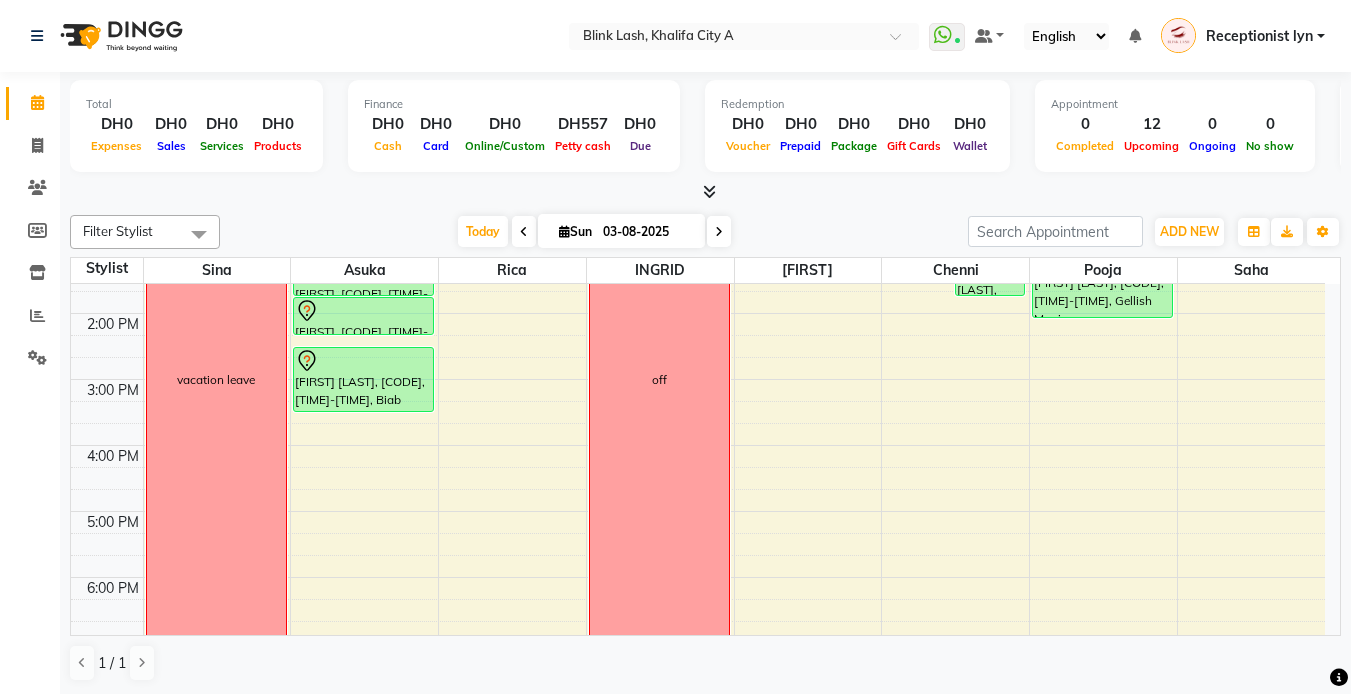 scroll, scrollTop: 200, scrollLeft: 0, axis: vertical 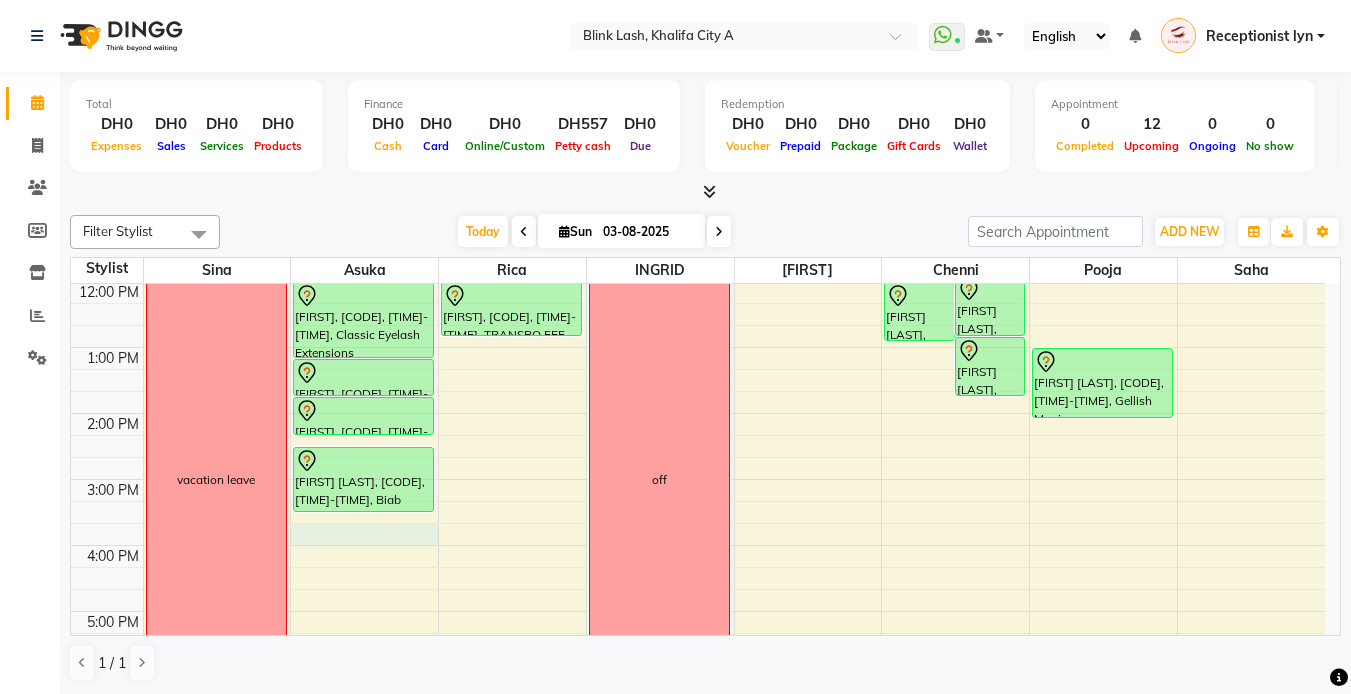 click on "9:00 AM 10:00 AM 11:00 AM 12:00 PM 1:00 PM 2:00 PM 3:00 PM 4:00 PM 5:00 PM 6:00 PM 7:00 PM 8:00 PM 9:00 PM 10:00 PM 11:00 PM  vacation leave              noora, TK02, 12:00 PM-01:10 PM, Classic Eyelash Extensions             noora, TK02, 01:10 PM-01:45 PM, Eyebrow Lamination             noora, TK02, 01:45 PM-02:20 PM, Eyebrow Threading             Zain alkhatib, TK01, 02:30 PM-03:30 PM, Biab             sophia cocozza, TK03, 11:00 AM-11:50 AM, TRANSPO FEE             noora, TK02, 12:00 PM-12:50 PM, TRANSPO FEE  off              Lorraine, TK04, 11:00 AM-12:00 PM,  combo Gellish Manicure + Pedicure             sophia cocozza, TK03, 11:00 AM-12:00 PM, Biab             sophia cocozza, TK03, 11:55 AM-12:50 PM, chin              sophia cocozza, TK03, 12:00 PM-12:55 PM, upper lip              sophia cocozza, TK03, 12:50 PM-01:45 PM, BIAB REMOVAL             Lorraine, TK04, 11:00 AM-12:00 PM,  combo Gellish Manicure + Pedicure             ayah Eljurdi, TK05, 01:00 PM-02:05 PM, Gellish Manicure" at bounding box center [698, 578] 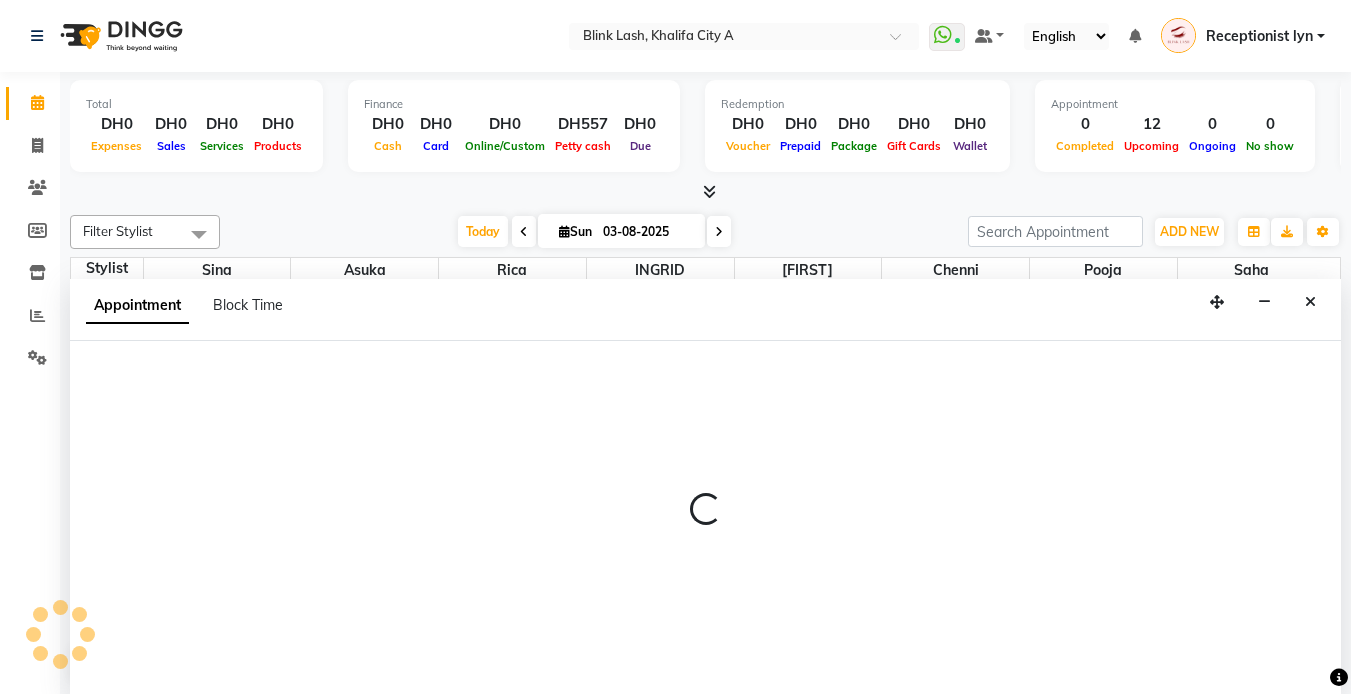 scroll, scrollTop: 1, scrollLeft: 0, axis: vertical 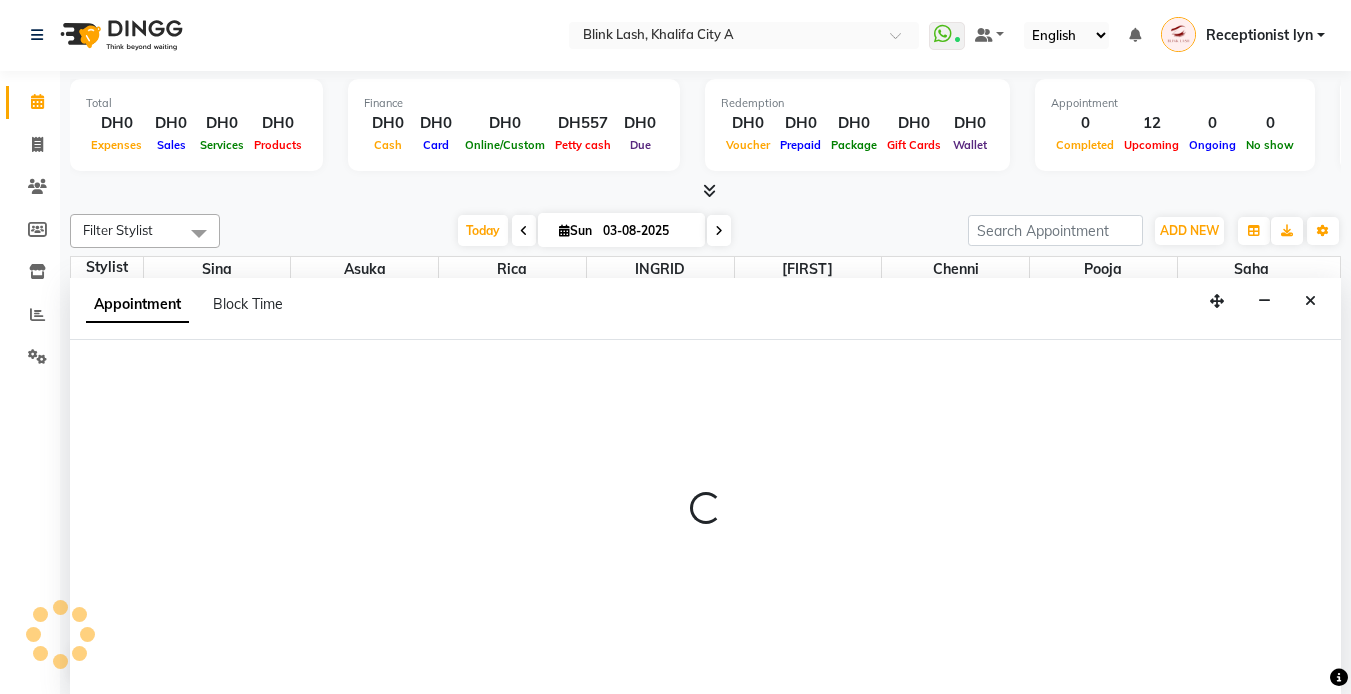 select on "42462" 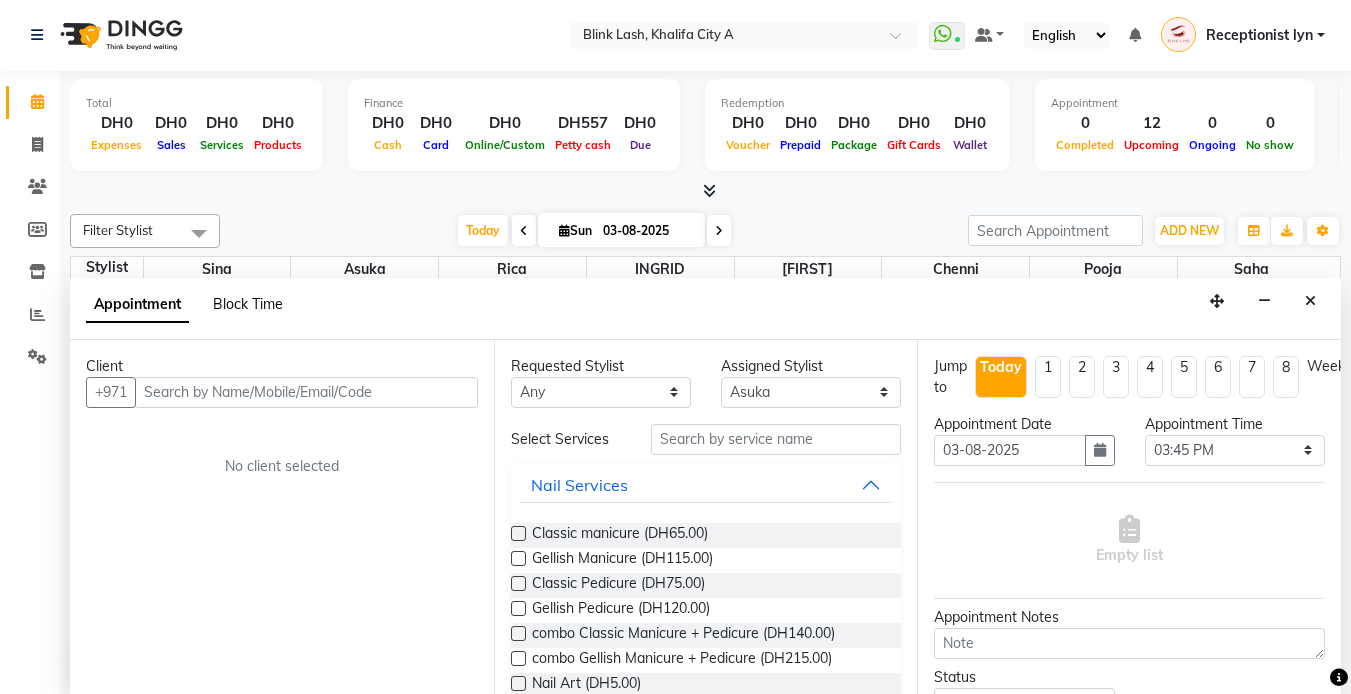 click on "Block Time" at bounding box center (248, 304) 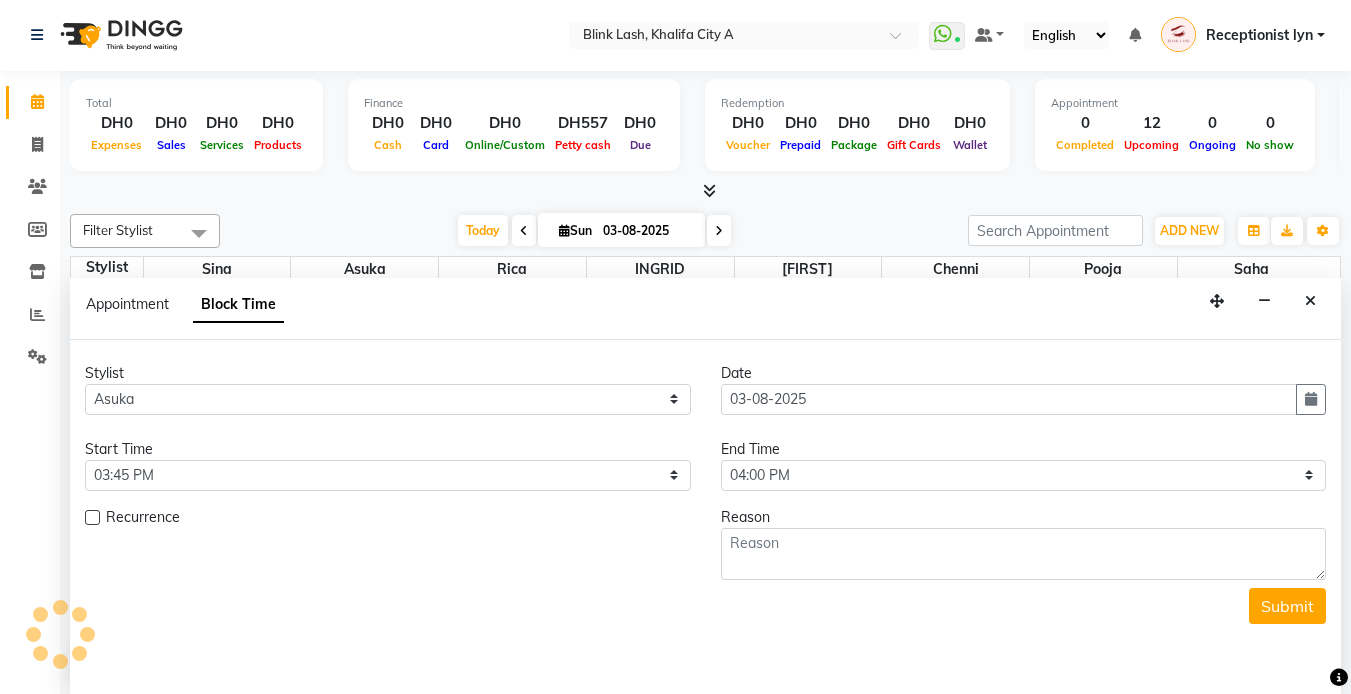 scroll, scrollTop: 133, scrollLeft: 0, axis: vertical 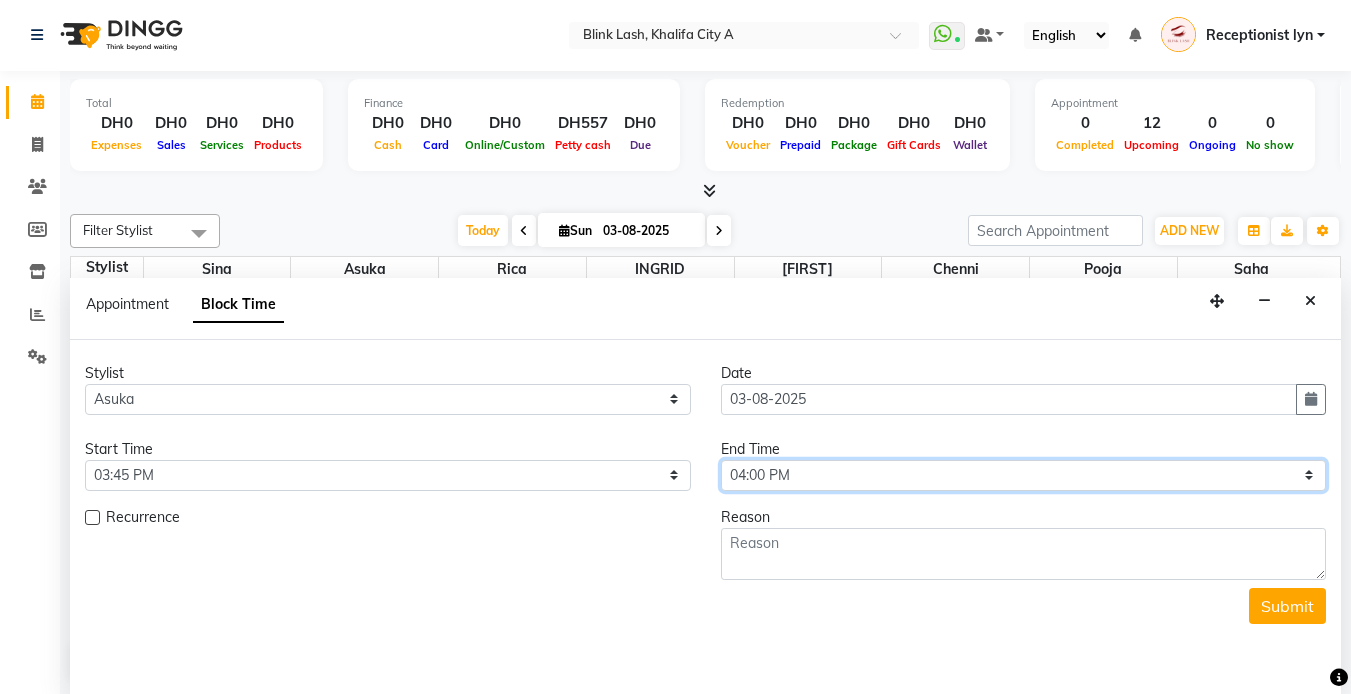 click on "Select 10:00 AM 10:05 AM 10:10 AM 10:15 AM 10:20 AM 10:25 AM 10:30 AM 10:35 AM 10:40 AM 10:45 AM 10:50 AM 10:55 AM 11:00 AM 11:05 AM 11:10 AM 11:15 AM 11:20 AM 11:25 AM 11:30 AM 11:35 AM 11:40 AM 11:45 AM 11:50 AM 11:55 AM 12:00 PM 12:05 PM 12:10 PM 12:15 PM 12:20 PM 12:25 PM 12:30 PM 12:35 PM 12:40 PM 12:45 PM 12:50 PM 12:55 PM 01:00 PM 01:05 PM 01:10 PM 01:15 PM 01:20 PM 01:25 PM 01:30 PM 01:35 PM 01:40 PM 01:45 PM 01:50 PM 01:55 PM 02:00 PM 02:05 PM 02:10 PM 02:15 PM 02:20 PM 02:25 PM 02:30 PM 02:35 PM 02:40 PM 02:45 PM 02:50 PM 02:55 PM 03:00 PM 03:05 PM 03:10 PM 03:15 PM 03:20 PM 03:25 PM 03:30 PM 03:35 PM 03:40 PM 03:45 PM 03:50 PM 03:55 PM 04:00 PM 04:05 PM 04:10 PM 04:15 PM 04:20 PM 04:25 PM 04:30 PM 04:35 PM 04:40 PM 04:45 PM 04:50 PM 04:55 PM 05:00 PM 05:05 PM 05:10 PM 05:15 PM 05:20 PM 05:25 PM 05:30 PM 05:35 PM 05:40 PM 05:45 PM 05:50 PM 05:55 PM 06:00 PM 06:05 PM 06:10 PM 06:15 PM 06:20 PM 06:25 PM 06:30 PM 06:35 PM 06:40 PM 06:45 PM 06:50 PM 06:55 PM 07:00 PM 07:05 PM 07:10 PM 07:15 PM 07:20 PM" at bounding box center (1024, 475) 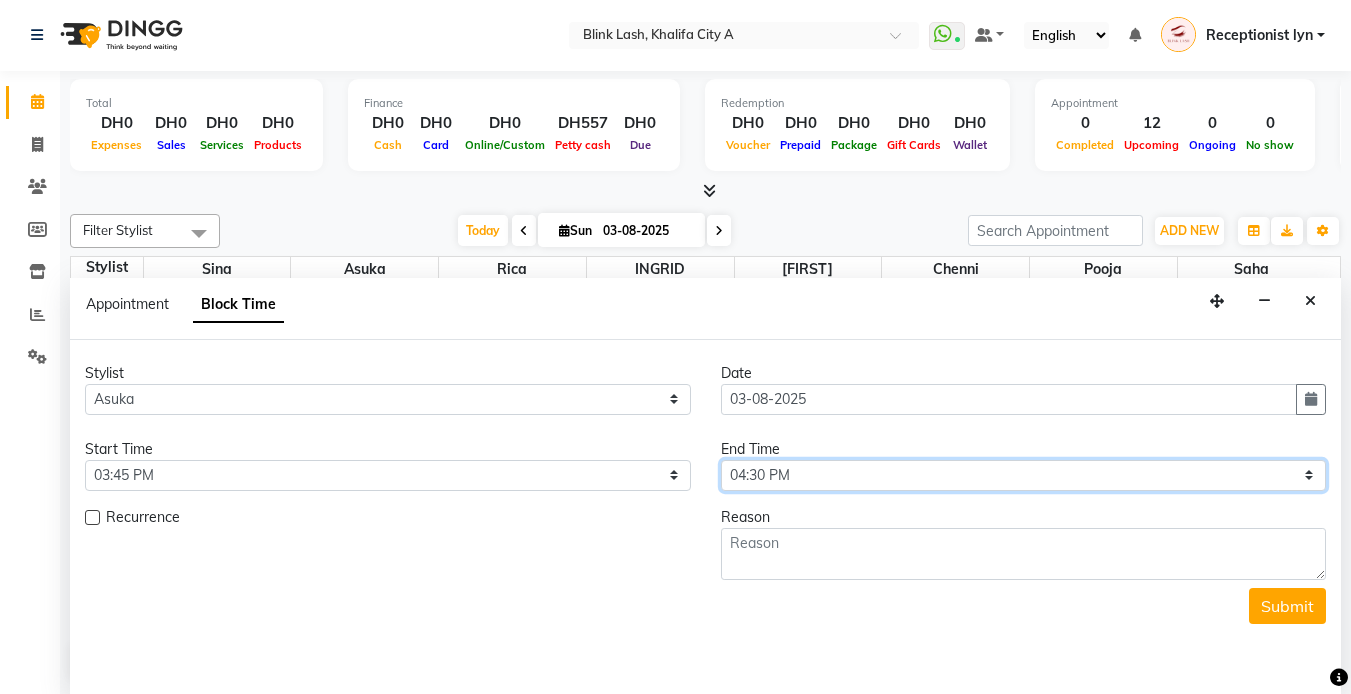 click on "Select 10:00 AM 10:05 AM 10:10 AM 10:15 AM 10:20 AM 10:25 AM 10:30 AM 10:35 AM 10:40 AM 10:45 AM 10:50 AM 10:55 AM 11:00 AM 11:05 AM 11:10 AM 11:15 AM 11:20 AM 11:25 AM 11:30 AM 11:35 AM 11:40 AM 11:45 AM 11:50 AM 11:55 AM 12:00 PM 12:05 PM 12:10 PM 12:15 PM 12:20 PM 12:25 PM 12:30 PM 12:35 PM 12:40 PM 12:45 PM 12:50 PM 12:55 PM 01:00 PM 01:05 PM 01:10 PM 01:15 PM 01:20 PM 01:25 PM 01:30 PM 01:35 PM 01:40 PM 01:45 PM 01:50 PM 01:55 PM 02:00 PM 02:05 PM 02:10 PM 02:15 PM 02:20 PM 02:25 PM 02:30 PM 02:35 PM 02:40 PM 02:45 PM 02:50 PM 02:55 PM 03:00 PM 03:05 PM 03:10 PM 03:15 PM 03:20 PM 03:25 PM 03:30 PM 03:35 PM 03:40 PM 03:45 PM 03:50 PM 03:55 PM 04:00 PM 04:05 PM 04:10 PM 04:15 PM 04:20 PM 04:25 PM 04:30 PM 04:35 PM 04:40 PM 04:45 PM 04:50 PM 04:55 PM 05:00 PM 05:05 PM 05:10 PM 05:15 PM 05:20 PM 05:25 PM 05:30 PM 05:35 PM 05:40 PM 05:45 PM 05:50 PM 05:55 PM 06:00 PM 06:05 PM 06:10 PM 06:15 PM 06:20 PM 06:25 PM 06:30 PM 06:35 PM 06:40 PM 06:45 PM 06:50 PM 06:55 PM 07:00 PM 07:05 PM 07:10 PM 07:15 PM 07:20 PM" at bounding box center (1024, 475) 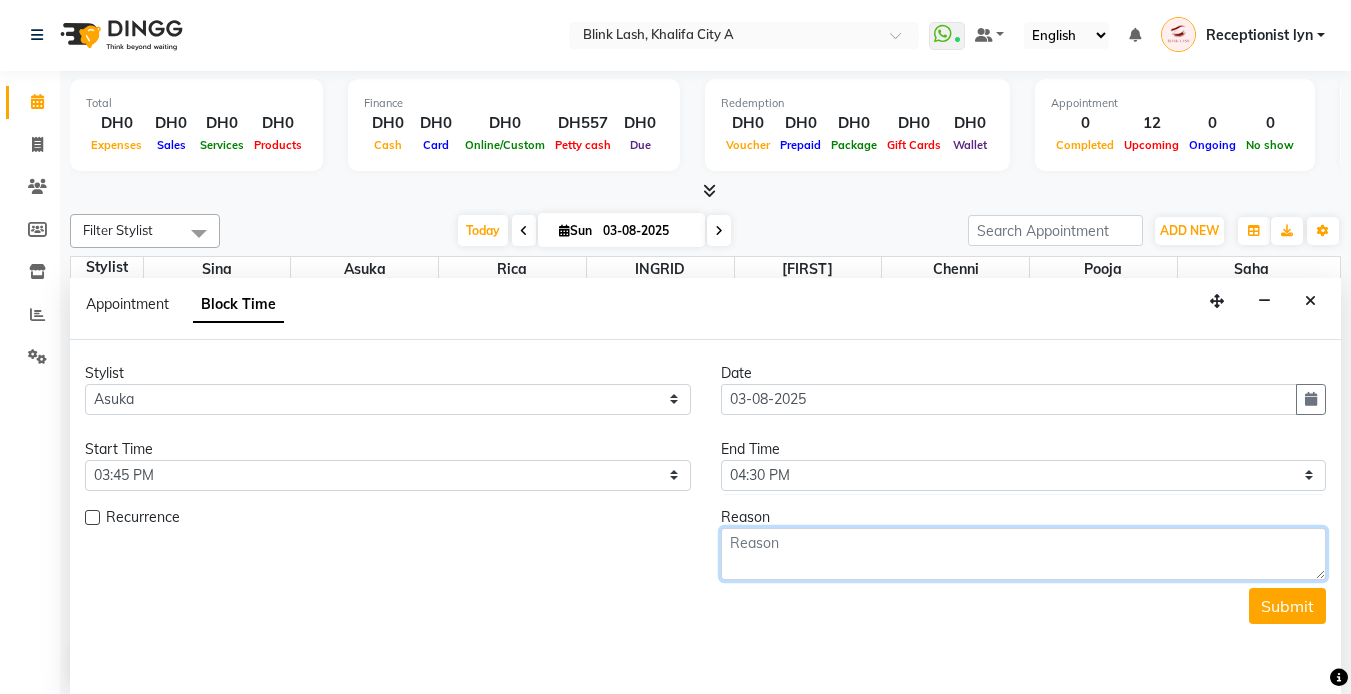 click at bounding box center (1024, 554) 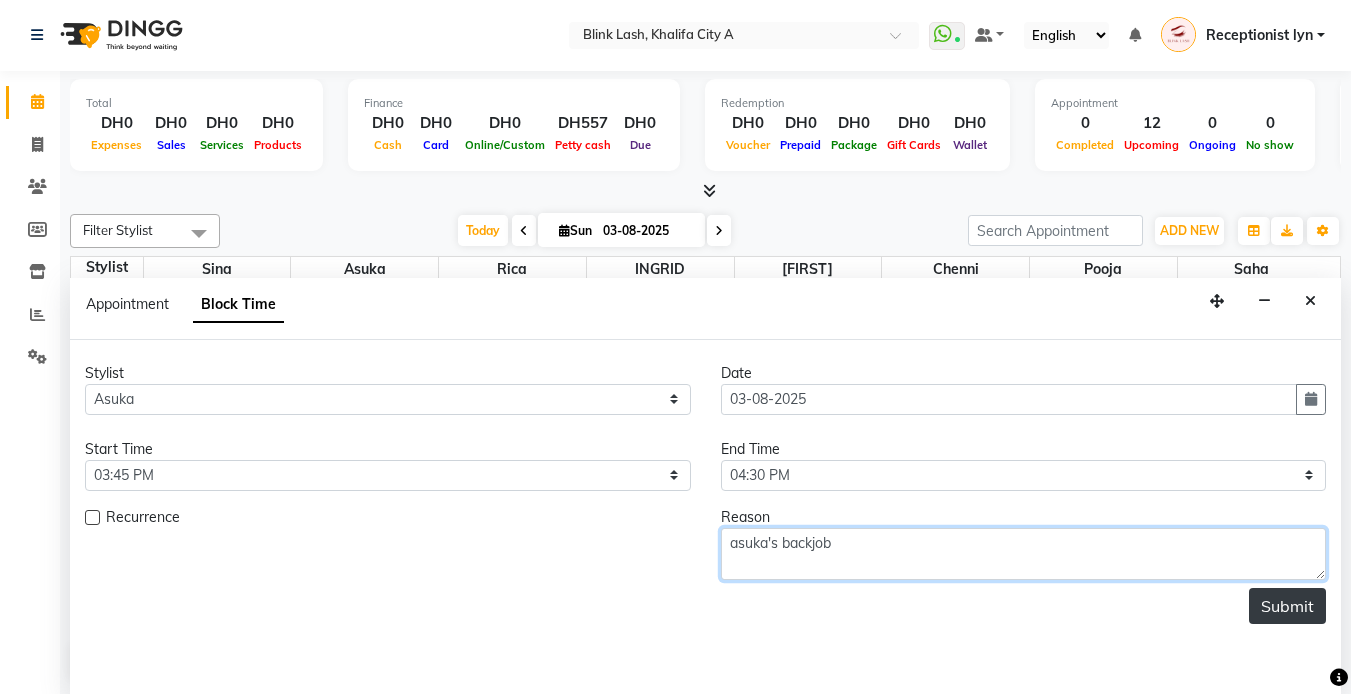type on "asuka's backjob" 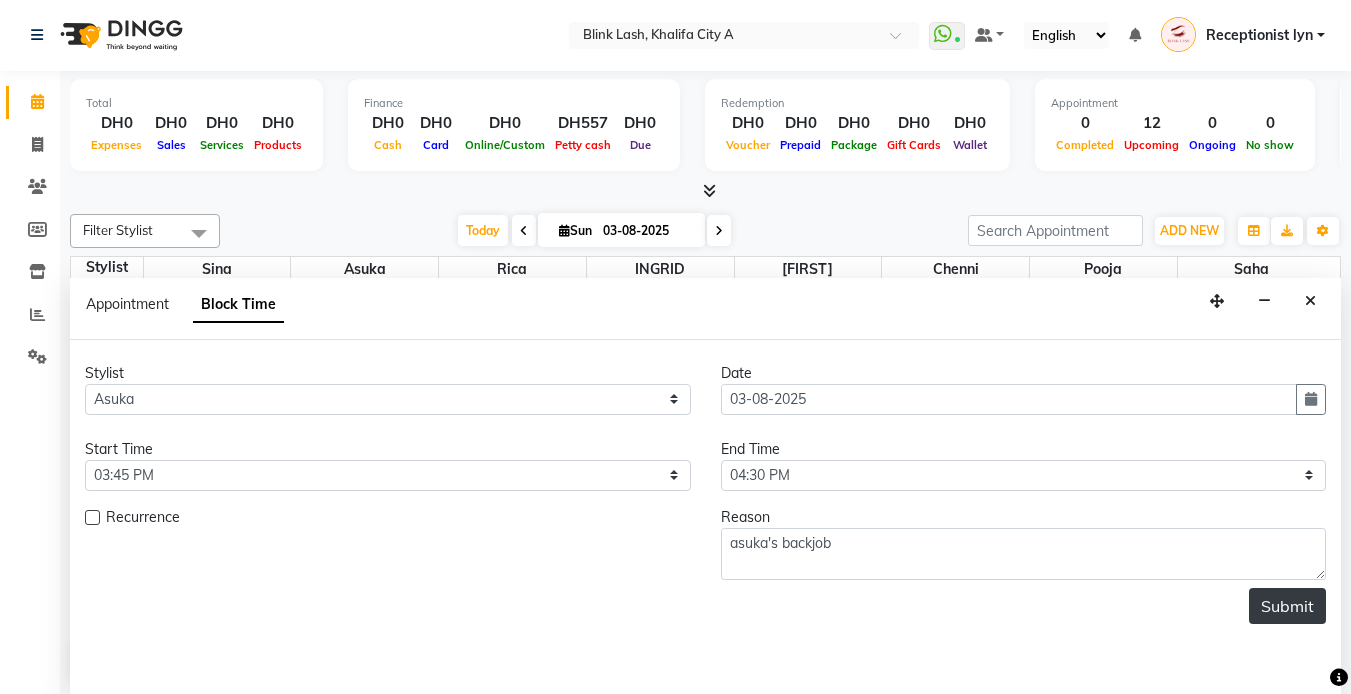 click on "Submit" at bounding box center [1287, 606] 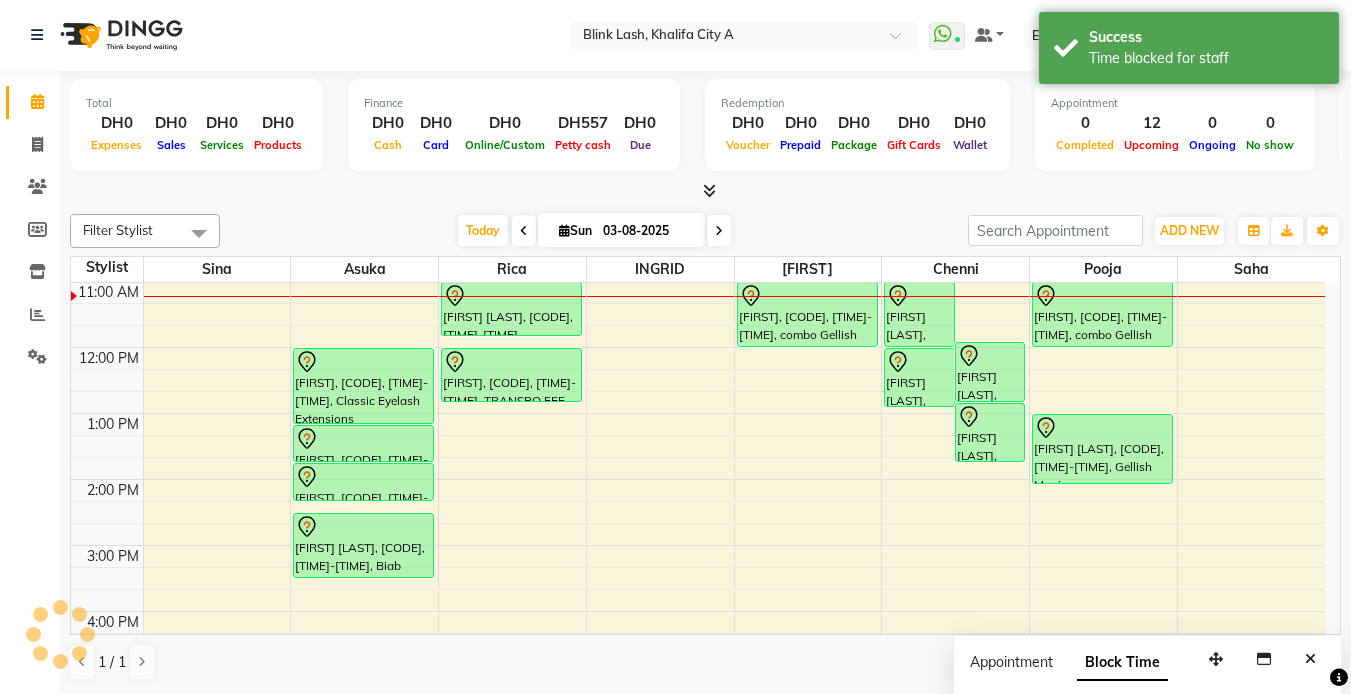scroll, scrollTop: 0, scrollLeft: 0, axis: both 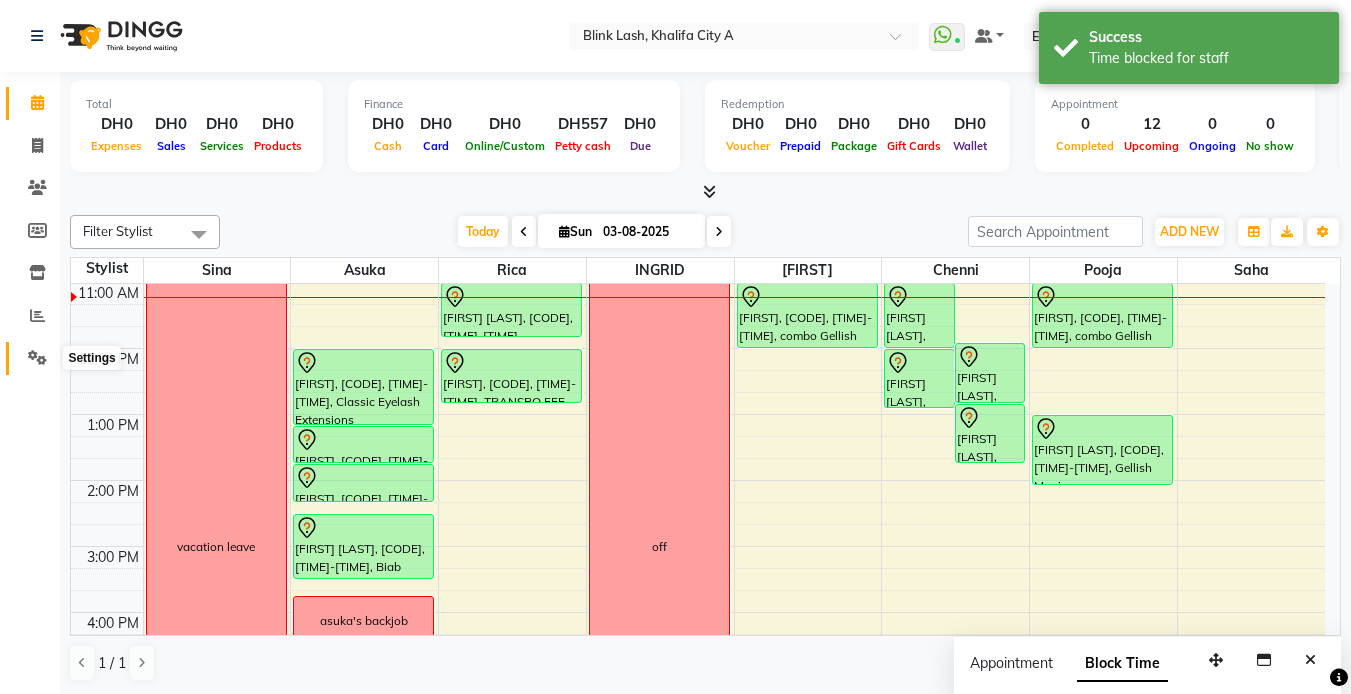 click 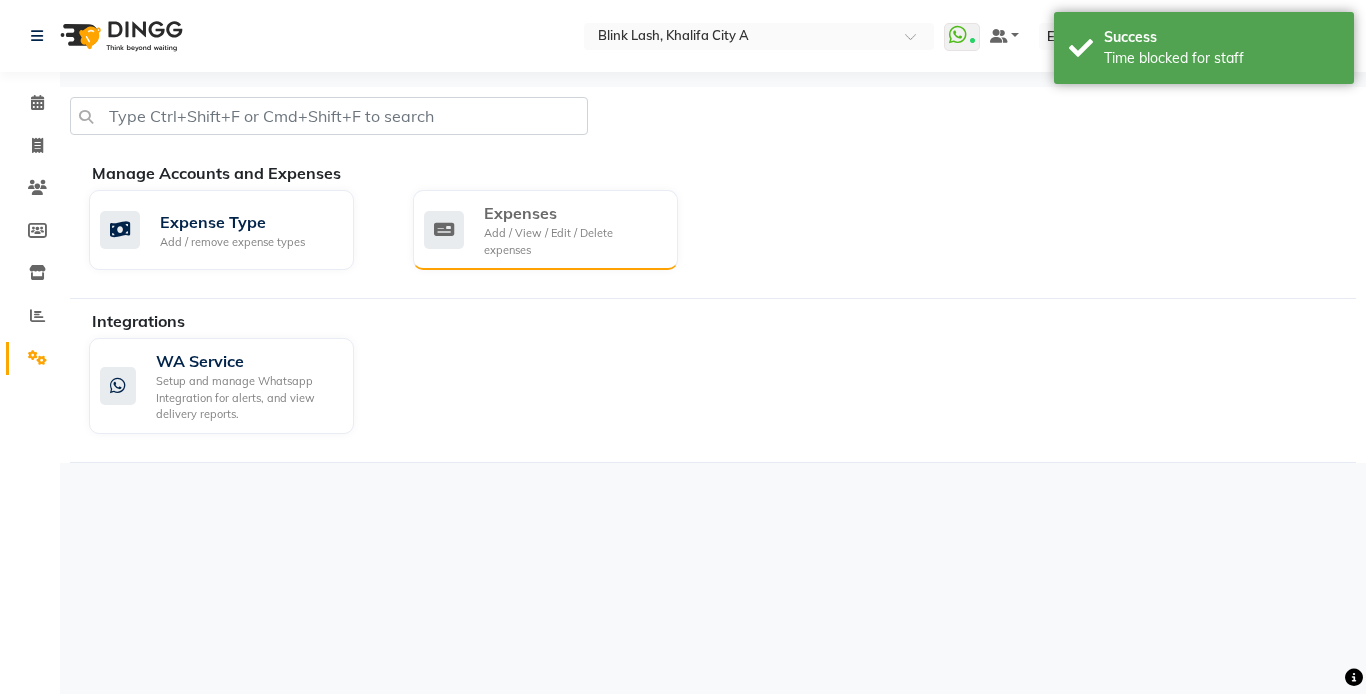 click on "Add / View / Edit / Delete expenses" 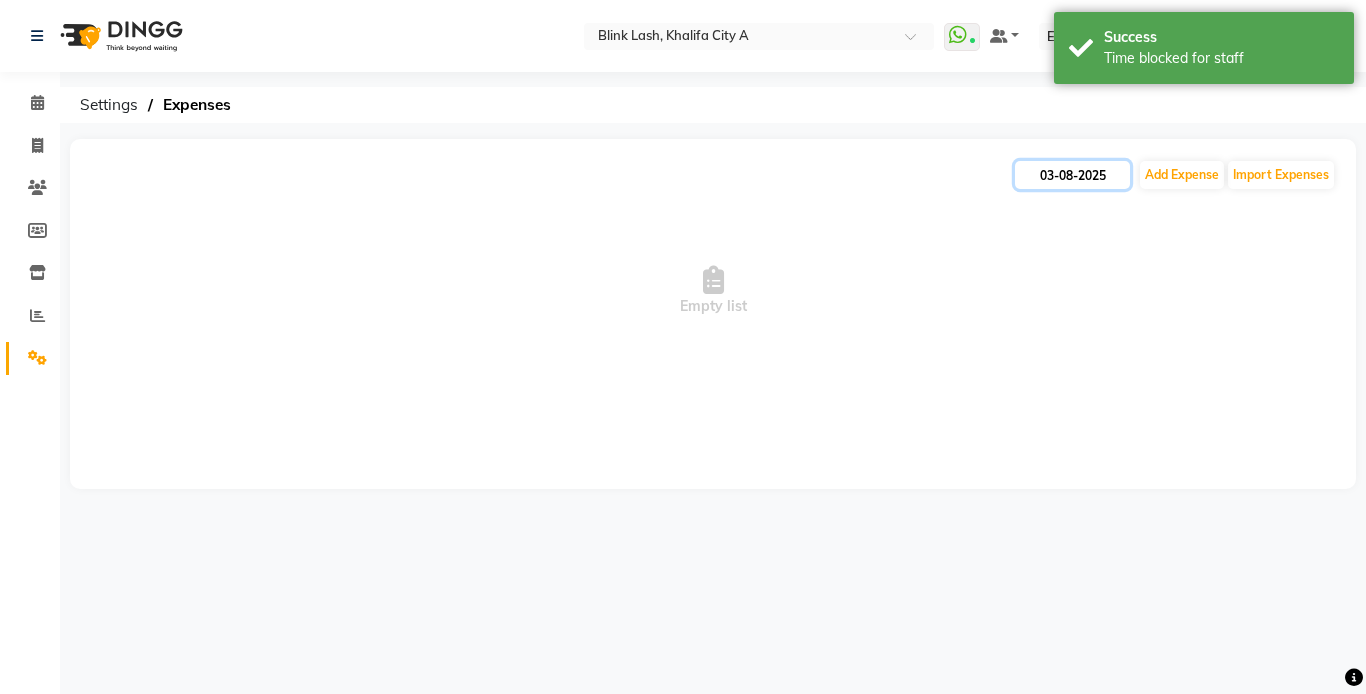 click on "03-08-2025" 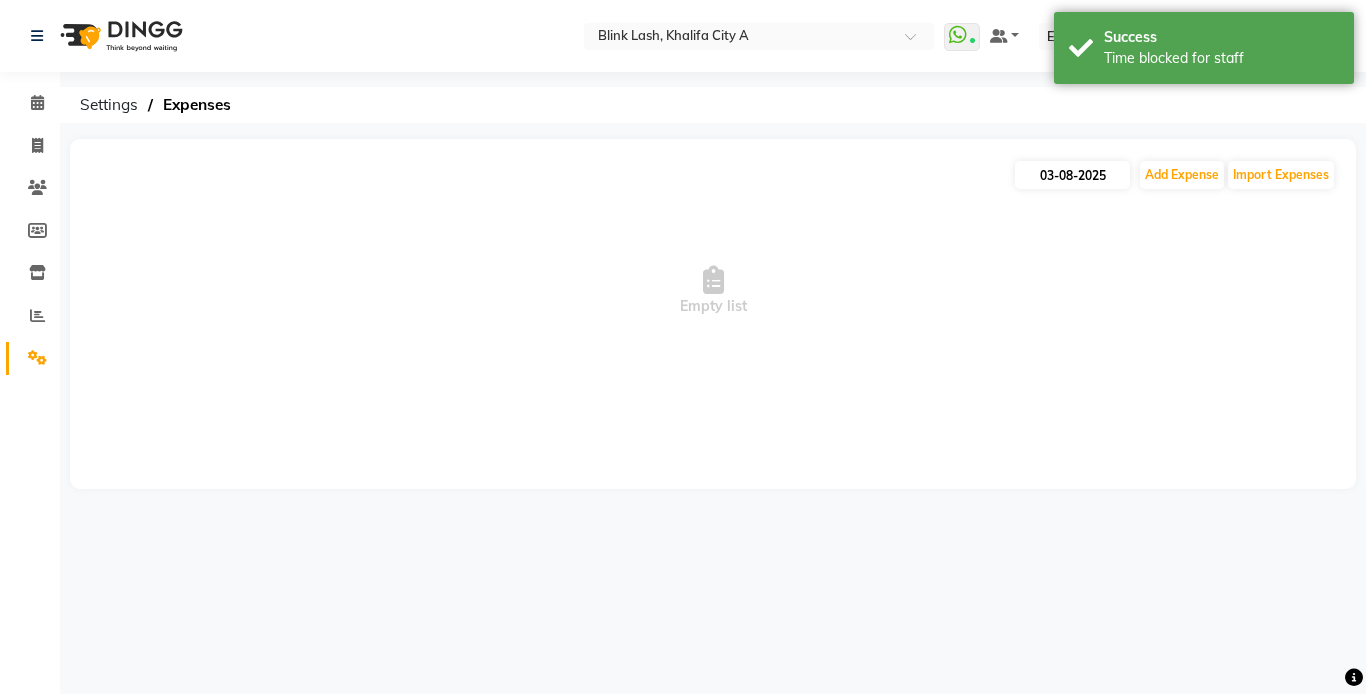 select on "8" 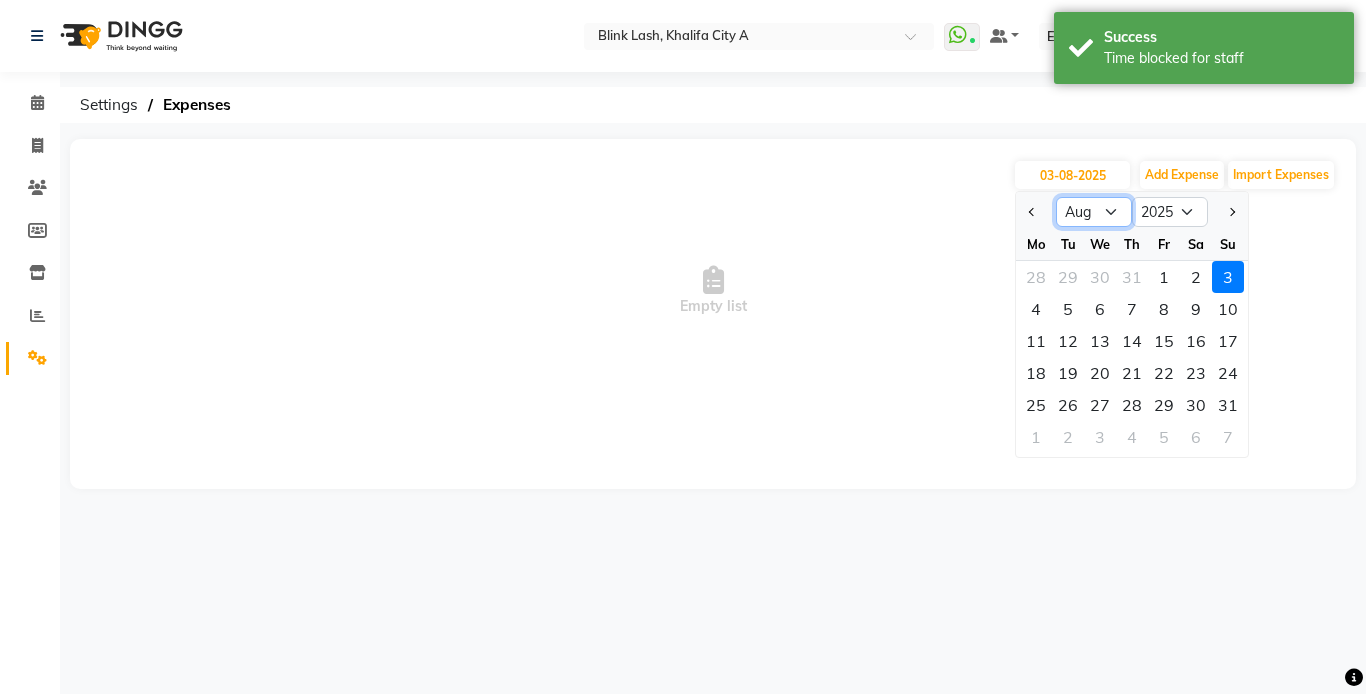 click on "Jan Feb Mar Apr May Jun Jul Aug Sep Oct Nov Dec" 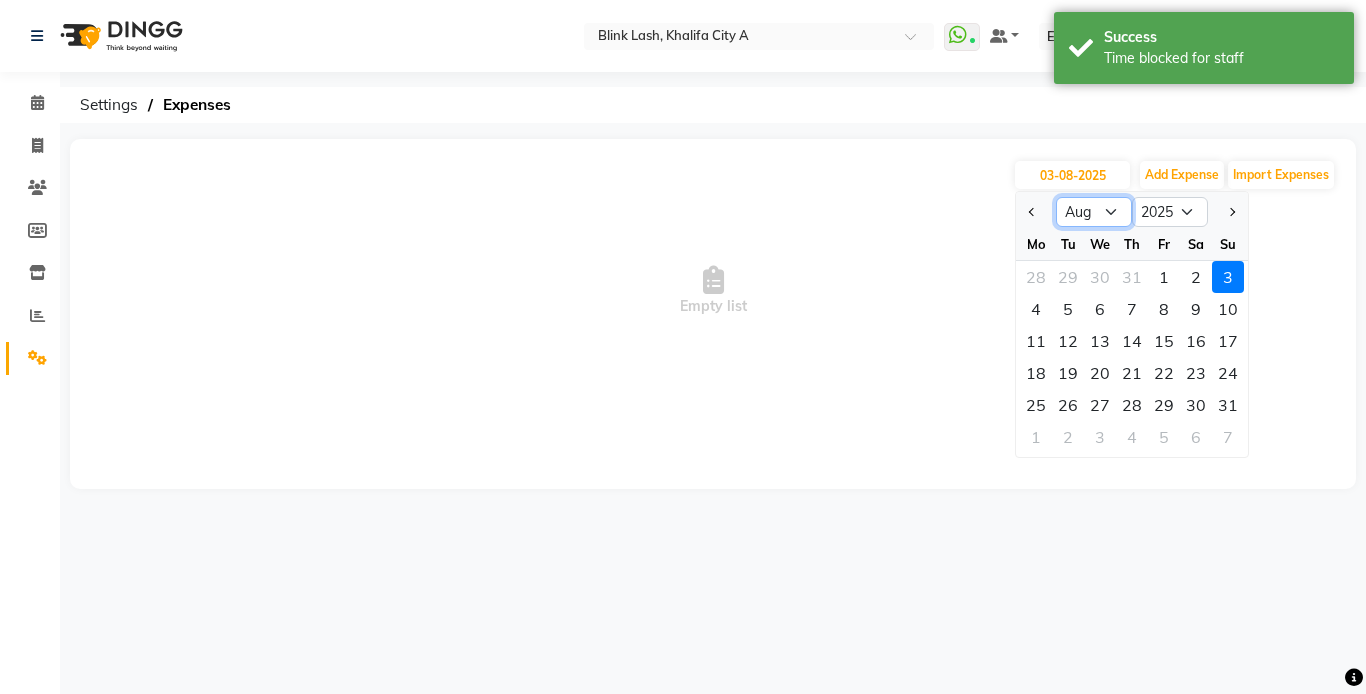 select on "7" 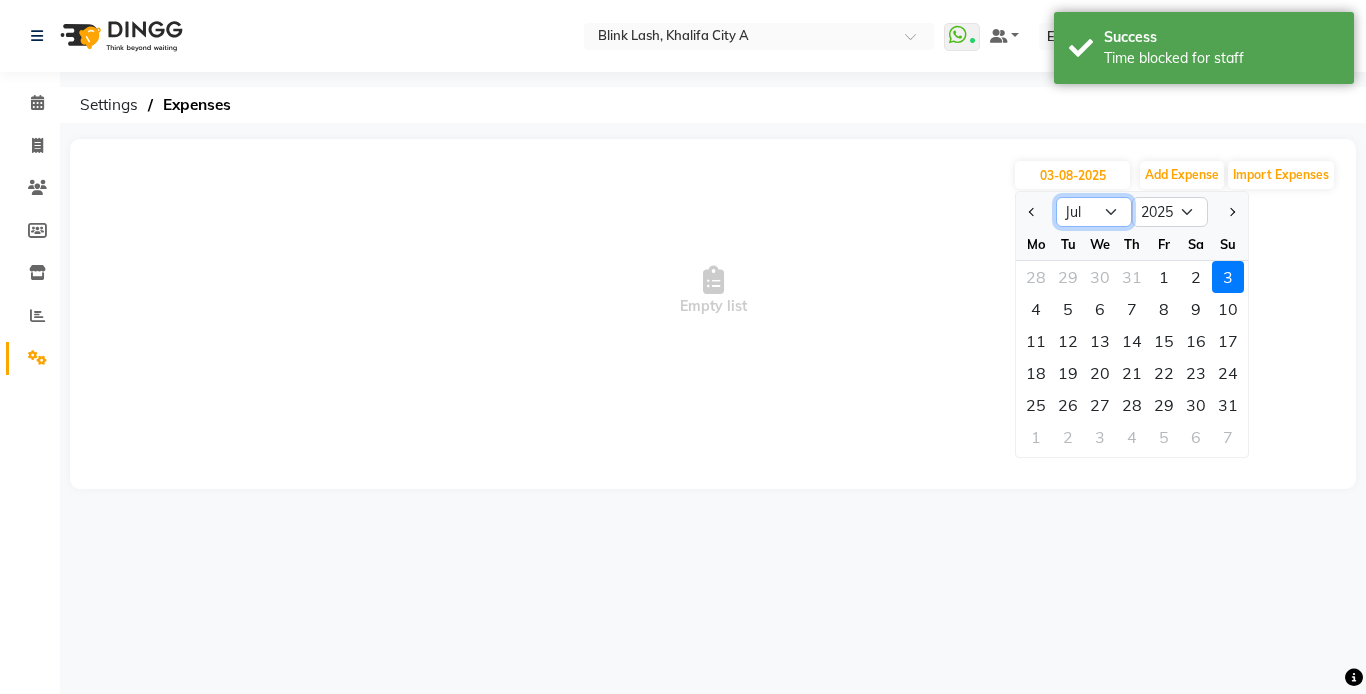 click on "Jan Feb Mar Apr May Jun Jul Aug Sep Oct Nov Dec" 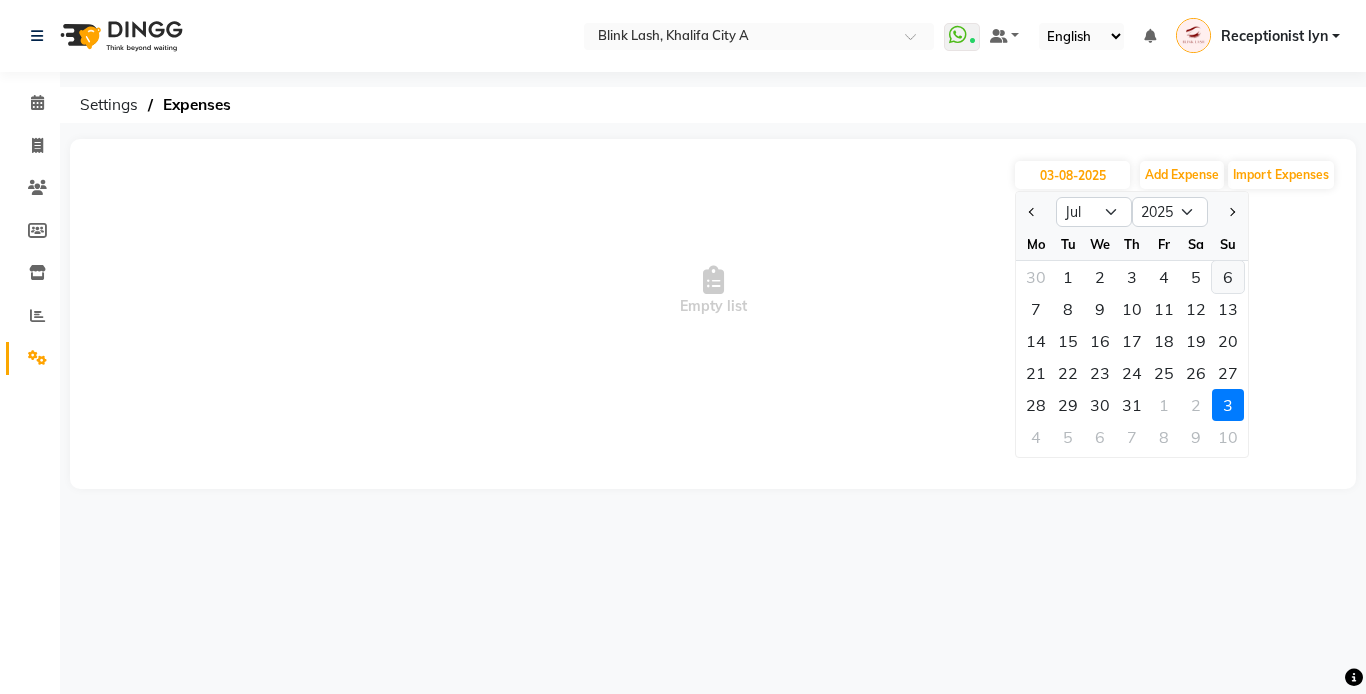 click on "6" 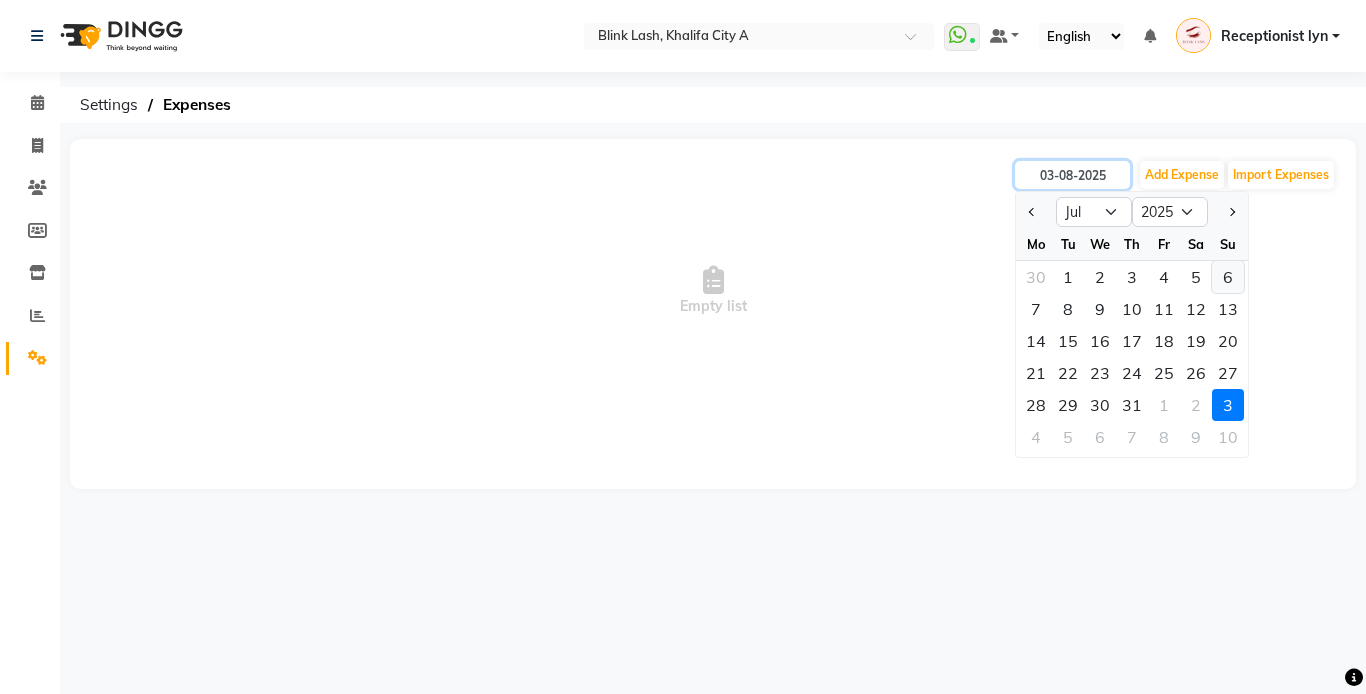 type on "06-07-2025" 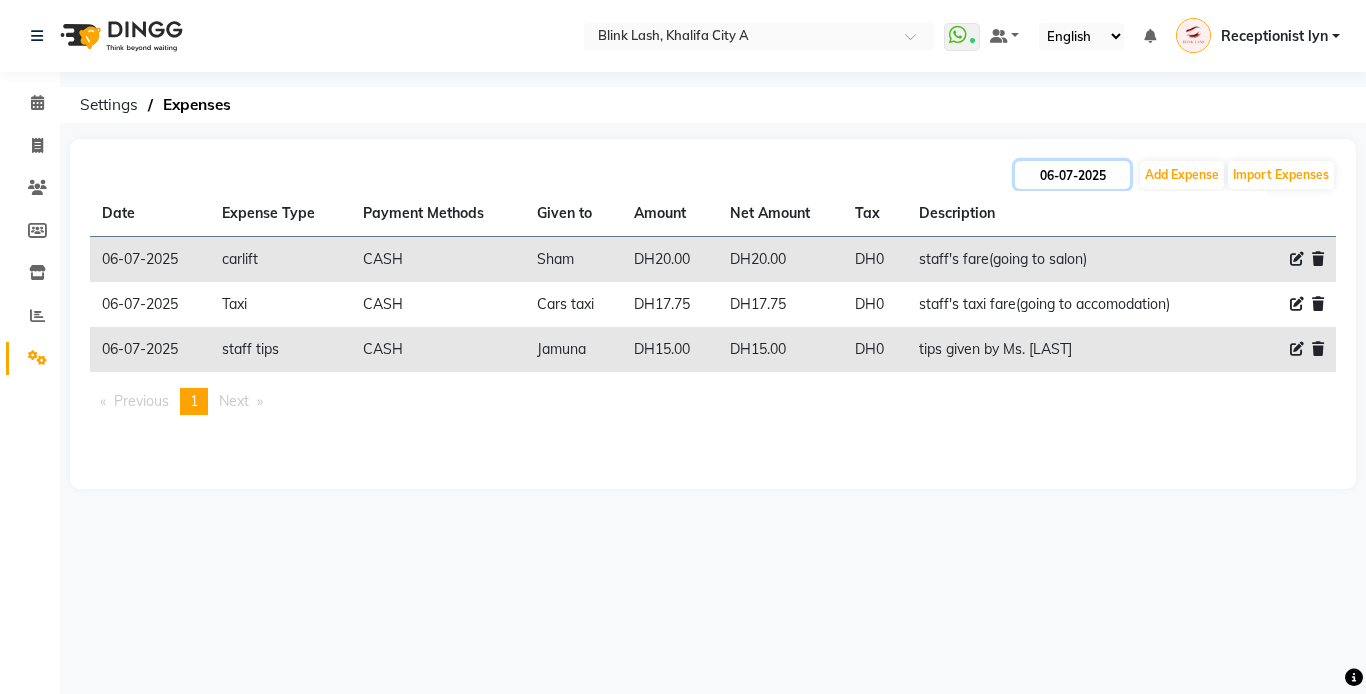 click on "06-07-2025" 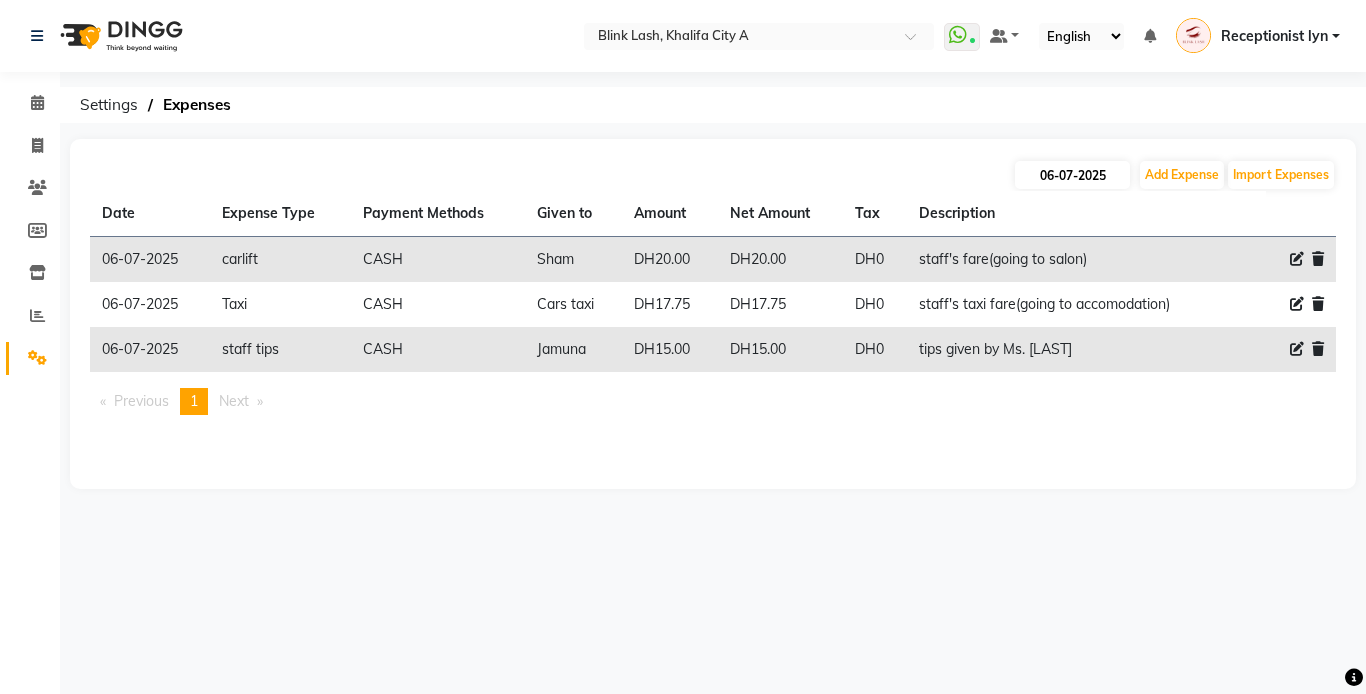 select on "7" 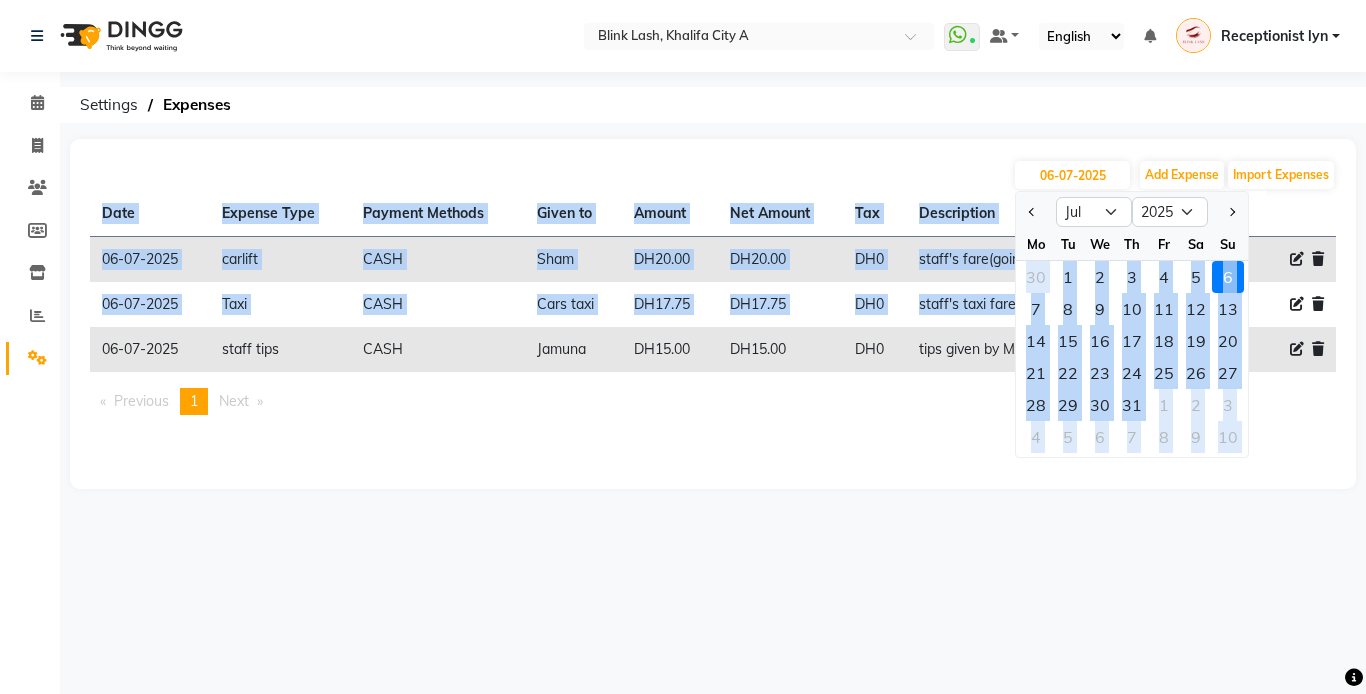 drag, startPoint x: 1012, startPoint y: 315, endPoint x: 1017, endPoint y: 300, distance: 15.811388 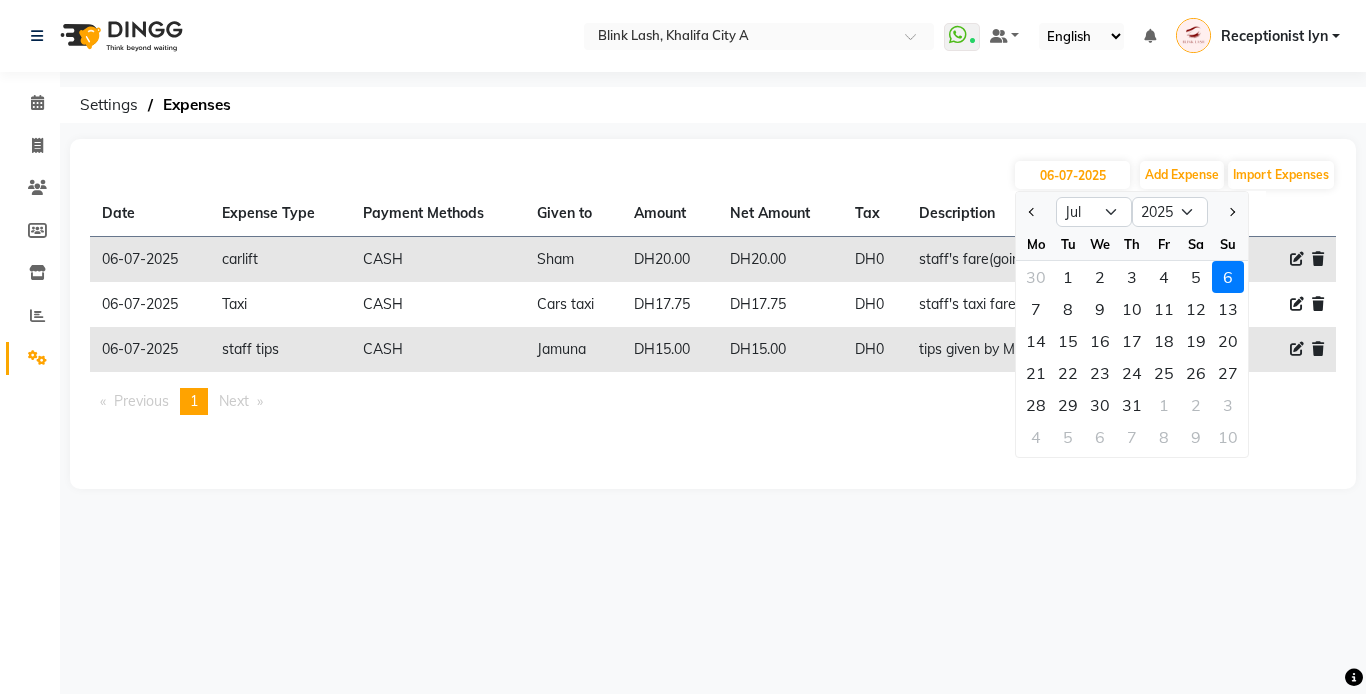 drag, startPoint x: 1017, startPoint y: 300, endPoint x: 930, endPoint y: 134, distance: 187.41664 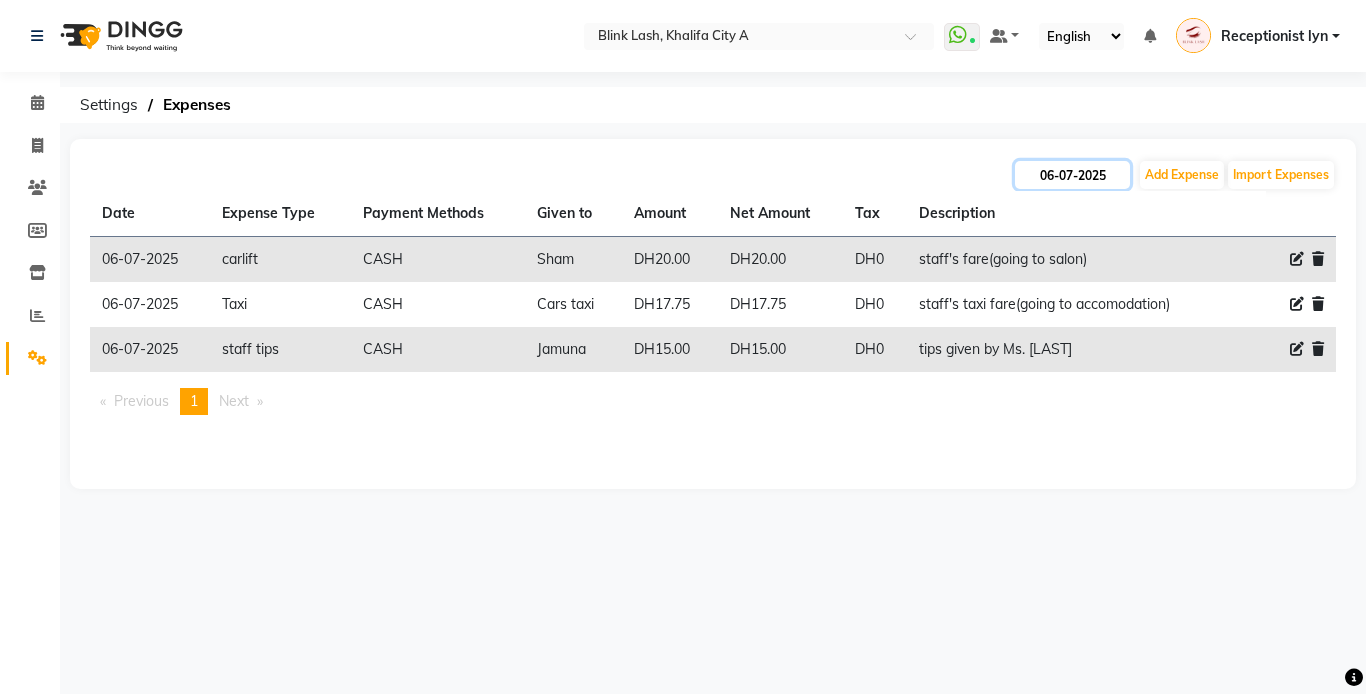 click on "06-07-2025" 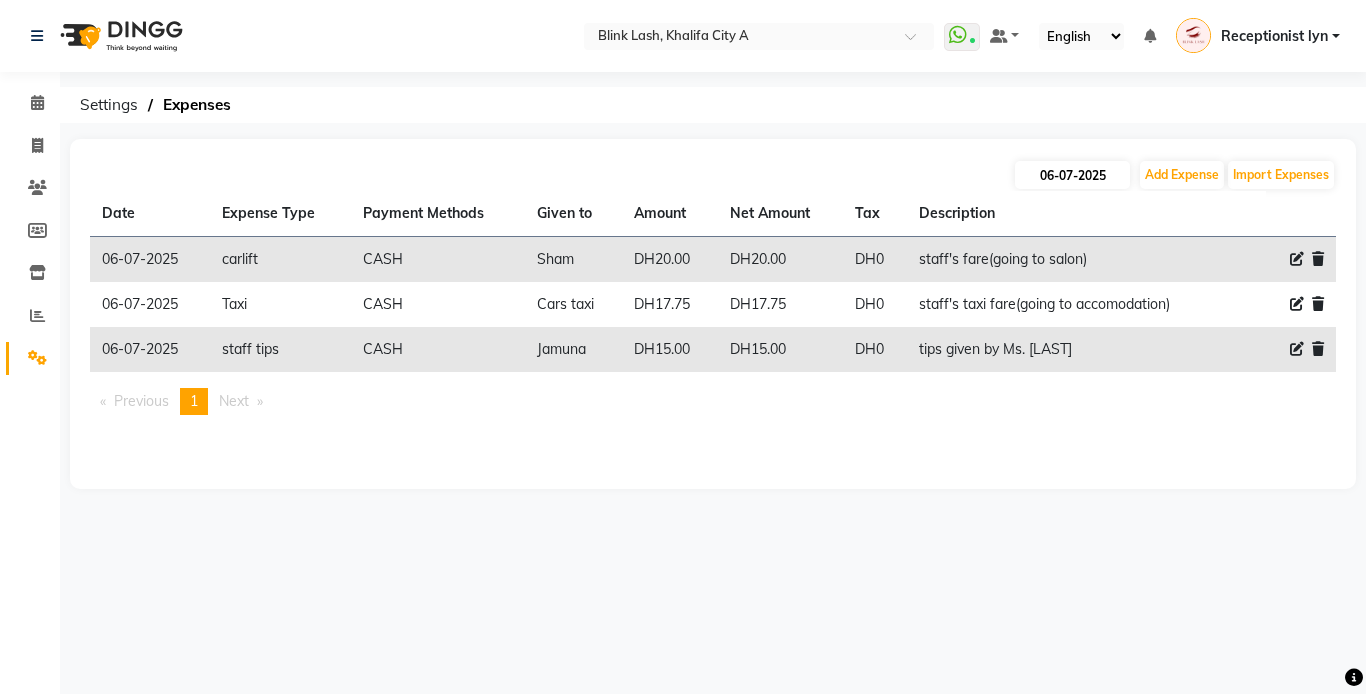 select on "7" 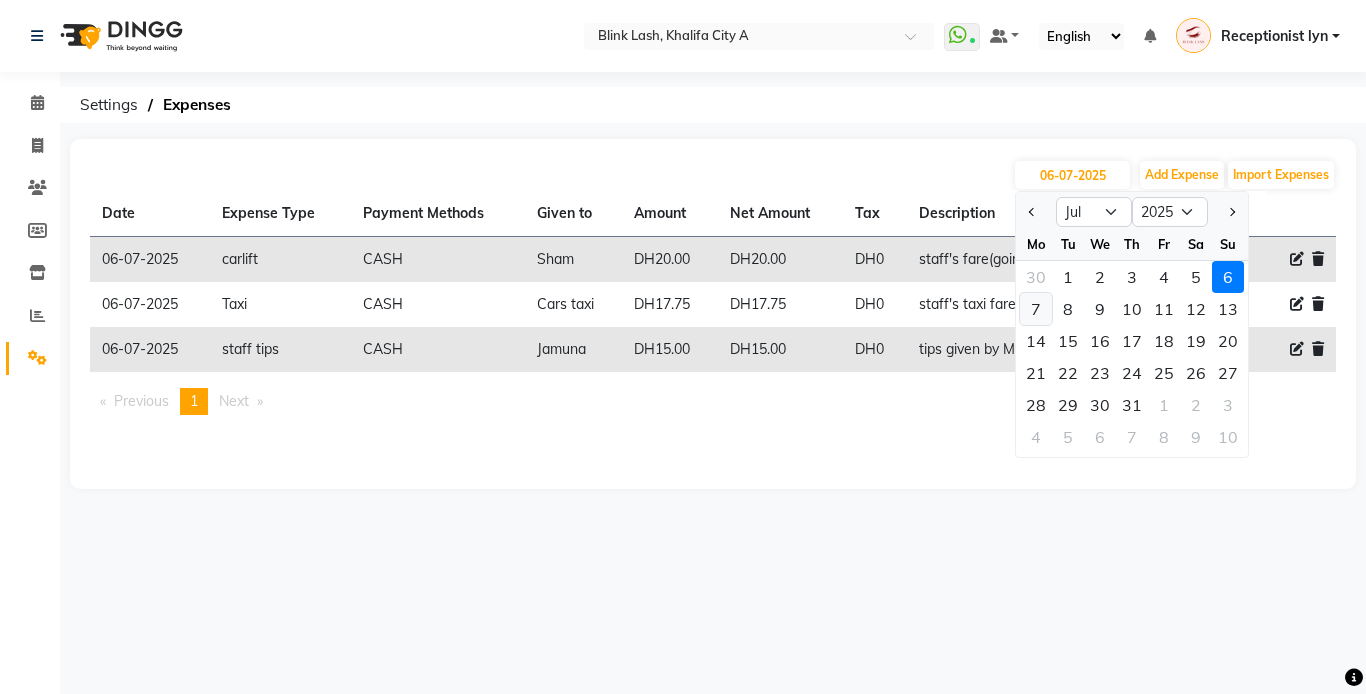 click on "7" 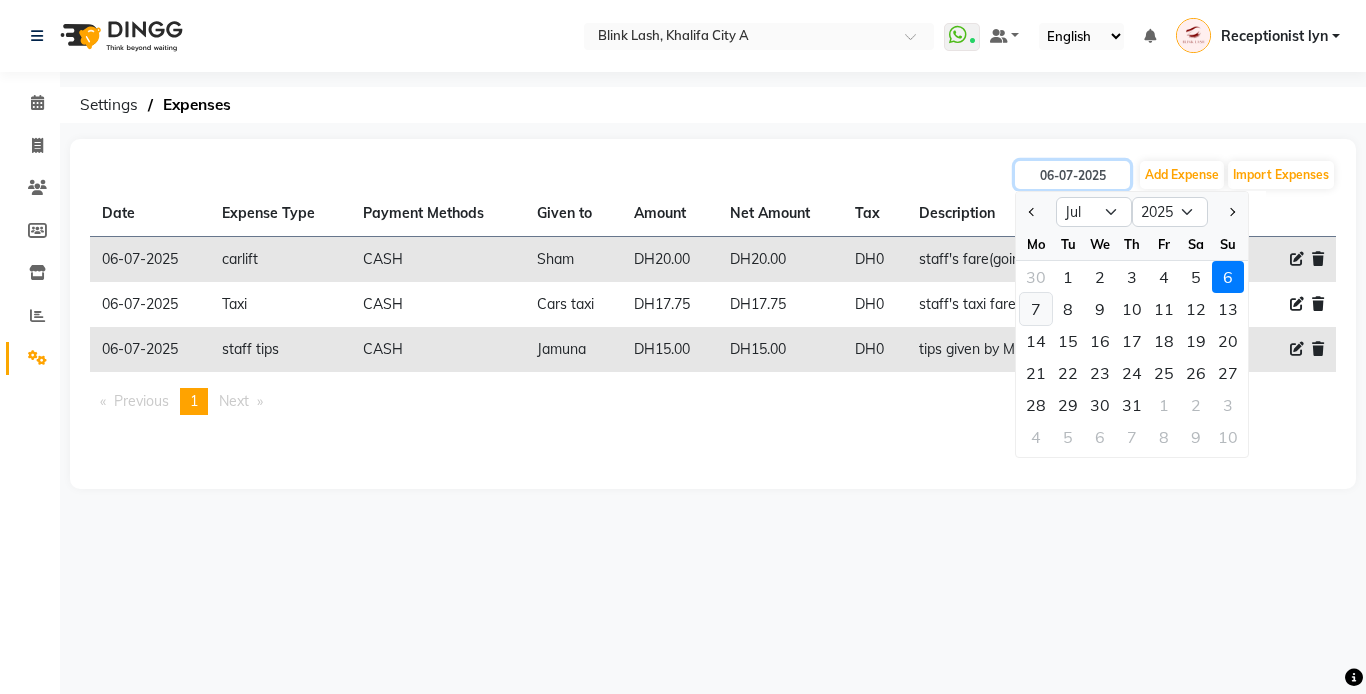 type on "07-07-2025" 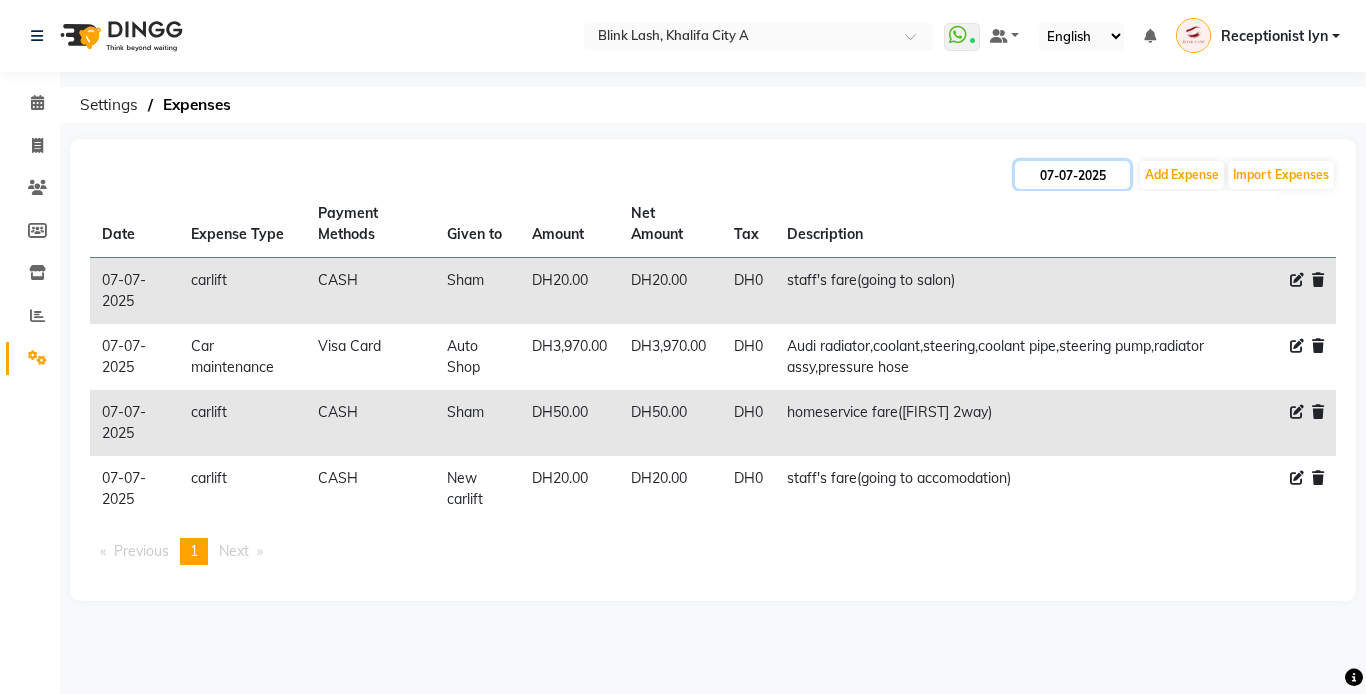 click on "07-07-2025" 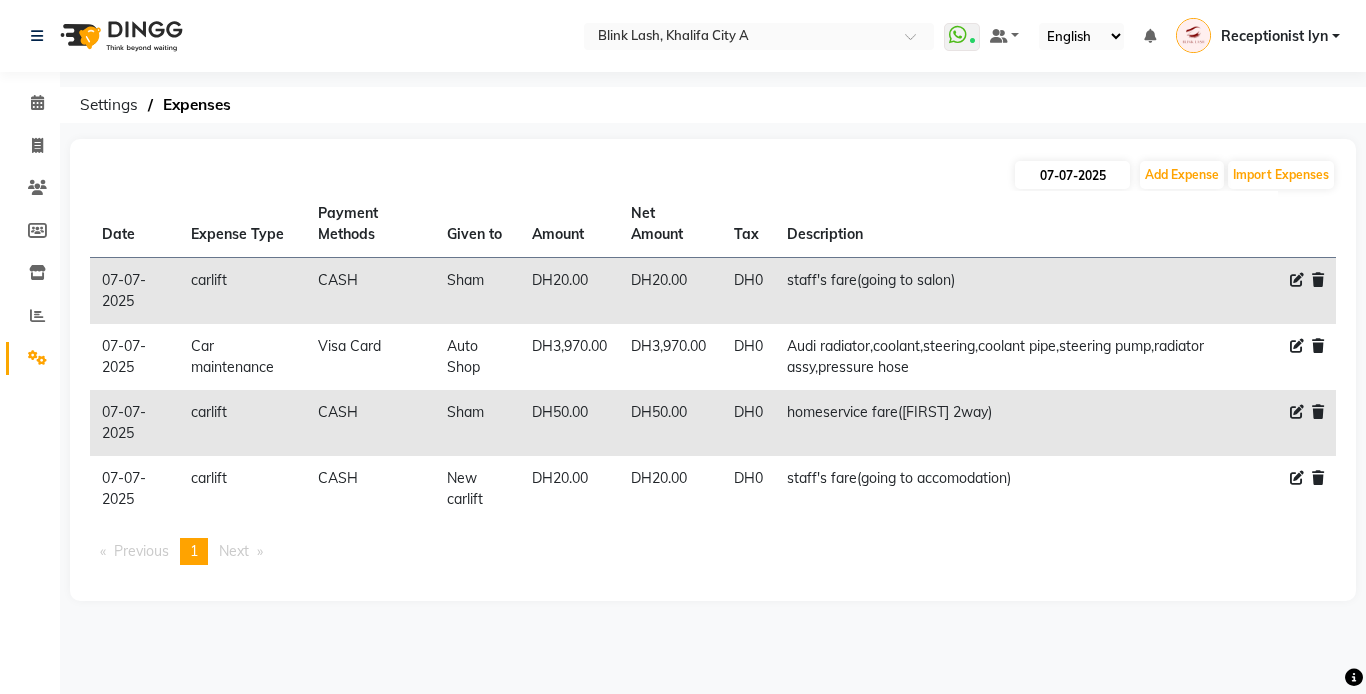select on "7" 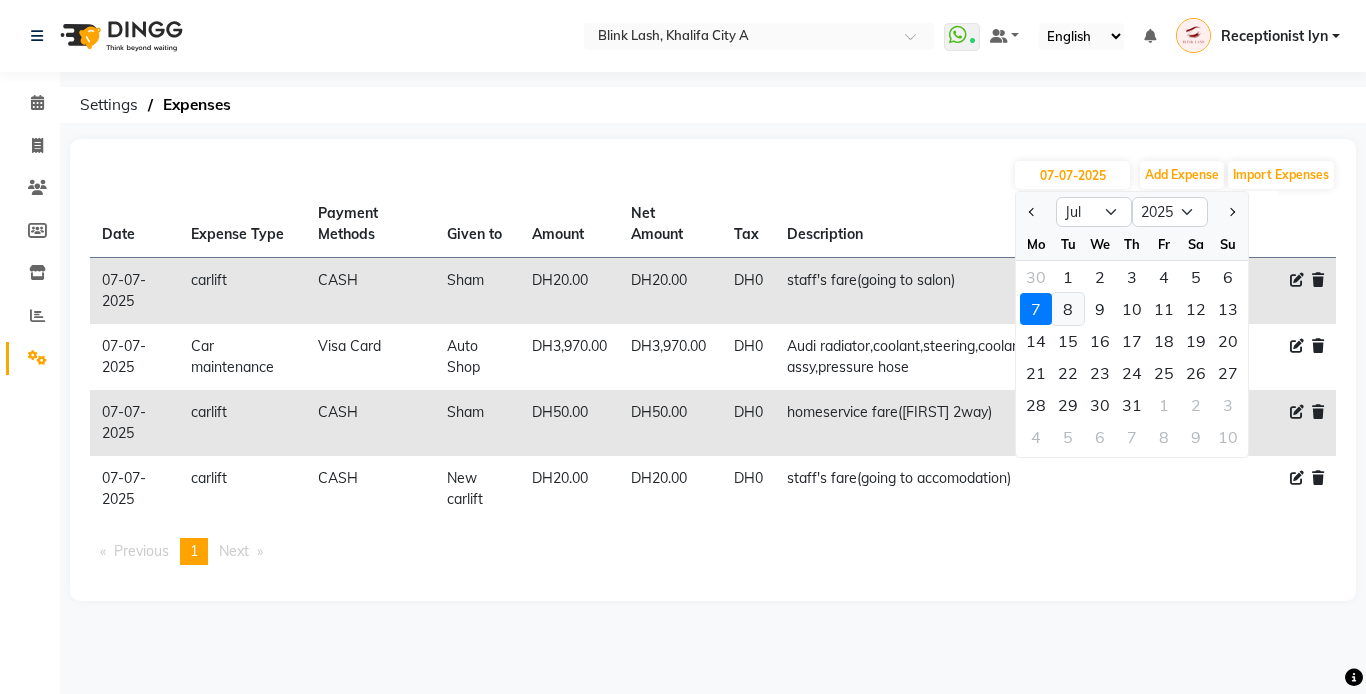 click on "8" 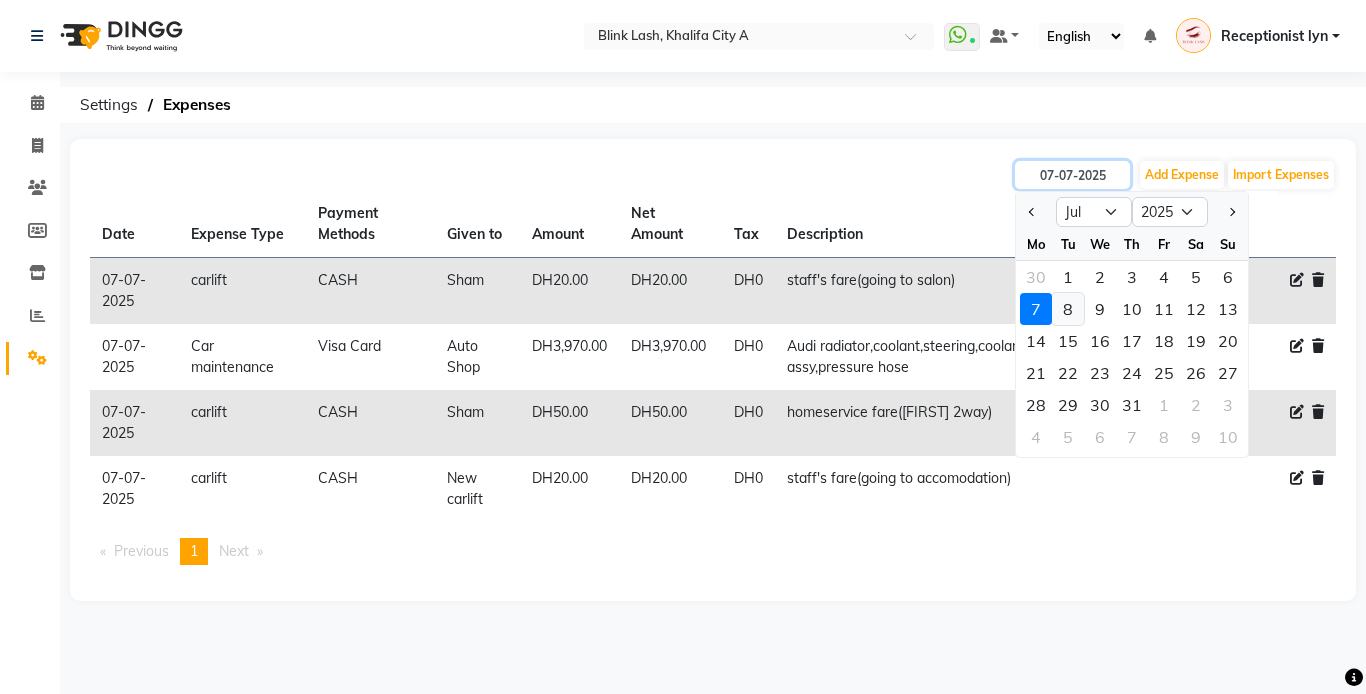type on "08-07-2025" 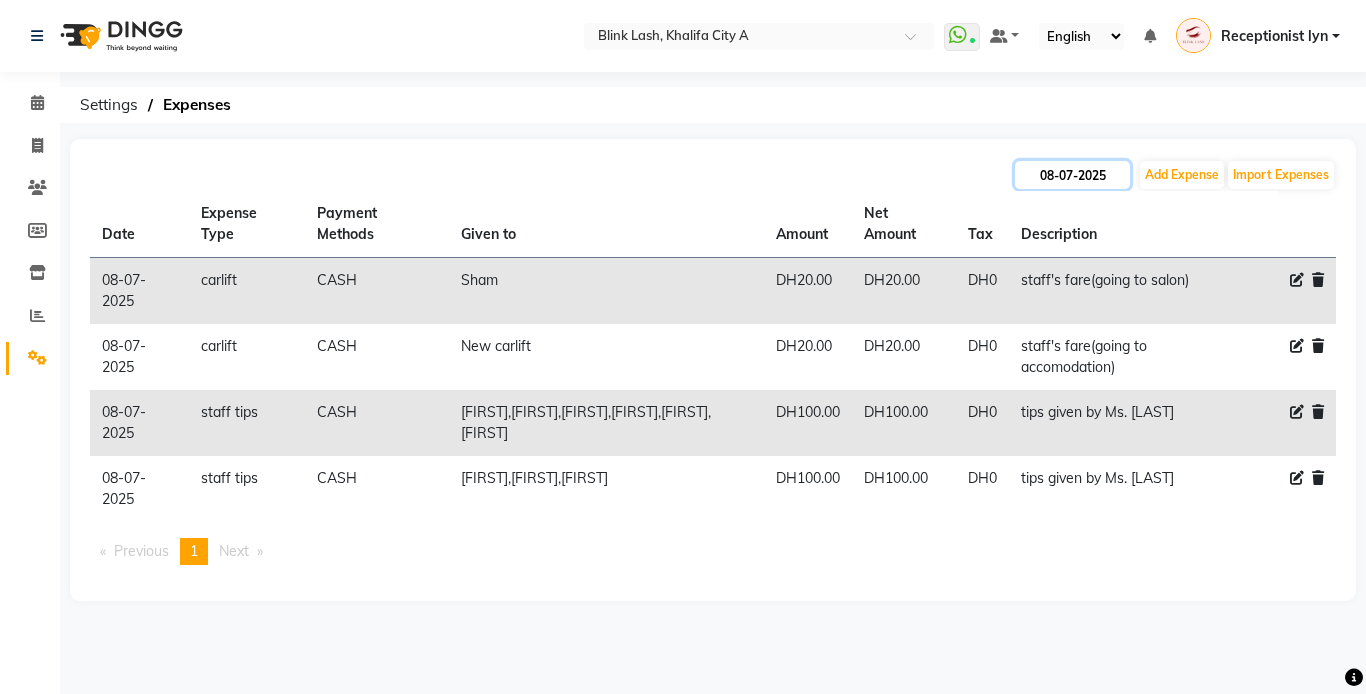 click on "08-07-2025" 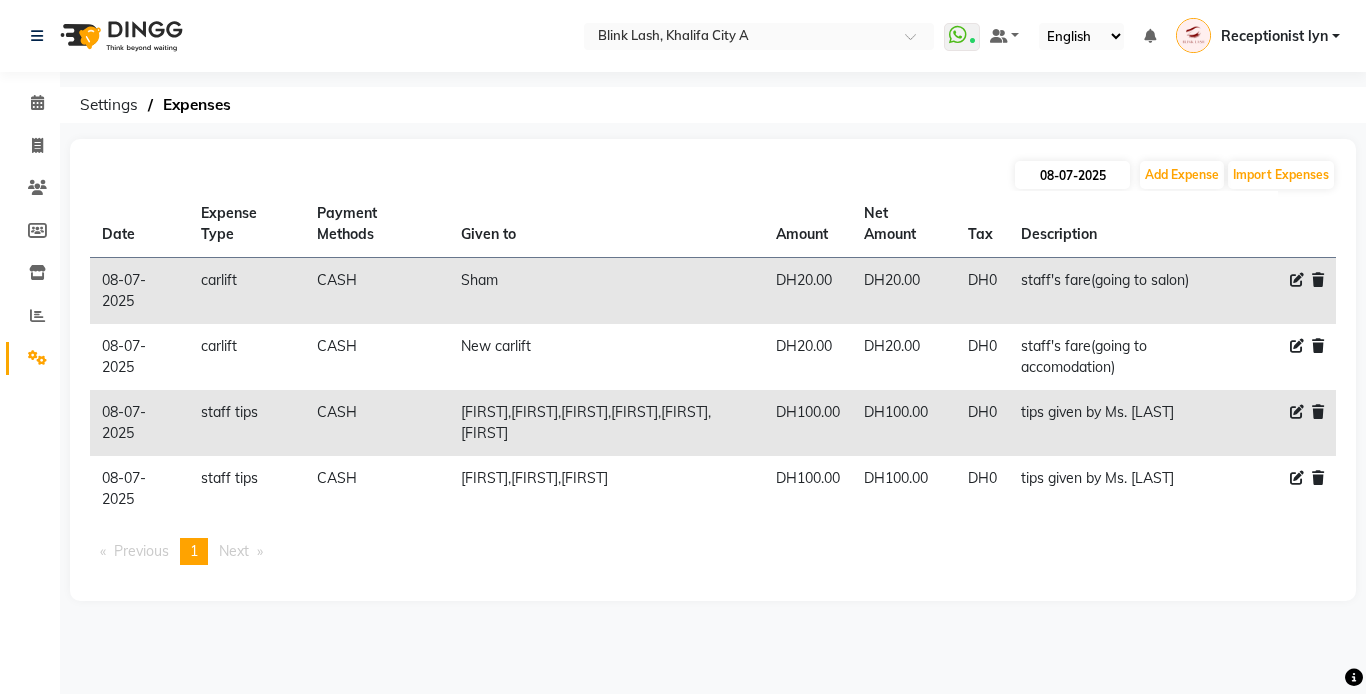 select on "7" 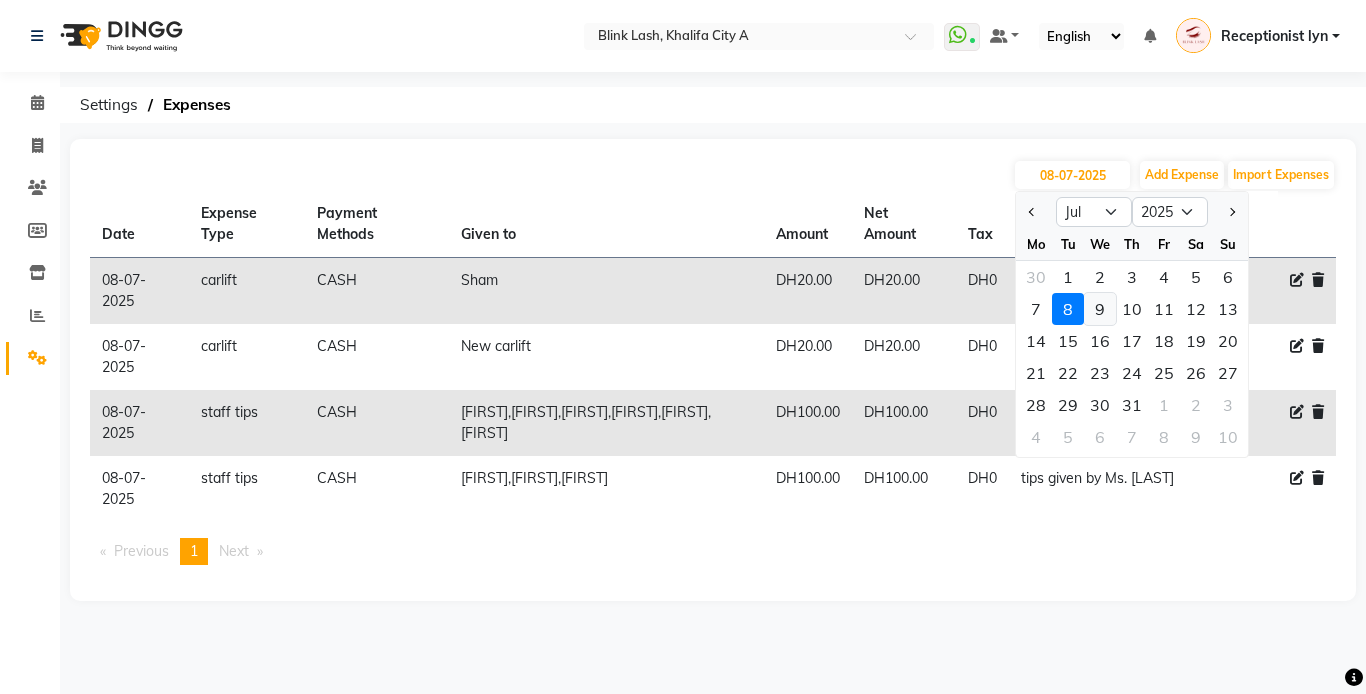 click on "9" 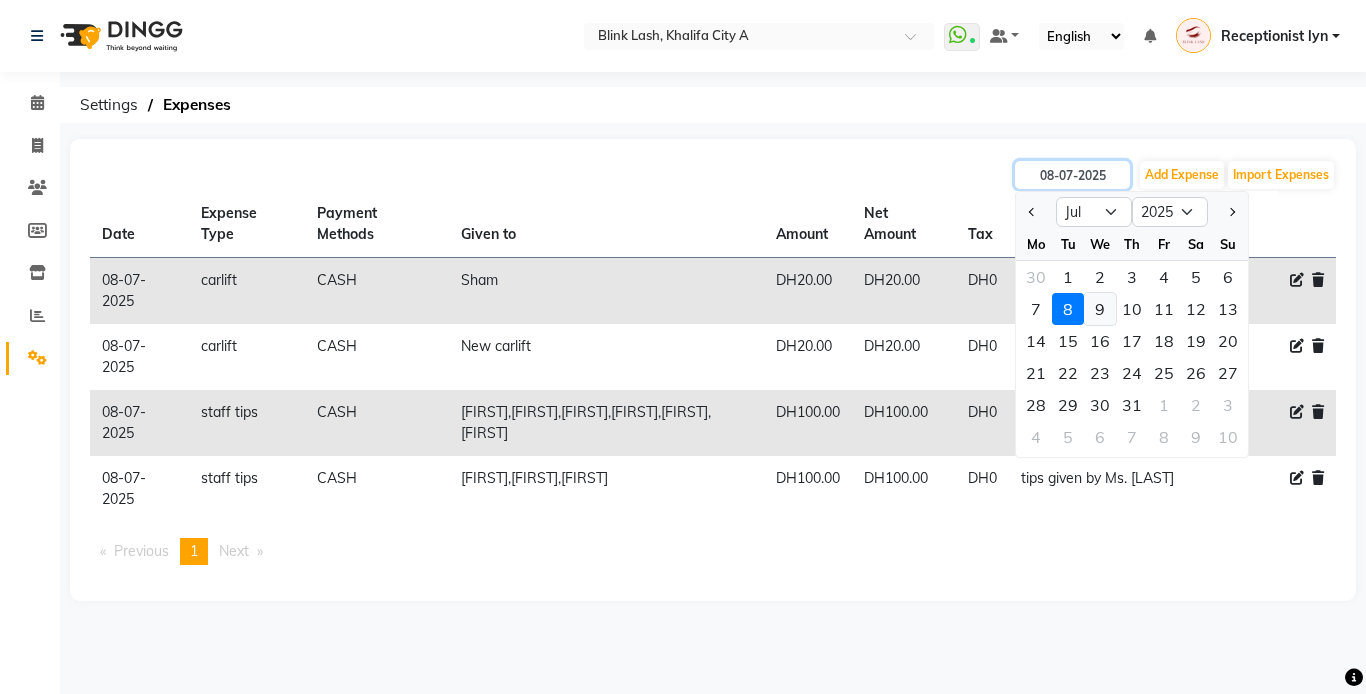 type on "09-07-2025" 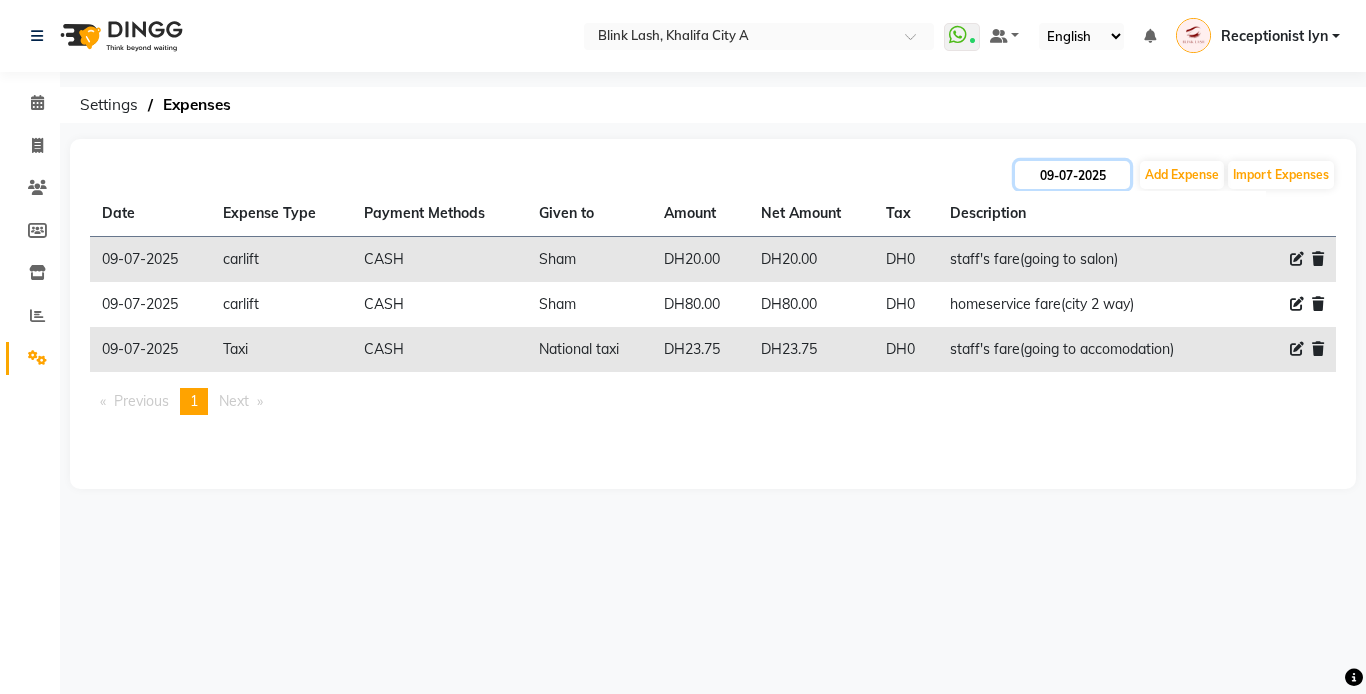click on "09-07-2025" 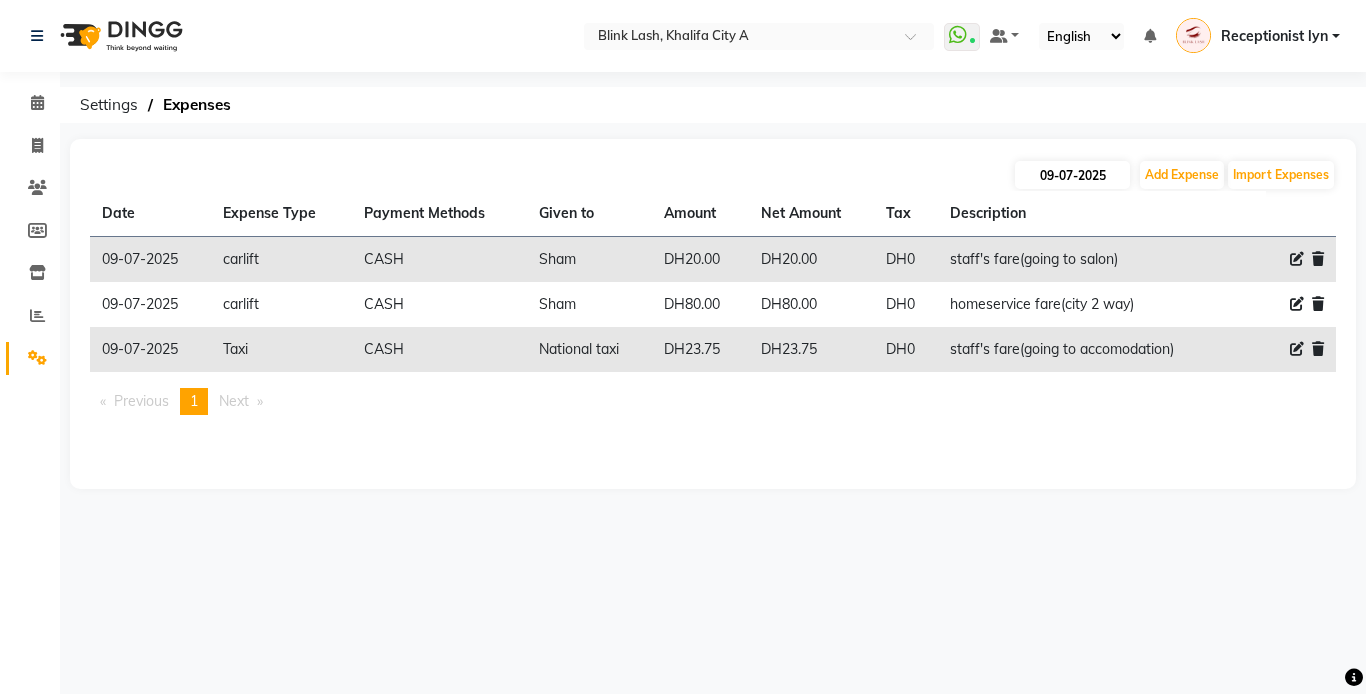 select on "7" 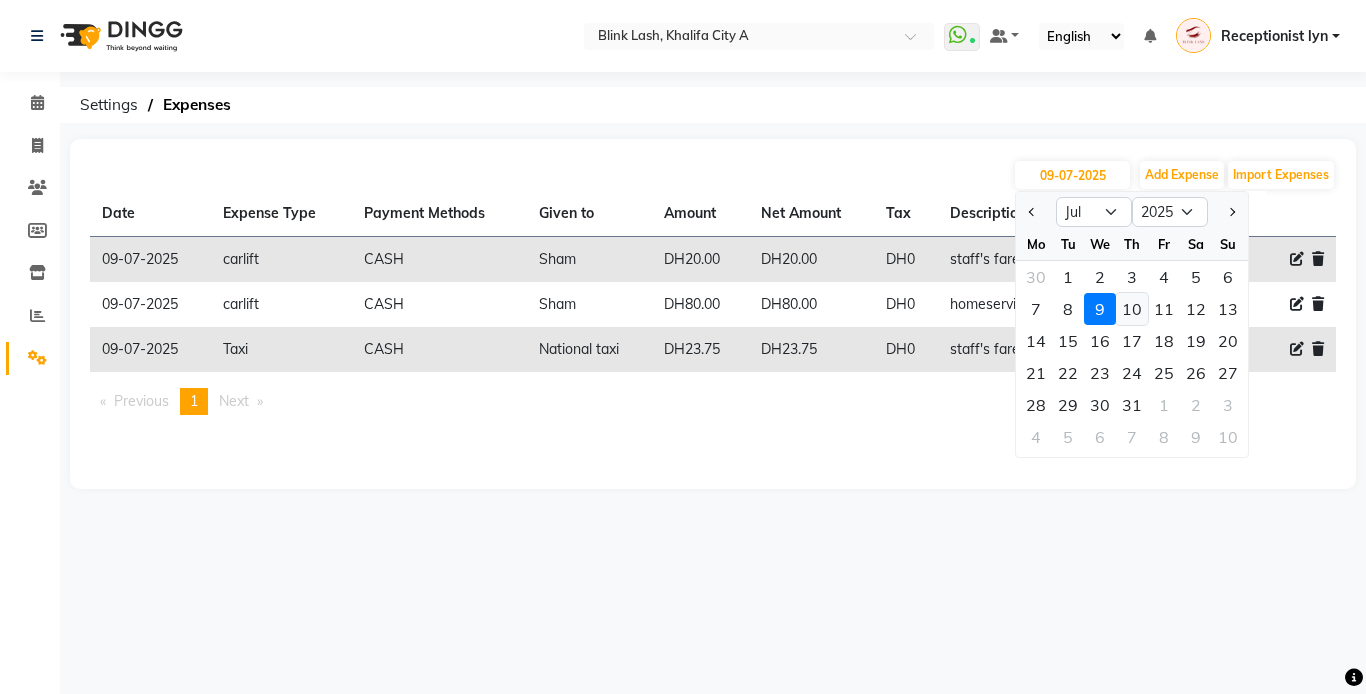 click on "10" 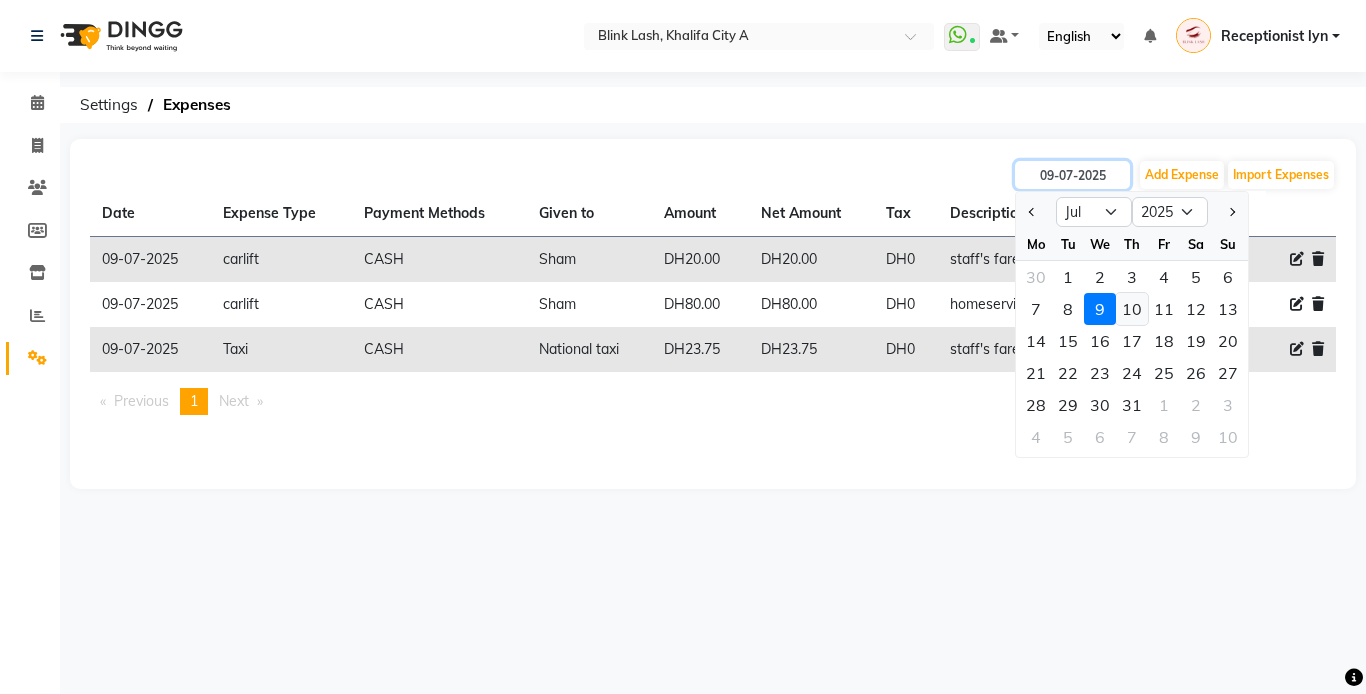 type on "10-07-2025" 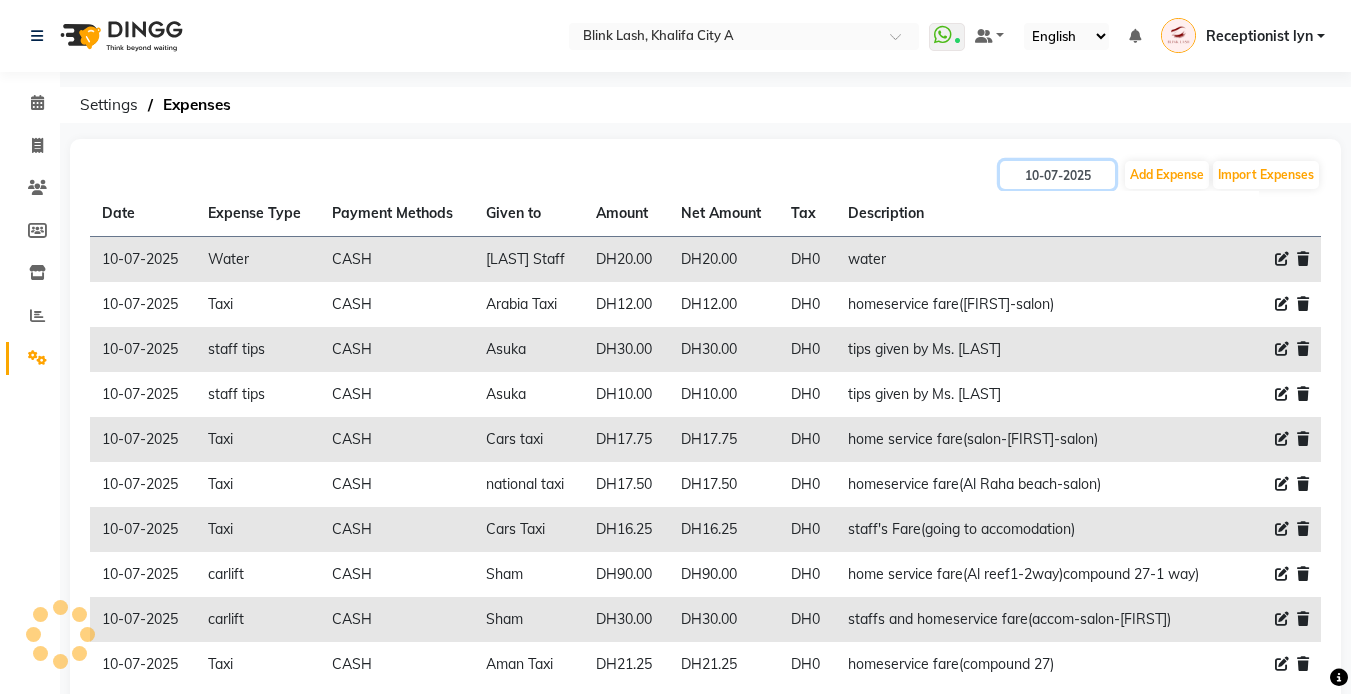 scroll, scrollTop: 102, scrollLeft: 0, axis: vertical 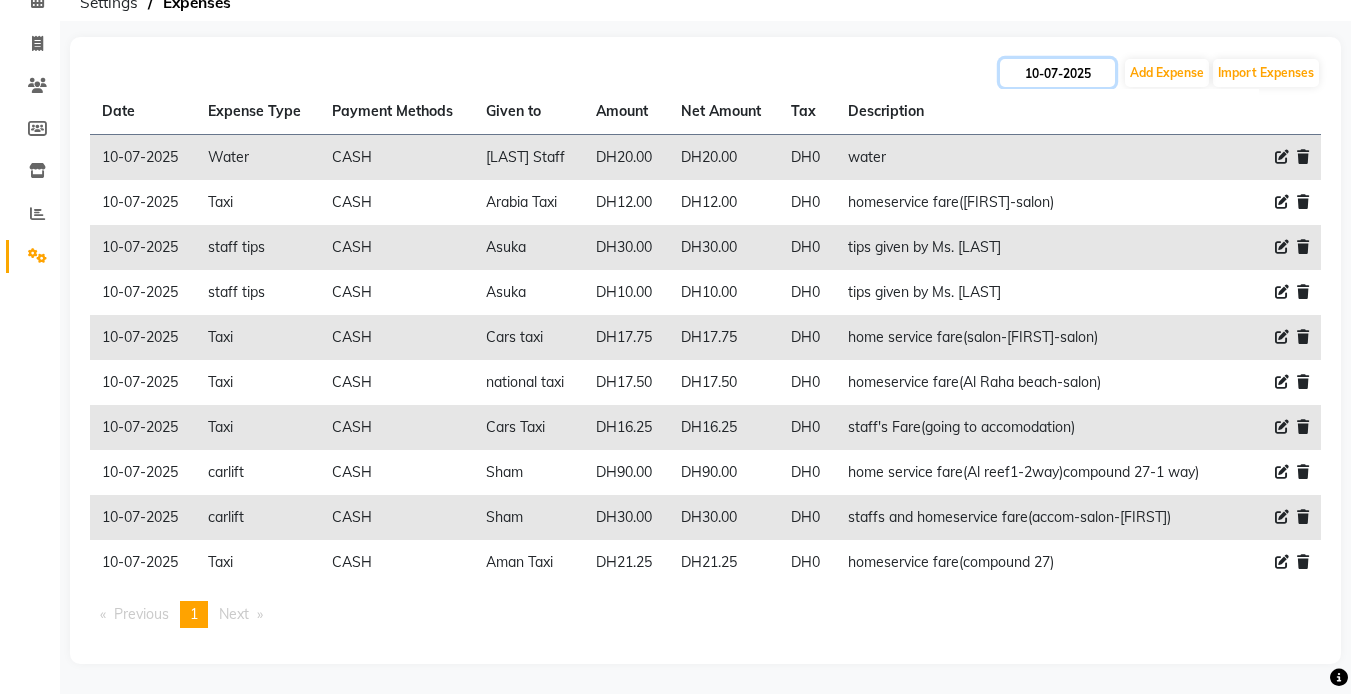 click on "10-07-2025" 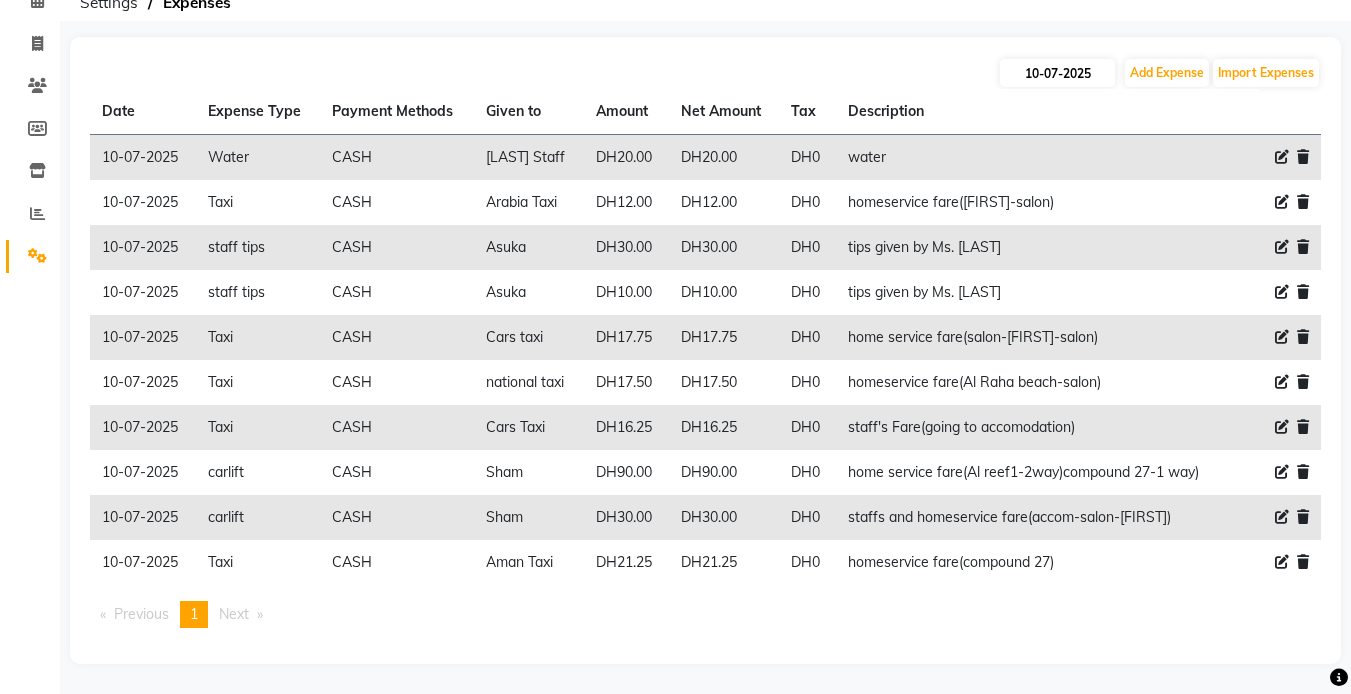 select on "7" 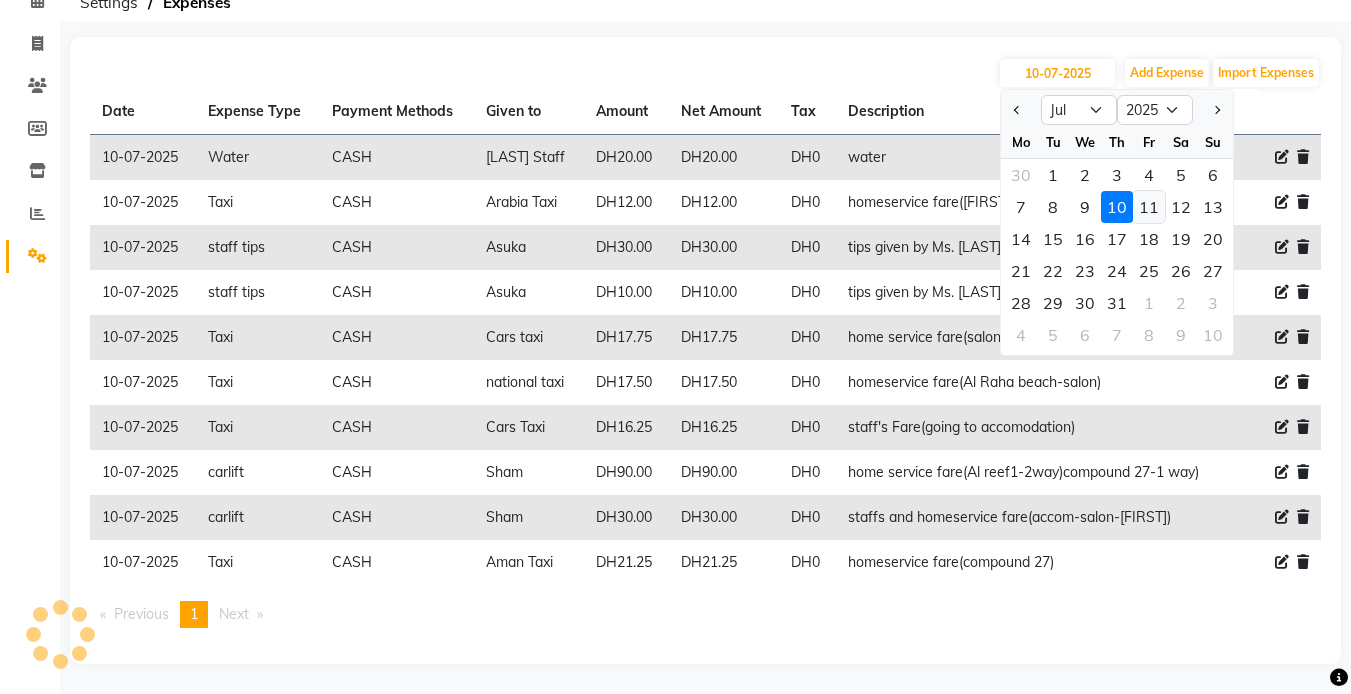 click on "11" 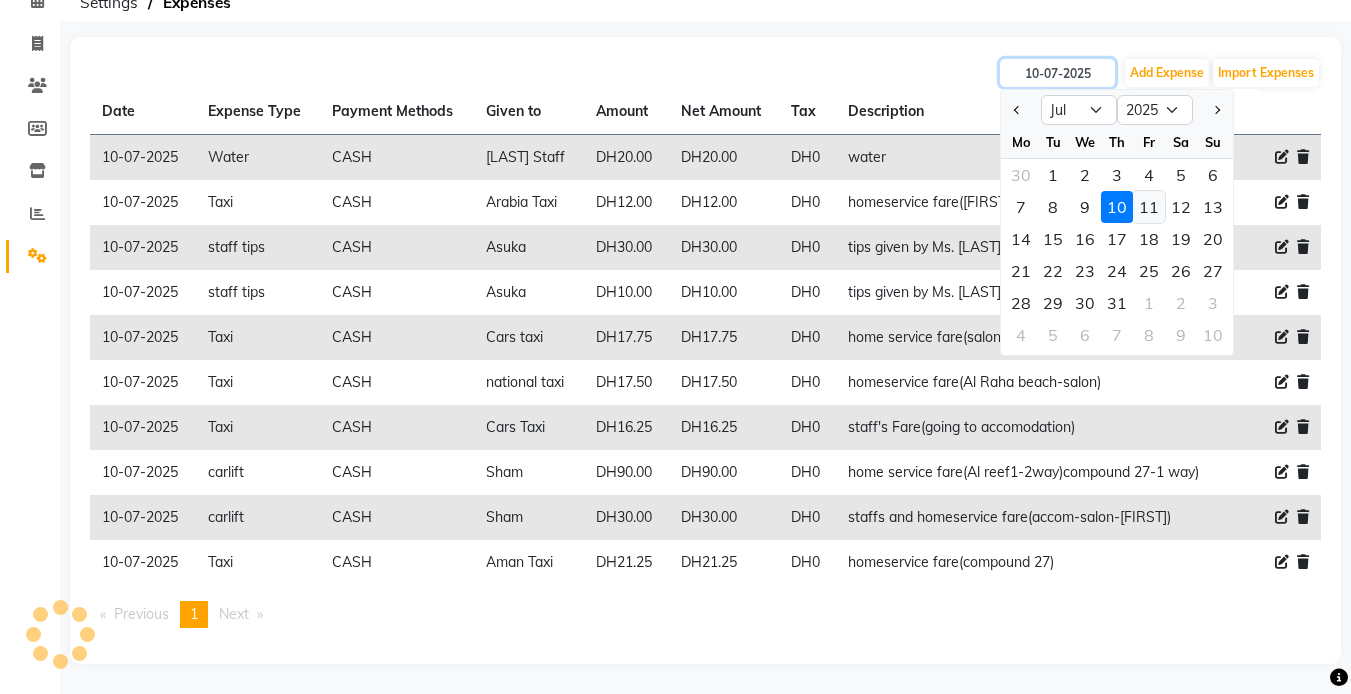 type on "11-07-2025" 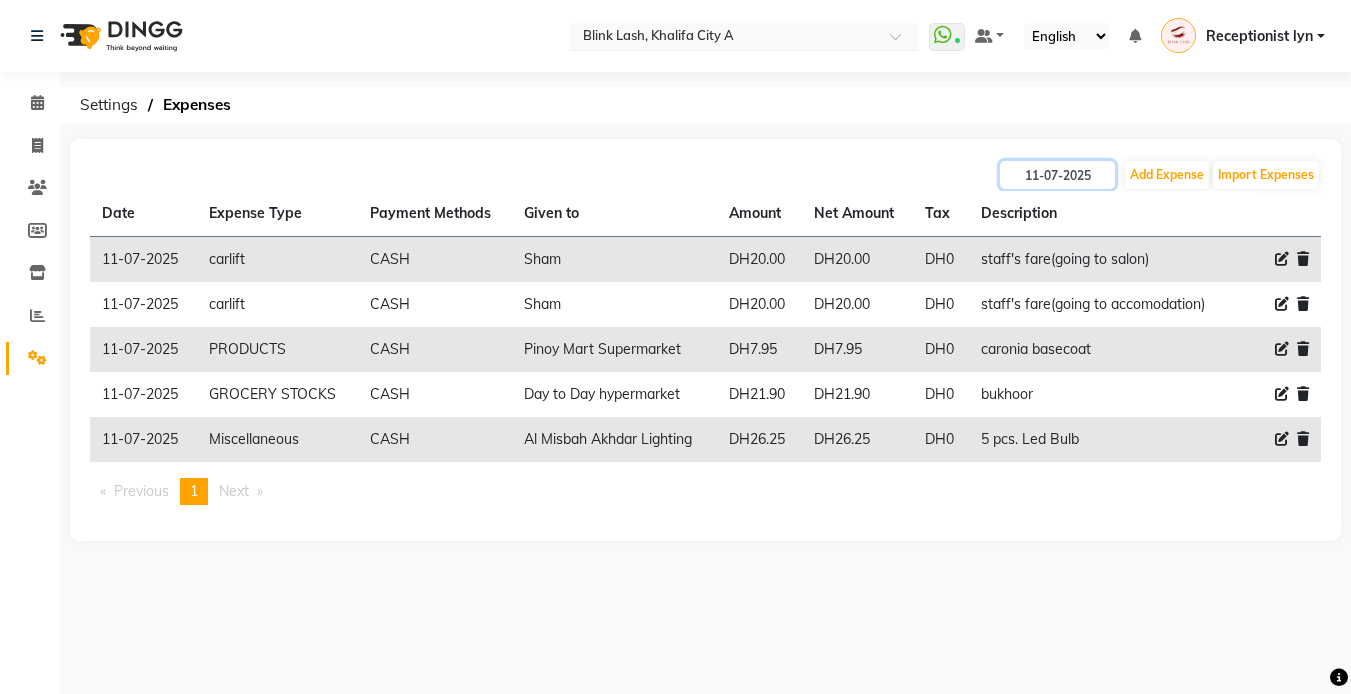 scroll, scrollTop: 0, scrollLeft: 0, axis: both 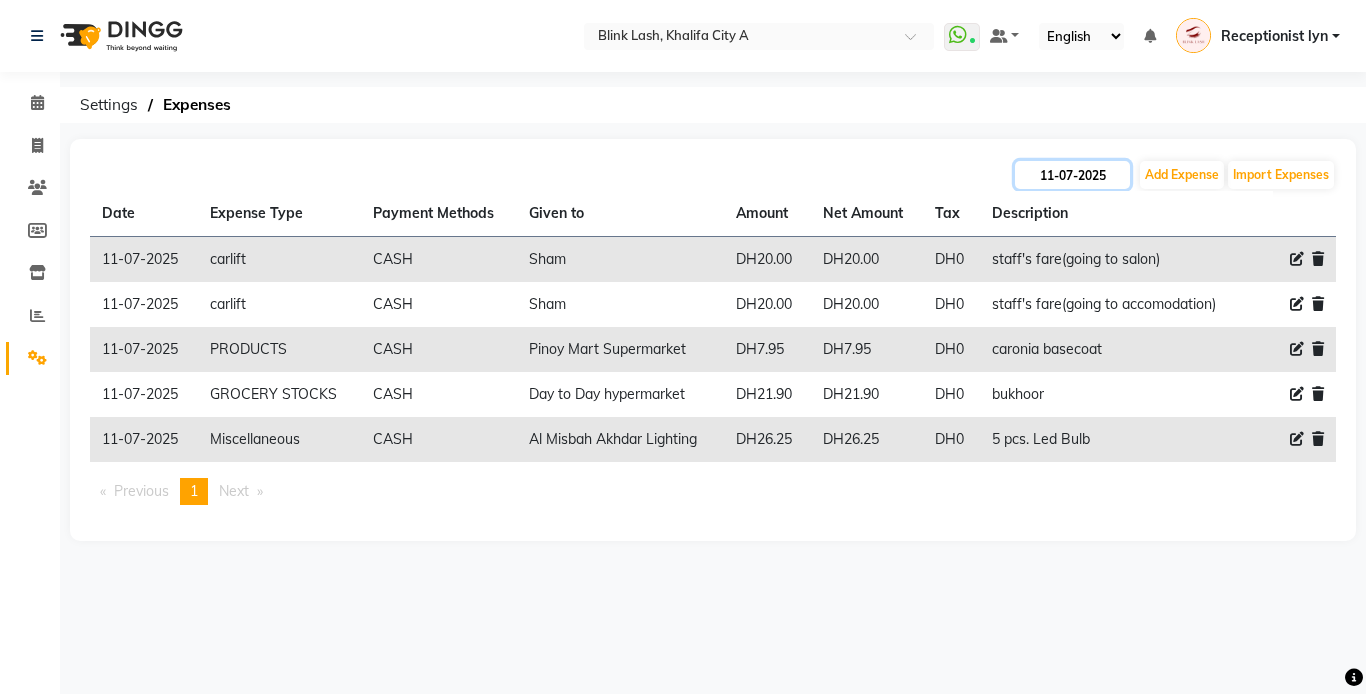 click on "11-07-2025" 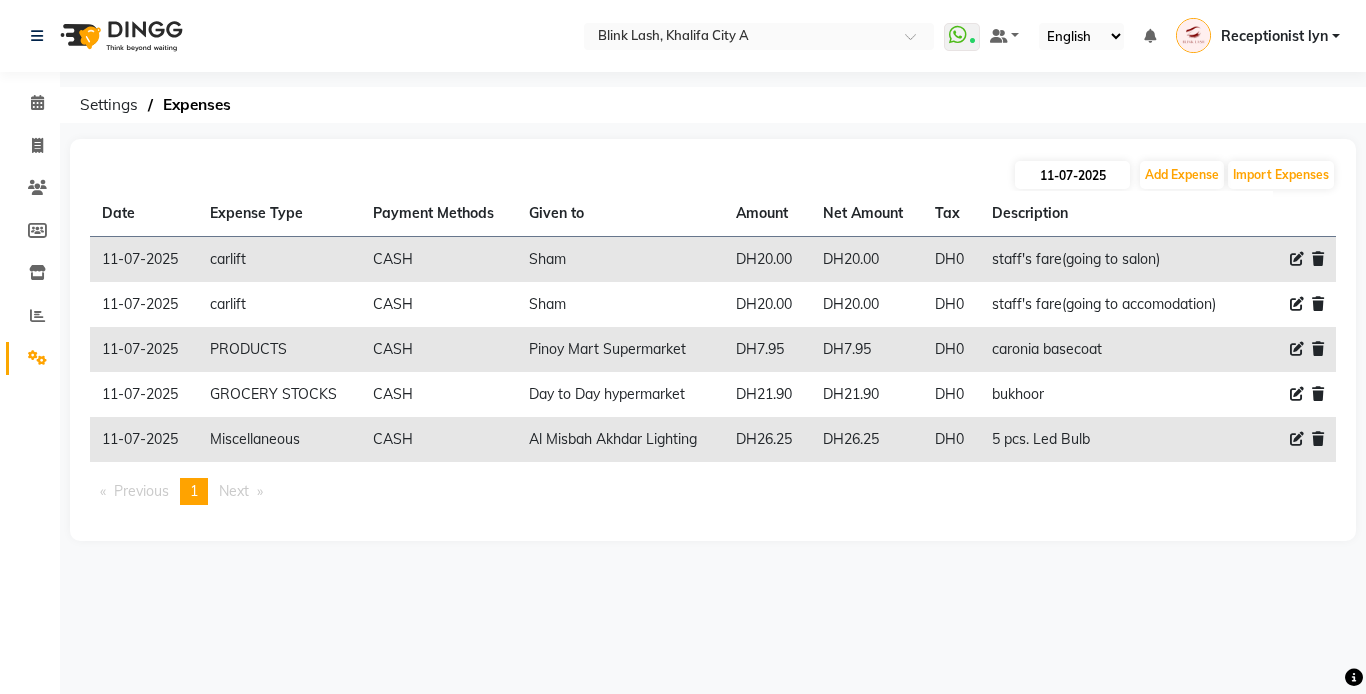 select on "7" 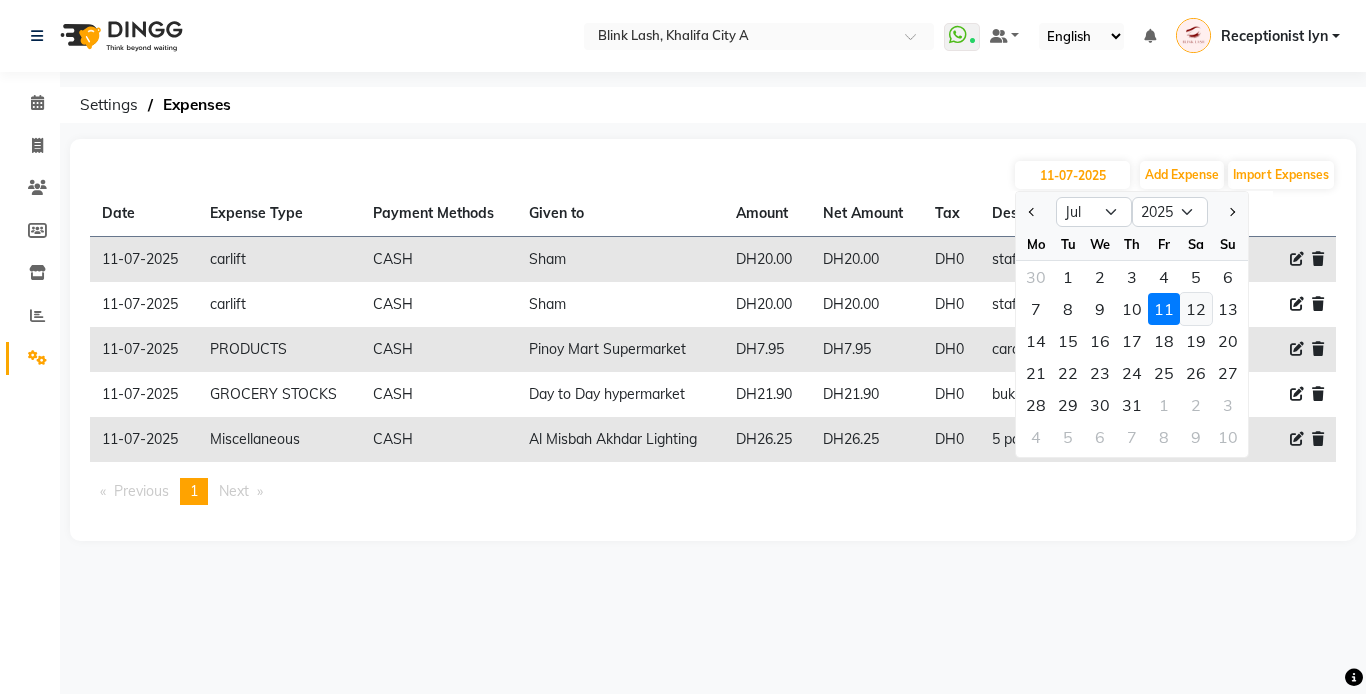 click on "12" 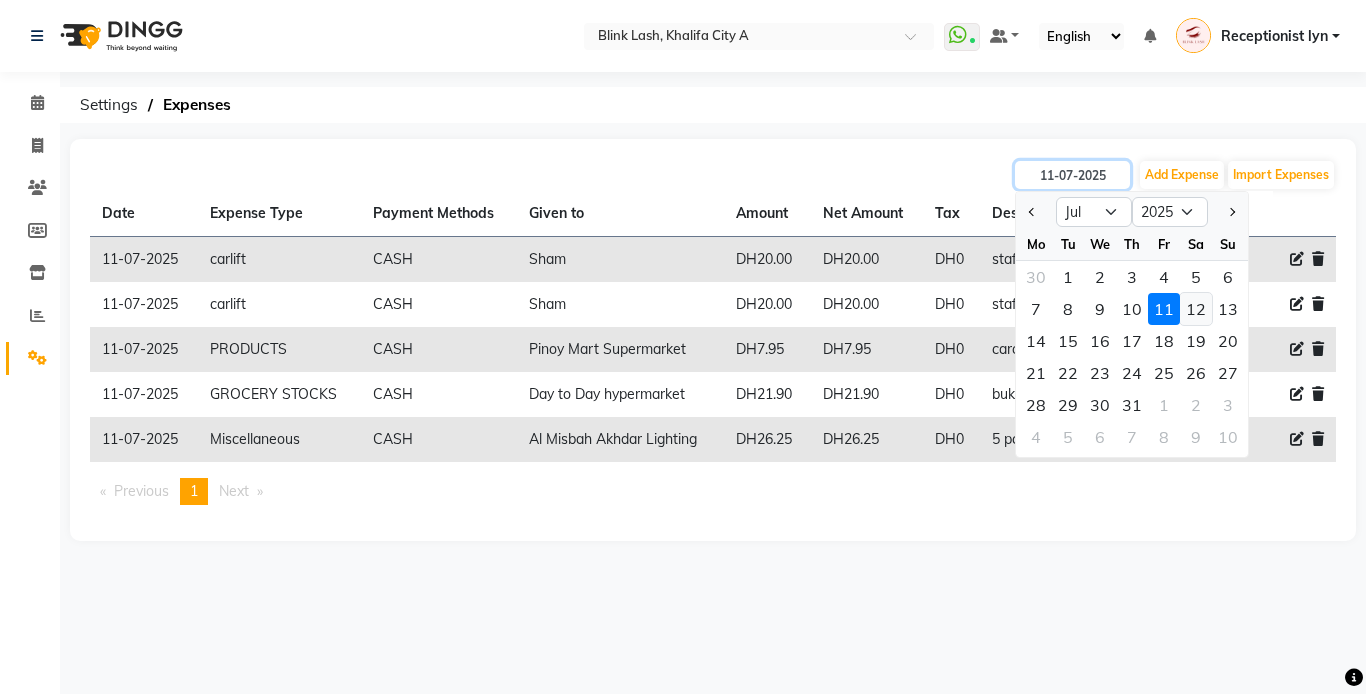 type on "12-07-2025" 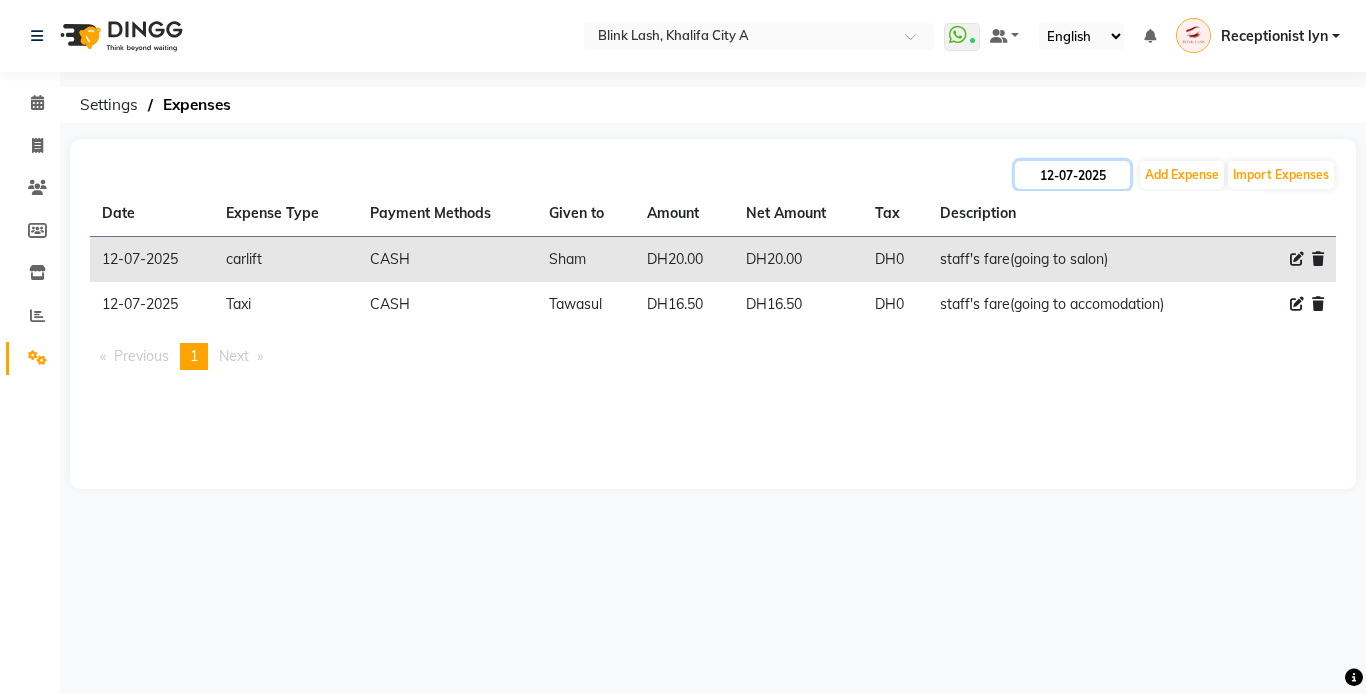 click on "12-07-2025" 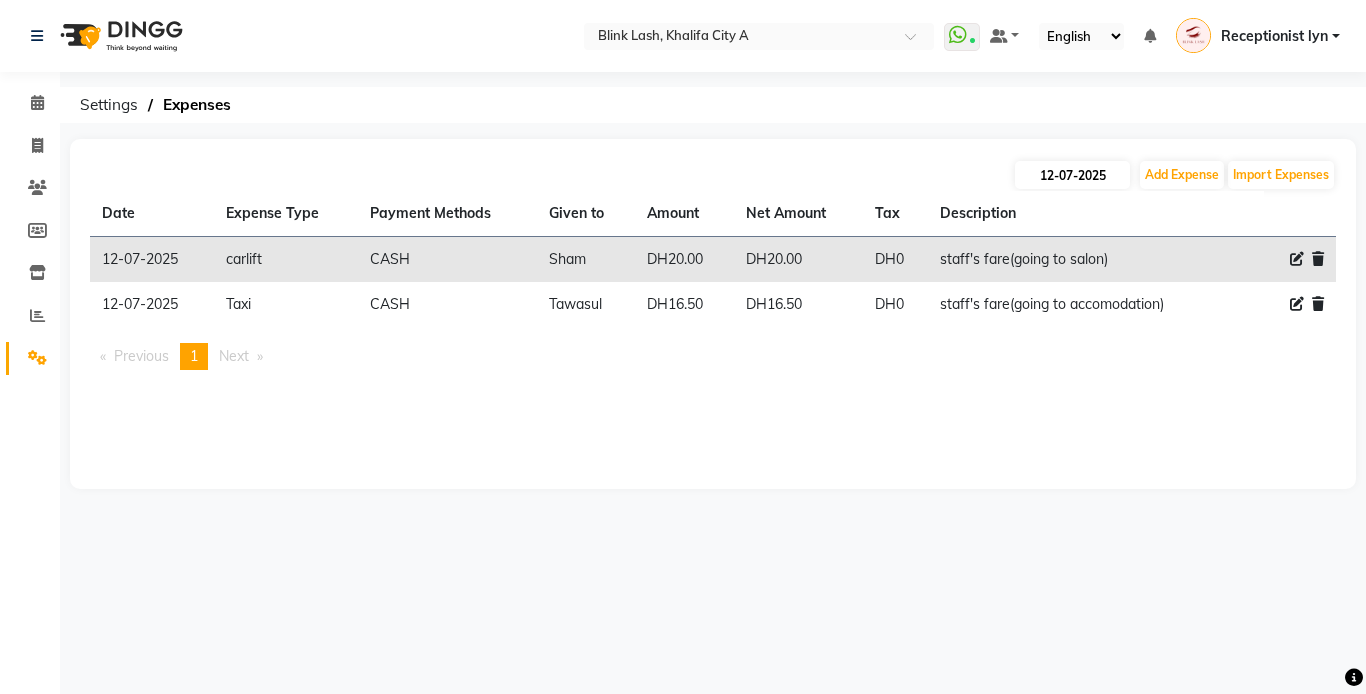 select on "7" 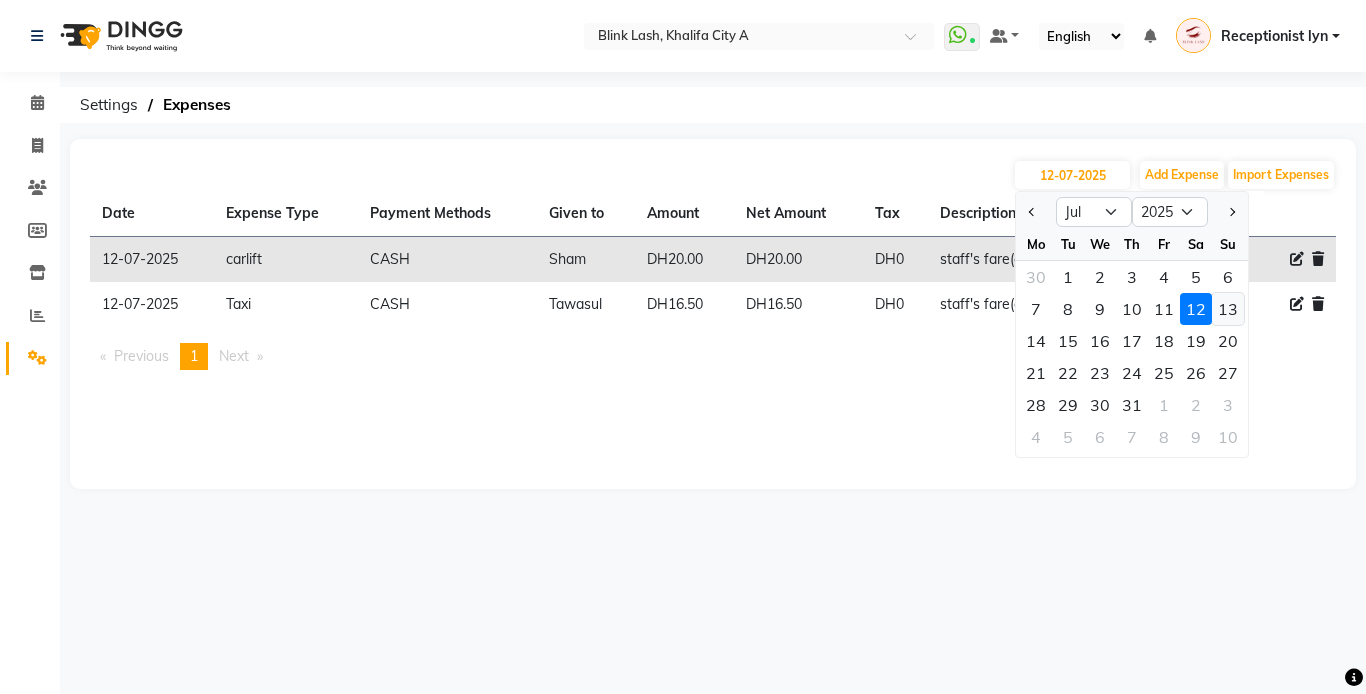 click on "13" 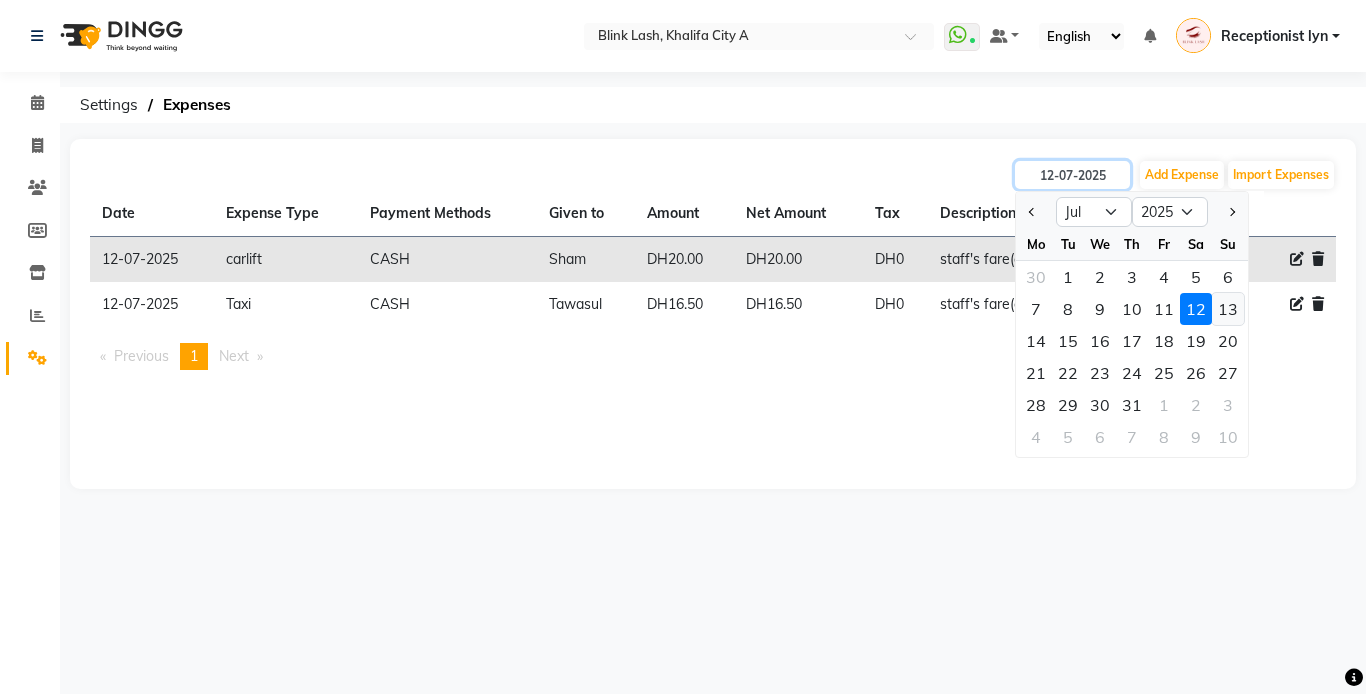 type on "13-07-2025" 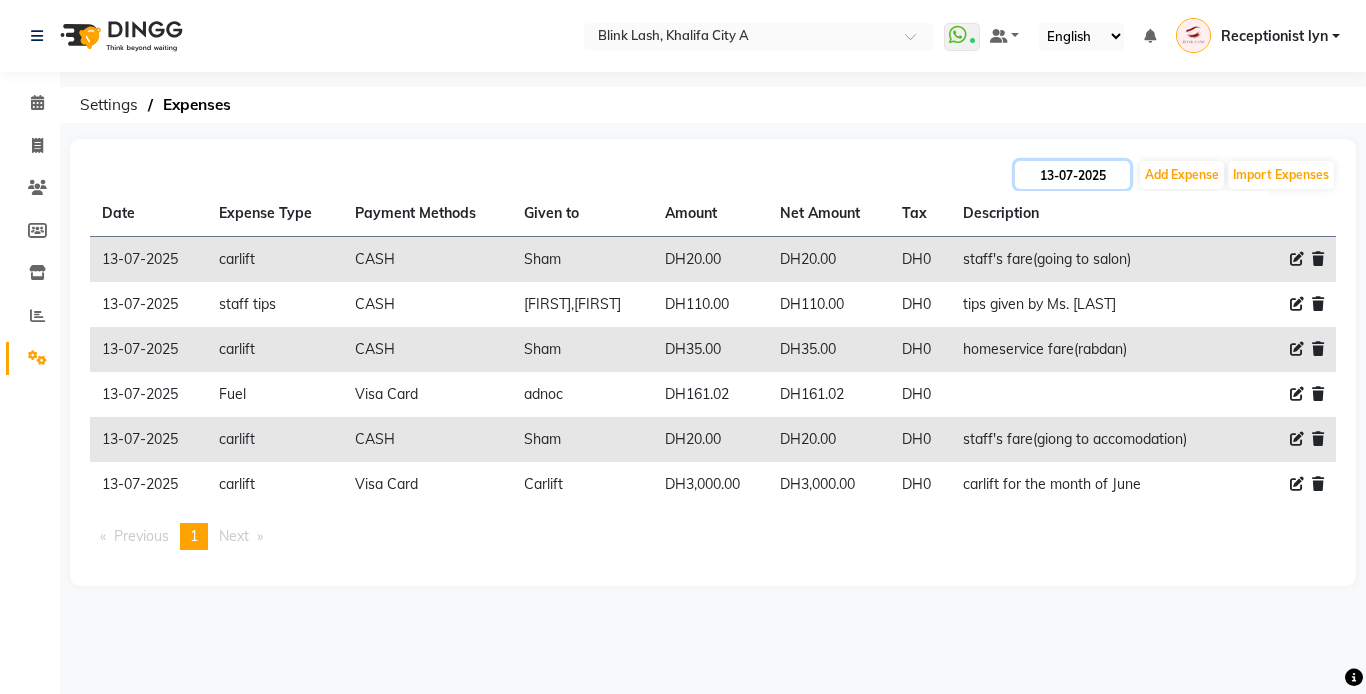 click on "13-07-2025" 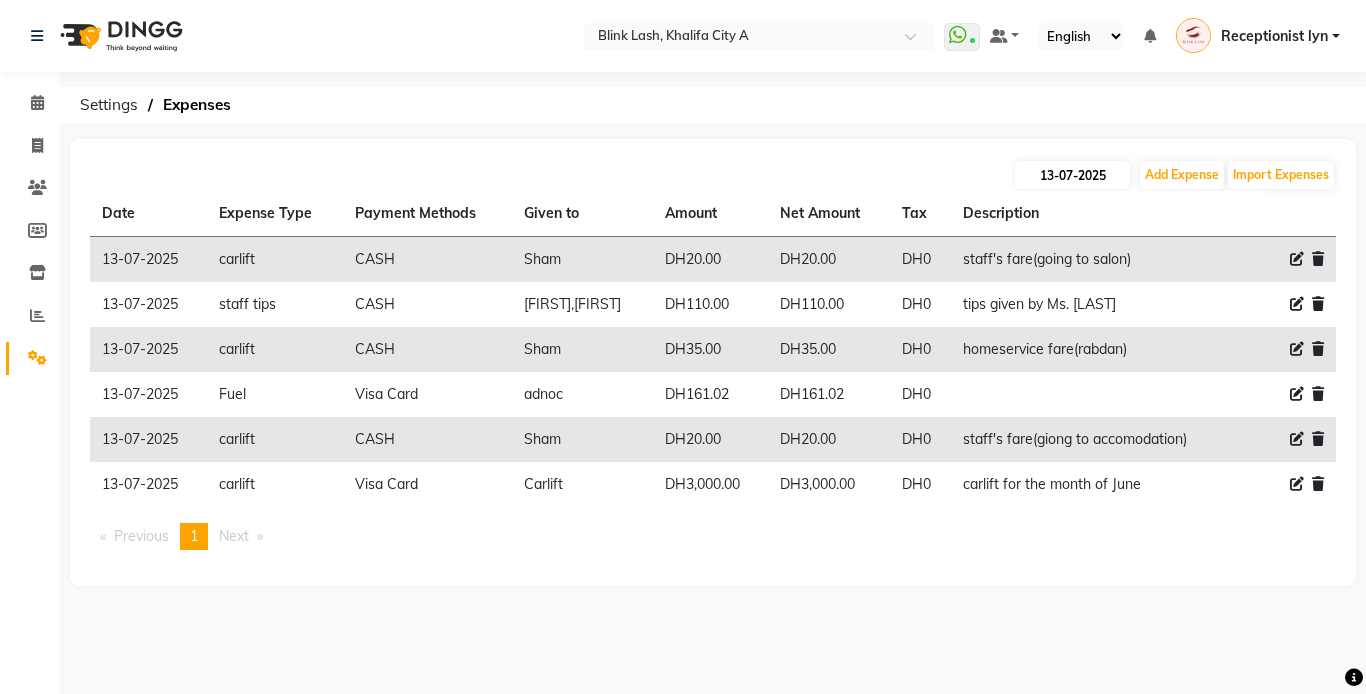 select on "7" 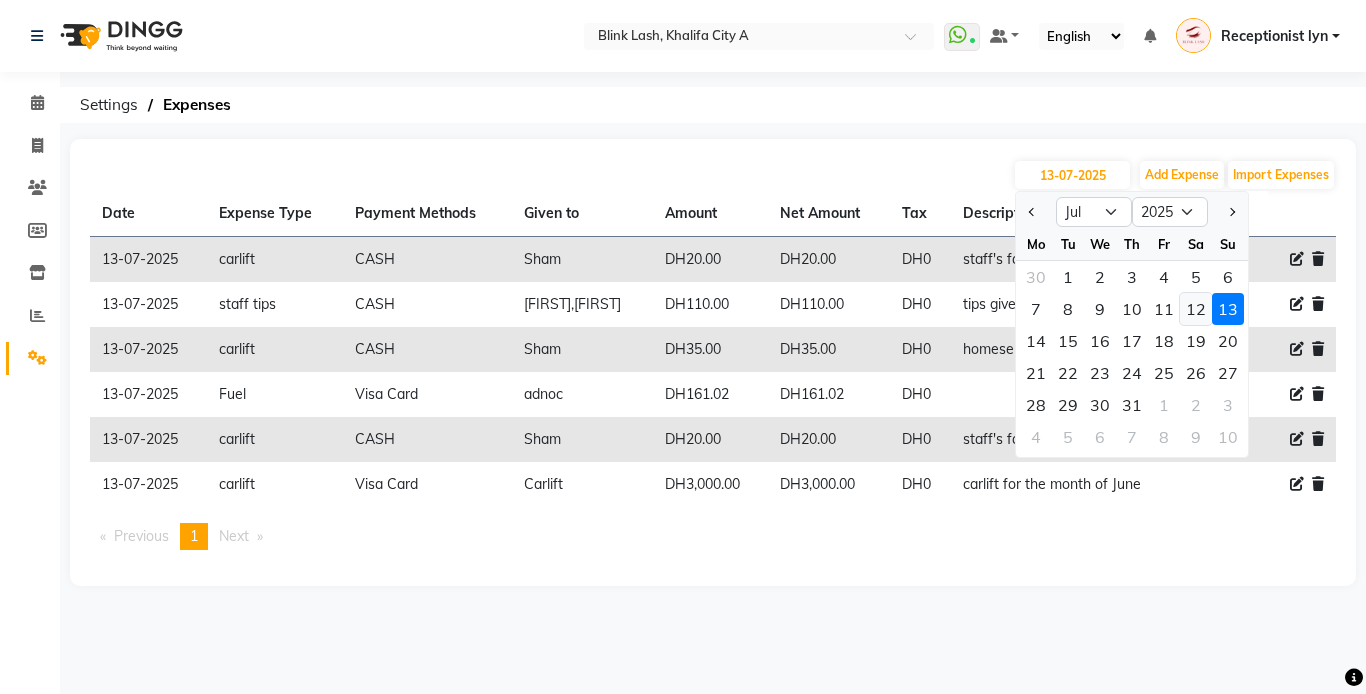 click on "12" 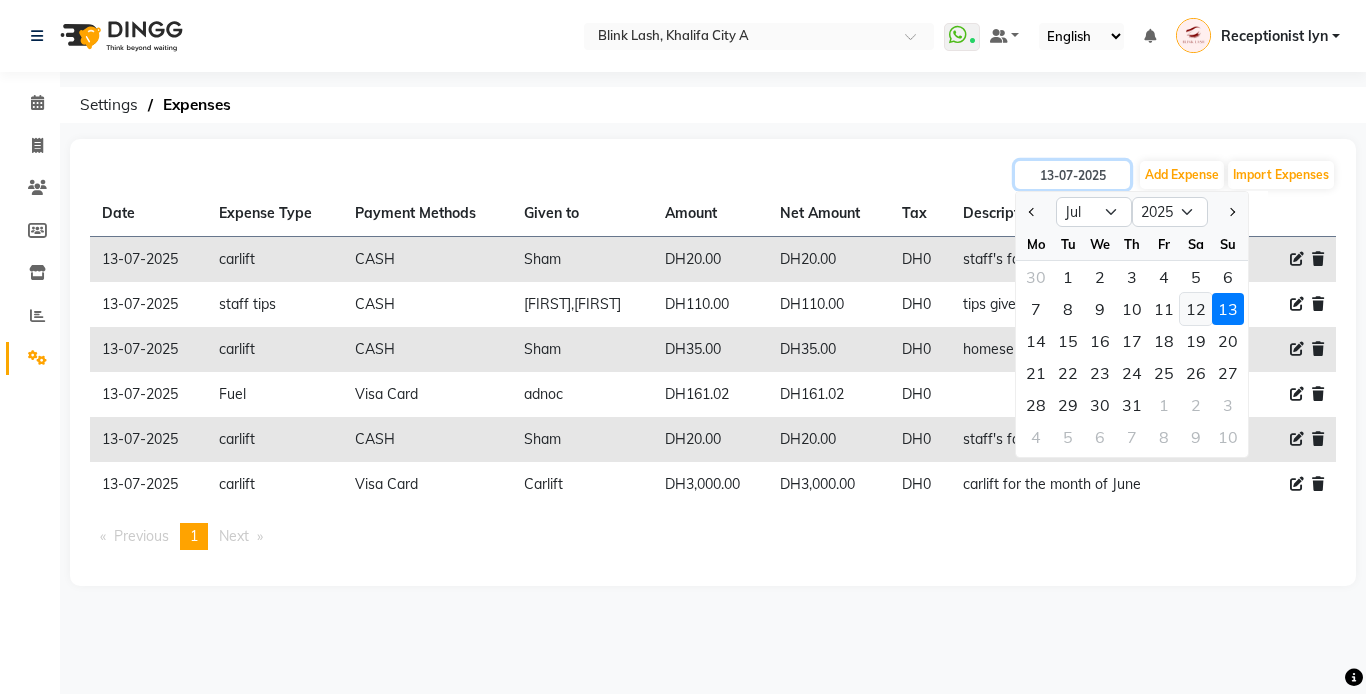 type on "12-07-2025" 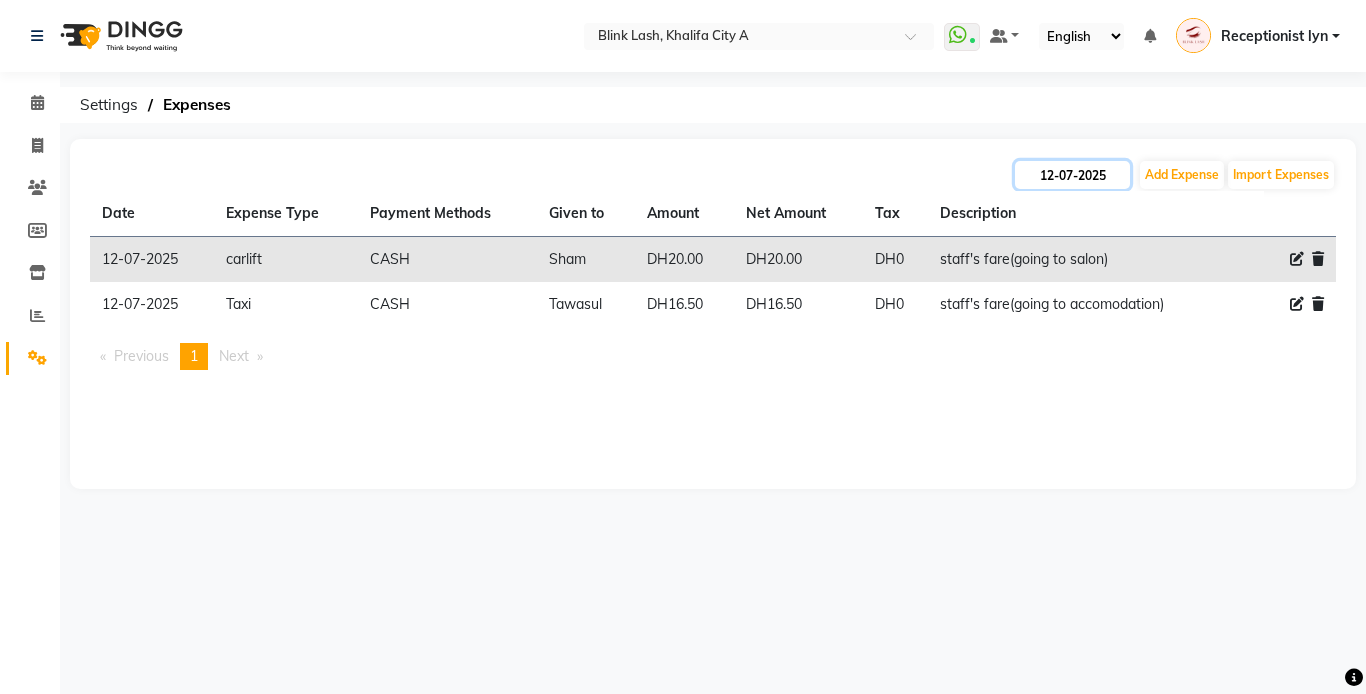click on "12-07-2025" 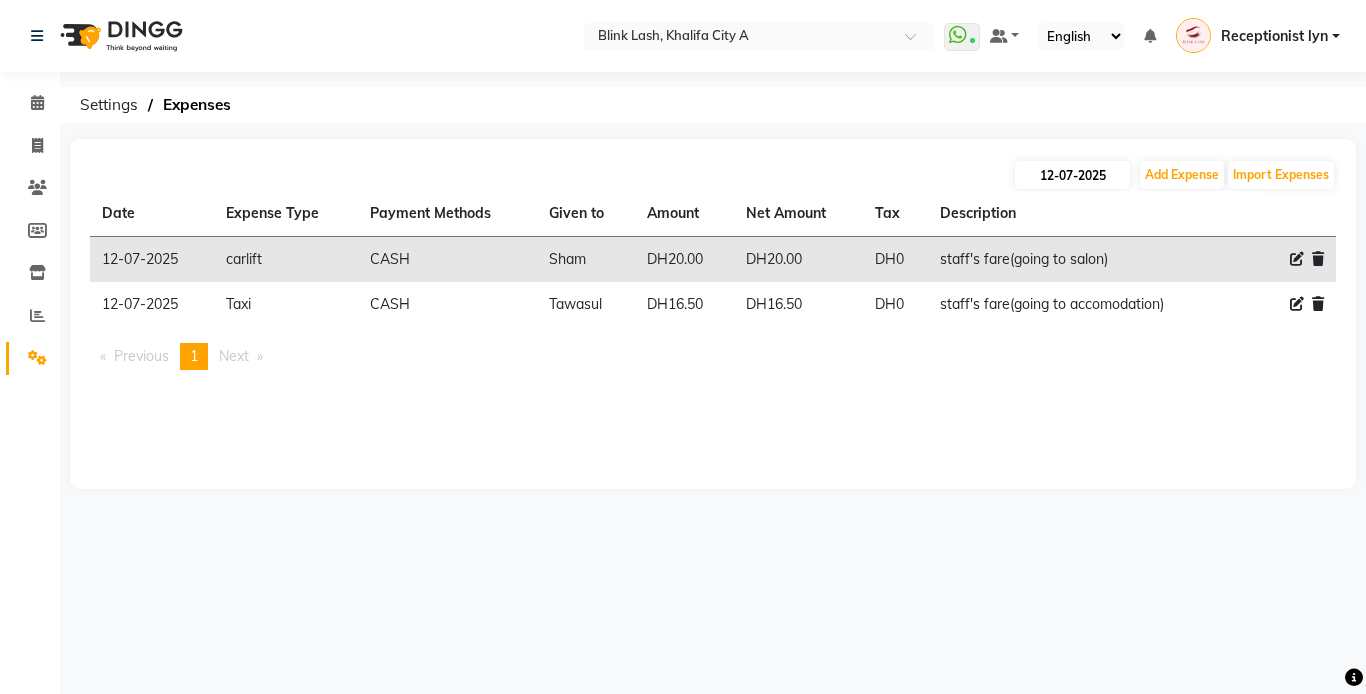 select on "7" 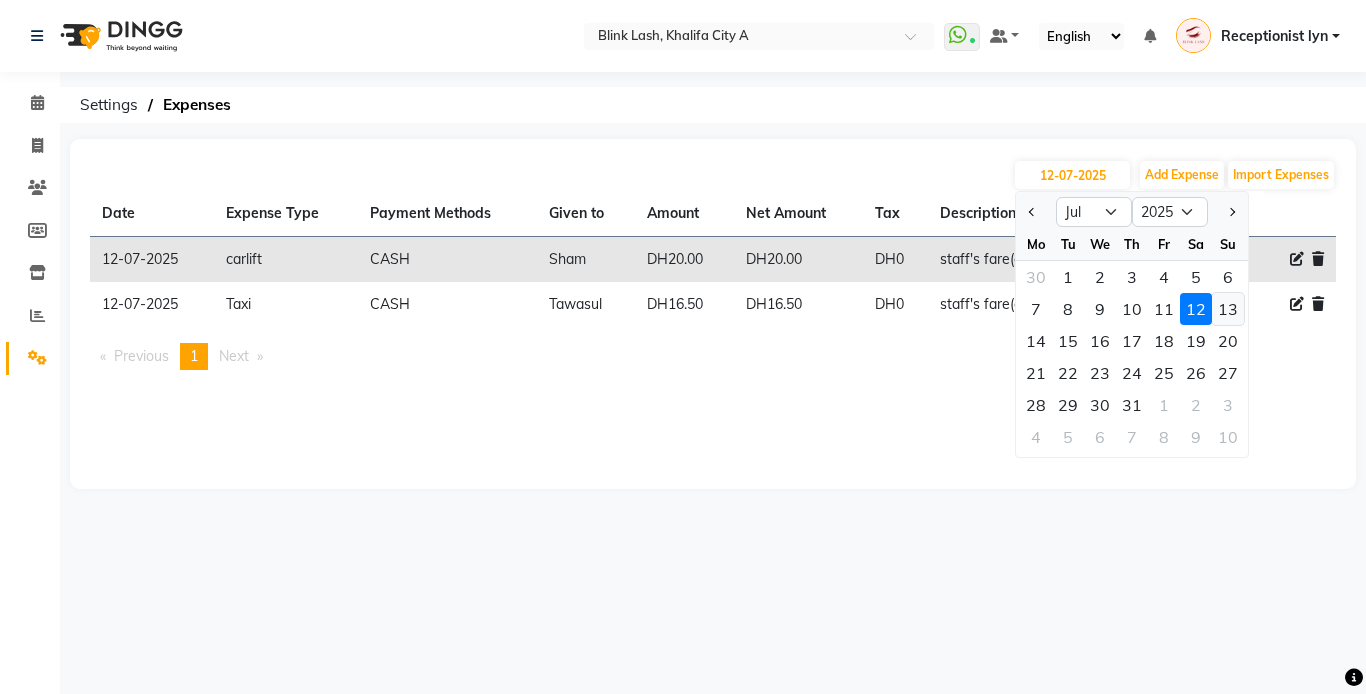 click on "13" 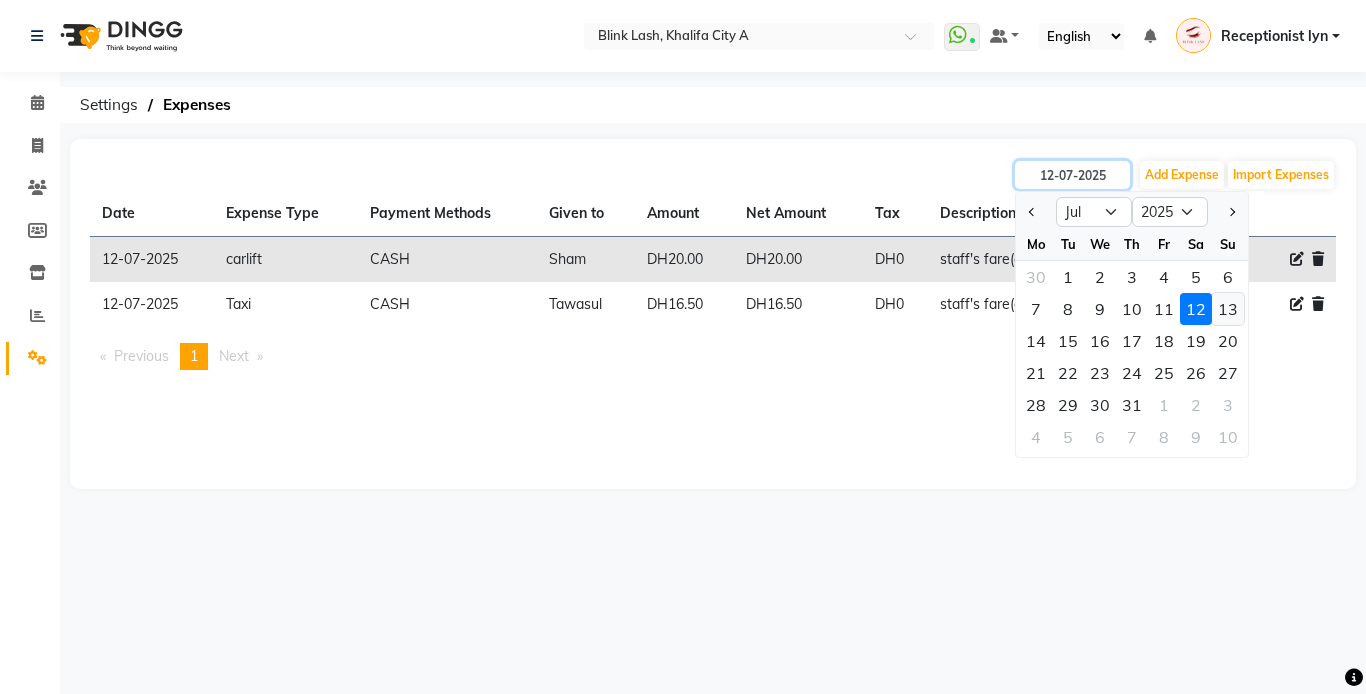 type on "13-07-2025" 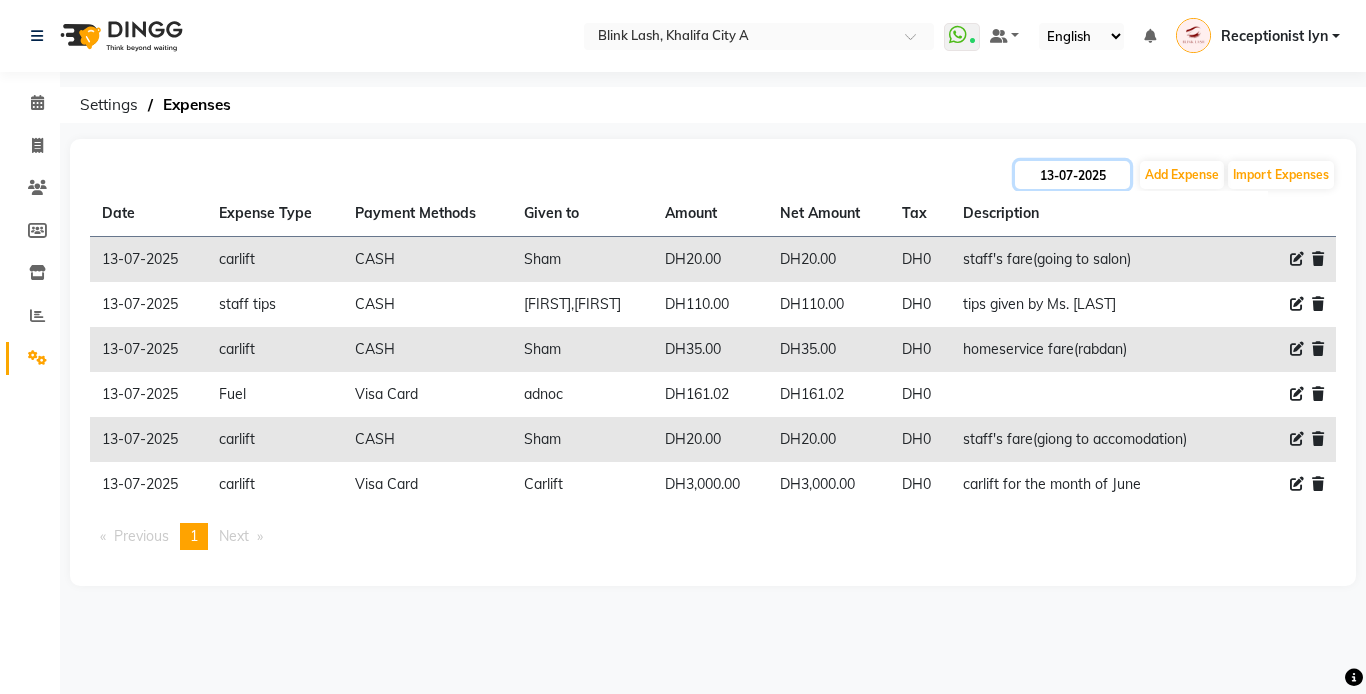 click on "13-07-2025" 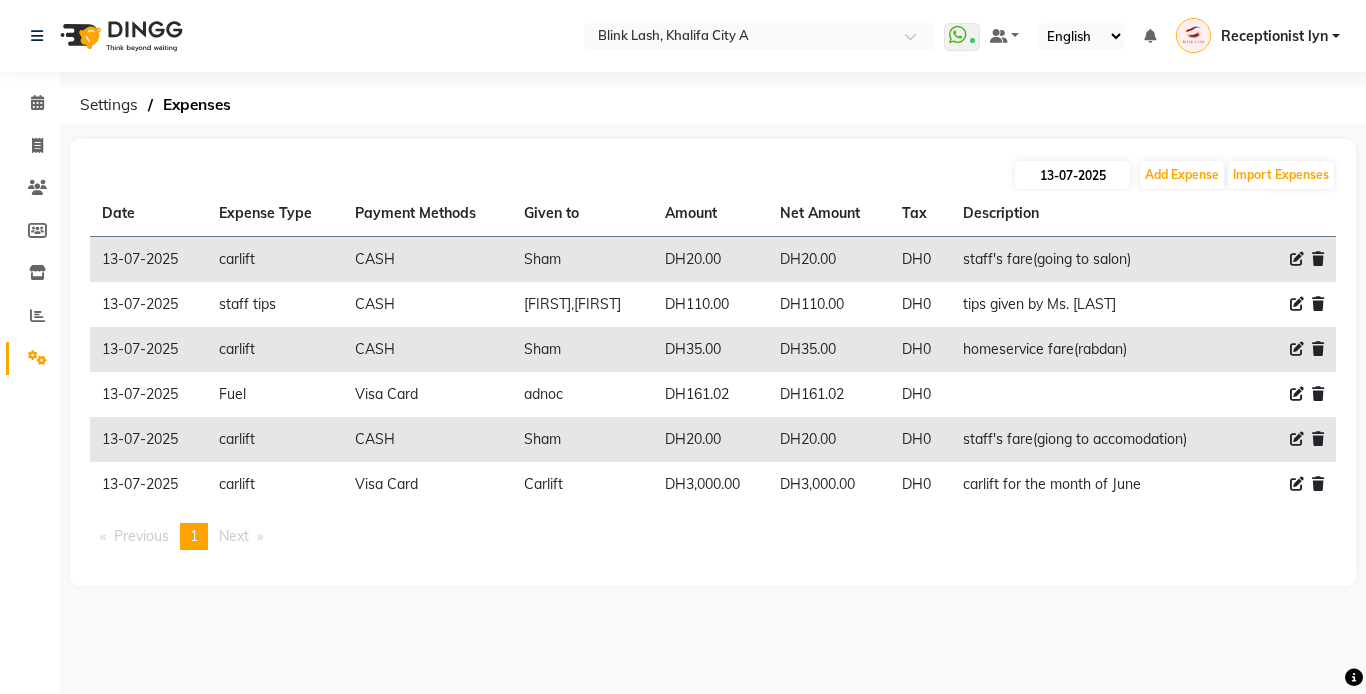 select on "7" 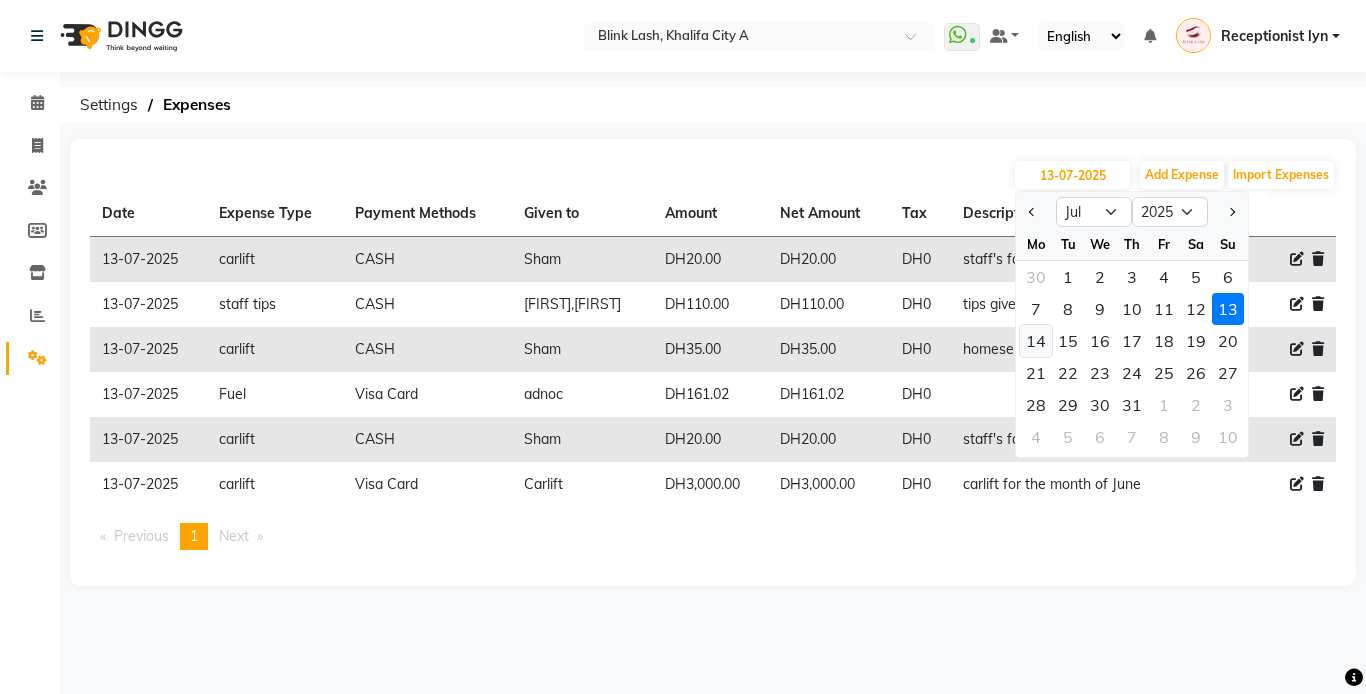click on "14" 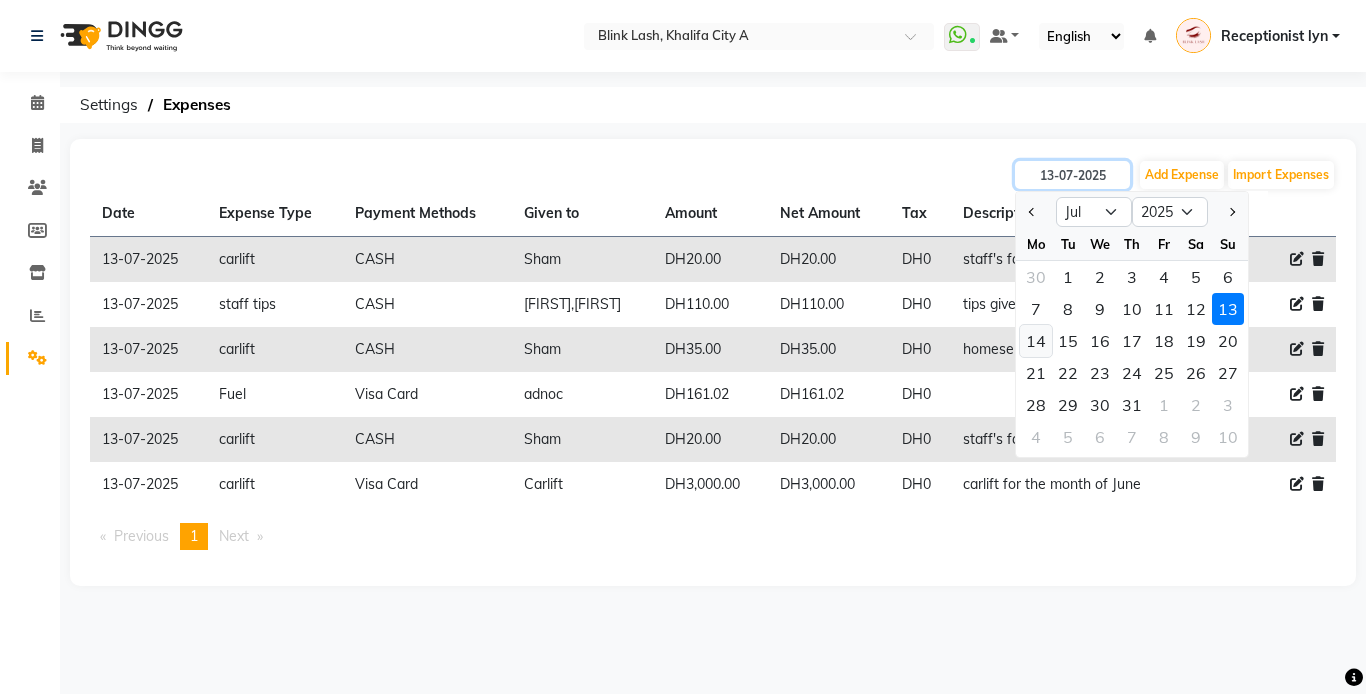 type on "14-07-2025" 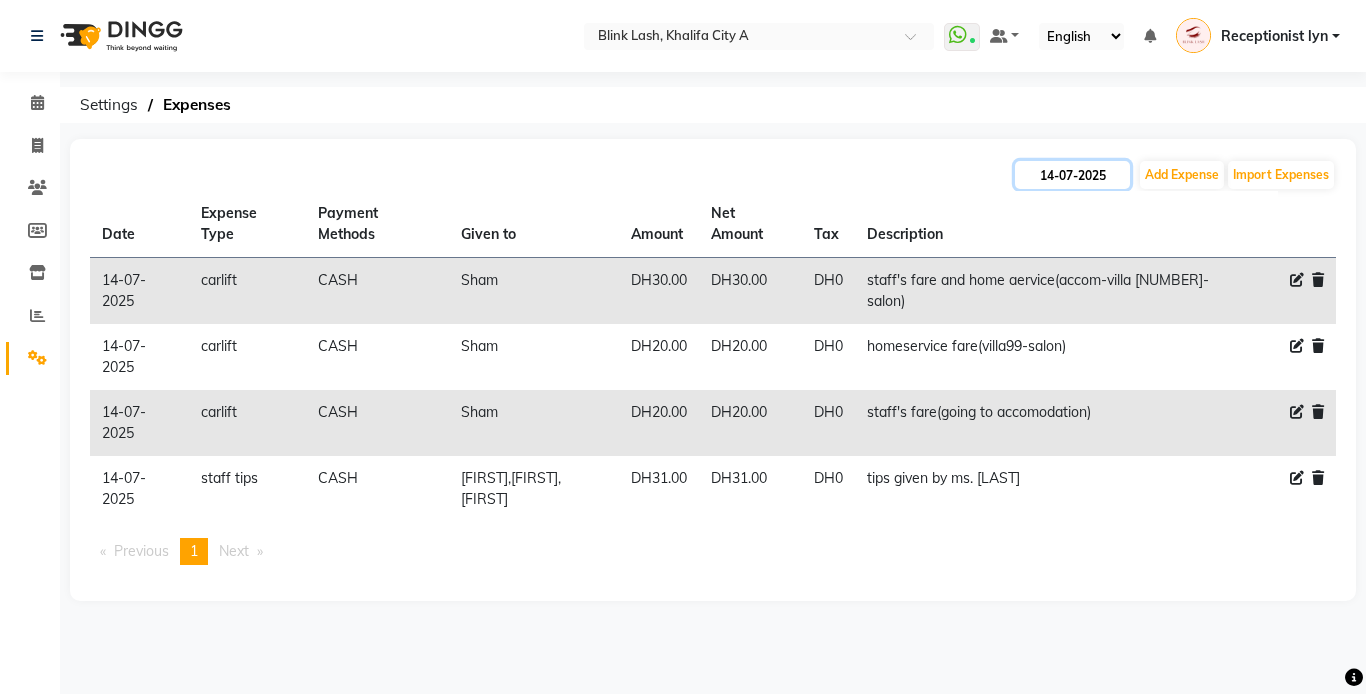 click on "14-07-2025" 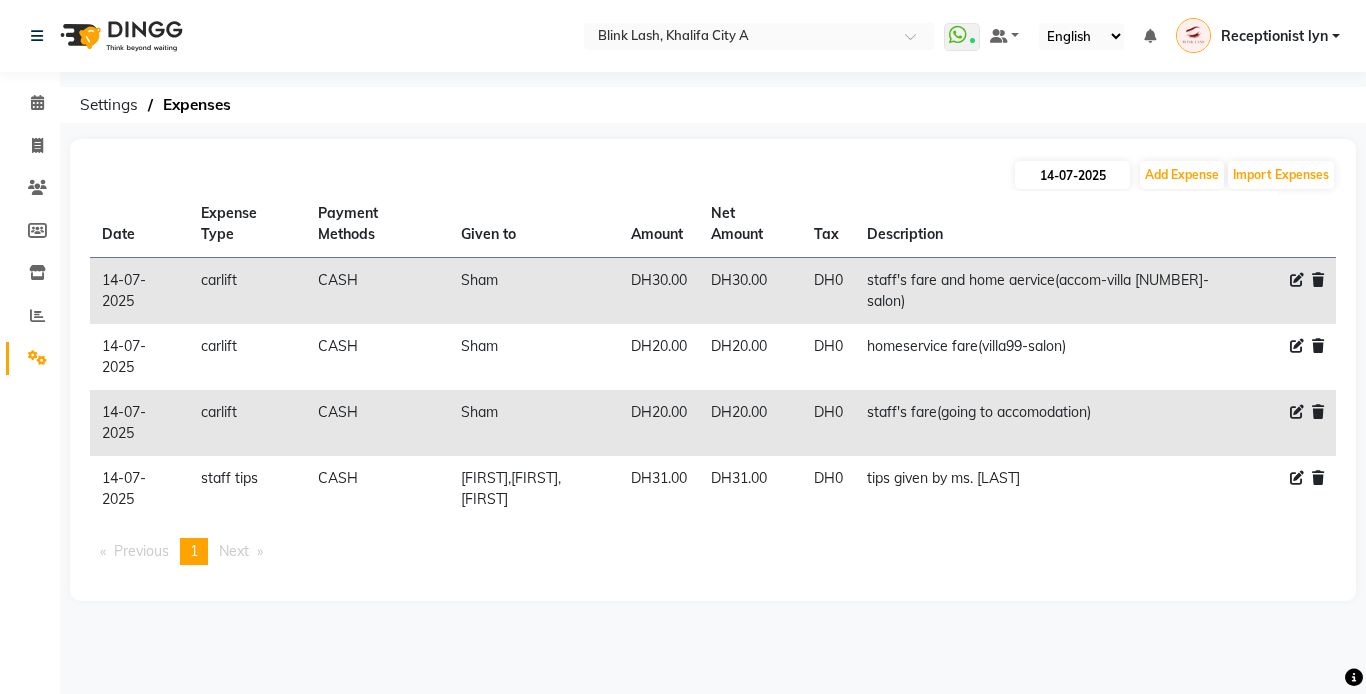 select on "7" 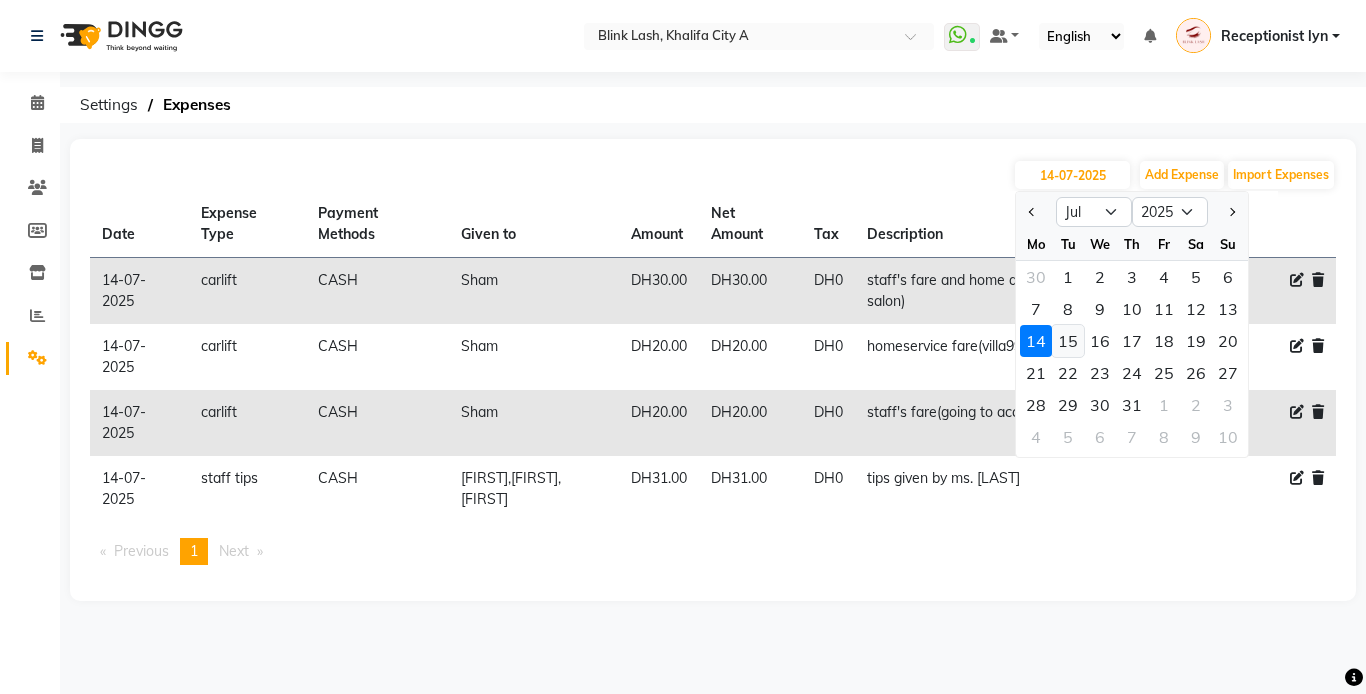 click on "15" 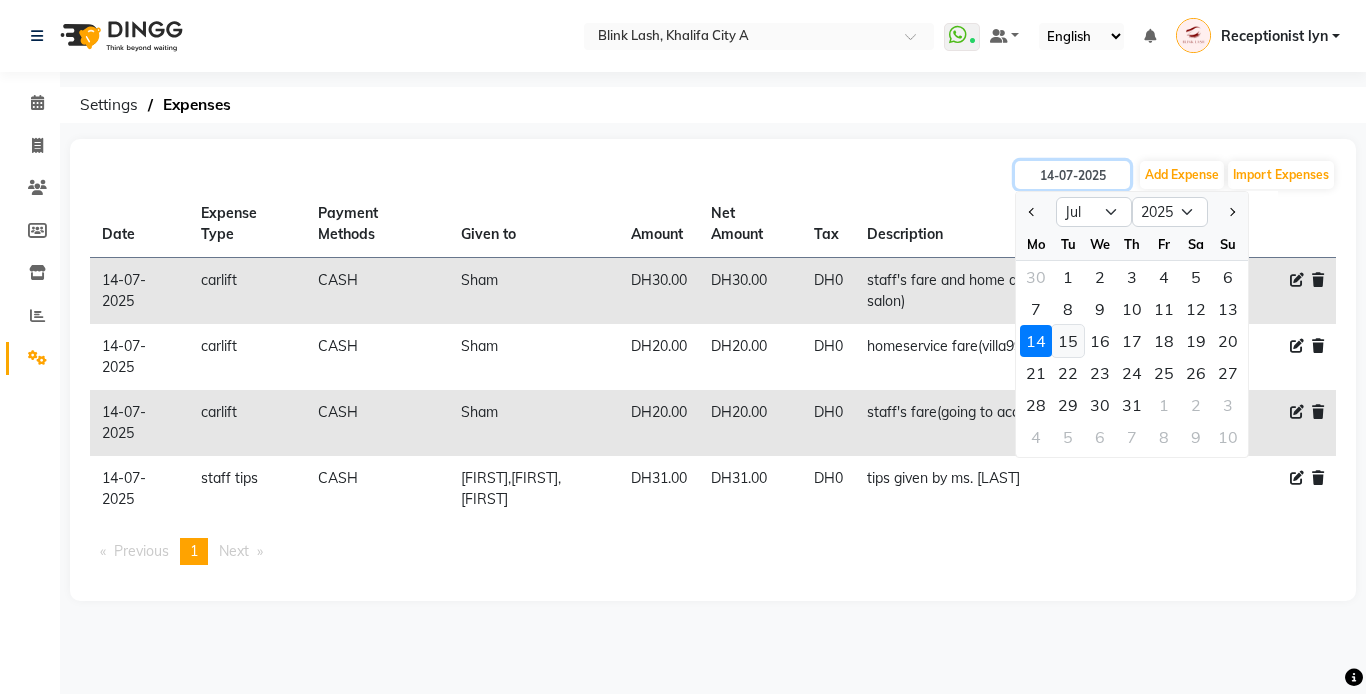 type on "15-07-2025" 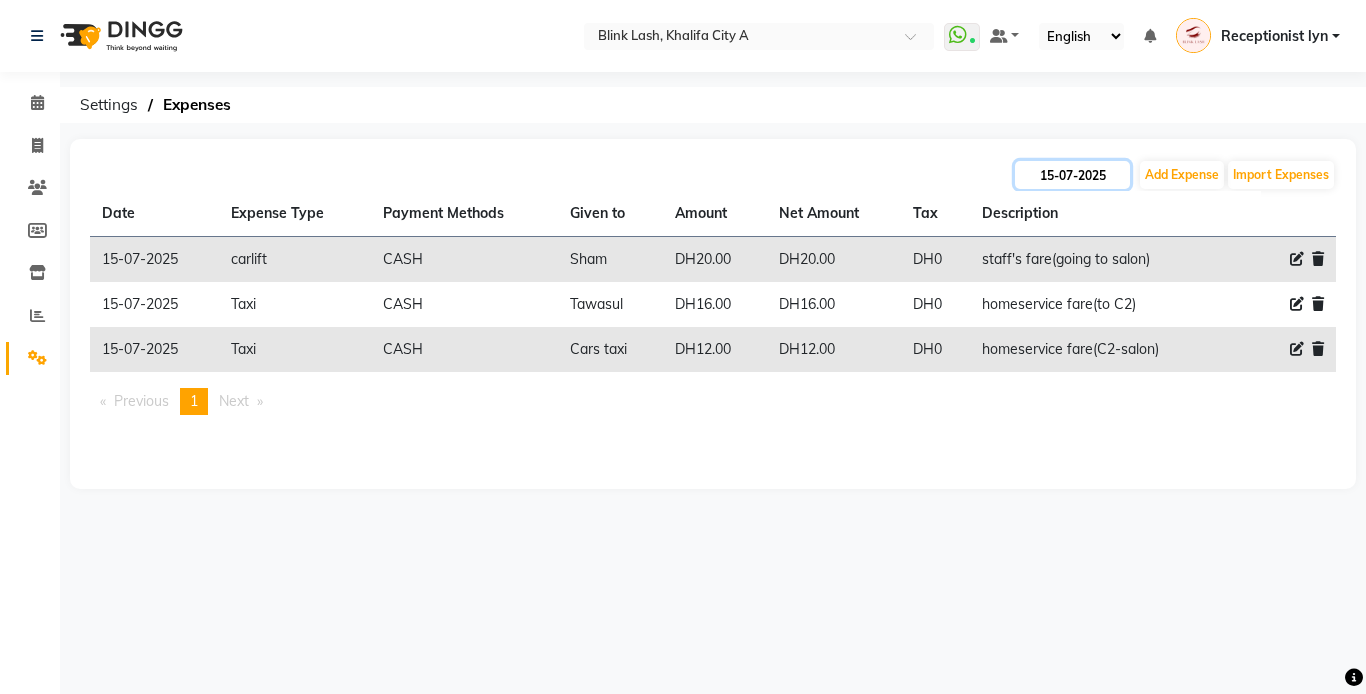 click on "15-07-2025" 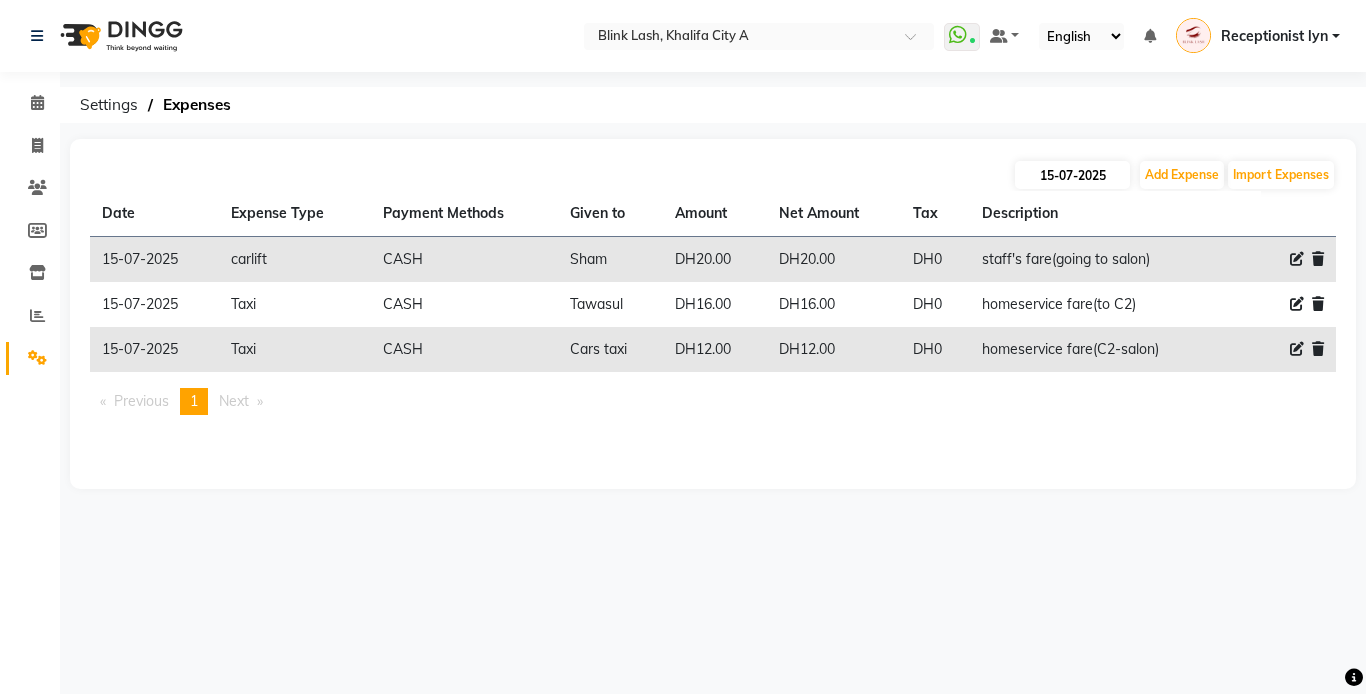 select on "7" 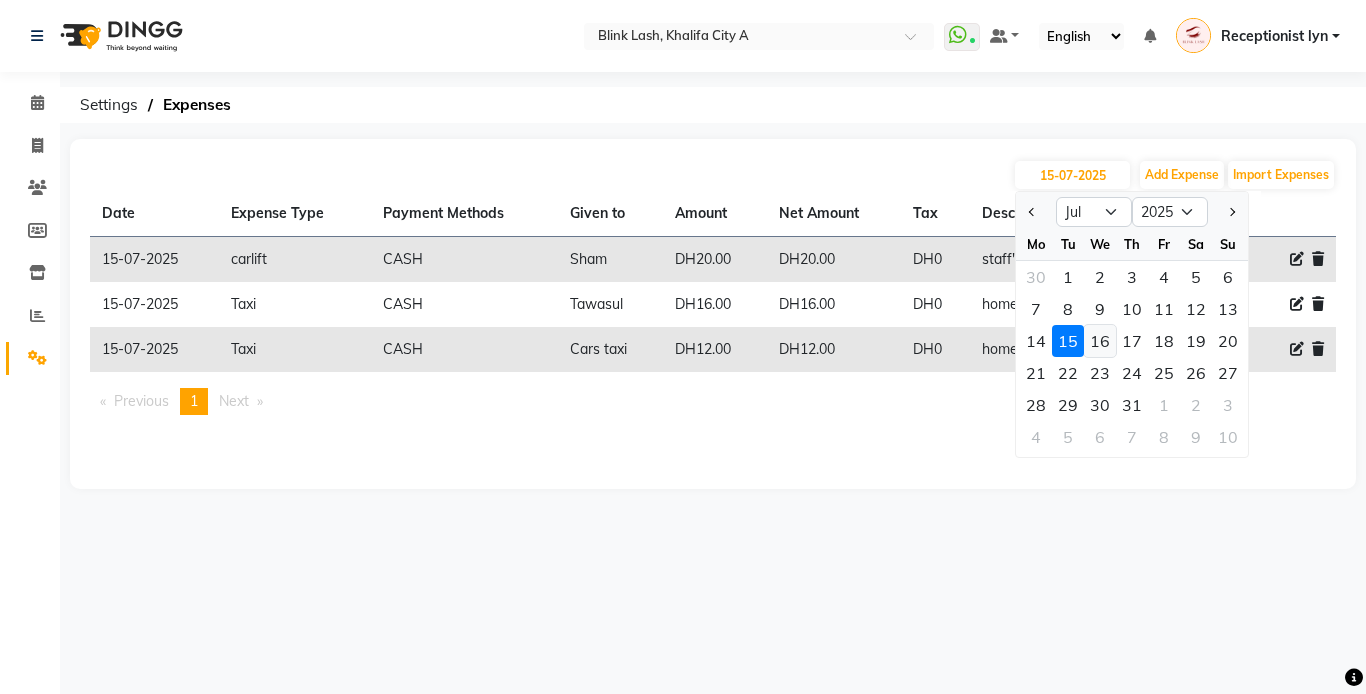 click on "16" 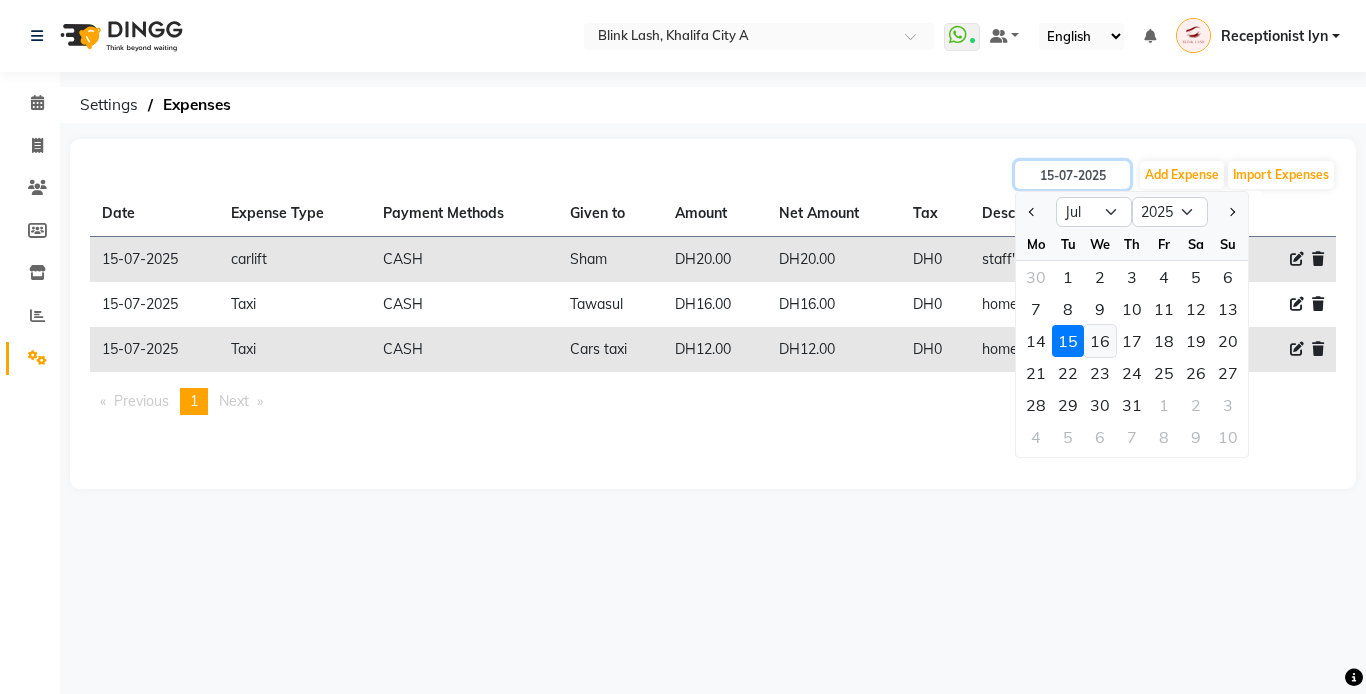 type on "16-07-2025" 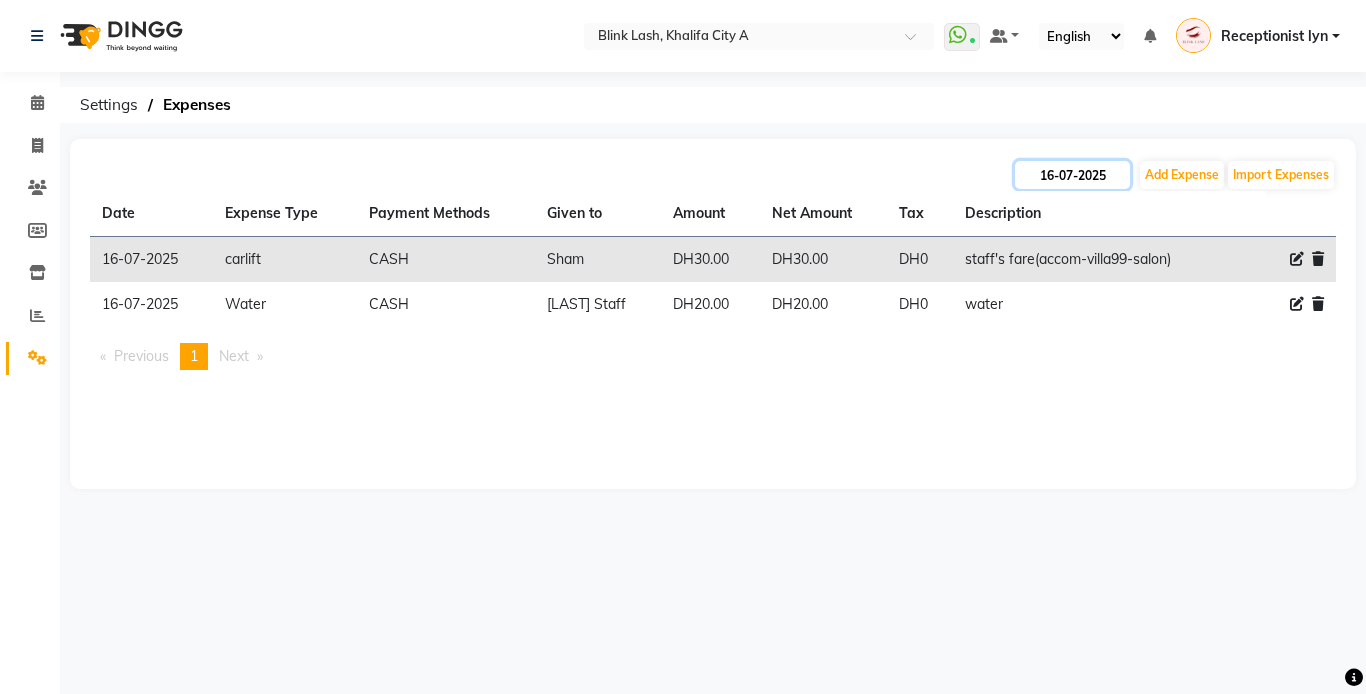 click on "16-07-2025" 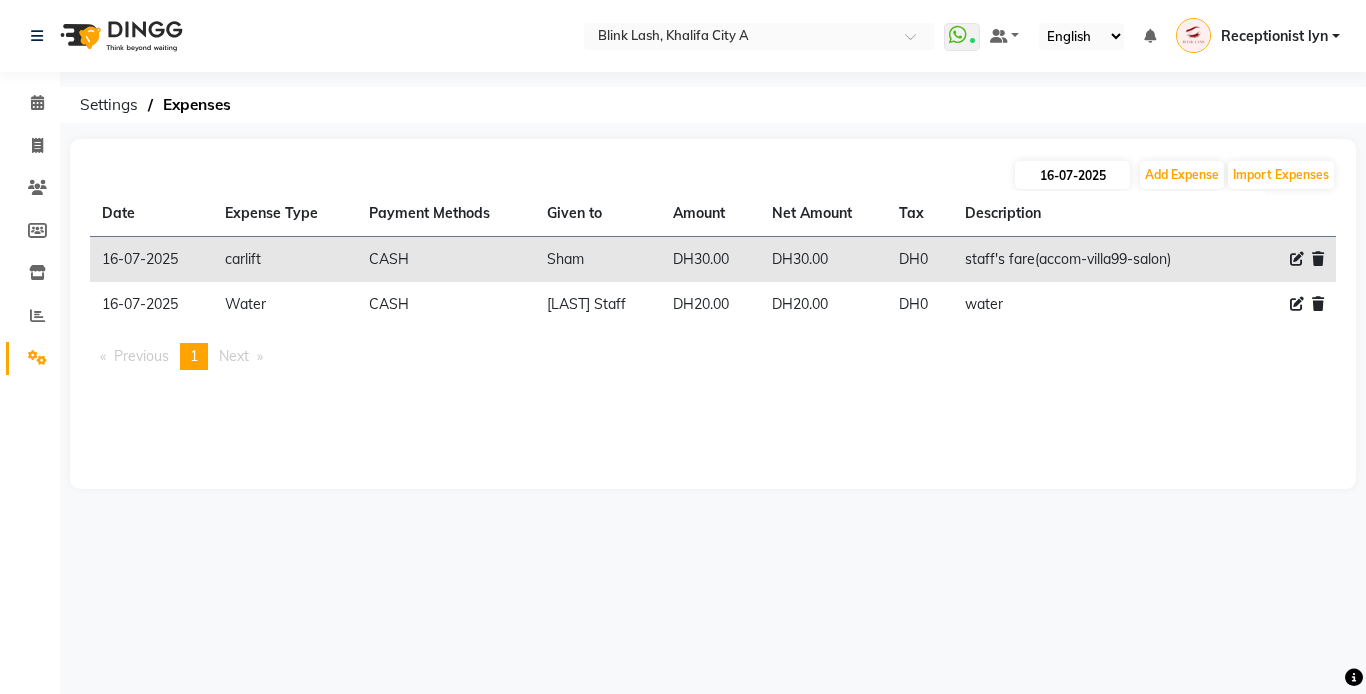 select on "7" 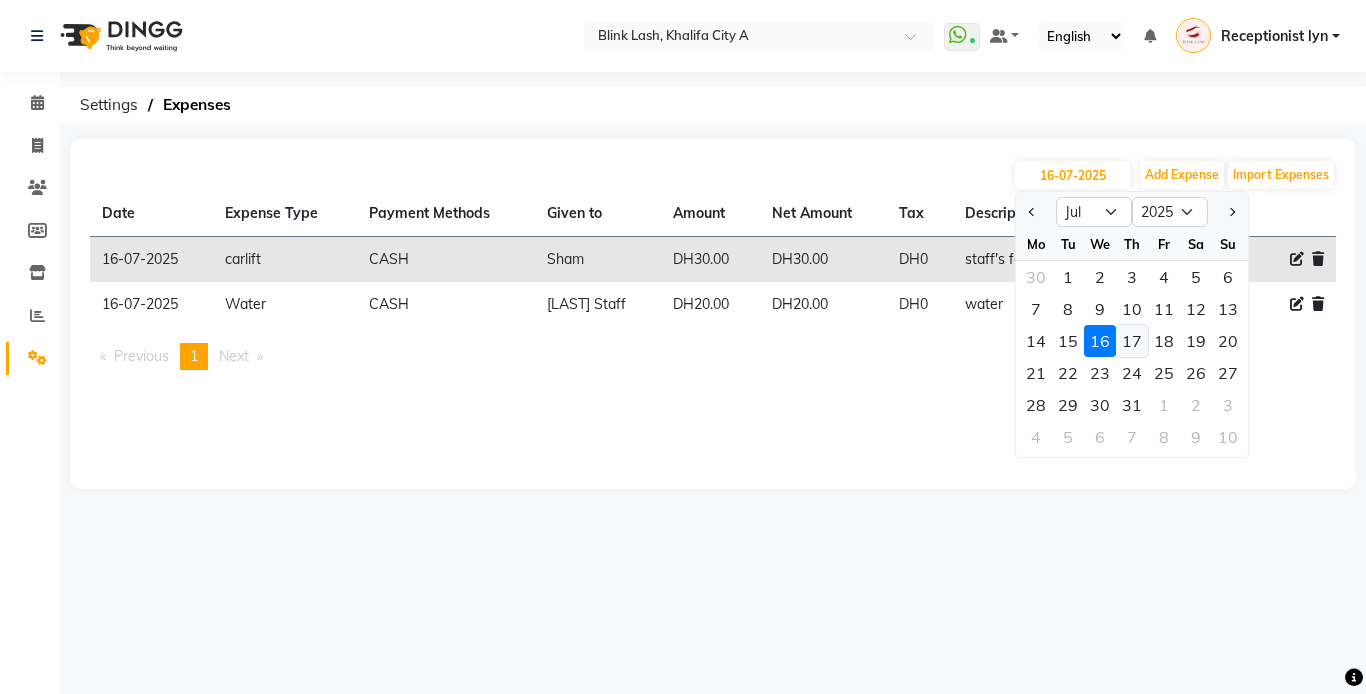 click on "17" 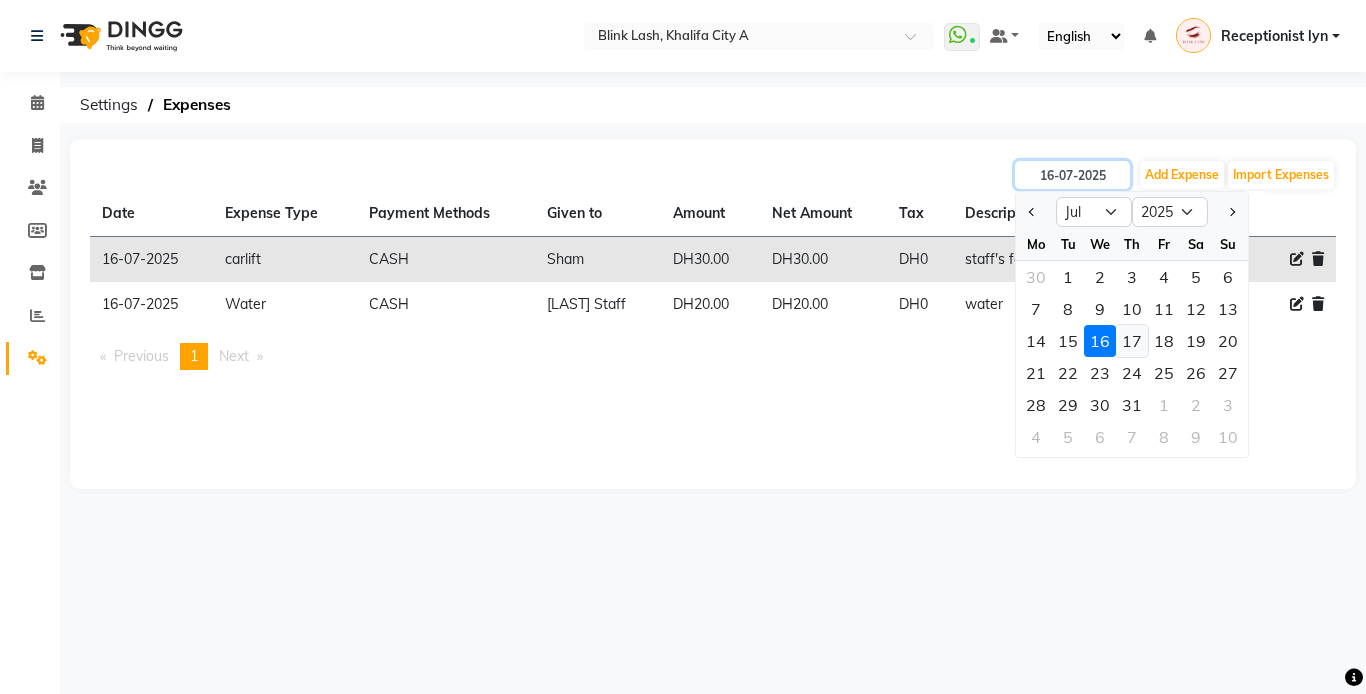 type on "17-07-2025" 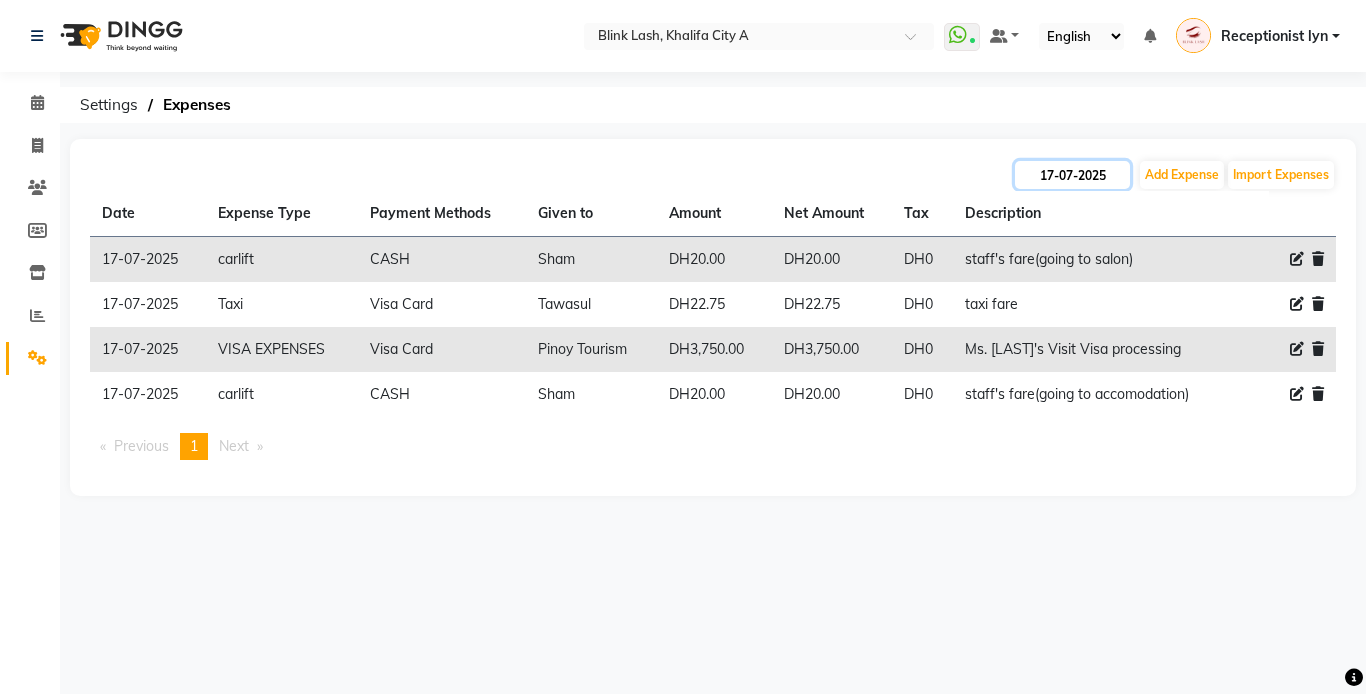 click on "17-07-2025" 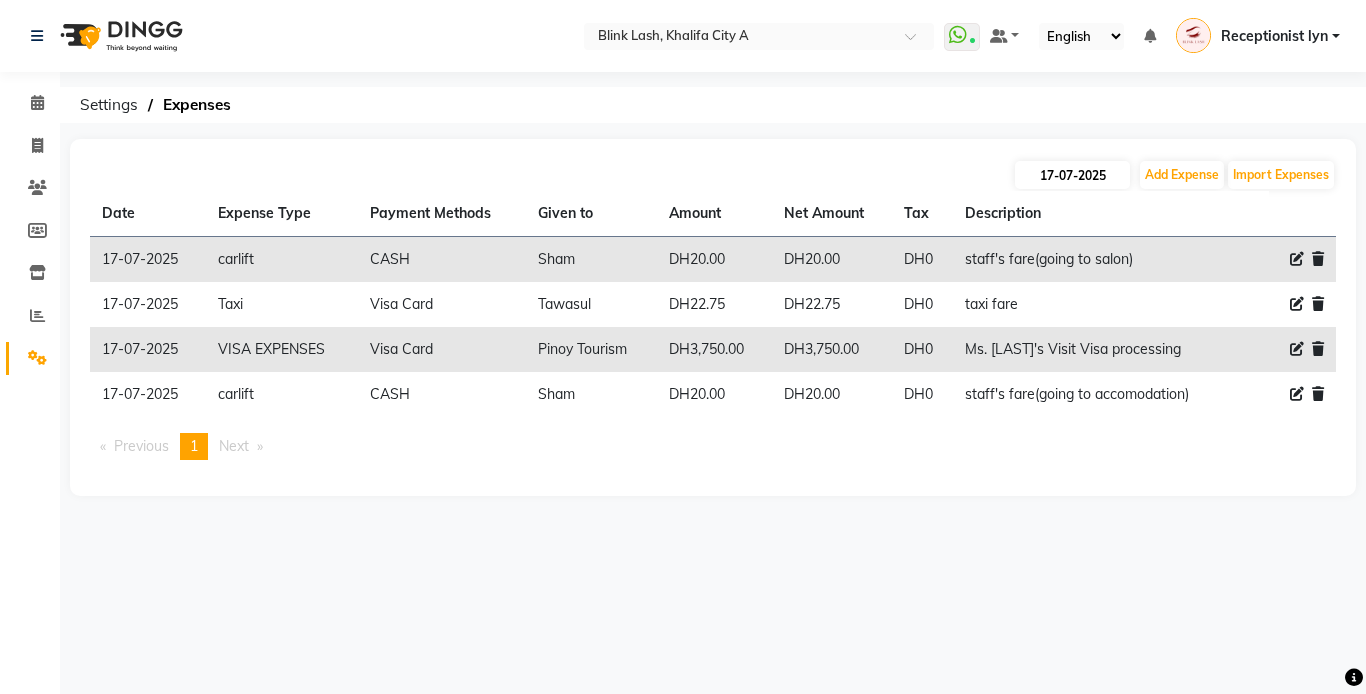 select on "7" 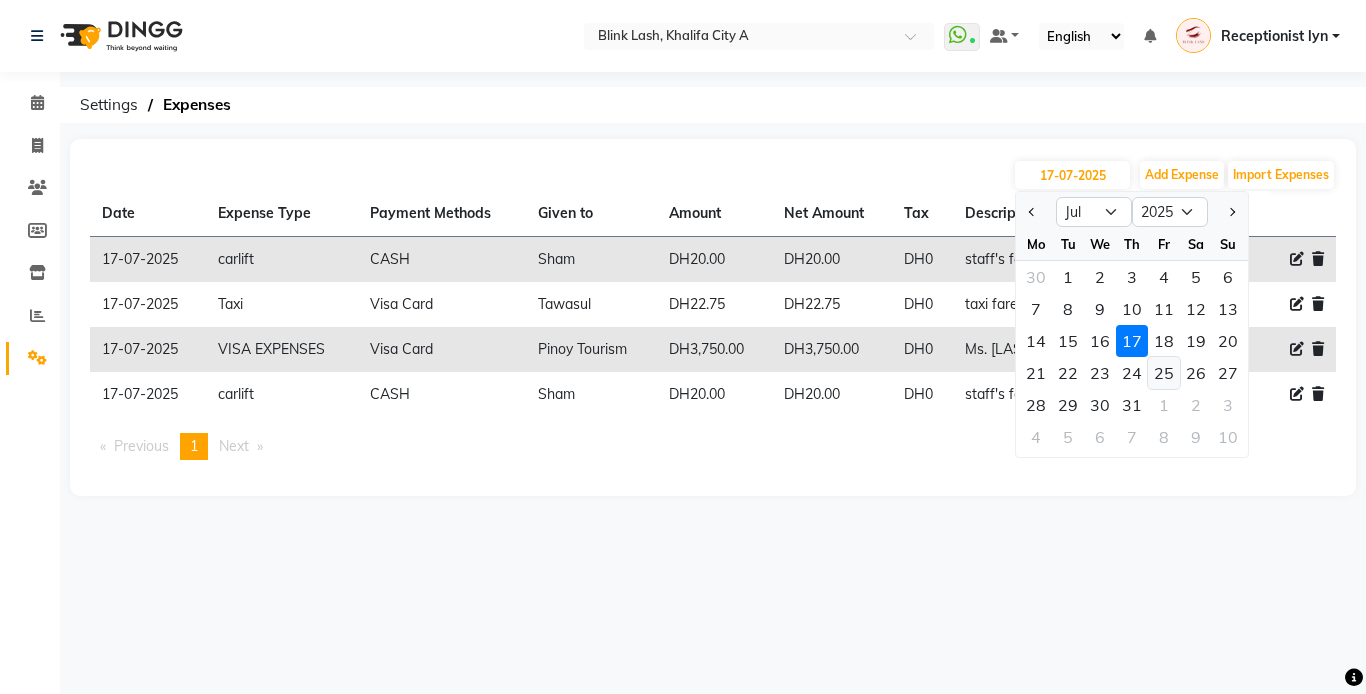 click on "25" 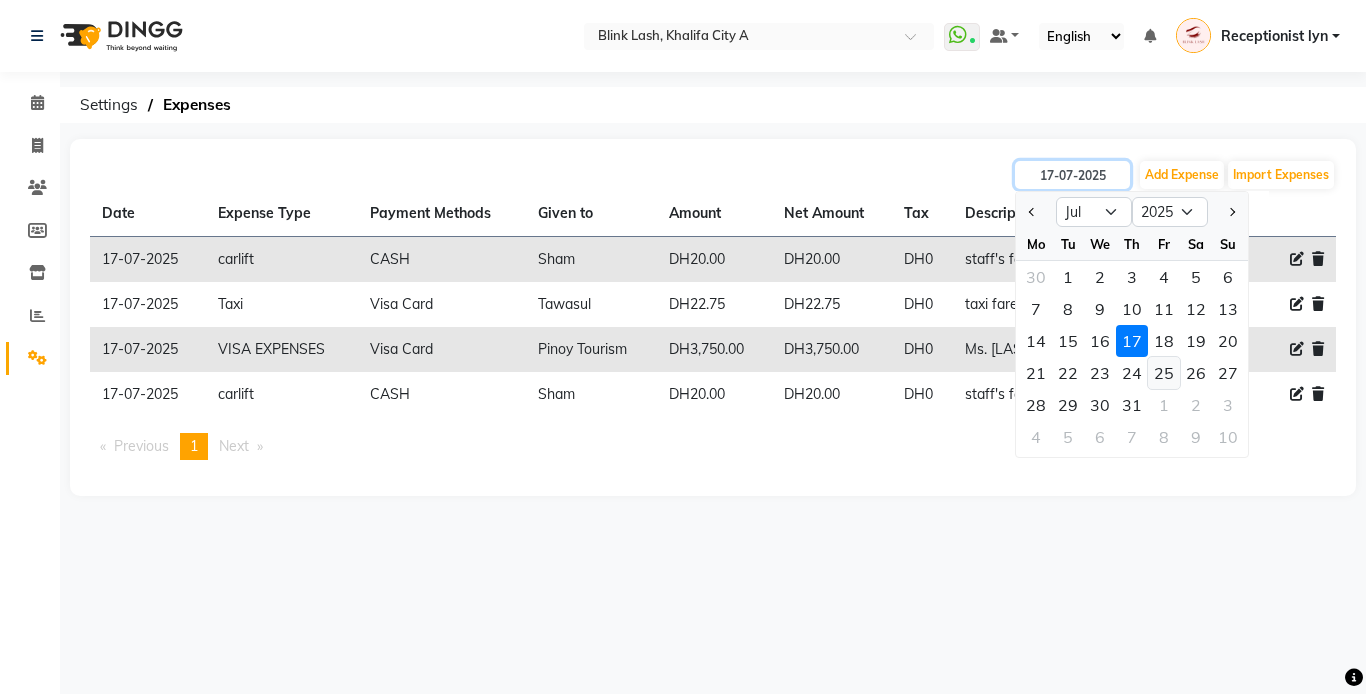 type on "25-07-2025" 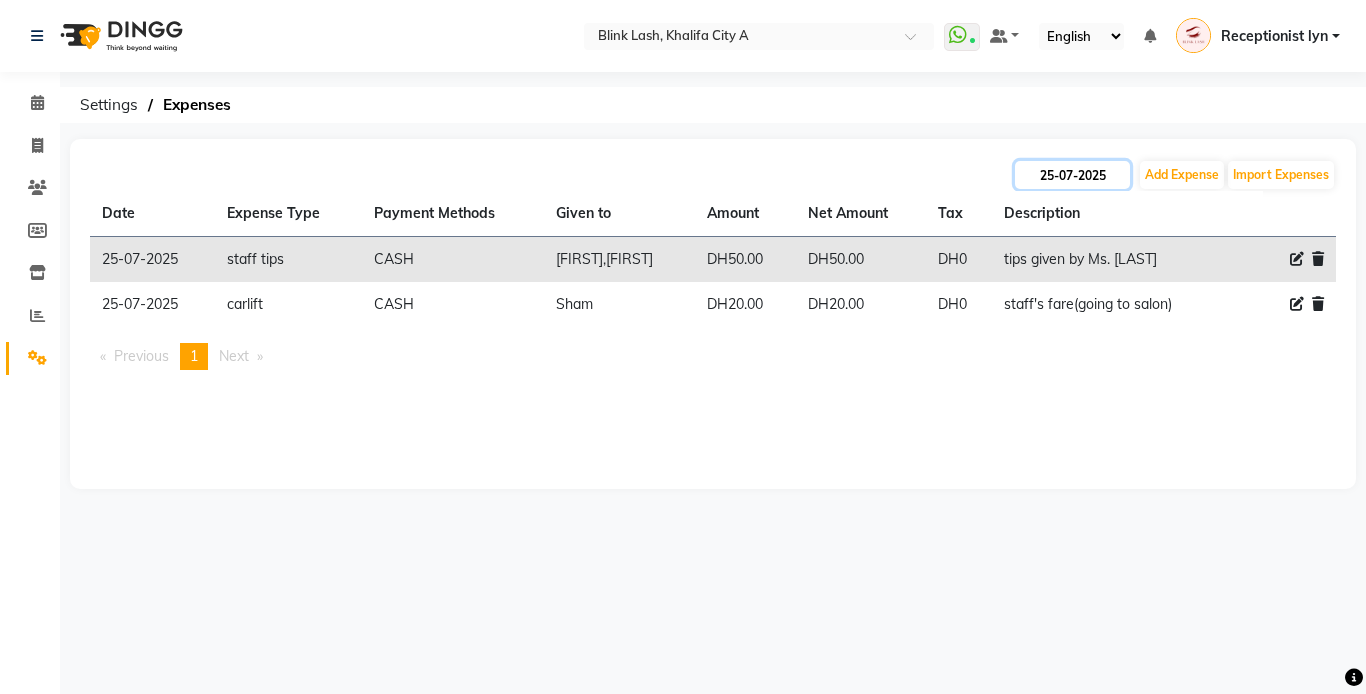 click on "25-07-2025" 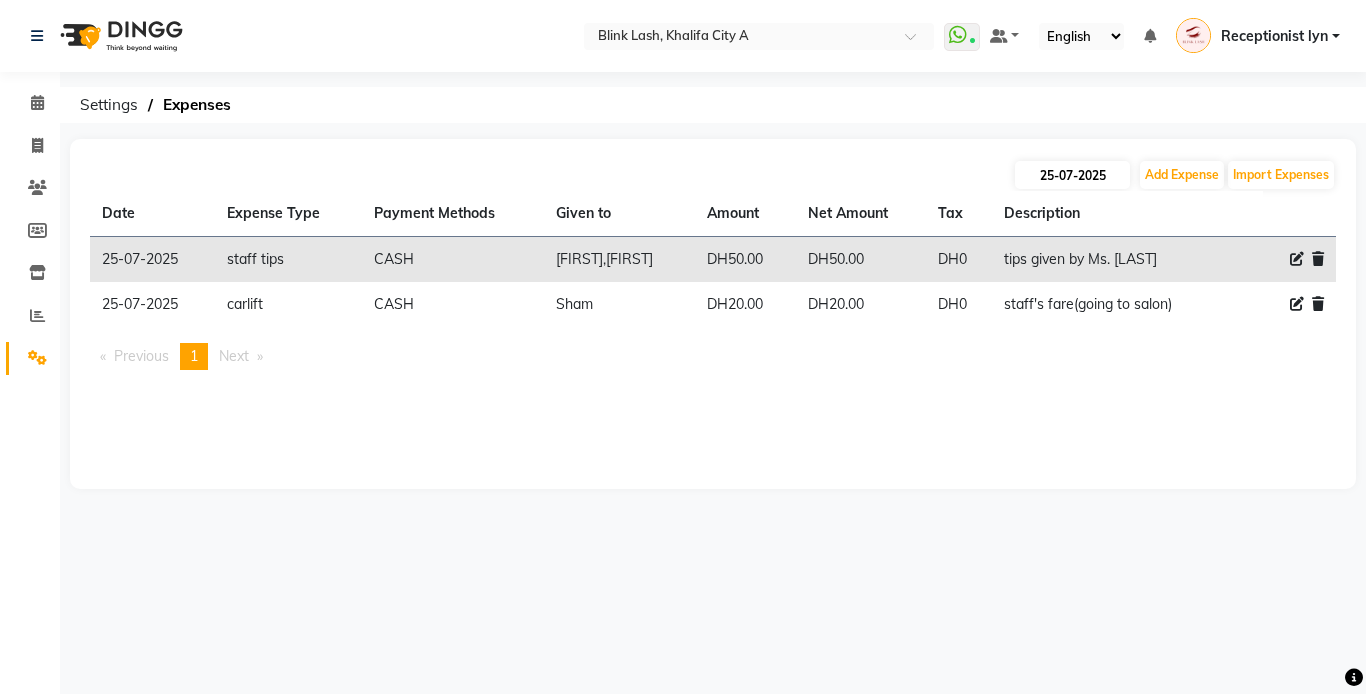 select on "7" 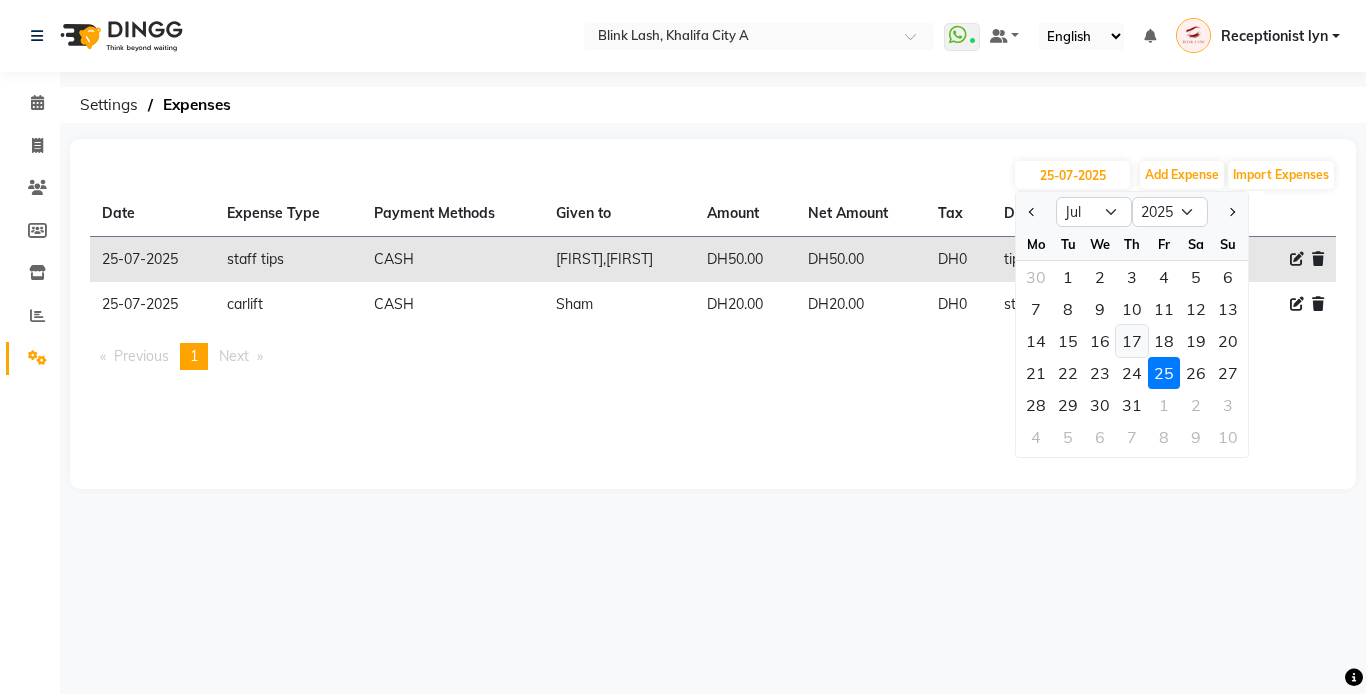 click on "17" 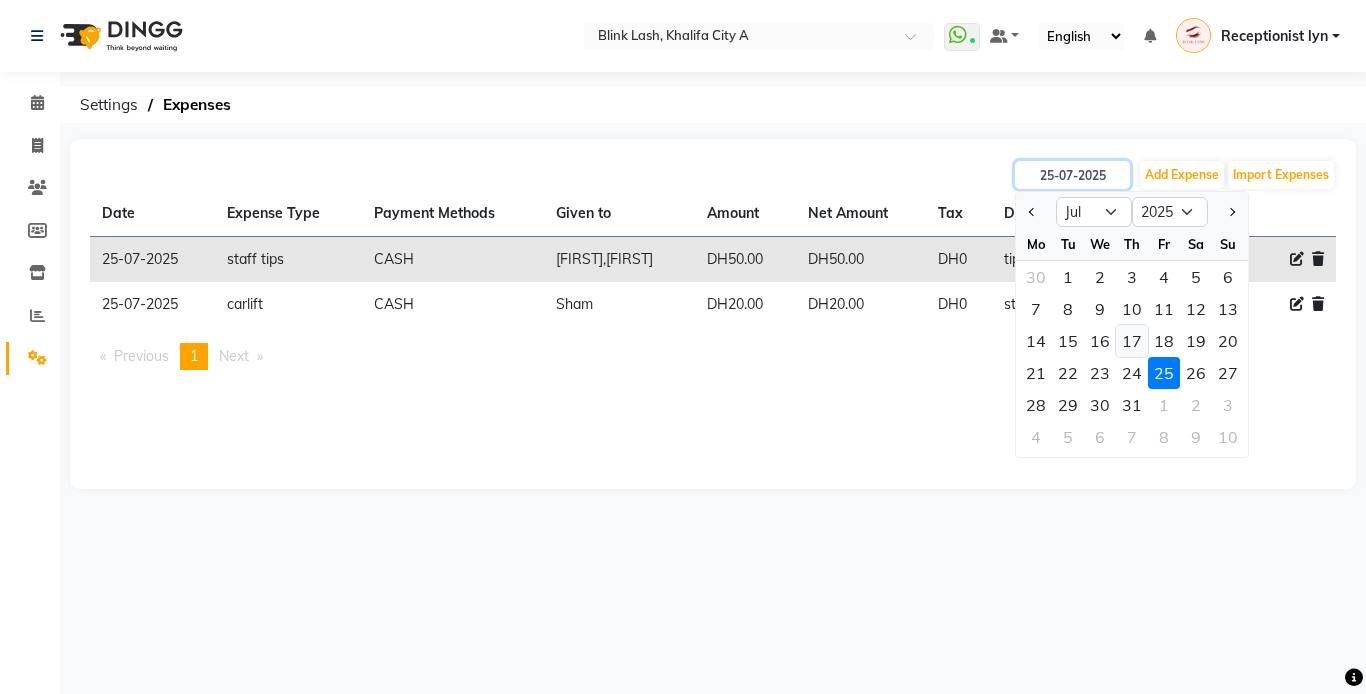 type on "17-07-2025" 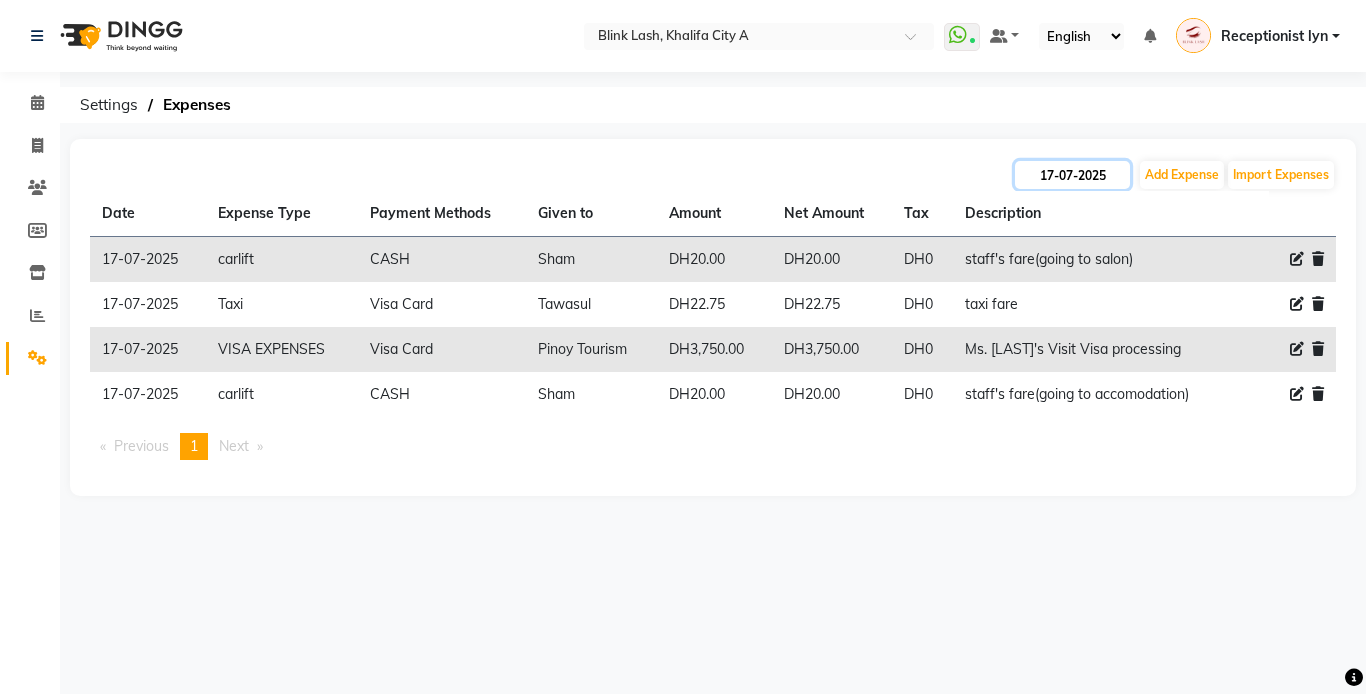 click on "17-07-2025" 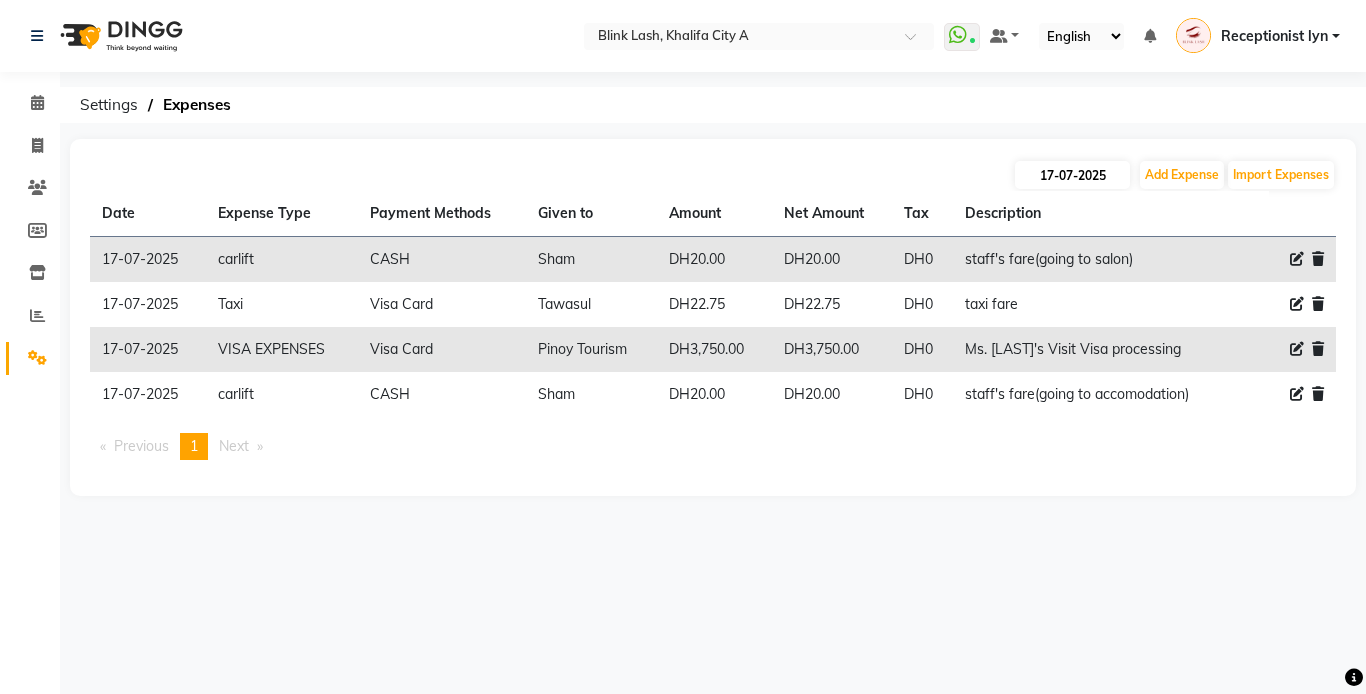 select on "7" 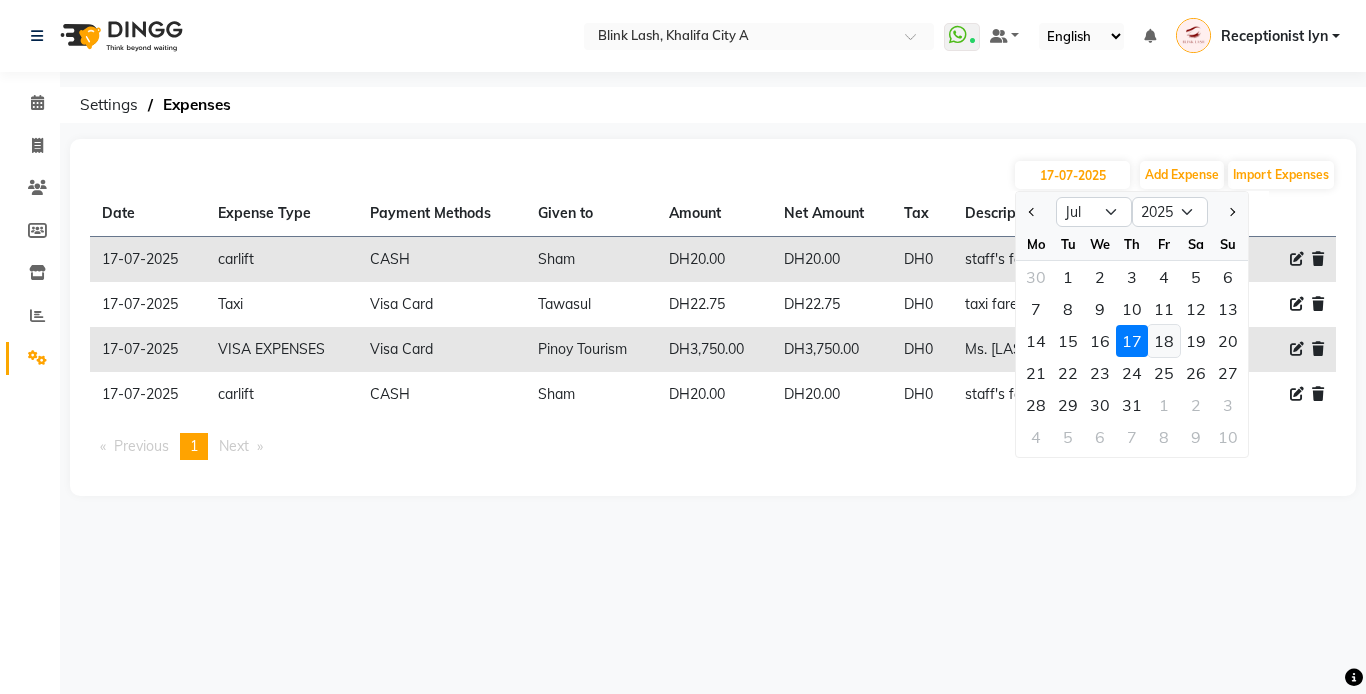 click on "18" 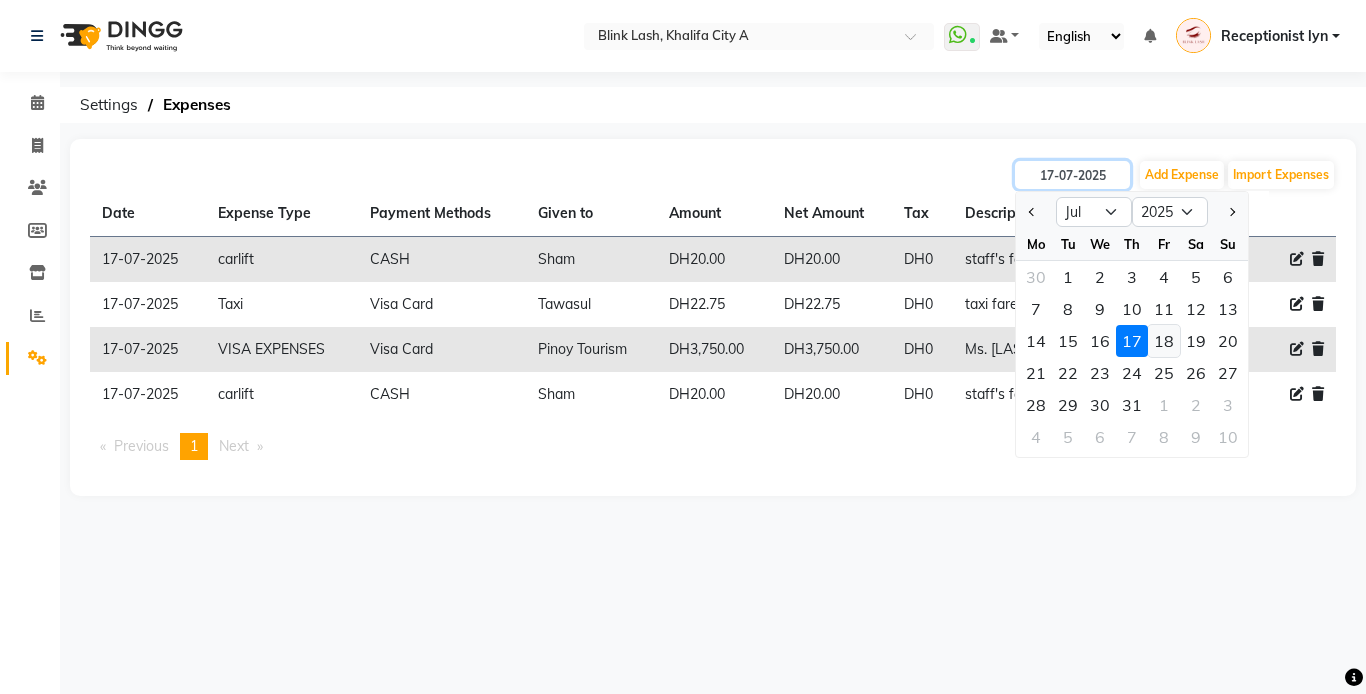 type on "18-07-2025" 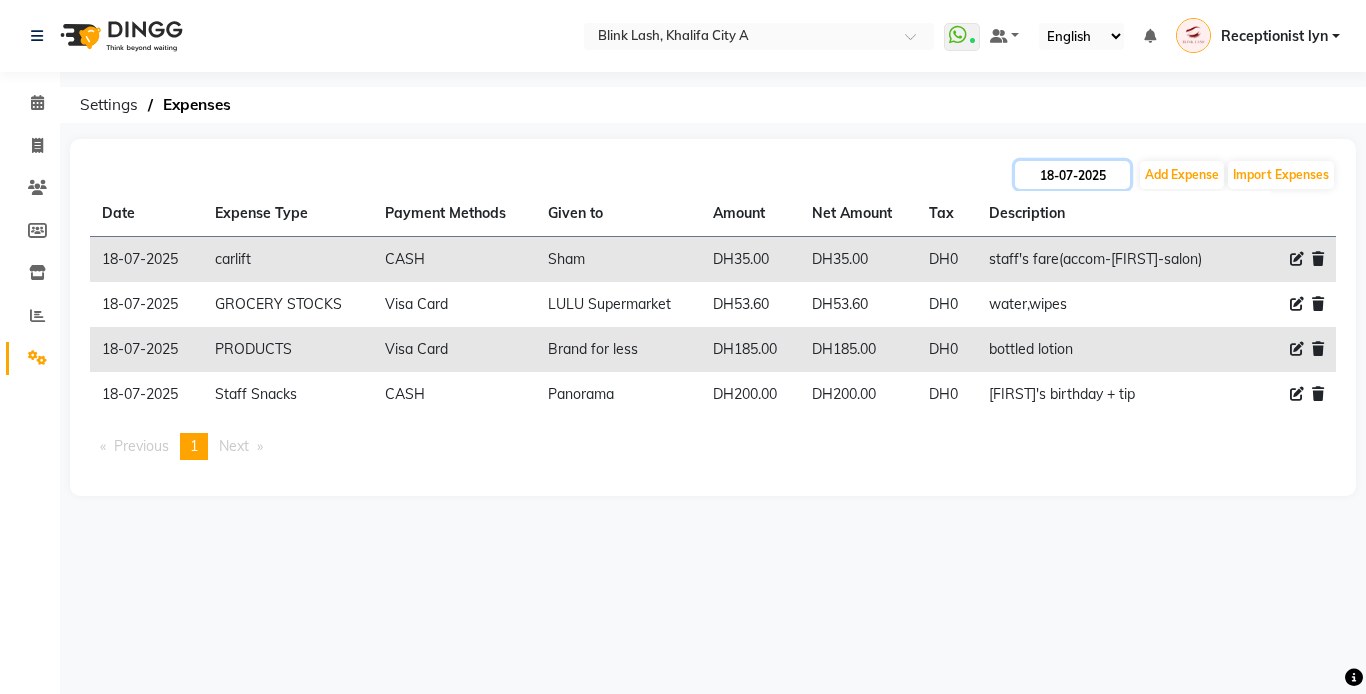 click on "18-07-2025" 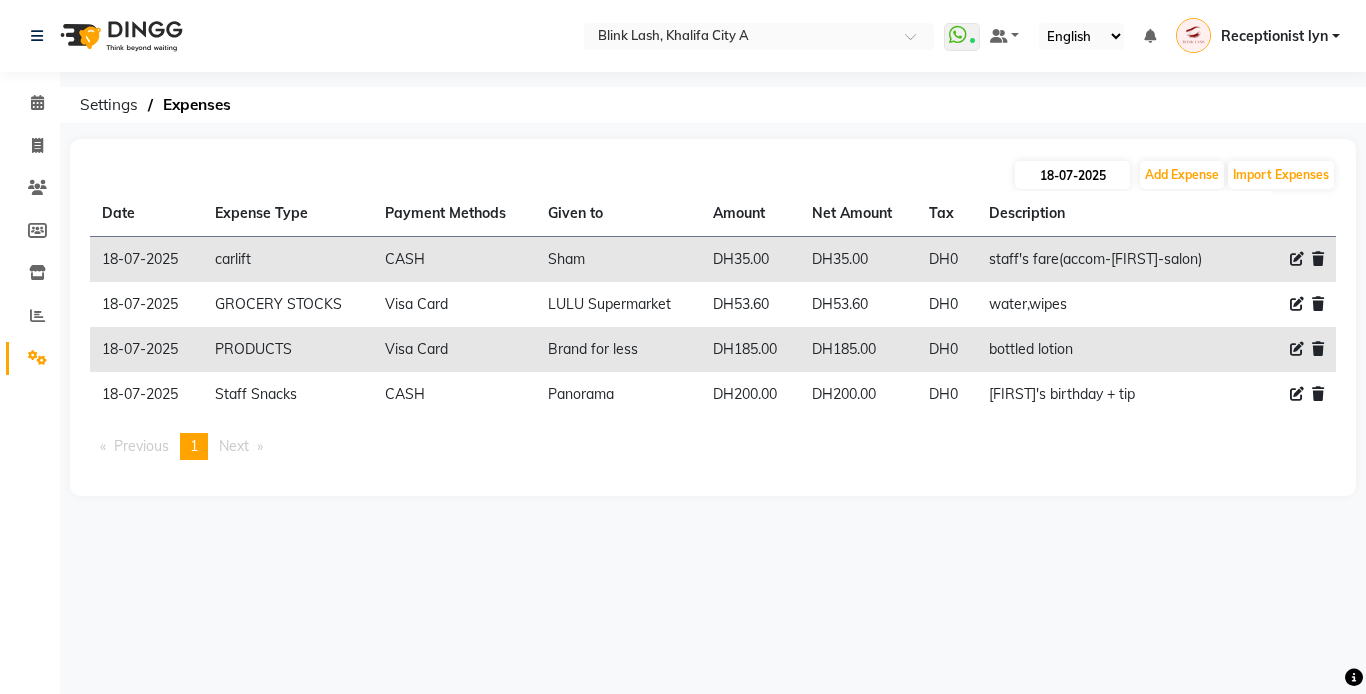 select on "7" 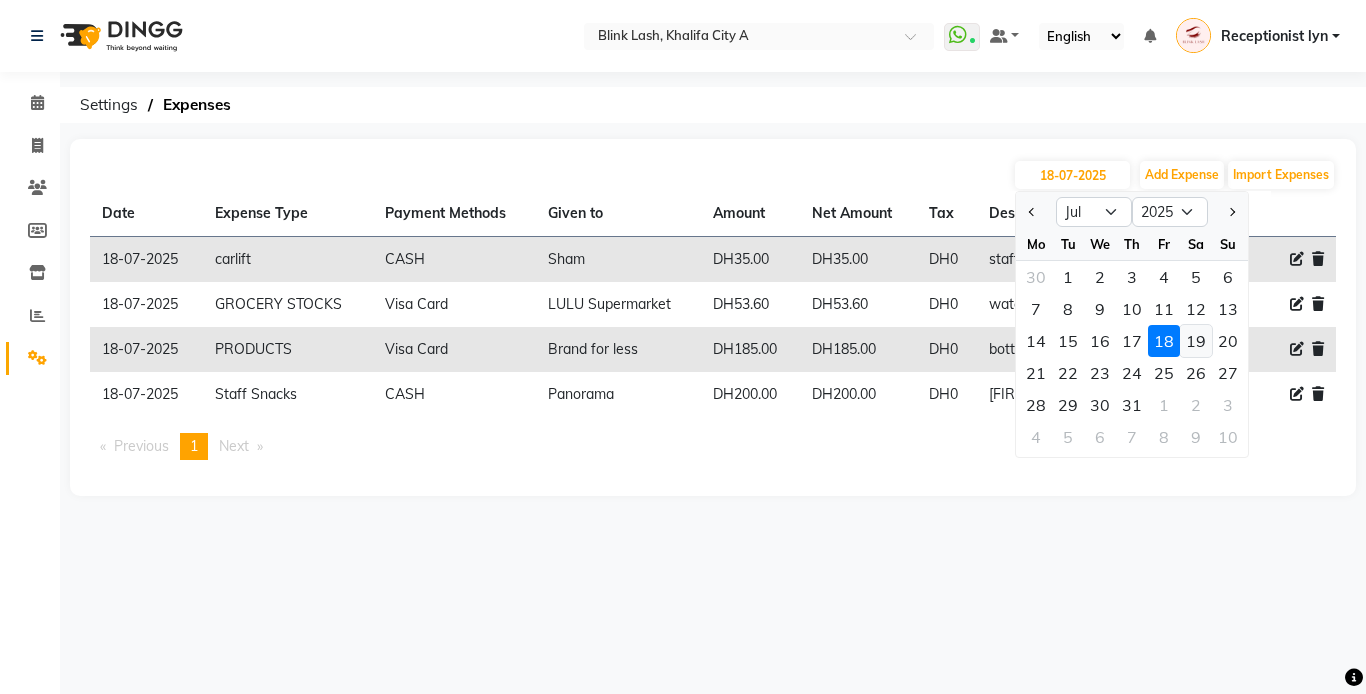 click on "19" 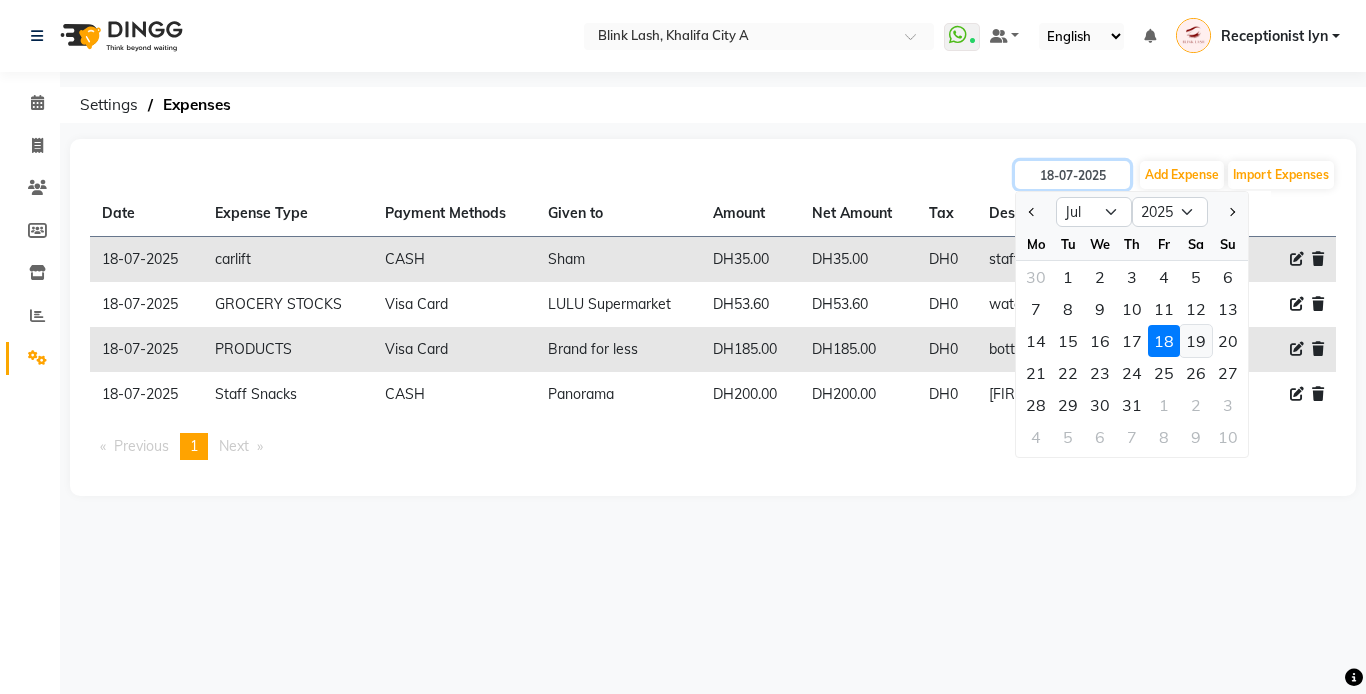 type on "19-07-2025" 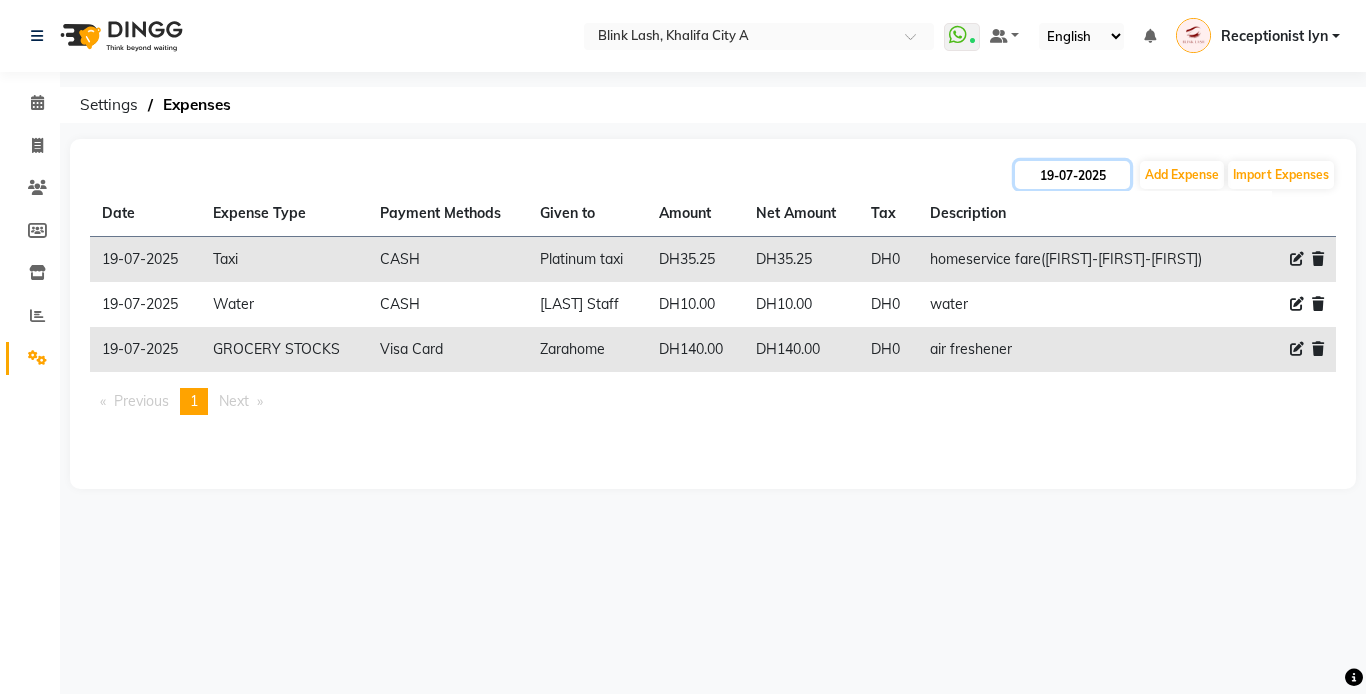 click on "19-07-2025" 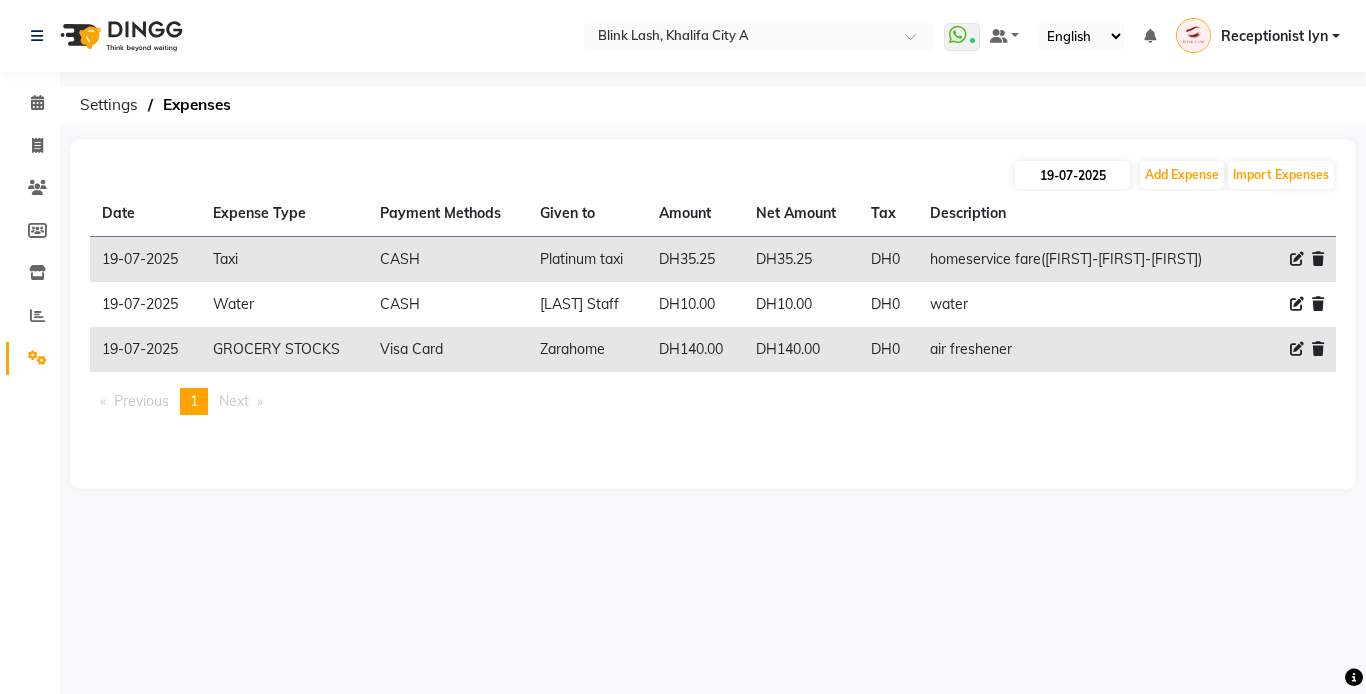 select on "7" 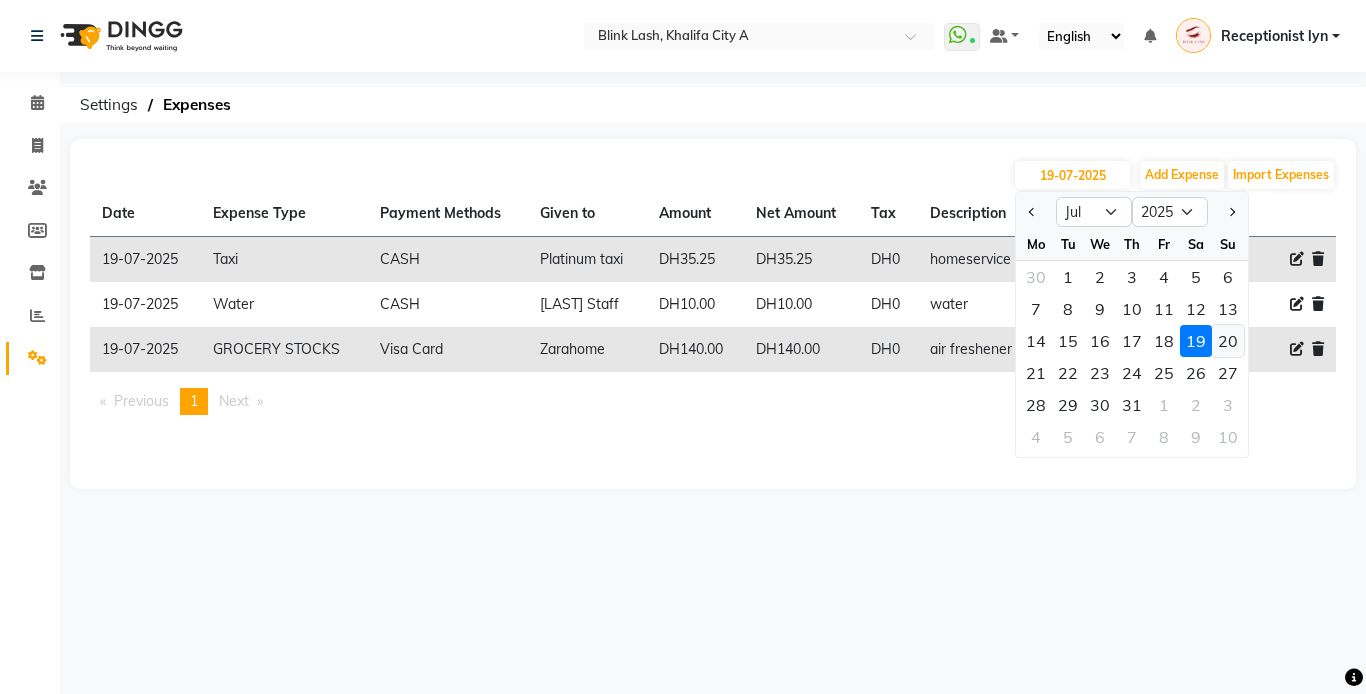 click on "20" 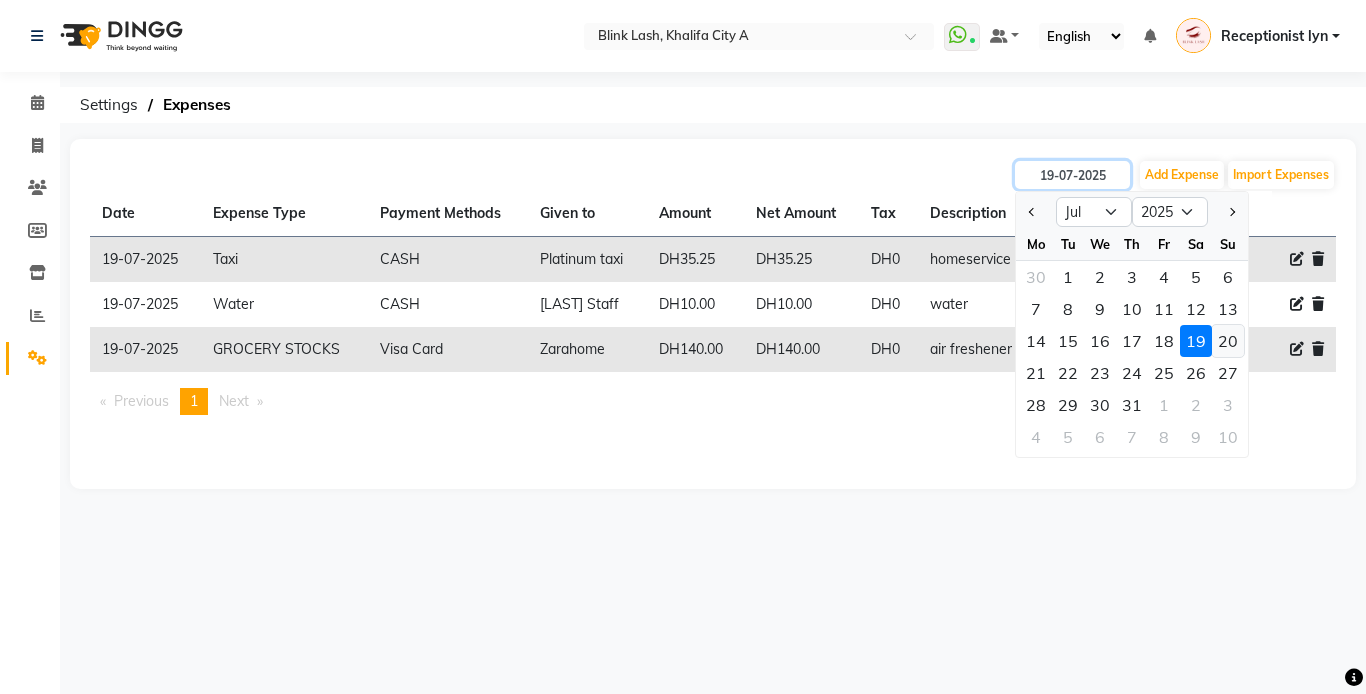 type on "20-07-2025" 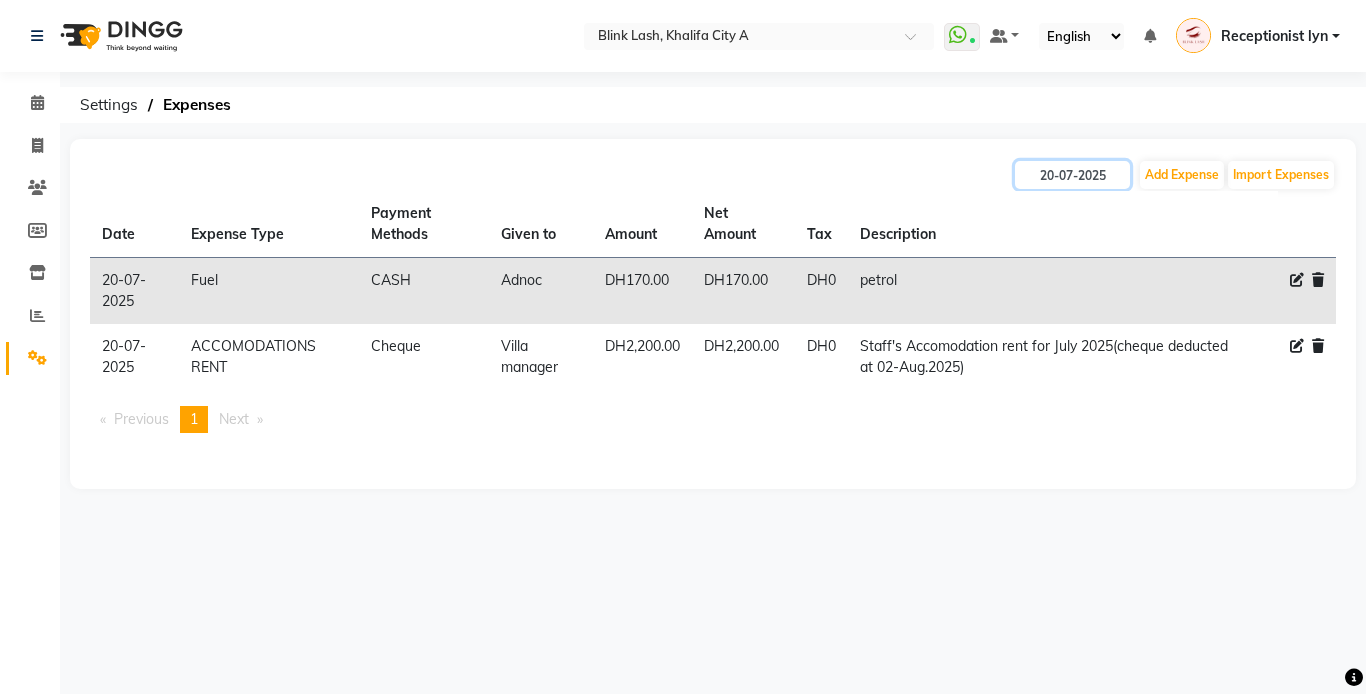 drag, startPoint x: 1111, startPoint y: 174, endPoint x: 1115, endPoint y: 192, distance: 18.439089 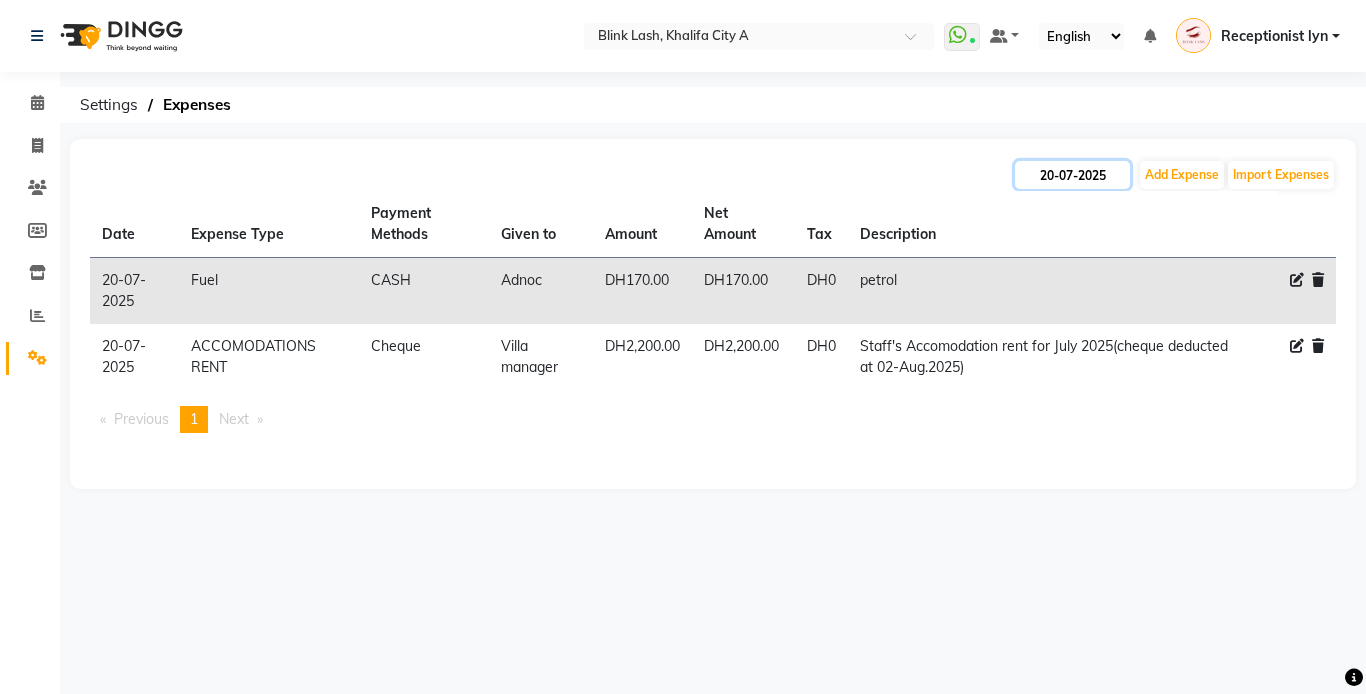 click on "20-07-2025" 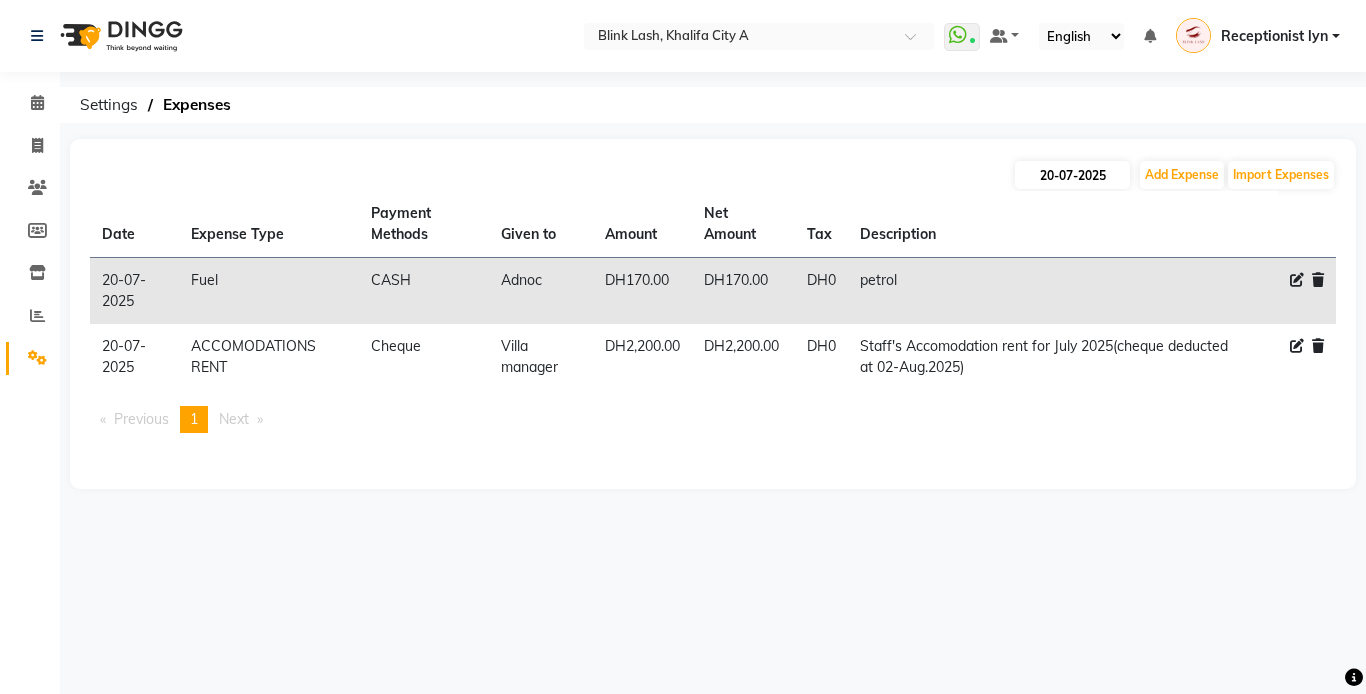 select on "7" 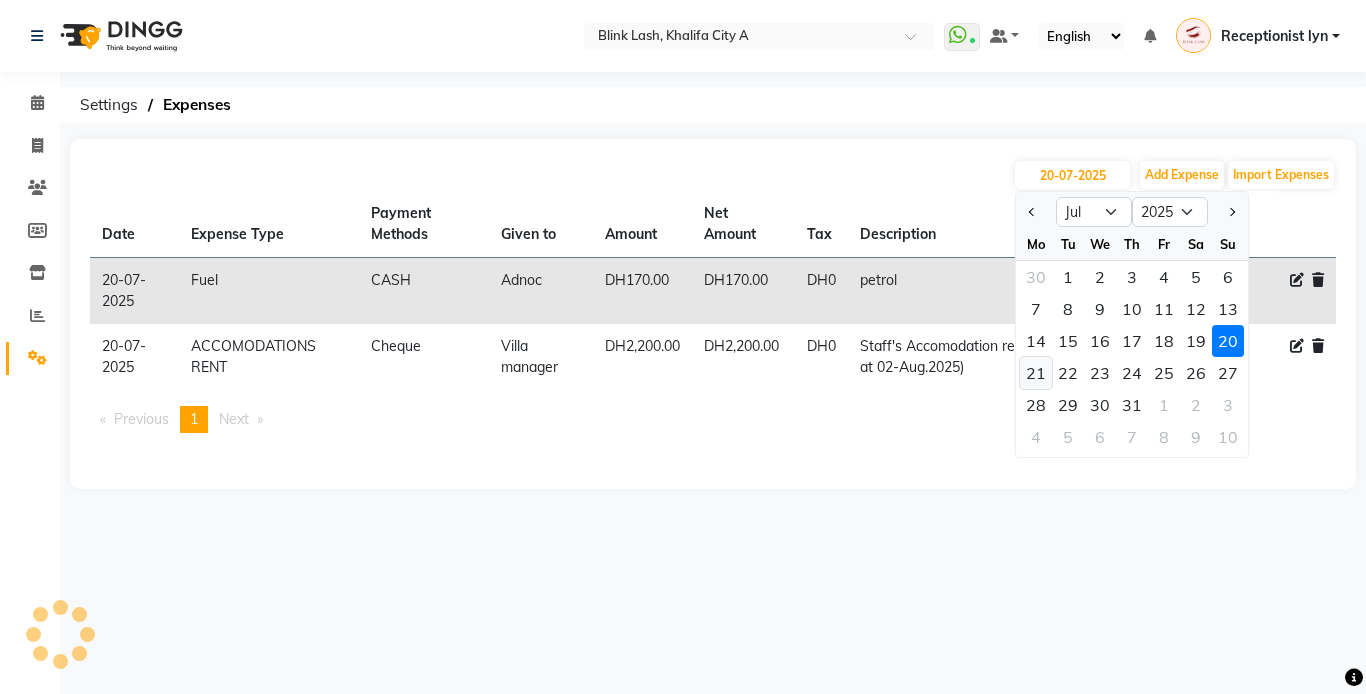 click on "21" 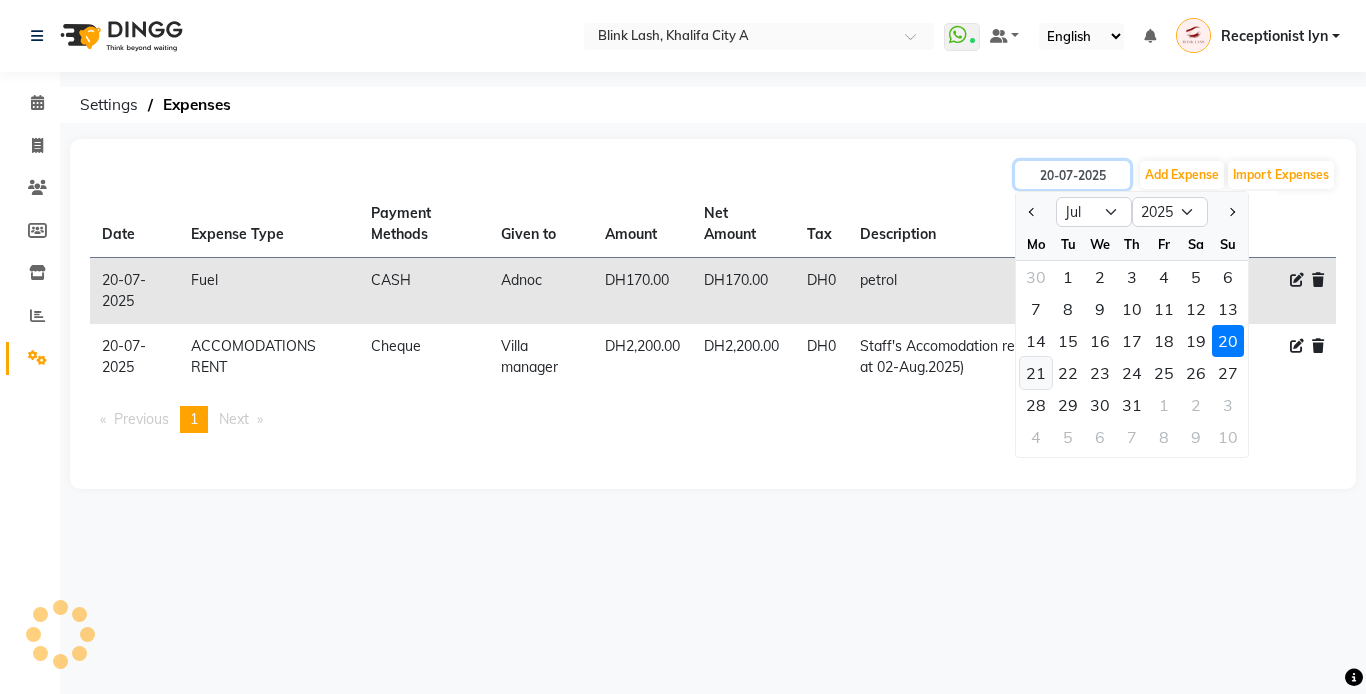 type on "21-07-2025" 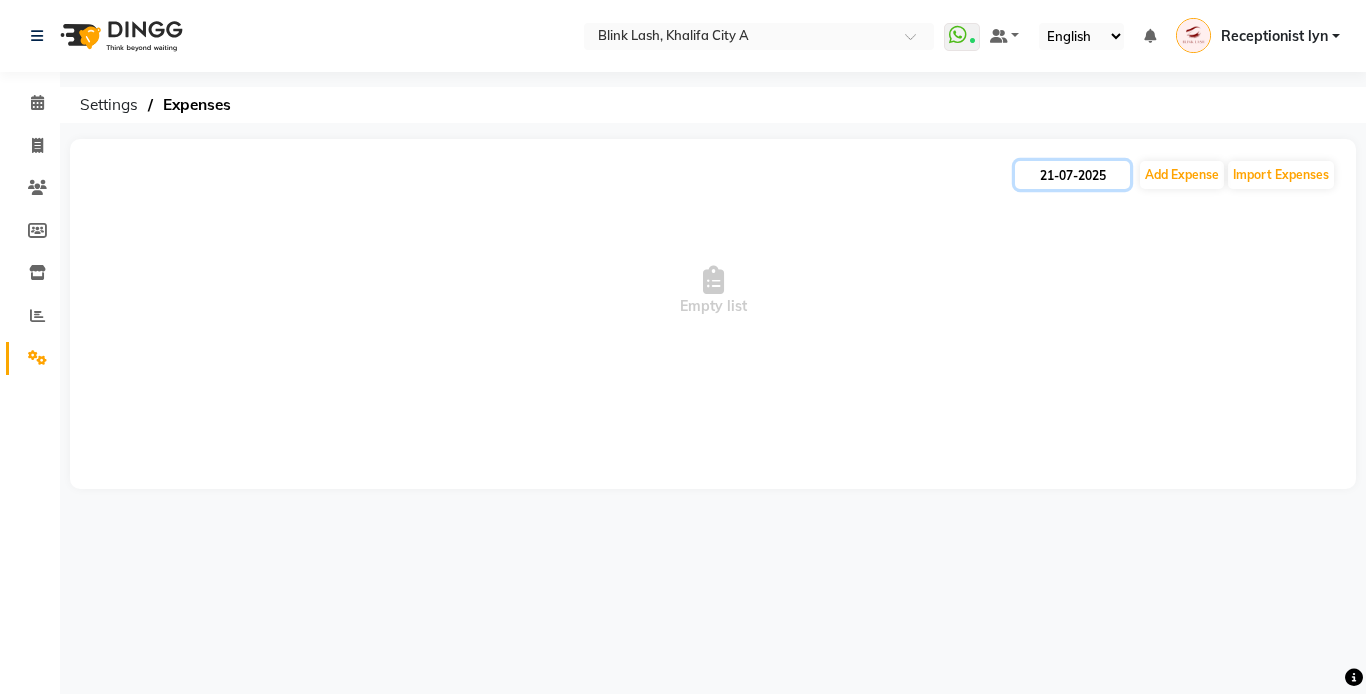 click on "21-07-2025" 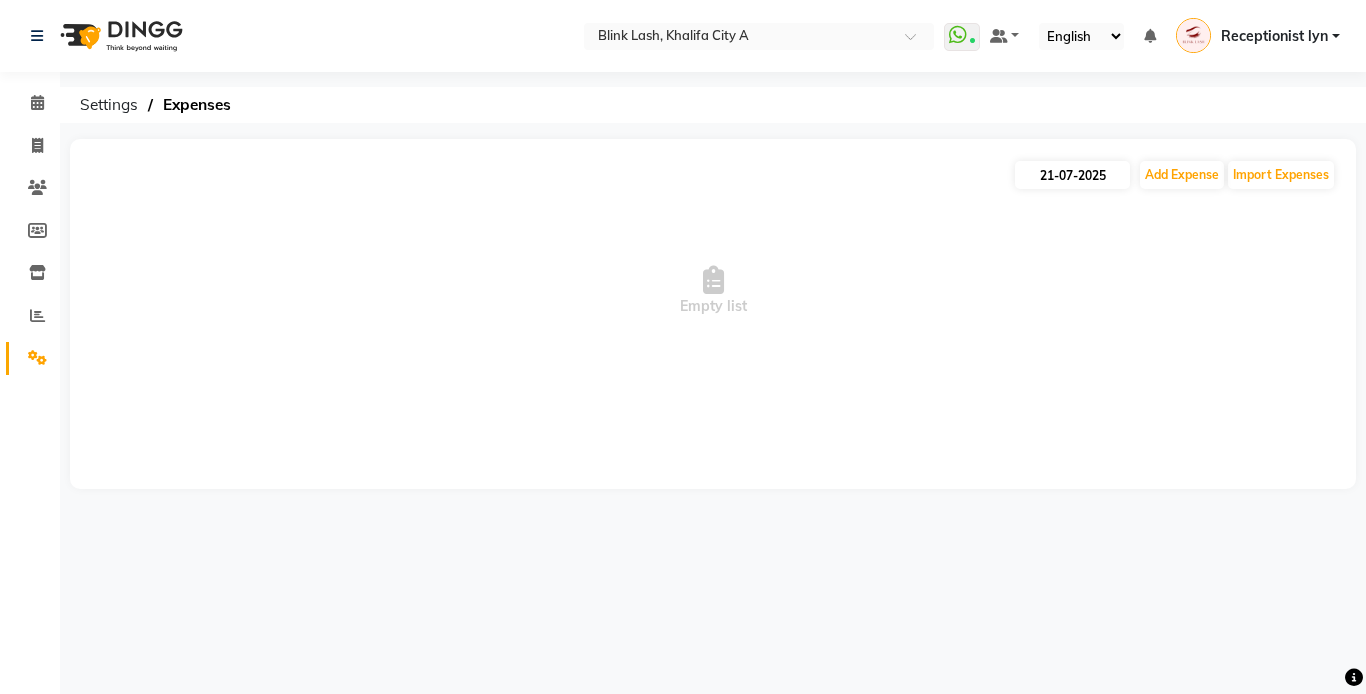 select on "7" 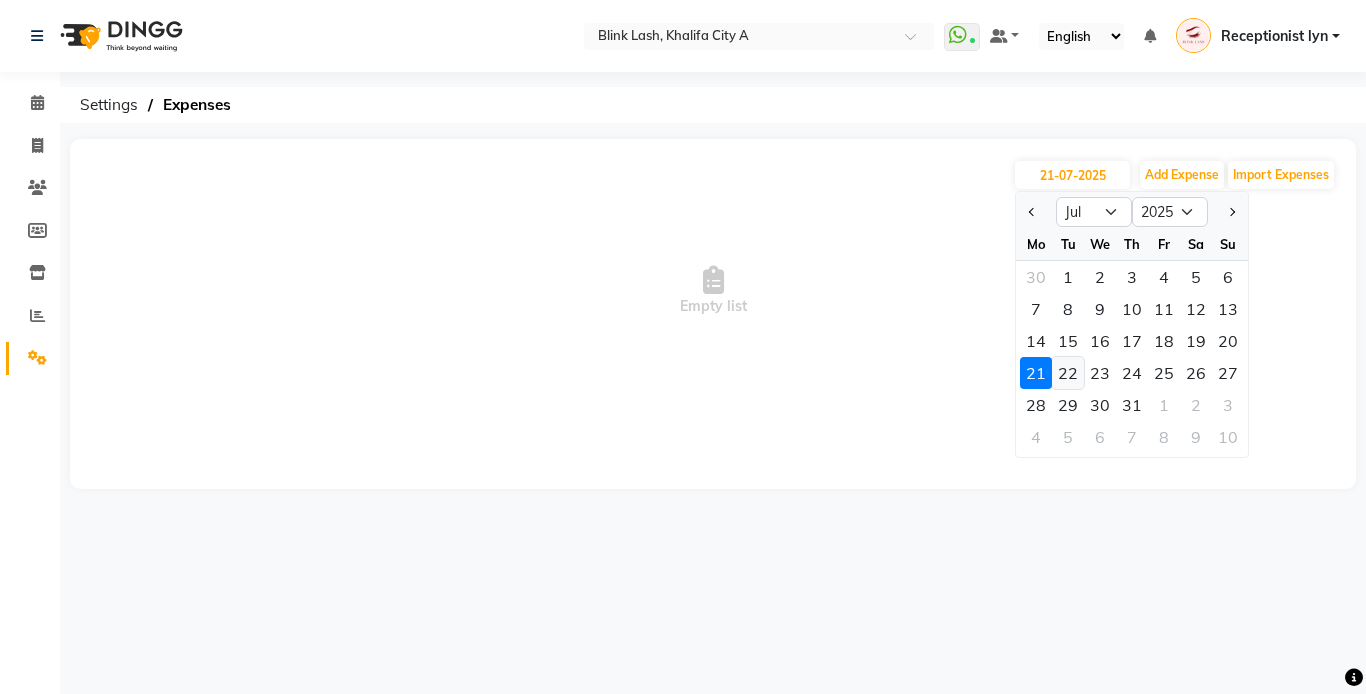 click on "22" 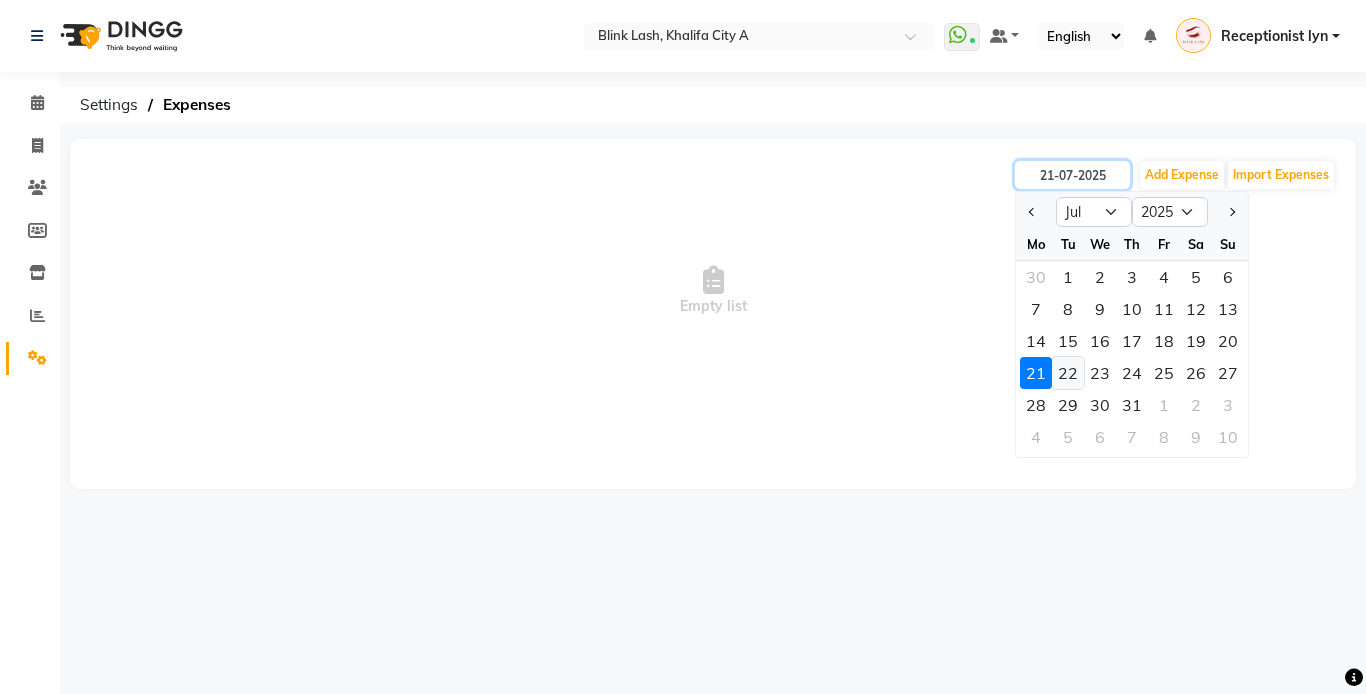 type on "22-07-2025" 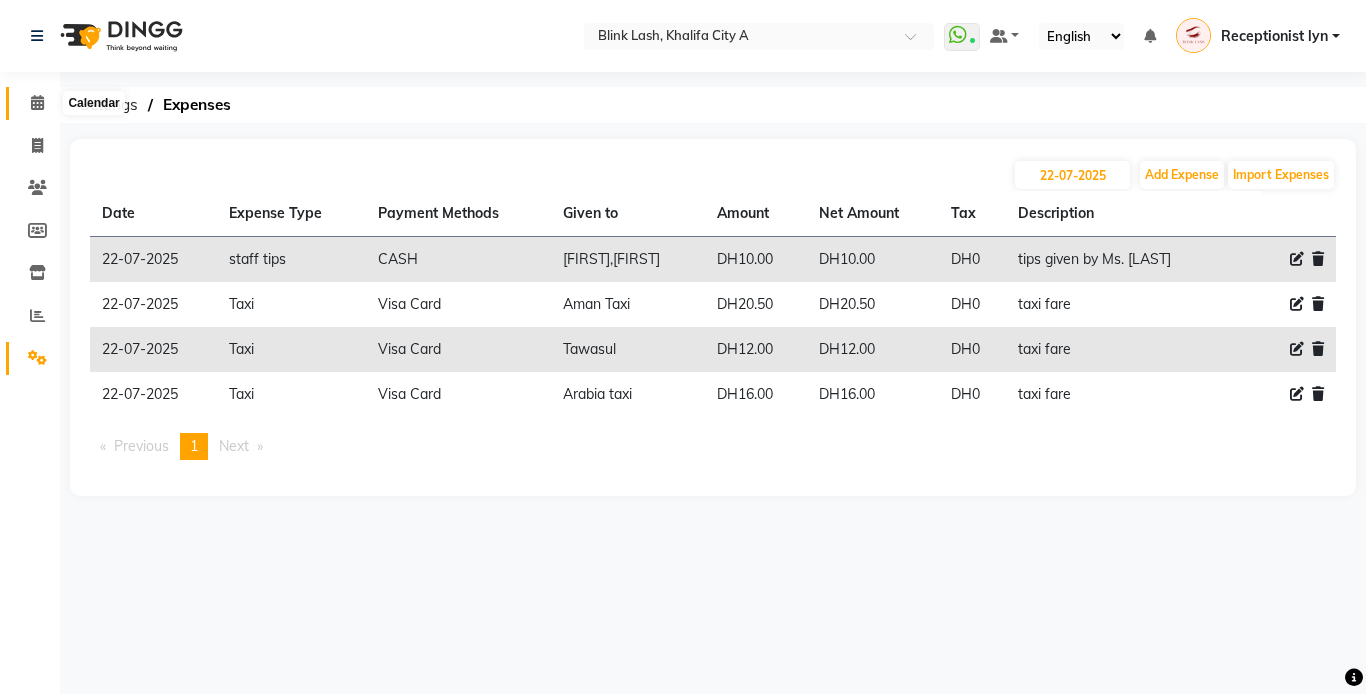 click 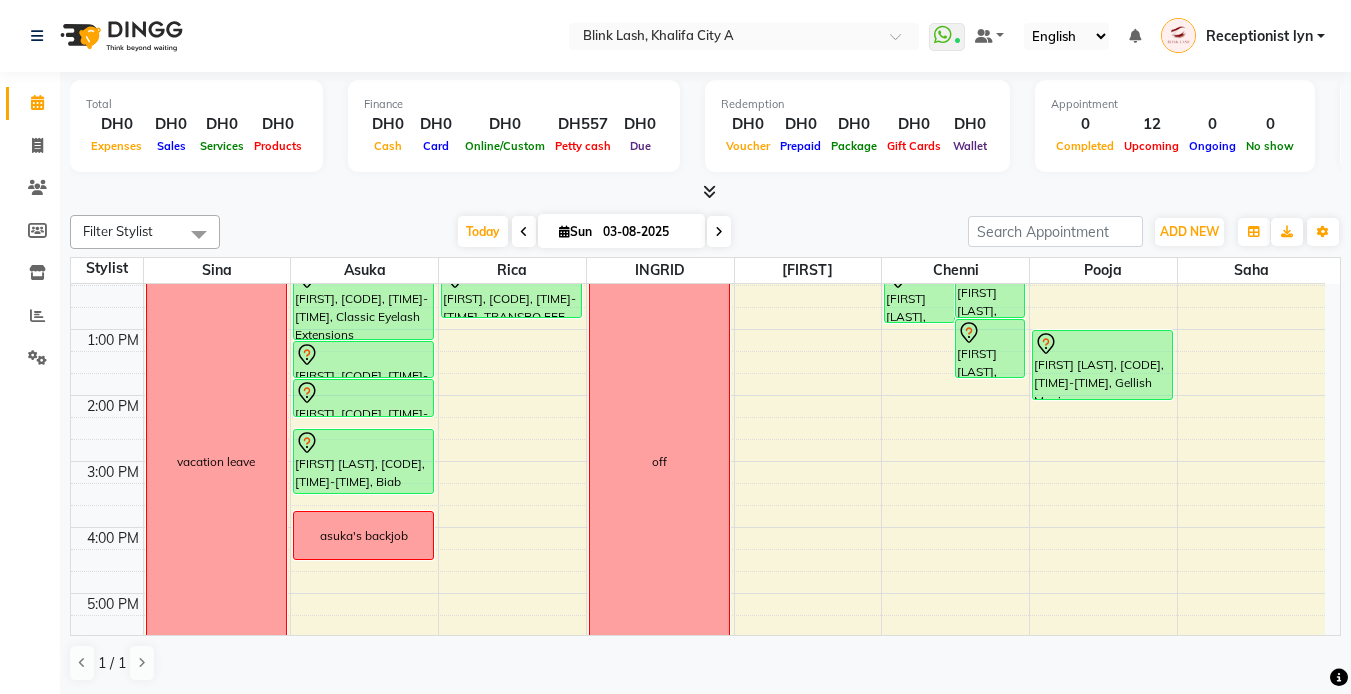 scroll, scrollTop: 100, scrollLeft: 0, axis: vertical 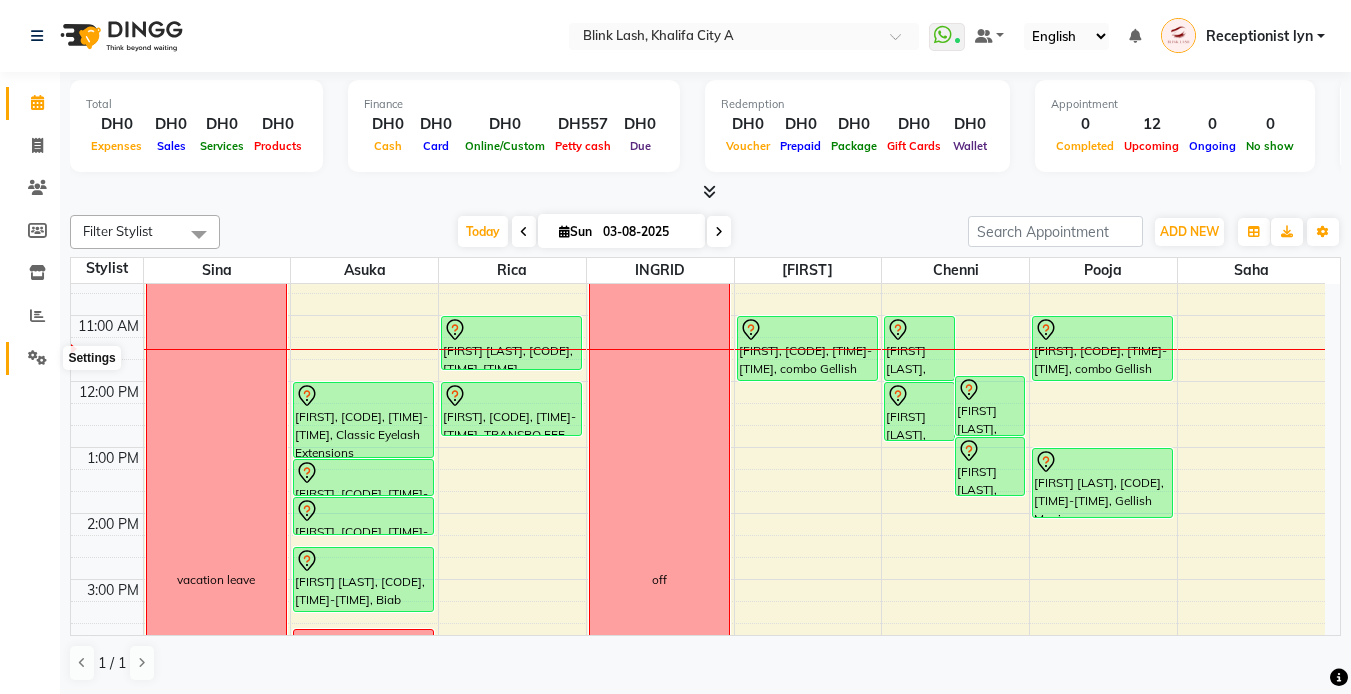 click 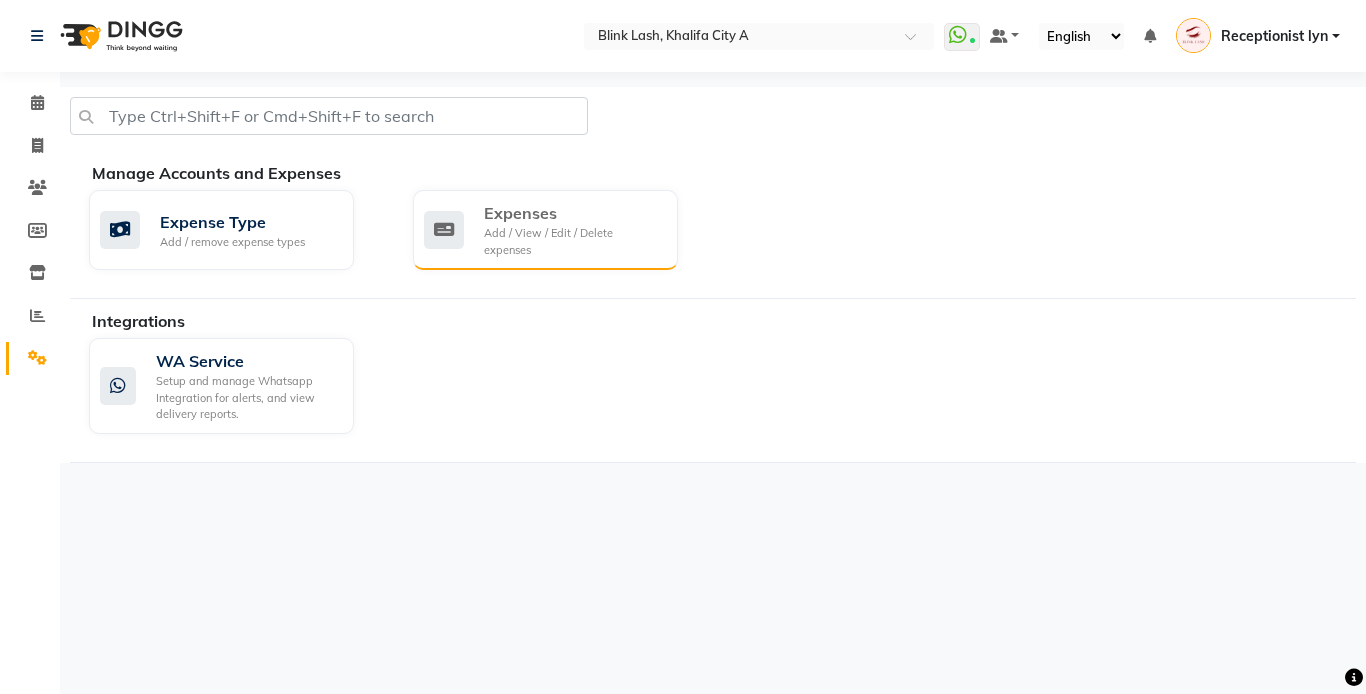 click 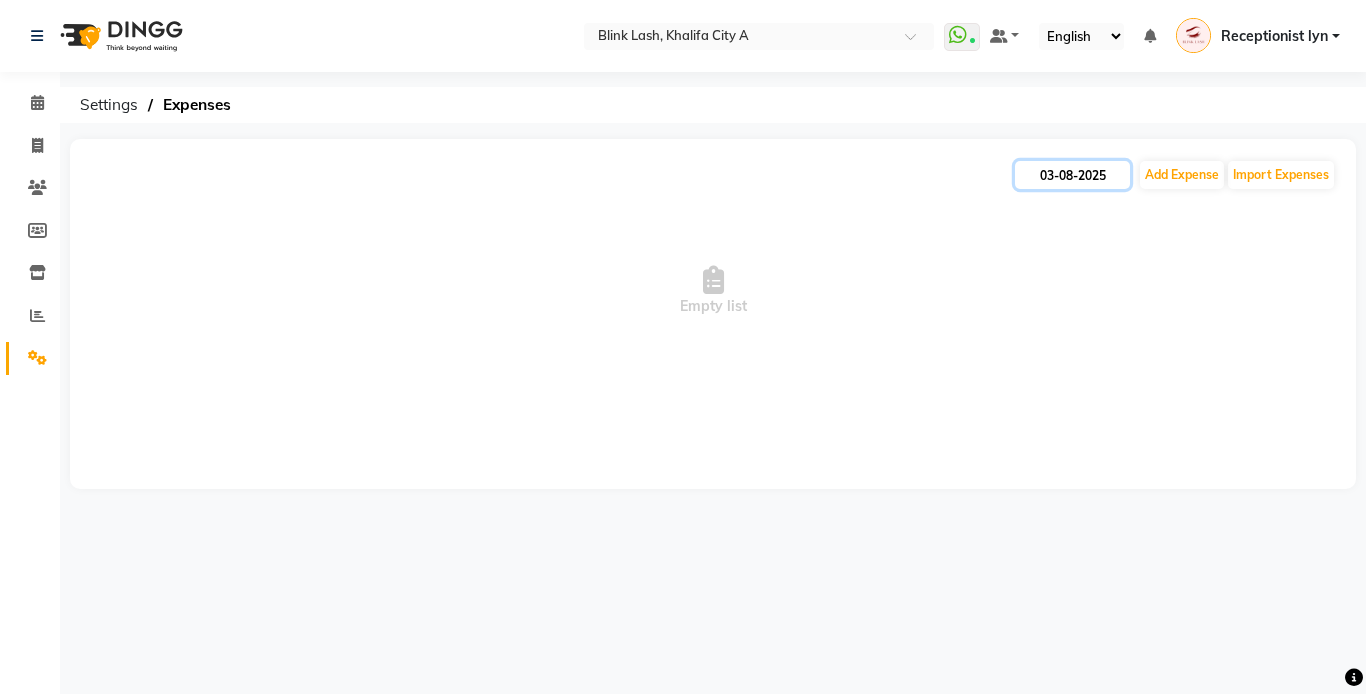click on "03-08-2025" 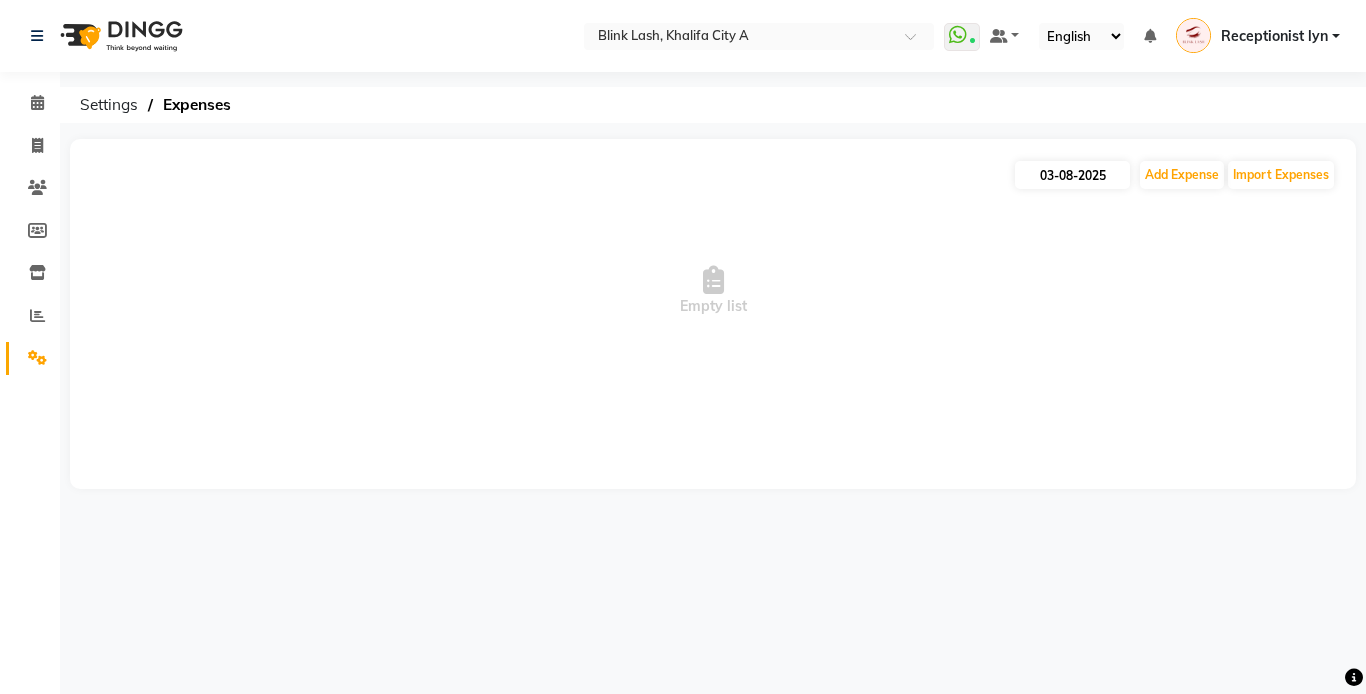 select on "8" 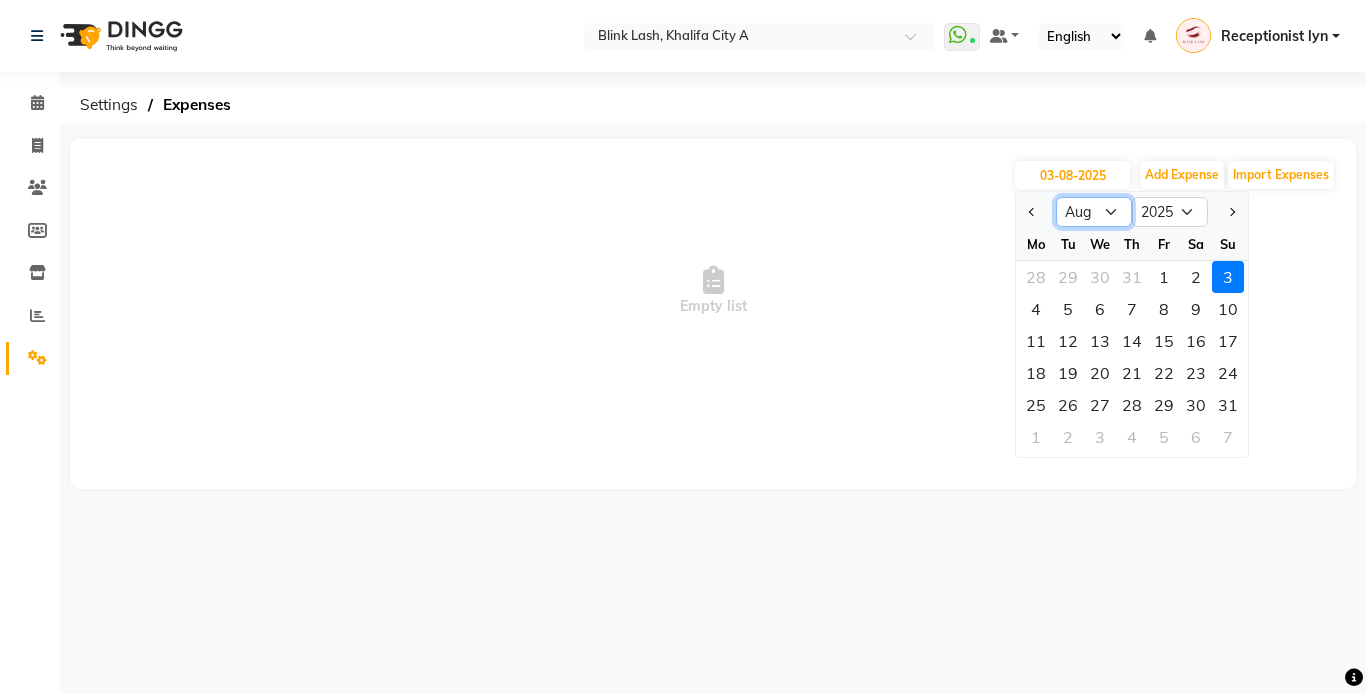 click on "Jan Feb Mar Apr May Jun Jul Aug Sep Oct Nov Dec" 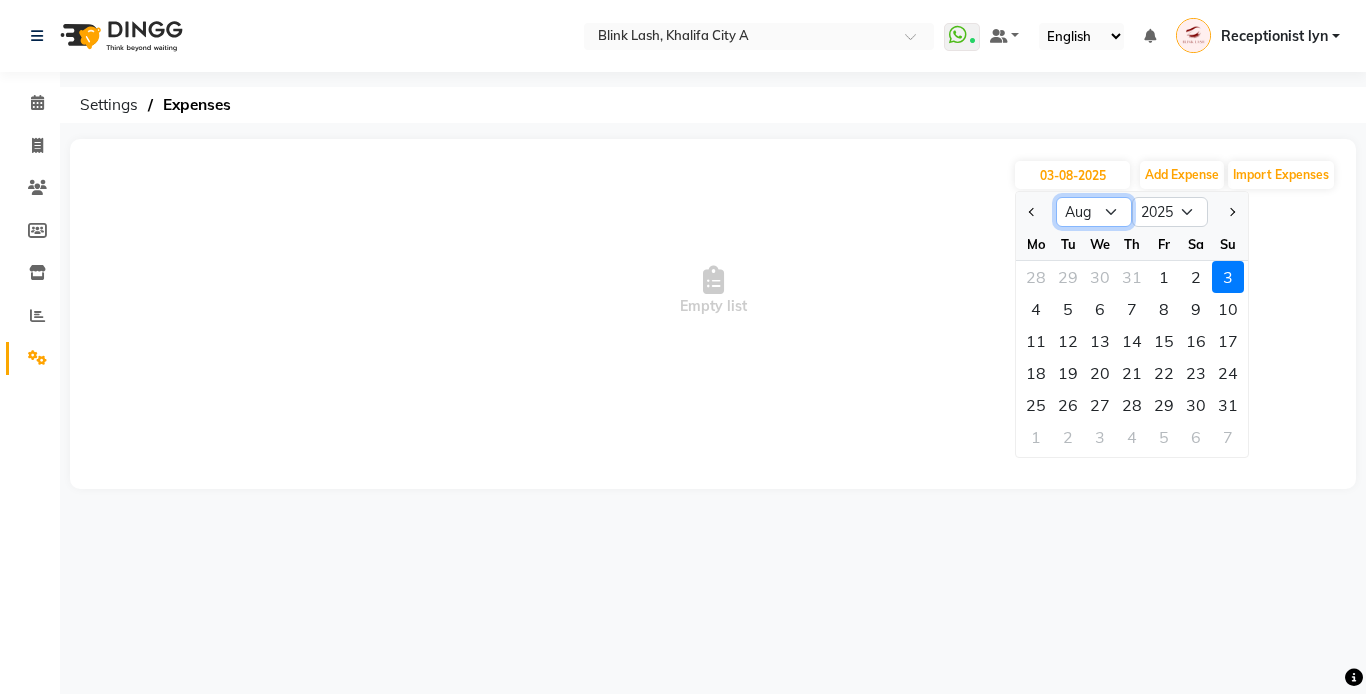 select on "7" 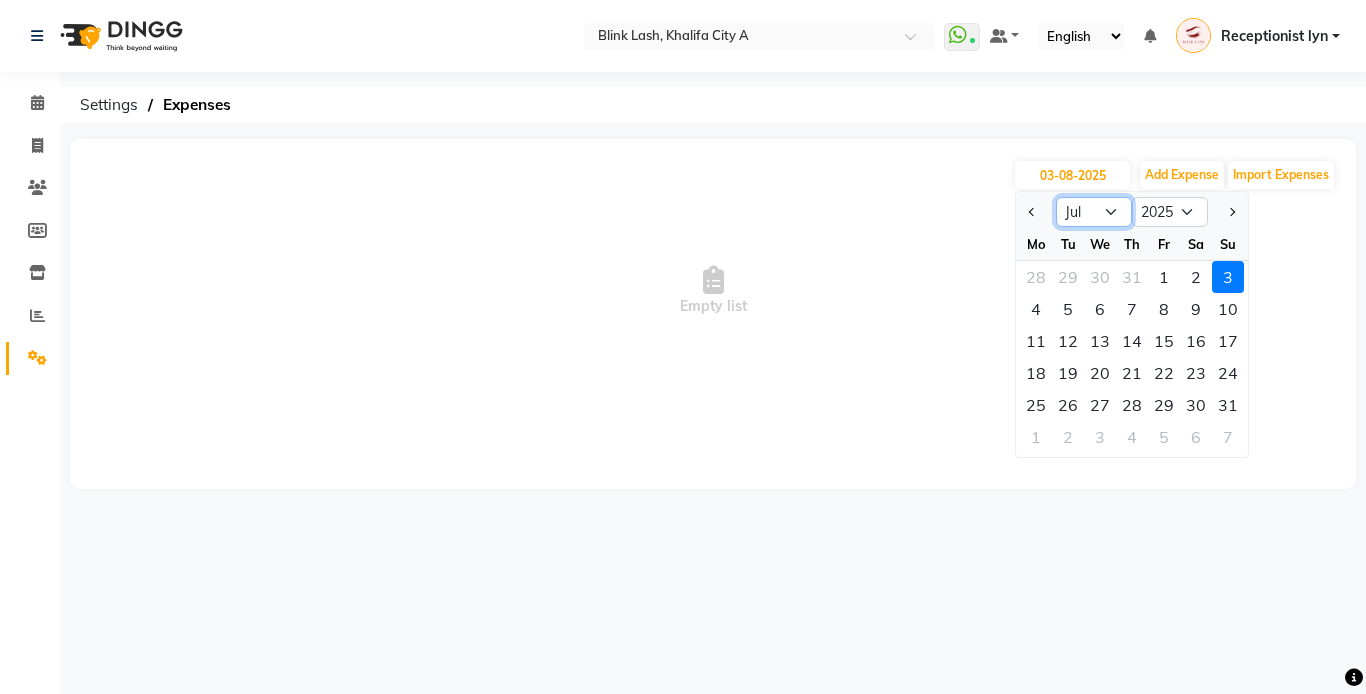 click on "Jan Feb Mar Apr May Jun Jul Aug Sep Oct Nov Dec" 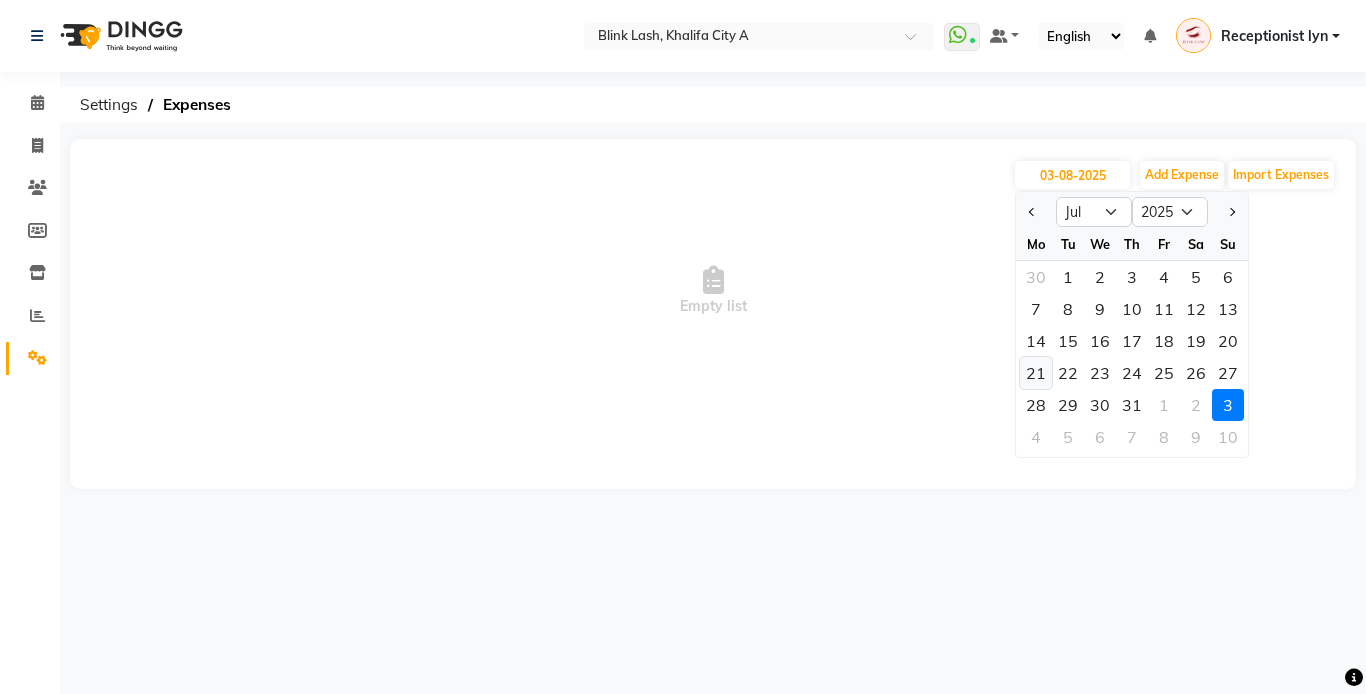 click on "21" 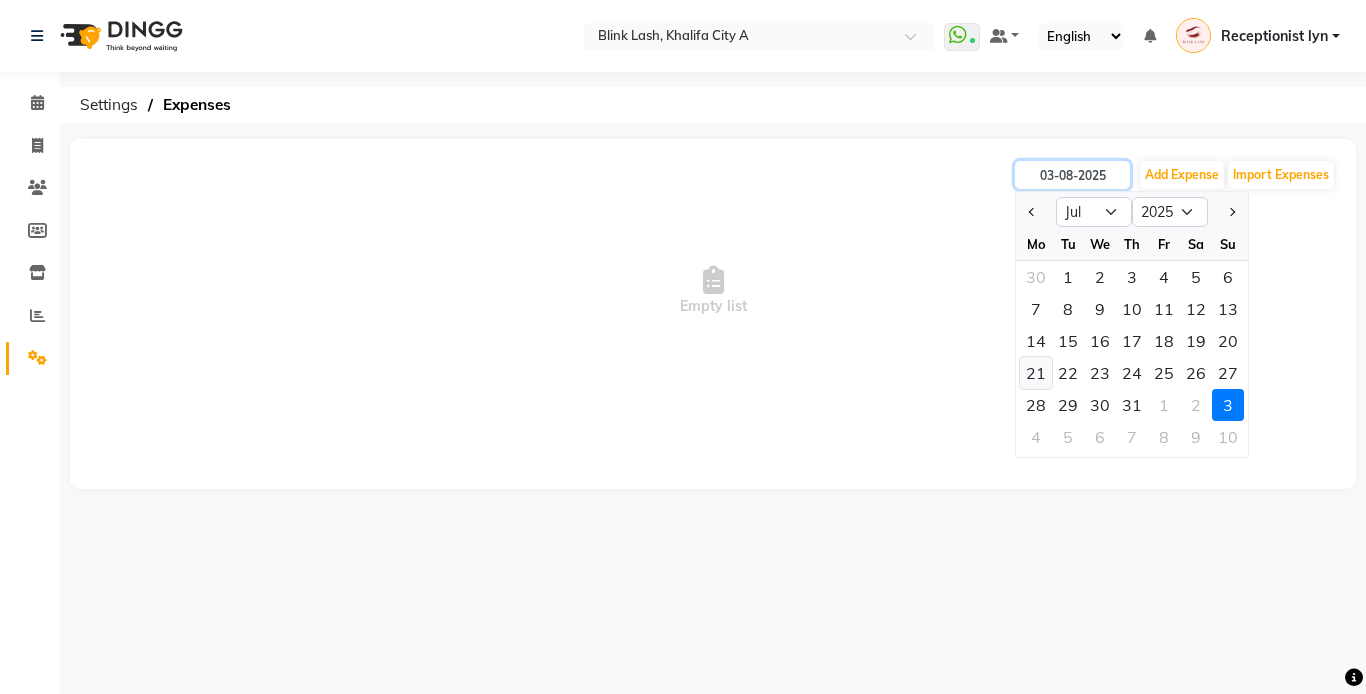 type on "21-07-2025" 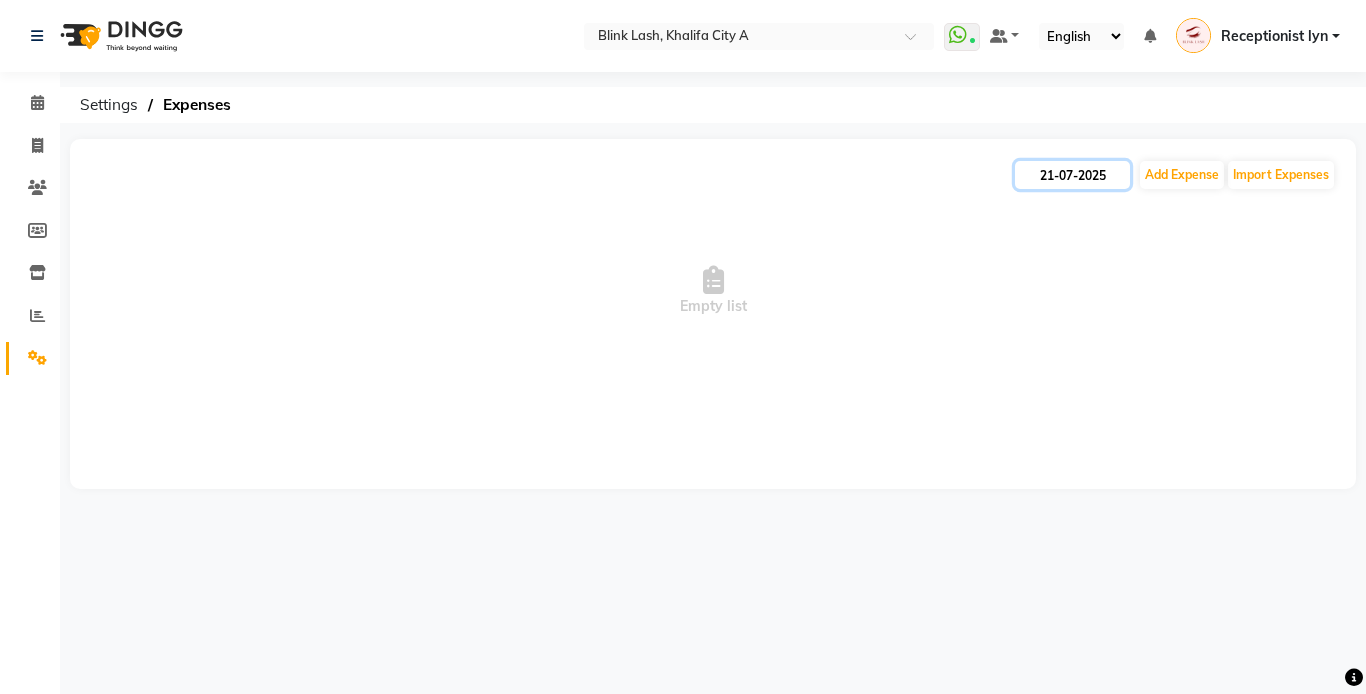 click on "21-07-2025" 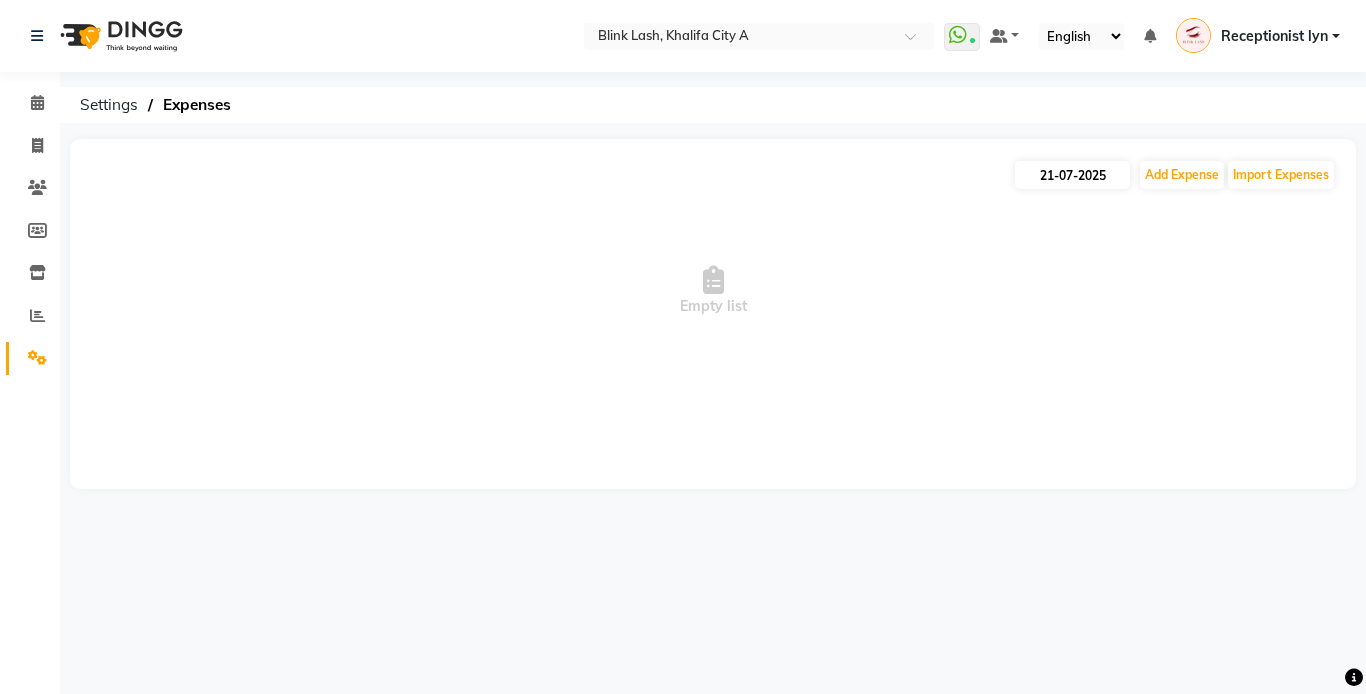select on "7" 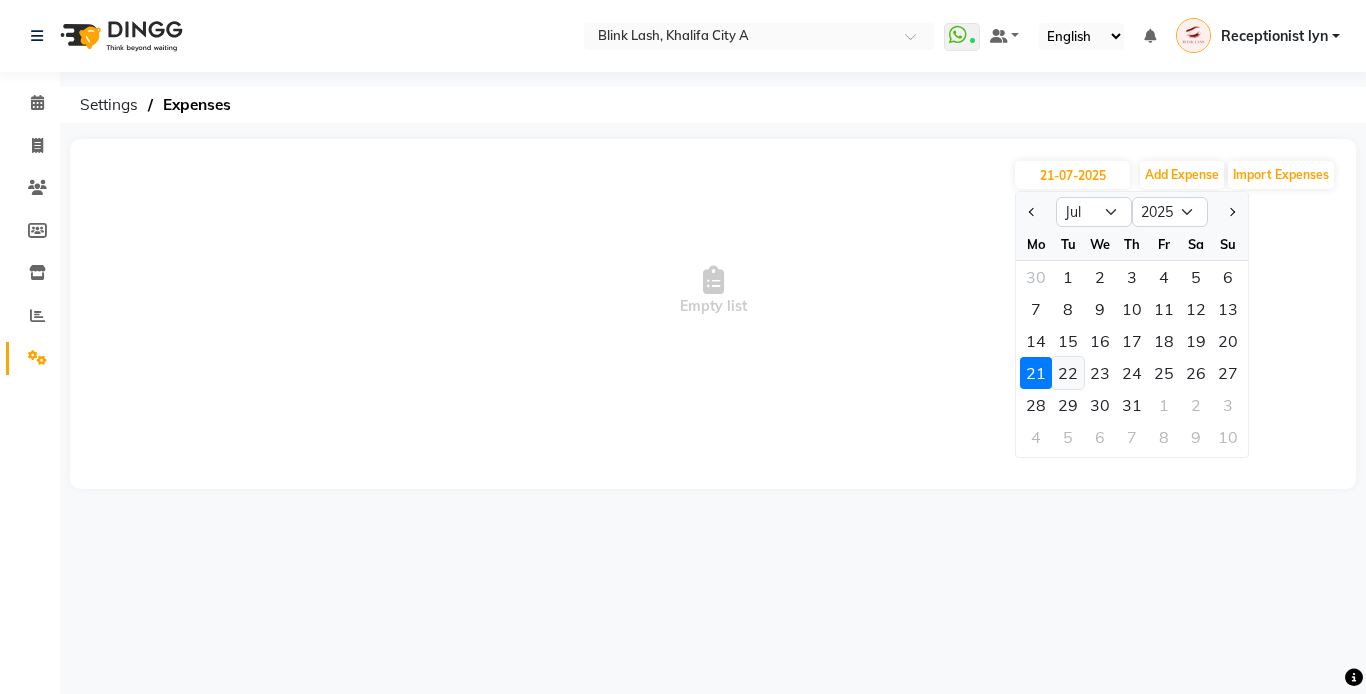 click on "22" 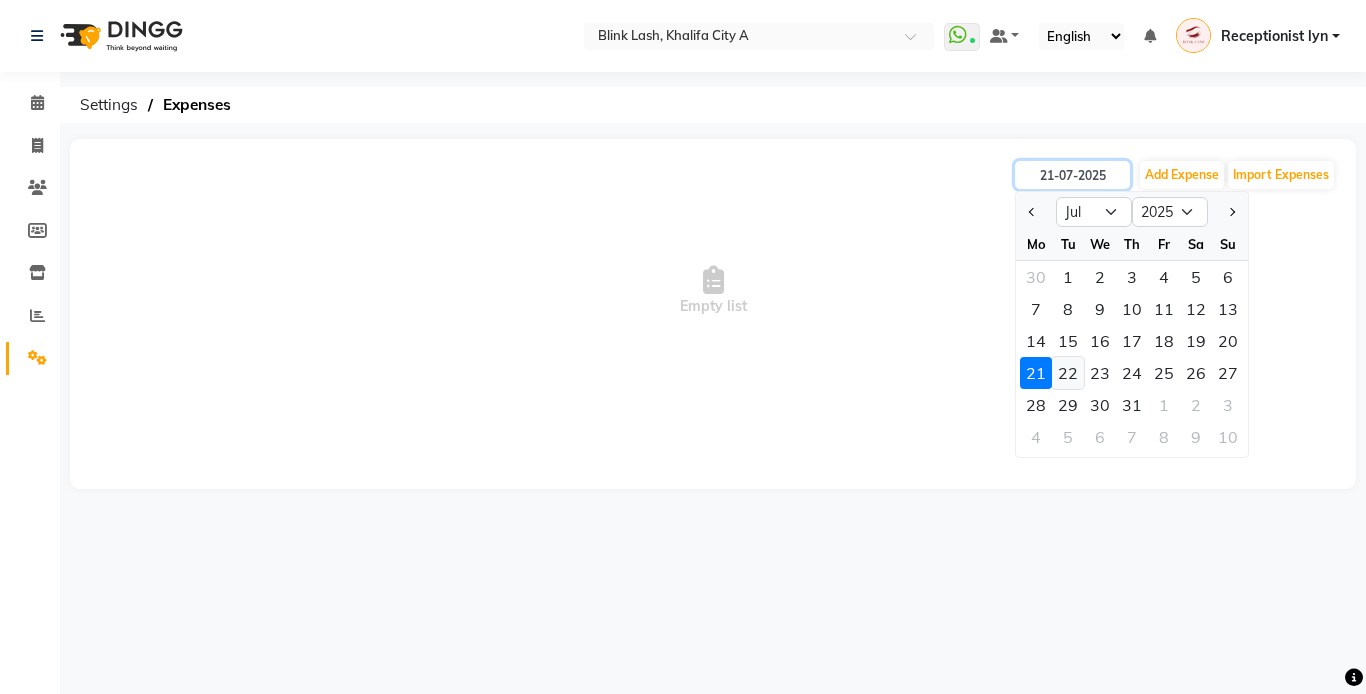 type on "22-07-2025" 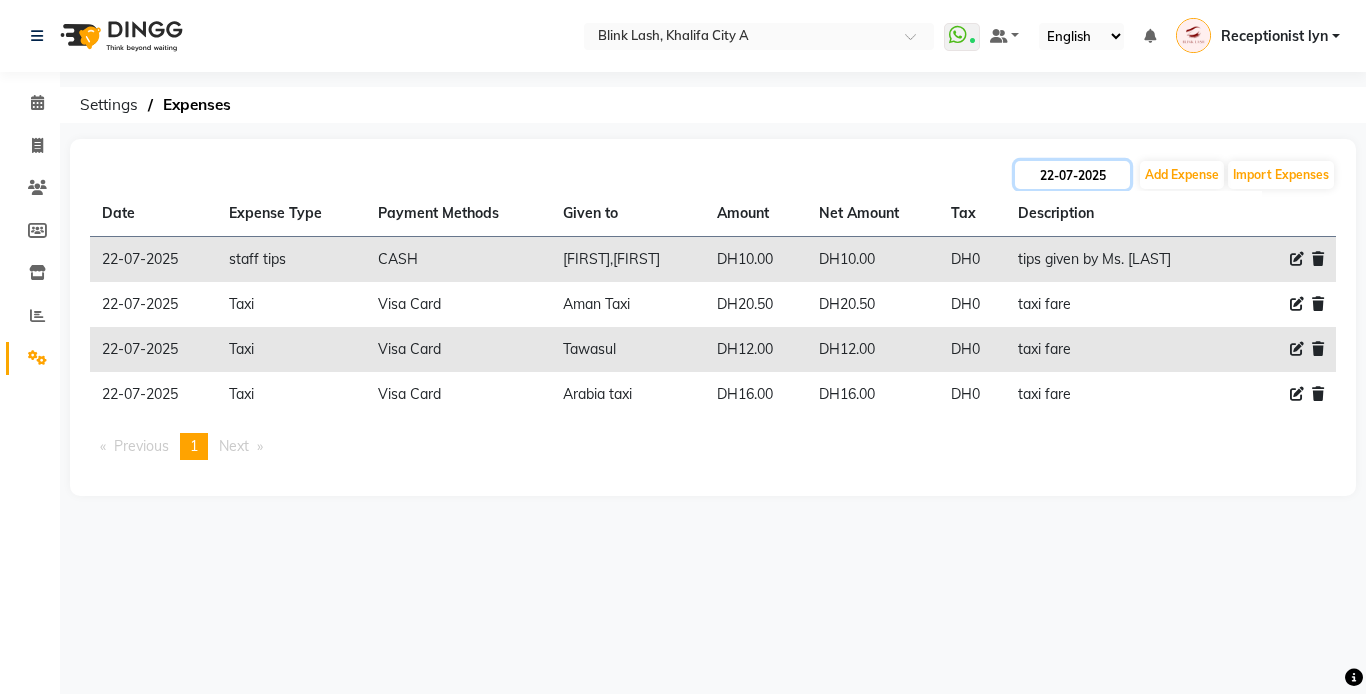 click on "22-07-2025" 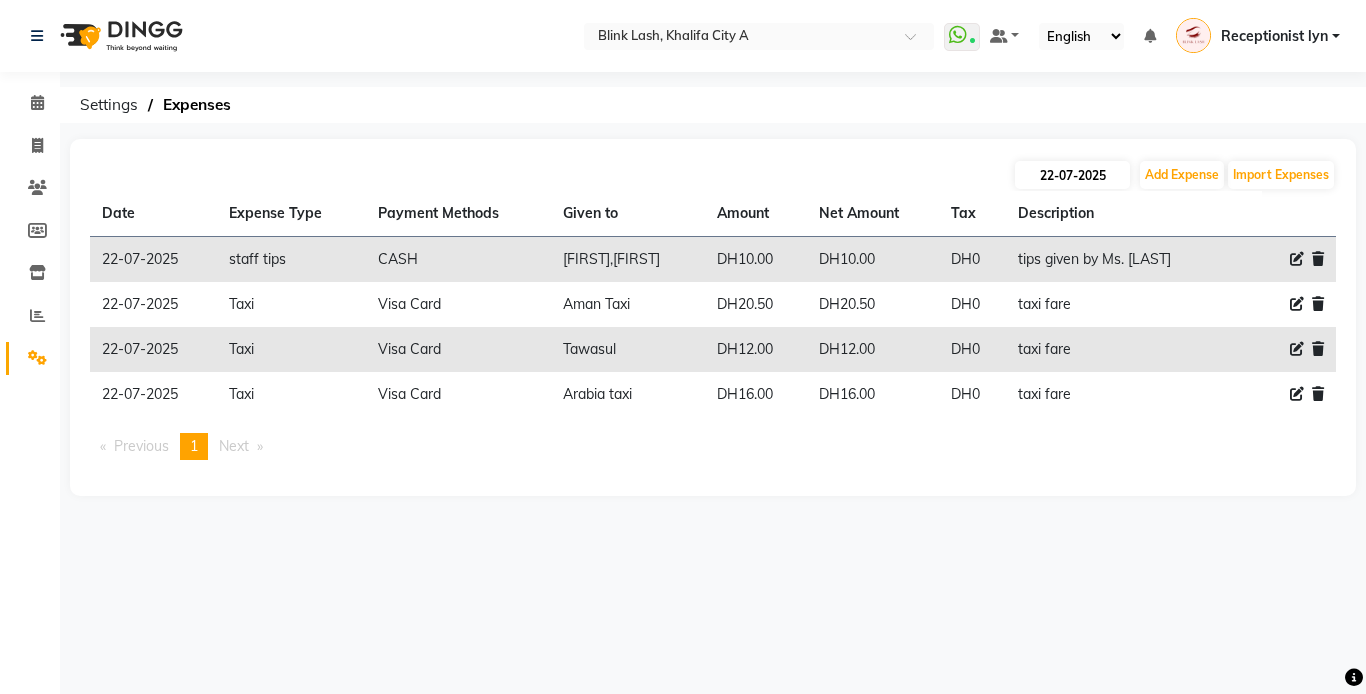 select on "7" 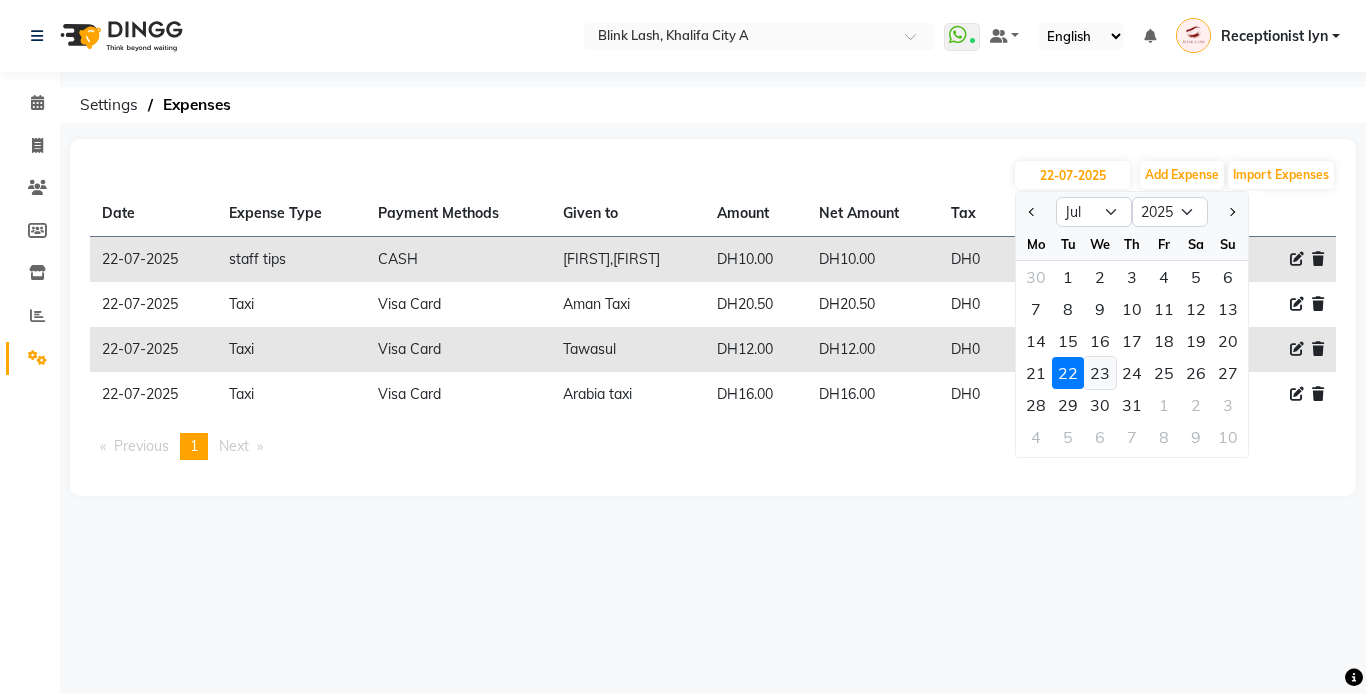 click on "23" 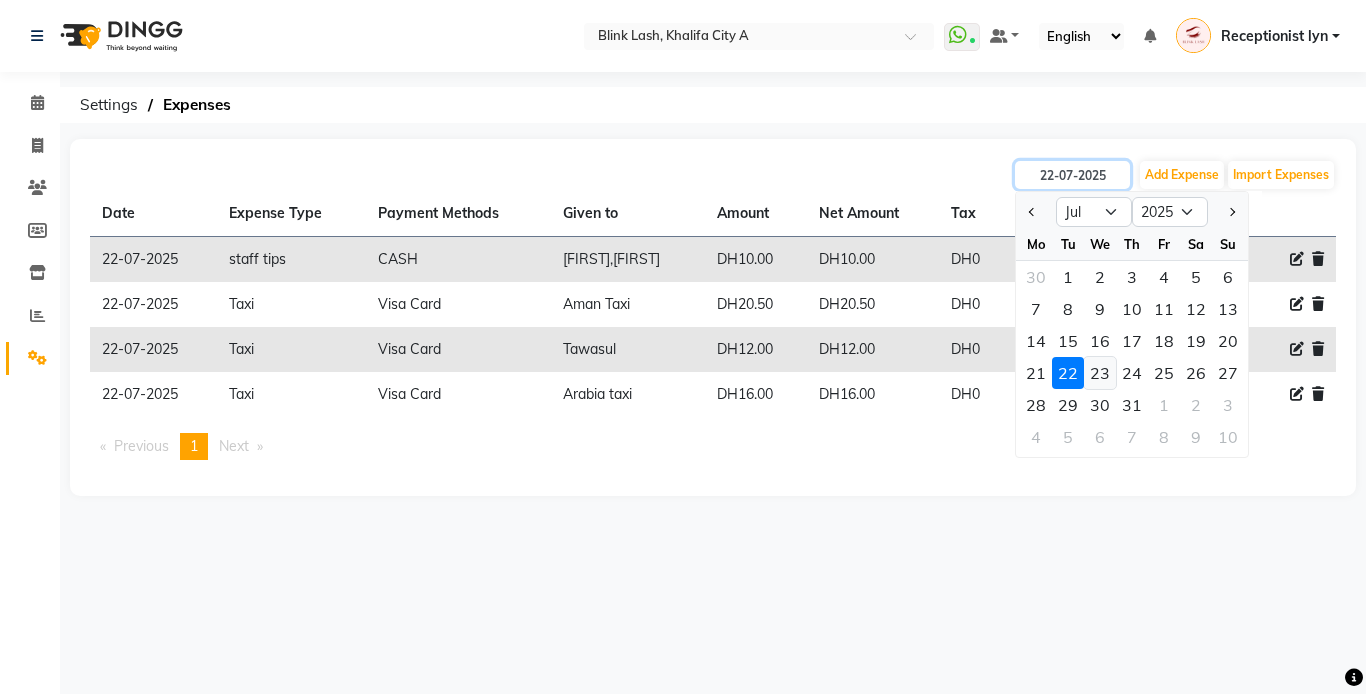 type on "23-07-2025" 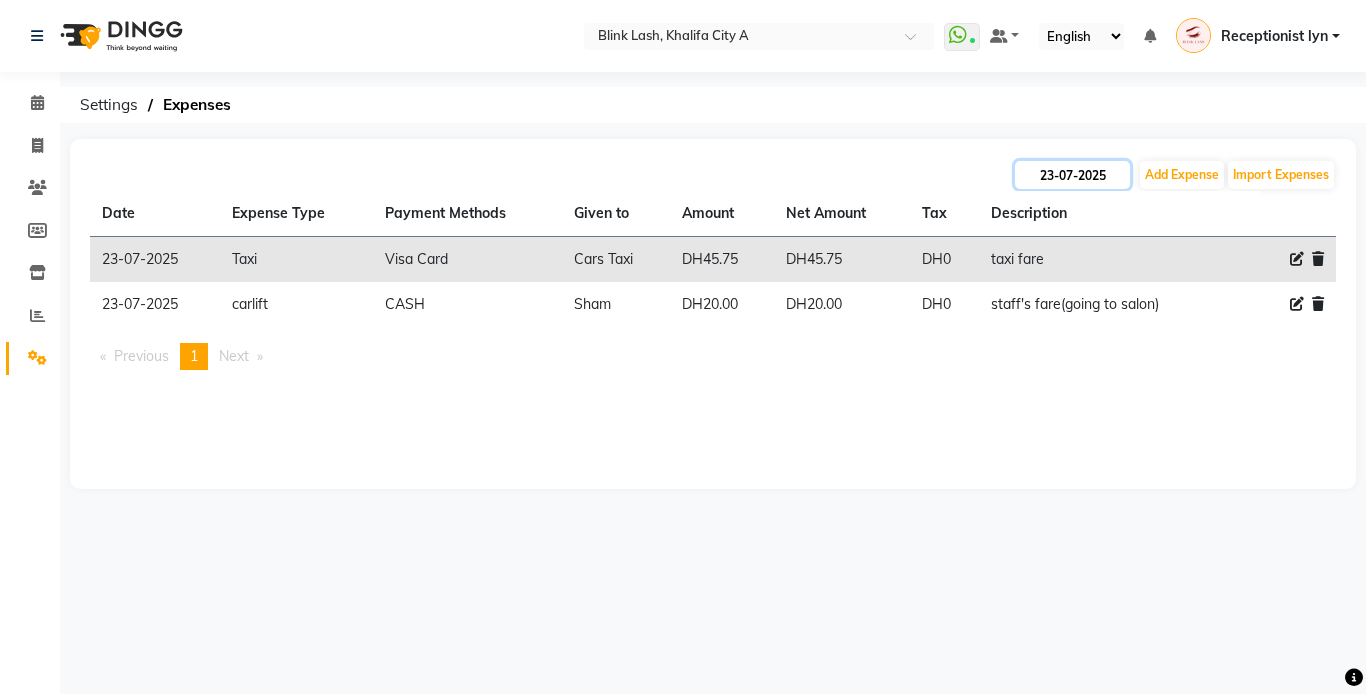 click on "23-07-2025" 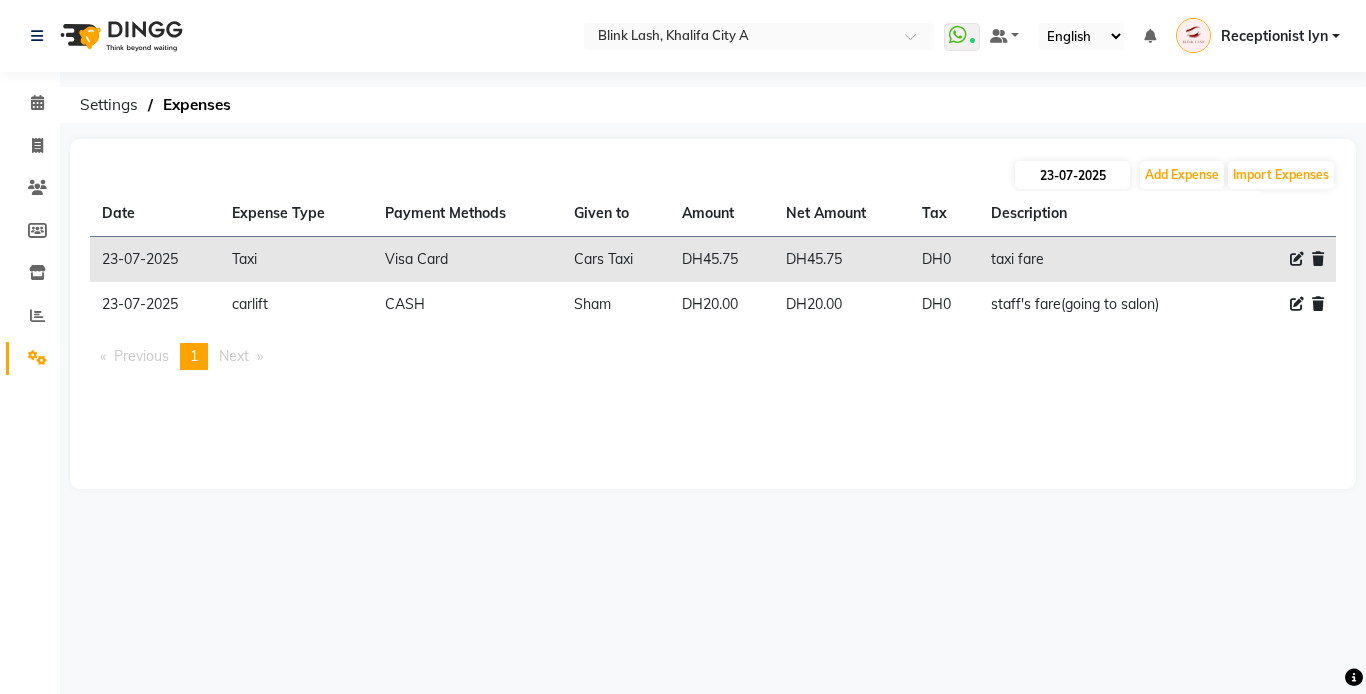 select on "7" 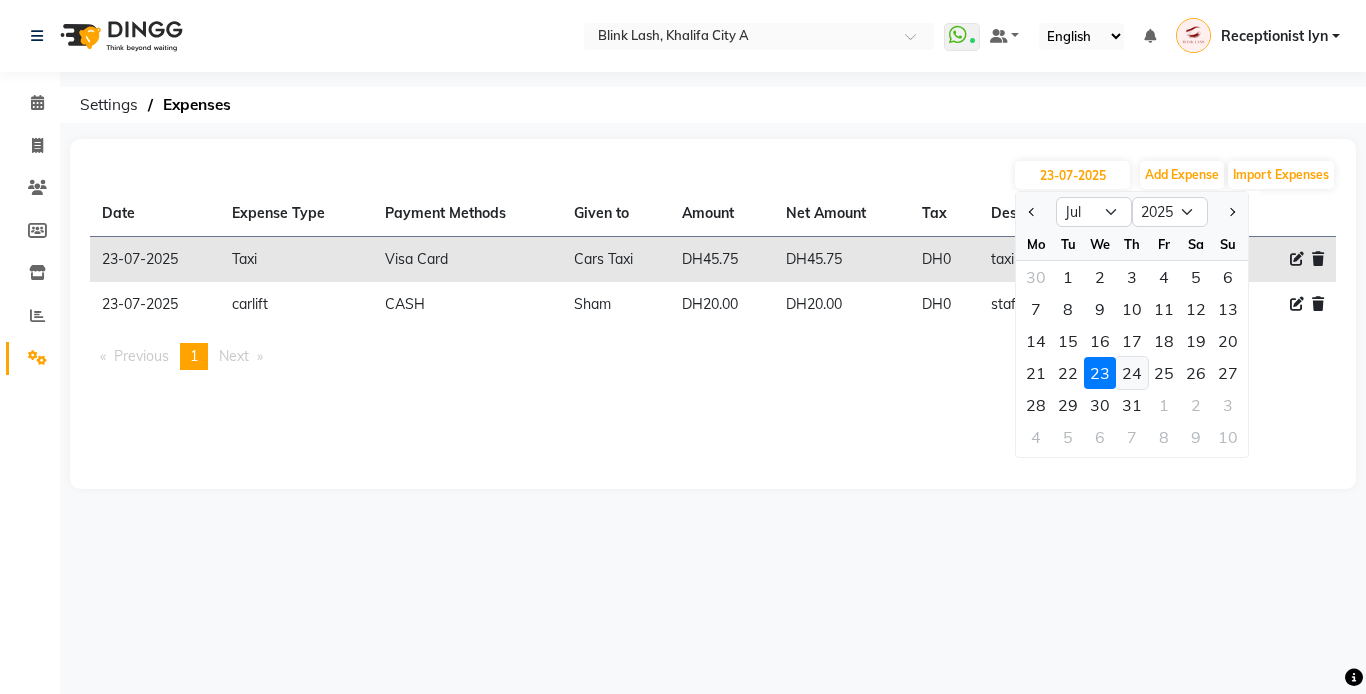 click on "24" 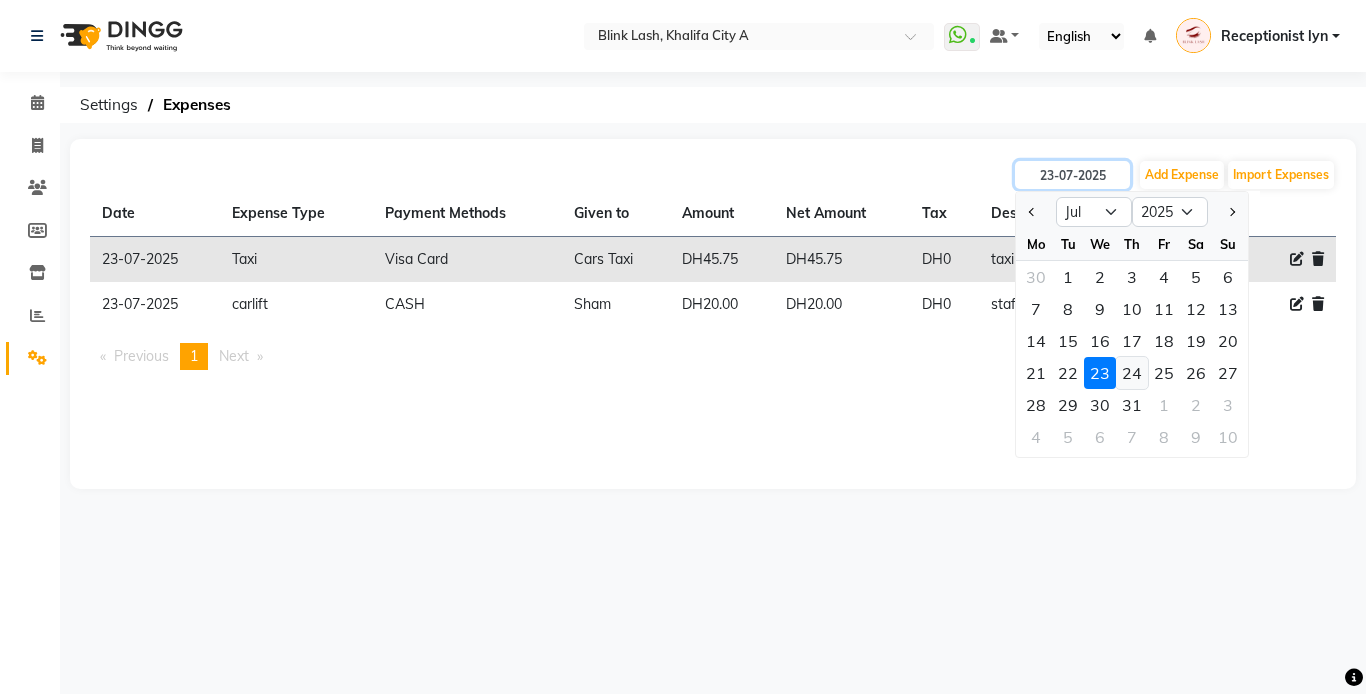 type on "24-07-2025" 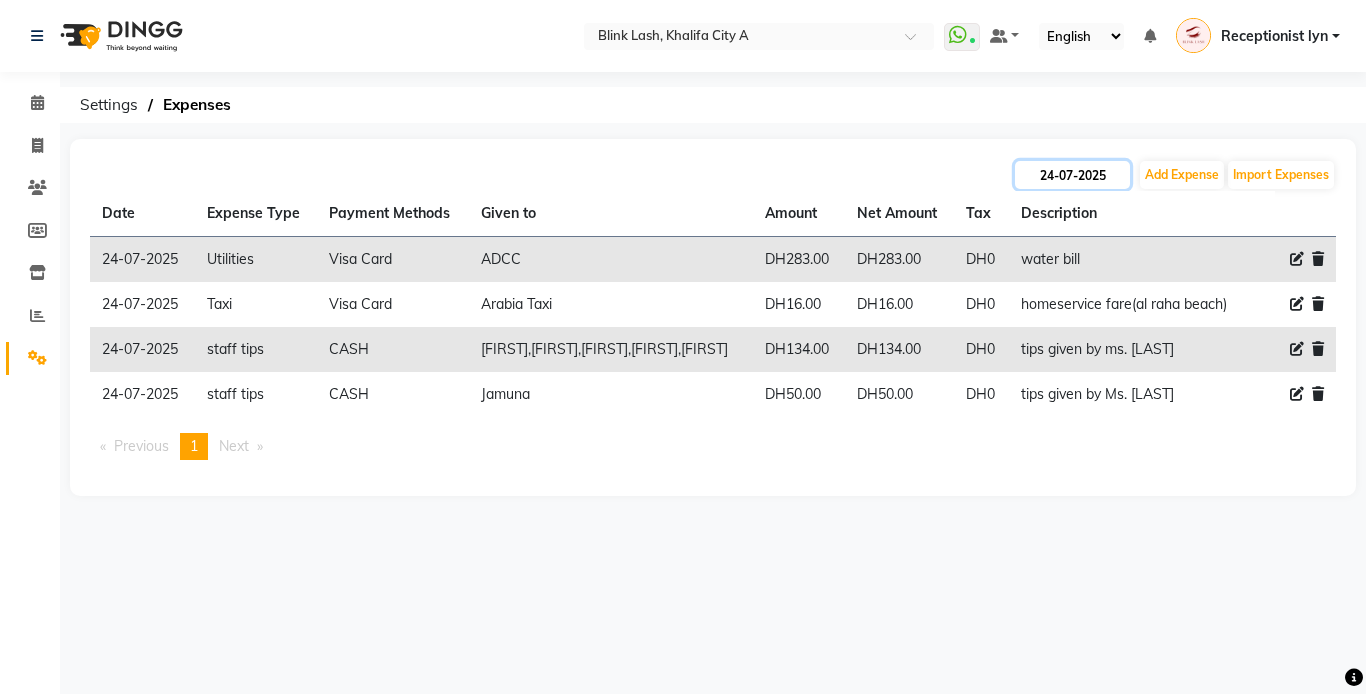 click on "24-07-2025" 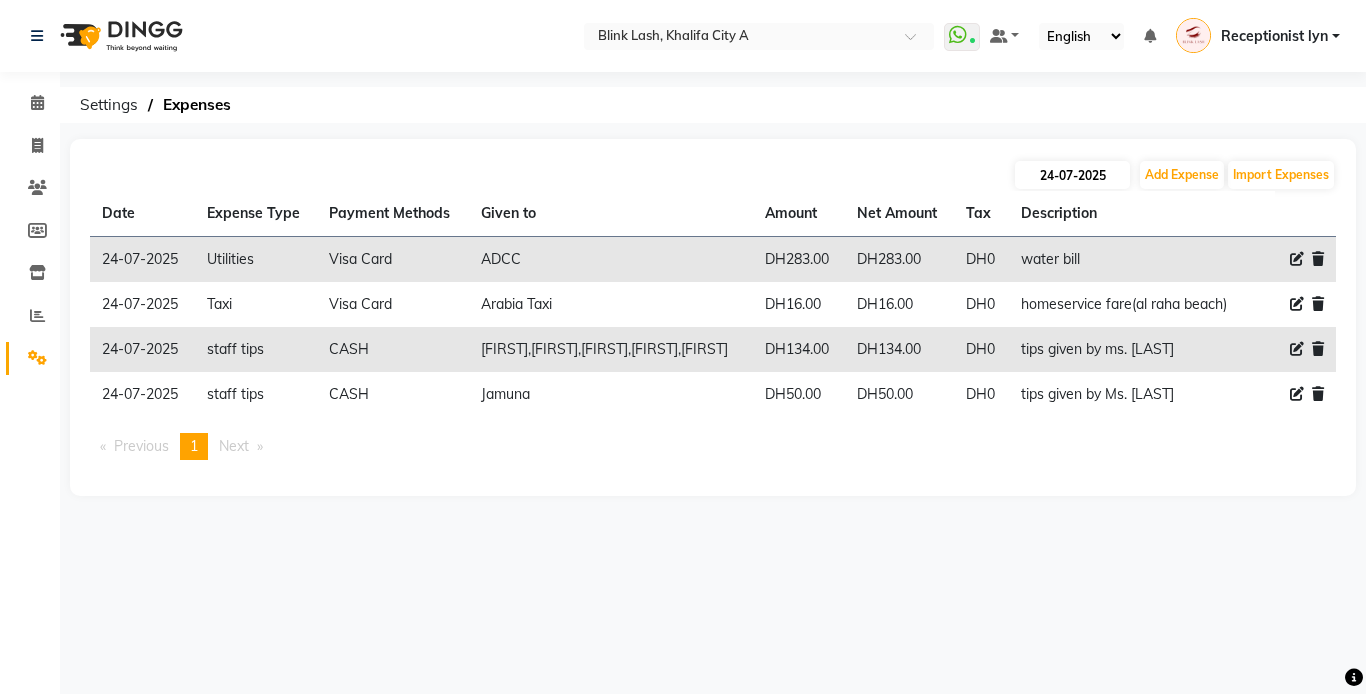 select on "7" 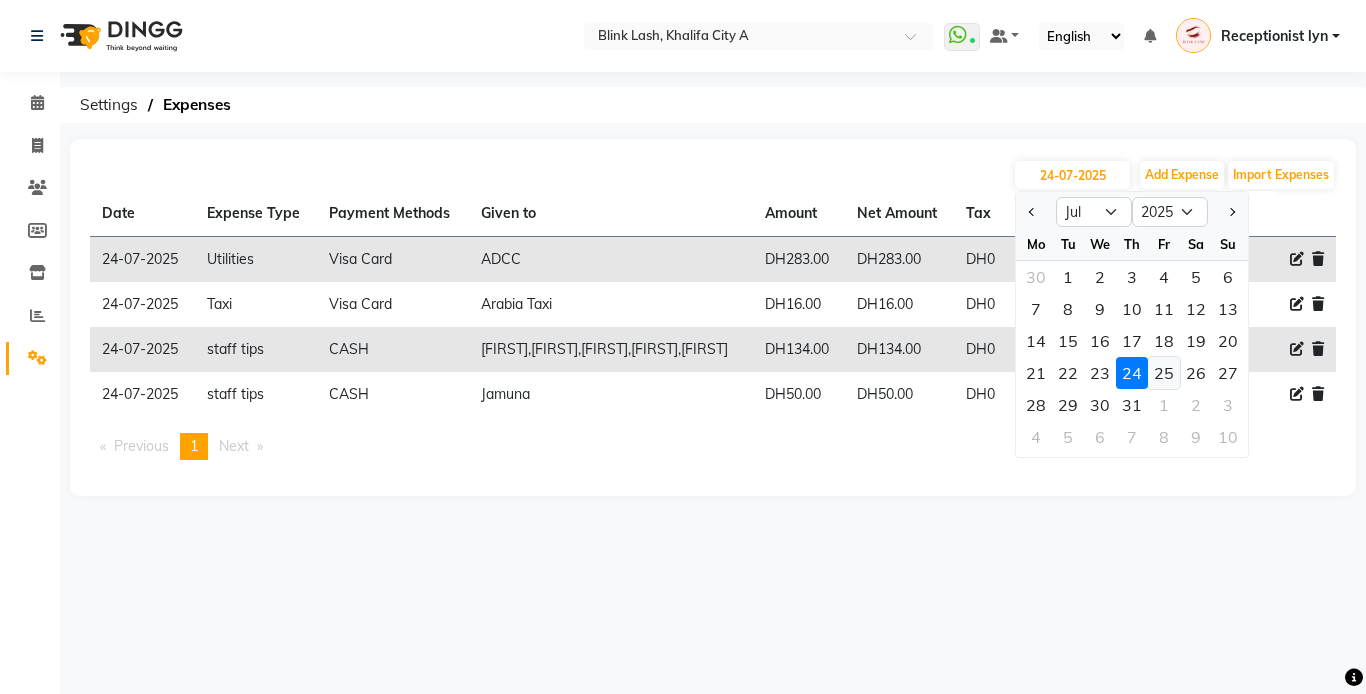 click on "25" 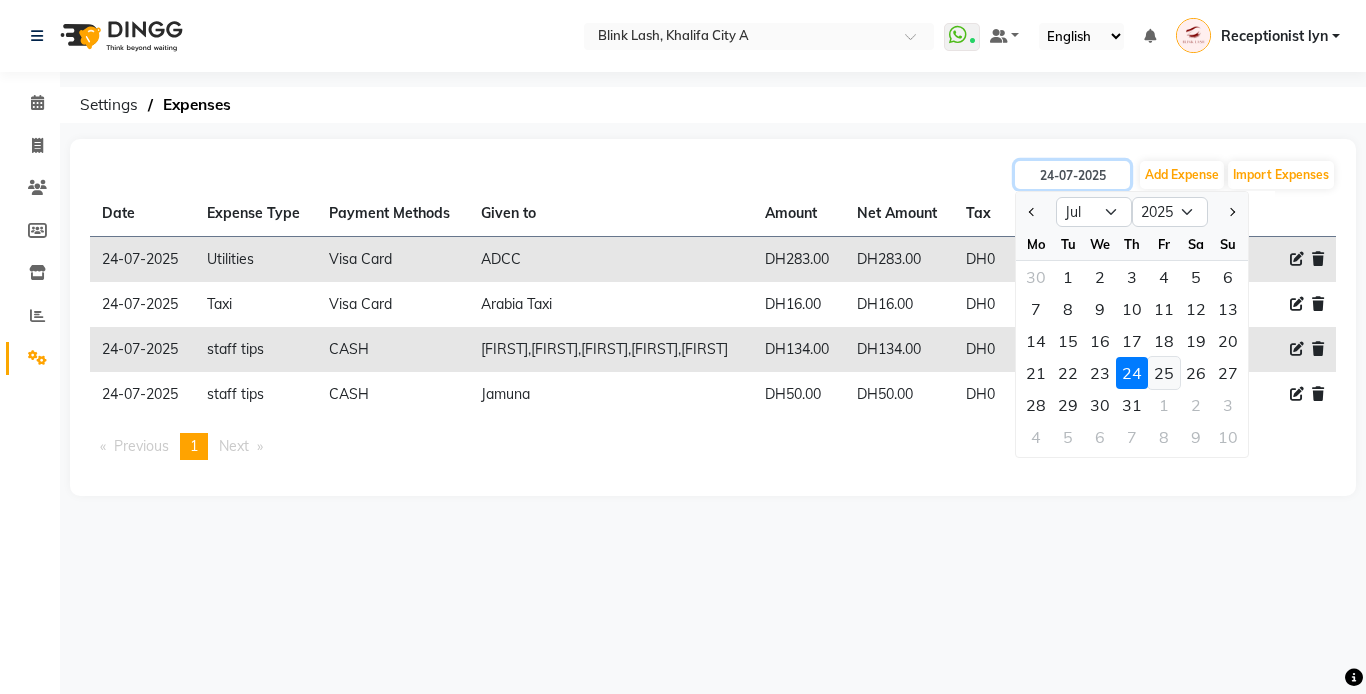type on "25-07-2025" 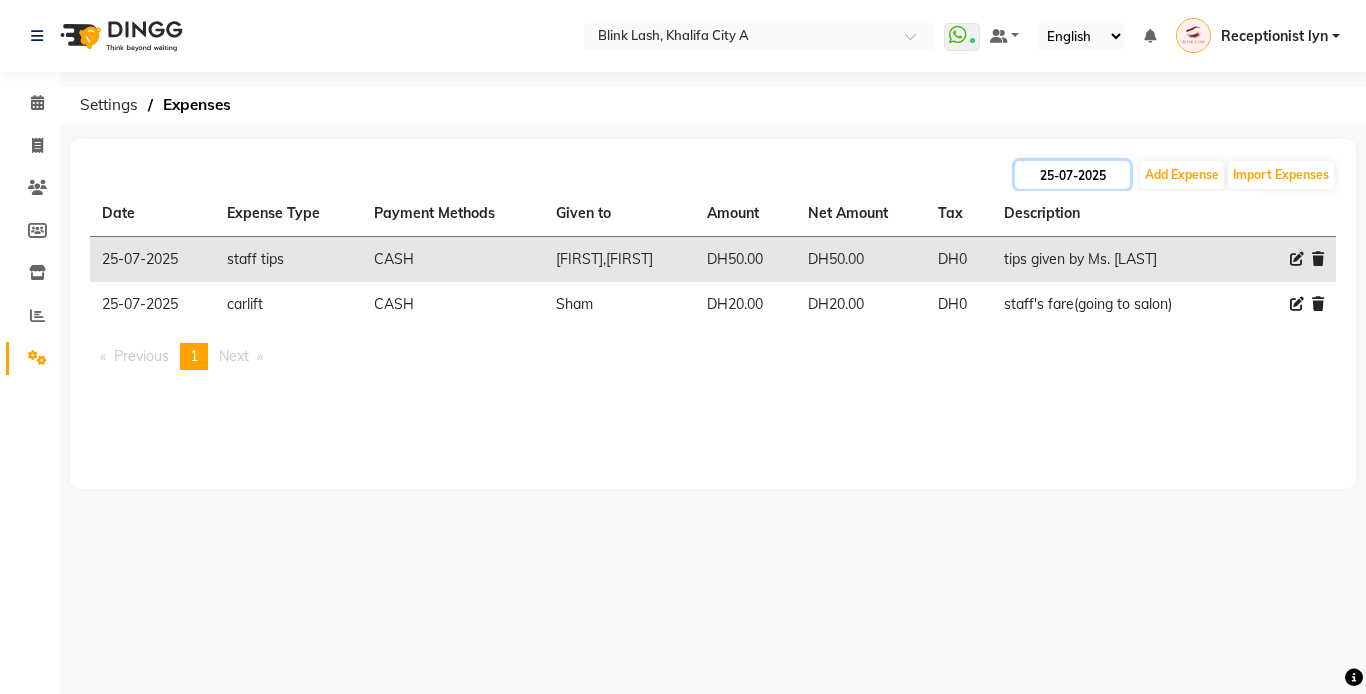 click on "25-07-2025" 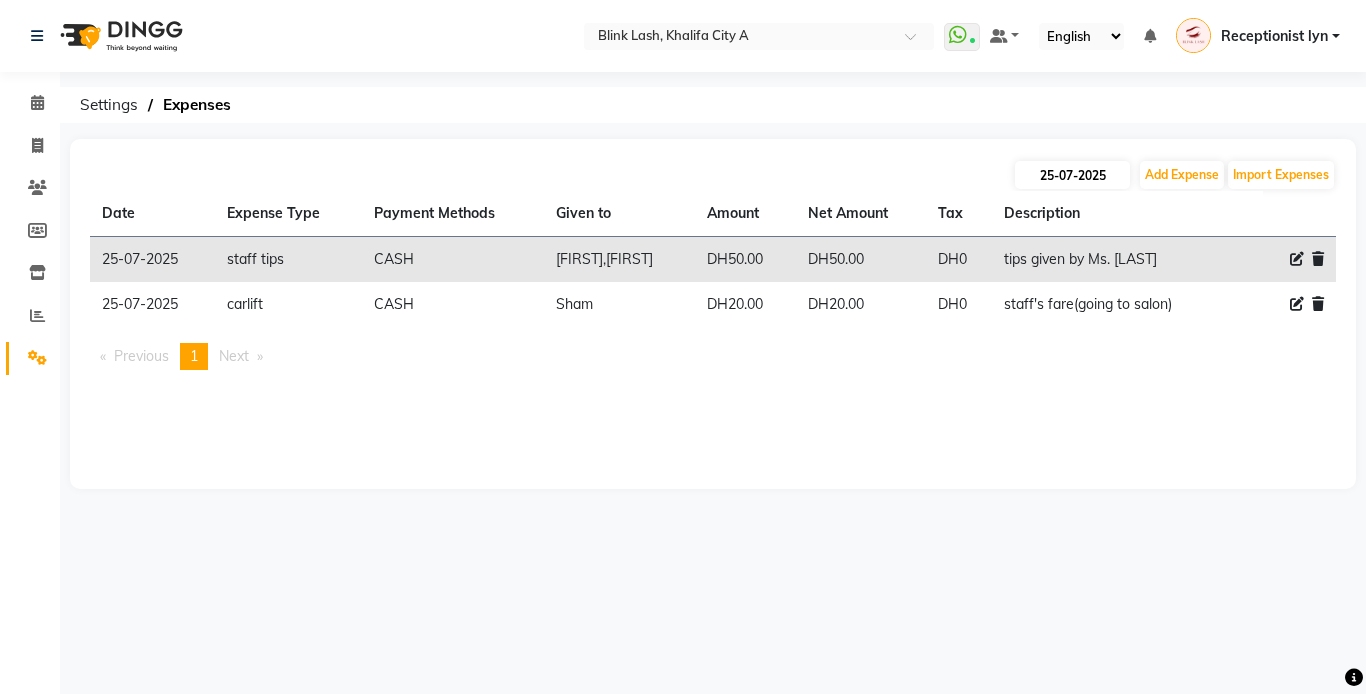 select on "7" 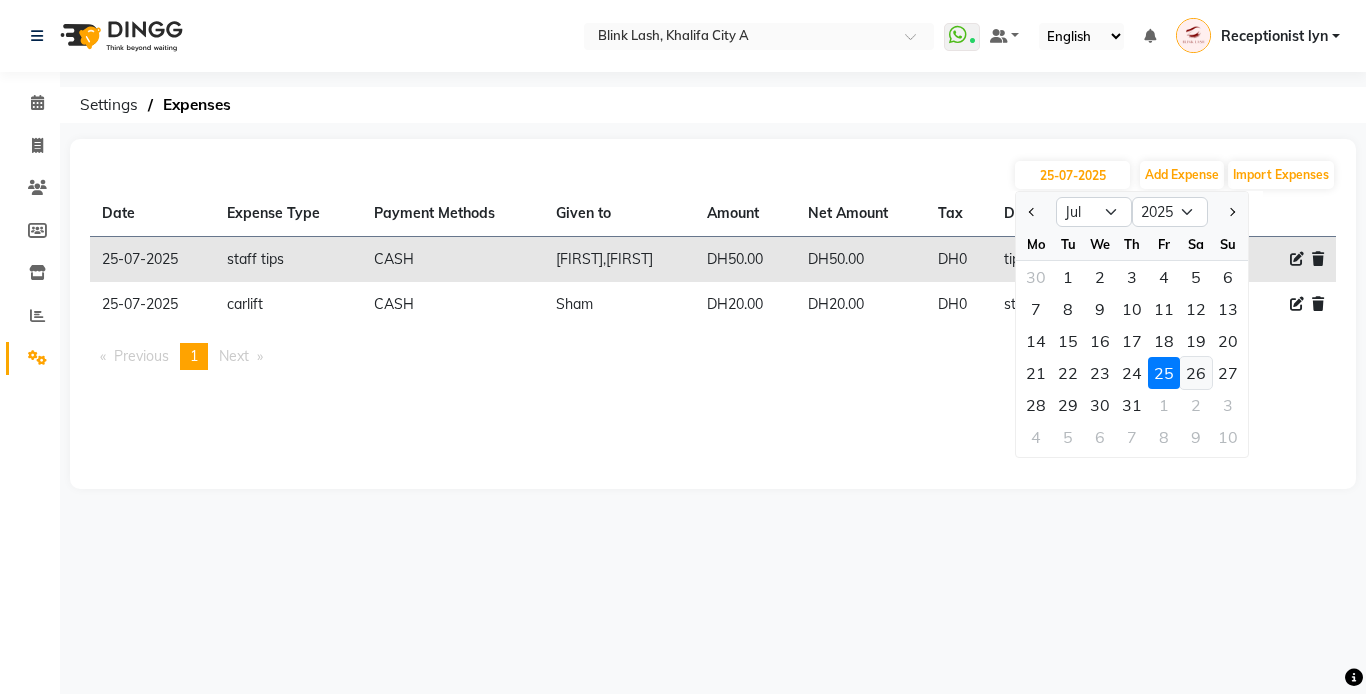 click on "26" 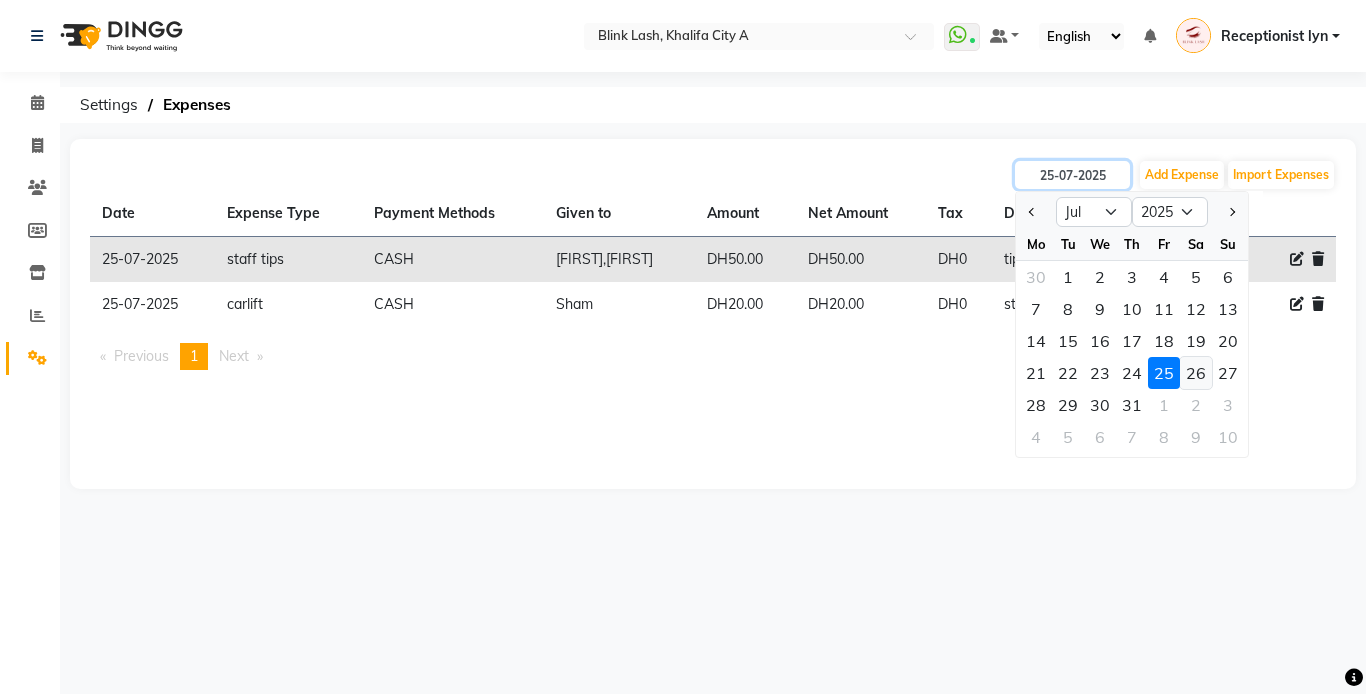 type on "26-07-2025" 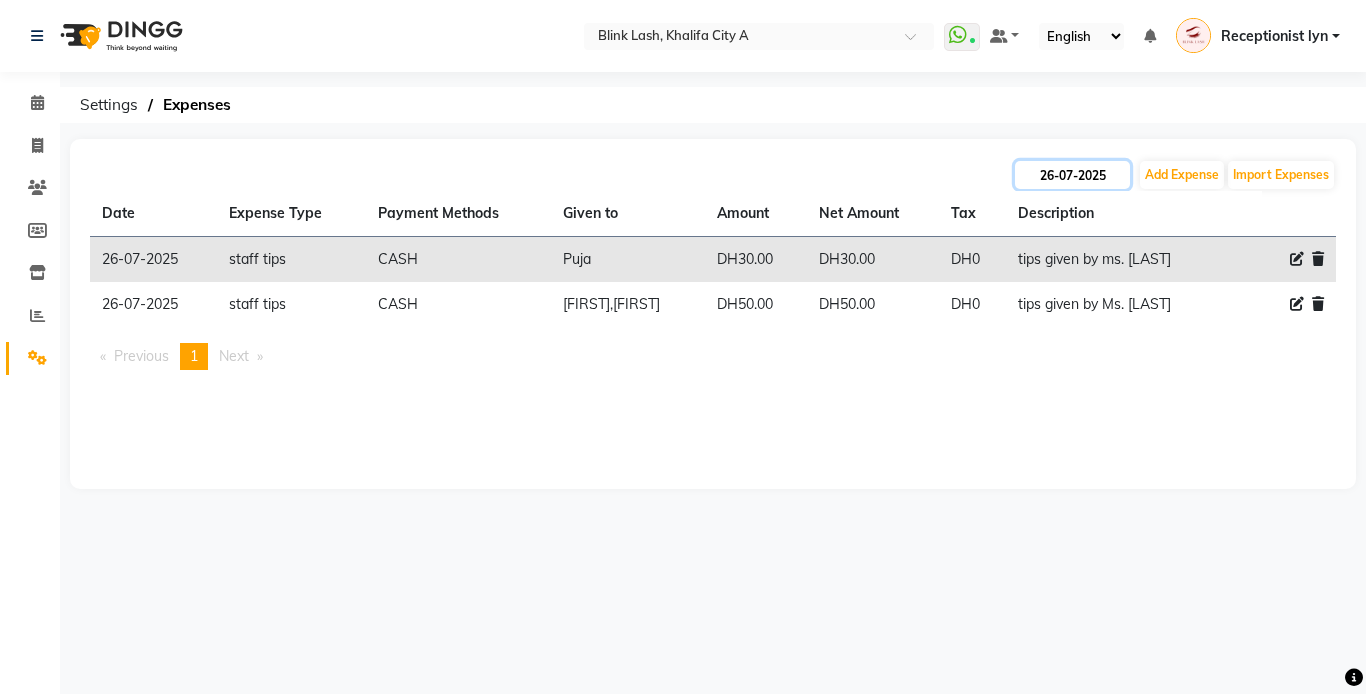 click on "26-07-2025" 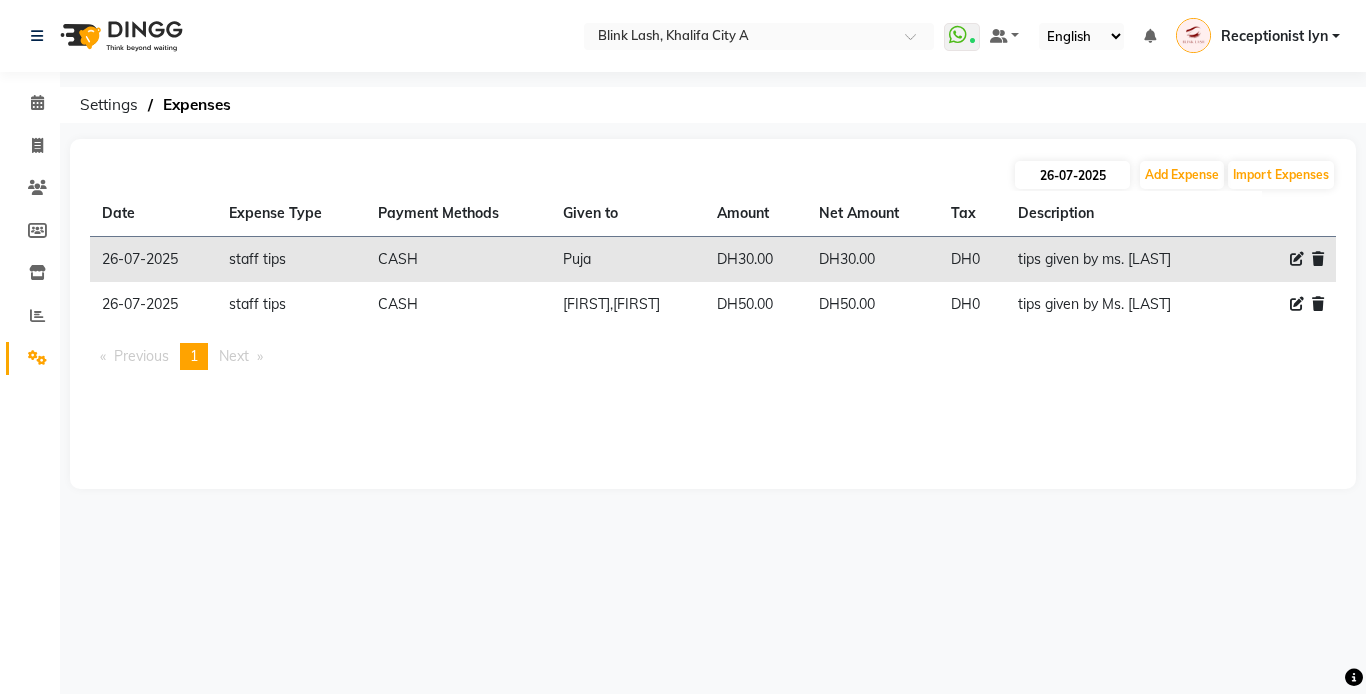 select on "7" 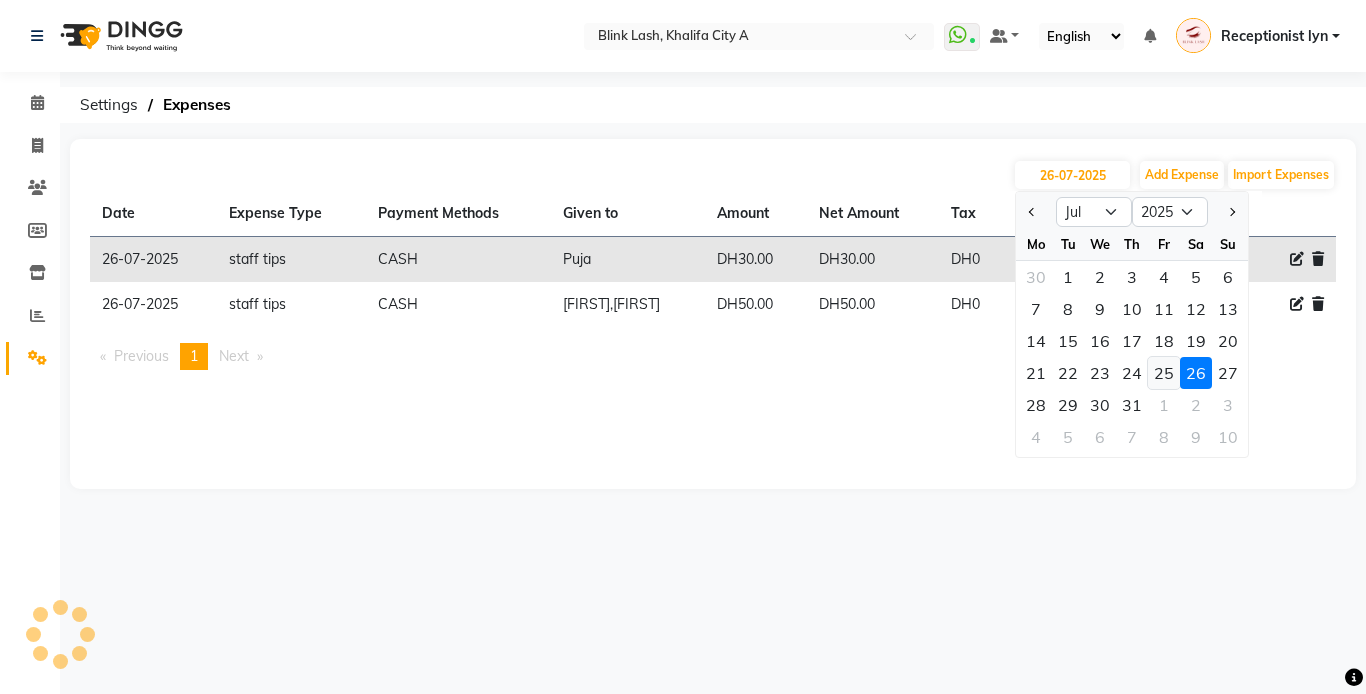 click on "25" 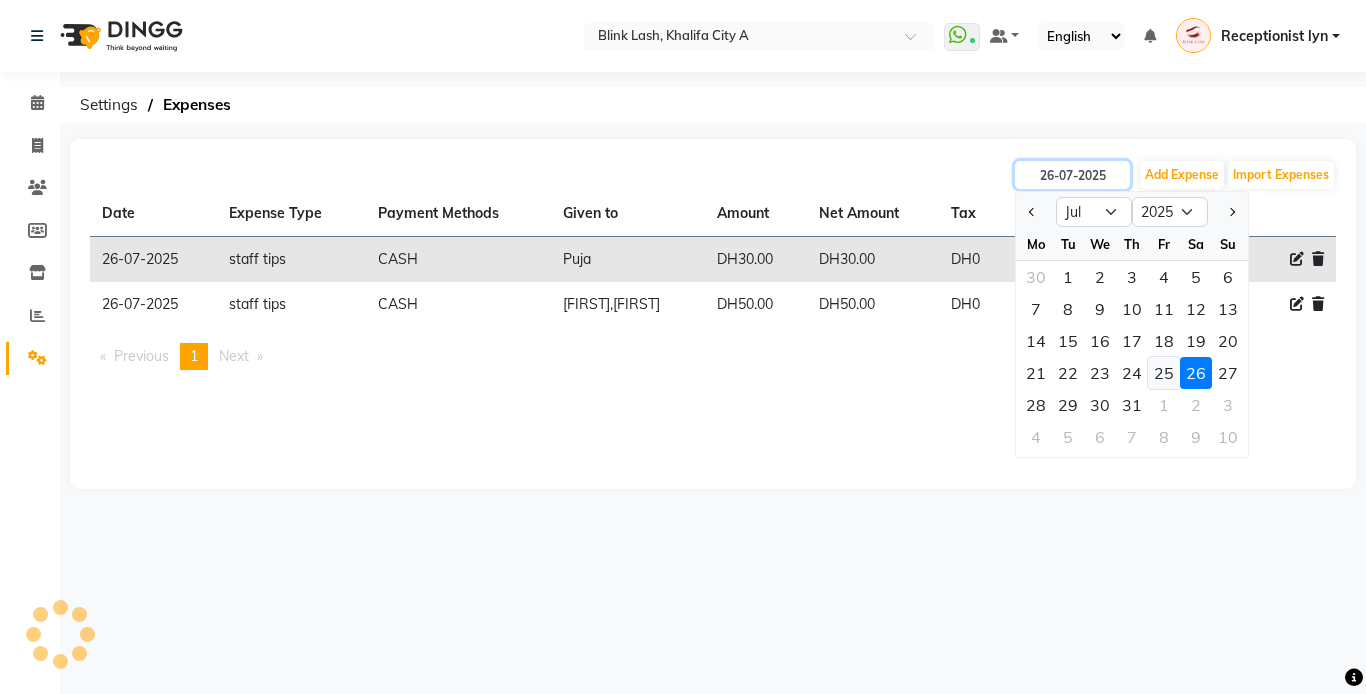 type on "25-07-2025" 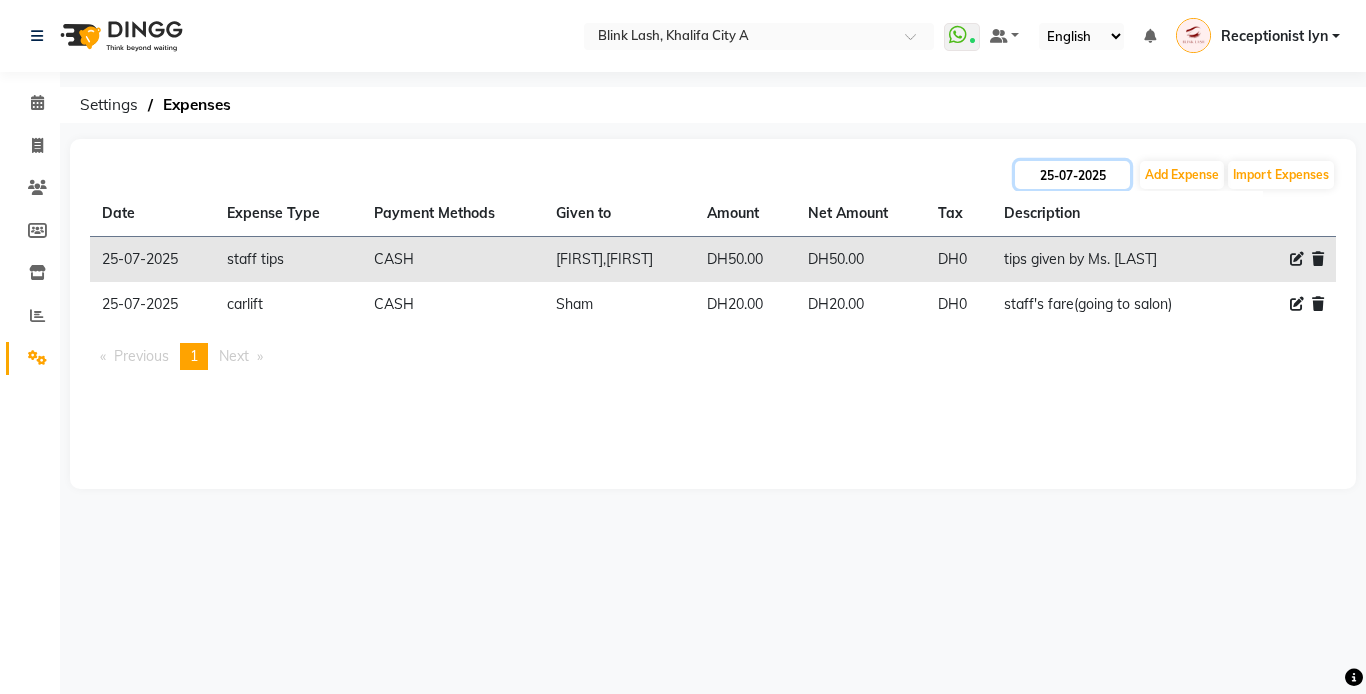 click on "25-07-2025" 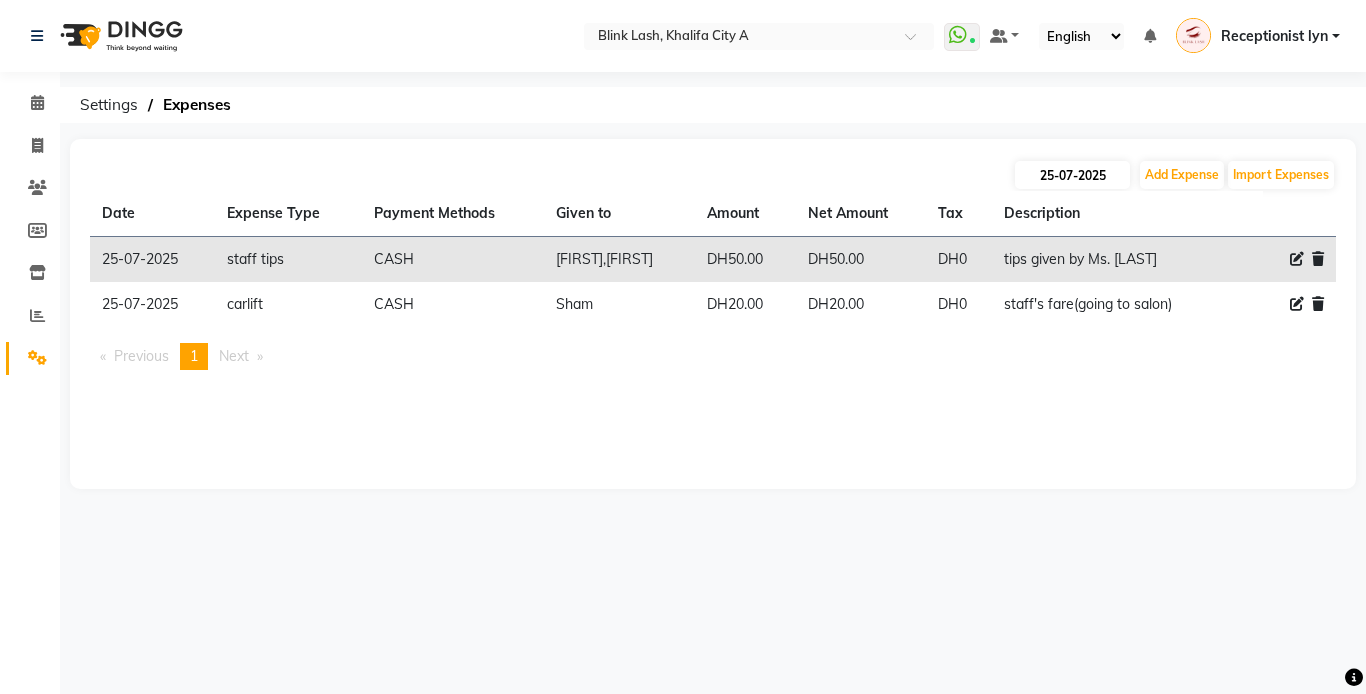 select on "7" 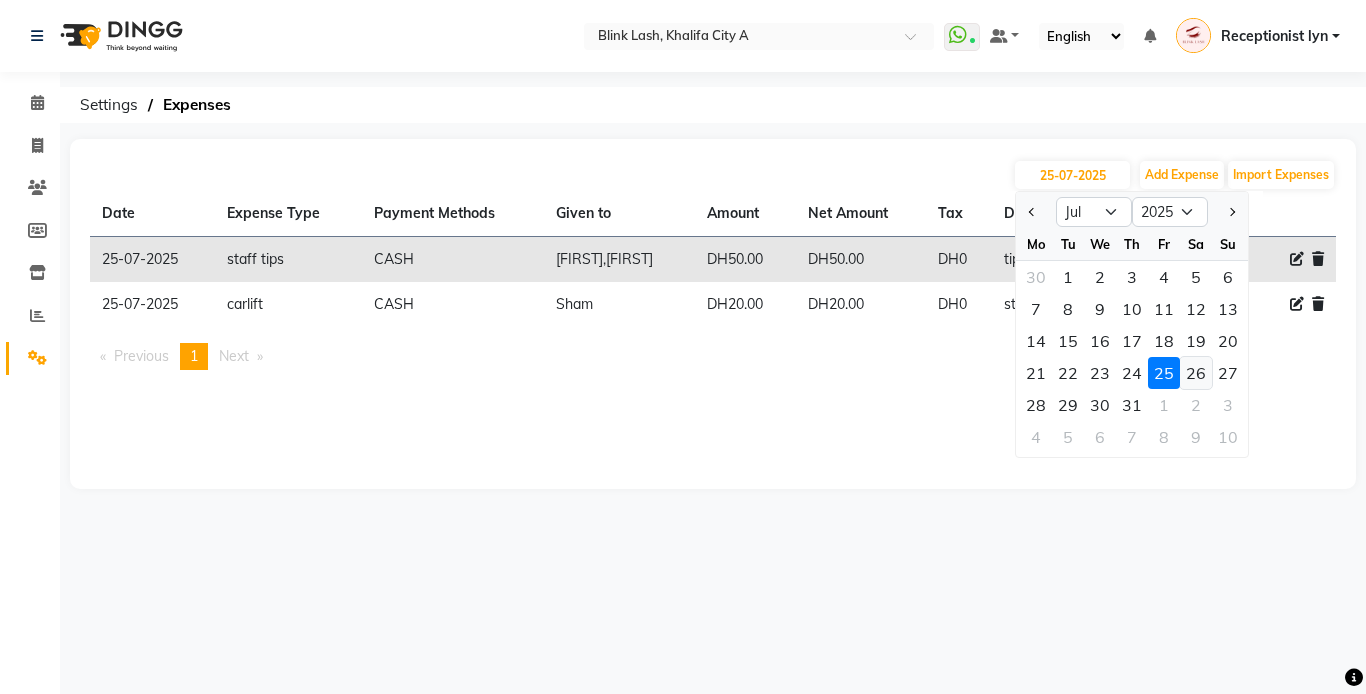 click on "26" 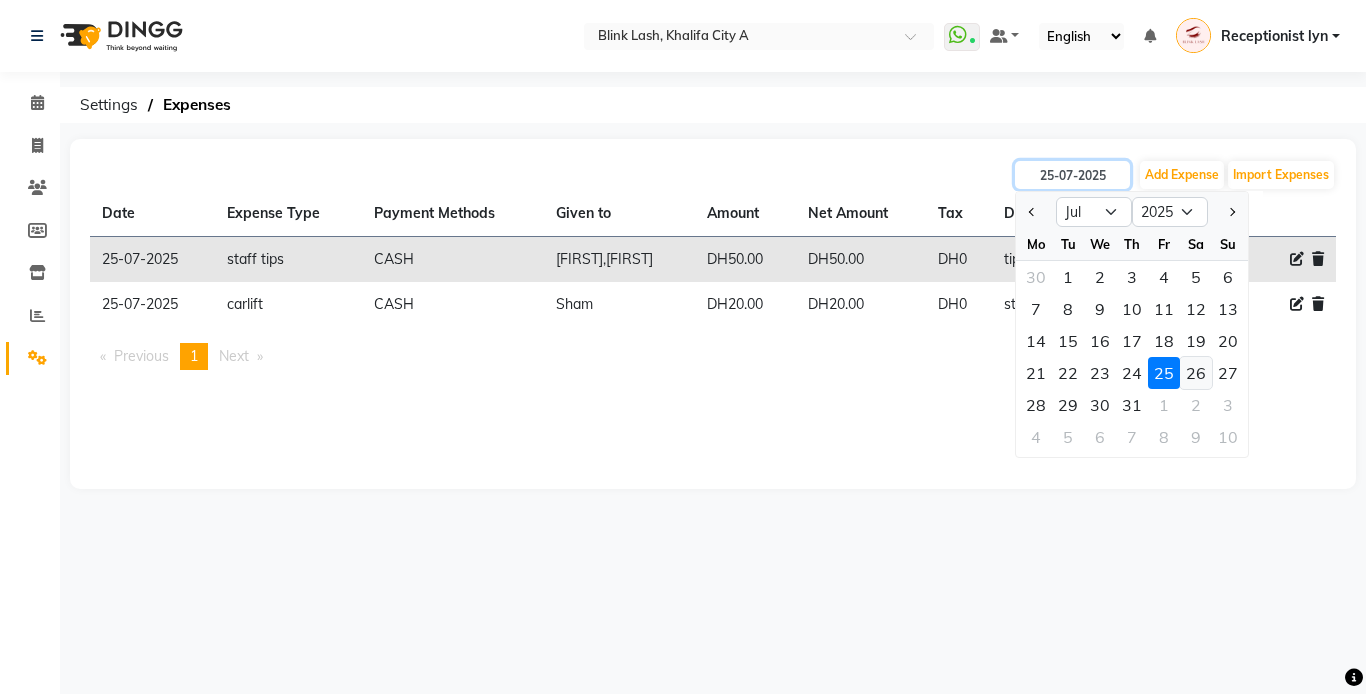 type on "26-07-2025" 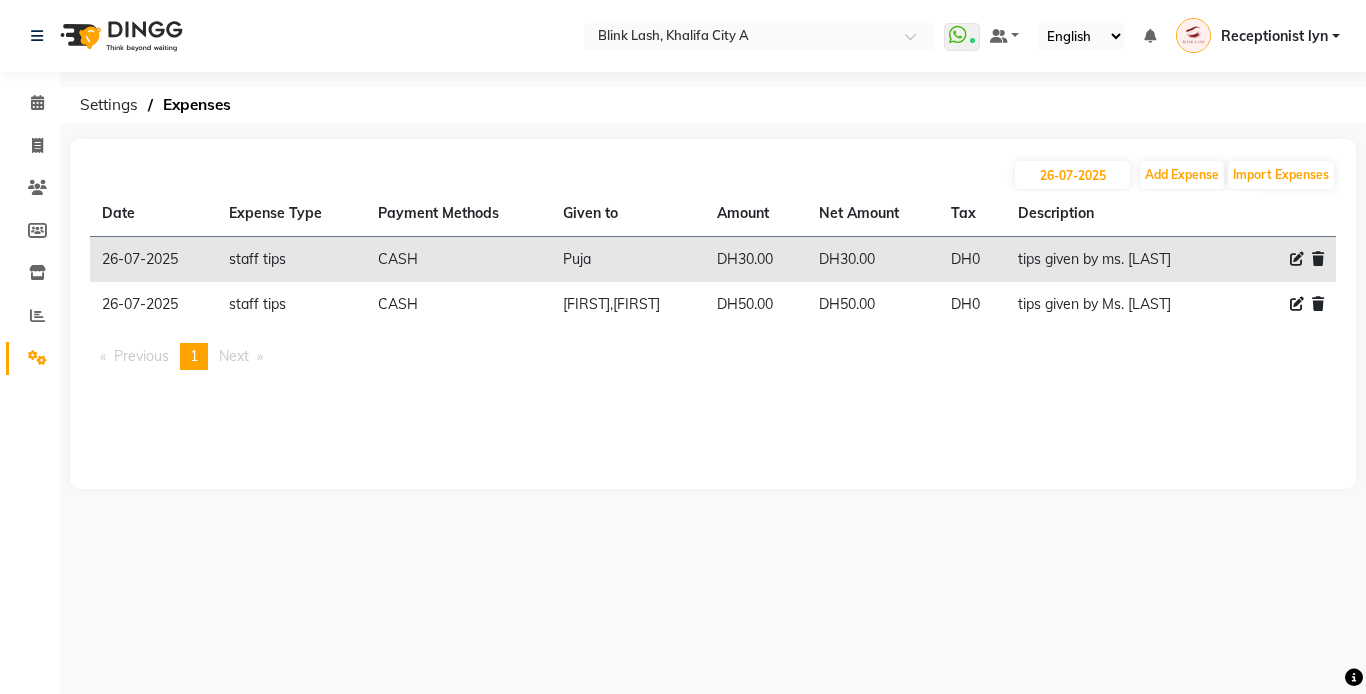 click on "tips given by ms. sara" 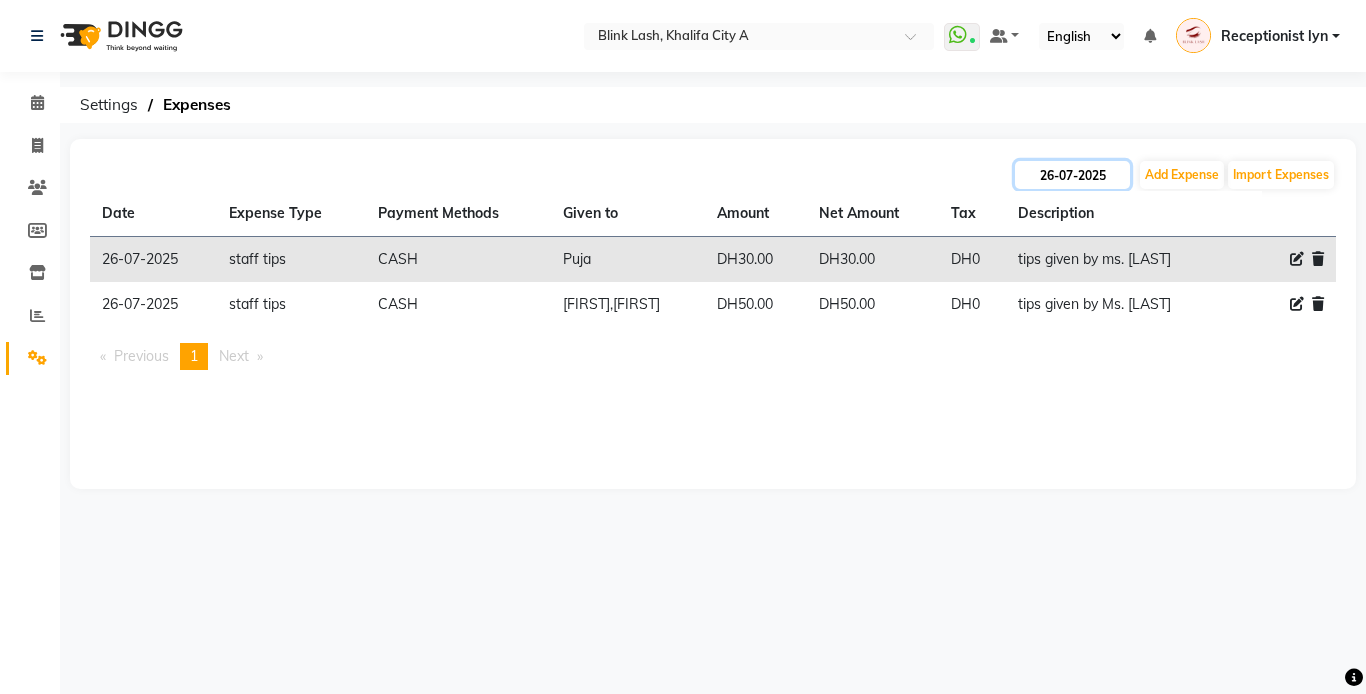 click on "26-07-2025" 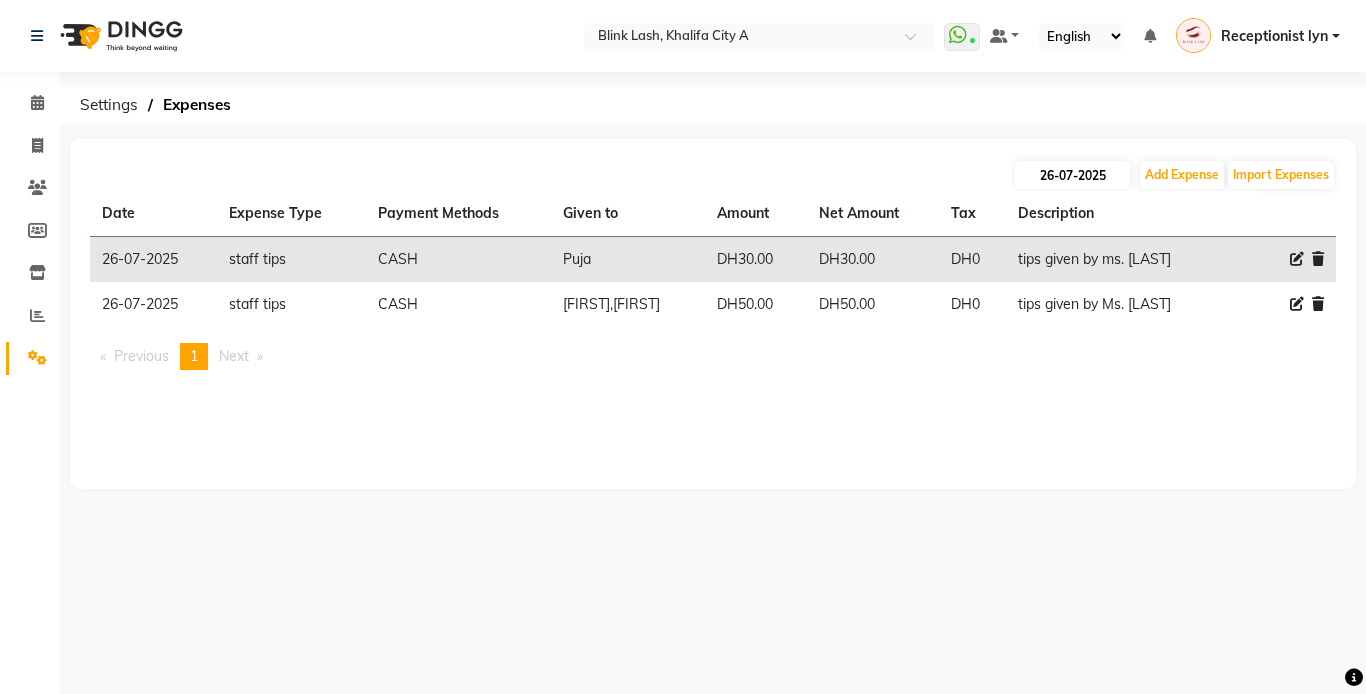 select on "7" 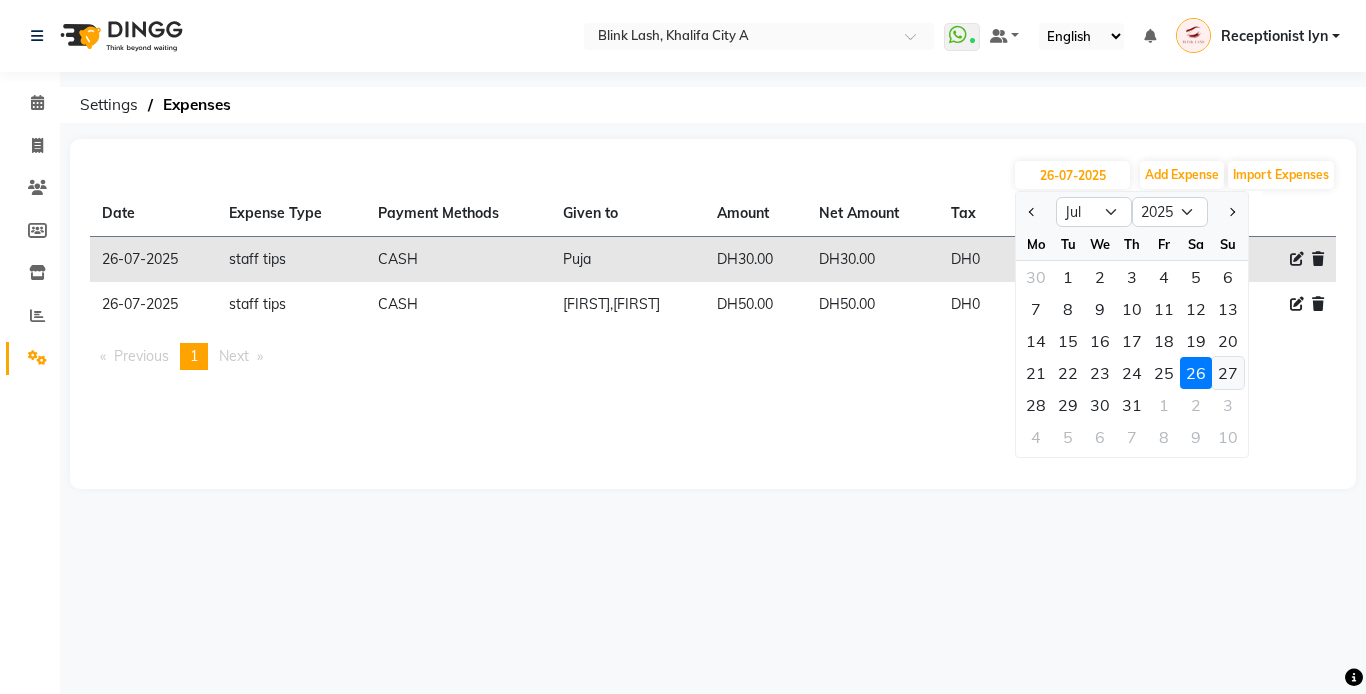 click on "27" 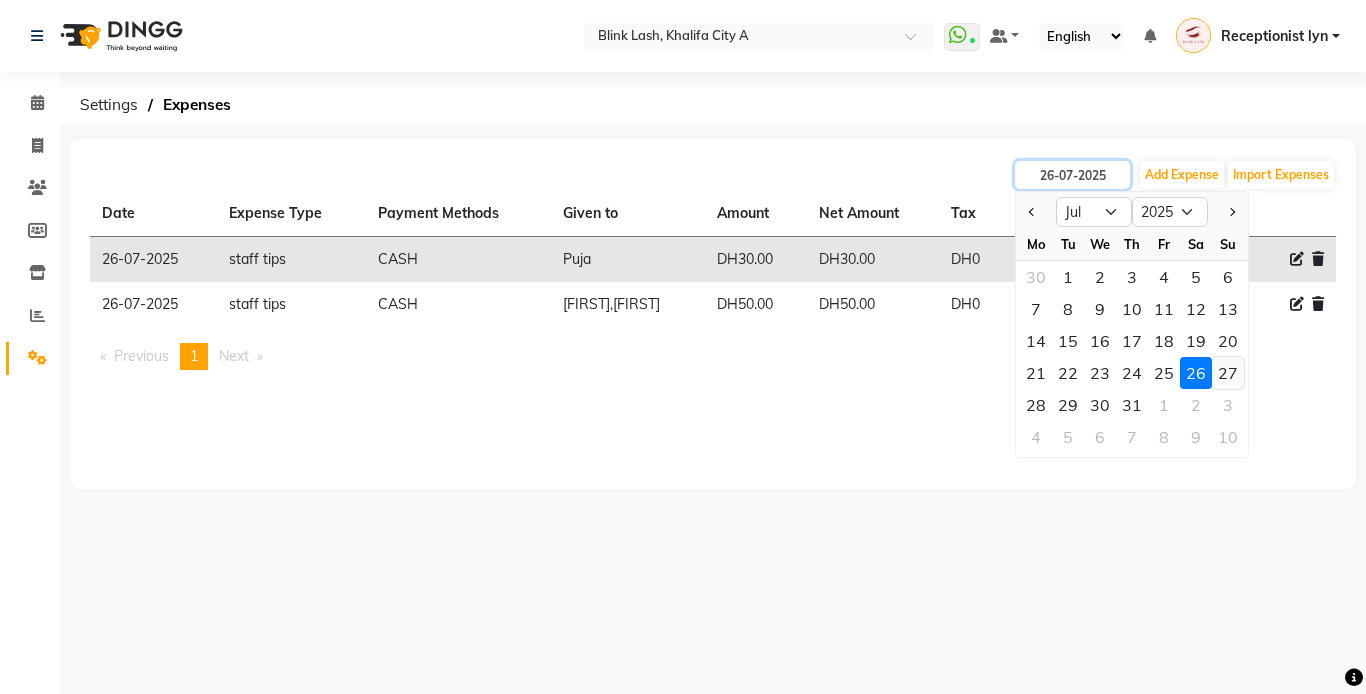 type on "27-07-2025" 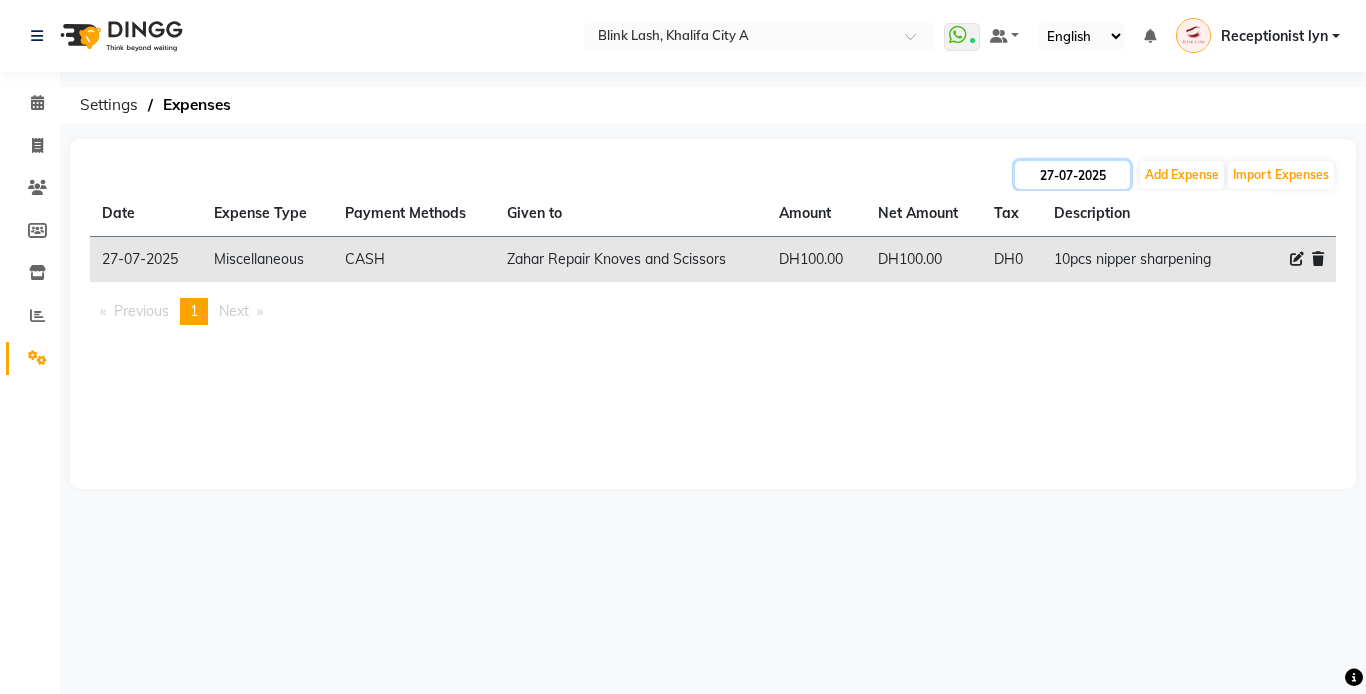 click on "27-07-2025" 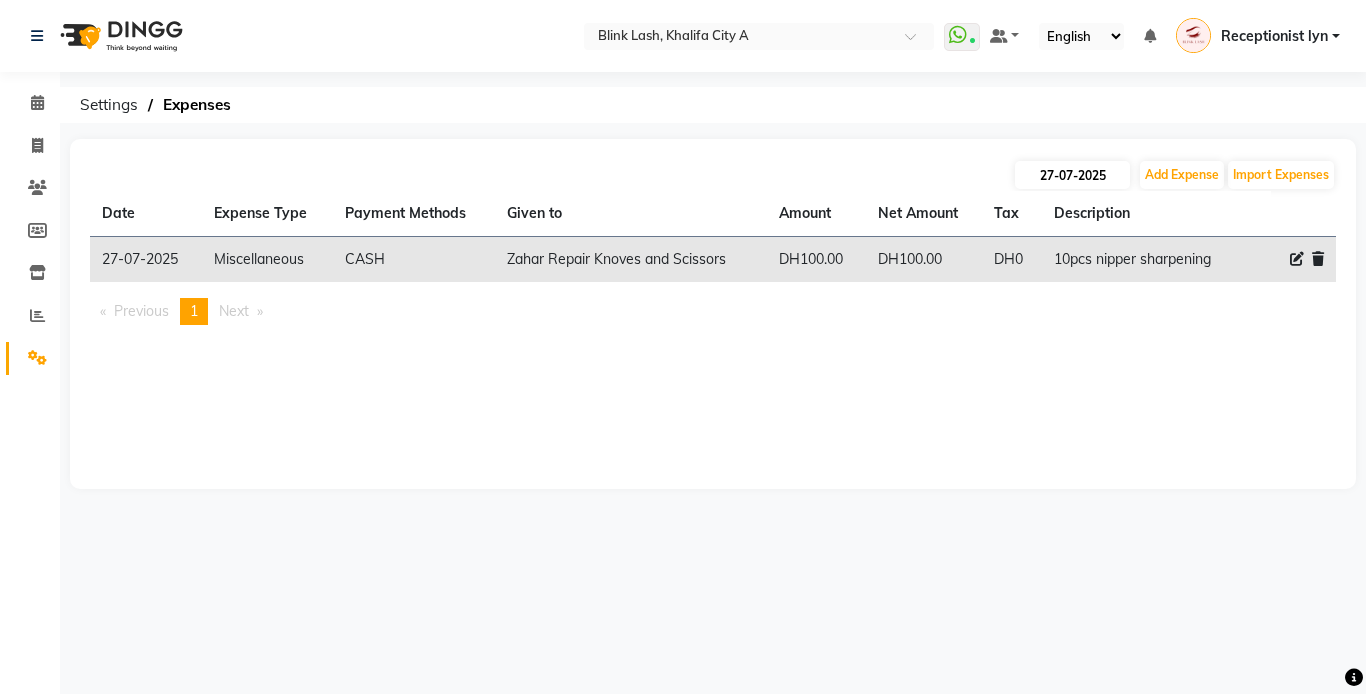 select on "7" 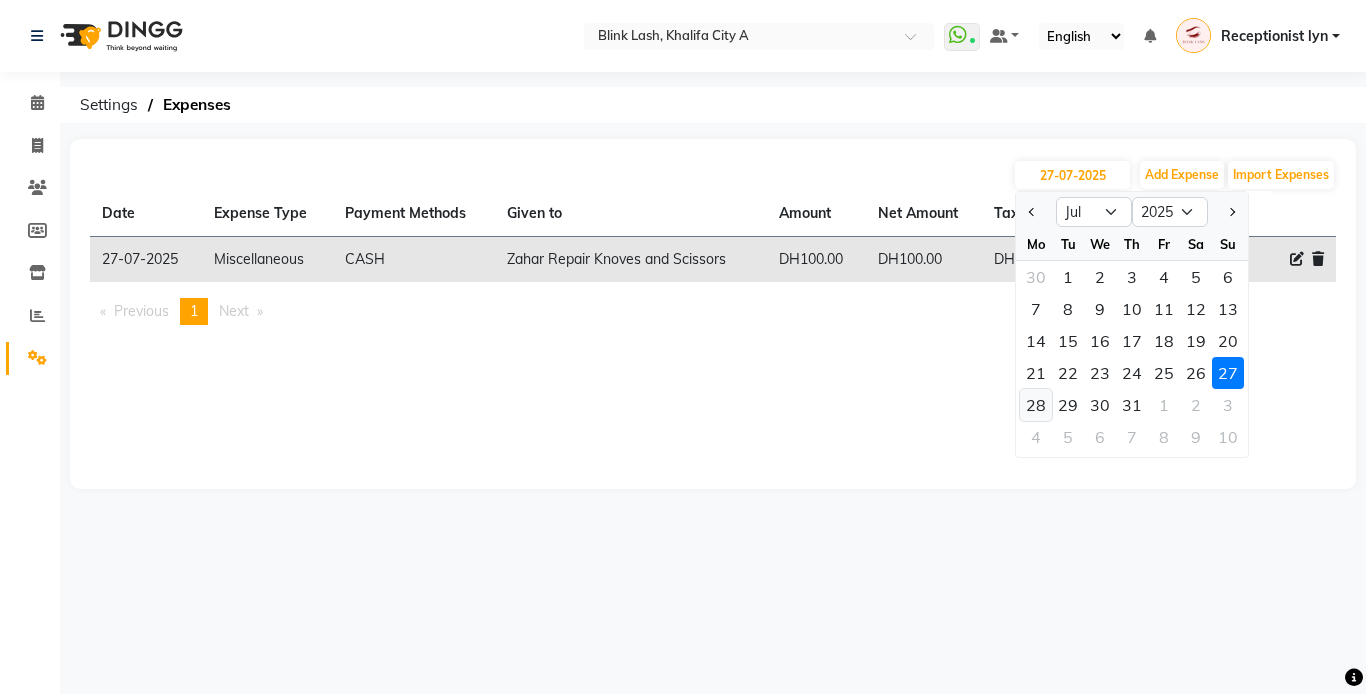 click on "28" 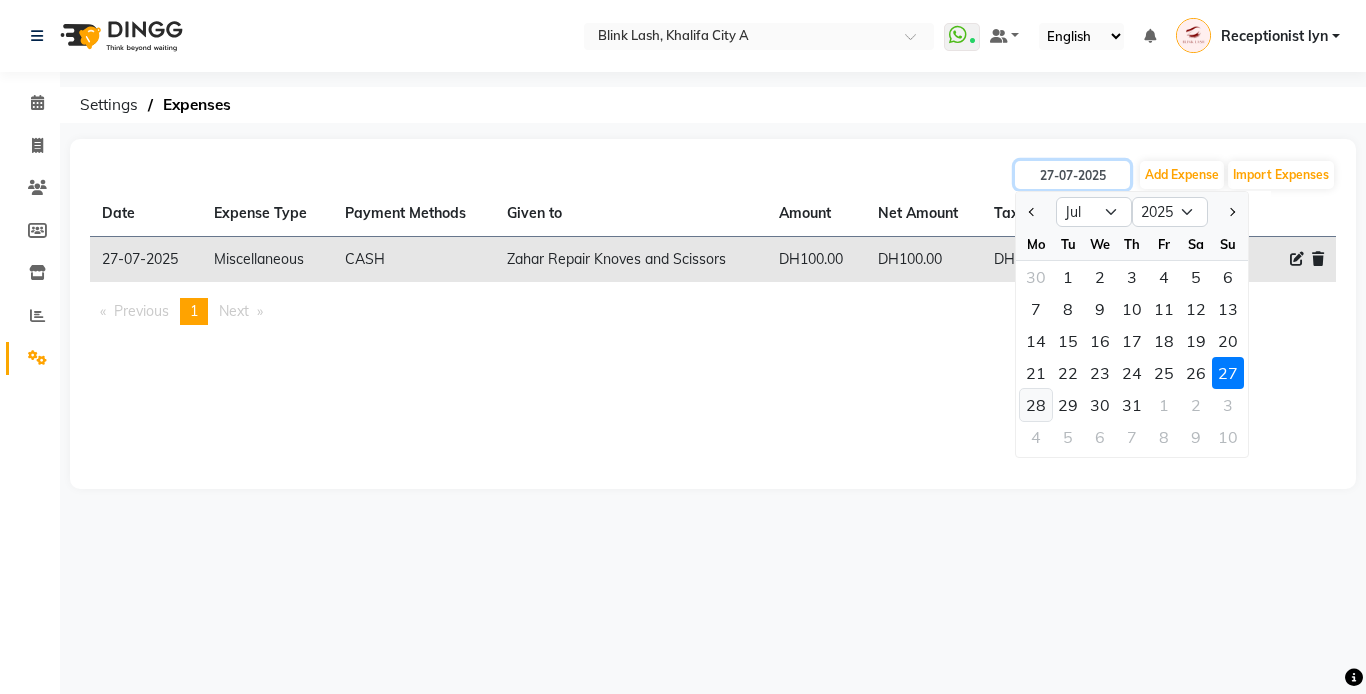 type on "28-07-2025" 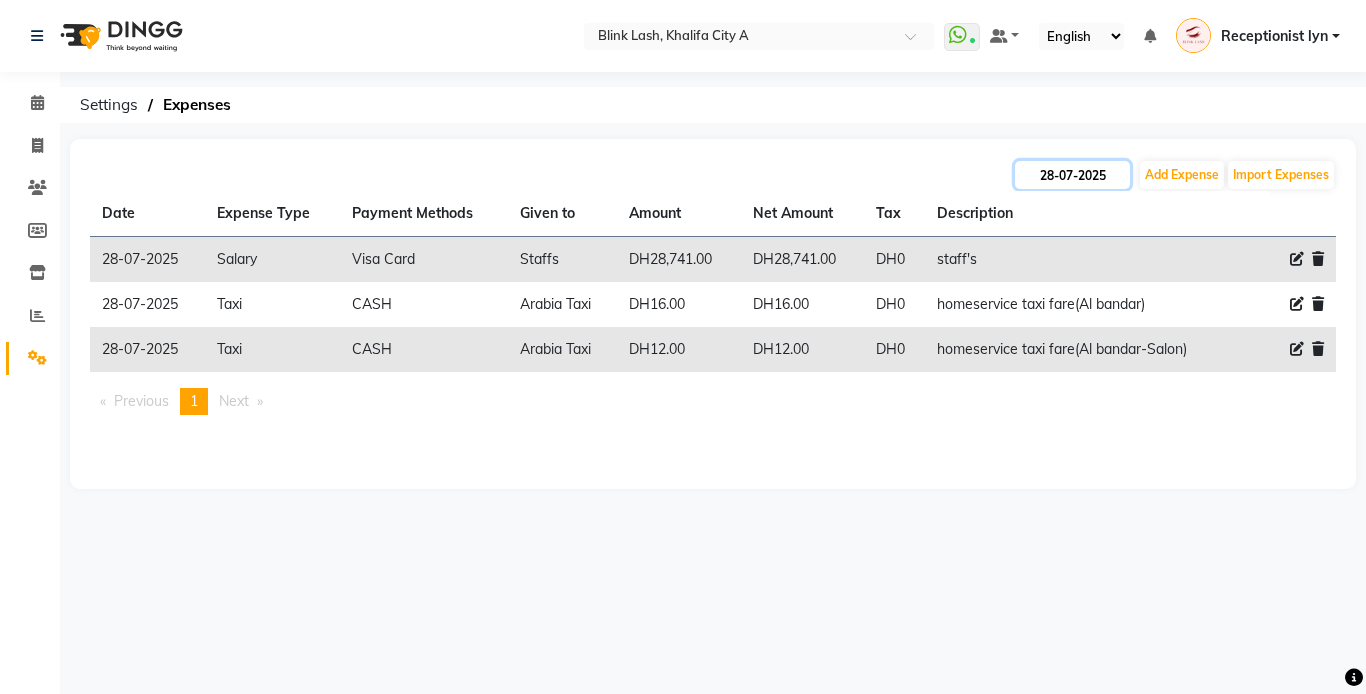 click on "28-07-2025" 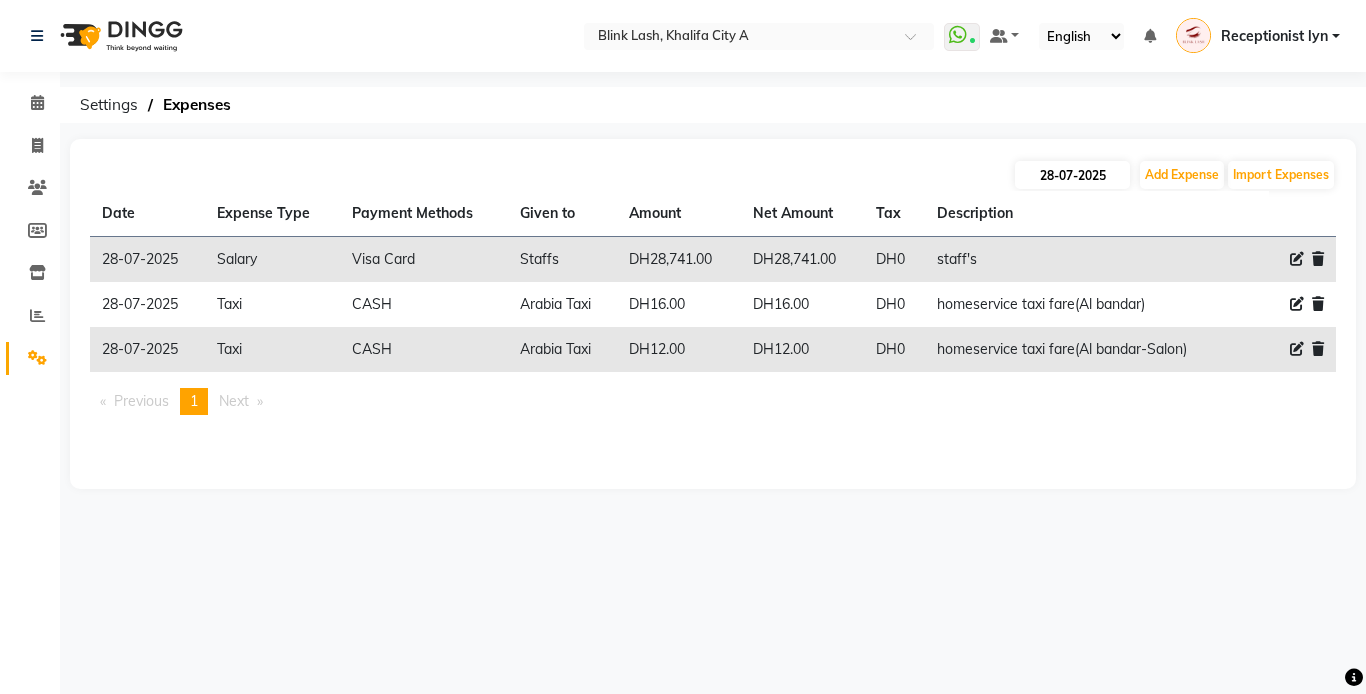 select on "7" 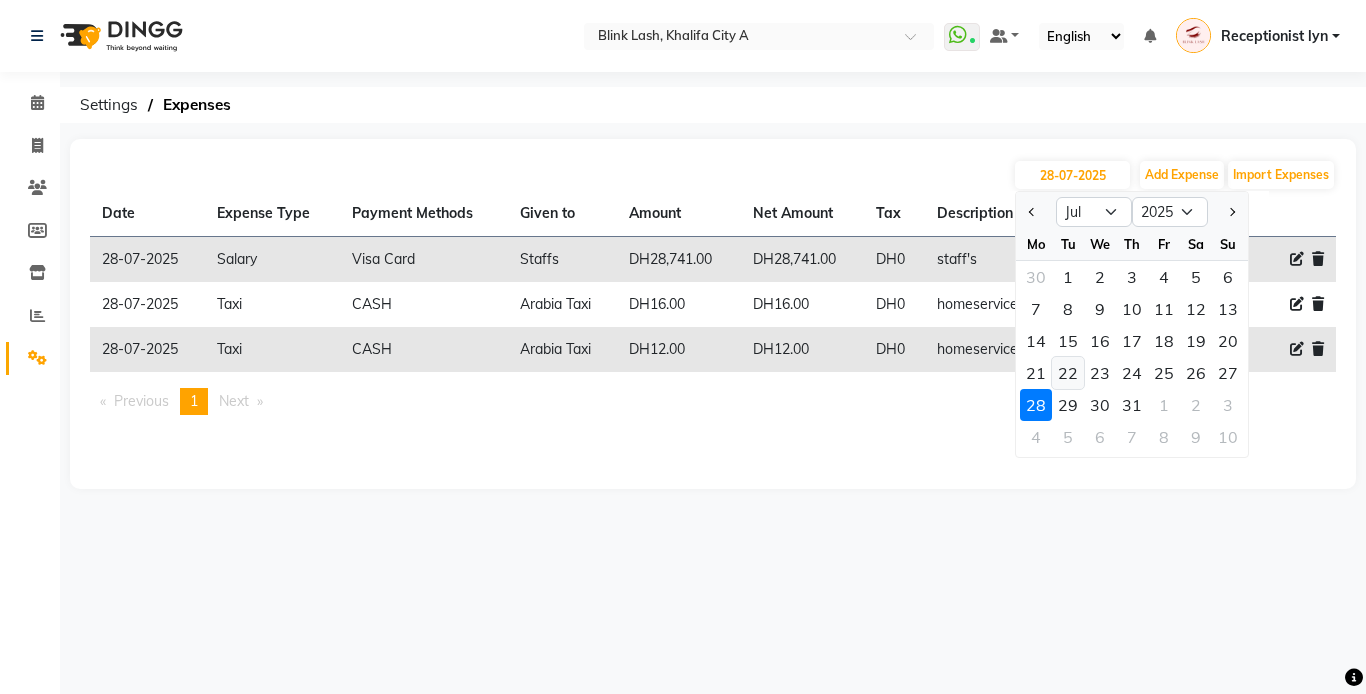 click on "22" 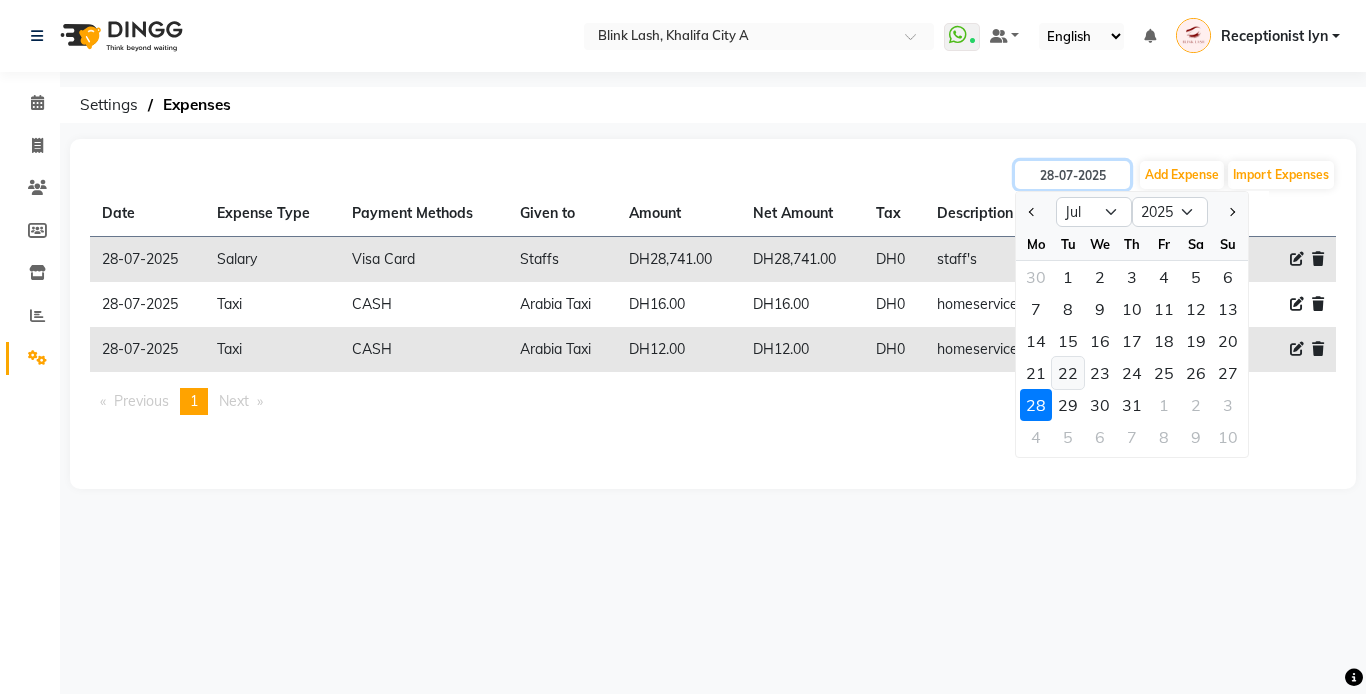 type on "22-07-2025" 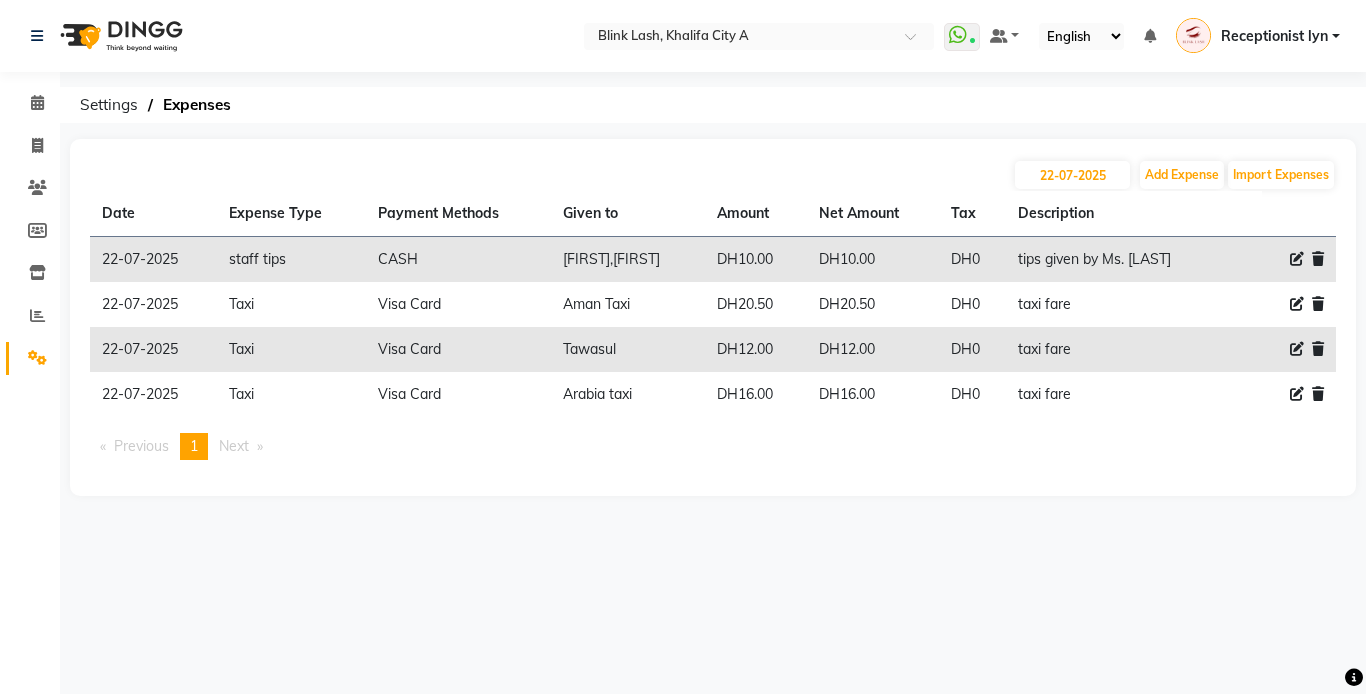 click 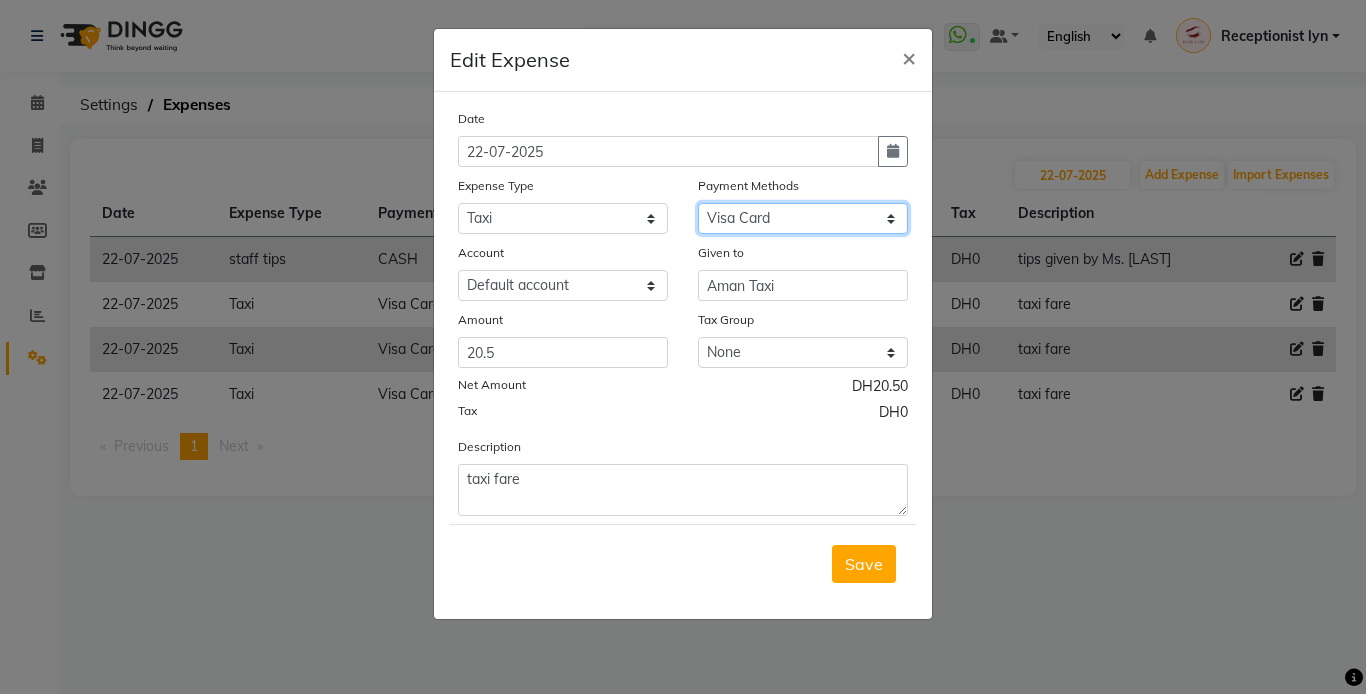 click on "Select Gift Card Master Card ONLINE Visa Card CASH Package Cheque Prepaid Voucher" 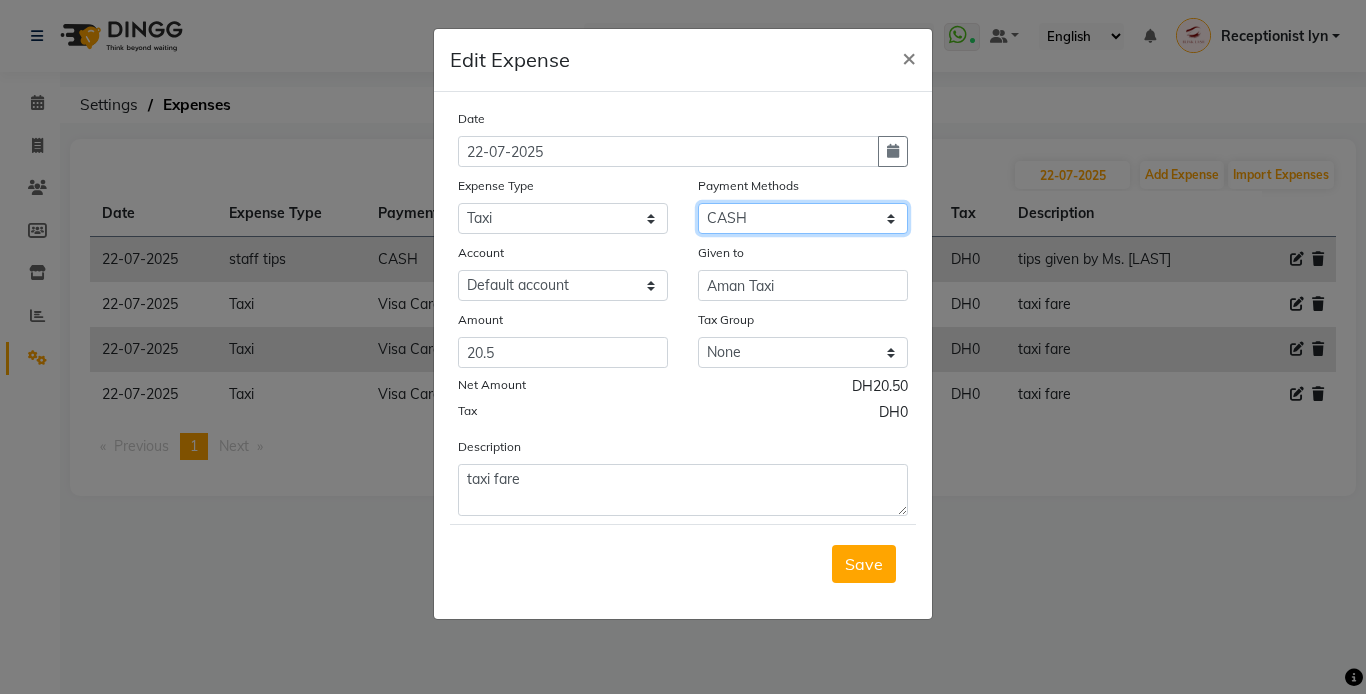 click on "Select Gift Card Master Card ONLINE Visa Card CASH Package Cheque Prepaid Voucher" 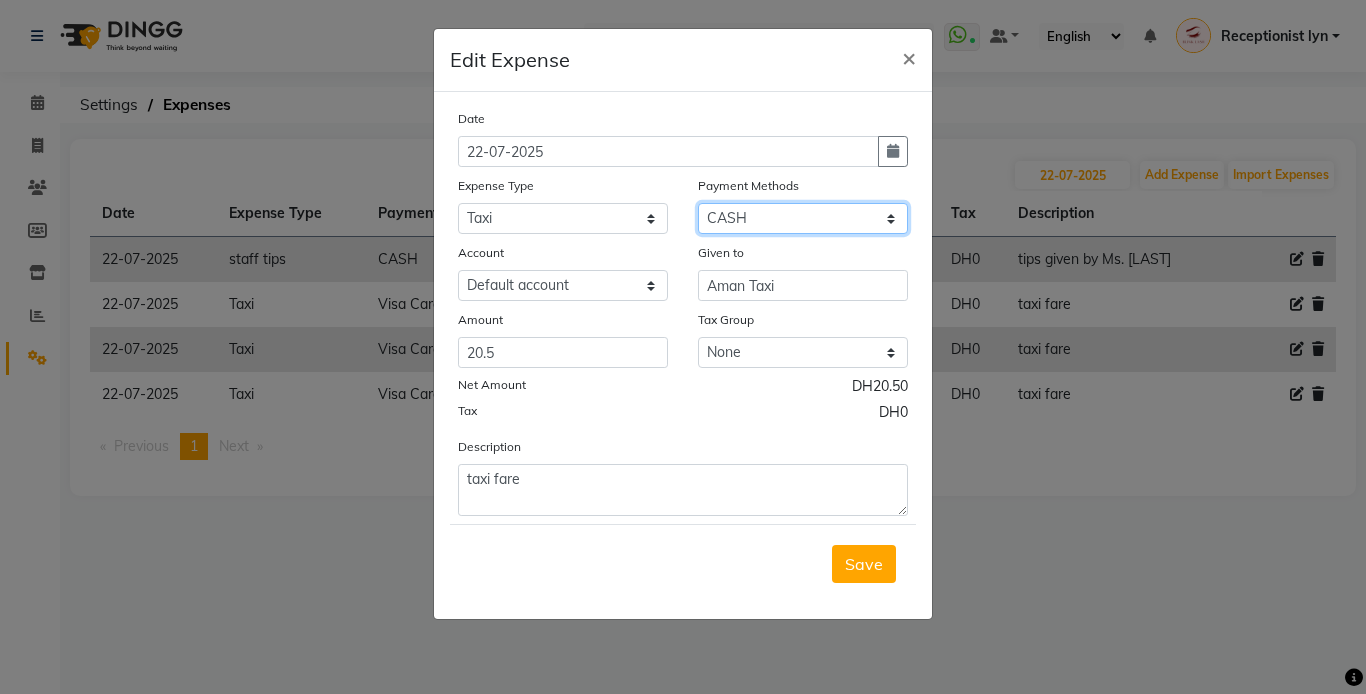 select on "4947" 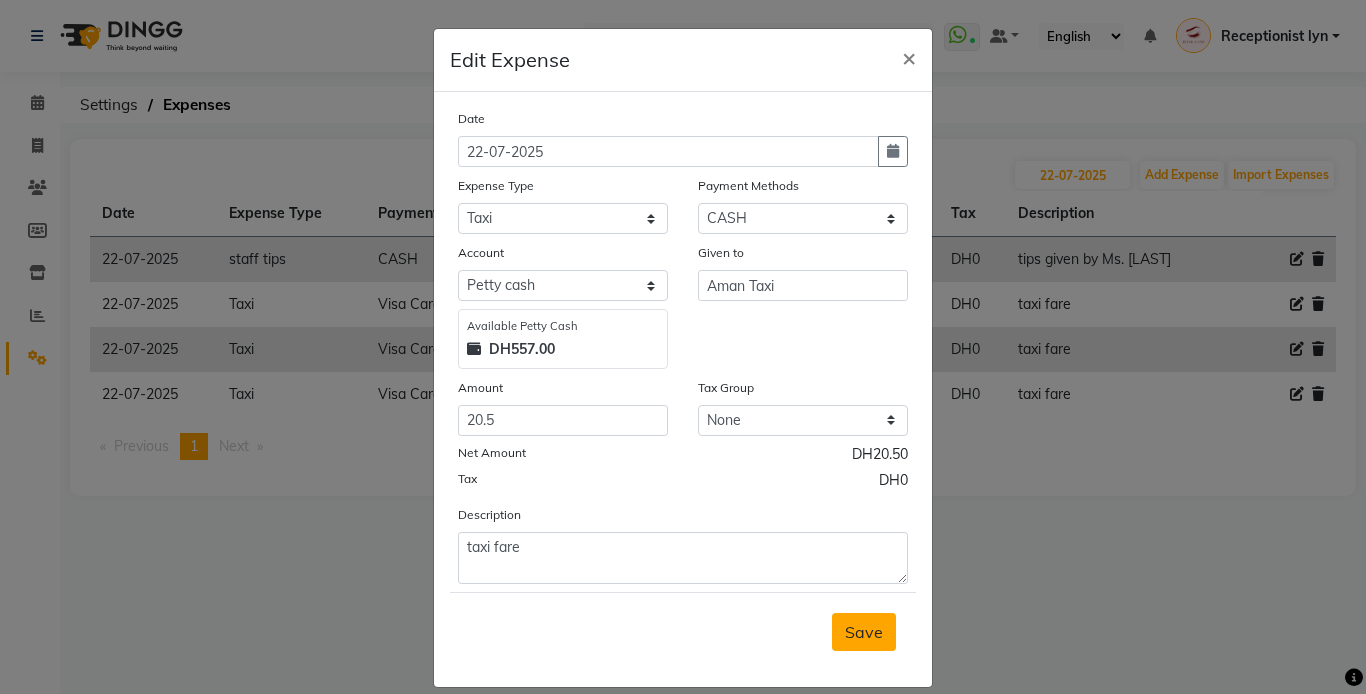 click on "Save" at bounding box center (864, 632) 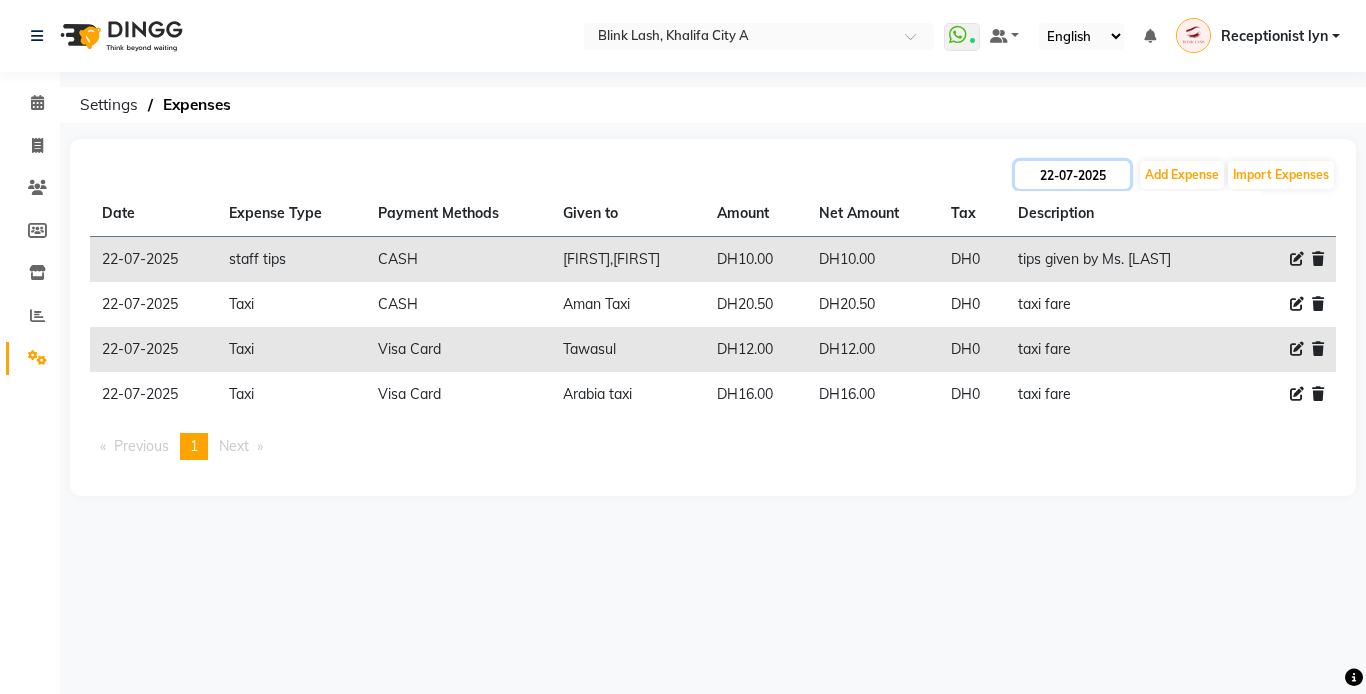 click on "22-07-2025" 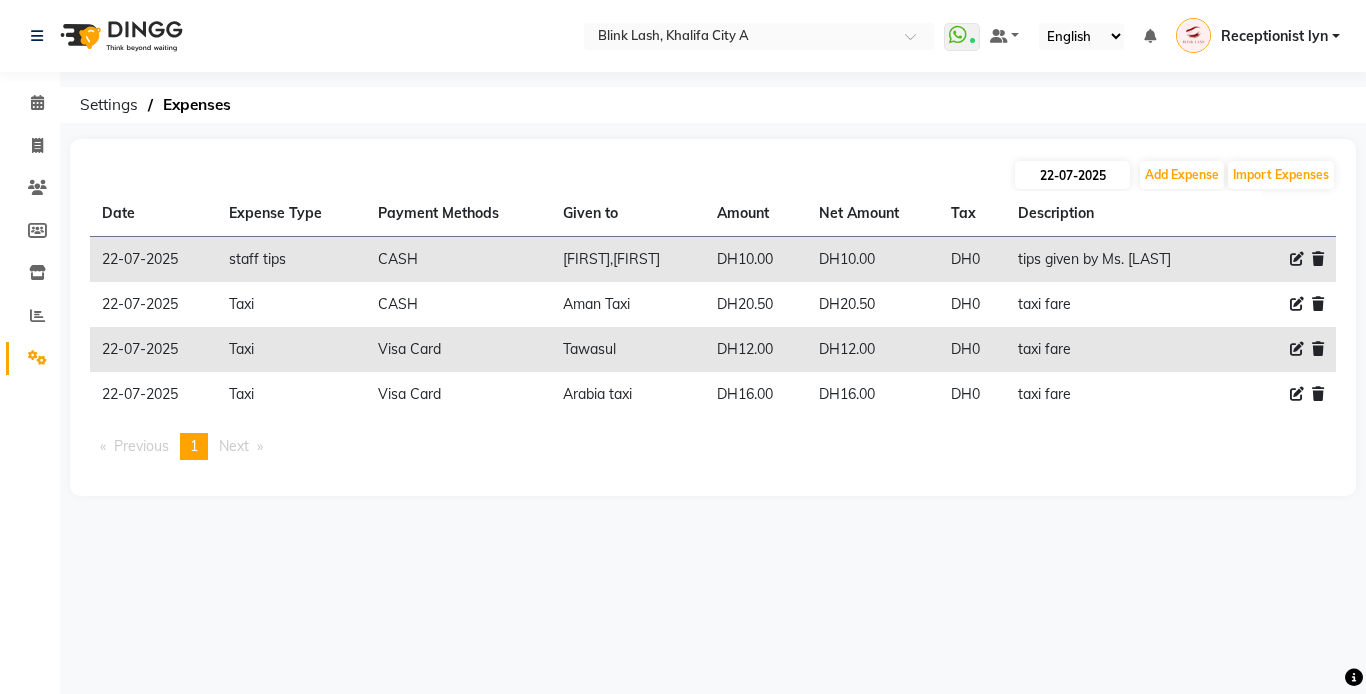 select on "7" 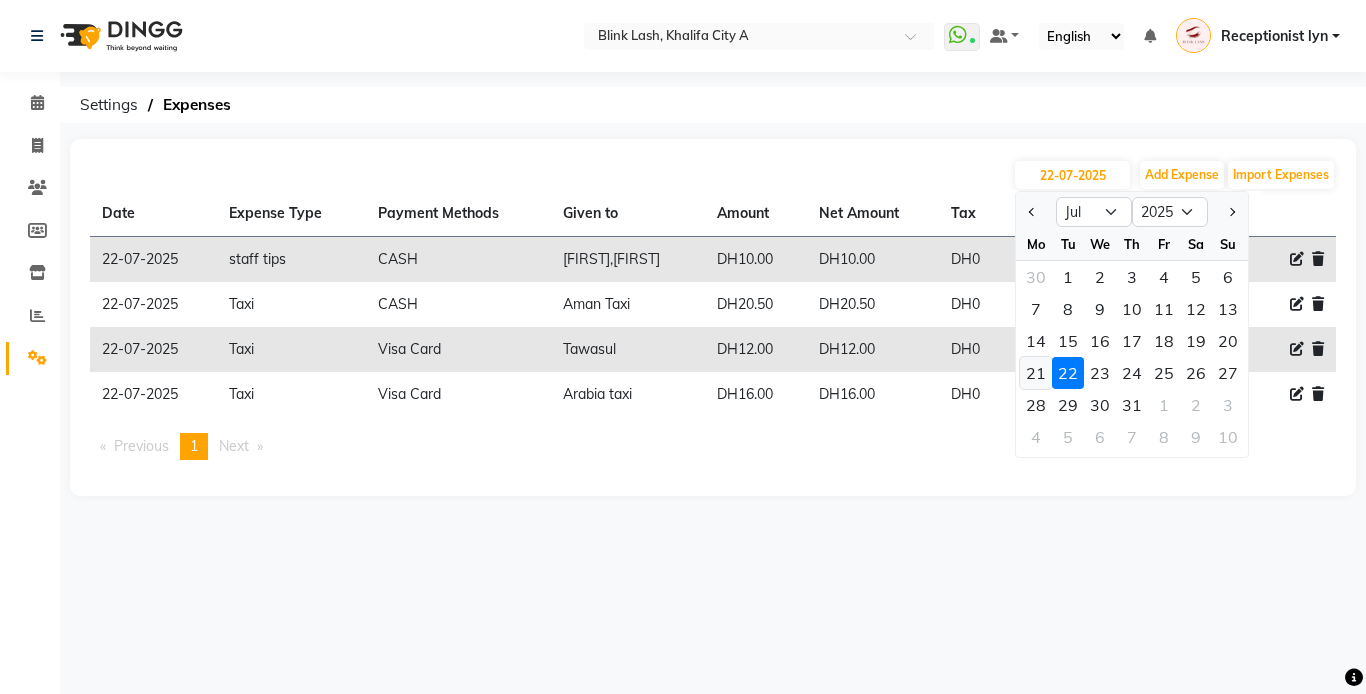 click on "21" 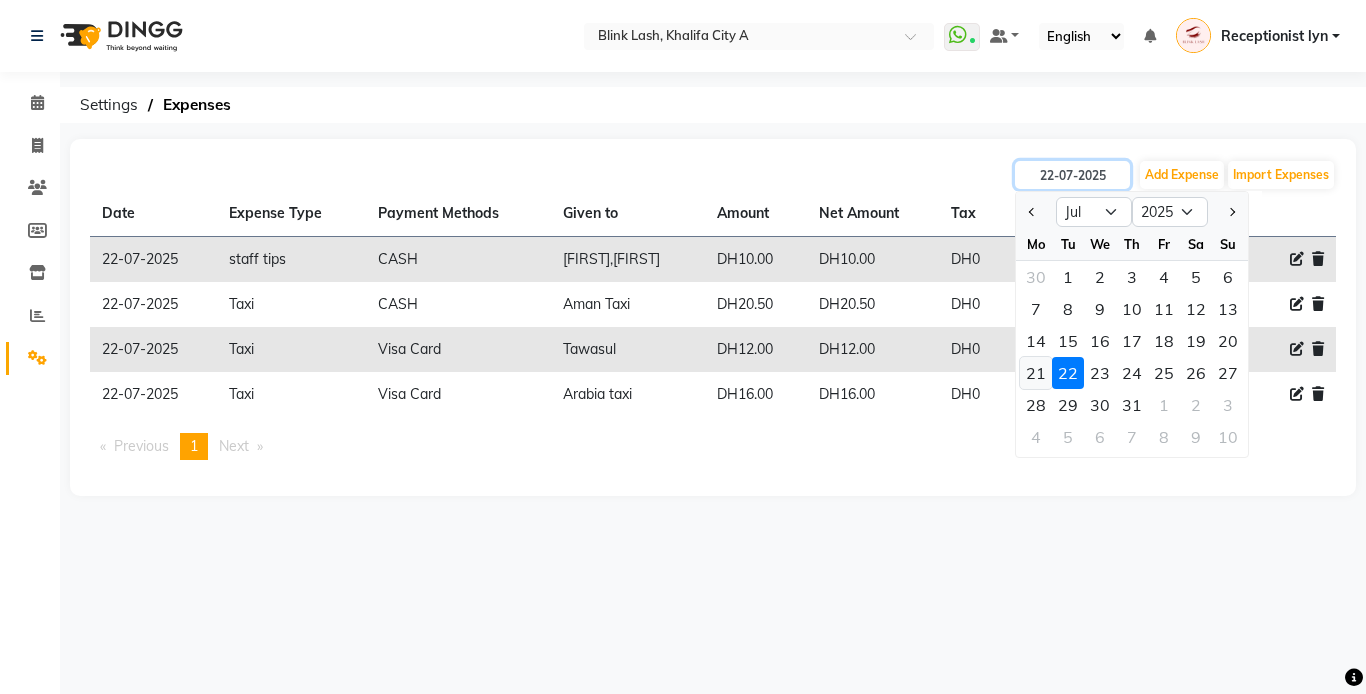 type on "21-07-2025" 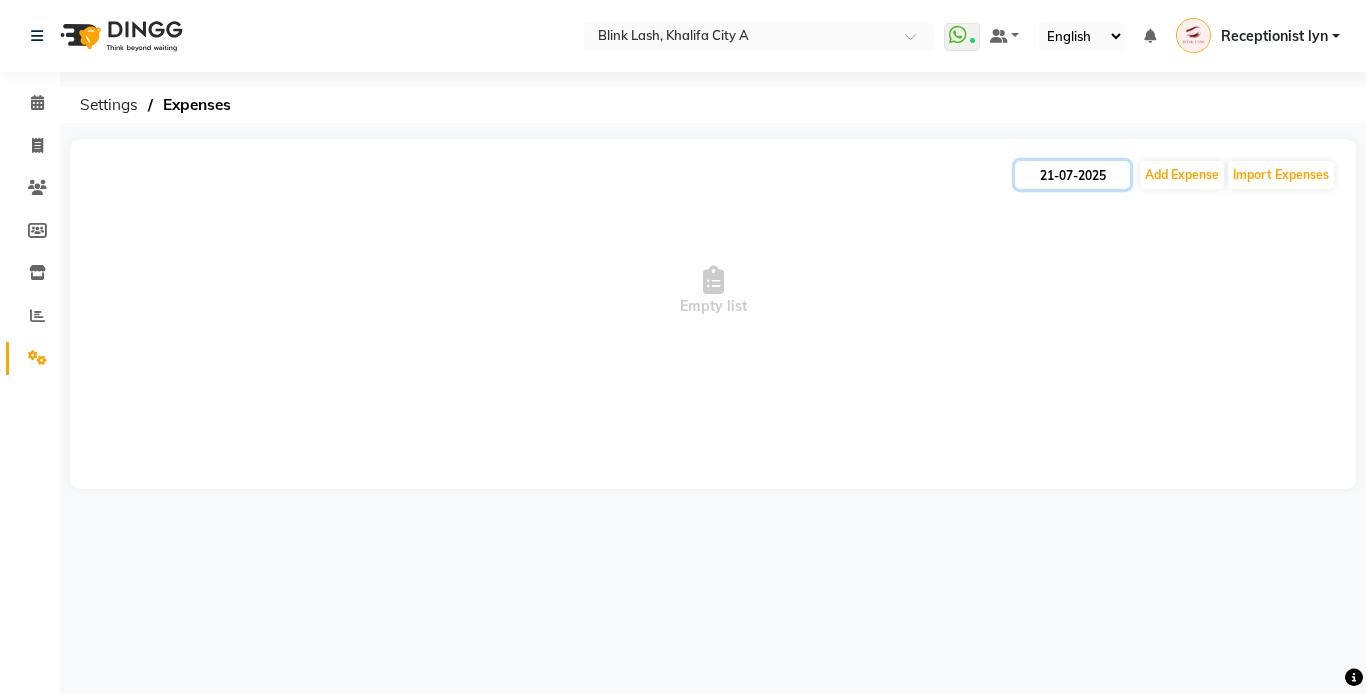 click on "21-07-2025" 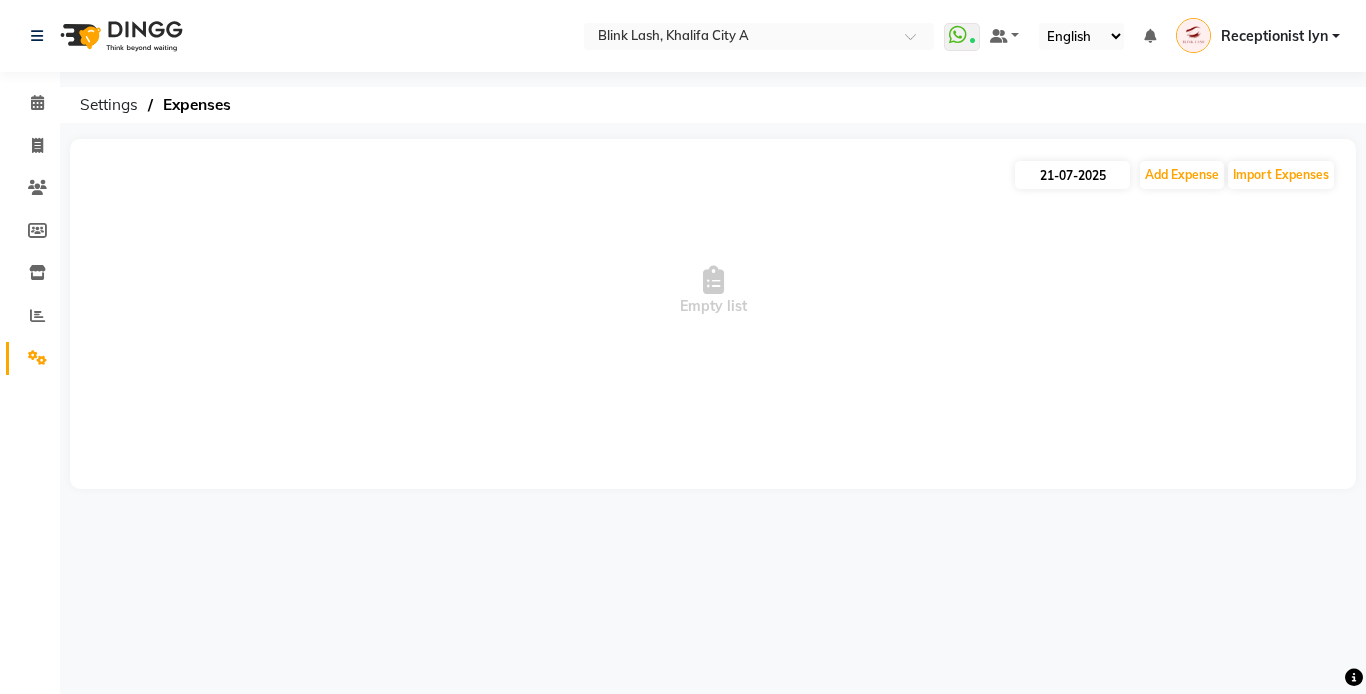 select on "7" 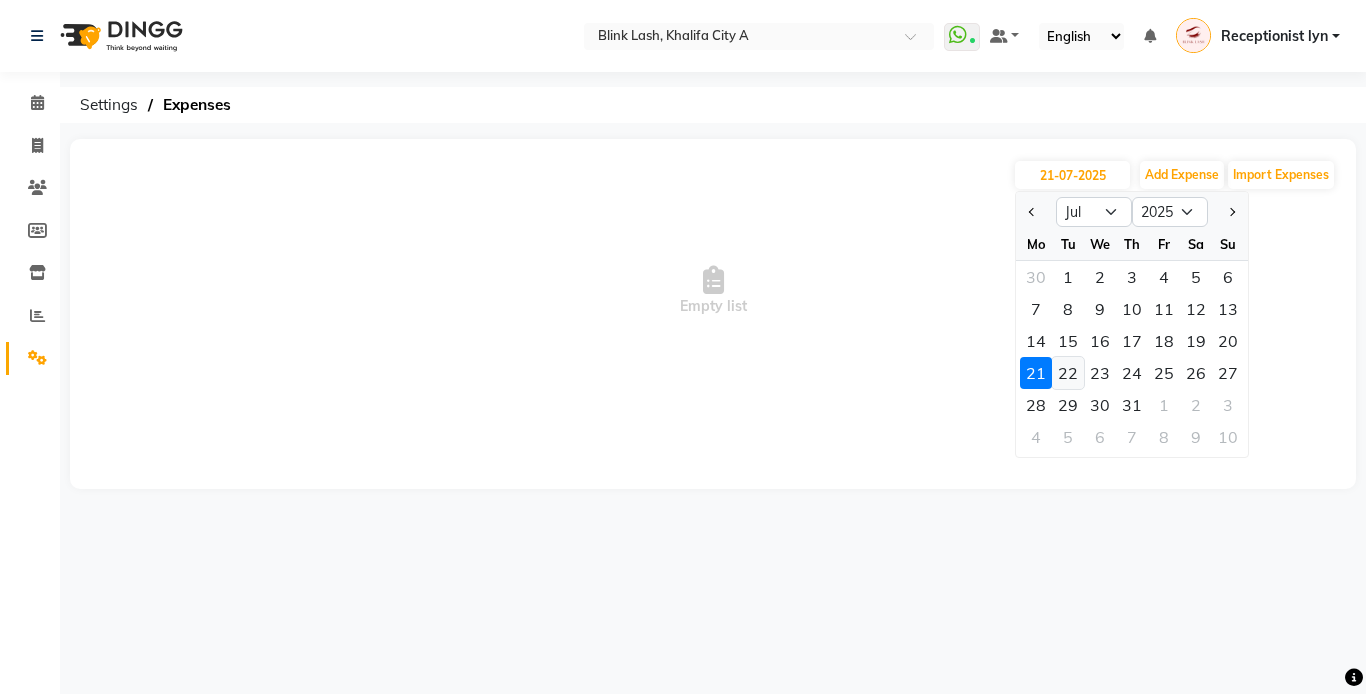 click on "22" 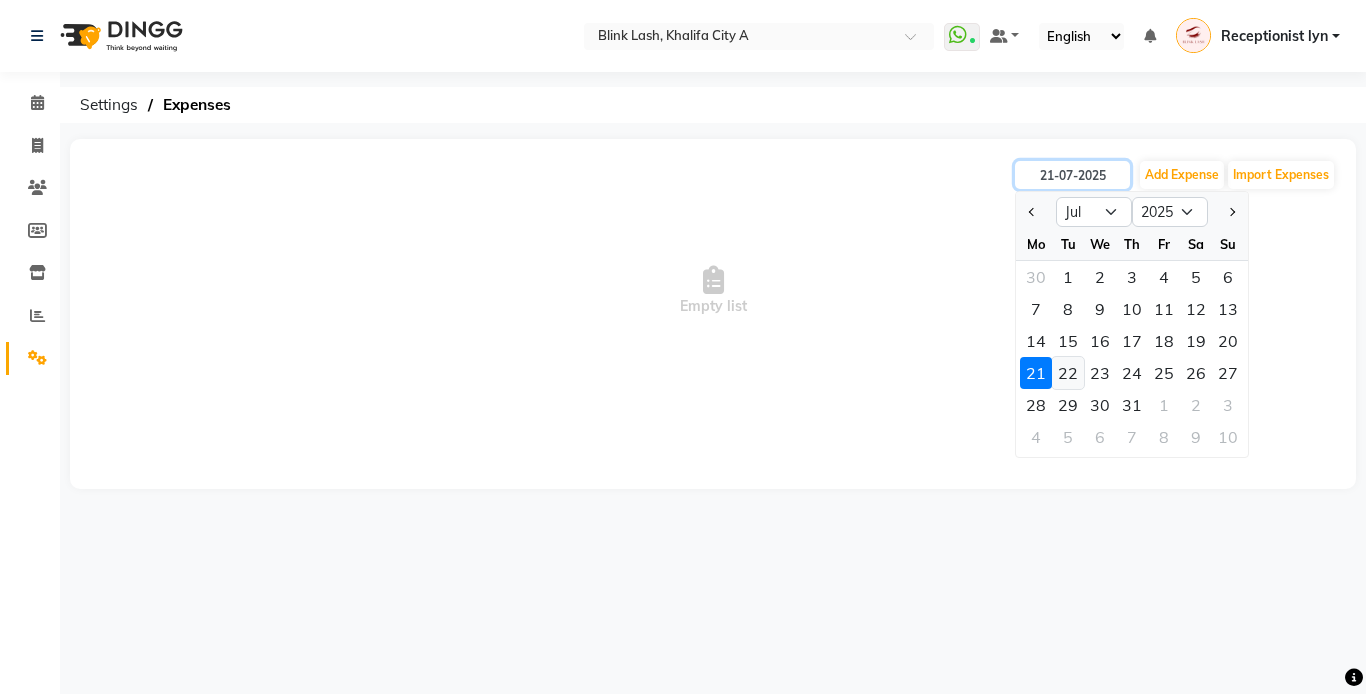type on "22-07-2025" 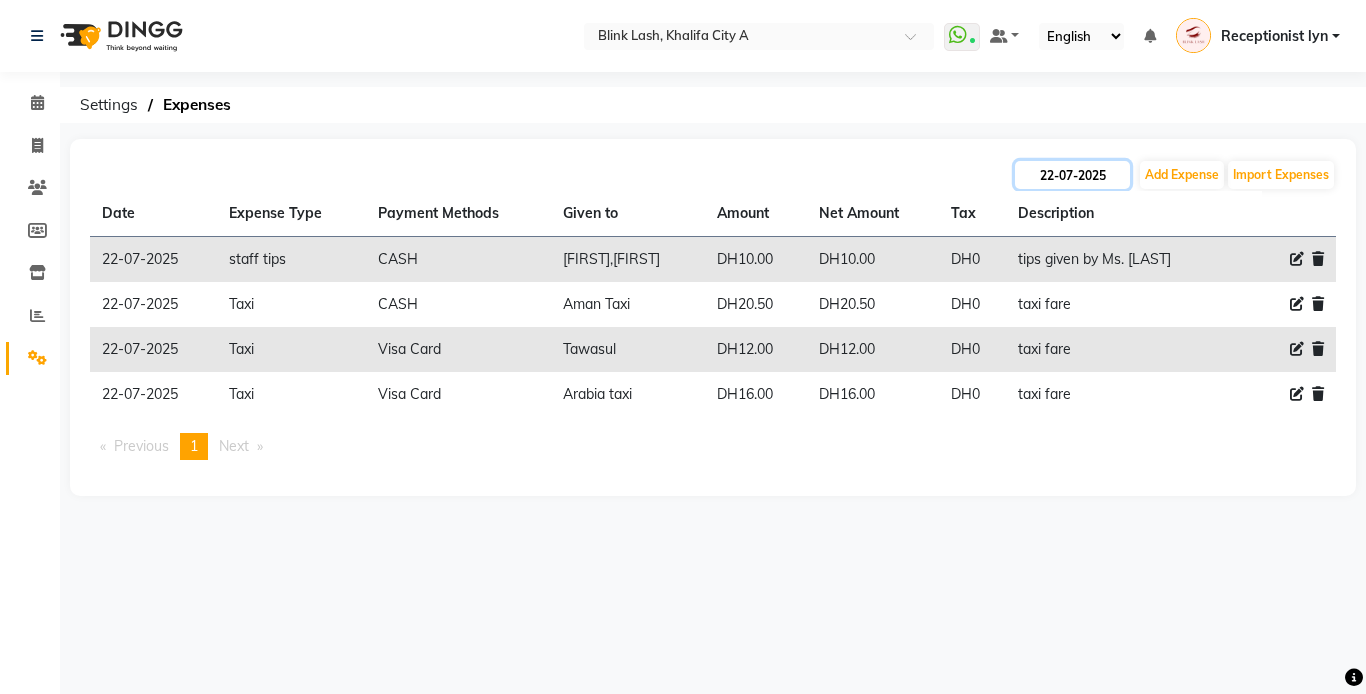 click on "22-07-2025" 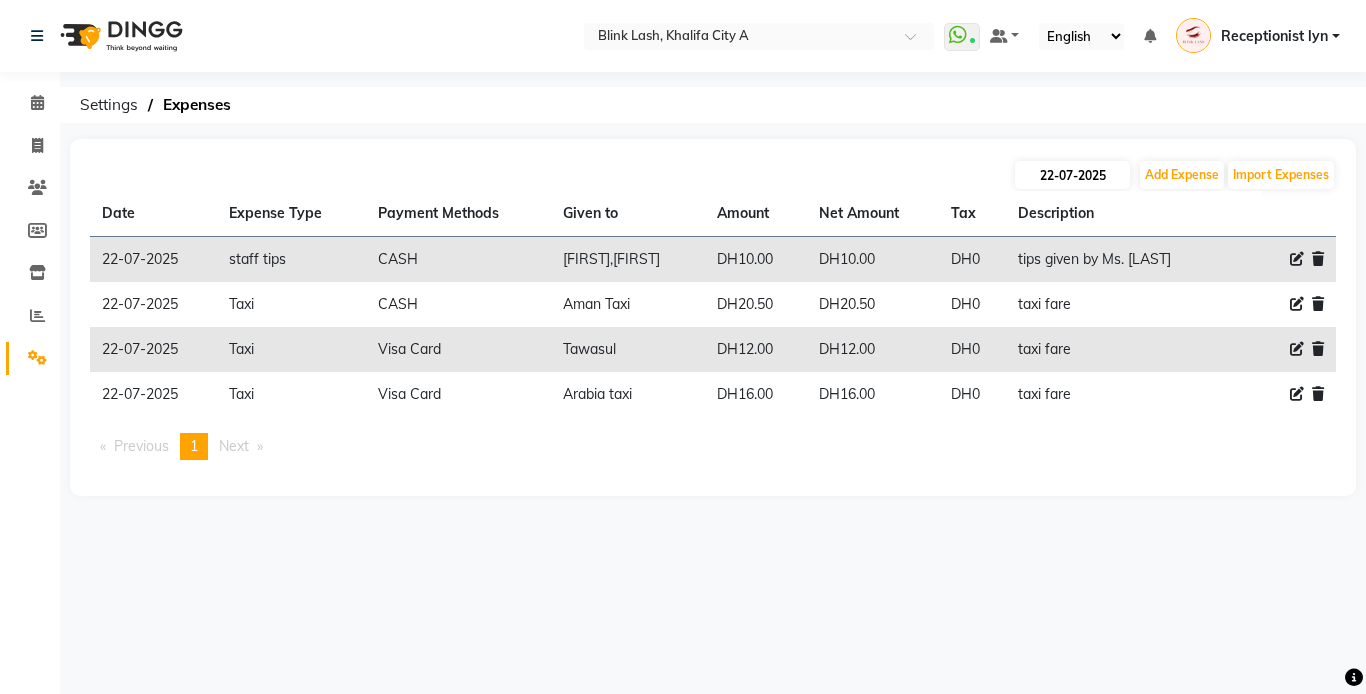 select on "7" 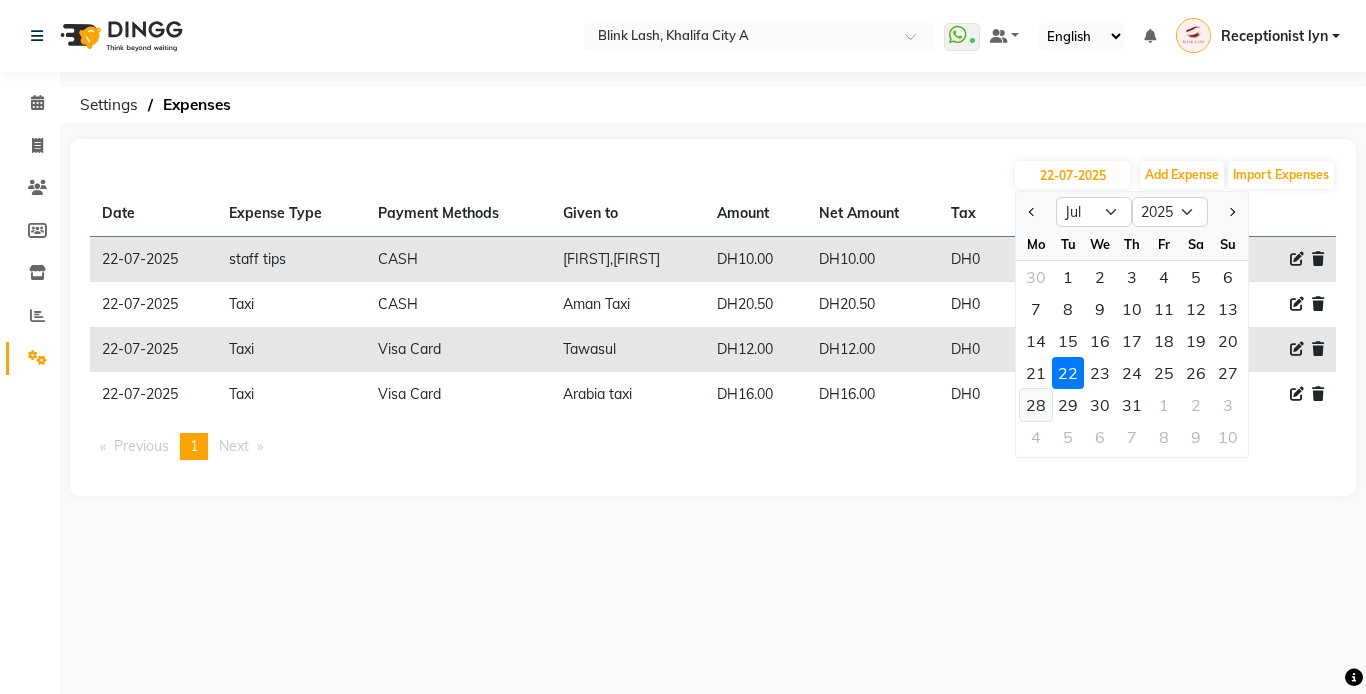 click on "28" 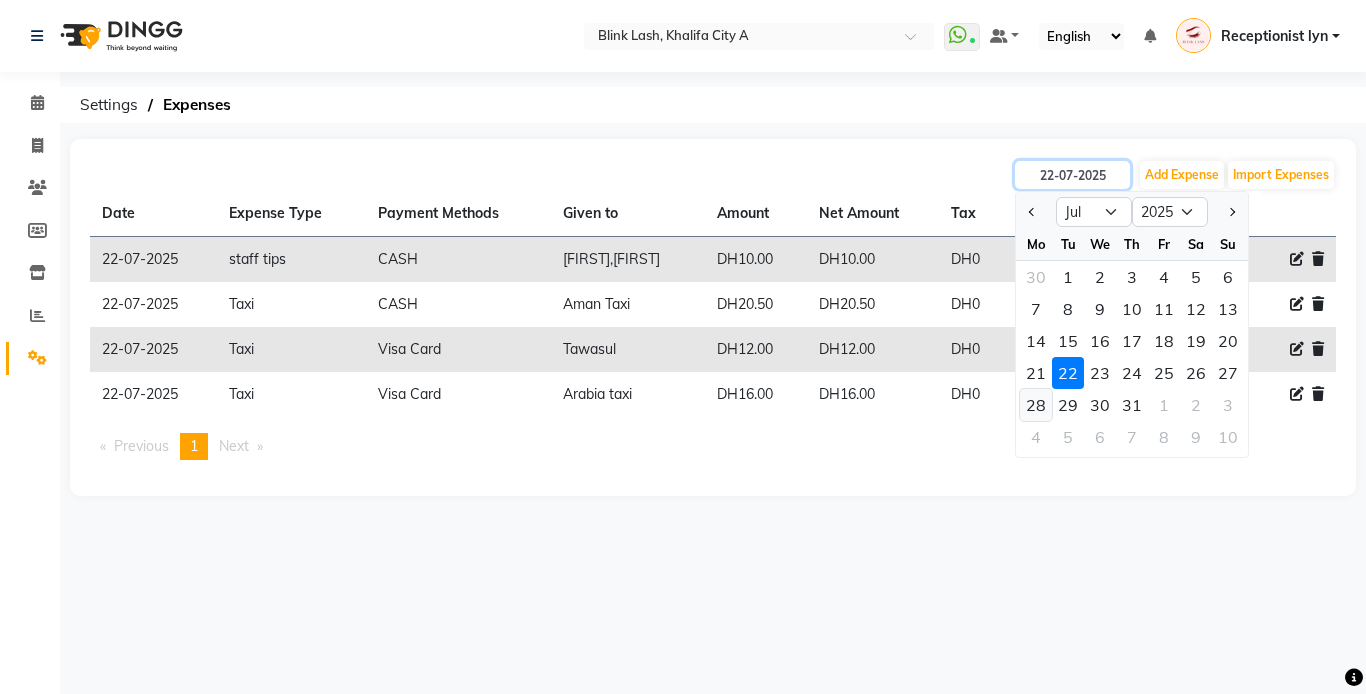 type on "28-07-2025" 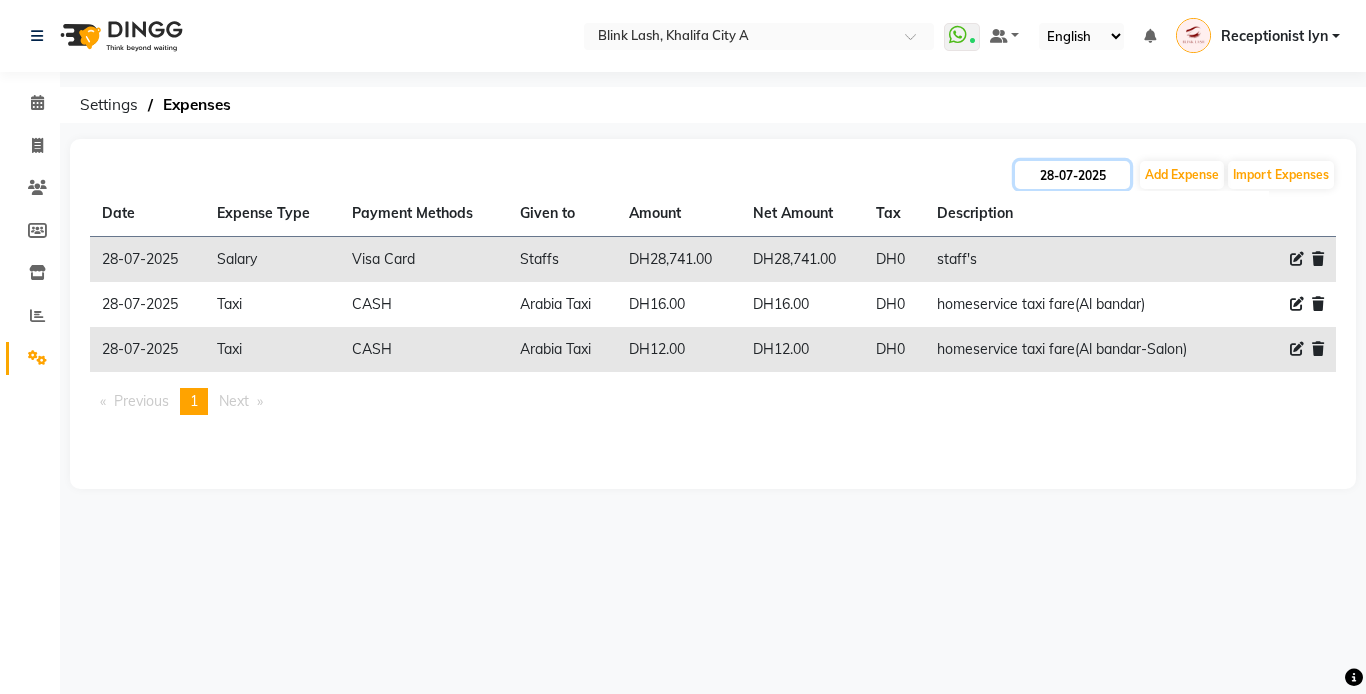 click on "28-07-2025" 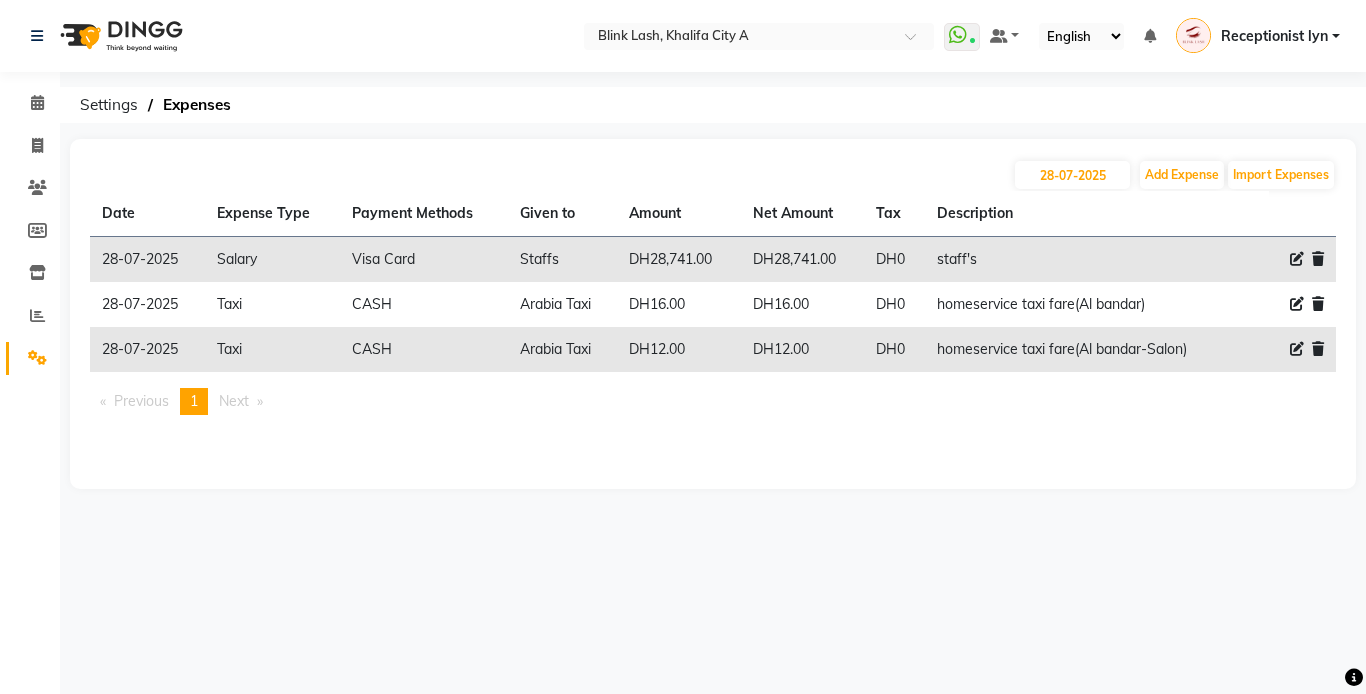 select on "7" 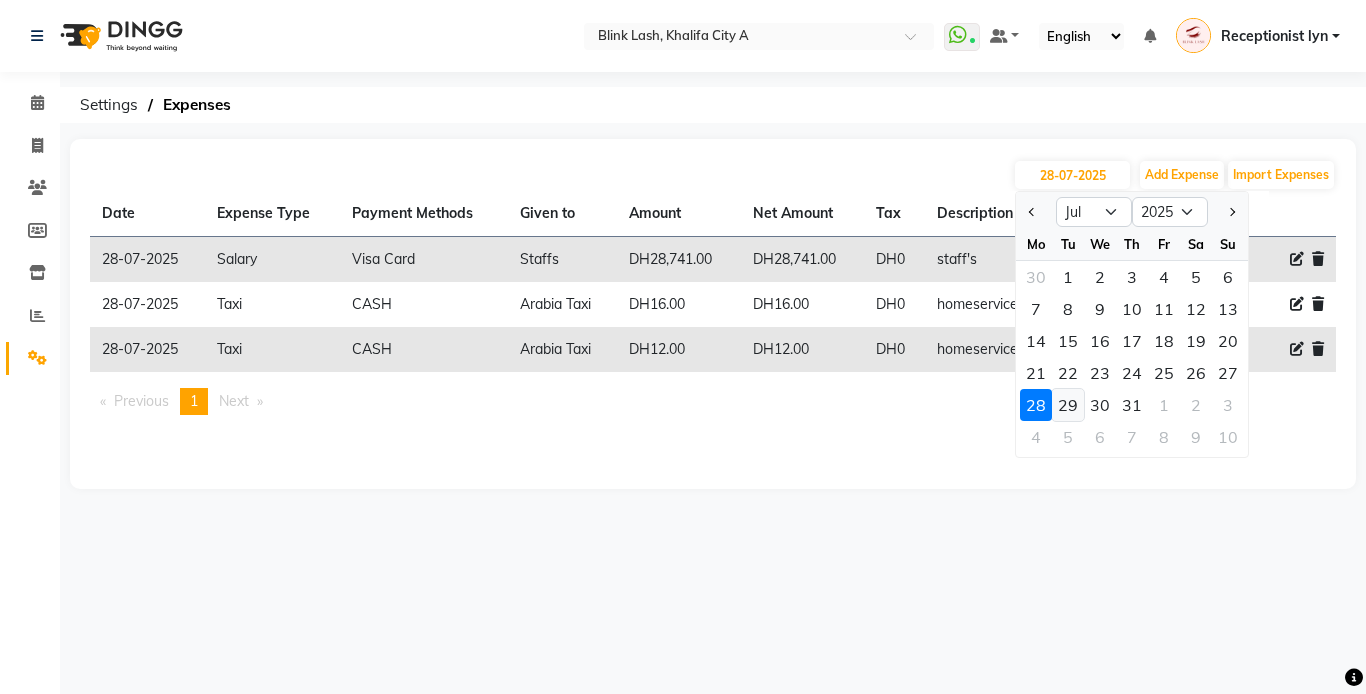 click on "29" 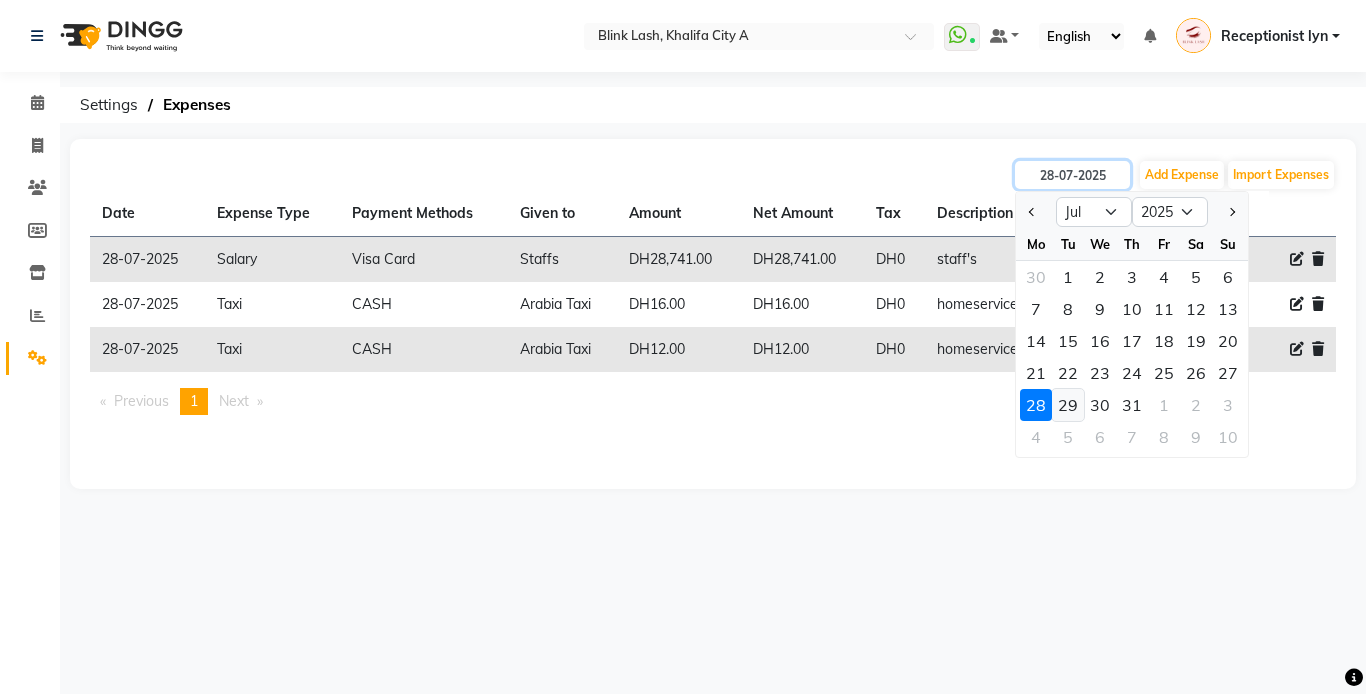 type on "29-07-2025" 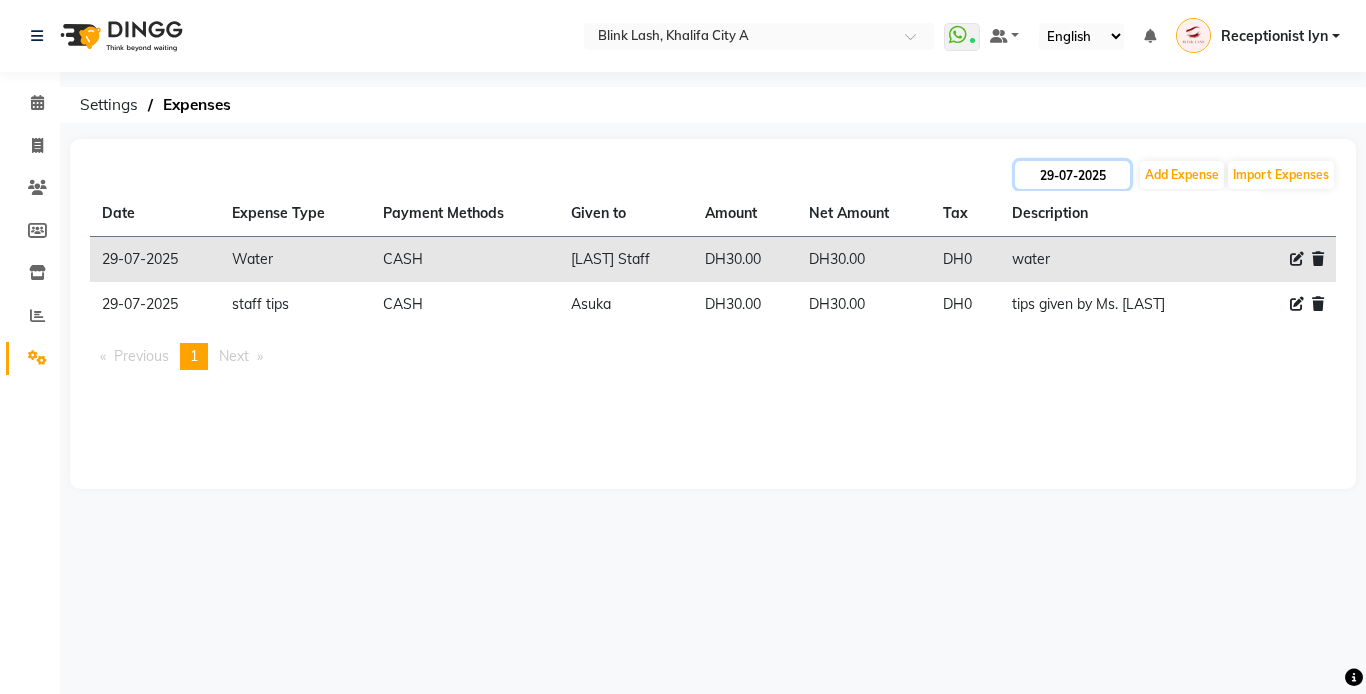 click on "29-07-2025" 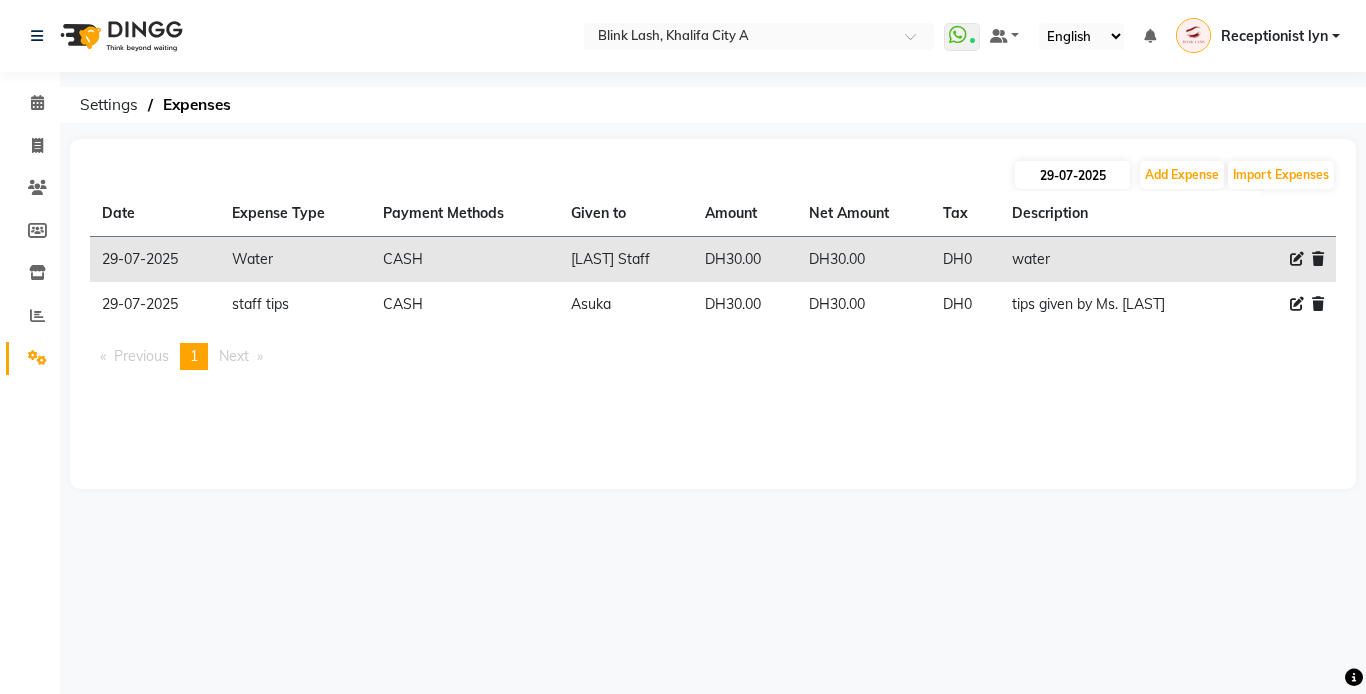 select on "7" 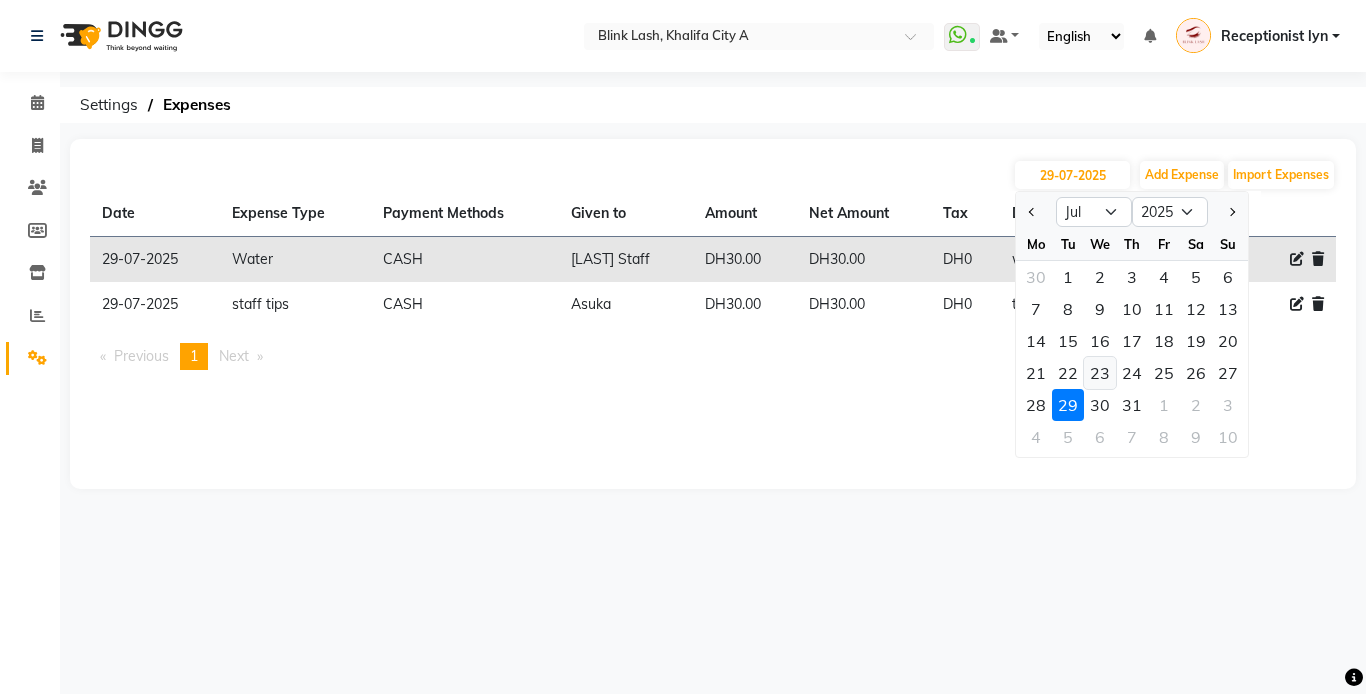 click on "23" 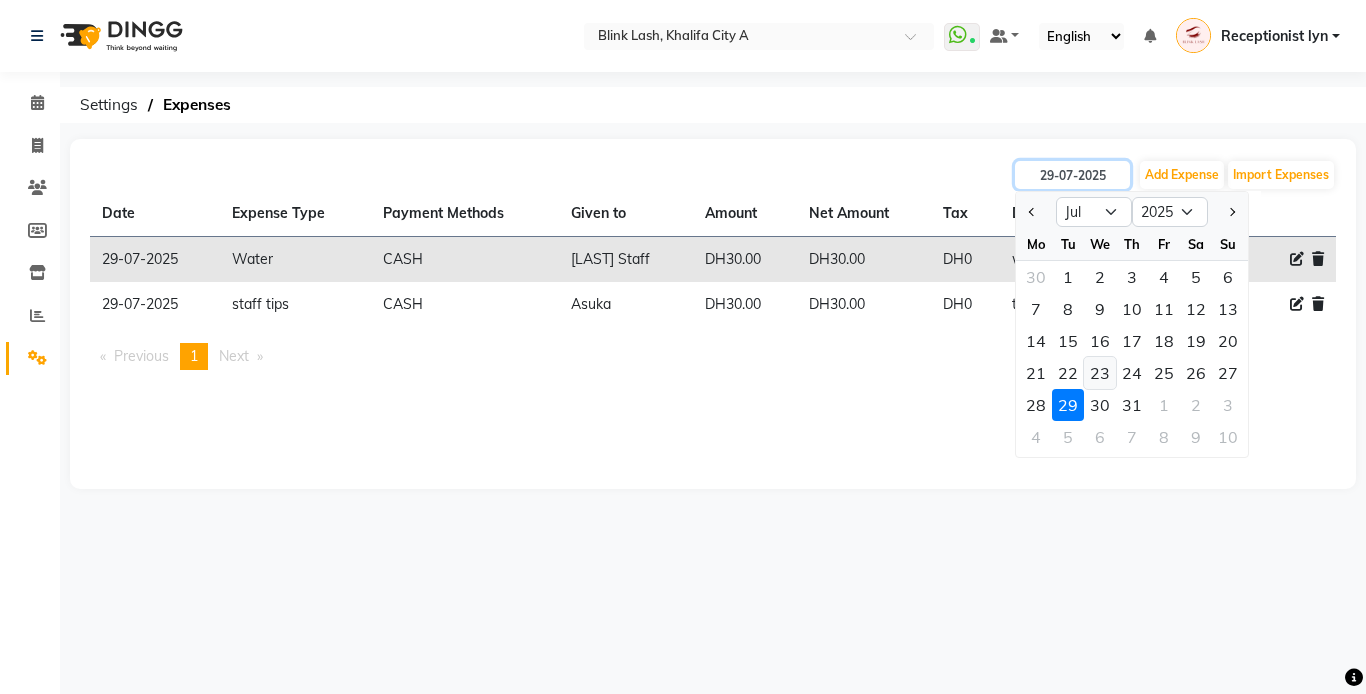 type on "23-07-2025" 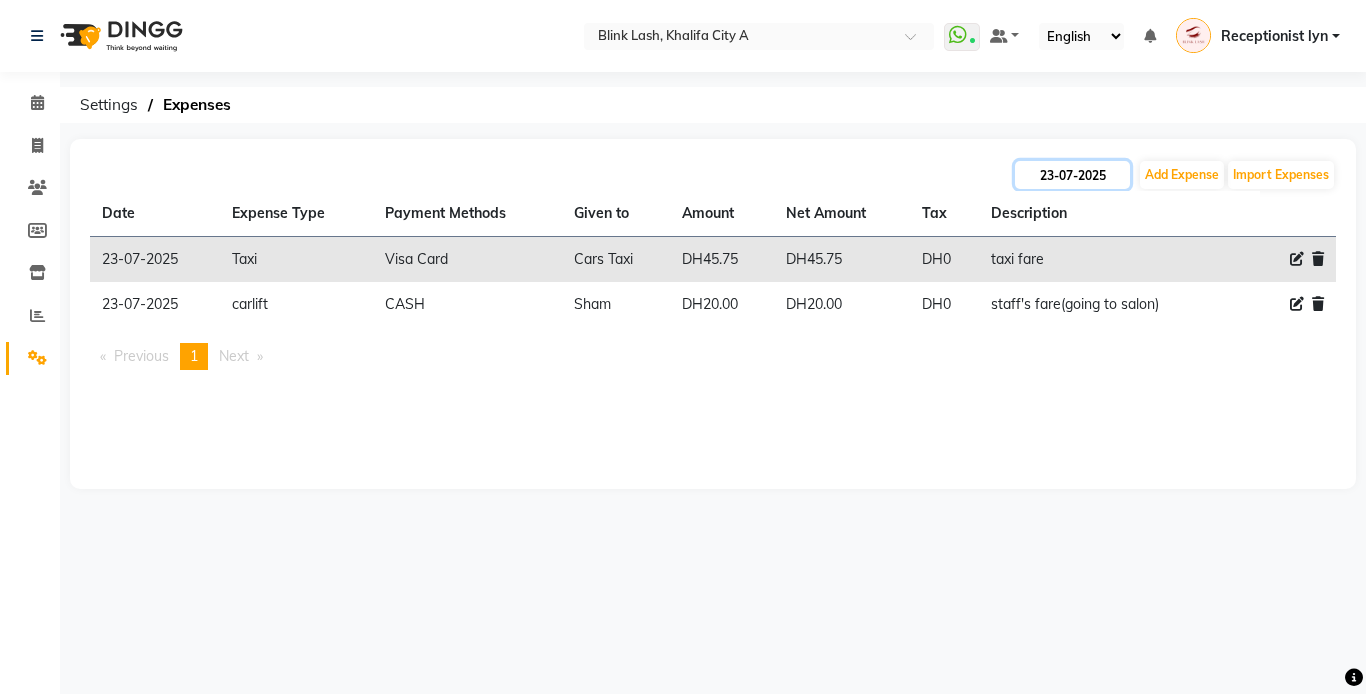 click on "23-07-2025" 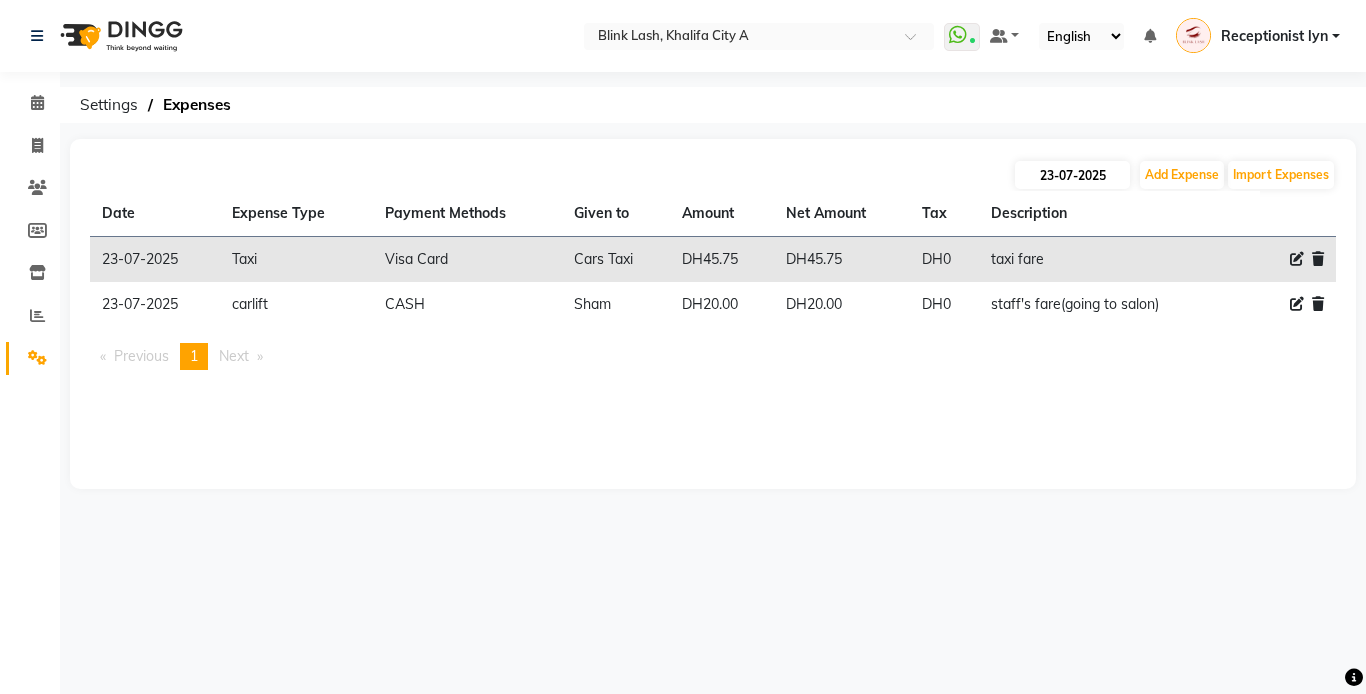 select on "7" 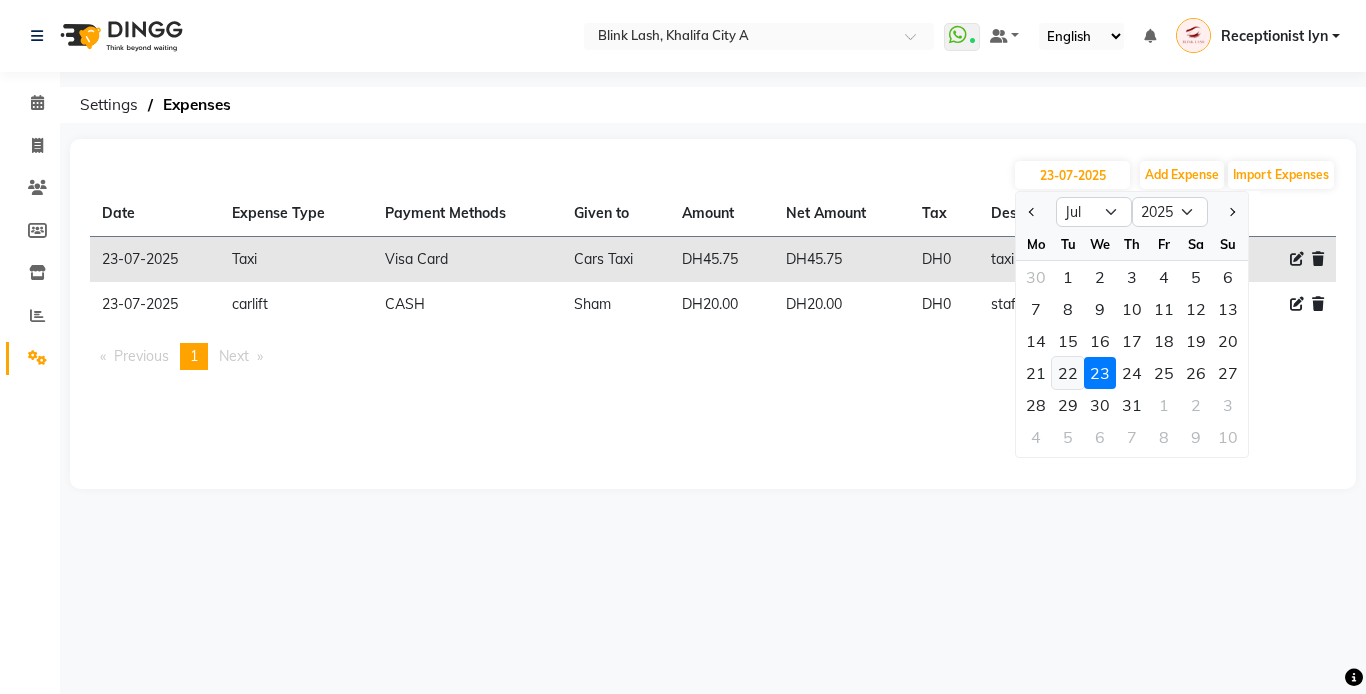 click on "22" 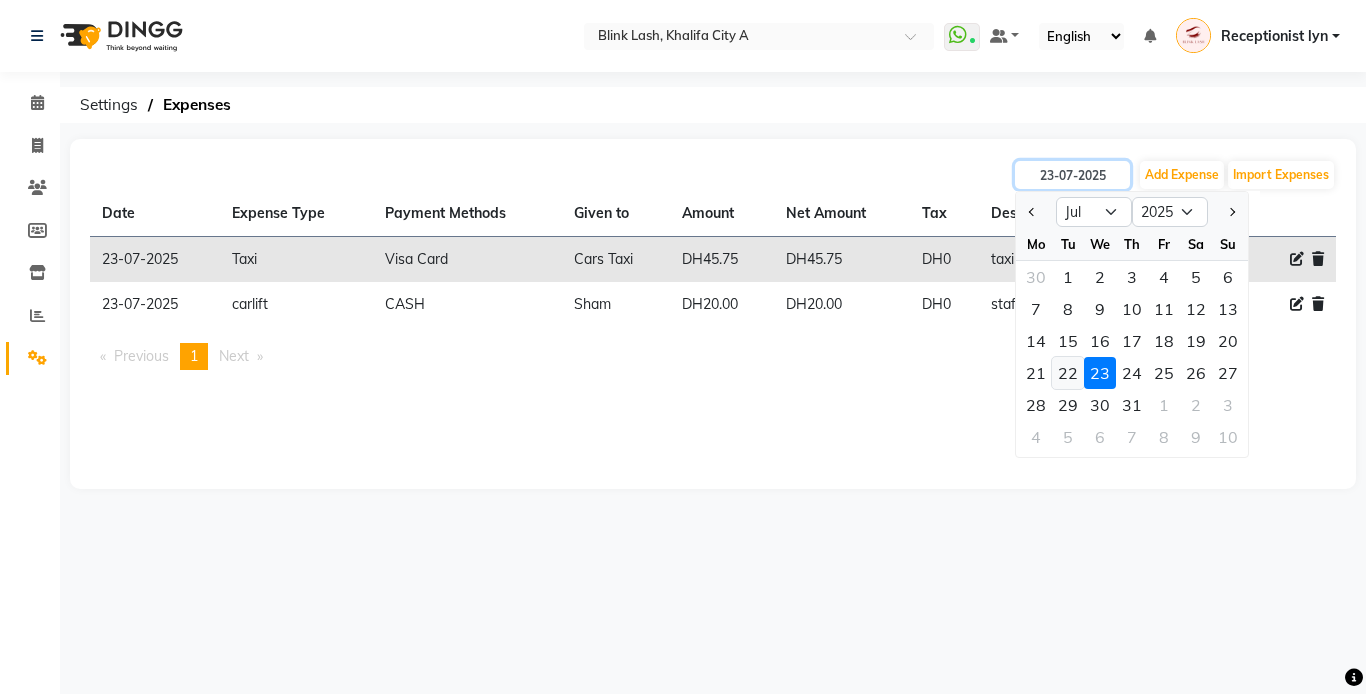 type on "22-07-2025" 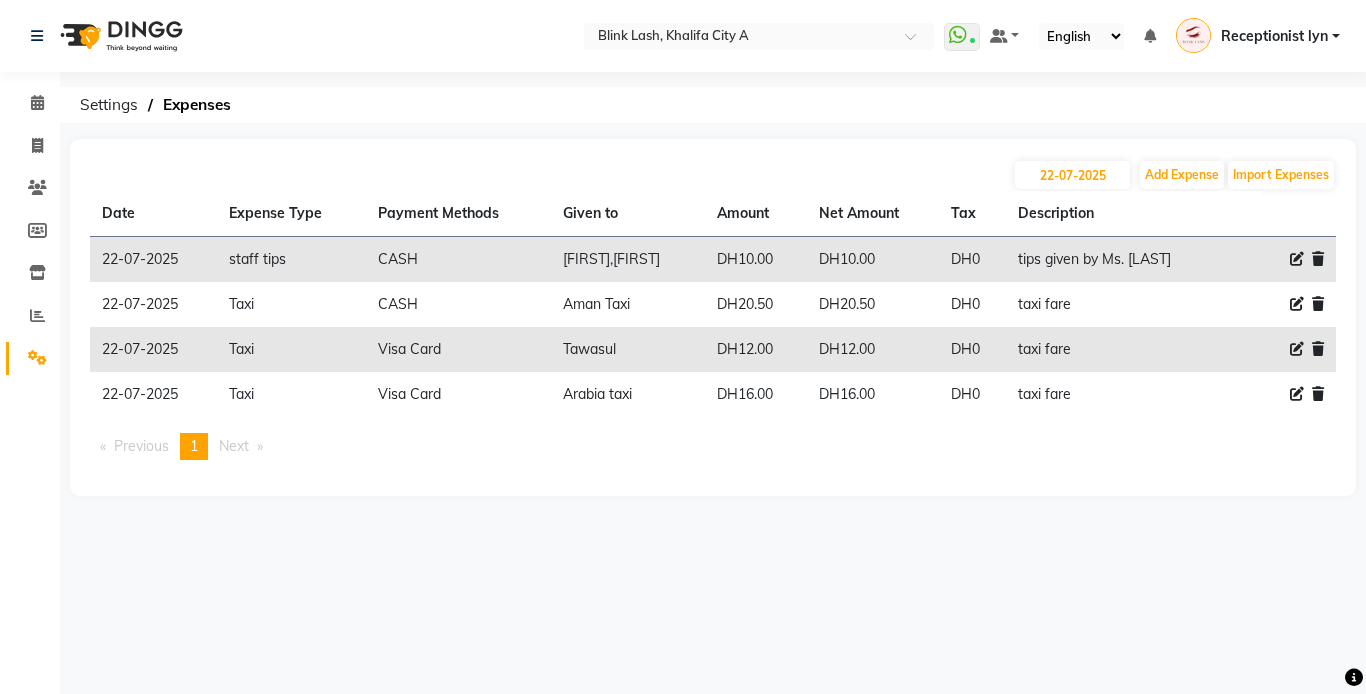 click 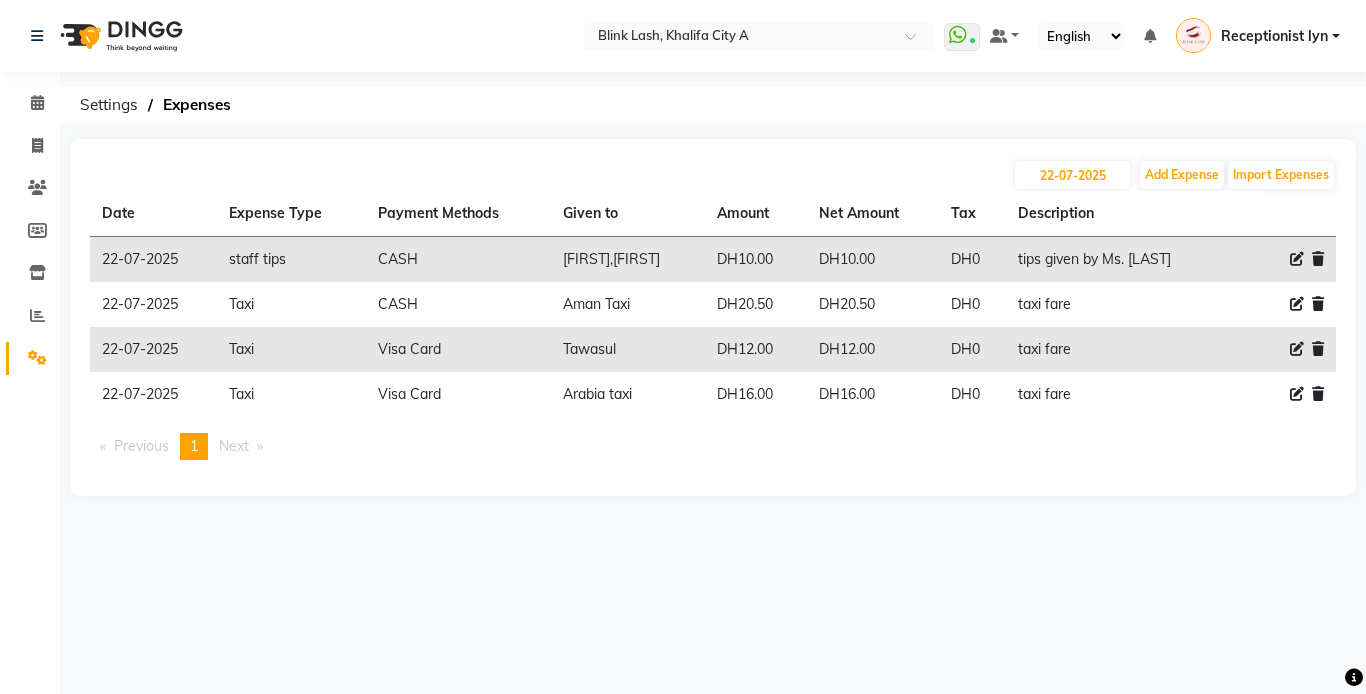 click 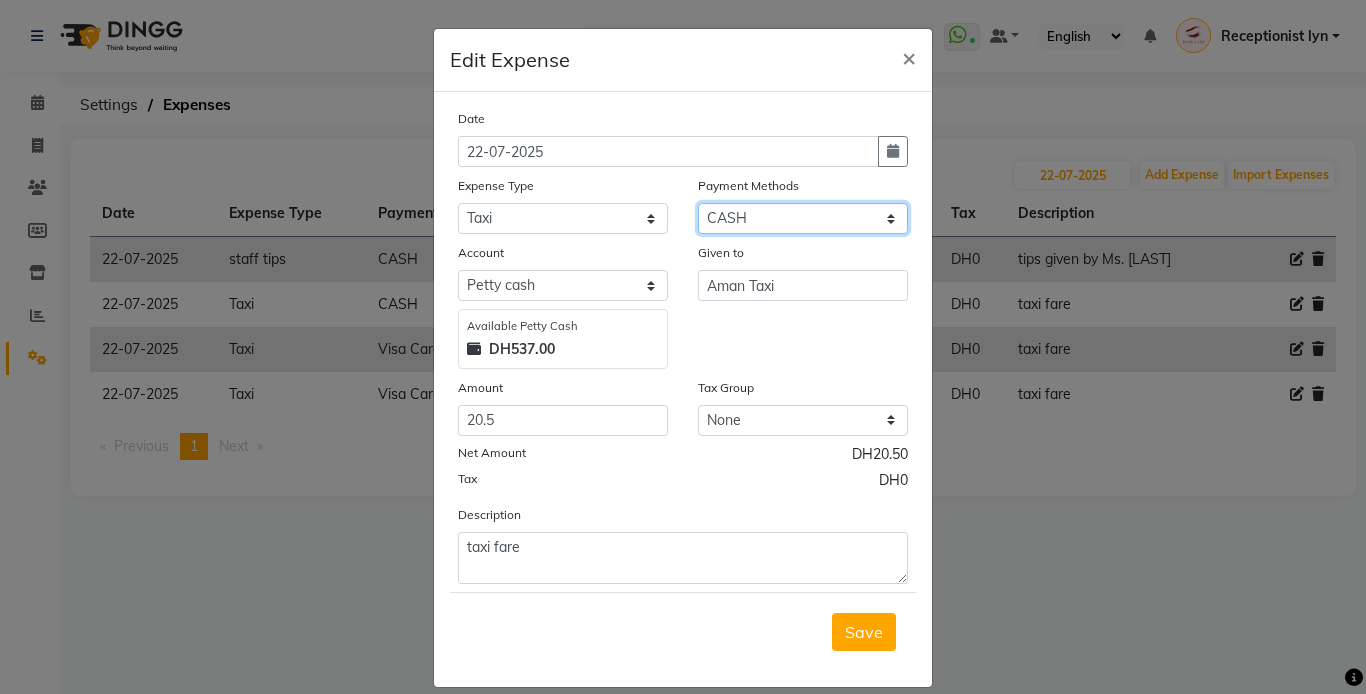 click on "Select Gift Card Master Card ONLINE Visa Card CASH Package Cheque Prepaid Voucher" 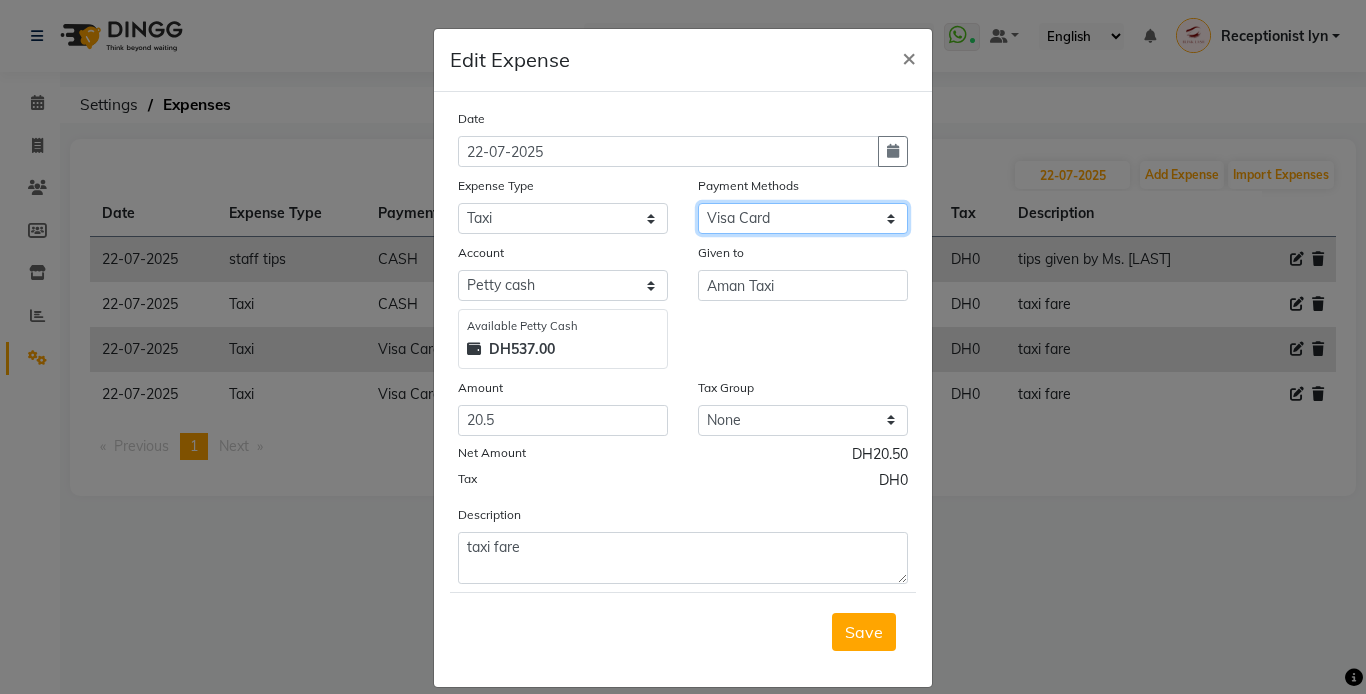 click on "Select Gift Card Master Card ONLINE Visa Card CASH Package Cheque Prepaid Voucher" 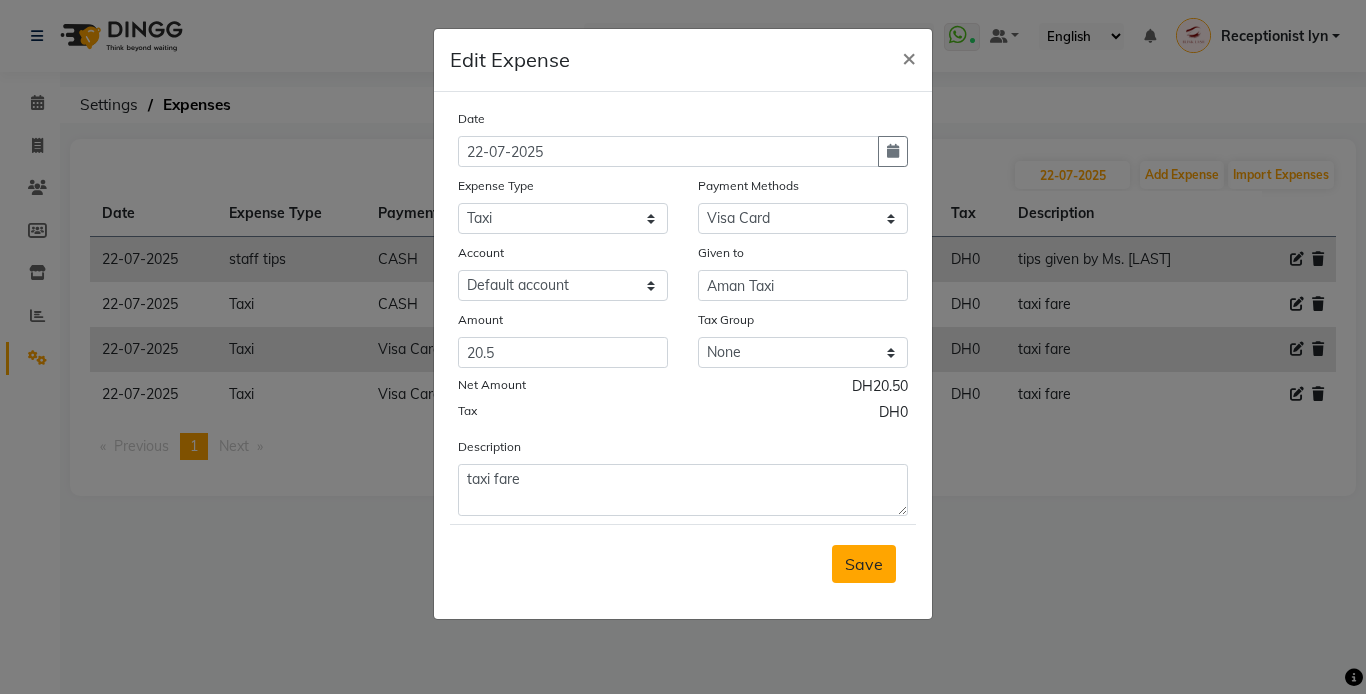 click on "Save" at bounding box center [864, 564] 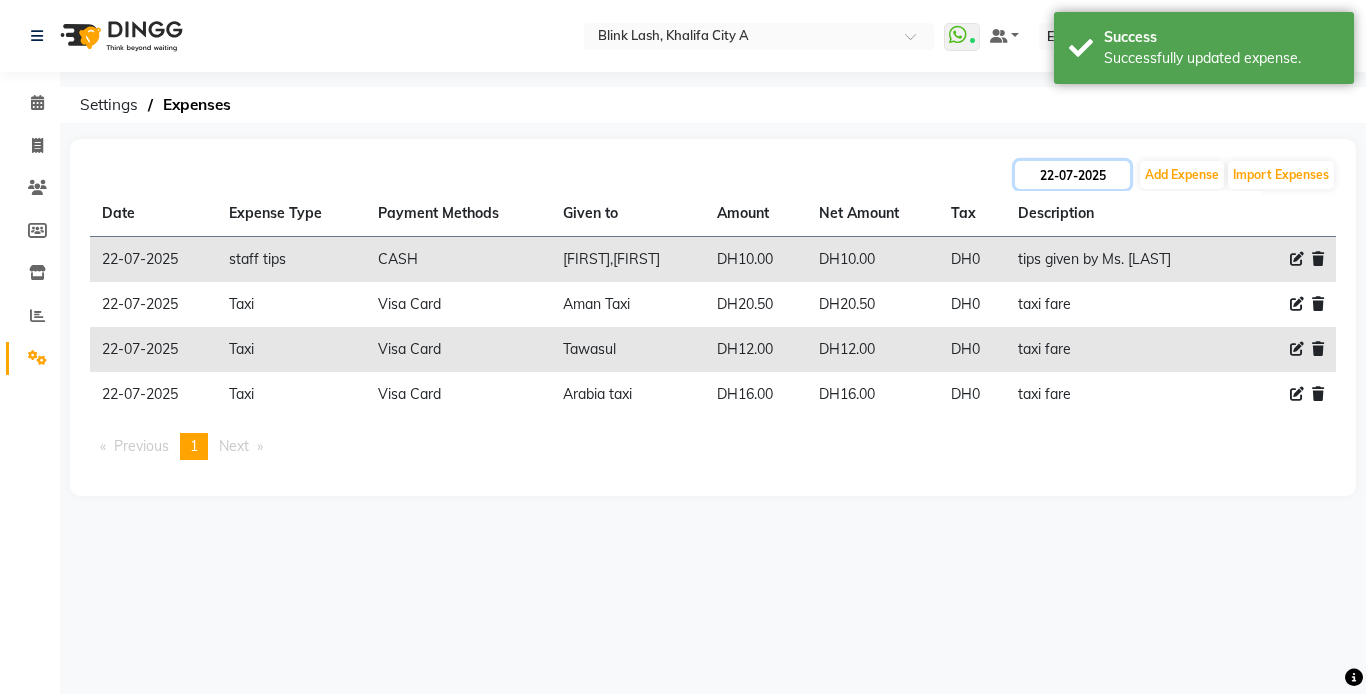 click on "22-07-2025" 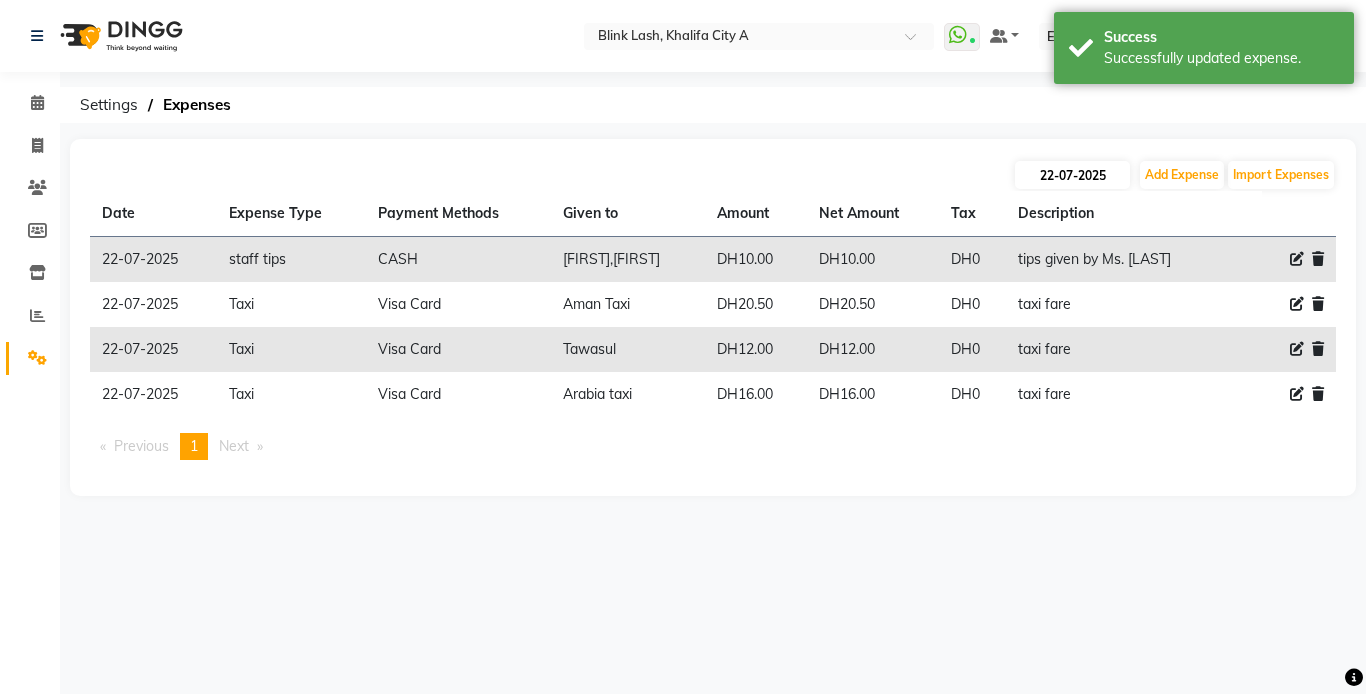 select on "7" 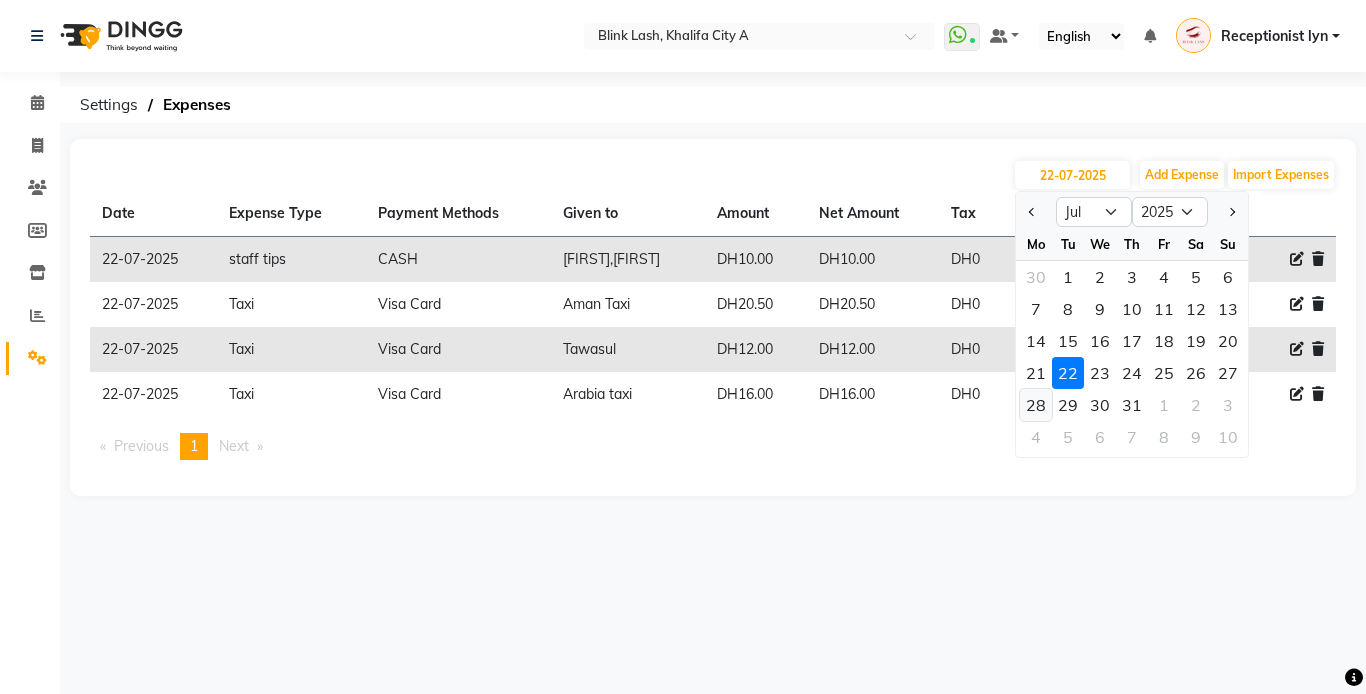 click on "28" 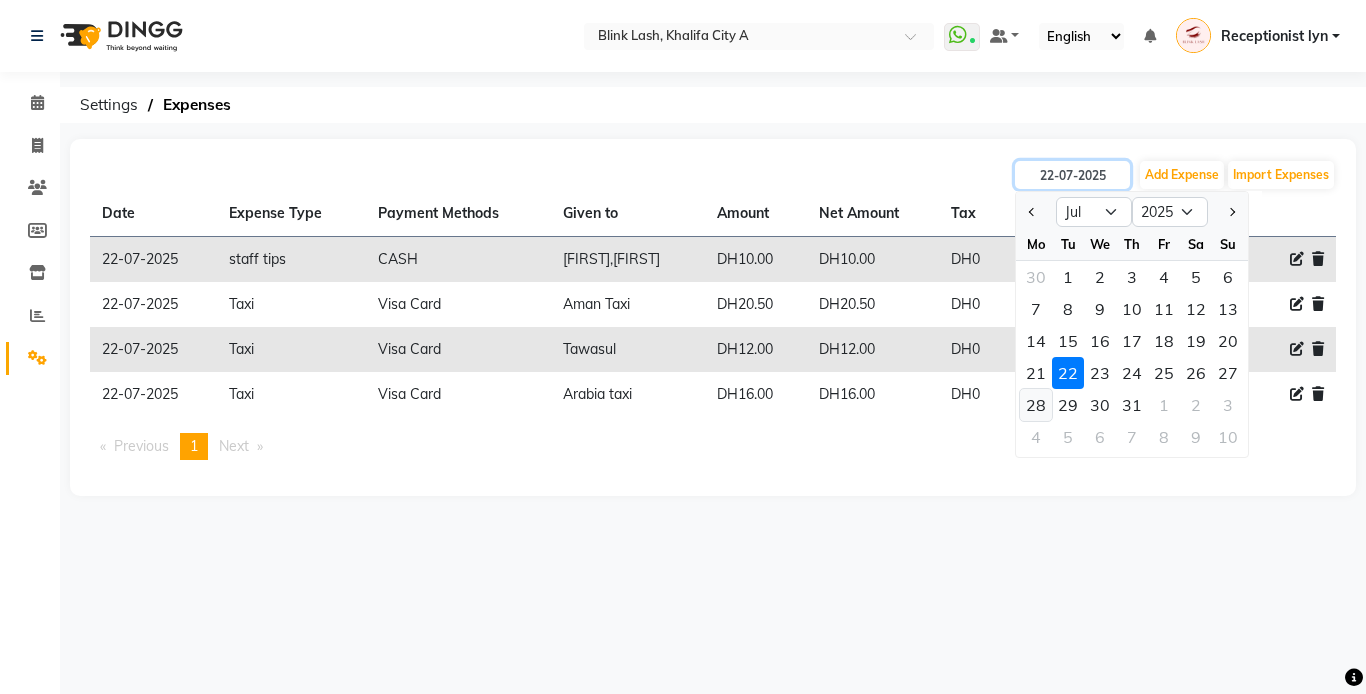 type on "28-07-2025" 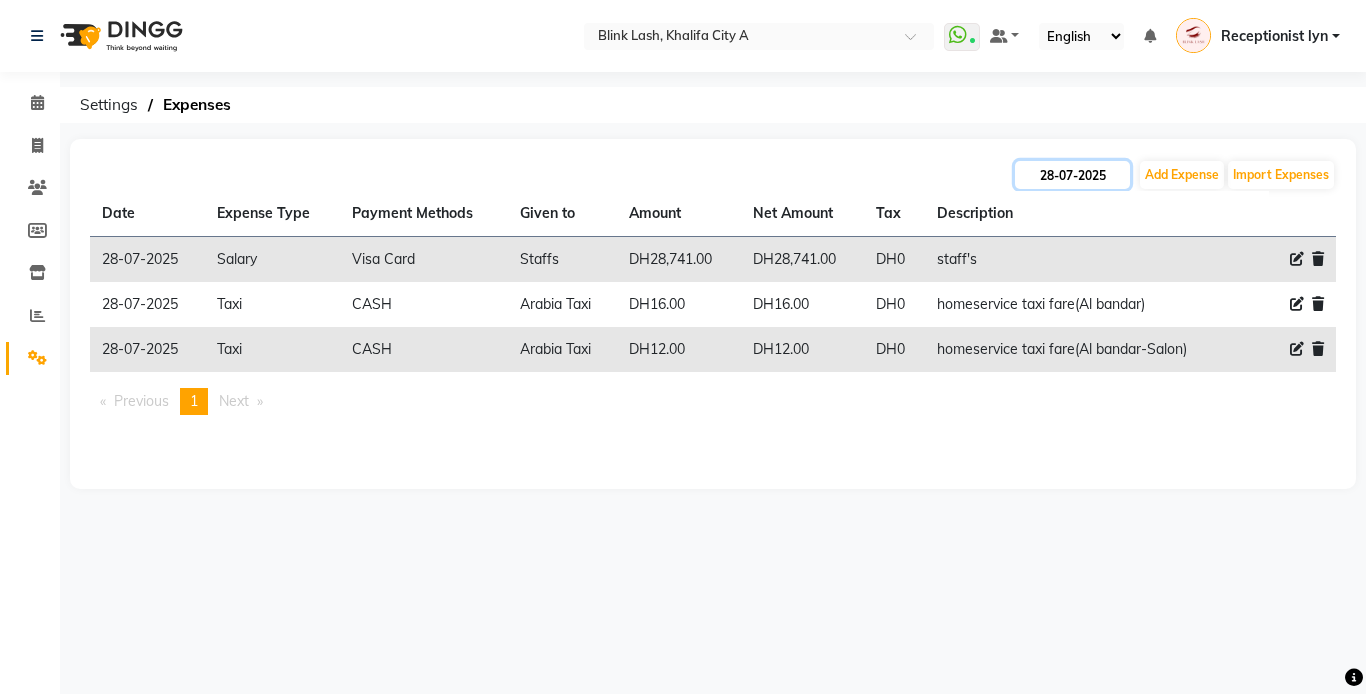 click on "28-07-2025" 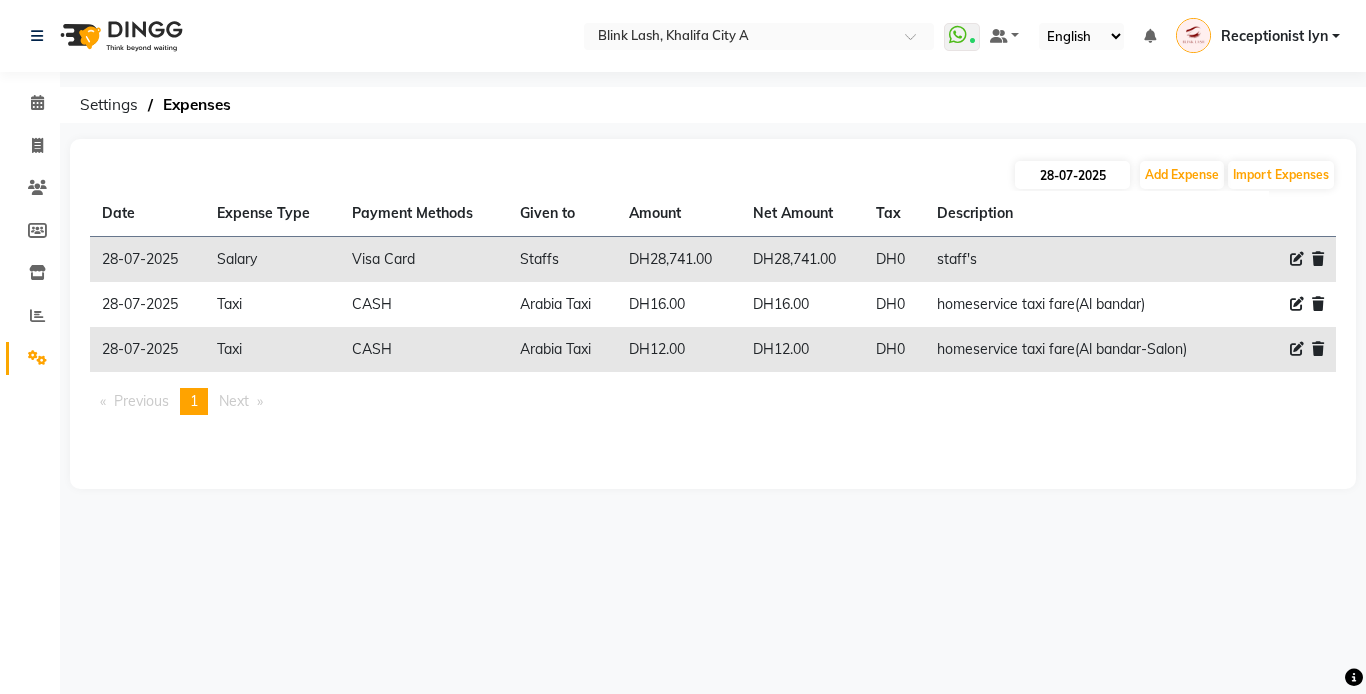 select on "7" 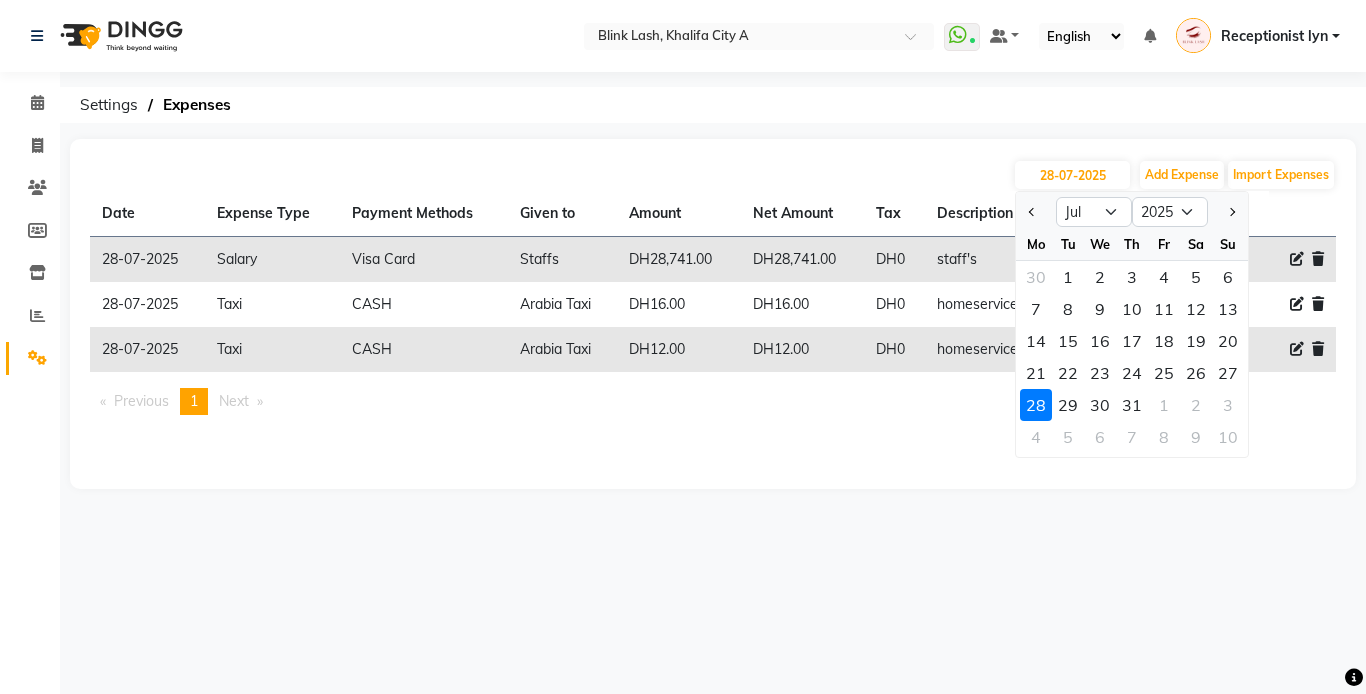 click on "29" 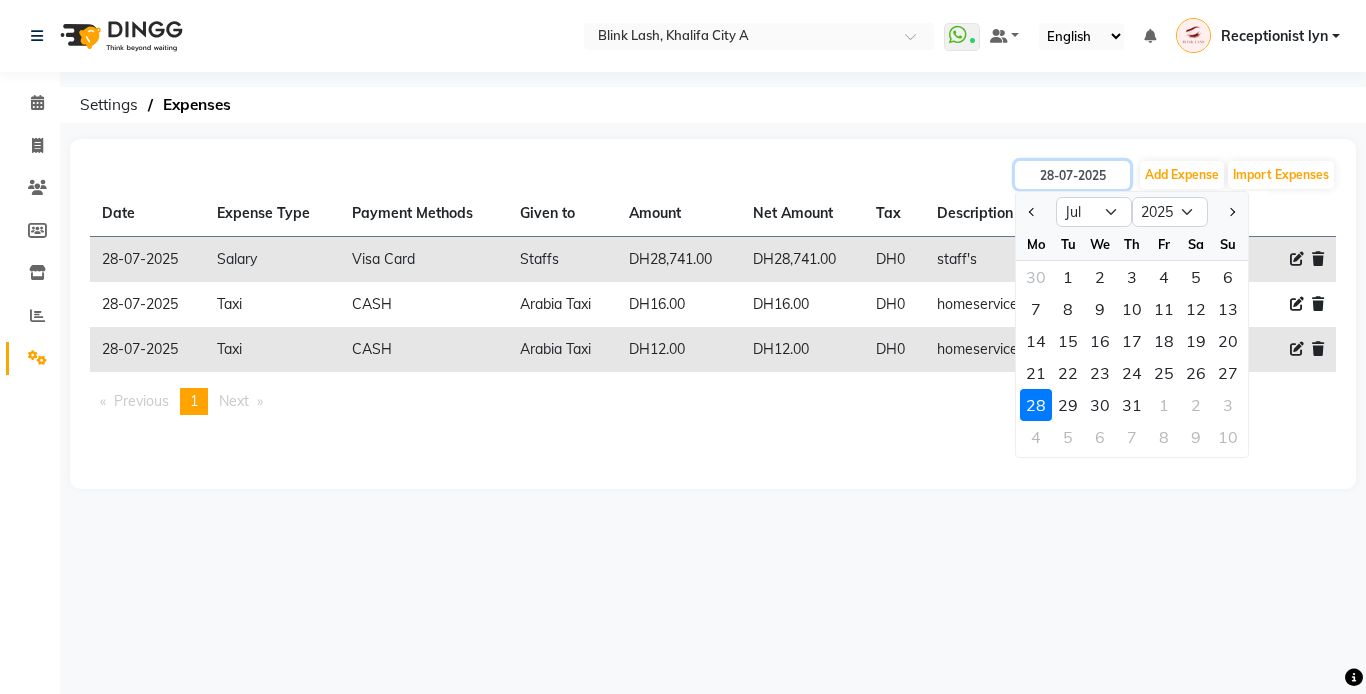 type on "29-07-2025" 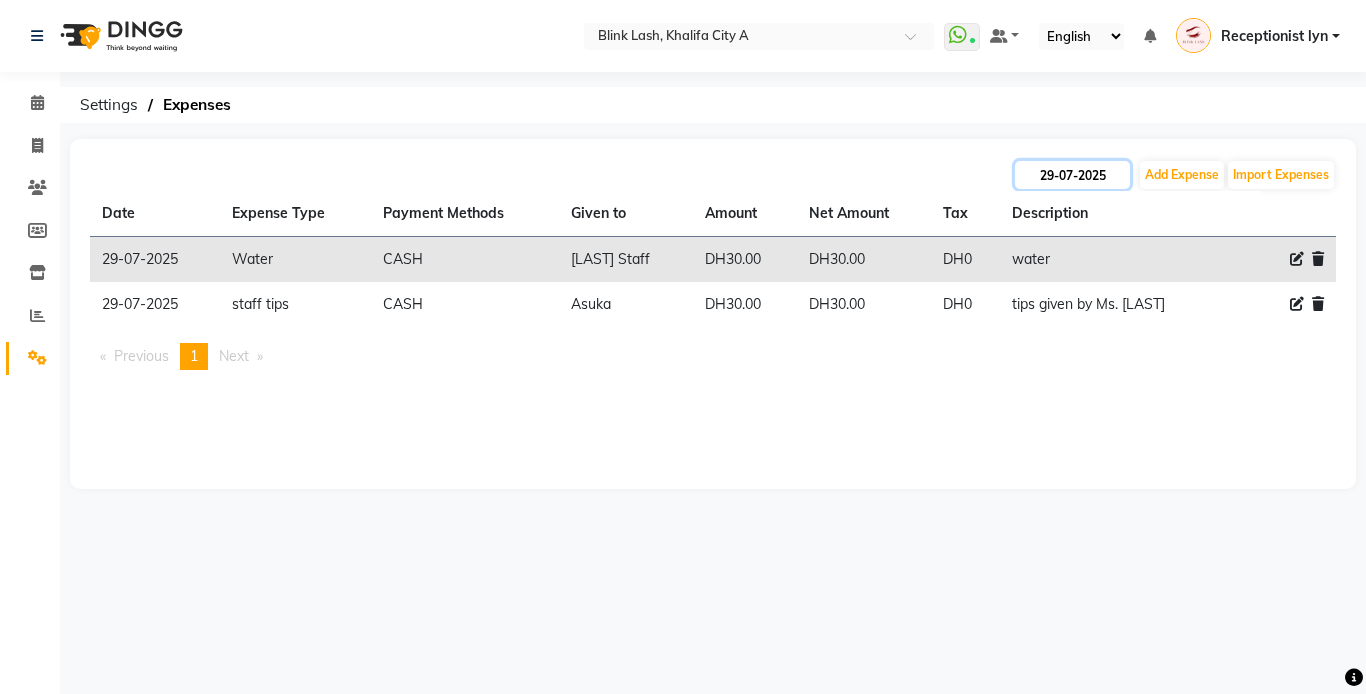 click on "29-07-2025" 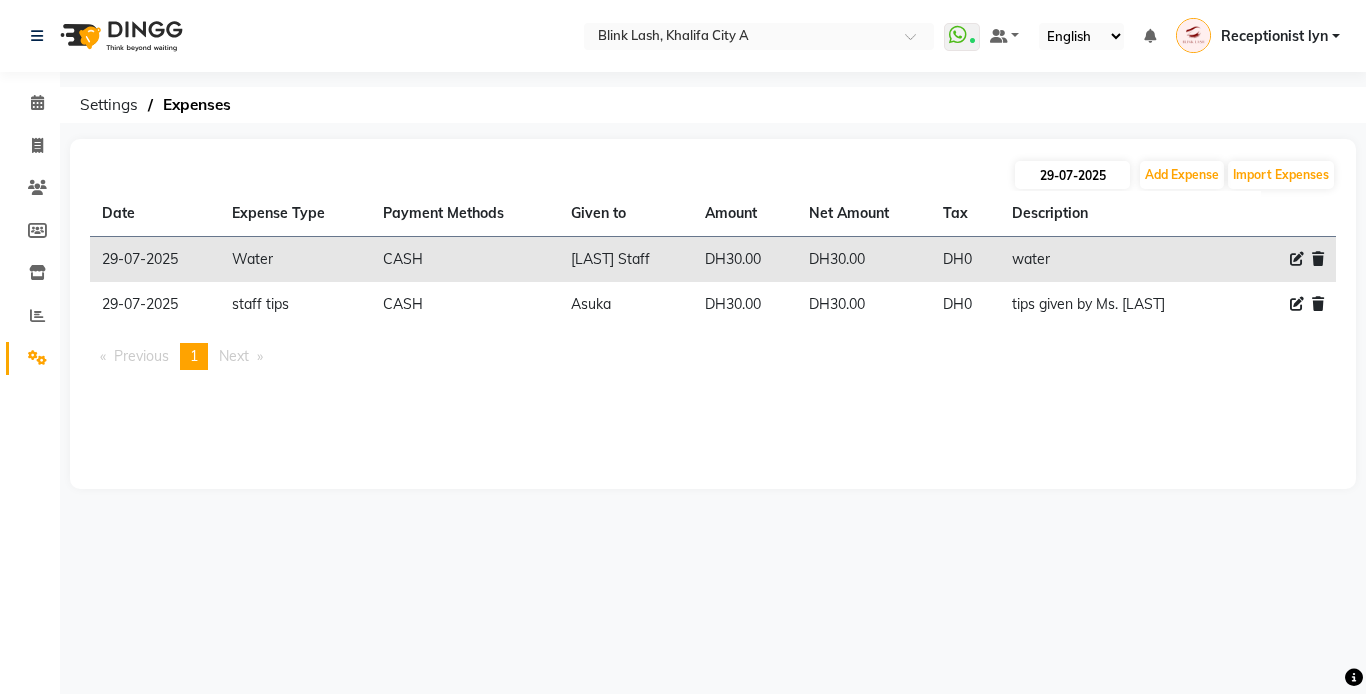select on "7" 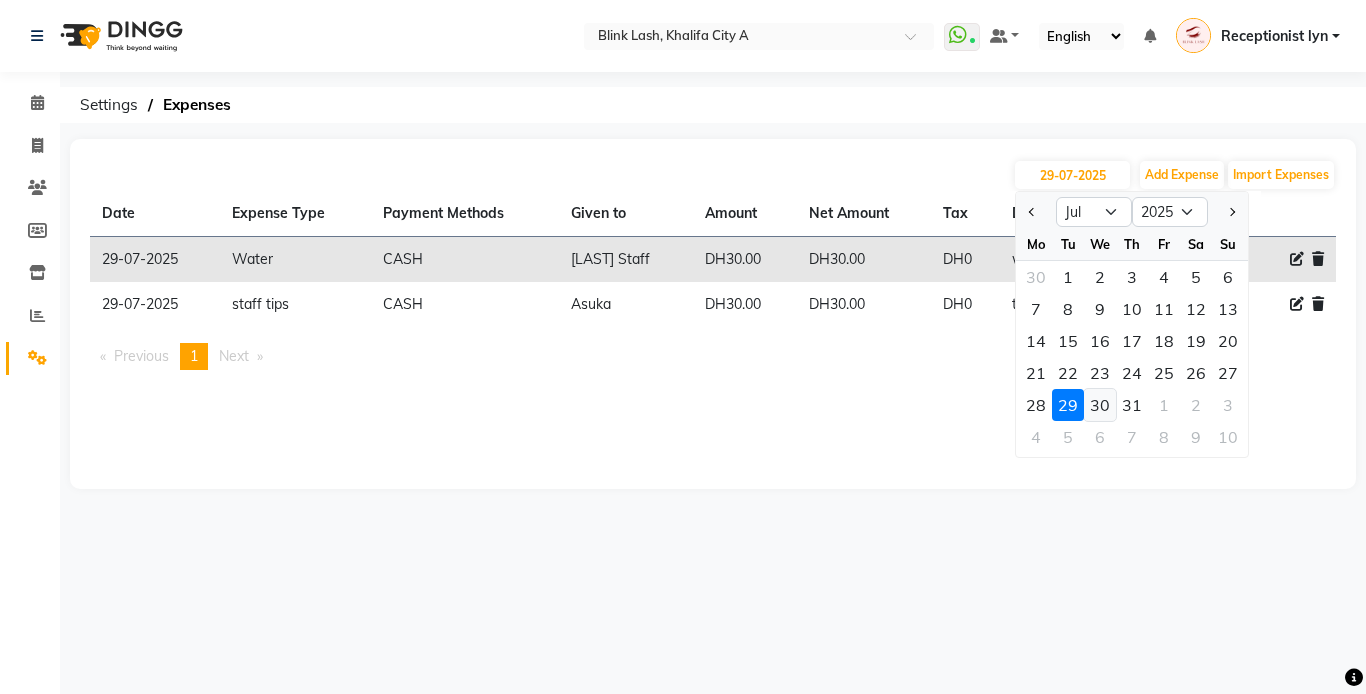 click on "30" 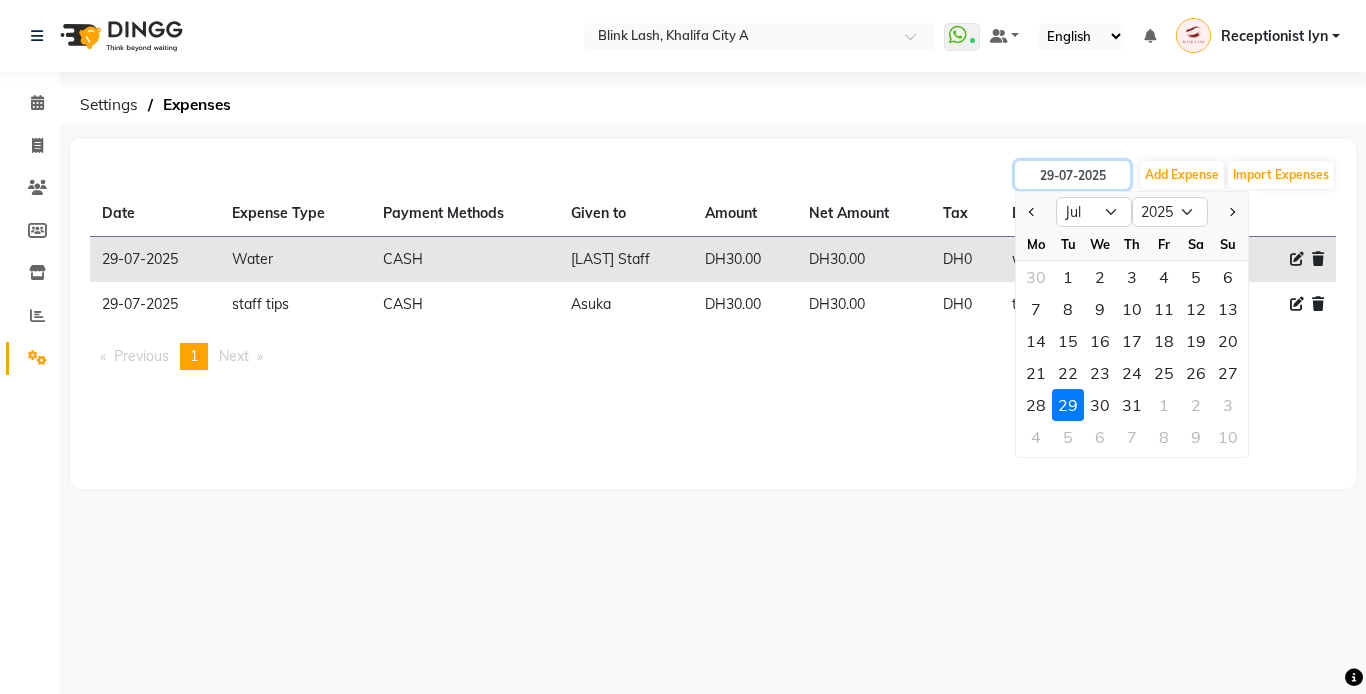 type on "30-07-2025" 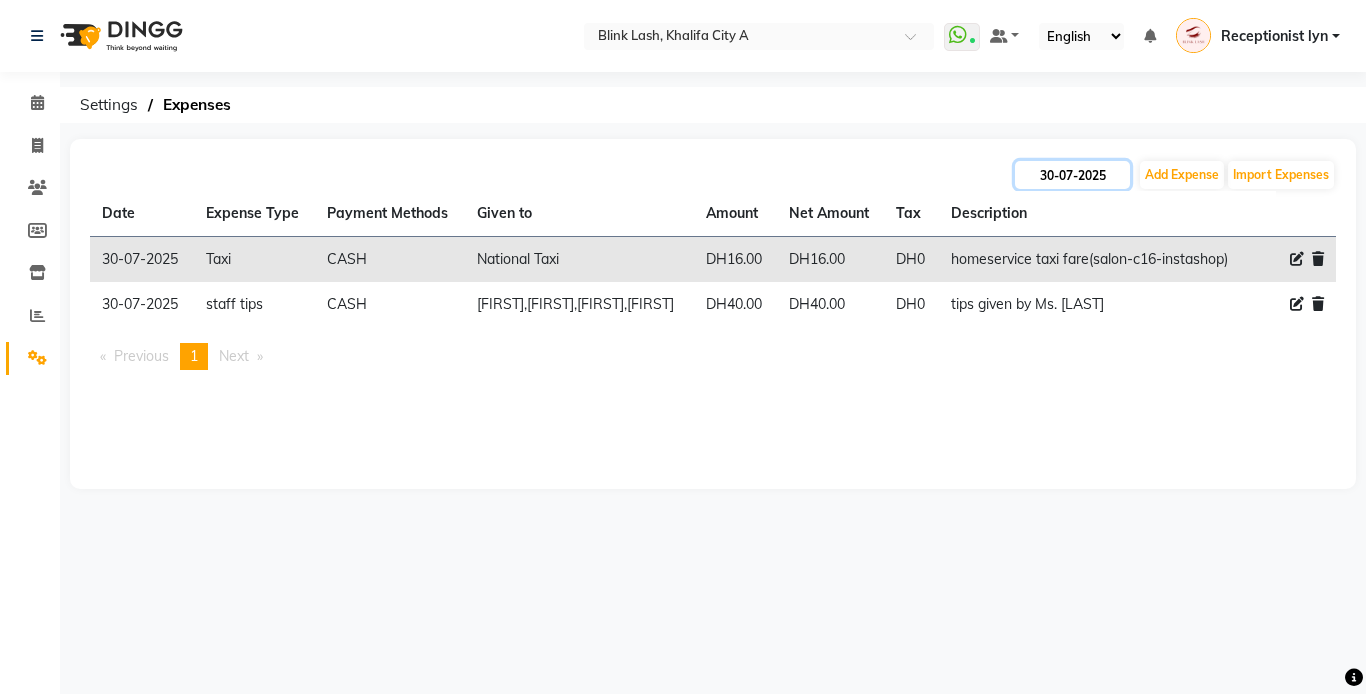 click on "30-07-2025" 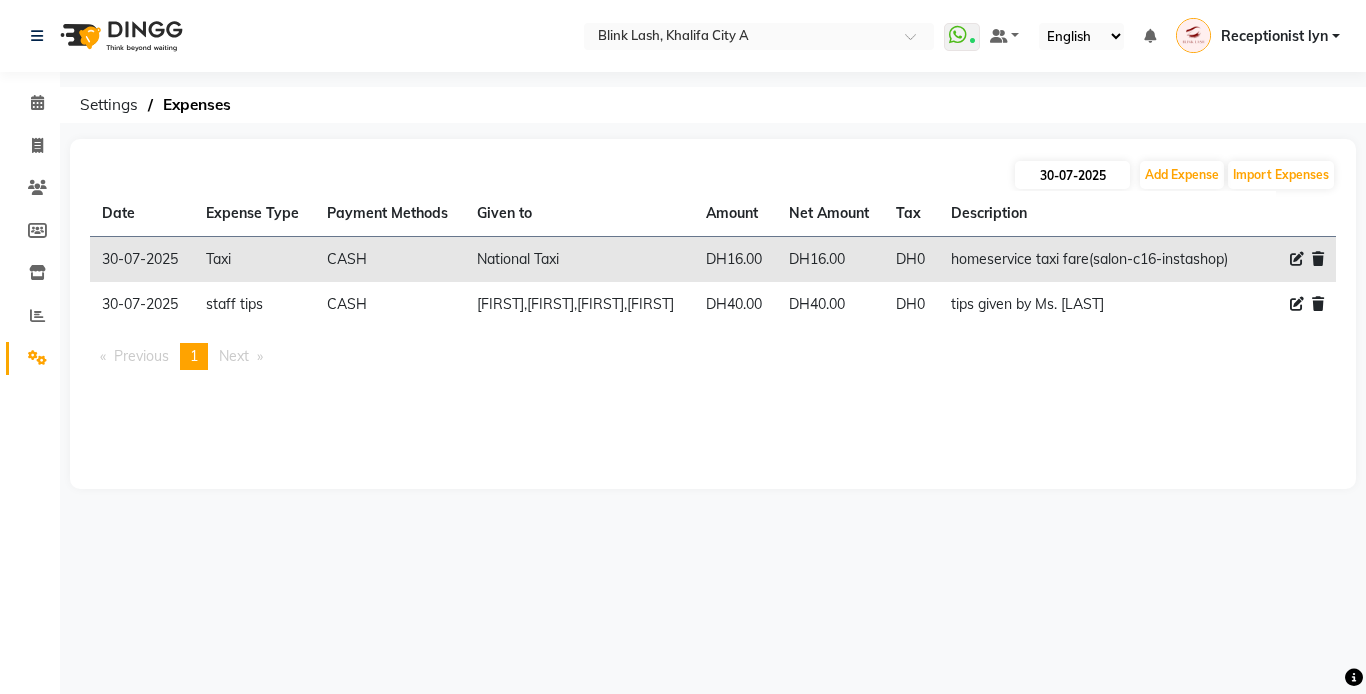select on "7" 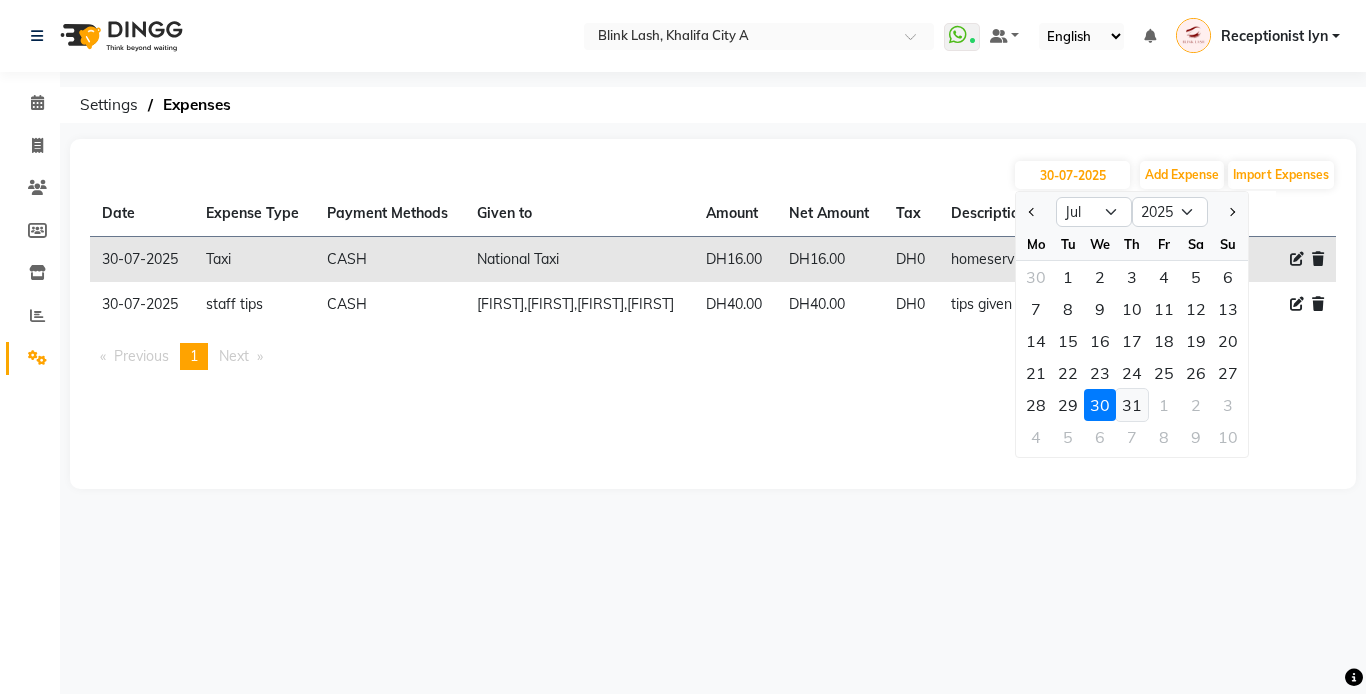 click on "31" 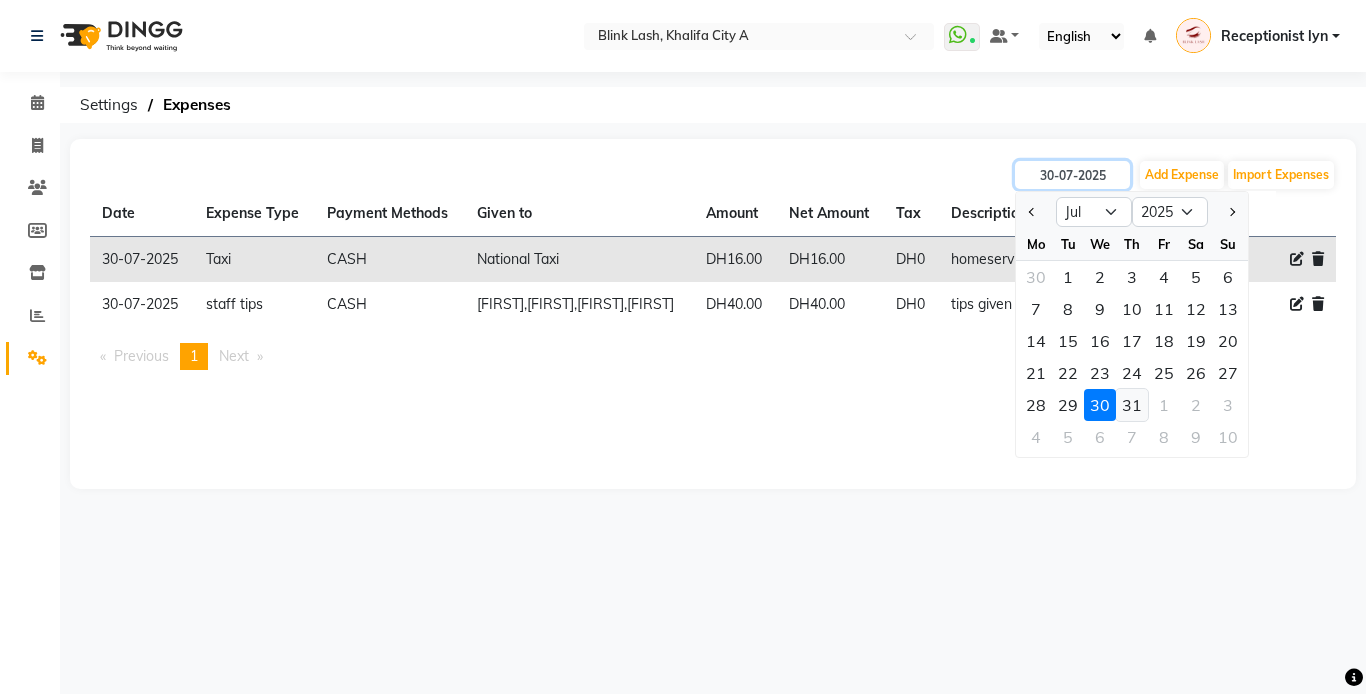 type 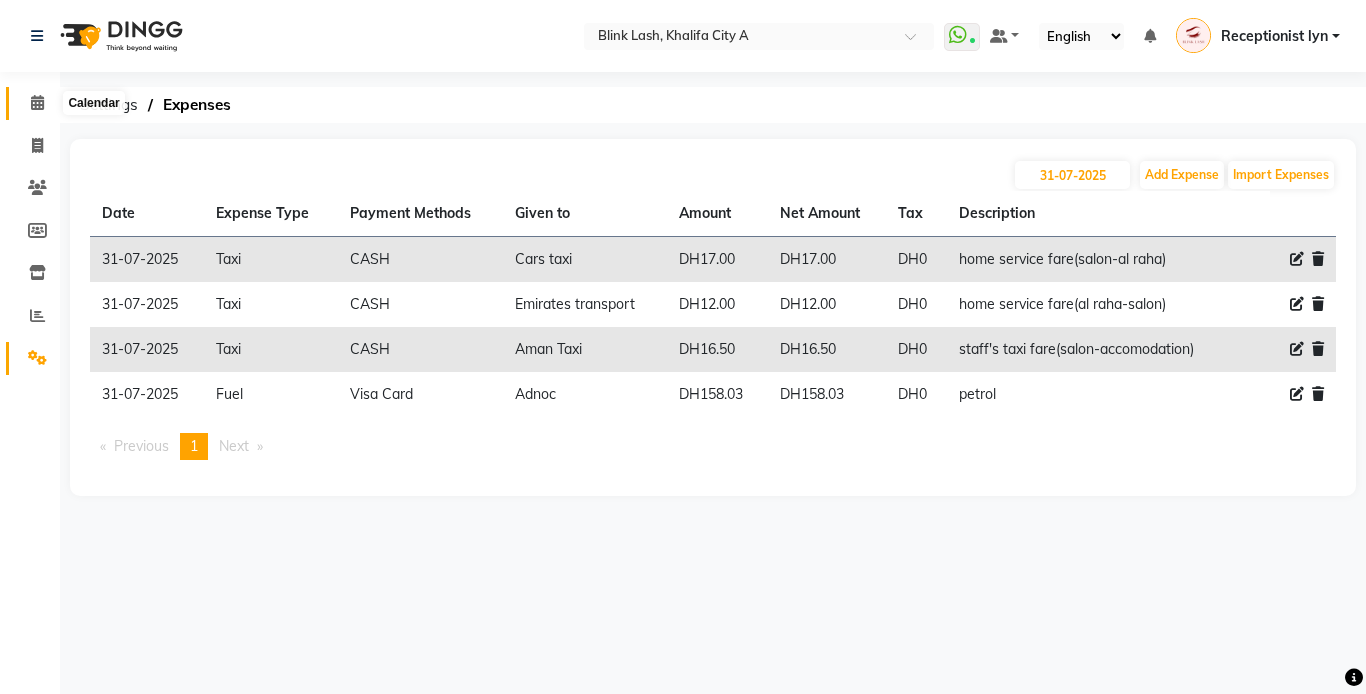 click 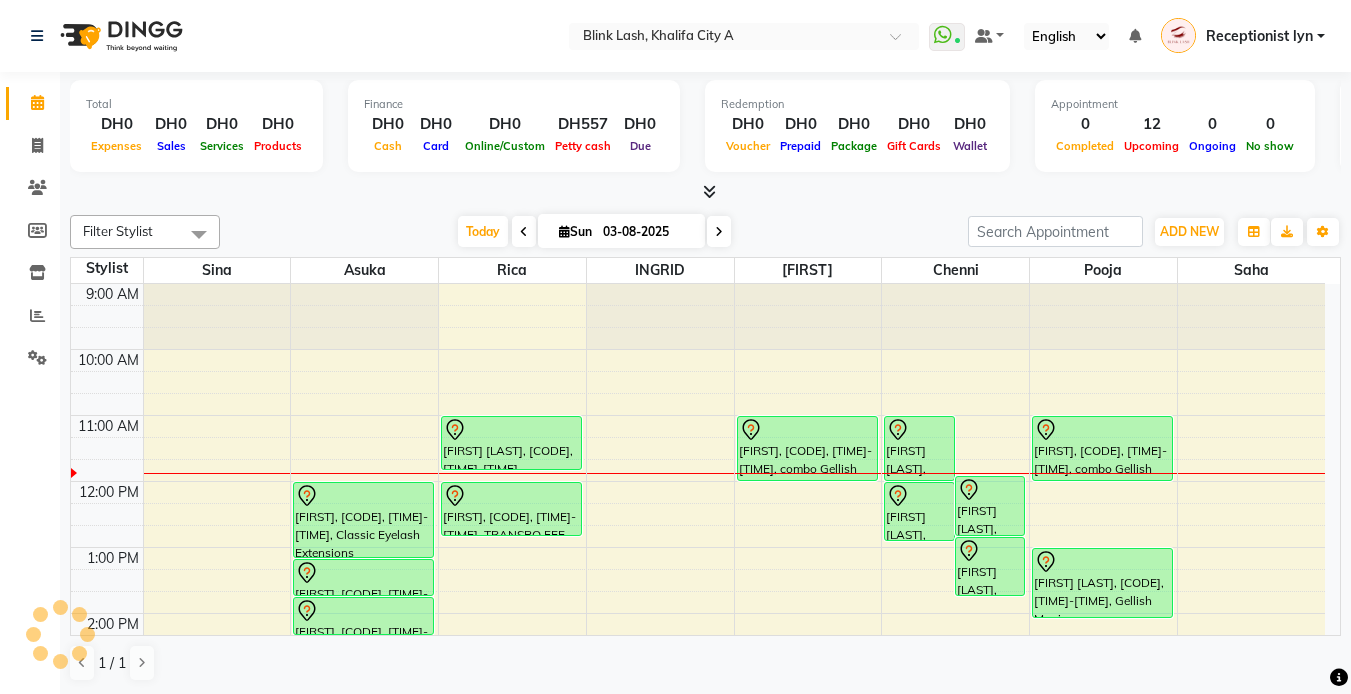 scroll, scrollTop: 0, scrollLeft: 0, axis: both 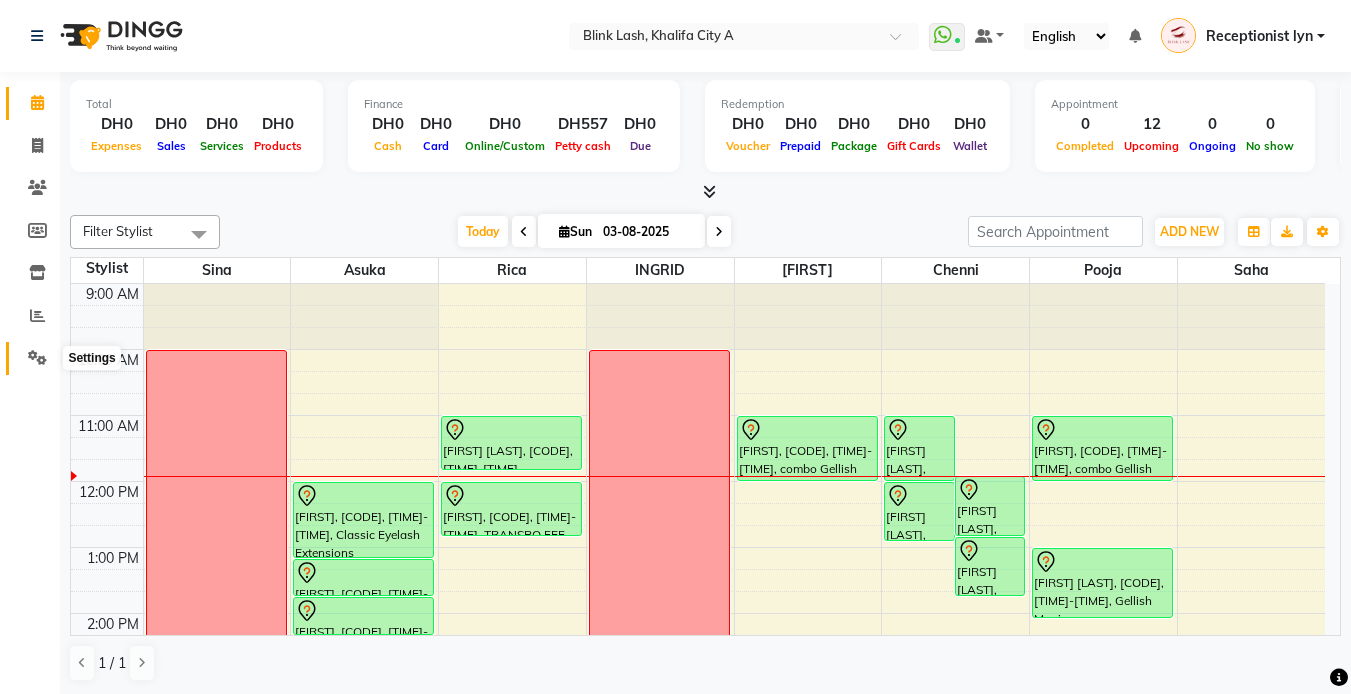 click 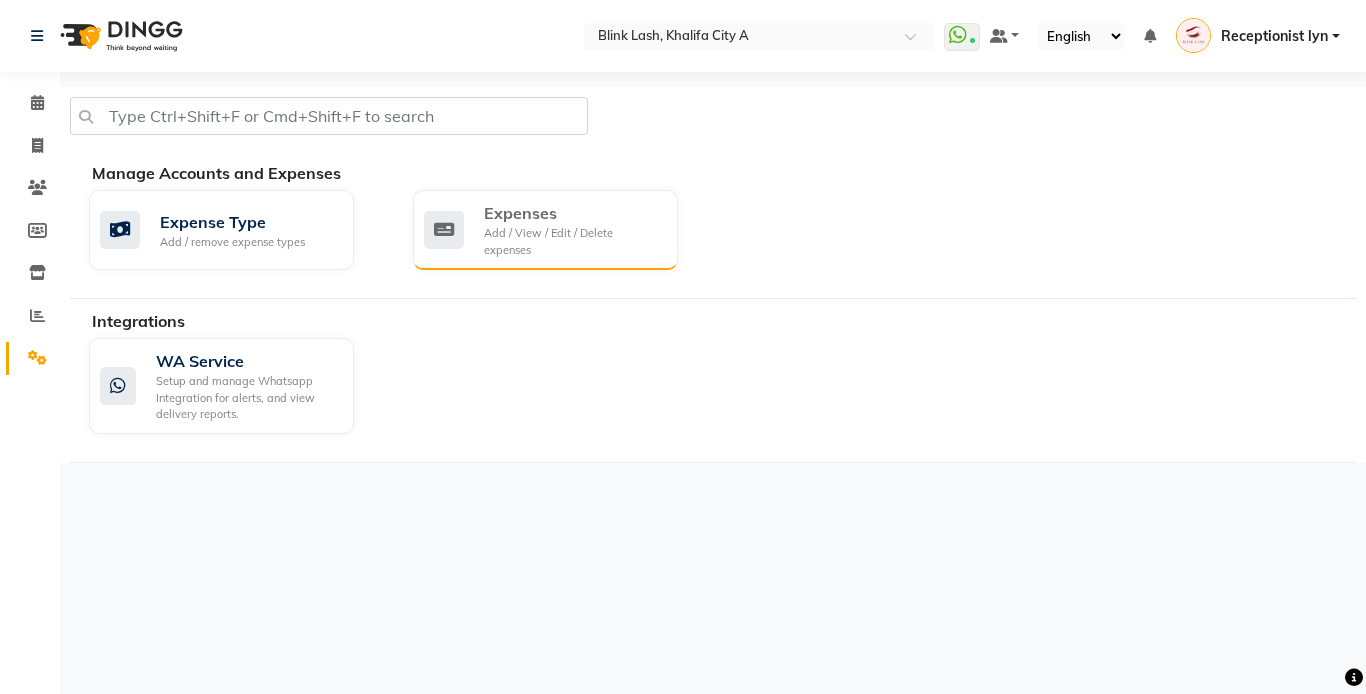 click on "Expenses" 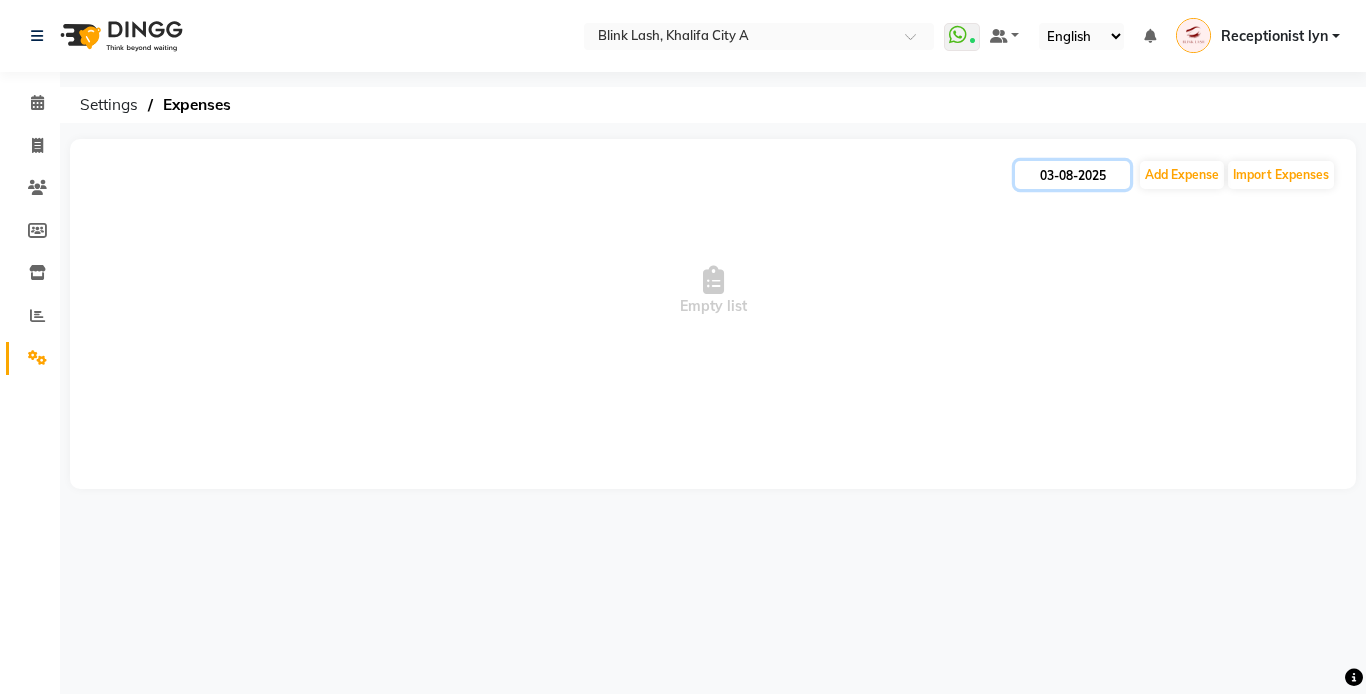 click on "03-08-2025" 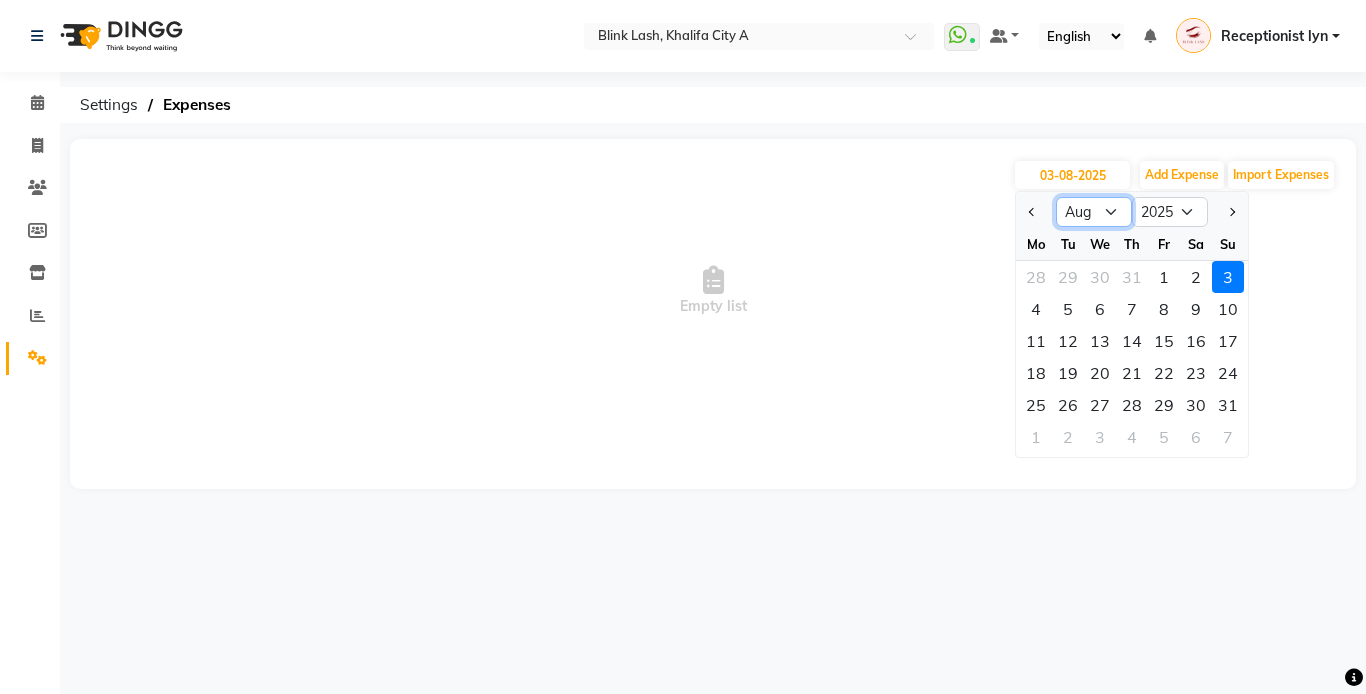 drag, startPoint x: 1110, startPoint y: 207, endPoint x: 1106, endPoint y: 228, distance: 21.377558 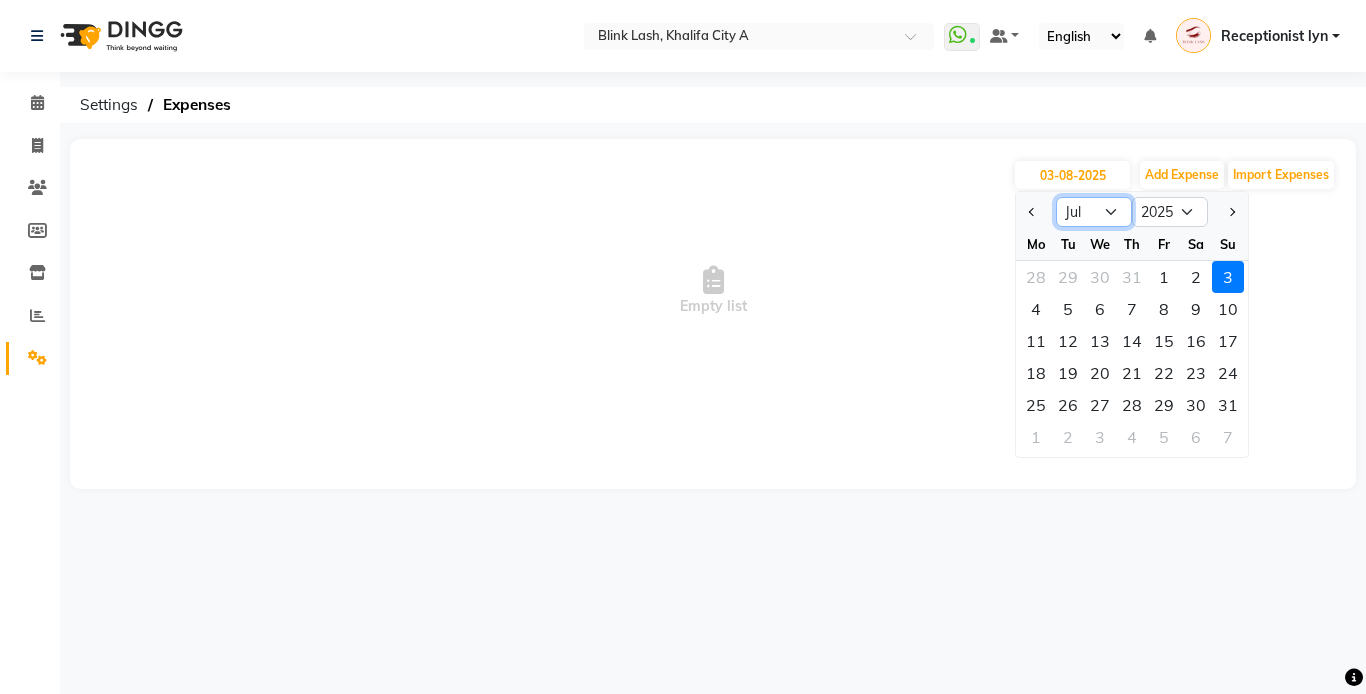 click on "Jan Feb Mar Apr May Jun Jul Aug Sep Oct Nov Dec" 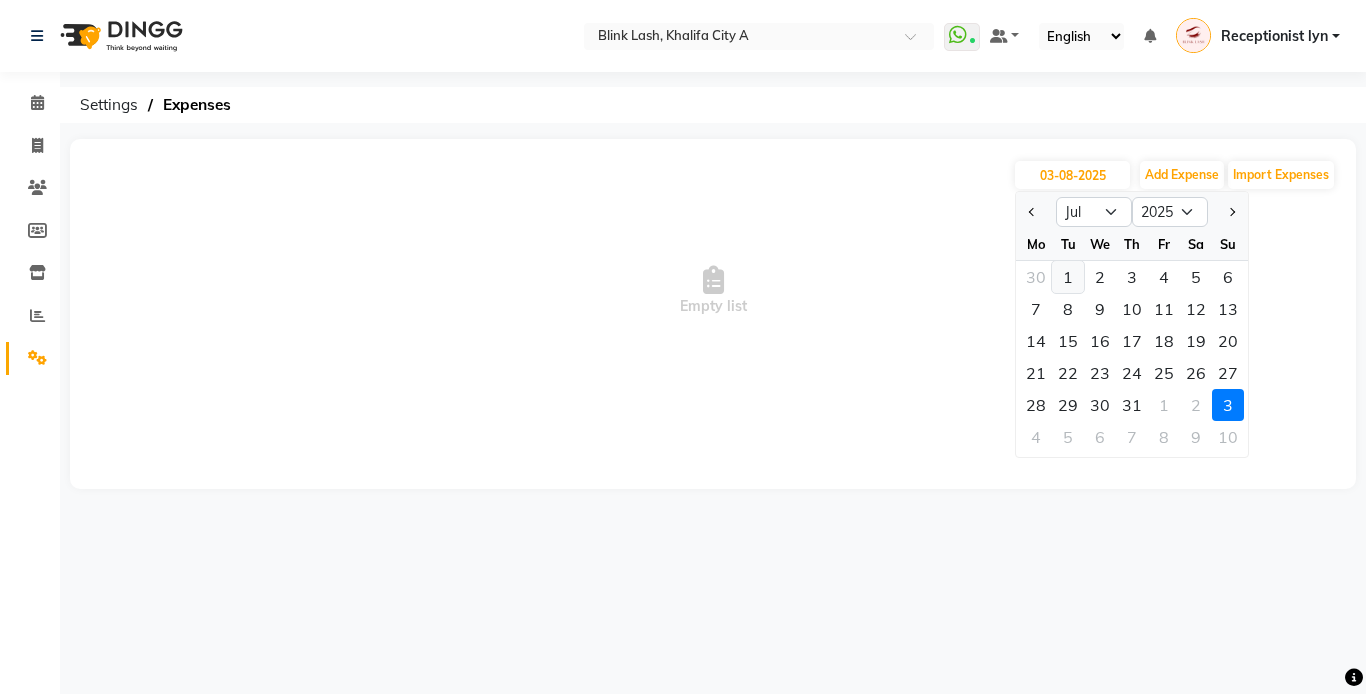 click on "1" 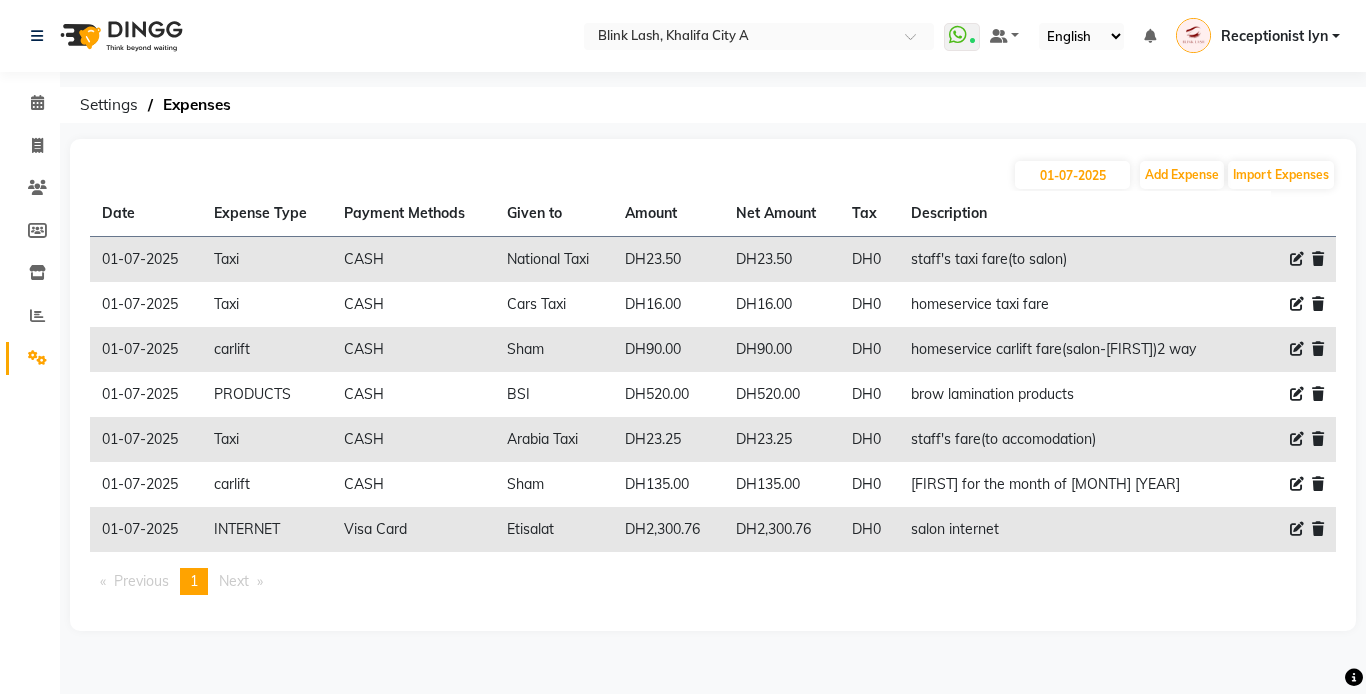 click on "01-07-2025 Add Expense Import Expenses Date Expense Type Payment Methods Given to Amount Net Amount Tax Description  01-07-2025   Taxi   CASH   National Taxi   DH23.50  DH23.50 DH0  staff's taxi fare(to salon)   01-07-2025   Taxi   CASH   Cars Taxi   DH16.00  DH16.00 DH0  homeservice taxi fare   01-07-2025   carlift   CASH   Sham   DH90.00  DH90.00 DH0  homeservice carlift fare(salon-al falah)2 way   01-07-2025   PRODUCTS   CASH   BSI   DH520.00  DH520.00 DH0  brow lamination products   01-07-2025   Taxi   CASH   Arabia Taxi   DH23.25  DH23.25 DH0  staff's fare(to accomodation)   01-07-2025   carlift   CASH   Sham   DH135.00  DH135.00 DH0  carlift for the month of June 2025   01-07-2025   INTERNET   Visa Card   Etisalat   DH2,300.76  DH2,300.76 DH0  salon internet   Previous  page  1 / 1  You're on page  1  Next  page" 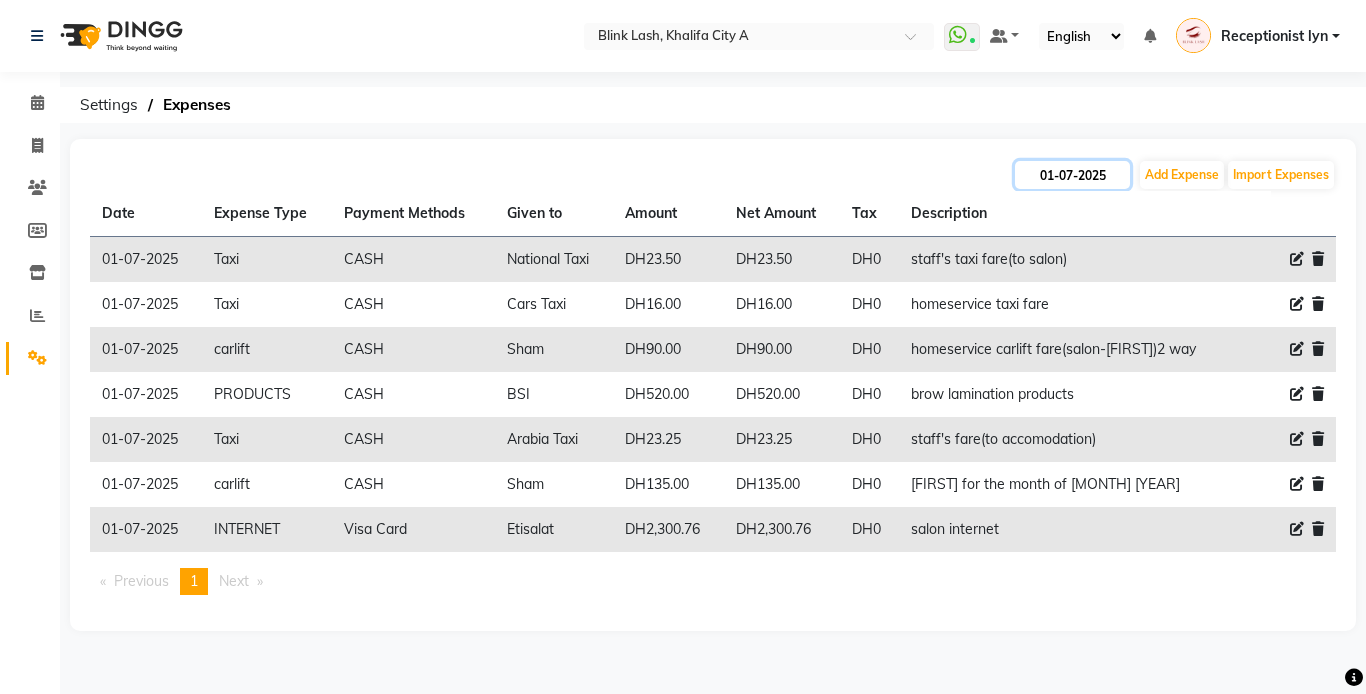 click on "01-07-2025" 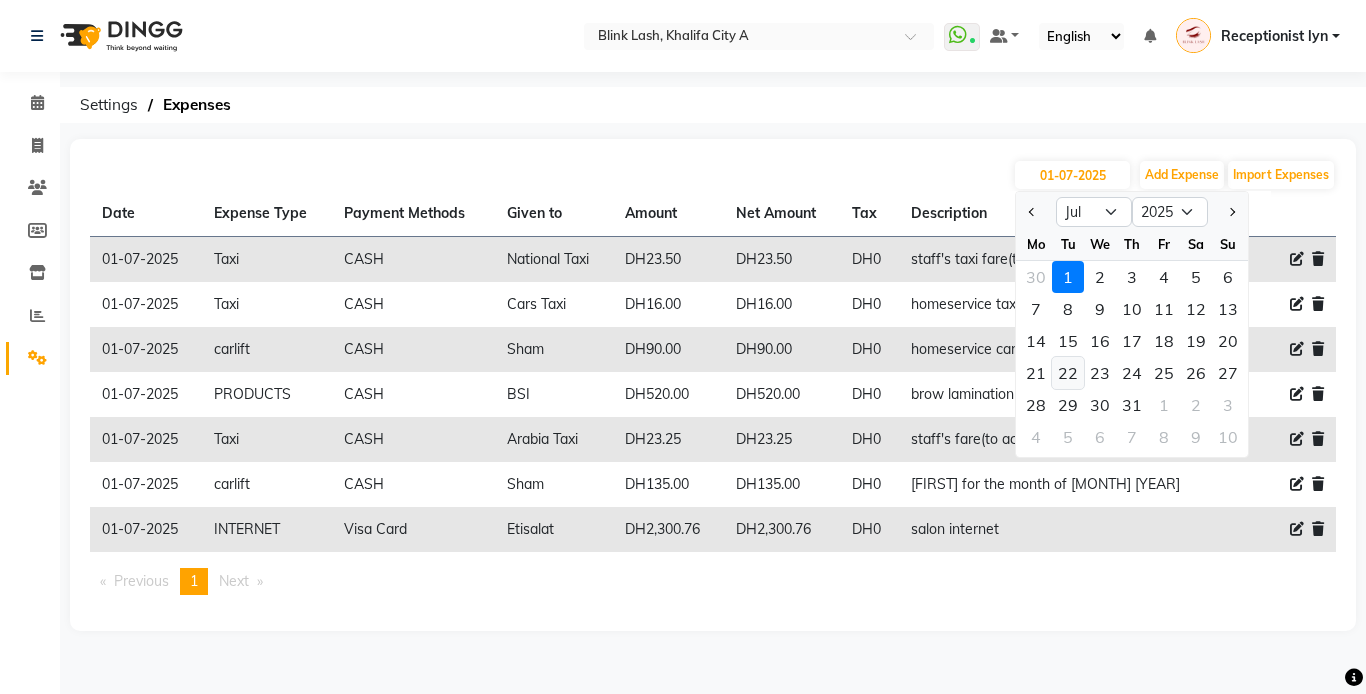 click on "22" 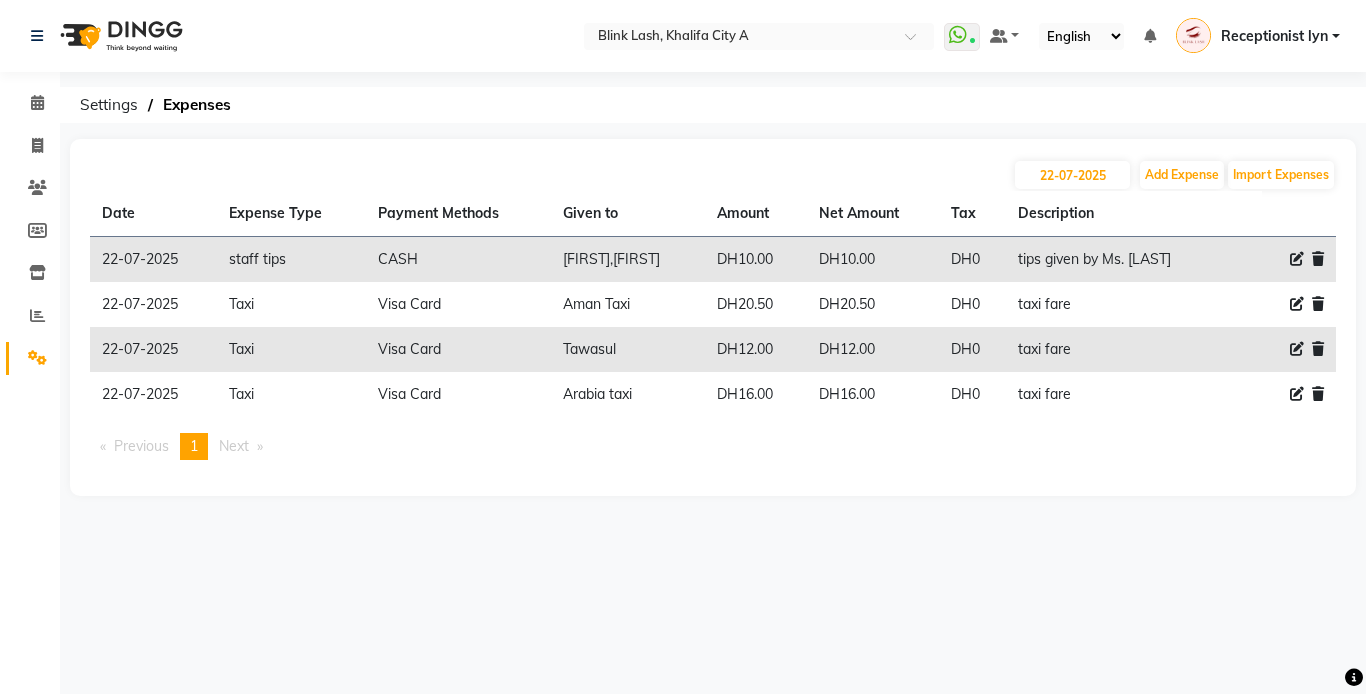 click 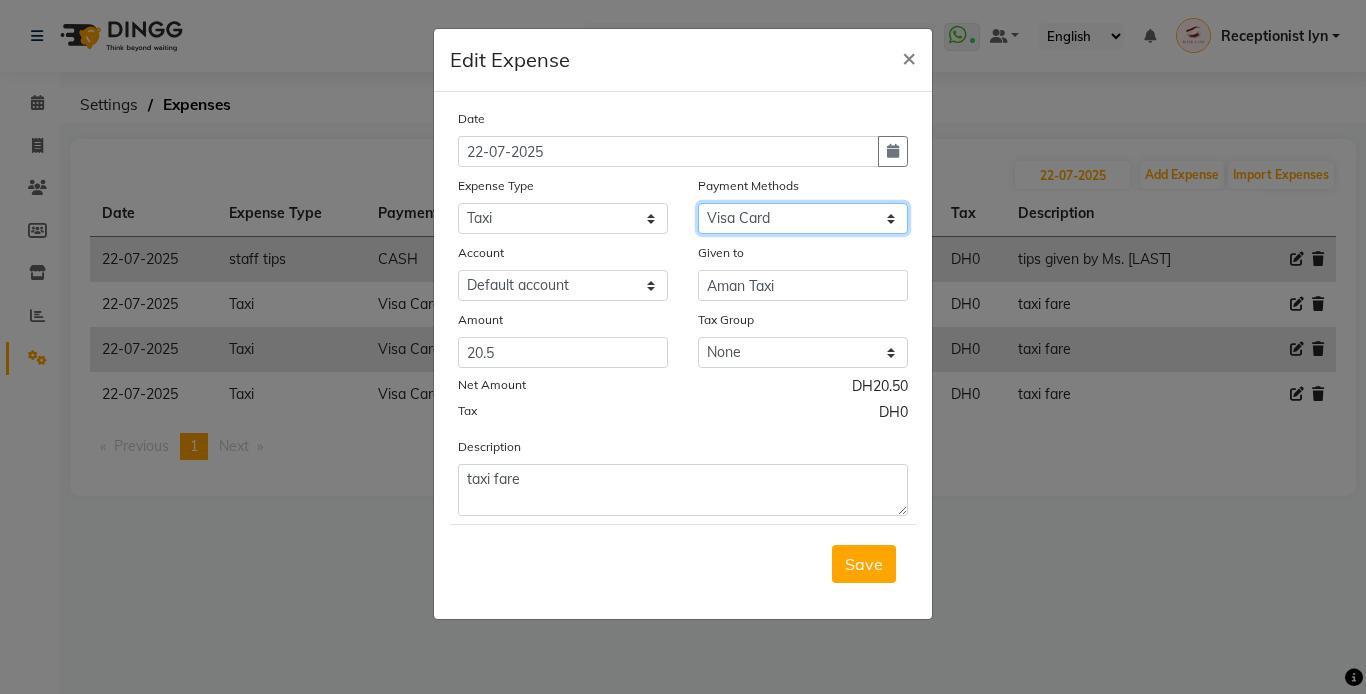 click on "Select Gift Card Master Card ONLINE Visa Card CASH Package Cheque Prepaid Voucher" 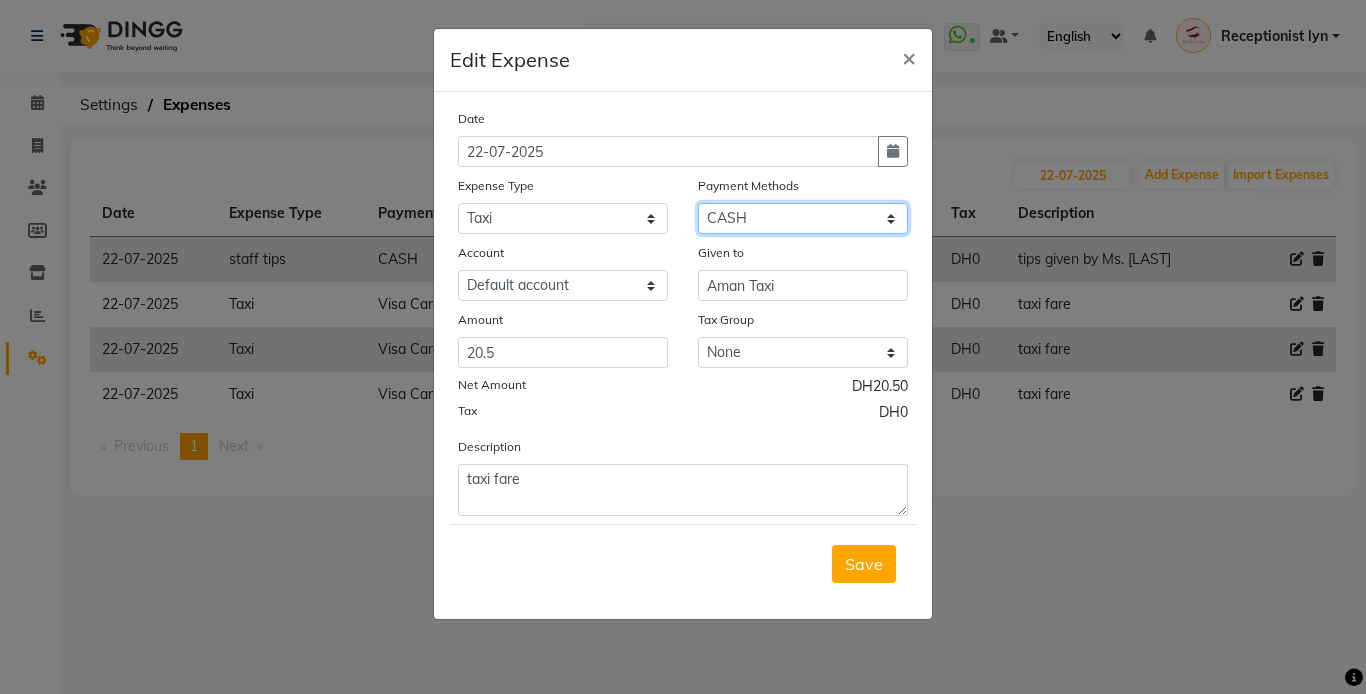 click on "Select Gift Card Master Card ONLINE Visa Card CASH Package Cheque Prepaid Voucher" 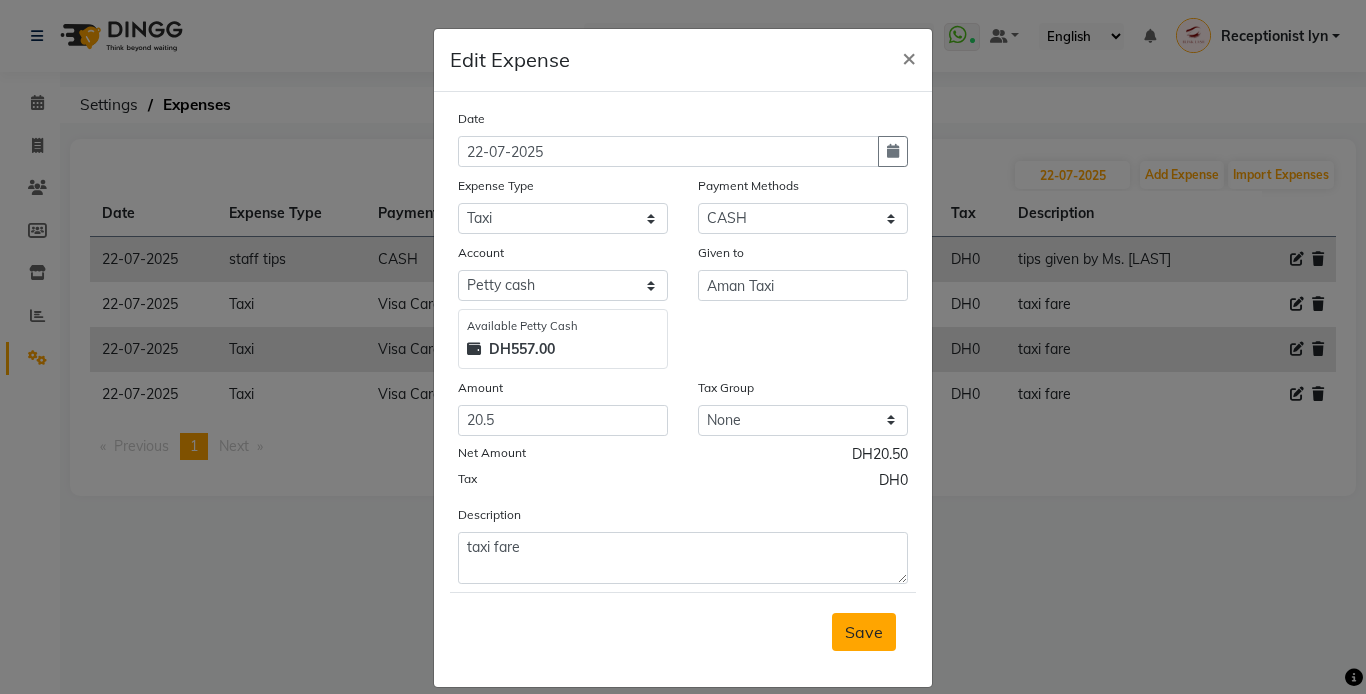 click on "Save" at bounding box center [864, 632] 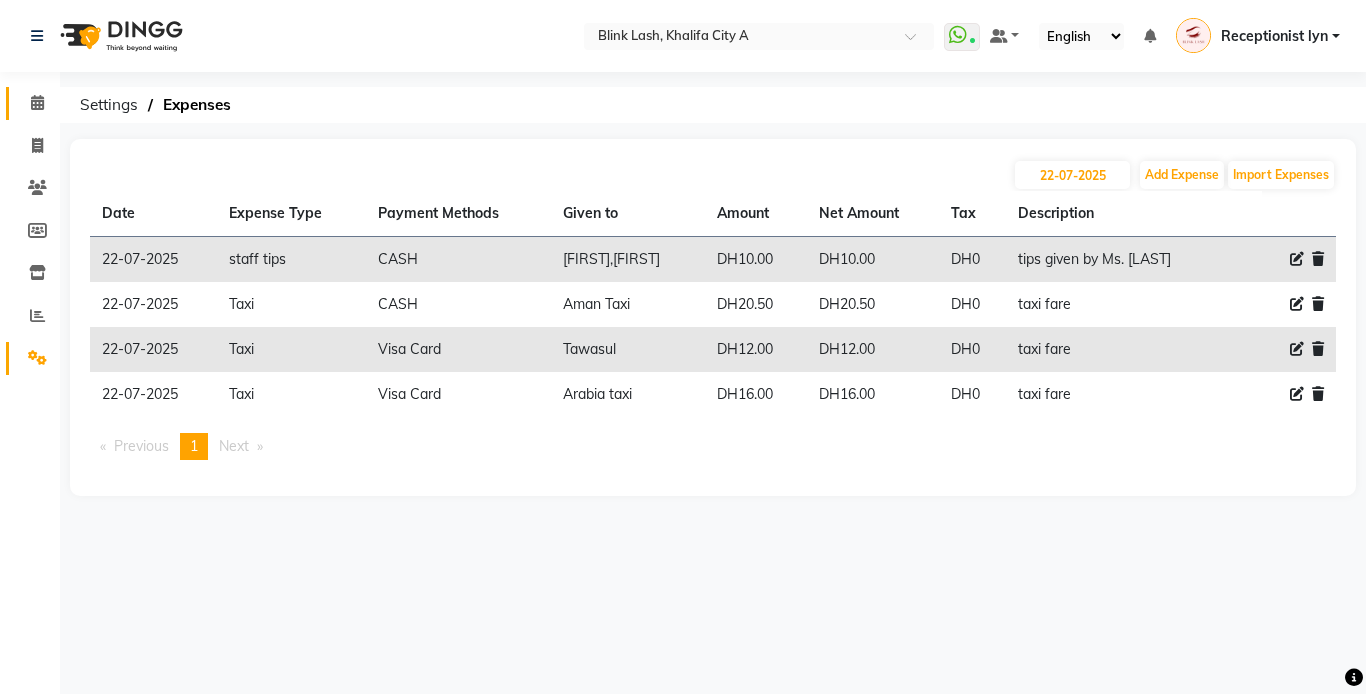 click on "Calendar" 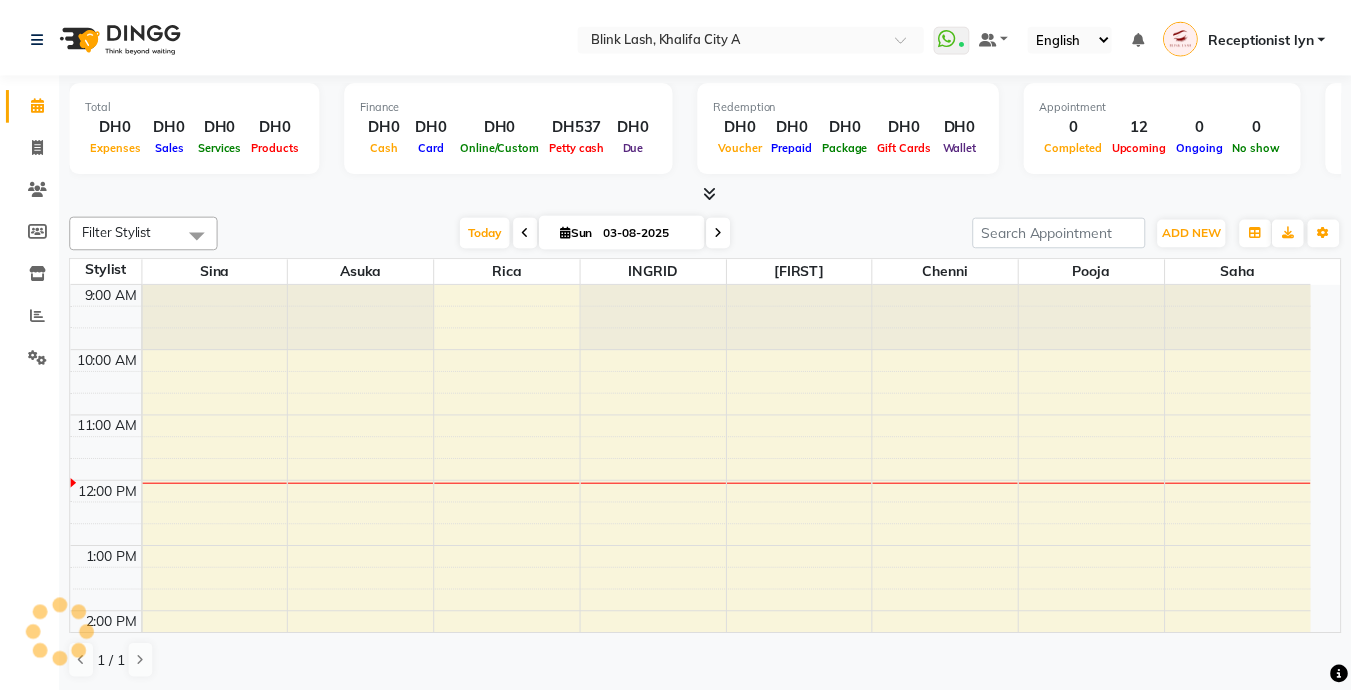 scroll, scrollTop: 0, scrollLeft: 0, axis: both 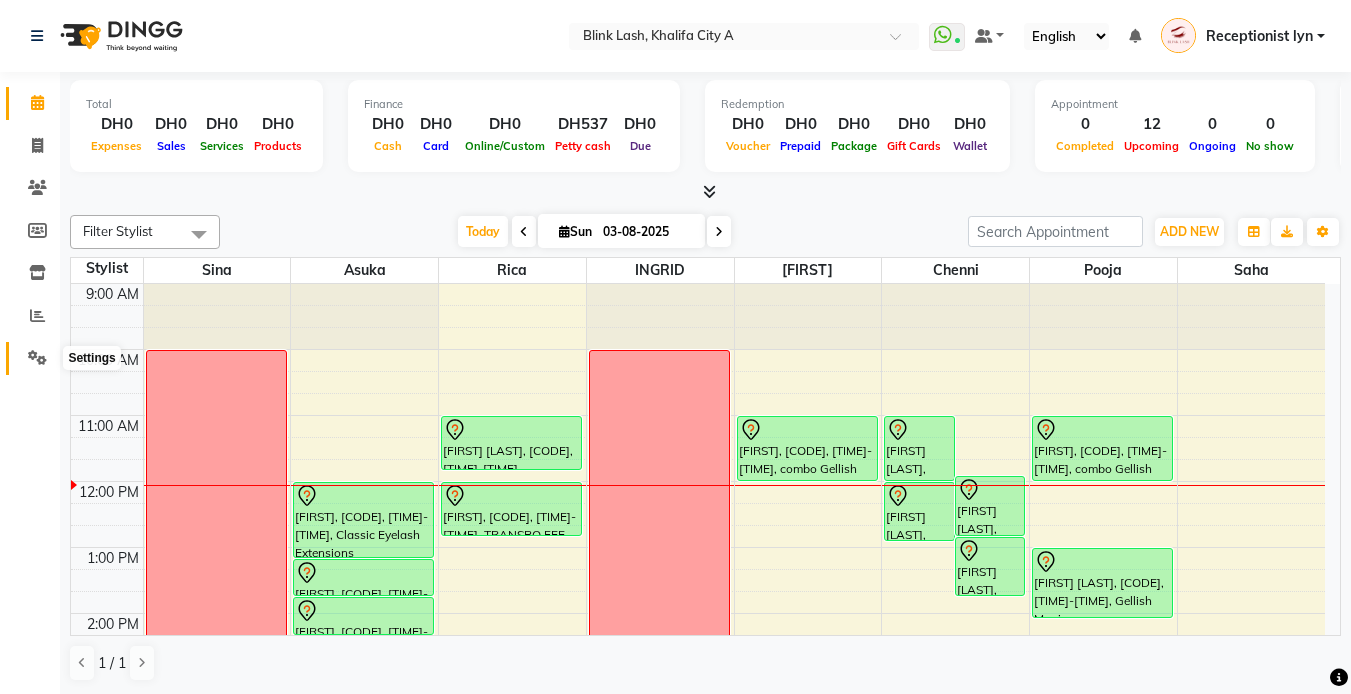 click 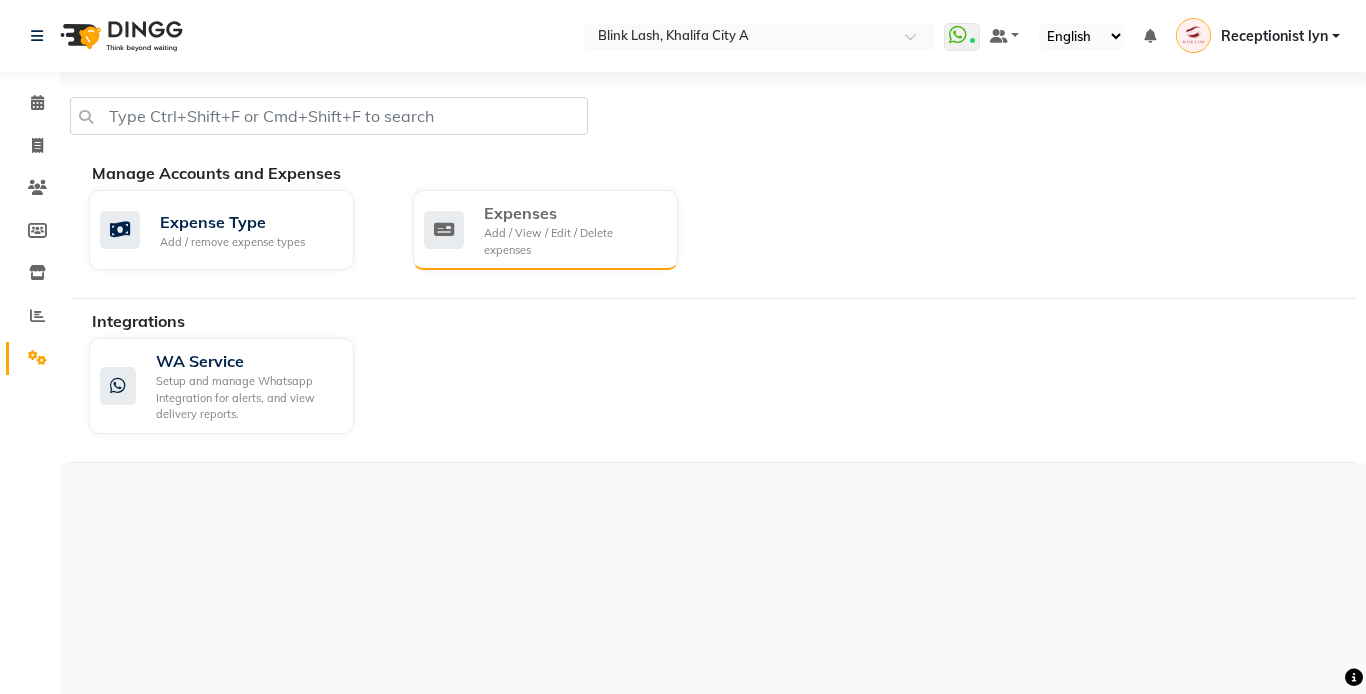 click on "Add / View / Edit / Delete expenses" 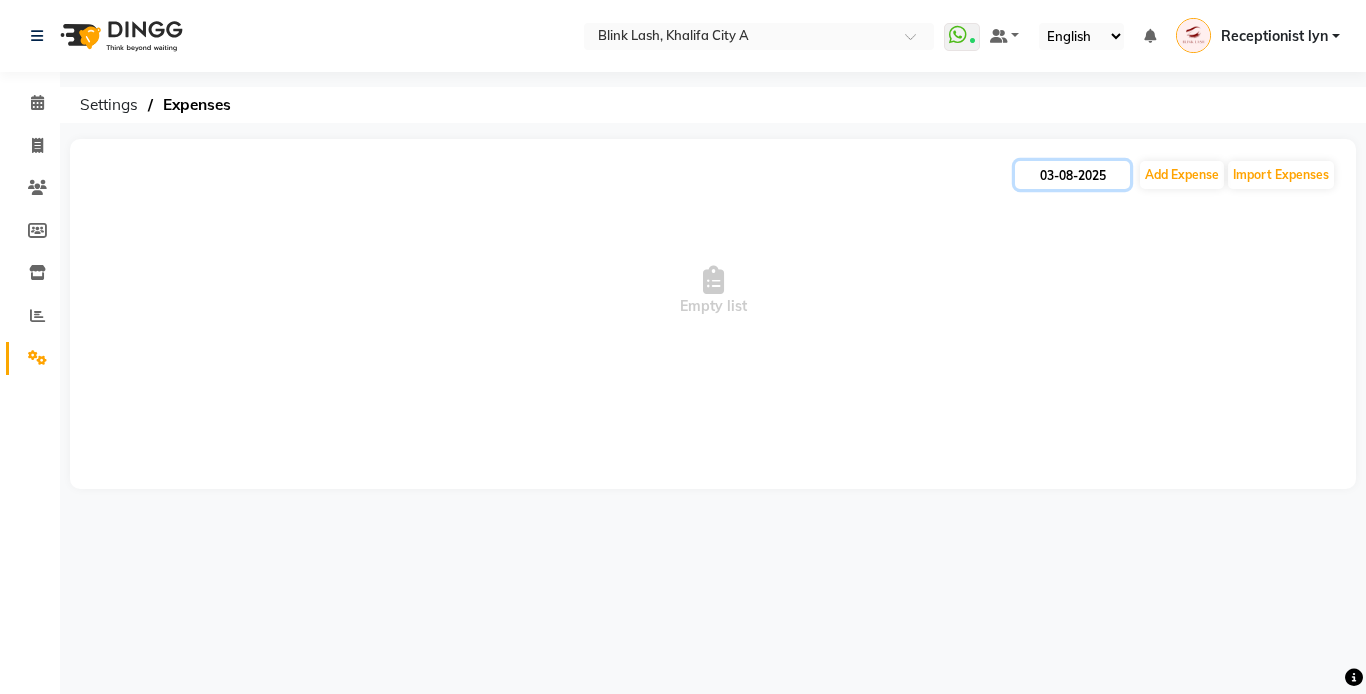 click on "03-08-2025" 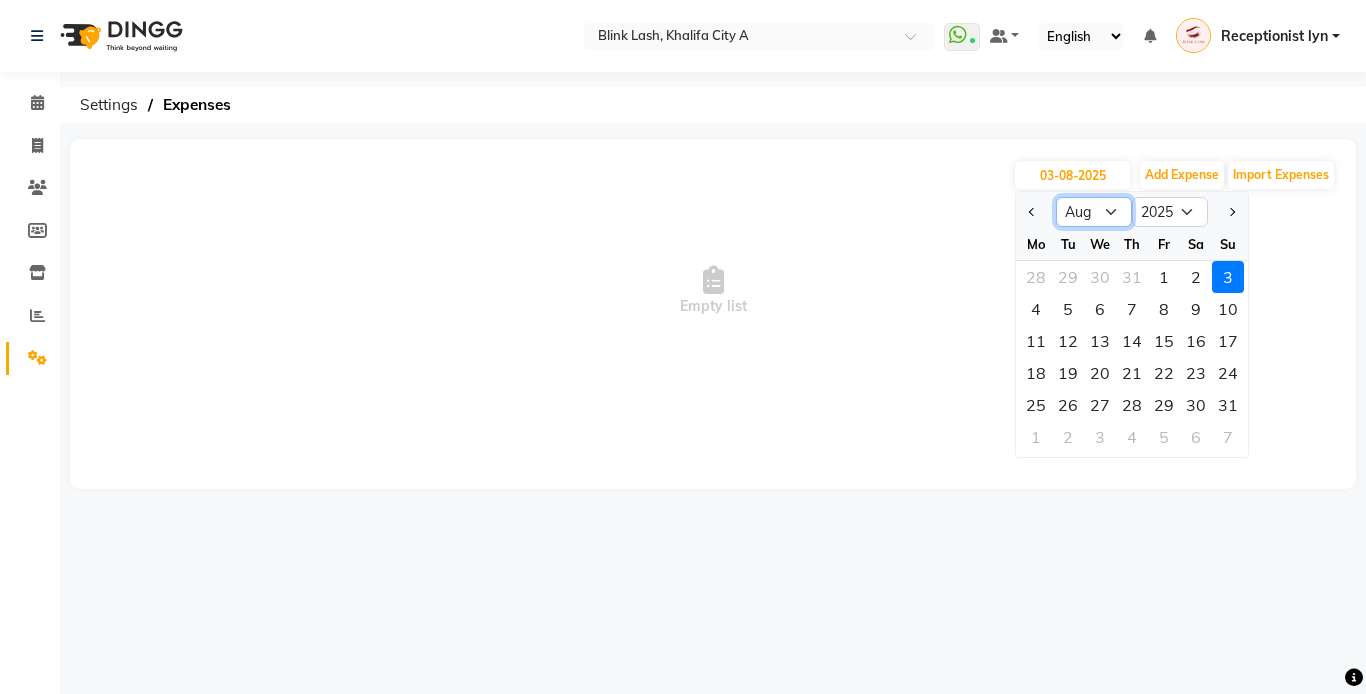 click on "Jan Feb Mar Apr May Jun Jul Aug Sep Oct Nov Dec" 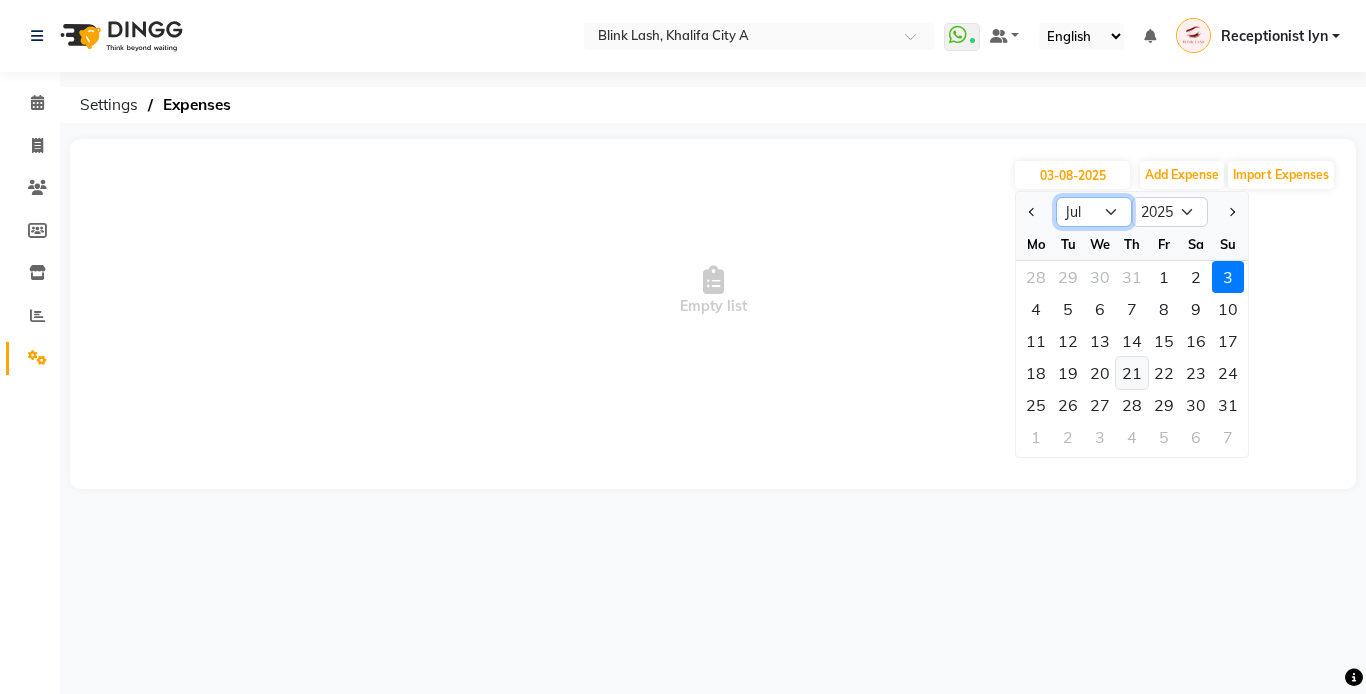 click on "Jan Feb Mar Apr May Jun Jul Aug Sep Oct Nov Dec" 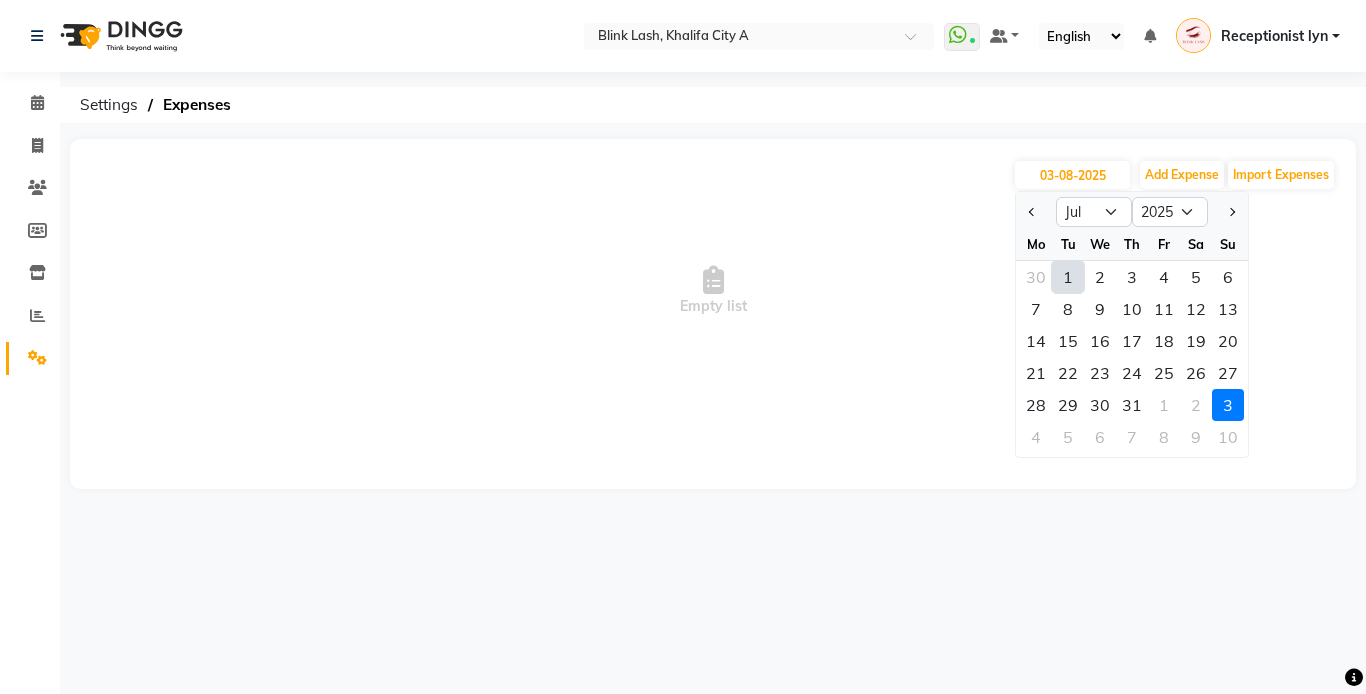 click on "1" 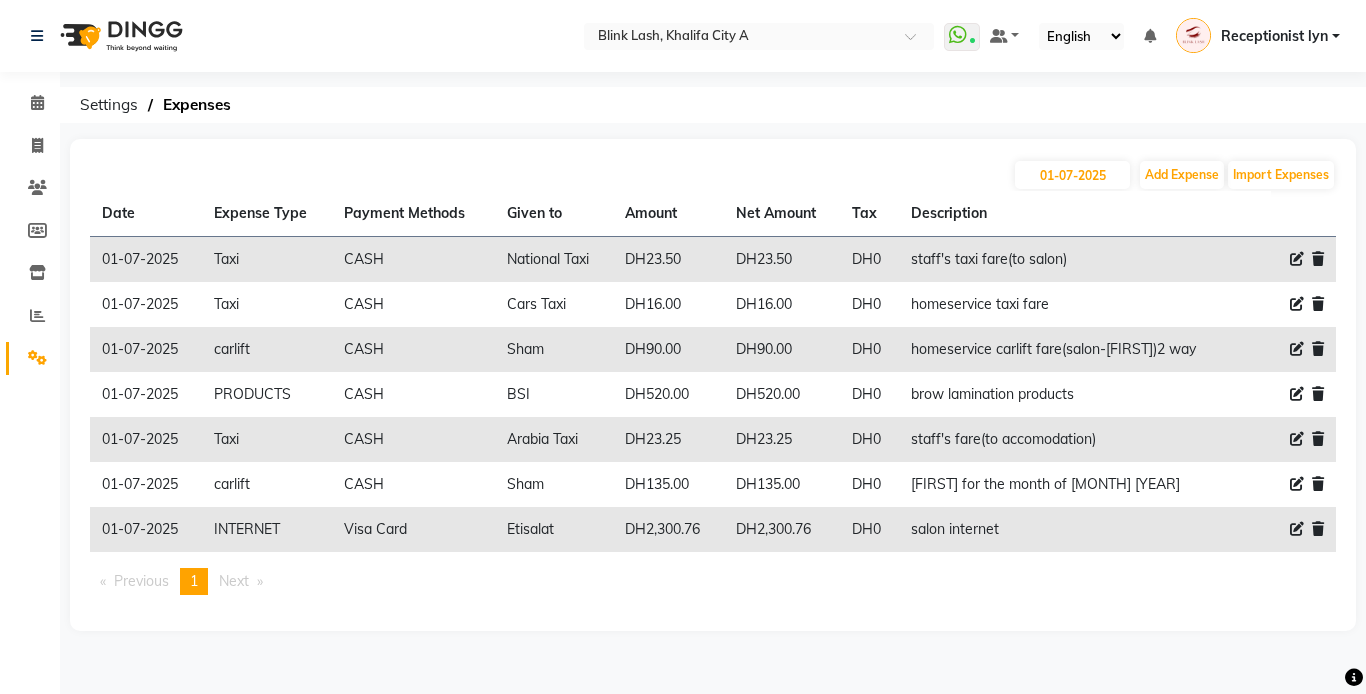 drag, startPoint x: 1312, startPoint y: 141, endPoint x: 1312, endPoint y: 110, distance: 31 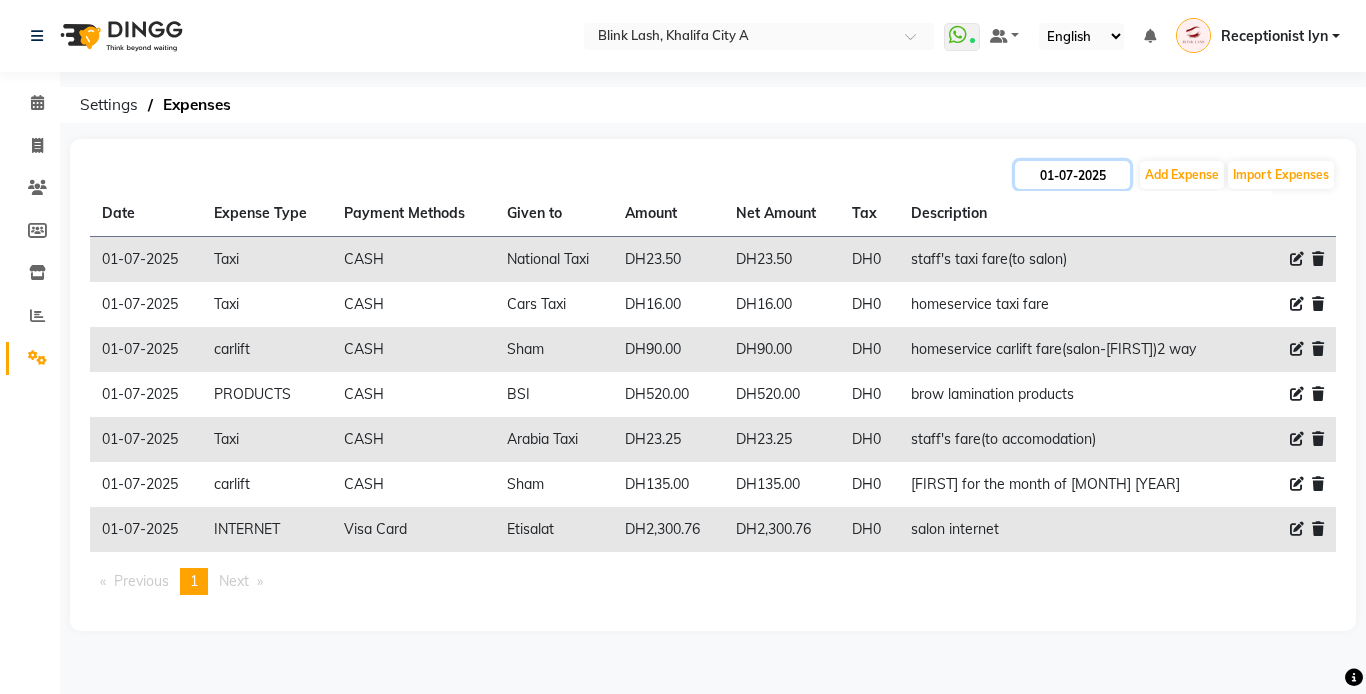 click on "01-07-2025" 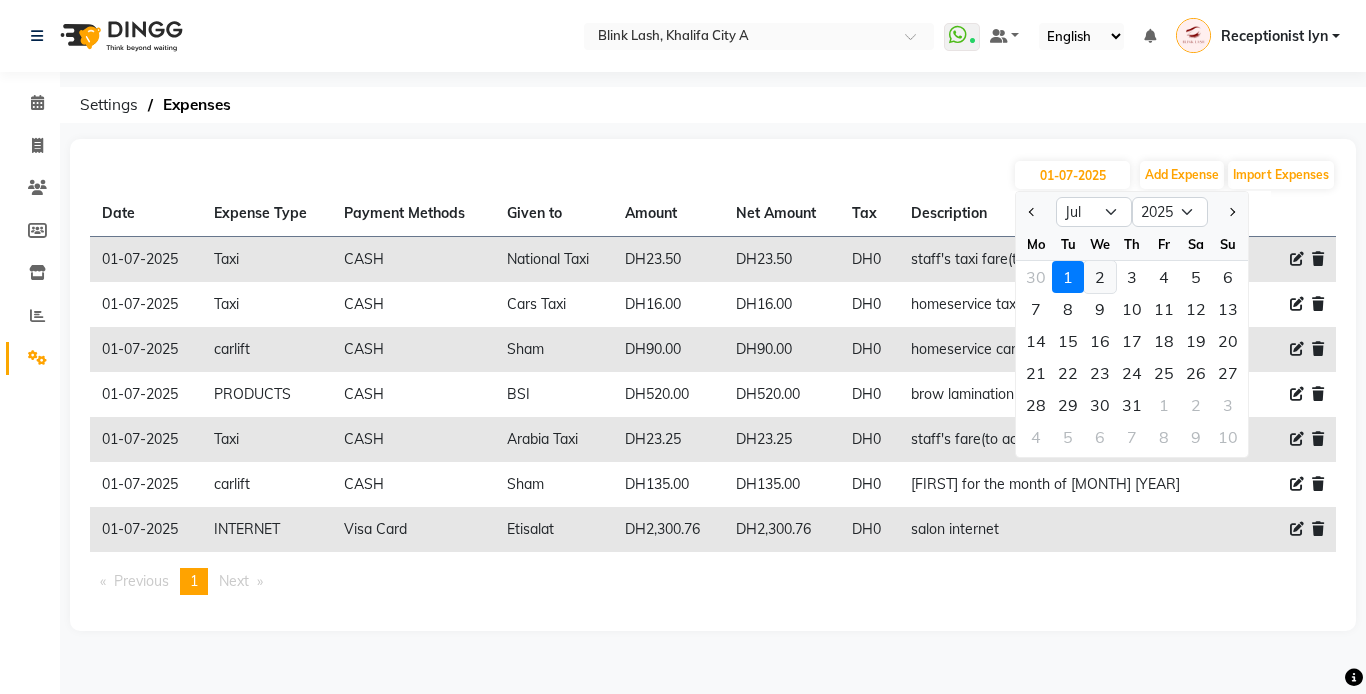 click on "2" 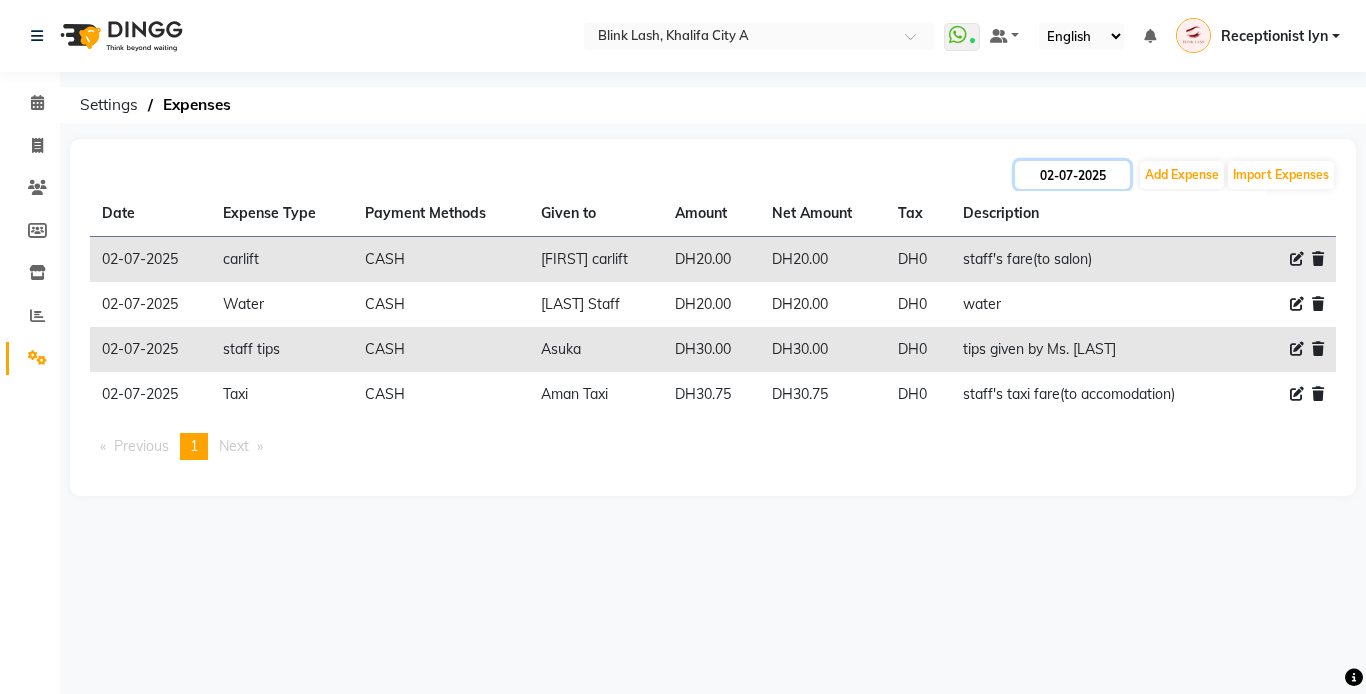 click on "02-07-2025" 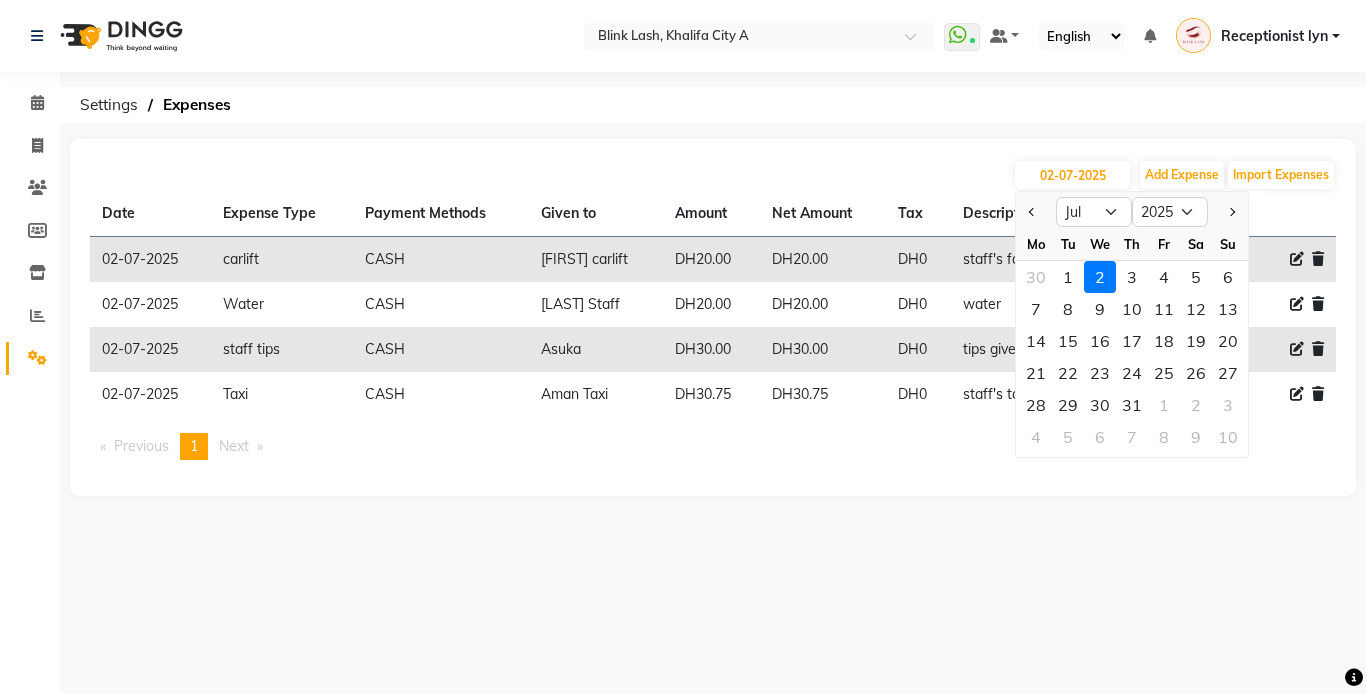 click on "3" 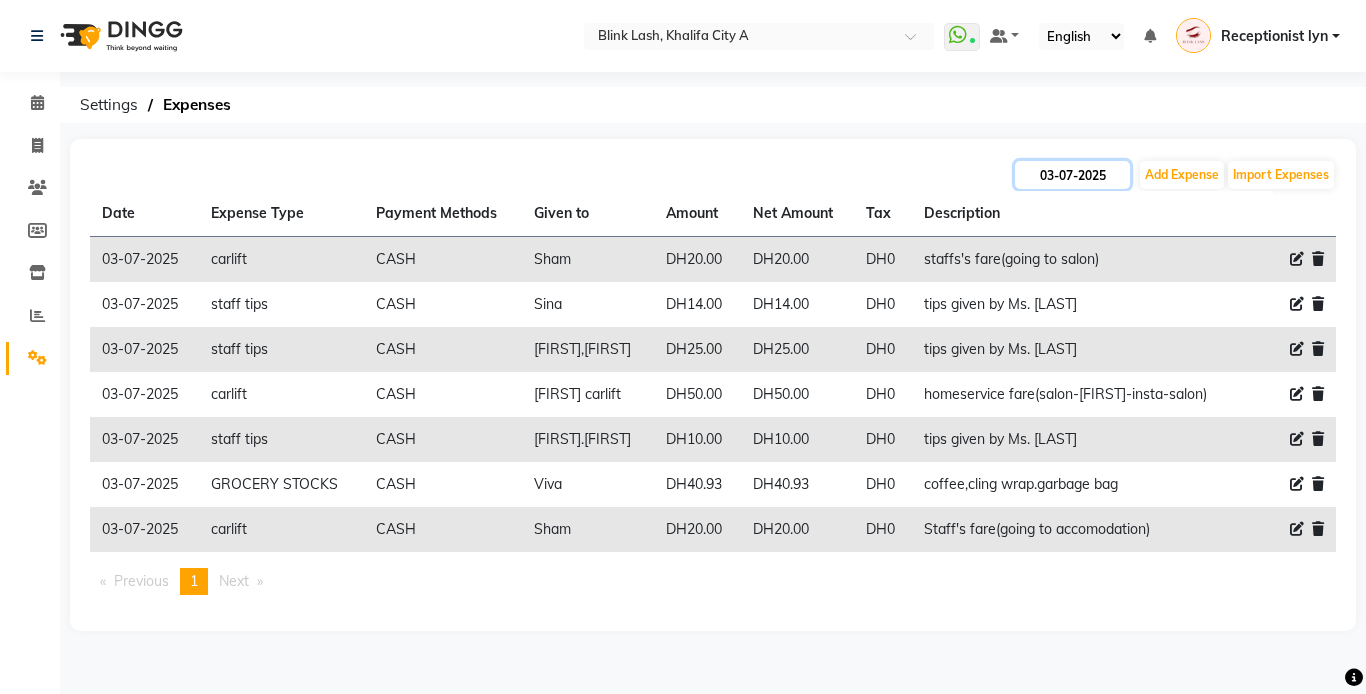 click on "03-07-2025" 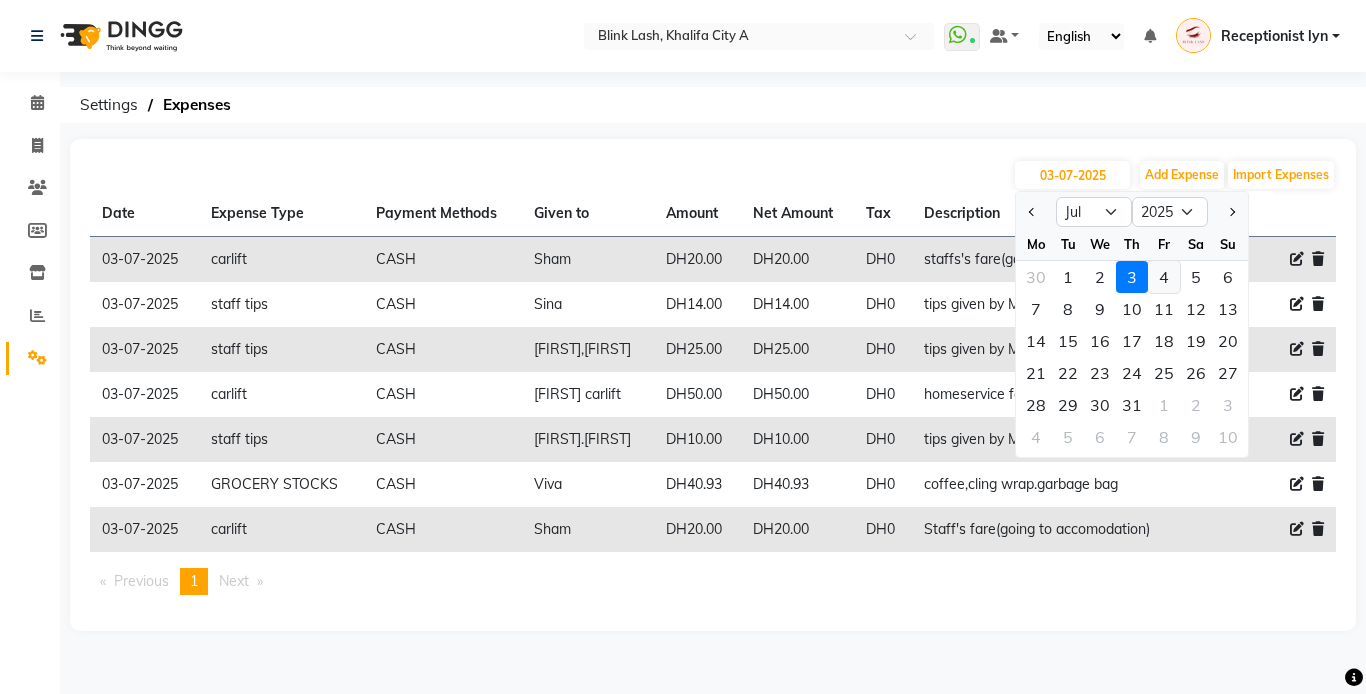 click on "4" 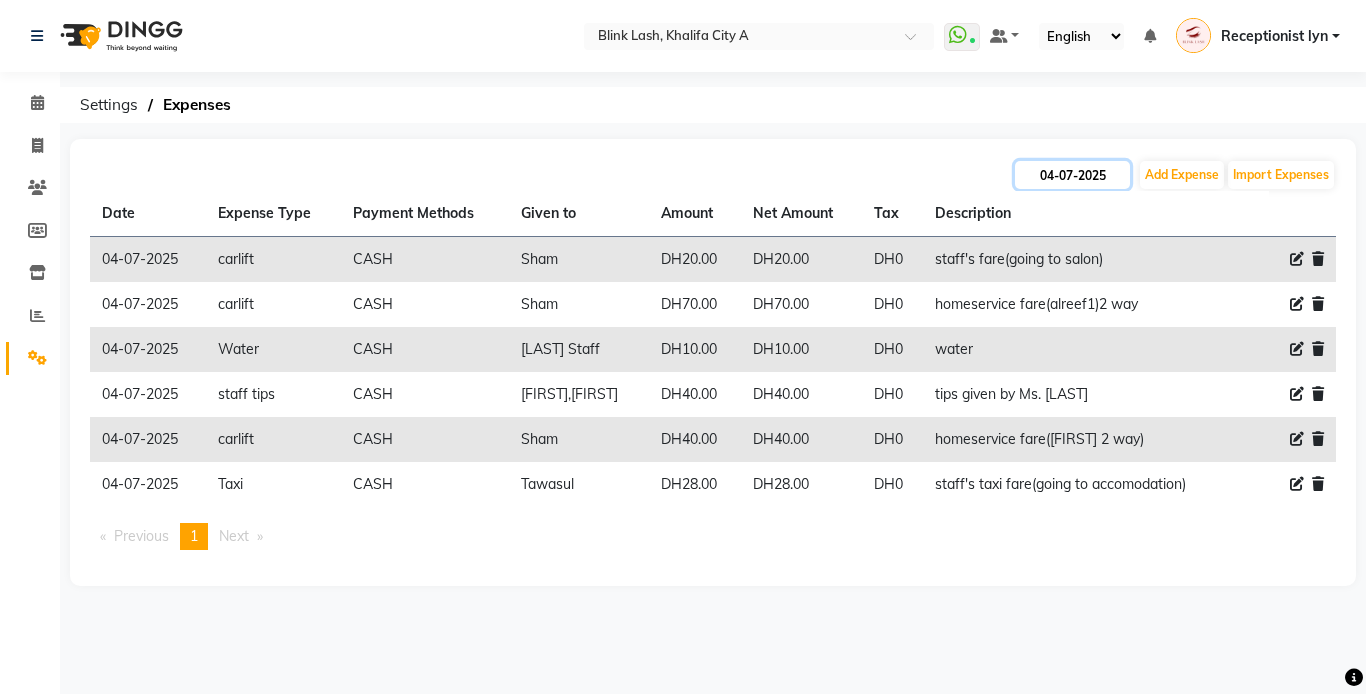 click on "04-07-2025" 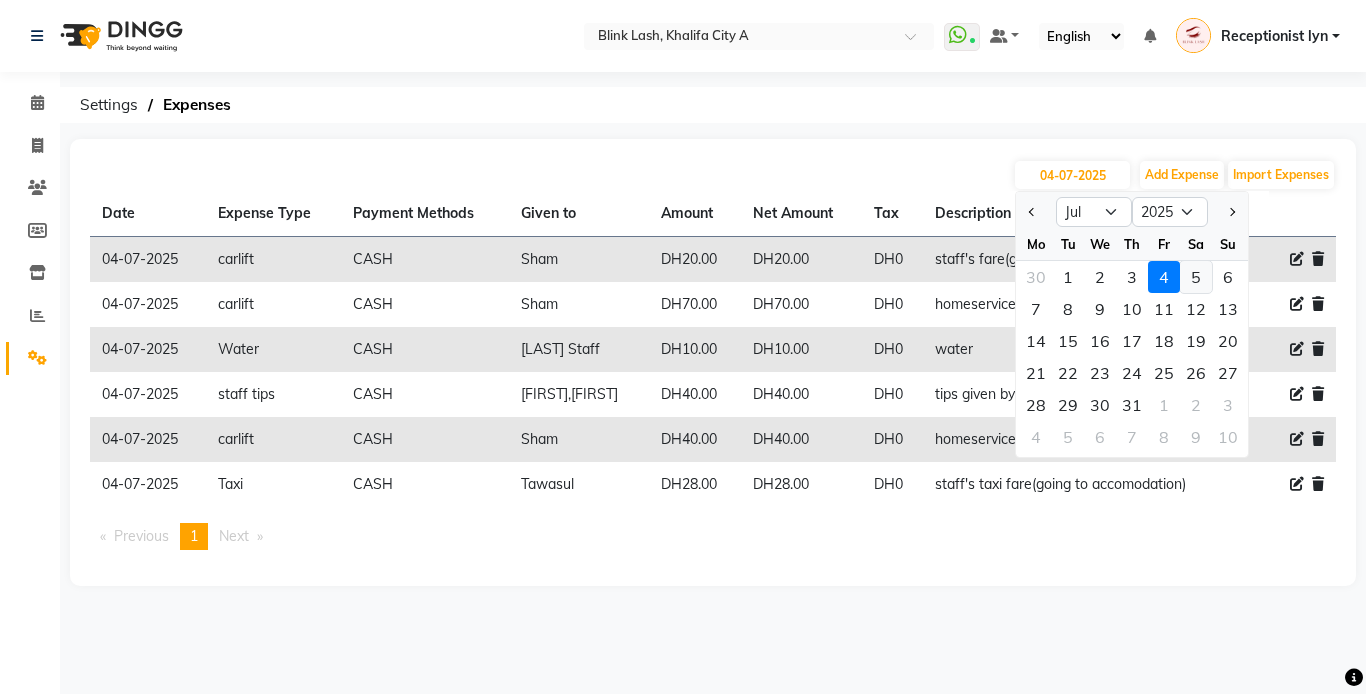 click on "5" 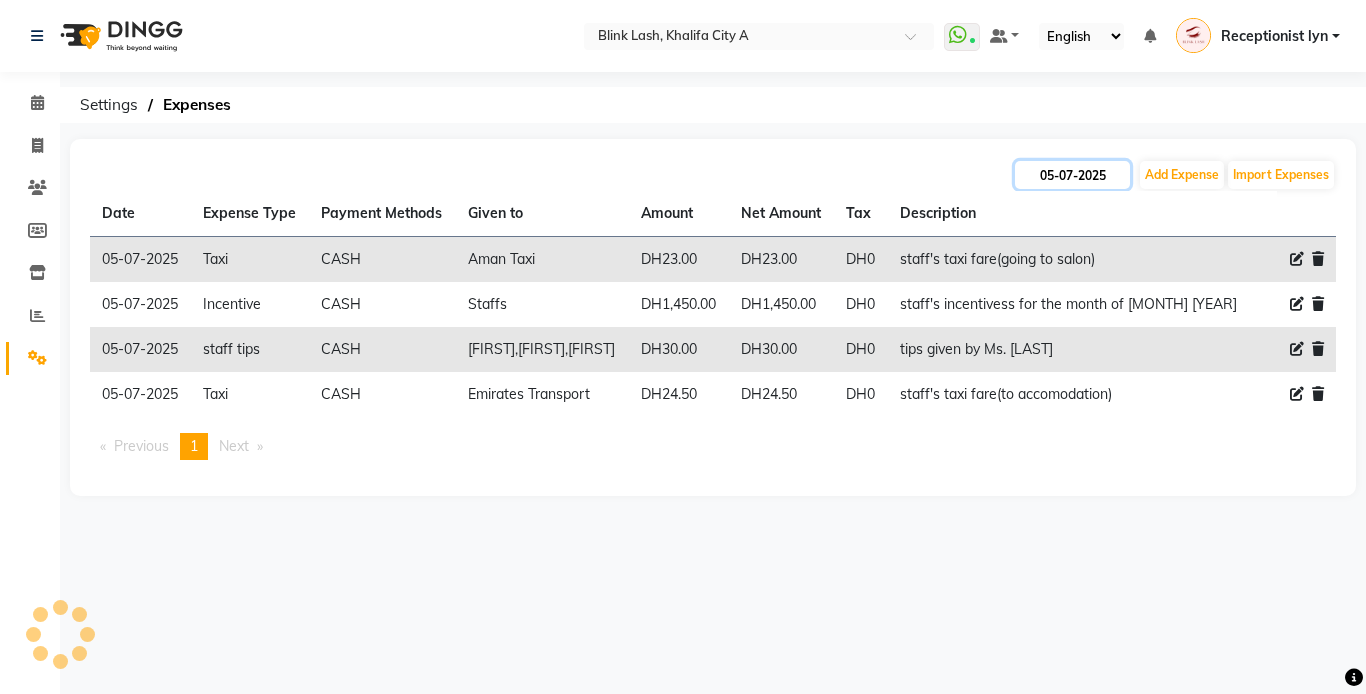 click on "05-07-2025" 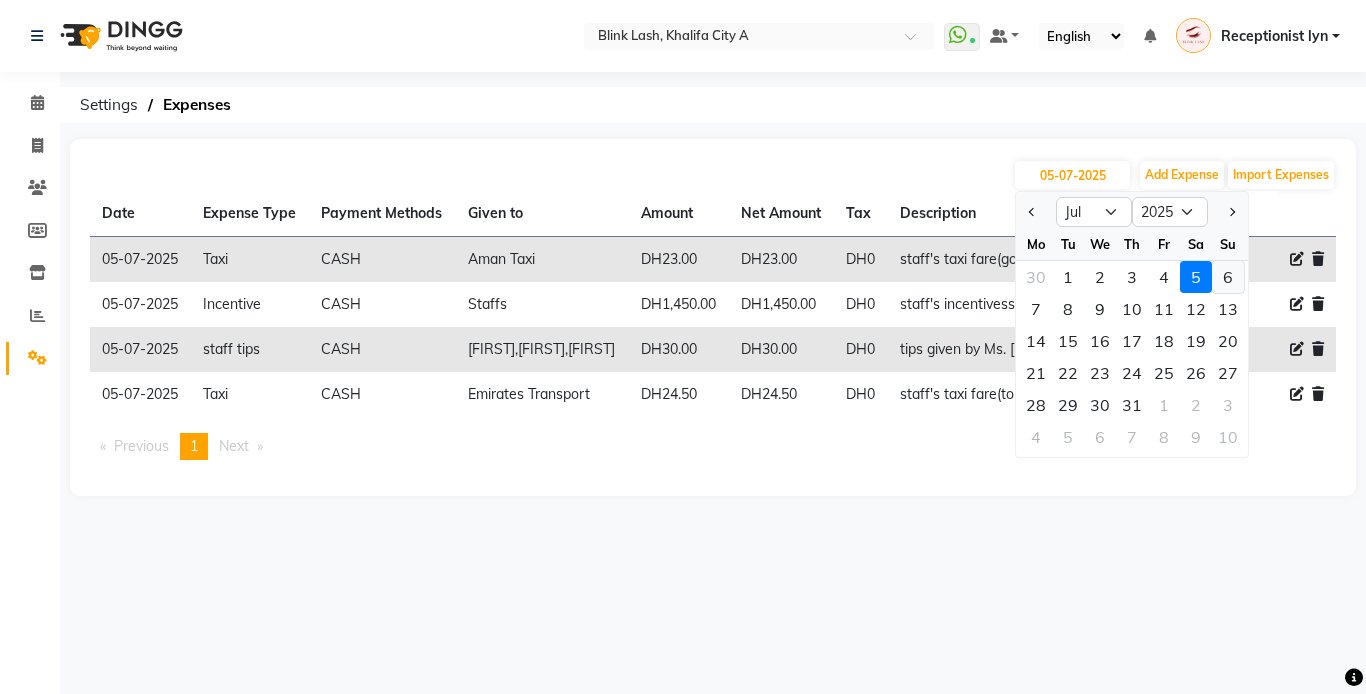 click on "6" 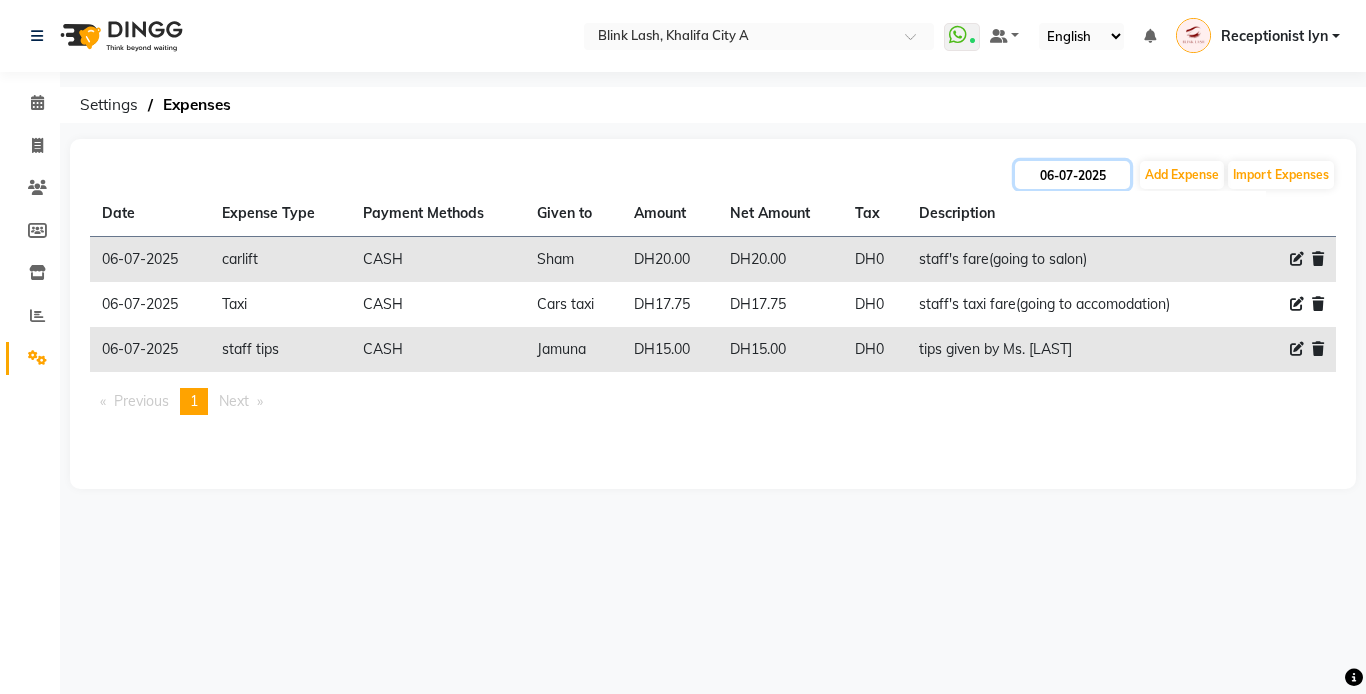 click on "06-07-2025" 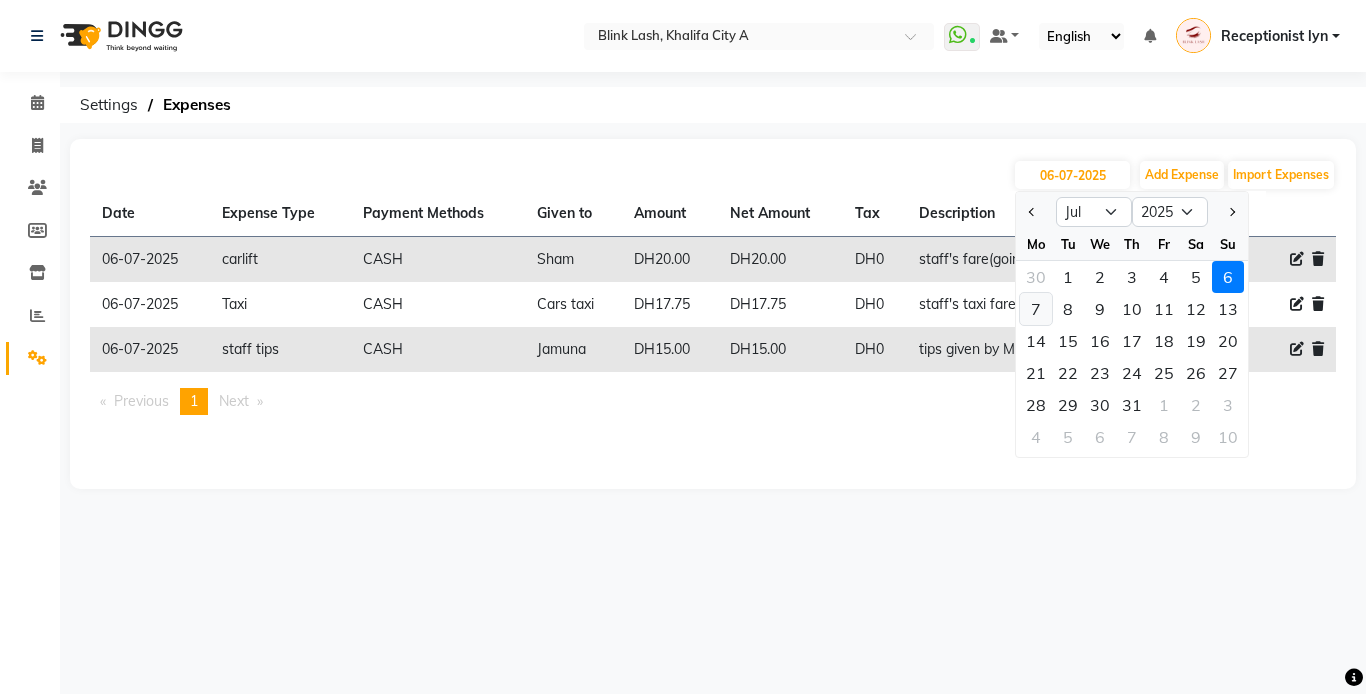 click on "7" 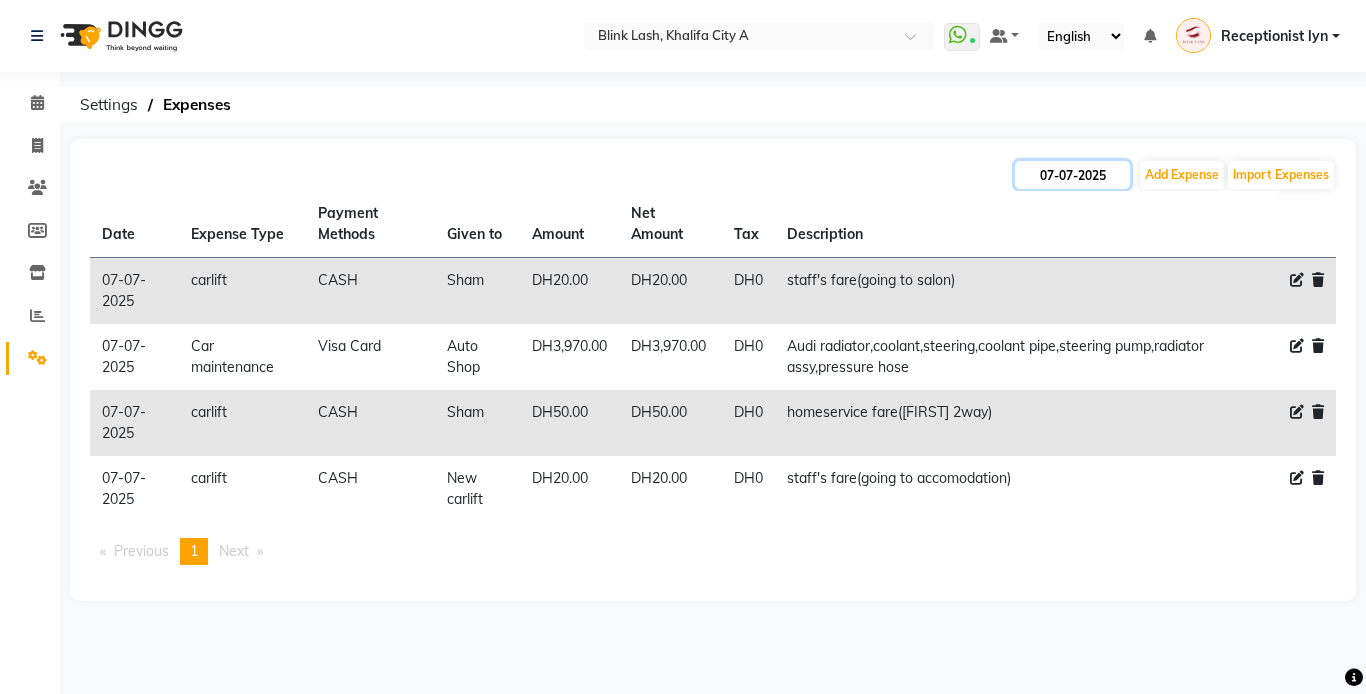 click on "07-07-2025" 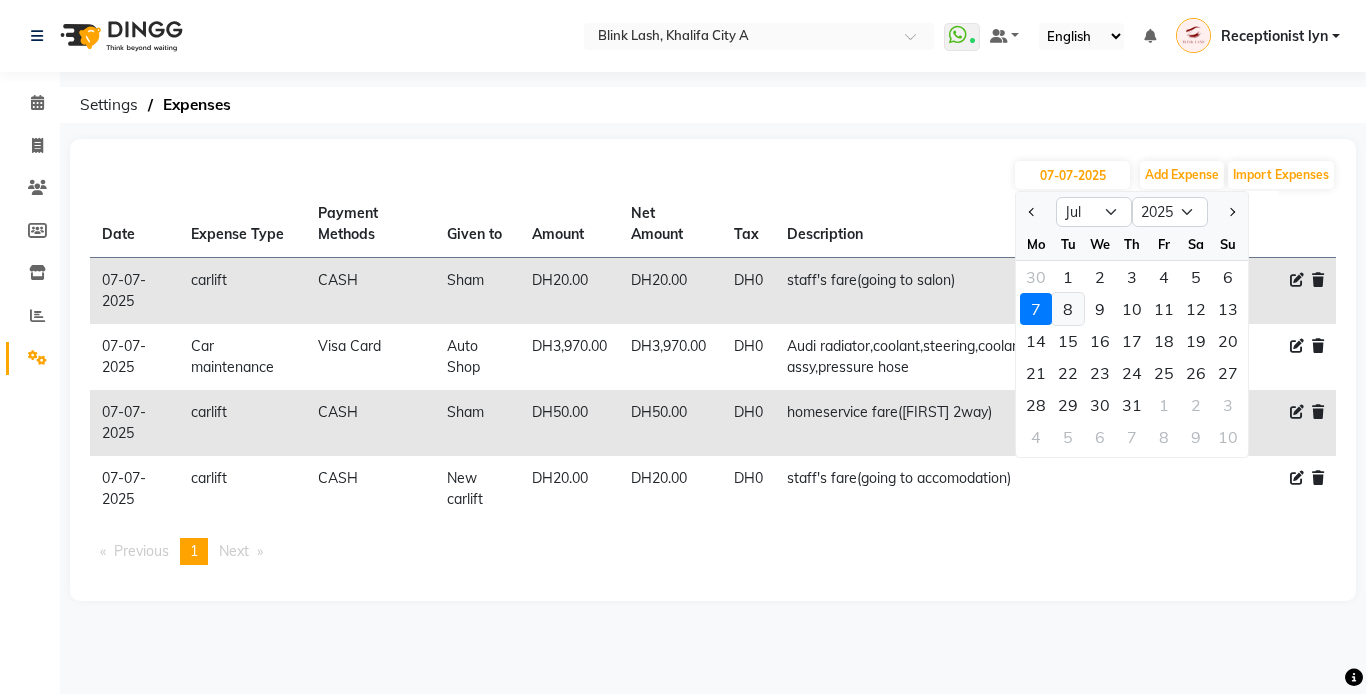 click on "8" 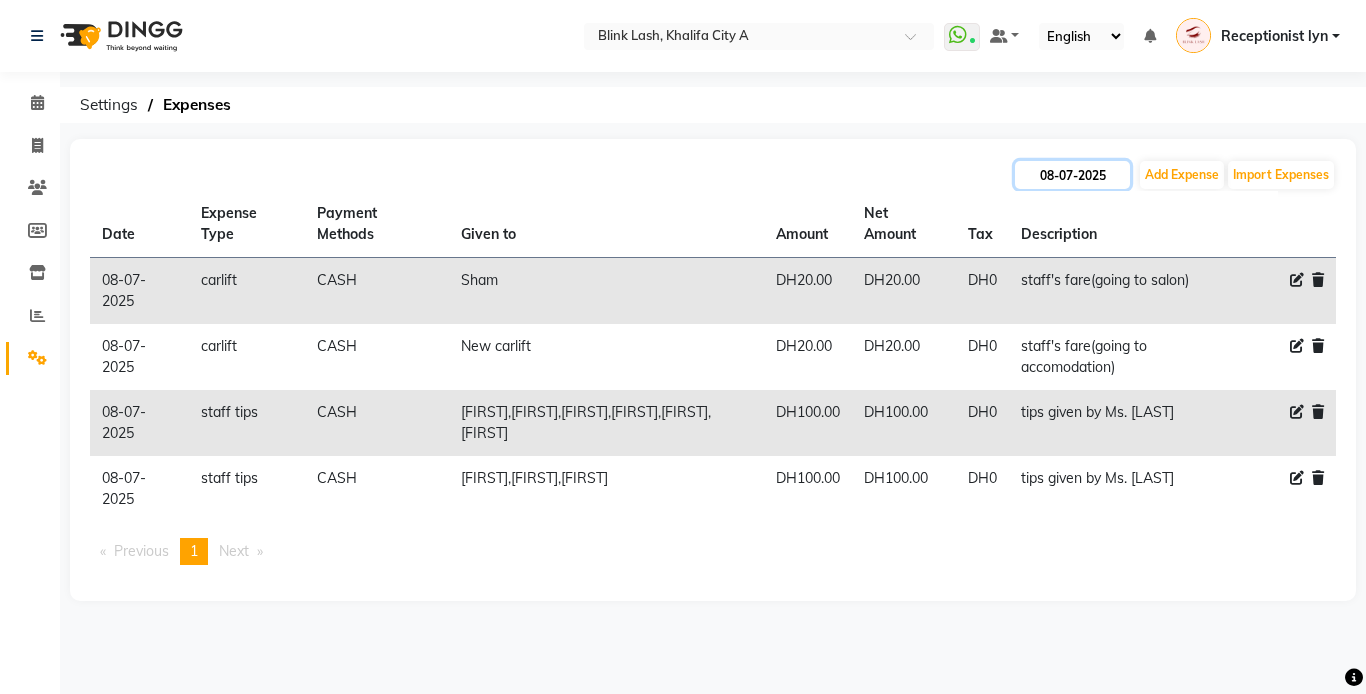 click on "08-07-2025" 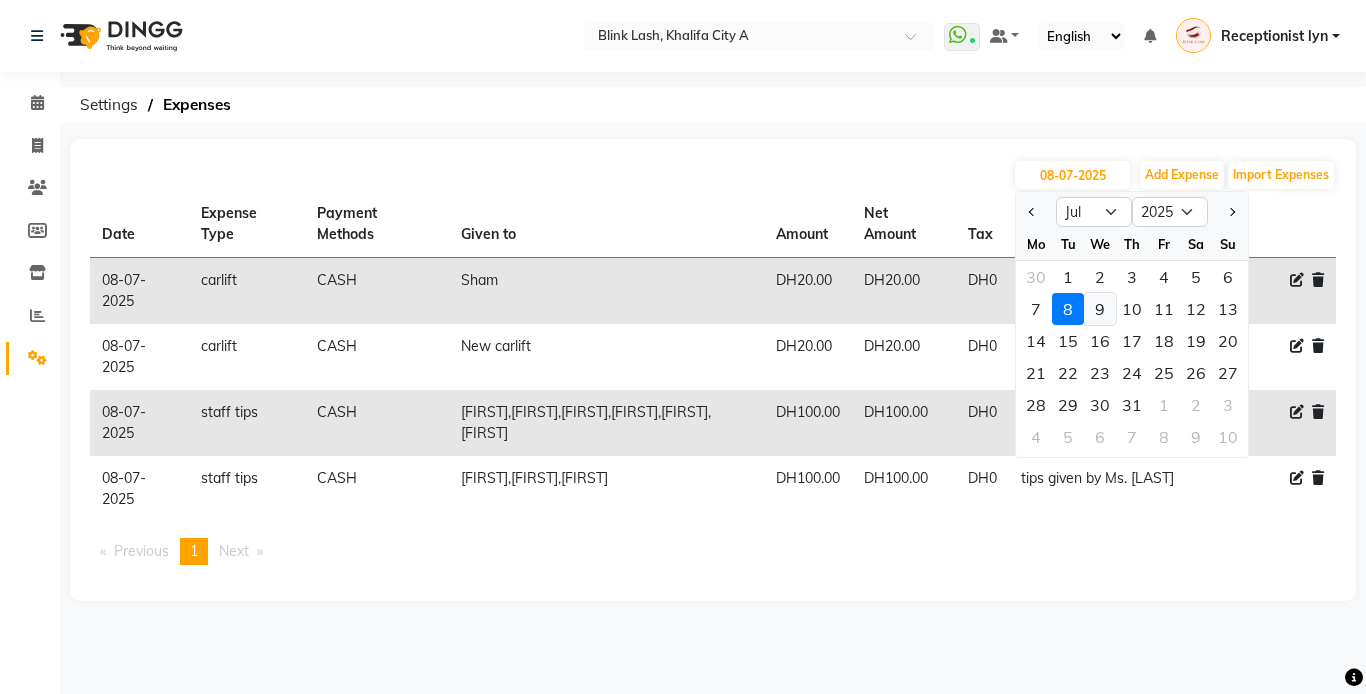click on "9" 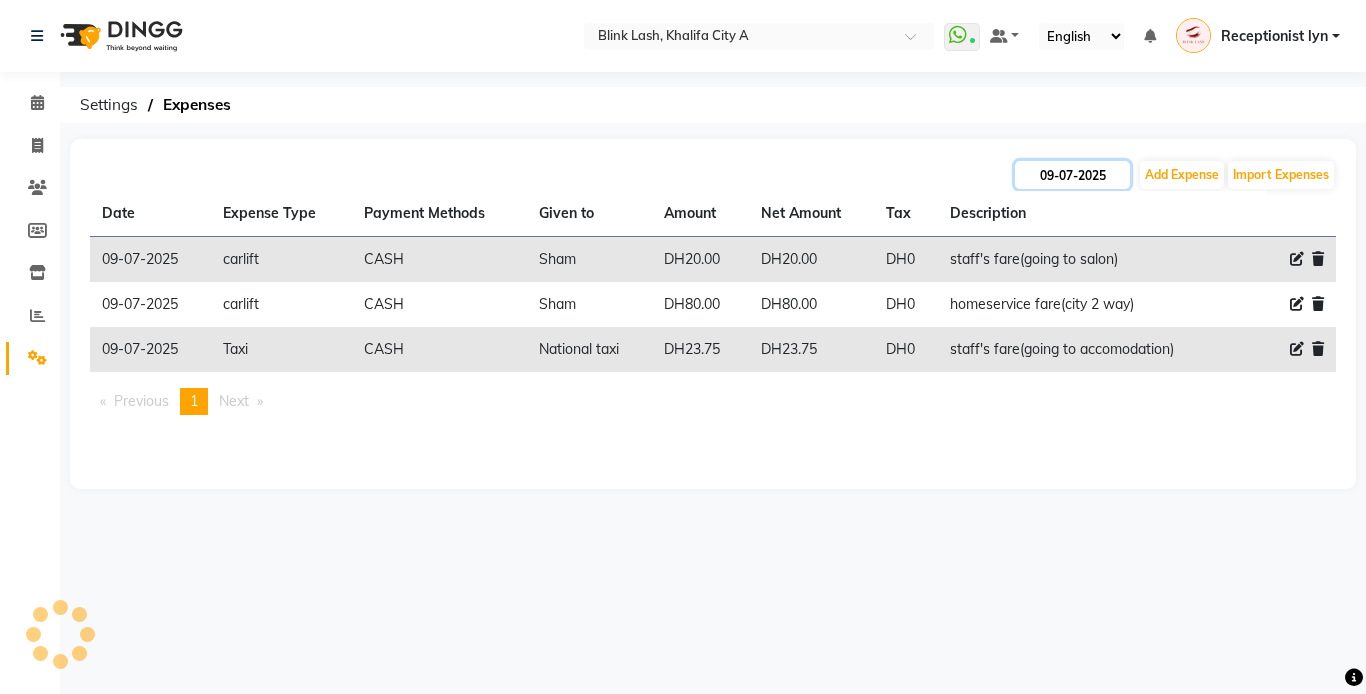 click on "09-07-2025" 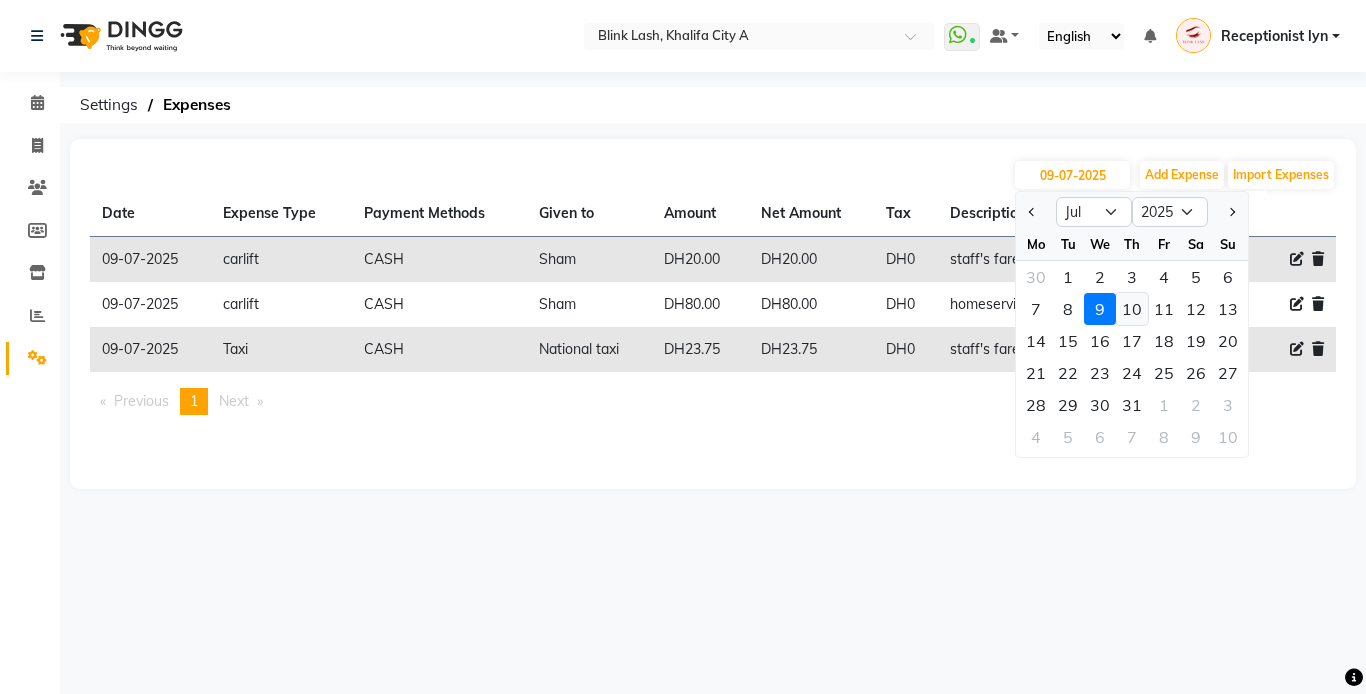 click on "10" 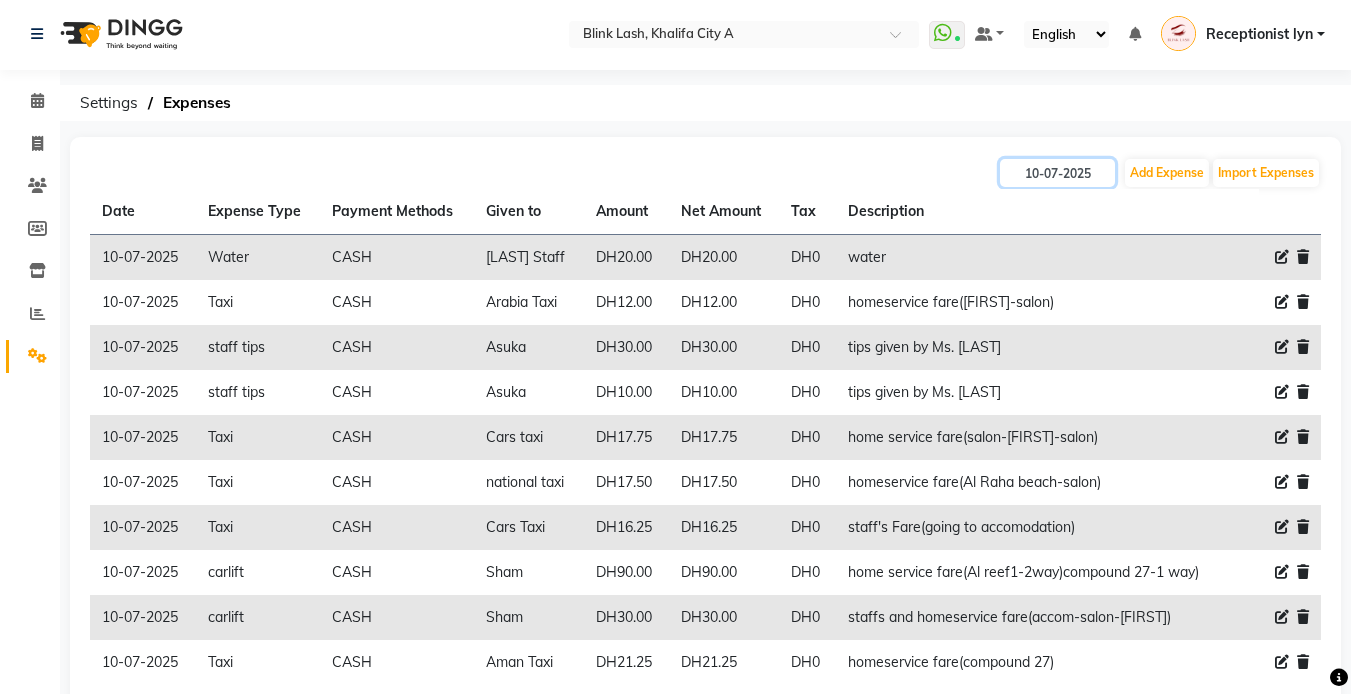 scroll, scrollTop: 0, scrollLeft: 0, axis: both 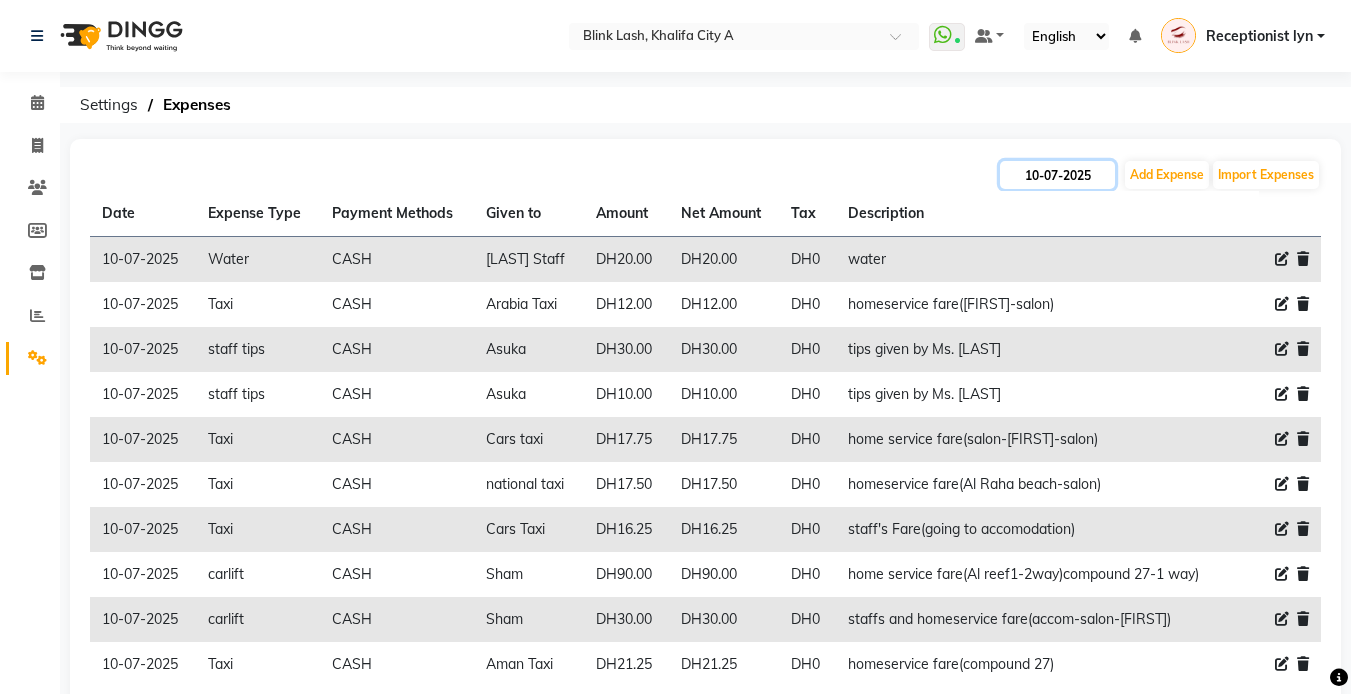 click on "10-07-2025" 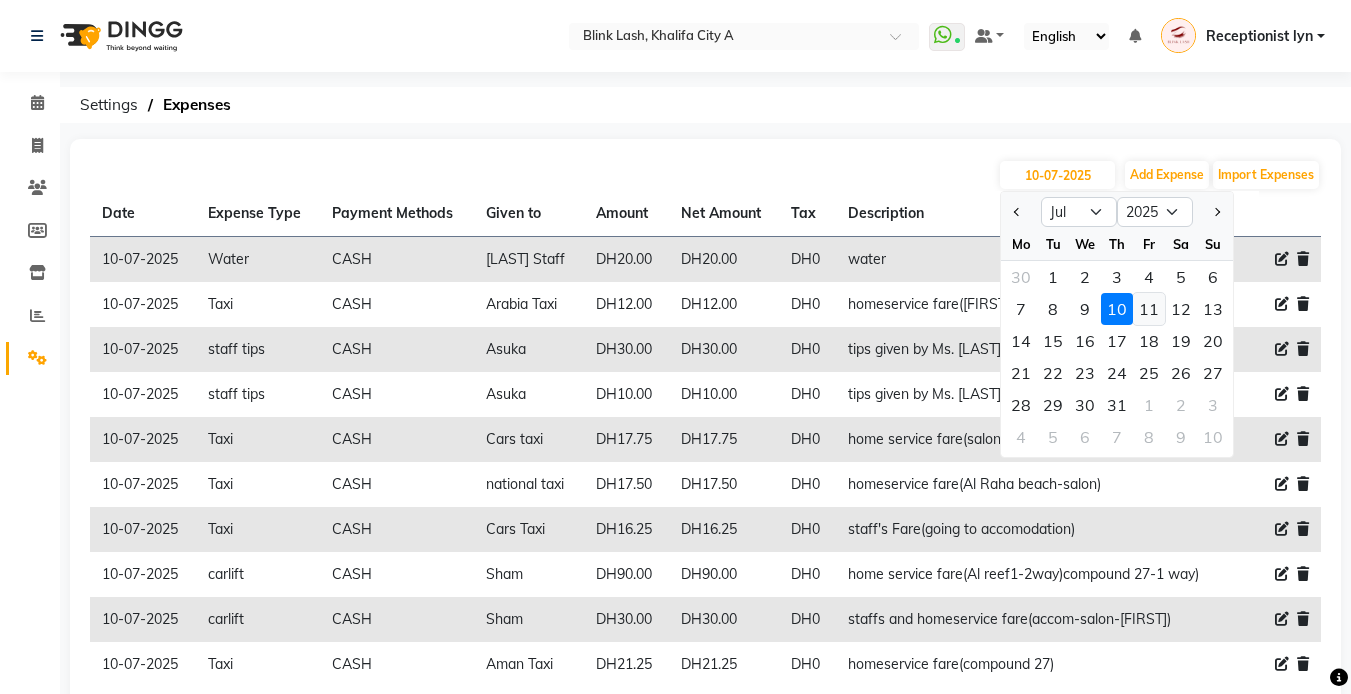 click on "11" 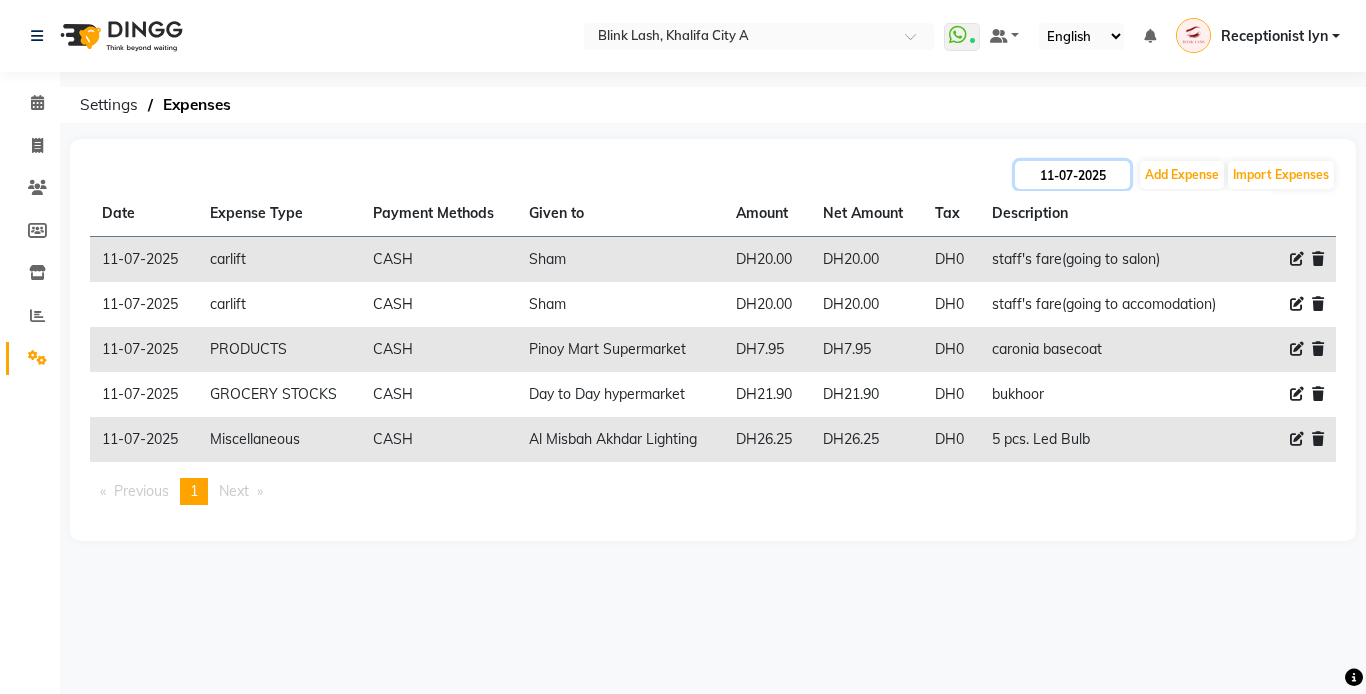 click on "11-07-2025" 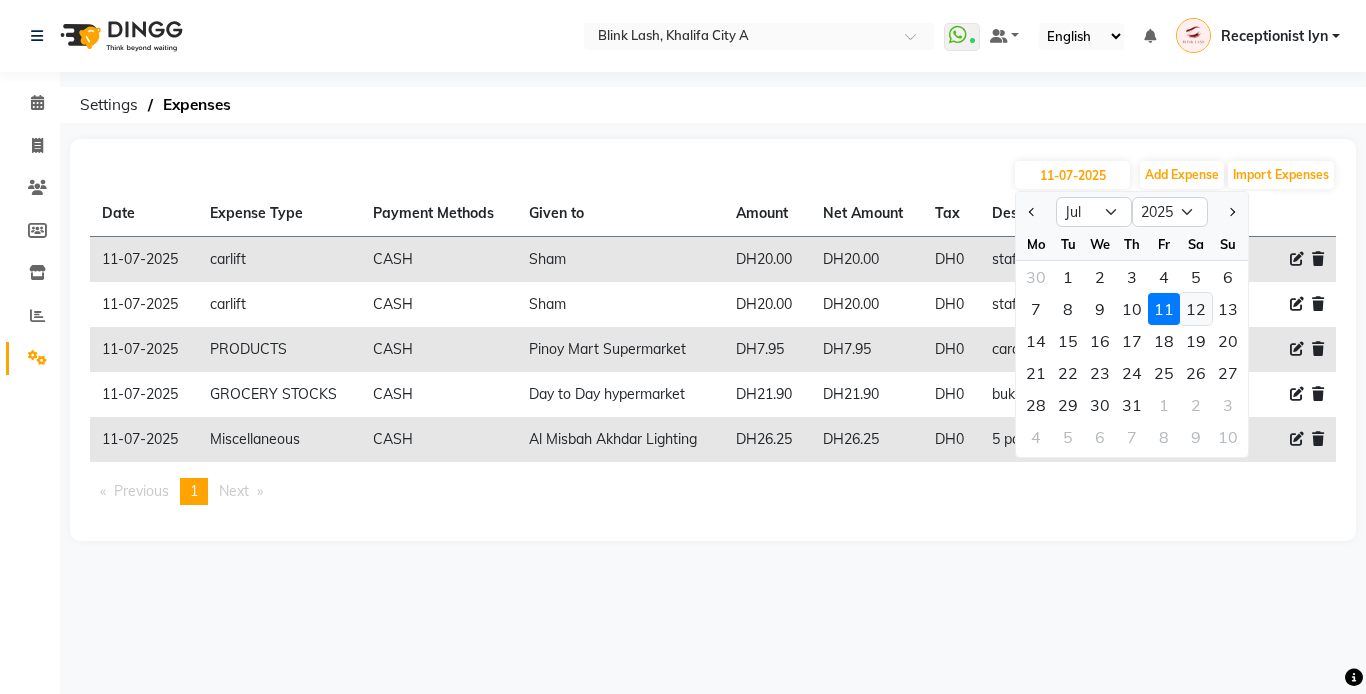 click on "12" 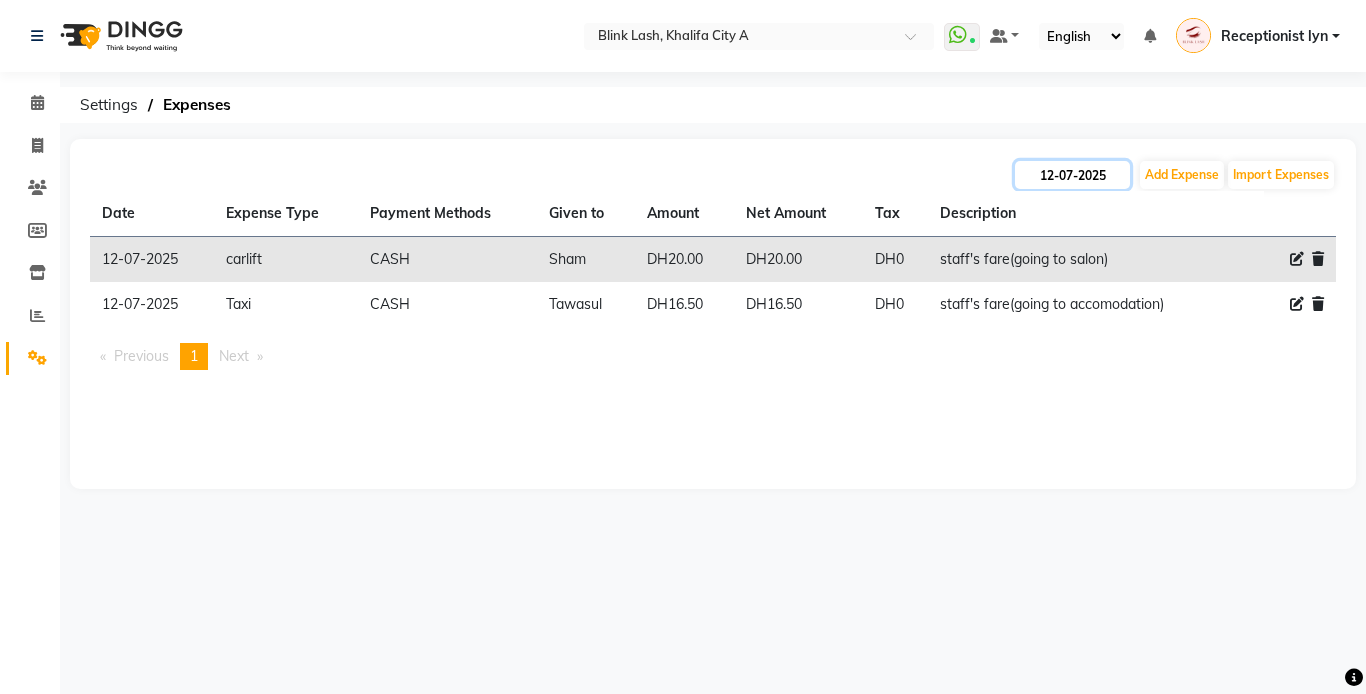 click on "12-07-2025" 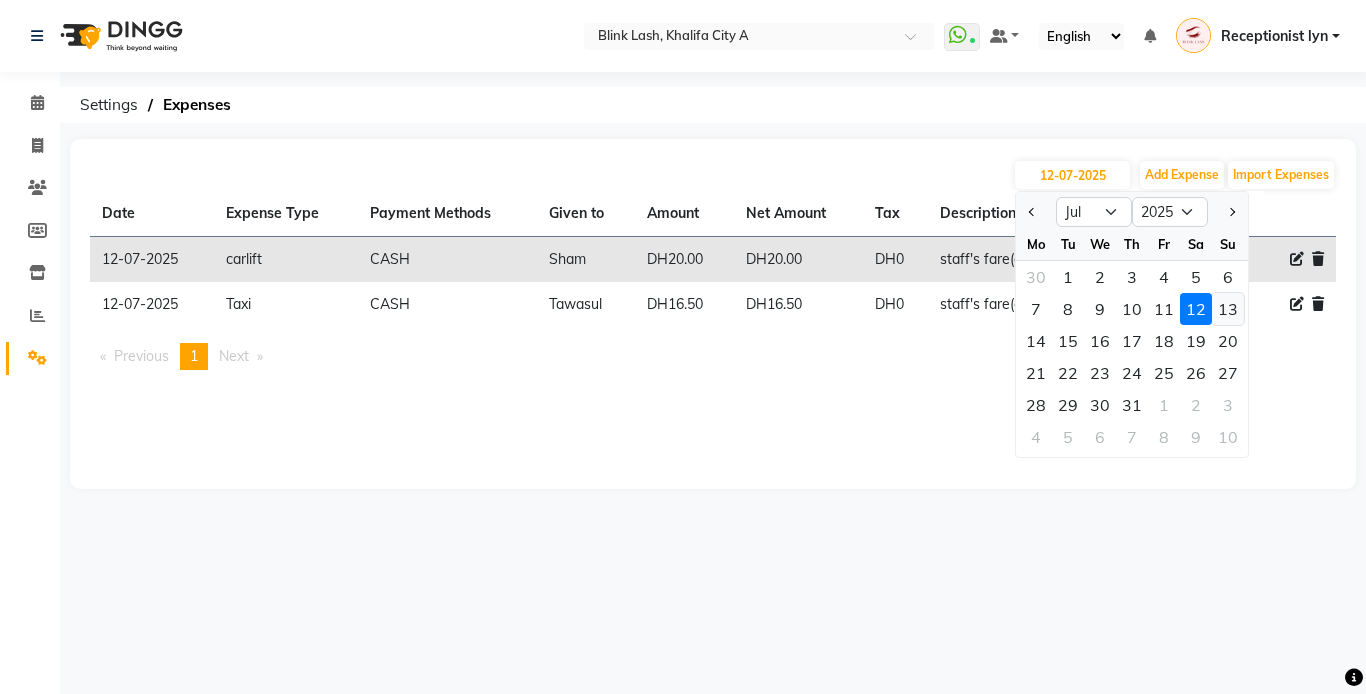 click on "13" 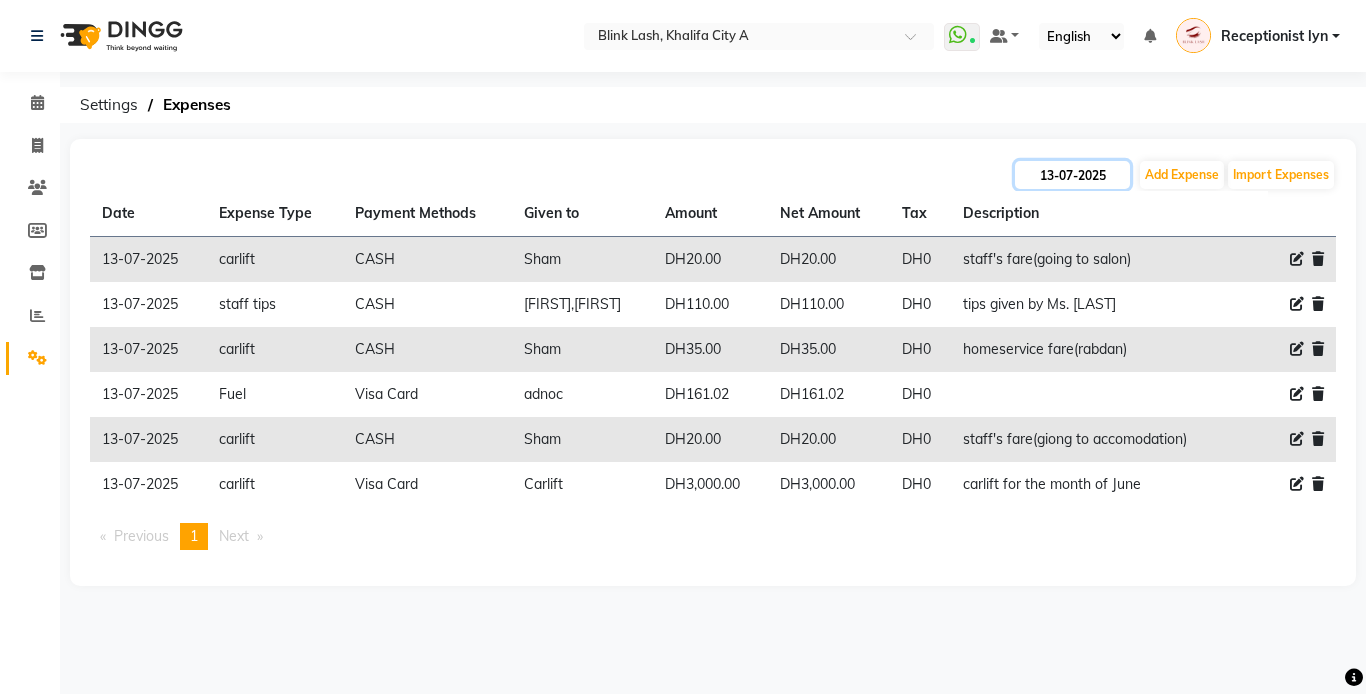 click on "13-07-2025" 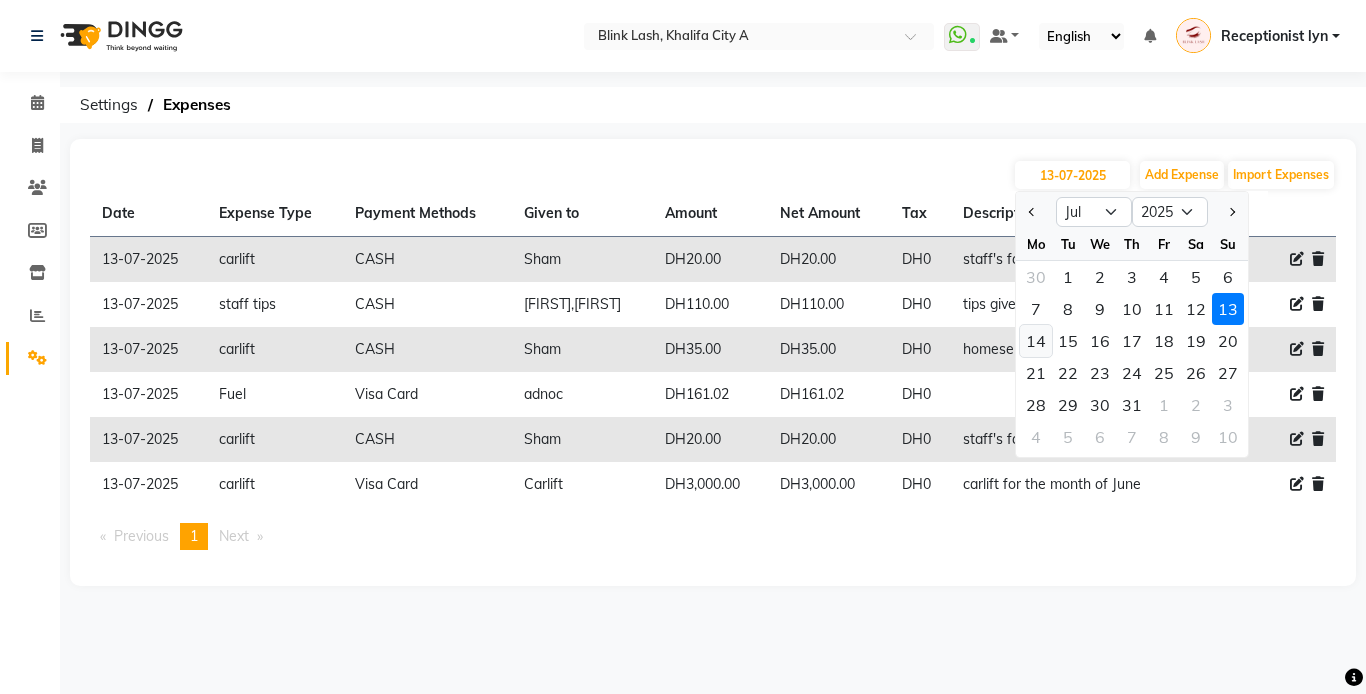 click on "14" 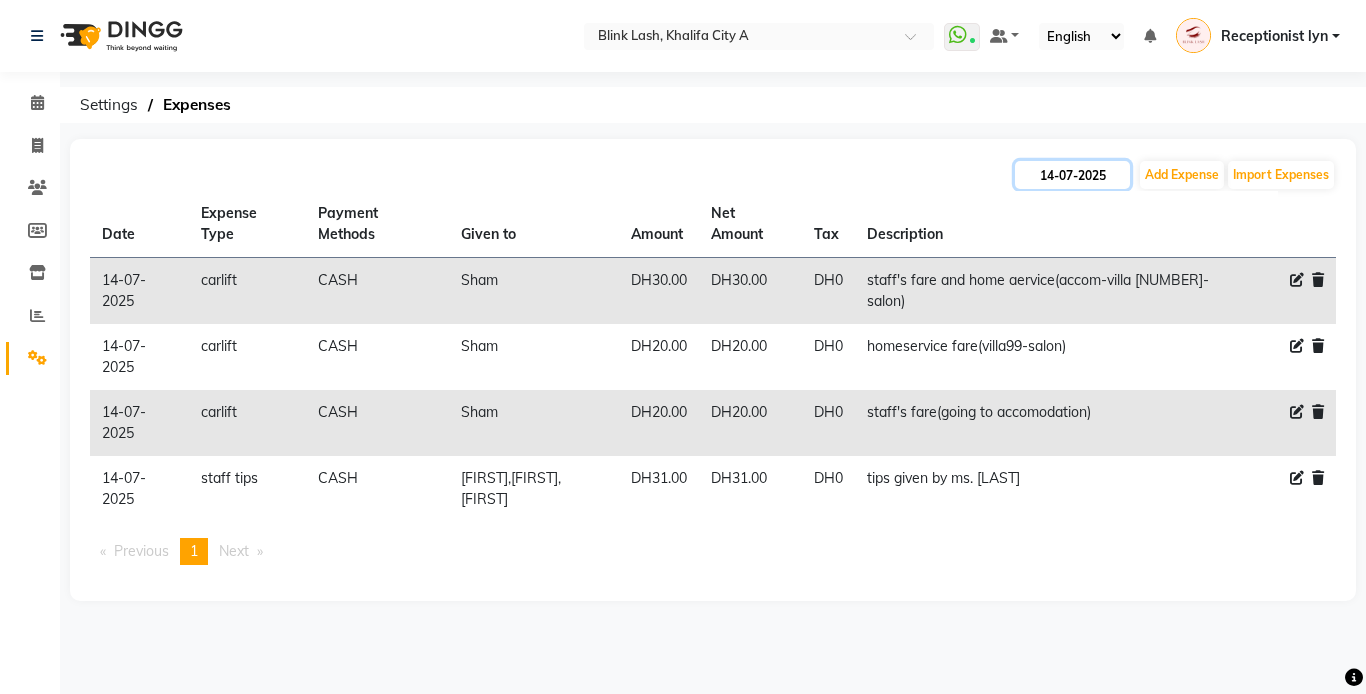 click on "14-07-2025" 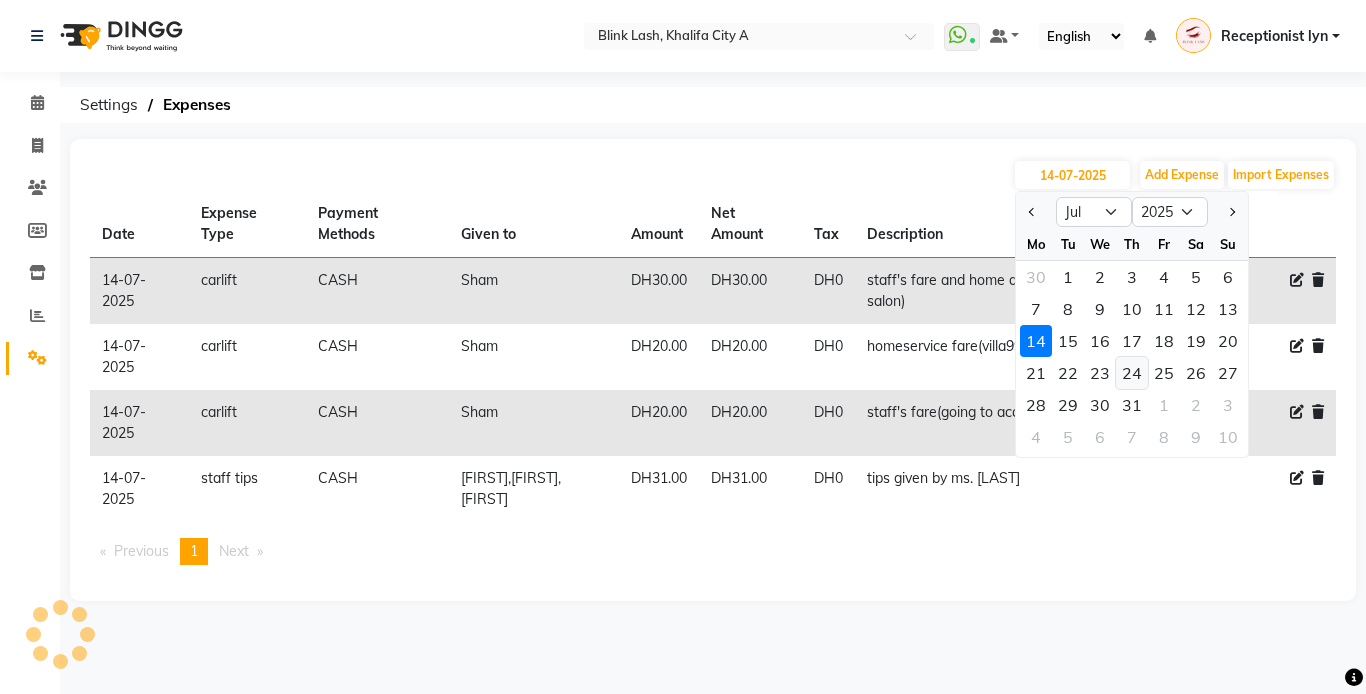 click on "24" 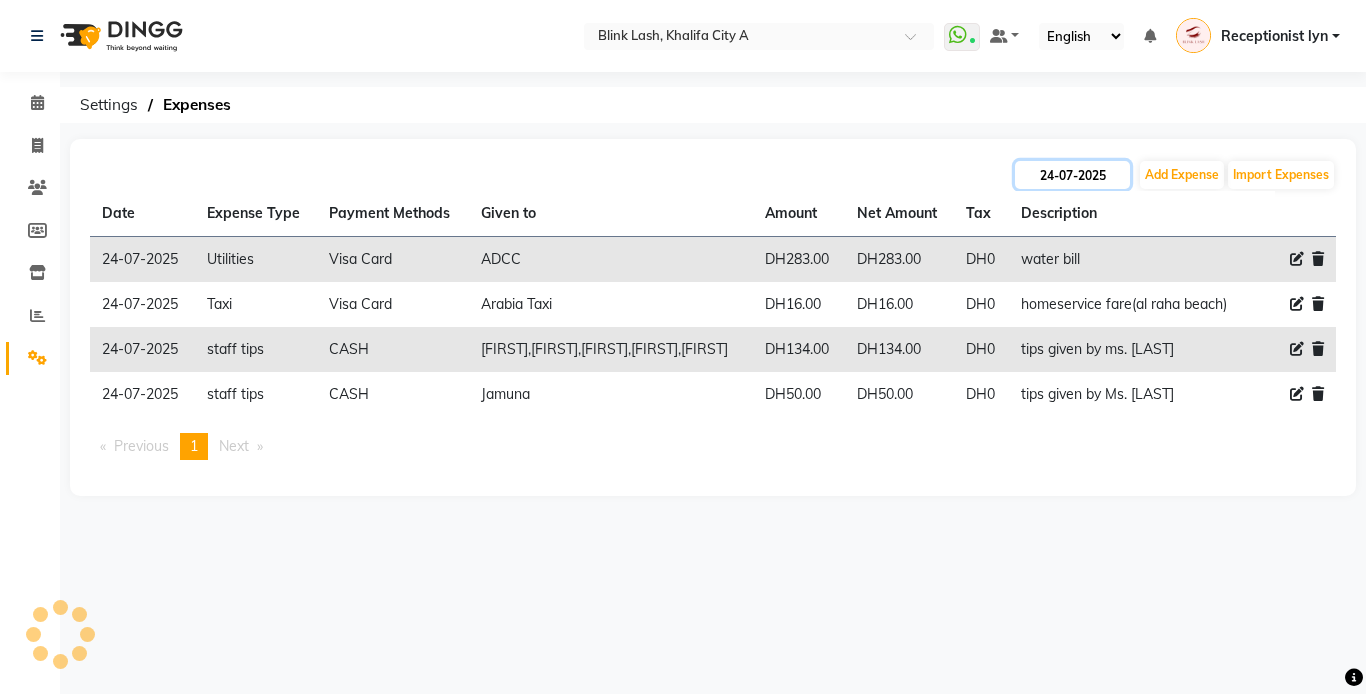 click on "24-07-2025" 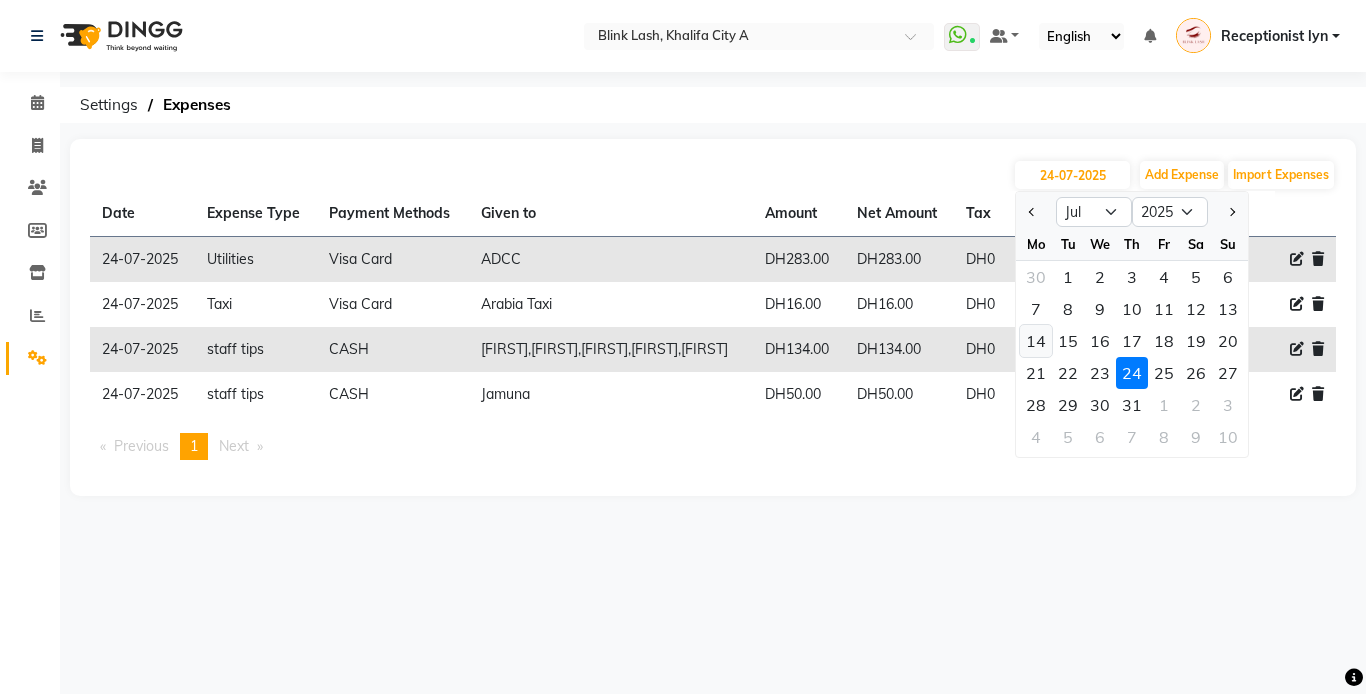 click on "14" 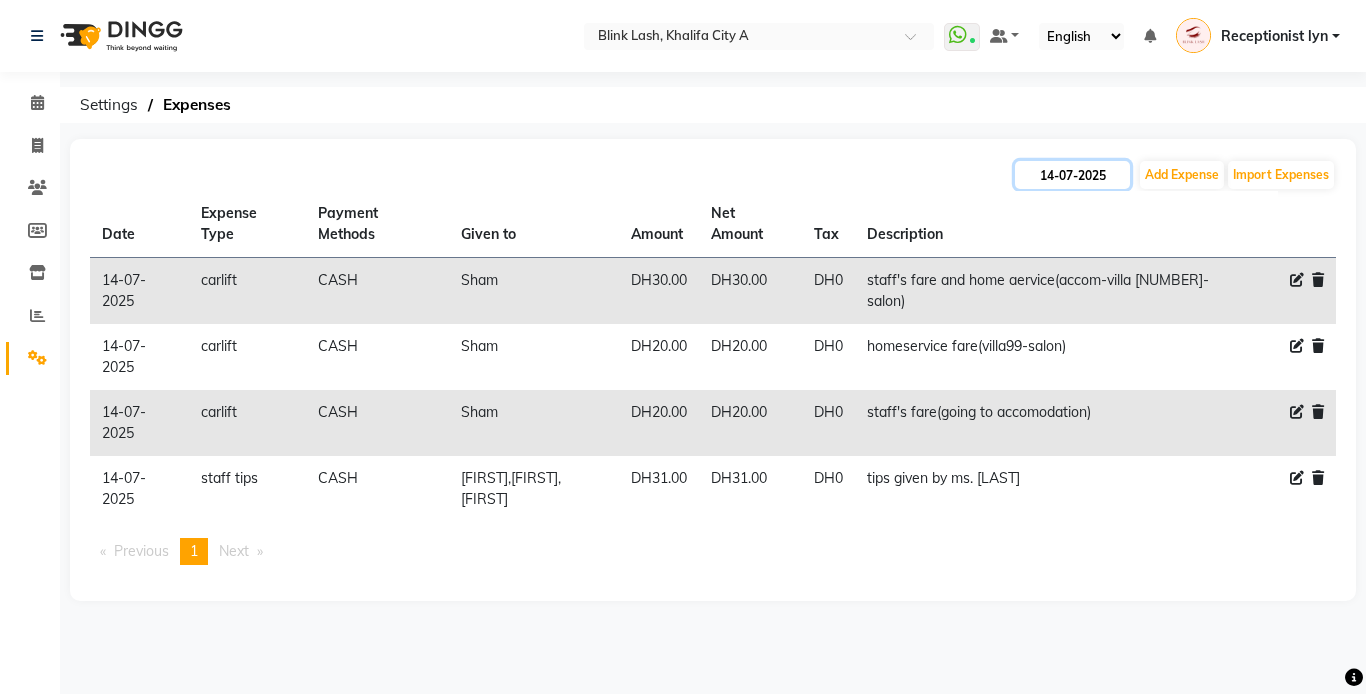 click on "14-07-2025" 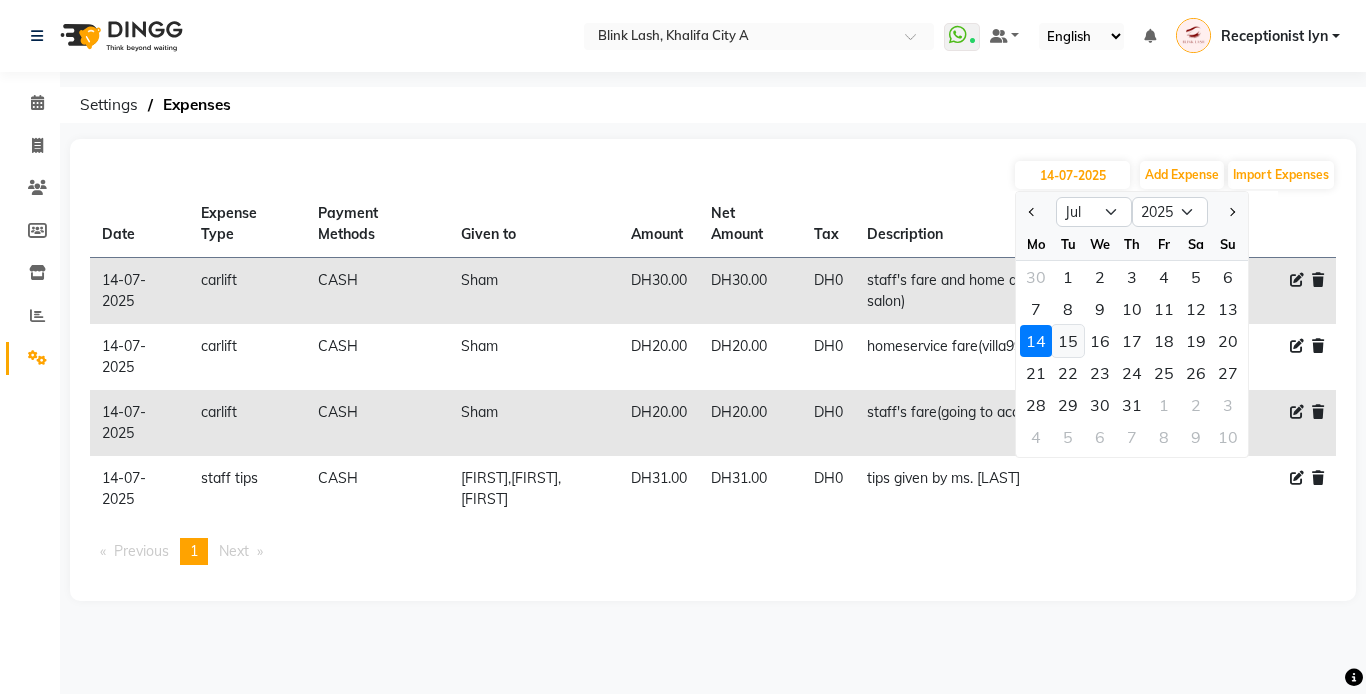 click on "15" 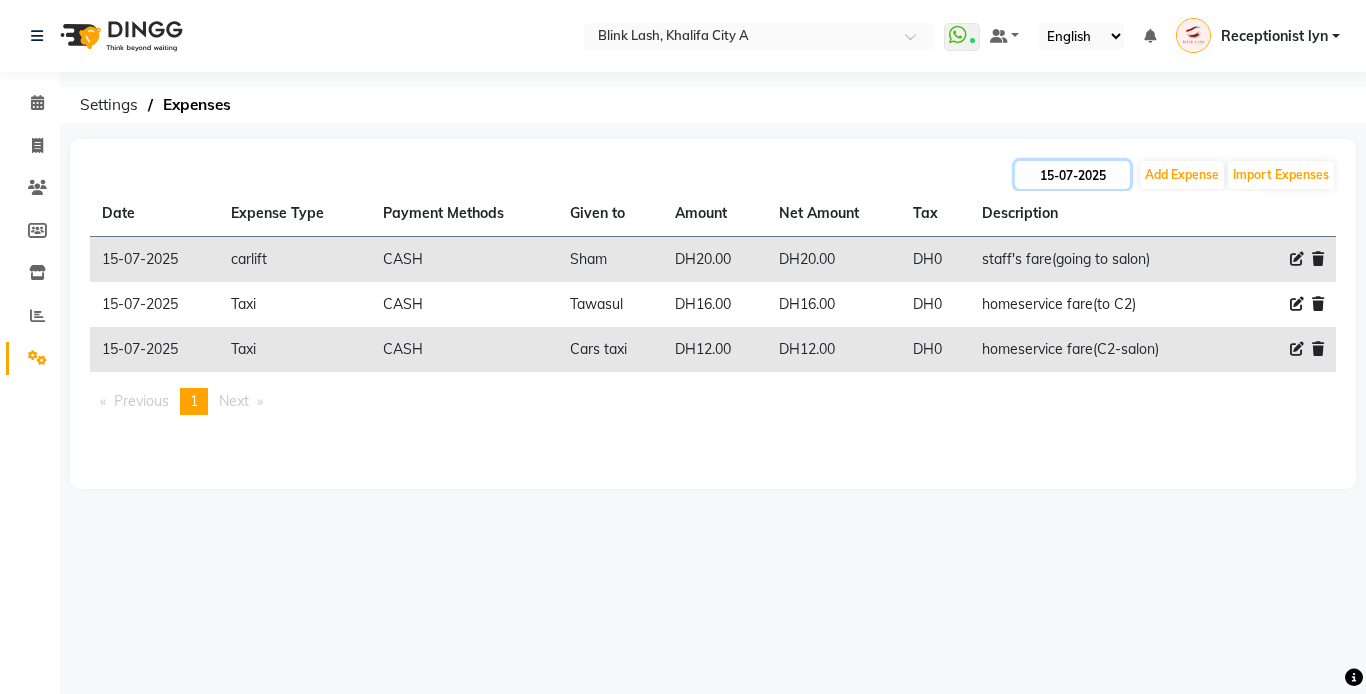 click on "15-07-2025" 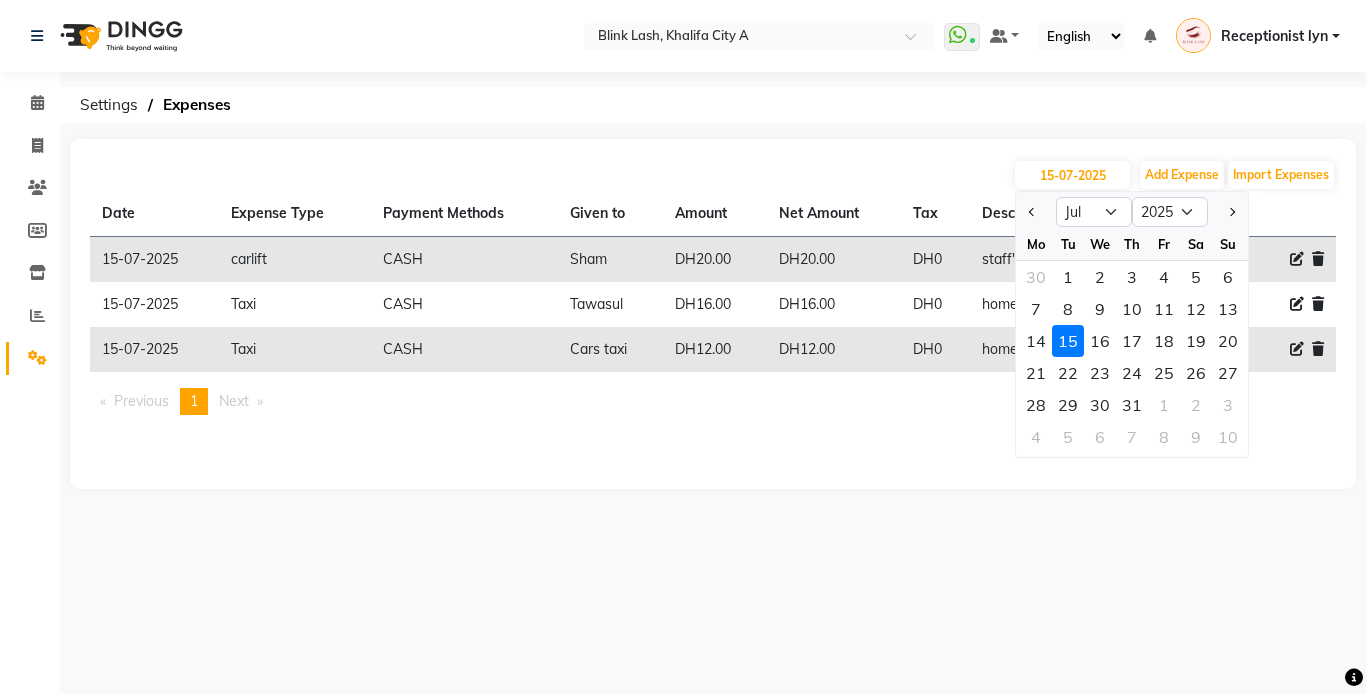 click on "16" 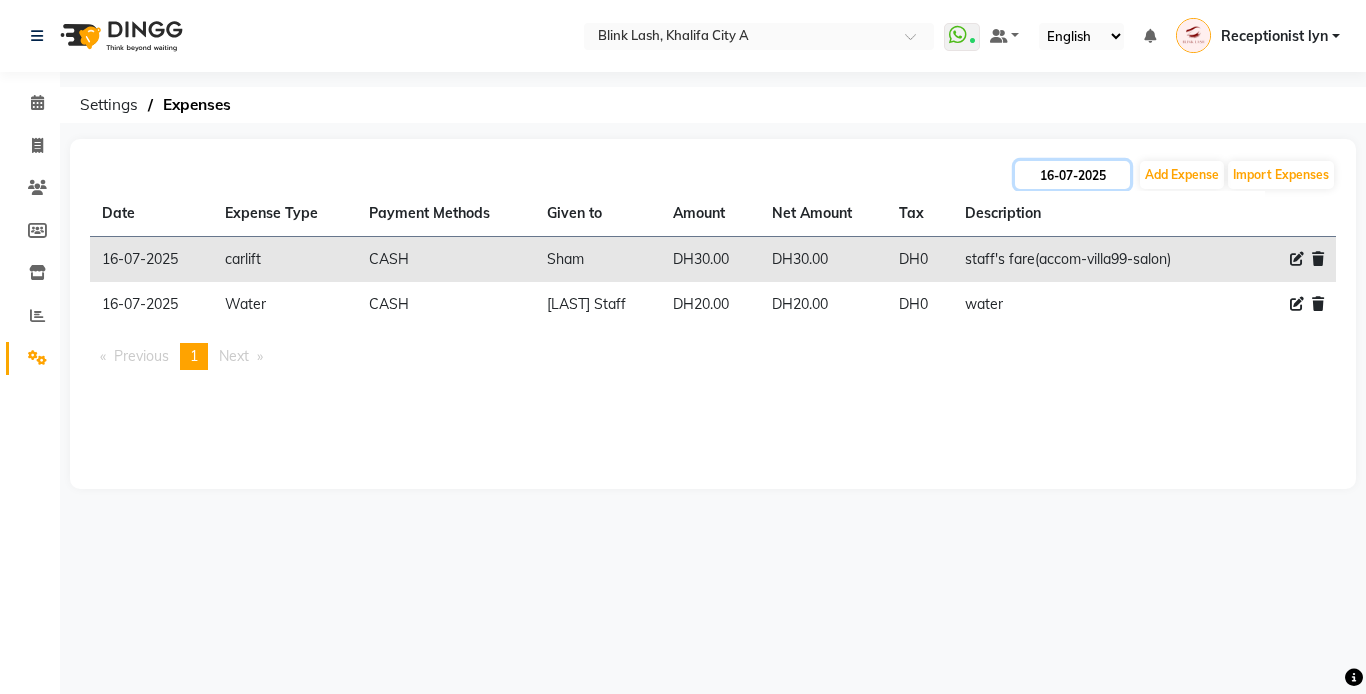 click on "16-07-2025" 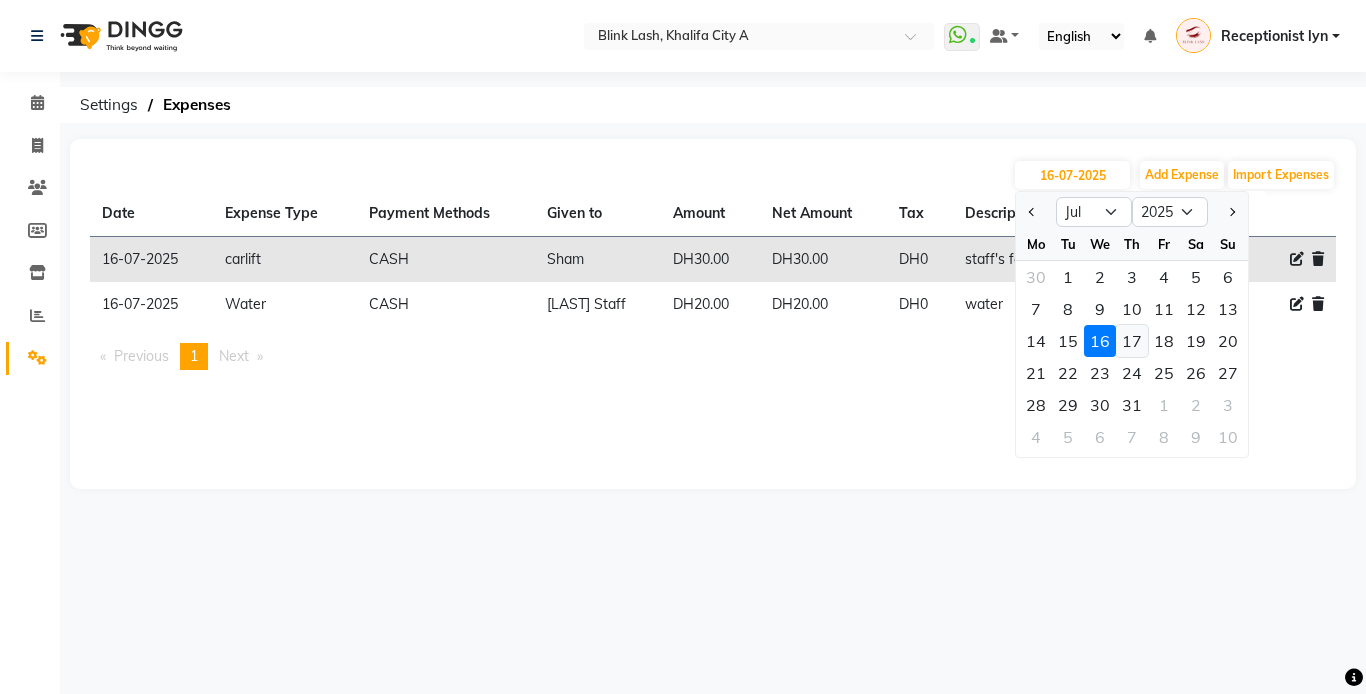 click on "17" 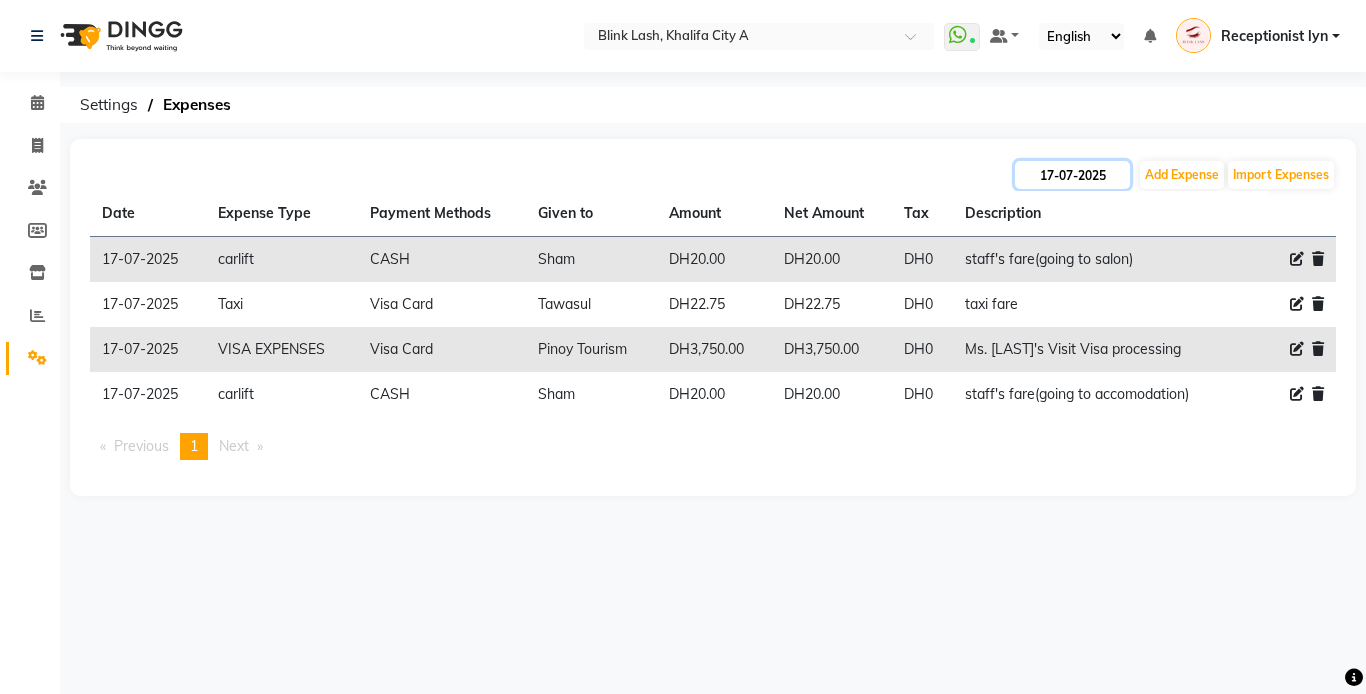 click on "17-07-2025" 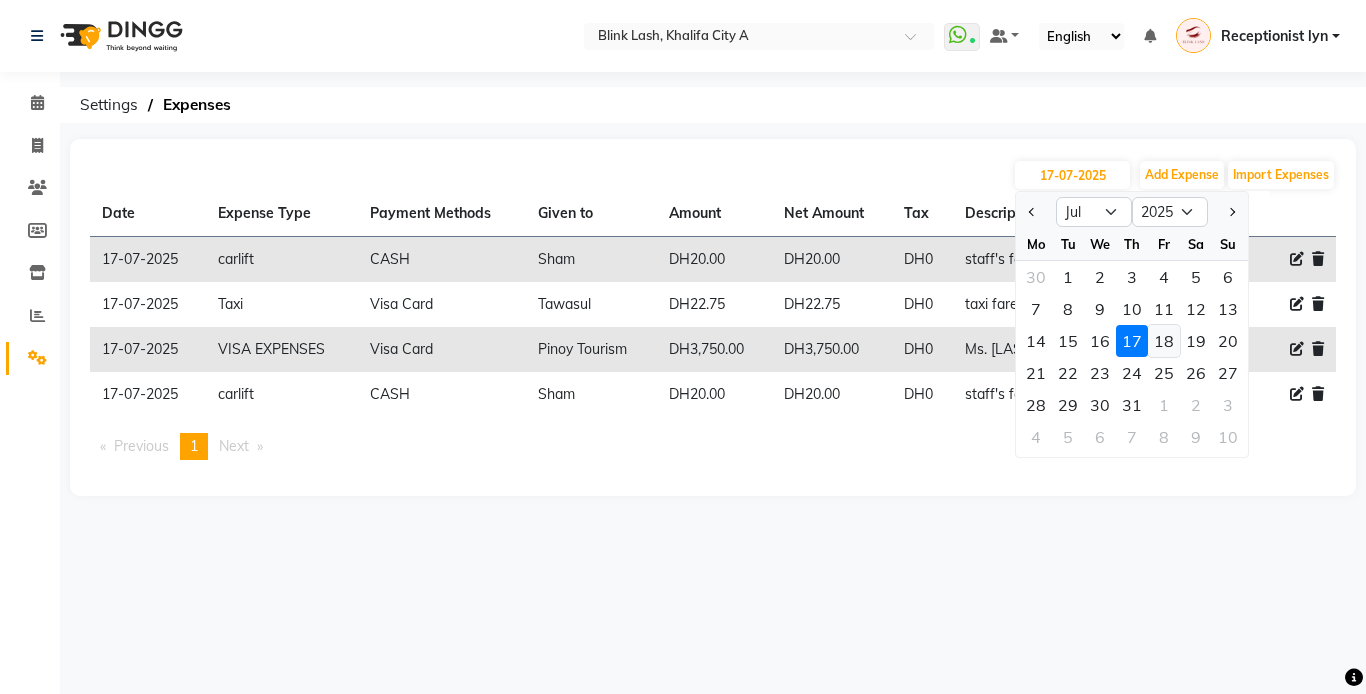 click on "18" 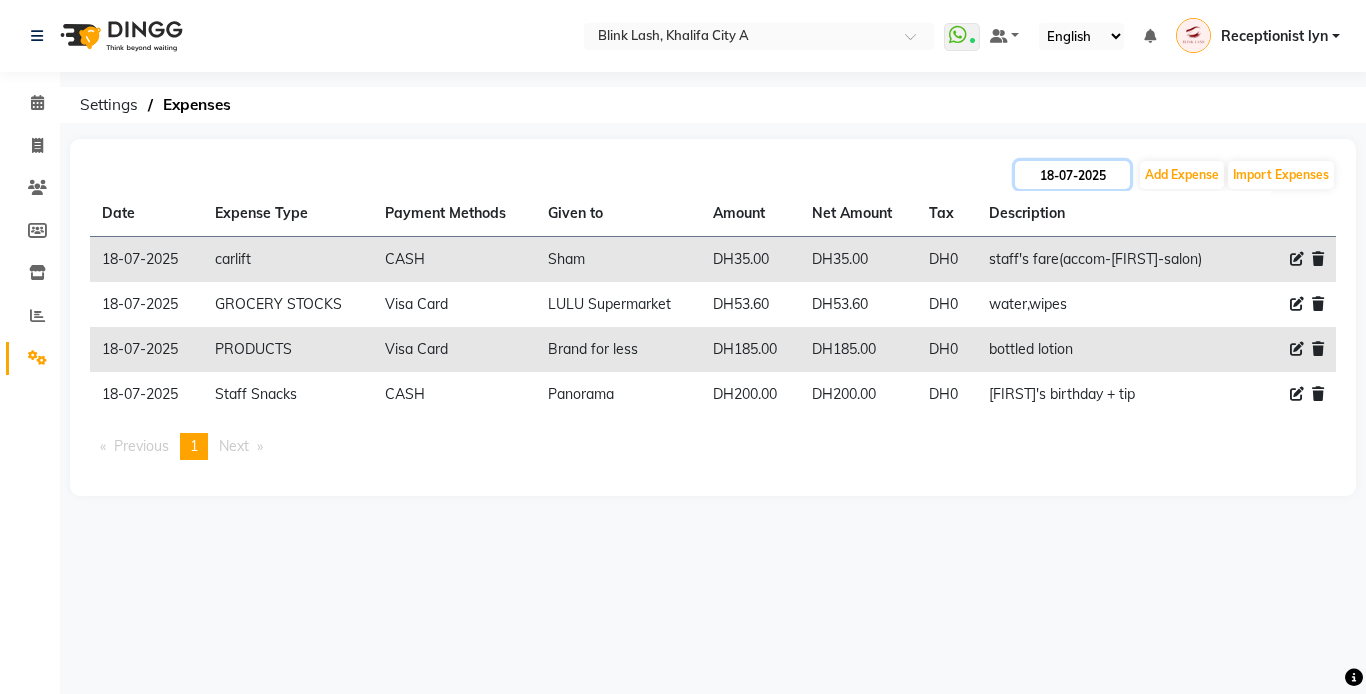 click on "18-07-2025" 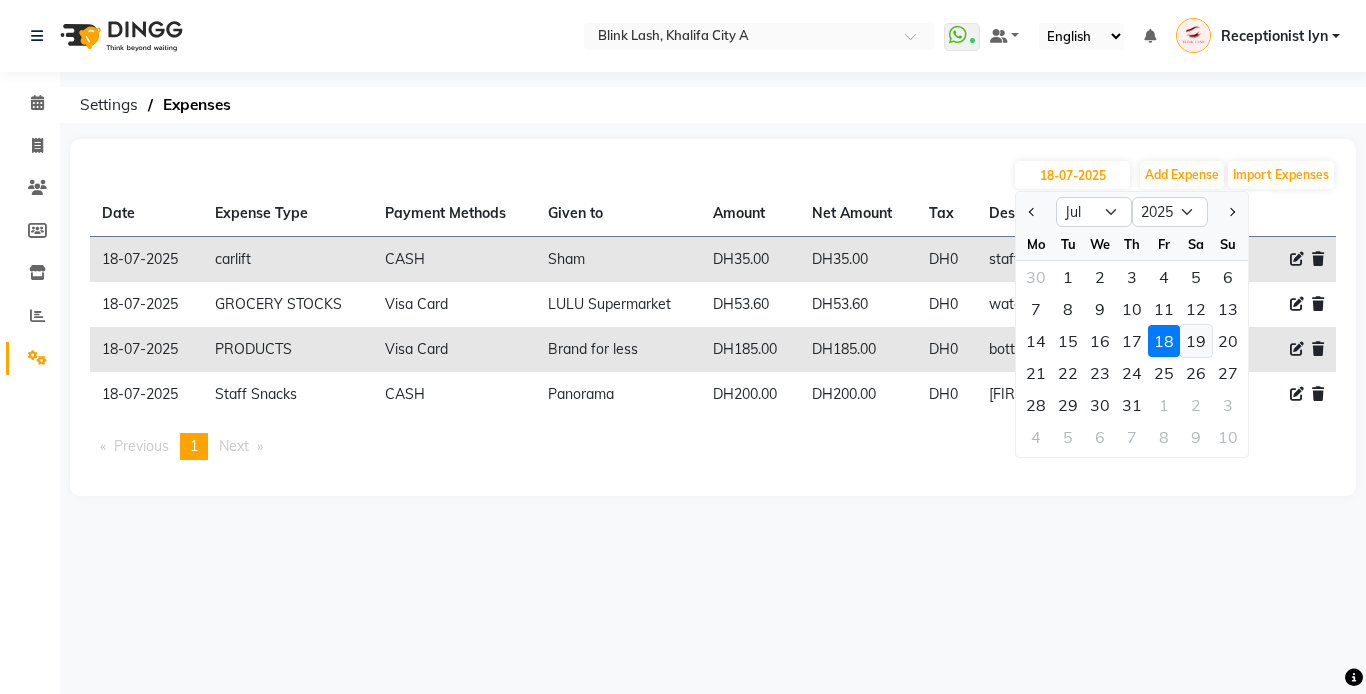 click on "19" 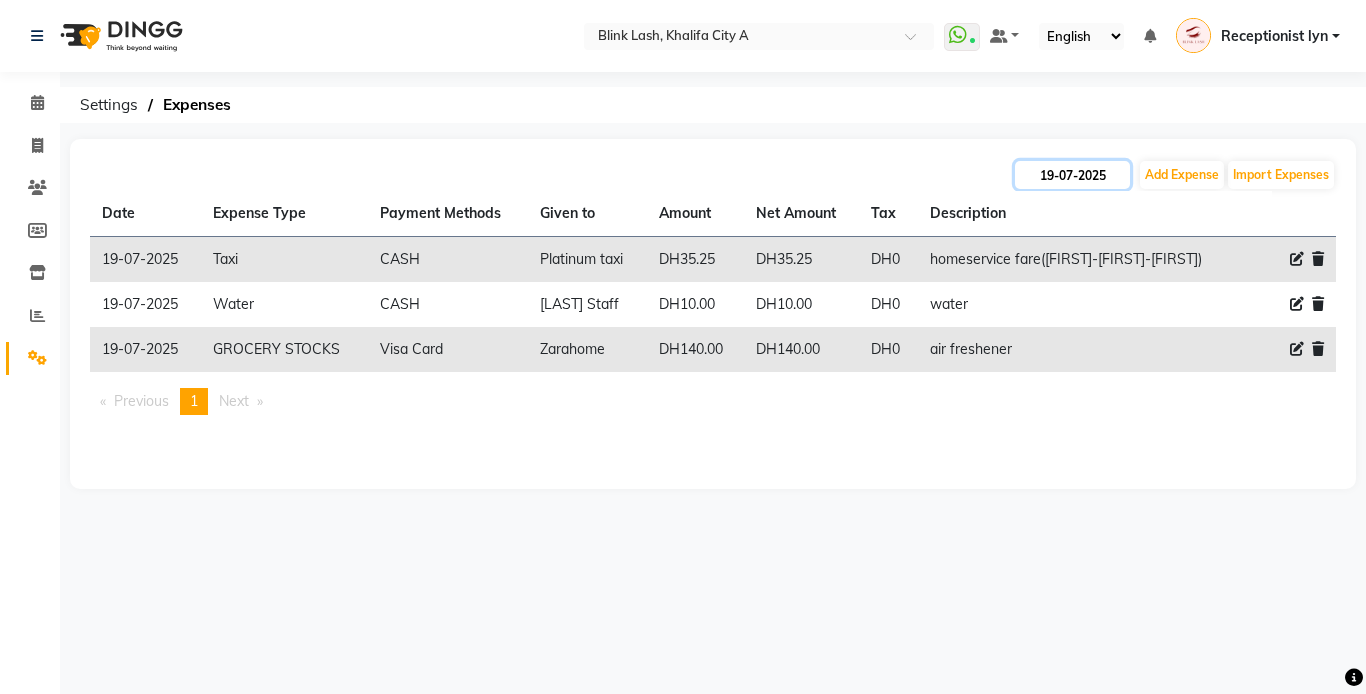 click on "19-07-2025" 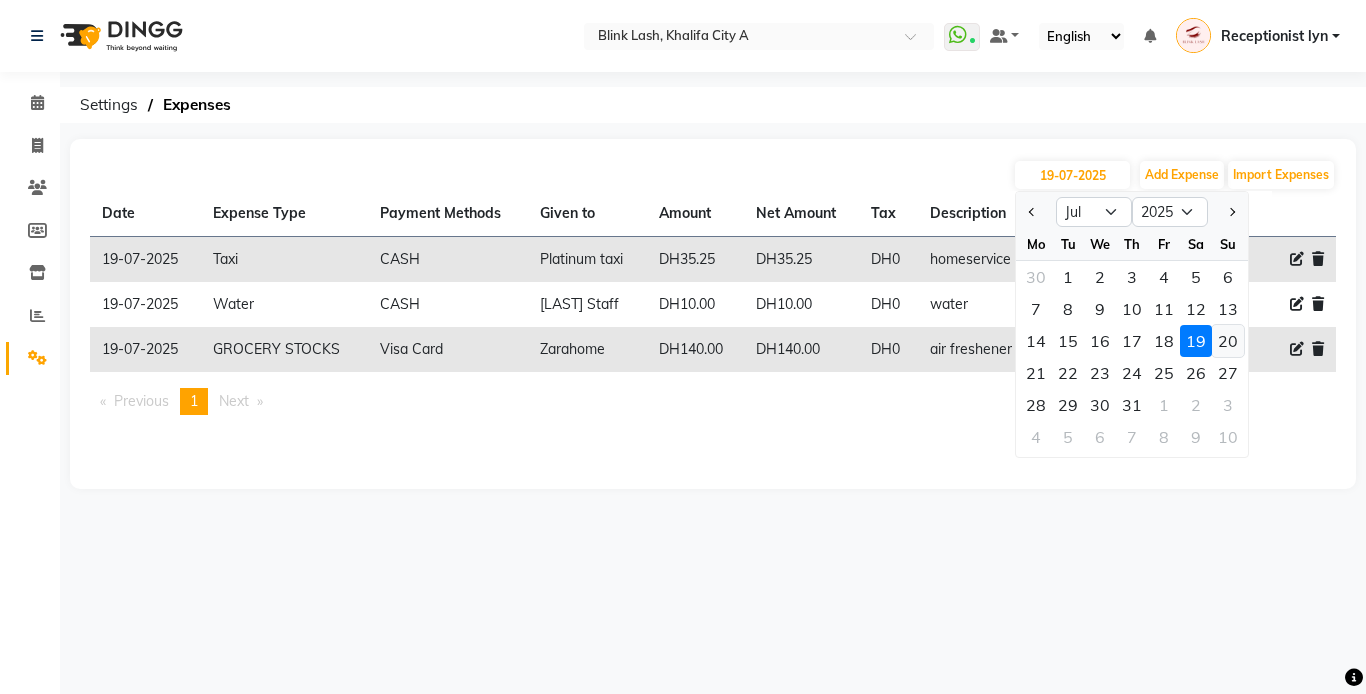 click on "20" 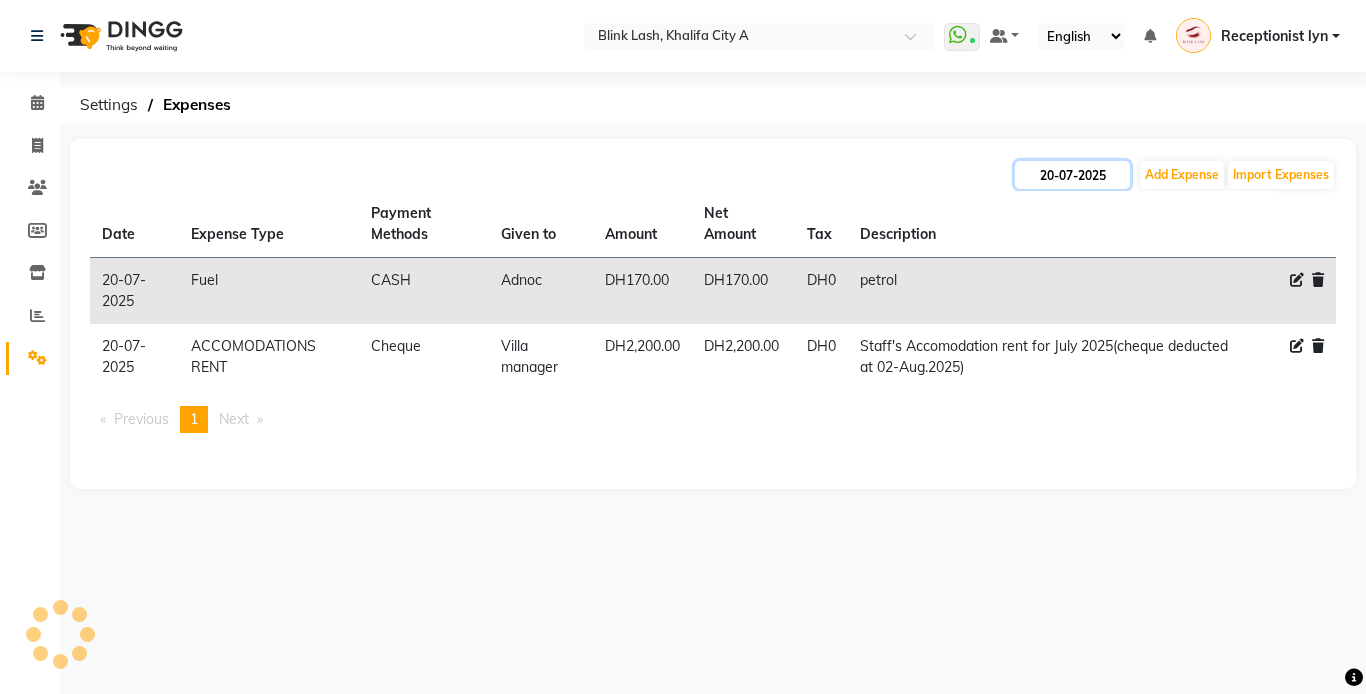 click on "20-07-2025" 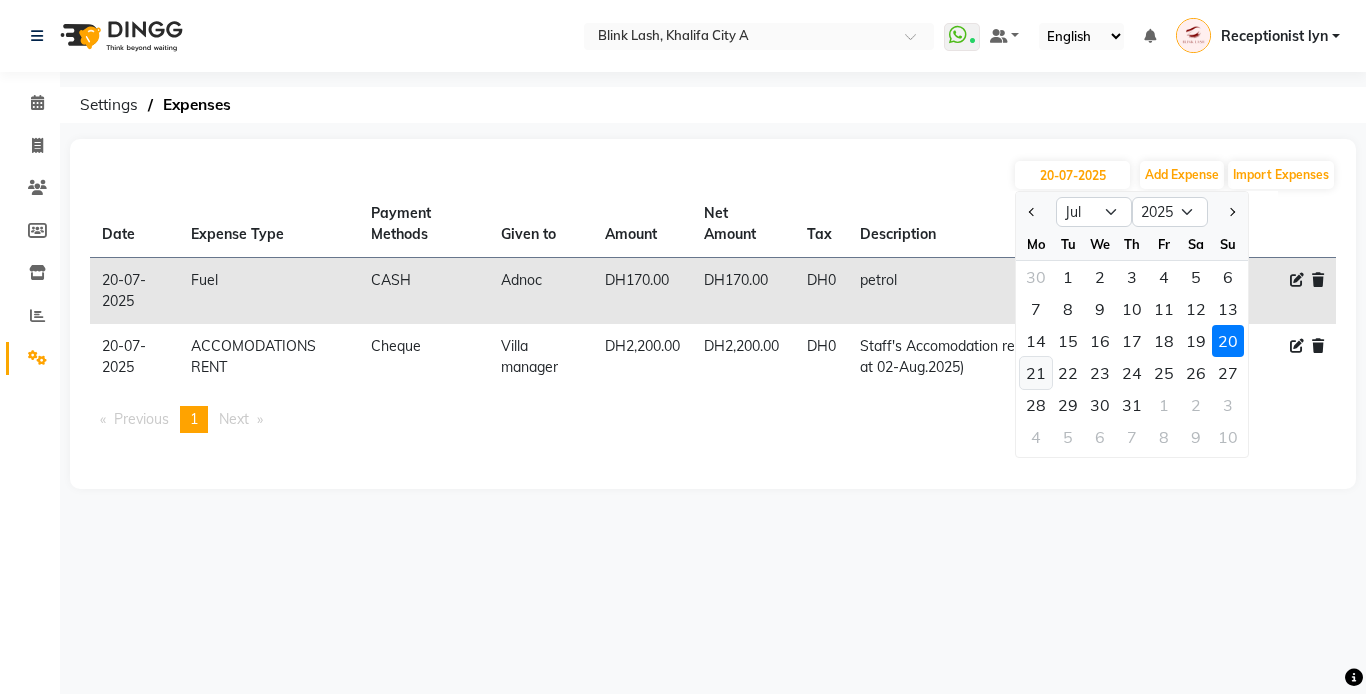 click on "21" 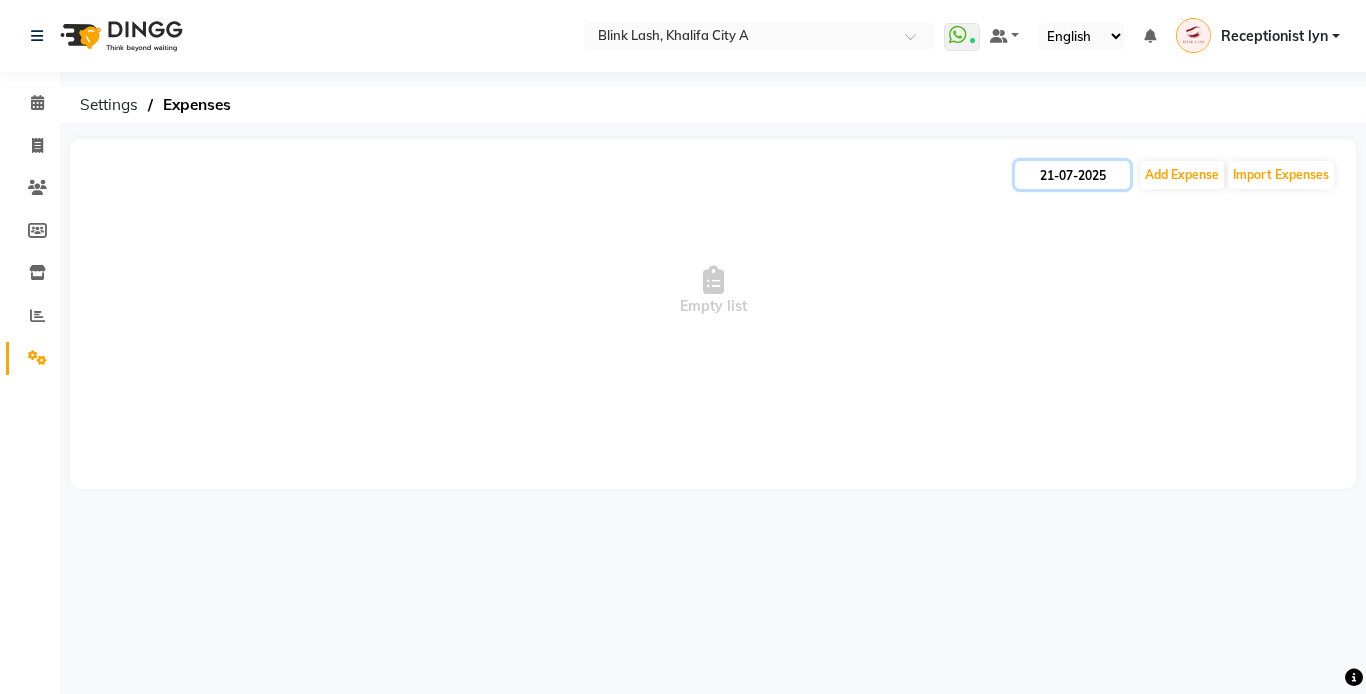click on "21-07-2025" 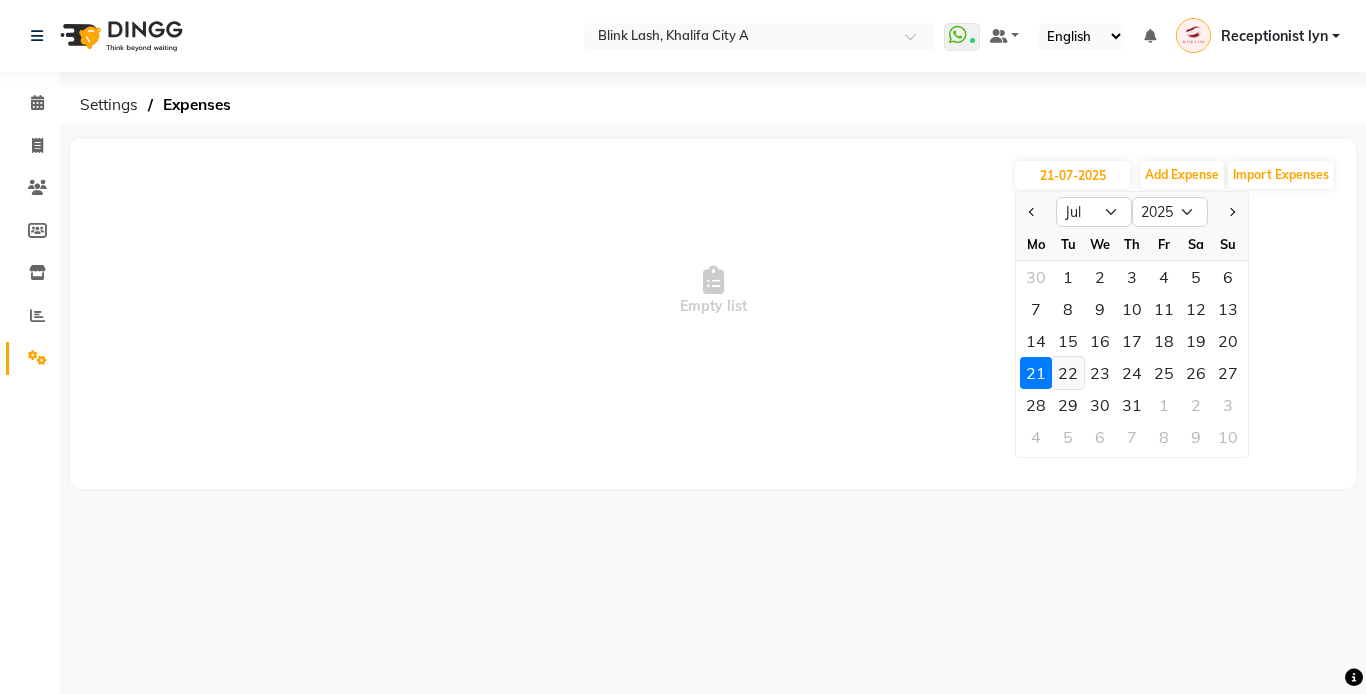 click on "22" 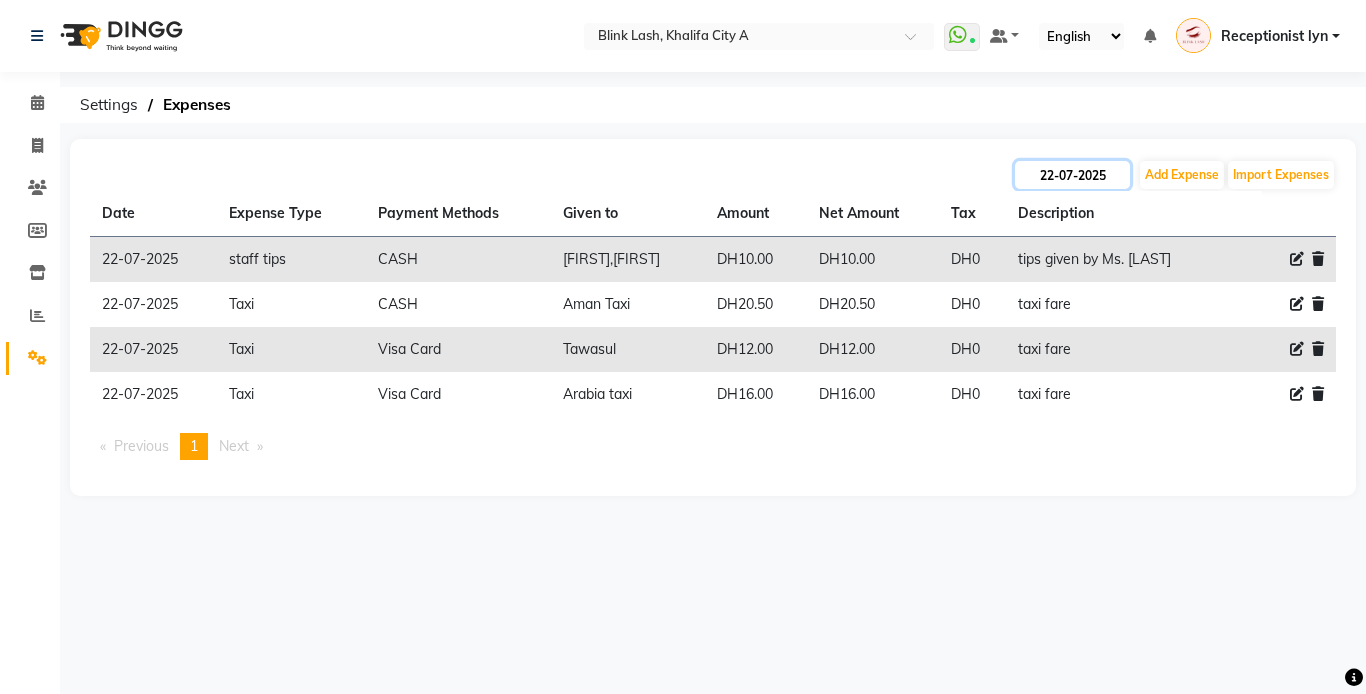 click on "22-07-2025" 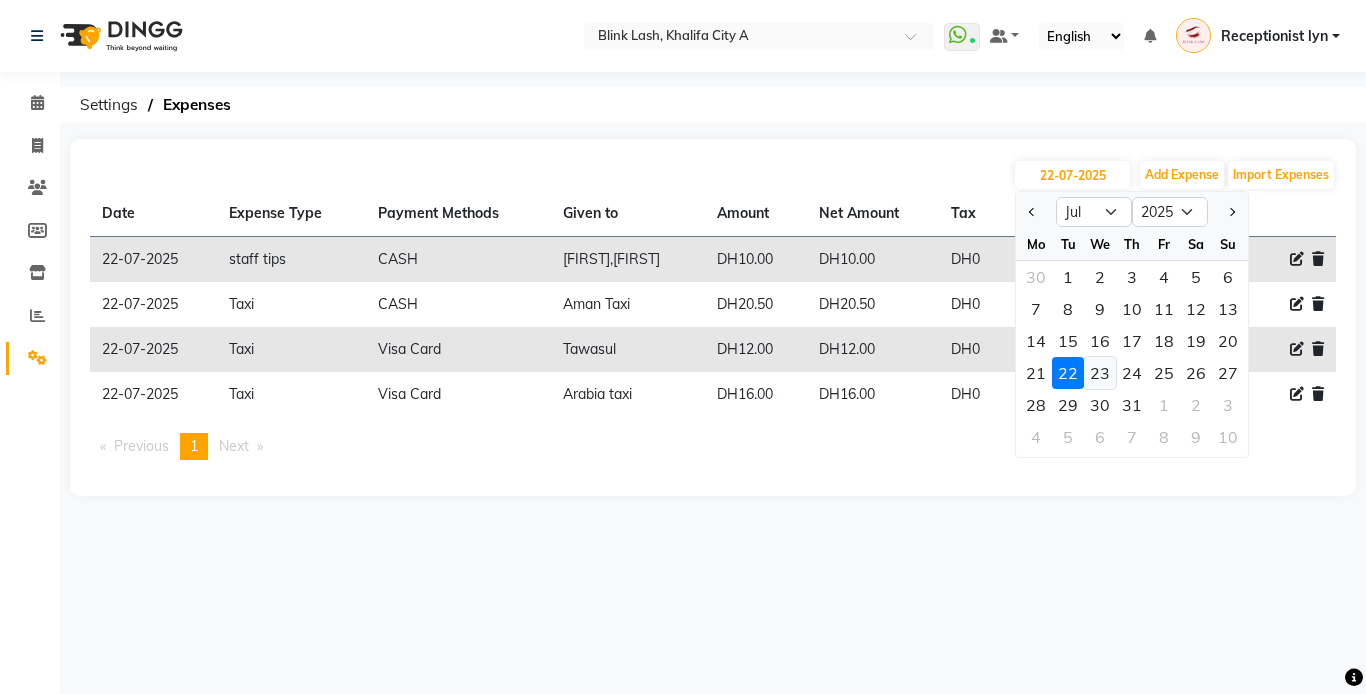 click on "23" 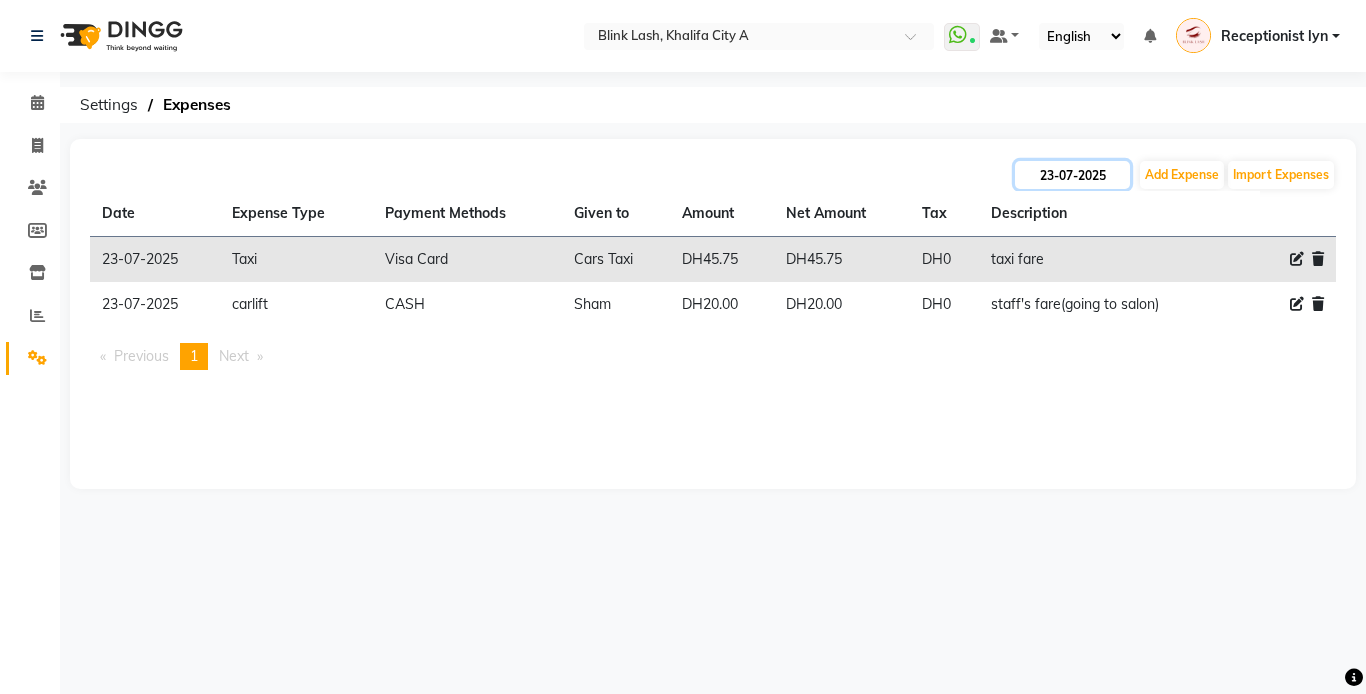 click on "23-07-2025" 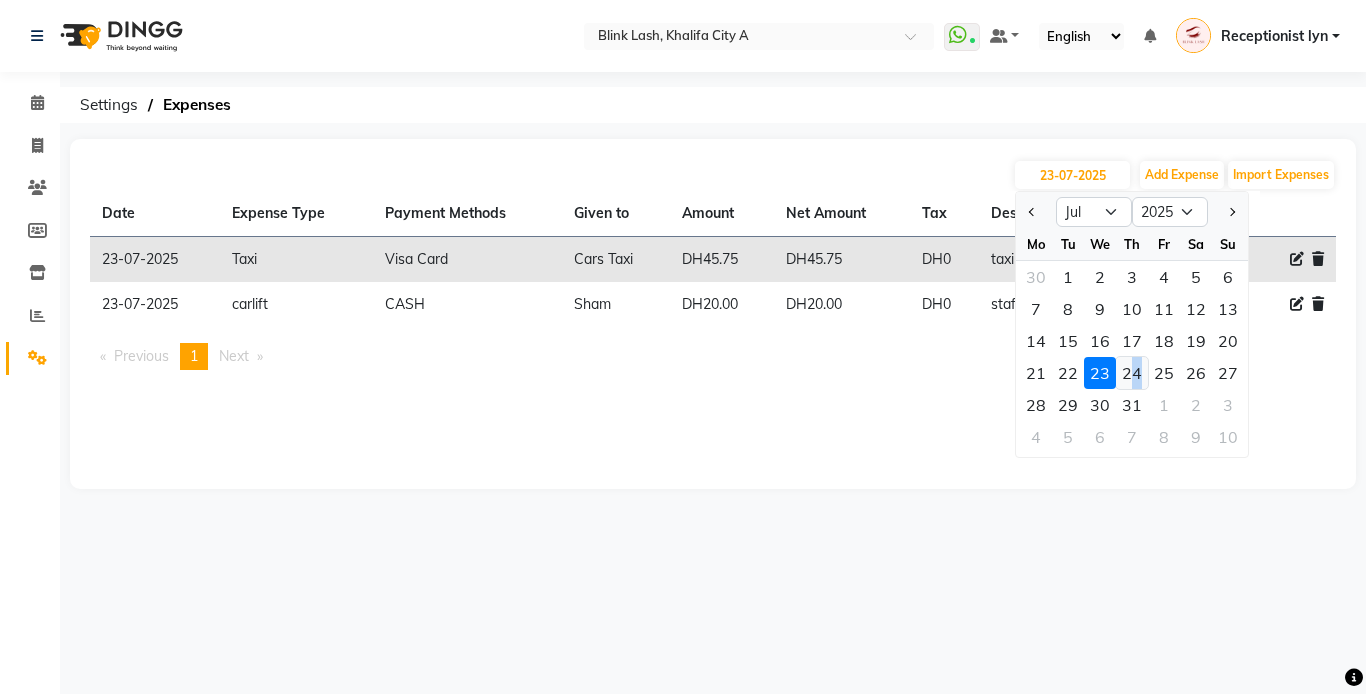 click on "24" 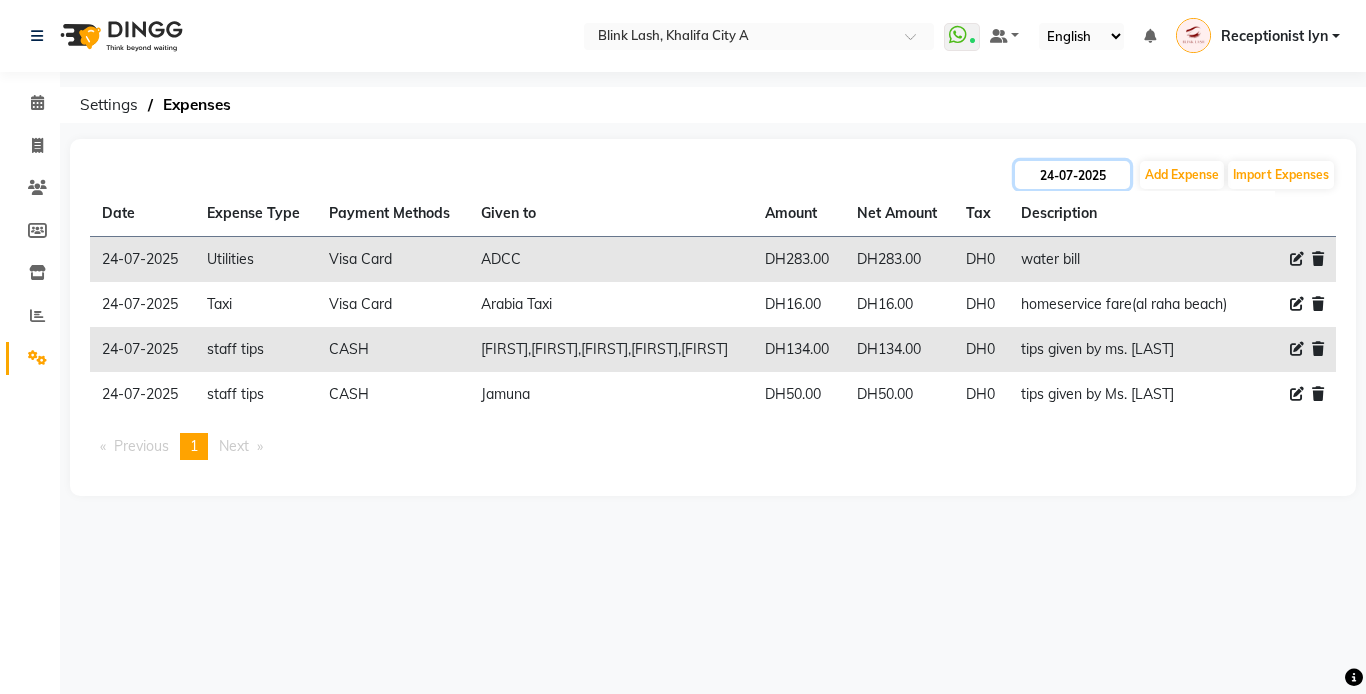 click on "24-07-2025" 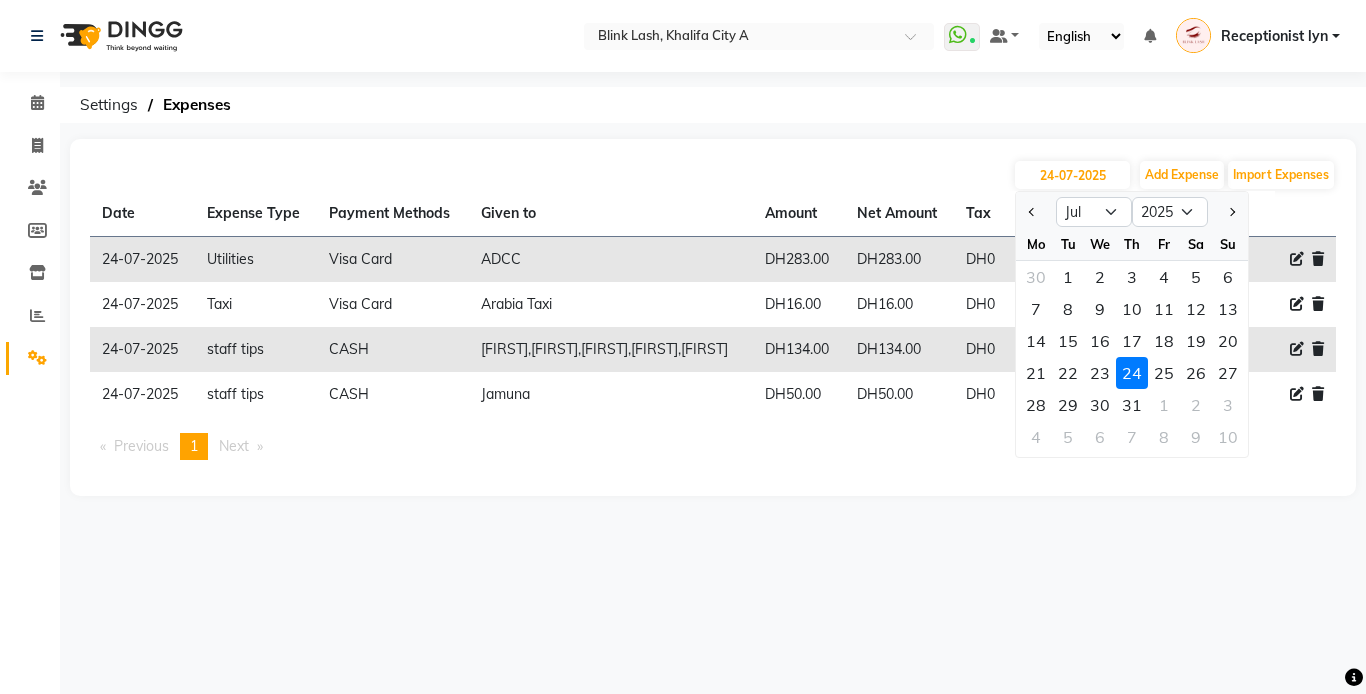 click on "25" 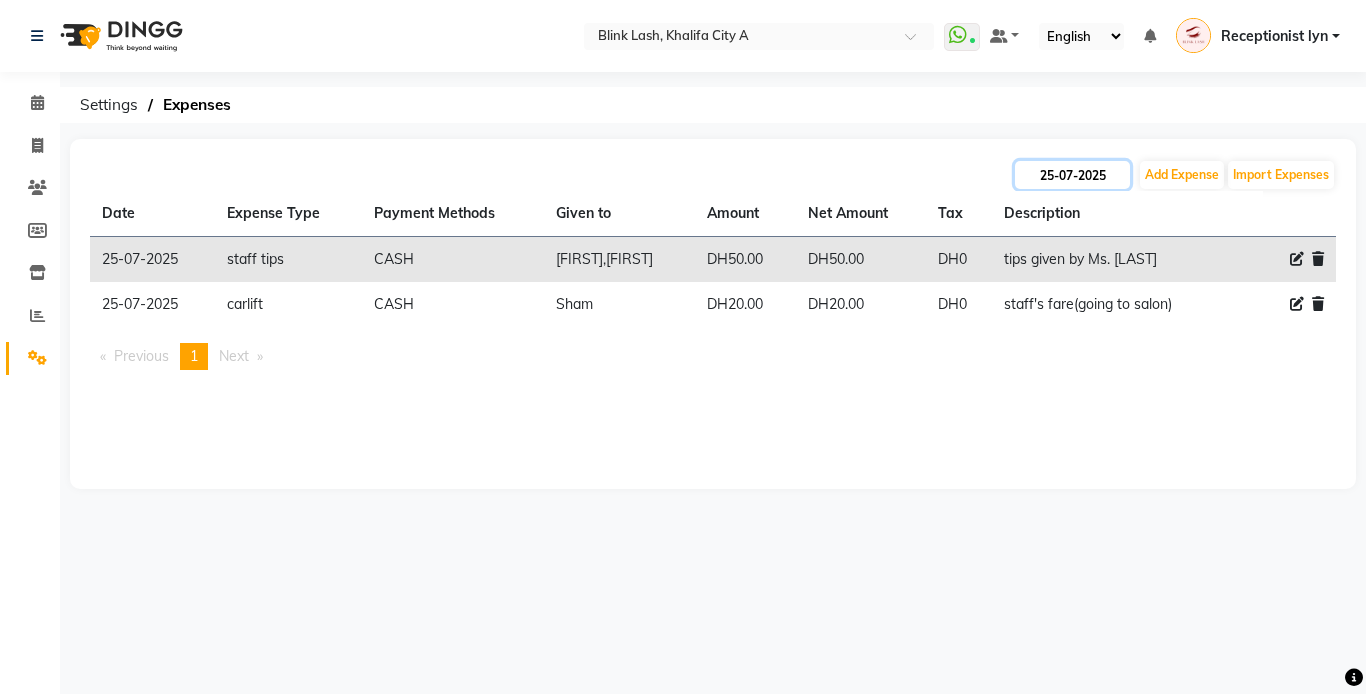 click on "25-07-2025" 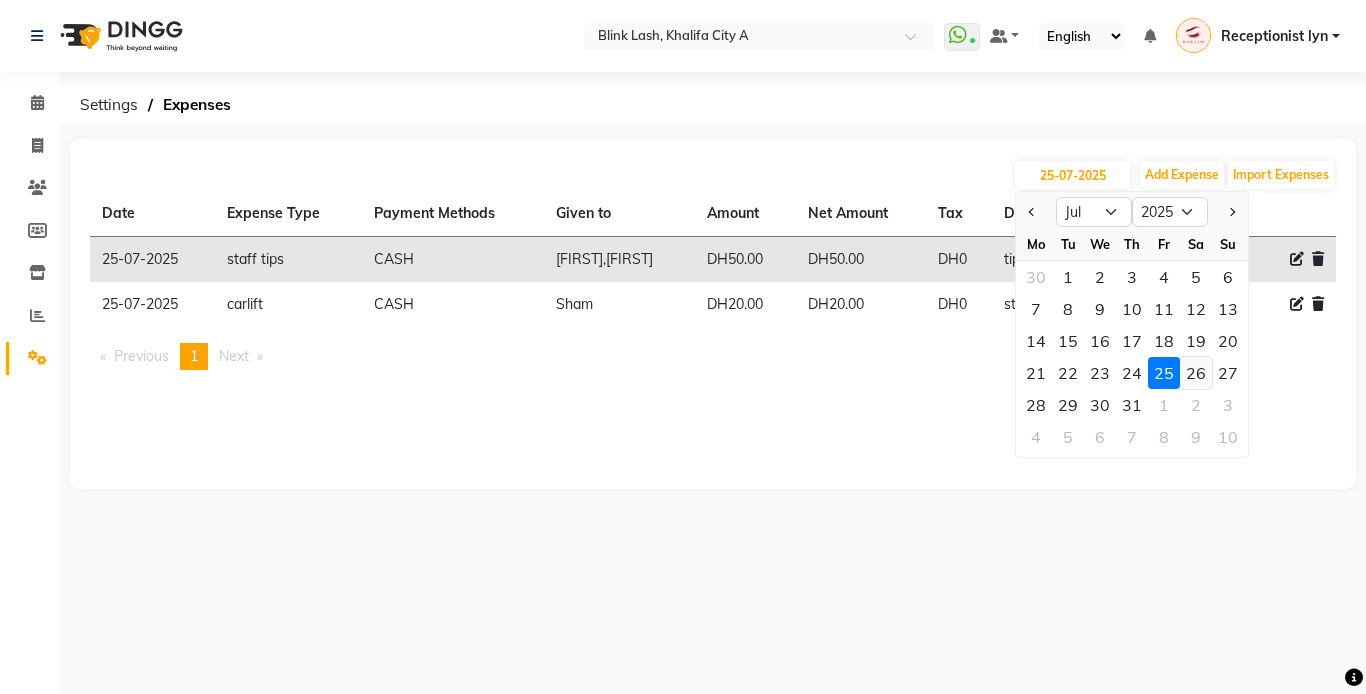 click on "26" 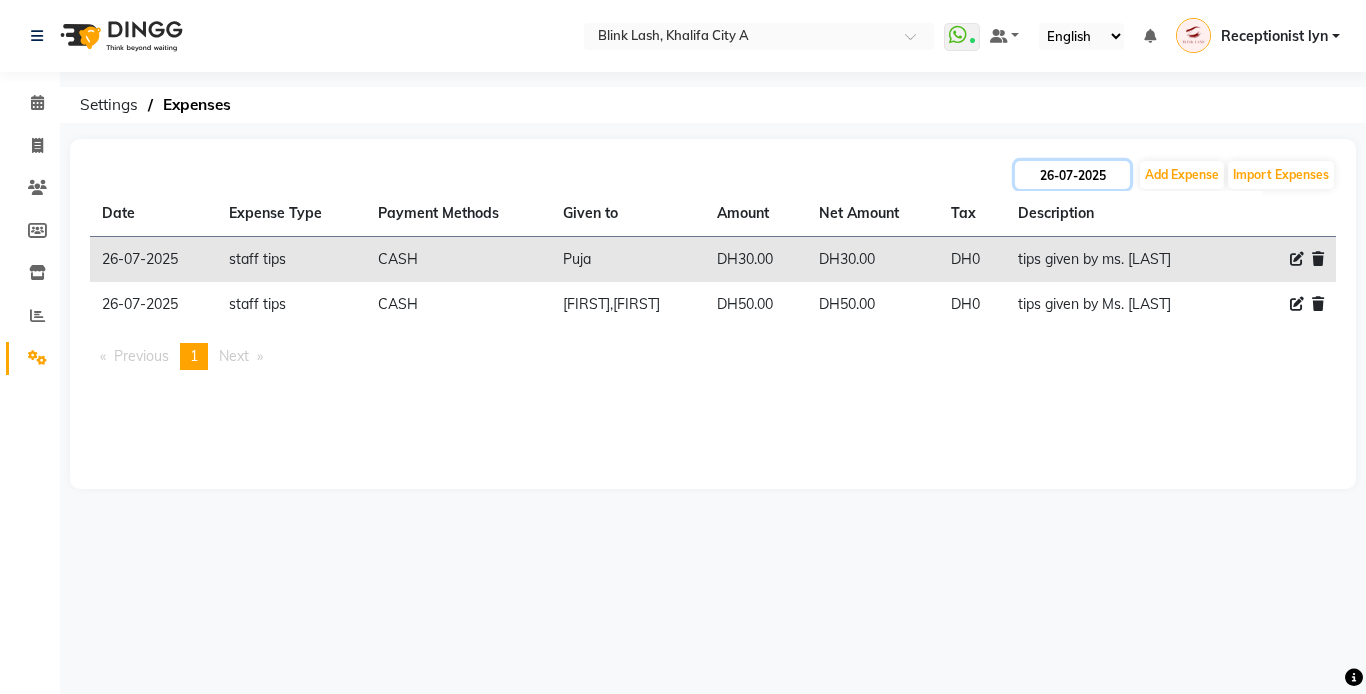click on "26-07-2025" 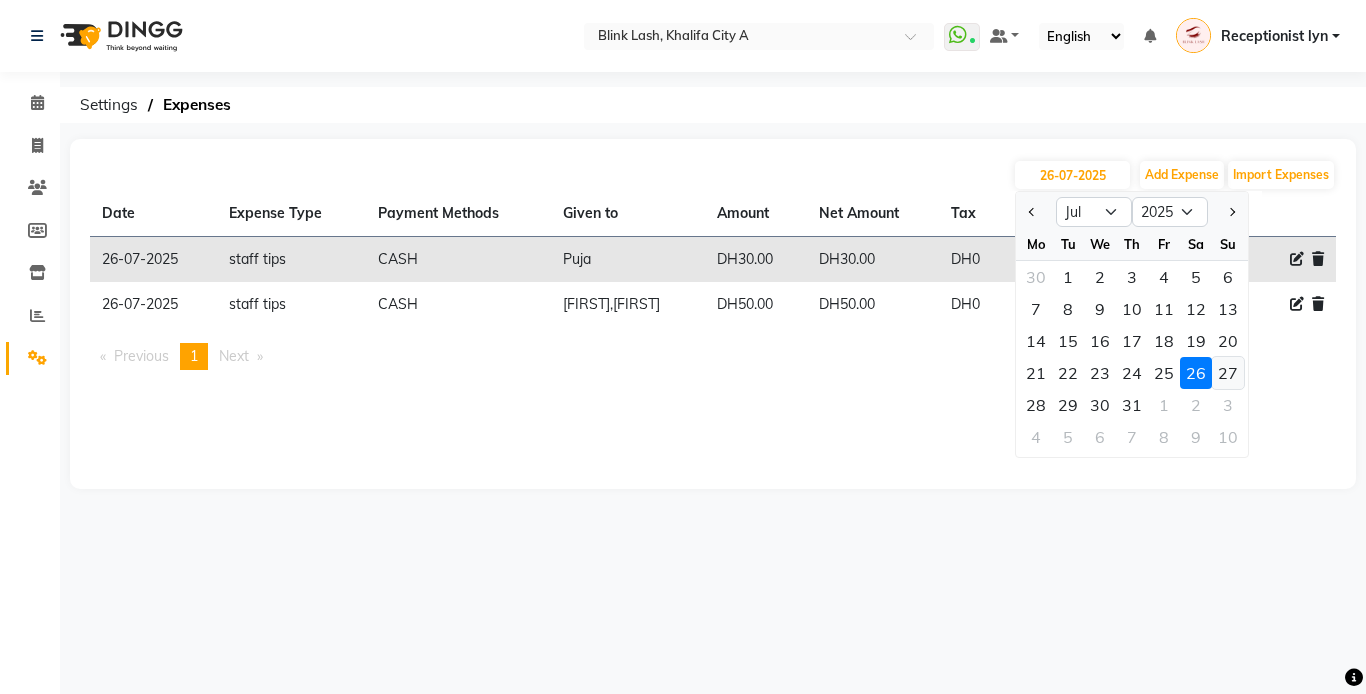 click on "27" 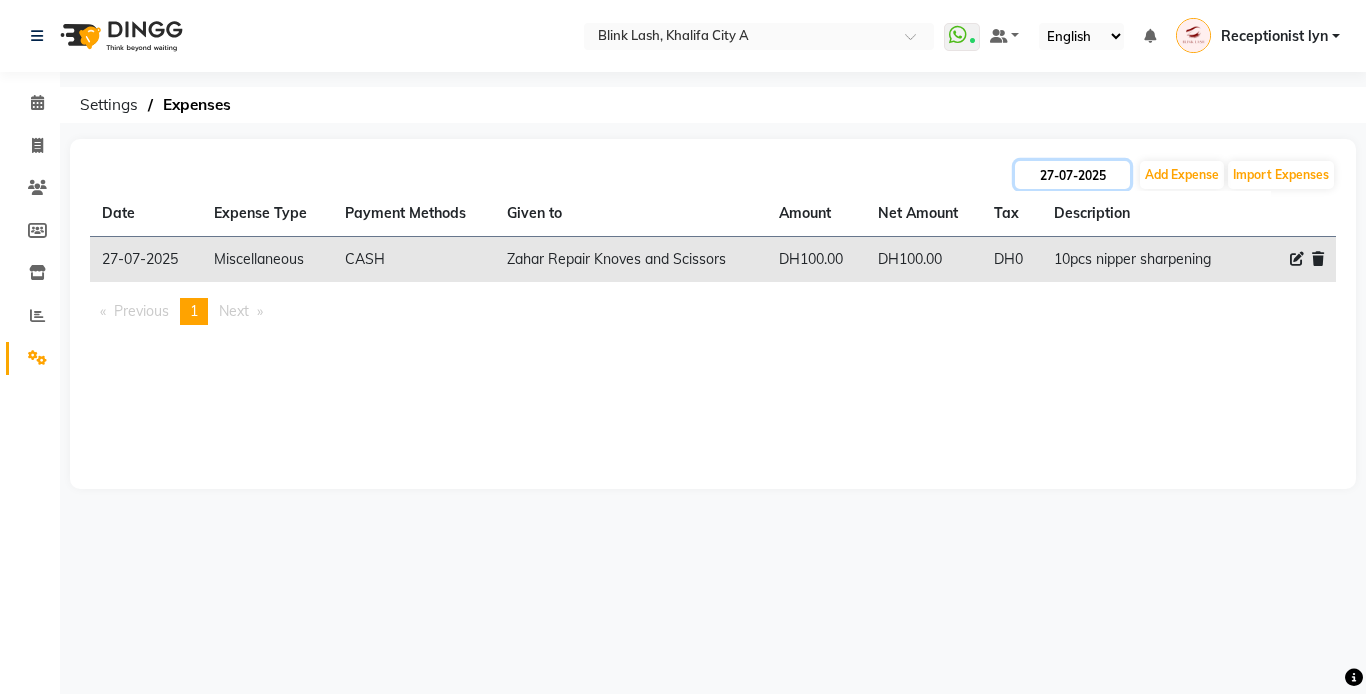 click on "27-07-2025" 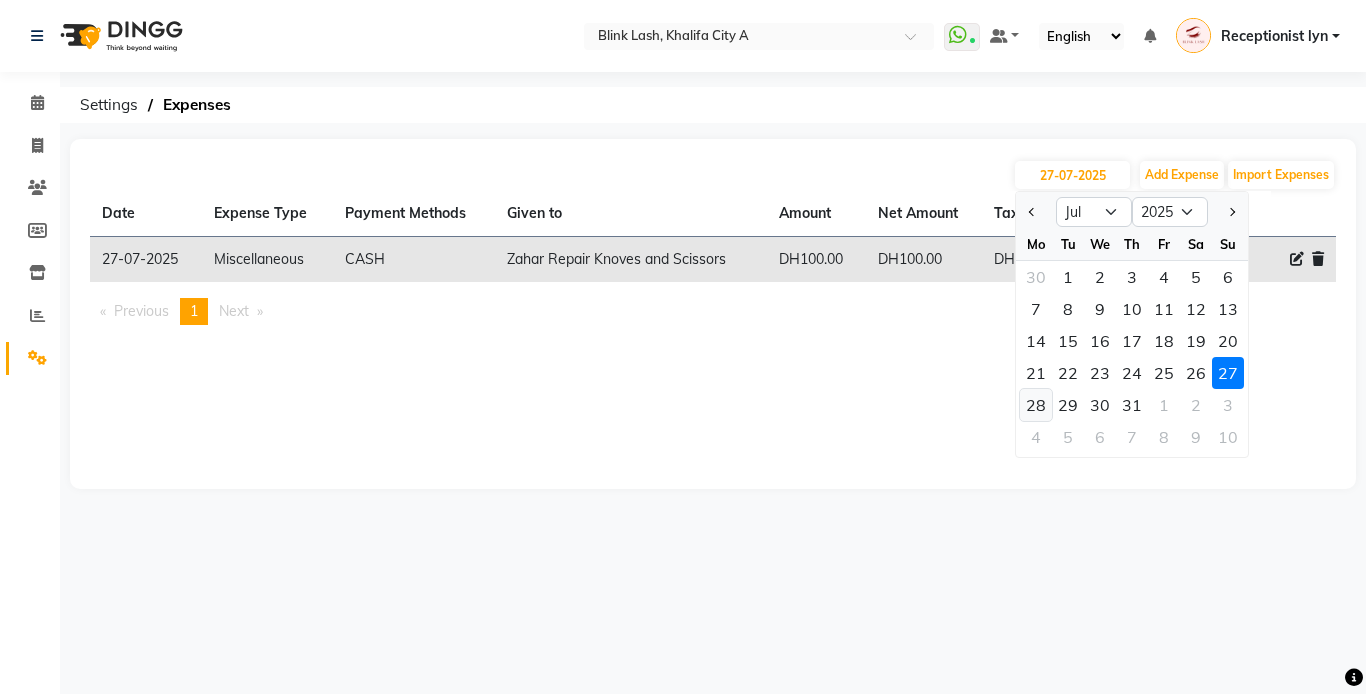 click on "28" 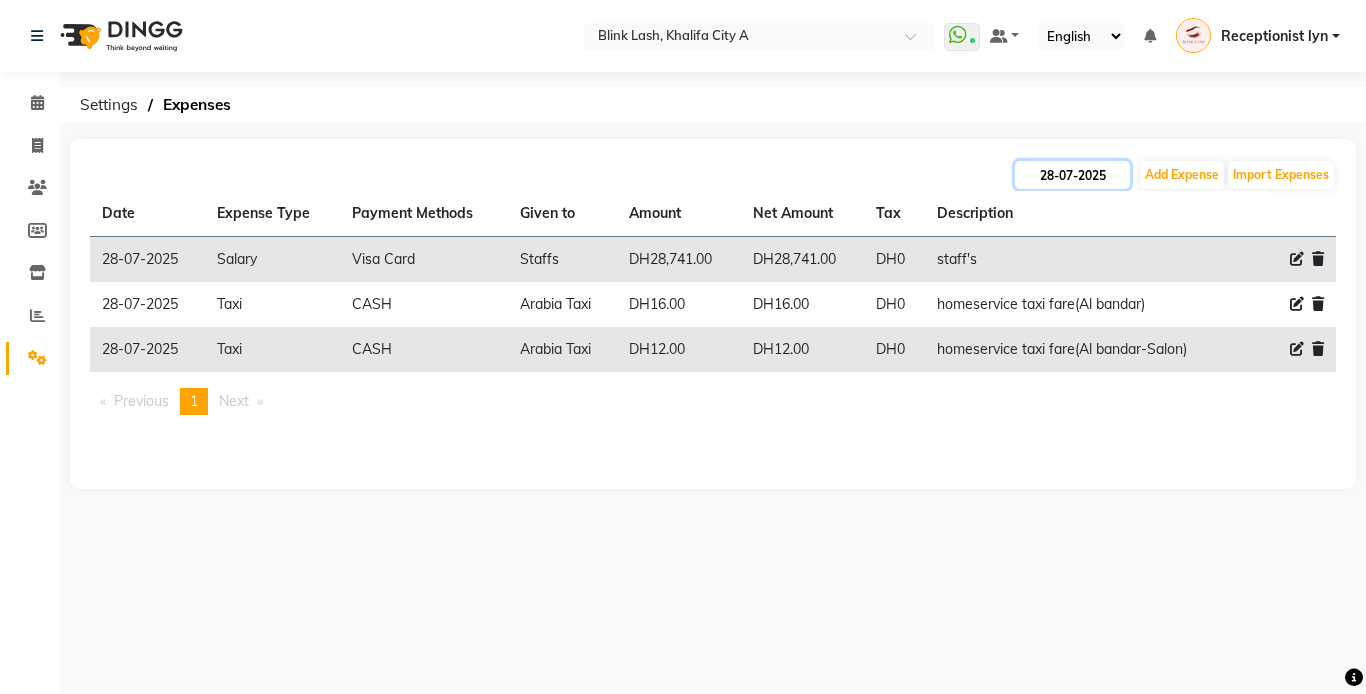 click on "28-07-2025" 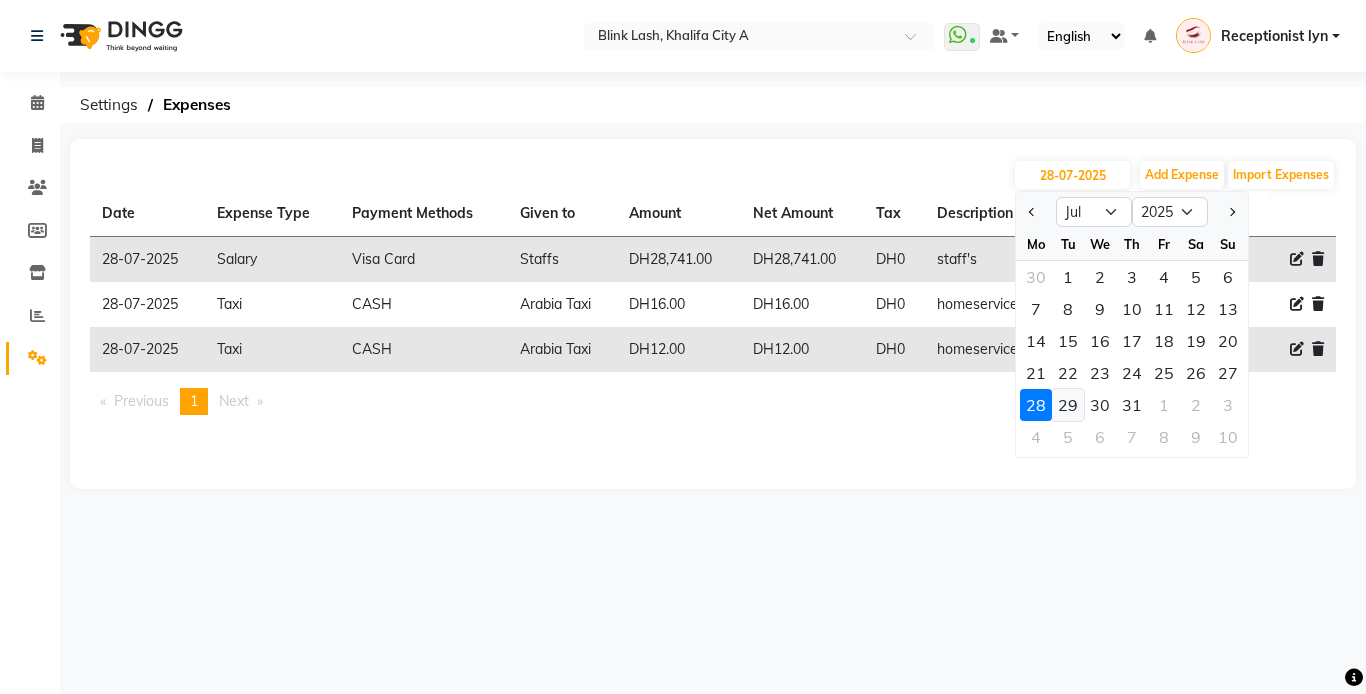 click on "29" 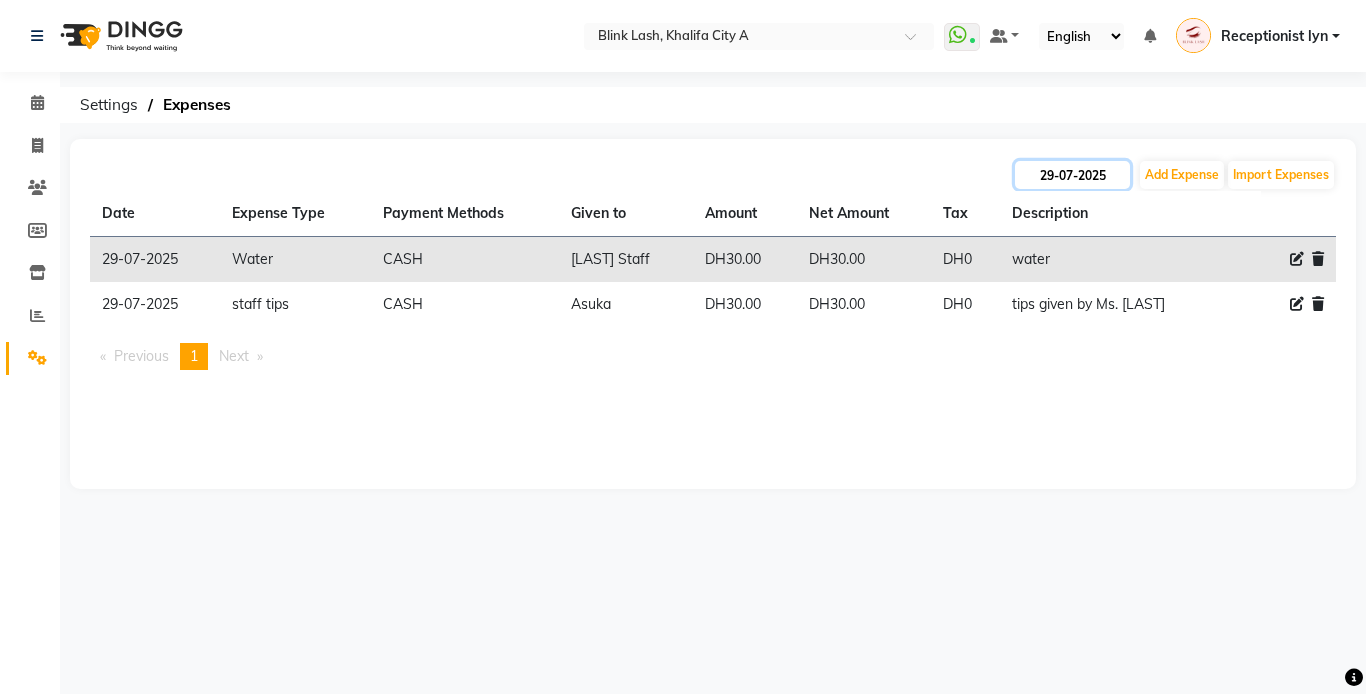 click on "29-07-2025" 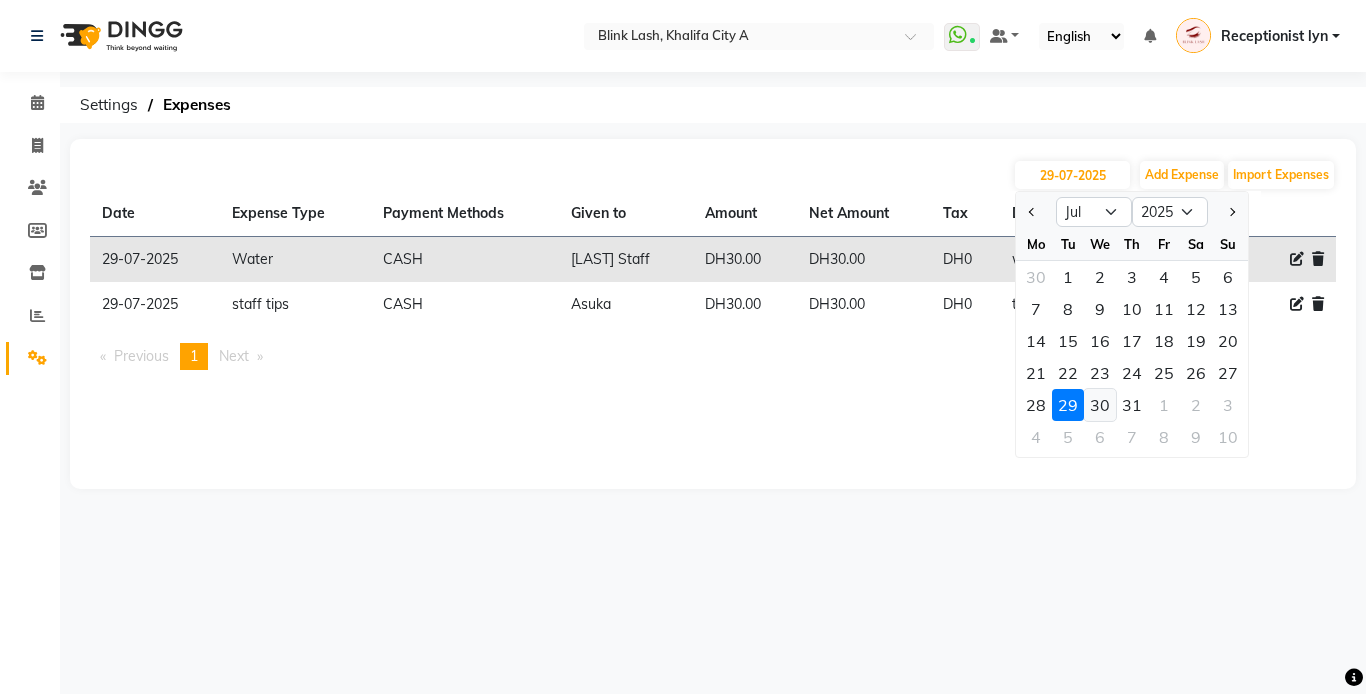 click on "30" 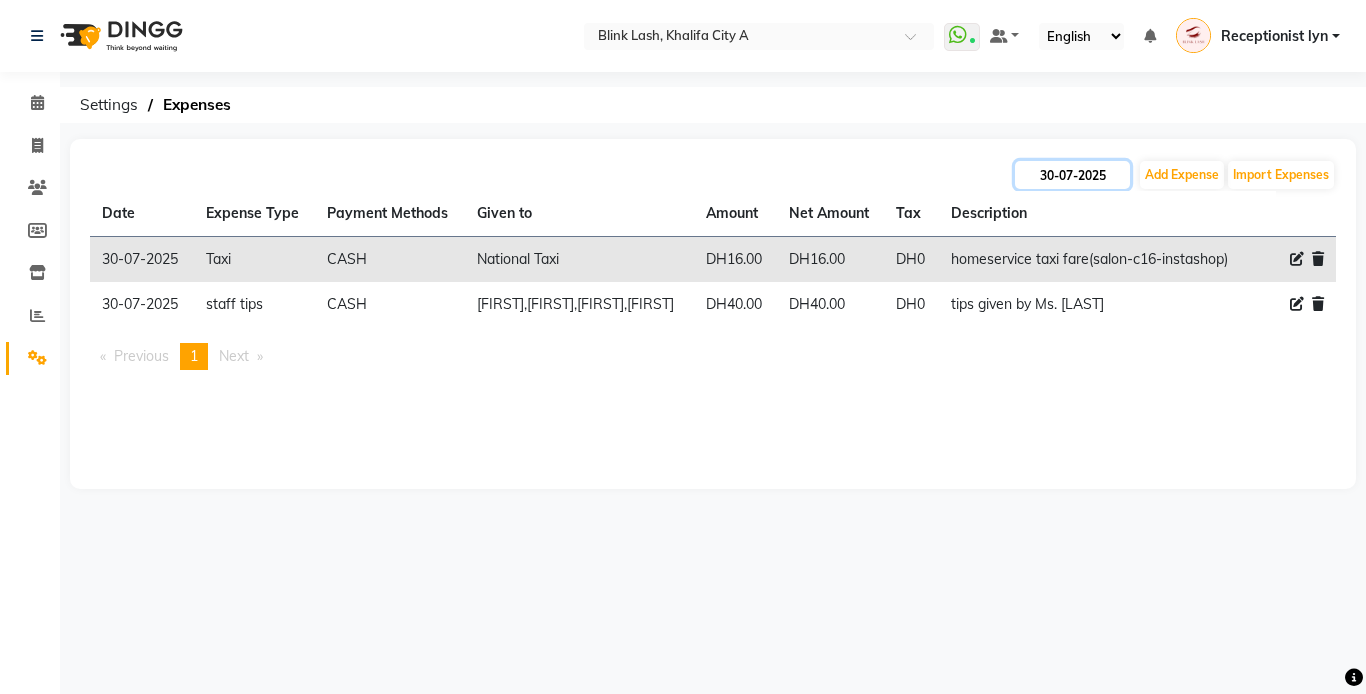 click on "30-07-2025" 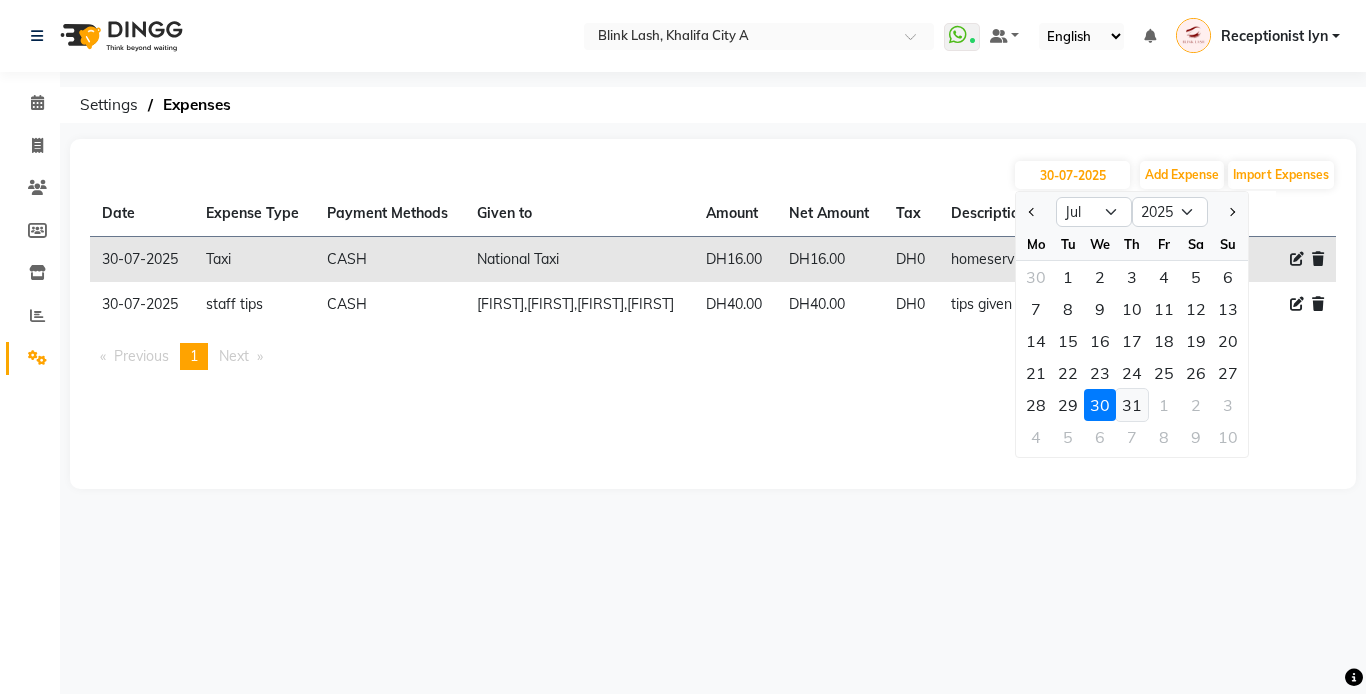 click on "31" 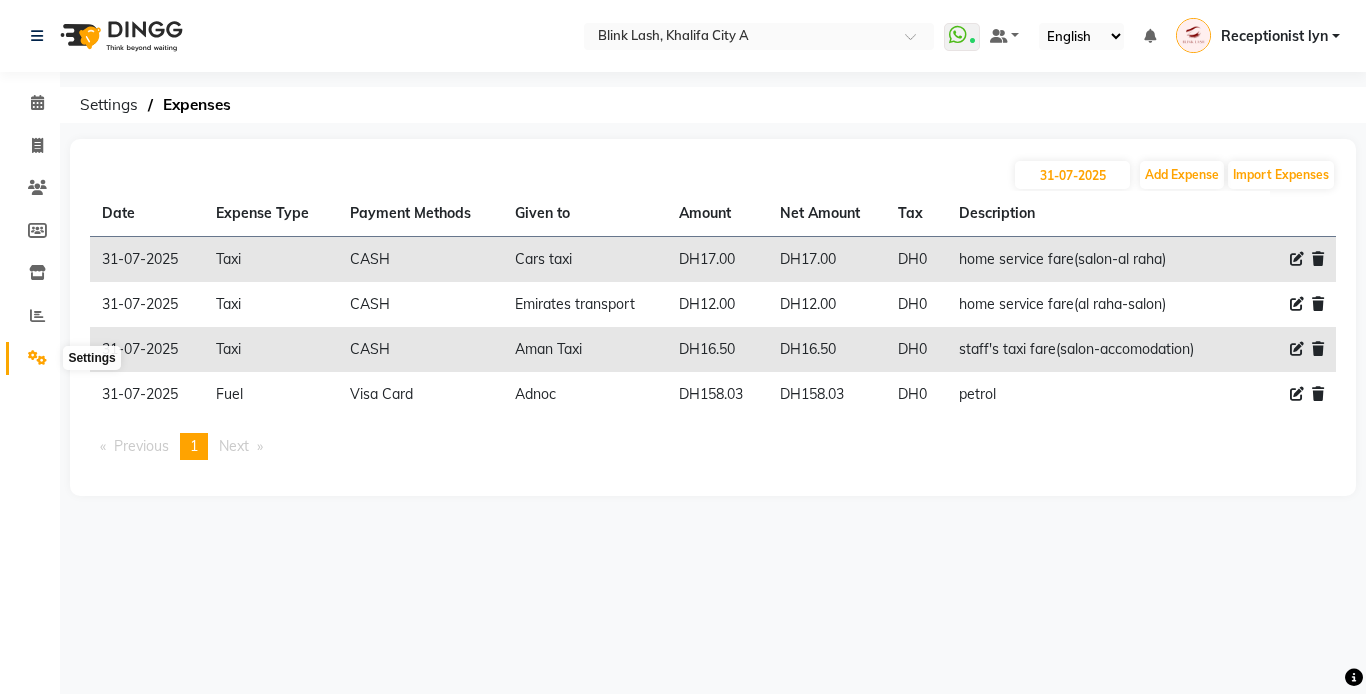 click 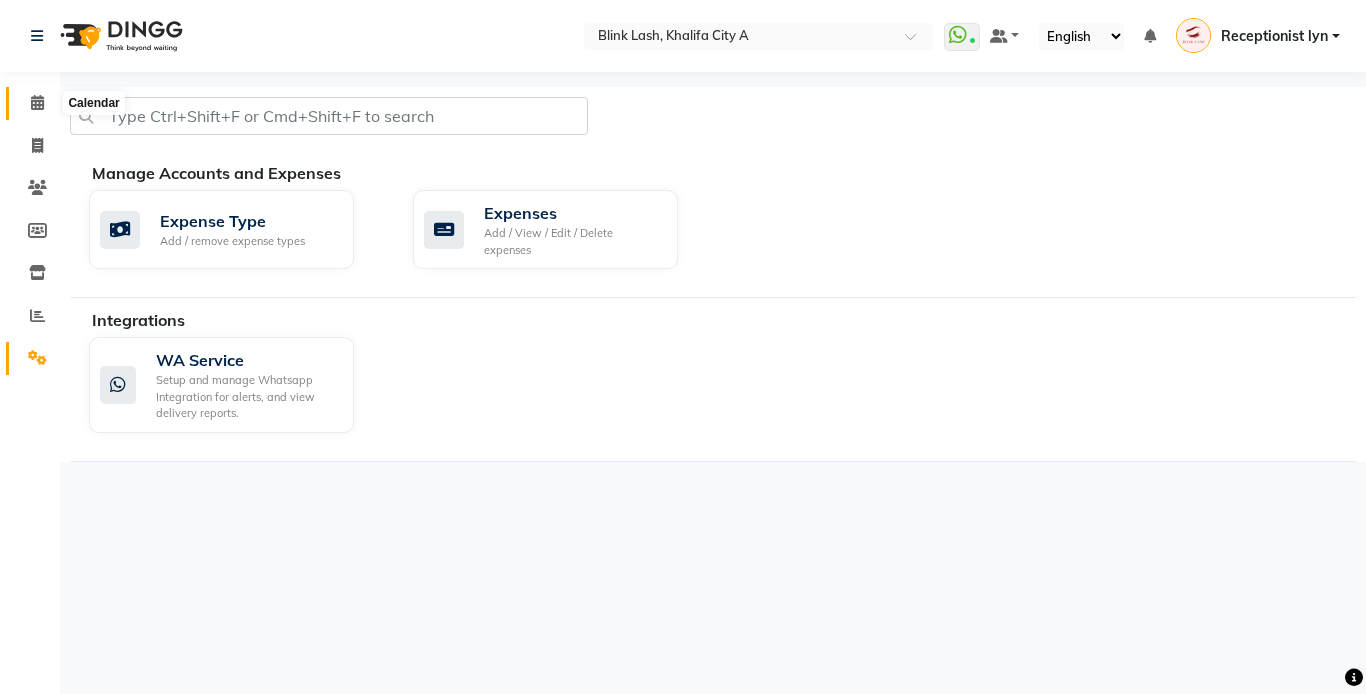 click 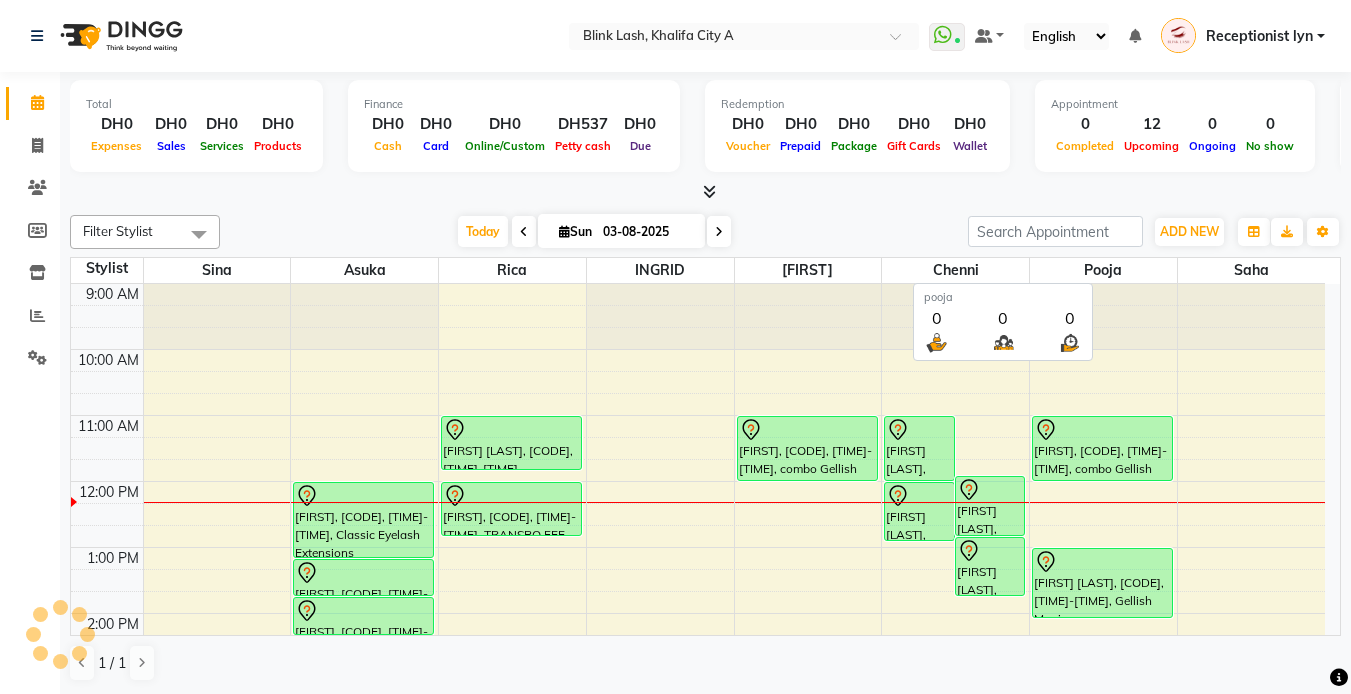 scroll, scrollTop: 0, scrollLeft: 0, axis: both 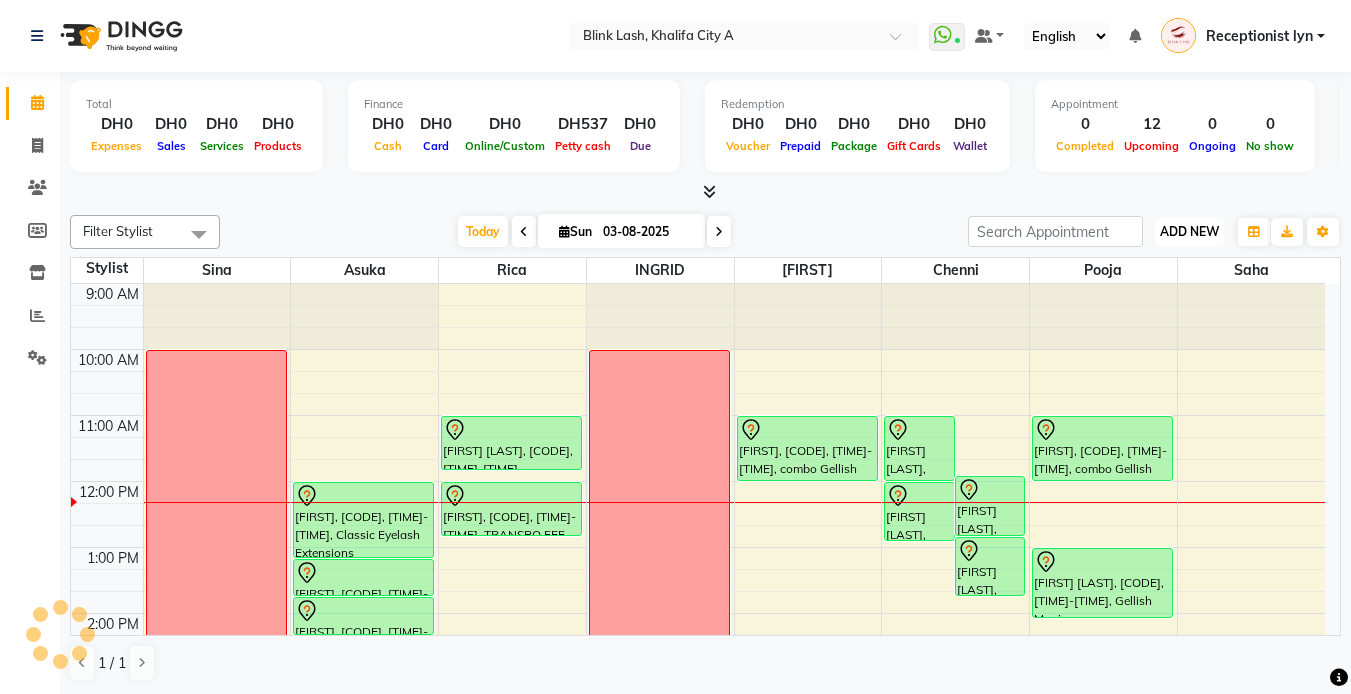 click on "ADD NEW" at bounding box center [1189, 231] 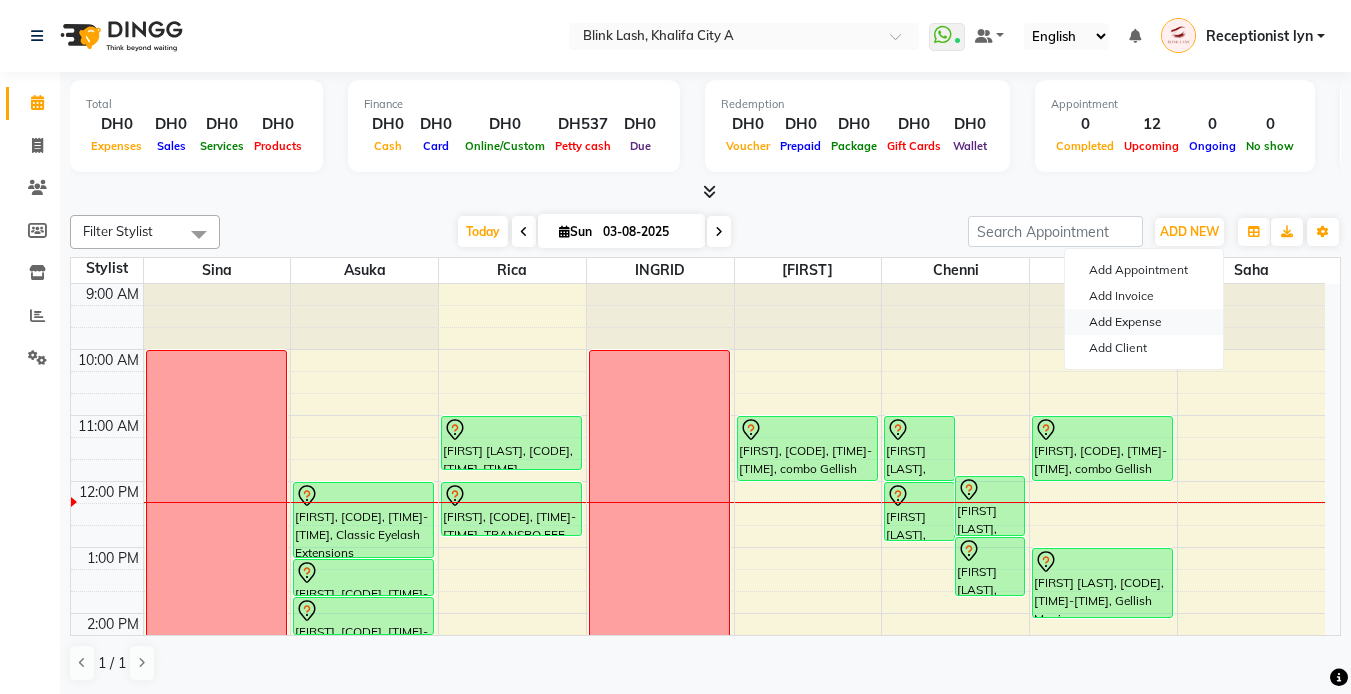 click on "Add Expense" at bounding box center (1144, 322) 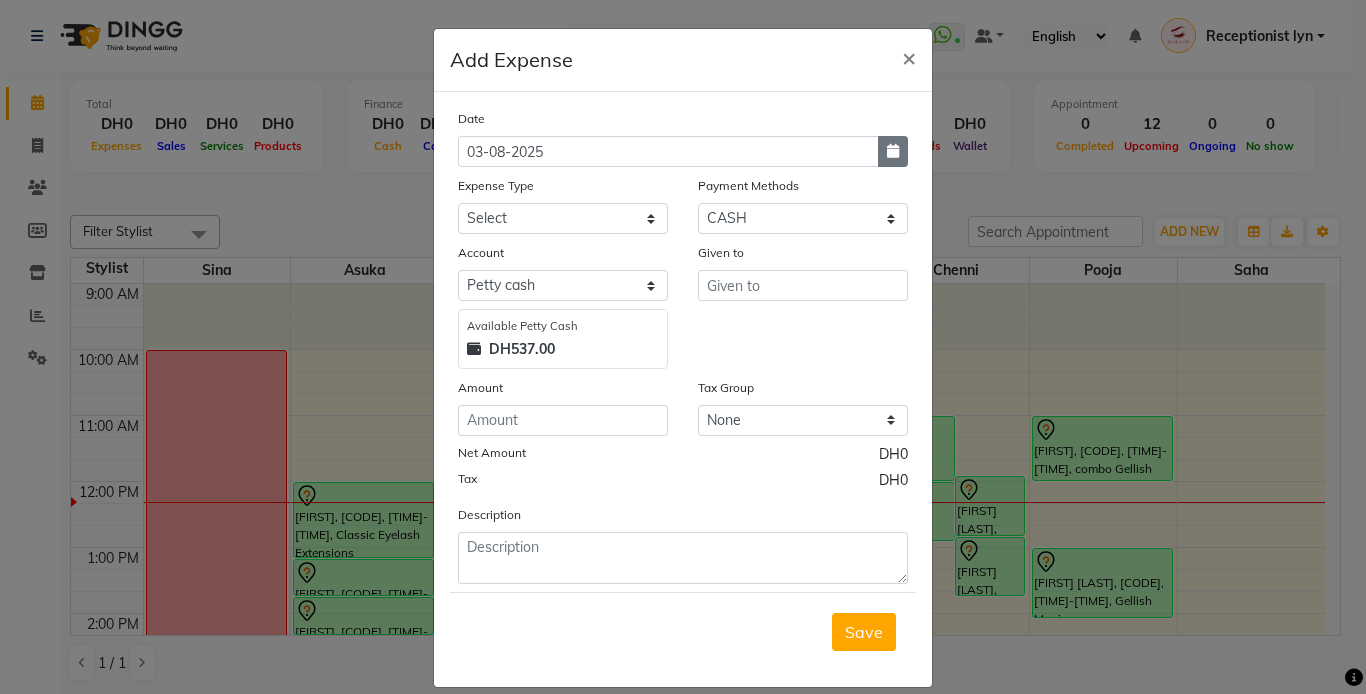 click 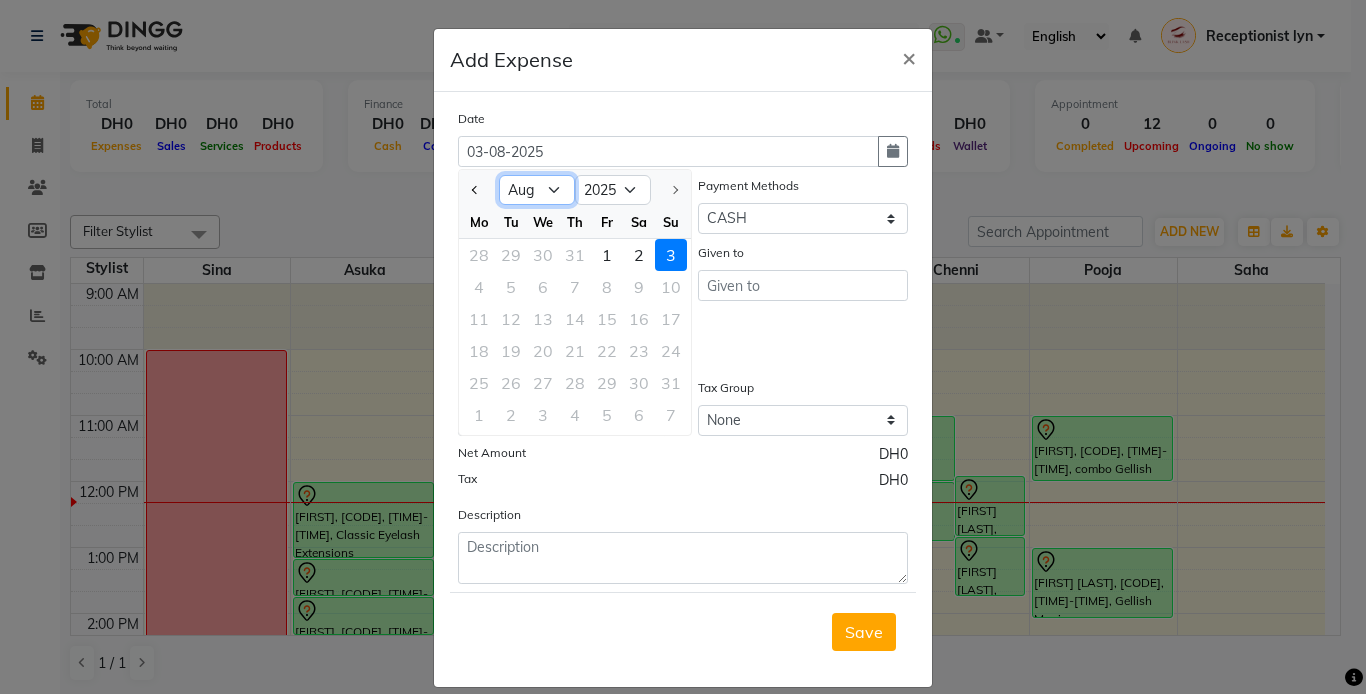 click on "Jan Feb Mar Apr May Jun Jul Aug" 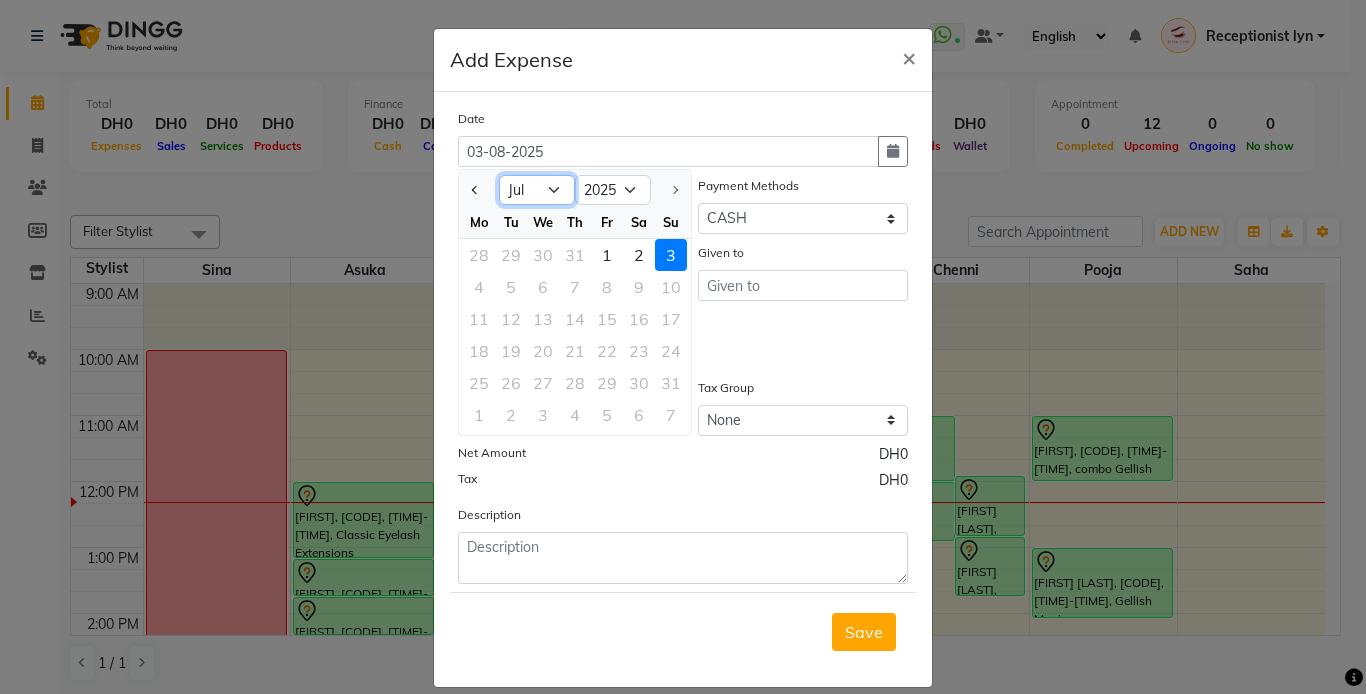 click on "Jan Feb Mar Apr May Jun Jul Aug" 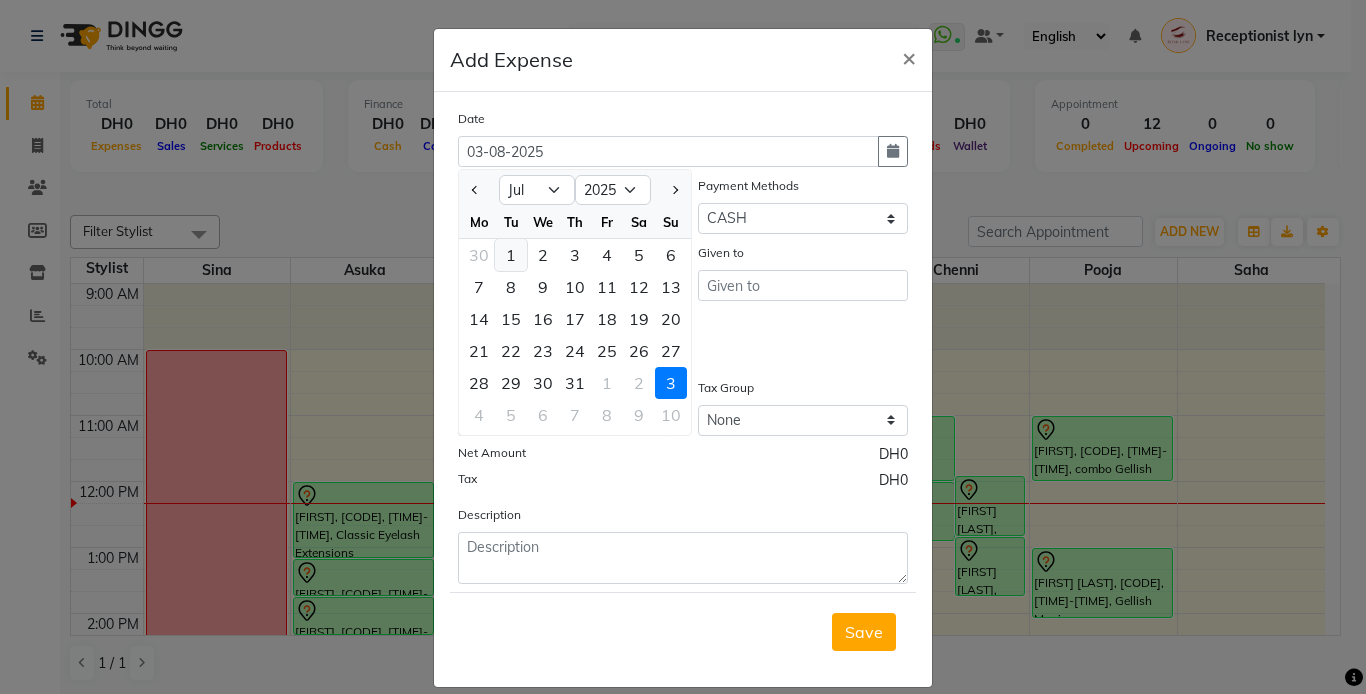click on "1" 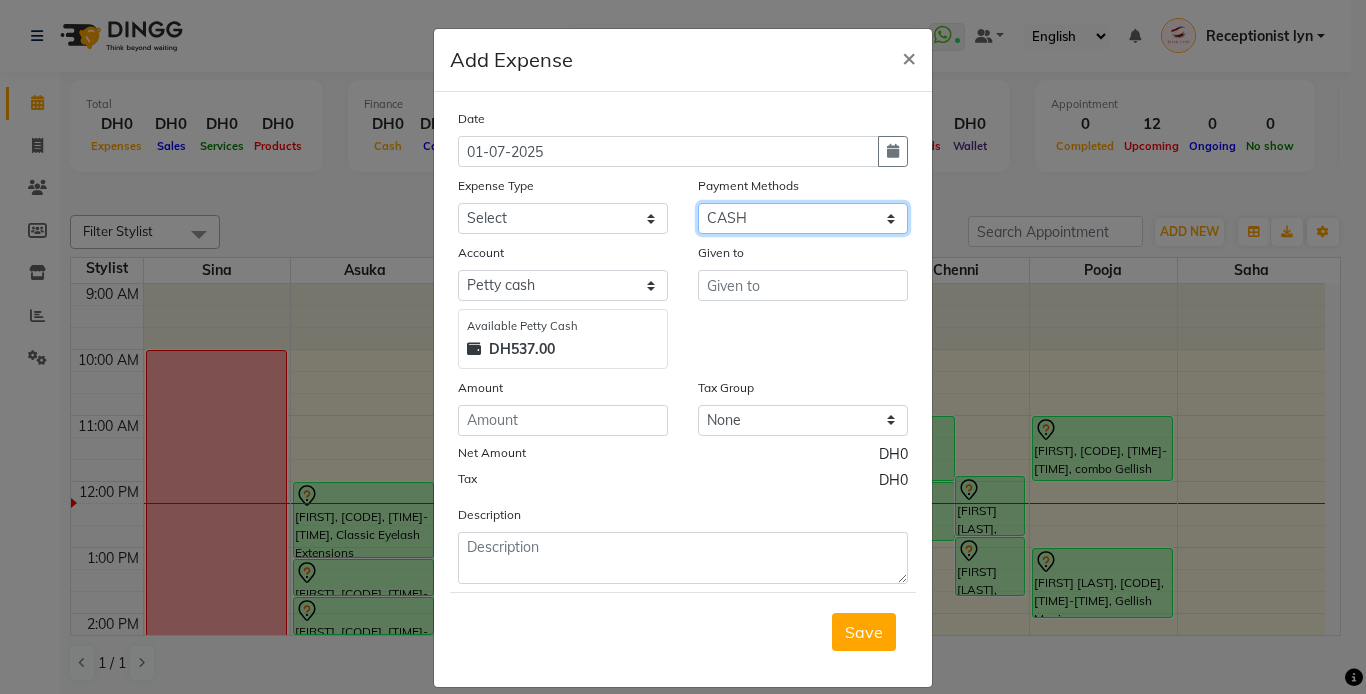 click on "Select Gift Card Master Card ONLINE Visa Card CASH Package Cheque Prepaid Voucher" 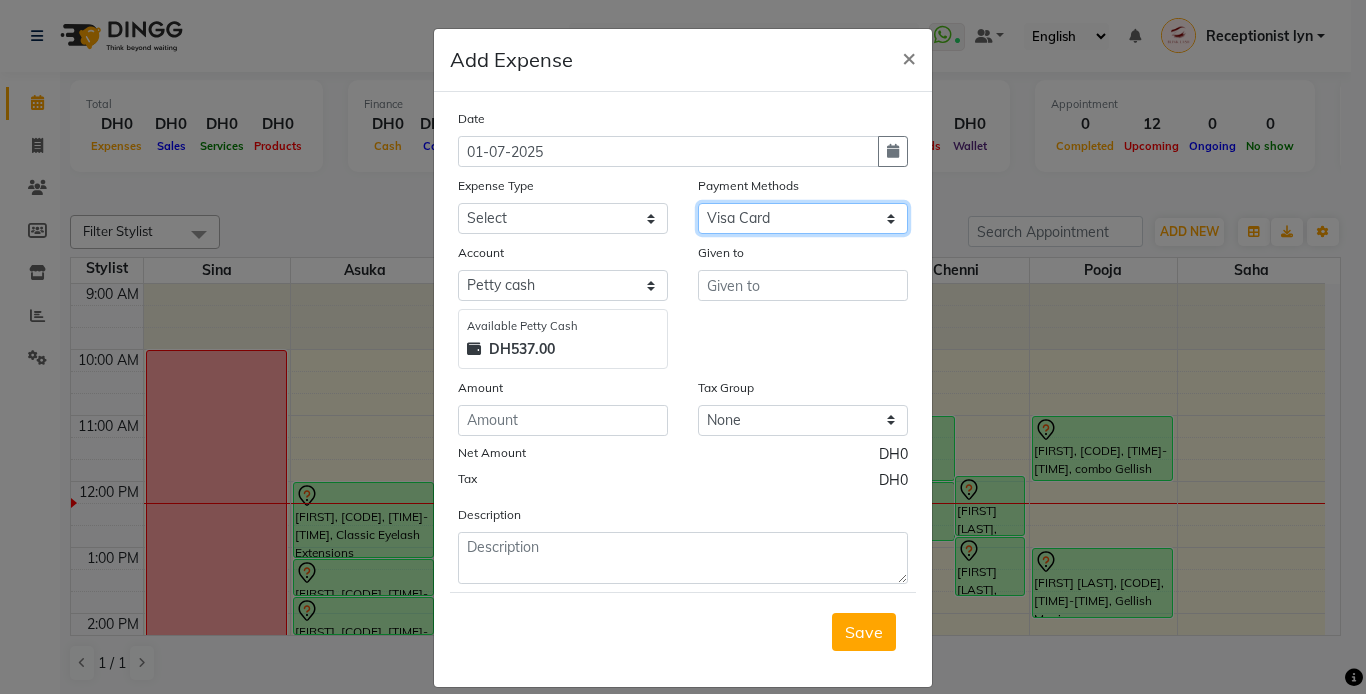 click on "Select Gift Card Master Card ONLINE Visa Card CASH Package Cheque Prepaid Voucher" 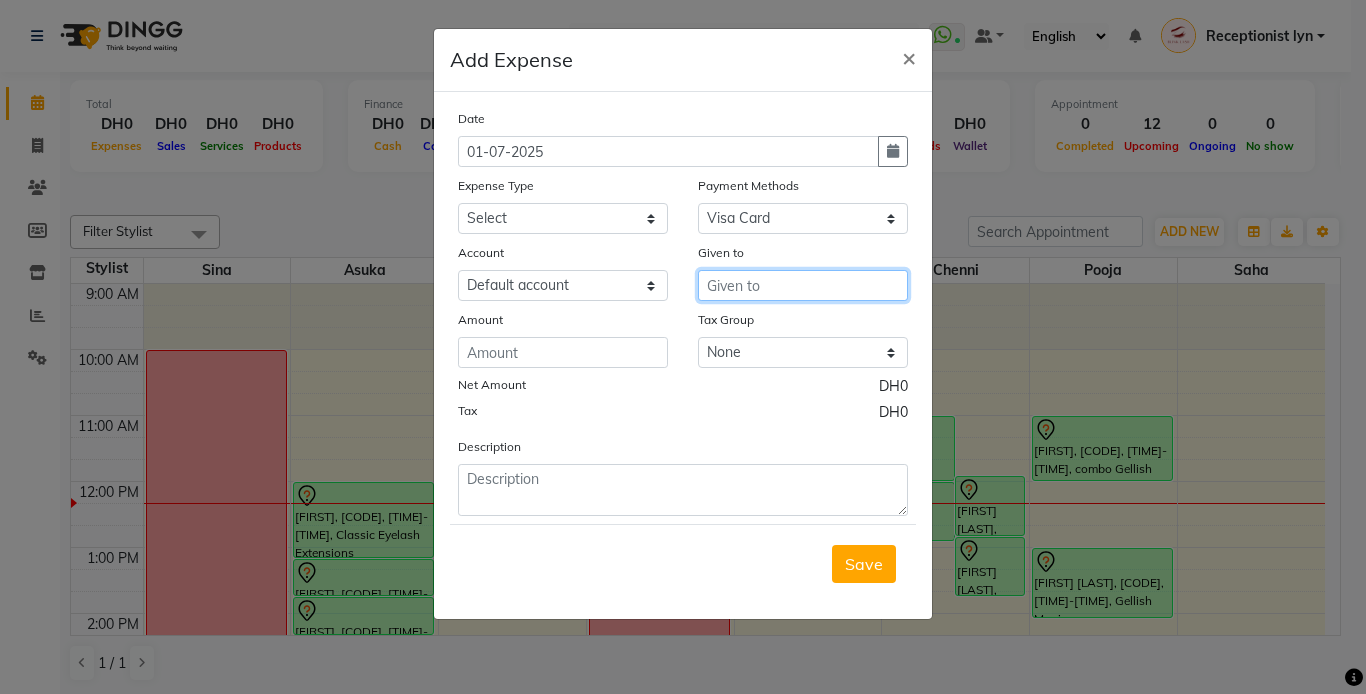 click at bounding box center [803, 285] 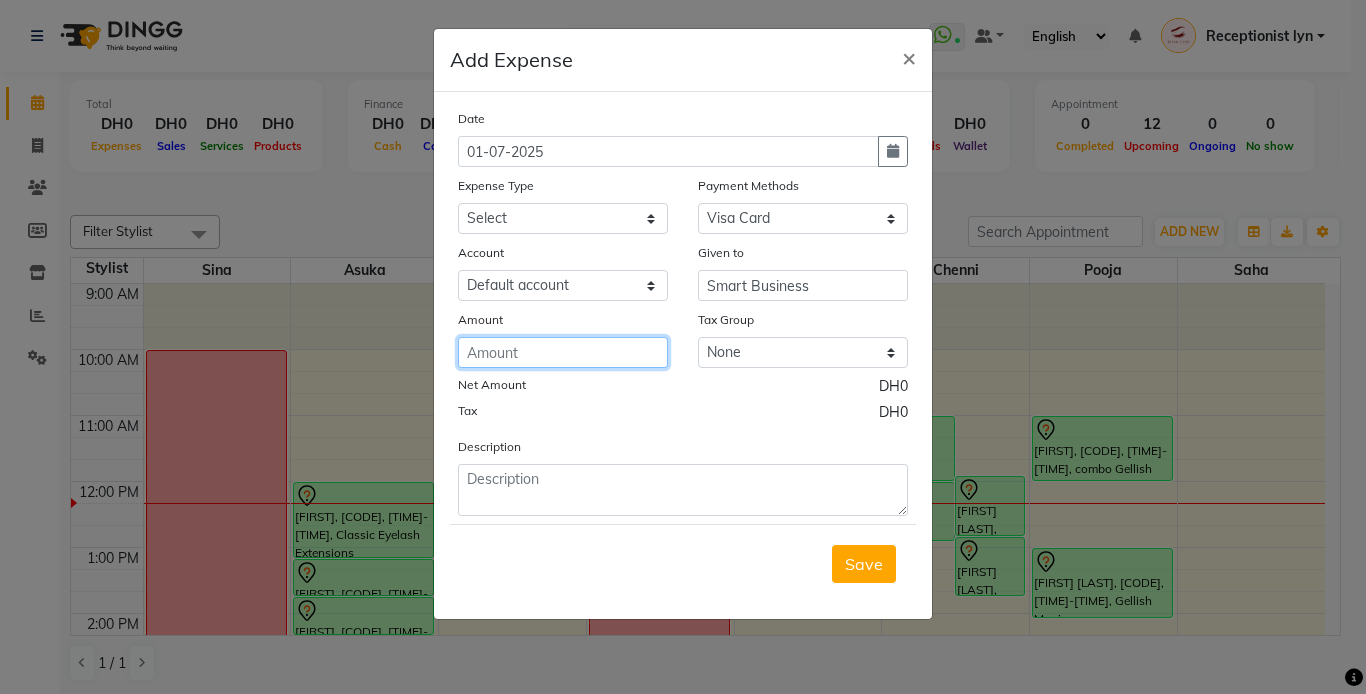 click 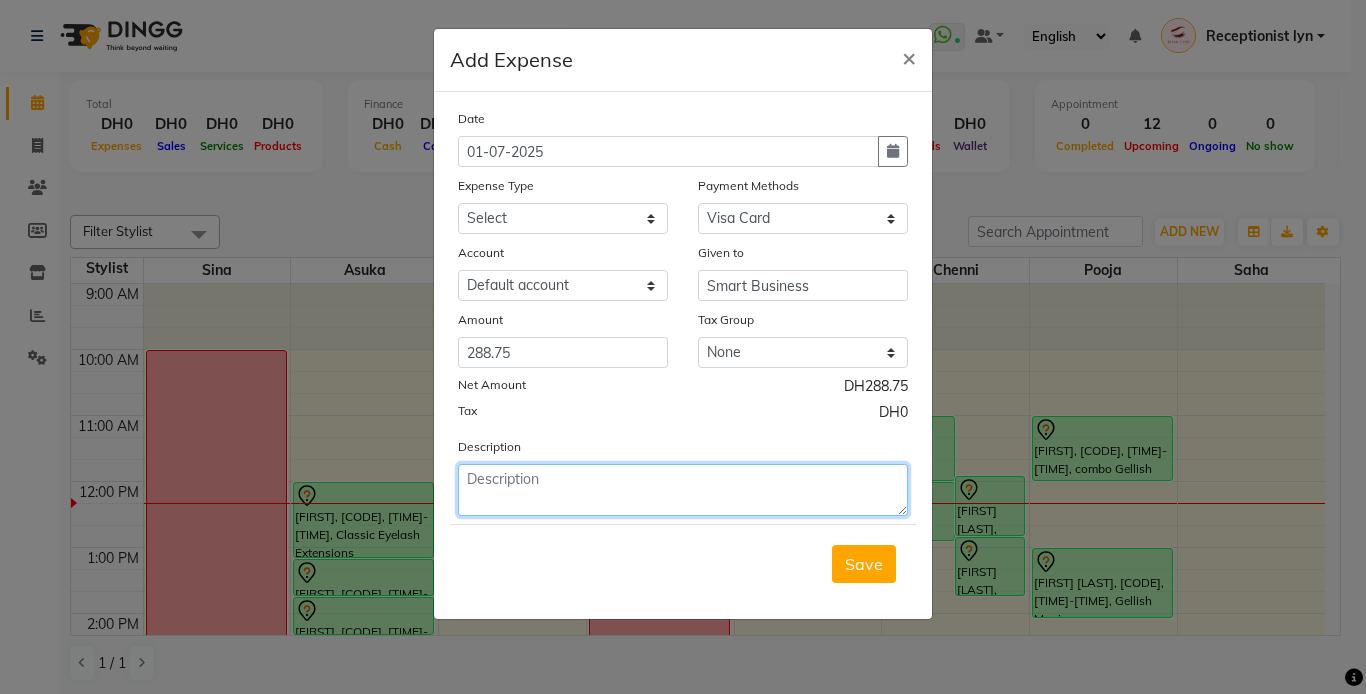 click 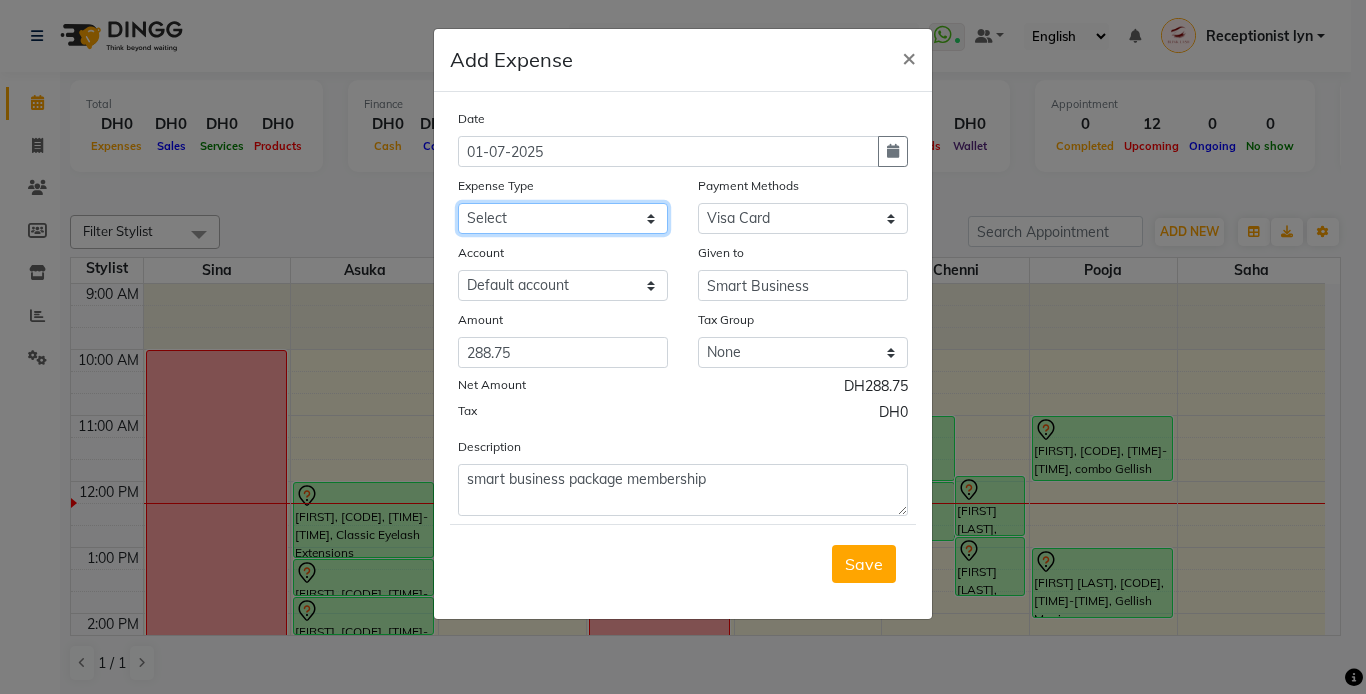 click on "Select ACCOMODATIONS RENT Advance Salary Bank charges carlift Car maintenance  Cash transfer to bank Cash transfer to hub Client Snacks Equipment Fuel Govt fee GROCERY STOCKS Incentive Insurance International purchase INTERNET LICENSE EXPENSES Maintenance Marketing Miscellaneous PRODUCTS Quickbook Refund Rent Salary shop renovation Staff Snacks staff tips Suppliers SUPPLIES Taxi Tips Utilities VISA EXPENSES Water WPS CHARGE" 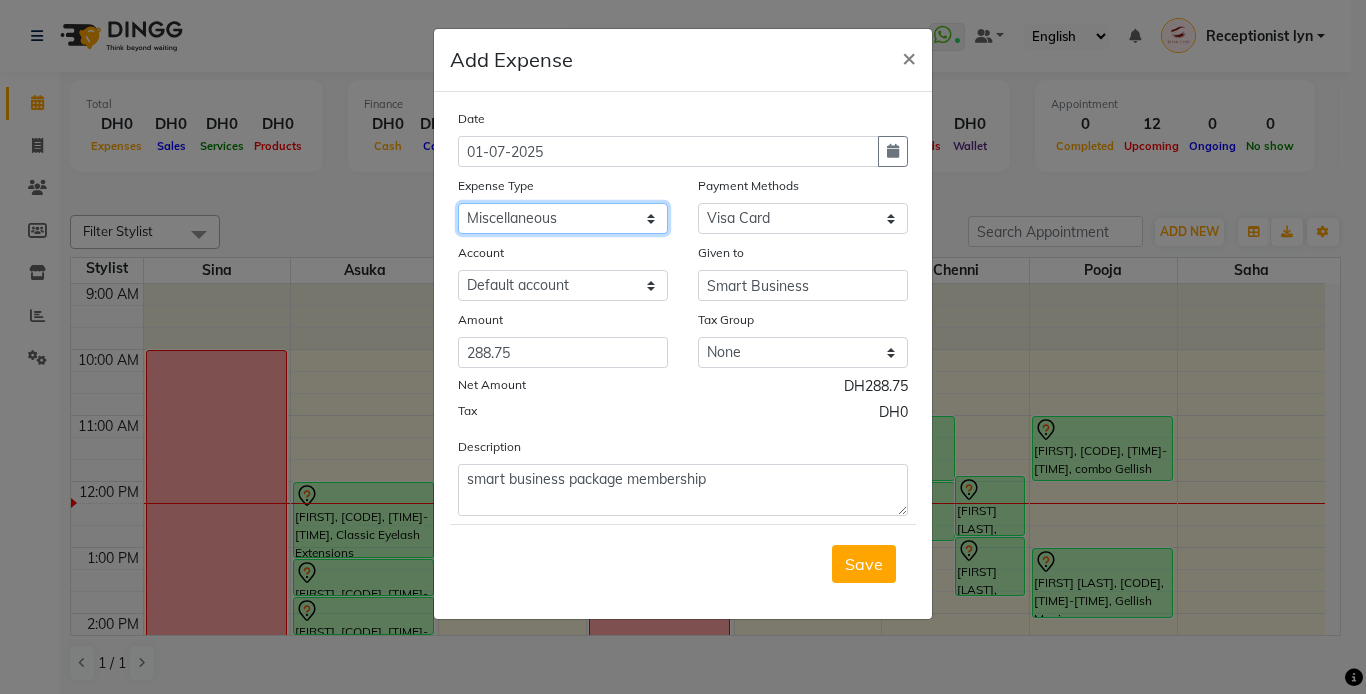 click on "Select ACCOMODATIONS RENT Advance Salary Bank charges carlift Car maintenance  Cash transfer to bank Cash transfer to hub Client Snacks Equipment Fuel Govt fee GROCERY STOCKS Incentive Insurance International purchase INTERNET LICENSE EXPENSES Maintenance Marketing Miscellaneous PRODUCTS Quickbook Refund Rent Salary shop renovation Staff Snacks staff tips Suppliers SUPPLIES Taxi Tips Utilities VISA EXPENSES Water WPS CHARGE" 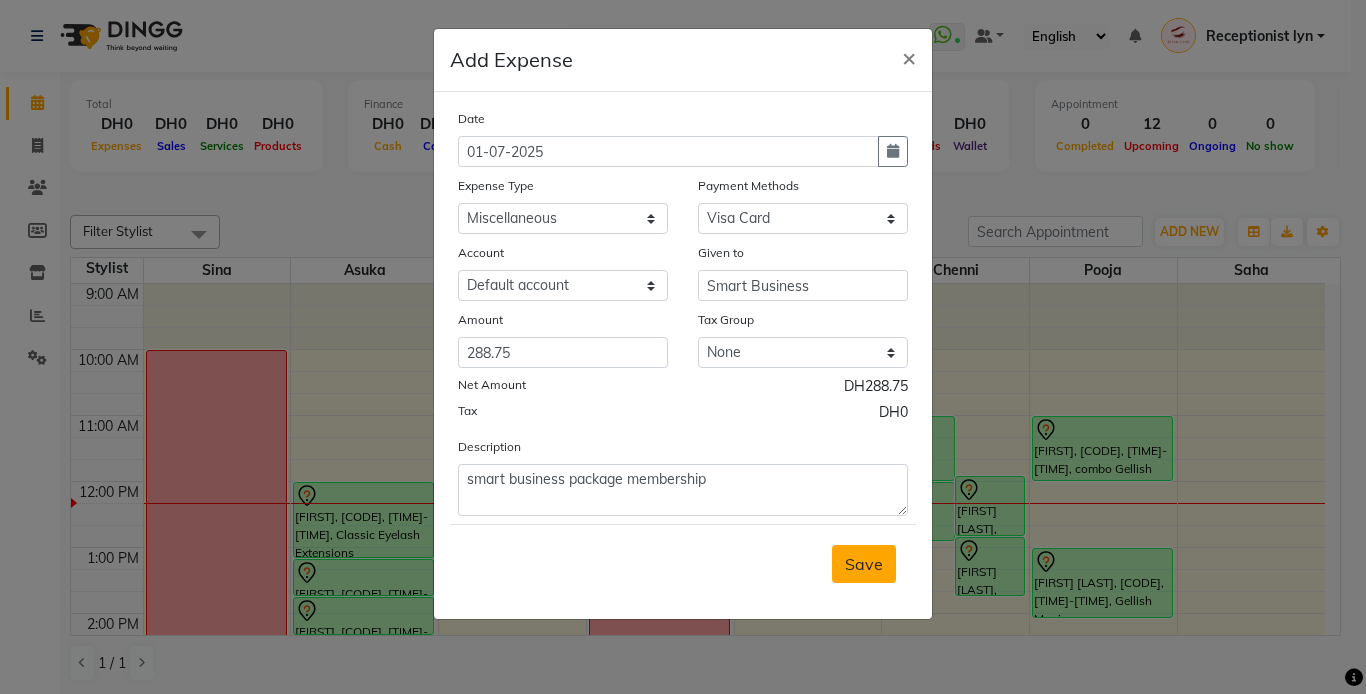 click on "Save" at bounding box center (864, 564) 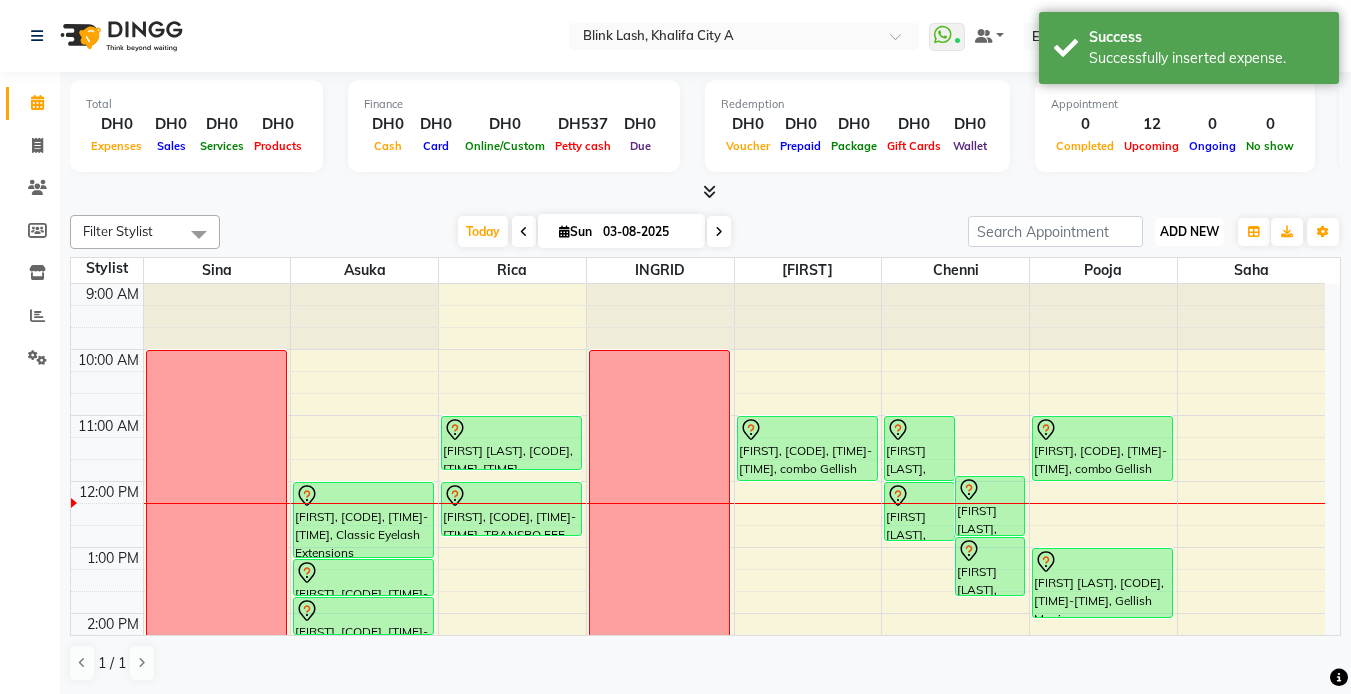 click on "ADD NEW" at bounding box center [1189, 231] 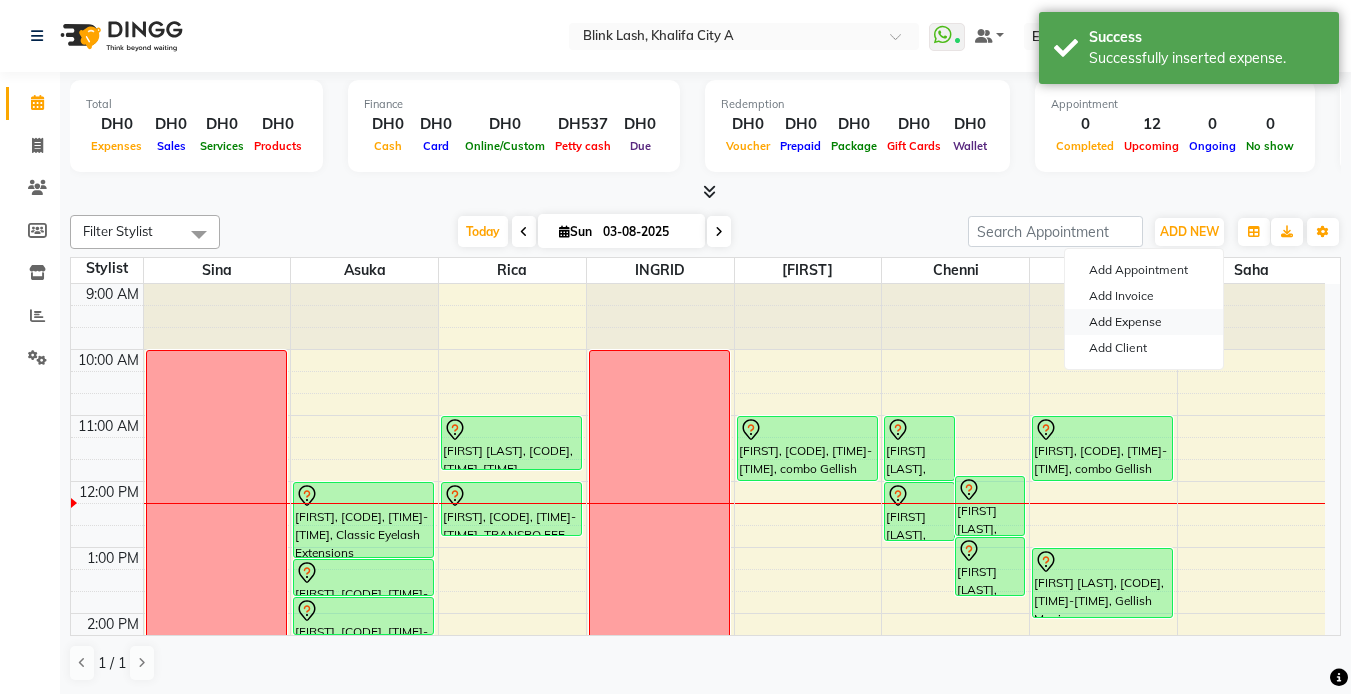 click on "Add Expense" at bounding box center (1144, 322) 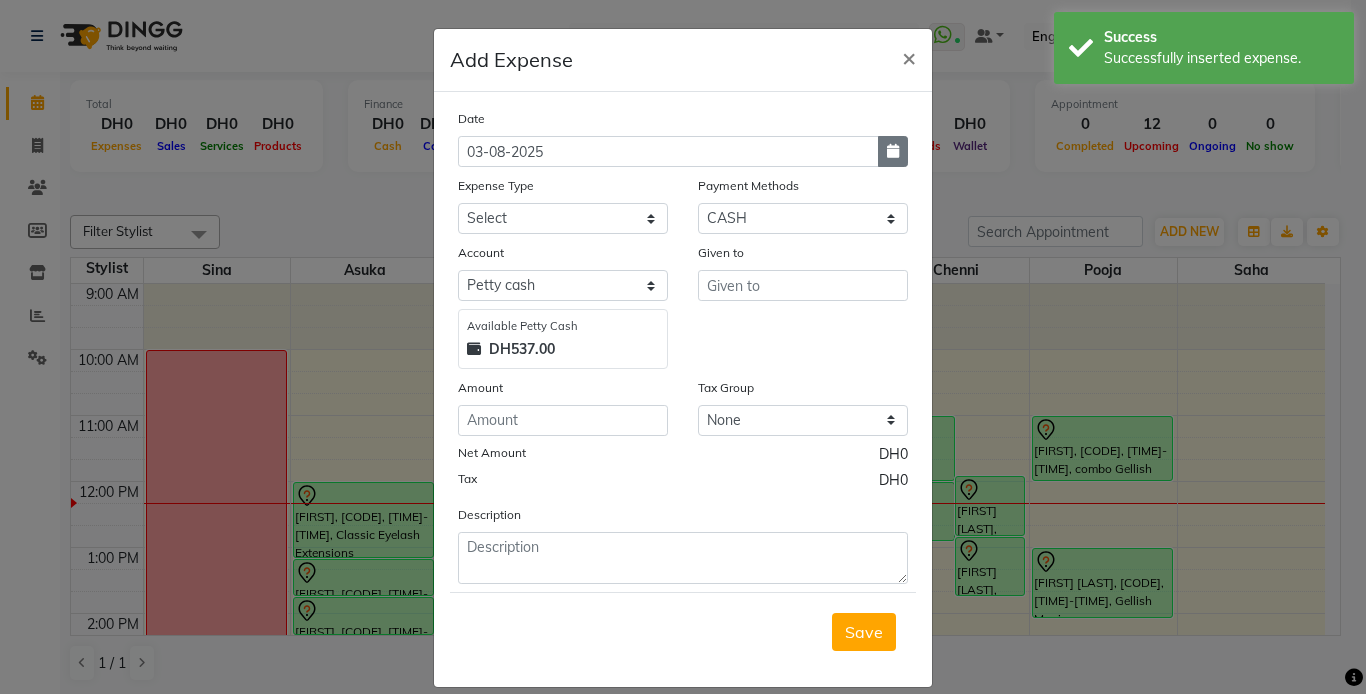 click 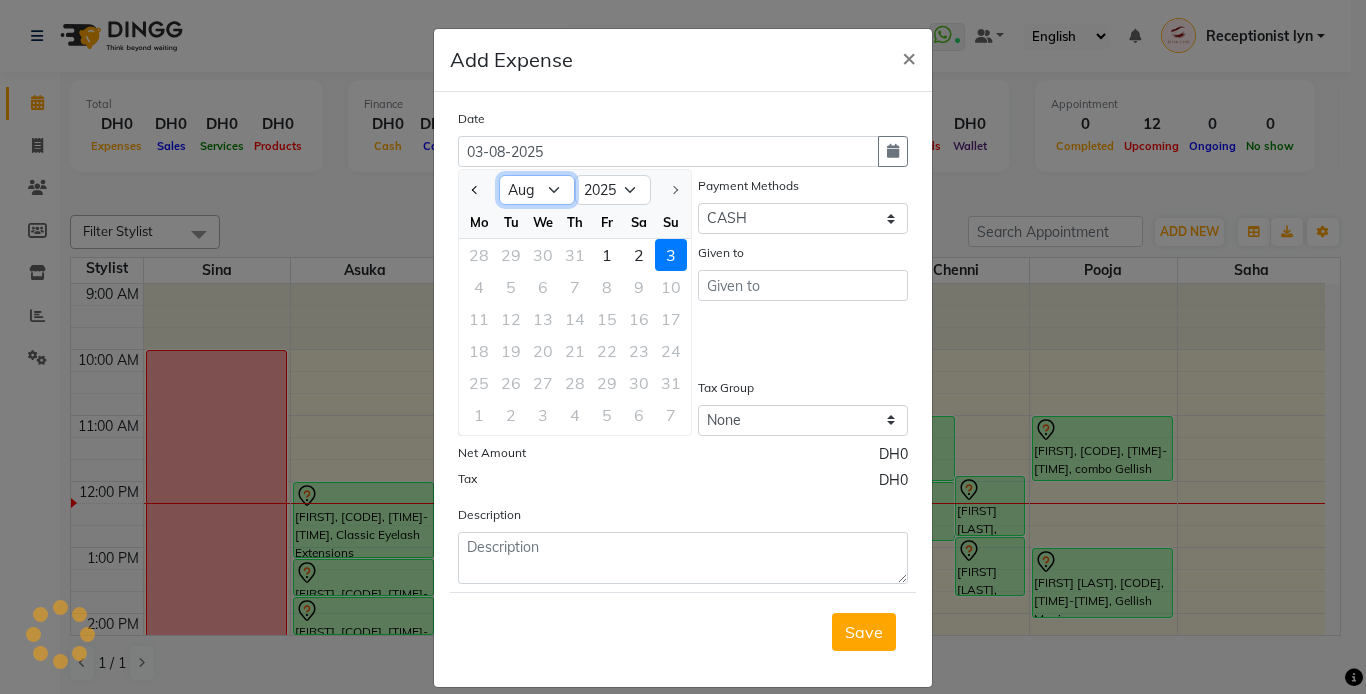 click on "Jan Feb Mar Apr May Jun Jul Aug" 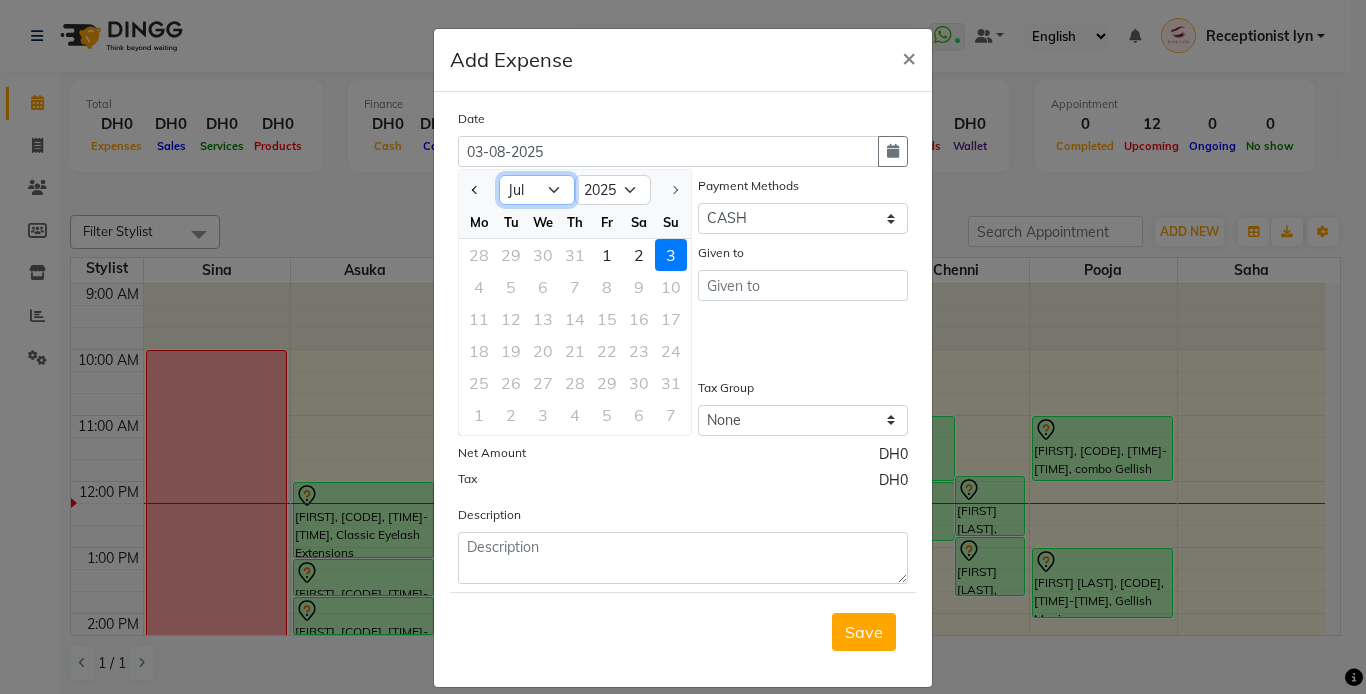 click on "Jan Feb Mar Apr May Jun Jul Aug" 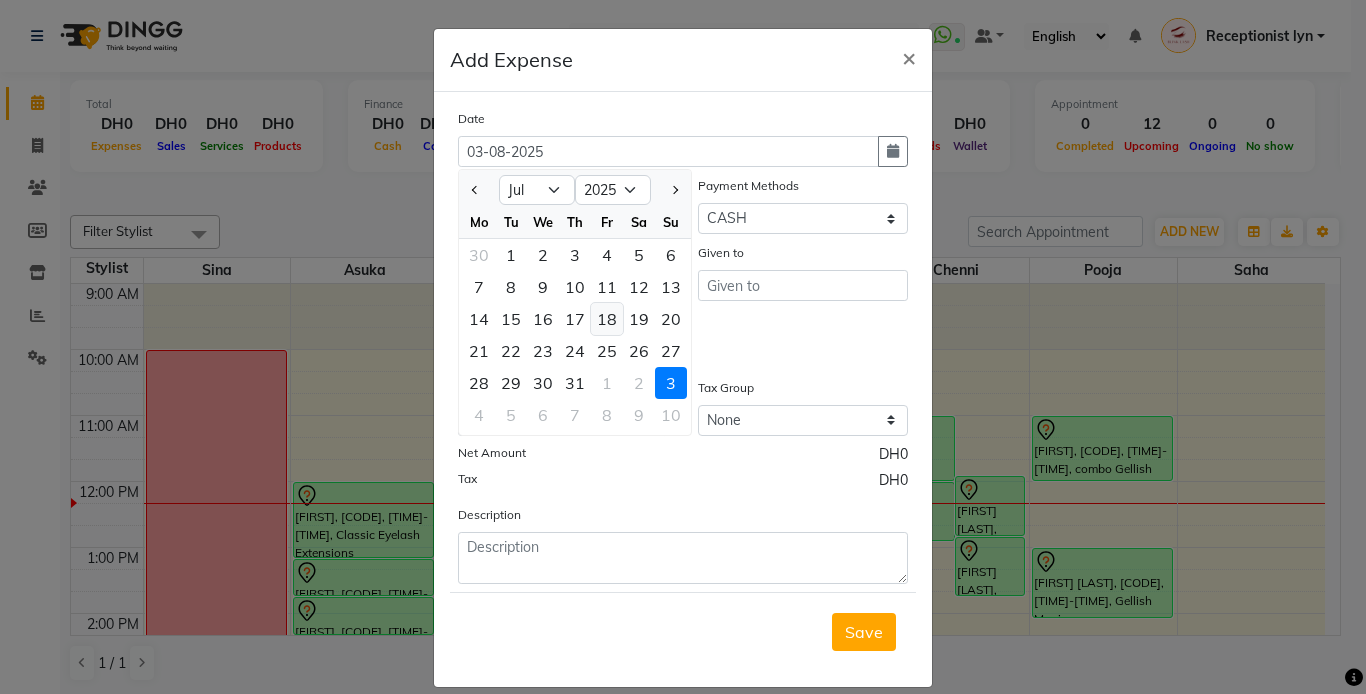 click on "18" 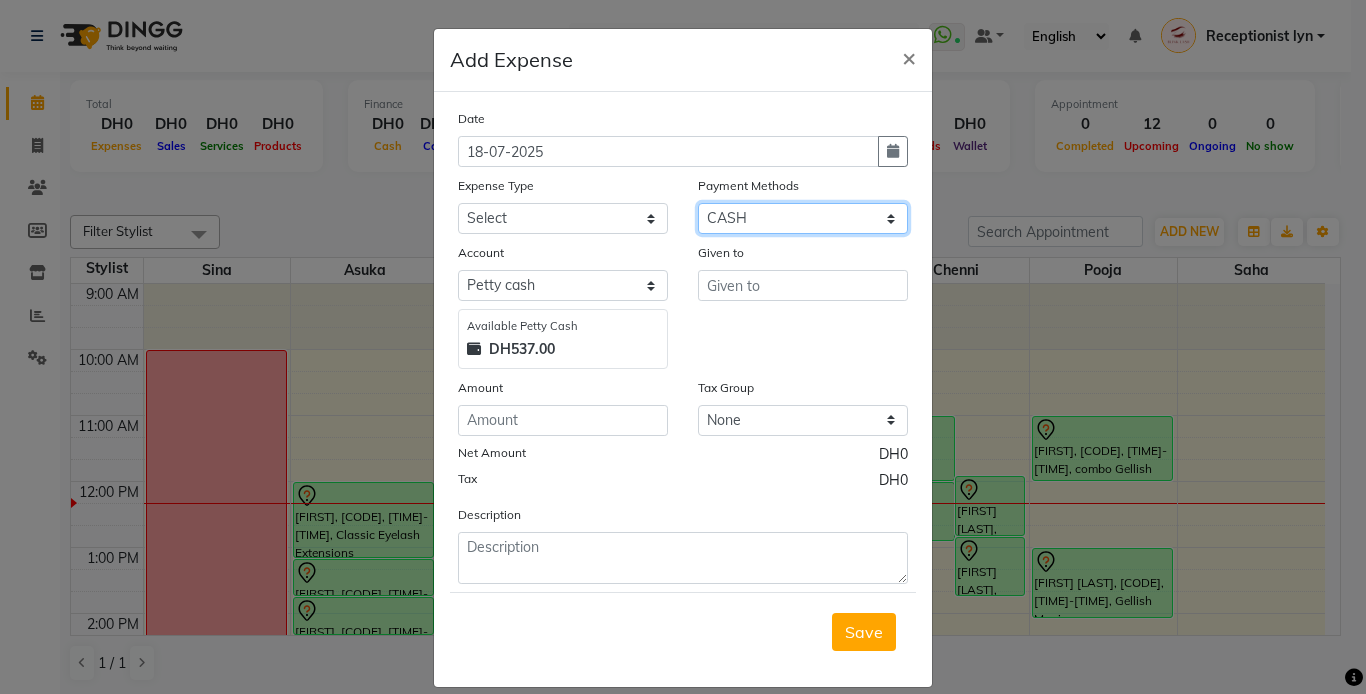 click on "Select Gift Card Master Card ONLINE Visa Card CASH Package Cheque Prepaid Voucher" 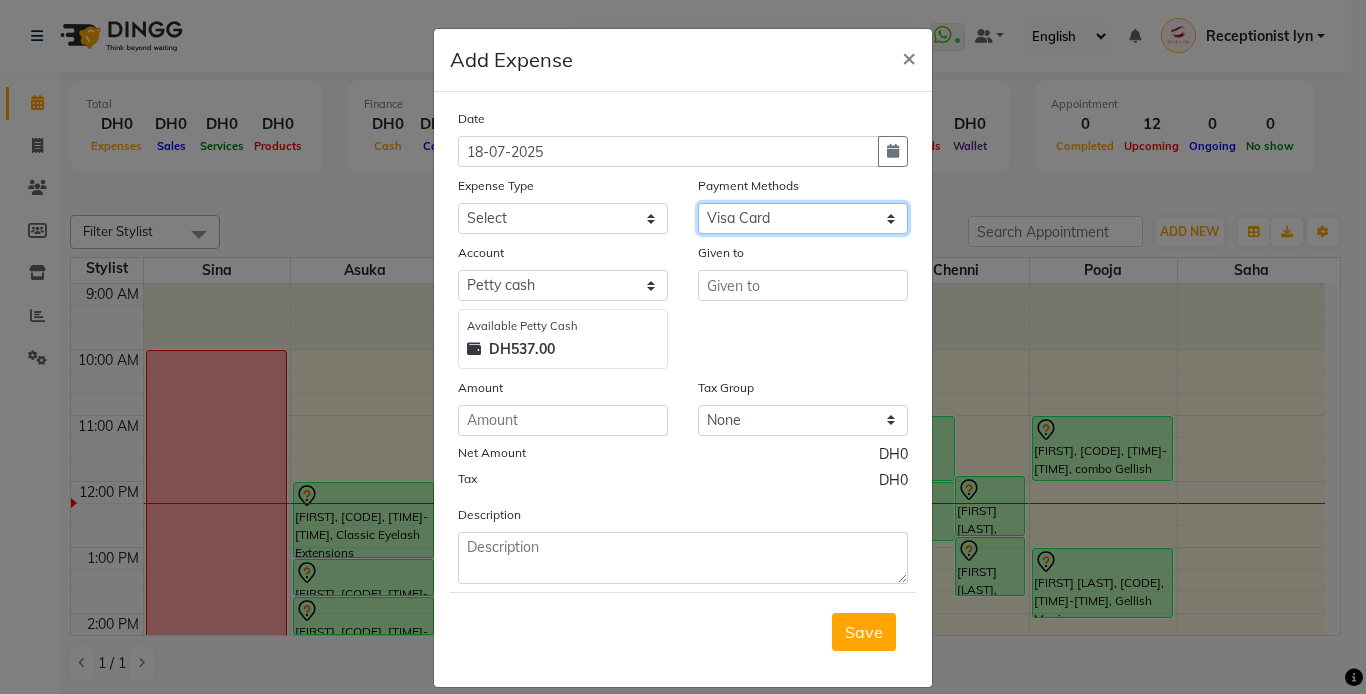 click on "Select Gift Card Master Card ONLINE Visa Card CASH Package Cheque Prepaid Voucher" 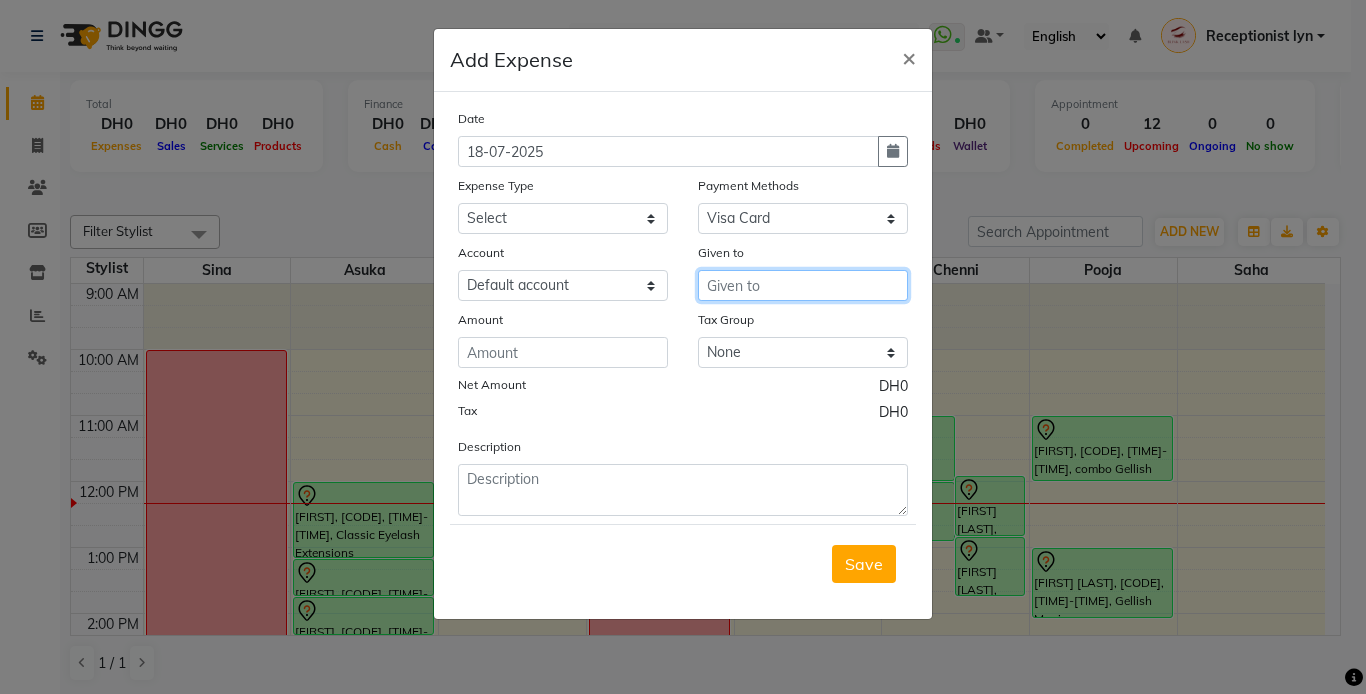 click at bounding box center [803, 285] 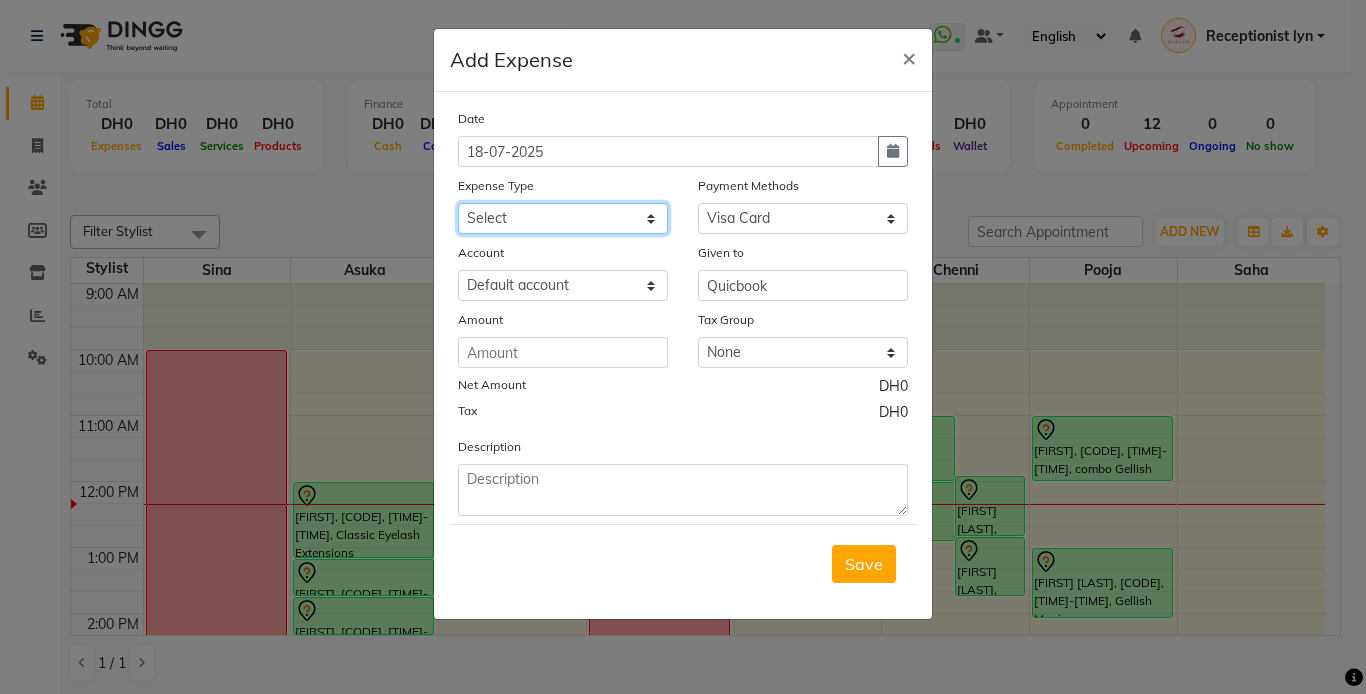click on "Select ACCOMODATIONS RENT Advance Salary Bank charges carlift Car maintenance  Cash transfer to bank Cash transfer to hub Client Snacks Equipment Fuel Govt fee GROCERY STOCKS Incentive Insurance International purchase INTERNET LICENSE EXPENSES Maintenance Marketing Miscellaneous PRODUCTS Quickbook Refund Rent Salary shop renovation Staff Snacks staff tips Suppliers SUPPLIES Taxi Tips Utilities VISA EXPENSES Water WPS CHARGE" 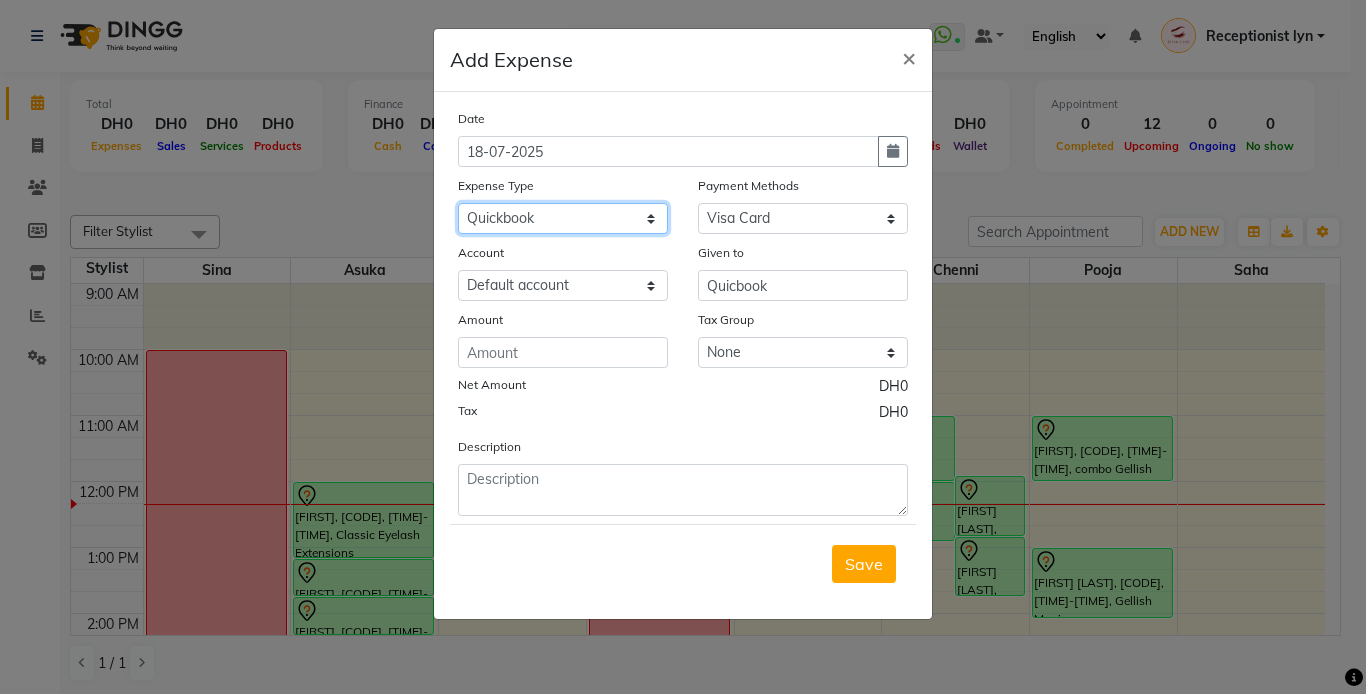 click on "Select ACCOMODATIONS RENT Advance Salary Bank charges carlift Car maintenance  Cash transfer to bank Cash transfer to hub Client Snacks Equipment Fuel Govt fee GROCERY STOCKS Incentive Insurance International purchase INTERNET LICENSE EXPENSES Maintenance Marketing Miscellaneous PRODUCTS Quickbook Refund Rent Salary shop renovation Staff Snacks staff tips Suppliers SUPPLIES Taxi Tips Utilities VISA EXPENSES Water WPS CHARGE" 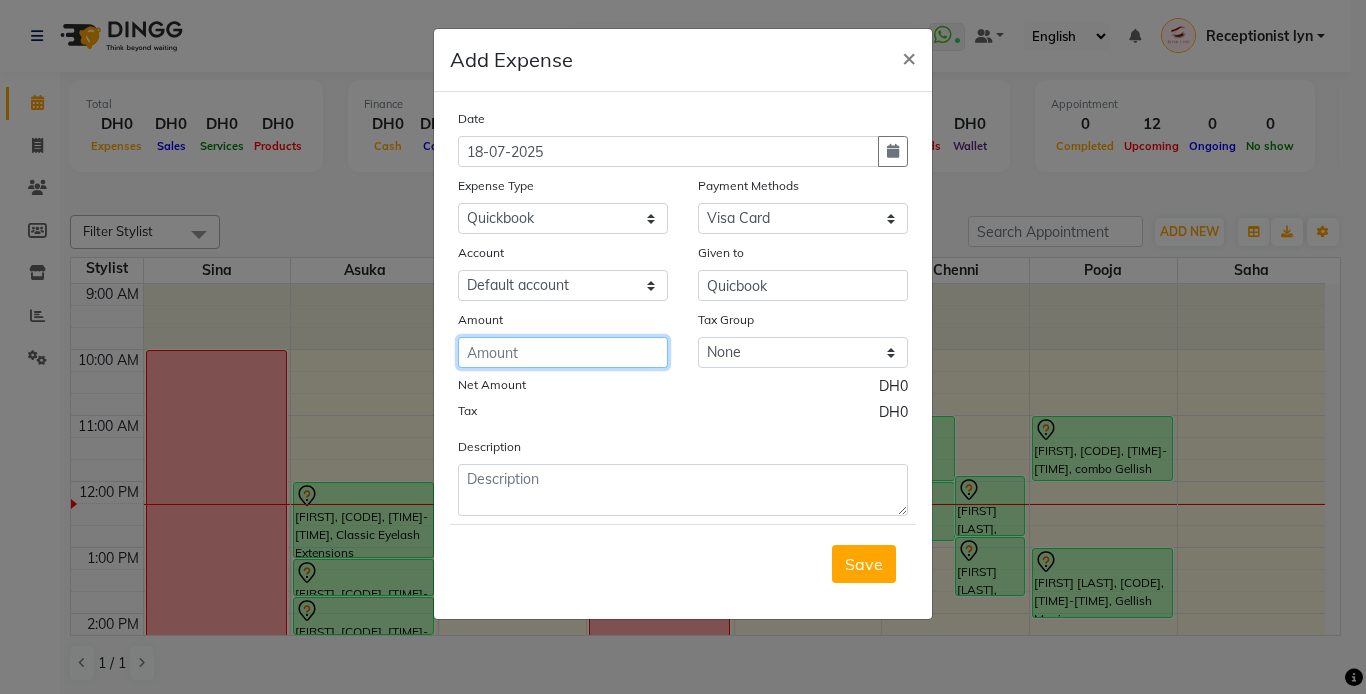 click 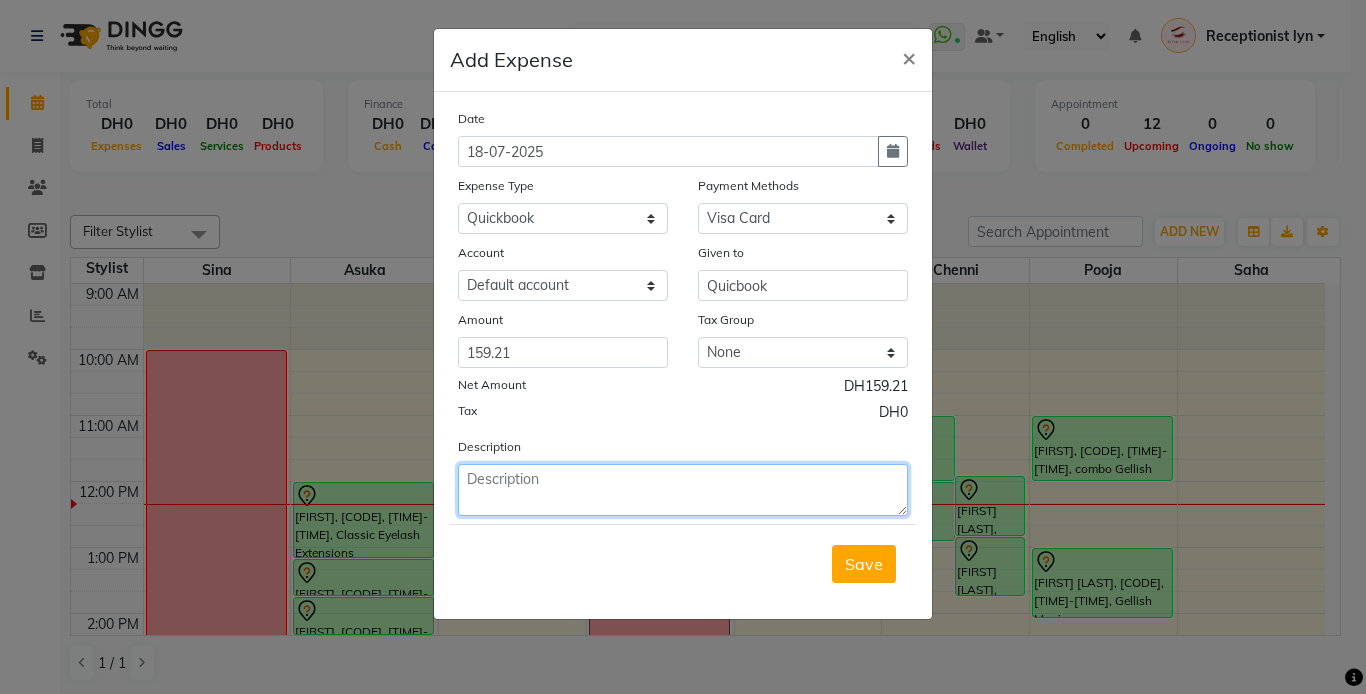 click 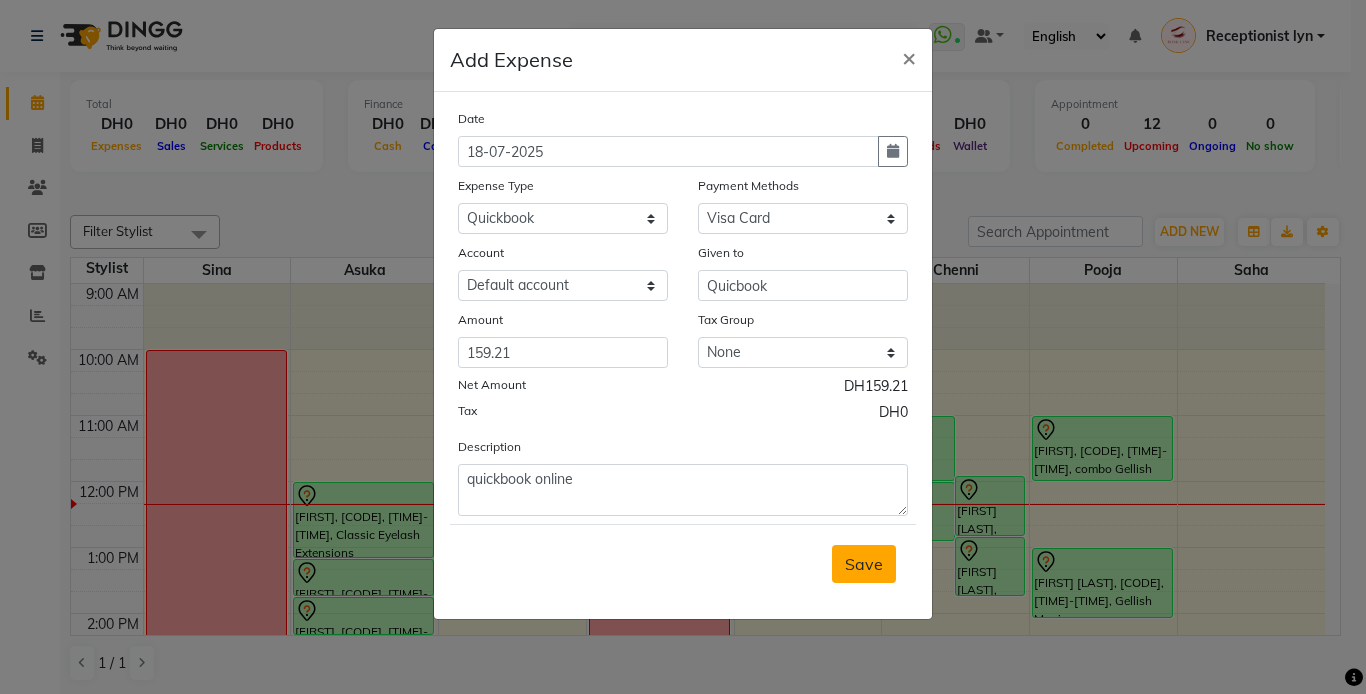 click on "Save" at bounding box center [864, 564] 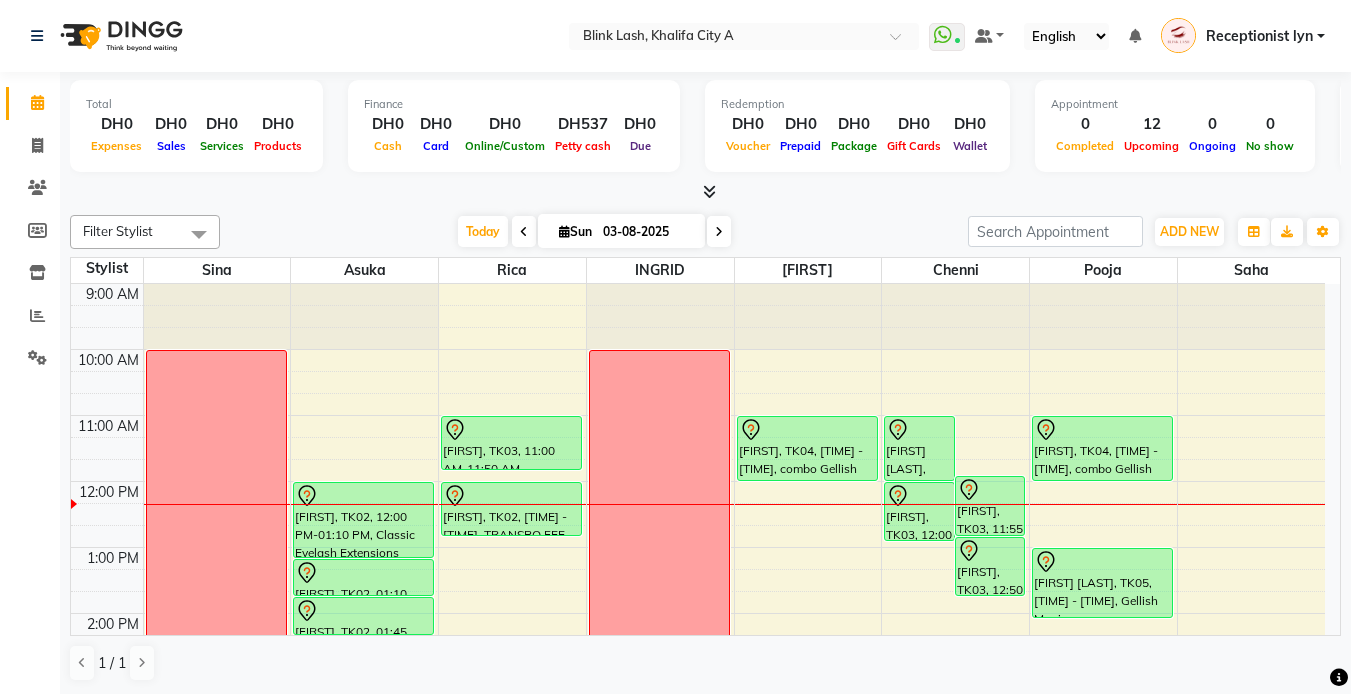 scroll, scrollTop: 0, scrollLeft: 0, axis: both 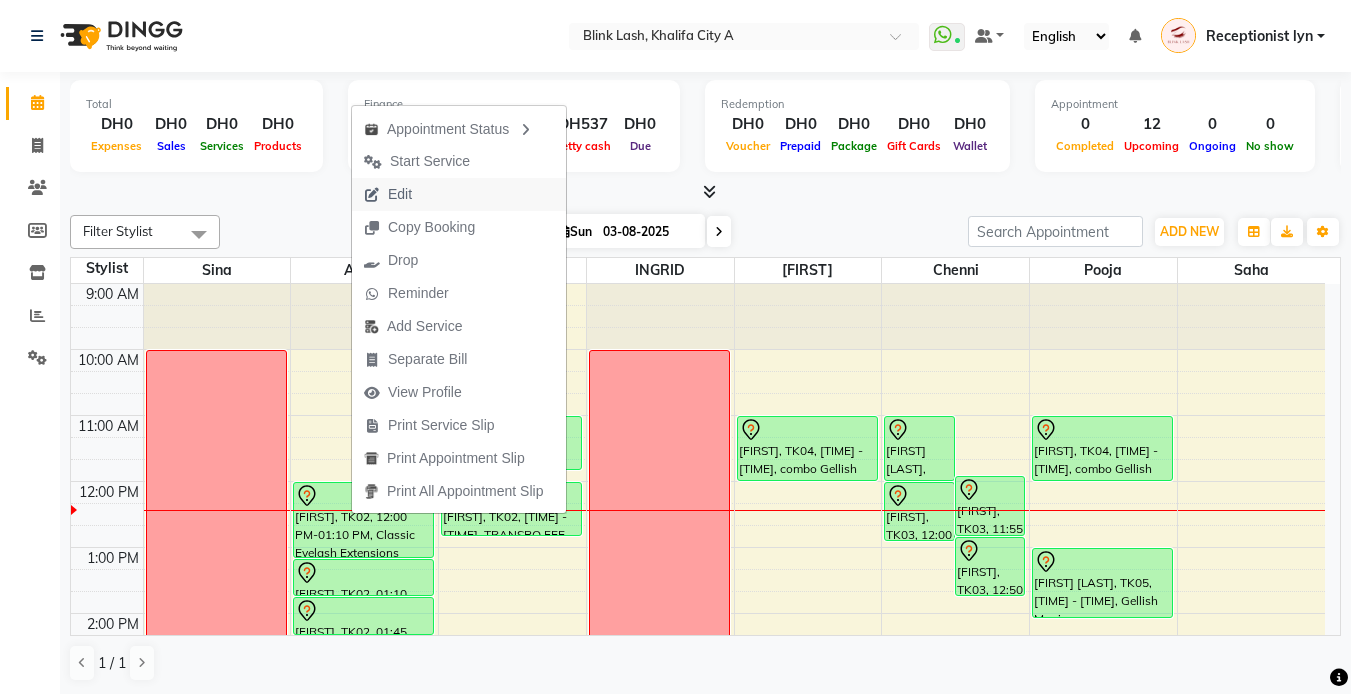 click on "Edit" at bounding box center (400, 194) 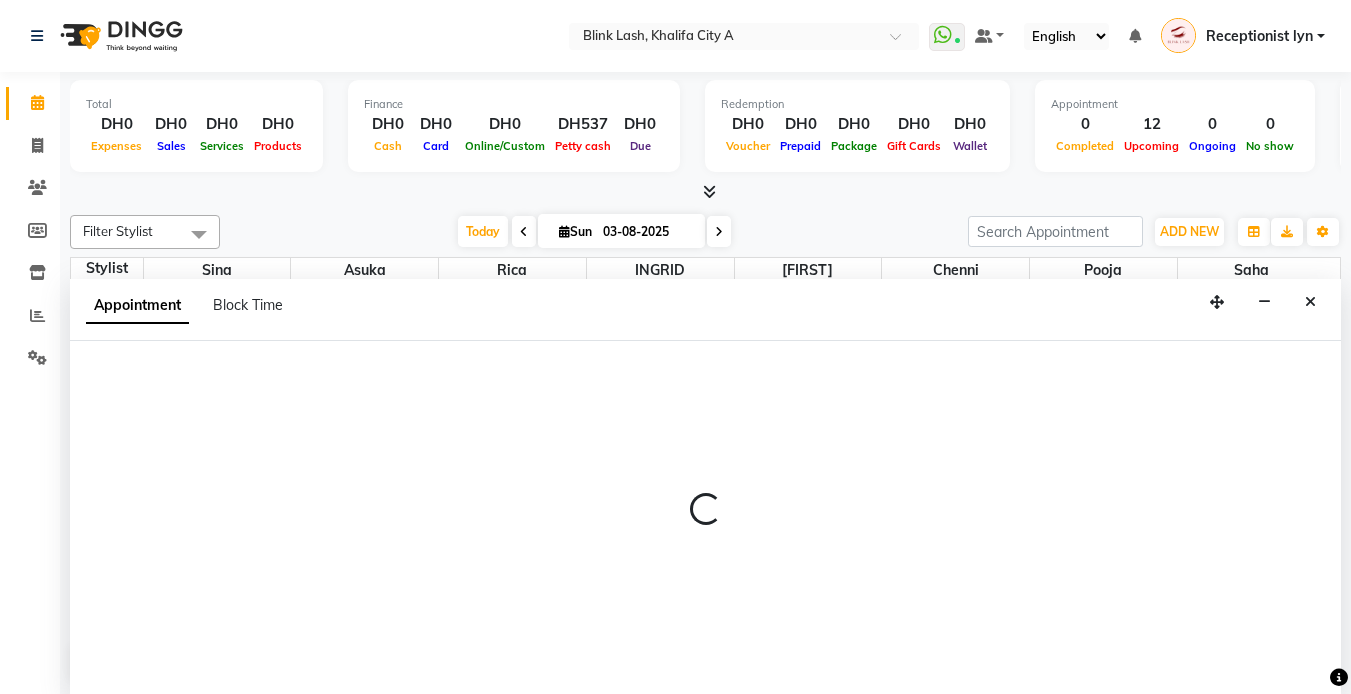 scroll, scrollTop: 1, scrollLeft: 0, axis: vertical 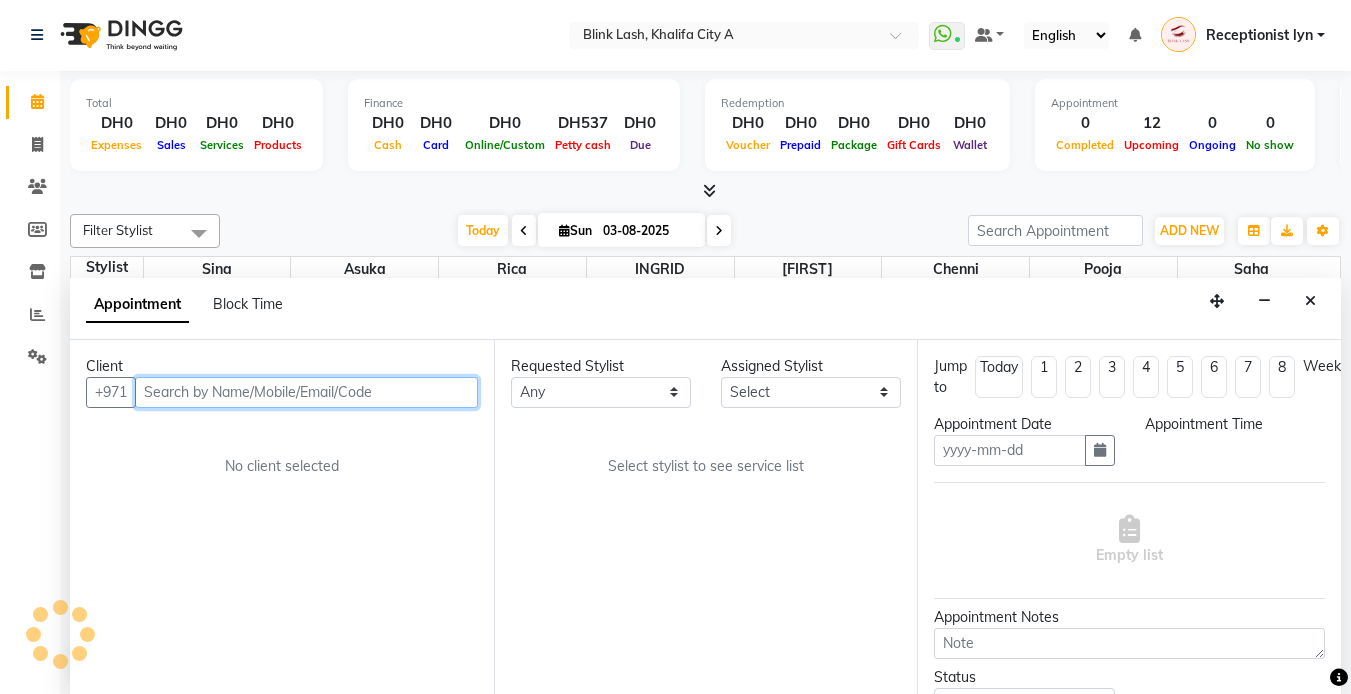 type on "03-08-2025" 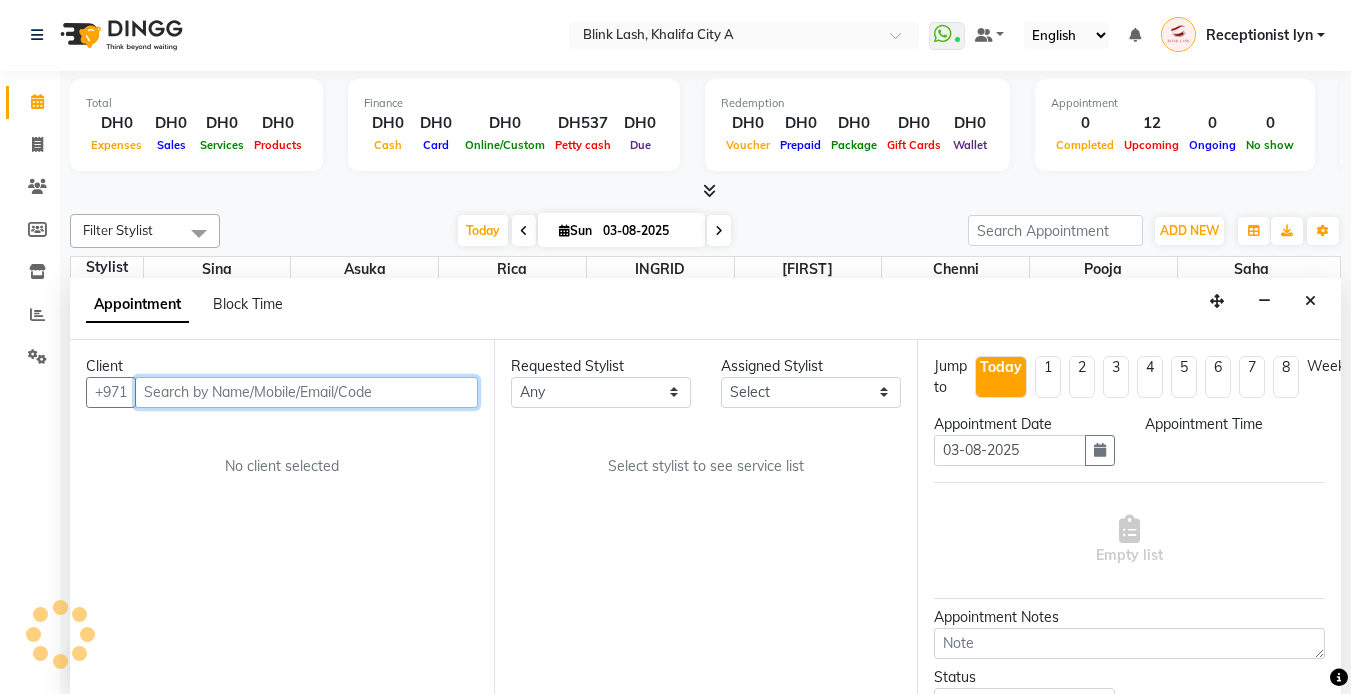 select on "720" 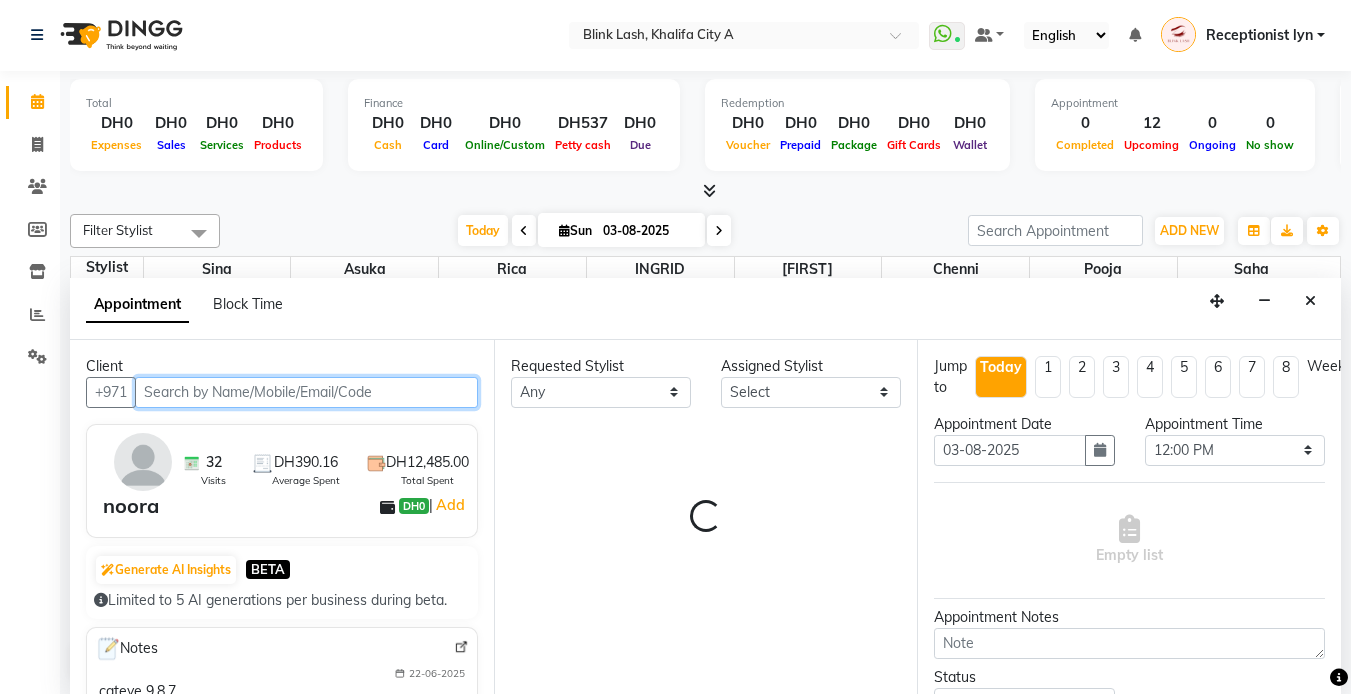 select on "42462" 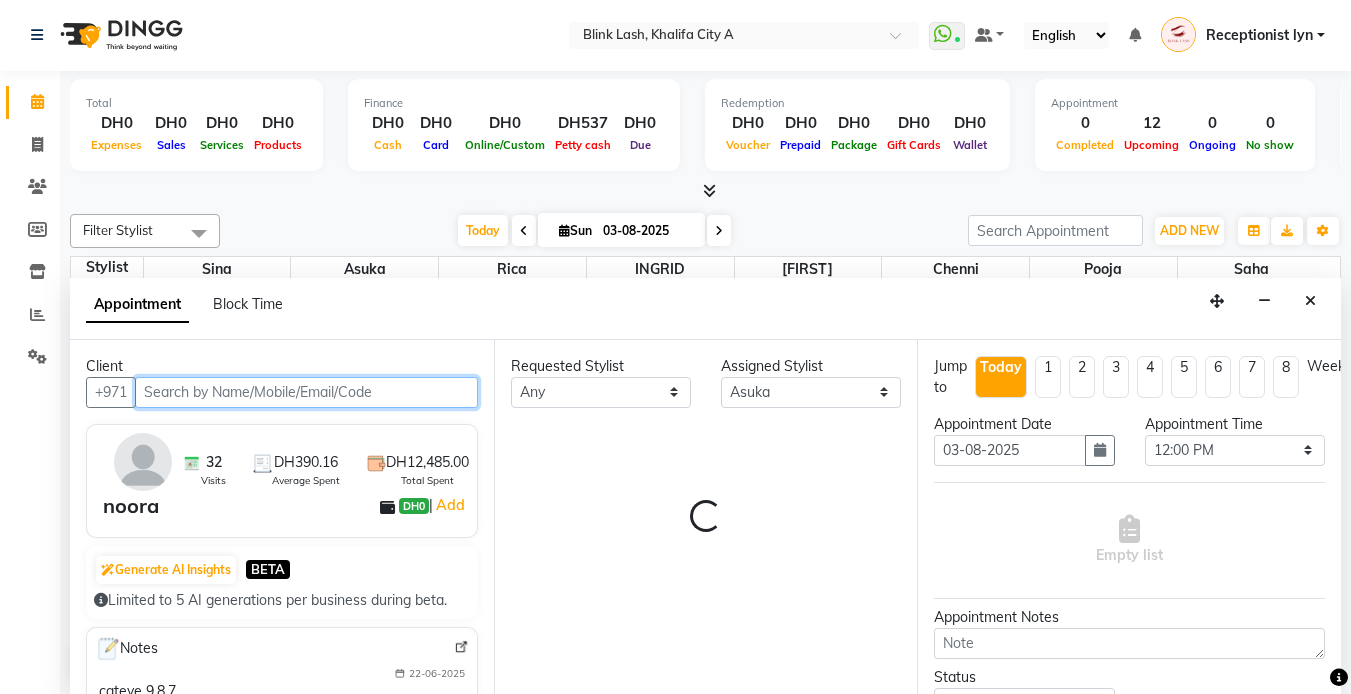 select on "2892" 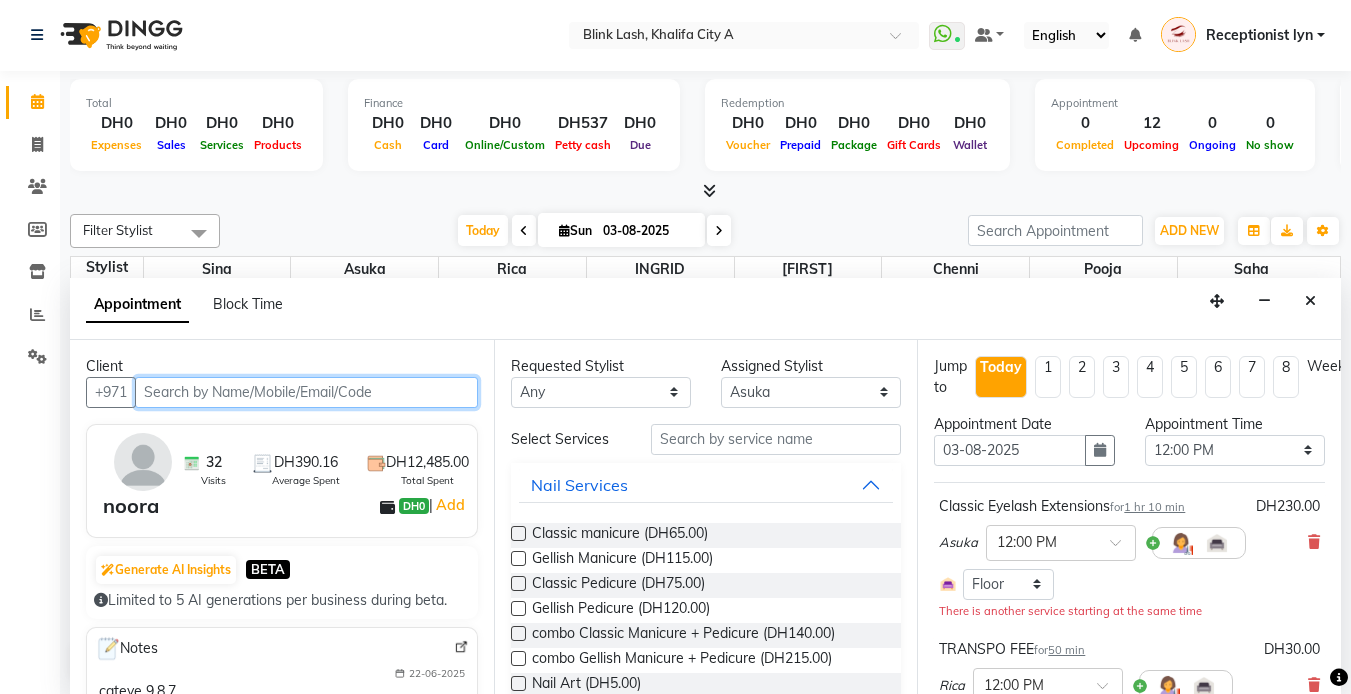scroll, scrollTop: 199, scrollLeft: 0, axis: vertical 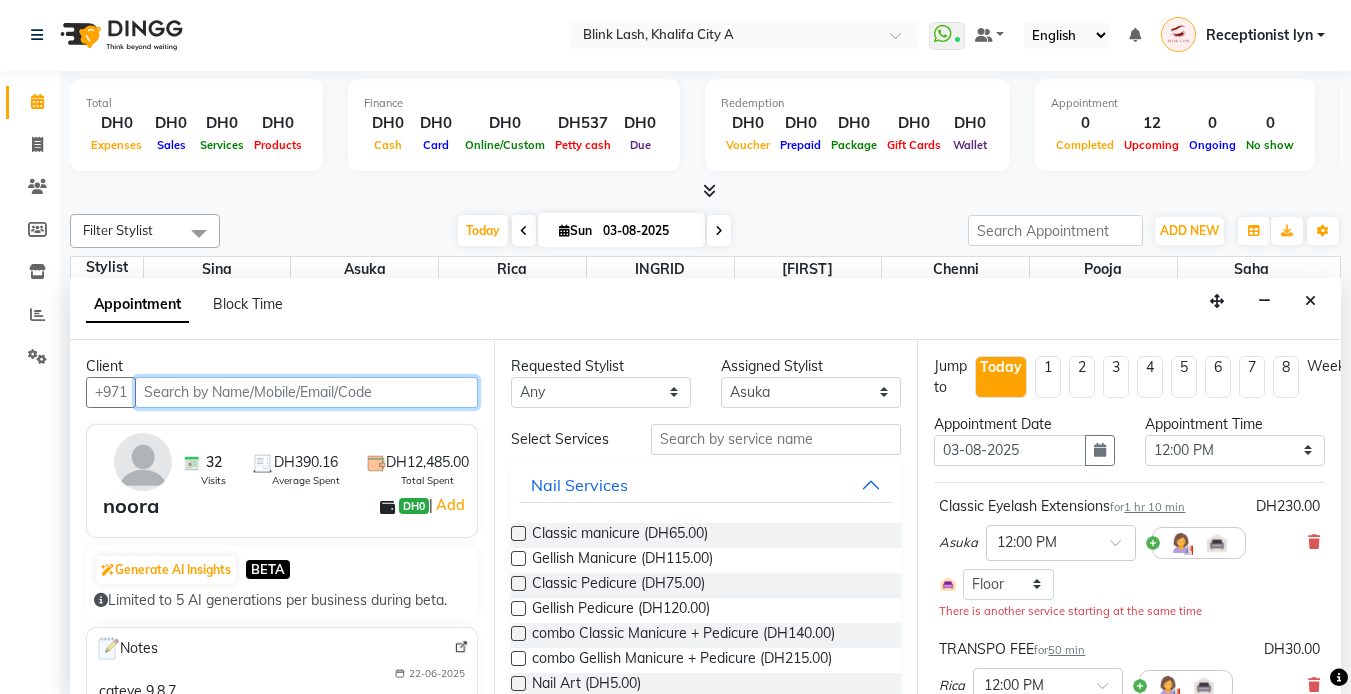 select on "2892" 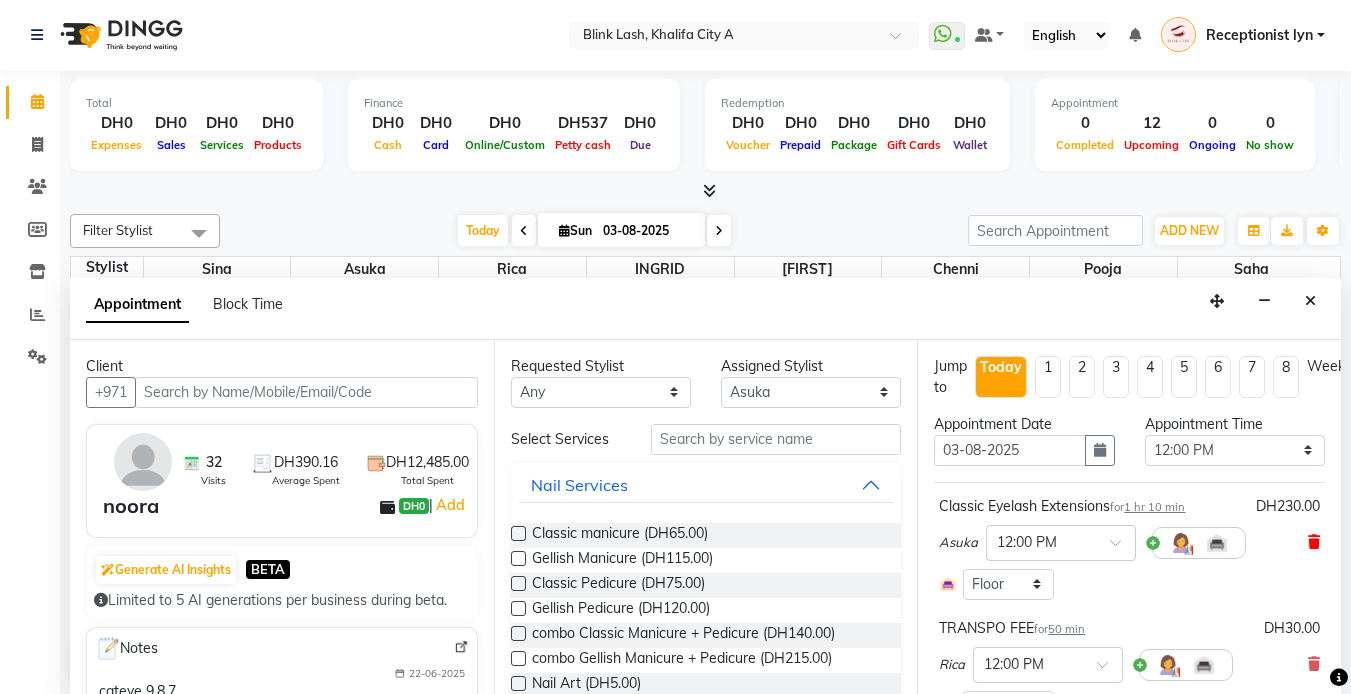 click at bounding box center (1314, 542) 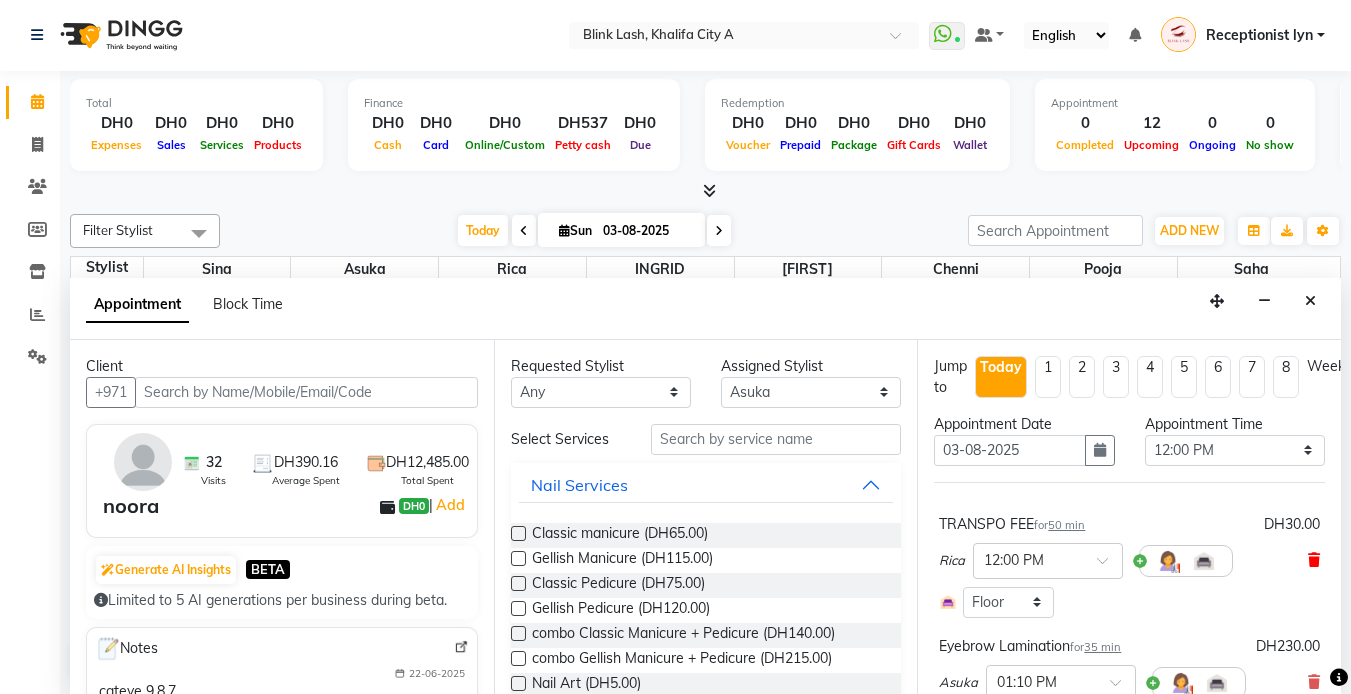 click at bounding box center (1314, 560) 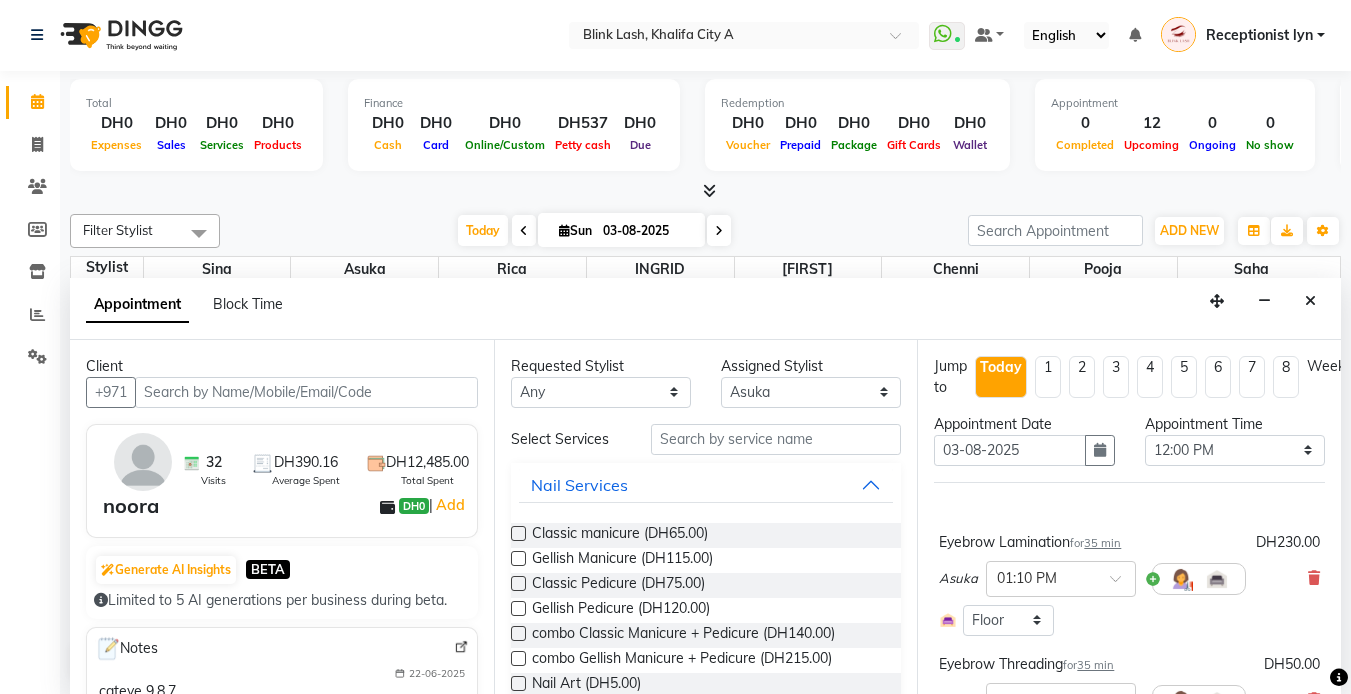 scroll, scrollTop: 100, scrollLeft: 0, axis: vertical 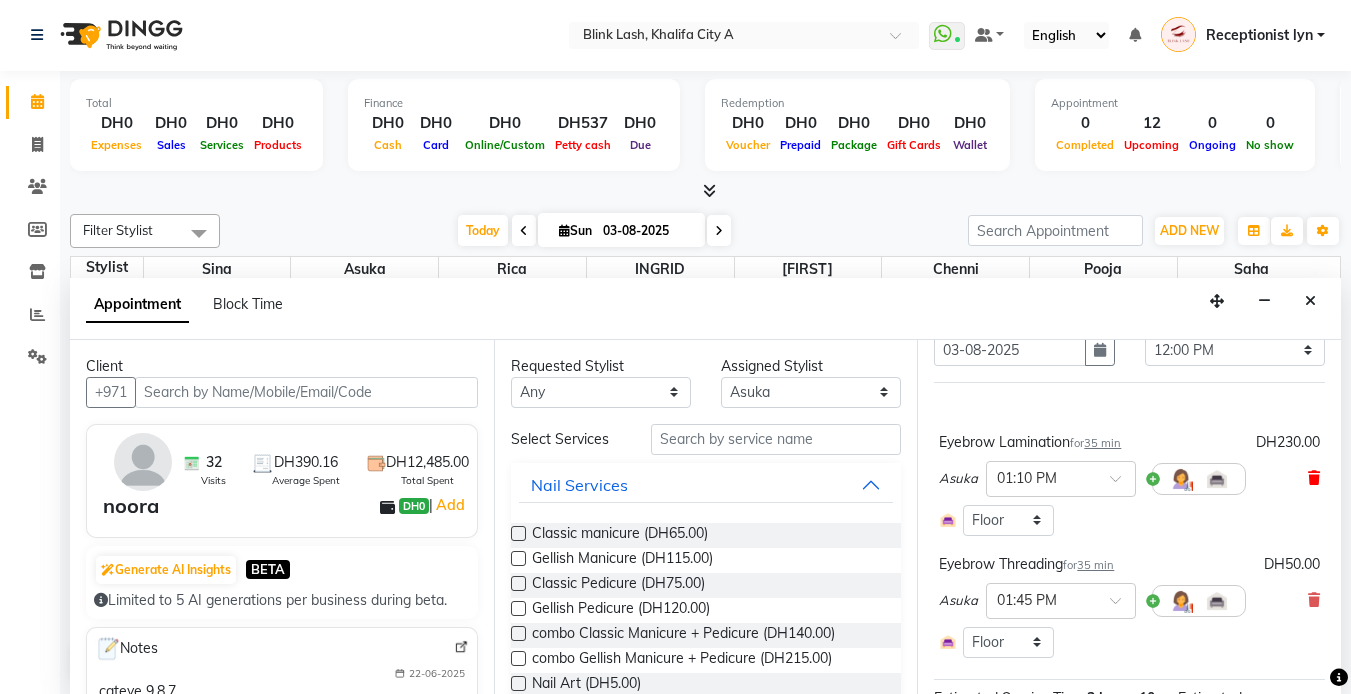 click at bounding box center [1314, 478] 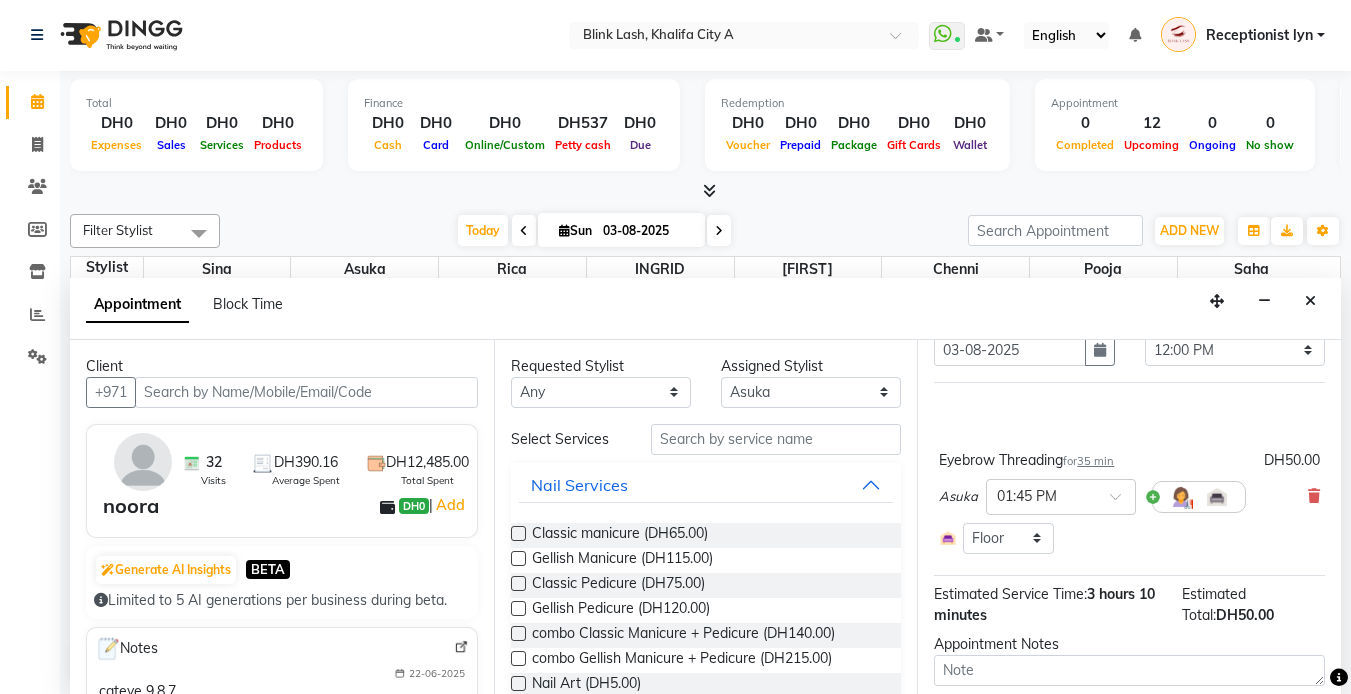 click at bounding box center (1314, 496) 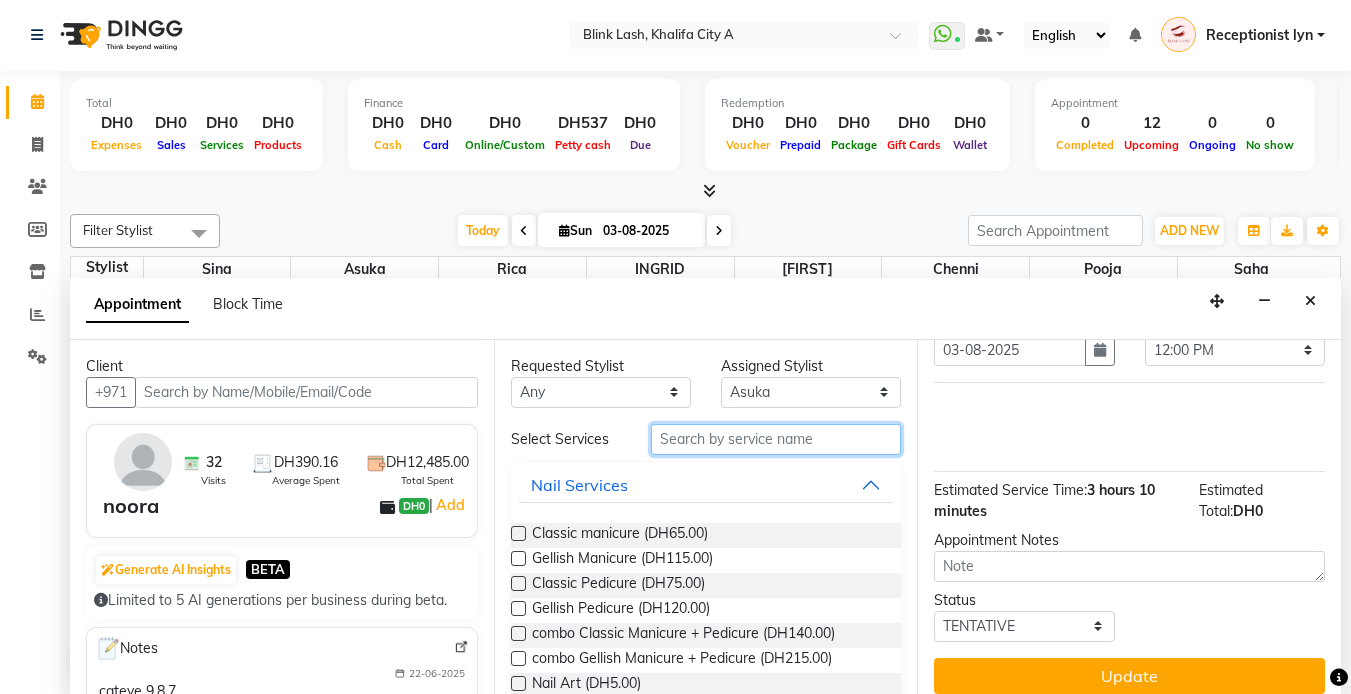 click at bounding box center (776, 439) 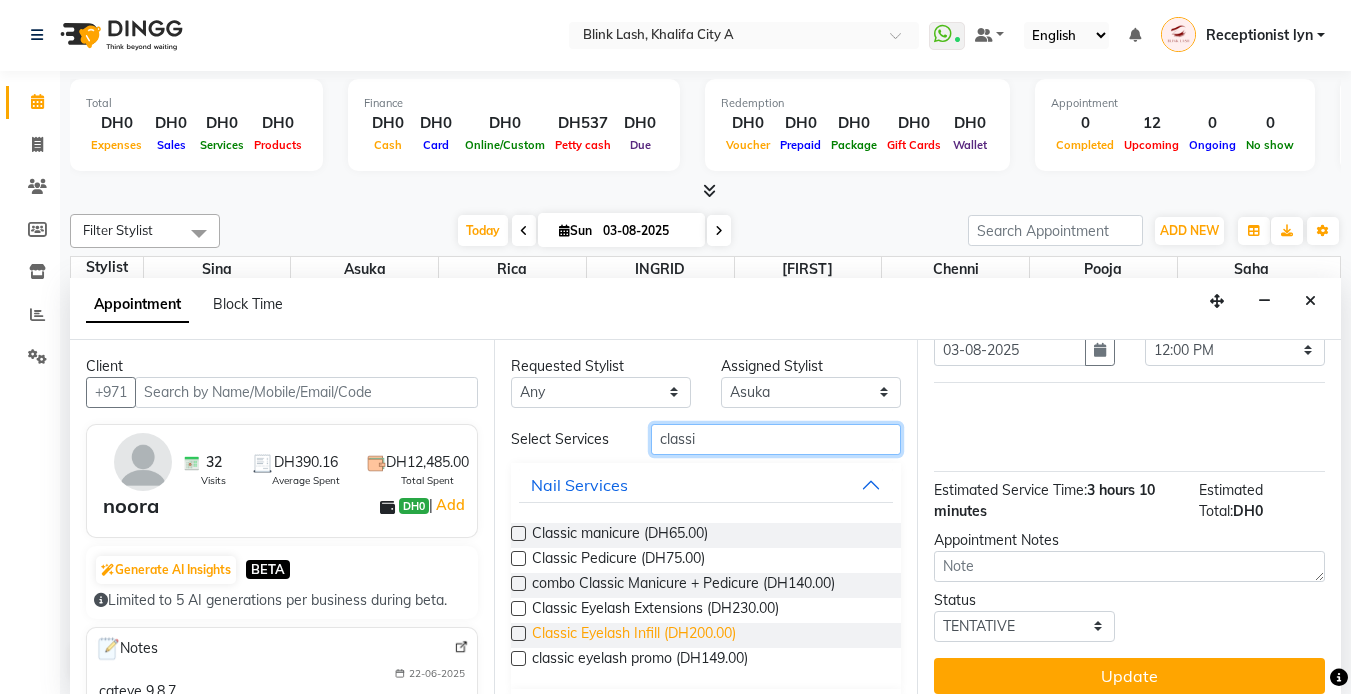 type on "classi" 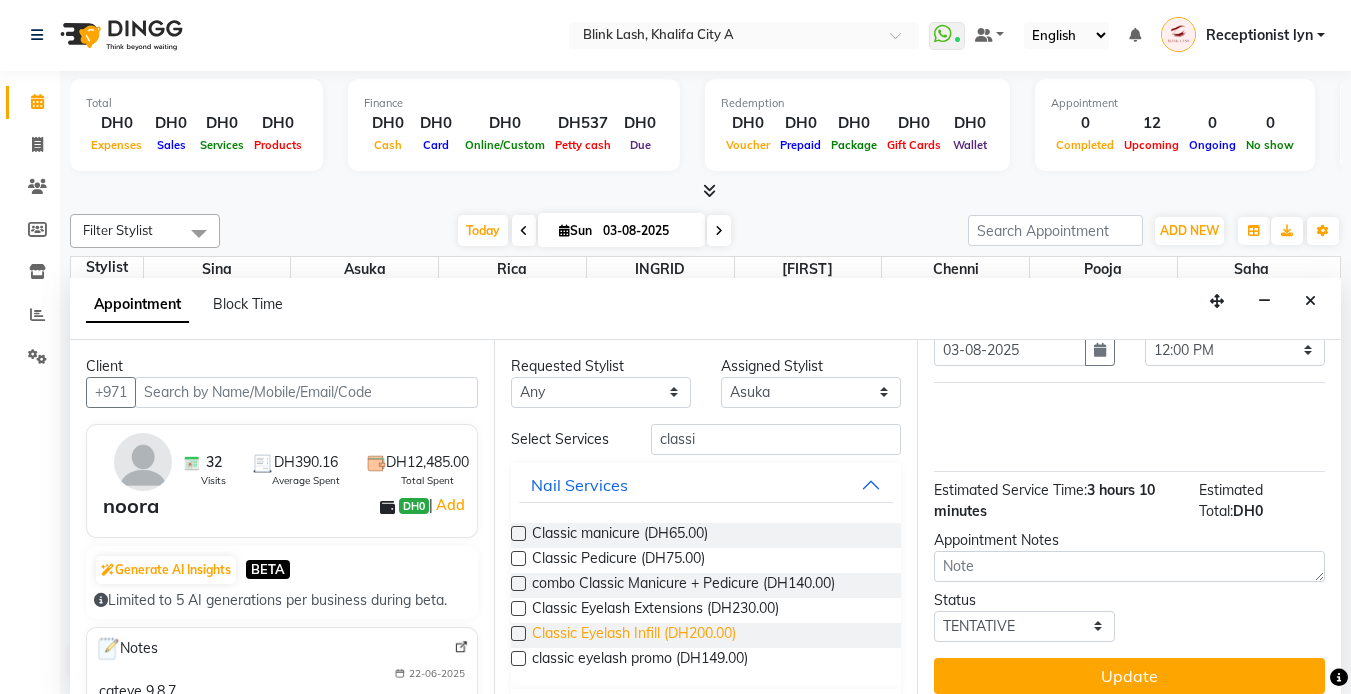 click on "Classic Eyelash Infill (DH200.00)" at bounding box center [634, 635] 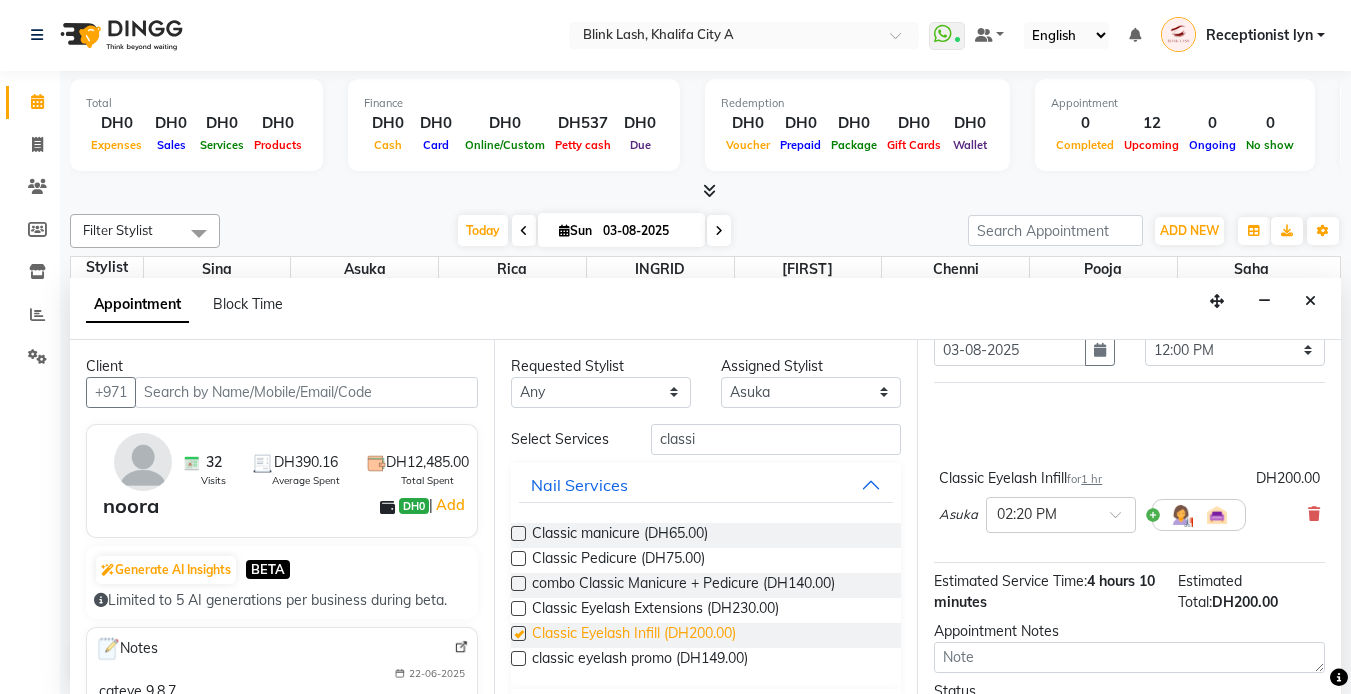 checkbox on "false" 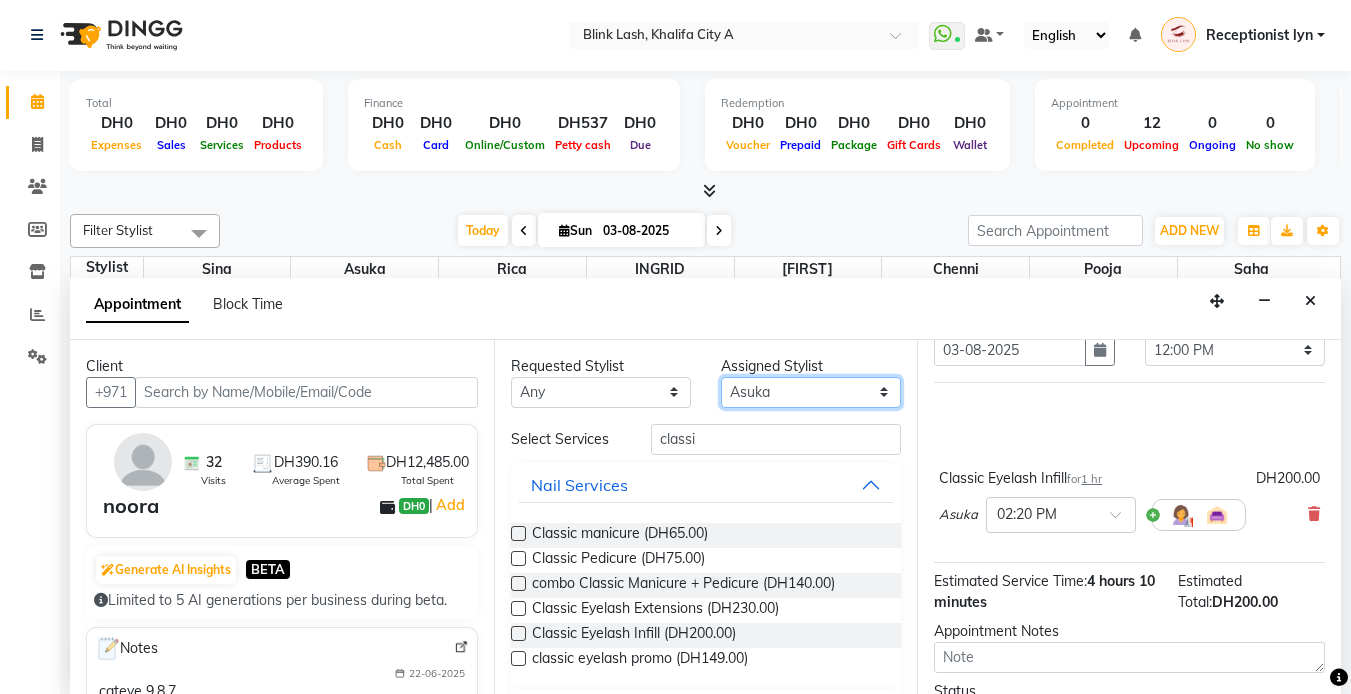 click on "Select Asuka chenni INGRID jumana pooja Rica saha Sina" at bounding box center (811, 392) 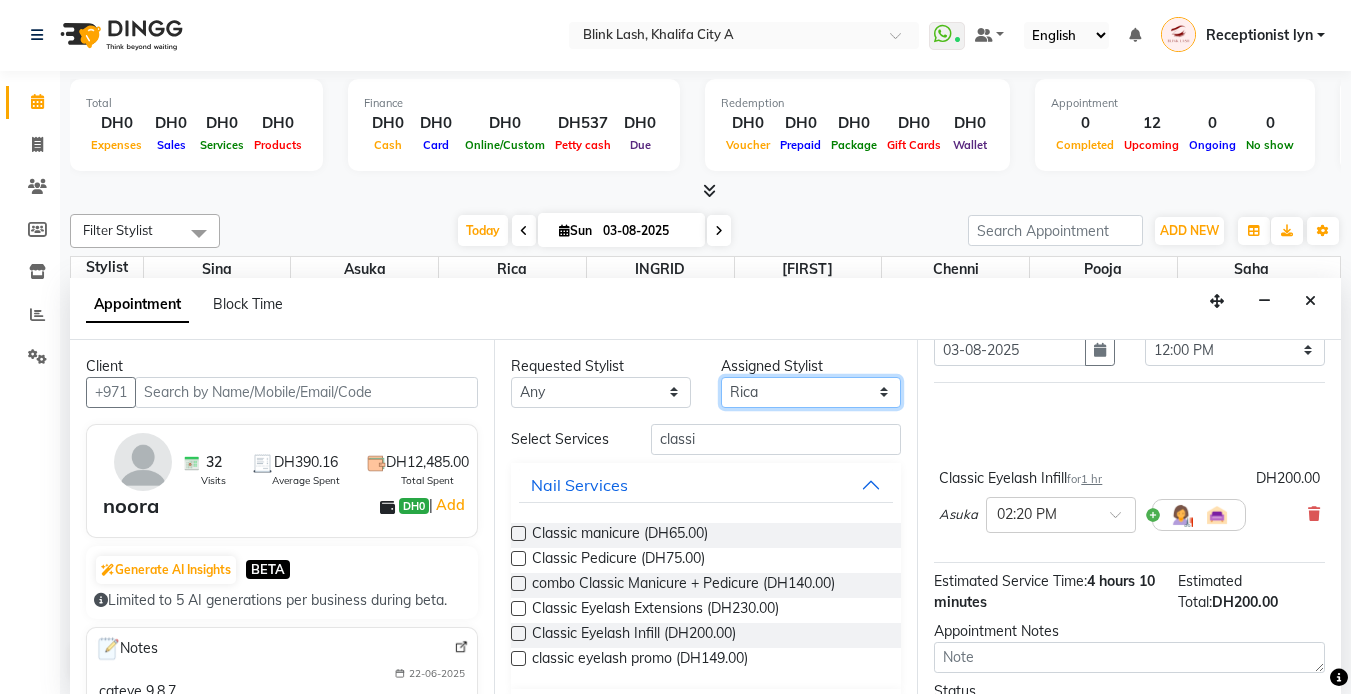 click on "Select Asuka chenni INGRID jumana pooja Rica saha Sina" at bounding box center [811, 392] 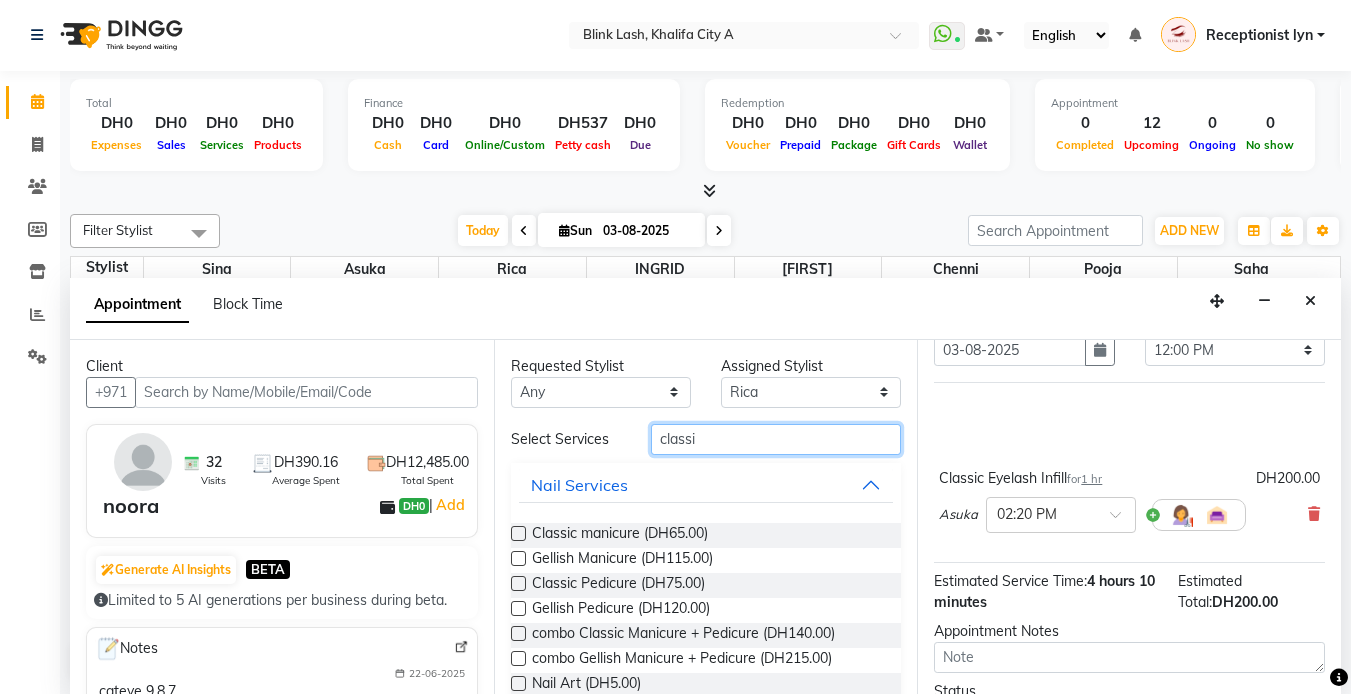 click on "classi" at bounding box center (776, 439) 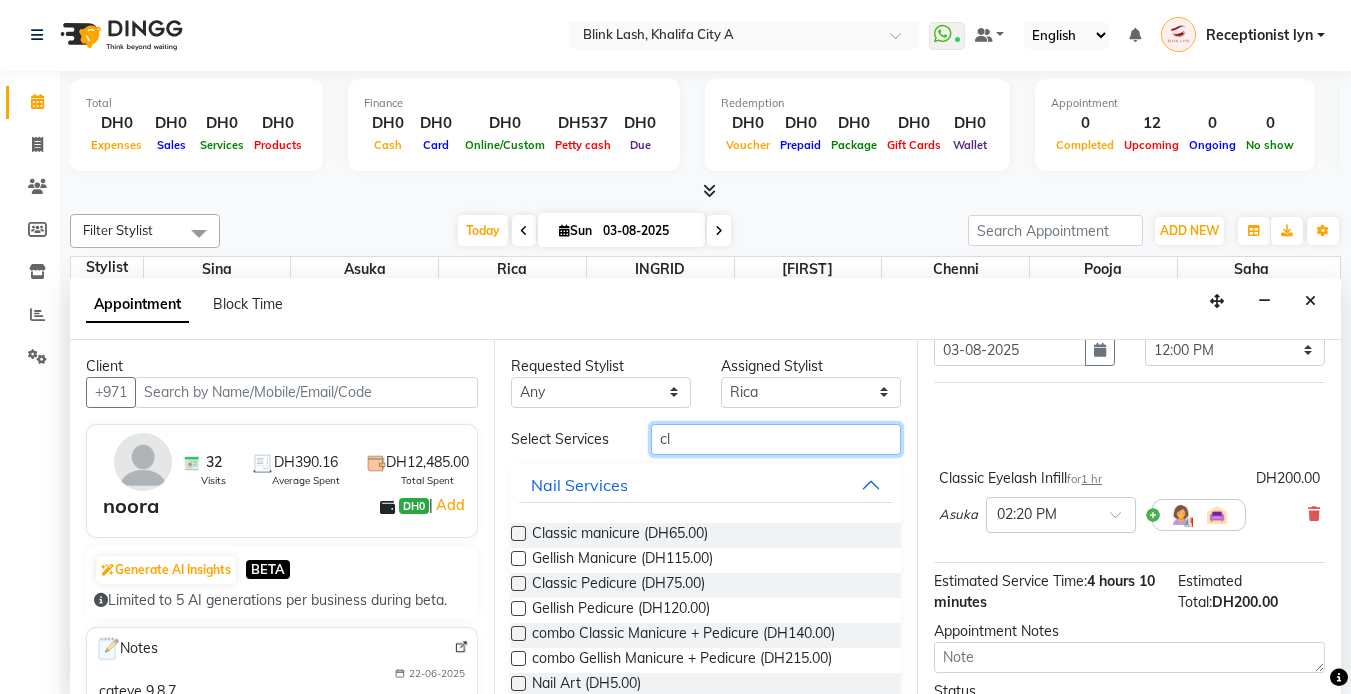 type on "c" 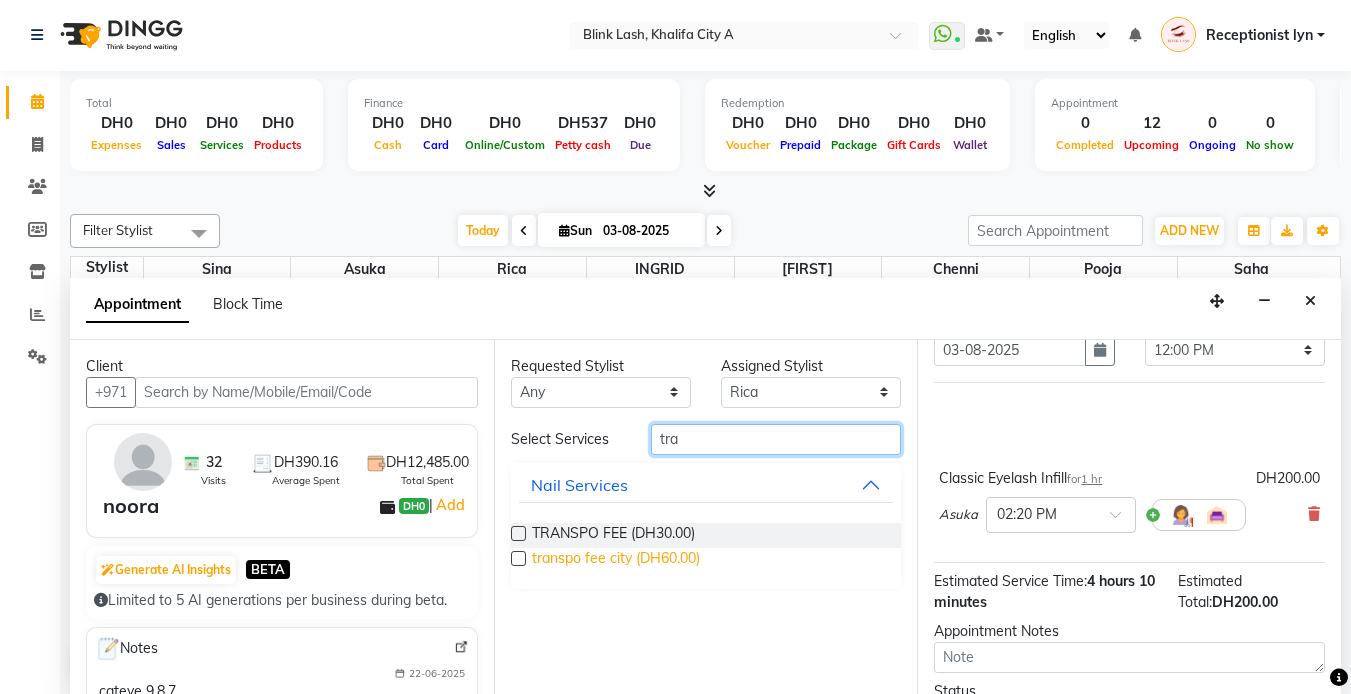 type on "tra" 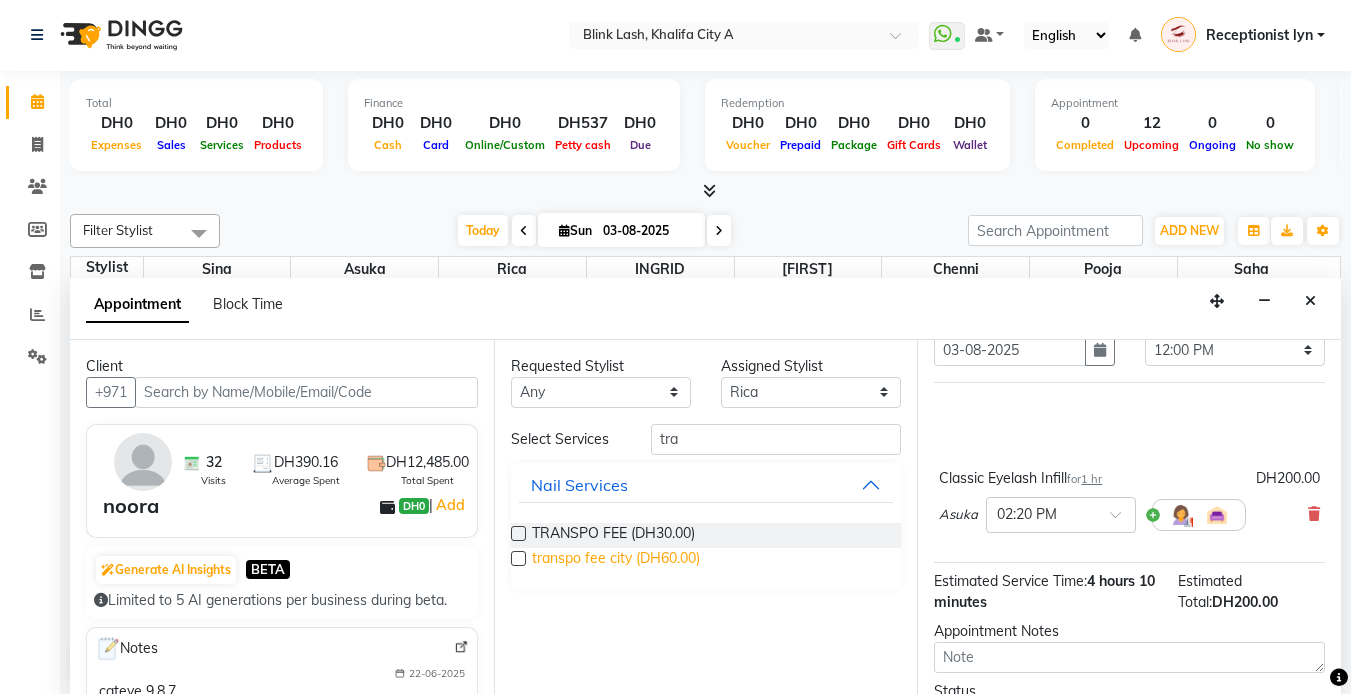 click on "transpo fee city (DH60.00)" at bounding box center (616, 560) 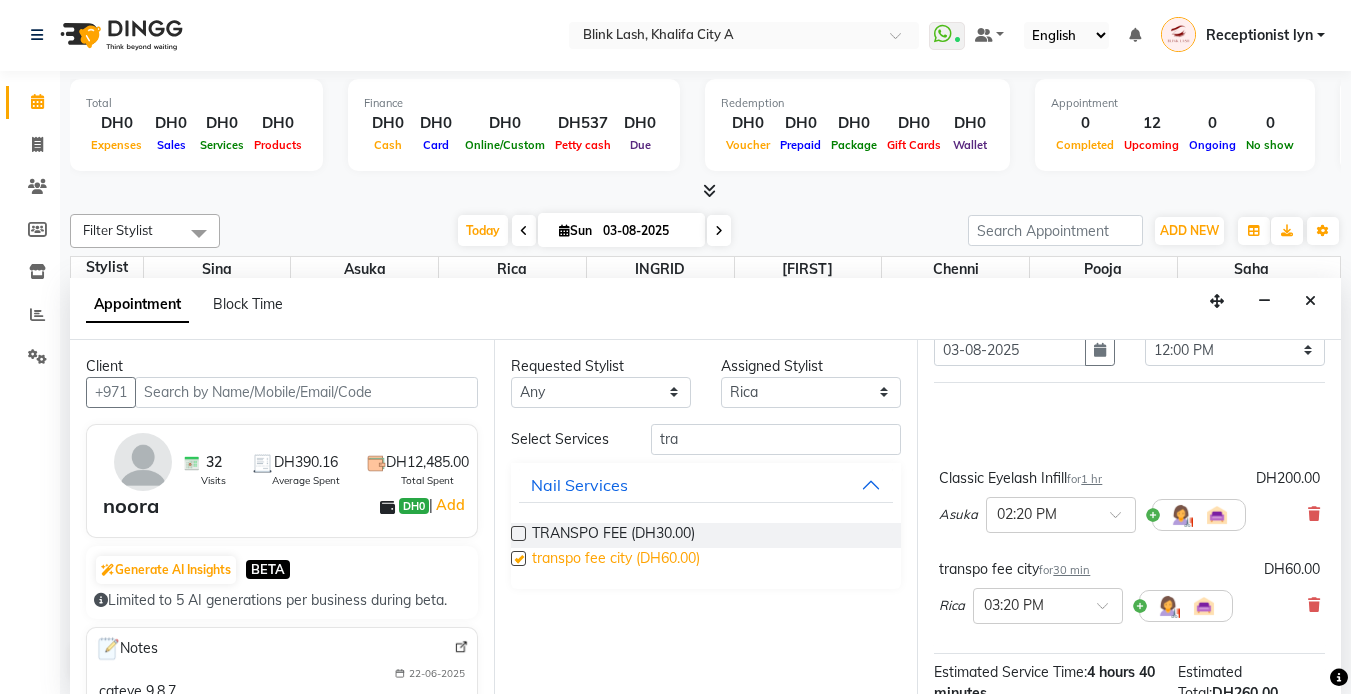 checkbox on "false" 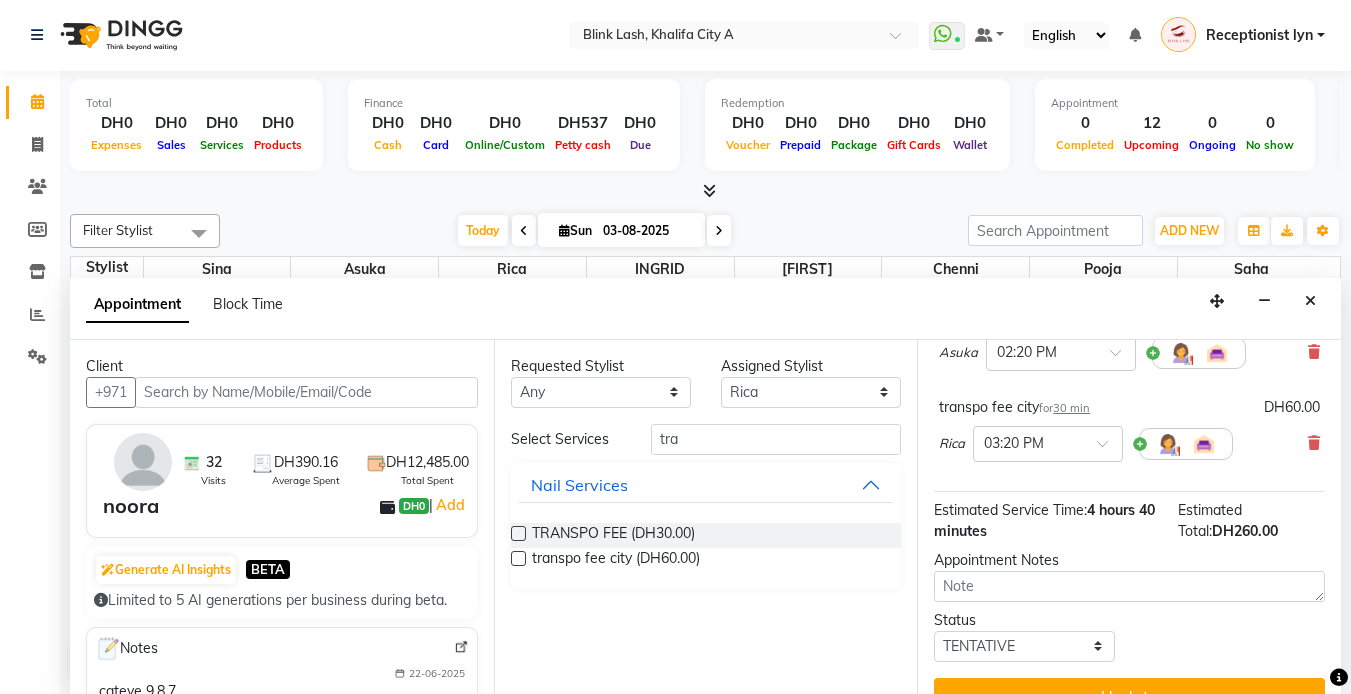 scroll, scrollTop: 300, scrollLeft: 0, axis: vertical 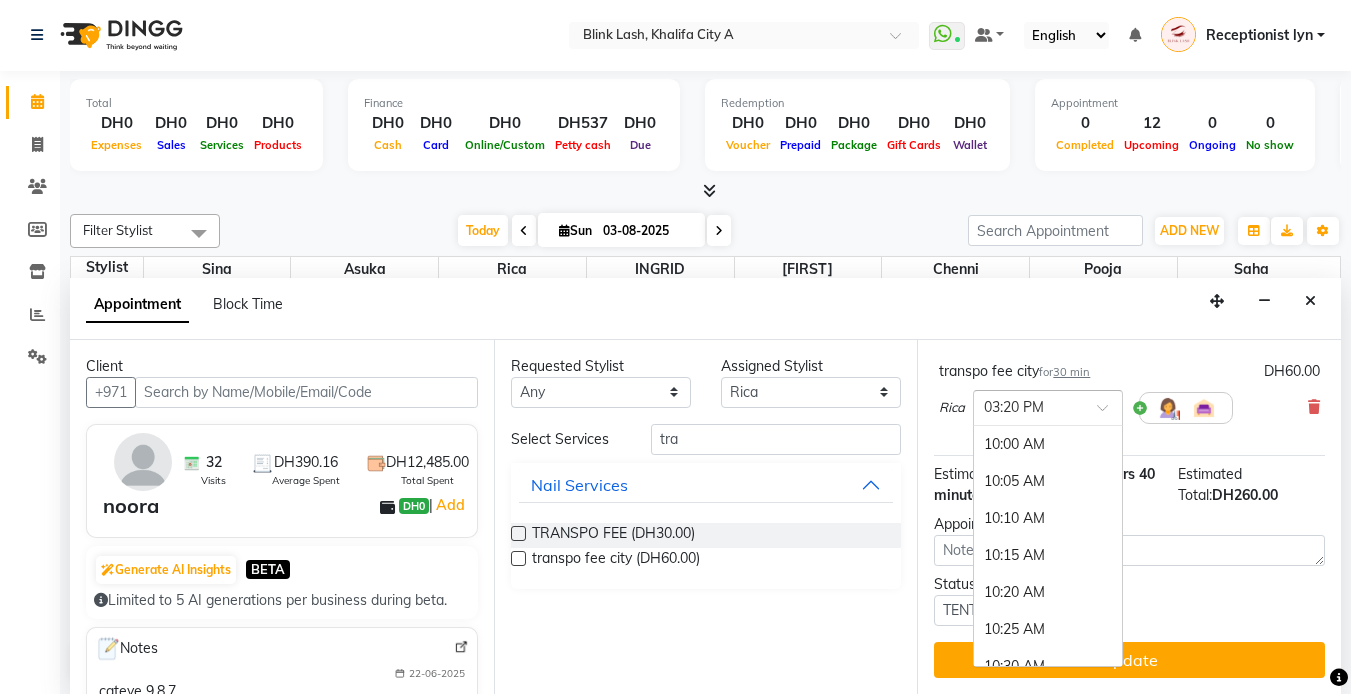 click at bounding box center (1109, 413) 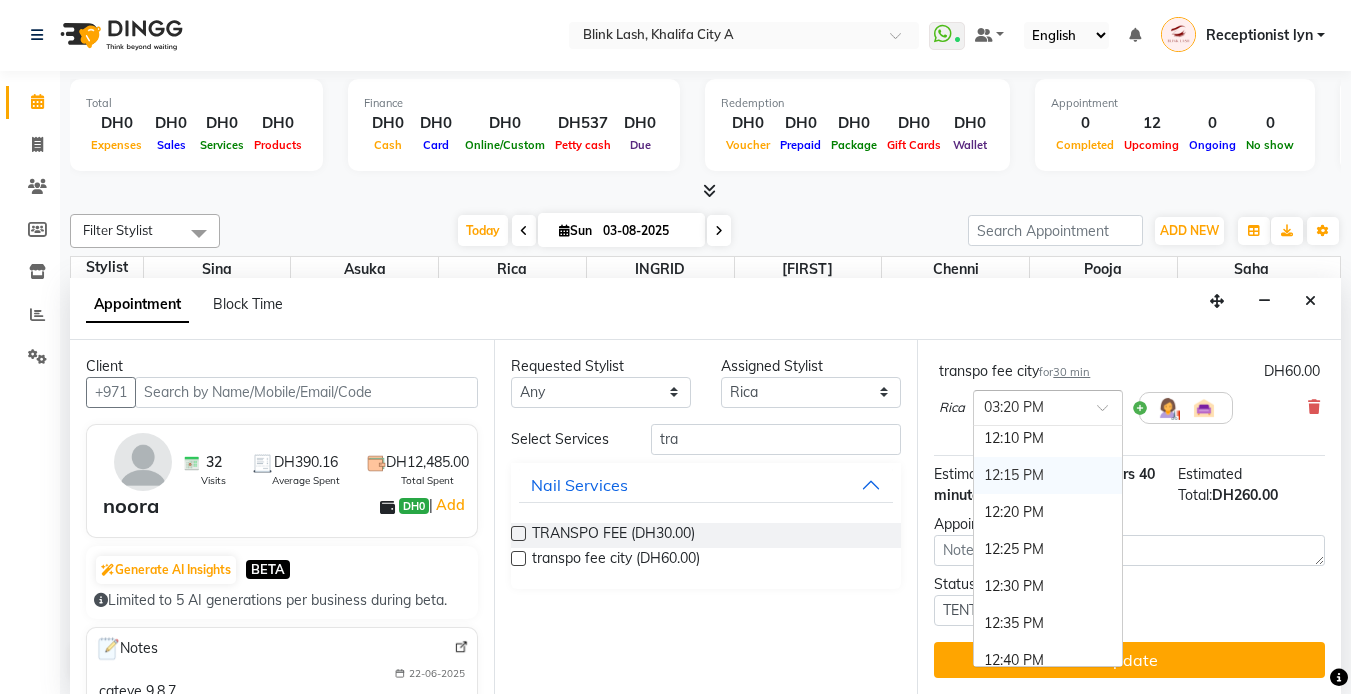 scroll, scrollTop: 888, scrollLeft: 0, axis: vertical 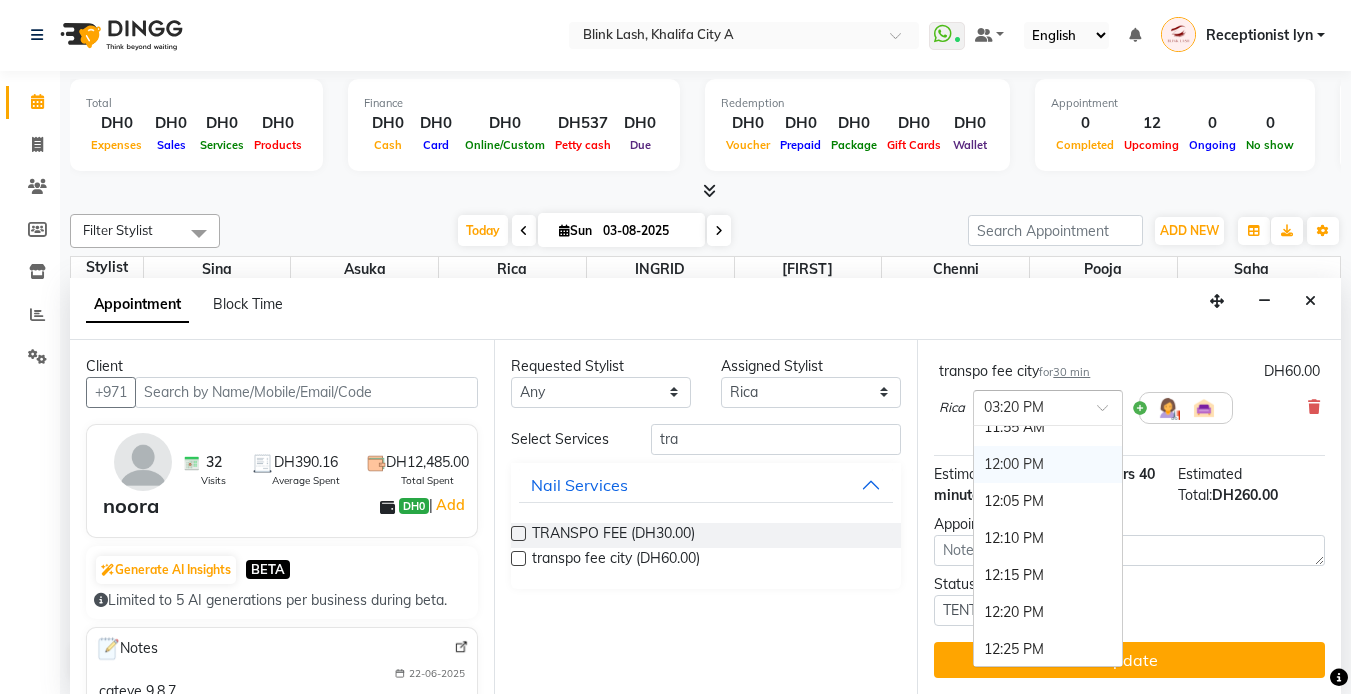 click on "12:00 PM" at bounding box center [1048, 464] 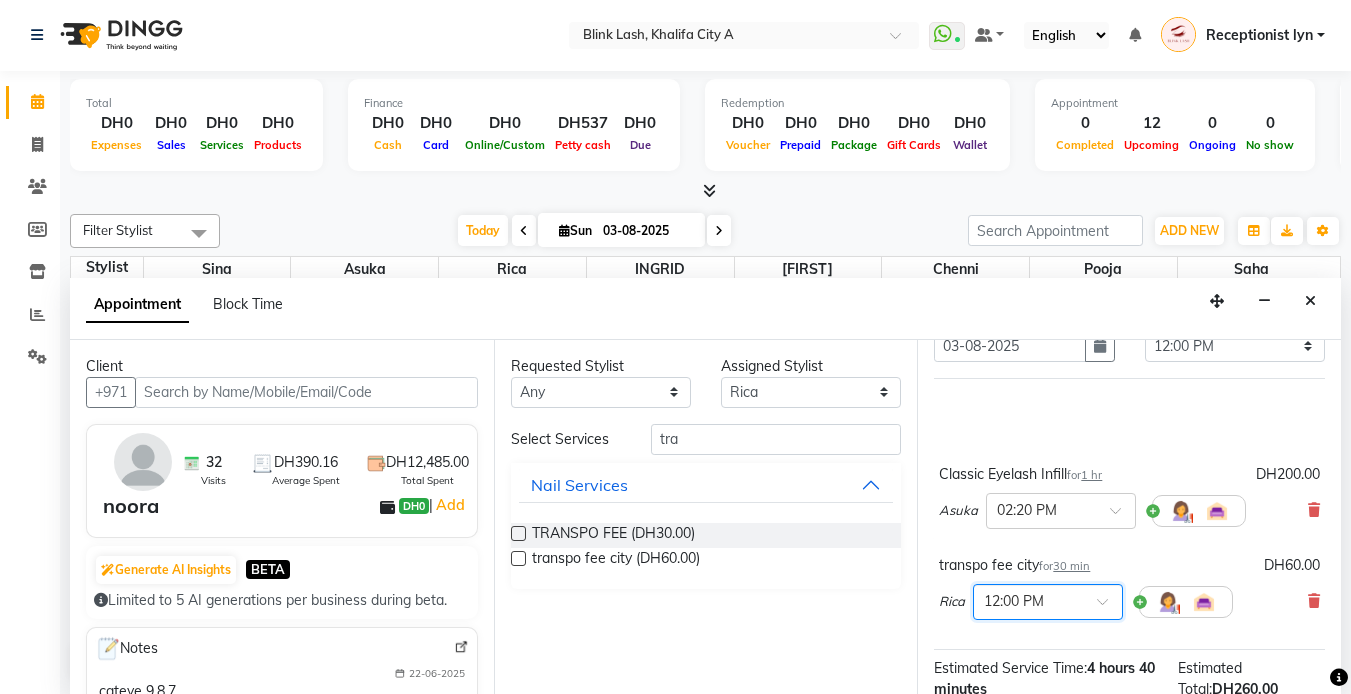 scroll, scrollTop: 100, scrollLeft: 0, axis: vertical 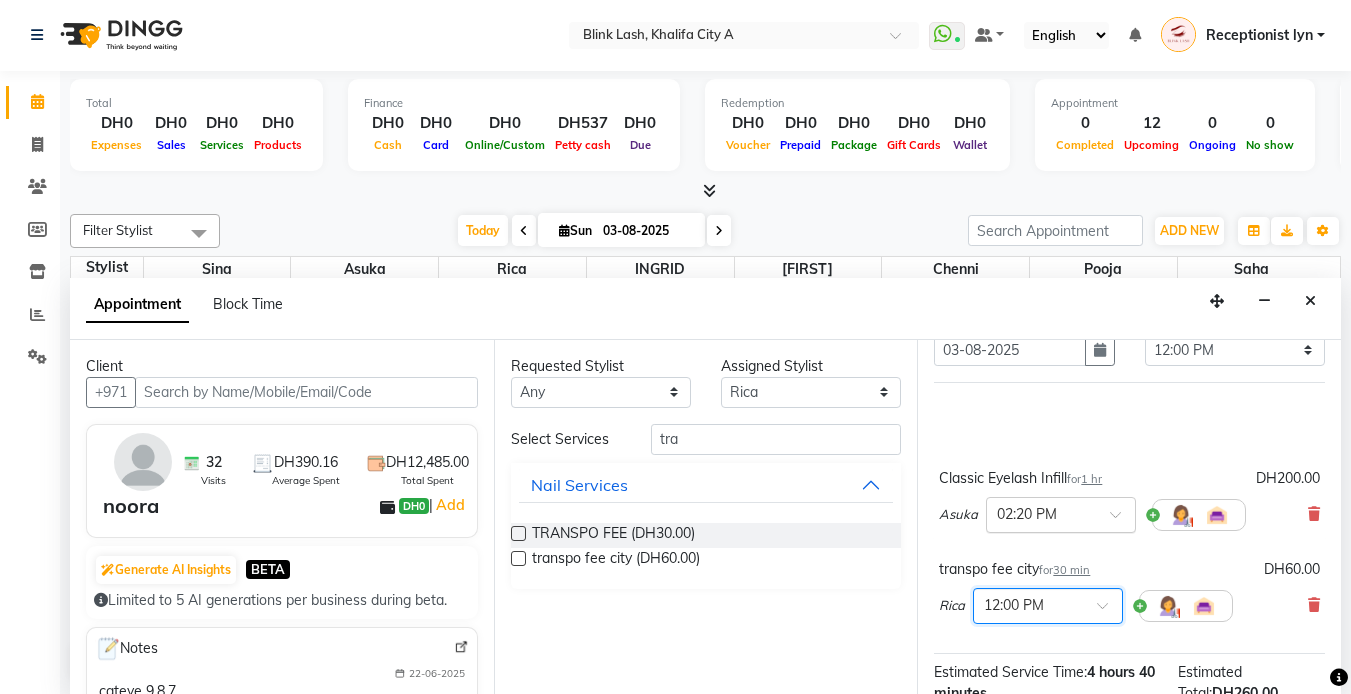 click at bounding box center [1041, 513] 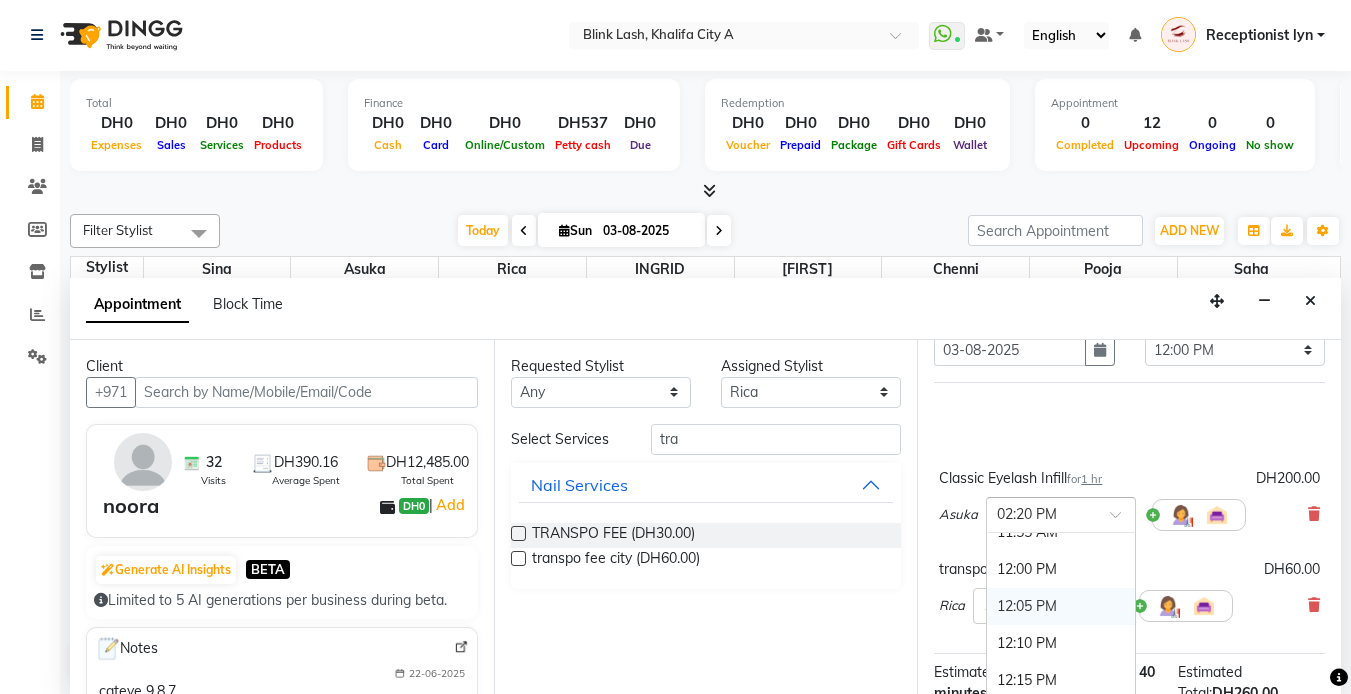 scroll, scrollTop: 824, scrollLeft: 0, axis: vertical 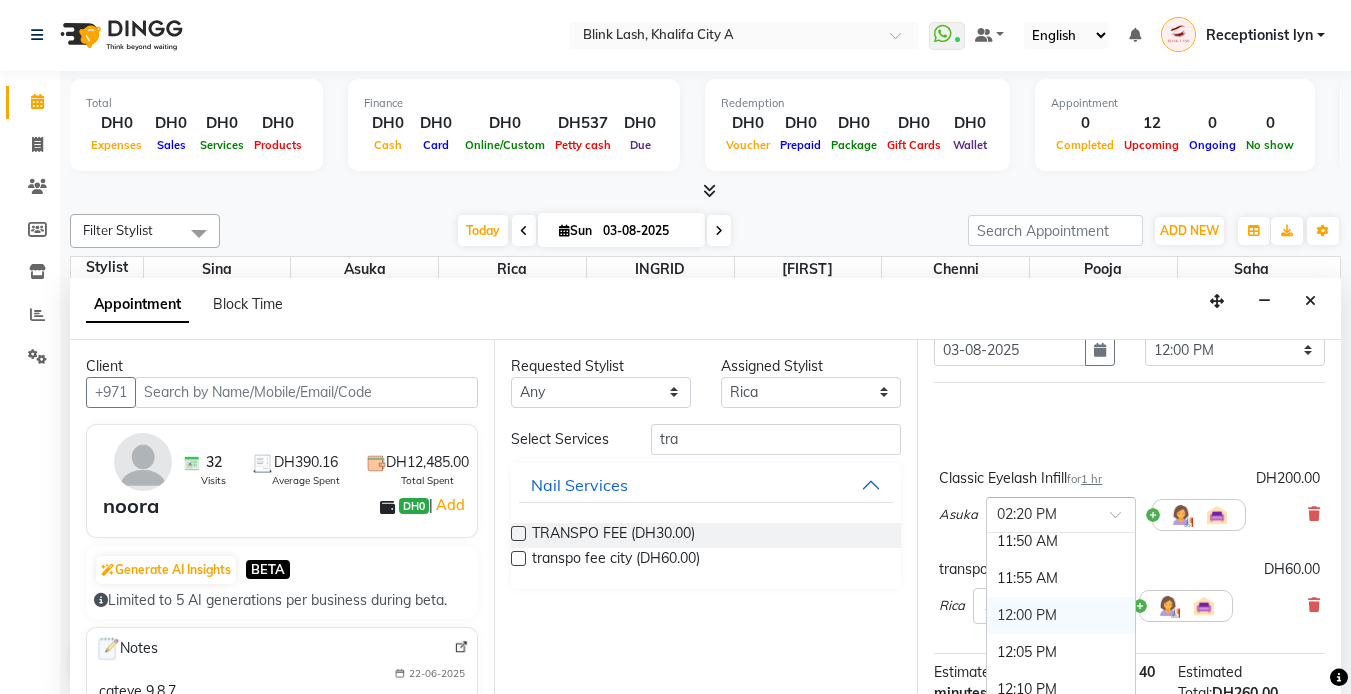 click on "12:00 PM" at bounding box center (1061, 615) 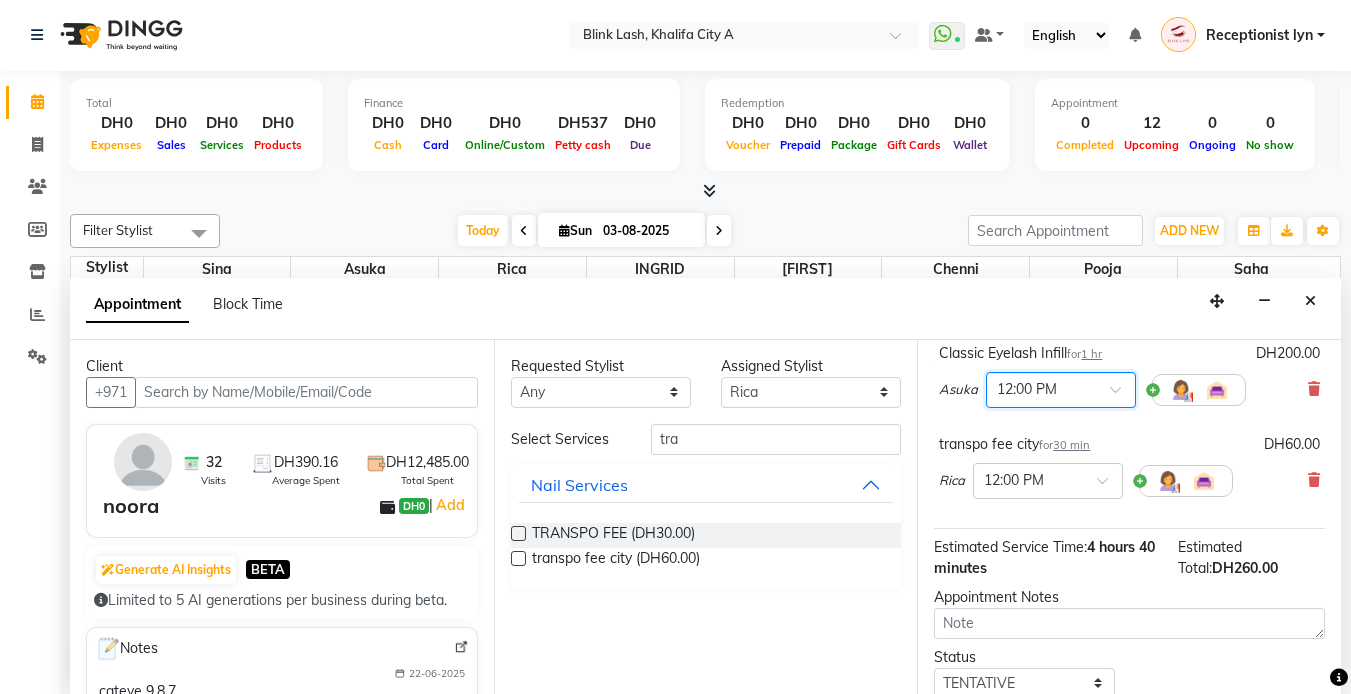 scroll, scrollTop: 313, scrollLeft: 0, axis: vertical 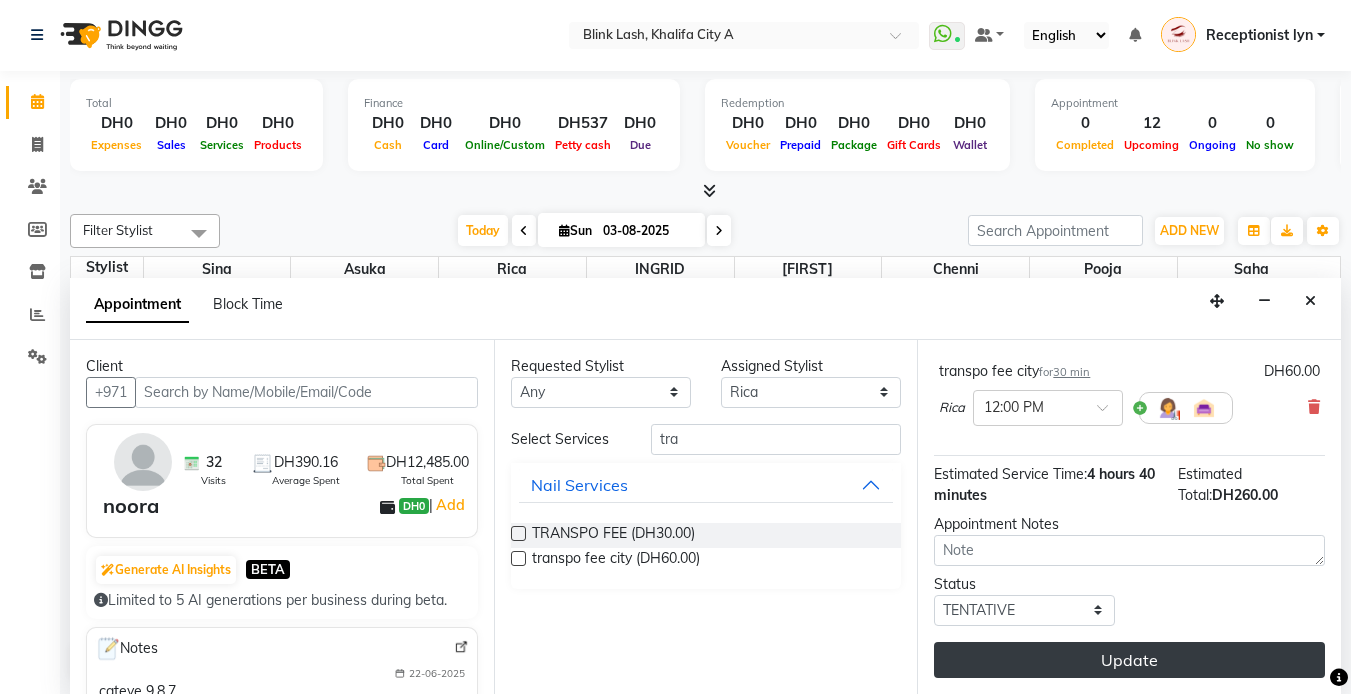 click on "Update" at bounding box center (1129, 660) 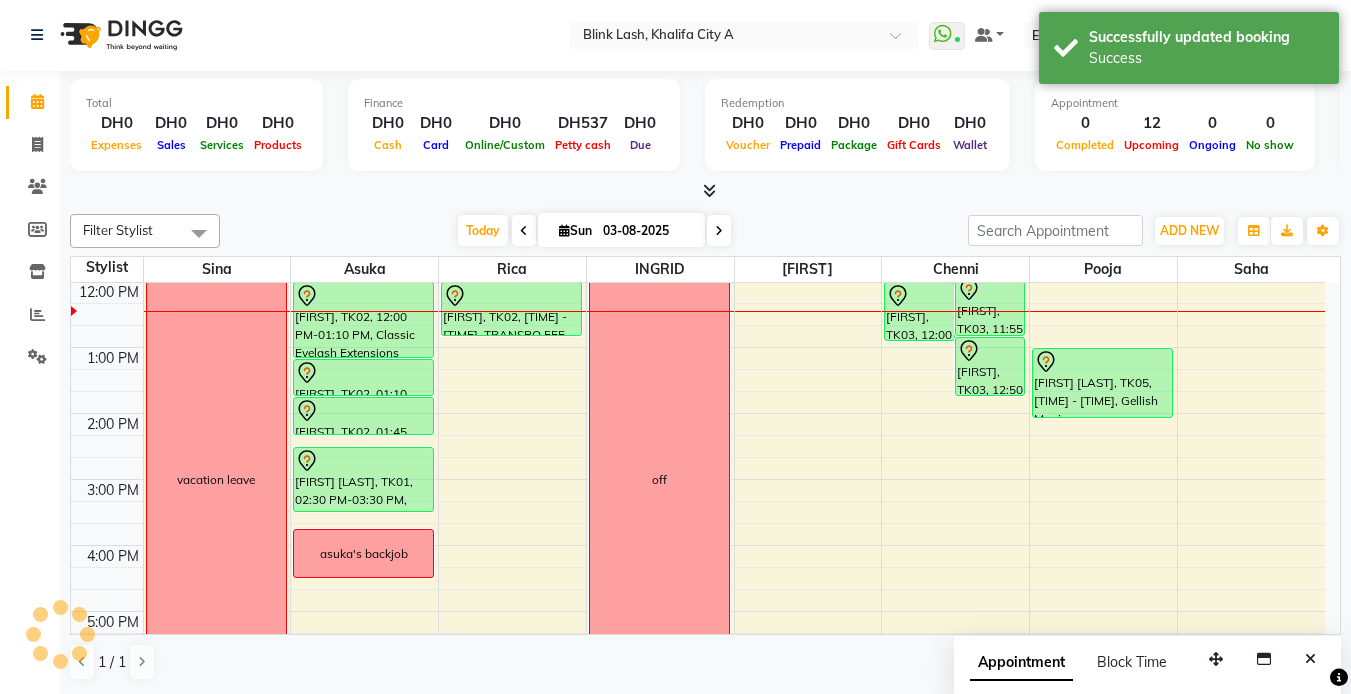 scroll, scrollTop: 0, scrollLeft: 0, axis: both 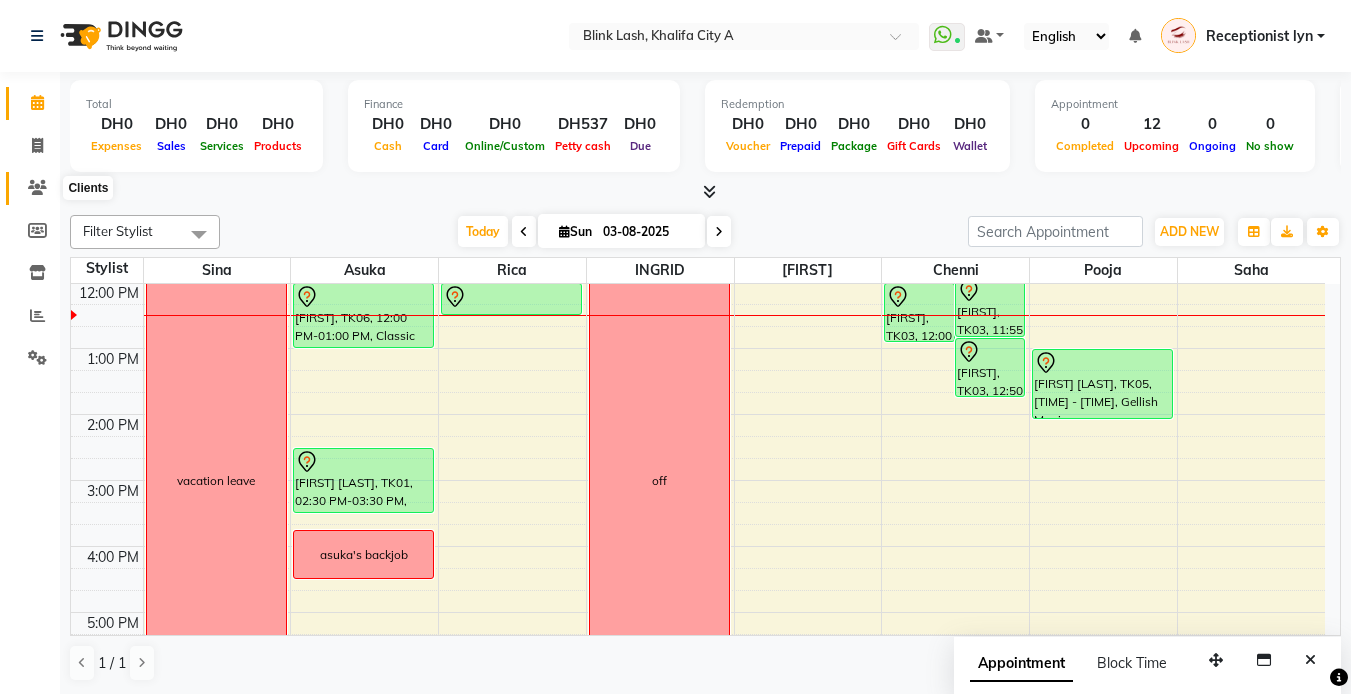 click 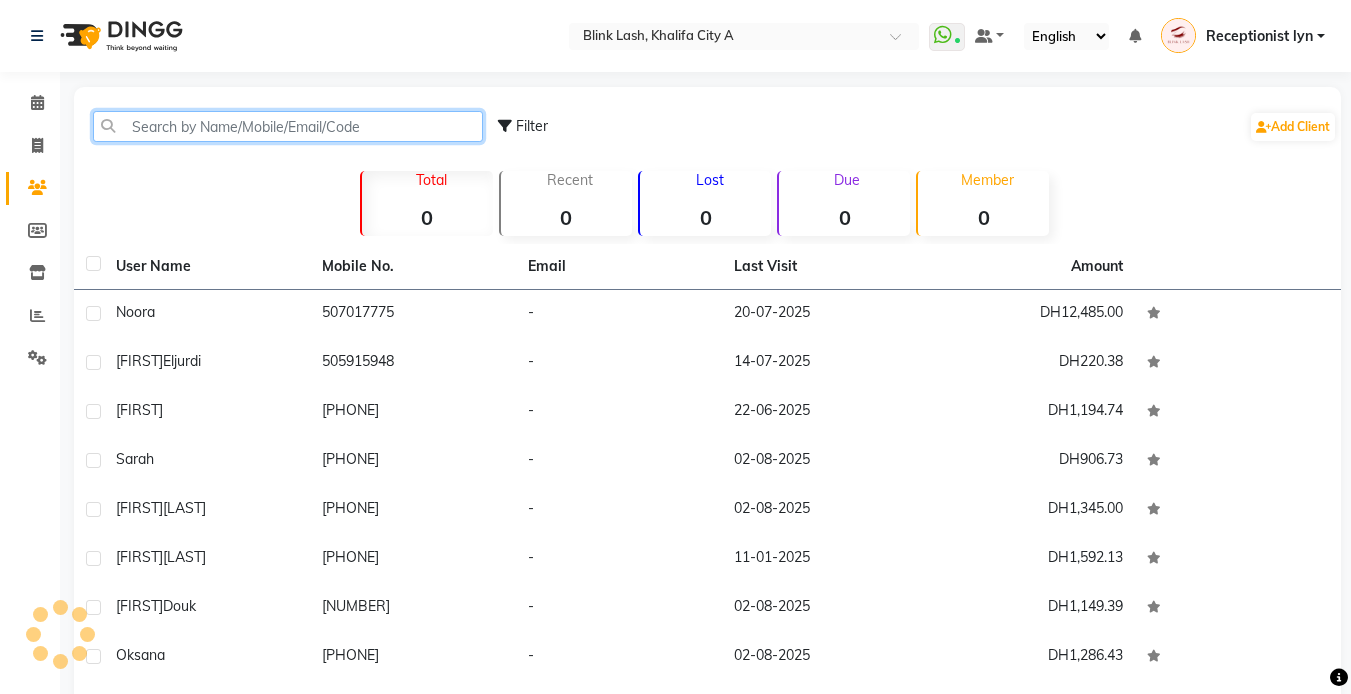 click 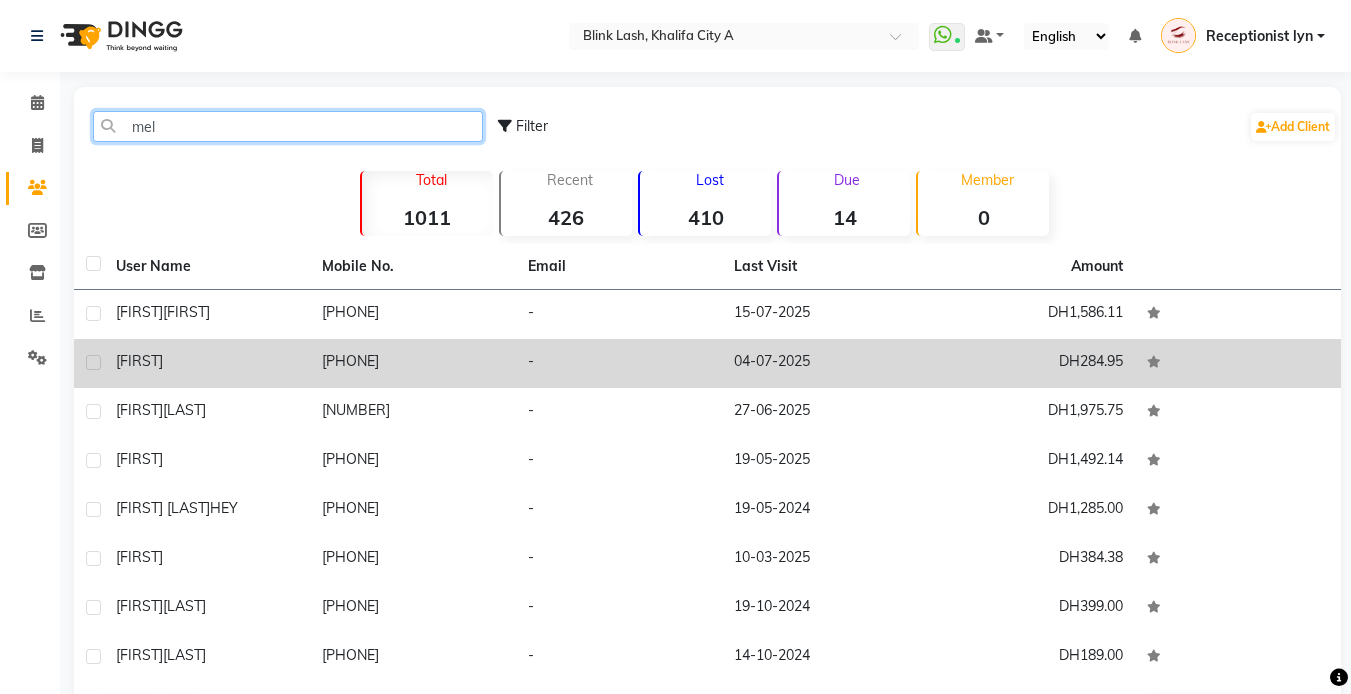 type on "mel" 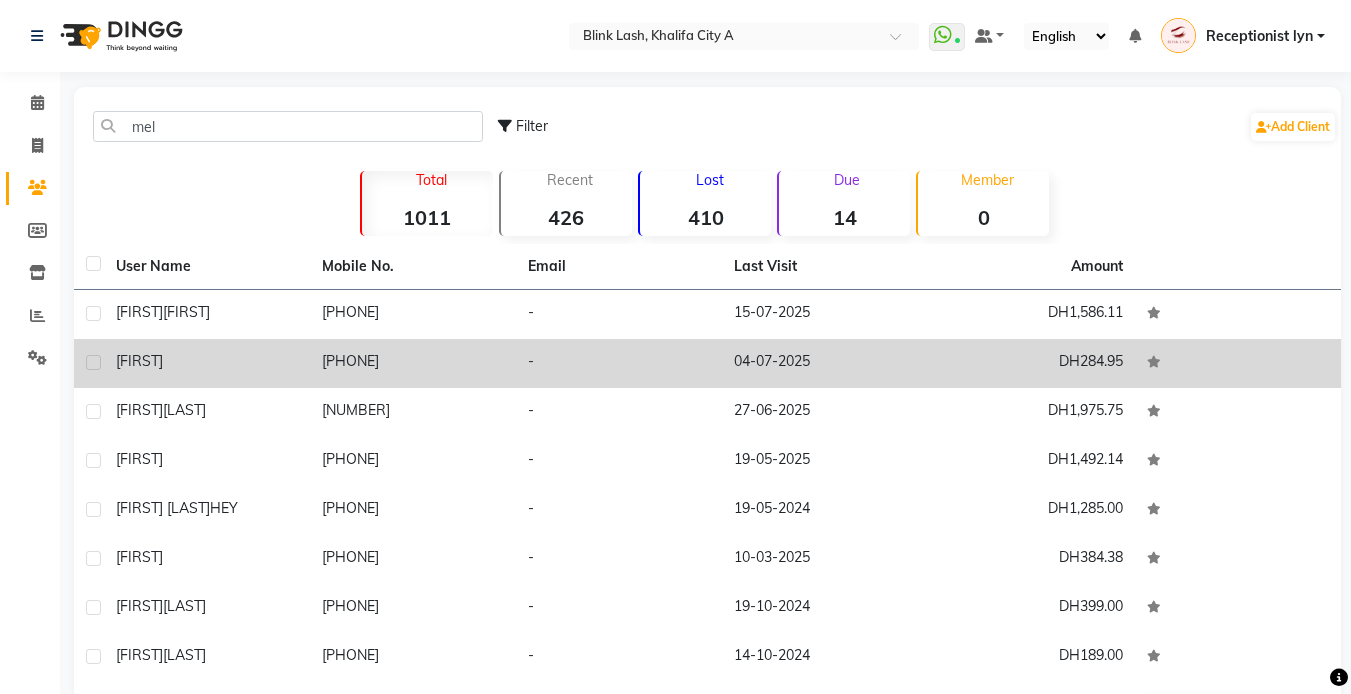 click on "[FIRST]" 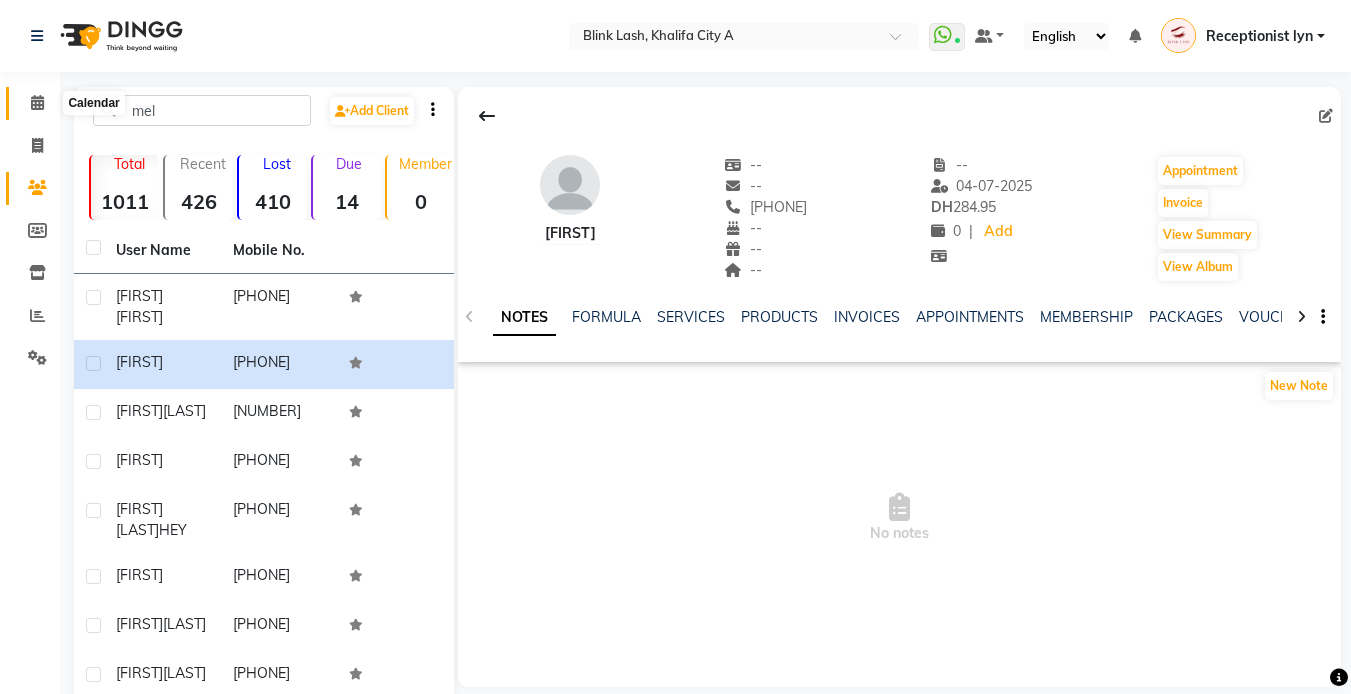 click 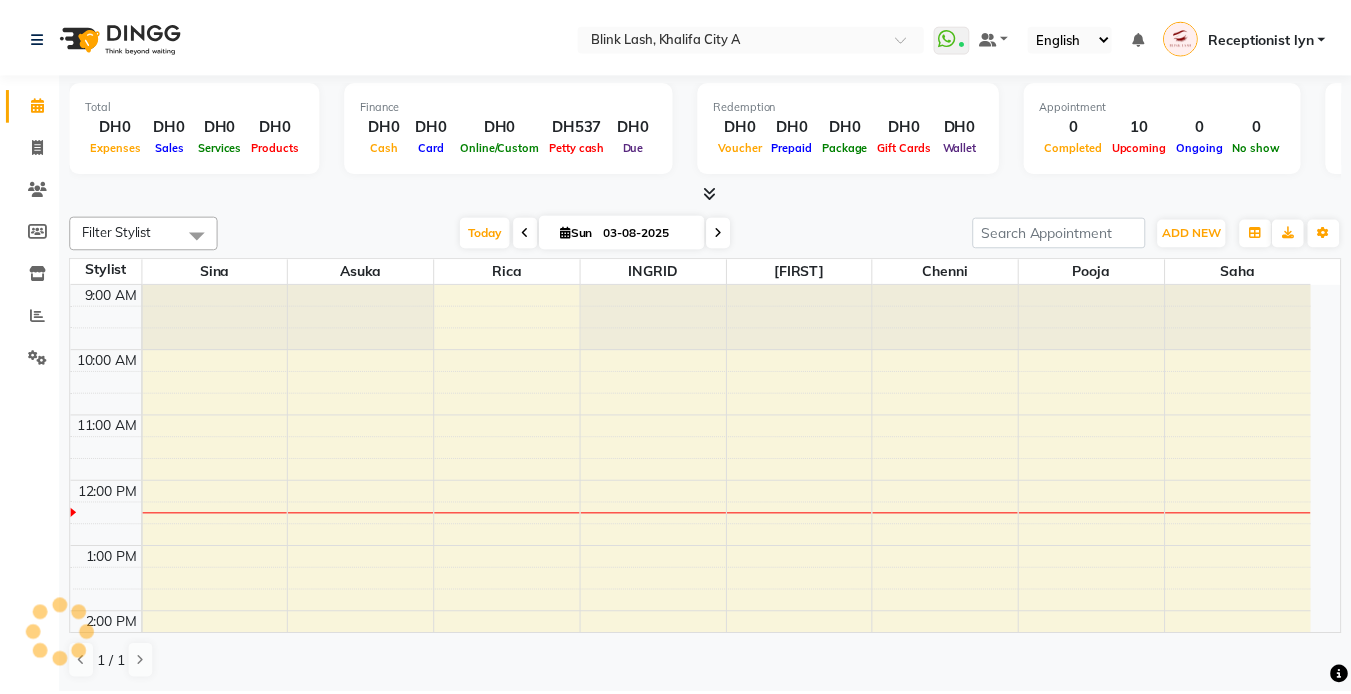 scroll, scrollTop: 0, scrollLeft: 0, axis: both 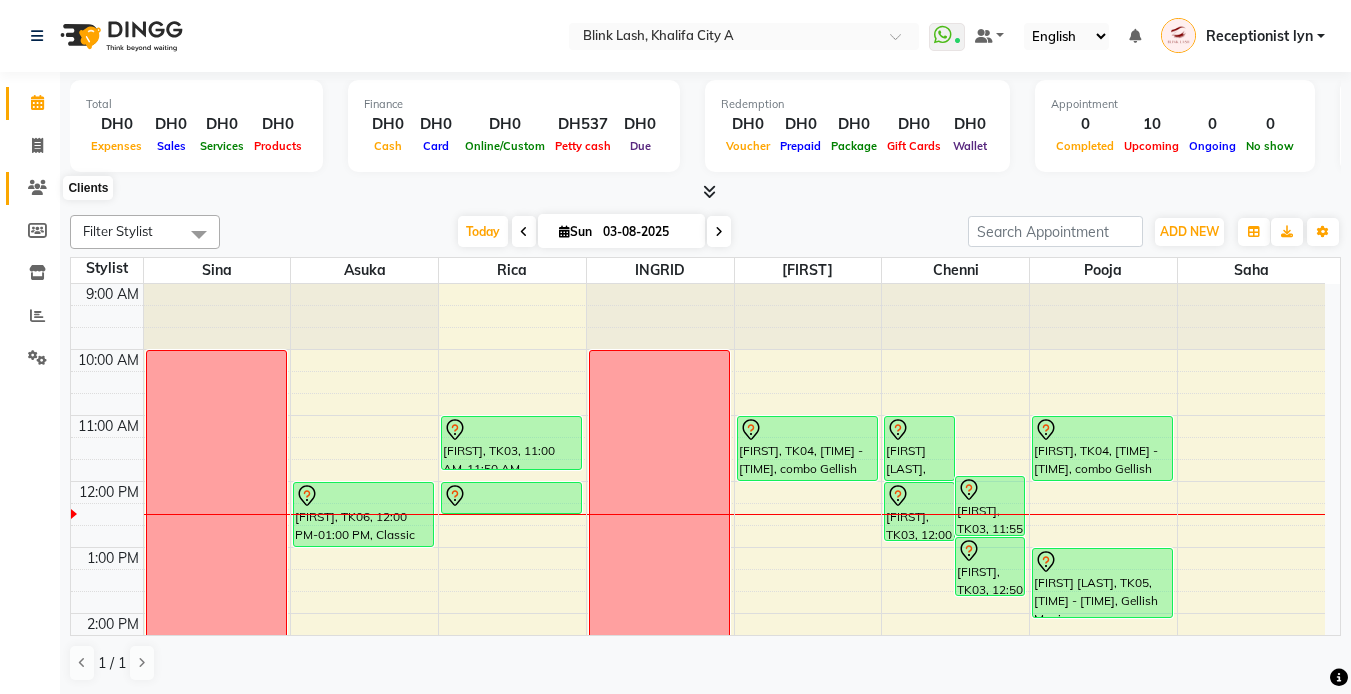 click 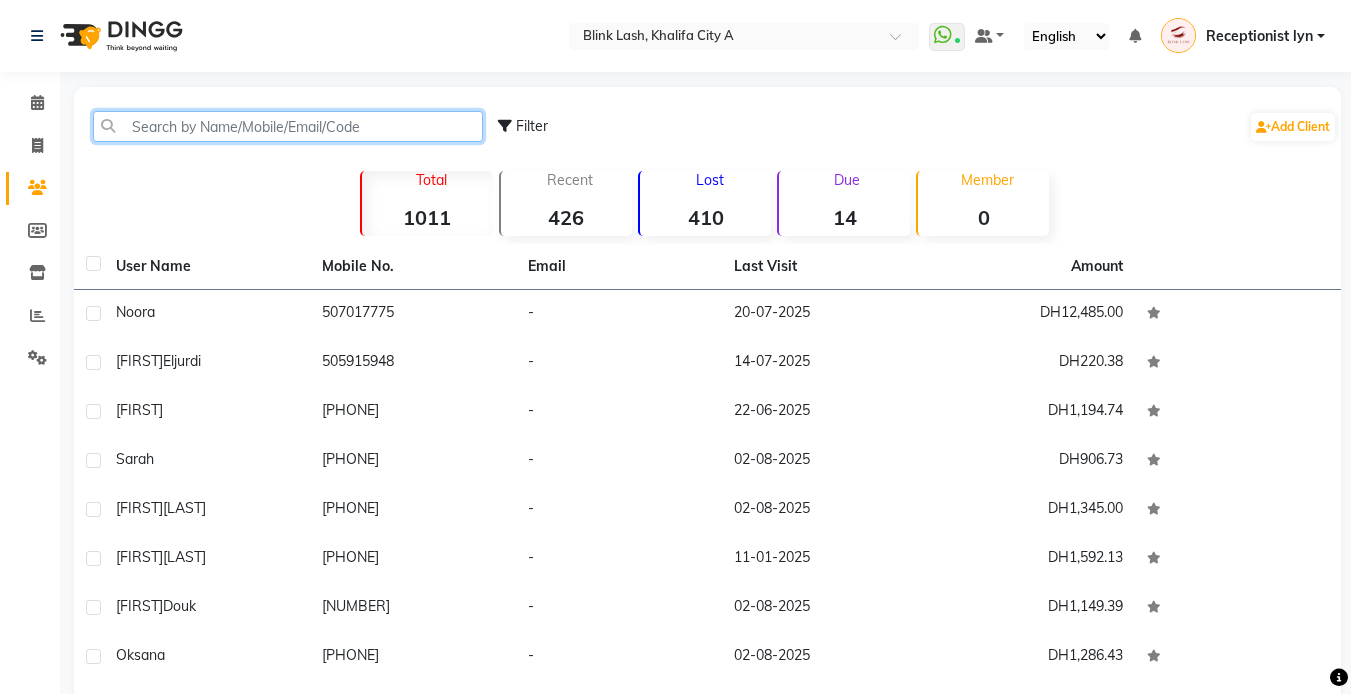 click 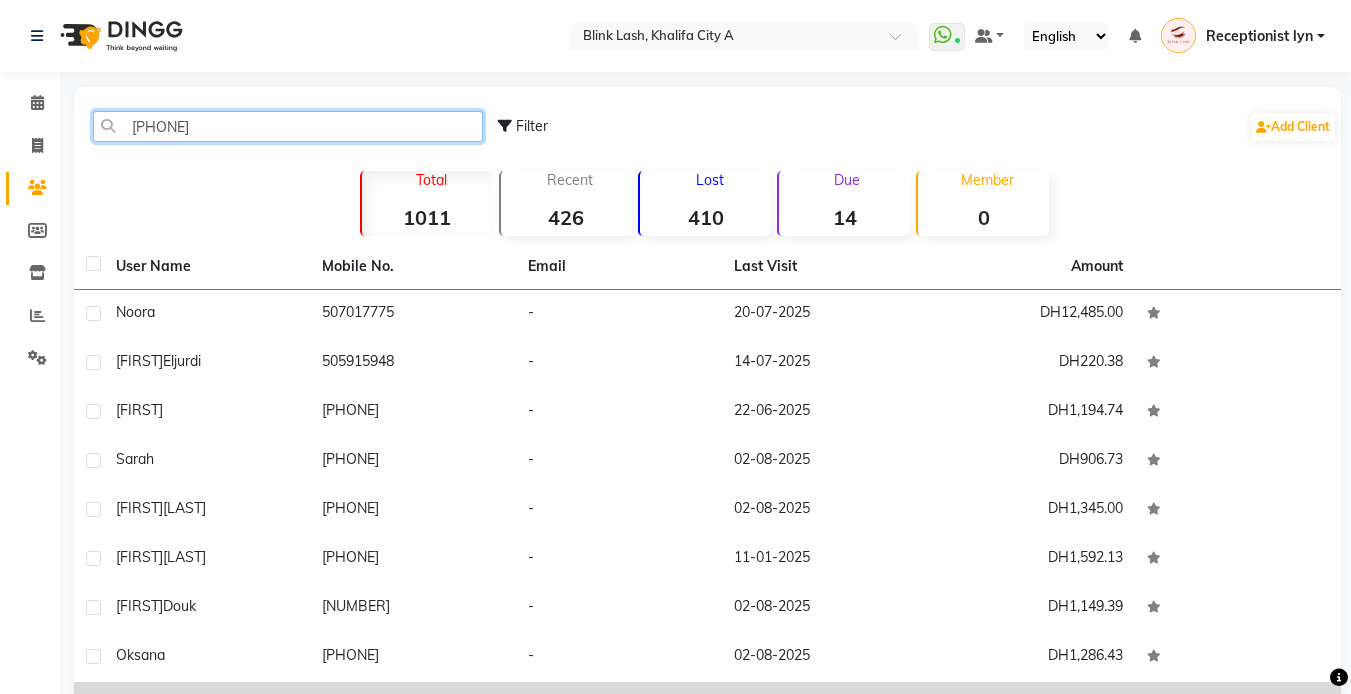 type on "[PHONE]" 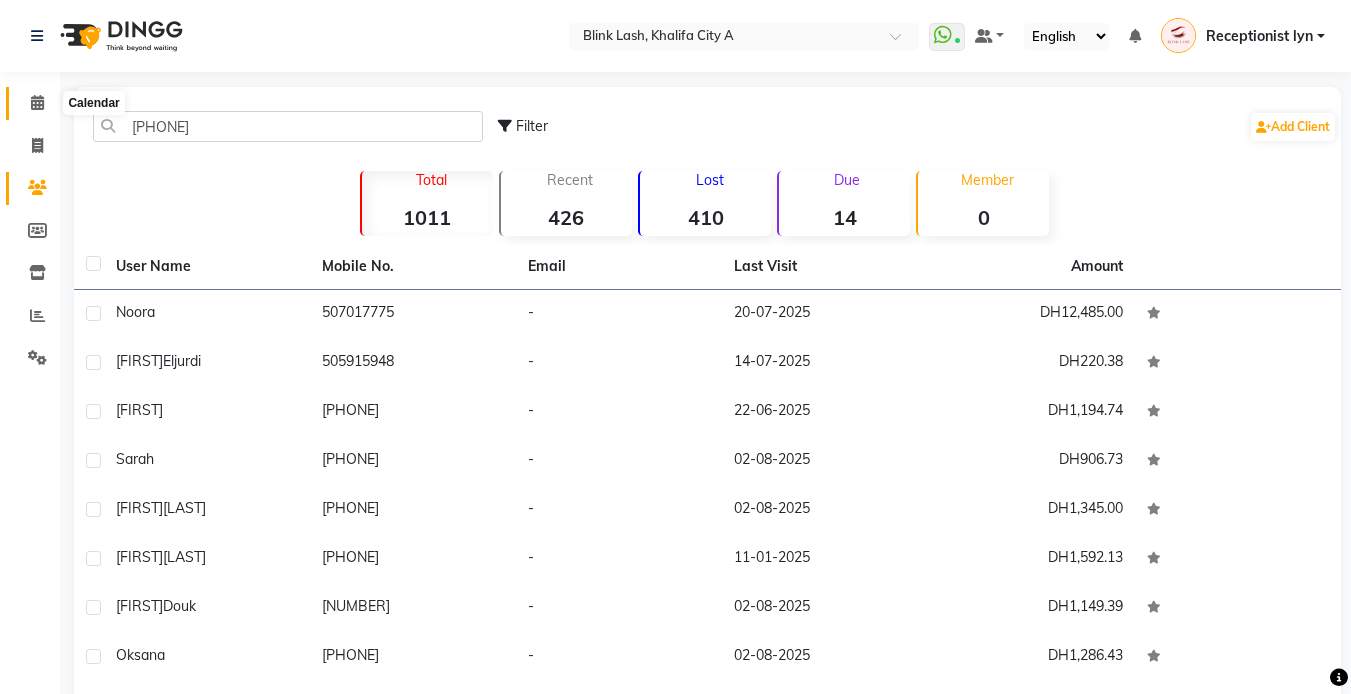 click 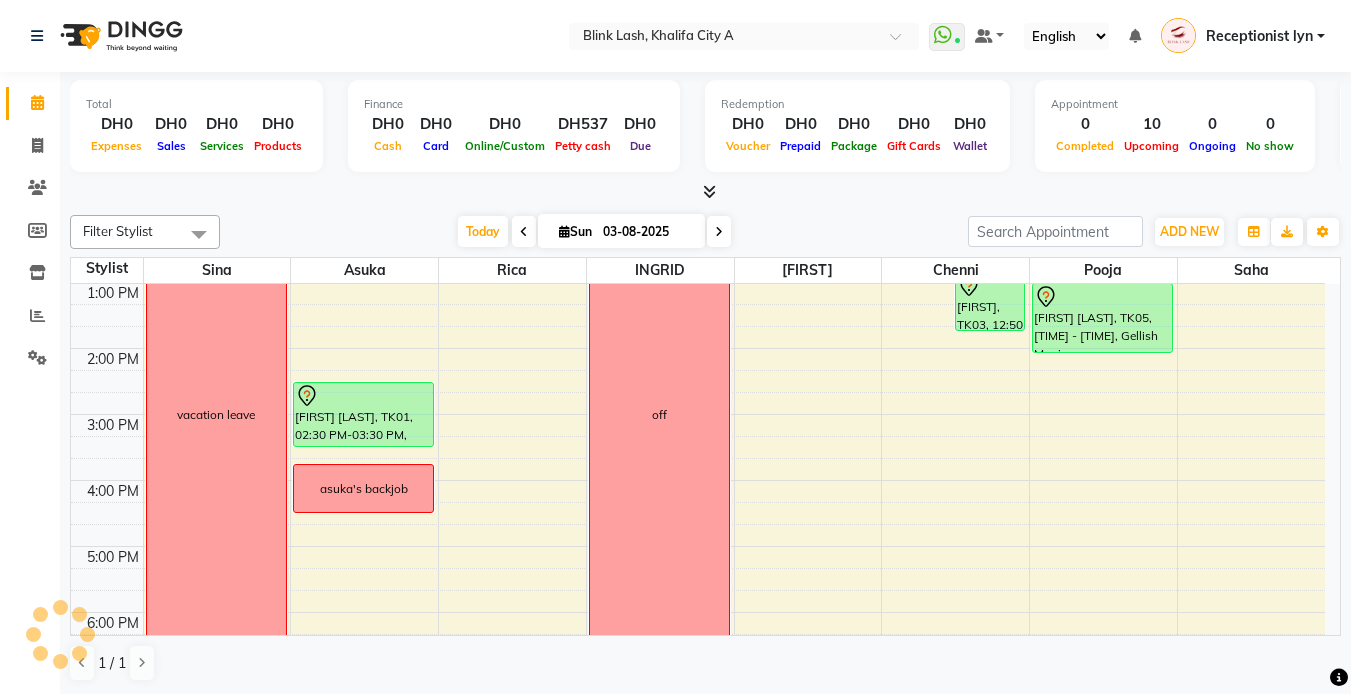 scroll, scrollTop: 0, scrollLeft: 0, axis: both 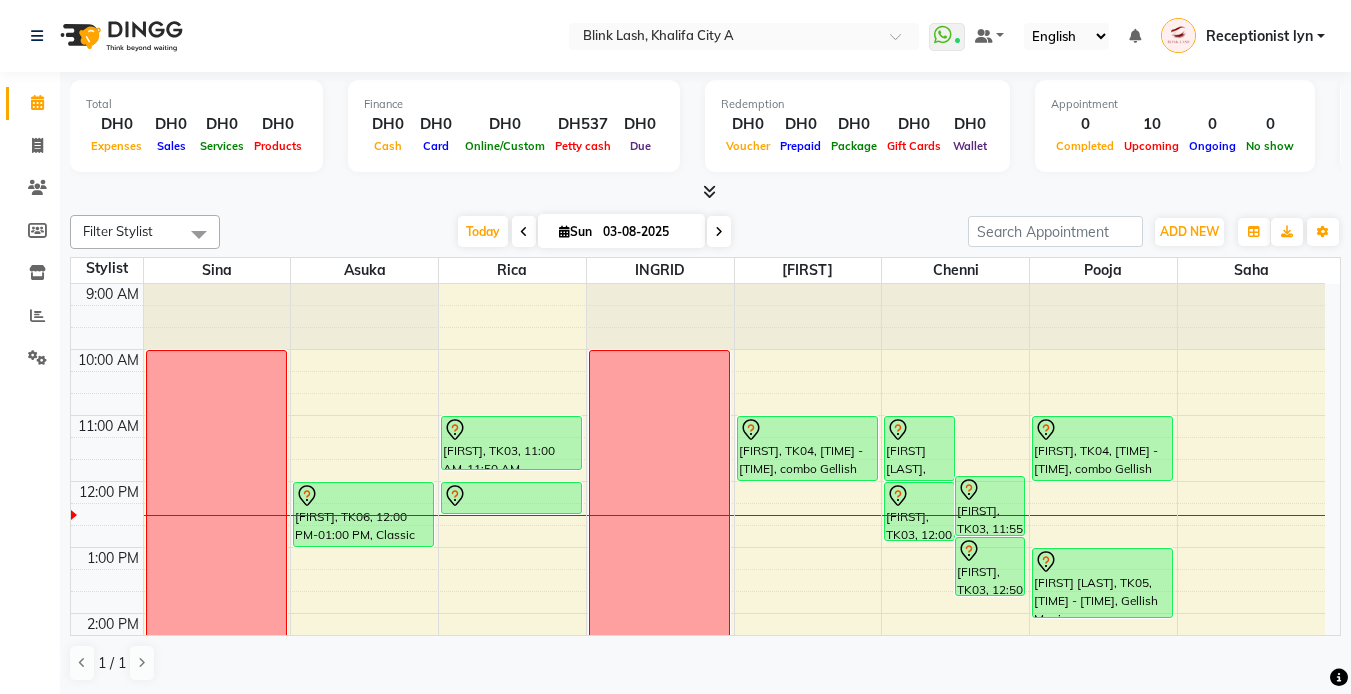 click on "Sun 03-08-2025" at bounding box center (621, 231) 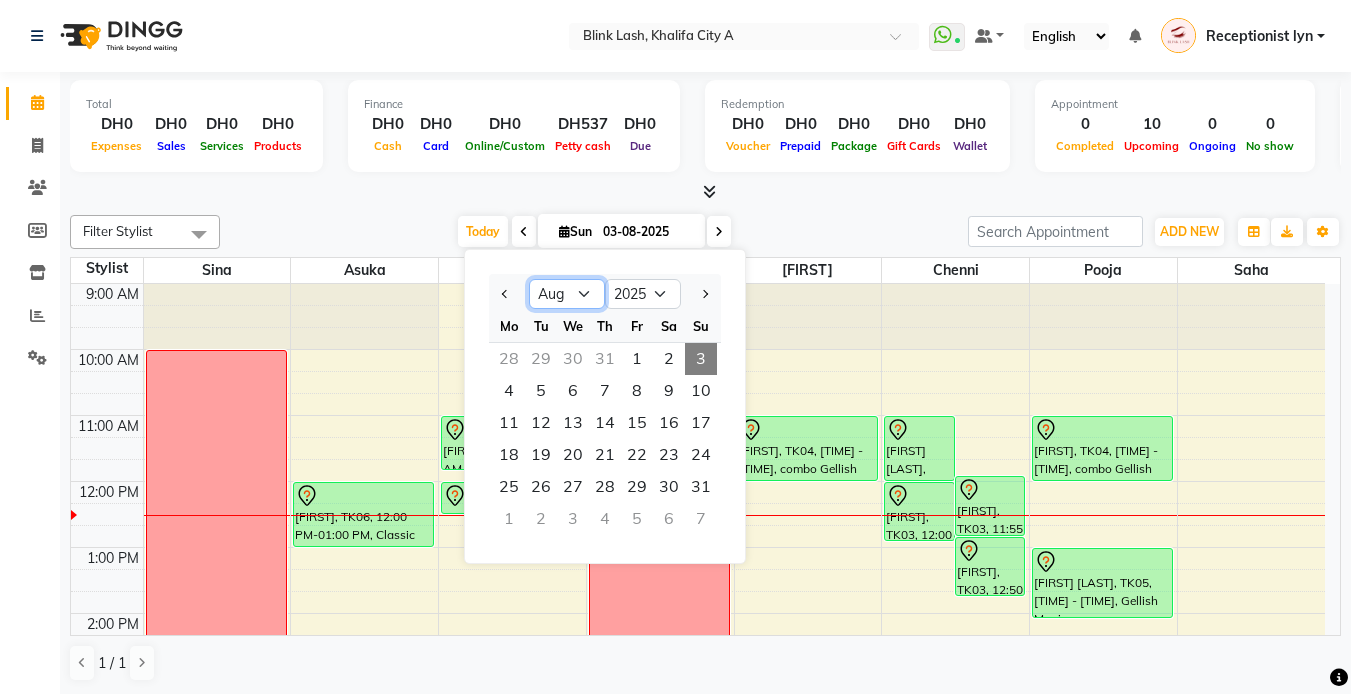 click on "Jan Feb Mar Apr May Jun Jul Aug Sep Oct Nov Dec" at bounding box center [567, 294] 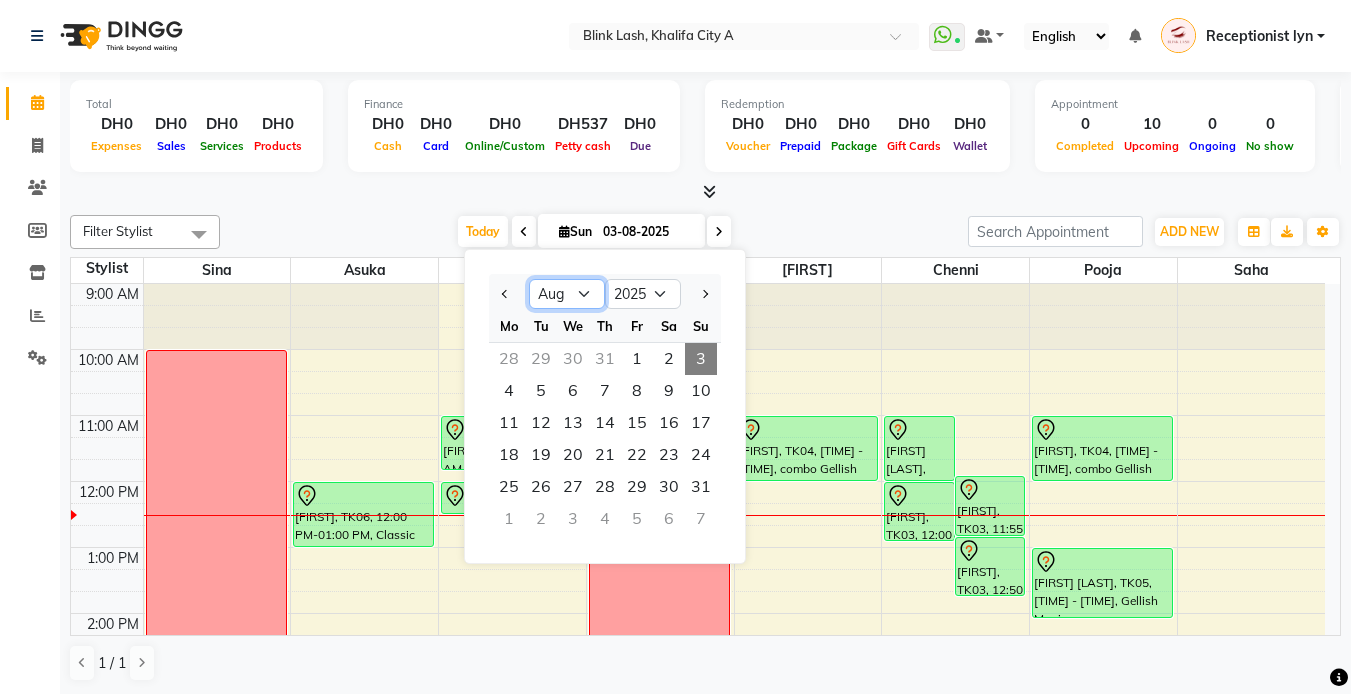 select on "5" 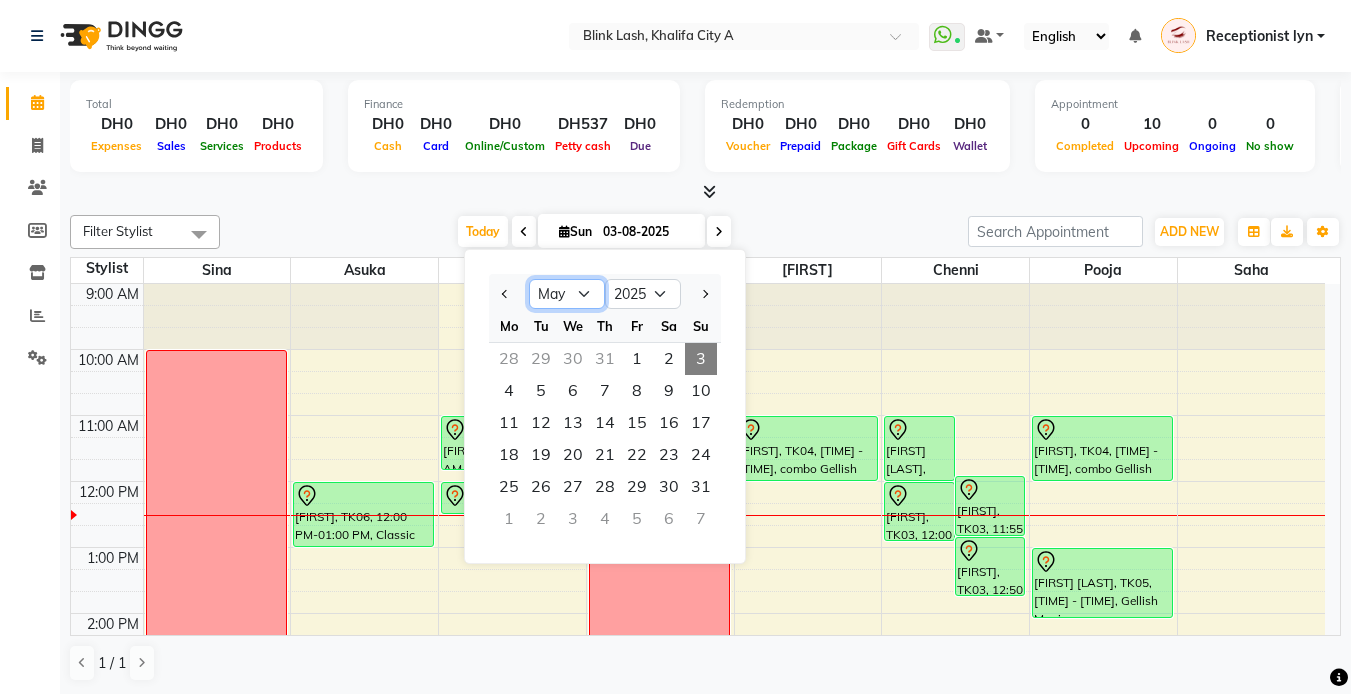 click on "Jan Feb Mar Apr May Jun Jul Aug Sep Oct Nov Dec" at bounding box center (567, 294) 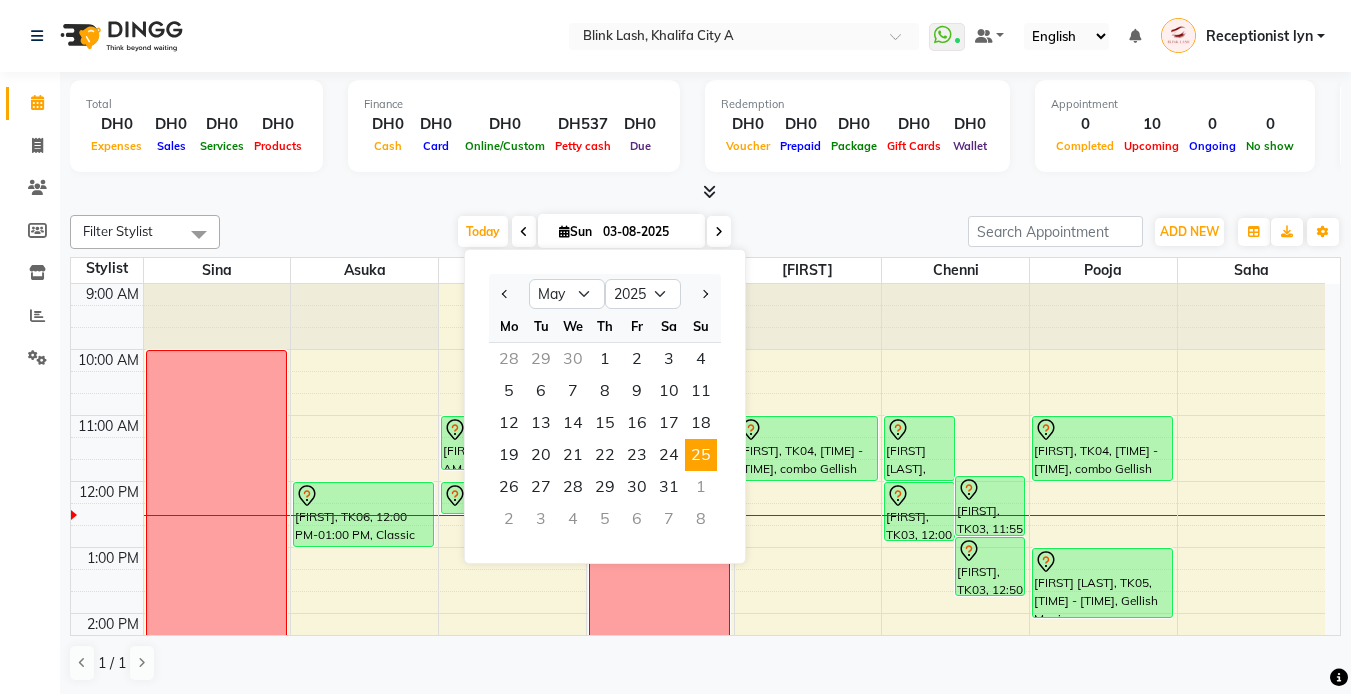 click on "25" at bounding box center (701, 455) 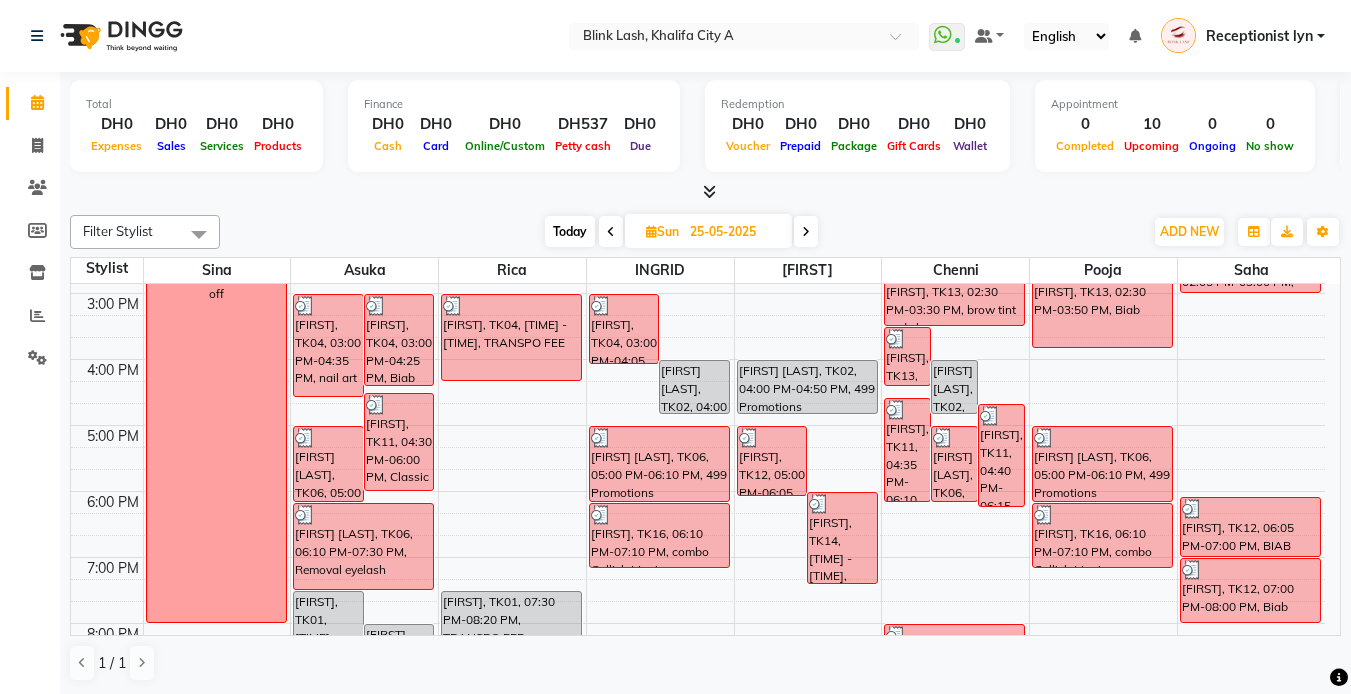 scroll, scrollTop: 338, scrollLeft: 0, axis: vertical 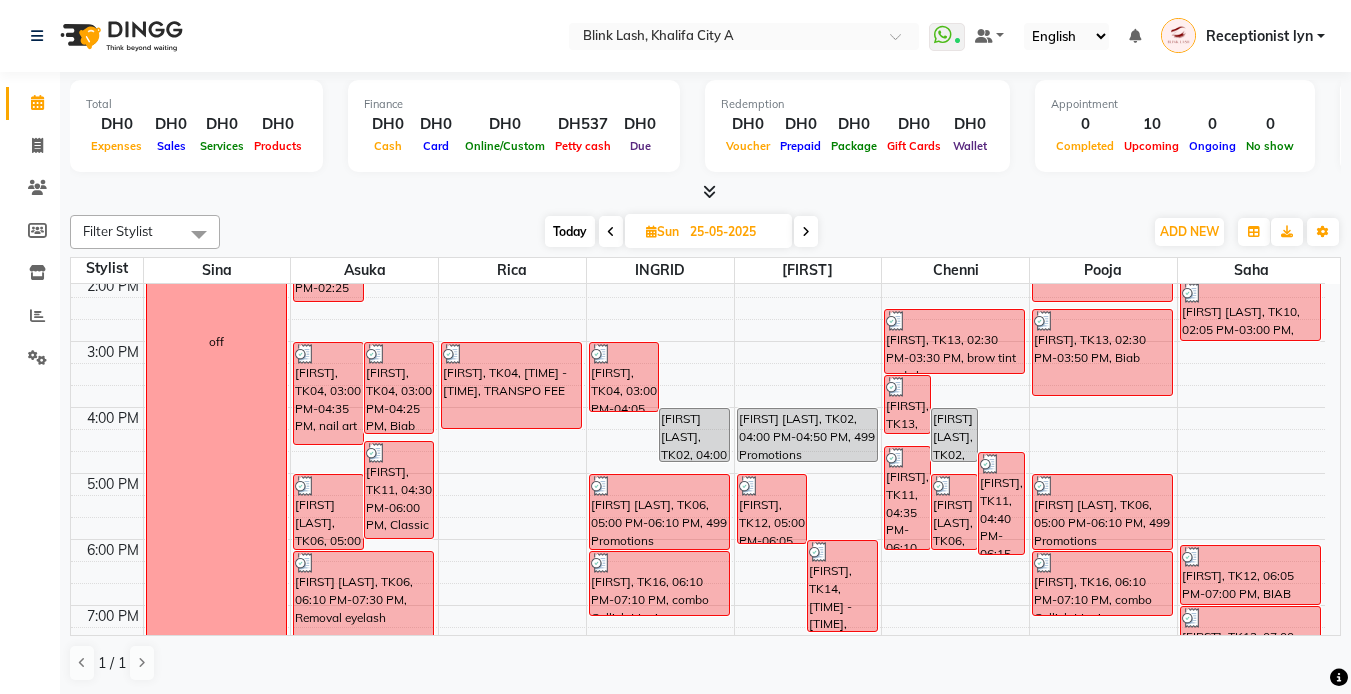 click on "Today" at bounding box center [570, 231] 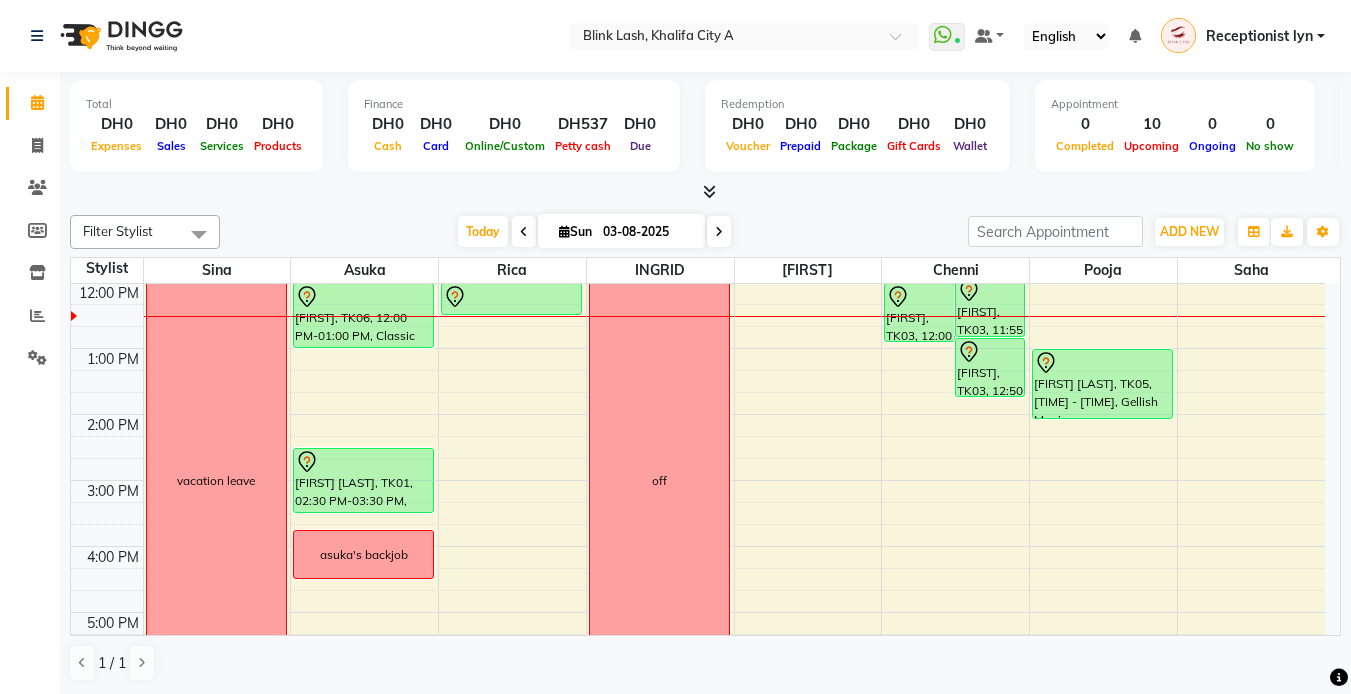 scroll, scrollTop: 99, scrollLeft: 0, axis: vertical 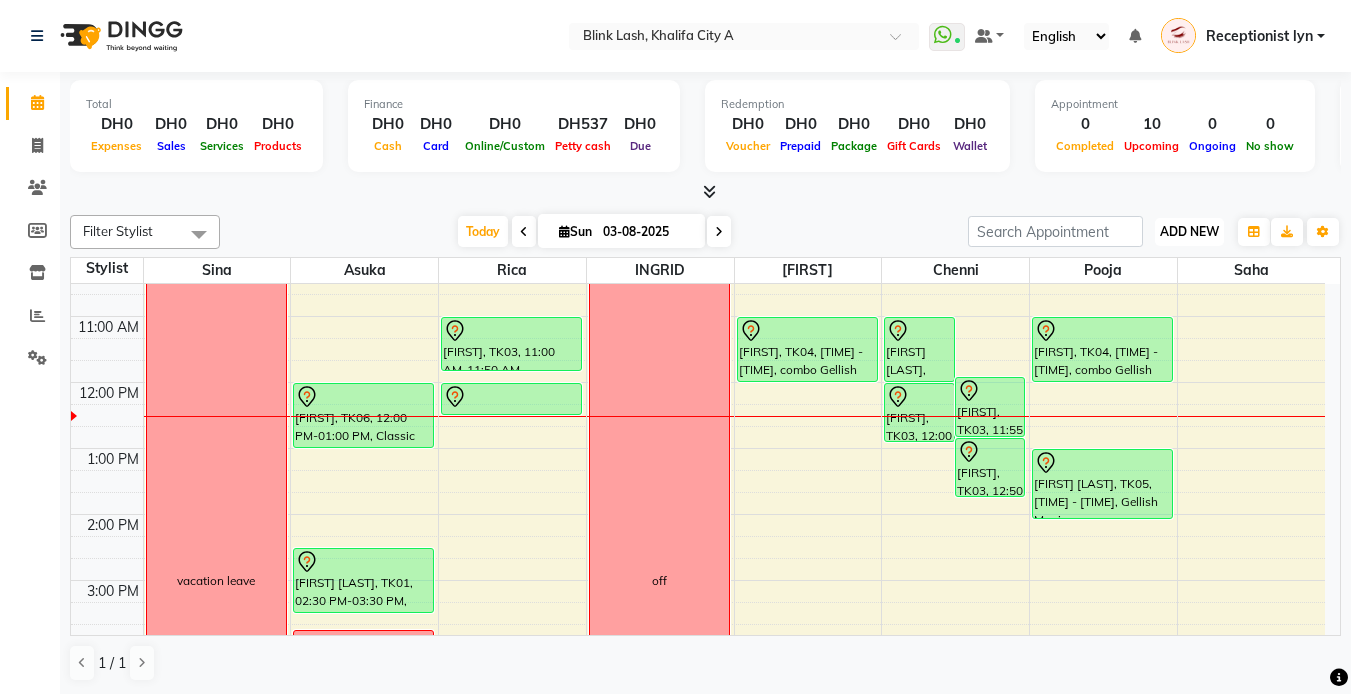 click on "ADD NEW" at bounding box center (1189, 231) 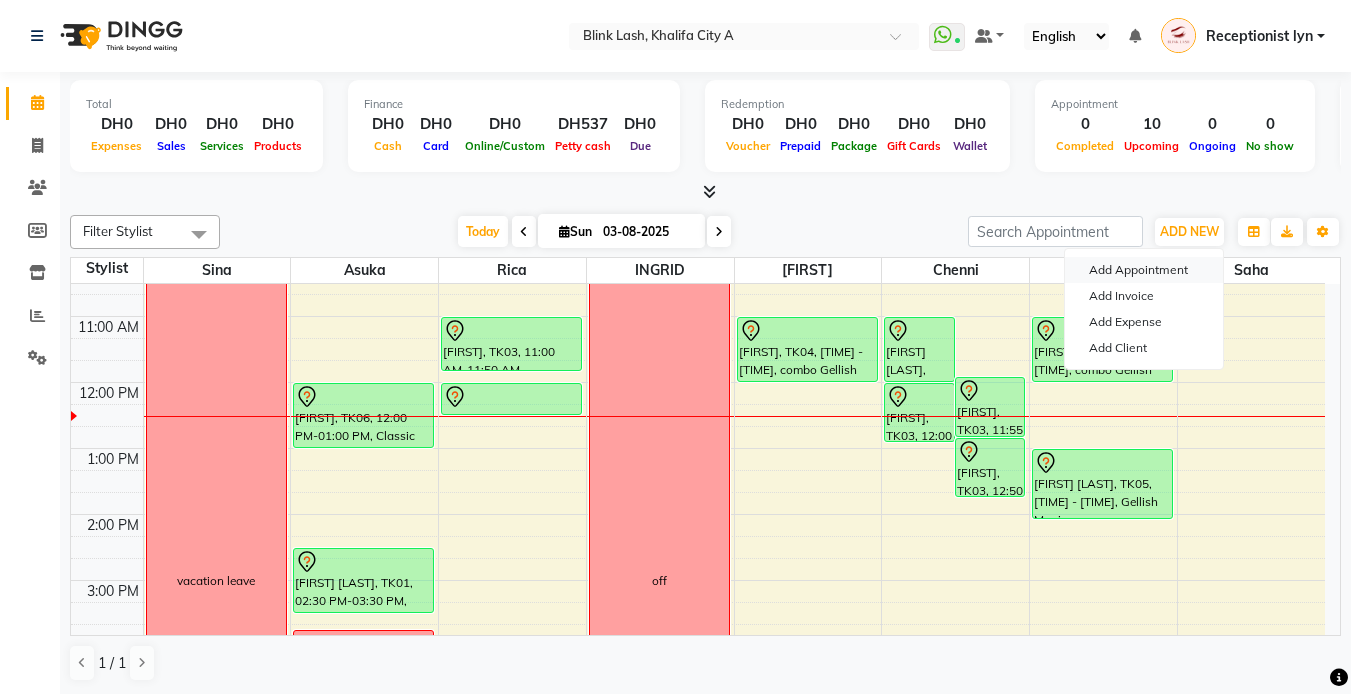 click on "Add Appointment" at bounding box center [1144, 270] 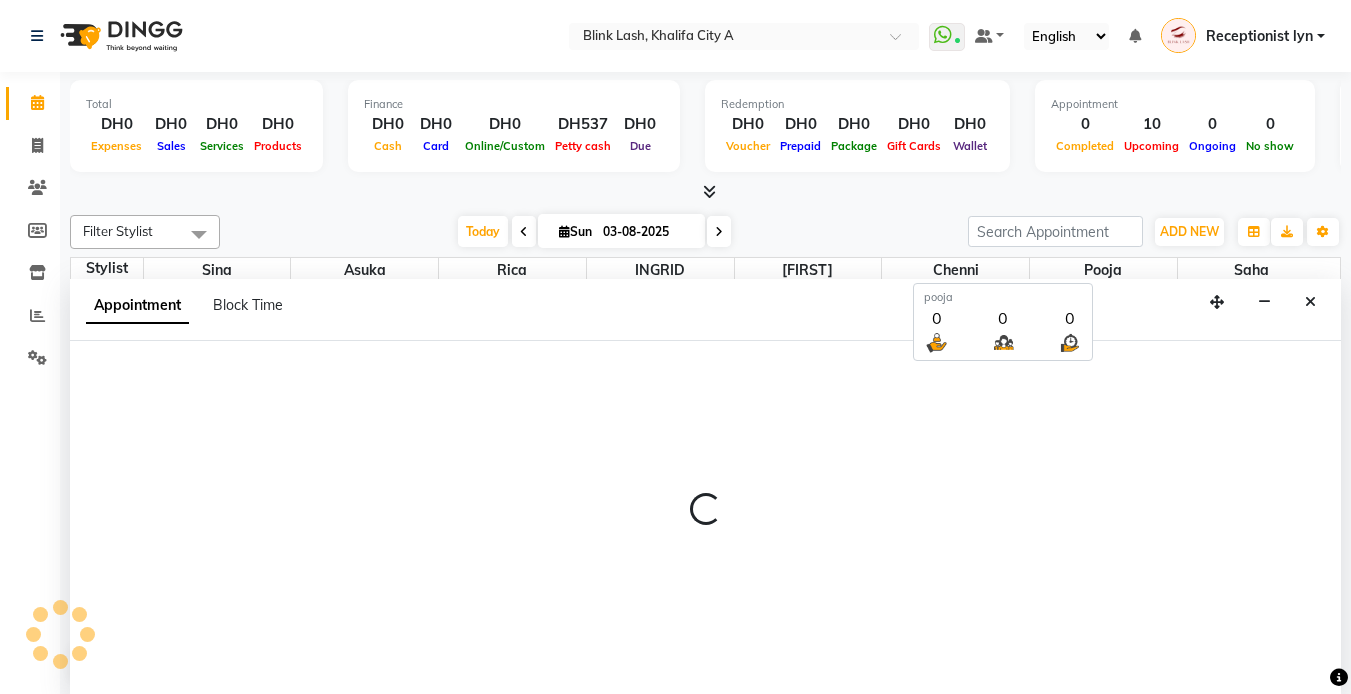 select on "600" 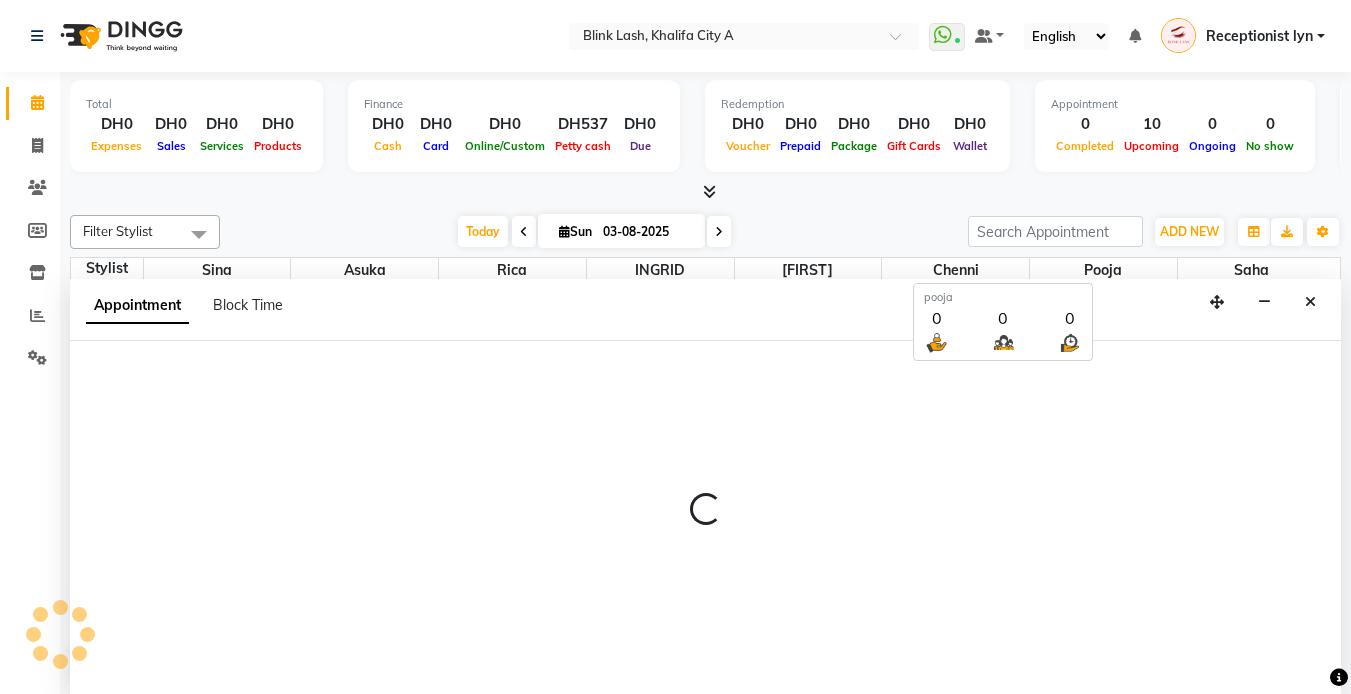 select on "tentative" 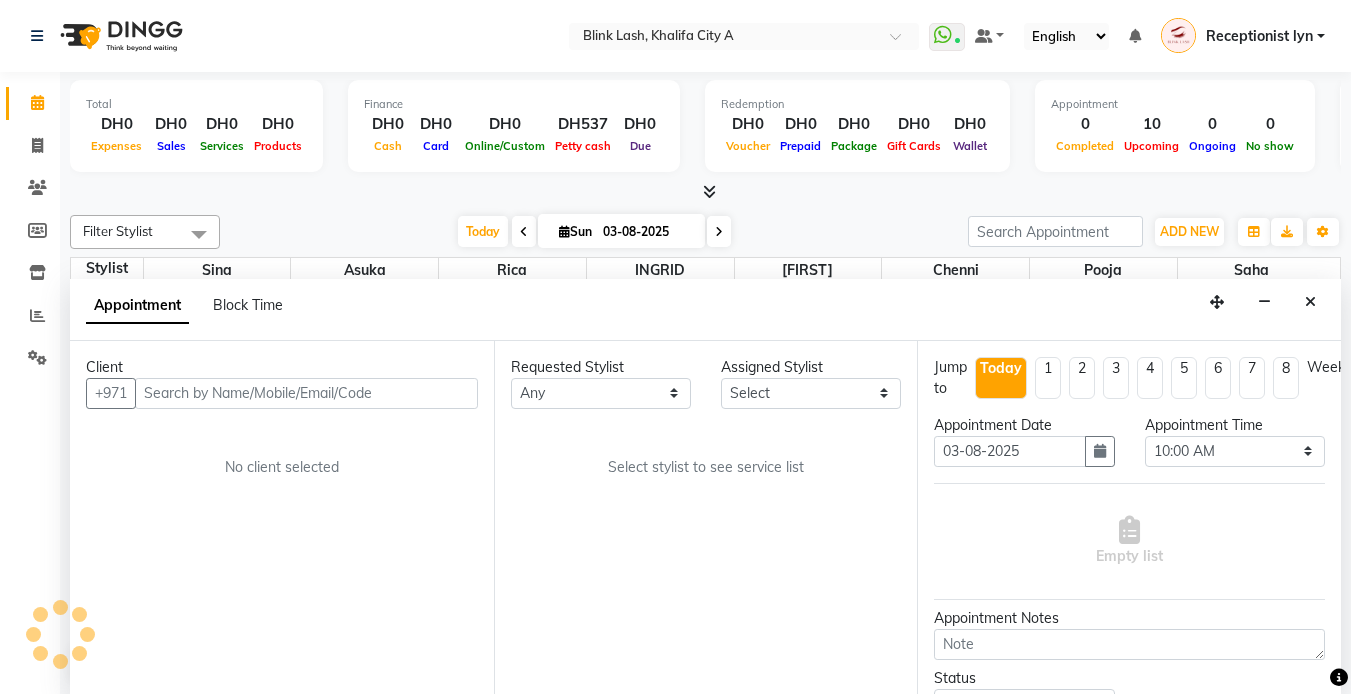 scroll, scrollTop: 1, scrollLeft: 0, axis: vertical 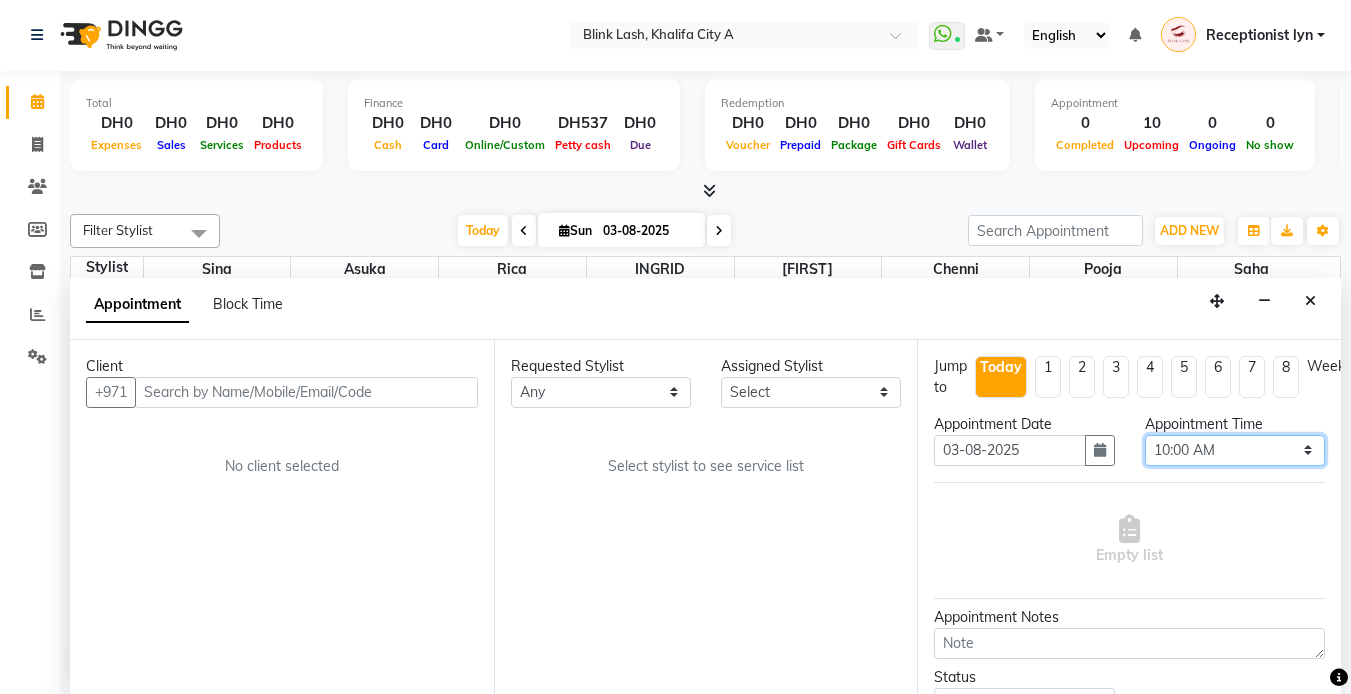 drag, startPoint x: 1263, startPoint y: 444, endPoint x: 1266, endPoint y: 434, distance: 10.440307 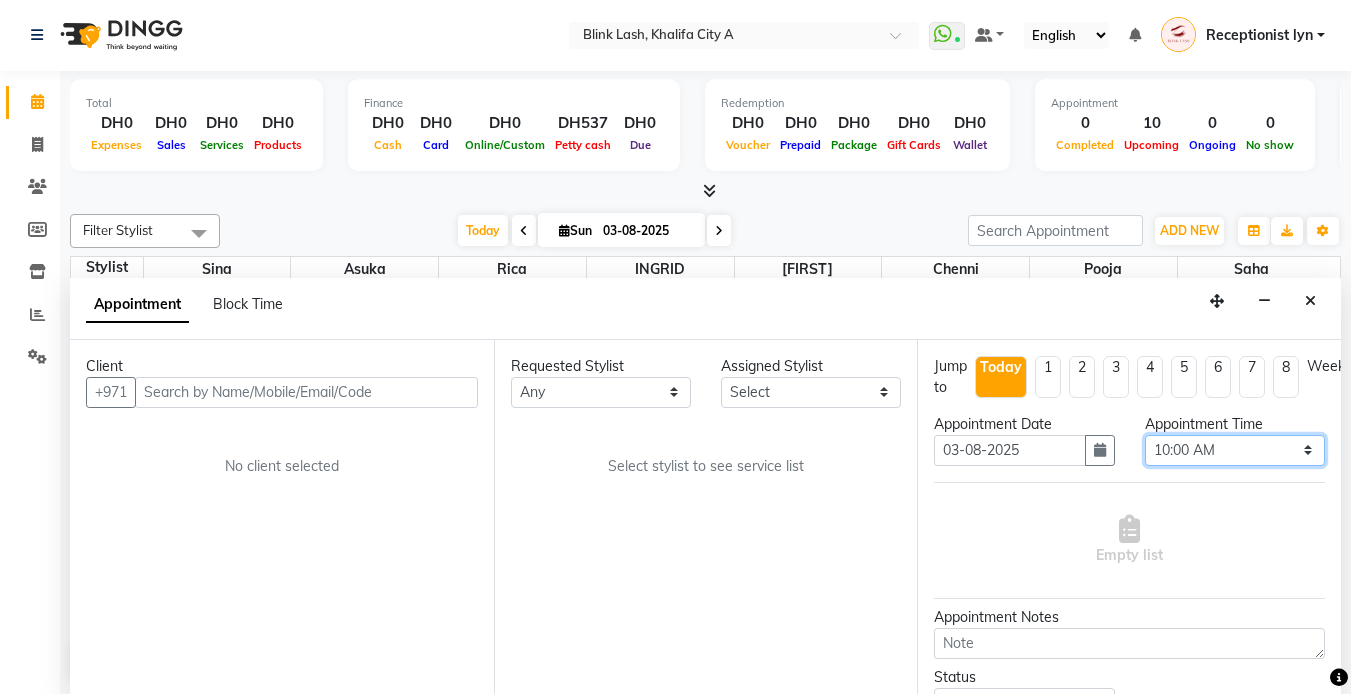 select on "900" 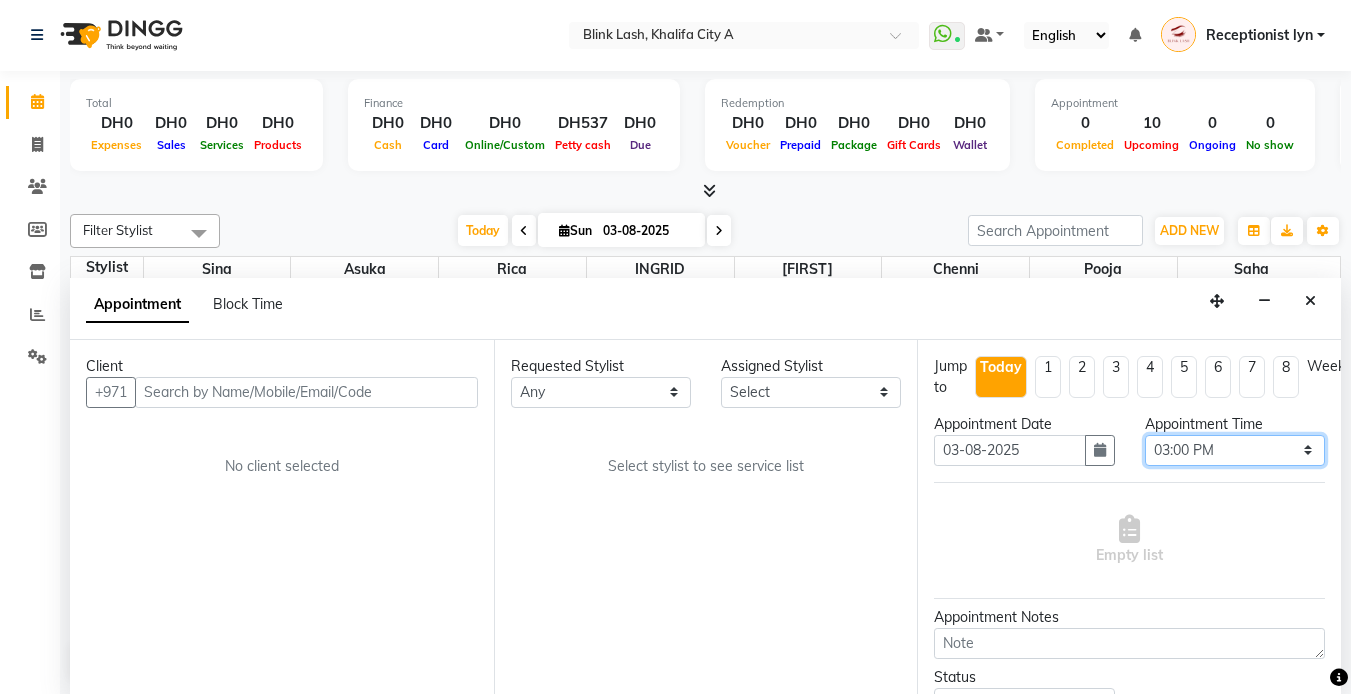click on "Select 10:00 AM 10:05 AM 10:10 AM 10:15 AM 10:20 AM 10:25 AM 10:30 AM 10:35 AM 10:40 AM 10:45 AM 10:50 AM 10:55 AM 11:00 AM 11:05 AM 11:10 AM 11:15 AM 11:20 AM 11:25 AM 11:30 AM 11:35 AM 11:40 AM 11:45 AM 11:50 AM 11:55 AM 12:00 PM 12:05 PM 12:10 PM 12:15 PM 12:20 PM 12:25 PM 12:30 PM 12:35 PM 12:40 PM 12:45 PM 12:50 PM 12:55 PM 01:00 PM 01:05 PM 01:10 PM 01:15 PM 01:20 PM 01:25 PM 01:30 PM 01:35 PM 01:40 PM 01:45 PM 01:50 PM 01:55 PM 02:00 PM 02:05 PM 02:10 PM 02:15 PM 02:20 PM 02:25 PM 02:30 PM 02:35 PM 02:40 PM 02:45 PM 02:50 PM 02:55 PM 03:00 PM 03:05 PM 03:10 PM 03:15 PM 03:20 PM 03:25 PM 03:30 PM 03:35 PM 03:40 PM 03:45 PM 03:50 PM 03:55 PM 04:00 PM 04:05 PM 04:10 PM 04:15 PM 04:20 PM 04:25 PM 04:30 PM 04:35 PM 04:40 PM 04:45 PM 04:50 PM 04:55 PM 05:00 PM 05:05 PM 05:10 PM 05:15 PM 05:20 PM 05:25 PM 05:30 PM 05:35 PM 05:40 PM 05:45 PM 05:50 PM 05:55 PM 06:00 PM 06:05 PM 06:10 PM 06:15 PM 06:20 PM 06:25 PM 06:30 PM 06:35 PM 06:40 PM 06:45 PM 06:50 PM 06:55 PM 07:00 PM 07:05 PM 07:10 PM 07:15 PM 07:20 PM" at bounding box center [1235, 450] 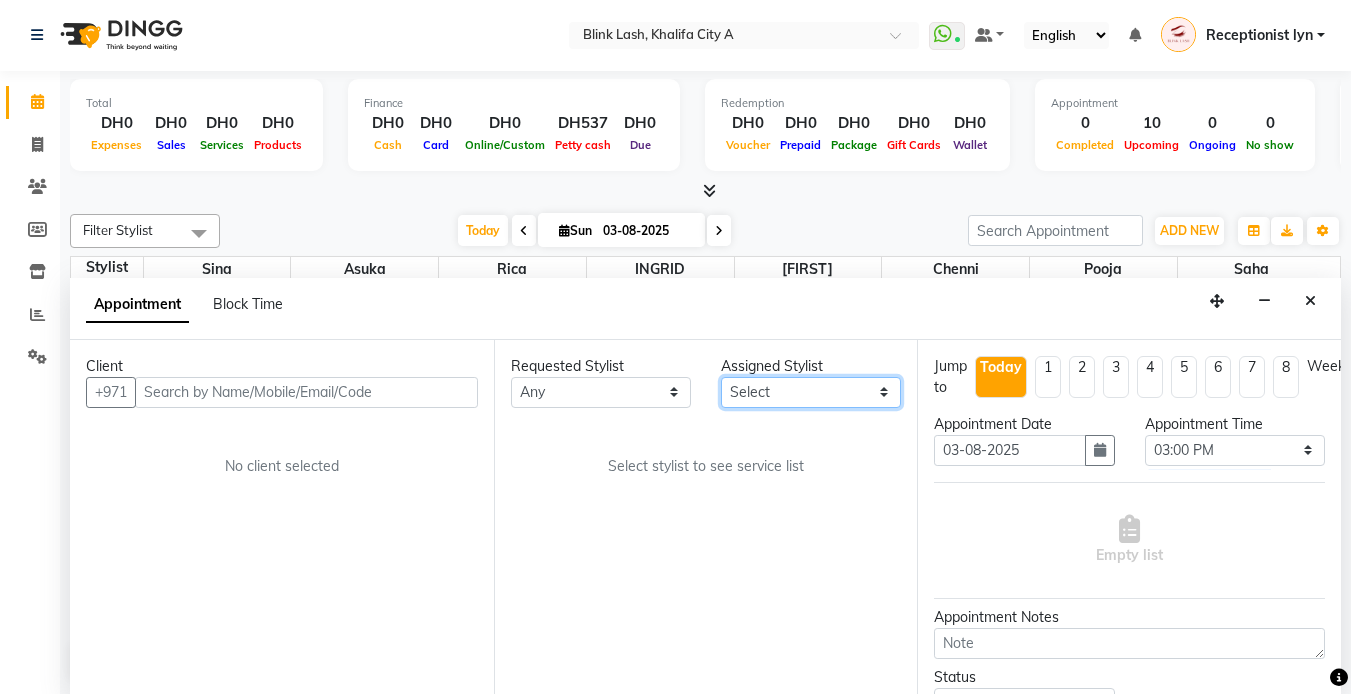 click on "Select Asuka chenni INGRID jumana pooja Rica saha Sina" at bounding box center [811, 392] 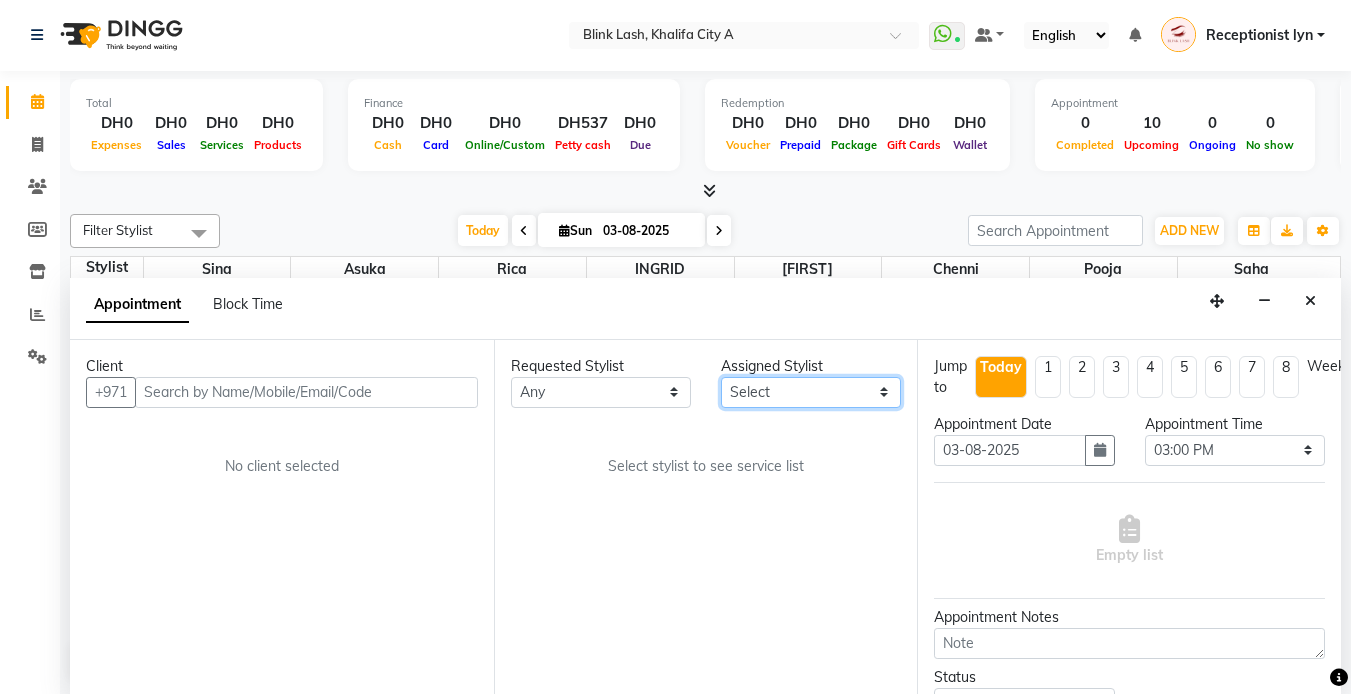 select on "57849" 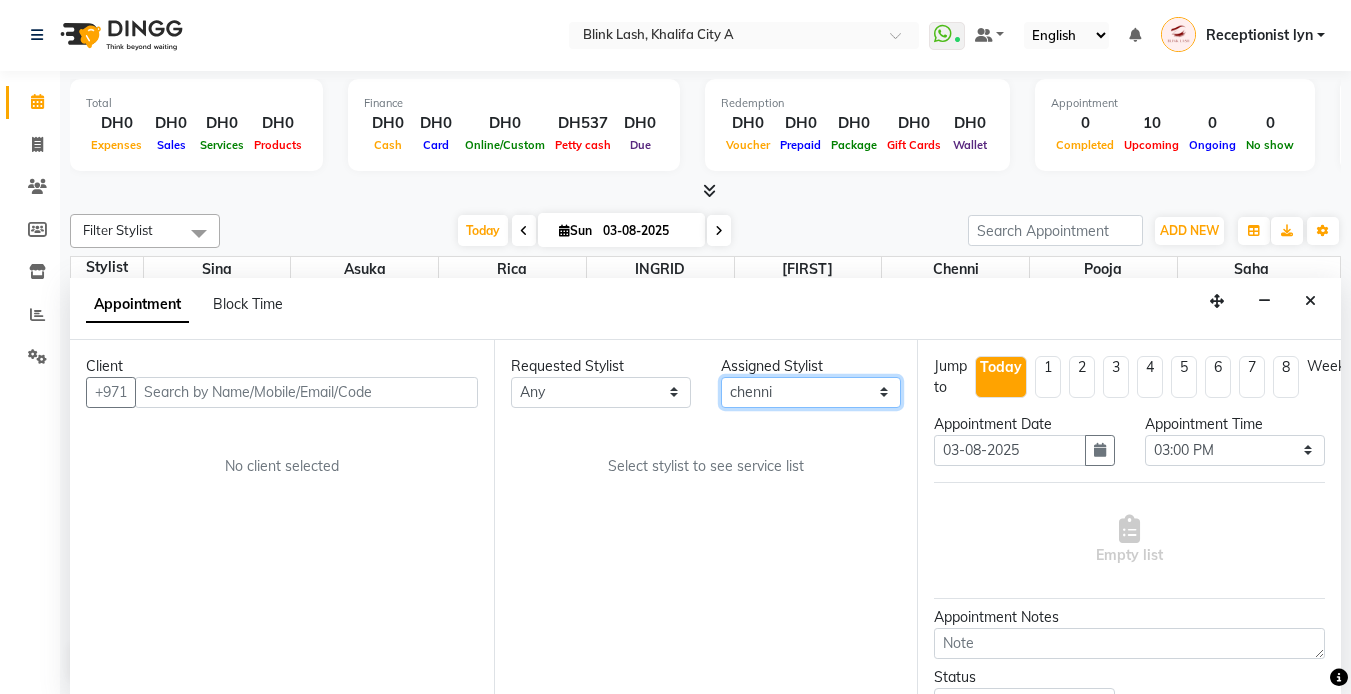 click on "Select Asuka chenni INGRID jumana pooja Rica saha Sina" at bounding box center (811, 392) 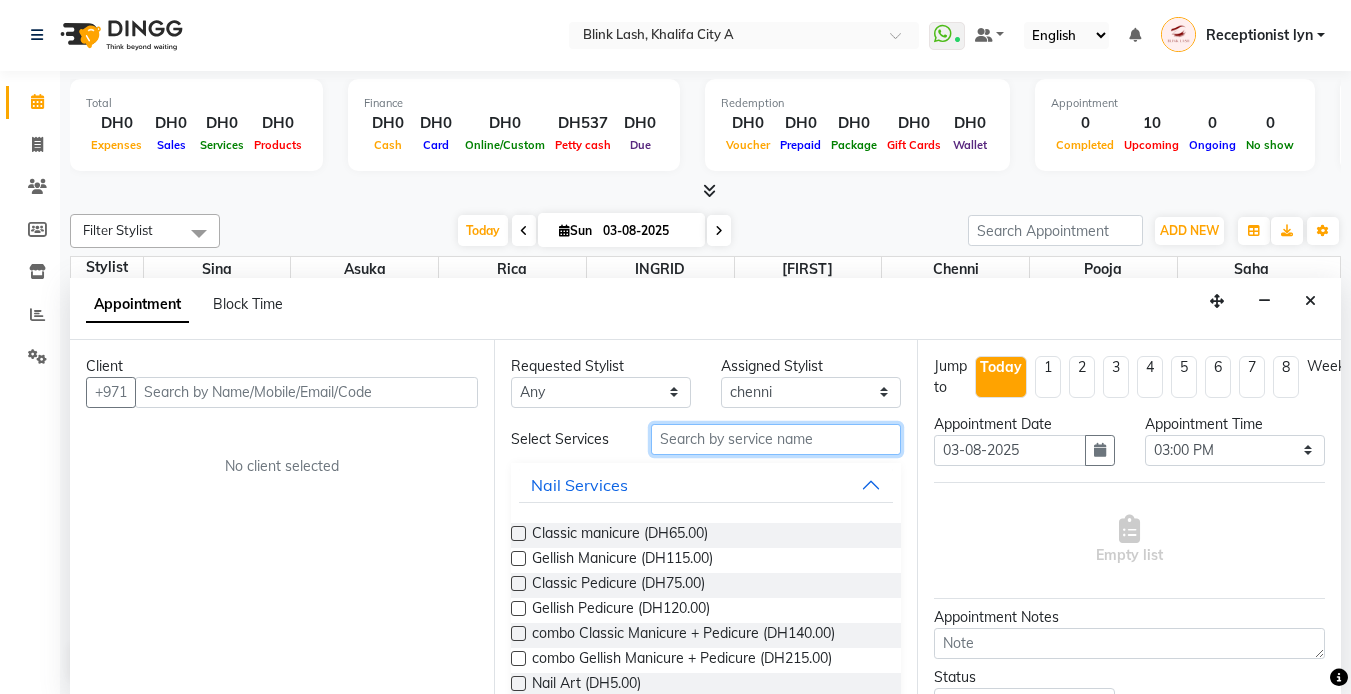 click at bounding box center [776, 439] 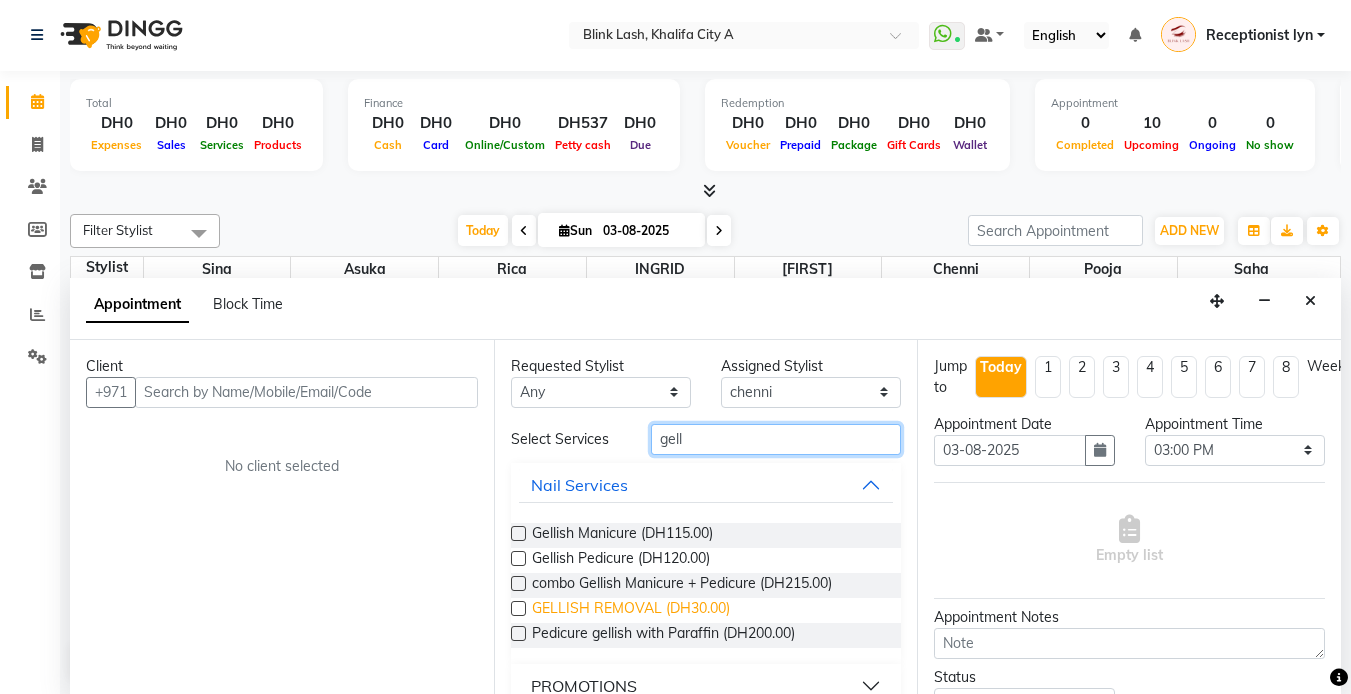 type on "gell" 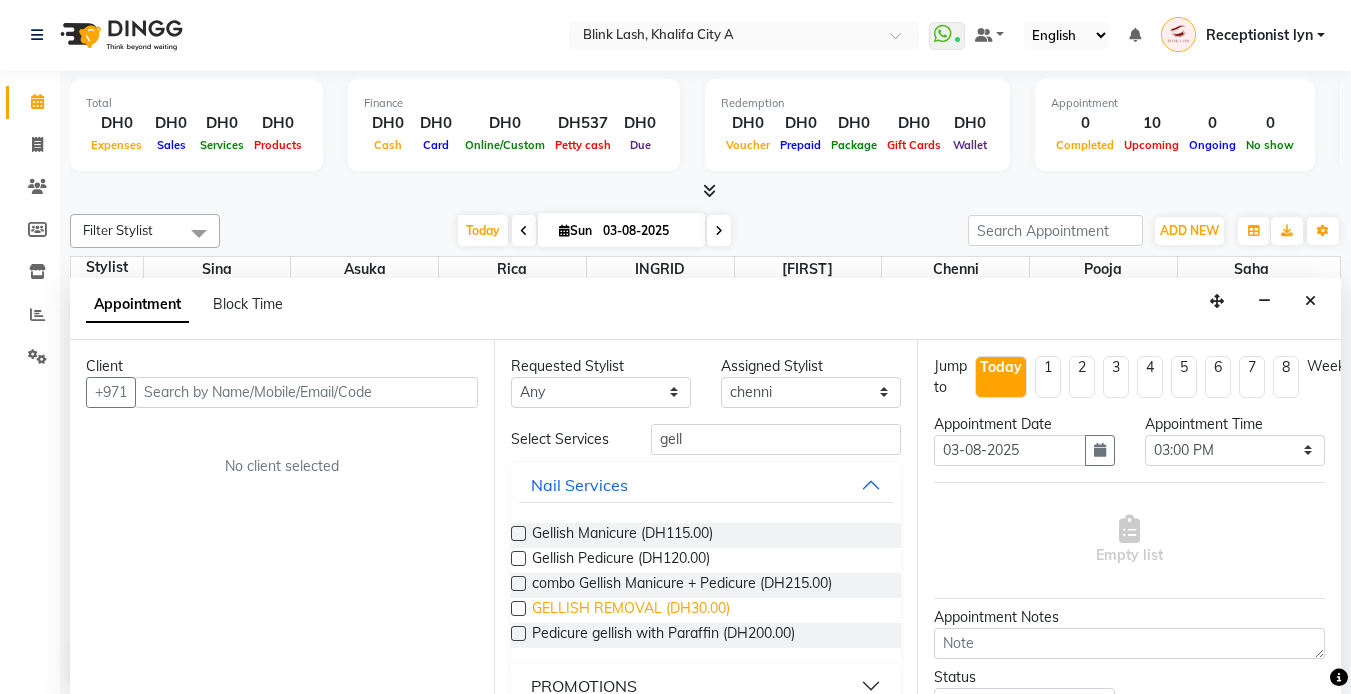 click on "GELLISH REMOVAL  (DH30.00)" at bounding box center (631, 610) 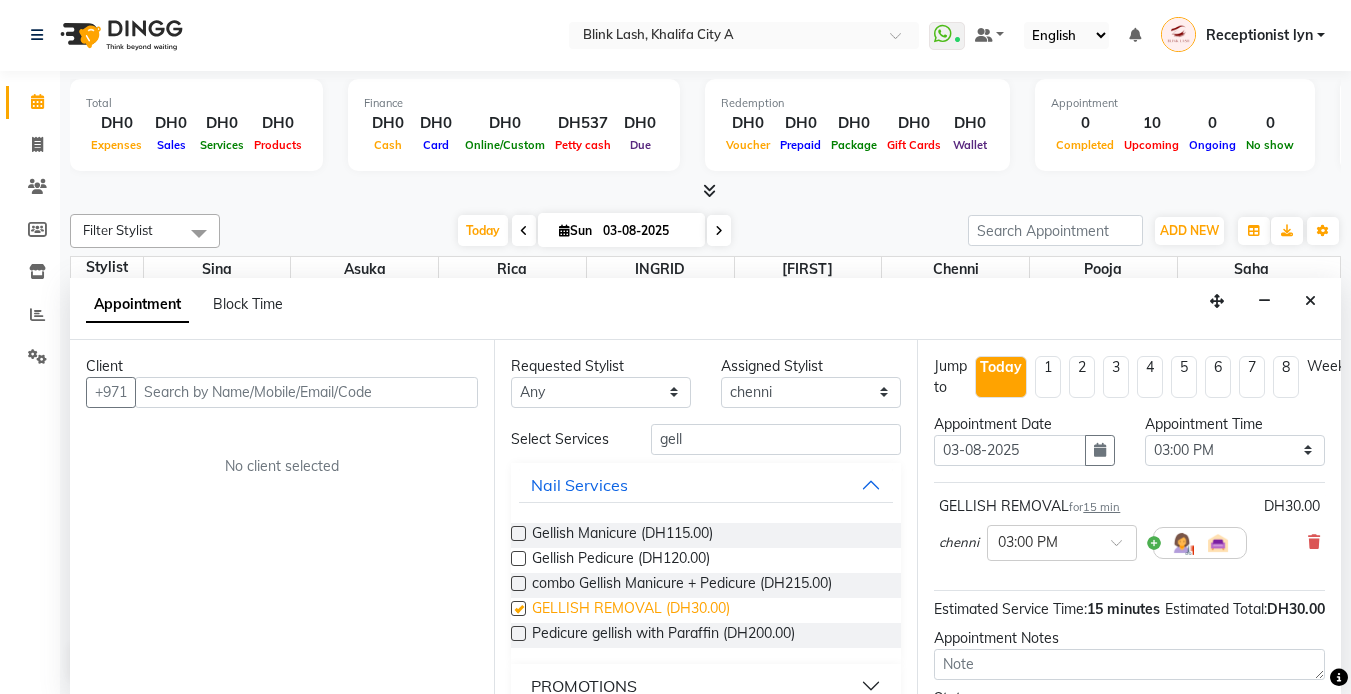 checkbox on "false" 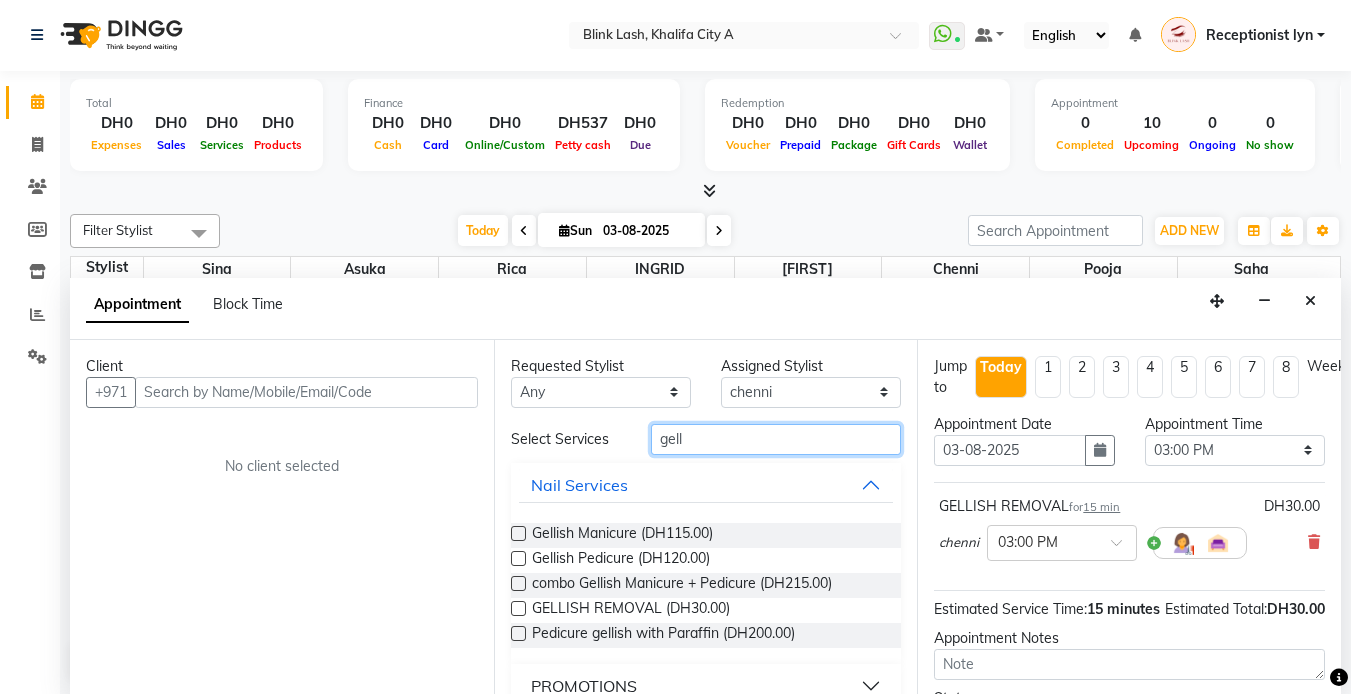 drag, startPoint x: 760, startPoint y: 440, endPoint x: 739, endPoint y: 455, distance: 25.806976 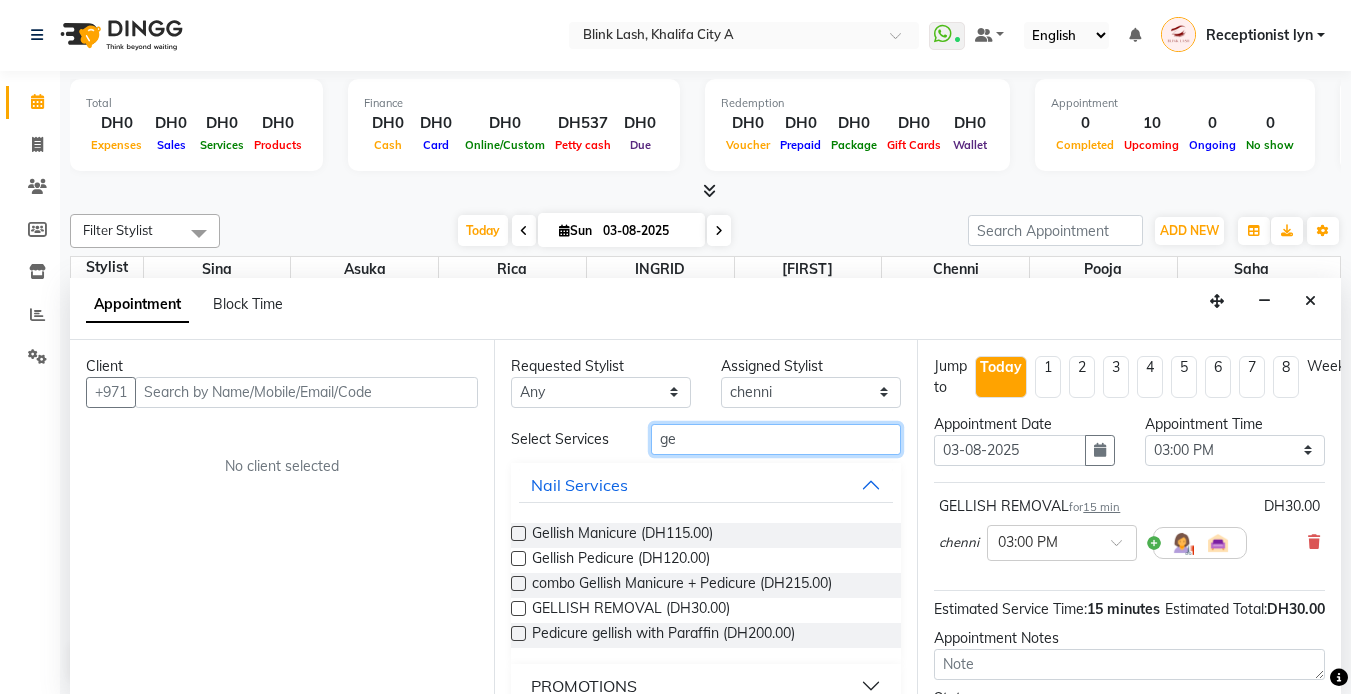 type on "g" 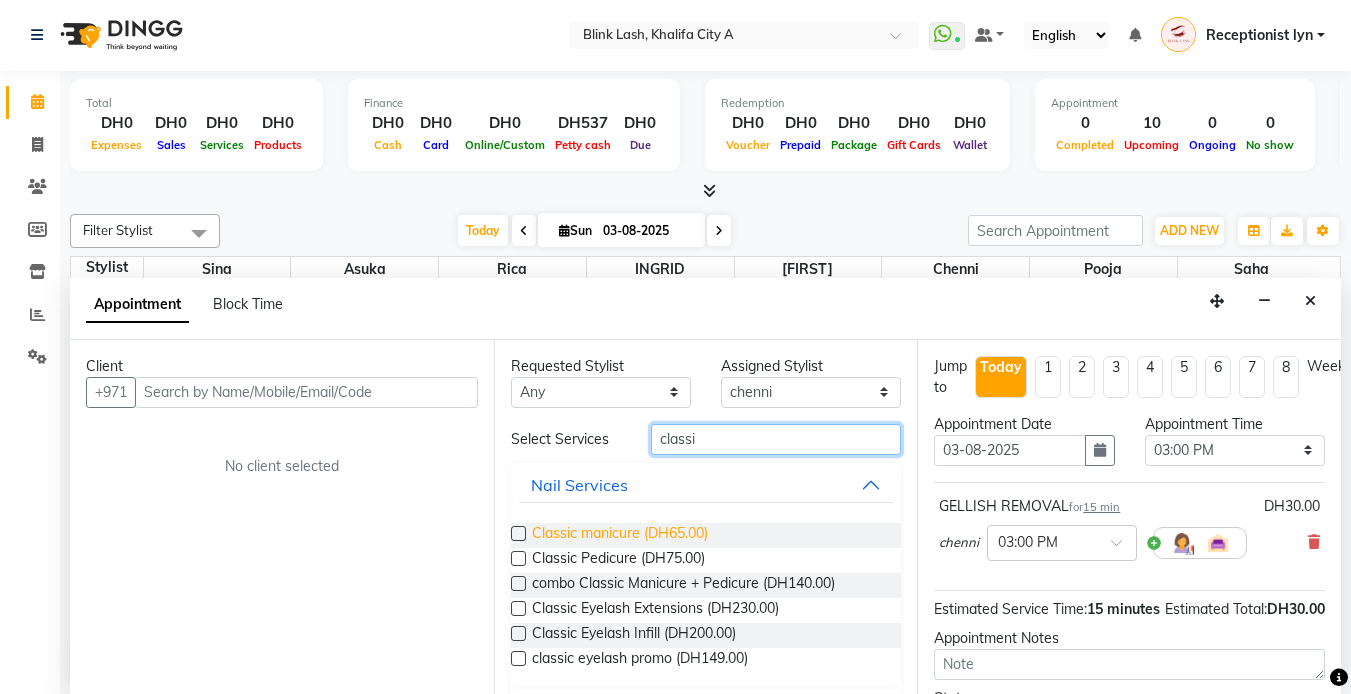 type on "classi" 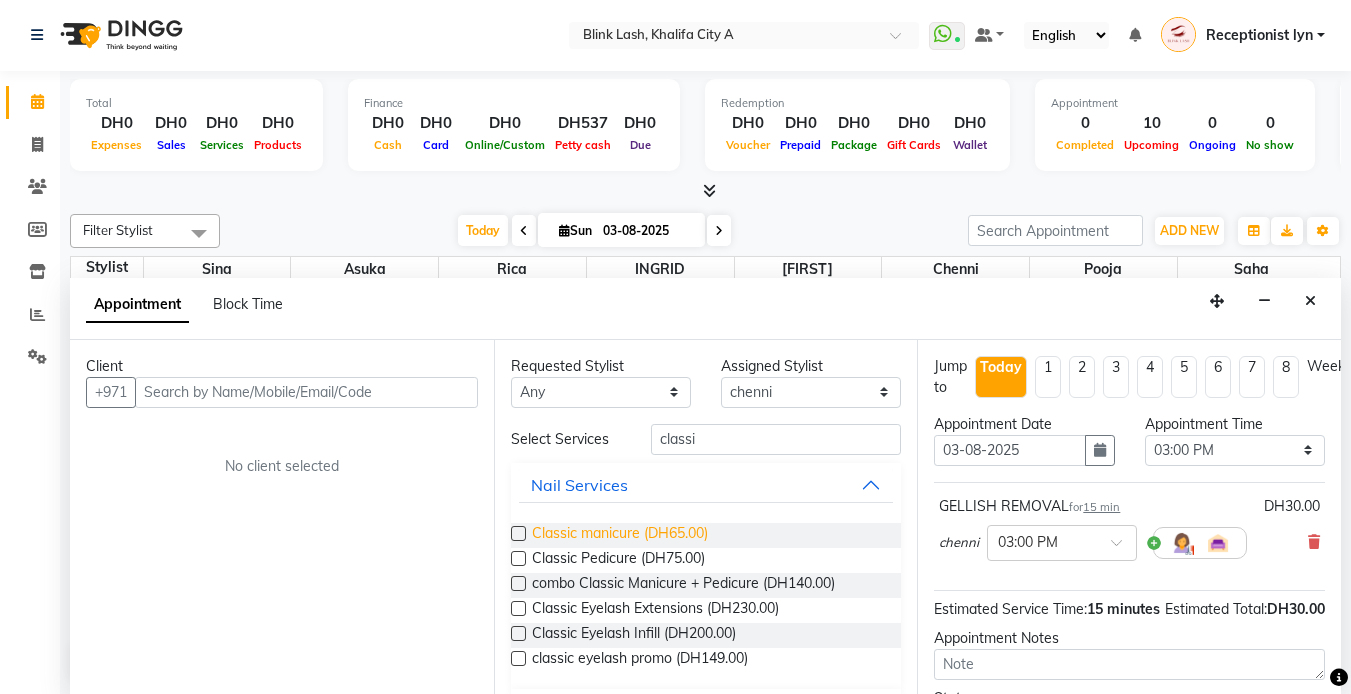 click on "Classic manicure (DH65.00)" at bounding box center [620, 535] 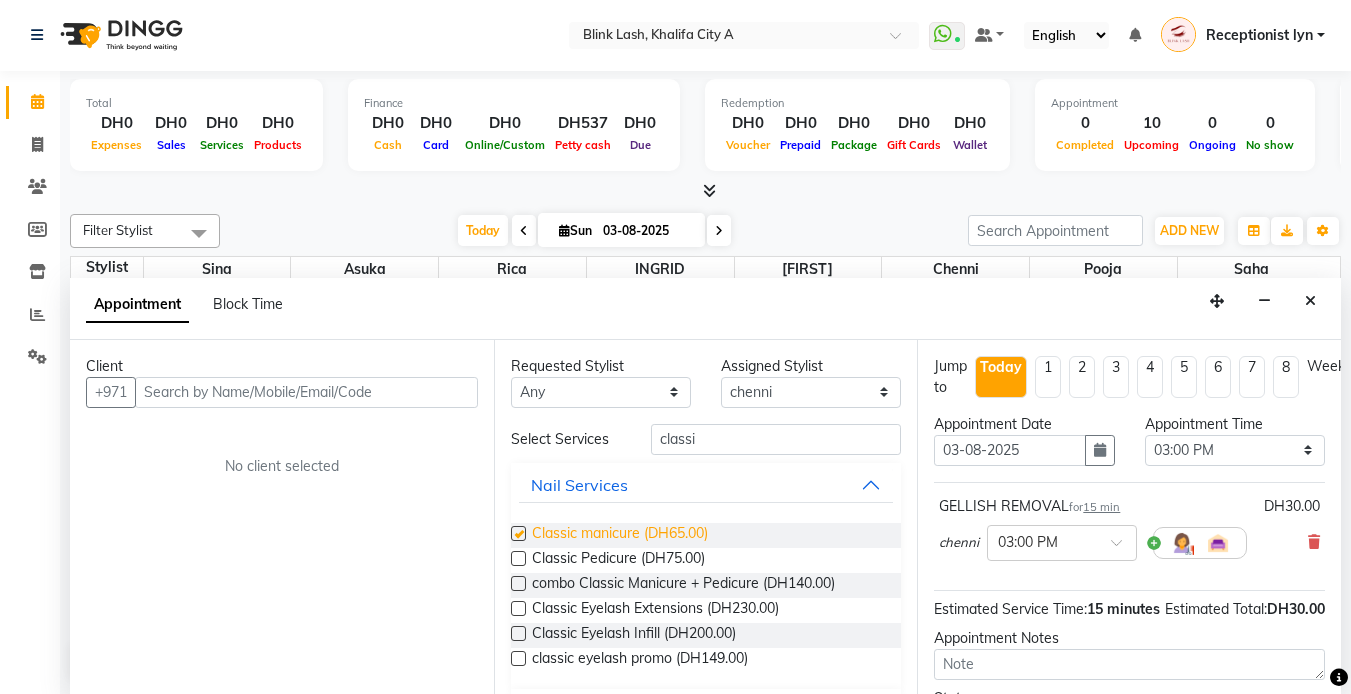 checkbox on "false" 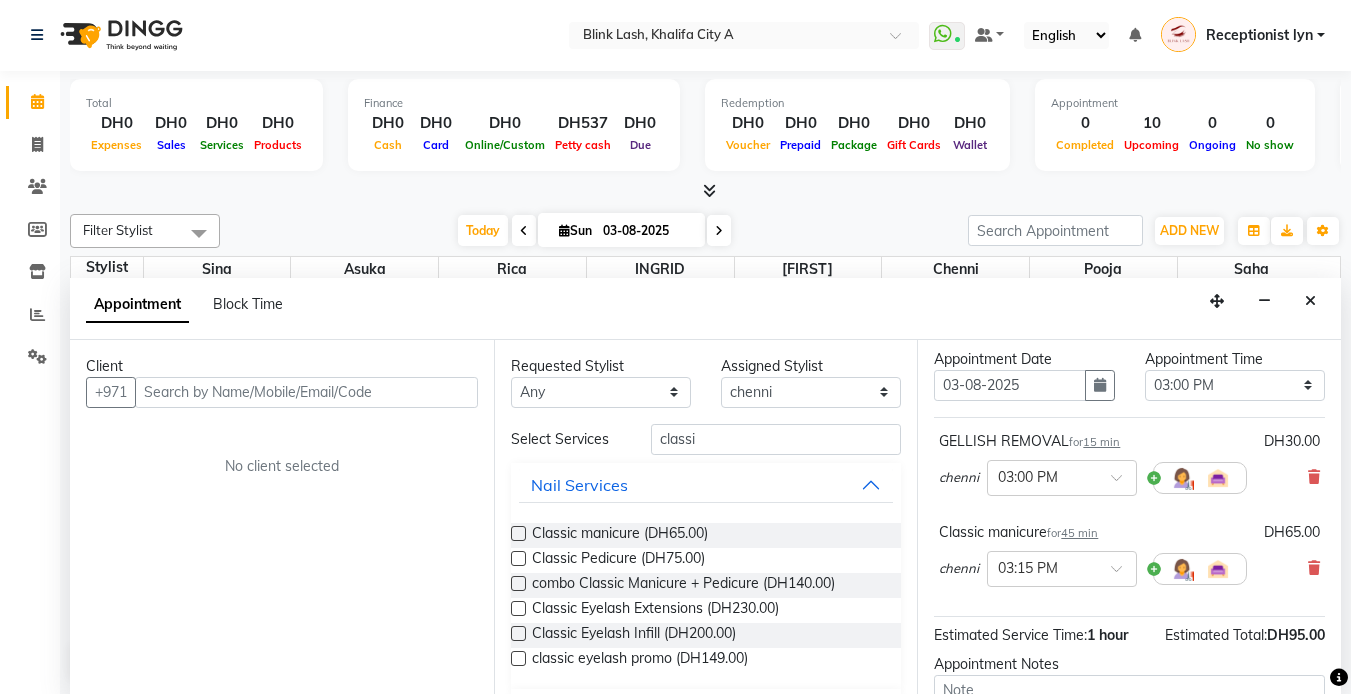 scroll, scrollTop: 100, scrollLeft: 0, axis: vertical 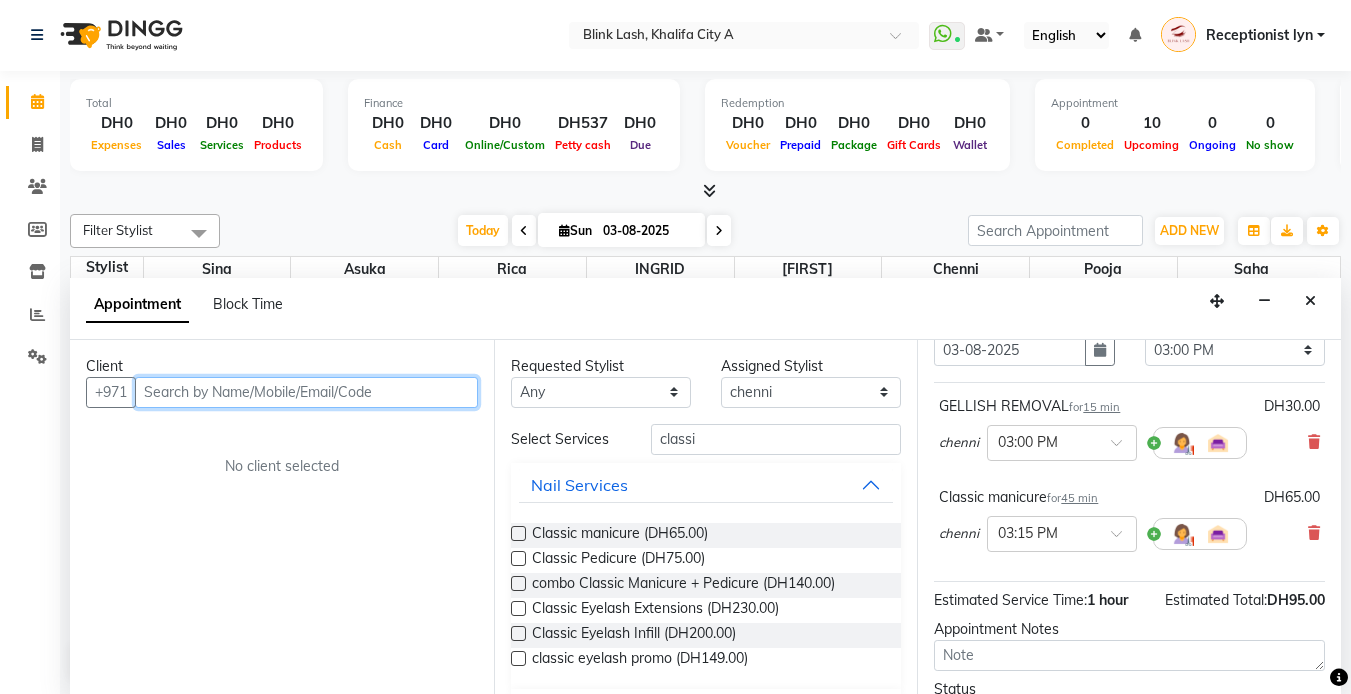 click at bounding box center (306, 392) 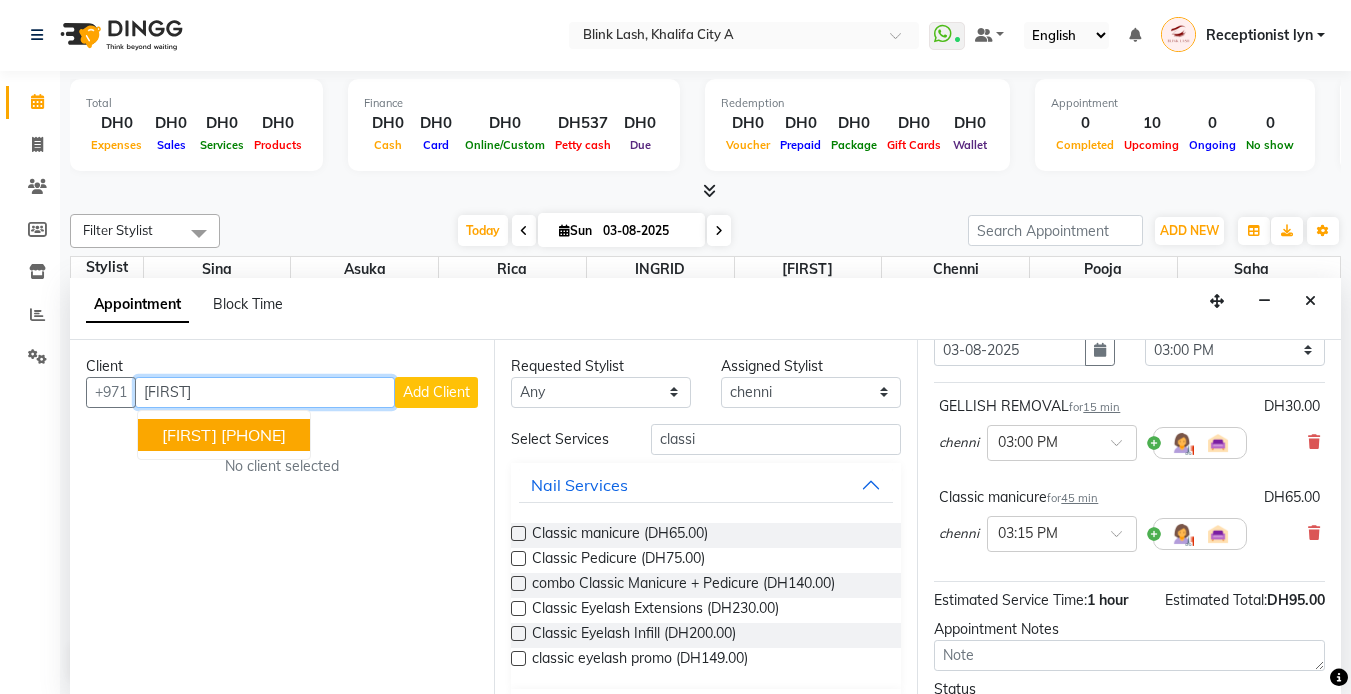 click on "Margaret  585460558" at bounding box center (224, 435) 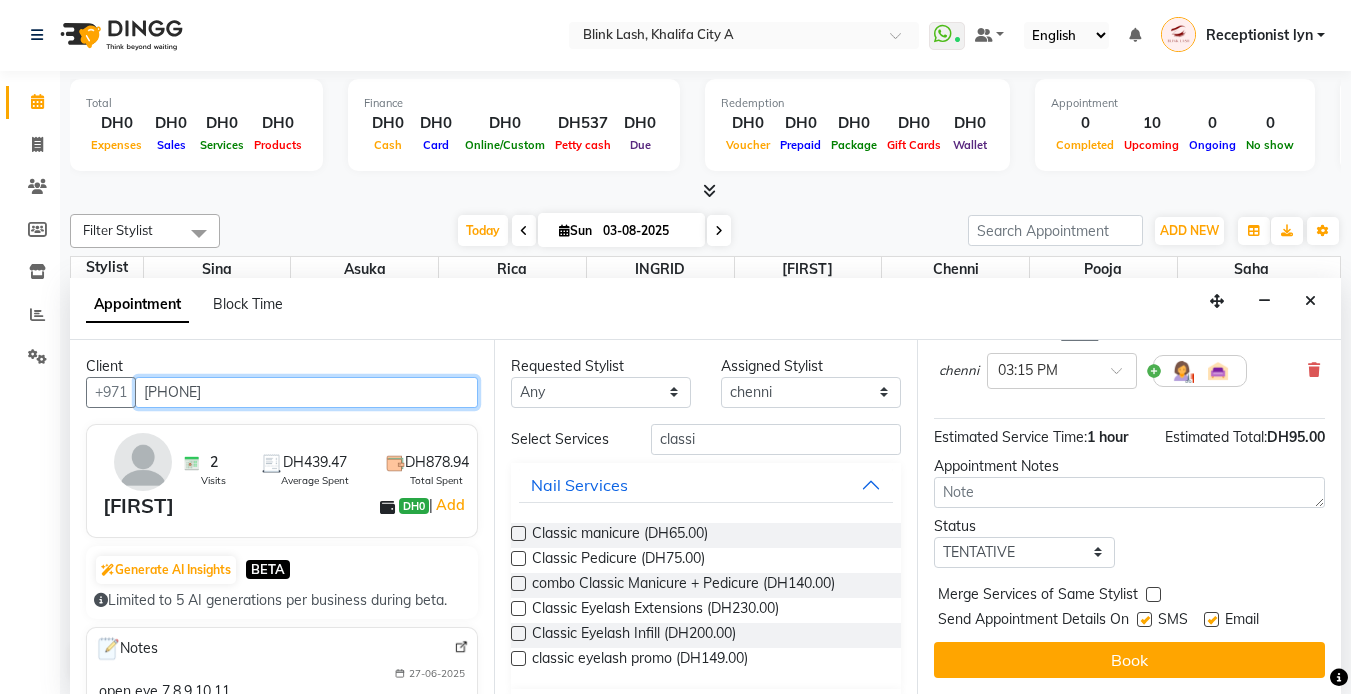 scroll, scrollTop: 278, scrollLeft: 0, axis: vertical 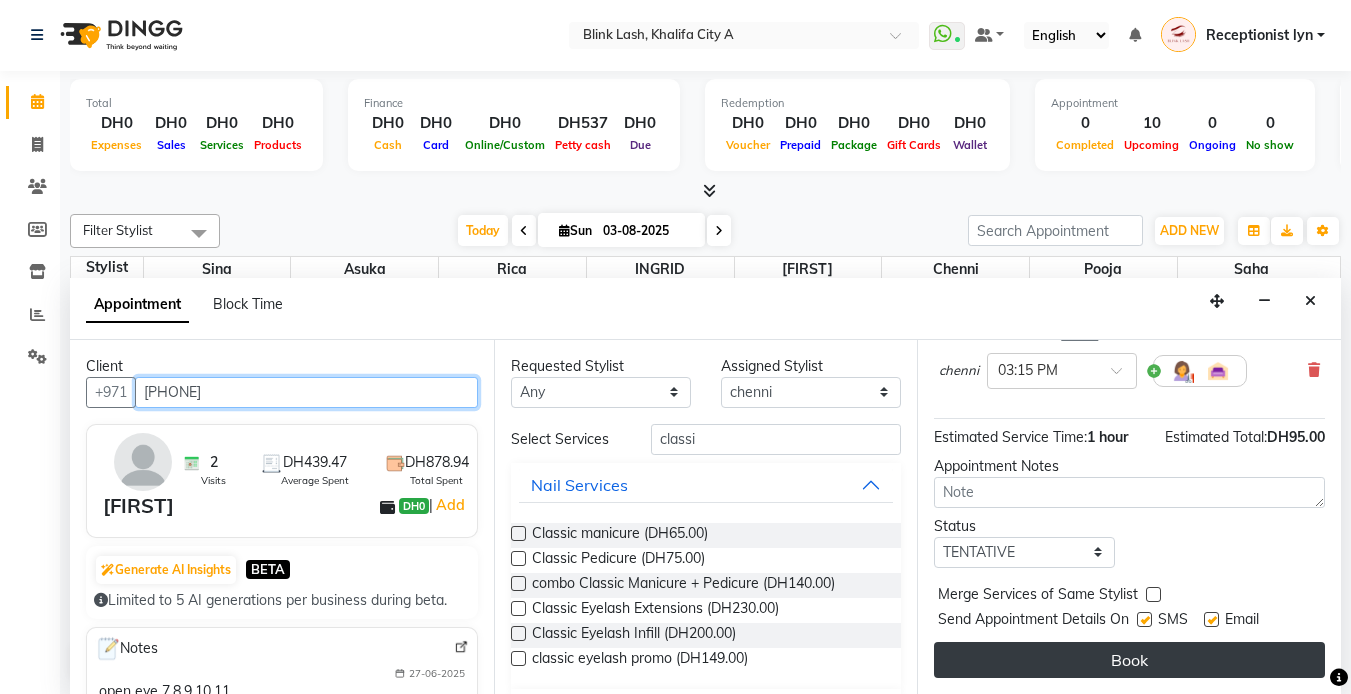 type on "585460558" 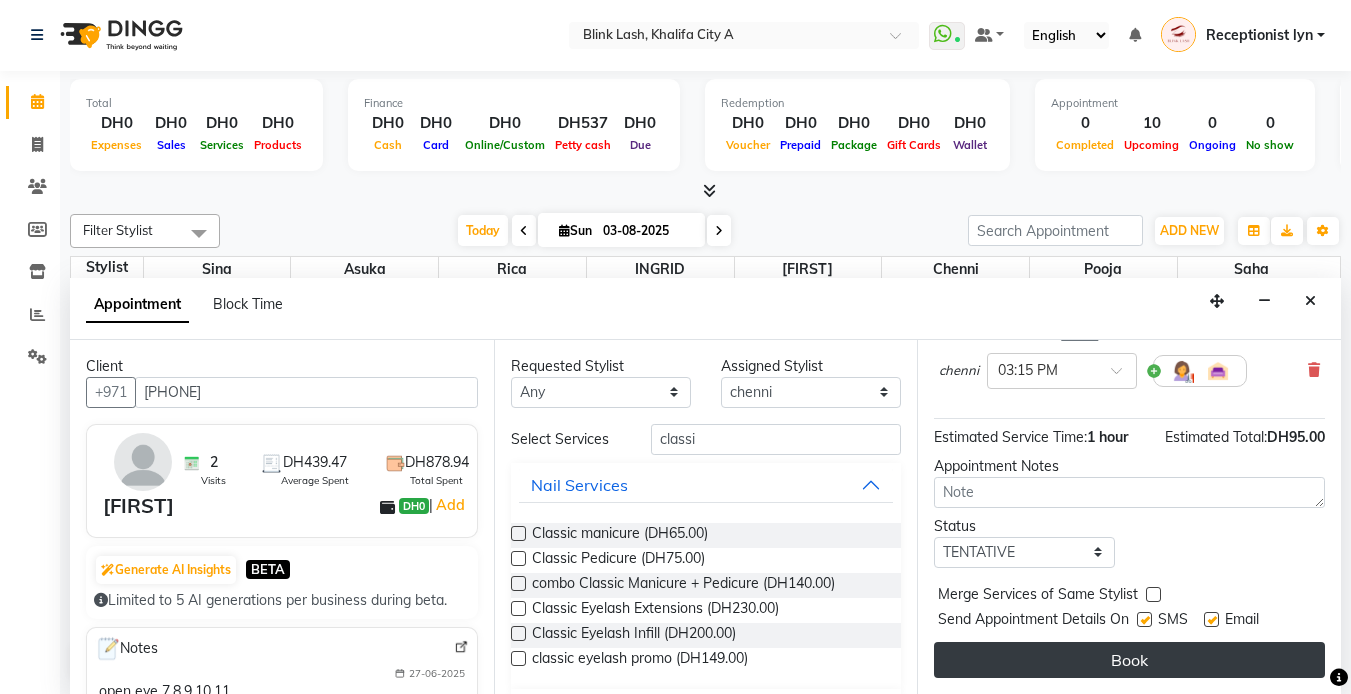 click on "Book" at bounding box center [1129, 660] 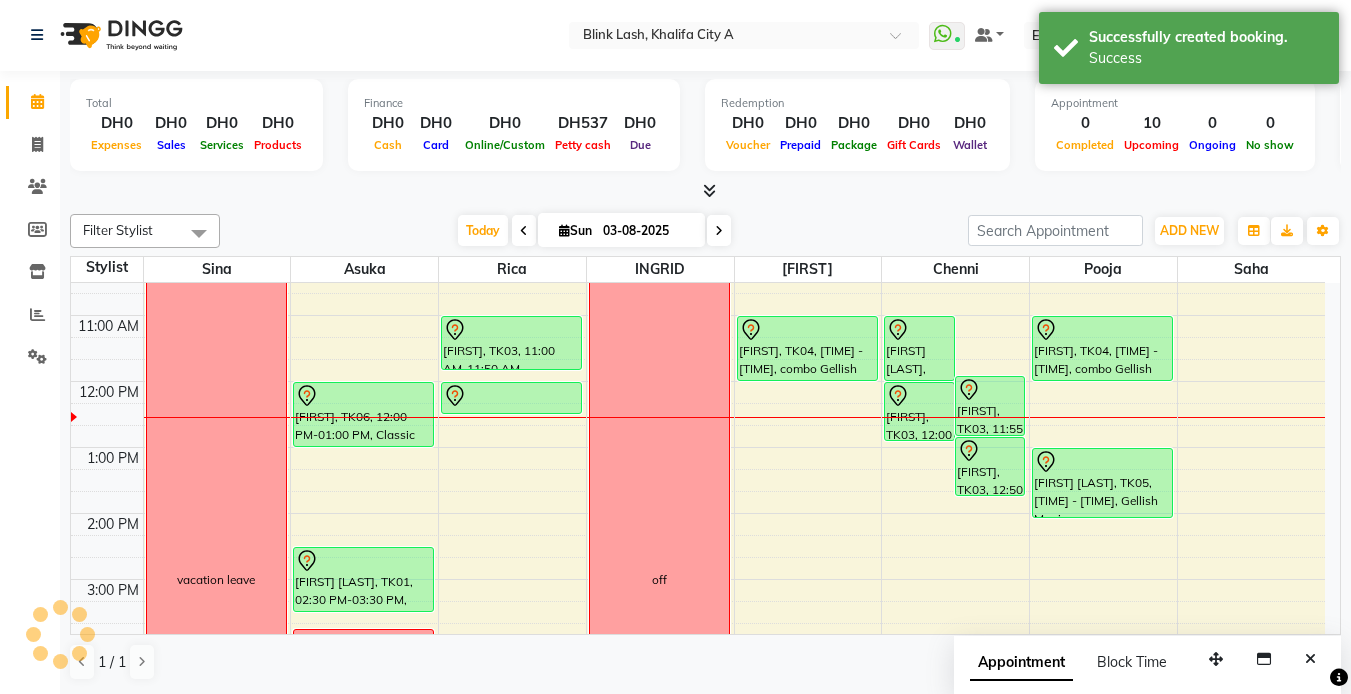 scroll, scrollTop: 0, scrollLeft: 0, axis: both 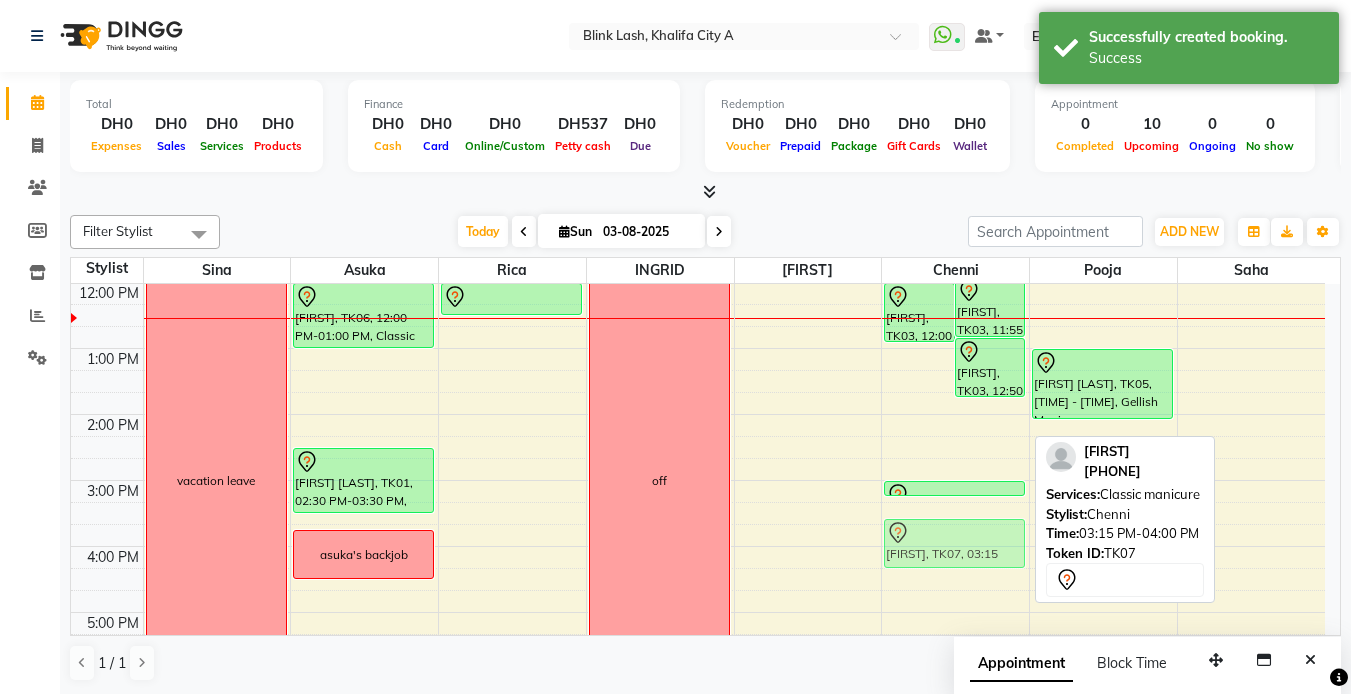 click on "sophia cocozza, TK03, 11:00 AM-12:00 PM, Biab             sophia cocozza, TK03, 11:55 AM-12:50 PM, chin              sophia cocozza, TK03, 12:00 PM-12:55 PM, upper lip              sophia cocozza, TK03, 12:50 PM-01:45 PM, BIAB REMOVAL             Margaret, TK07, 03:00 PM-03:15 PM, GELLISH REMOVAL              Margaret, TK07, 03:15 PM-04:00 PM, Classic manicure             Margaret, TK07, 03:15 PM-04:00 PM, Classic manicure" at bounding box center [955, 579] 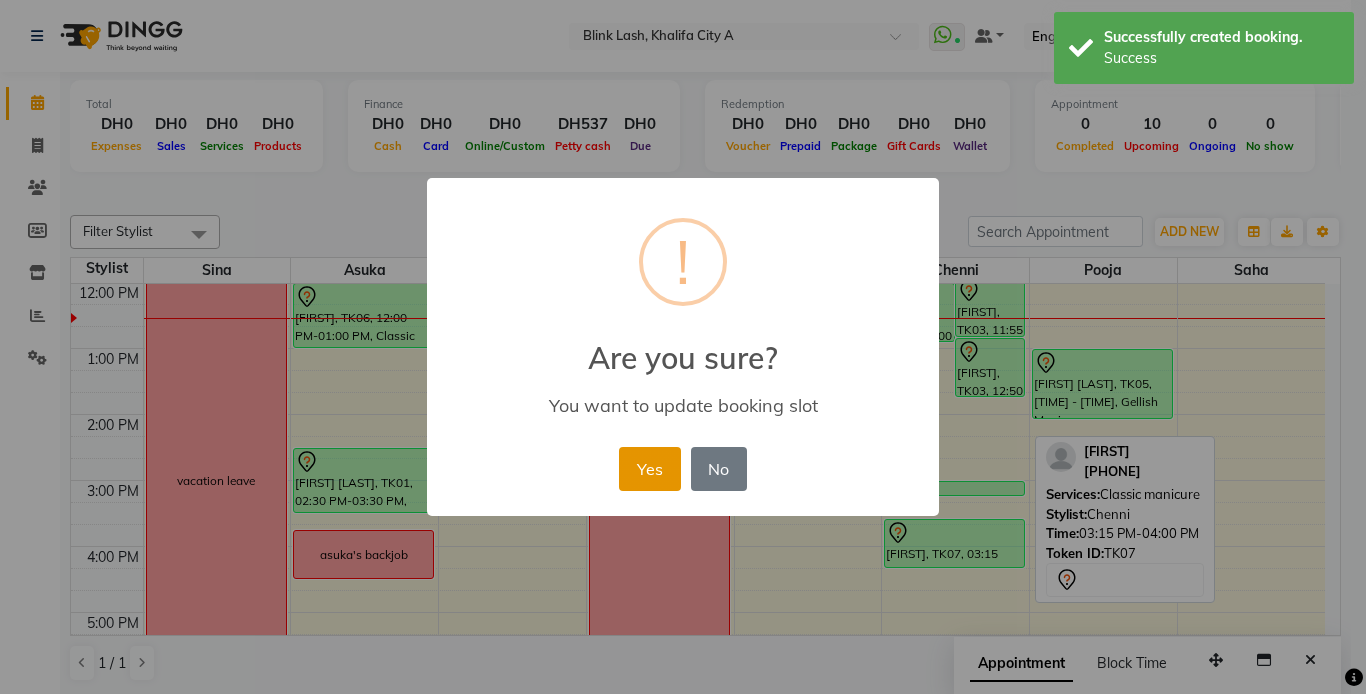 click on "Yes" at bounding box center [649, 469] 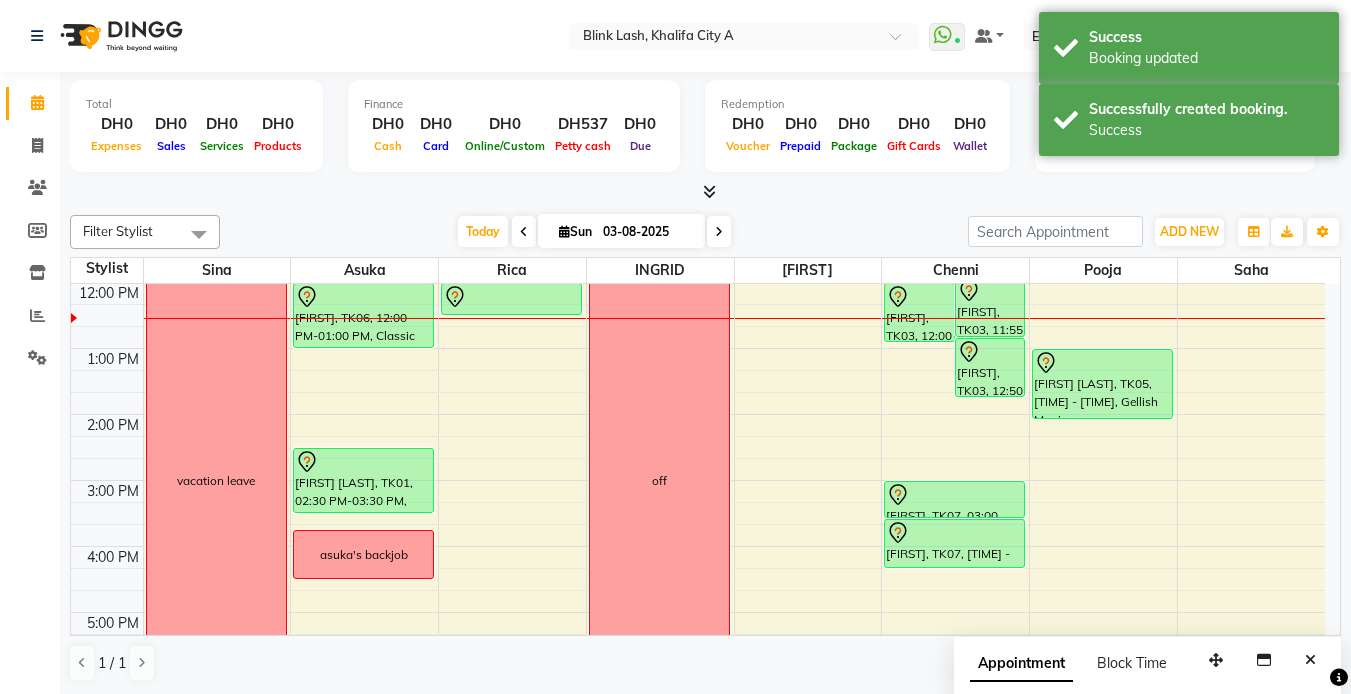 drag, startPoint x: 964, startPoint y: 493, endPoint x: 964, endPoint y: 507, distance: 14 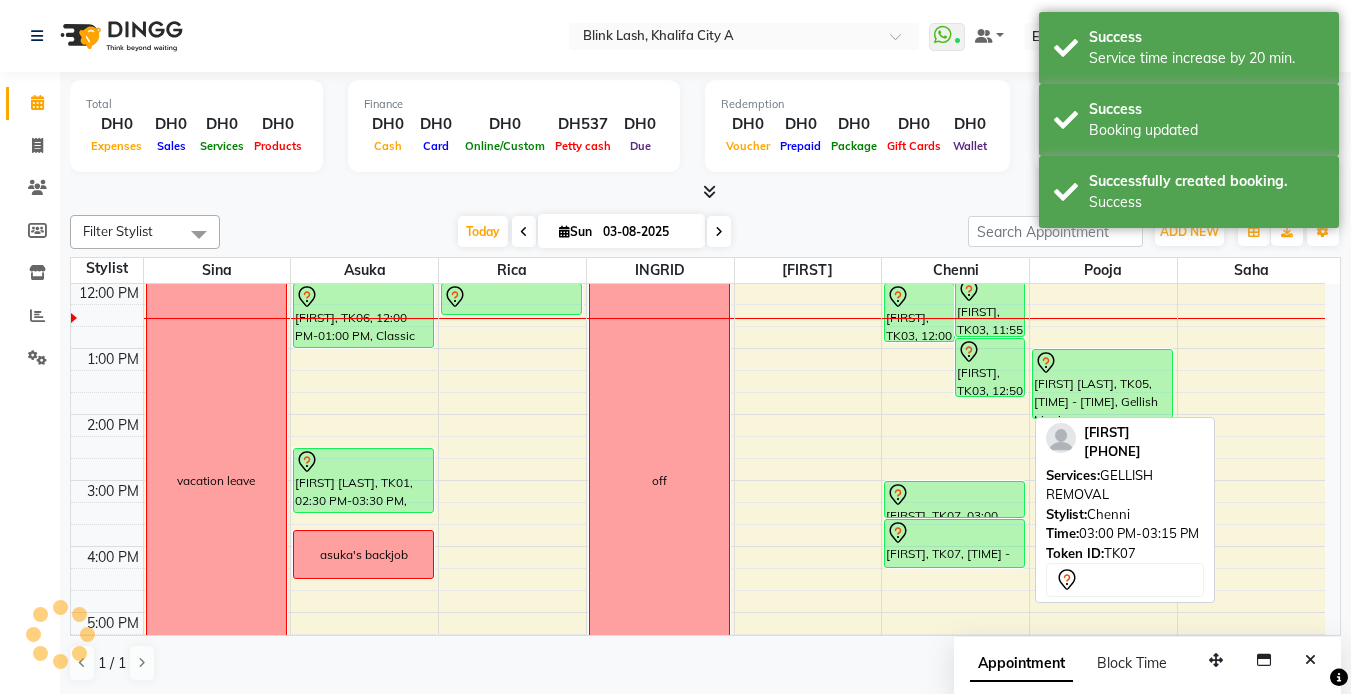 click at bounding box center (954, 495) 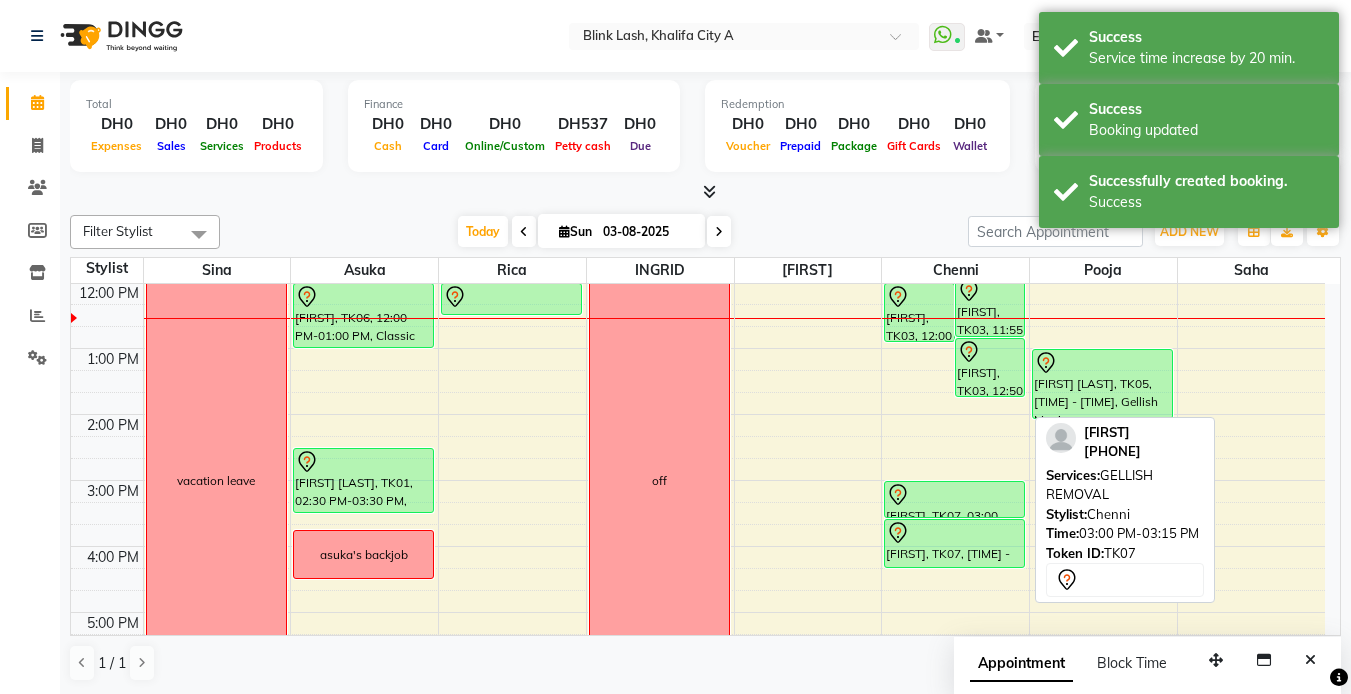click at bounding box center (954, 495) 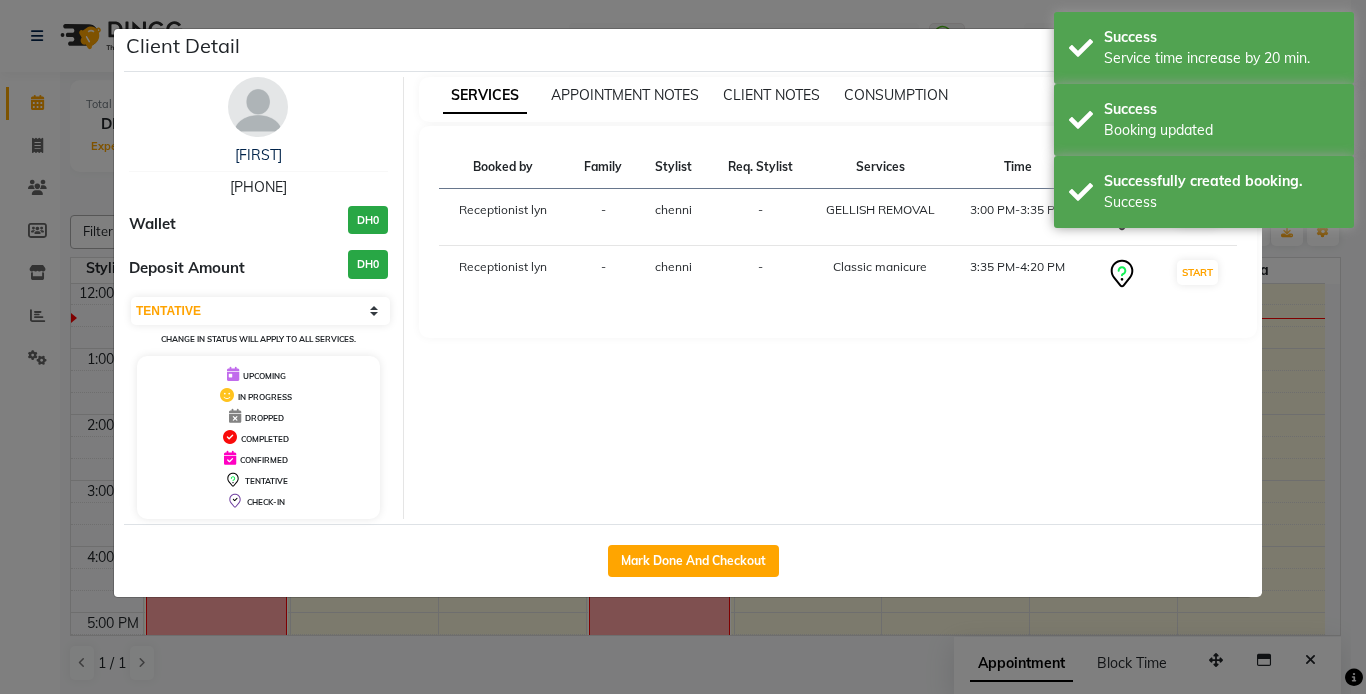 click at bounding box center (258, 107) 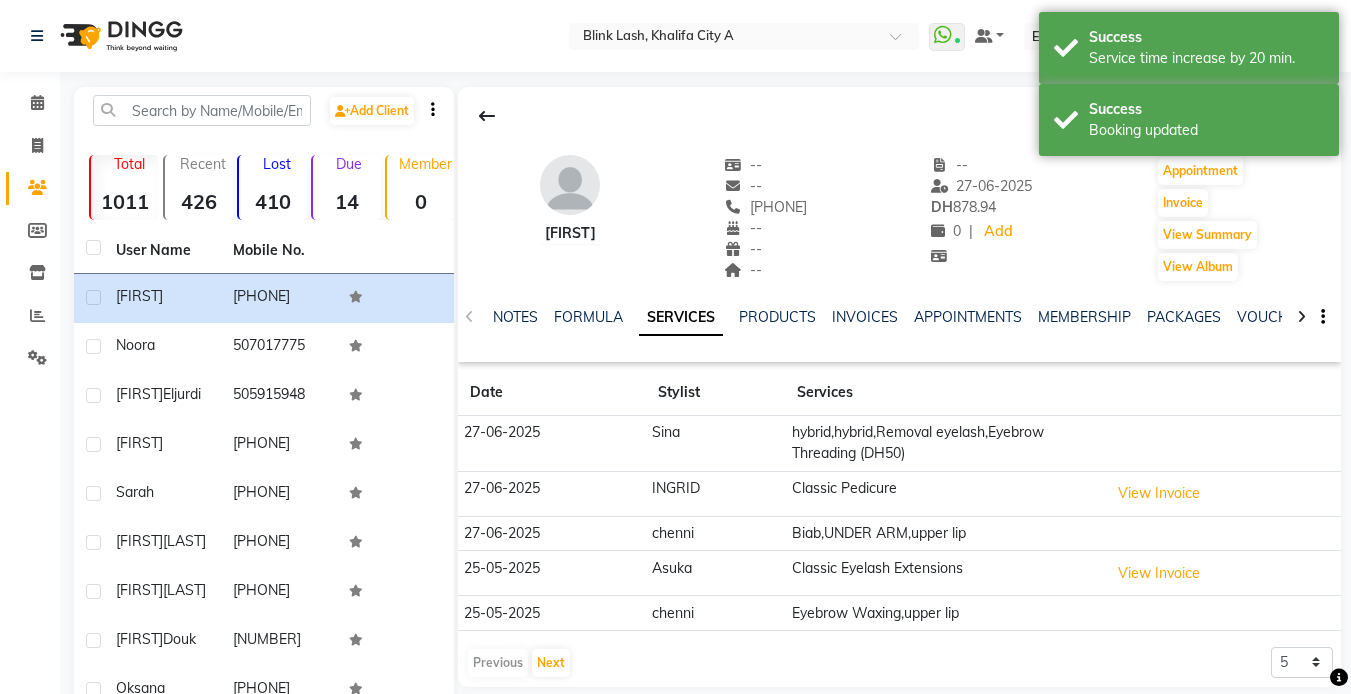 scroll, scrollTop: 207, scrollLeft: 0, axis: vertical 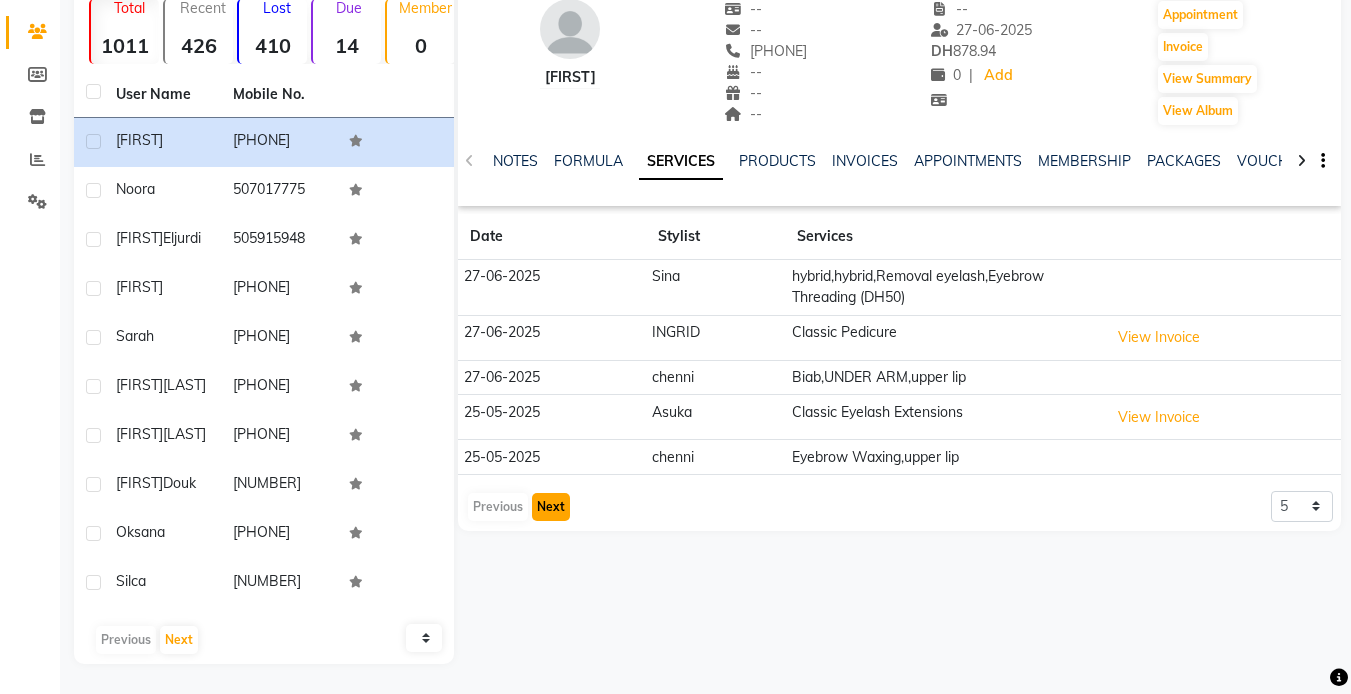 click on "Next" 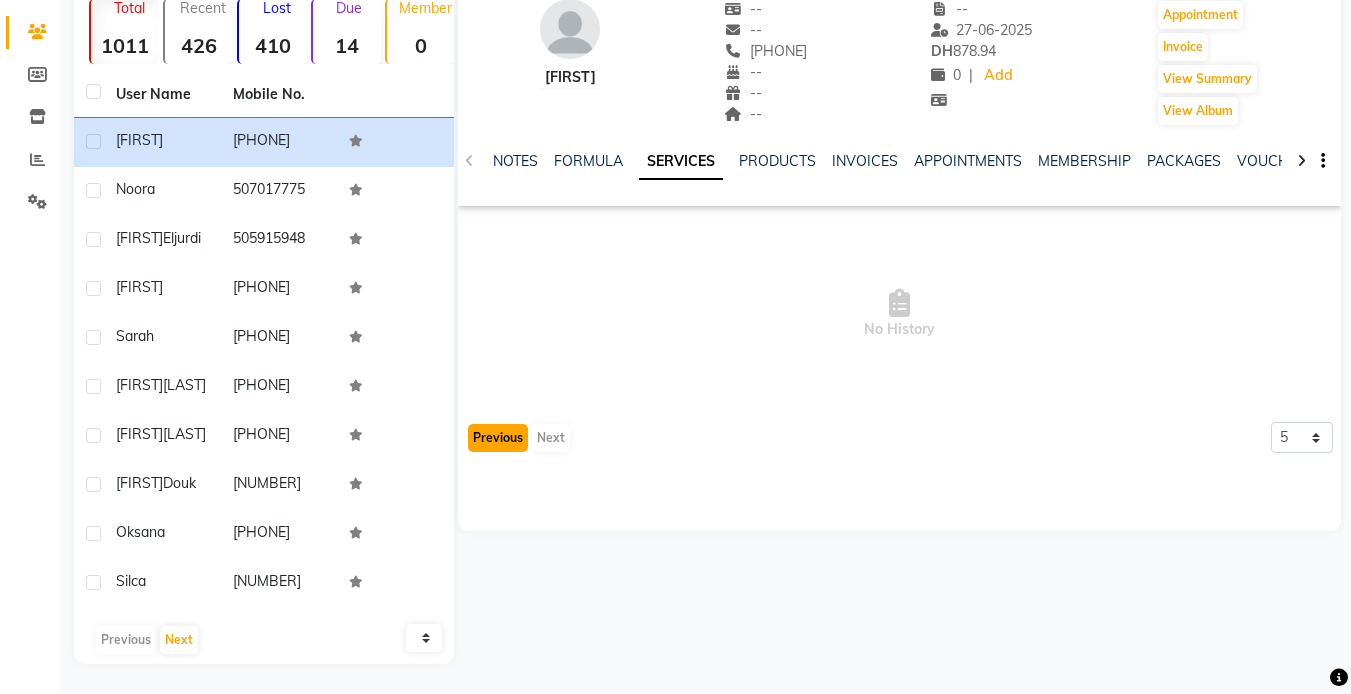 click on "Previous" 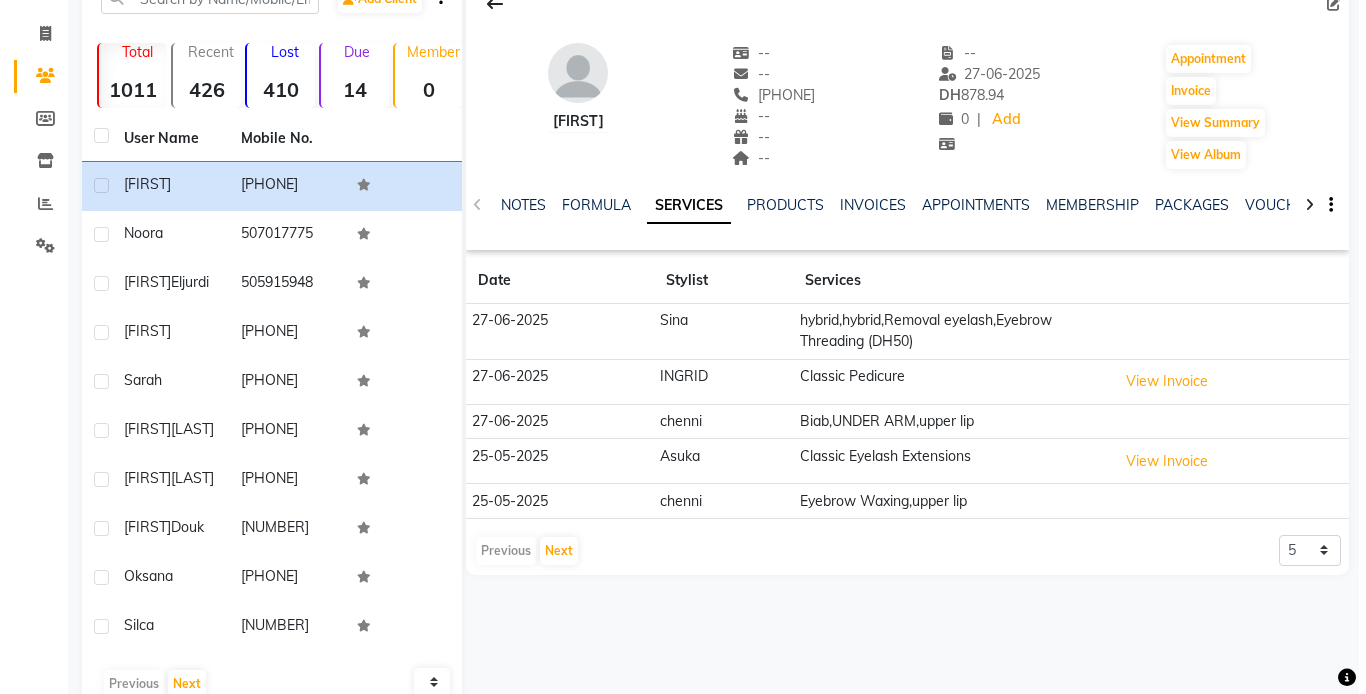 scroll, scrollTop: 107, scrollLeft: 0, axis: vertical 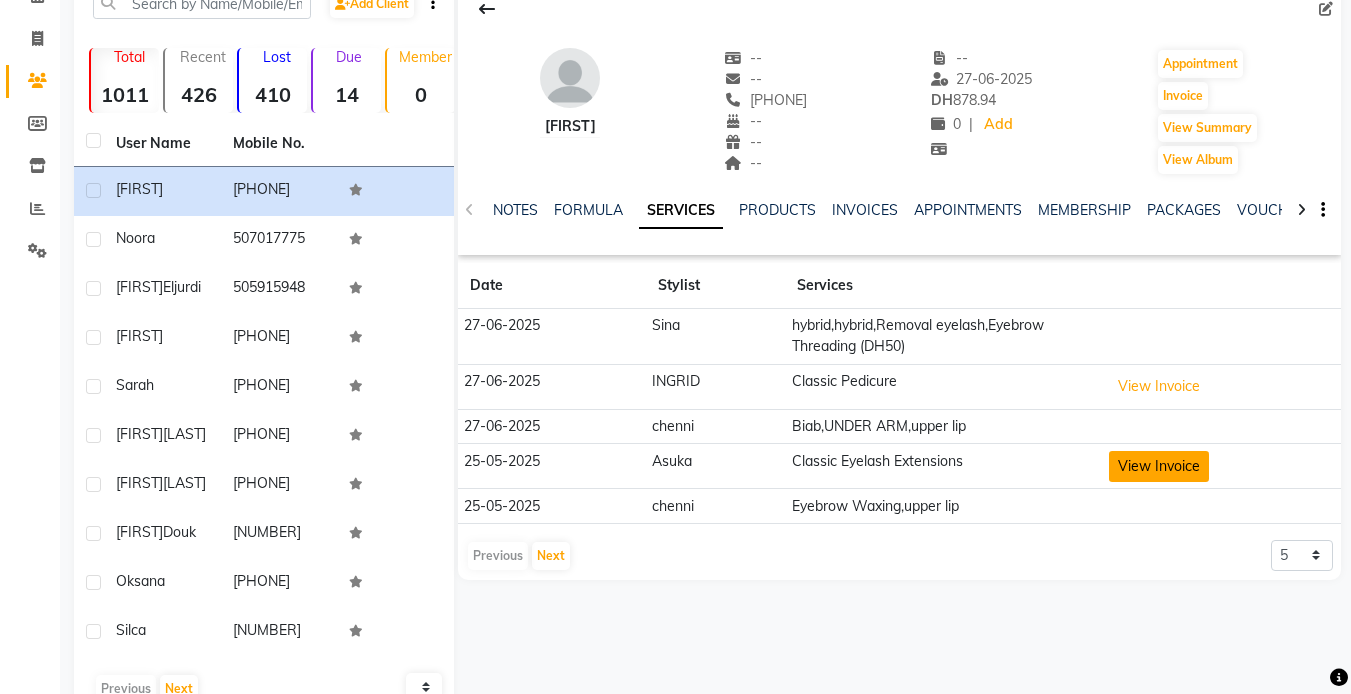 click on "View Invoice" 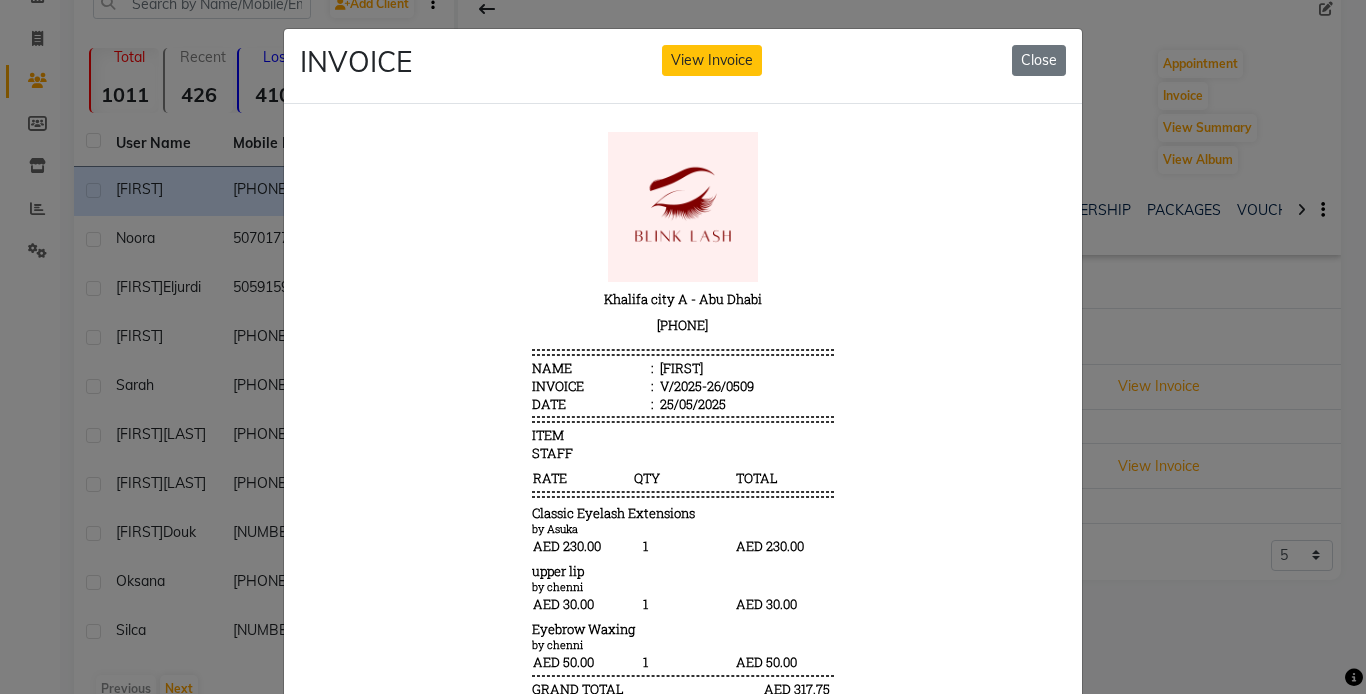 scroll, scrollTop: 16, scrollLeft: 0, axis: vertical 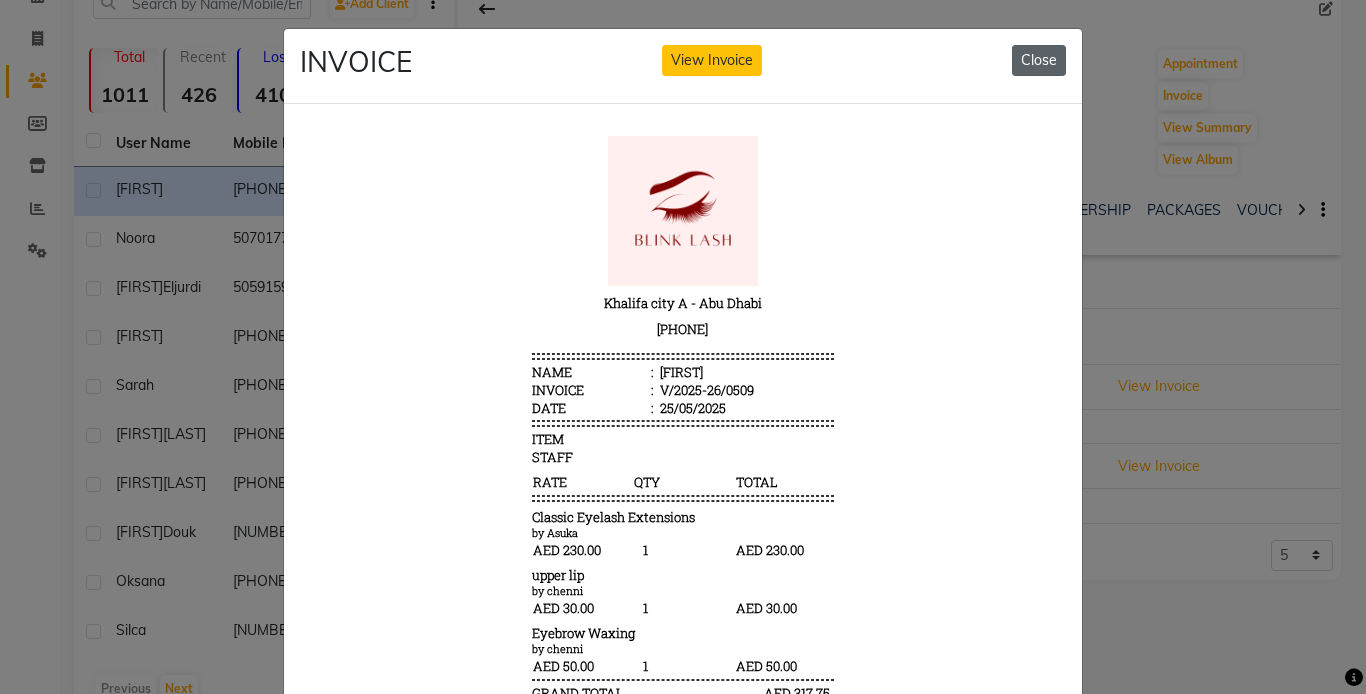 click on "Close" 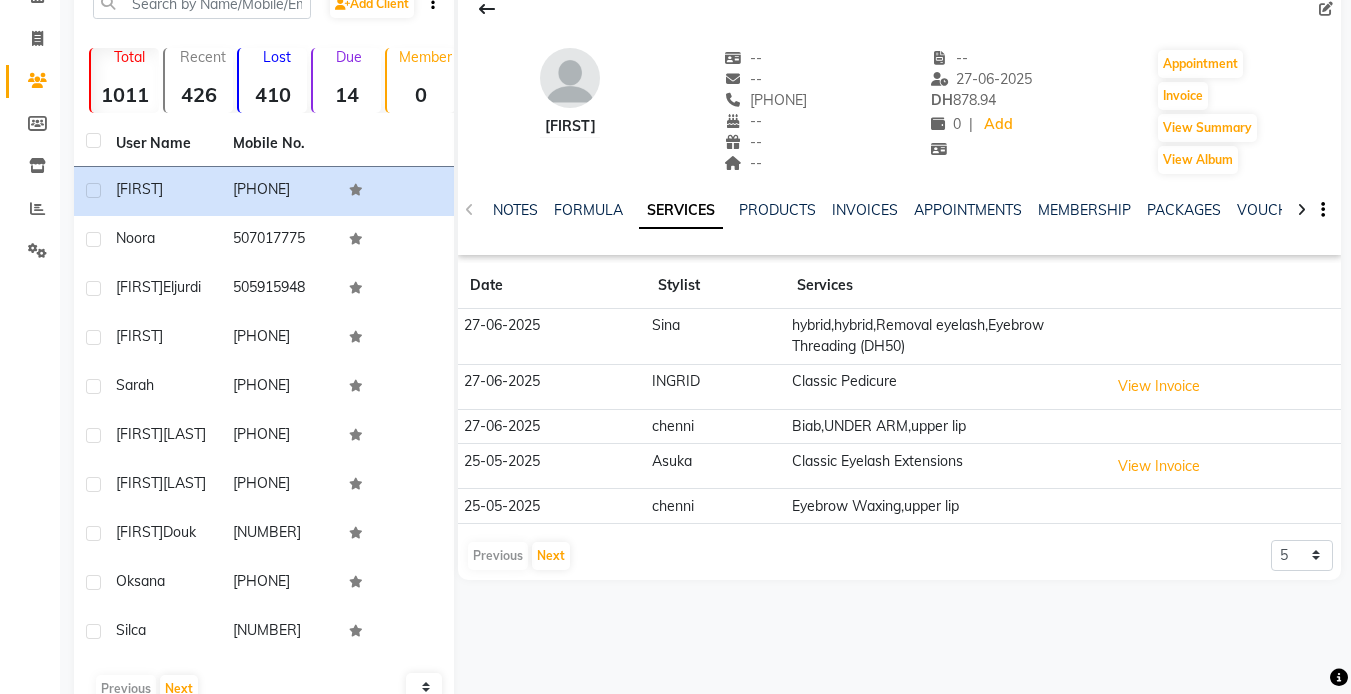scroll, scrollTop: 0, scrollLeft: 0, axis: both 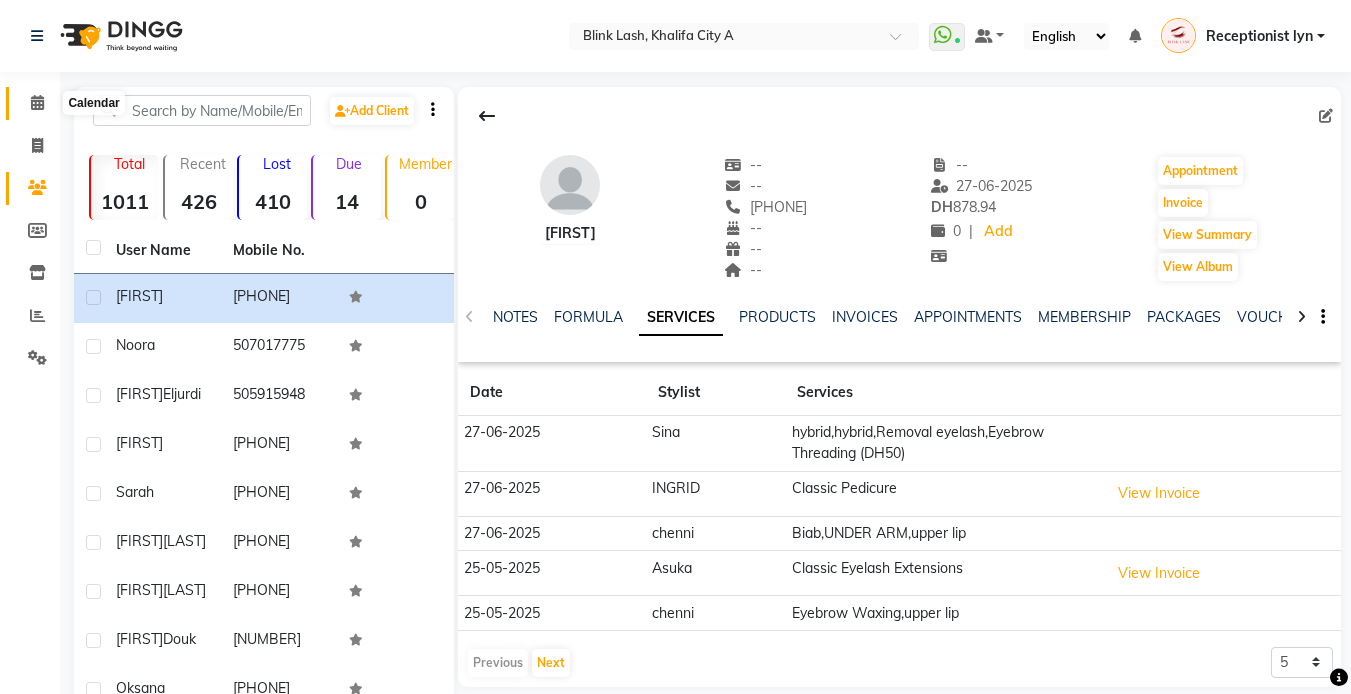 click 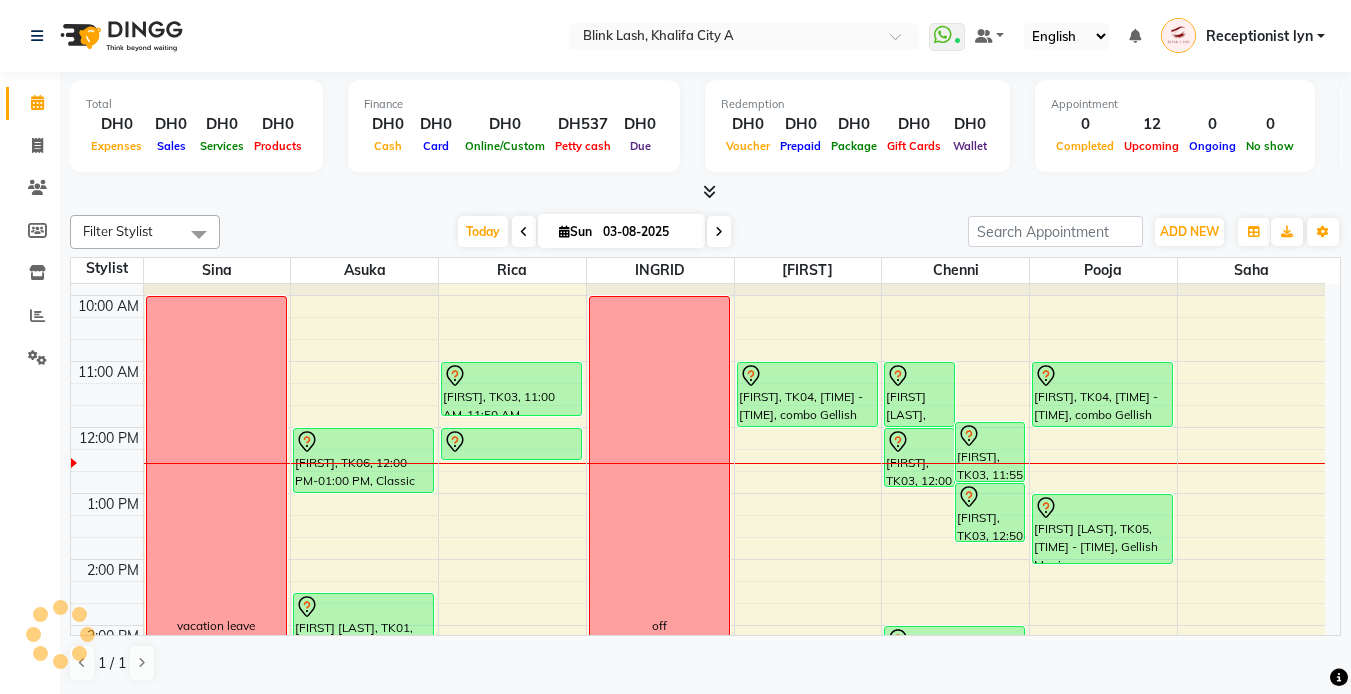 scroll, scrollTop: 100, scrollLeft: 0, axis: vertical 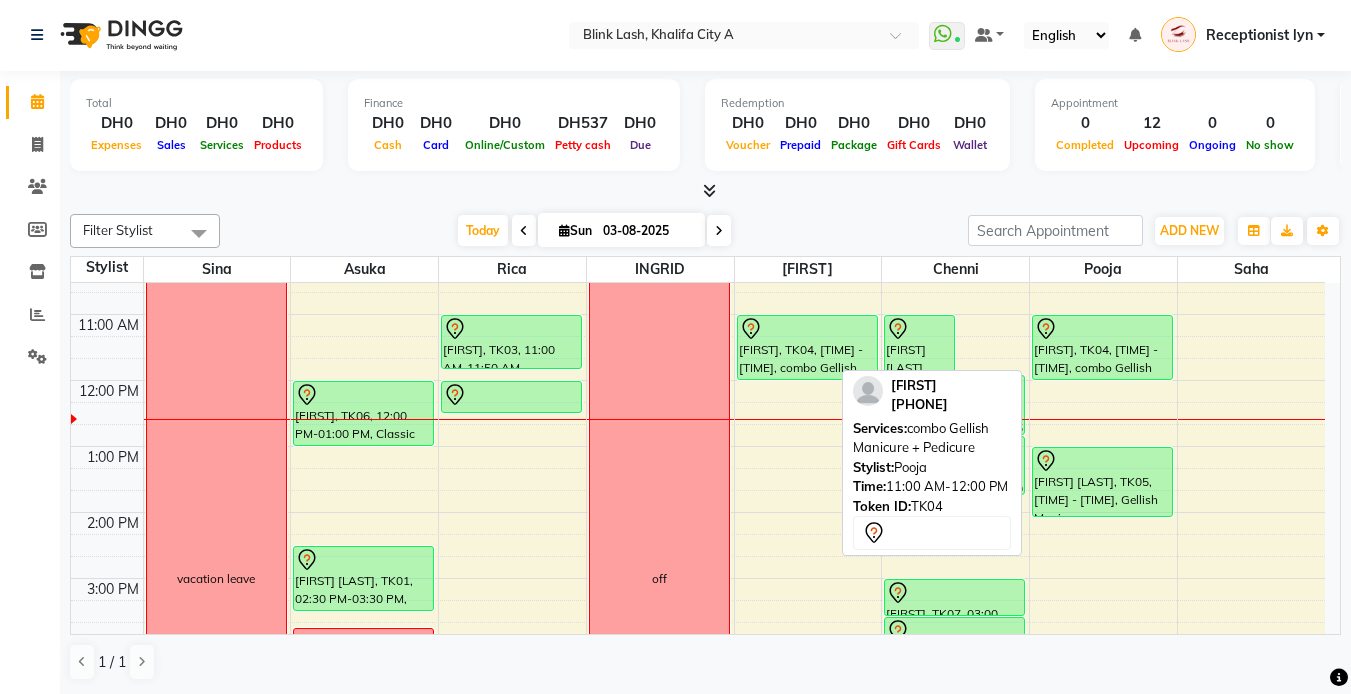 click on "[FIRST], TK04, [TIME]-[TIME],  combo Gellish Manicure + Pedicure" at bounding box center [1102, 347] 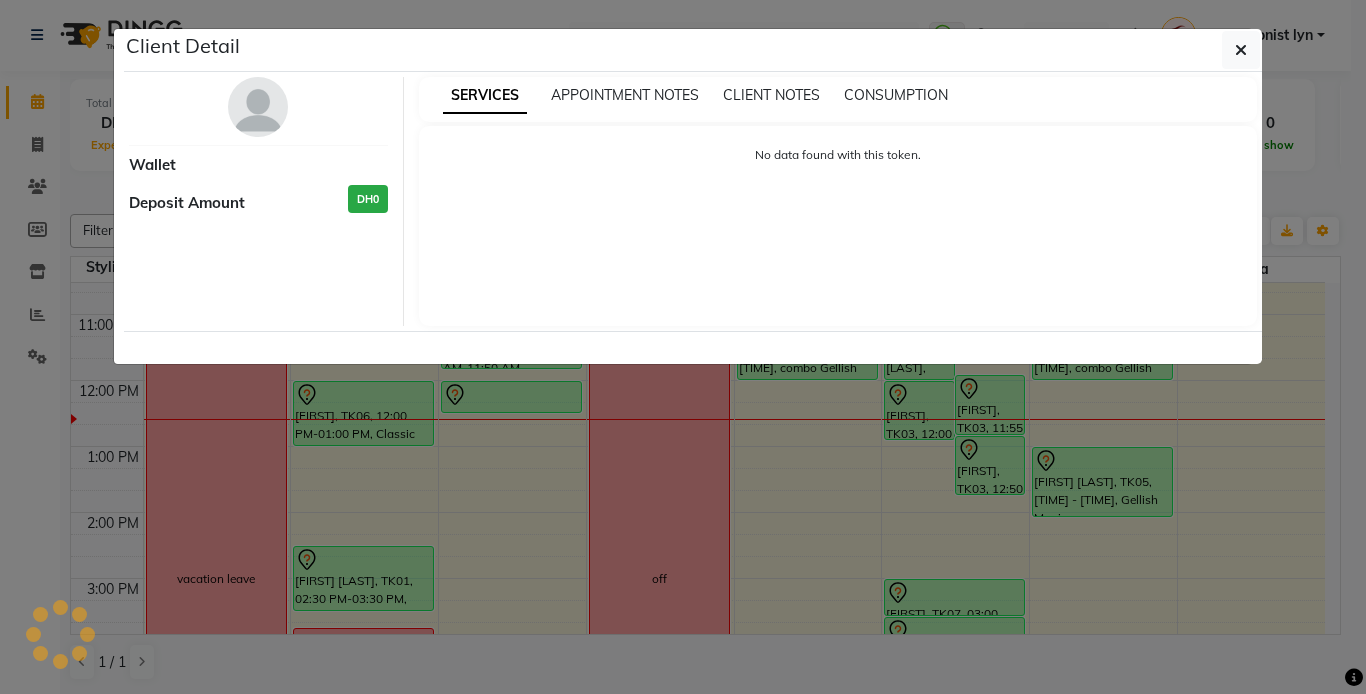 select on "7" 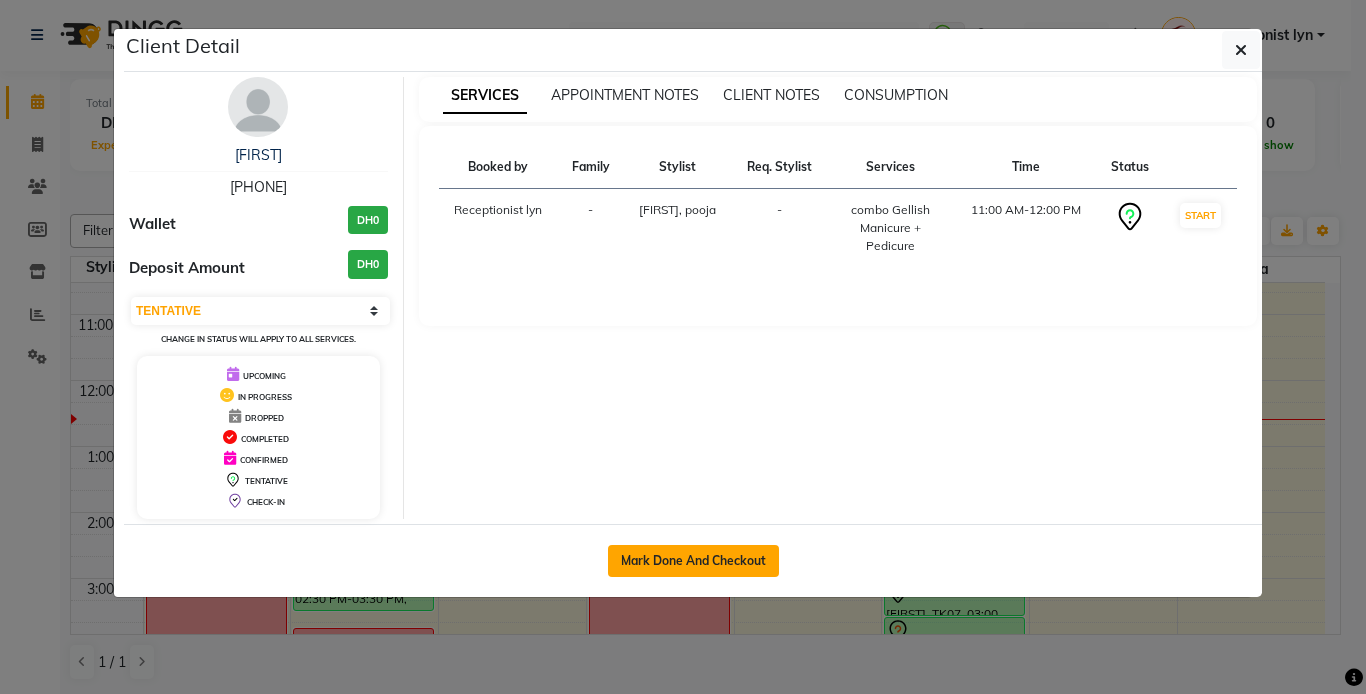 click on "Mark Done And Checkout" 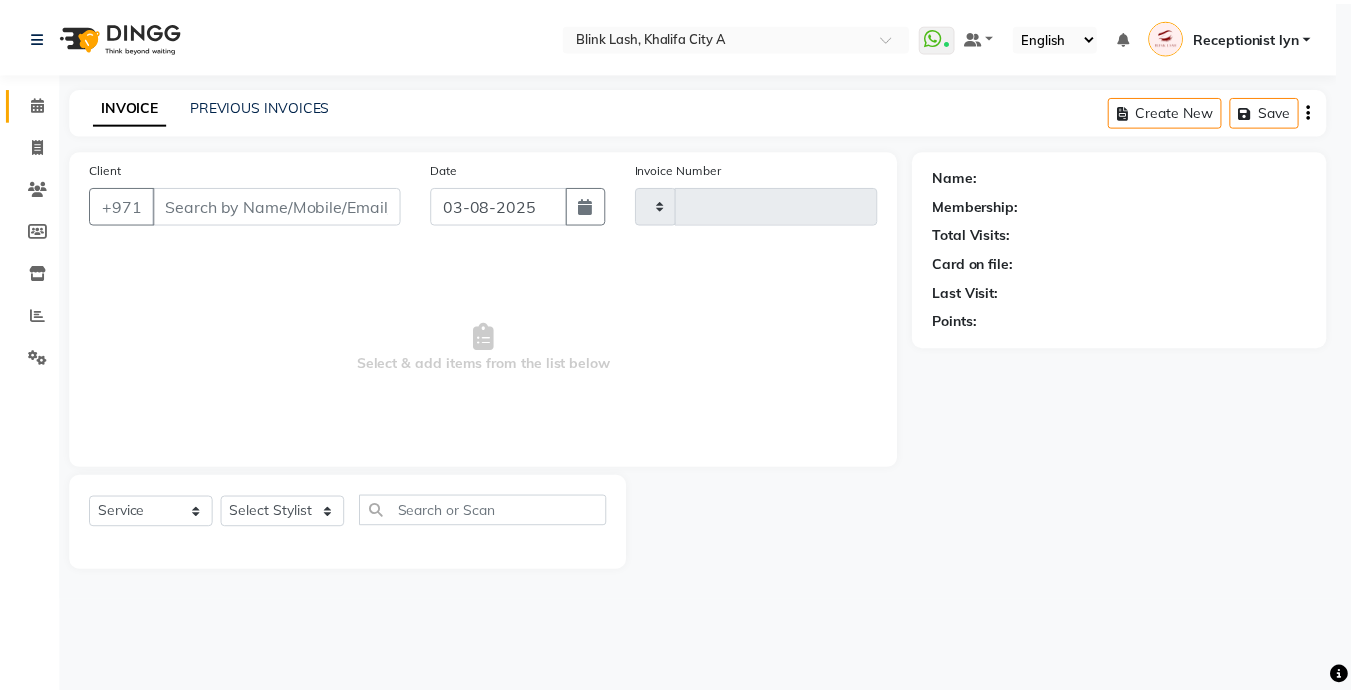 scroll, scrollTop: 0, scrollLeft: 0, axis: both 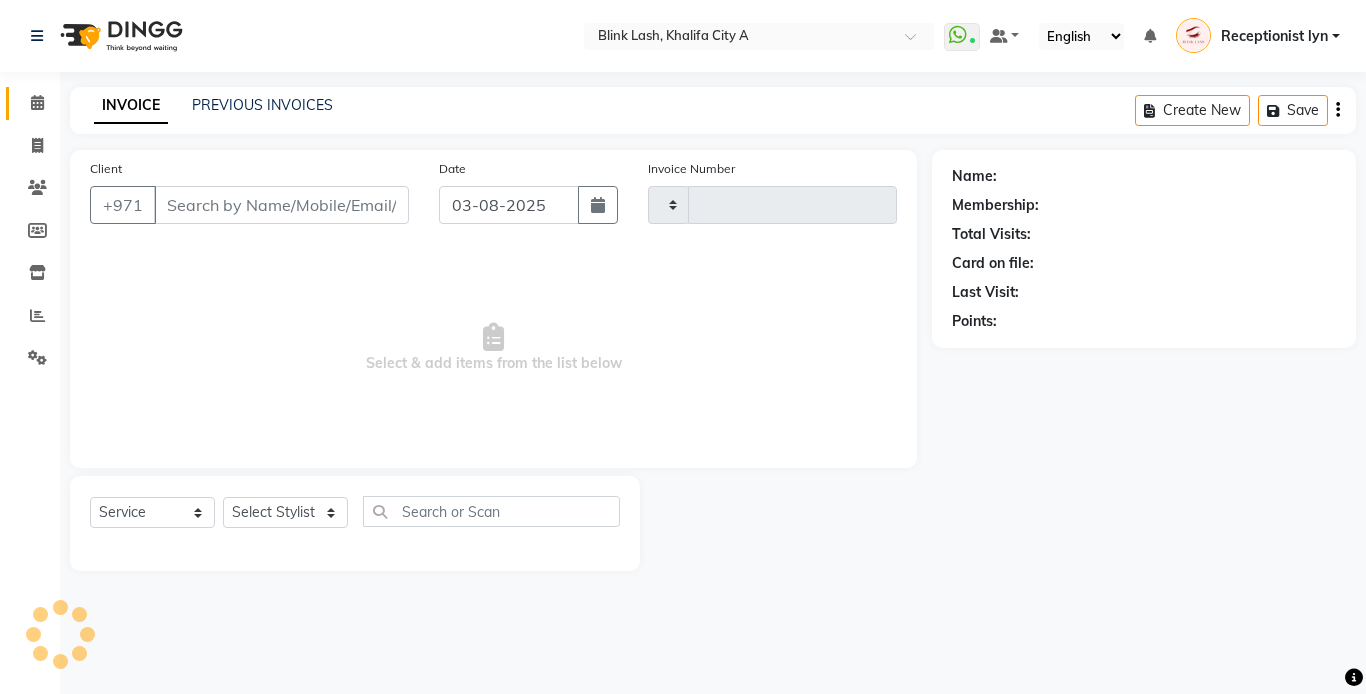 type on "1216" 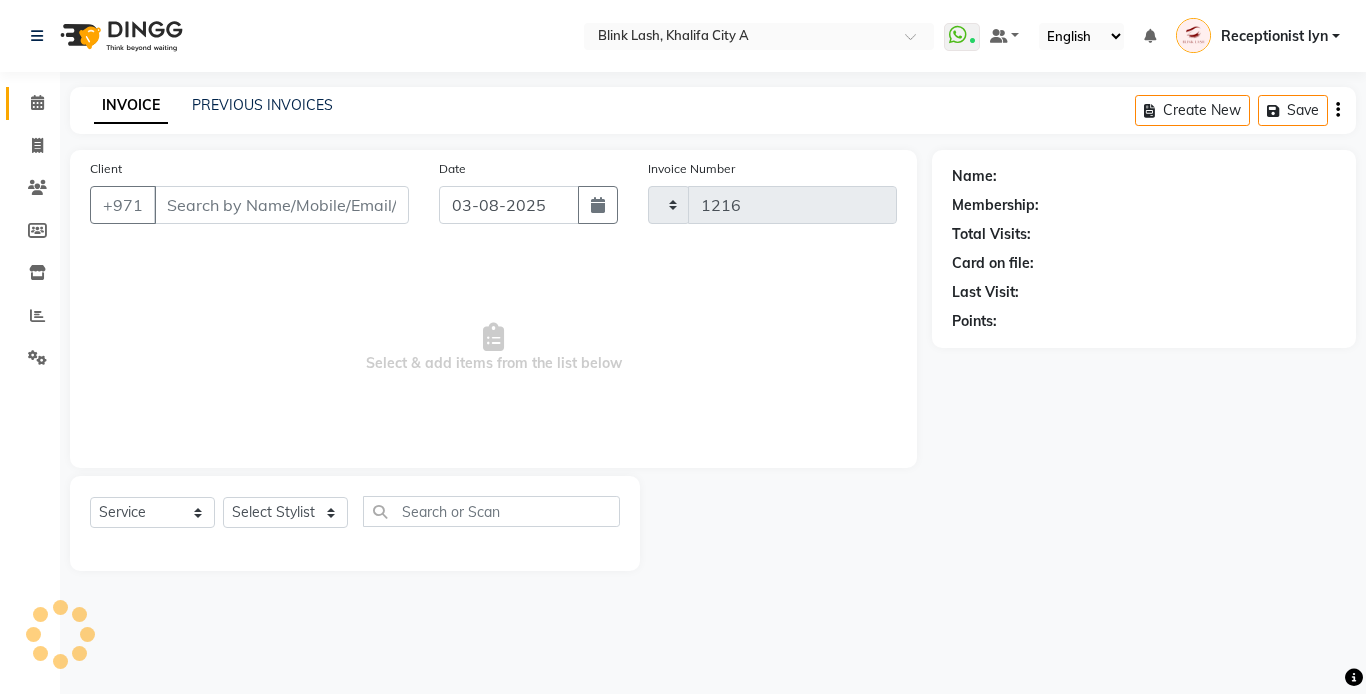 select on "5970" 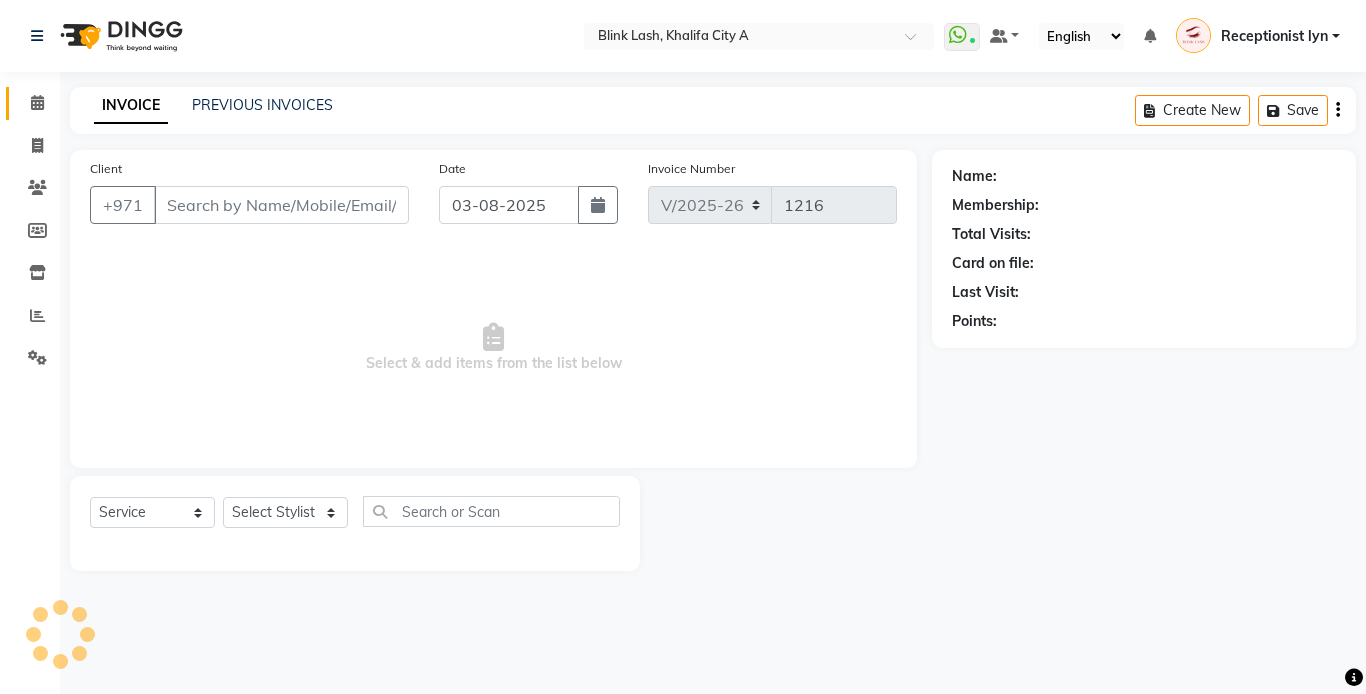 type on "524995415" 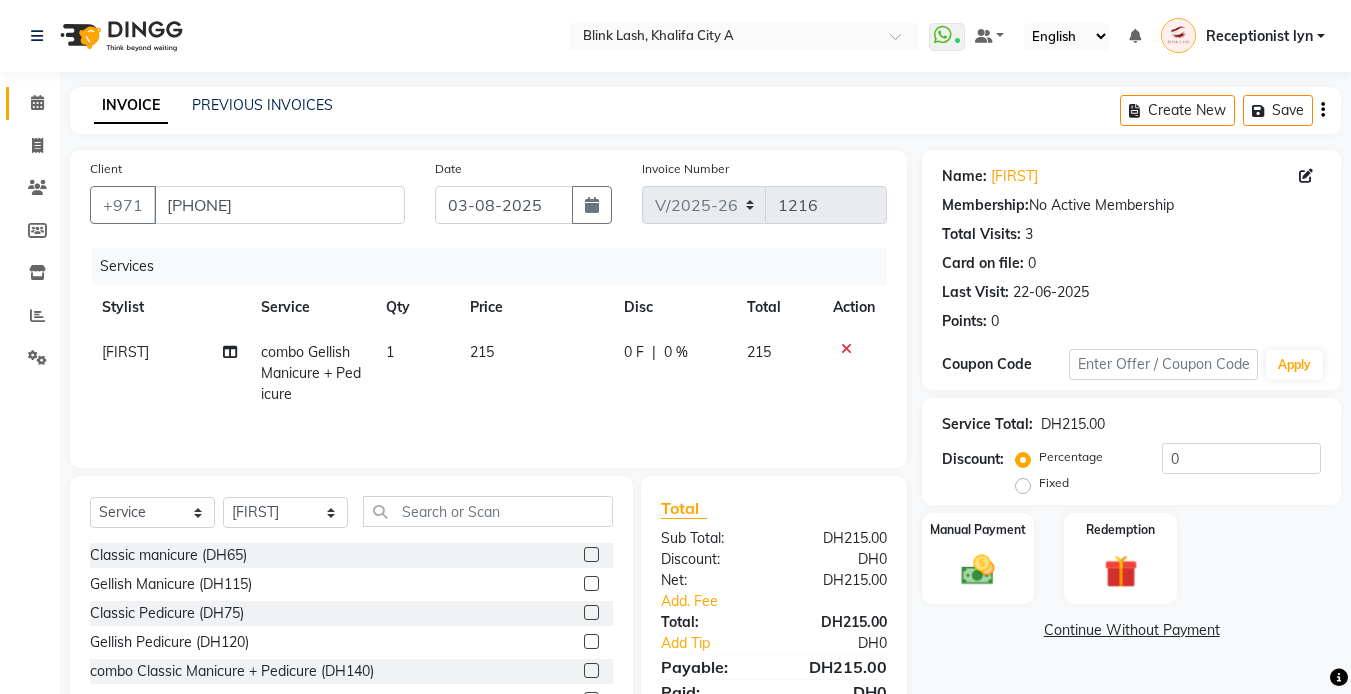 scroll, scrollTop: 107, scrollLeft: 0, axis: vertical 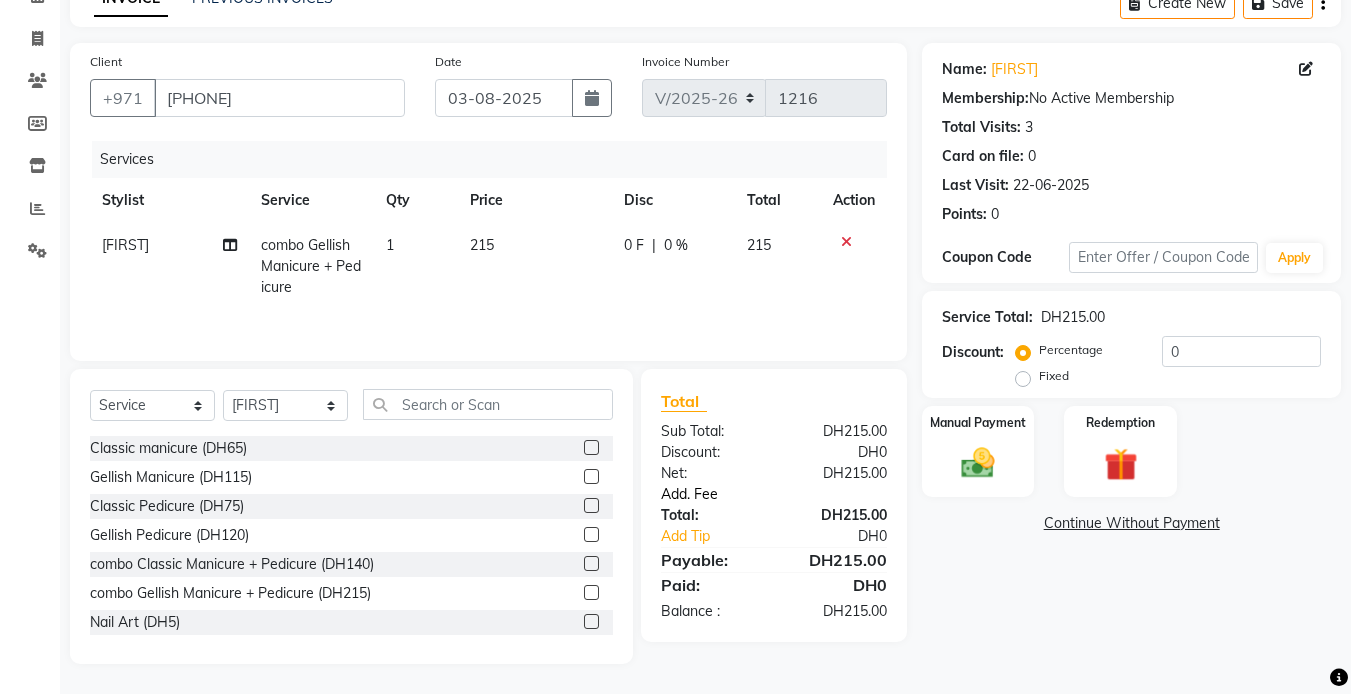 click on "Add. Fee" 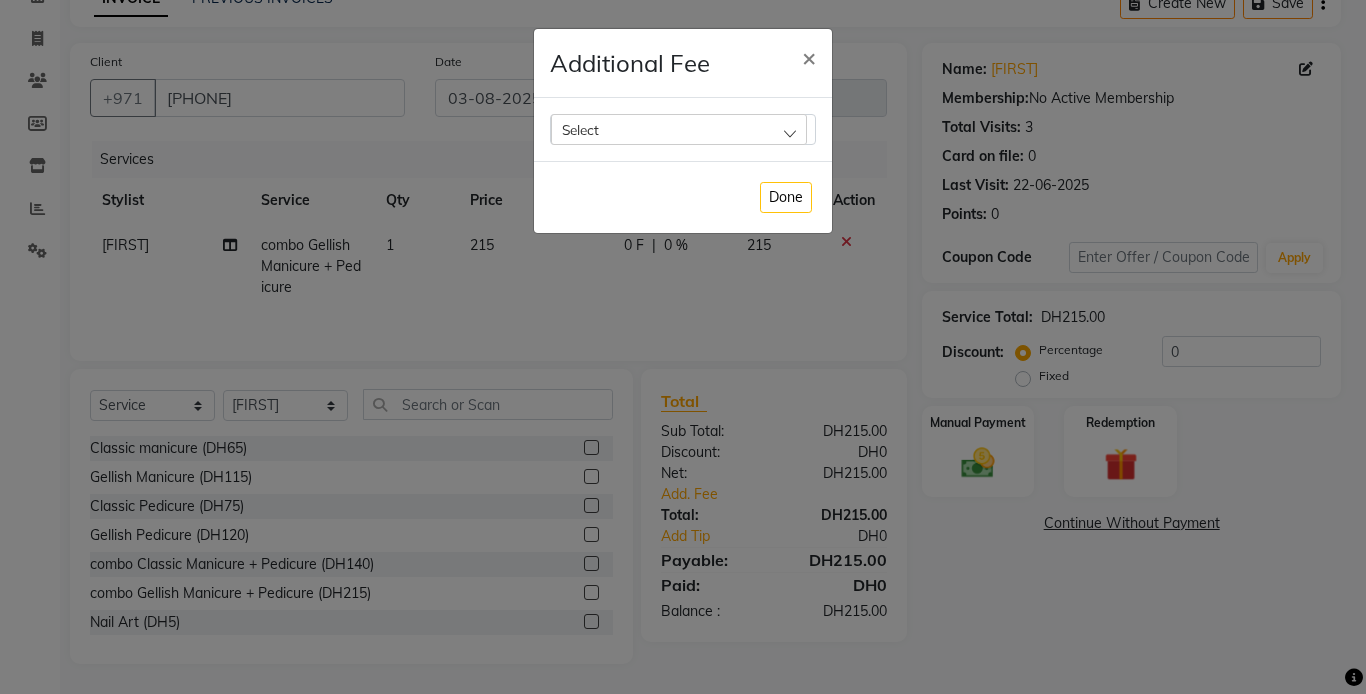 click on "Select" 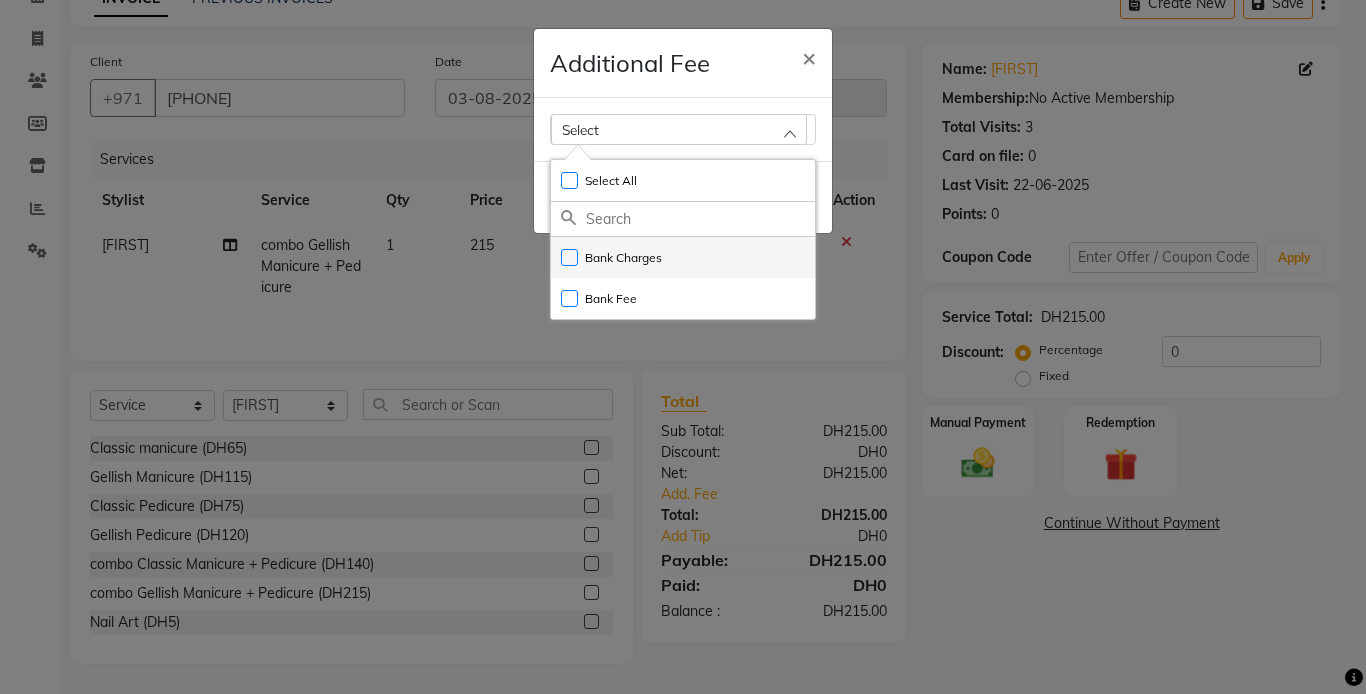 click on "Bank Charges" 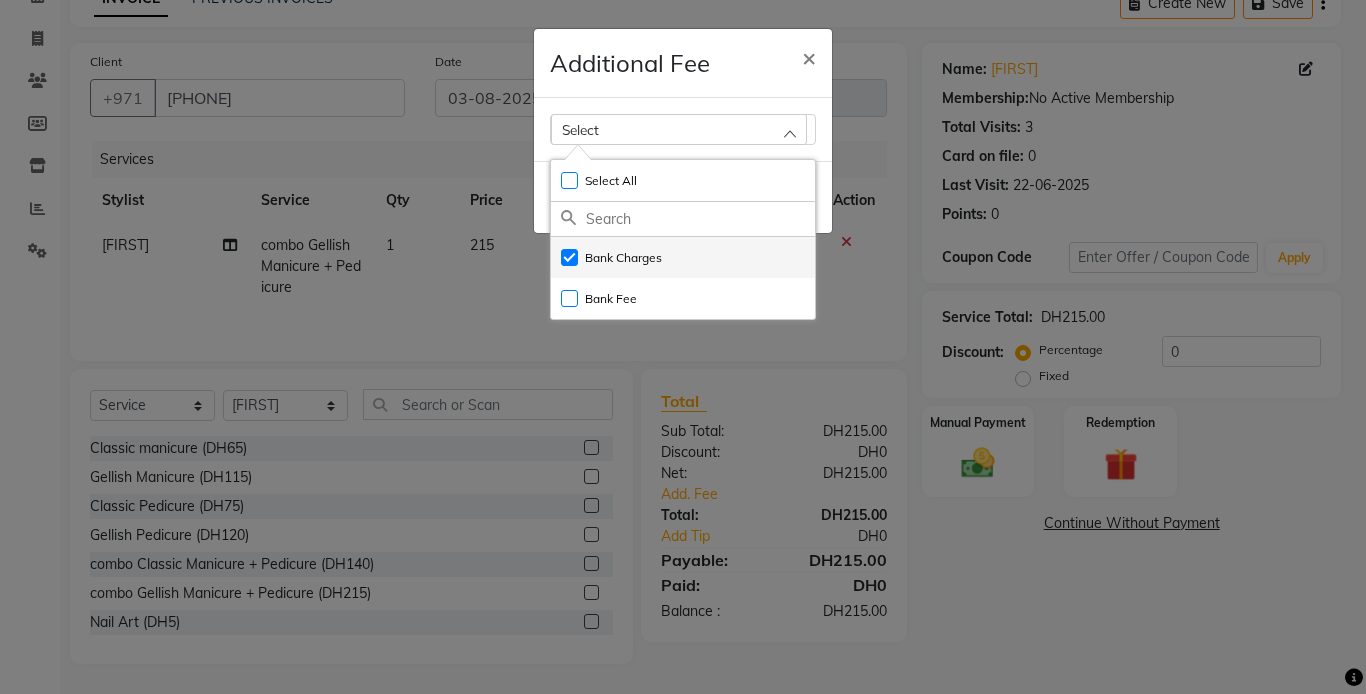 checkbox on "true" 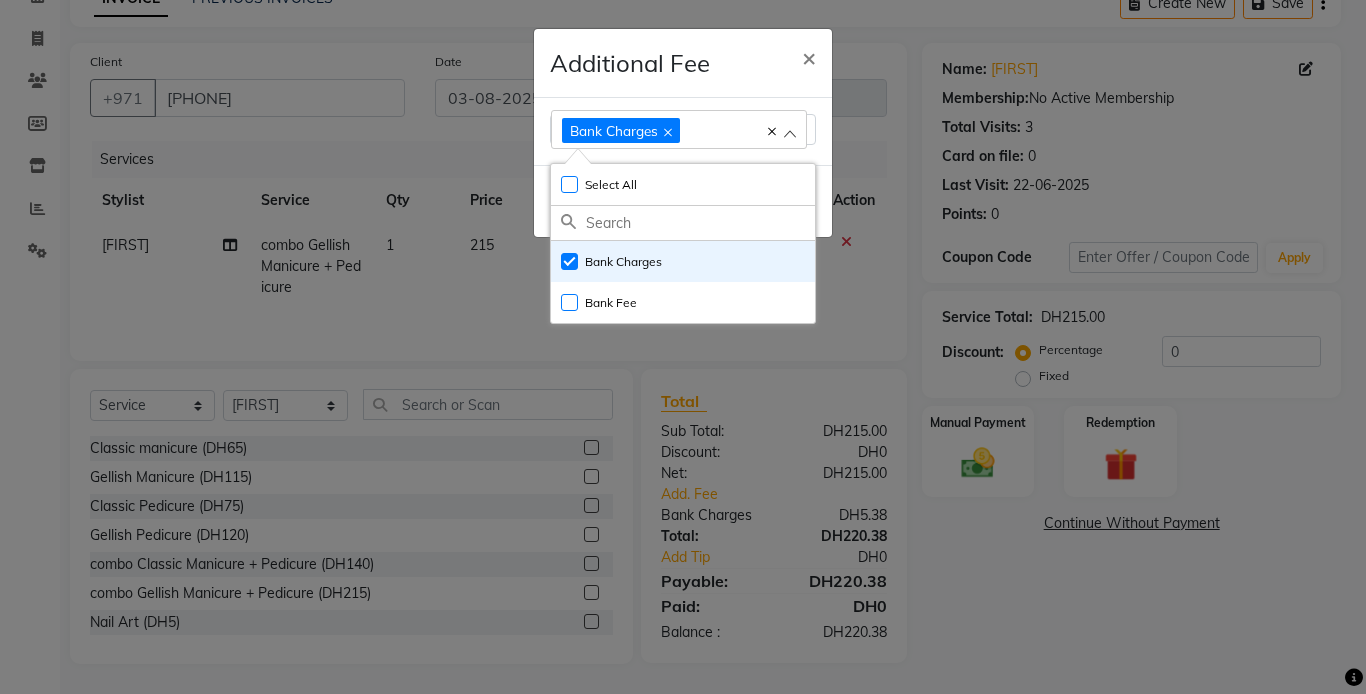 click on "Additional Fee × Bank Charges Select All UnSelect All Bank Charges Bank Fee  Done" 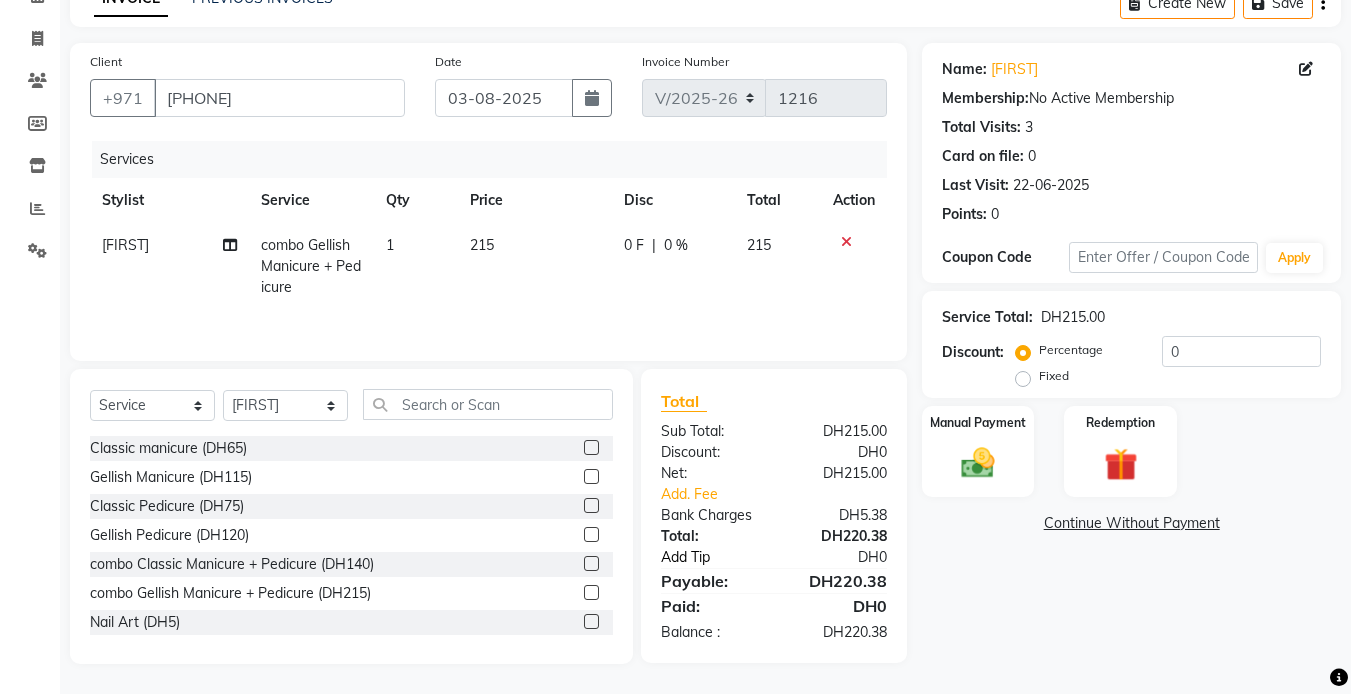 click on "Add Tip" 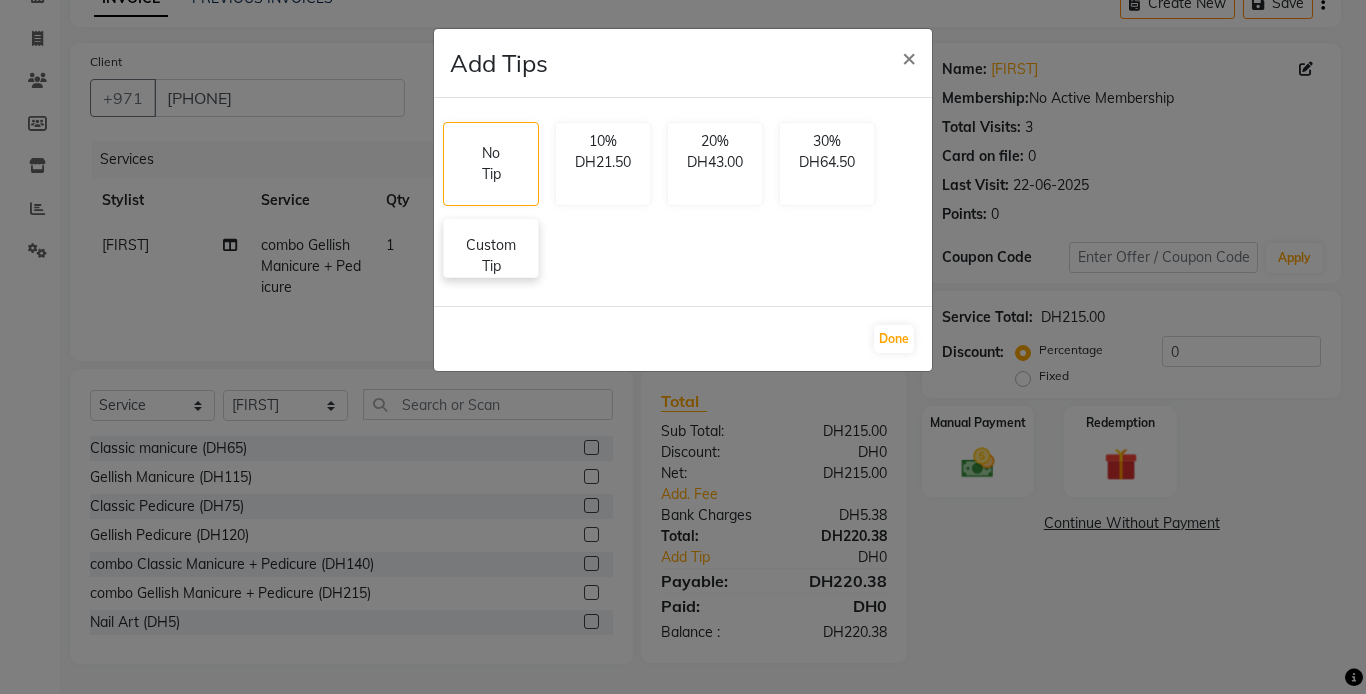 click on "Custom Tip" 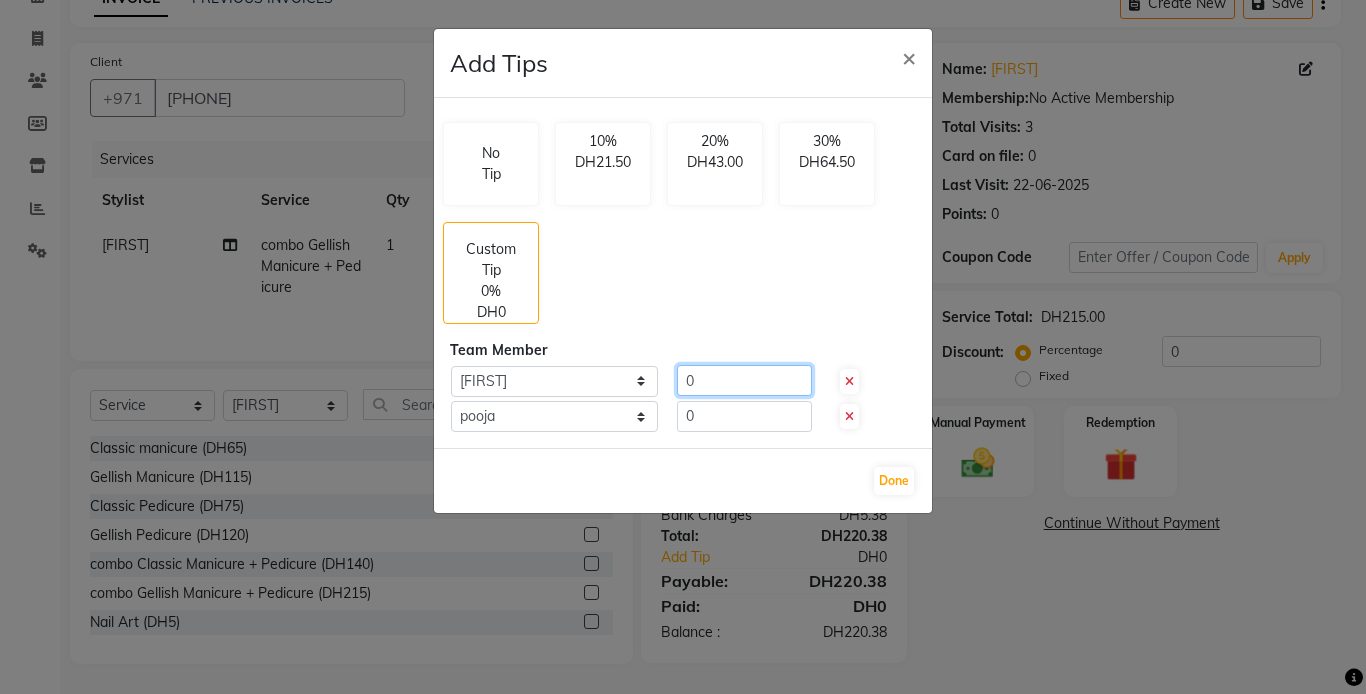 click on "0" 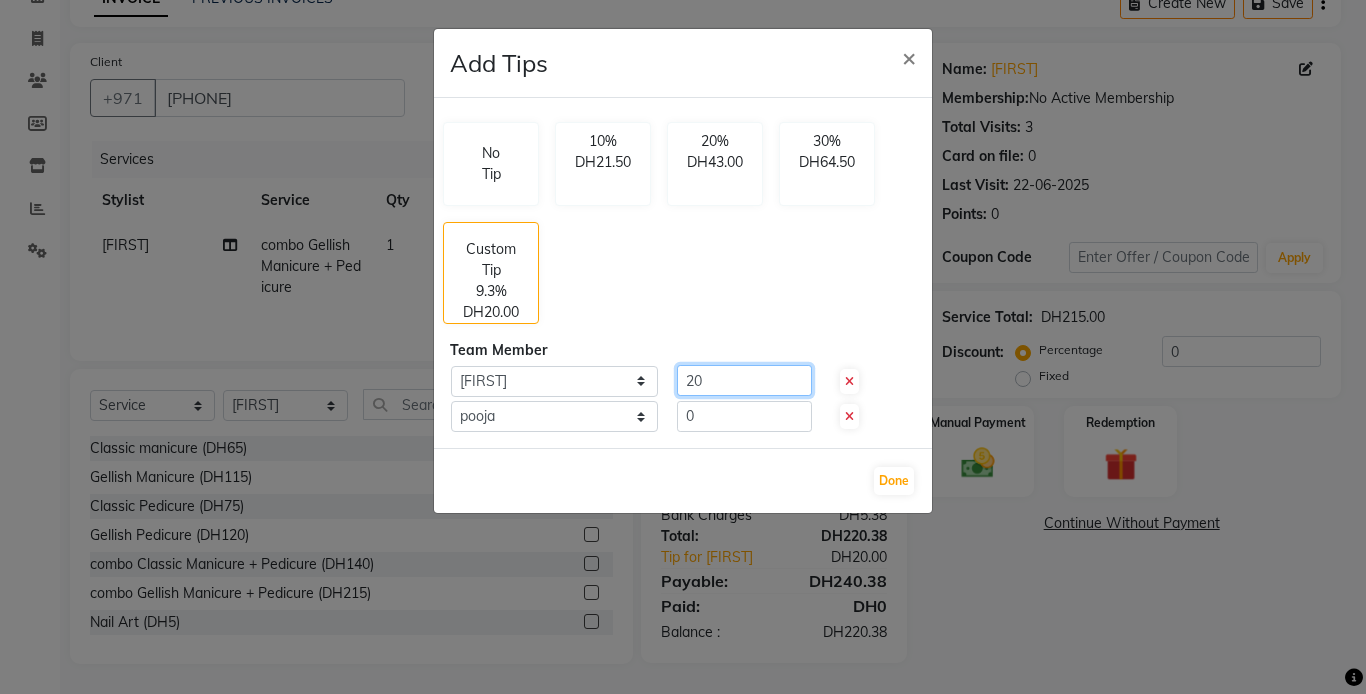 type on "20" 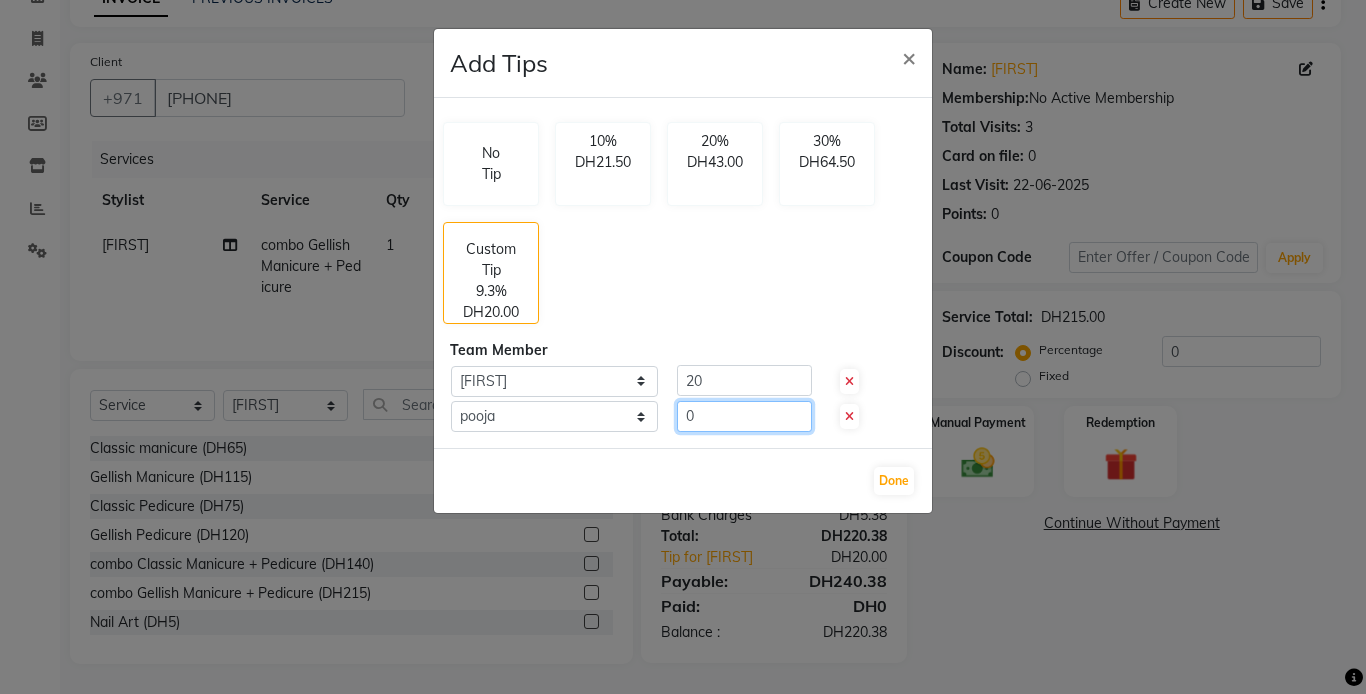 click on "0" 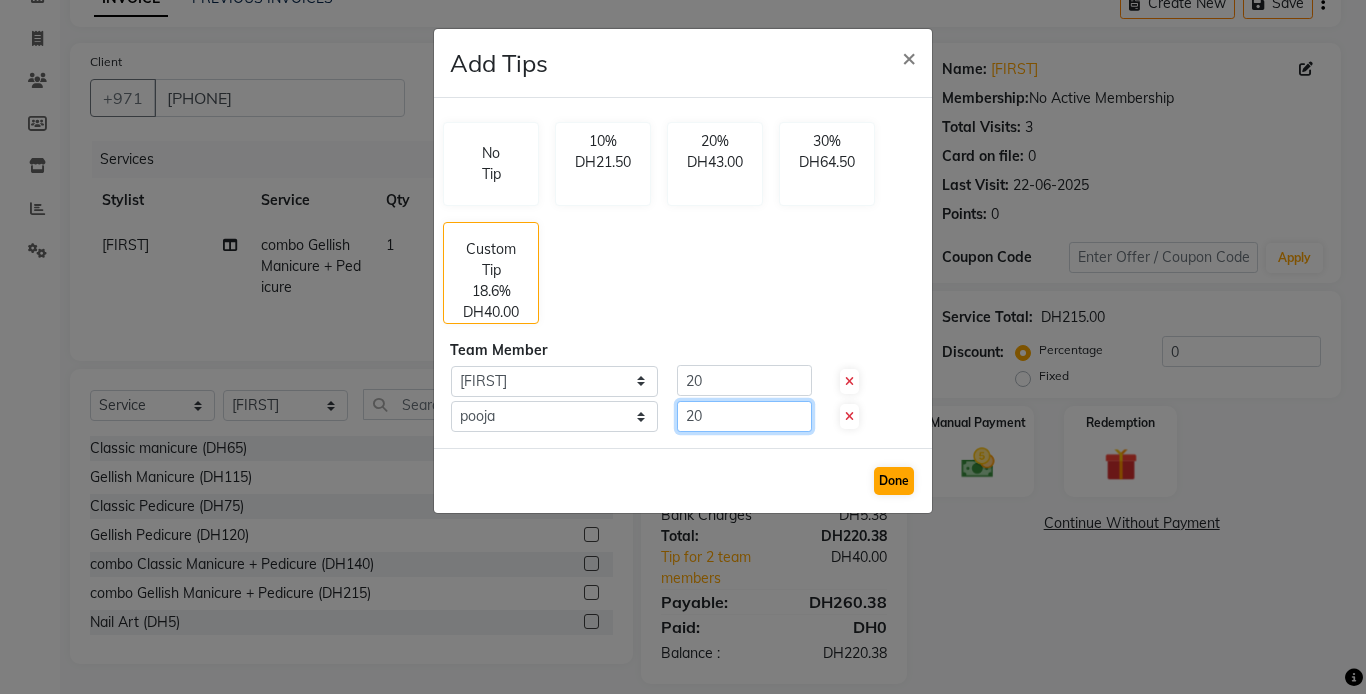 type on "20" 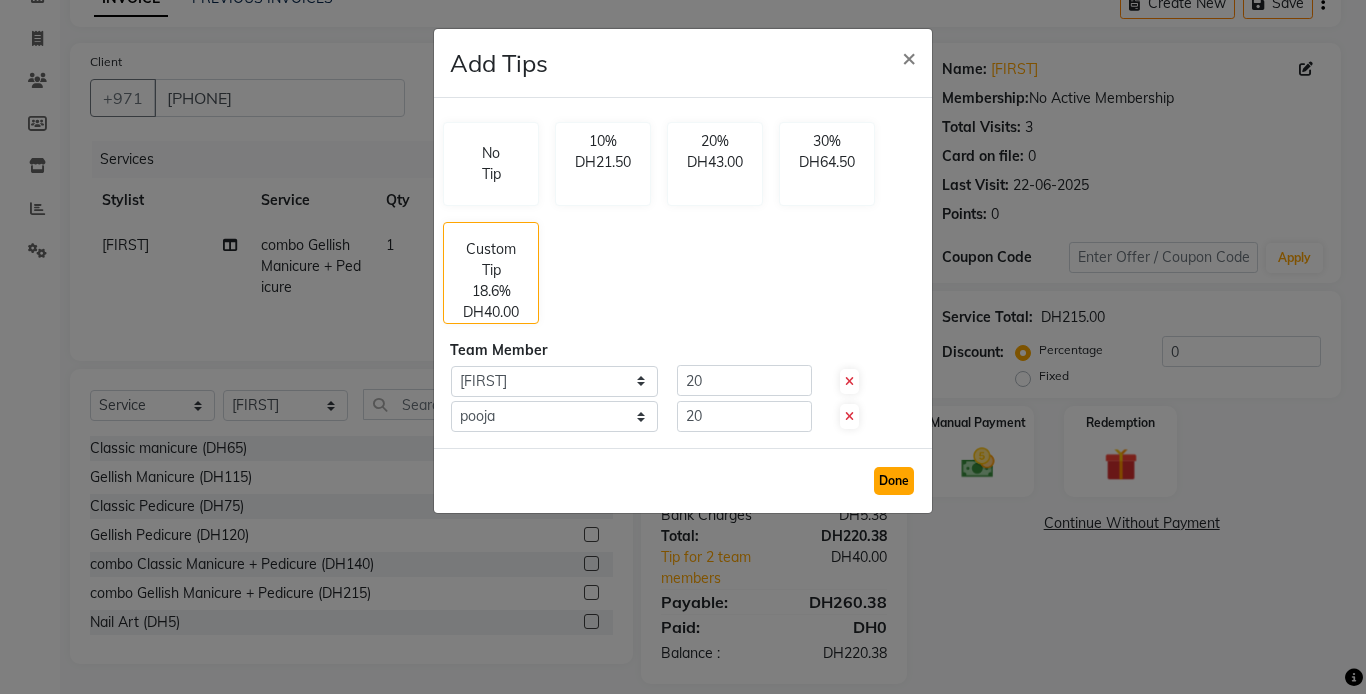click on "Done" 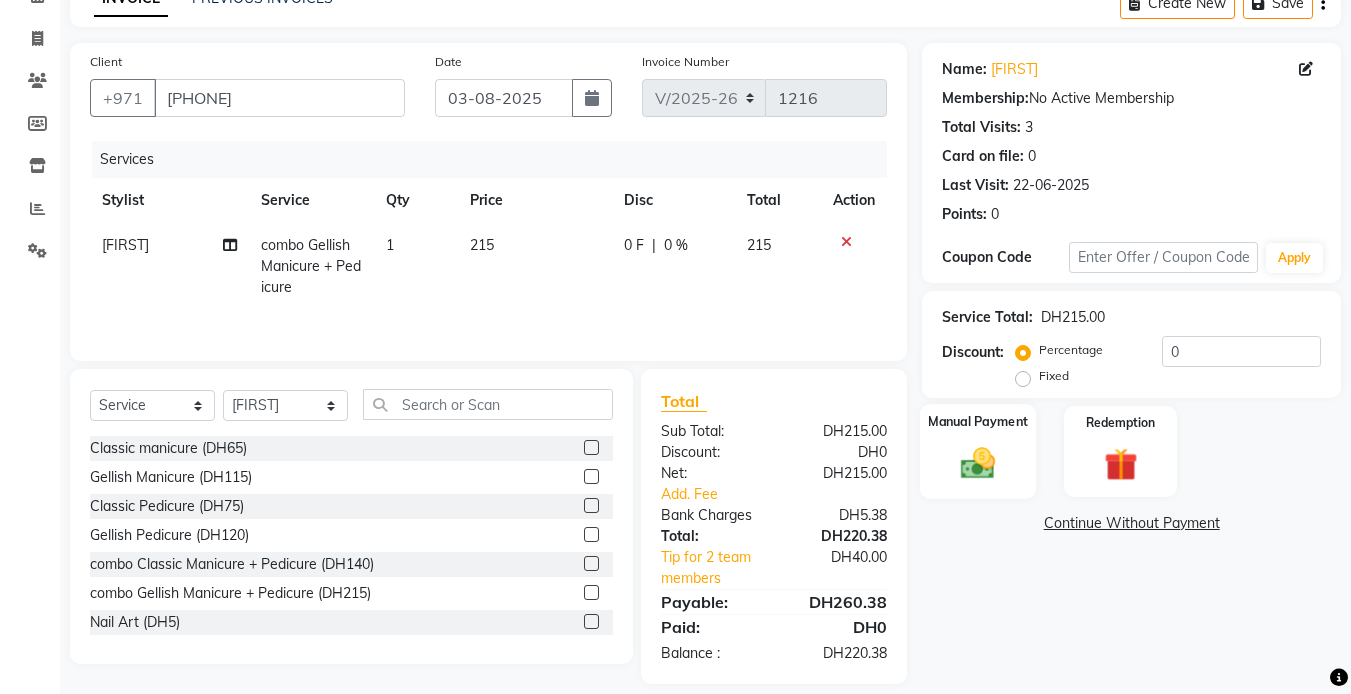 click 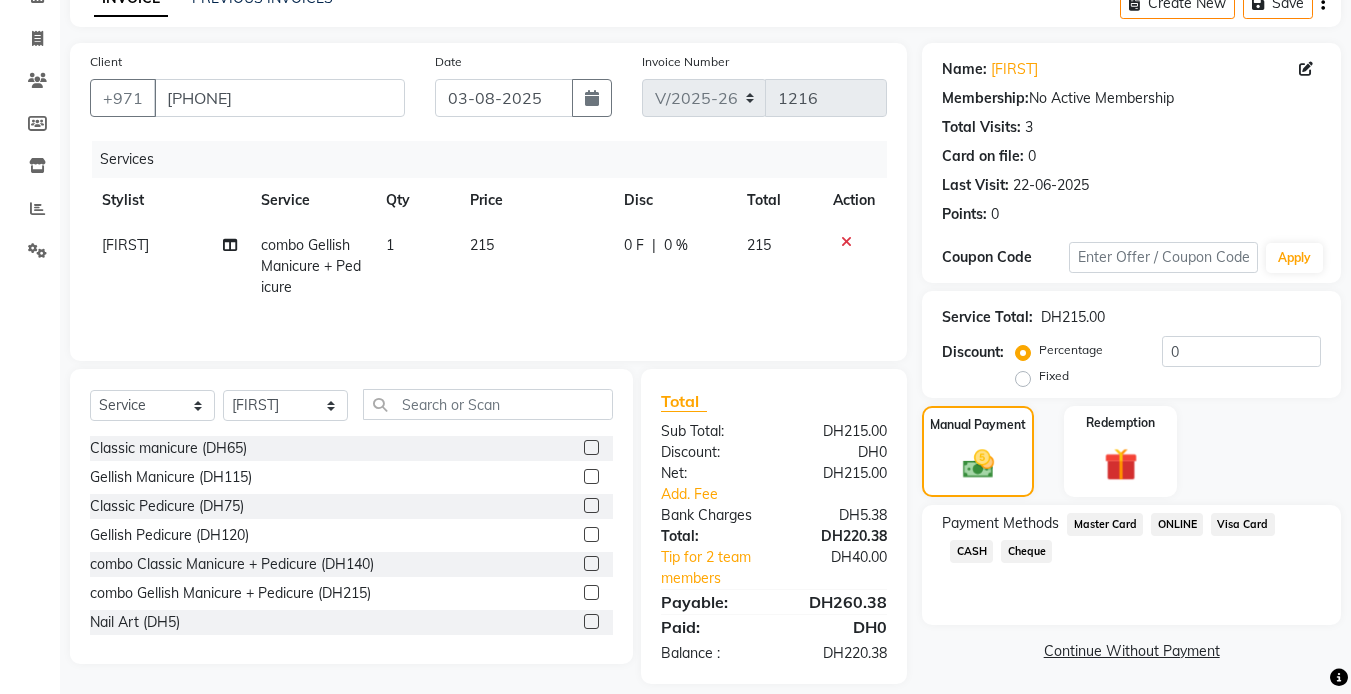 click on "Visa Card" 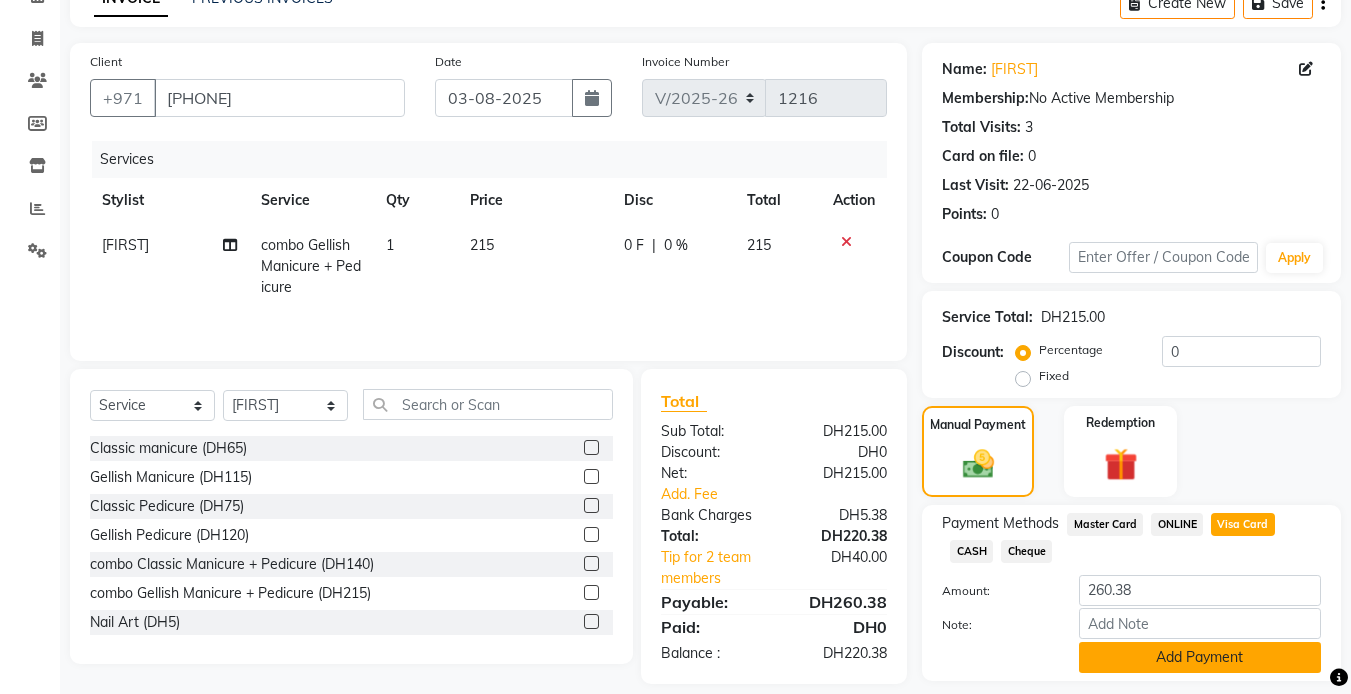 click on "Add Payment" 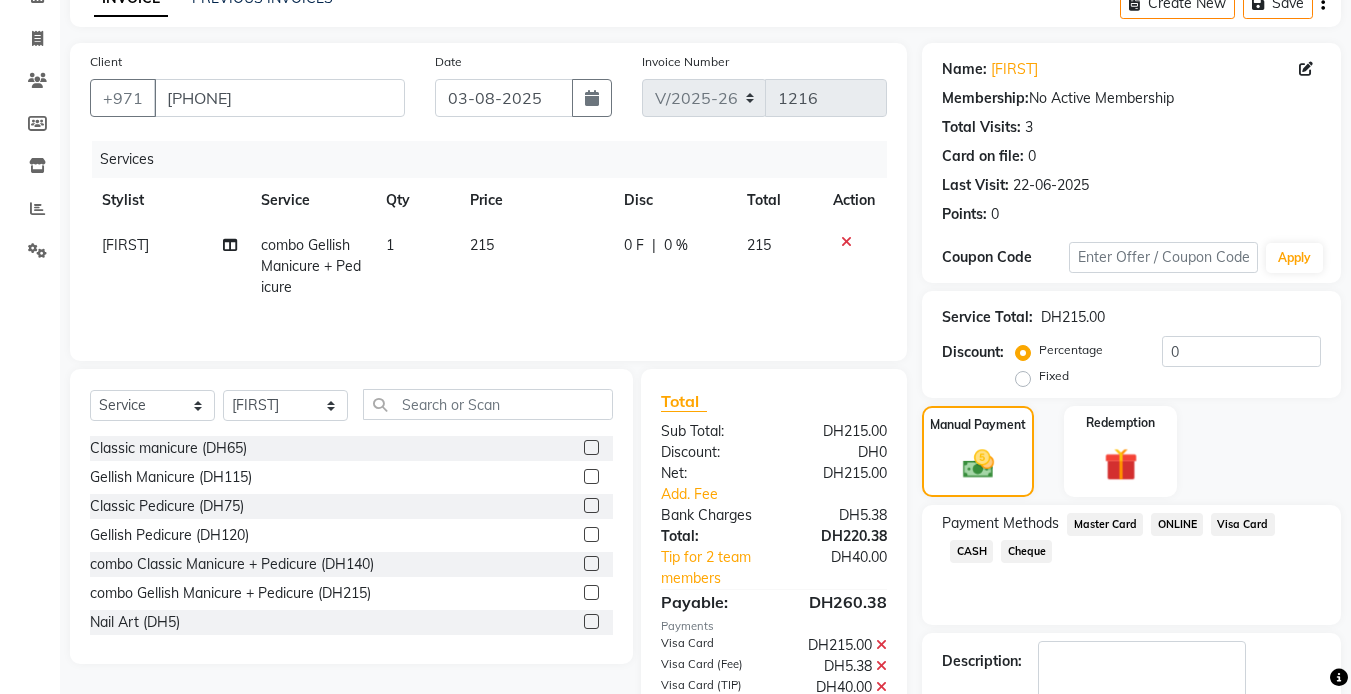 scroll, scrollTop: 222, scrollLeft: 0, axis: vertical 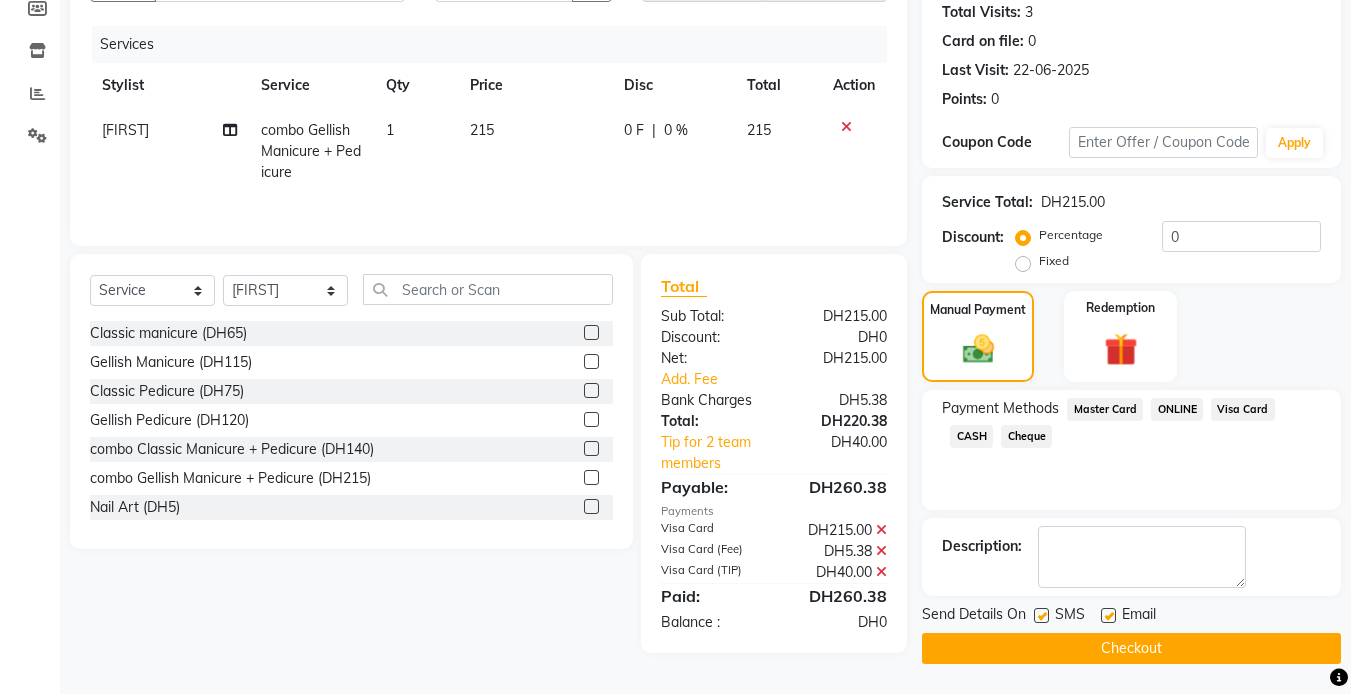 click on "Checkout" 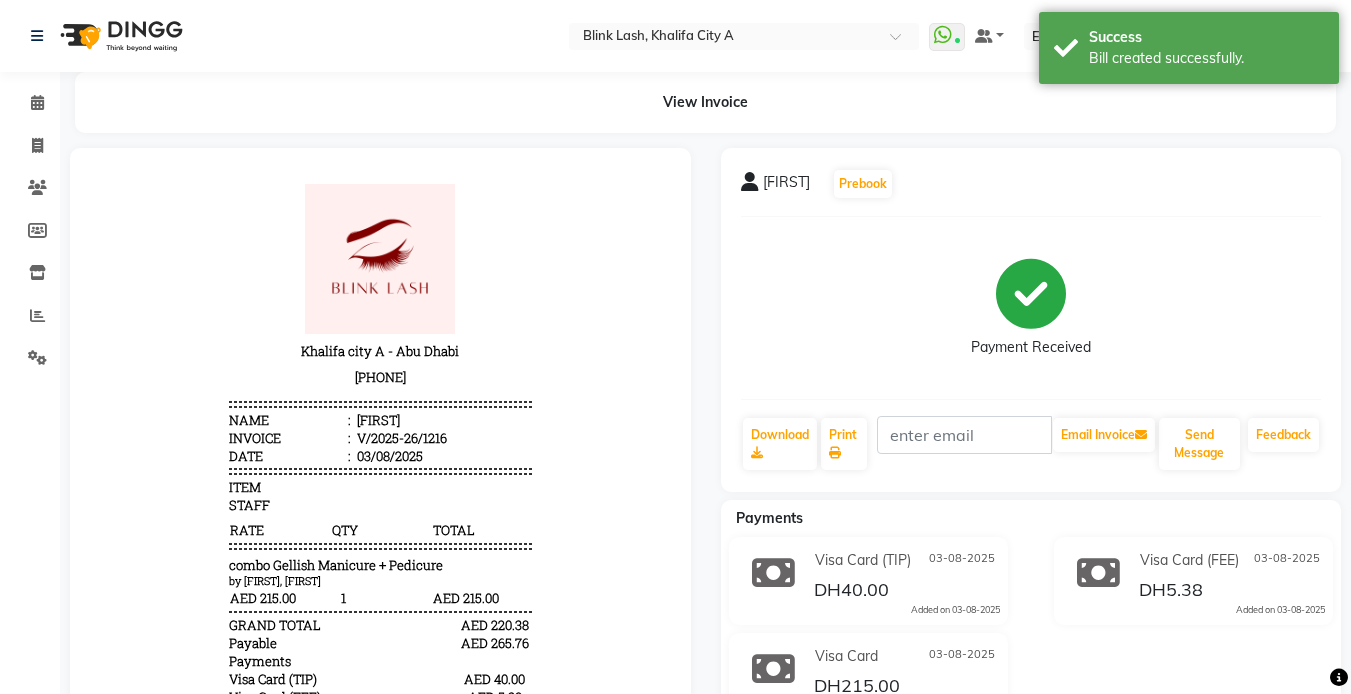 scroll, scrollTop: 0, scrollLeft: 0, axis: both 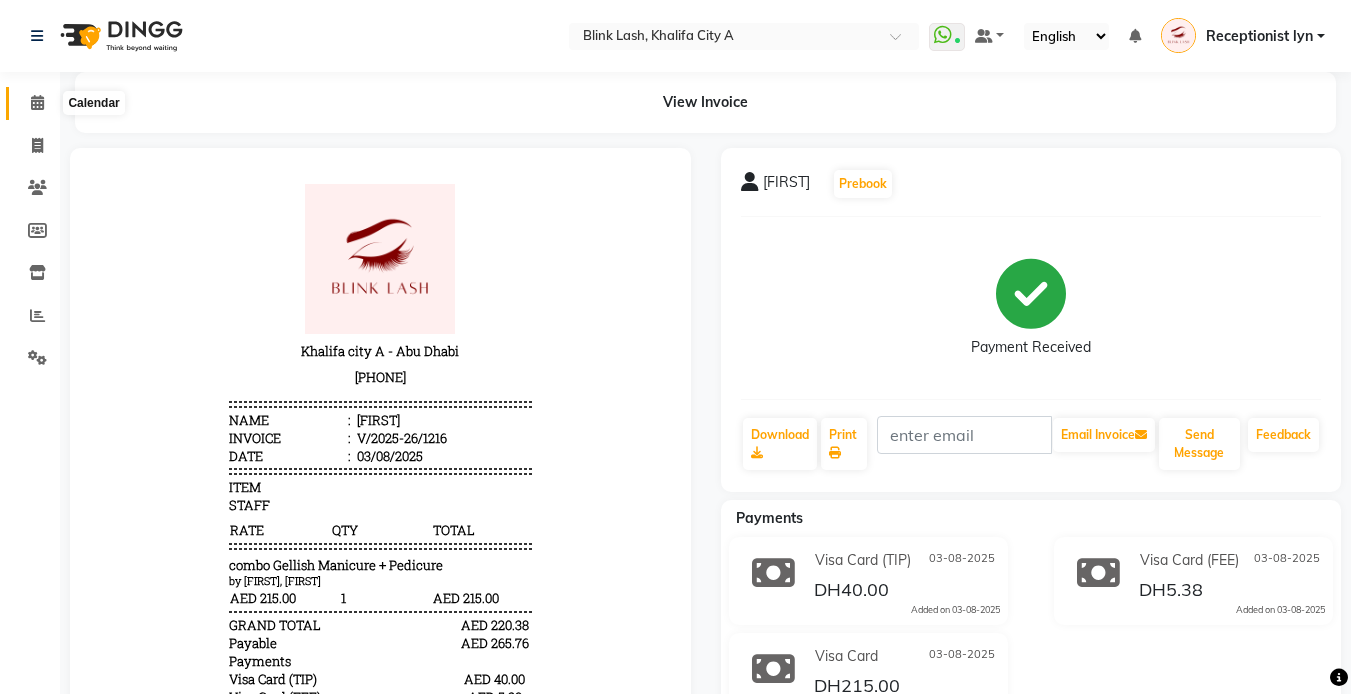 click 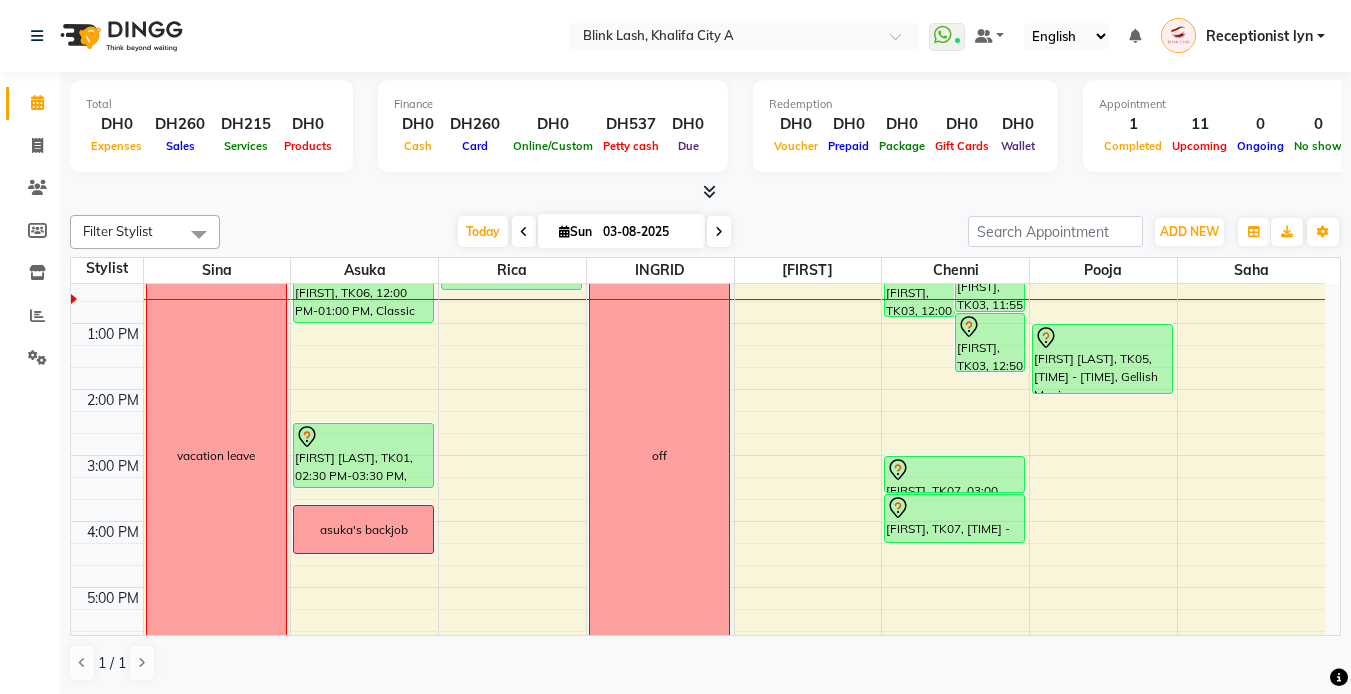 scroll, scrollTop: 100, scrollLeft: 0, axis: vertical 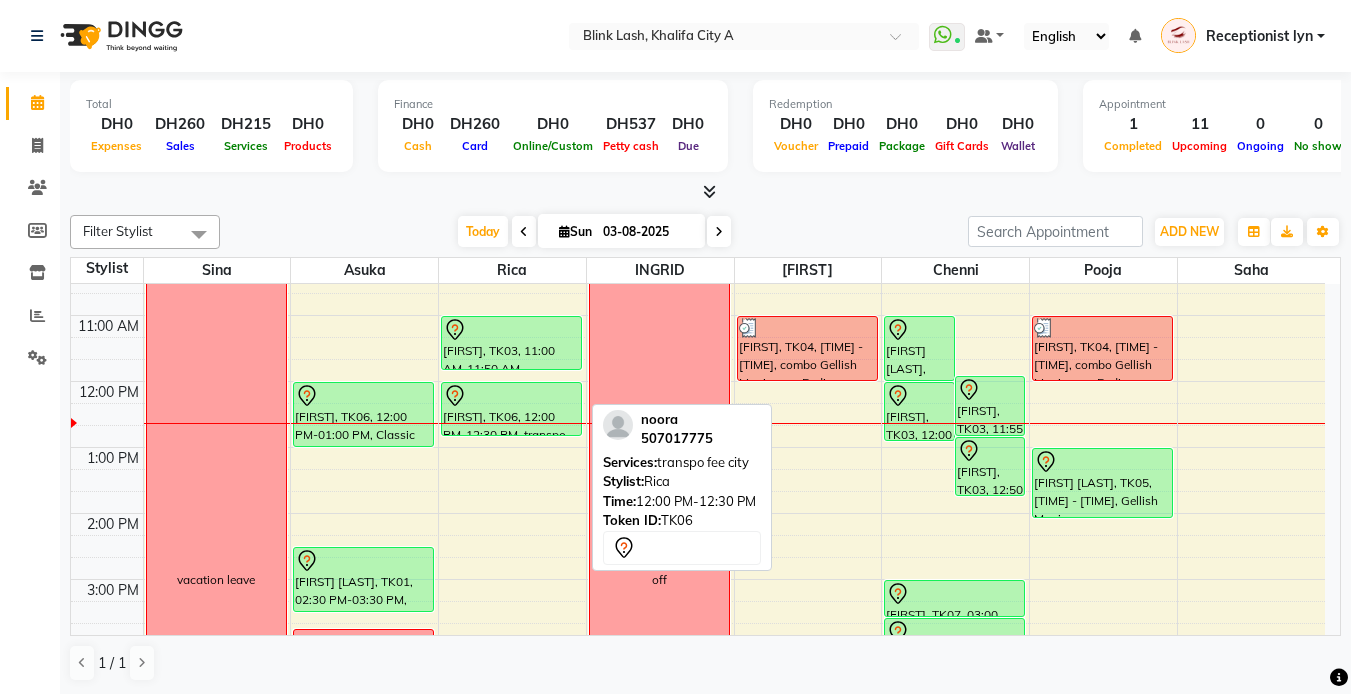 drag, startPoint x: 496, startPoint y: 414, endPoint x: 504, endPoint y: 447, distance: 33.955853 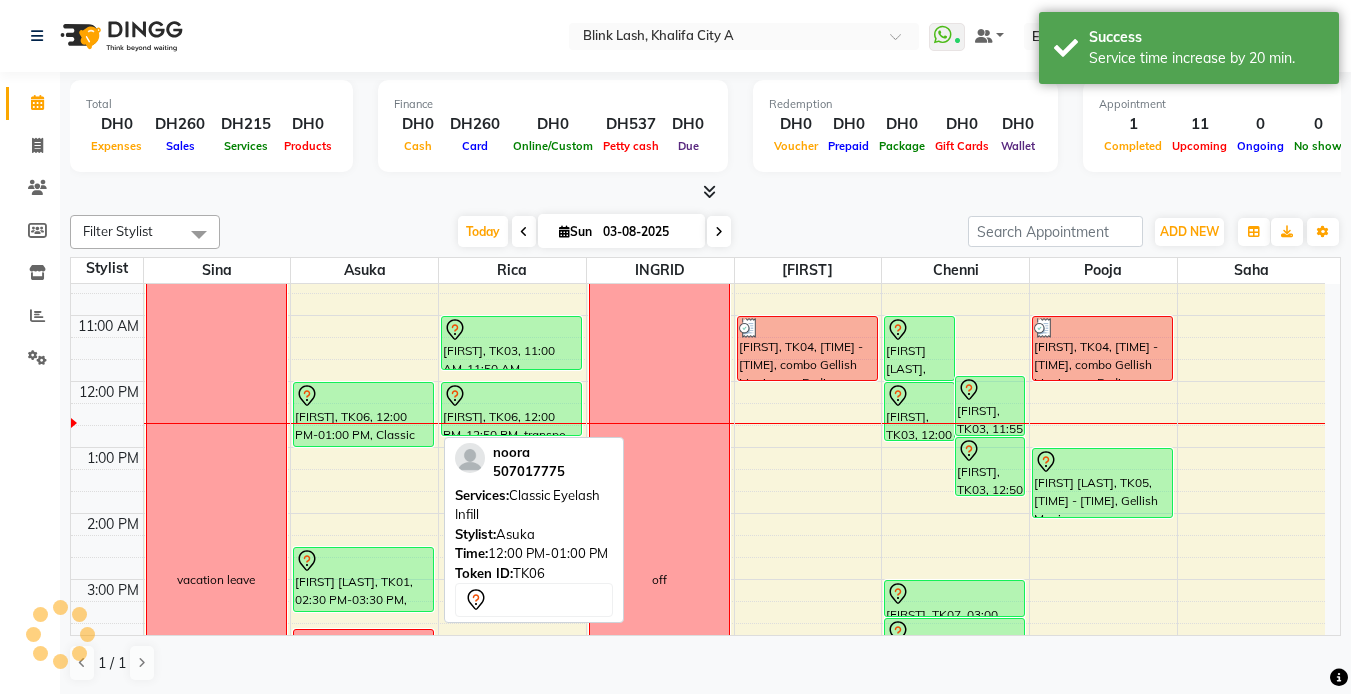 click on "[FIRST], TK06, [TIME]-[TIME], Classic Eyelash Infill" at bounding box center [363, 414] 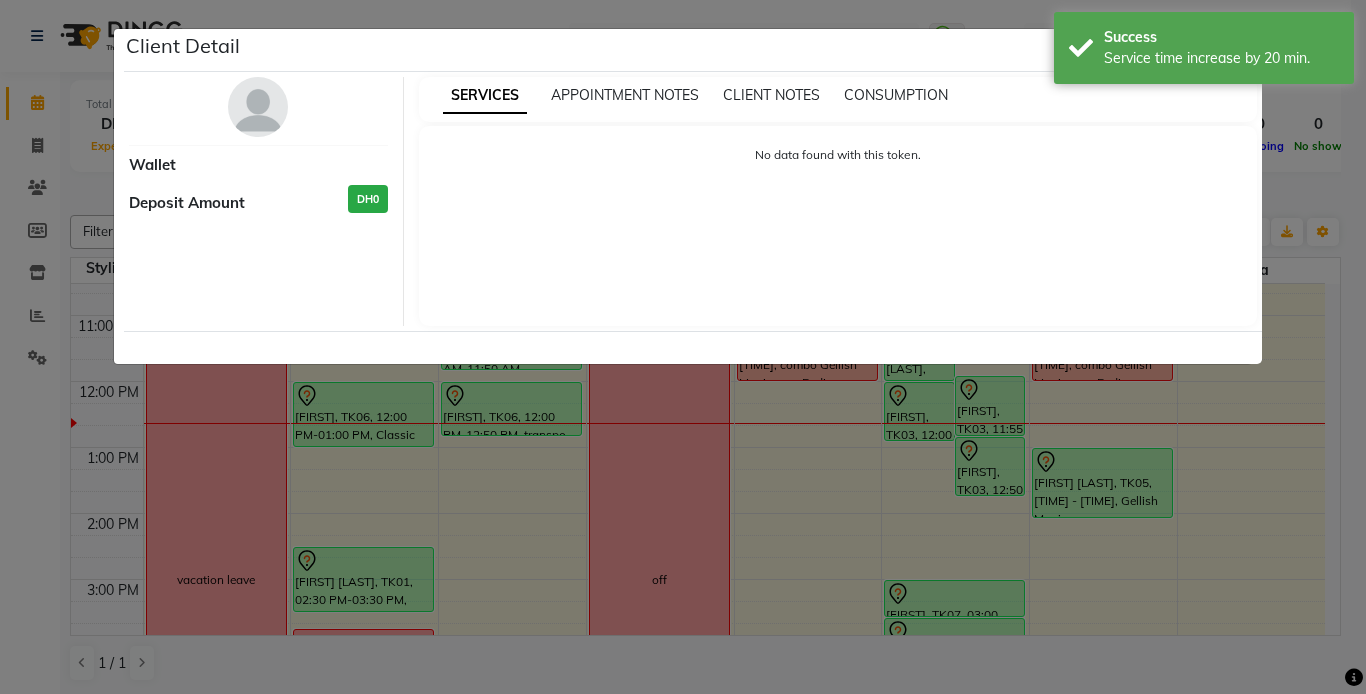 select on "7" 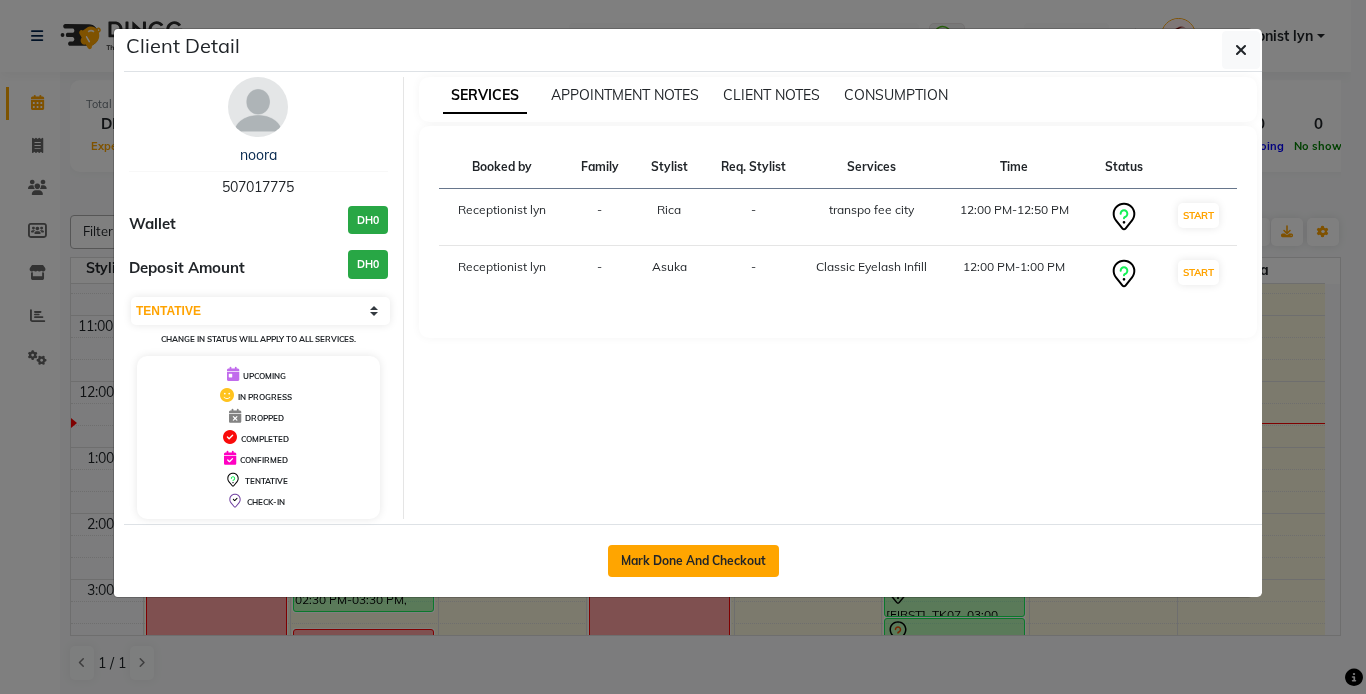 click on "Mark Done And Checkout" 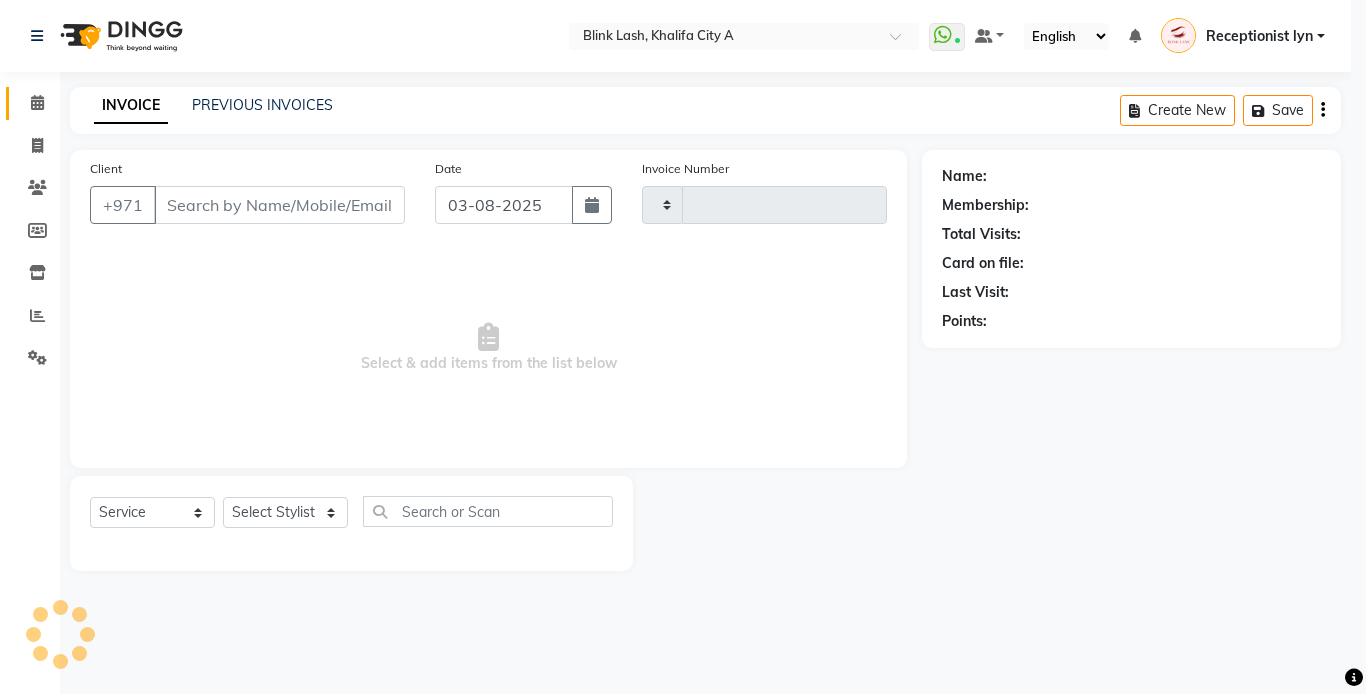 type on "1217" 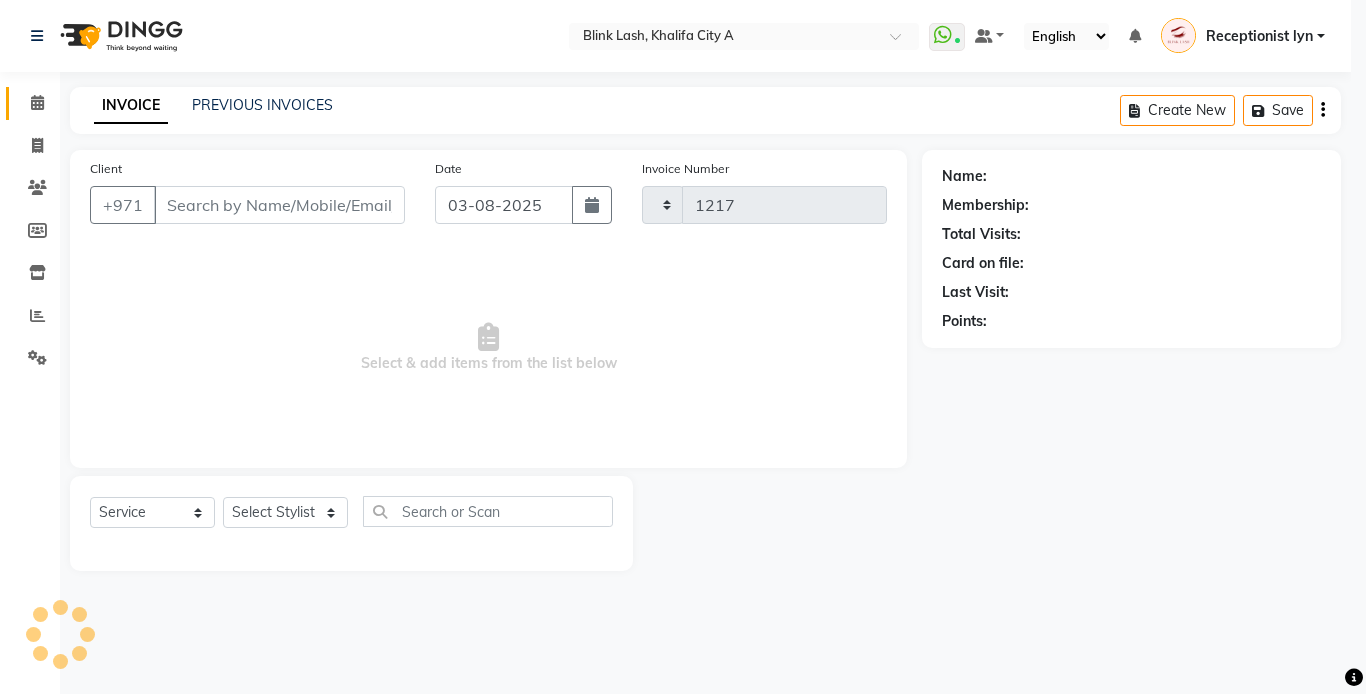 select on "5970" 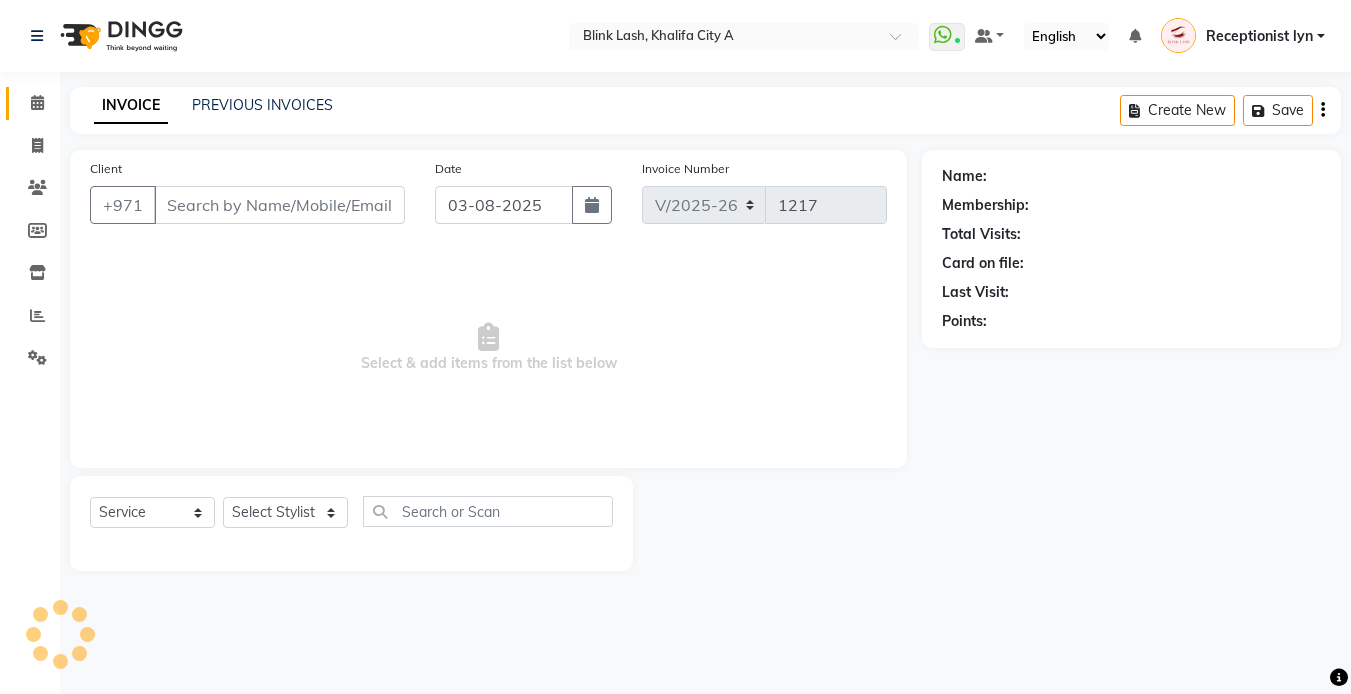 type on "507017775" 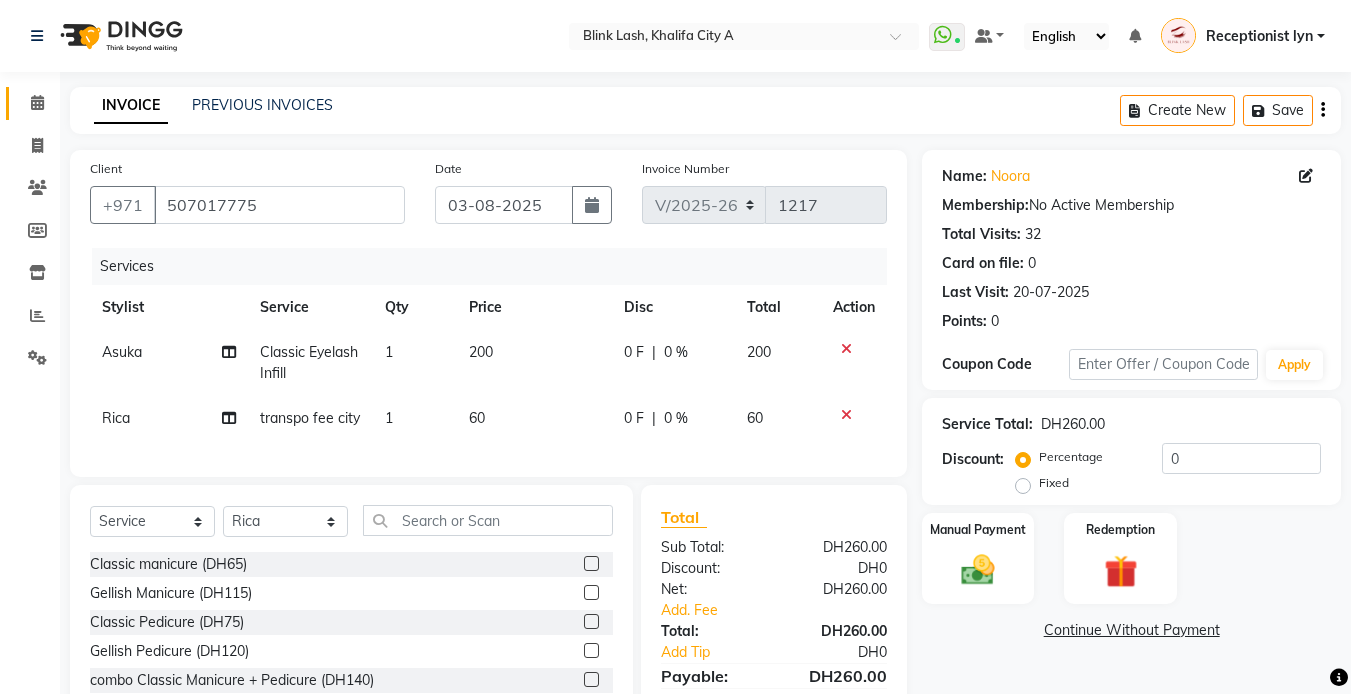 scroll, scrollTop: 131, scrollLeft: 0, axis: vertical 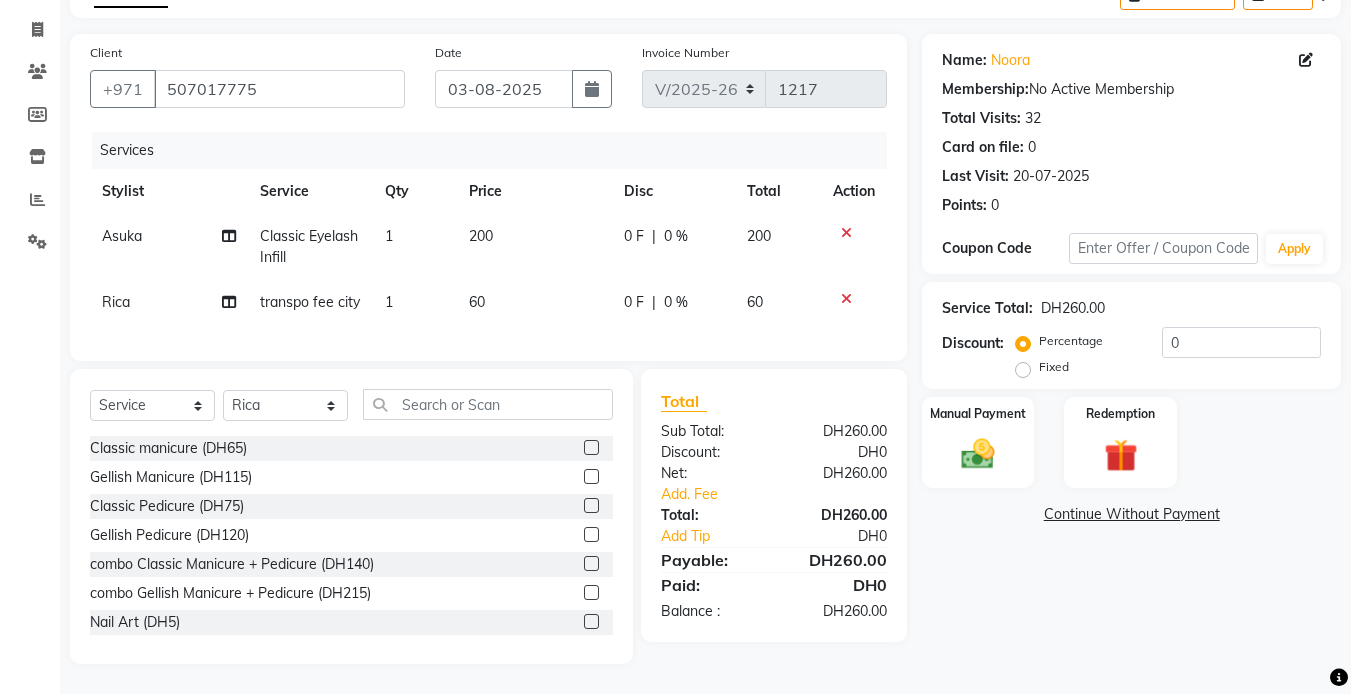 click on "Continue Without Payment" 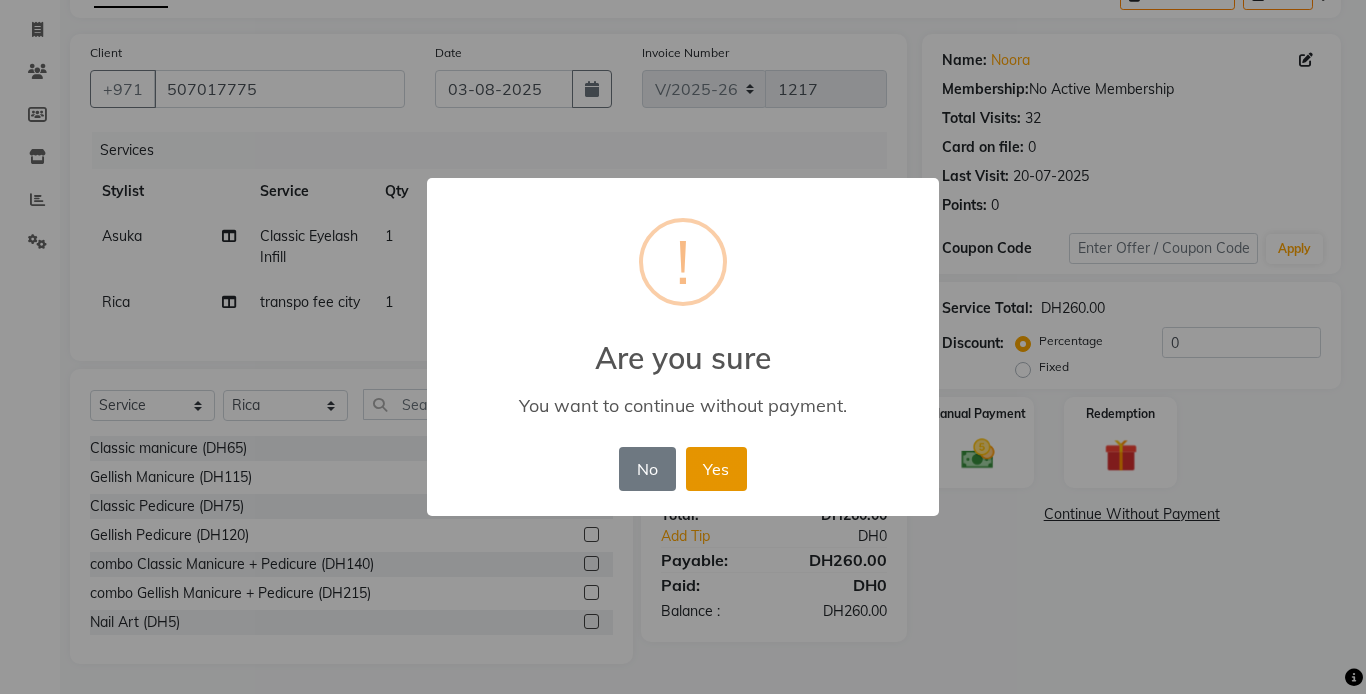 click on "Yes" at bounding box center (716, 469) 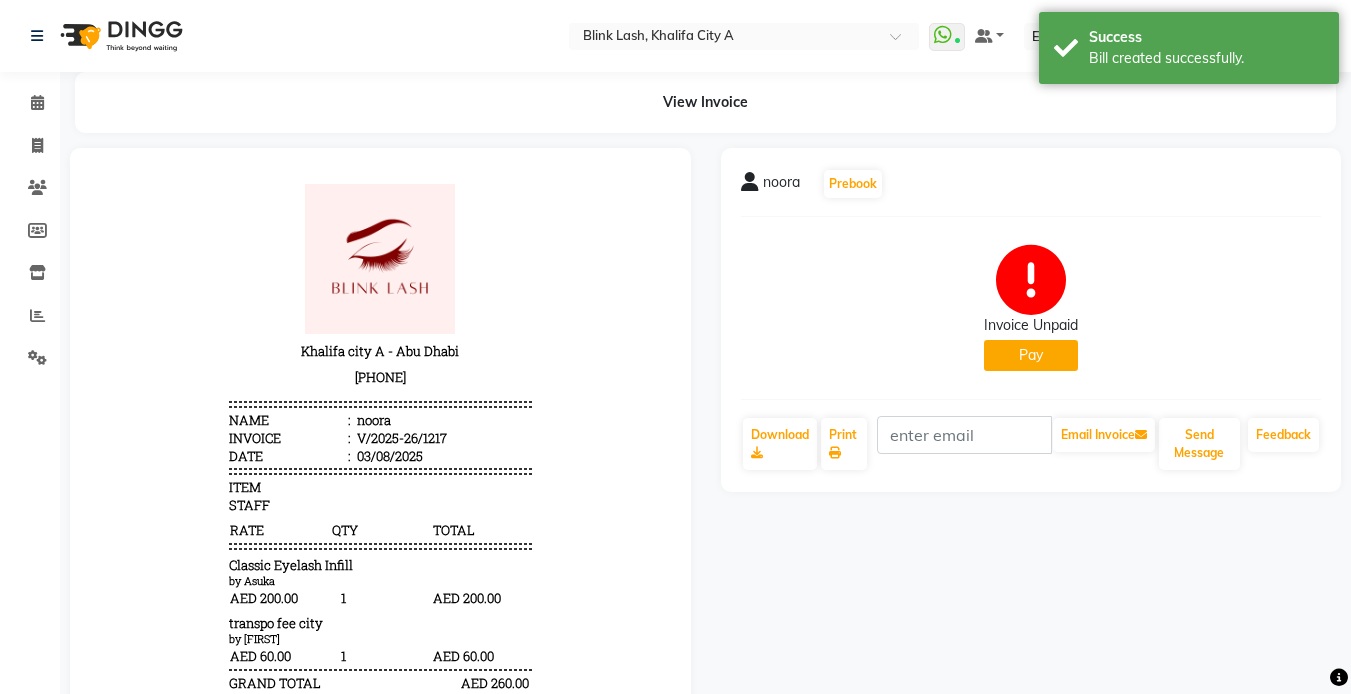 scroll, scrollTop: 0, scrollLeft: 0, axis: both 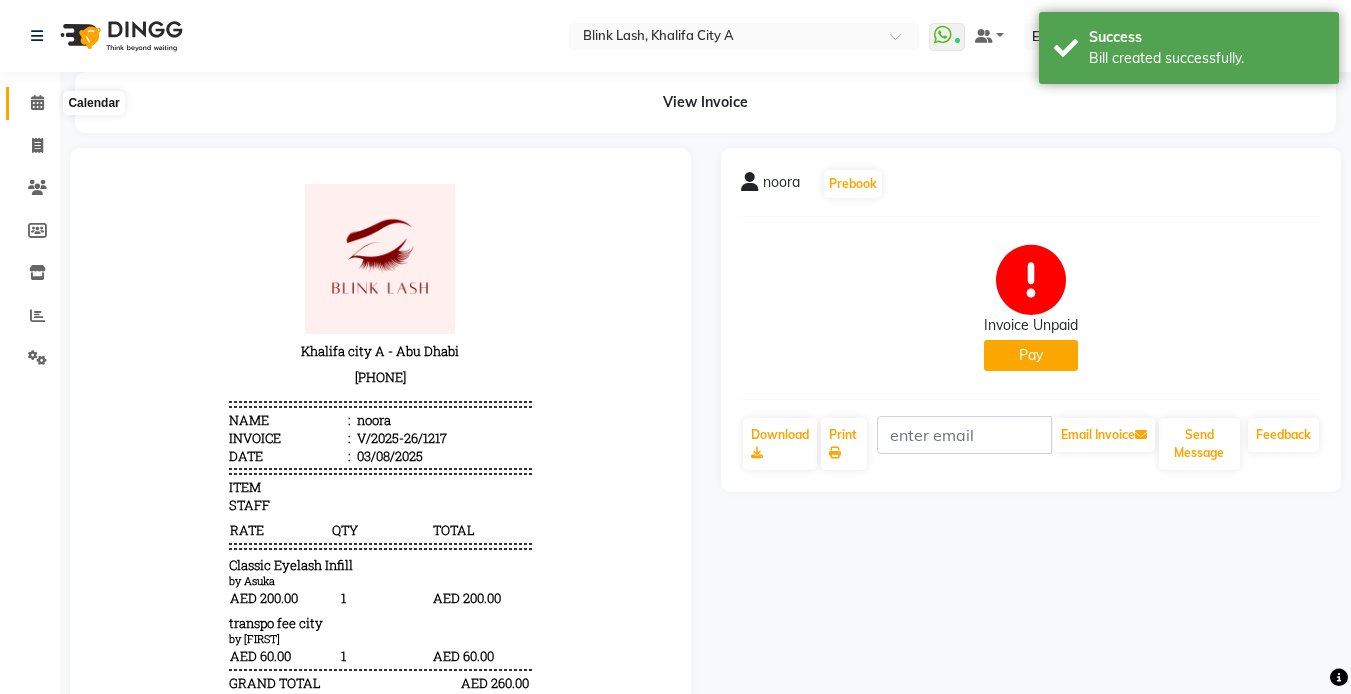 click 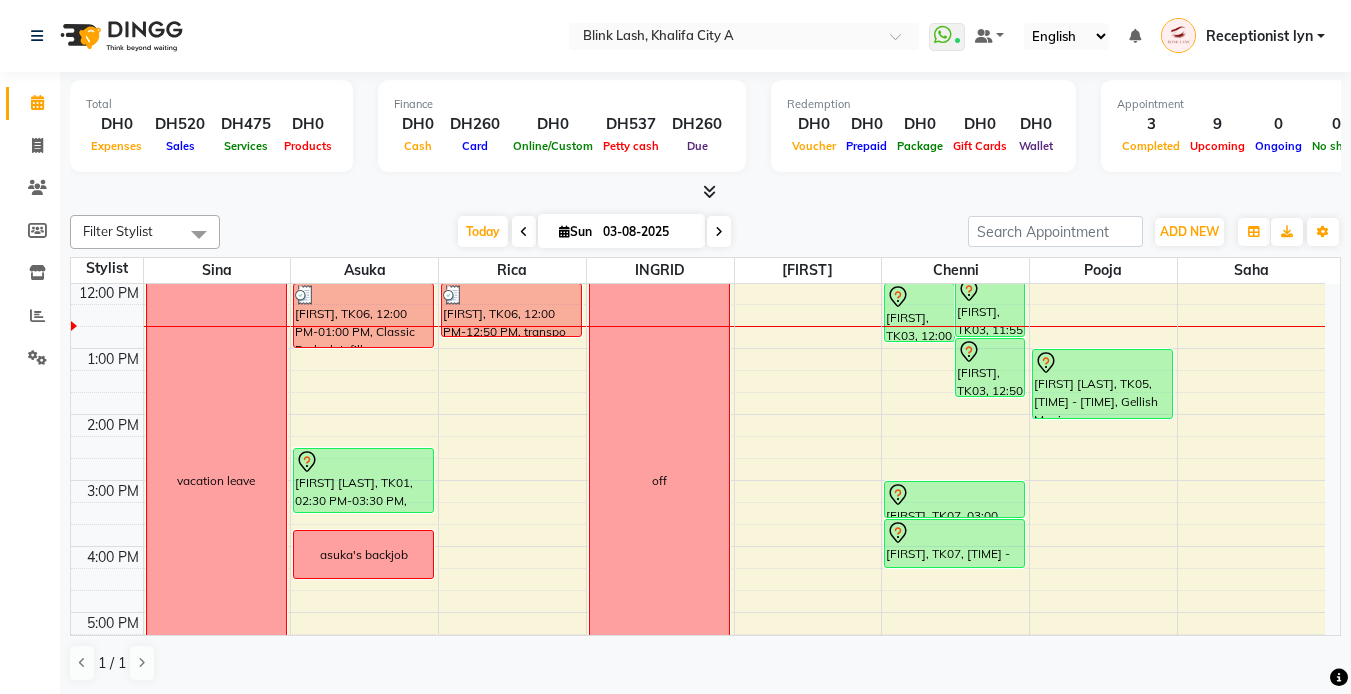 scroll, scrollTop: 200, scrollLeft: 0, axis: vertical 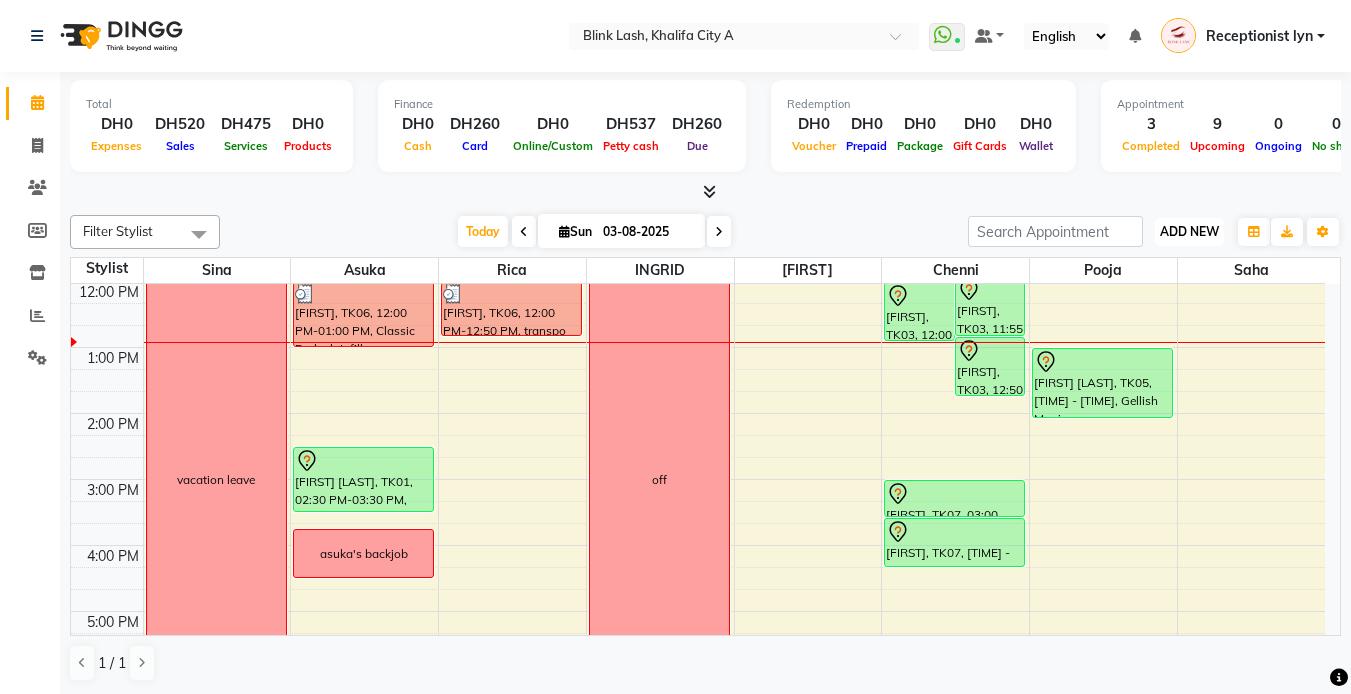click on "ADD NEW" at bounding box center [1189, 231] 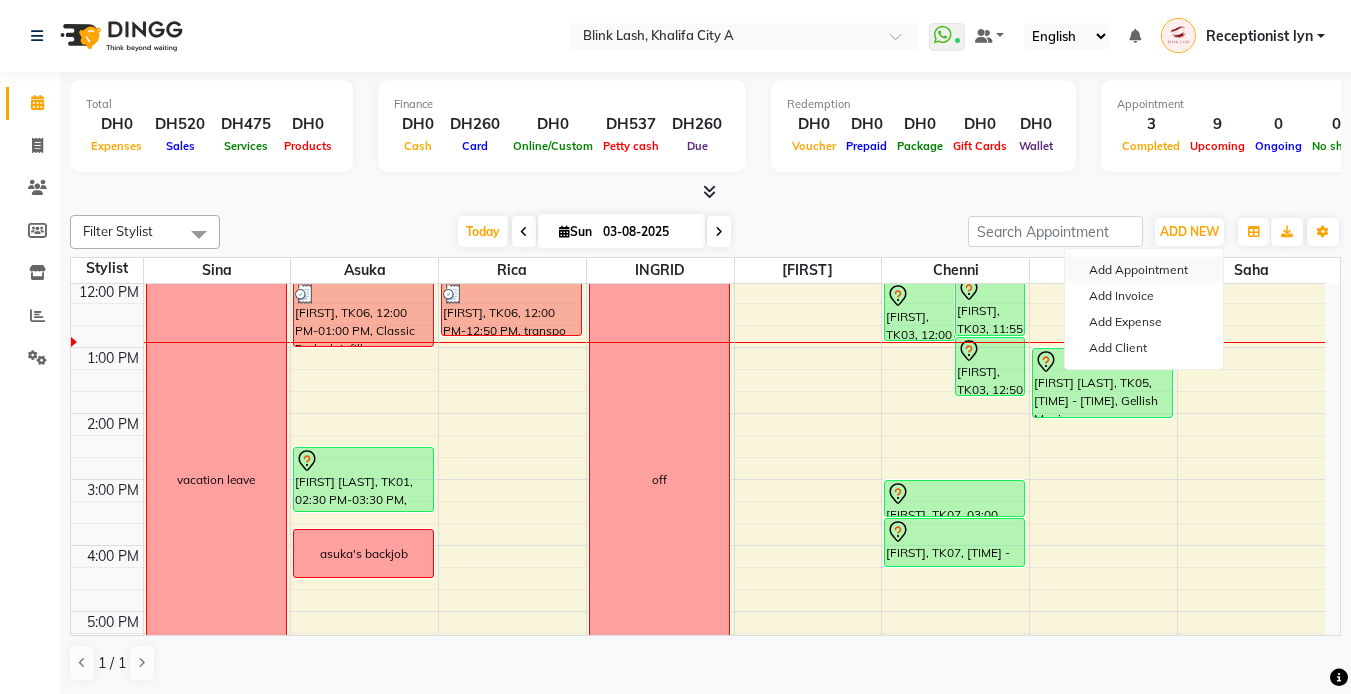 click on "Add Appointment" at bounding box center (1144, 270) 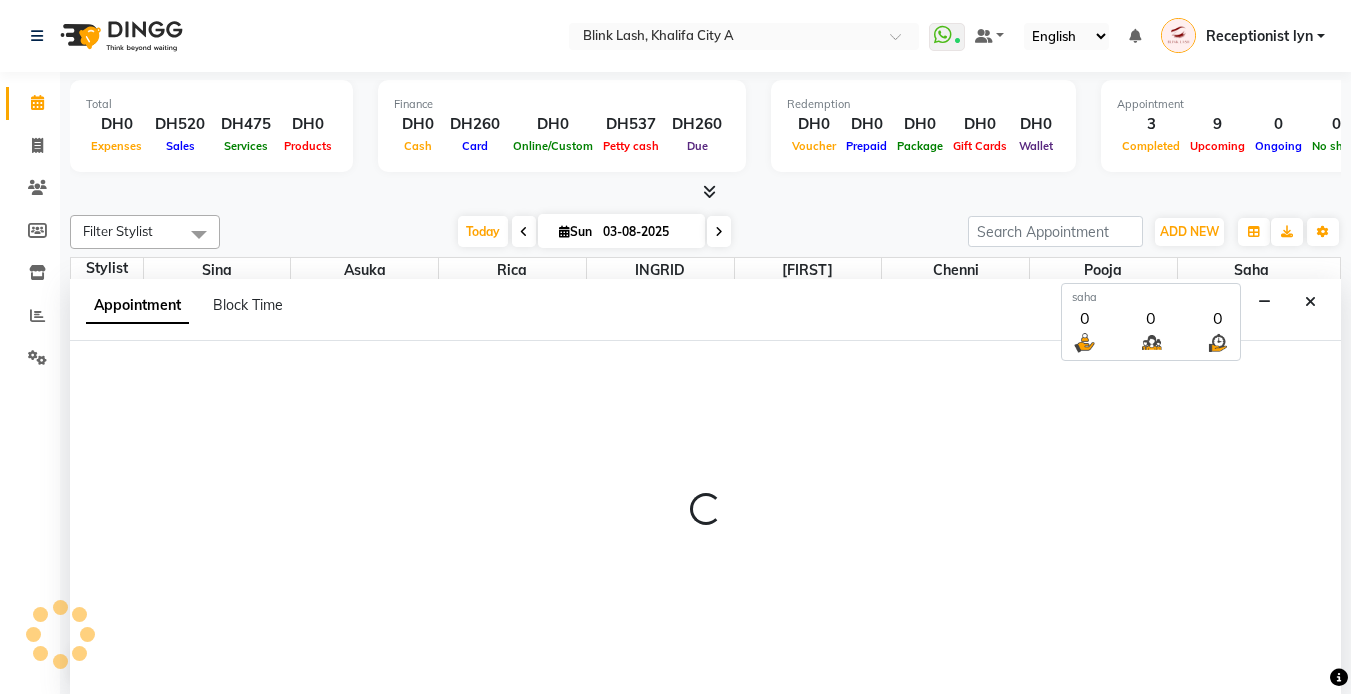 scroll, scrollTop: 1, scrollLeft: 0, axis: vertical 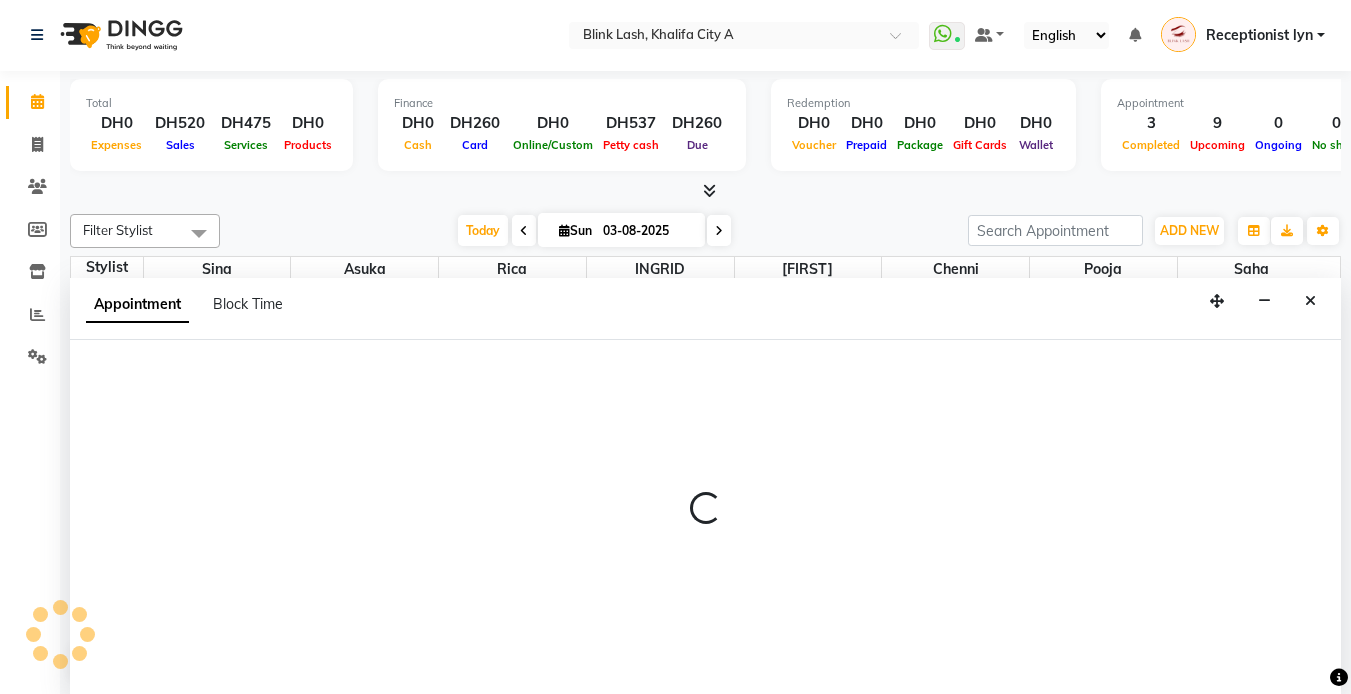 select on "600" 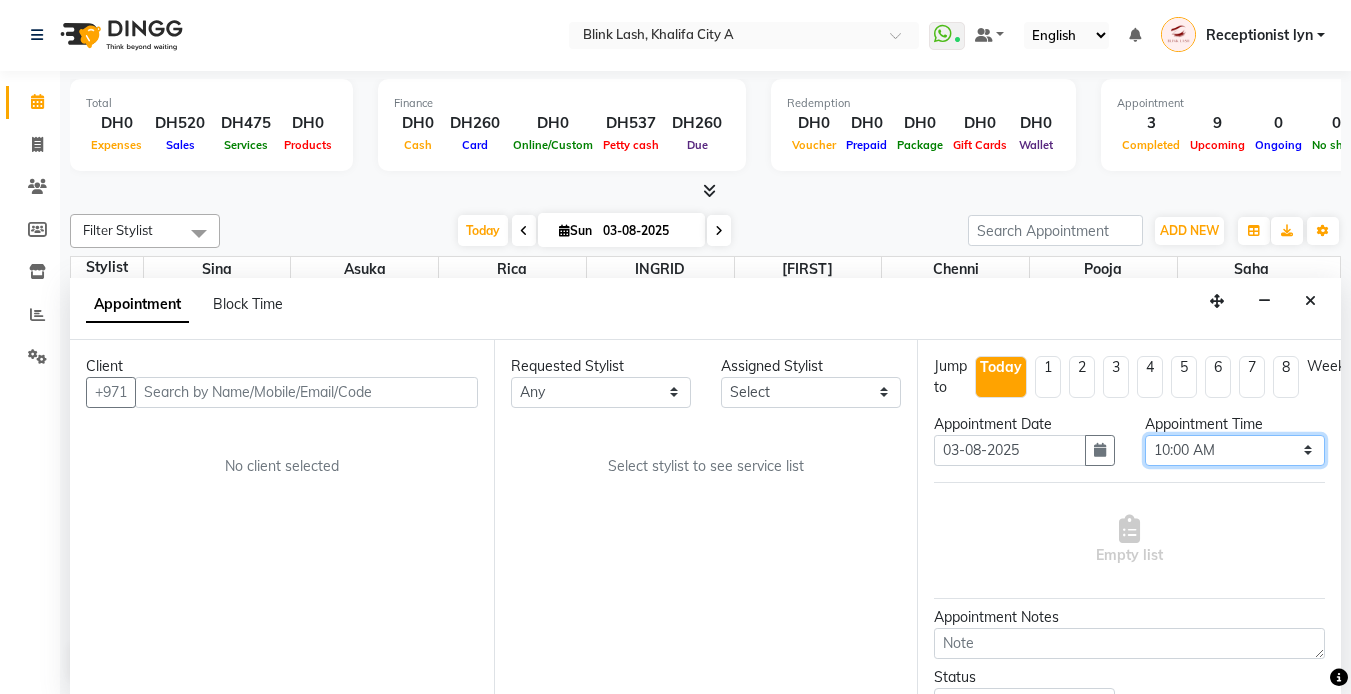 click on "Select 10:00 AM 10:05 AM 10:10 AM 10:15 AM 10:20 AM 10:25 AM 10:30 AM 10:35 AM 10:40 AM 10:45 AM 10:50 AM 10:55 AM 11:00 AM 11:05 AM 11:10 AM 11:15 AM 11:20 AM 11:25 AM 11:30 AM 11:35 AM 11:40 AM 11:45 AM 11:50 AM 11:55 AM 12:00 PM 12:05 PM 12:10 PM 12:15 PM 12:20 PM 12:25 PM 12:30 PM 12:35 PM 12:40 PM 12:45 PM 12:50 PM 12:55 PM 01:00 PM 01:05 PM 01:10 PM 01:15 PM 01:20 PM 01:25 PM 01:30 PM 01:35 PM 01:40 PM 01:45 PM 01:50 PM 01:55 PM 02:00 PM 02:05 PM 02:10 PM 02:15 PM 02:20 PM 02:25 PM 02:30 PM 02:35 PM 02:40 PM 02:45 PM 02:50 PM 02:55 PM 03:00 PM 03:05 PM 03:10 PM 03:15 PM 03:20 PM 03:25 PM 03:30 PM 03:35 PM 03:40 PM 03:45 PM 03:50 PM 03:55 PM 04:00 PM 04:05 PM 04:10 PM 04:15 PM 04:20 PM 04:25 PM 04:30 PM 04:35 PM 04:40 PM 04:45 PM 04:50 PM 04:55 PM 05:00 PM 05:05 PM 05:10 PM 05:15 PM 05:20 PM 05:25 PM 05:30 PM 05:35 PM 05:40 PM 05:45 PM 05:50 PM 05:55 PM 06:00 PM 06:05 PM 06:10 PM 06:15 PM 06:20 PM 06:25 PM 06:30 PM 06:35 PM 06:40 PM 06:45 PM 06:50 PM 06:55 PM 07:00 PM 07:05 PM 07:10 PM 07:15 PM 07:20 PM" at bounding box center [1235, 450] 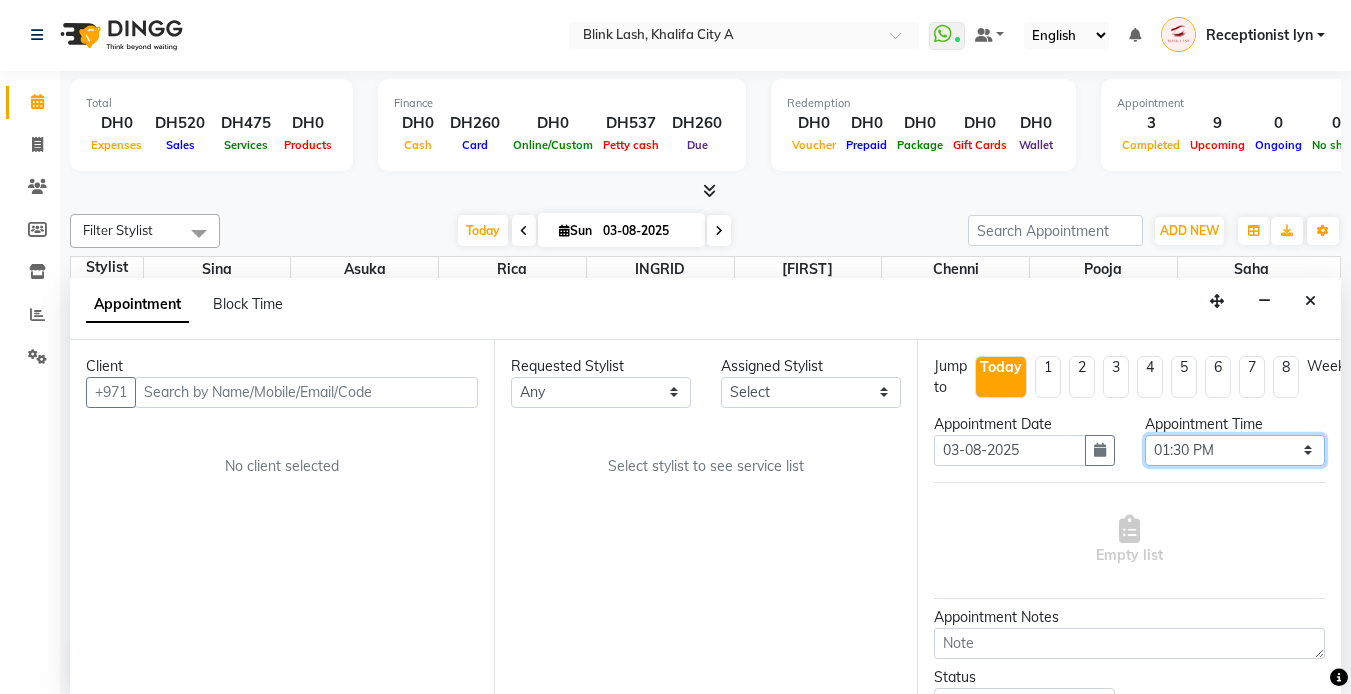 click on "Select 10:00 AM 10:05 AM 10:10 AM 10:15 AM 10:20 AM 10:25 AM 10:30 AM 10:35 AM 10:40 AM 10:45 AM 10:50 AM 10:55 AM 11:00 AM 11:05 AM 11:10 AM 11:15 AM 11:20 AM 11:25 AM 11:30 AM 11:35 AM 11:40 AM 11:45 AM 11:50 AM 11:55 AM 12:00 PM 12:05 PM 12:10 PM 12:15 PM 12:20 PM 12:25 PM 12:30 PM 12:35 PM 12:40 PM 12:45 PM 12:50 PM 12:55 PM 01:00 PM 01:05 PM 01:10 PM 01:15 PM 01:20 PM 01:25 PM 01:30 PM 01:35 PM 01:40 PM 01:45 PM 01:50 PM 01:55 PM 02:00 PM 02:05 PM 02:10 PM 02:15 PM 02:20 PM 02:25 PM 02:30 PM 02:35 PM 02:40 PM 02:45 PM 02:50 PM 02:55 PM 03:00 PM 03:05 PM 03:10 PM 03:15 PM 03:20 PM 03:25 PM 03:30 PM 03:35 PM 03:40 PM 03:45 PM 03:50 PM 03:55 PM 04:00 PM 04:05 PM 04:10 PM 04:15 PM 04:20 PM 04:25 PM 04:30 PM 04:35 PM 04:40 PM 04:45 PM 04:50 PM 04:55 PM 05:00 PM 05:05 PM 05:10 PM 05:15 PM 05:20 PM 05:25 PM 05:30 PM 05:35 PM 05:40 PM 05:45 PM 05:50 PM 05:55 PM 06:00 PM 06:05 PM 06:10 PM 06:15 PM 06:20 PM 06:25 PM 06:30 PM 06:35 PM 06:40 PM 06:45 PM 06:50 PM 06:55 PM 07:00 PM 07:05 PM 07:10 PM 07:15 PM 07:20 PM" at bounding box center (1235, 450) 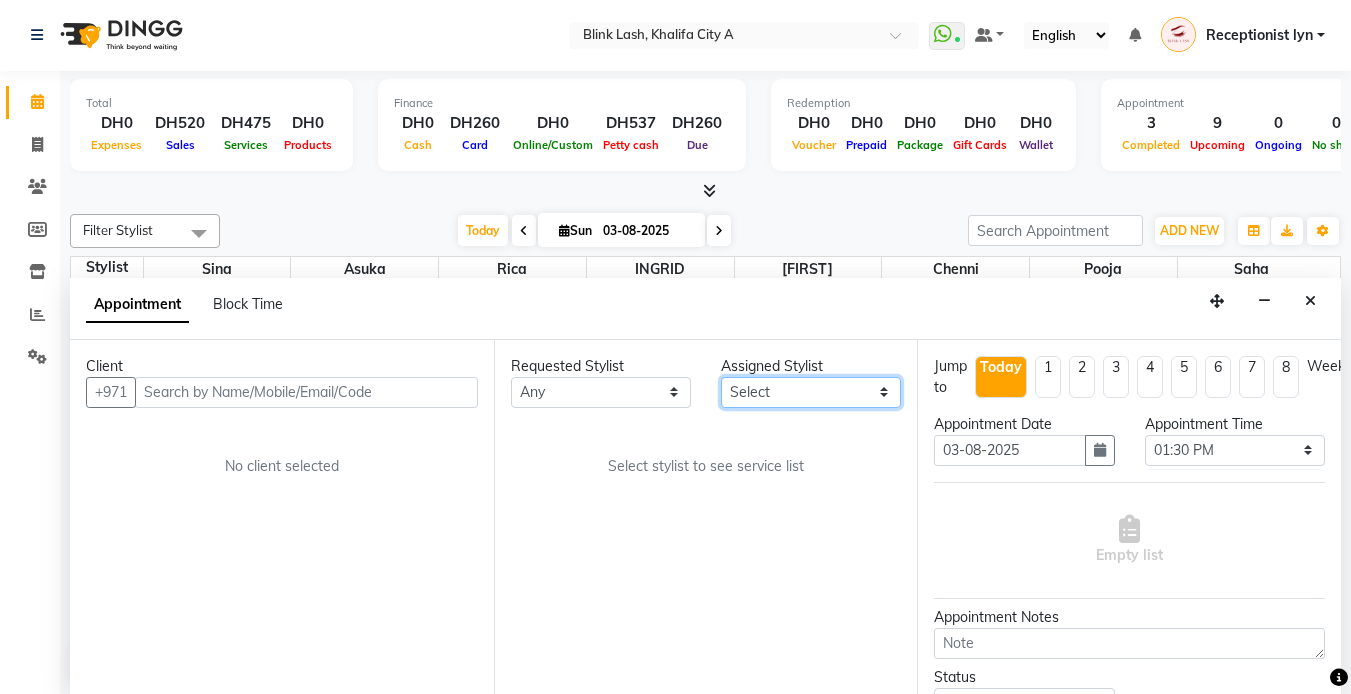 click on "Select Asuka chenni INGRID jumana pooja Rica saha Sina" at bounding box center [811, 392] 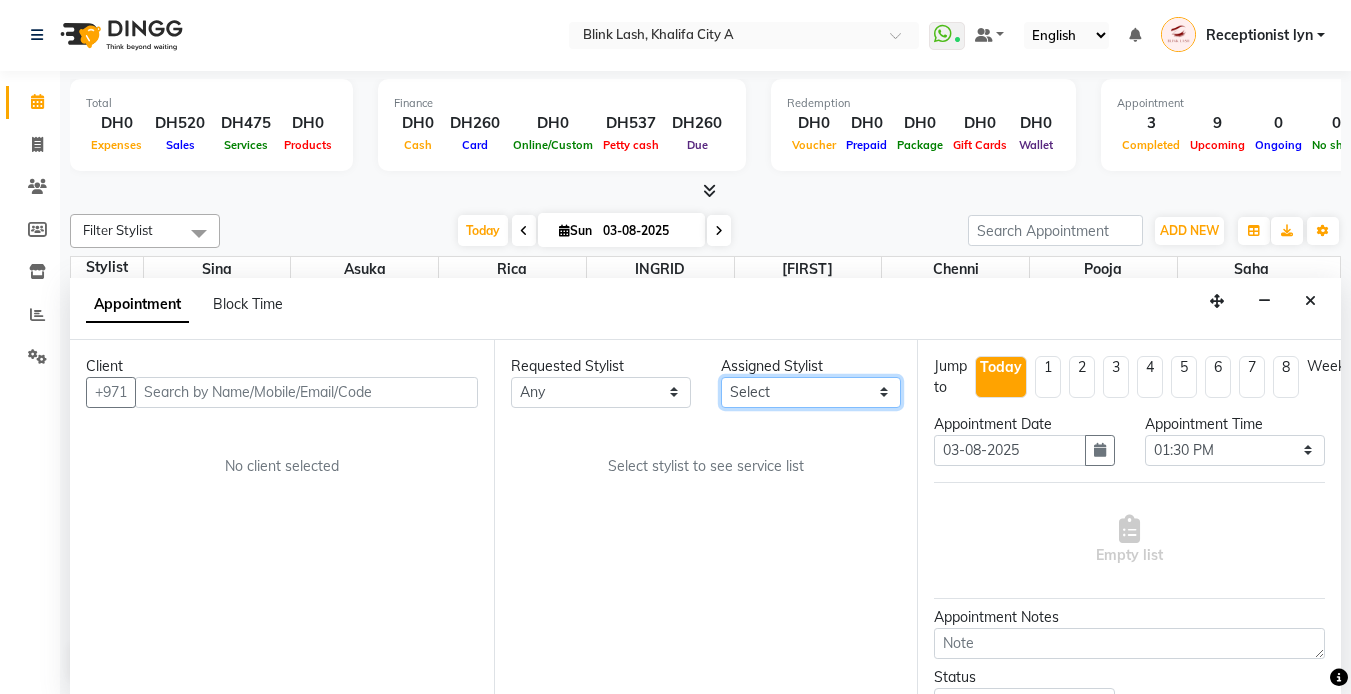 select on "51148" 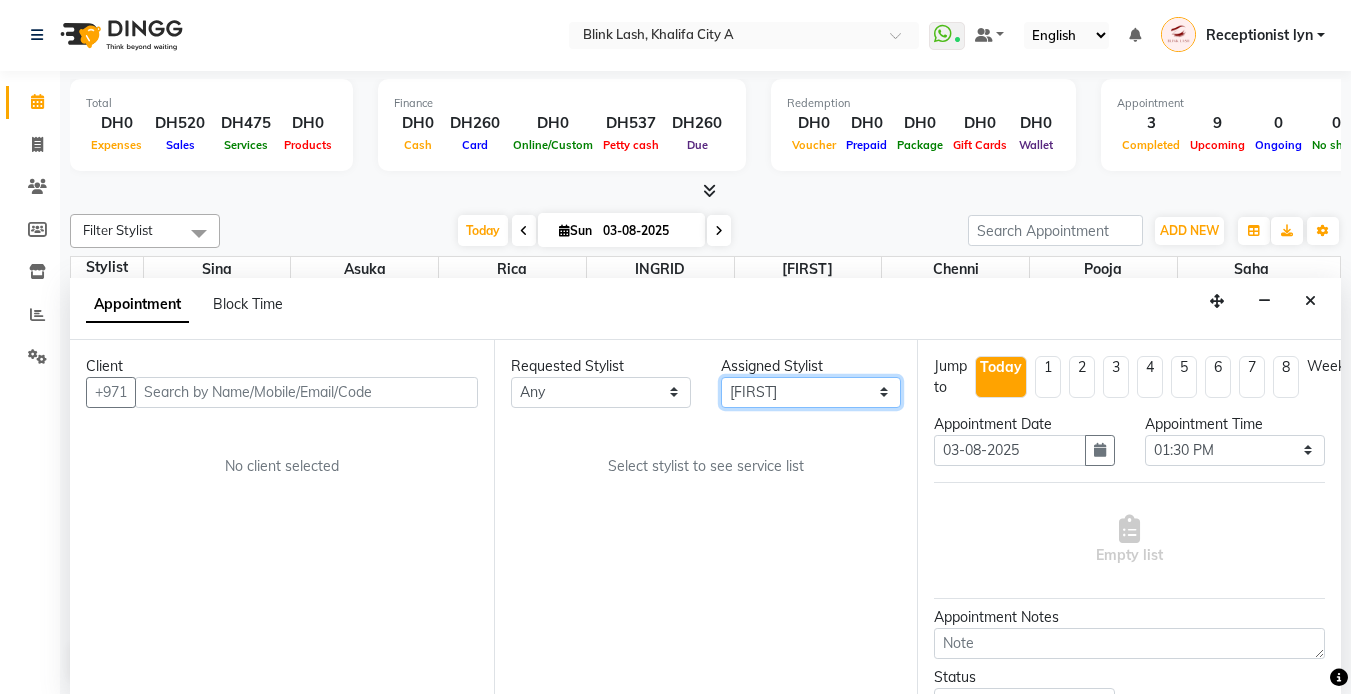 click on "Select Asuka chenni INGRID jumana pooja Rica saha Sina" at bounding box center (811, 392) 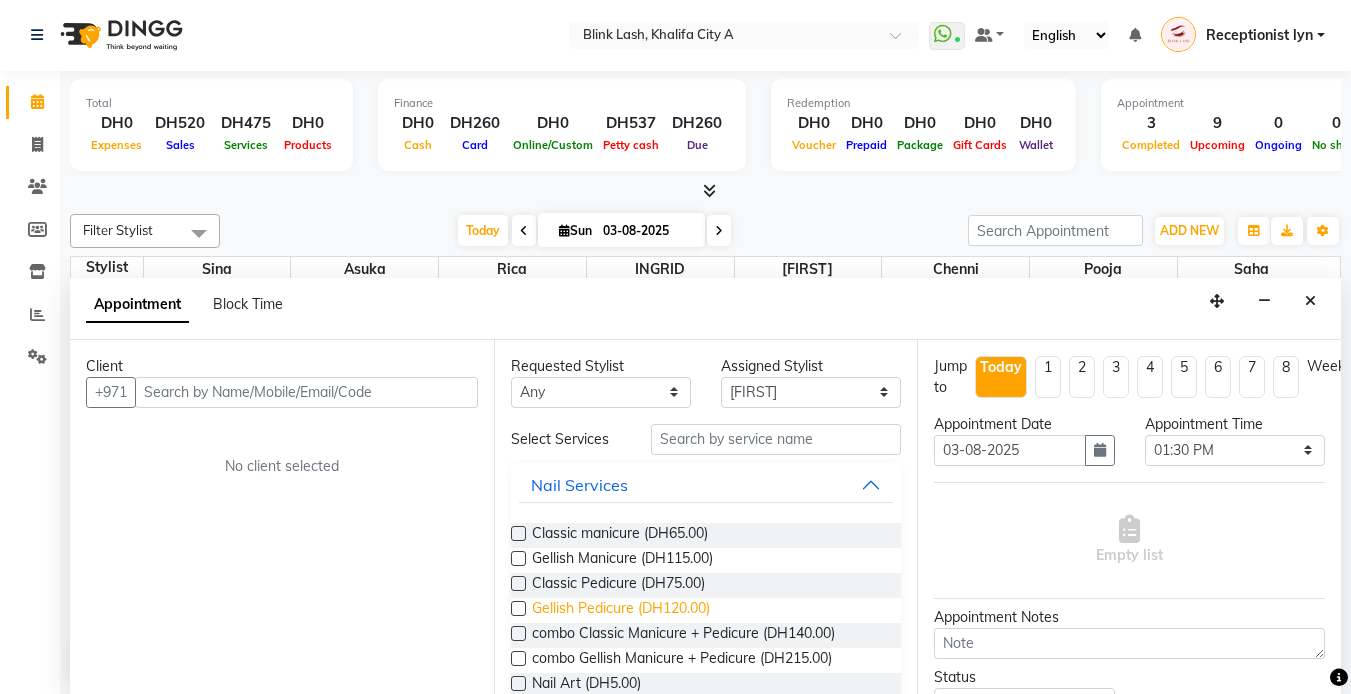 click on "Gellish Pedicure (DH120.00)" at bounding box center (621, 610) 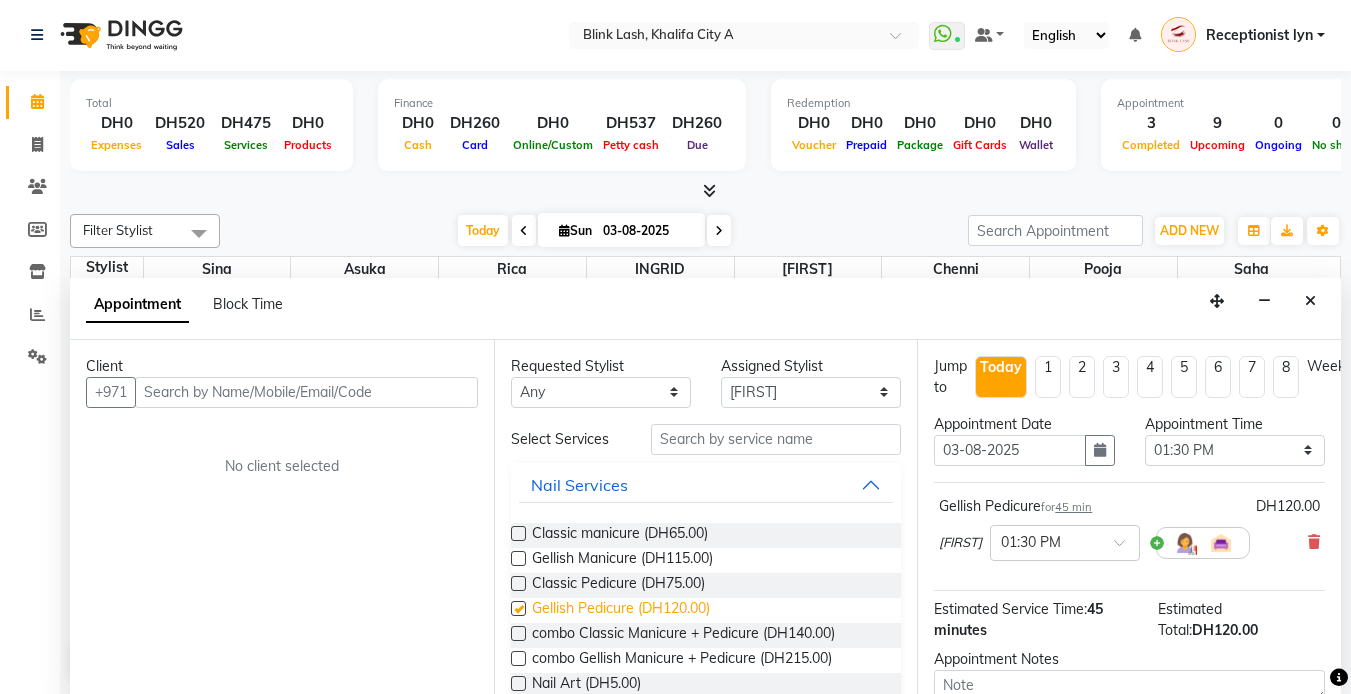 checkbox on "false" 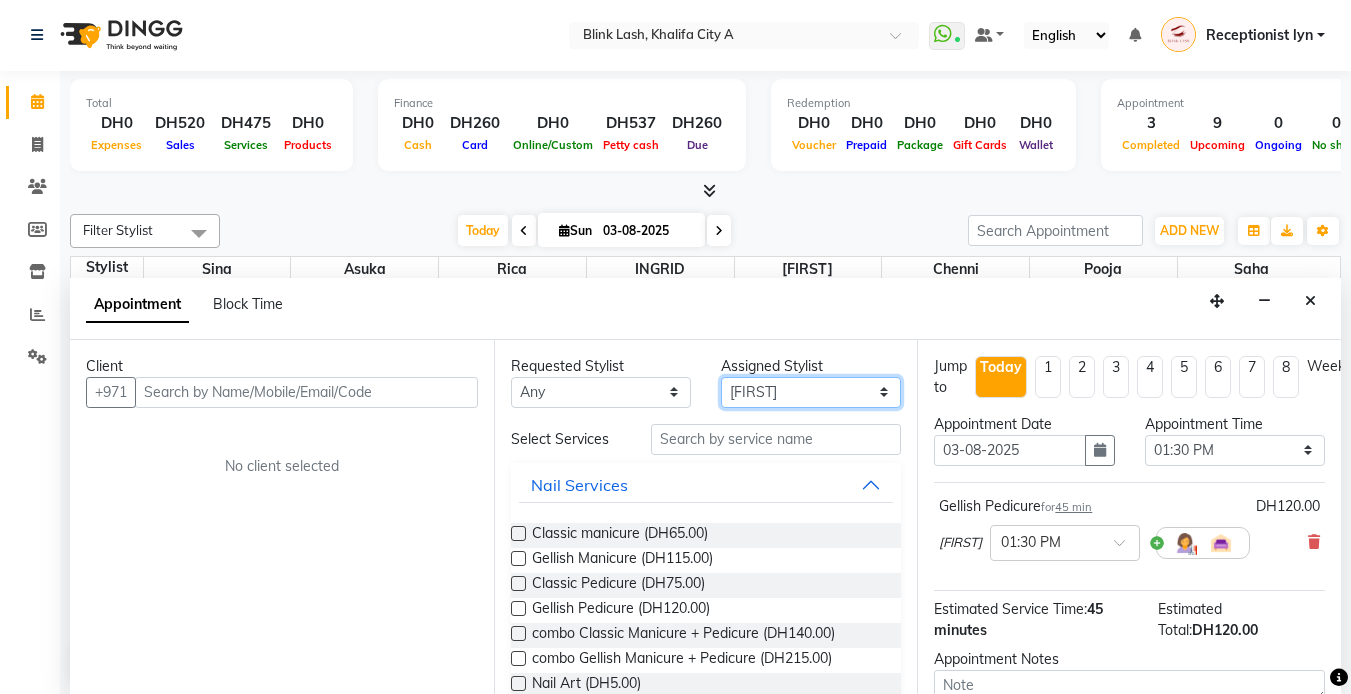 click on "Select Asuka chenni INGRID jumana pooja Rica saha Sina" at bounding box center [811, 392] 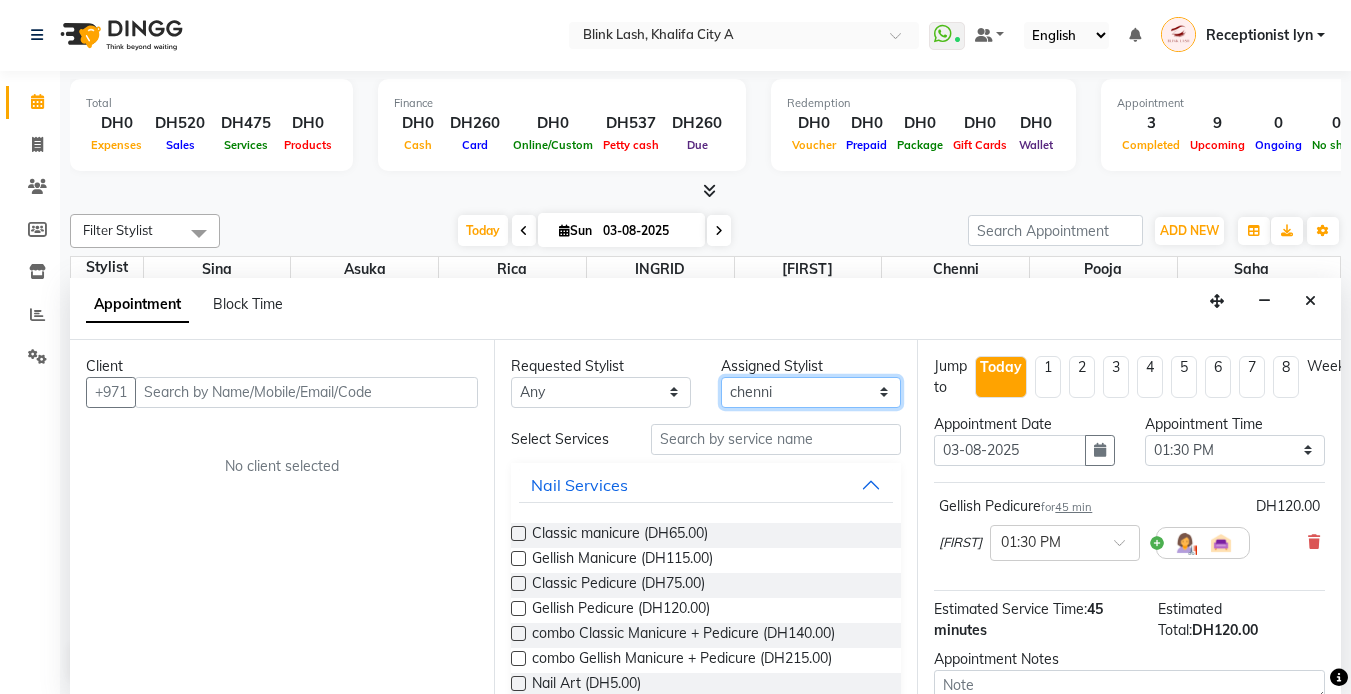 click on "Select Asuka chenni INGRID jumana pooja Rica saha Sina" at bounding box center [811, 392] 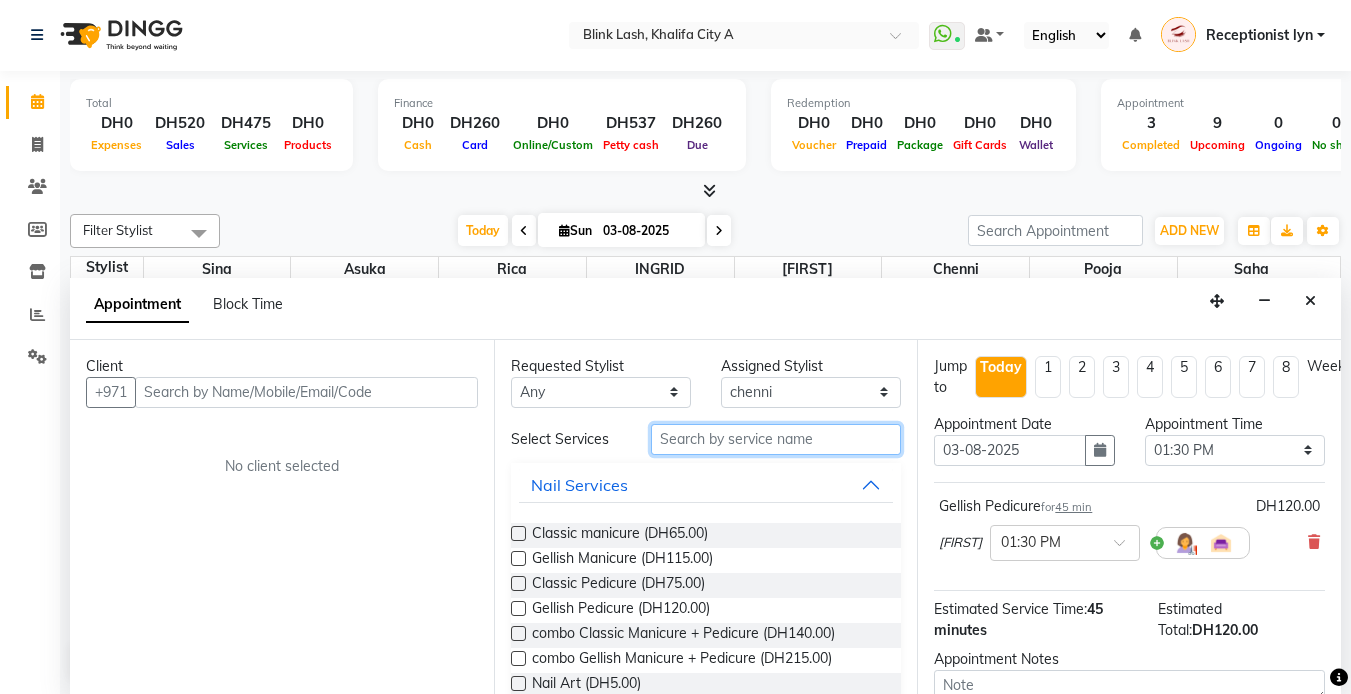 click at bounding box center (776, 439) 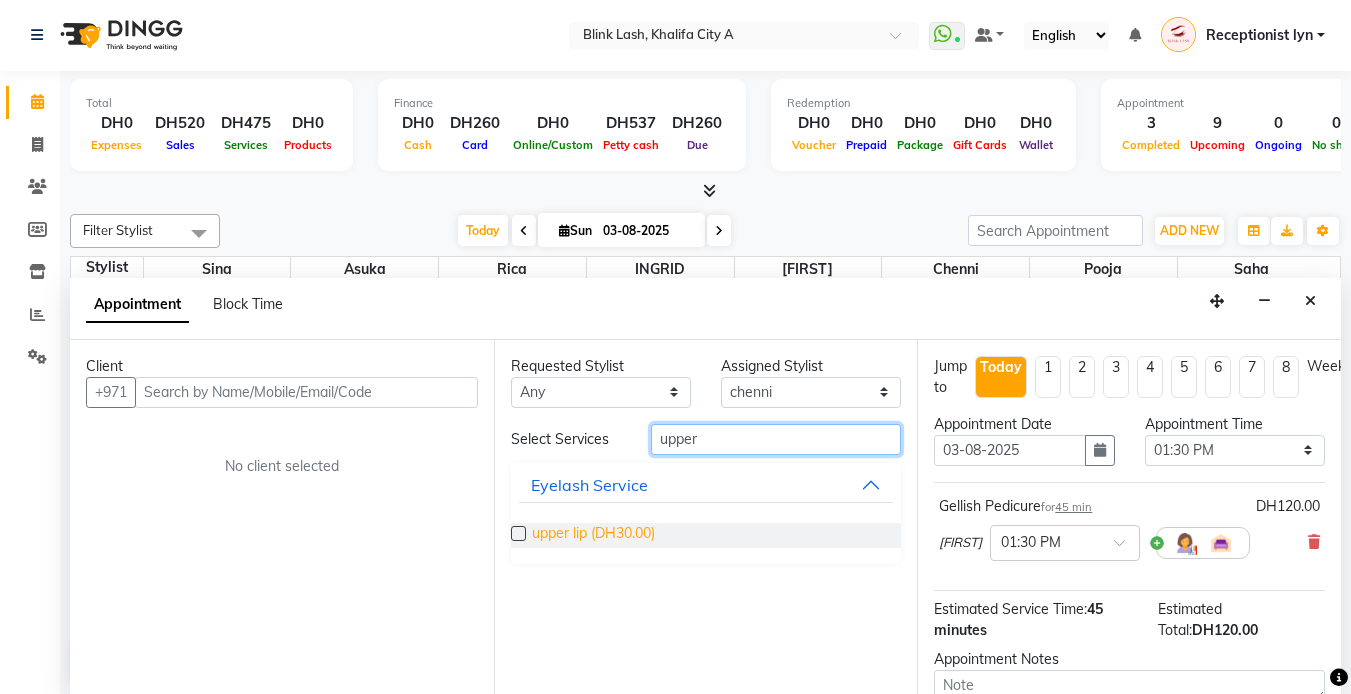 type on "upper" 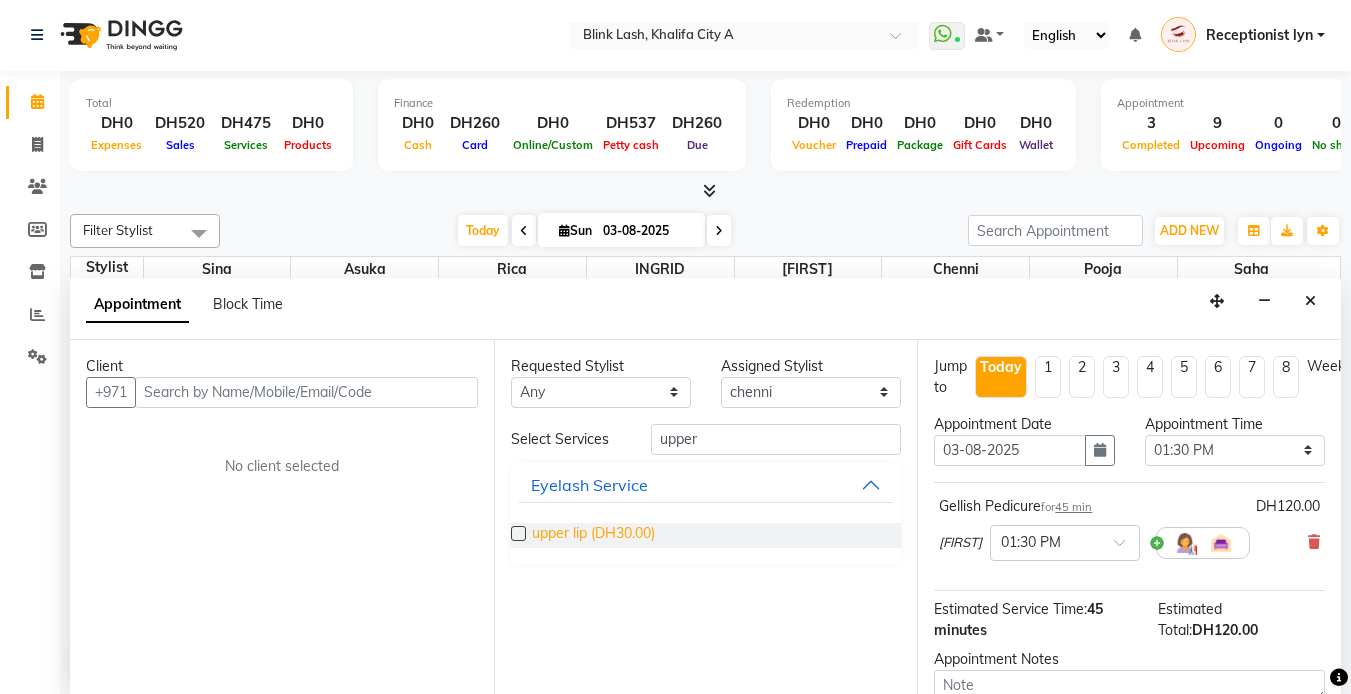 click on "upper lip  (DH30.00)" at bounding box center [593, 535] 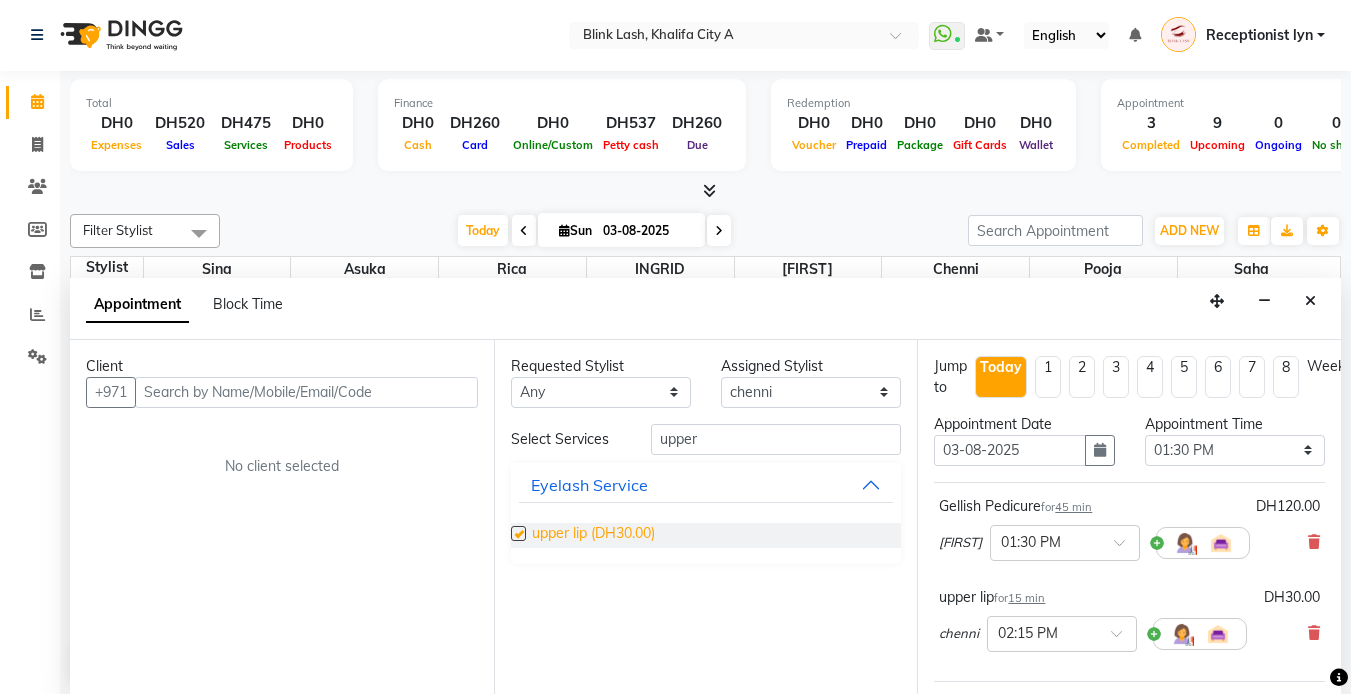 checkbox on "false" 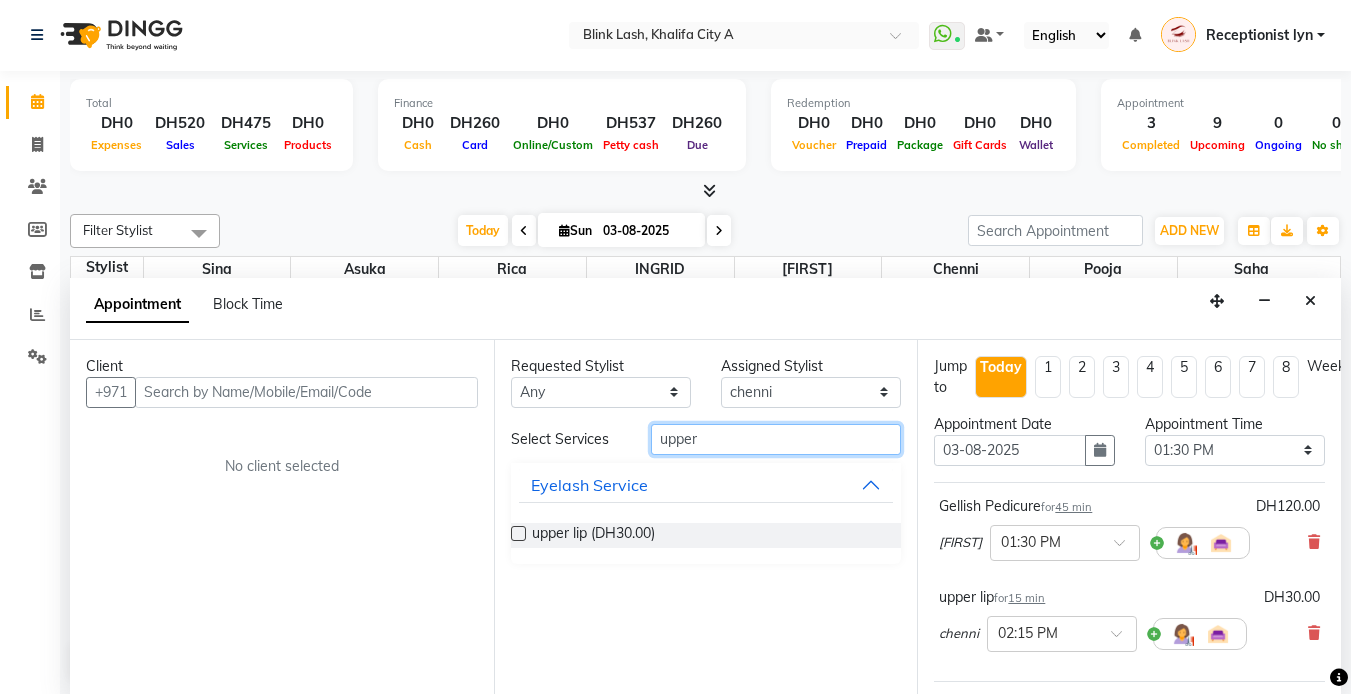 click on "upper" at bounding box center [776, 439] 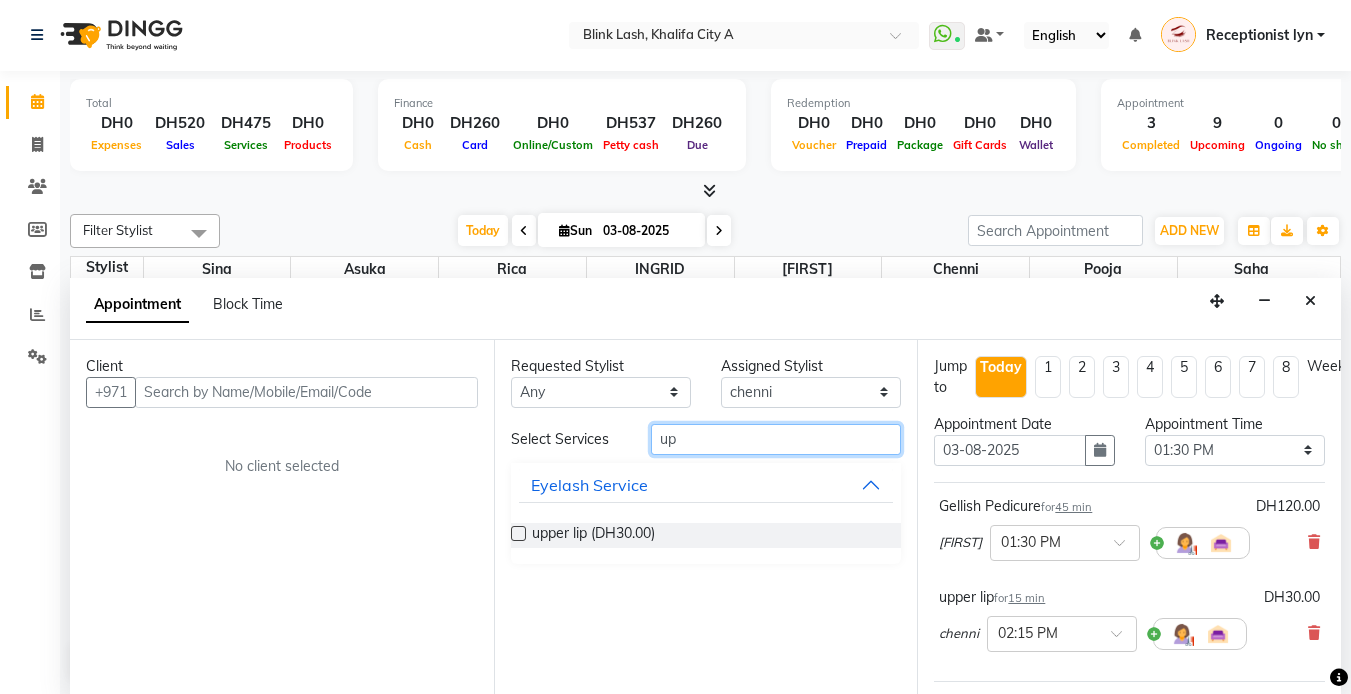 type on "u" 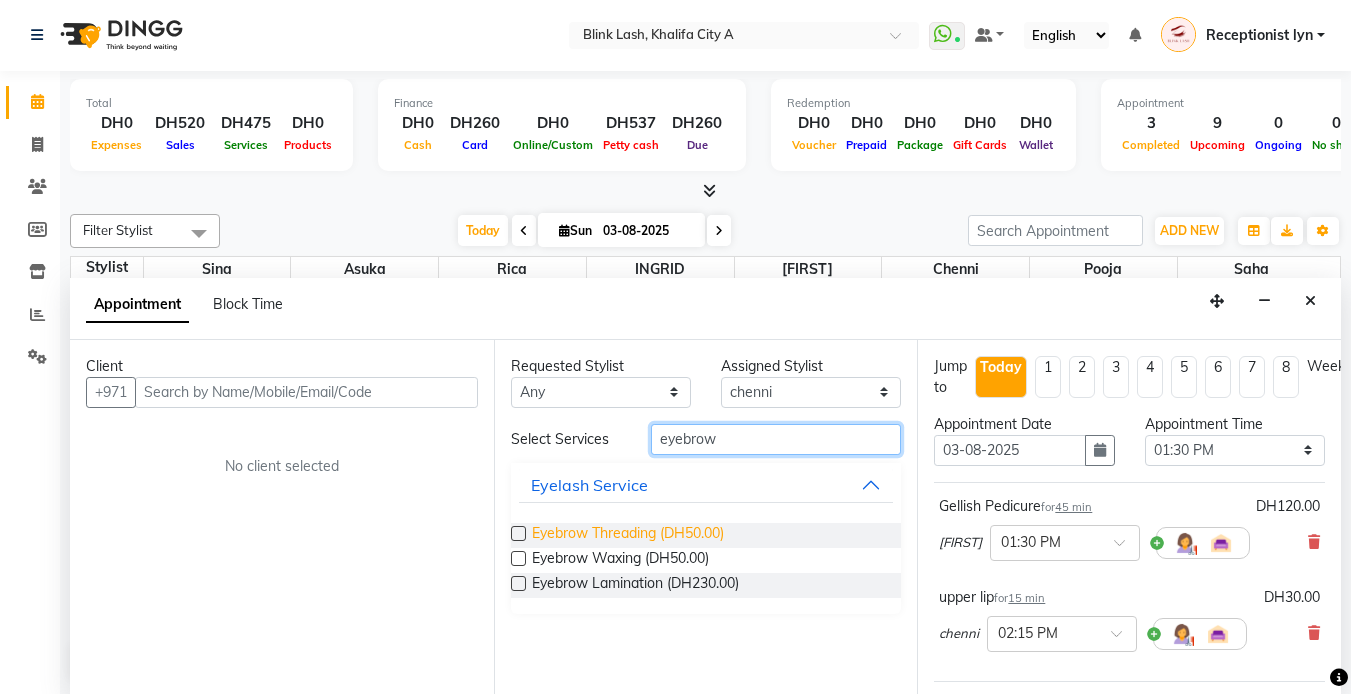 type on "eyebrow" 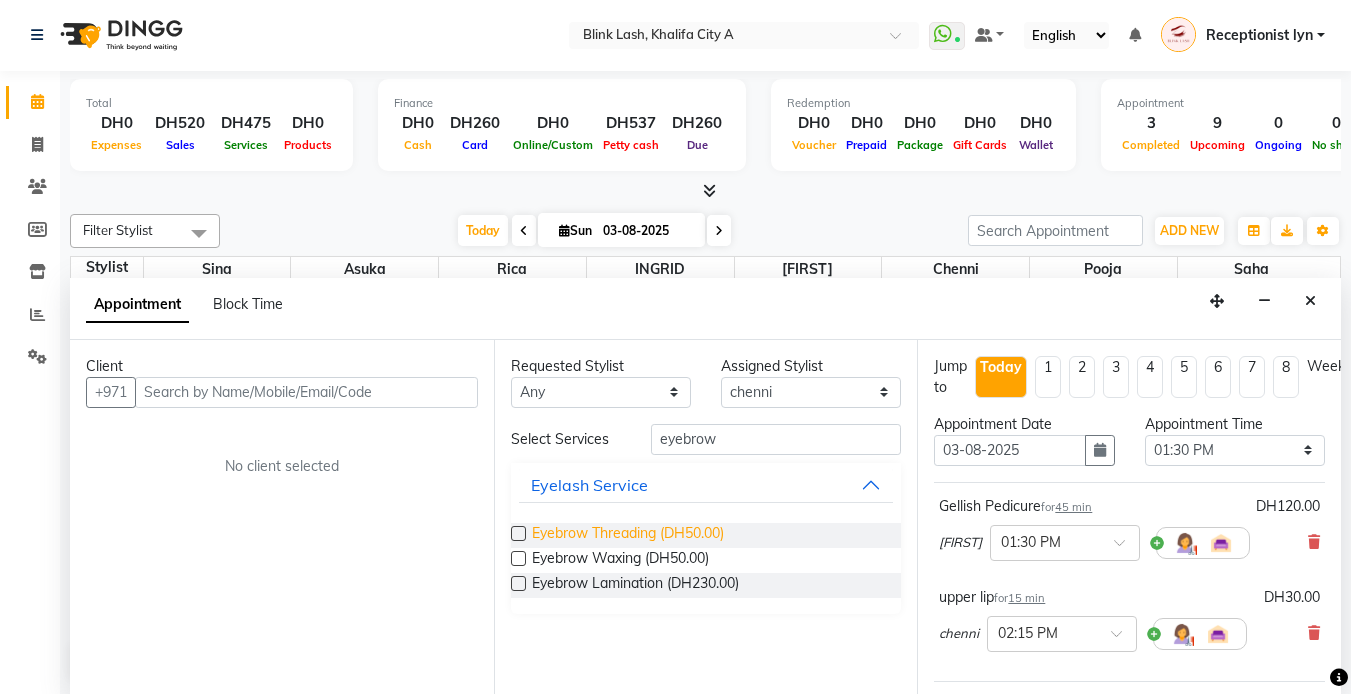 click on "Eyebrow Threading (DH50.00)" at bounding box center [628, 535] 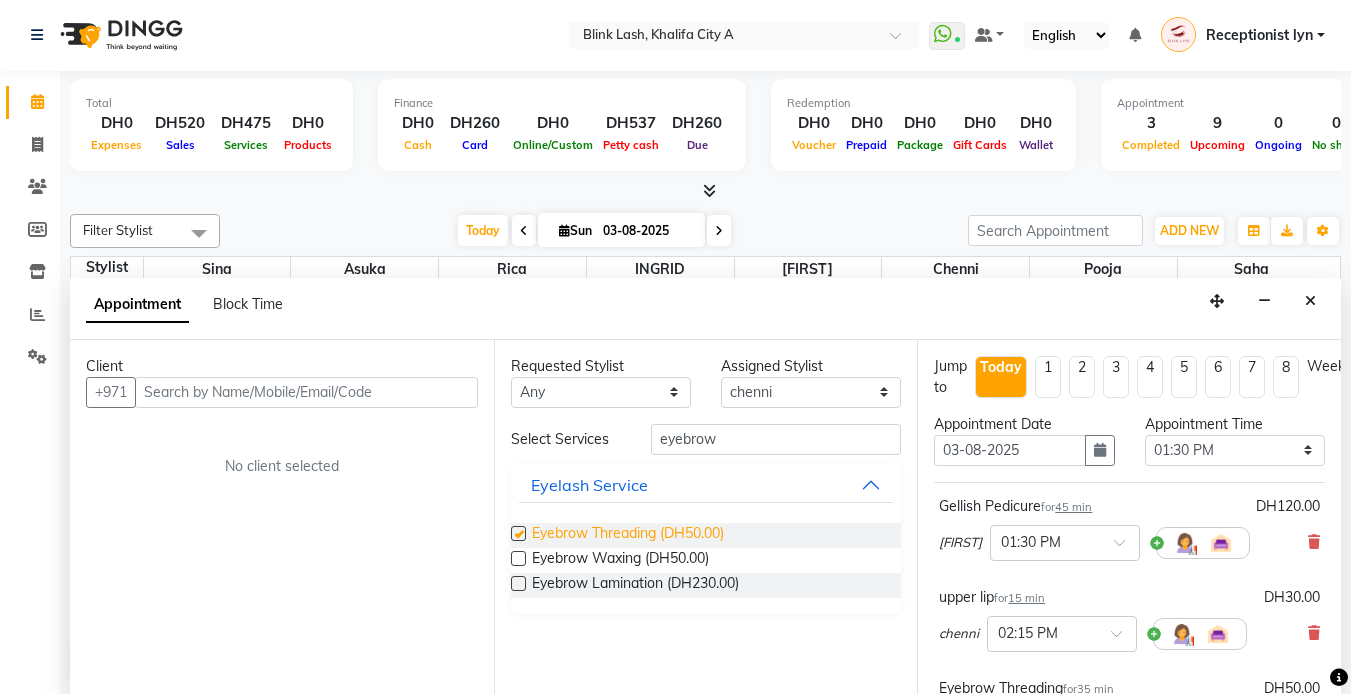 checkbox on "false" 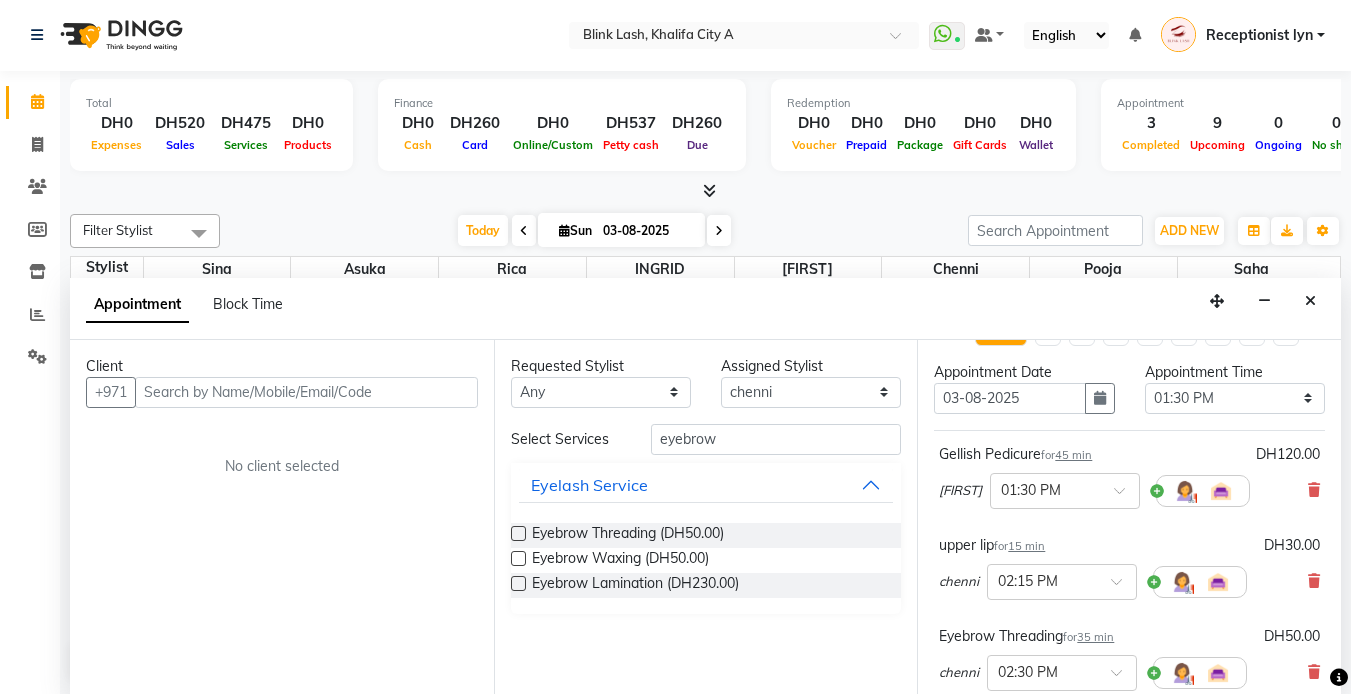 scroll, scrollTop: 100, scrollLeft: 0, axis: vertical 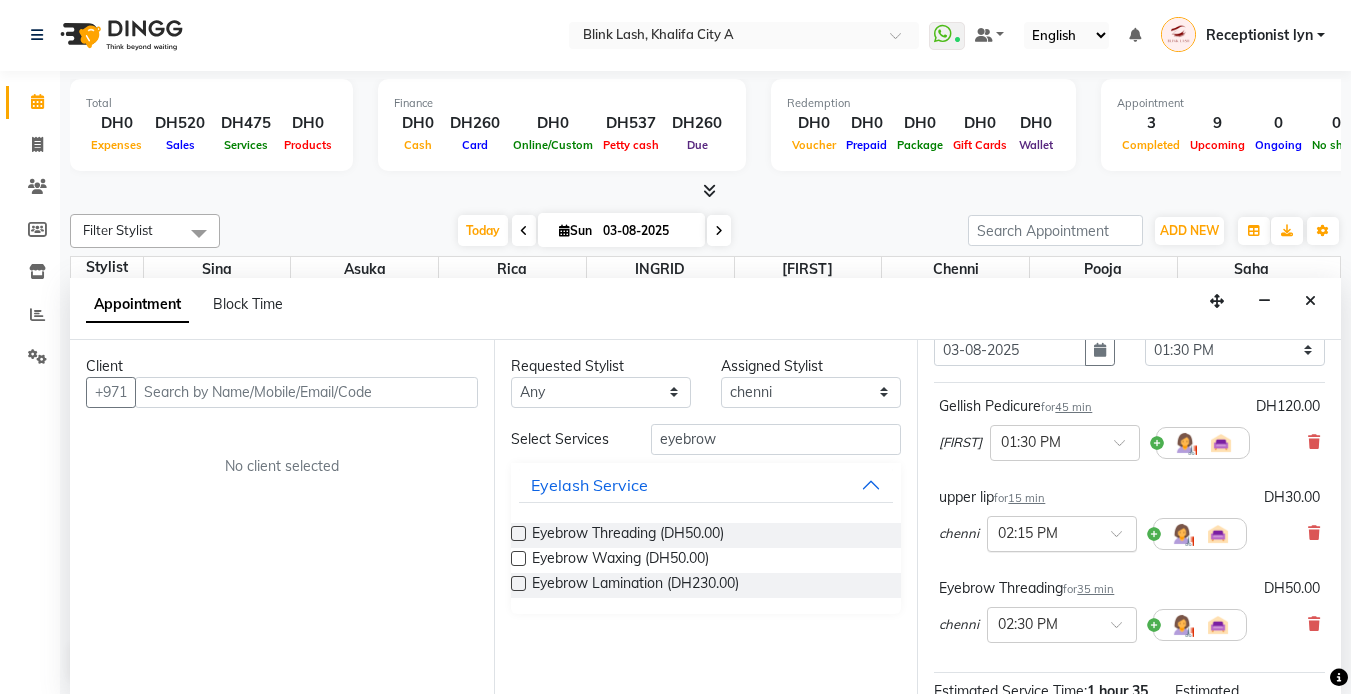 click at bounding box center (1062, 532) 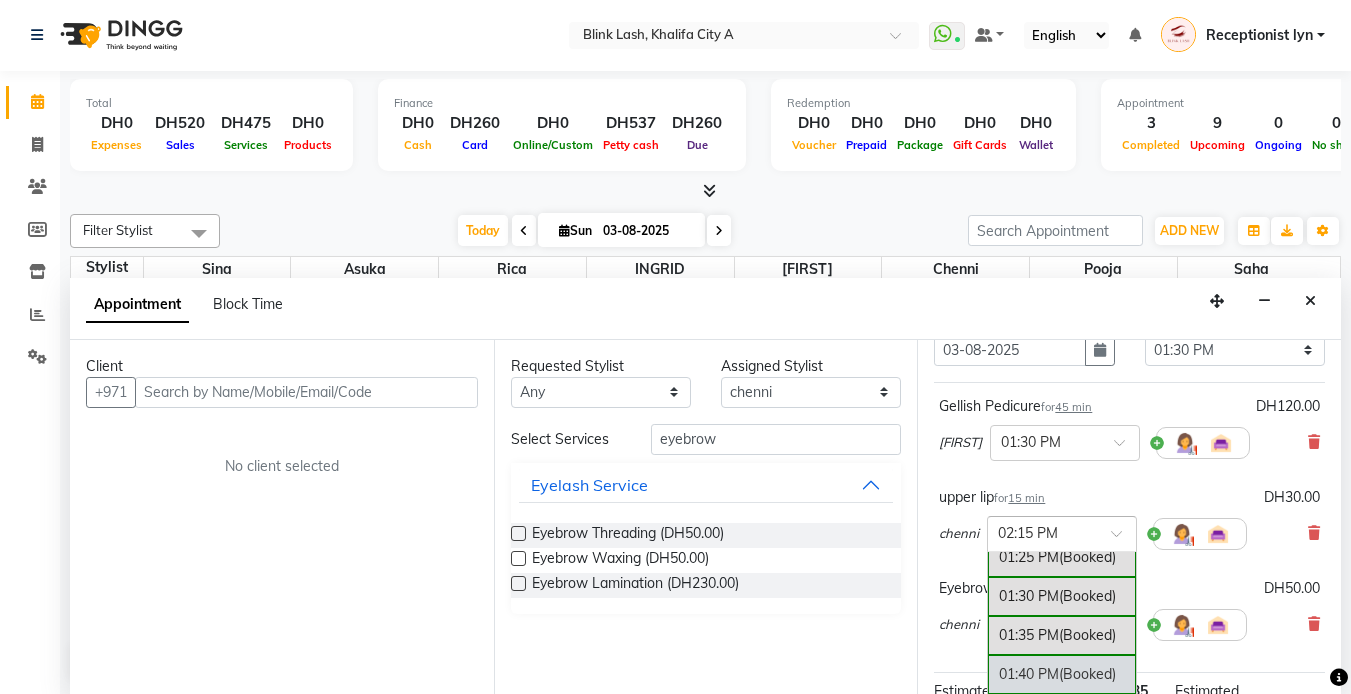 scroll, scrollTop: 1553, scrollLeft: 0, axis: vertical 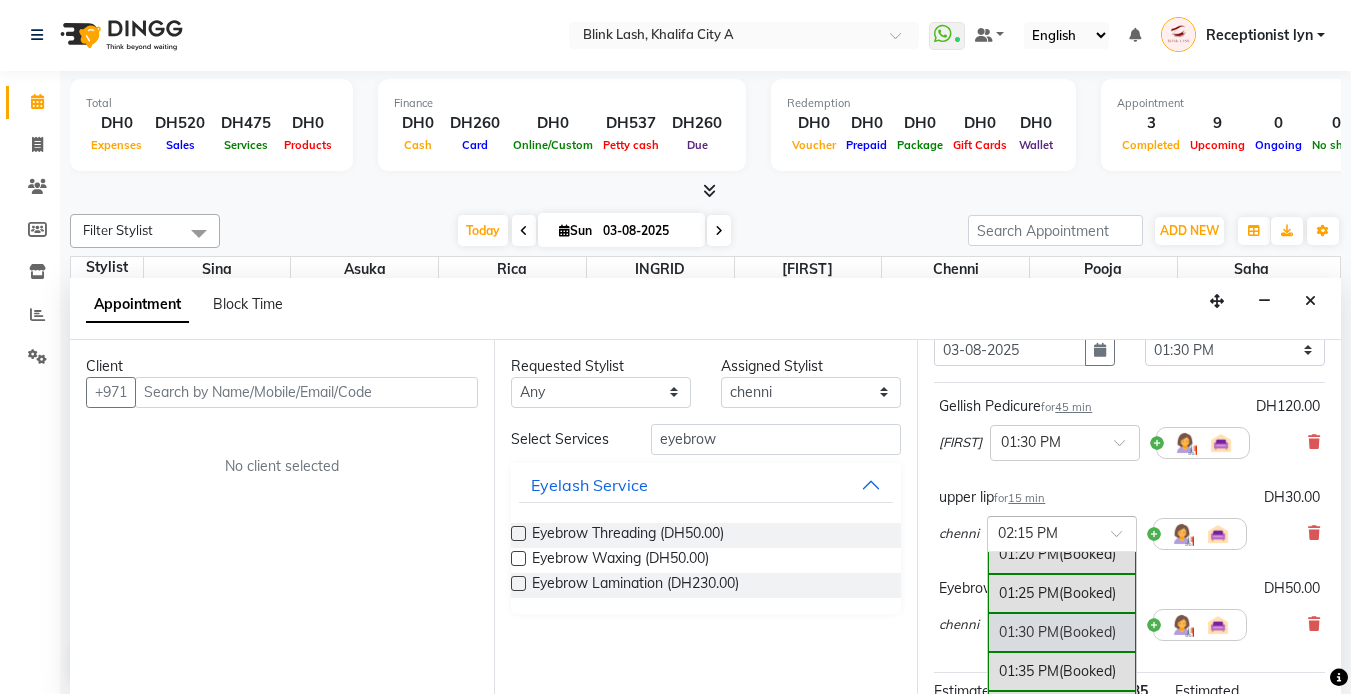 click on "01:30 PM   (Booked)" at bounding box center (1062, 632) 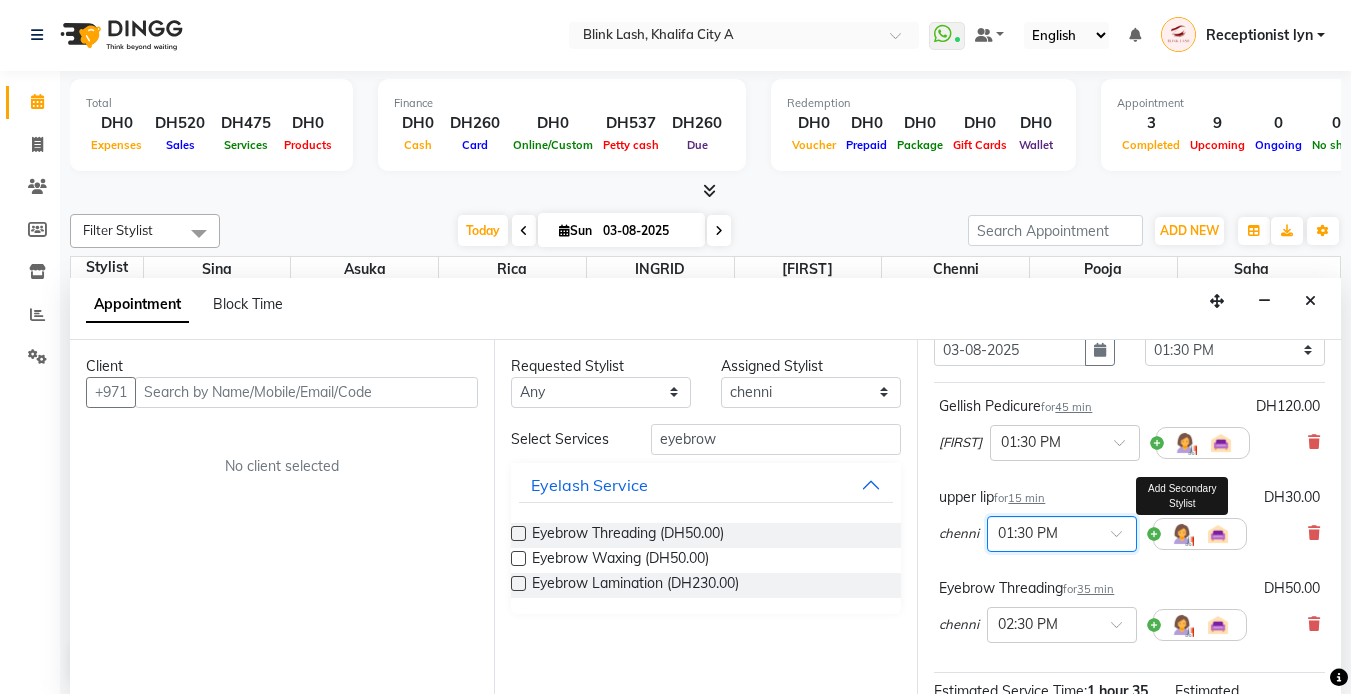 scroll, scrollTop: 392, scrollLeft: 0, axis: vertical 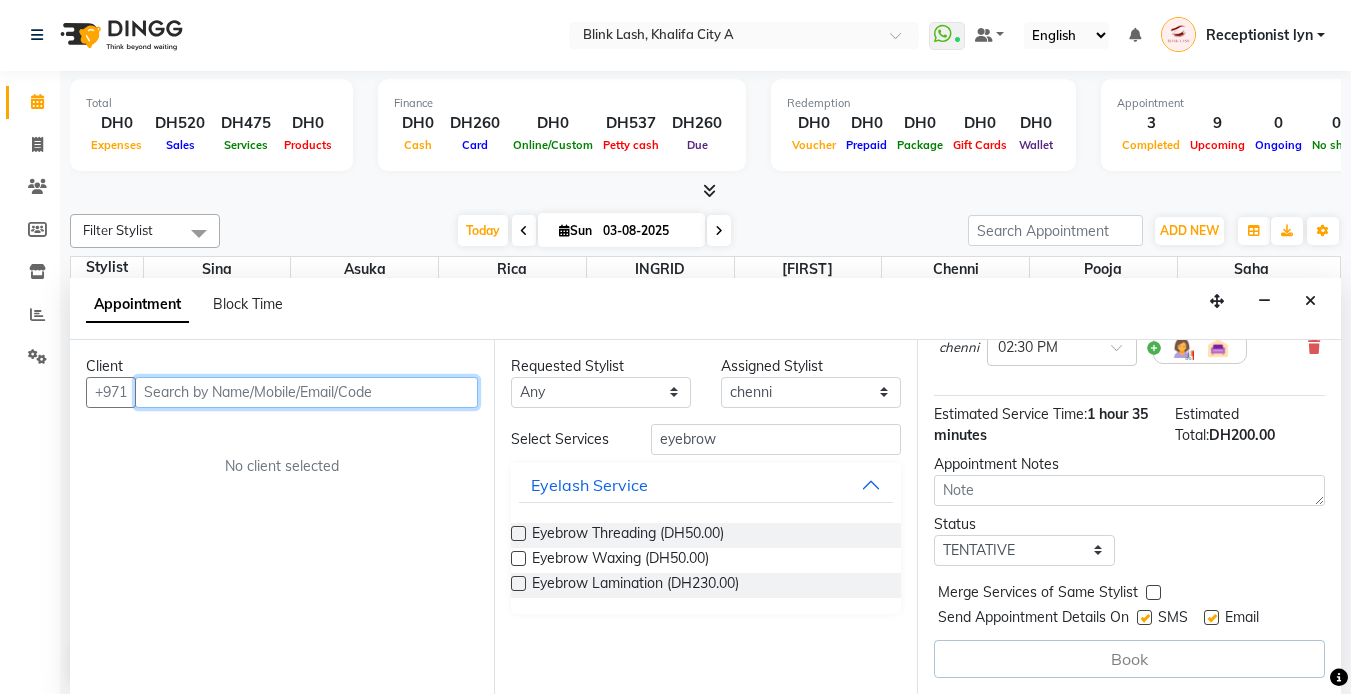 click at bounding box center [306, 392] 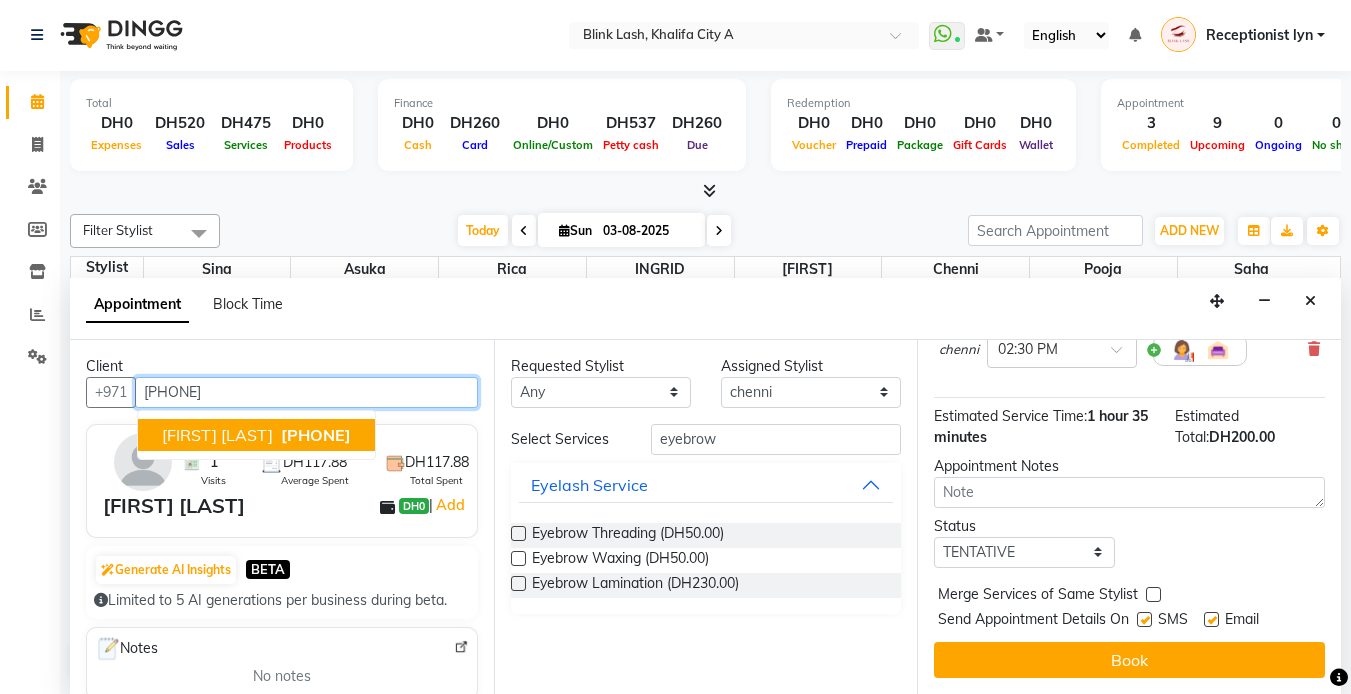 scroll, scrollTop: 390, scrollLeft: 0, axis: vertical 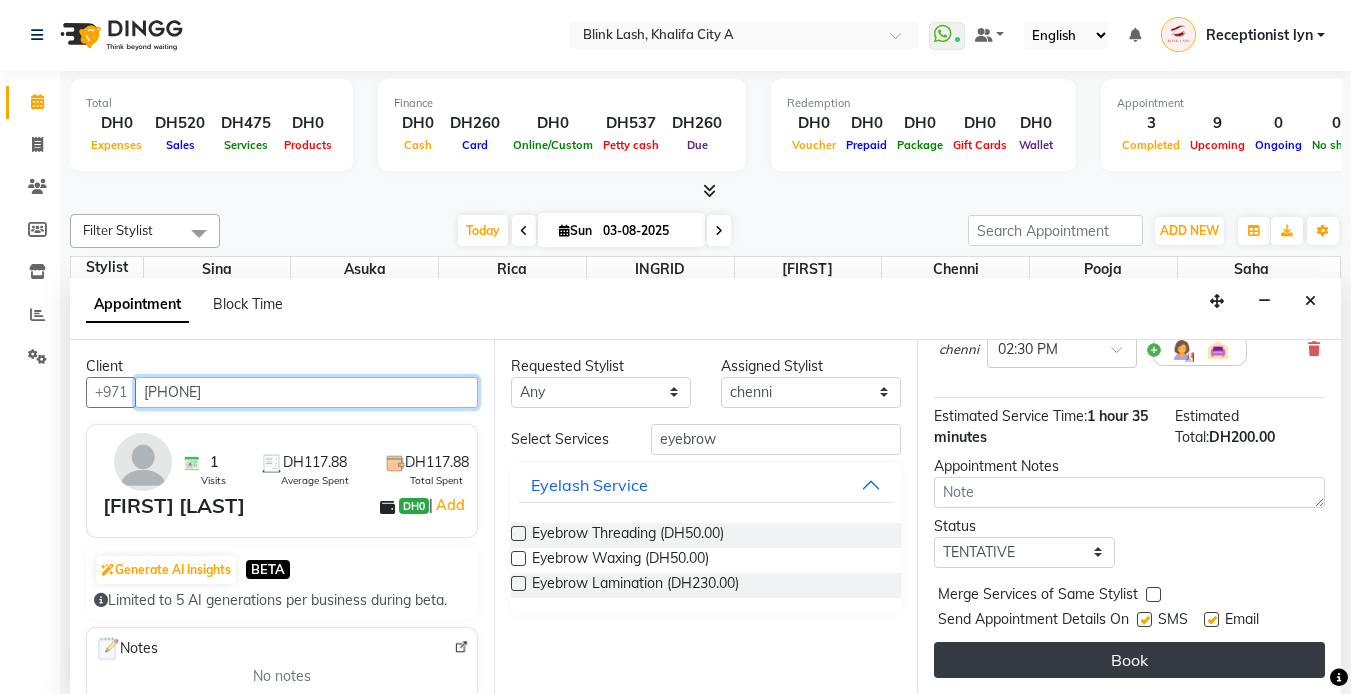 type on "[PHONE]" 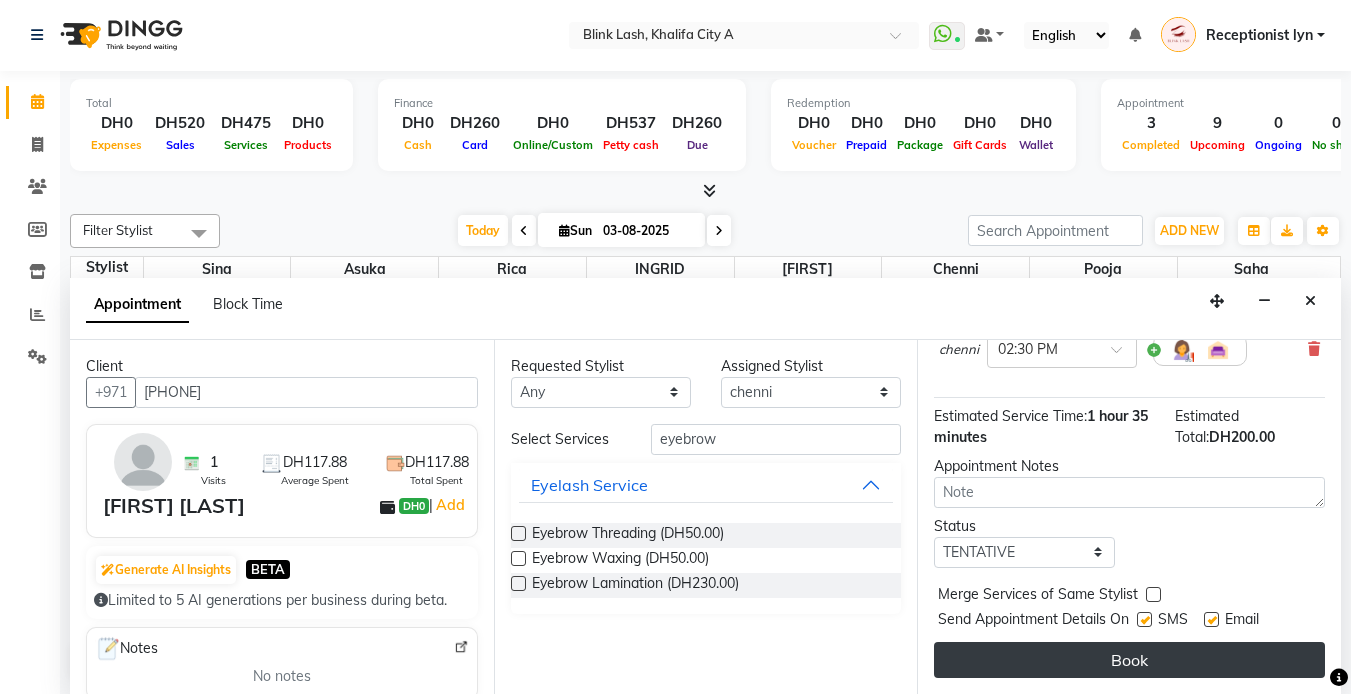 click on "Book" at bounding box center (1129, 660) 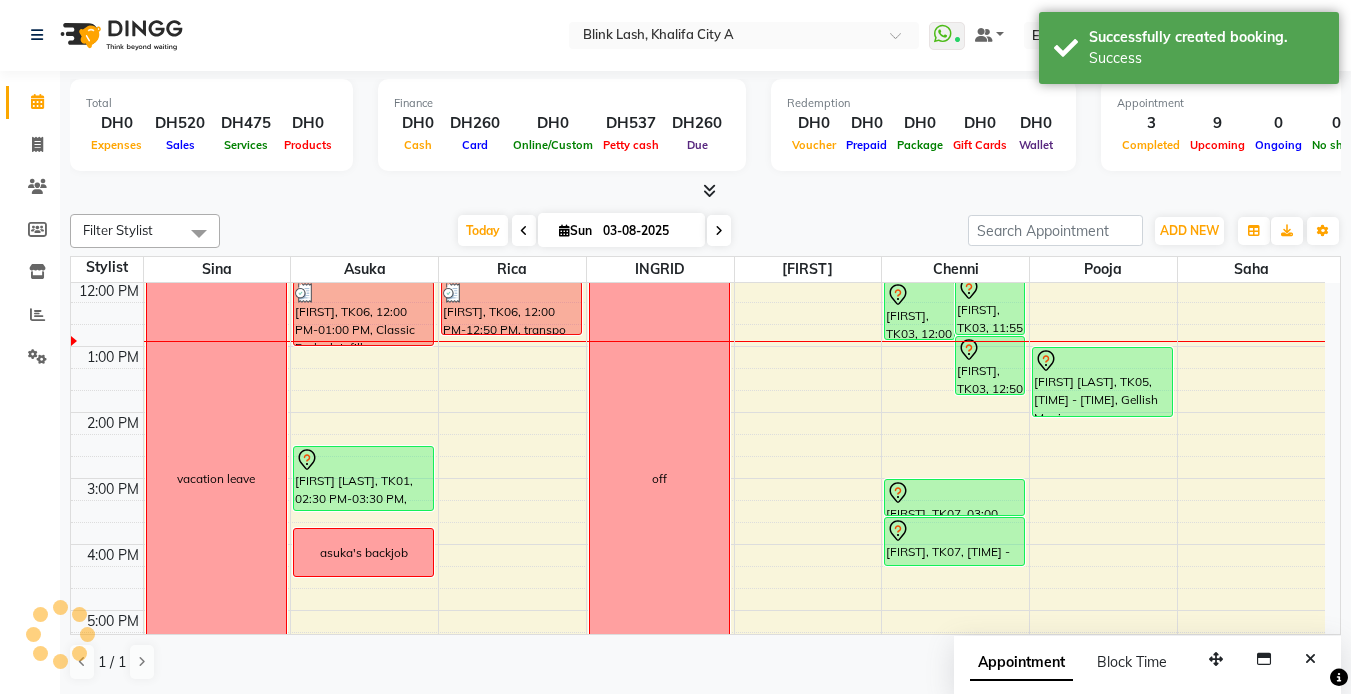scroll, scrollTop: 0, scrollLeft: 0, axis: both 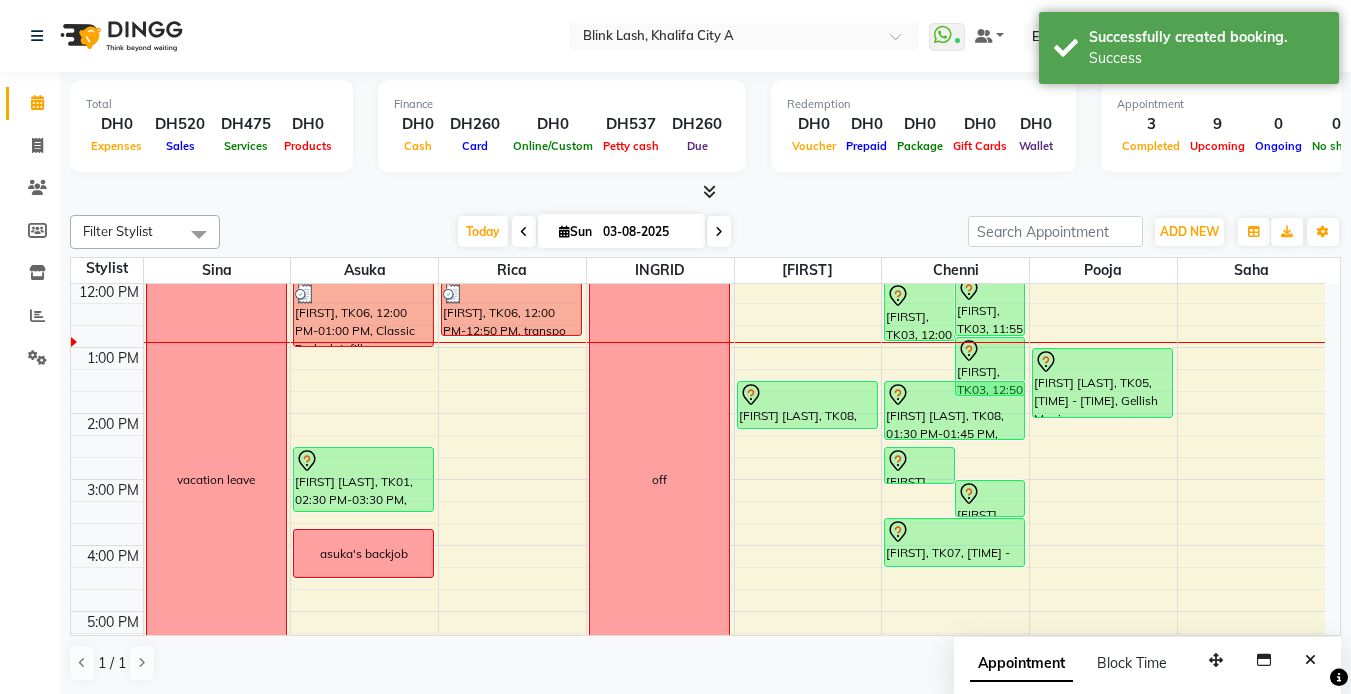 drag, startPoint x: 922, startPoint y: 395, endPoint x: 917, endPoint y: 438, distance: 43.289722 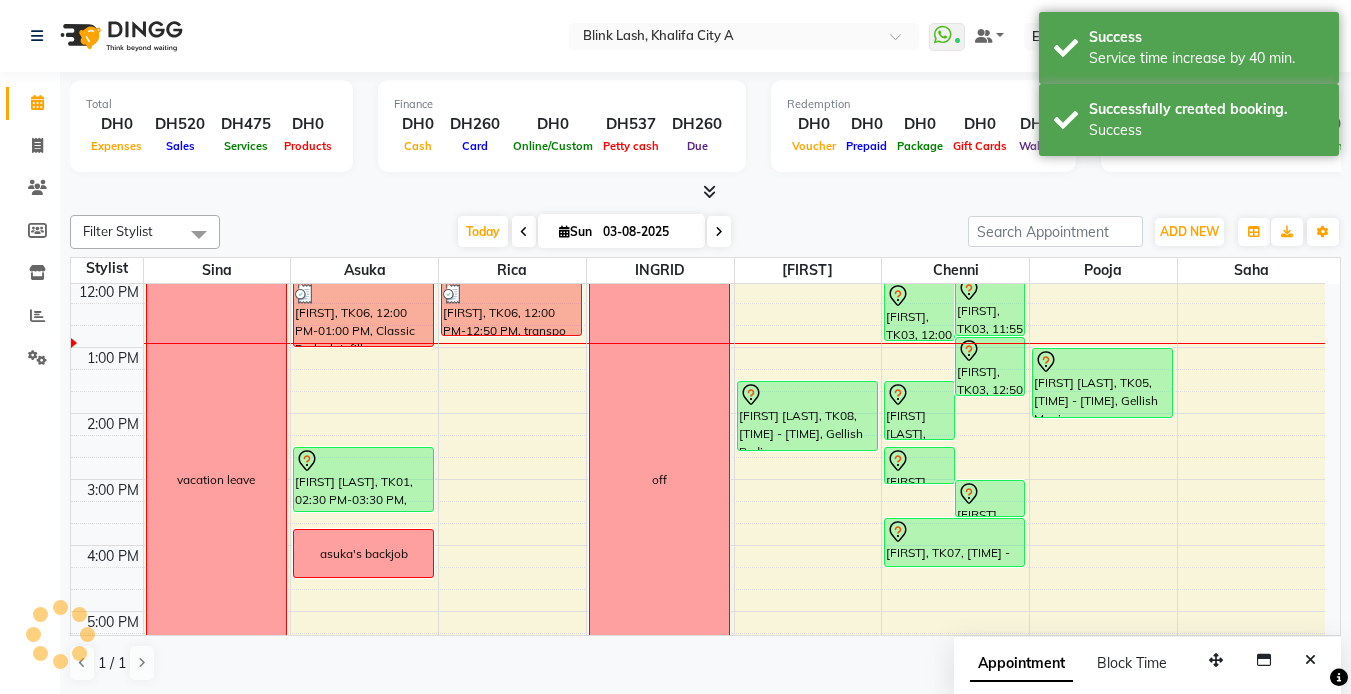 drag, startPoint x: 821, startPoint y: 430, endPoint x: 815, endPoint y: 454, distance: 24.738634 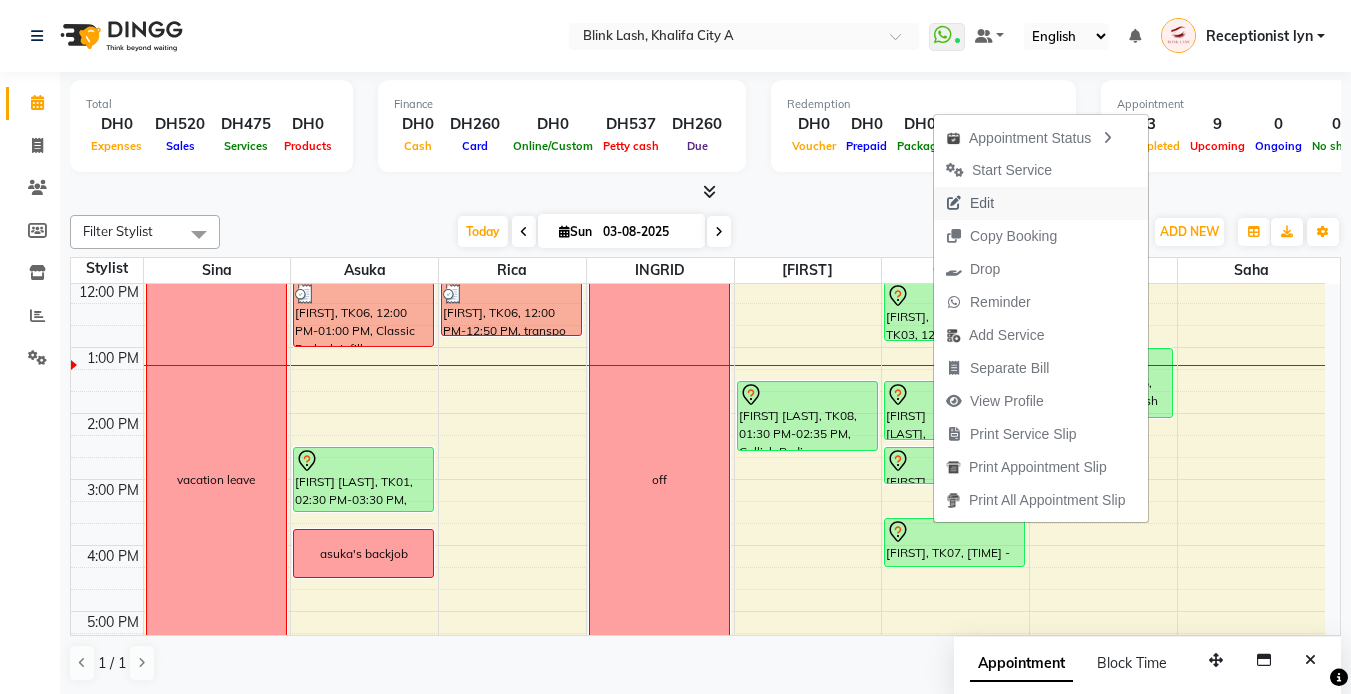 click on "Edit" at bounding box center [982, 203] 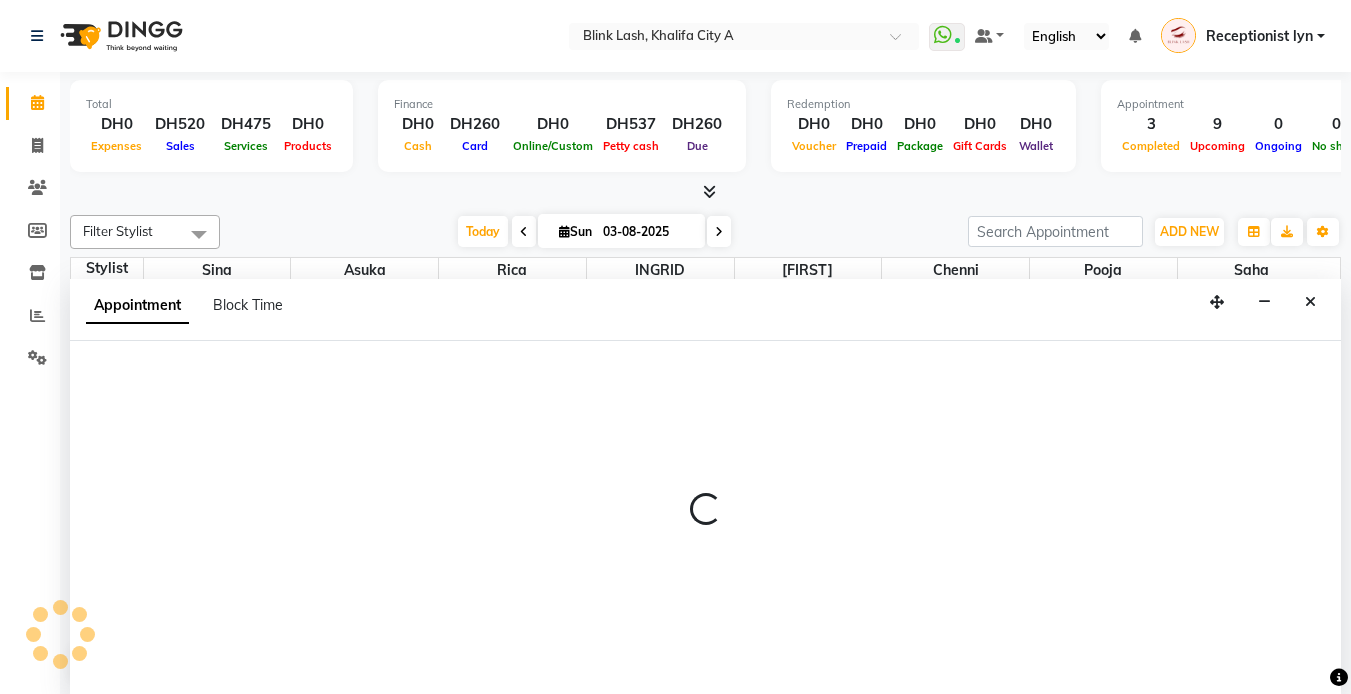 scroll, scrollTop: 1, scrollLeft: 0, axis: vertical 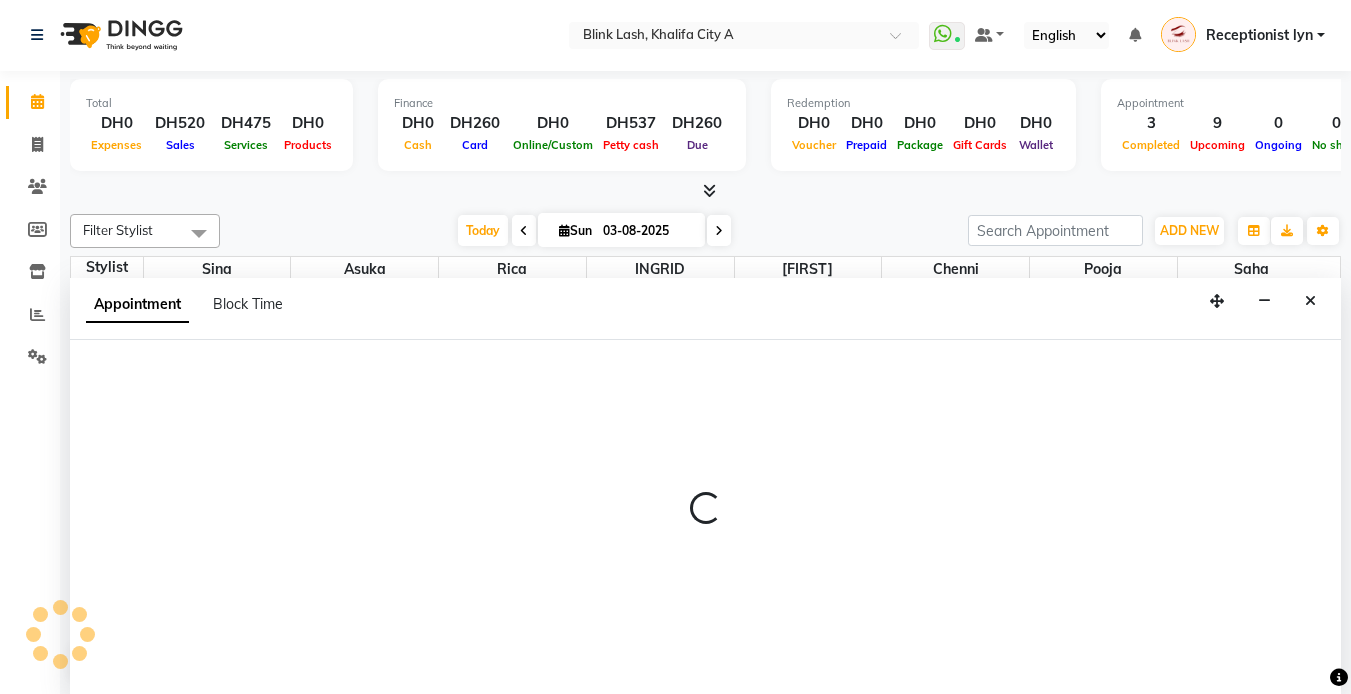 select on "tentative" 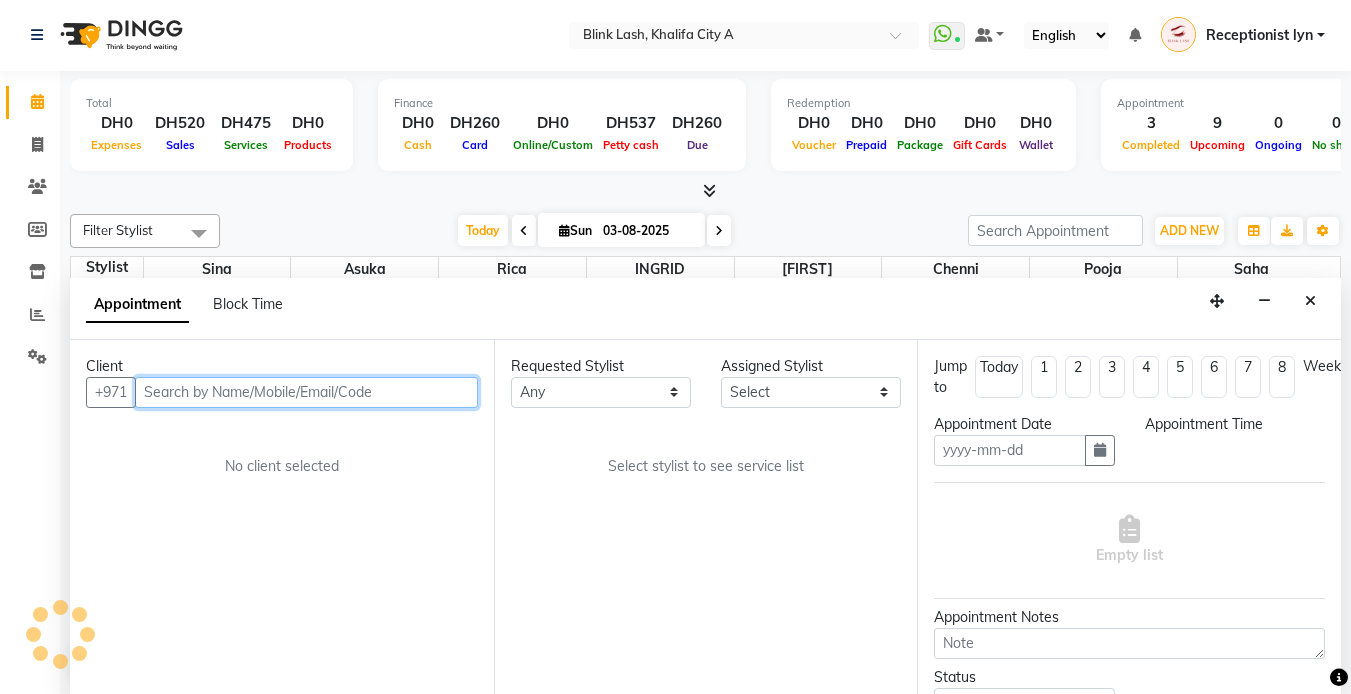 type on "03-08-2025" 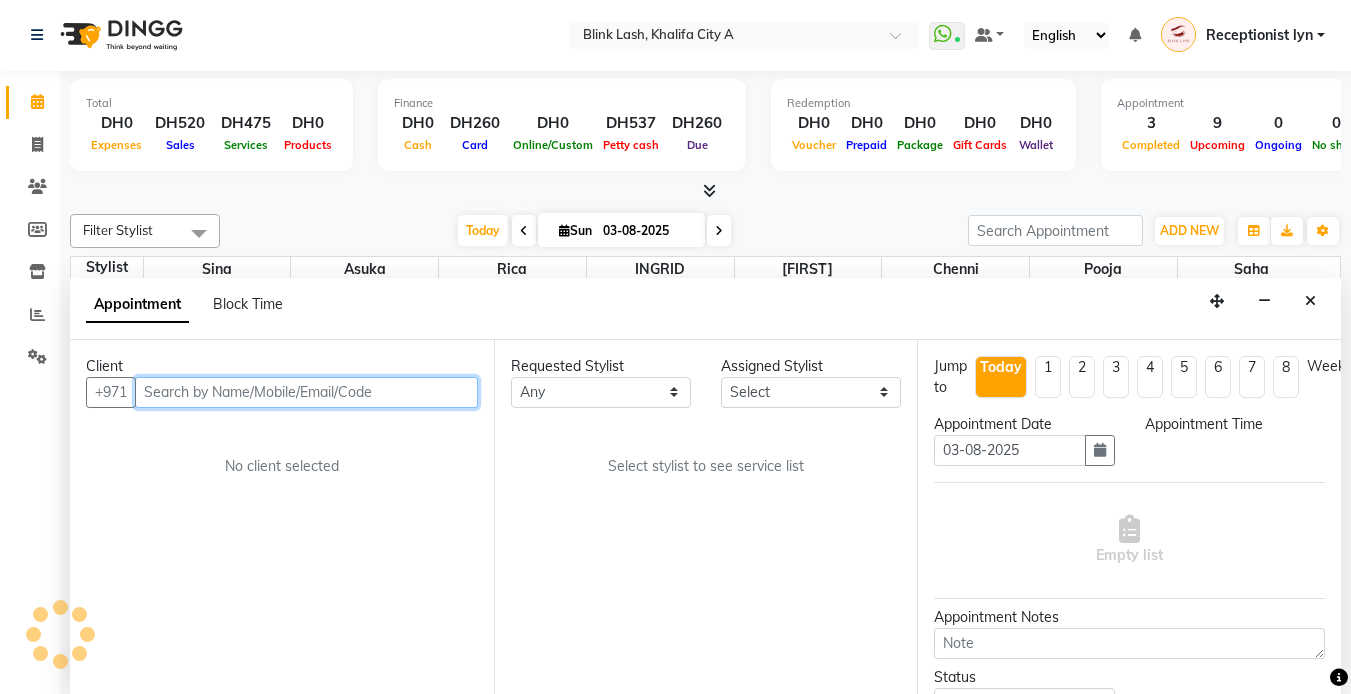 scroll, scrollTop: 0, scrollLeft: 0, axis: both 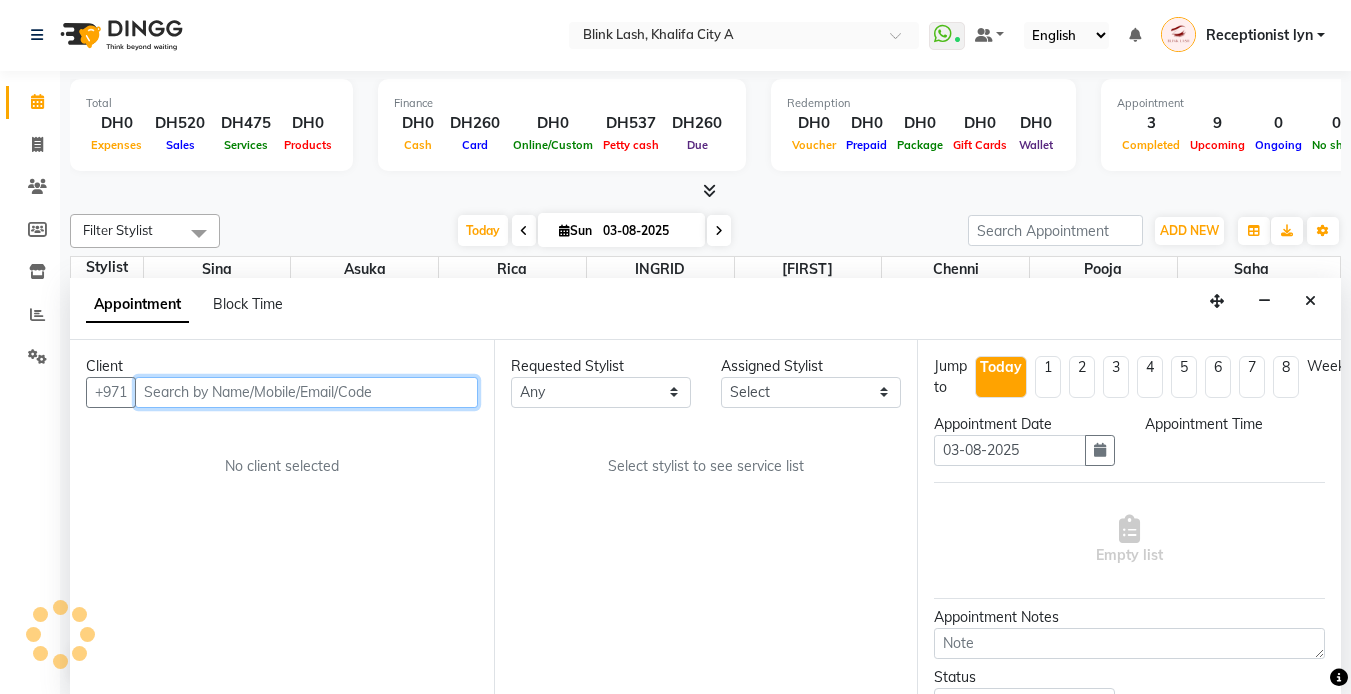 select on "660" 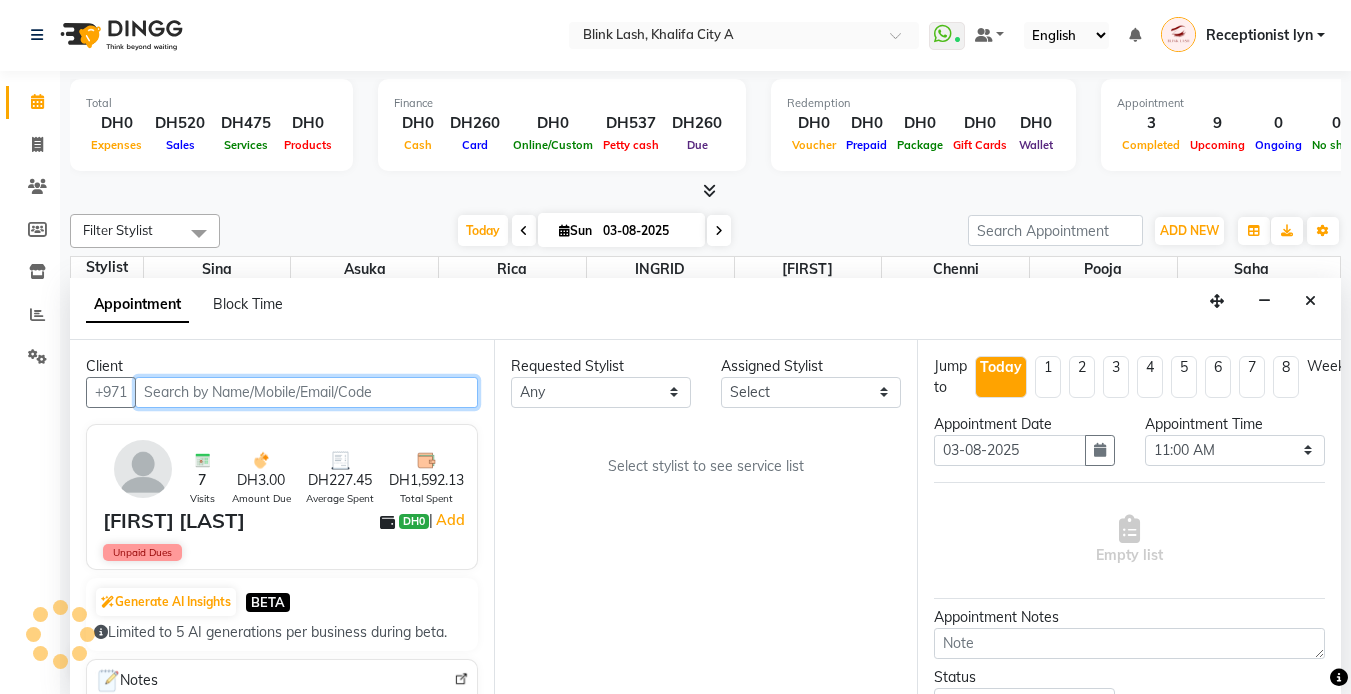select on "57849" 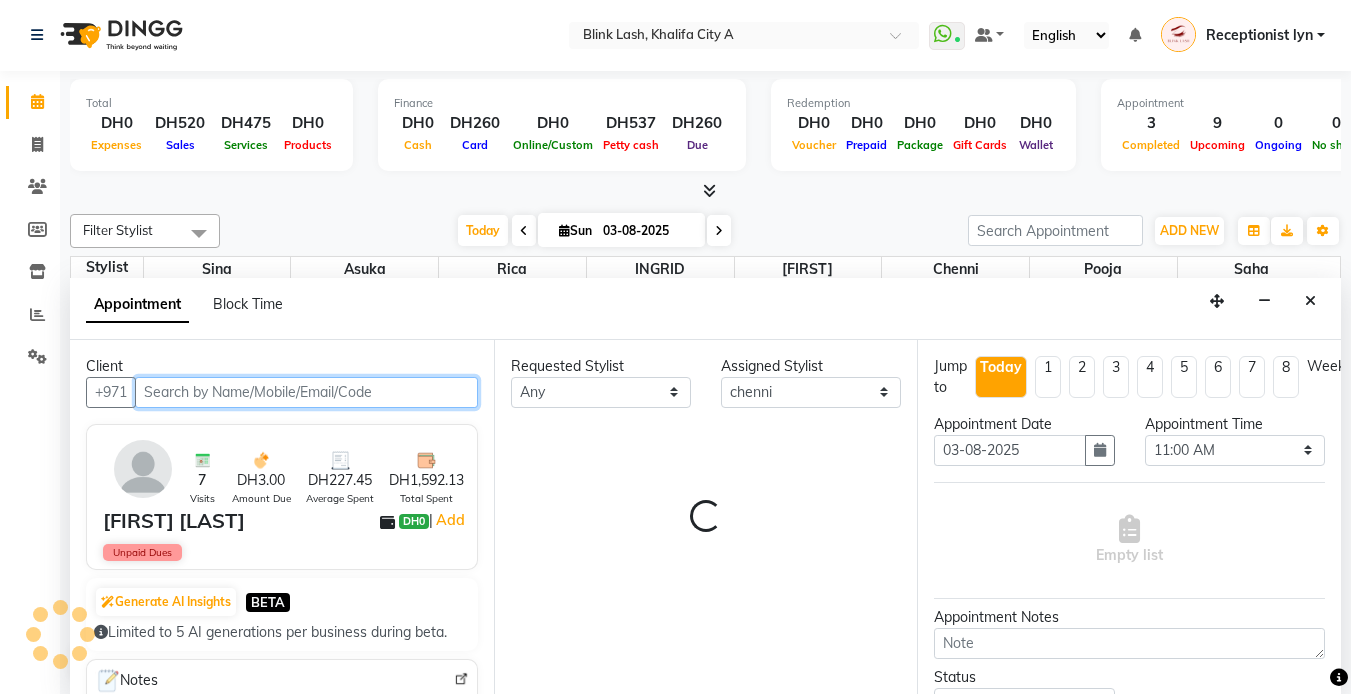 select on "2892" 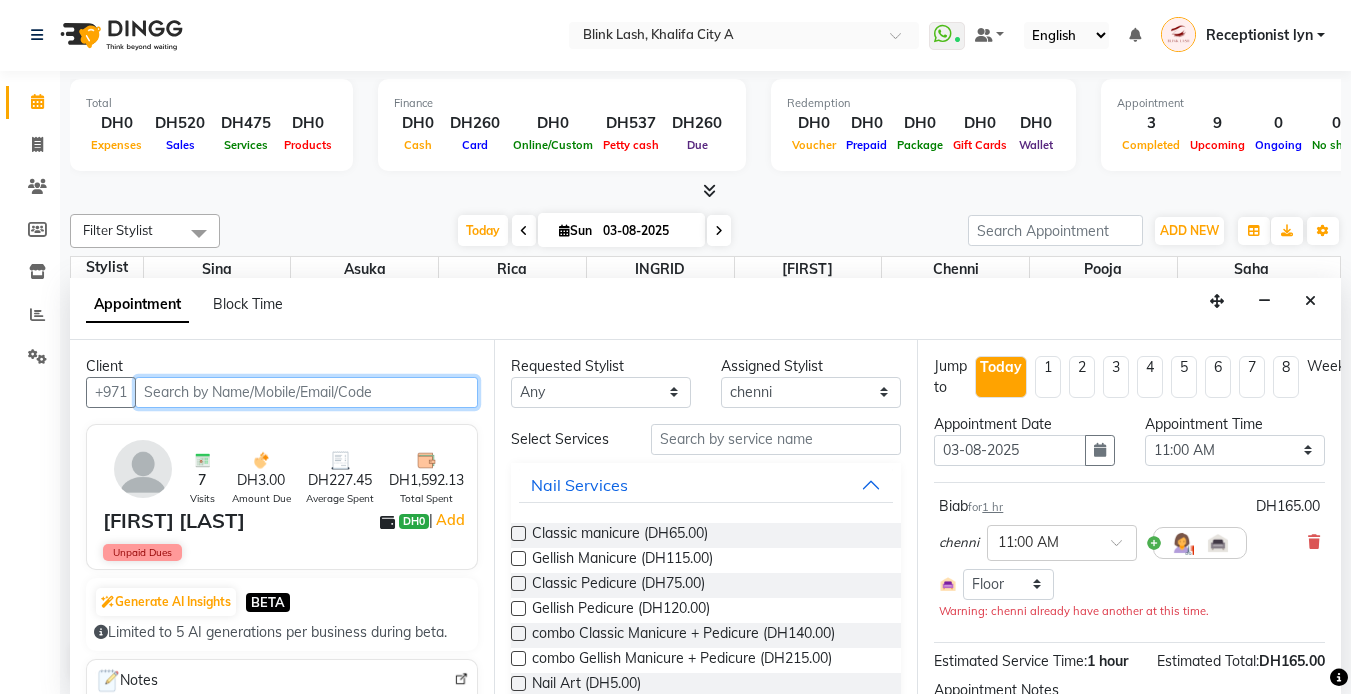 select on "2892" 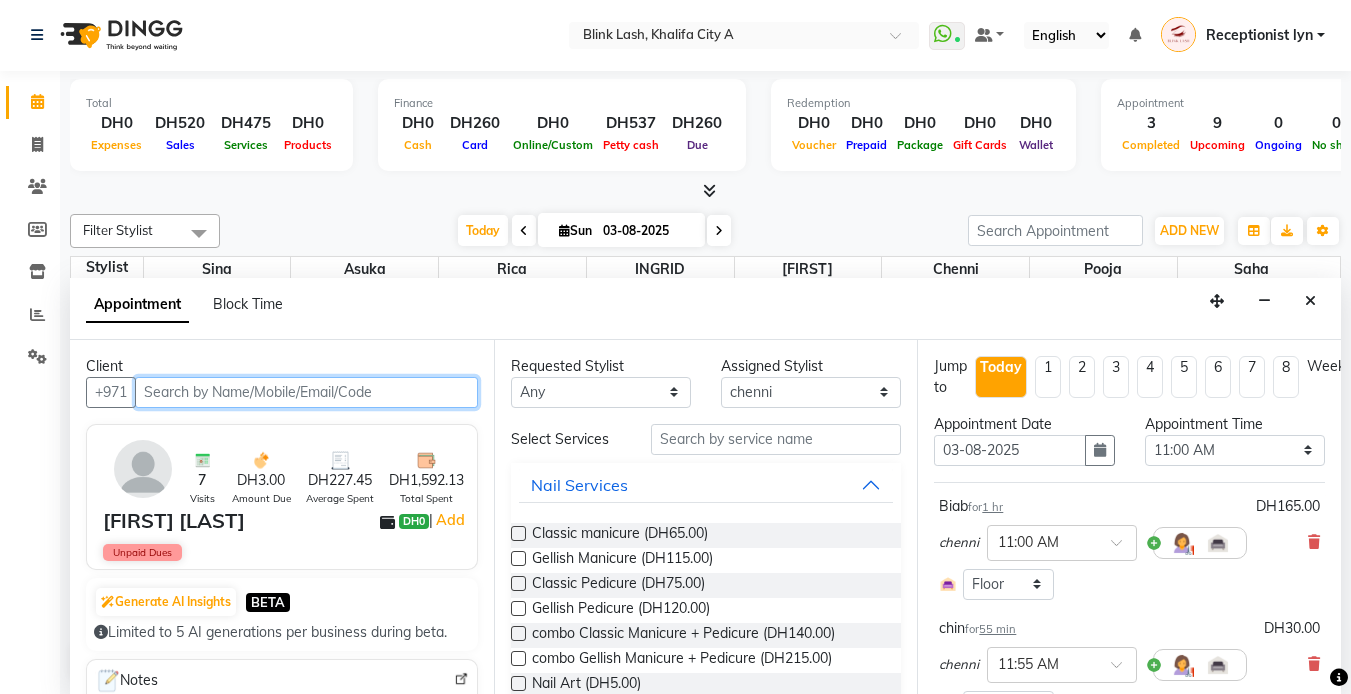 select on "2892" 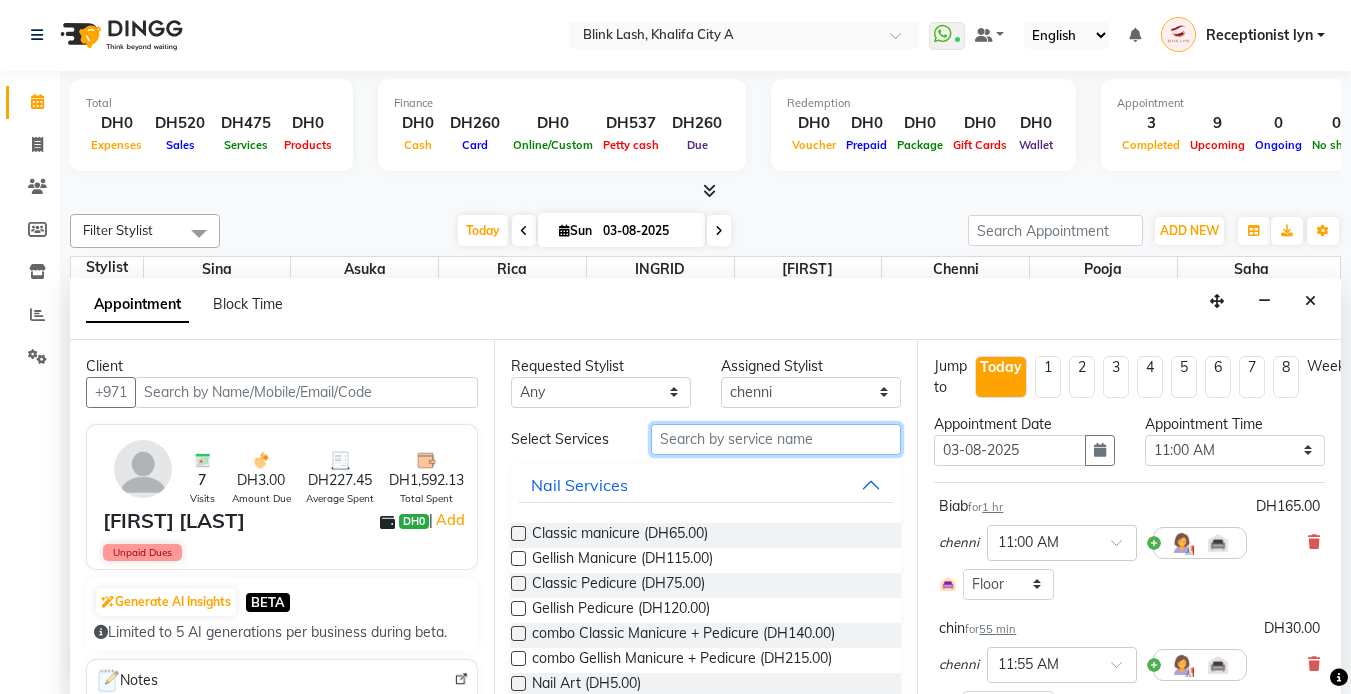 click at bounding box center (776, 439) 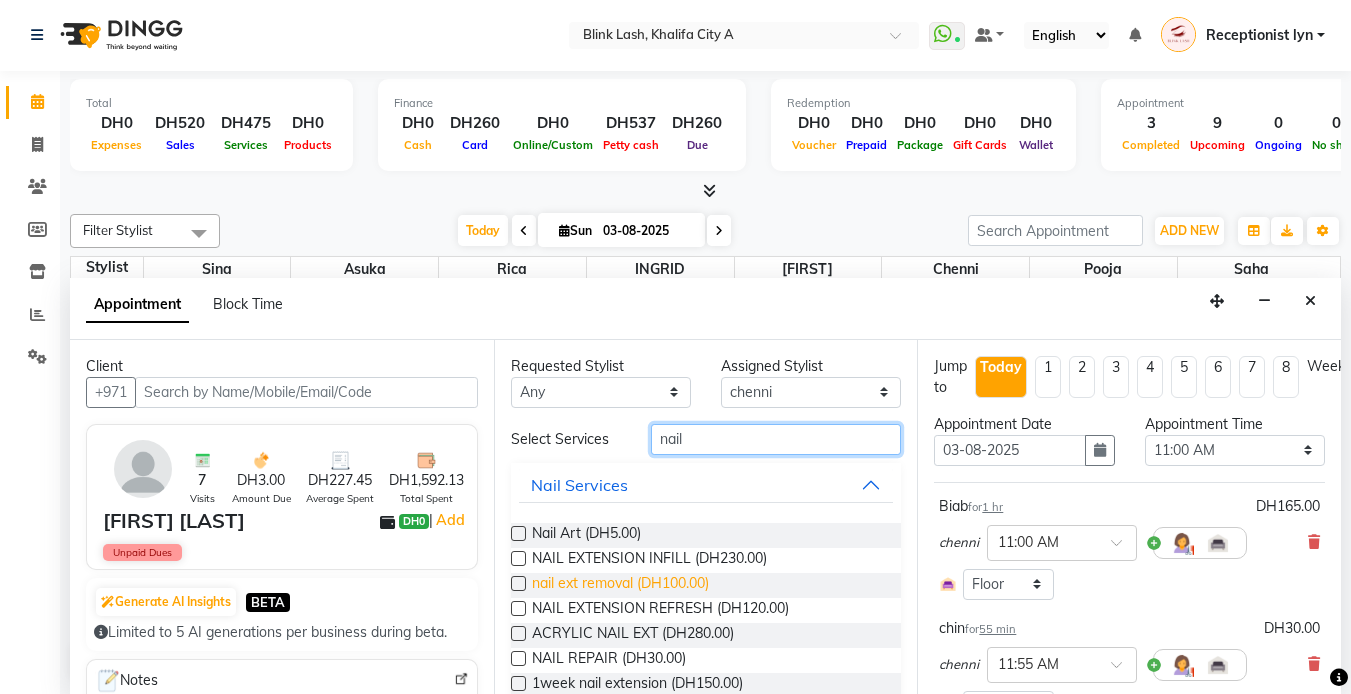 type on "nail" 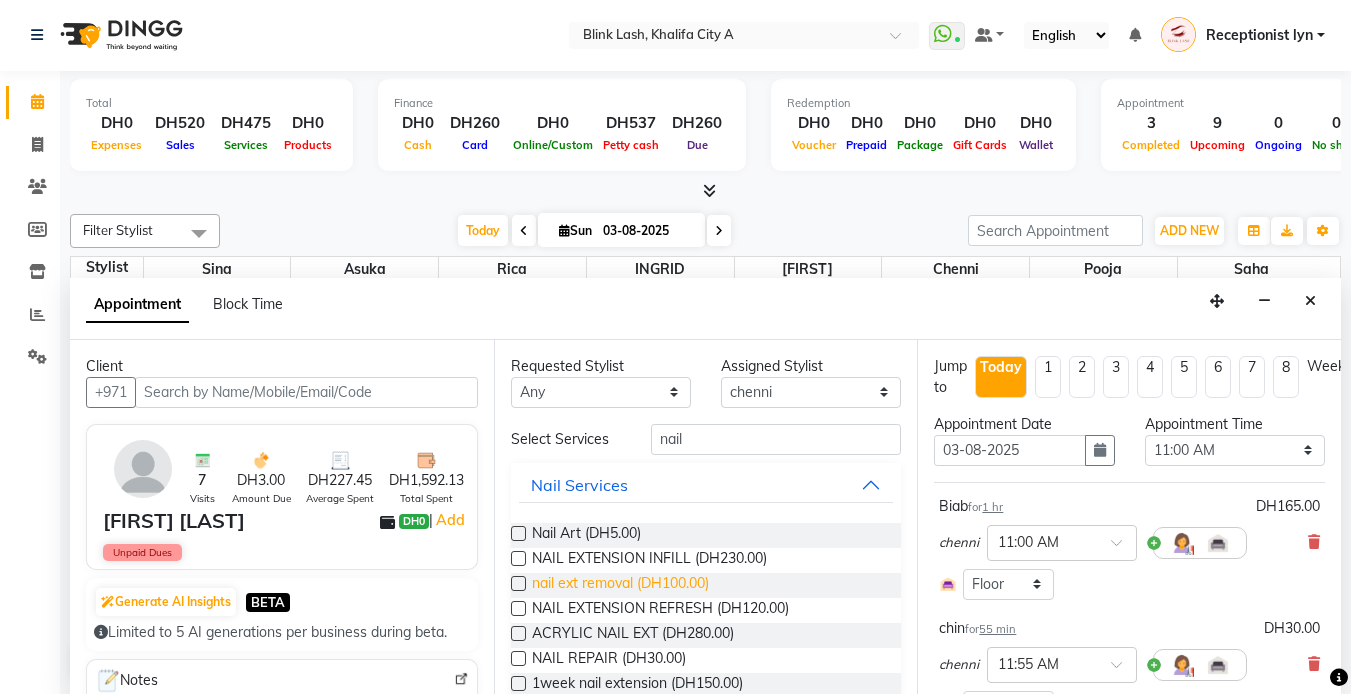 click on "nail ext removal (DH100.00)" at bounding box center (620, 585) 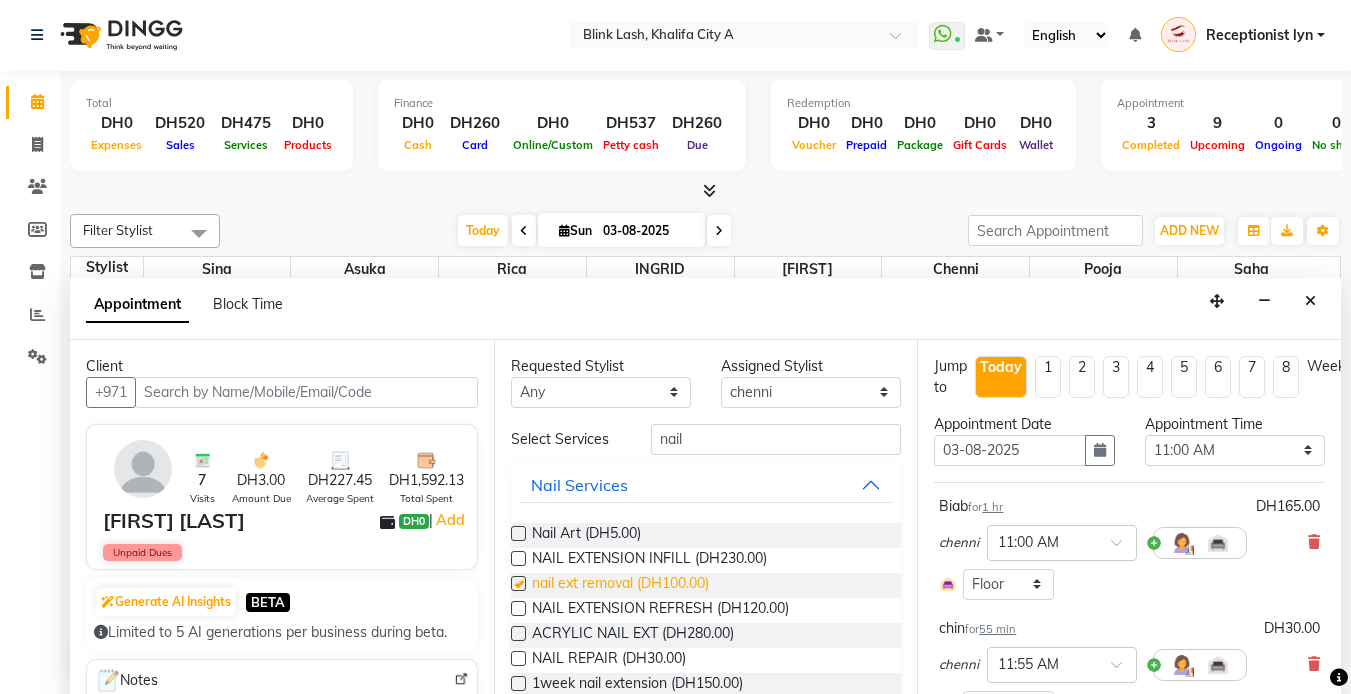 checkbox on "false" 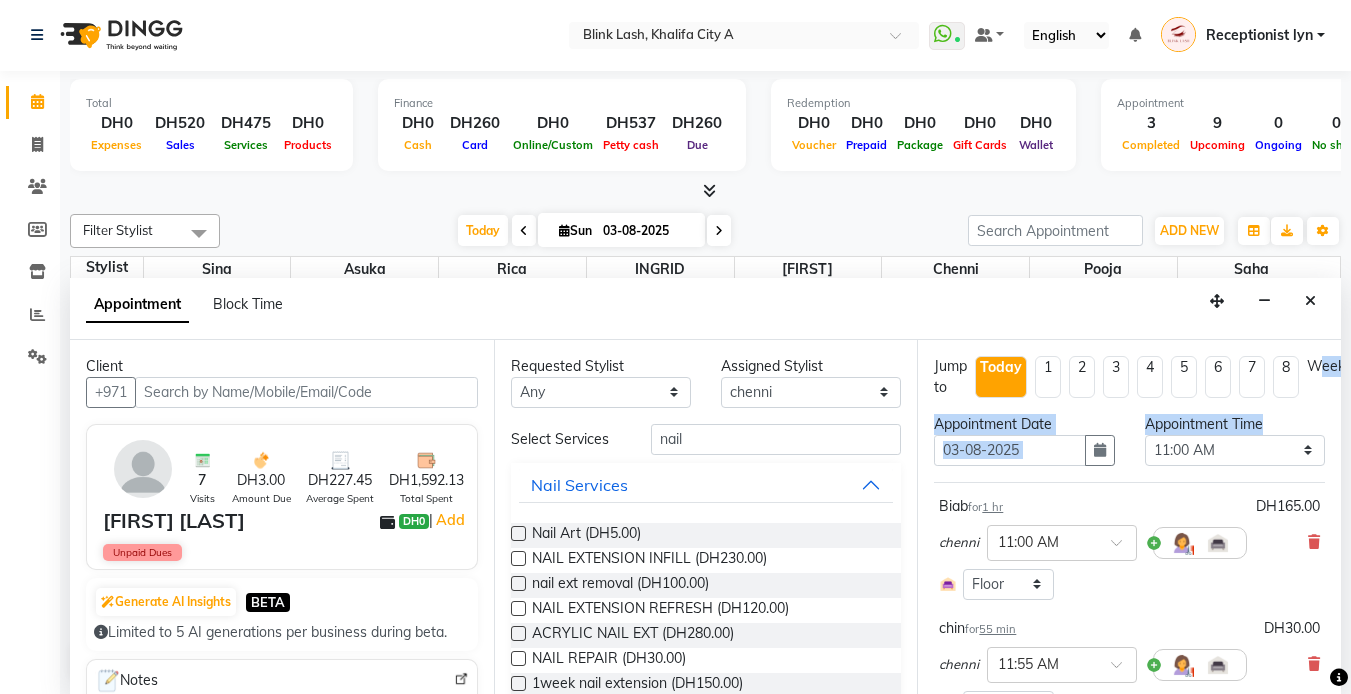 drag, startPoint x: 1320, startPoint y: 408, endPoint x: 1320, endPoint y: 422, distance: 14 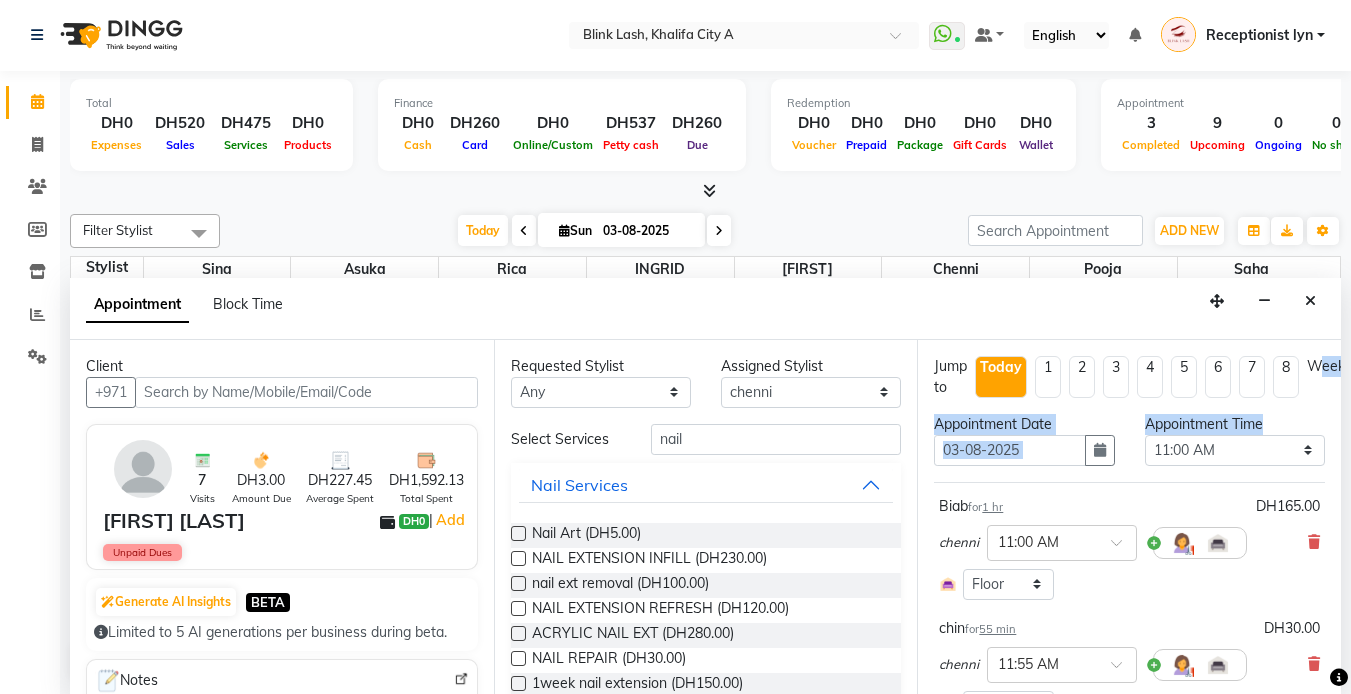 scroll, scrollTop: 0, scrollLeft: 27, axis: horizontal 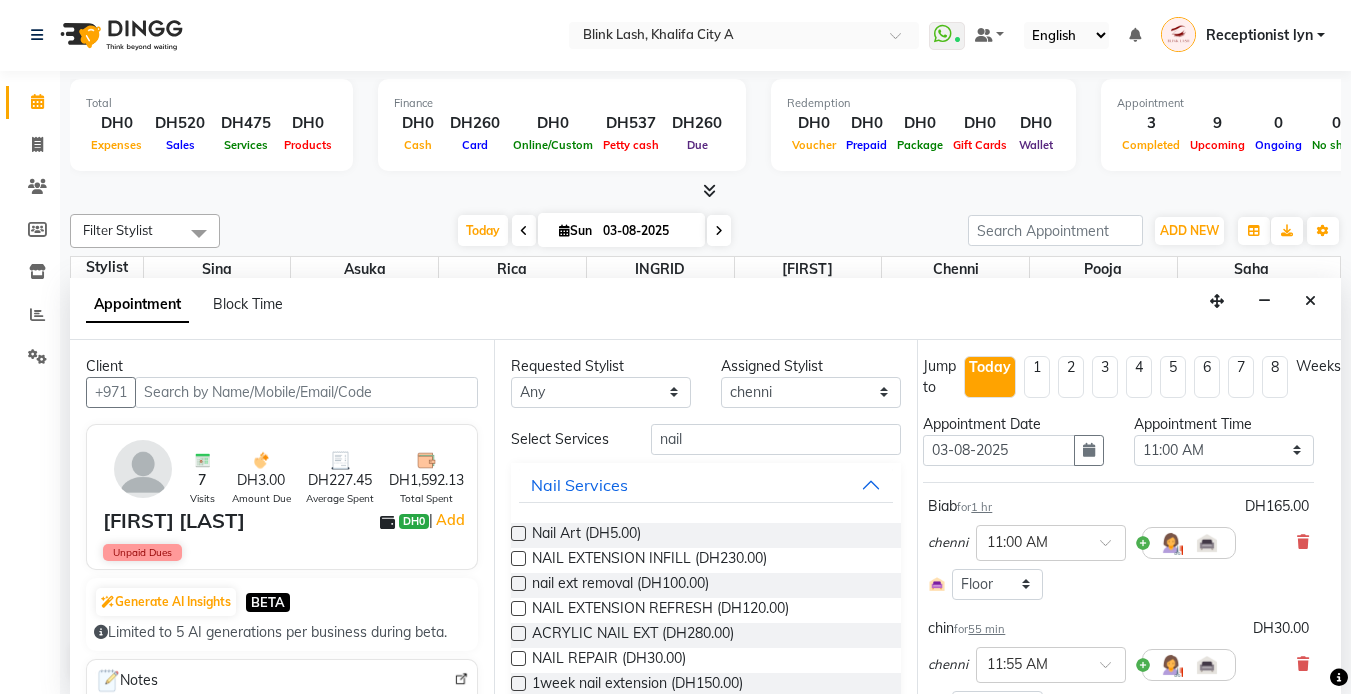 click on "Appointment Block Time" at bounding box center (705, 309) 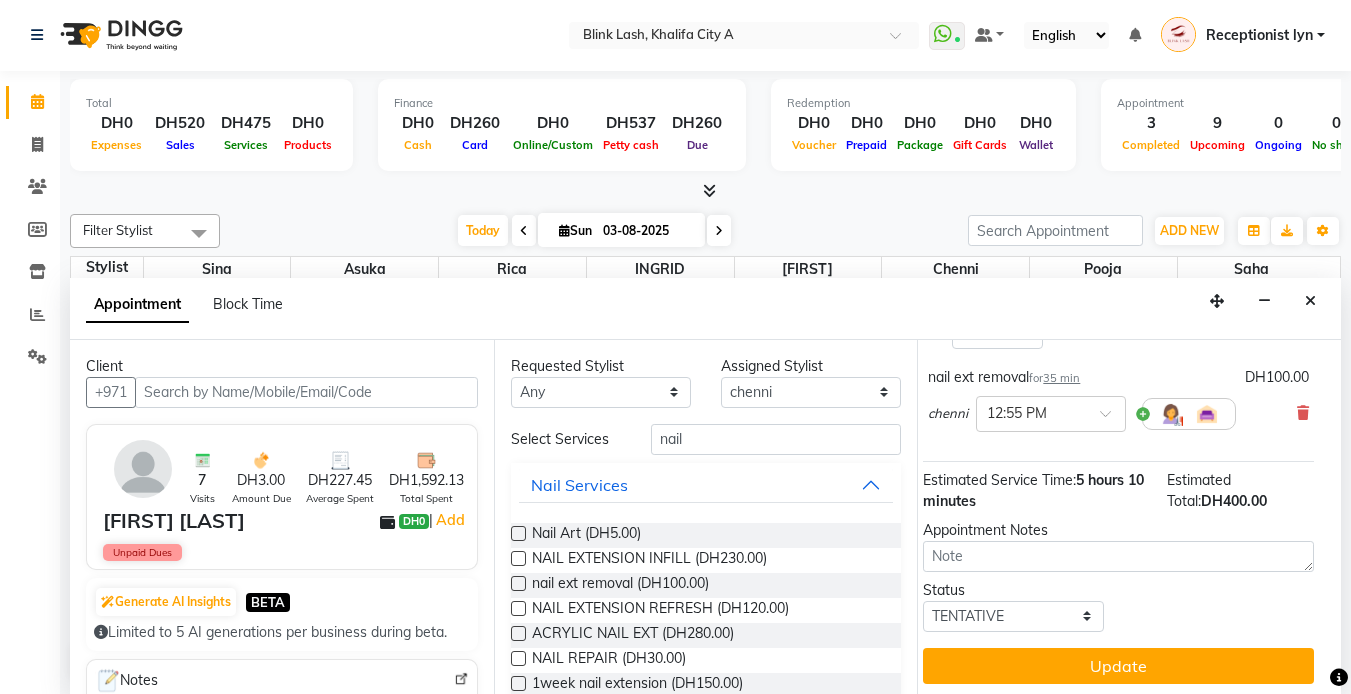 scroll, scrollTop: 760, scrollLeft: 27, axis: both 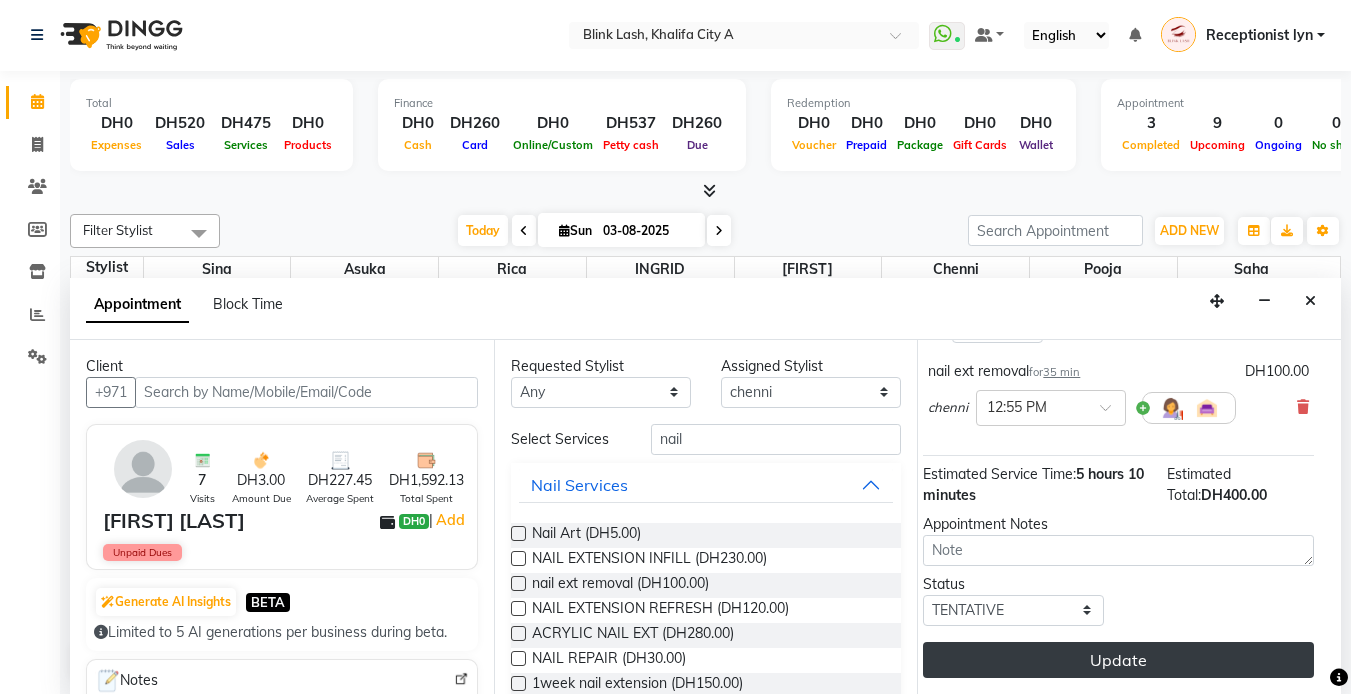 click on "Update" at bounding box center (1118, 660) 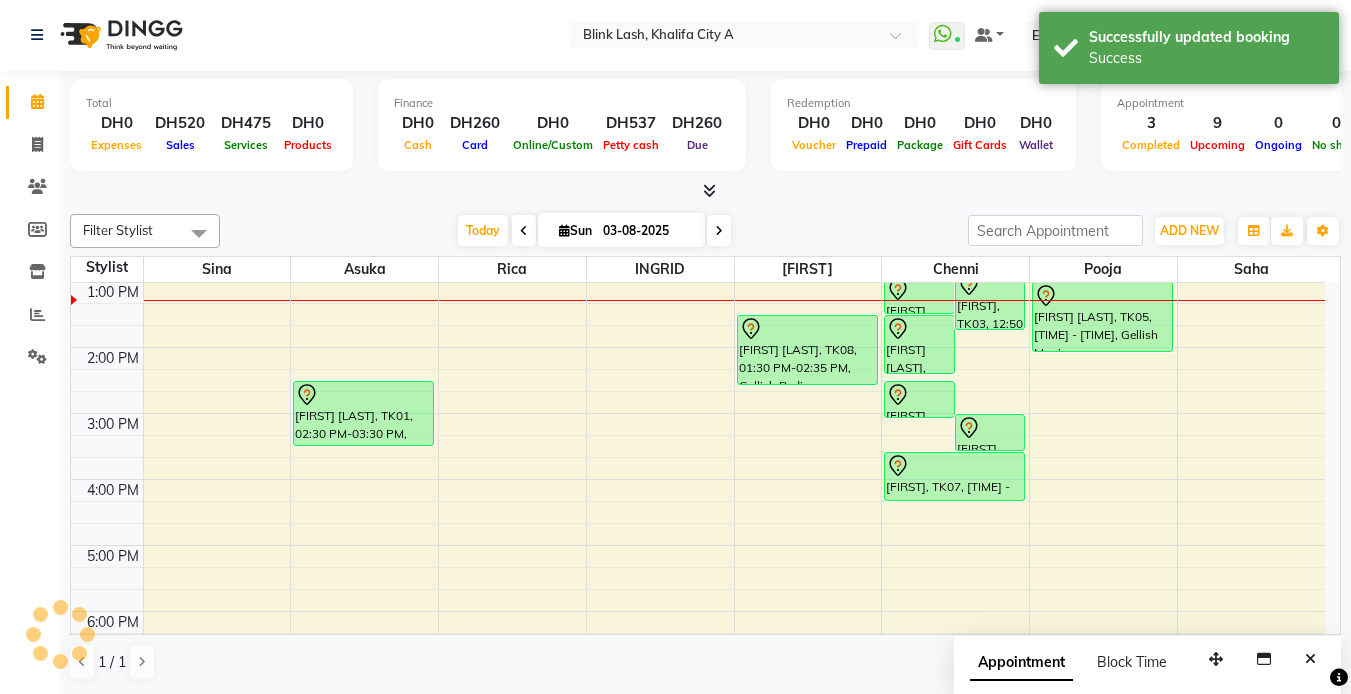 scroll, scrollTop: 0, scrollLeft: 0, axis: both 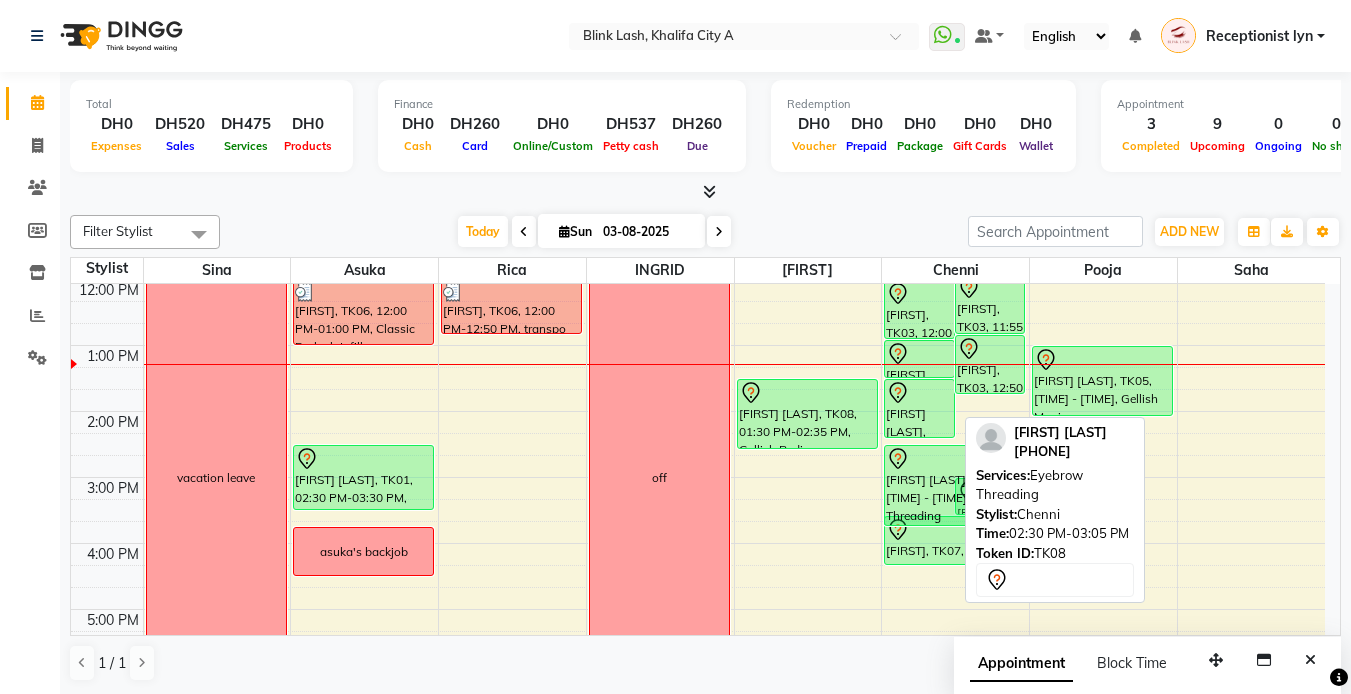 drag, startPoint x: 917, startPoint y: 615, endPoint x: 920, endPoint y: 542, distance: 73.061615 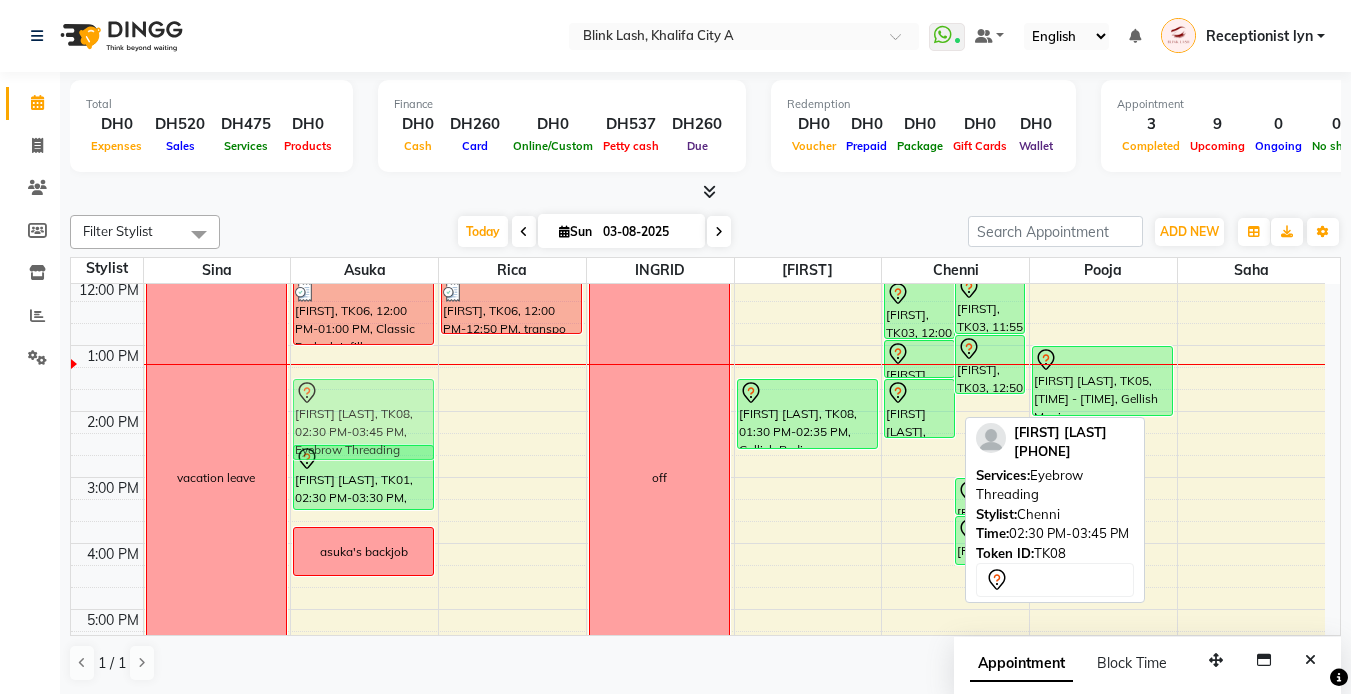 drag, startPoint x: 931, startPoint y: 478, endPoint x: 445, endPoint y: 422, distance: 489.2157 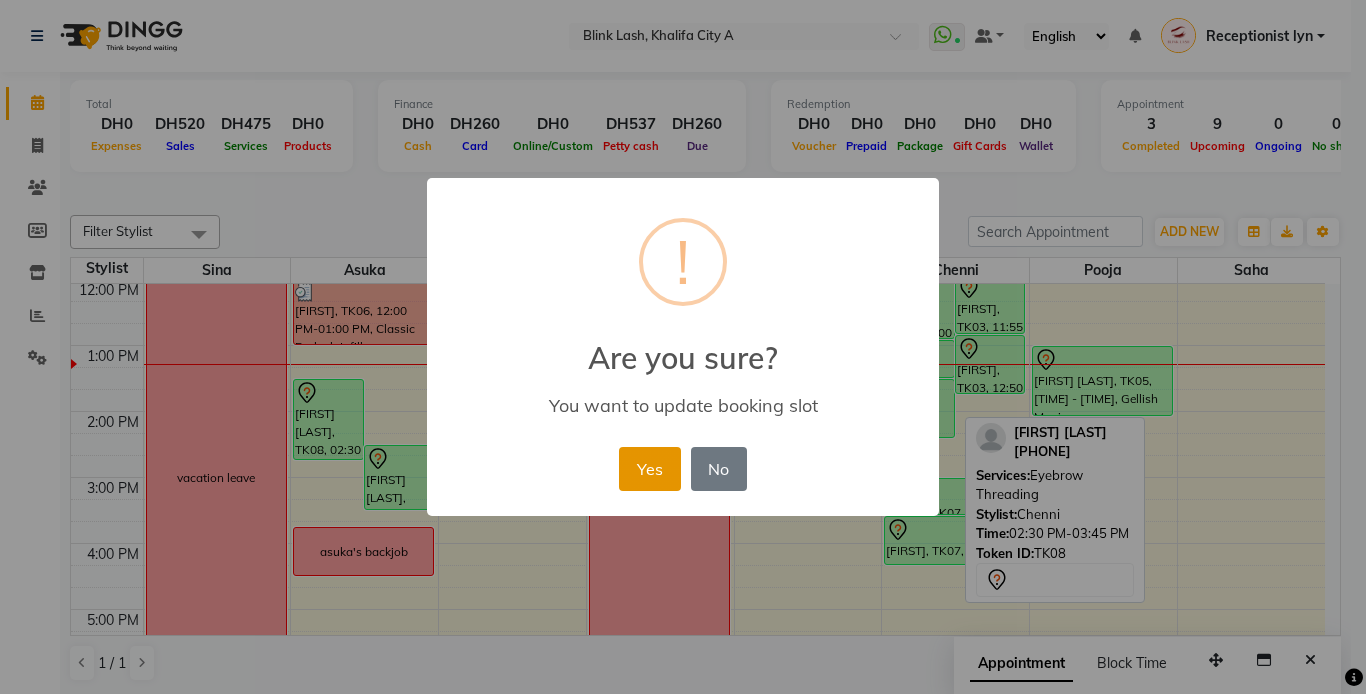 click on "Yes" at bounding box center [649, 469] 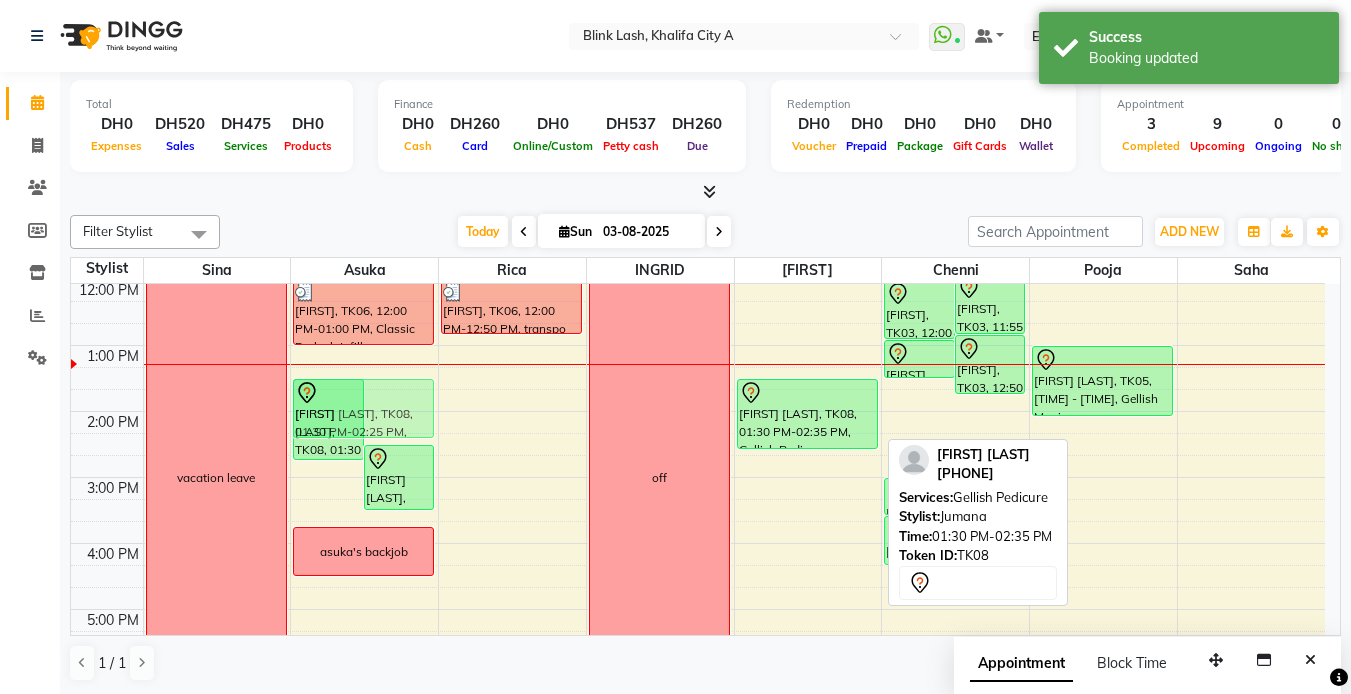 drag, startPoint x: 913, startPoint y: 414, endPoint x: 430, endPoint y: 416, distance: 483.00415 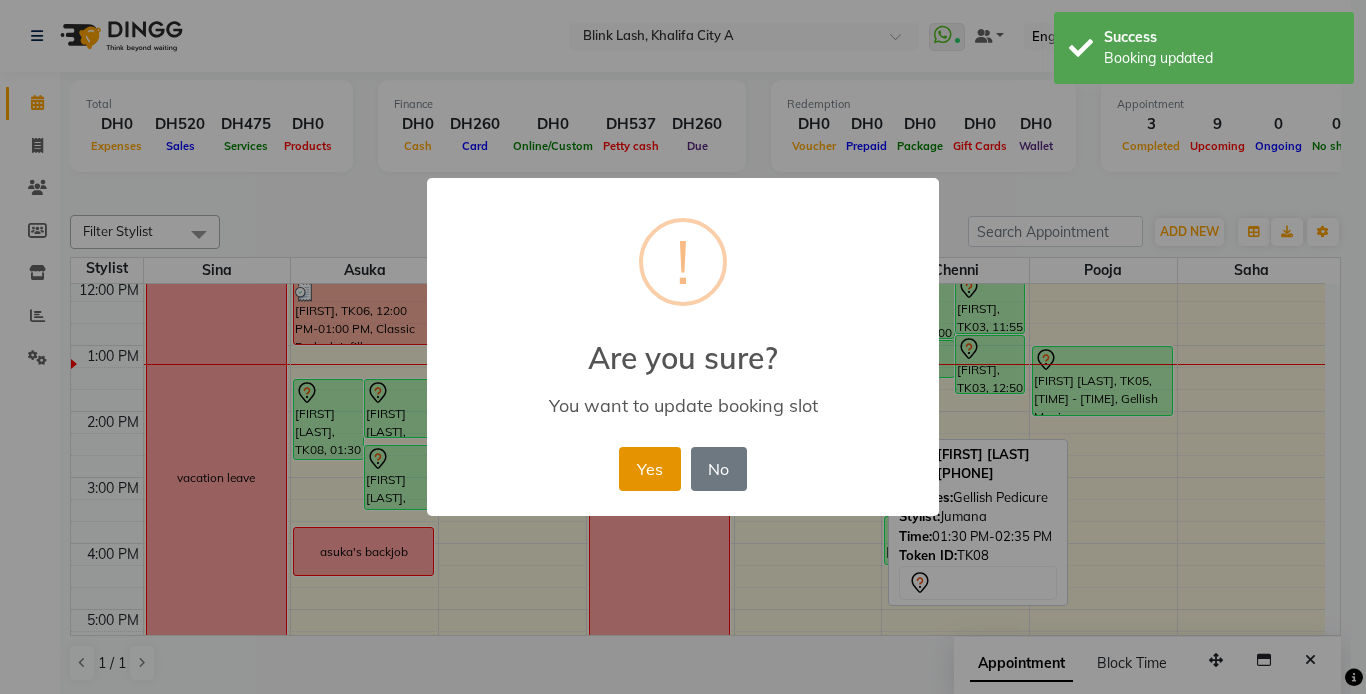 click on "Yes" at bounding box center (649, 469) 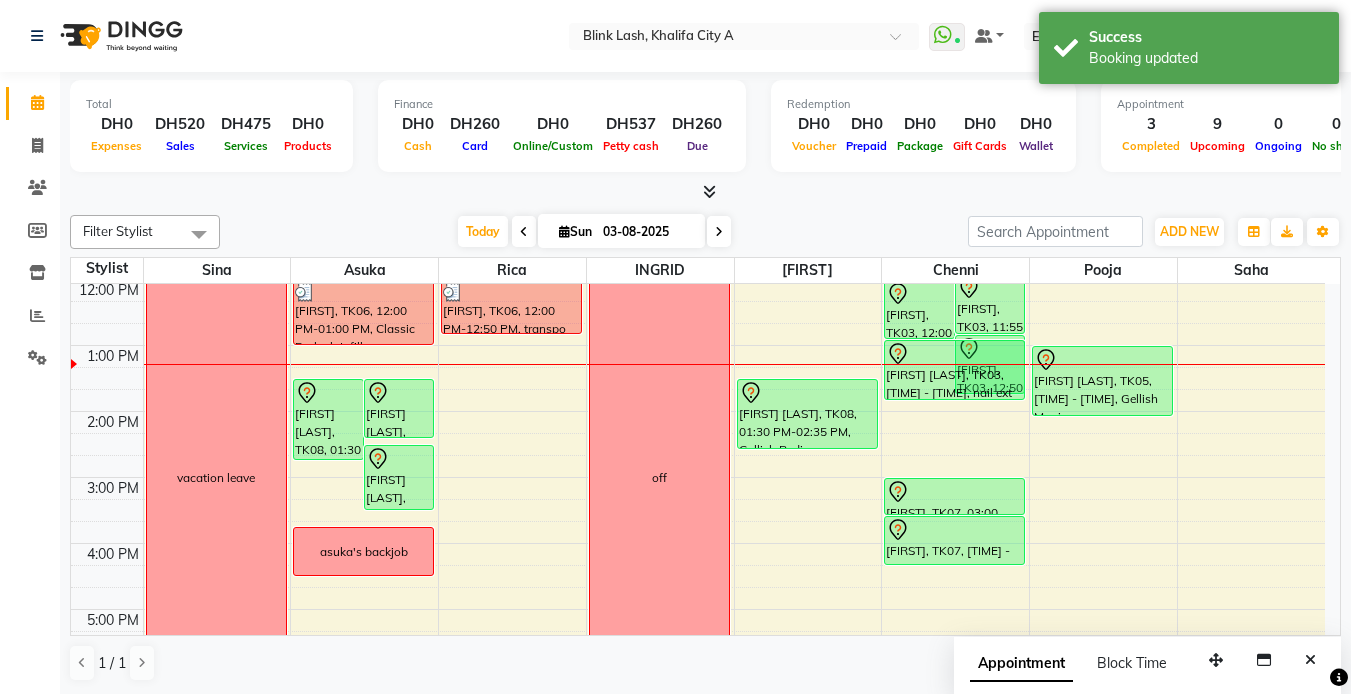 click on "sophia cocozza, TK03, 11:00 AM-12:00 PM, Biab             sophia cocozza, TK03, 11:55 AM-12:50 PM, chin              sophia cocozza, TK03, 12:00 PM-12:55 PM, upper lip              sophia cocozza, TK03, 12:50 PM-01:45 PM, BIAB REMOVAL             sophia cocozza, TK03, 12:55 PM-01:30 PM, nail ext removal             Margaret, TK07, 03:00 PM-03:35 PM, GELLISH REMOVAL              Margaret, TK07, 03:35 PM-04:20 PM, Classic manicure             sophia cocozza, TK03, 12:55 PM-01:30 PM, nail ext removal" at bounding box center [955, 576] 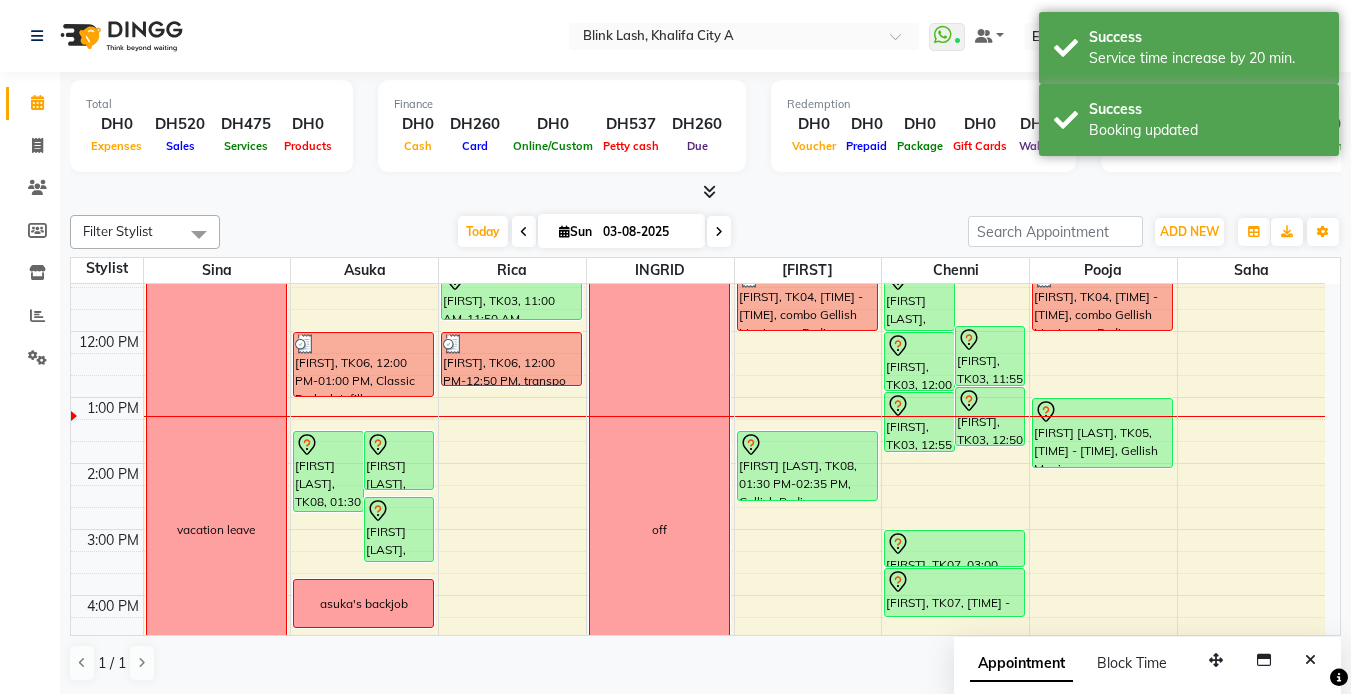 scroll, scrollTop: 102, scrollLeft: 0, axis: vertical 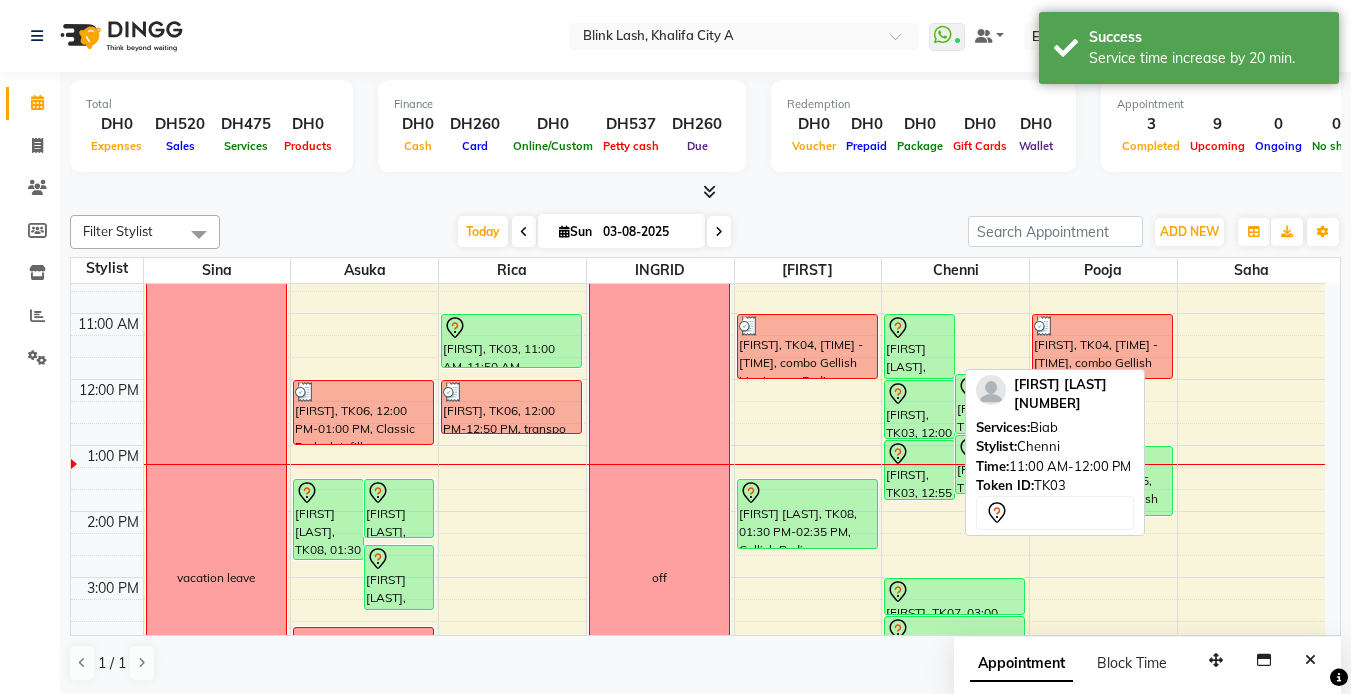 click on "[FIRST] [LAST], TK03, [TIME]-[TIME], Biab" at bounding box center (919, 346) 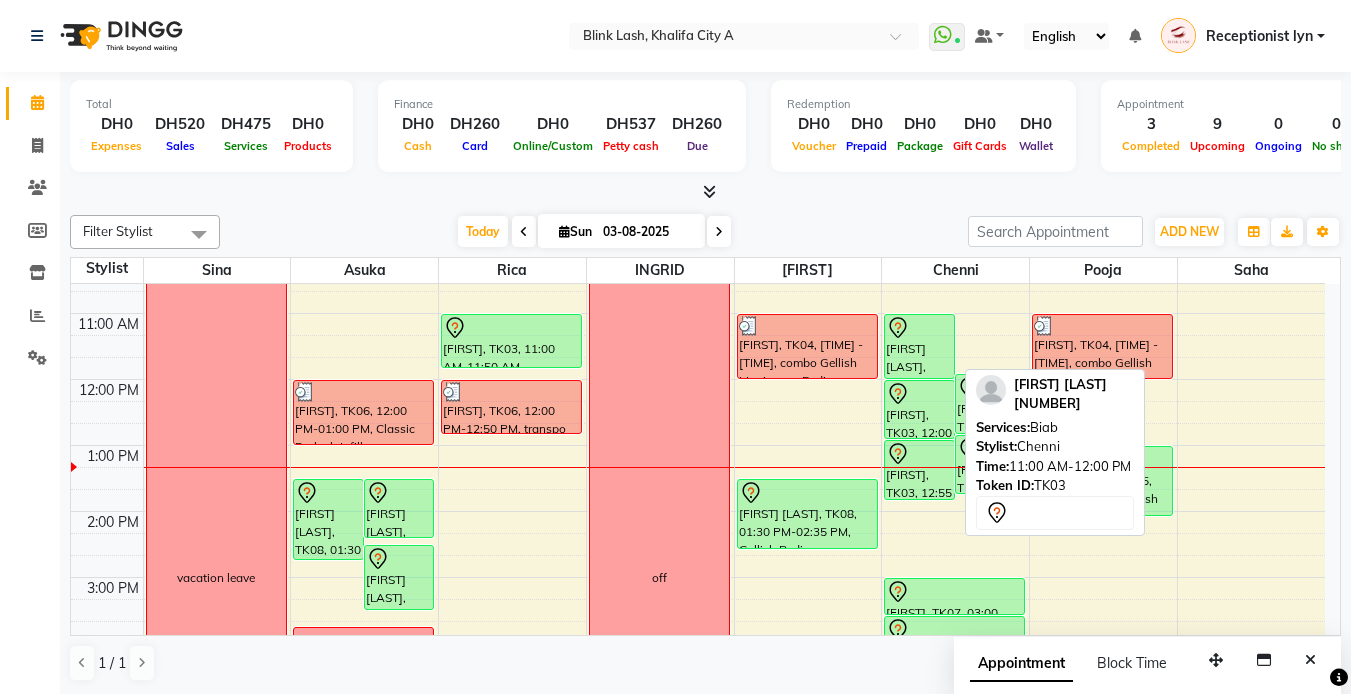 click on "[FIRST] [LAST], TK03, [TIME]-[TIME], Biab" at bounding box center [919, 346] 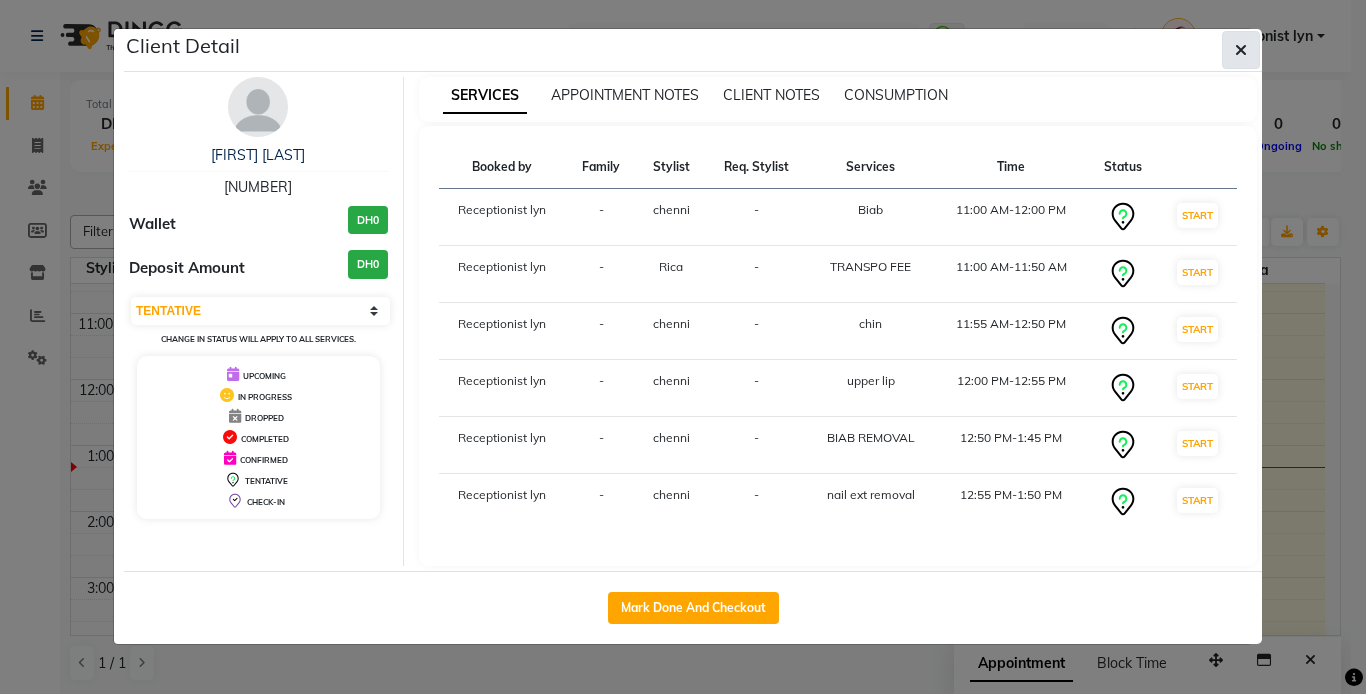 click 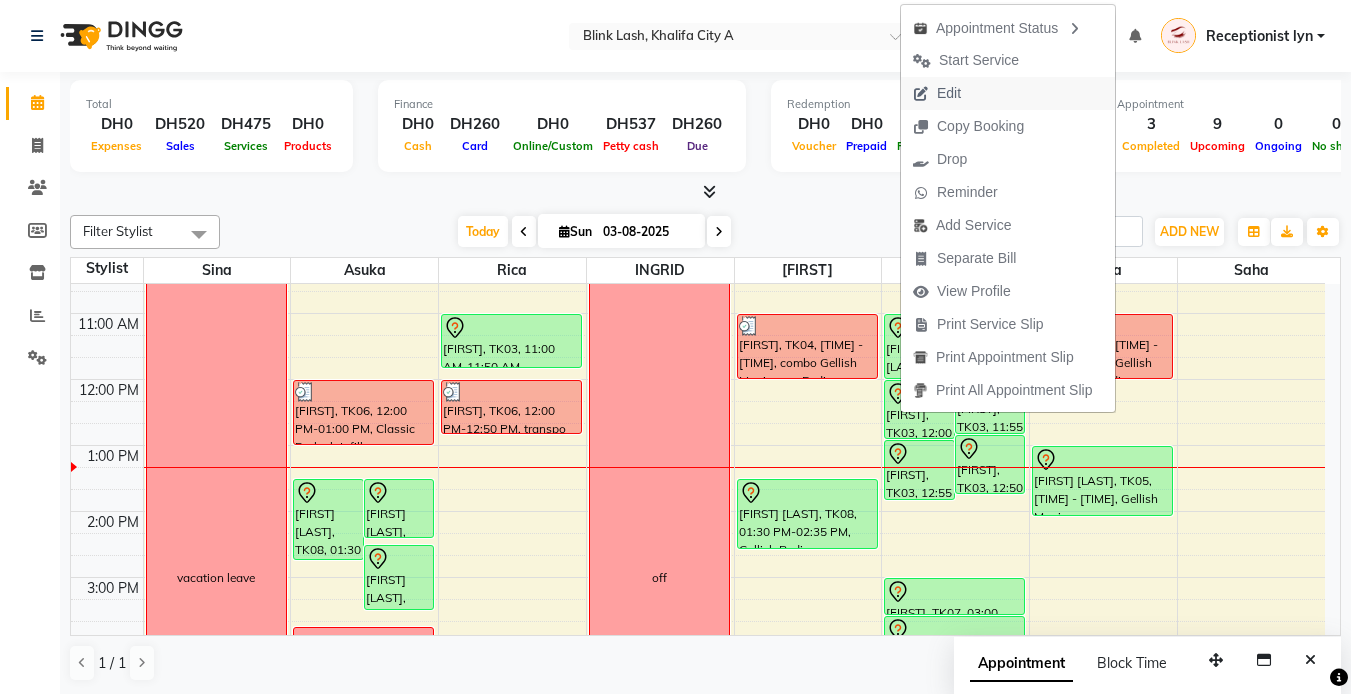 click on "Edit" at bounding box center (949, 93) 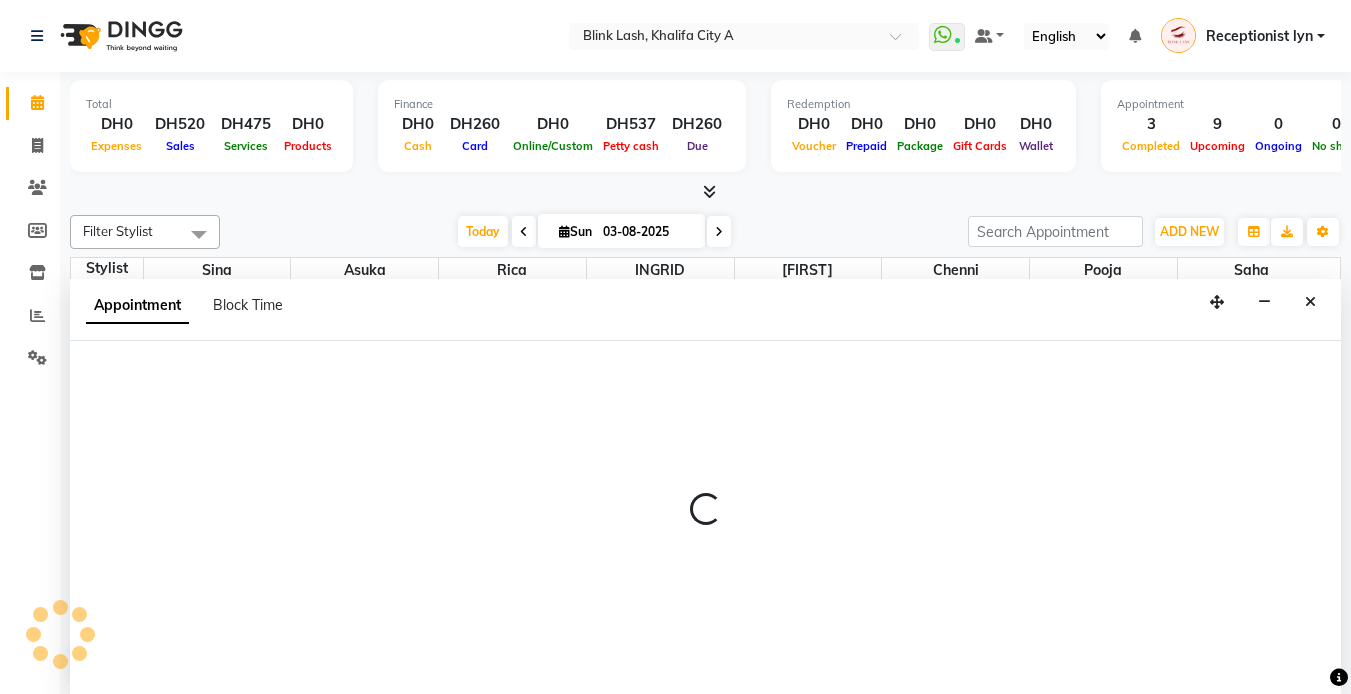 scroll, scrollTop: 1, scrollLeft: 0, axis: vertical 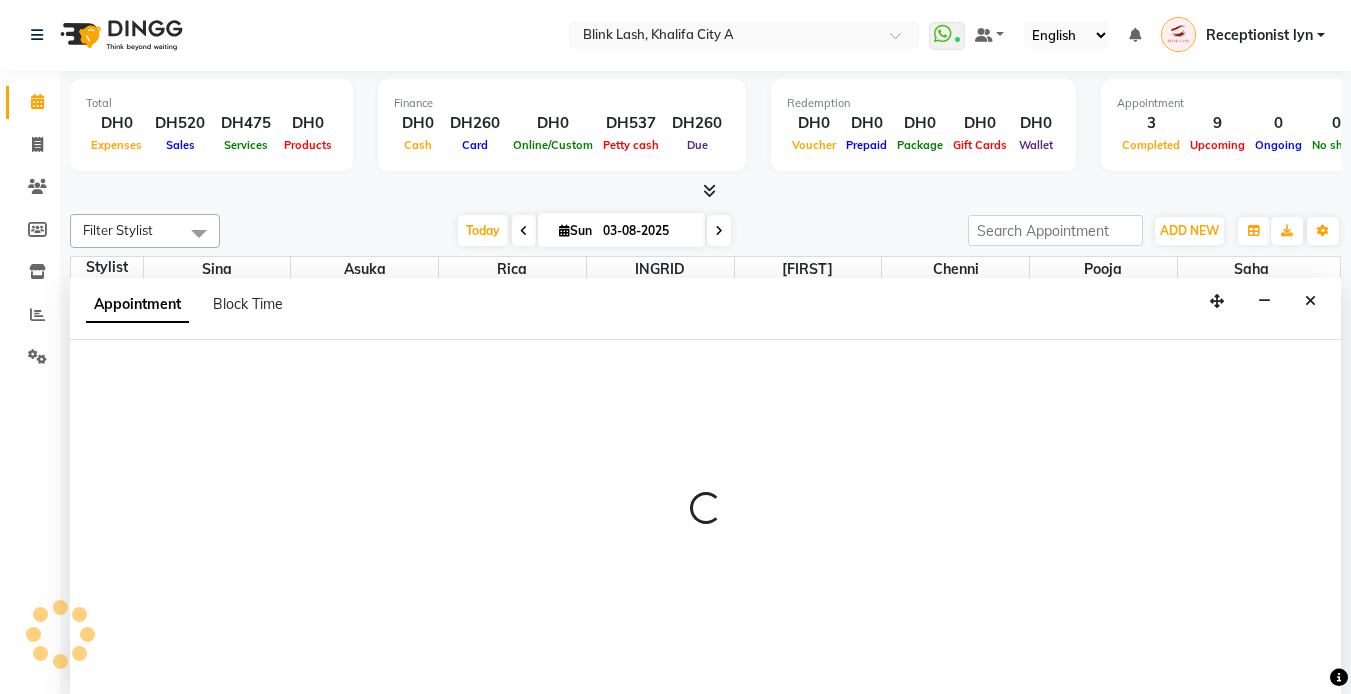 select on "tentative" 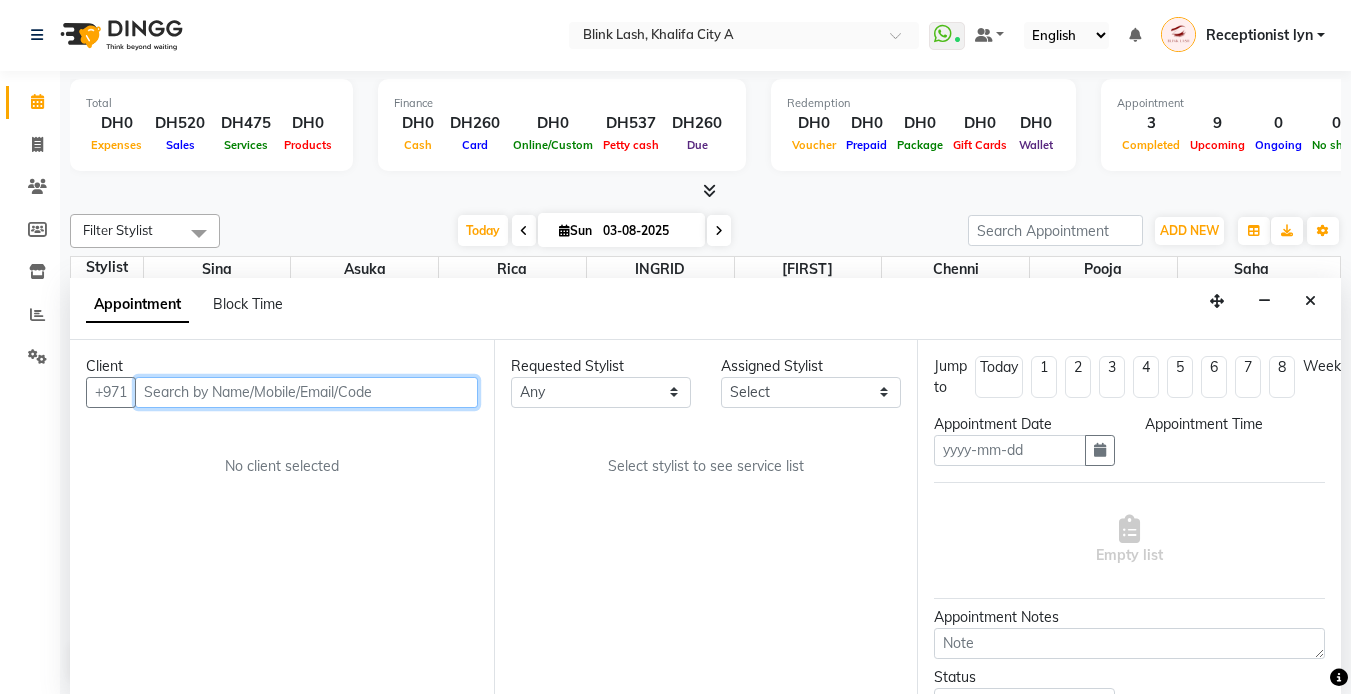 type on "03-08-2025" 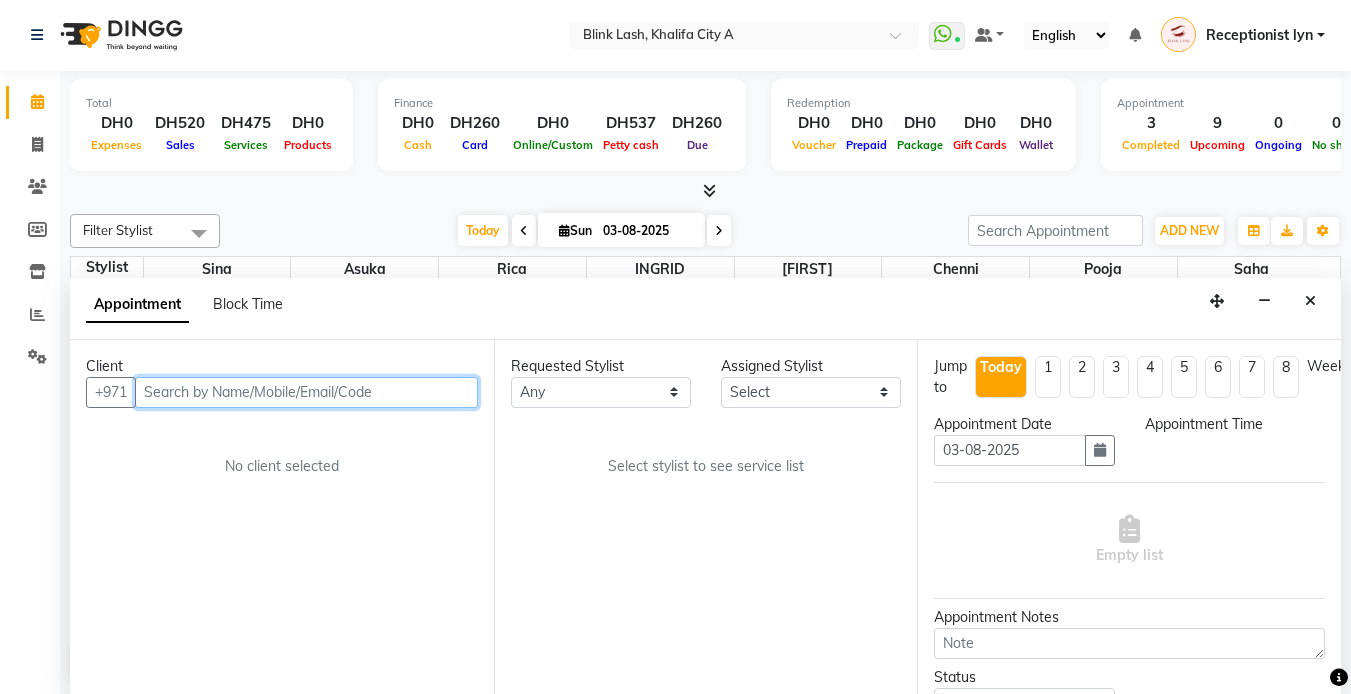 scroll, scrollTop: 0, scrollLeft: 0, axis: both 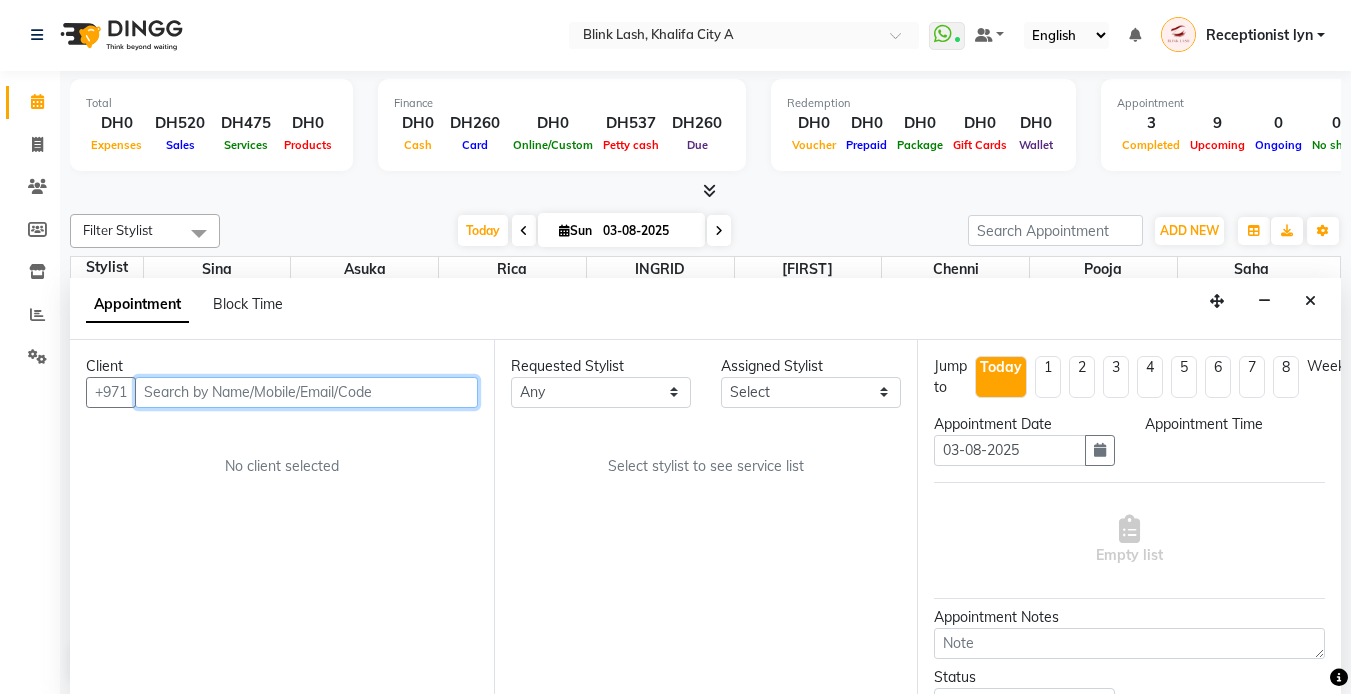 select on "660" 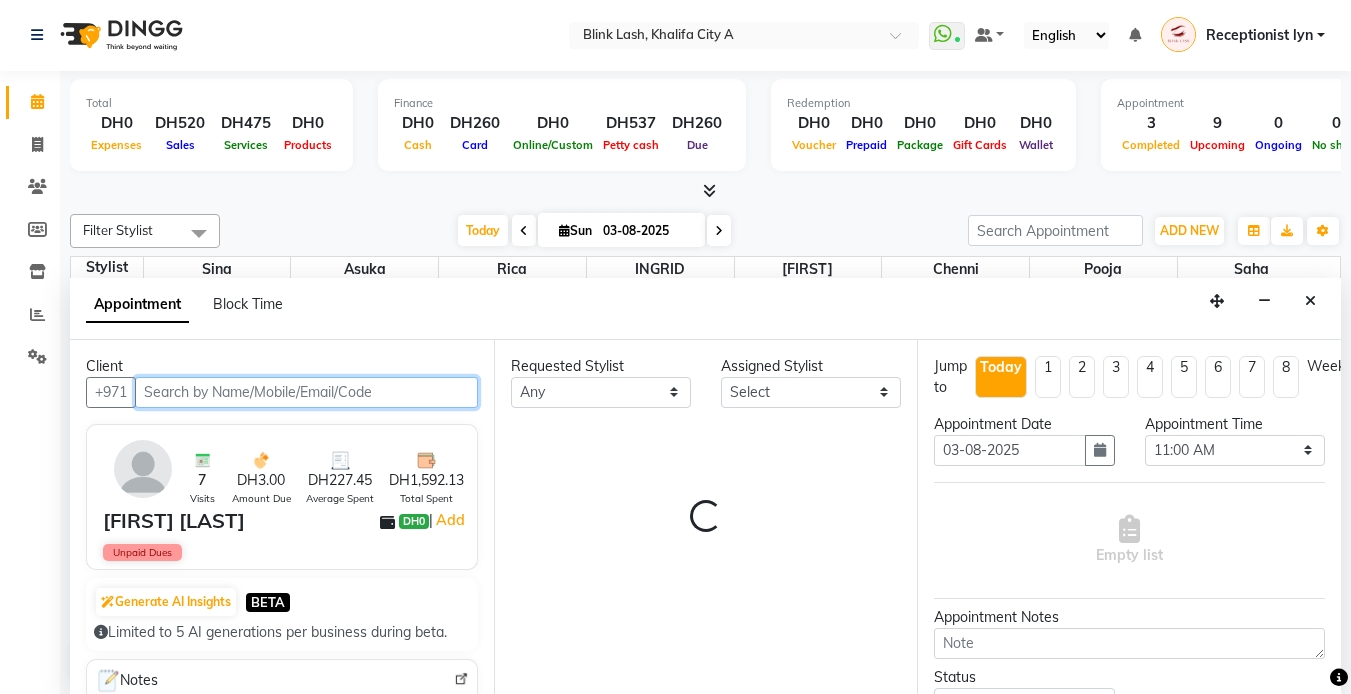 select on "57849" 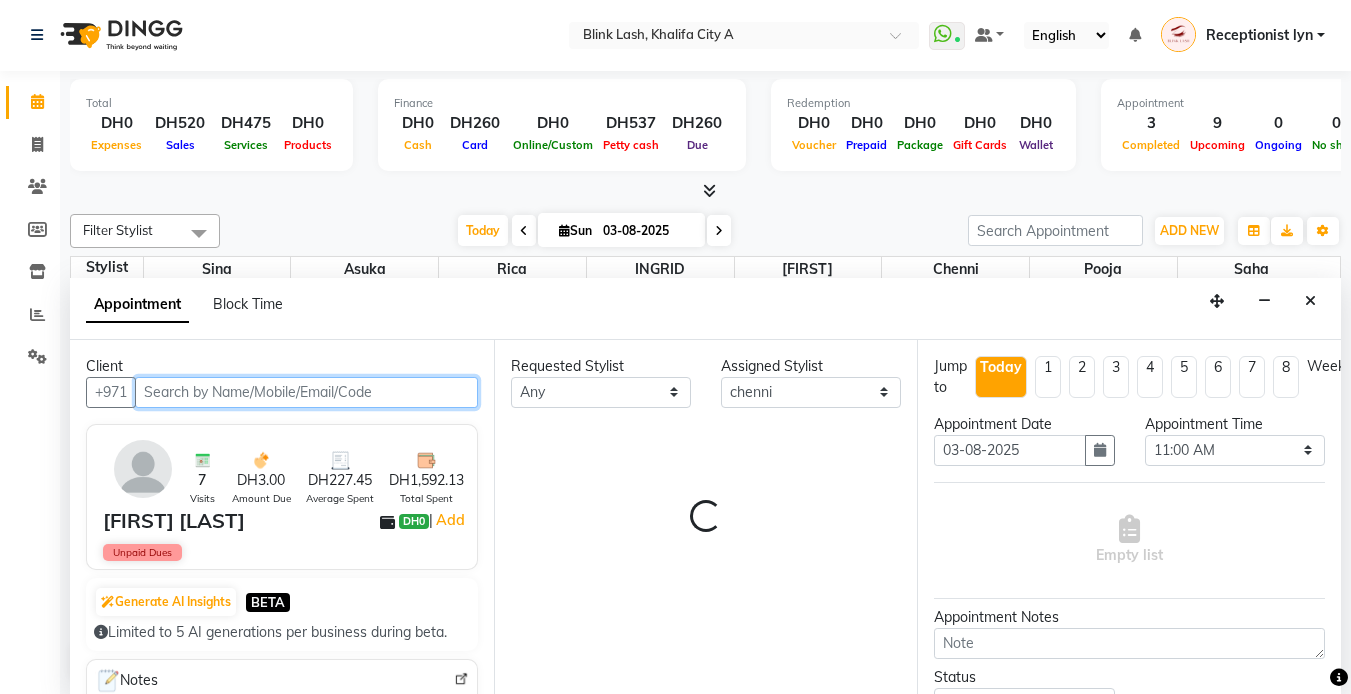 scroll, scrollTop: 265, scrollLeft: 0, axis: vertical 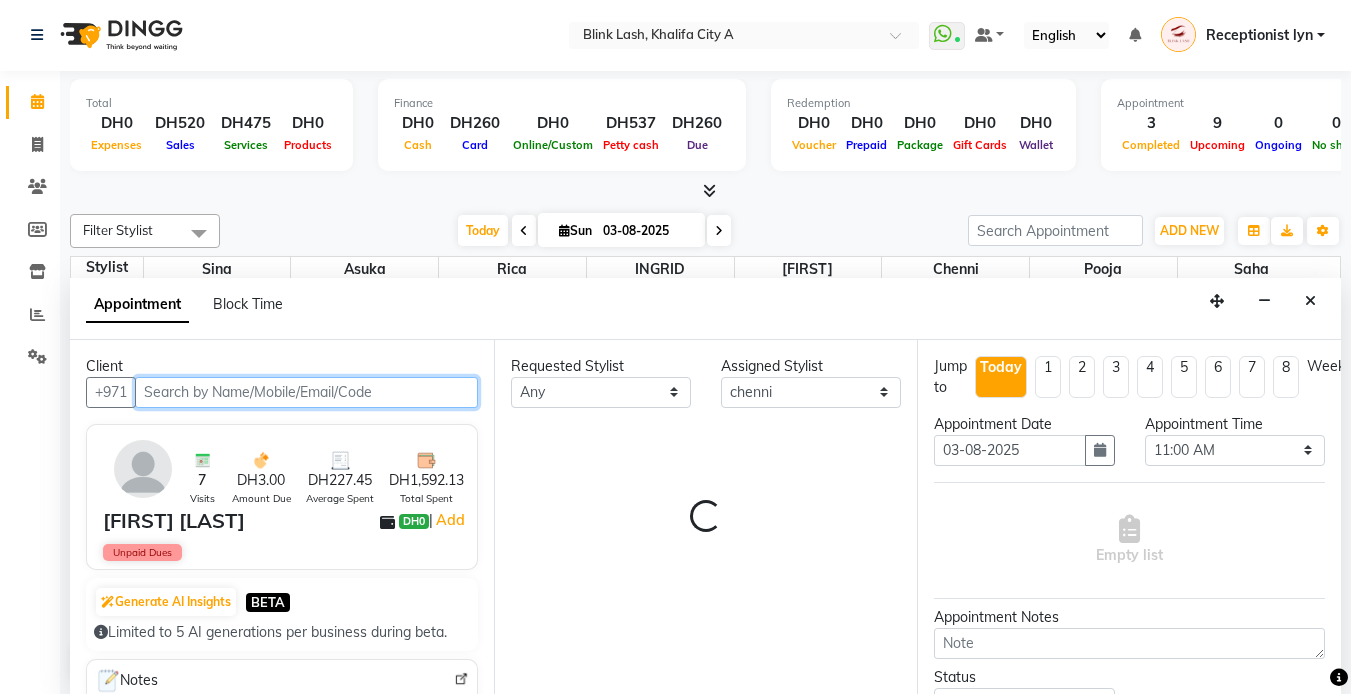 select on "2892" 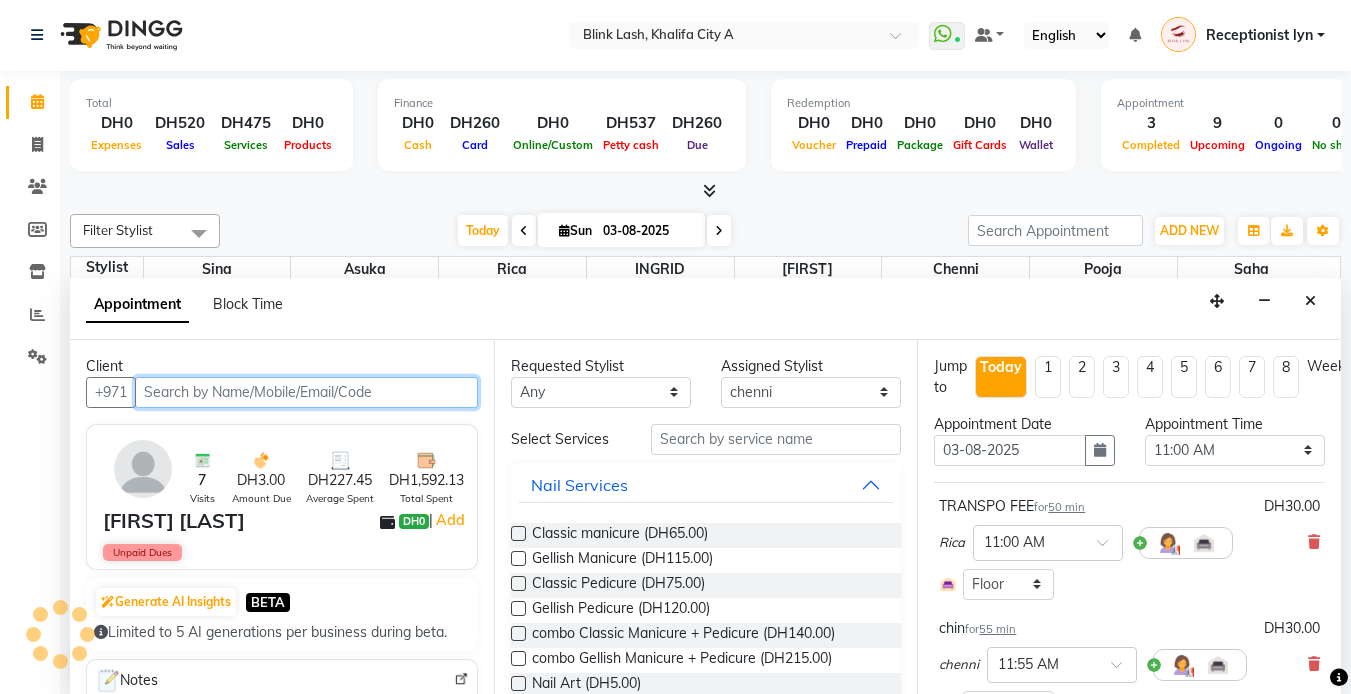 select on "2892" 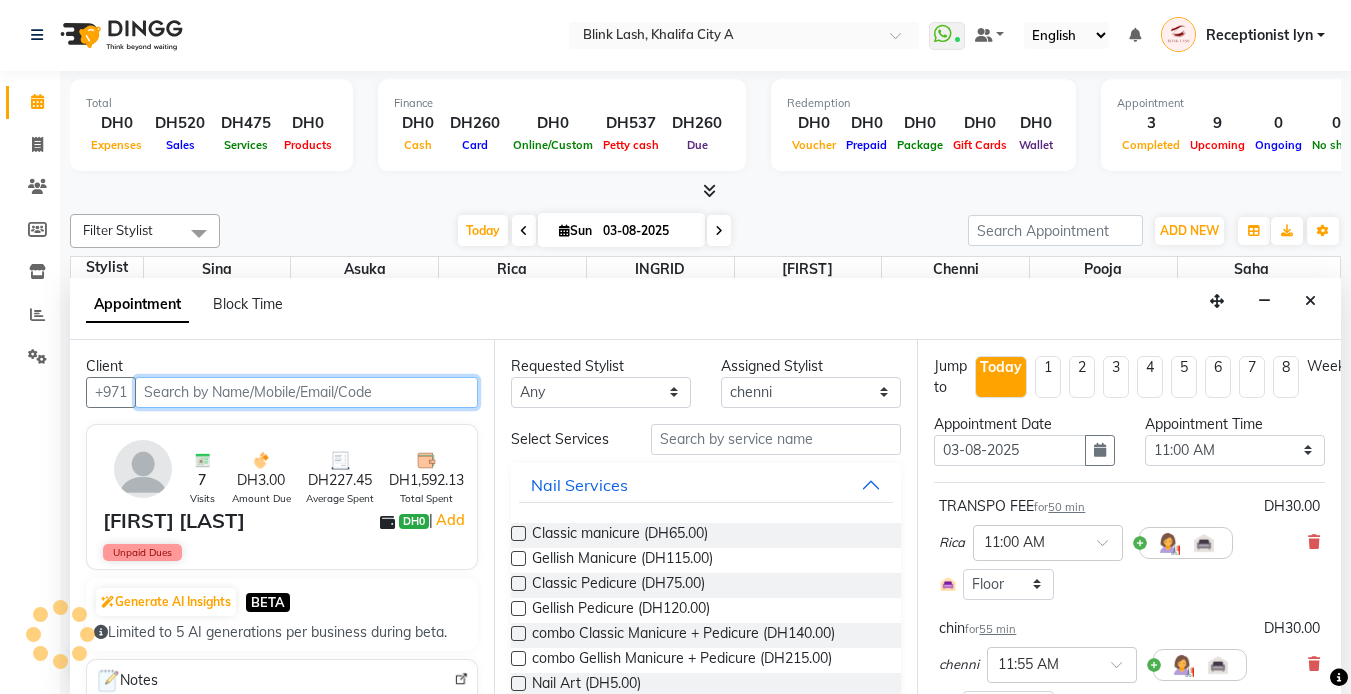 select on "2892" 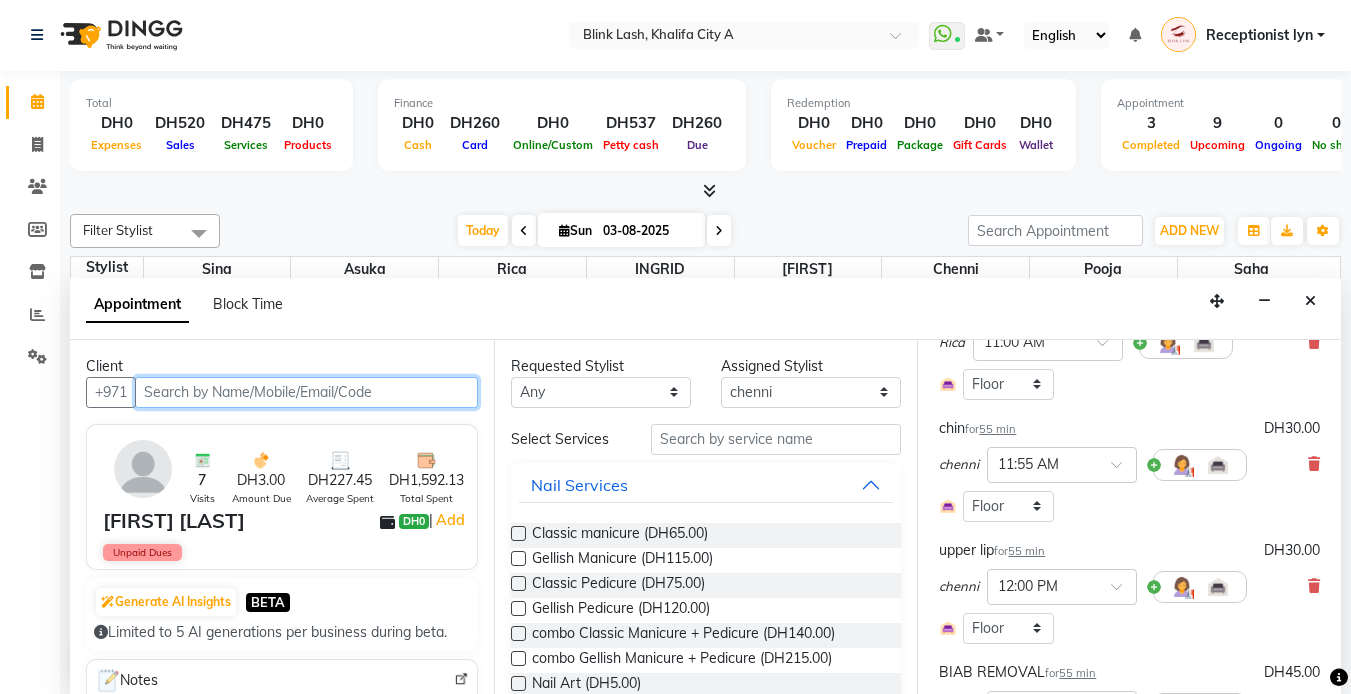 scroll, scrollTop: 300, scrollLeft: 0, axis: vertical 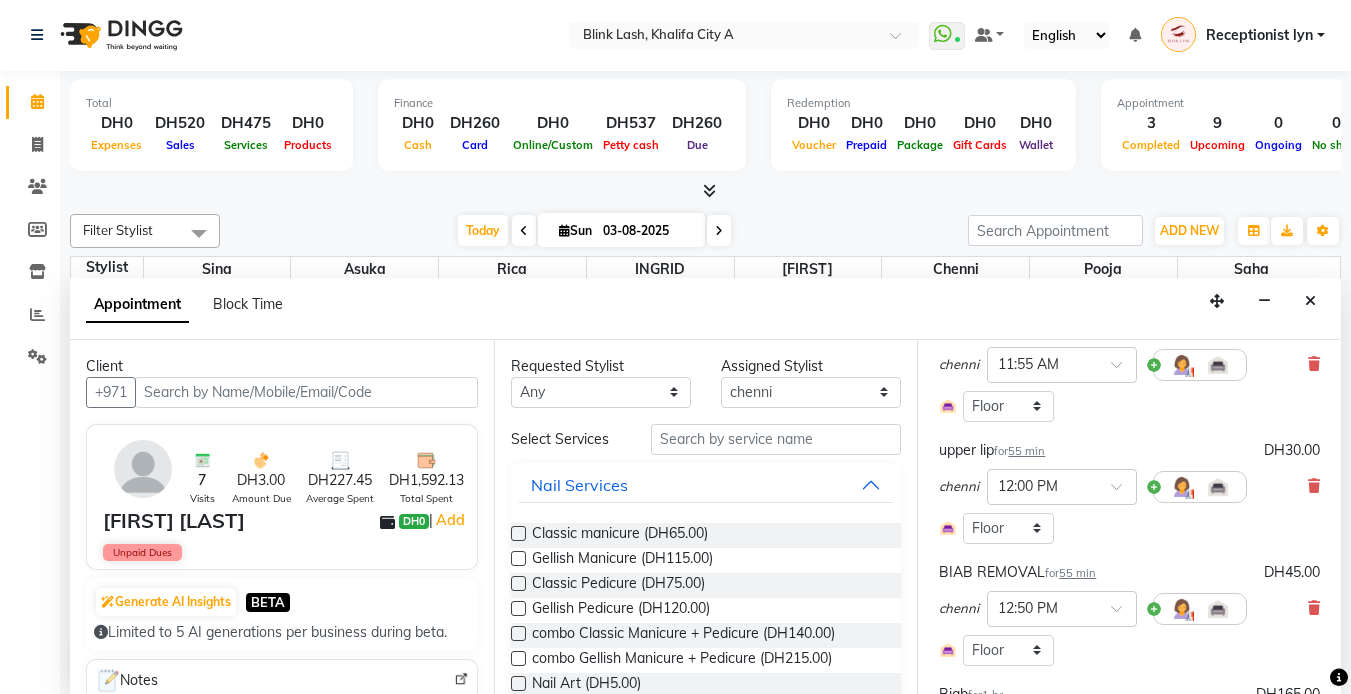 click on "chenni × 12:50 PM" at bounding box center [1129, 609] 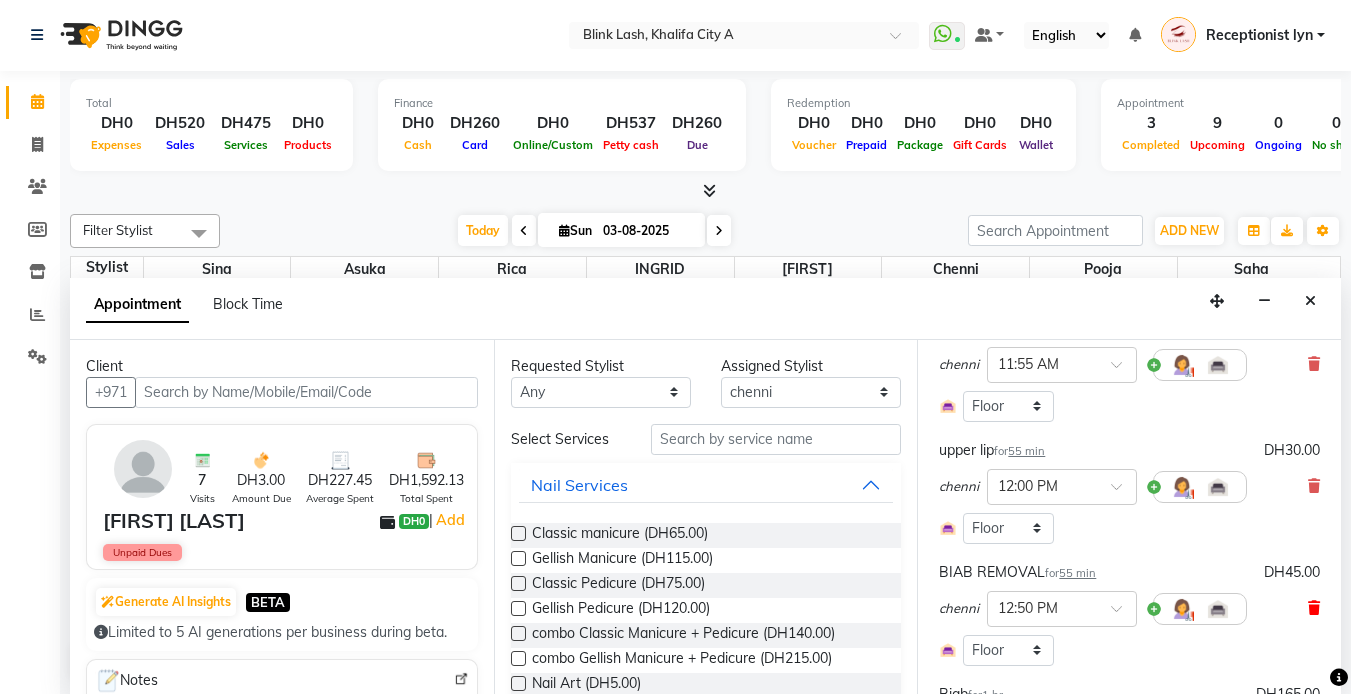 click at bounding box center (1314, 608) 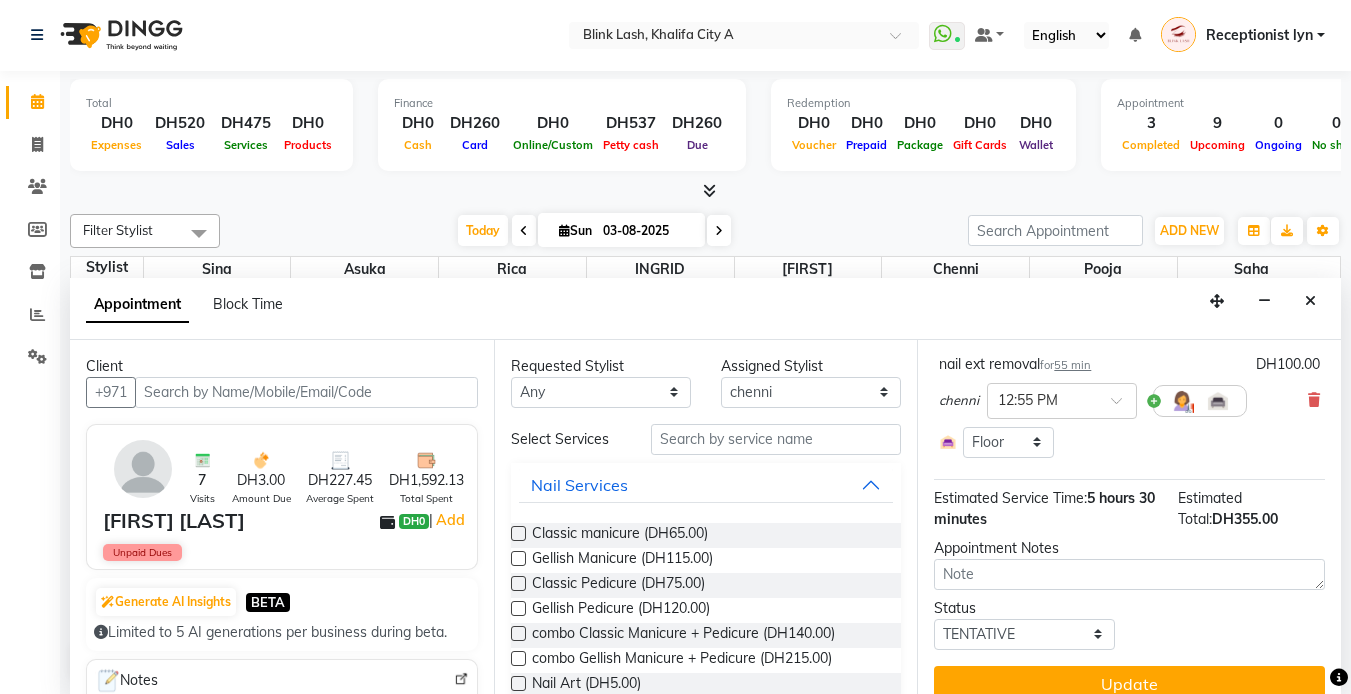 scroll, scrollTop: 687, scrollLeft: 0, axis: vertical 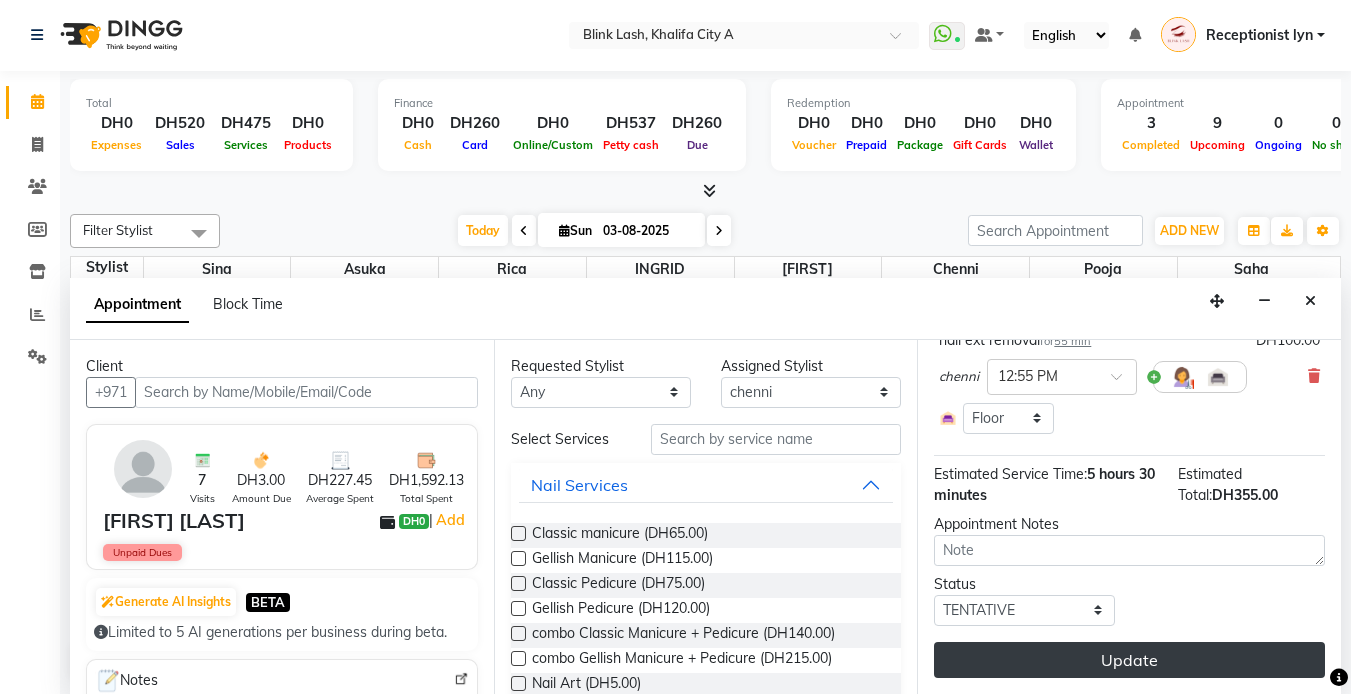 click on "Update" at bounding box center [1129, 660] 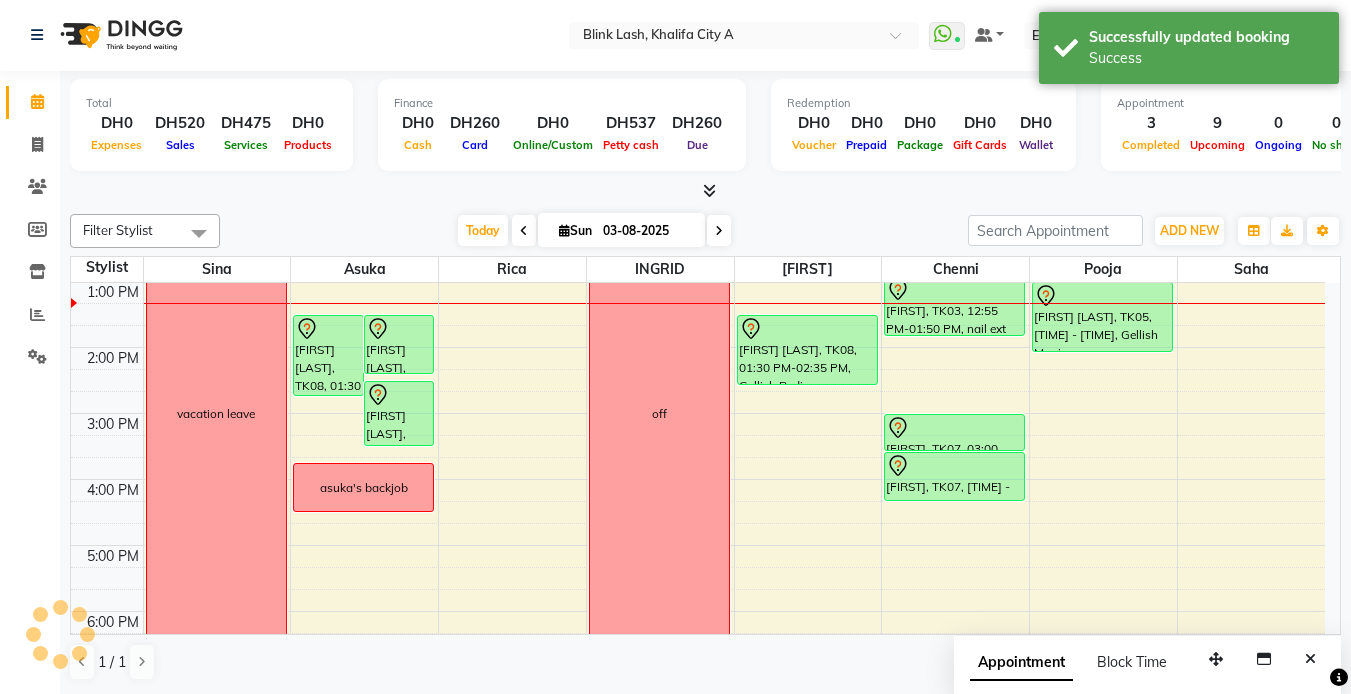 scroll, scrollTop: 0, scrollLeft: 0, axis: both 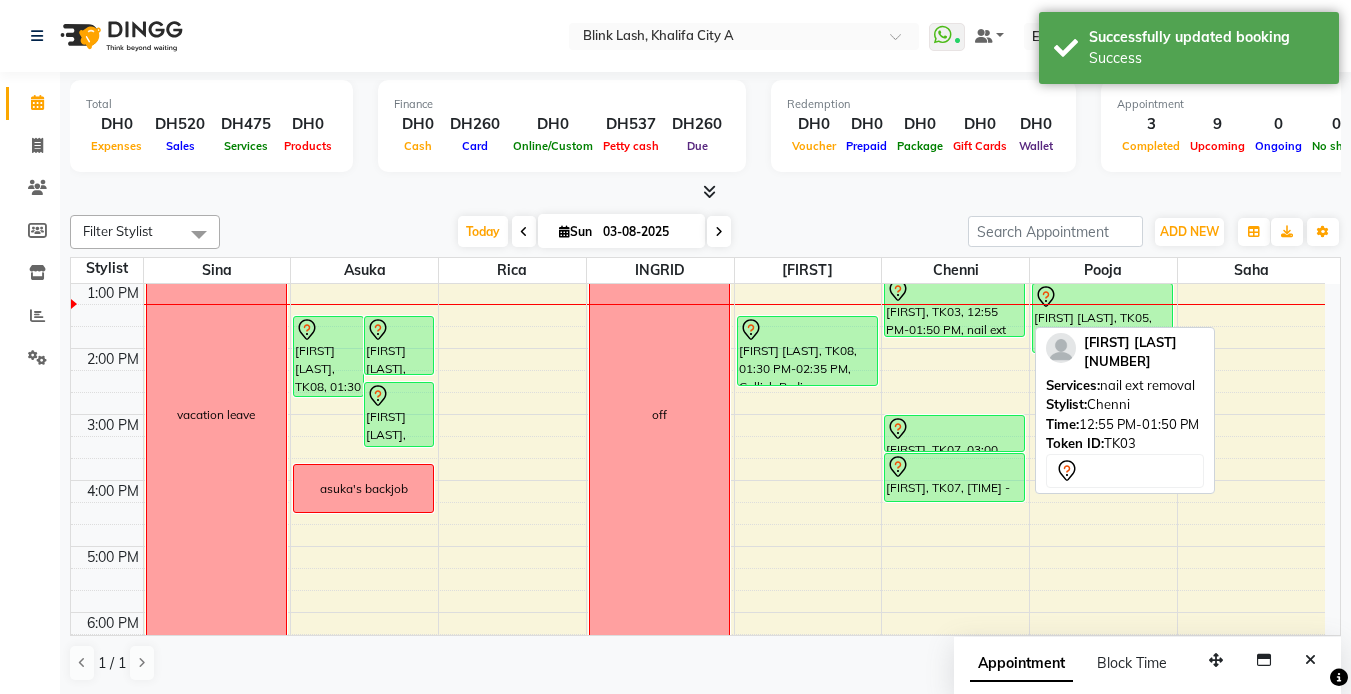 click on "9:00 AM 10:00 AM 11:00 AM 12:00 PM 1:00 PM 2:00 PM 3:00 PM 4:00 PM 5:00 PM 6:00 PM 7:00 PM 8:00 PM 9:00 PM 10:00 PM 11:00 PM  vacation leave              Rasha Ramadan, TK08, 01:30 PM-02:45 PM, Eyebrow Threading             Rasha Ramadan, TK08, 01:30 PM-02:25 PM, upper lip              Zain alkhatib, TK01, 02:30 PM-03:30 PM, Biab     noora, TK06, 12:00 PM-01:00 PM, Classic Eyelash Infill  asuka's backjob              sophia cocozza, TK03, 11:00 AM-11:50 AM, TRANSPO FEE     noora, TK06, 12:00 PM-12:50 PM, transpo fee city  off      Lorraine, TK04, 11:00 AM-12:00 PM,  combo Gellish Manicure + Pedicure             Rasha Ramadan, TK08, 01:30 PM-02:35 PM, Gellish Pedicure             sophia cocozza, TK03, 11:00 AM-12:00 PM, Biab             sophia cocozza, TK03, 11:55 AM-12:50 PM, chin              sophia cocozza, TK03, 12:00 PM-12:55 PM, upper lip              sophia cocozza, TK03, 12:55 PM-01:50 PM, nail ext removal             Margaret, TK07, 03:00 PM-03:35 PM, GELLISH REMOVAL" at bounding box center [698, 513] 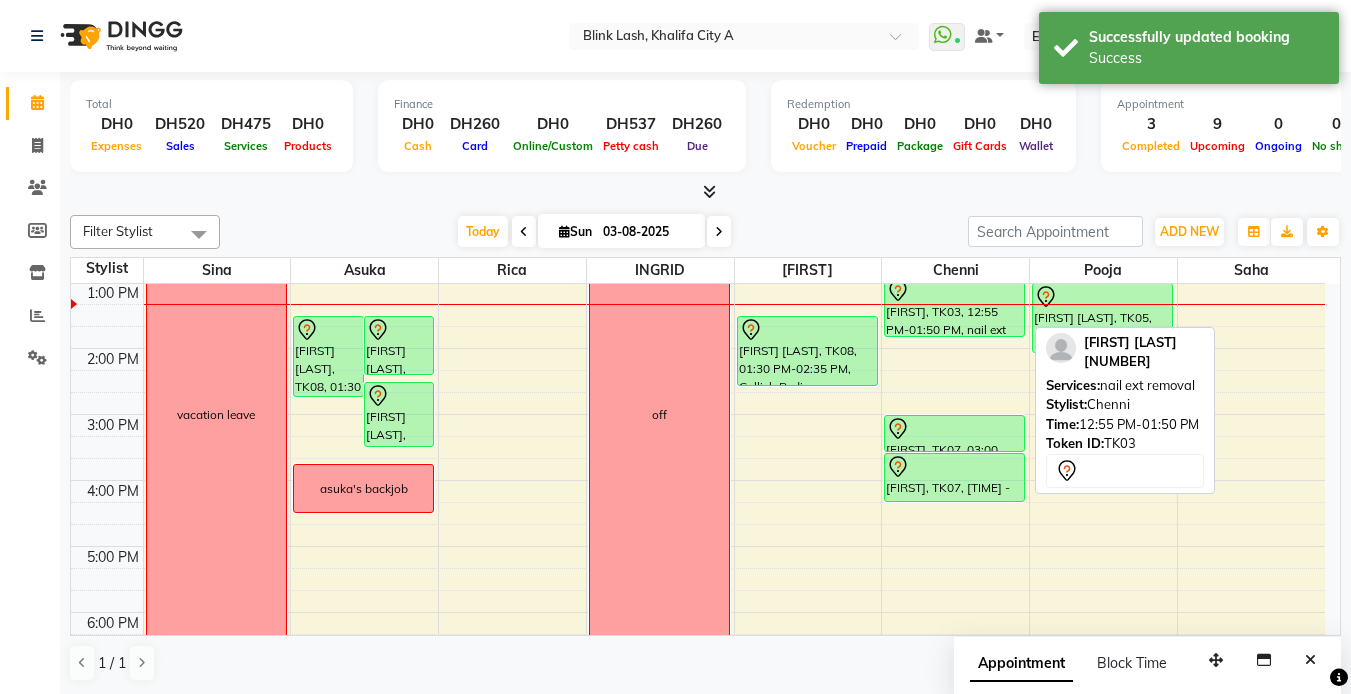 click on "[FIRST] [LAST], TK03, 12:55 PM-01:50 PM, nail ext removal" at bounding box center [954, 307] 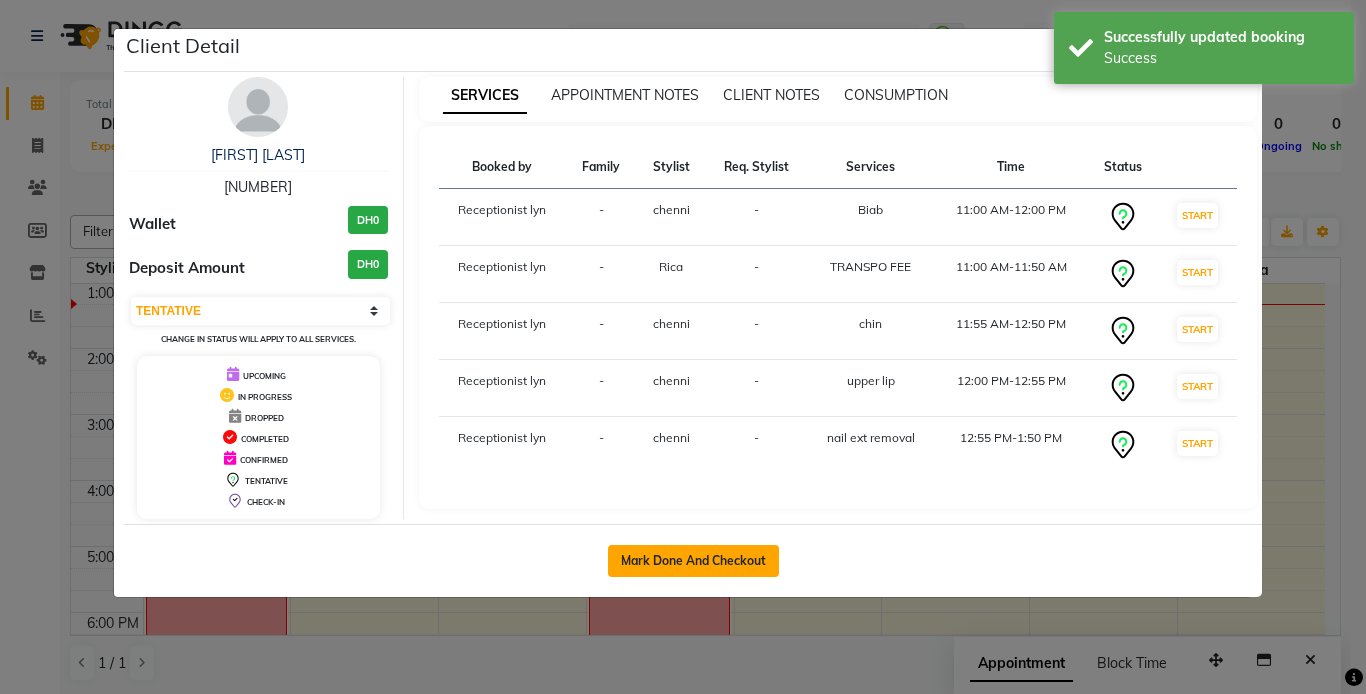 click on "Mark Done And Checkout" 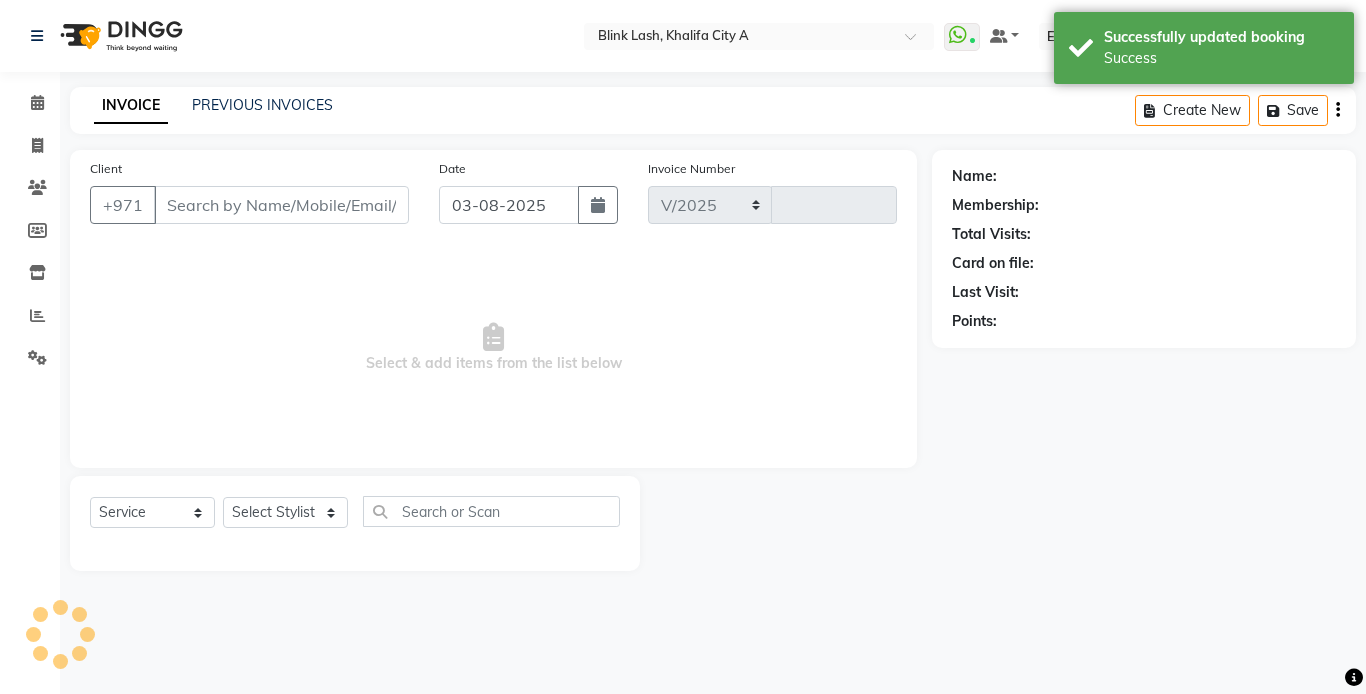 select on "5970" 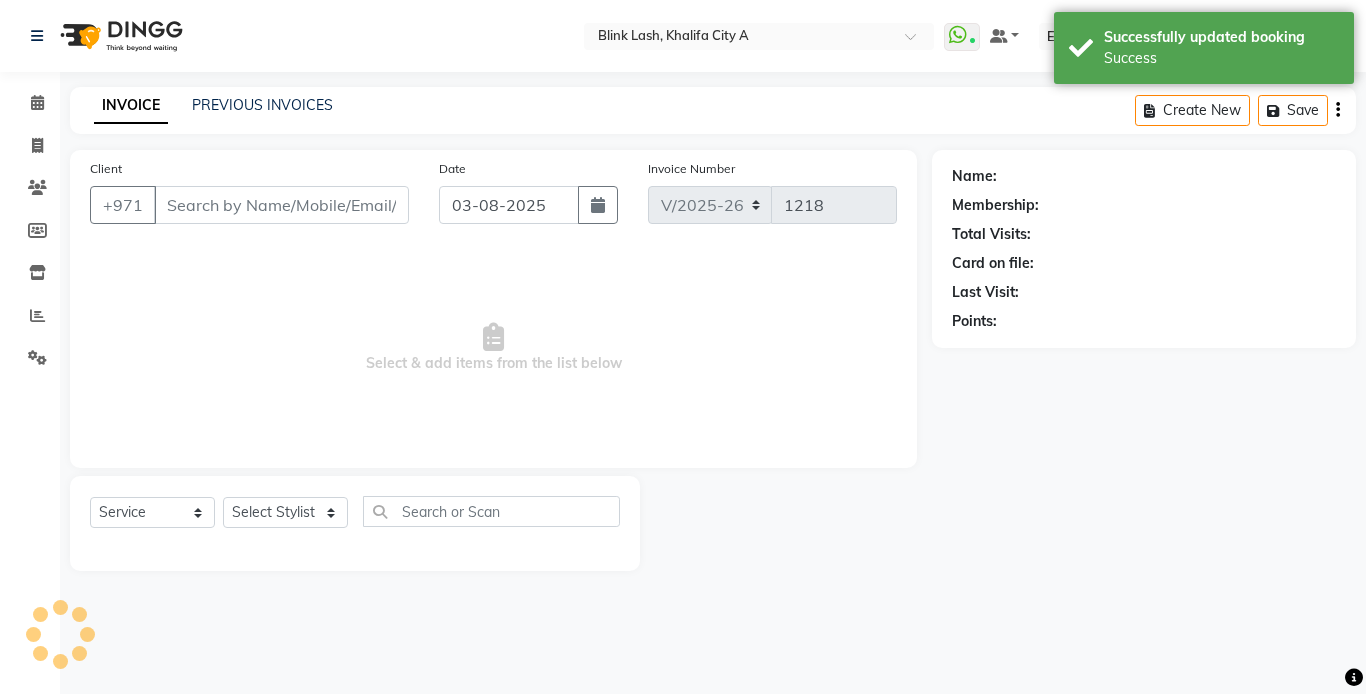 type on "[PHONE]" 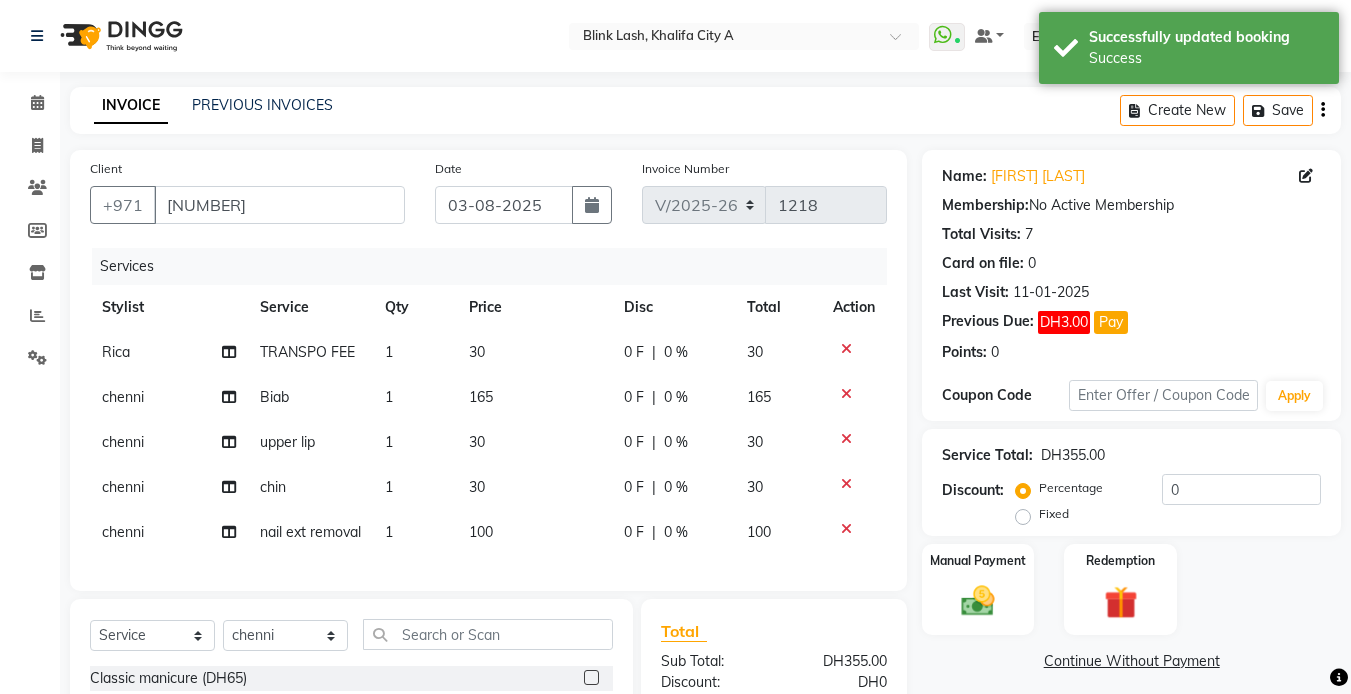 scroll, scrollTop: 200, scrollLeft: 0, axis: vertical 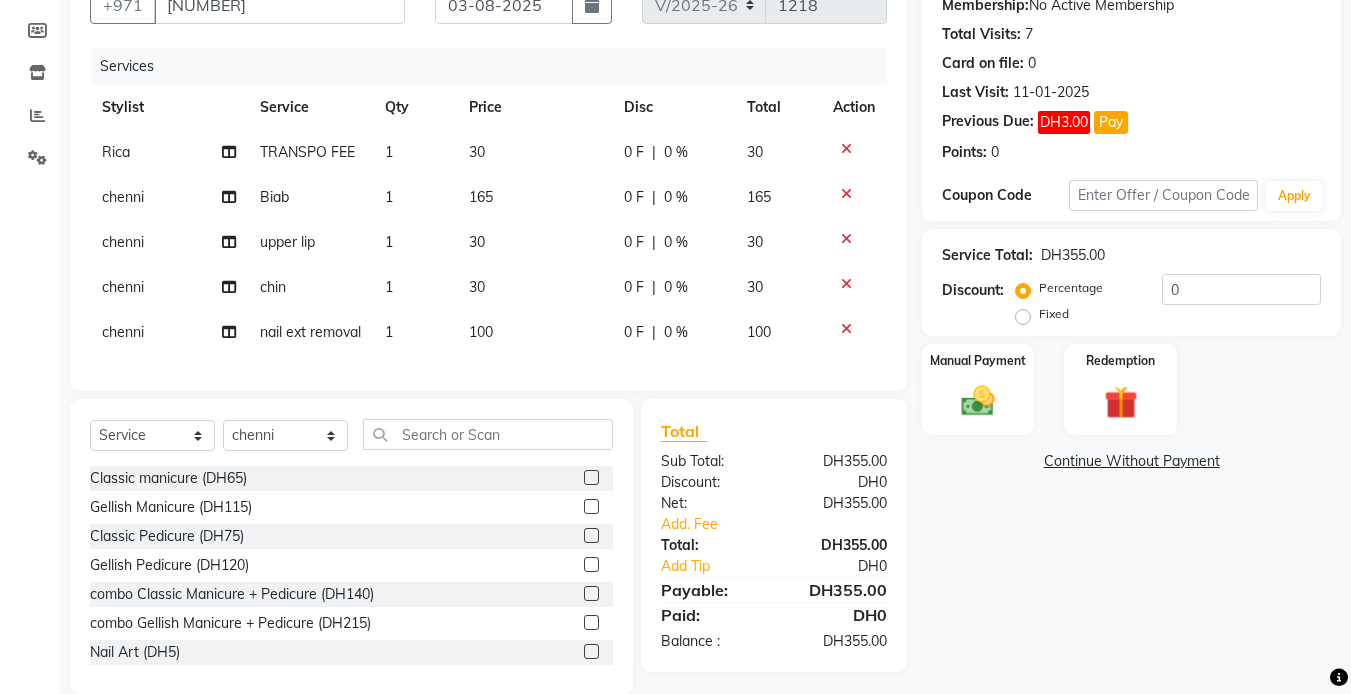 click on "Continue Without Payment" 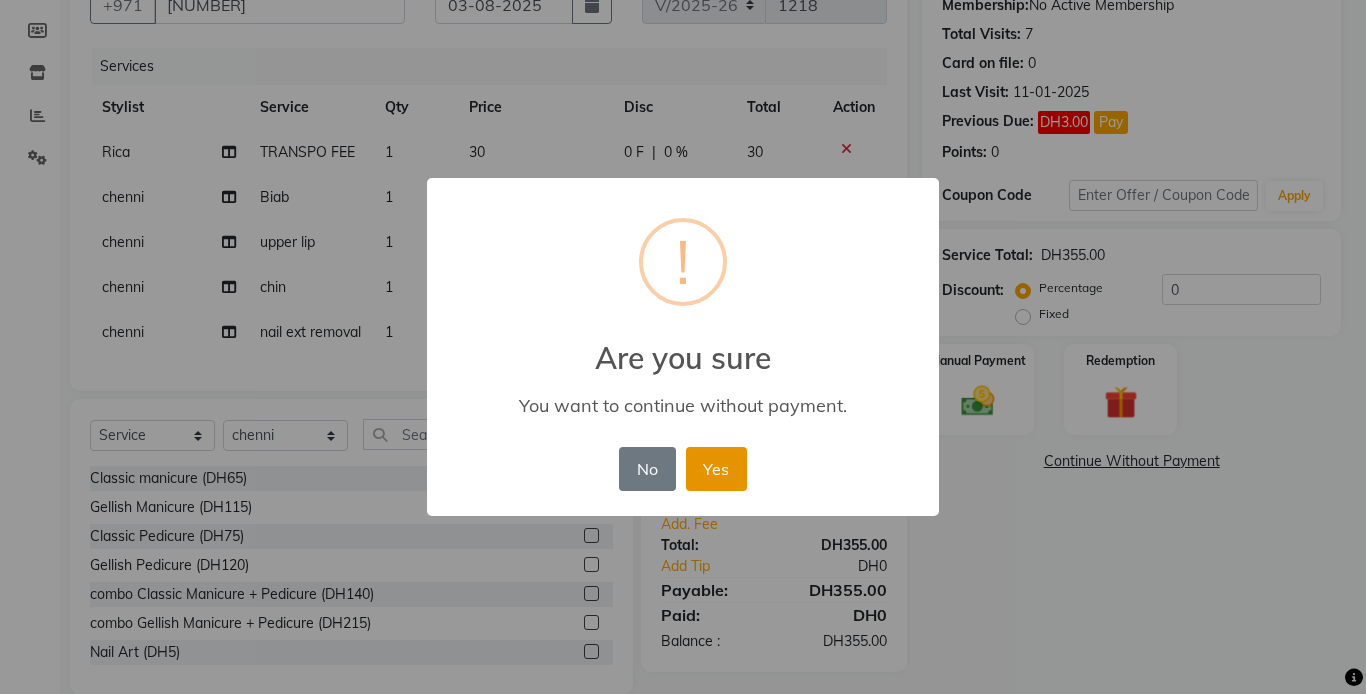click on "Yes" at bounding box center [716, 469] 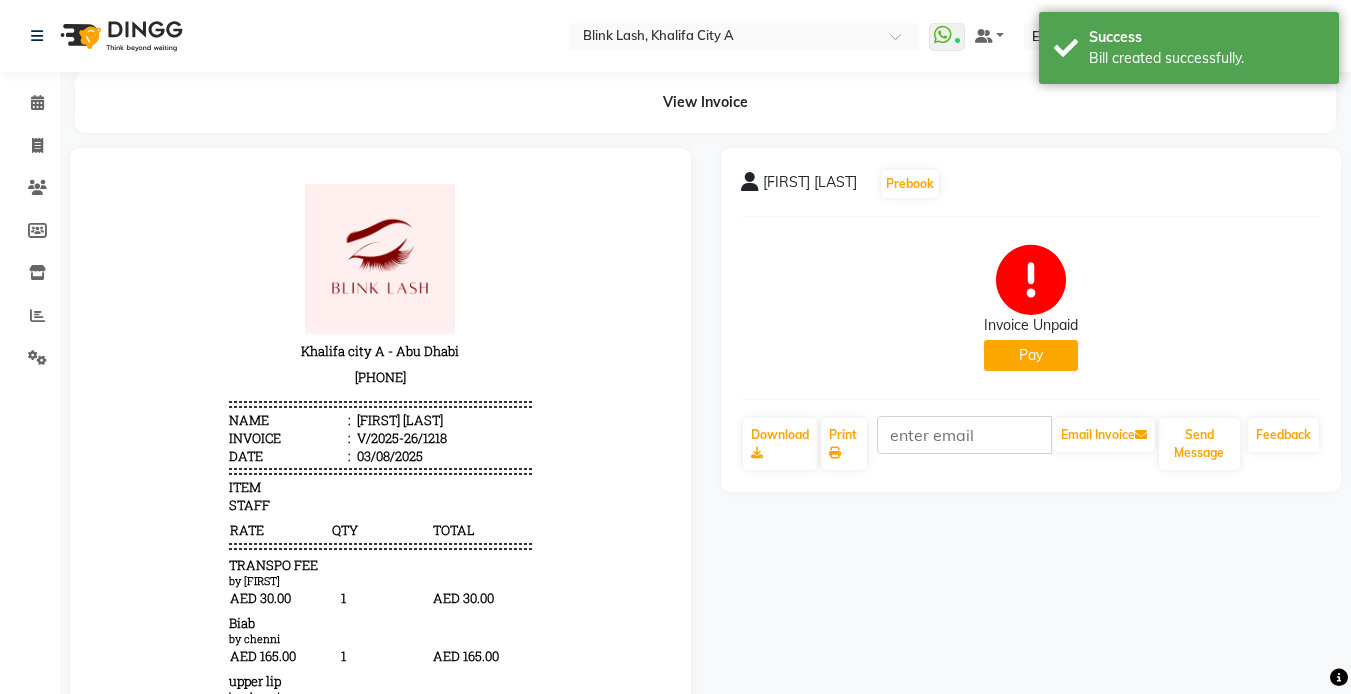 scroll, scrollTop: 0, scrollLeft: 0, axis: both 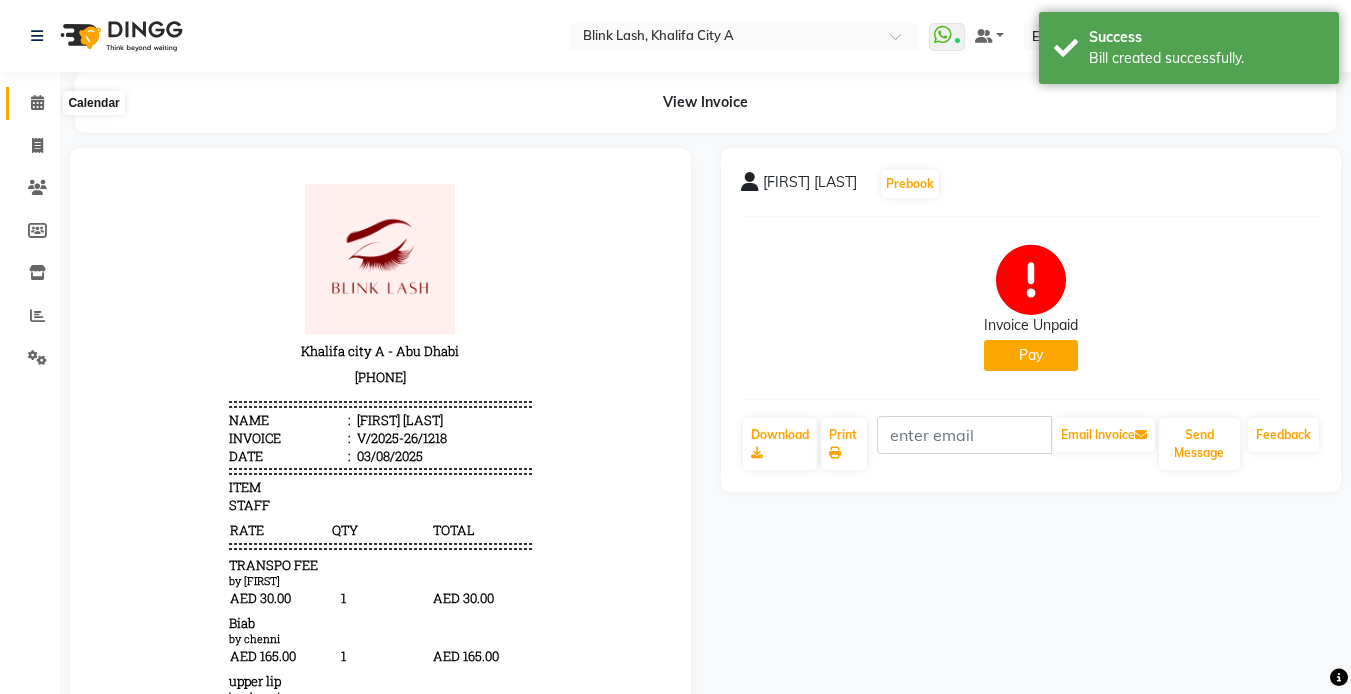click 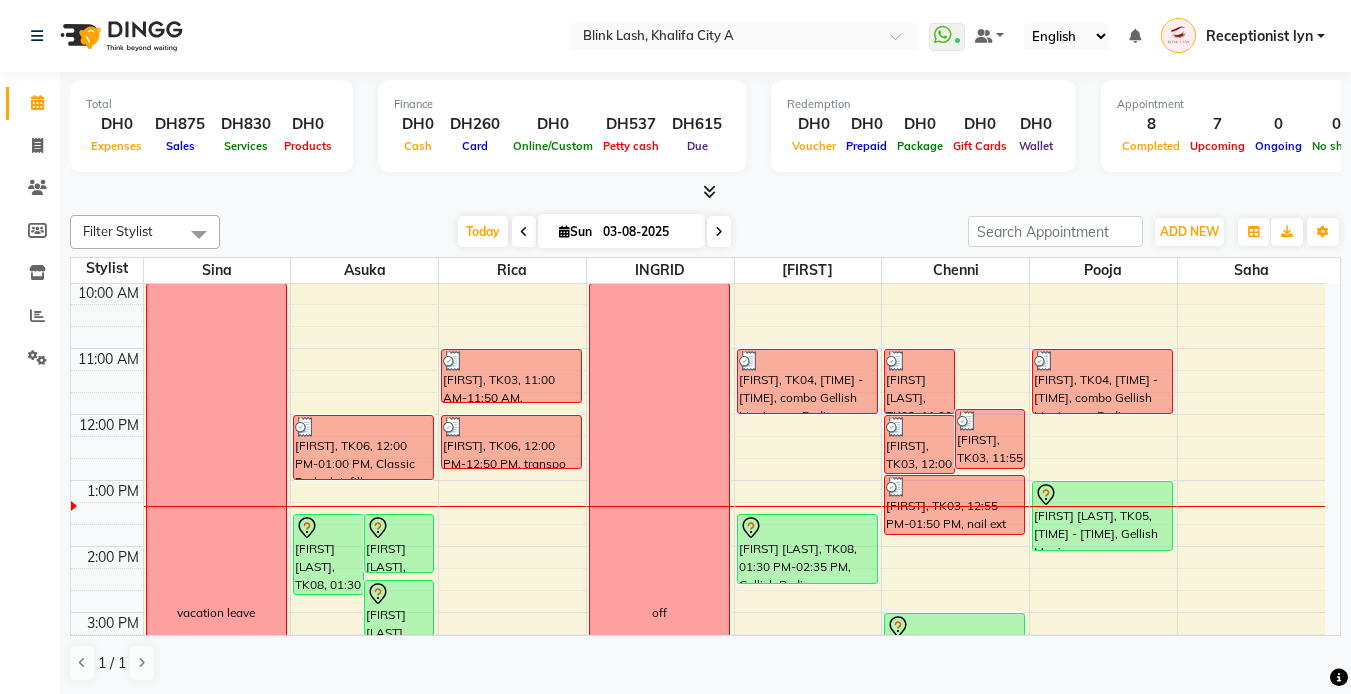 scroll, scrollTop: 0, scrollLeft: 0, axis: both 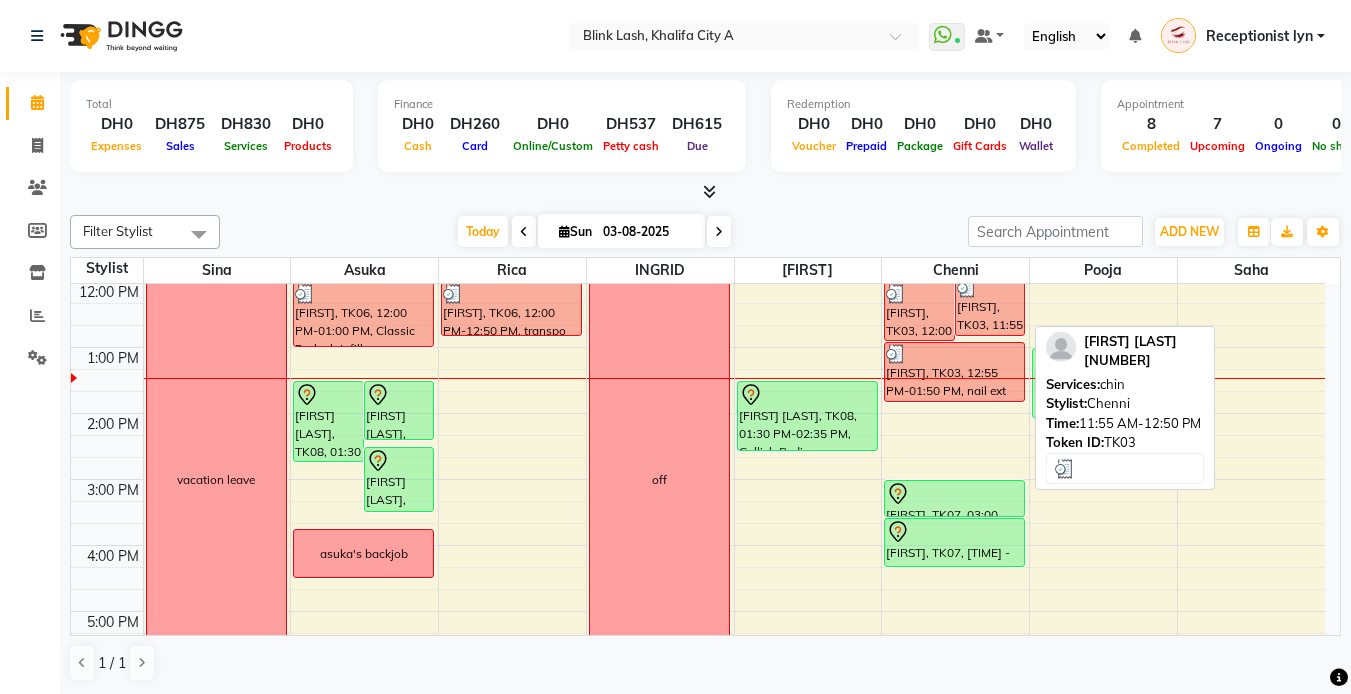 click on "[FIRST] [LAST], TK03, 11:55 AM-12:50 PM, chin" at bounding box center [990, 306] 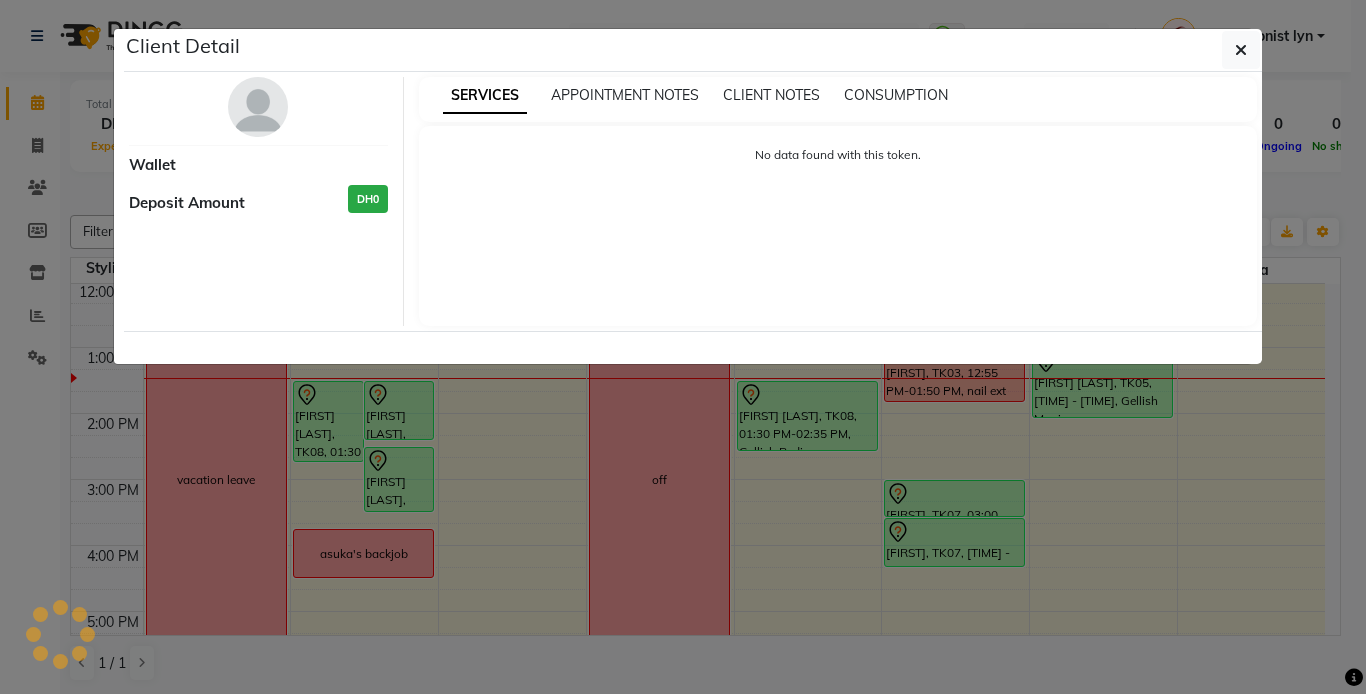 select on "3" 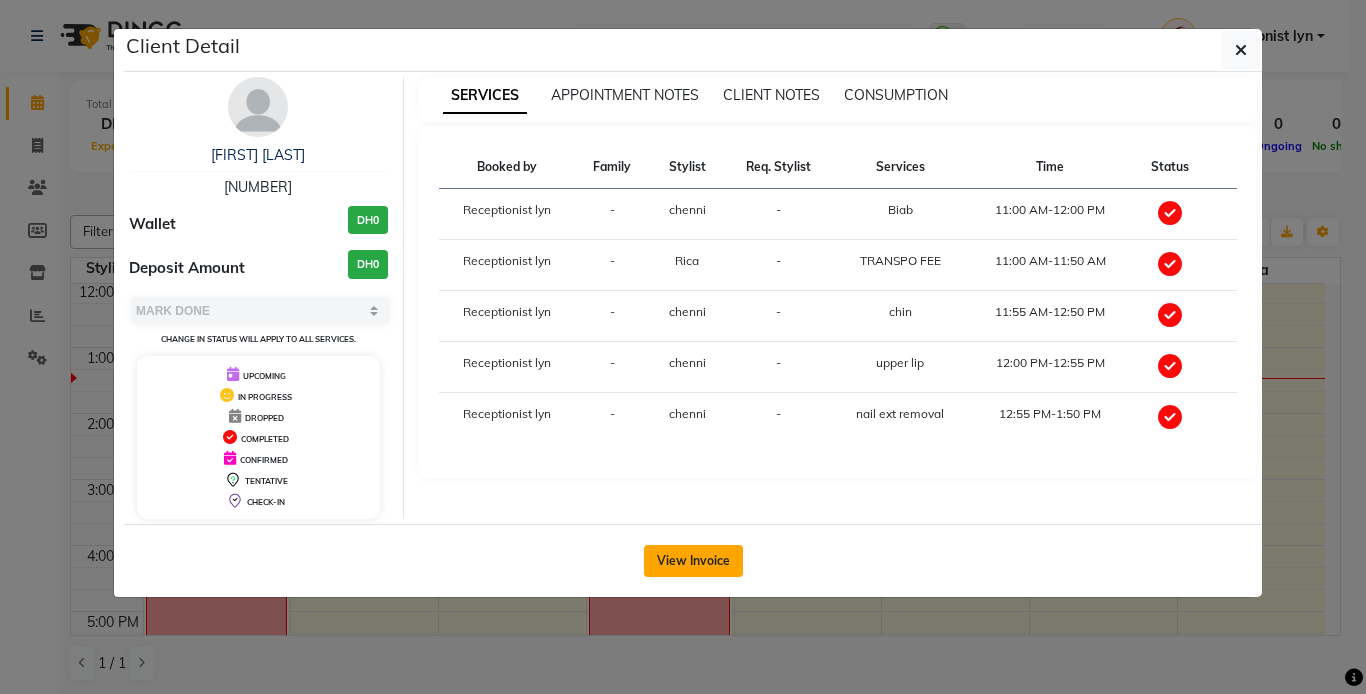 click on "View Invoice" 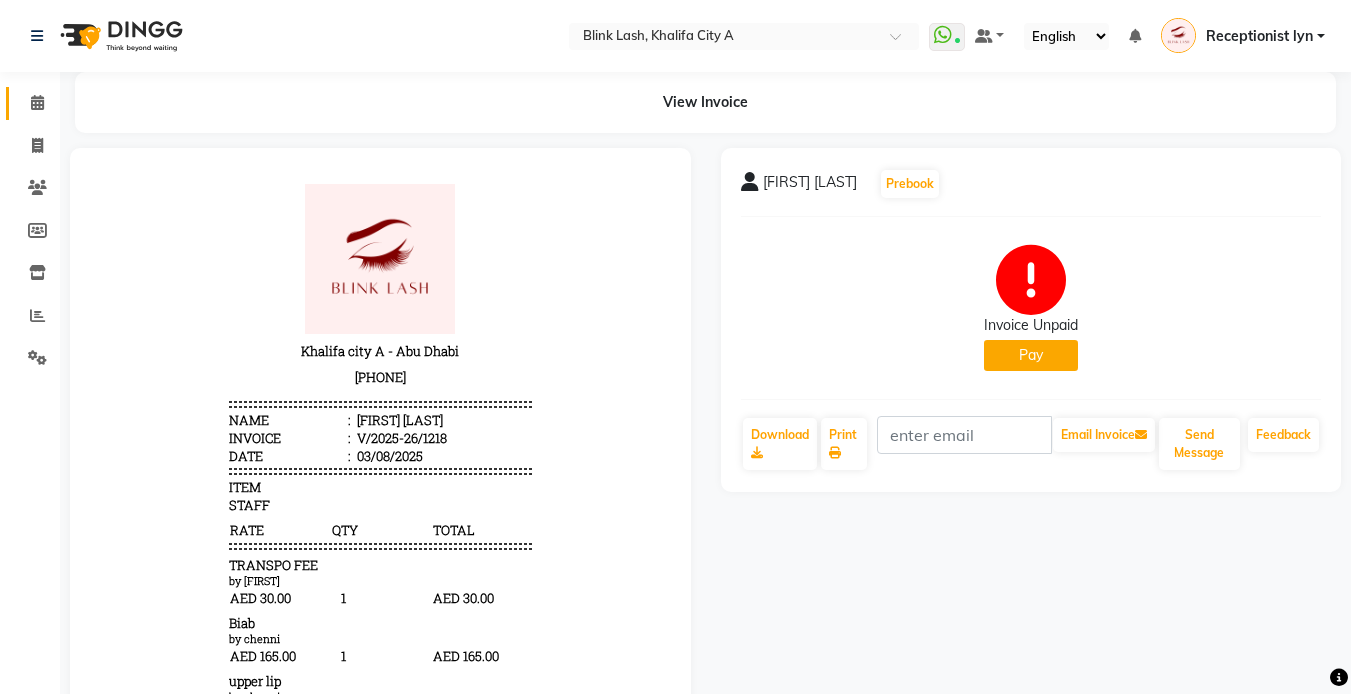 scroll, scrollTop: 0, scrollLeft: 0, axis: both 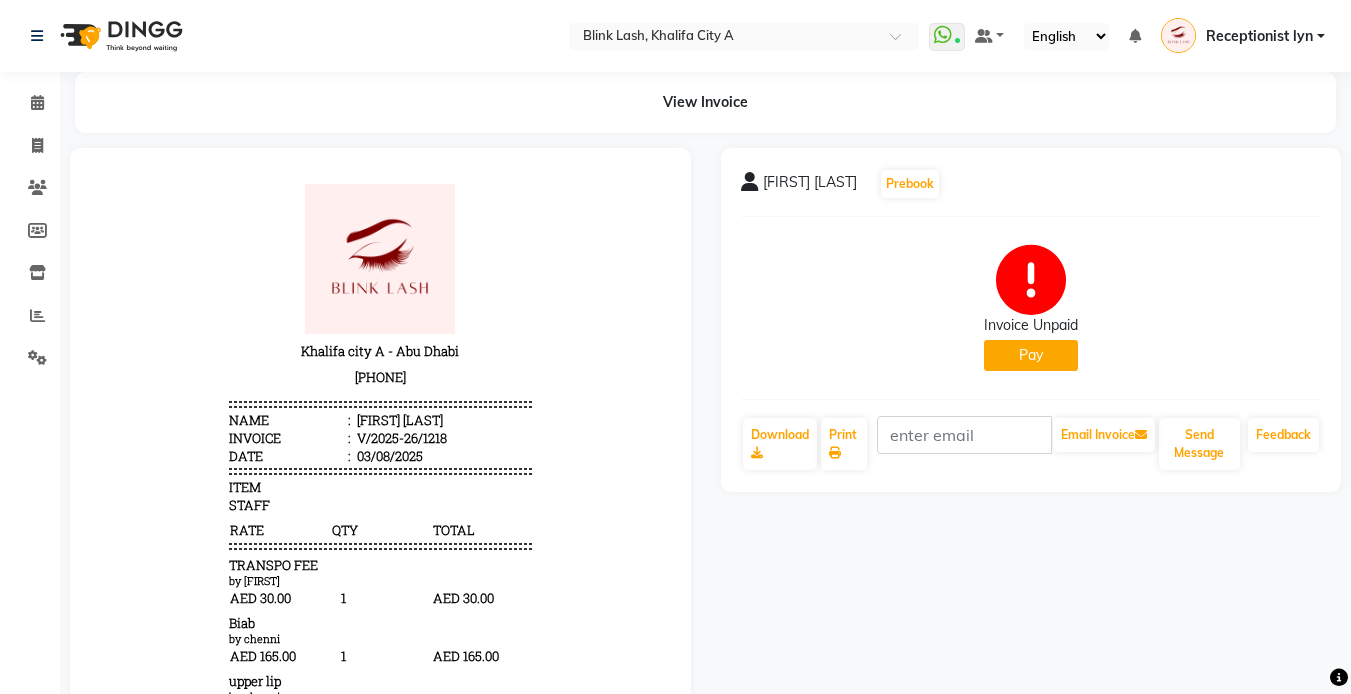click on "Pay" 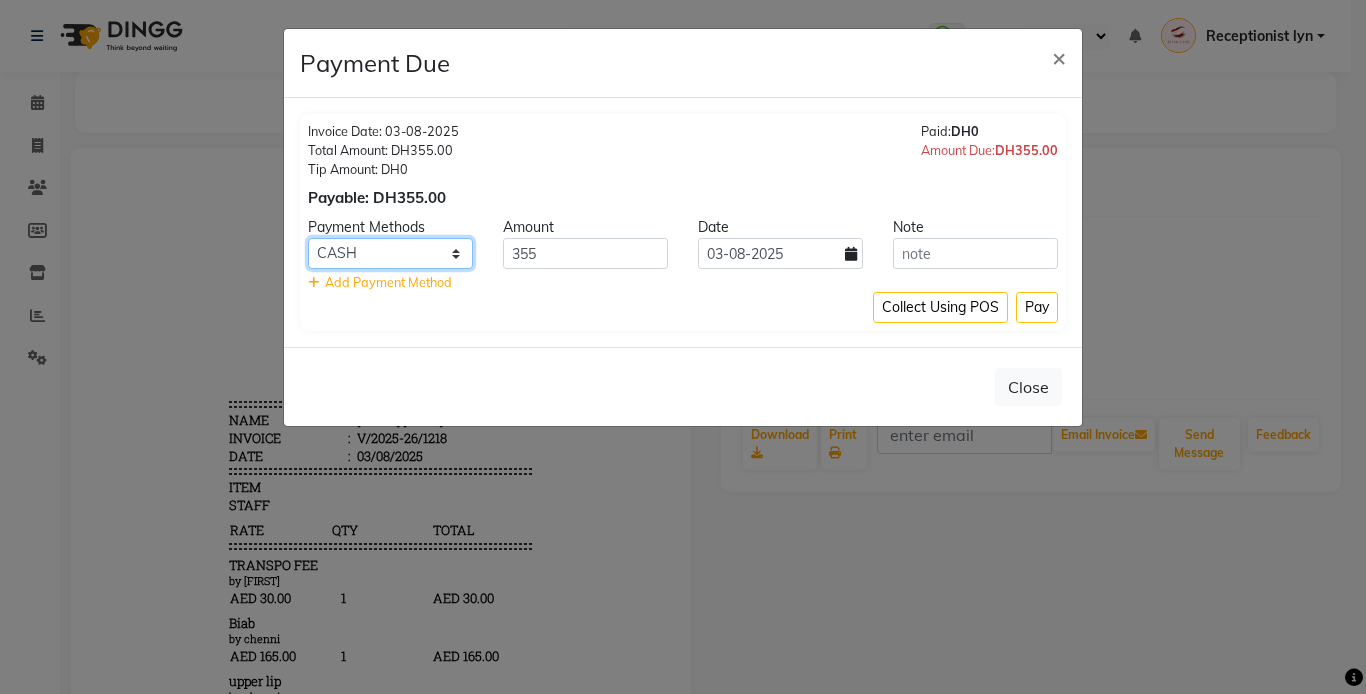 click on "Master Card ONLINE Visa Card CASH Cheque" 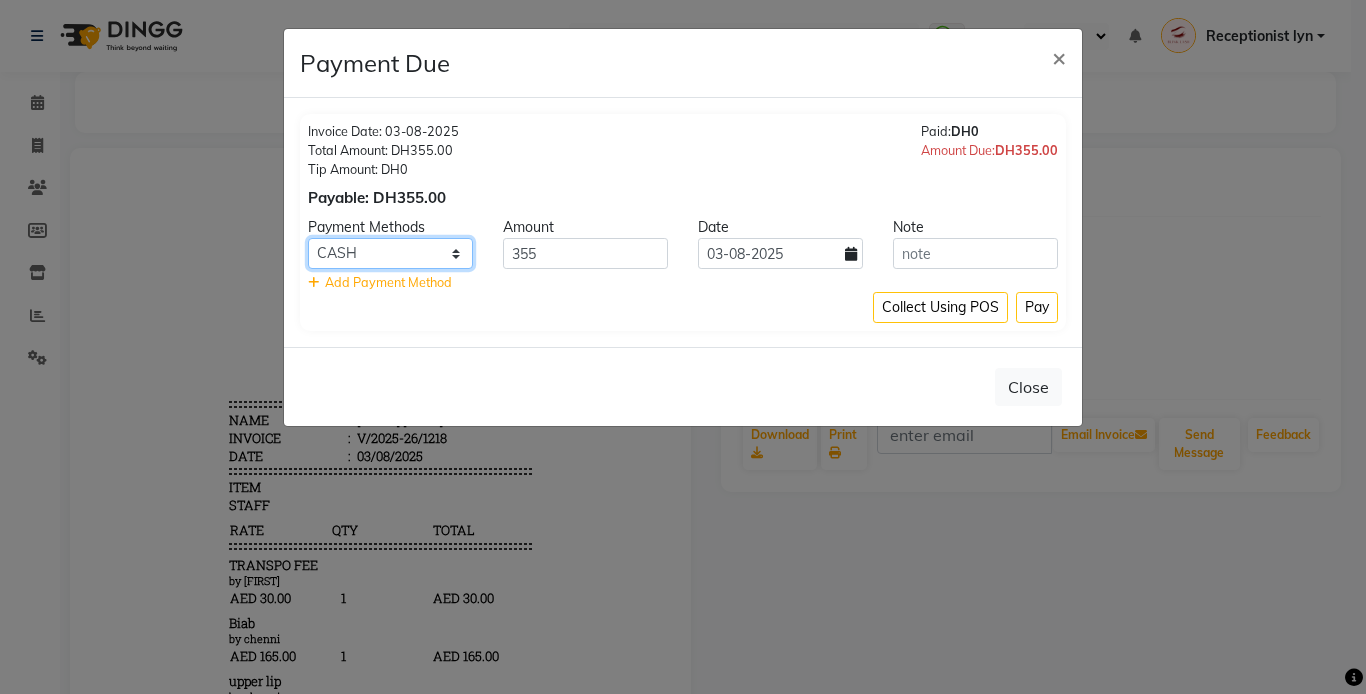 select on "19" 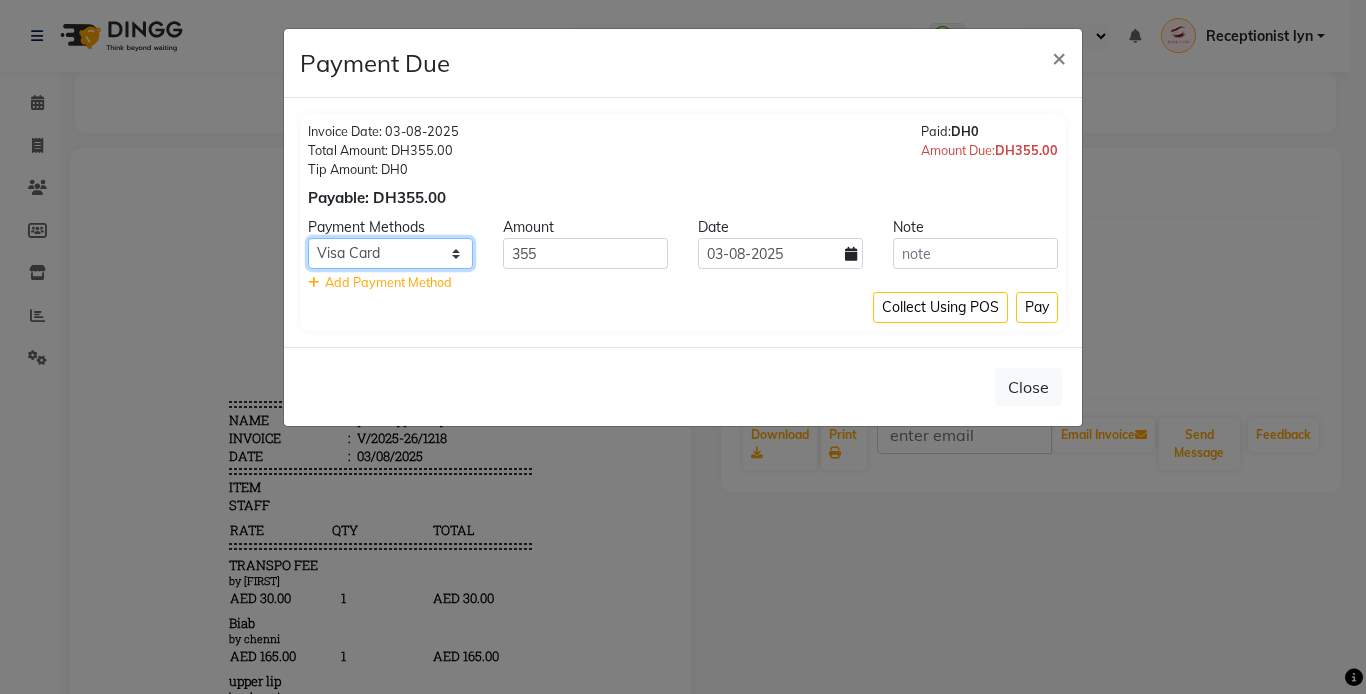 click on "Master Card ONLINE Visa Card CASH Cheque" 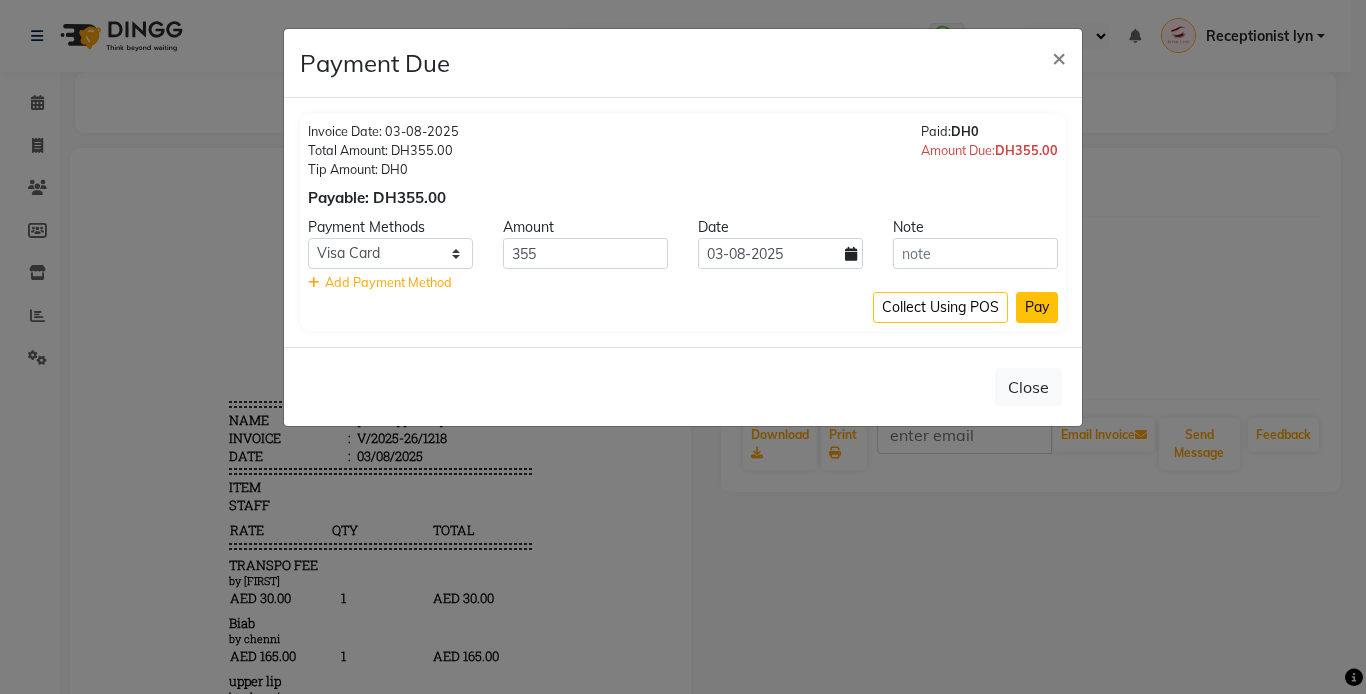 click on "Pay" 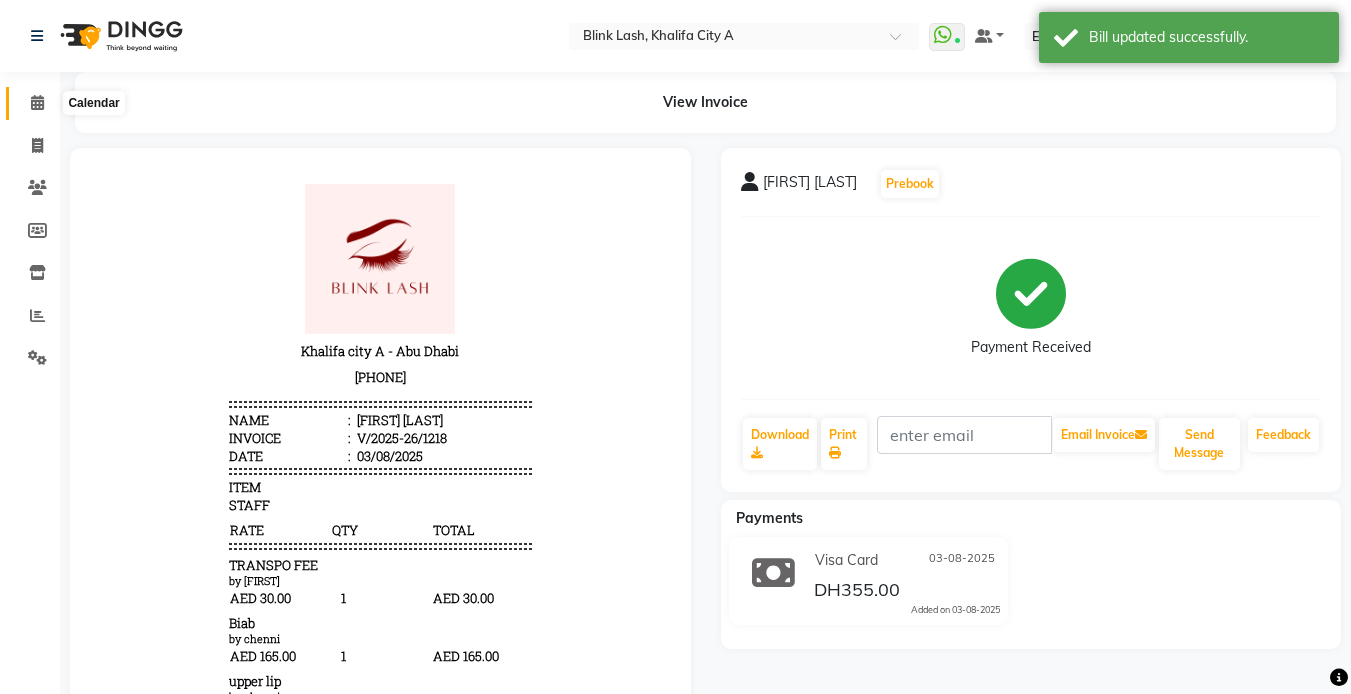 click 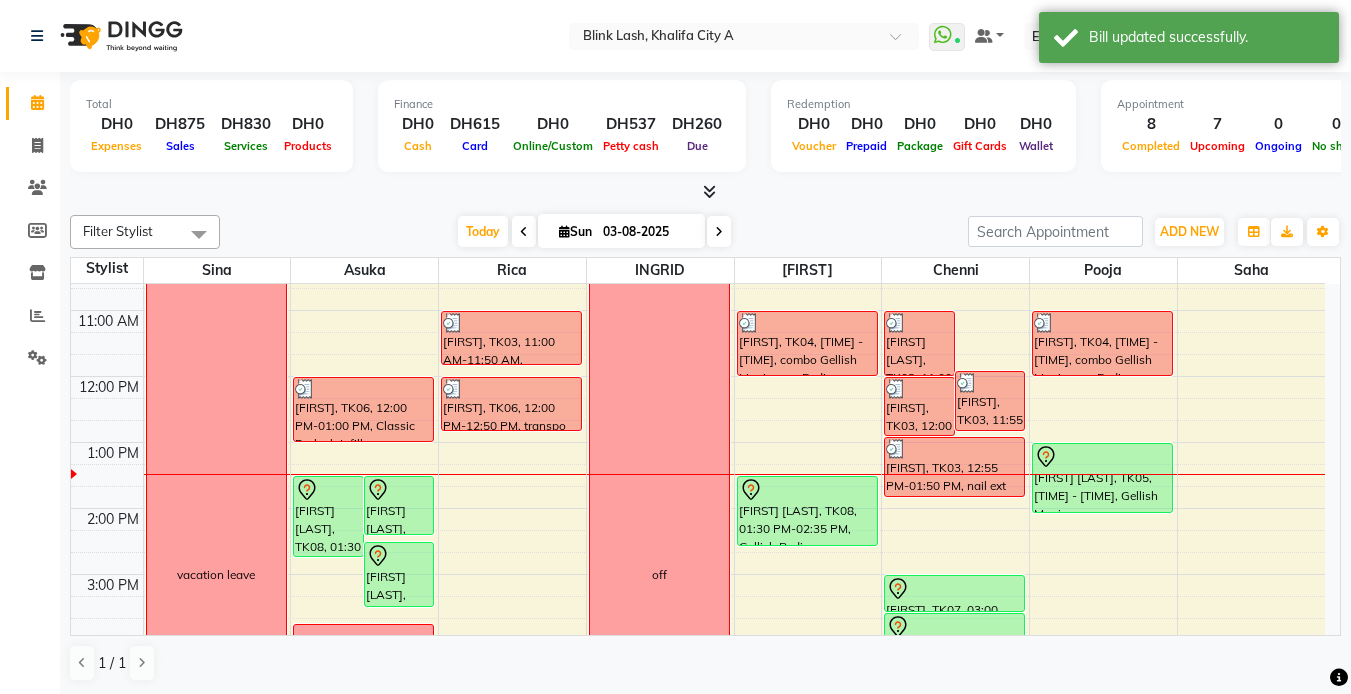 scroll, scrollTop: 0, scrollLeft: 0, axis: both 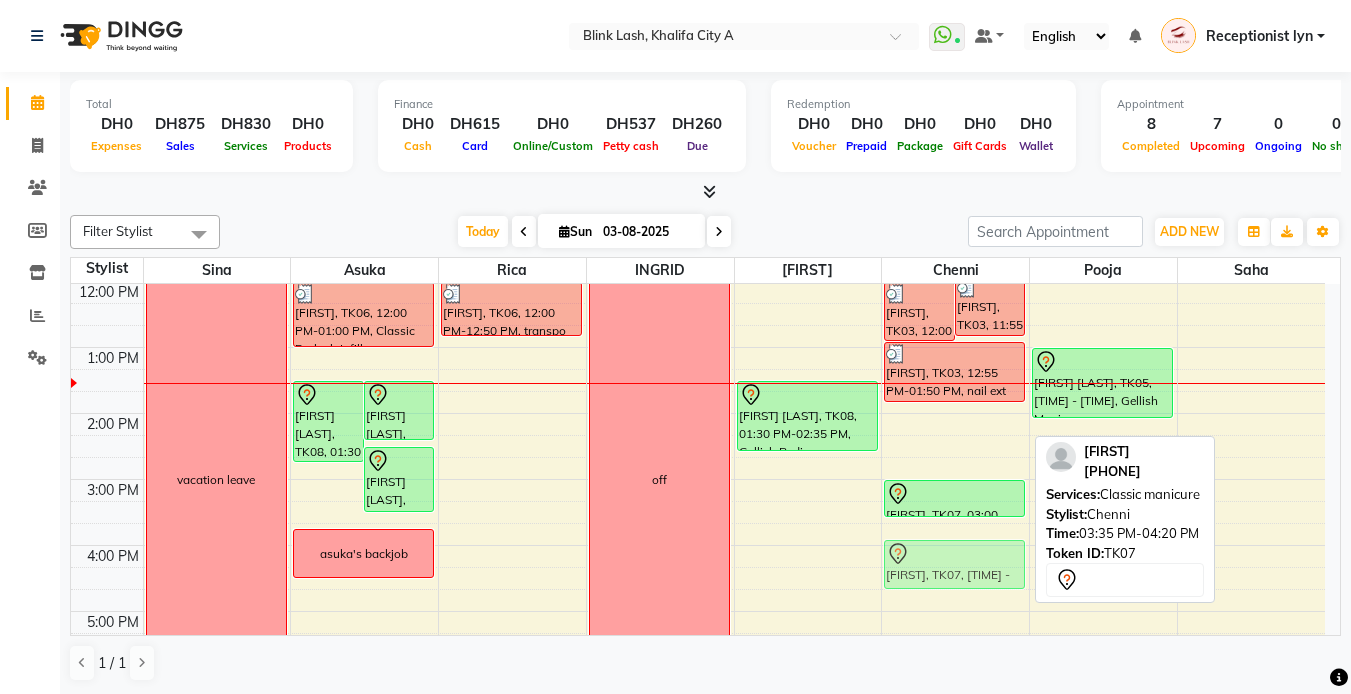 drag, startPoint x: 967, startPoint y: 535, endPoint x: 963, endPoint y: 554, distance: 19.416489 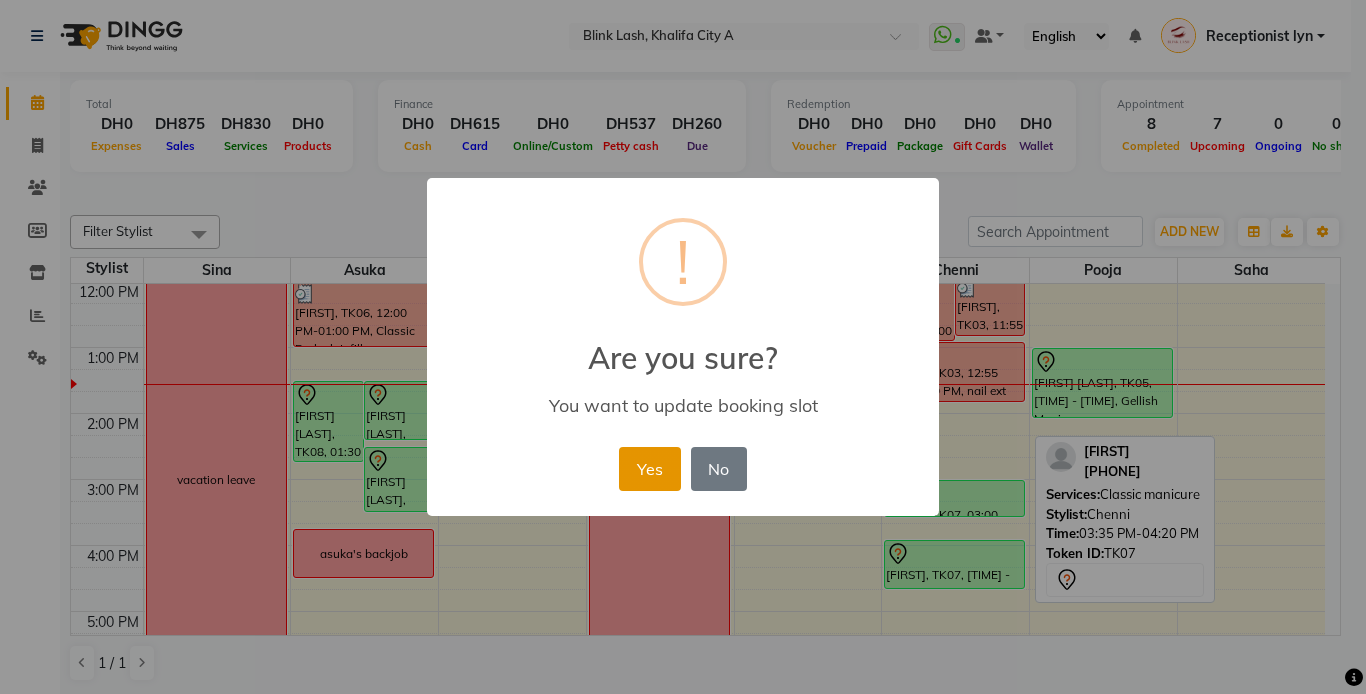 click on "Yes" at bounding box center (649, 469) 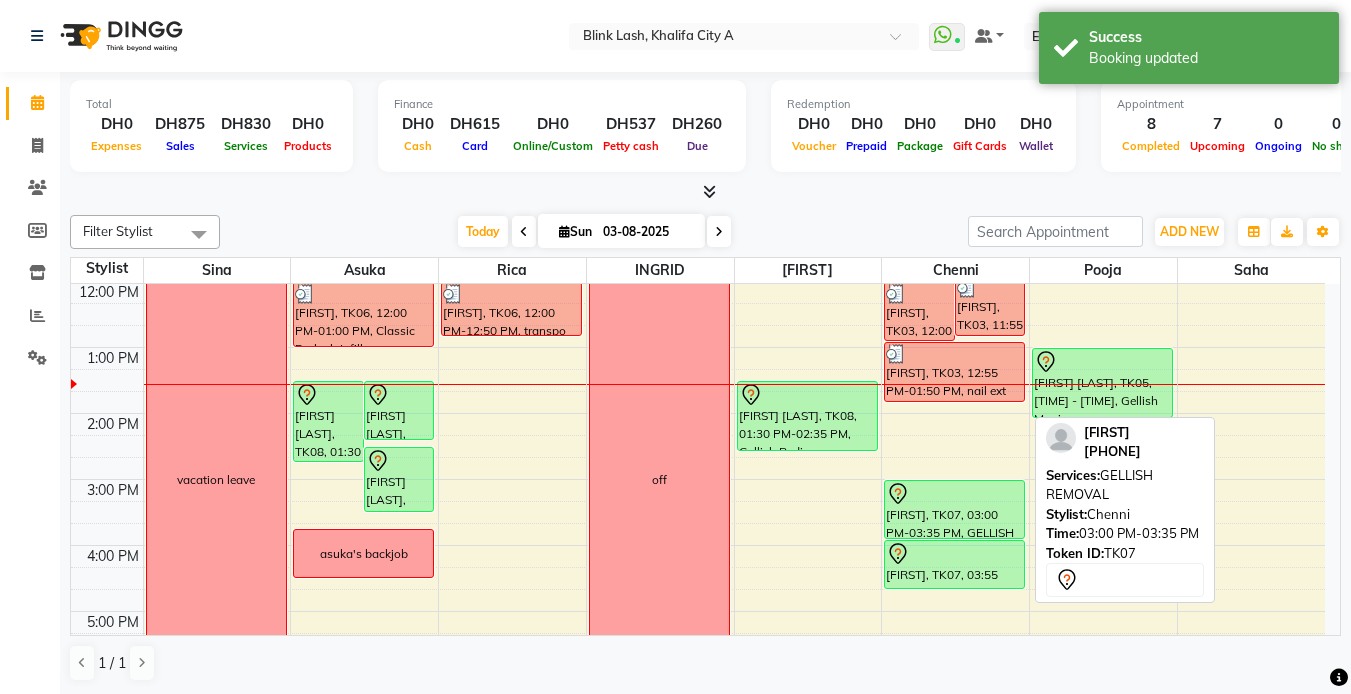 drag, startPoint x: 942, startPoint y: 513, endPoint x: 936, endPoint y: 540, distance: 27.658634 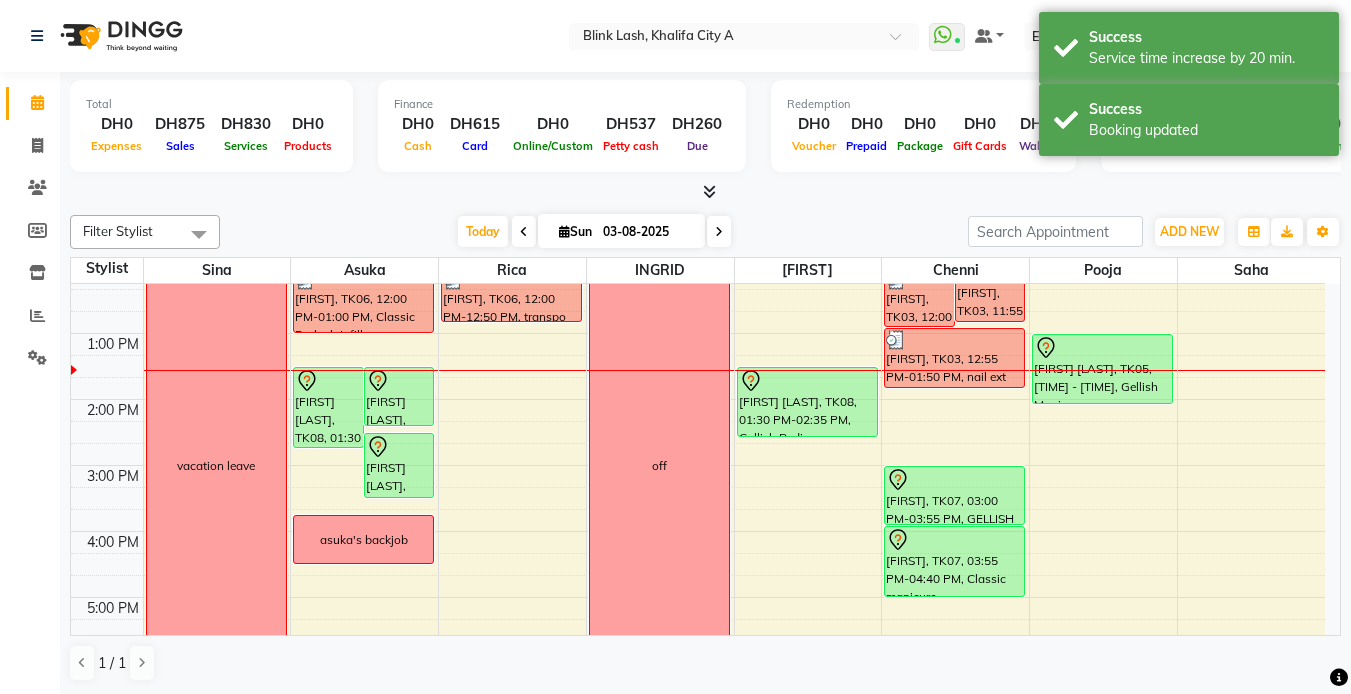 scroll, scrollTop: 223, scrollLeft: 0, axis: vertical 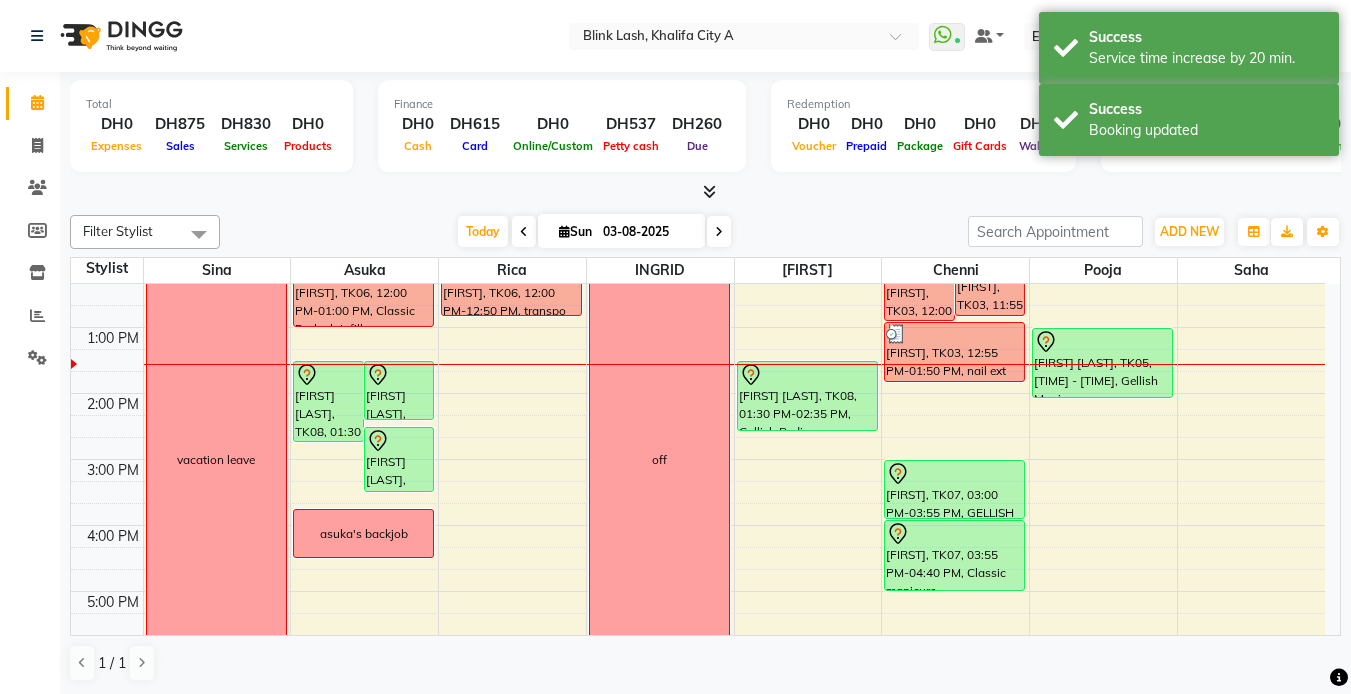 drag, startPoint x: 974, startPoint y: 591, endPoint x: 969, endPoint y: 604, distance: 13.928389 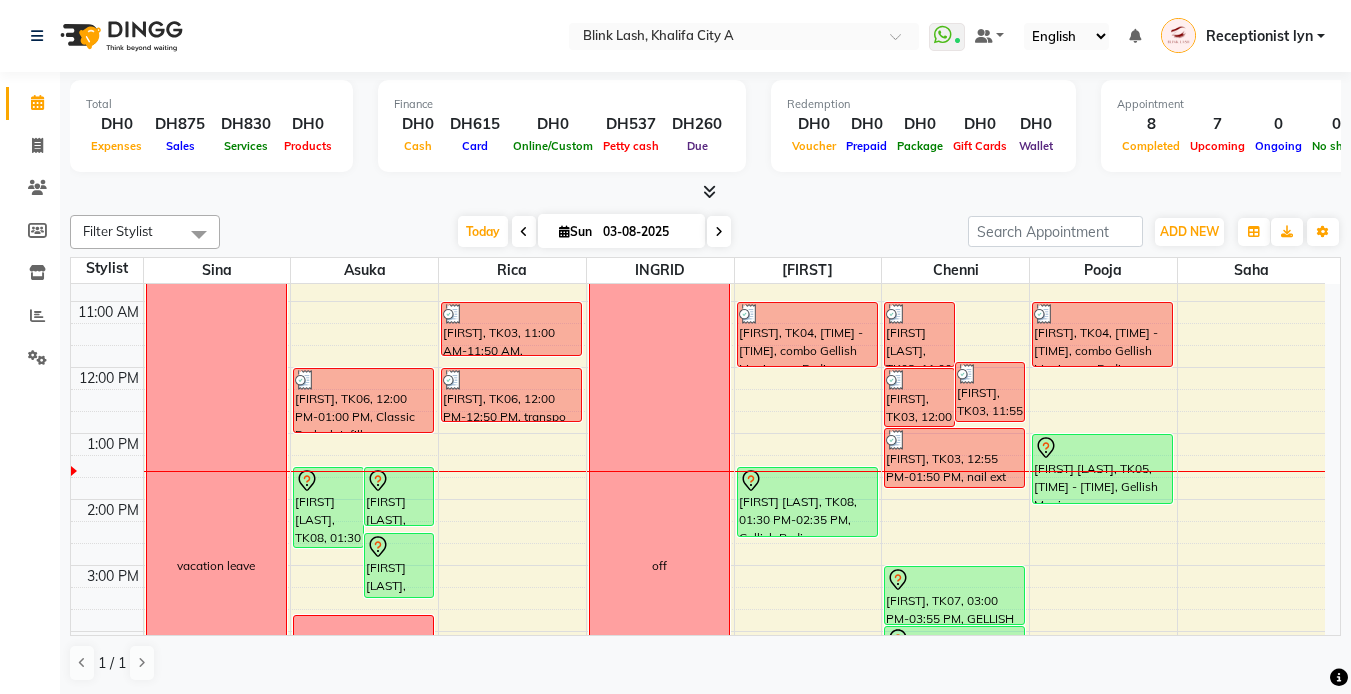 scroll, scrollTop: 0, scrollLeft: 0, axis: both 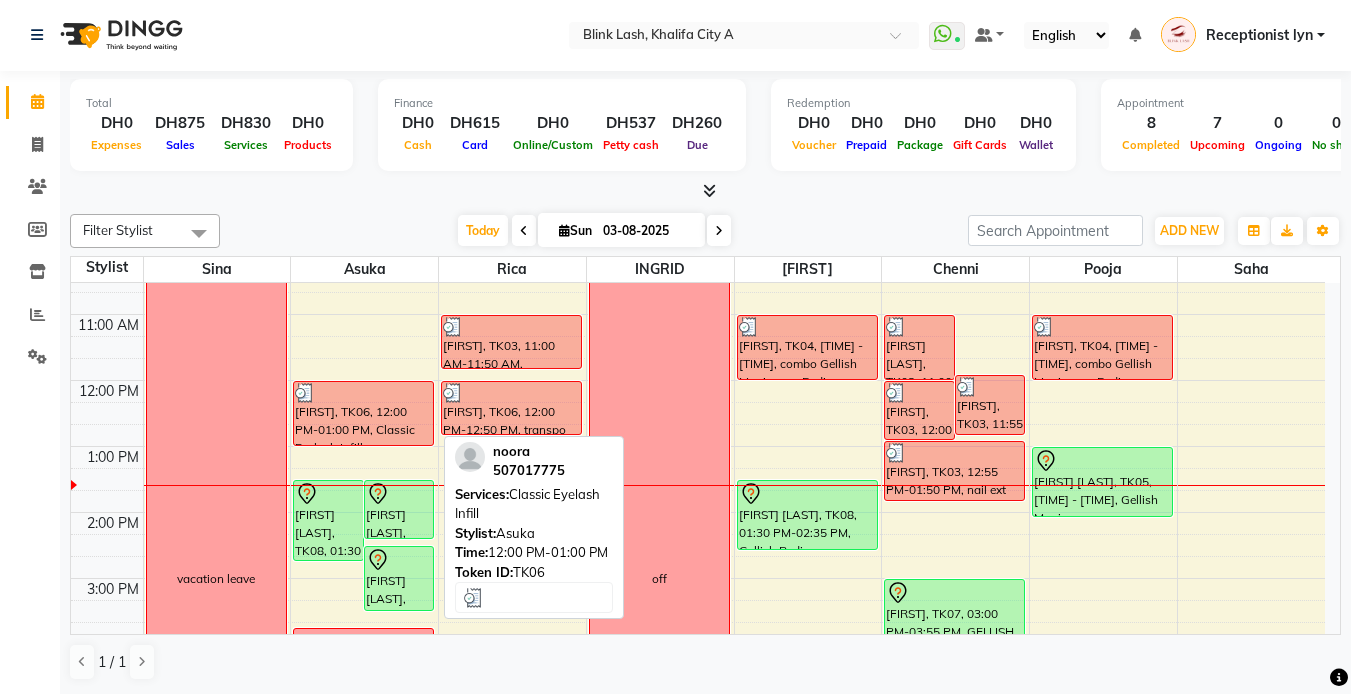 click on "[FIRST], TK06, [TIME]-[TIME], Classic Eyelash Infill" at bounding box center (363, 413) 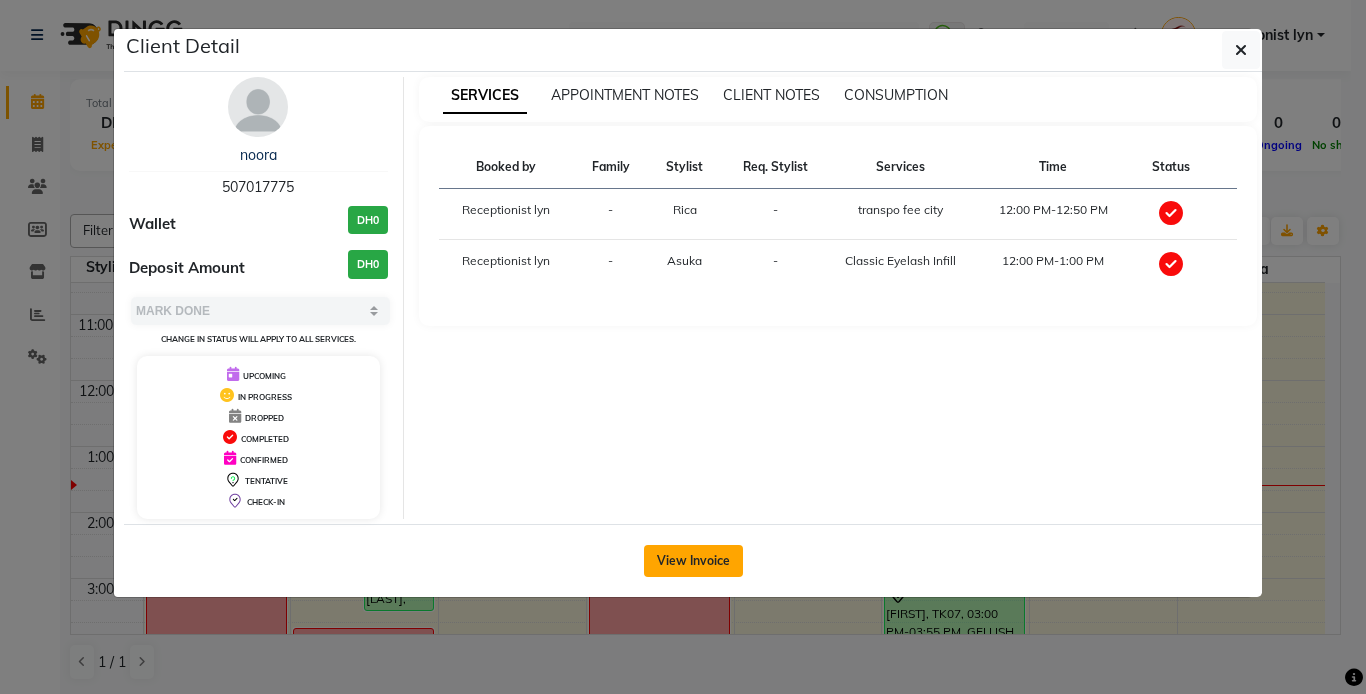 click on "View Invoice" 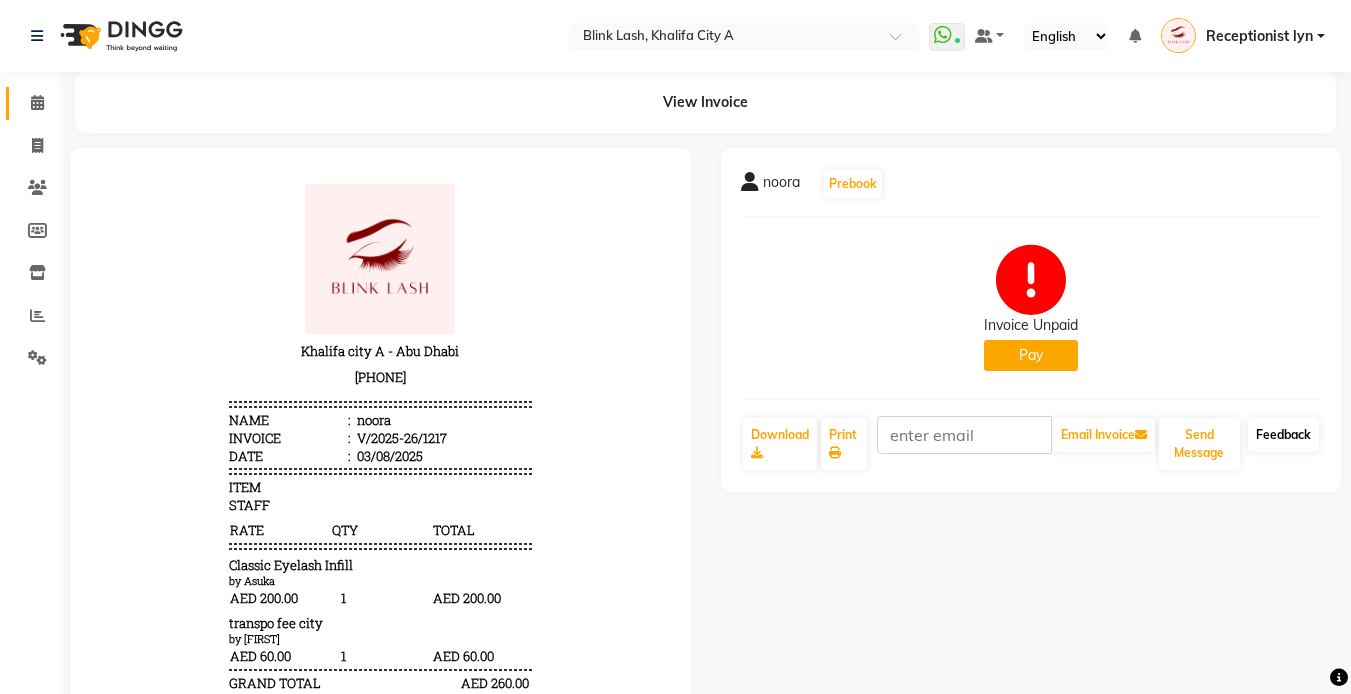 scroll, scrollTop: 0, scrollLeft: 0, axis: both 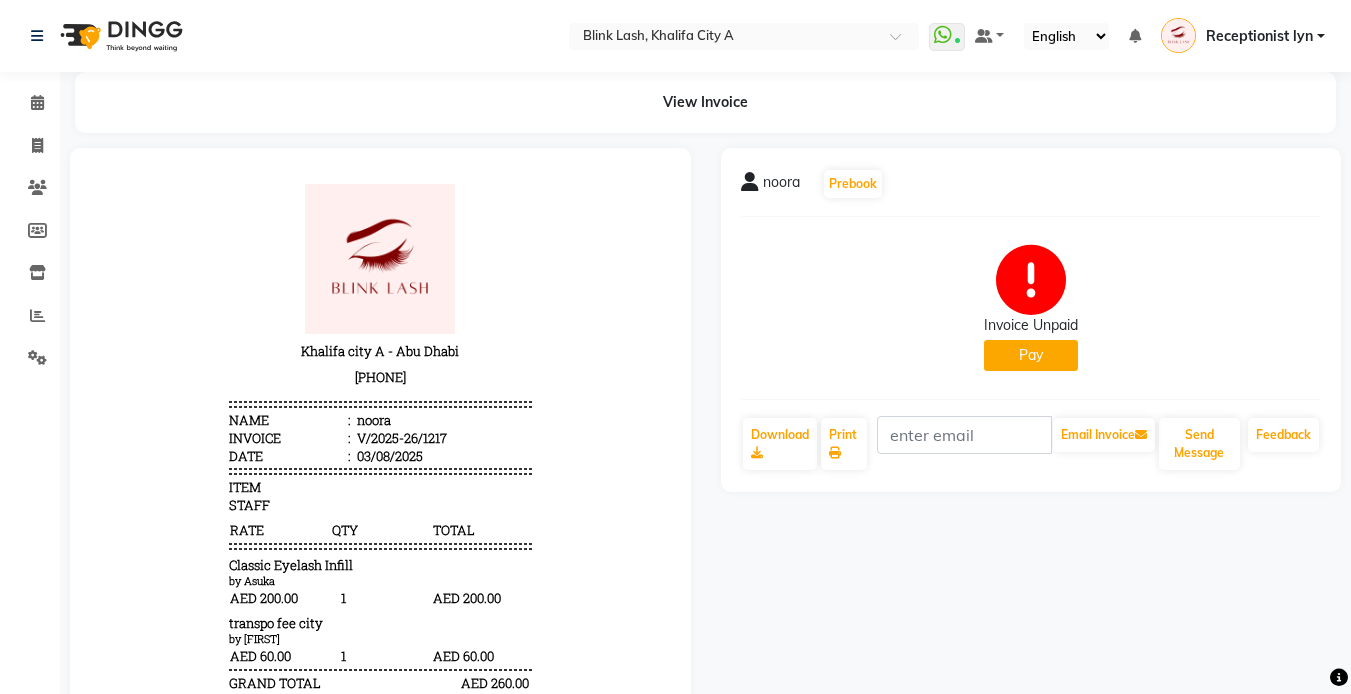 click on "Pay" 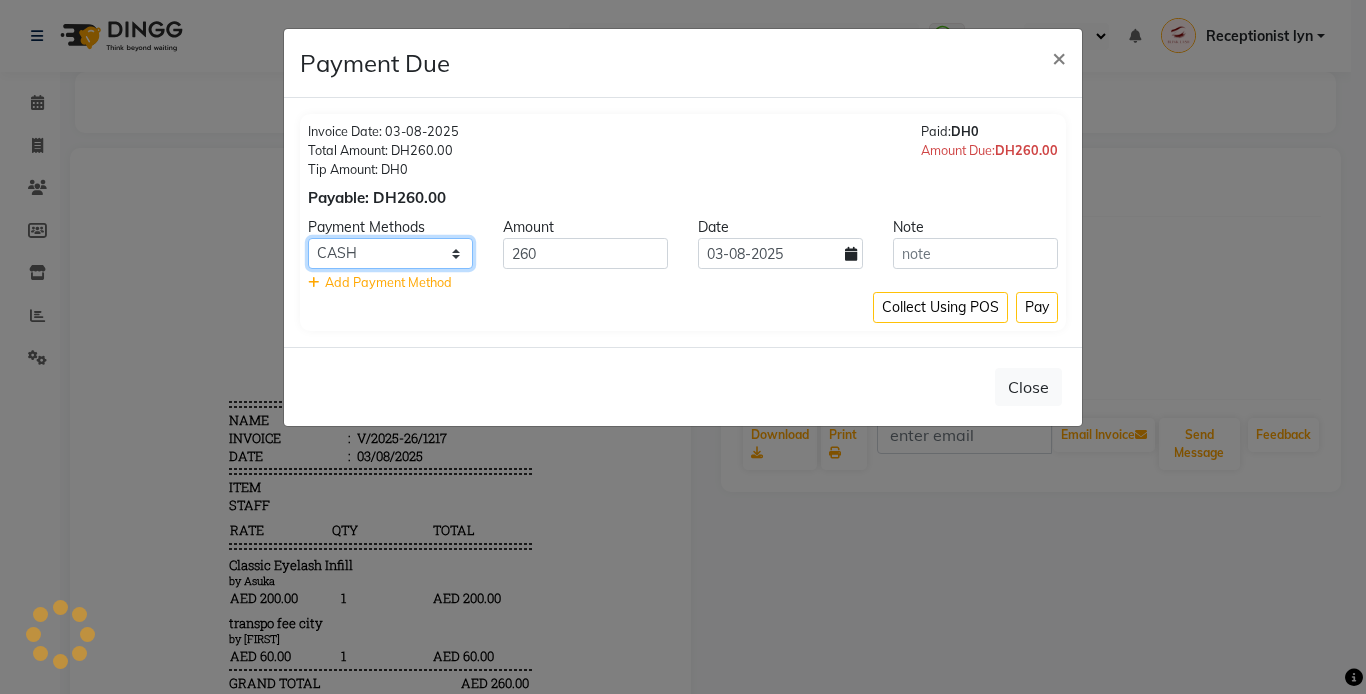 click on "Master Card ONLINE Visa Card CASH Cheque" 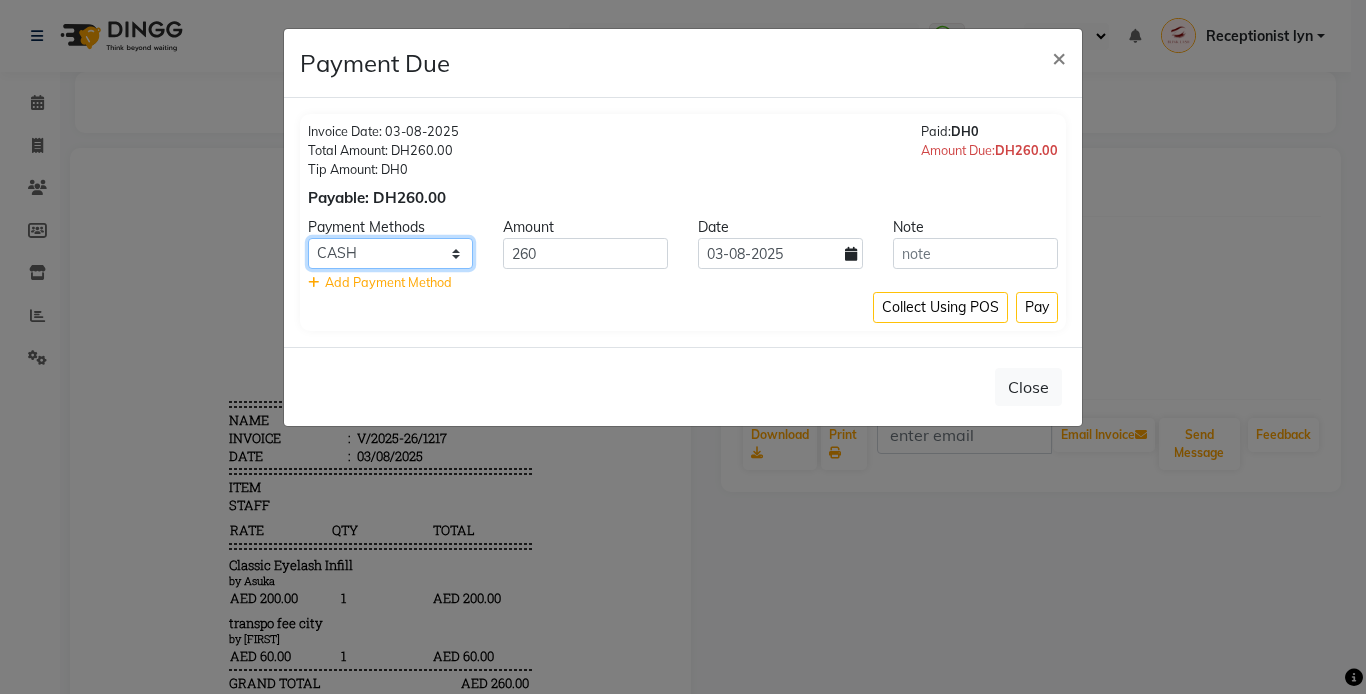 select on "19" 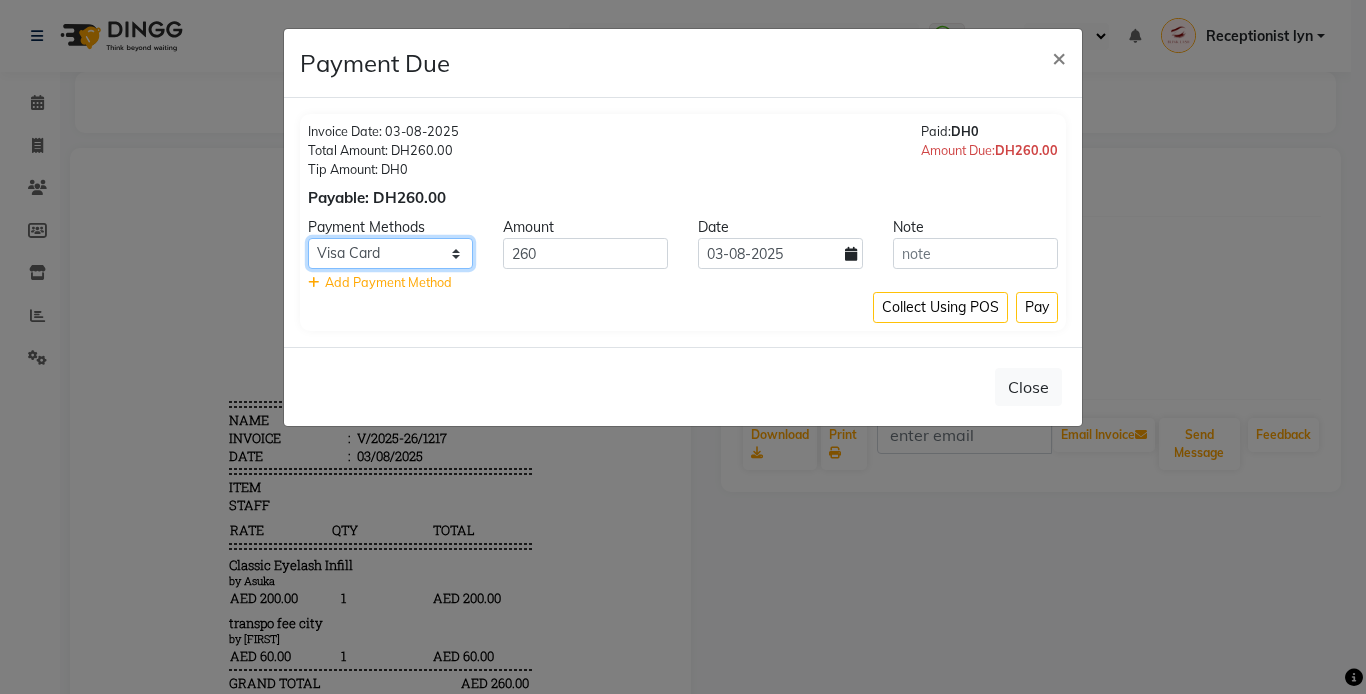 click on "Master Card ONLINE Visa Card CASH Cheque" 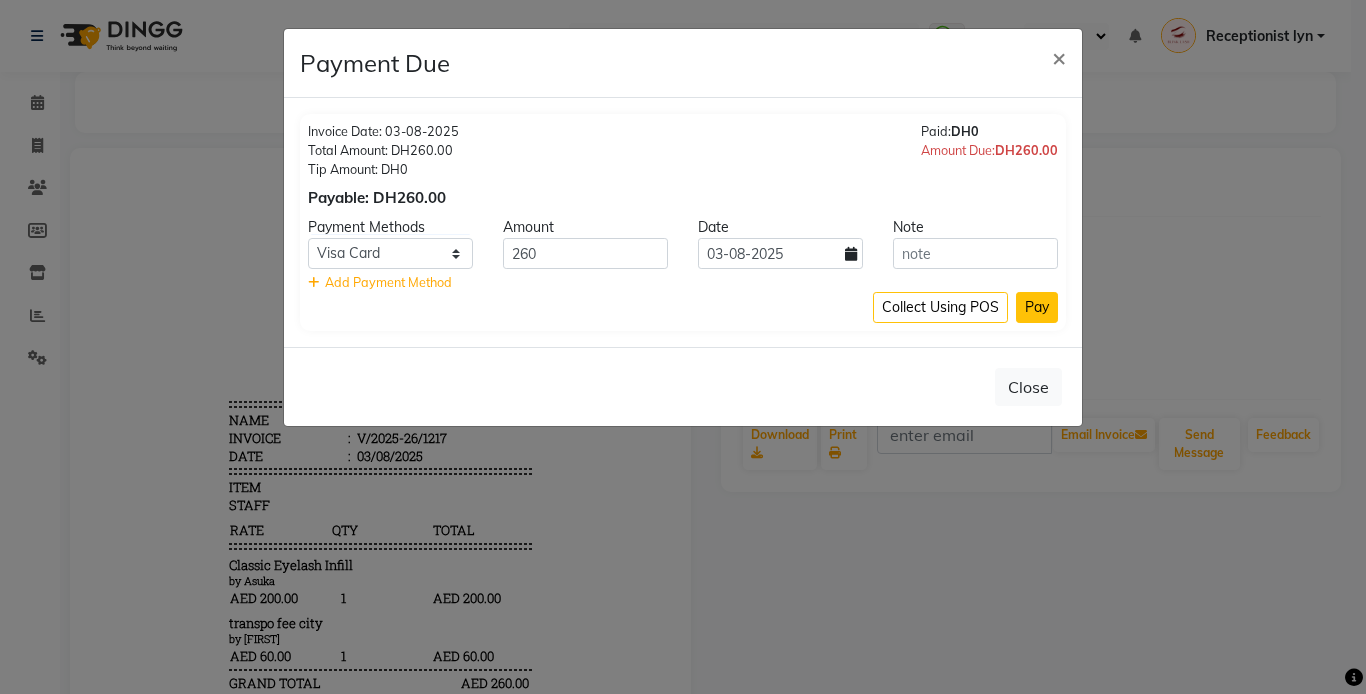click on "Pay" 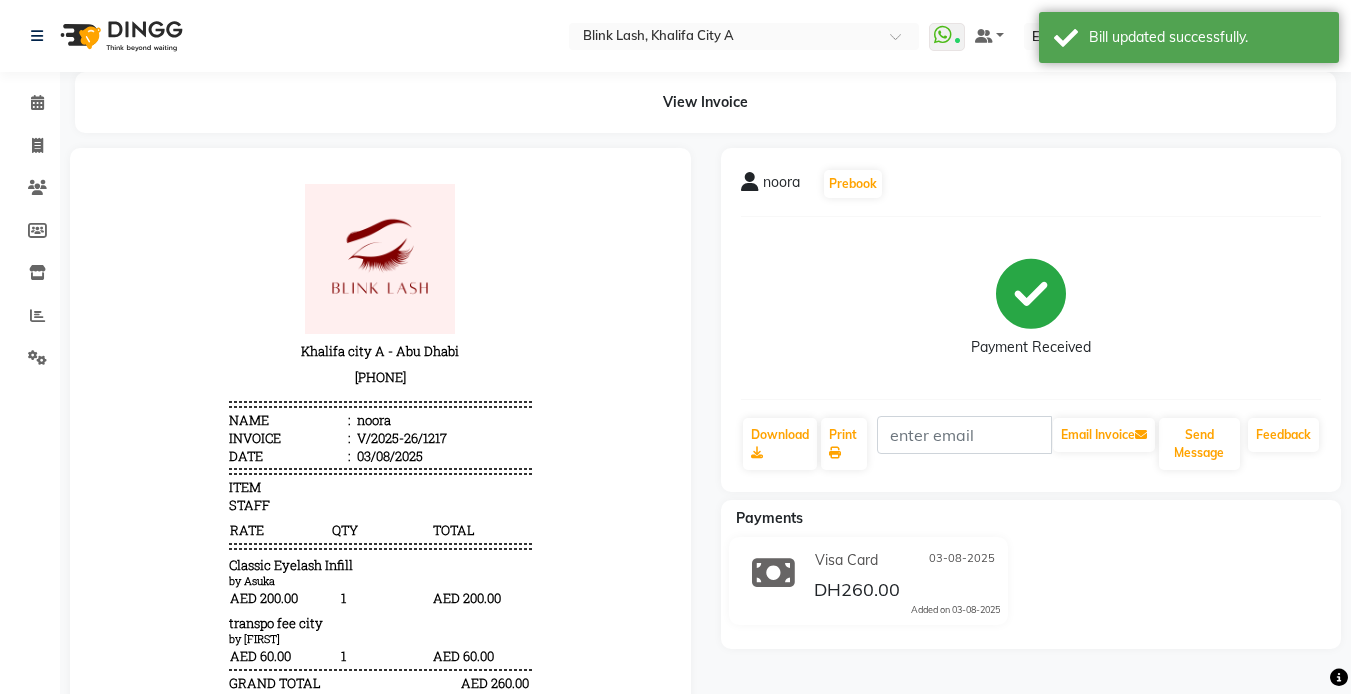 click on "Calendar" 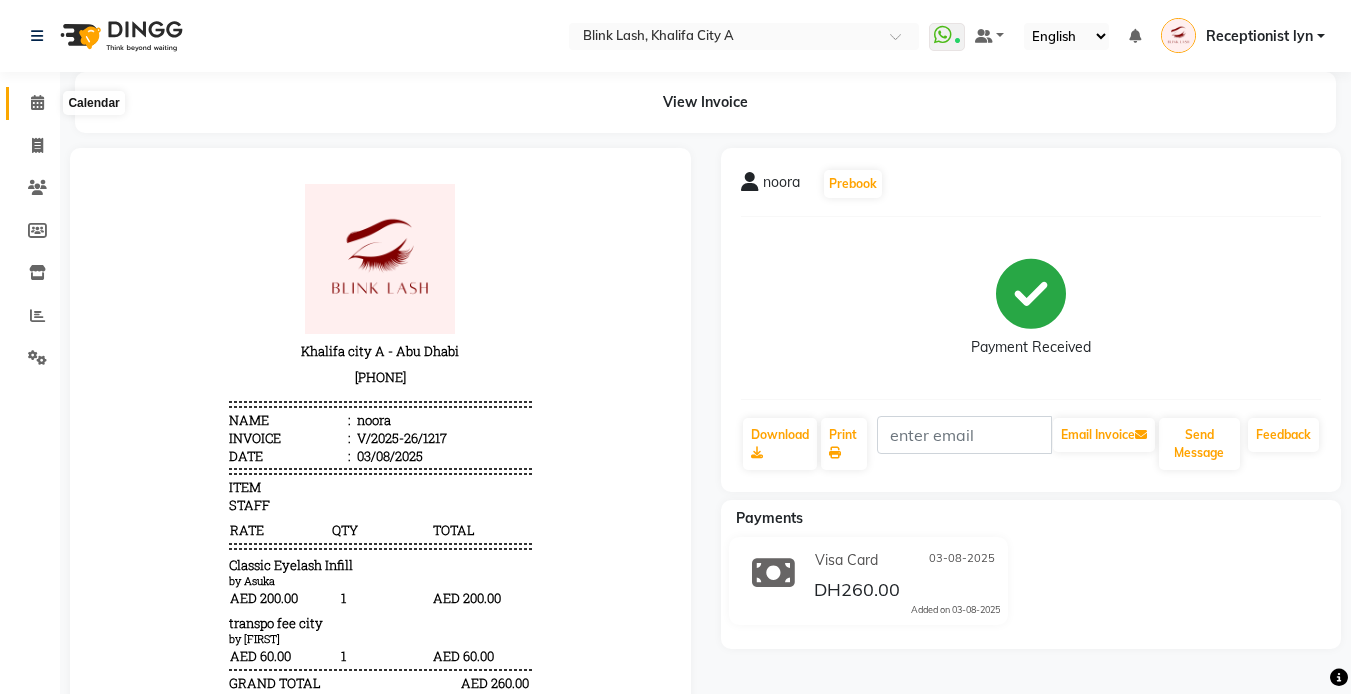 click 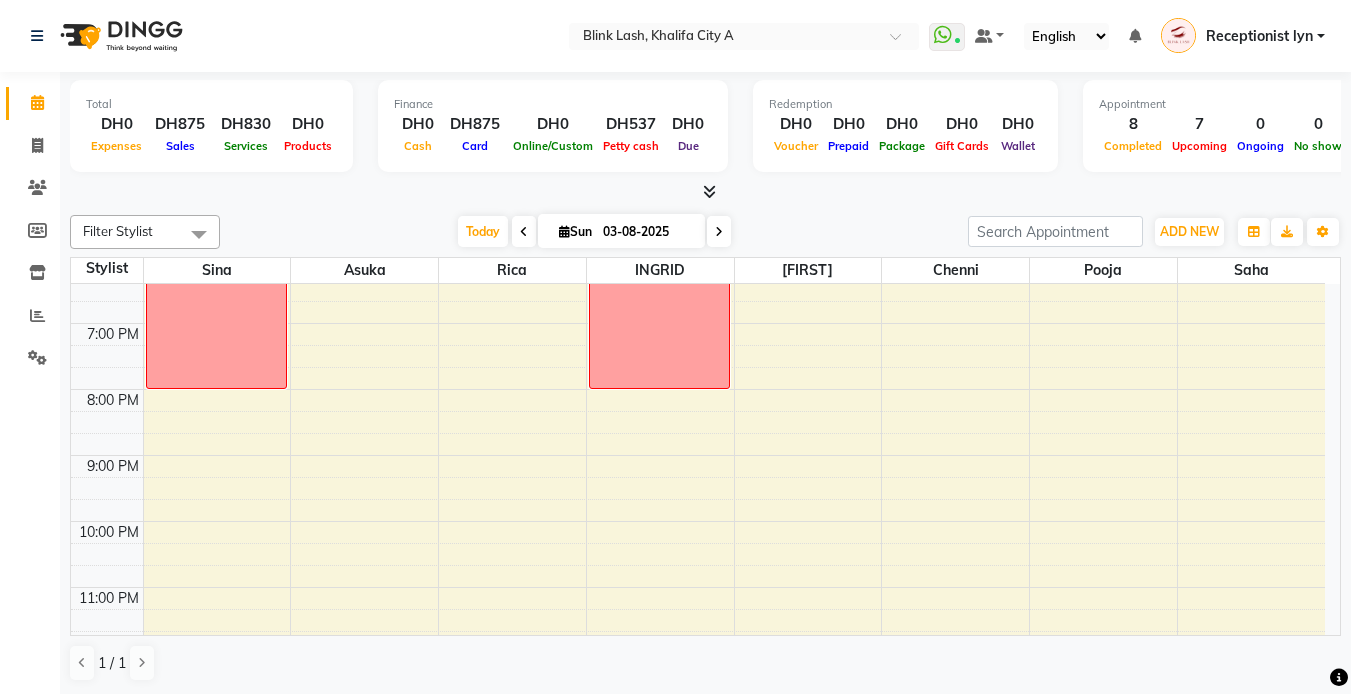 scroll, scrollTop: 638, scrollLeft: 0, axis: vertical 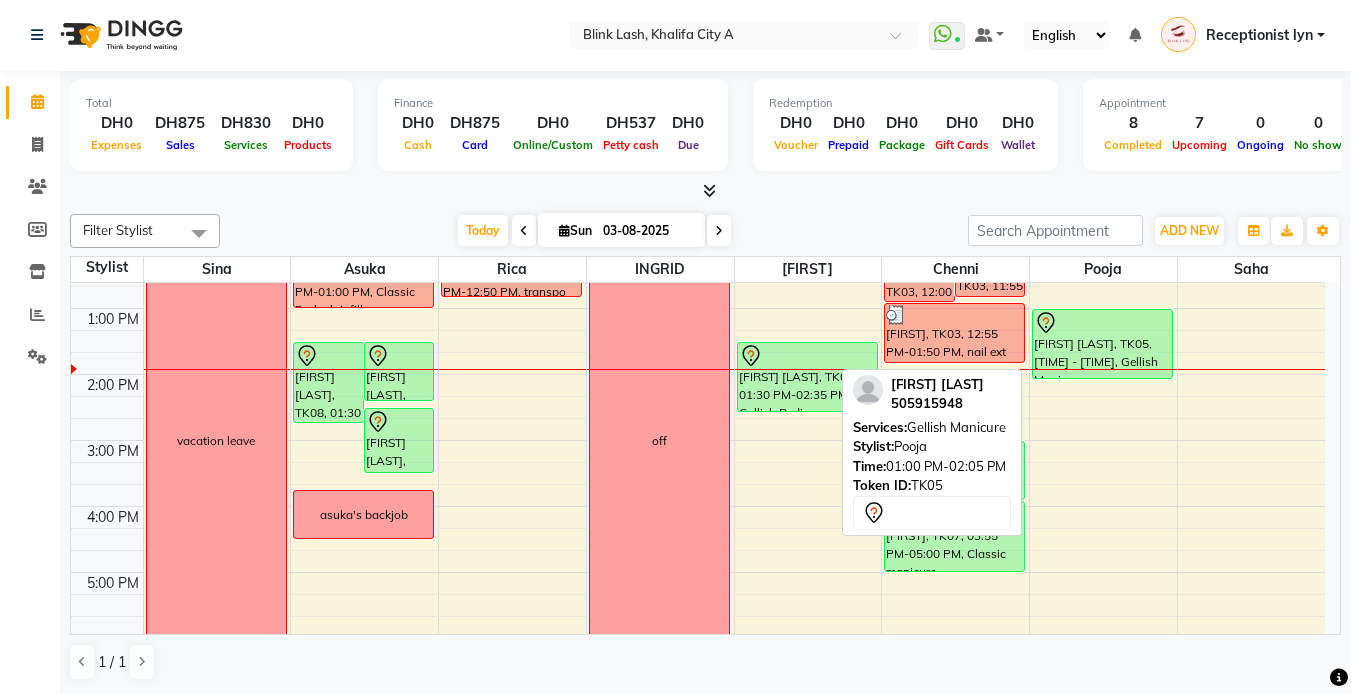 click on "[FIRST] [LAST], TK05, [TIME]-[TIME], Gellish Manicure" at bounding box center [1102, 344] 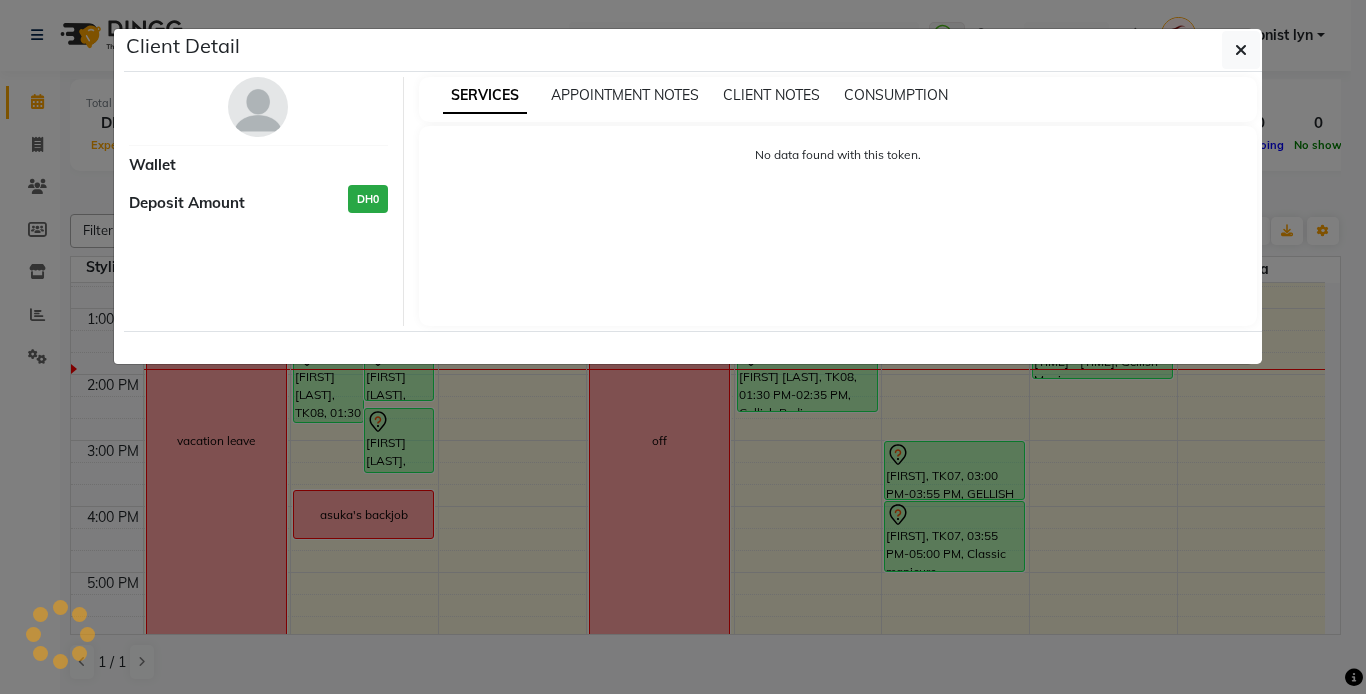 select on "7" 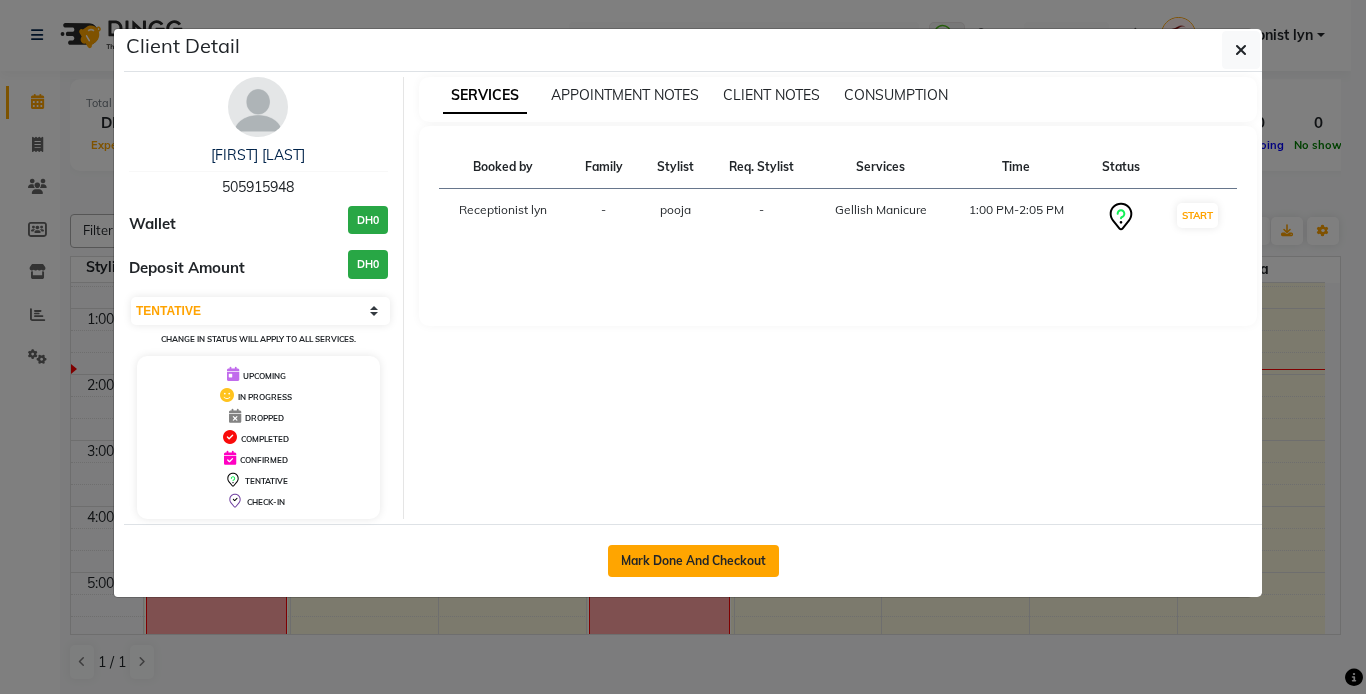 click on "Mark Done And Checkout" 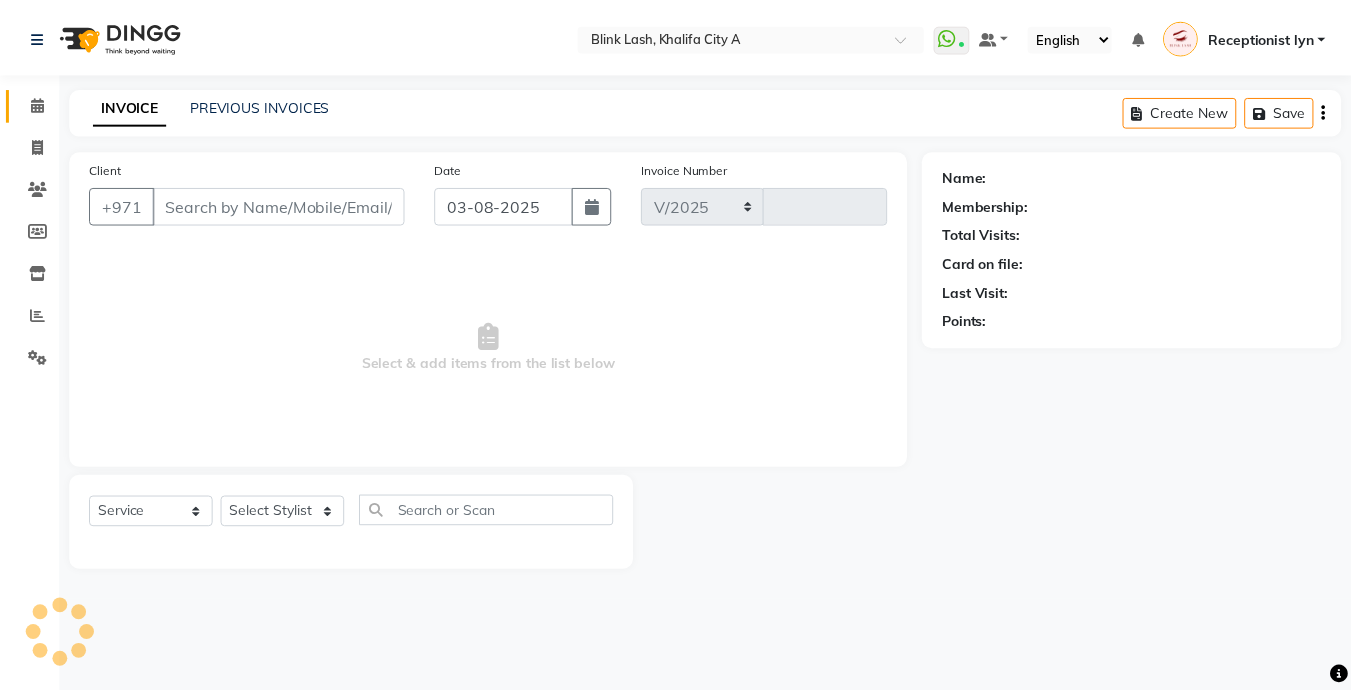 scroll, scrollTop: 0, scrollLeft: 0, axis: both 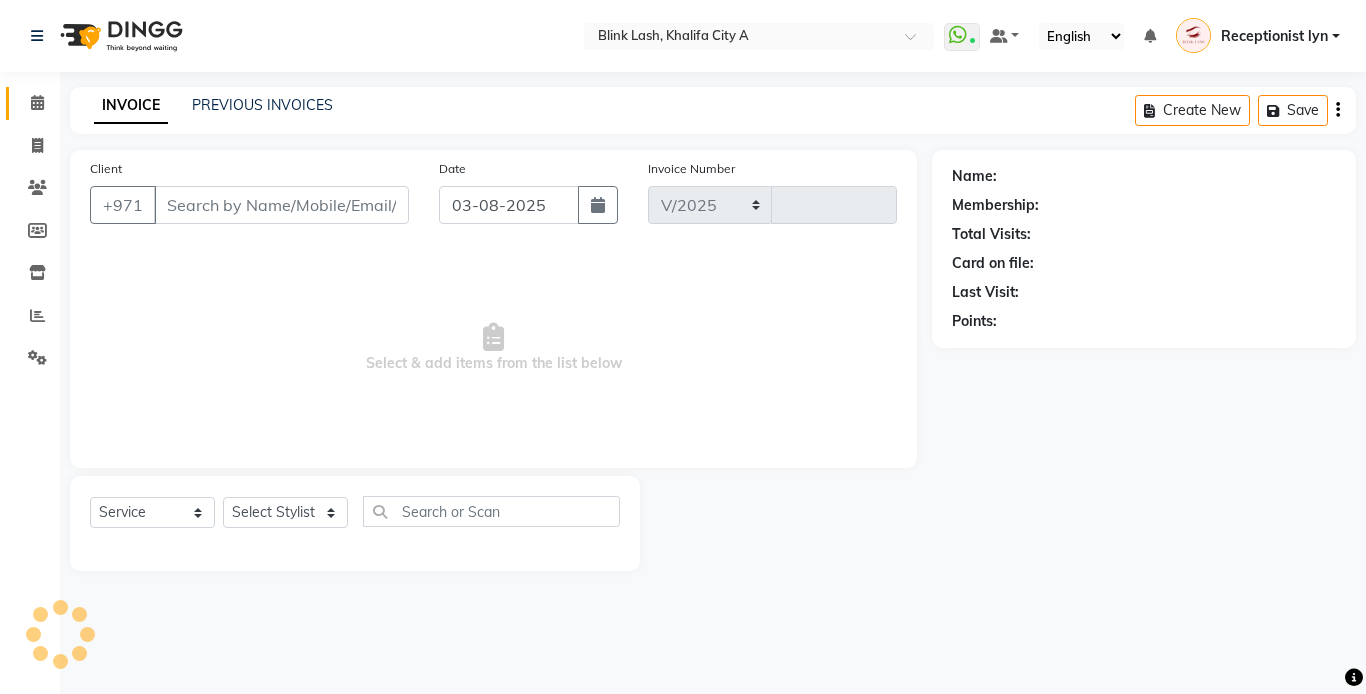 select on "5970" 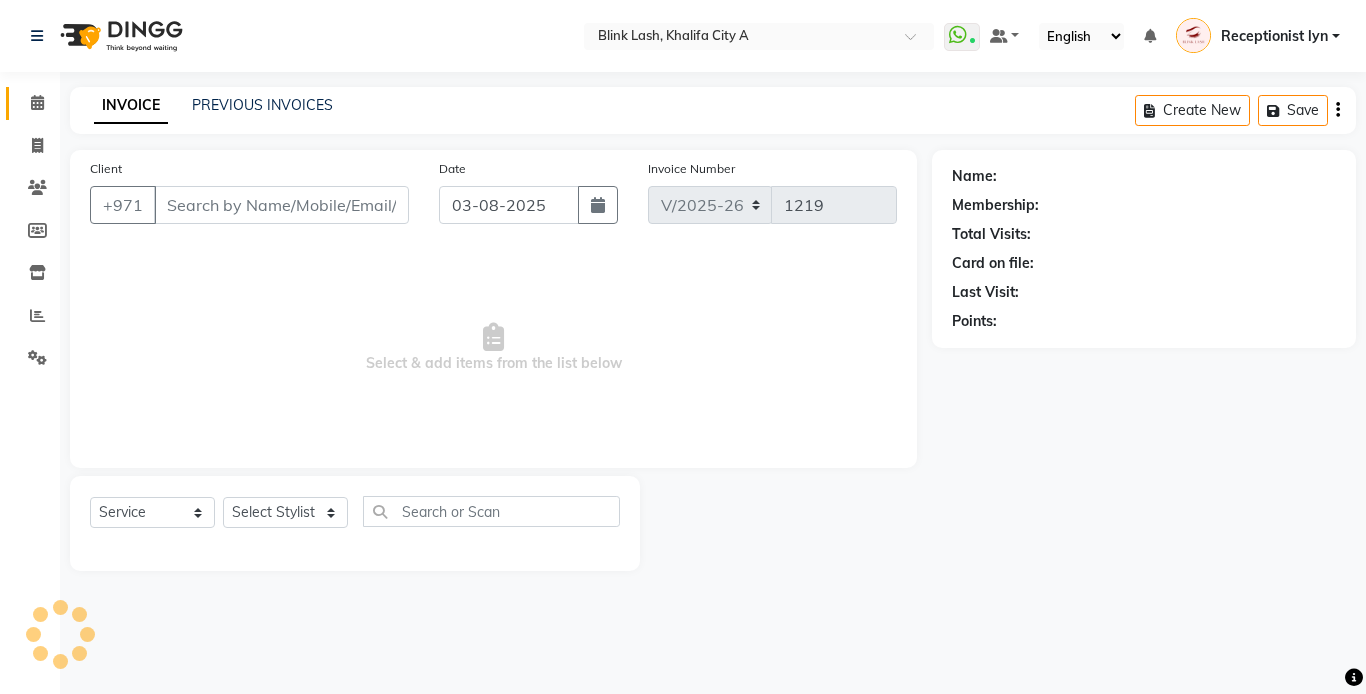 type on "505915948" 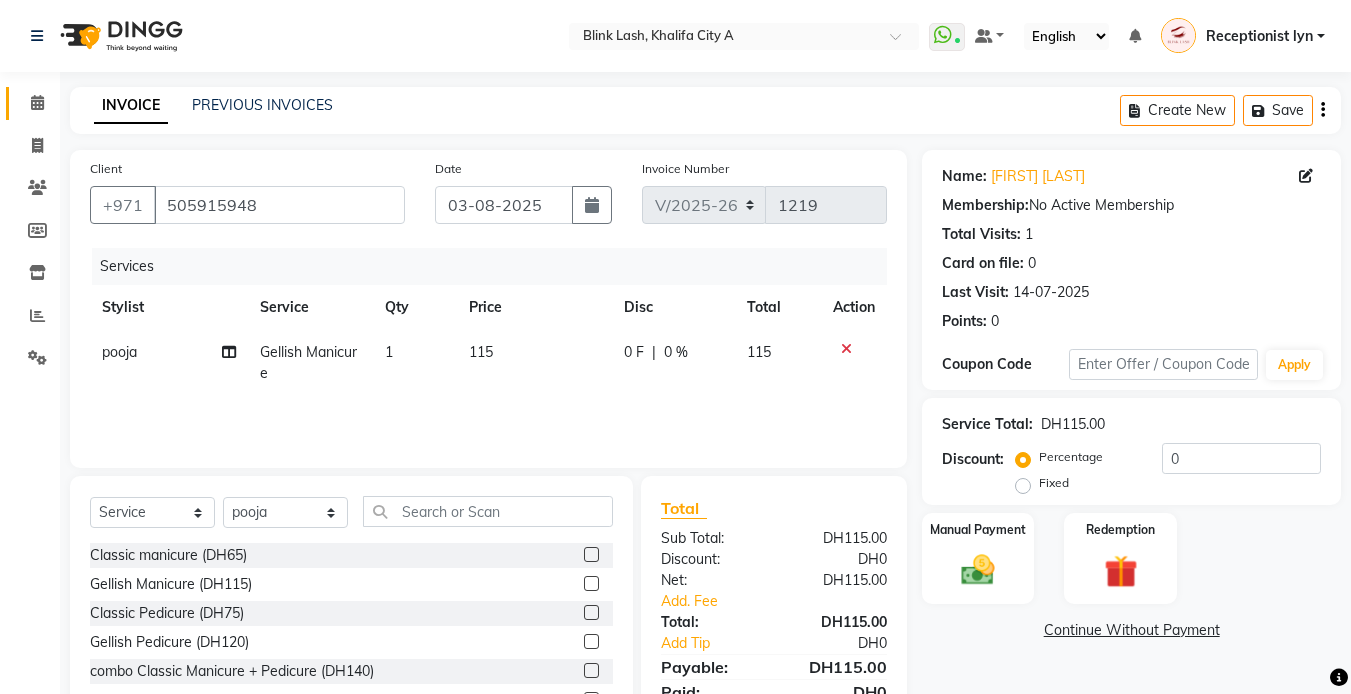 scroll, scrollTop: 107, scrollLeft: 0, axis: vertical 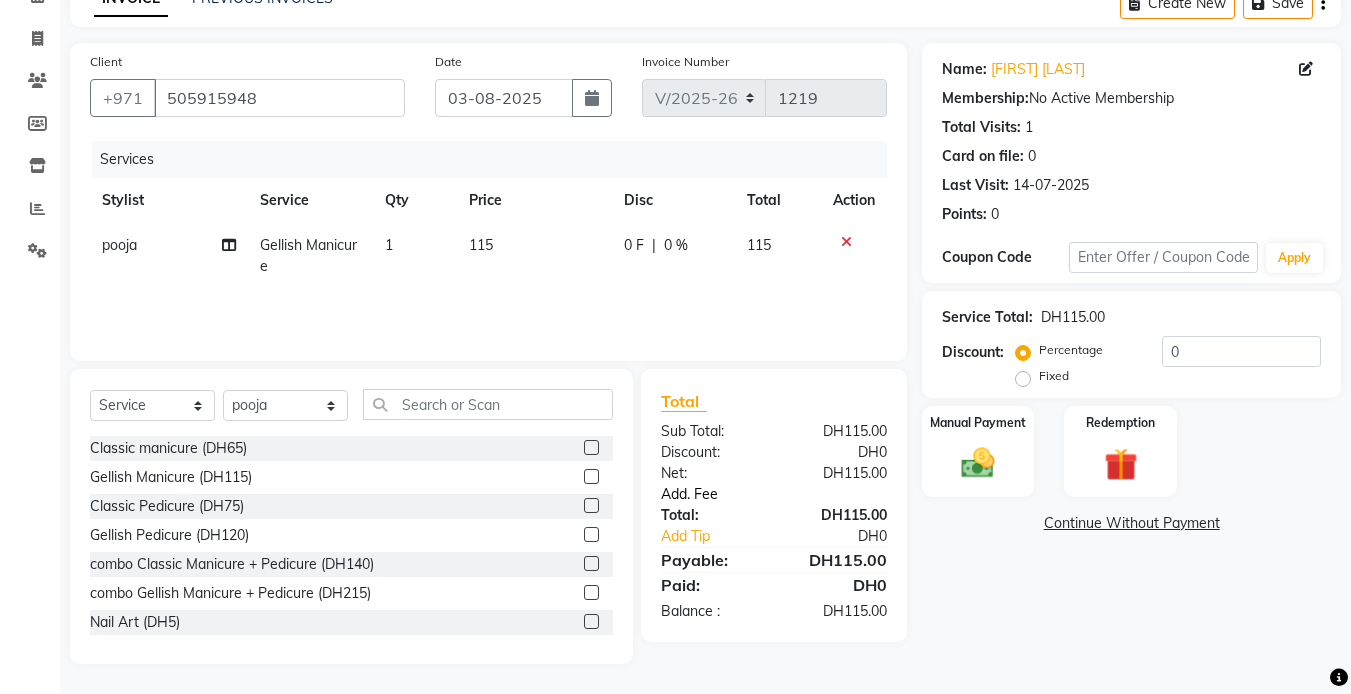 click on "Add. Fee" 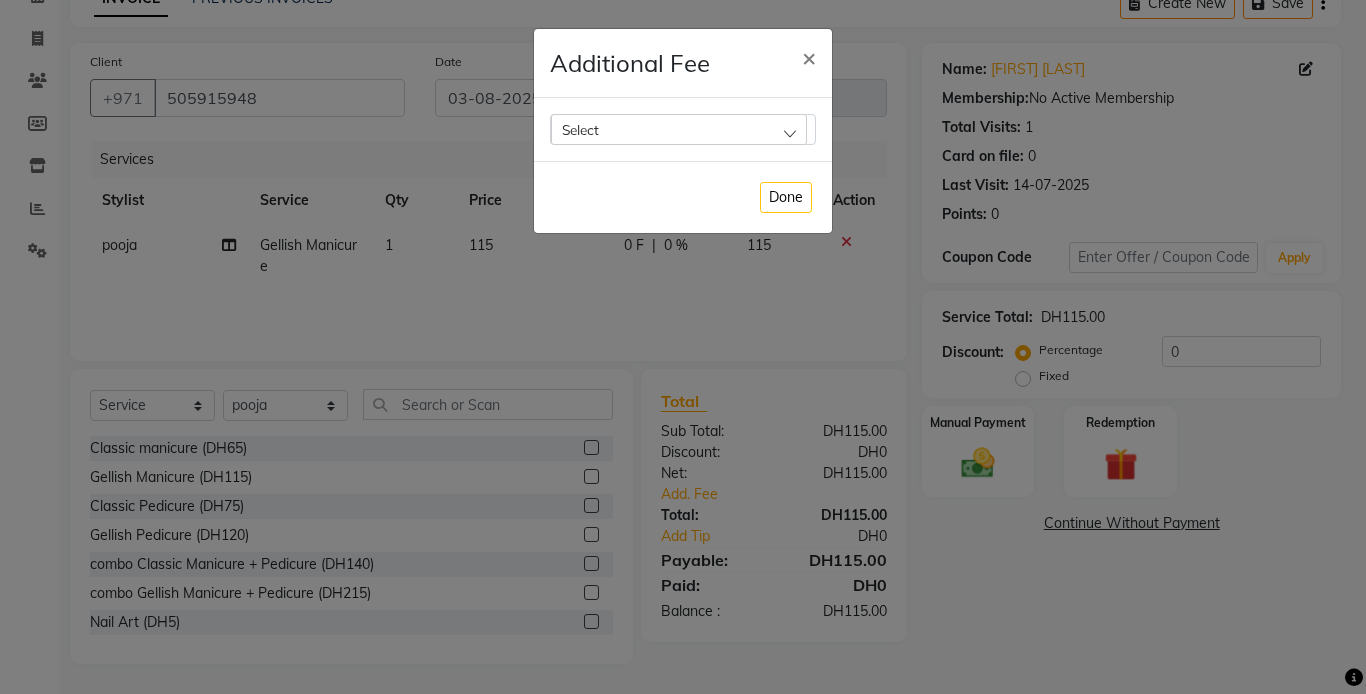 click on "Select" 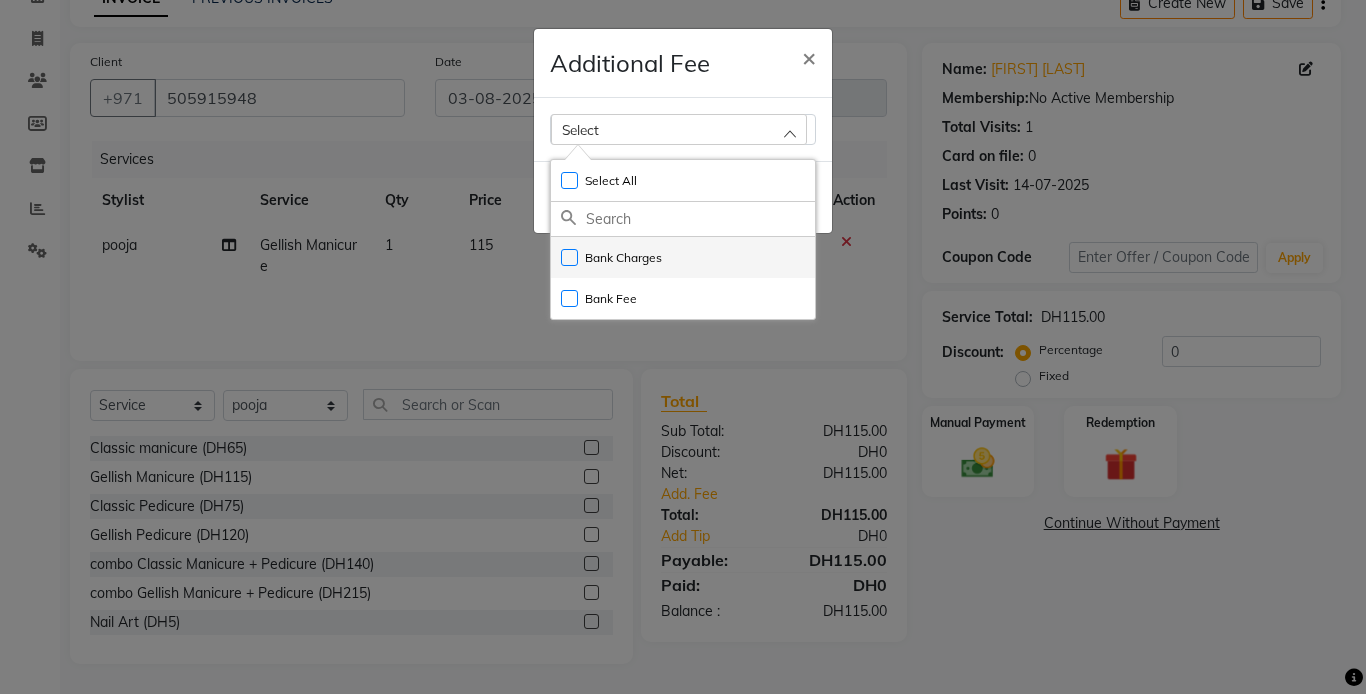 click on "Bank Charges" 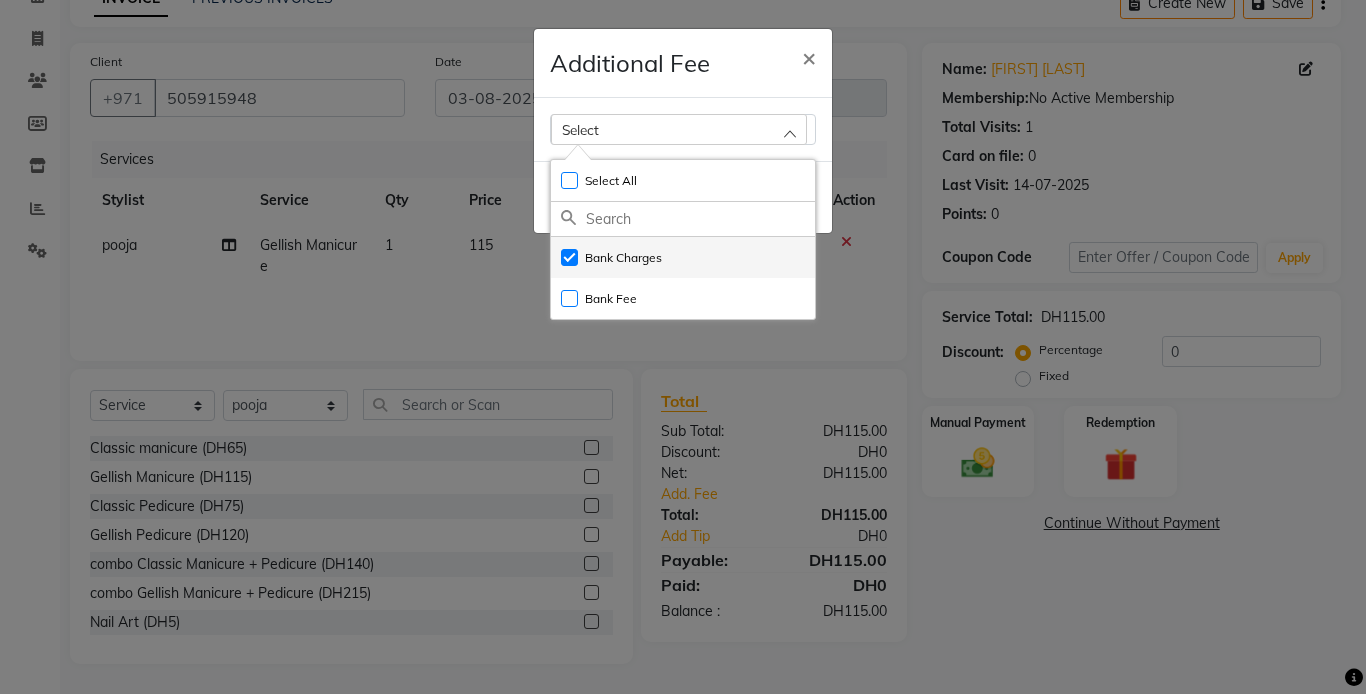 checkbox on "true" 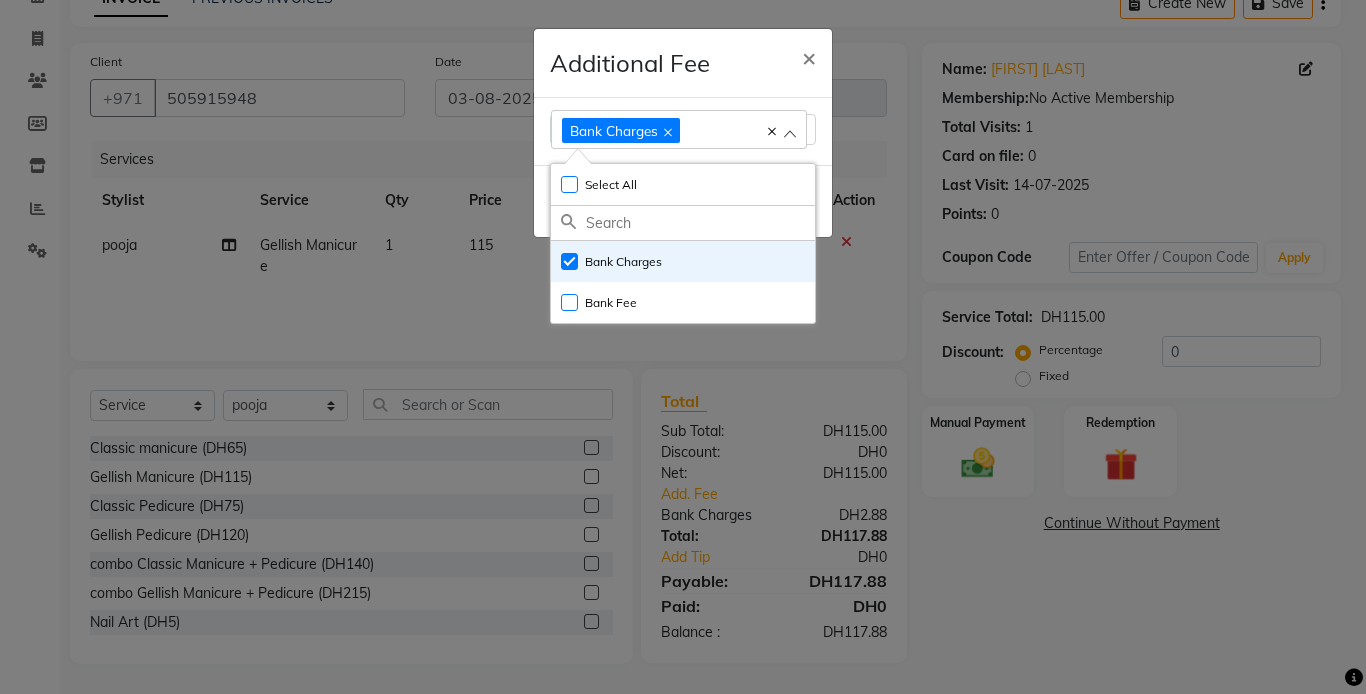click on "Additional Fee × Bank Charges Select All UnSelect All Bank Charges Bank Fee  Done" 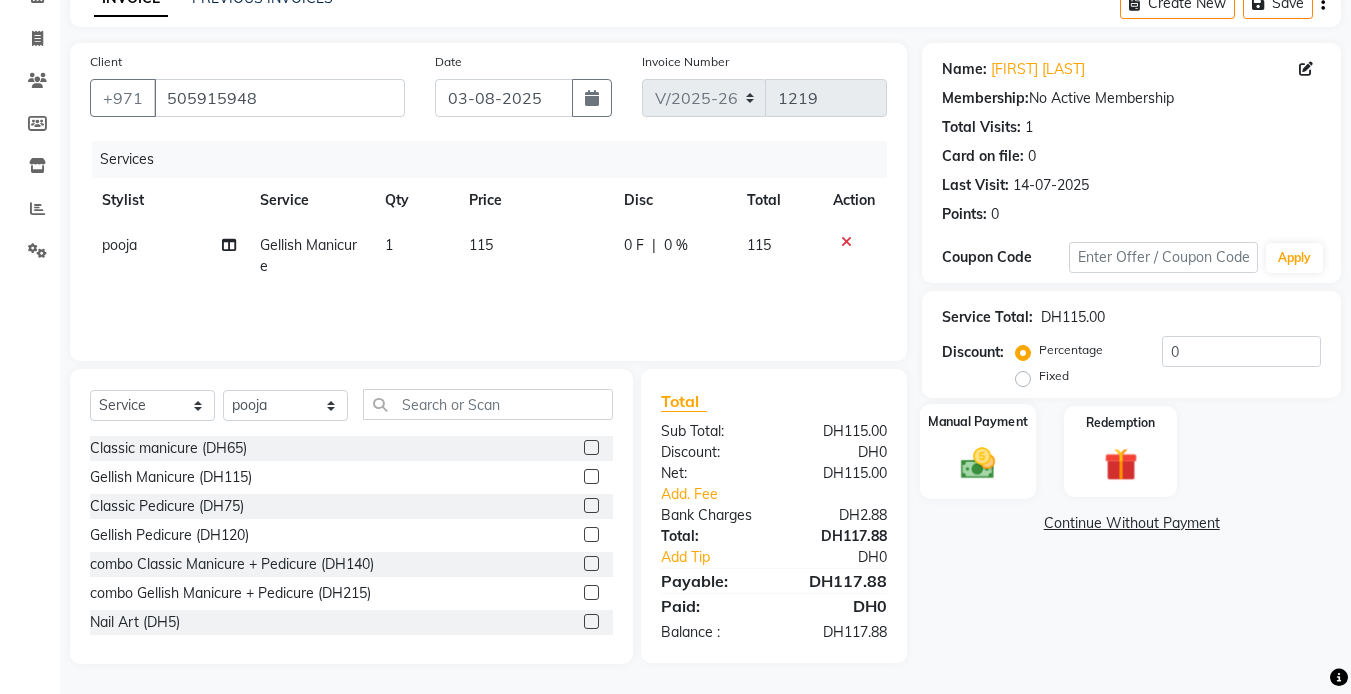 click 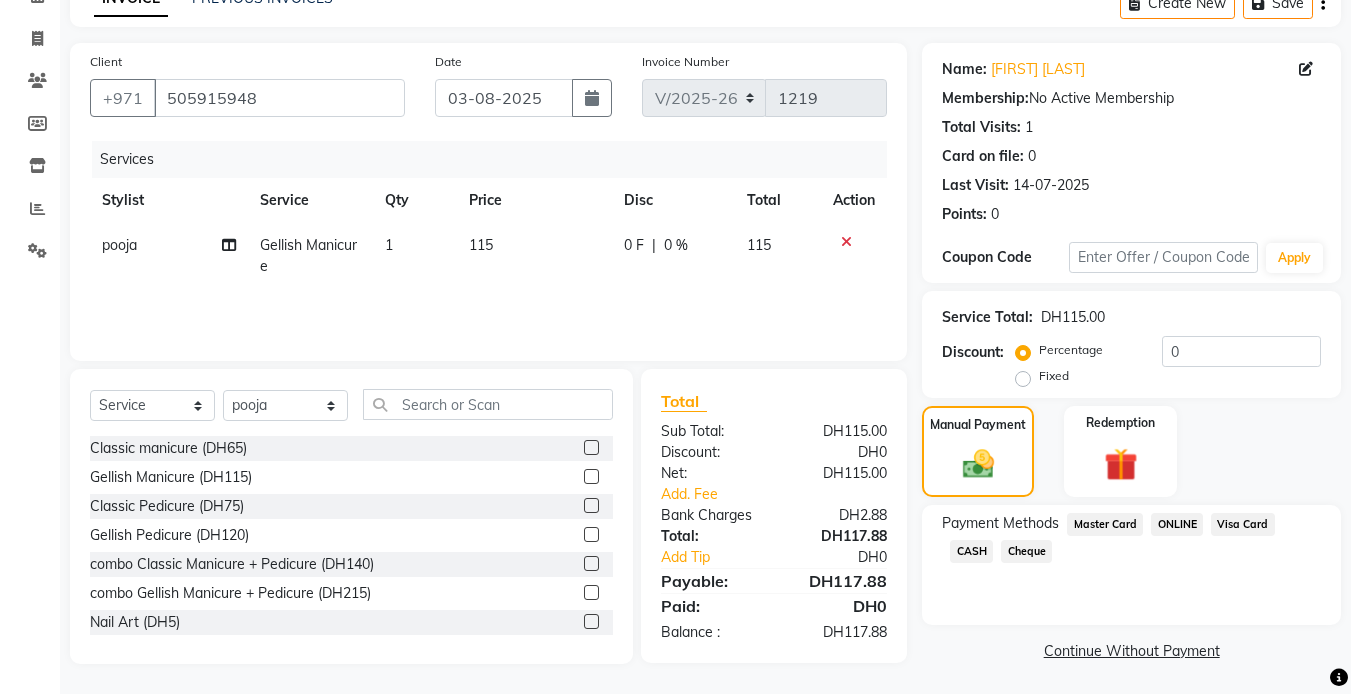 click on "Visa Card" 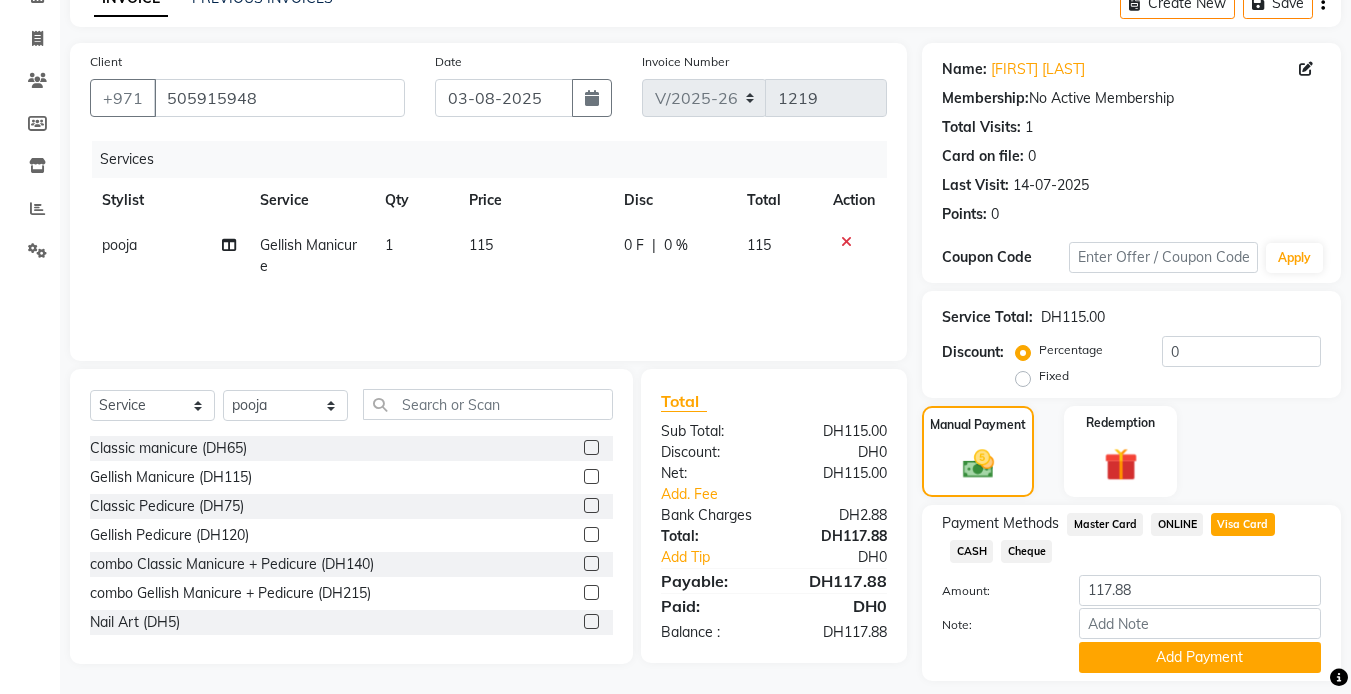 scroll, scrollTop: 165, scrollLeft: 0, axis: vertical 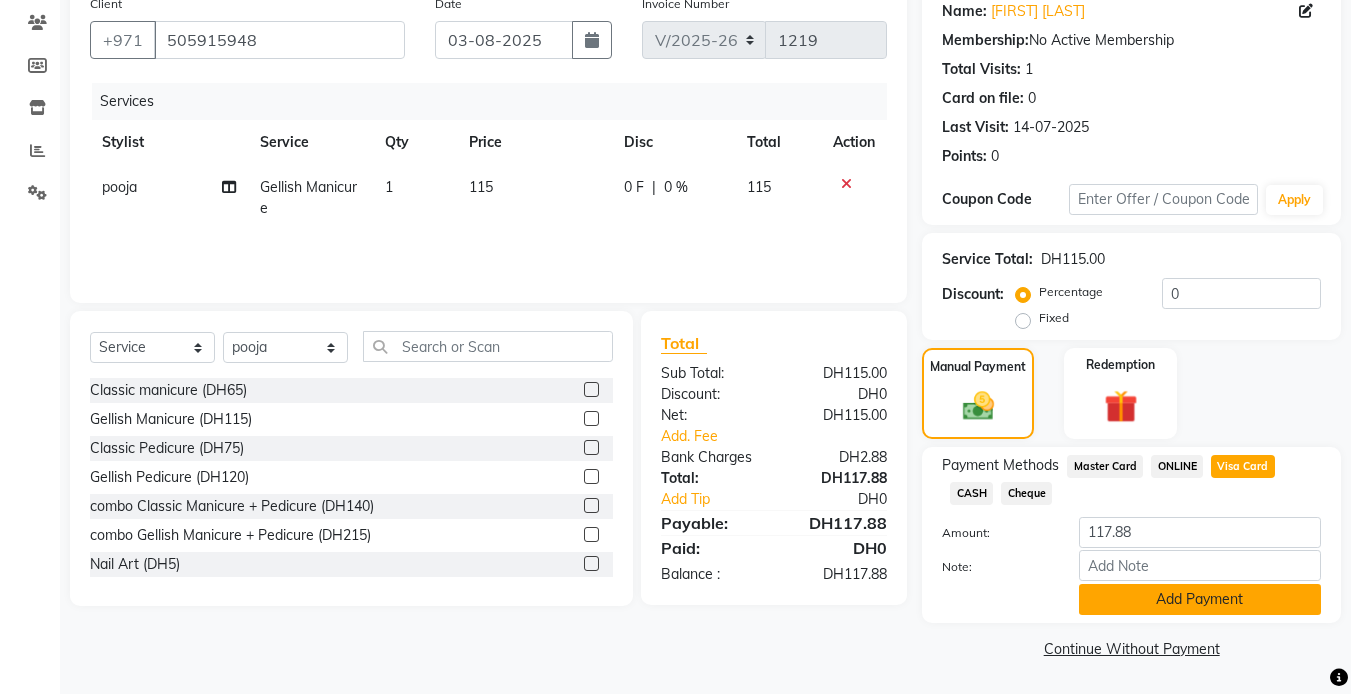 click on "Add Payment" 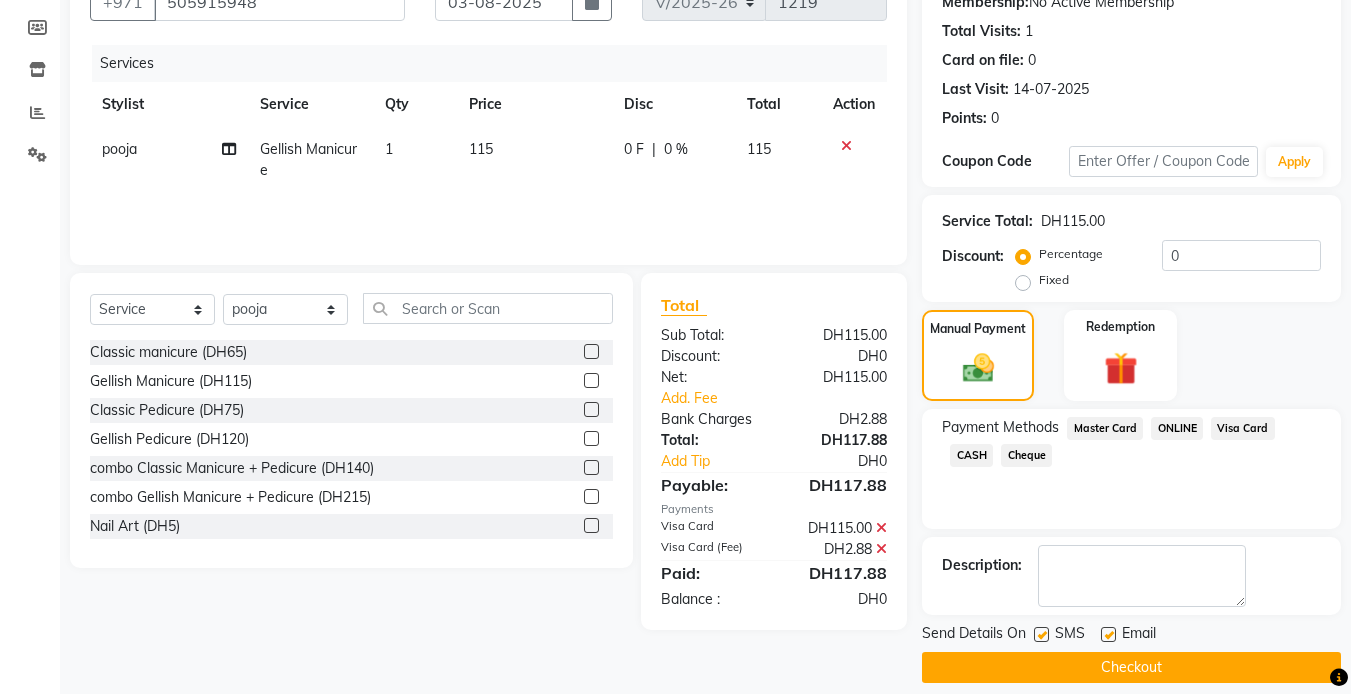 scroll, scrollTop: 222, scrollLeft: 0, axis: vertical 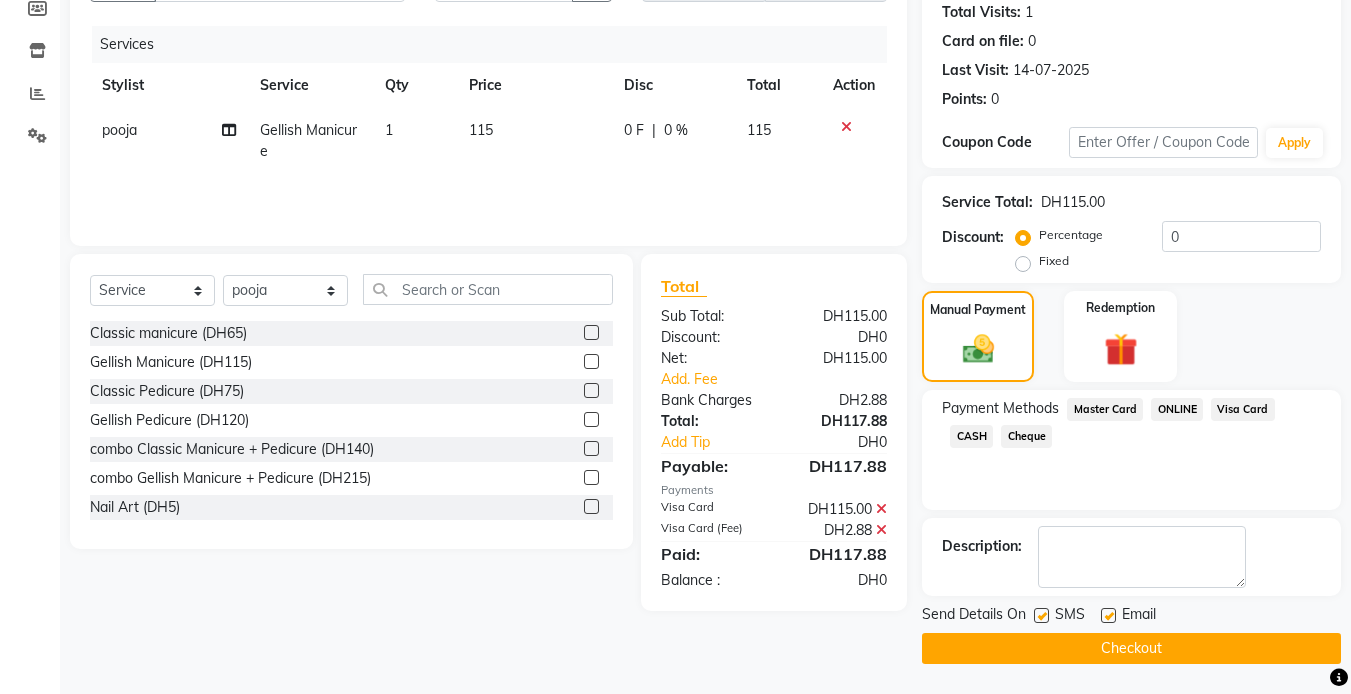 click on "Checkout" 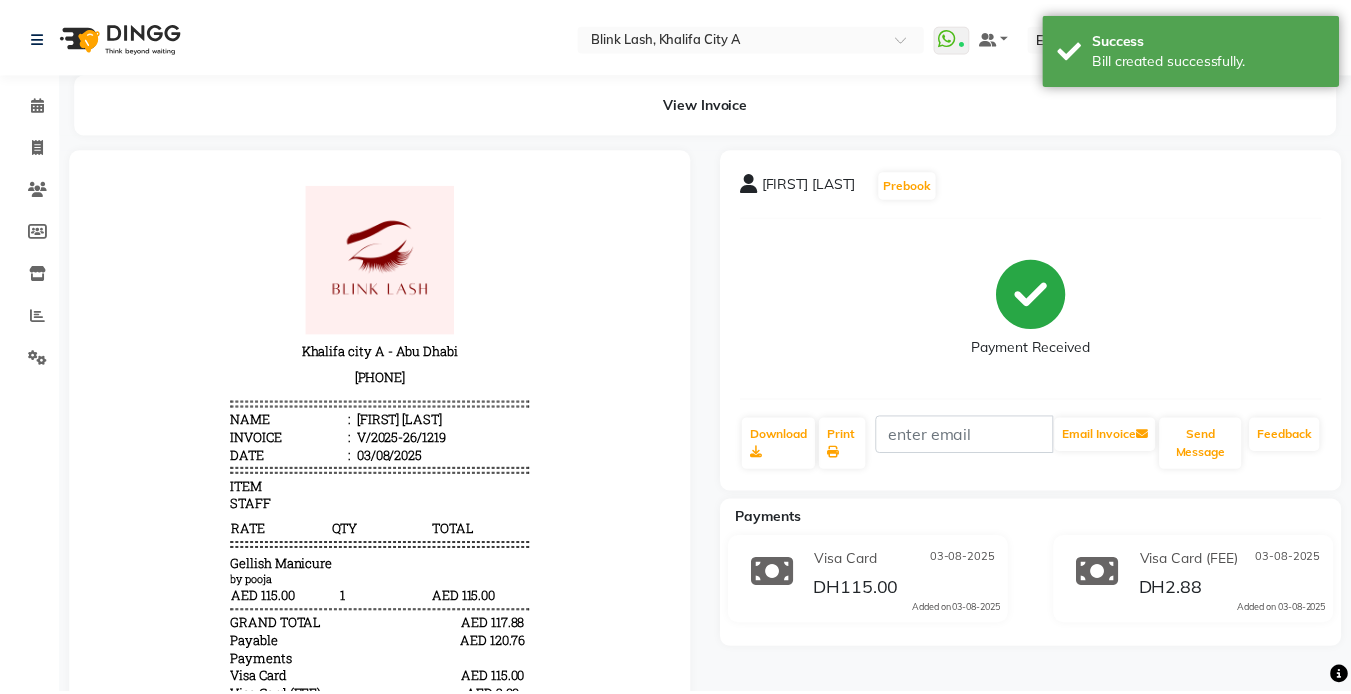 scroll, scrollTop: 0, scrollLeft: 0, axis: both 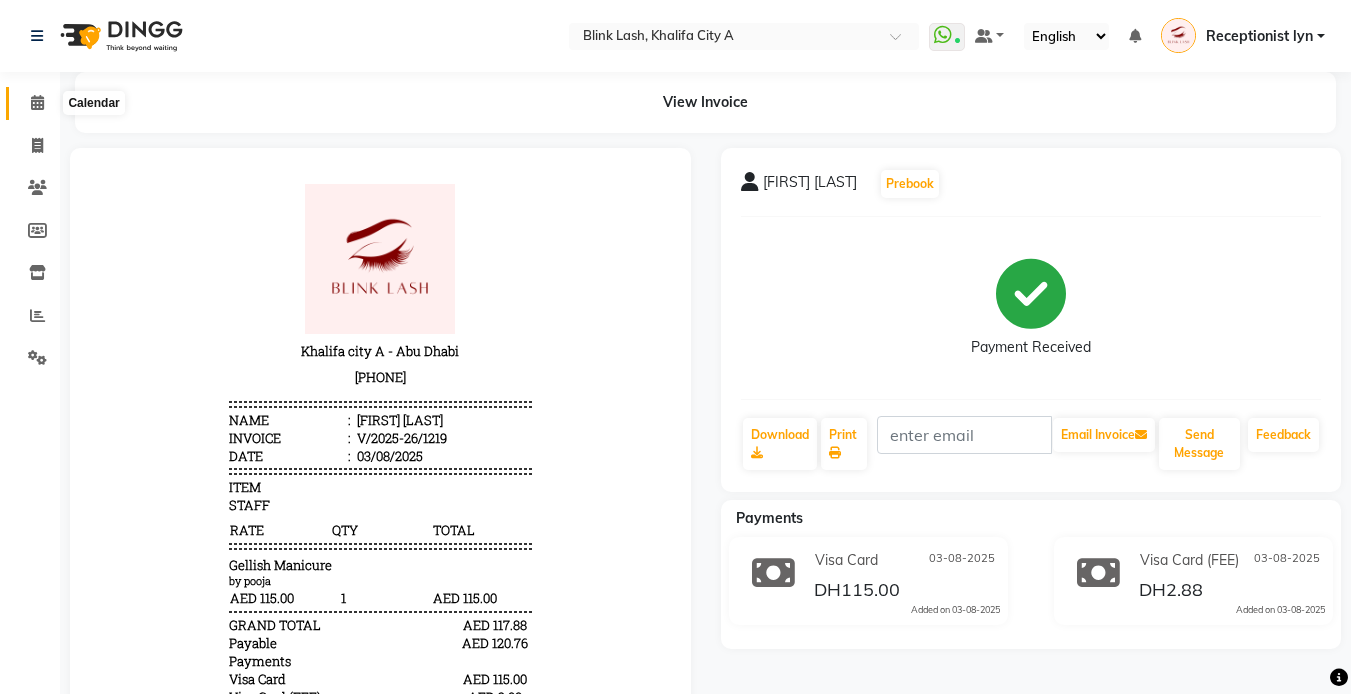 click 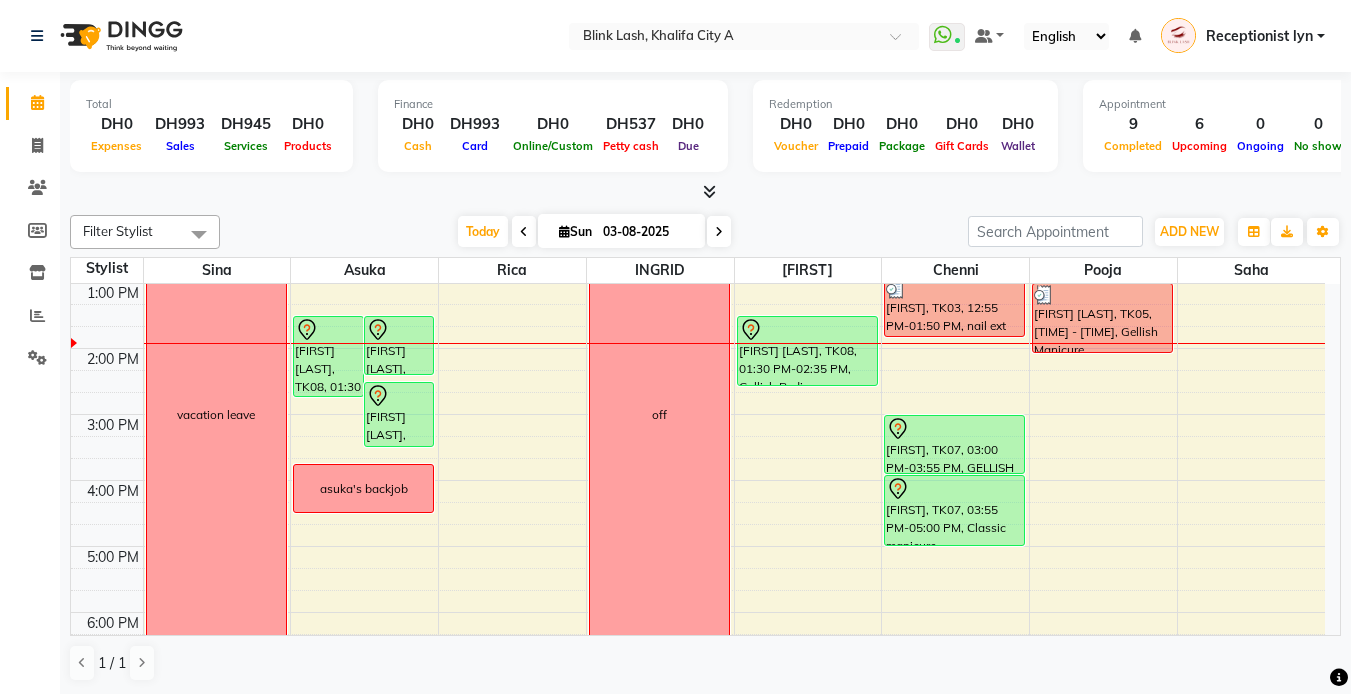 scroll, scrollTop: 165, scrollLeft: 0, axis: vertical 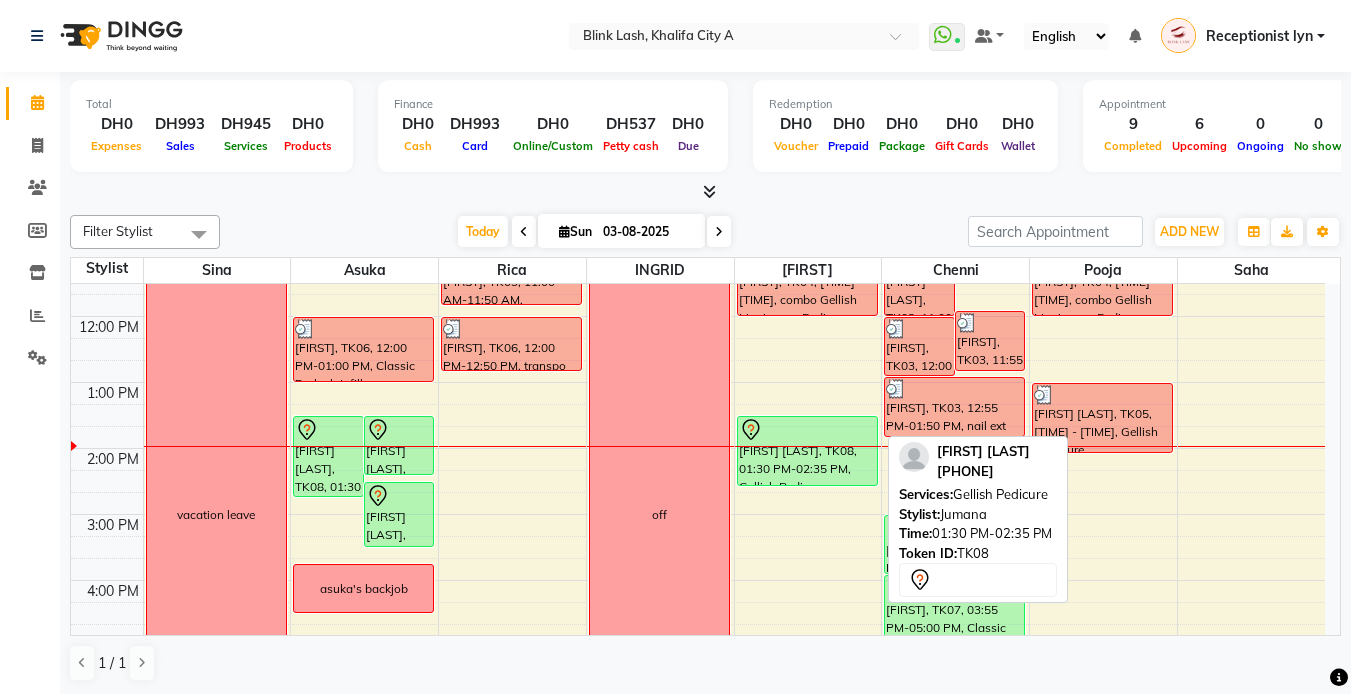 click at bounding box center (807, 430) 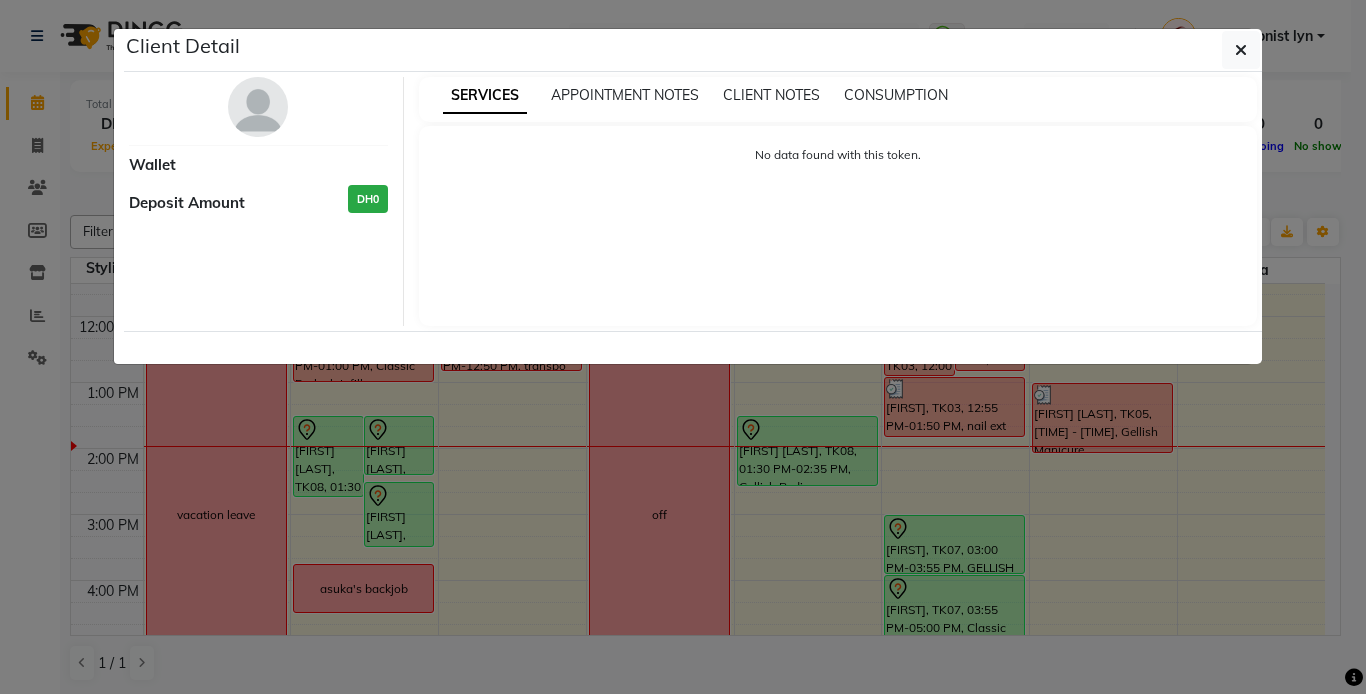select on "7" 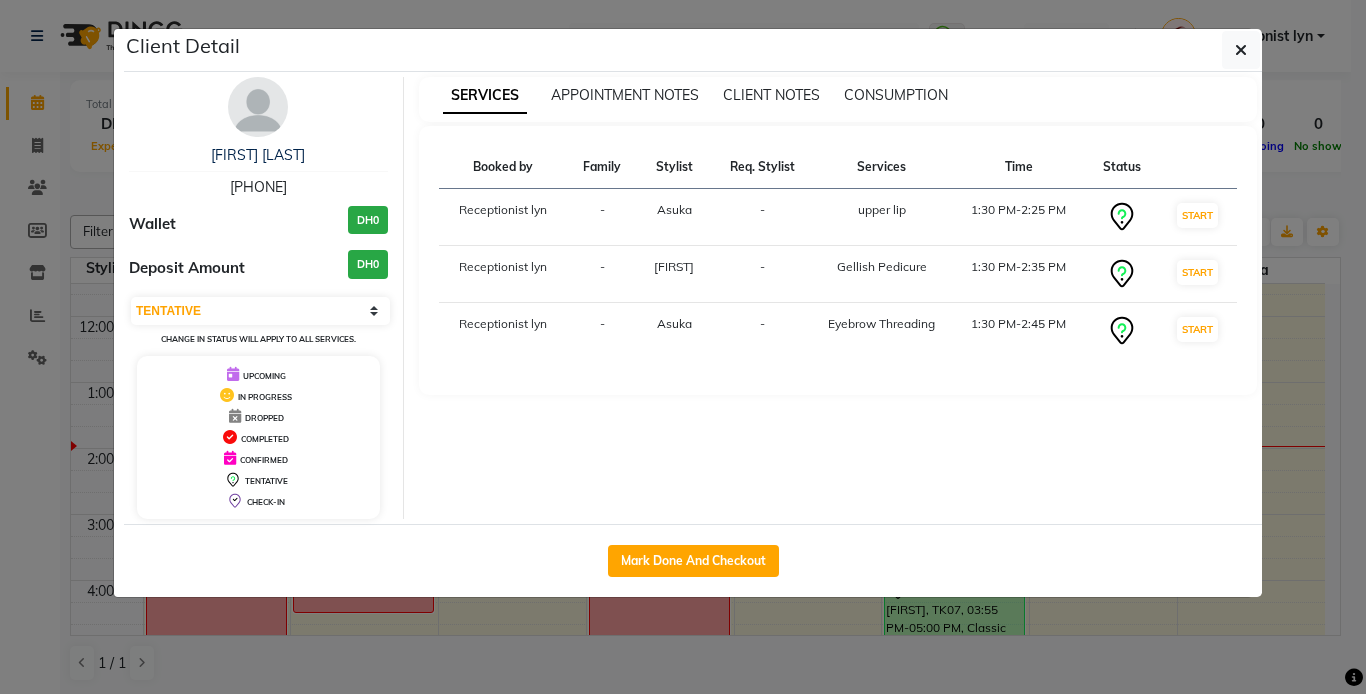 click at bounding box center [258, 107] 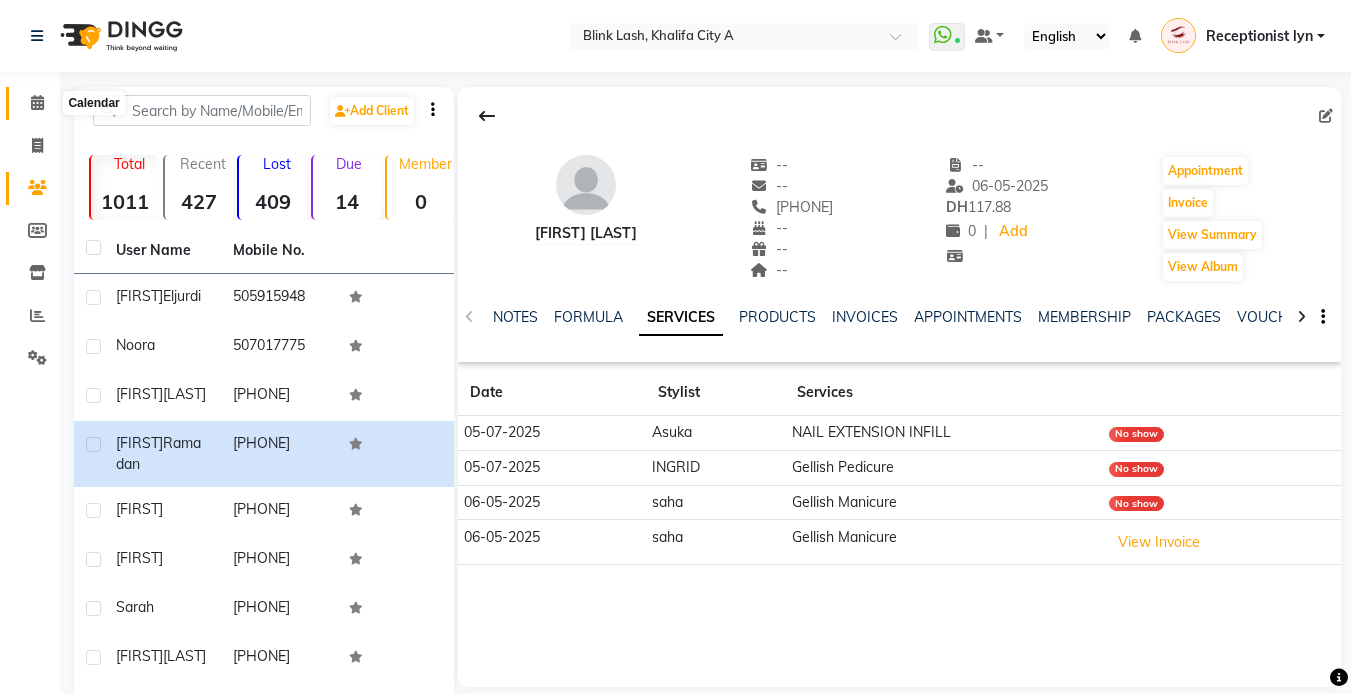 click 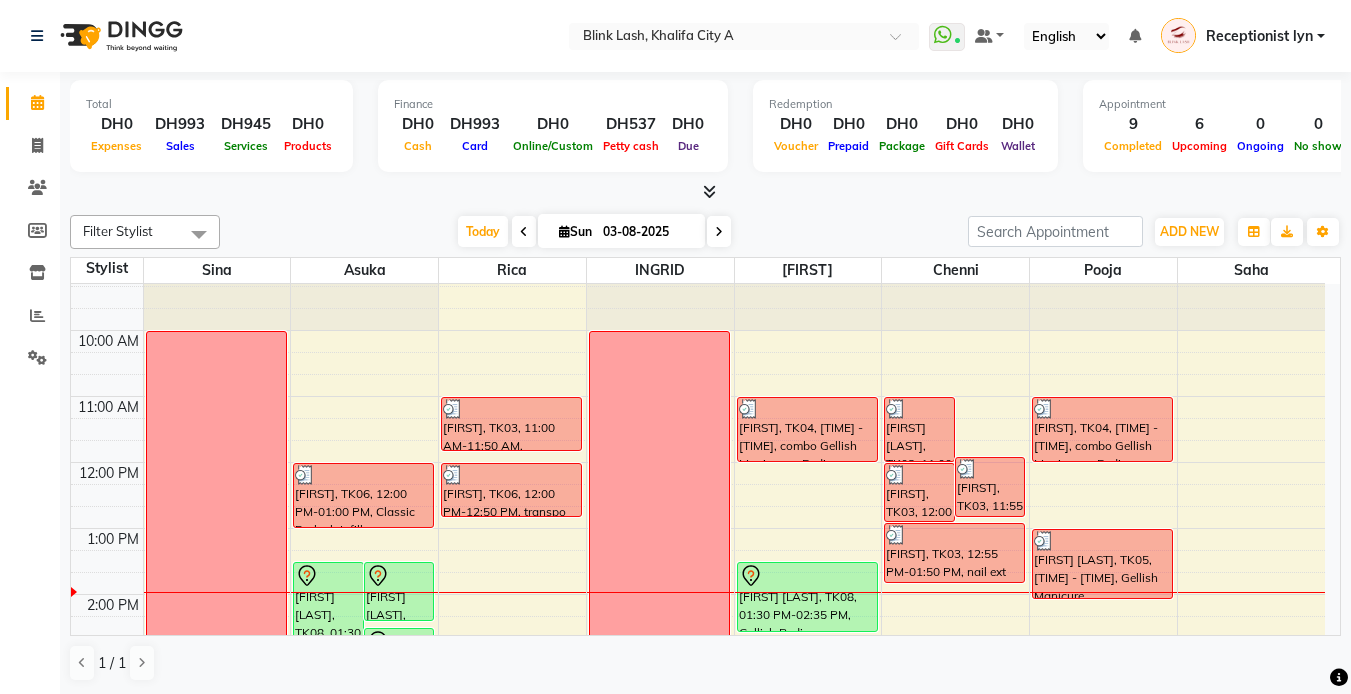 scroll, scrollTop: 0, scrollLeft: 0, axis: both 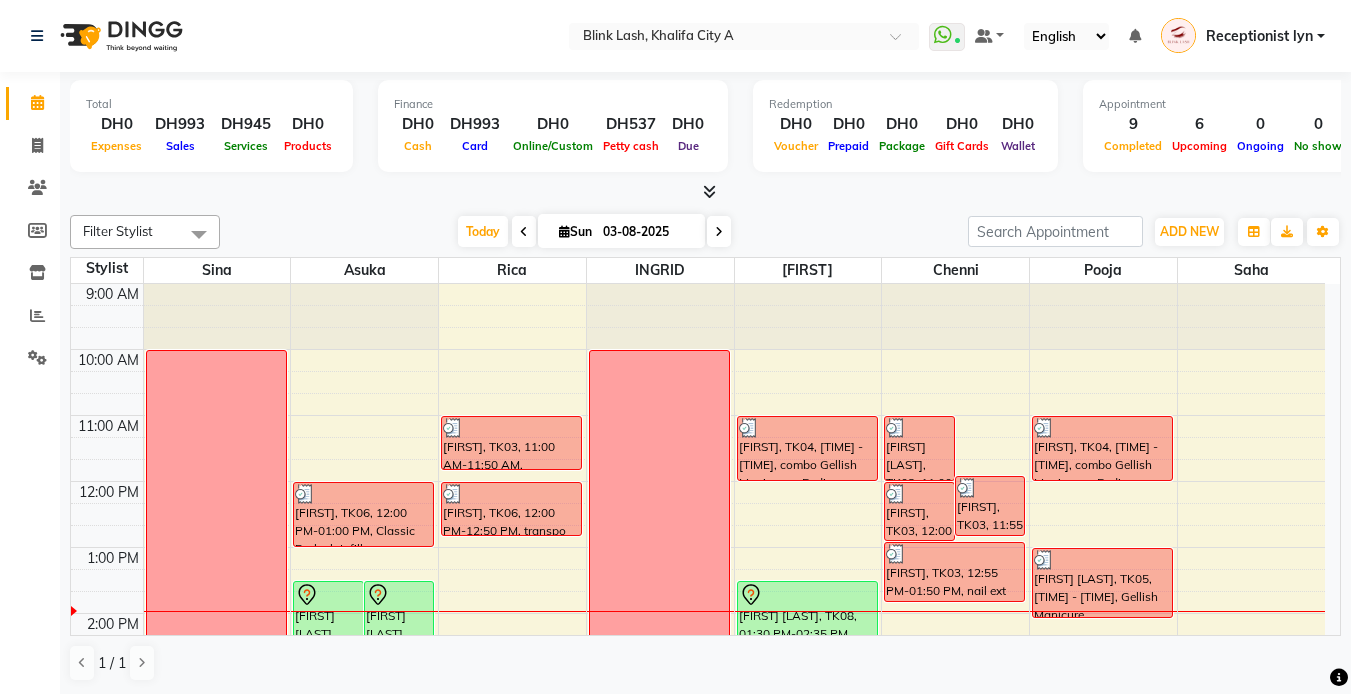 click at bounding box center [705, 192] 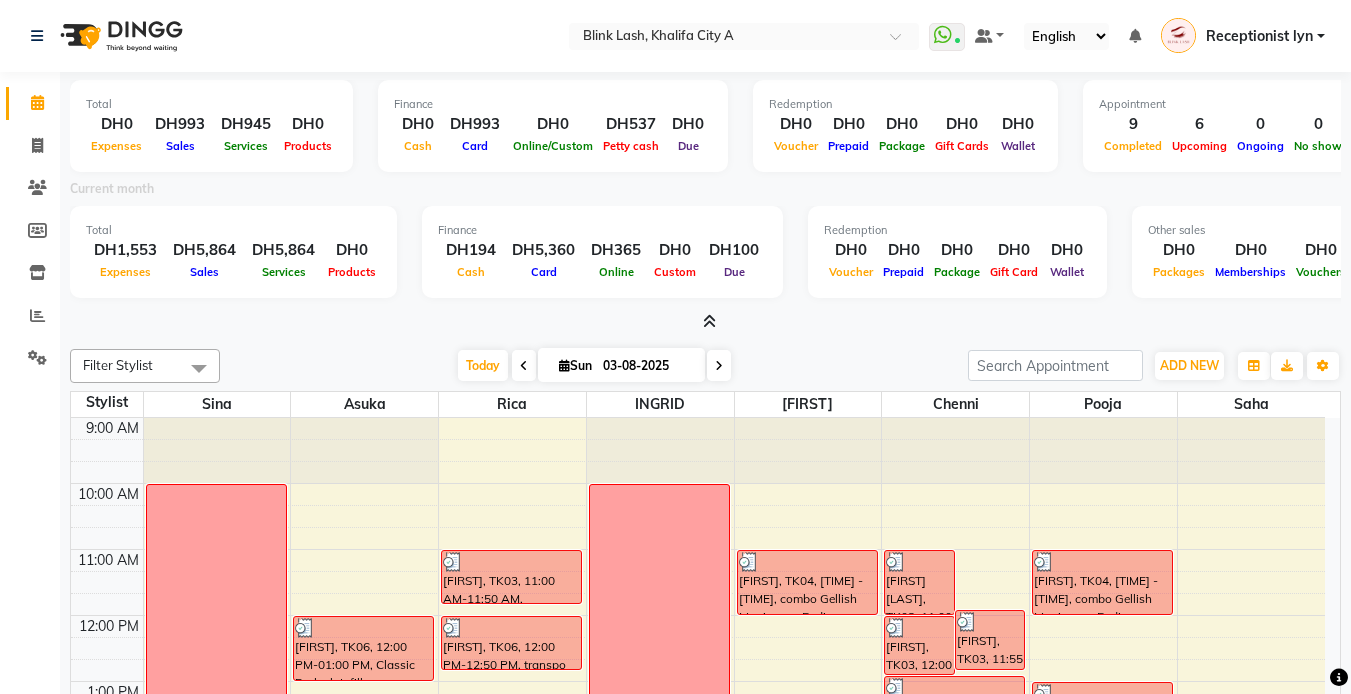 click at bounding box center [709, 321] 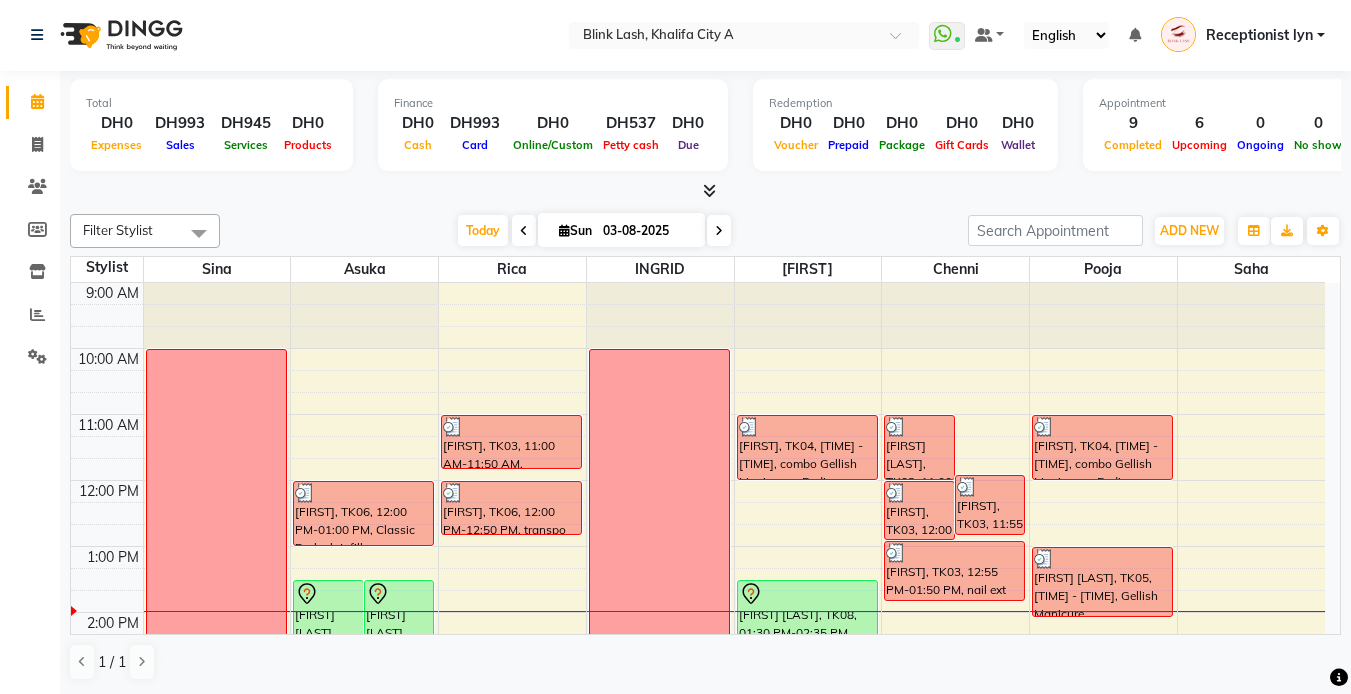 scroll, scrollTop: 0, scrollLeft: 0, axis: both 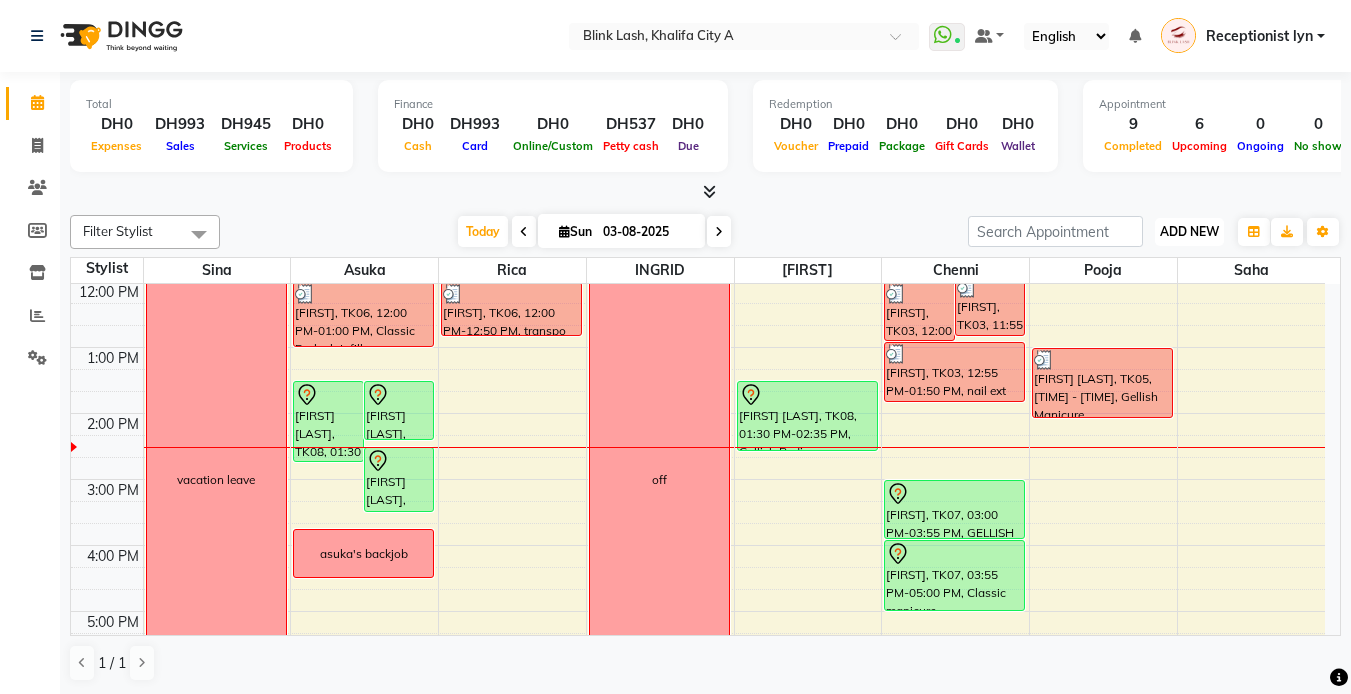 click on "ADD NEW Toggle Dropdown" at bounding box center [1189, 232] 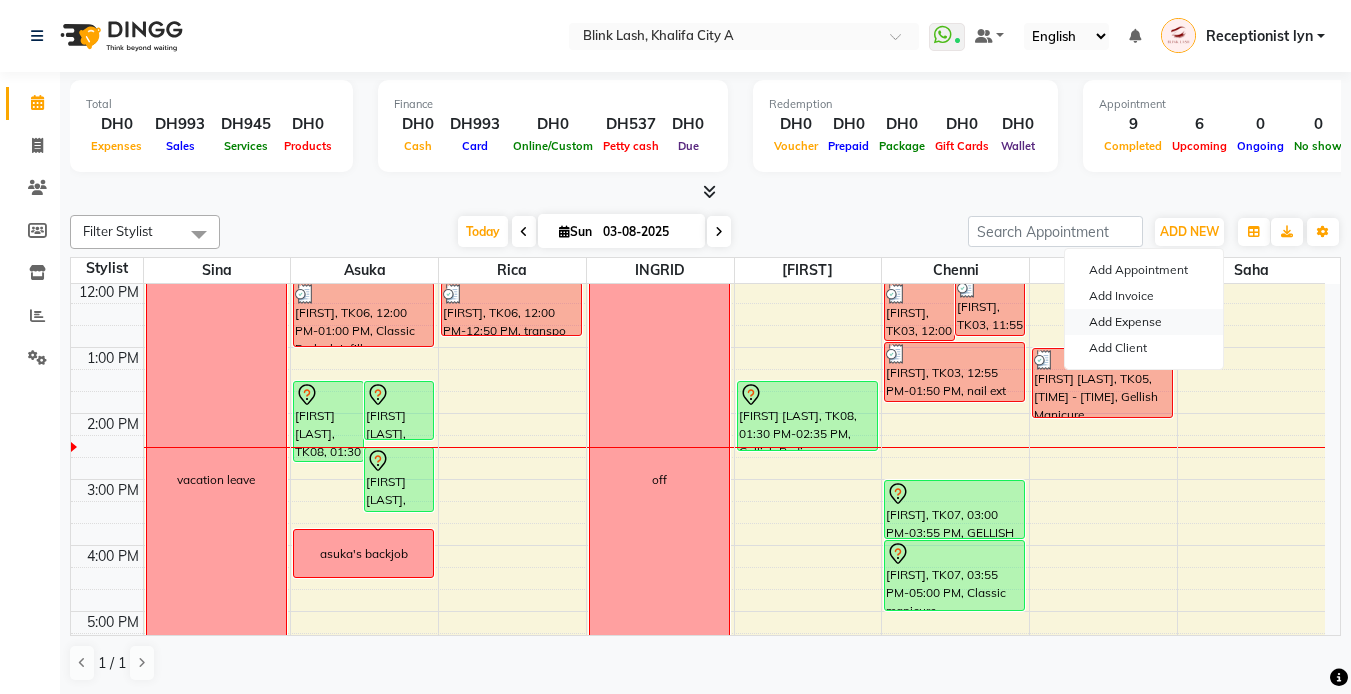 click on "Add Expense" at bounding box center [1144, 322] 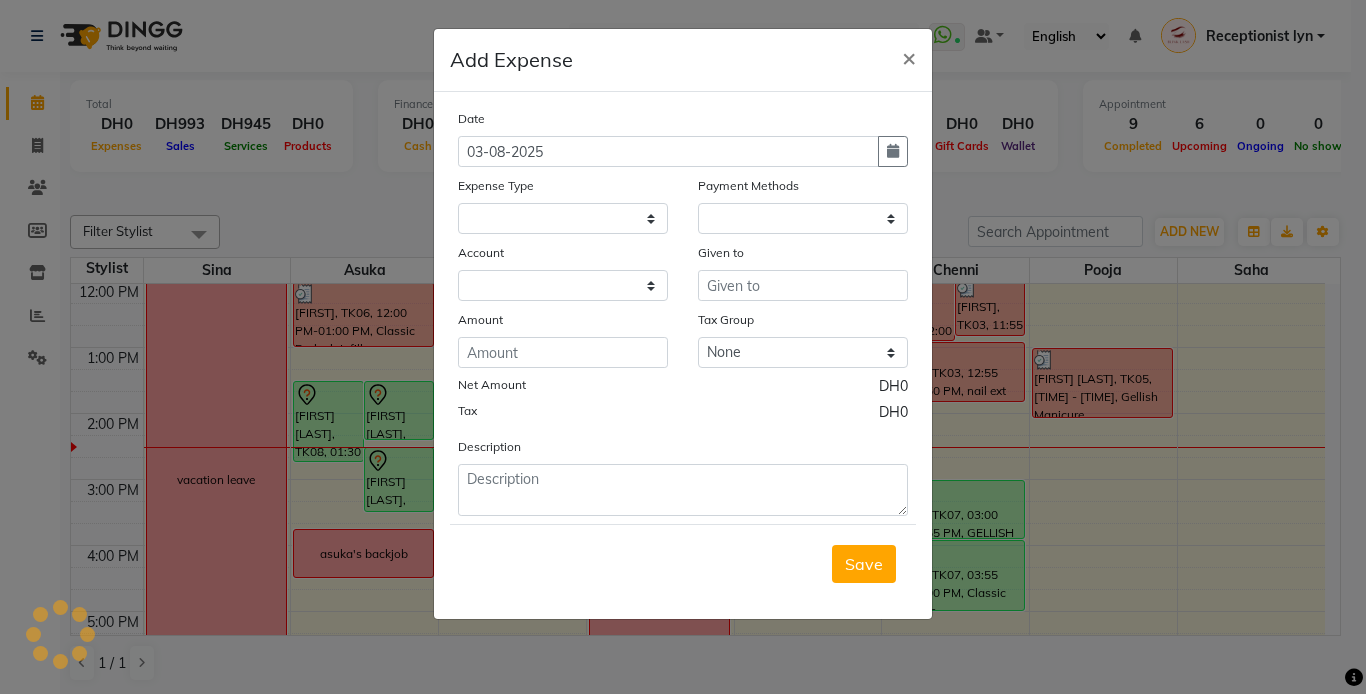 select on "1" 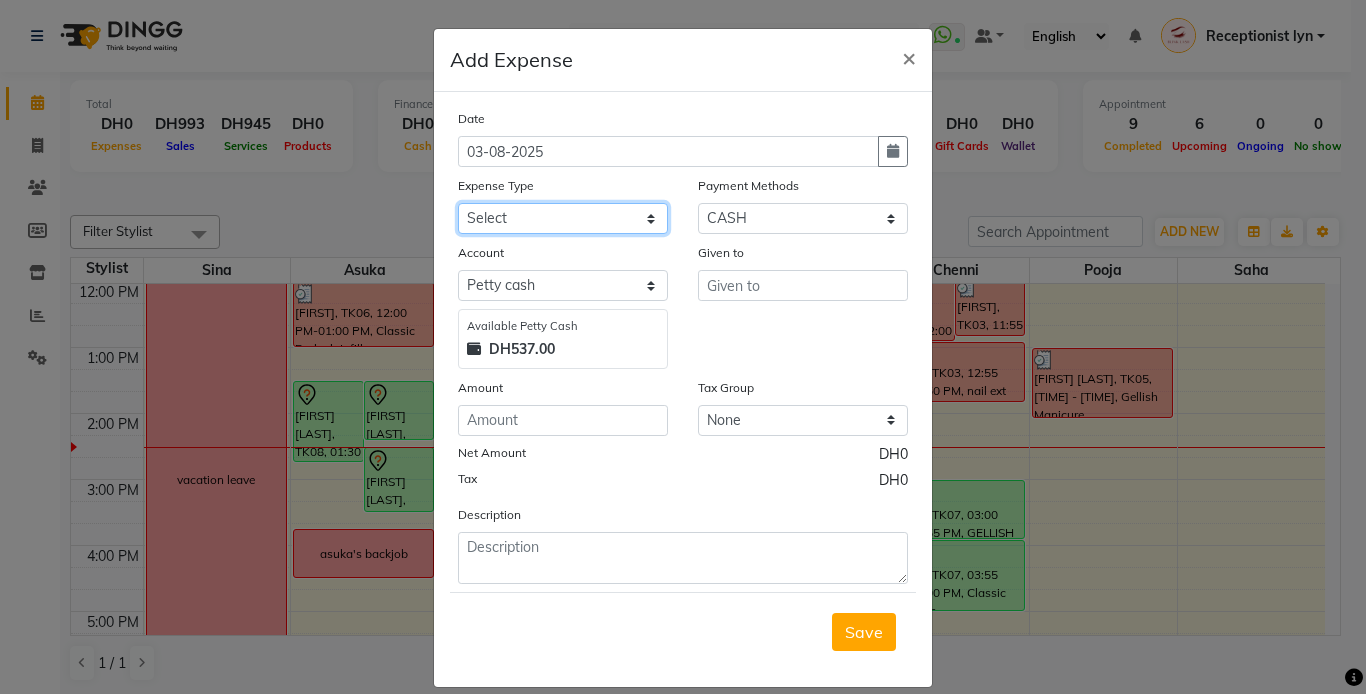 click on "Select ACCOMODATIONS RENT Advance Salary Bank charges carlift Car maintenance  Cash transfer to bank Cash transfer to hub Client Snacks Equipment Fuel Govt fee GROCERY STOCKS Incentive Insurance International purchase INTERNET LICENSE EXPENSES Maintenance Marketing Miscellaneous PRODUCTS Quickbook Refund Rent Salary shop renovation Staff Snacks staff tips Suppliers SUPPLIES Taxi Tips Utilities VISA EXPENSES Water WPS CHARGE" 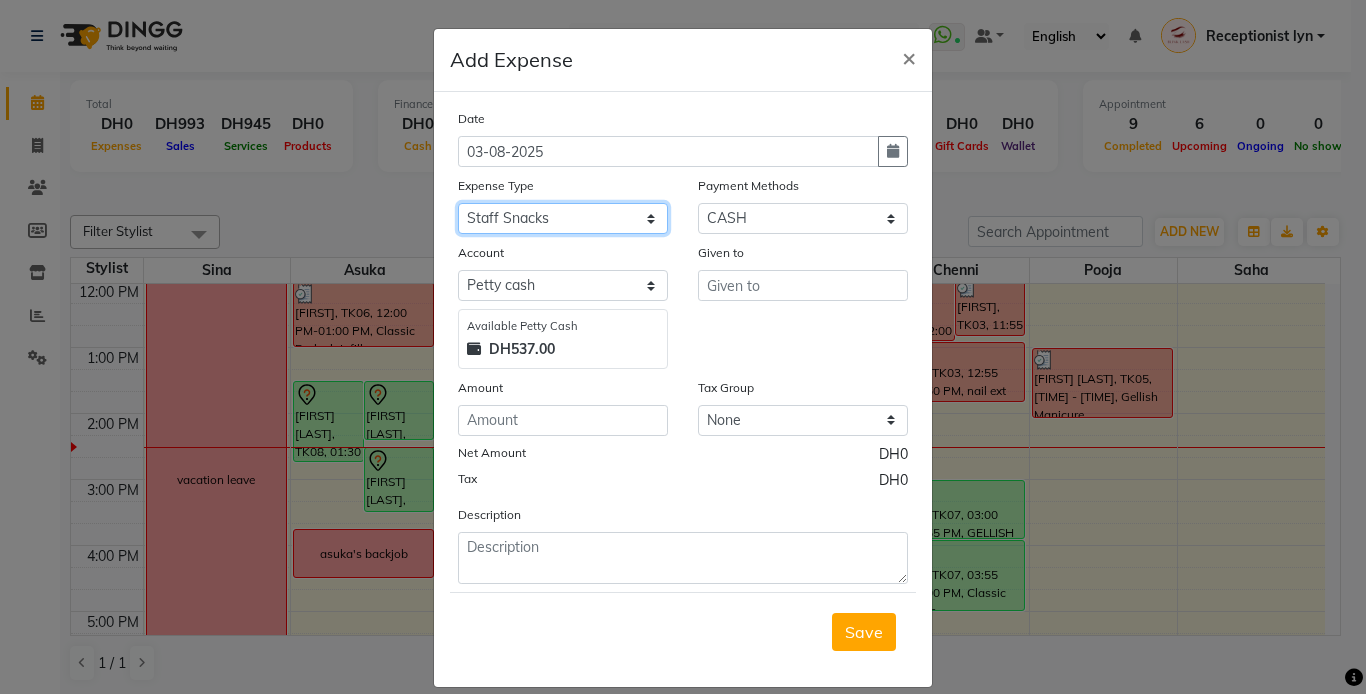 select on "16077" 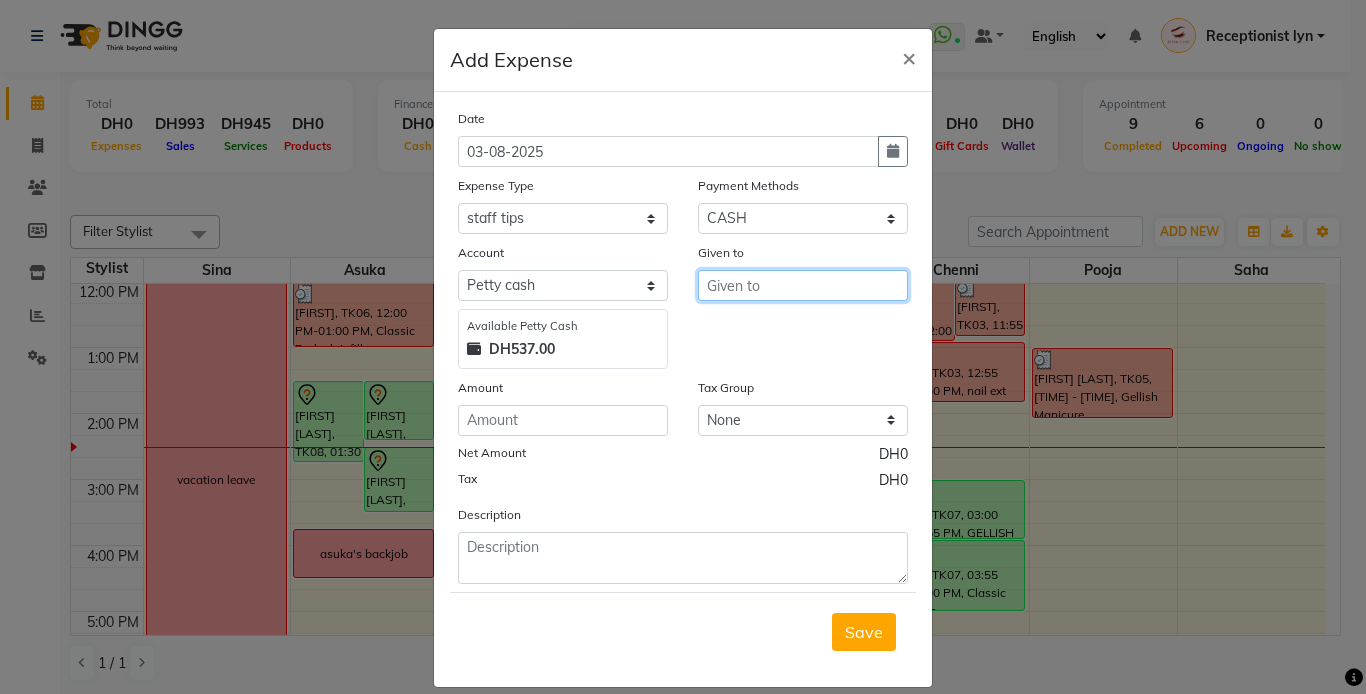 click at bounding box center [803, 285] 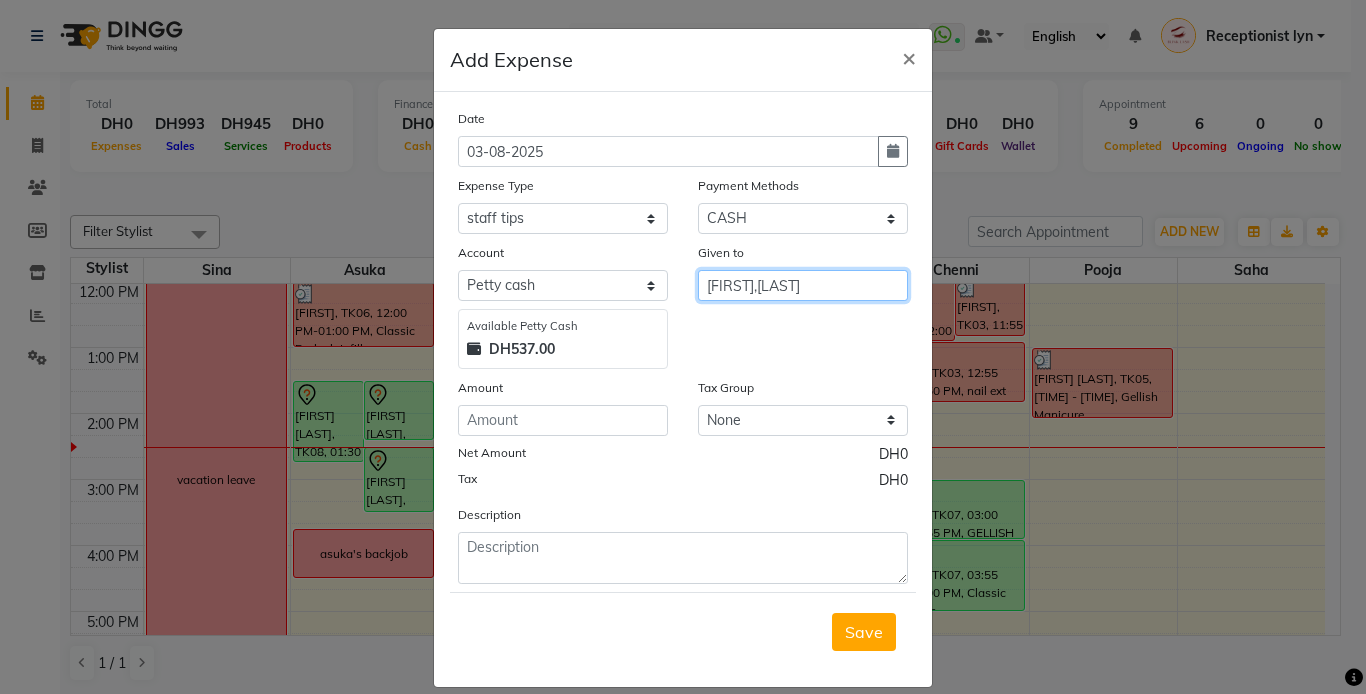 type on "Puja,Jamuna" 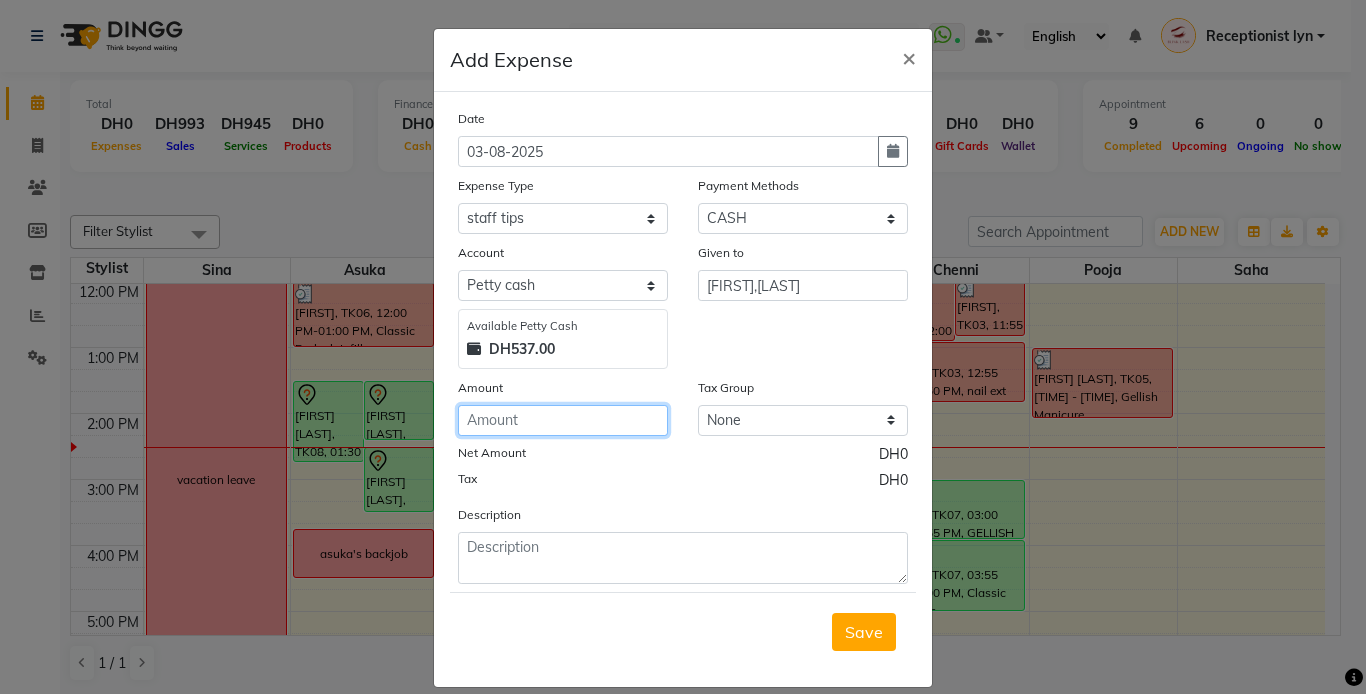 click 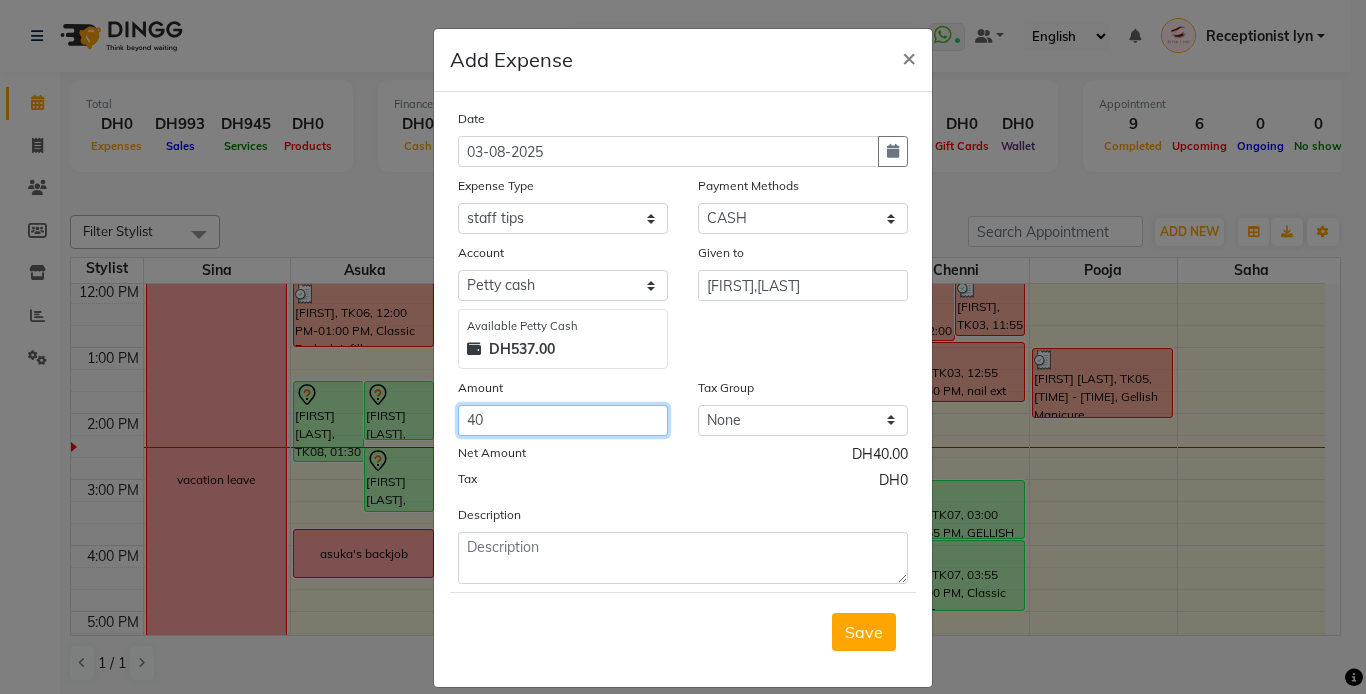 type on "40" 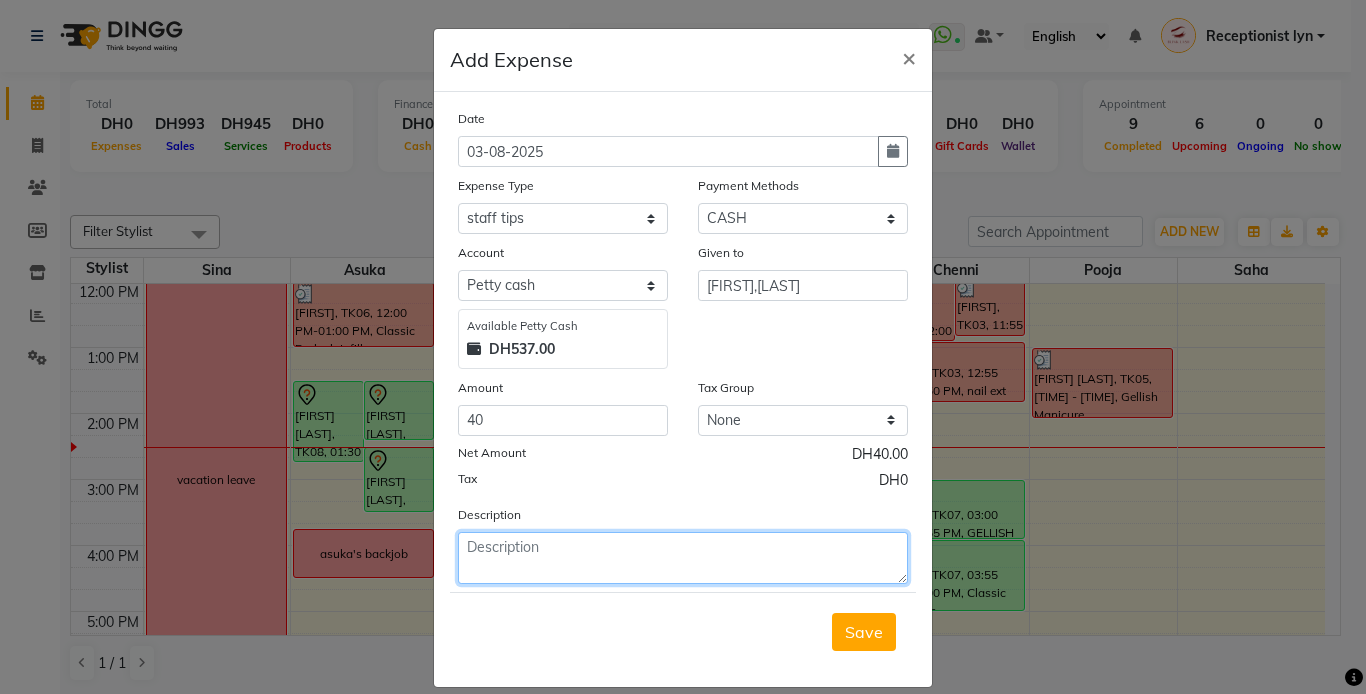 click 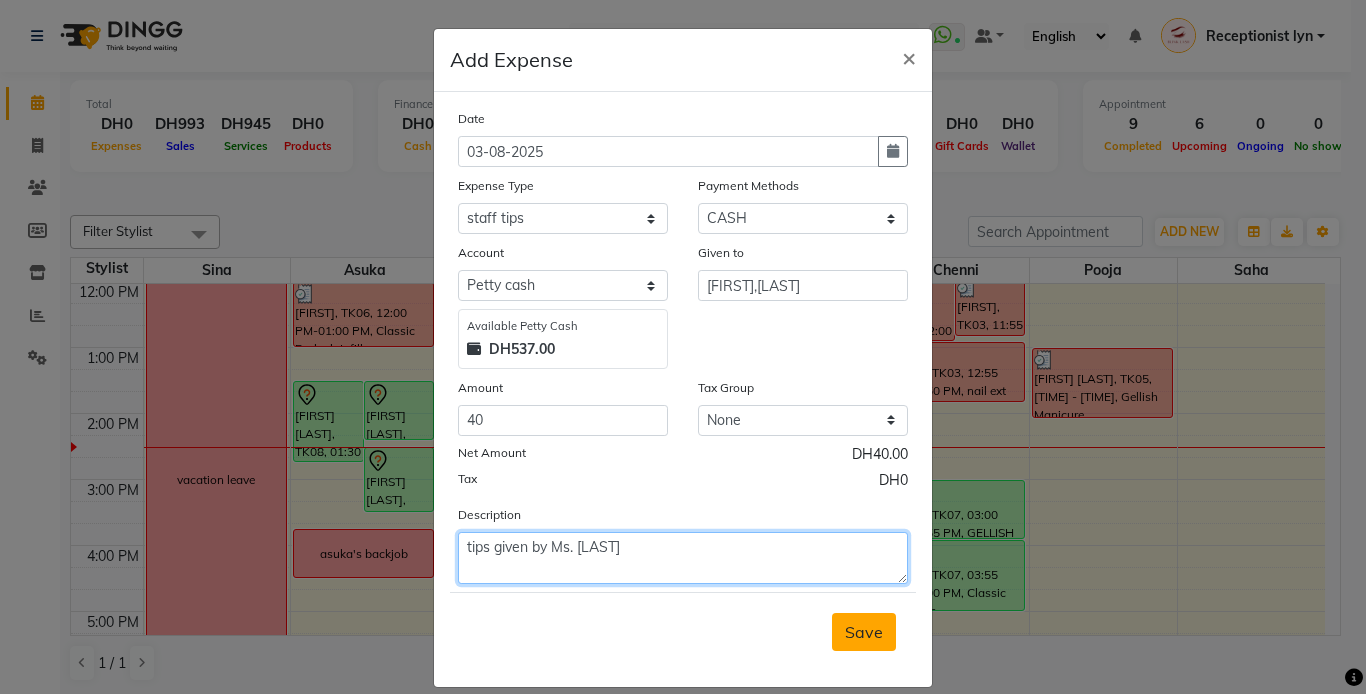 type on "tips given by Ms. Lorraine" 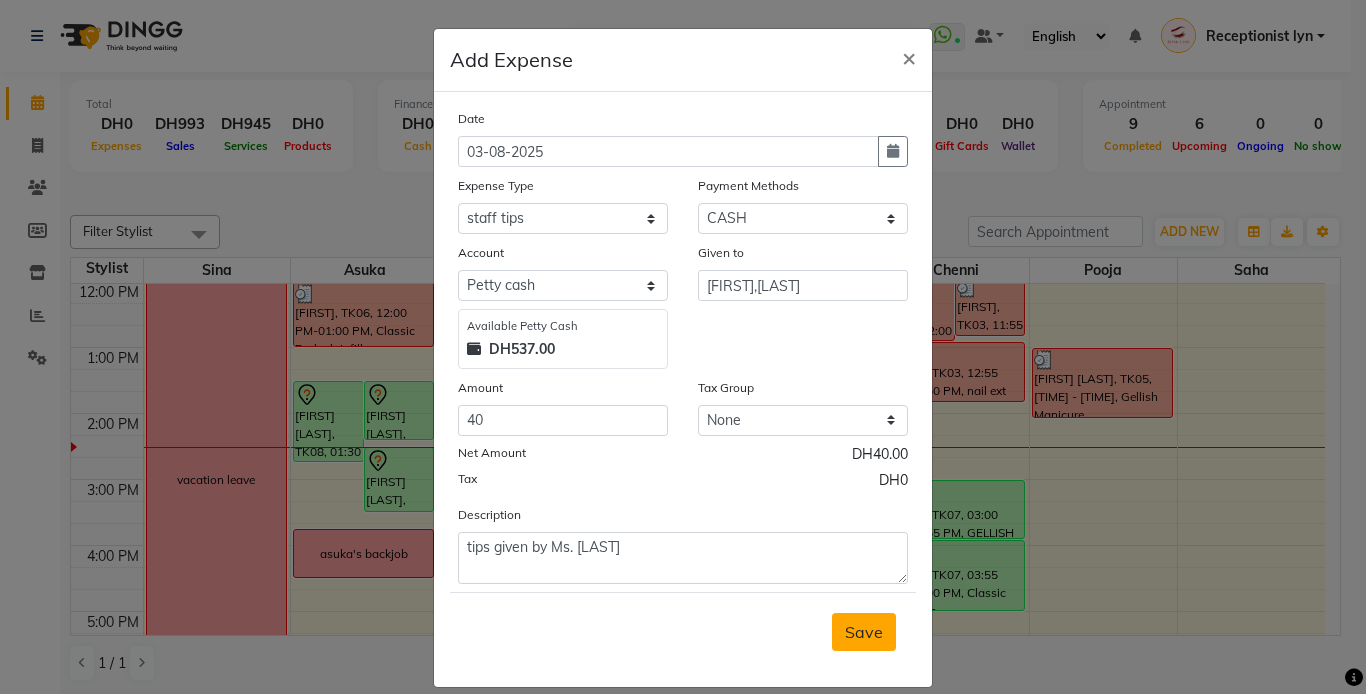click on "Save" at bounding box center [864, 632] 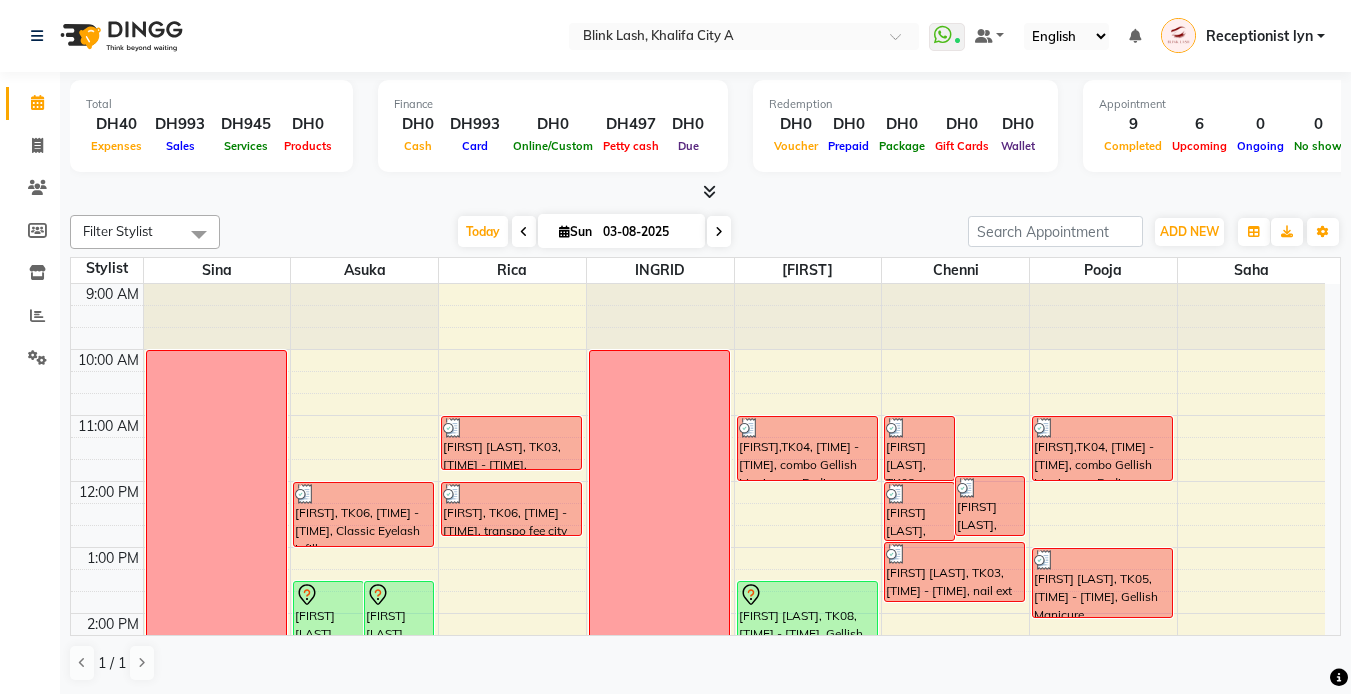 scroll, scrollTop: 0, scrollLeft: 0, axis: both 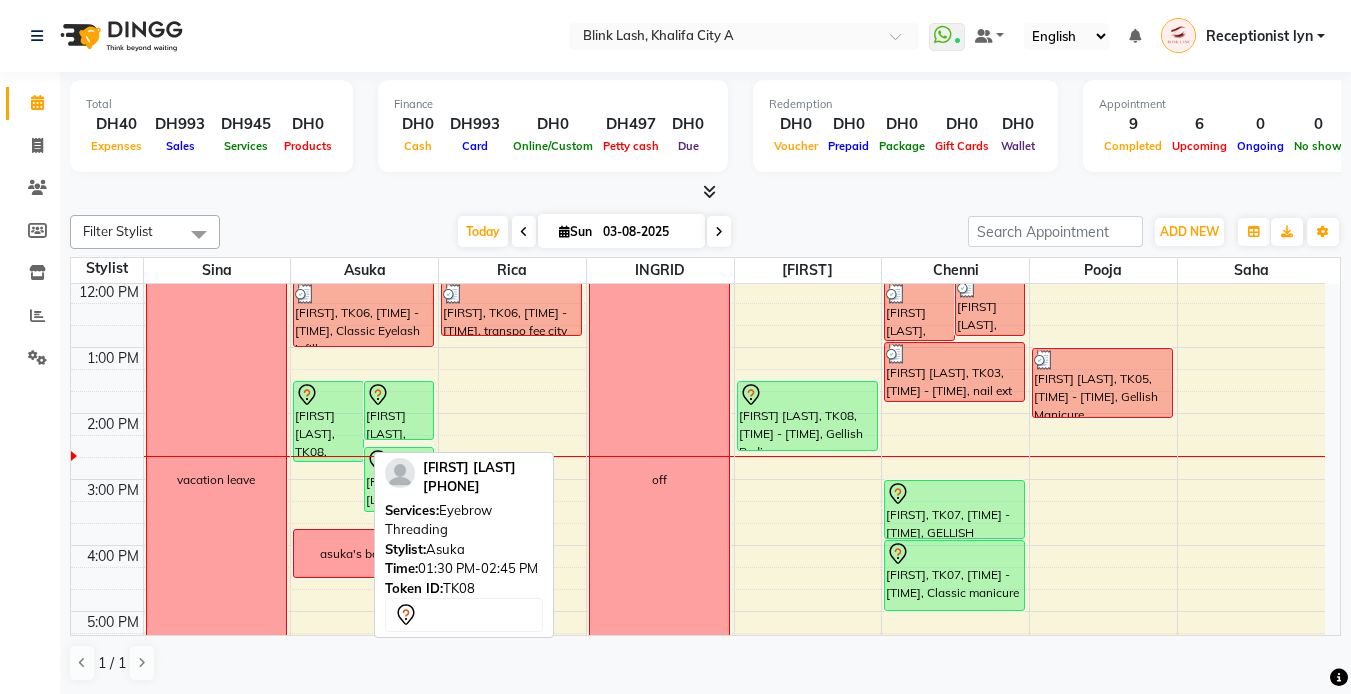 click on "[FIRST] [LAST], TK08, [TIME]-[TIME], [SERVICE]" at bounding box center [328, 421] 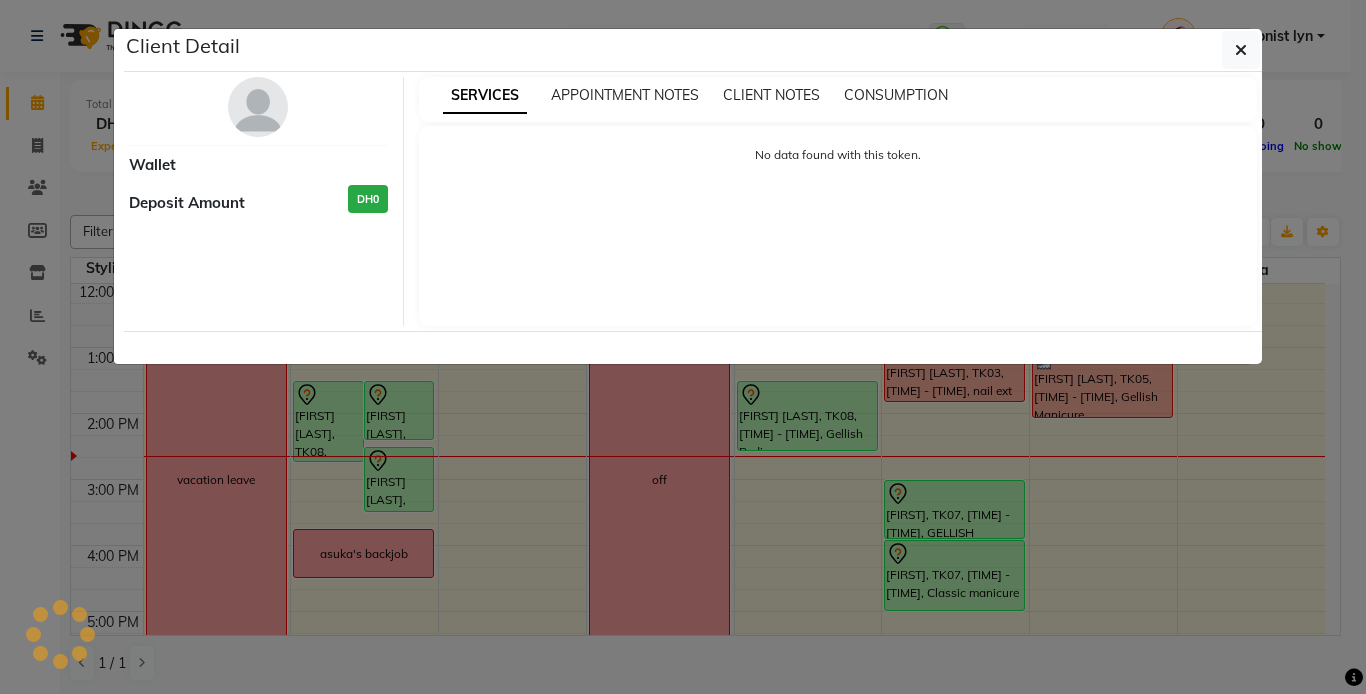 select on "7" 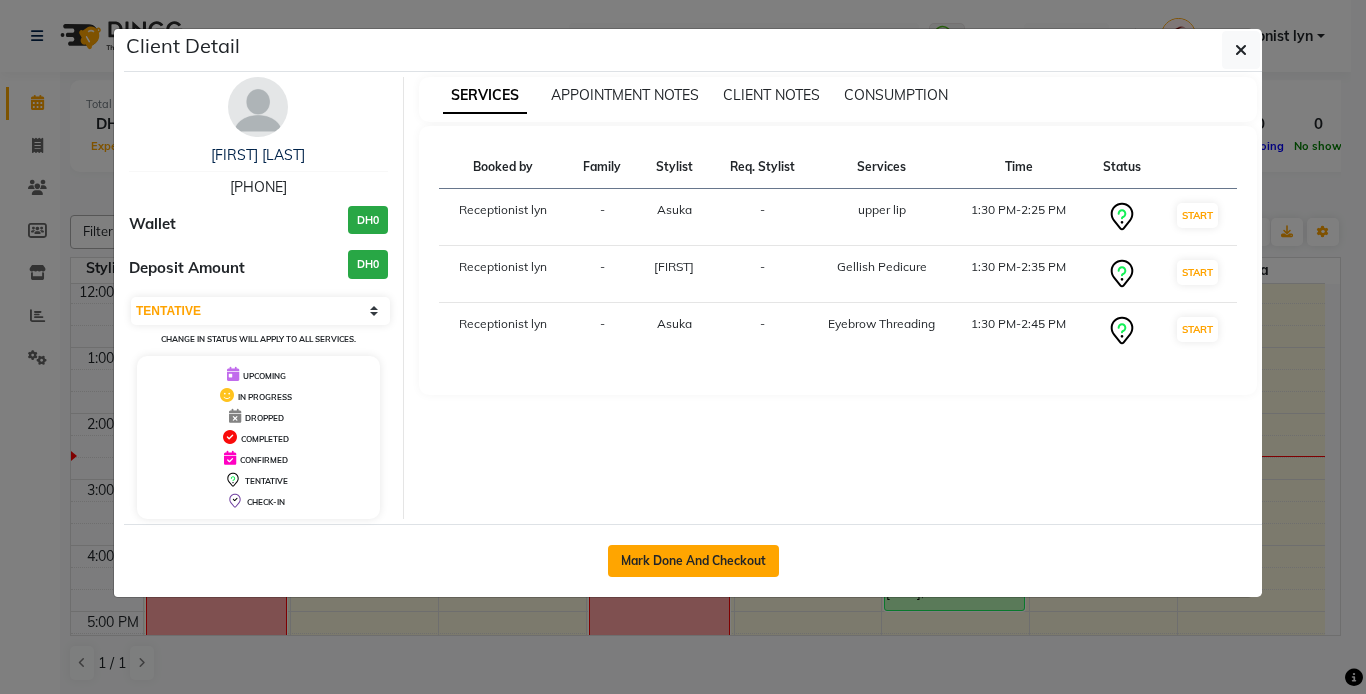 click on "Mark Done And Checkout" 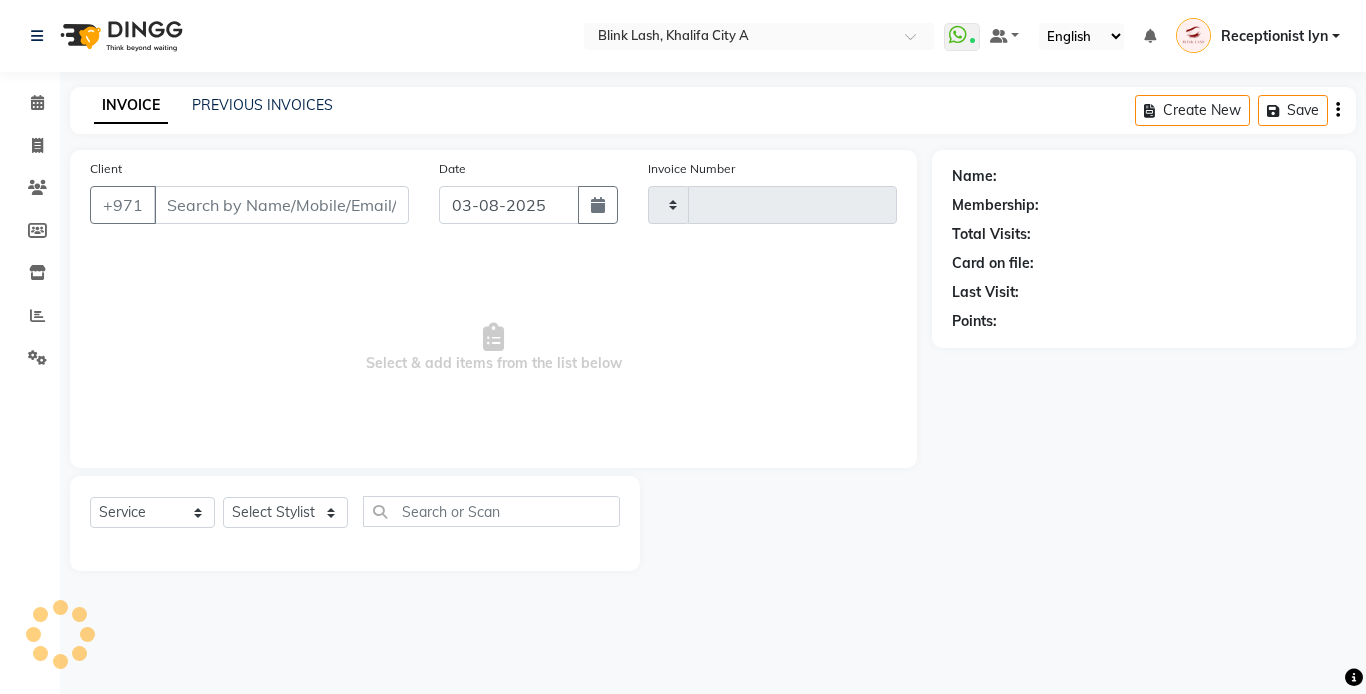 type on "1220" 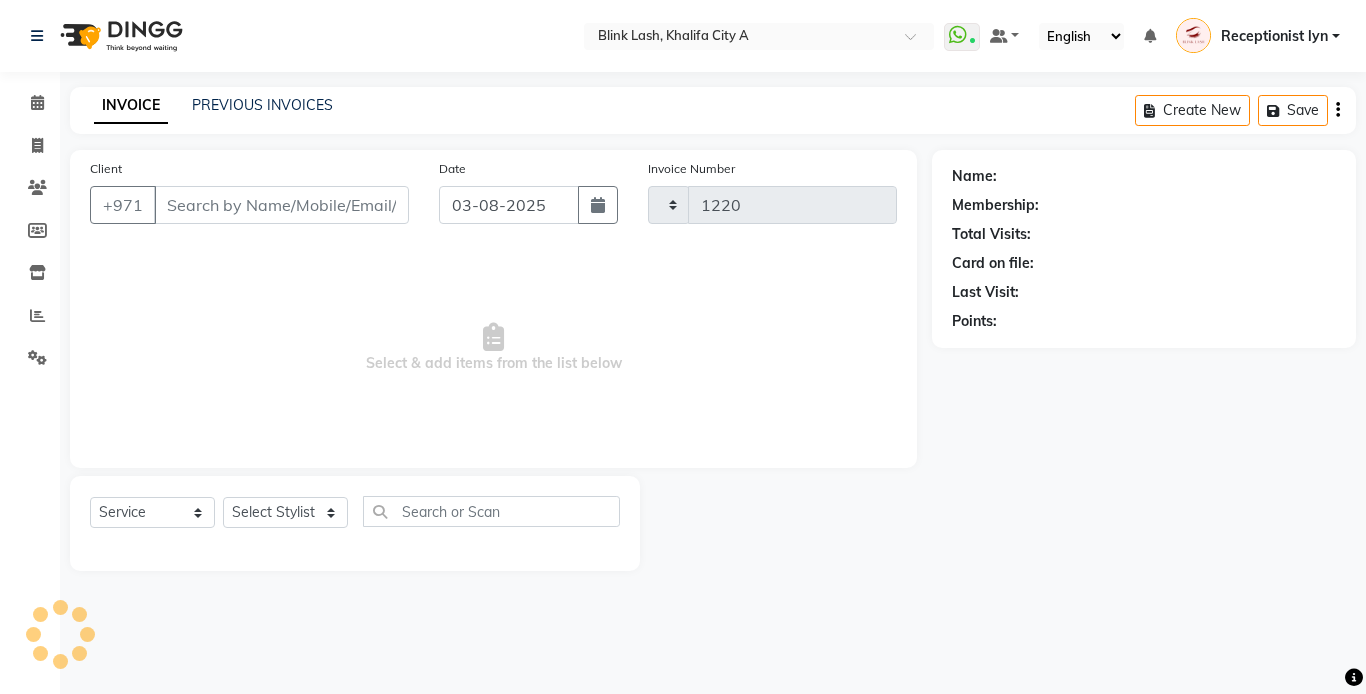 select on "5970" 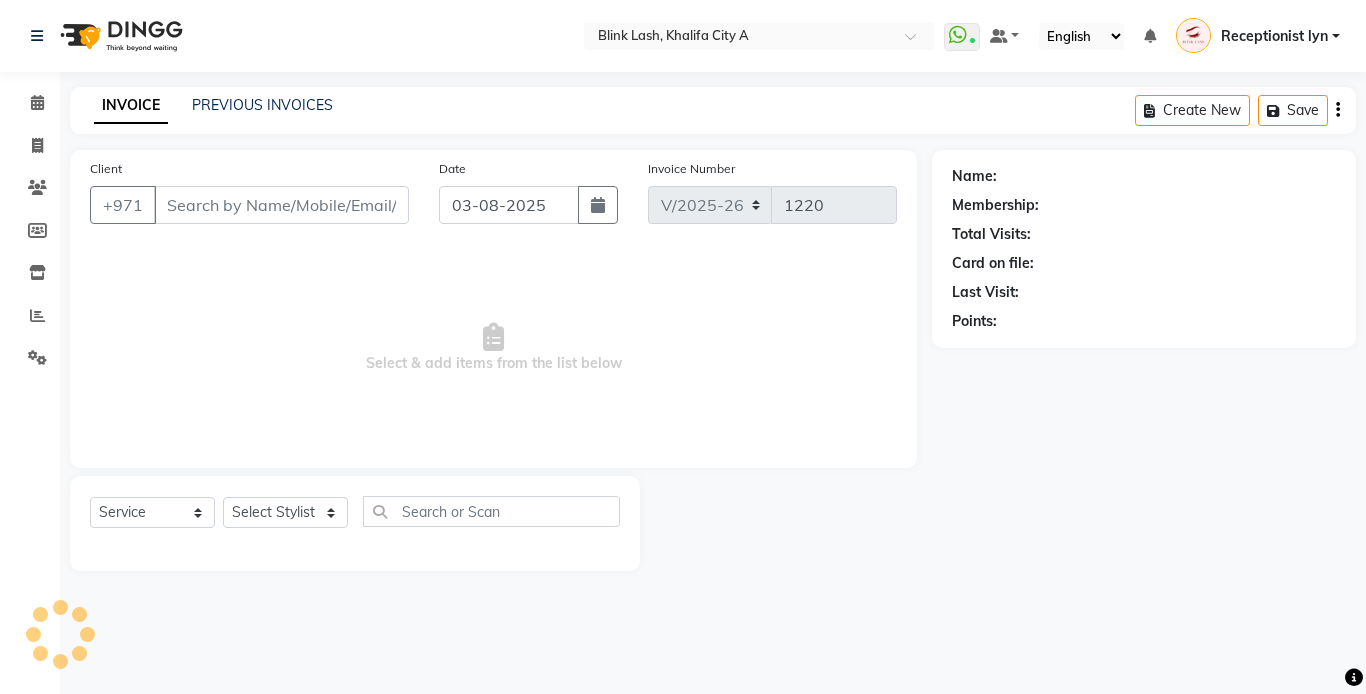 type on "524239774" 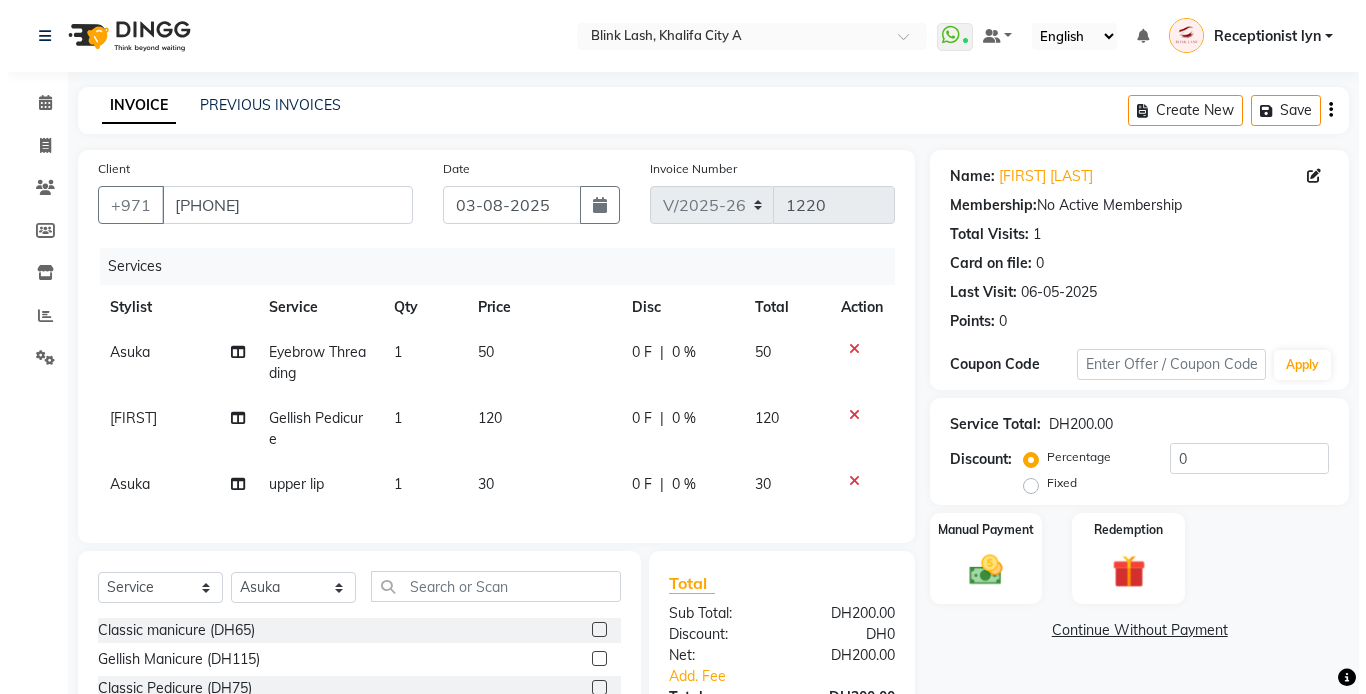 scroll, scrollTop: 197, scrollLeft: 0, axis: vertical 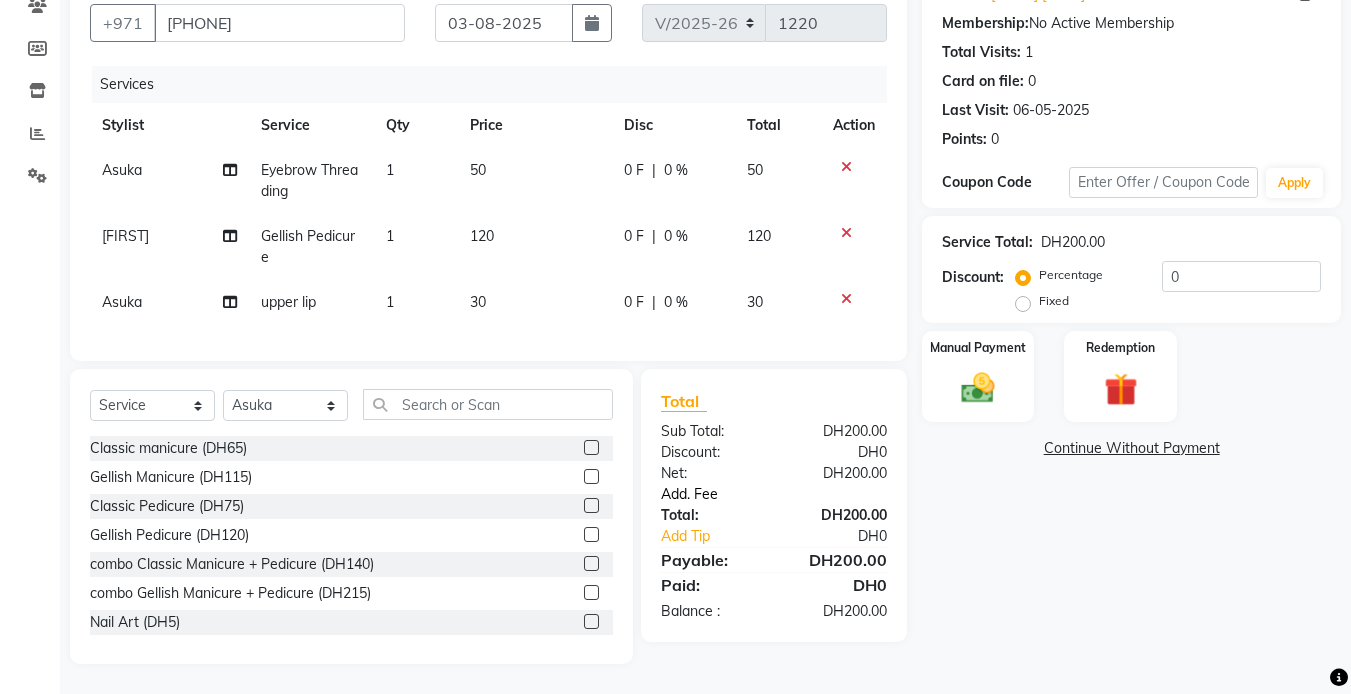 click on "Add. Fee" 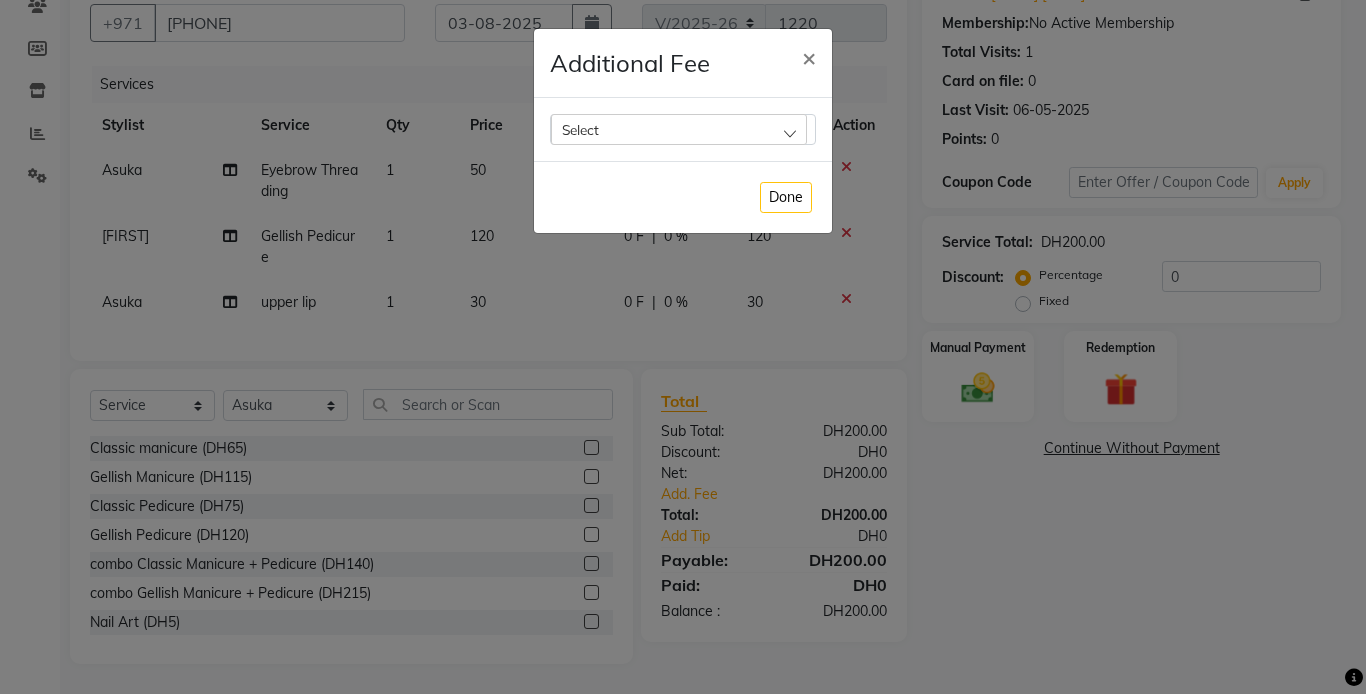 click on "Select" 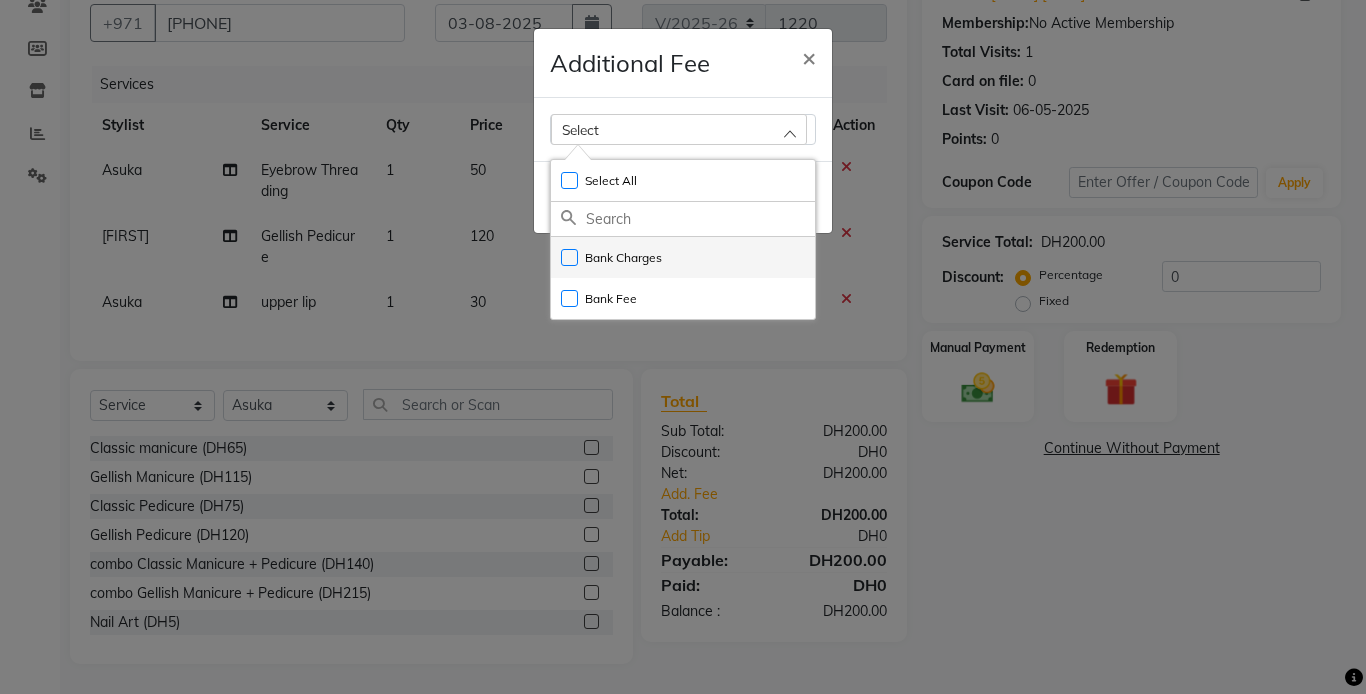 click on "Bank Charges" 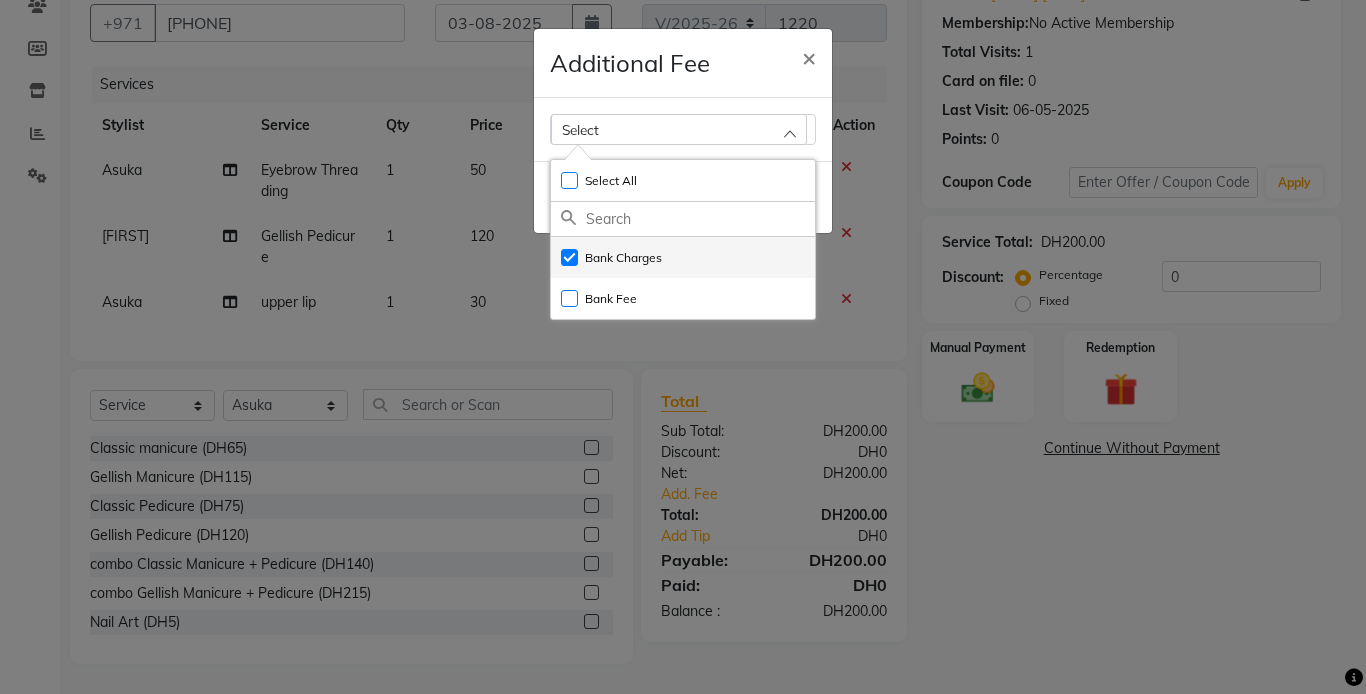 checkbox on "true" 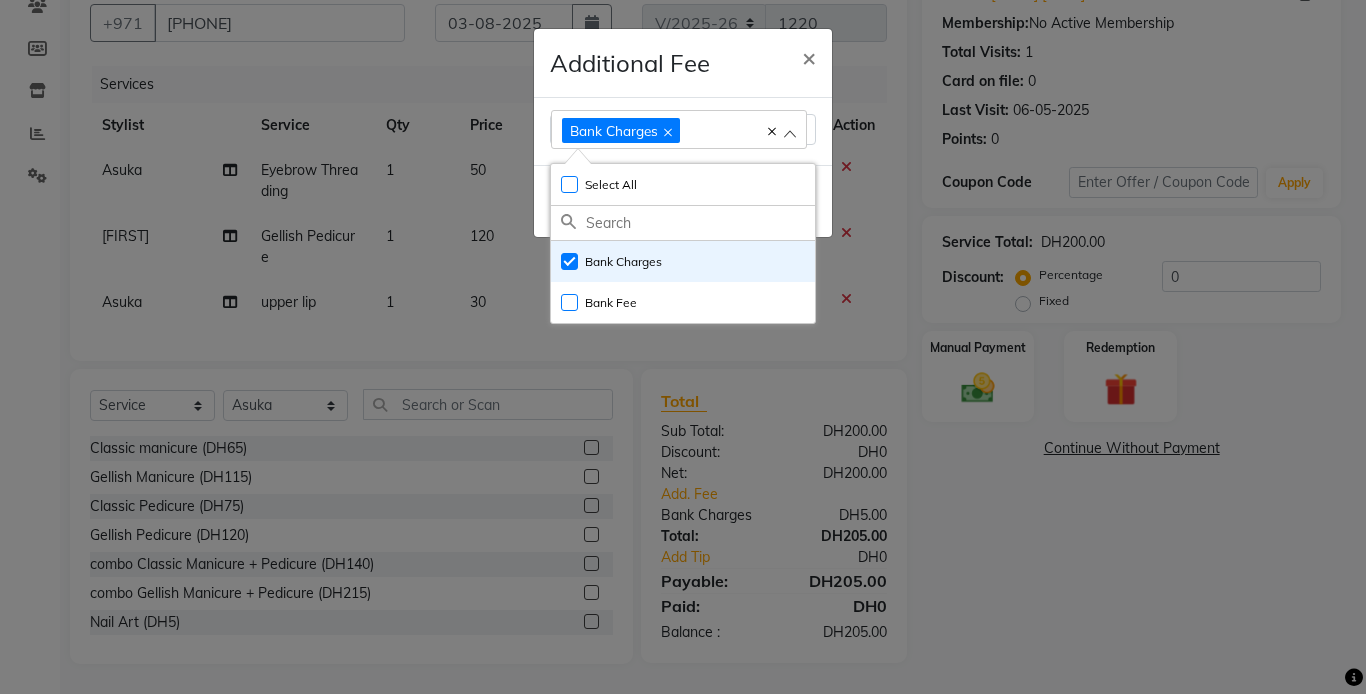 click on "Additional Fee × Bank Charges Select All UnSelect All Bank Charges Bank Fee  Done" 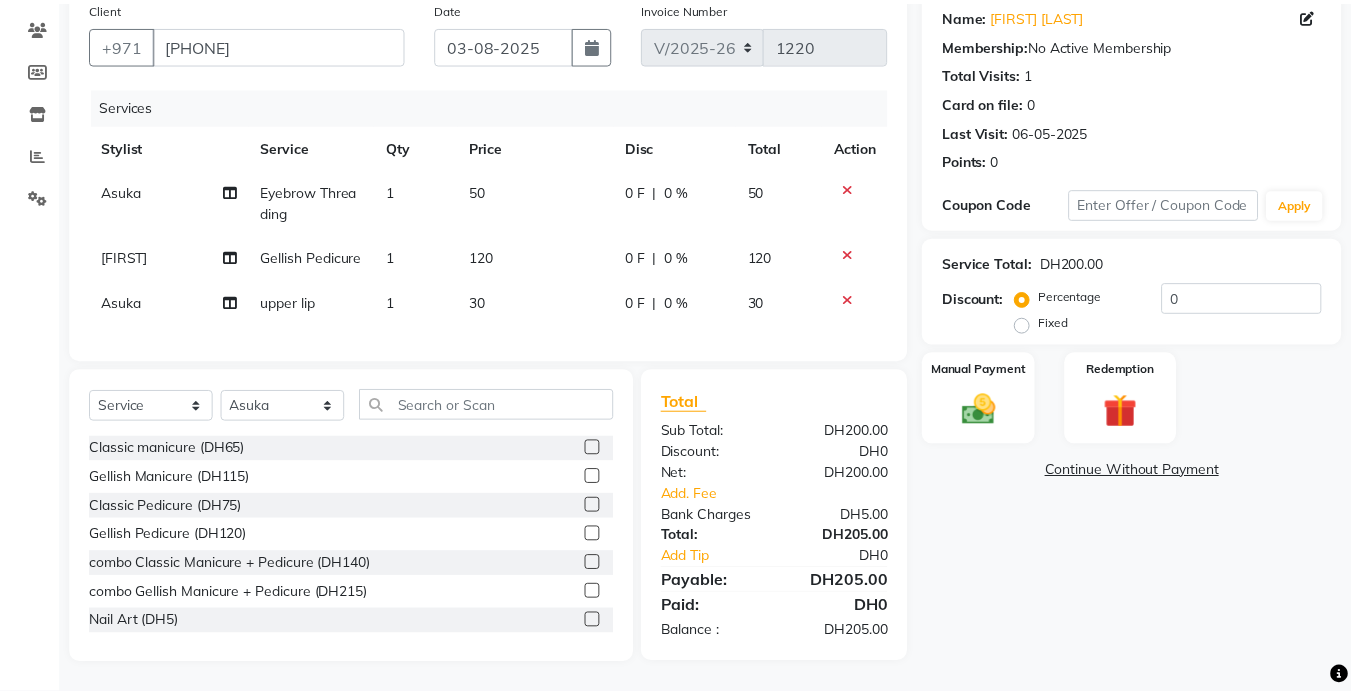 scroll, scrollTop: 176, scrollLeft: 0, axis: vertical 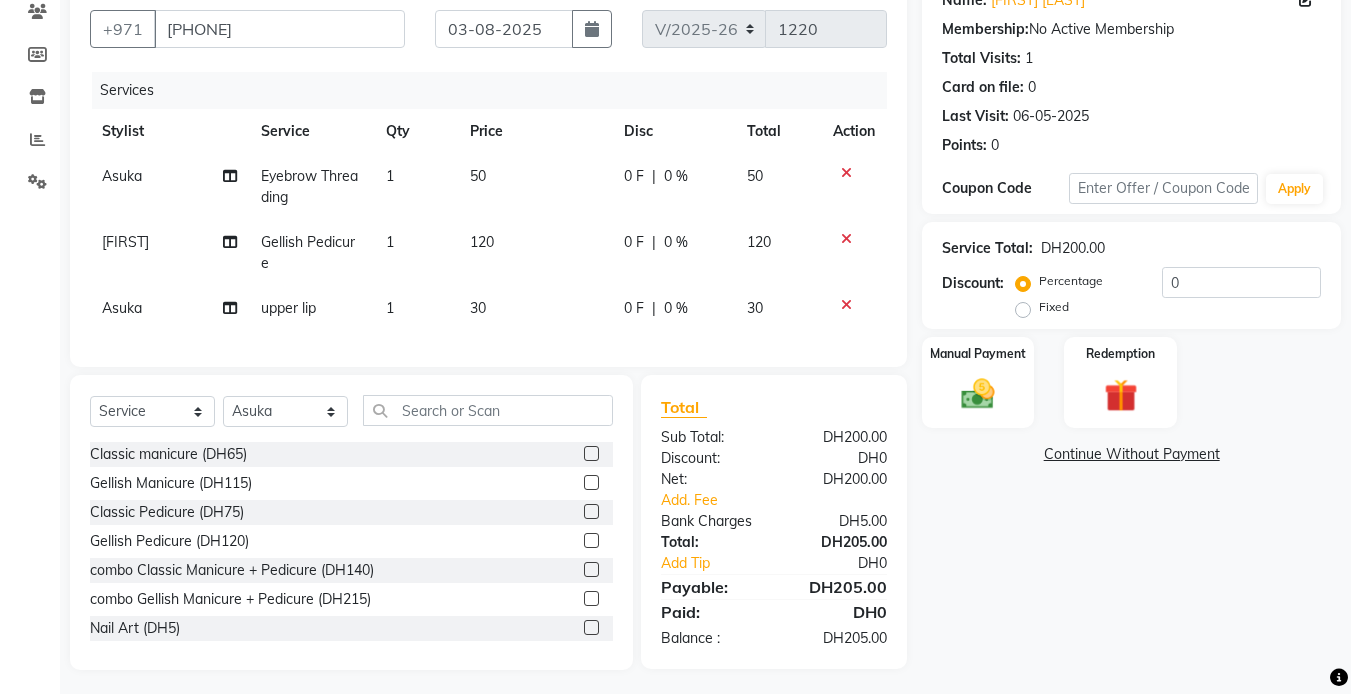 click 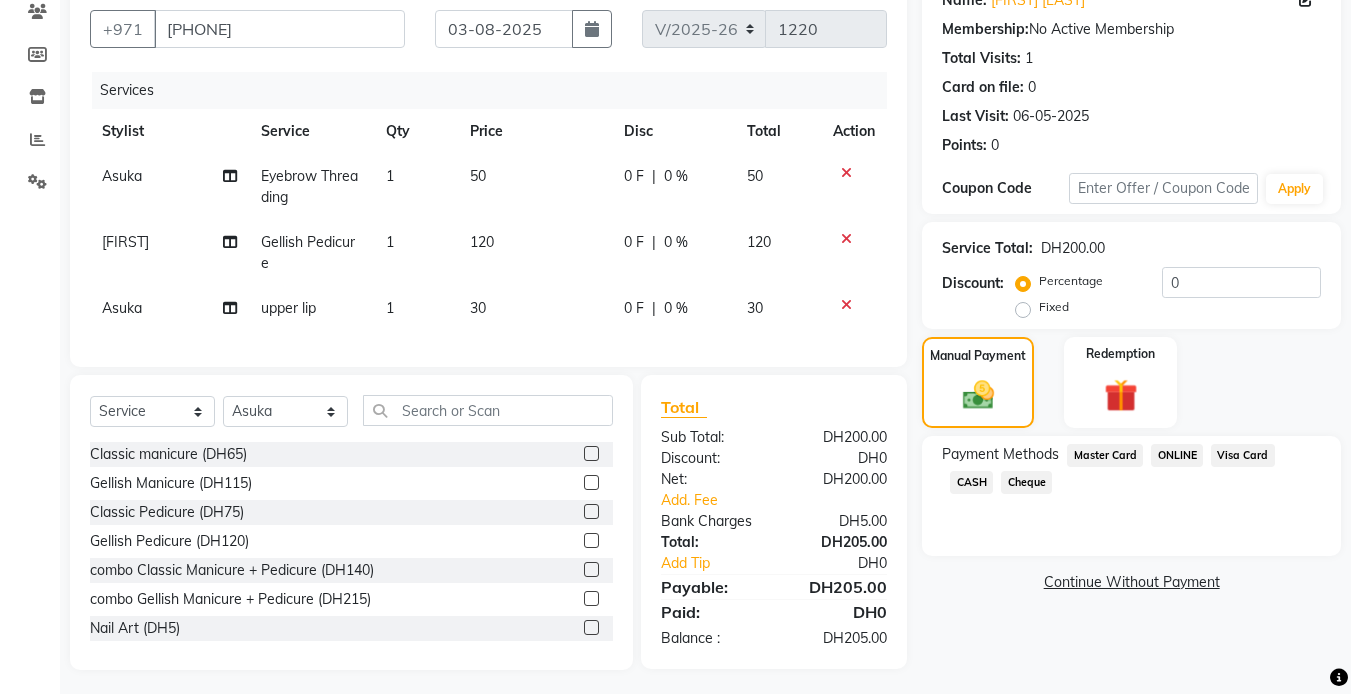 click on "Visa Card" 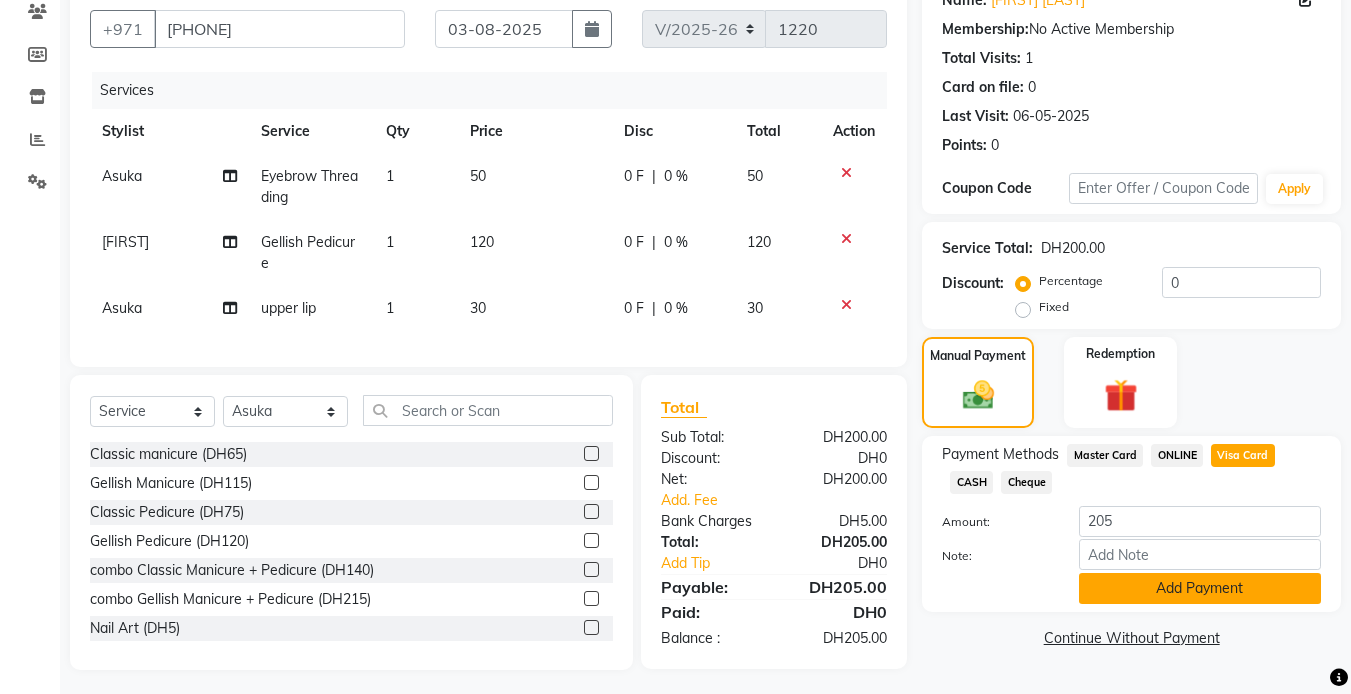 click on "Add Payment" 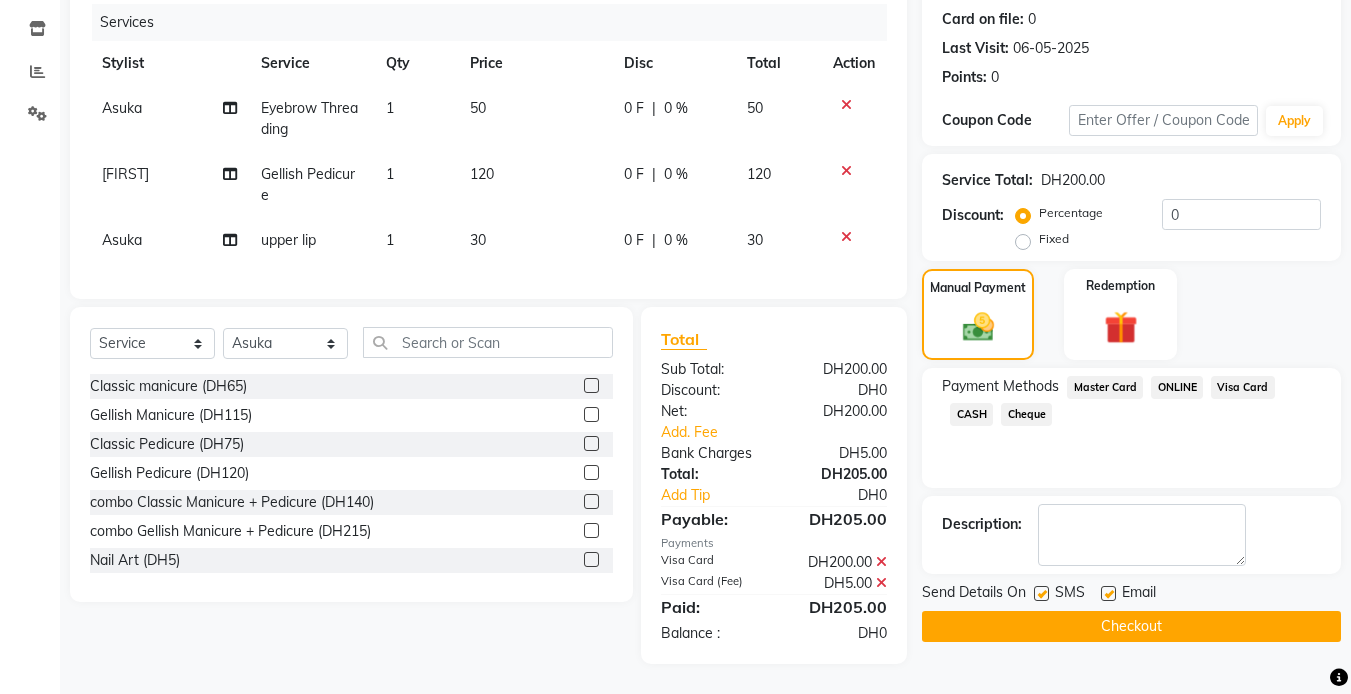 scroll, scrollTop: 259, scrollLeft: 0, axis: vertical 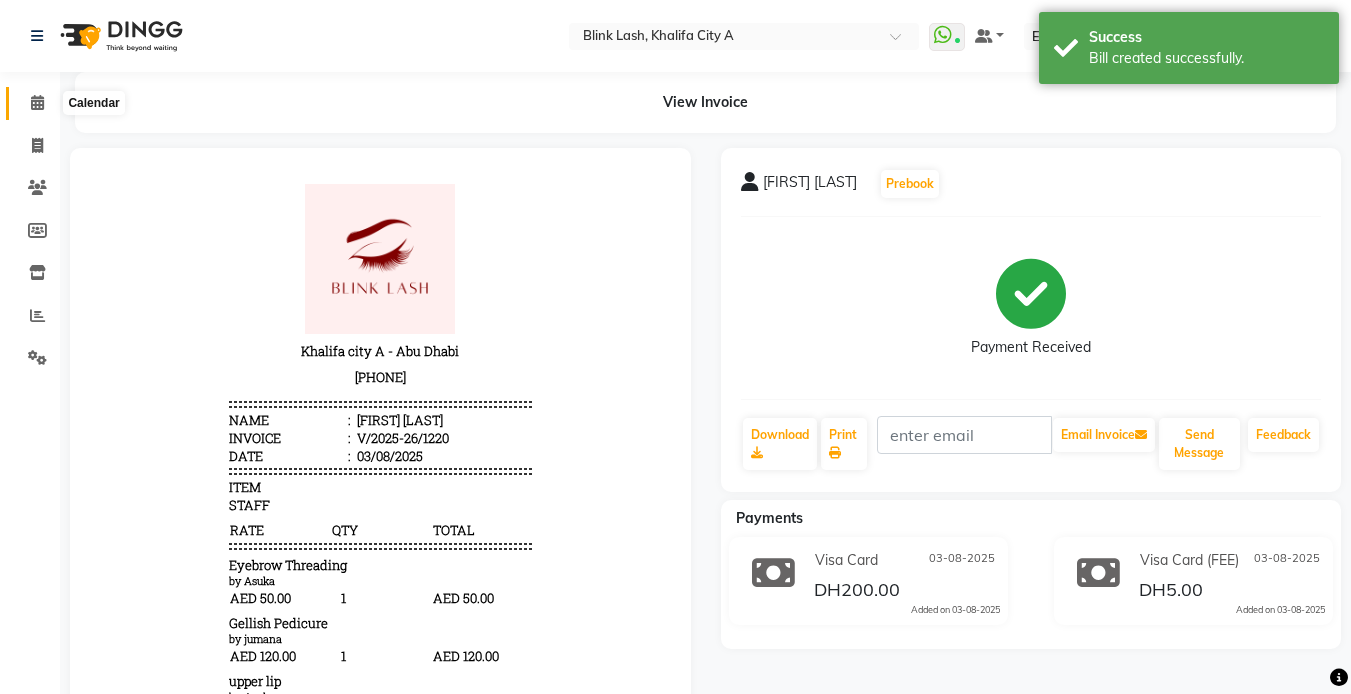 click 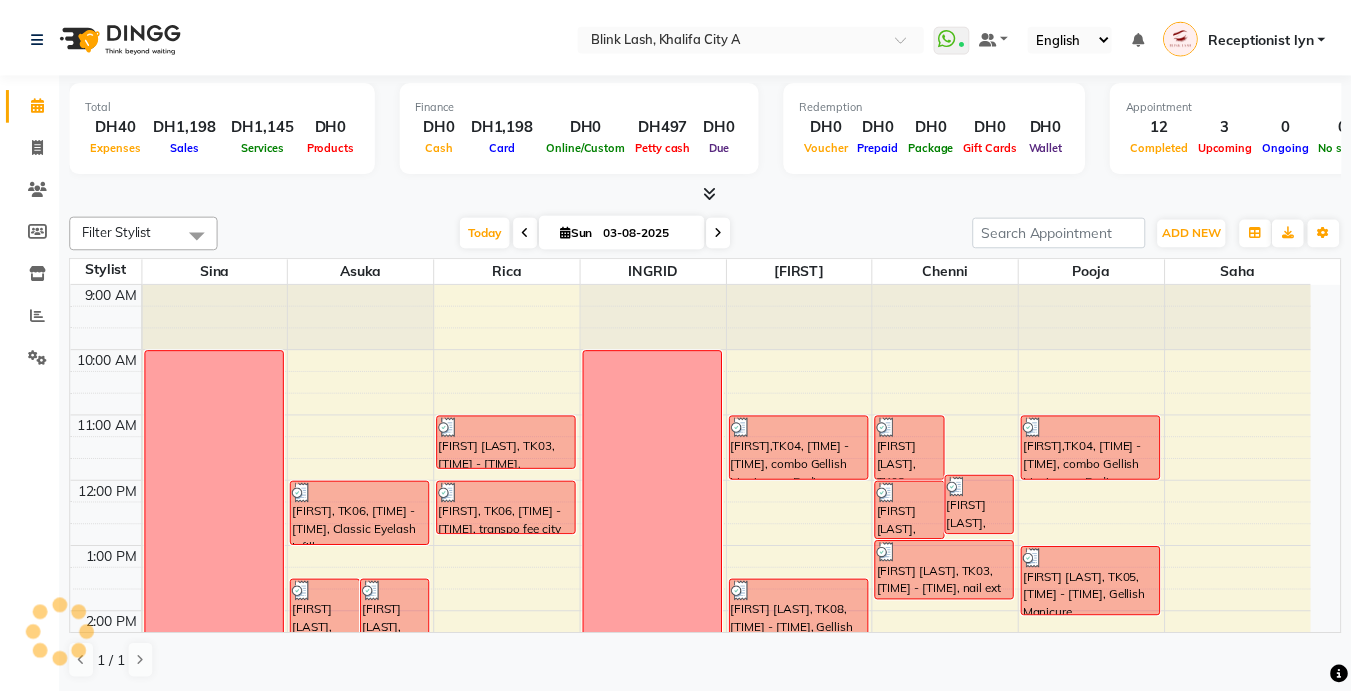 scroll, scrollTop: 0, scrollLeft: 0, axis: both 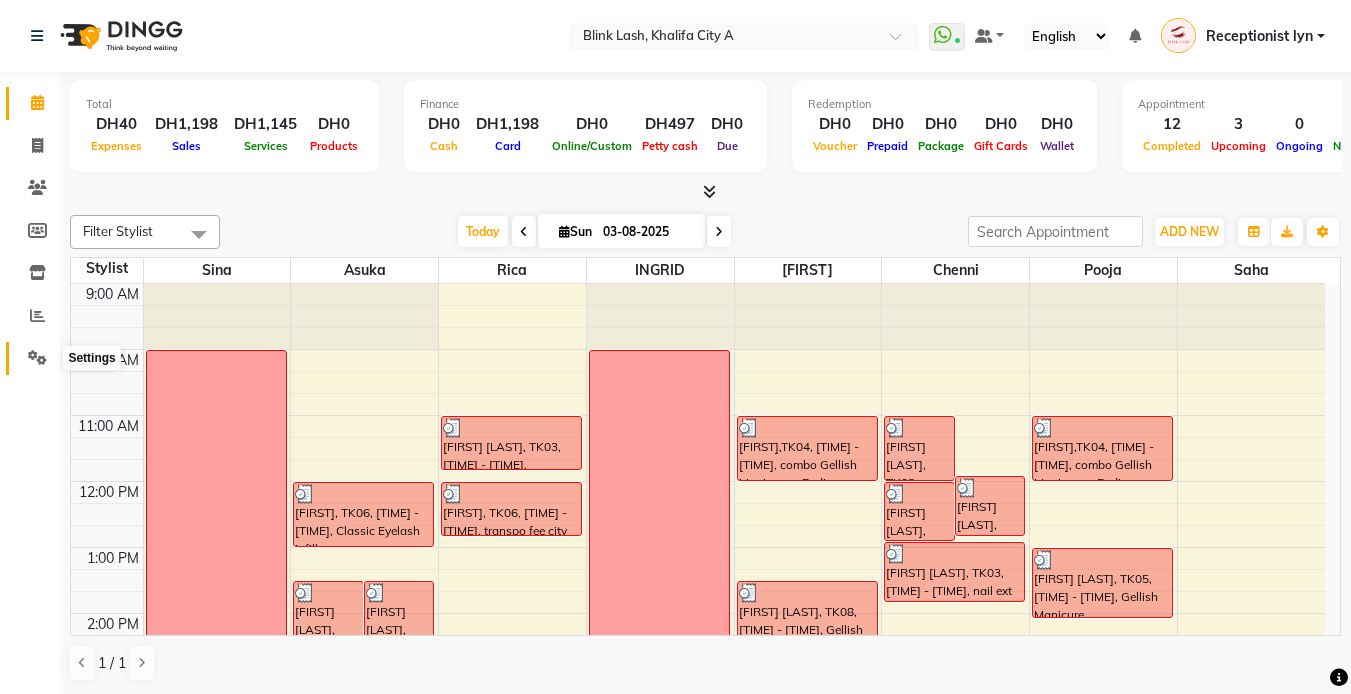 click 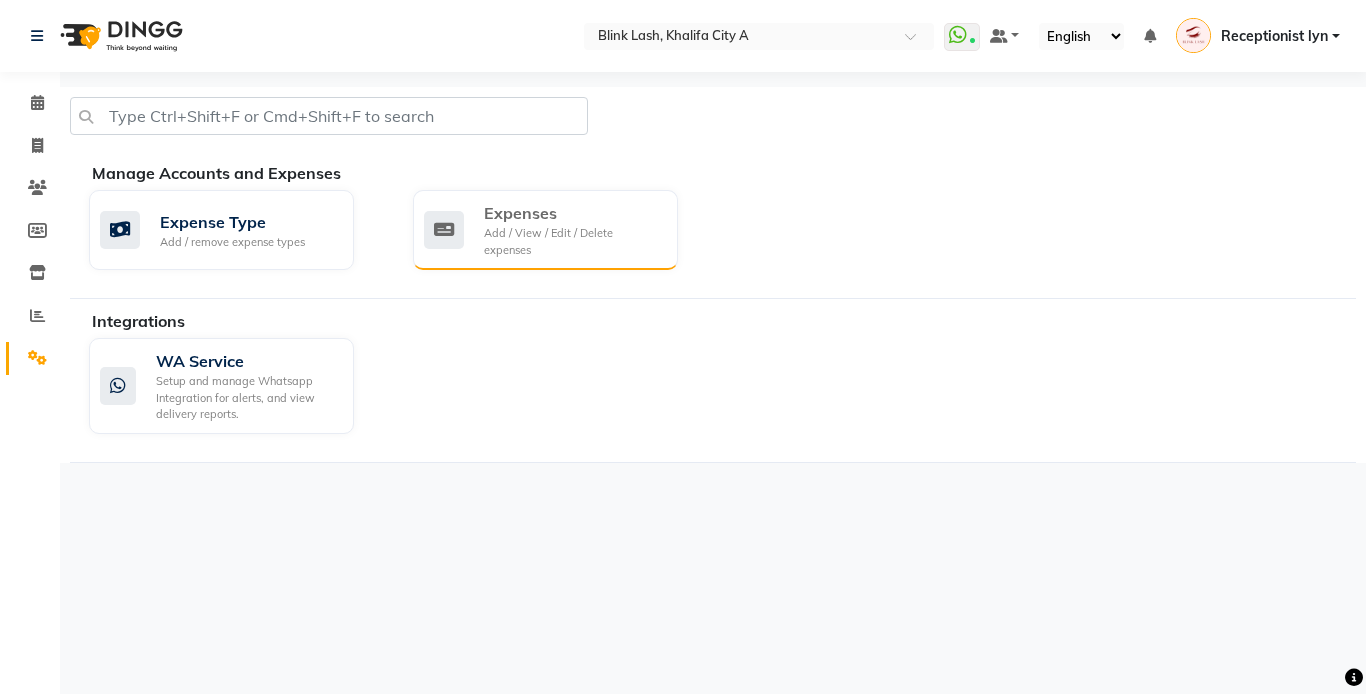 click on "Add / View / Edit / Delete expenses" 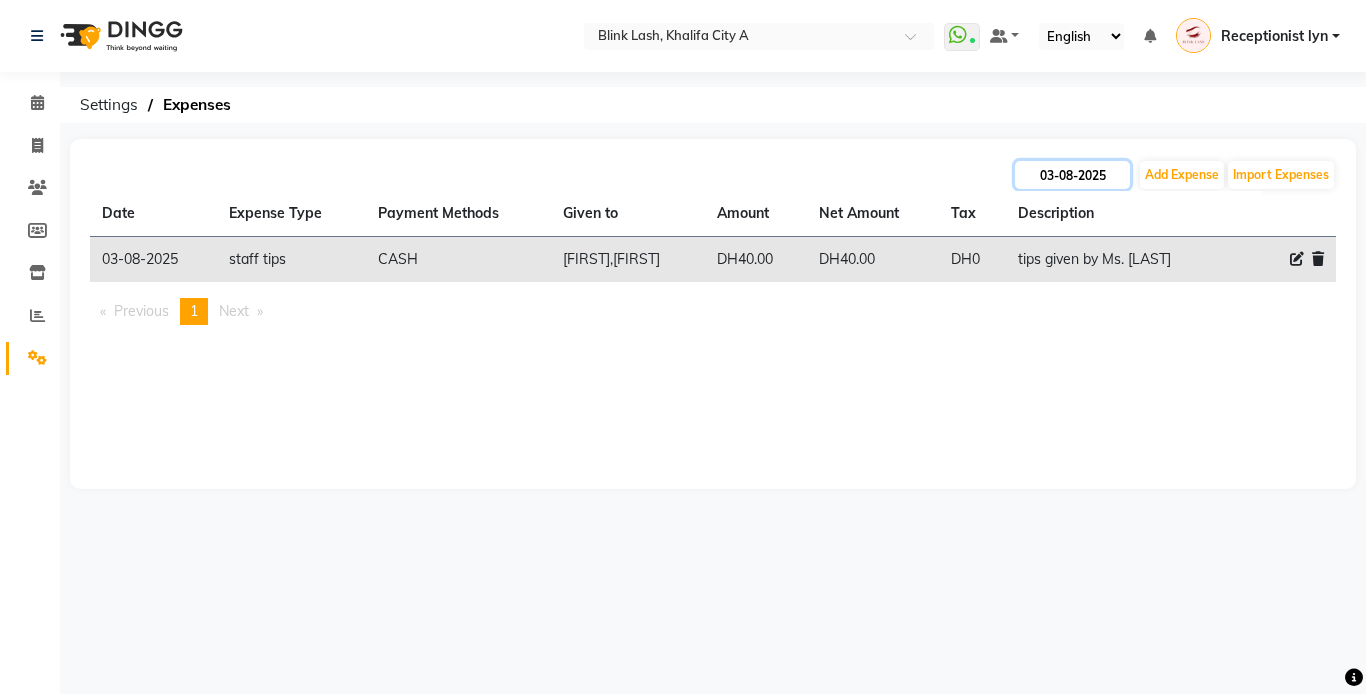 click on "03-08-2025" 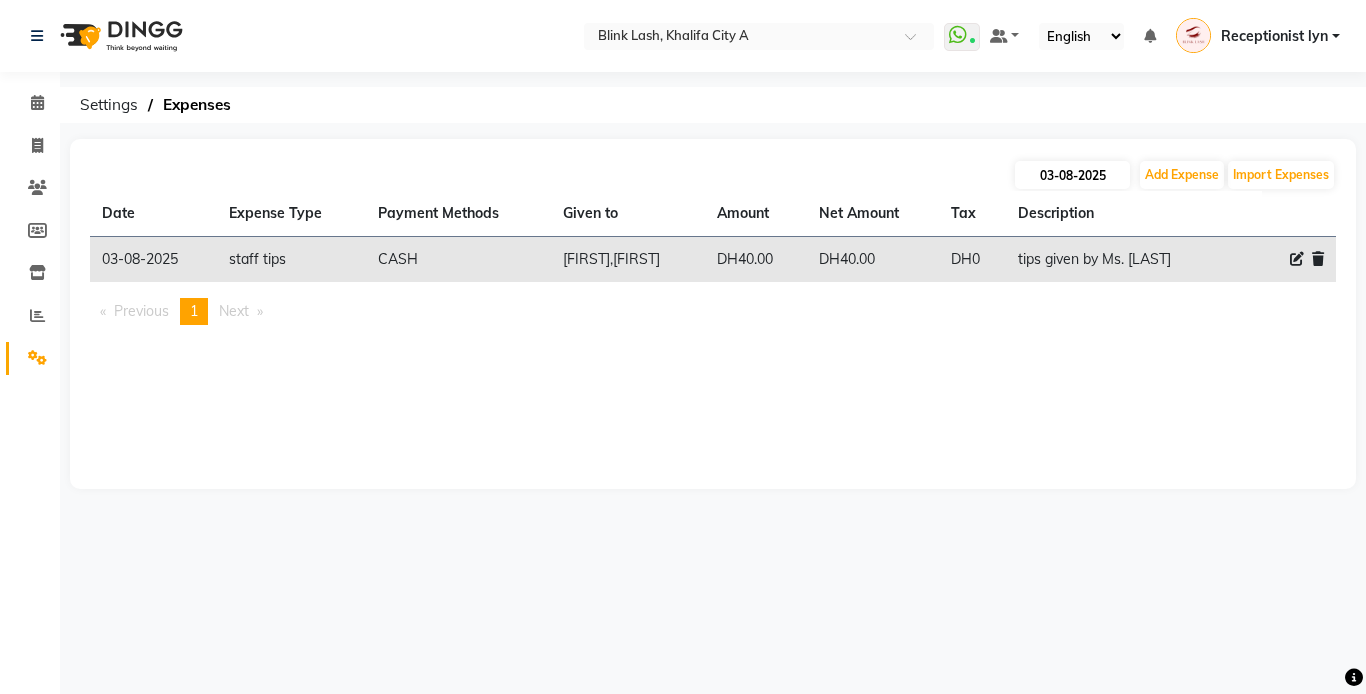 select on "8" 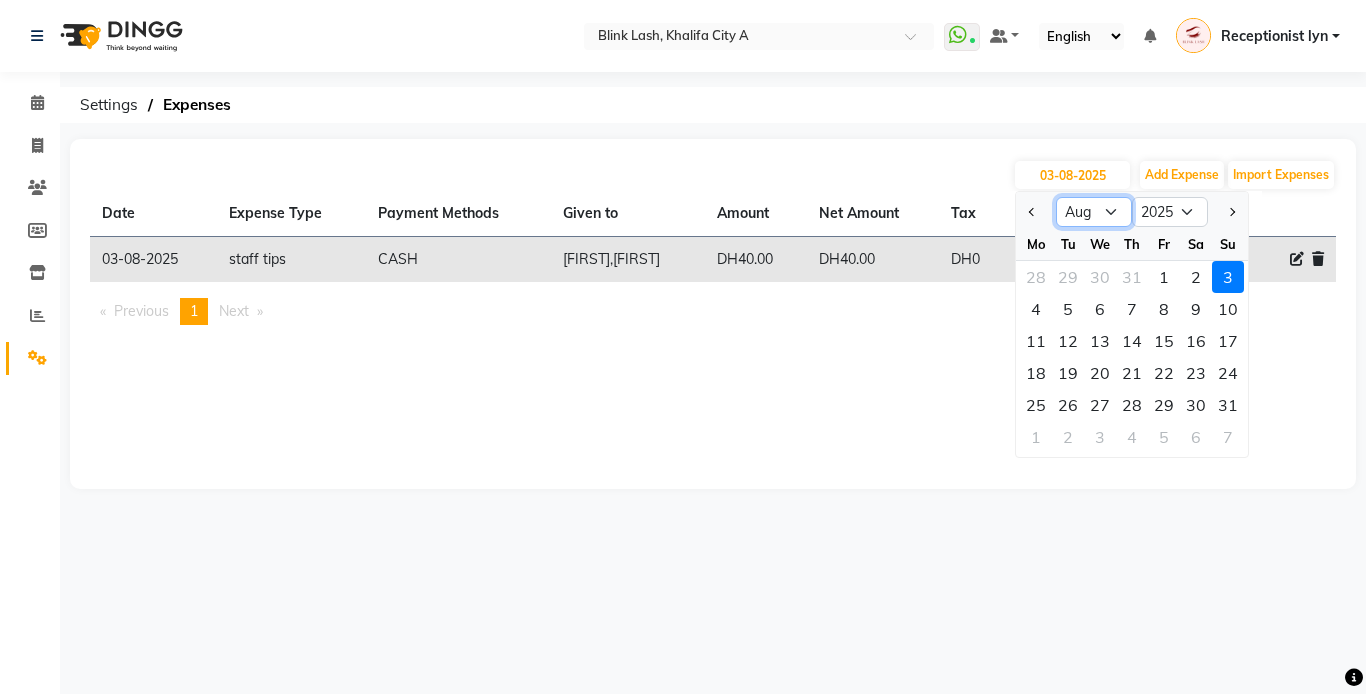 click on "Jan Feb Mar Apr May Jun Jul Aug Sep Oct Nov Dec" 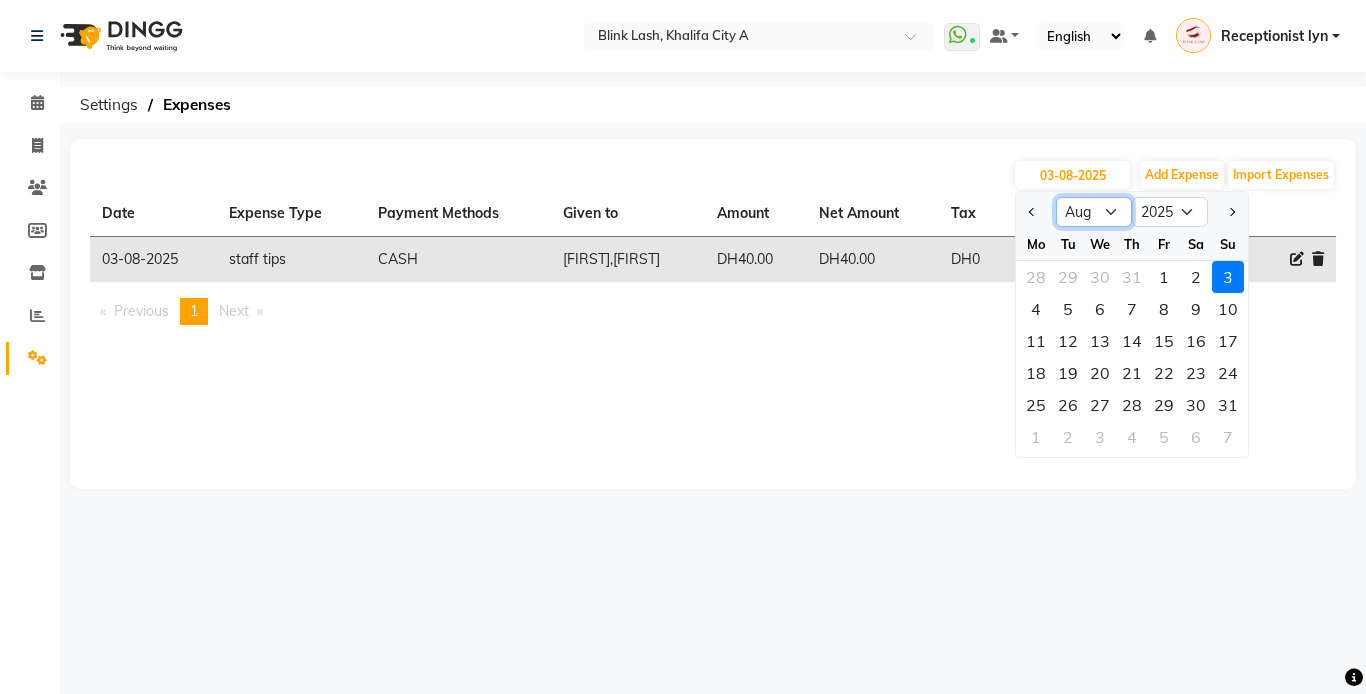 select on "7" 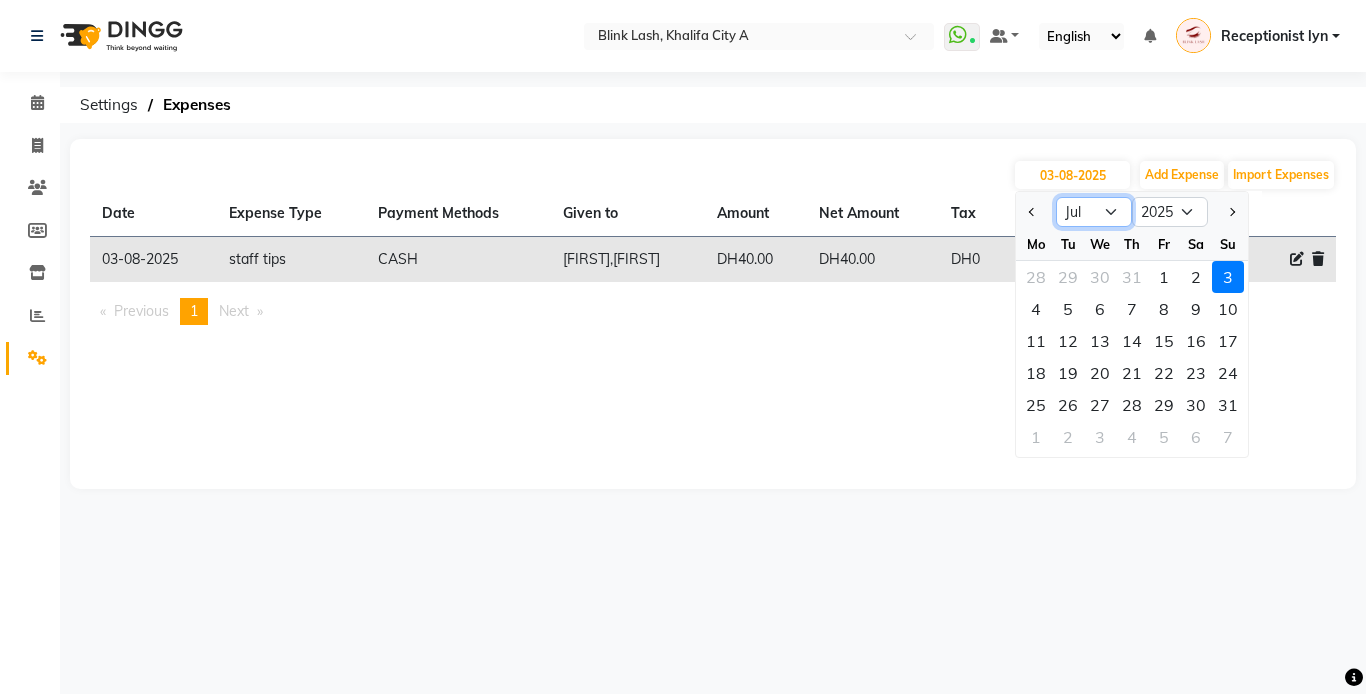 click on "Jan Feb Mar Apr May Jun Jul Aug Sep Oct Nov Dec" 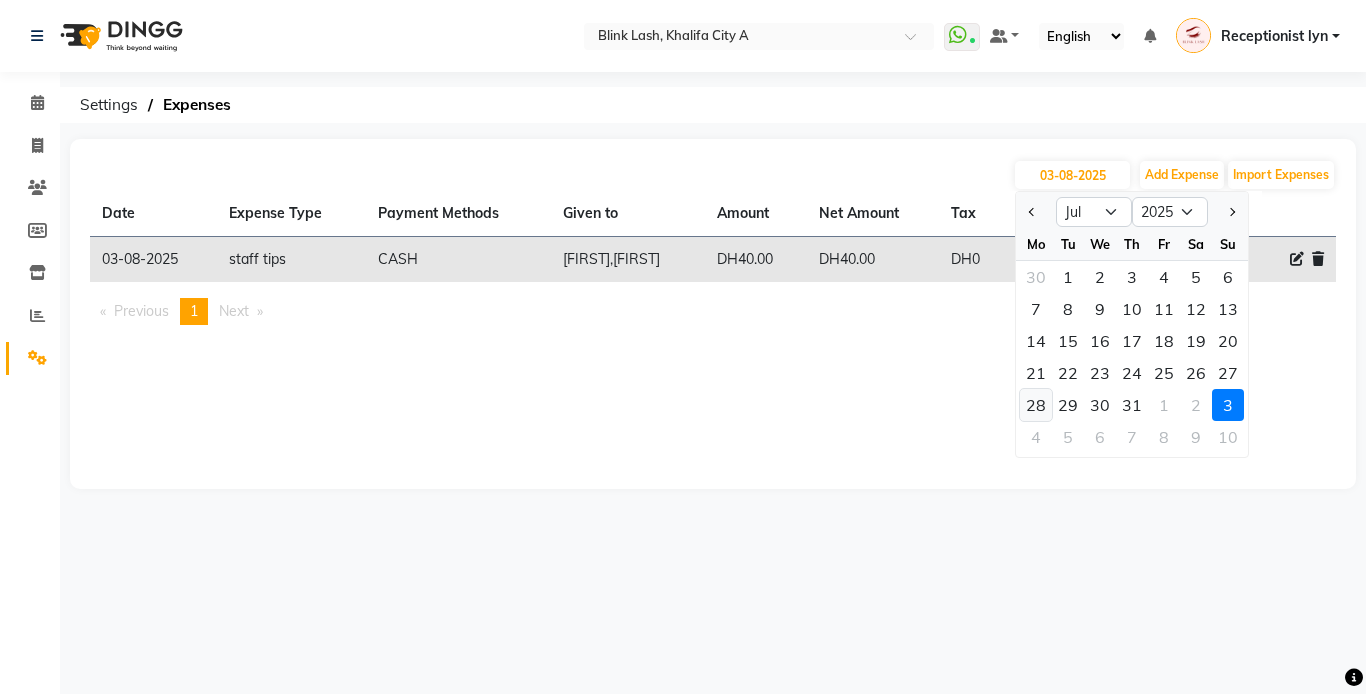 click on "28" 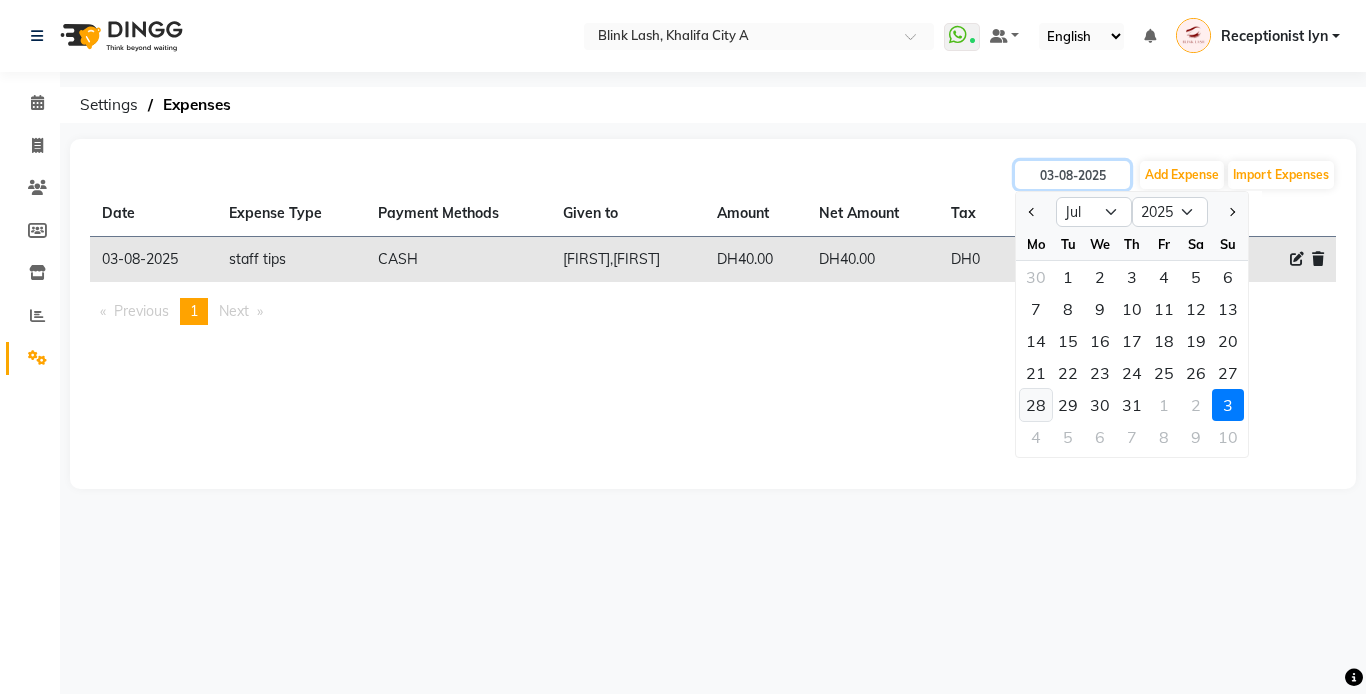 type on "28-07-2025" 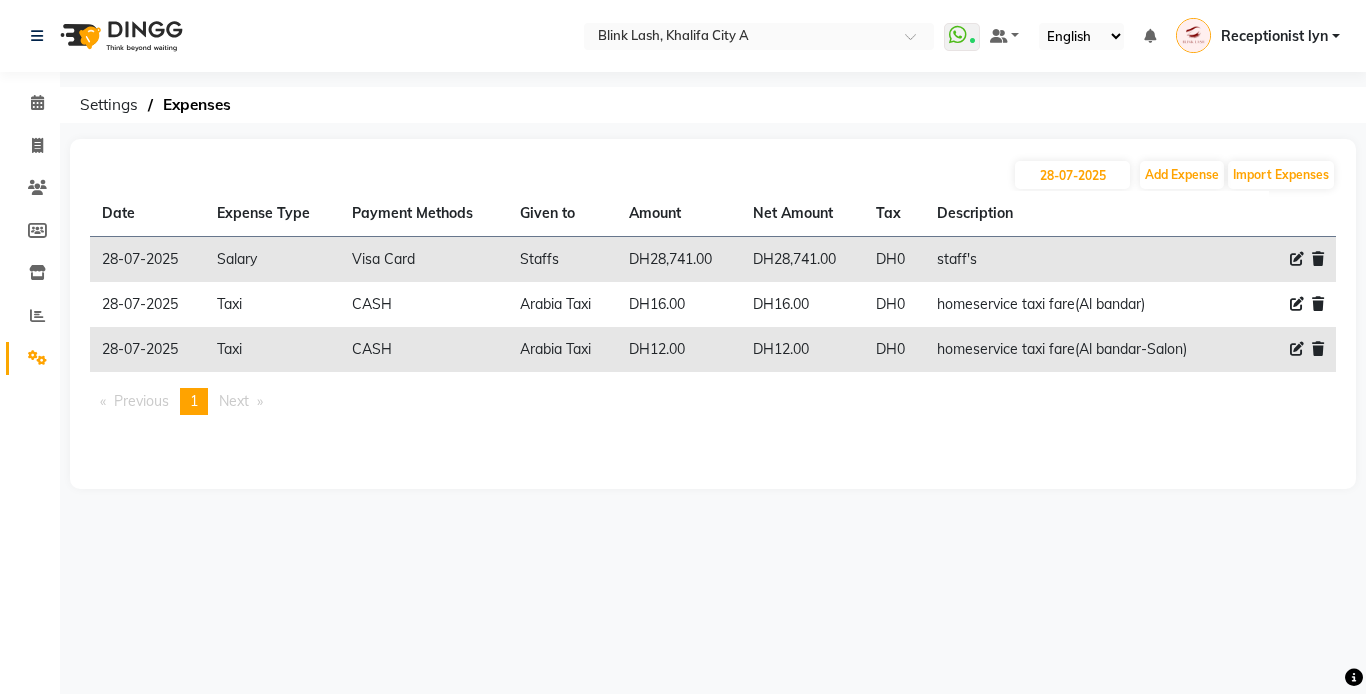 click 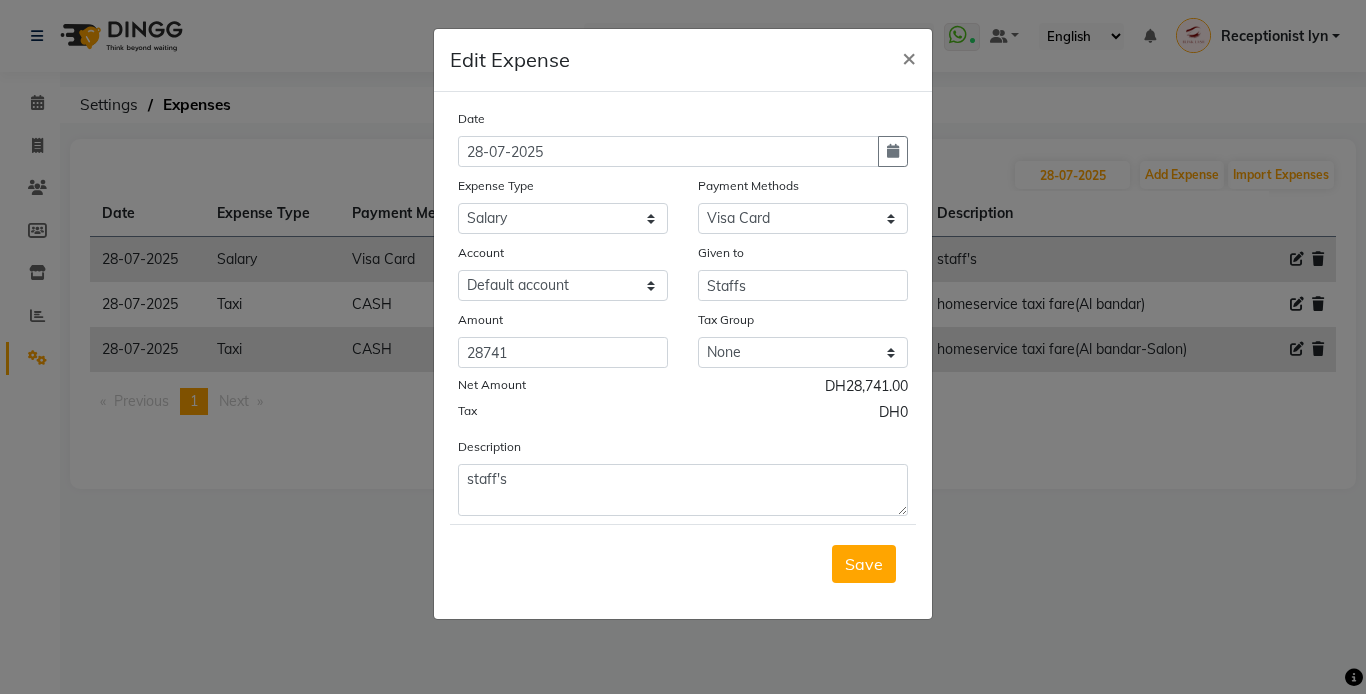 click on "Amount" 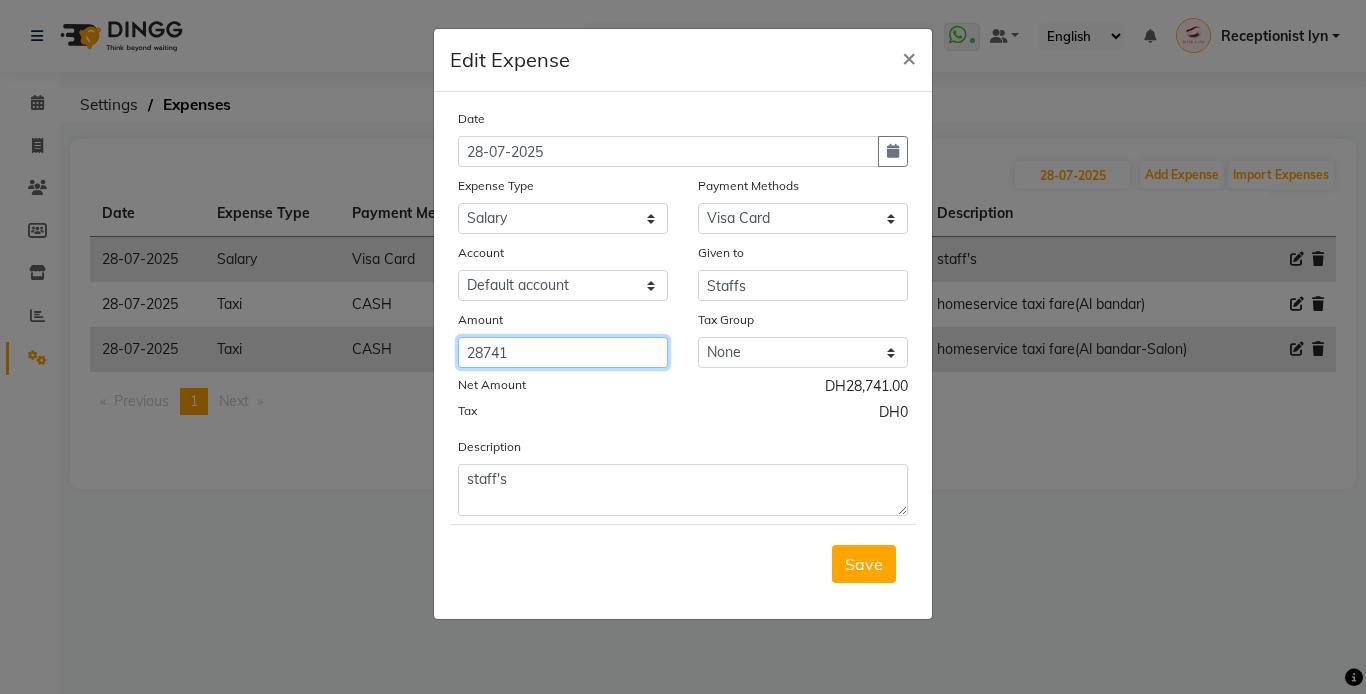 click on "28741" 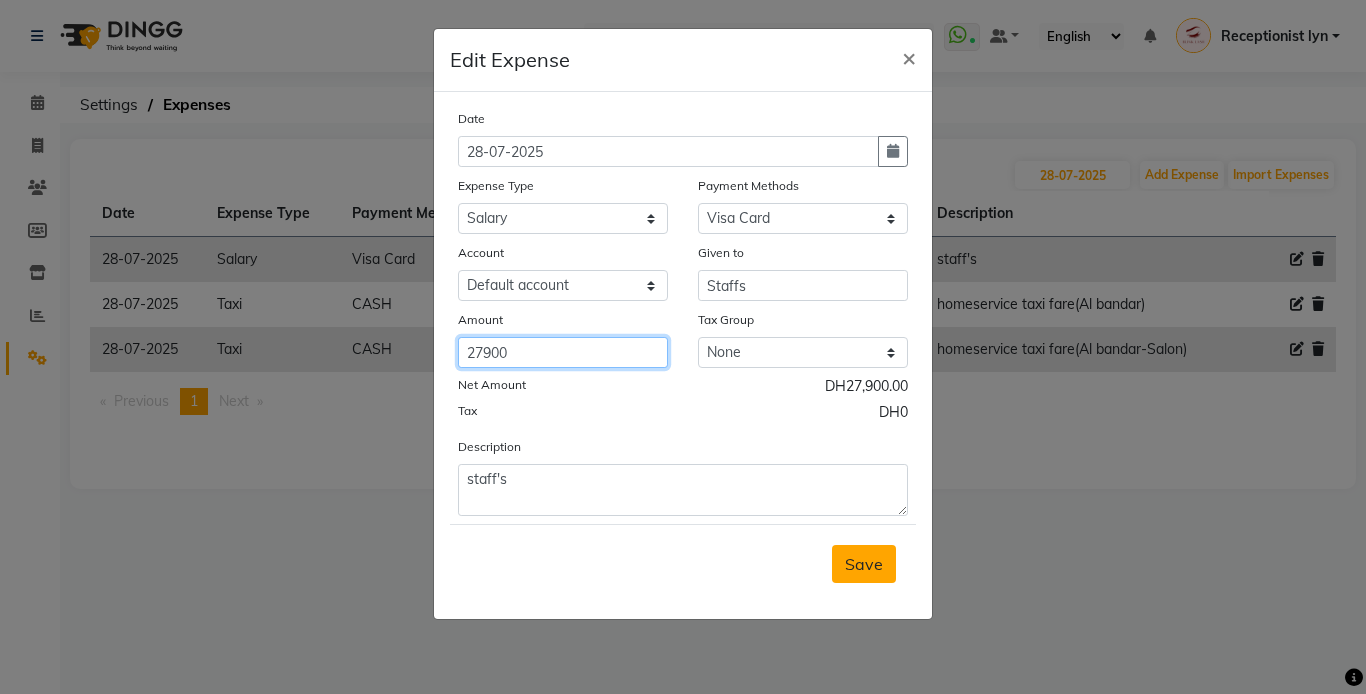 type on "27900" 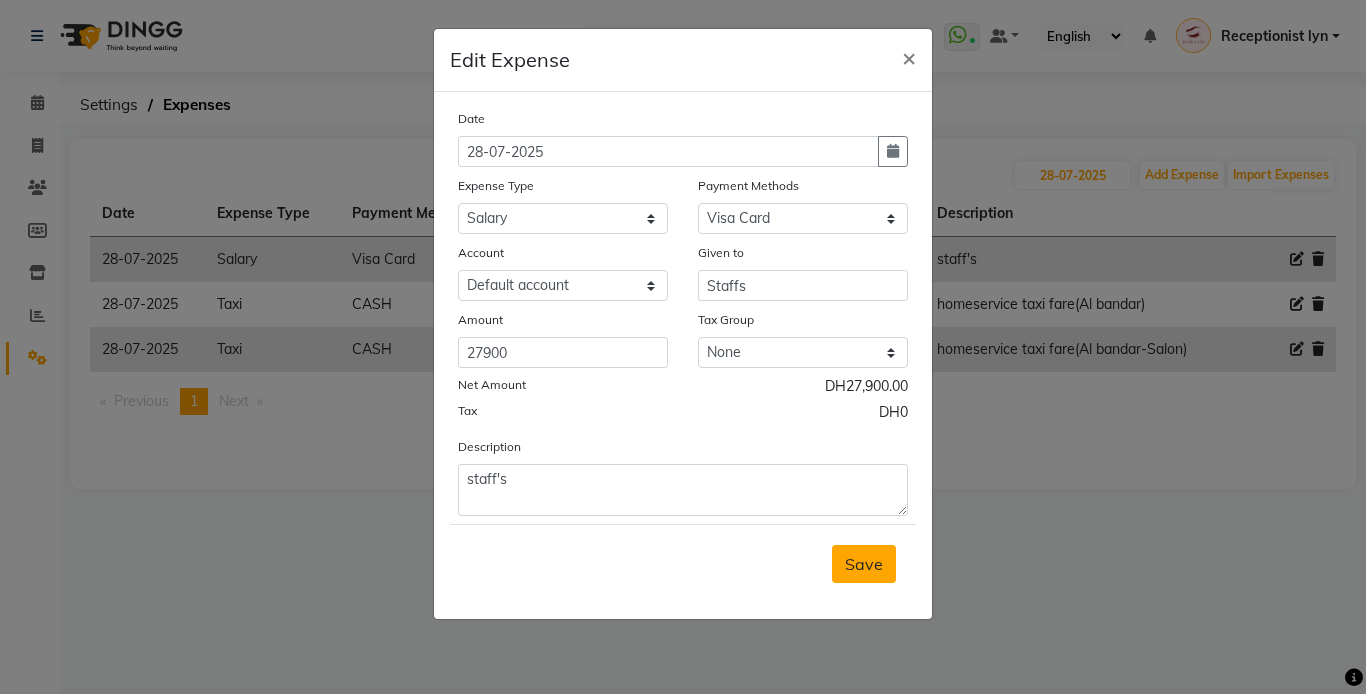 click on "Save" at bounding box center [864, 564] 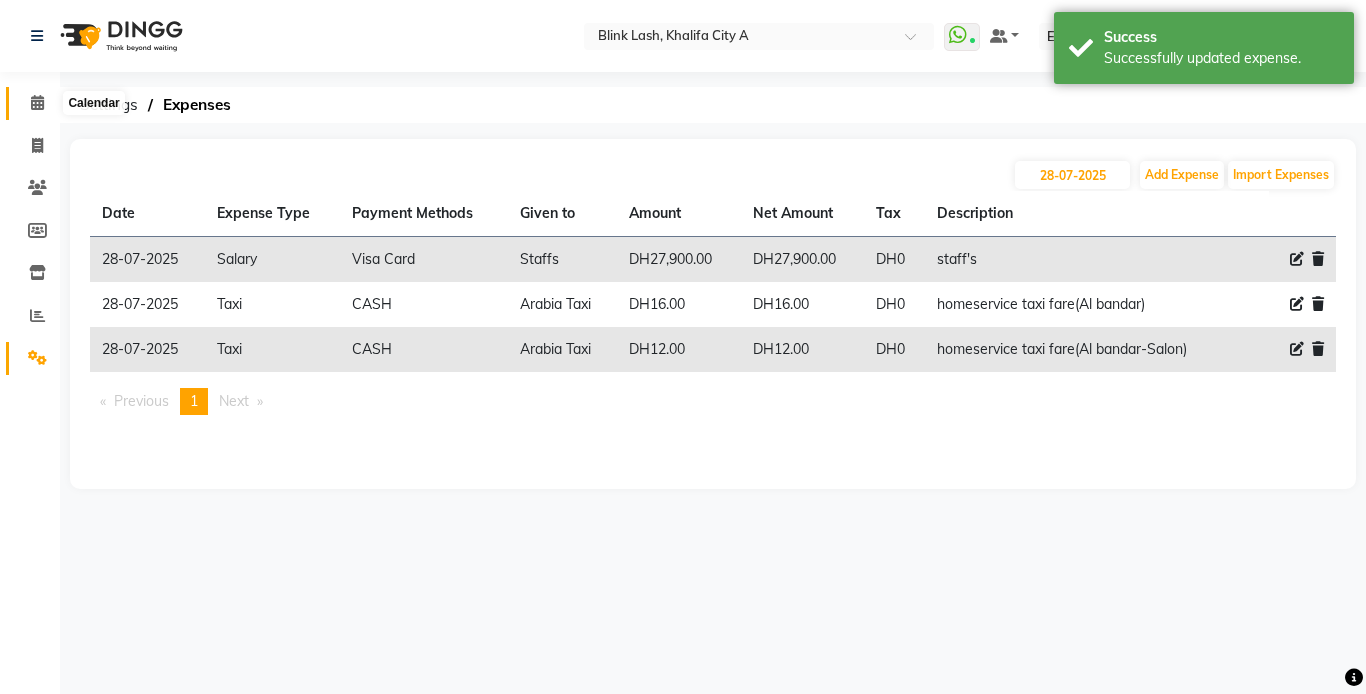 click 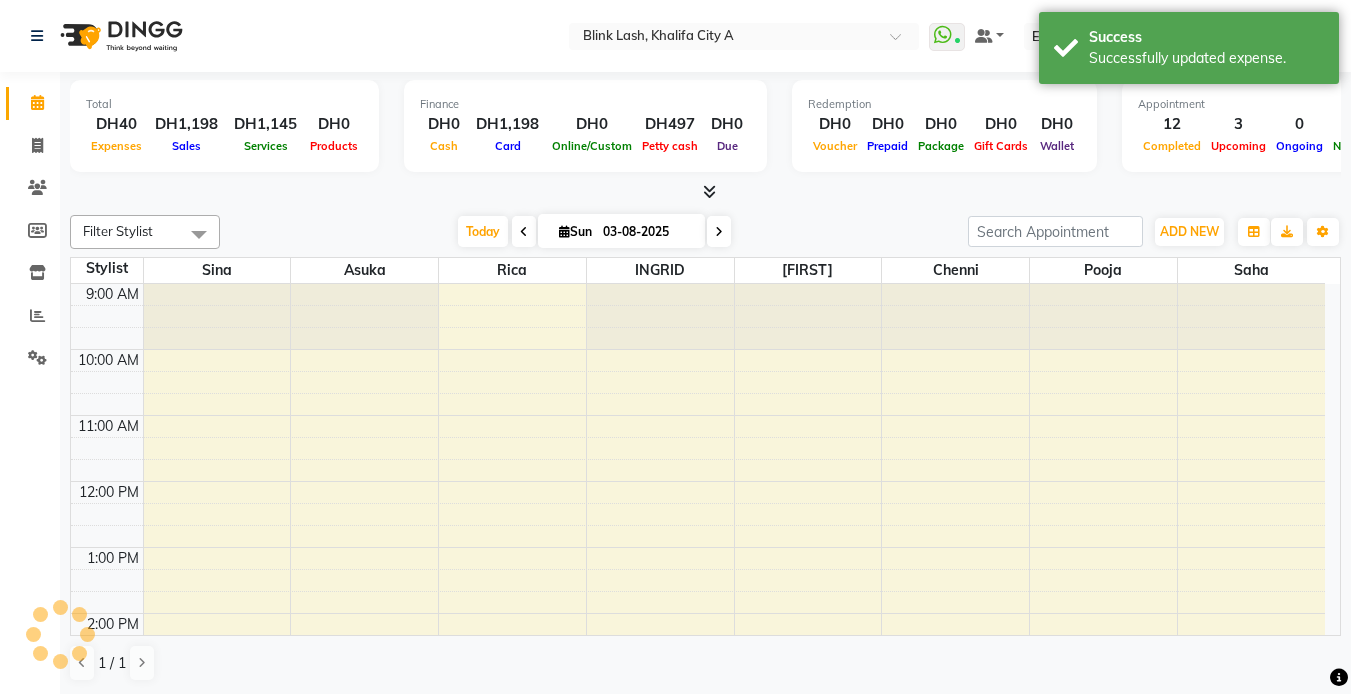 scroll, scrollTop: 0, scrollLeft: 0, axis: both 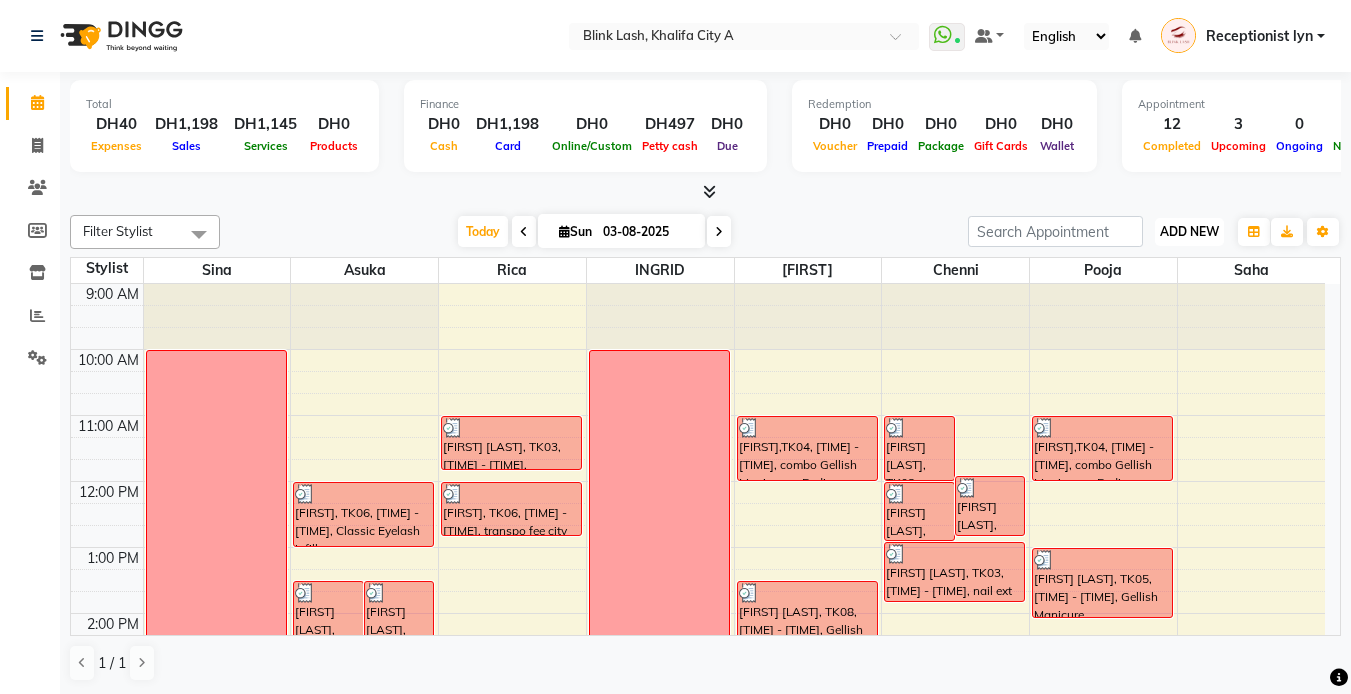 click on "ADD NEW" at bounding box center (1189, 231) 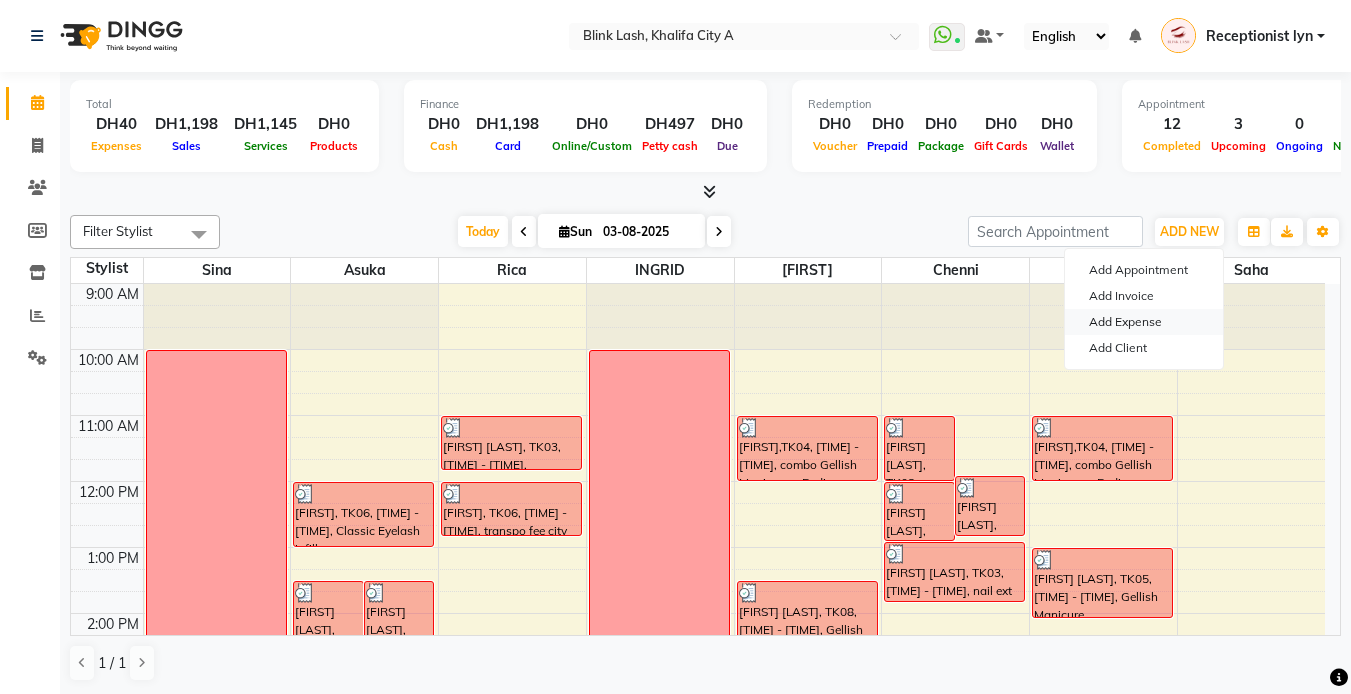 click on "Add Expense" at bounding box center [1144, 322] 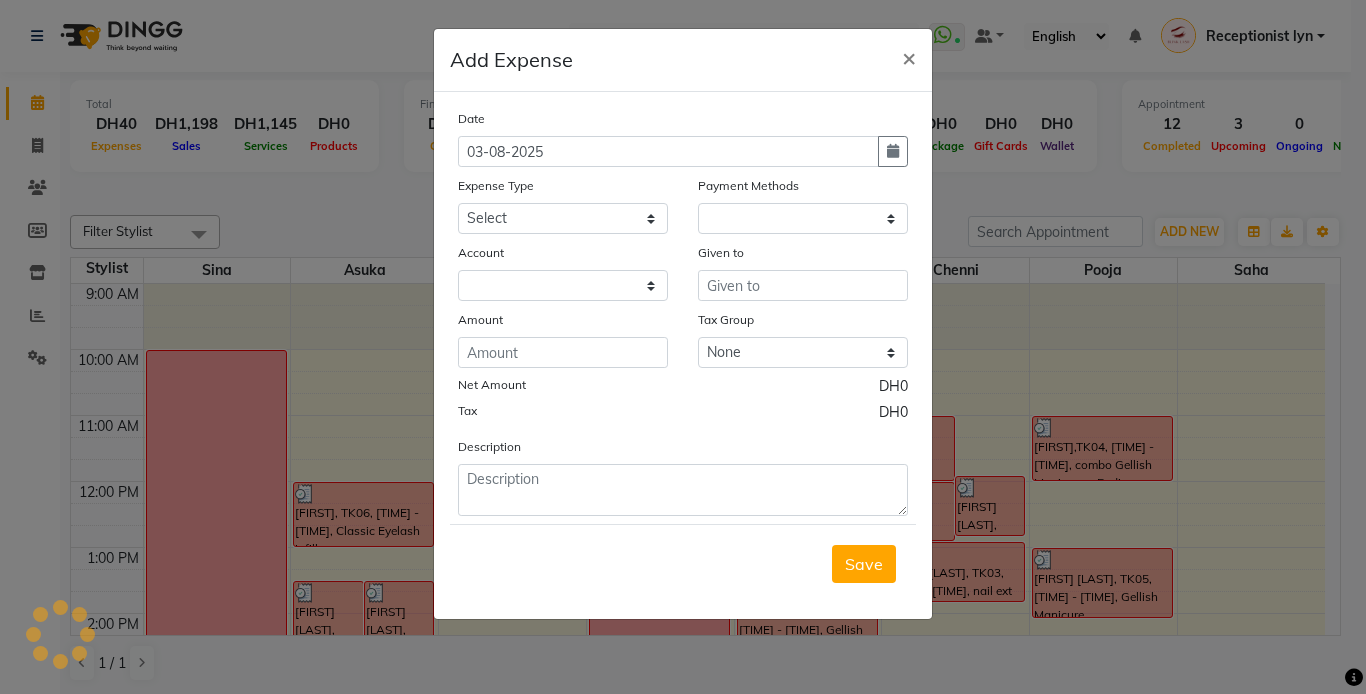 select on "1" 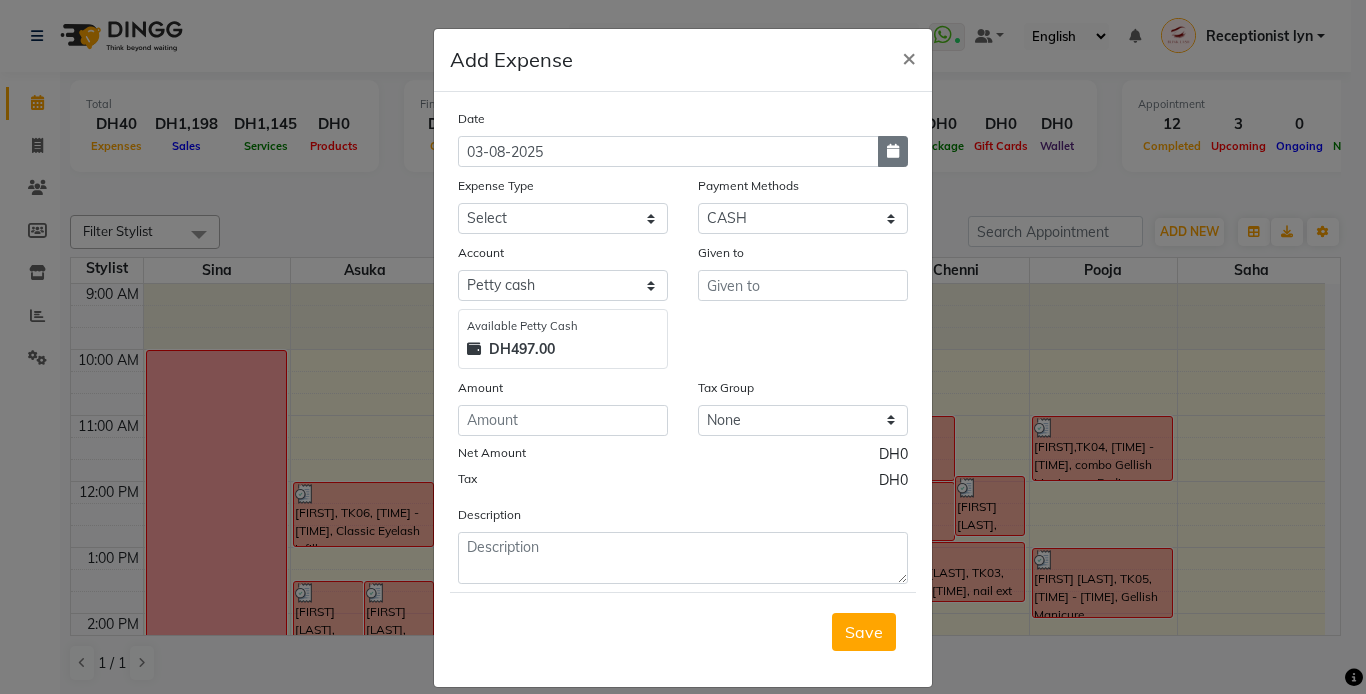 click 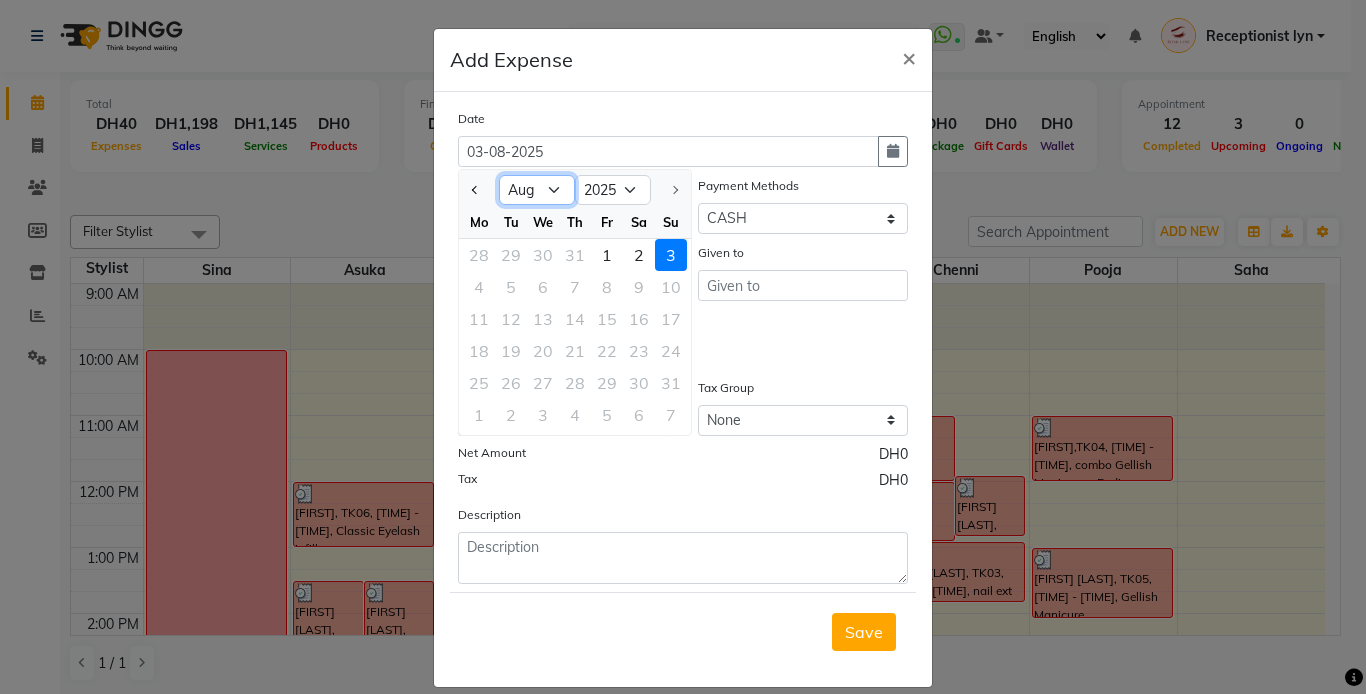drag, startPoint x: 526, startPoint y: 186, endPoint x: 526, endPoint y: 208, distance: 22 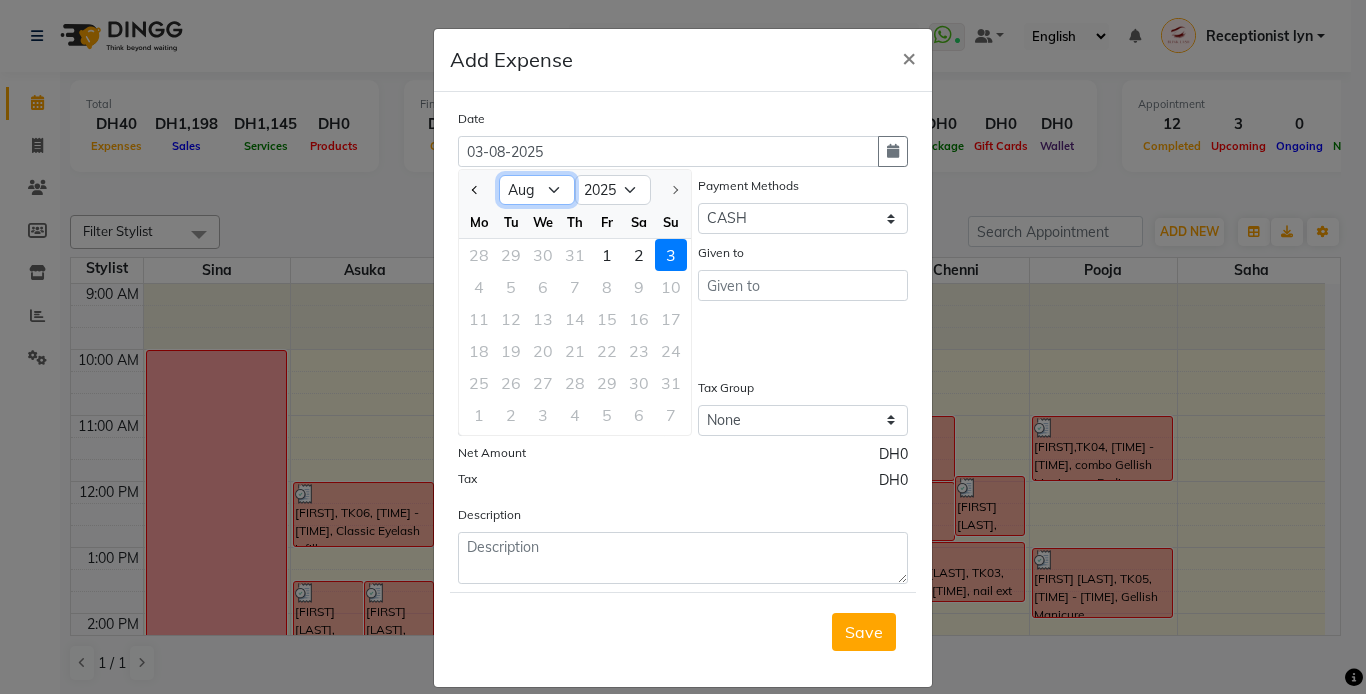 select on "7" 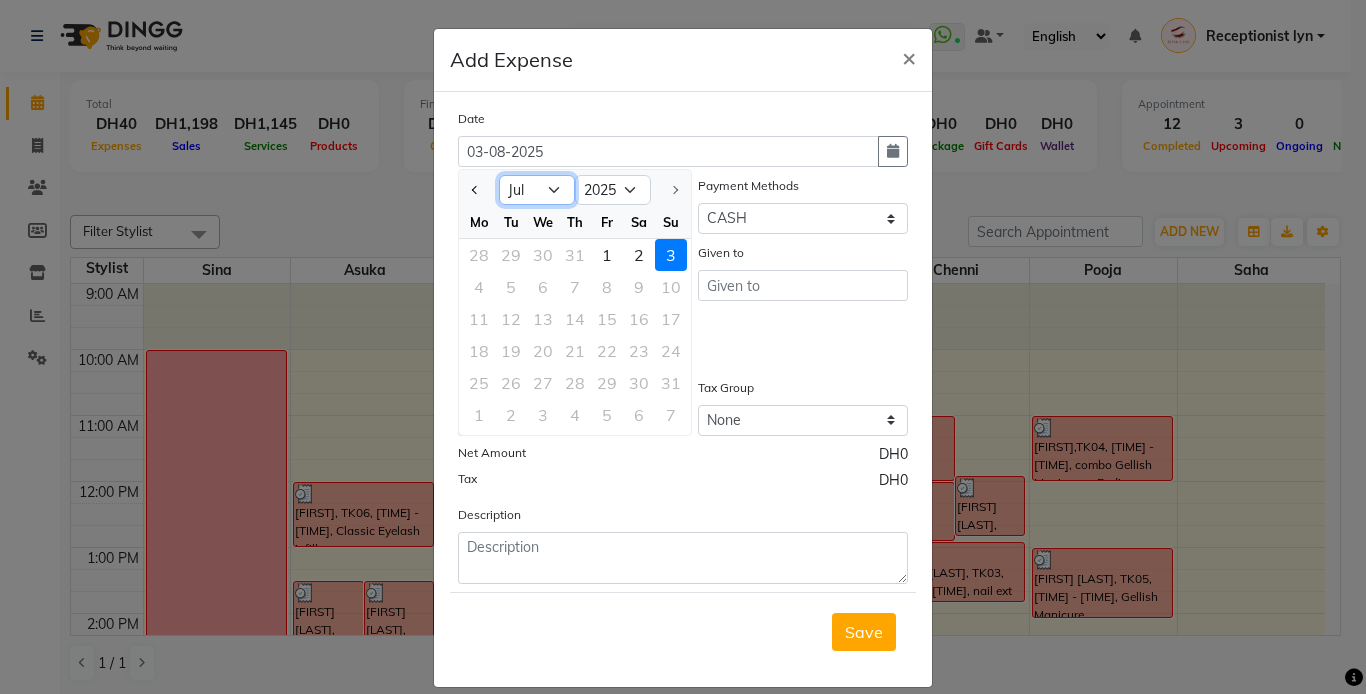click on "Jan Feb Mar Apr May Jun Jul Aug" 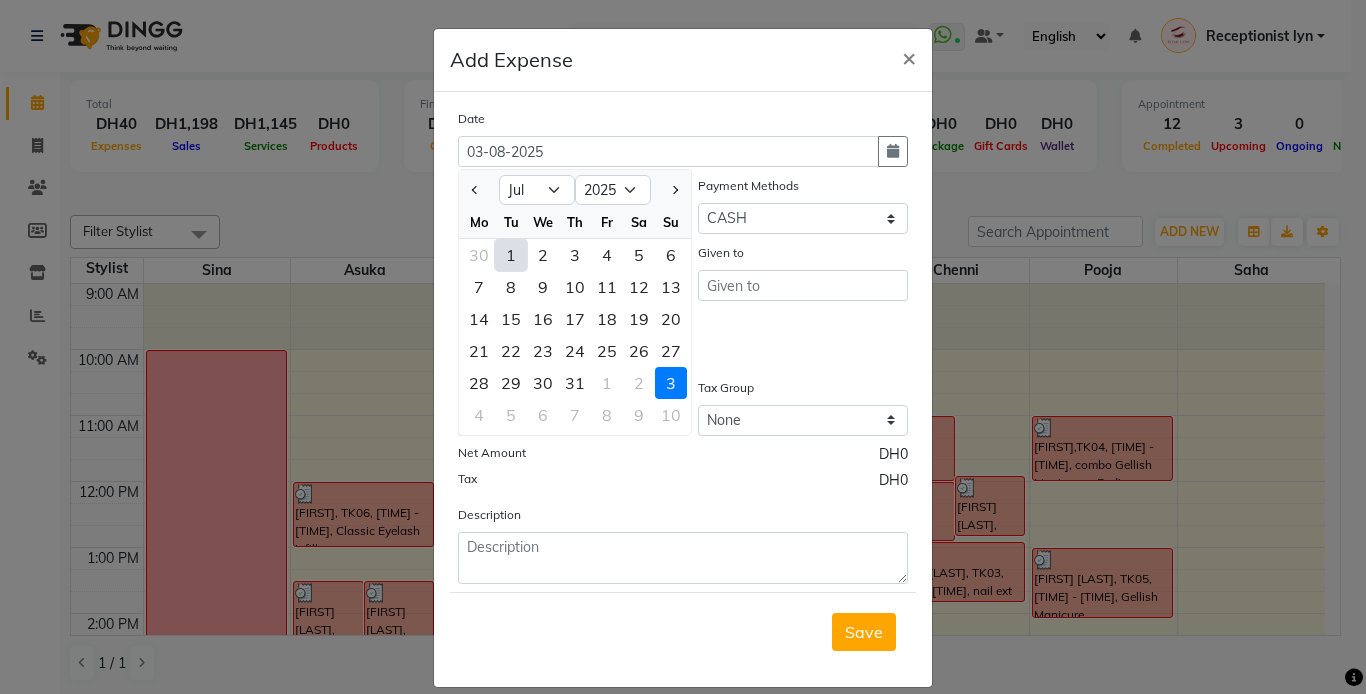 click on "18" 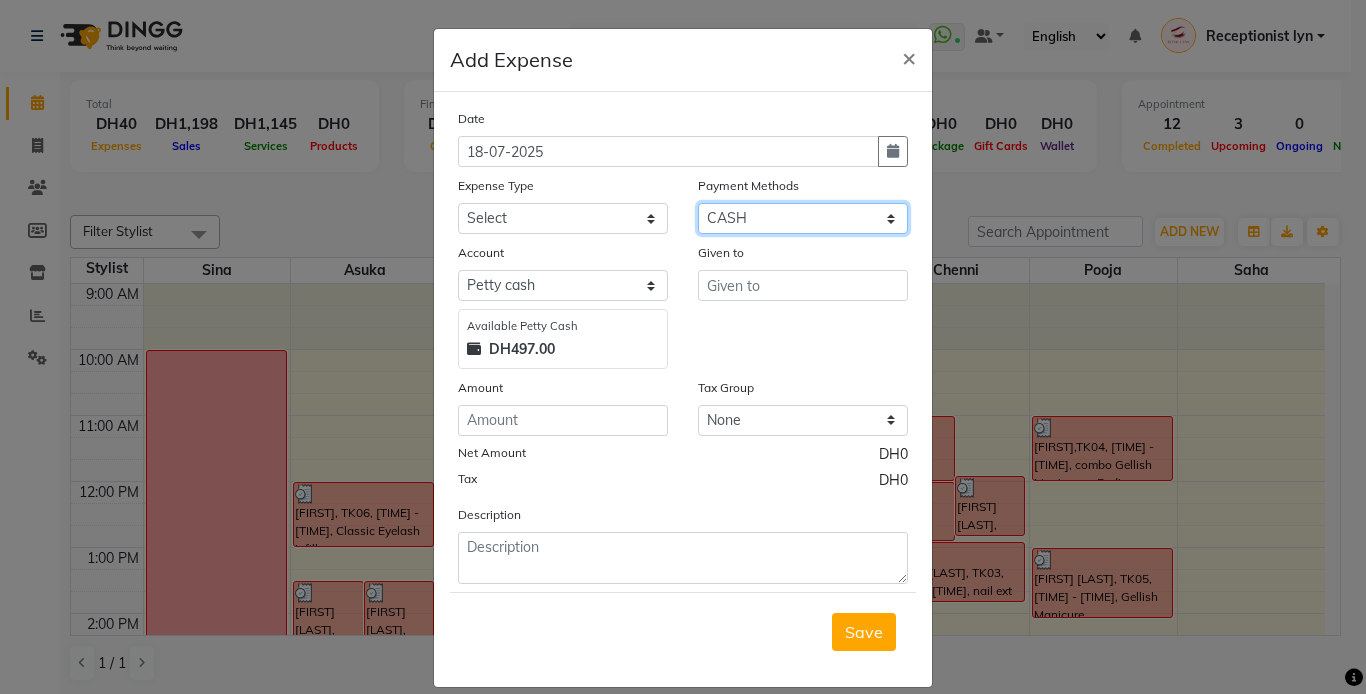 click on "Select Gift Card Master Card ONLINE Visa Card CASH Package Cheque Prepaid Voucher" 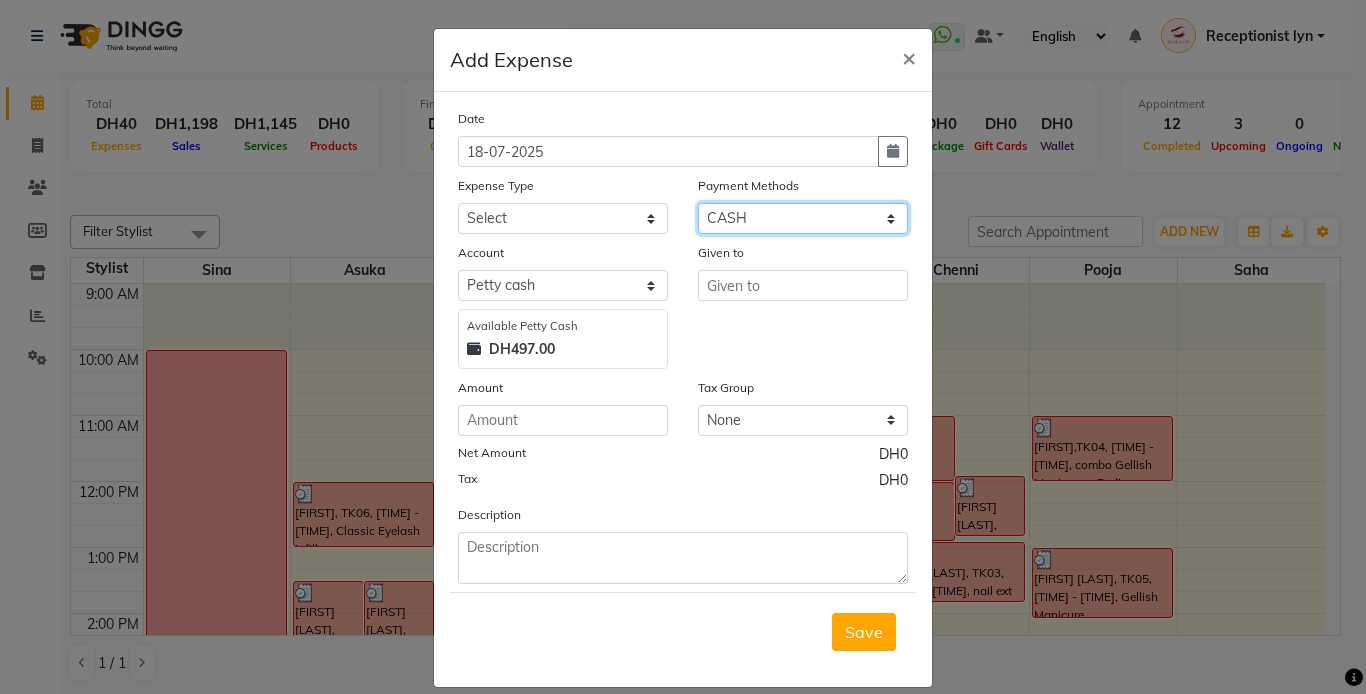 select on "19" 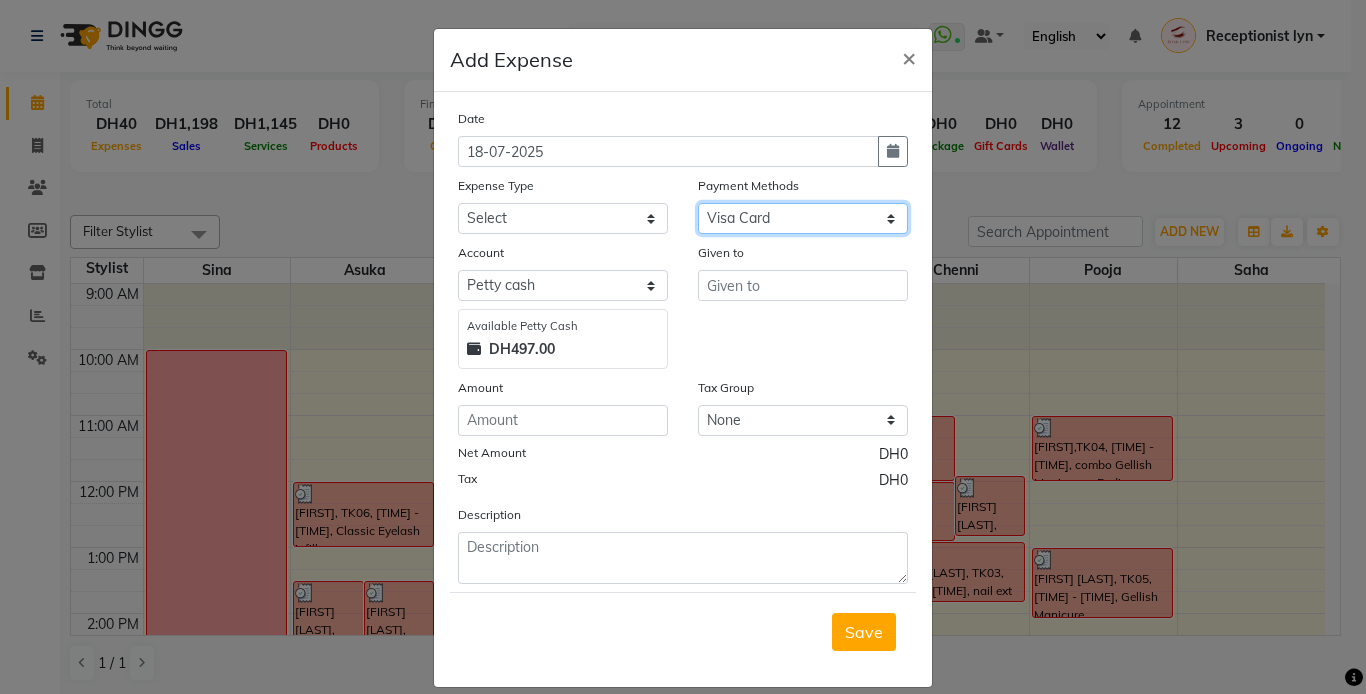 click on "Select Gift Card Master Card ONLINE Visa Card CASH Package Cheque Prepaid Voucher" 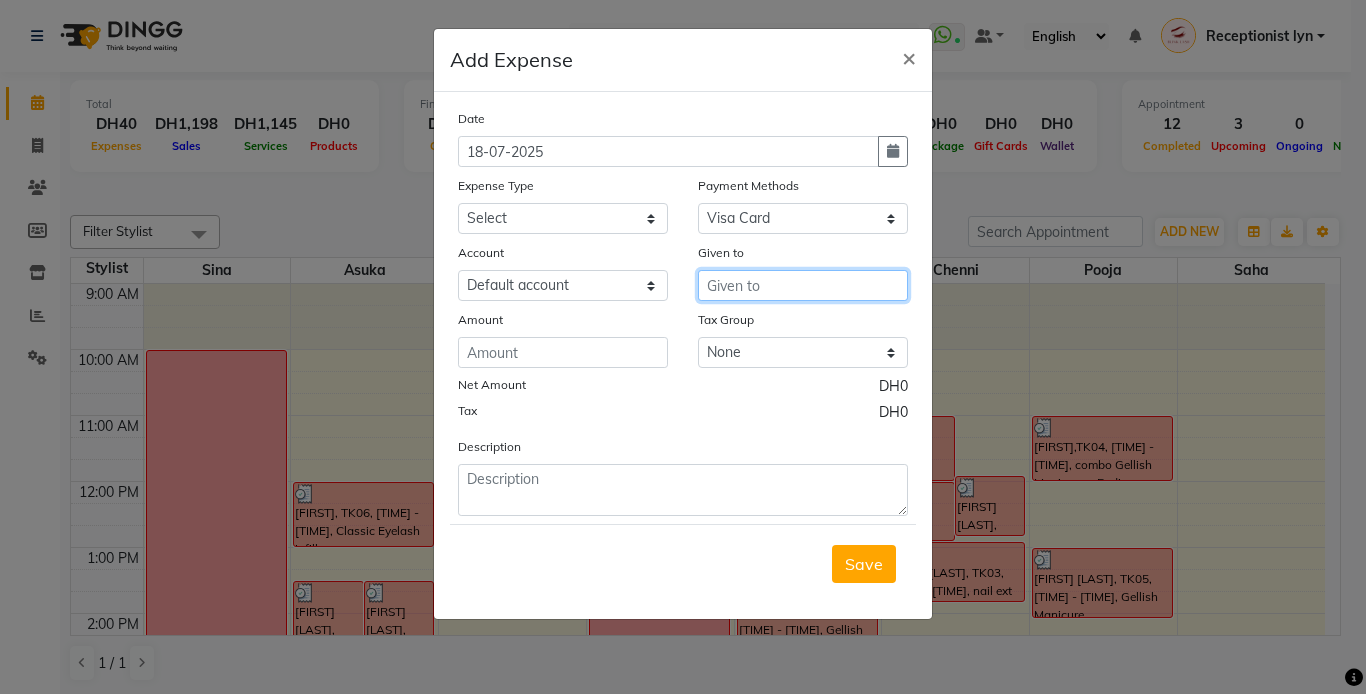 click at bounding box center (803, 285) 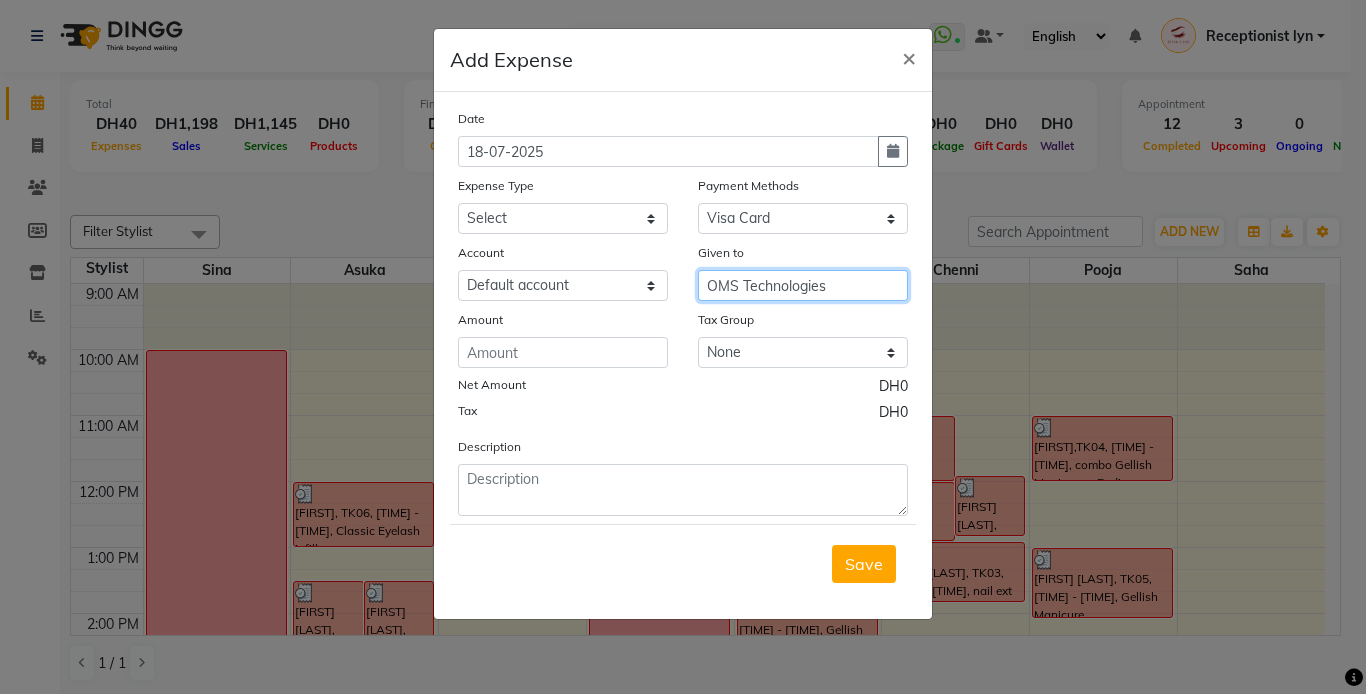 type on "OMS Technologies" 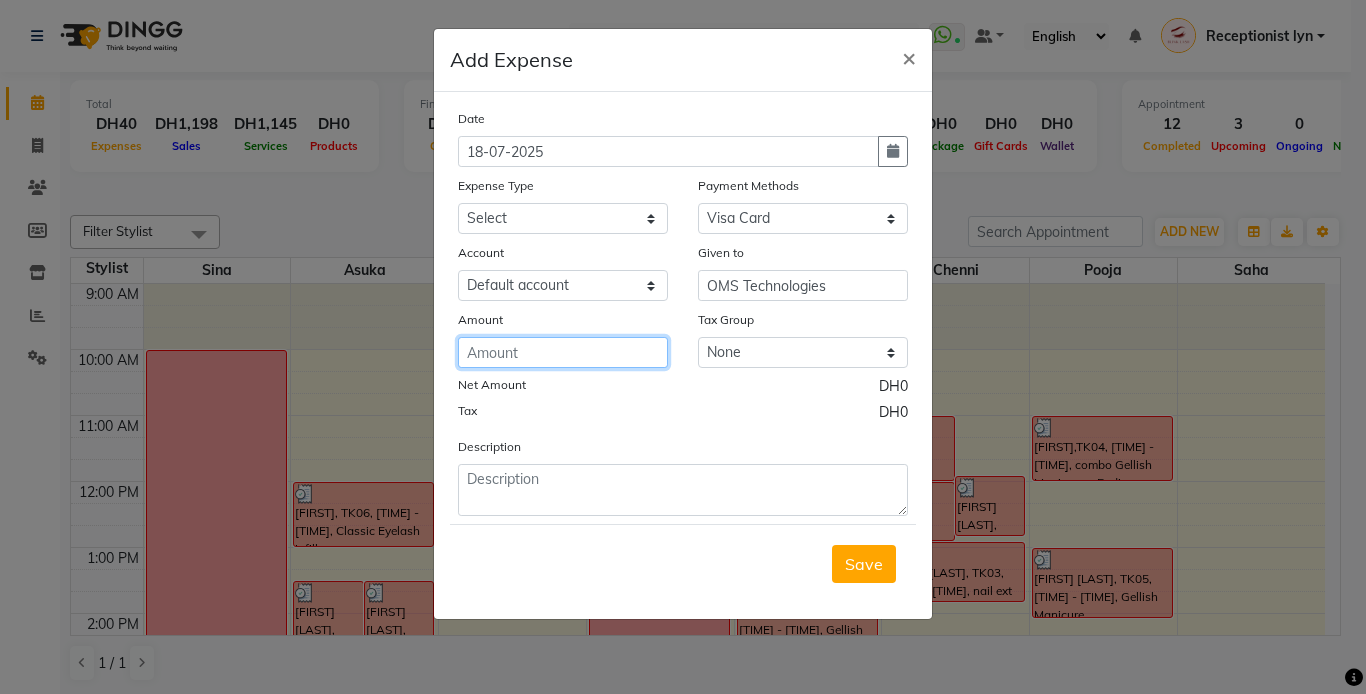 click 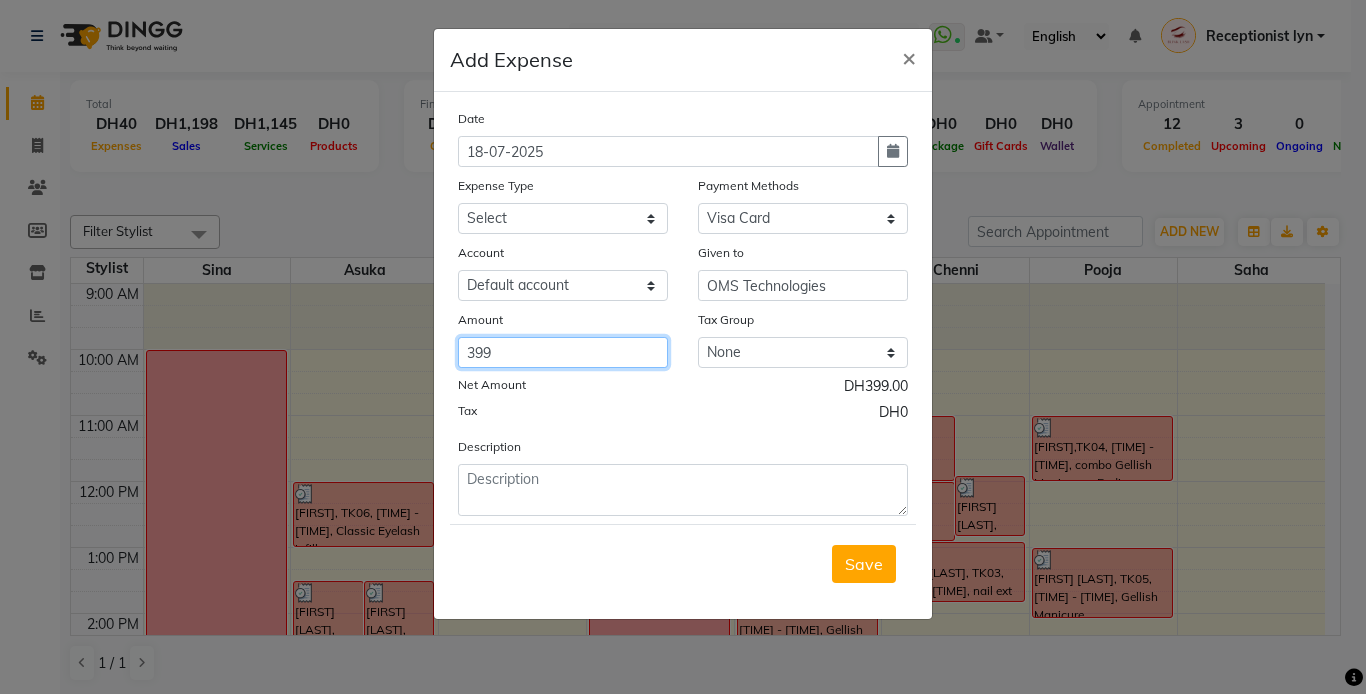 type on "399" 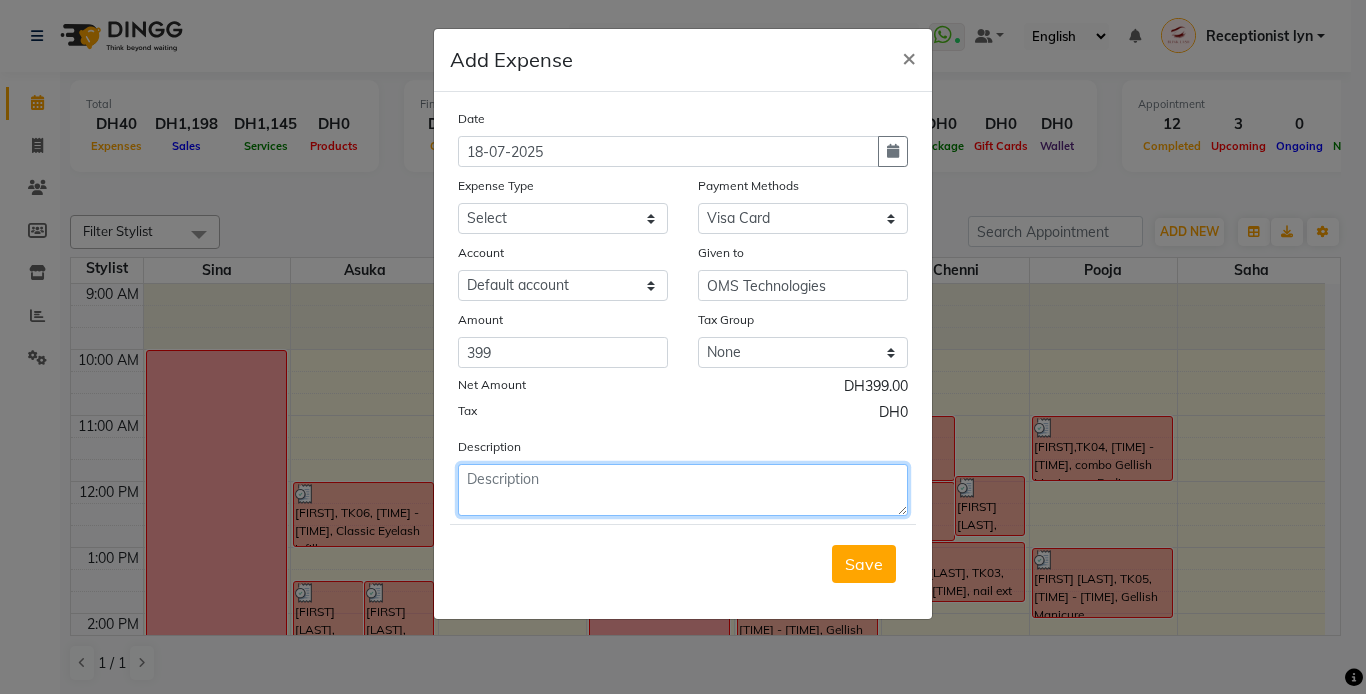 click 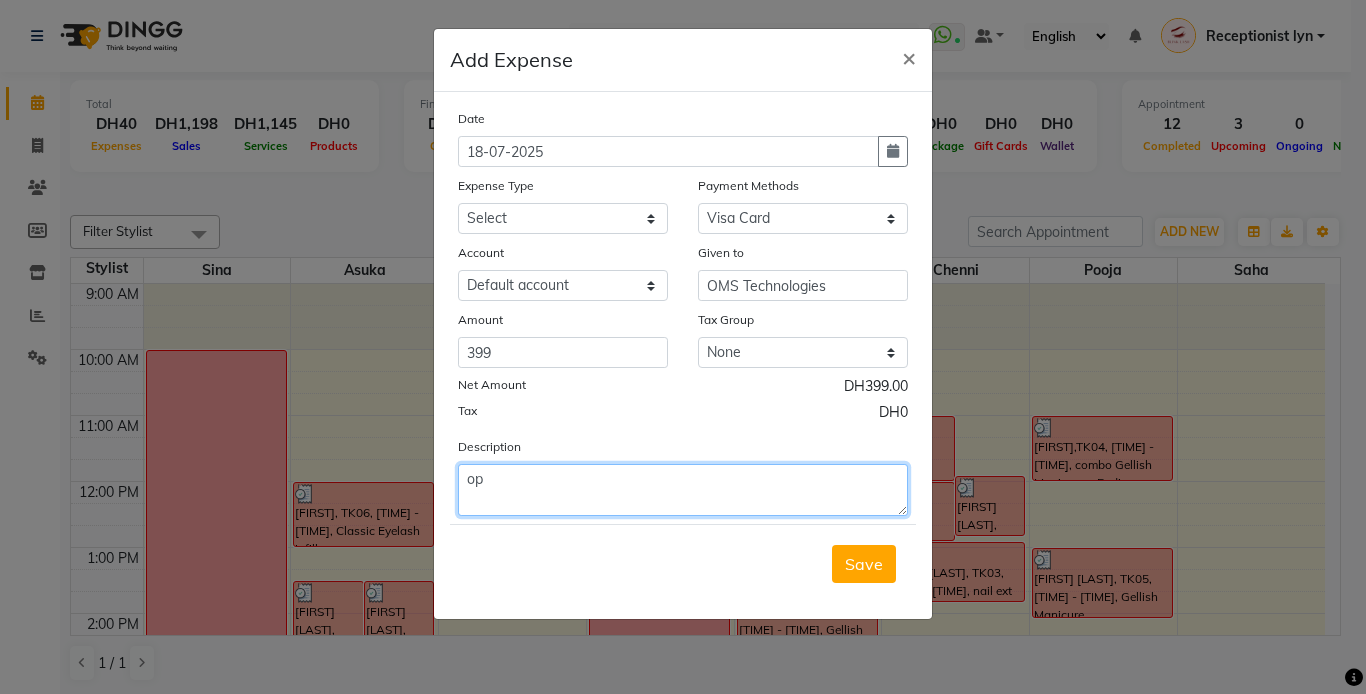 type on "o" 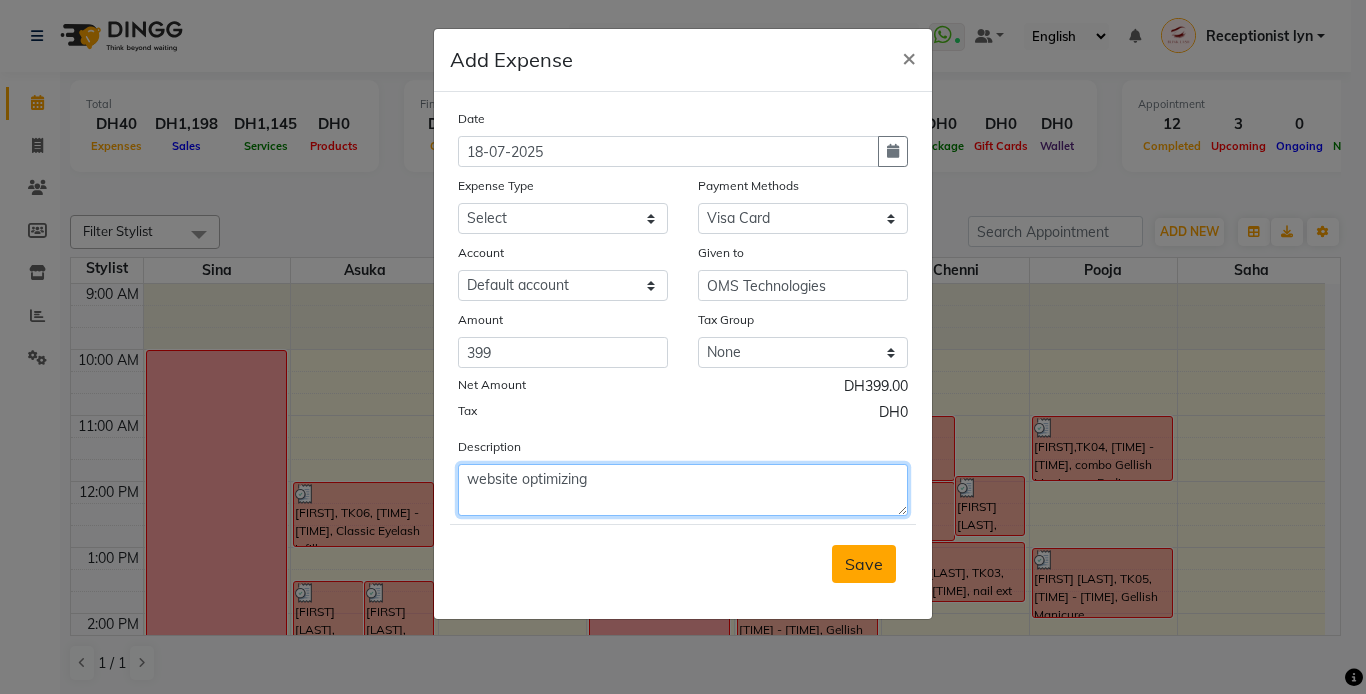 type on "website optimizing" 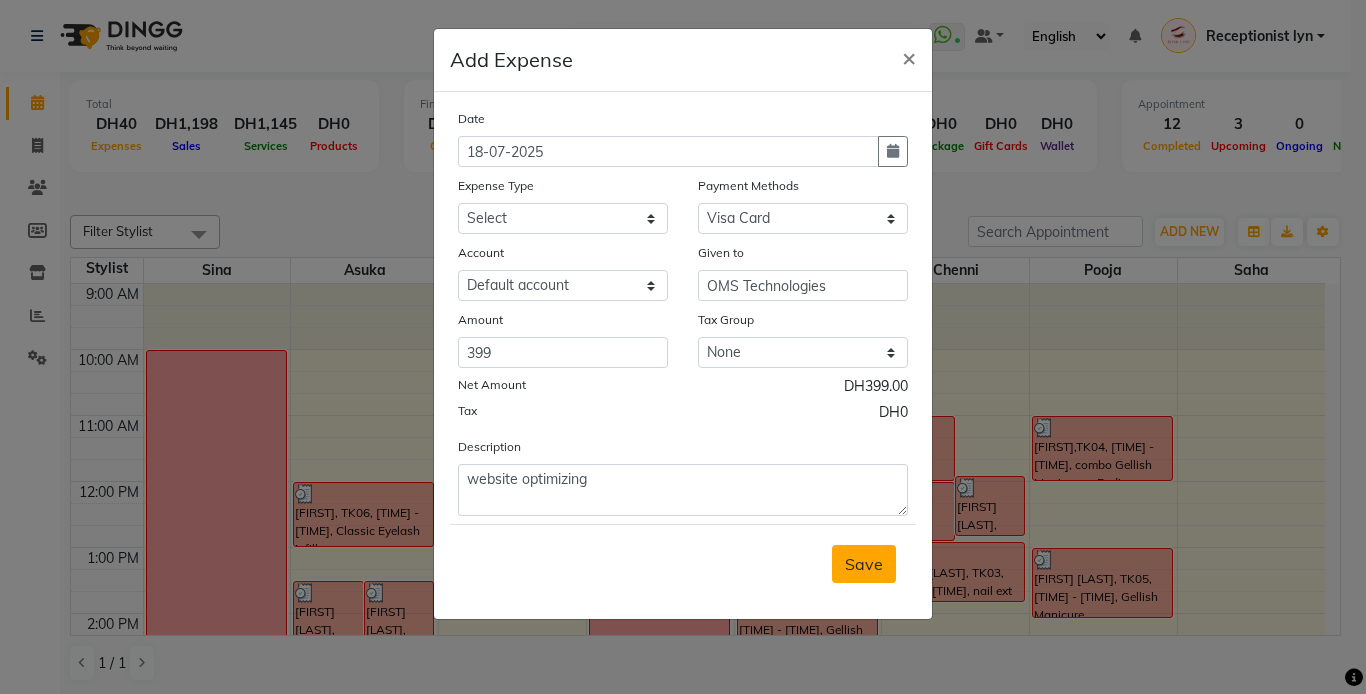 click on "Save" at bounding box center [864, 564] 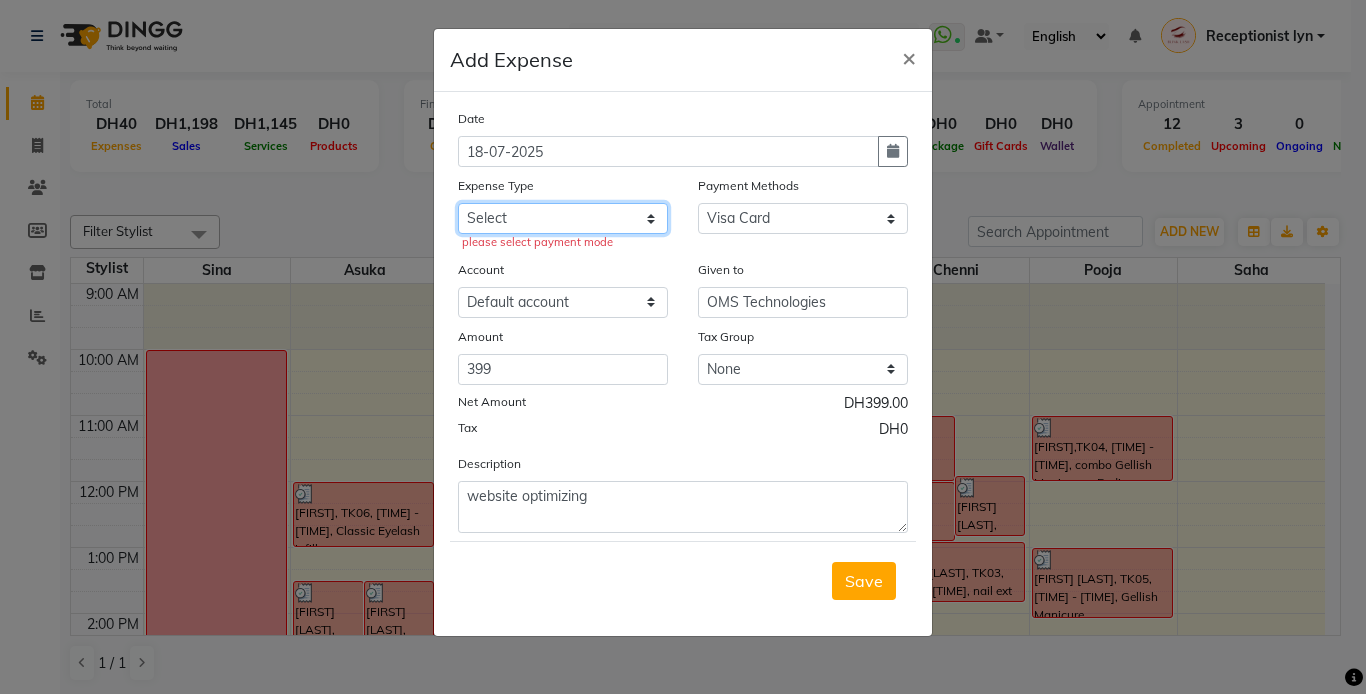 click on "Select ACCOMODATIONS RENT Advance Salary Bank charges carlift Car maintenance  Cash transfer to bank Cash transfer to hub Client Snacks Equipment Fuel Govt fee GROCERY STOCKS Incentive Insurance International purchase INTERNET LICENSE EXPENSES Maintenance Marketing Miscellaneous PRODUCTS Quickbook Refund Rent Salary shop renovation Staff Snacks staff tips Suppliers SUPPLIES Taxi Tips Utilities VISA EXPENSES Water WPS CHARGE" 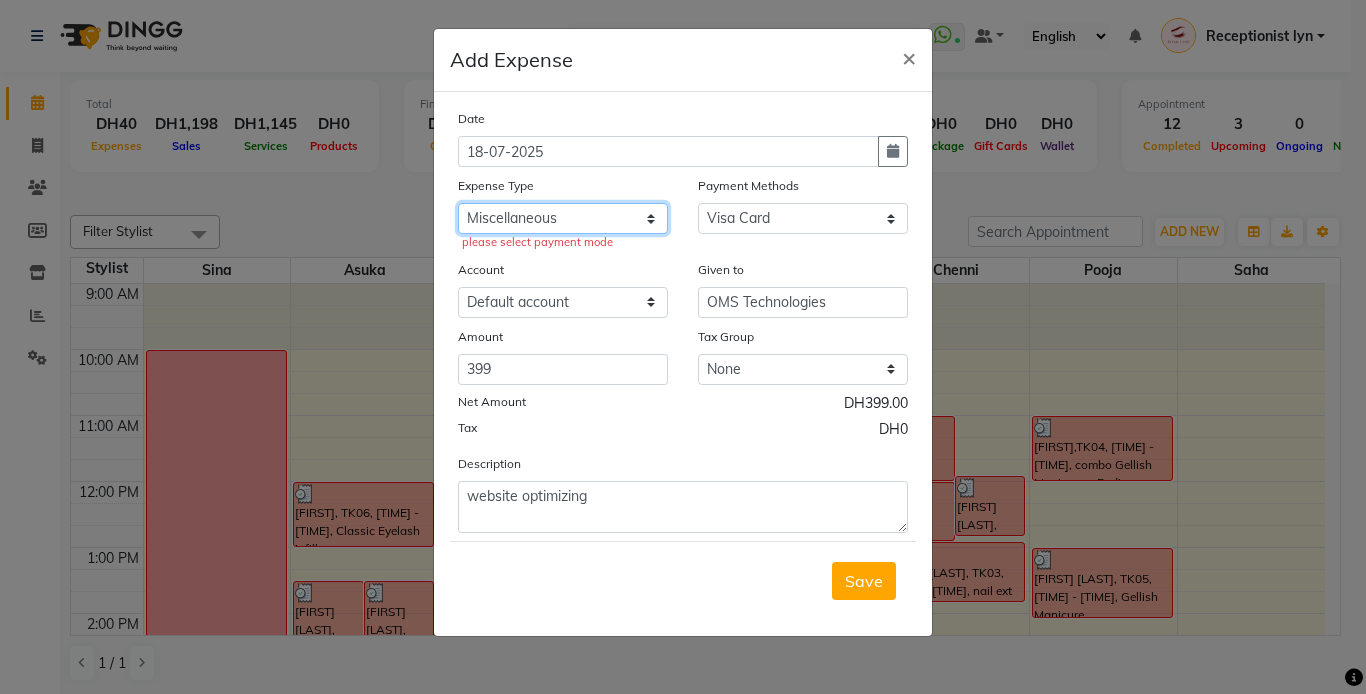 click on "Select ACCOMODATIONS RENT Advance Salary Bank charges carlift Car maintenance  Cash transfer to bank Cash transfer to hub Client Snacks Equipment Fuel Govt fee GROCERY STOCKS Incentive Insurance International purchase INTERNET LICENSE EXPENSES Maintenance Marketing Miscellaneous PRODUCTS Quickbook Refund Rent Salary shop renovation Staff Snacks staff tips Suppliers SUPPLIES Taxi Tips Utilities VISA EXPENSES Water WPS CHARGE" 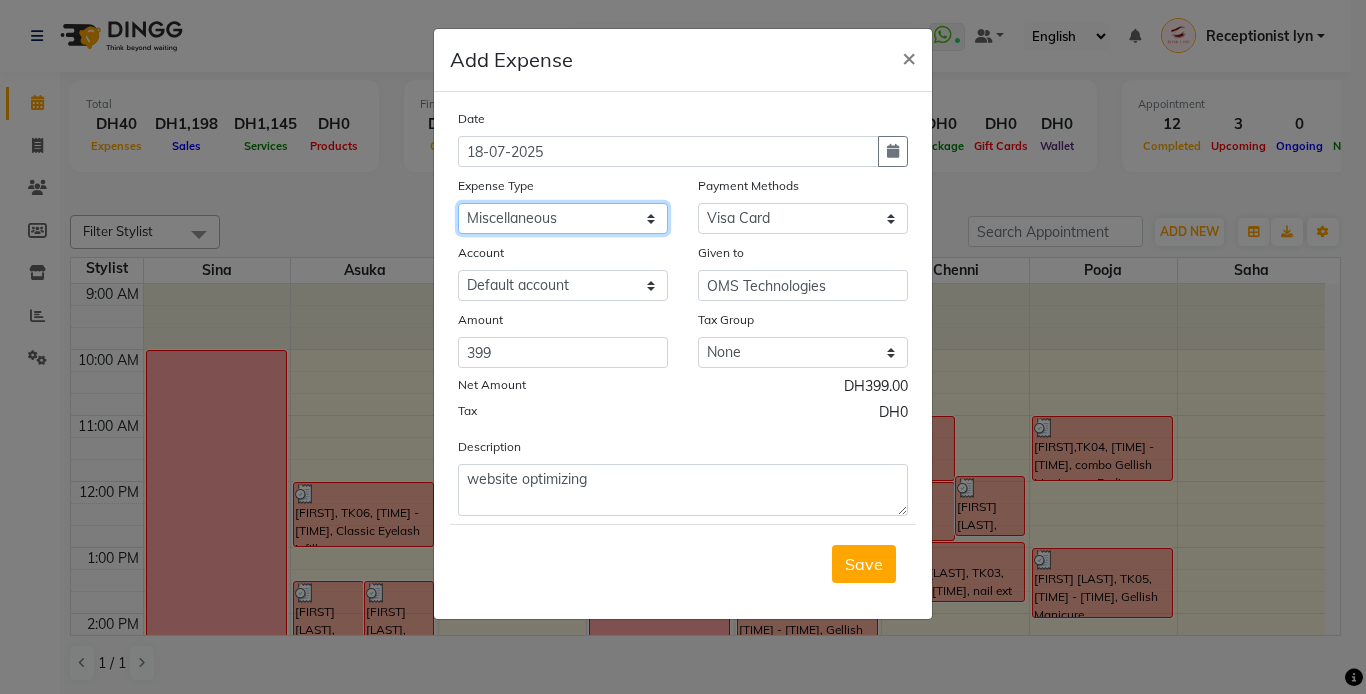 click on "Select ACCOMODATIONS RENT Advance Salary Bank charges carlift Car maintenance  Cash transfer to bank Cash transfer to hub Client Snacks Equipment Fuel Govt fee GROCERY STOCKS Incentive Insurance International purchase INTERNET LICENSE EXPENSES Maintenance Marketing Miscellaneous PRODUCTS Quickbook Refund Rent Salary shop renovation Staff Snacks staff tips Suppliers SUPPLIES Taxi Tips Utilities VISA EXPENSES Water WPS CHARGE" 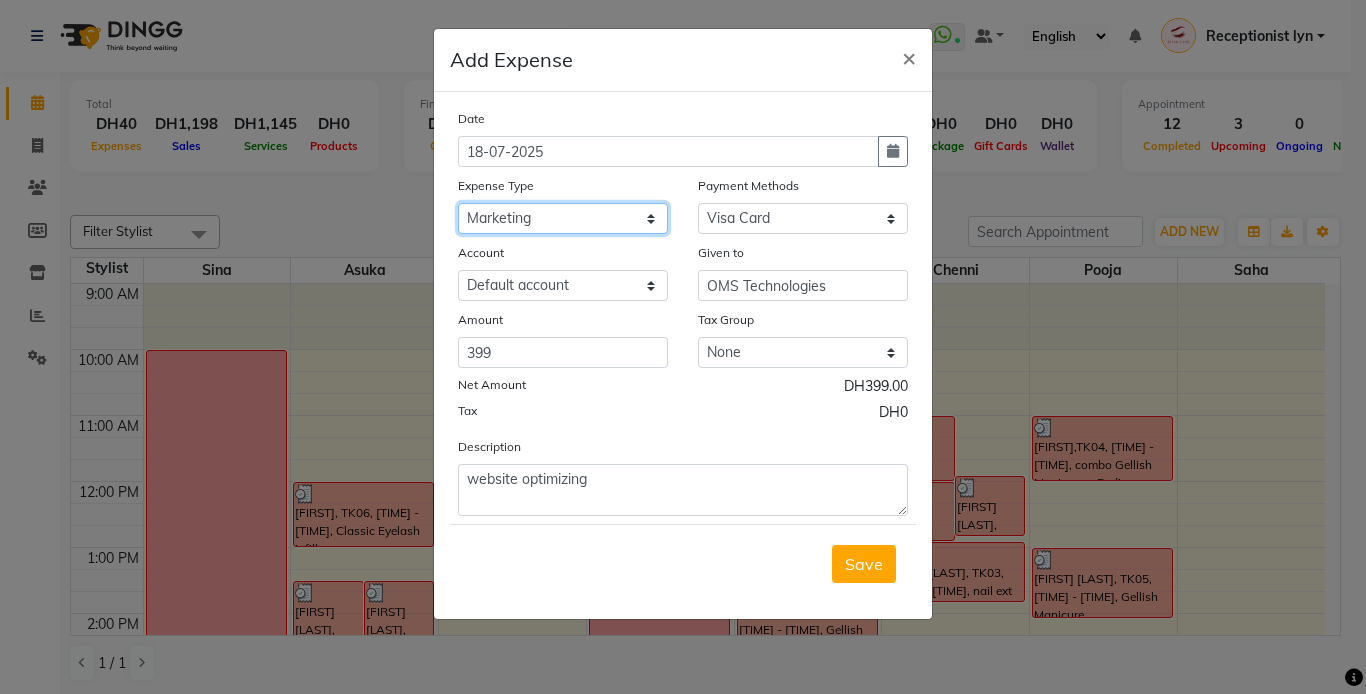 click on "Select ACCOMODATIONS RENT Advance Salary Bank charges carlift Car maintenance  Cash transfer to bank Cash transfer to hub Client Snacks Equipment Fuel Govt fee GROCERY STOCKS Incentive Insurance International purchase INTERNET LICENSE EXPENSES Maintenance Marketing Miscellaneous PRODUCTS Quickbook Refund Rent Salary shop renovation Staff Snacks staff tips Suppliers SUPPLIES Taxi Tips Utilities VISA EXPENSES Water WPS CHARGE" 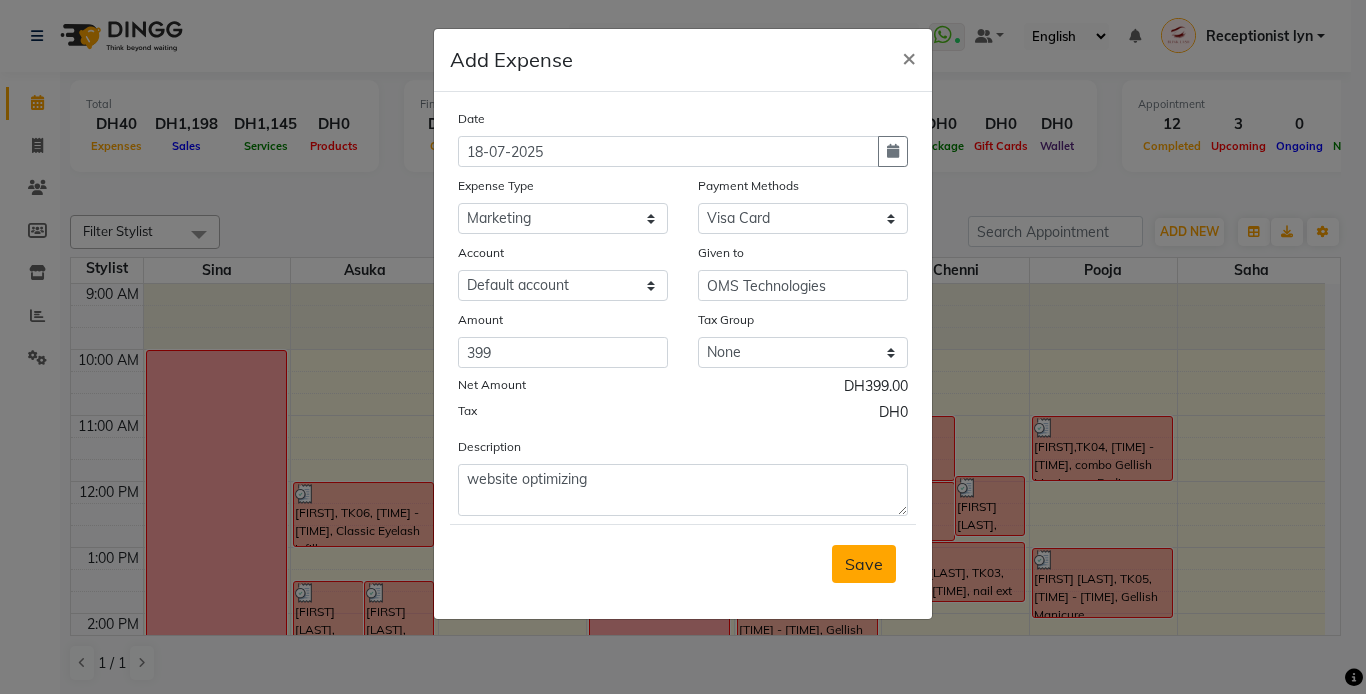 click on "Save" at bounding box center (864, 564) 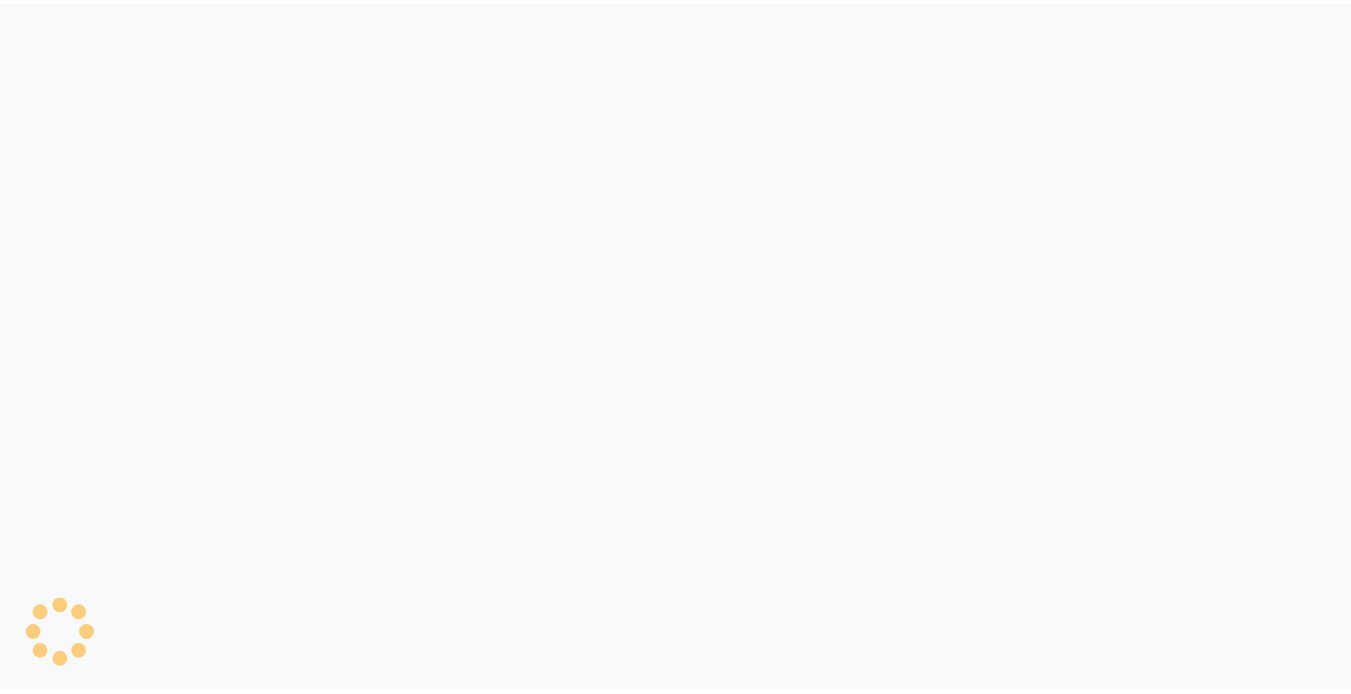 scroll, scrollTop: 0, scrollLeft: 0, axis: both 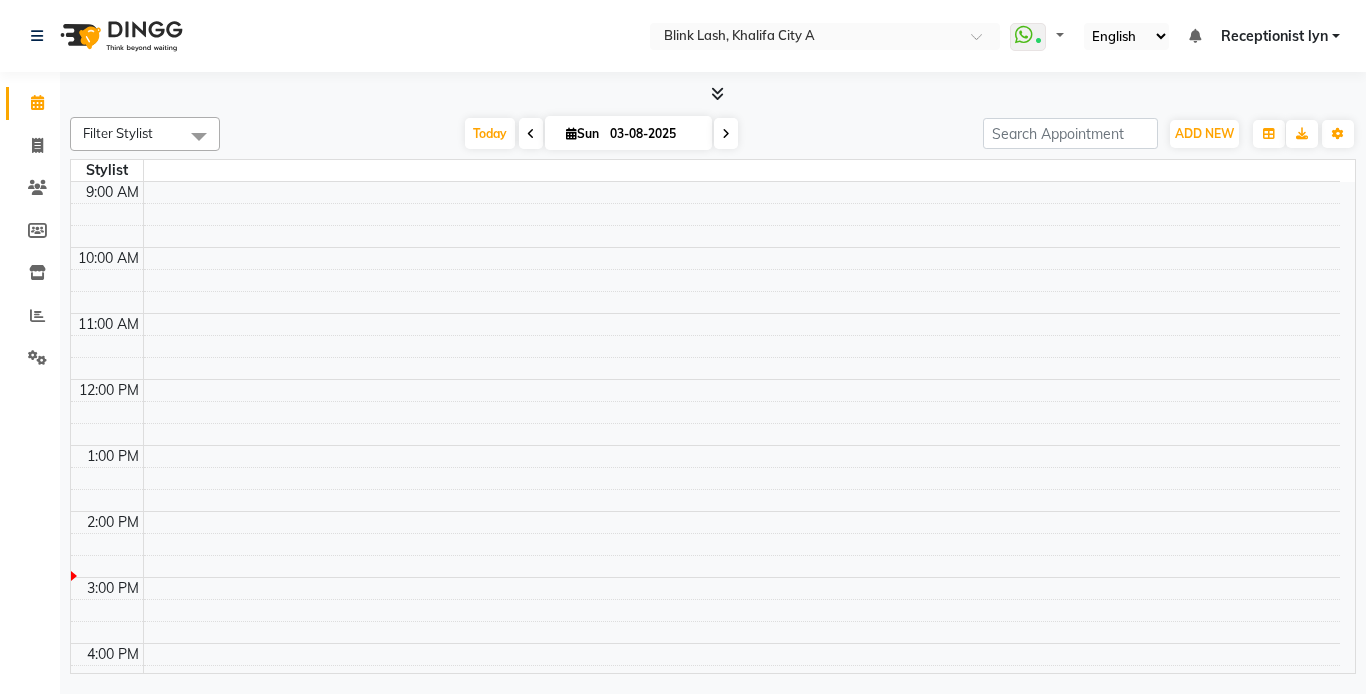 select on "en" 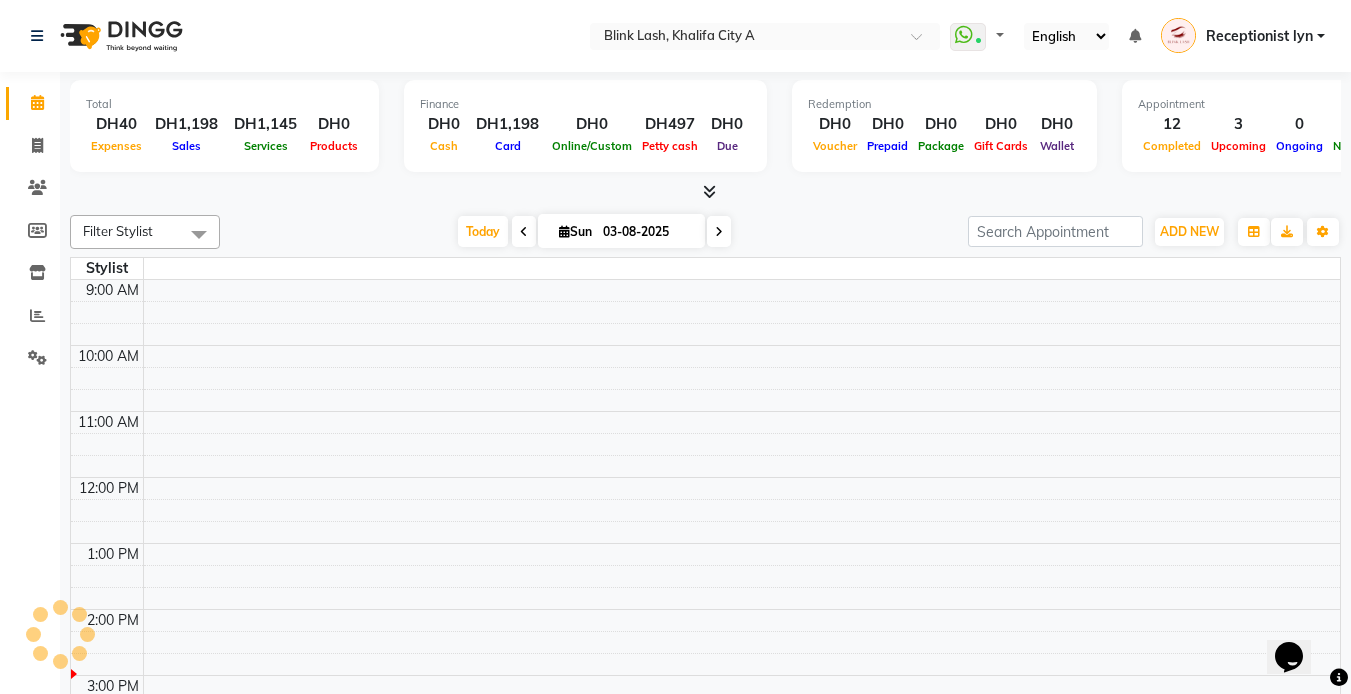 scroll, scrollTop: 0, scrollLeft: 0, axis: both 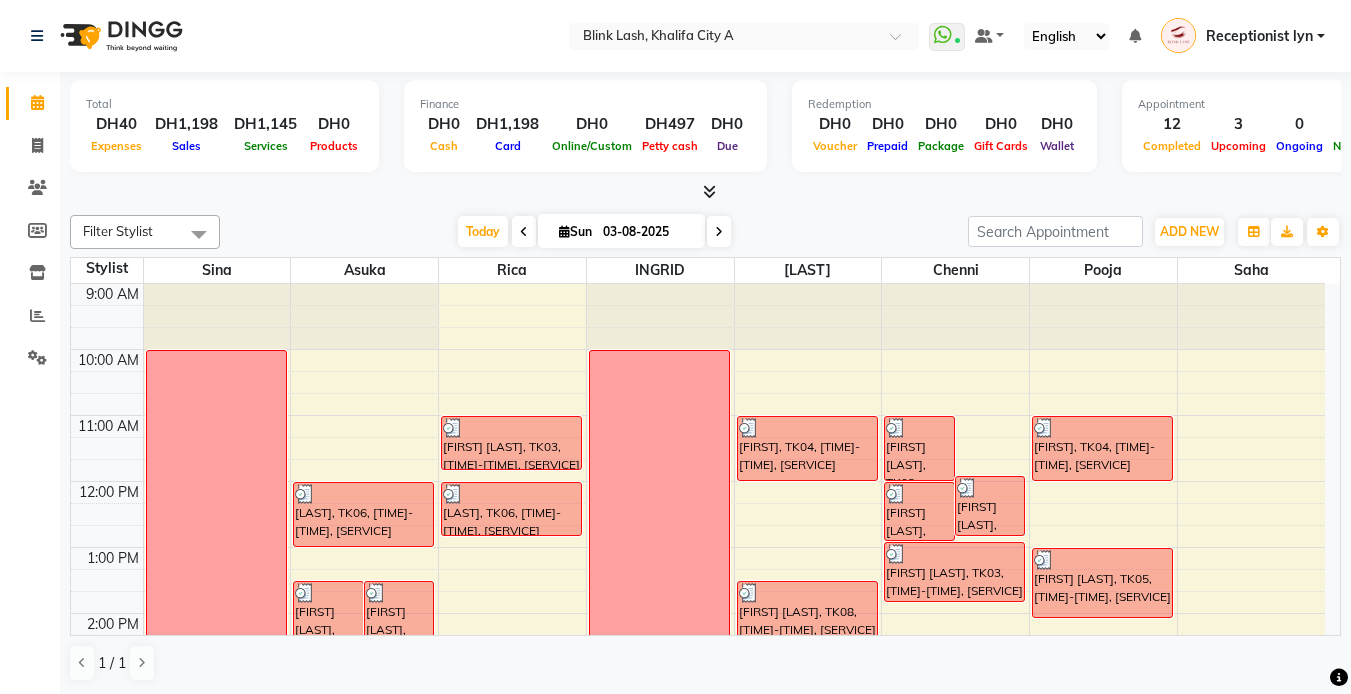click on "Total  DH40  Expenses DH1,198  Sales DH1,145  Services DH0  Products Finance  DH0  Cash DH1,198  Card DH0  Online/Custom DH497 Petty cash DH0 Due  Redemption  DH0 Voucher DH0 Prepaid DH0 Package DH0  Gift Cards DH0  Wallet  Appointment  12 Completed 3 Upcoming 0 Ongoing 0 No show  Other sales  DH0  Packages DH0  Memberships DH0  Vouchers DH0  Prepaids DH0  Gift Cards" at bounding box center [705, 137] 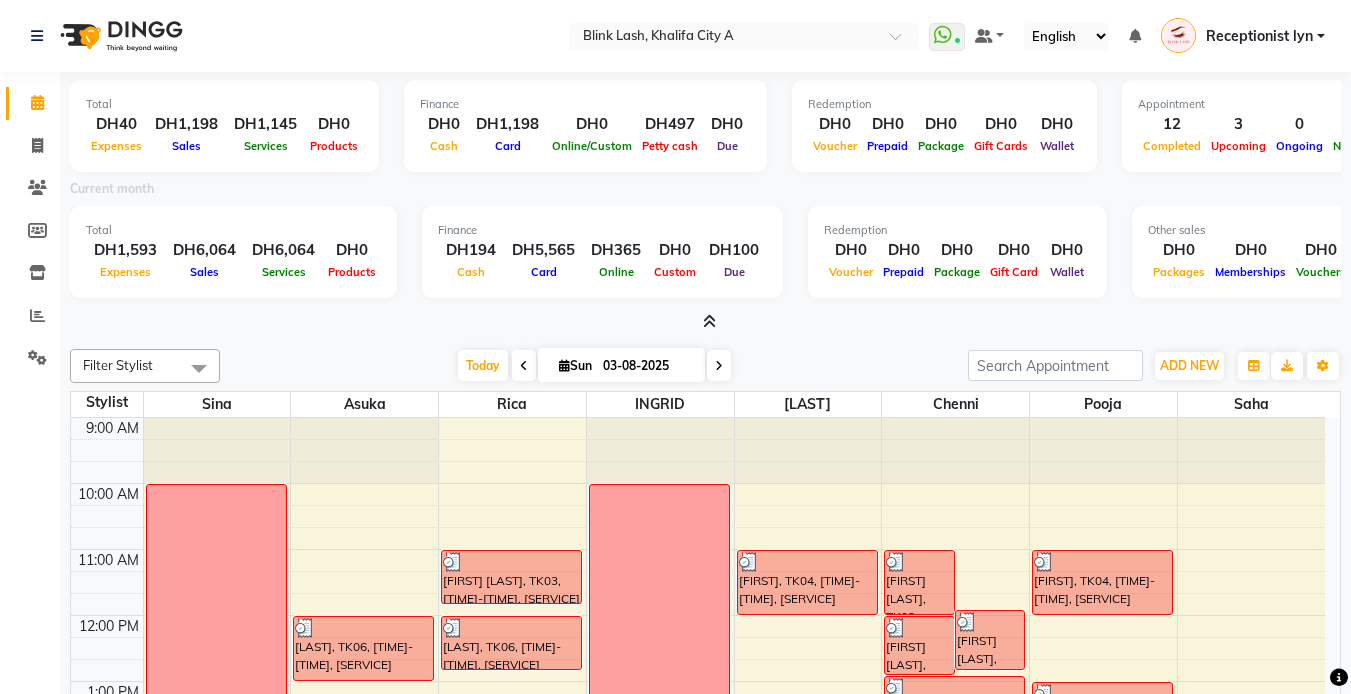 click at bounding box center [709, 321] 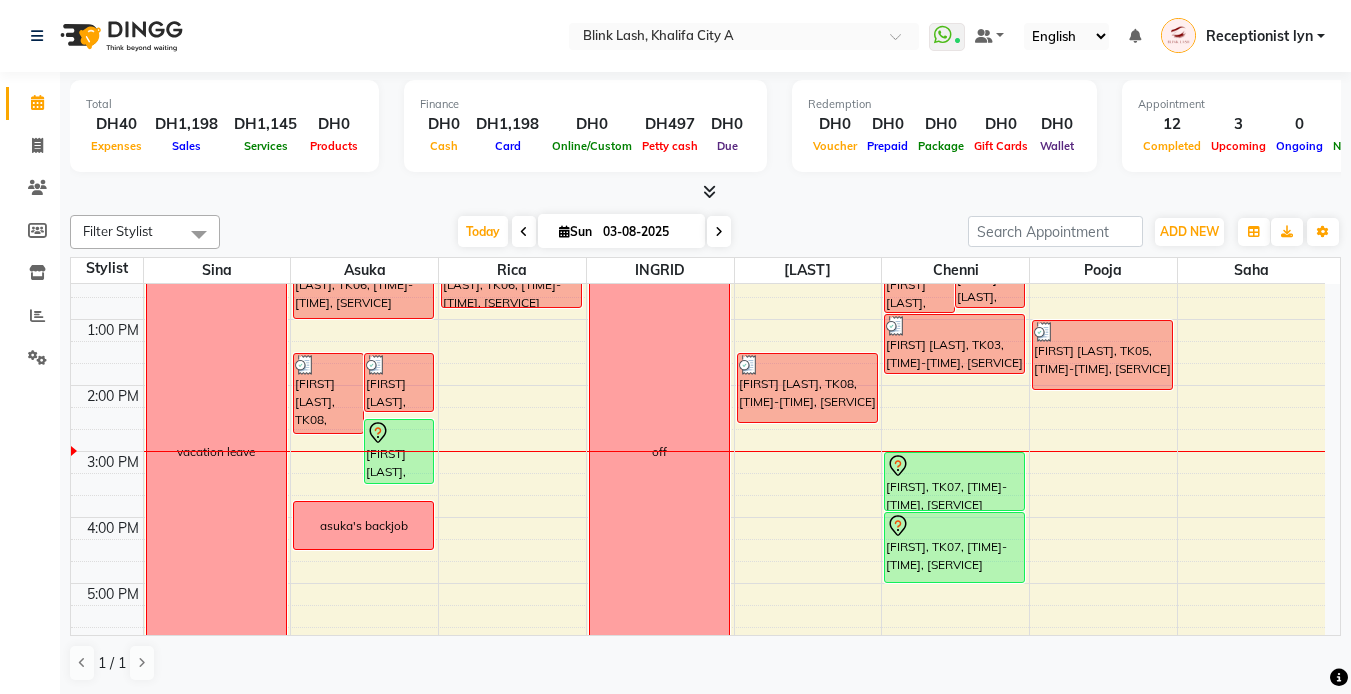scroll, scrollTop: 200, scrollLeft: 0, axis: vertical 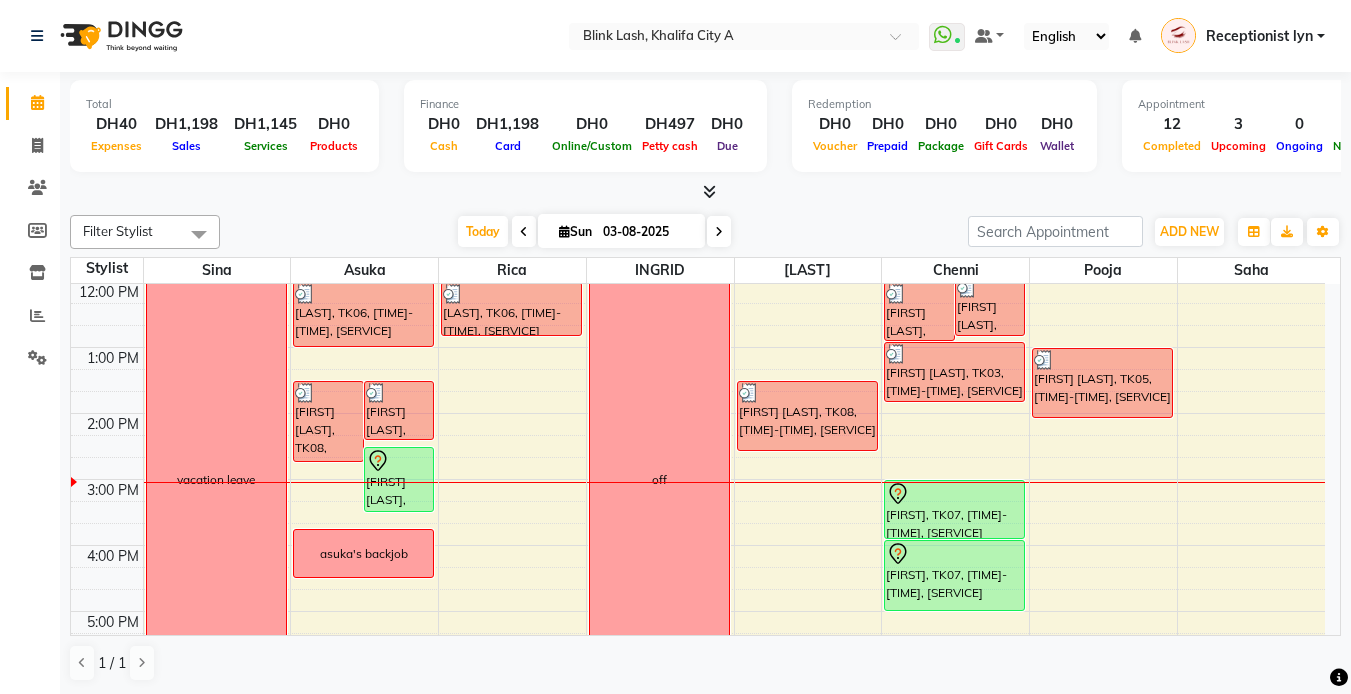 click at bounding box center (719, 231) 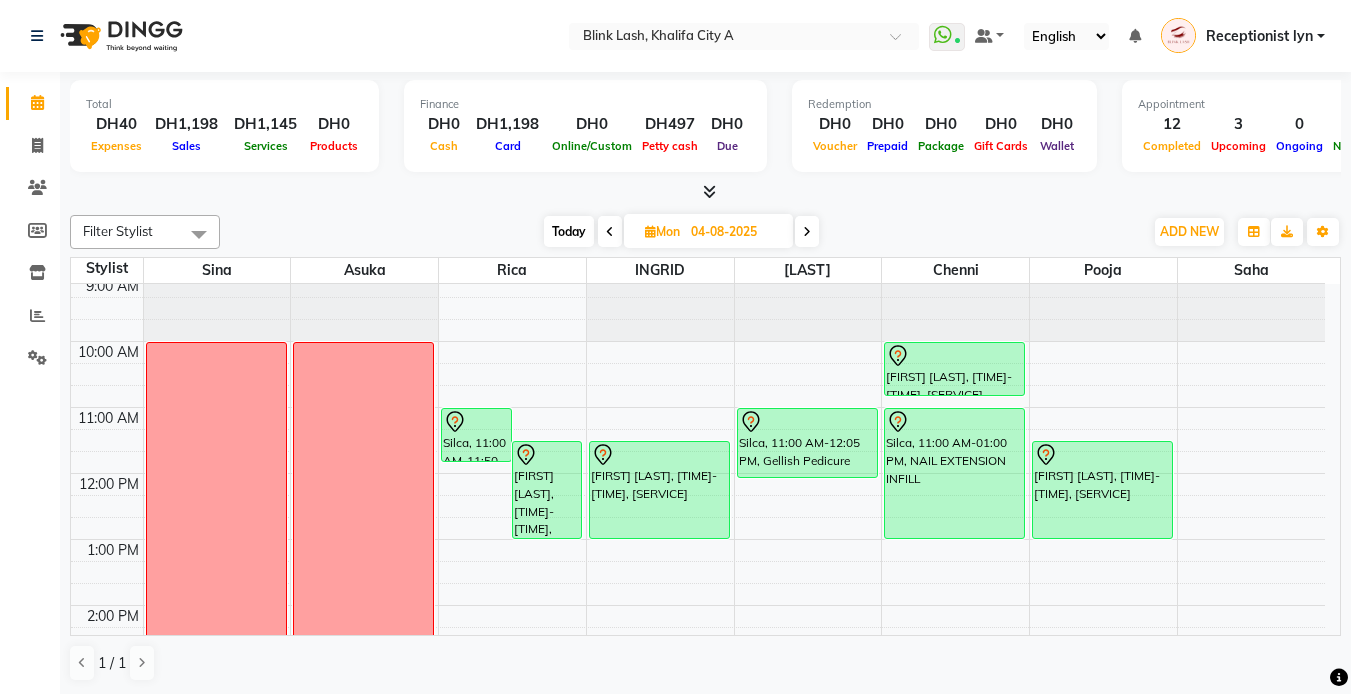 scroll, scrollTop: 0, scrollLeft: 0, axis: both 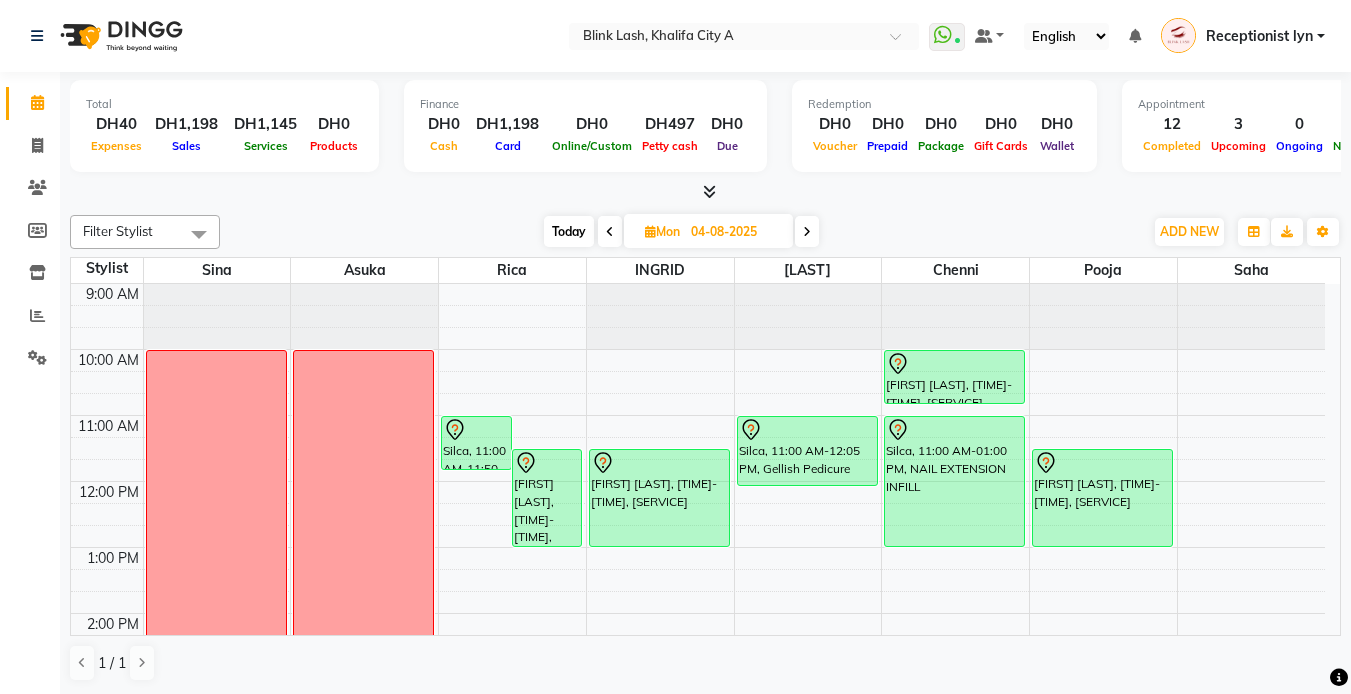 click on "Today" at bounding box center [569, 231] 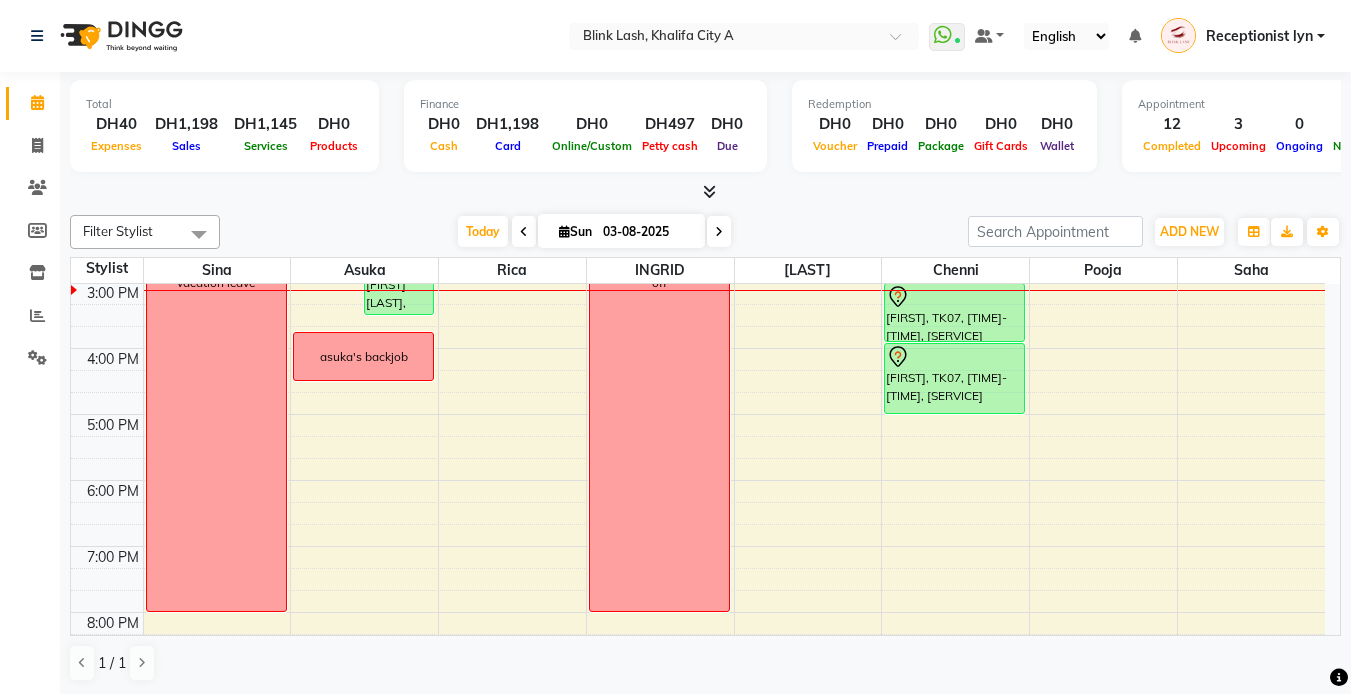 scroll, scrollTop: 97, scrollLeft: 0, axis: vertical 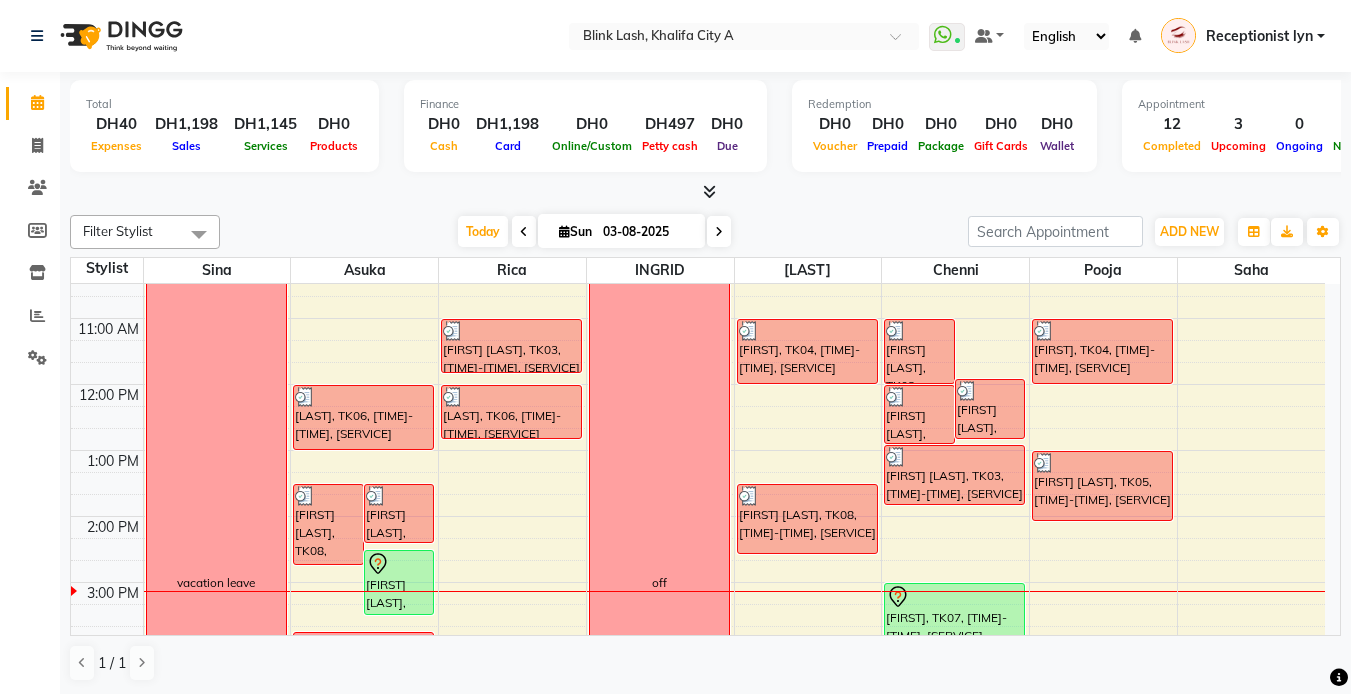 click at bounding box center (709, 191) 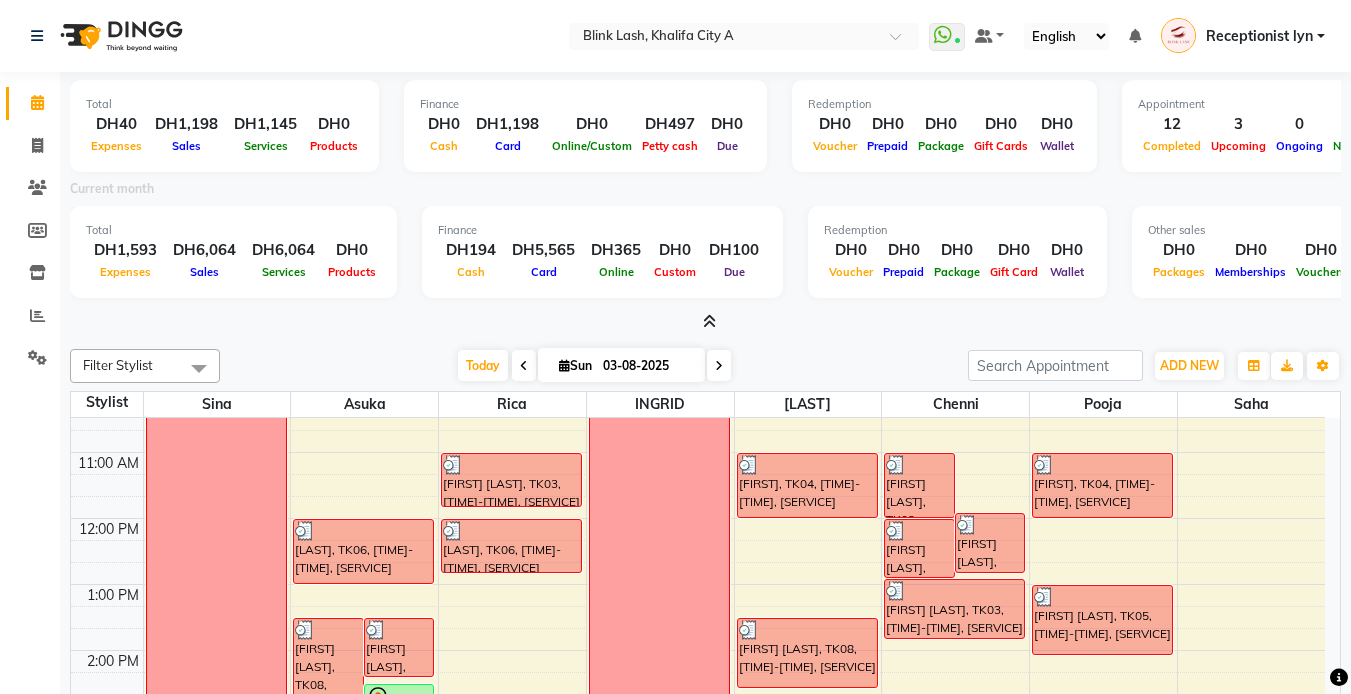 click at bounding box center (709, 321) 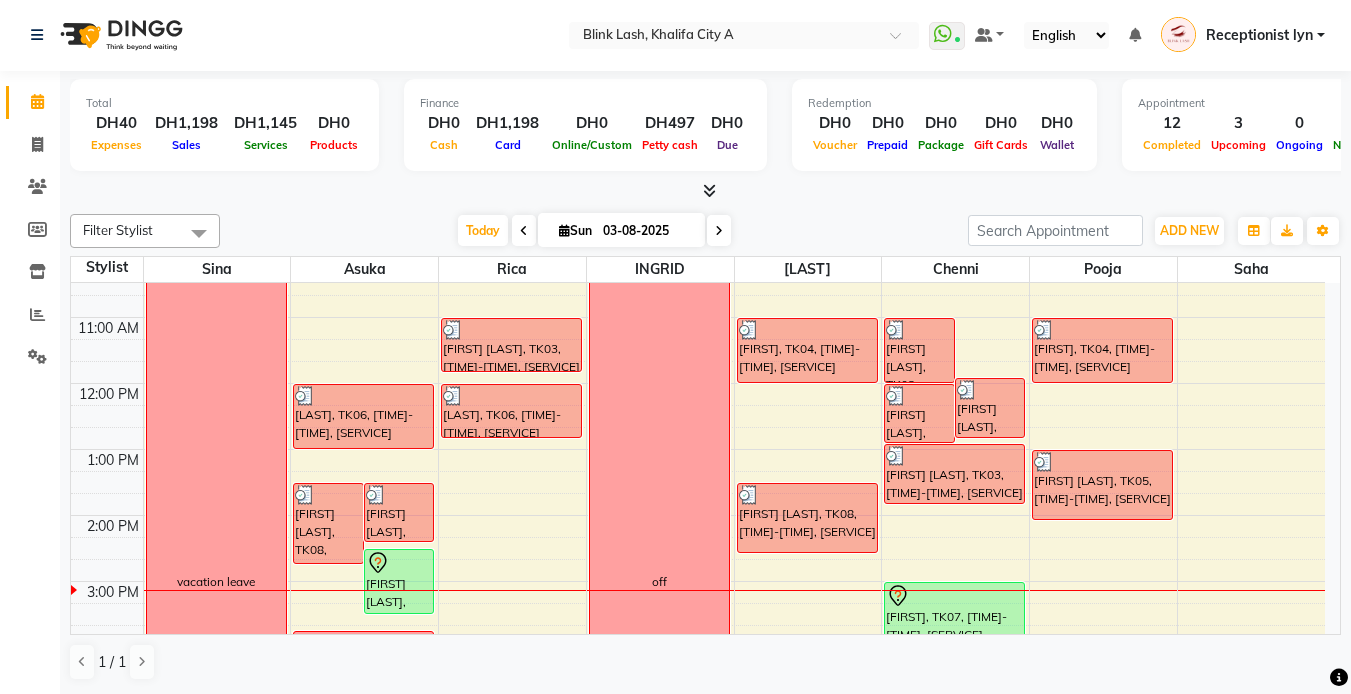 scroll, scrollTop: 0, scrollLeft: 0, axis: both 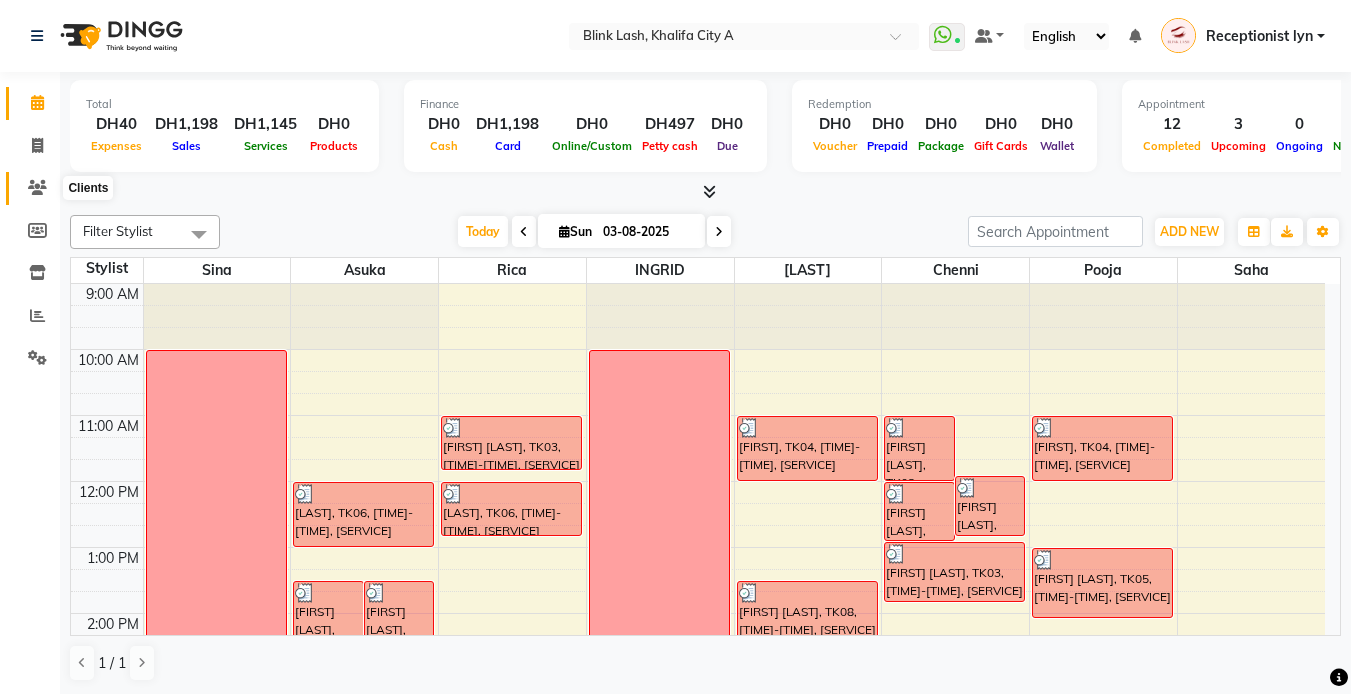 drag, startPoint x: 26, startPoint y: 183, endPoint x: 62, endPoint y: 188, distance: 36.345562 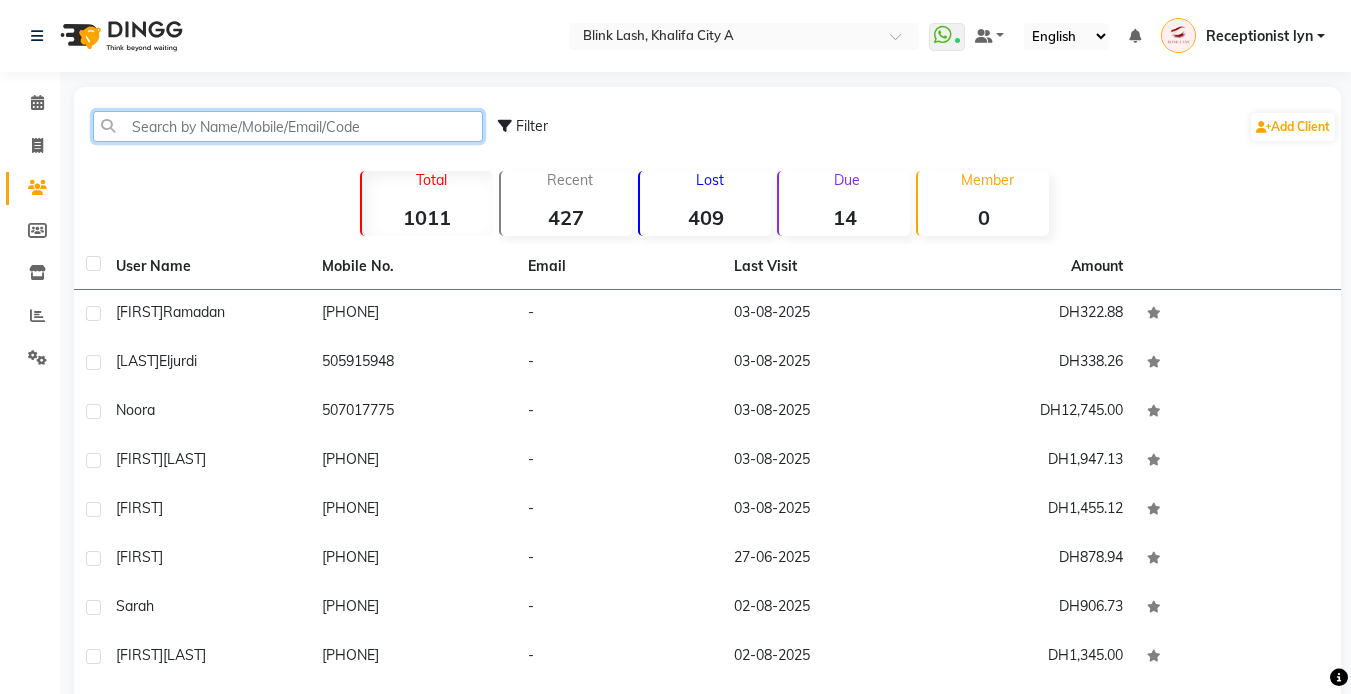 click 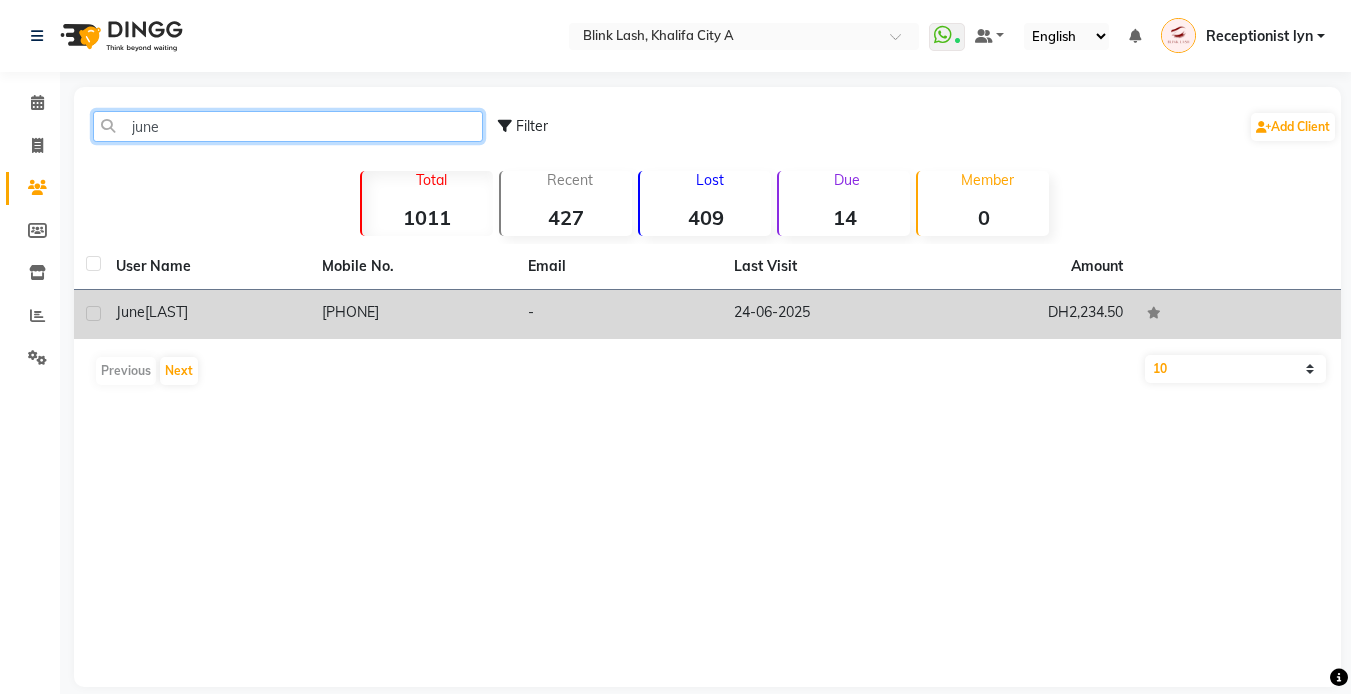 type on "june" 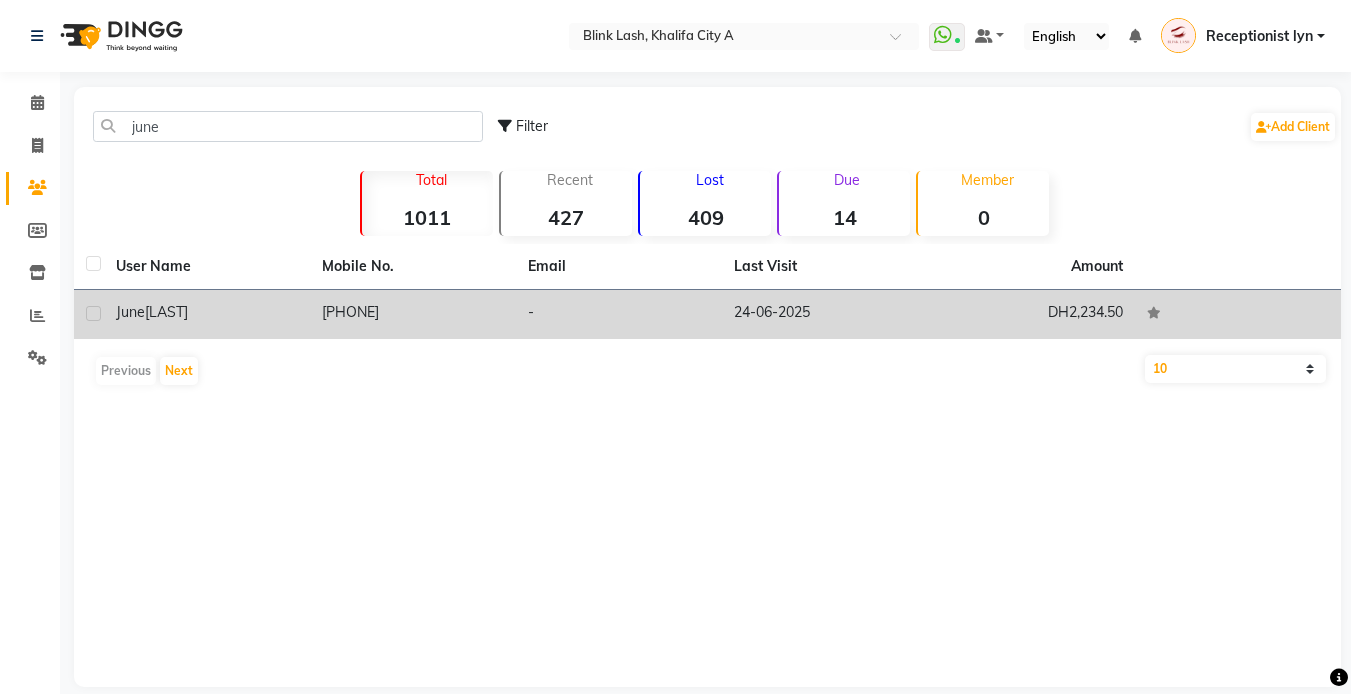 click on "June  Quinton" 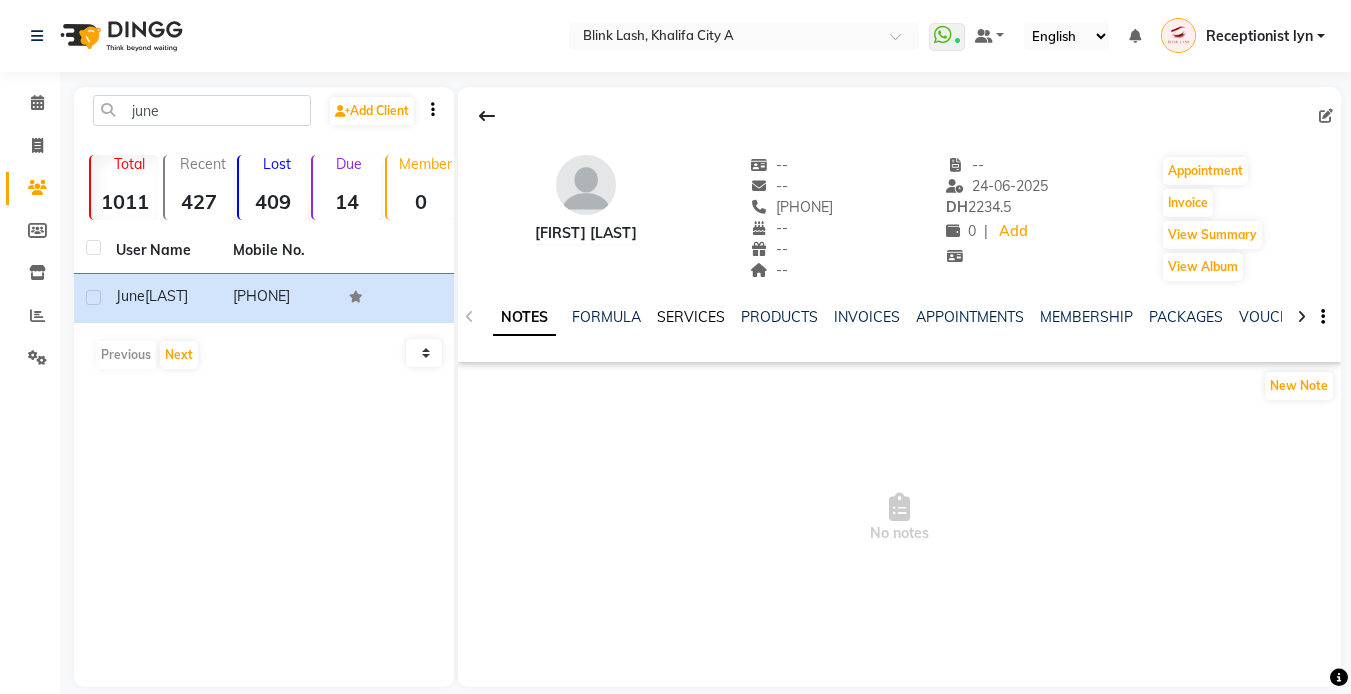 click on "SERVICES" 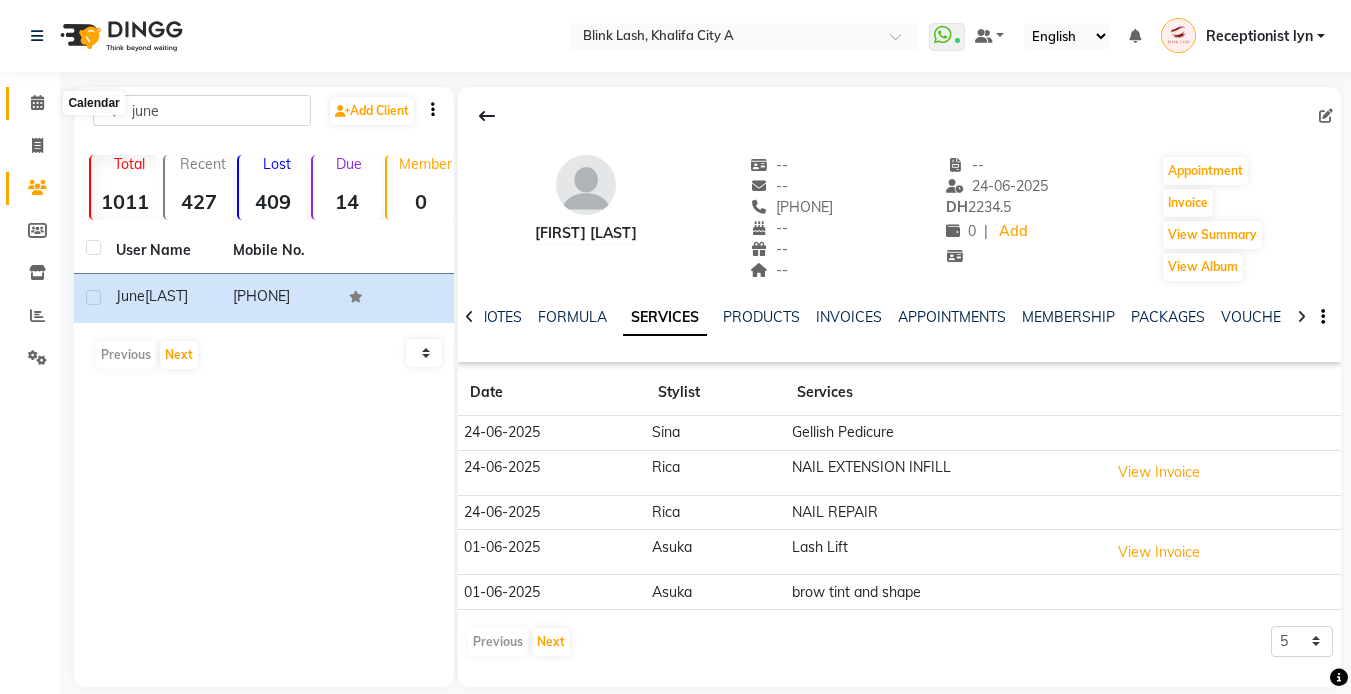 click 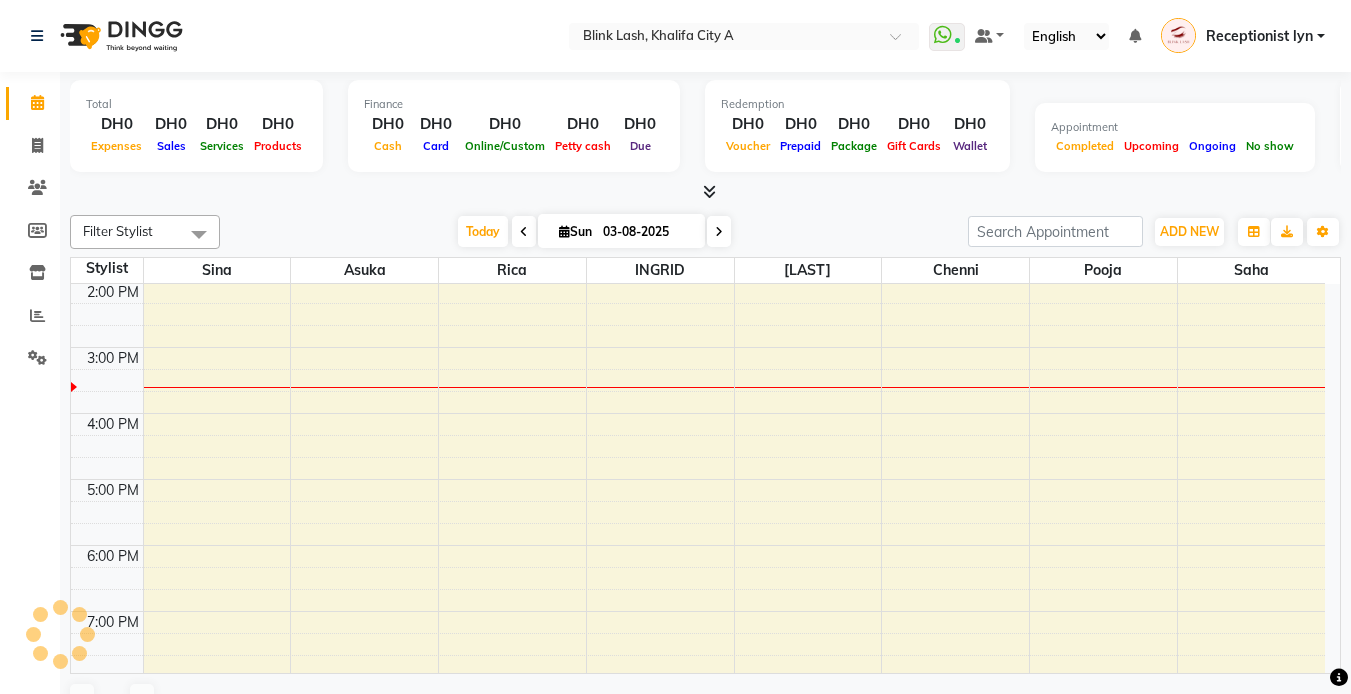 scroll, scrollTop: 0, scrollLeft: 0, axis: both 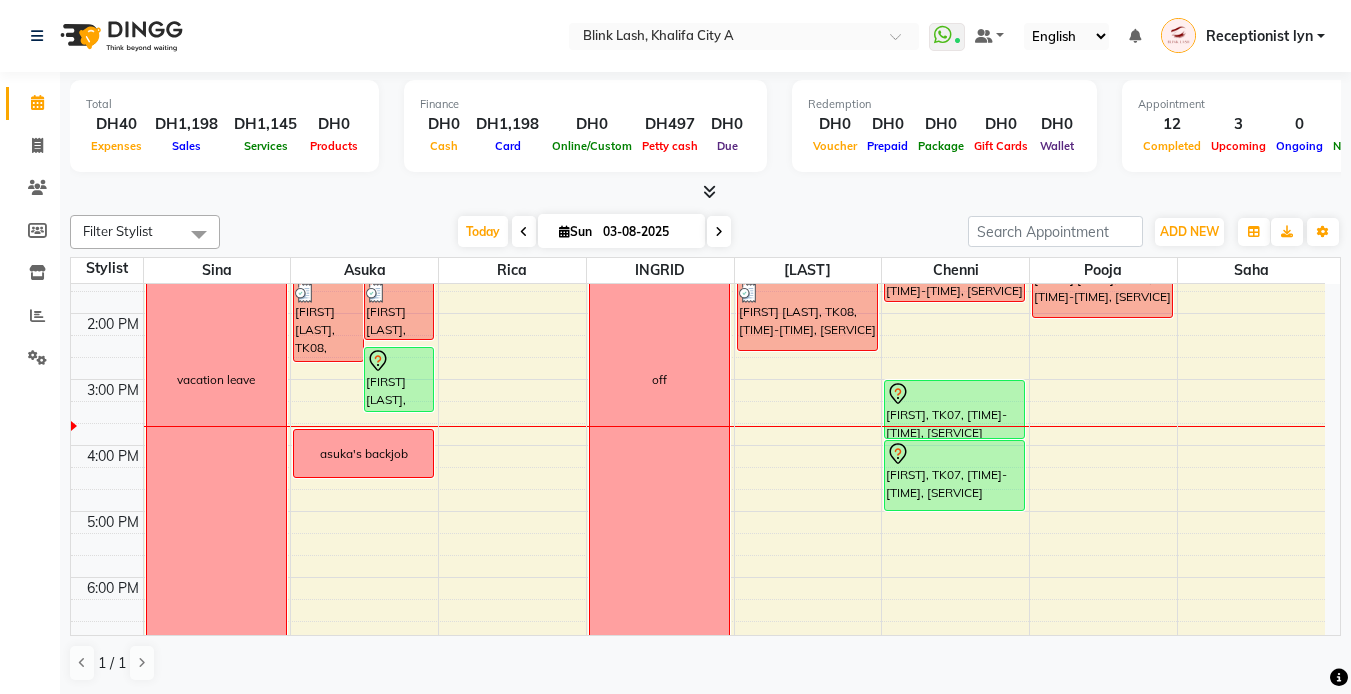 click at bounding box center (719, 231) 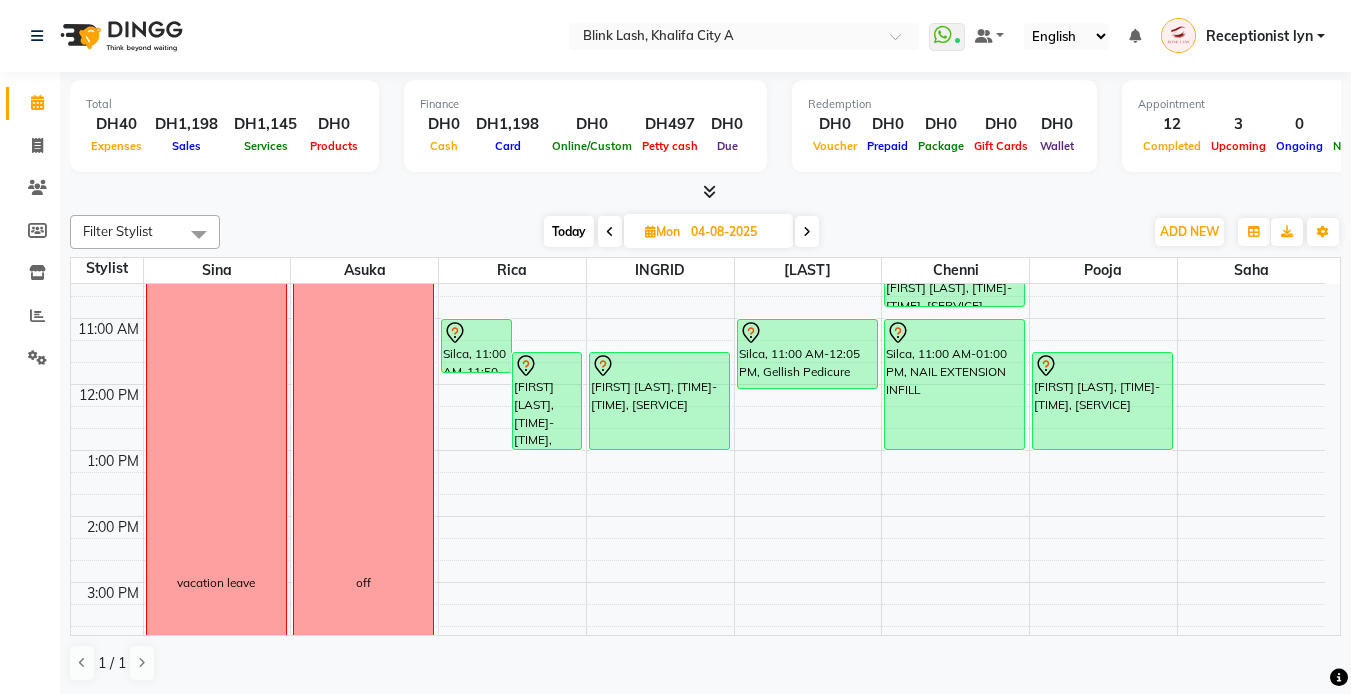 scroll, scrollTop: 0, scrollLeft: 0, axis: both 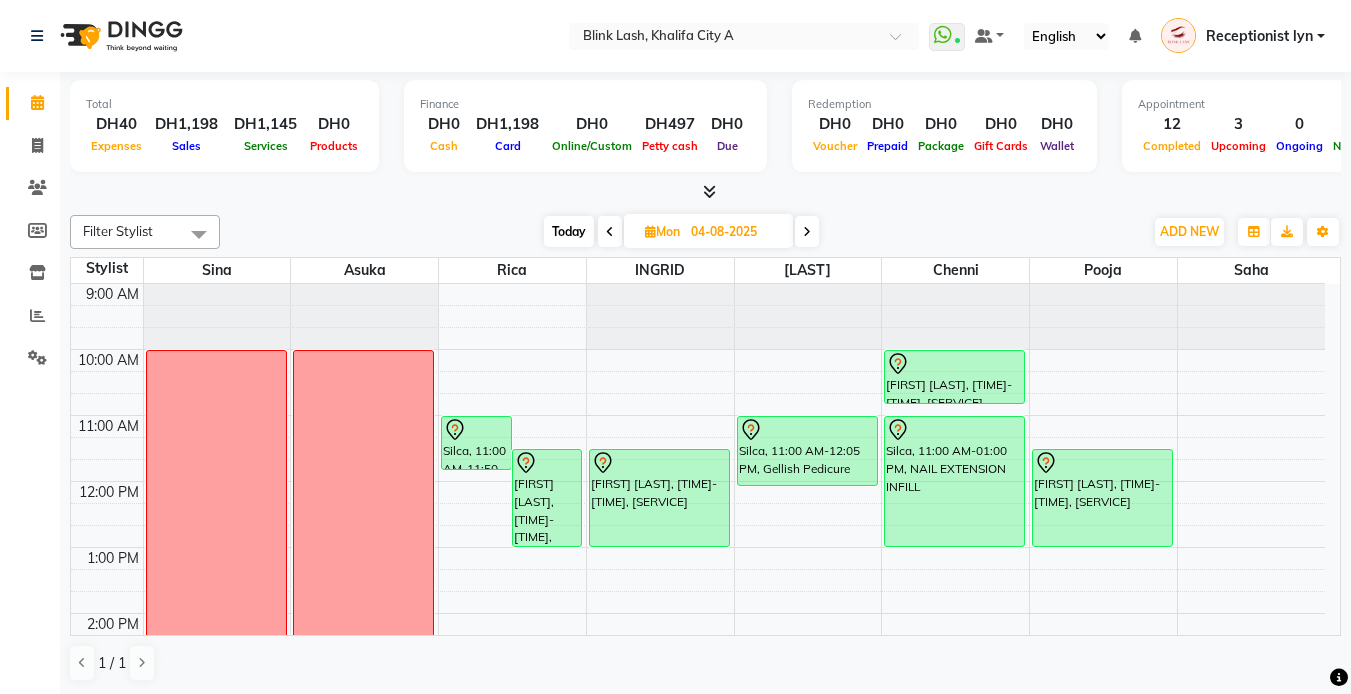 click at bounding box center (807, 232) 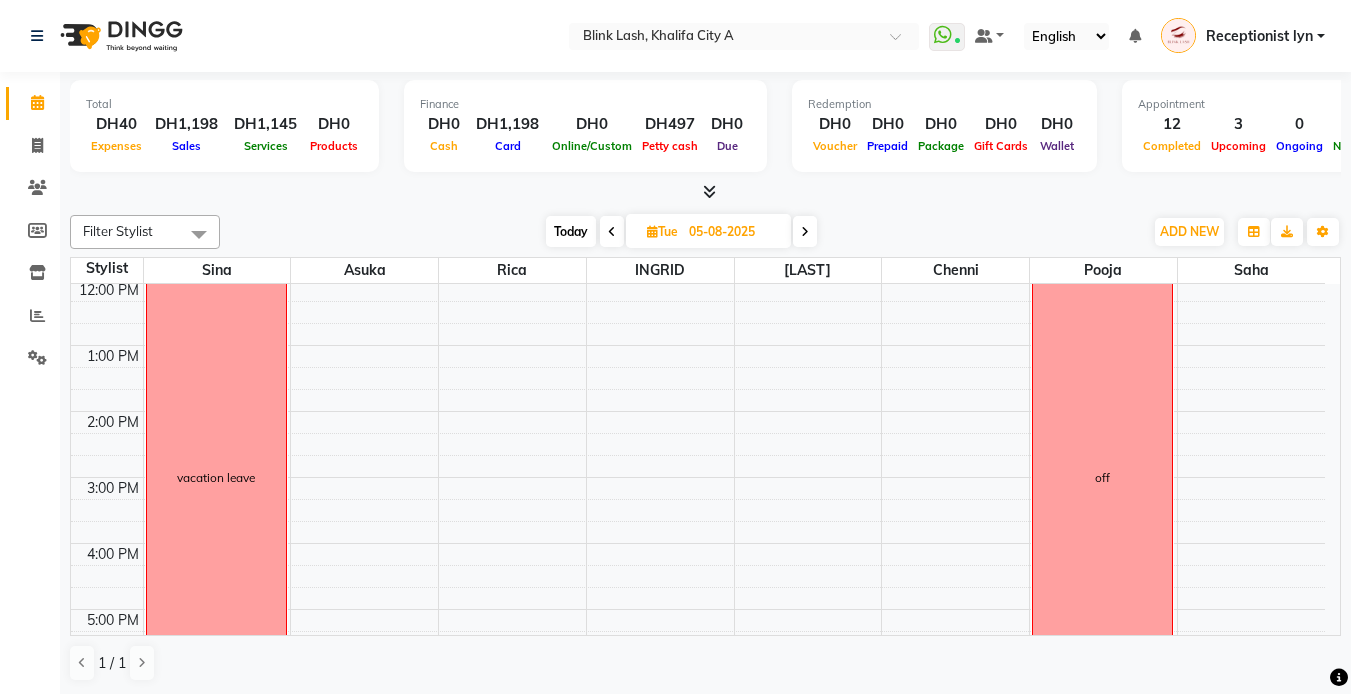 scroll, scrollTop: 0, scrollLeft: 0, axis: both 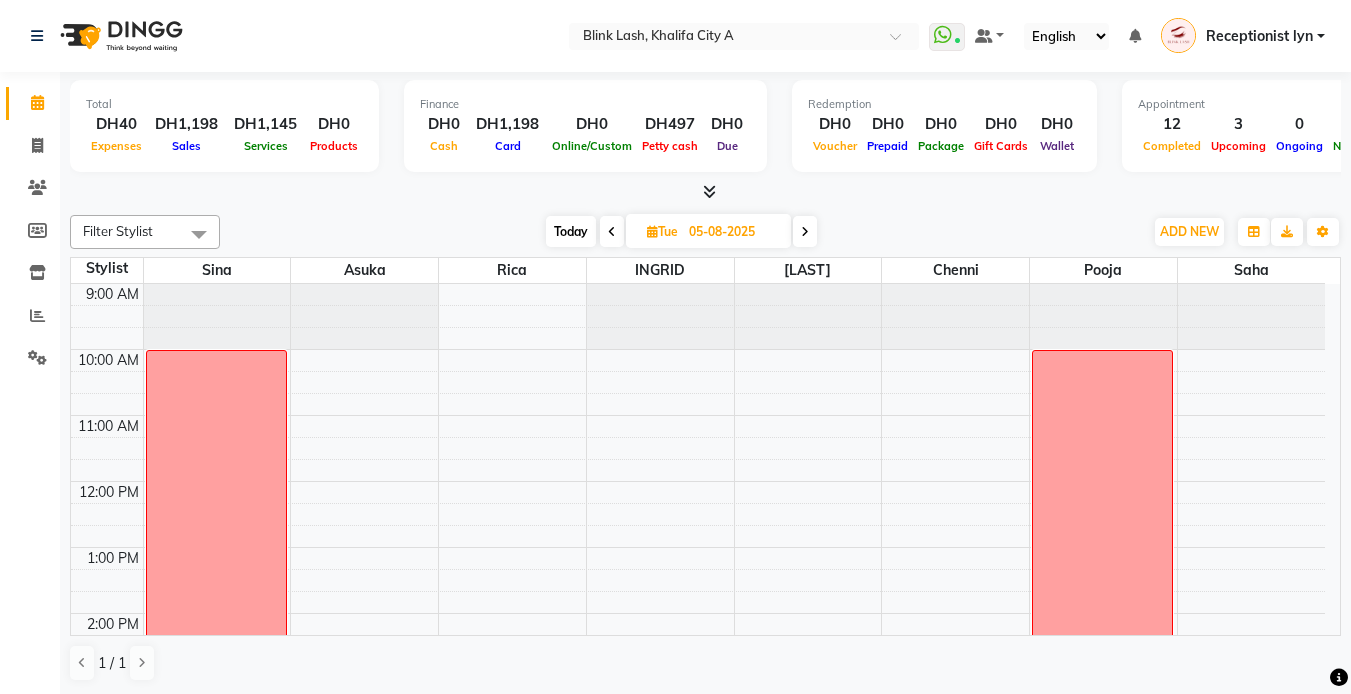 click at bounding box center [612, 231] 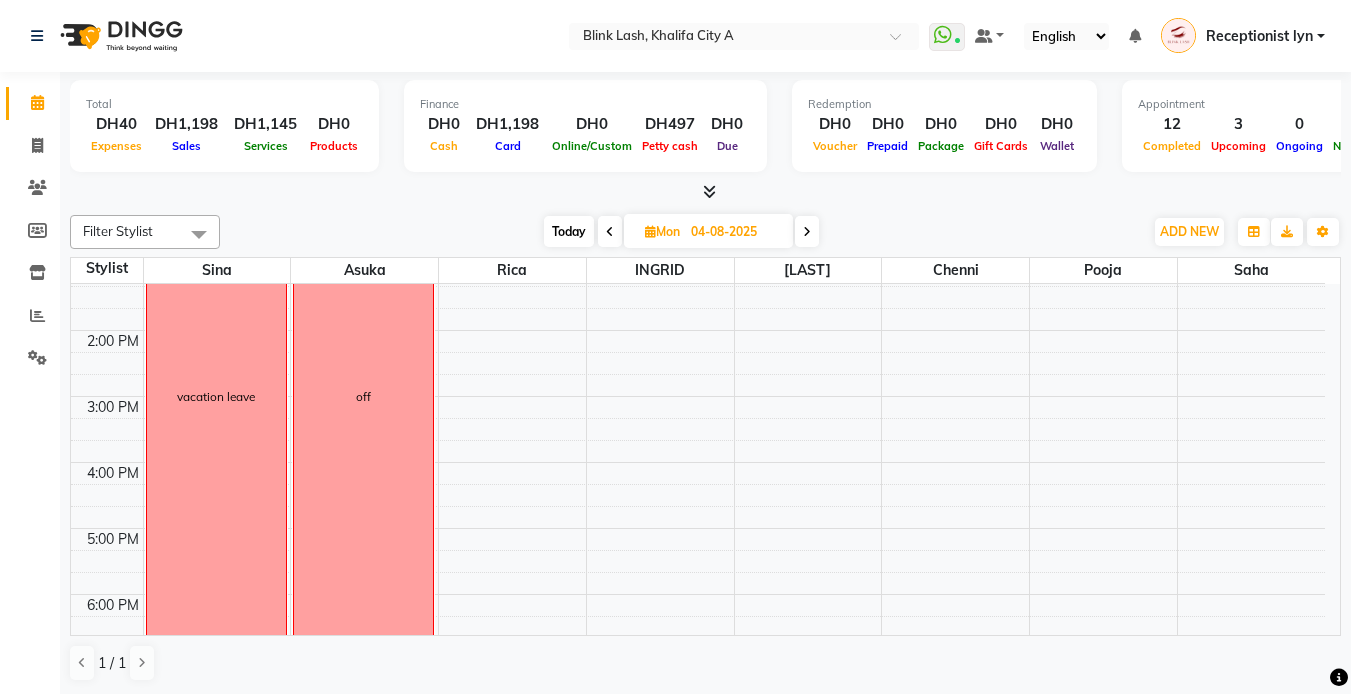scroll, scrollTop: 0, scrollLeft: 0, axis: both 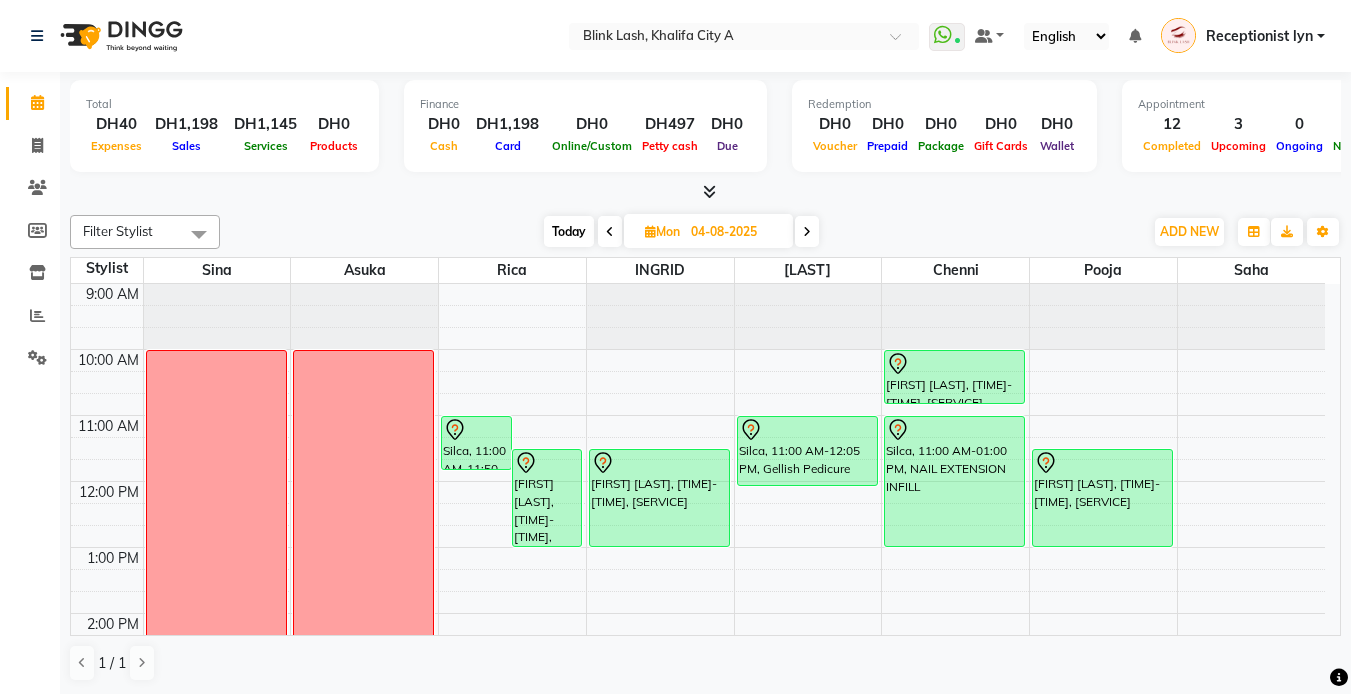 drag, startPoint x: 1313, startPoint y: 327, endPoint x: 1306, endPoint y: 356, distance: 29.832869 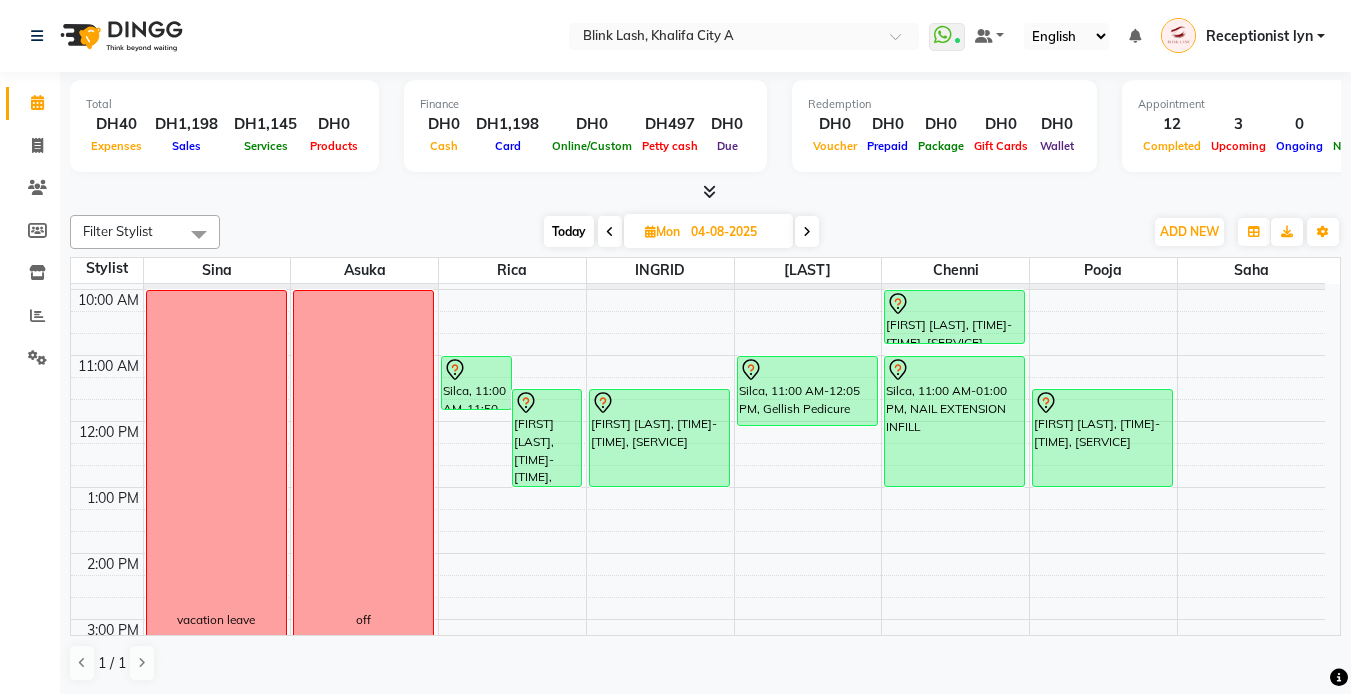 scroll, scrollTop: 66, scrollLeft: 0, axis: vertical 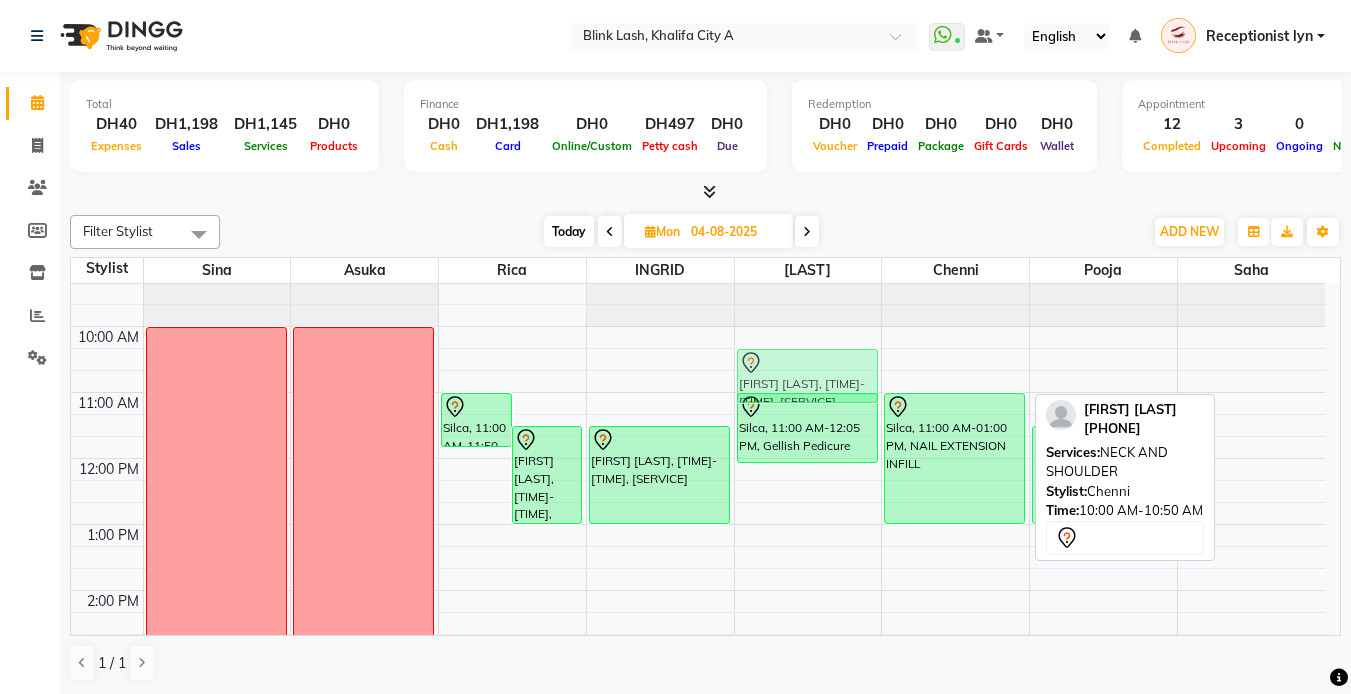 drag, startPoint x: 967, startPoint y: 378, endPoint x: 892, endPoint y: 384, distance: 75.23962 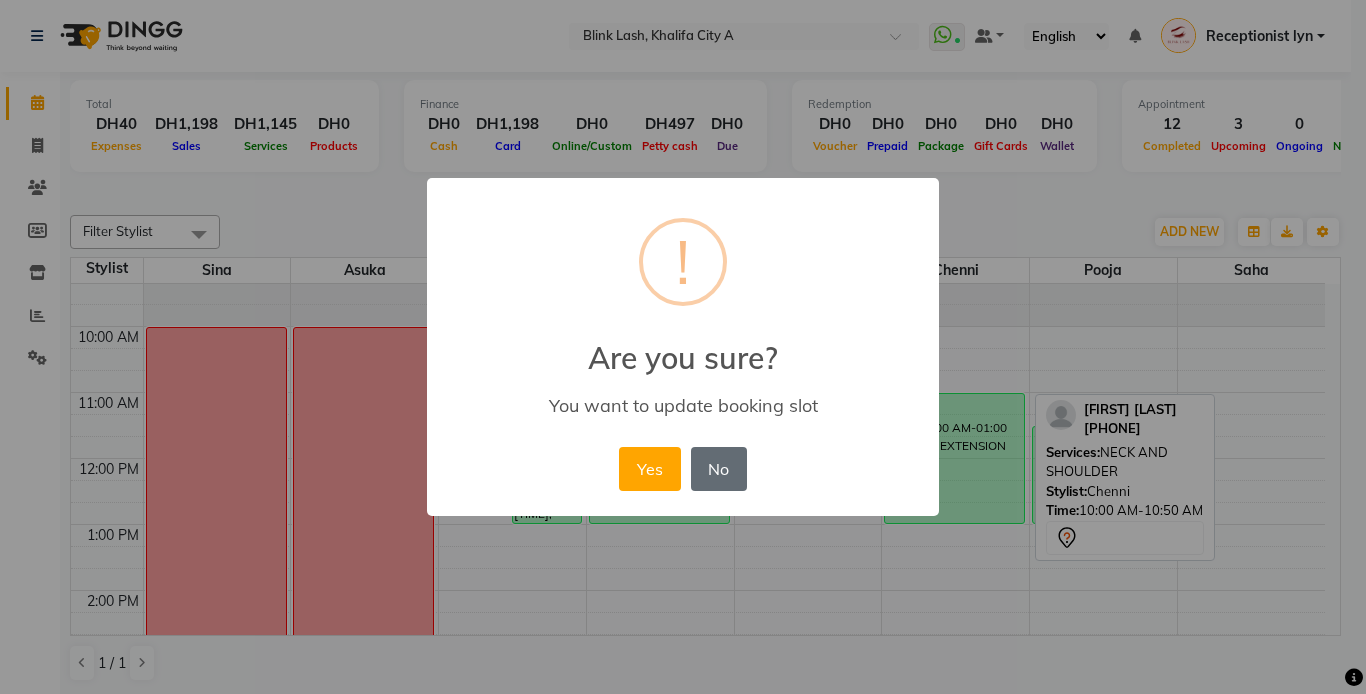 click on "No" at bounding box center (719, 469) 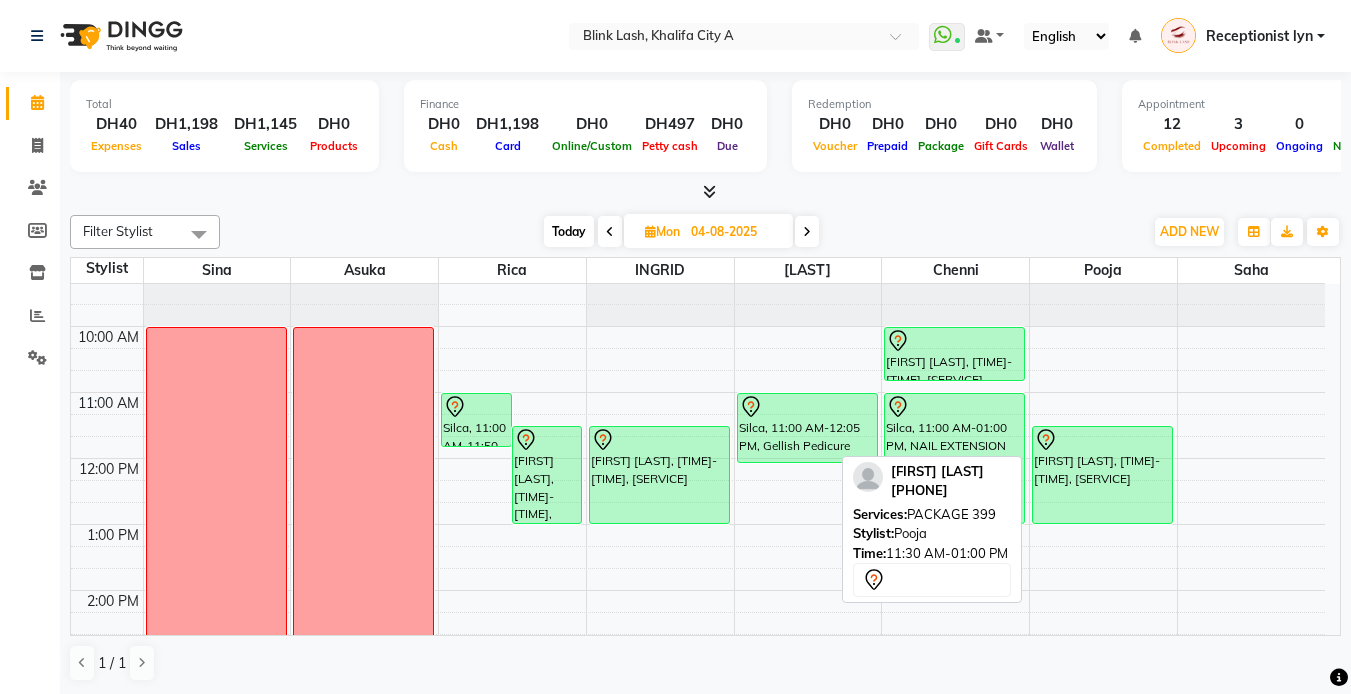 scroll, scrollTop: 0, scrollLeft: 0, axis: both 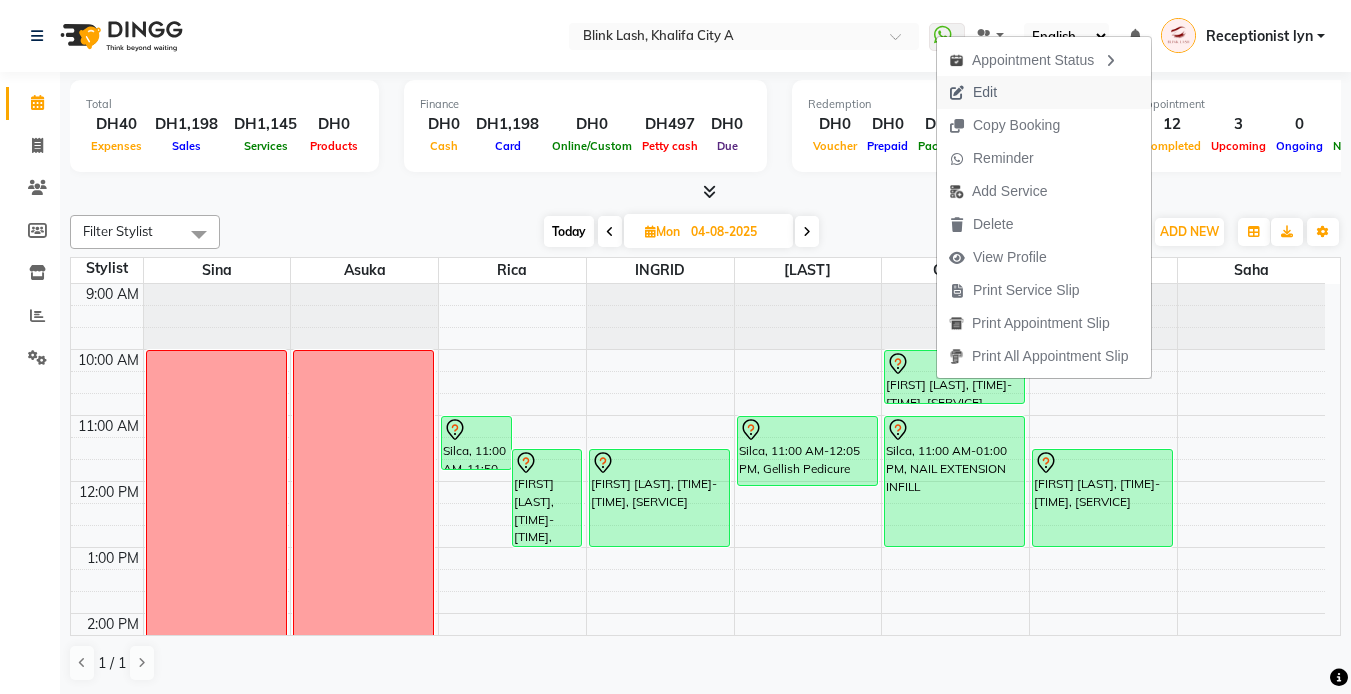 click on "Edit" at bounding box center [973, 92] 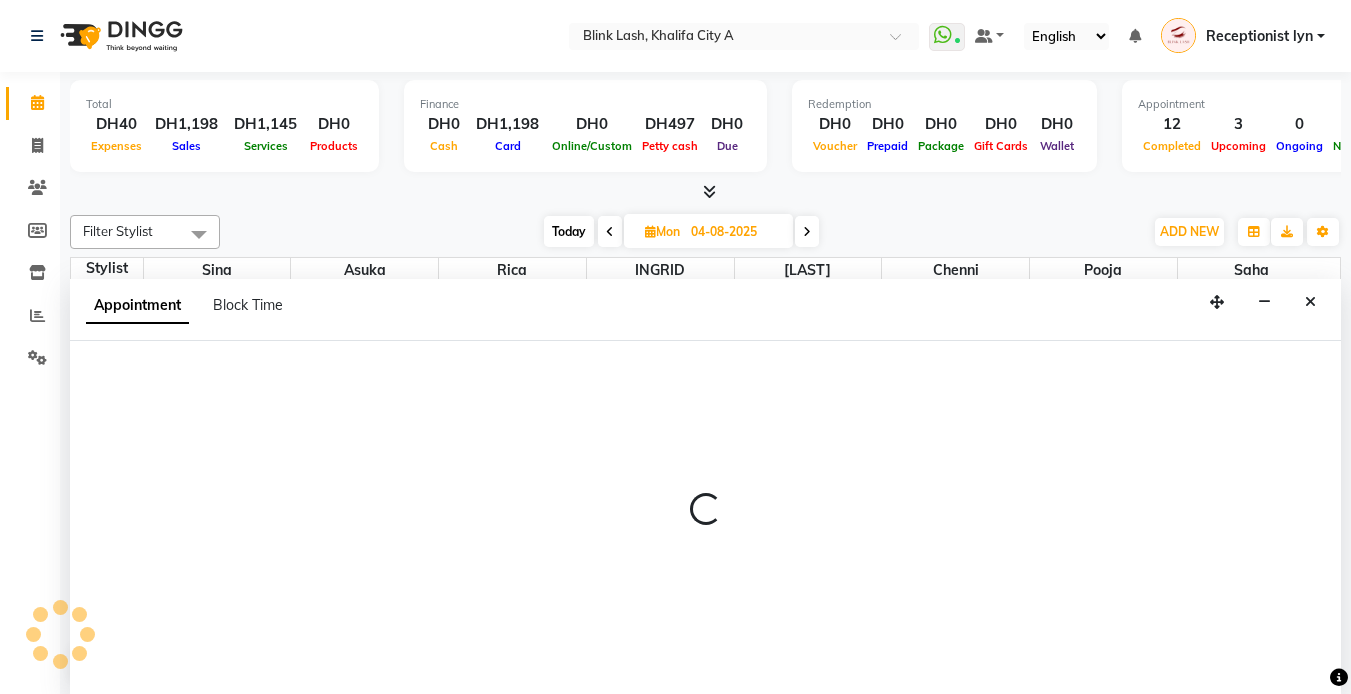 scroll, scrollTop: 1, scrollLeft: 0, axis: vertical 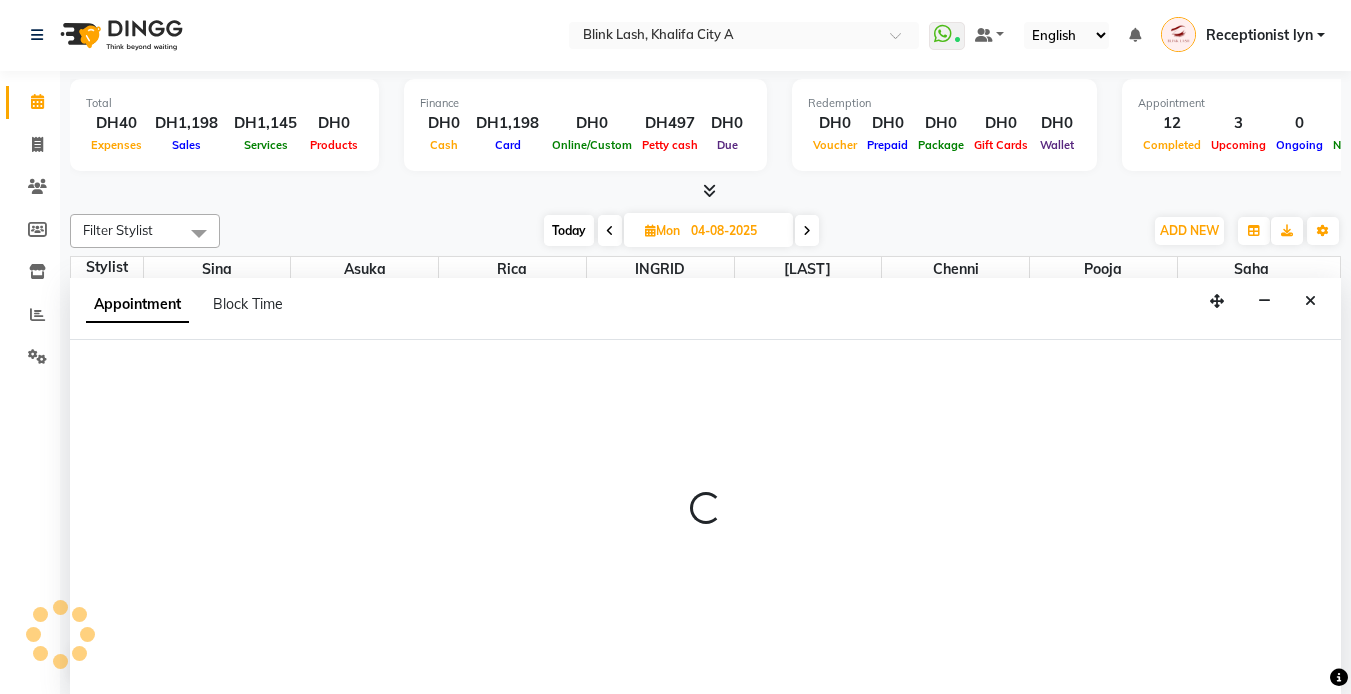 select on "tentative" 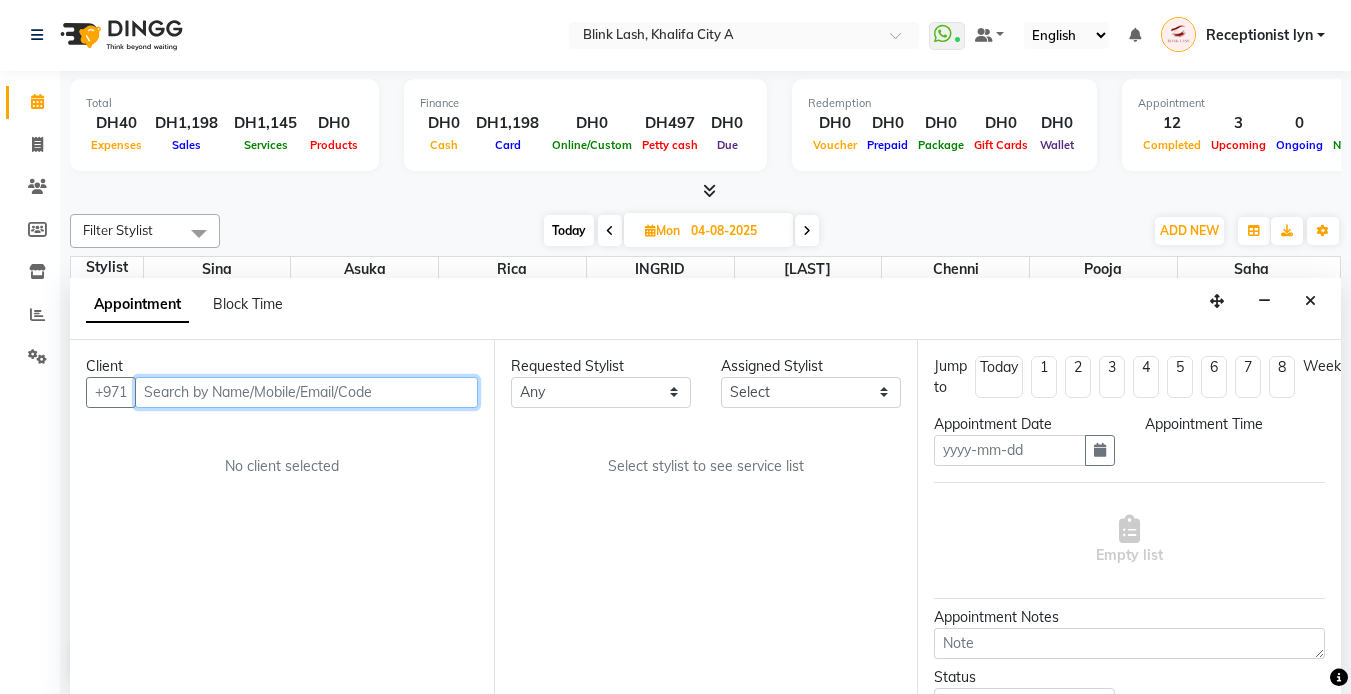 type on "04-08-2025" 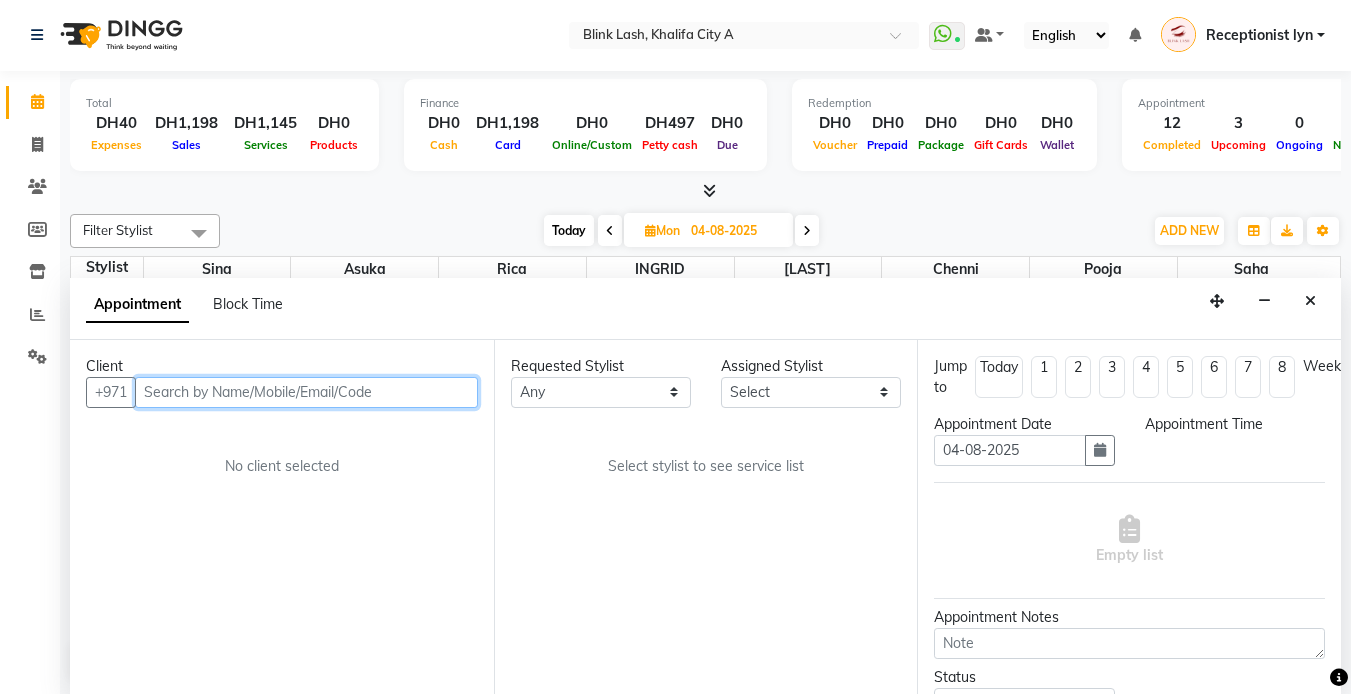 select on "57849" 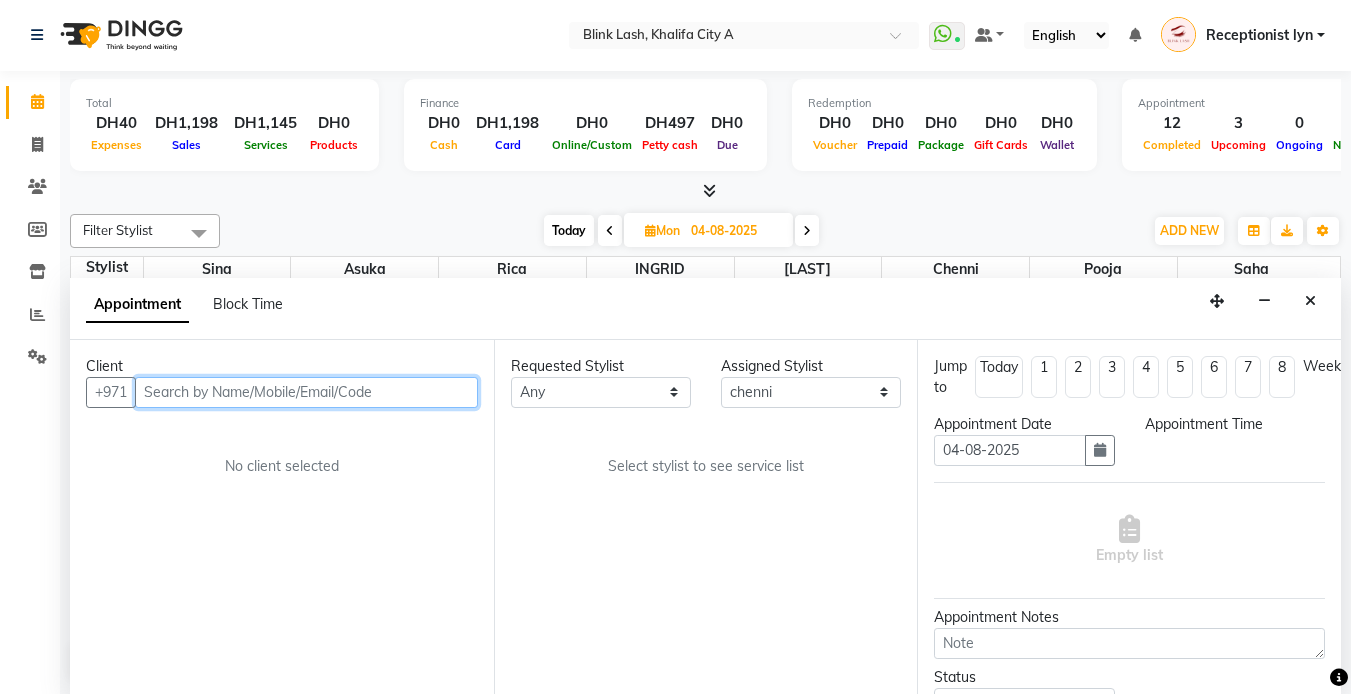 scroll, scrollTop: 397, scrollLeft: 0, axis: vertical 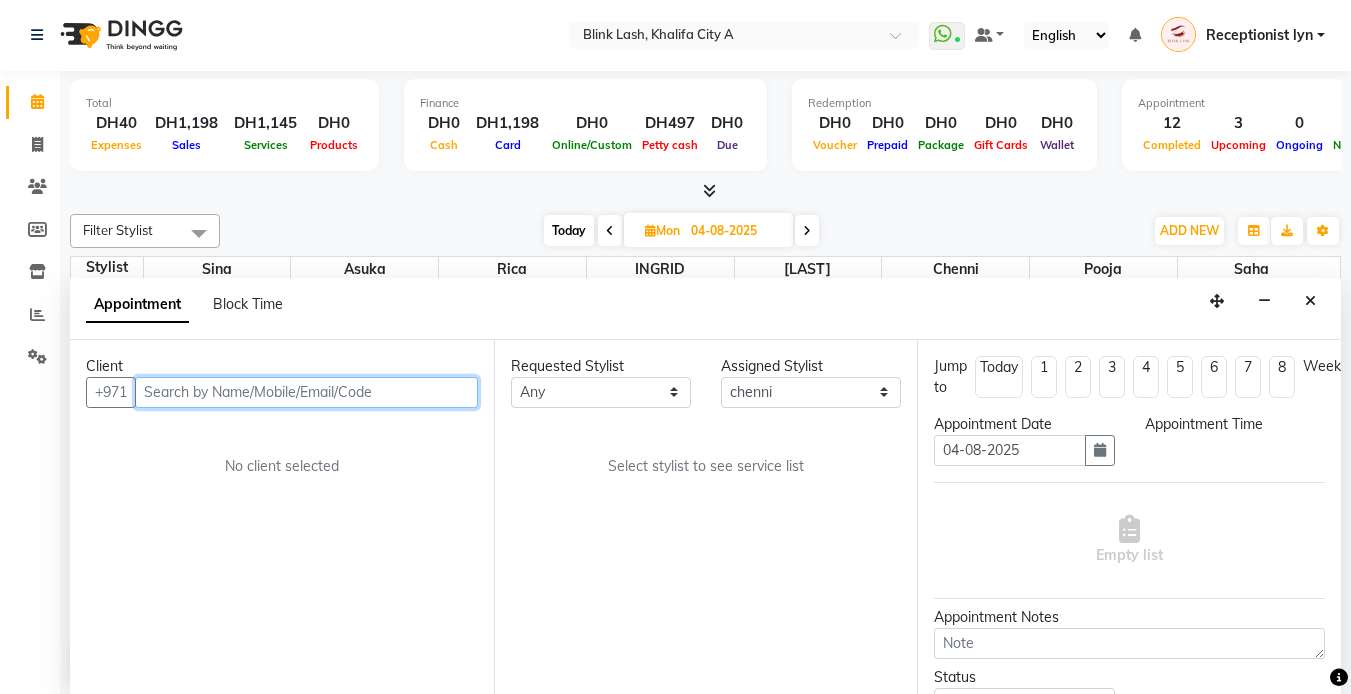 select on "600" 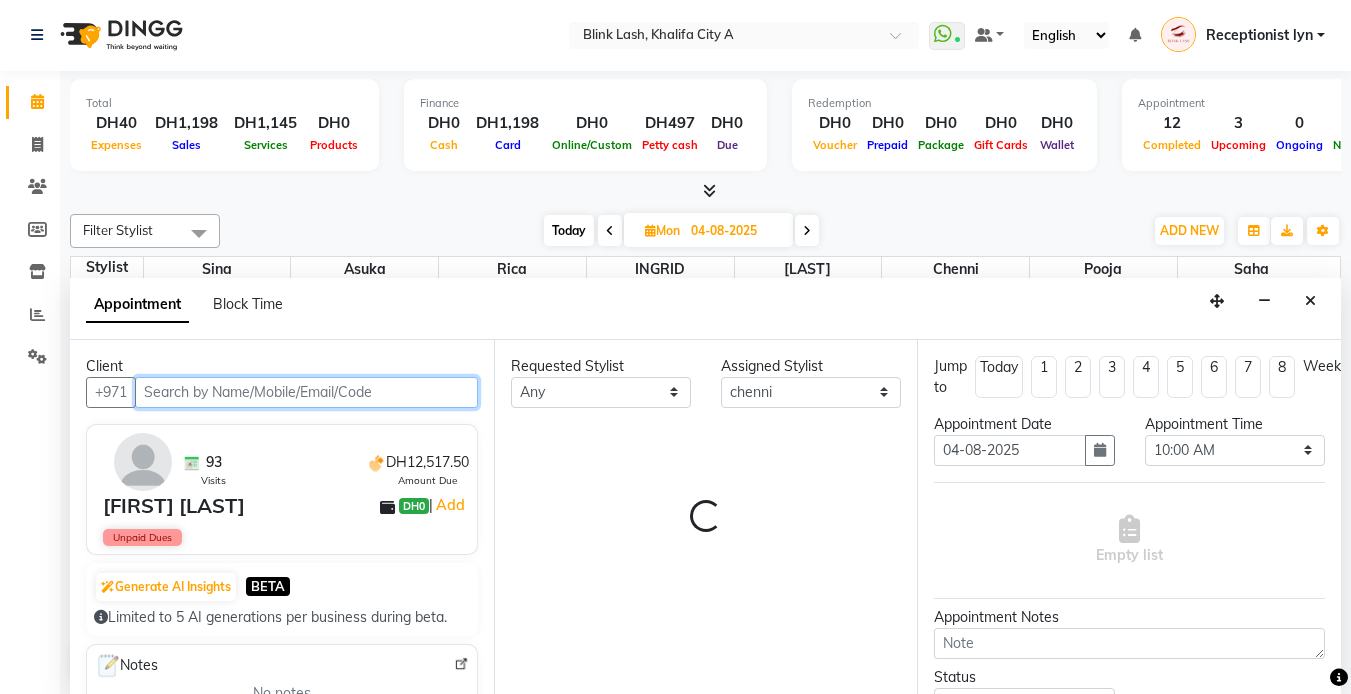 select on "2892" 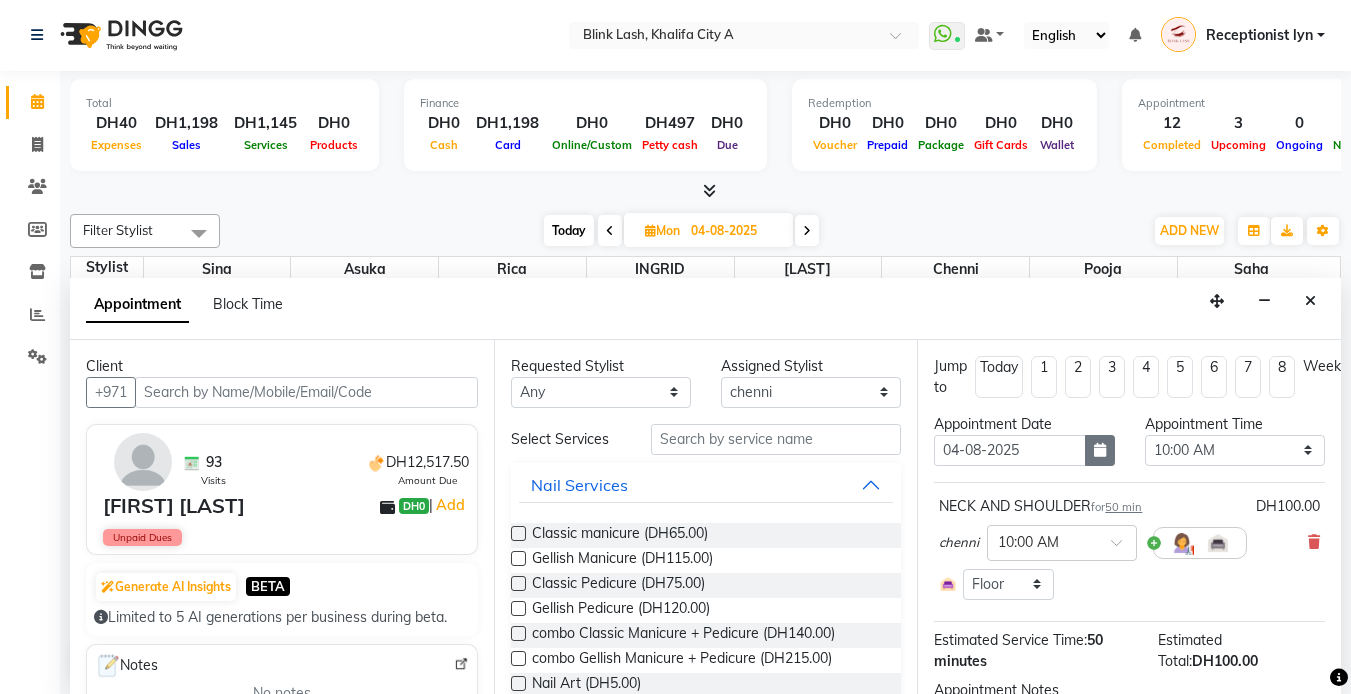 click at bounding box center [1100, 450] 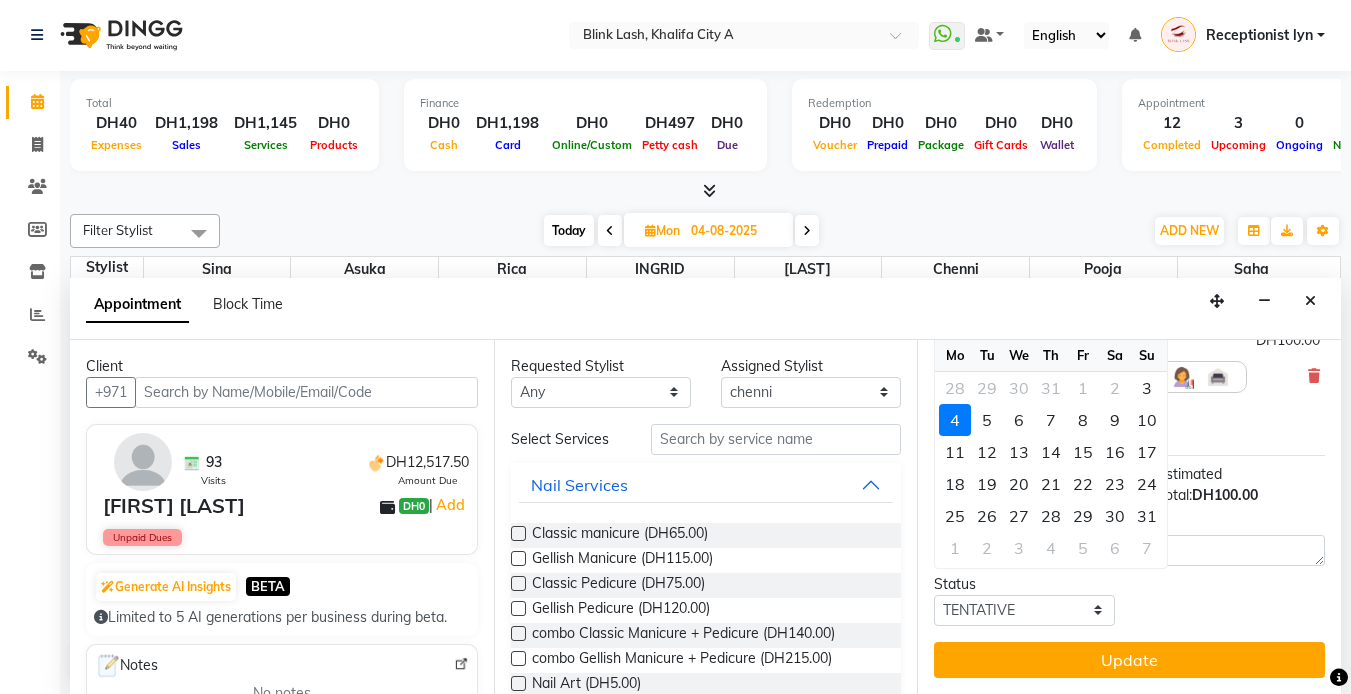 scroll, scrollTop: 181, scrollLeft: 0, axis: vertical 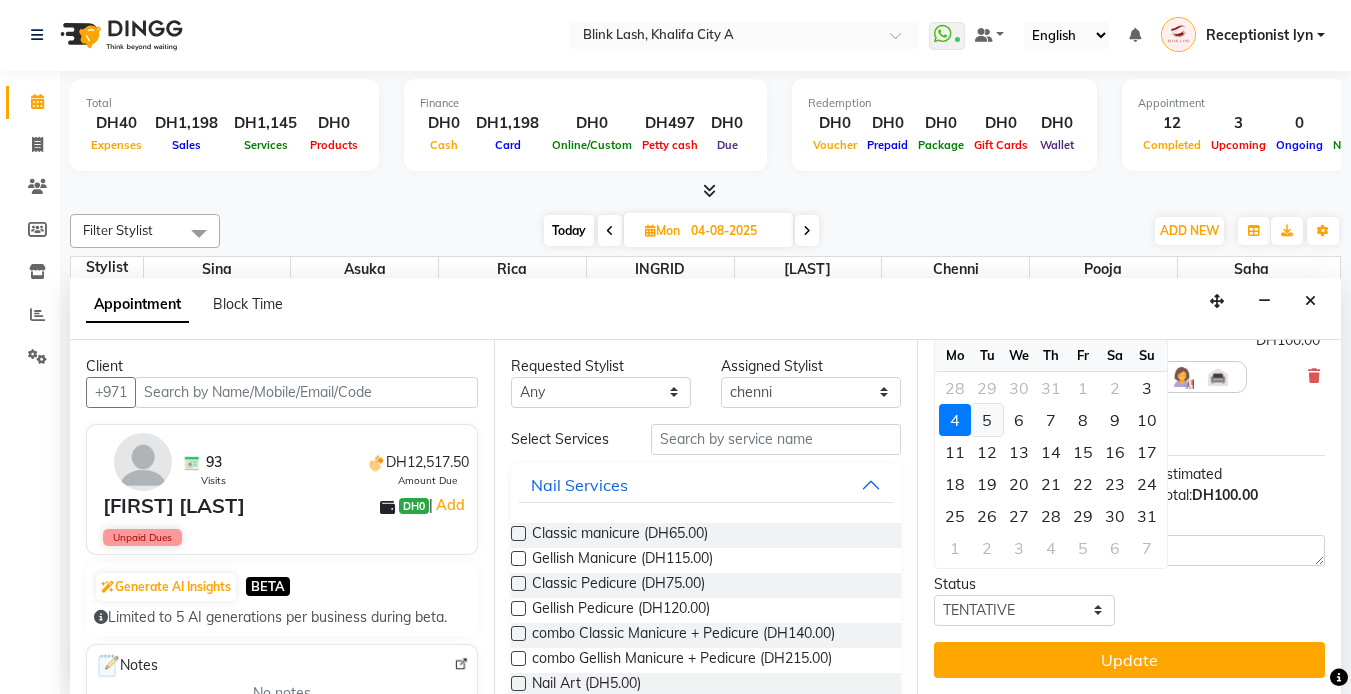 click on "5" at bounding box center [987, 420] 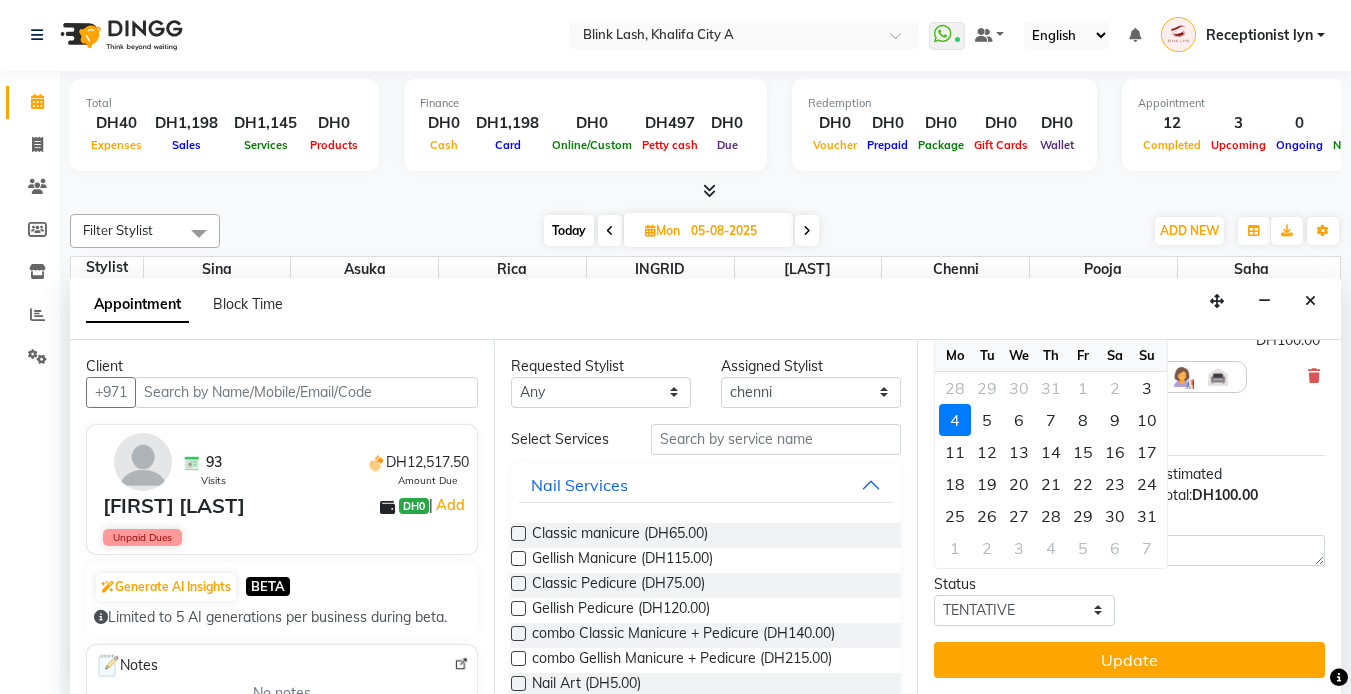scroll, scrollTop: 0, scrollLeft: 0, axis: both 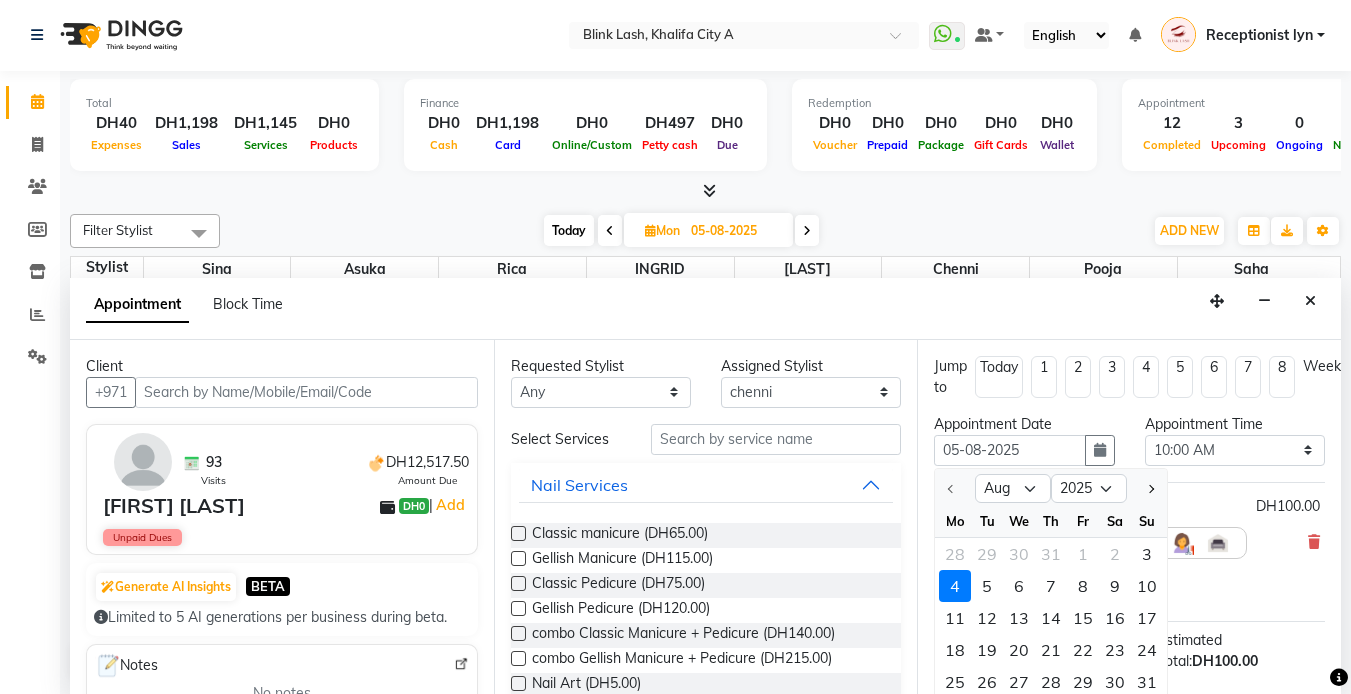 select on "600" 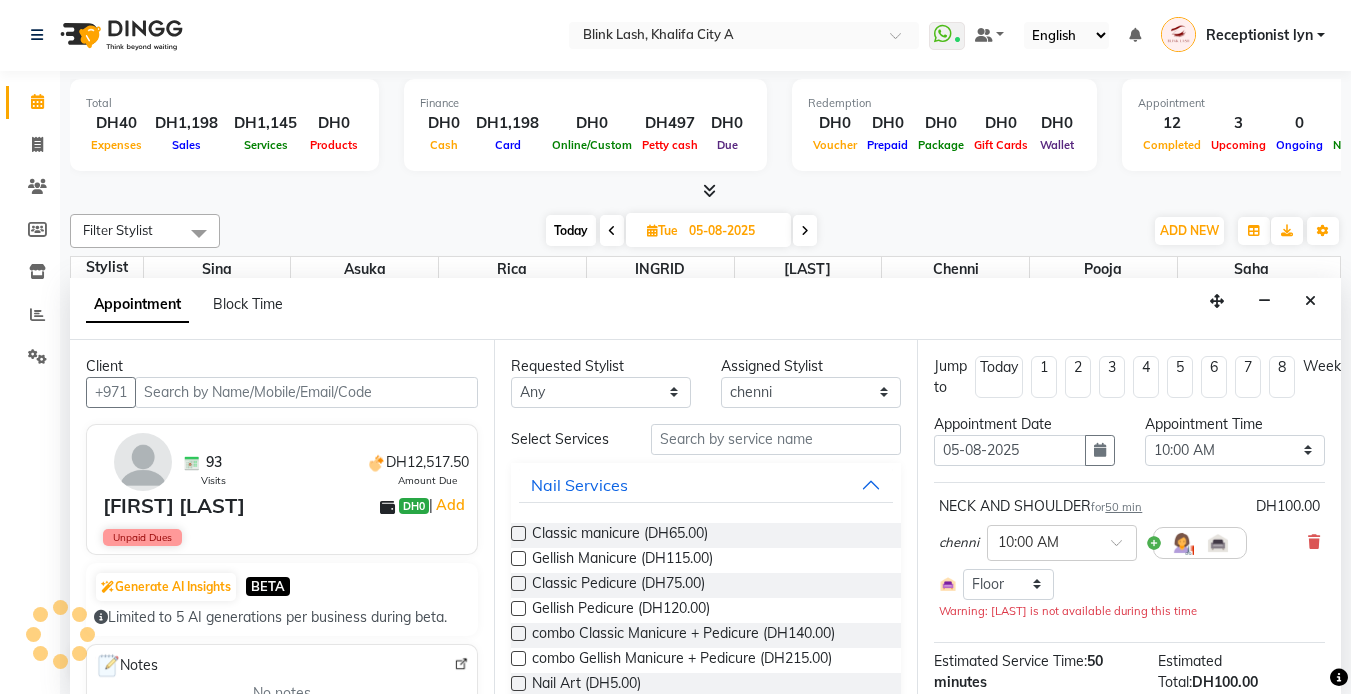 scroll, scrollTop: 397, scrollLeft: 0, axis: vertical 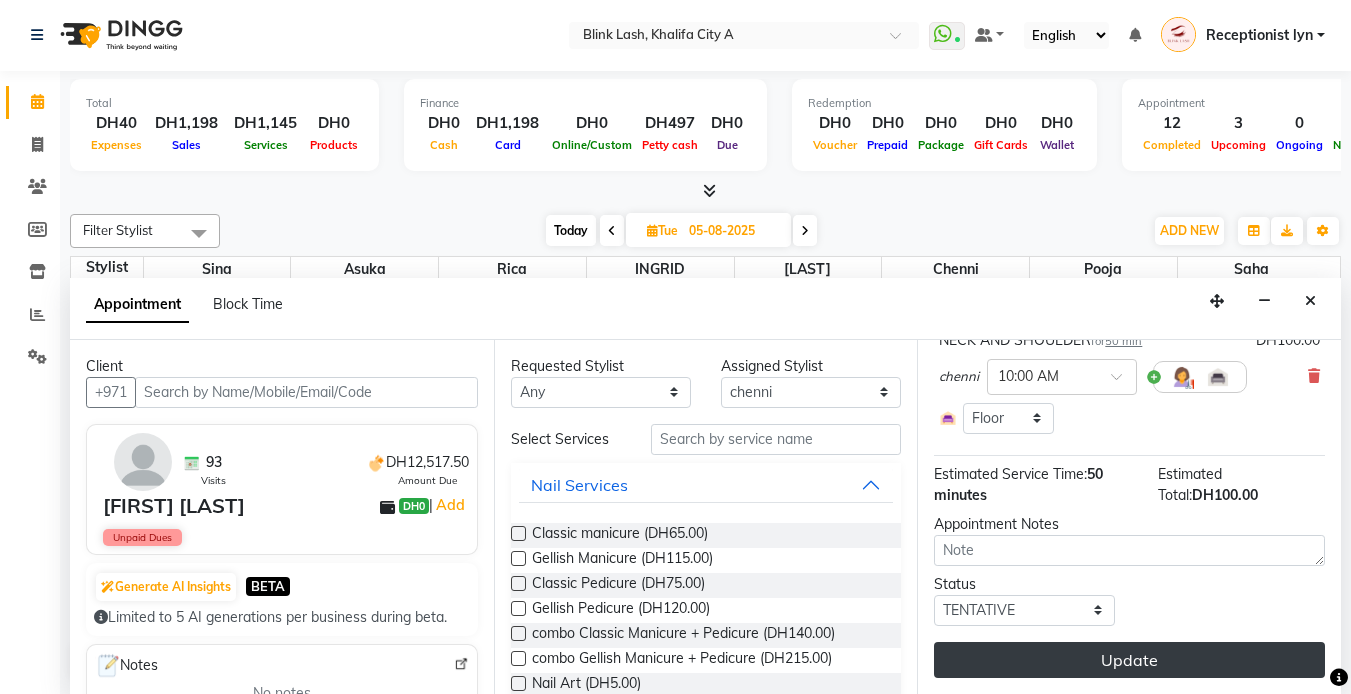 click on "Update" at bounding box center (1129, 660) 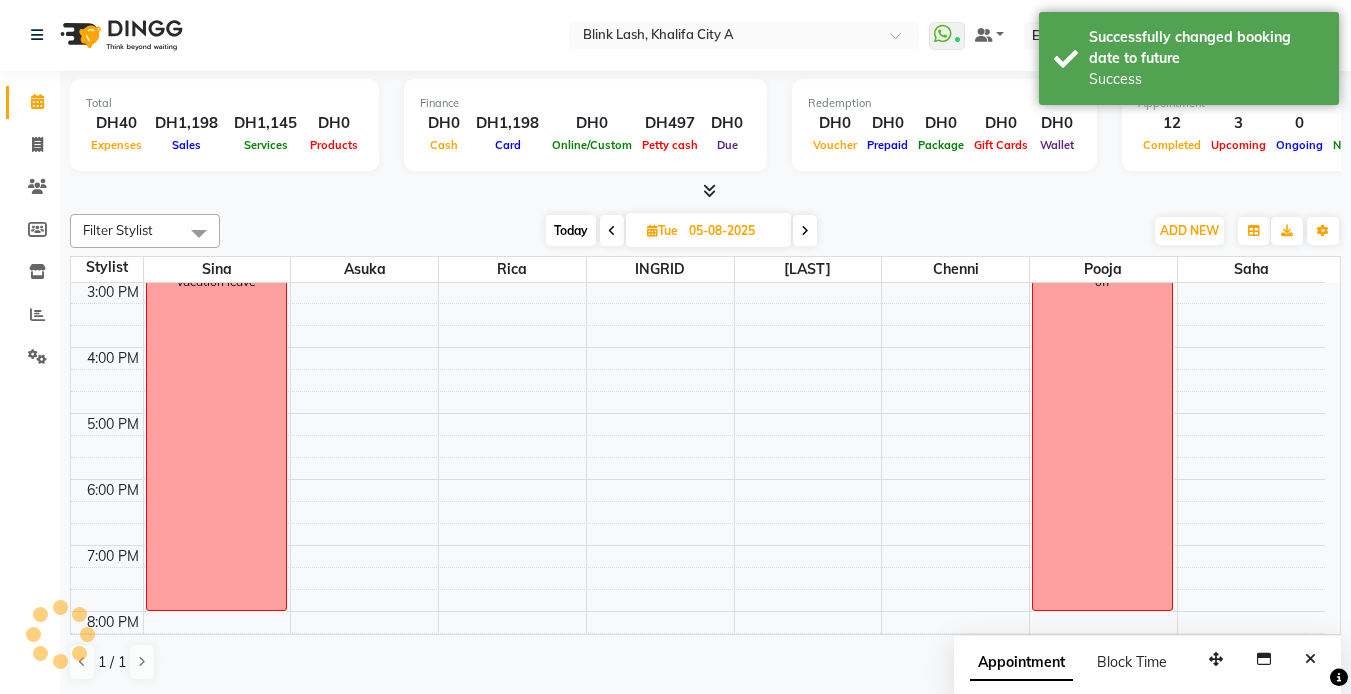 scroll, scrollTop: 0, scrollLeft: 0, axis: both 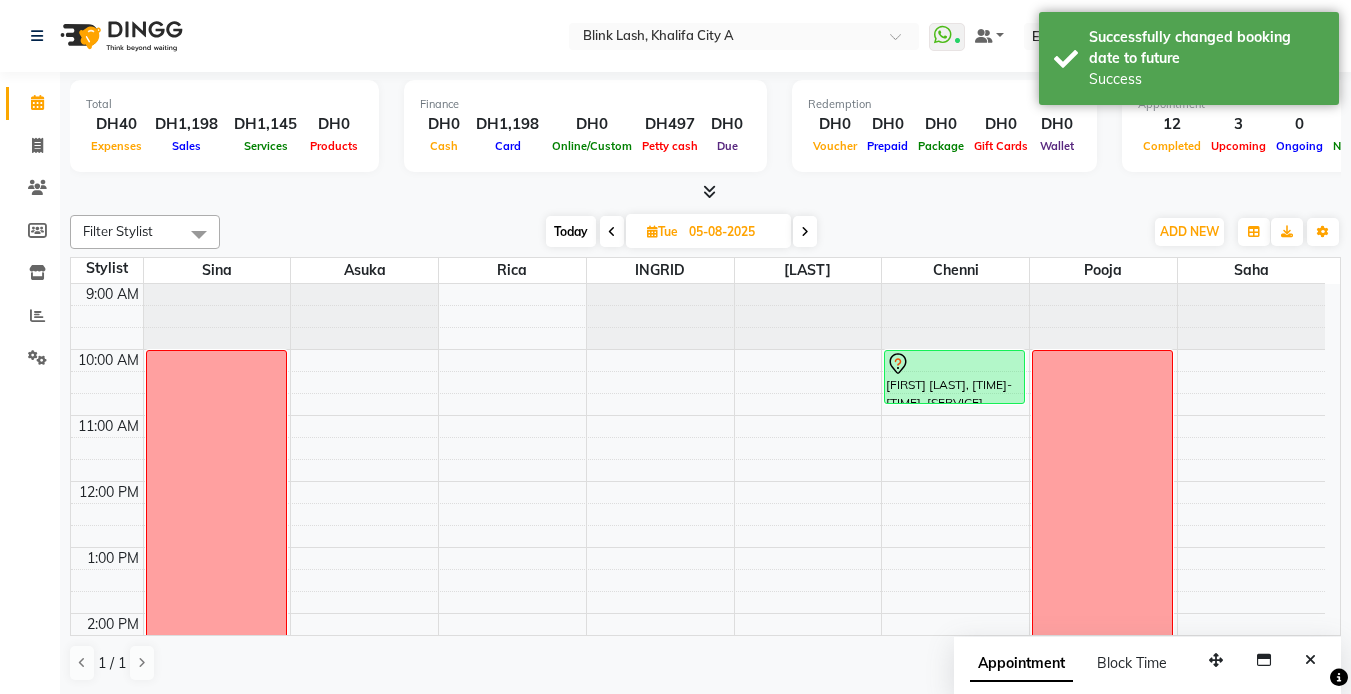 click at bounding box center [805, 232] 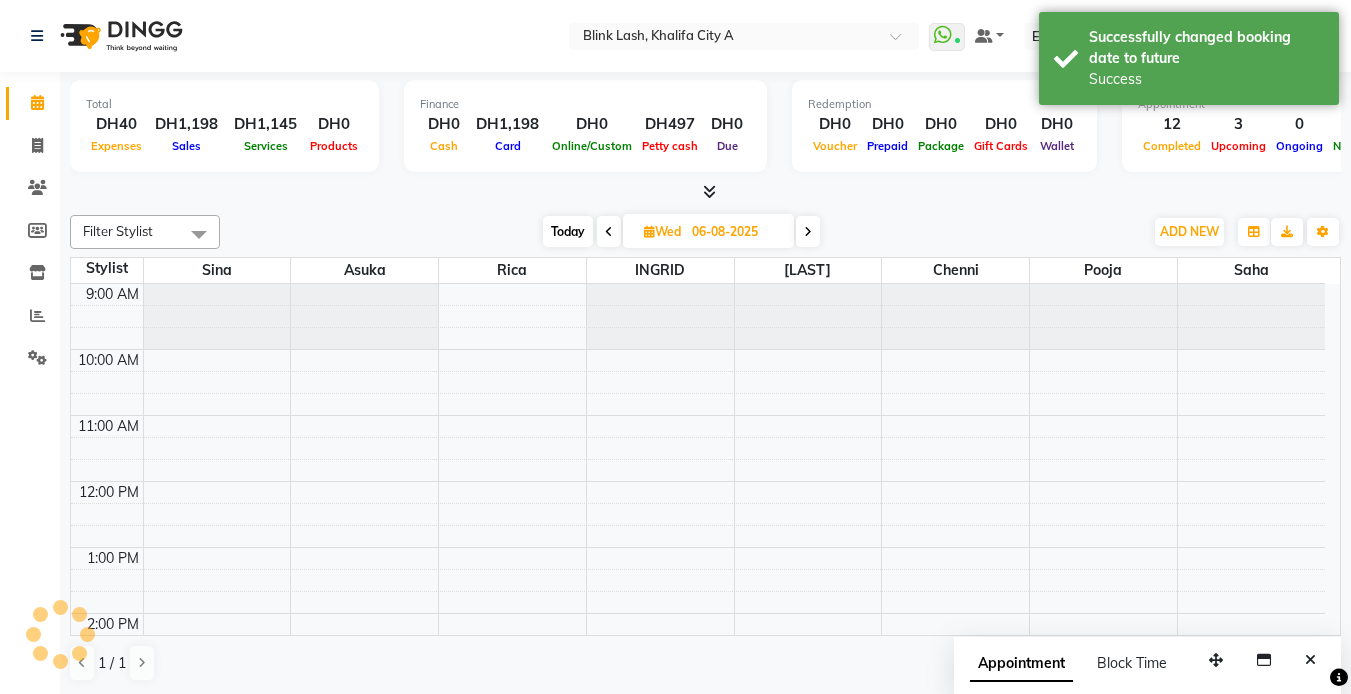 scroll, scrollTop: 397, scrollLeft: 0, axis: vertical 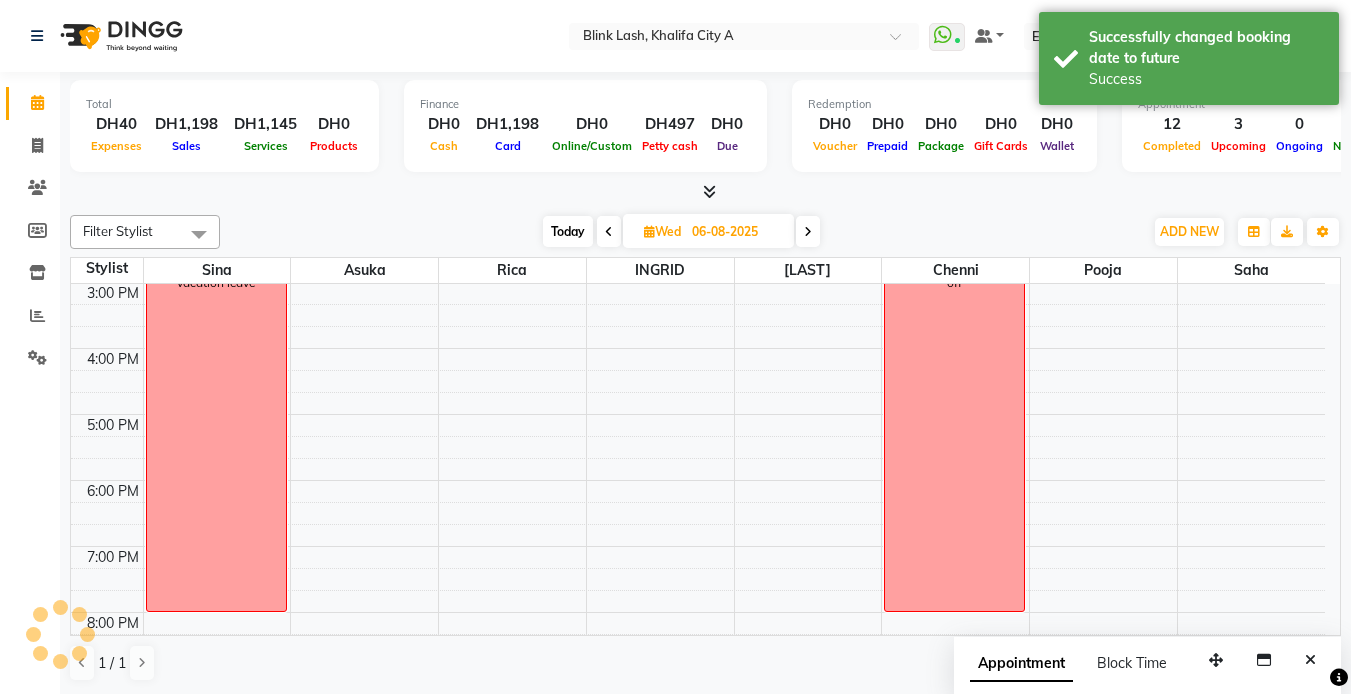 click at bounding box center (808, 232) 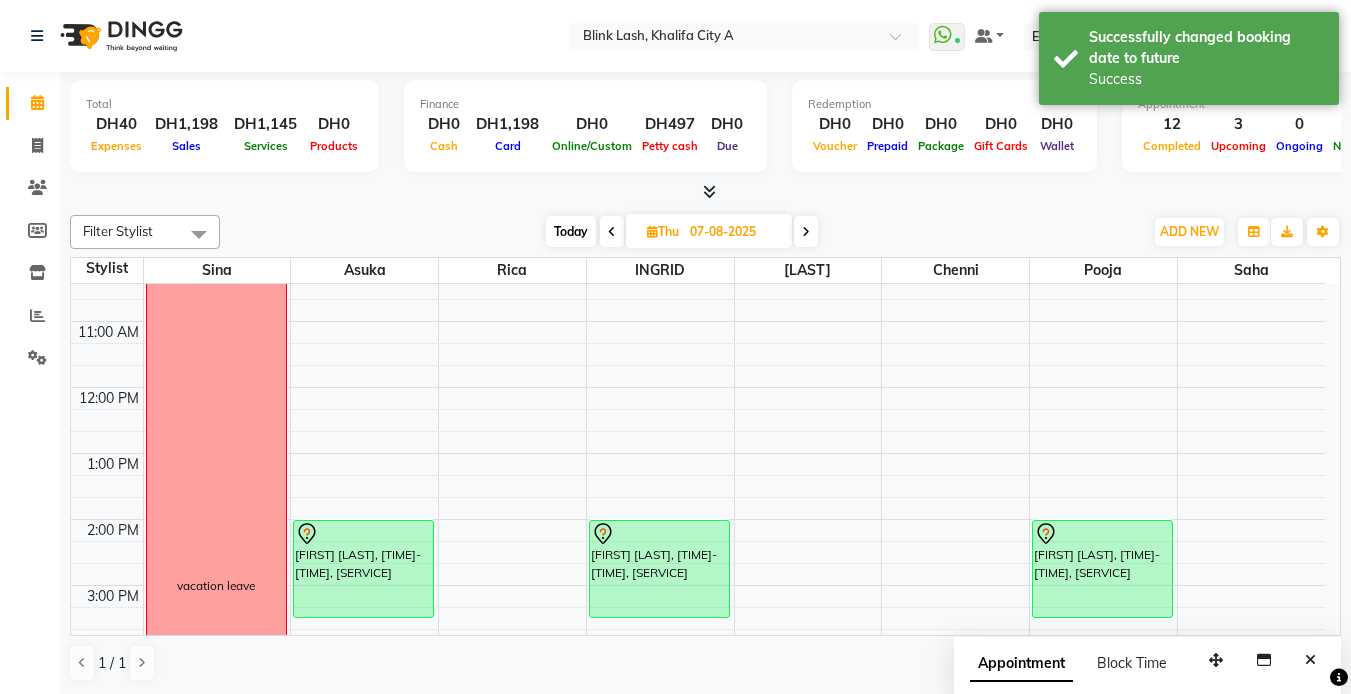 scroll, scrollTop: 200, scrollLeft: 0, axis: vertical 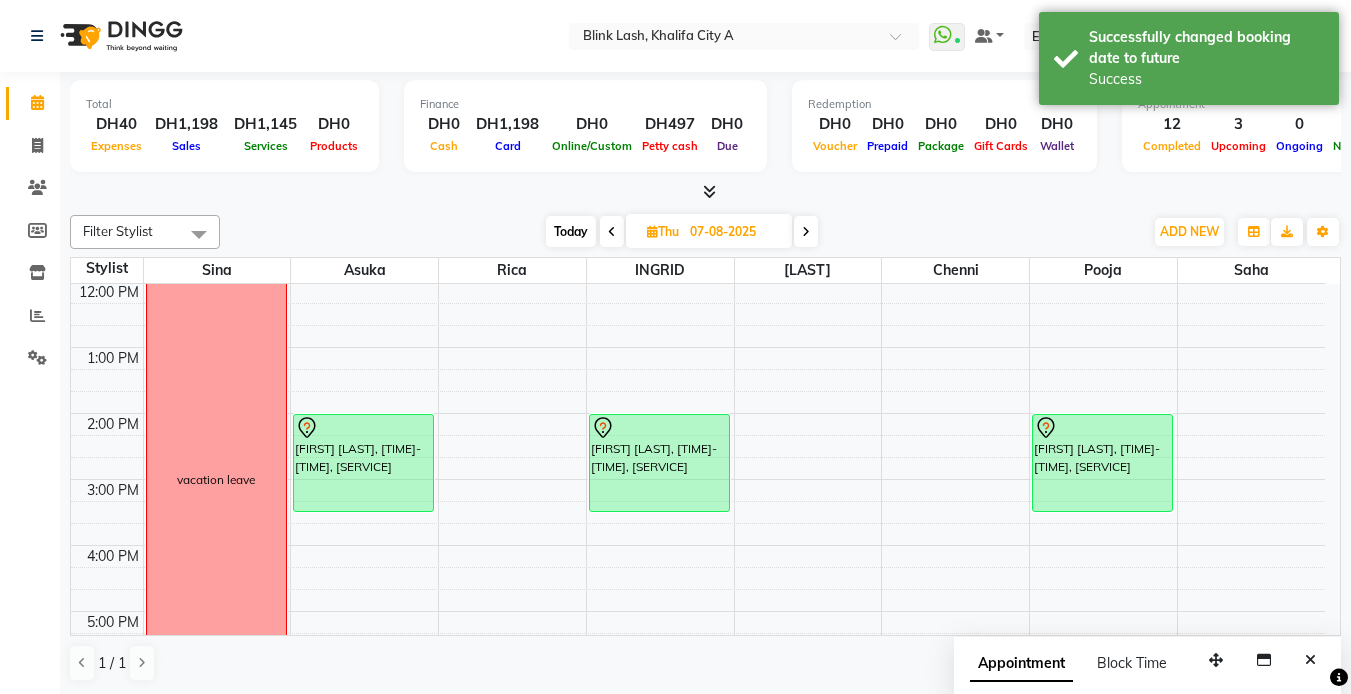 click at bounding box center (612, 232) 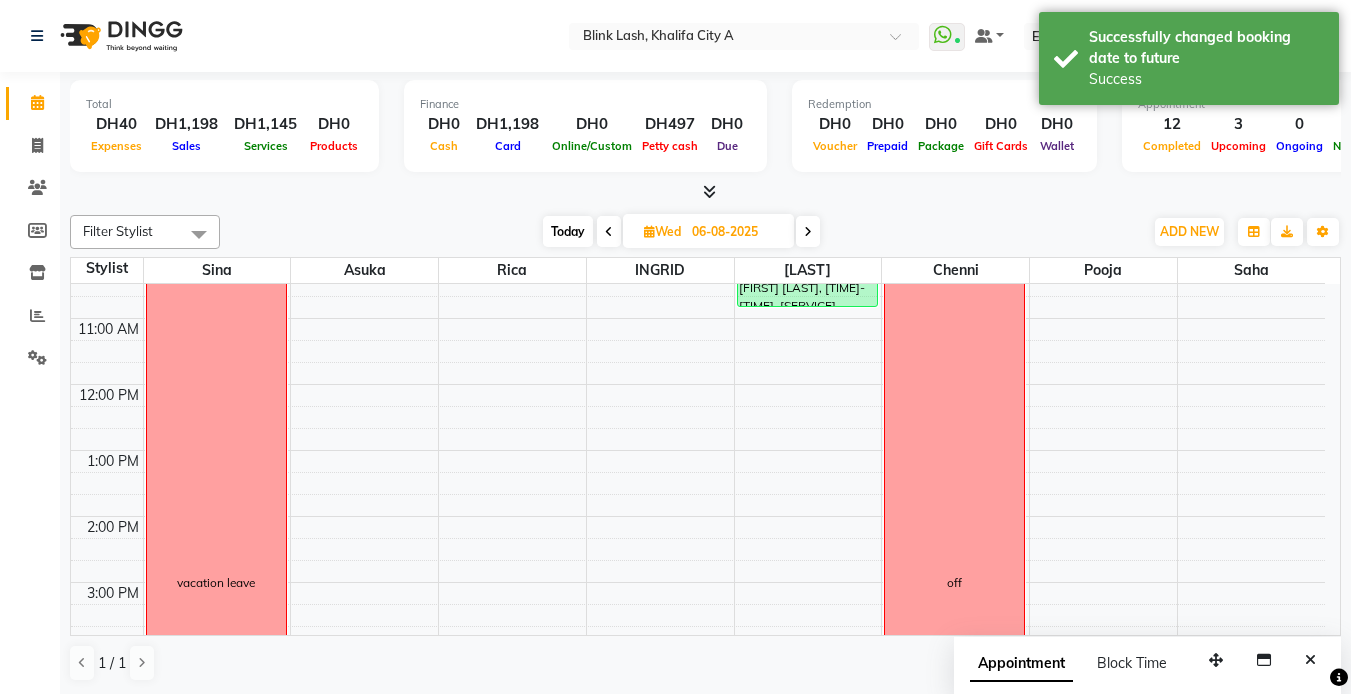 scroll, scrollTop: 0, scrollLeft: 0, axis: both 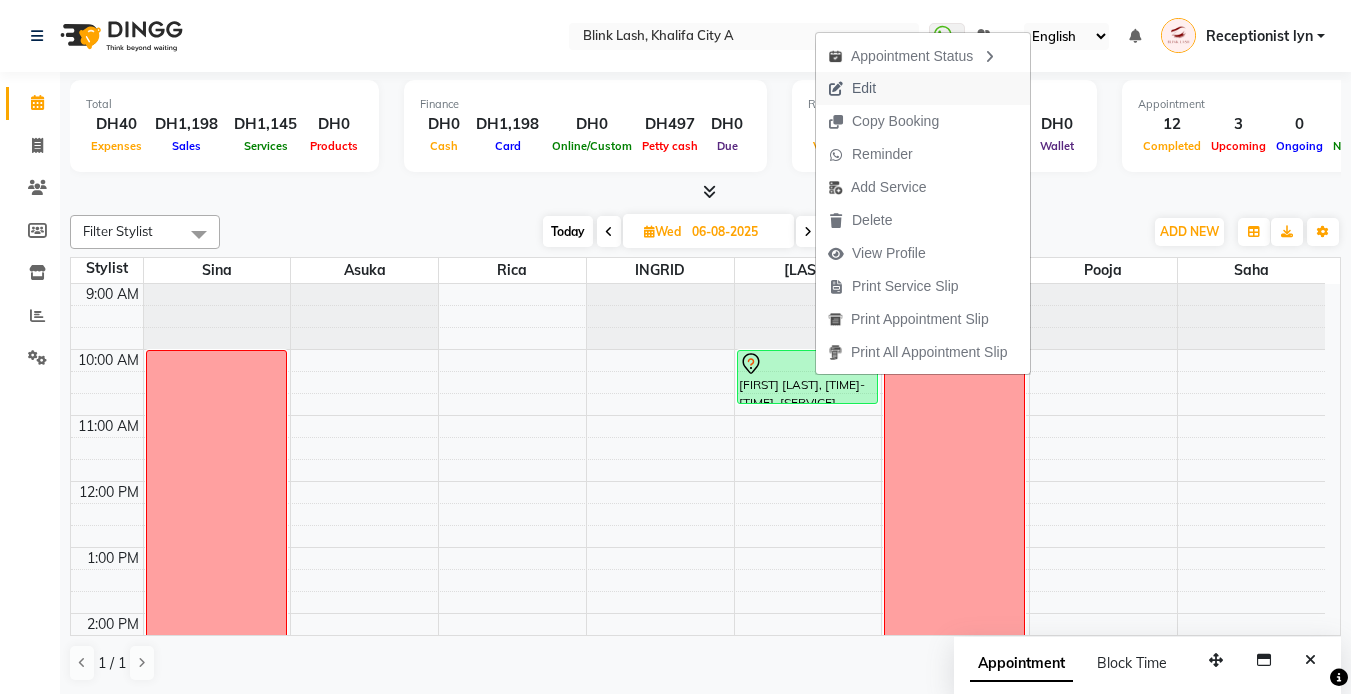 click on "Edit" at bounding box center (864, 88) 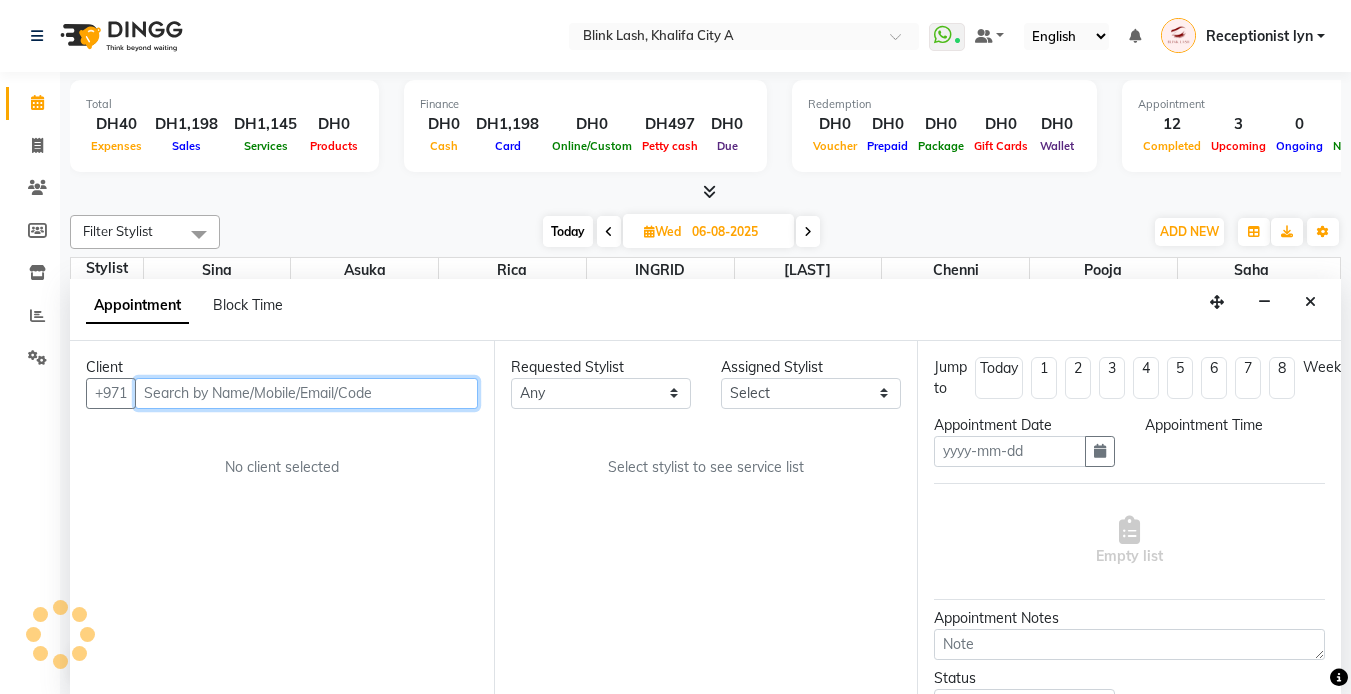 scroll, scrollTop: 1, scrollLeft: 0, axis: vertical 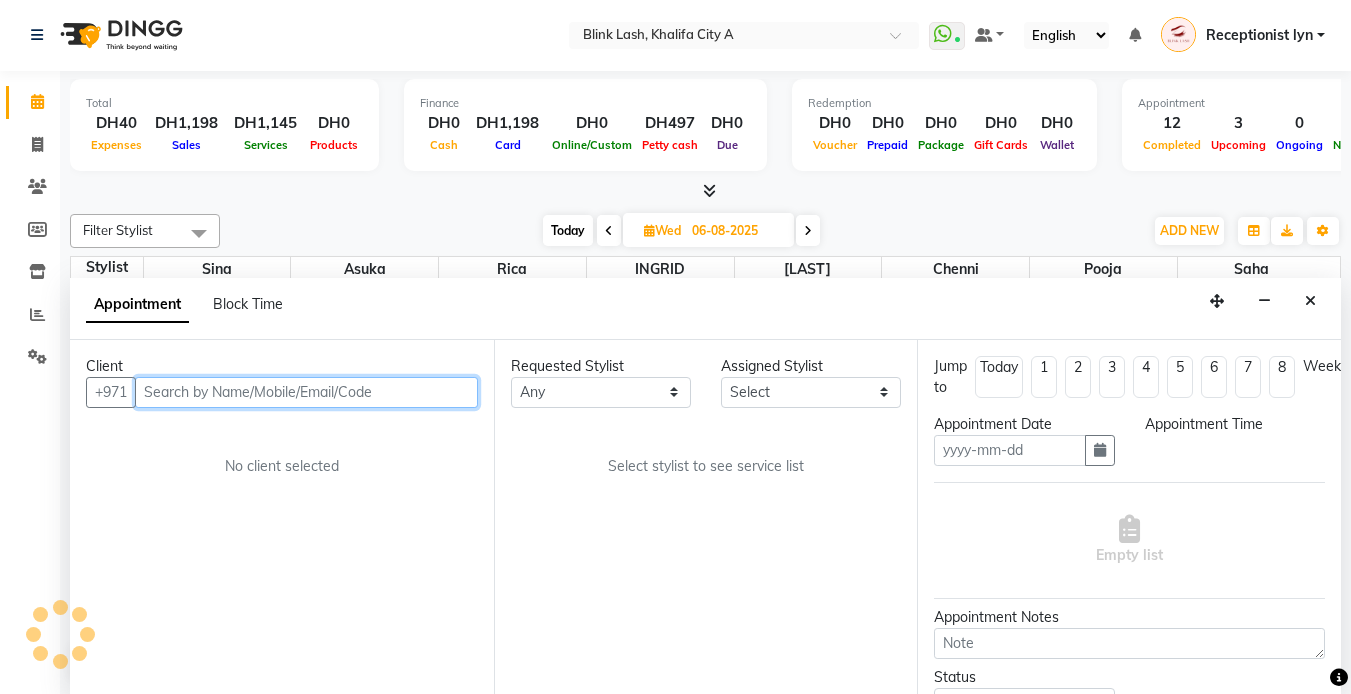 type on "06-08-2025" 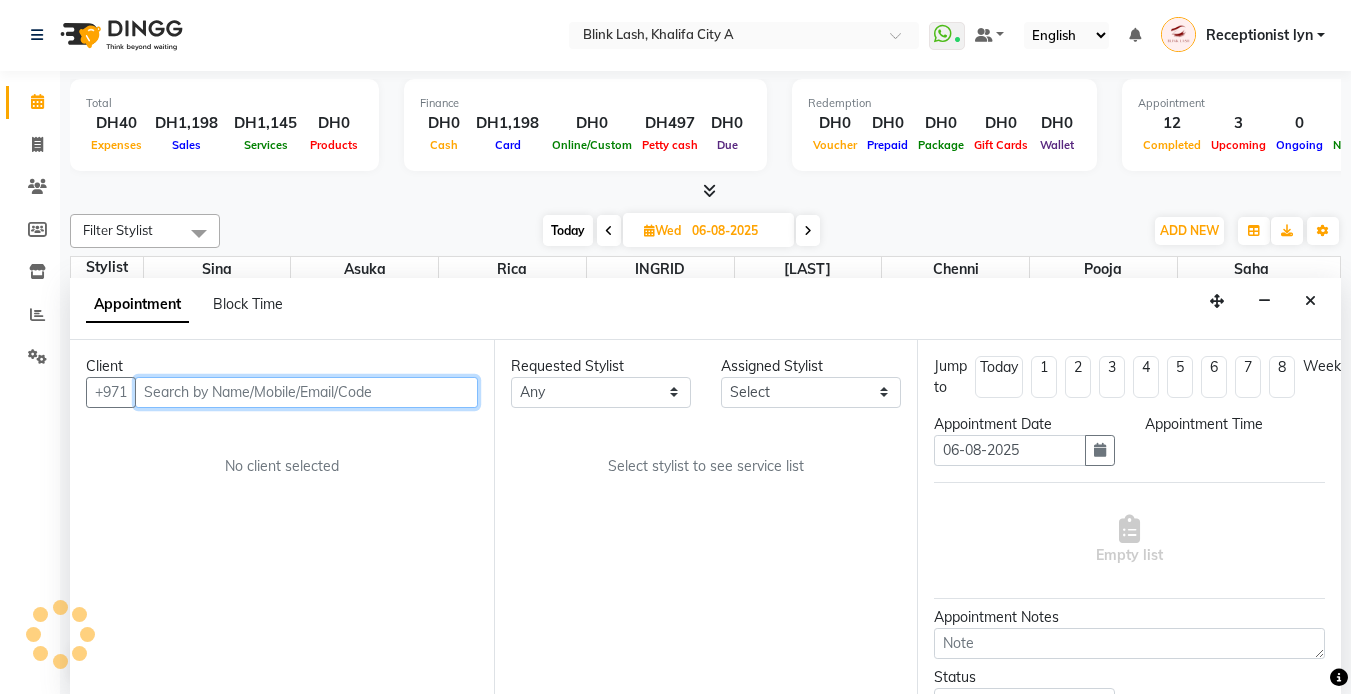 select on "600" 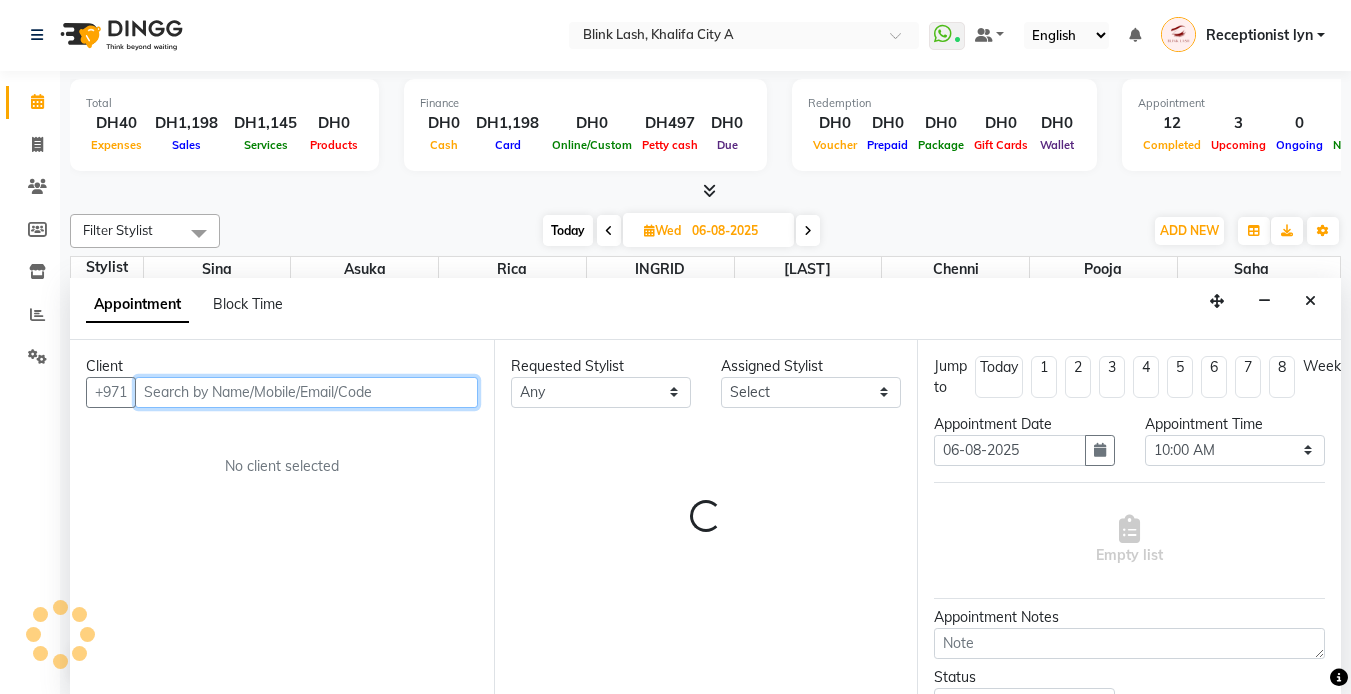 select on "51148" 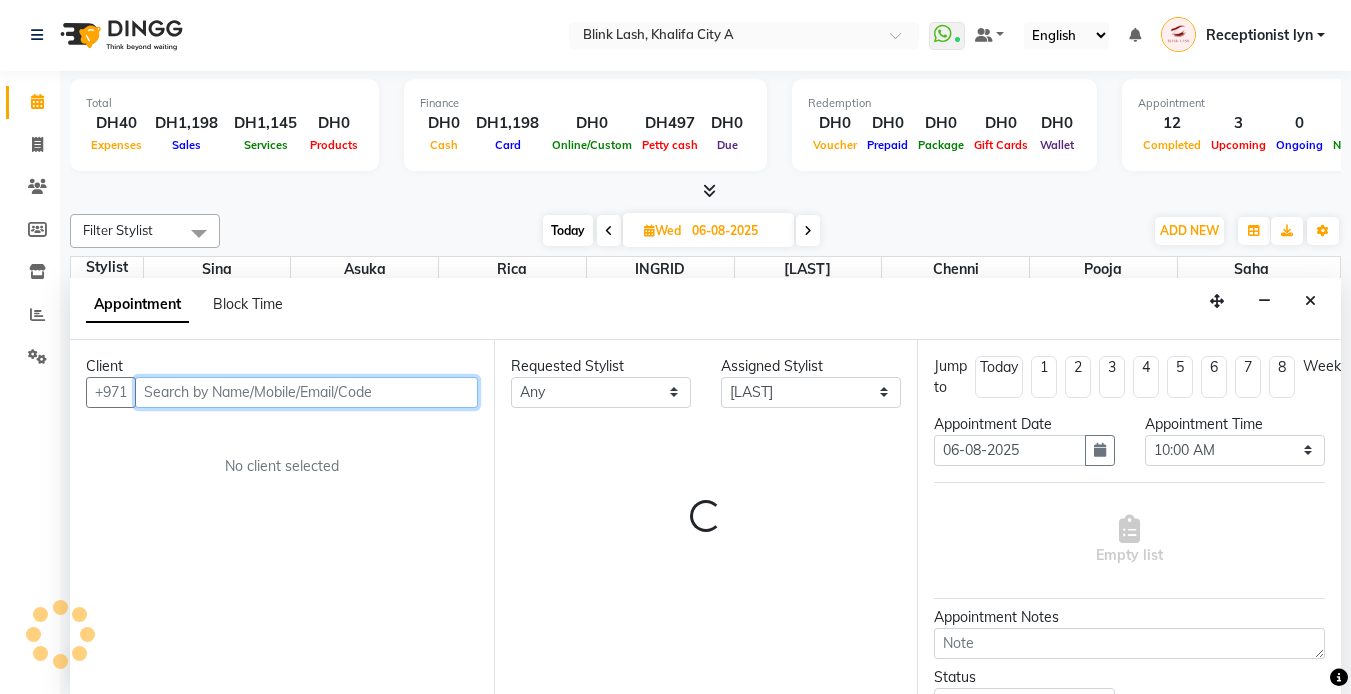 scroll, scrollTop: 397, scrollLeft: 0, axis: vertical 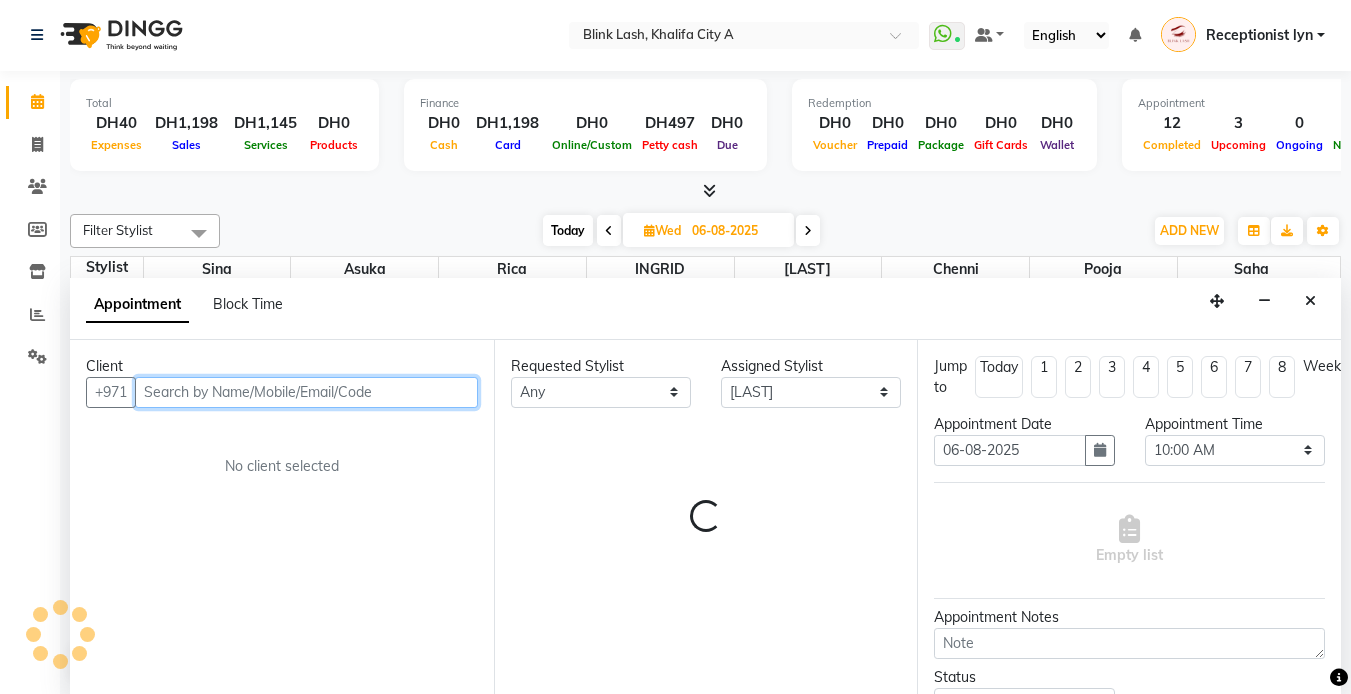 select on "2892" 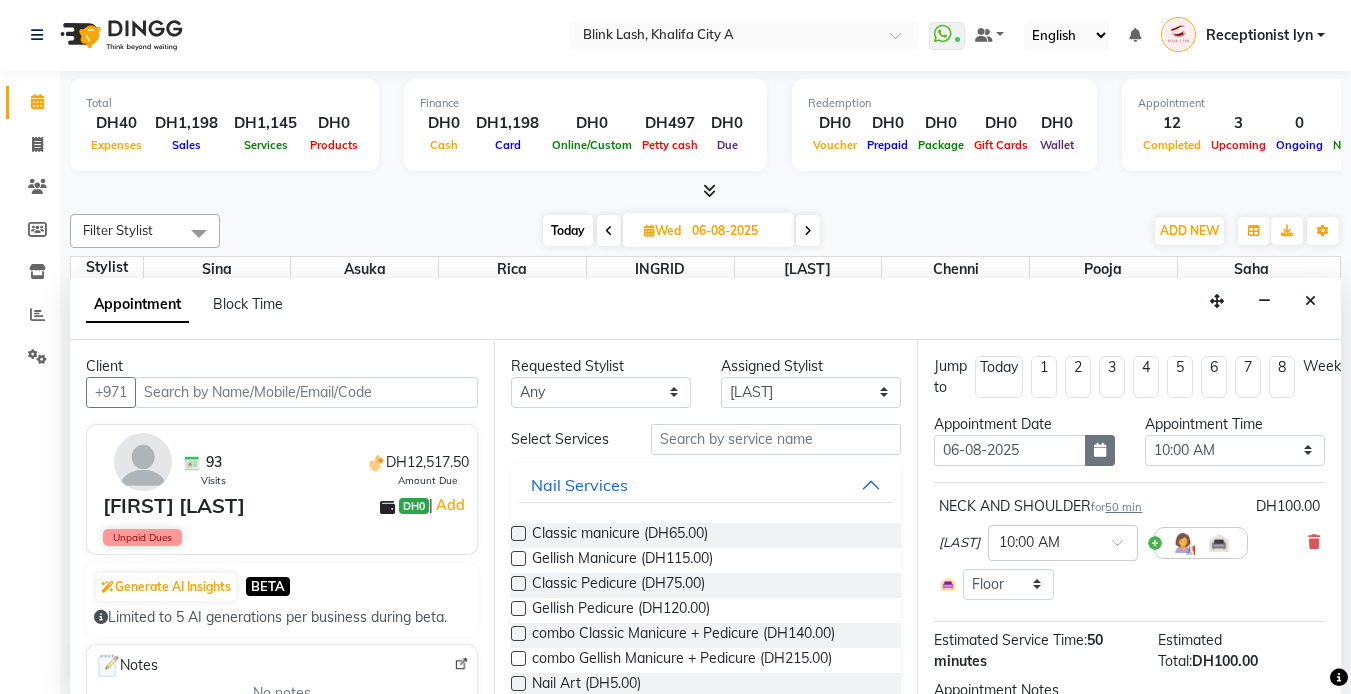 click at bounding box center (1100, 450) 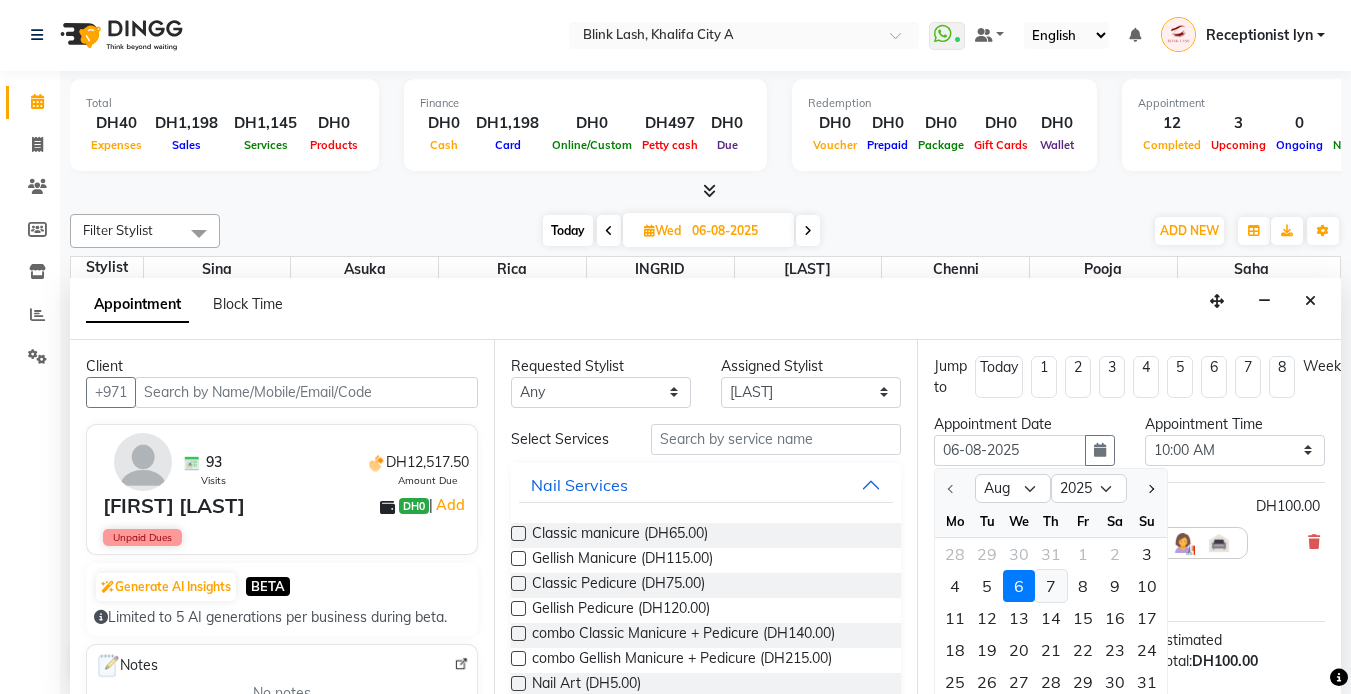 click on "7" at bounding box center (1051, 586) 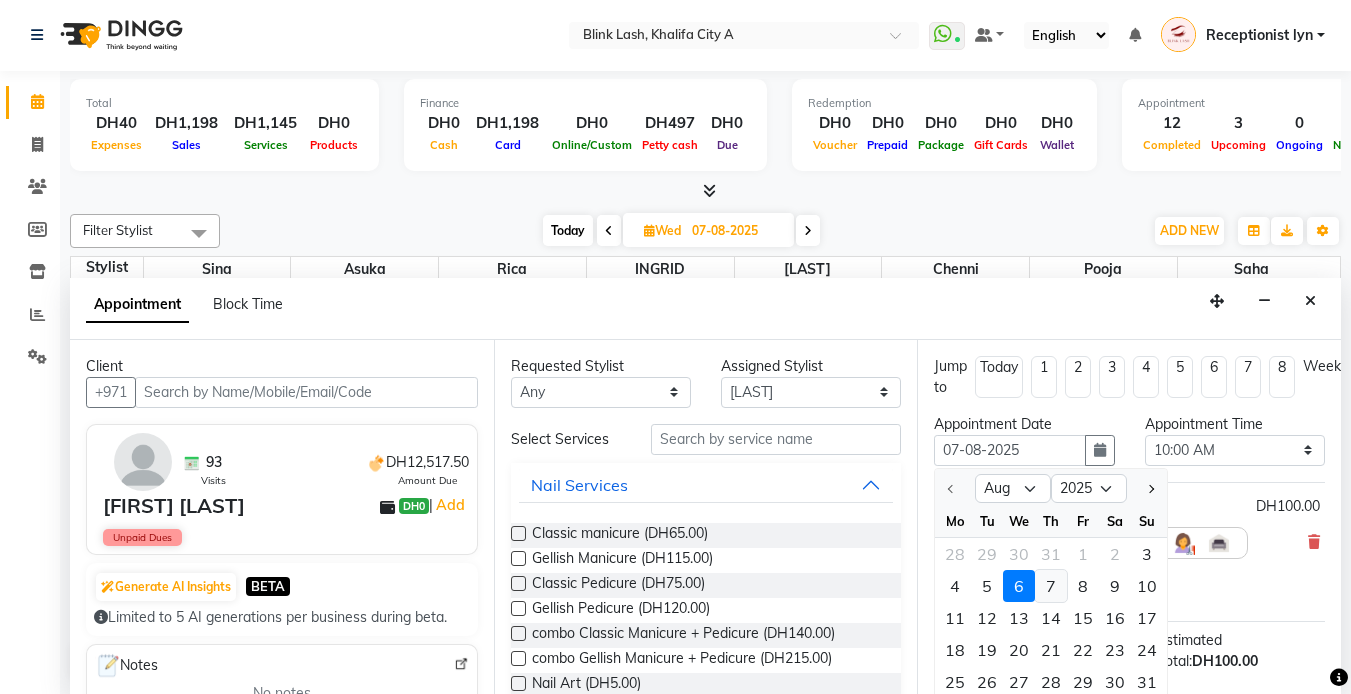 scroll, scrollTop: 0, scrollLeft: 0, axis: both 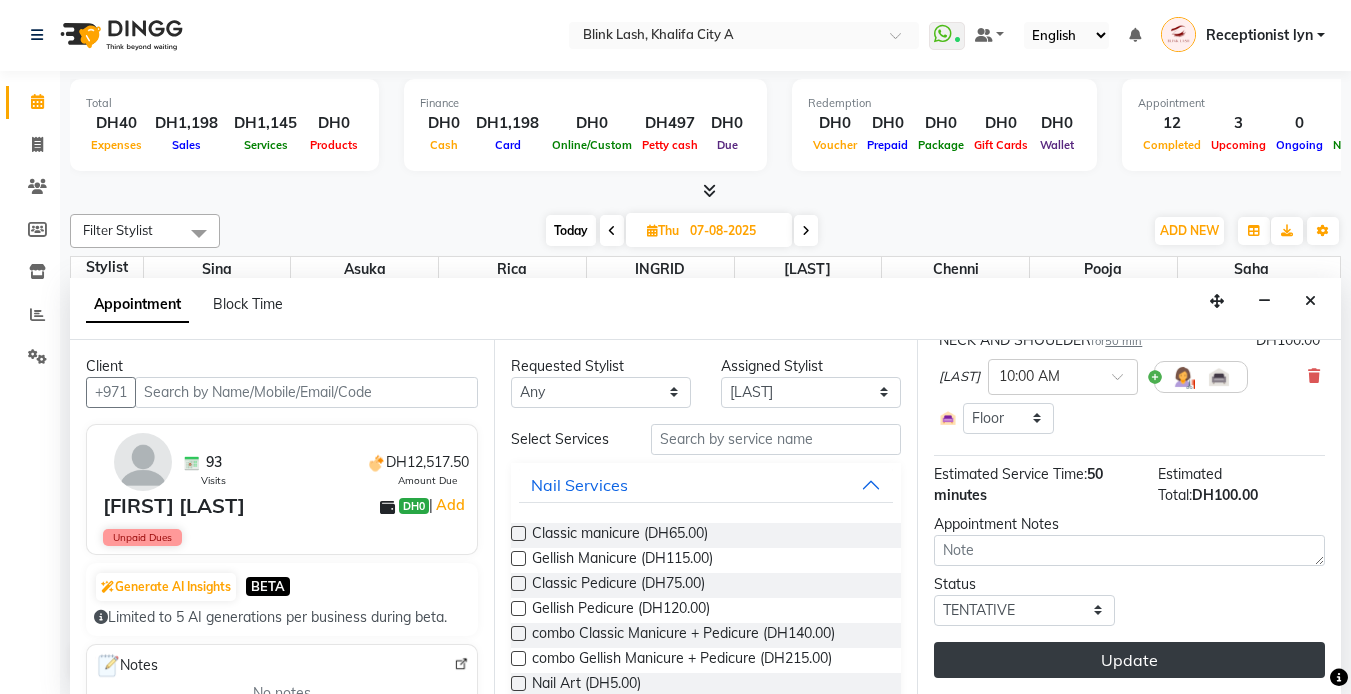 click on "Update" at bounding box center (1129, 660) 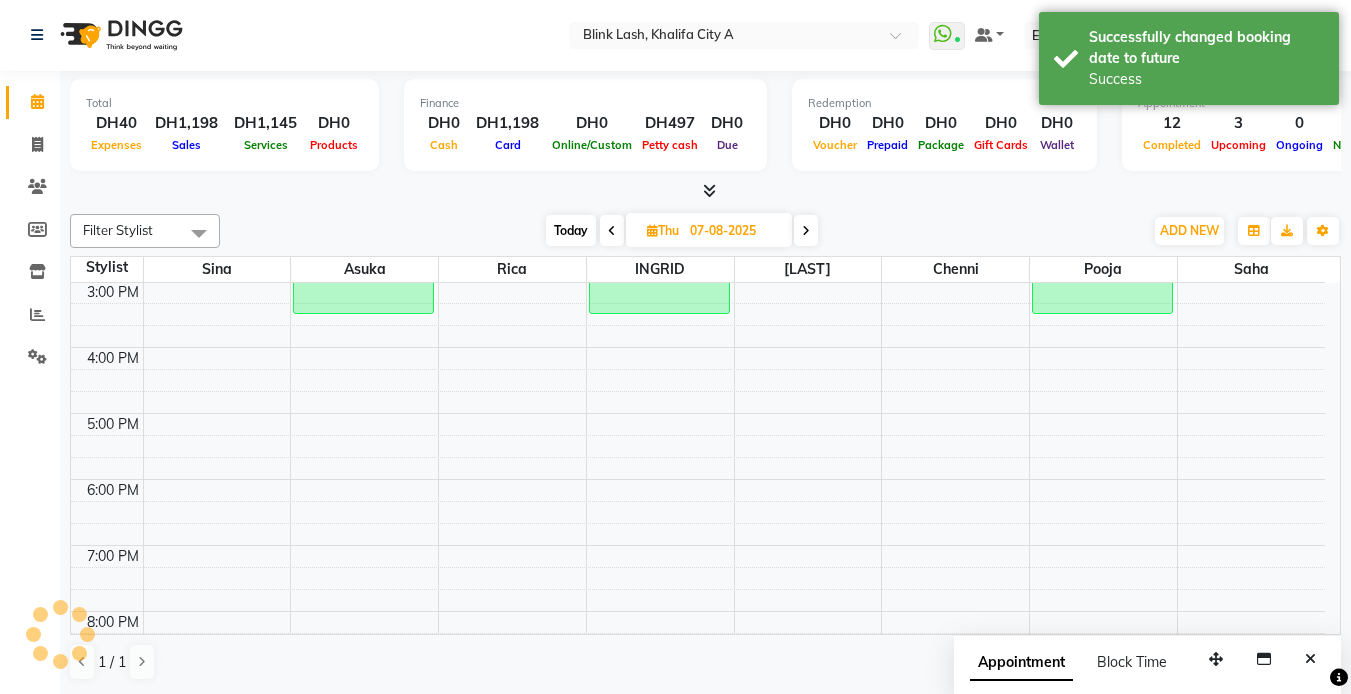 scroll, scrollTop: 0, scrollLeft: 0, axis: both 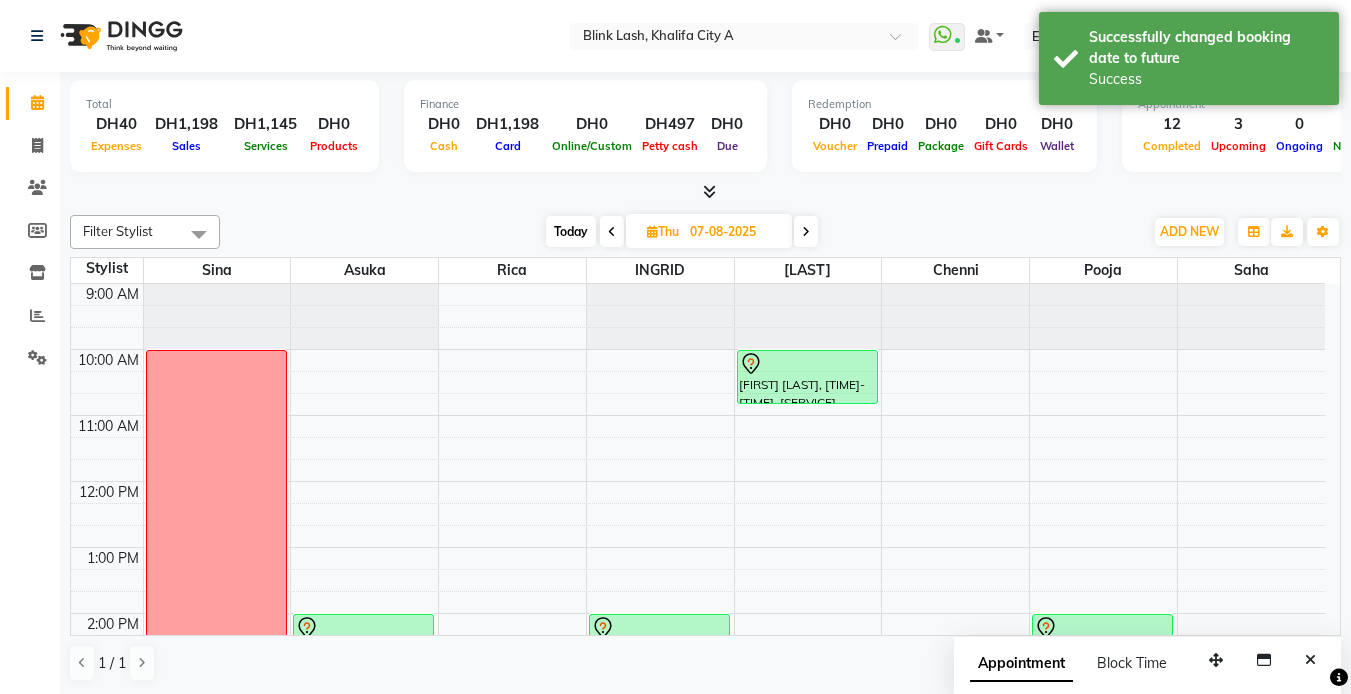 click at bounding box center (806, 231) 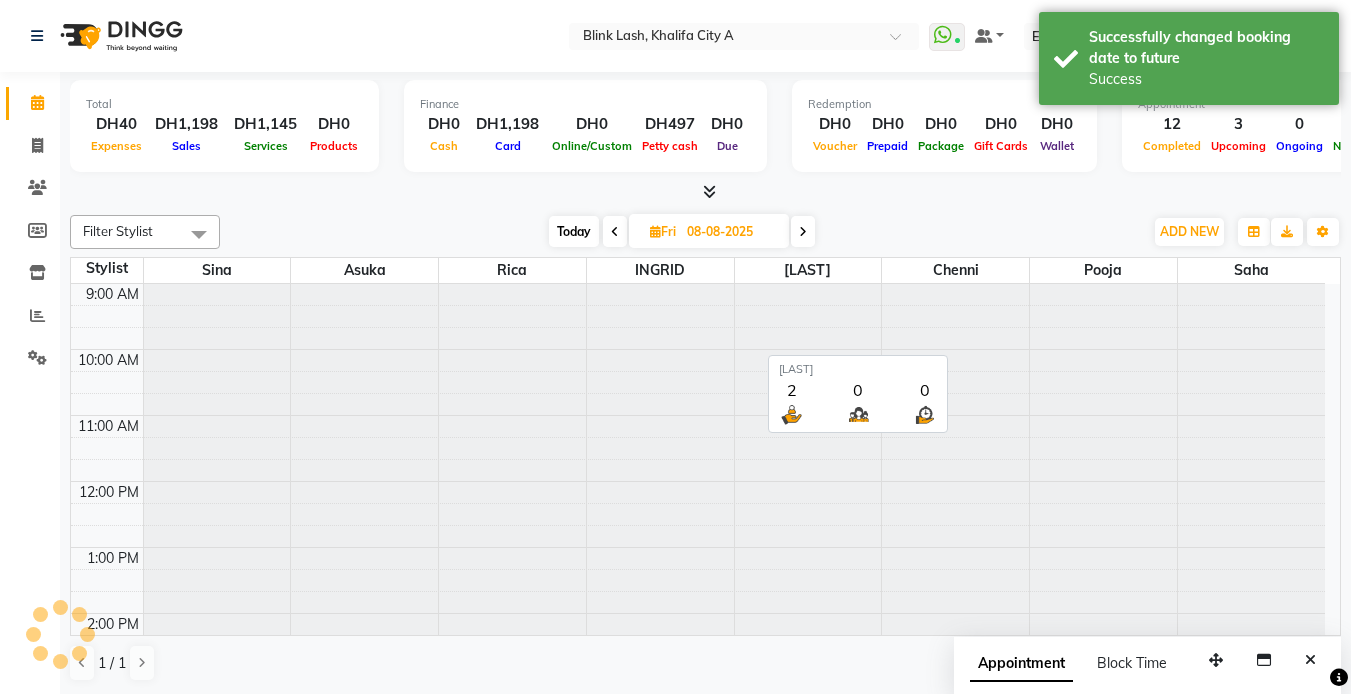 scroll, scrollTop: 397, scrollLeft: 0, axis: vertical 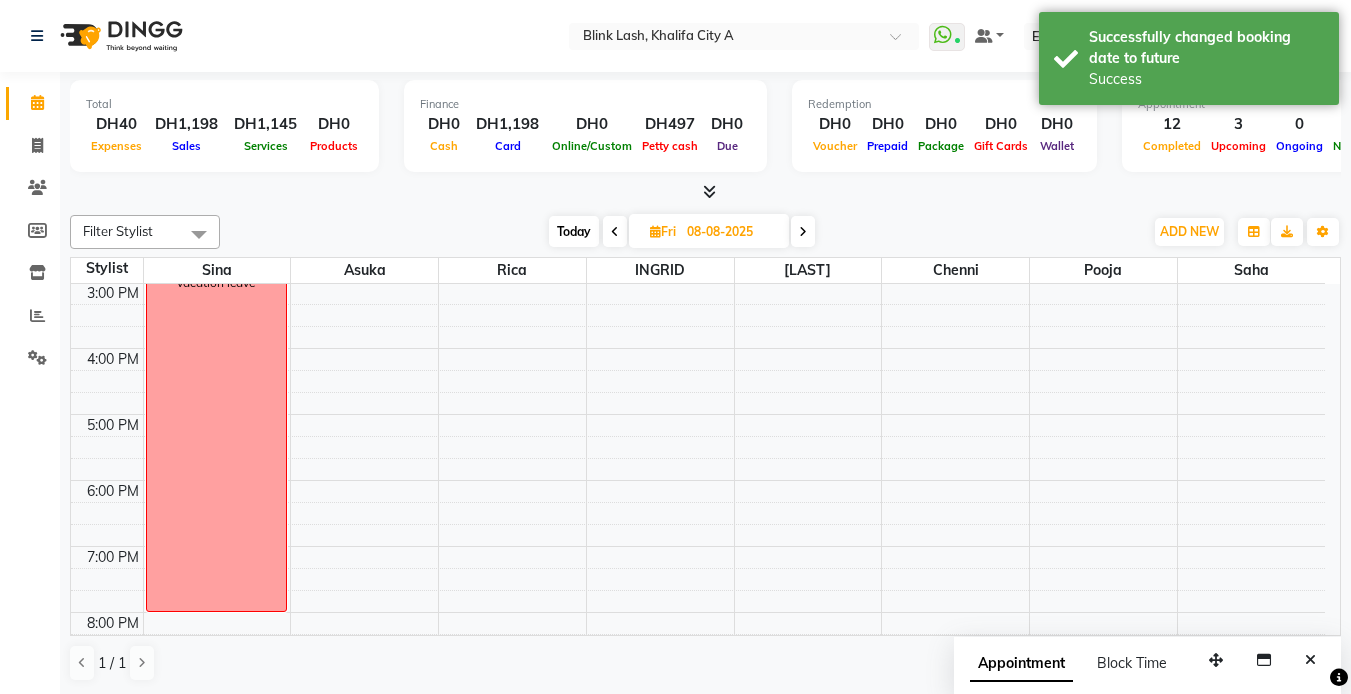 click at bounding box center [803, 231] 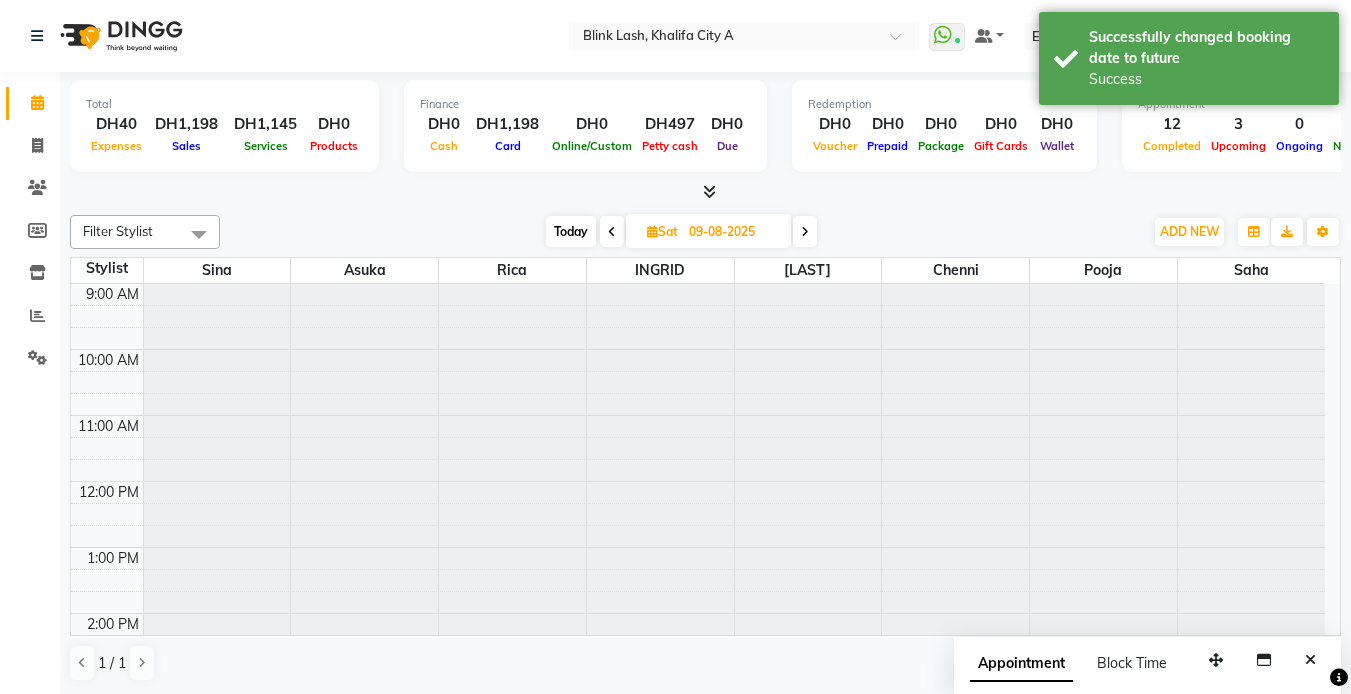 scroll, scrollTop: 397, scrollLeft: 0, axis: vertical 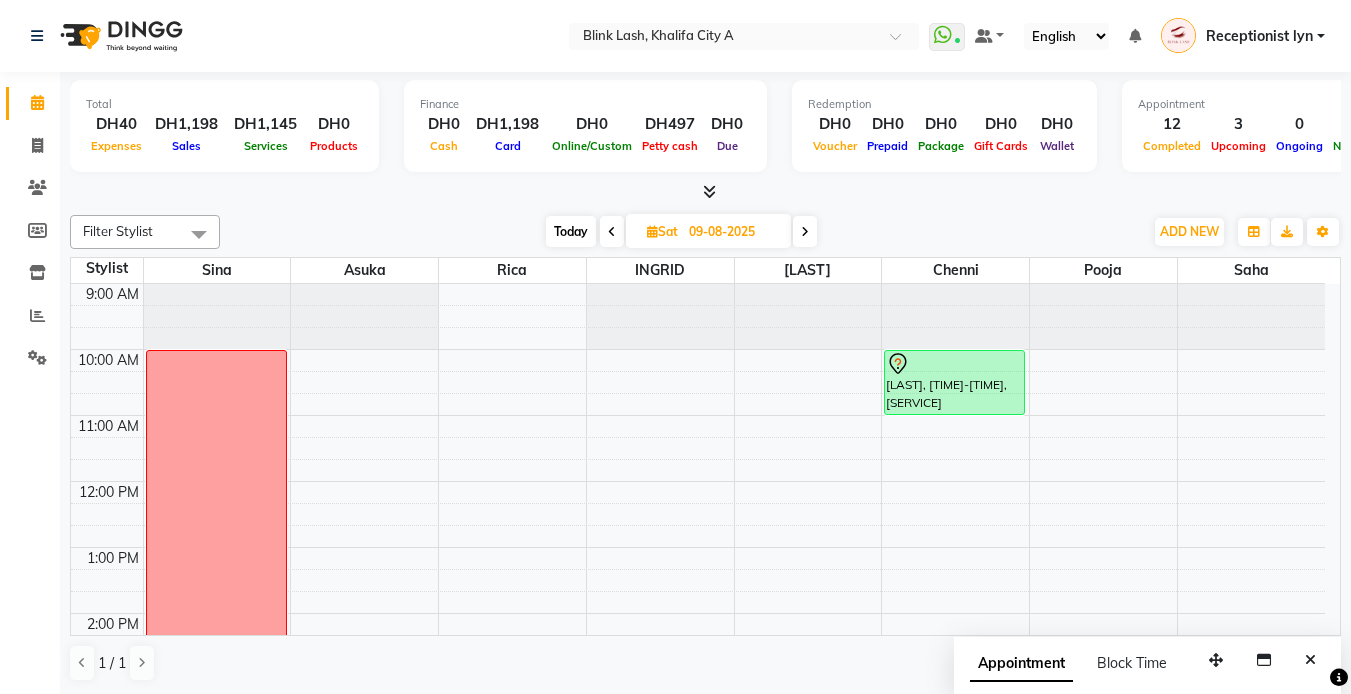 click at bounding box center [805, 231] 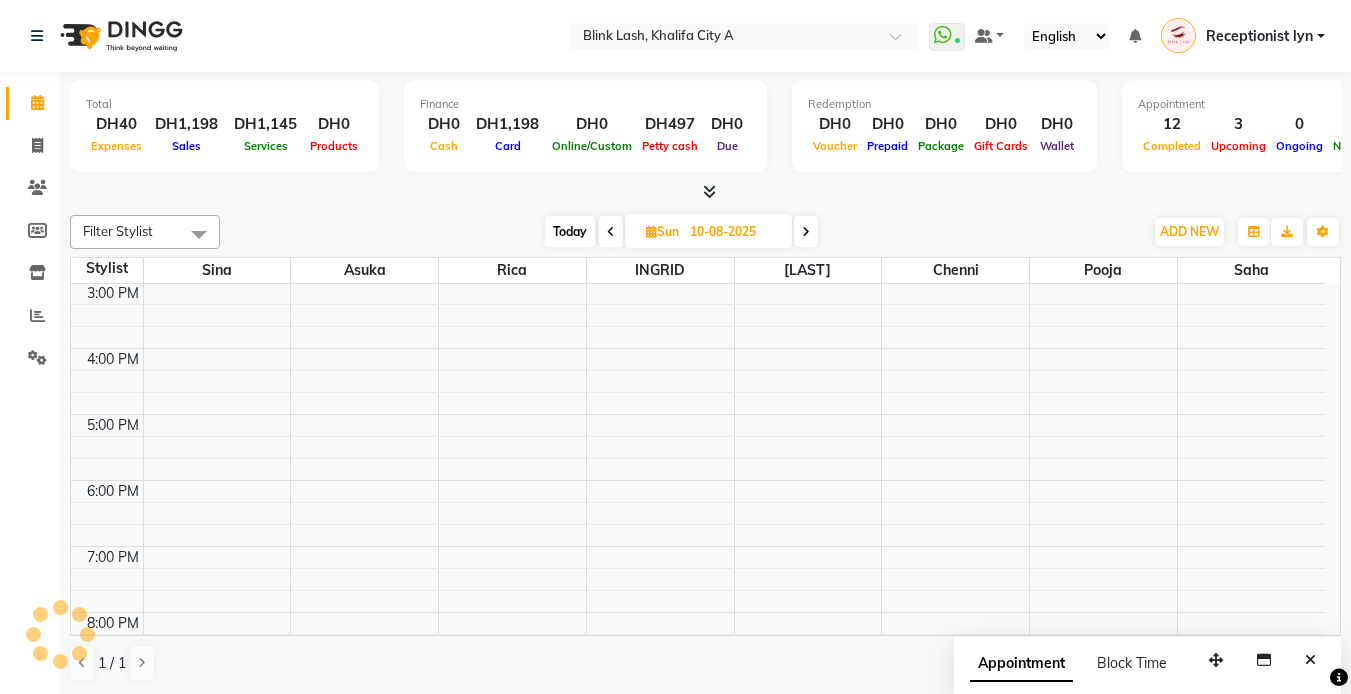 click at bounding box center [806, 231] 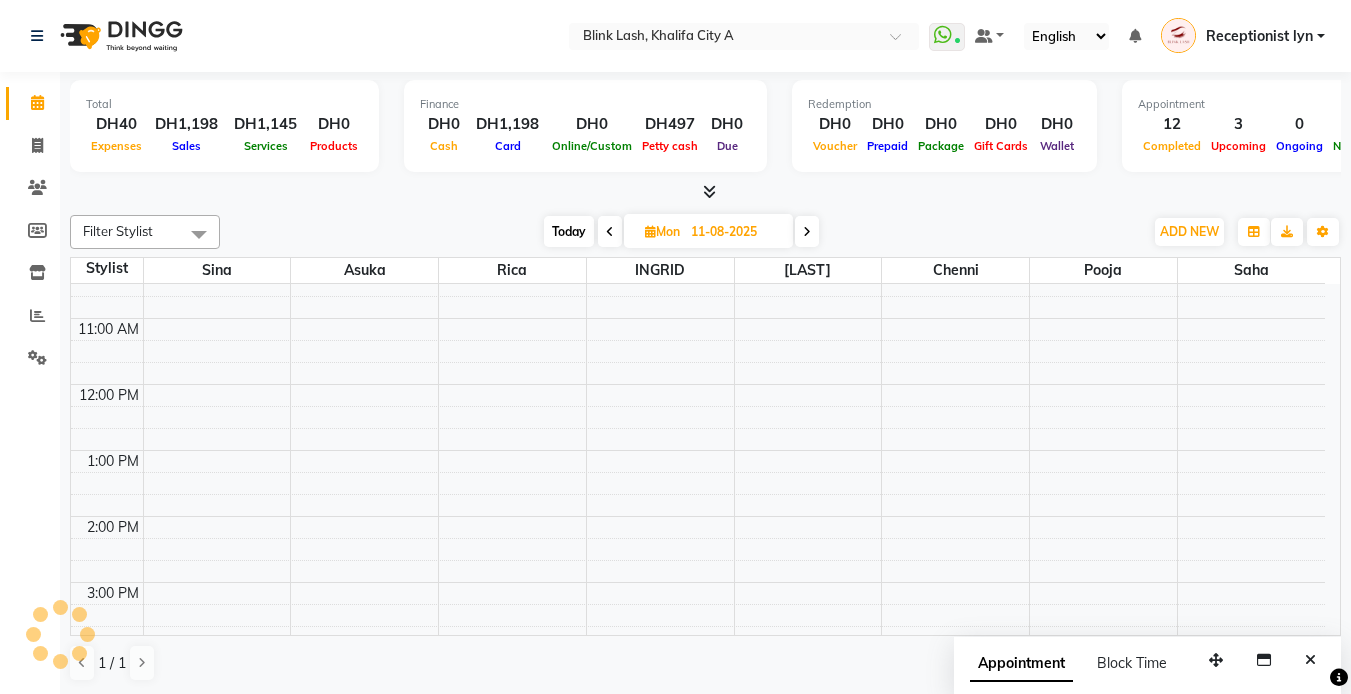 click at bounding box center (807, 232) 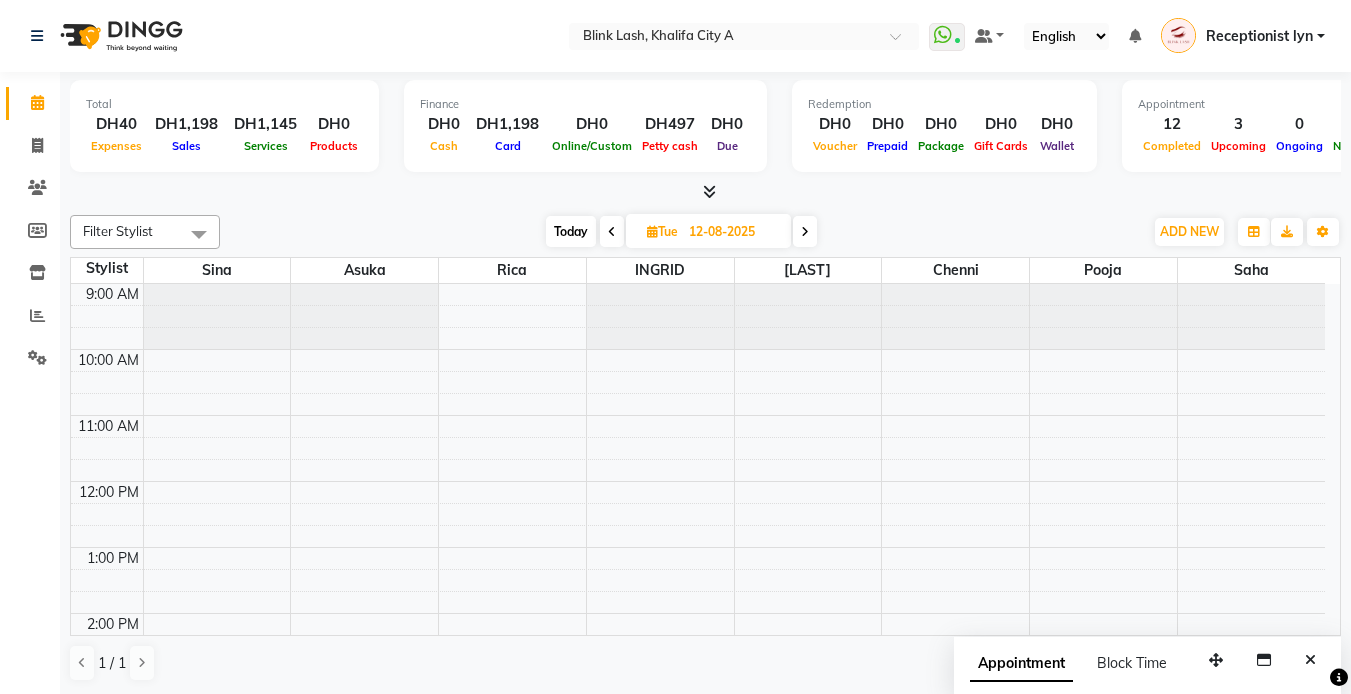 click at bounding box center [612, 232] 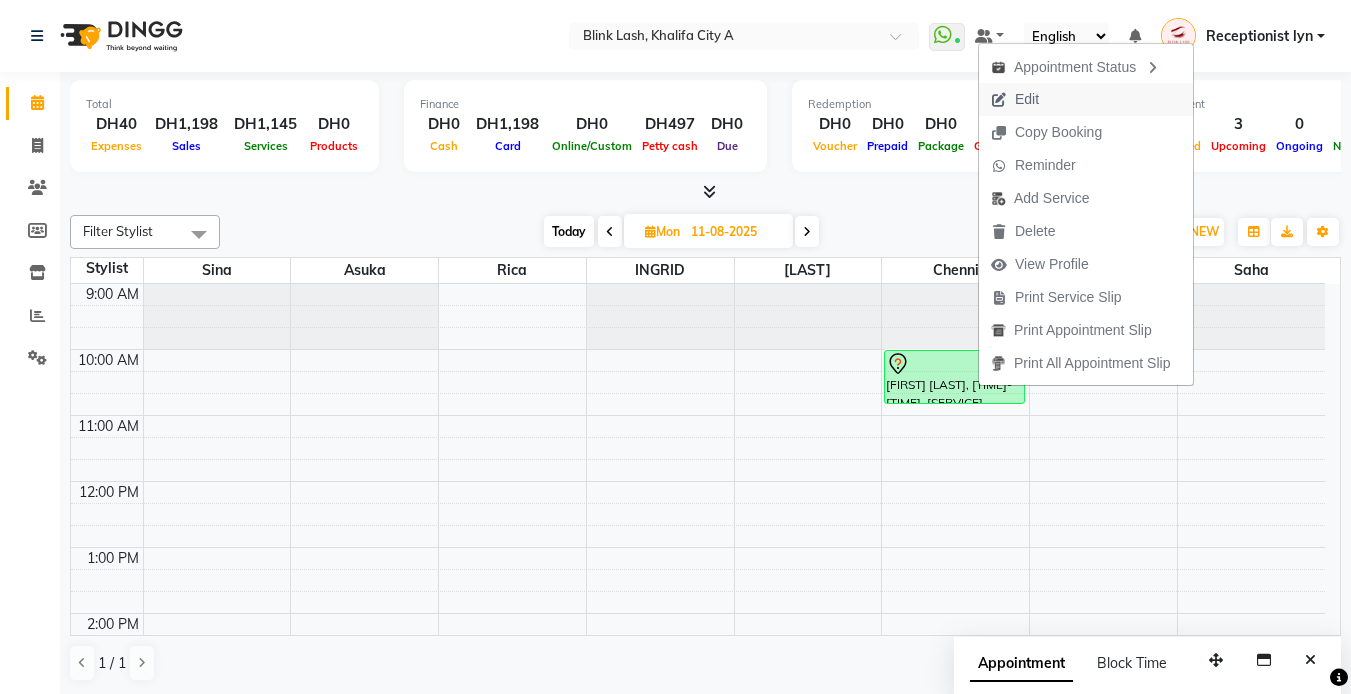 click on "Edit" at bounding box center (1027, 99) 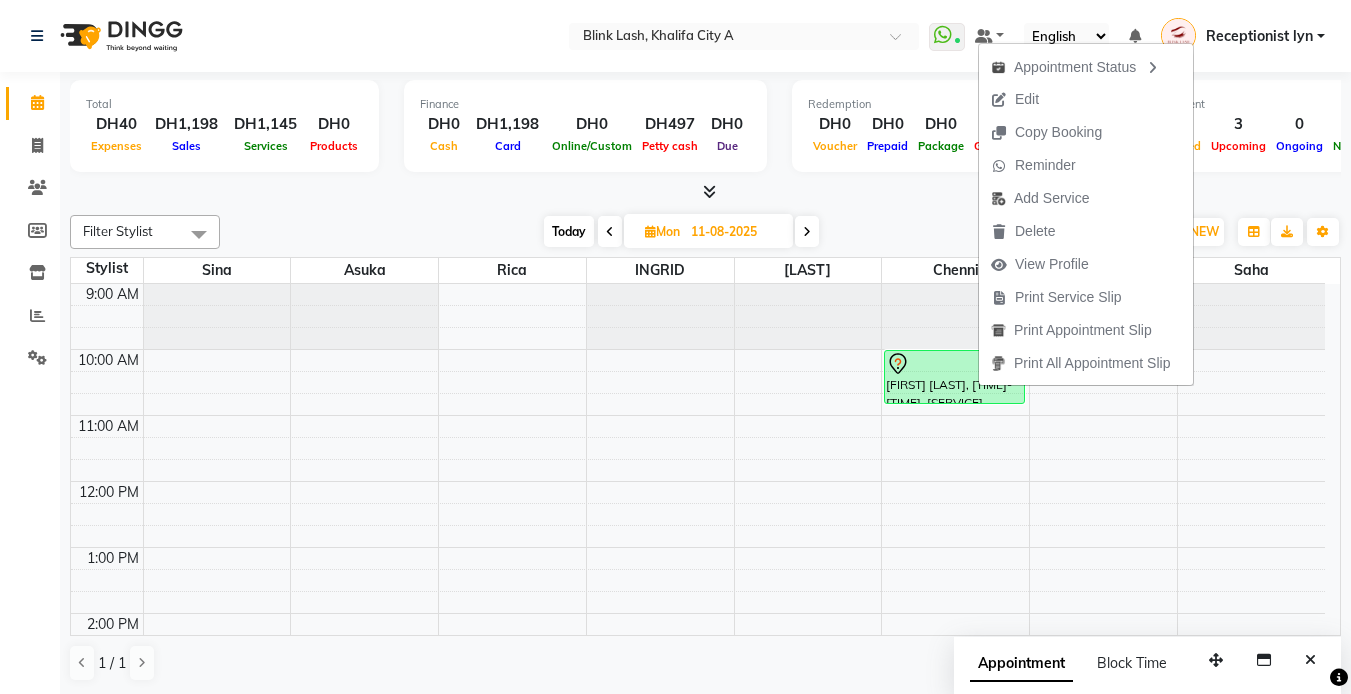 select on "tentative" 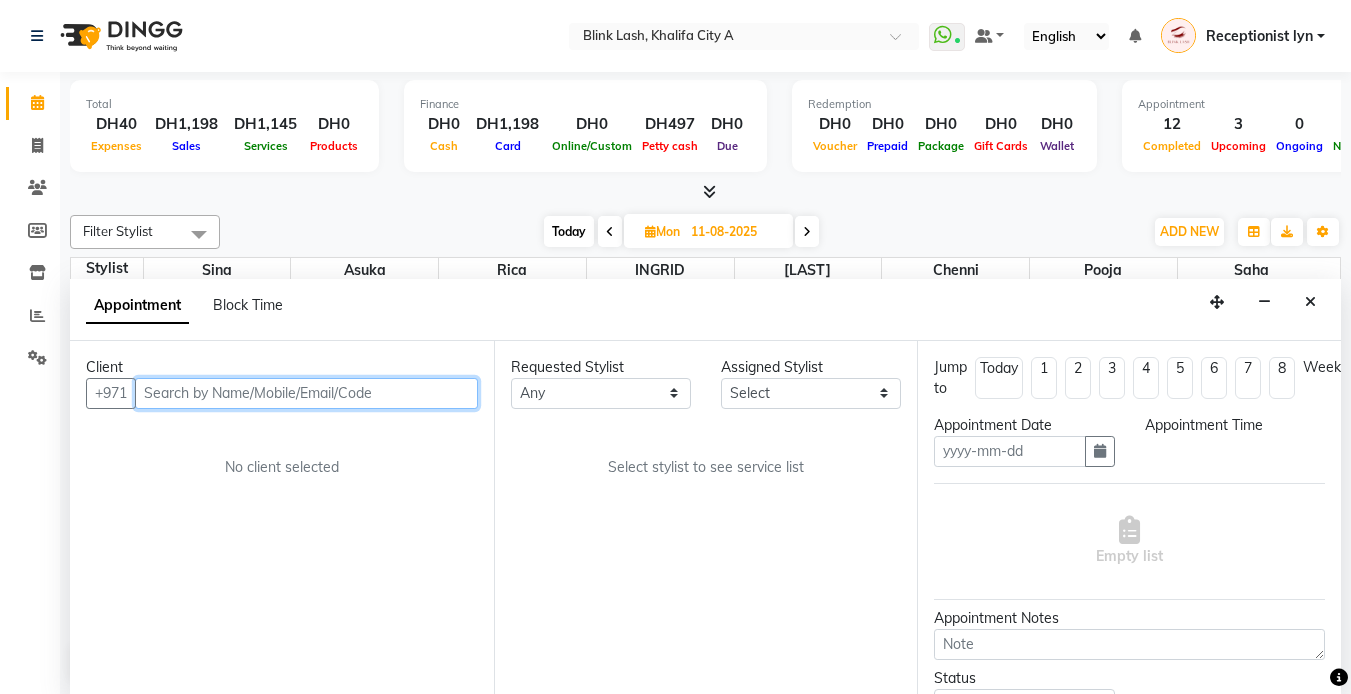 type on "11-08-2025" 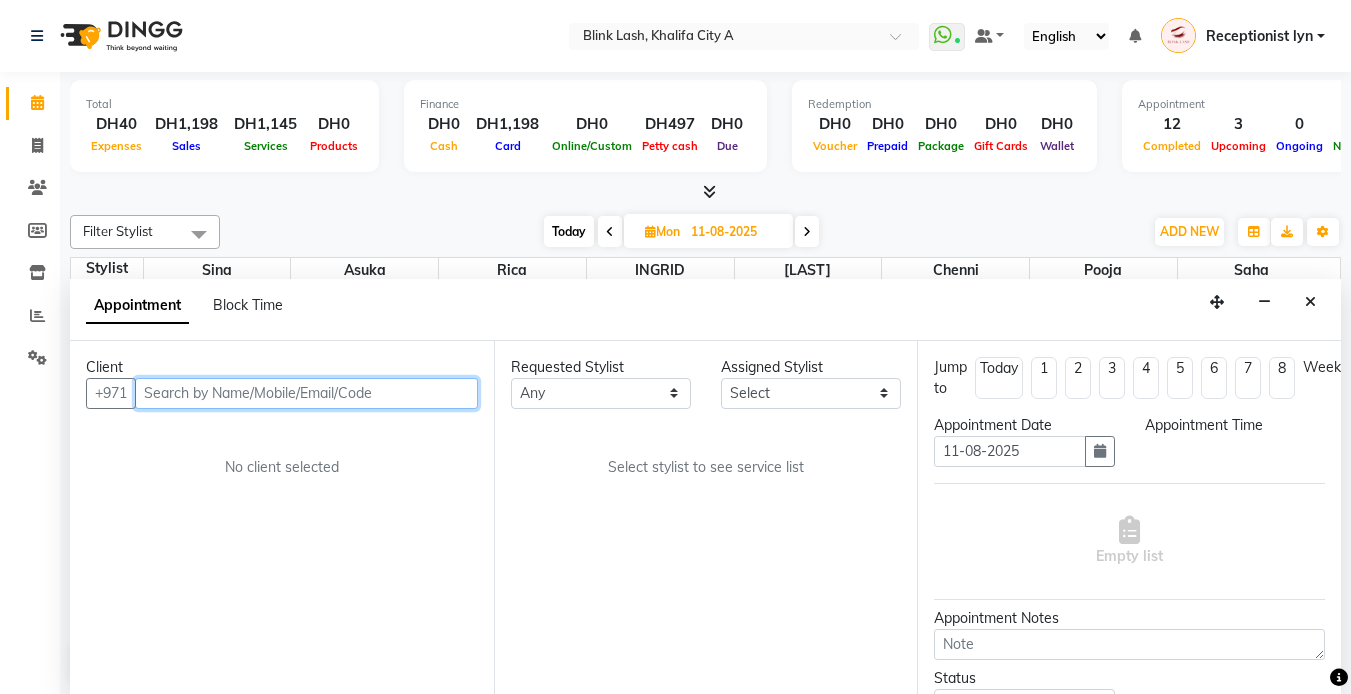 select on "57849" 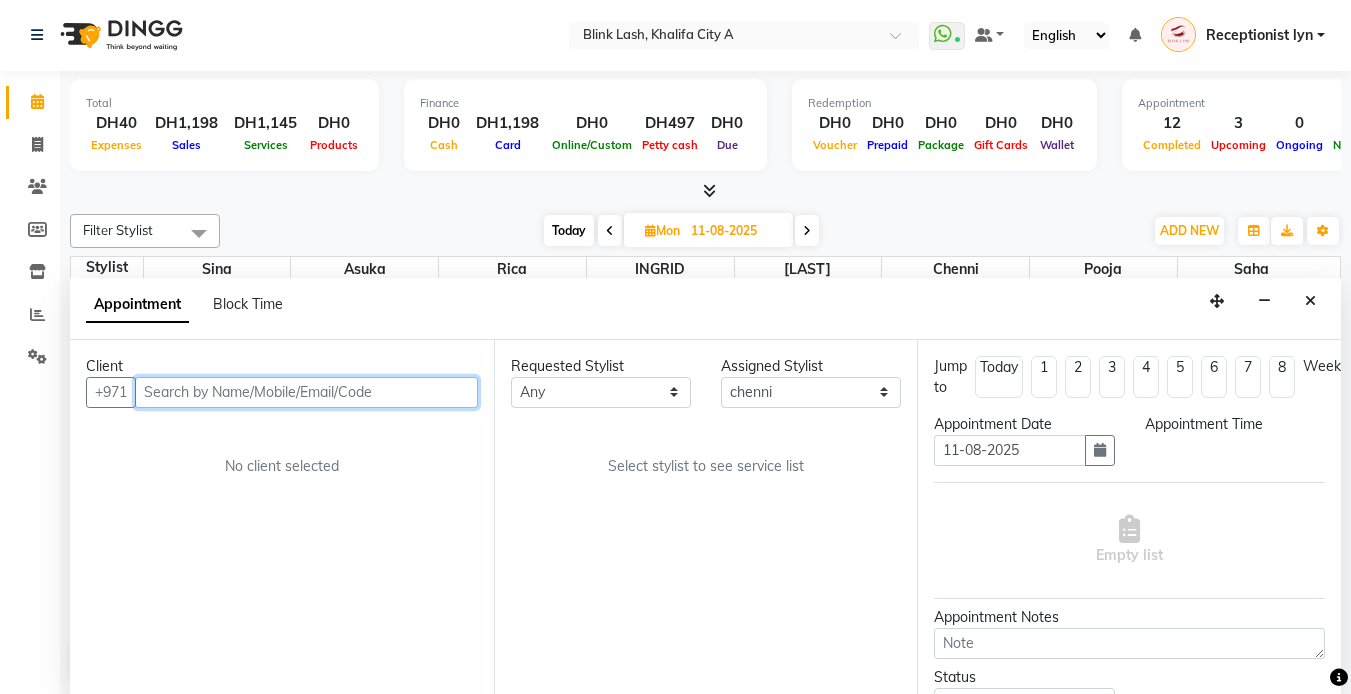 select on "600" 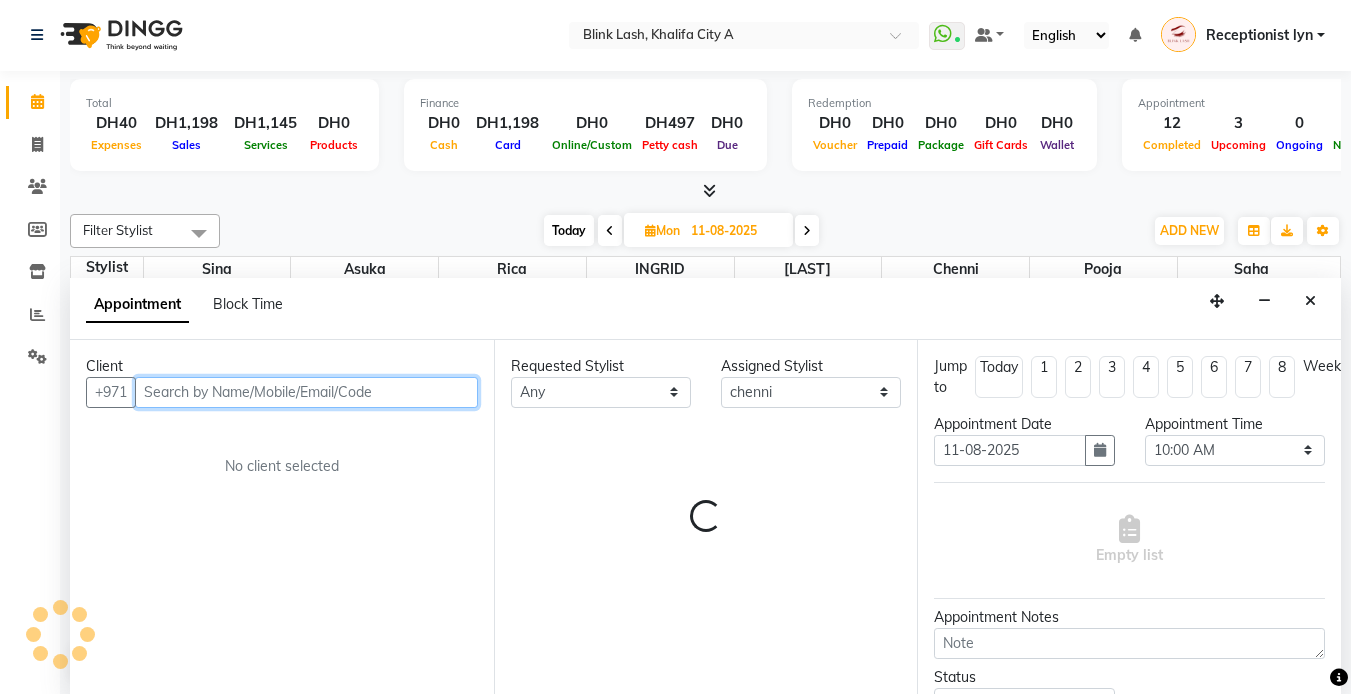 select on "2892" 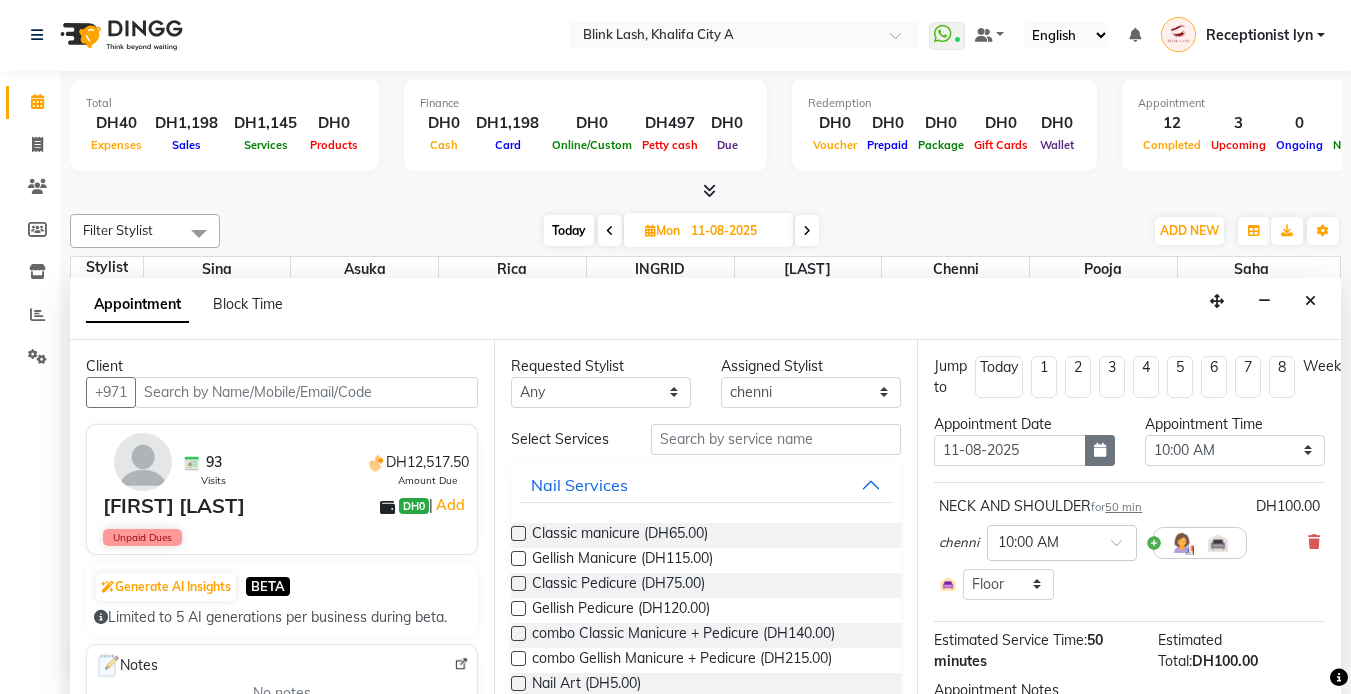 click at bounding box center (1100, 450) 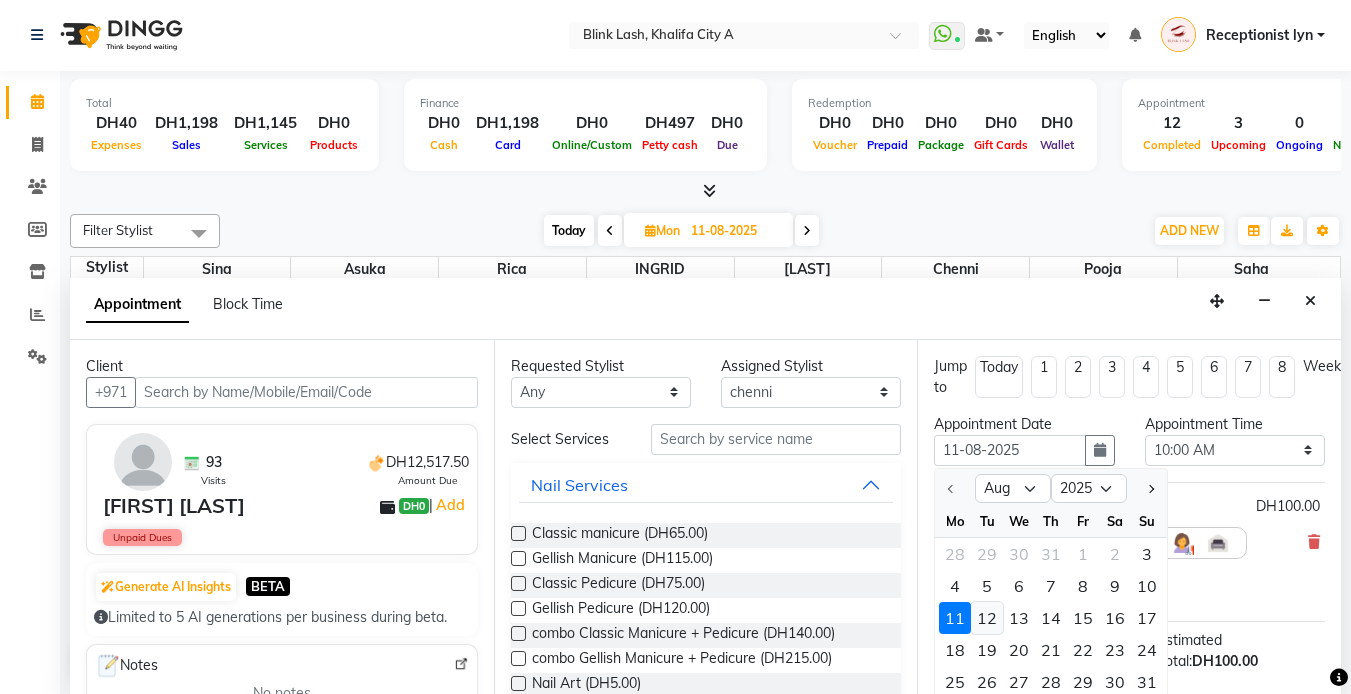 click on "12" at bounding box center [987, 618] 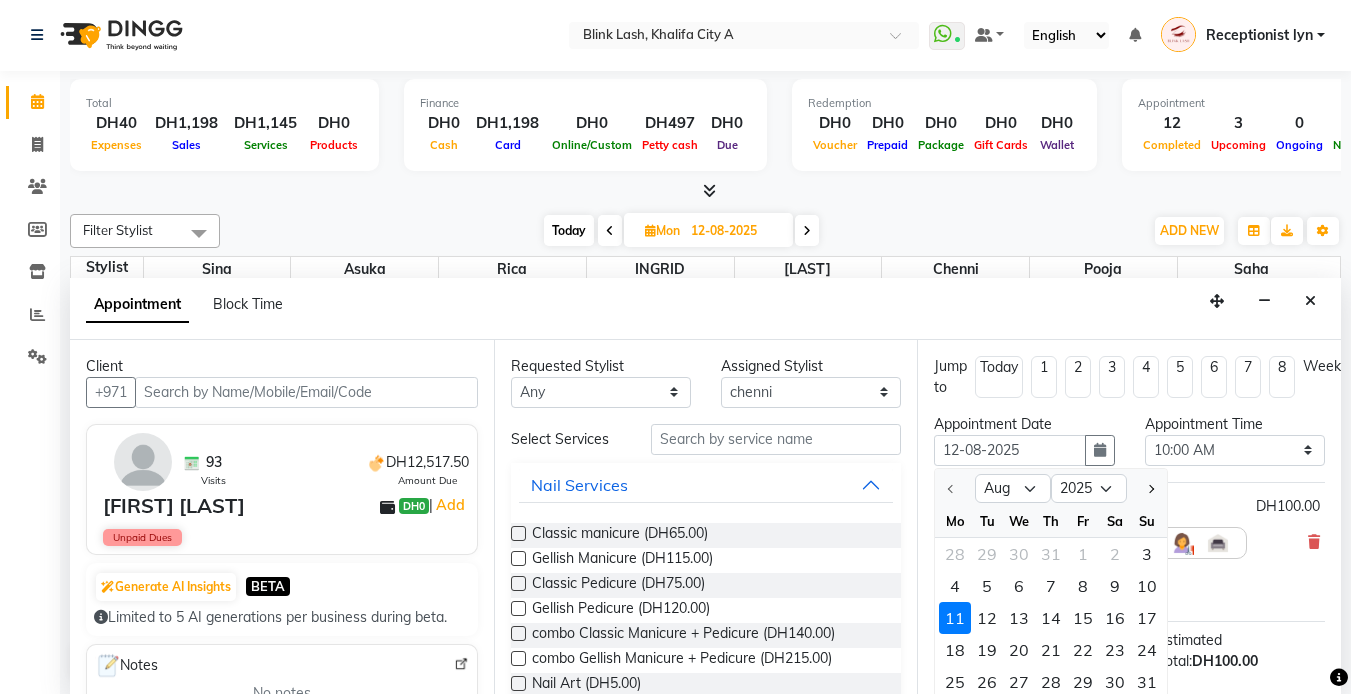 select on "600" 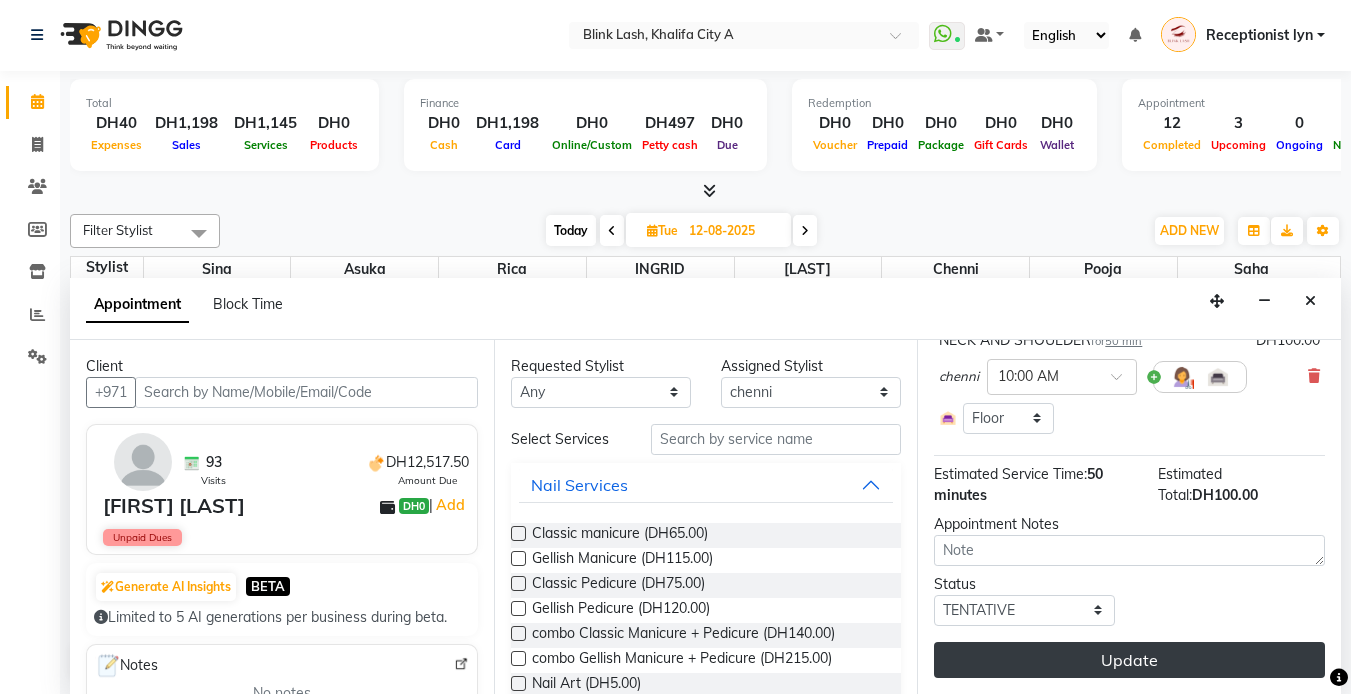 click on "Update" at bounding box center (1129, 660) 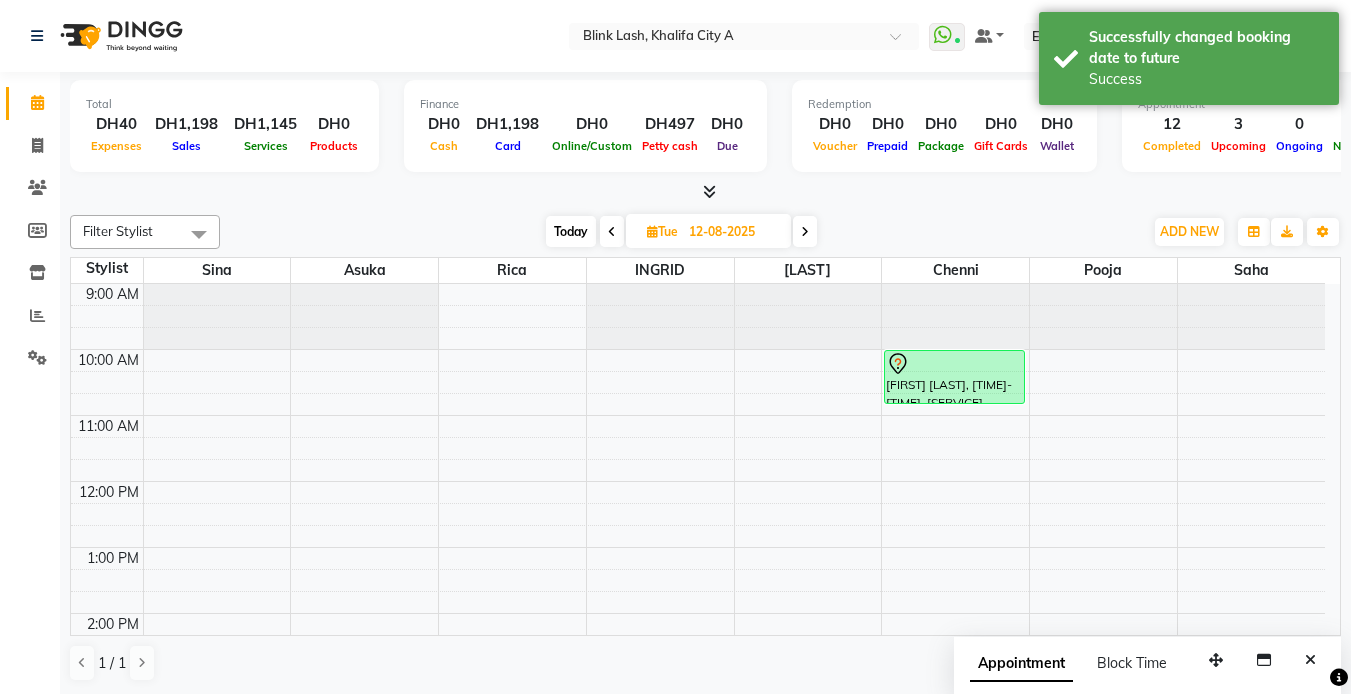click at bounding box center (805, 232) 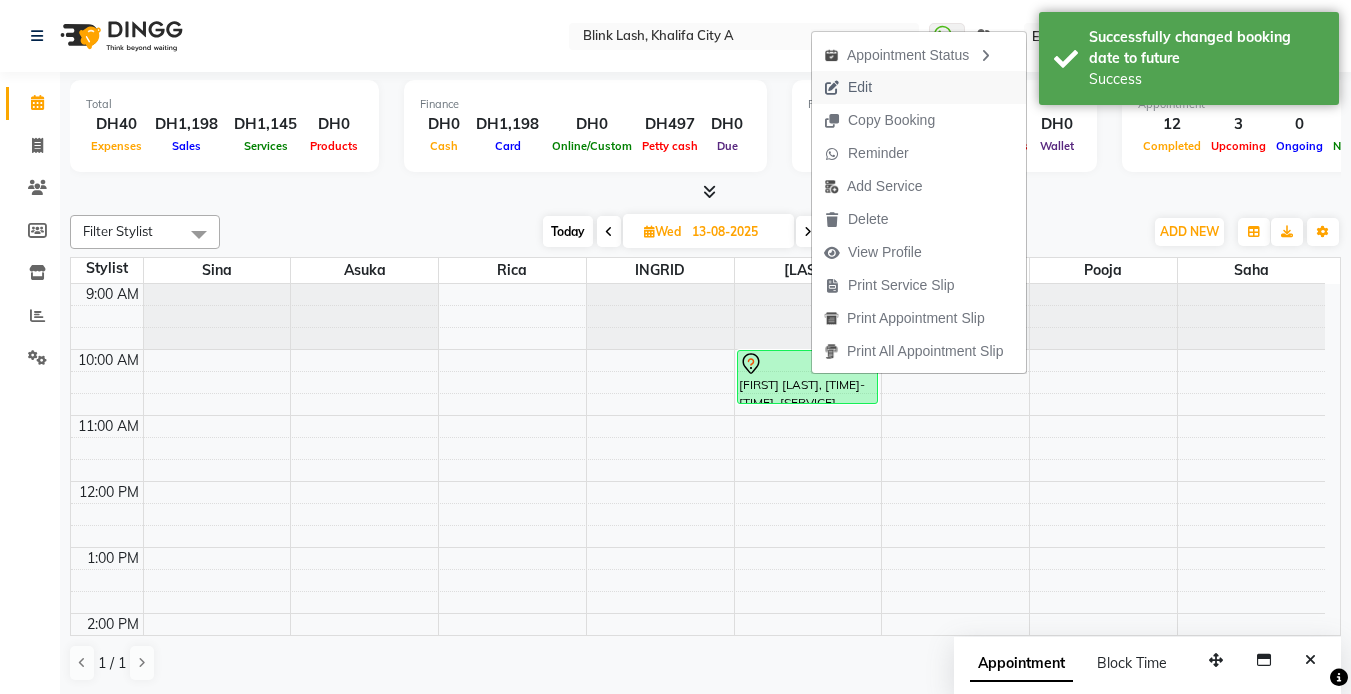 click on "Edit" at bounding box center (848, 87) 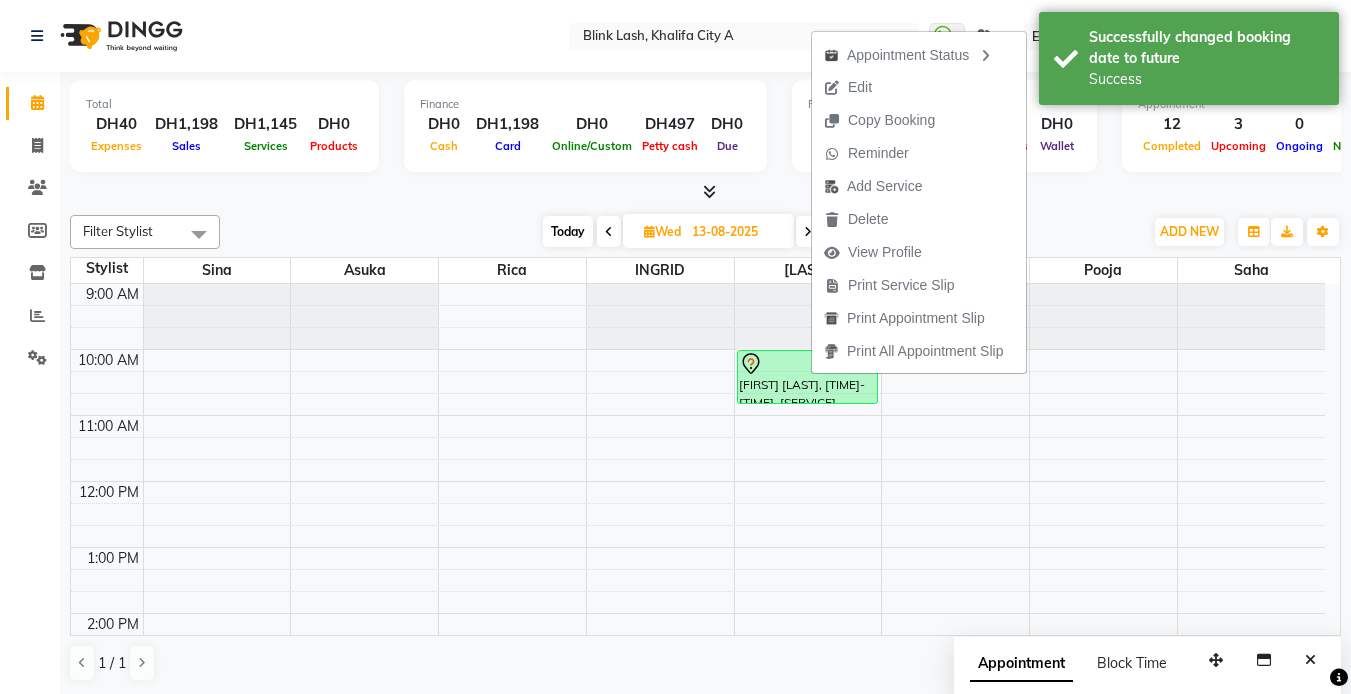 select on "tentative" 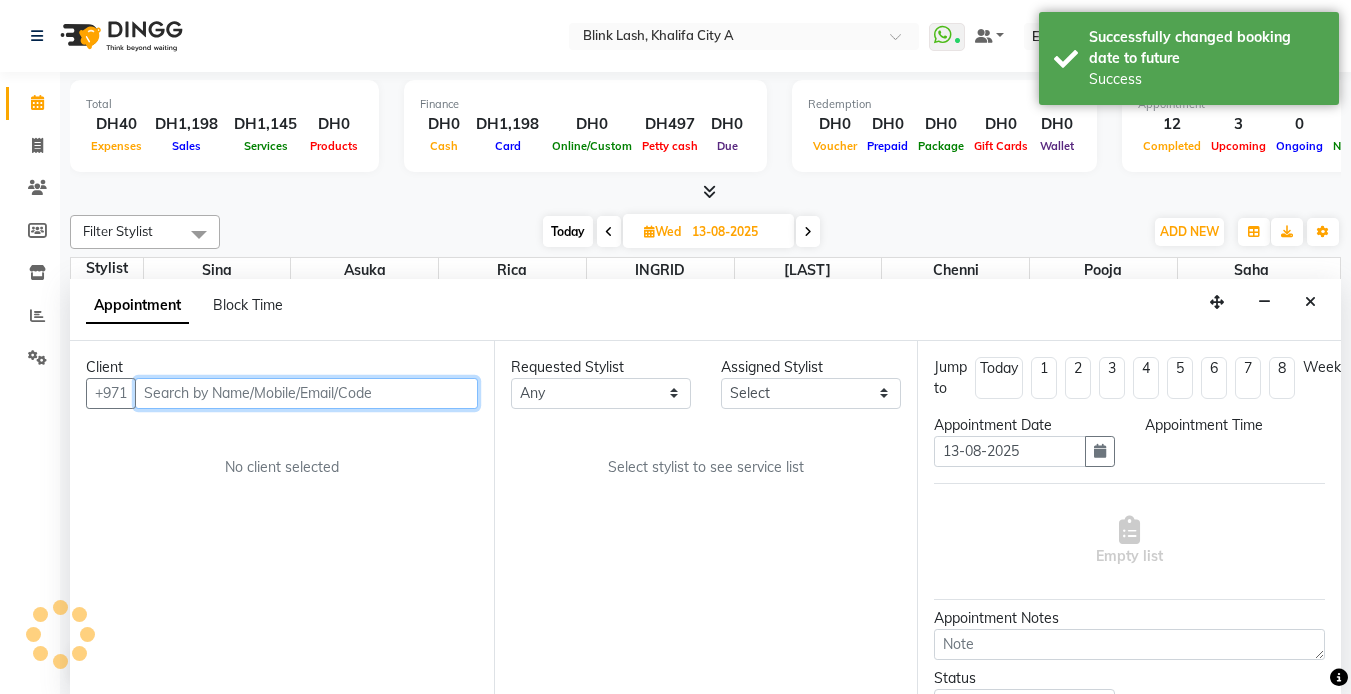 select on "600" 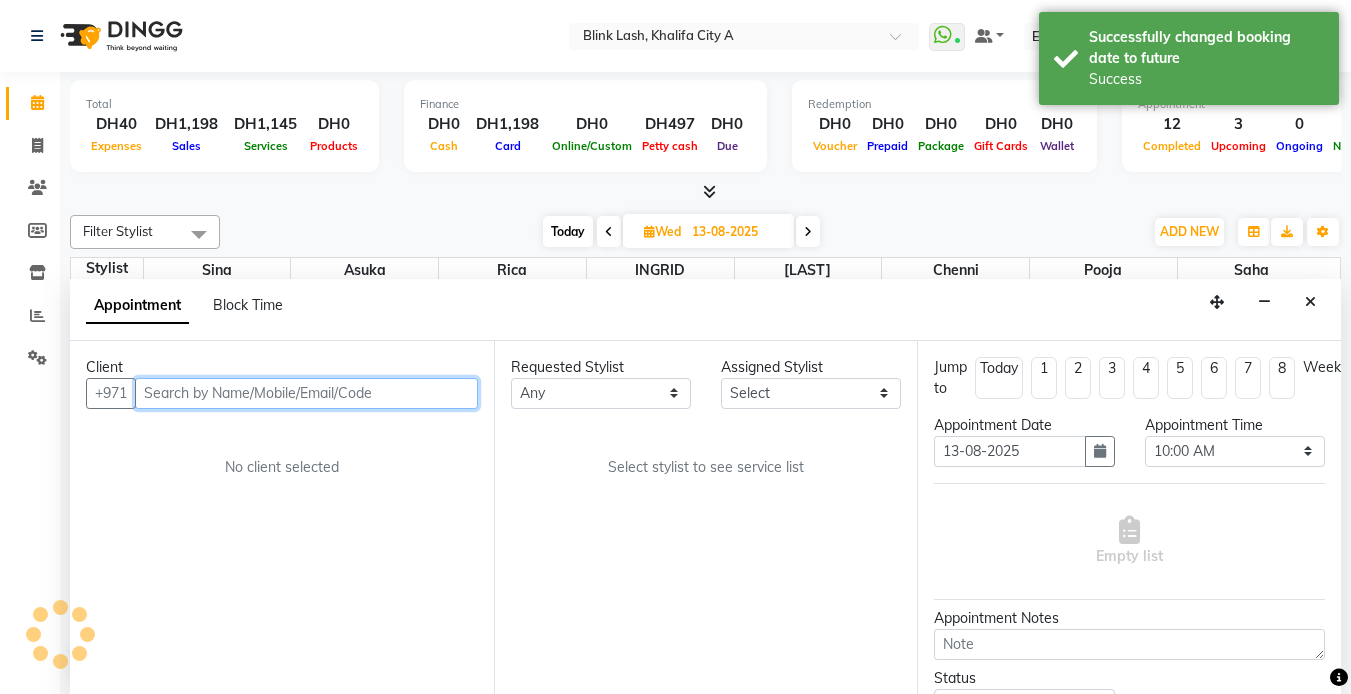 select on "51148" 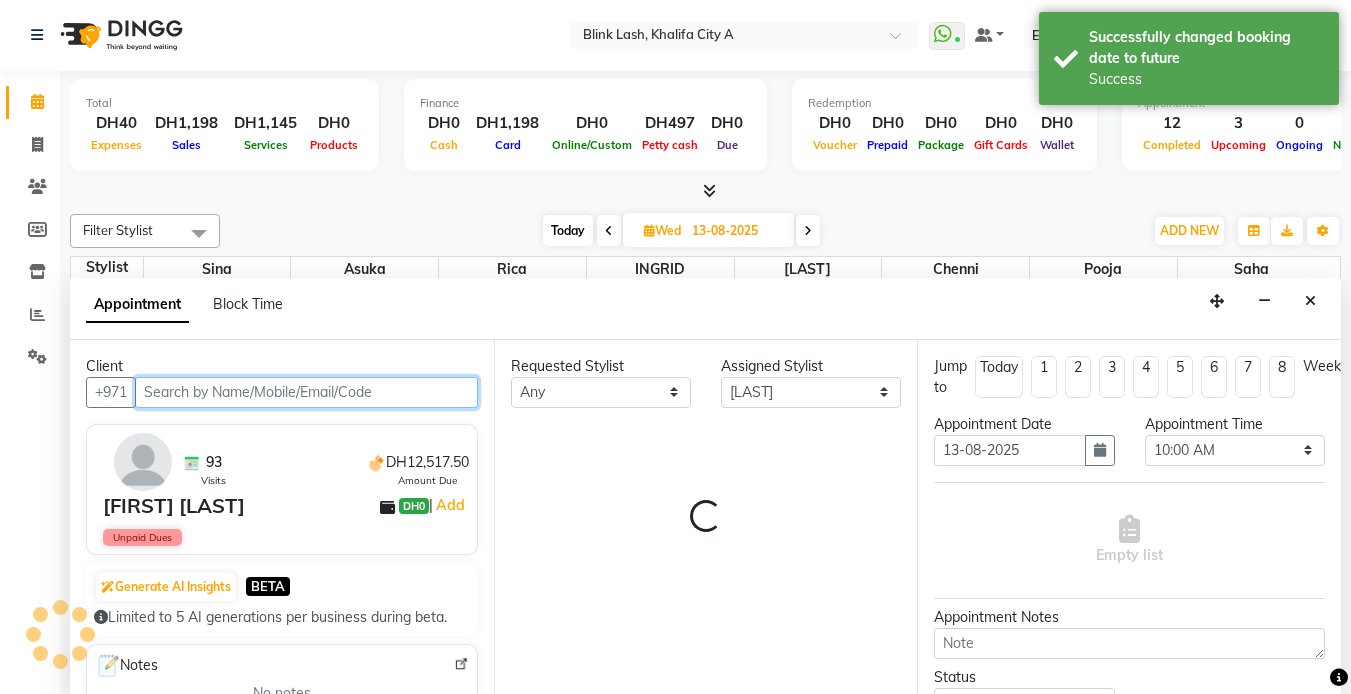 select on "2892" 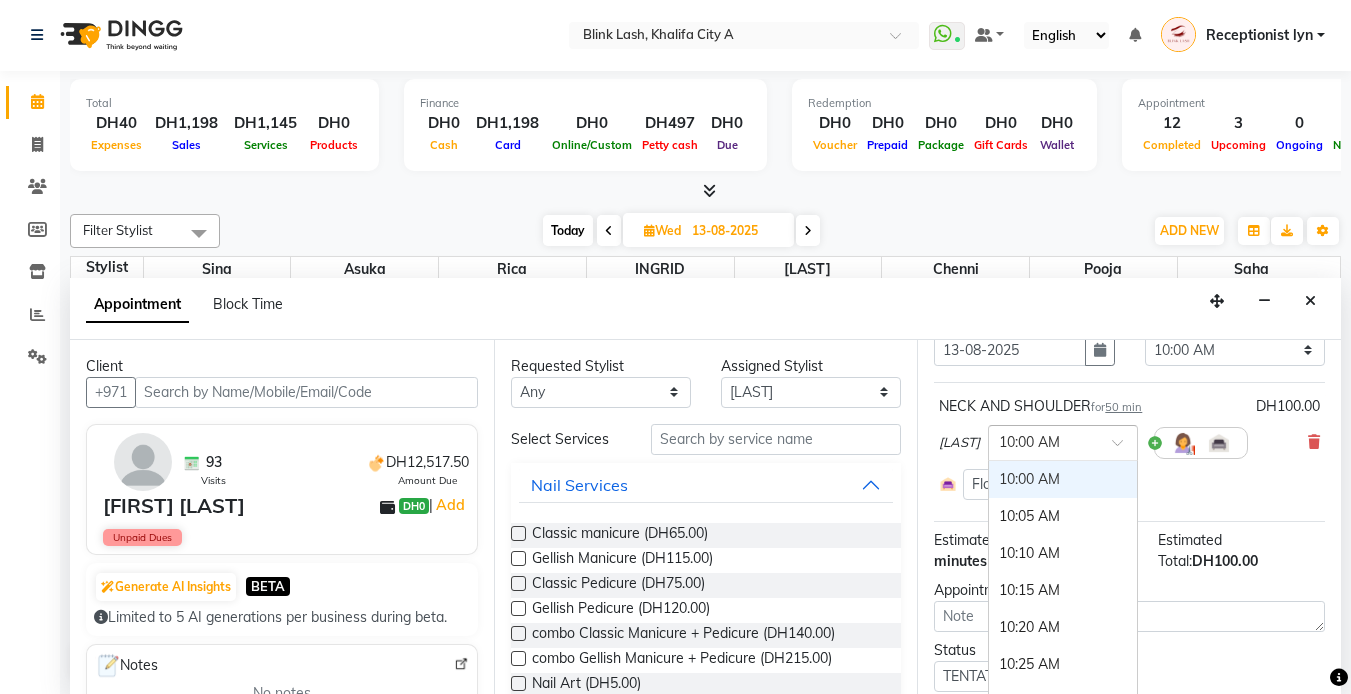 click at bounding box center [1063, 441] 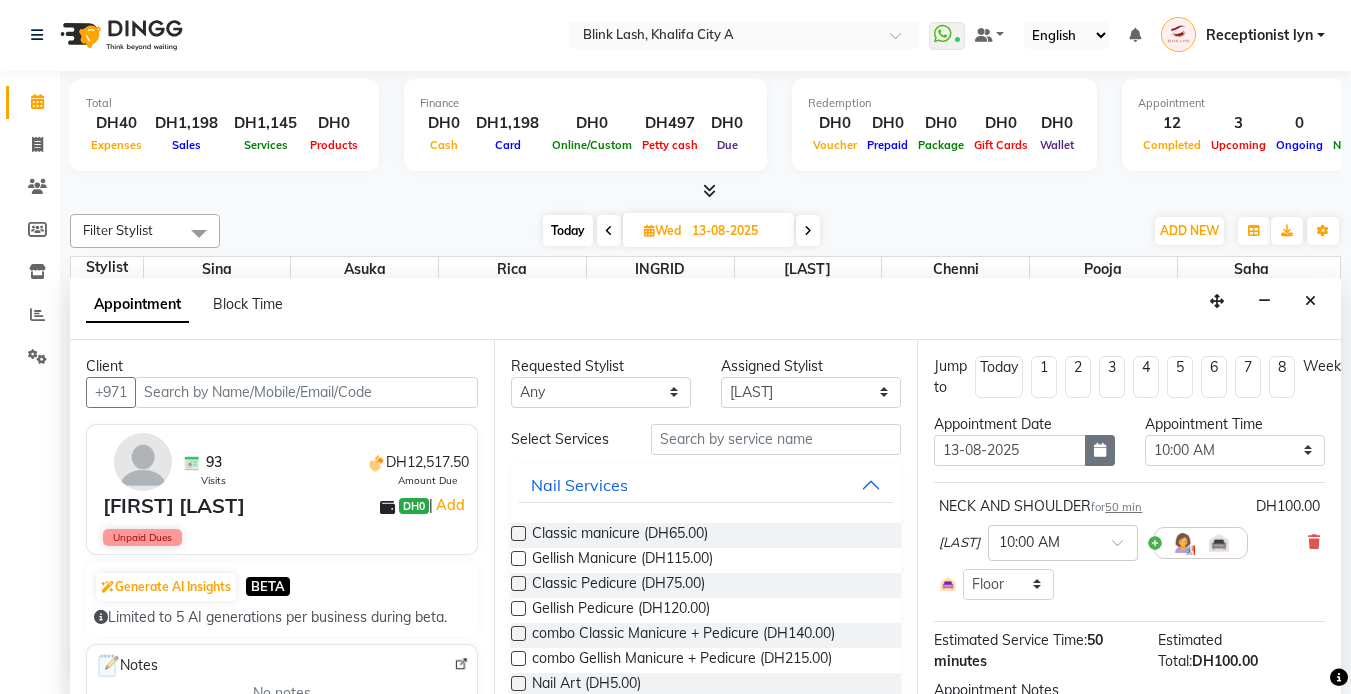 click at bounding box center (1100, 450) 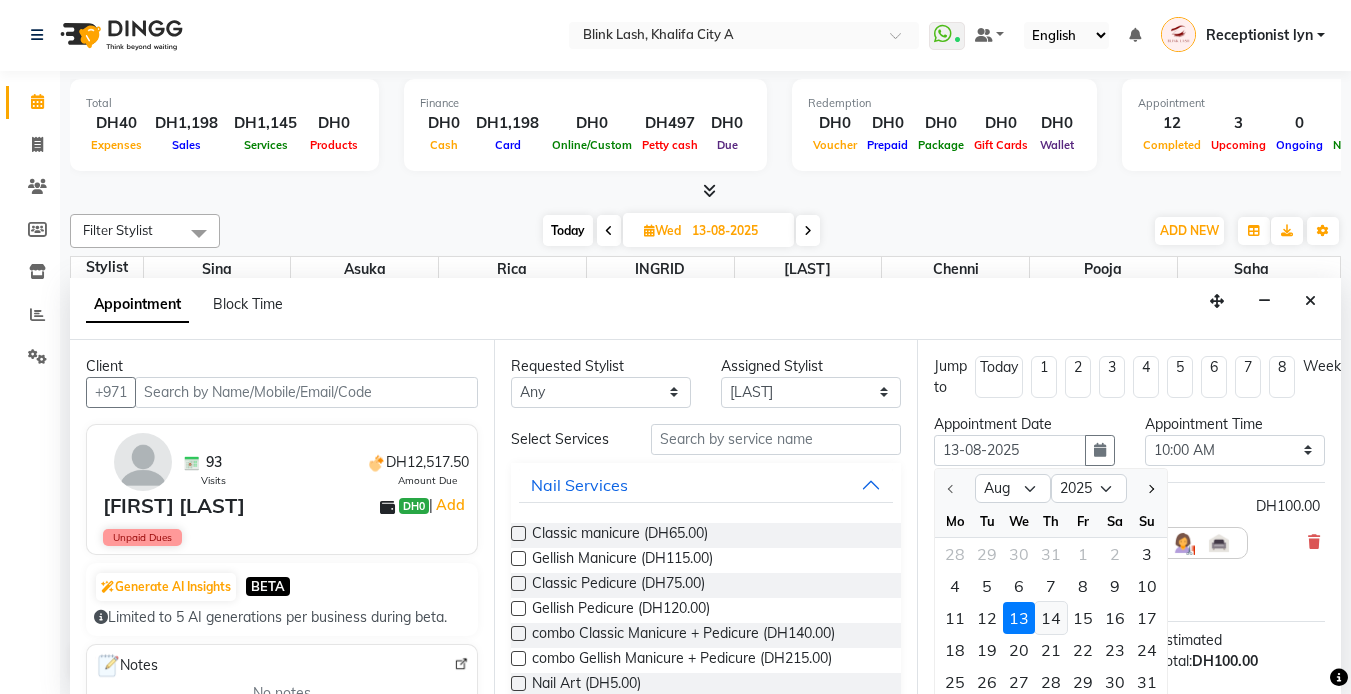 click on "14" at bounding box center [1051, 618] 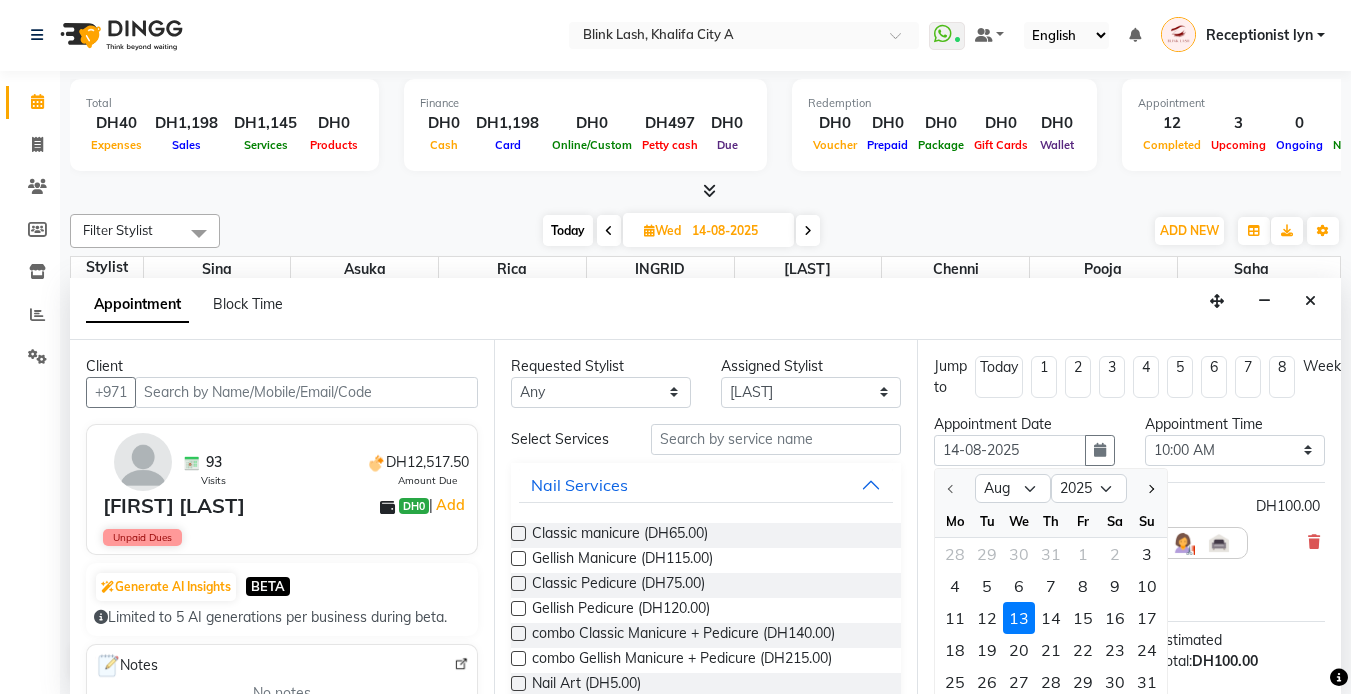 select on "600" 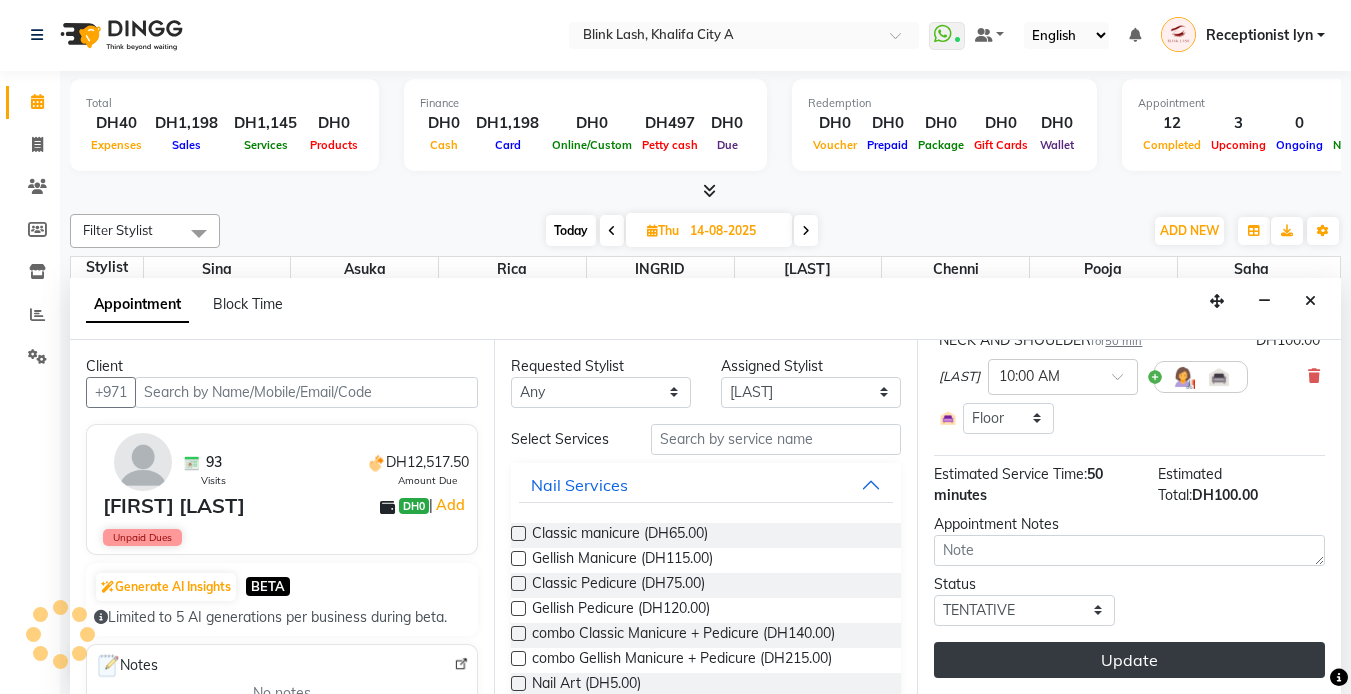 click on "Update" at bounding box center (1129, 660) 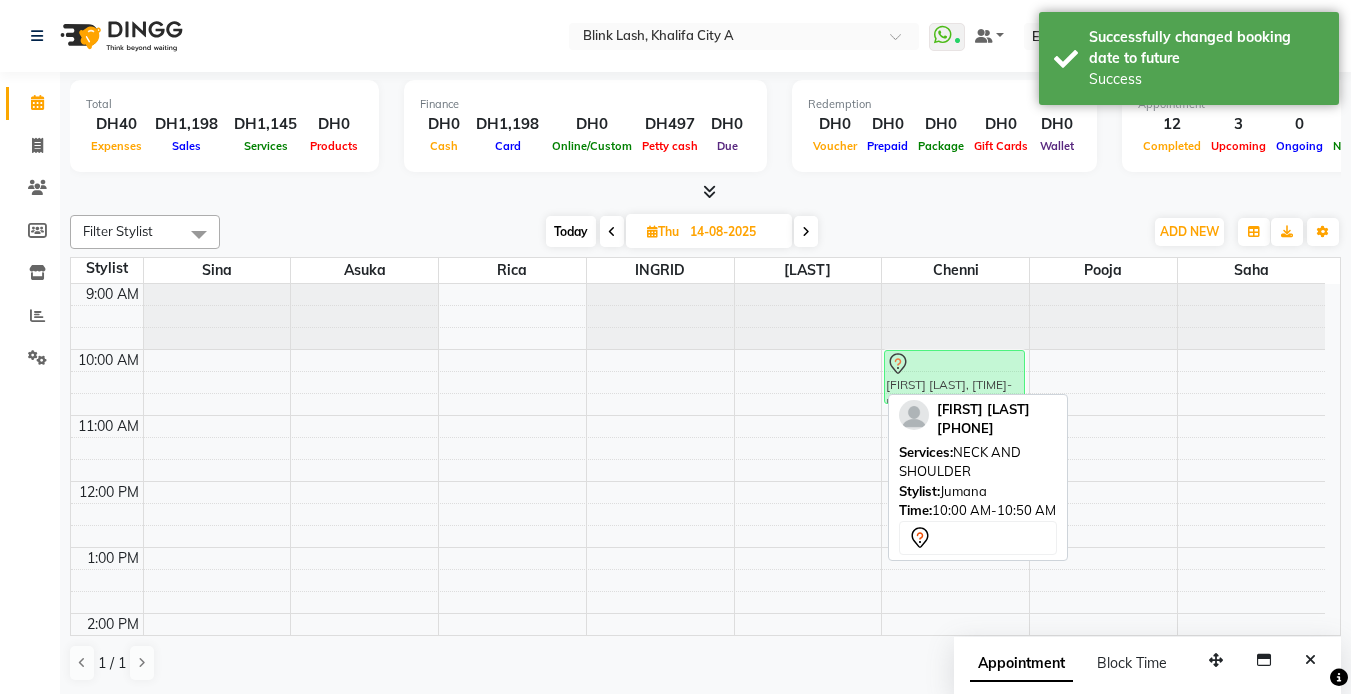 drag, startPoint x: 814, startPoint y: 365, endPoint x: 914, endPoint y: 367, distance: 100.02 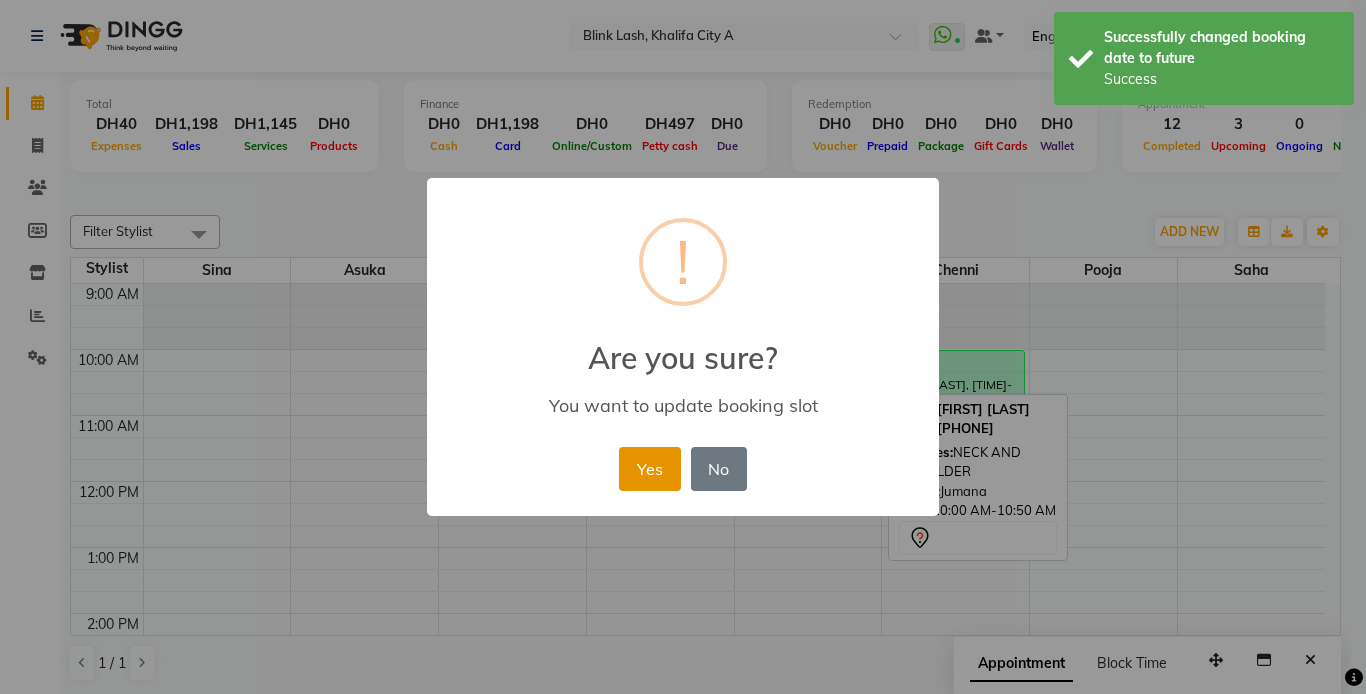 click on "Yes" at bounding box center [649, 469] 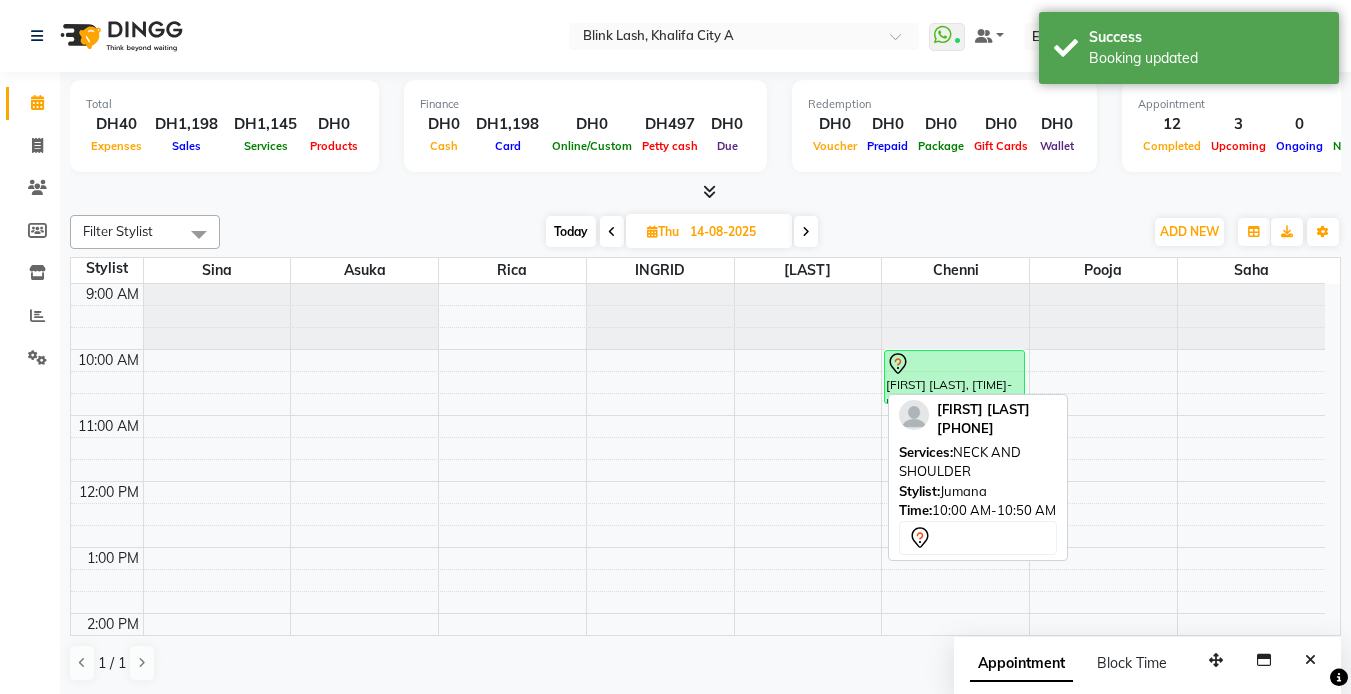 click at bounding box center [806, 232] 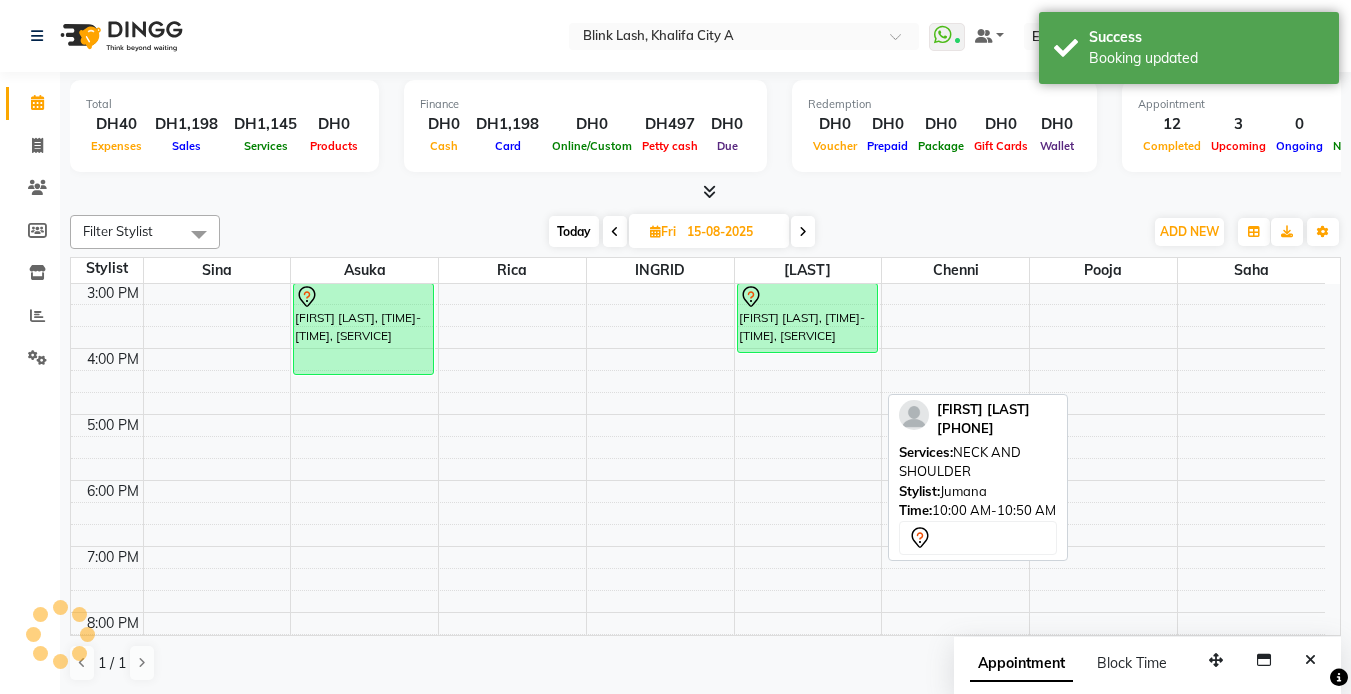 click at bounding box center (803, 232) 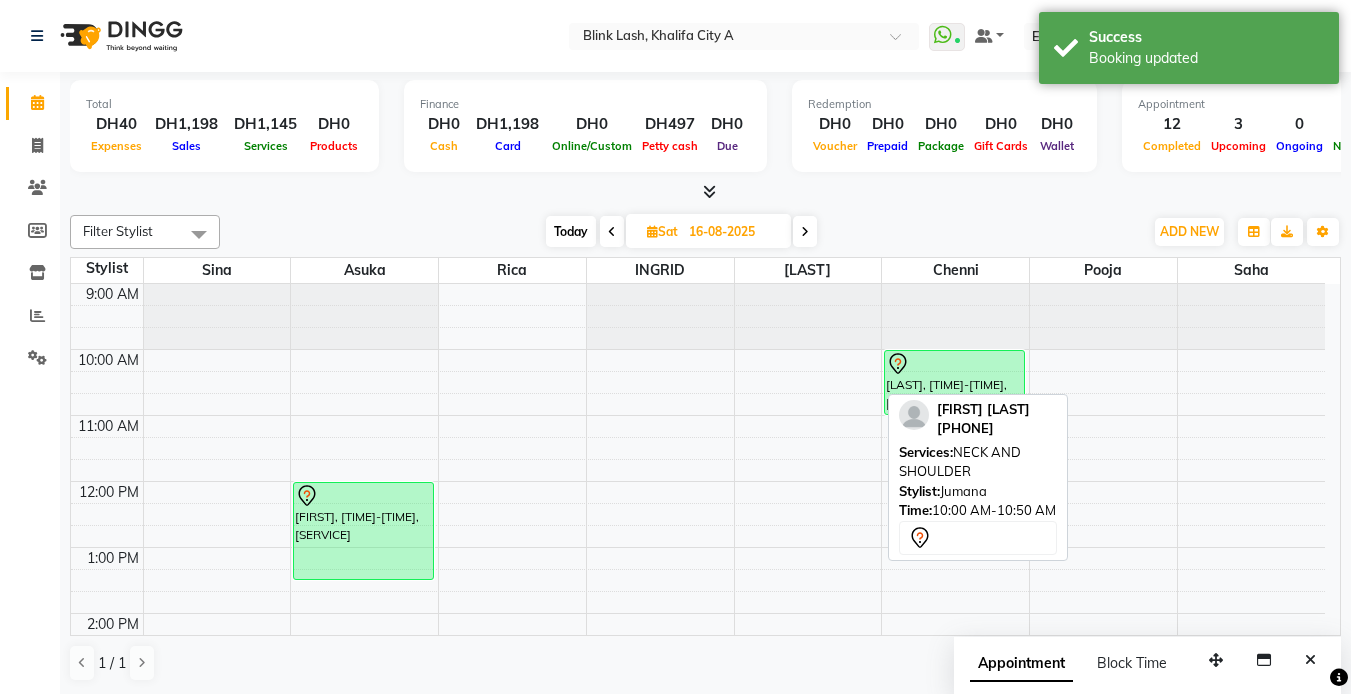 click at bounding box center [805, 231] 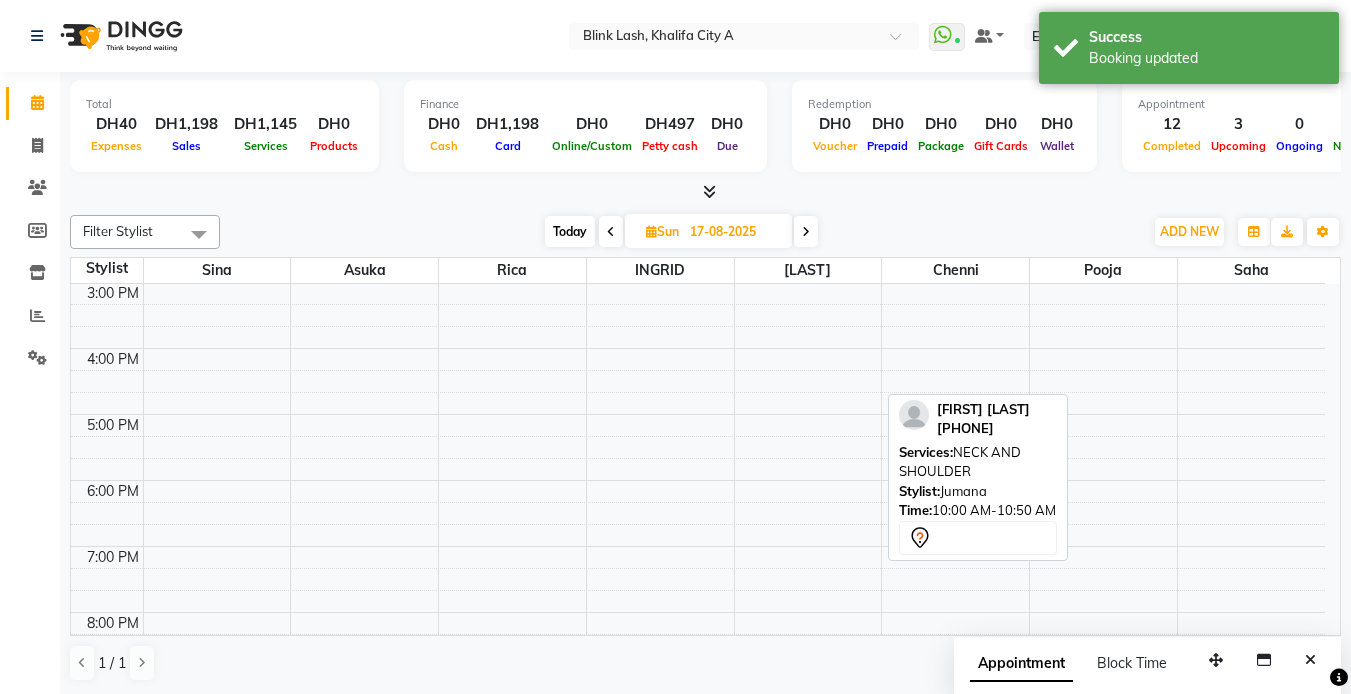 click at bounding box center (806, 232) 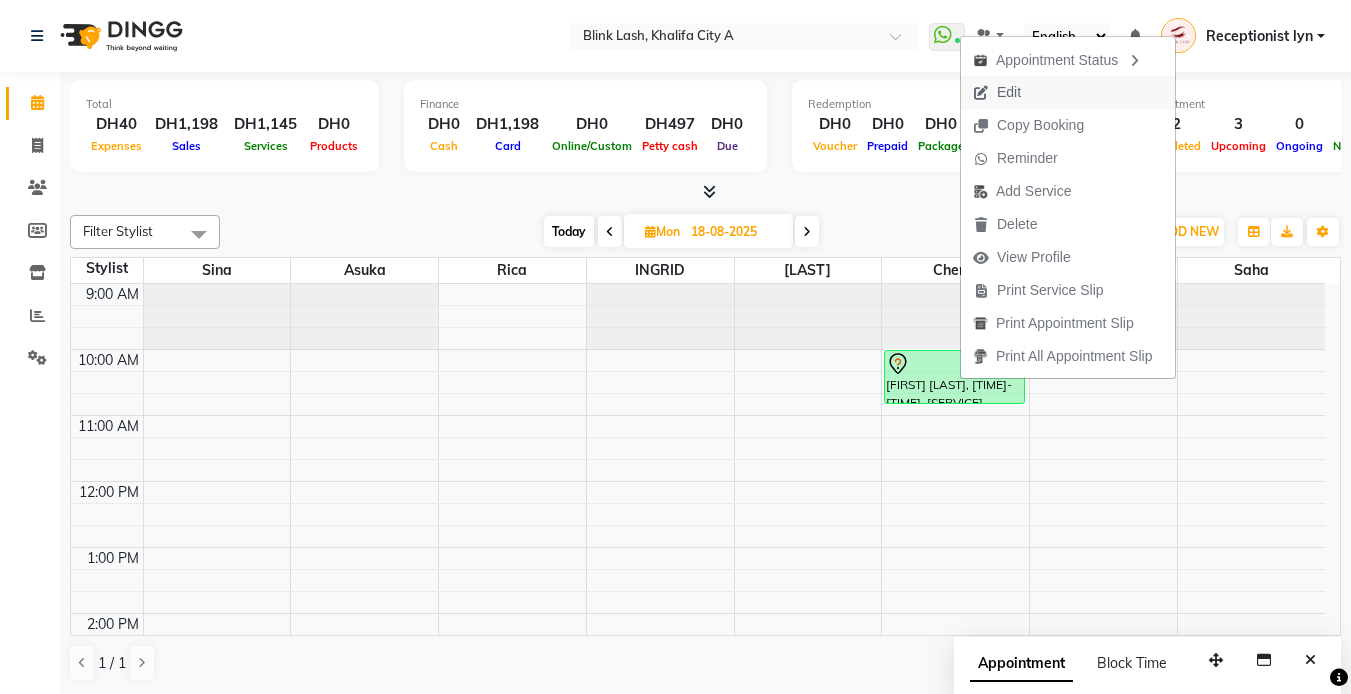click on "Edit" at bounding box center (1009, 92) 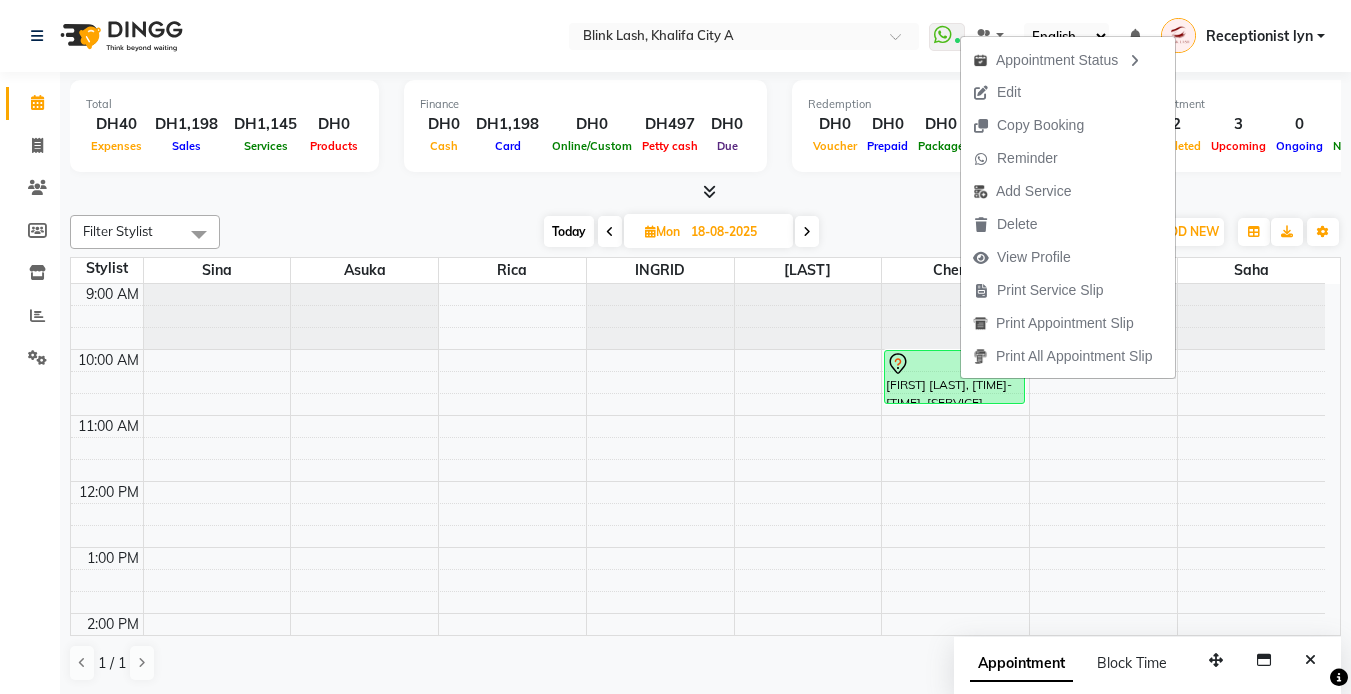 select on "tentative" 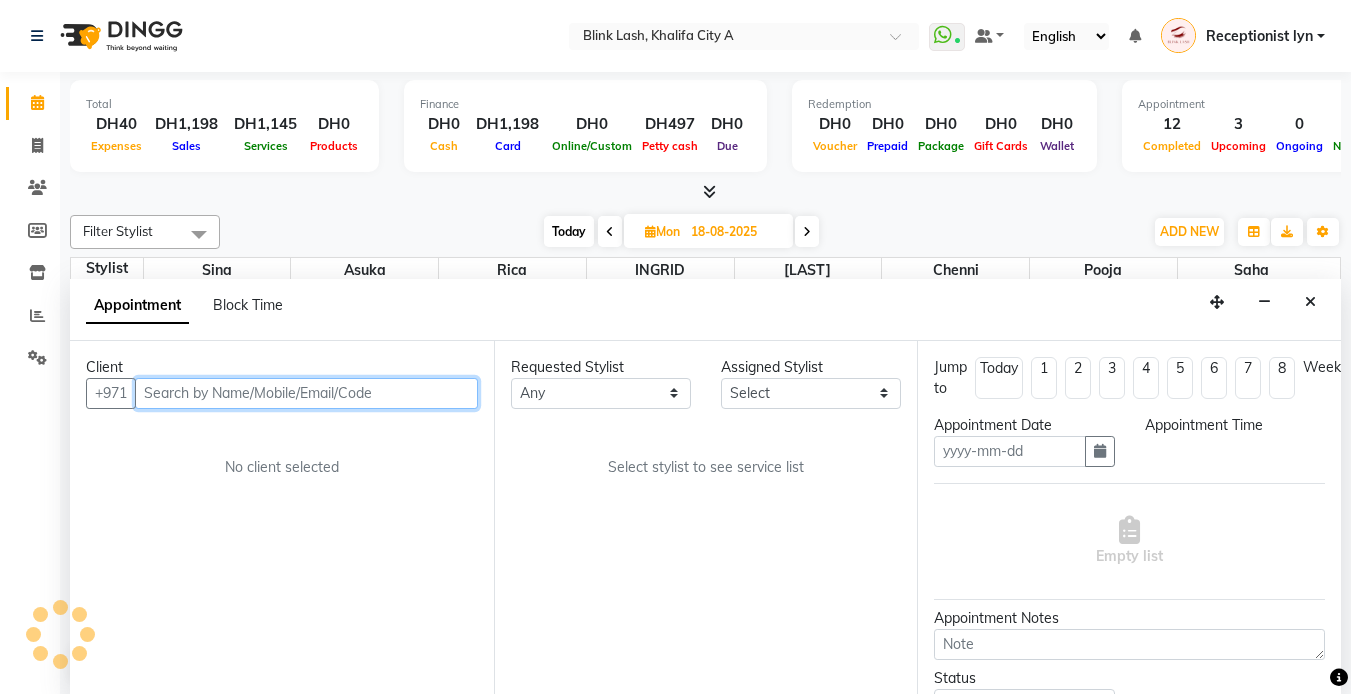type on "18-08-2025" 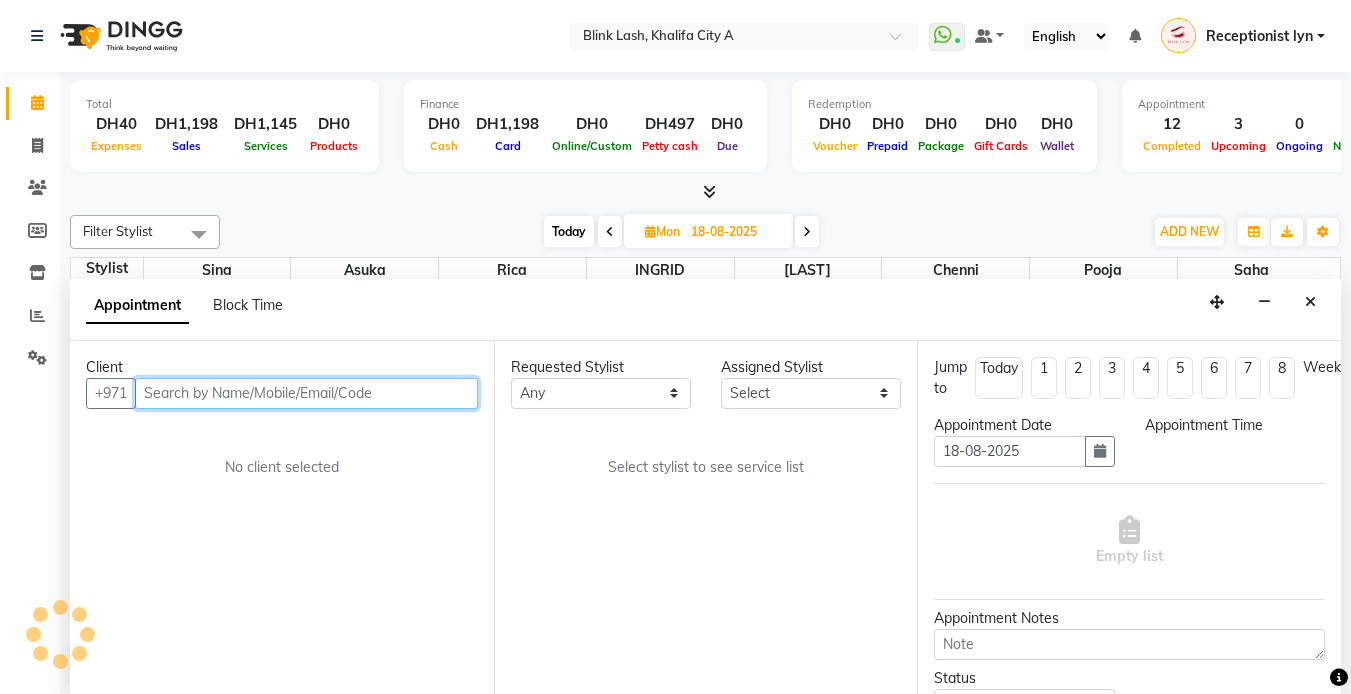 select on "600" 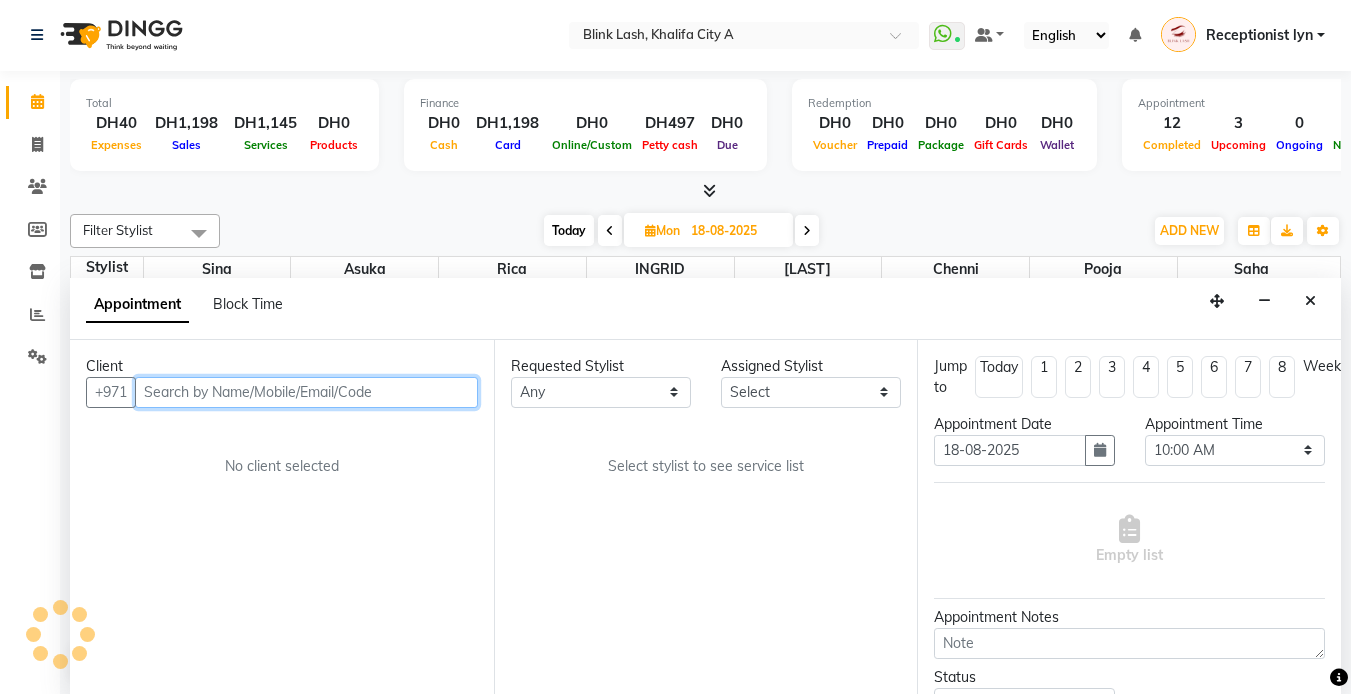 select on "57849" 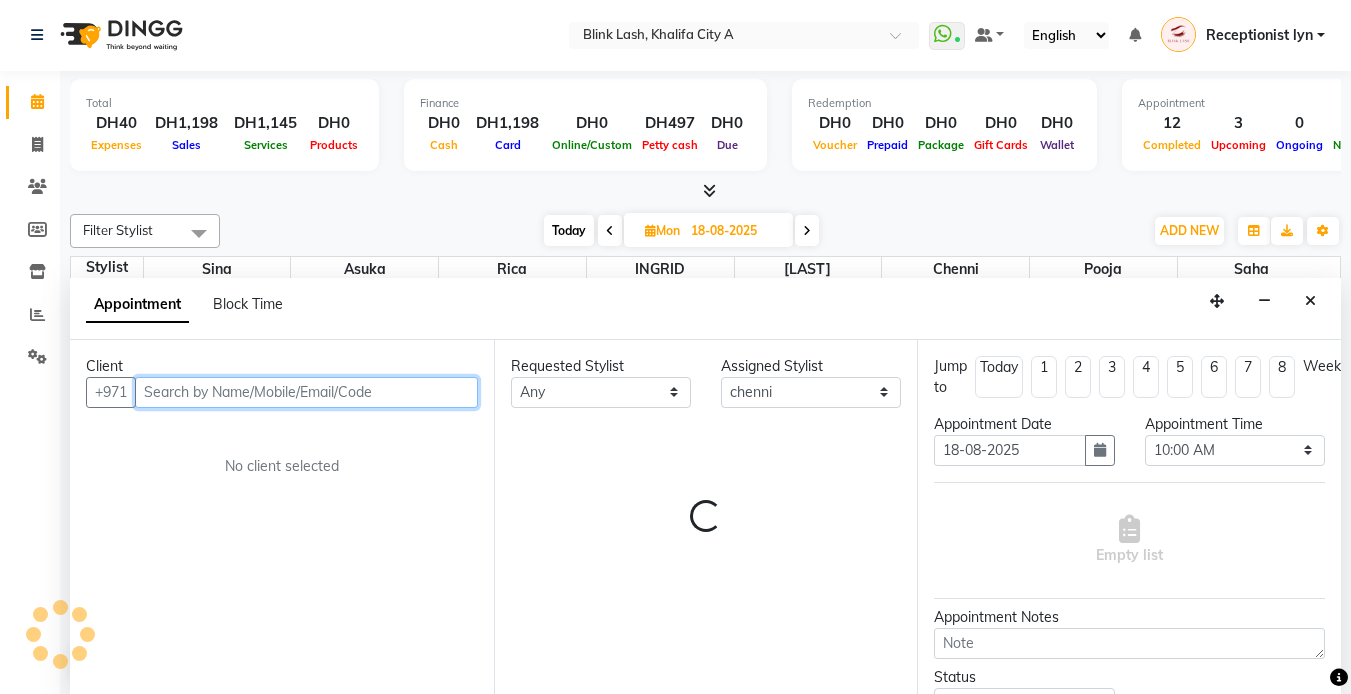 select on "2892" 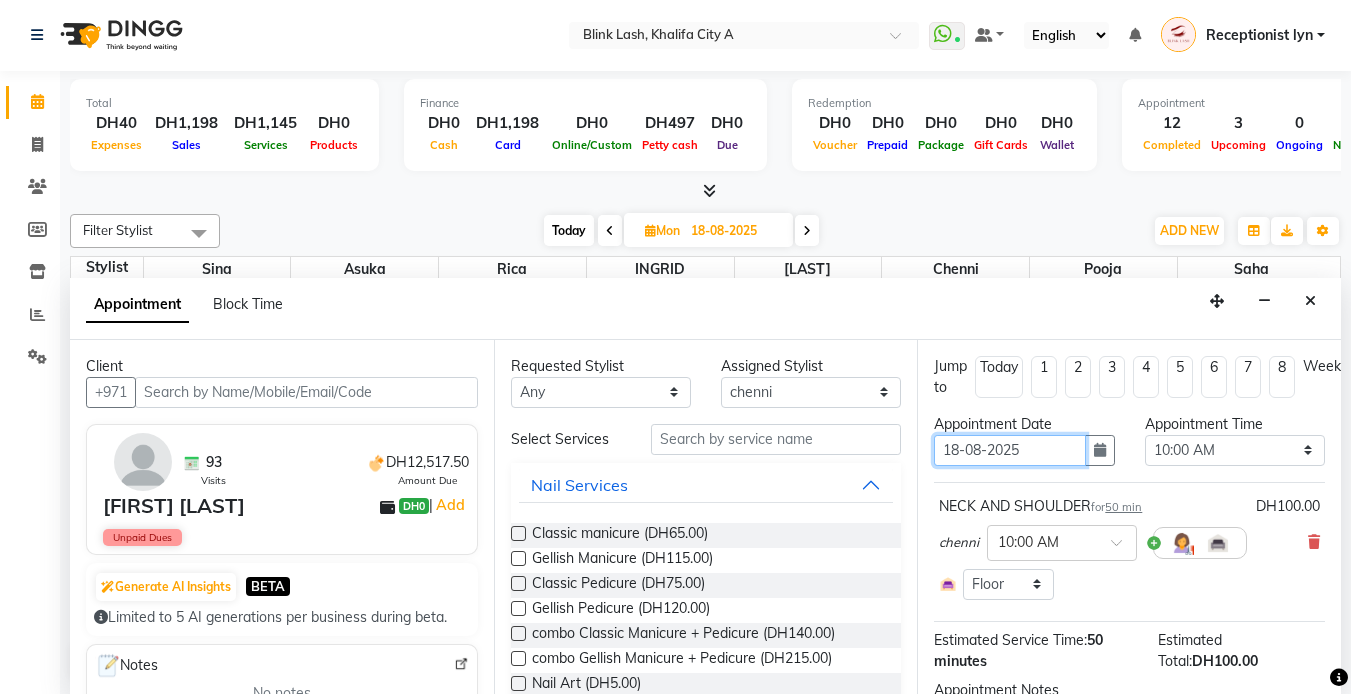 click on "18-08-2025" at bounding box center (1009, 450) 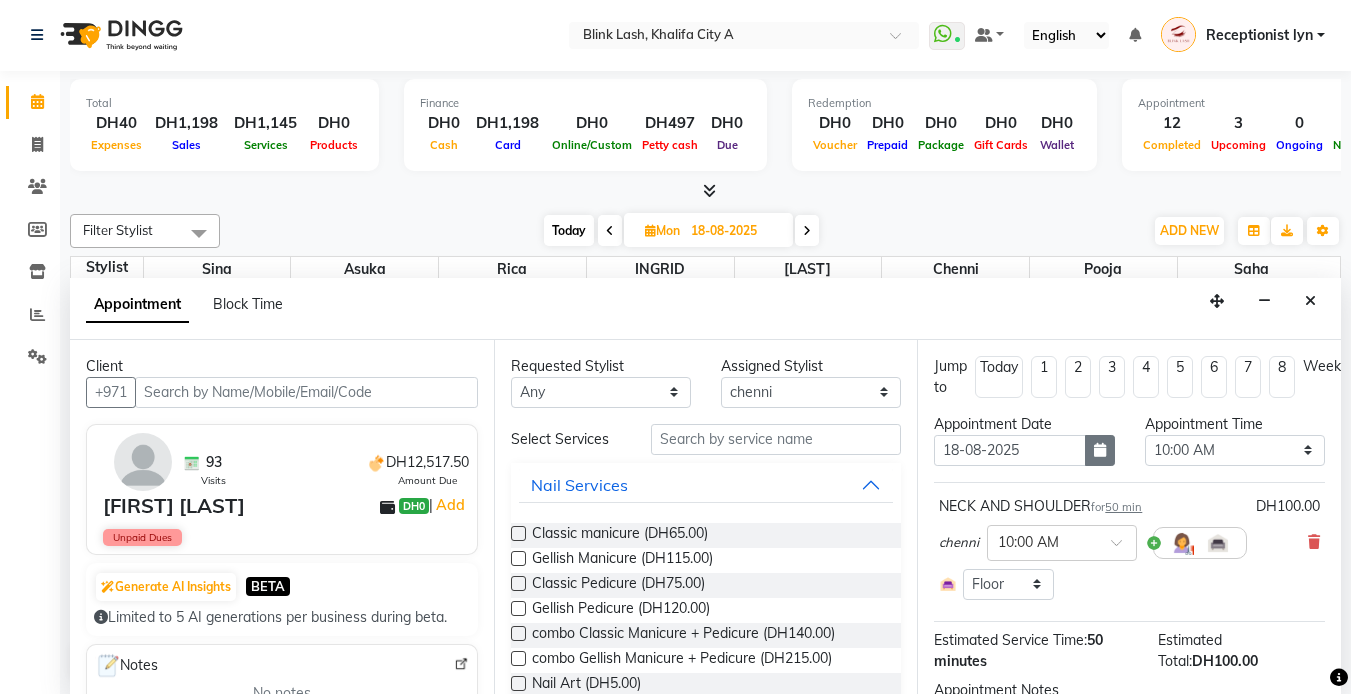click at bounding box center (1100, 450) 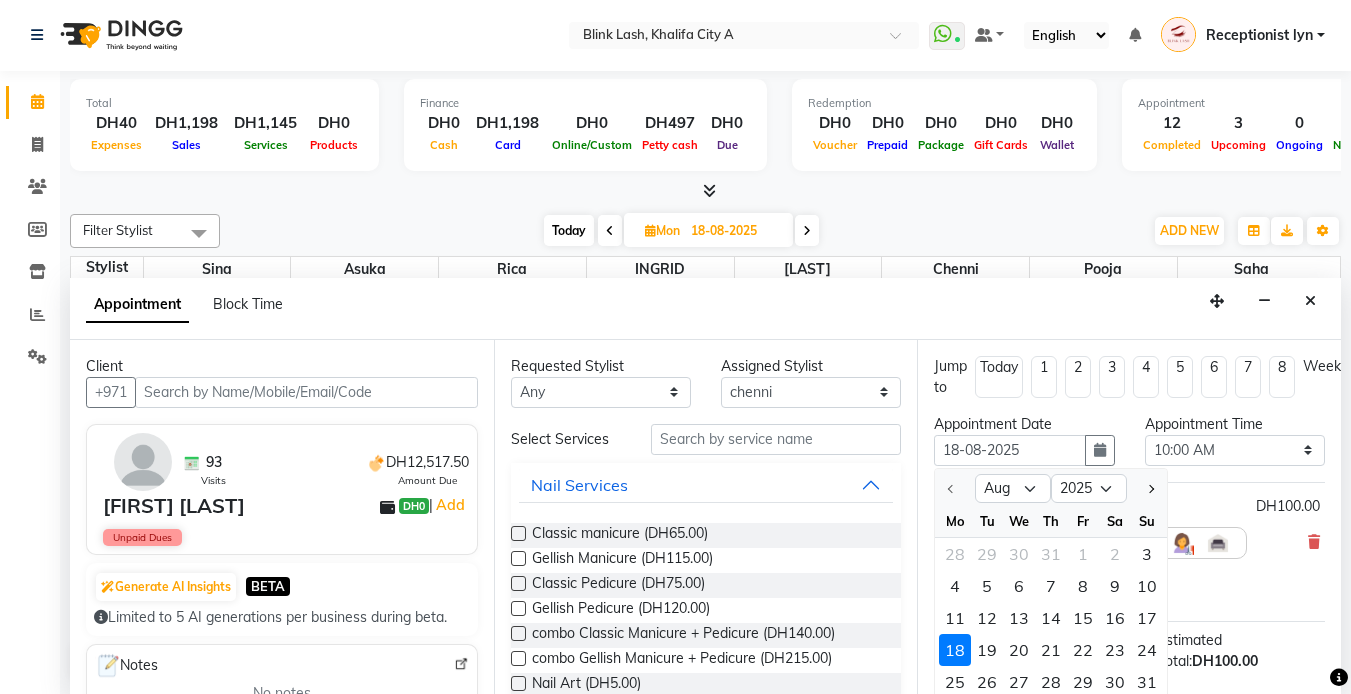 click on "19" at bounding box center (987, 650) 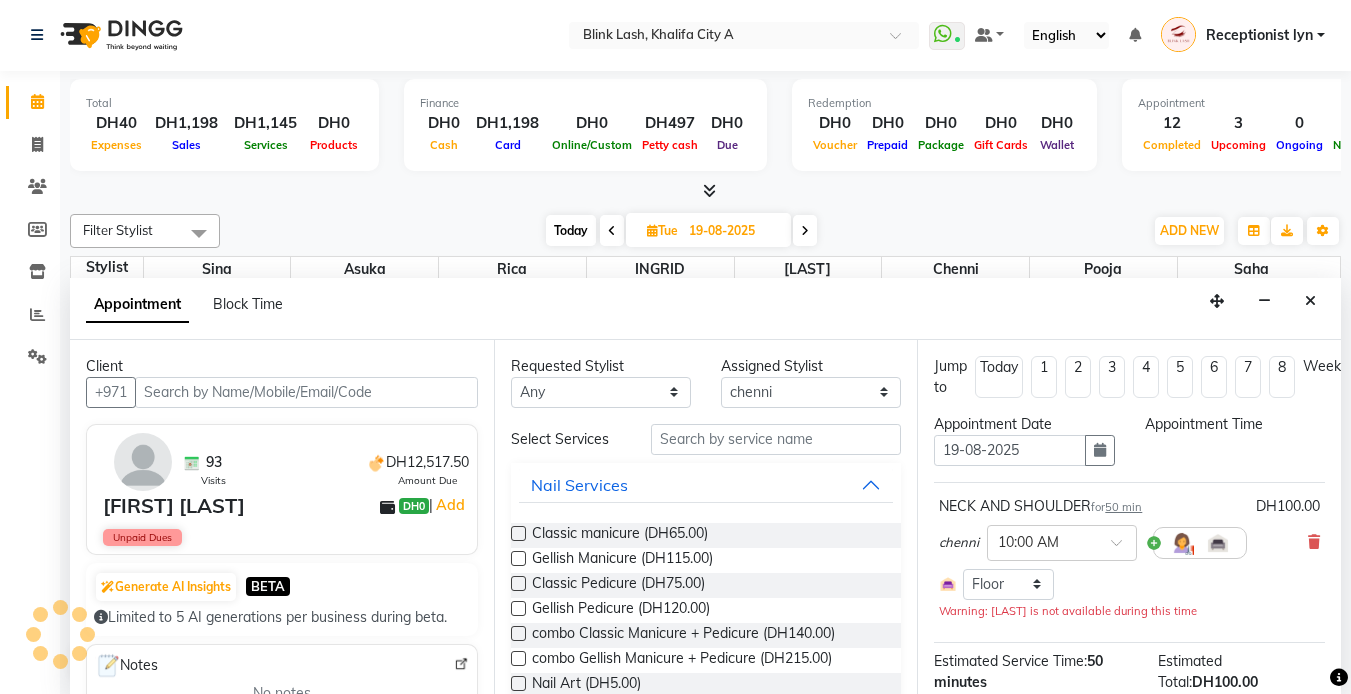select on "600" 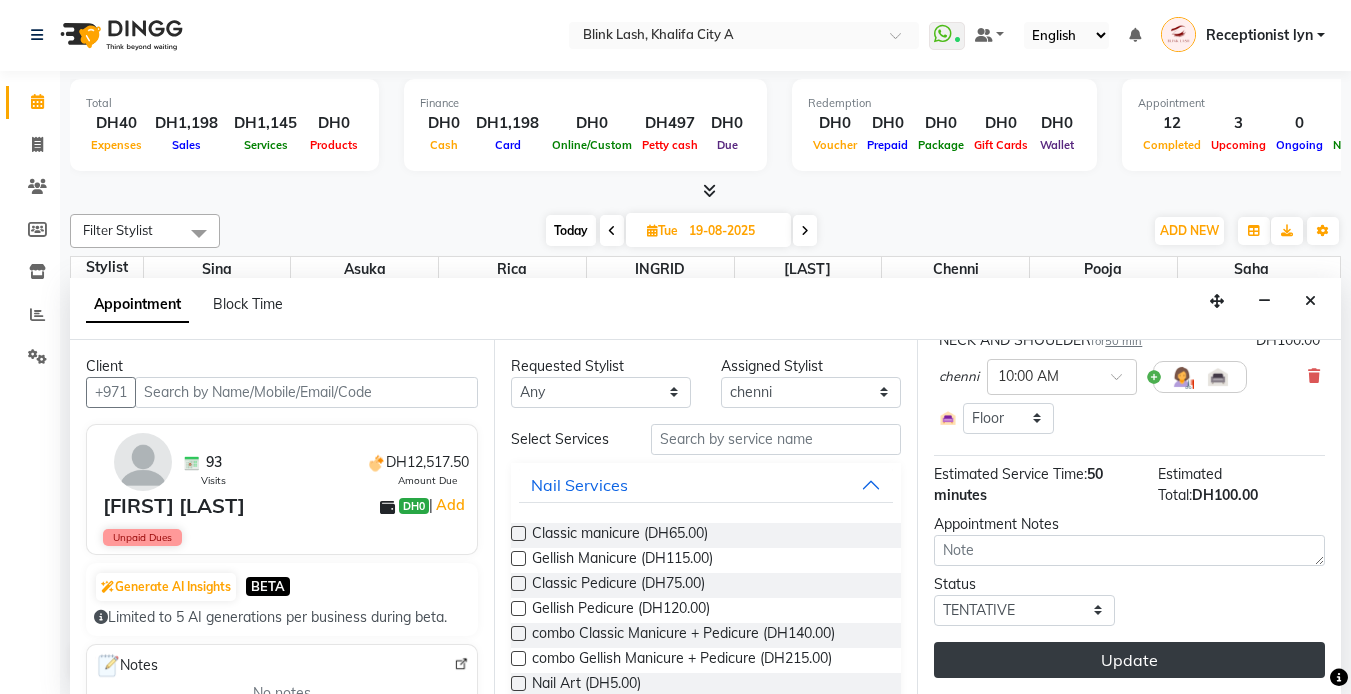click on "Update" at bounding box center [1129, 660] 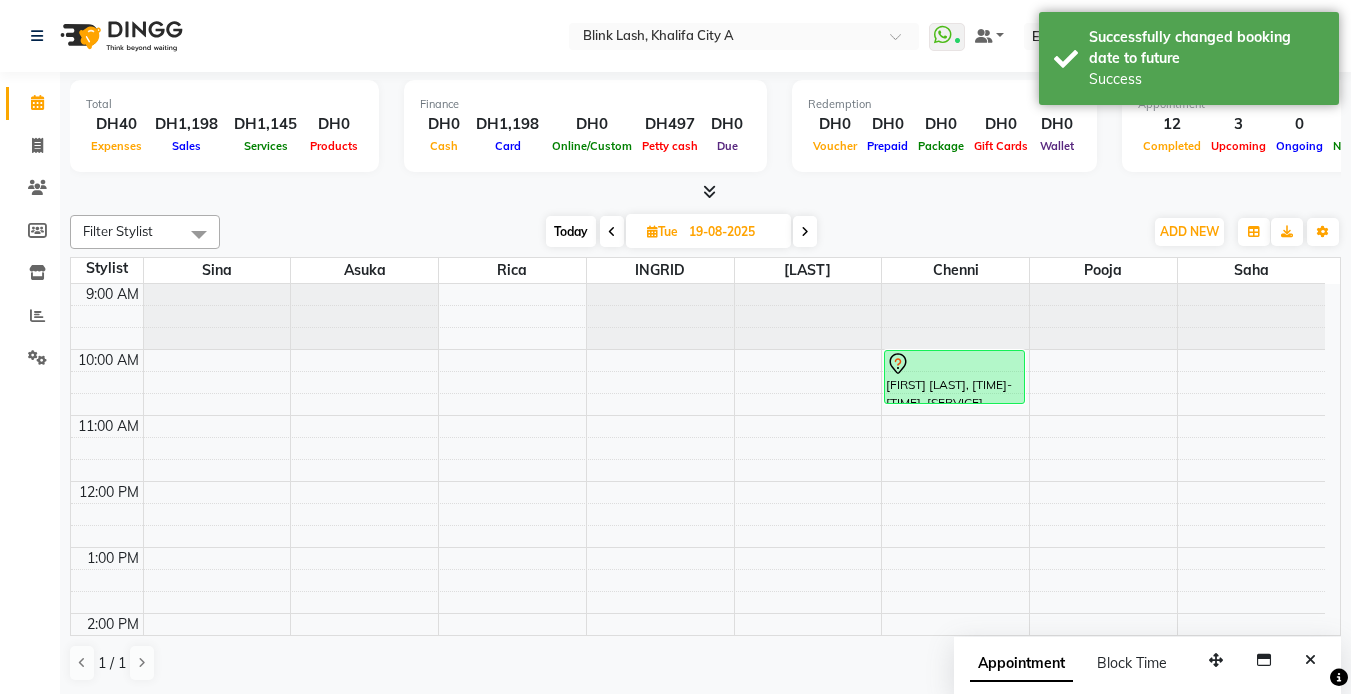 click at bounding box center (805, 231) 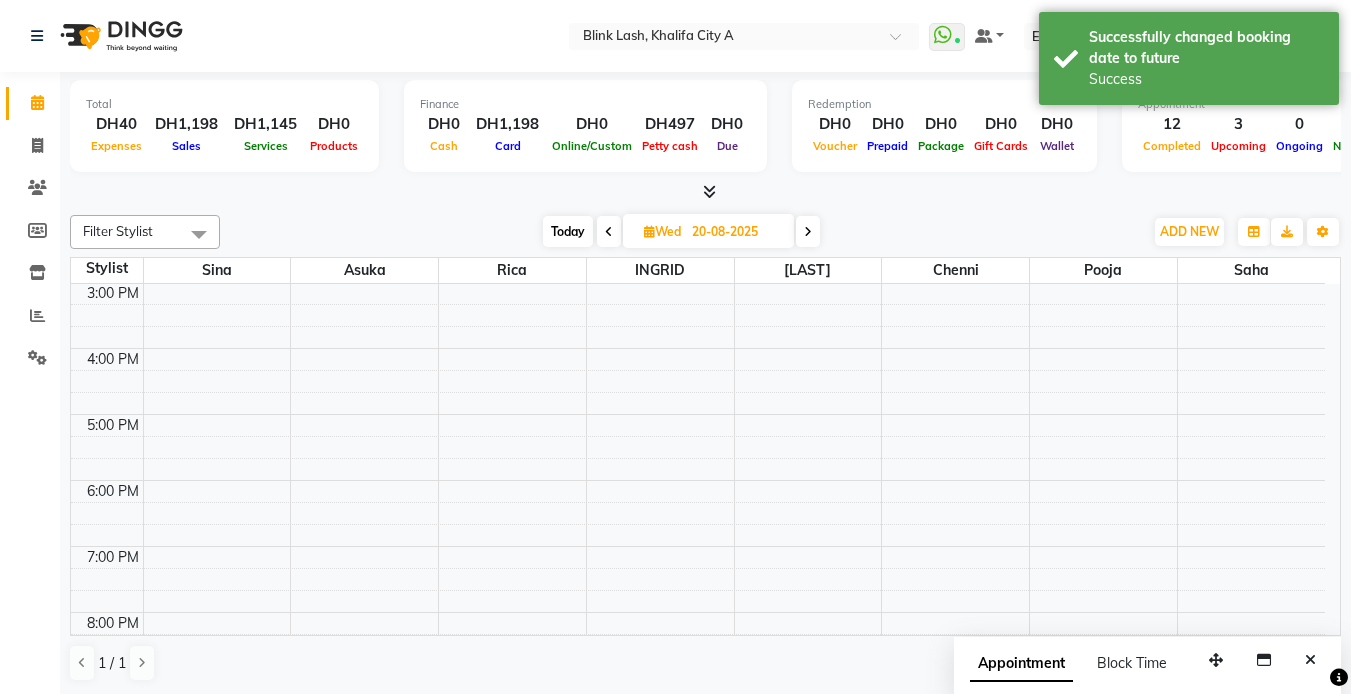 click at bounding box center (808, 231) 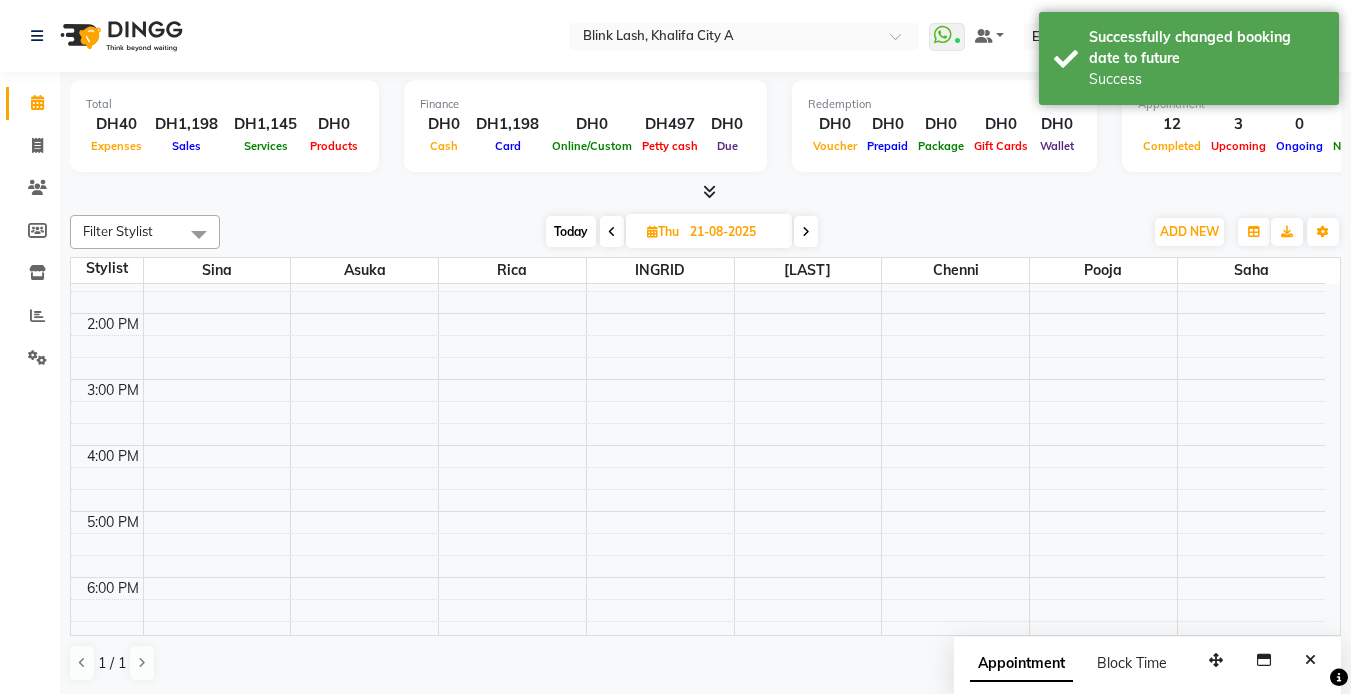 click at bounding box center (612, 232) 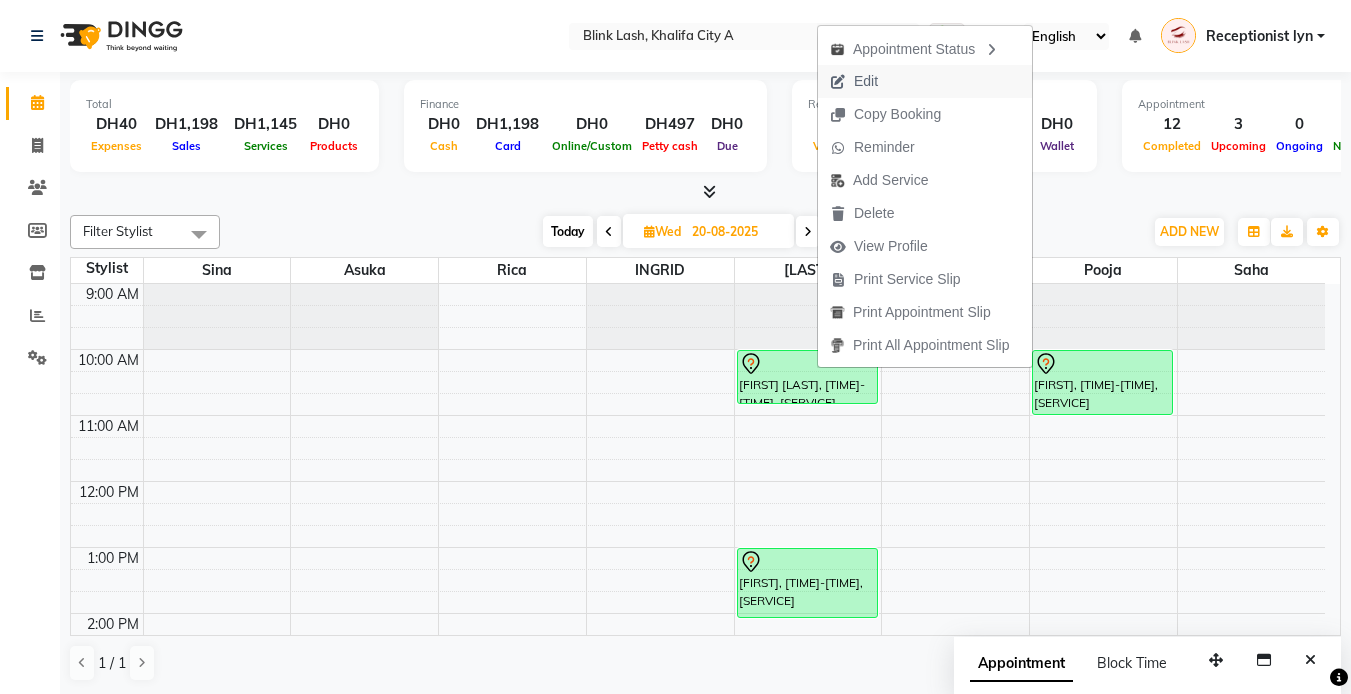 click on "Edit" at bounding box center [866, 81] 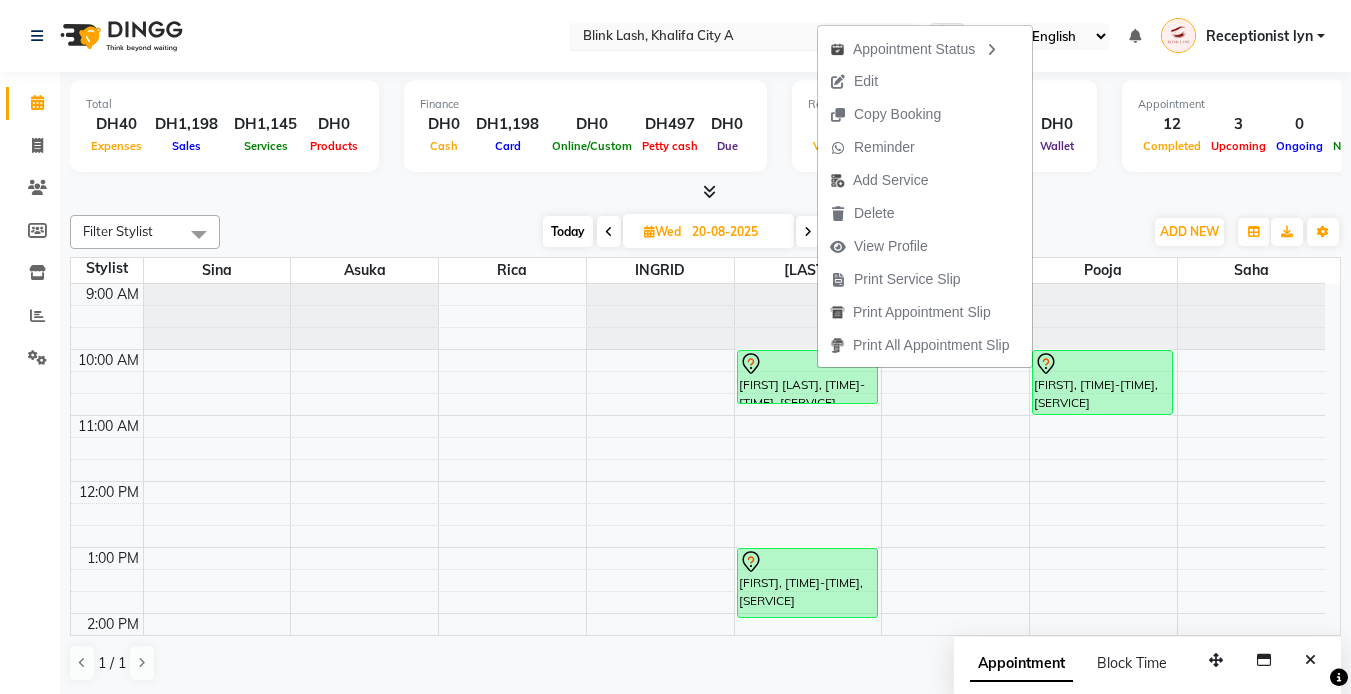 select on "tentative" 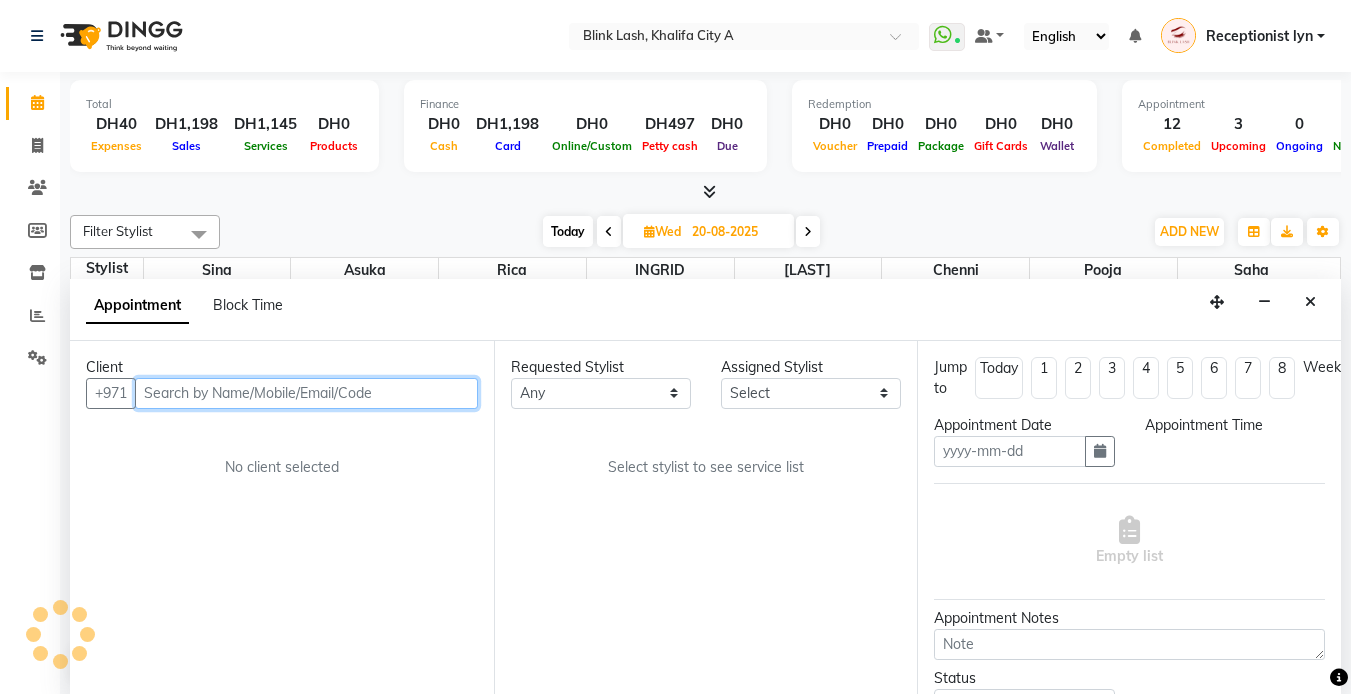 type on "20-08-2025" 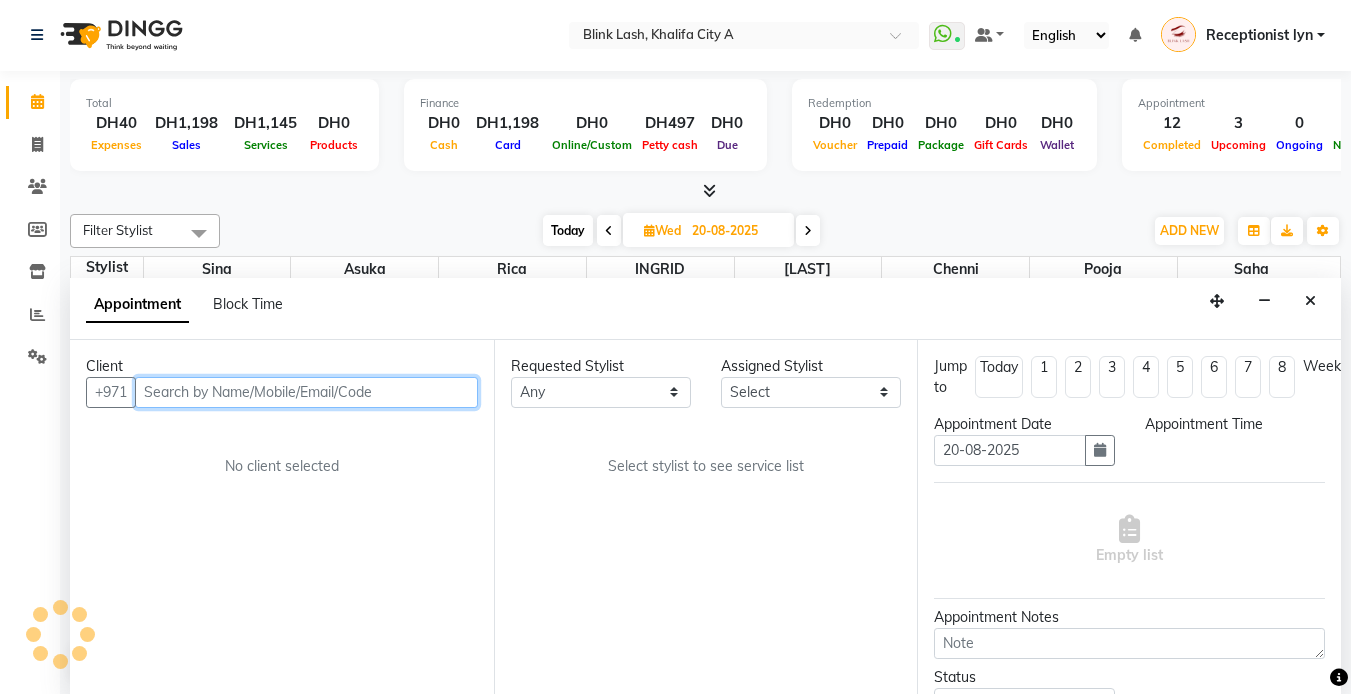 select on "600" 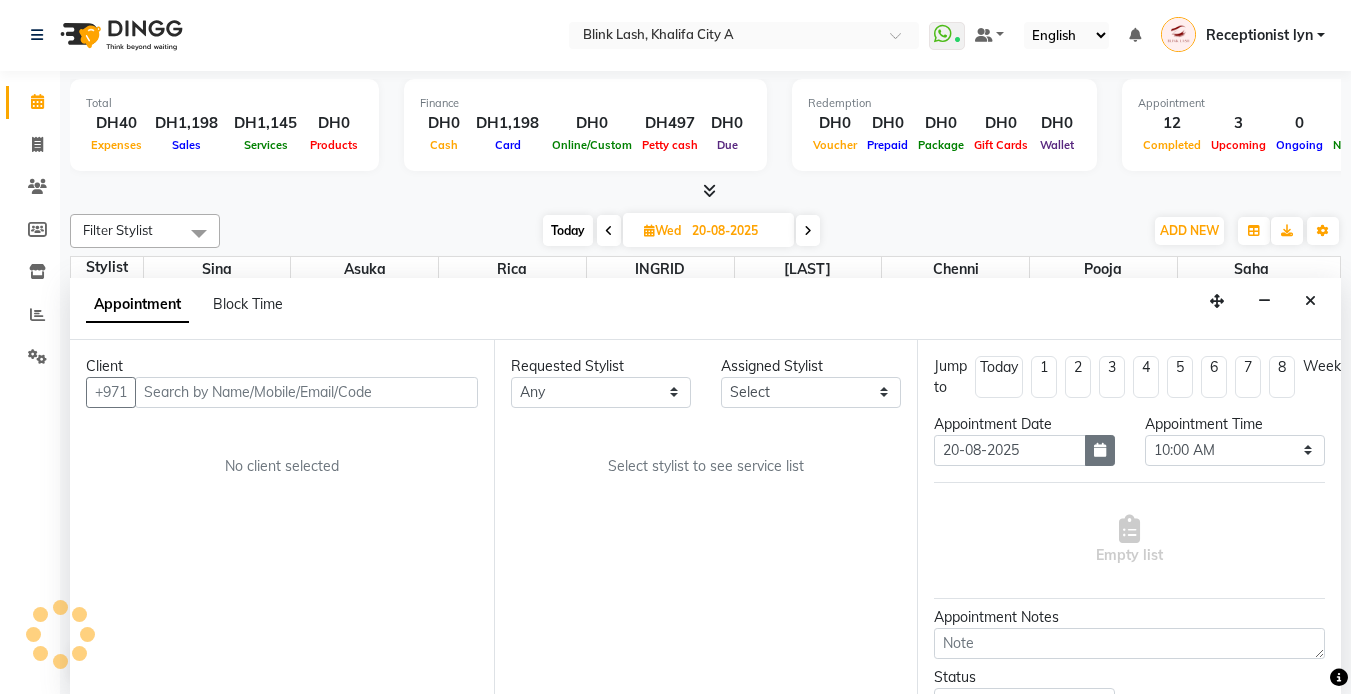 click at bounding box center (1100, 450) 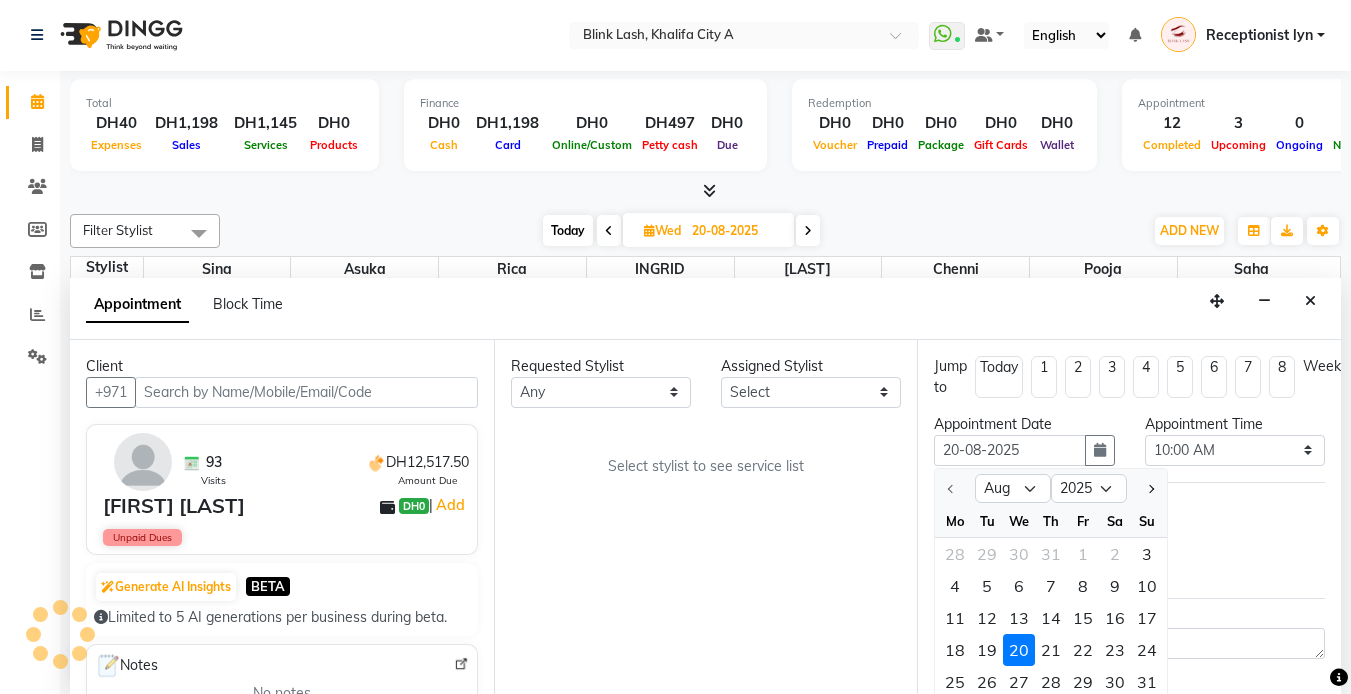 select on "51148" 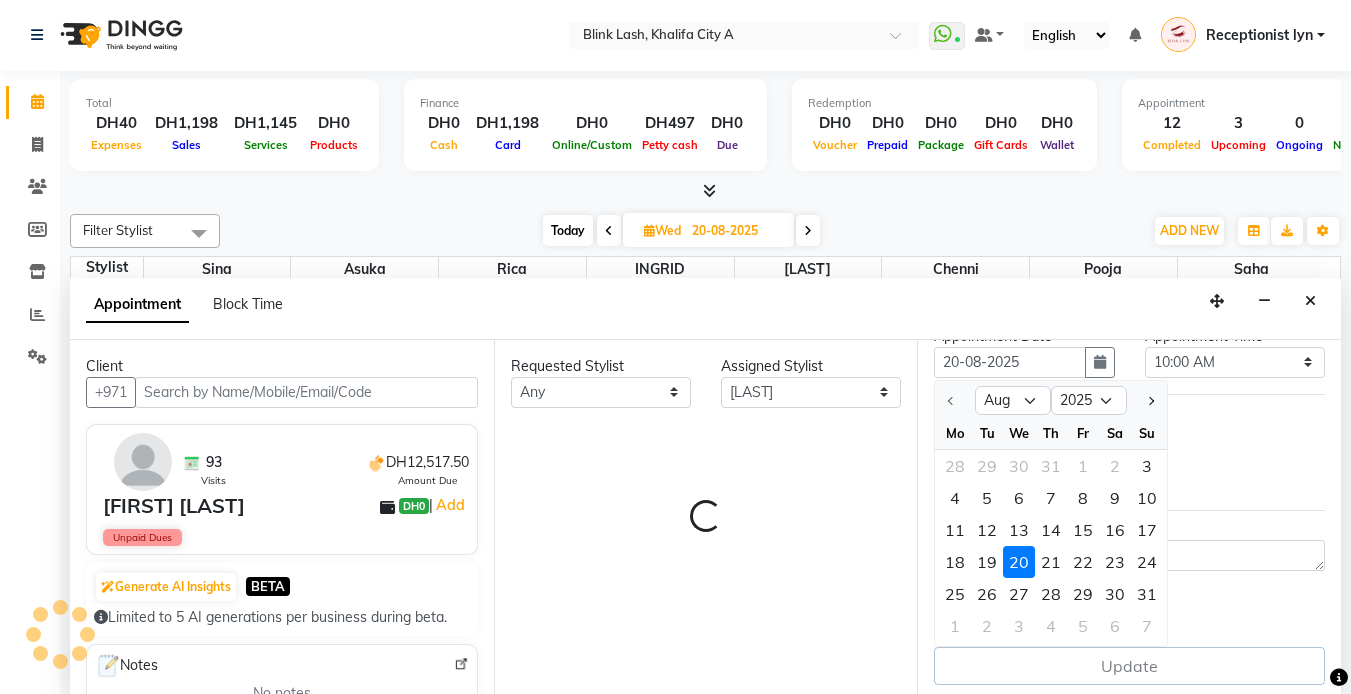 select on "2892" 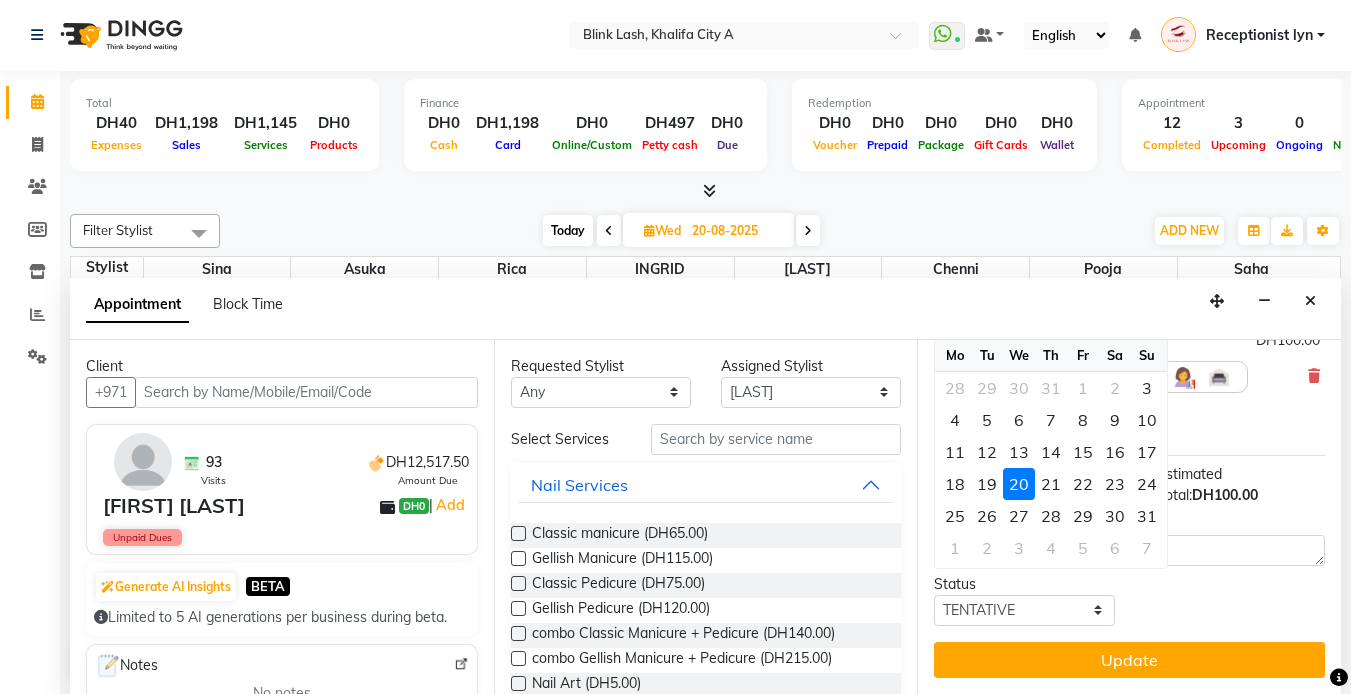 click on "20" at bounding box center [1019, 484] 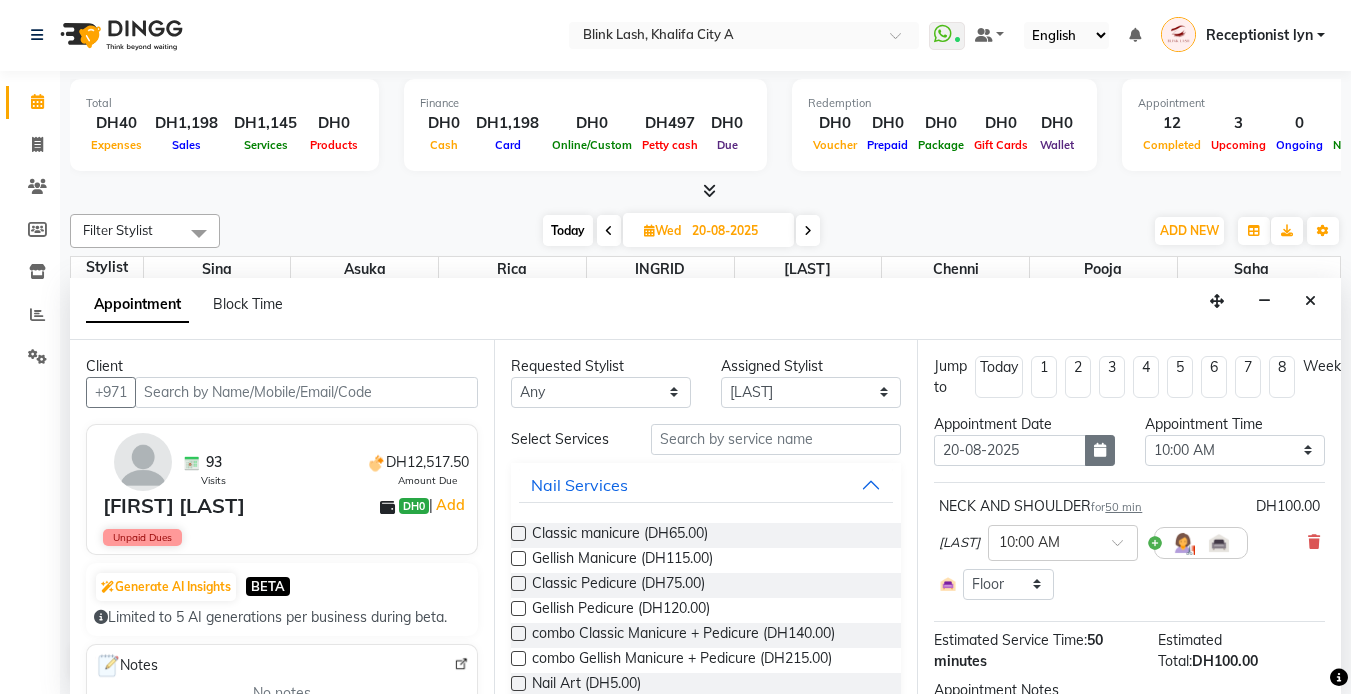 click at bounding box center [1100, 450] 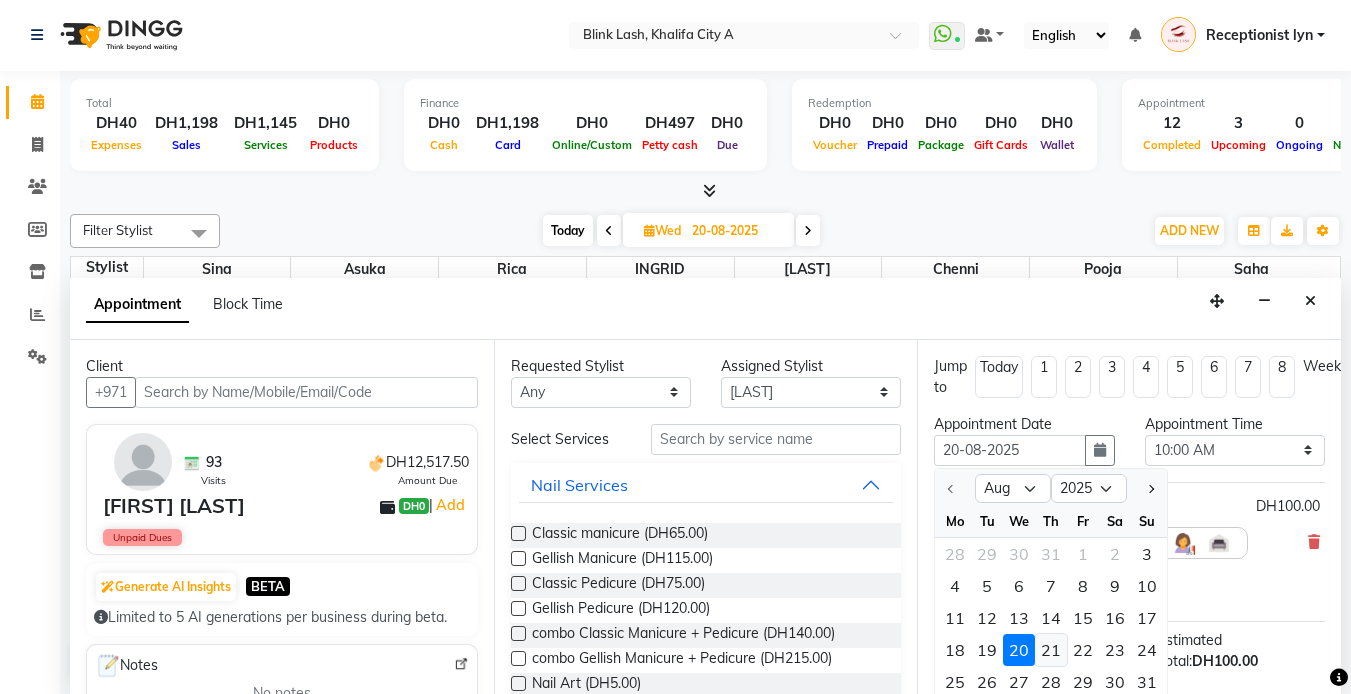 click on "21" at bounding box center (1051, 650) 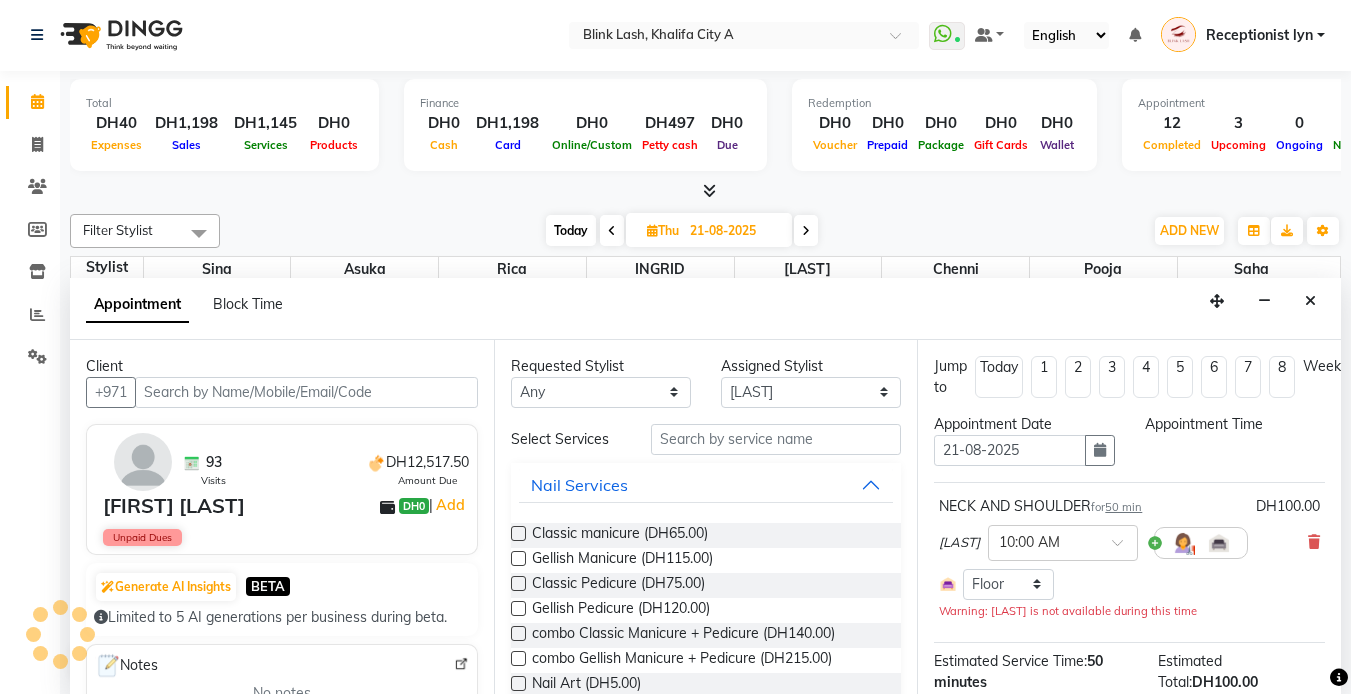 select on "600" 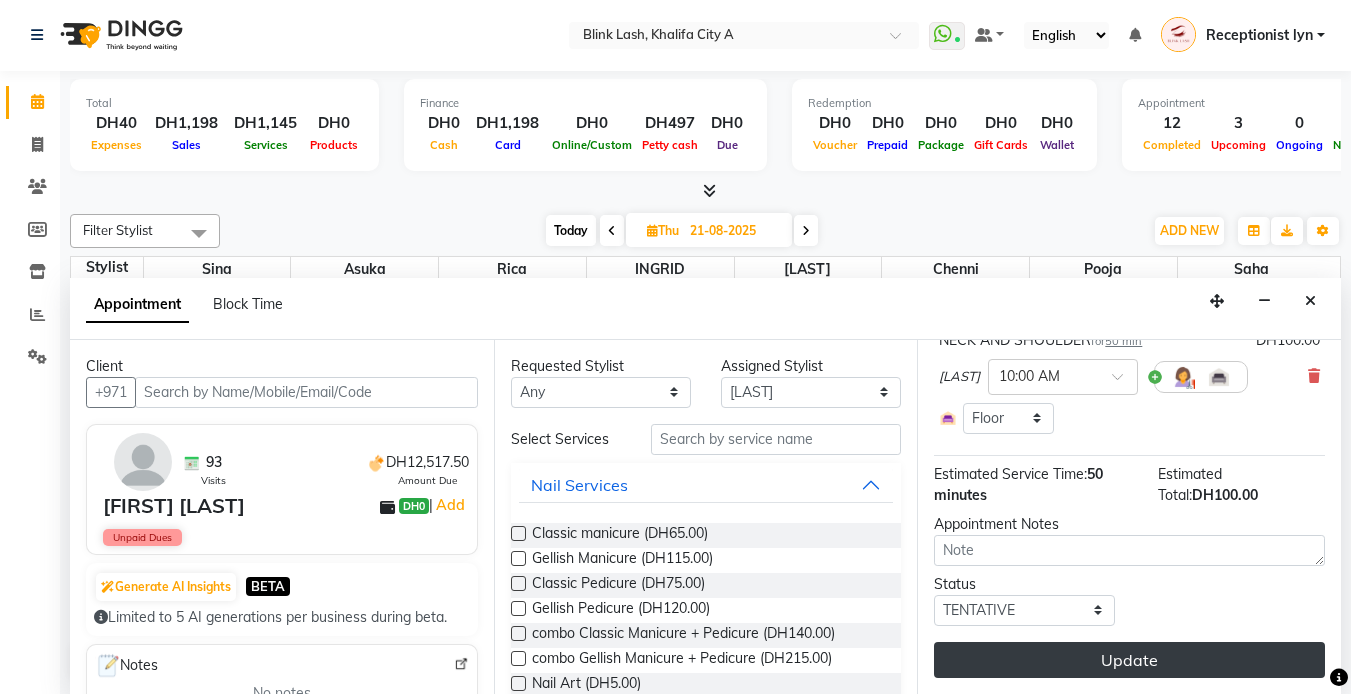 click on "Update" at bounding box center [1129, 660] 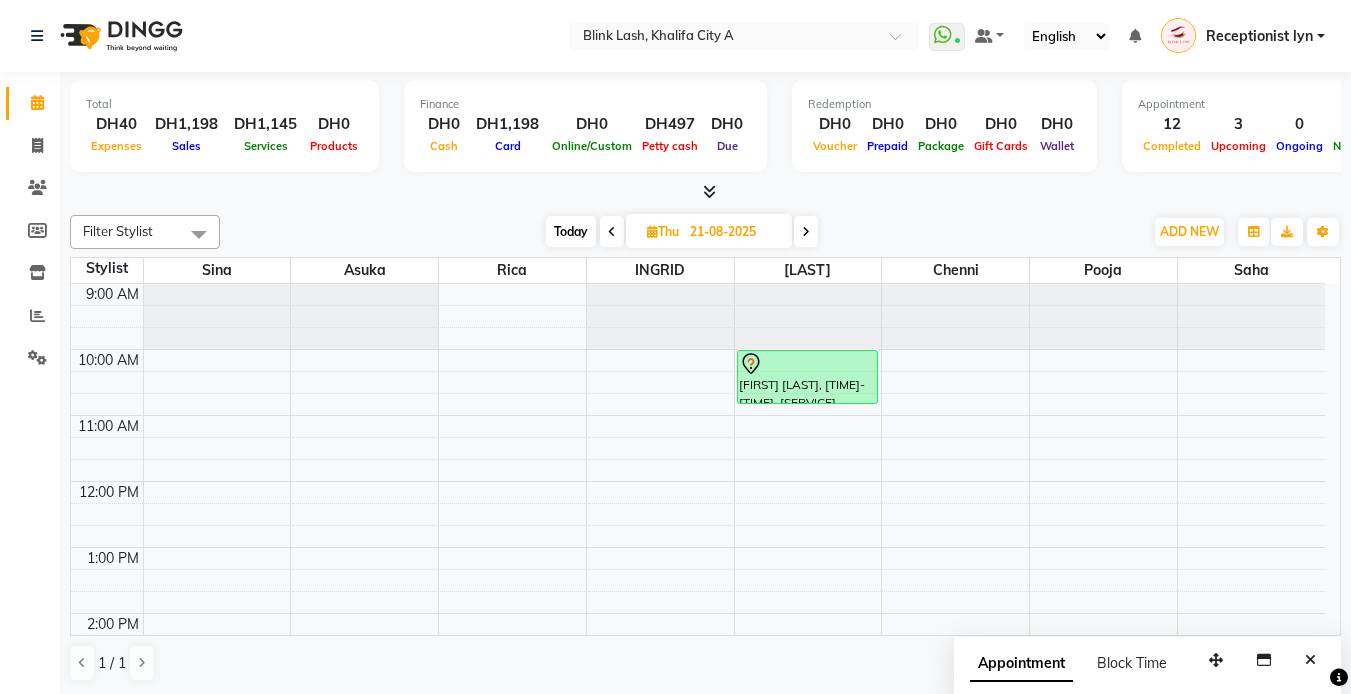 click at bounding box center [806, 231] 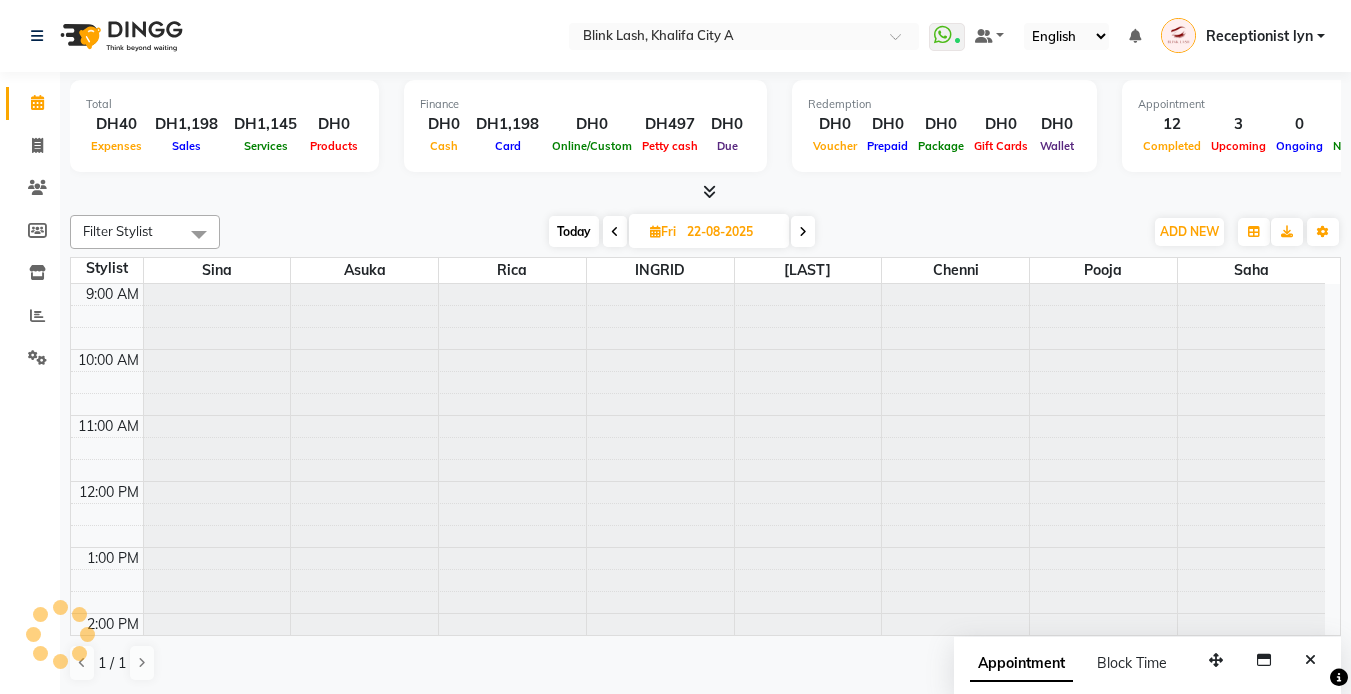 scroll, scrollTop: 463, scrollLeft: 0, axis: vertical 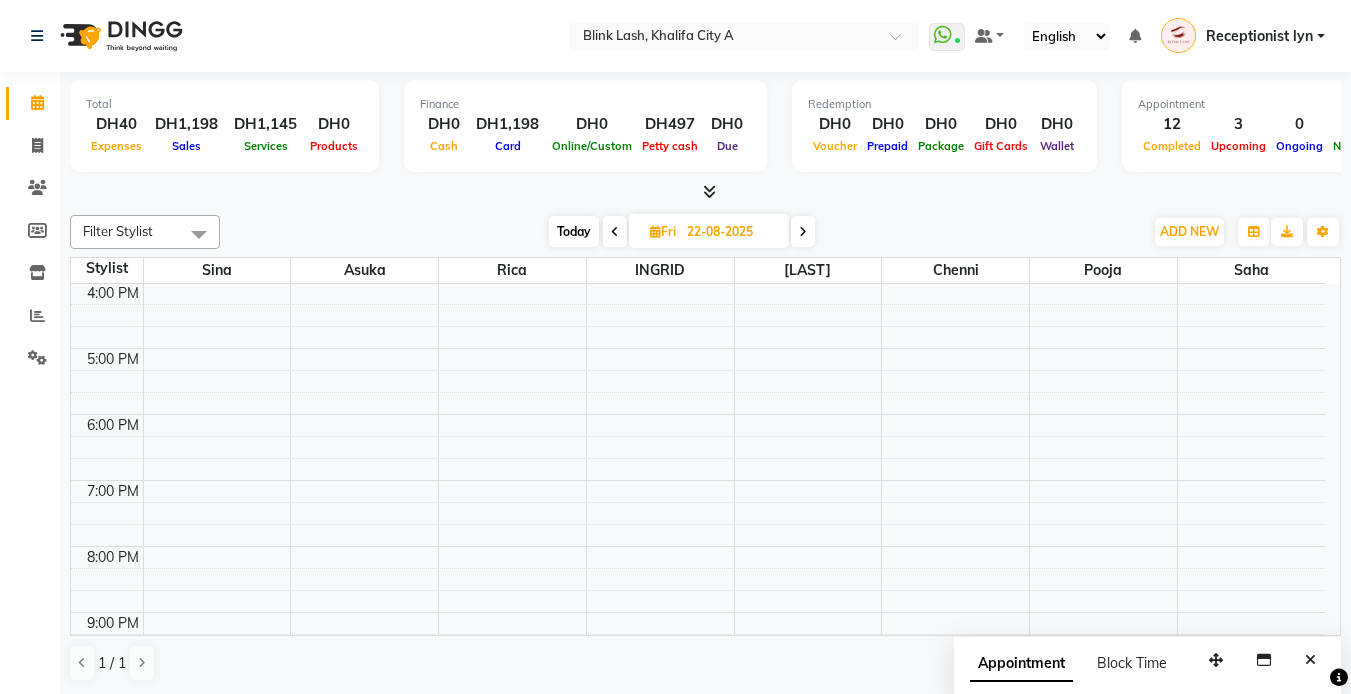 click at bounding box center (803, 232) 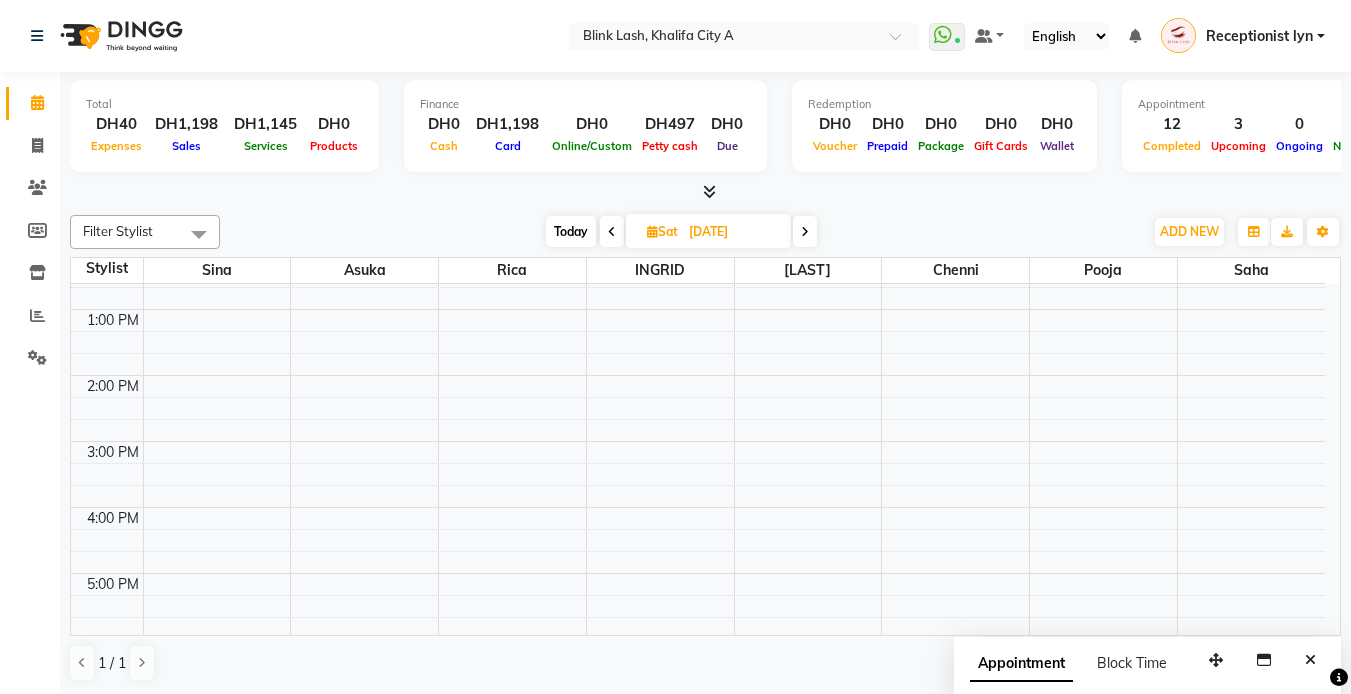 scroll, scrollTop: 0, scrollLeft: 0, axis: both 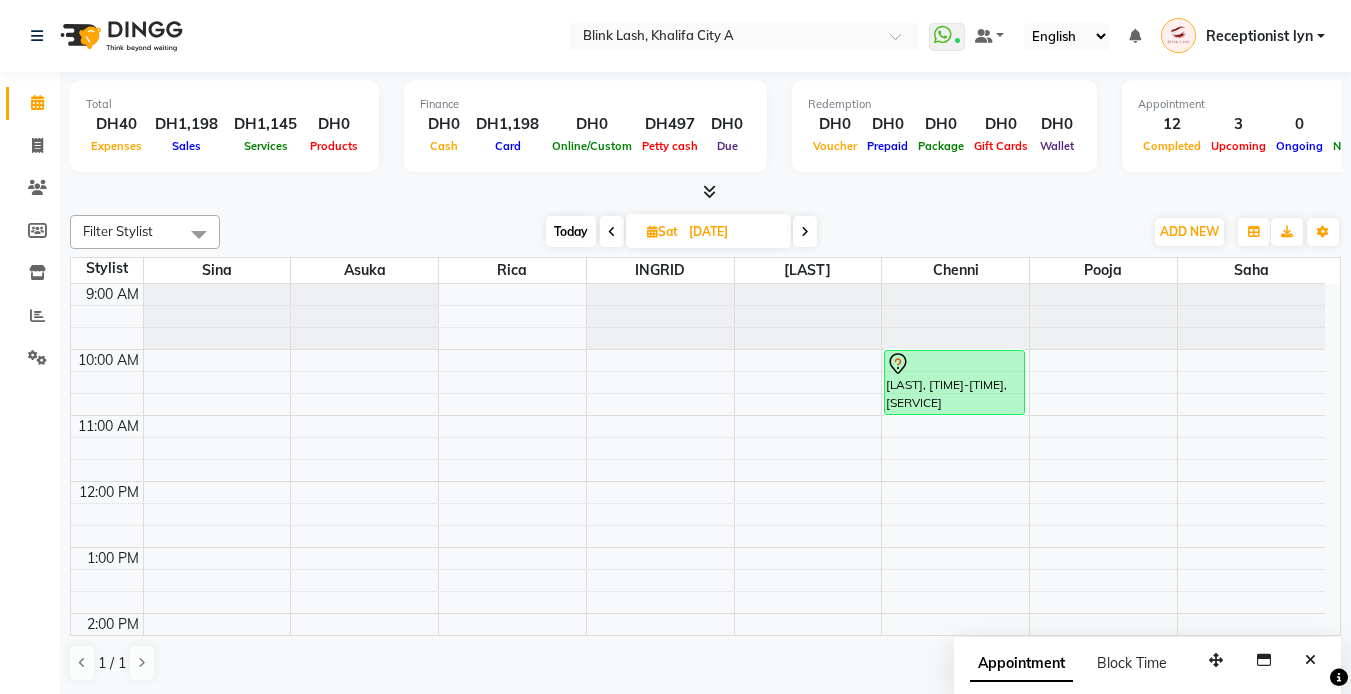 click at bounding box center (805, 232) 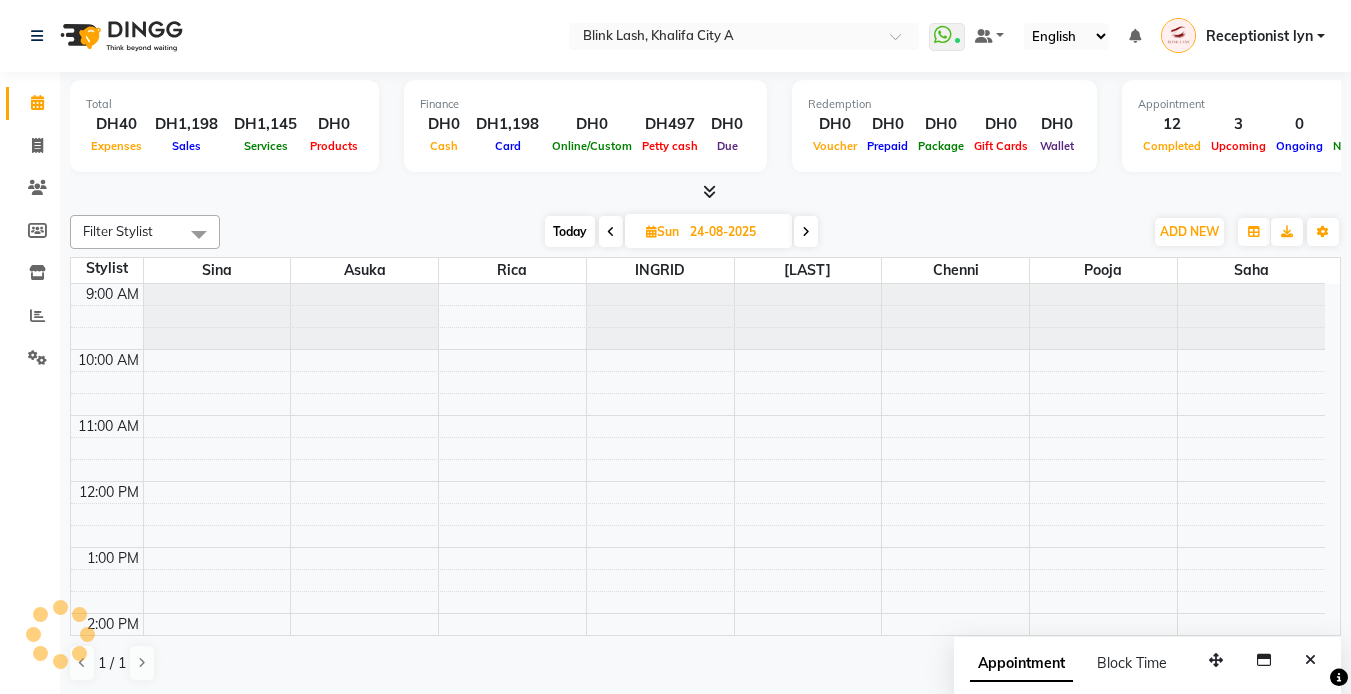 scroll, scrollTop: 463, scrollLeft: 0, axis: vertical 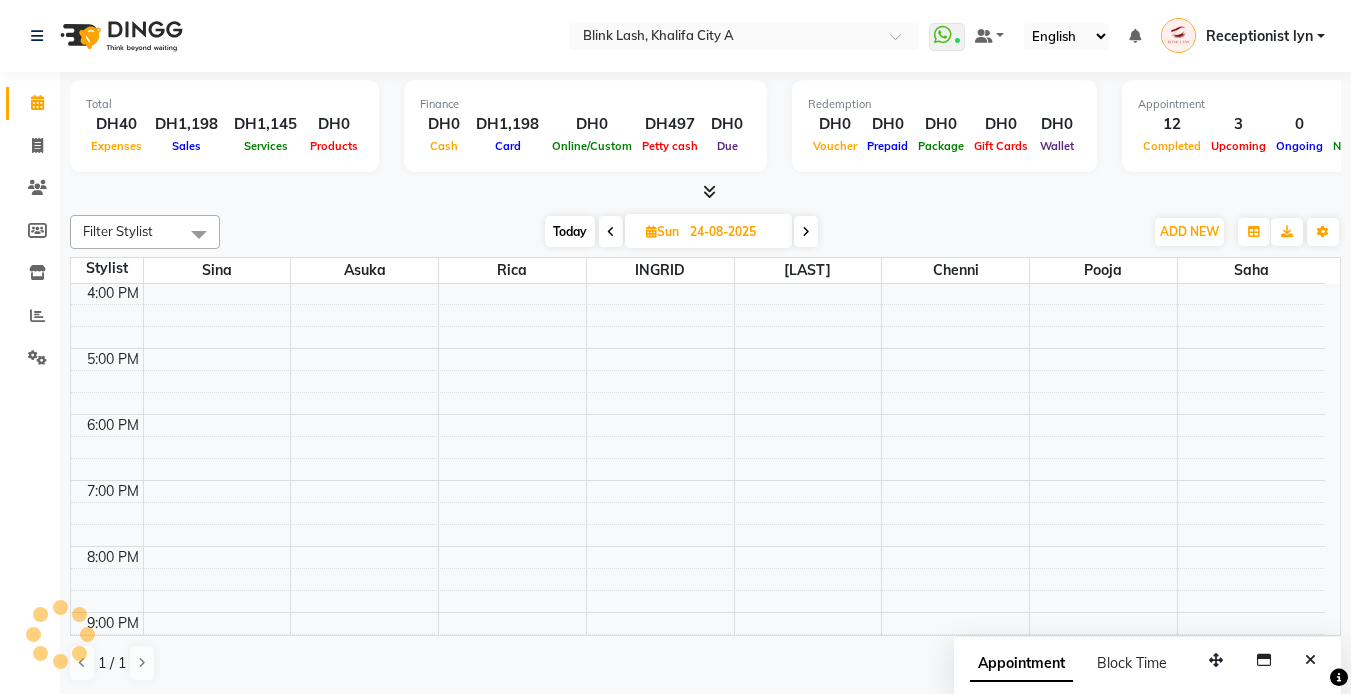 click at bounding box center (806, 232) 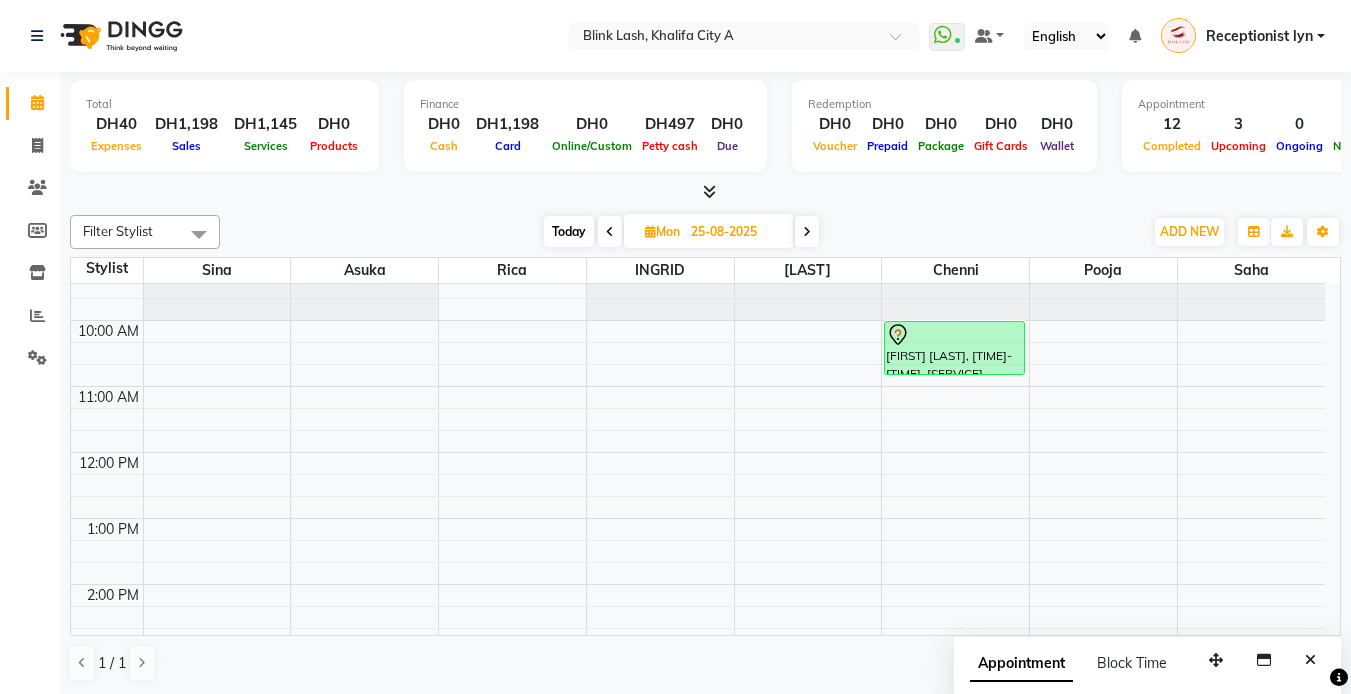 scroll, scrollTop: 0, scrollLeft: 0, axis: both 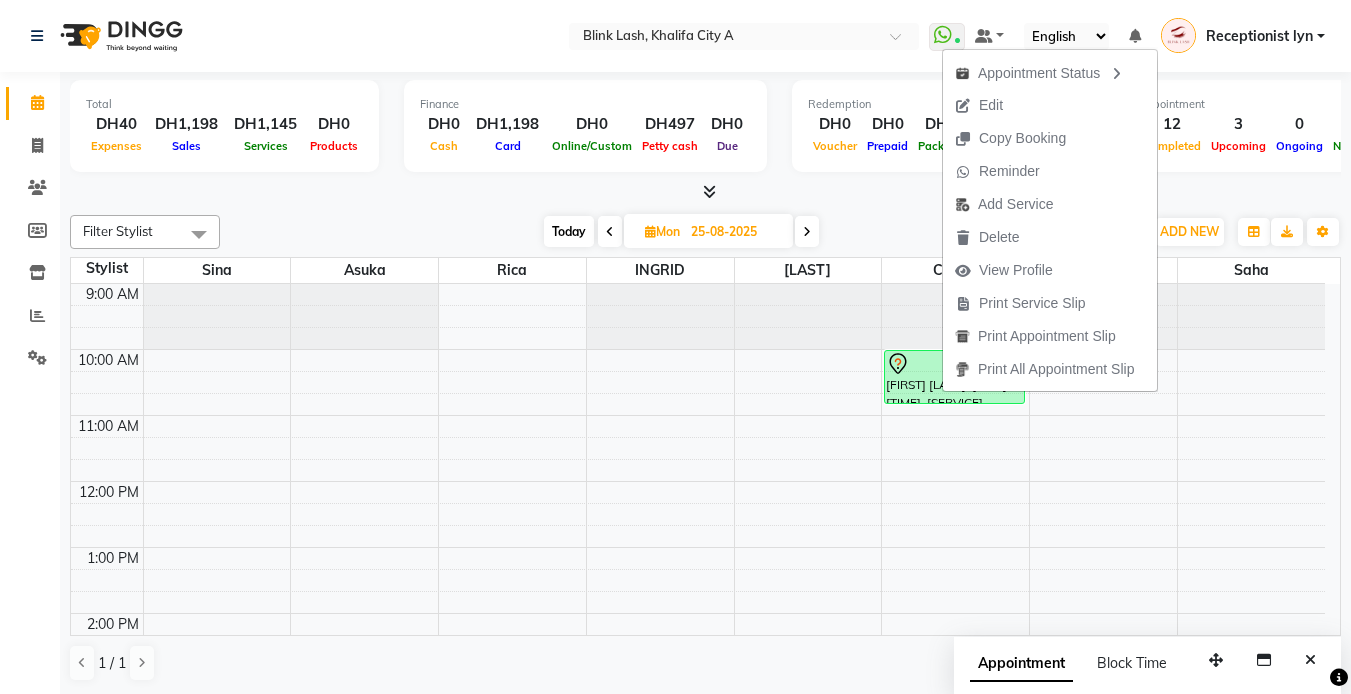 drag, startPoint x: 991, startPoint y: 114, endPoint x: 1008, endPoint y: 202, distance: 89.62701 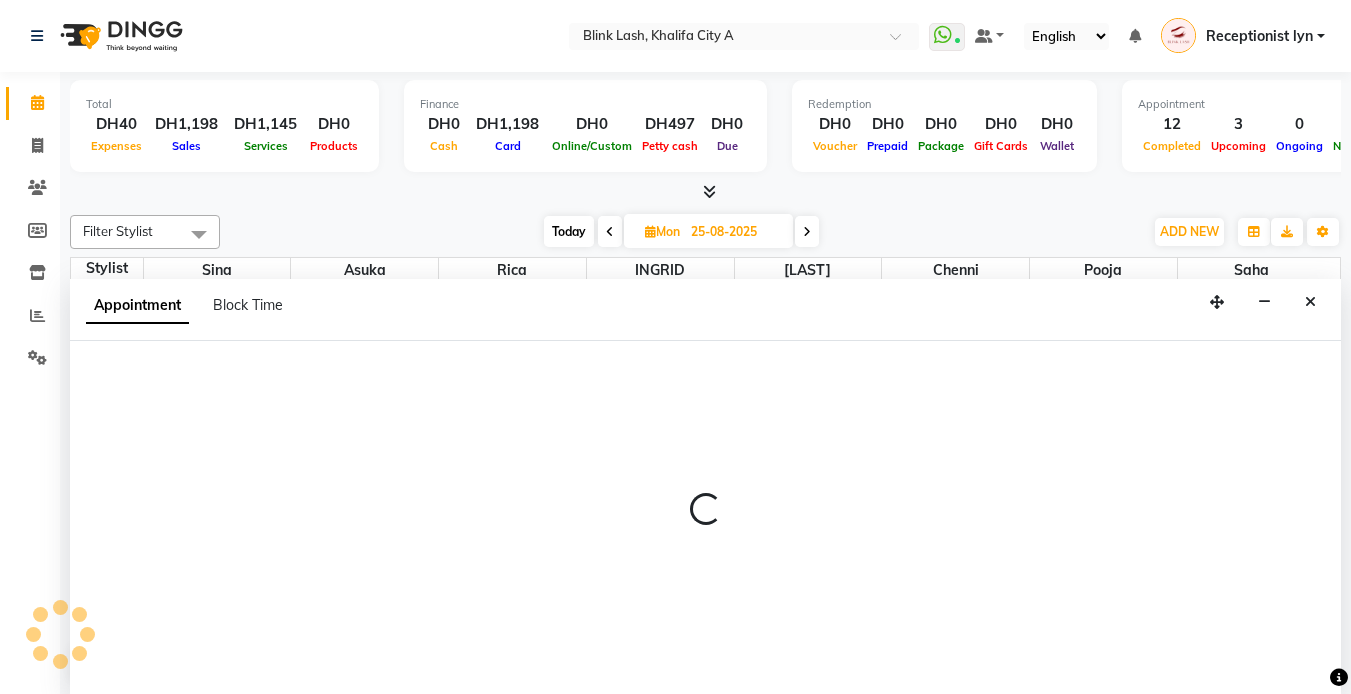 select on "tentative" 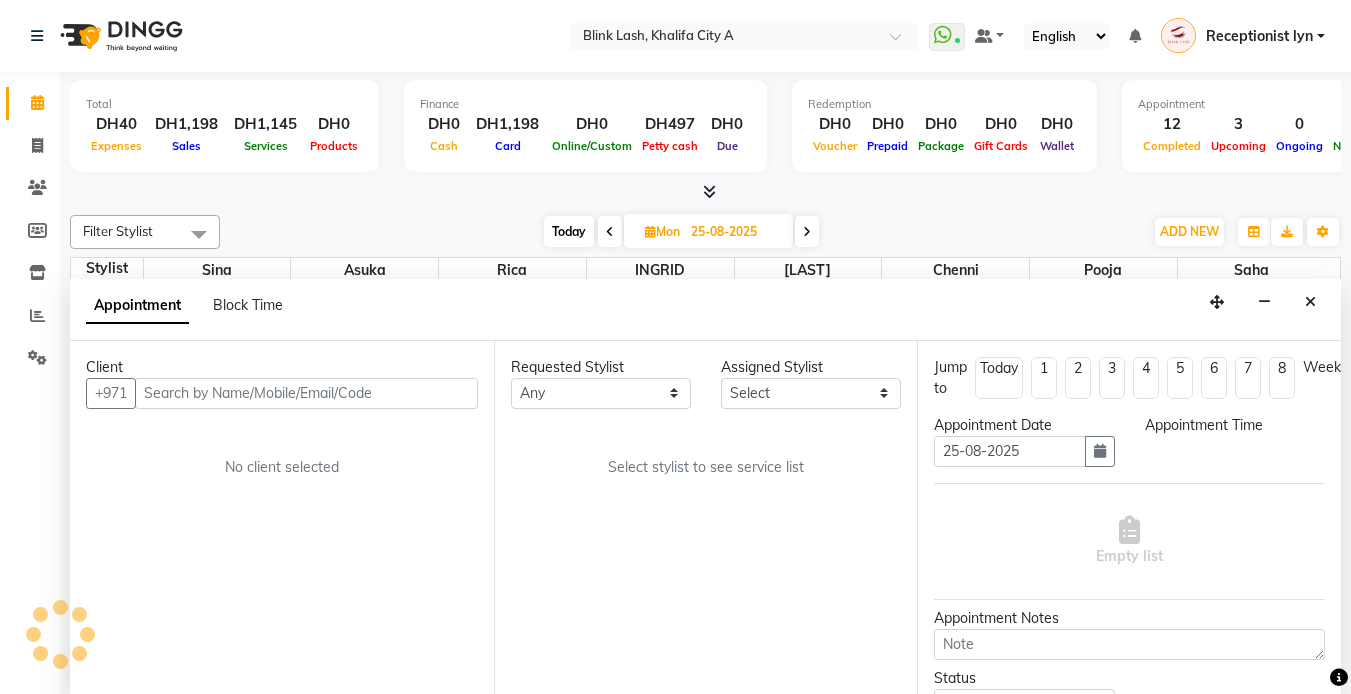 select on "57849" 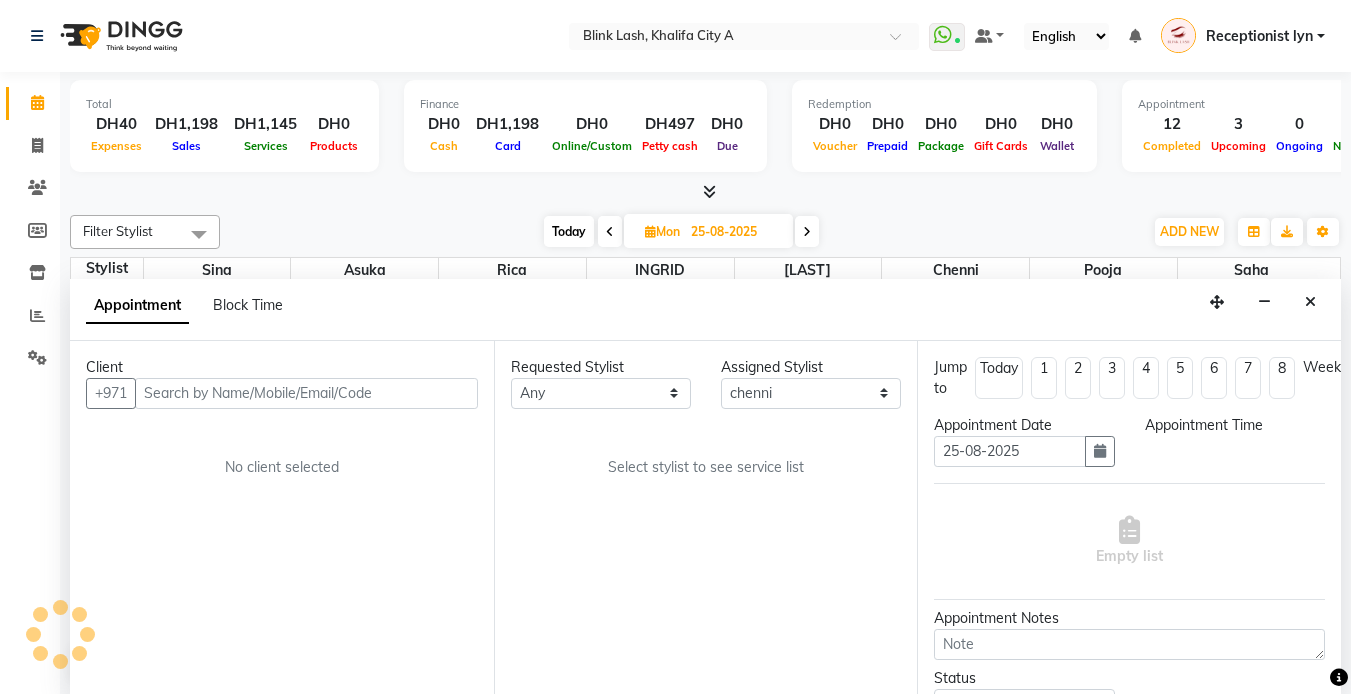 scroll, scrollTop: 1, scrollLeft: 0, axis: vertical 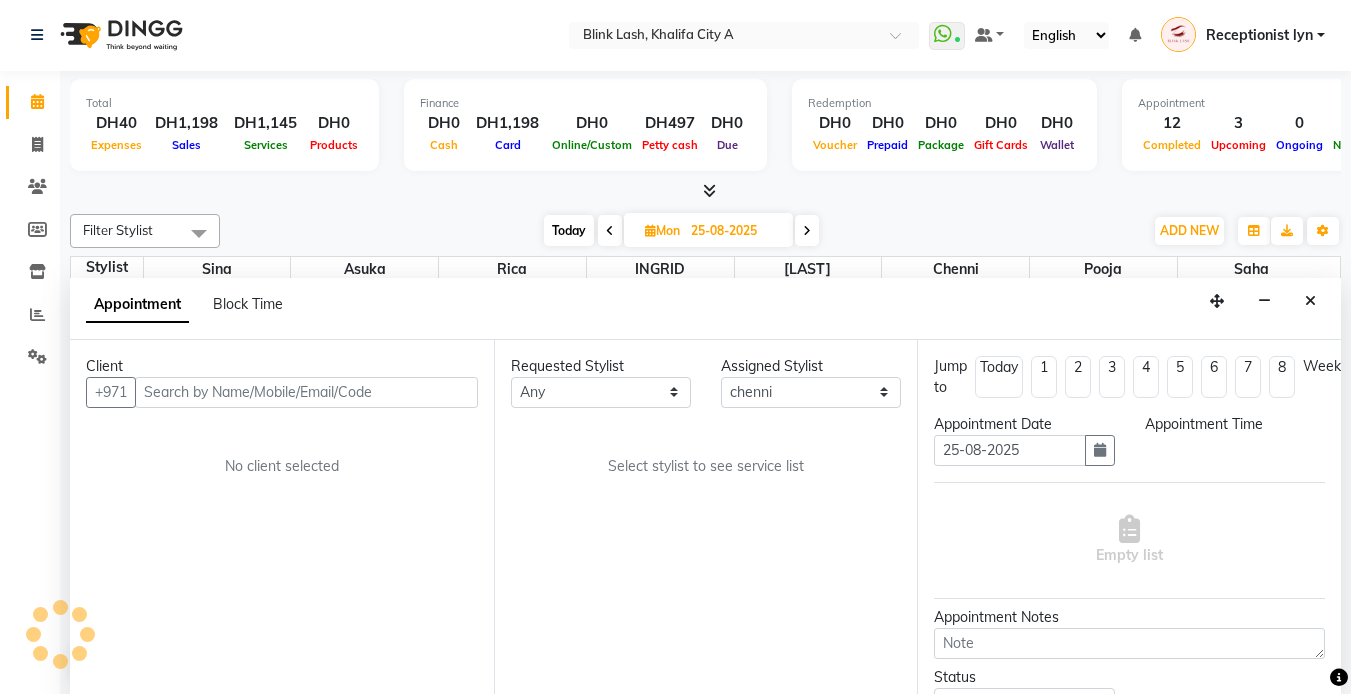 select on "600" 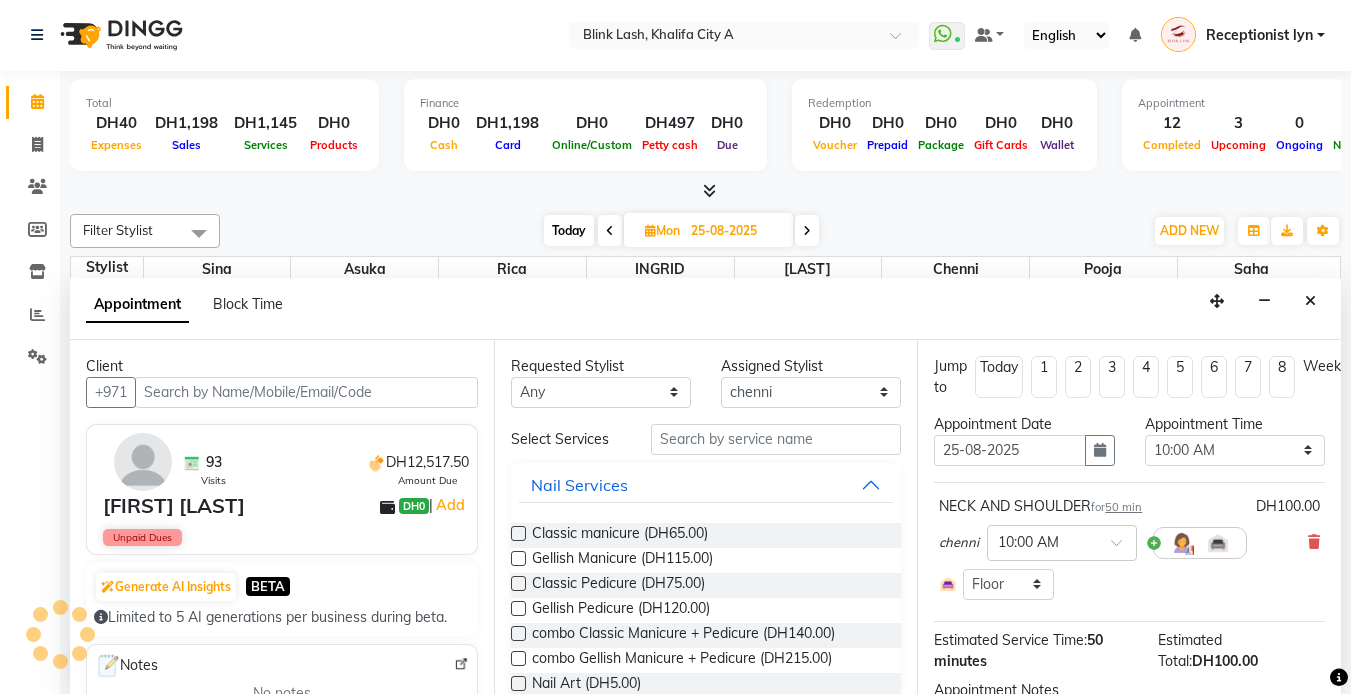 scroll, scrollTop: 463, scrollLeft: 0, axis: vertical 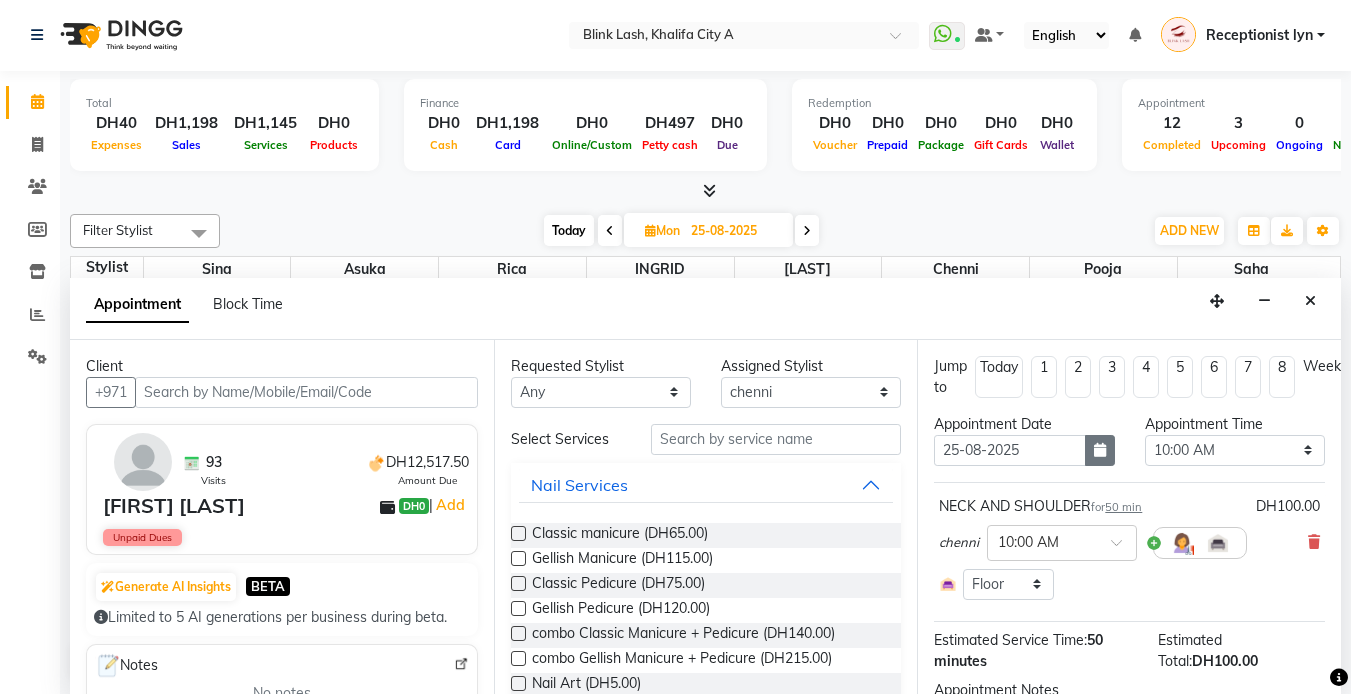 click at bounding box center (1100, 450) 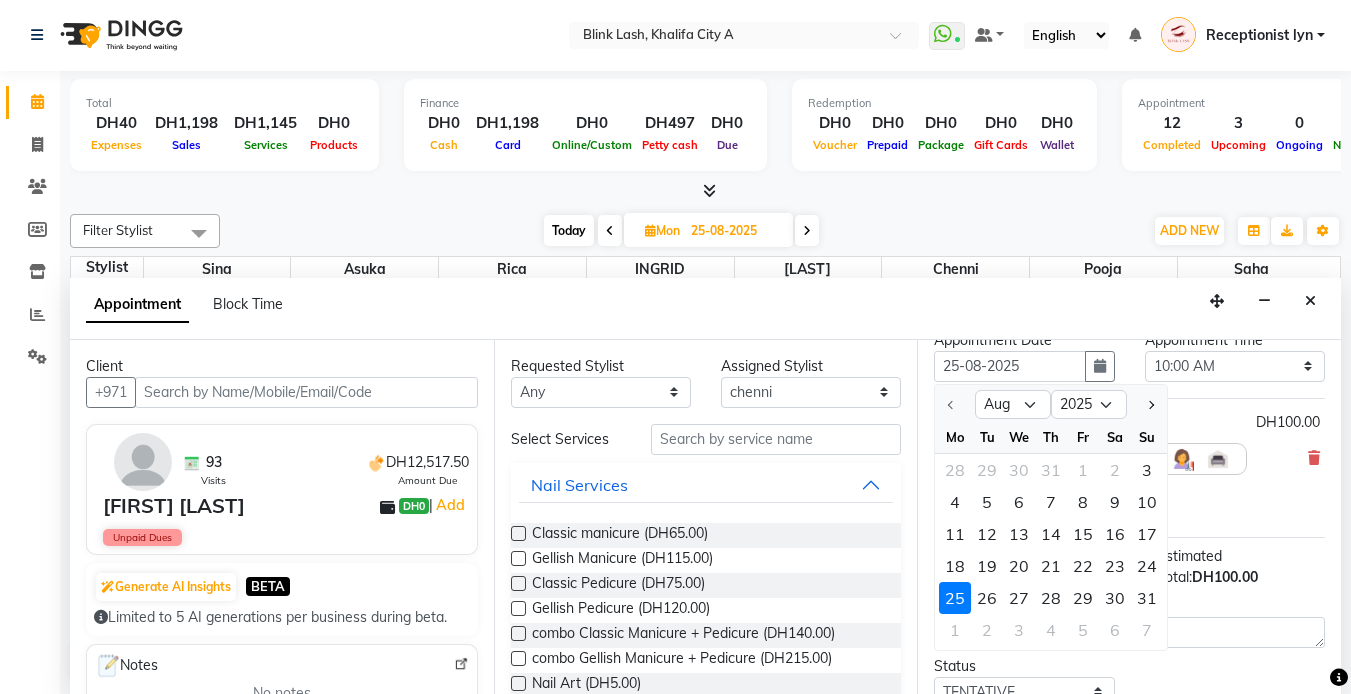 scroll, scrollTop: 119, scrollLeft: 0, axis: vertical 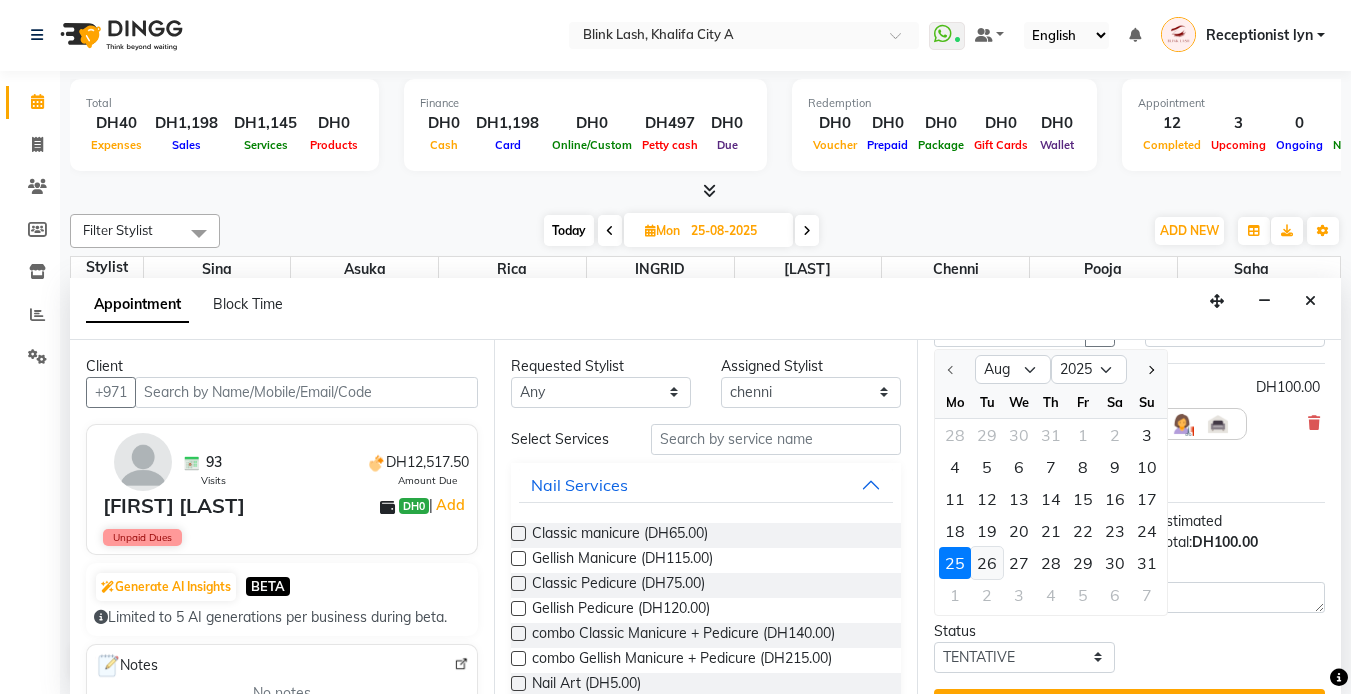 click on "26" at bounding box center [987, 563] 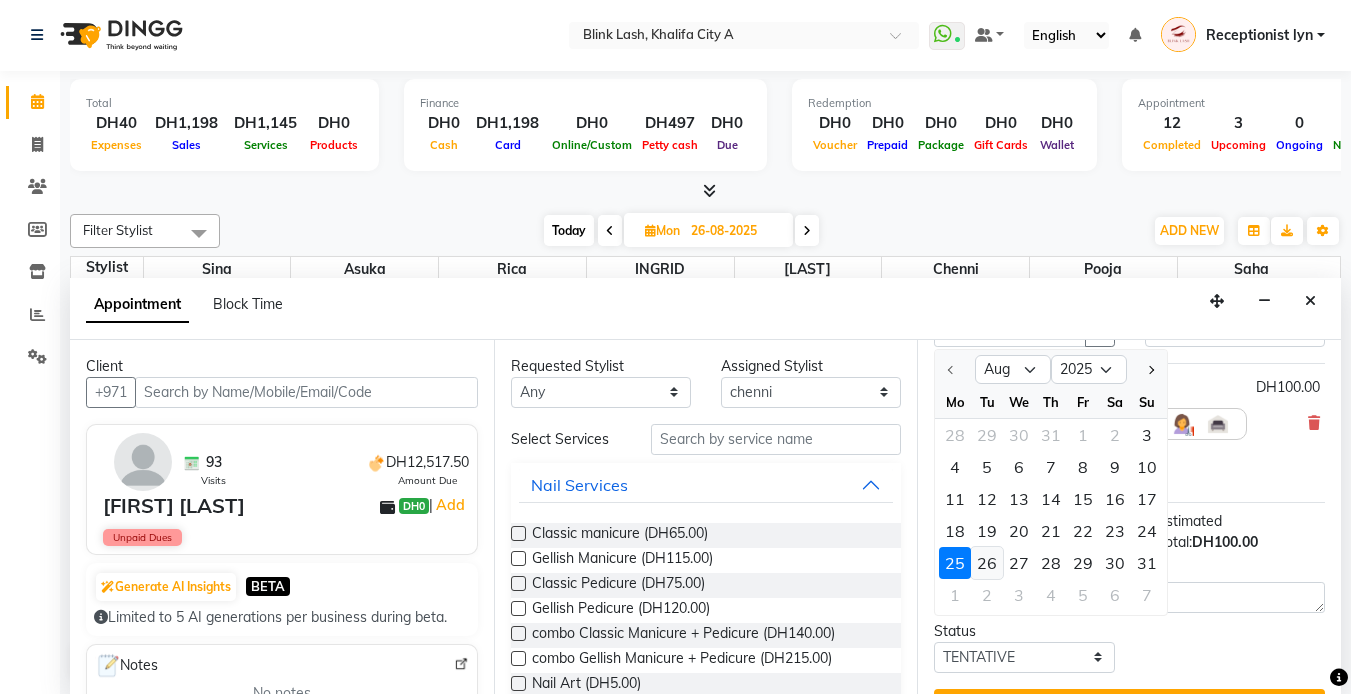 select on "600" 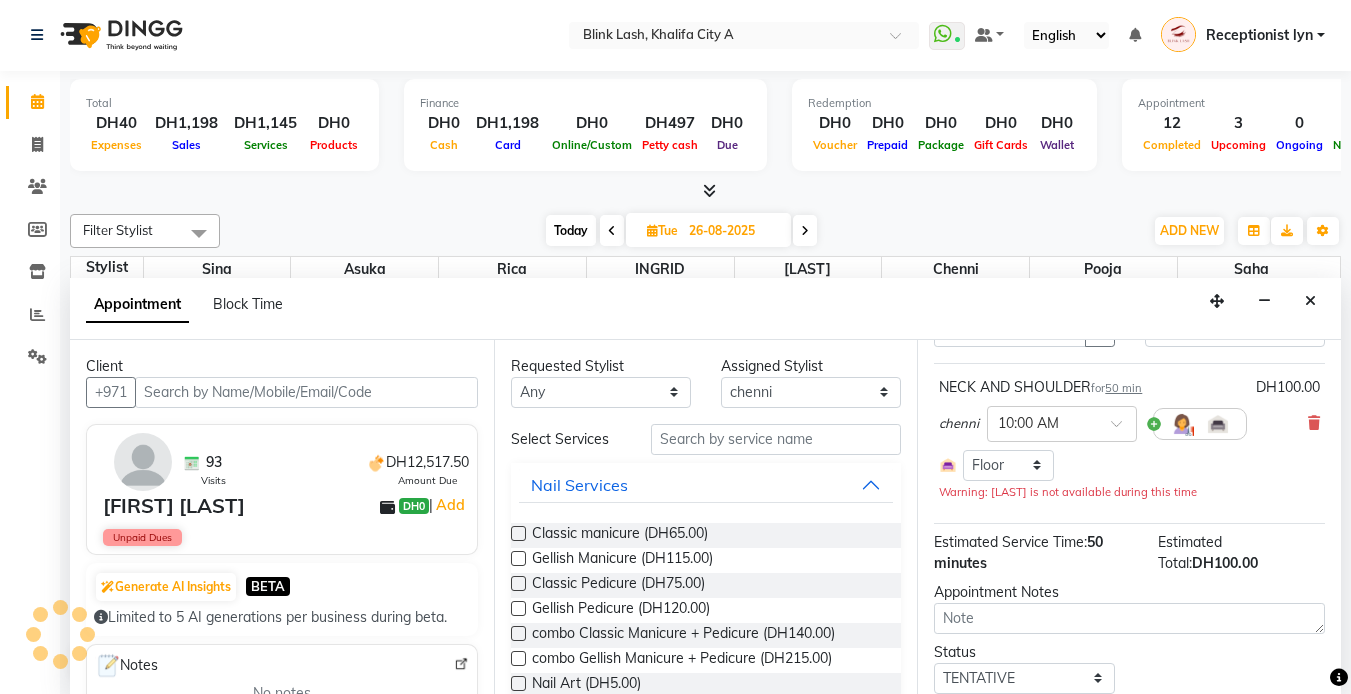scroll, scrollTop: 0, scrollLeft: 0, axis: both 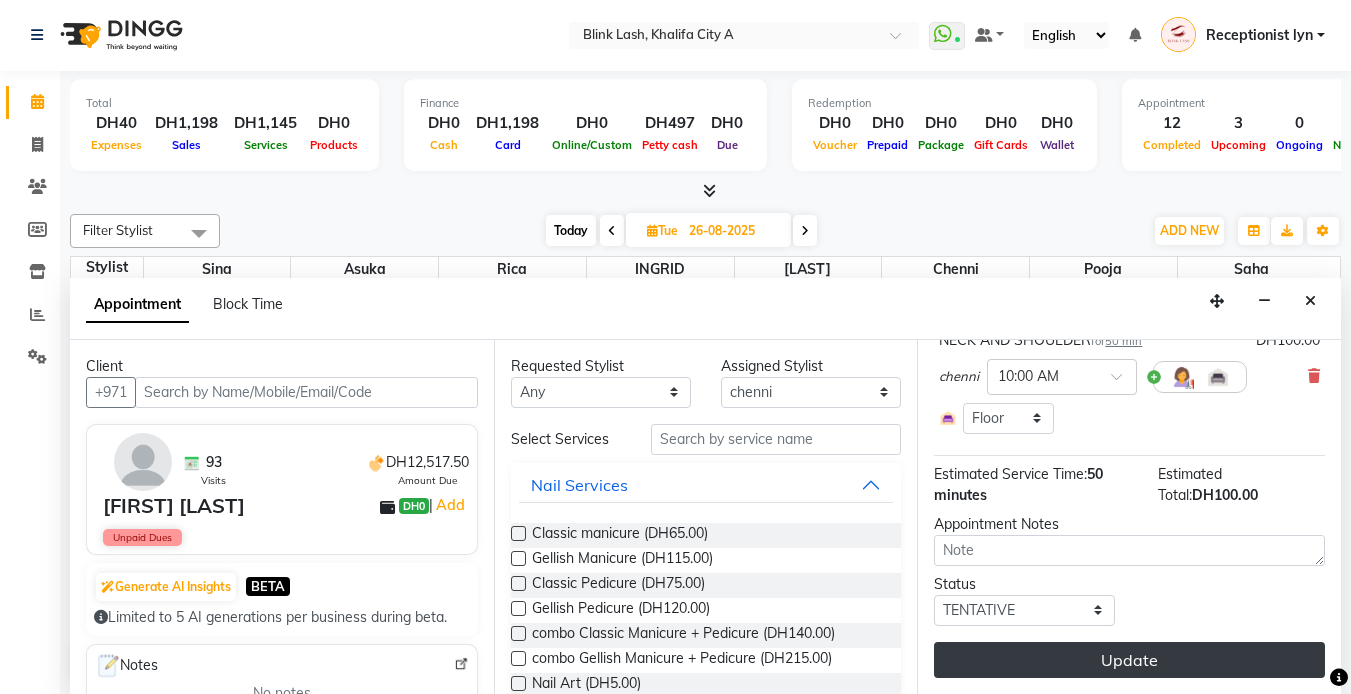 click on "Update" at bounding box center [1129, 660] 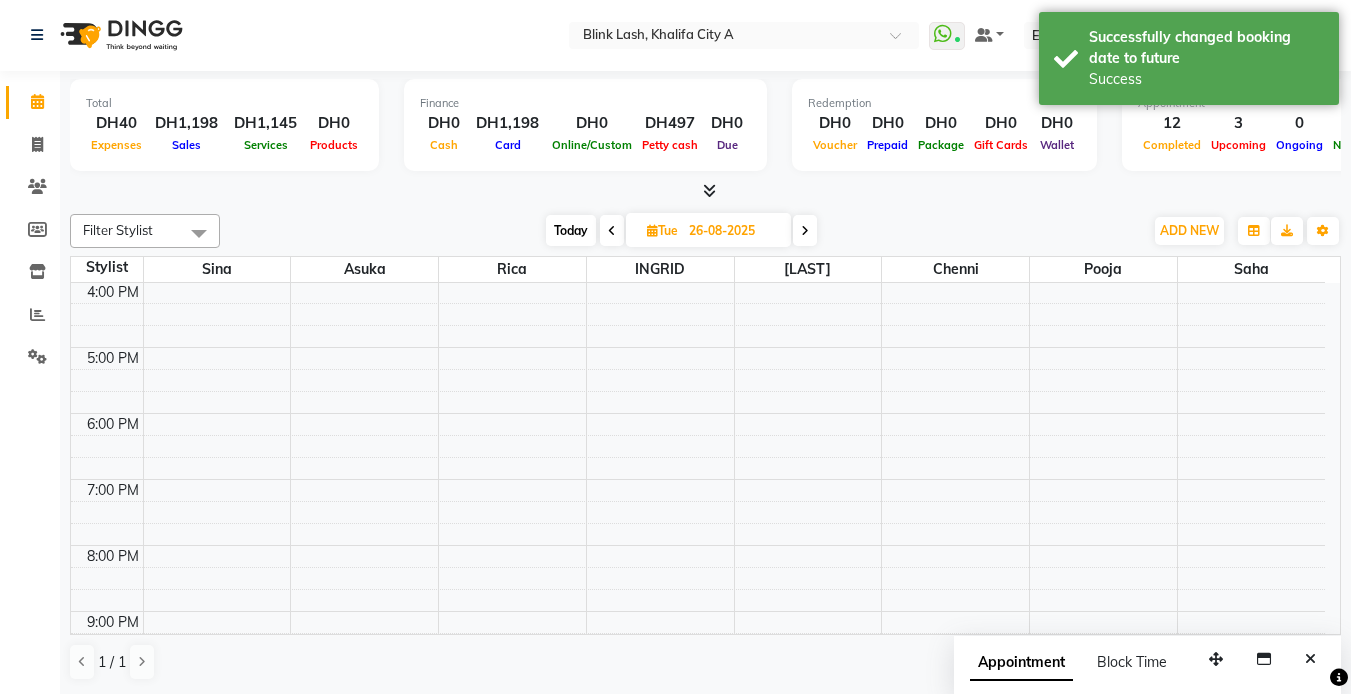 scroll, scrollTop: 0, scrollLeft: 0, axis: both 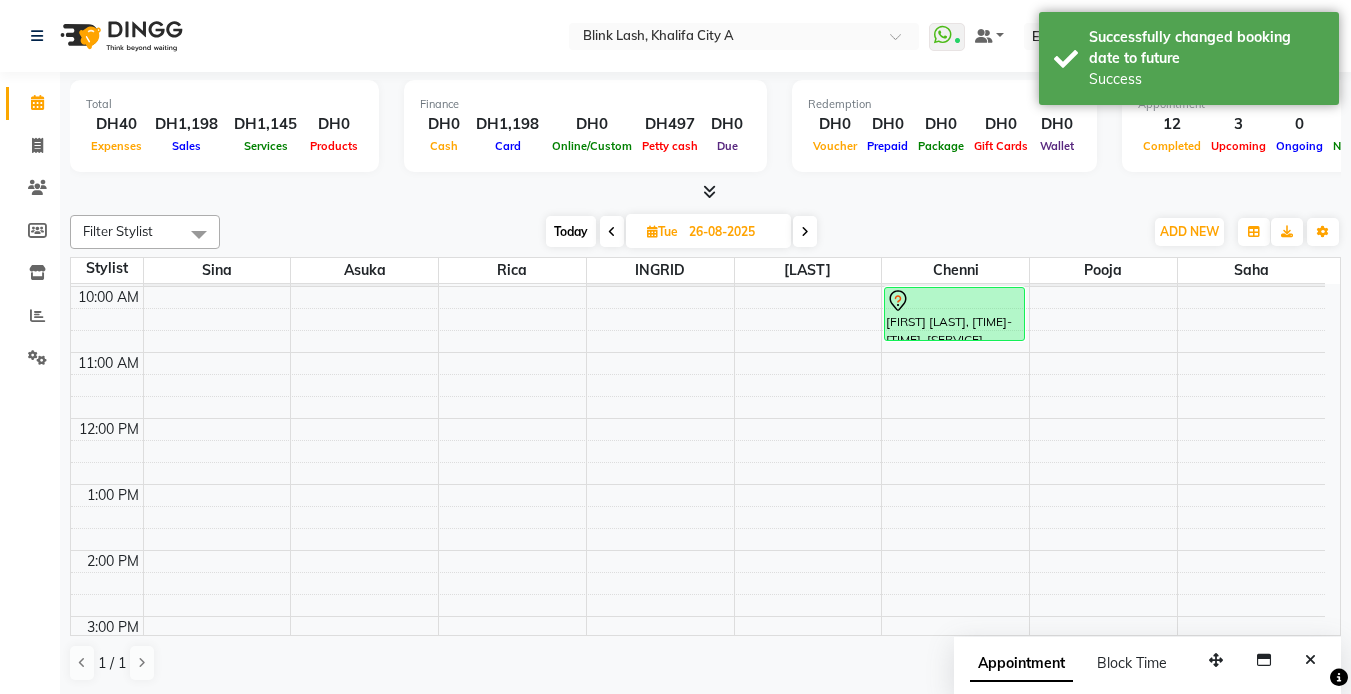 click at bounding box center (805, 231) 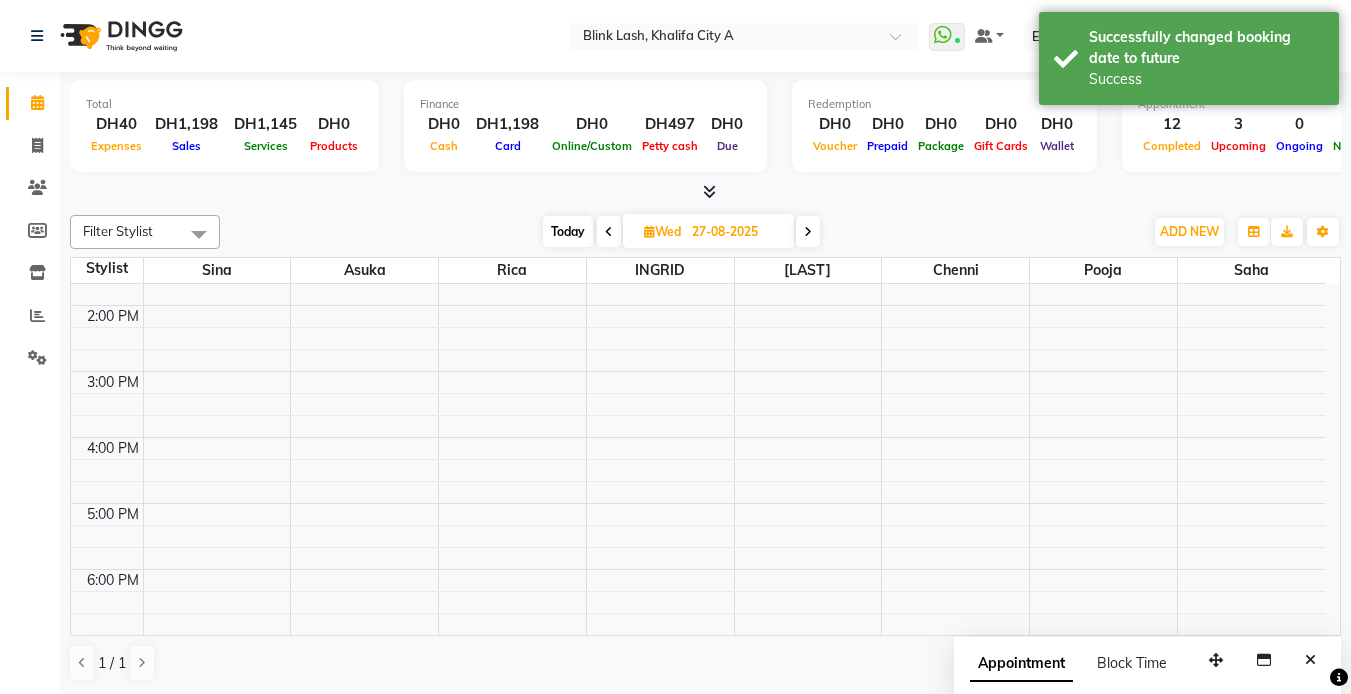 scroll, scrollTop: 63, scrollLeft: 0, axis: vertical 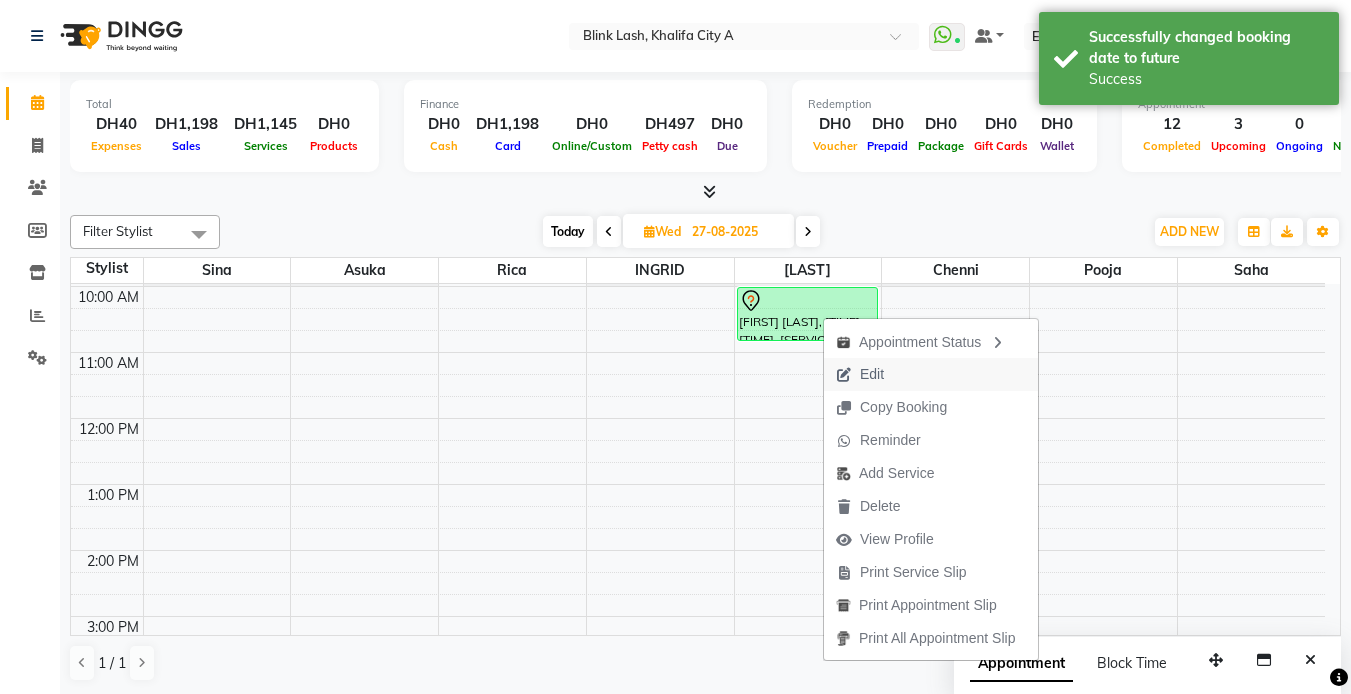 click on "Edit" at bounding box center (860, 374) 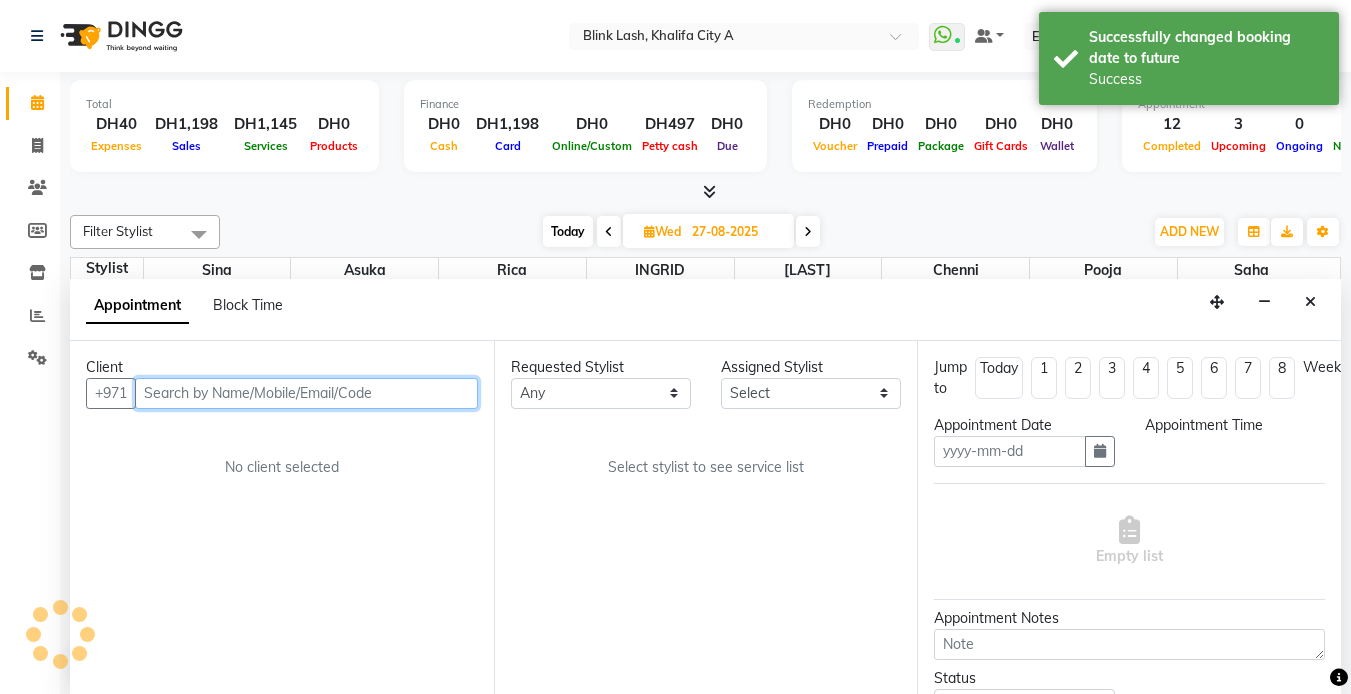type on "27-08-2025" 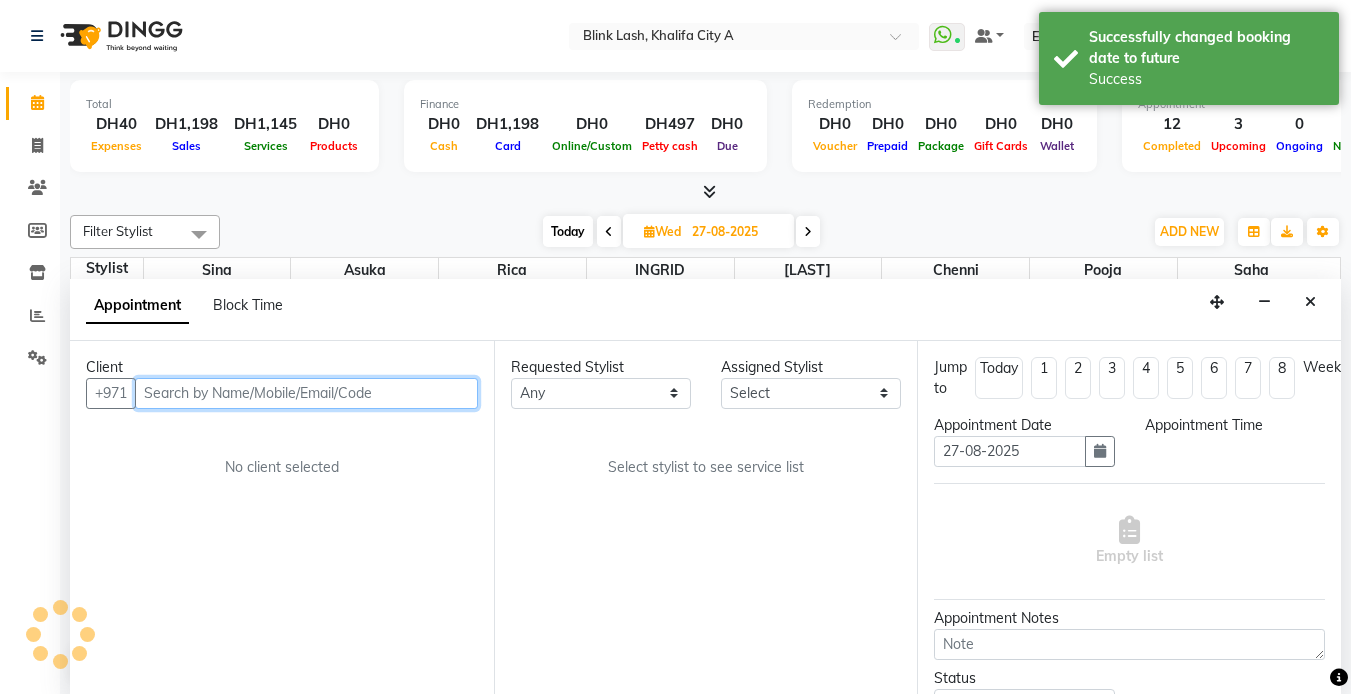 scroll, scrollTop: 1, scrollLeft: 0, axis: vertical 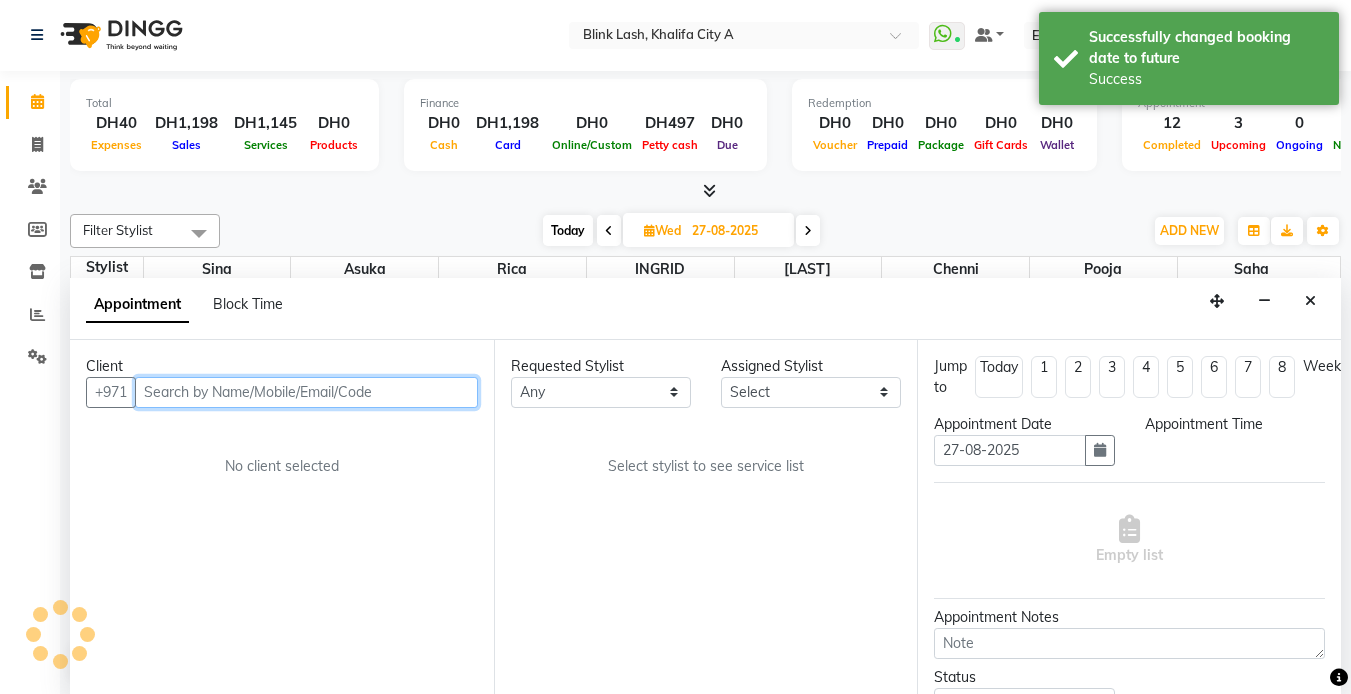 select on "600" 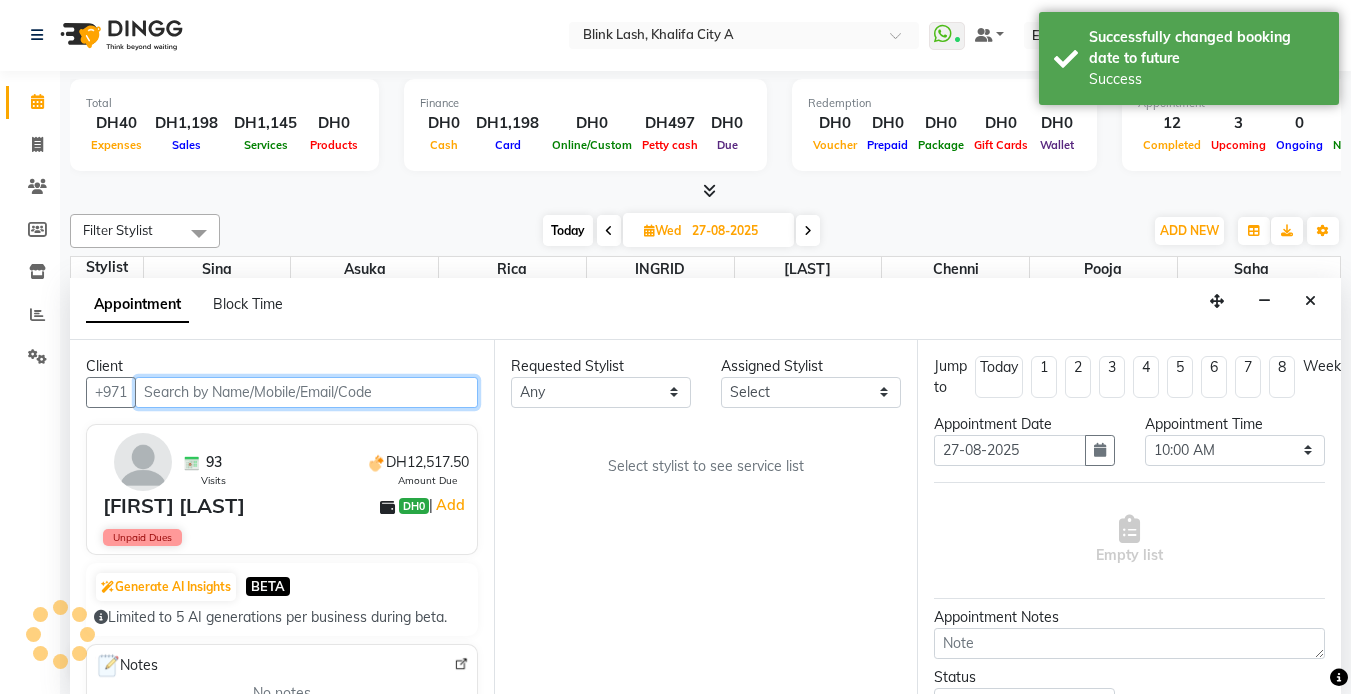 scroll, scrollTop: 463, scrollLeft: 0, axis: vertical 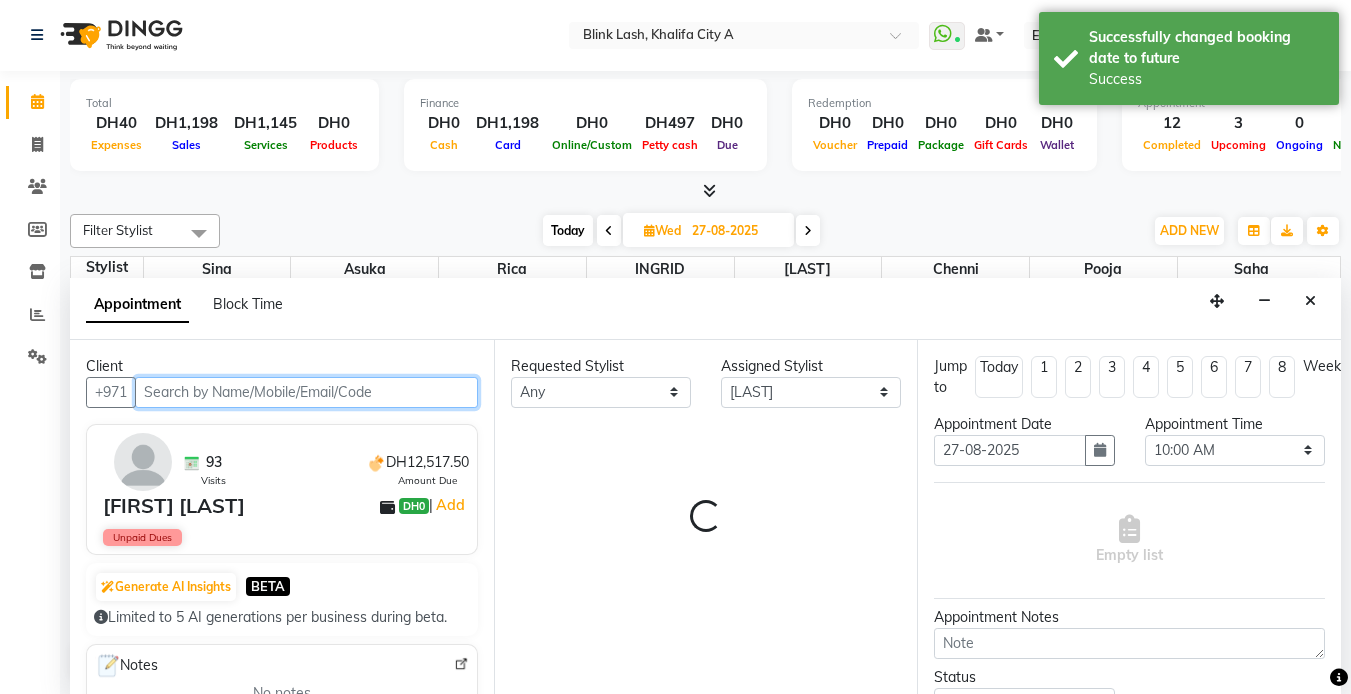 select on "2892" 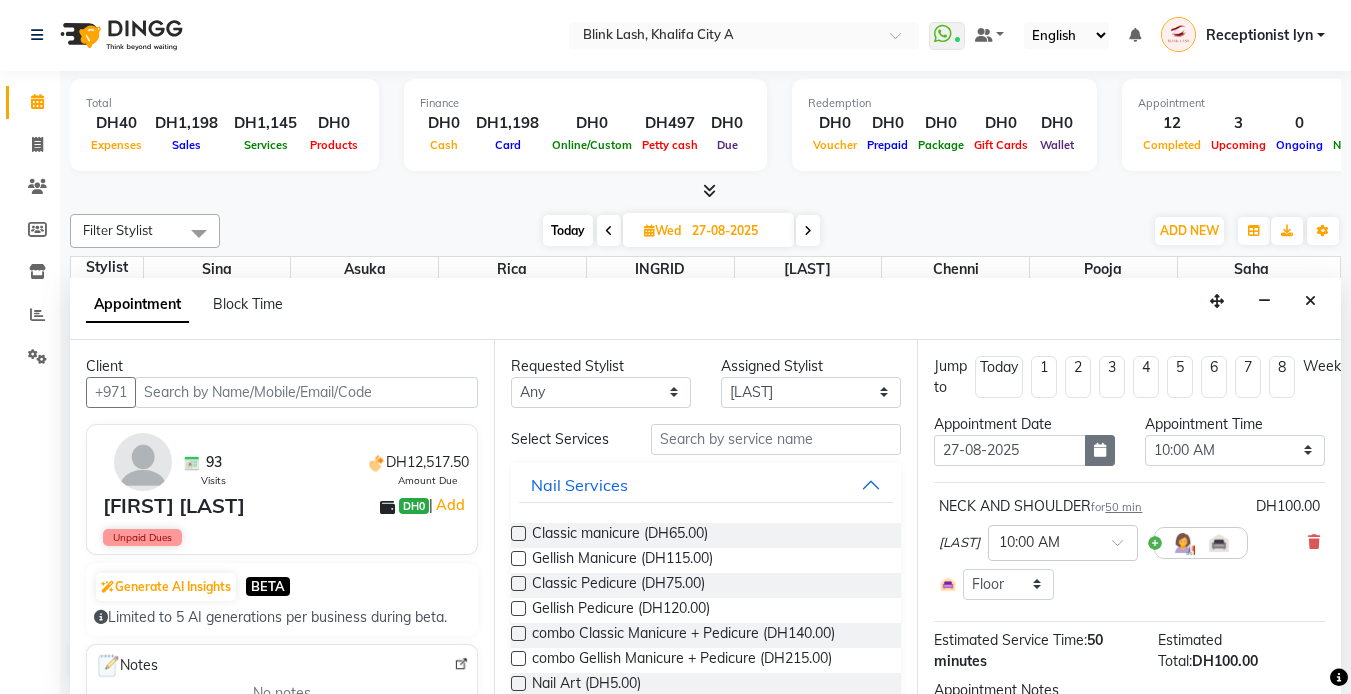 click at bounding box center [1100, 450] 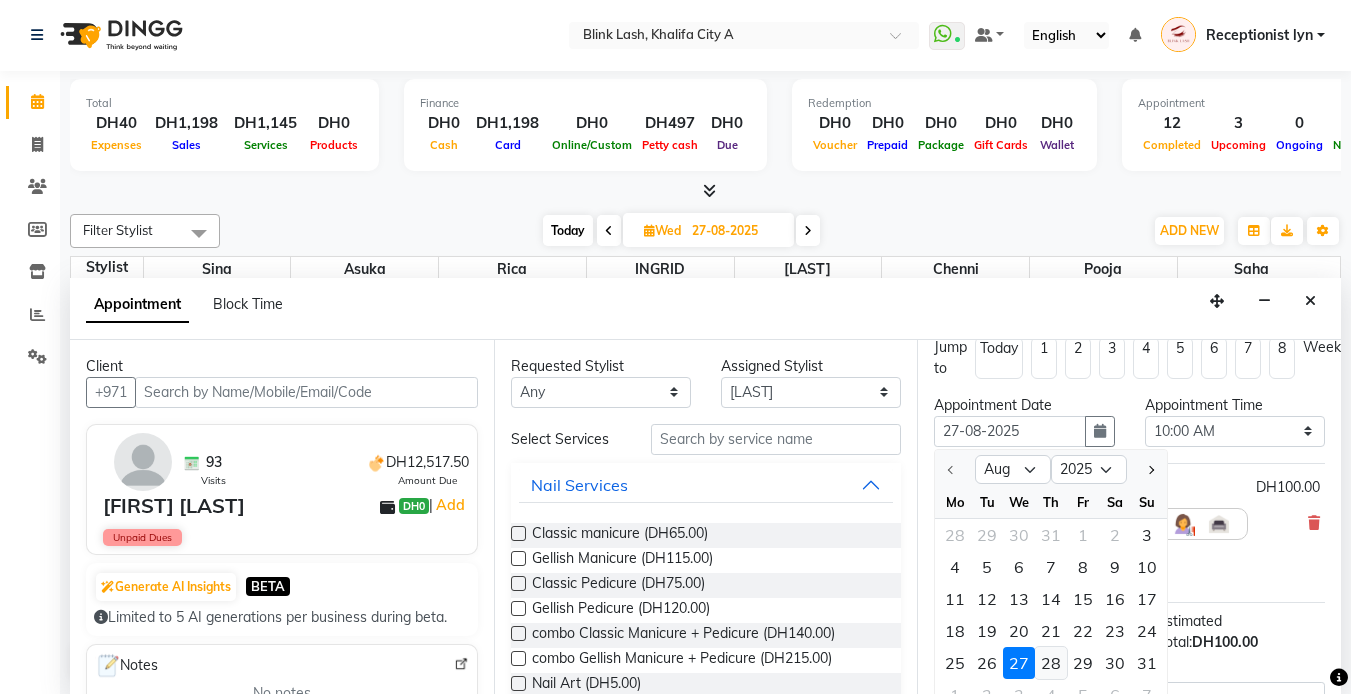 click on "28" at bounding box center (1051, 663) 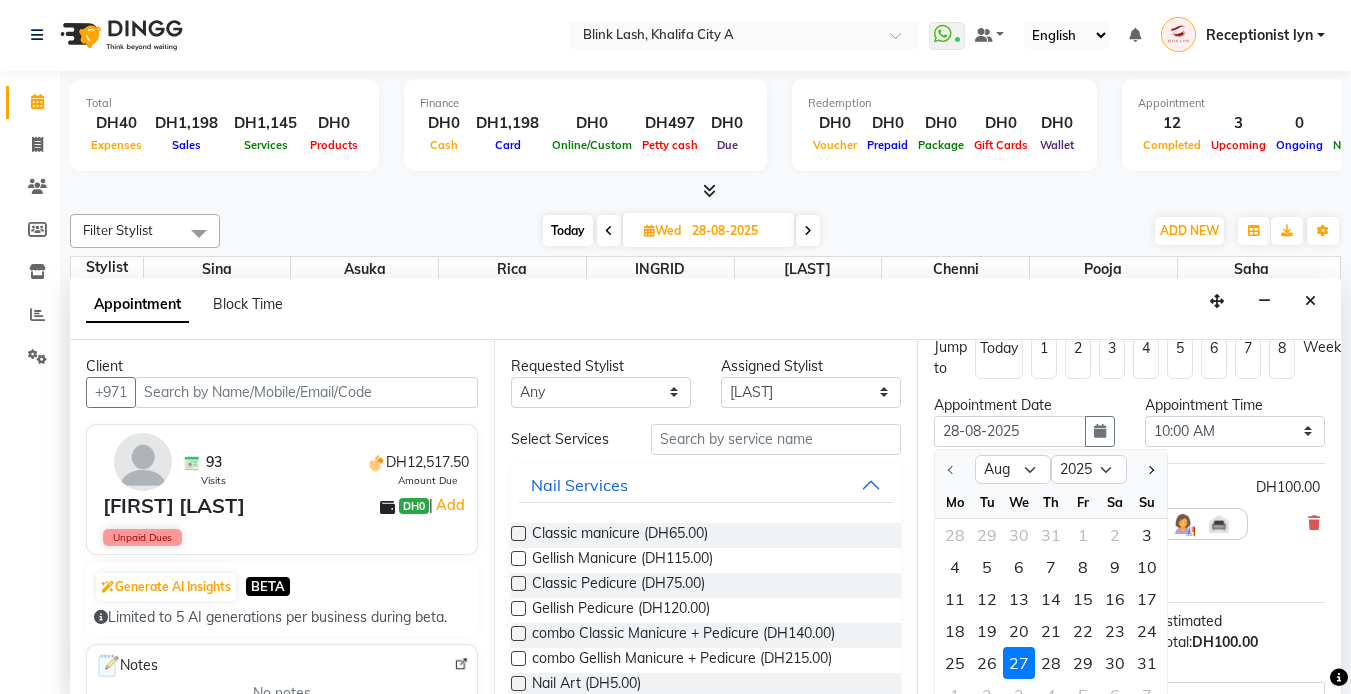 scroll, scrollTop: 0, scrollLeft: 0, axis: both 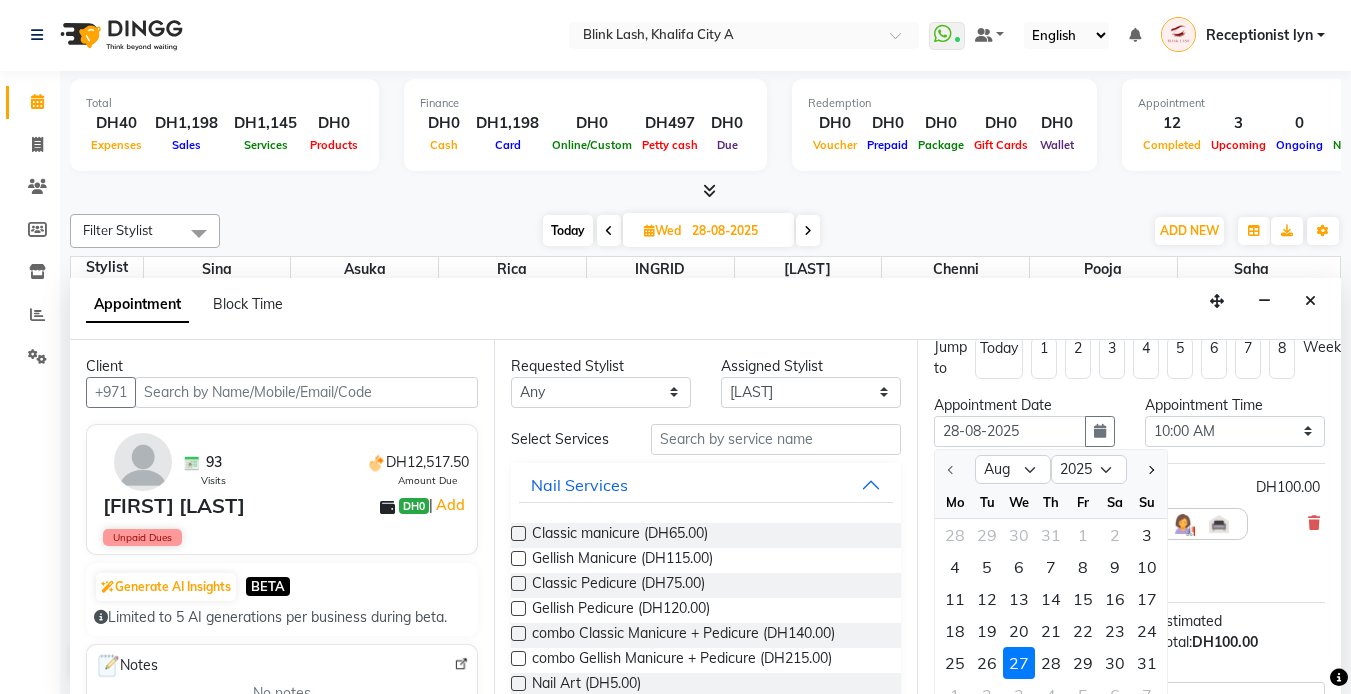 select on "600" 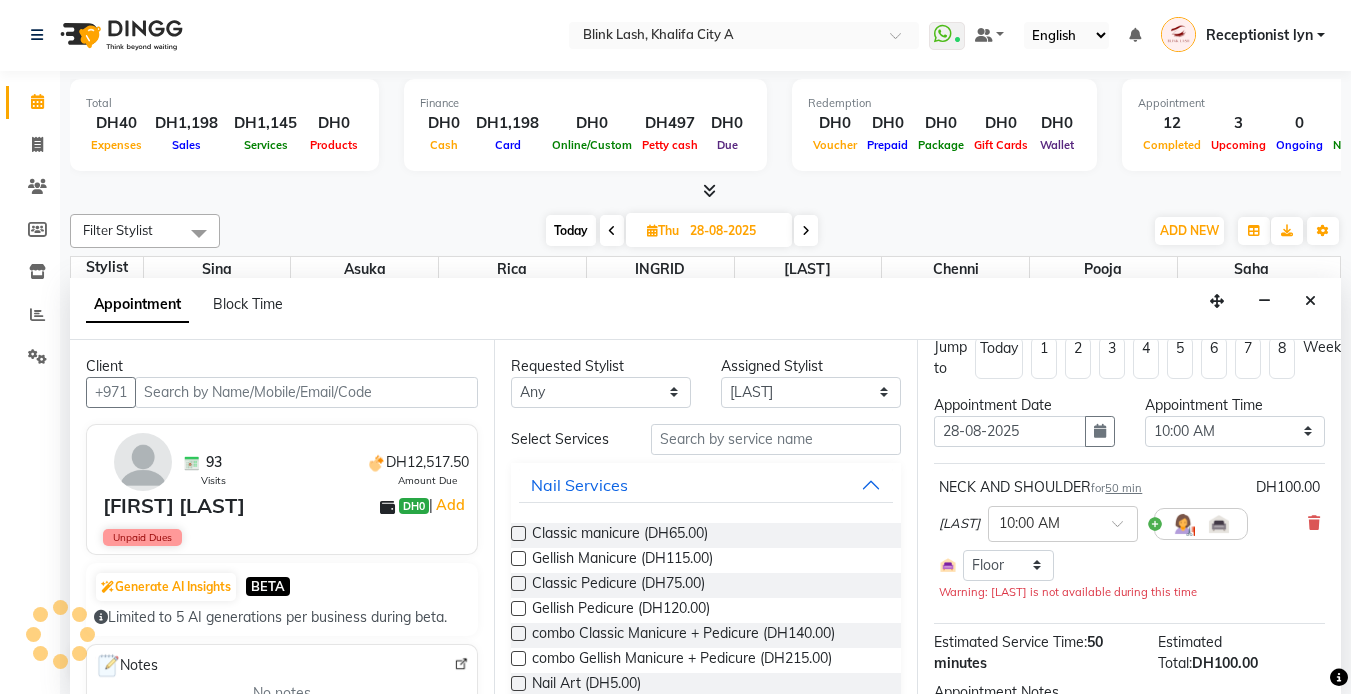scroll, scrollTop: 463, scrollLeft: 0, axis: vertical 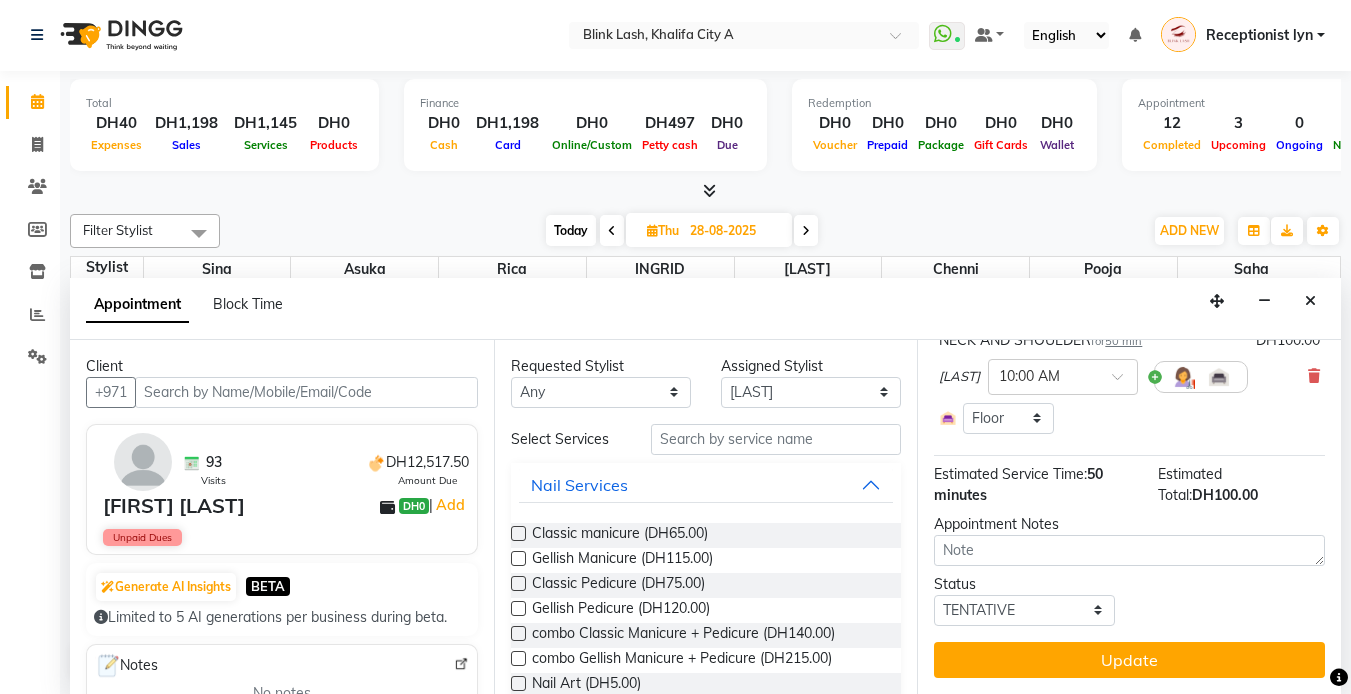 click on "Update" at bounding box center [1129, 660] 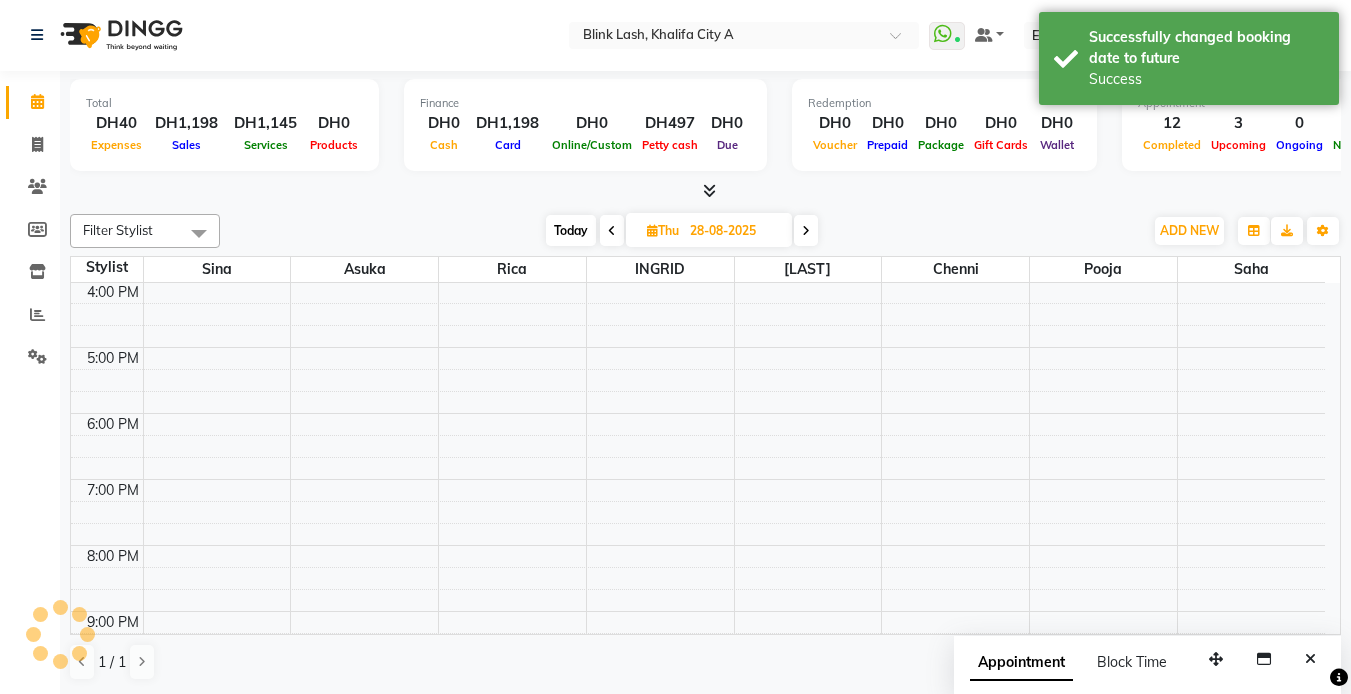 scroll, scrollTop: 0, scrollLeft: 0, axis: both 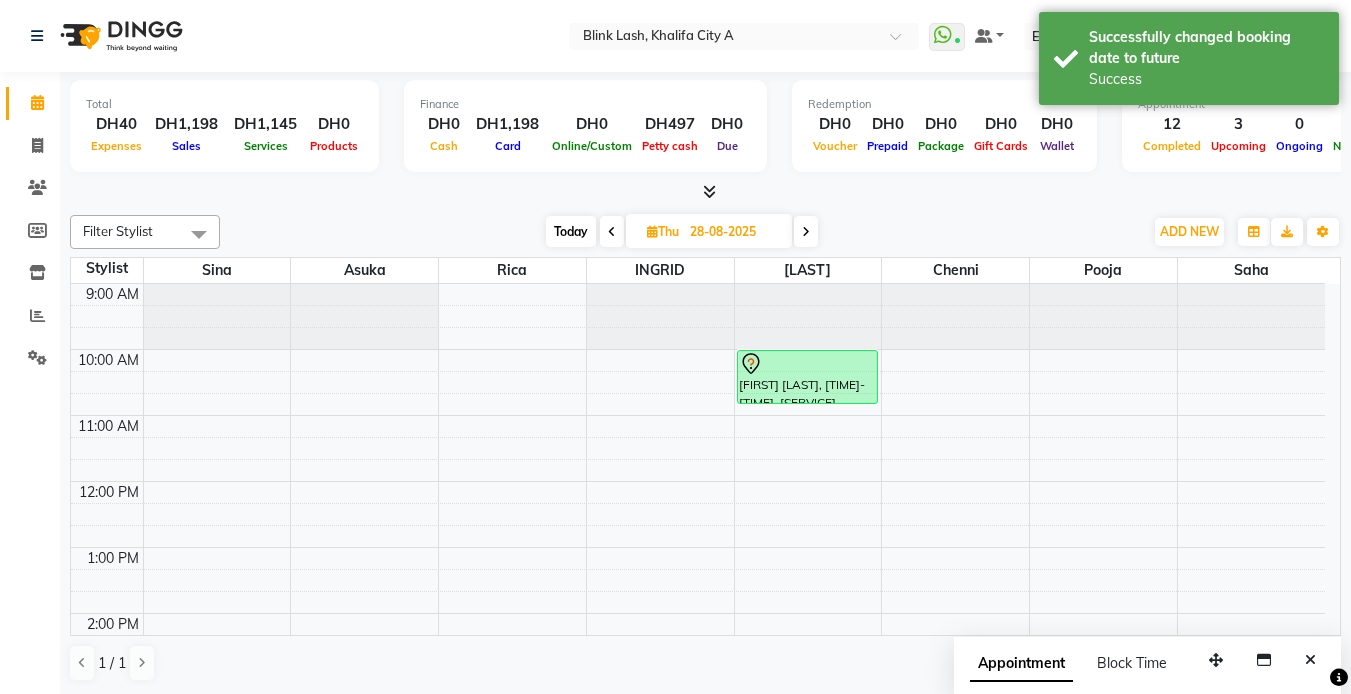 click at bounding box center [806, 231] 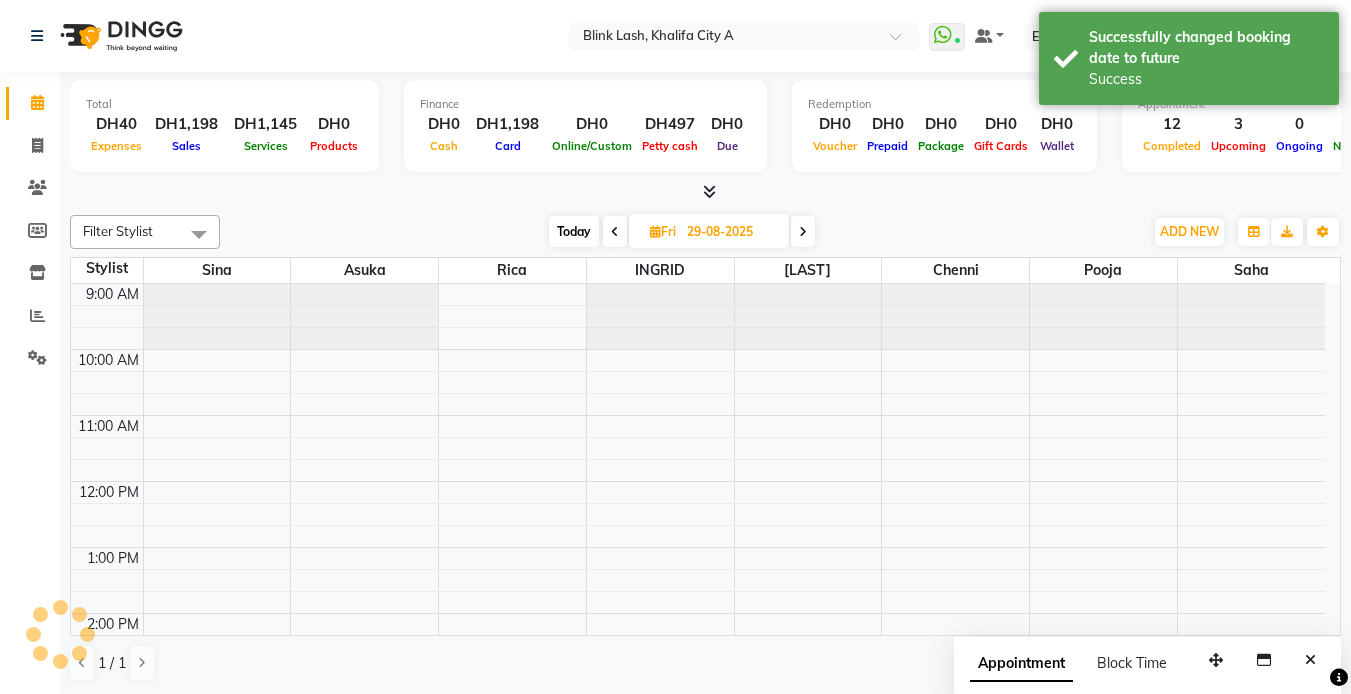 scroll, scrollTop: 463, scrollLeft: 0, axis: vertical 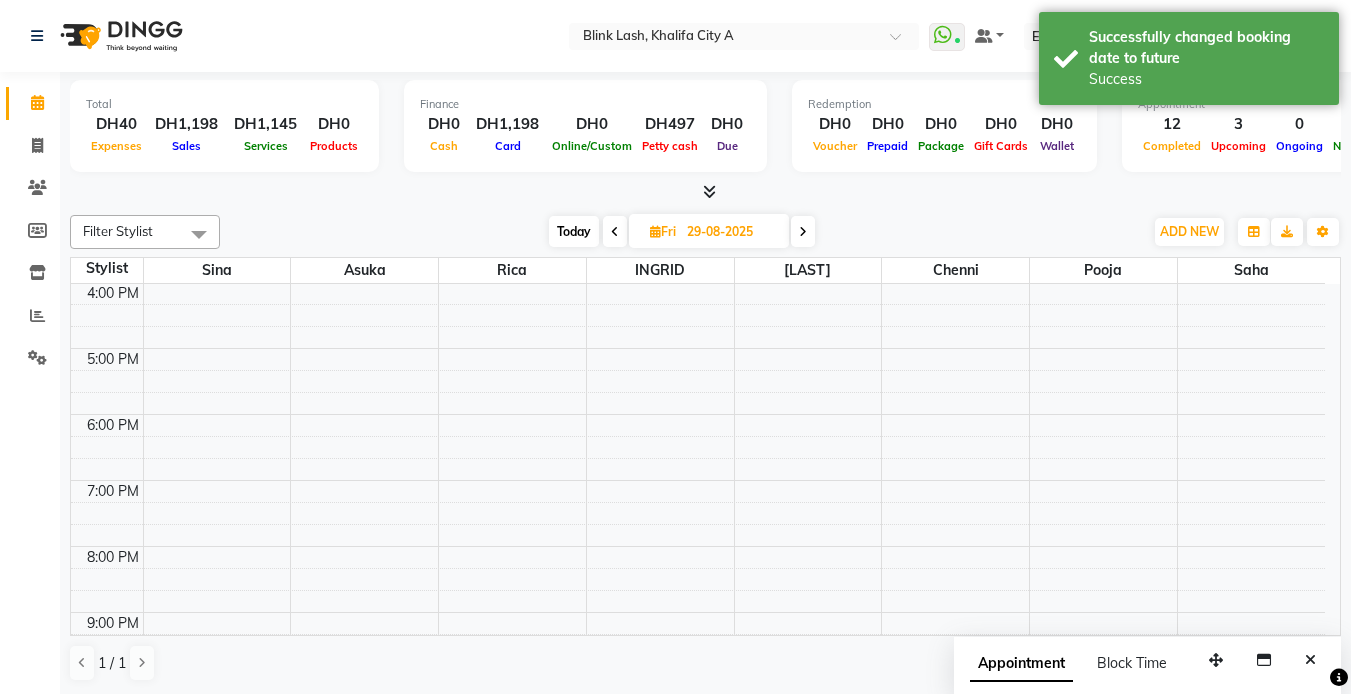 click on "Today  Fri 29-08-2025" at bounding box center [682, 232] 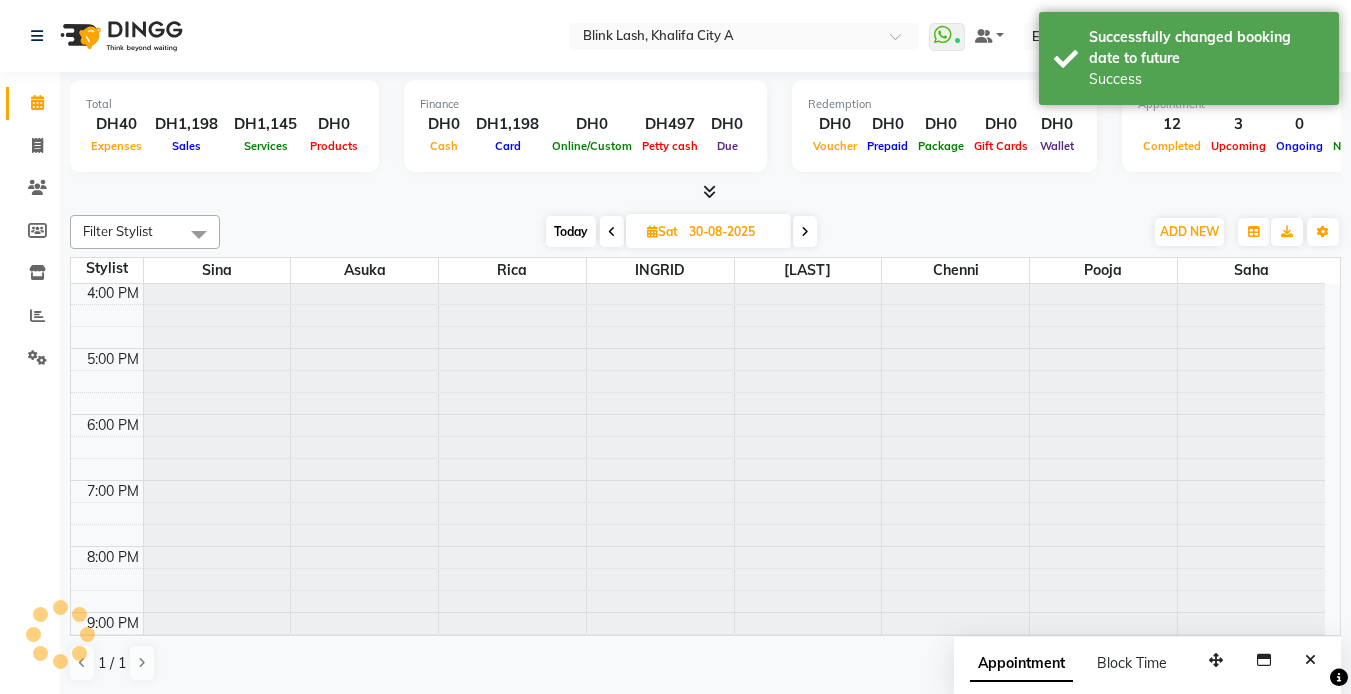 scroll, scrollTop: 0, scrollLeft: 0, axis: both 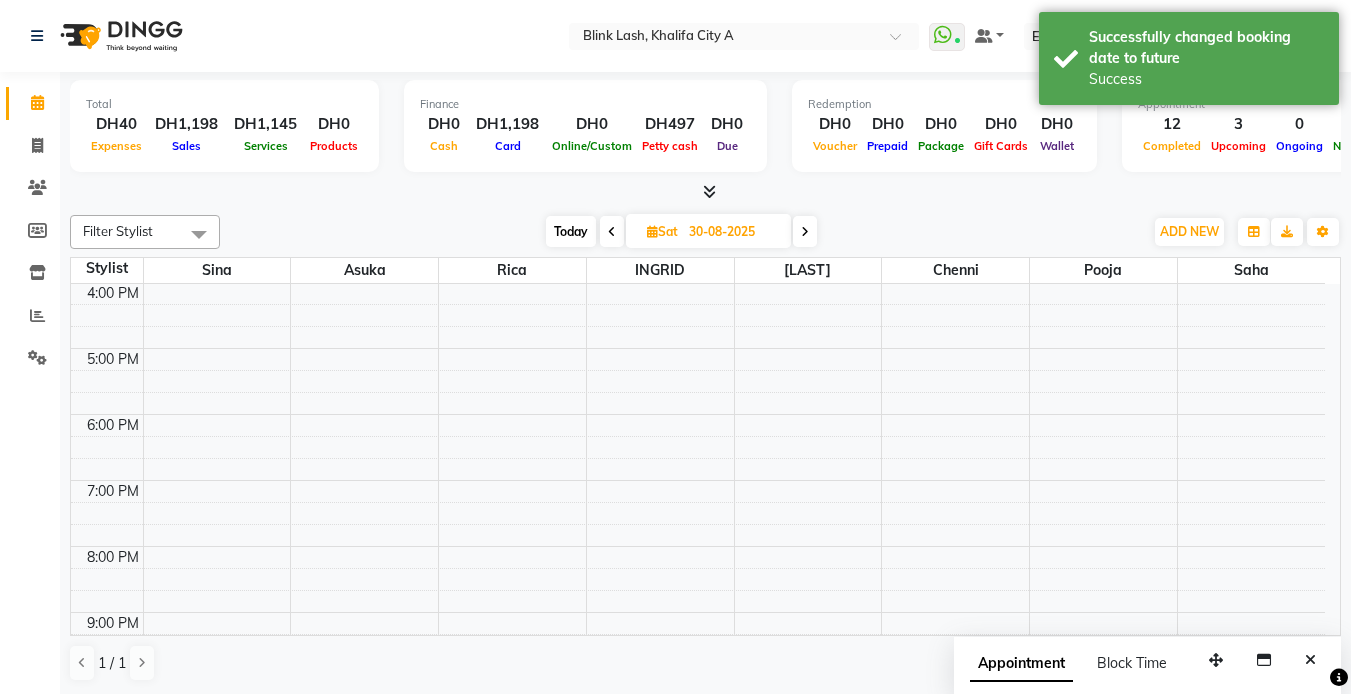 click at bounding box center (805, 232) 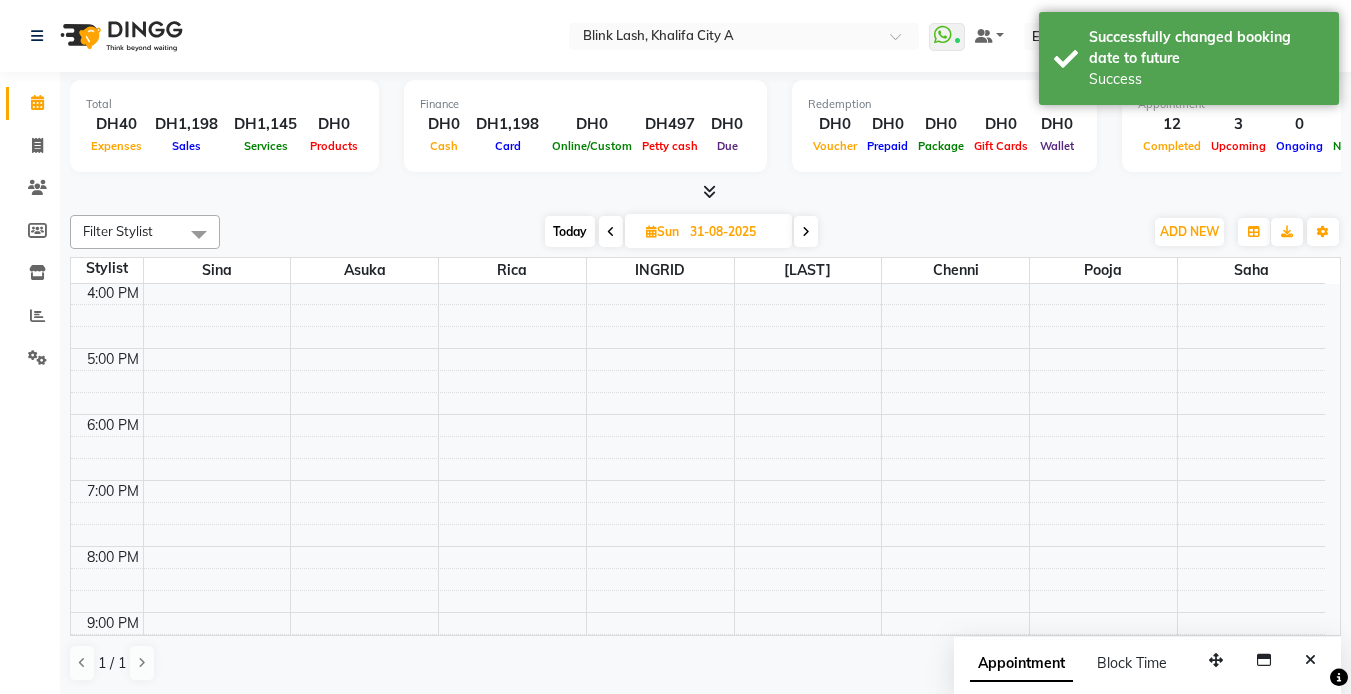 click at bounding box center (806, 231) 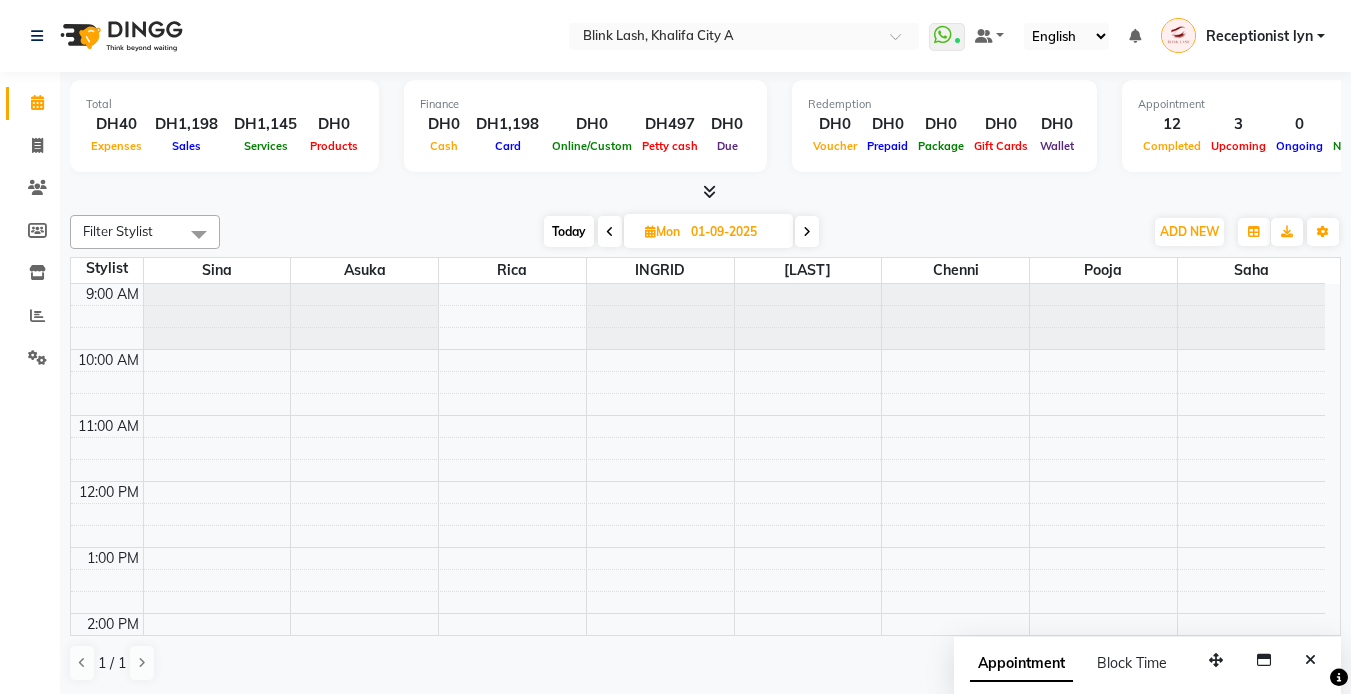 click on "Today" at bounding box center (569, 231) 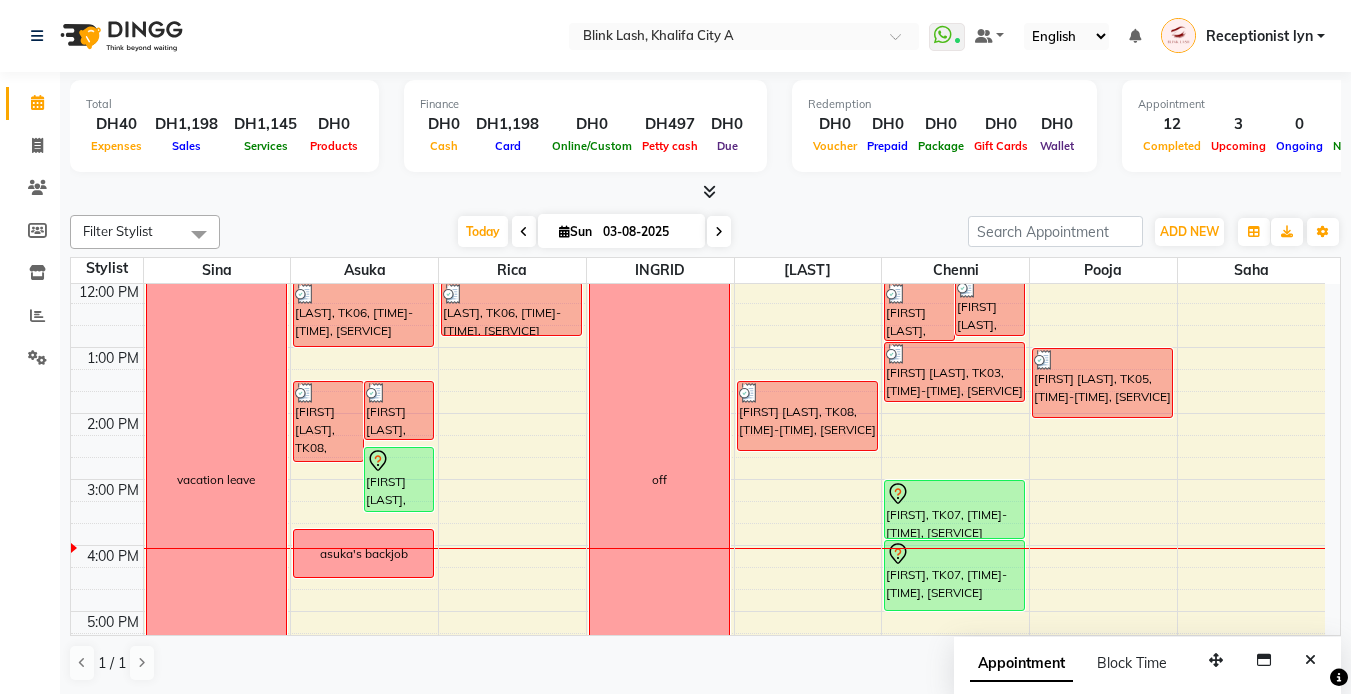 scroll, scrollTop: 1, scrollLeft: 0, axis: vertical 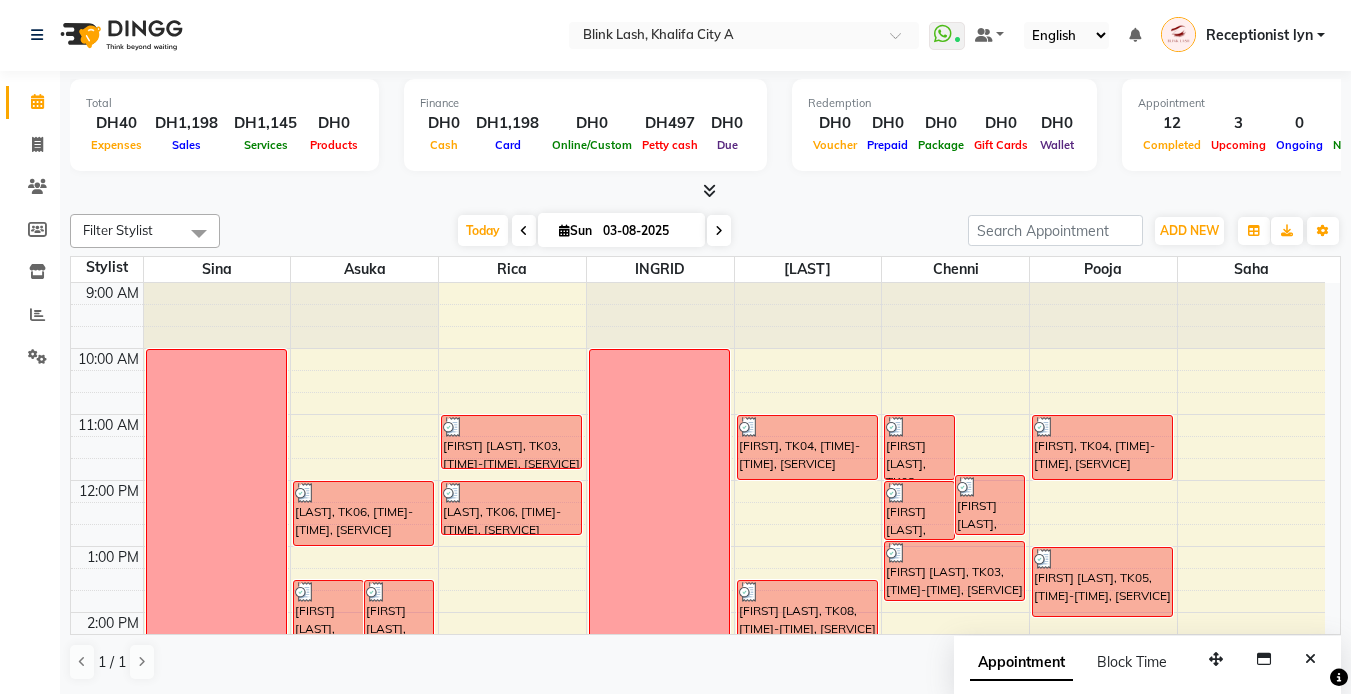 click at bounding box center (719, 231) 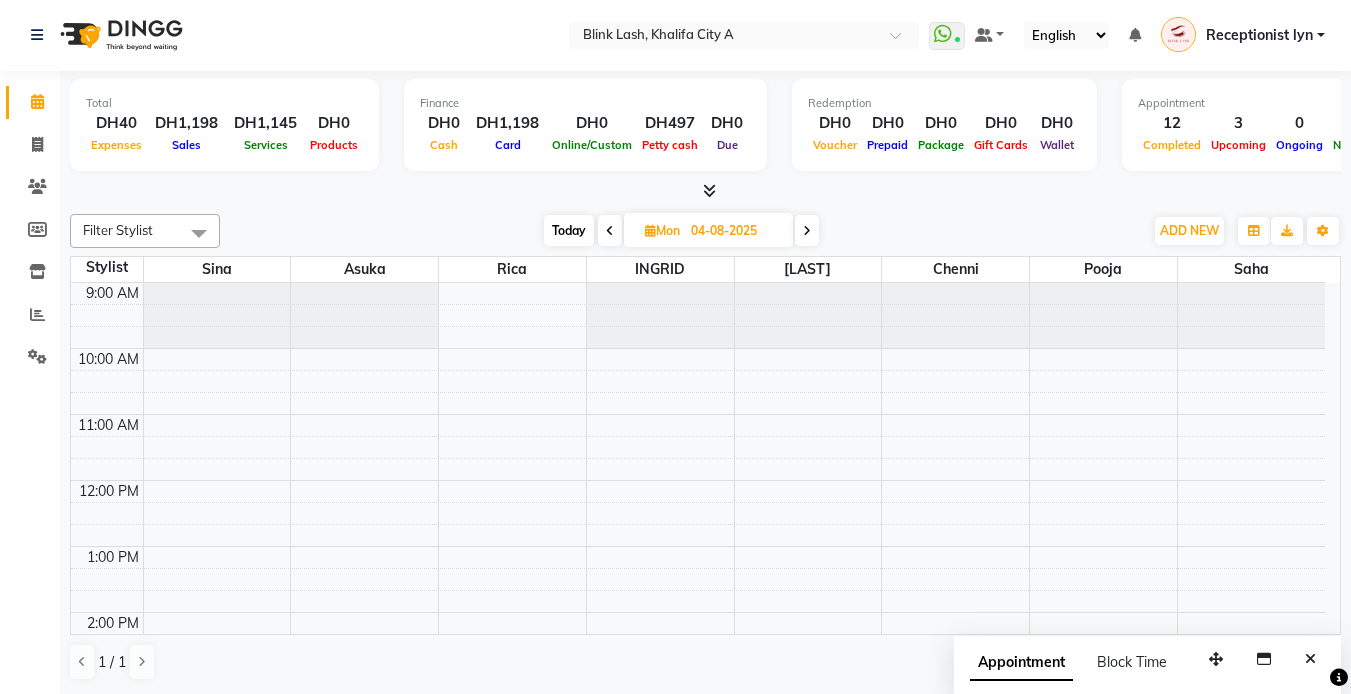 scroll, scrollTop: 463, scrollLeft: 0, axis: vertical 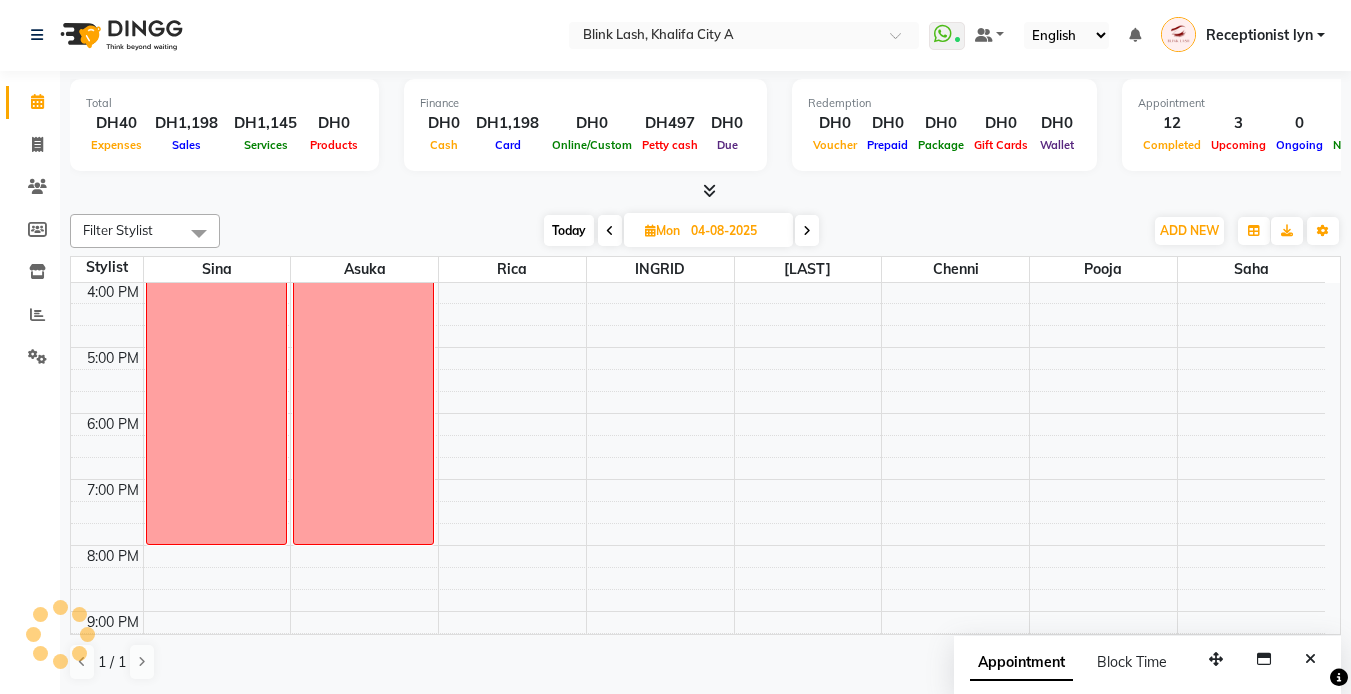 click at bounding box center (807, 230) 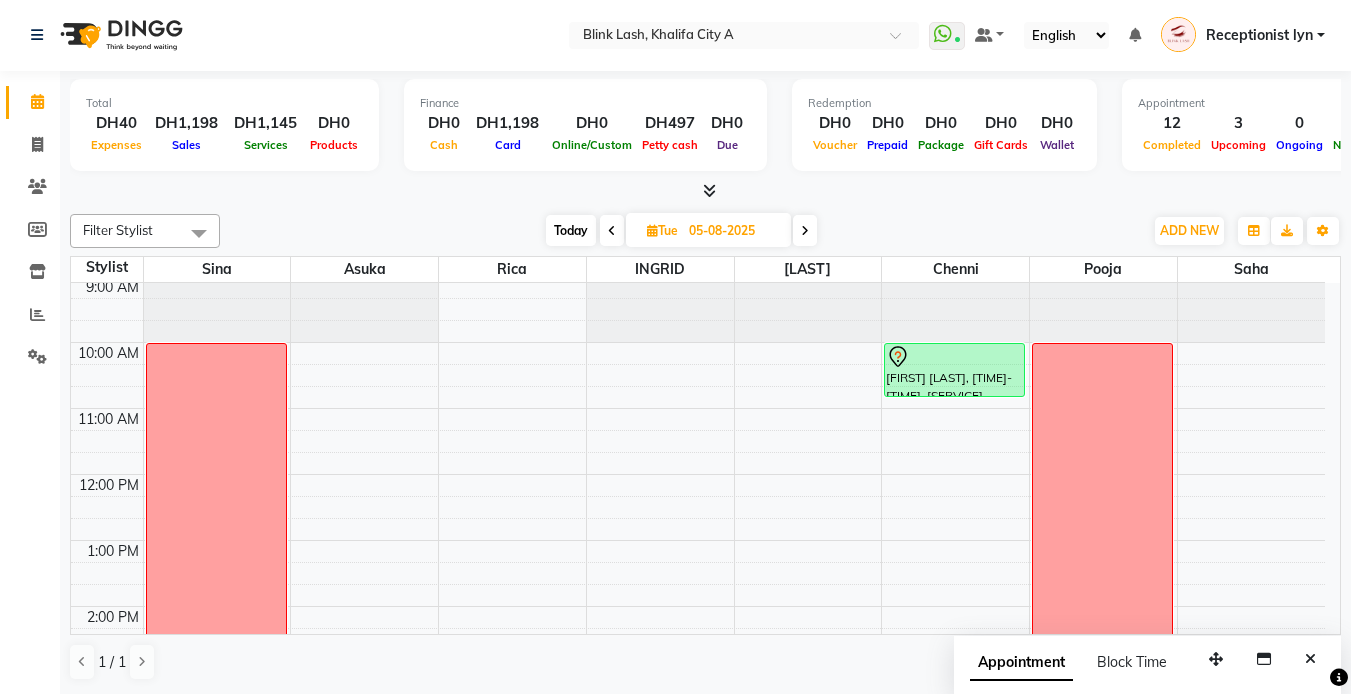 scroll, scrollTop: 0, scrollLeft: 0, axis: both 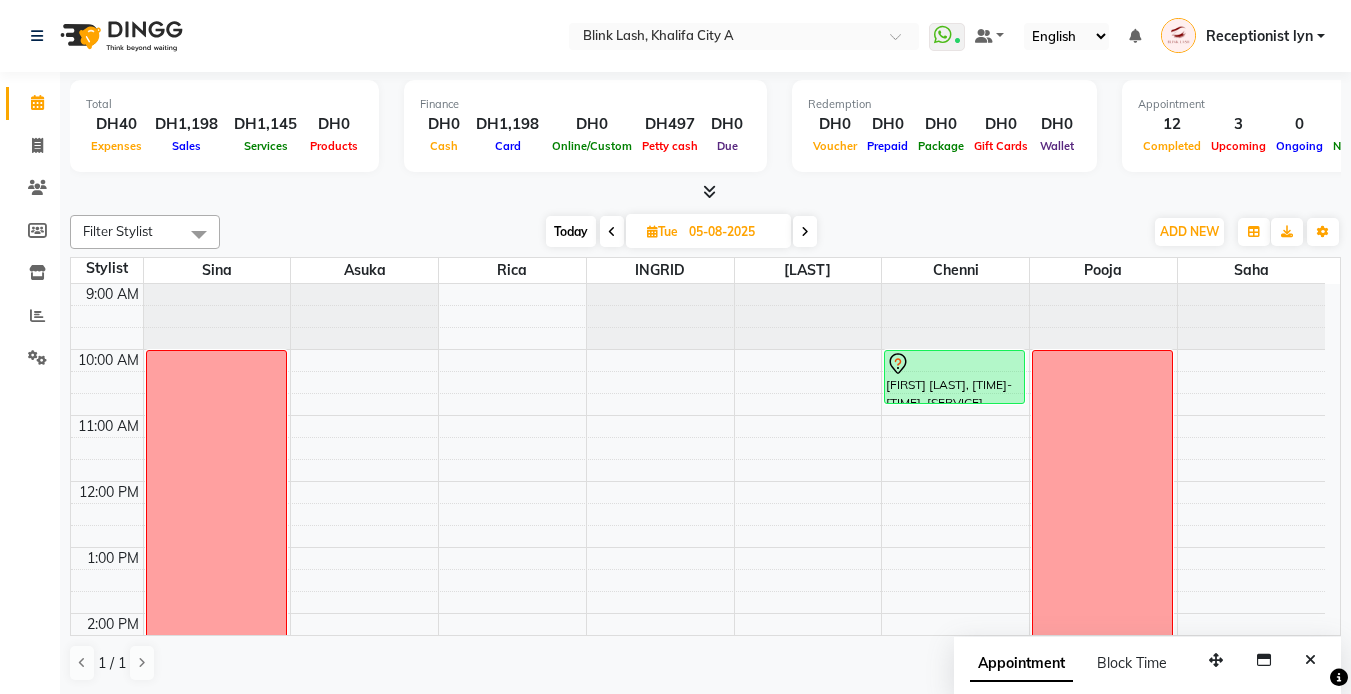 click on "Today" at bounding box center (571, 231) 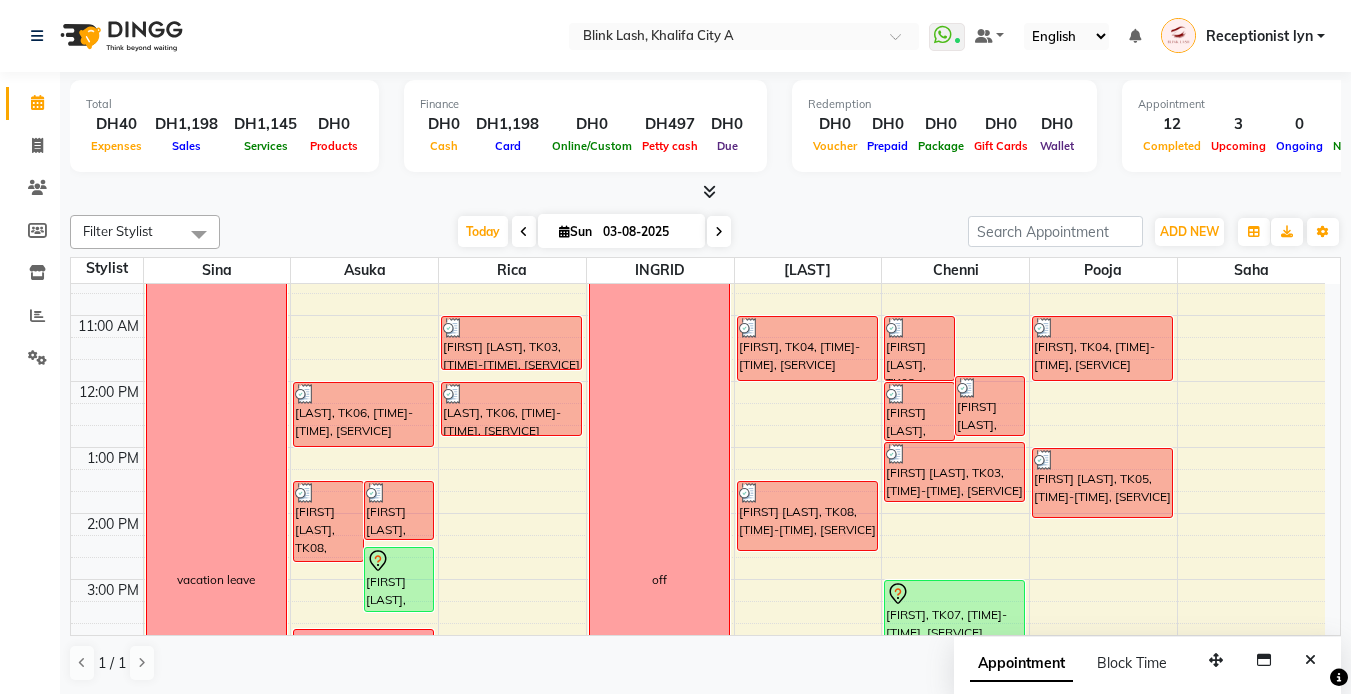 scroll, scrollTop: 200, scrollLeft: 0, axis: vertical 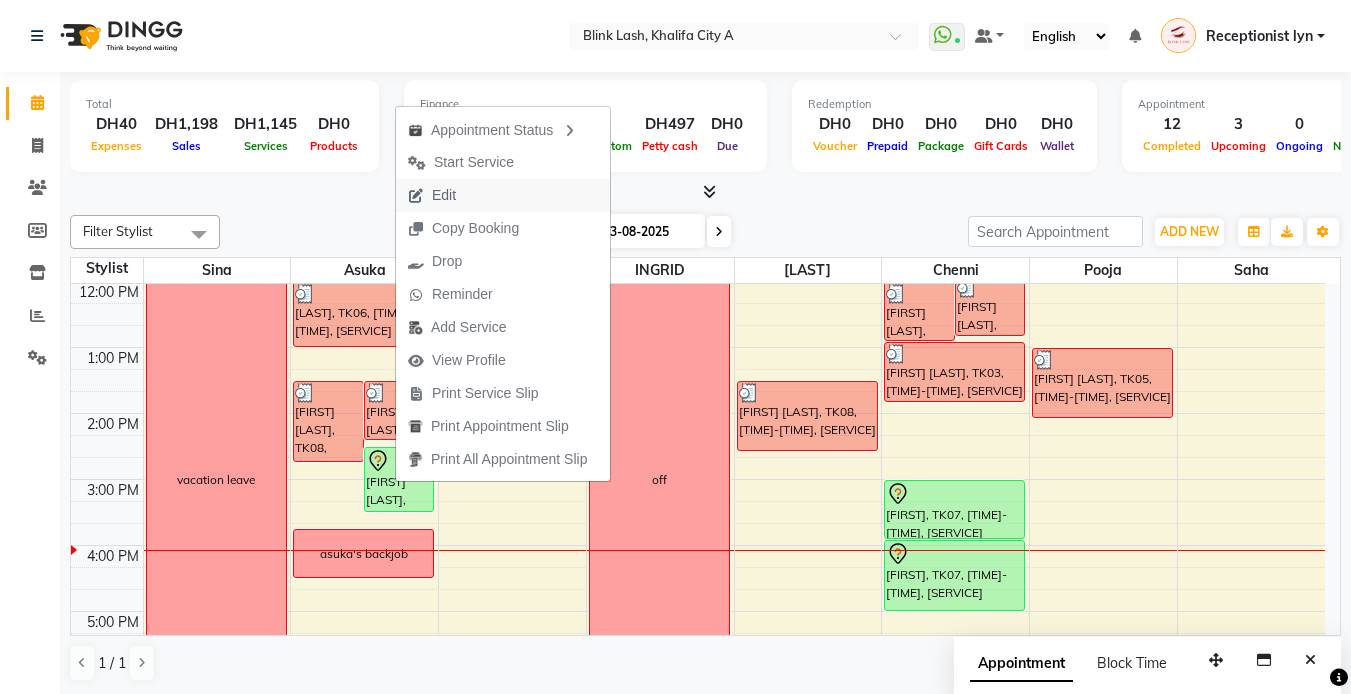 click on "Edit" at bounding box center [432, 195] 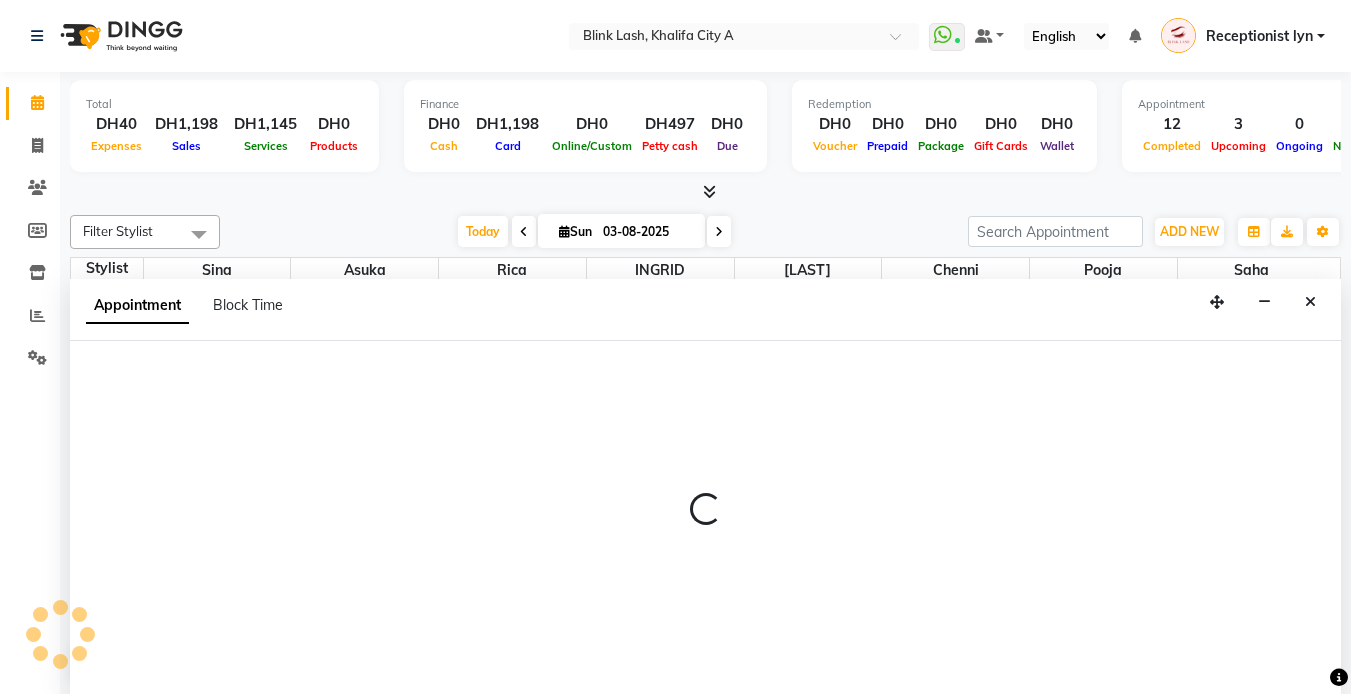select on "tentative" 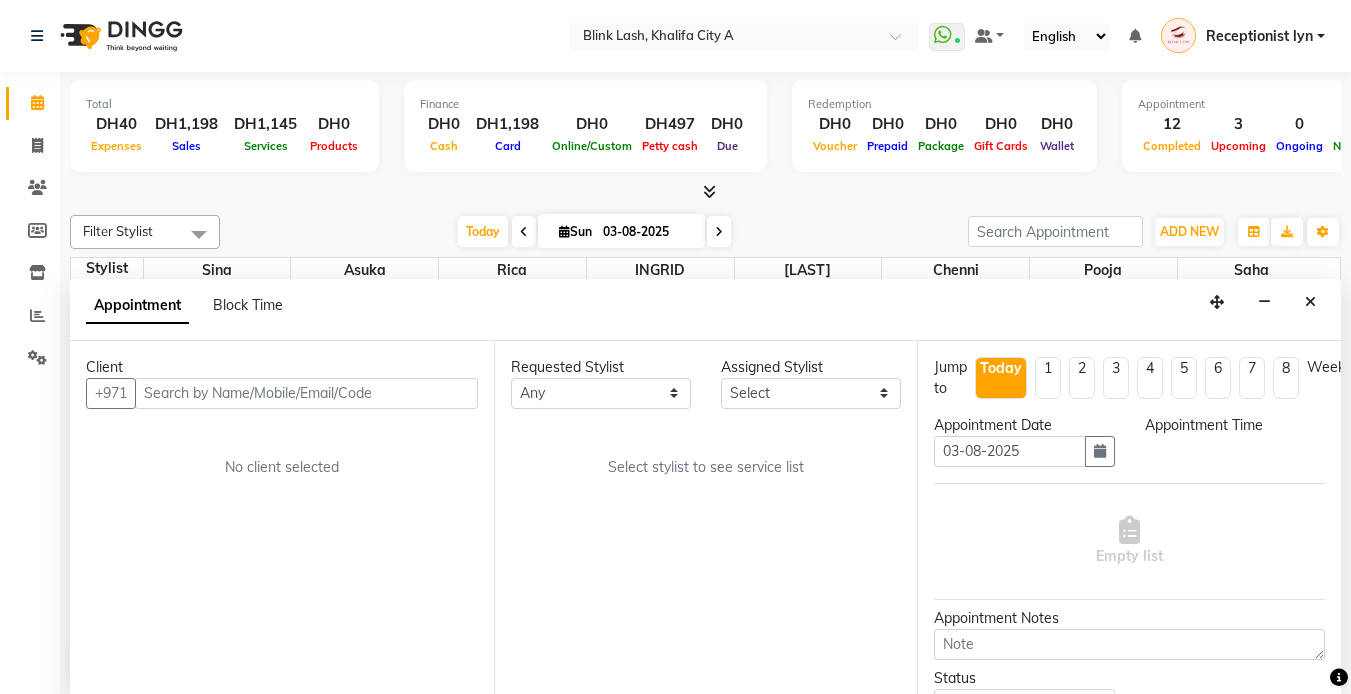 select on "870" 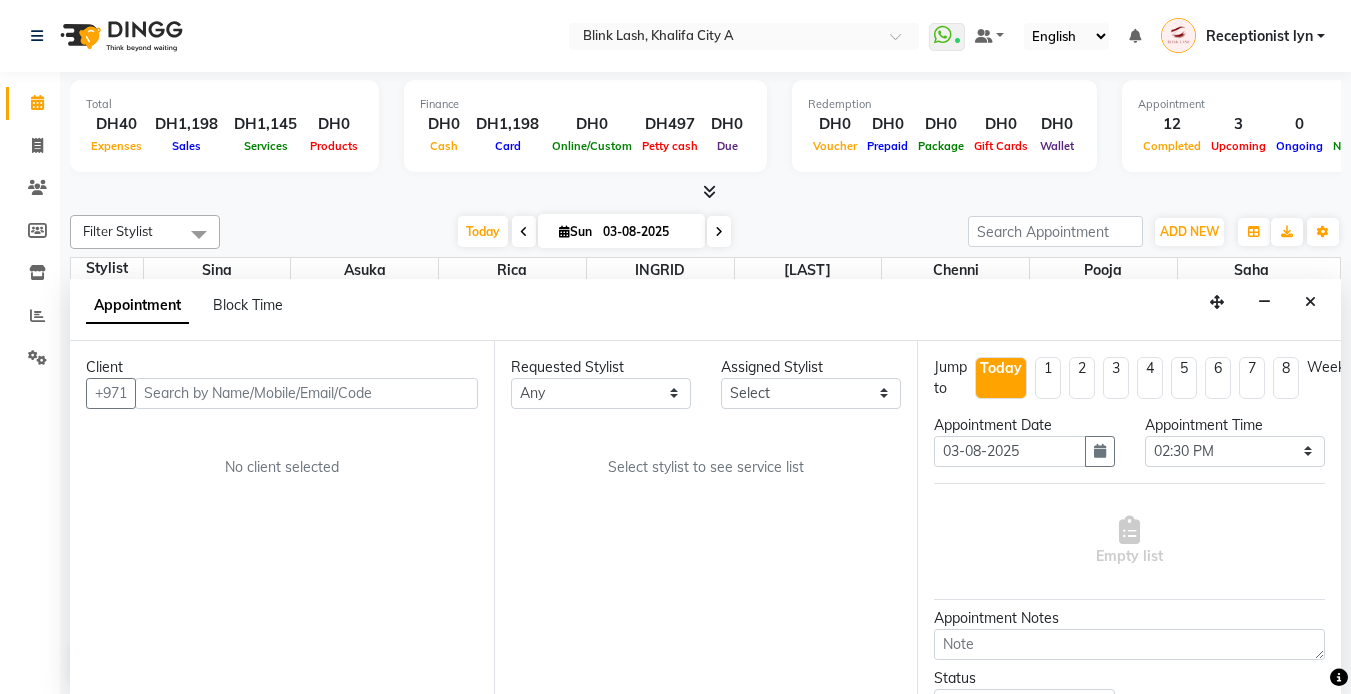 scroll, scrollTop: 1, scrollLeft: 0, axis: vertical 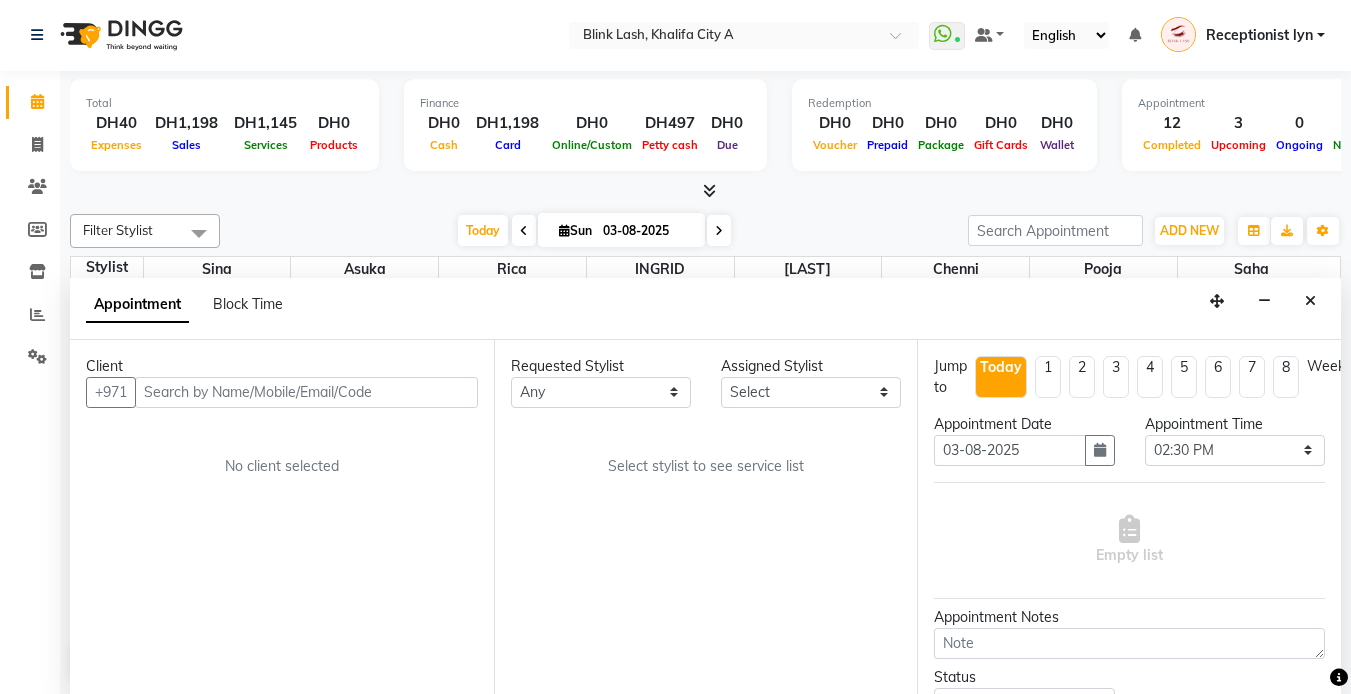 select on "42462" 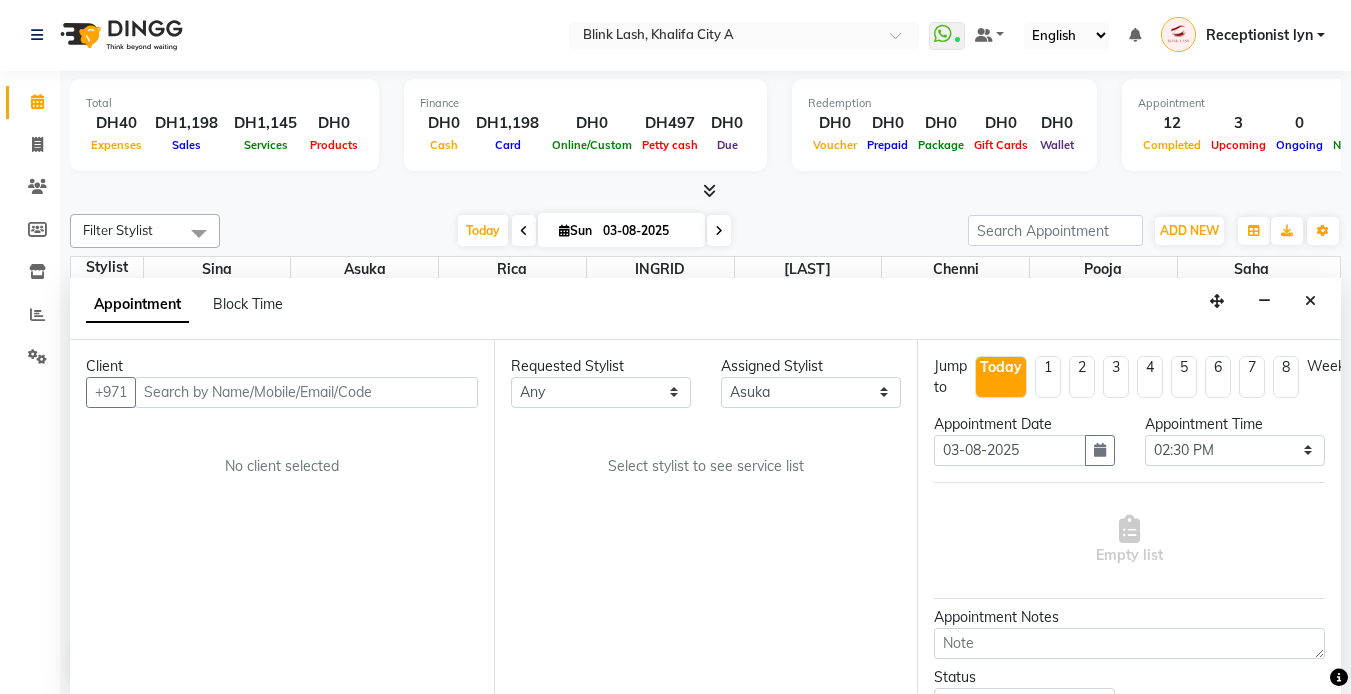 select on "2892" 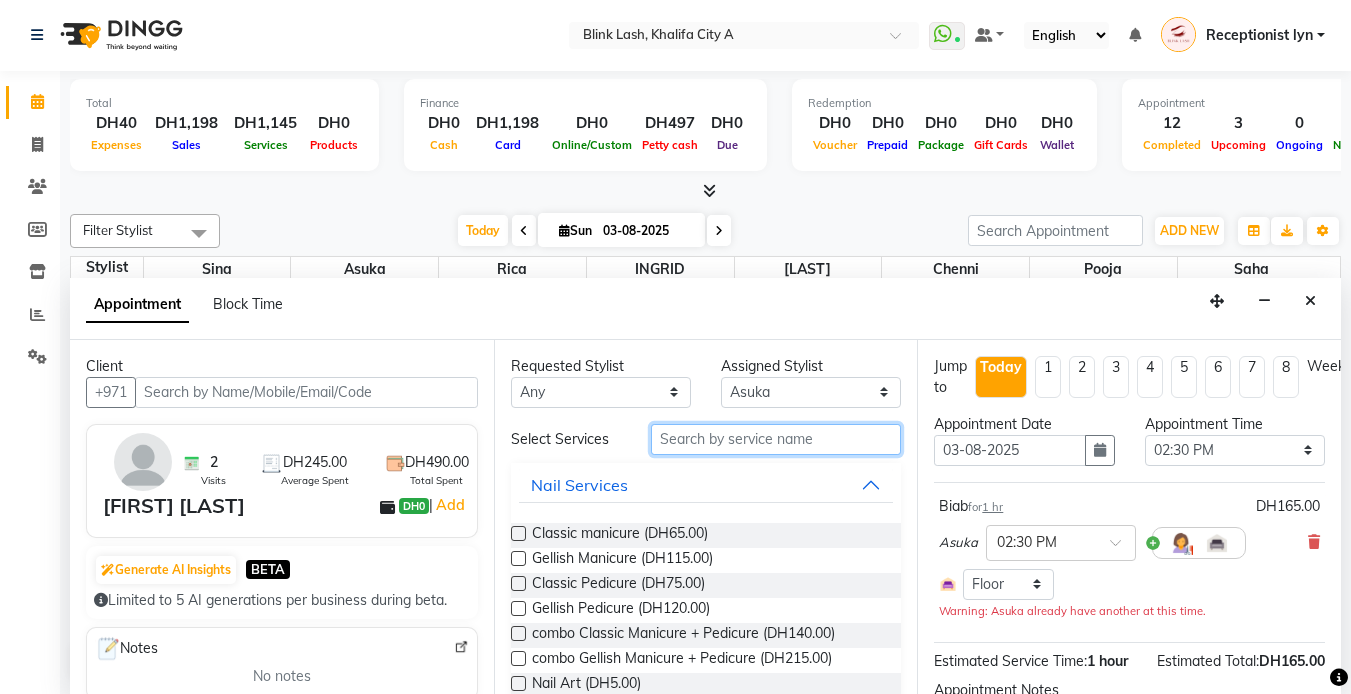 click at bounding box center (776, 439) 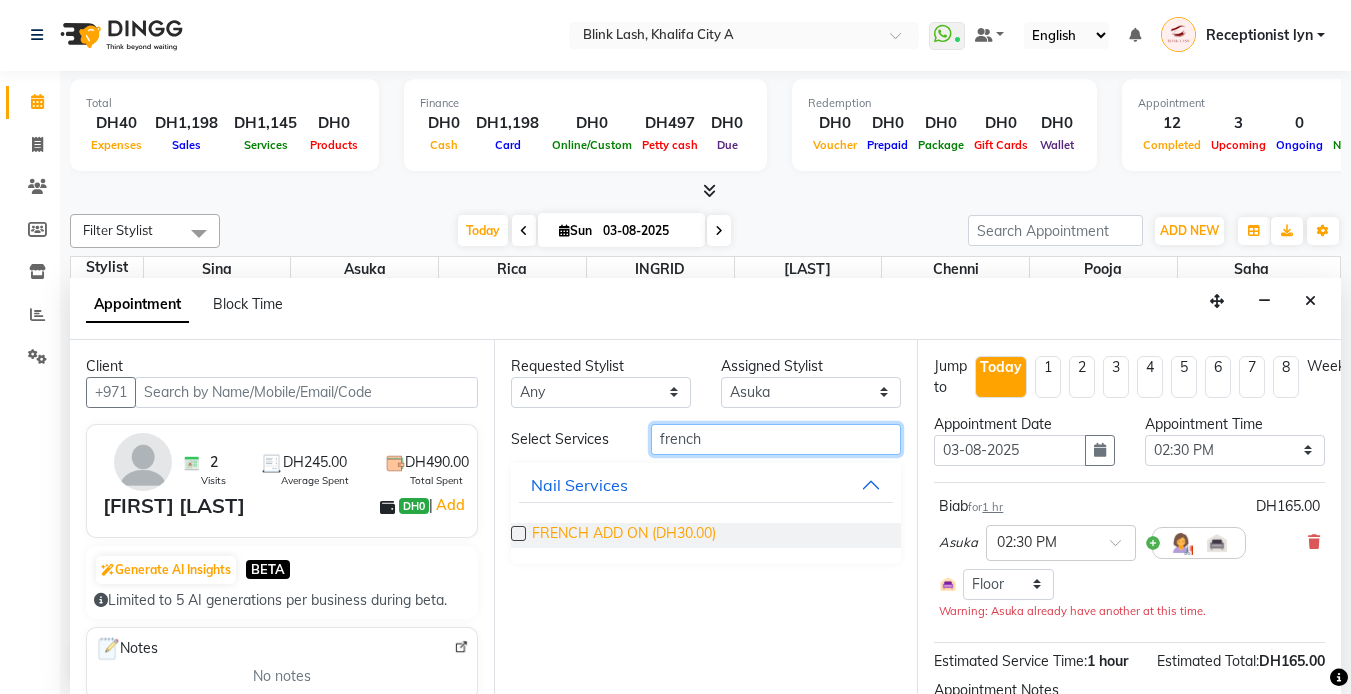 type on "french" 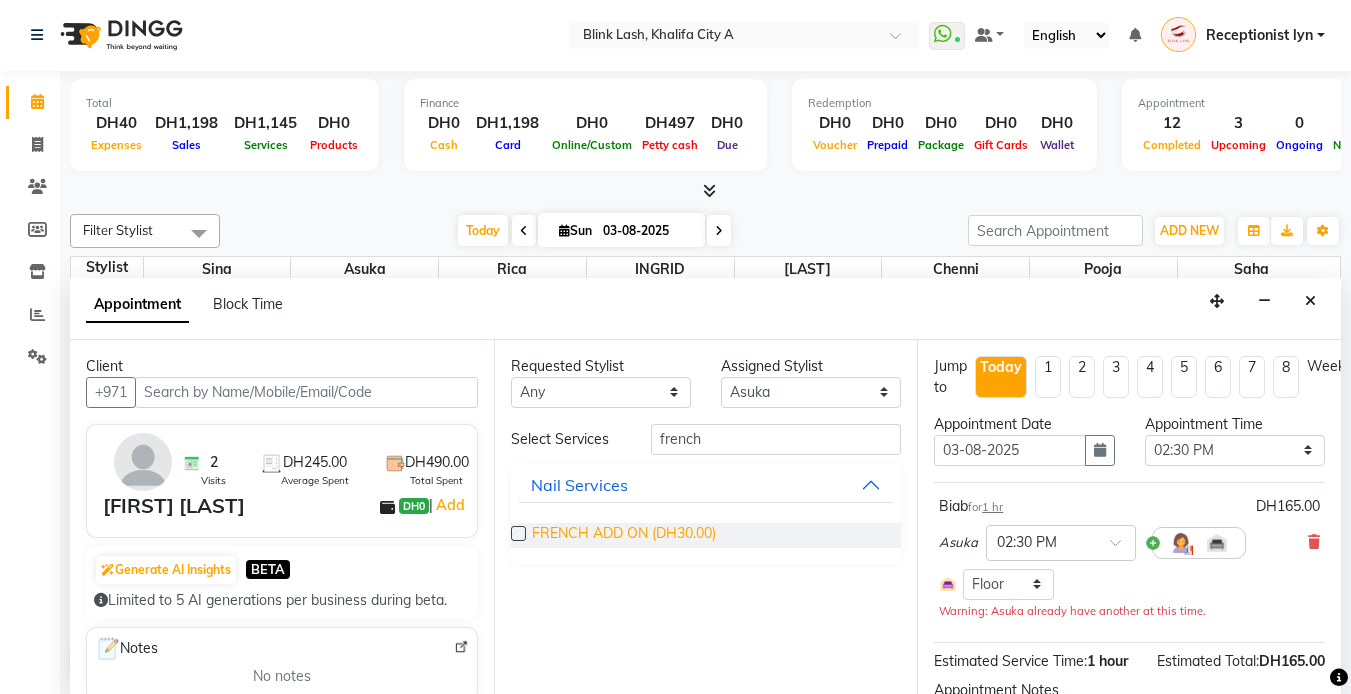 click on "FRENCH ADD ON (DH30.00)" at bounding box center (624, 535) 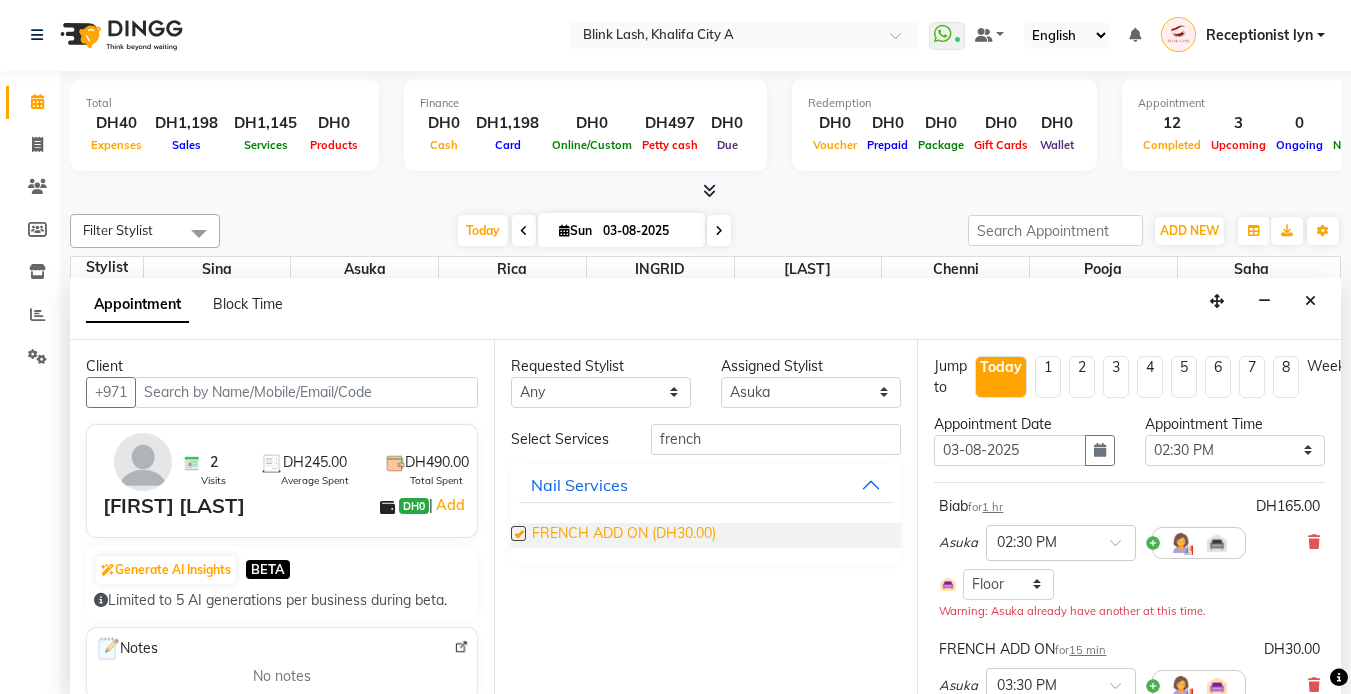 checkbox on "false" 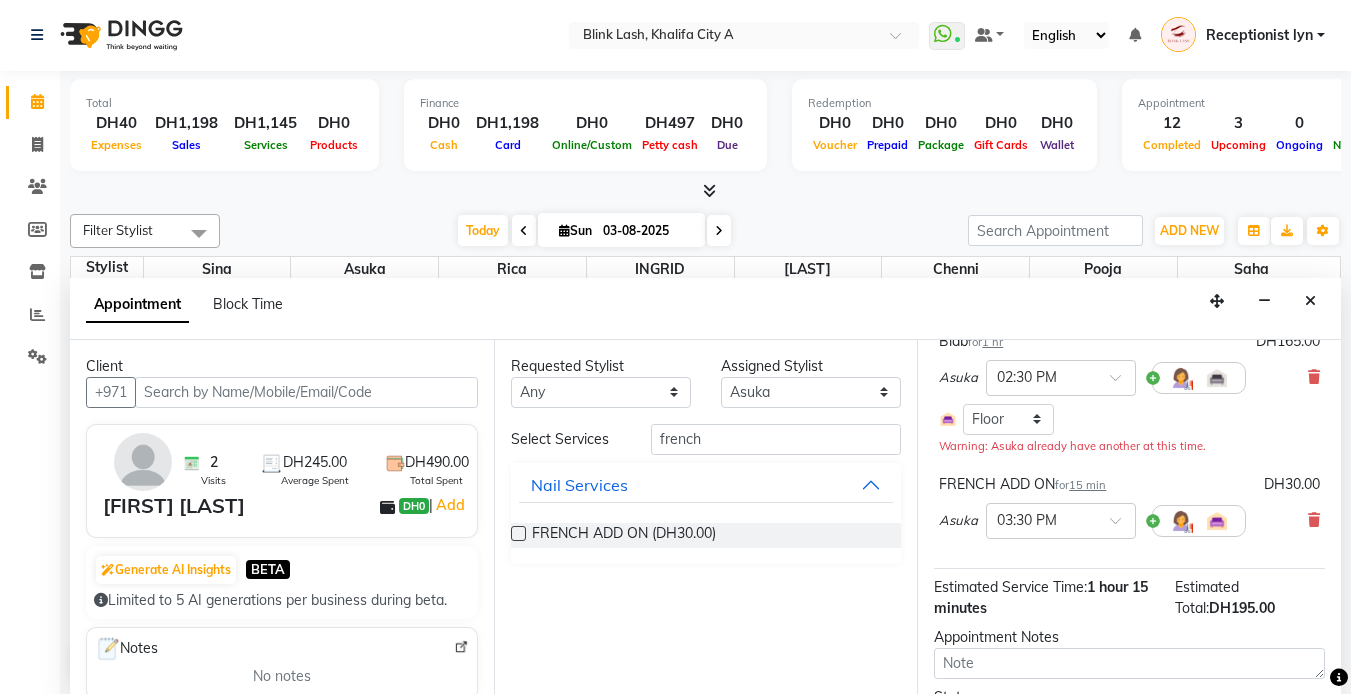 scroll, scrollTop: 293, scrollLeft: 0, axis: vertical 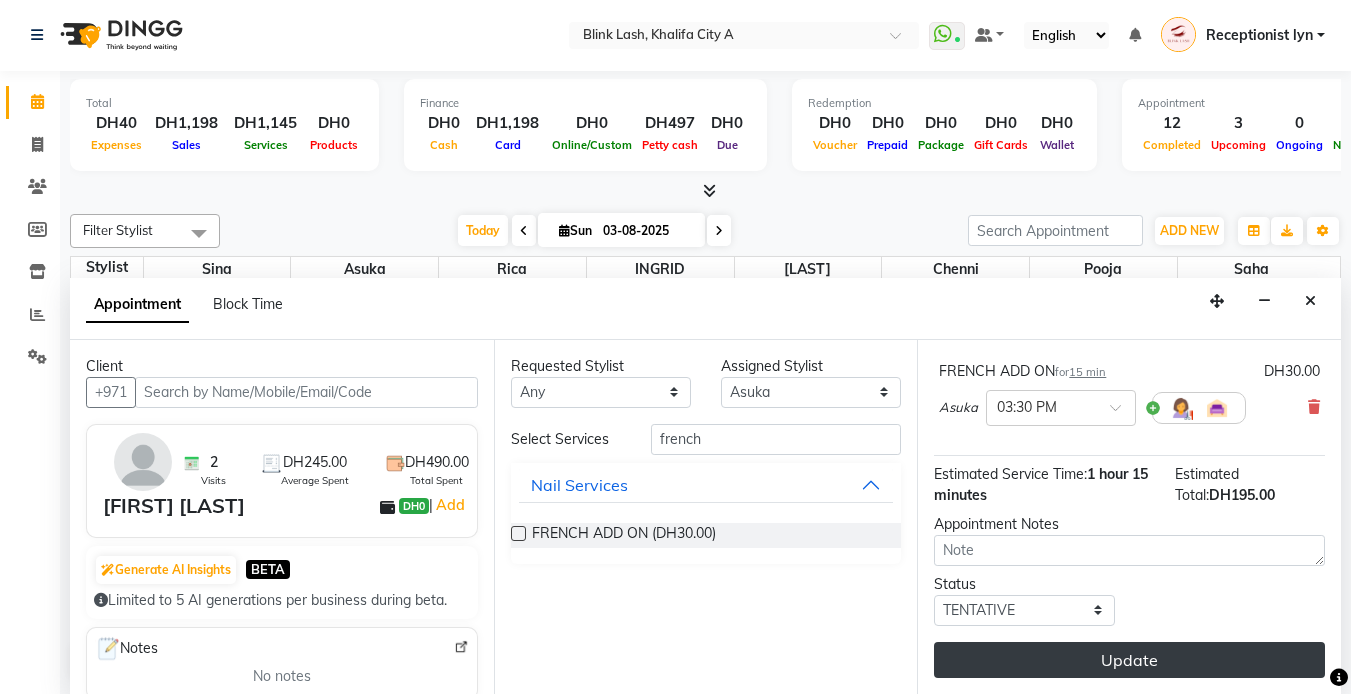 click on "Update" at bounding box center [1129, 660] 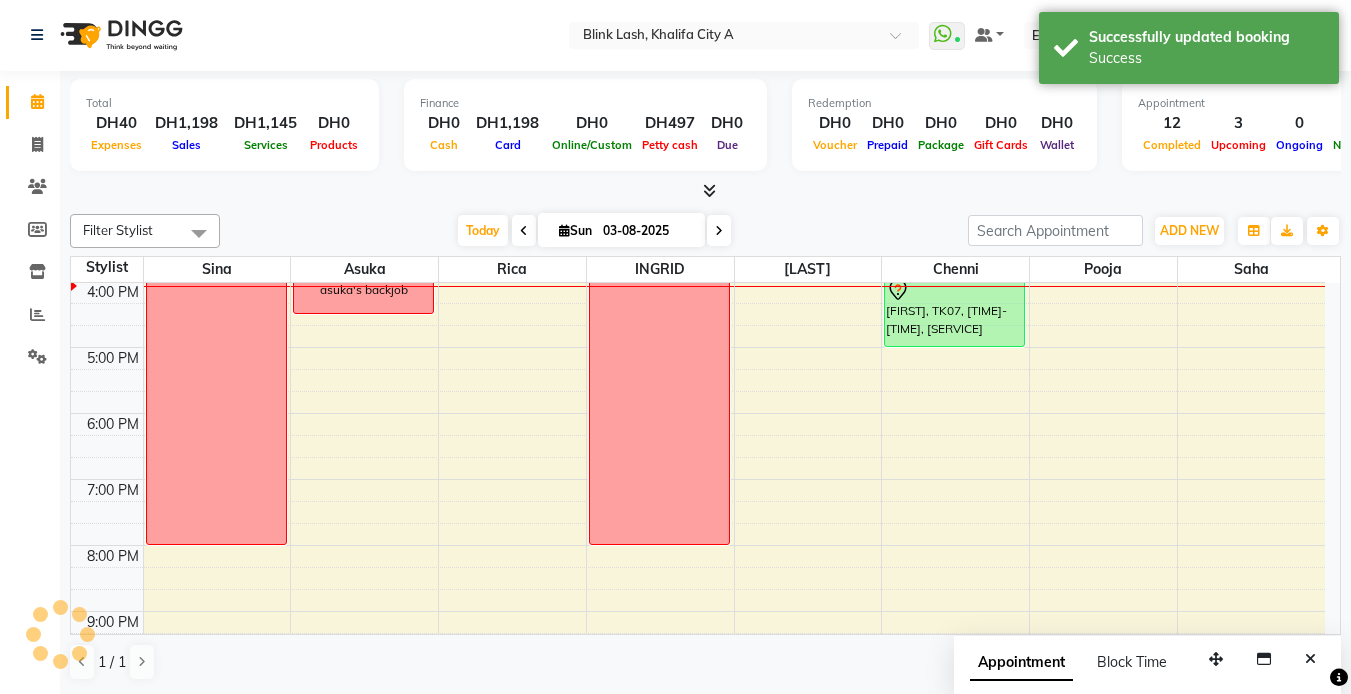 scroll, scrollTop: 0, scrollLeft: 0, axis: both 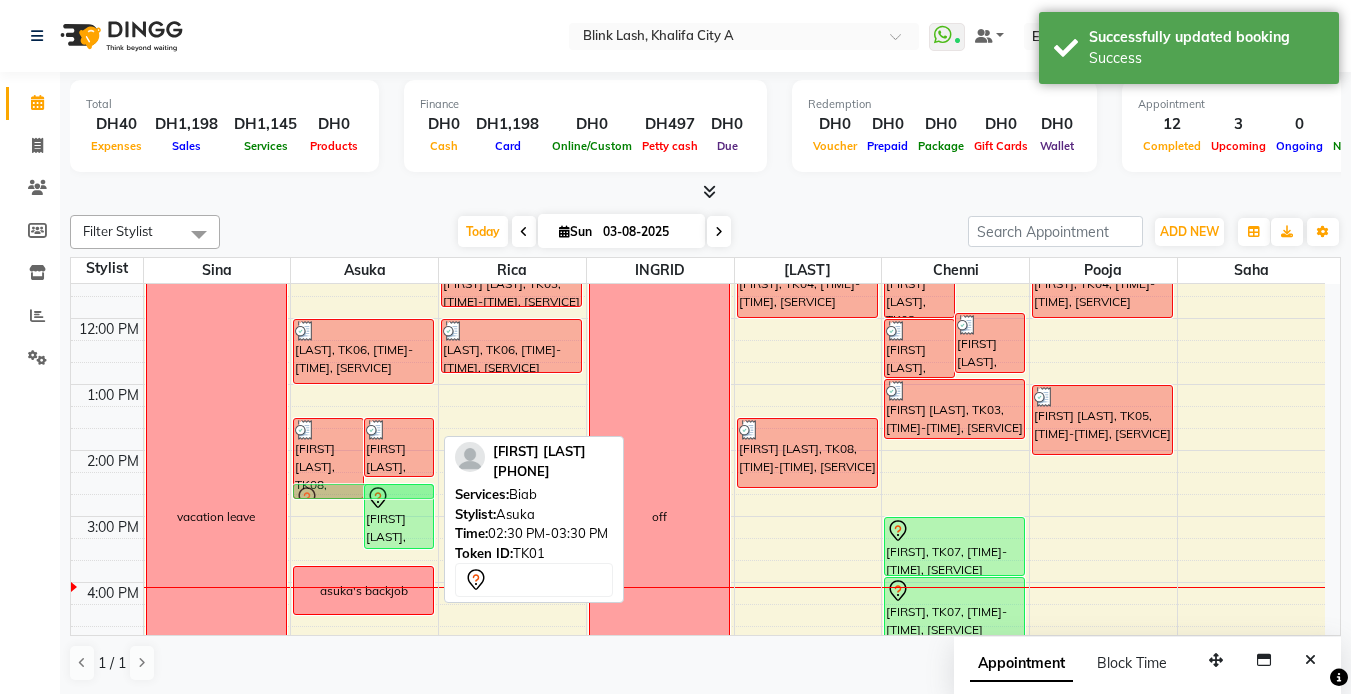 drag, startPoint x: 397, startPoint y: 553, endPoint x: 400, endPoint y: 492, distance: 61.073727 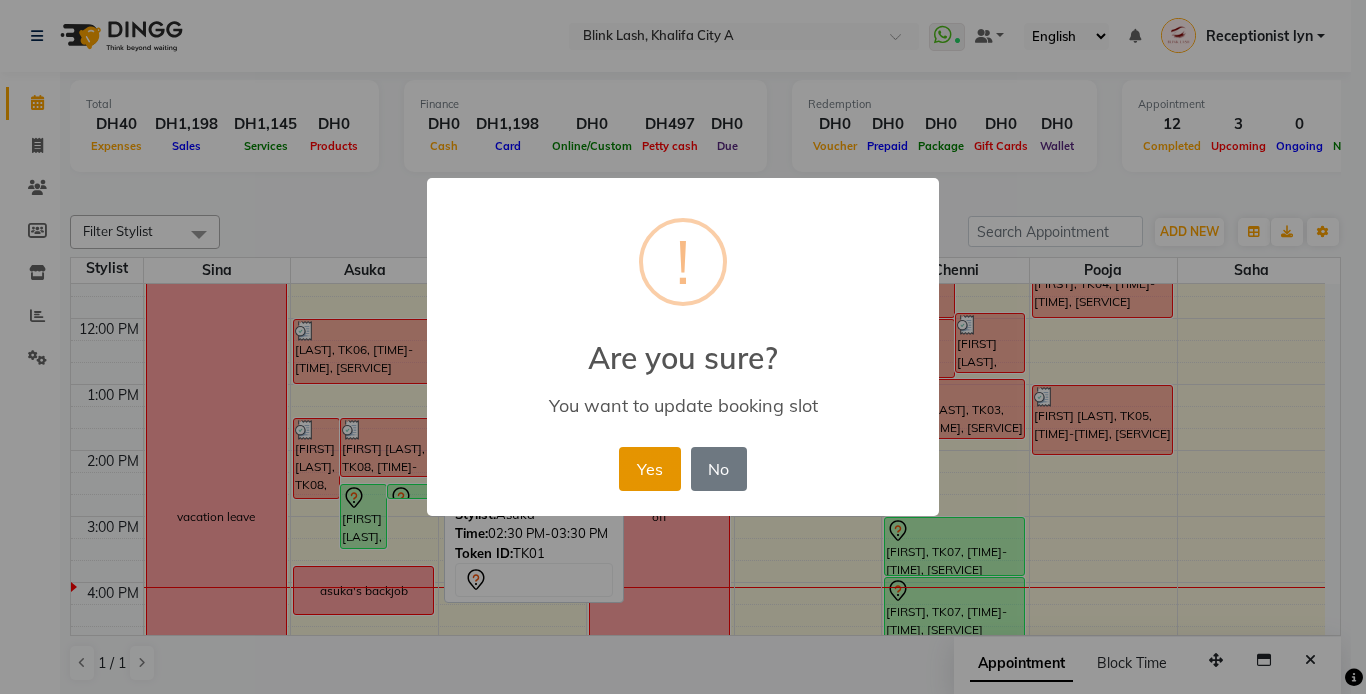 click on "Yes" at bounding box center [649, 469] 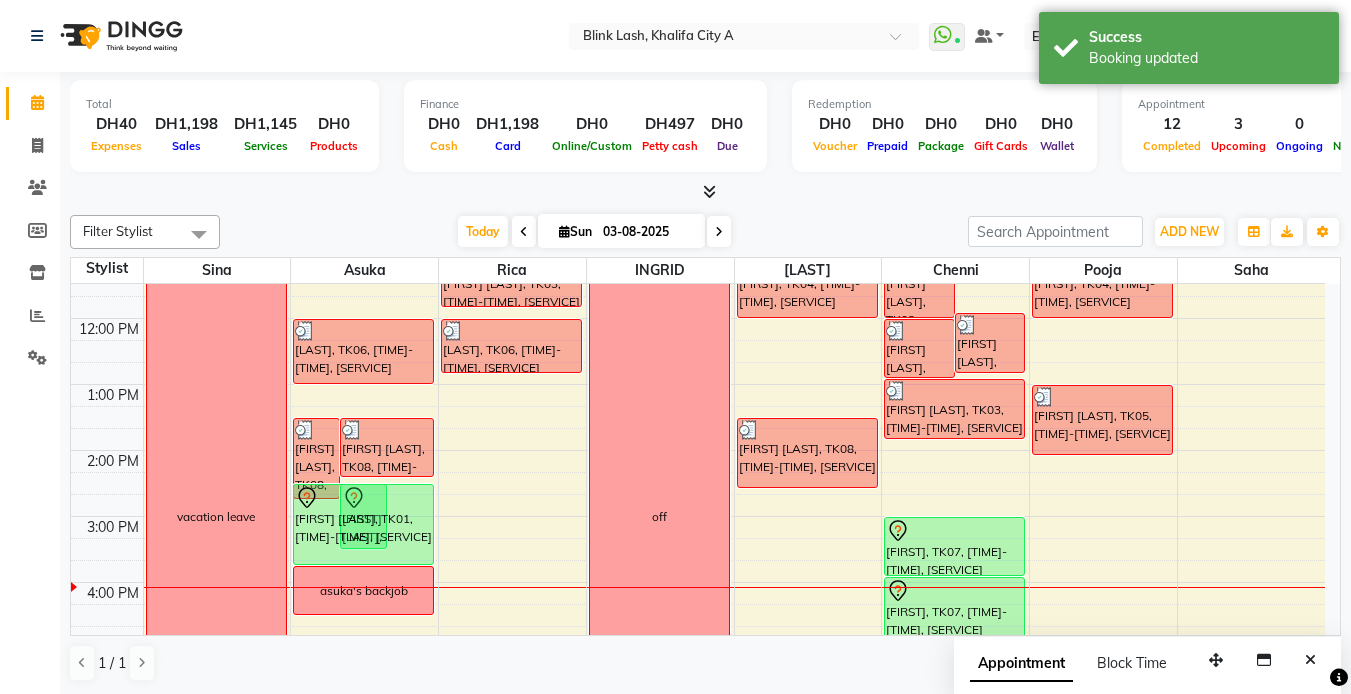 drag, startPoint x: 428, startPoint y: 493, endPoint x: 412, endPoint y: 529, distance: 39.39543 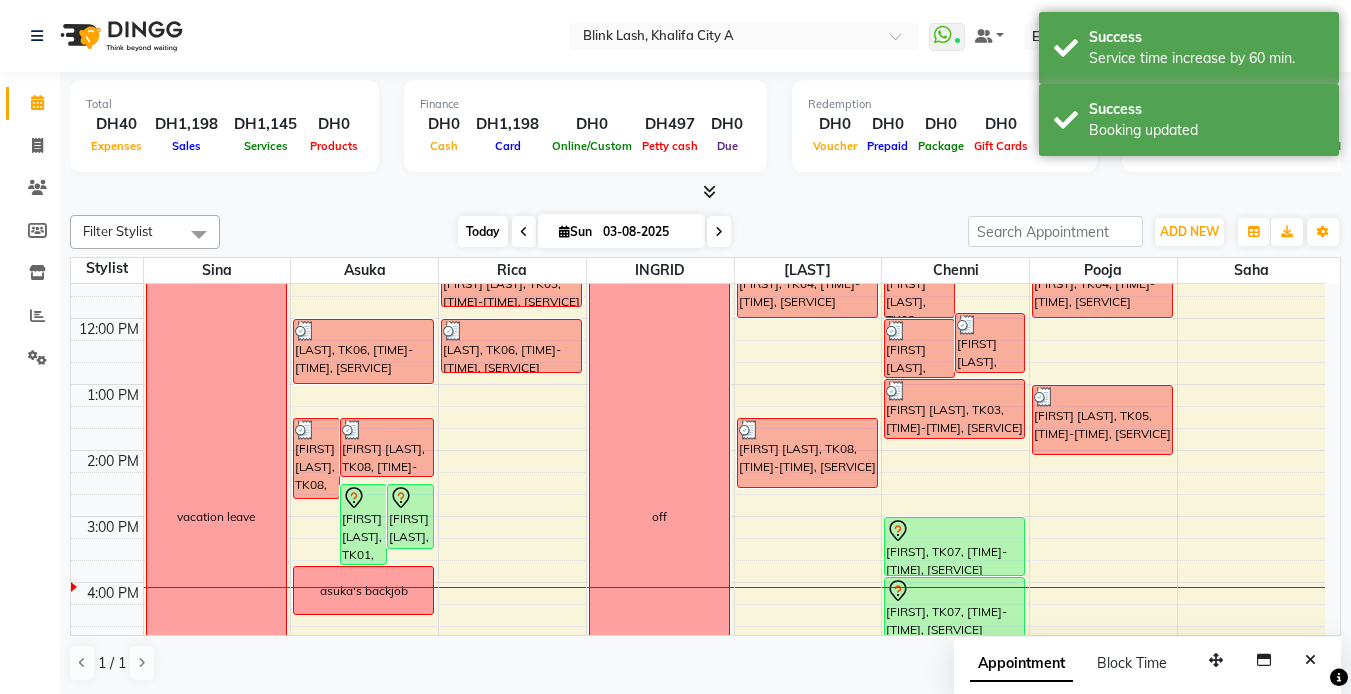 click on "Today" at bounding box center [483, 231] 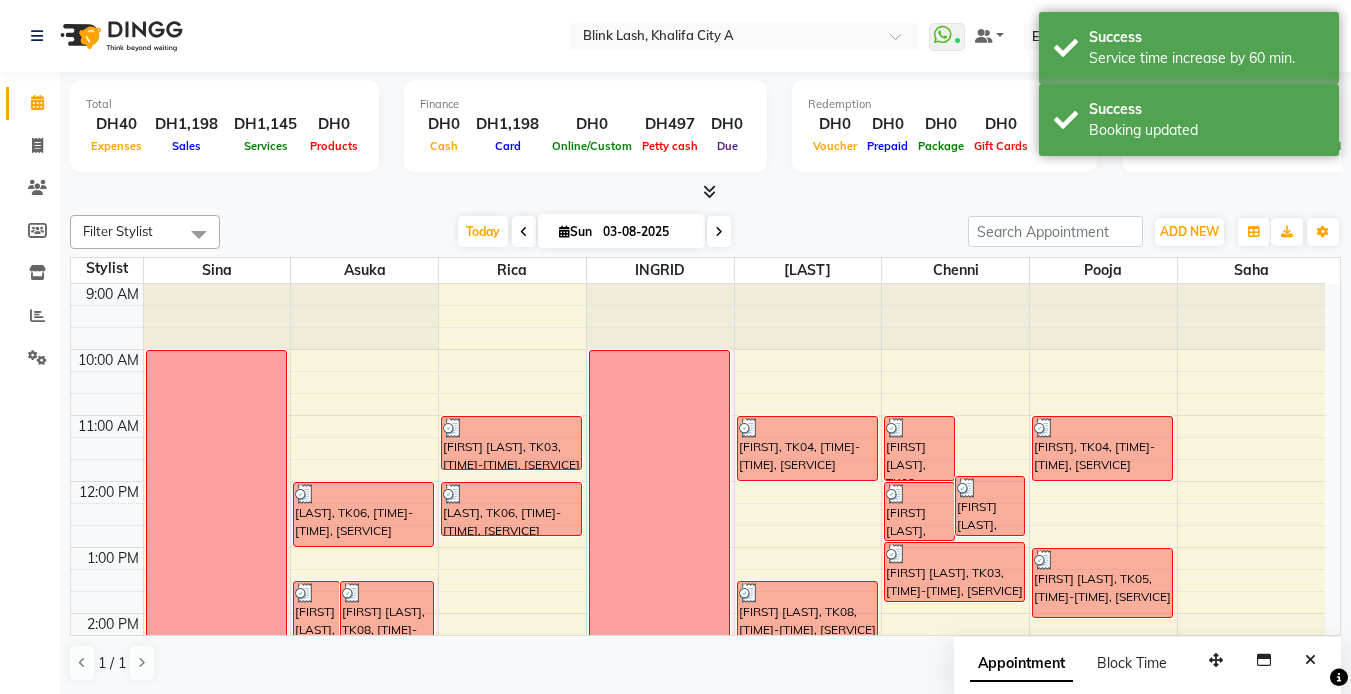 scroll, scrollTop: 463, scrollLeft: 0, axis: vertical 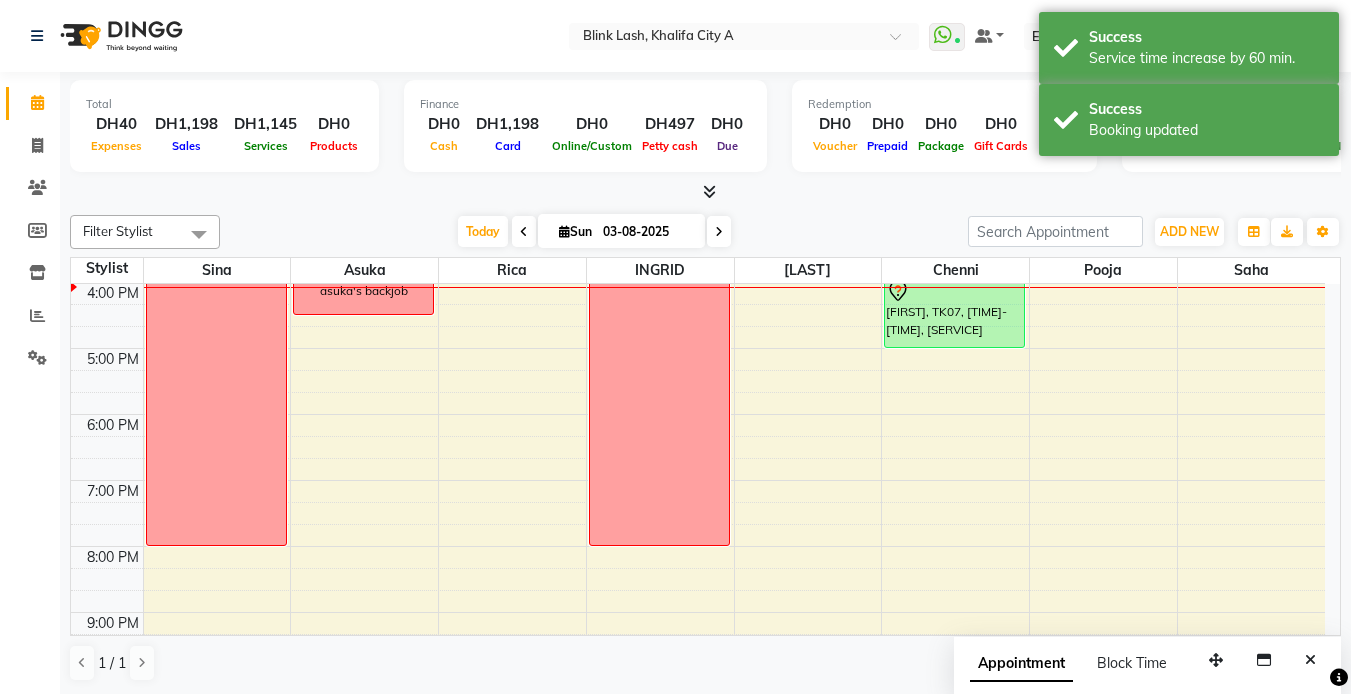 click at bounding box center (564, 231) 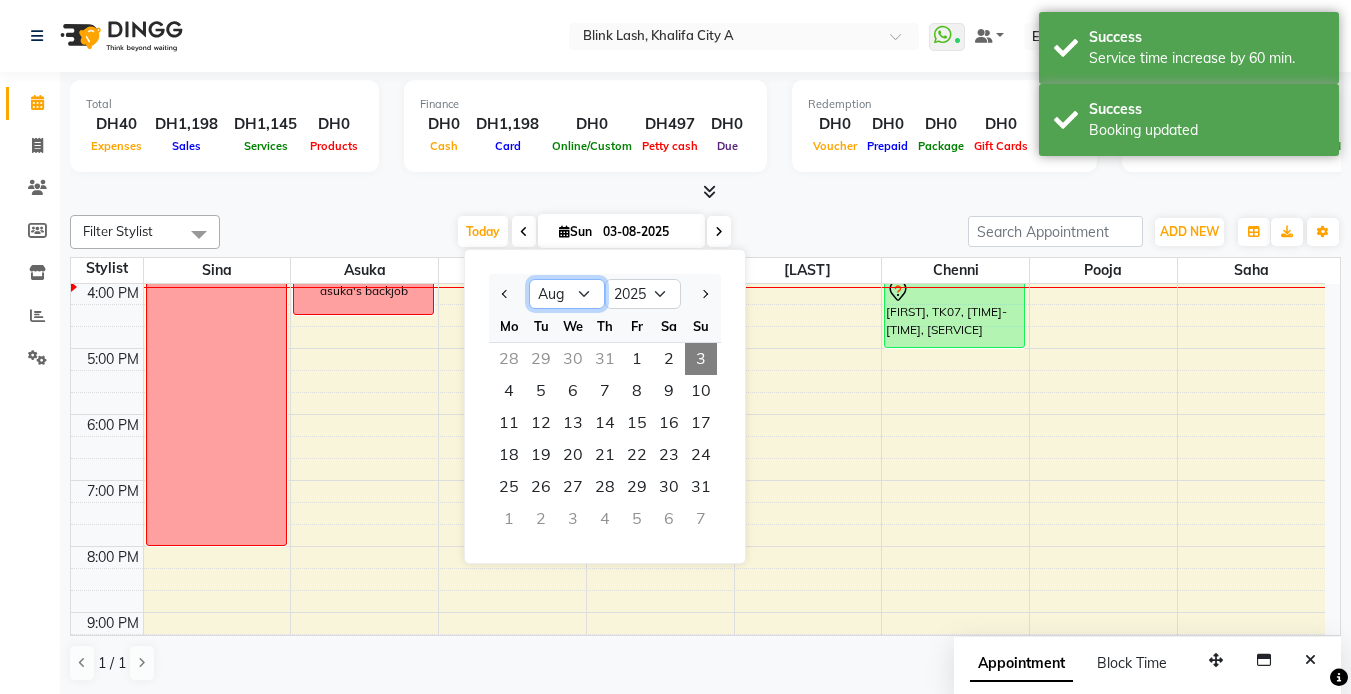 click on "Jan Feb Mar Apr May Jun Jul Aug Sep Oct Nov Dec" at bounding box center [567, 294] 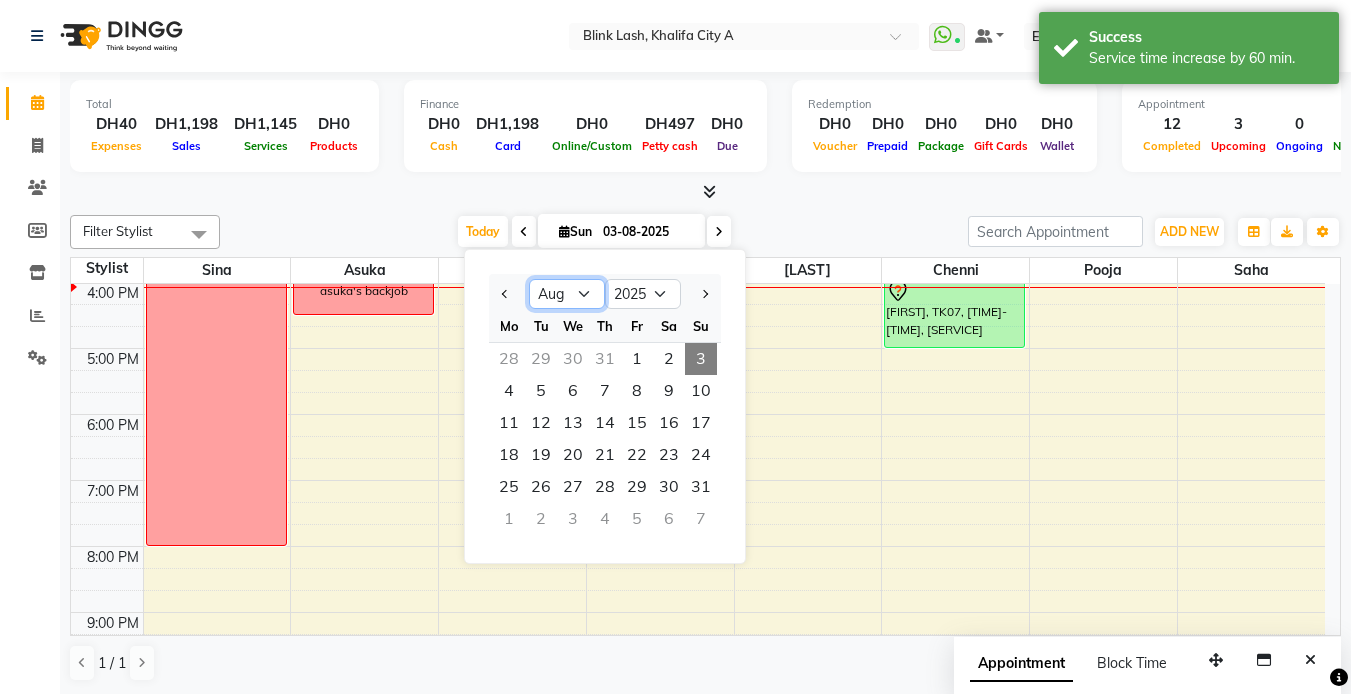 select on "7" 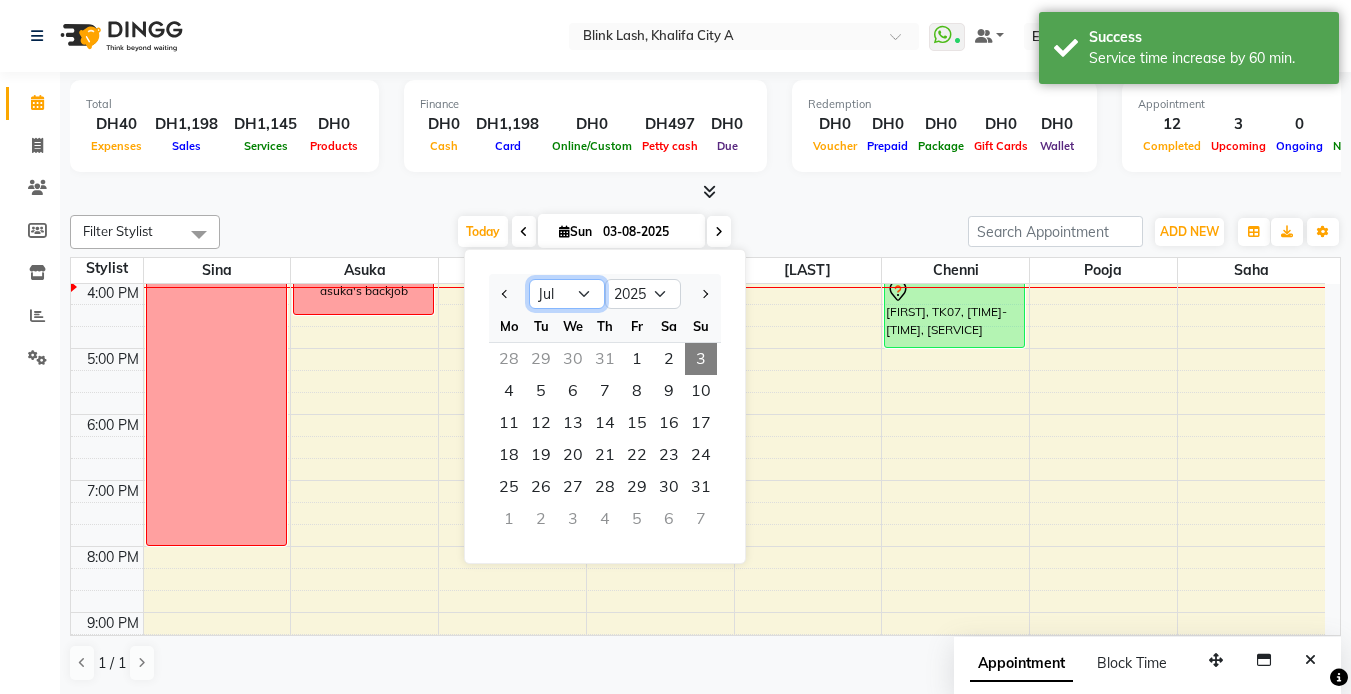 click on "Jan Feb Mar Apr May Jun Jul Aug Sep Oct Nov Dec" at bounding box center (567, 294) 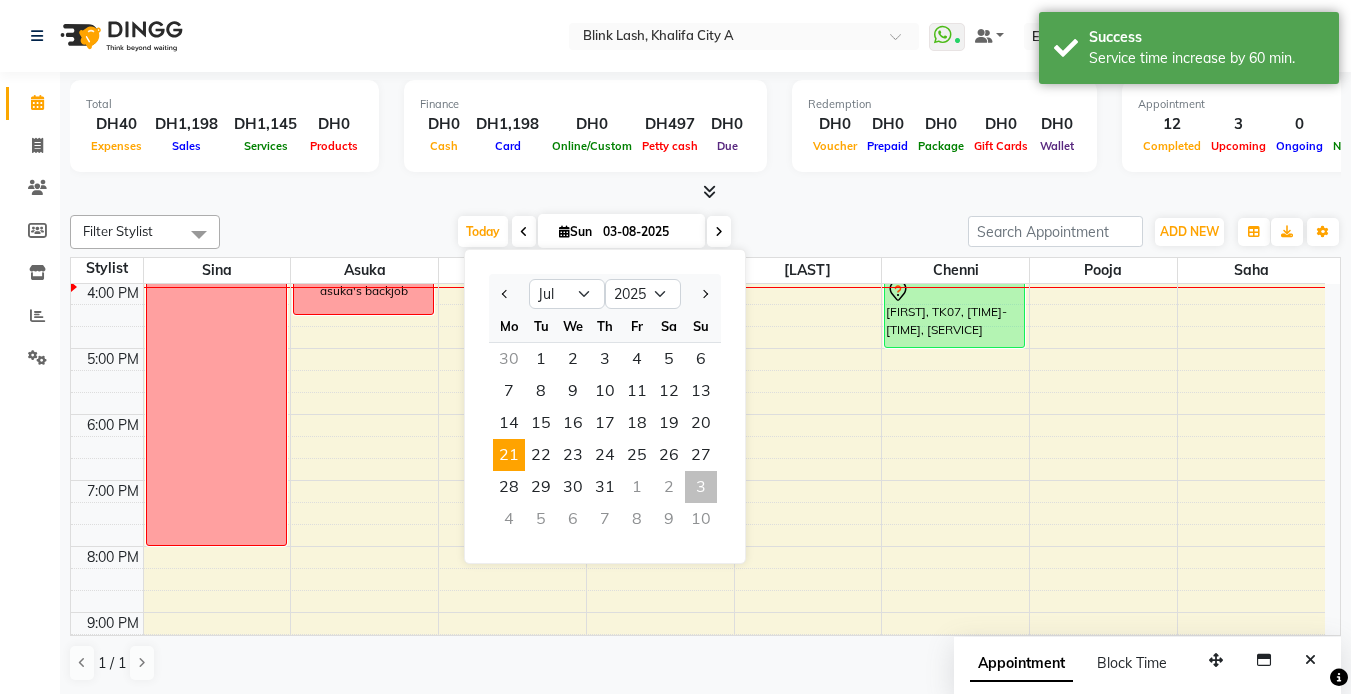 click on "21" at bounding box center [509, 455] 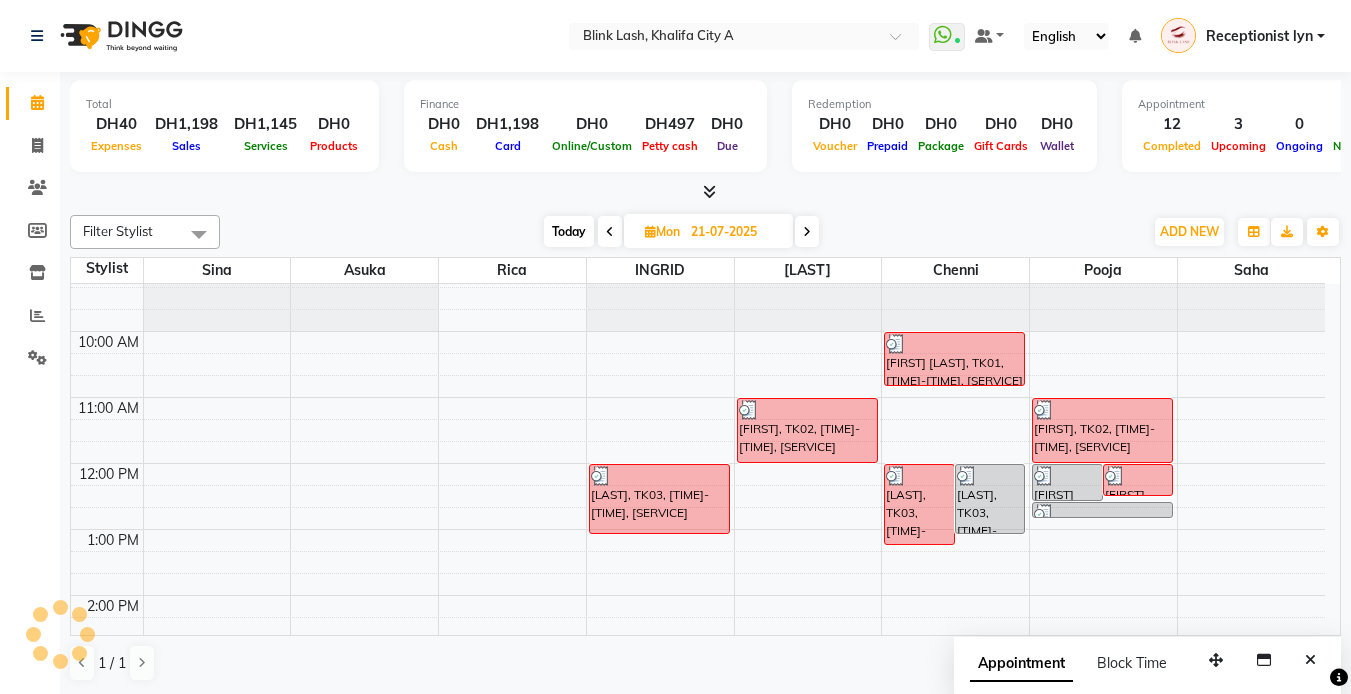scroll, scrollTop: 0, scrollLeft: 0, axis: both 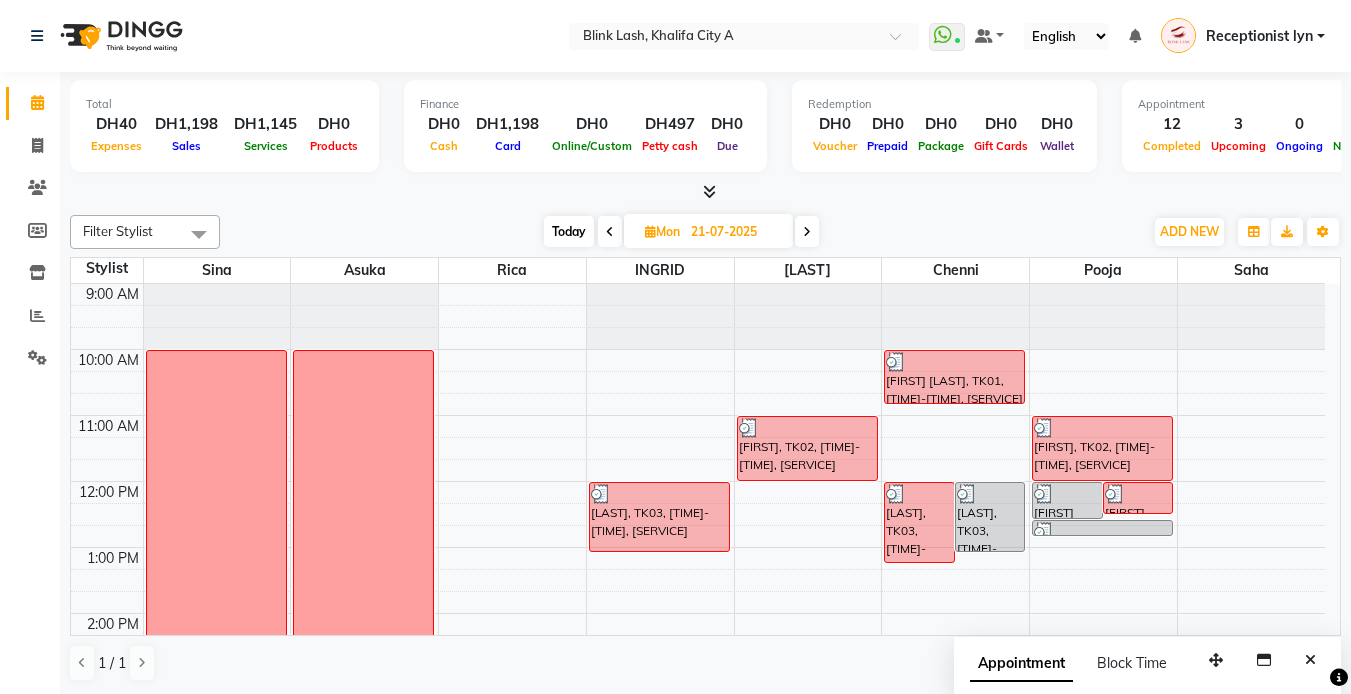 click on "Today" at bounding box center [569, 231] 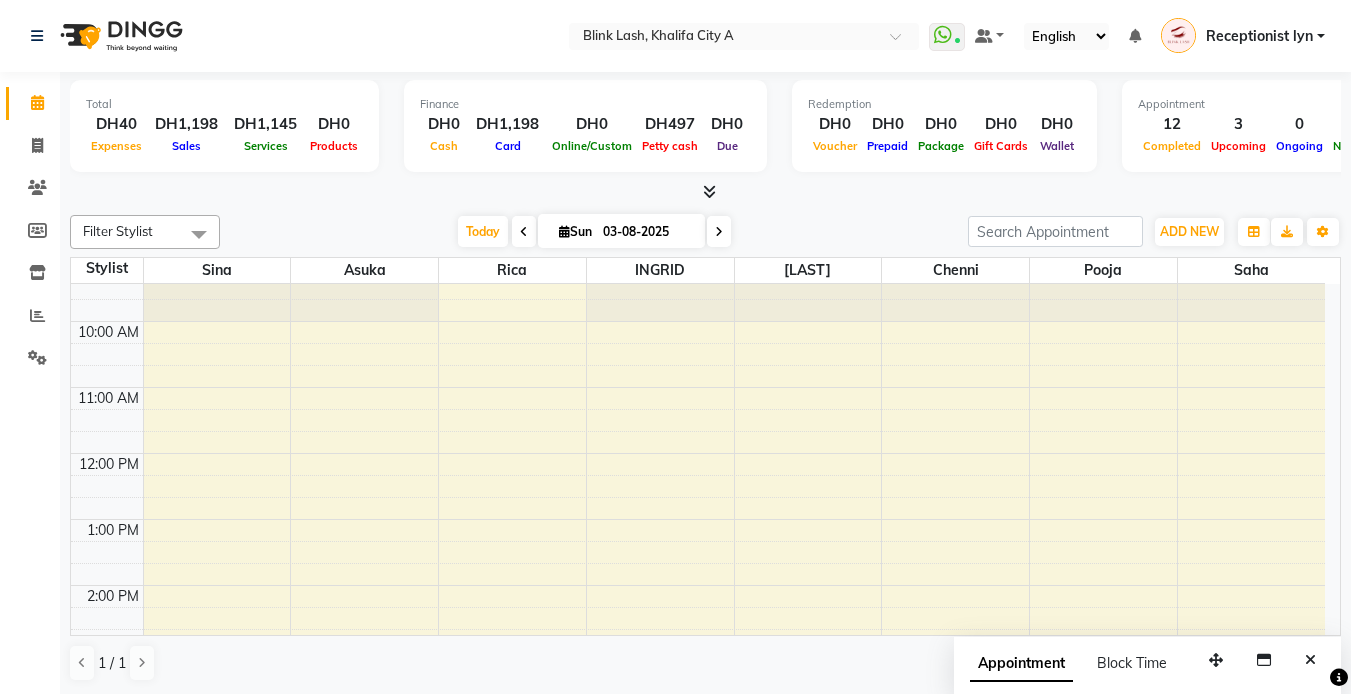 scroll, scrollTop: 0, scrollLeft: 0, axis: both 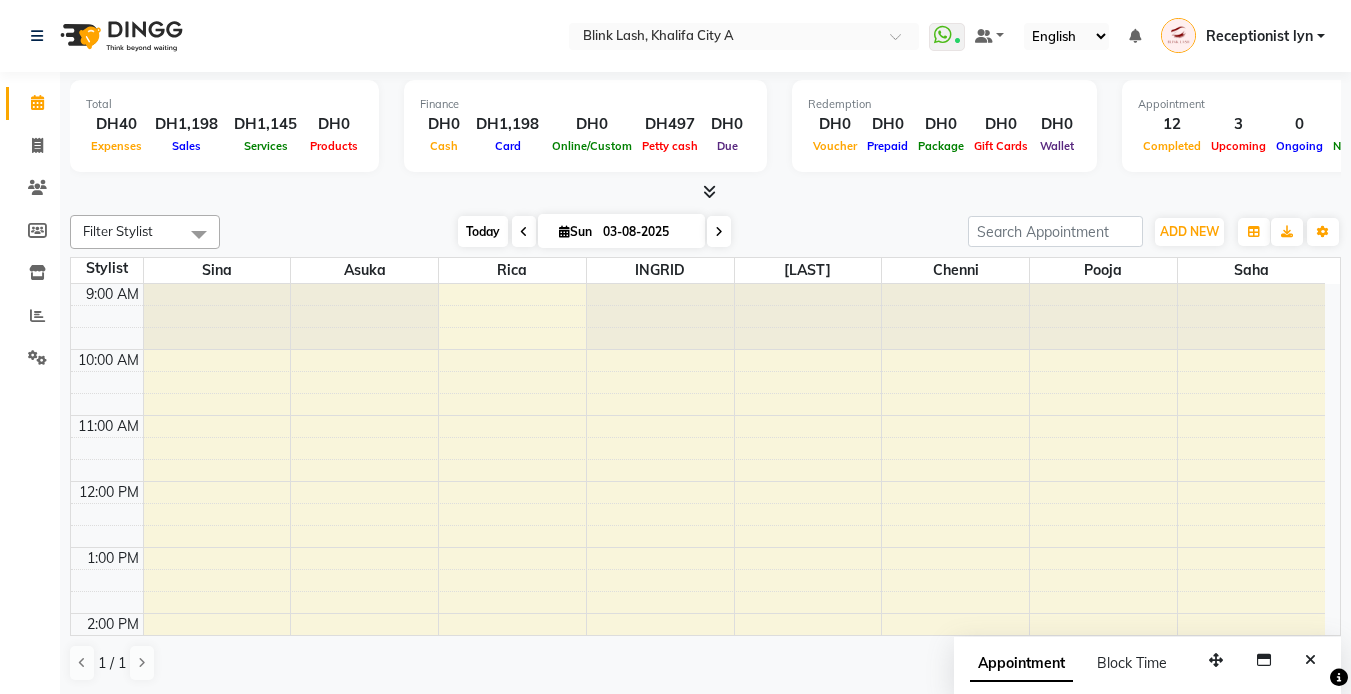 click on "Today" at bounding box center (483, 231) 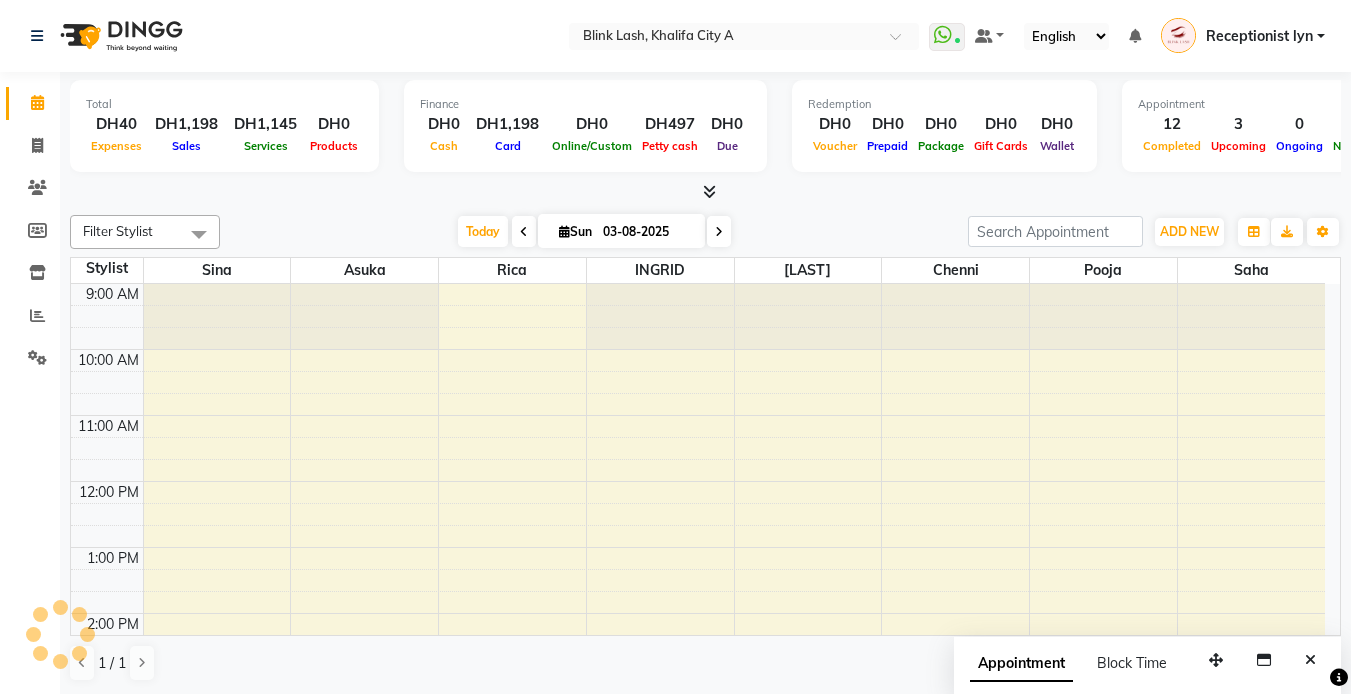 scroll, scrollTop: 463, scrollLeft: 0, axis: vertical 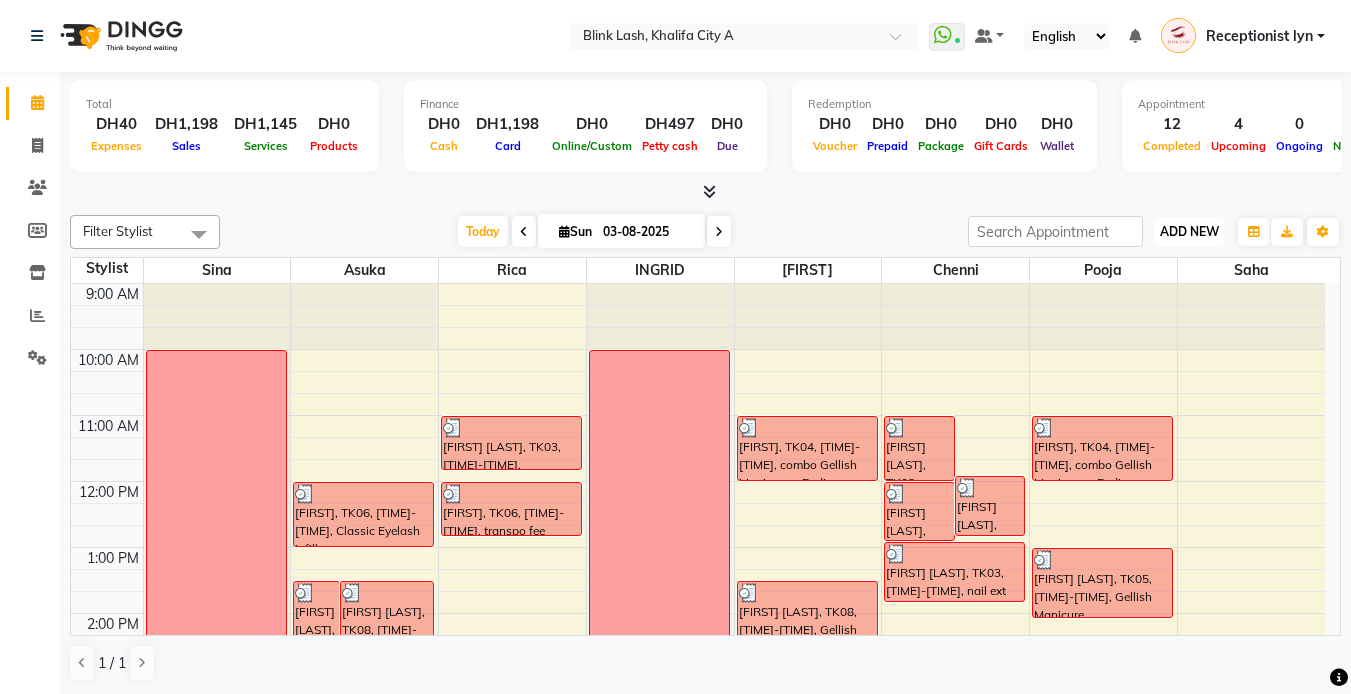 click on "ADD NEW" at bounding box center (1189, 231) 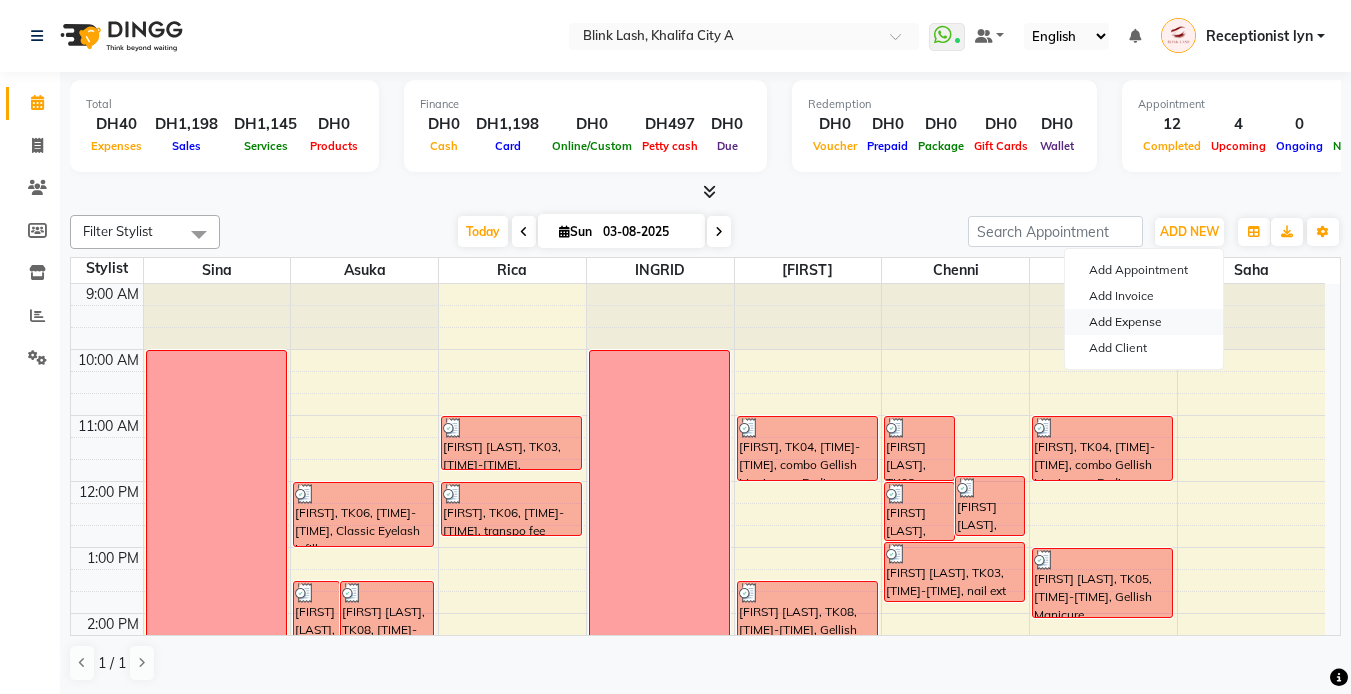 click on "Add Expense" at bounding box center (1144, 322) 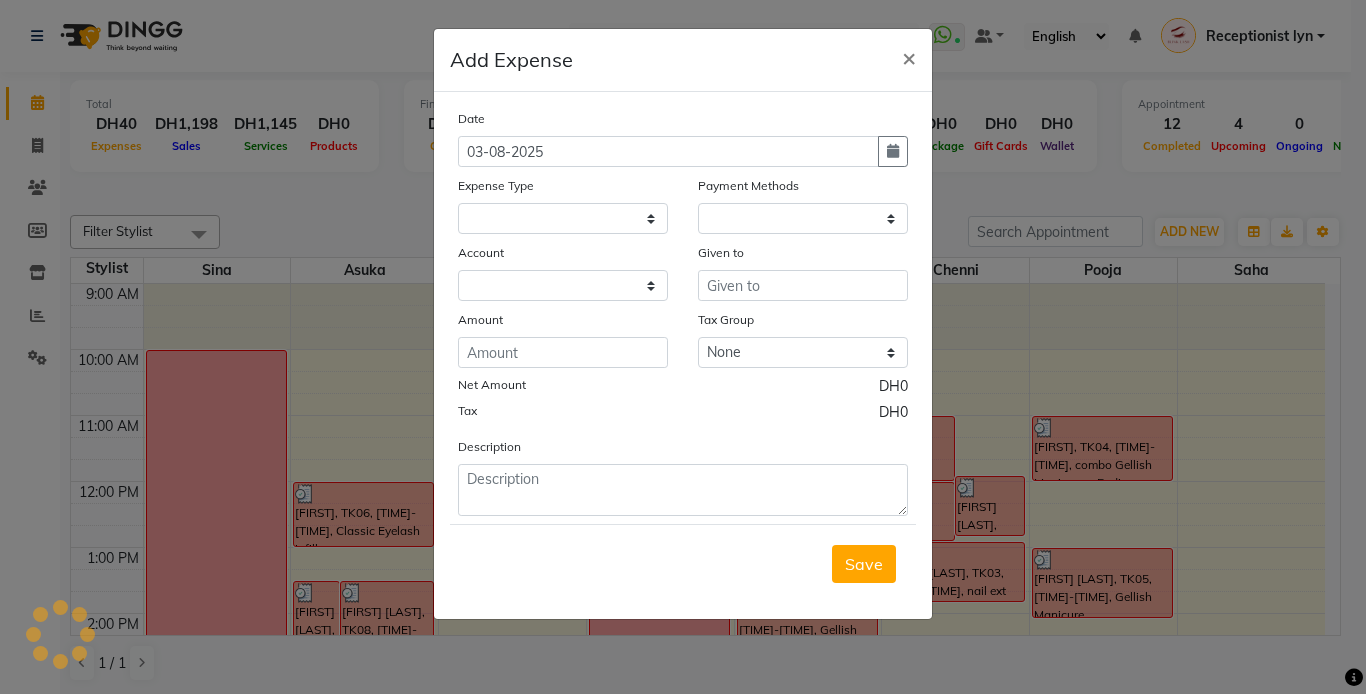 select 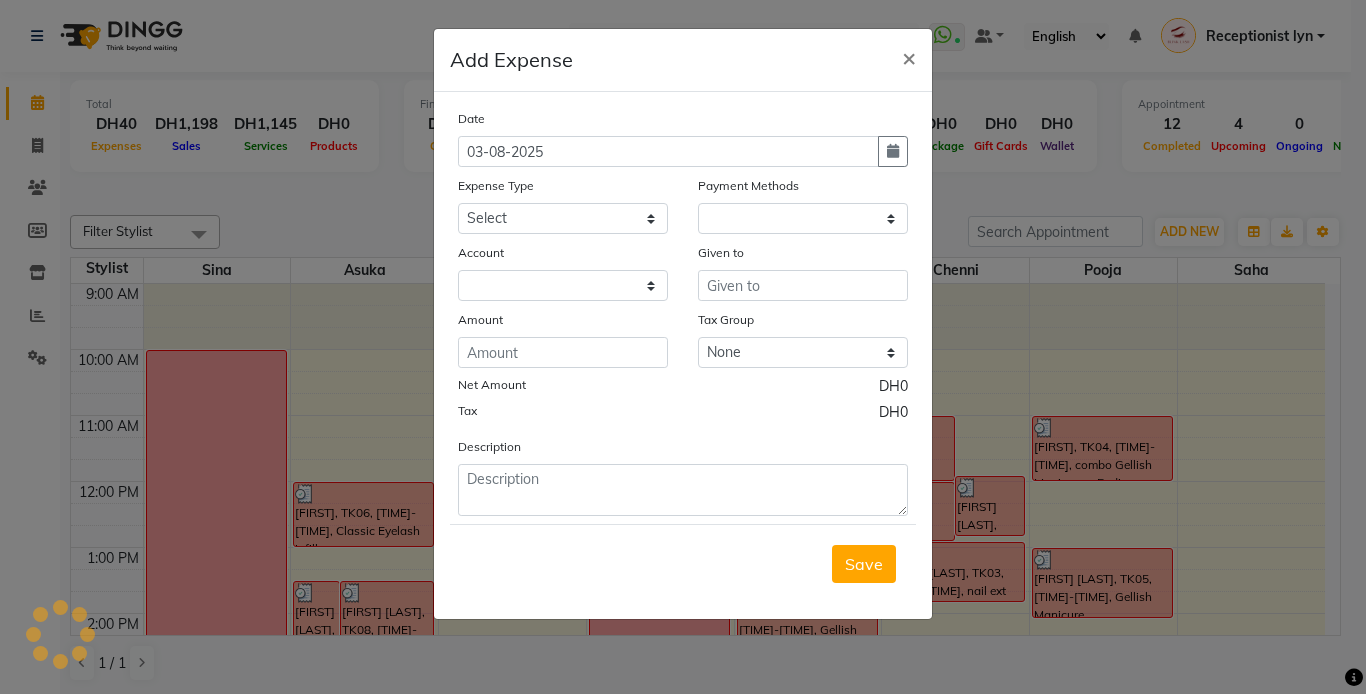 select on "1" 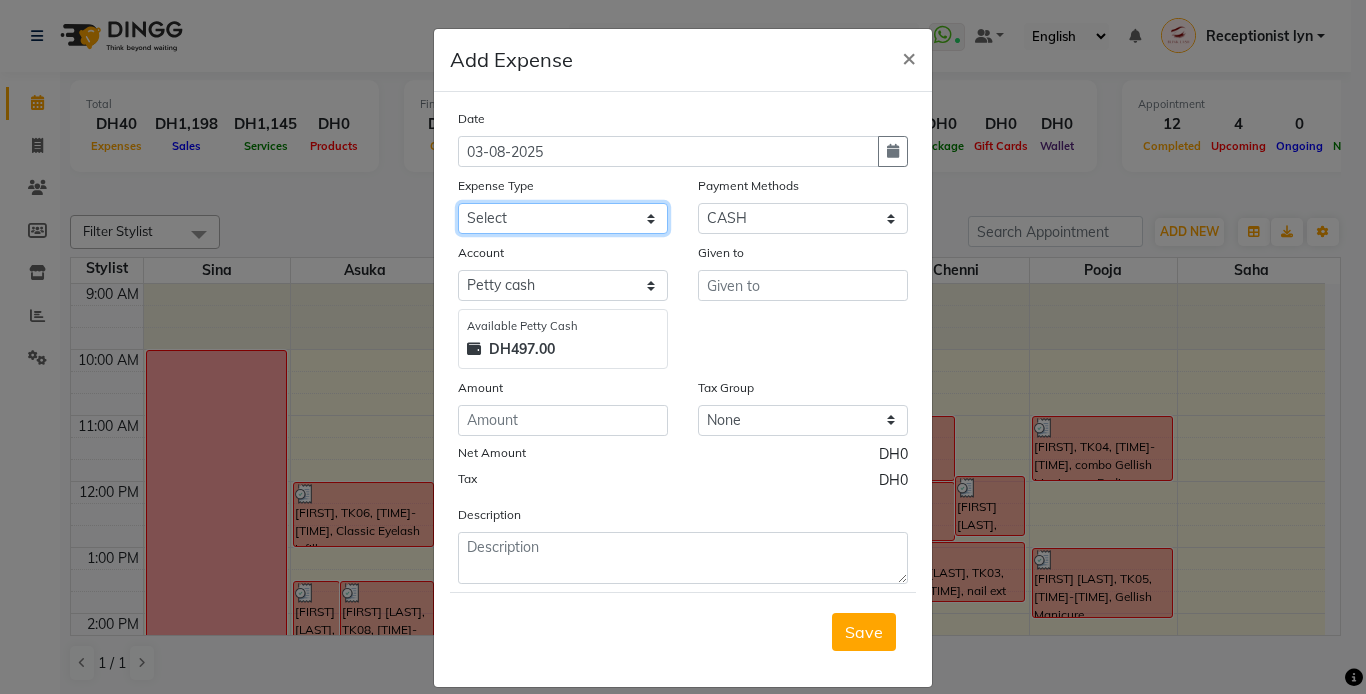 click on "Select ACCOMODATIONS RENT Advance Salary Bank charges carlift Car maintenance  Cash transfer to bank Cash transfer to hub Client Snacks Equipment Fuel Govt fee GROCERY STOCKS Incentive Insurance International purchase INTERNET LICENSE EXPENSES Maintenance Marketing Miscellaneous PRODUCTS Quickbook Refund Rent Salary shop renovation Staff Snacks staff tips Suppliers SUPPLIES Taxi Tips Utilities VISA EXPENSES Water WPS CHARGE" 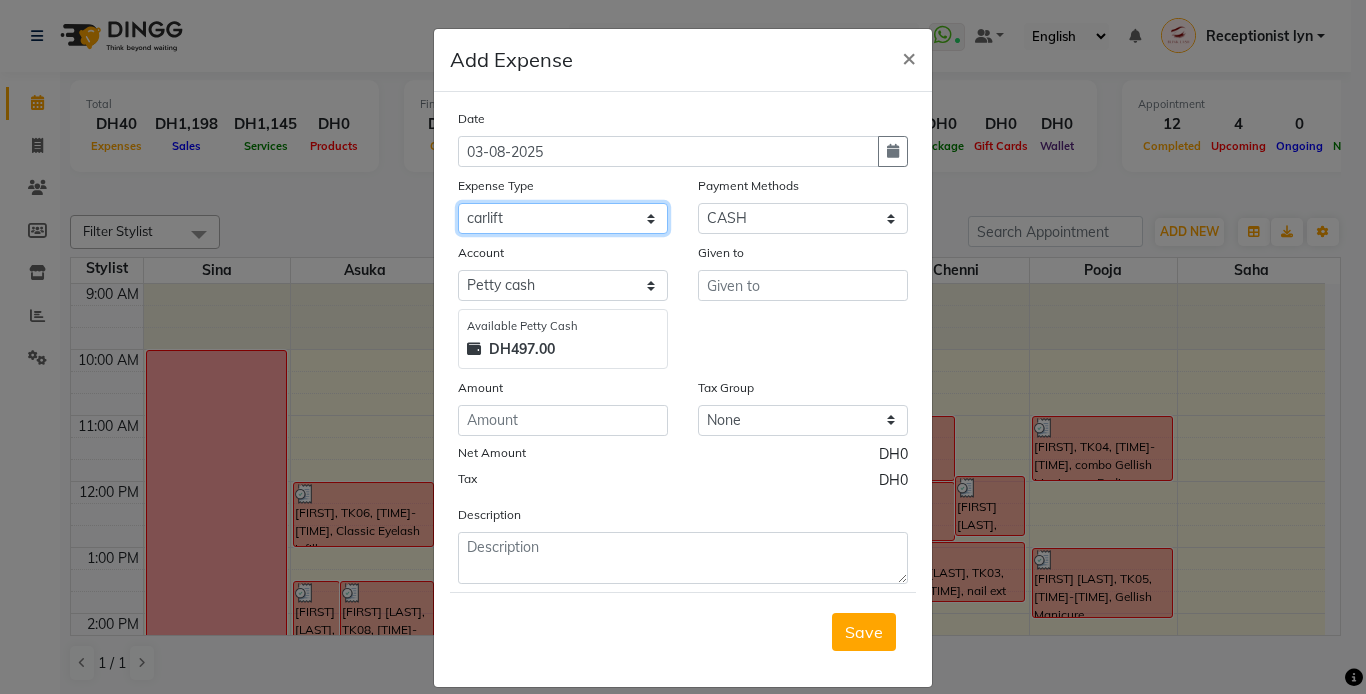 click on "Select ACCOMODATIONS RENT Advance Salary Bank charges carlift Car maintenance  Cash transfer to bank Cash transfer to hub Client Snacks Equipment Fuel Govt fee GROCERY STOCKS Incentive Insurance International purchase INTERNET LICENSE EXPENSES Maintenance Marketing Miscellaneous PRODUCTS Quickbook Refund Rent Salary shop renovation Staff Snacks staff tips Suppliers SUPPLIES Taxi Tips Utilities VISA EXPENSES Water WPS CHARGE" 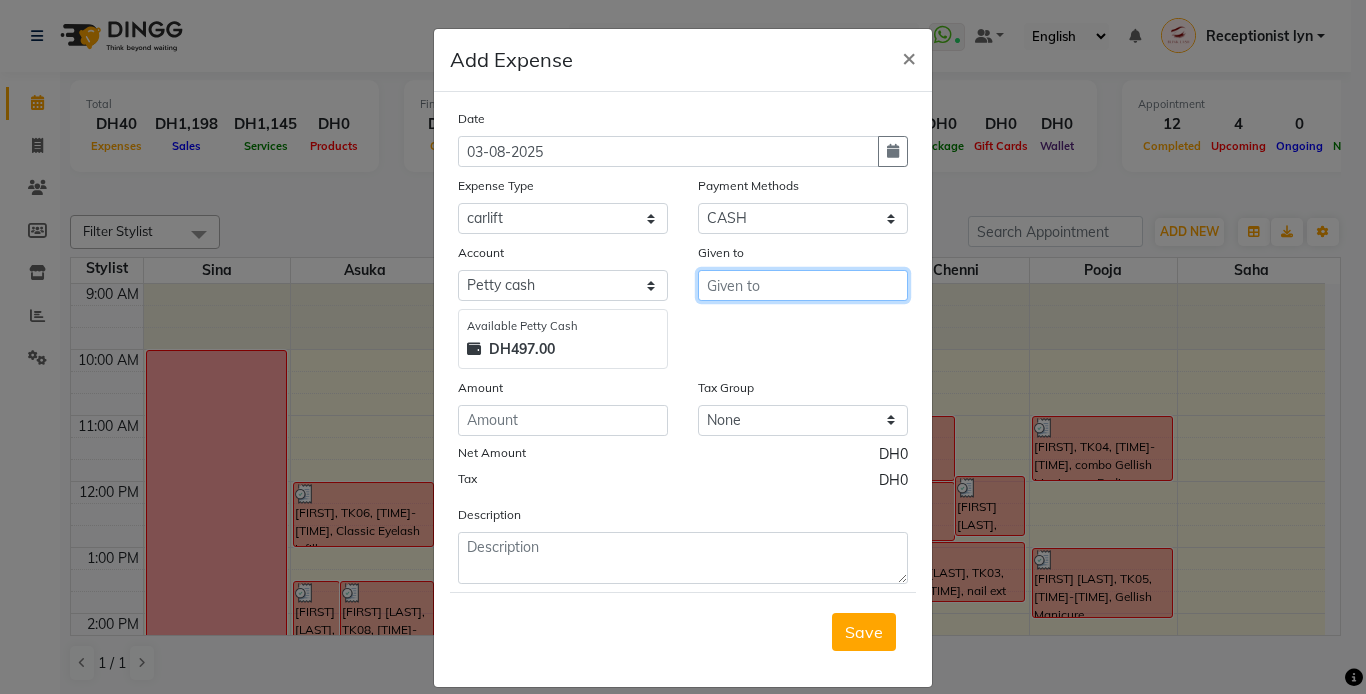click at bounding box center (803, 285) 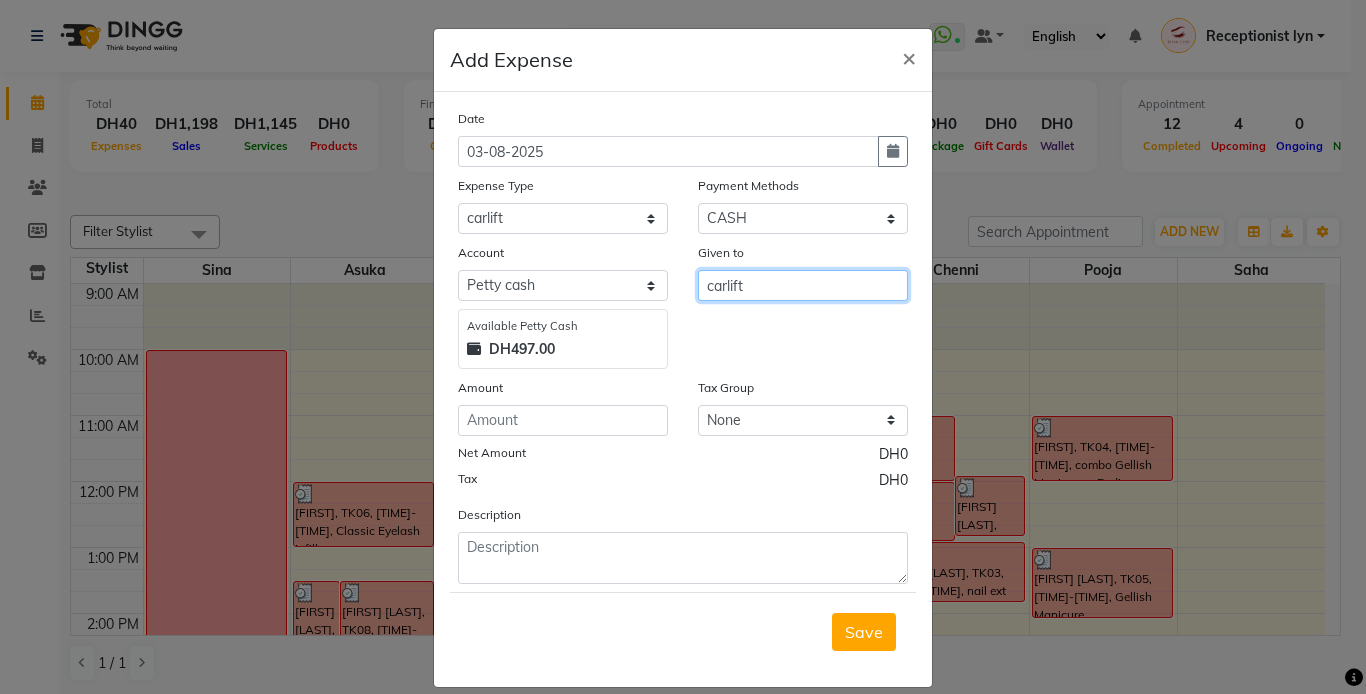type on "carlift" 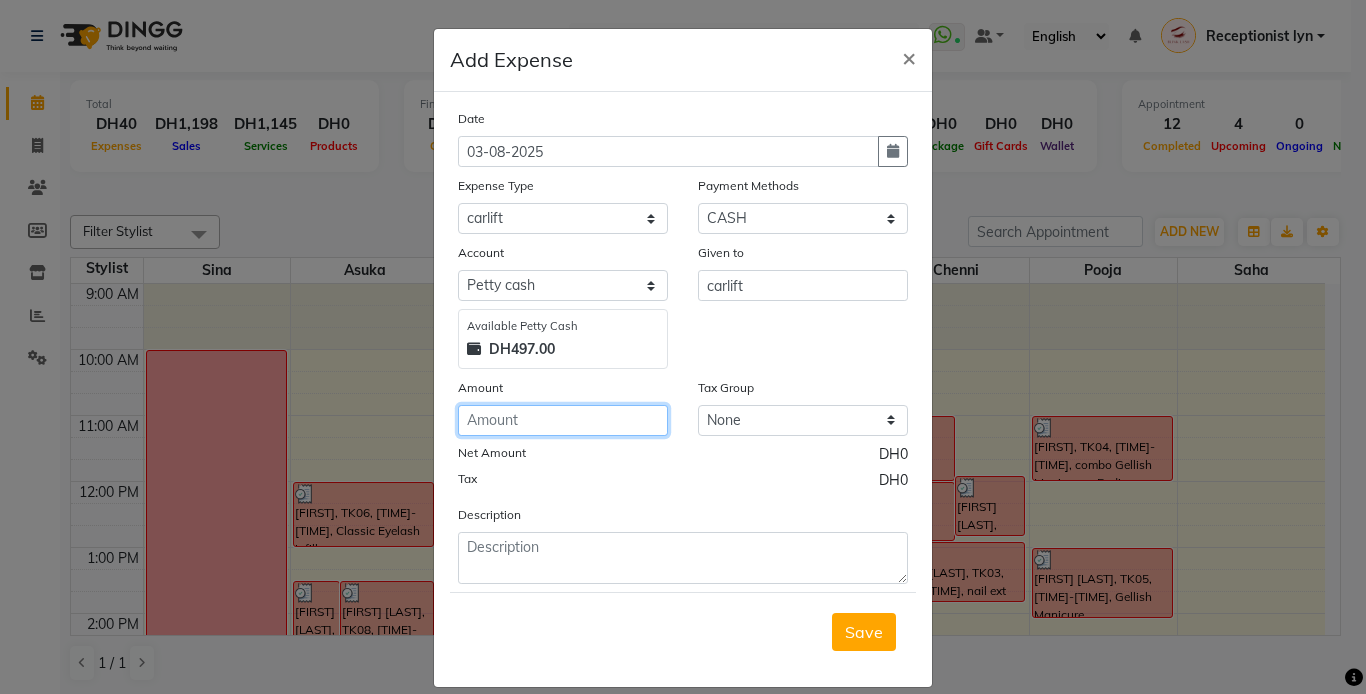 click 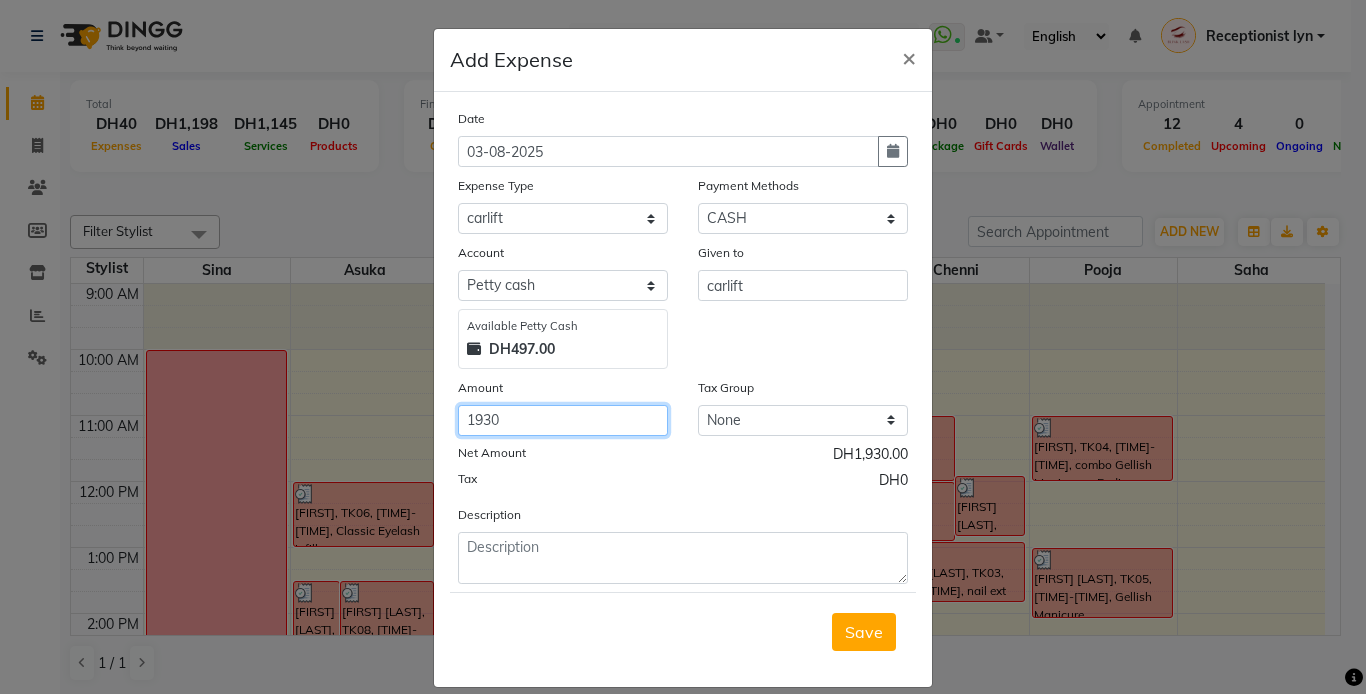 type on "1930" 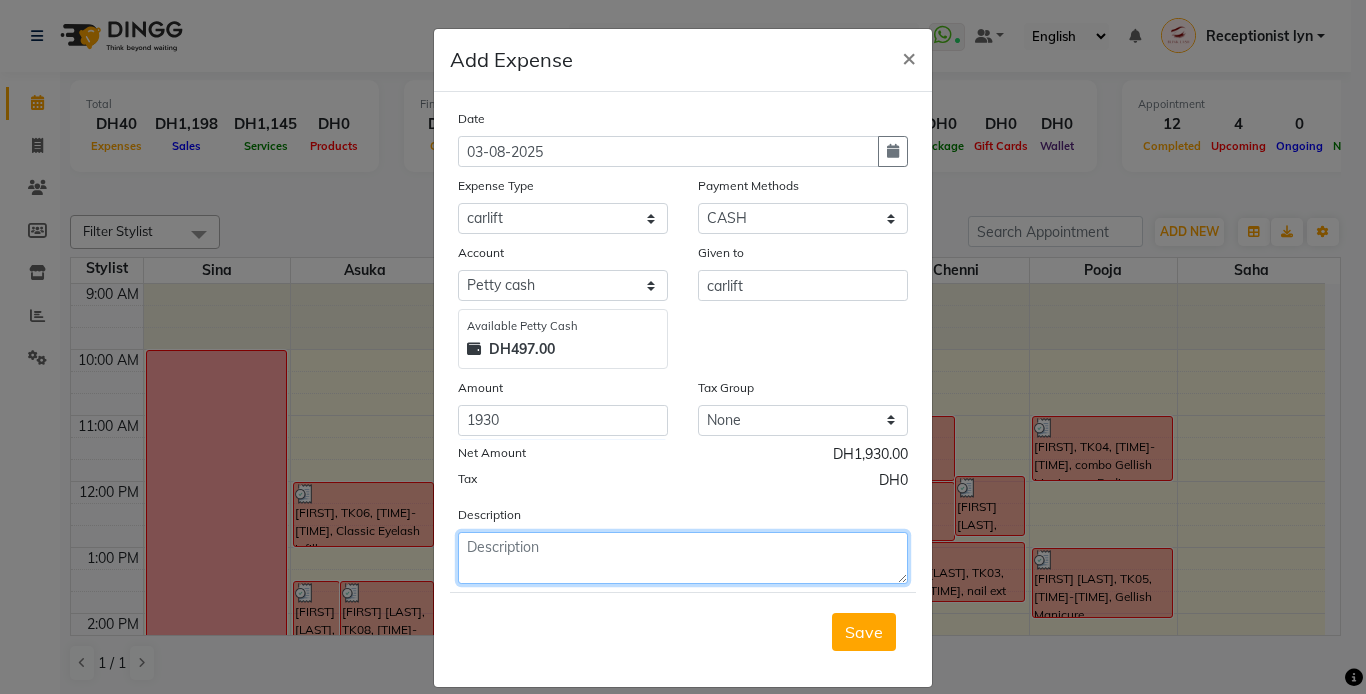 click 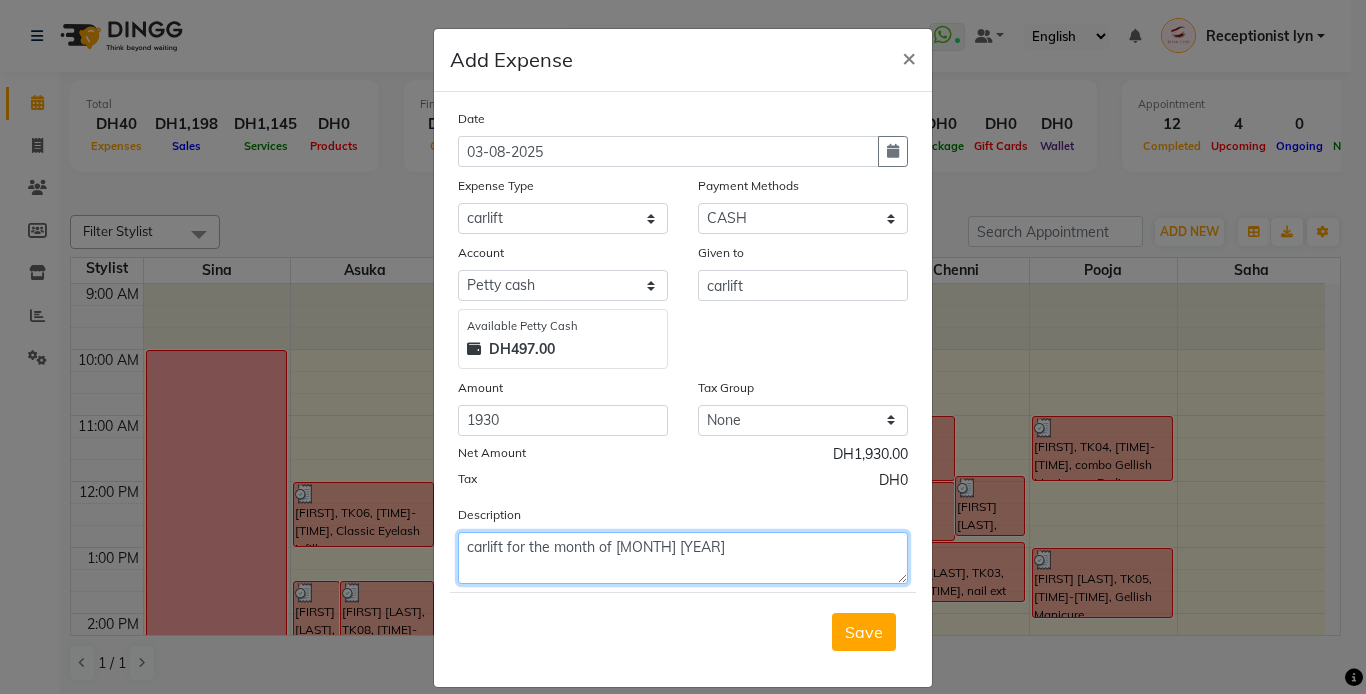 type on "carlift for the month of [MONTH] [YEAR]" 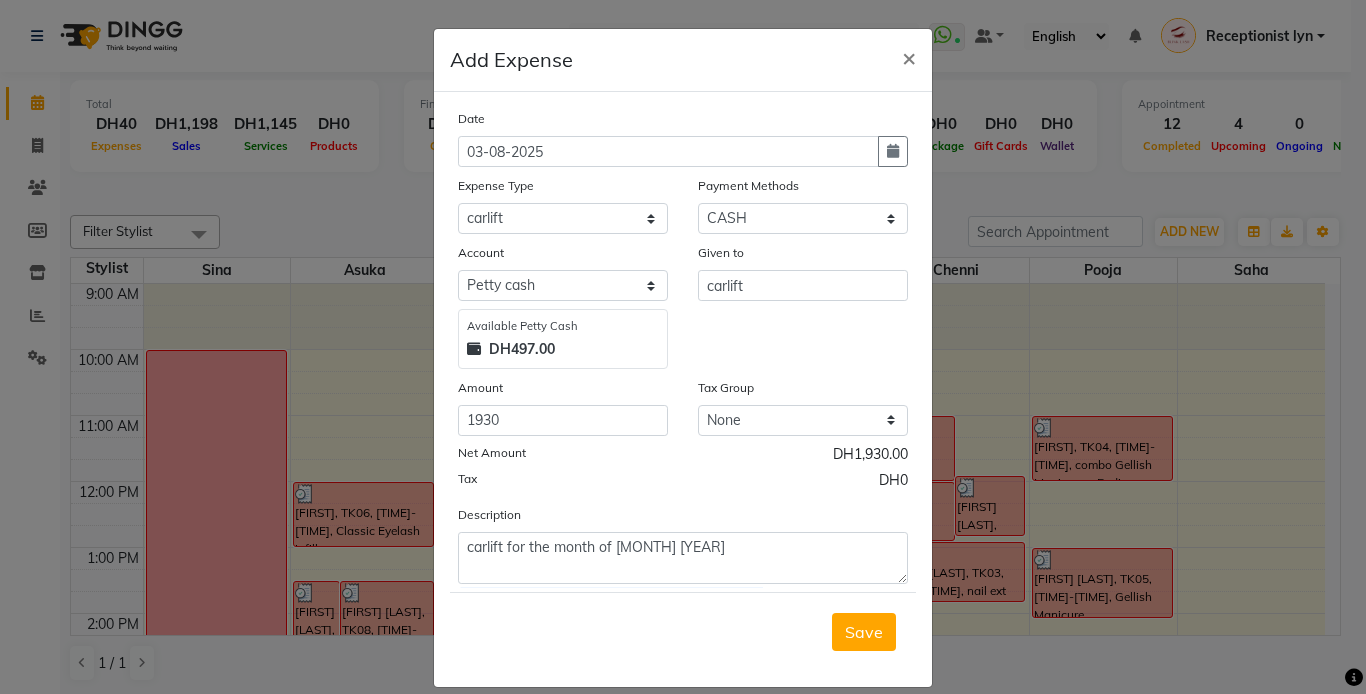 click on "Payment Methods" 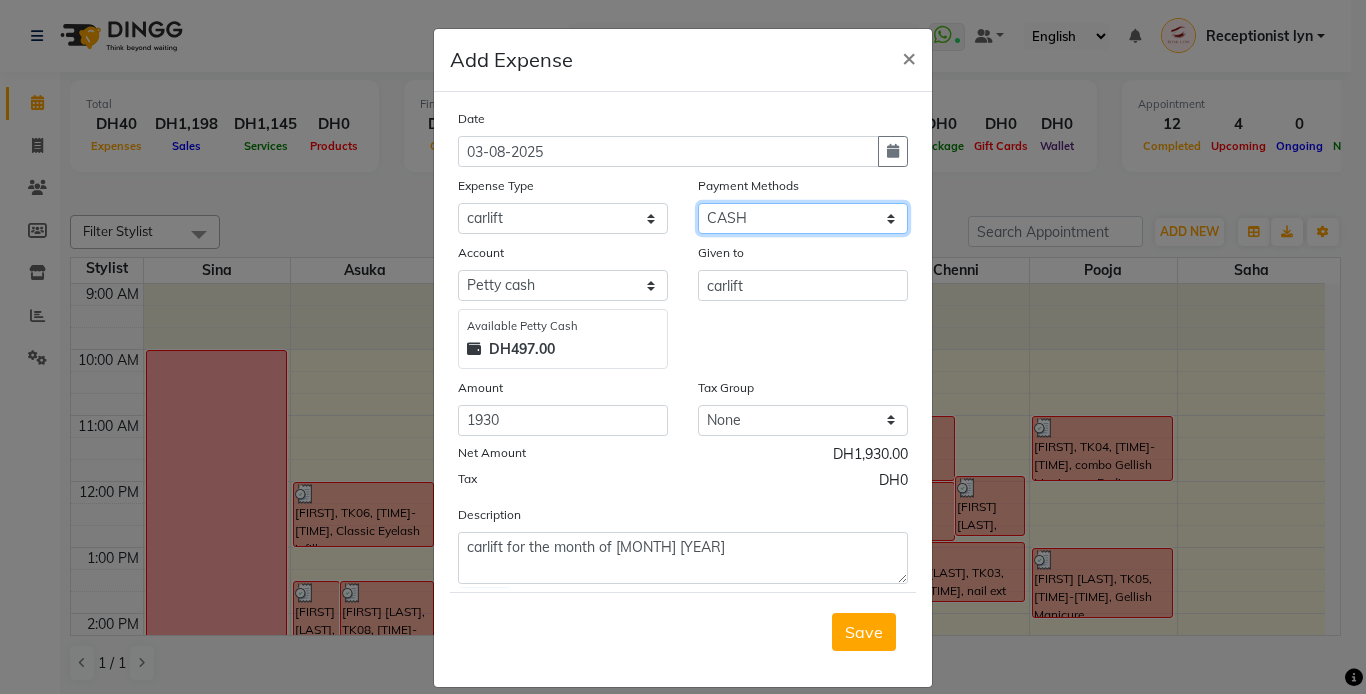 click on "Select Gift Card Master Card ONLINE Visa Card CASH Package Cheque Prepaid Voucher" 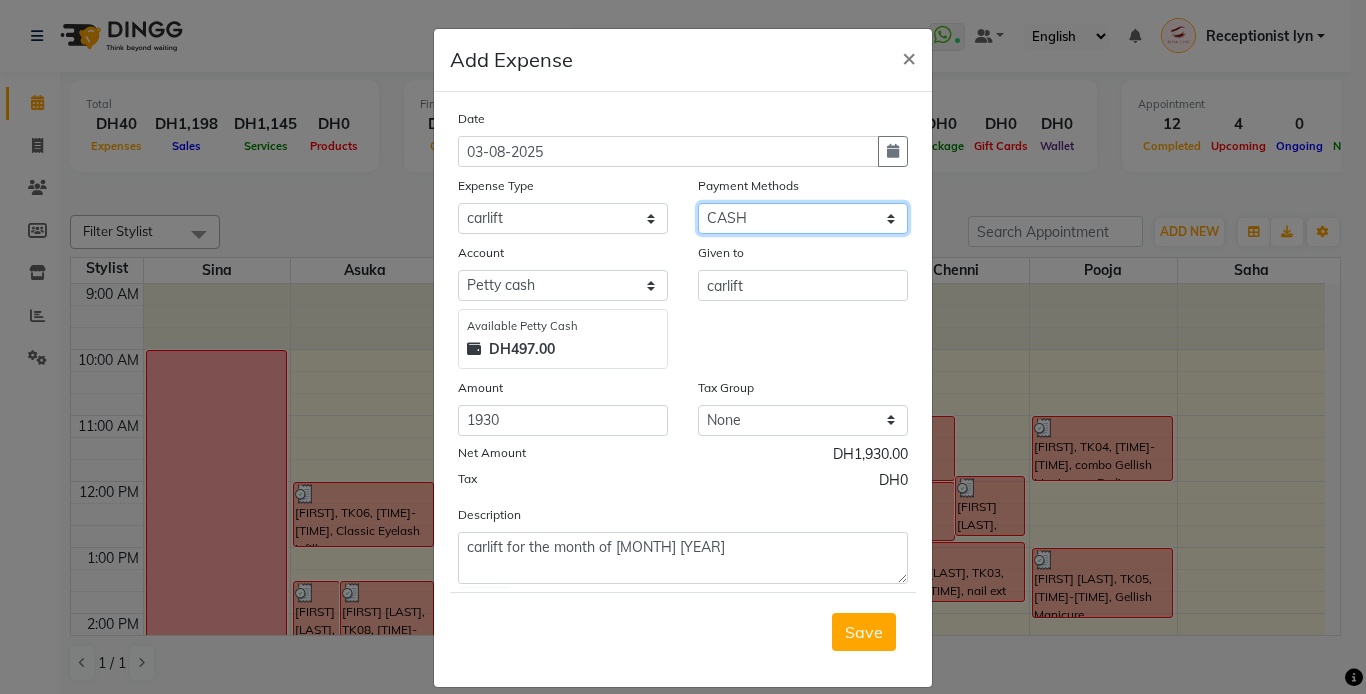 select on "19" 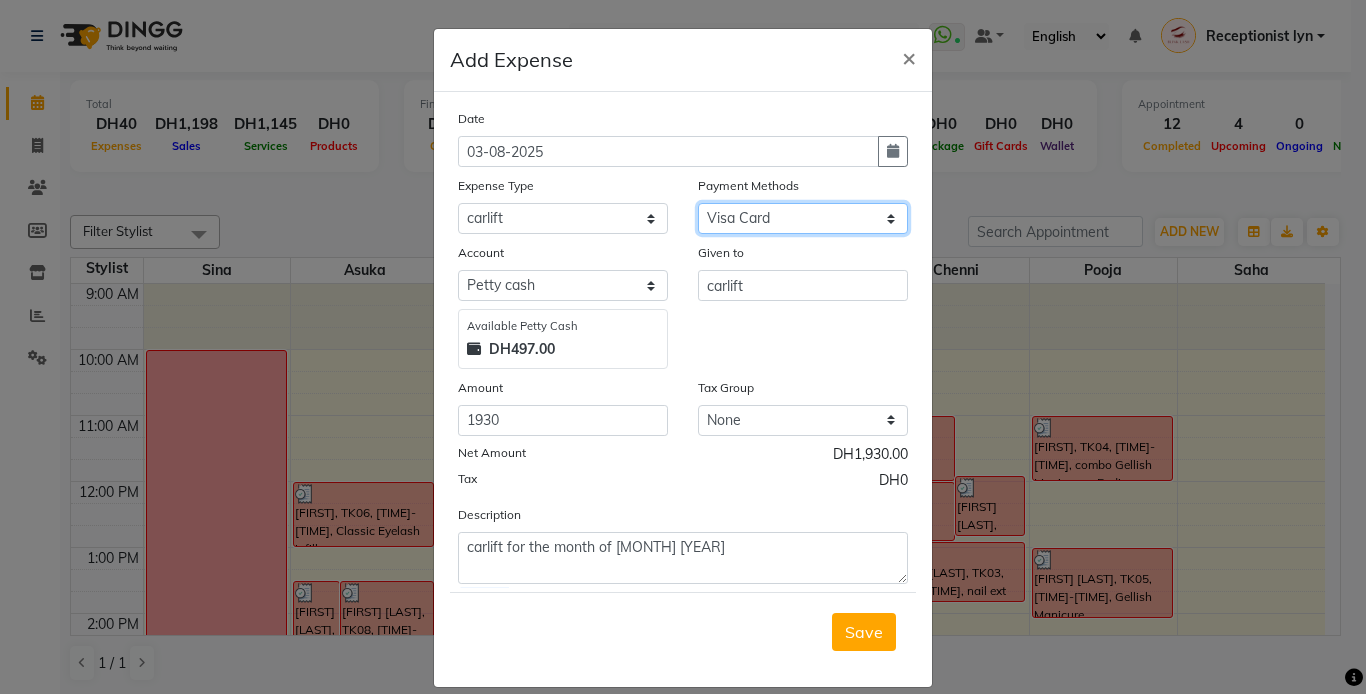 click on "Select Gift Card Master Card ONLINE Visa Card CASH Package Cheque Prepaid Voucher" 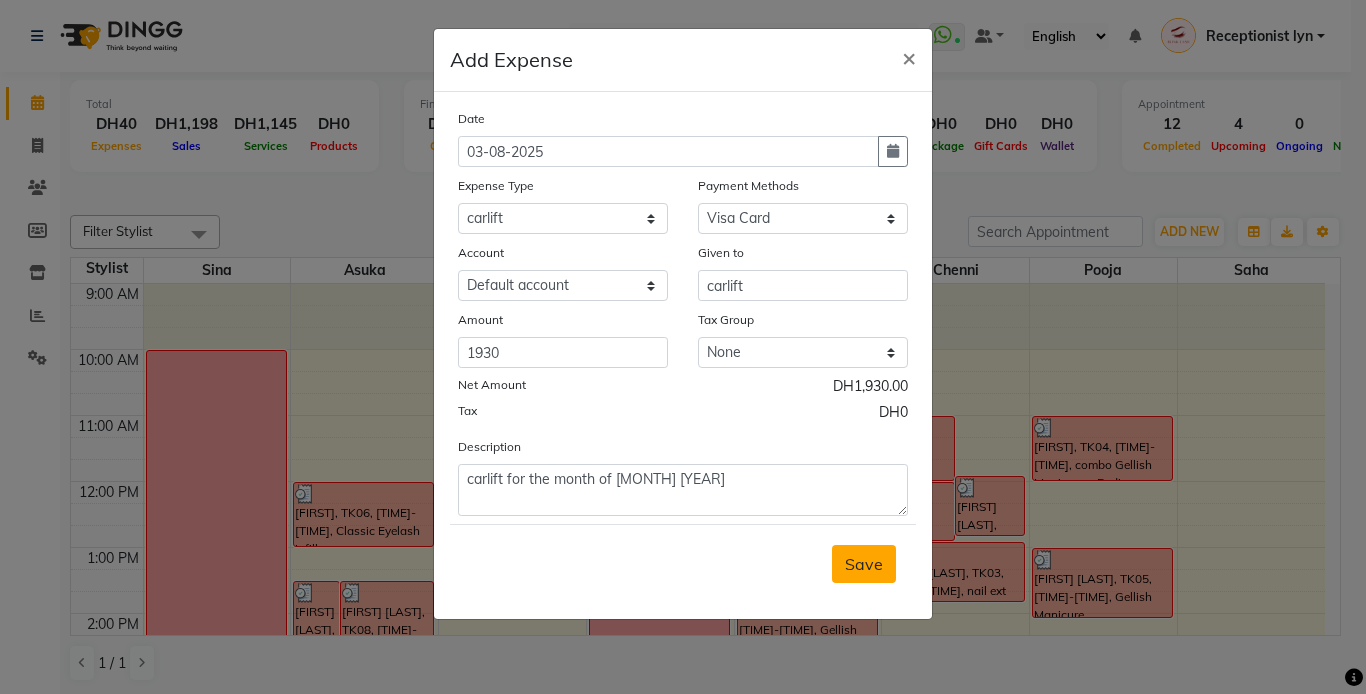 click on "Save" at bounding box center [864, 564] 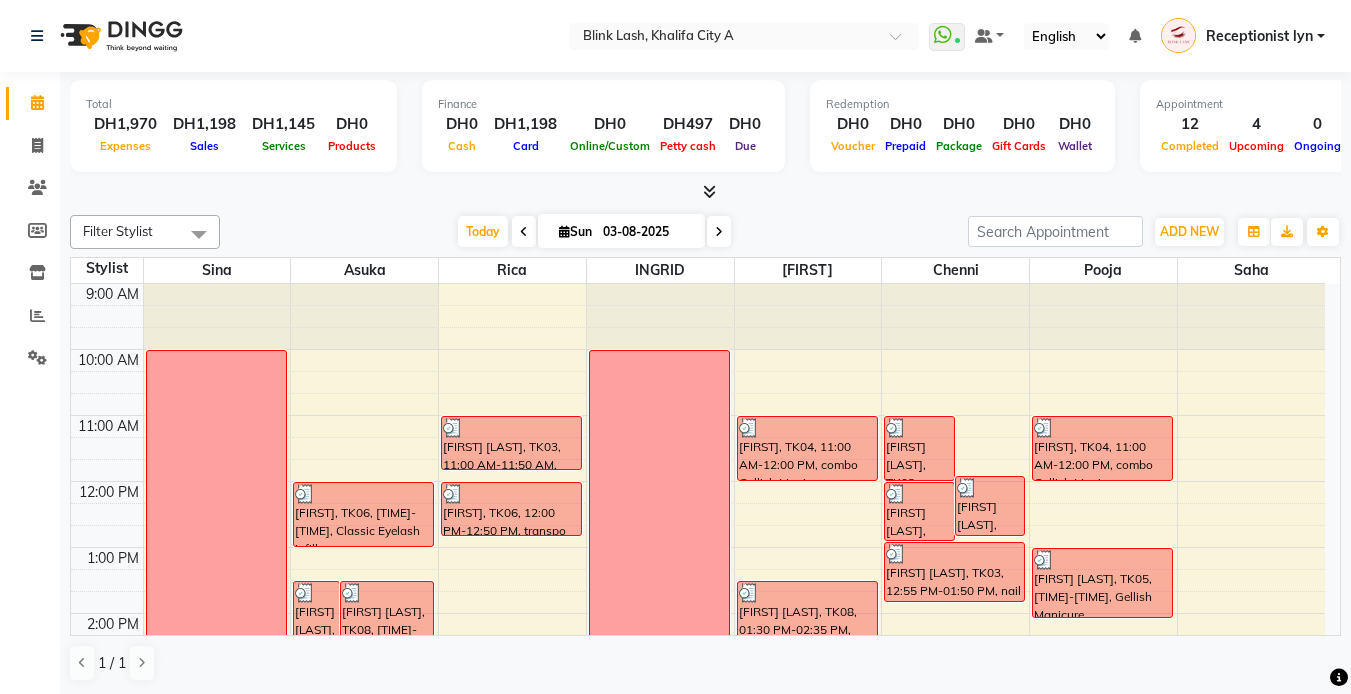 scroll, scrollTop: 0, scrollLeft: 0, axis: both 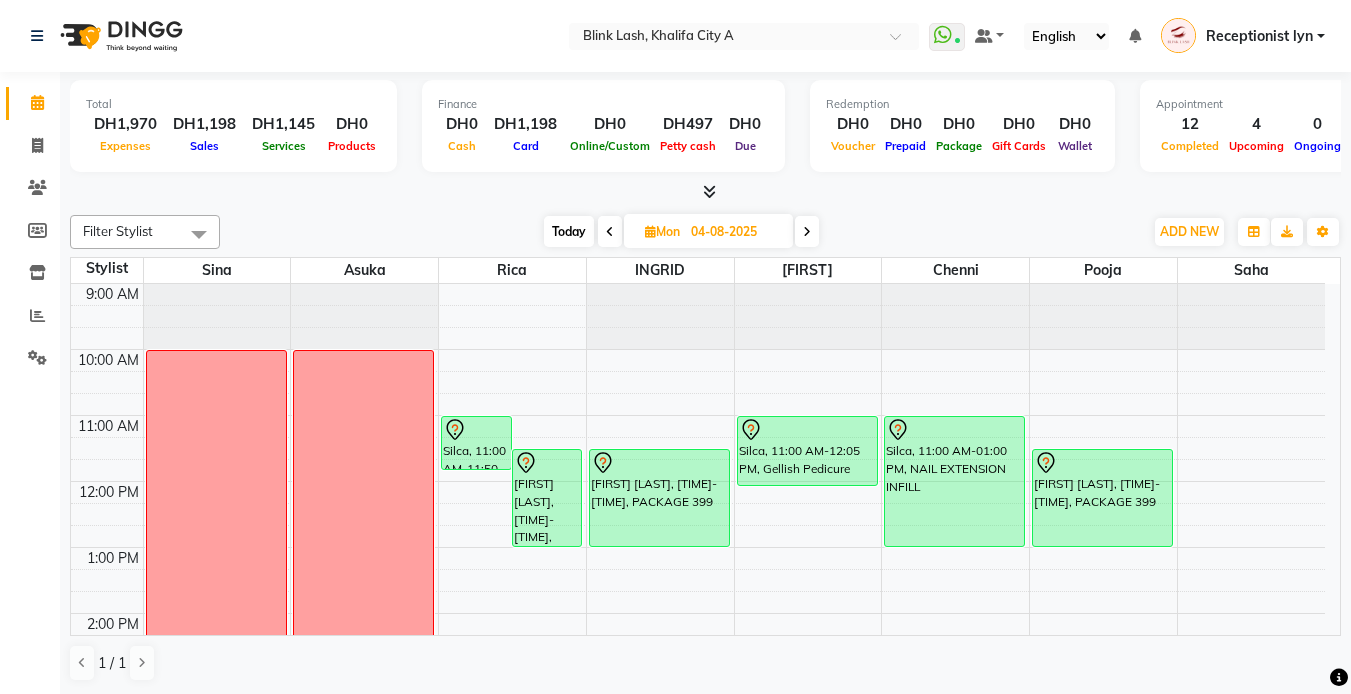 click on "Today" at bounding box center [569, 231] 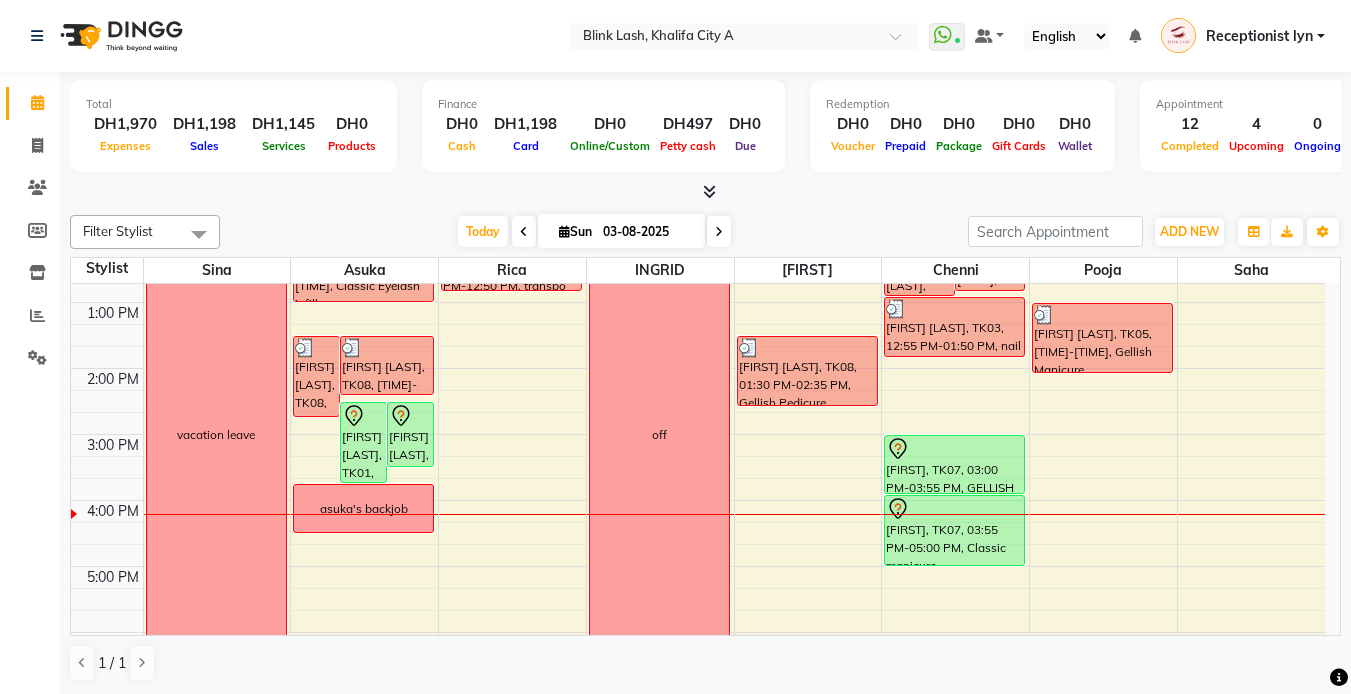 scroll, scrollTop: 263, scrollLeft: 0, axis: vertical 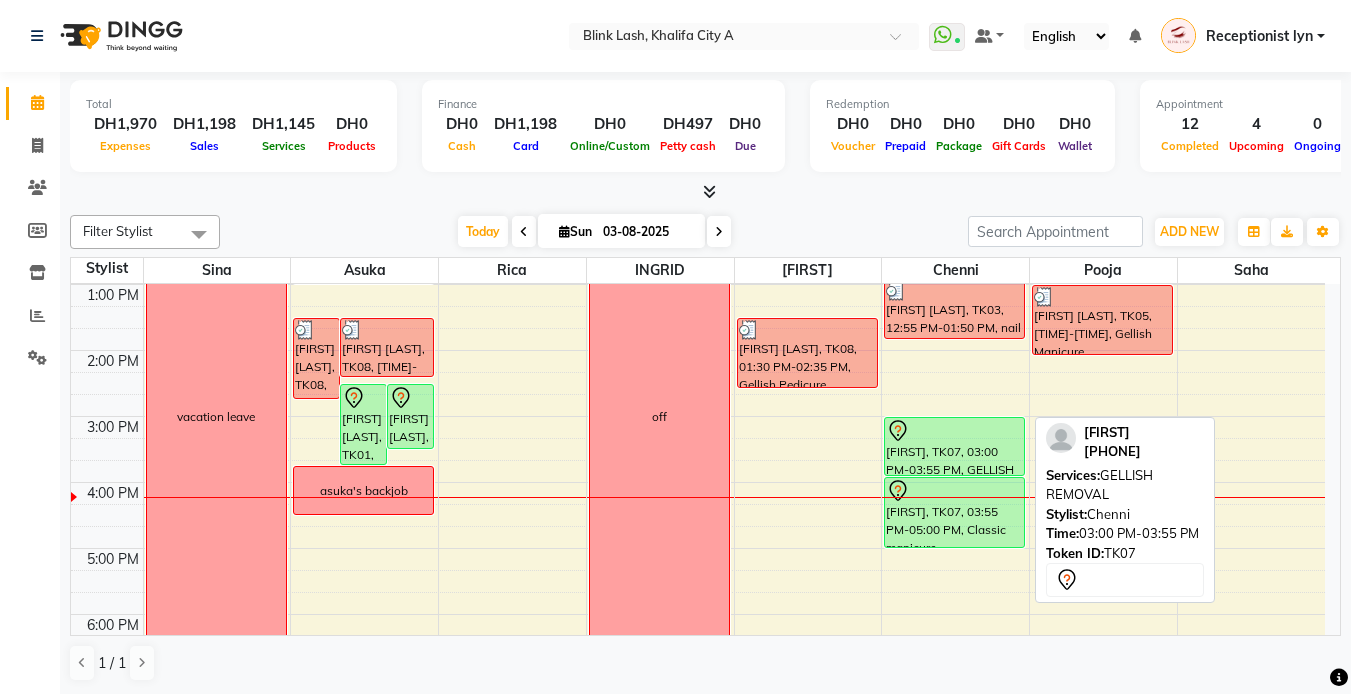 click on "[FIRST], TK07, 03:00 PM-03:55 PM, GELLISH REMOVAL" at bounding box center (954, 446) 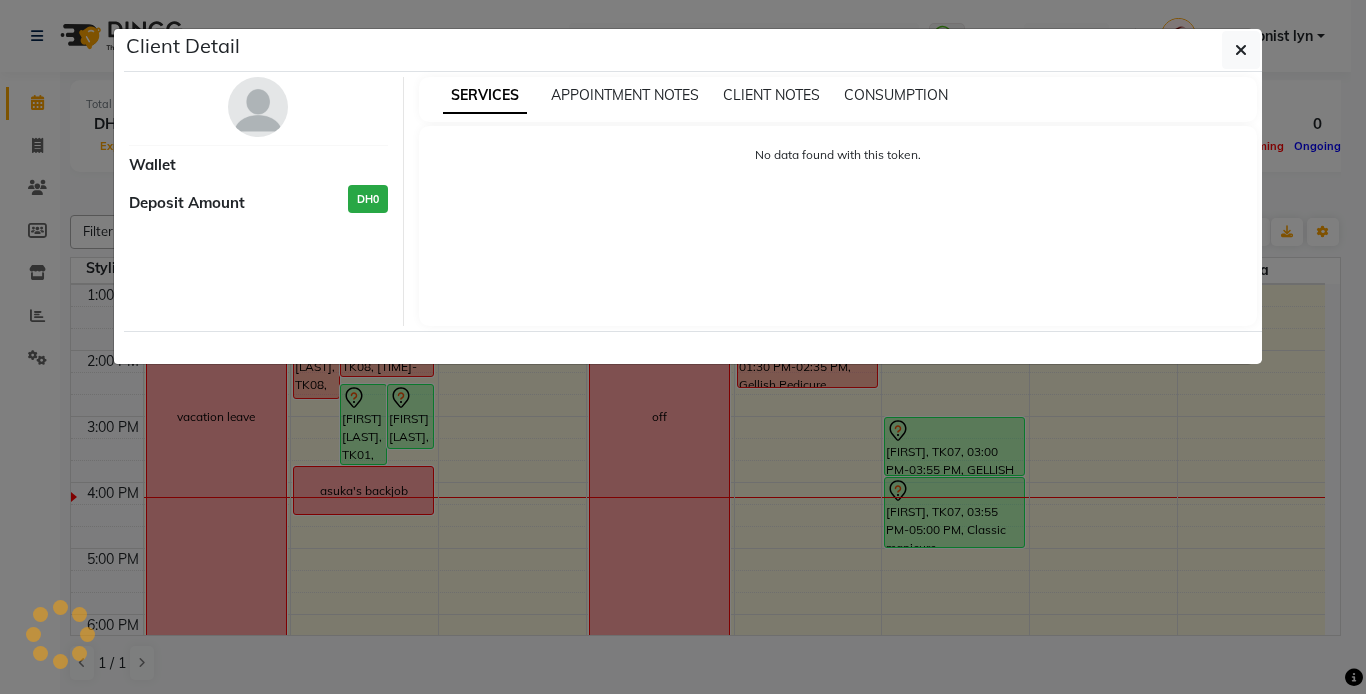 select on "7" 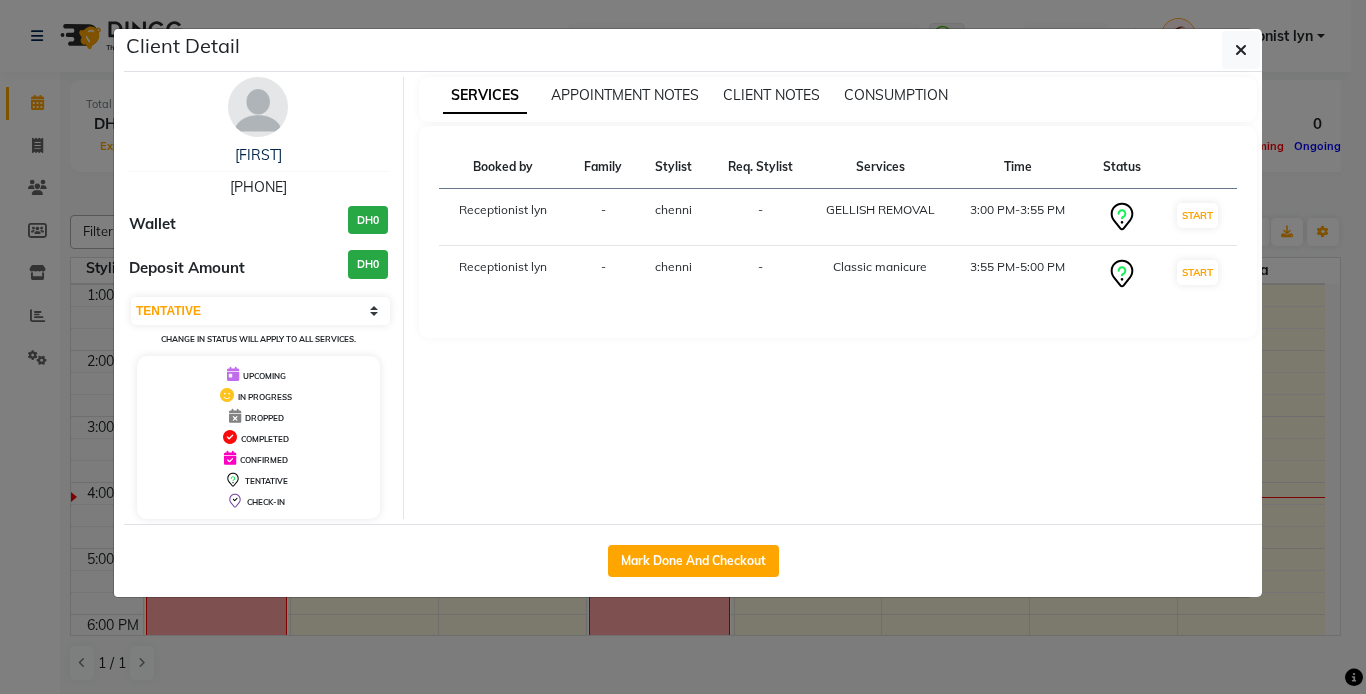 click at bounding box center [258, 107] 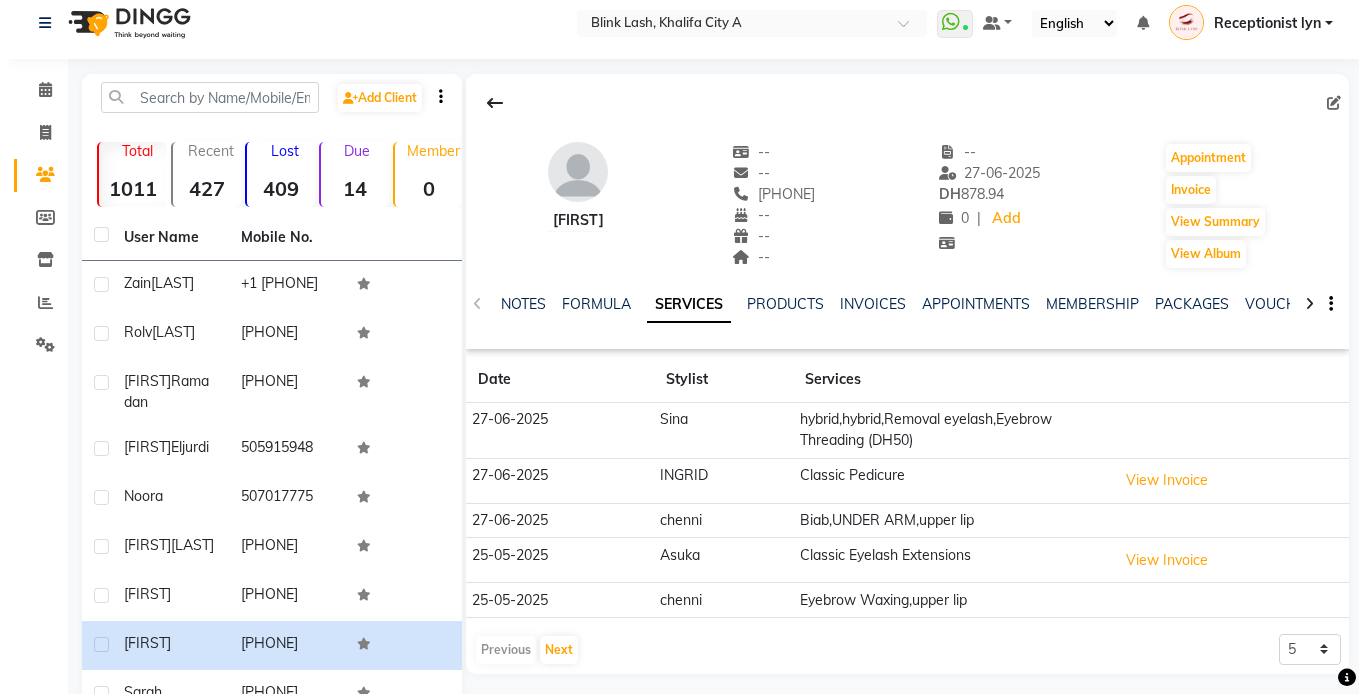 scroll, scrollTop: 100, scrollLeft: 0, axis: vertical 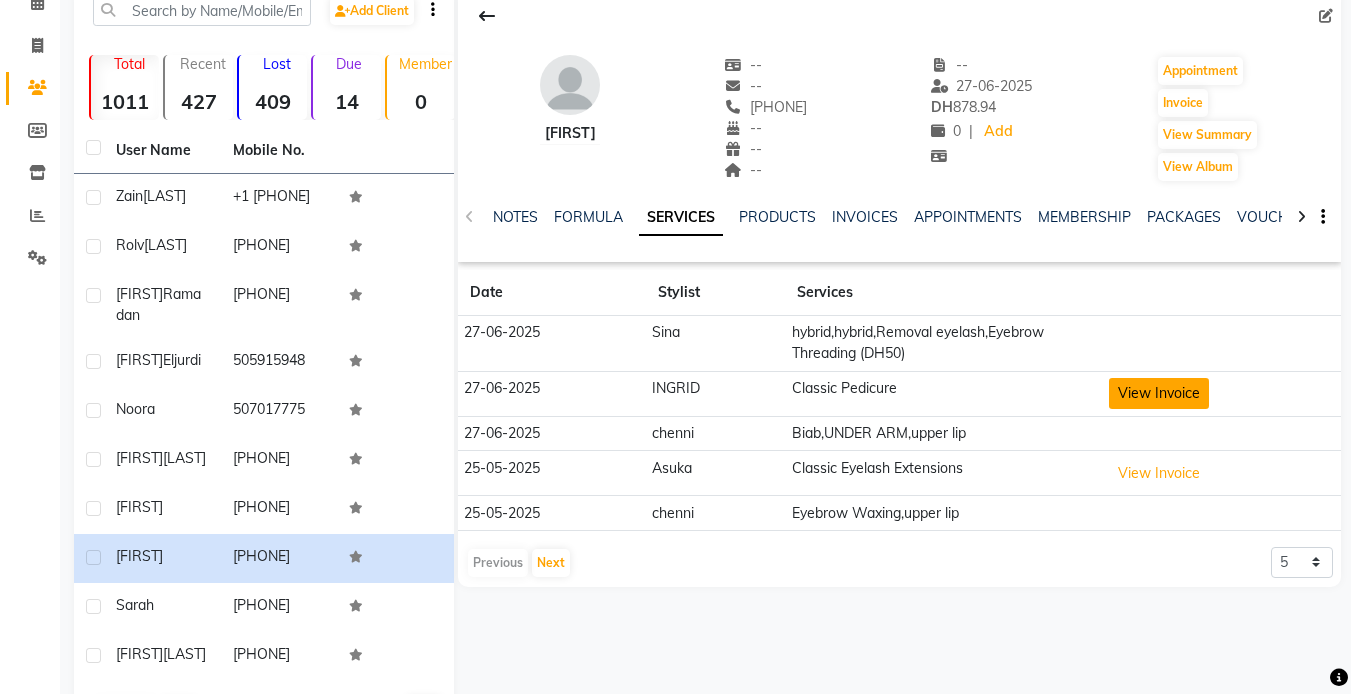 click on "View Invoice" 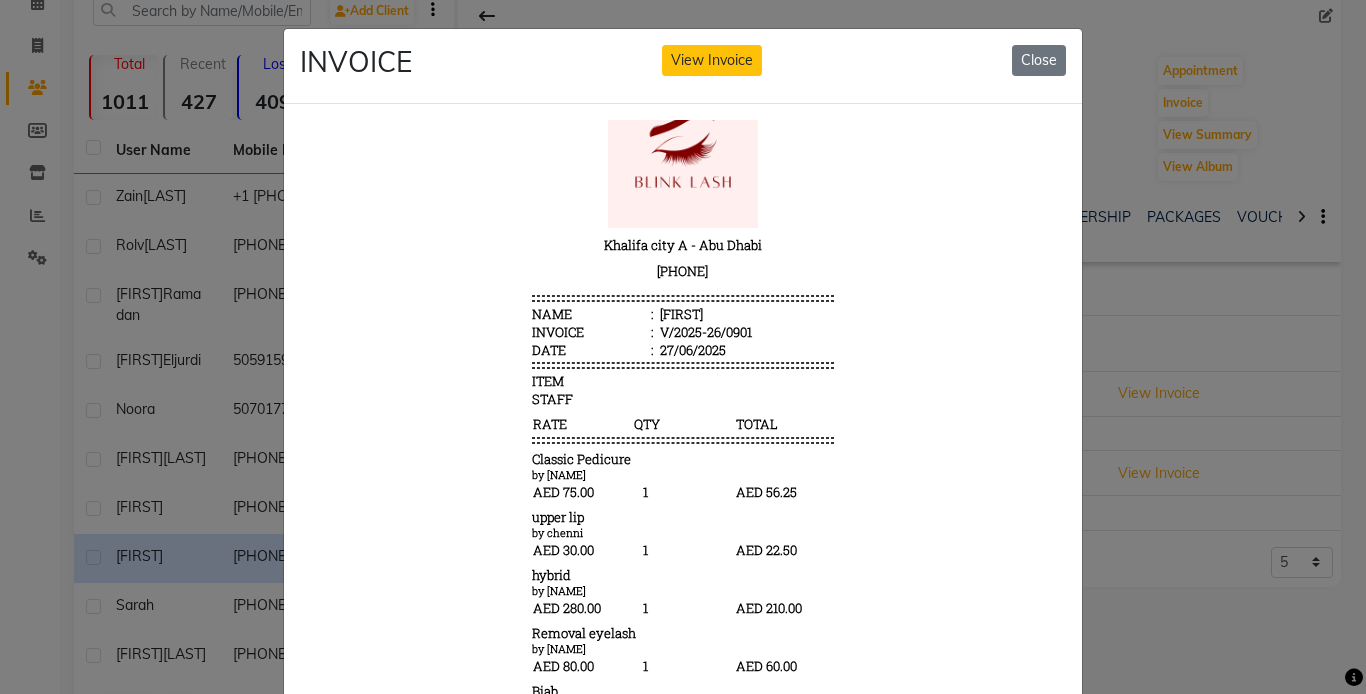 scroll, scrollTop: 90, scrollLeft: 0, axis: vertical 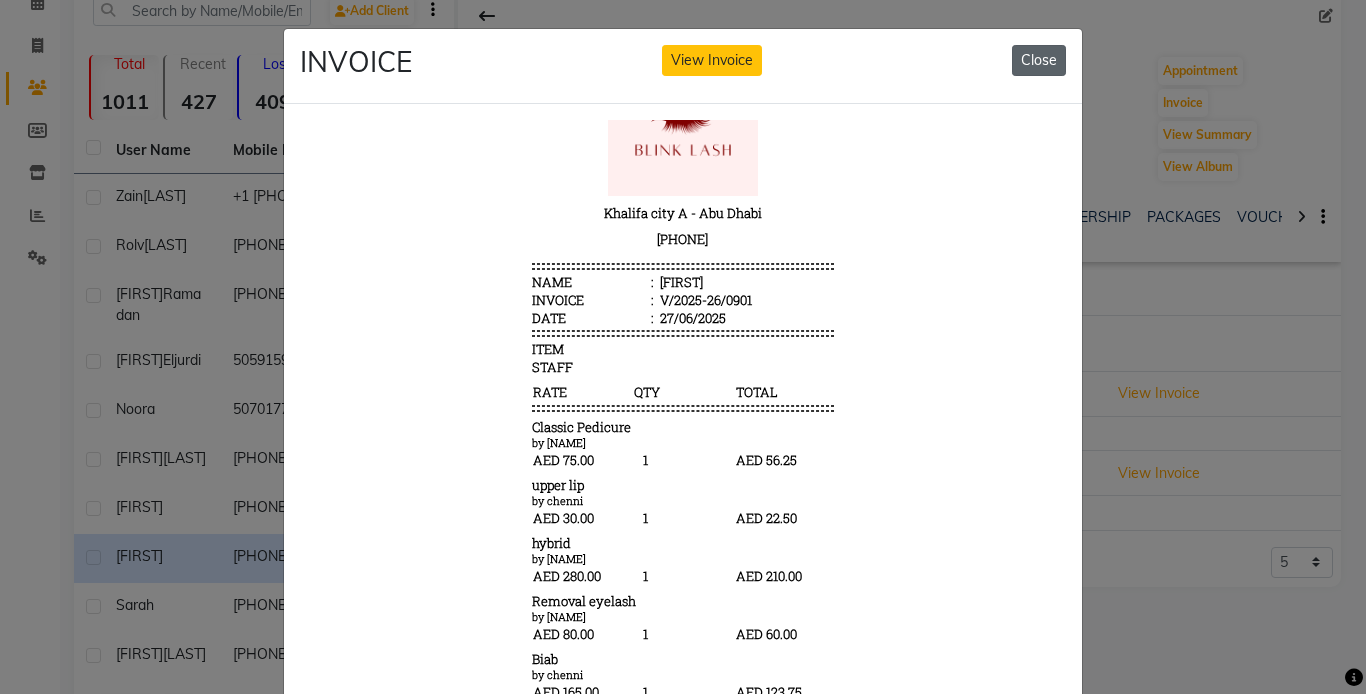 click on "Close" 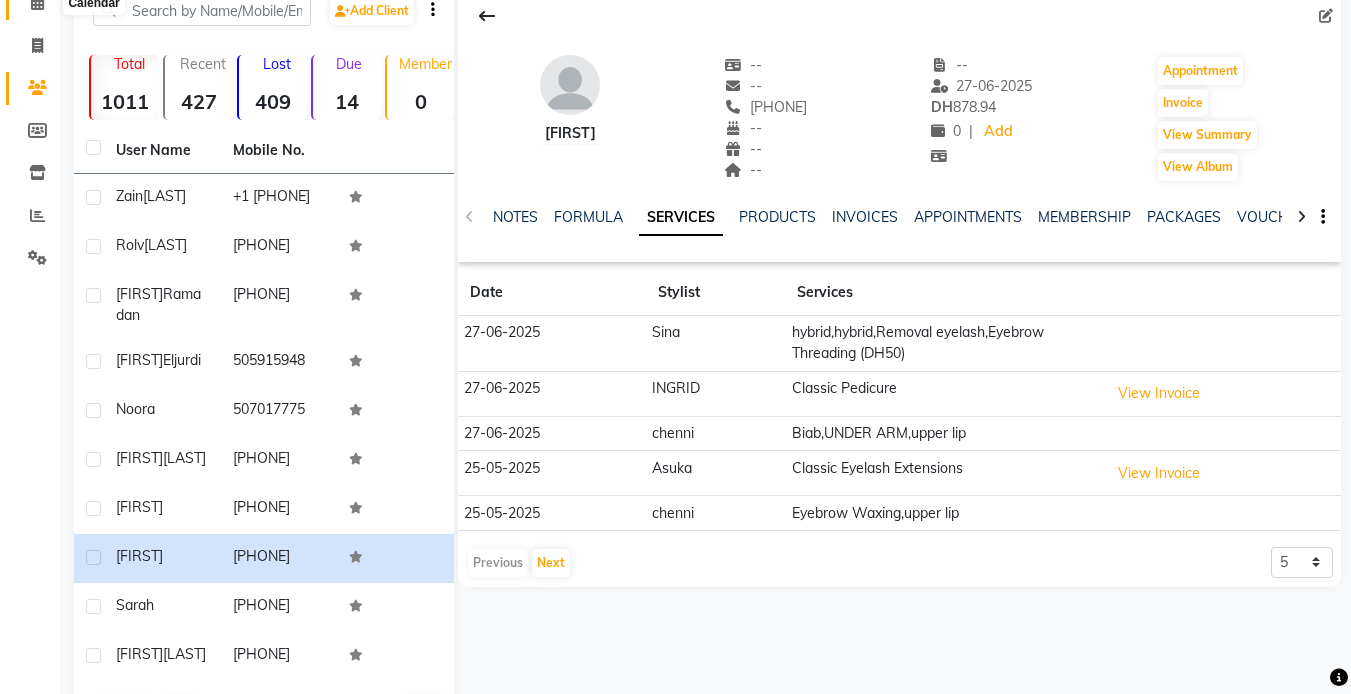 click 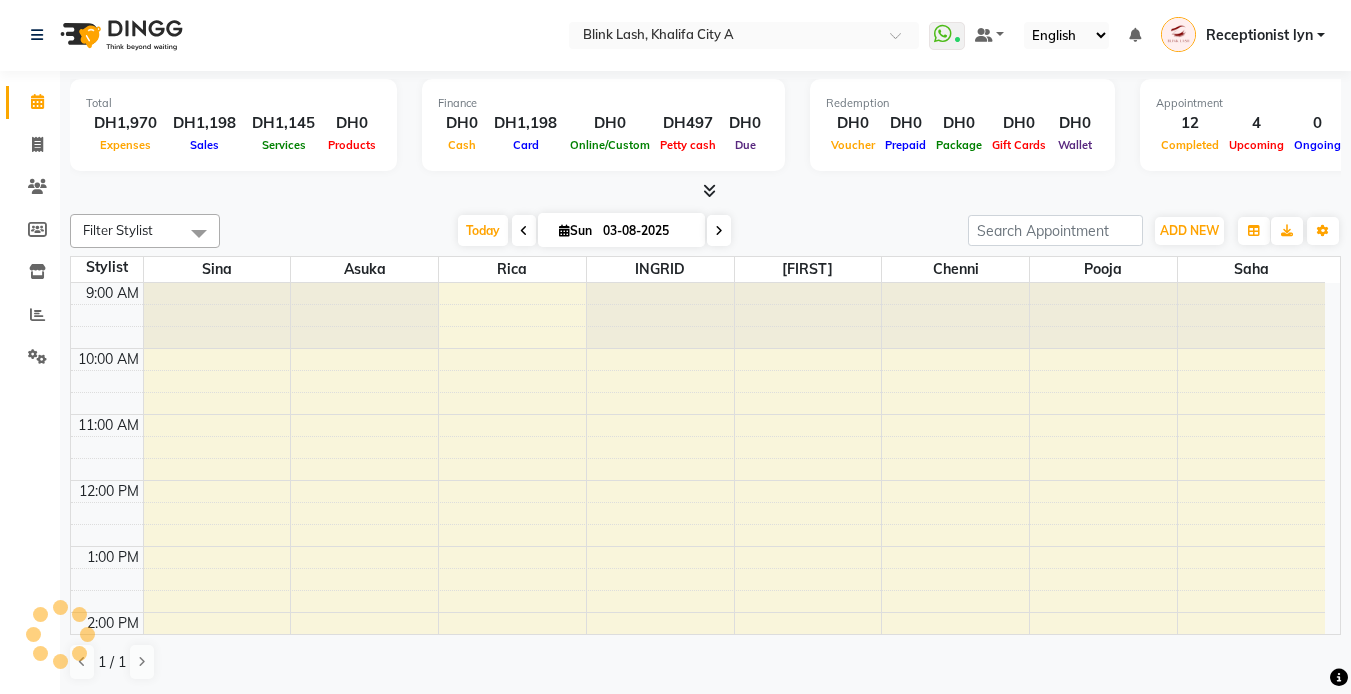 scroll, scrollTop: 0, scrollLeft: 0, axis: both 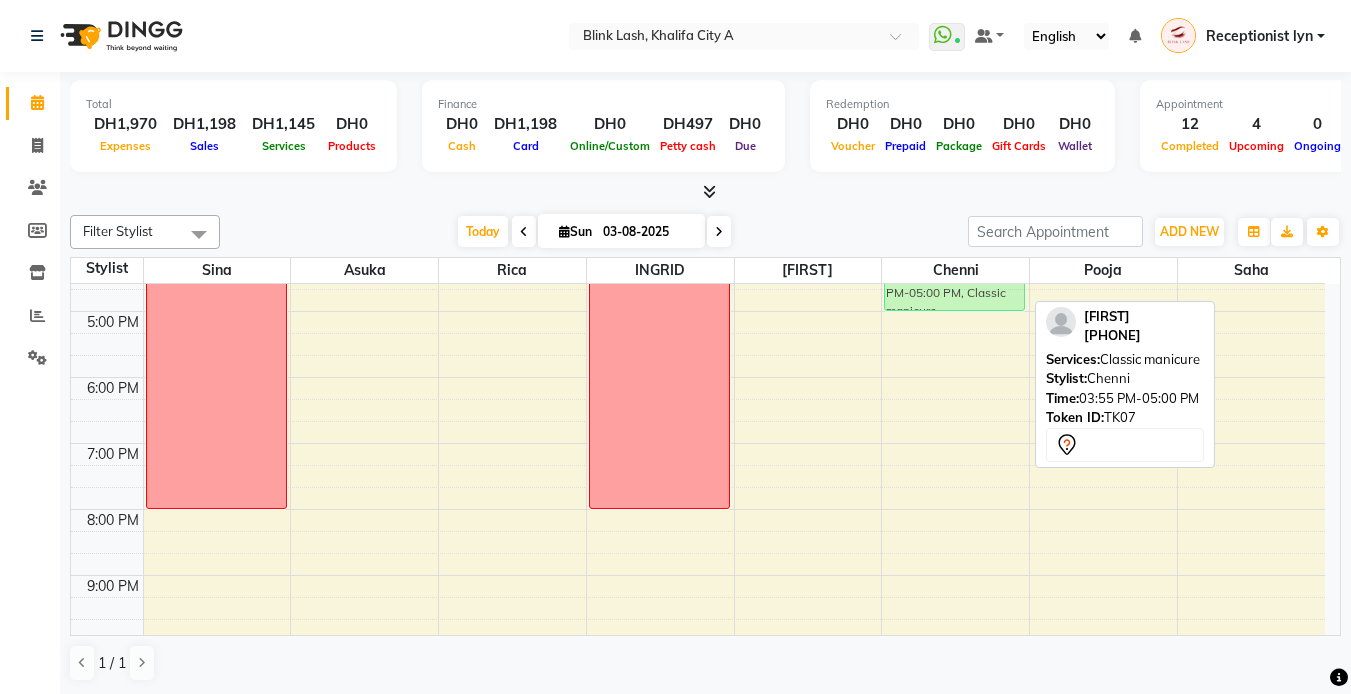 click on "[FIRST] [LAST], TK03, 11:00 AM-12:00 PM, Biab [FIRST] [LAST], TK03, 11:55 AM-12:50 PM, chin [FIRST] [LAST], TK03, 12:00 PM-12:55 PM, upper lip [FIRST] [LAST], TK03, 12:55 PM-01:50 PM, nail ext removal [FIRST], TK07, 03:00 PM-03:55 PM, GELLISH REMOVAL [FIRST], TK07, 03:55 PM-05:00 PM, Classic manicure [FIRST], TK07, 03:55 PM-05:00 PM, Classic manicure" at bounding box center [955, 278] 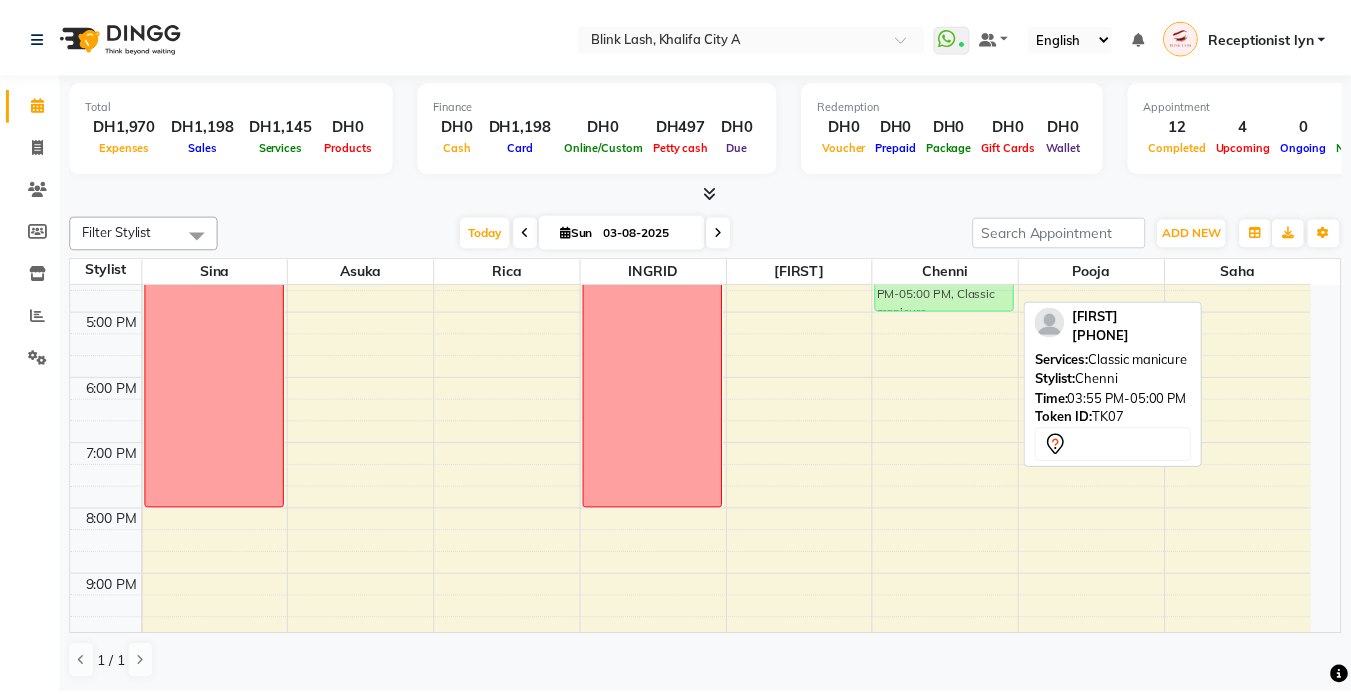 scroll, scrollTop: 495, scrollLeft: 0, axis: vertical 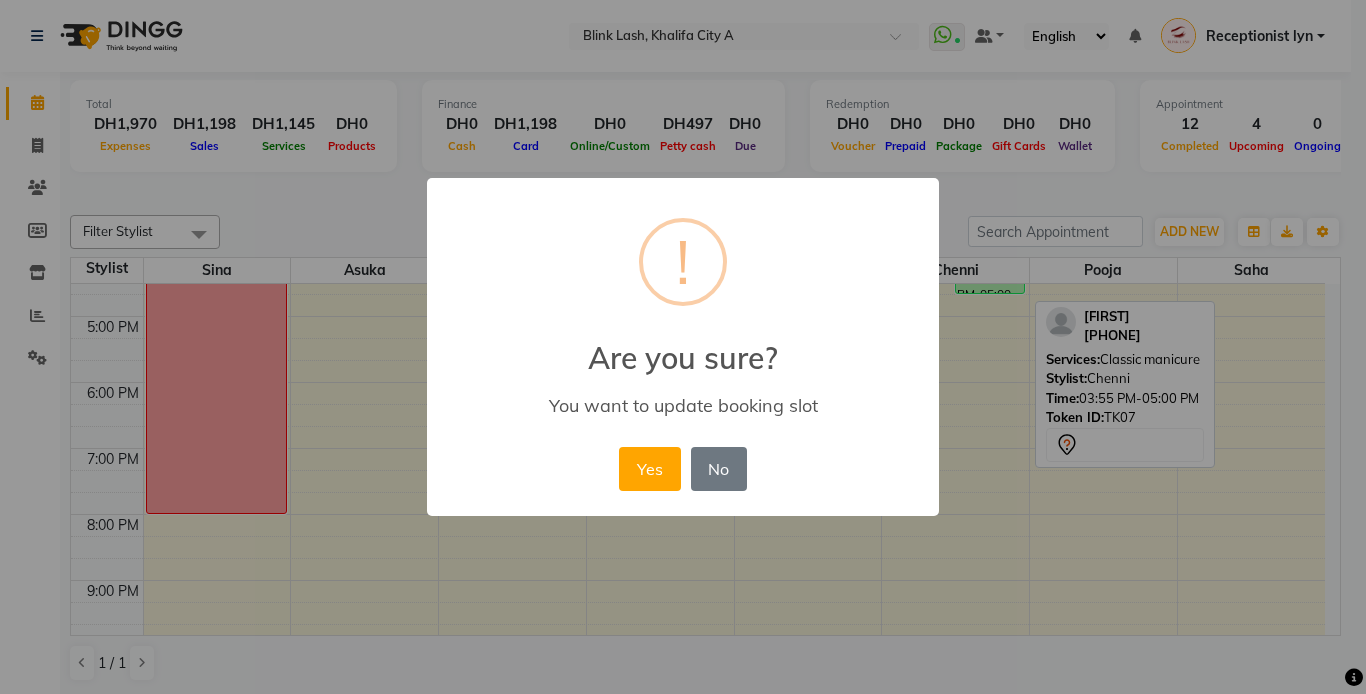 drag, startPoint x: 707, startPoint y: 467, endPoint x: 733, endPoint y: 490, distance: 34.713108 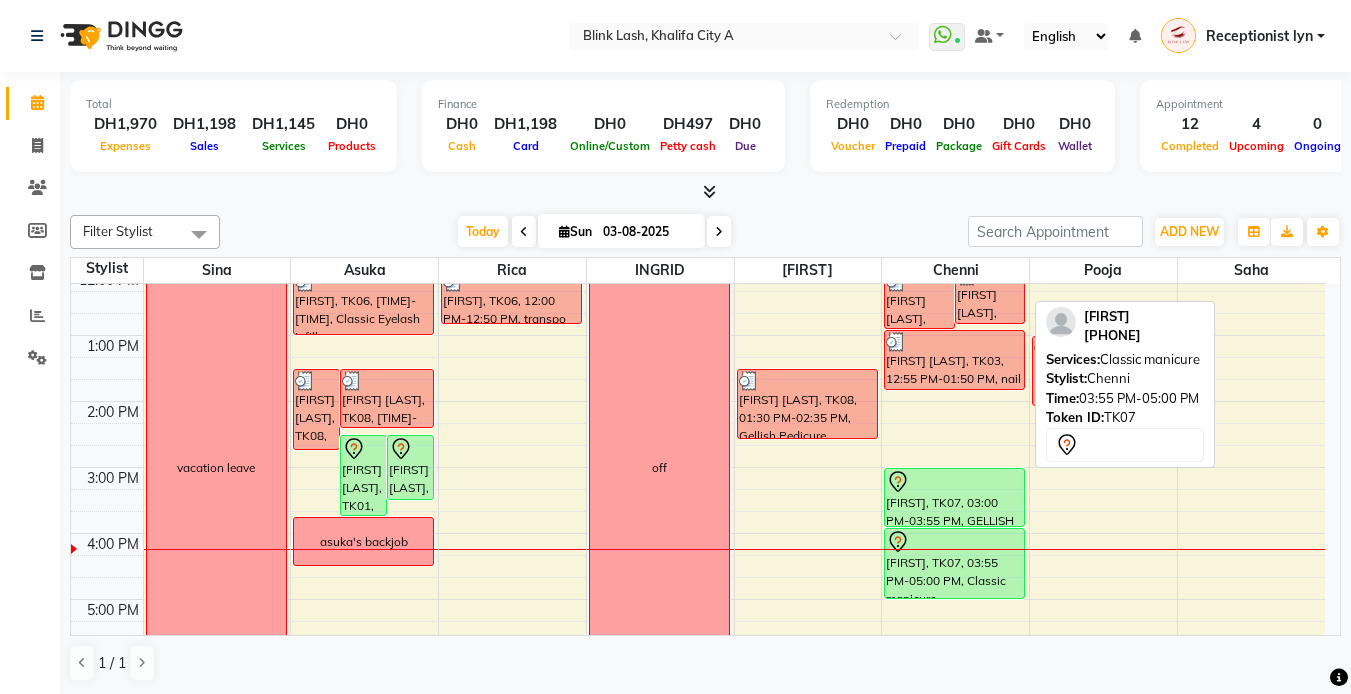scroll, scrollTop: 195, scrollLeft: 0, axis: vertical 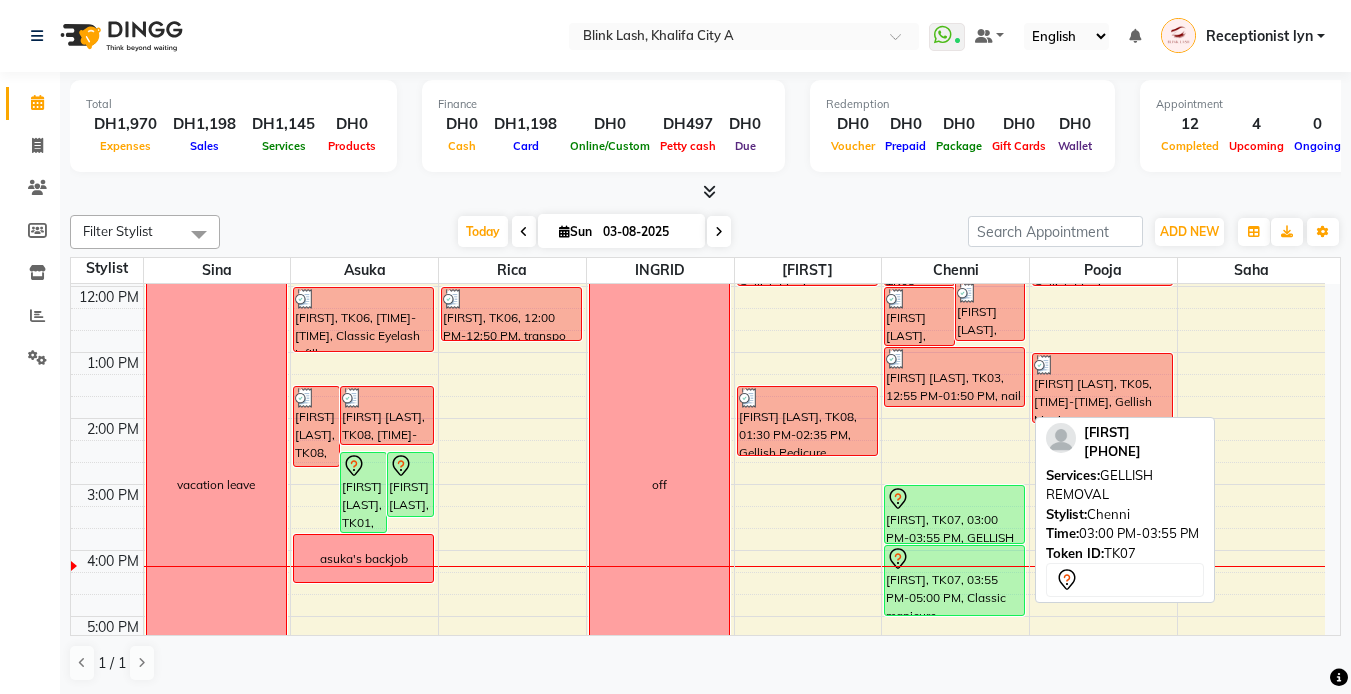 click at bounding box center [954, 499] 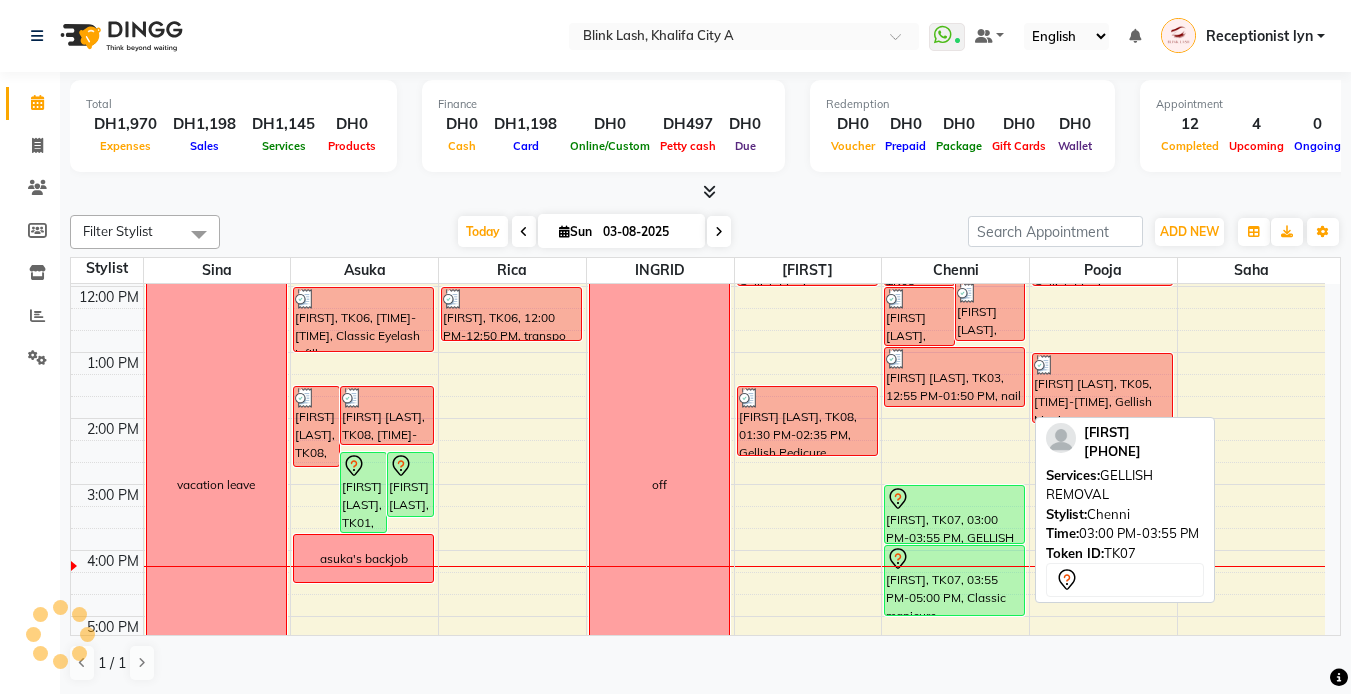 click at bounding box center [954, 499] 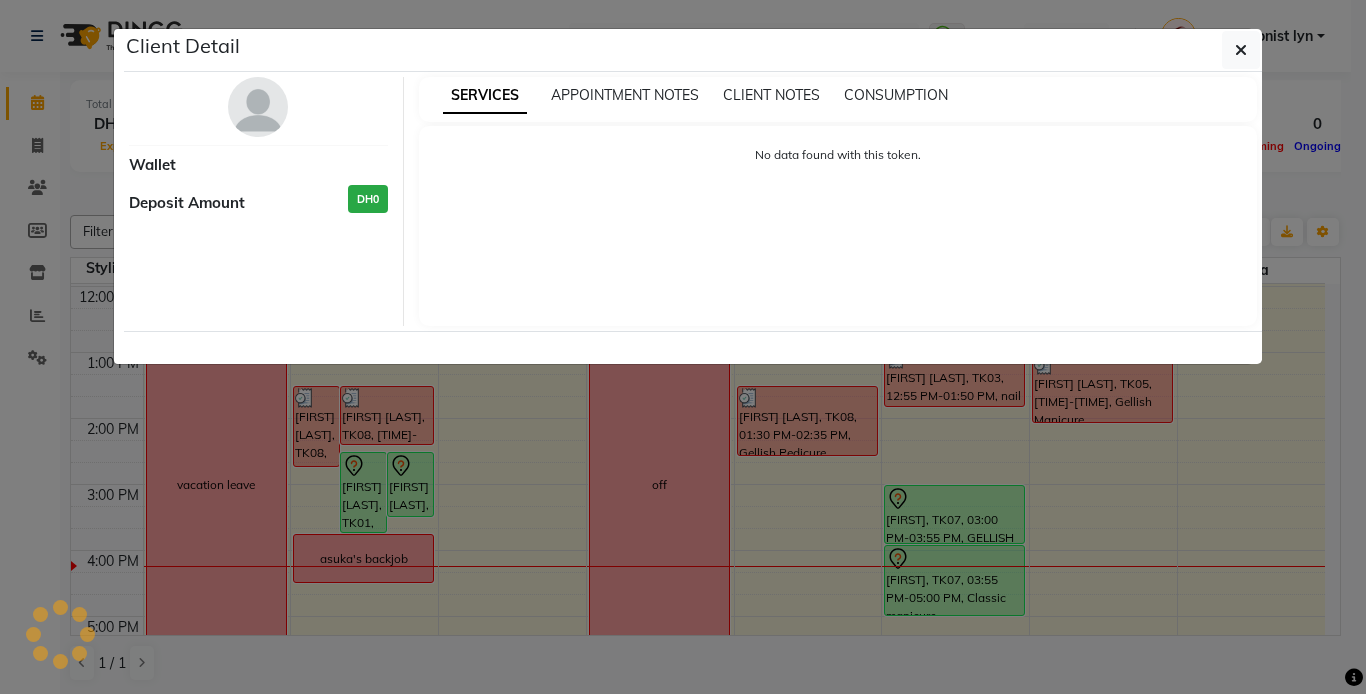 select on "7" 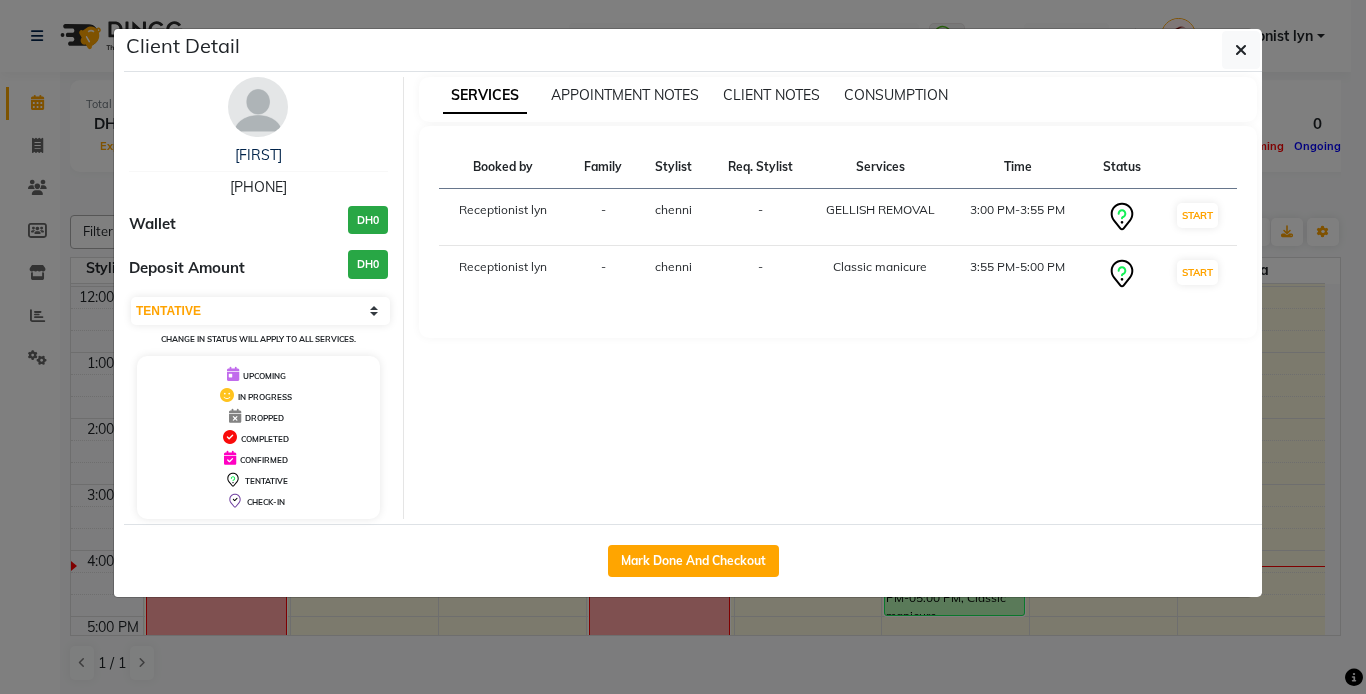 click at bounding box center [258, 107] 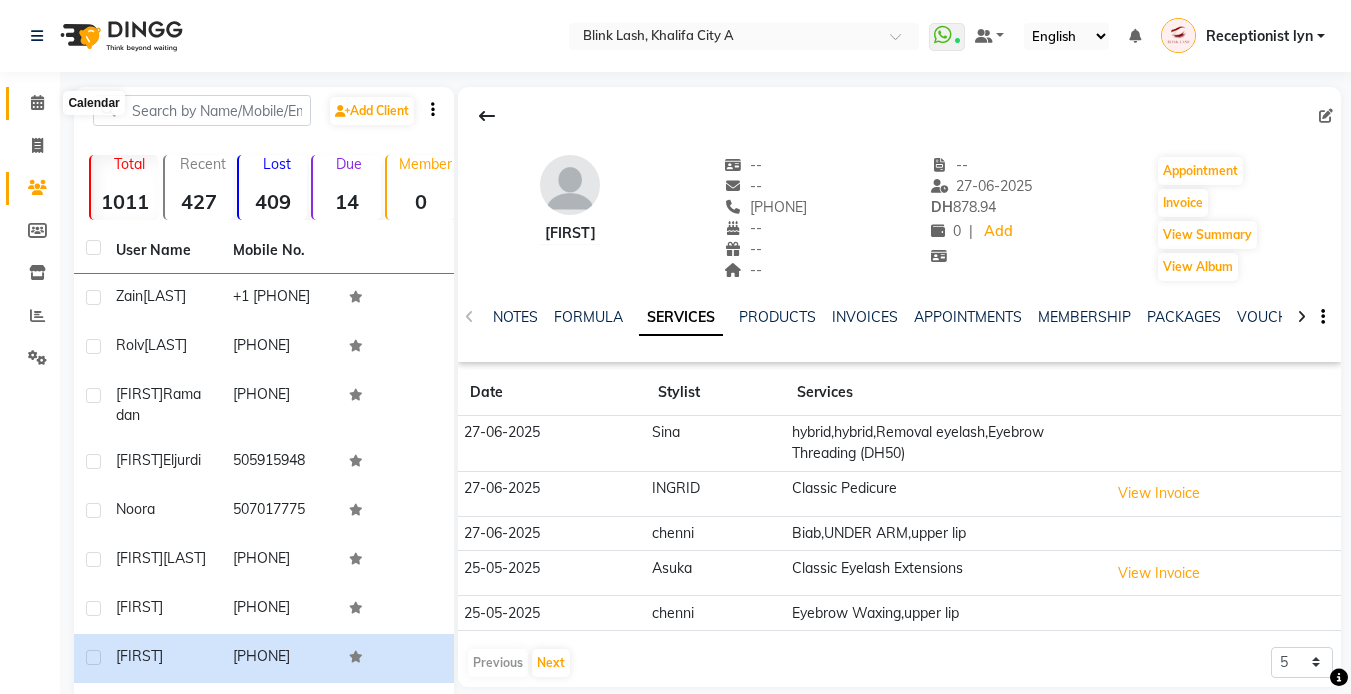 click 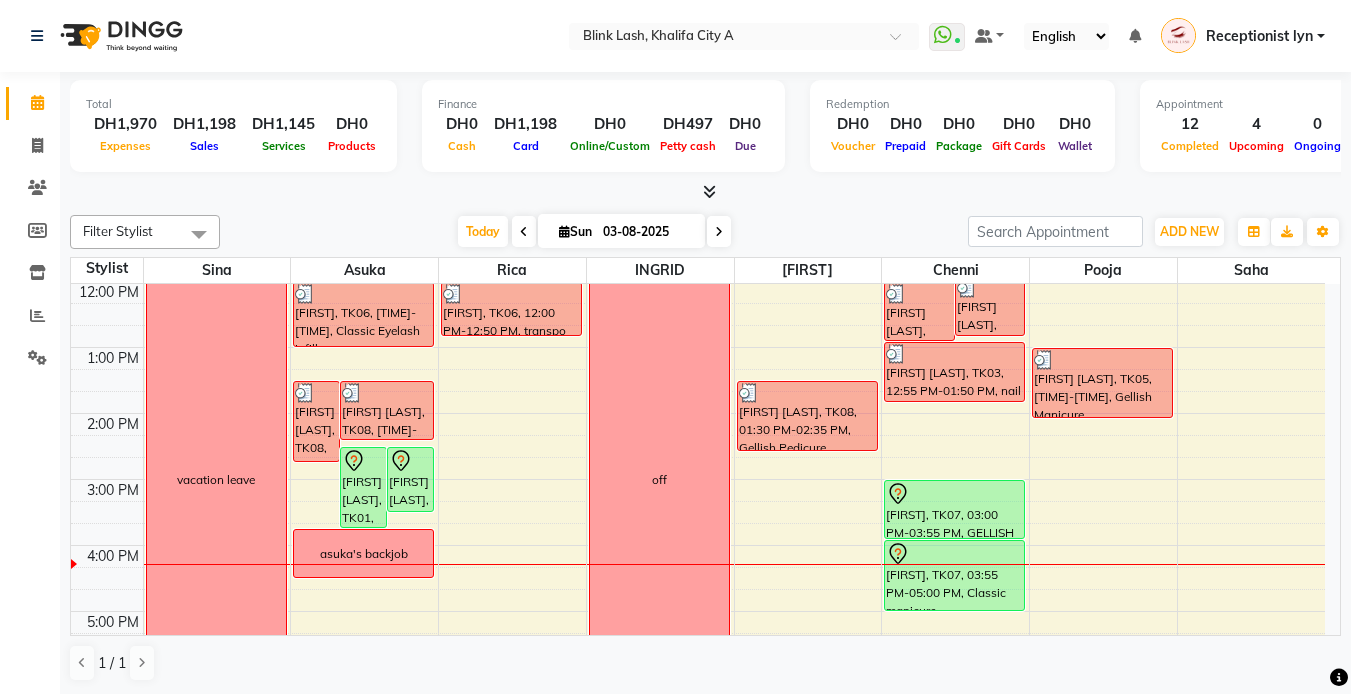 scroll, scrollTop: 300, scrollLeft: 0, axis: vertical 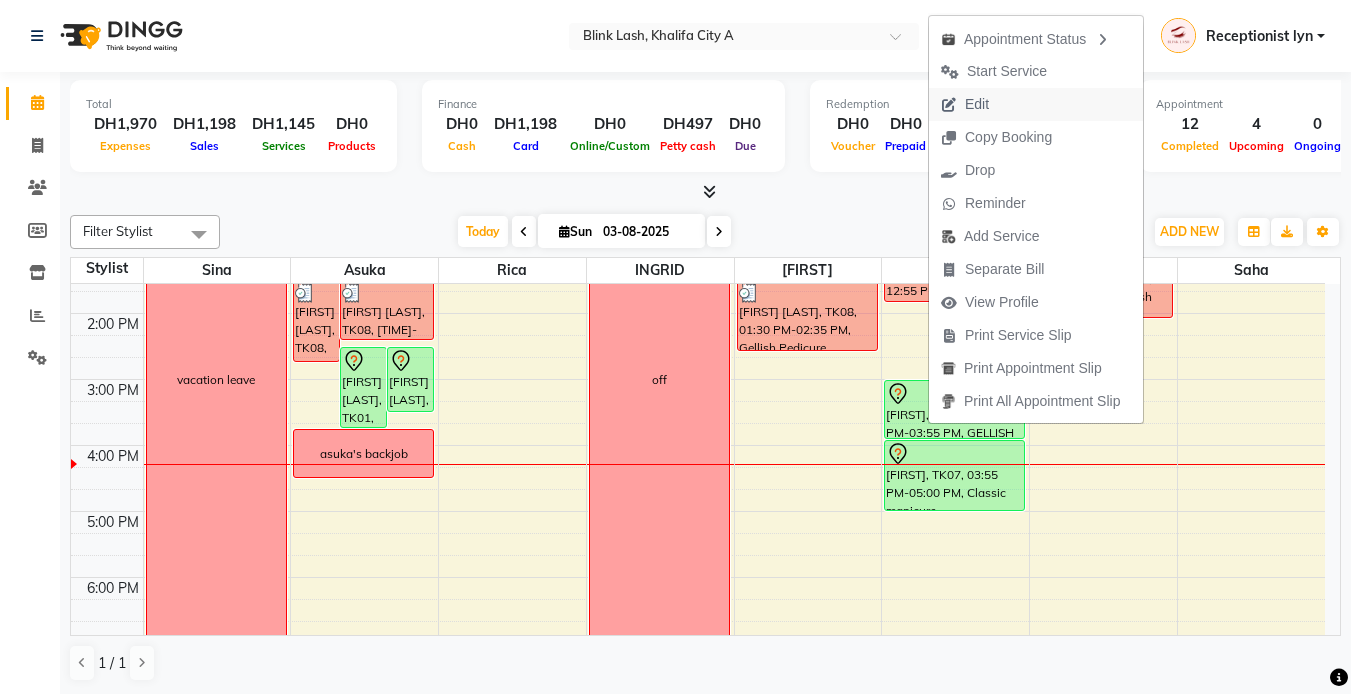 click on "Edit" at bounding box center [977, 104] 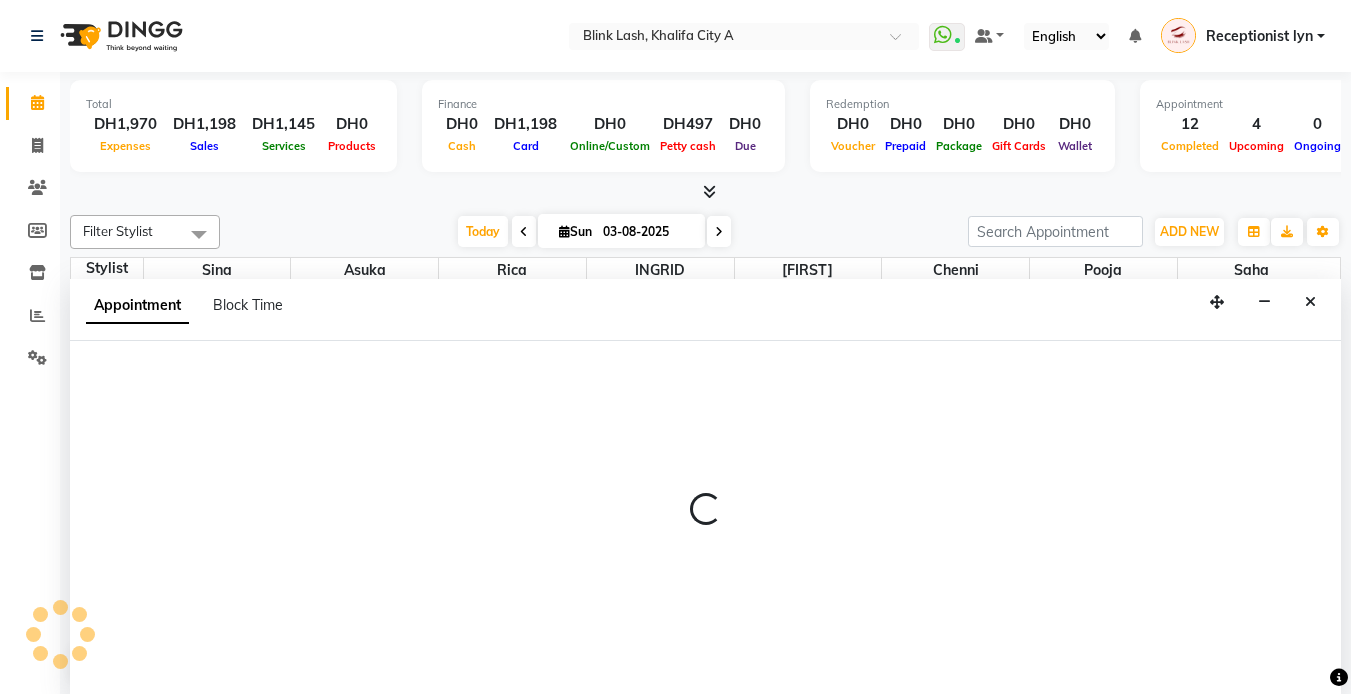 select on "tentative" 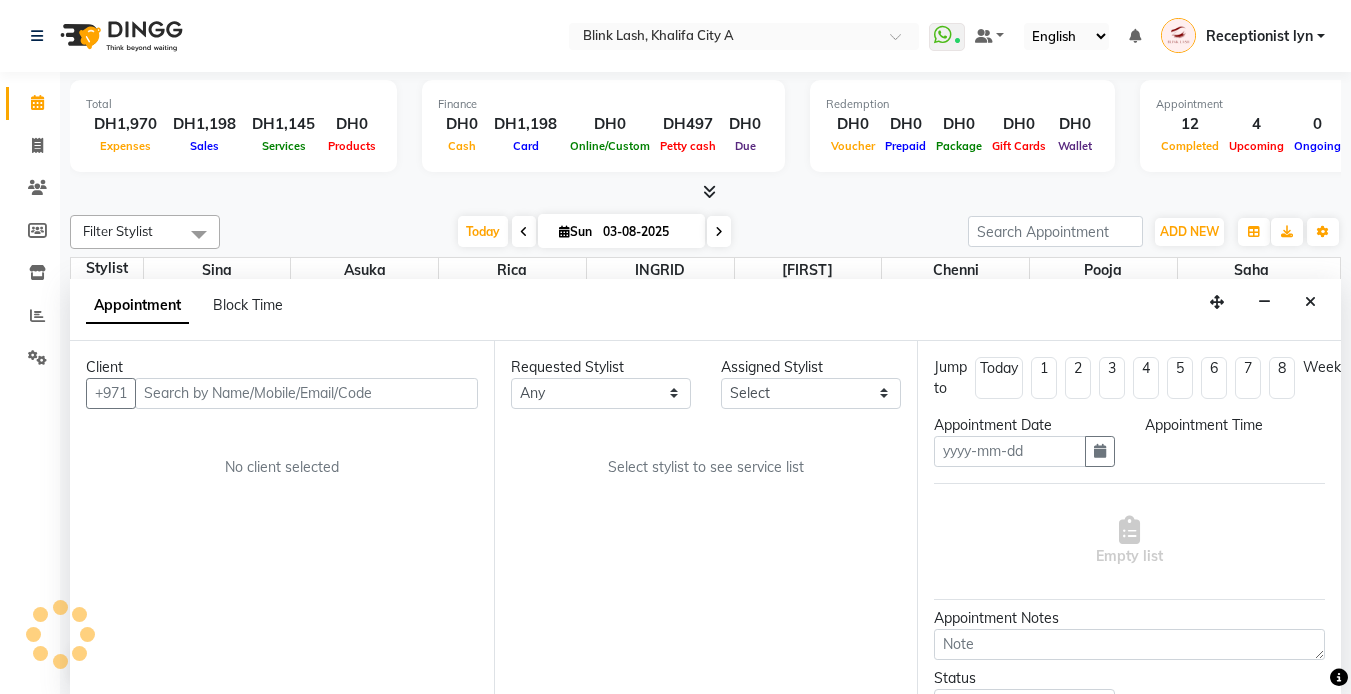 scroll, scrollTop: 1, scrollLeft: 0, axis: vertical 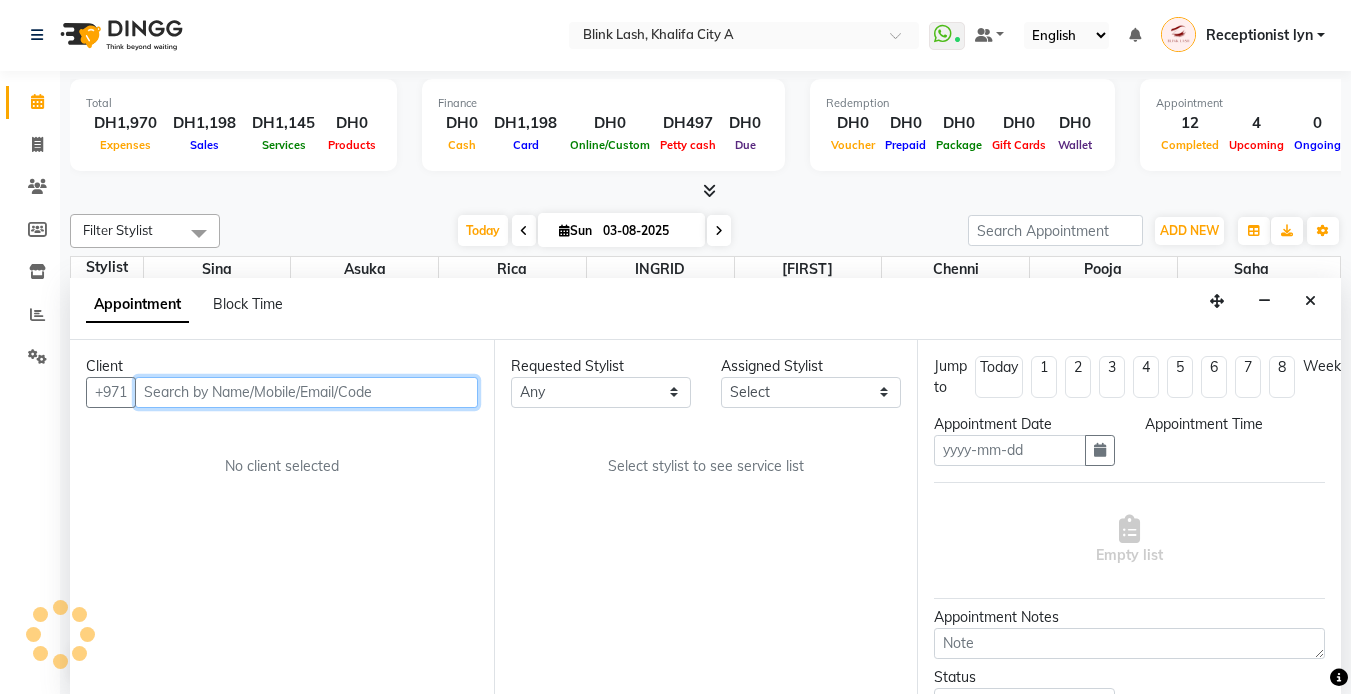 type on "03-08-2025" 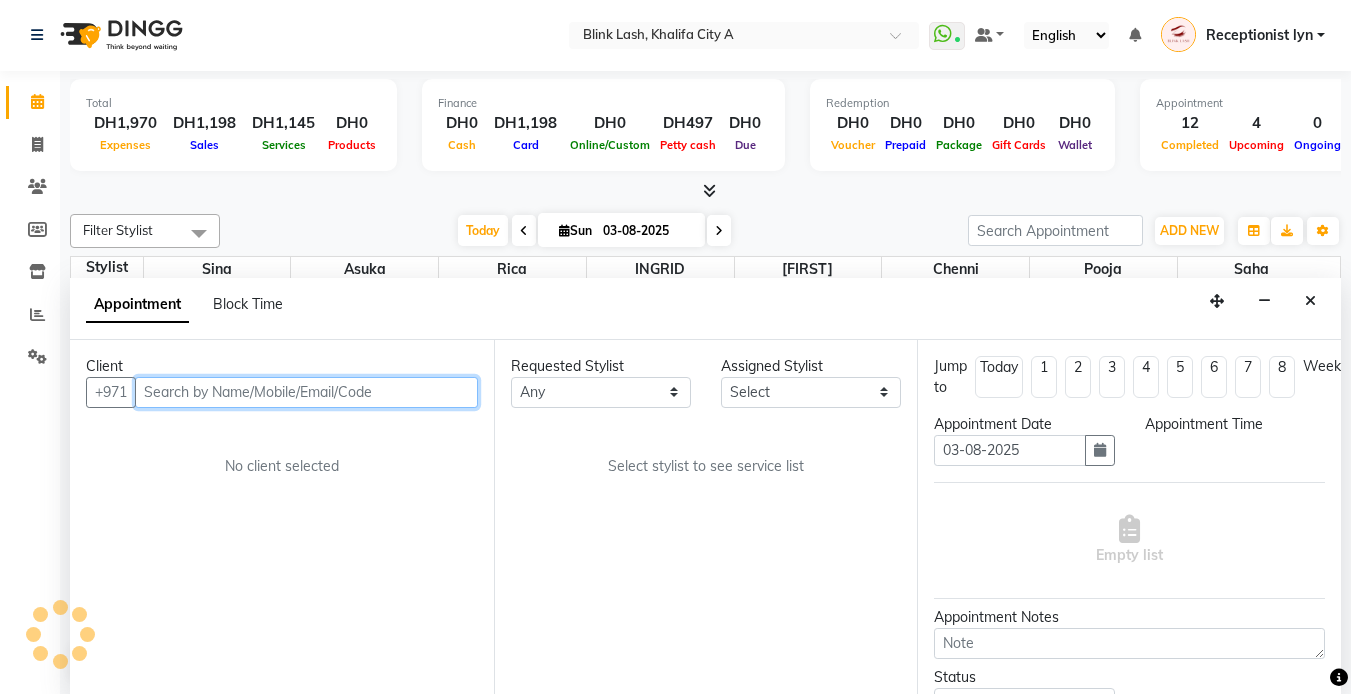 select on "900" 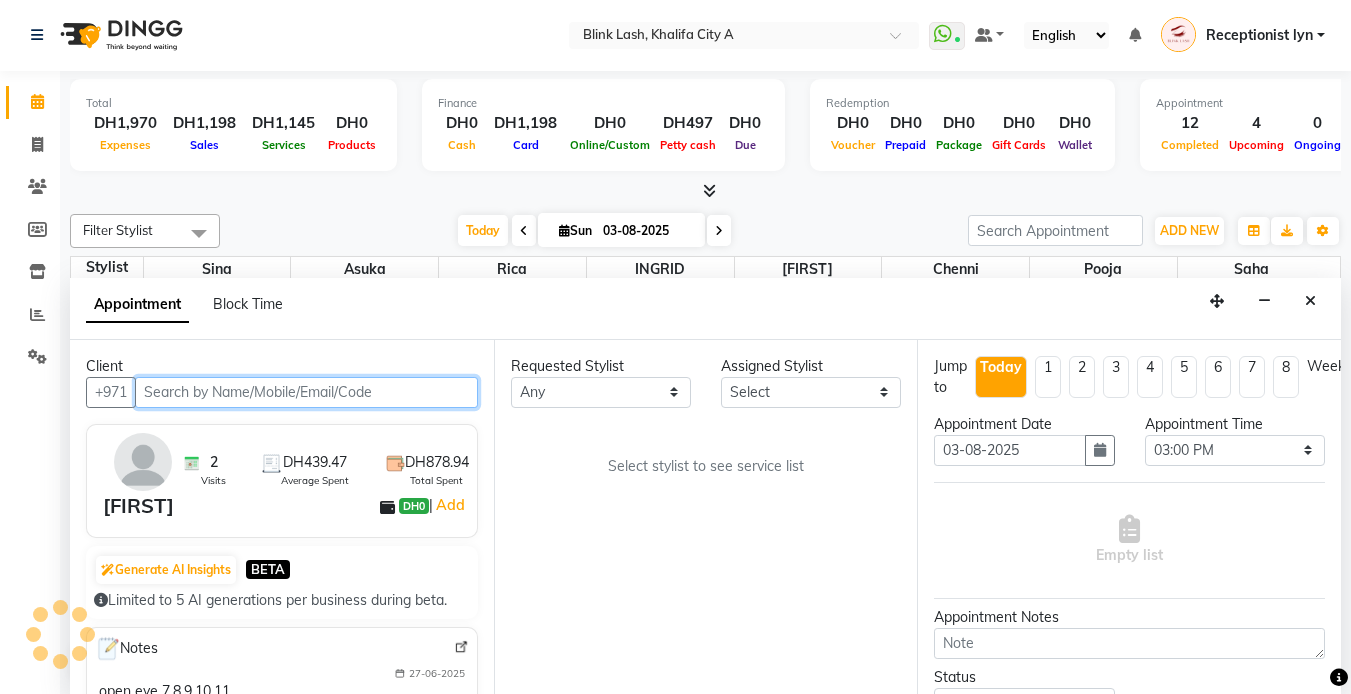 scroll, scrollTop: 463, scrollLeft: 0, axis: vertical 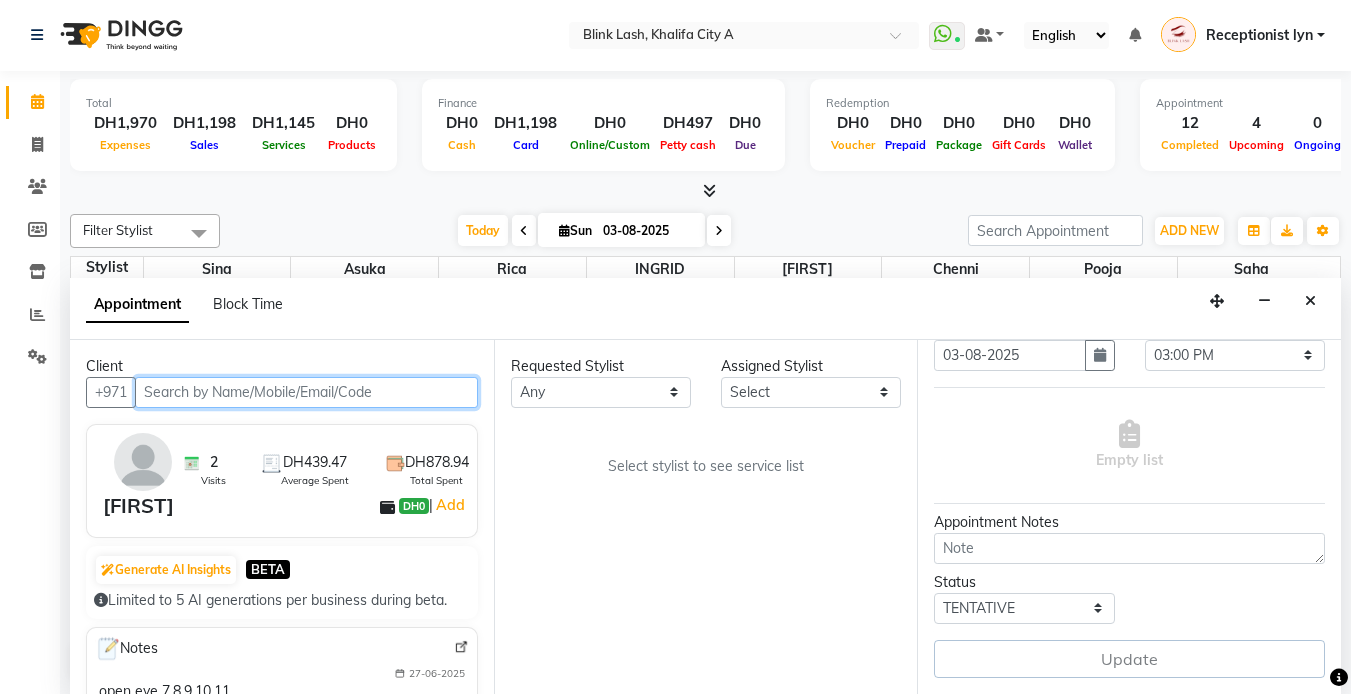 select on "57849" 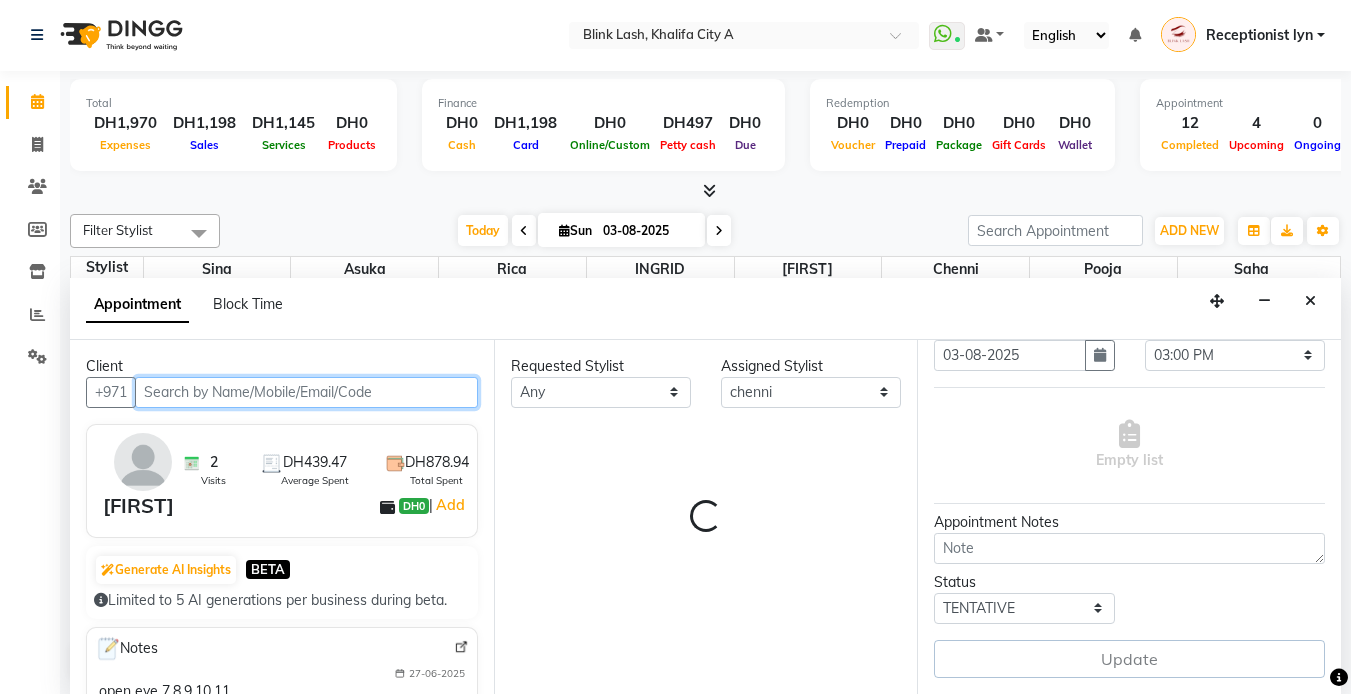 select on "2892" 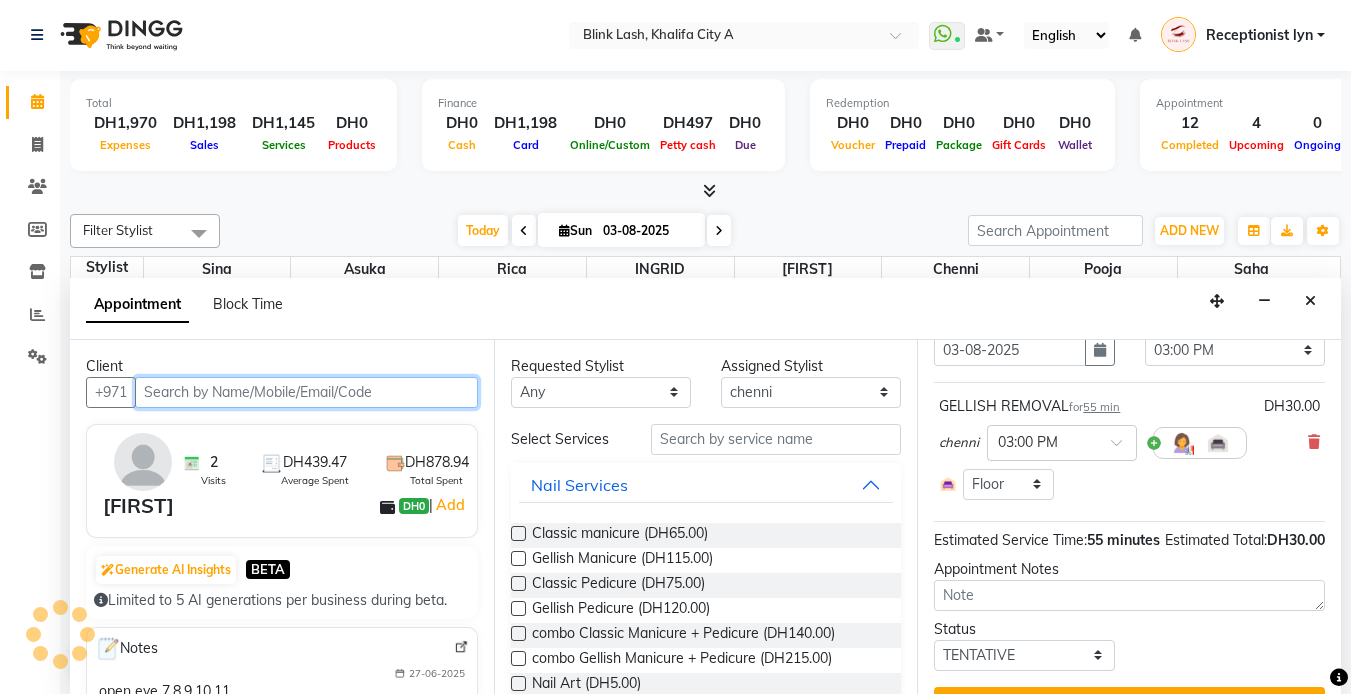 select on "2892" 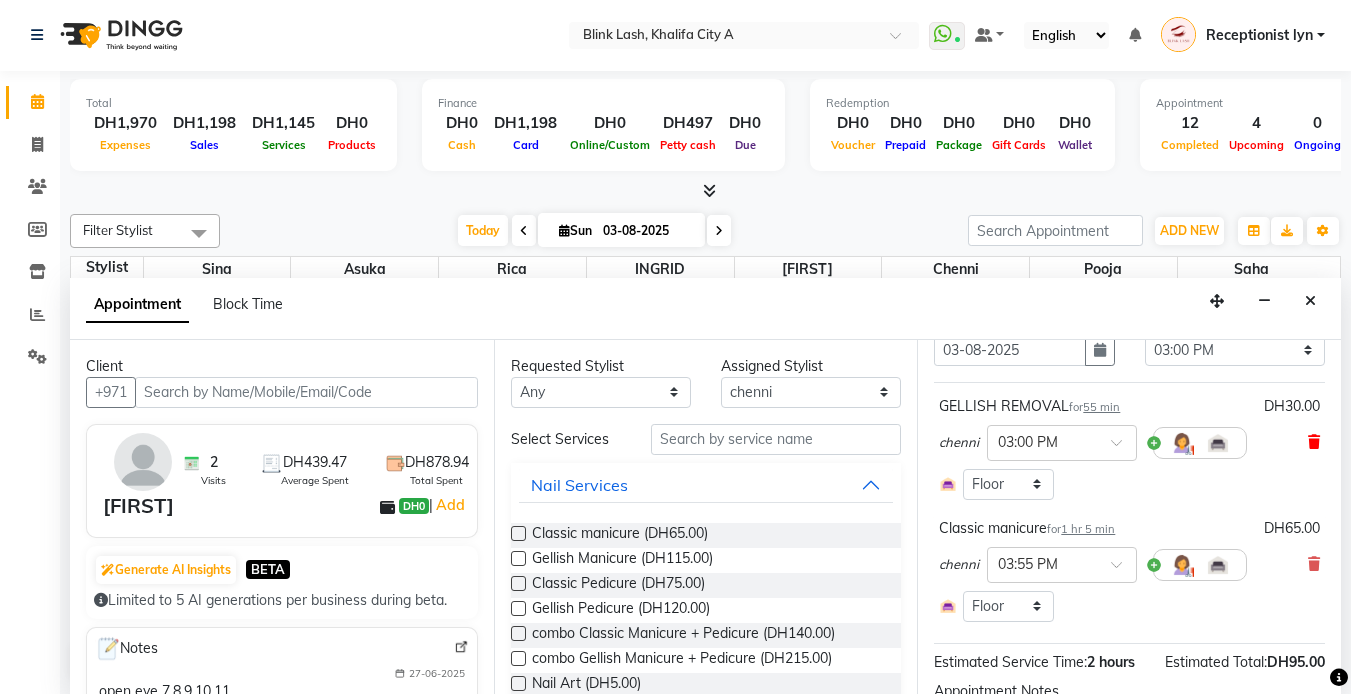click at bounding box center [1314, 442] 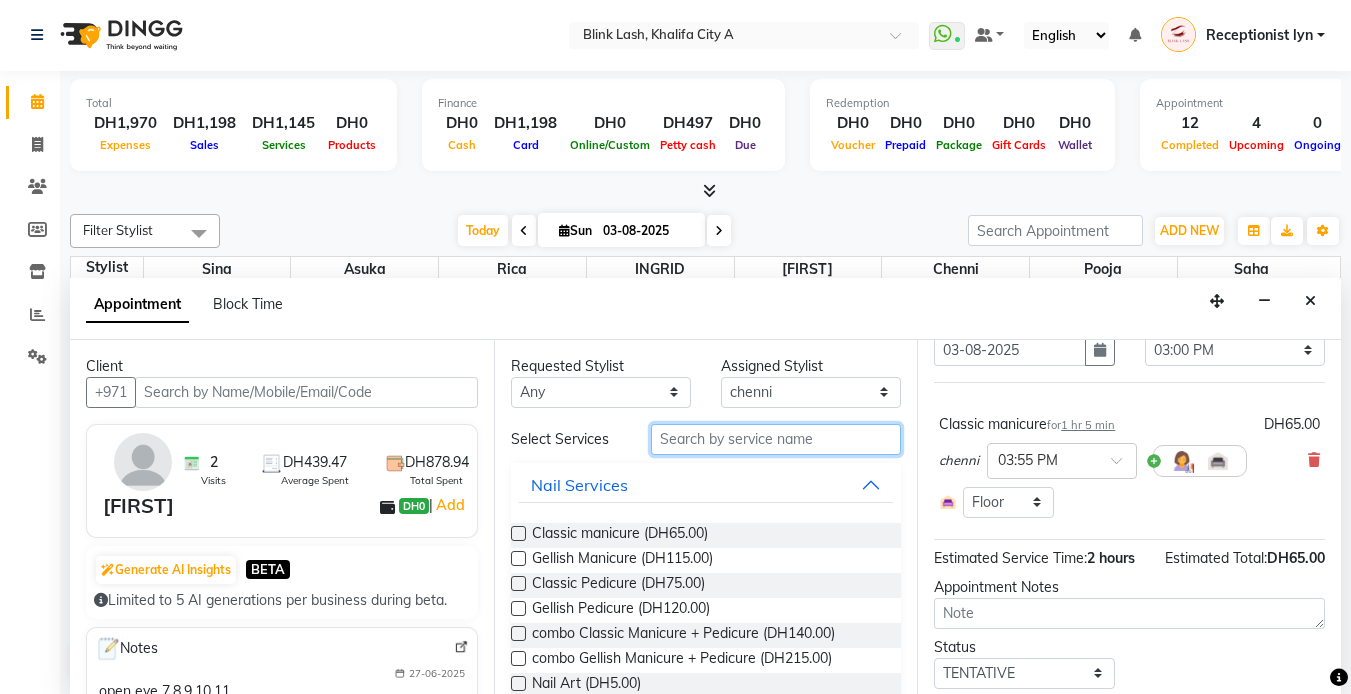 click at bounding box center [776, 439] 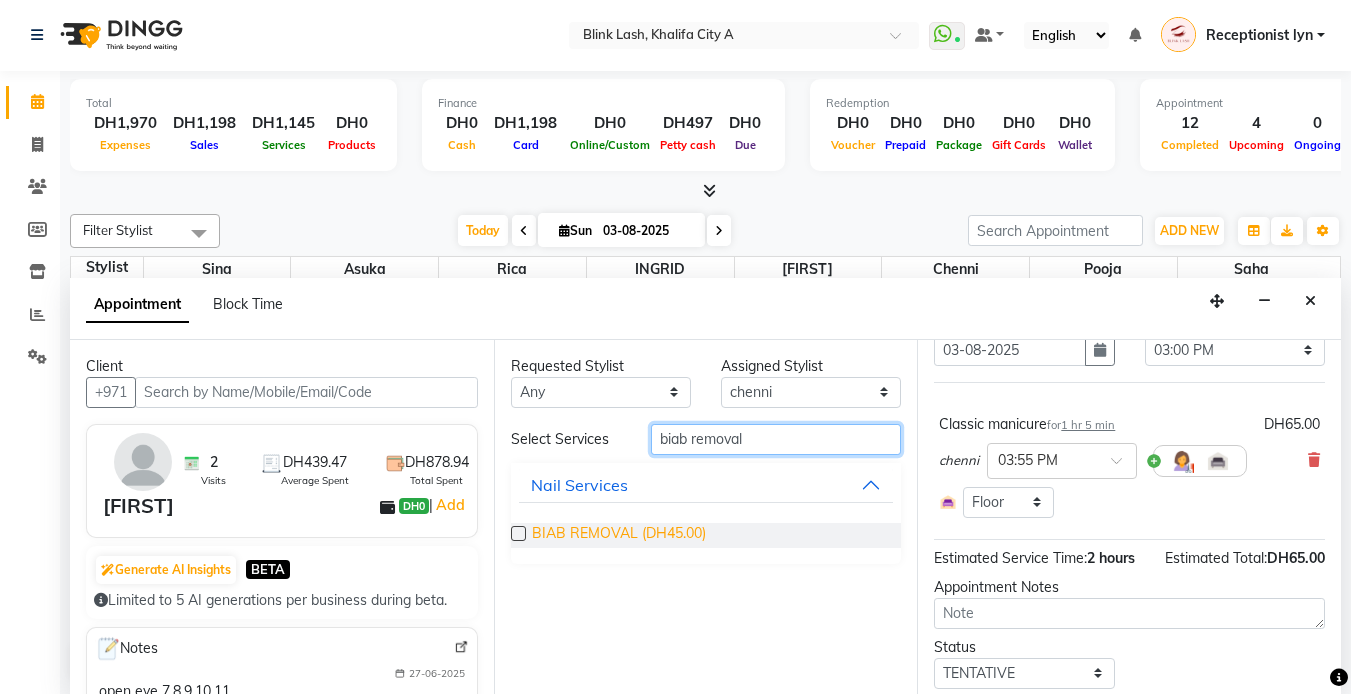 type on "biab removal" 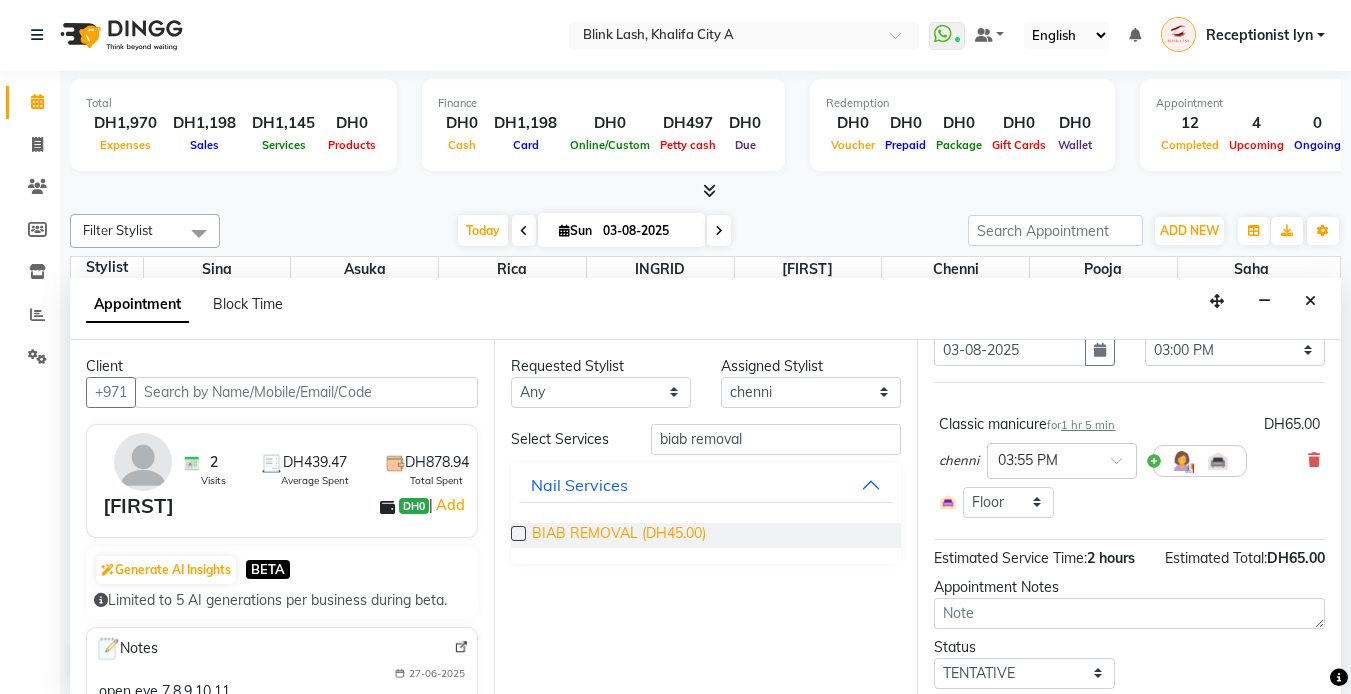 click on "BIAB REMOVAL (DH45.00)" at bounding box center [619, 535] 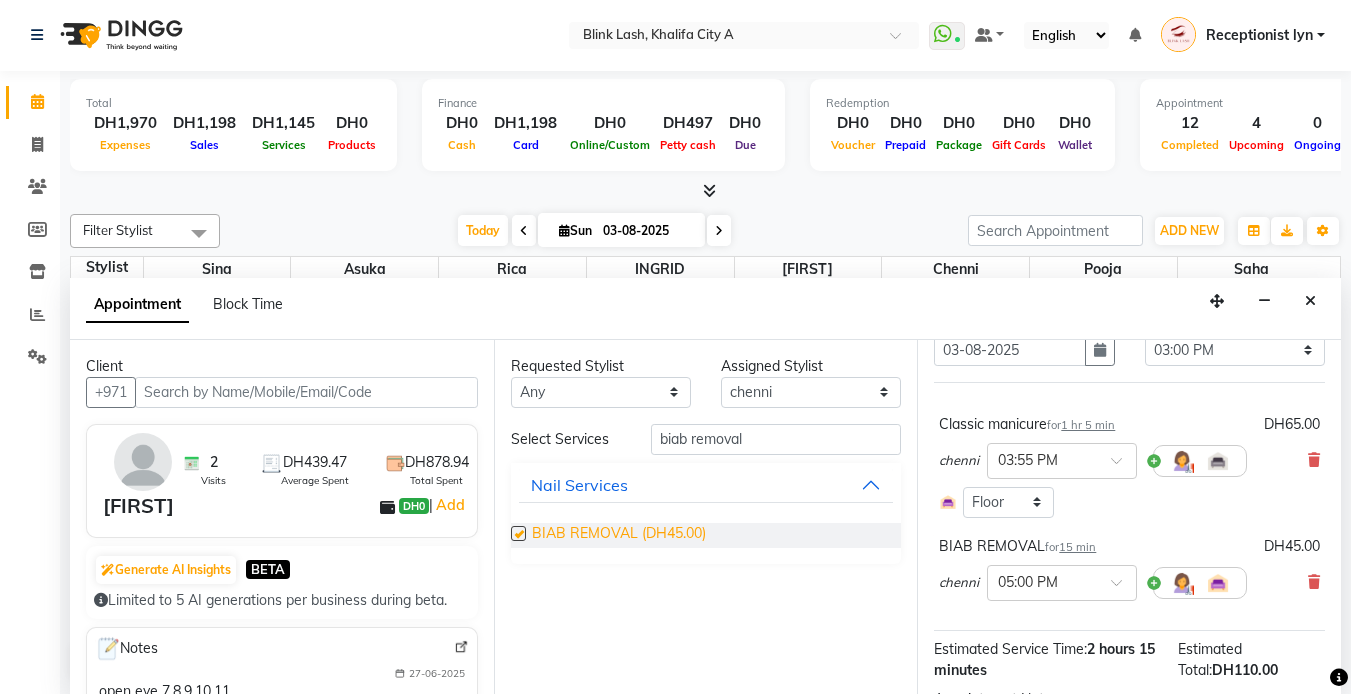 checkbox on "false" 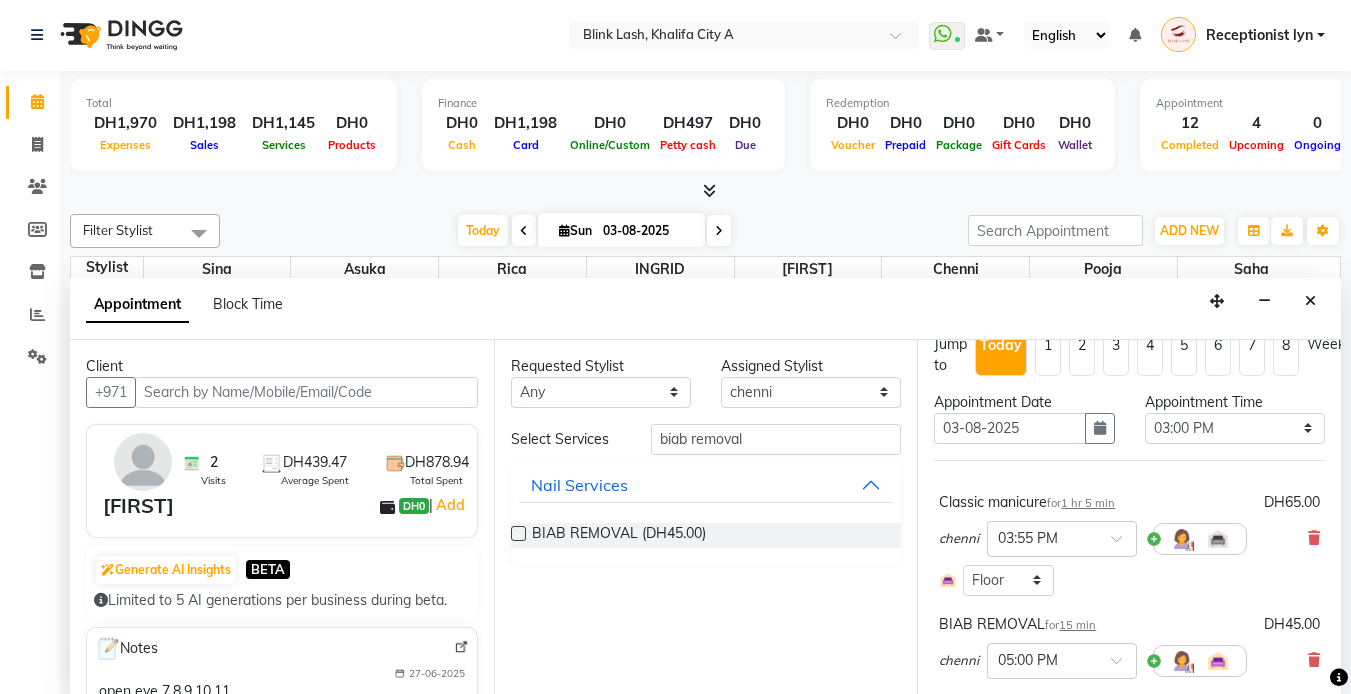 scroll, scrollTop: 0, scrollLeft: 0, axis: both 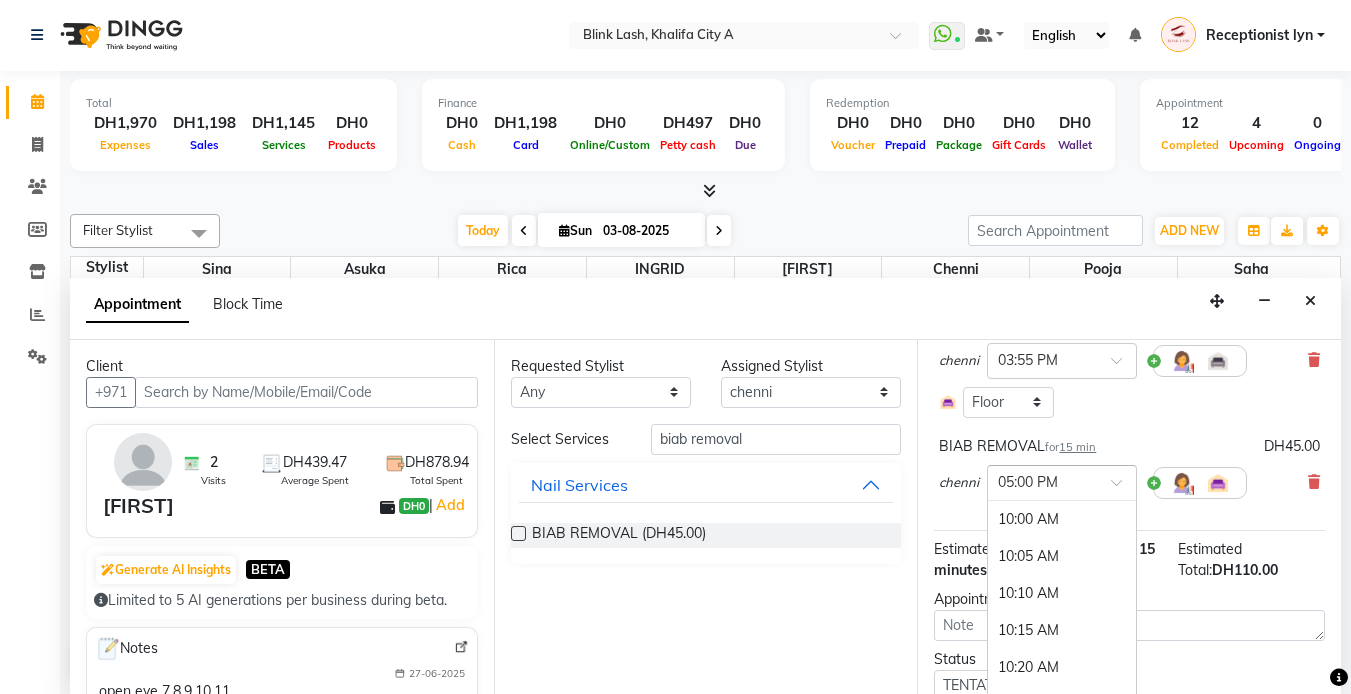 click at bounding box center (1062, 481) 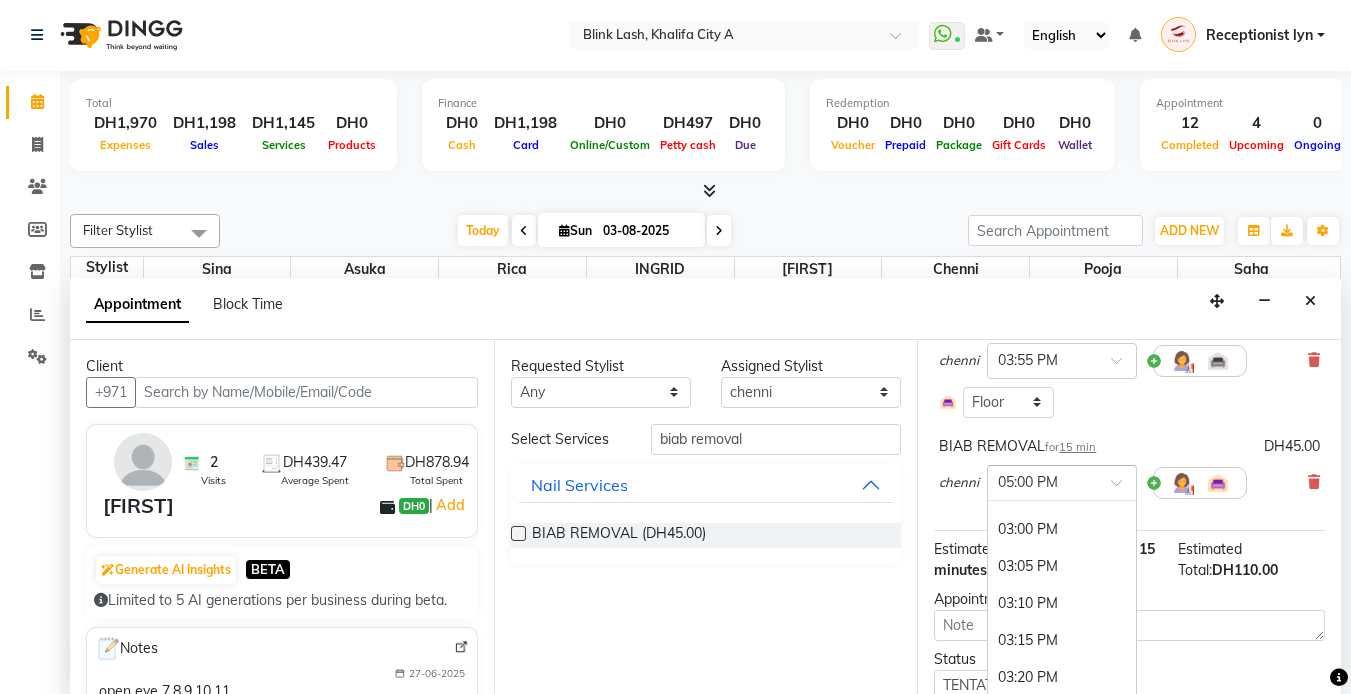 scroll, scrollTop: 2276, scrollLeft: 0, axis: vertical 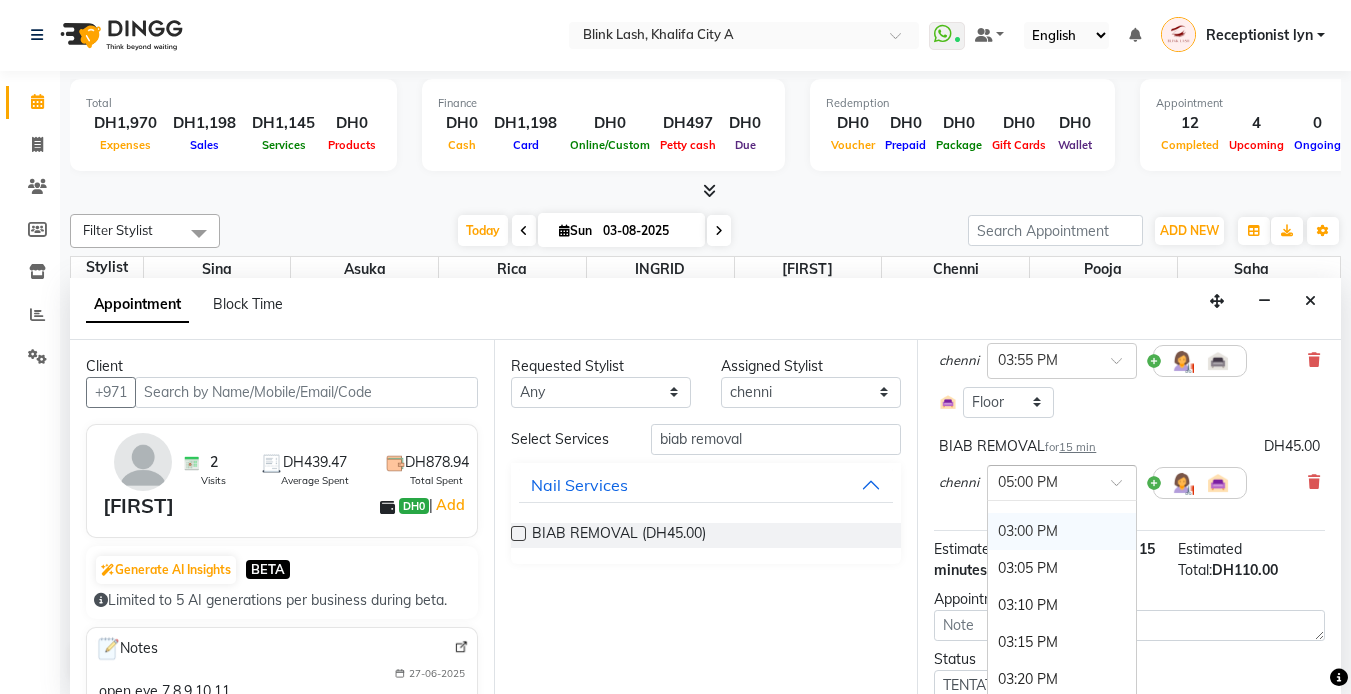 click on "03:00 PM" at bounding box center (1062, 531) 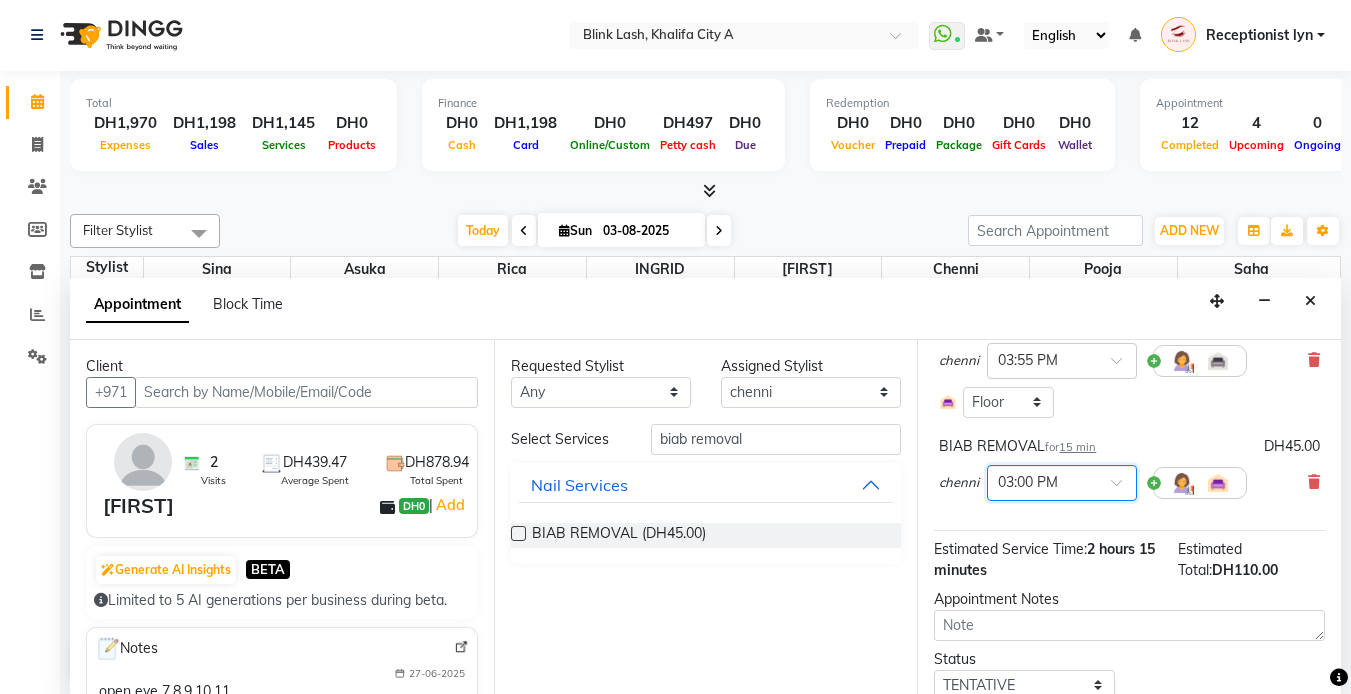 scroll, scrollTop: 290, scrollLeft: 0, axis: vertical 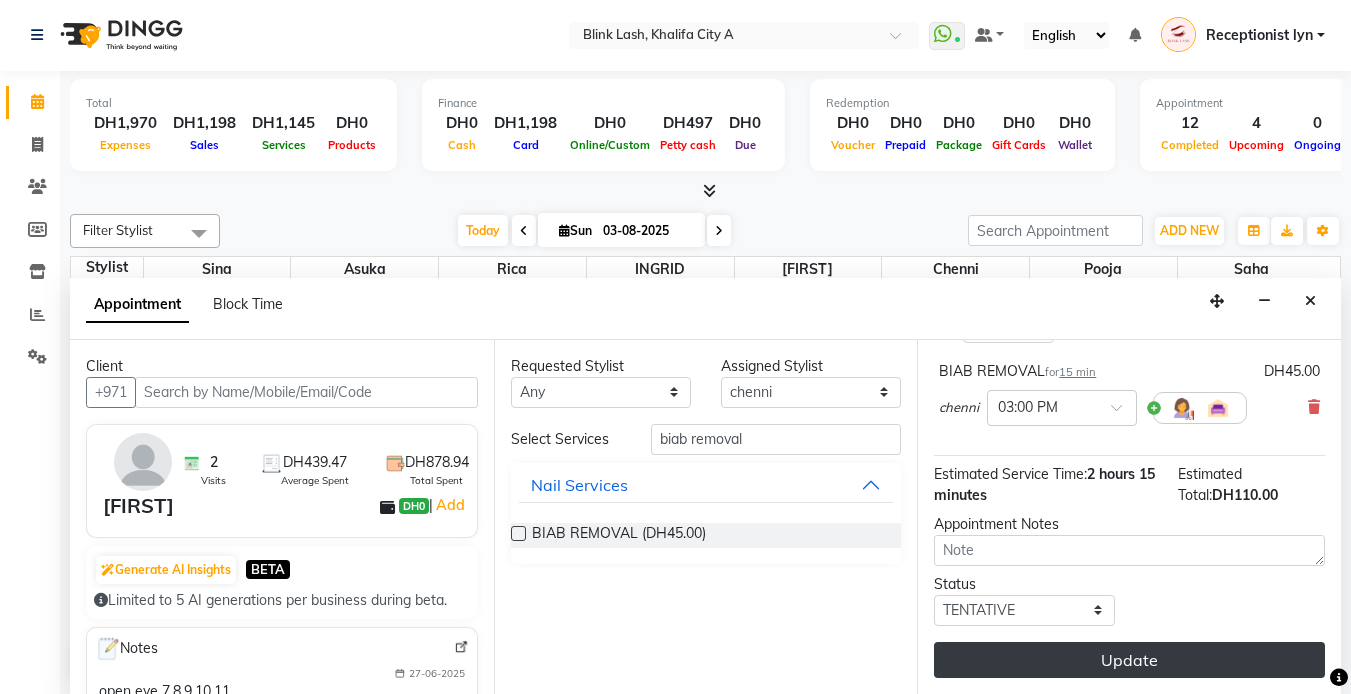 click on "Update" at bounding box center (1129, 660) 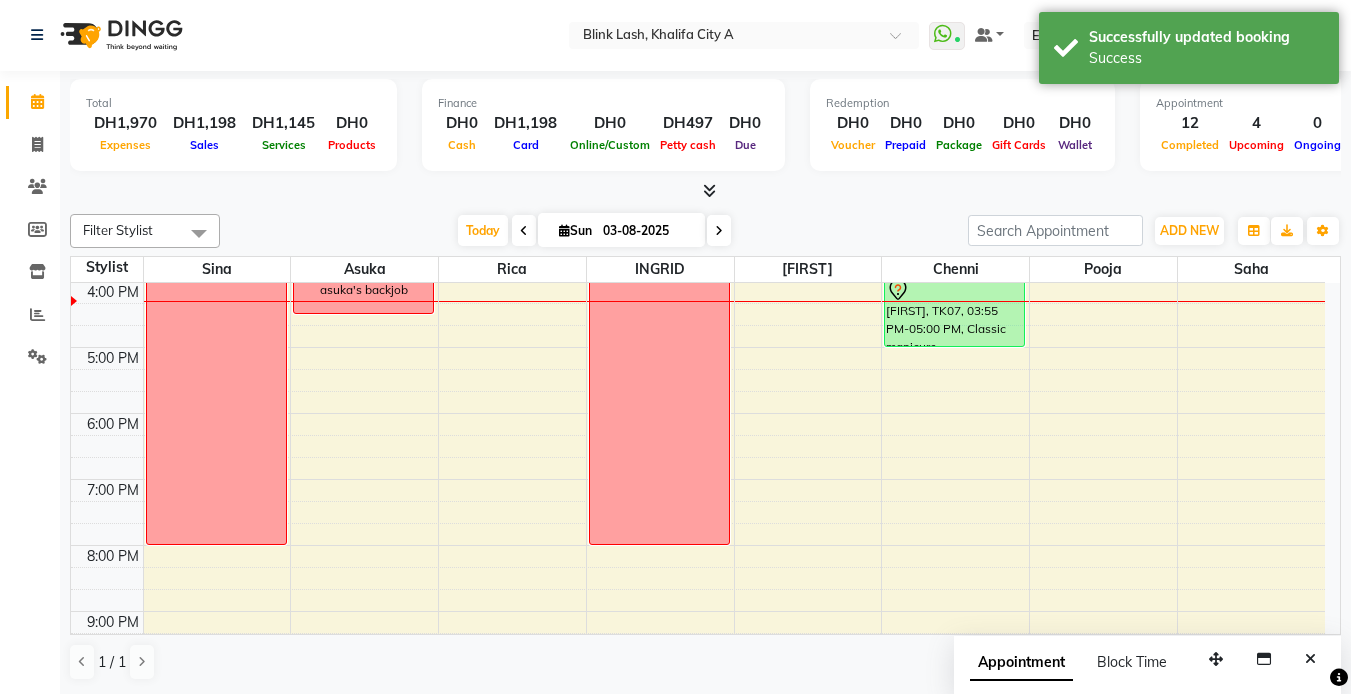 scroll, scrollTop: 0, scrollLeft: 0, axis: both 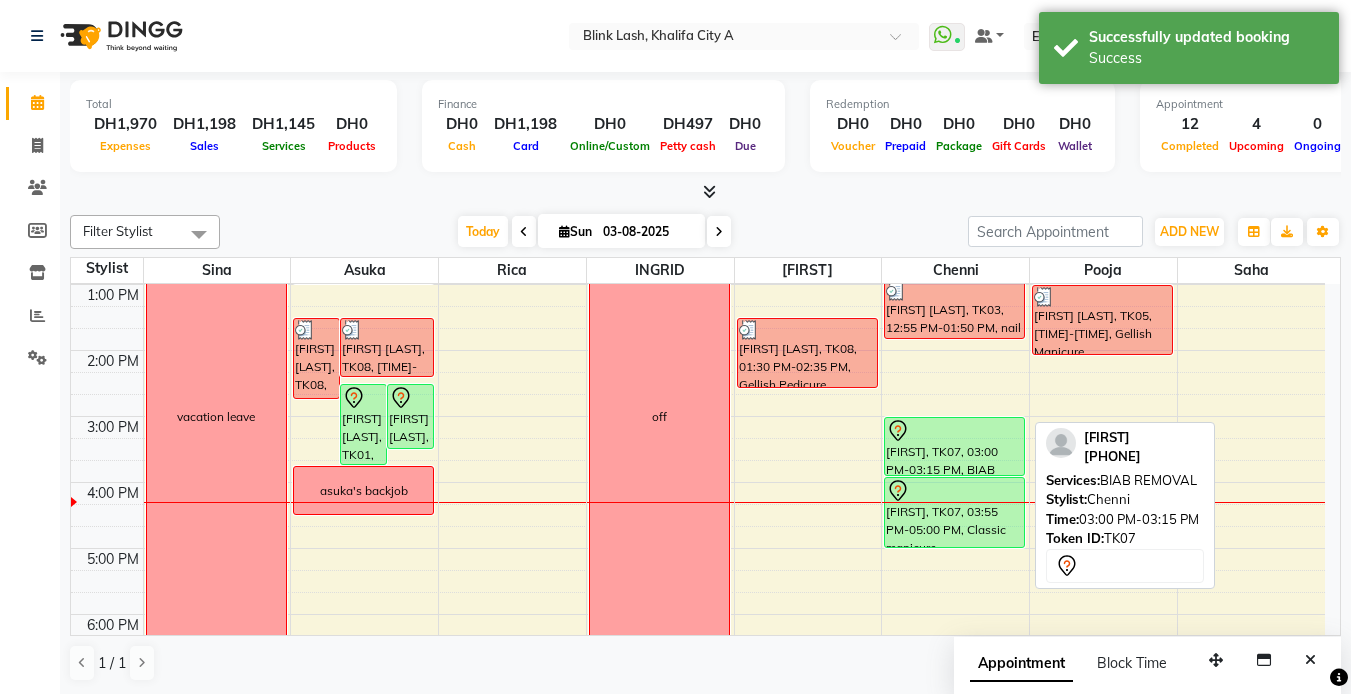 drag, startPoint x: 967, startPoint y: 428, endPoint x: 961, endPoint y: 468, distance: 40.4475 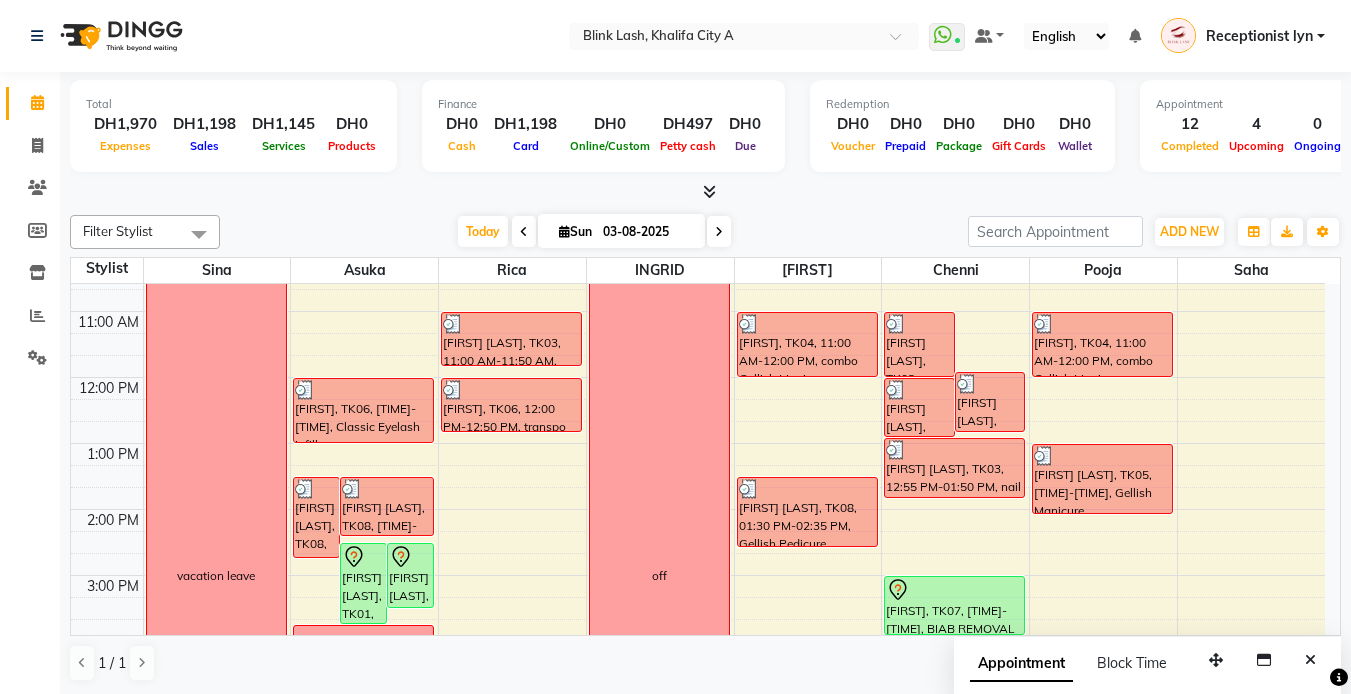 scroll, scrollTop: 0, scrollLeft: 0, axis: both 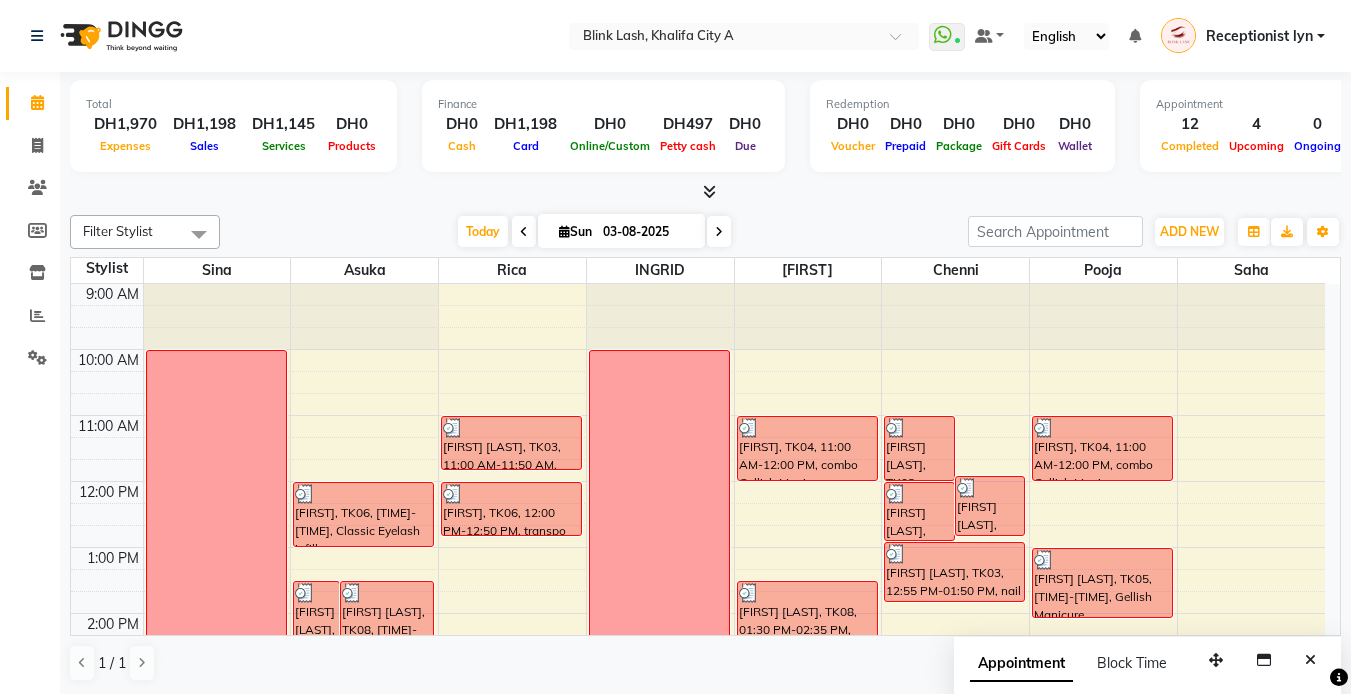 click at bounding box center (705, 192) 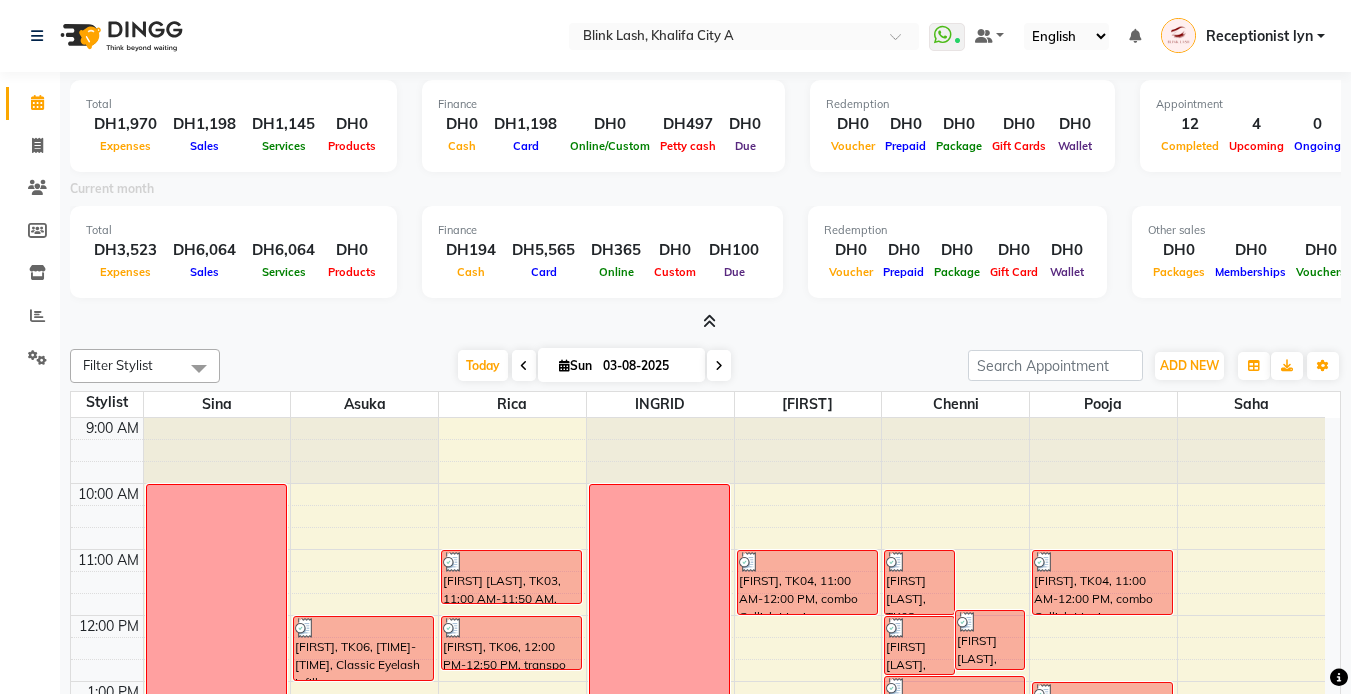 click at bounding box center [709, 321] 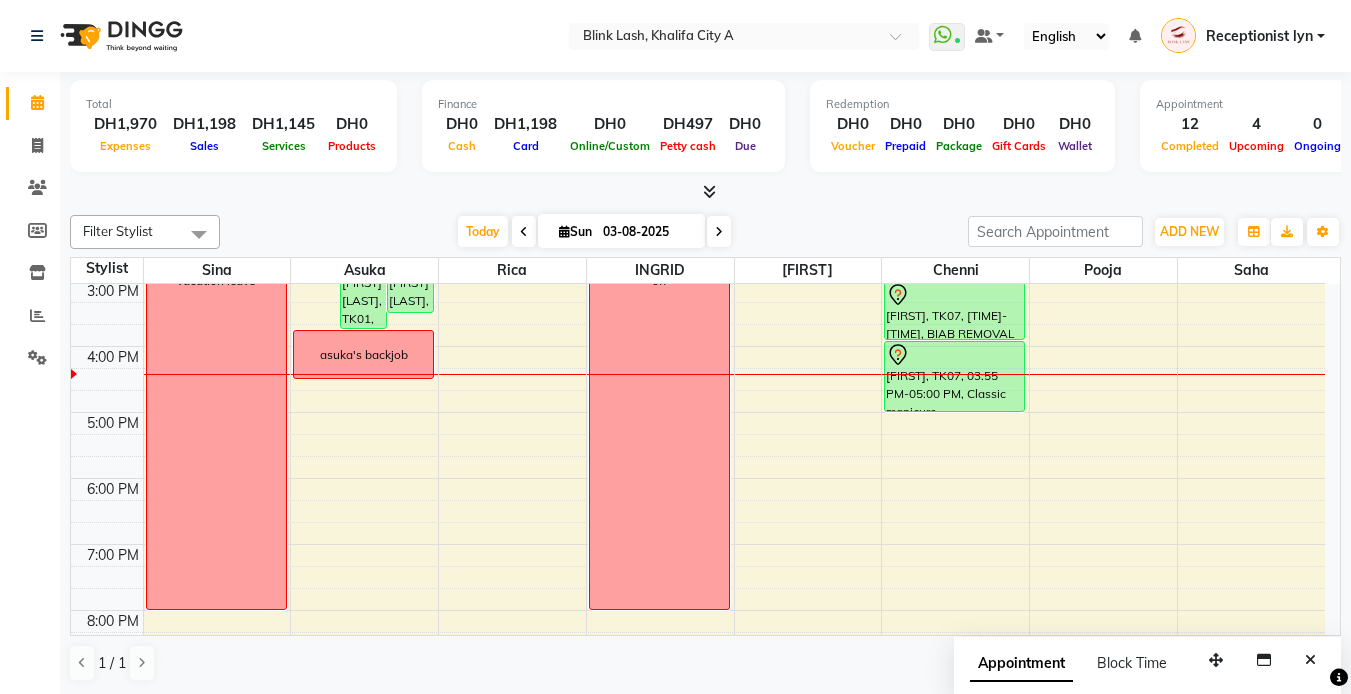 scroll, scrollTop: 400, scrollLeft: 0, axis: vertical 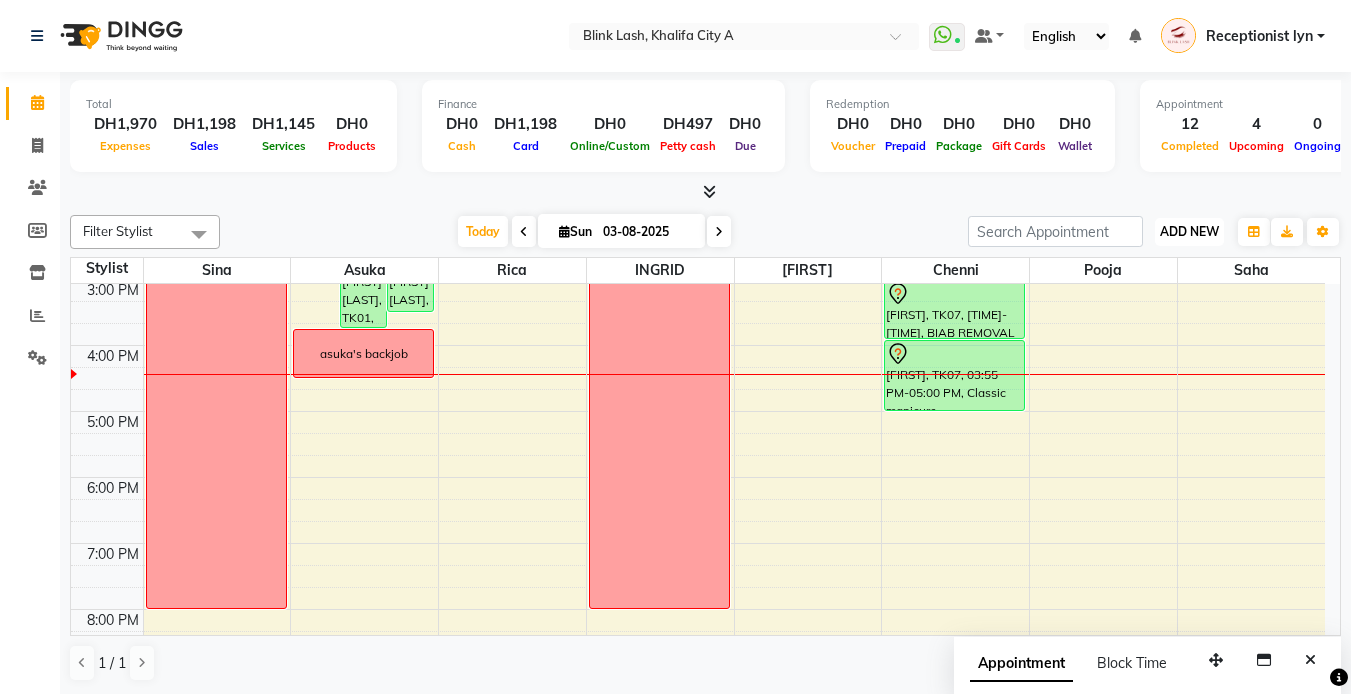 click on "ADD NEW" at bounding box center (1189, 231) 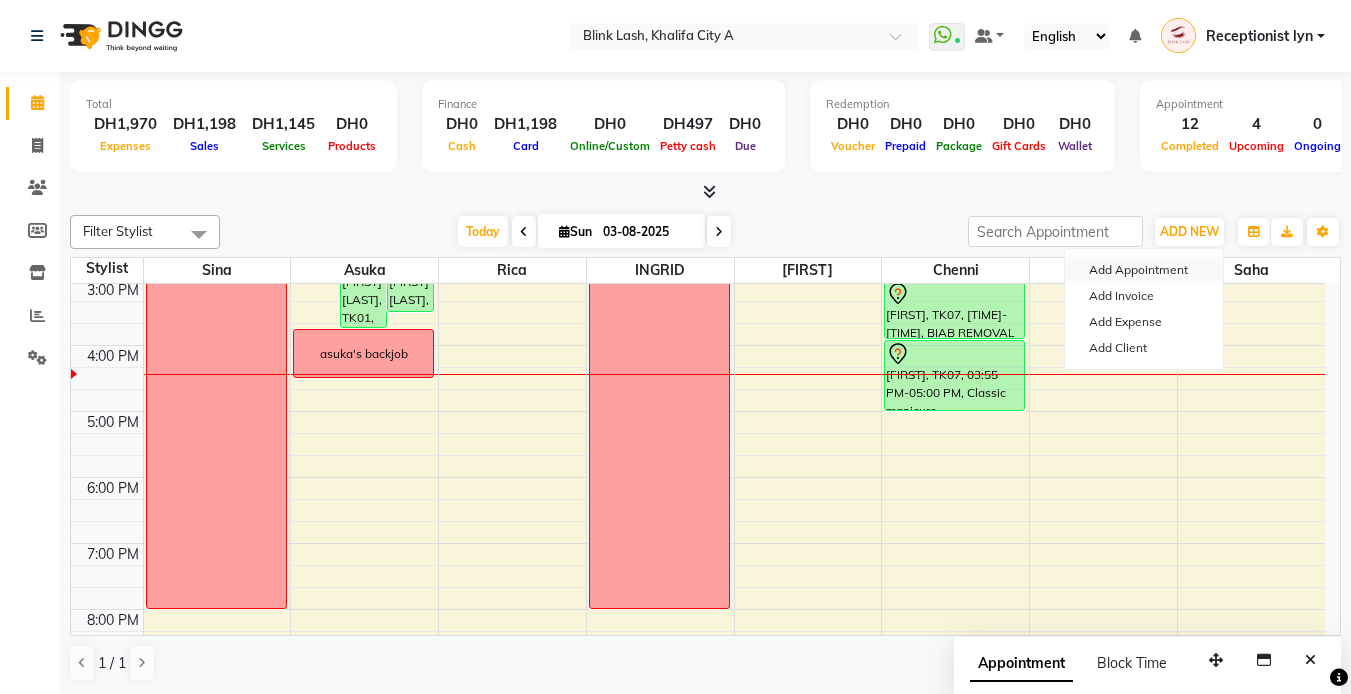click on "Add Appointment" at bounding box center [1144, 270] 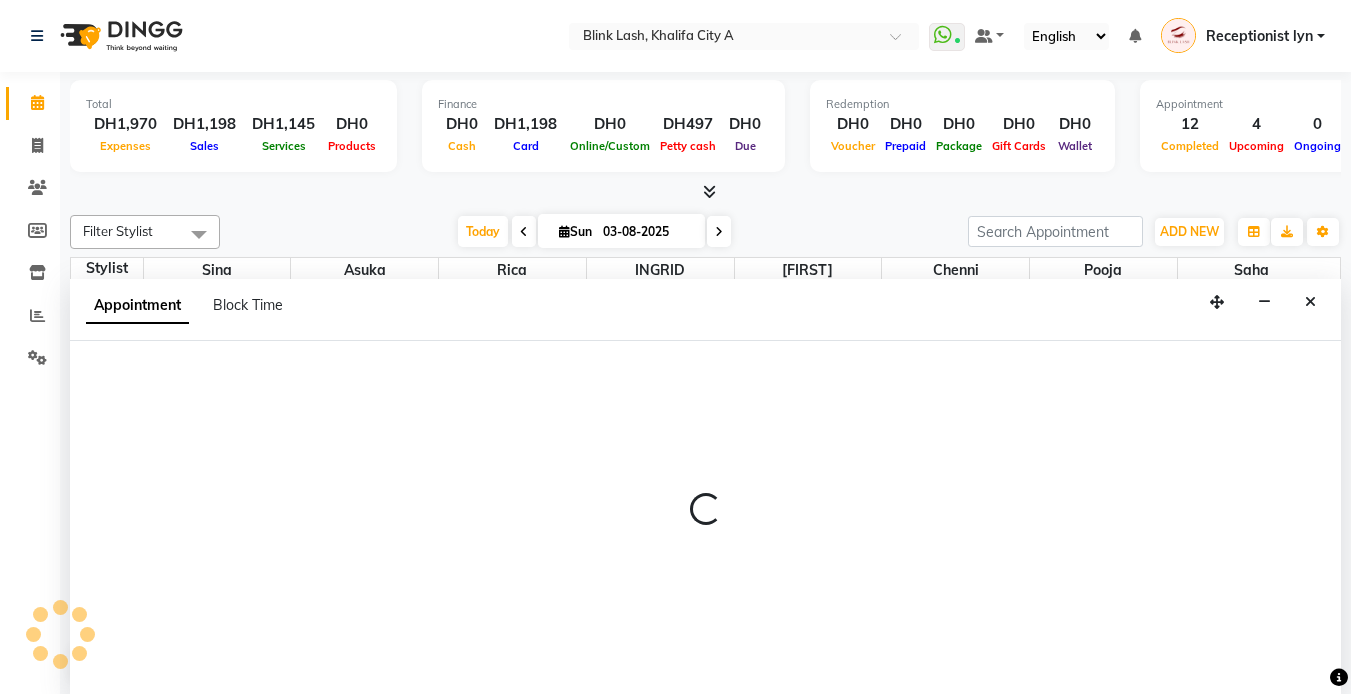 scroll, scrollTop: 1, scrollLeft: 0, axis: vertical 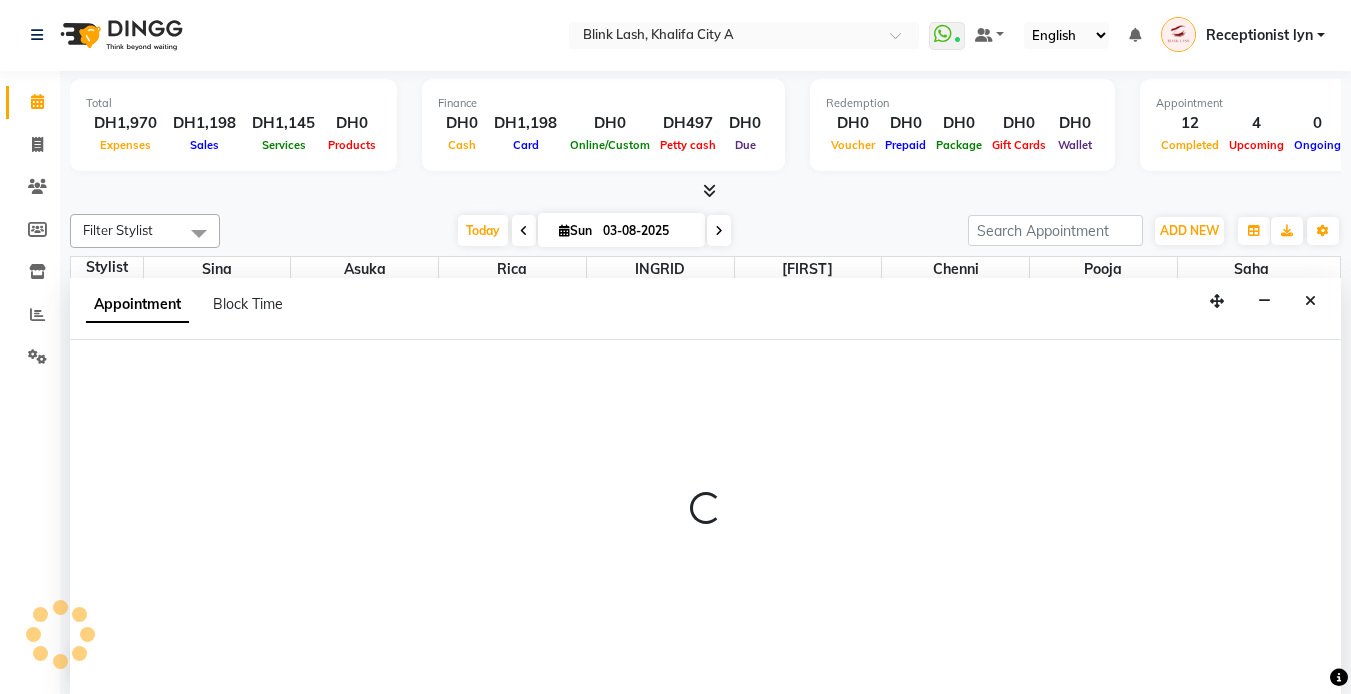 select on "600" 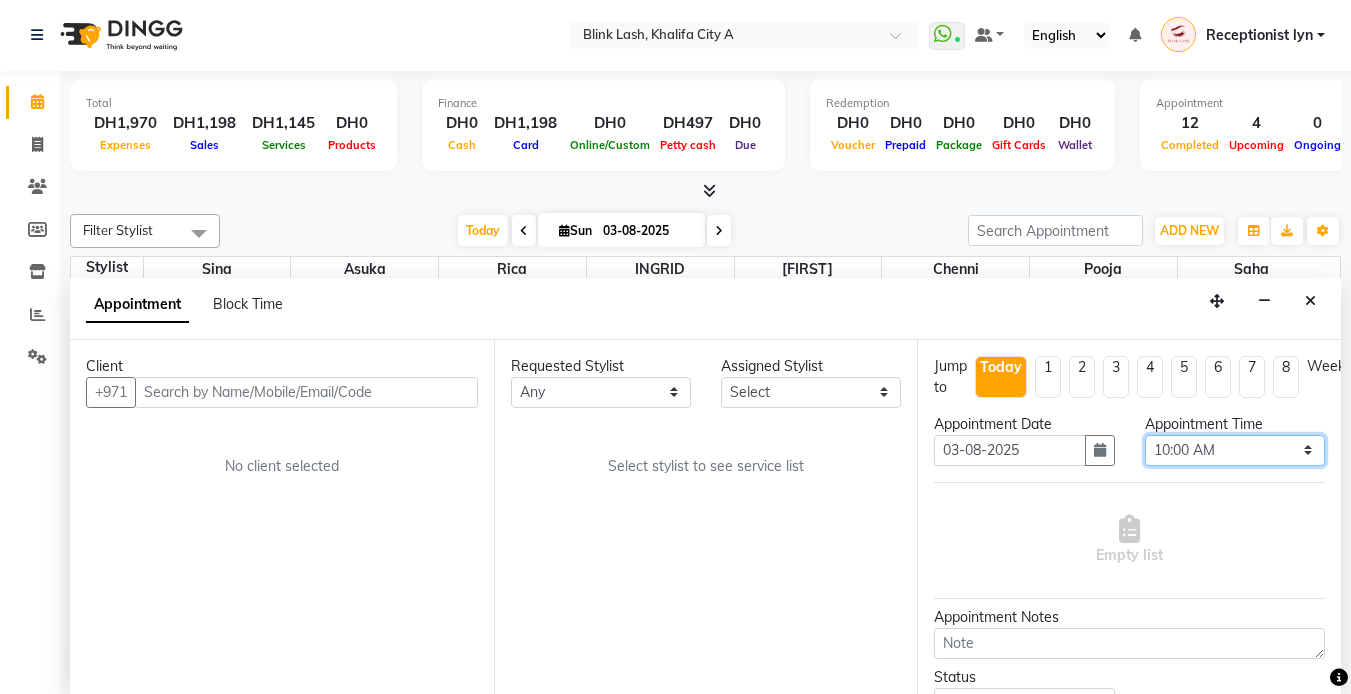 click on "Select 10:00 AM 10:05 AM 10:10 AM 10:15 AM 10:20 AM 10:25 AM 10:30 AM 10:35 AM 10:40 AM 10:45 AM 10:50 AM 10:55 AM 11:00 AM 11:05 AM 11:10 AM 11:15 AM 11:20 AM 11:25 AM 11:30 AM 11:35 AM 11:40 AM 11:45 AM 11:50 AM 11:55 AM 12:00 PM 12:05 PM 12:10 PM 12:15 PM 12:20 PM 12:25 PM 12:30 PM 12:35 PM 12:40 PM 12:45 PM 12:50 PM 12:55 PM 01:00 PM 01:05 PM 01:10 PM 01:15 PM 01:20 PM 01:25 PM 01:30 PM 01:35 PM 01:40 PM 01:45 PM 01:50 PM 01:55 PM 02:00 PM 02:05 PM 02:10 PM 02:15 PM 02:20 PM 02:25 PM 02:30 PM 02:35 PM 02:40 PM 02:45 PM 02:50 PM 02:55 PM 03:00 PM 03:05 PM 03:10 PM 03:15 PM 03:20 PM 03:25 PM 03:30 PM 03:35 PM 03:40 PM 03:45 PM 03:50 PM 03:55 PM 04:00 PM 04:05 PM 04:10 PM 04:15 PM 04:20 PM 04:25 PM 04:30 PM 04:35 PM 04:40 PM 04:45 PM 04:50 PM 04:55 PM 05:00 PM 05:05 PM 05:10 PM 05:15 PM 05:20 PM 05:25 PM 05:30 PM 05:35 PM 05:40 PM 05:45 PM 05:50 PM 05:55 PM 06:00 PM 06:05 PM 06:10 PM 06:15 PM 06:20 PM 06:25 PM 06:30 PM 06:35 PM 06:40 PM 06:45 PM 06:50 PM 06:55 PM 07:00 PM 07:05 PM 07:10 PM 07:15 PM 07:20 PM" at bounding box center (1235, 450) 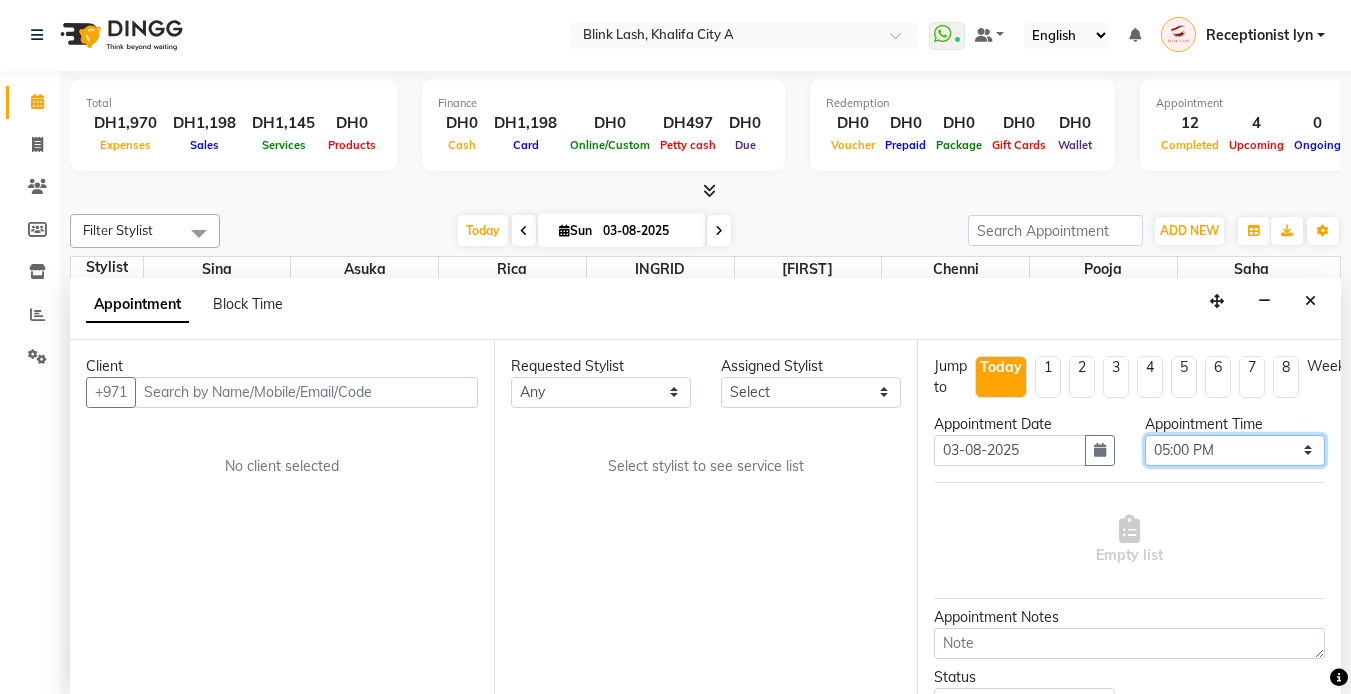 click on "Select 10:00 AM 10:05 AM 10:10 AM 10:15 AM 10:20 AM 10:25 AM 10:30 AM 10:35 AM 10:40 AM 10:45 AM 10:50 AM 10:55 AM 11:00 AM 11:05 AM 11:10 AM 11:15 AM 11:20 AM 11:25 AM 11:30 AM 11:35 AM 11:40 AM 11:45 AM 11:50 AM 11:55 AM 12:00 PM 12:05 PM 12:10 PM 12:15 PM 12:20 PM 12:25 PM 12:30 PM 12:35 PM 12:40 PM 12:45 PM 12:50 PM 12:55 PM 01:00 PM 01:05 PM 01:10 PM 01:15 PM 01:20 PM 01:25 PM 01:30 PM 01:35 PM 01:40 PM 01:45 PM 01:50 PM 01:55 PM 02:00 PM 02:05 PM 02:10 PM 02:15 PM 02:20 PM 02:25 PM 02:30 PM 02:35 PM 02:40 PM 02:45 PM 02:50 PM 02:55 PM 03:00 PM 03:05 PM 03:10 PM 03:15 PM 03:20 PM 03:25 PM 03:30 PM 03:35 PM 03:40 PM 03:45 PM 03:50 PM 03:55 PM 04:00 PM 04:05 PM 04:10 PM 04:15 PM 04:20 PM 04:25 PM 04:30 PM 04:35 PM 04:40 PM 04:45 PM 04:50 PM 04:55 PM 05:00 PM 05:05 PM 05:10 PM 05:15 PM 05:20 PM 05:25 PM 05:30 PM 05:35 PM 05:40 PM 05:45 PM 05:50 PM 05:55 PM 06:00 PM 06:05 PM 06:10 PM 06:15 PM 06:20 PM 06:25 PM 06:30 PM 06:35 PM 06:40 PM 06:45 PM 06:50 PM 06:55 PM 07:00 PM 07:05 PM 07:10 PM 07:15 PM 07:20 PM" at bounding box center [1235, 450] 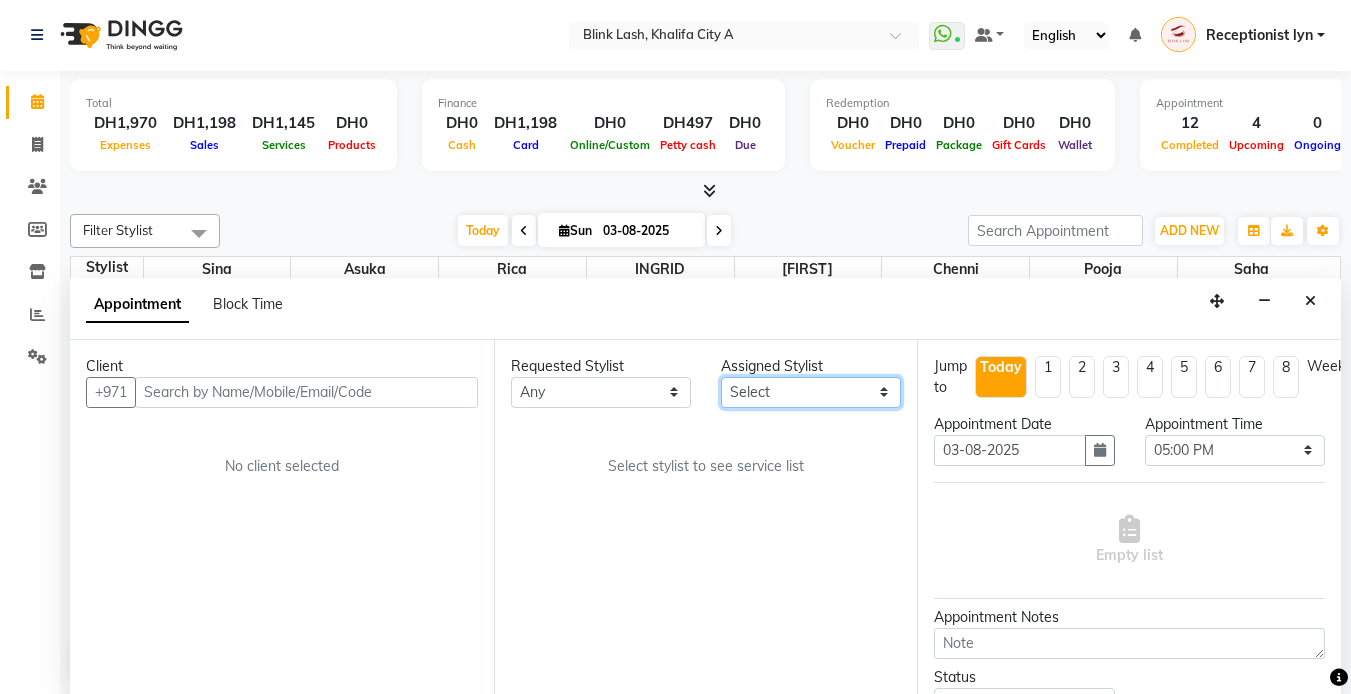 click on "Select Asuka chenni INGRID jumana pooja Rica saha Sina" at bounding box center [811, 392] 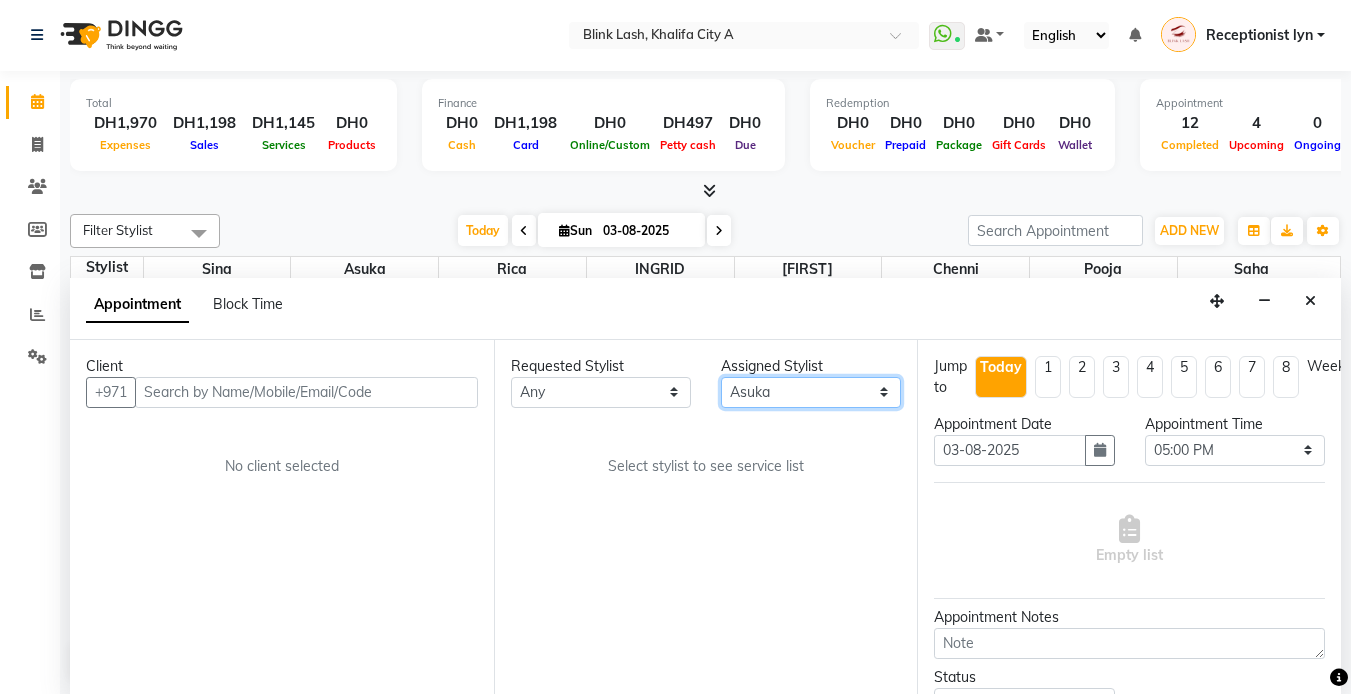 click on "Select Asuka chenni INGRID jumana pooja Rica saha Sina" at bounding box center (811, 392) 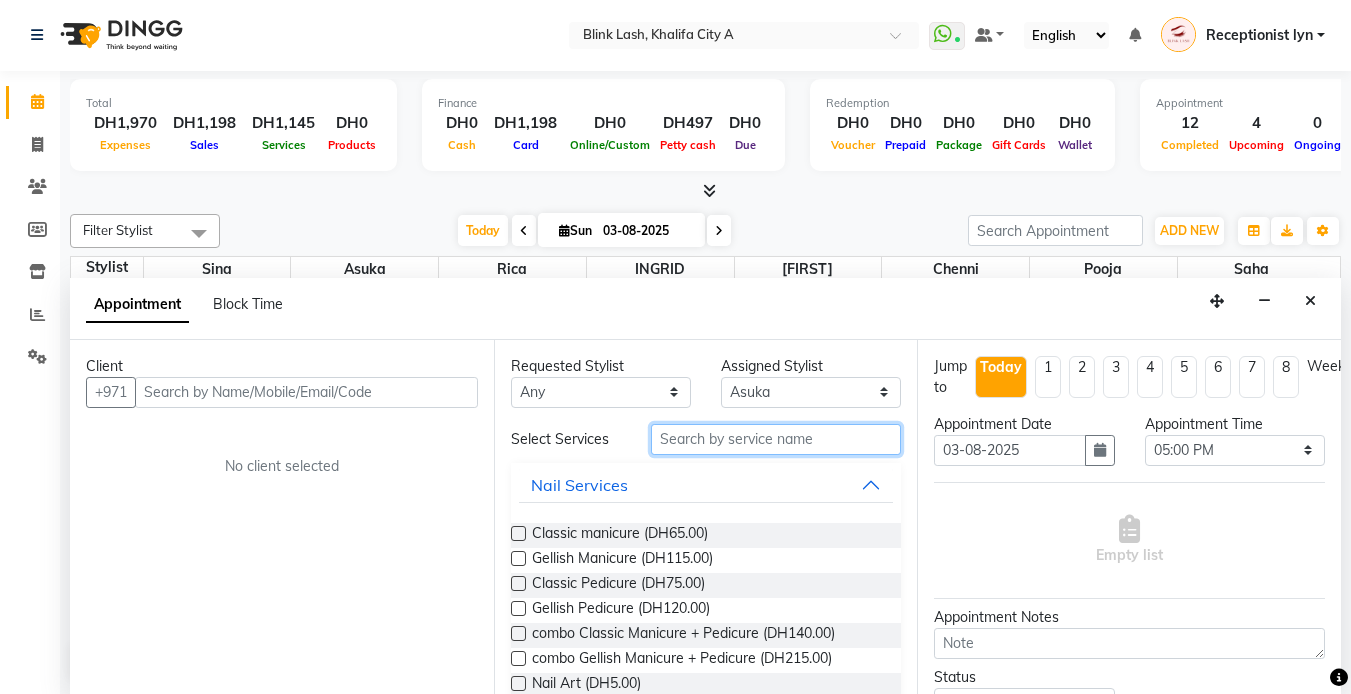 click at bounding box center [776, 439] 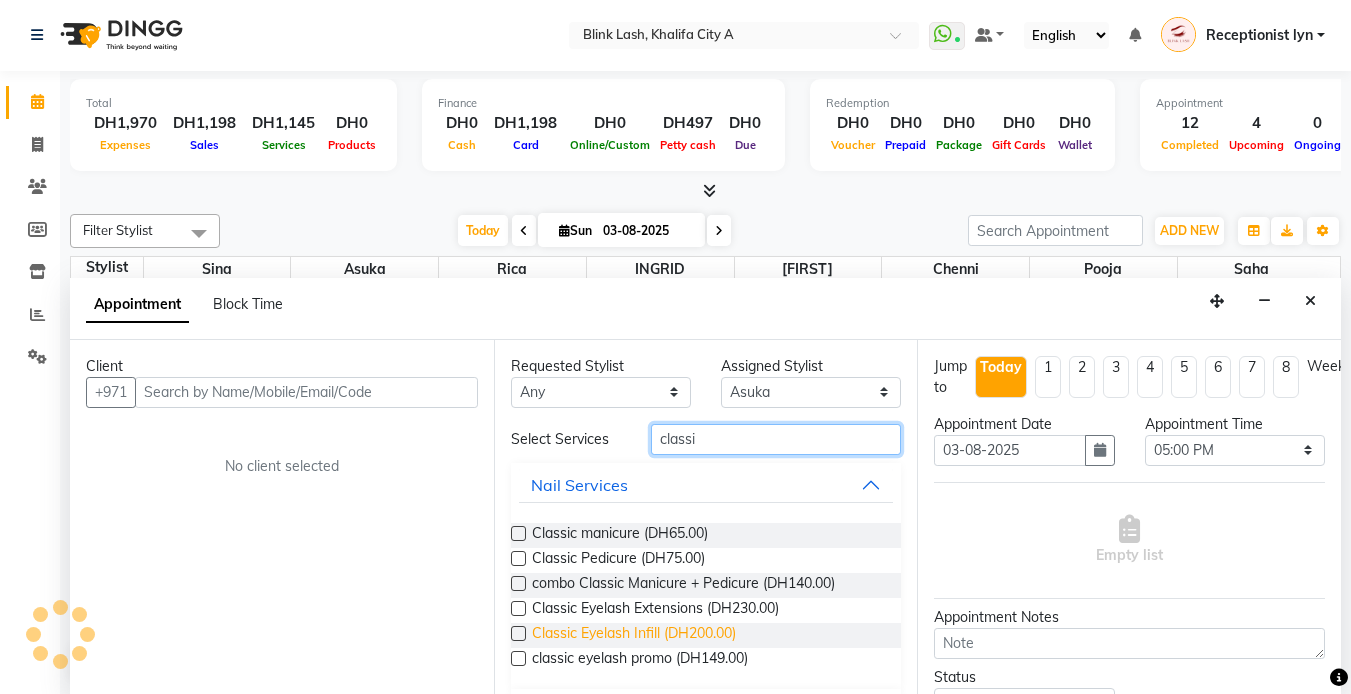 type on "classi" 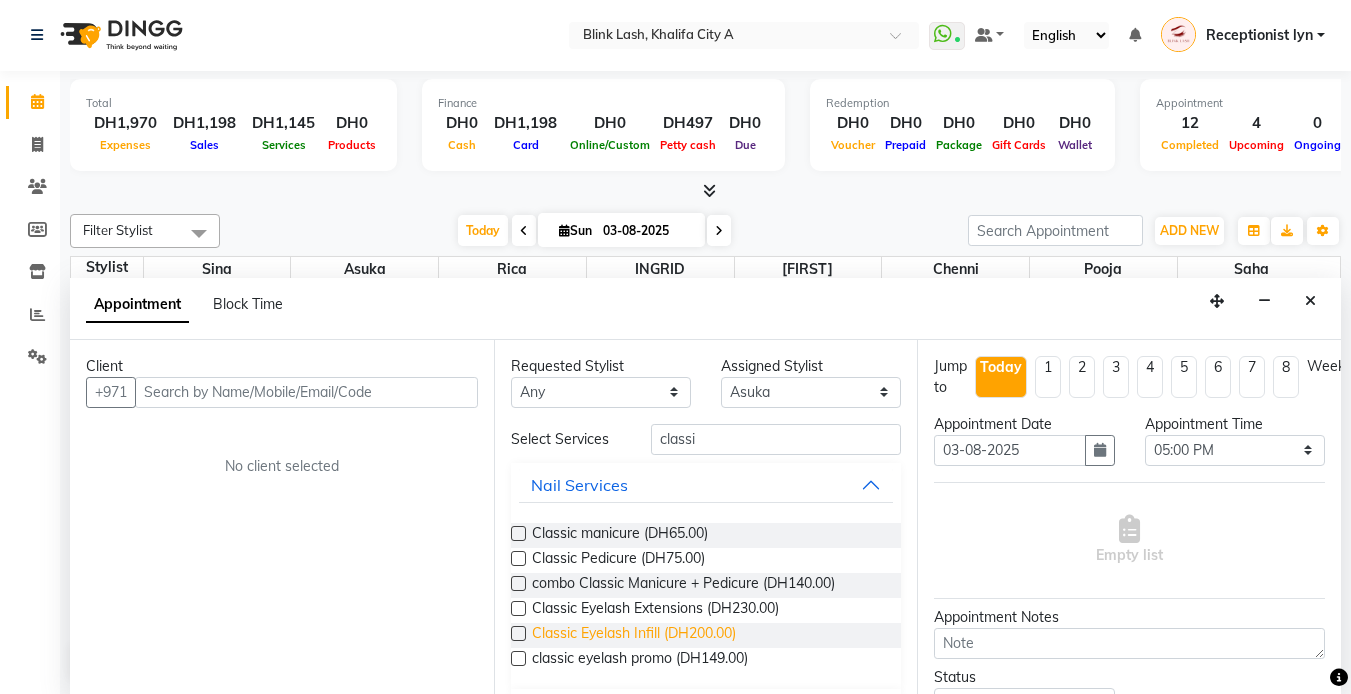 click on "Classic Eyelash Infill (DH200.00)" at bounding box center [634, 635] 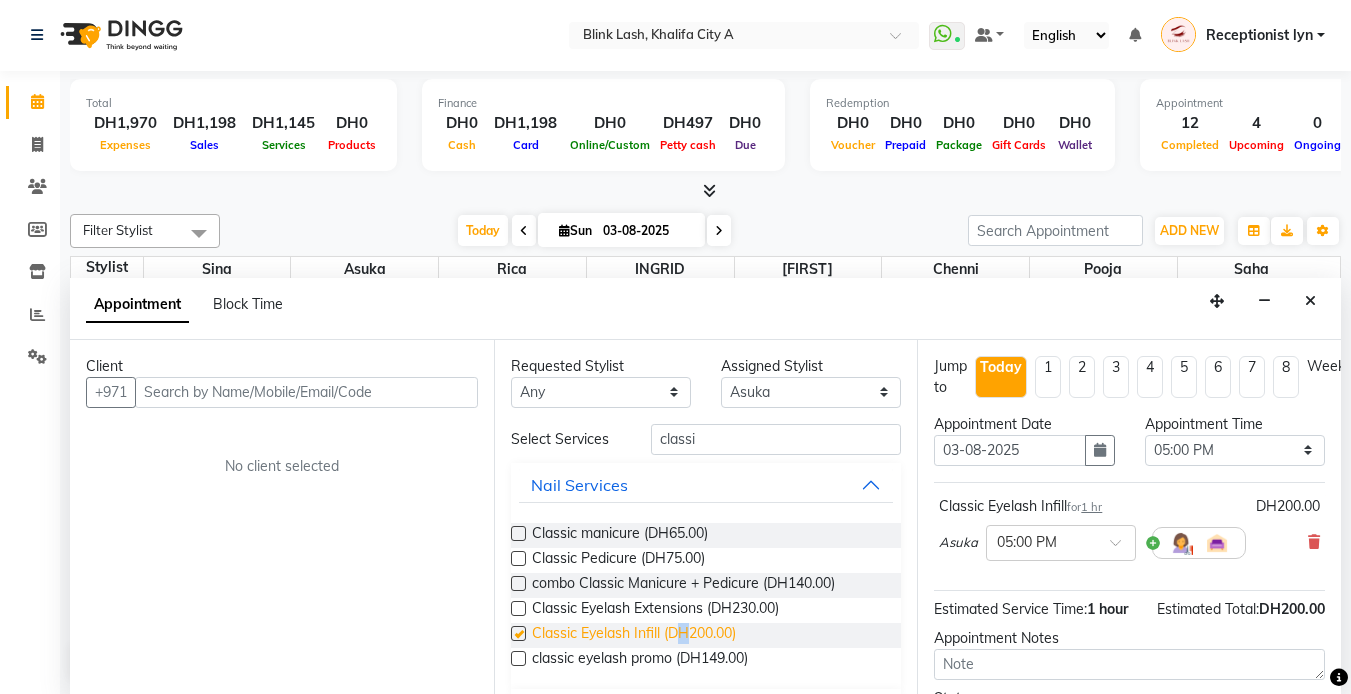 checkbox on "false" 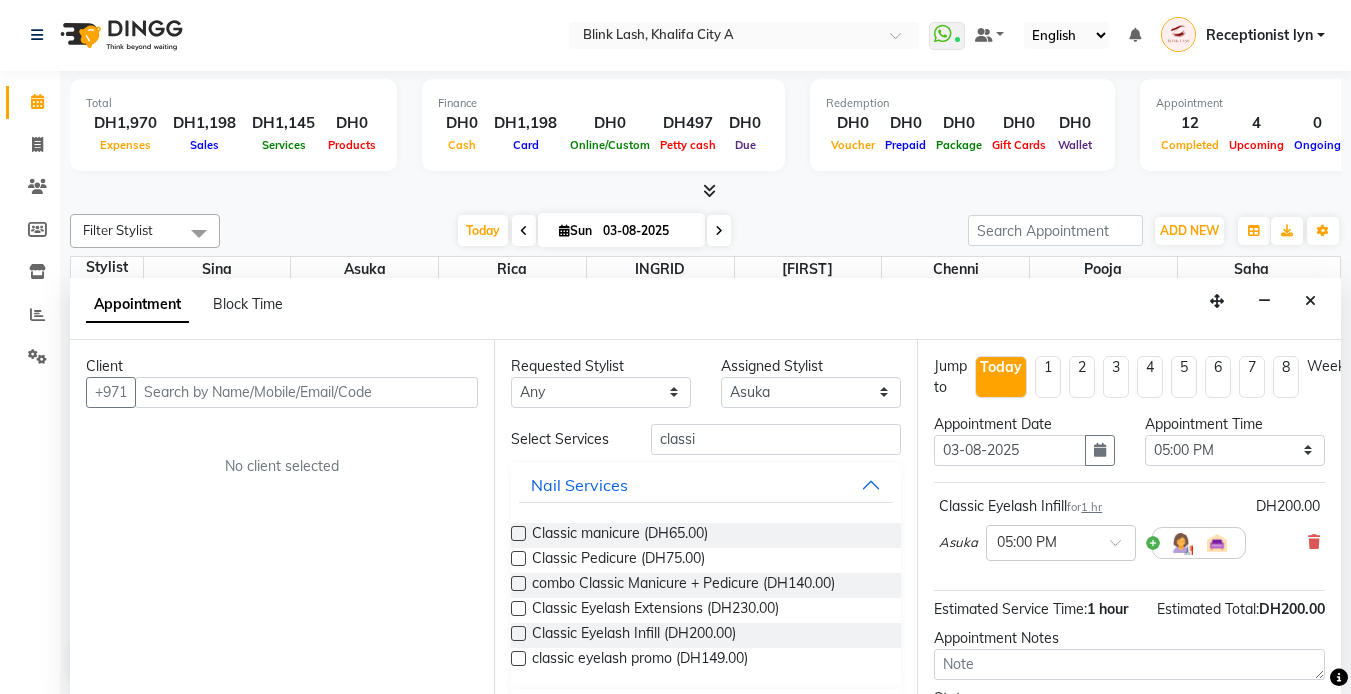 click on "[FIRST] x 05:00 PM" at bounding box center (1129, 543) 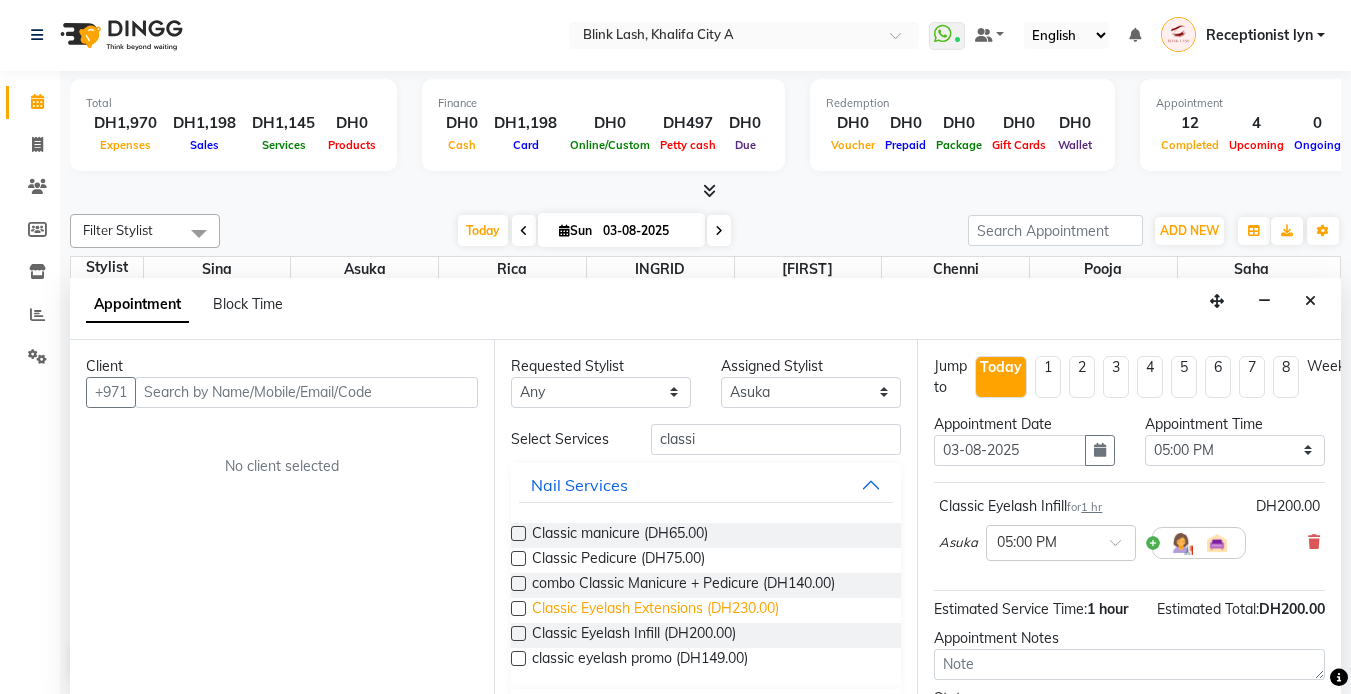 click on "Classic Eyelash Extensions (DH230.00)" at bounding box center (655, 610) 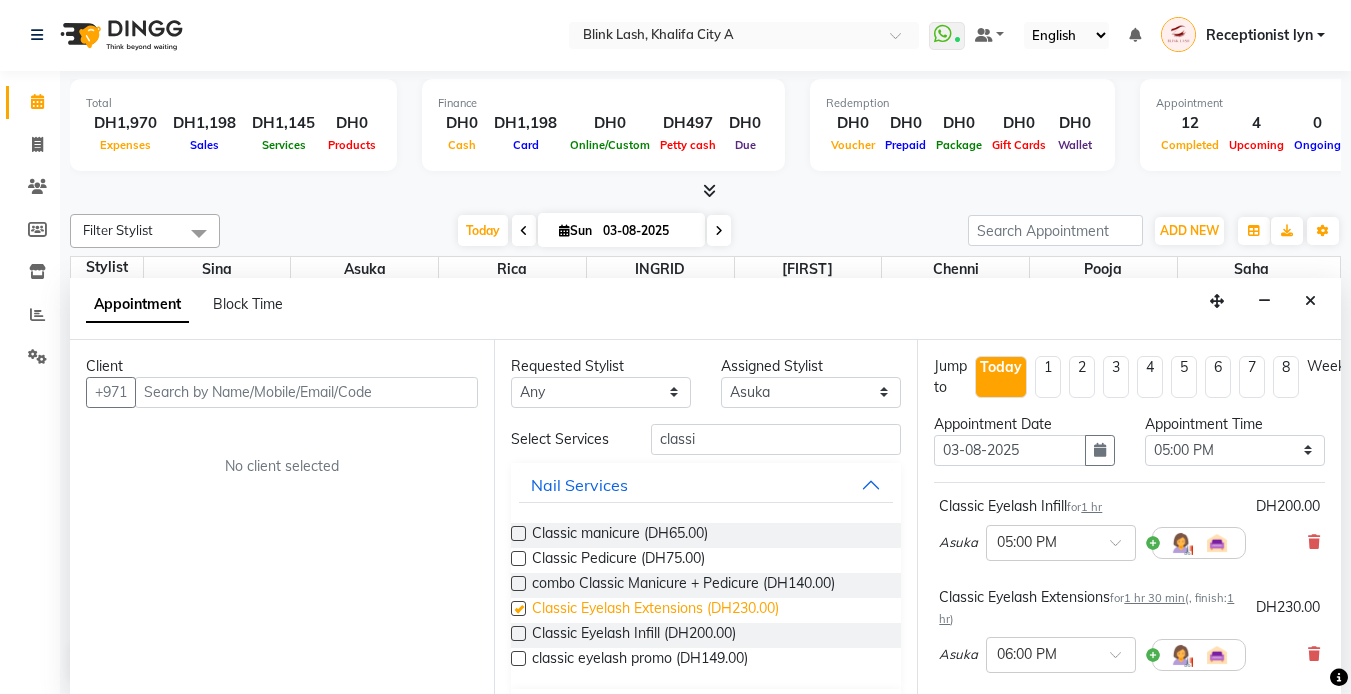 checkbox on "false" 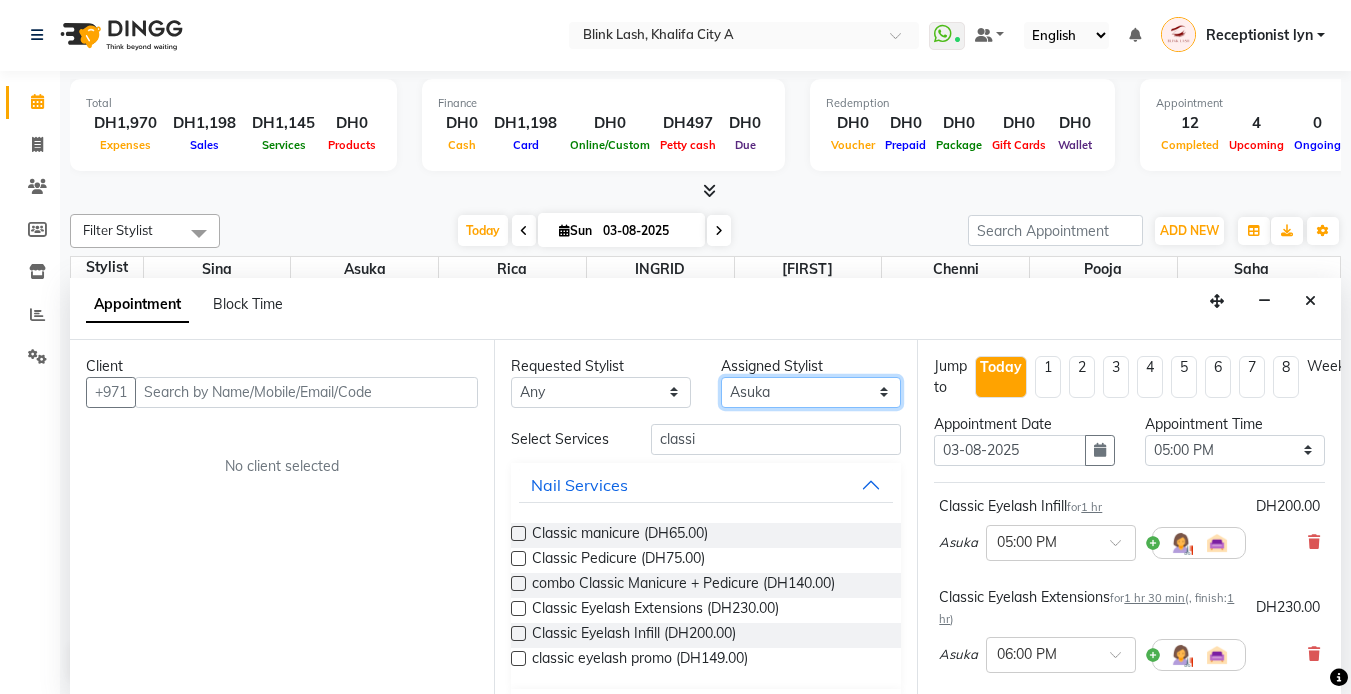 click on "Select Asuka chenni INGRID jumana pooja Rica saha Sina" at bounding box center [811, 392] 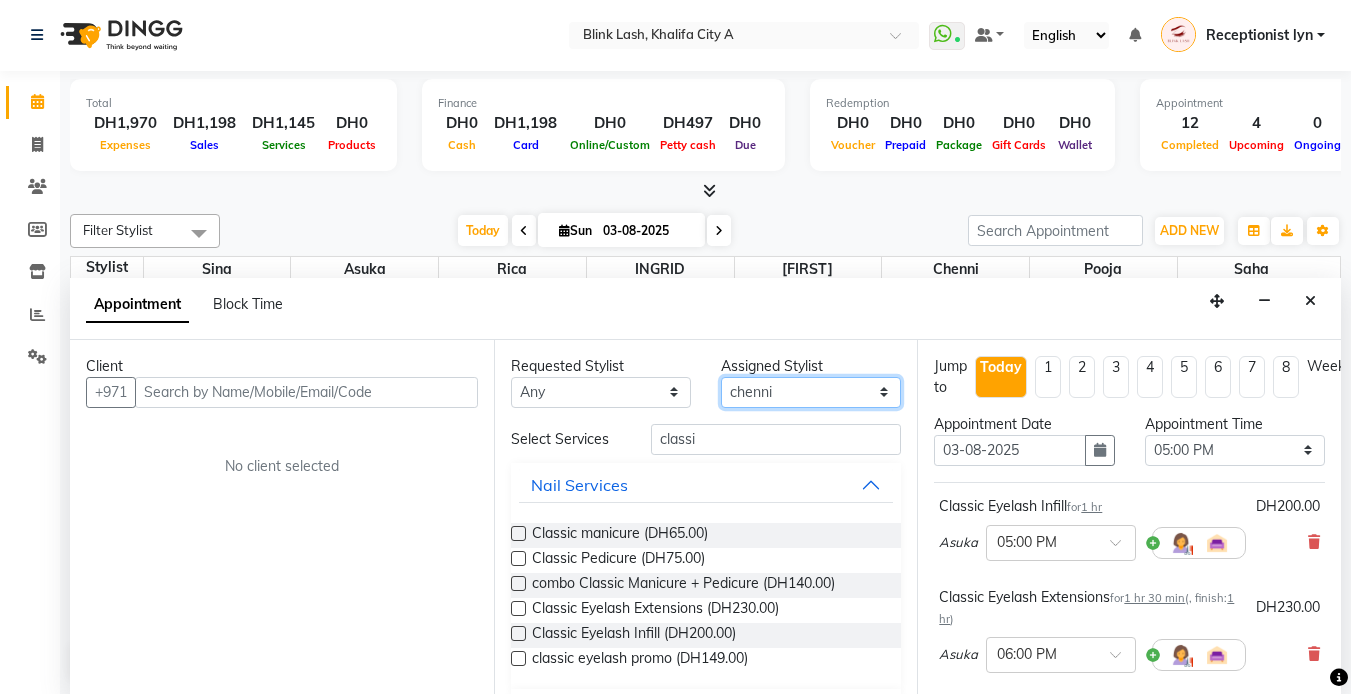 click on "Select Asuka chenni INGRID jumana pooja Rica saha Sina" at bounding box center [811, 392] 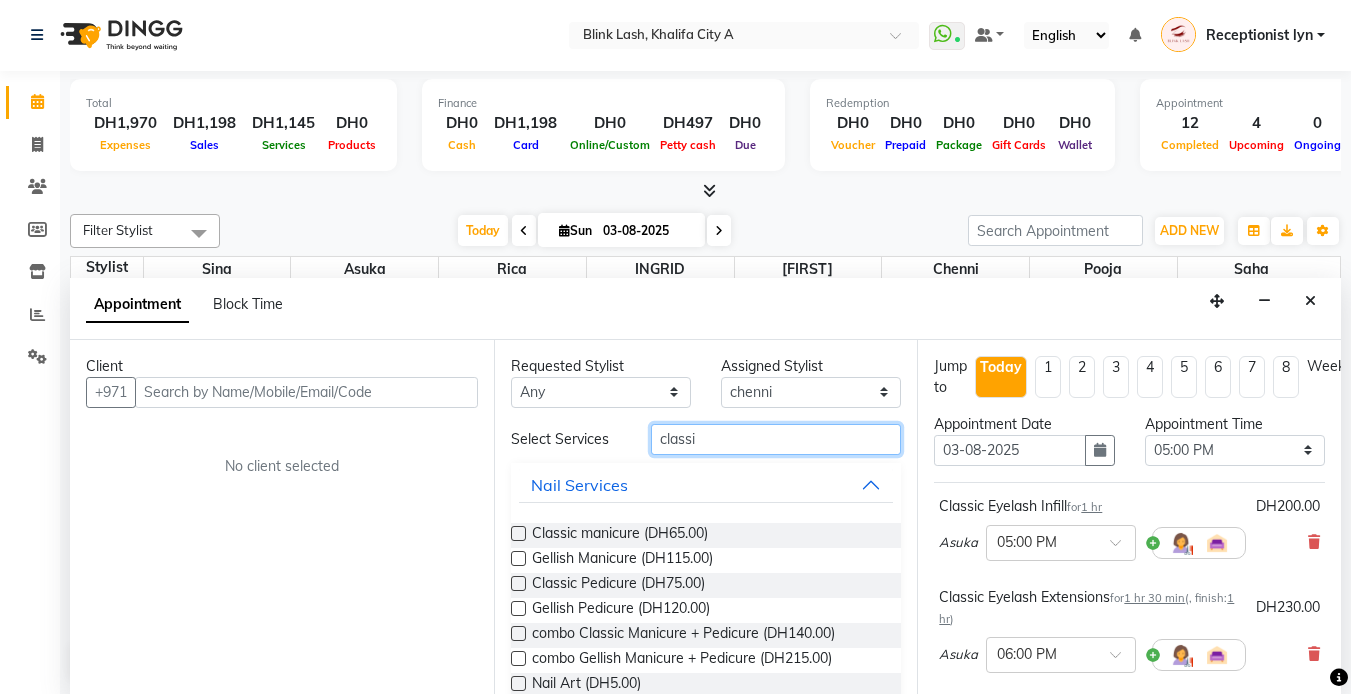 click on "classi" at bounding box center [776, 439] 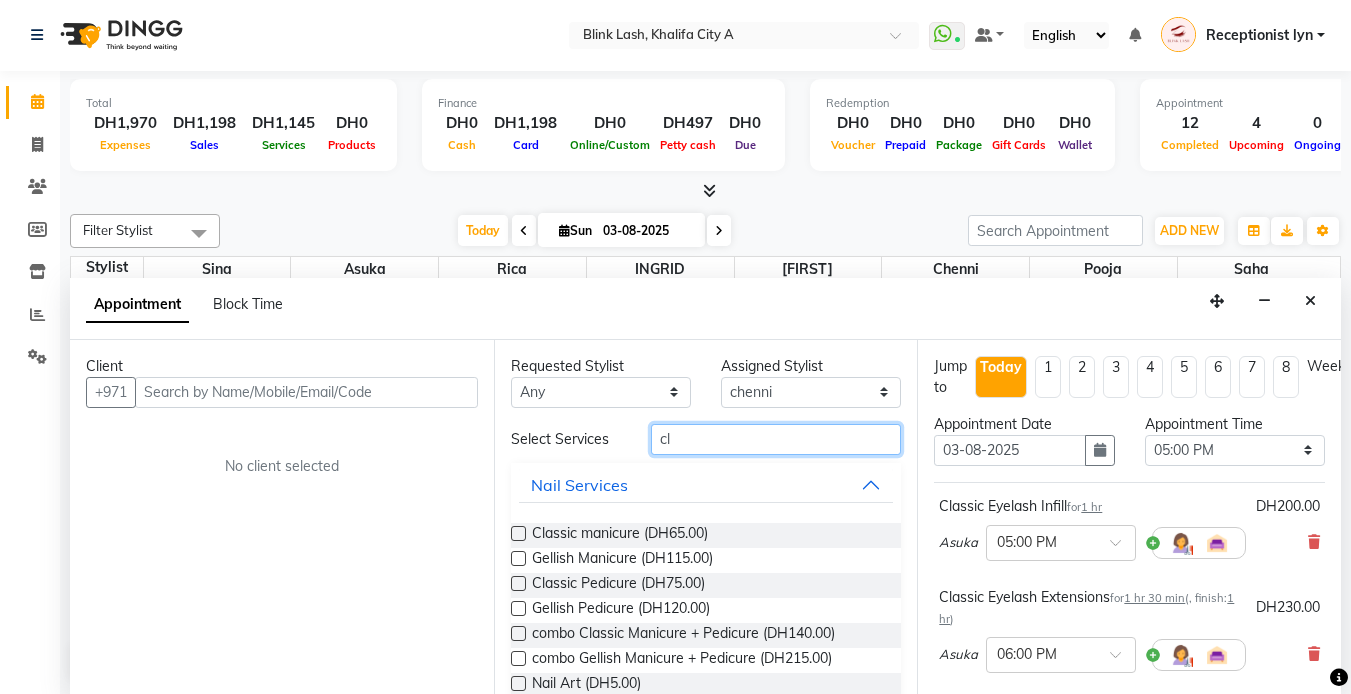 type on "c" 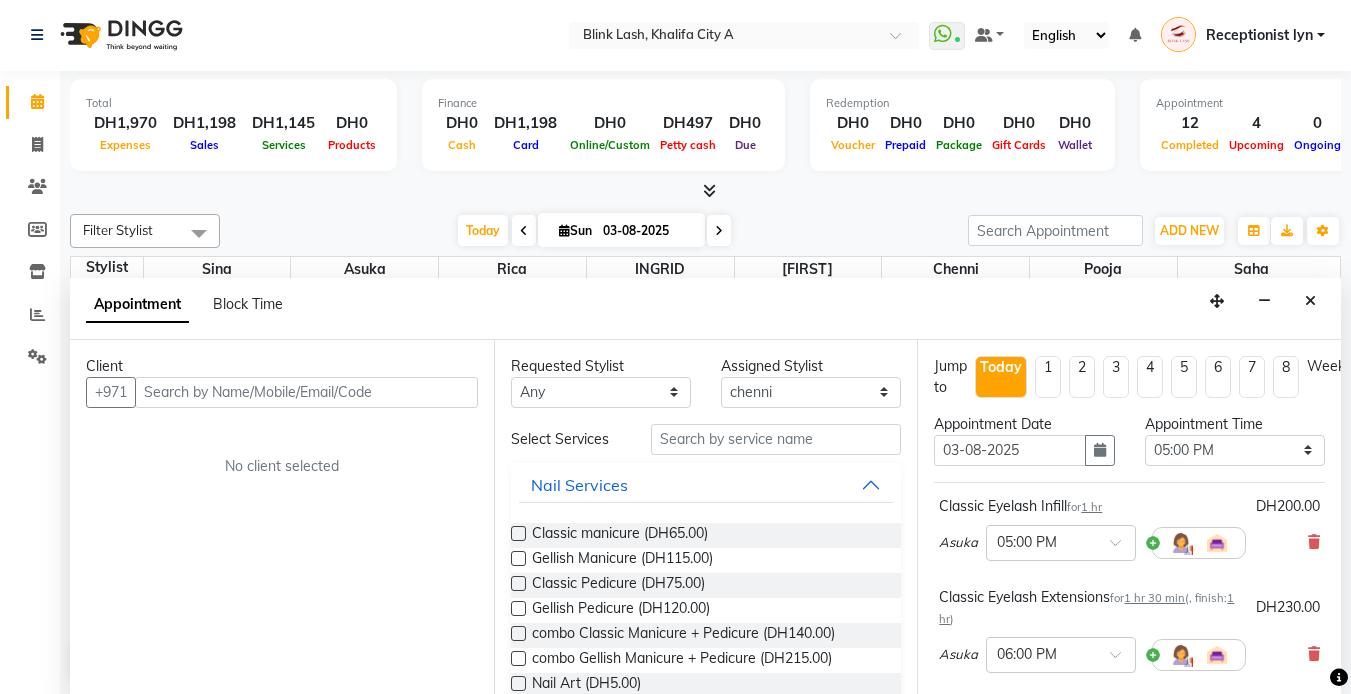click on "[FIRST] x 05:00 PM" at bounding box center [1129, 543] 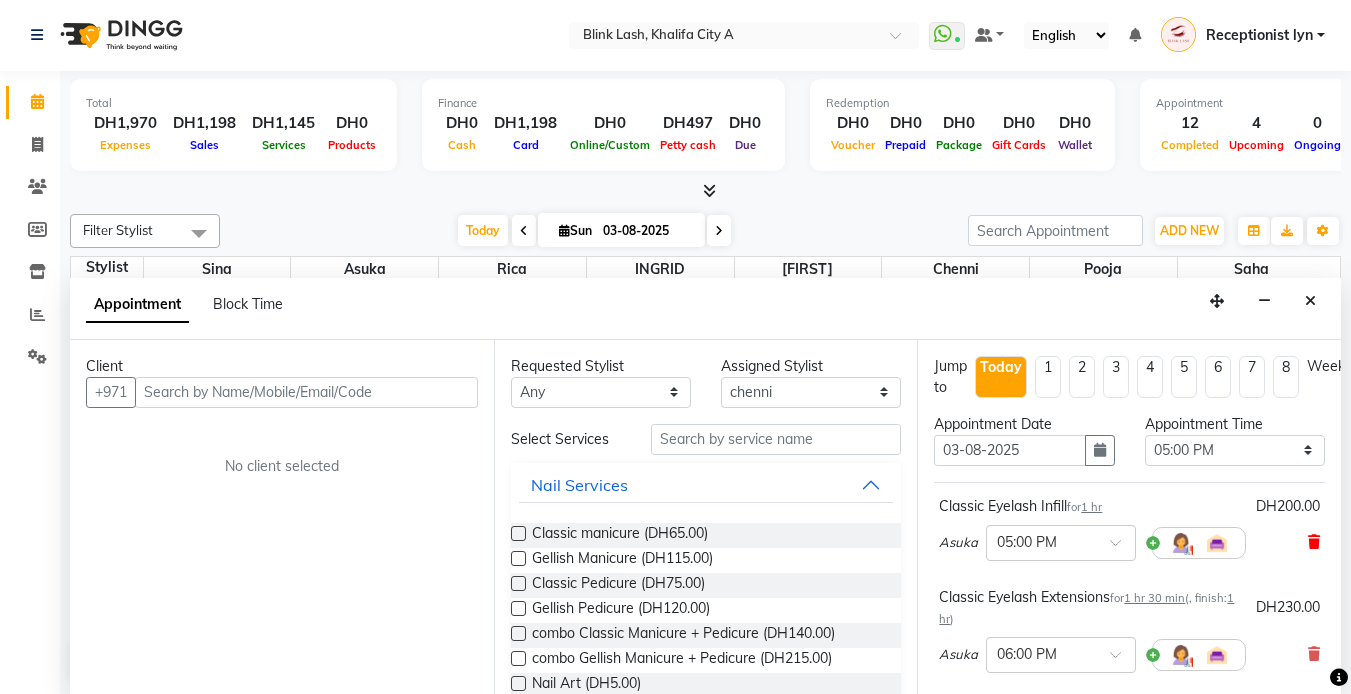 click at bounding box center [1314, 542] 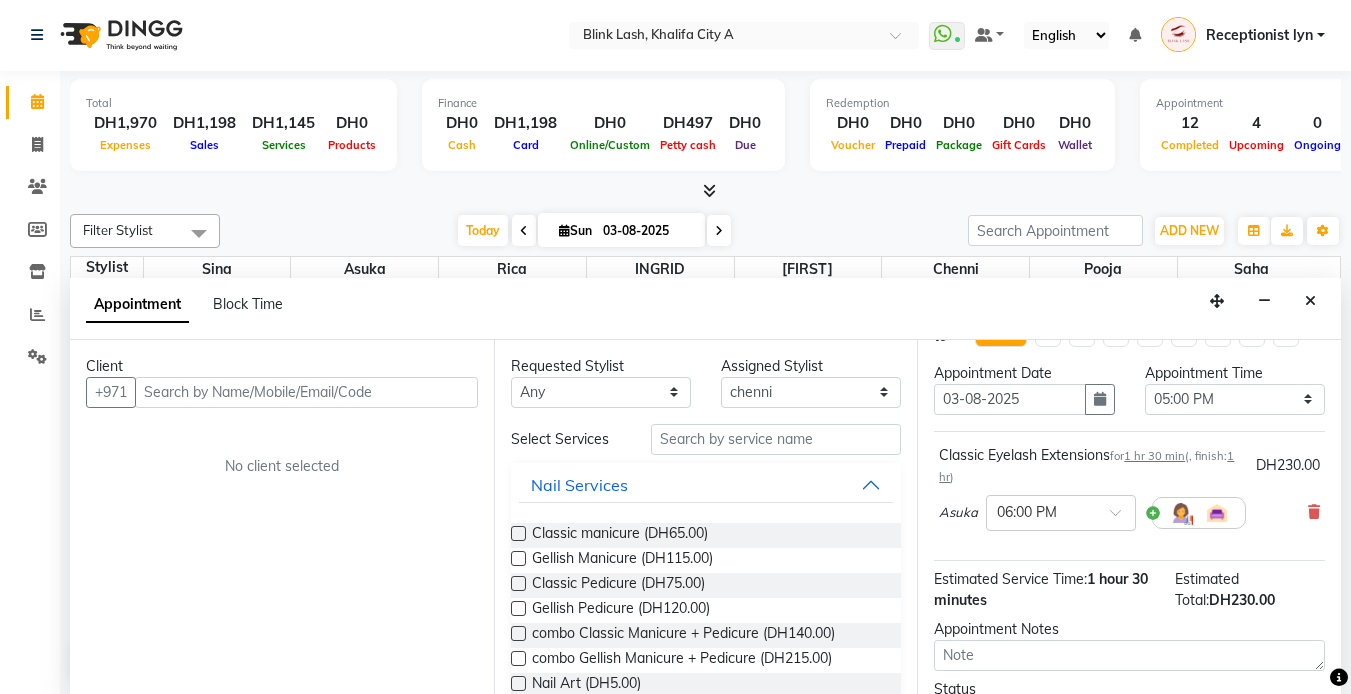 scroll, scrollTop: 100, scrollLeft: 0, axis: vertical 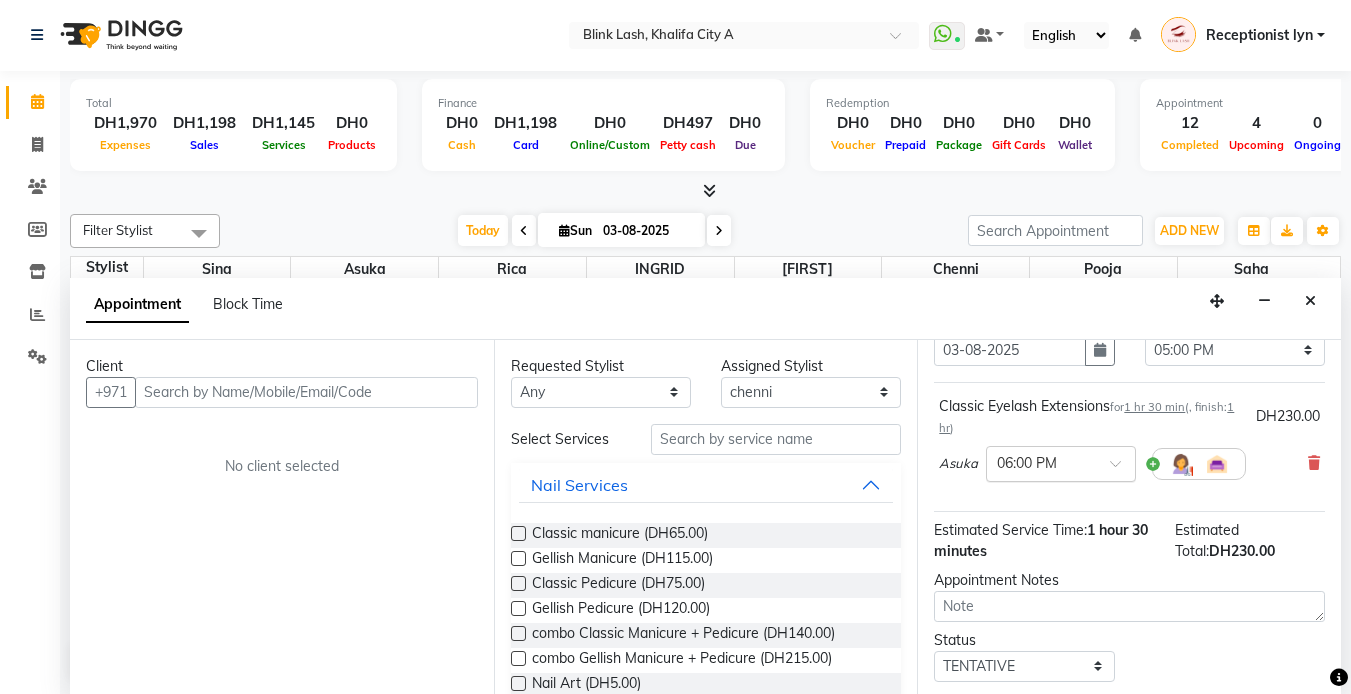 click at bounding box center [1061, 462] 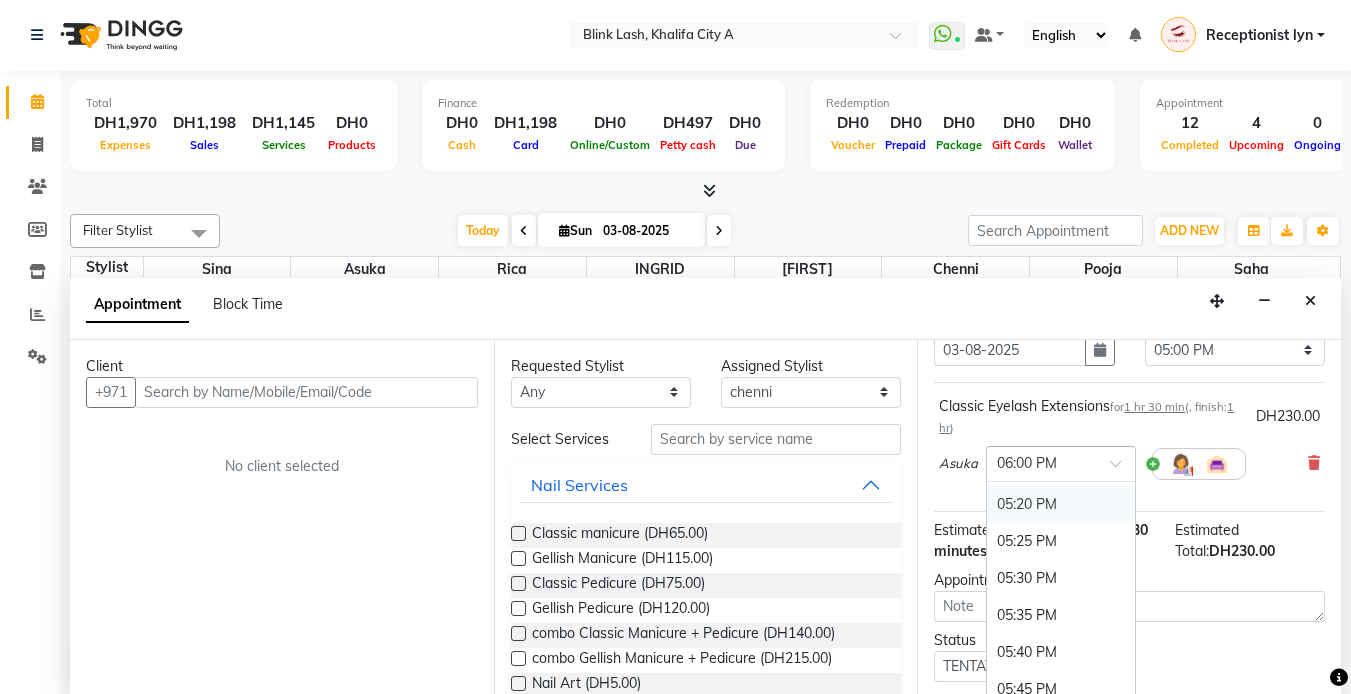 scroll, scrollTop: 3148, scrollLeft: 0, axis: vertical 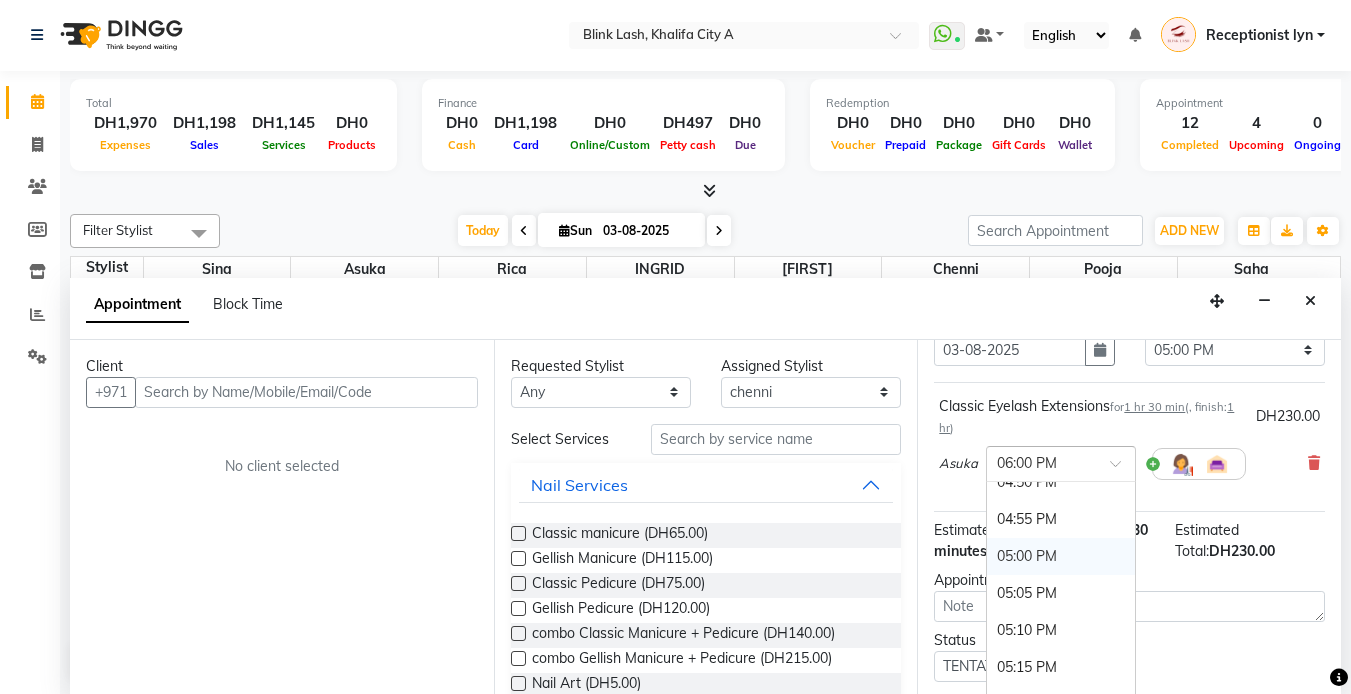 click on "05:00 PM" at bounding box center [1061, 556] 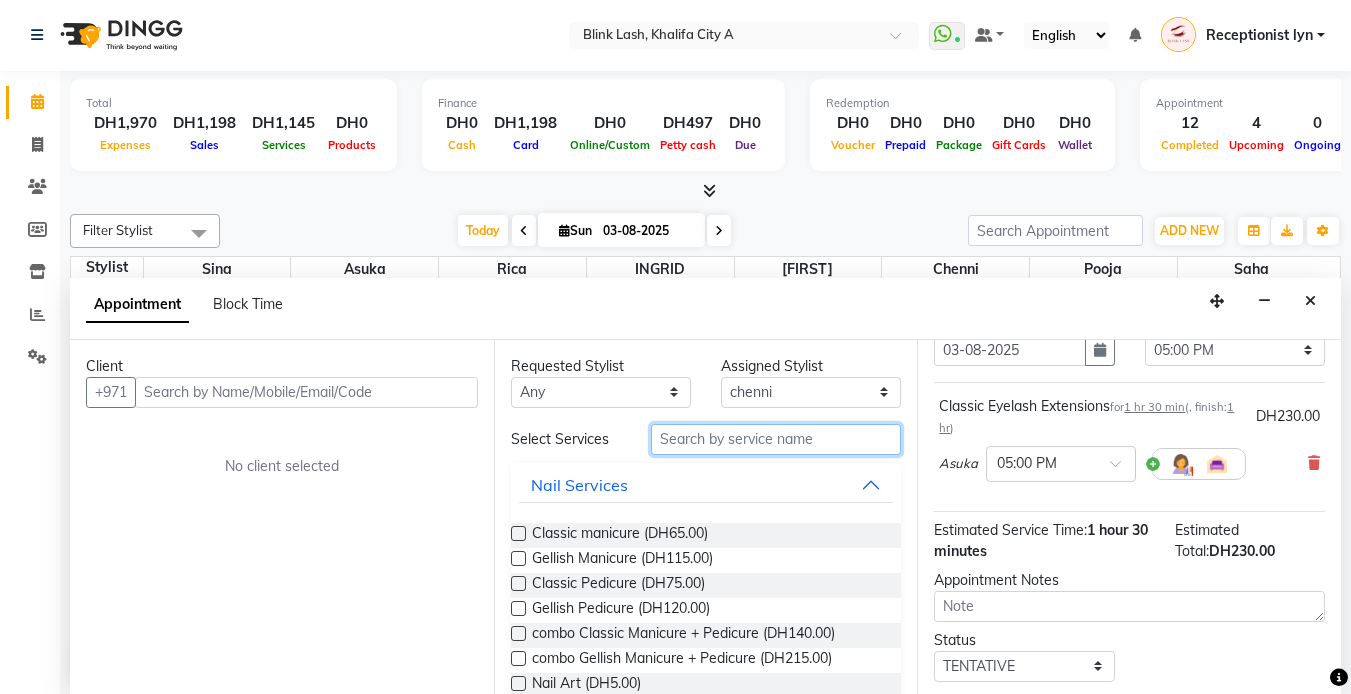 click at bounding box center [776, 439] 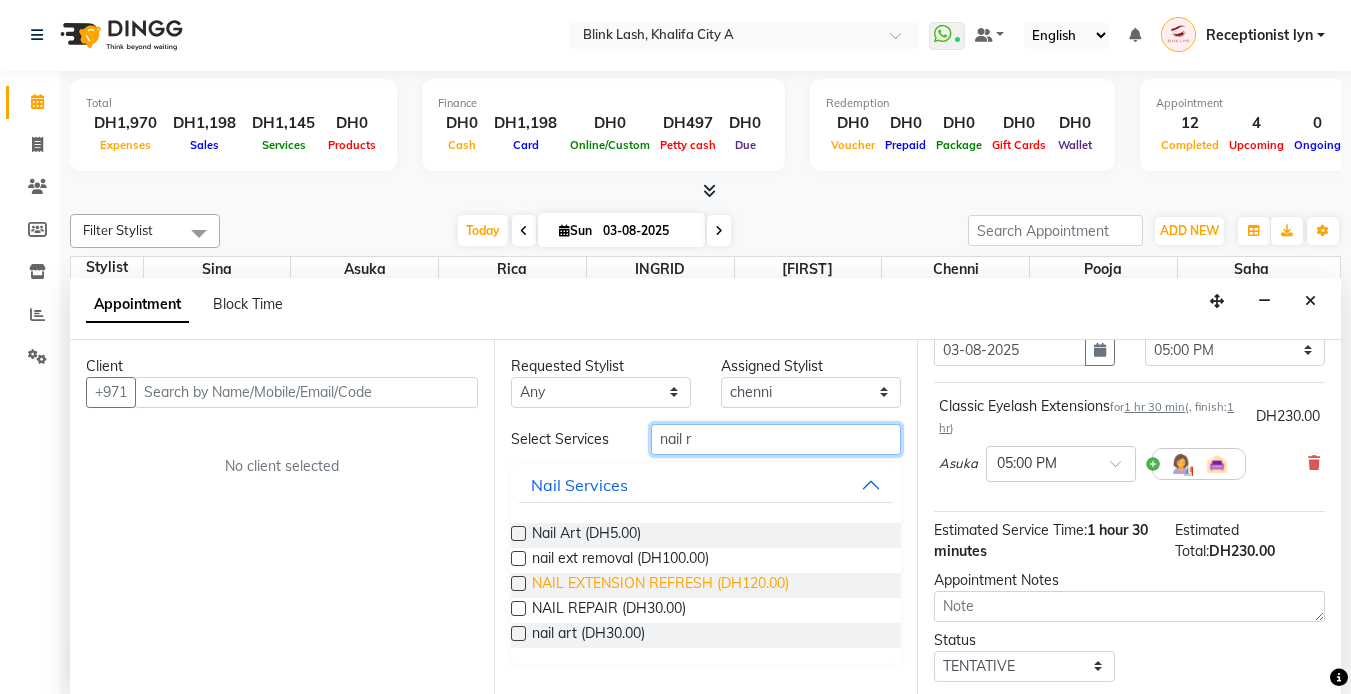 type on "nail r" 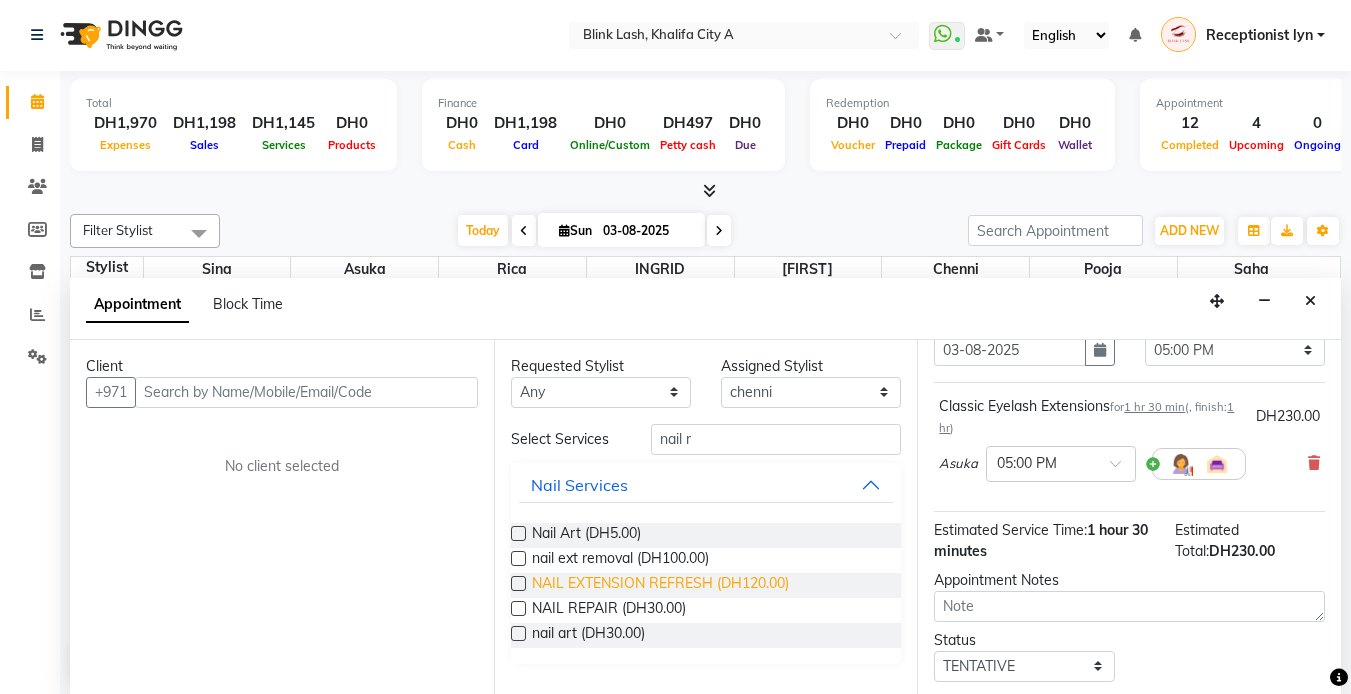 click on "NAIL EXTENSION REFRESH (DH120.00)" at bounding box center [660, 585] 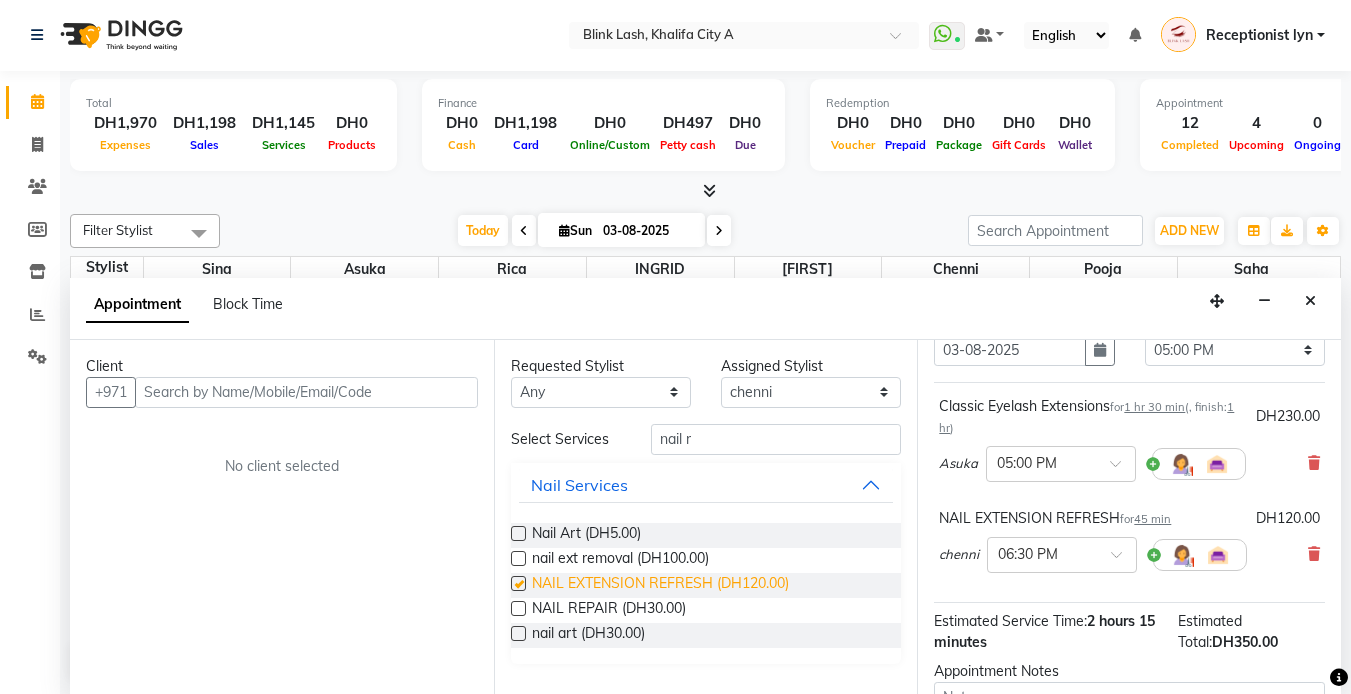 checkbox on "false" 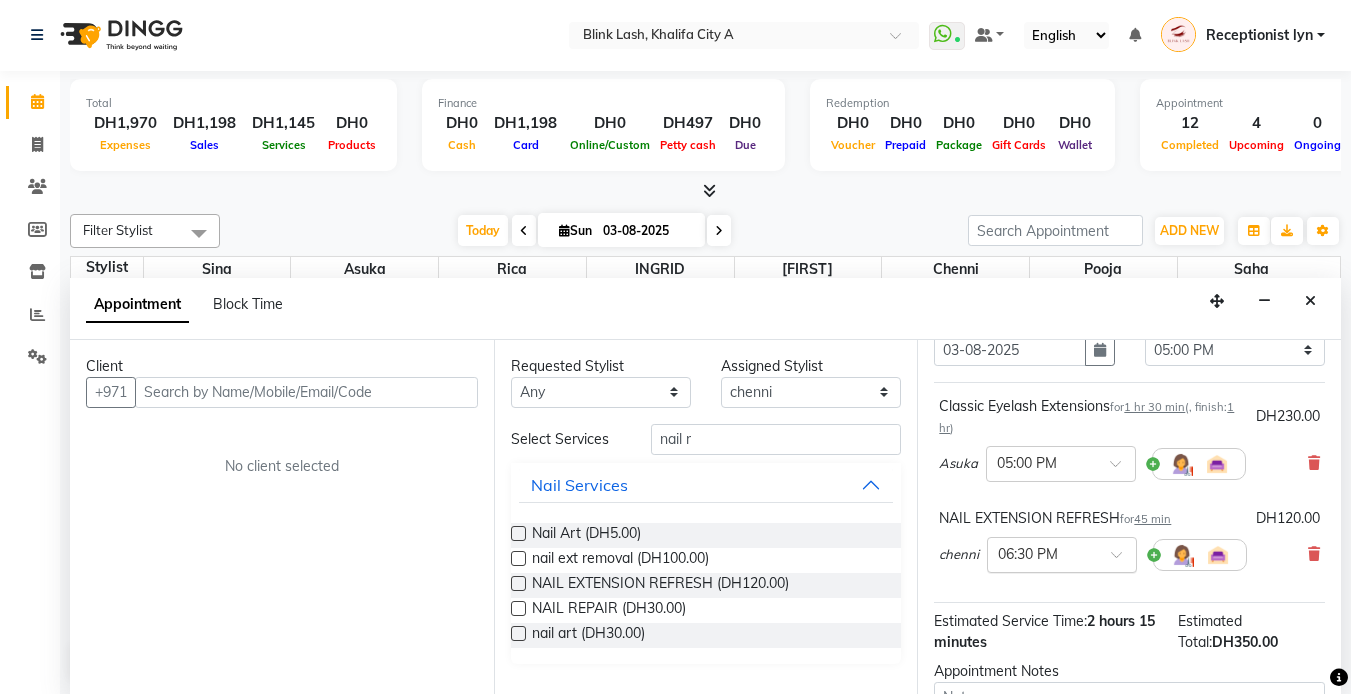 click at bounding box center [1062, 553] 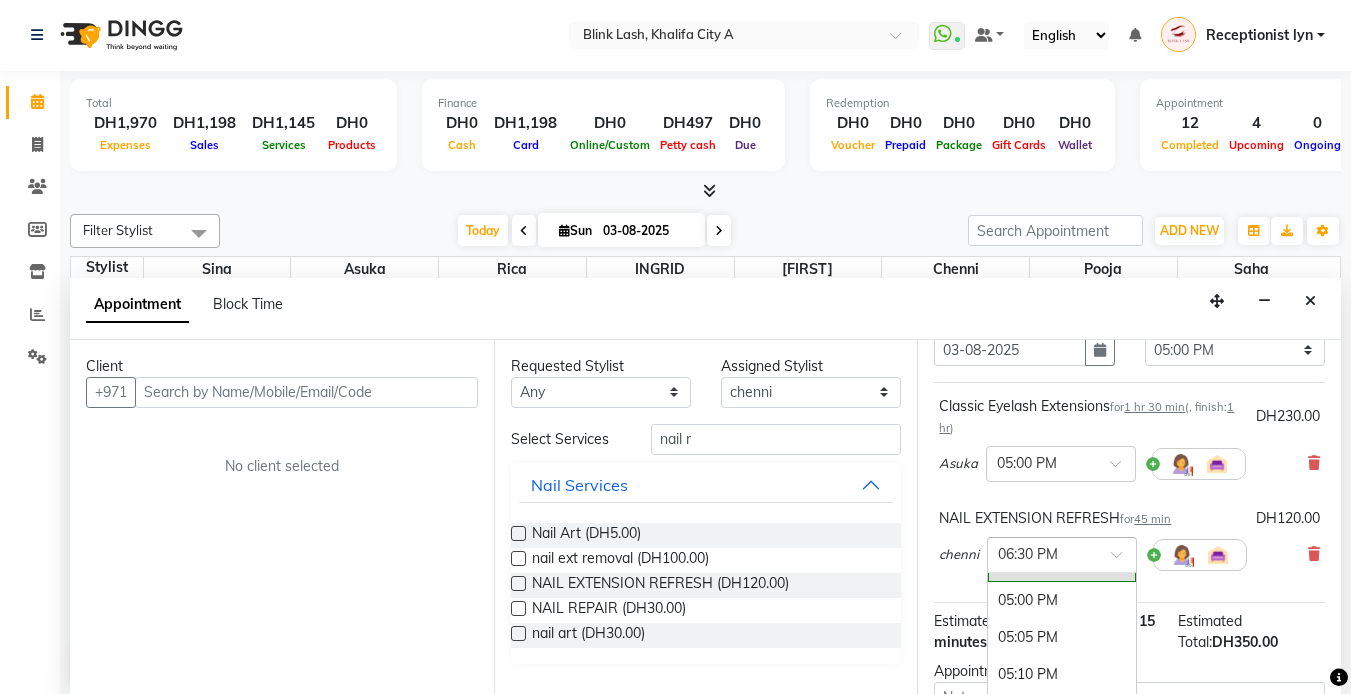 scroll, scrollTop: 3190, scrollLeft: 0, axis: vertical 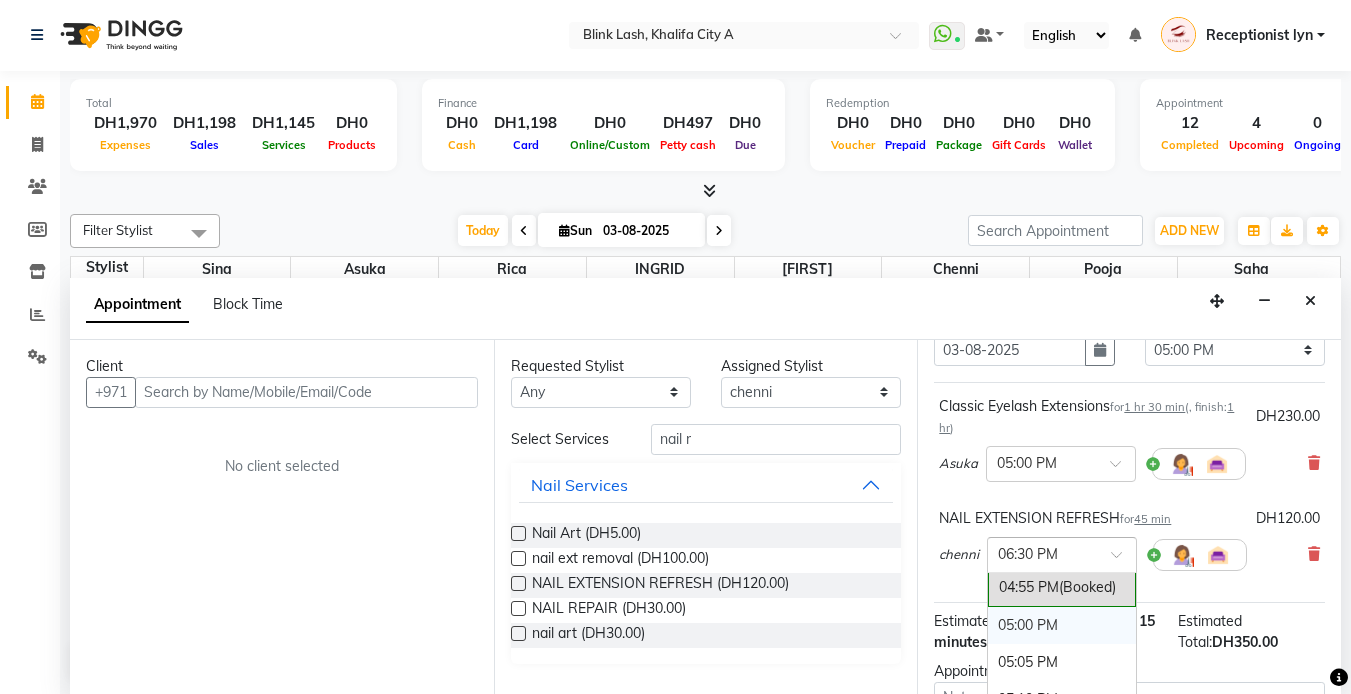 click on "05:00 PM" at bounding box center (1062, 625) 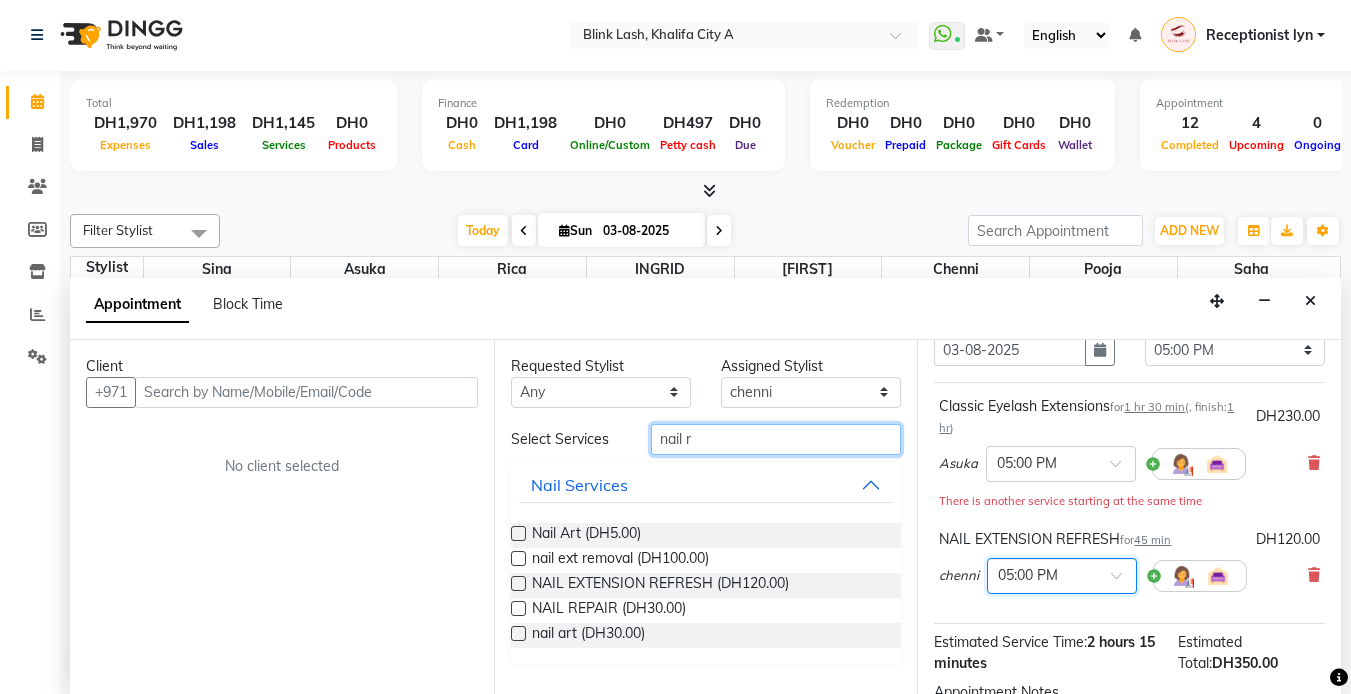 click on "nail r" at bounding box center (776, 439) 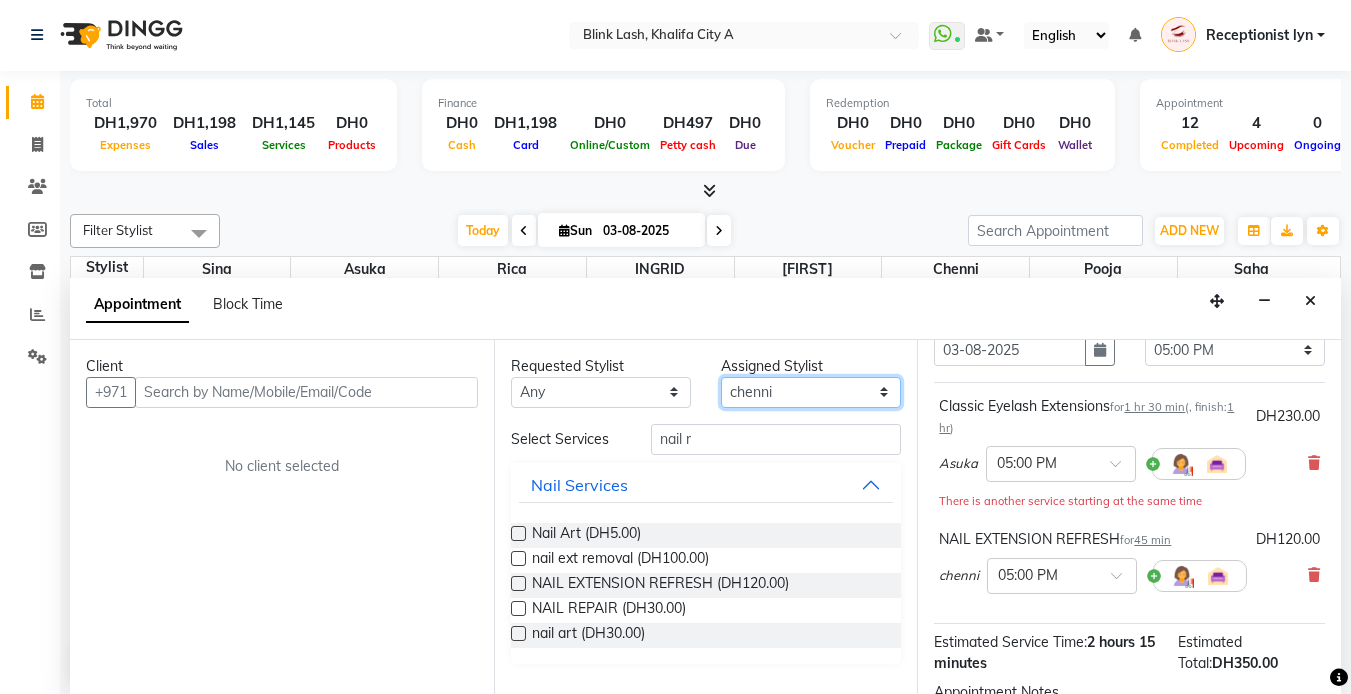 drag, startPoint x: 845, startPoint y: 385, endPoint x: 844, endPoint y: 396, distance: 11.045361 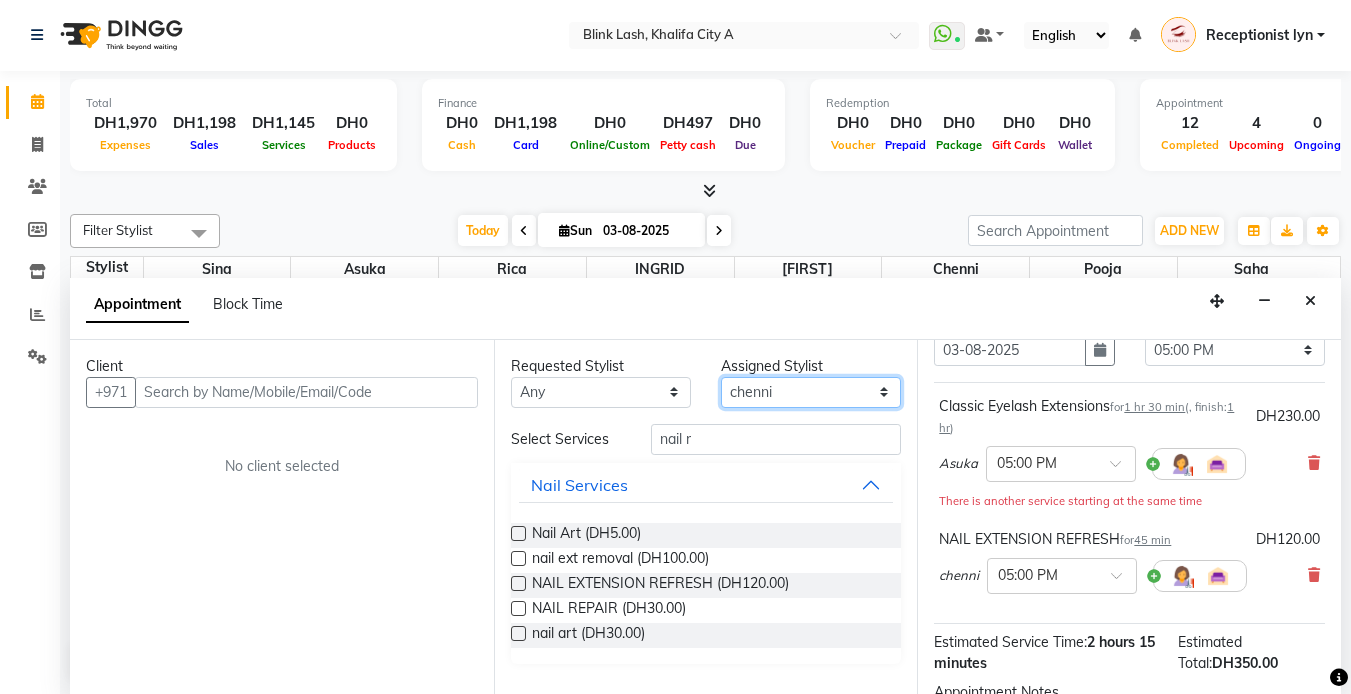 select on "51148" 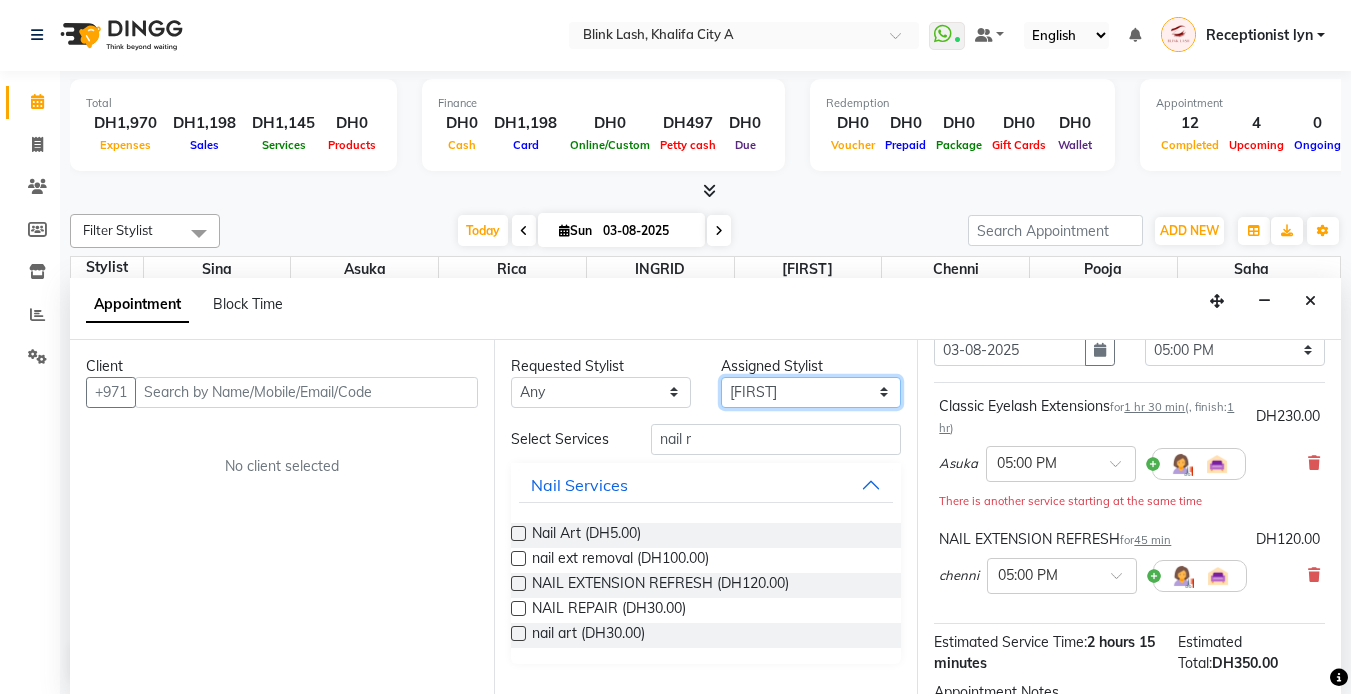 click on "Select Asuka chenni INGRID jumana pooja Rica saha Sina" at bounding box center (811, 392) 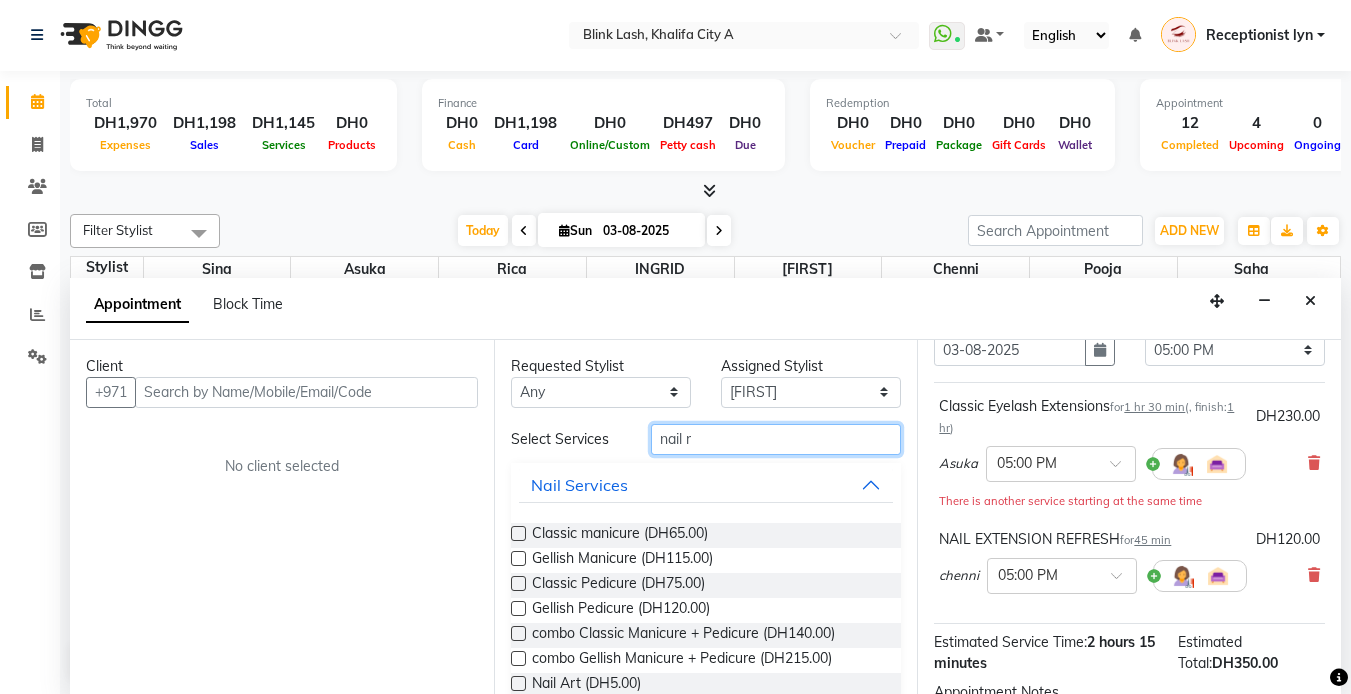 click on "nail r" at bounding box center (776, 439) 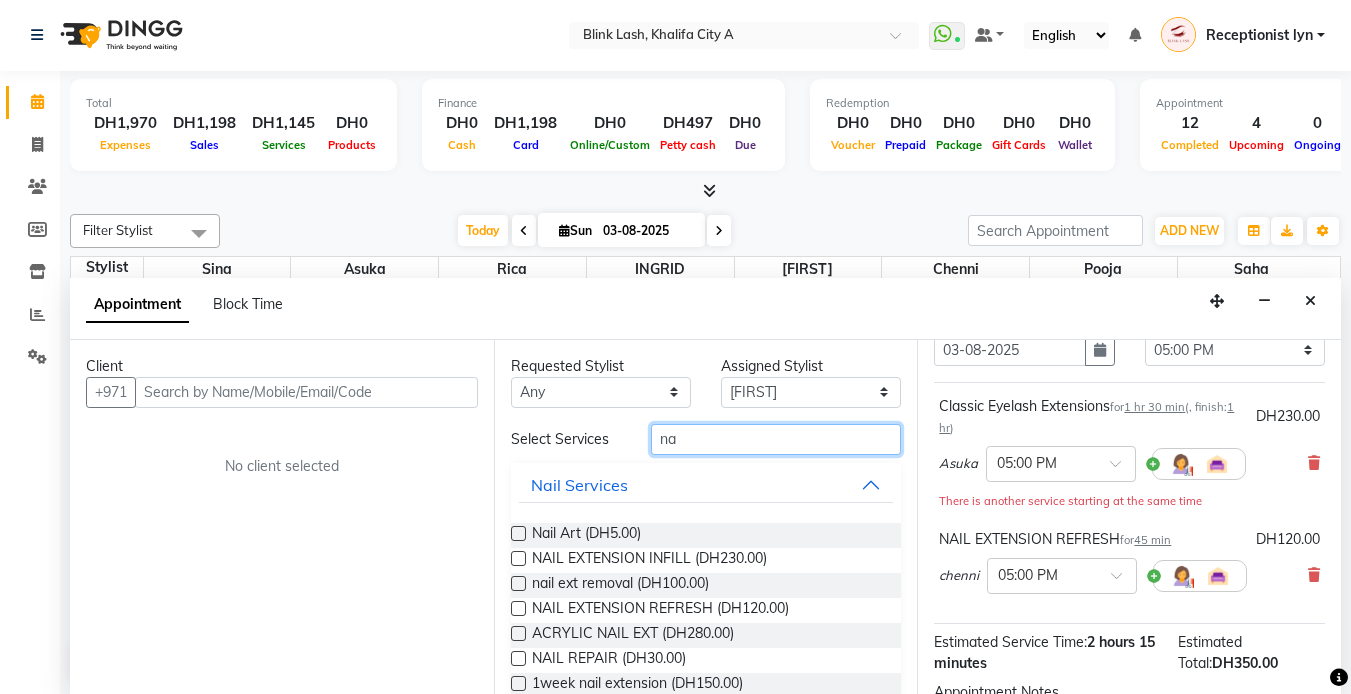 type on "n" 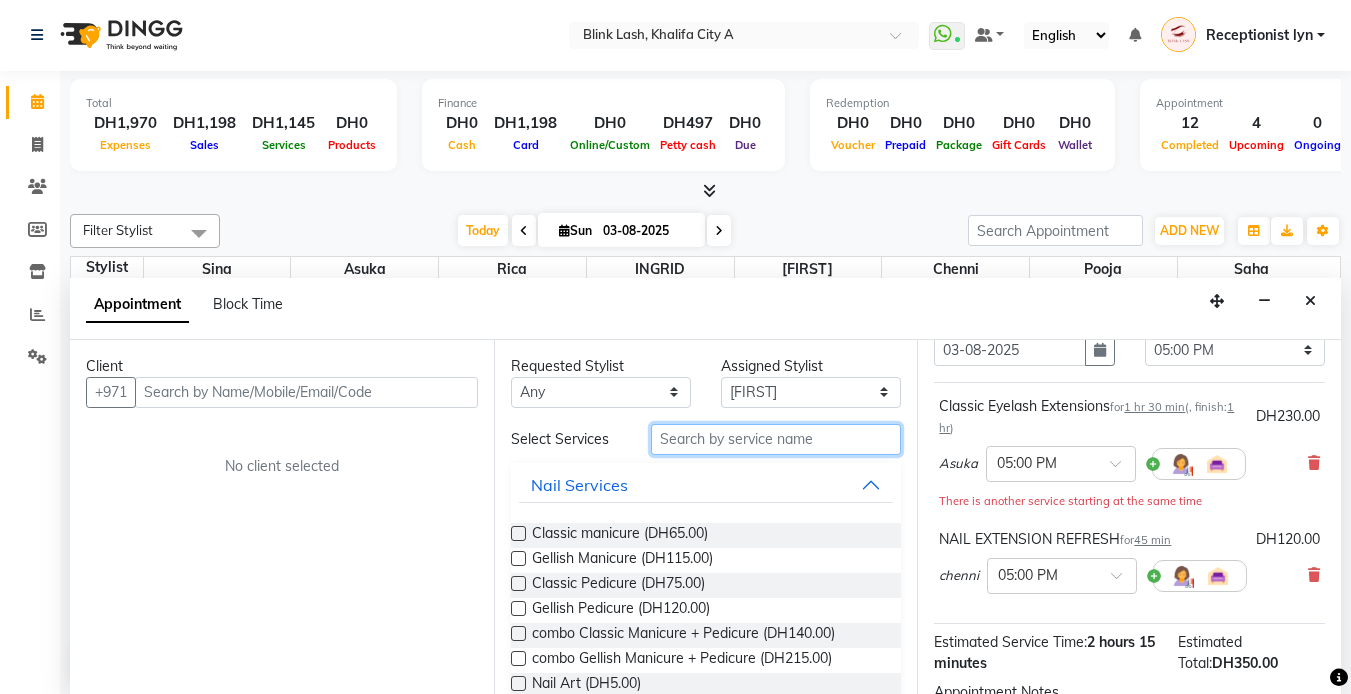 type on "e" 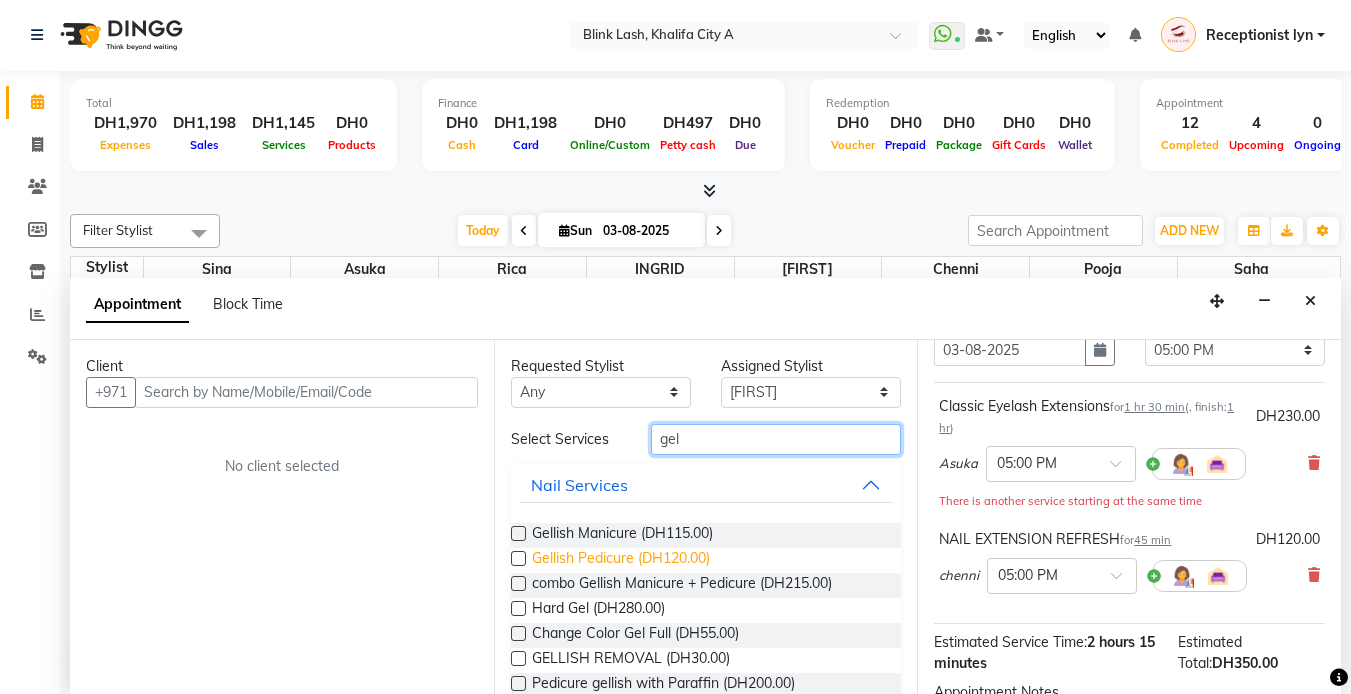 type on "gel" 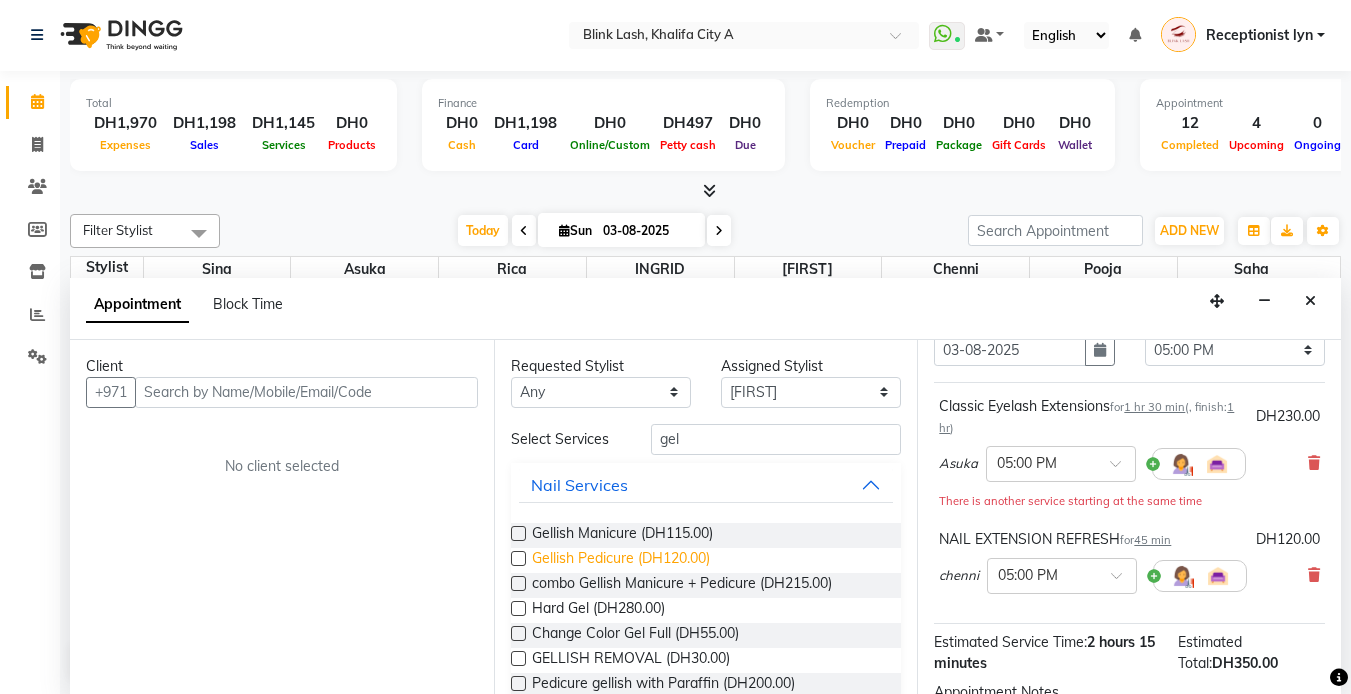 click on "Gellish Pedicure (DH120.00)" at bounding box center (621, 560) 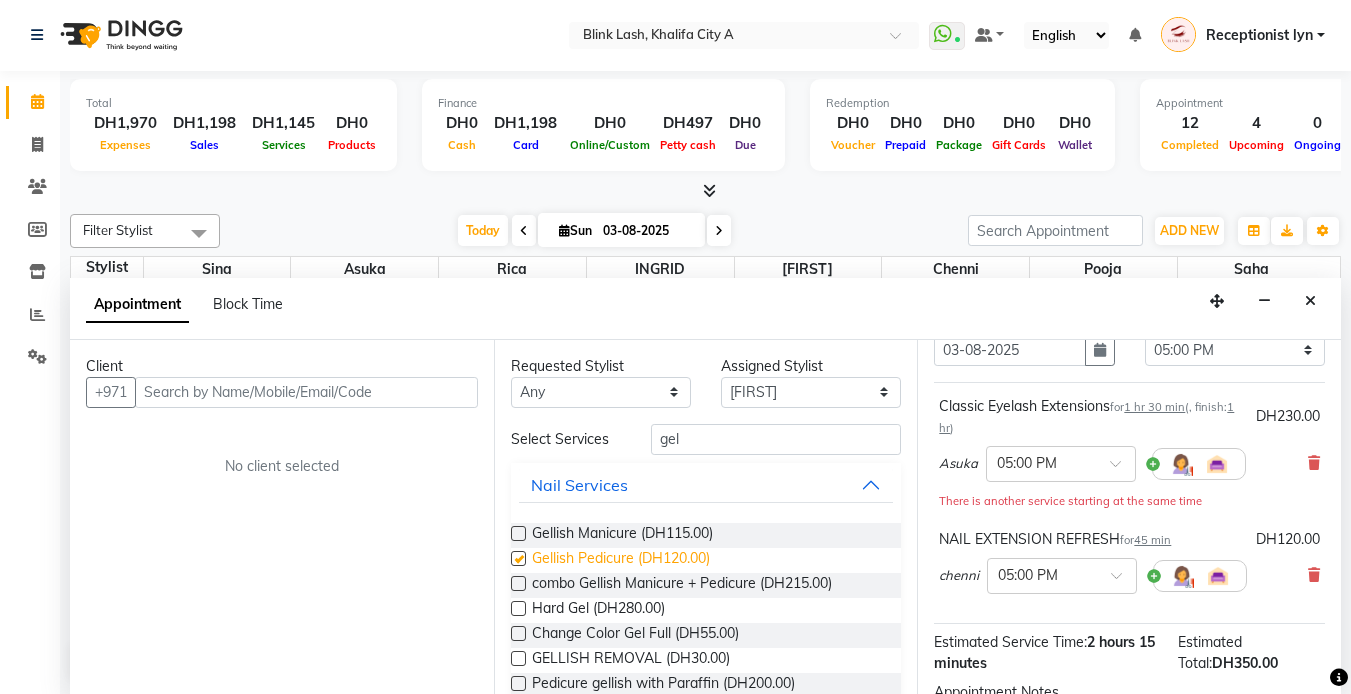 checkbox on "false" 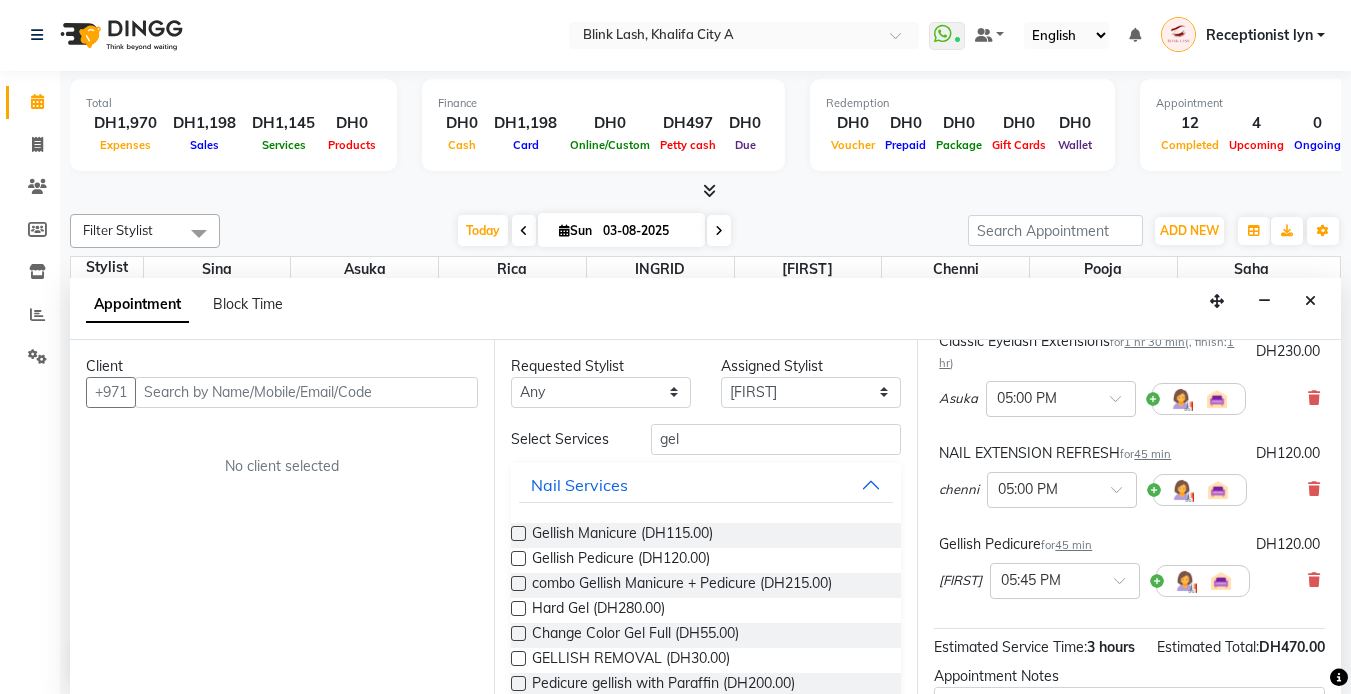 scroll, scrollTop: 200, scrollLeft: 0, axis: vertical 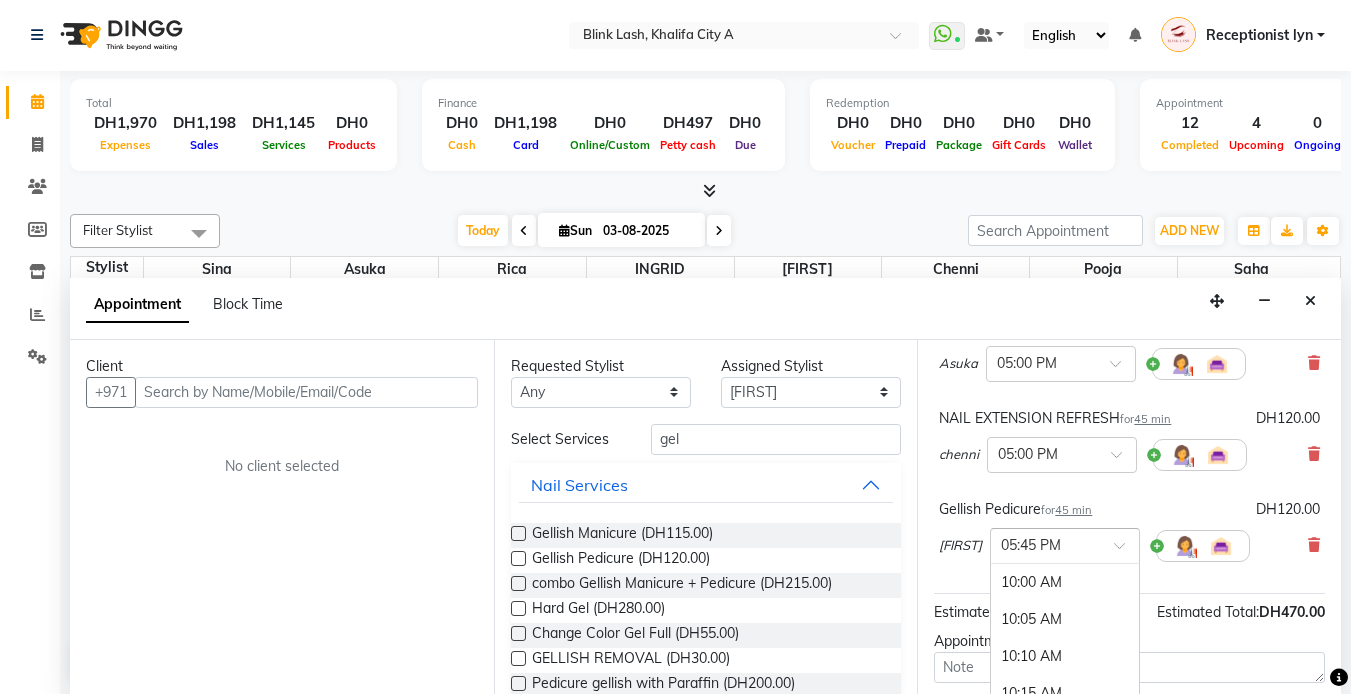 click on "× 05:45 PM" at bounding box center (1065, 546) 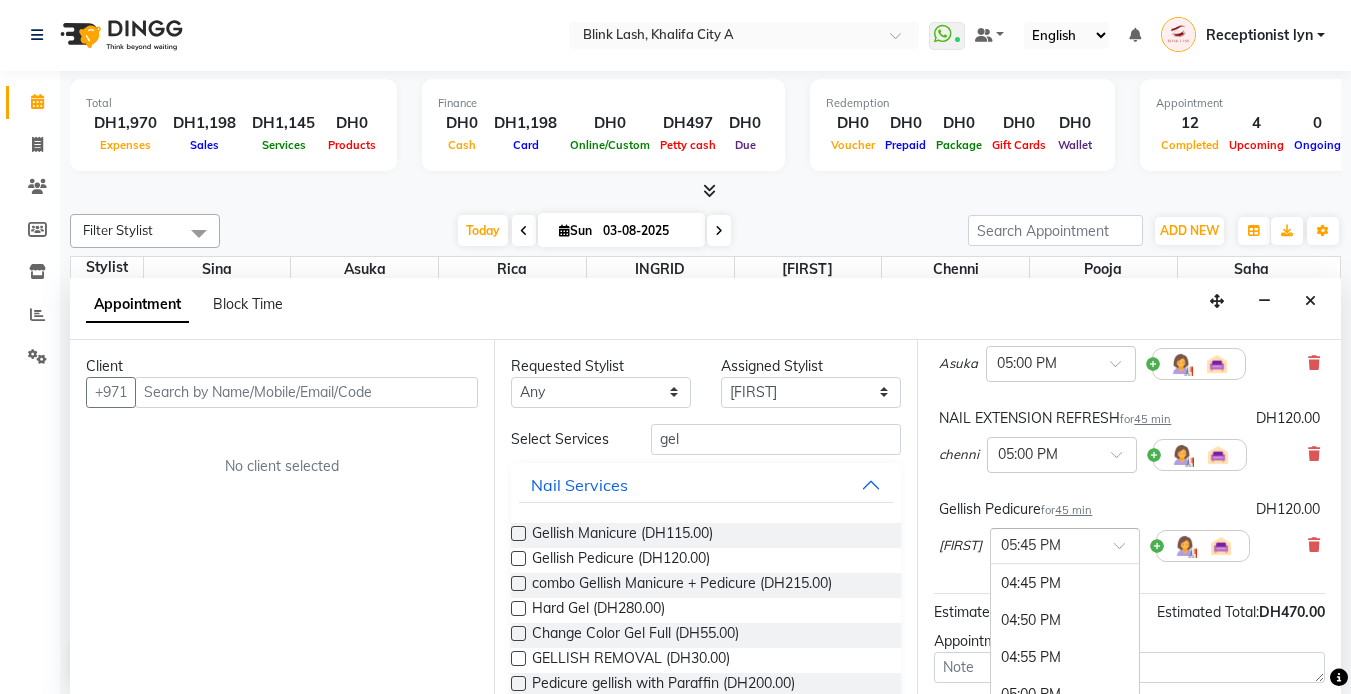 scroll, scrollTop: 3091, scrollLeft: 0, axis: vertical 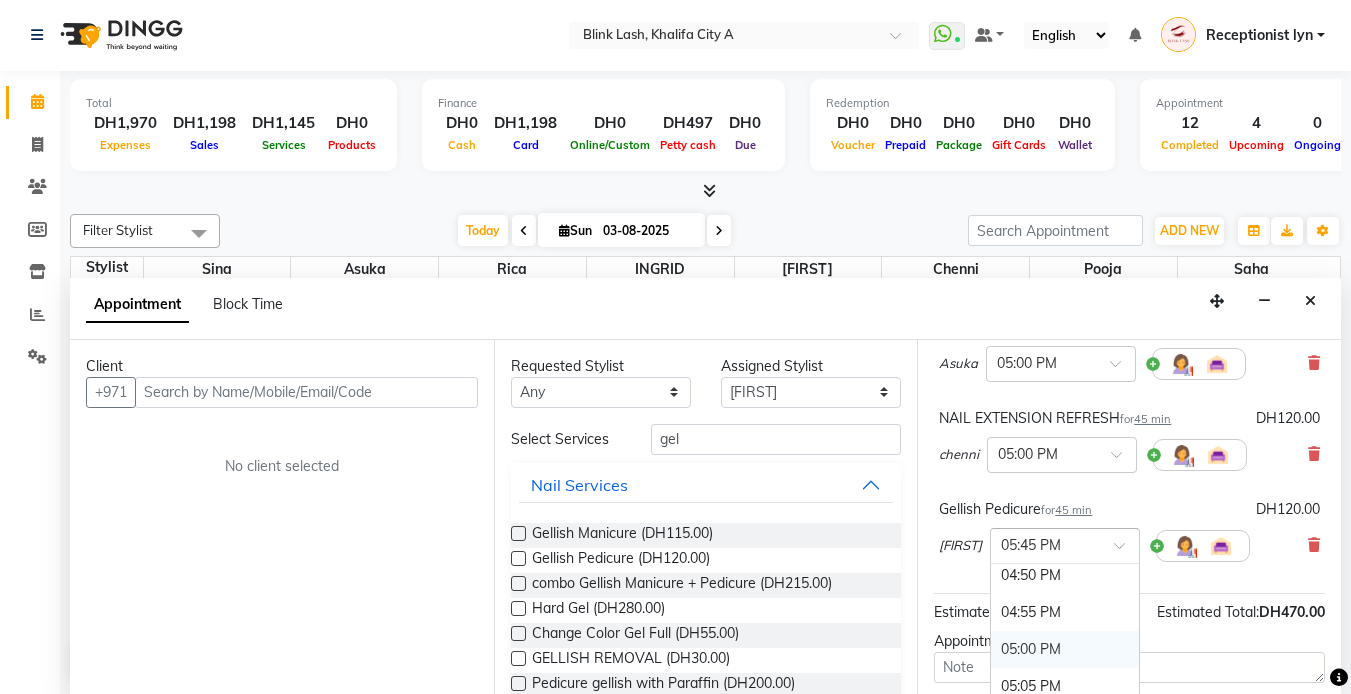 drag, startPoint x: 1055, startPoint y: 602, endPoint x: 1052, endPoint y: 639, distance: 37.12142 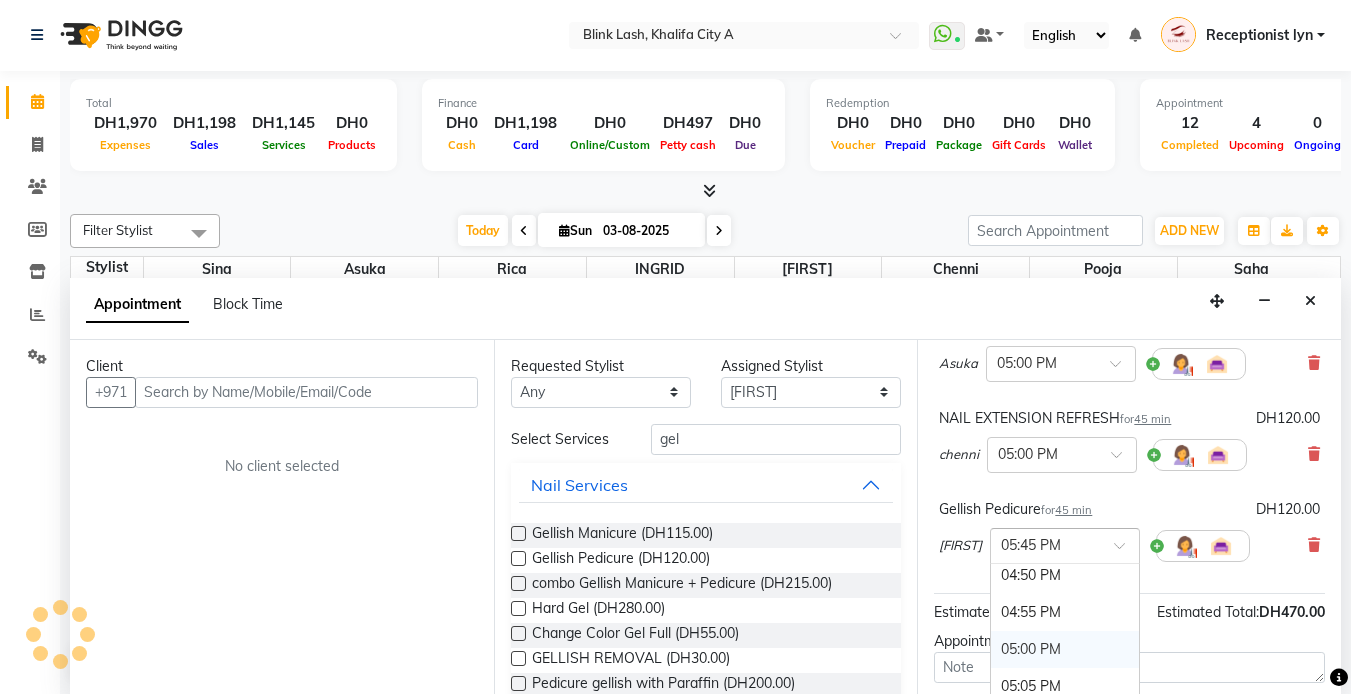 click on "05:00 PM" at bounding box center [1065, 649] 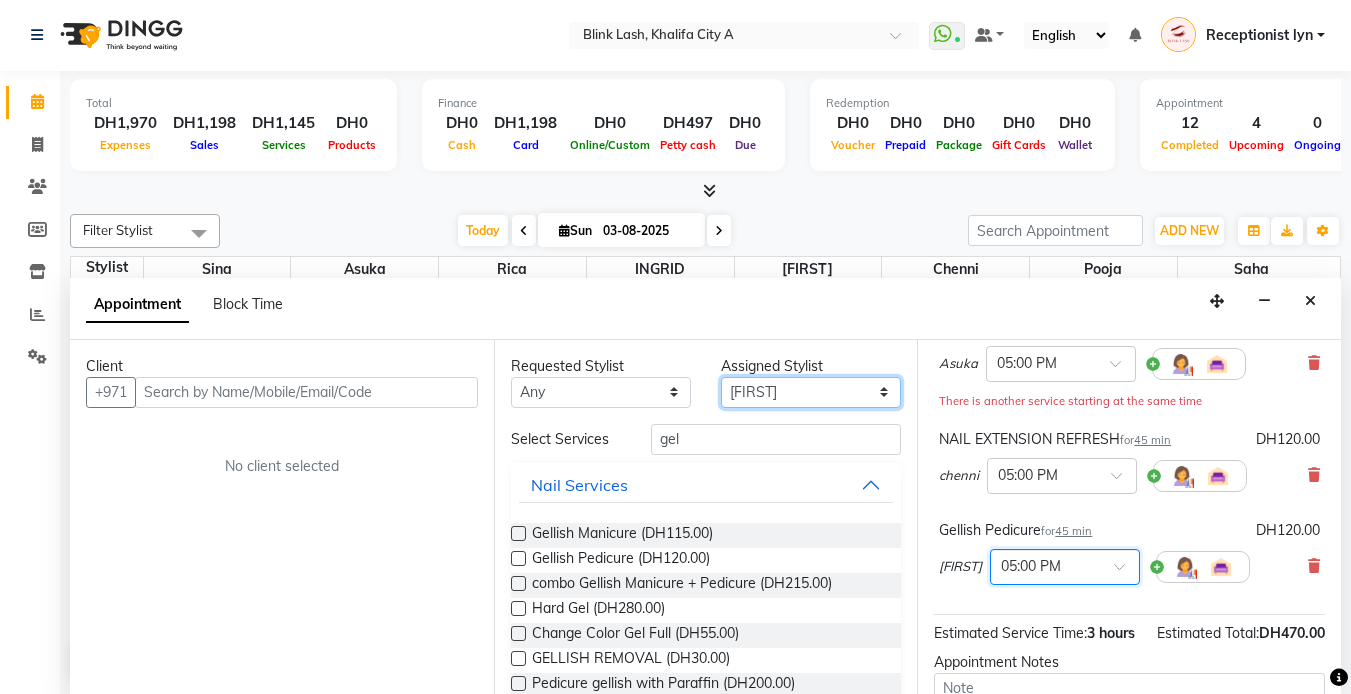 click on "Select Asuka chenni INGRID jumana pooja Rica saha Sina" at bounding box center [811, 392] 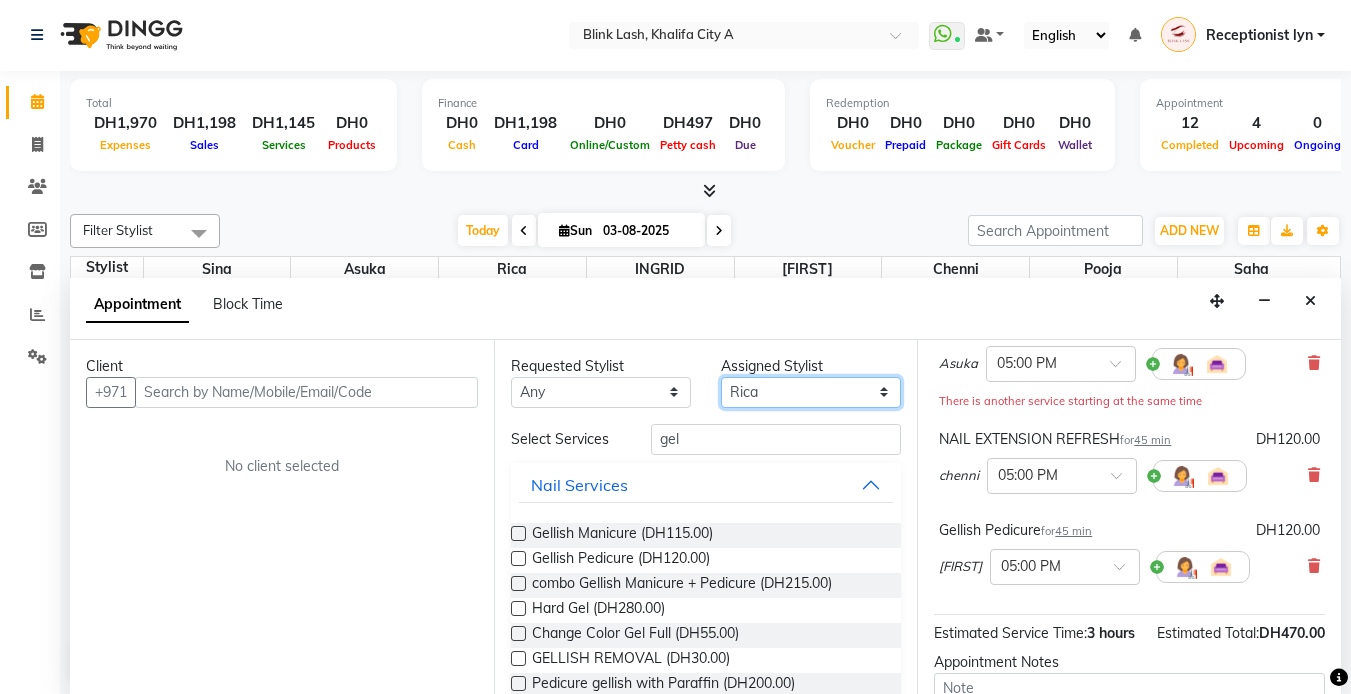 click on "Select Asuka chenni INGRID jumana pooja Rica saha Sina" at bounding box center [811, 392] 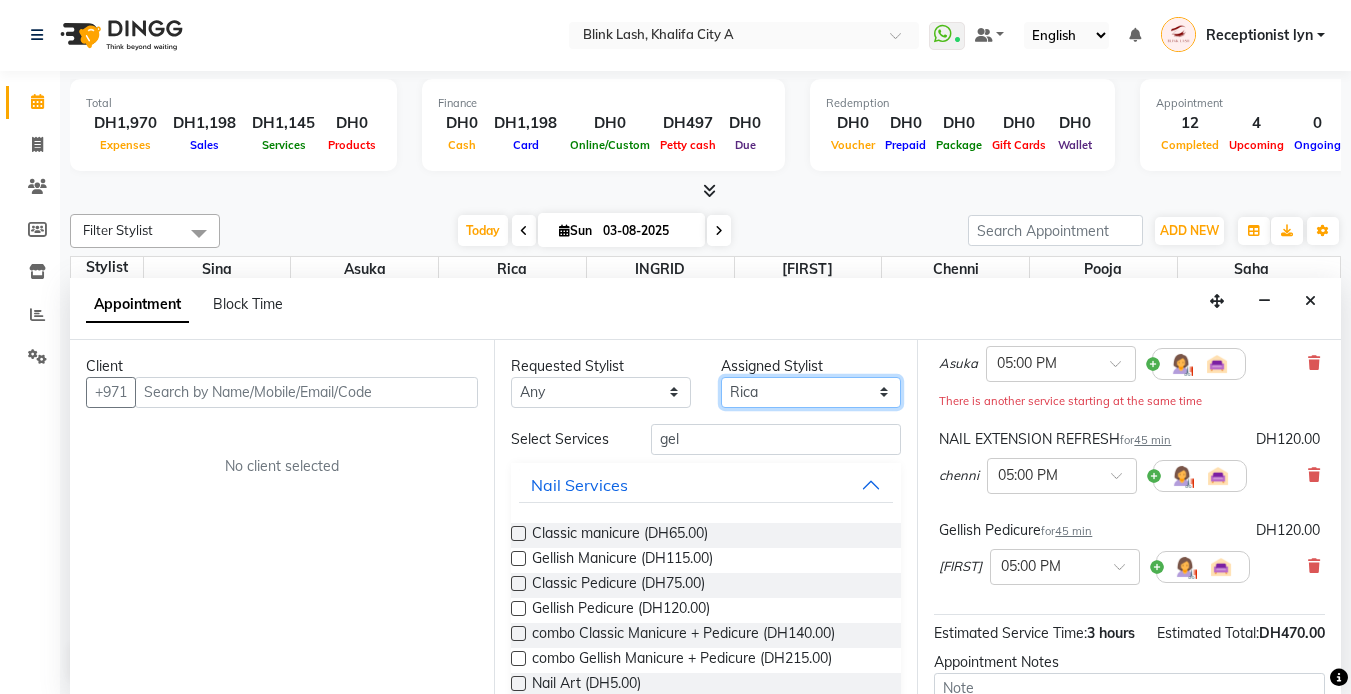 click on "Select Asuka chenni INGRID jumana pooja Rica saha Sina" at bounding box center [811, 392] 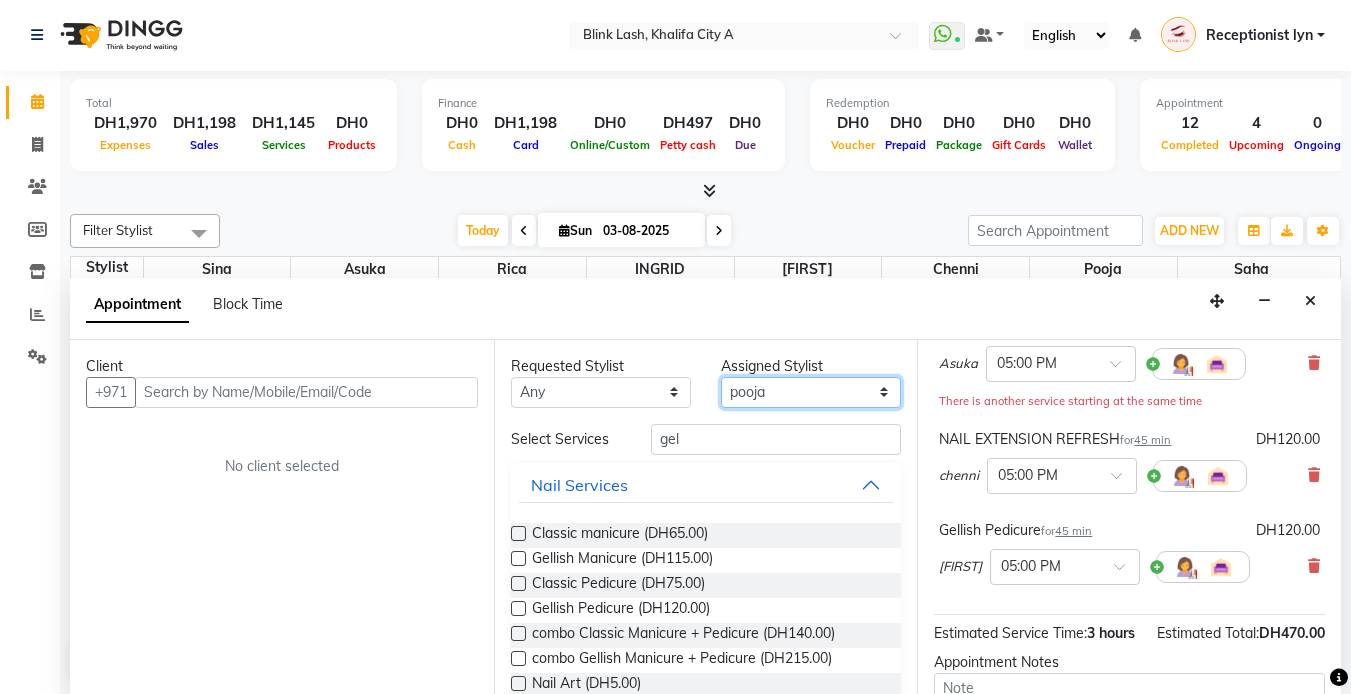 click on "Select Asuka chenni INGRID jumana pooja Rica saha Sina" at bounding box center [811, 392] 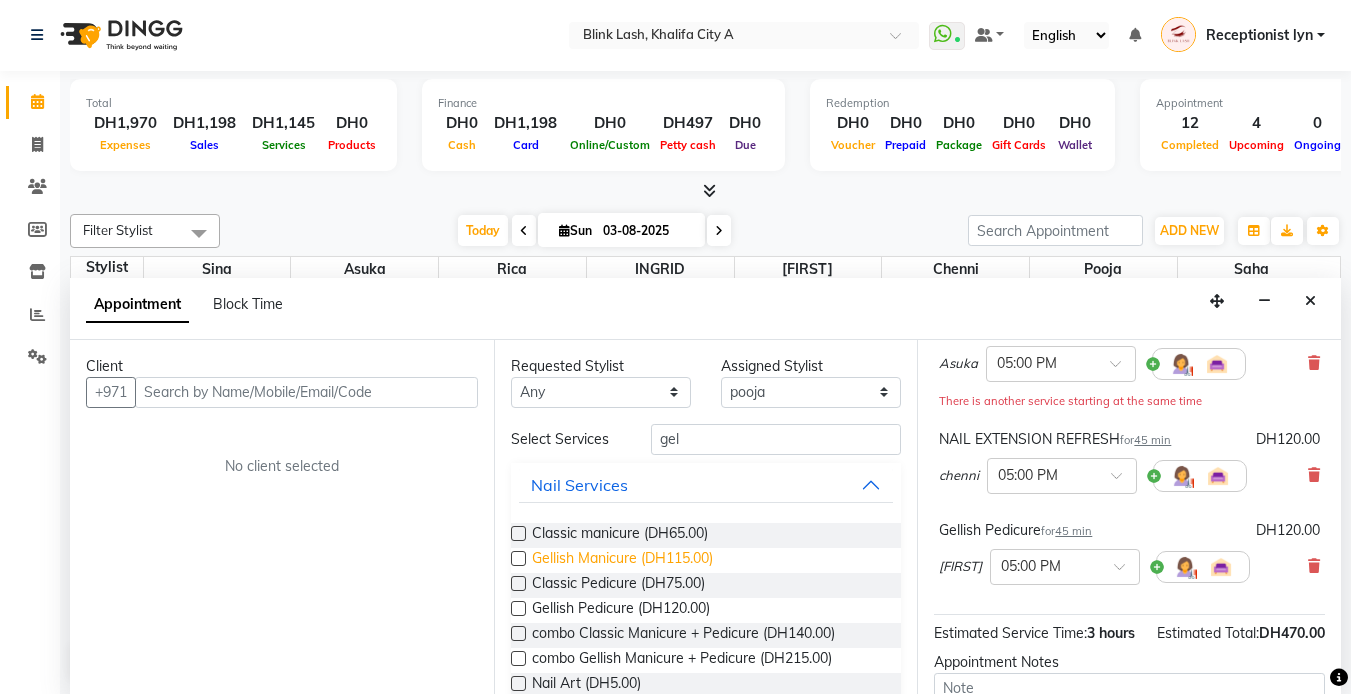 click on "Gellish Manicure (DH115.00)" at bounding box center (622, 560) 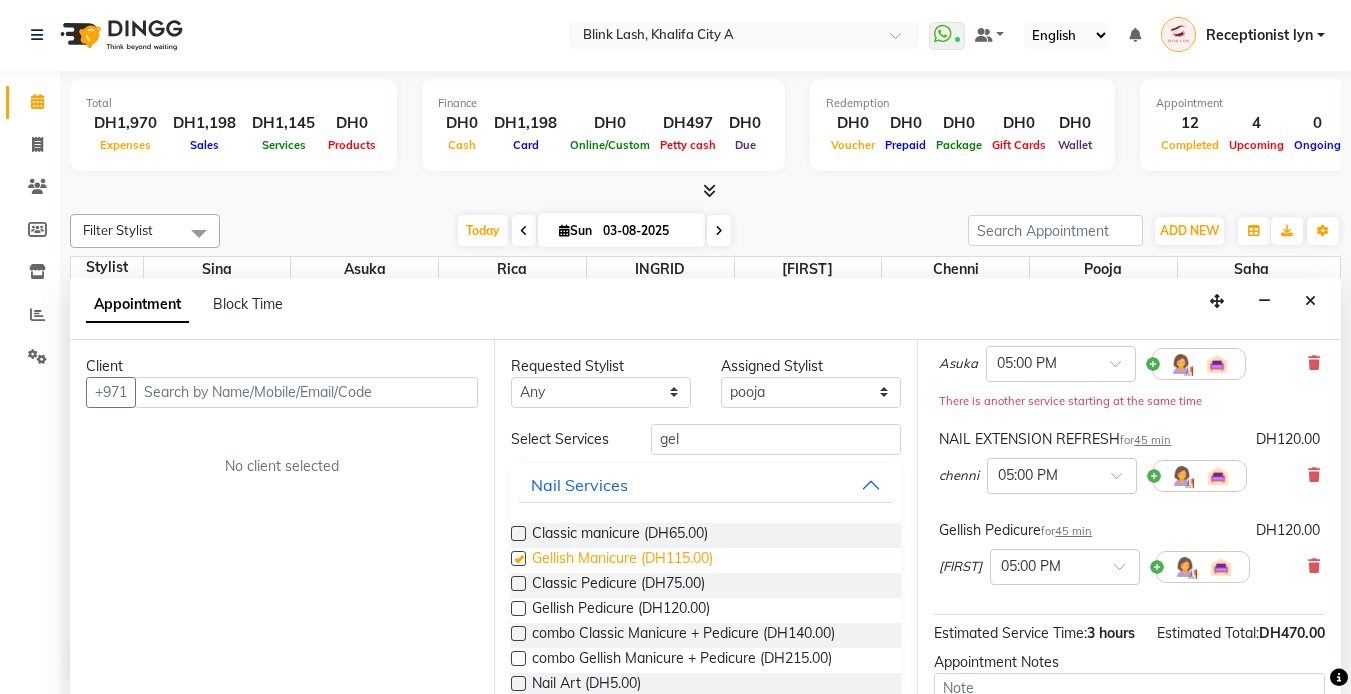 checkbox on "false" 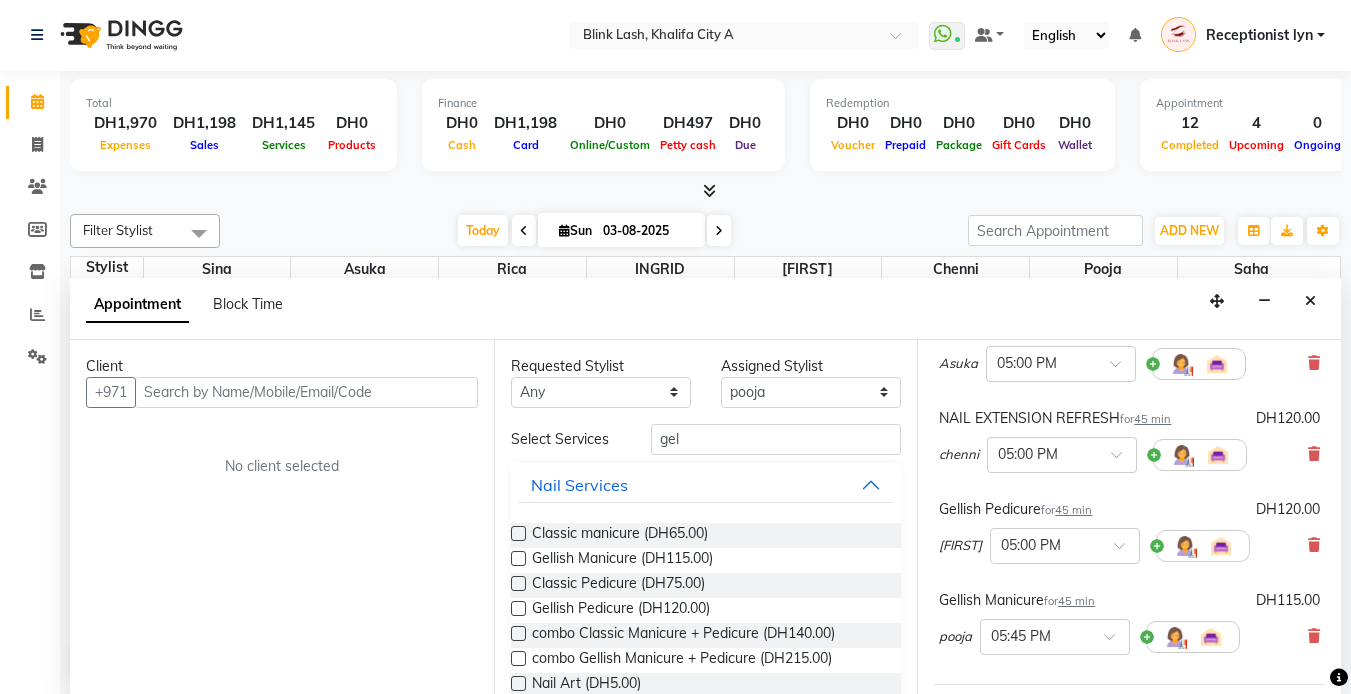 scroll, scrollTop: 400, scrollLeft: 0, axis: vertical 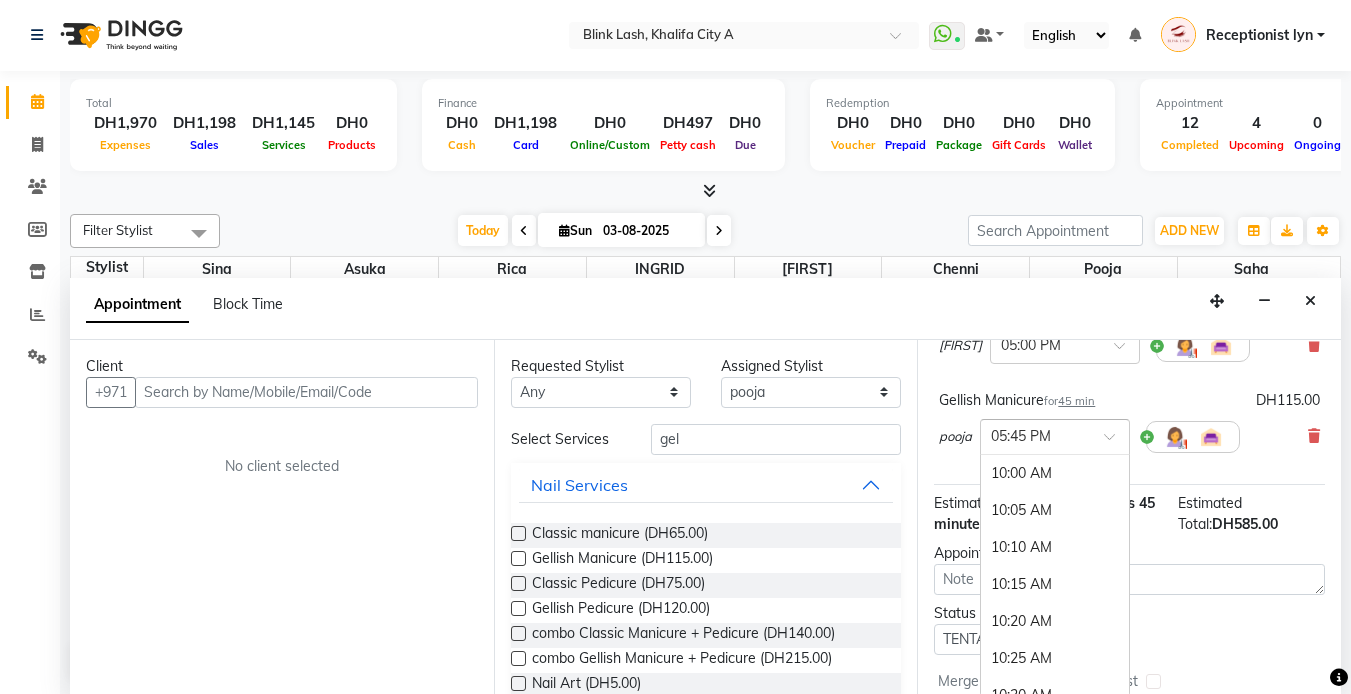 drag, startPoint x: 1083, startPoint y: 423, endPoint x: 1082, endPoint y: 512, distance: 89.005615 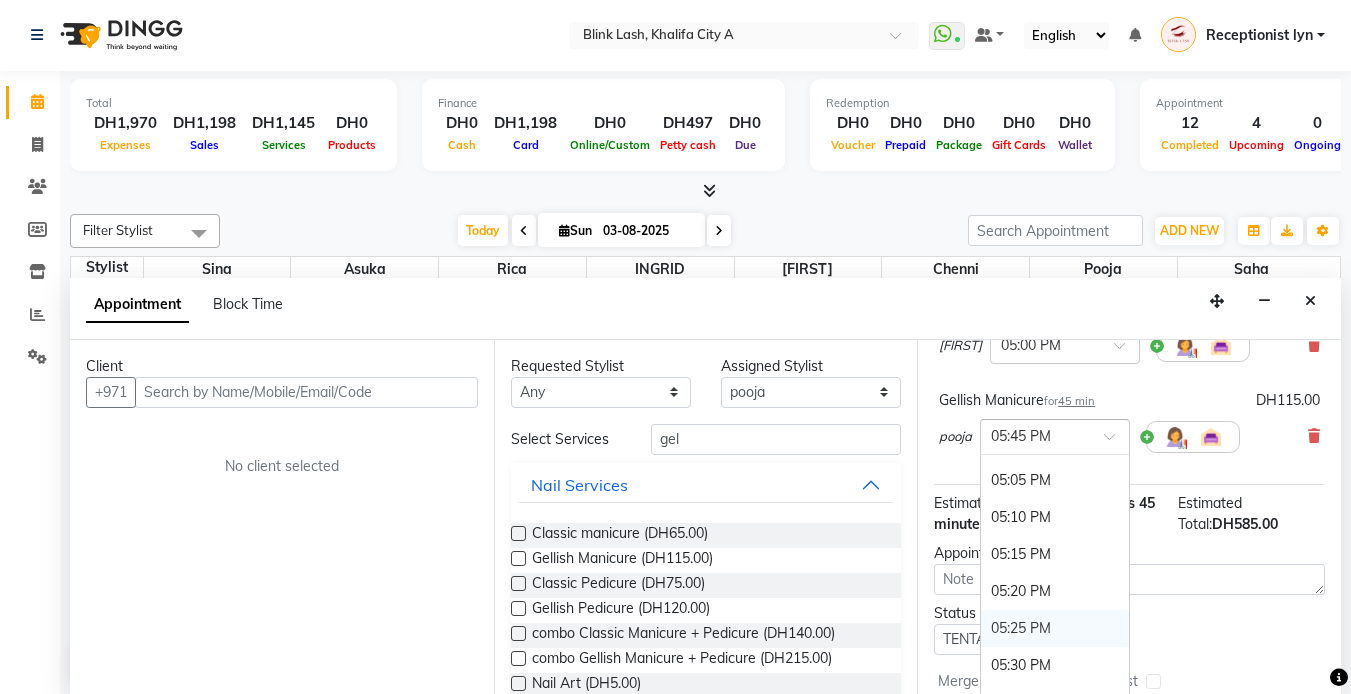 scroll, scrollTop: 3067, scrollLeft: 0, axis: vertical 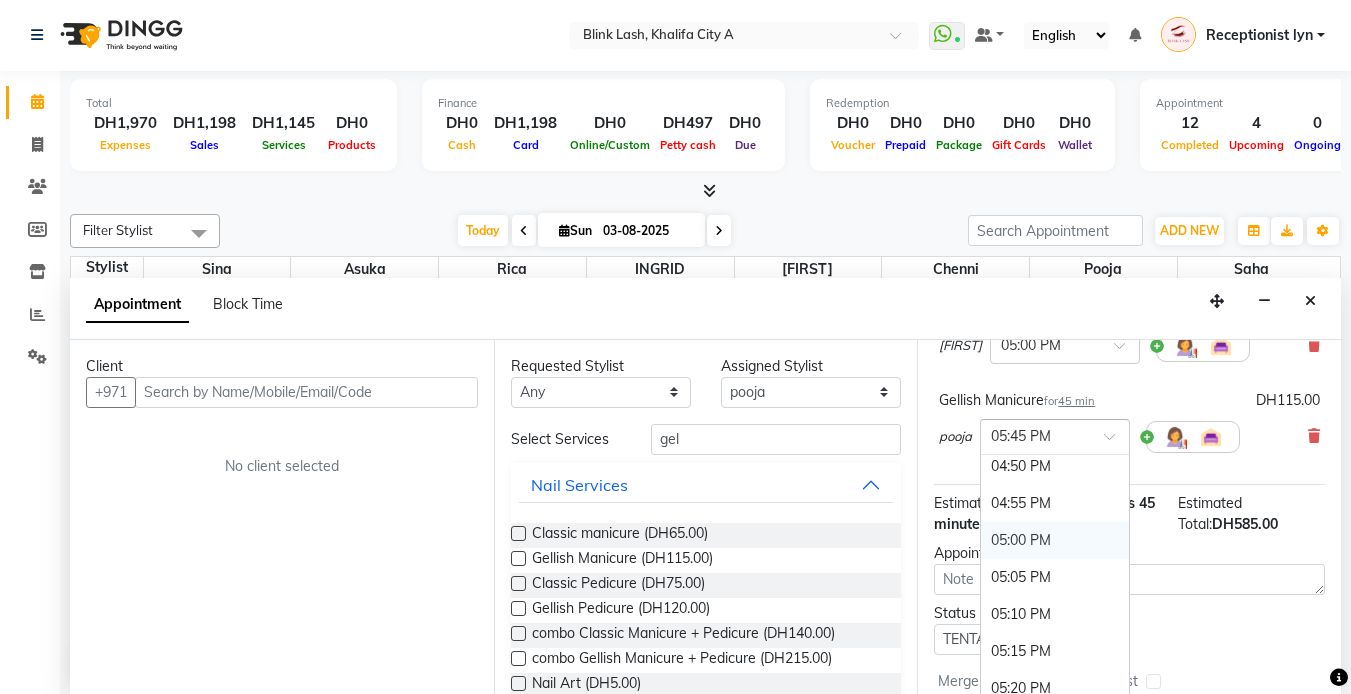 click on "05:00 PM" at bounding box center (1055, 540) 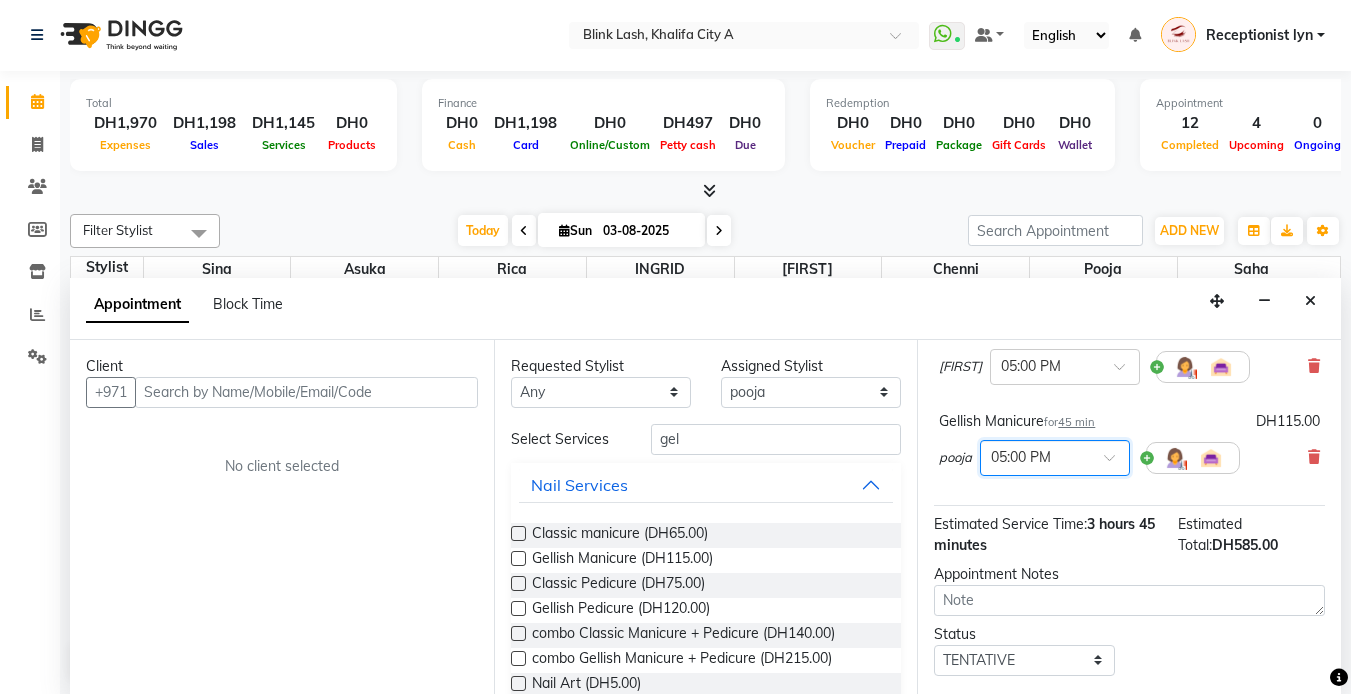 scroll, scrollTop: 421, scrollLeft: 0, axis: vertical 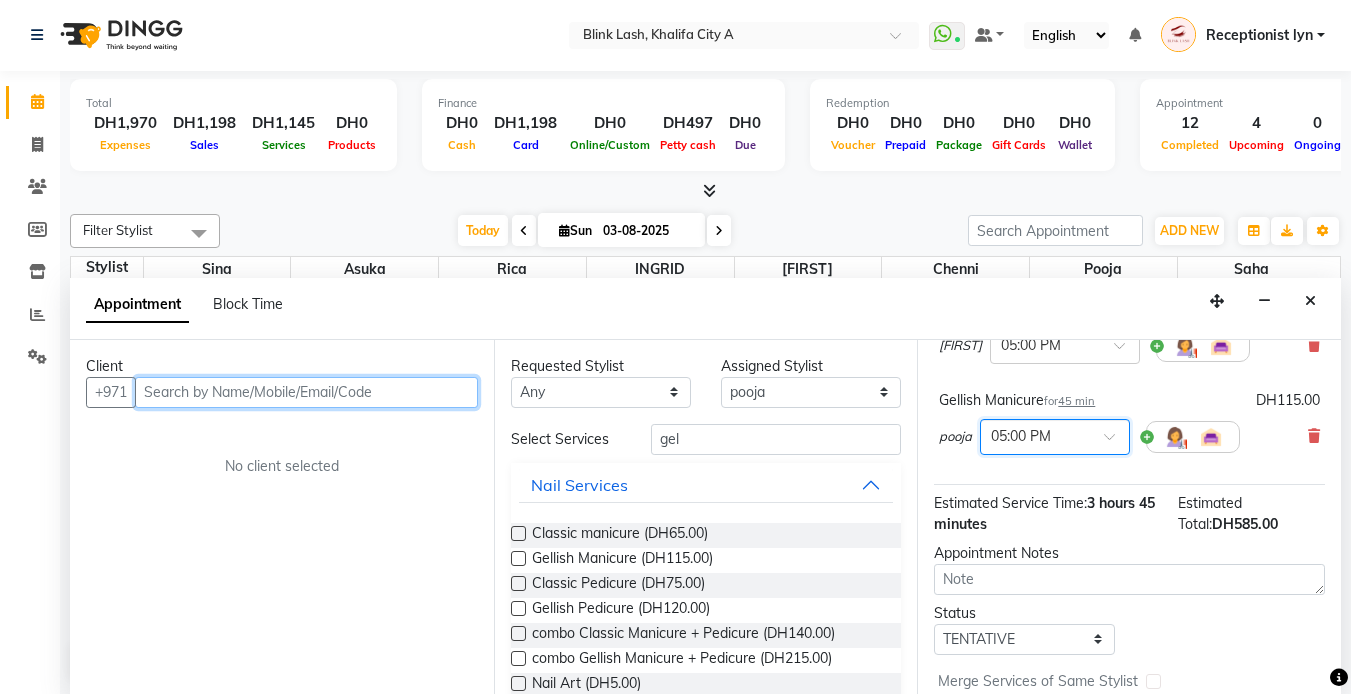 click at bounding box center (306, 392) 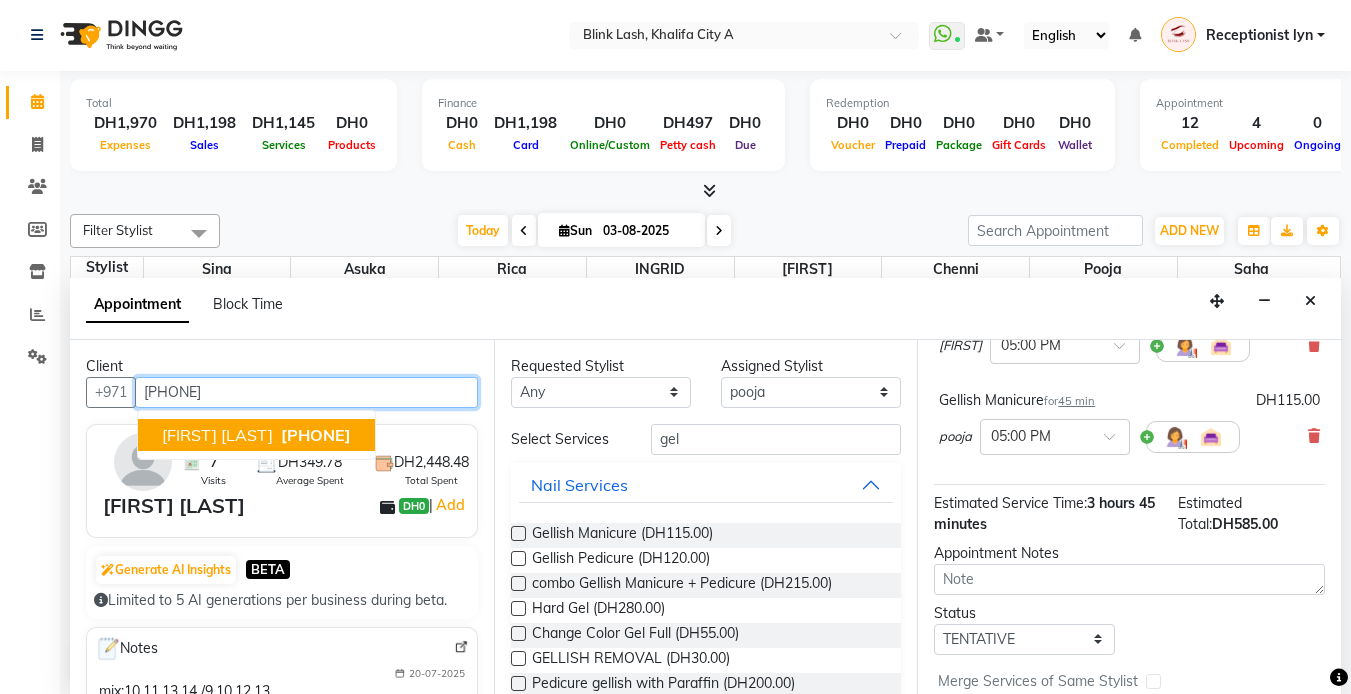 click on "[PHONE]" at bounding box center [316, 435] 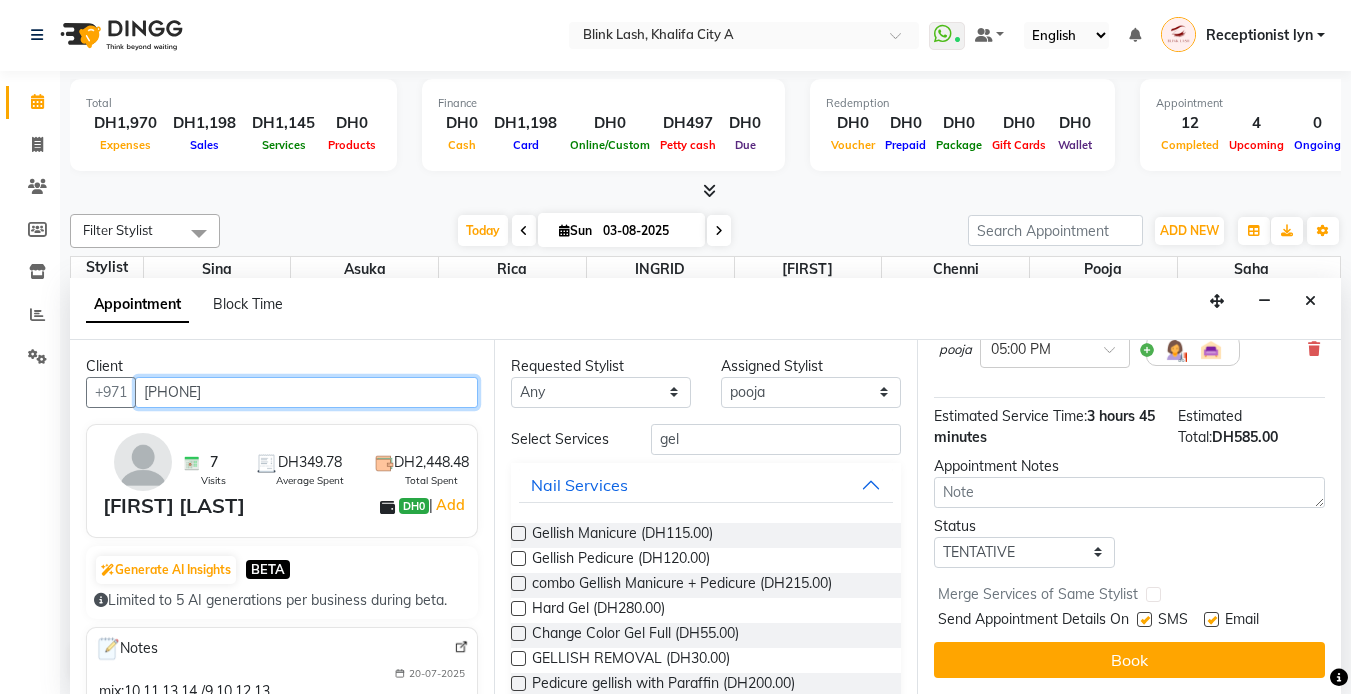 scroll, scrollTop: 523, scrollLeft: 0, axis: vertical 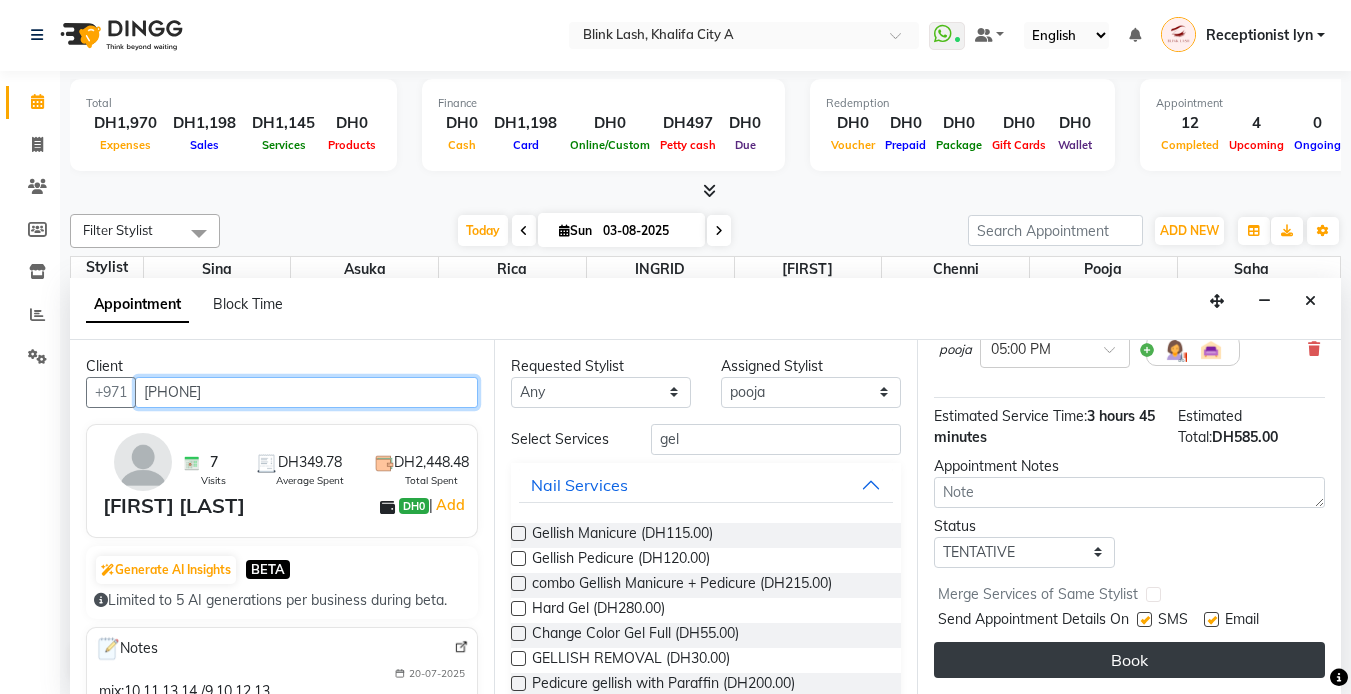 type on "[PHONE]" 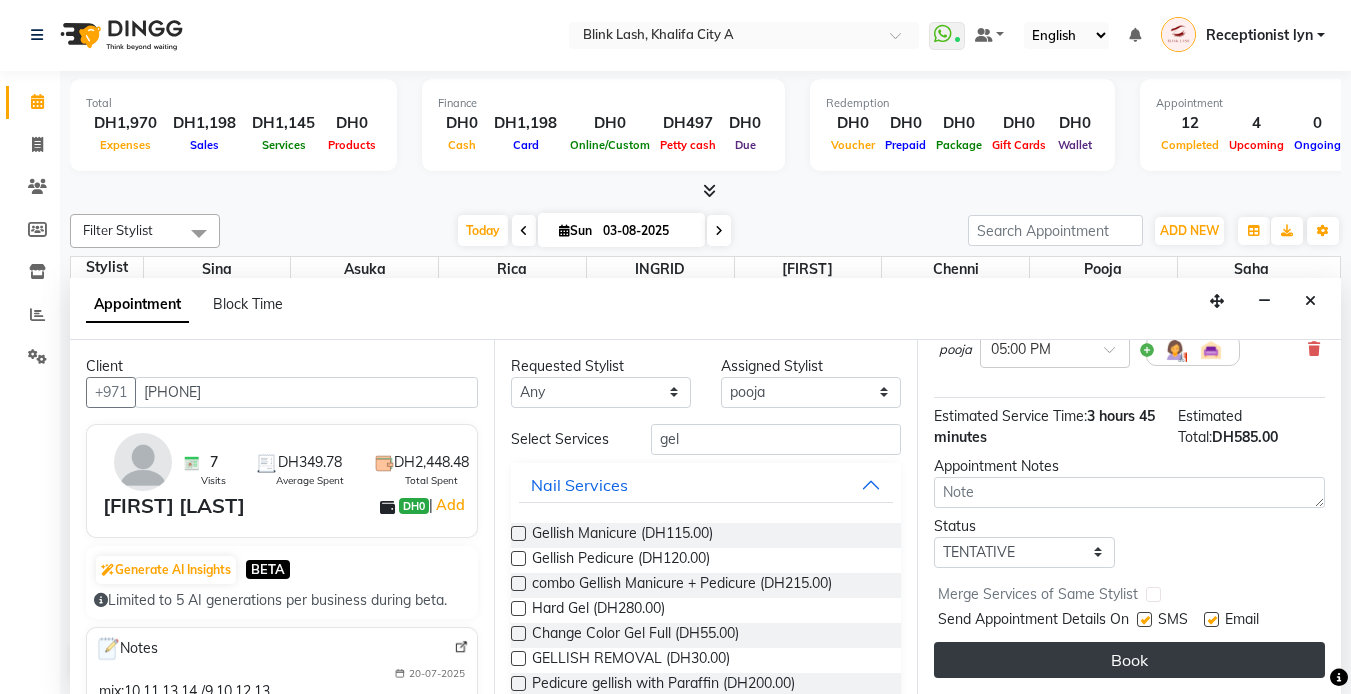 click on "Book" at bounding box center [1129, 660] 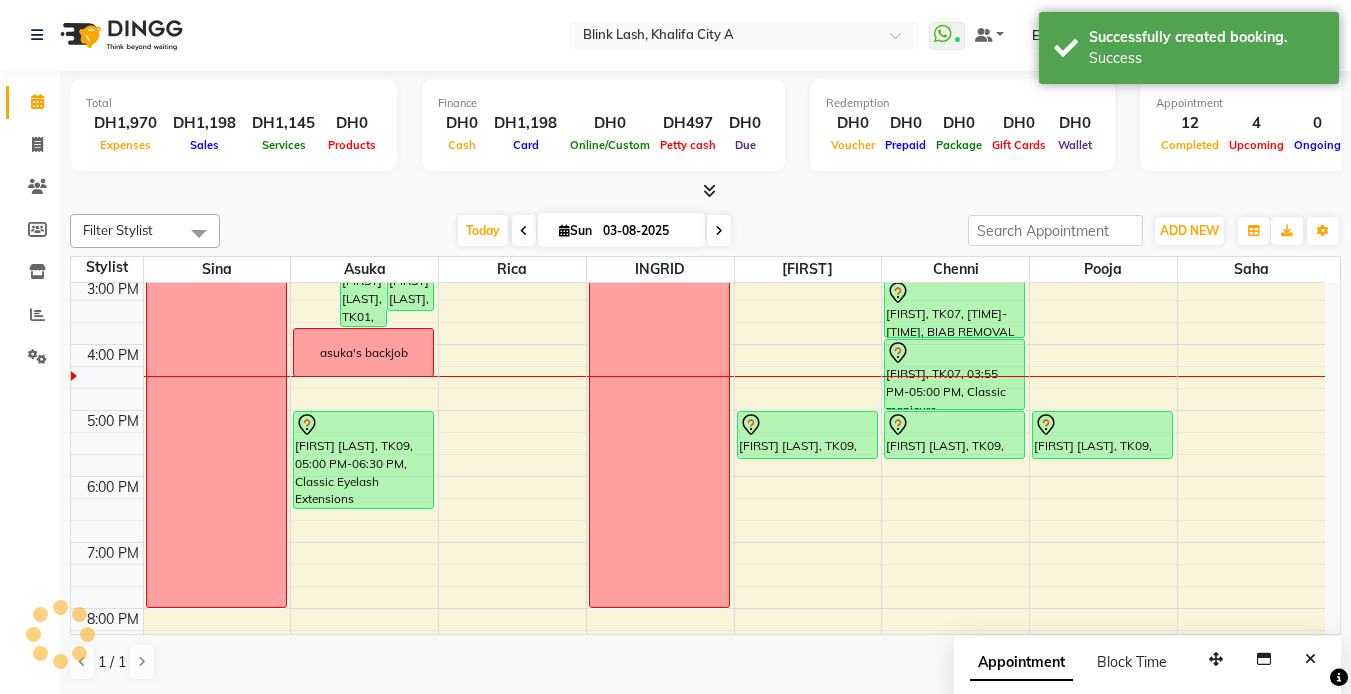 scroll, scrollTop: 0, scrollLeft: 0, axis: both 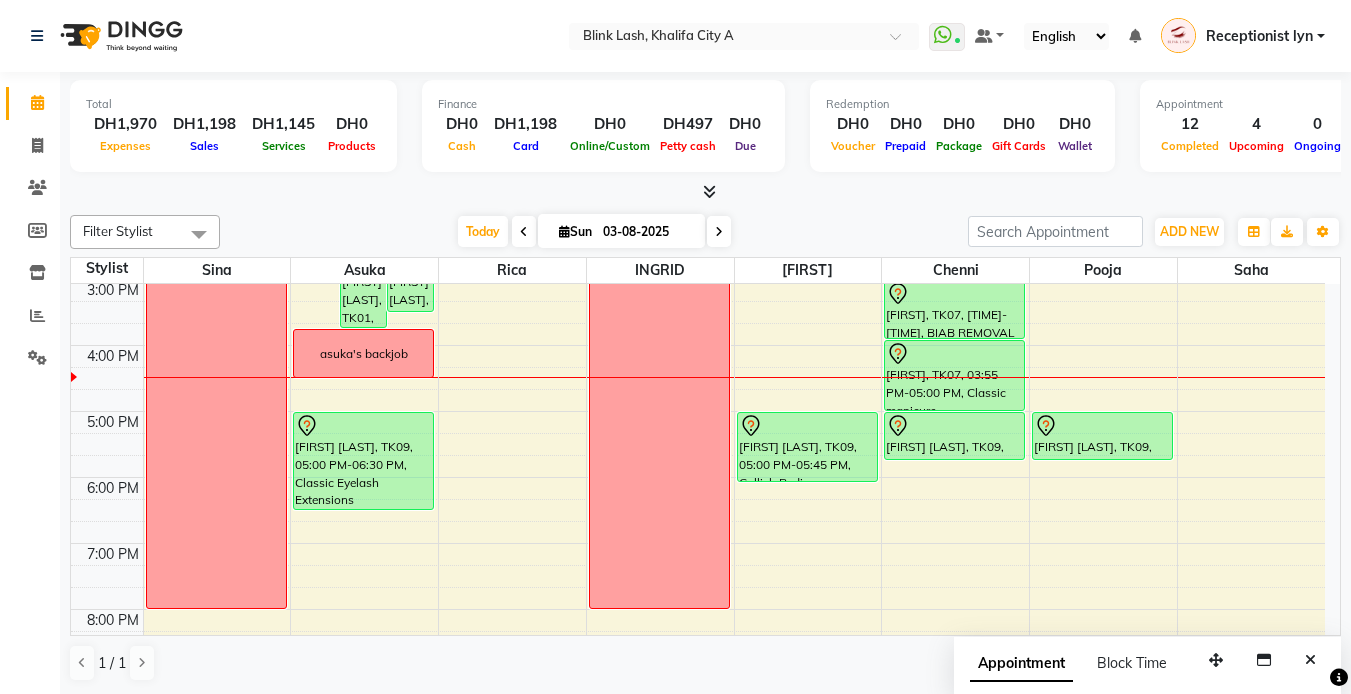 drag, startPoint x: 802, startPoint y: 458, endPoint x: 794, endPoint y: 495, distance: 37.85499 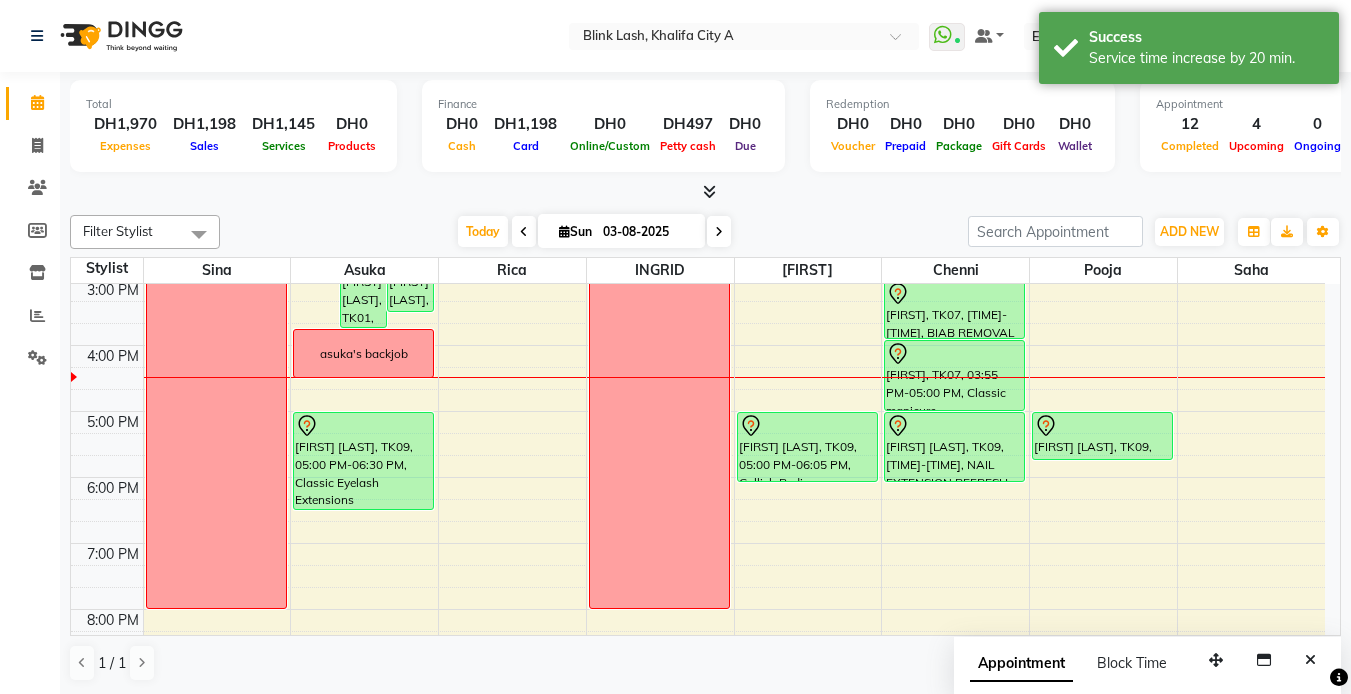 drag, startPoint x: 912, startPoint y: 460, endPoint x: 909, endPoint y: 484, distance: 24.186773 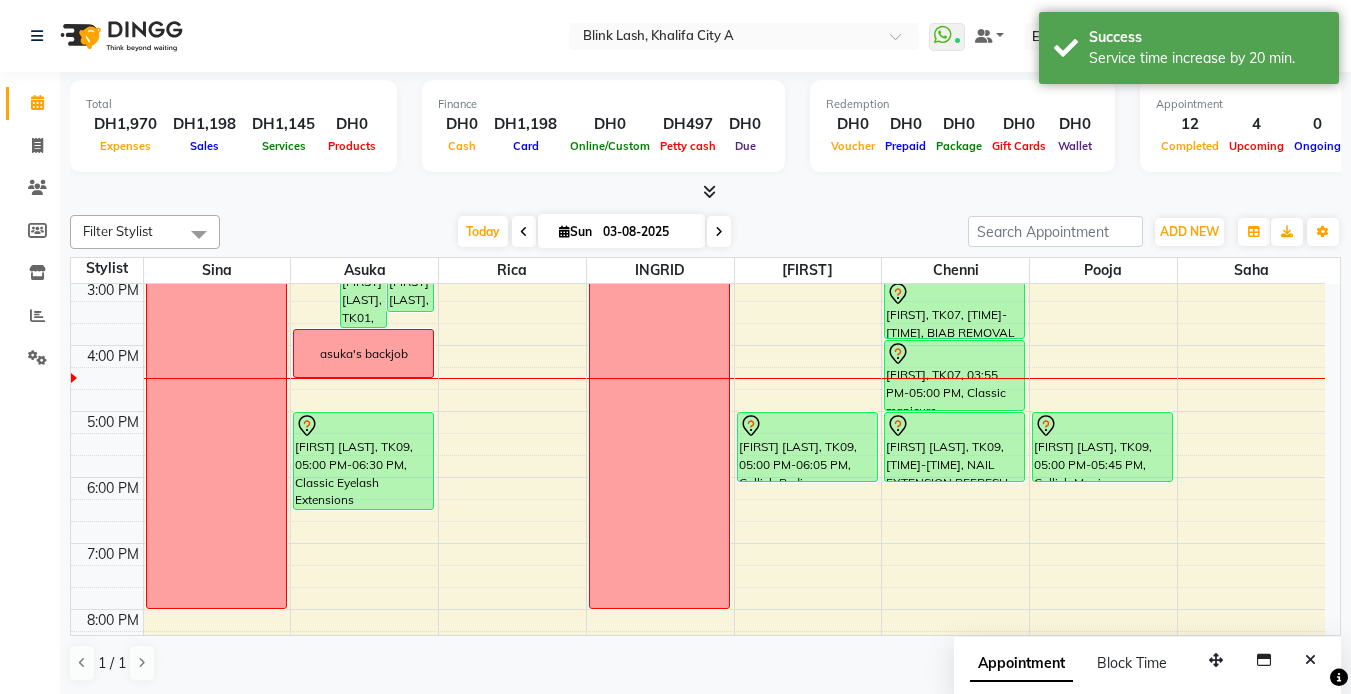 drag, startPoint x: 1083, startPoint y: 457, endPoint x: 1102, endPoint y: 487, distance: 35.510563 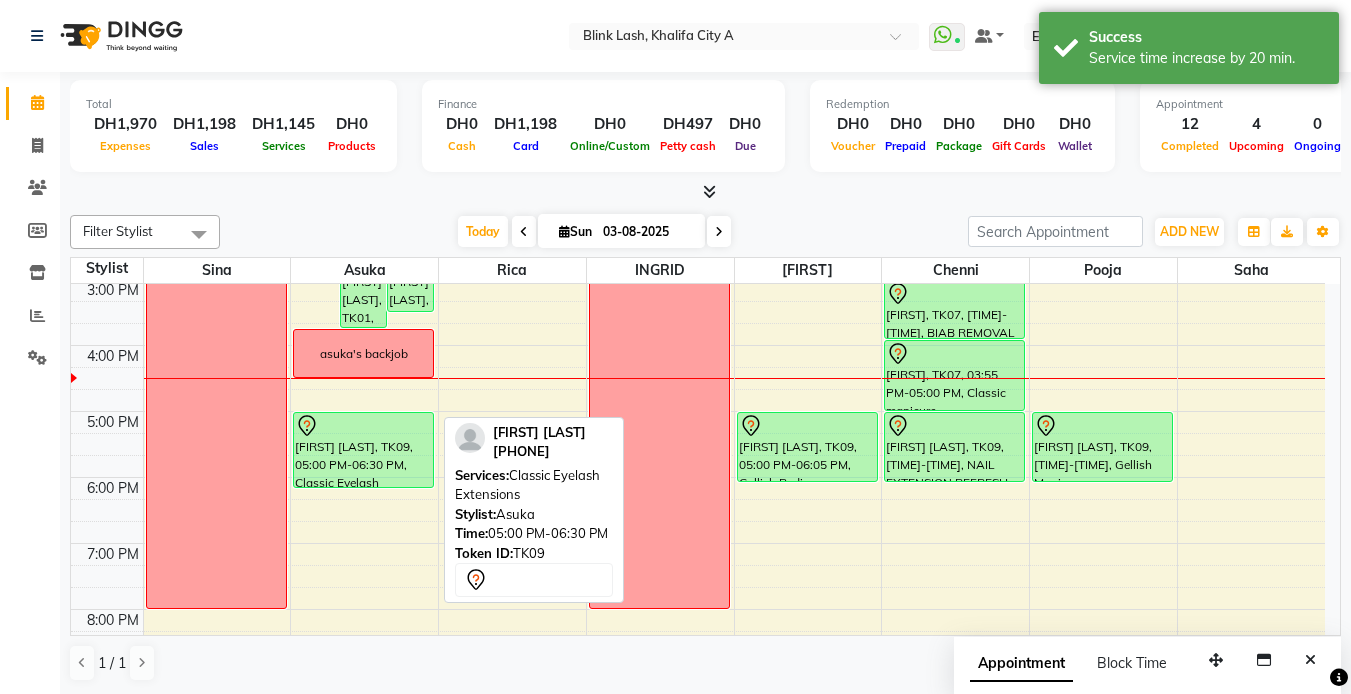 click on "9:00 AM 10:00 AM 11:00 AM 12:00 PM 1:00 PM 2:00 PM 3:00 PM 4:00 PM 5:00 PM 6:00 PM 7:00 PM 8:00 PM 9:00 PM 10:00 PM 11:00 PM vacation leave [FIRST] [LAST], TK08, 01:30 PM-02:45 PM, Eyebrow Threading [FIRST] [LAST], TK01, 02:30 PM-03:45 PM, FRENCH ADD ON [FIRST] [LAST], TK01, 02:30 PM-03:30 PM, Biab [FIRST] [LAST], TK08, 01:30 PM-02:25 PM, upper lip [FIRST], TK06, 12:00 PM-01:00 PM, Classic Eyelash Infill asuka's backjob [FIRST] [LAST], TK09, 05:00 PM-06:30 PM, Classic Eyelash Extensions [FIRST] [LAST], TK09, 05:00 PM-06:30 PM, Classic Eyelash Extensions [FIRST] [LAST], TK03, 11:00 AM-11:50 AM, TRANSPO FEE [FIRST], TK06, 12:00 PM-12:50 PM, transpo fee city off [FIRST], TK04, 11:00 AM-12:00 PM, combo Gellish Manicure + Pedicure [FIRST] [LAST], TK08, 01:30 PM-02:35 PM, Gellish Pedicure [FIRST] [LAST], TK09, 05:00 PM-06:05 PM, Gellish Pedicure [FIRST] [LAST], TK03, 11:00 AM-12:00 PM, Biab" at bounding box center (698, 378) 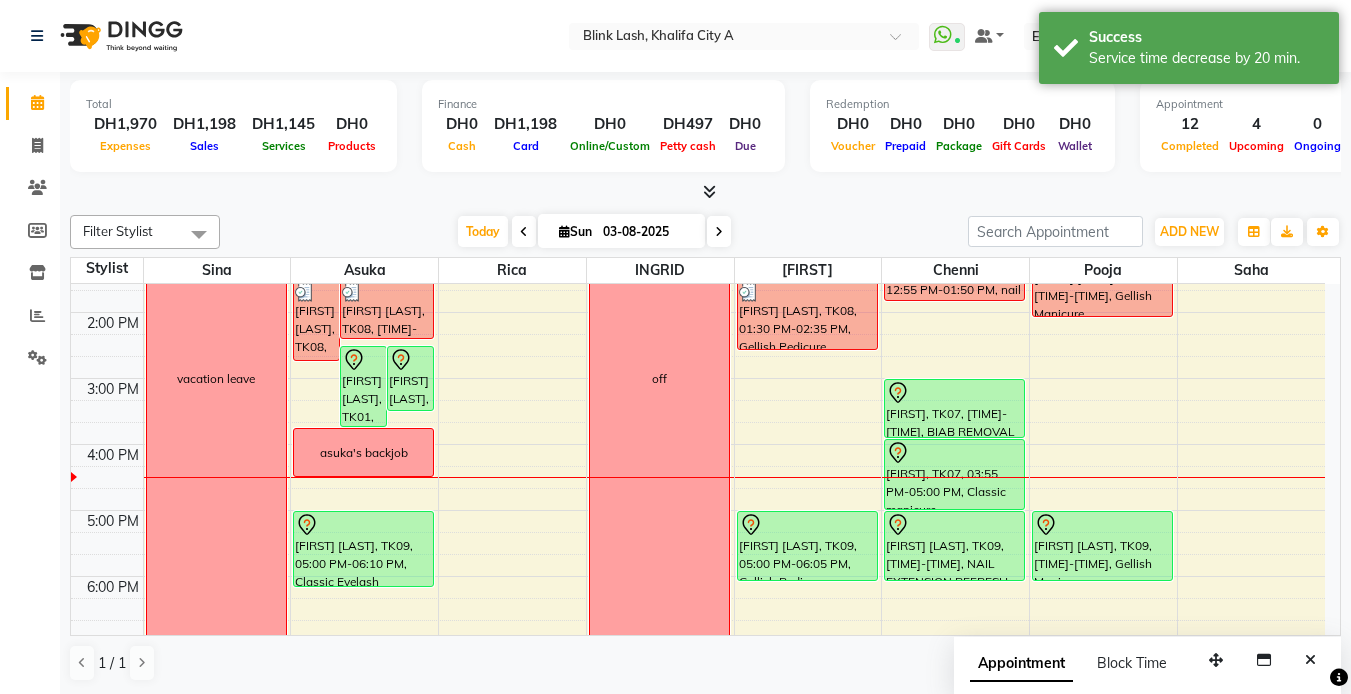 scroll, scrollTop: 300, scrollLeft: 0, axis: vertical 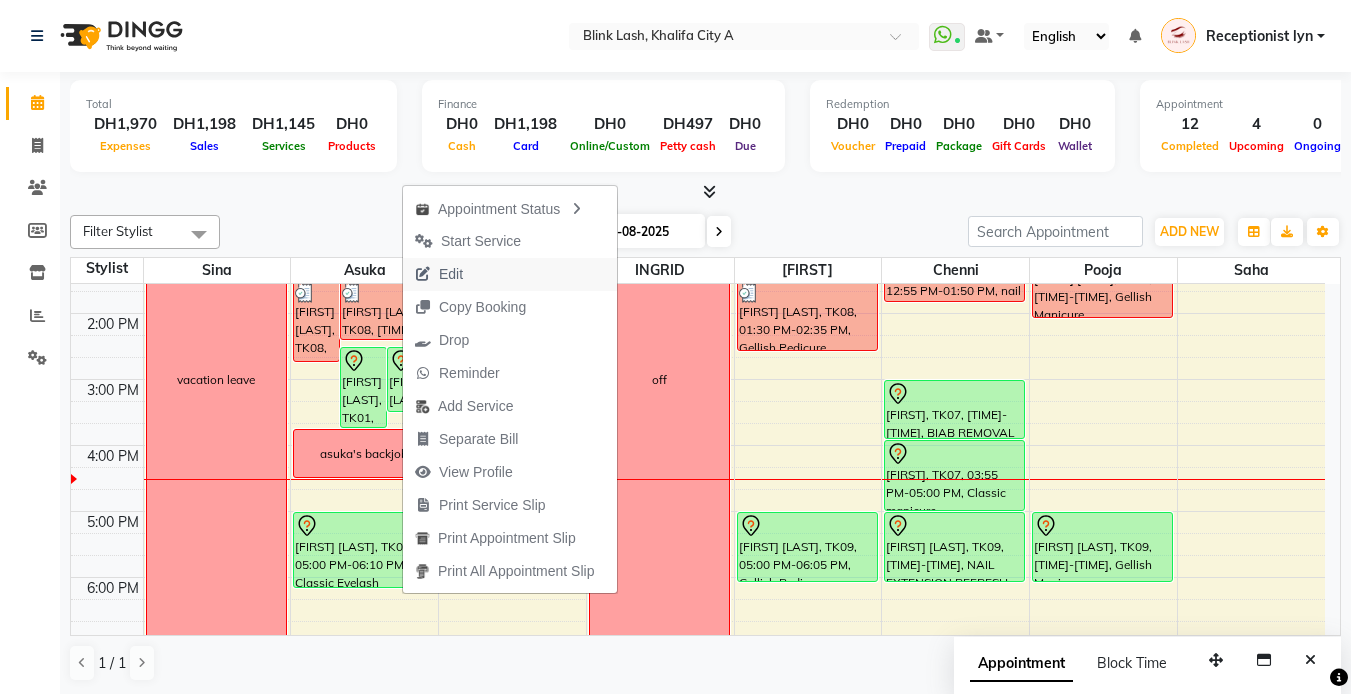 click on "Edit" at bounding box center [451, 274] 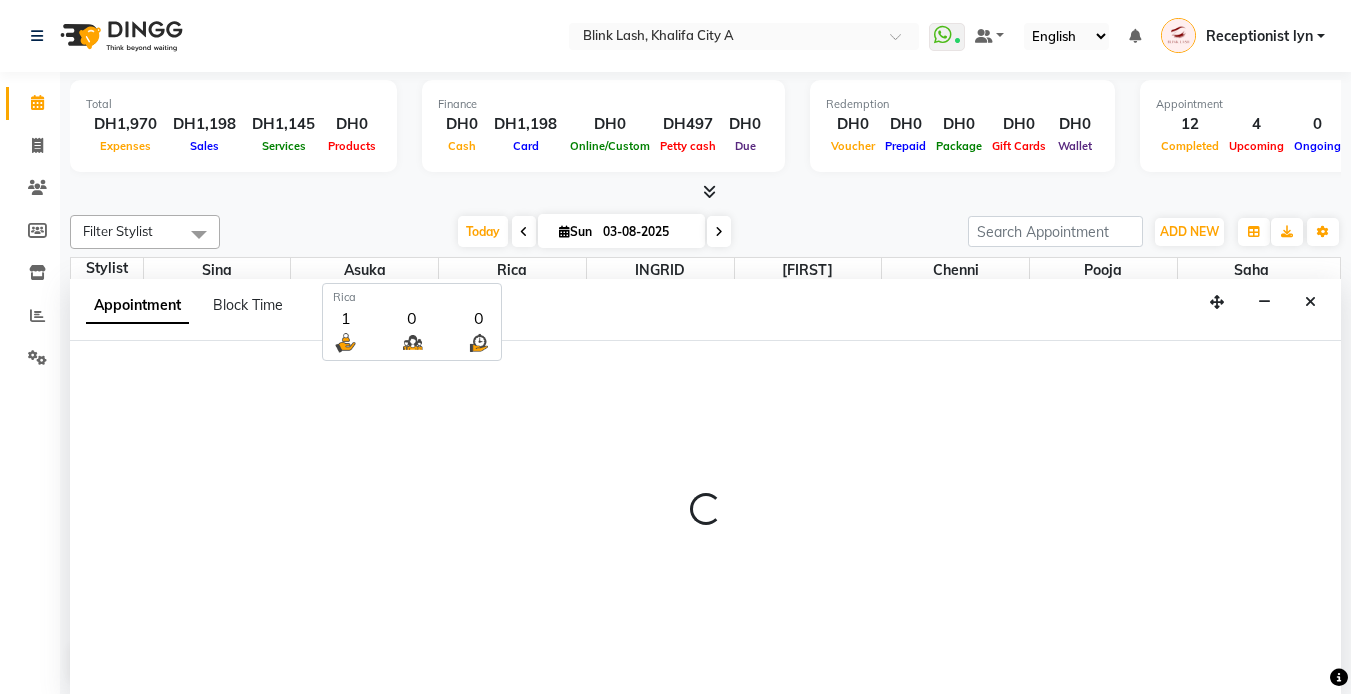 select on "tentative" 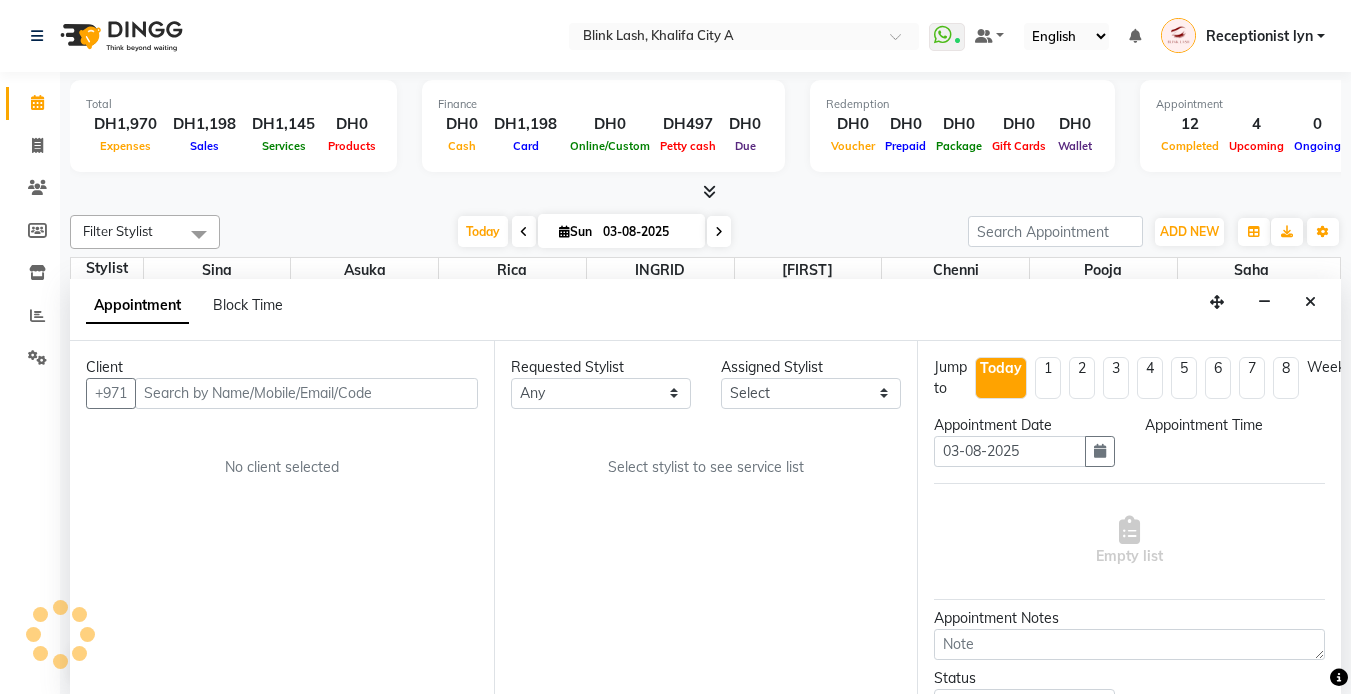 scroll, scrollTop: 1, scrollLeft: 0, axis: vertical 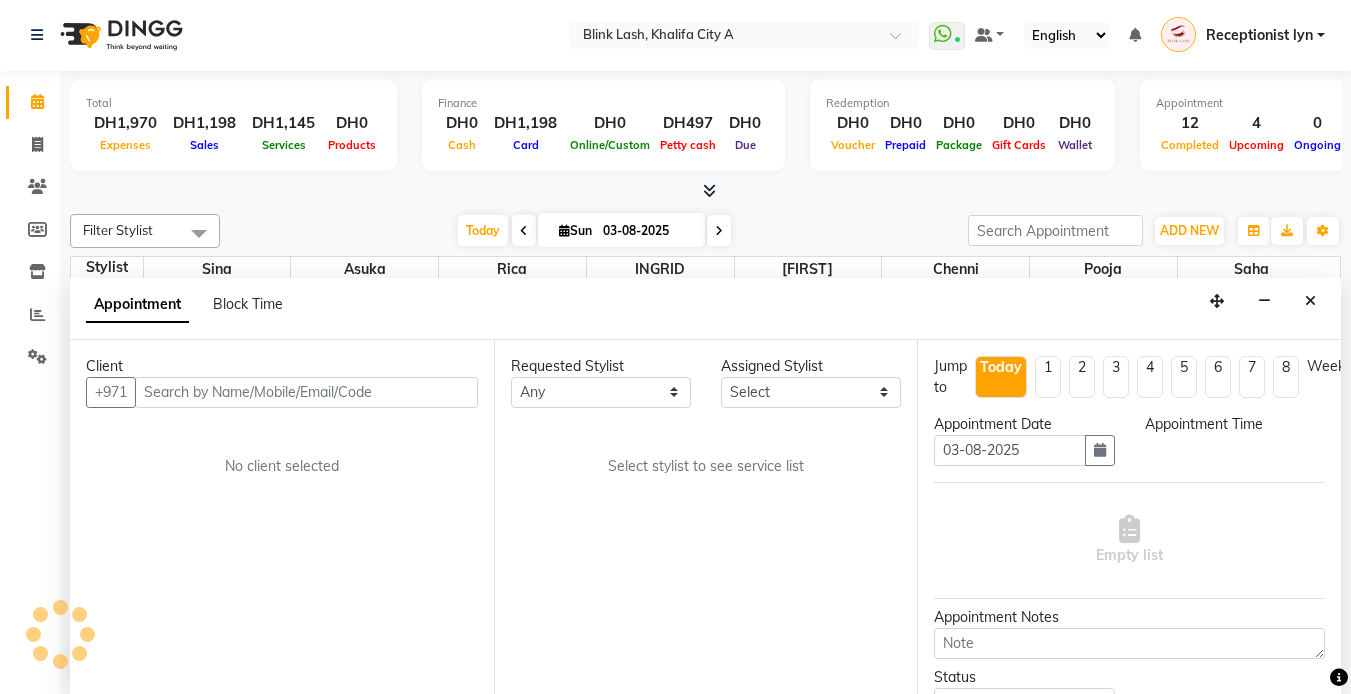 select on "42462" 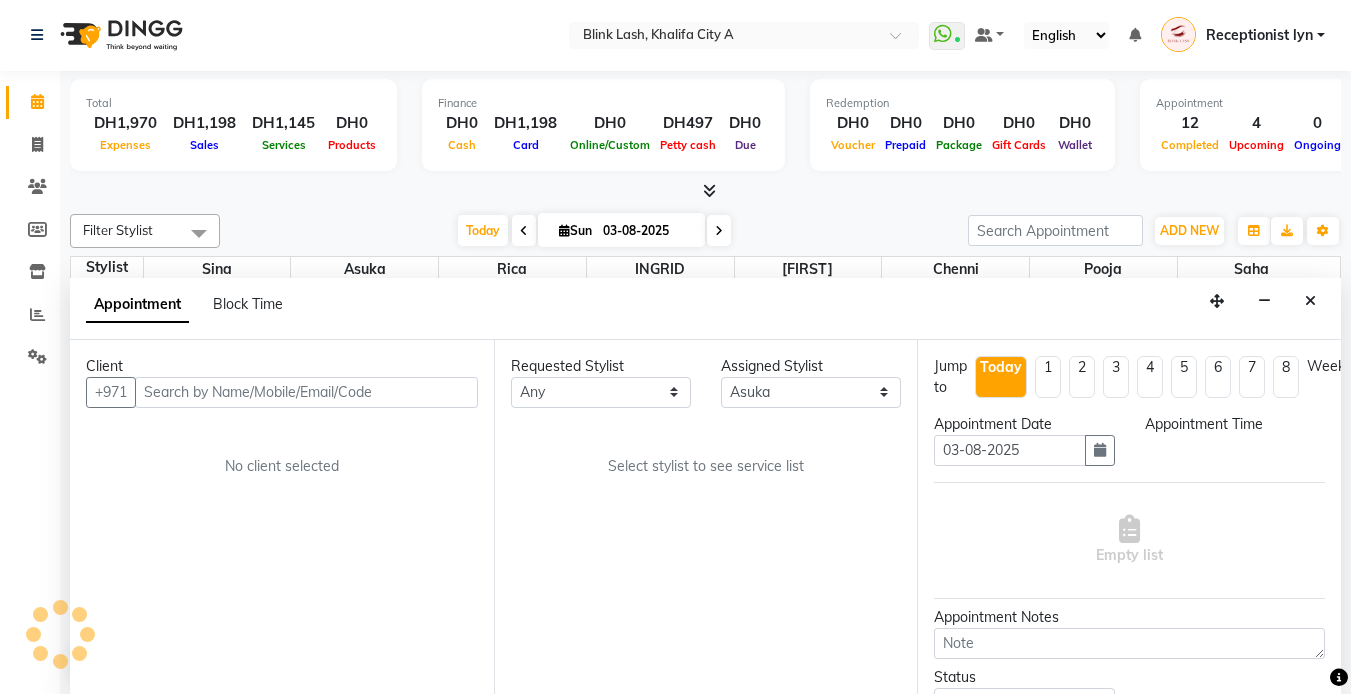 select on "870" 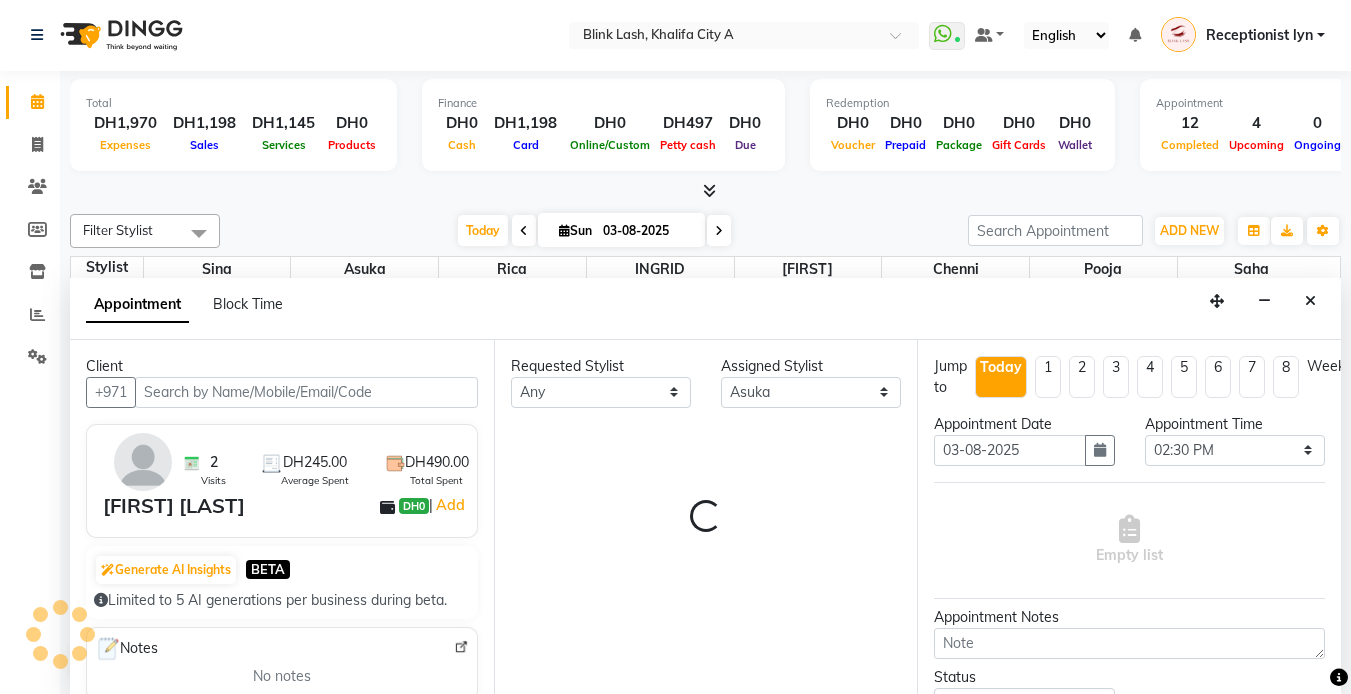 select on "2892" 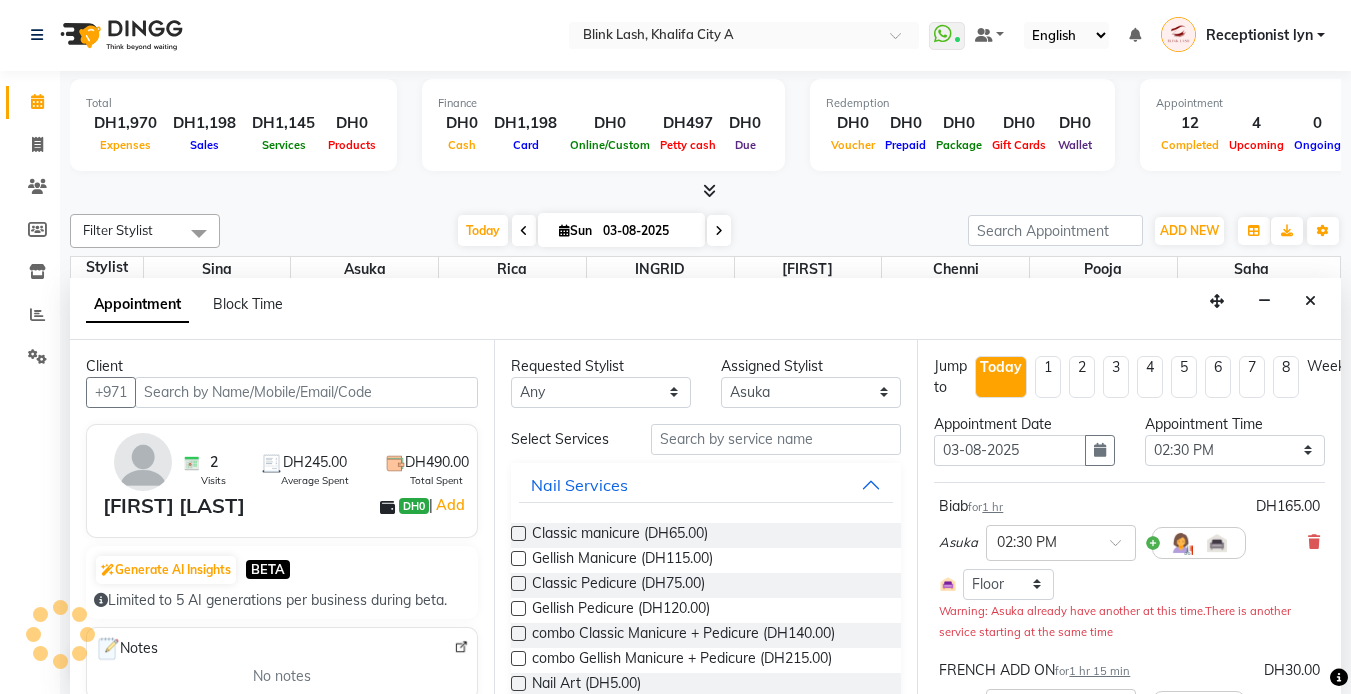 scroll, scrollTop: 463, scrollLeft: 0, axis: vertical 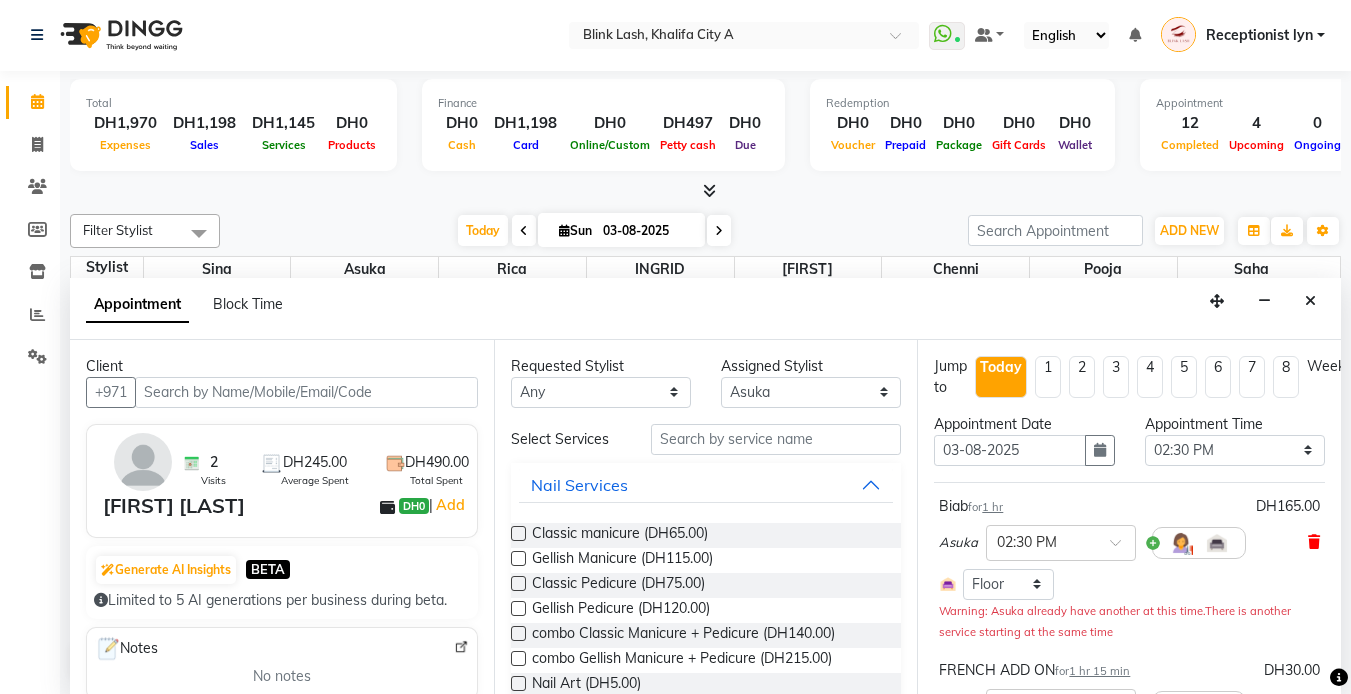 click at bounding box center (1314, 542) 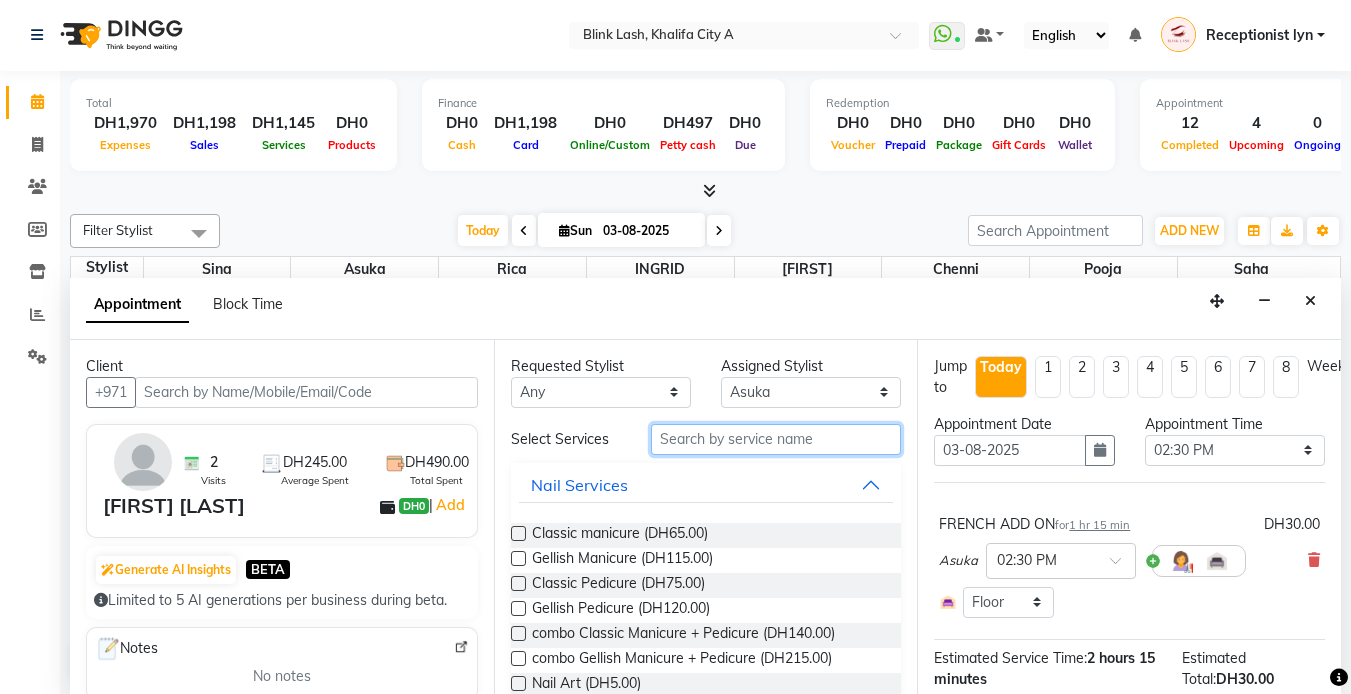 click at bounding box center [776, 439] 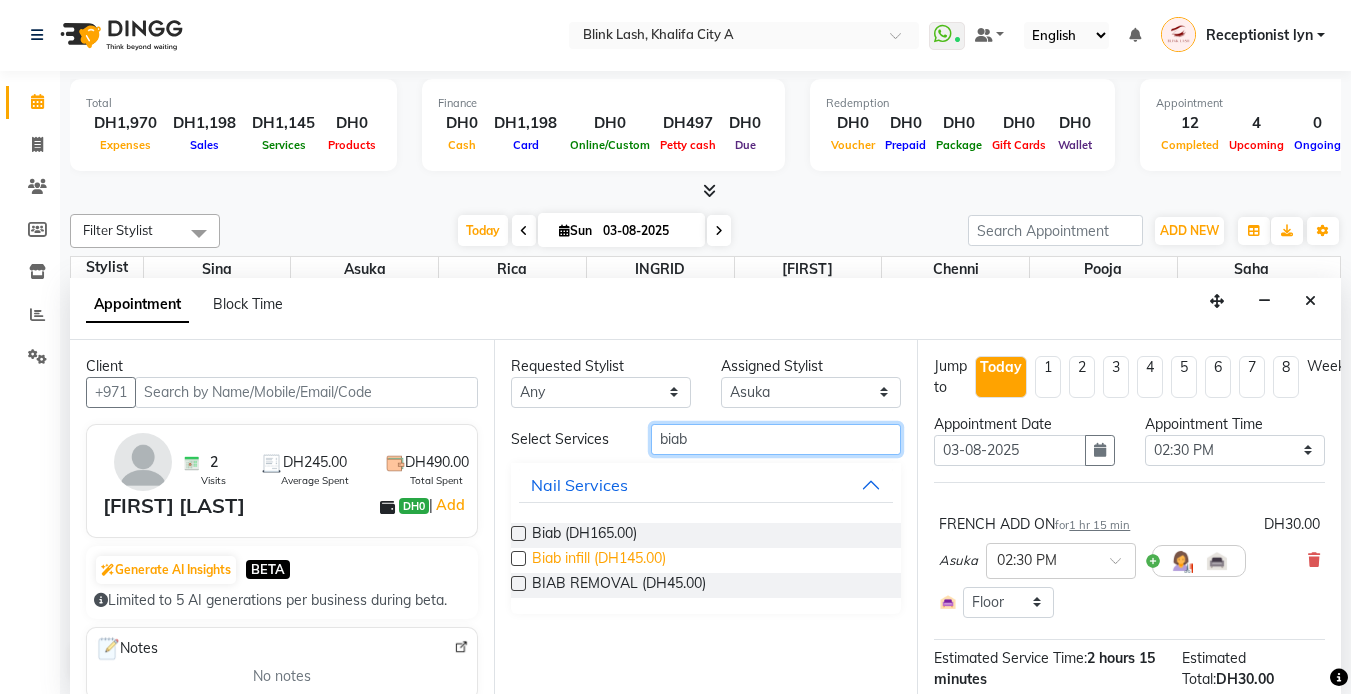 type on "biab" 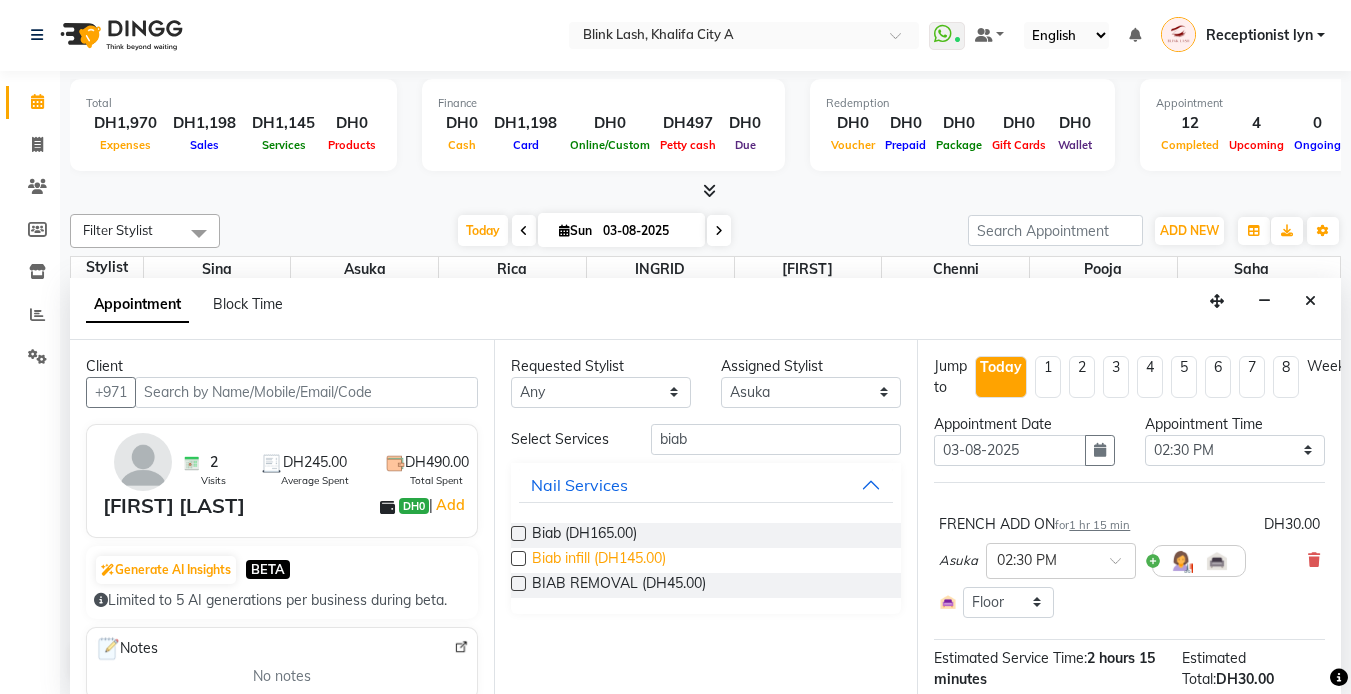 click on "Biab infill (DH145.00)" at bounding box center (599, 560) 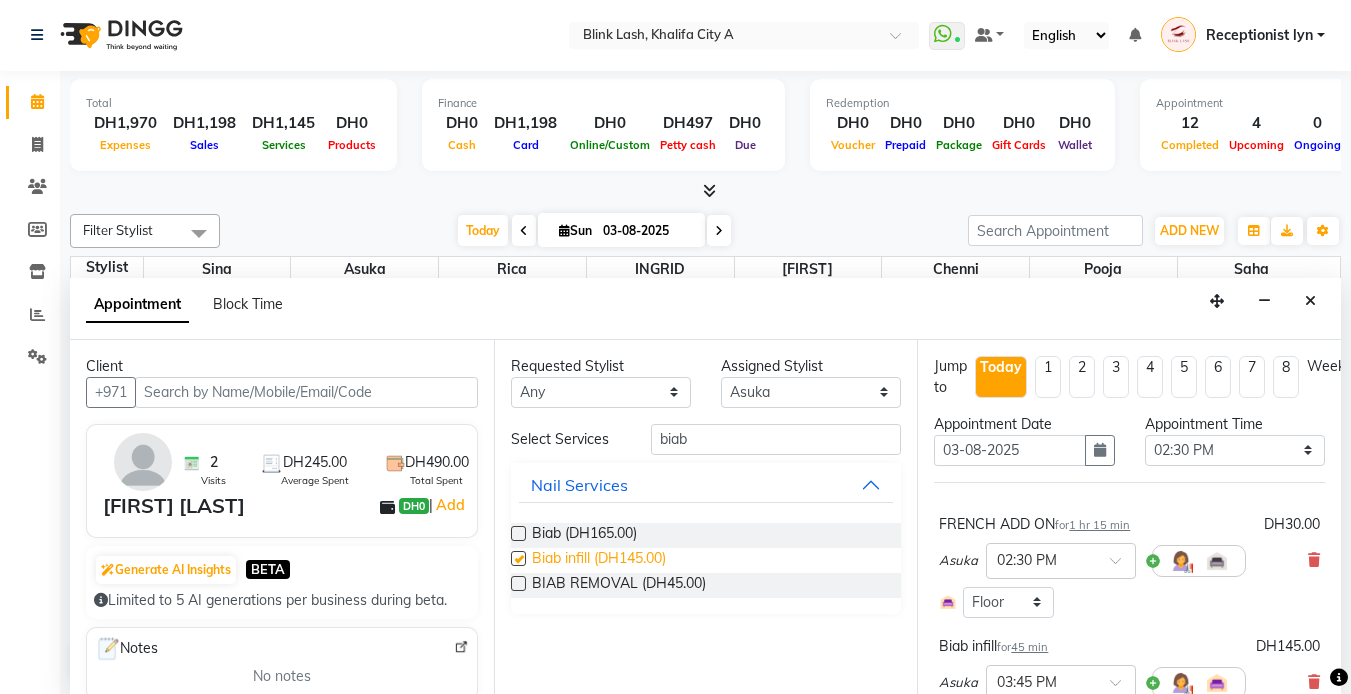 checkbox on "false" 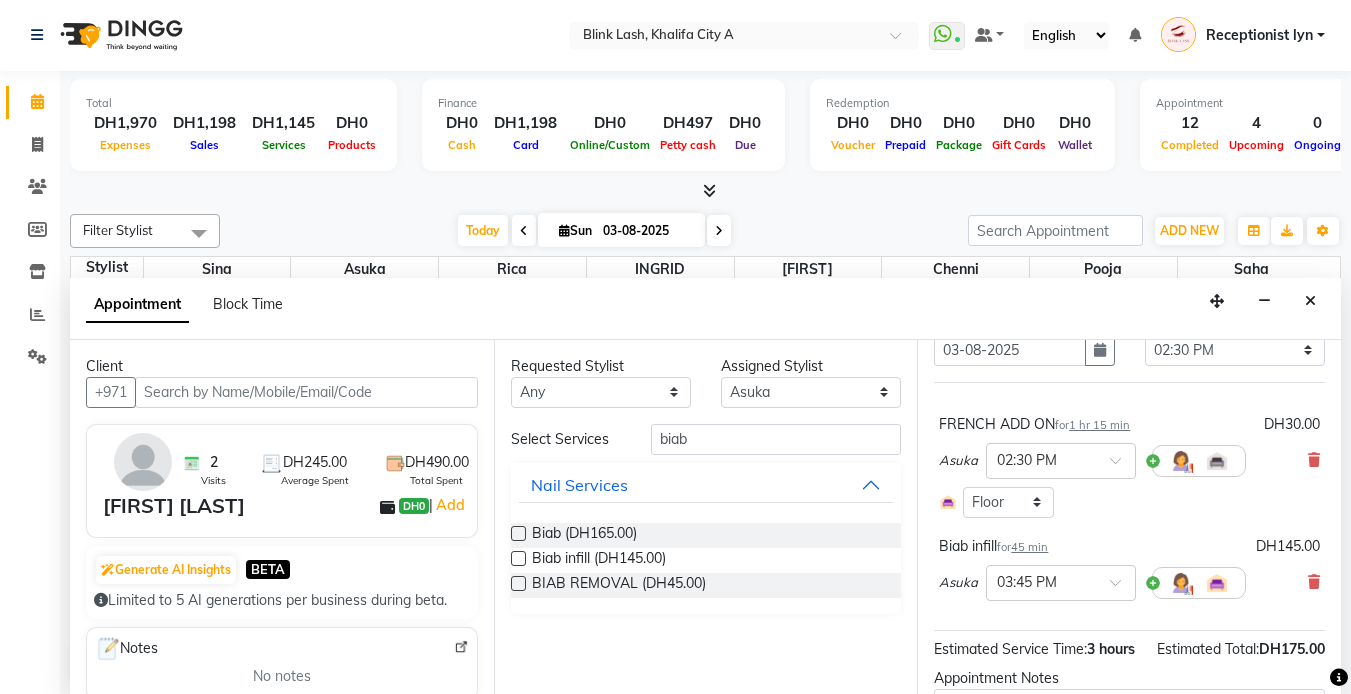 scroll, scrollTop: 200, scrollLeft: 0, axis: vertical 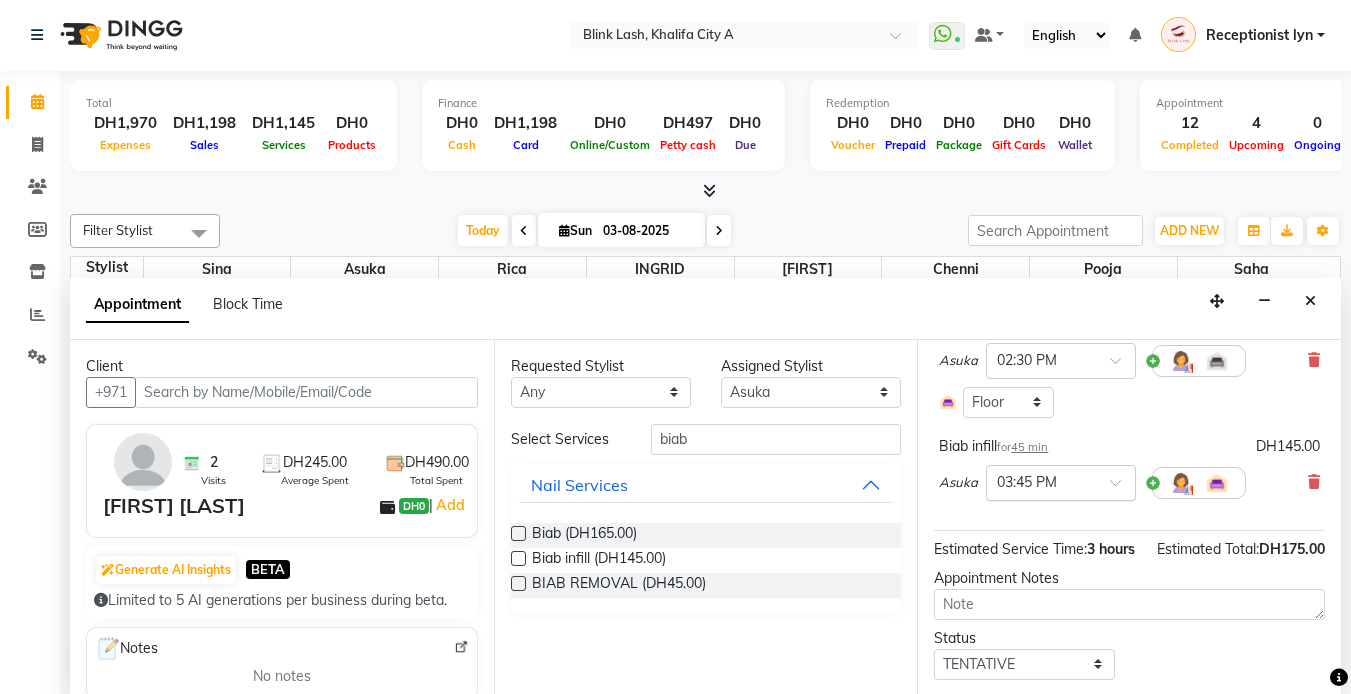 click at bounding box center (1061, 481) 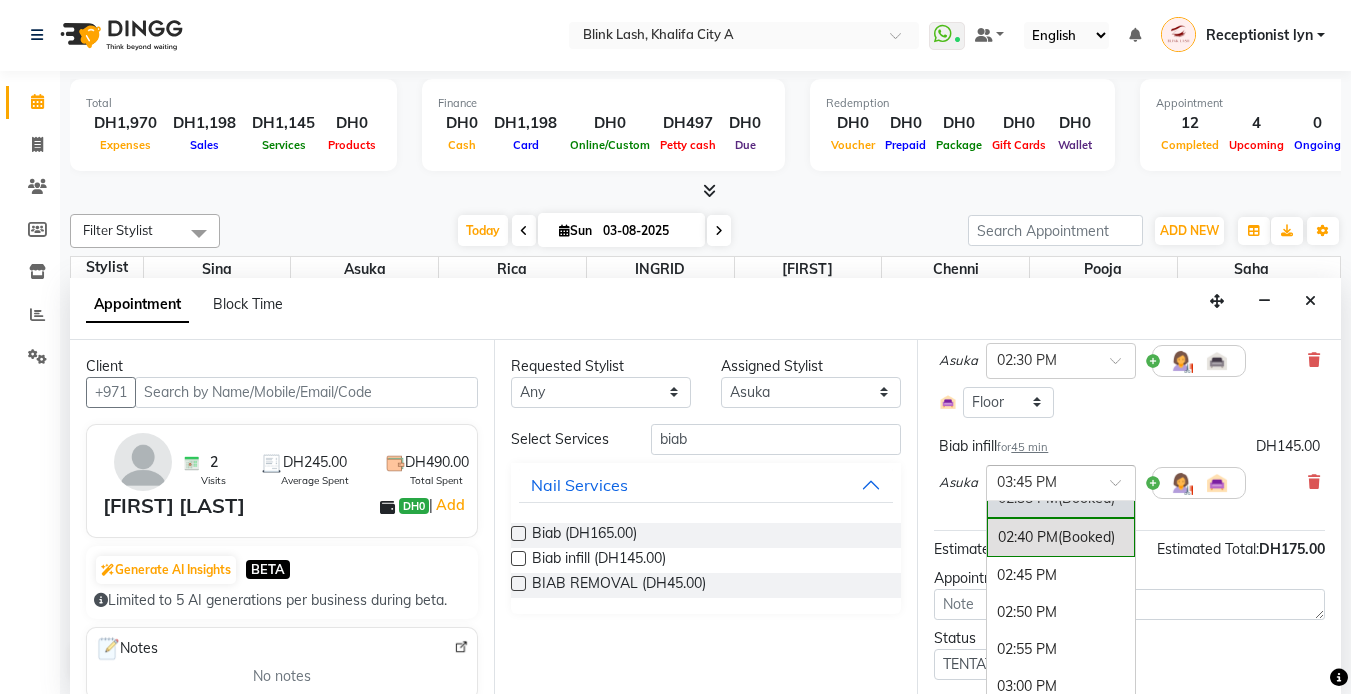 scroll, scrollTop: 2007, scrollLeft: 0, axis: vertical 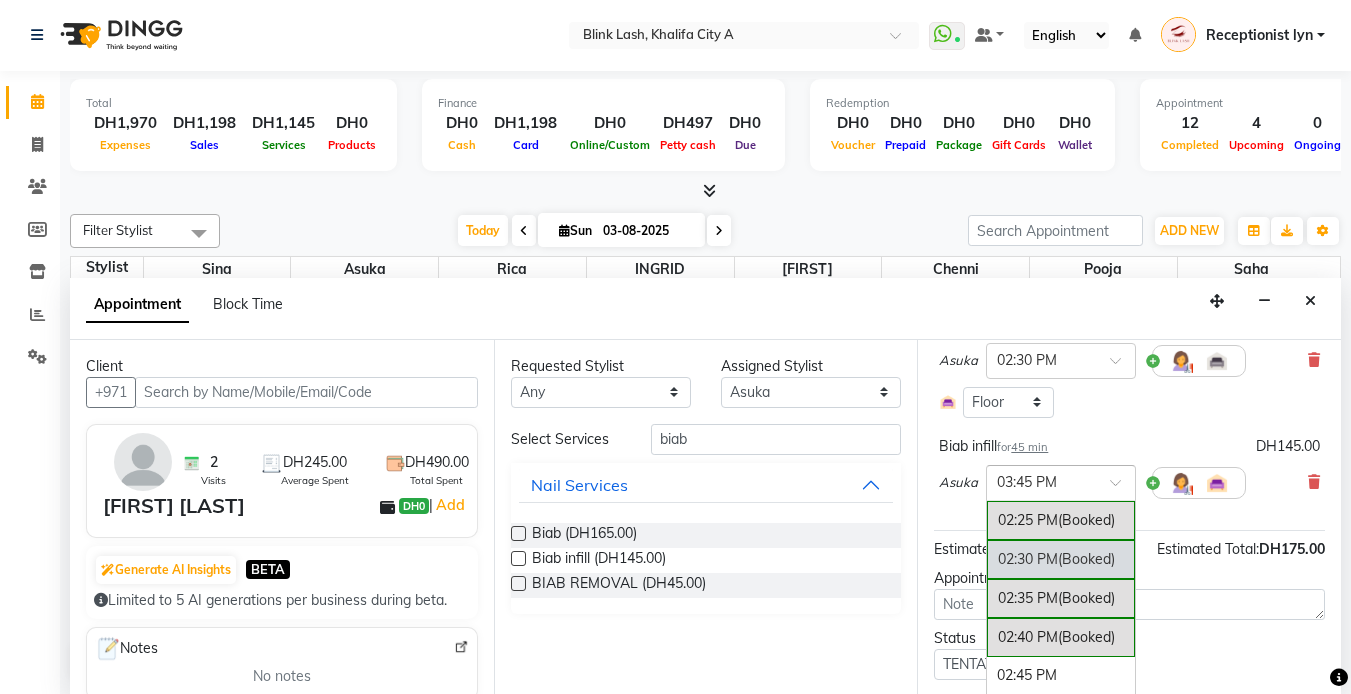 click on "02:30 PM   (Booked)" at bounding box center (1061, 559) 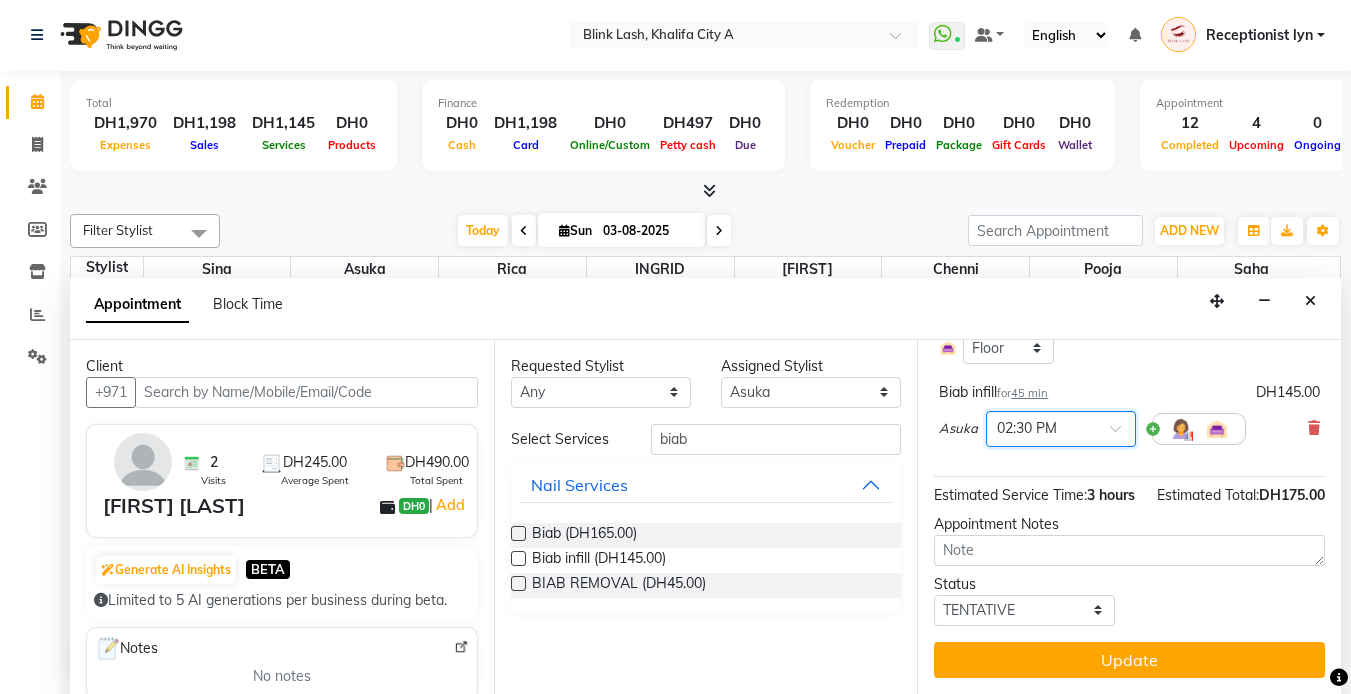 scroll, scrollTop: 290, scrollLeft: 0, axis: vertical 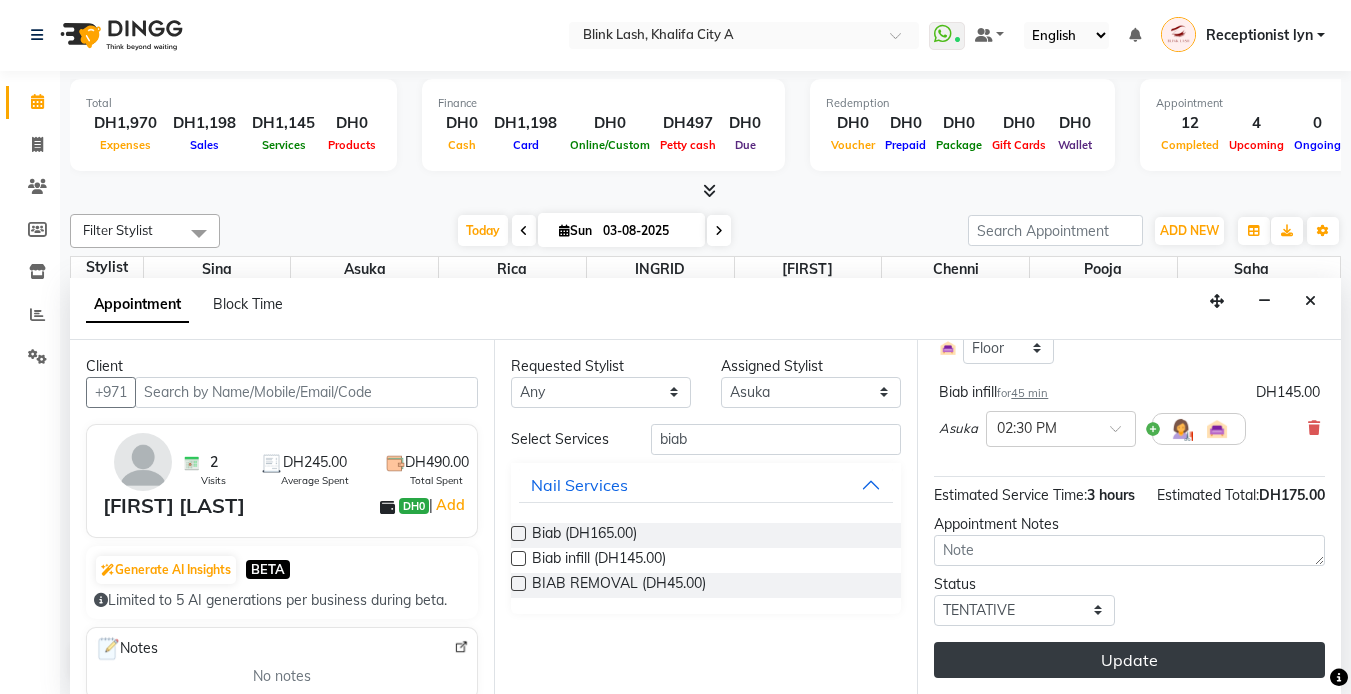 click on "Update" at bounding box center (1129, 660) 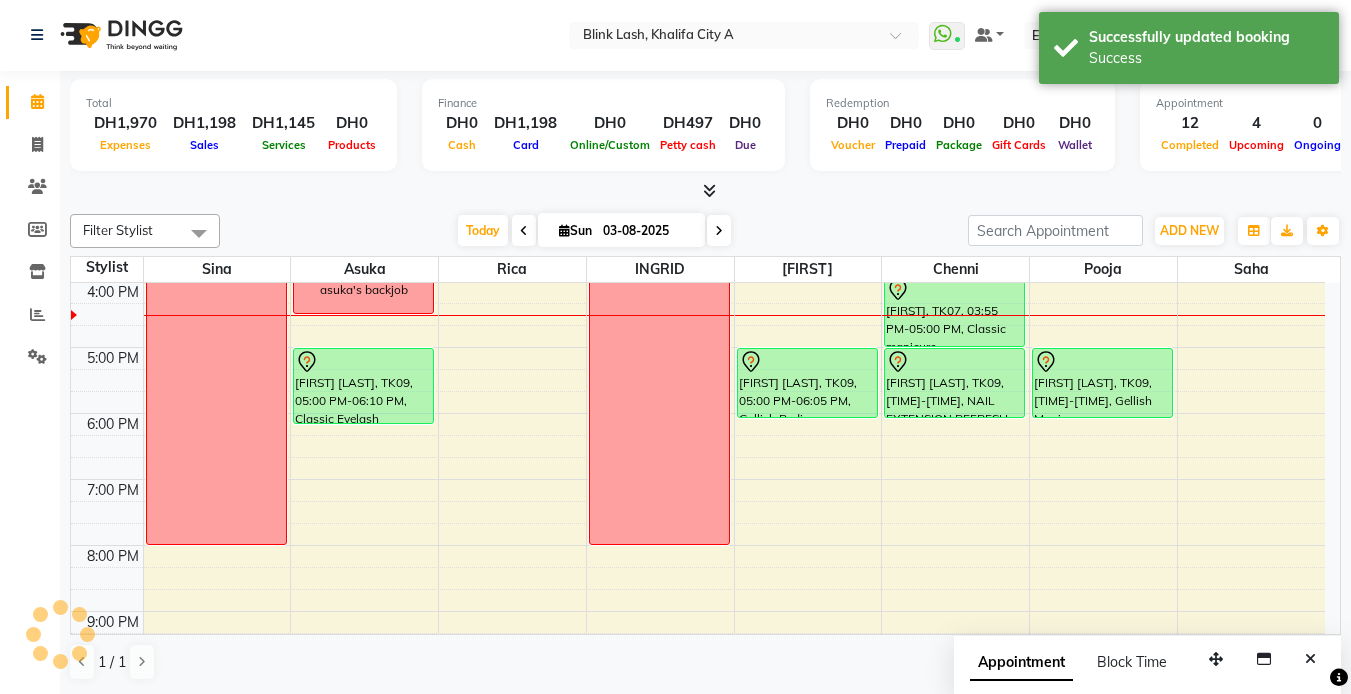 scroll, scrollTop: 0, scrollLeft: 0, axis: both 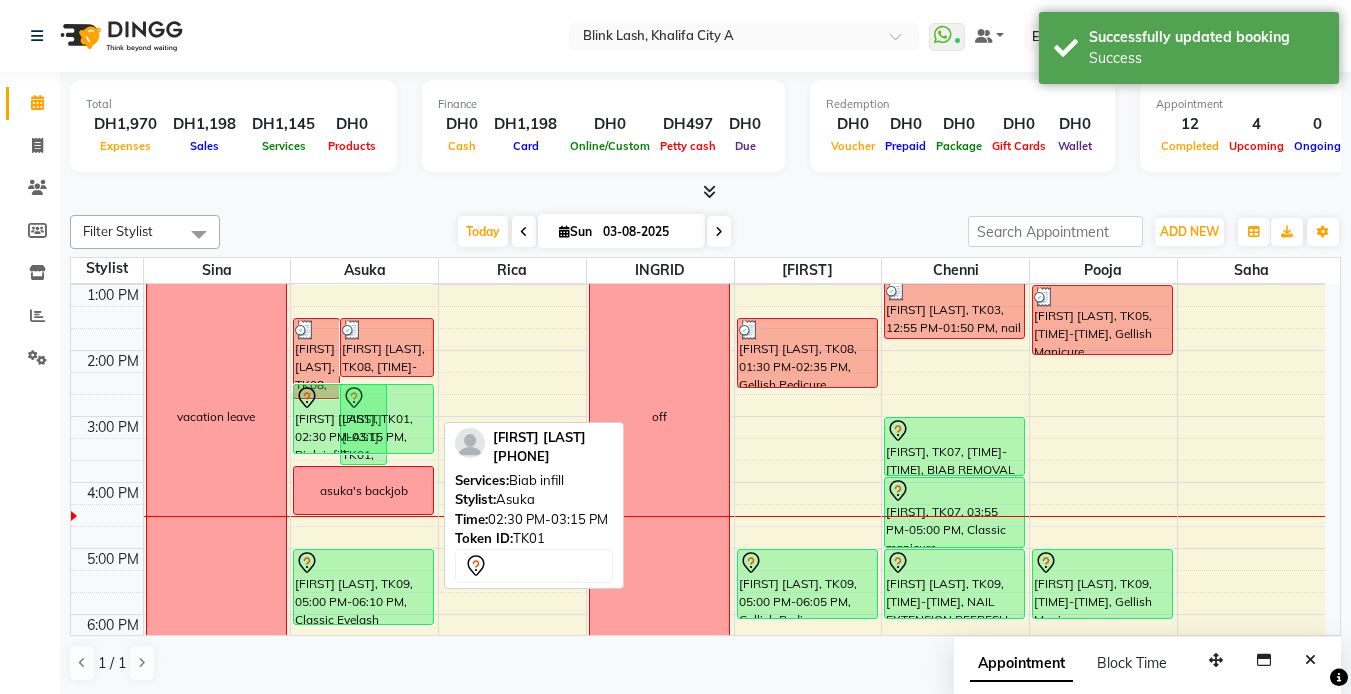 drag, startPoint x: 418, startPoint y: 426, endPoint x: 419, endPoint y: 459, distance: 33.01515 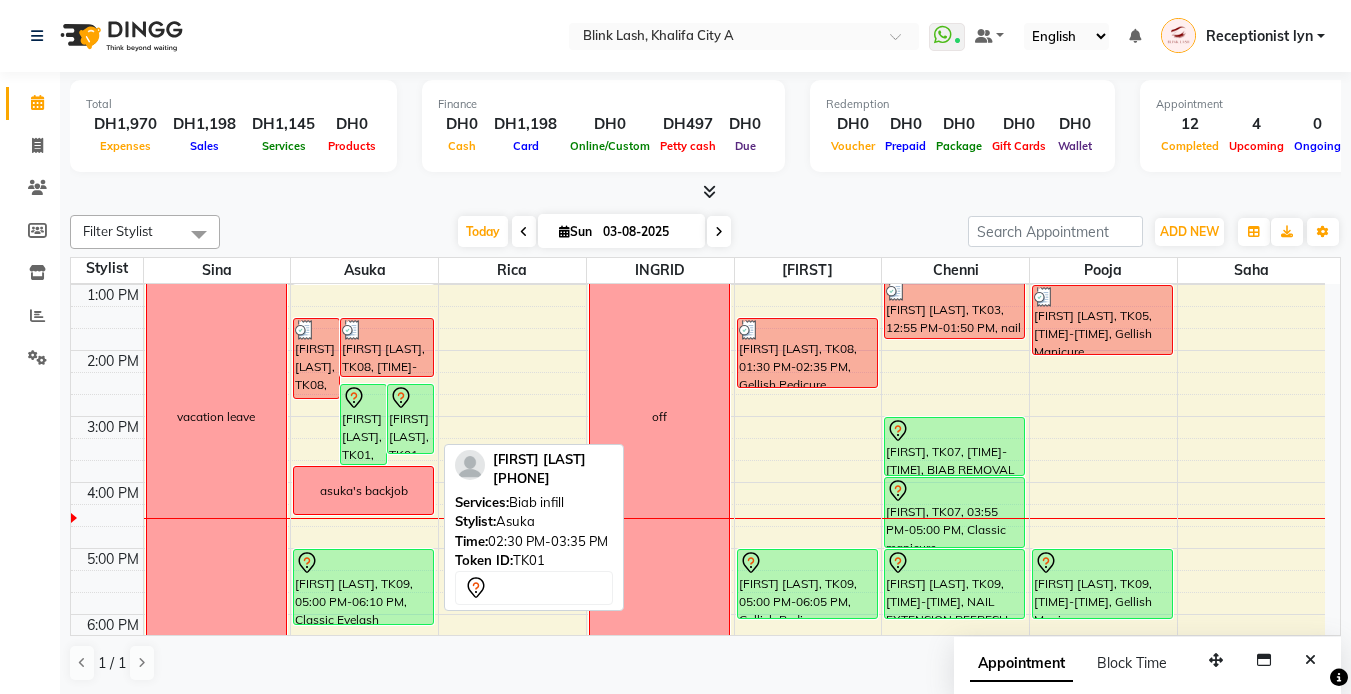 click on "[FIRST] [LAST], TK01, 02:30 PM-03:35 PM, Biab infill" at bounding box center [410, 419] 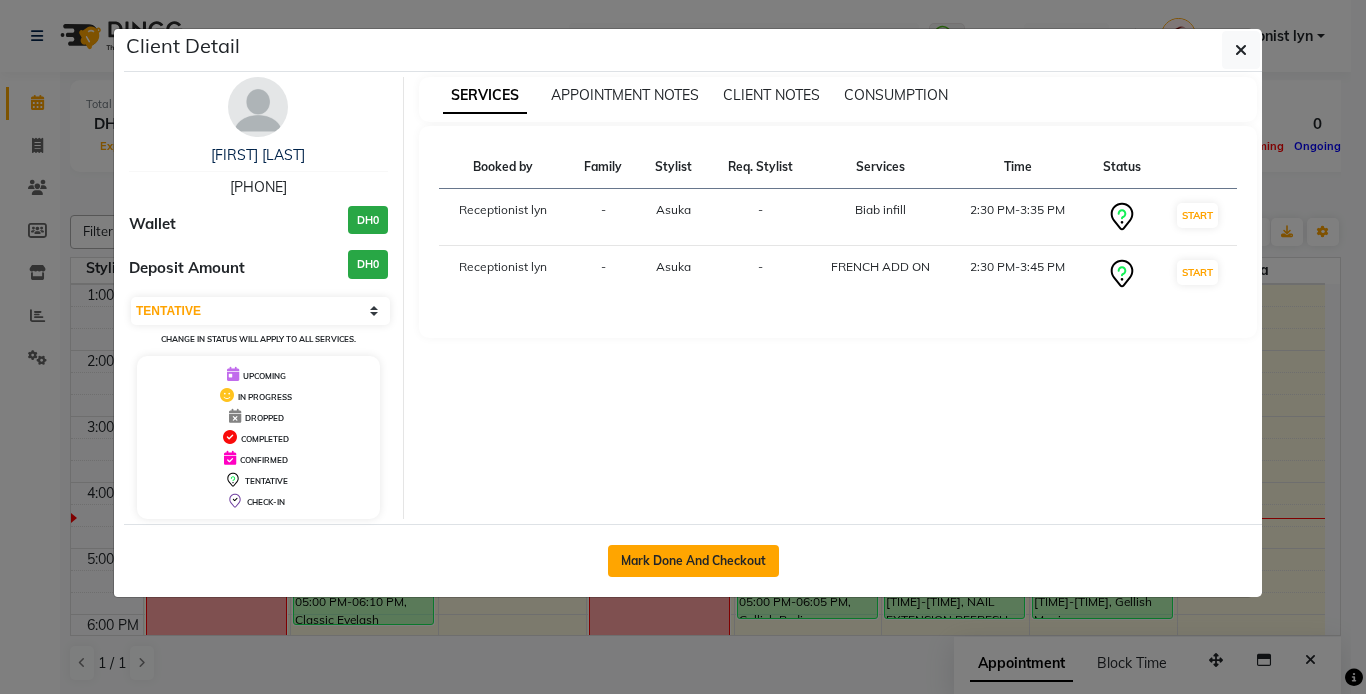 click on "Mark Done And Checkout" 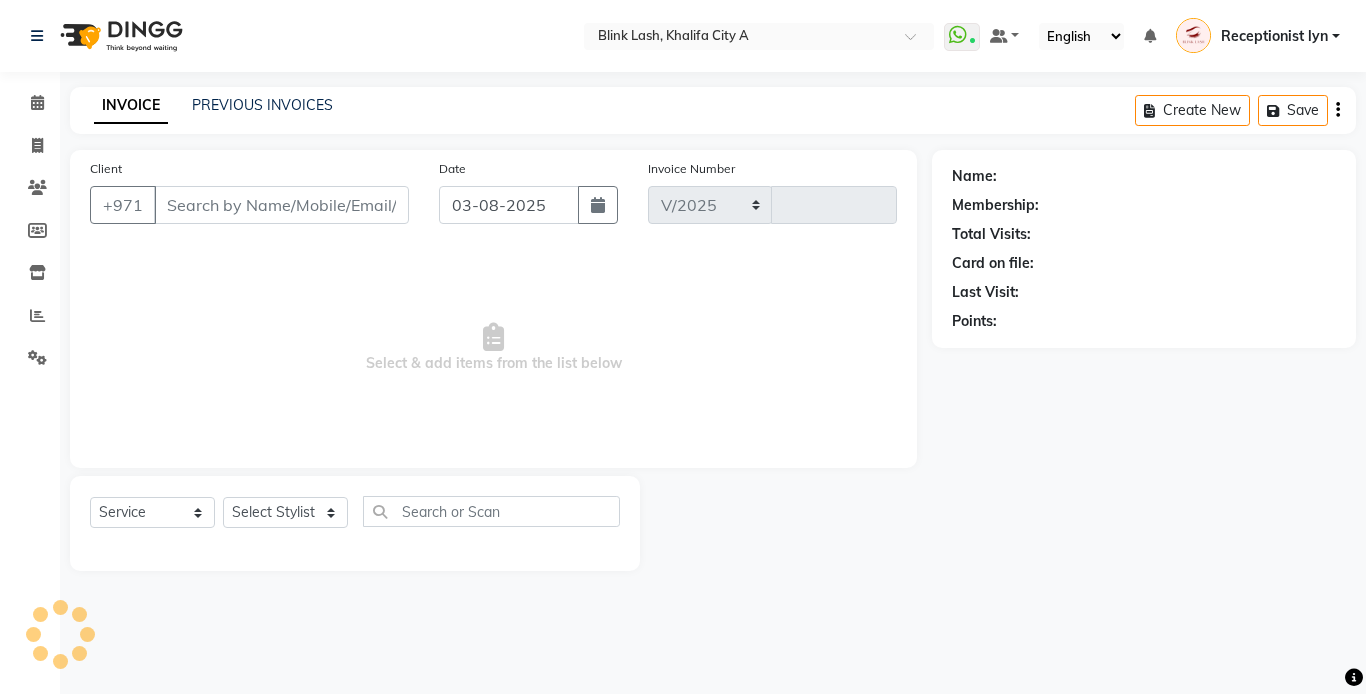 select on "5970" 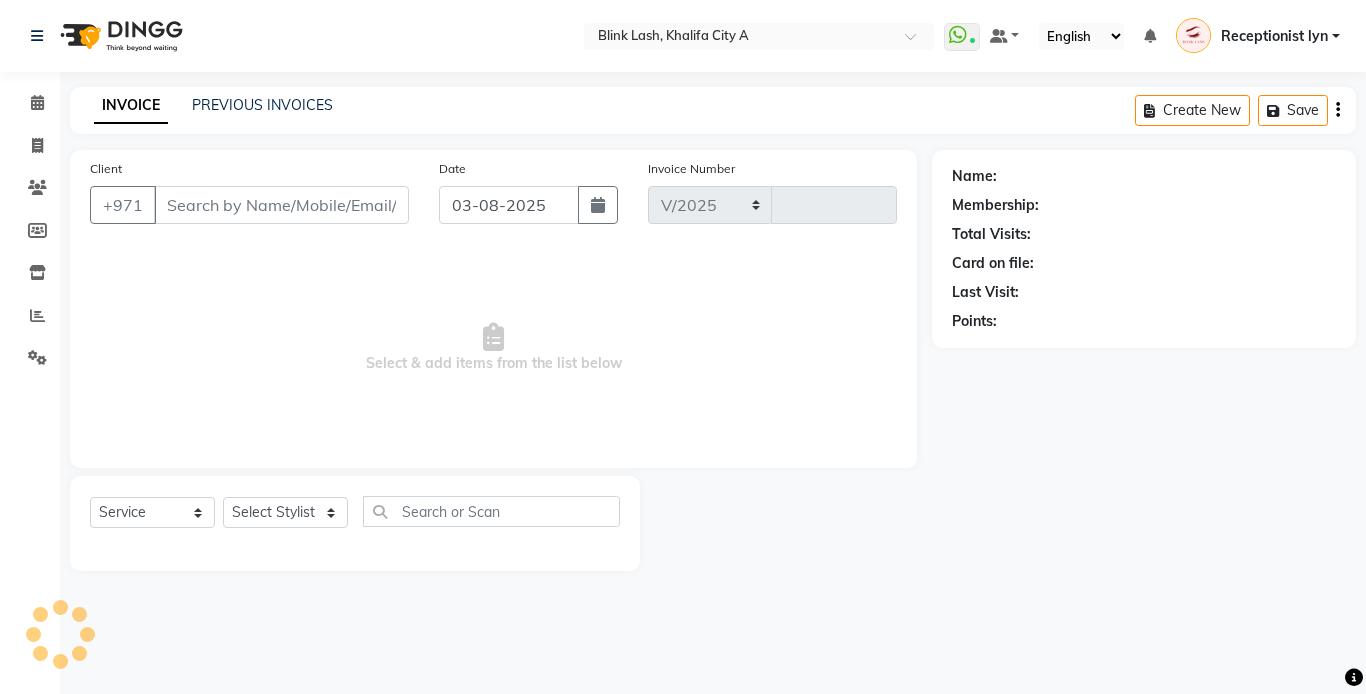 type on "1221" 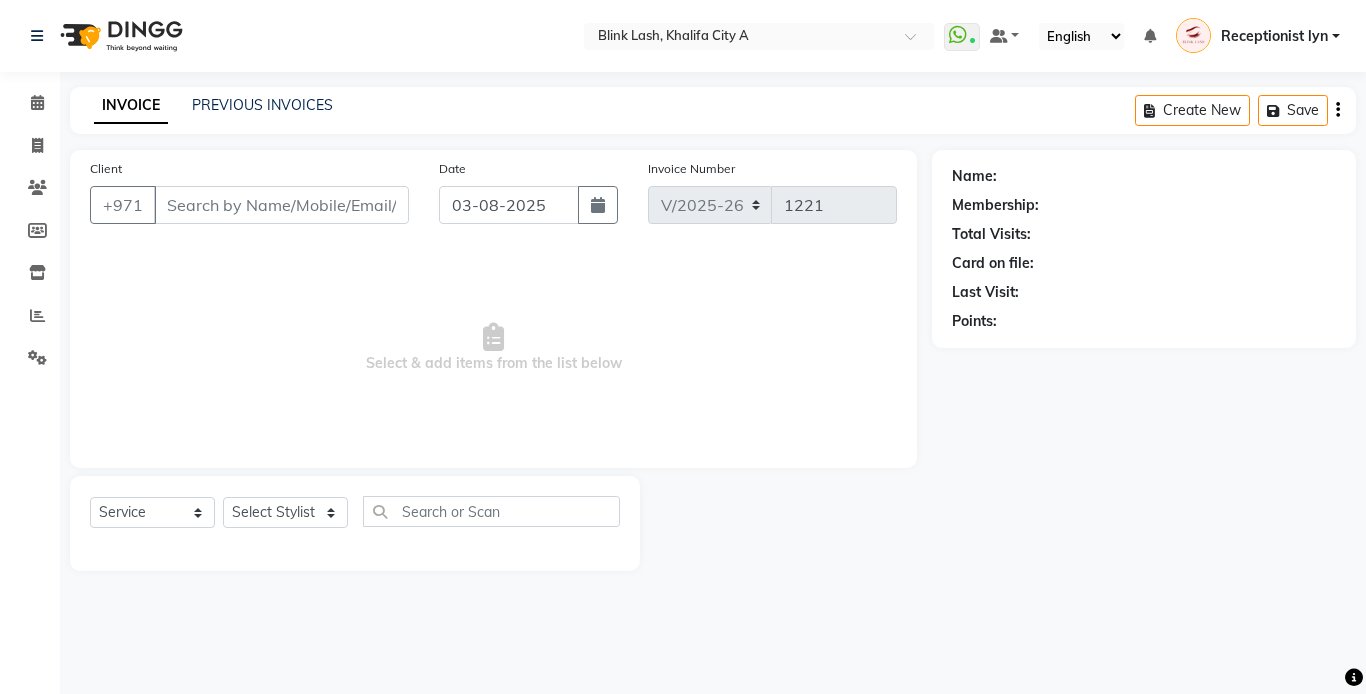 type on "[PHONE]" 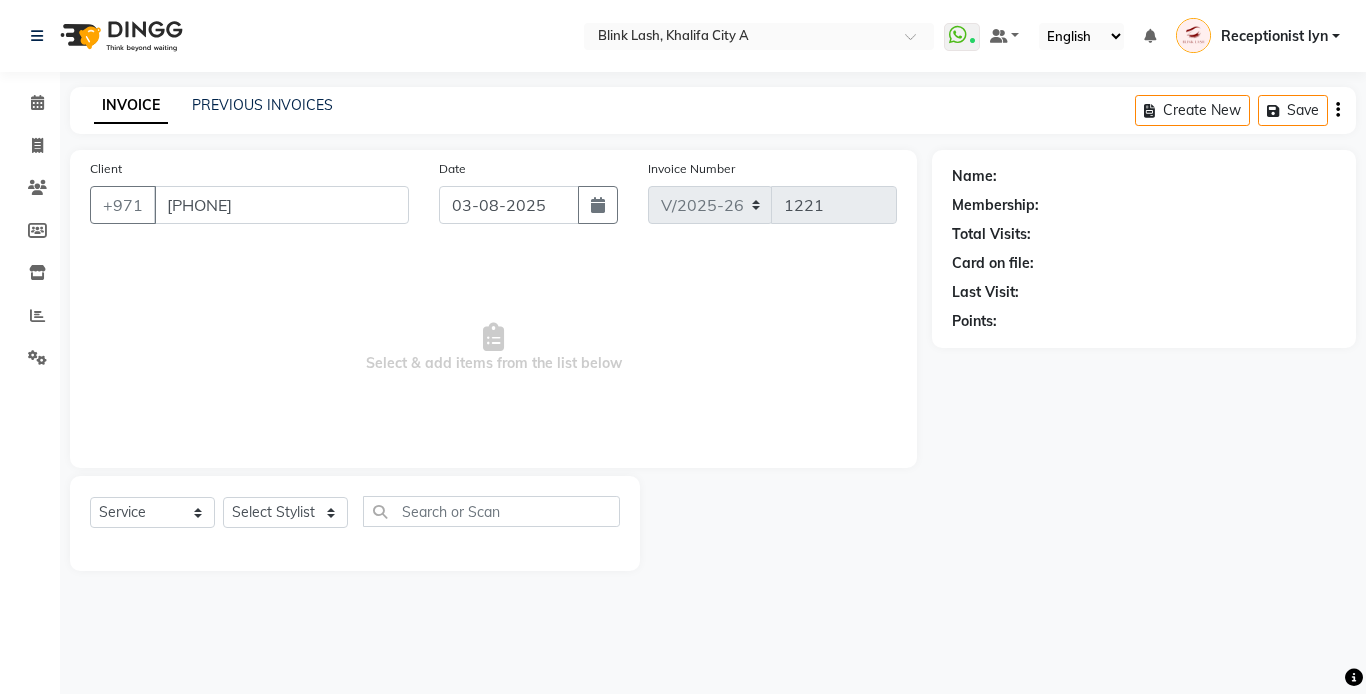 select on "42462" 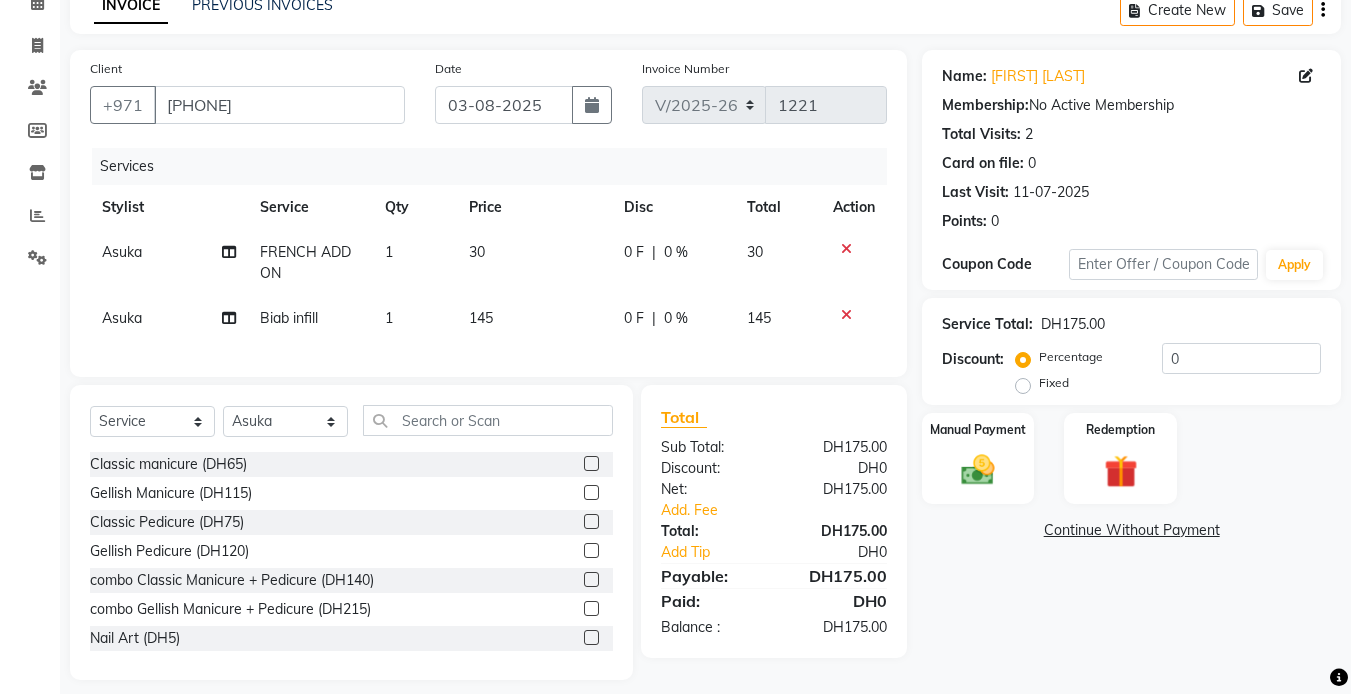scroll, scrollTop: 131, scrollLeft: 0, axis: vertical 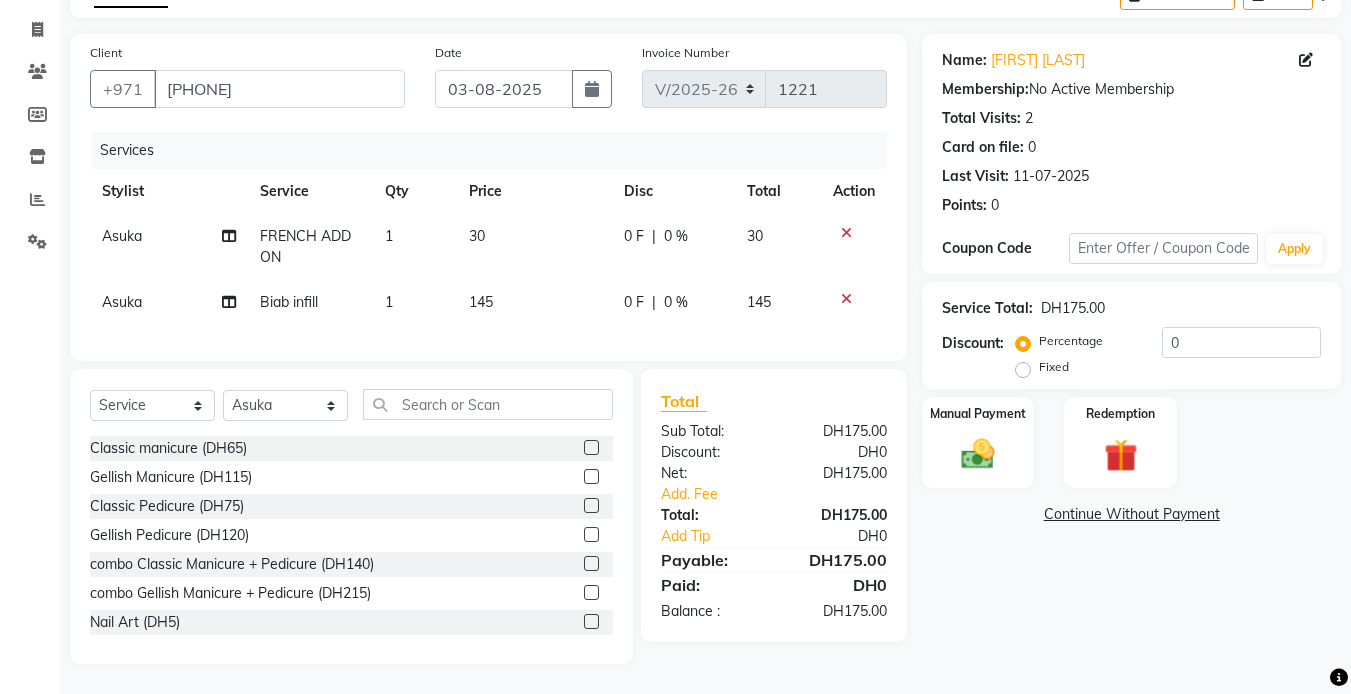 click on "Select  Service  Product  Membership  Package Voucher Prepaid Gift Card  Select Stylist Accounts [NAME] [NAME] [NAME] [NAME] [NAME] Receptionist [NAME] [NAME] [NAME] [NAME] [NAME]" 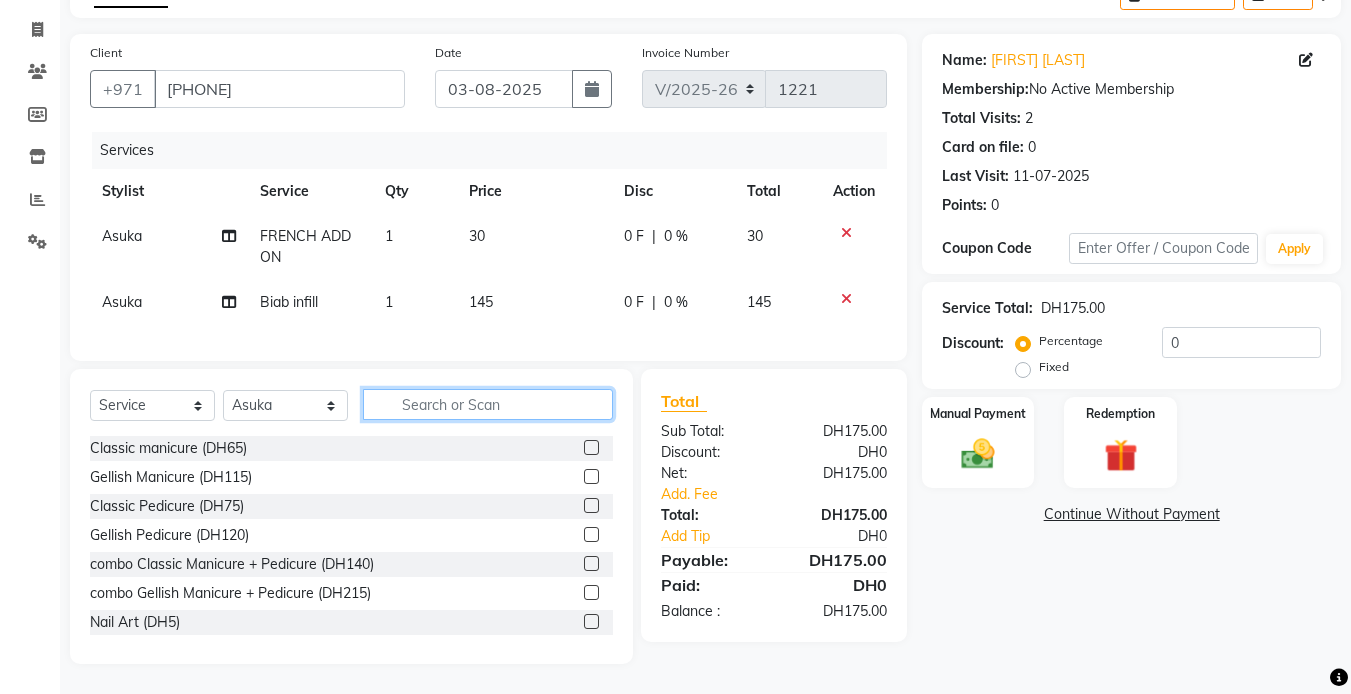 click 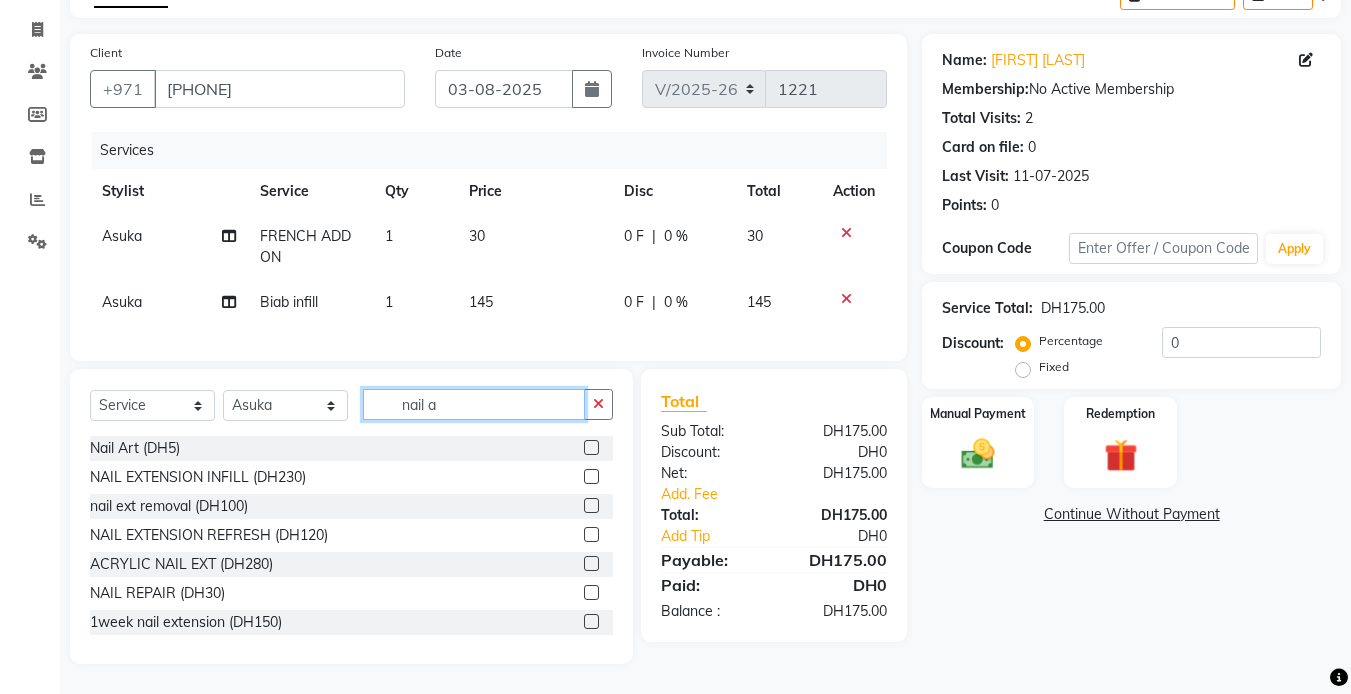 scroll, scrollTop: 109, scrollLeft: 0, axis: vertical 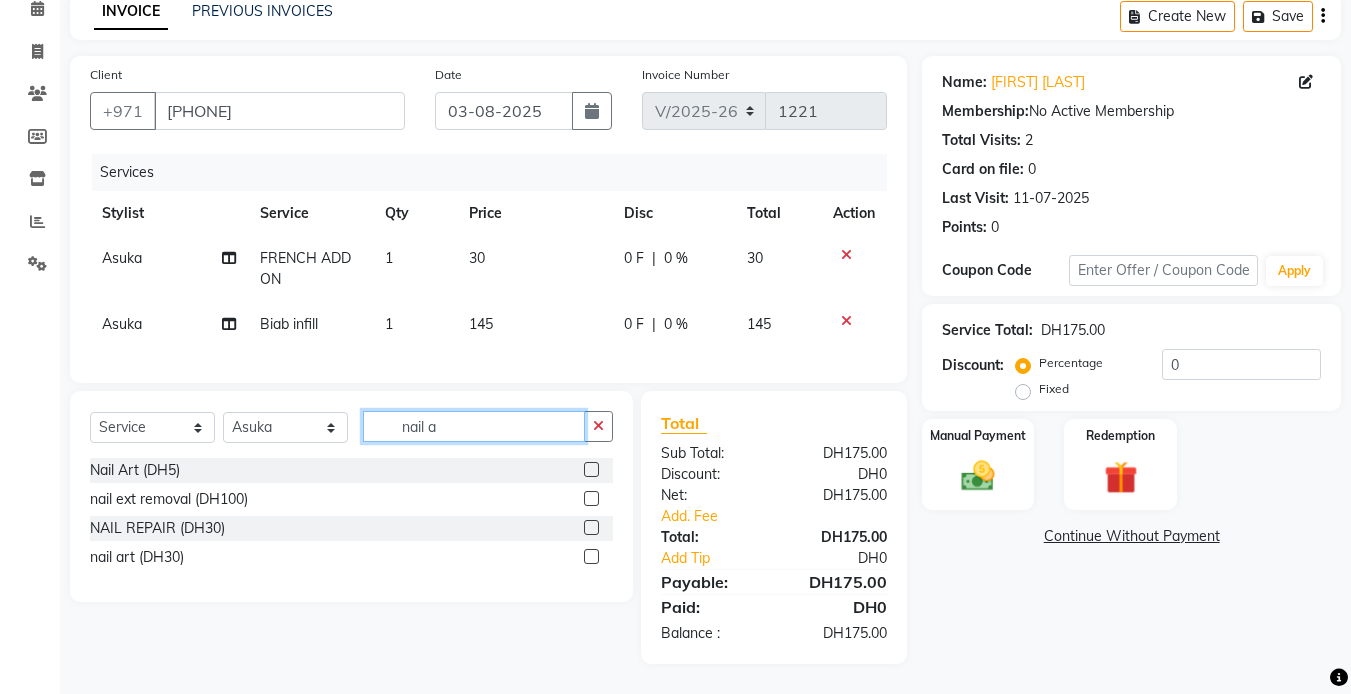 type on "nail a" 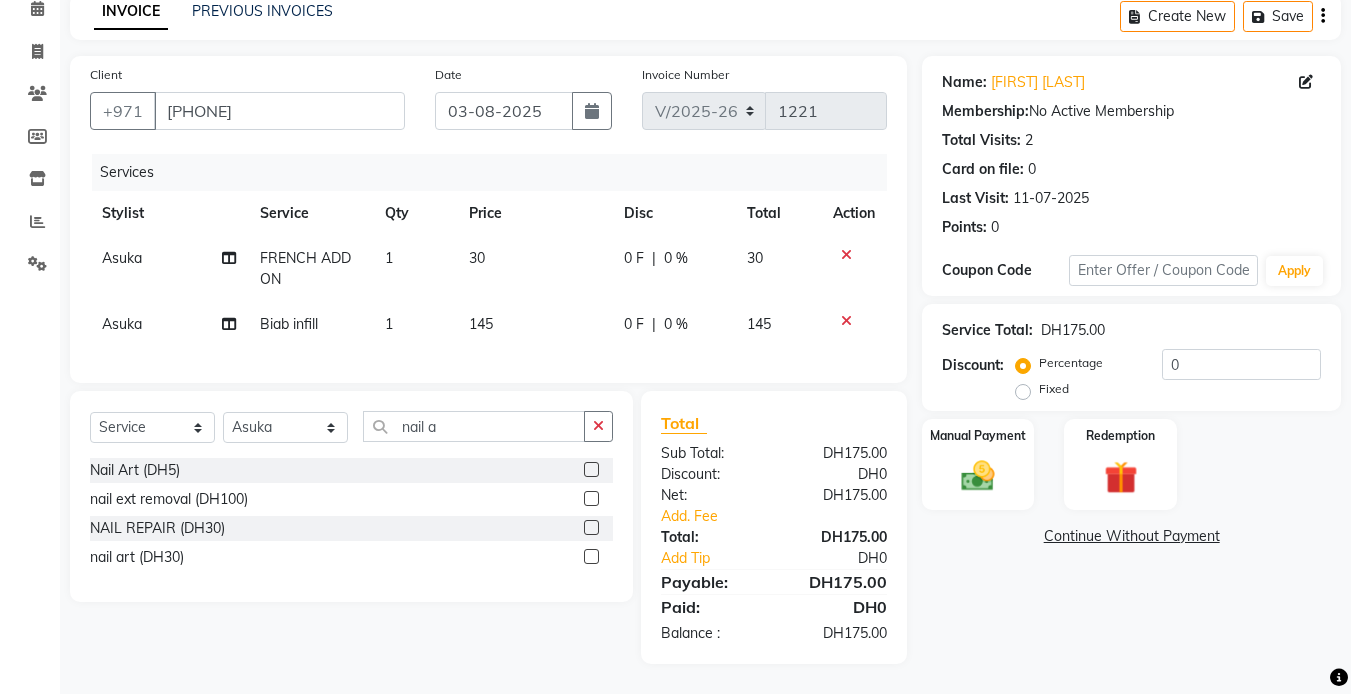 click 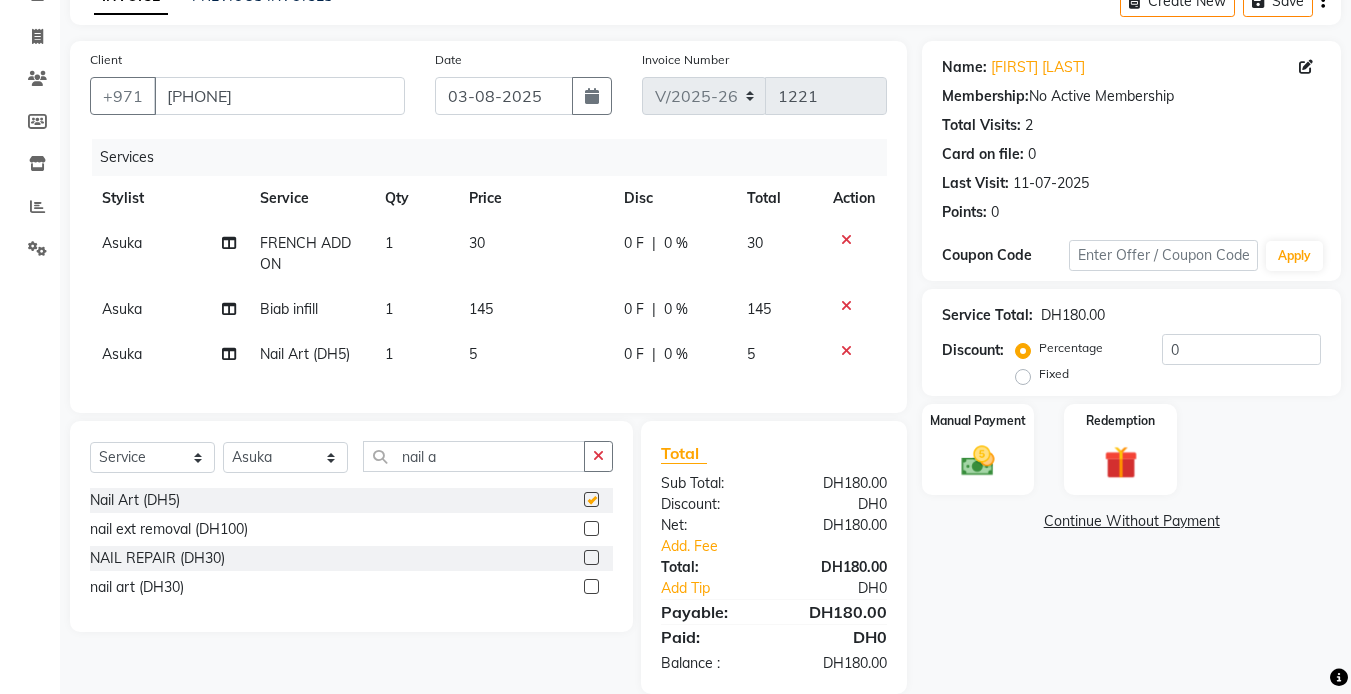 checkbox on "false" 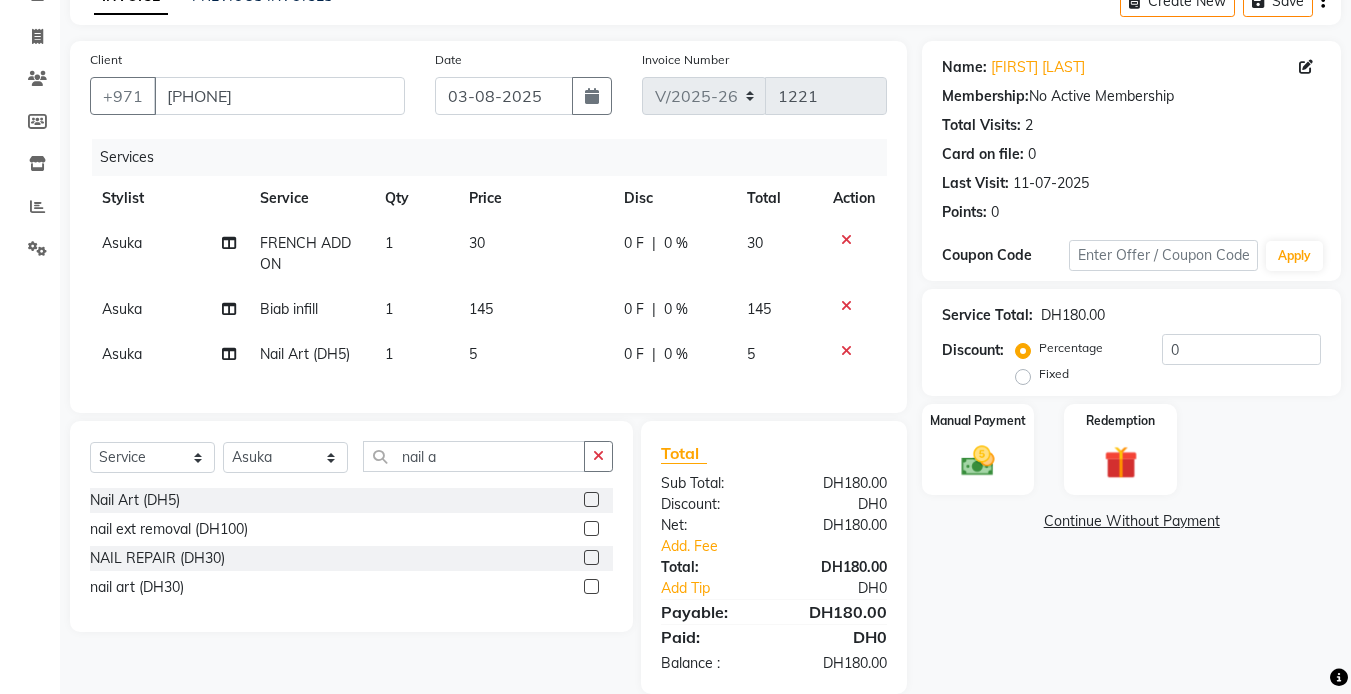 click on "1" 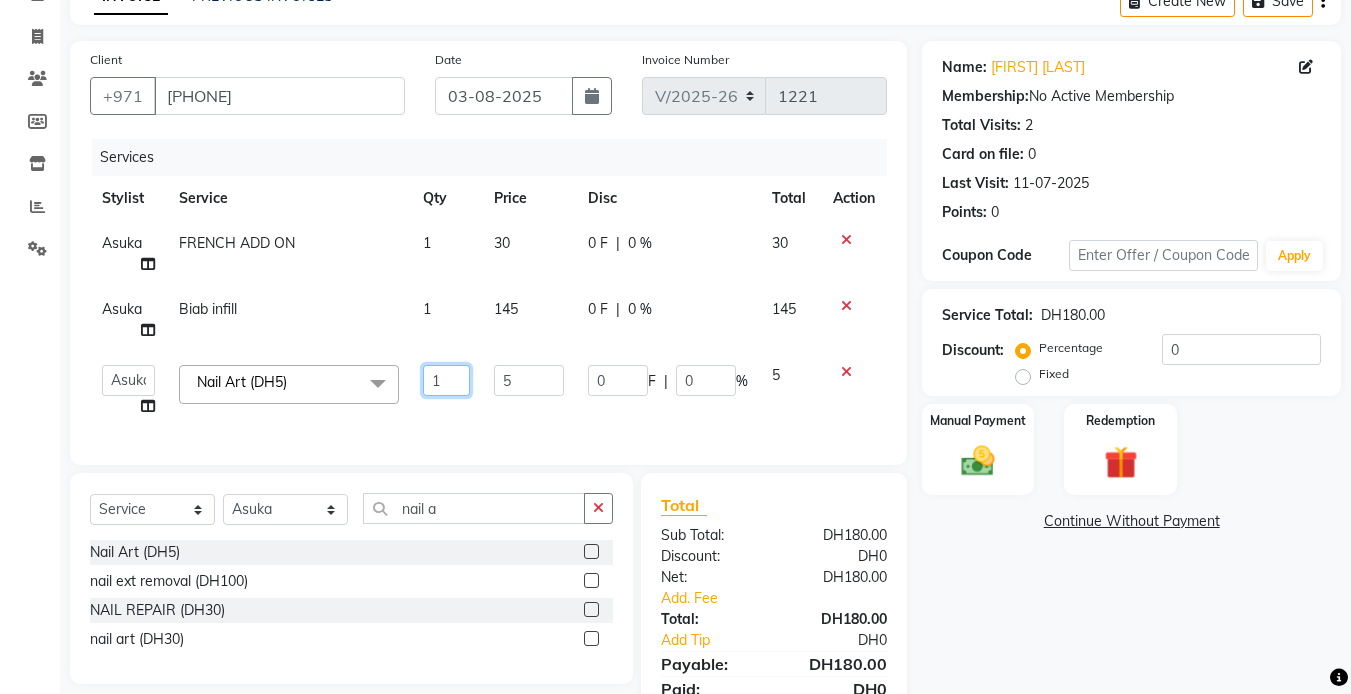 click on "1" 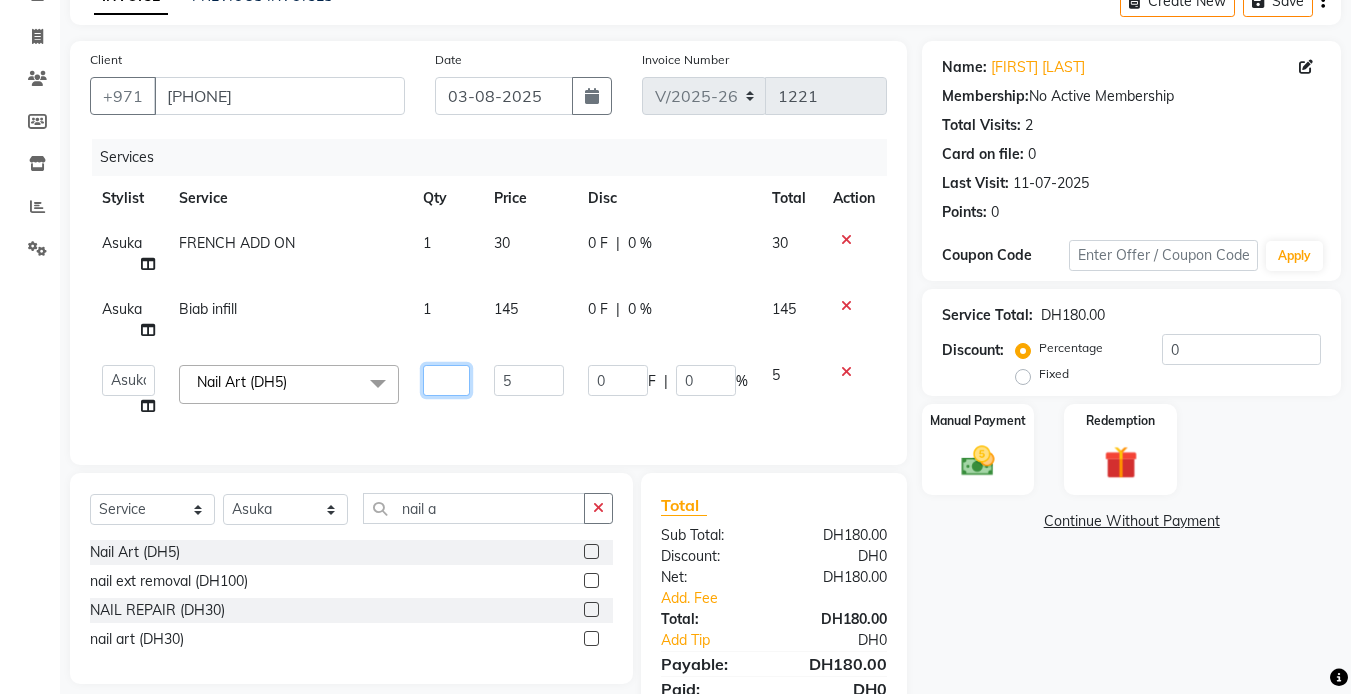 type on "4" 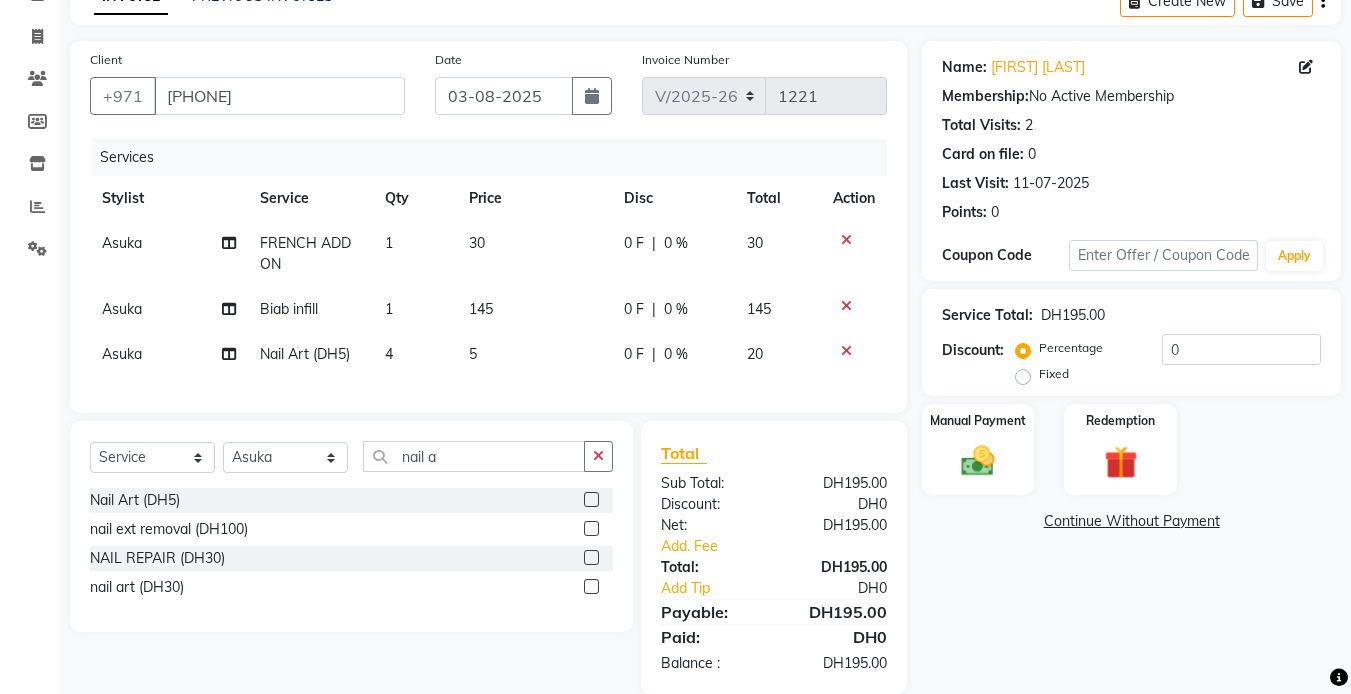 click on "Name: [FIRST] [LAST] Membership:  No Active Membership  Total Visits:  2 Card on file:  0 Last Visit:   11-07-2025 Points:   0  Coupon Code Apply Service Total:  DH195.00  Discount:  Percentage   Fixed  0 Manual Payment Redemption  Continue Without Payment" 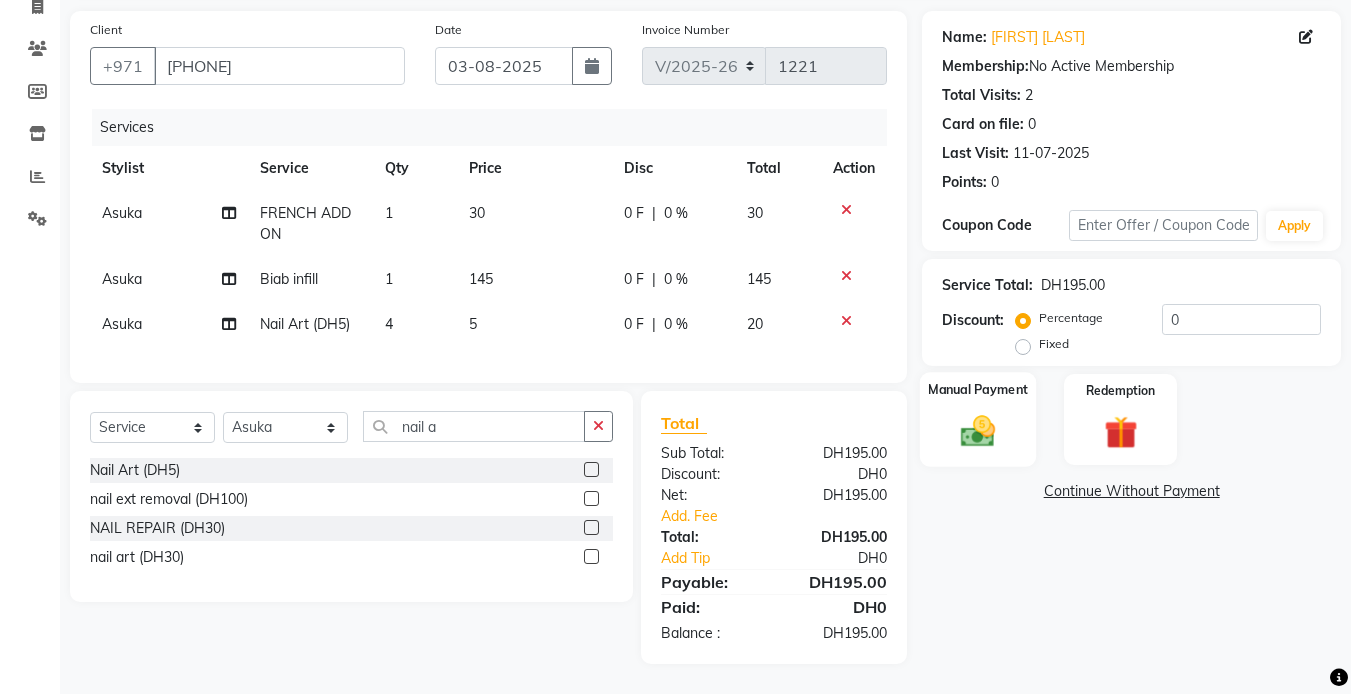 click 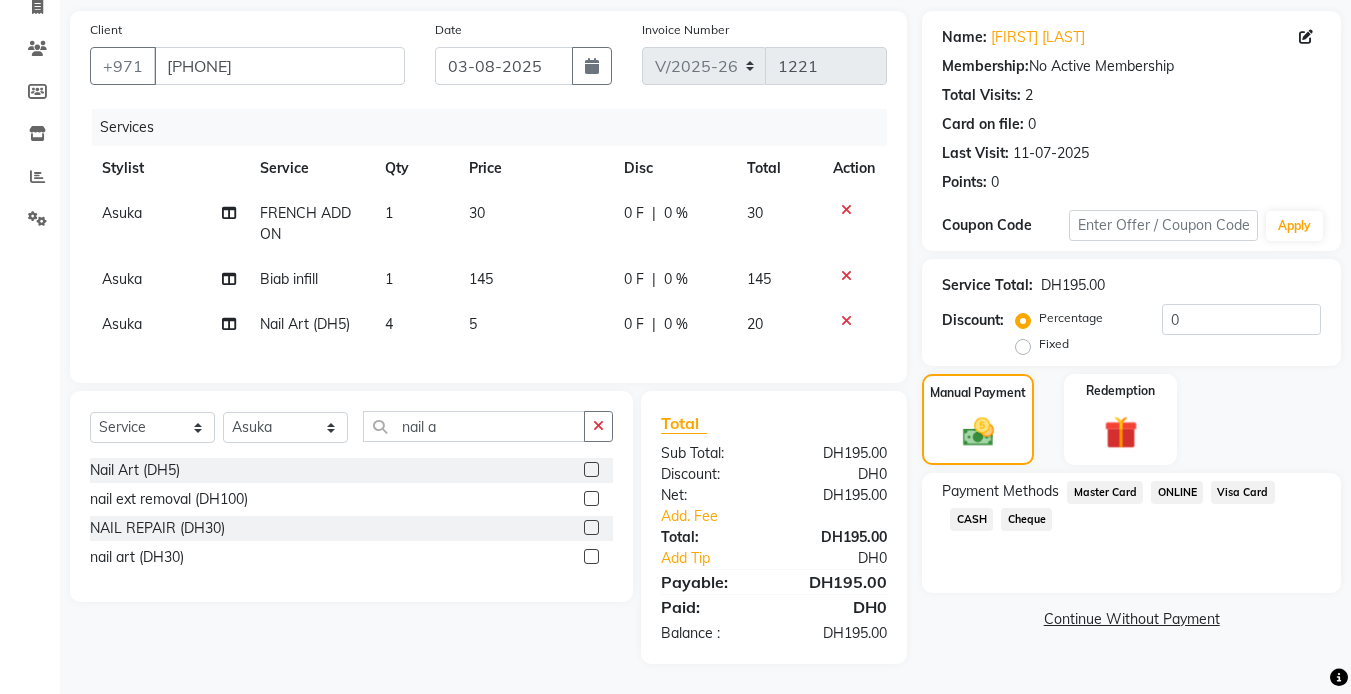 click on "CASH" 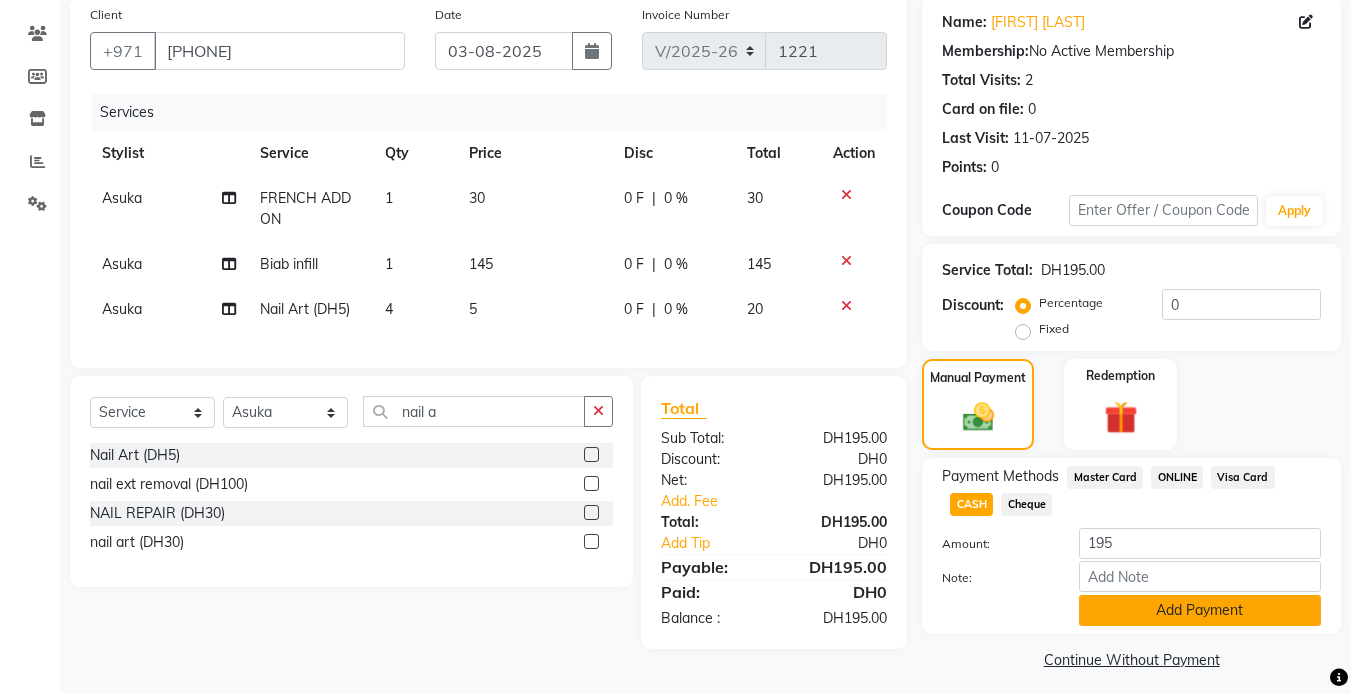 click on "Add Payment" 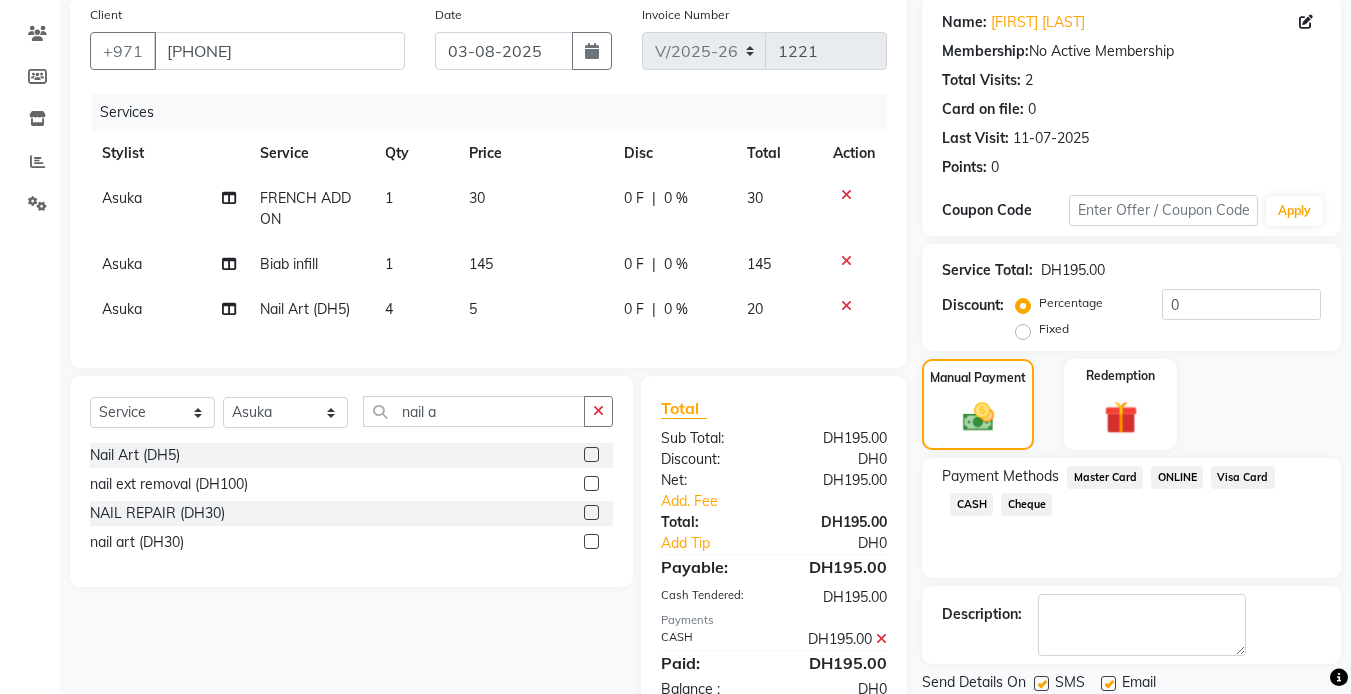 scroll, scrollTop: 225, scrollLeft: 0, axis: vertical 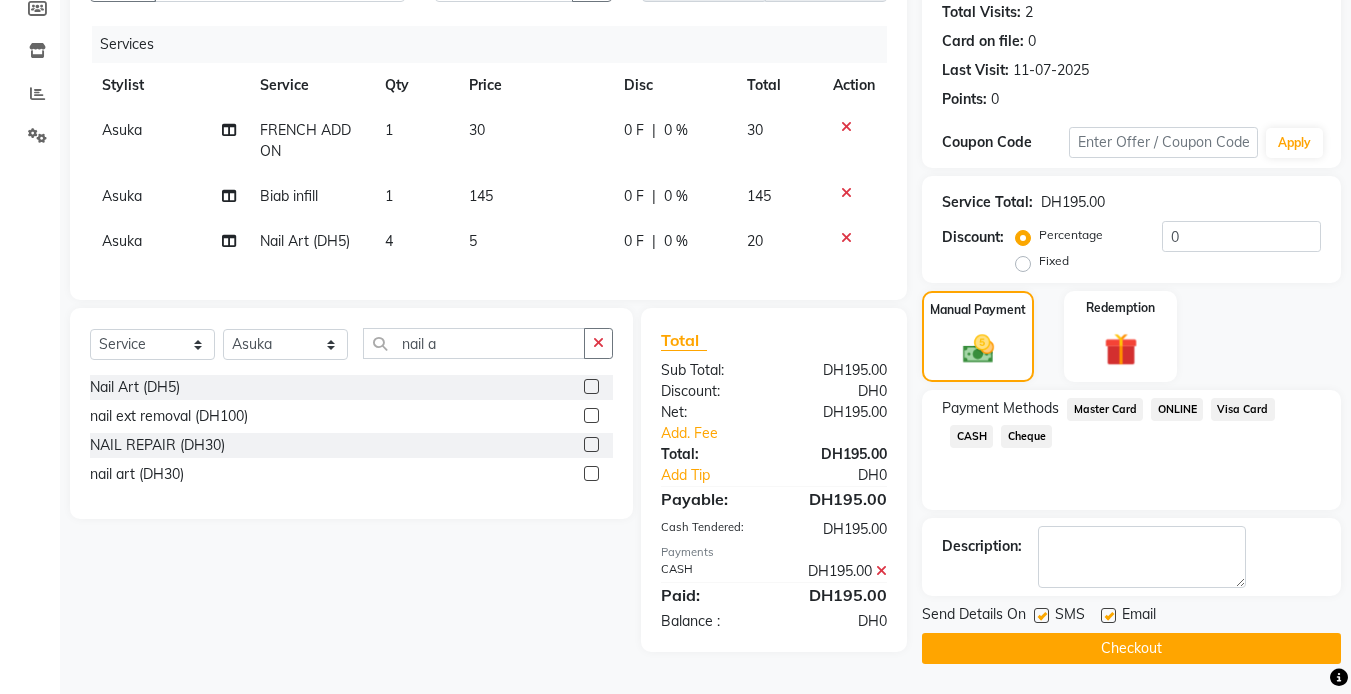 click on "Checkout" 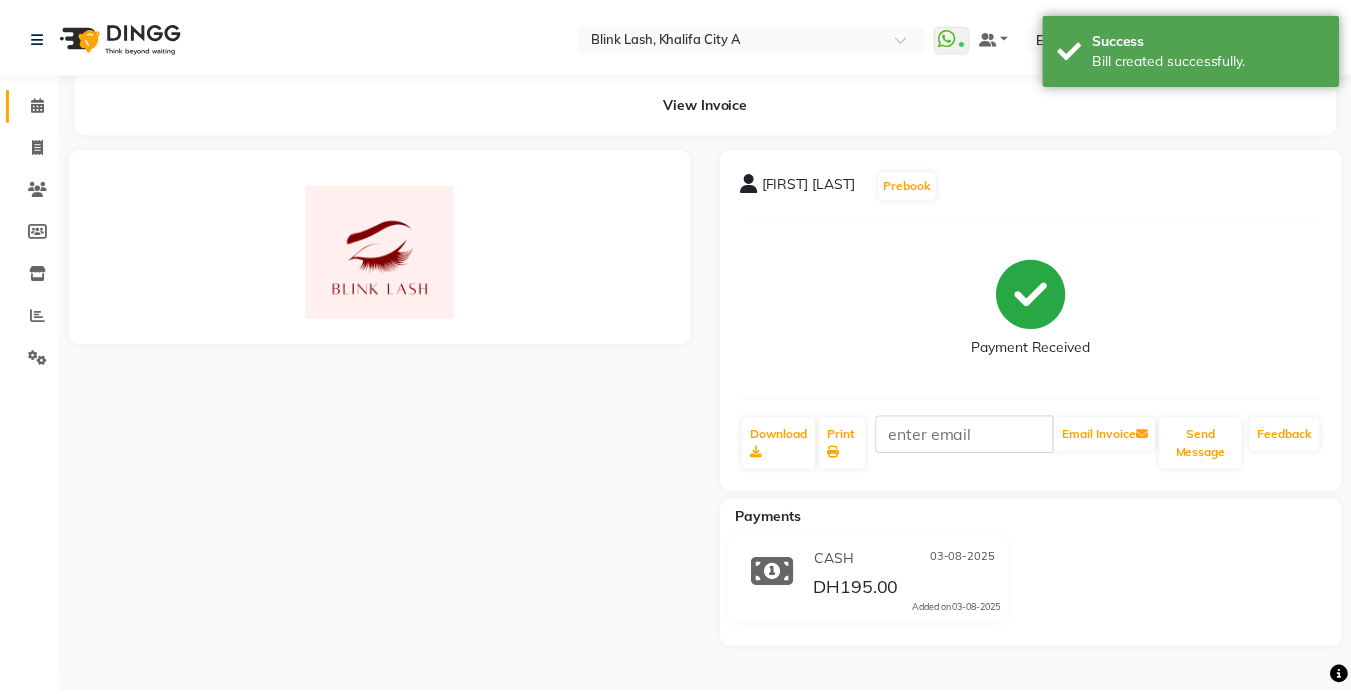 scroll, scrollTop: 0, scrollLeft: 0, axis: both 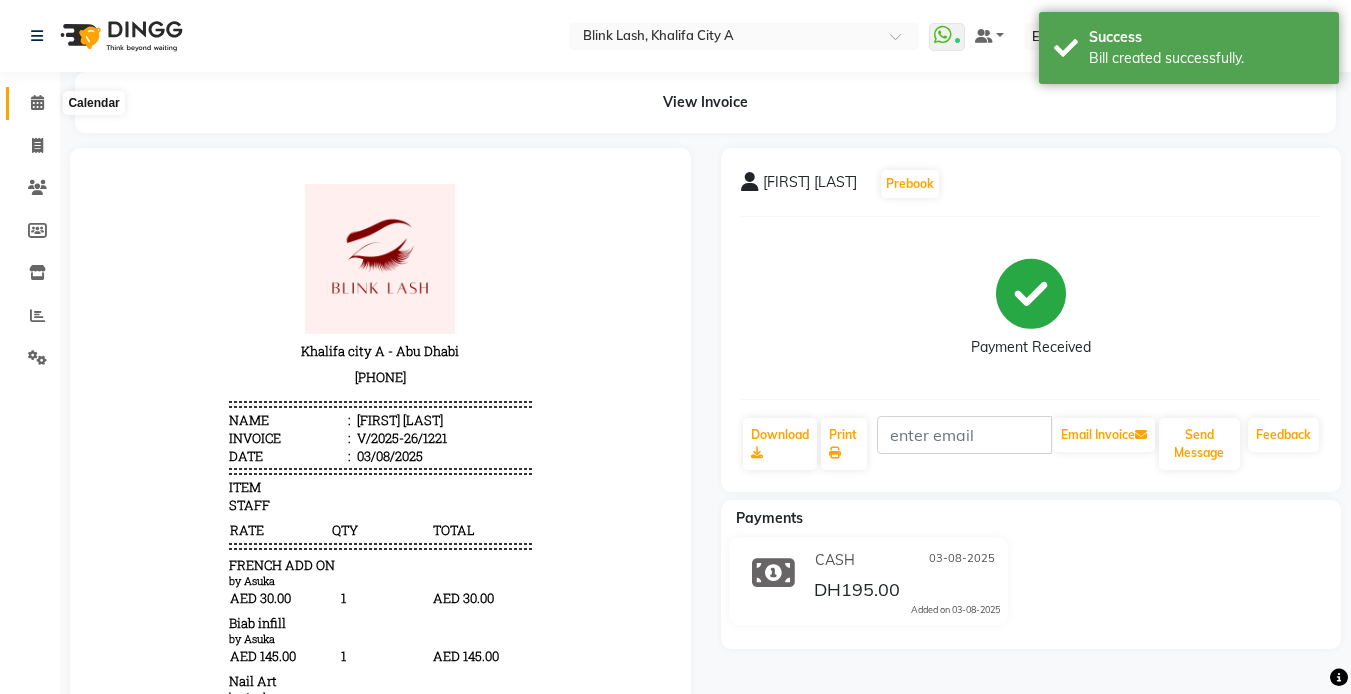 click 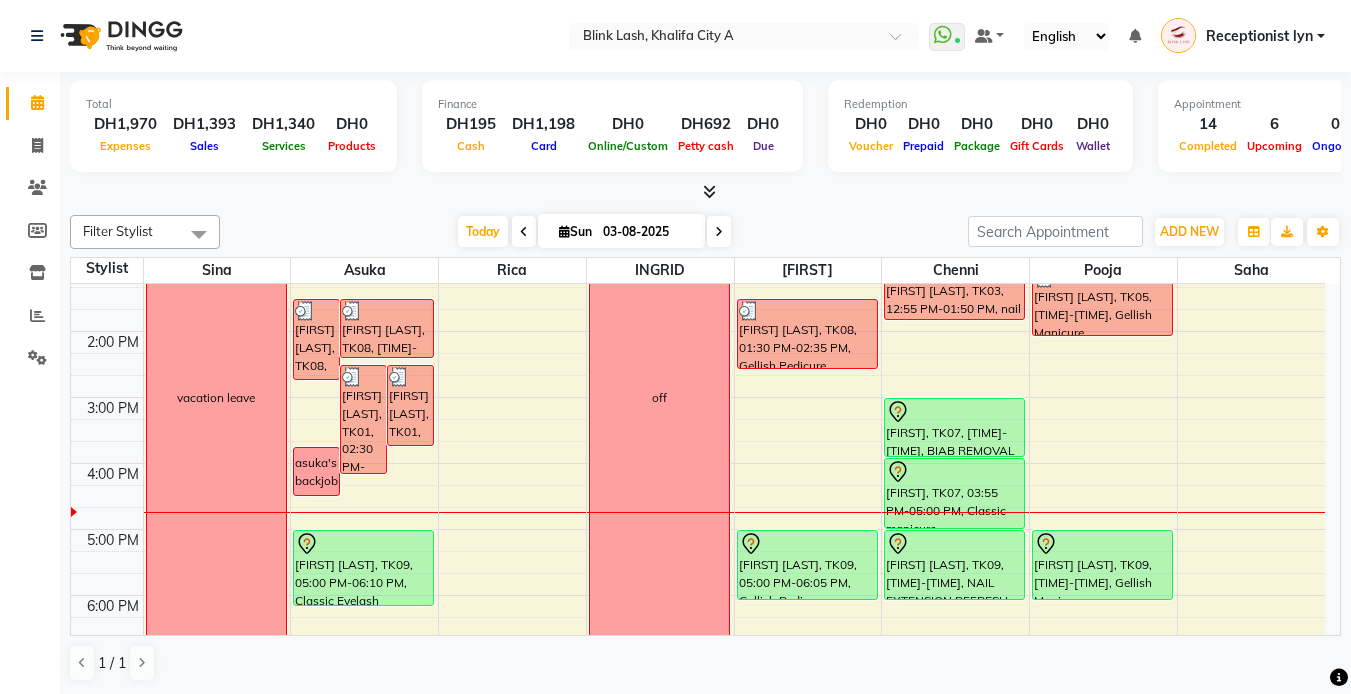 scroll, scrollTop: 300, scrollLeft: 0, axis: vertical 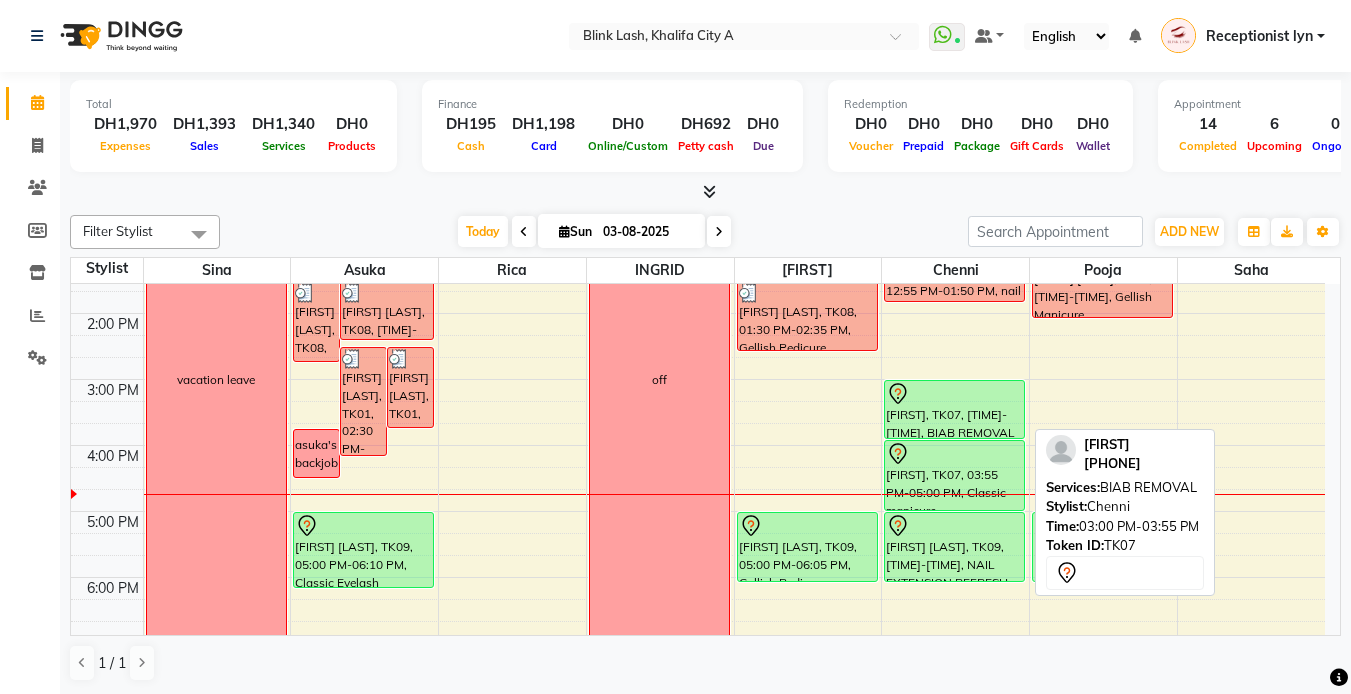 click at bounding box center (954, 394) 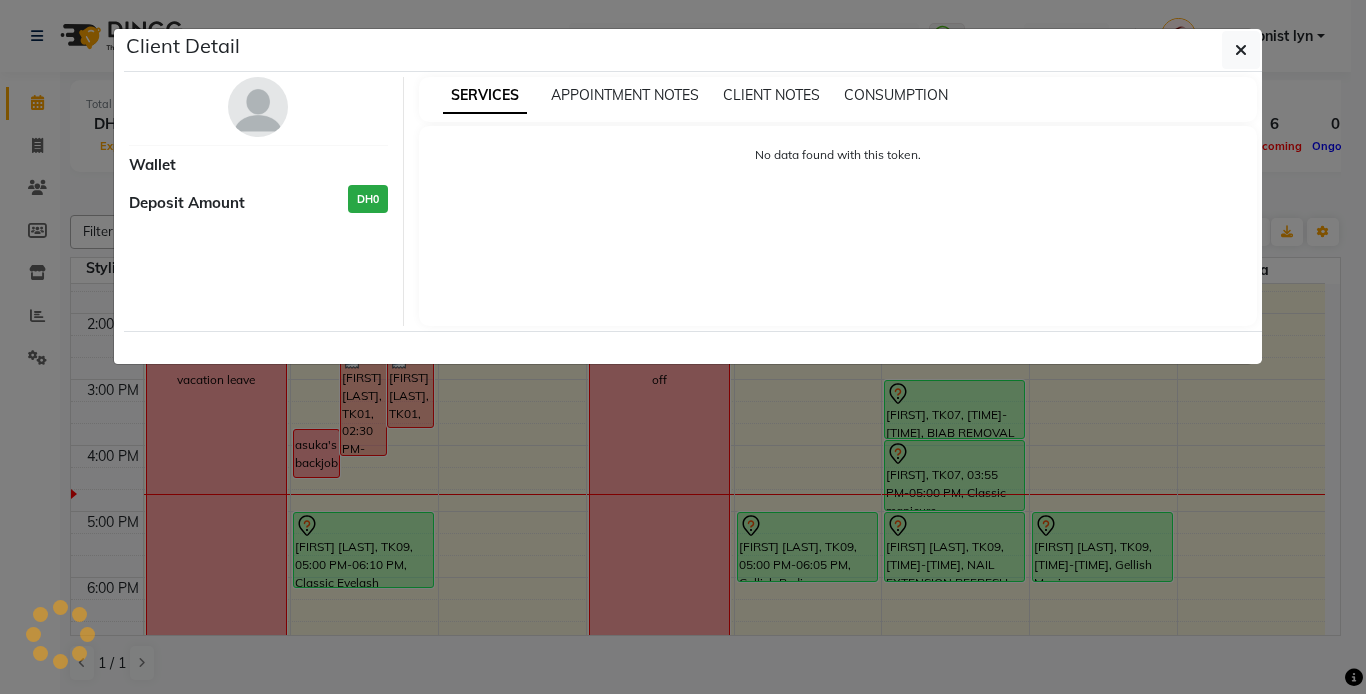 select on "7" 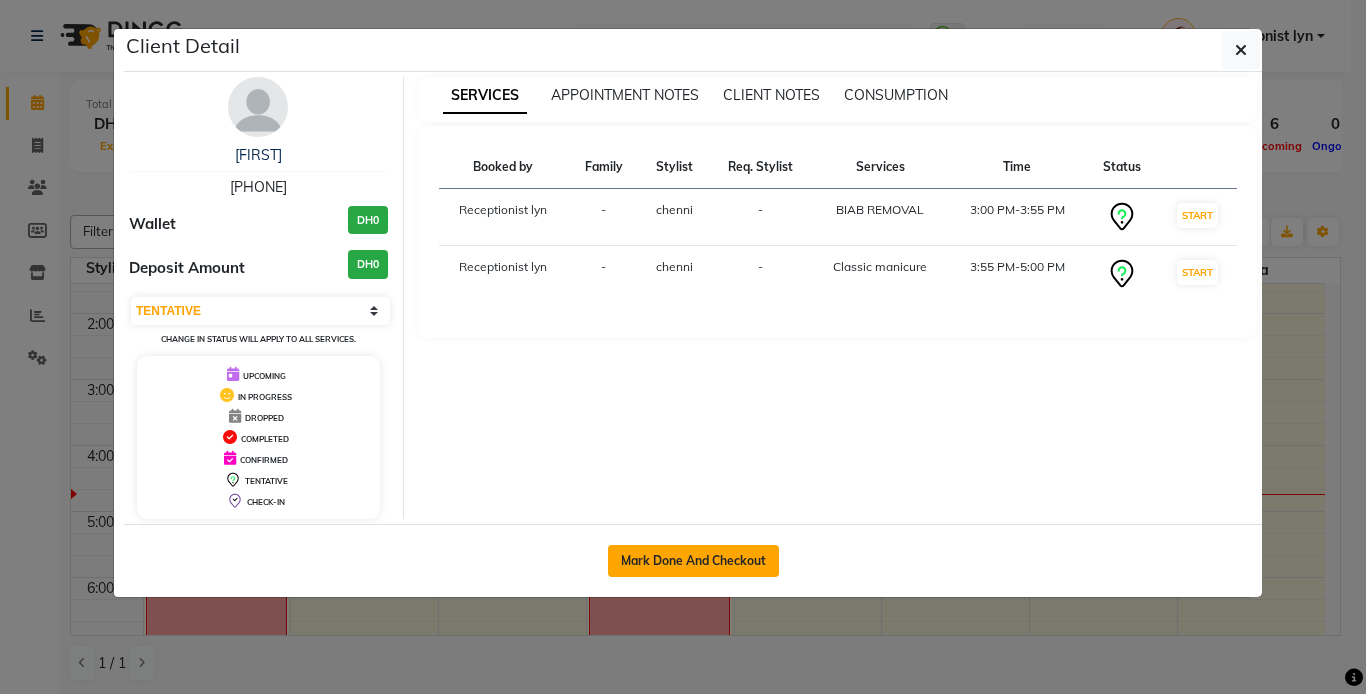 click on "Mark Done And Checkout" 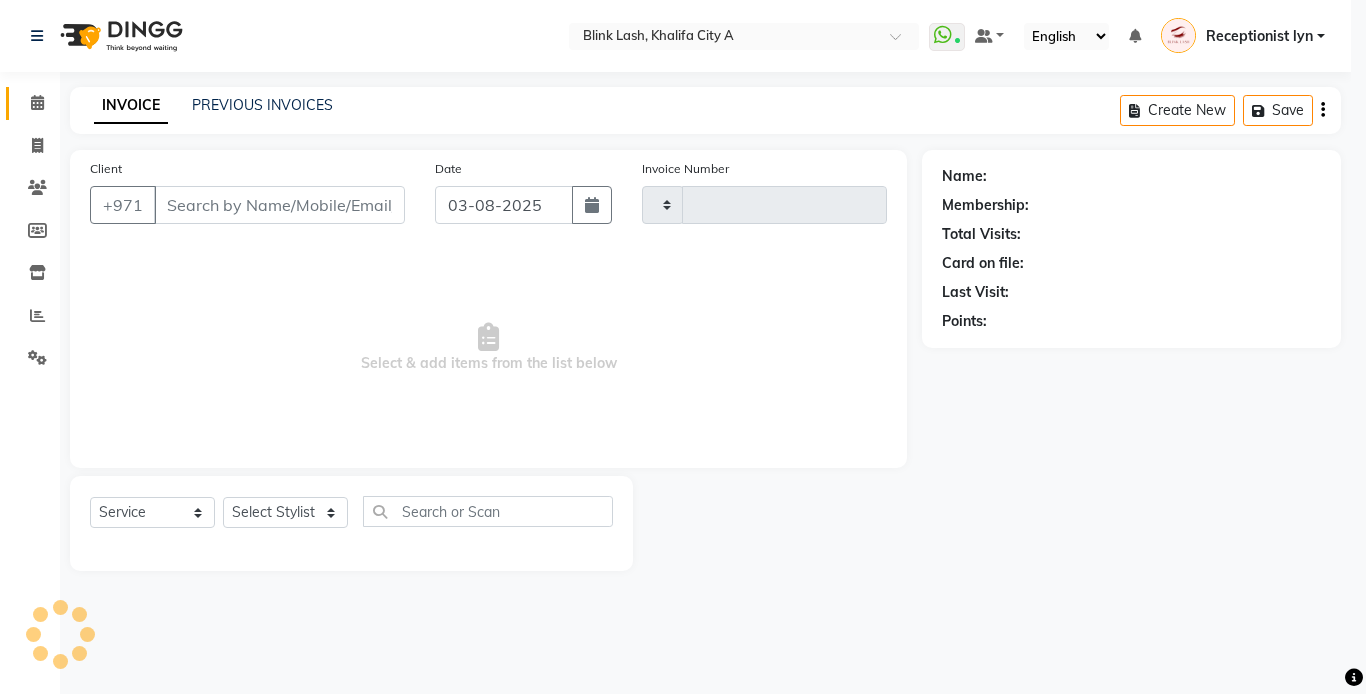 type on "1222" 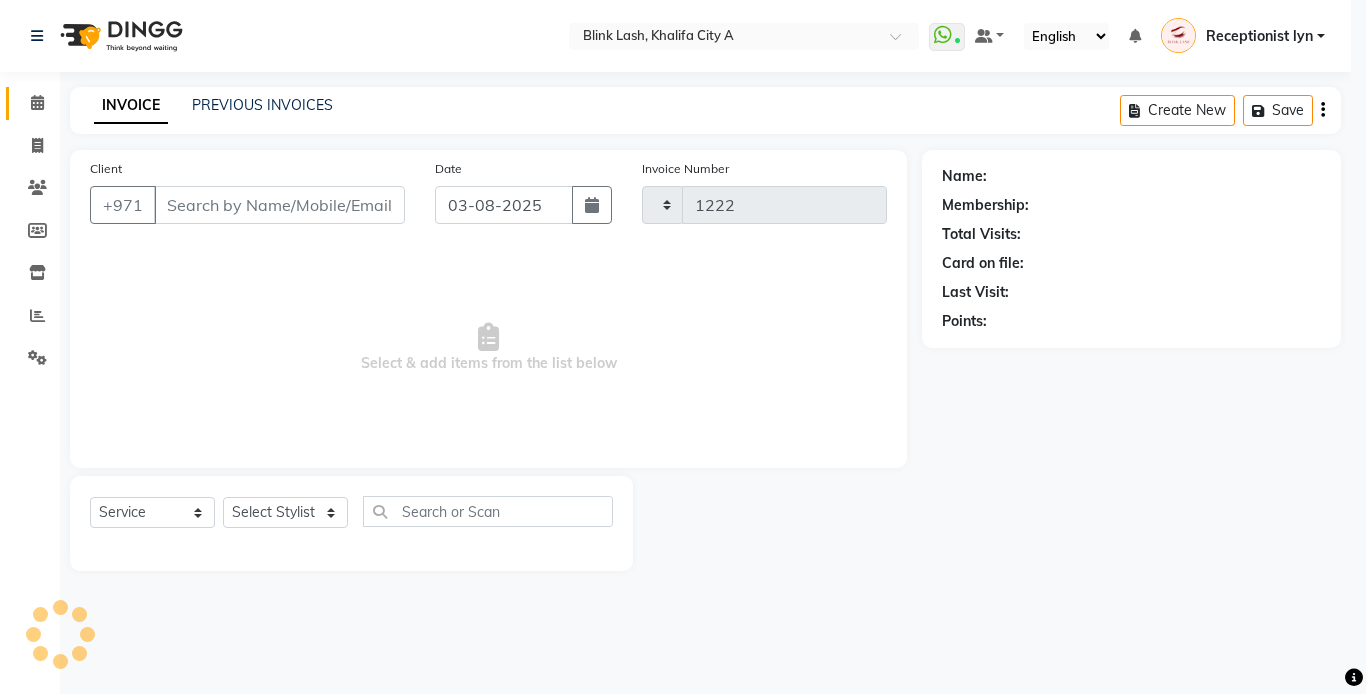 select on "5970" 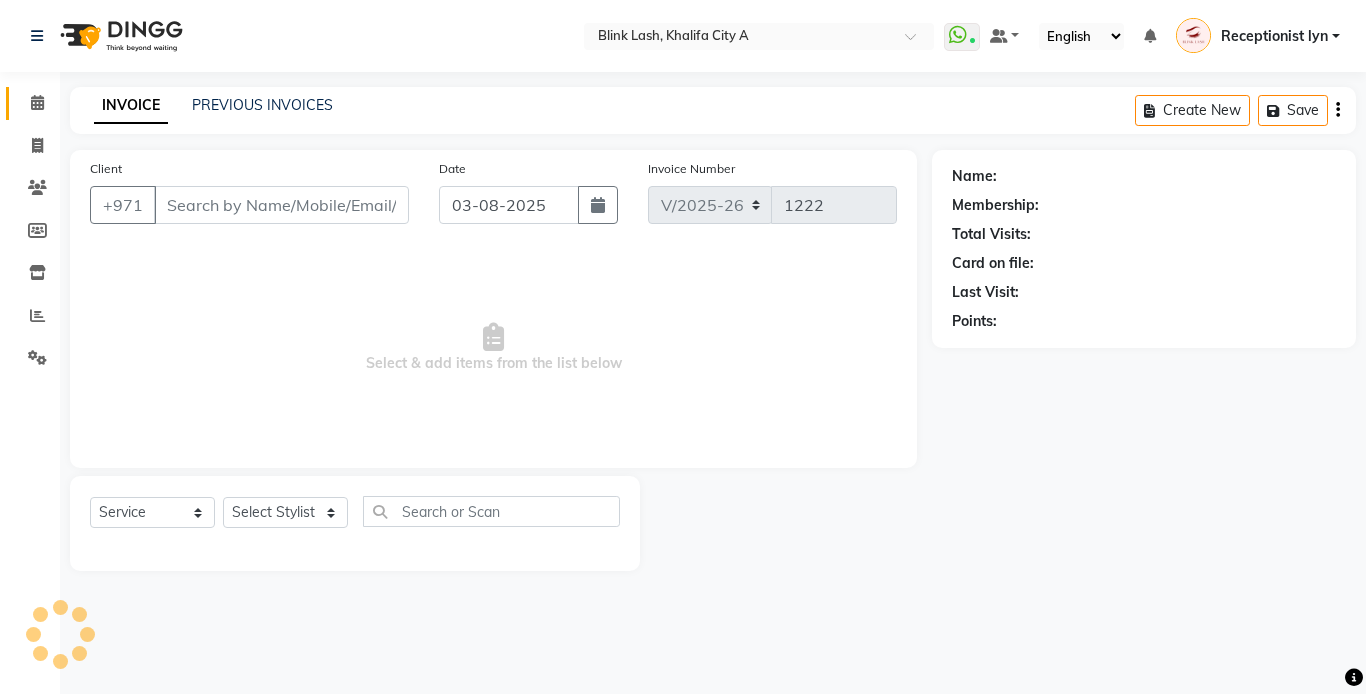 type on "[PHONE]" 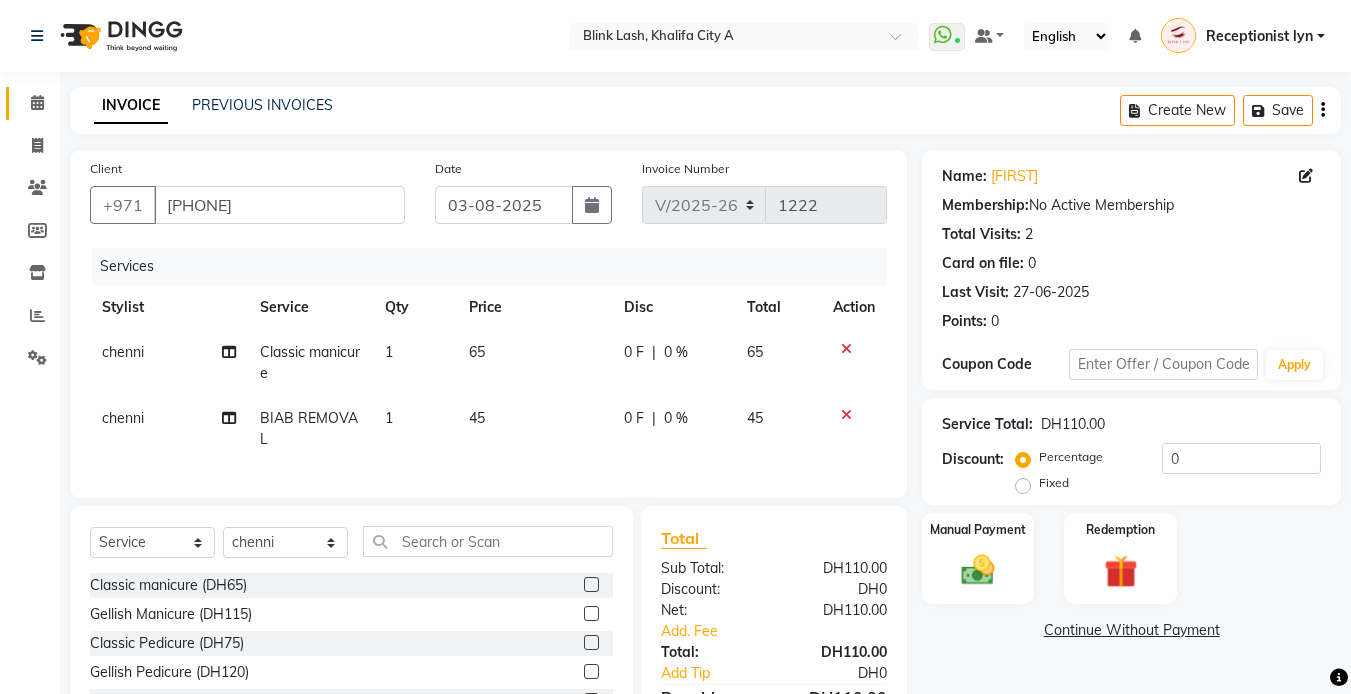 scroll, scrollTop: 152, scrollLeft: 0, axis: vertical 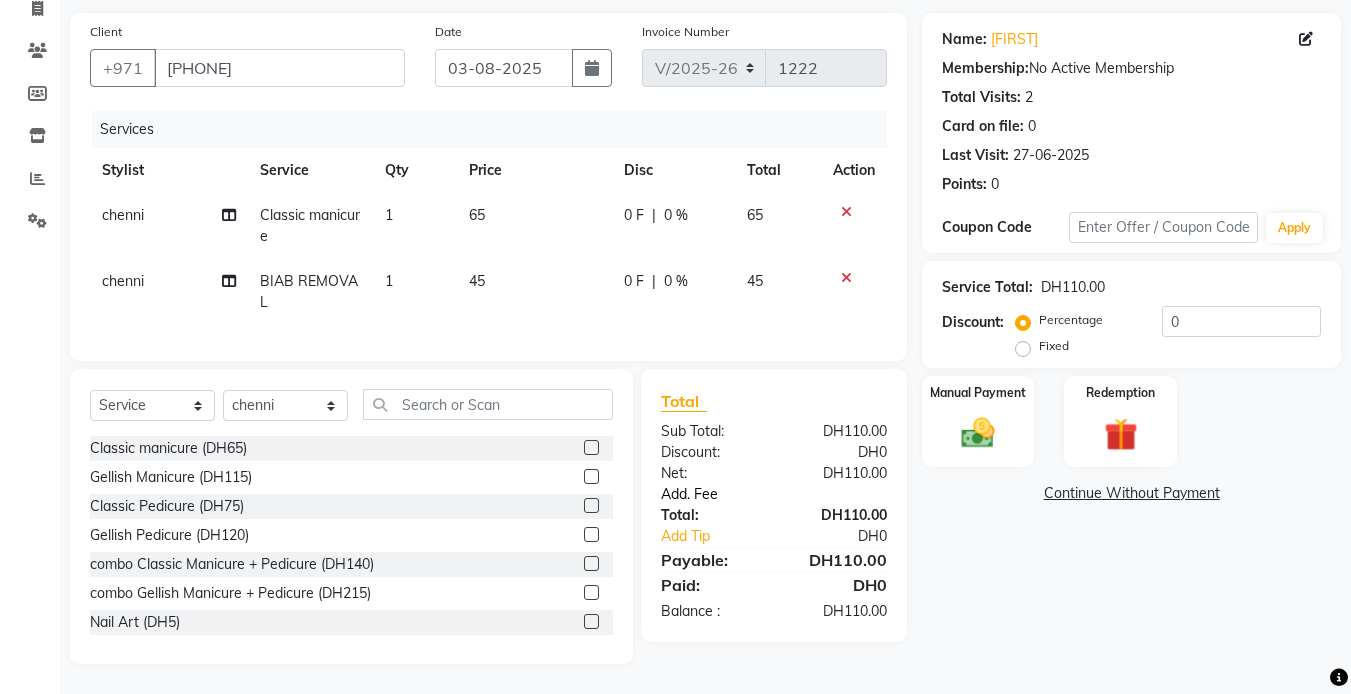 click on "Add. Fee" 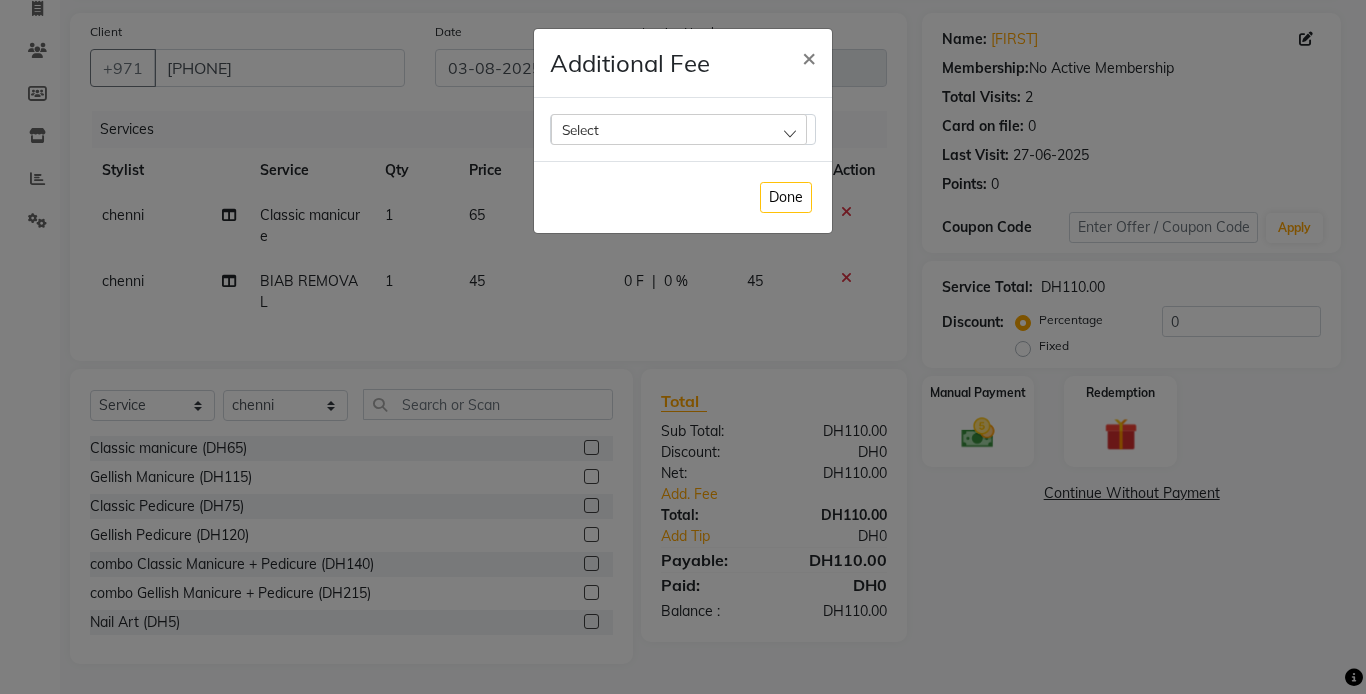 click on "Select" 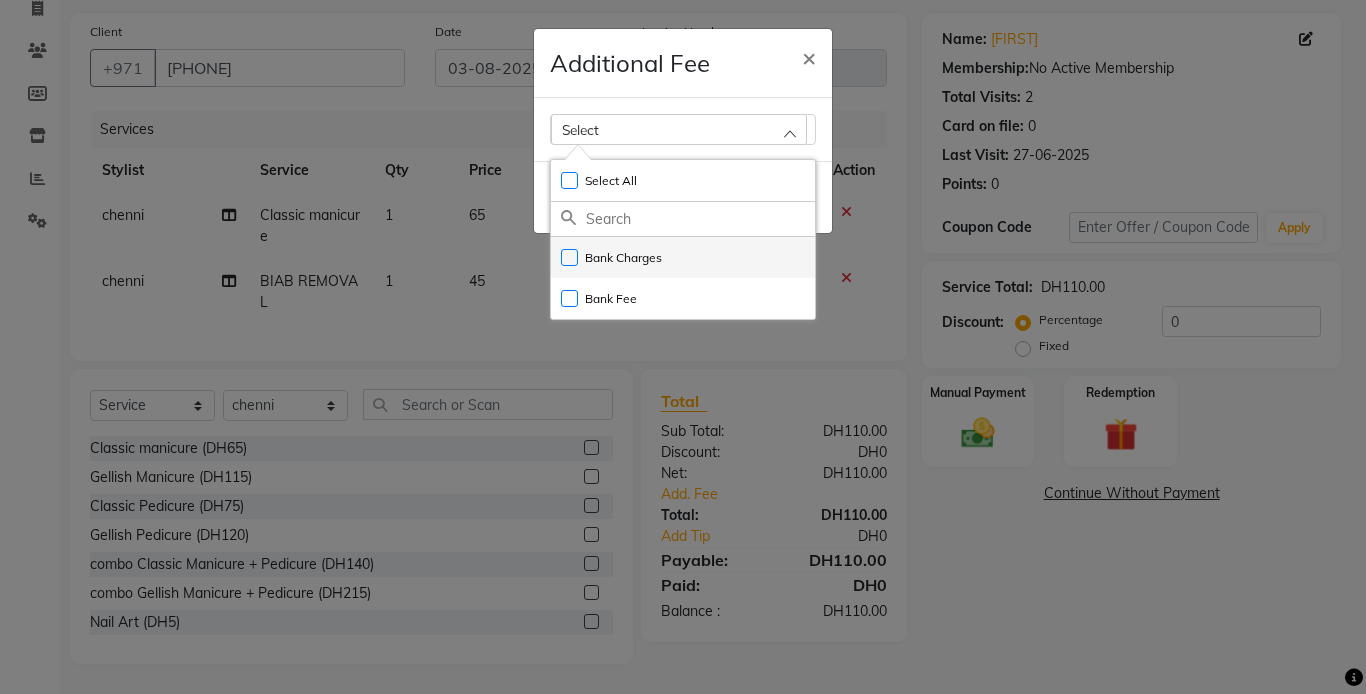 click on "Bank Charges" 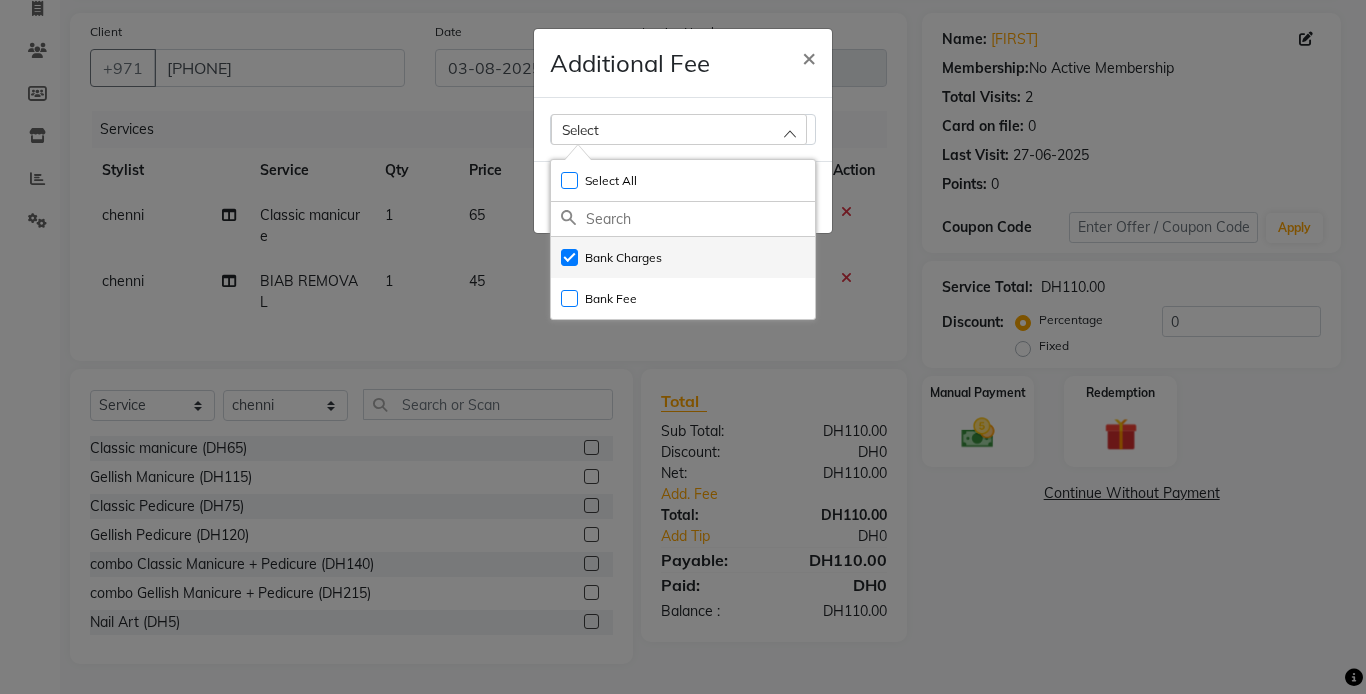 checkbox on "true" 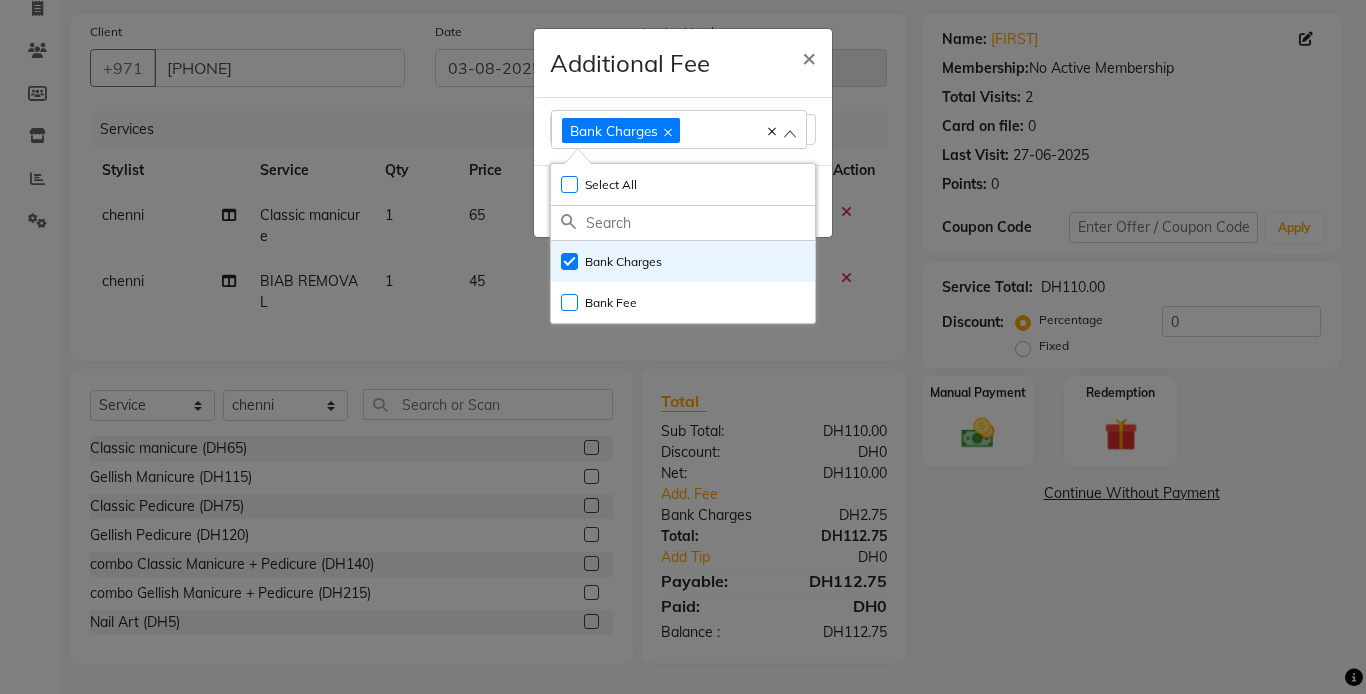 click on "Additional Fee × Bank Charges Select All UnSelect All Bank Charges Bank Fee  Done" 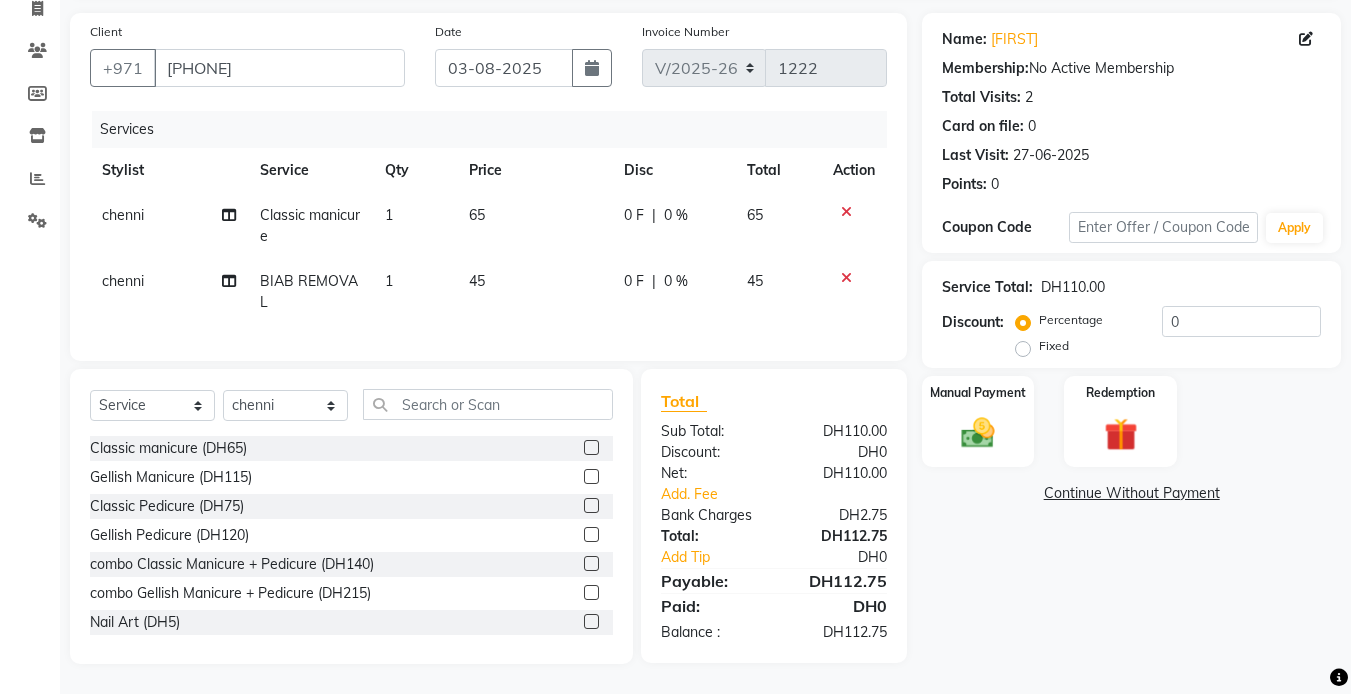 click 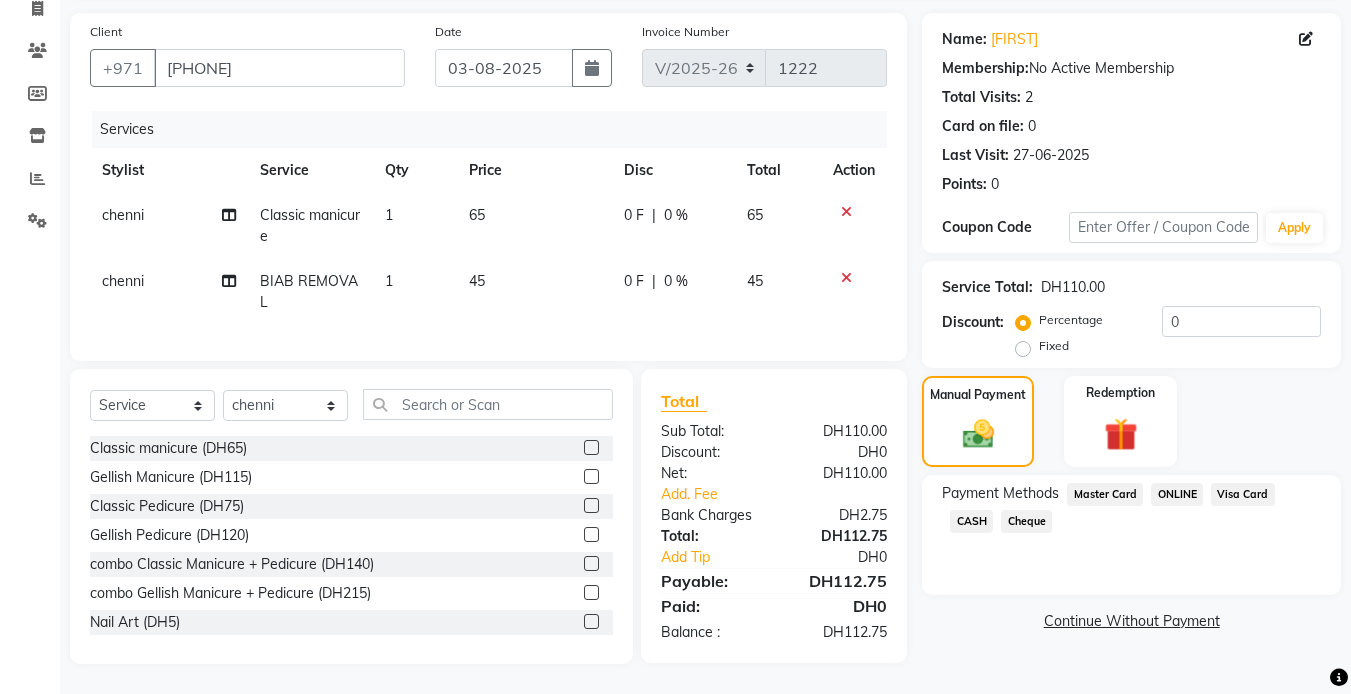 click on "Visa Card" 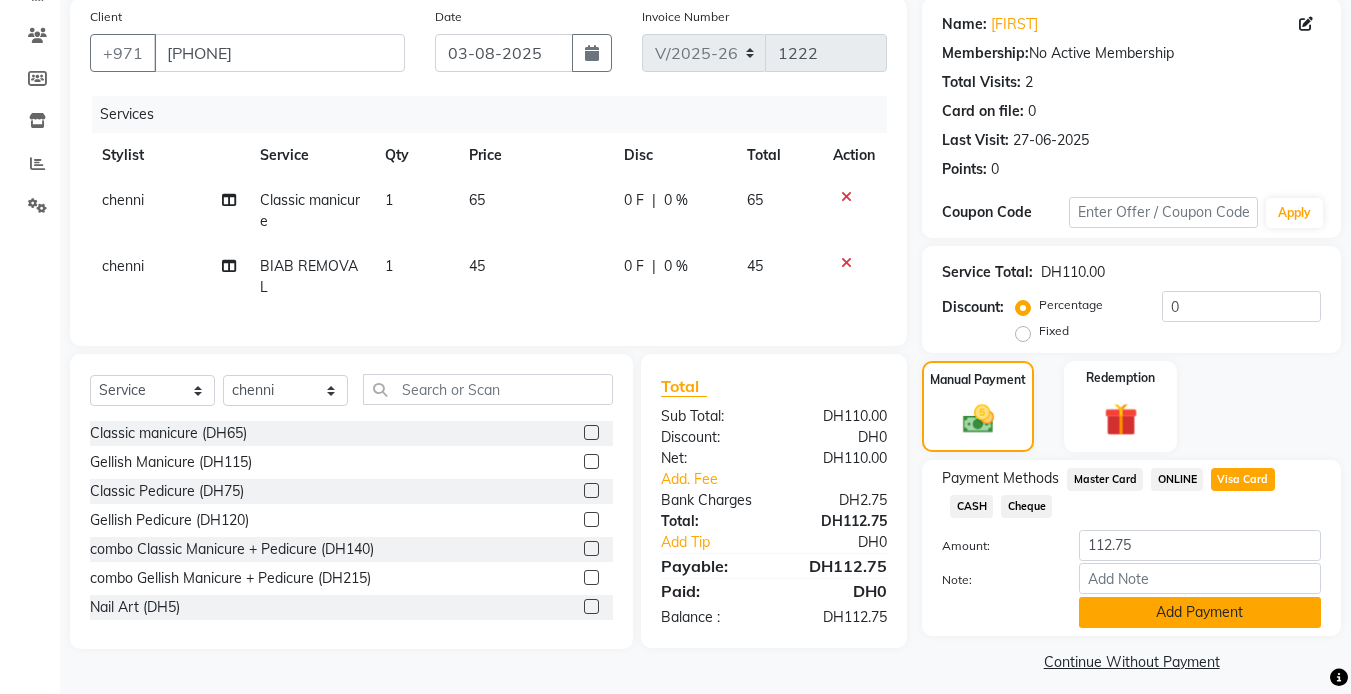 click on "Add Payment" 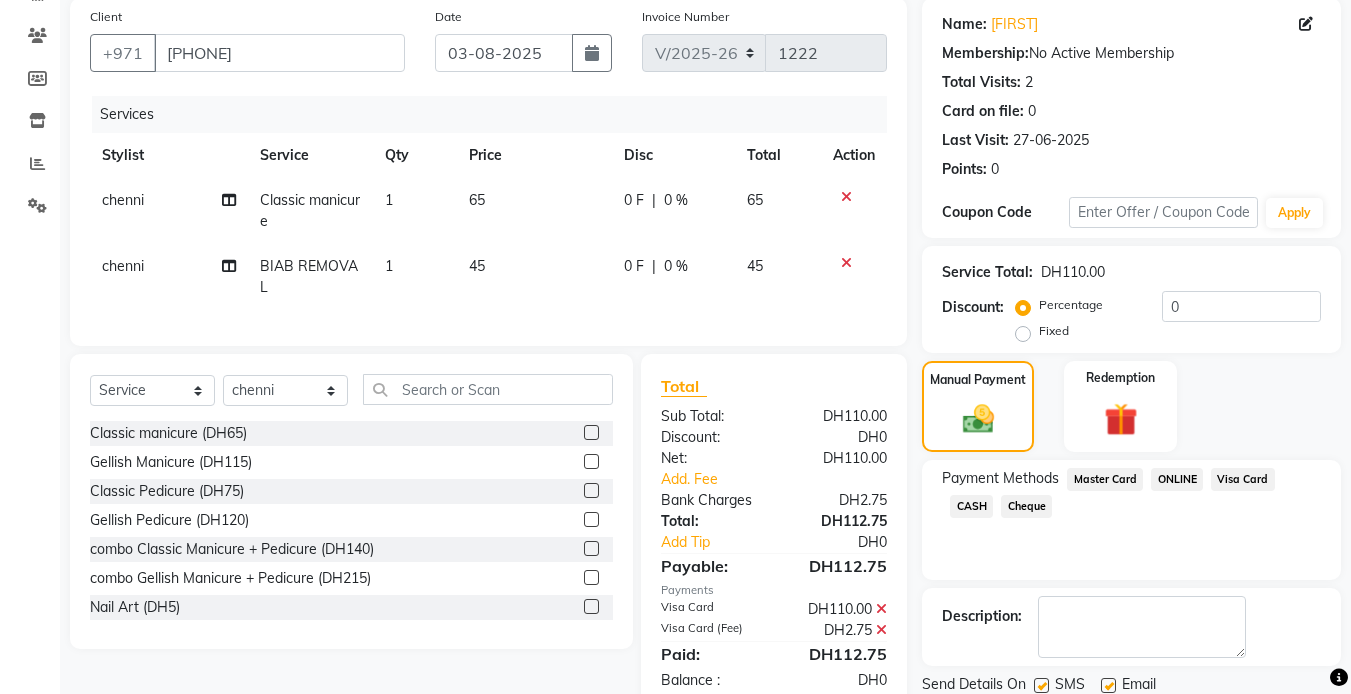 scroll, scrollTop: 222, scrollLeft: 0, axis: vertical 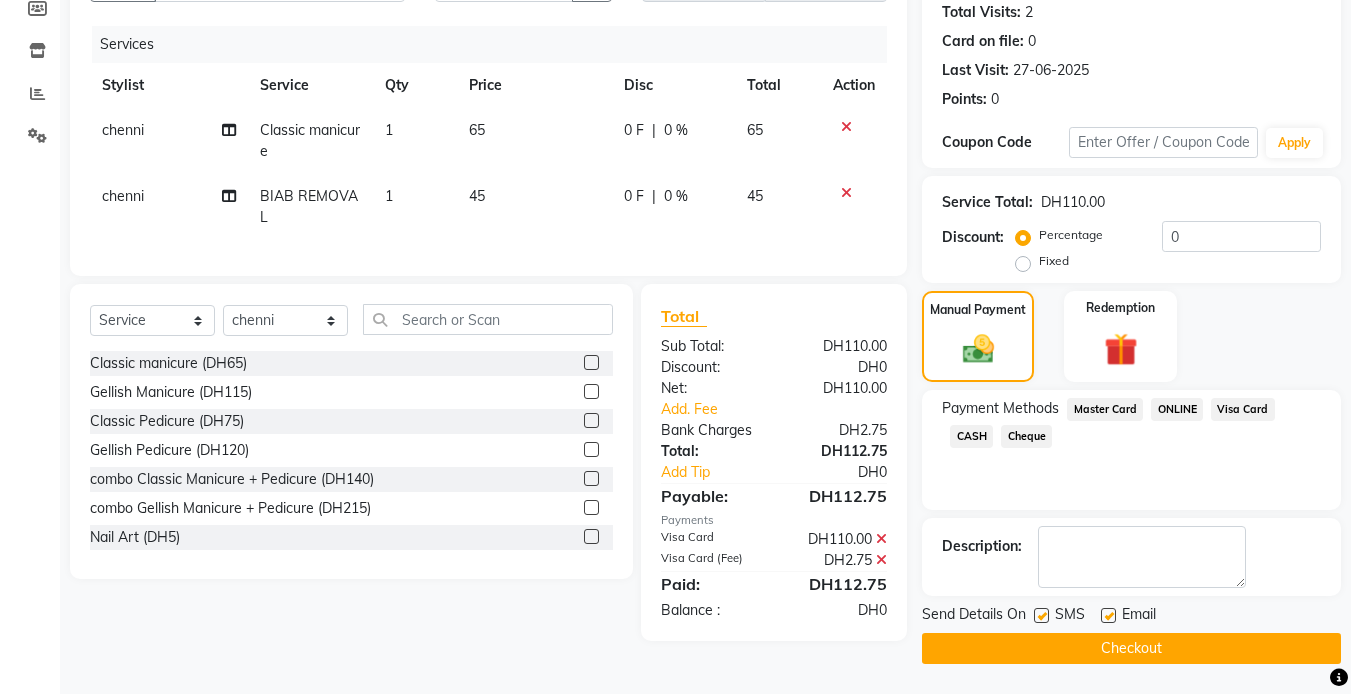 click on "Checkout" 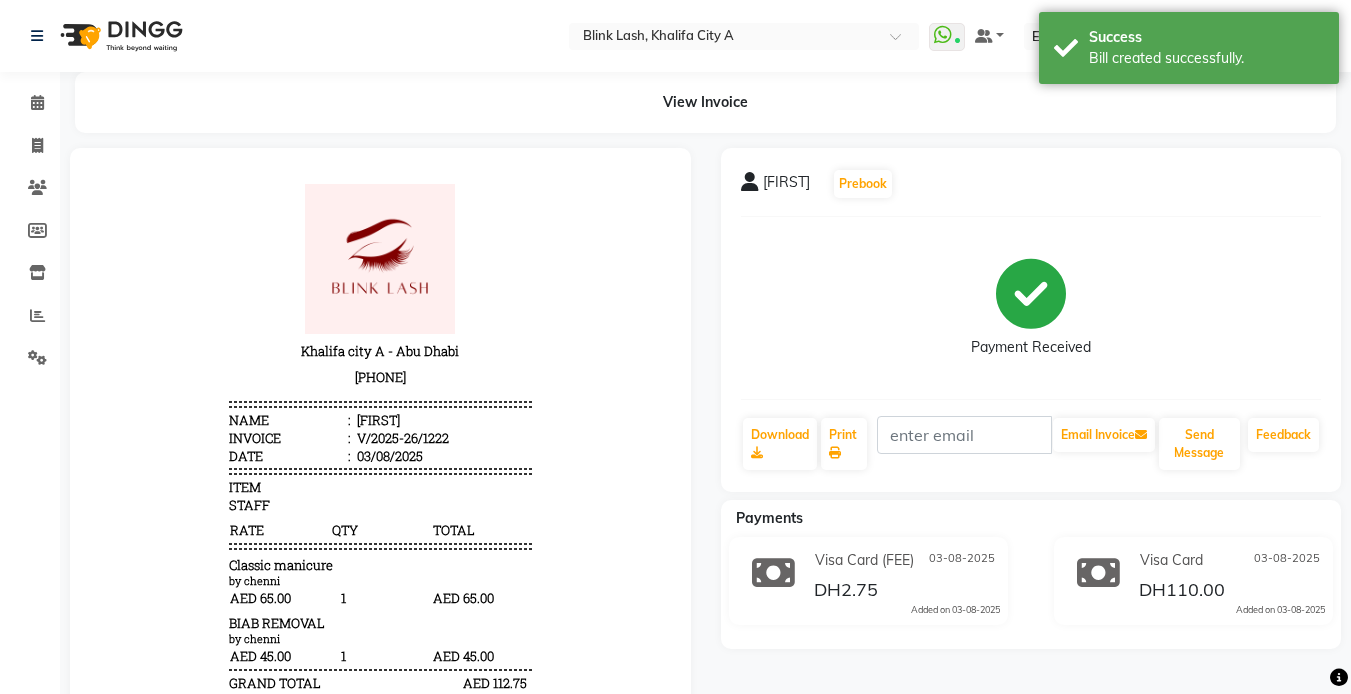 scroll, scrollTop: 0, scrollLeft: 0, axis: both 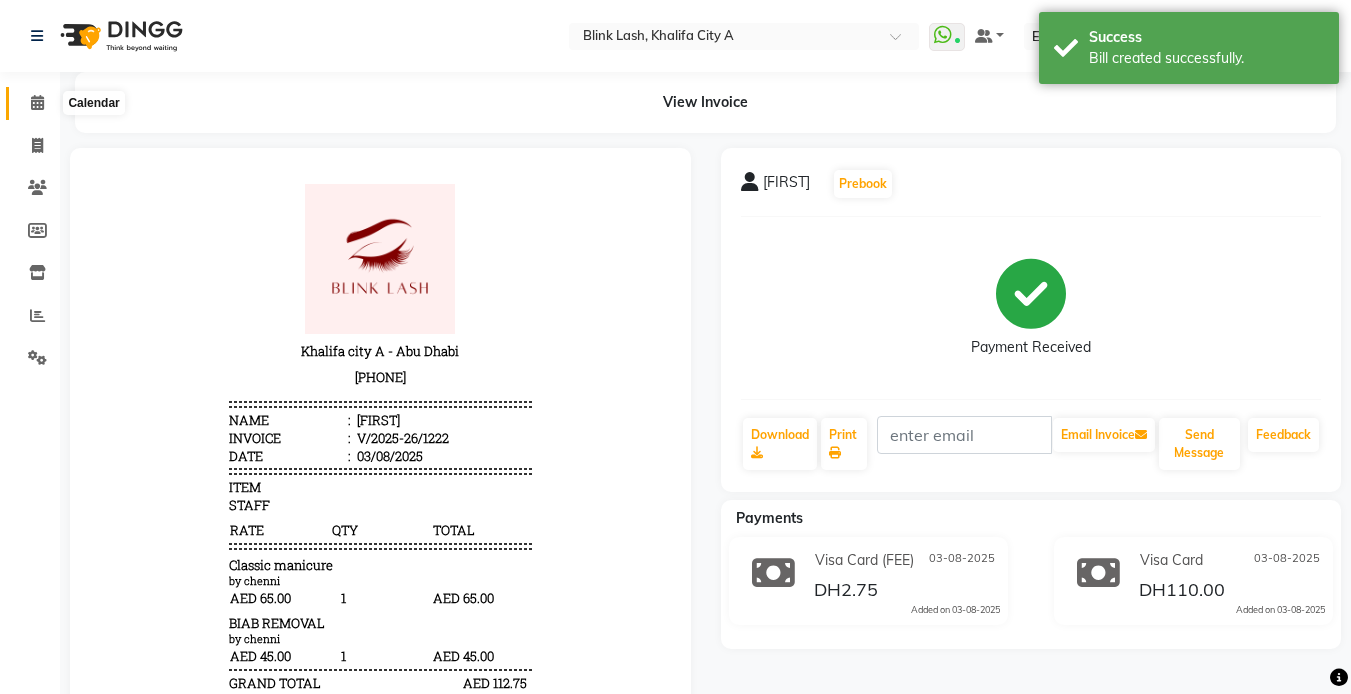click 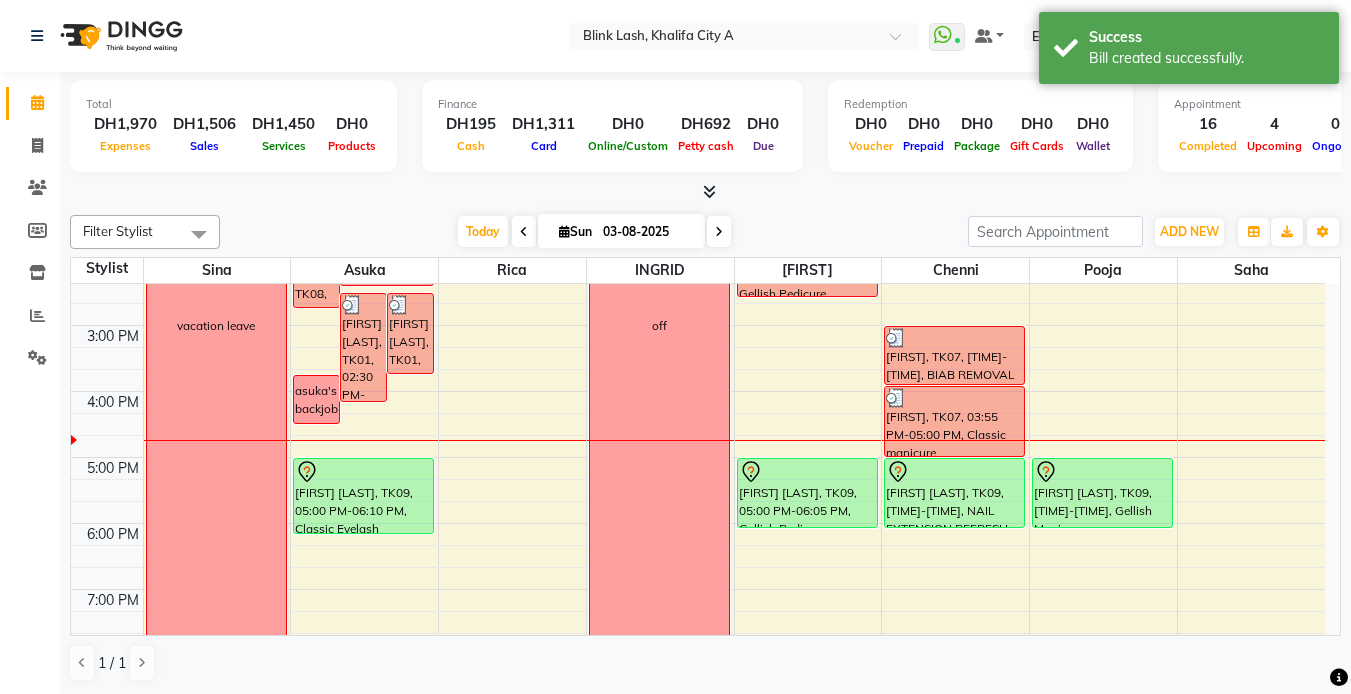 scroll, scrollTop: 400, scrollLeft: 0, axis: vertical 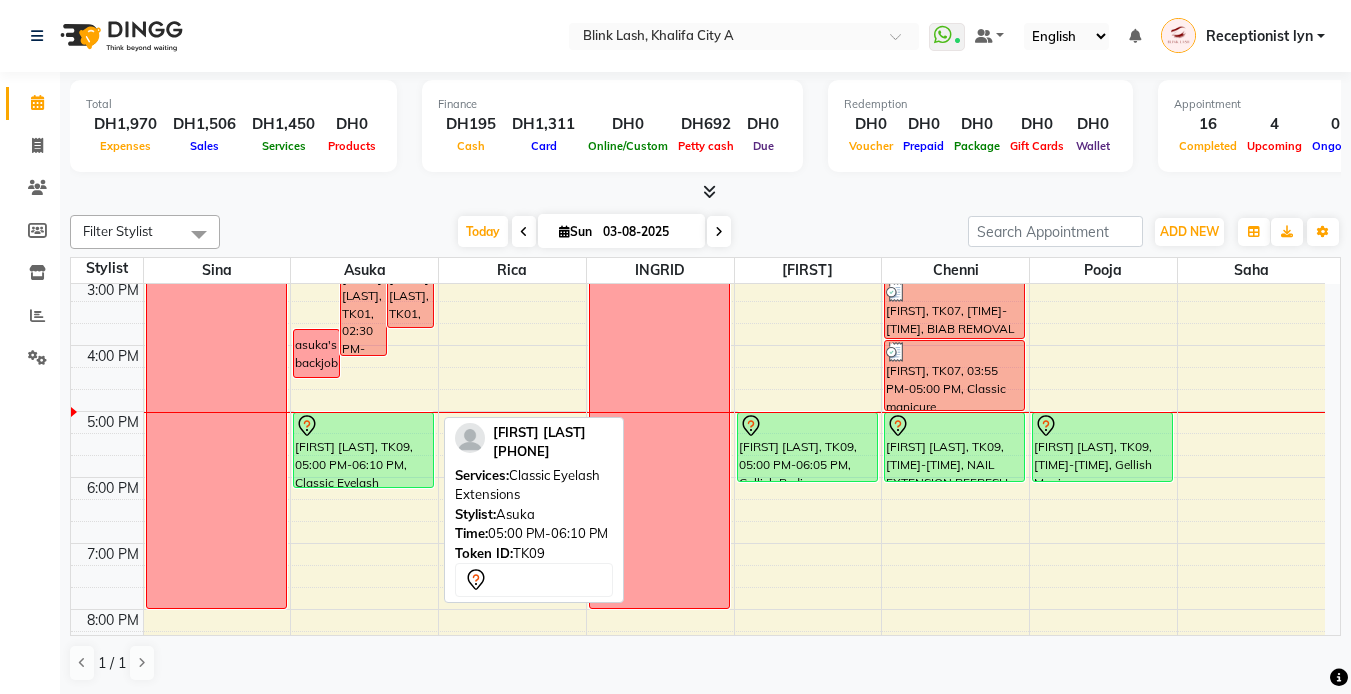 click at bounding box center (363, 426) 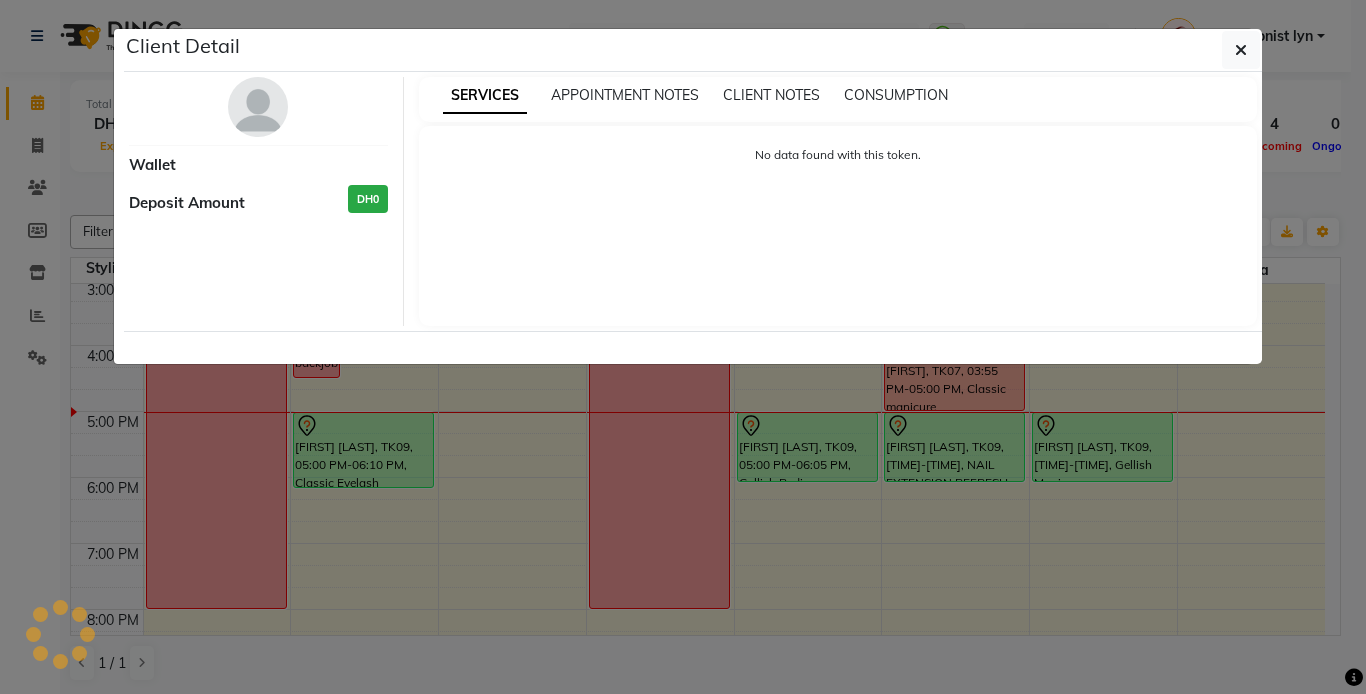 select on "7" 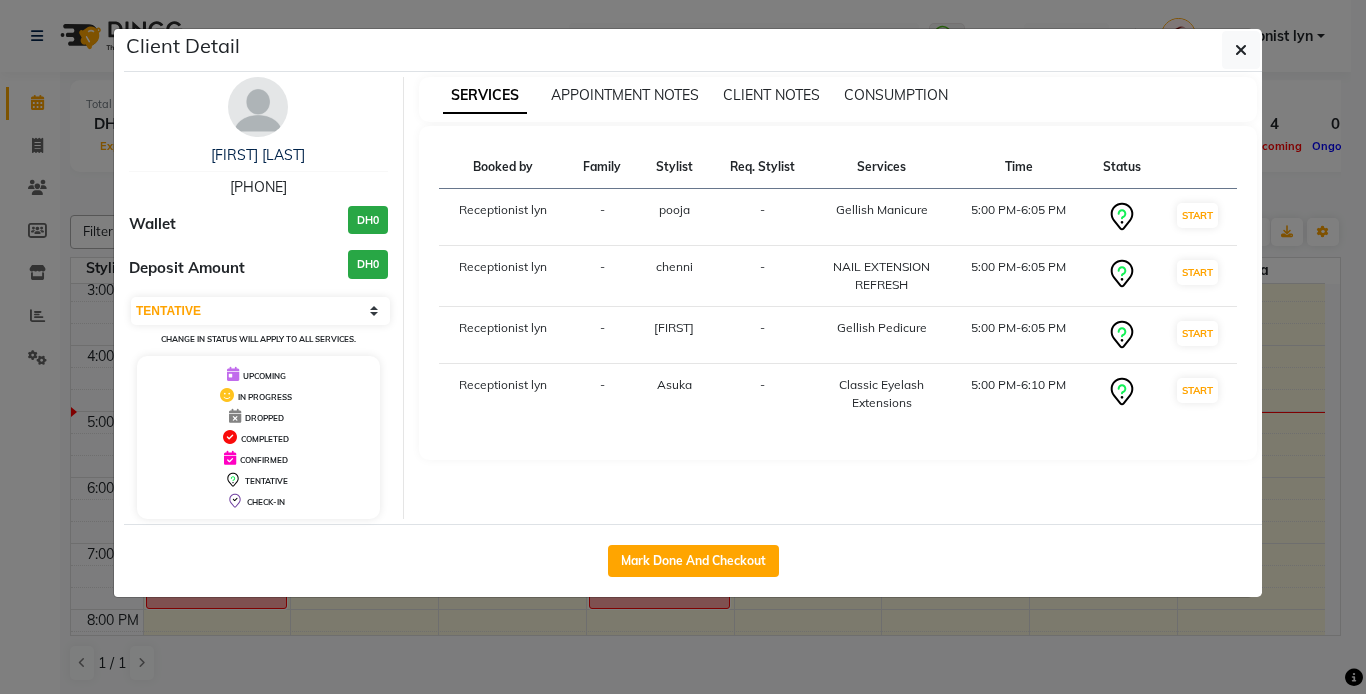click at bounding box center [258, 107] 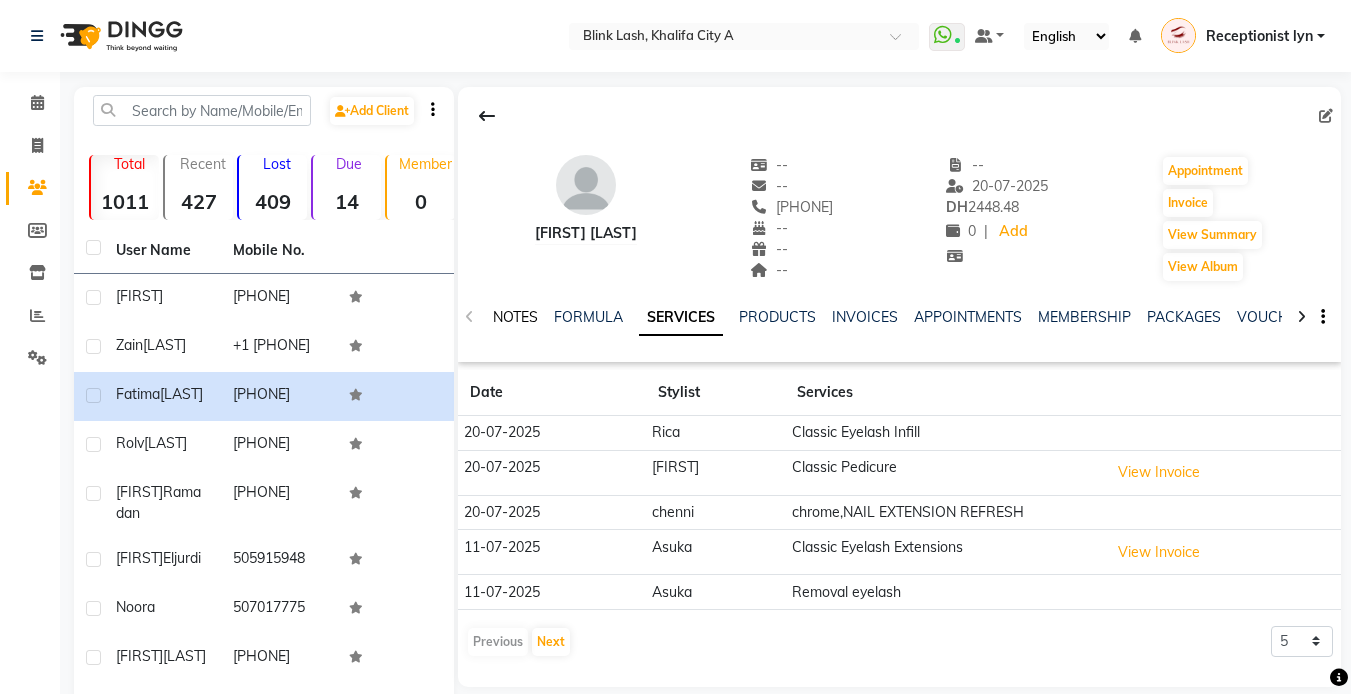 click on "NOTES" 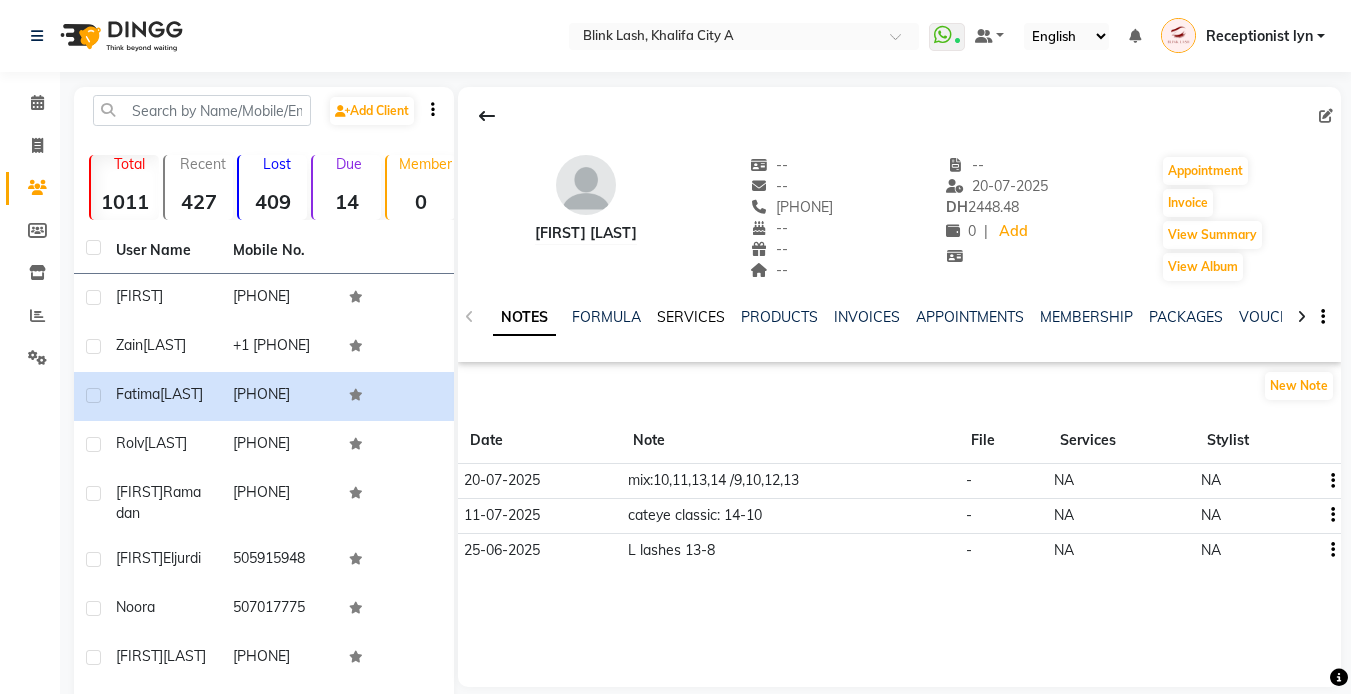 click on "SERVICES" 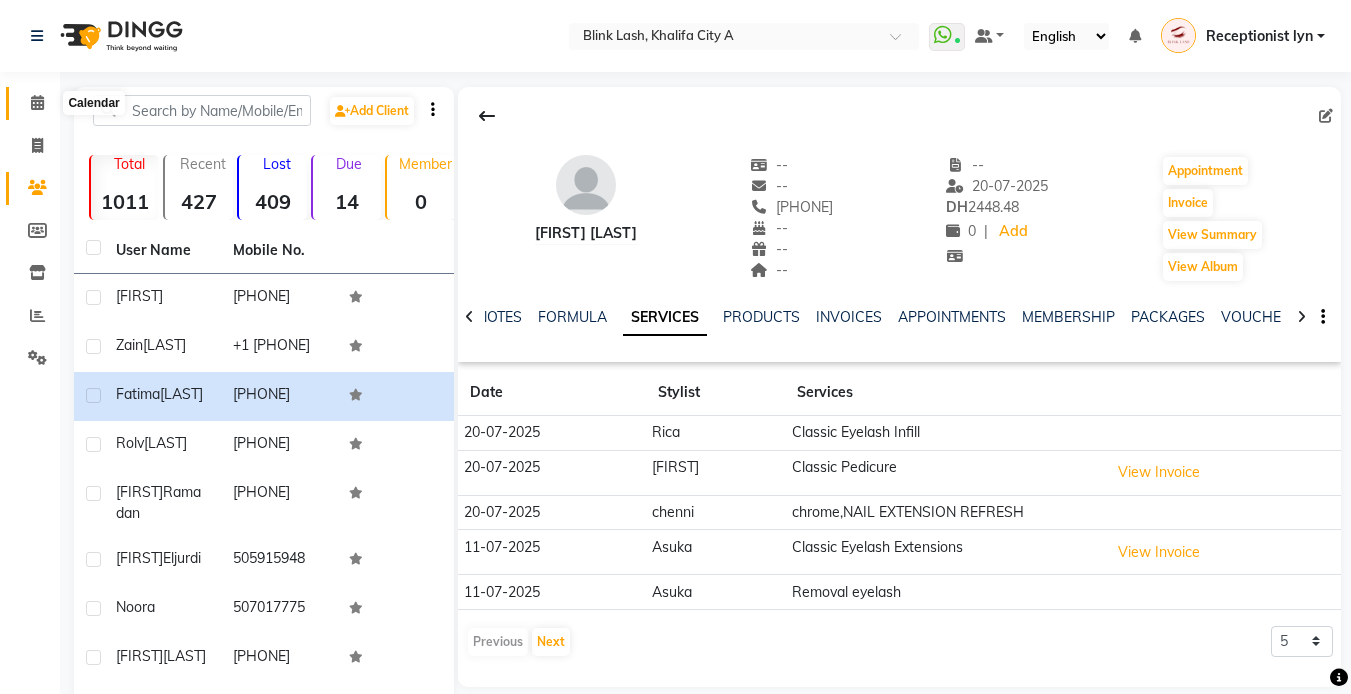 click 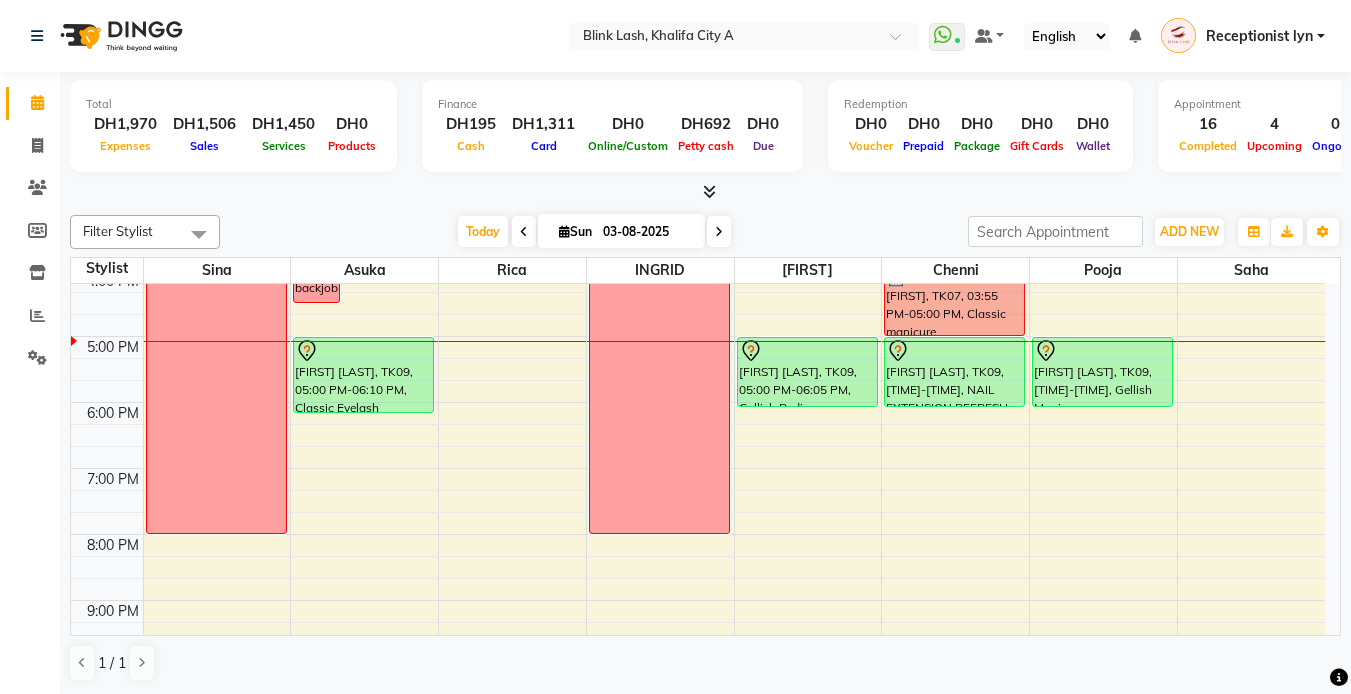 scroll, scrollTop: 500, scrollLeft: 0, axis: vertical 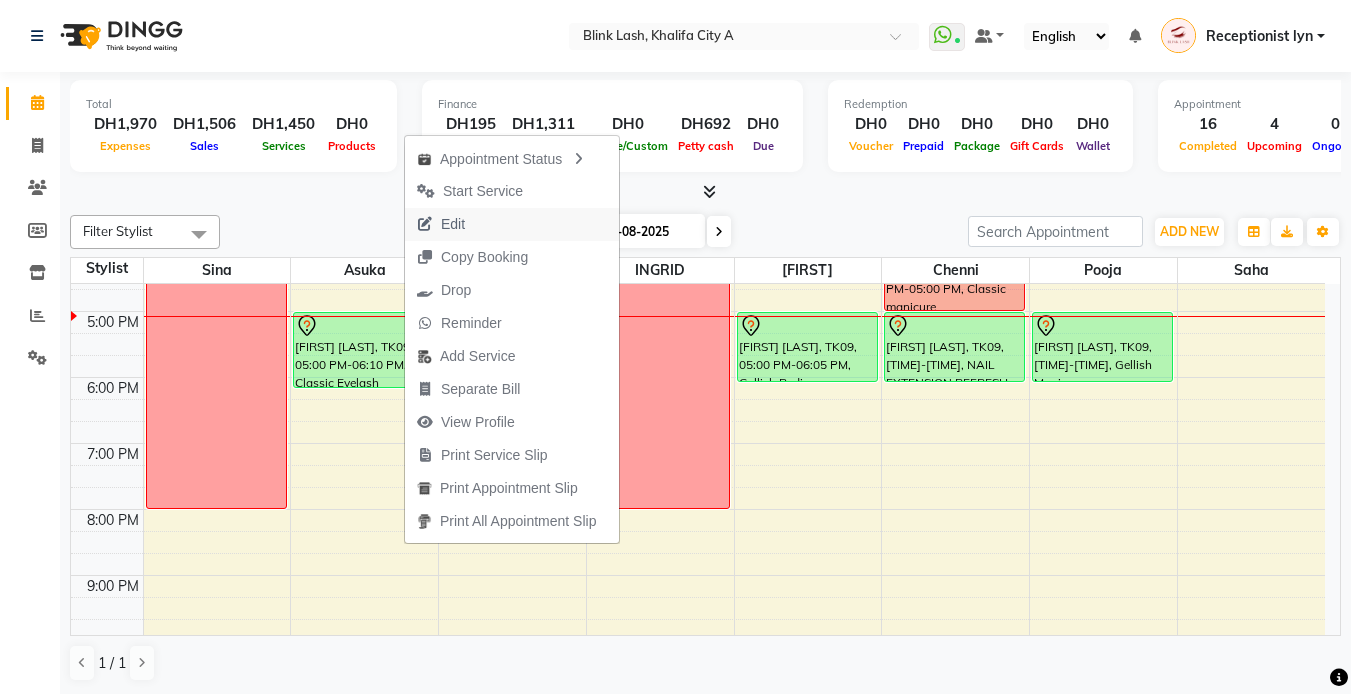 click on "Edit" at bounding box center [512, 224] 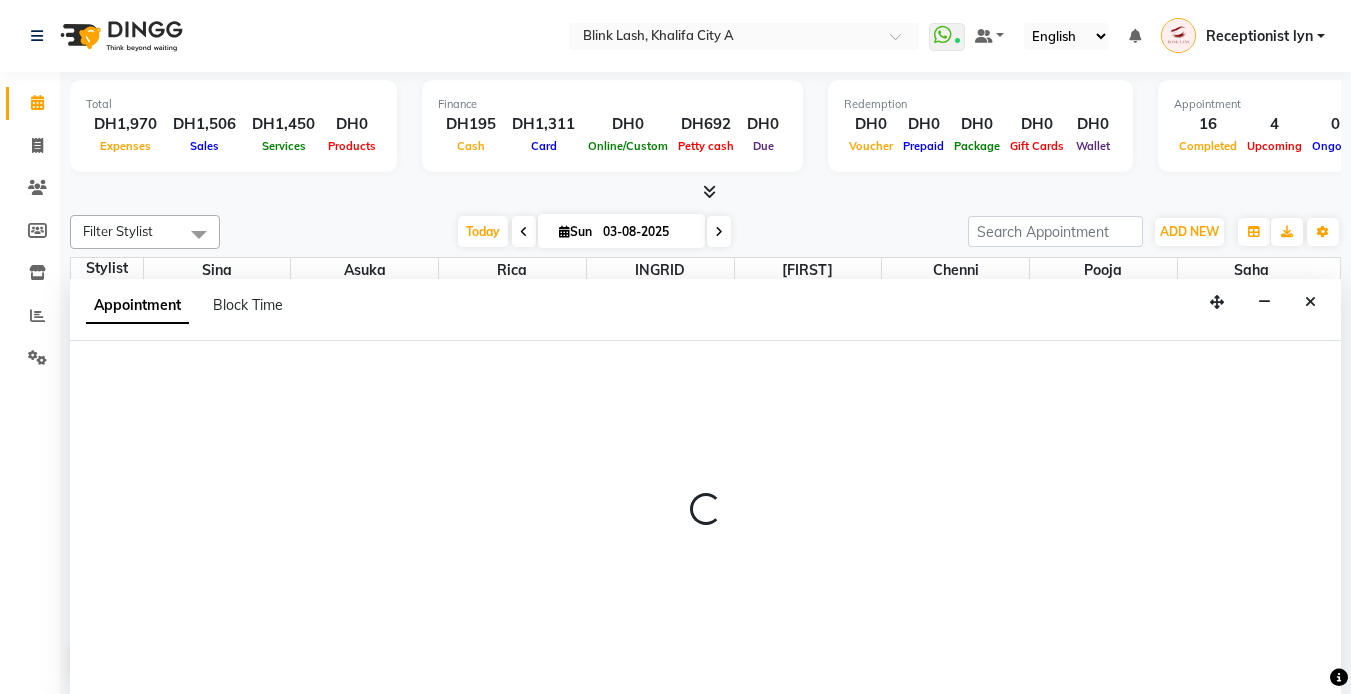scroll, scrollTop: 1, scrollLeft: 0, axis: vertical 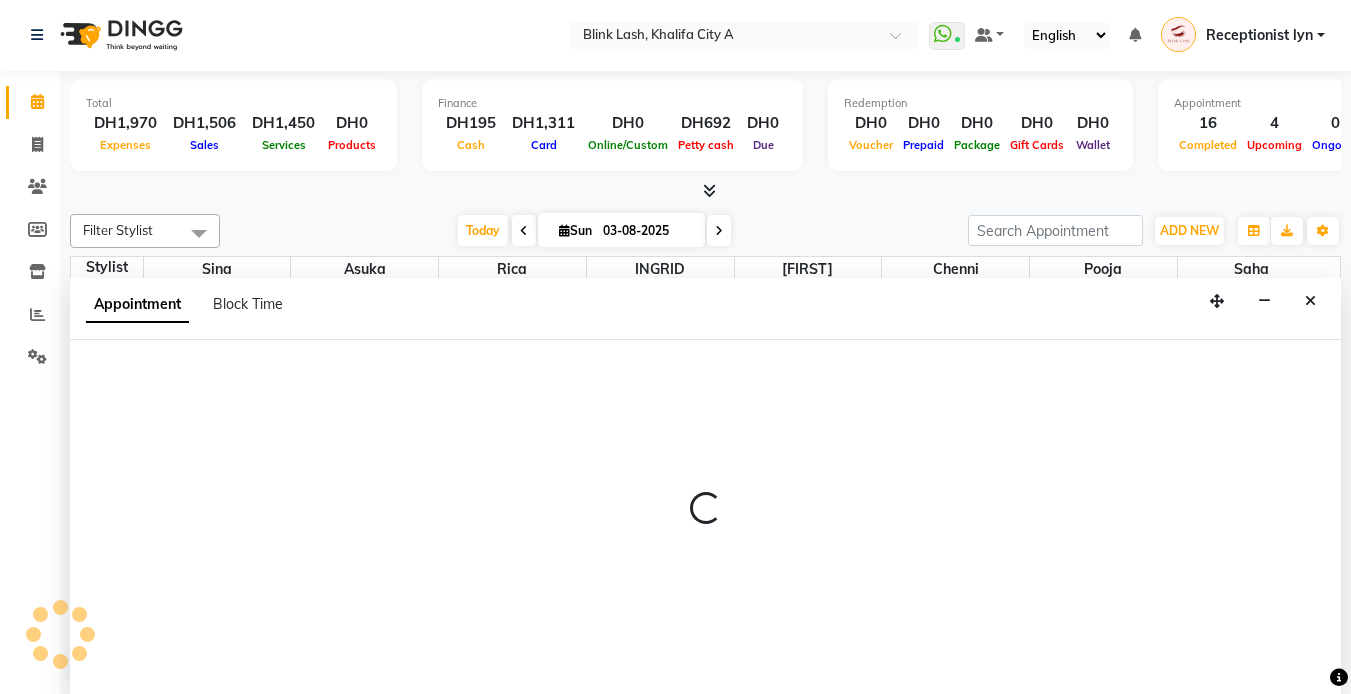 select on "tentative" 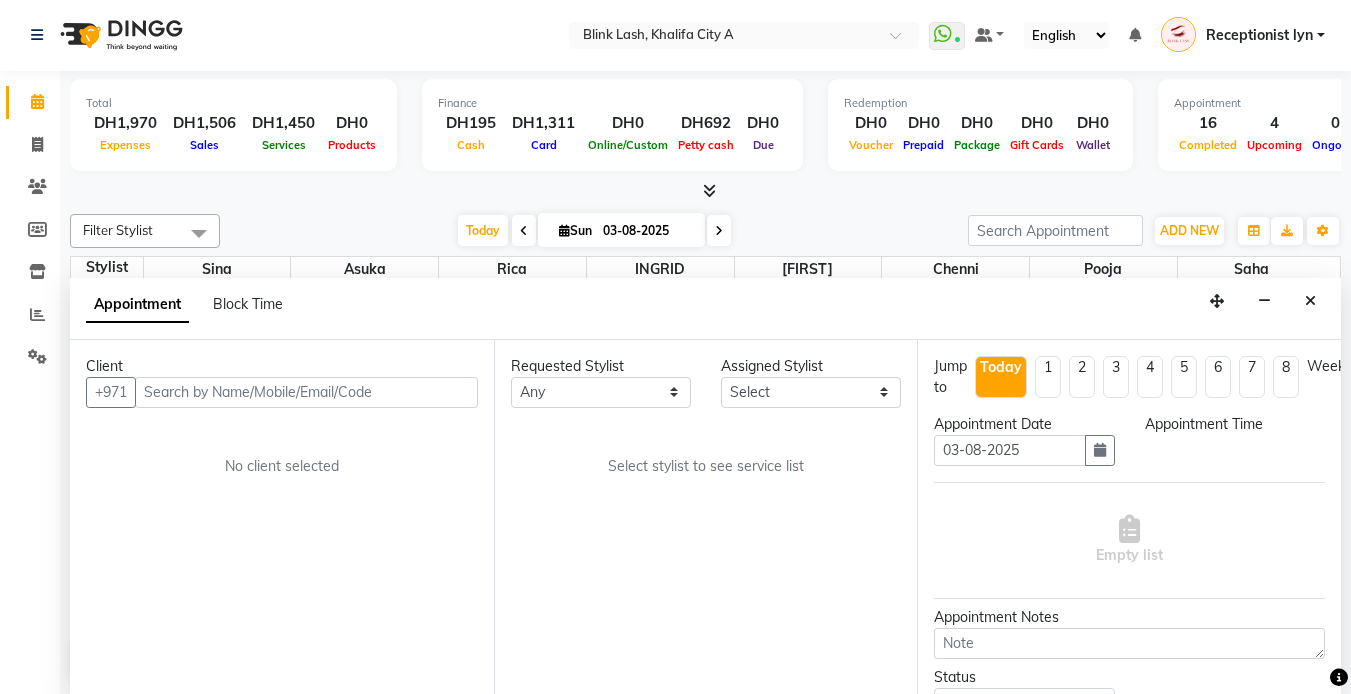 scroll, scrollTop: 0, scrollLeft: 0, axis: both 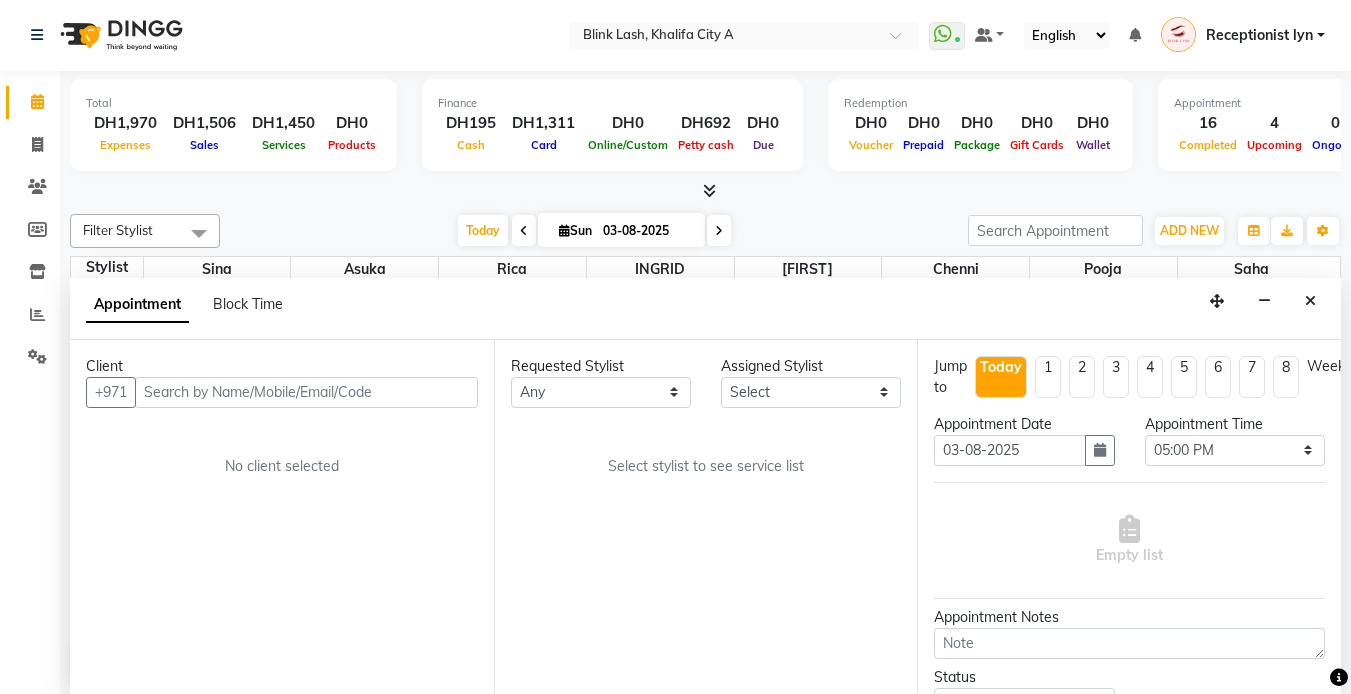 select on "42462" 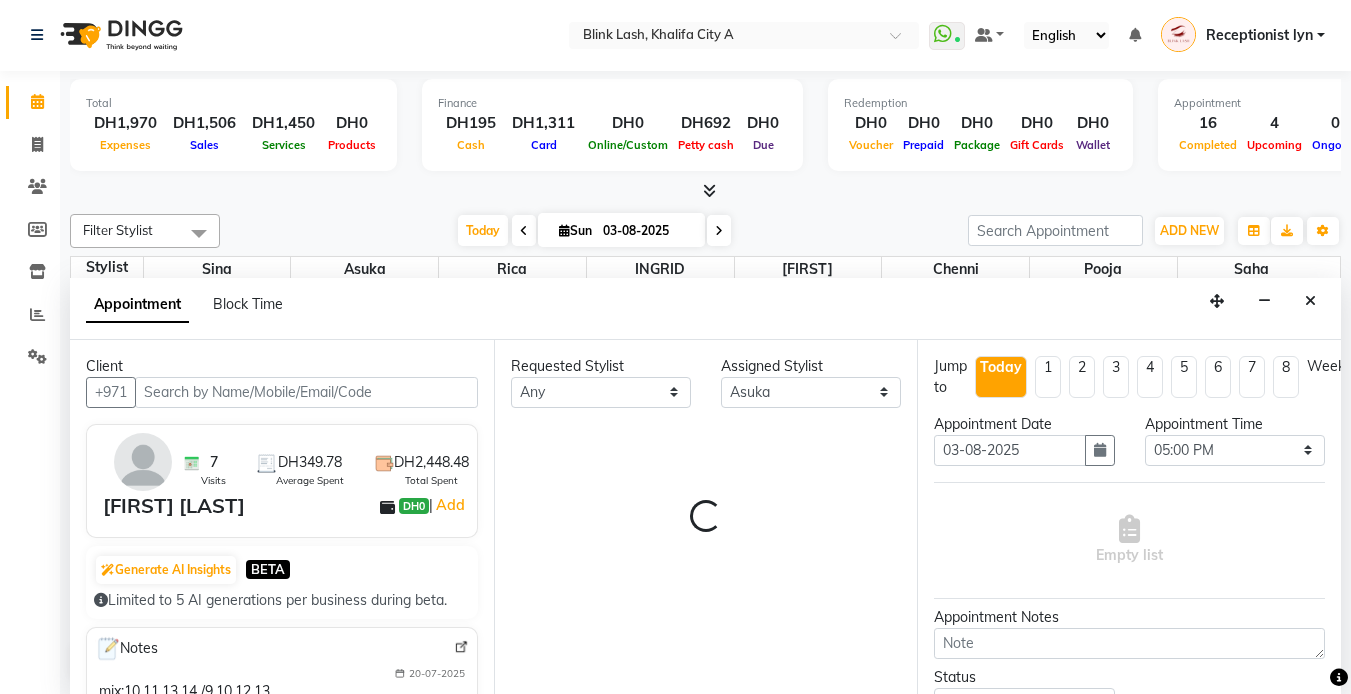 scroll, scrollTop: 529, scrollLeft: 0, axis: vertical 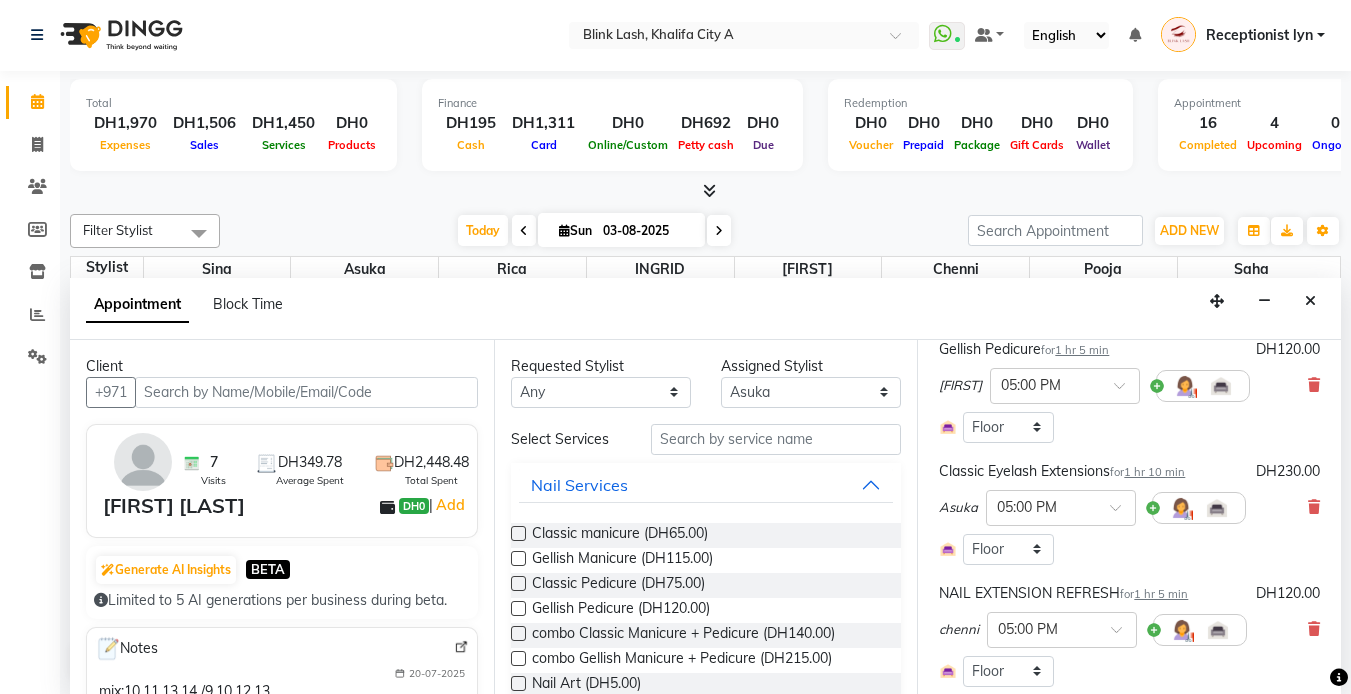 click on "[FIRST] x 05:00 PM" at bounding box center (1129, 508) 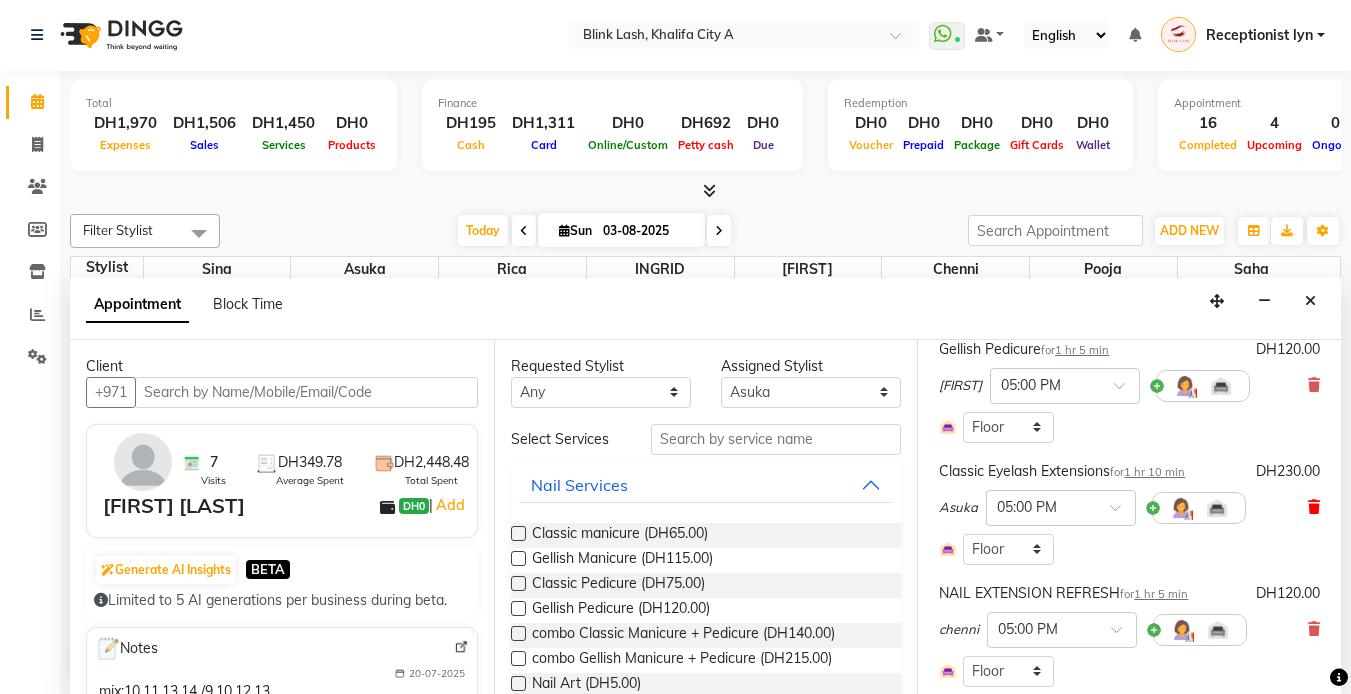 click at bounding box center (1314, 507) 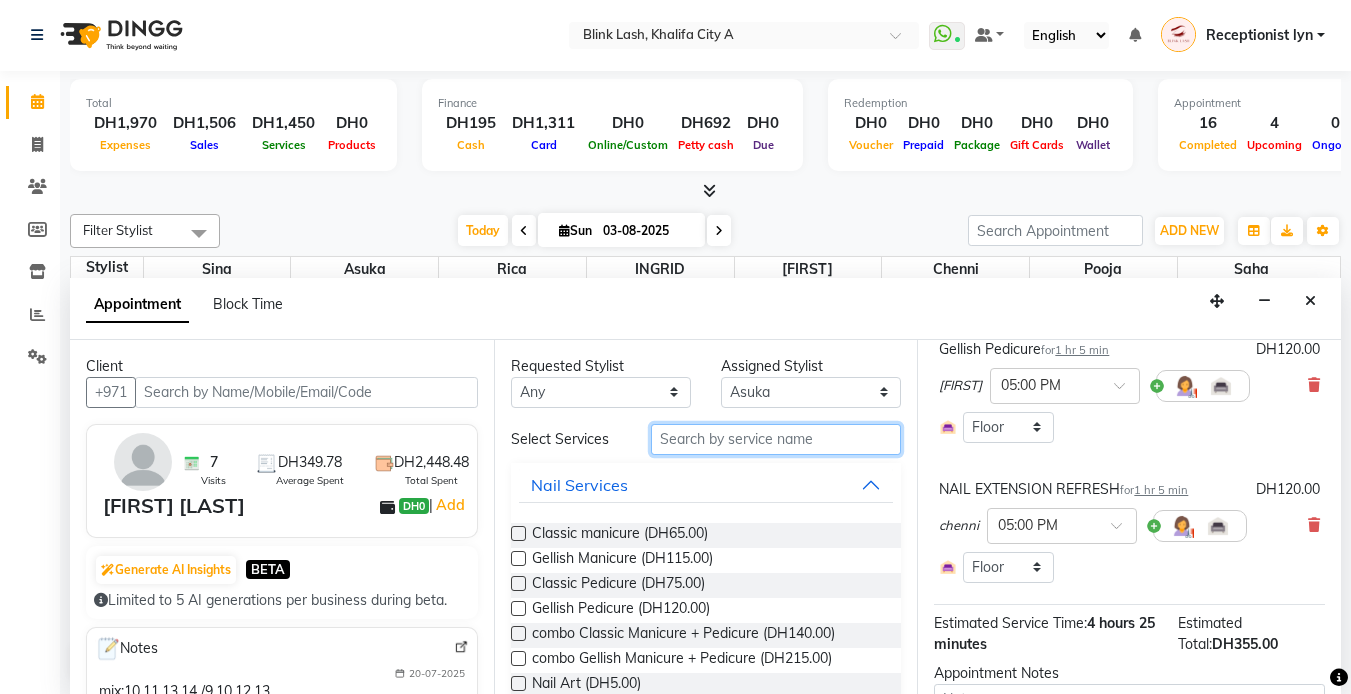 click at bounding box center (776, 439) 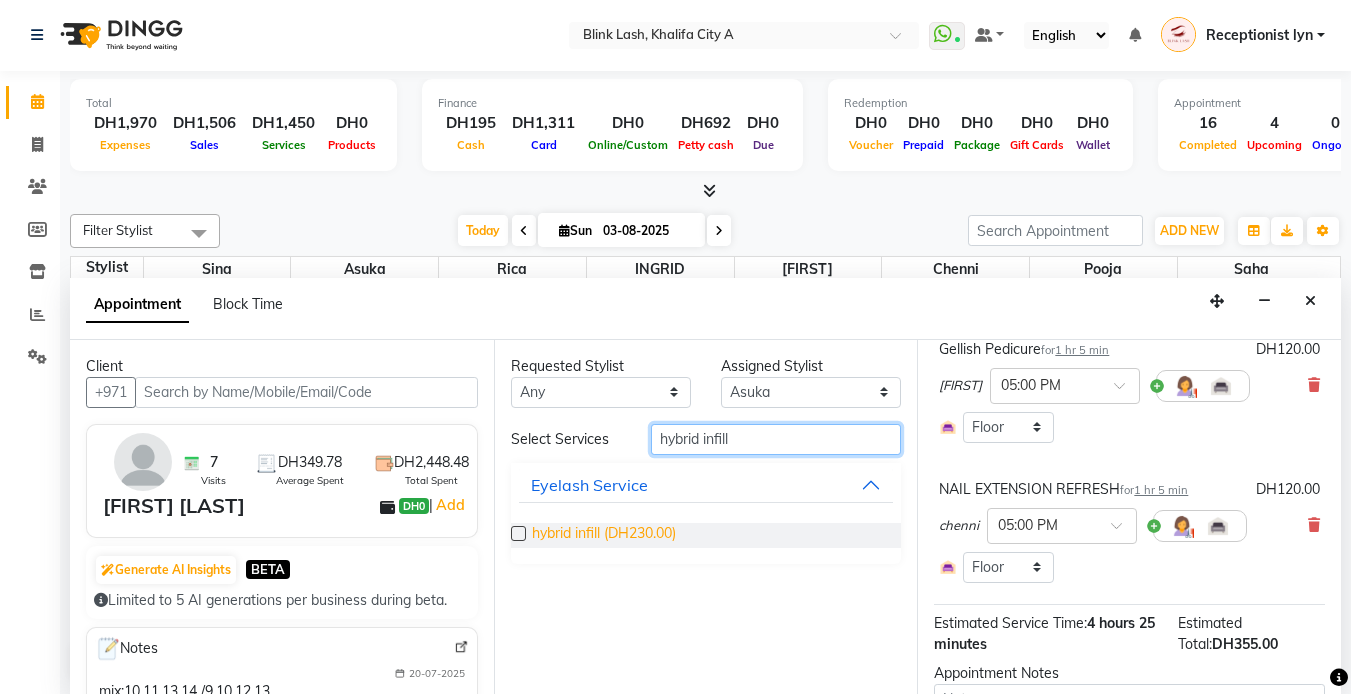 type on "hybrid infill" 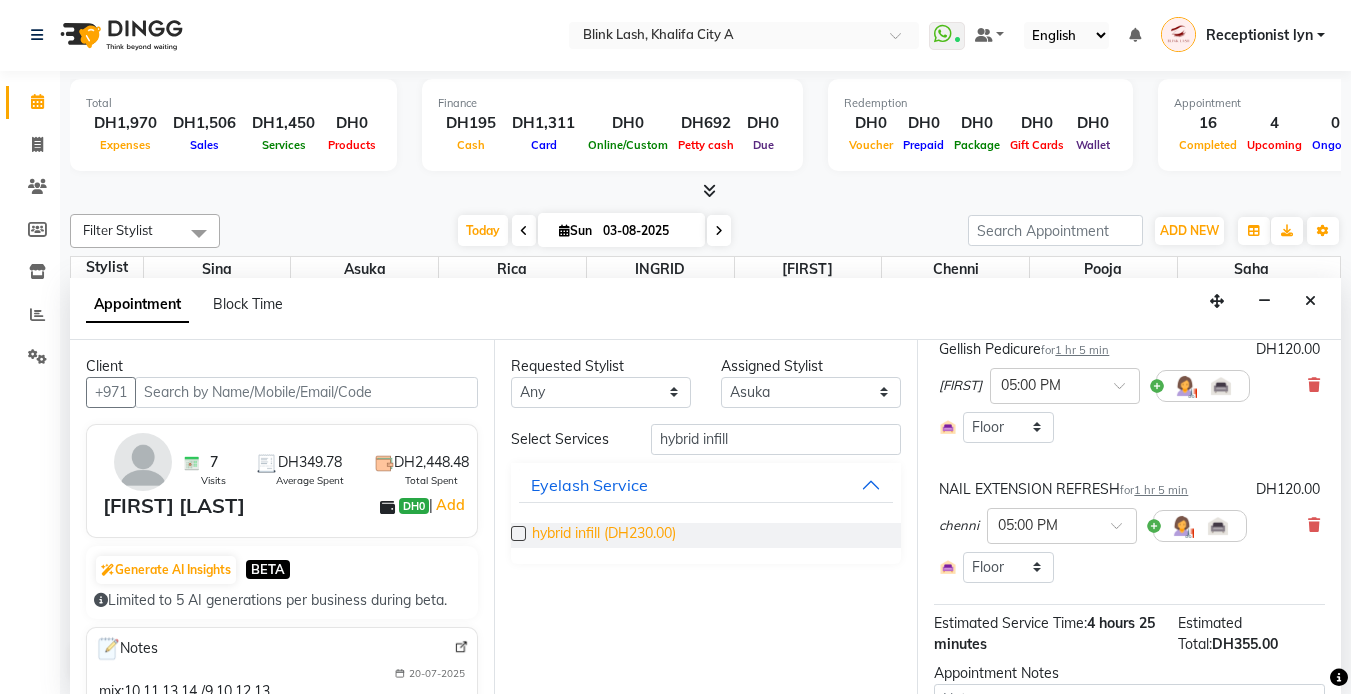 click on "hybrid infill (DH230.00)" at bounding box center (604, 535) 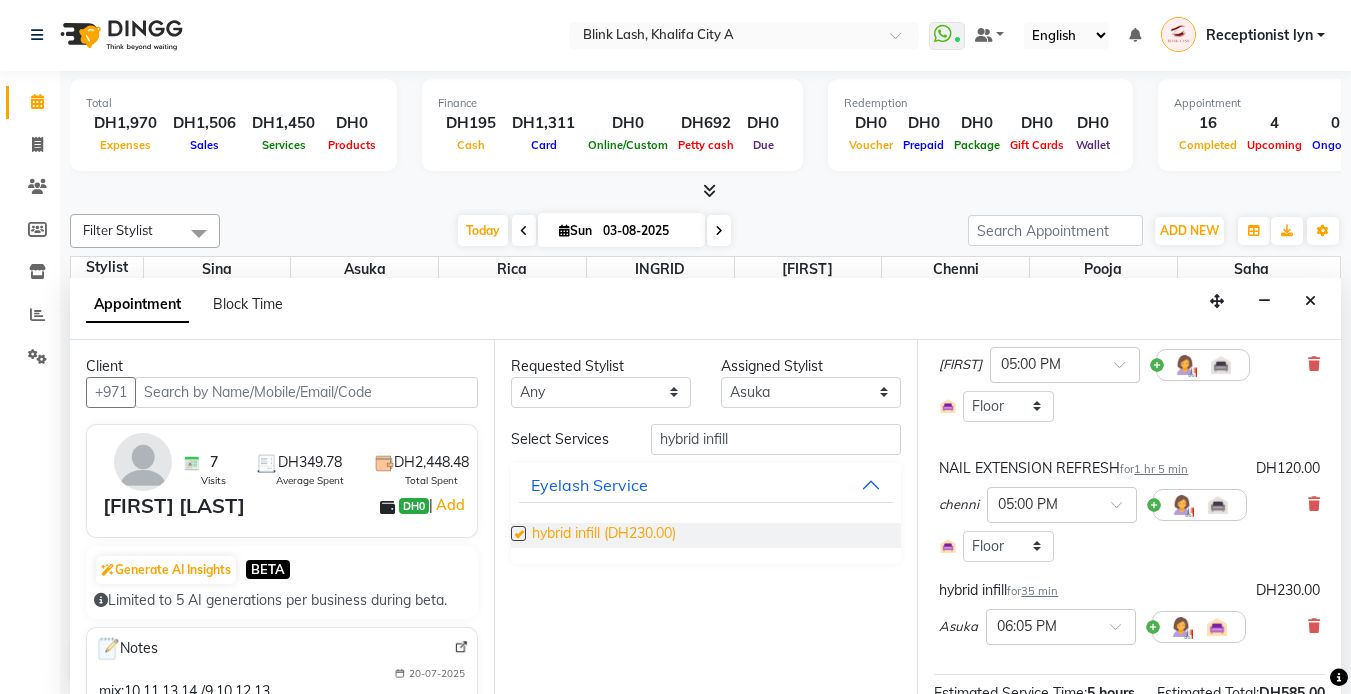 scroll, scrollTop: 279, scrollLeft: 0, axis: vertical 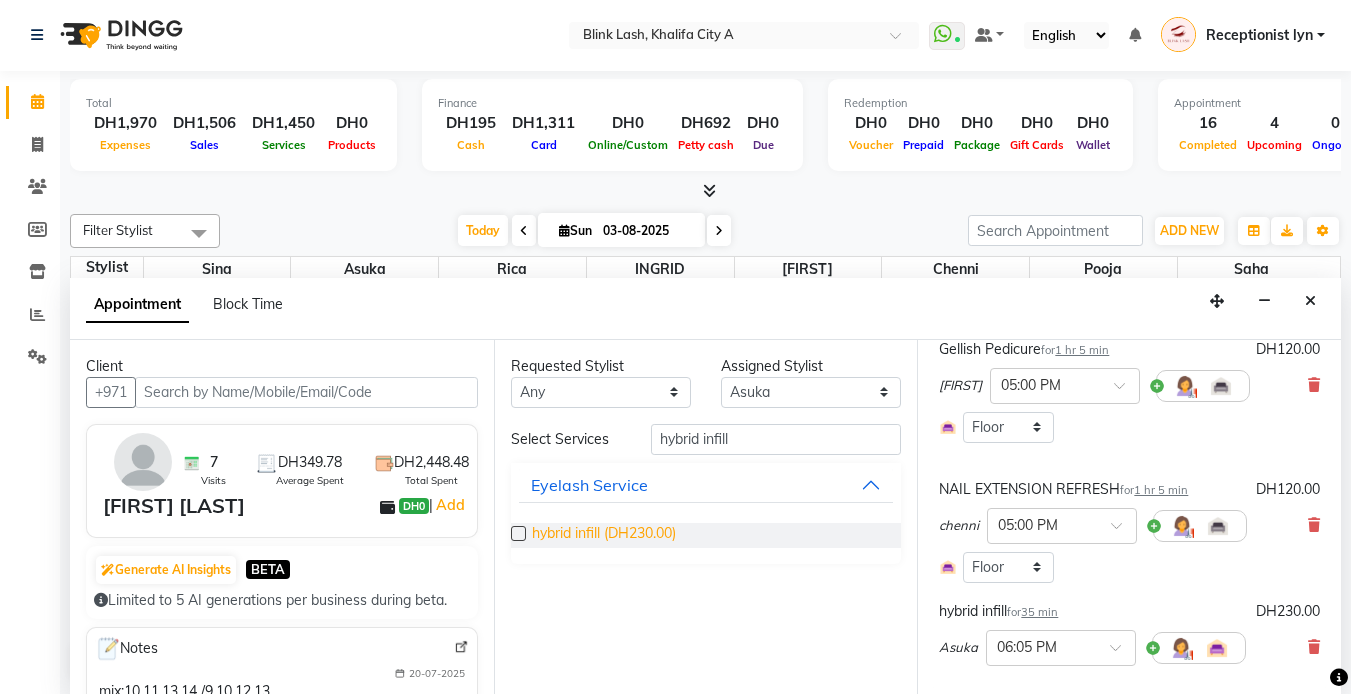 checkbox on "false" 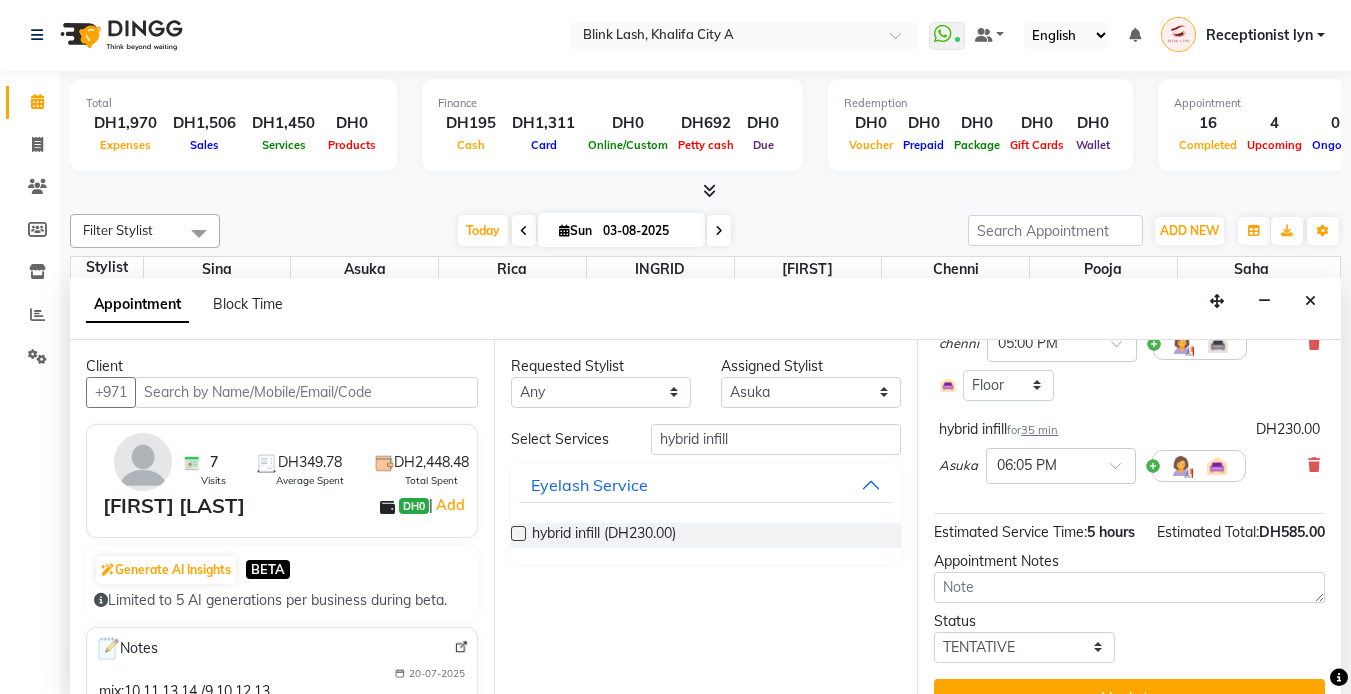 scroll, scrollTop: 479, scrollLeft: 0, axis: vertical 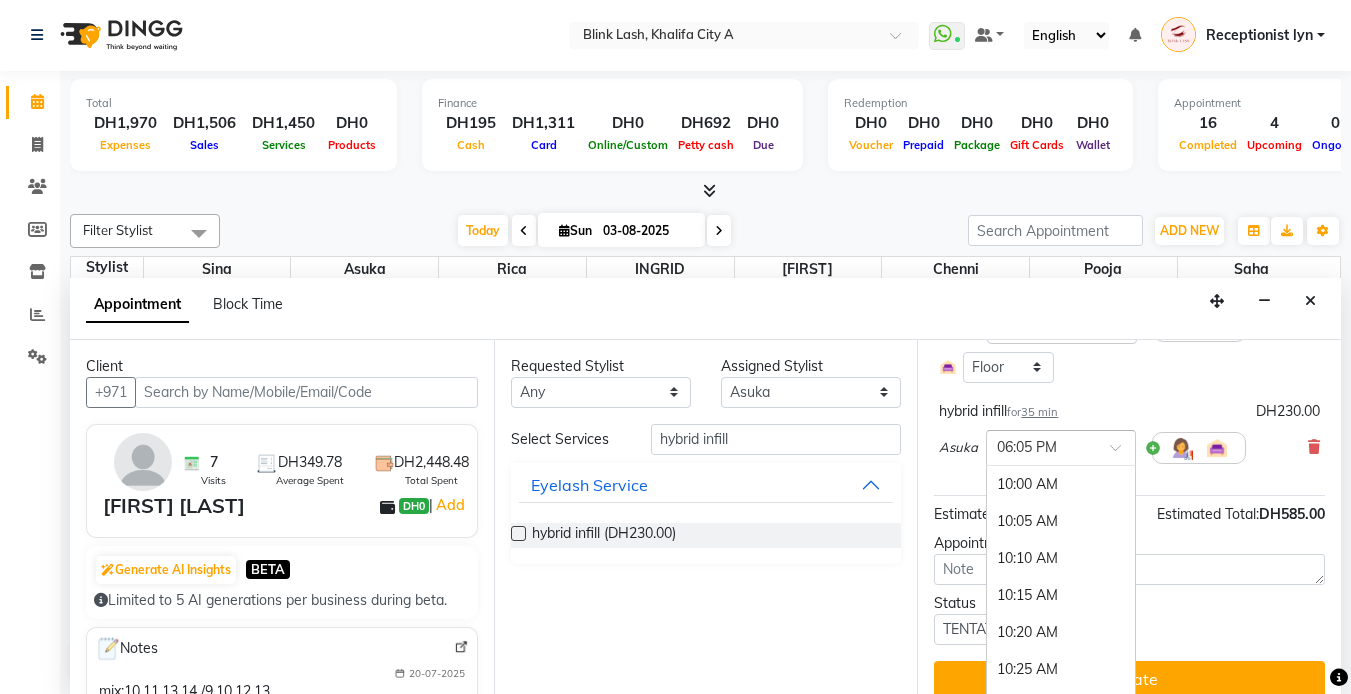 click at bounding box center [1061, 446] 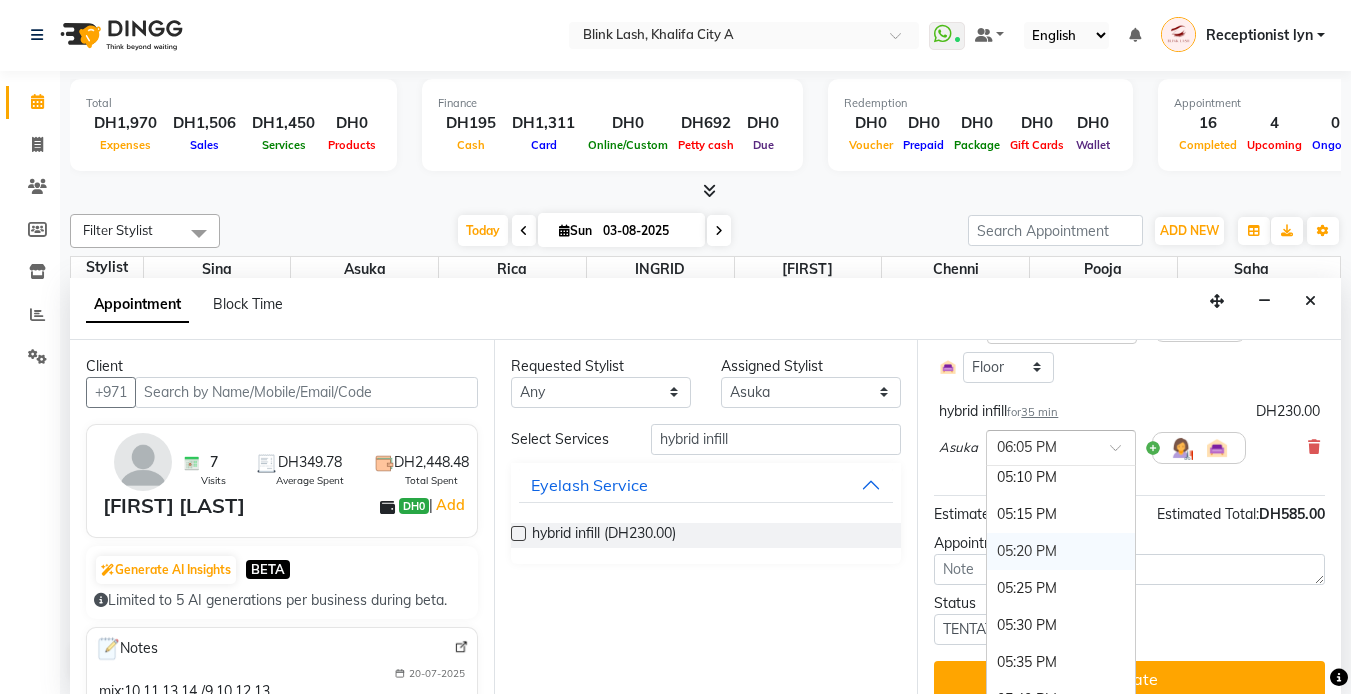 scroll, scrollTop: 3185, scrollLeft: 0, axis: vertical 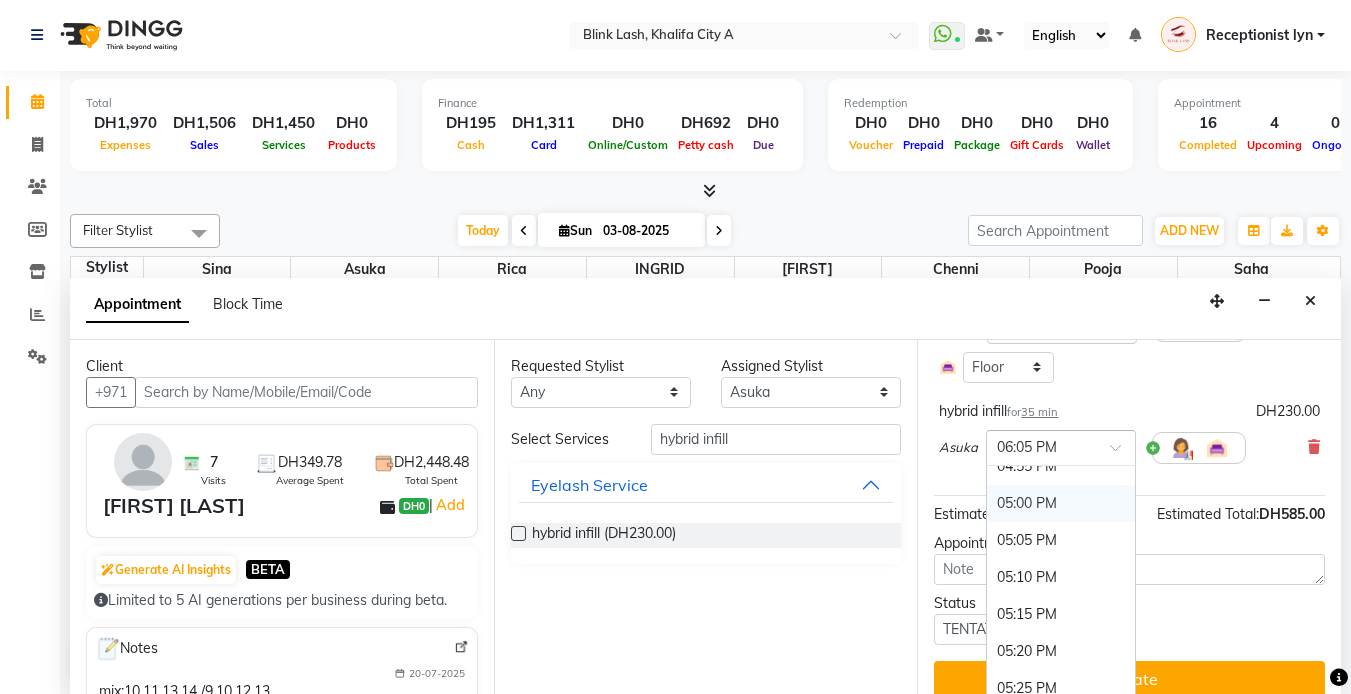 click on "05:00 PM" at bounding box center (1061, 503) 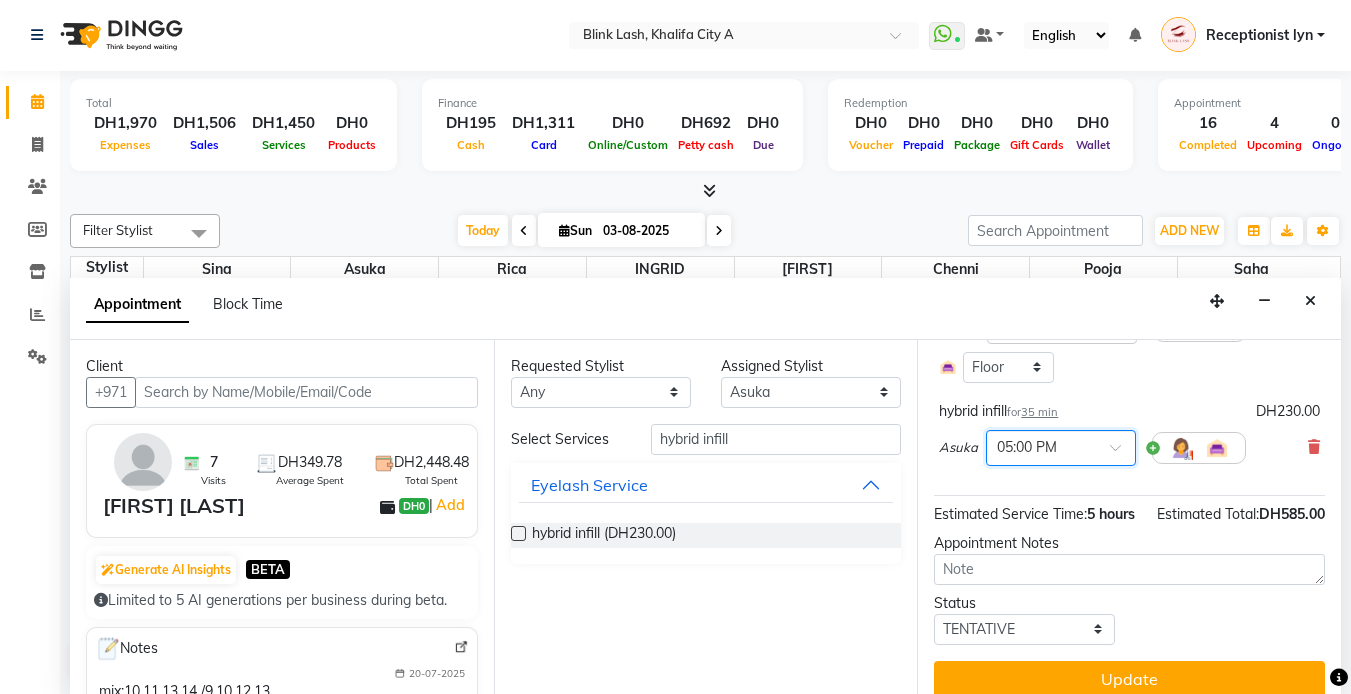 scroll, scrollTop: 555, scrollLeft: 0, axis: vertical 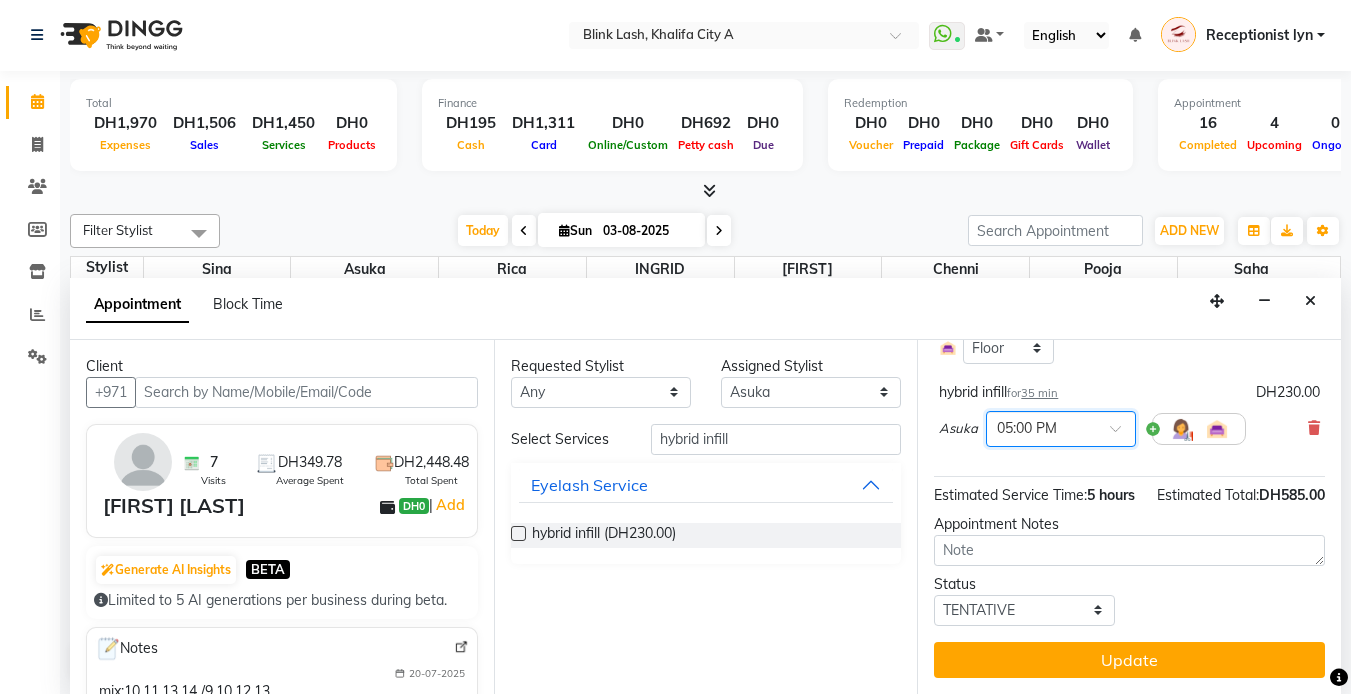 click on "Jump to Today 1 2 3 4 5 6 7 8 Weeks Appointment Date 03-08-2025 Appointment Time Select 10:00 AM 10:05 AM 10:10 AM 10:15 AM 10:20 AM 10:25 AM 10:30 AM 10:35 AM 10:40 AM 10:45 AM 10:50 AM 10:55 AM 11:00 AM 11:05 AM 11:10 AM 11:15 AM 11:20 AM 11:25 AM 11:30 AM 11:35 AM 11:40 AM 11:45 AM 11:50 AM 11:55 AM 12:00 PM 12:05 PM 12:10 PM 12:15 PM 12:20 PM 12:25 PM 12:30 PM 12:35 PM 12:40 PM 12:45 PM 12:50 PM 12:55 PM 01:00 PM 01:05 PM 01:10 PM 01:15 PM 01:20 PM 01:25 PM 01:30 PM 01:35 PM 01:40 PM 01:45 PM 01:50 PM 01:55 PM 02:00 PM 02:05 PM 02:10 PM 02:15 PM 02:20 PM 02:25 PM 02:30 PM 02:35 PM 02:40 PM 02:45 PM 02:50 PM 02:55 PM 03:00 PM 03:05 PM 03:10 PM 03:15 PM 03:20 PM 03:25 PM 03:30 PM 03:35 PM 03:40 PM 03:45 PM 03:50 PM 03:55 PM 04:00 PM 04:05 PM 04:10 PM 04:15 PM 04:20 PM 04:25 PM 04:30 PM 04:35 PM 04:40 PM 04:45 PM 04:50 PM 04:55 PM 05:00 PM 05:05 PM 05:10 PM 05:15 PM 05:20 PM 05:25 PM 05:30 PM 05:35 PM 05:40 PM 05:45 PM 05:50 PM 05:55 PM 06:00 PM 06:05 PM 06:10 PM 06:15 PM 06:20 PM 06:25 PM 06:30 PM 06:35 PM" at bounding box center [1129, 517] 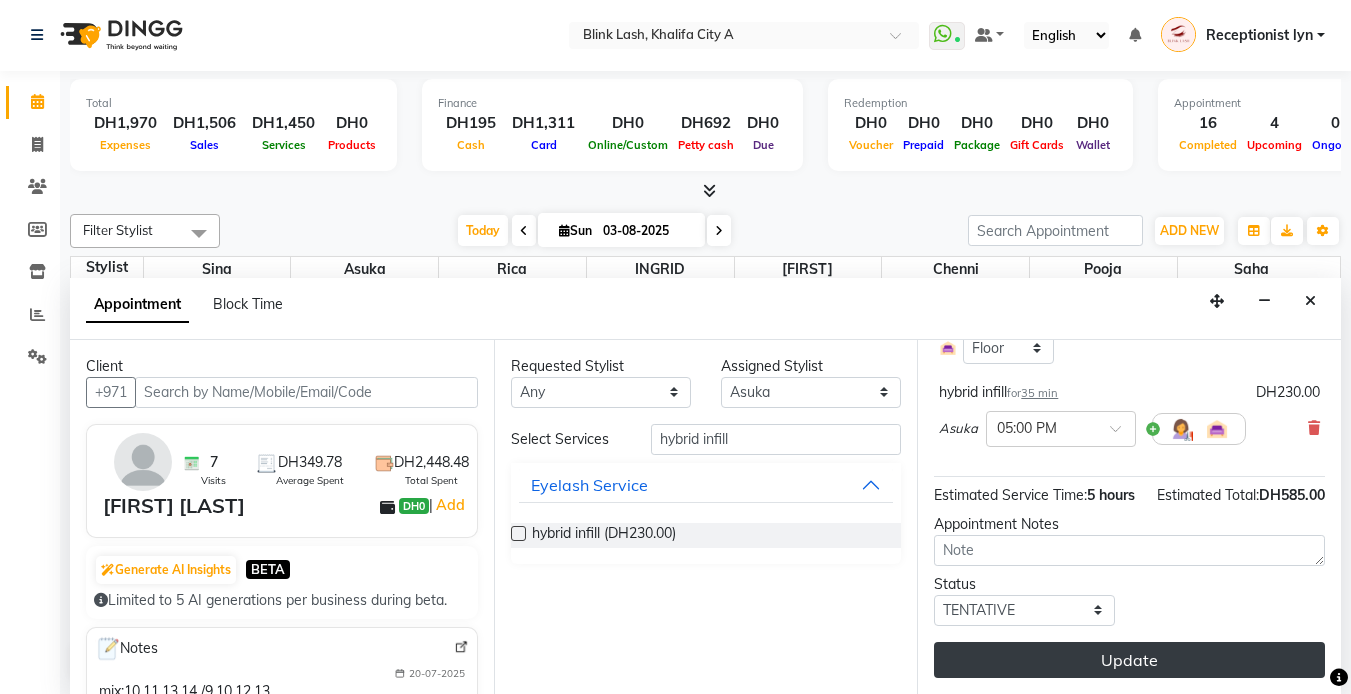 click on "Update" at bounding box center [1129, 660] 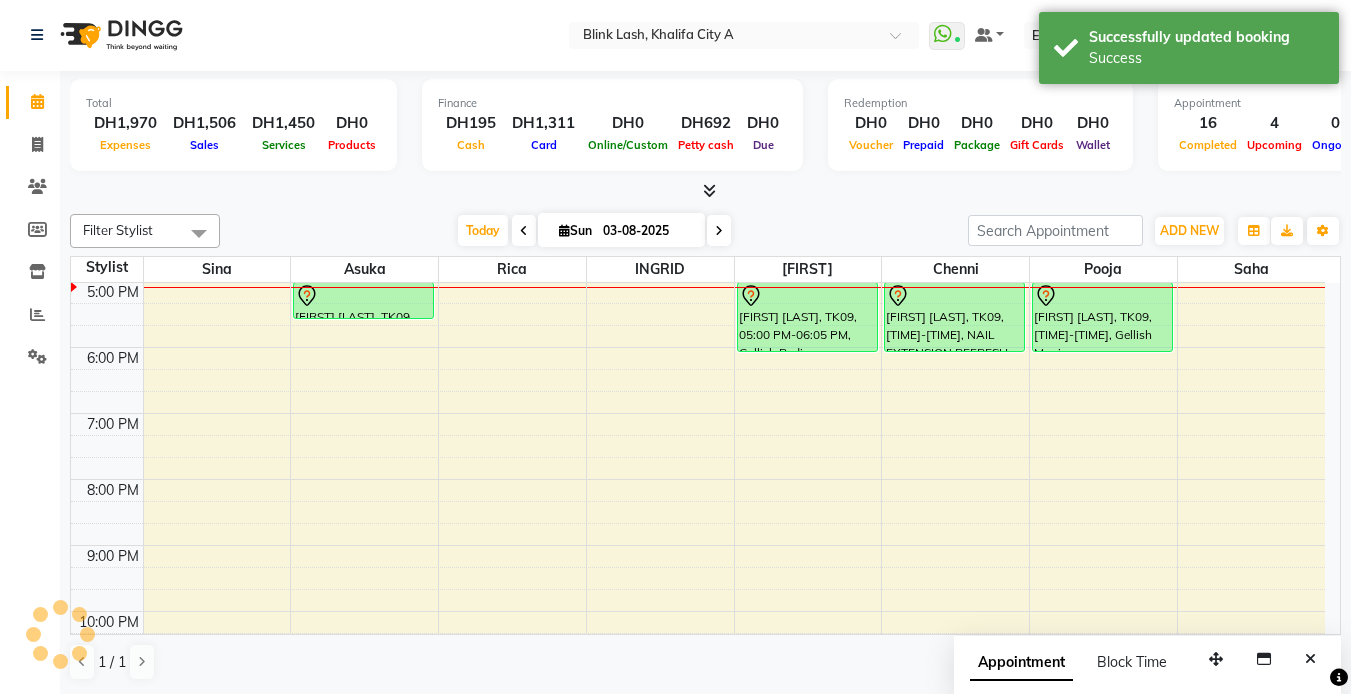 scroll, scrollTop: 0, scrollLeft: 0, axis: both 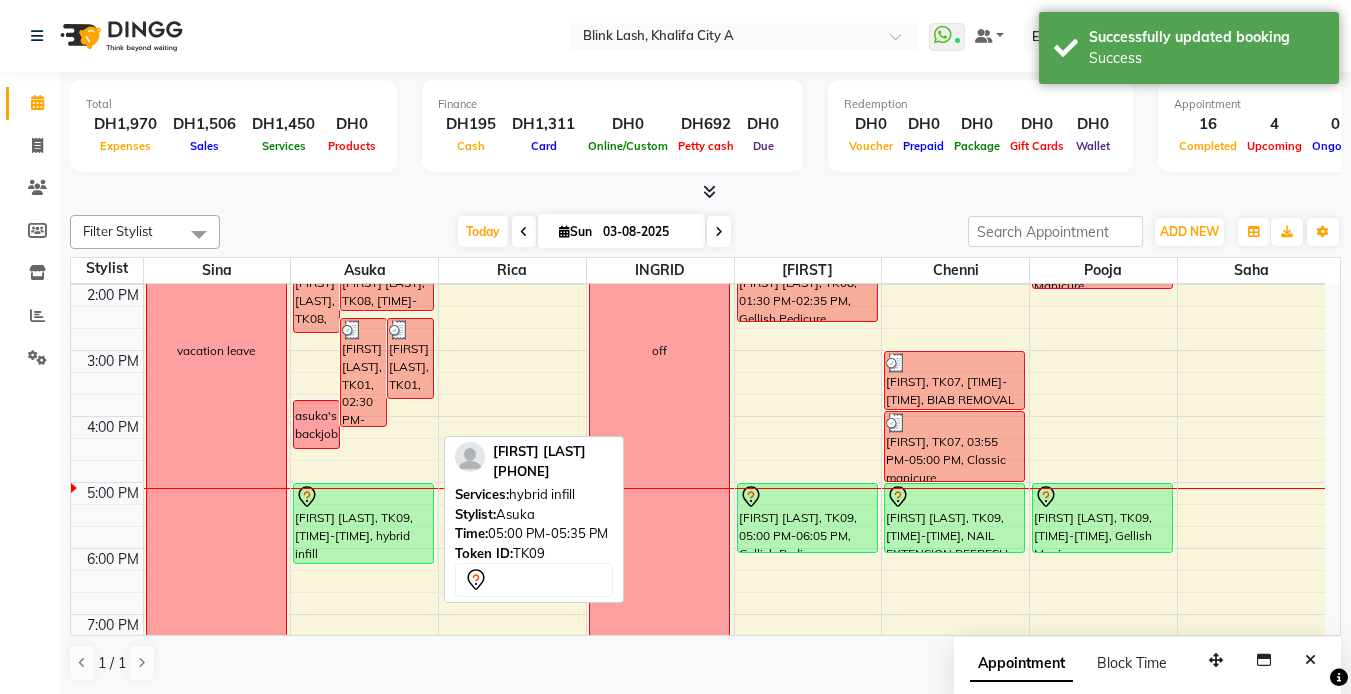 drag, startPoint x: 393, startPoint y: 514, endPoint x: 396, endPoint y: 551, distance: 37.12142 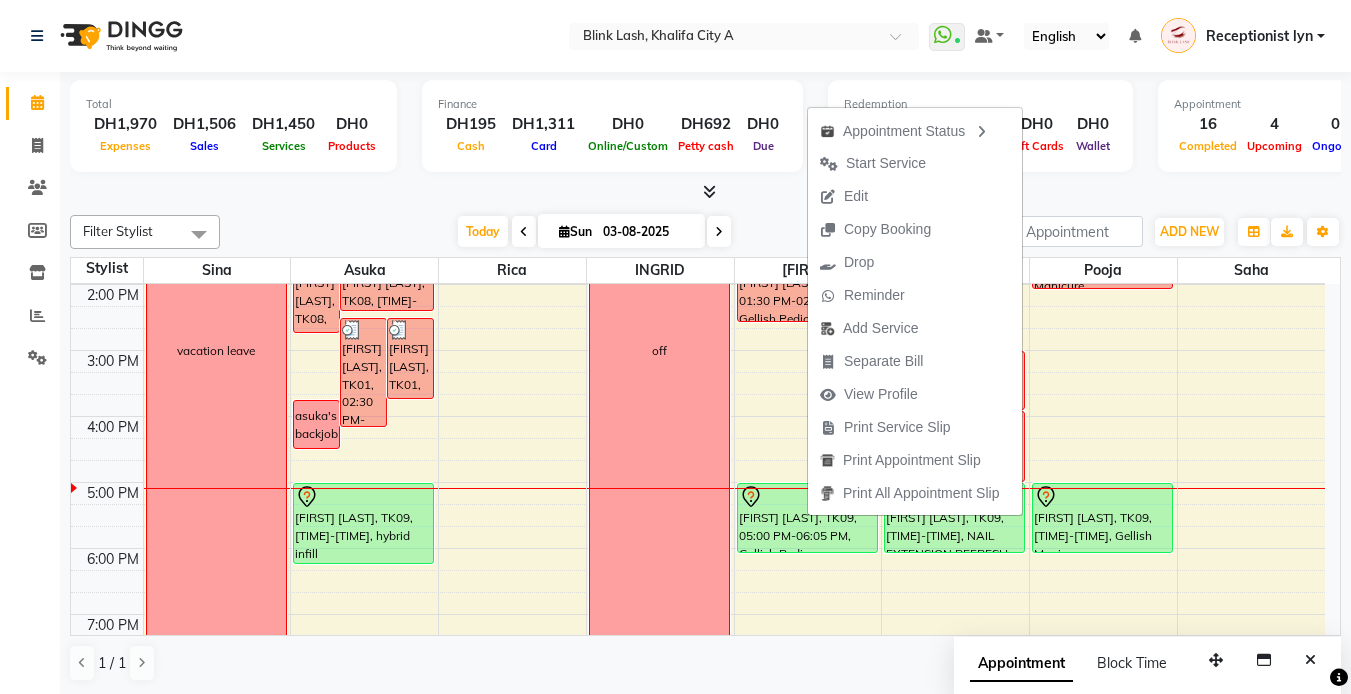 click on "Edit" at bounding box center [915, 196] 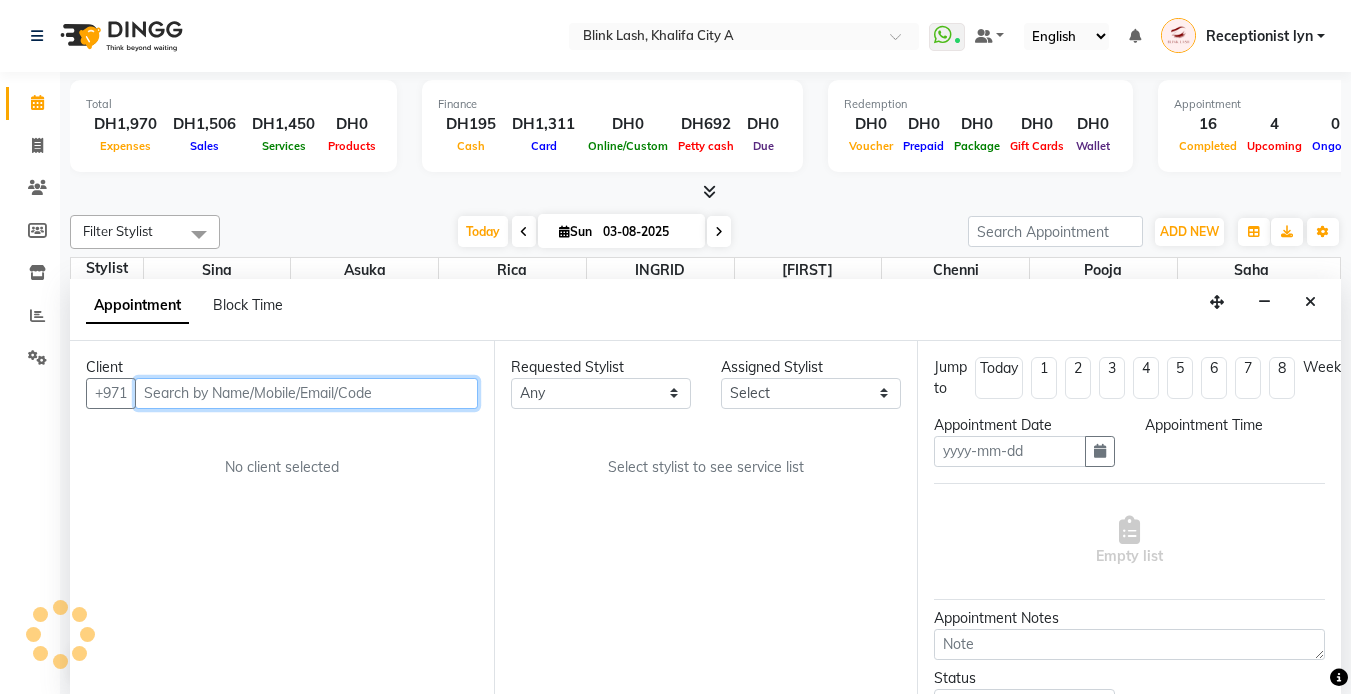 scroll, scrollTop: 1, scrollLeft: 0, axis: vertical 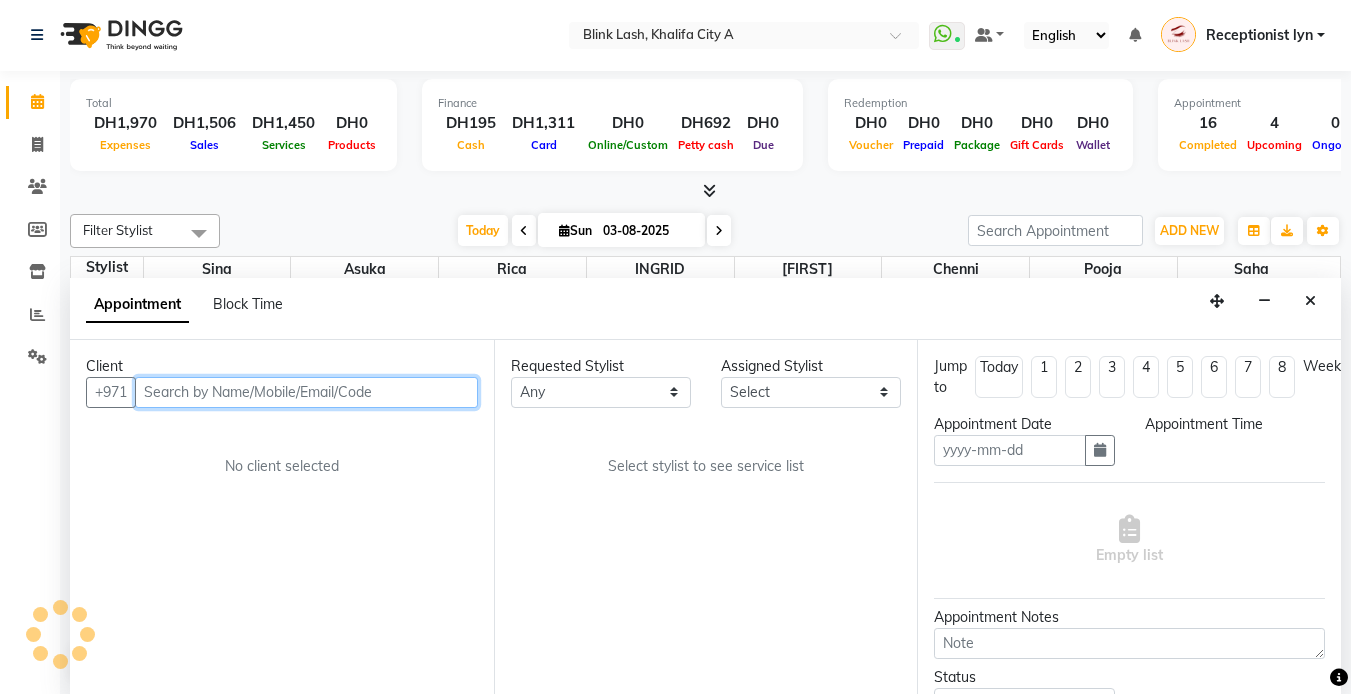 type on "03-08-2025" 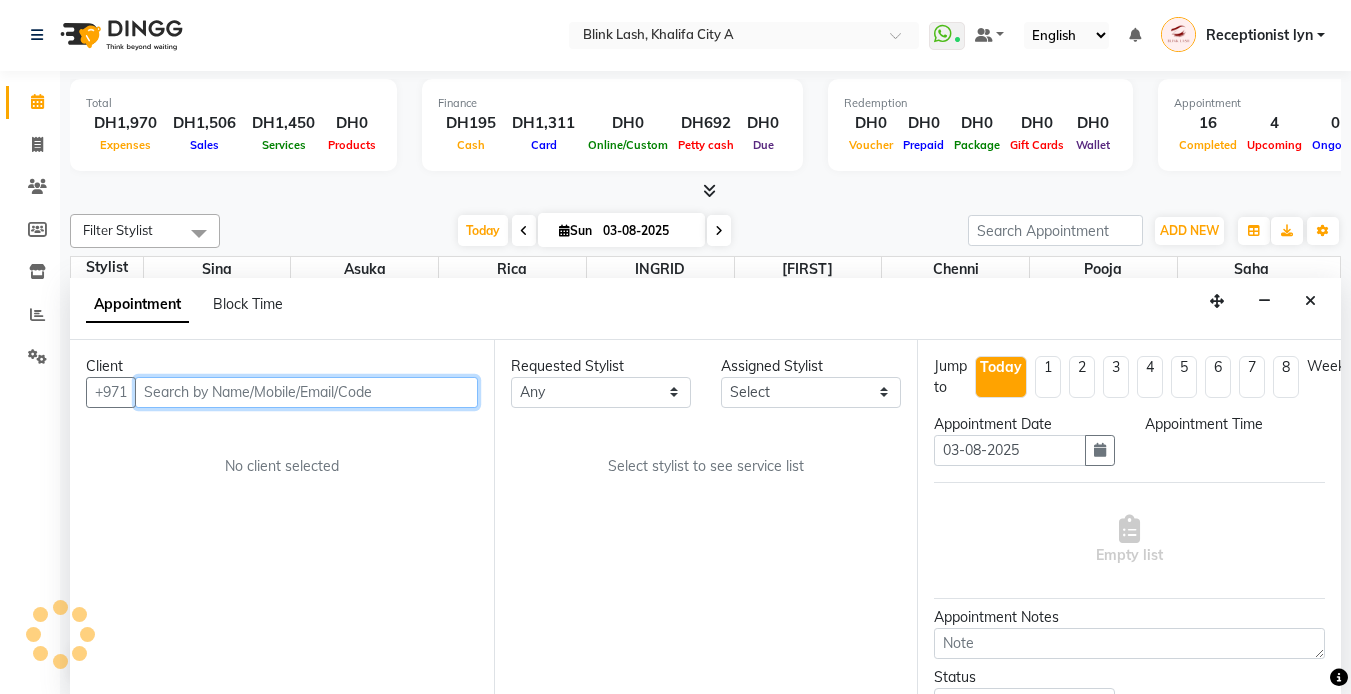 scroll, scrollTop: 529, scrollLeft: 0, axis: vertical 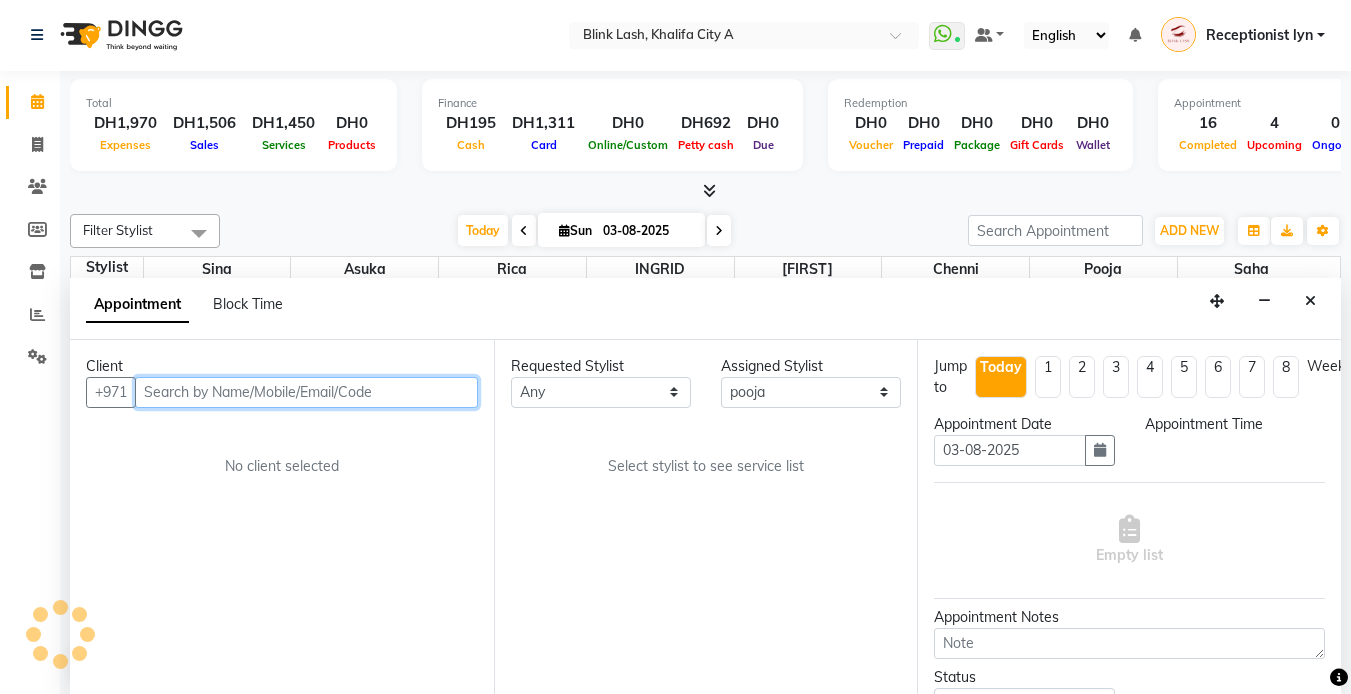 select on "1020" 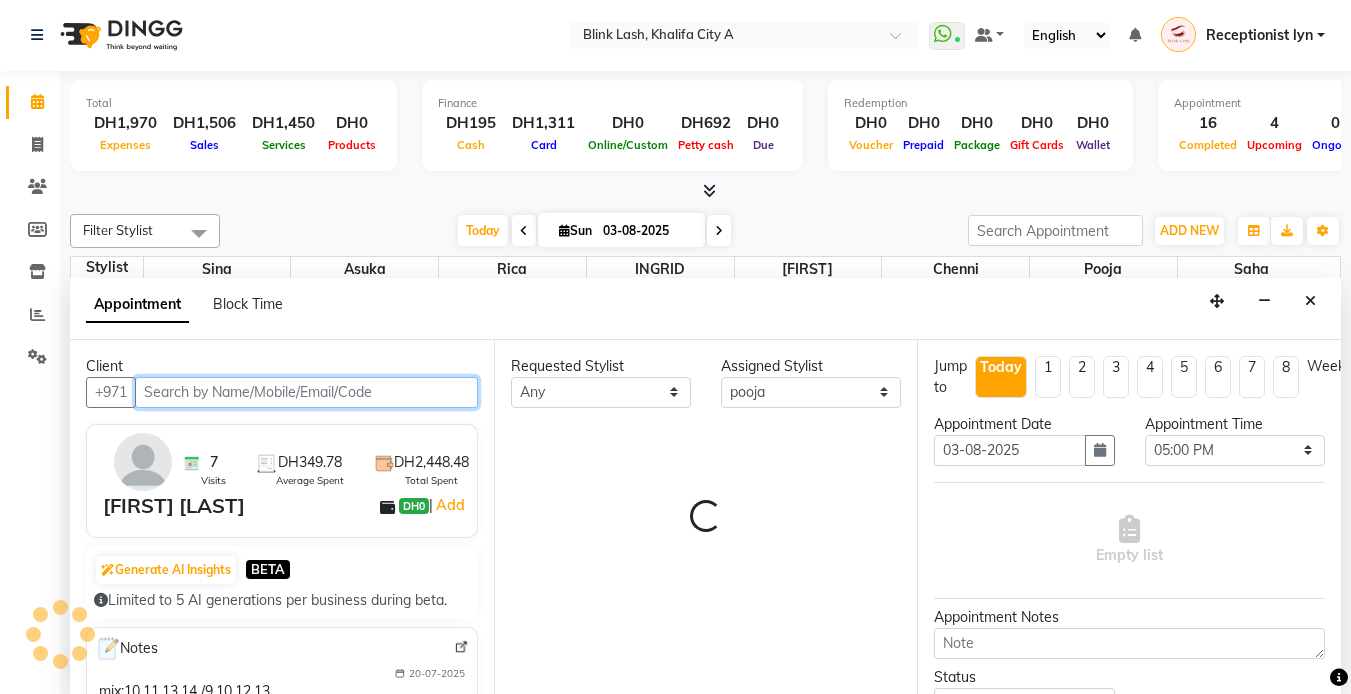 select on "2892" 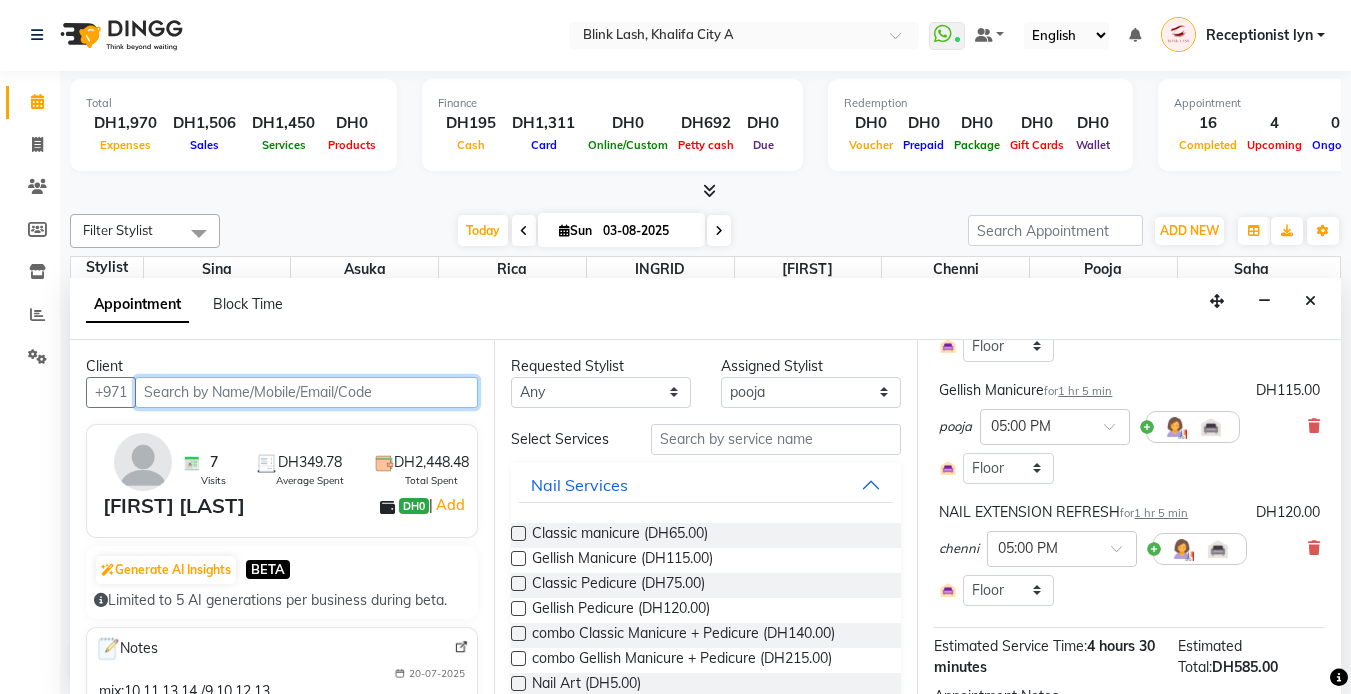 scroll, scrollTop: 400, scrollLeft: 0, axis: vertical 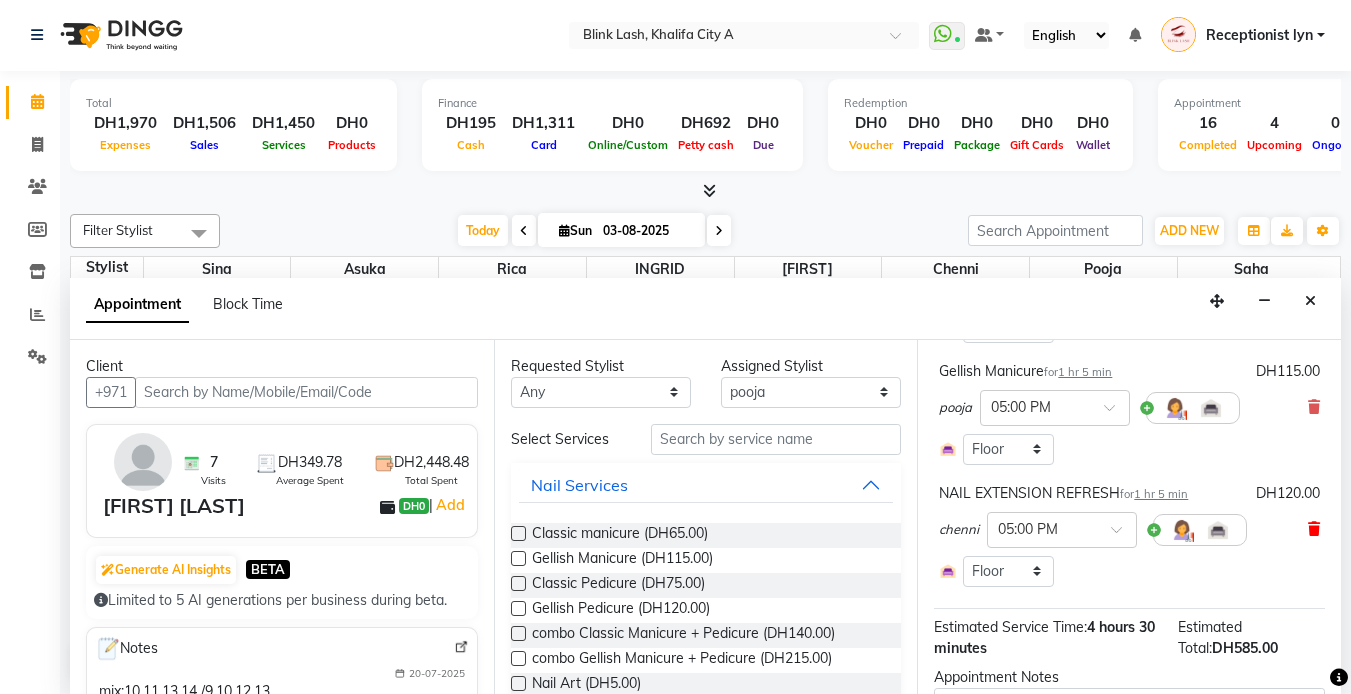 click at bounding box center [1314, 529] 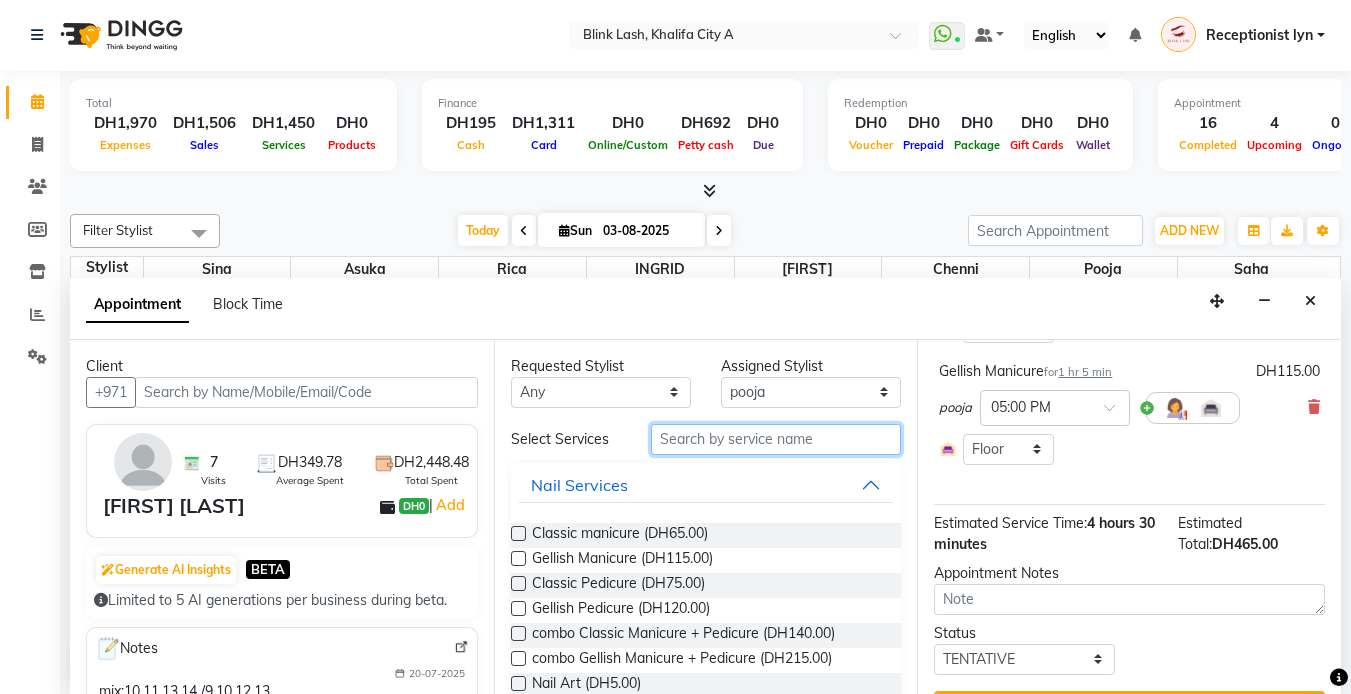 click at bounding box center (776, 439) 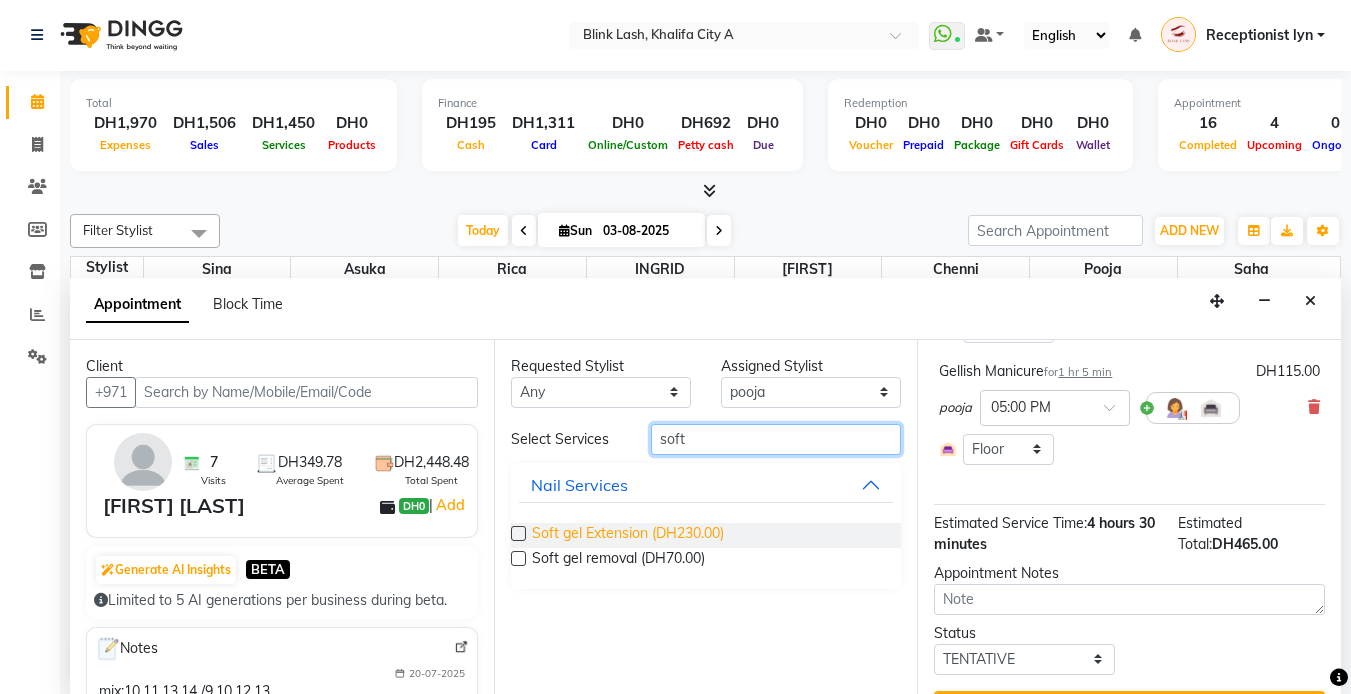 type on "soft" 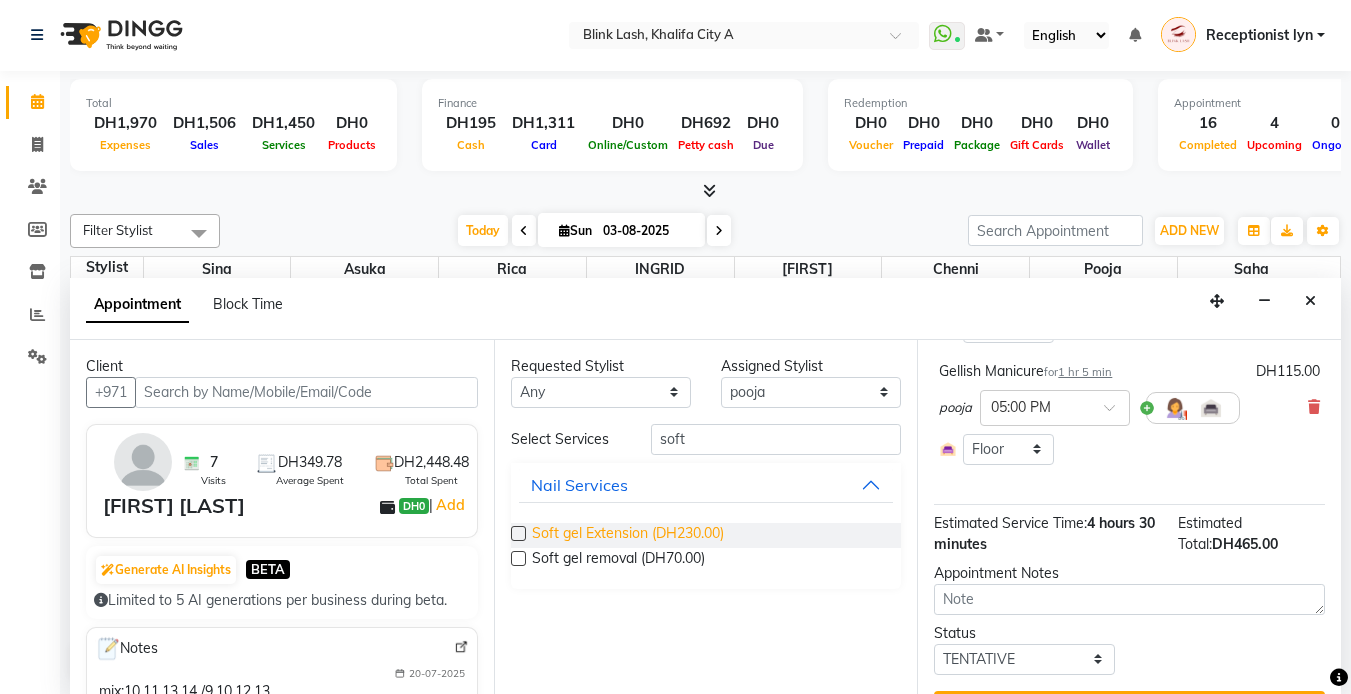 click on "Soft gel Extension (DH230.00)" at bounding box center (628, 535) 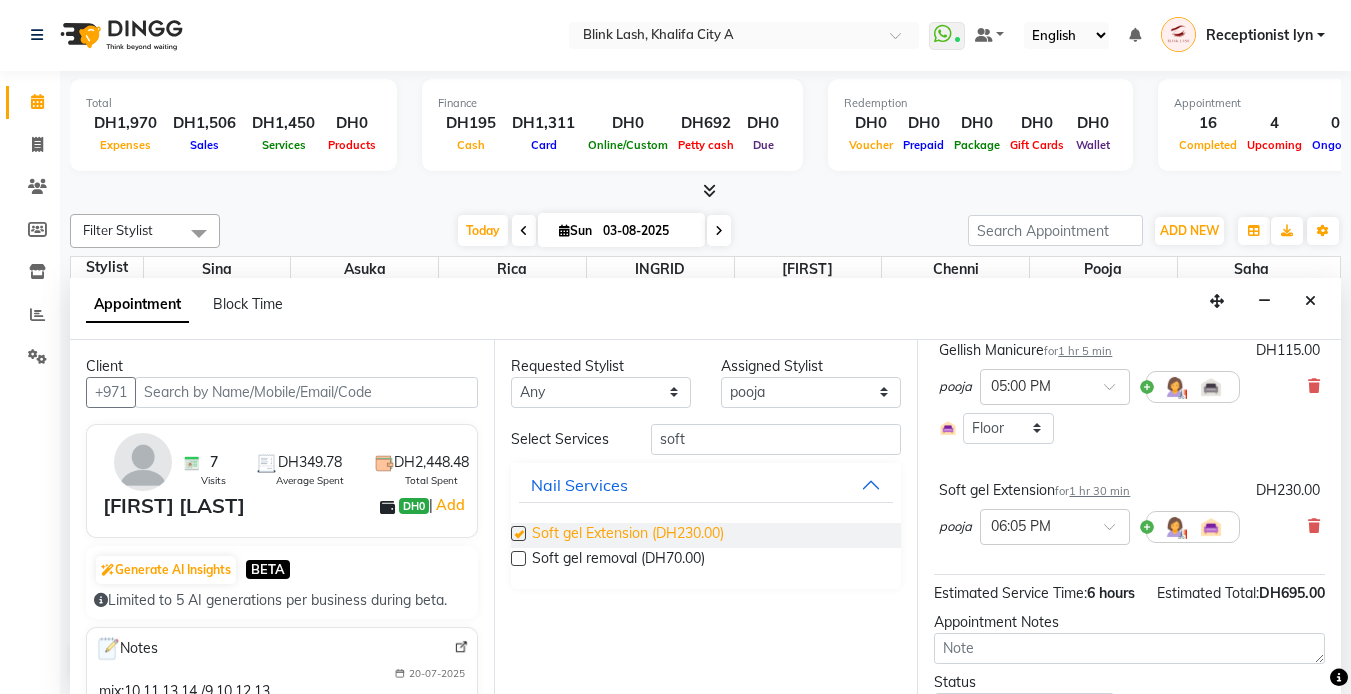 scroll, scrollTop: 379, scrollLeft: 0, axis: vertical 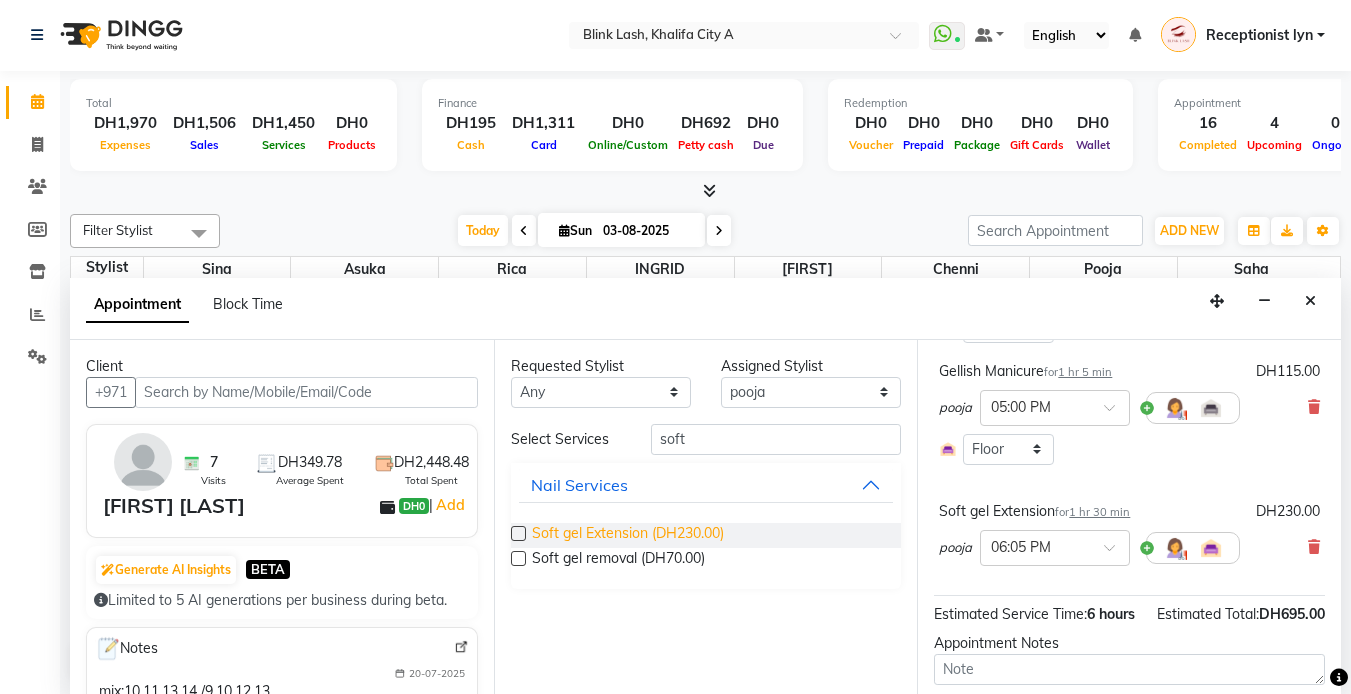 checkbox on "false" 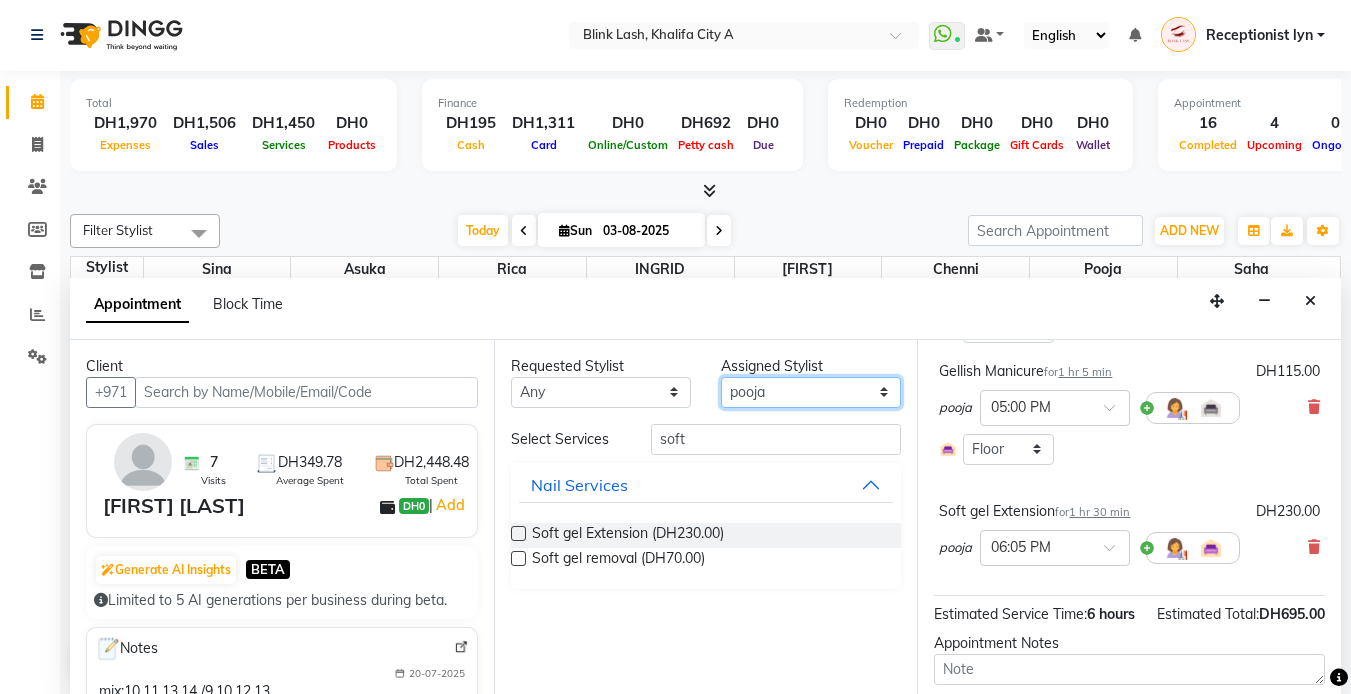 click on "Select Asuka chenni INGRID jumana pooja Rica saha Sina" at bounding box center (811, 392) 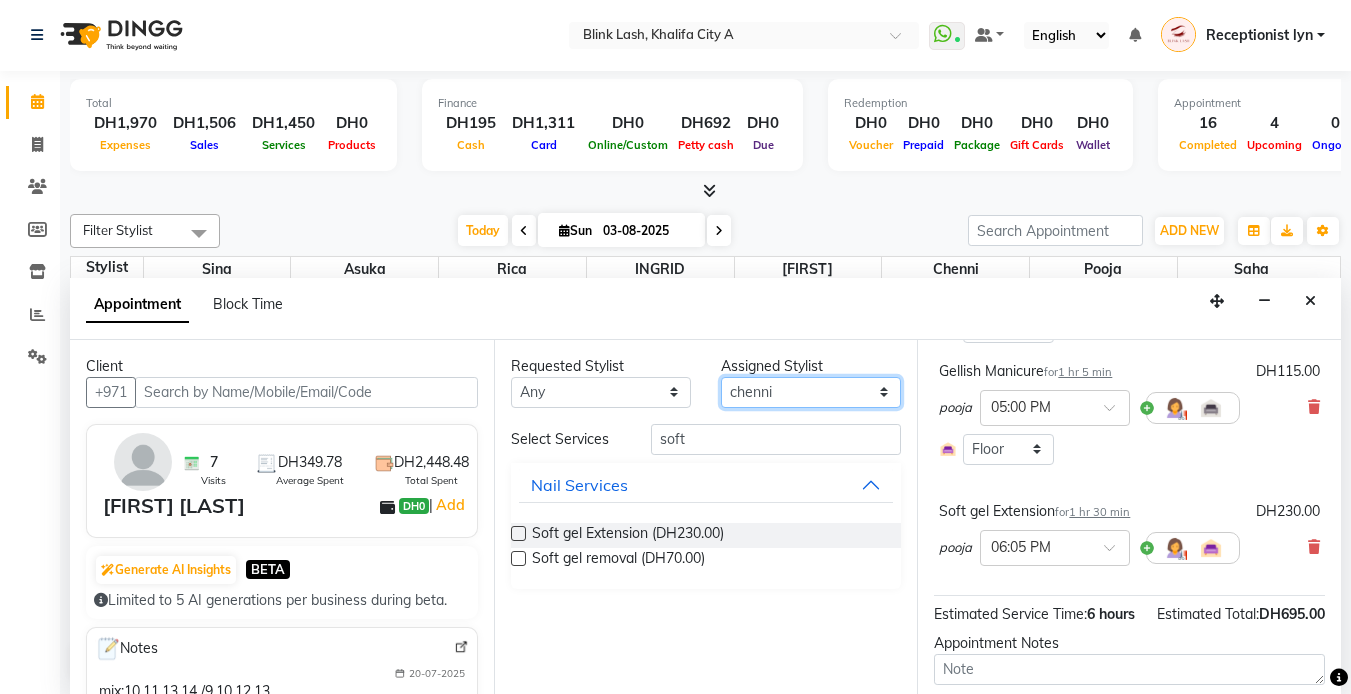 click on "Select Asuka chenni INGRID jumana pooja Rica saha Sina" at bounding box center (811, 392) 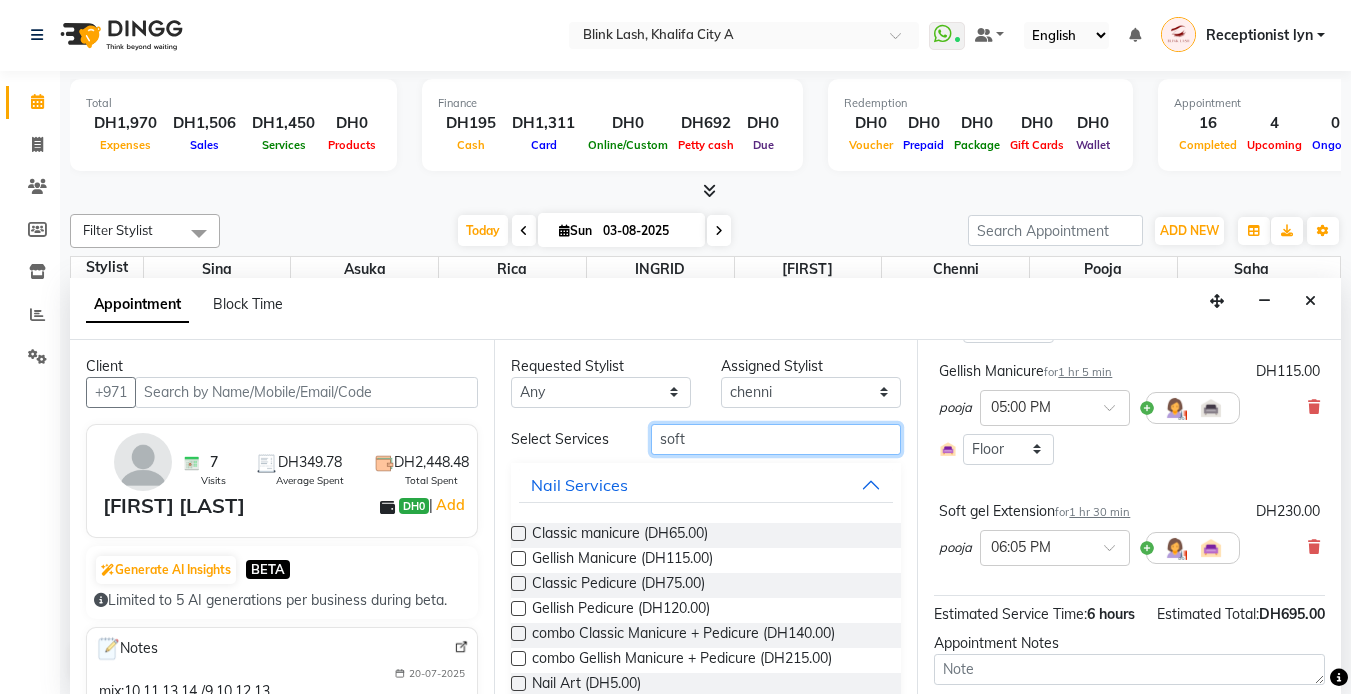 click on "soft" at bounding box center (776, 439) 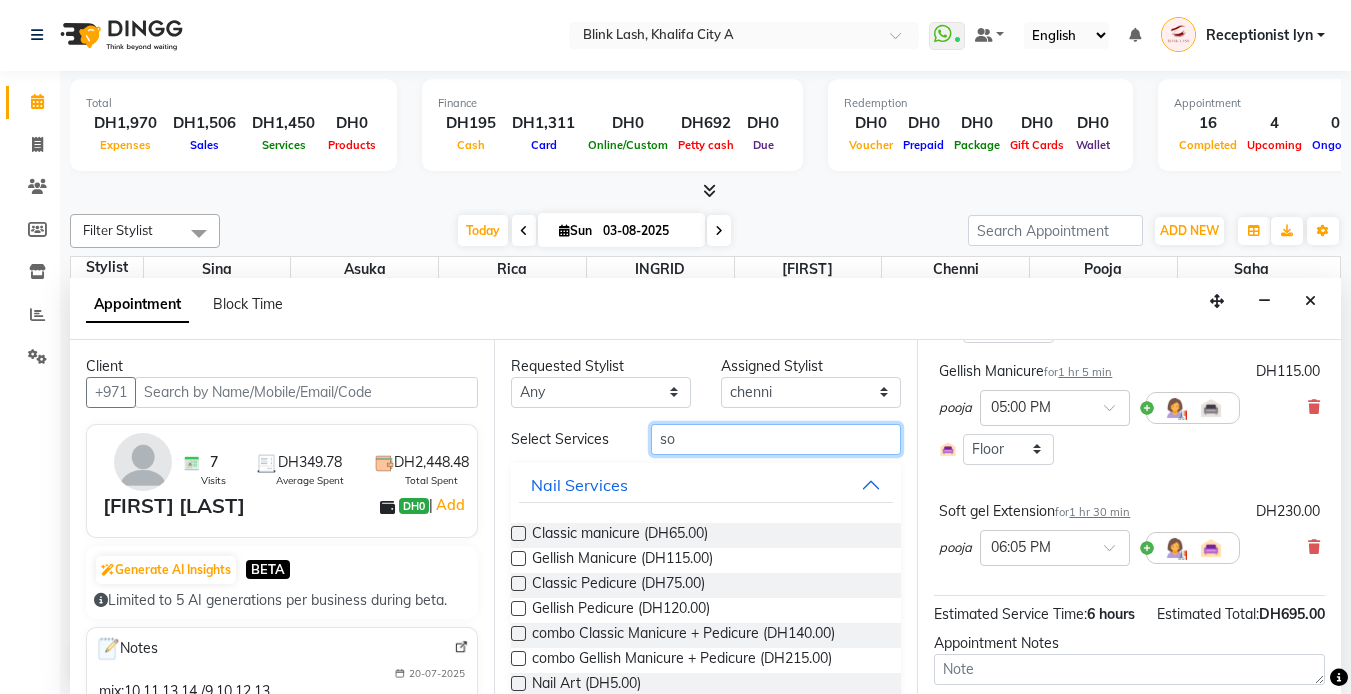 type on "s" 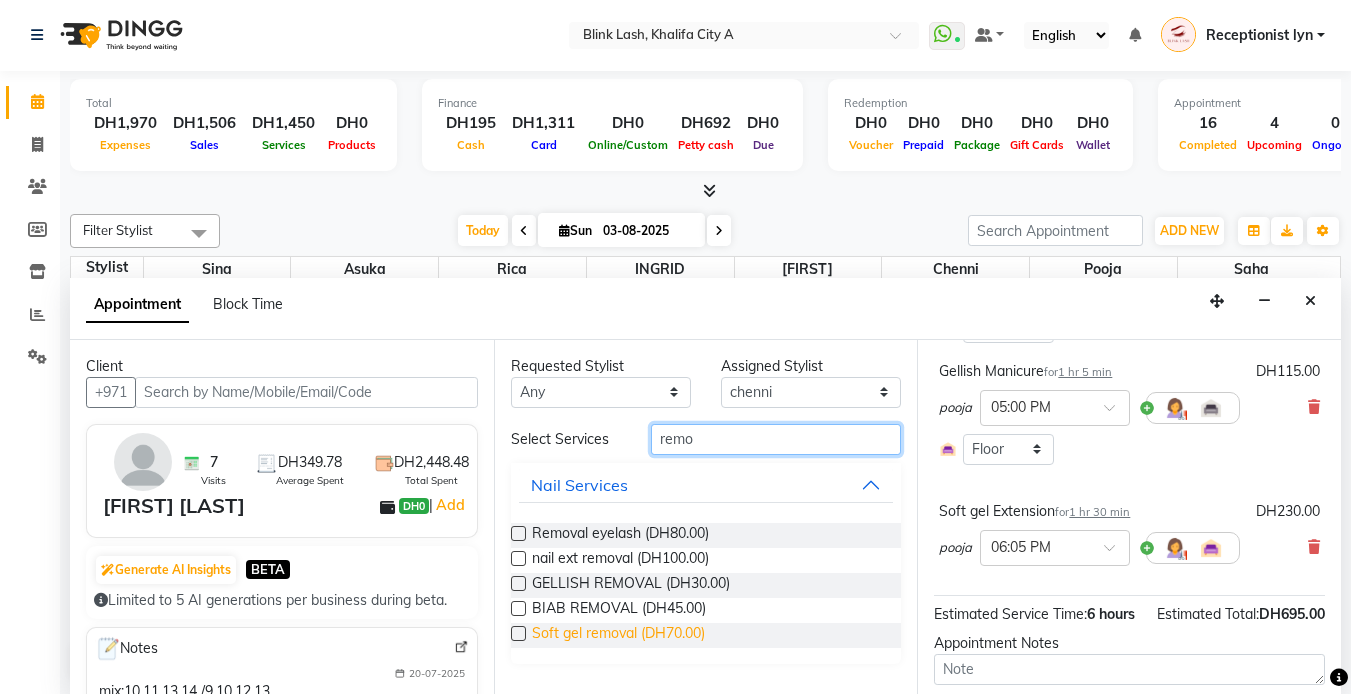 type on "remo" 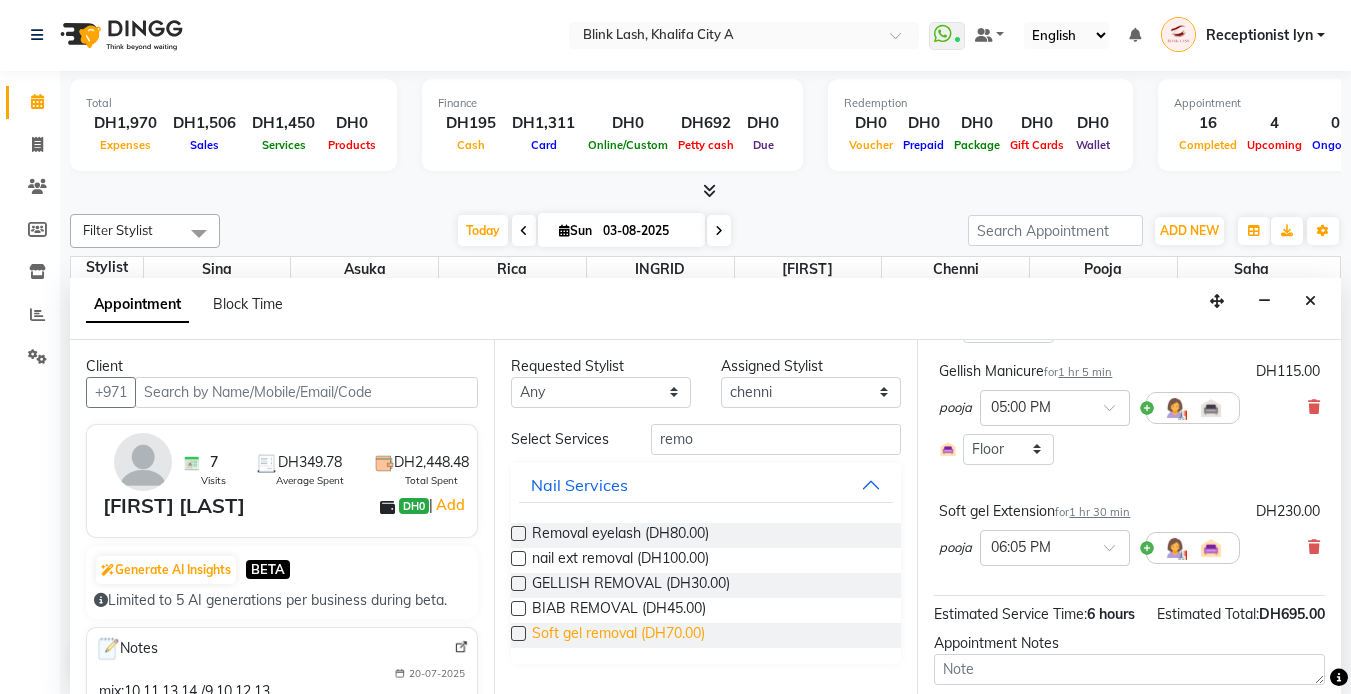 click on "Soft gel removal (DH70.00)" at bounding box center (618, 635) 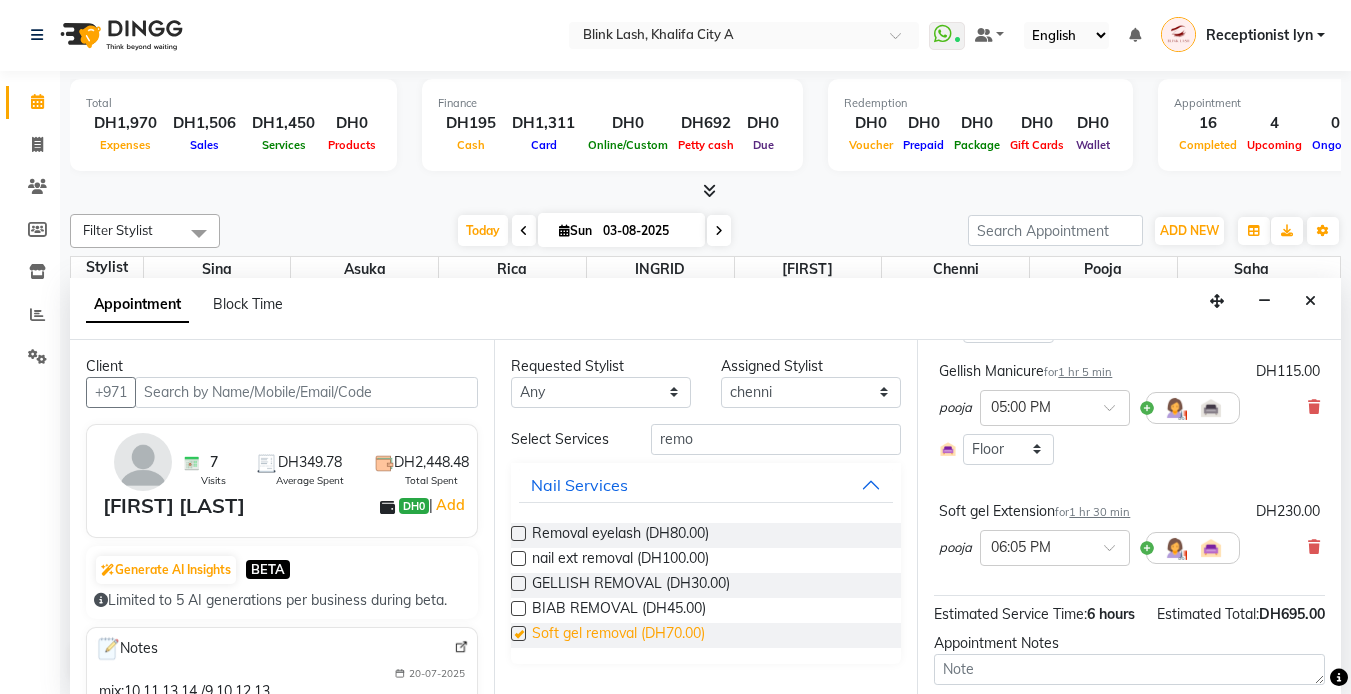 checkbox on "false" 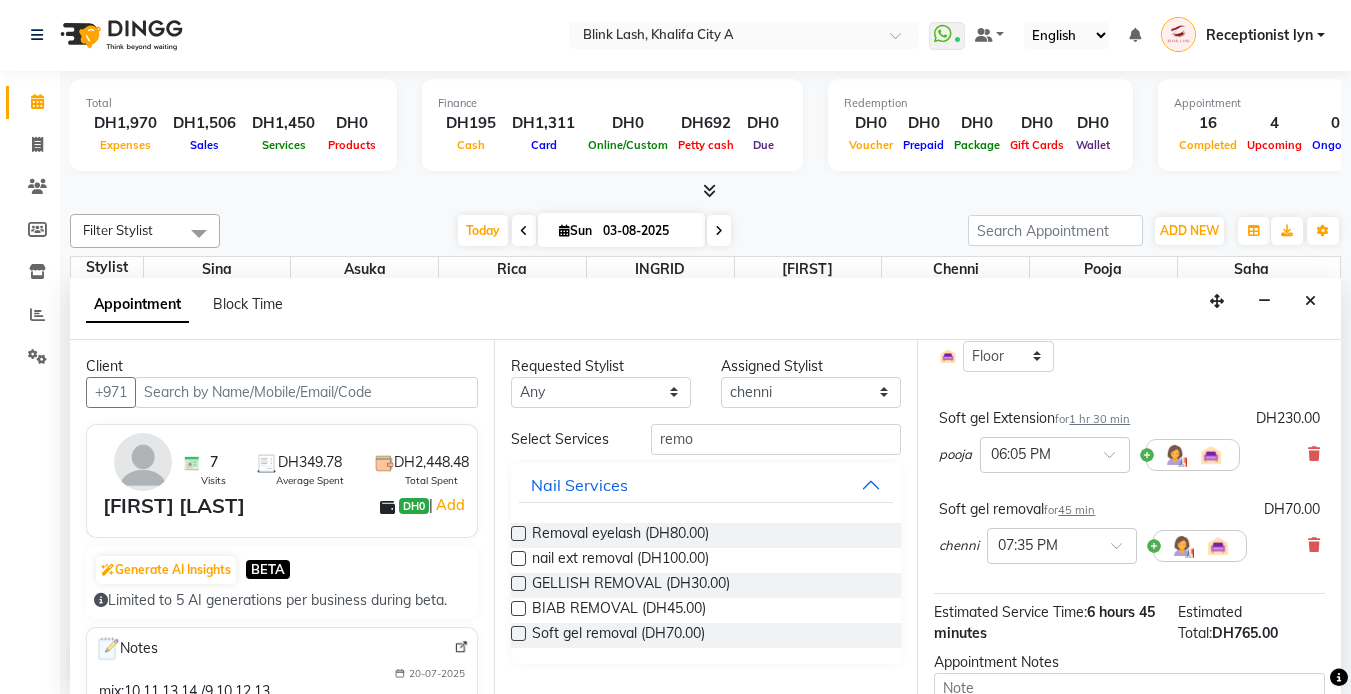 scroll, scrollTop: 625, scrollLeft: 0, axis: vertical 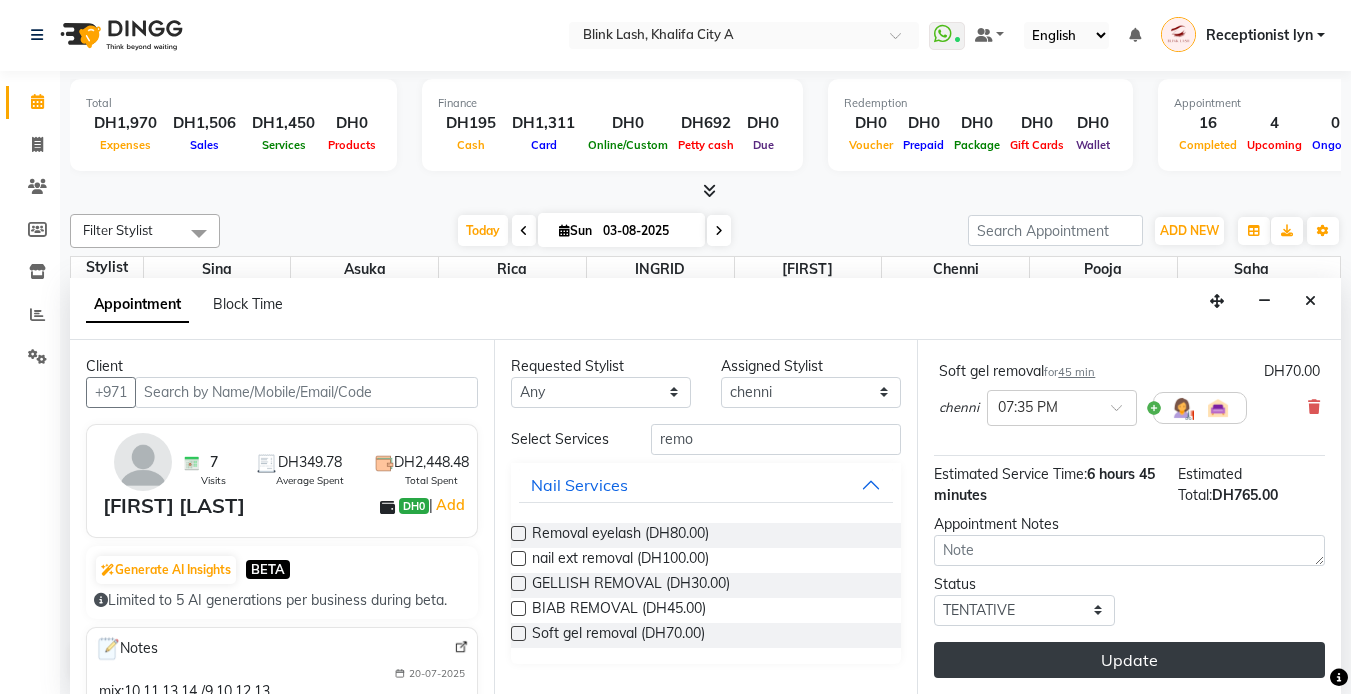click on "Update" at bounding box center [1129, 660] 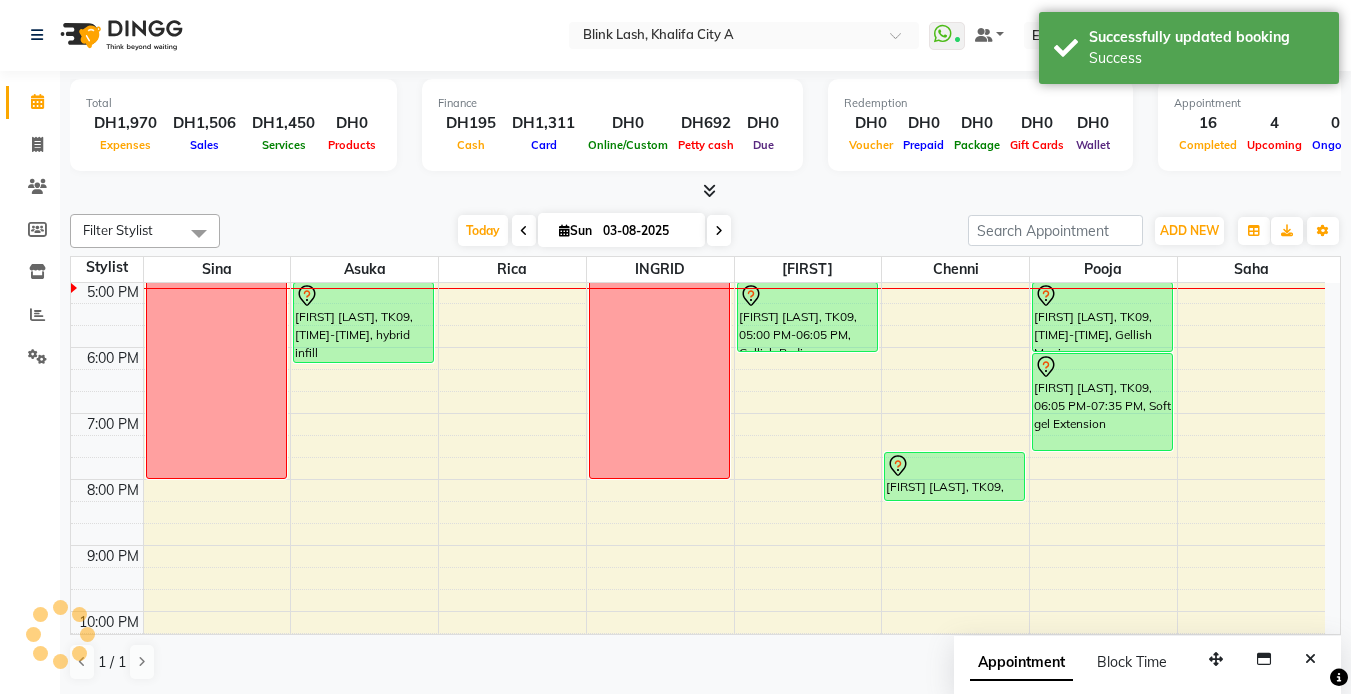 scroll, scrollTop: 0, scrollLeft: 0, axis: both 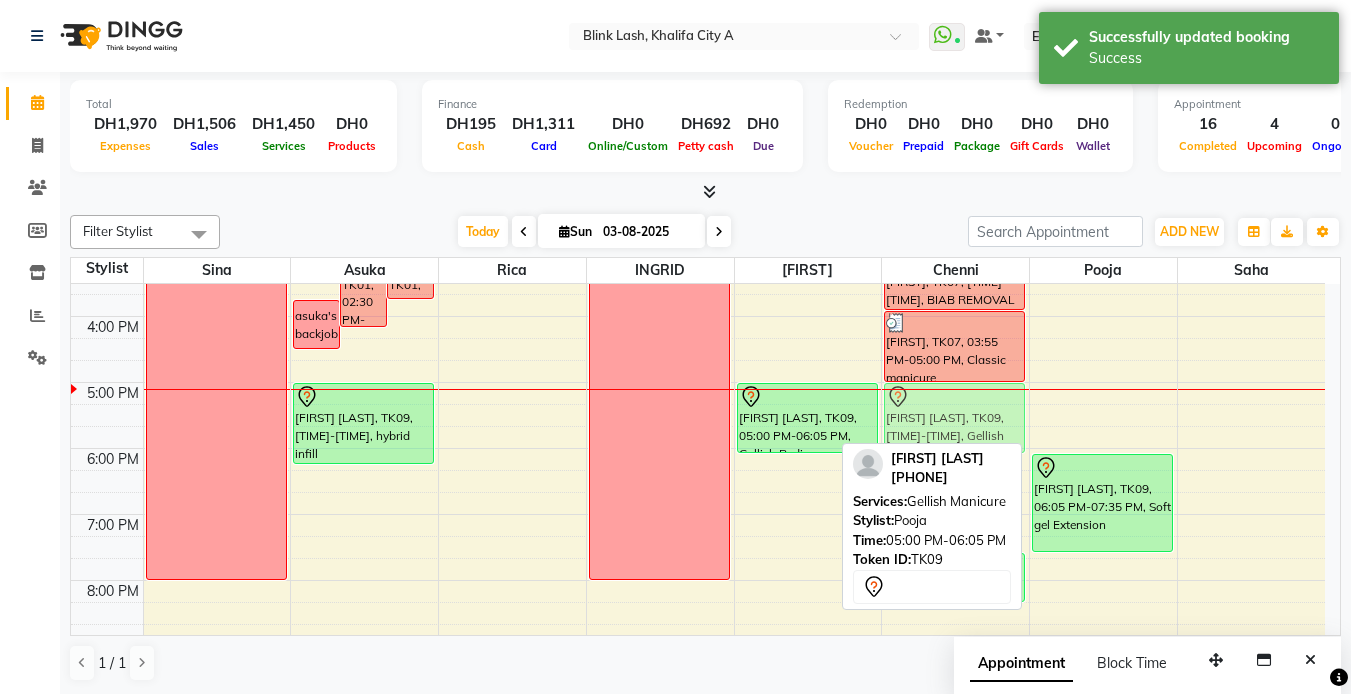 drag, startPoint x: 1149, startPoint y: 398, endPoint x: 1017, endPoint y: 401, distance: 132.03409 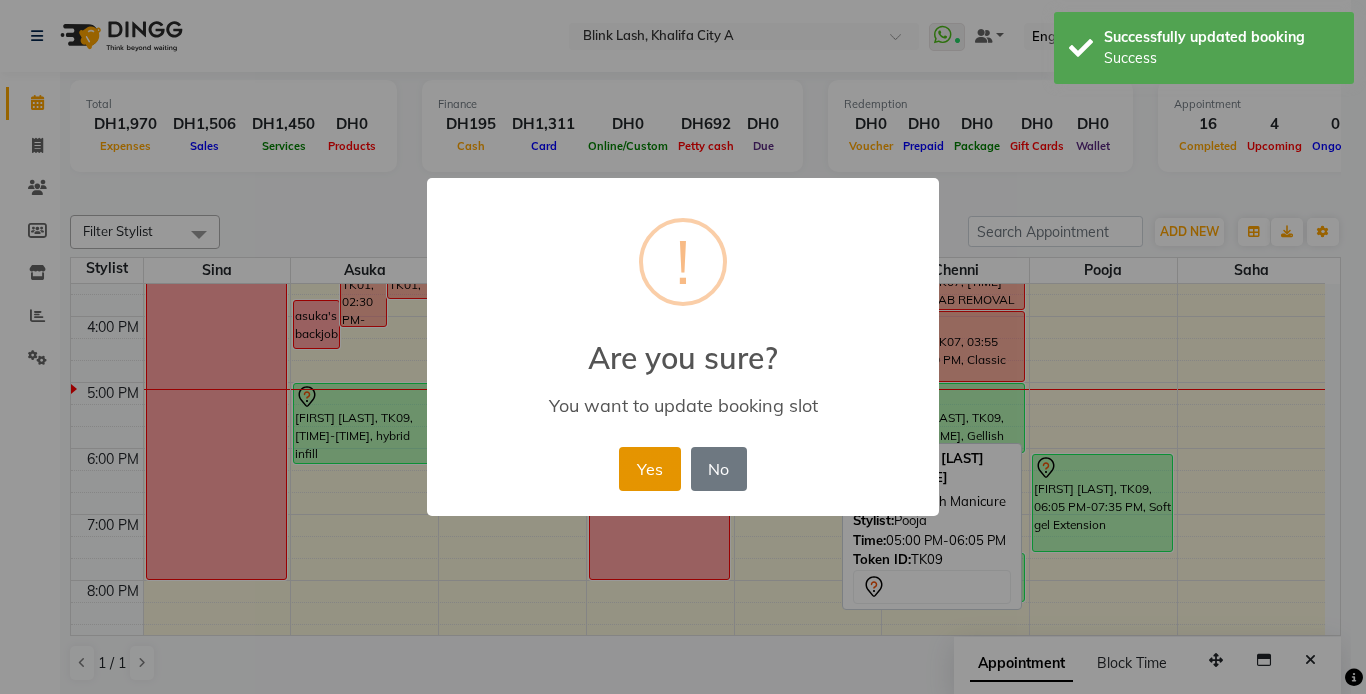 click on "Yes" at bounding box center (649, 469) 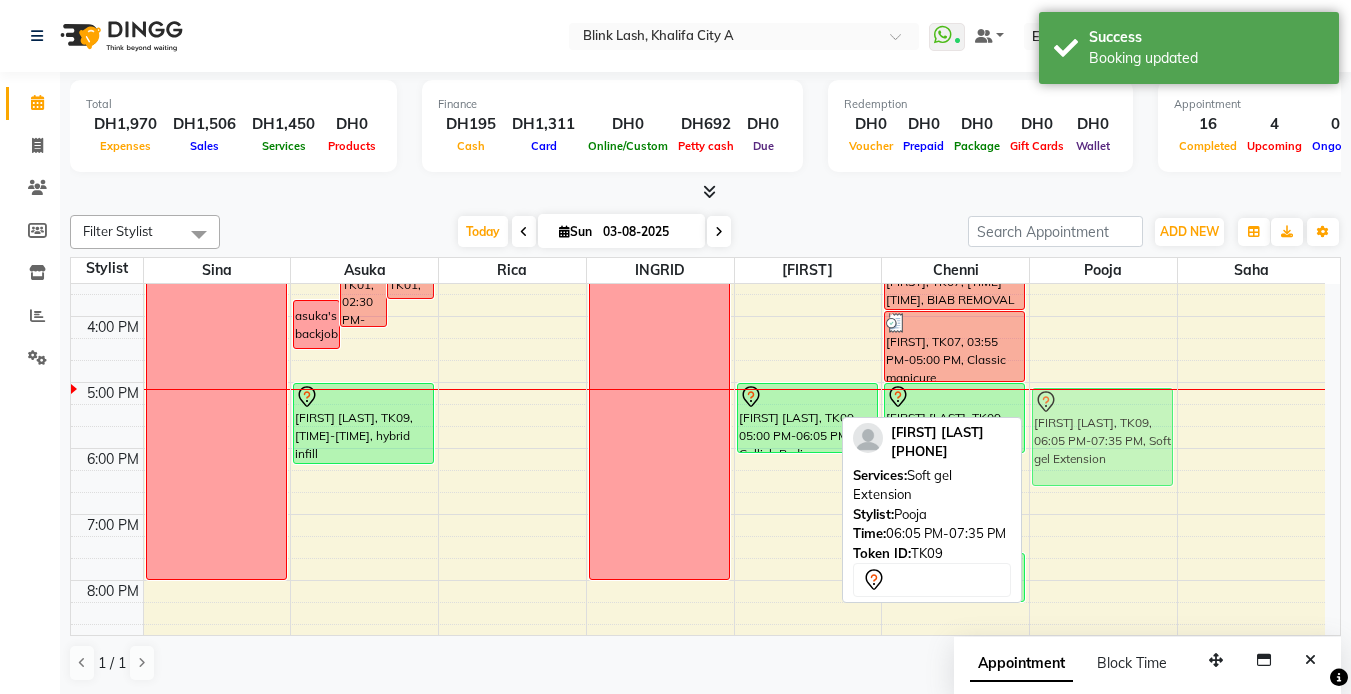 drag, startPoint x: 1145, startPoint y: 492, endPoint x: 1152, endPoint y: 424, distance: 68.359344 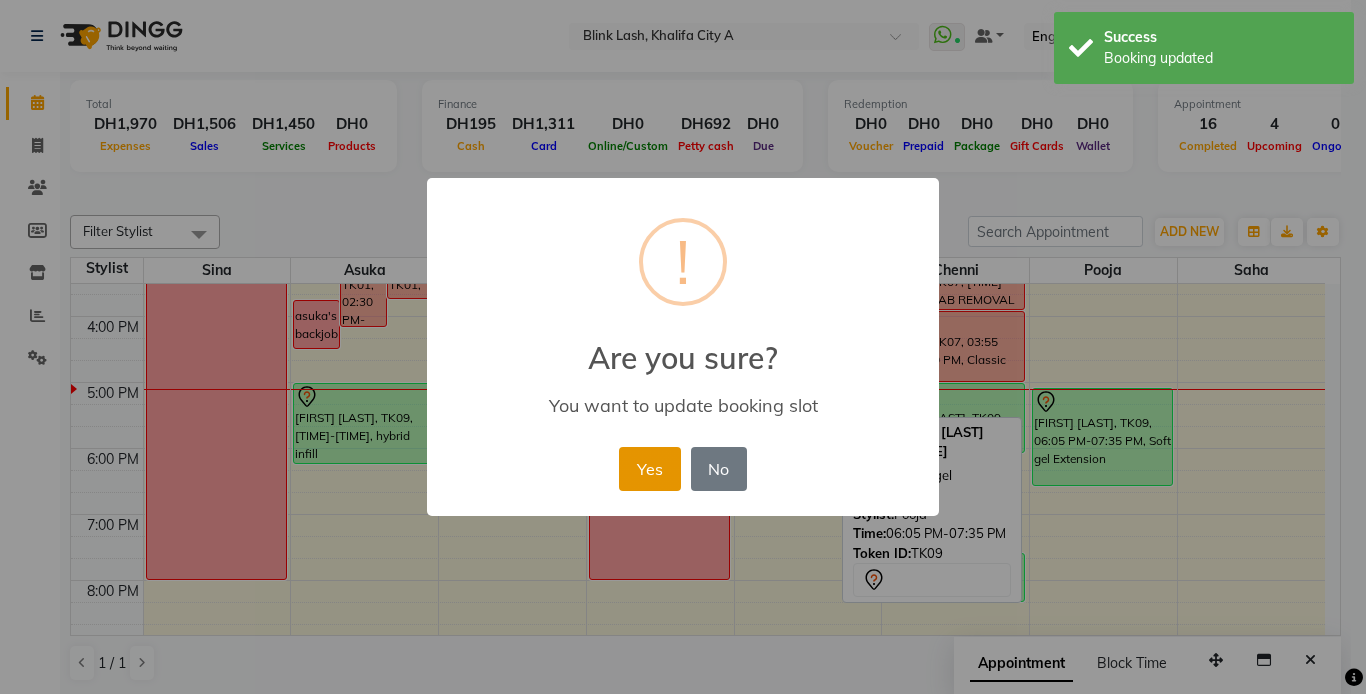 click on "Yes" at bounding box center (649, 469) 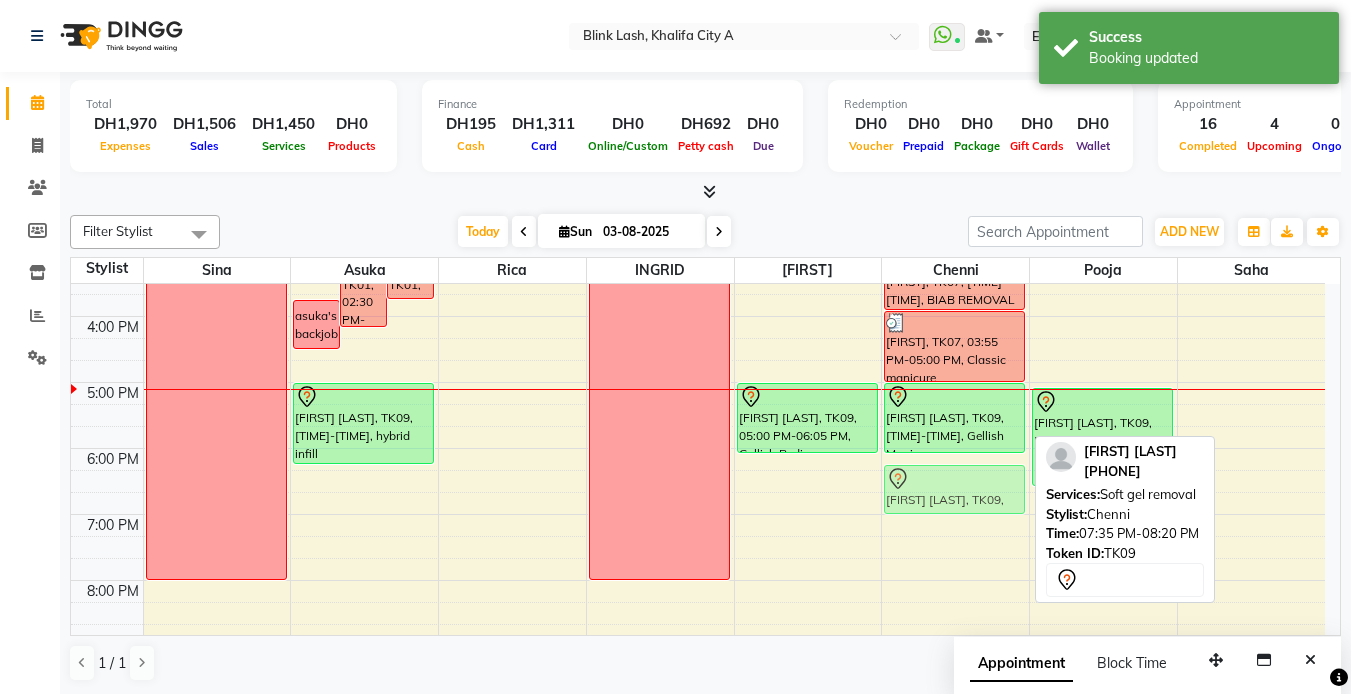 drag, startPoint x: 936, startPoint y: 573, endPoint x: 943, endPoint y: 478, distance: 95.257545 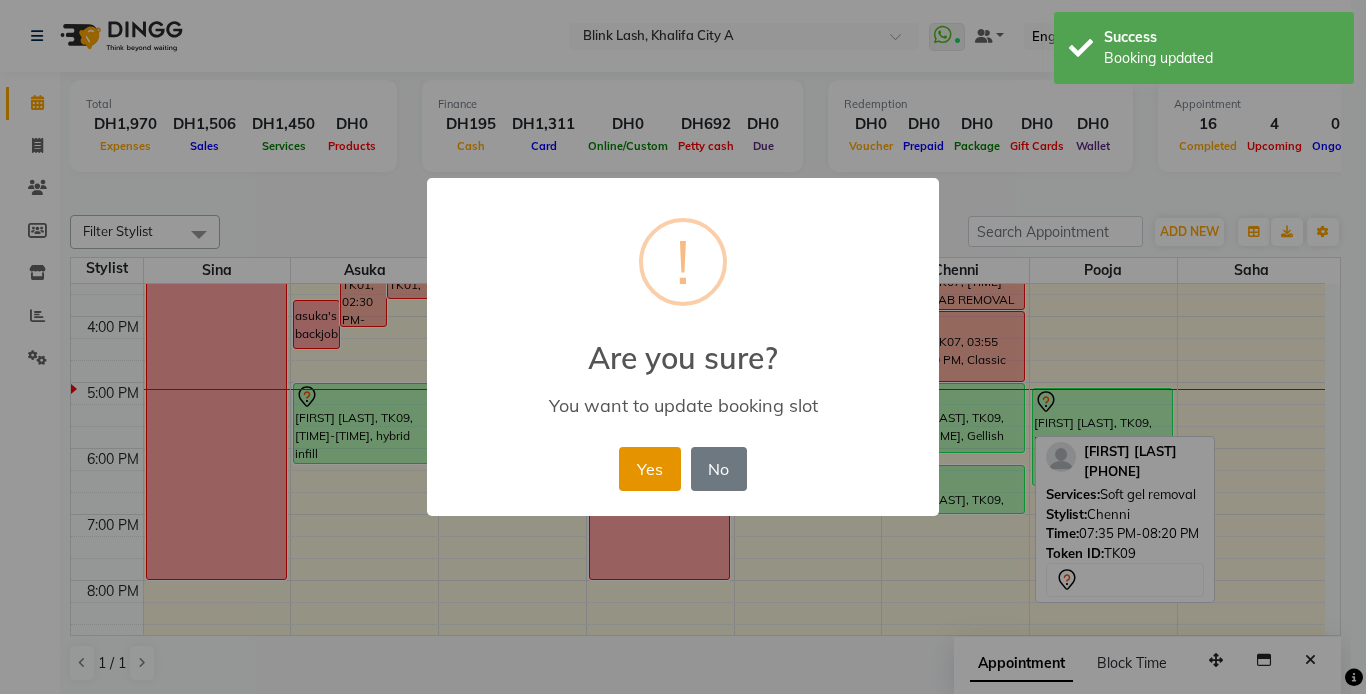 click on "Yes" at bounding box center [649, 469] 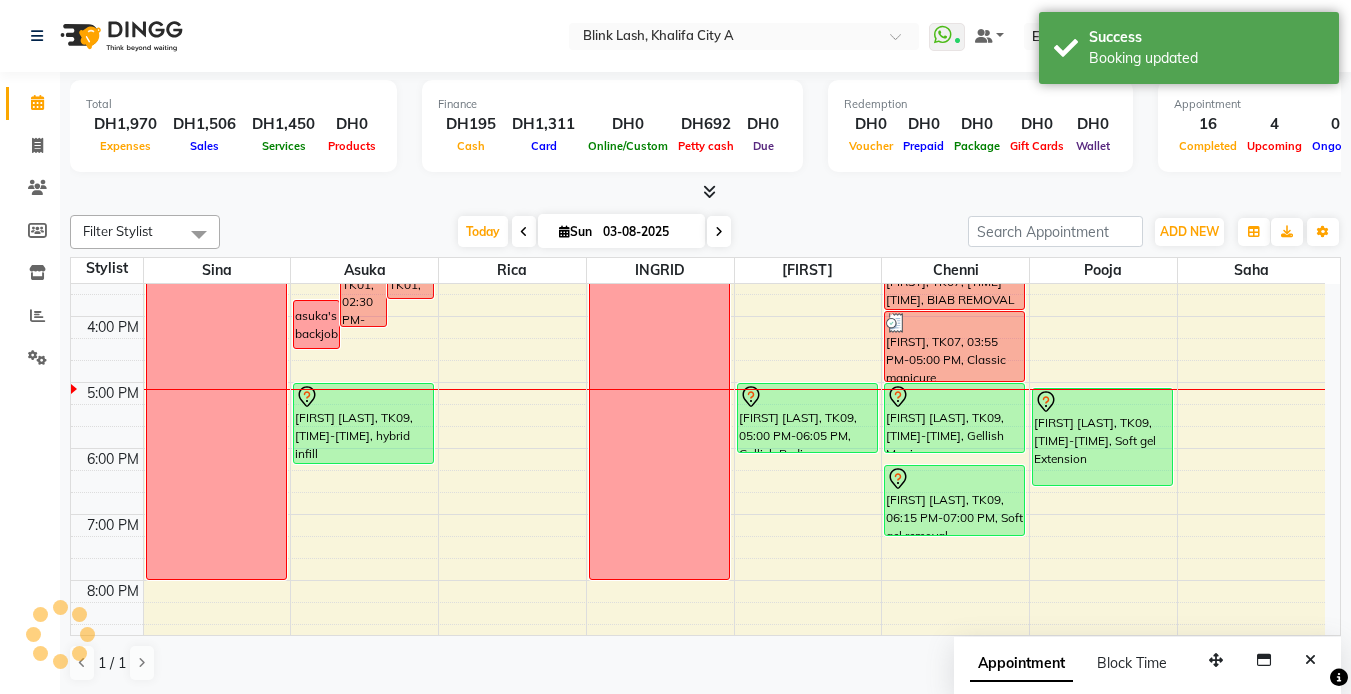 click on "[FIRST] [LAST], TK03, 11:00 AM-12:00 PM, Biab [FIRST] [LAST], TK03, 11:55 AM-12:50 PM, chin [FIRST] [LAST], TK03, 12:00 PM-12:55 PM, upper lip [FIRST] [LAST], TK03, 12:55 PM-01:50 PM, nail ext removal [FIRST], TK07, 03:00 PM-03:55 PM, BIAB REMOVAL [FIRST], TK07, 03:55 PM-05:00 PM, Classic manicure [FIRST] [LAST], TK09, 05:00 PM-06:05 PM, Gellish Manicure [FIRST] [LAST], TK09, 06:15 PM-07:00 PM, Soft gel removal [FIRST] [LAST], TK09, 06:15 PM-07:00 PM, Soft gel removal" at bounding box center [955, 349] 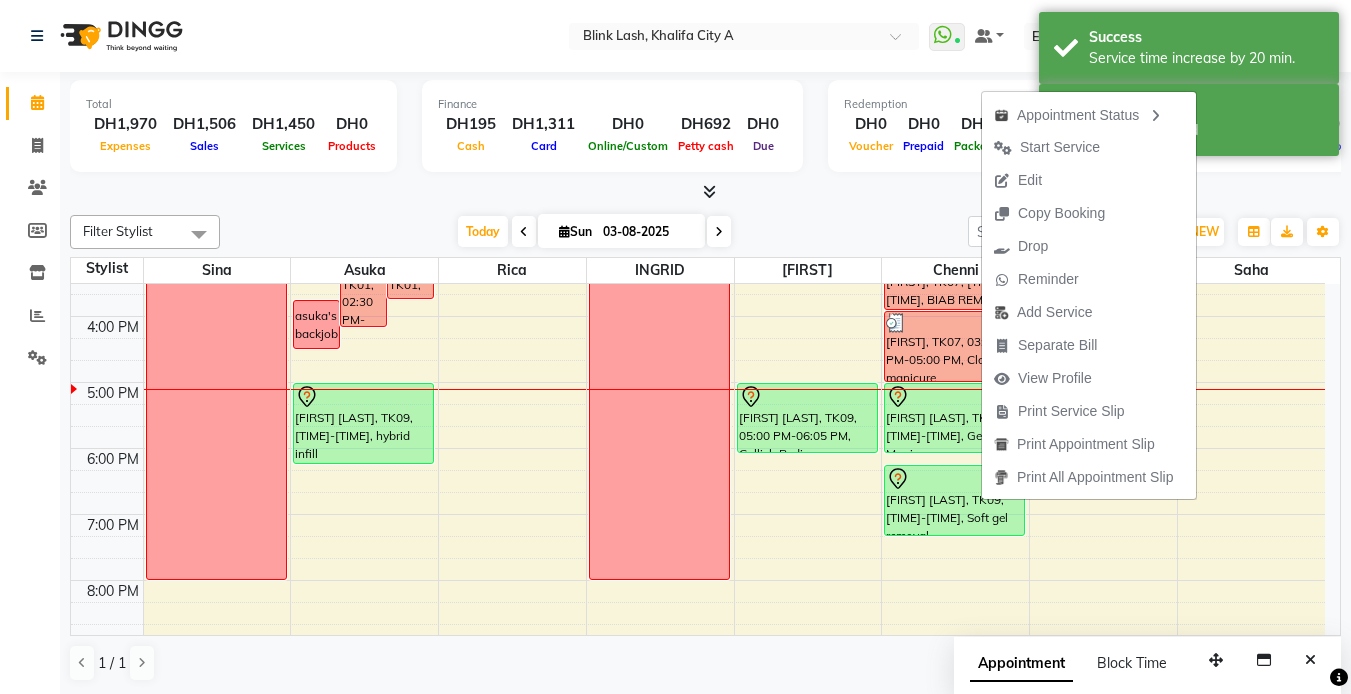 click on "Edit" at bounding box center [1030, 180] 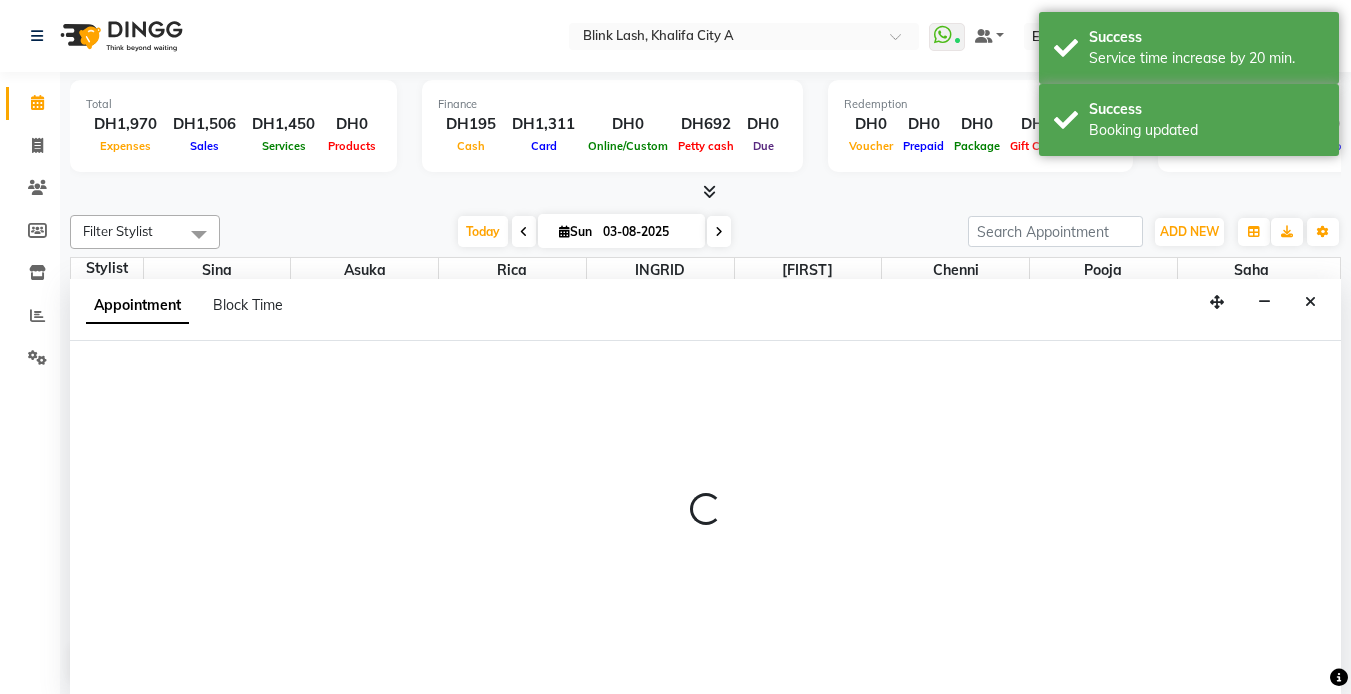 select on "tentative" 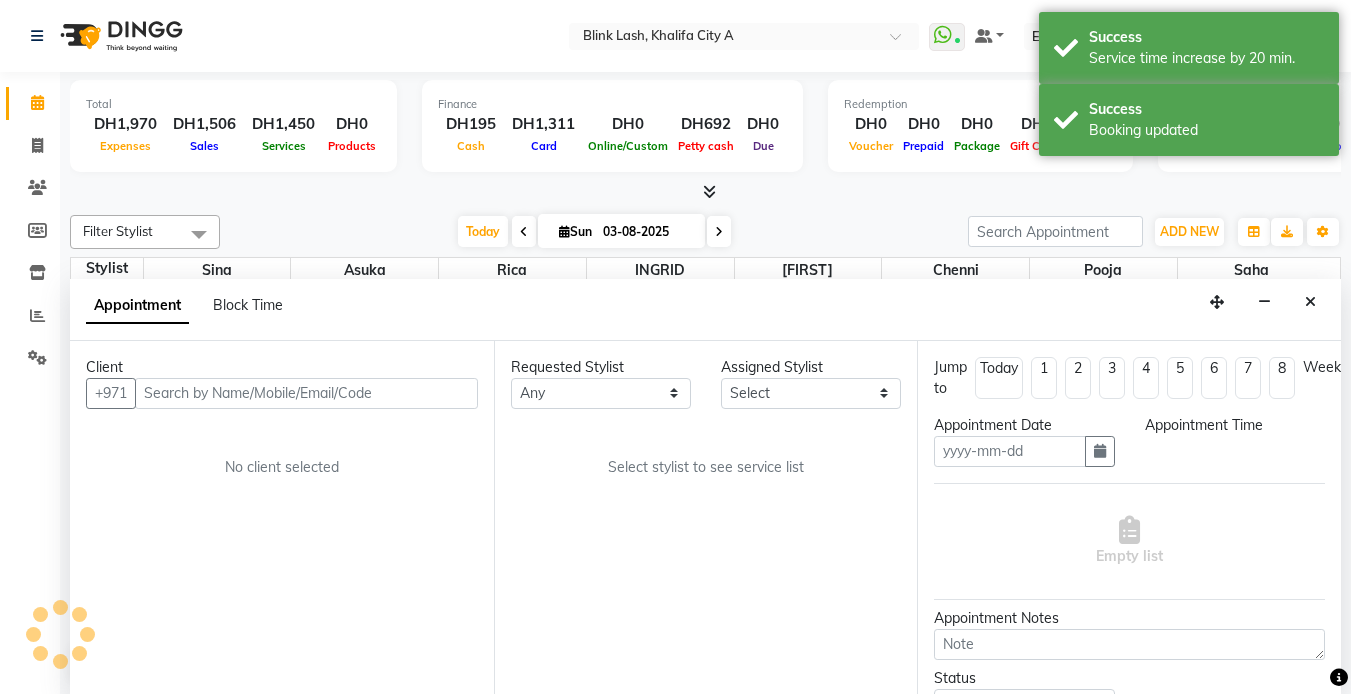 scroll, scrollTop: 1, scrollLeft: 0, axis: vertical 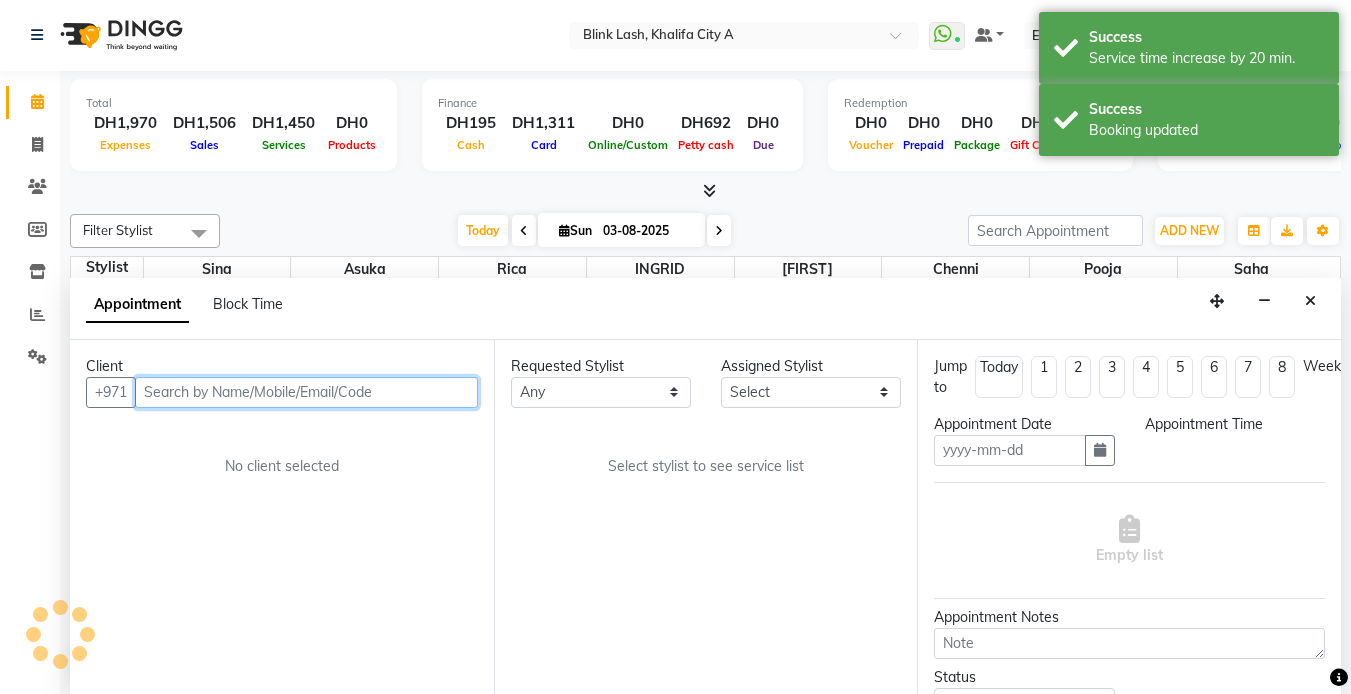 type on "03-08-2025" 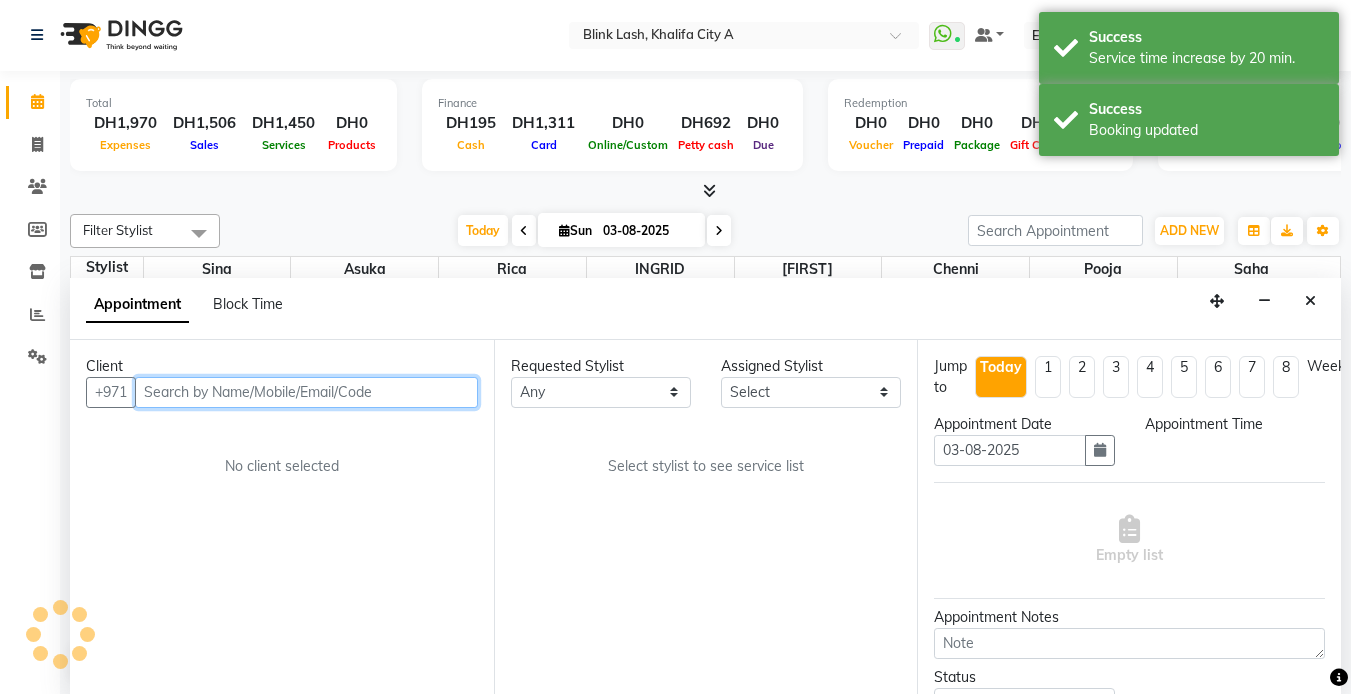 scroll, scrollTop: 0, scrollLeft: 0, axis: both 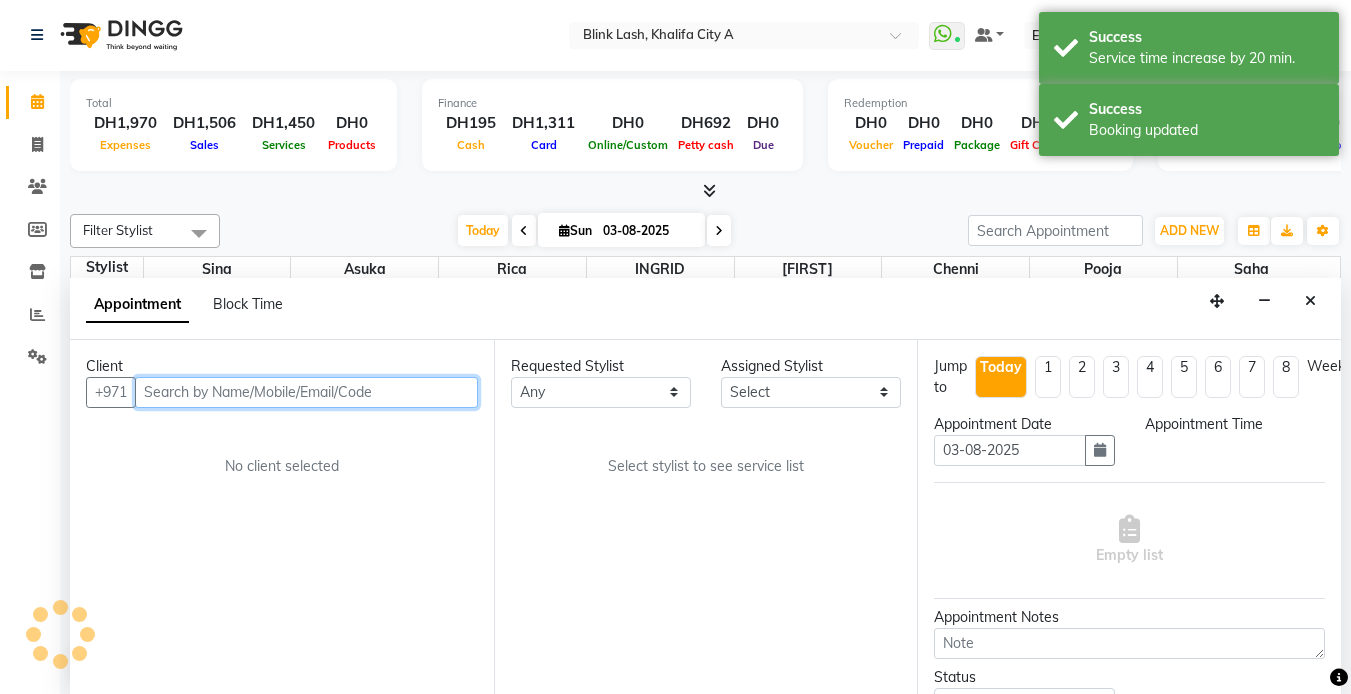 select on "57849" 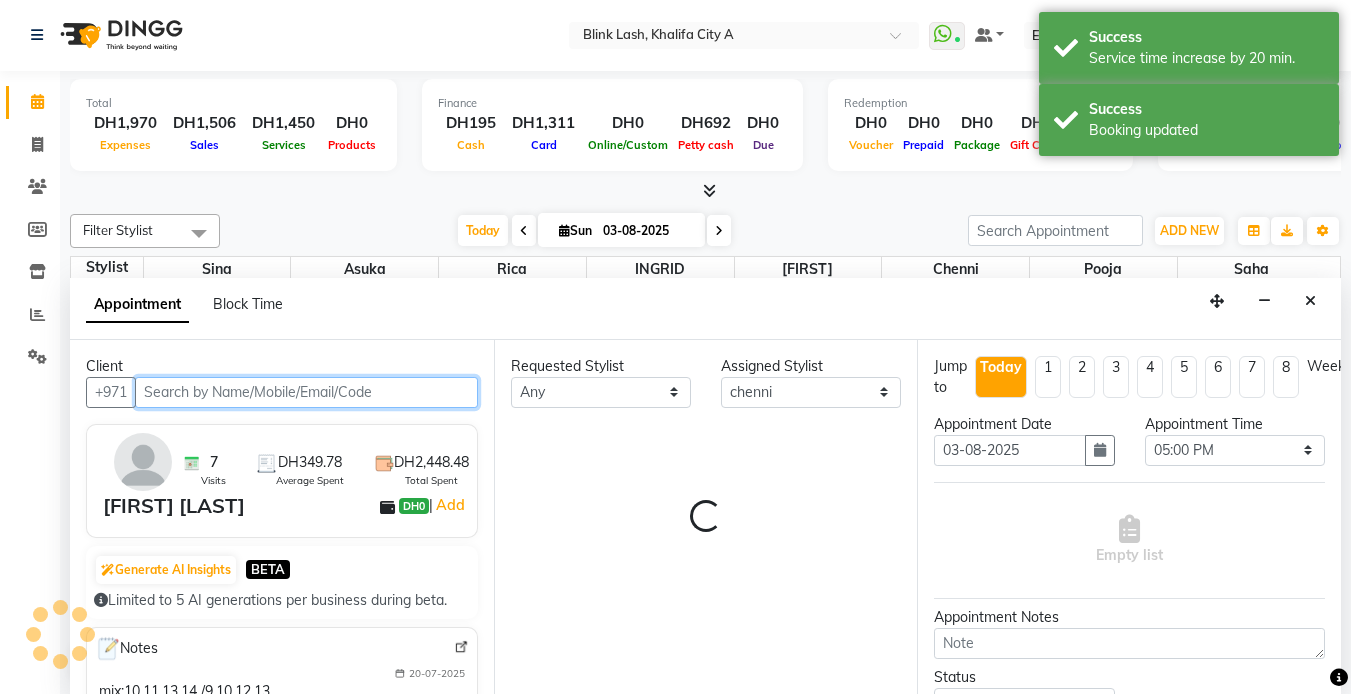 scroll, scrollTop: 529, scrollLeft: 0, axis: vertical 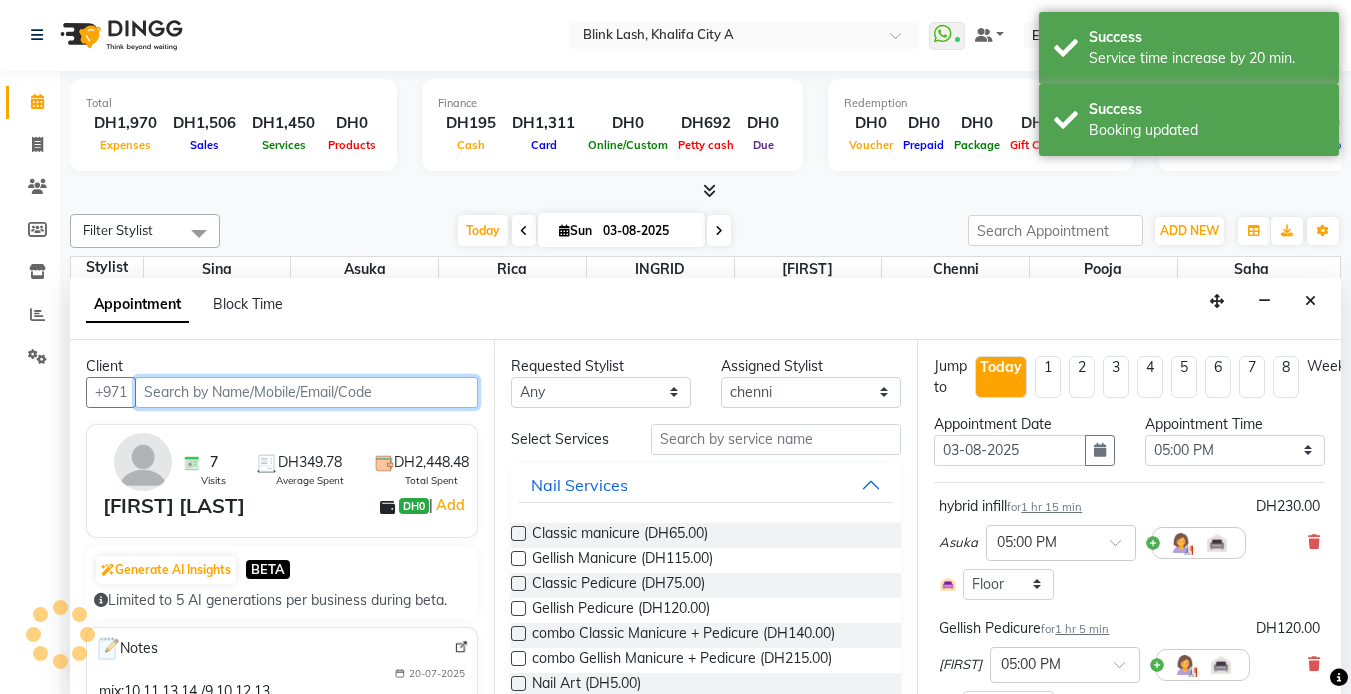 select on "2892" 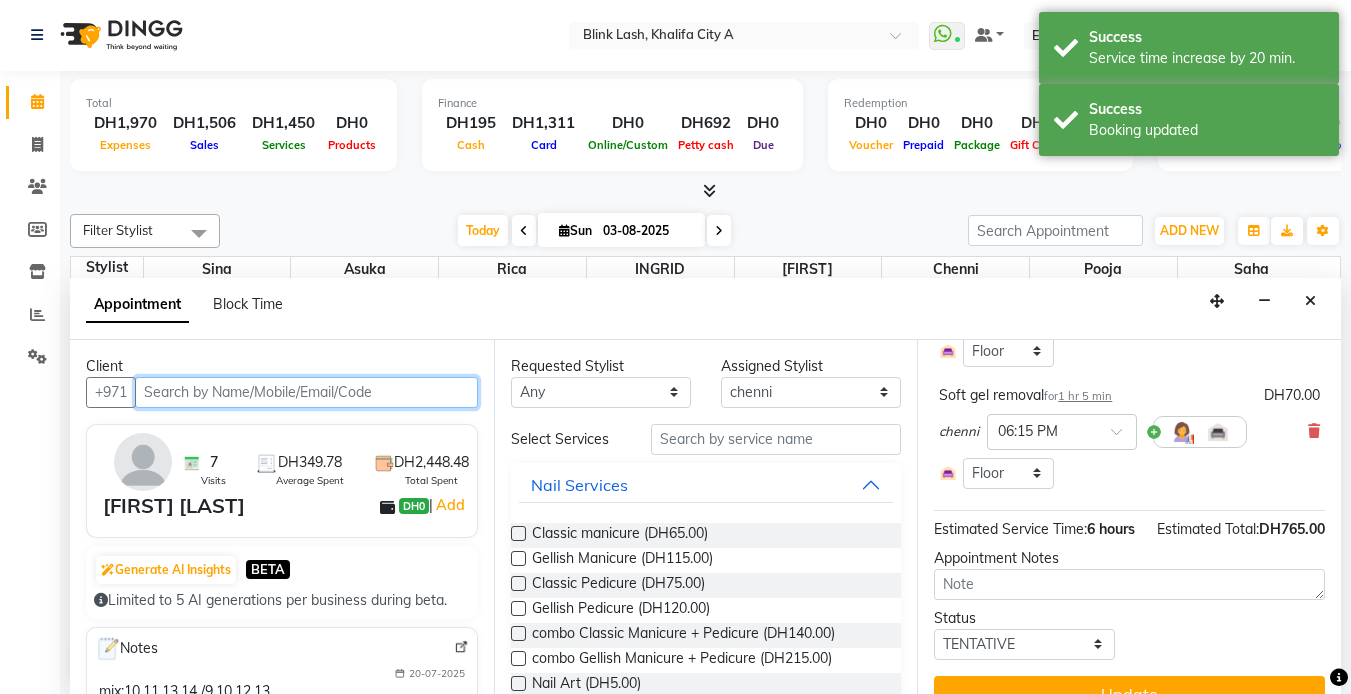 scroll, scrollTop: 600, scrollLeft: 0, axis: vertical 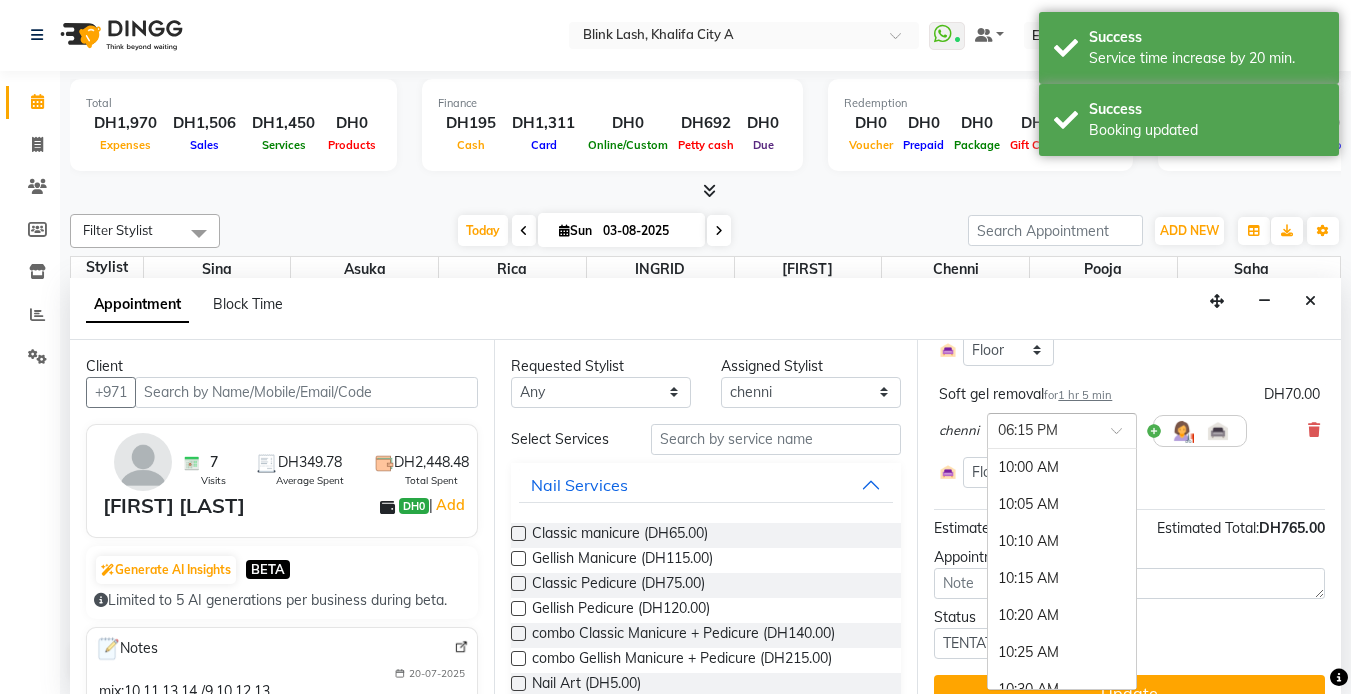 click at bounding box center (1042, 429) 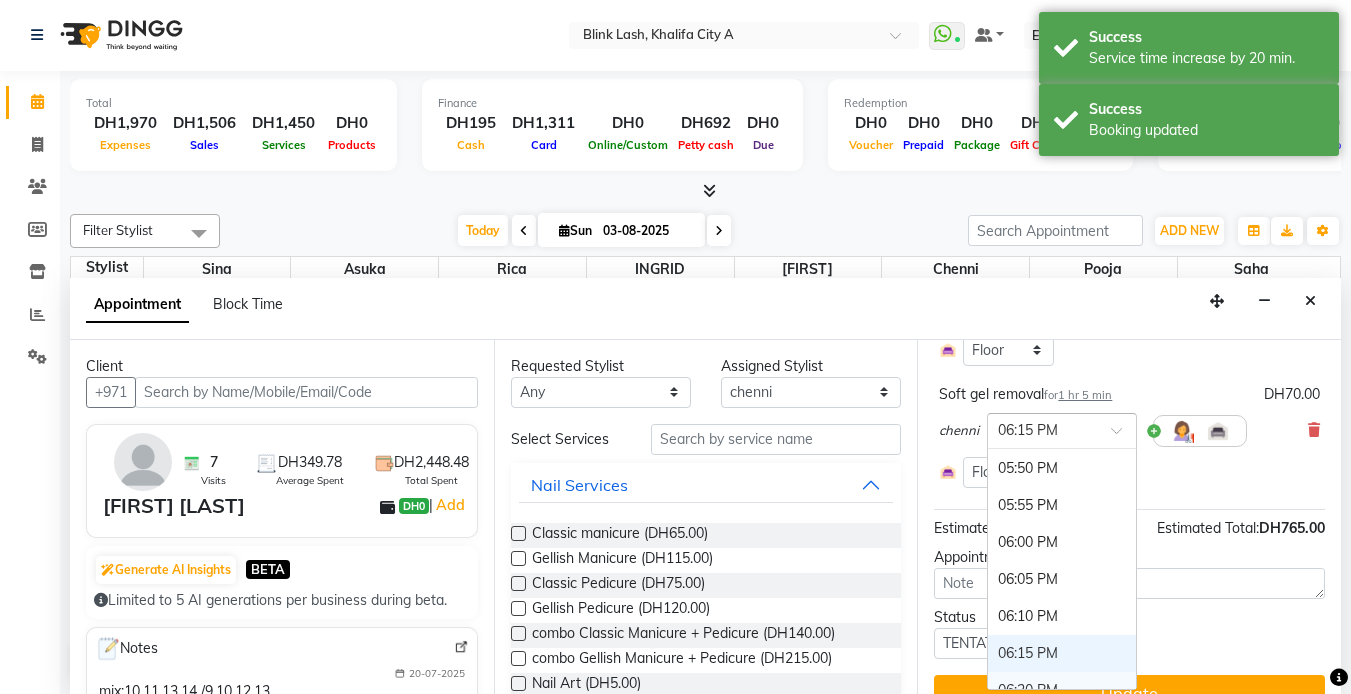 scroll, scrollTop: 3579, scrollLeft: 0, axis: vertical 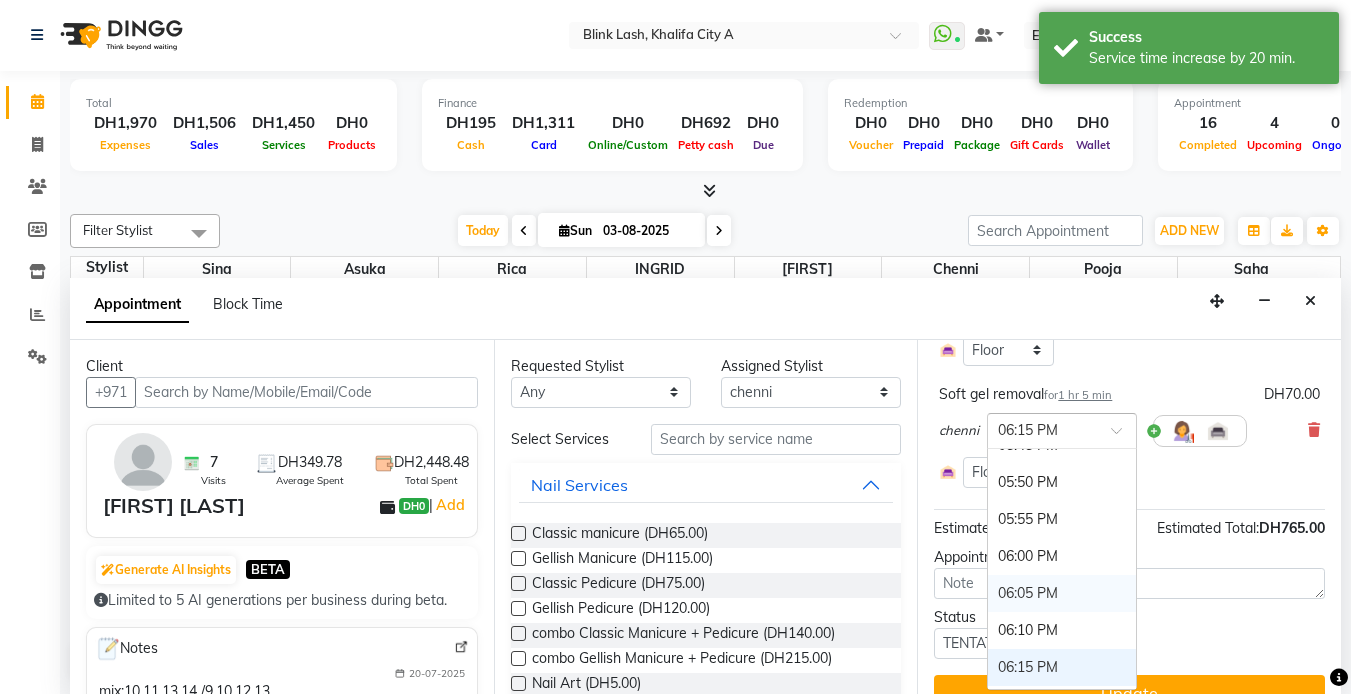 click on "06:05 PM" at bounding box center (1062, 593) 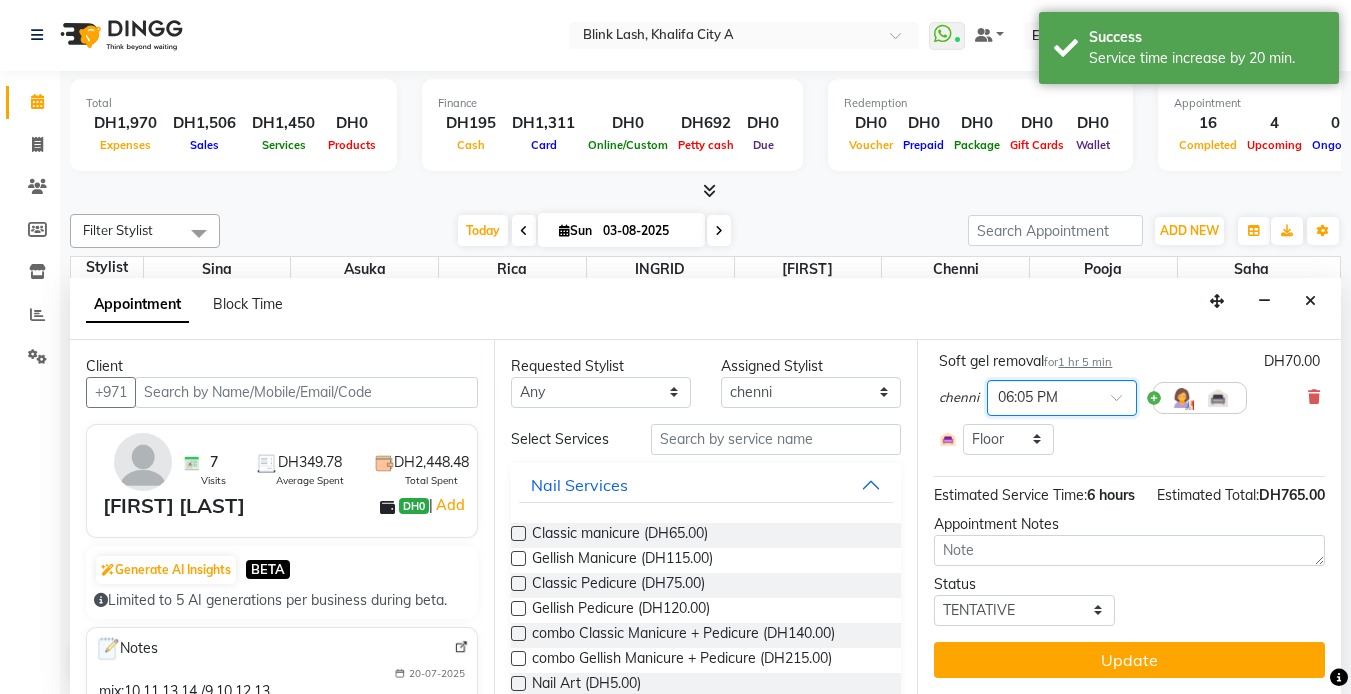 scroll, scrollTop: 669, scrollLeft: 0, axis: vertical 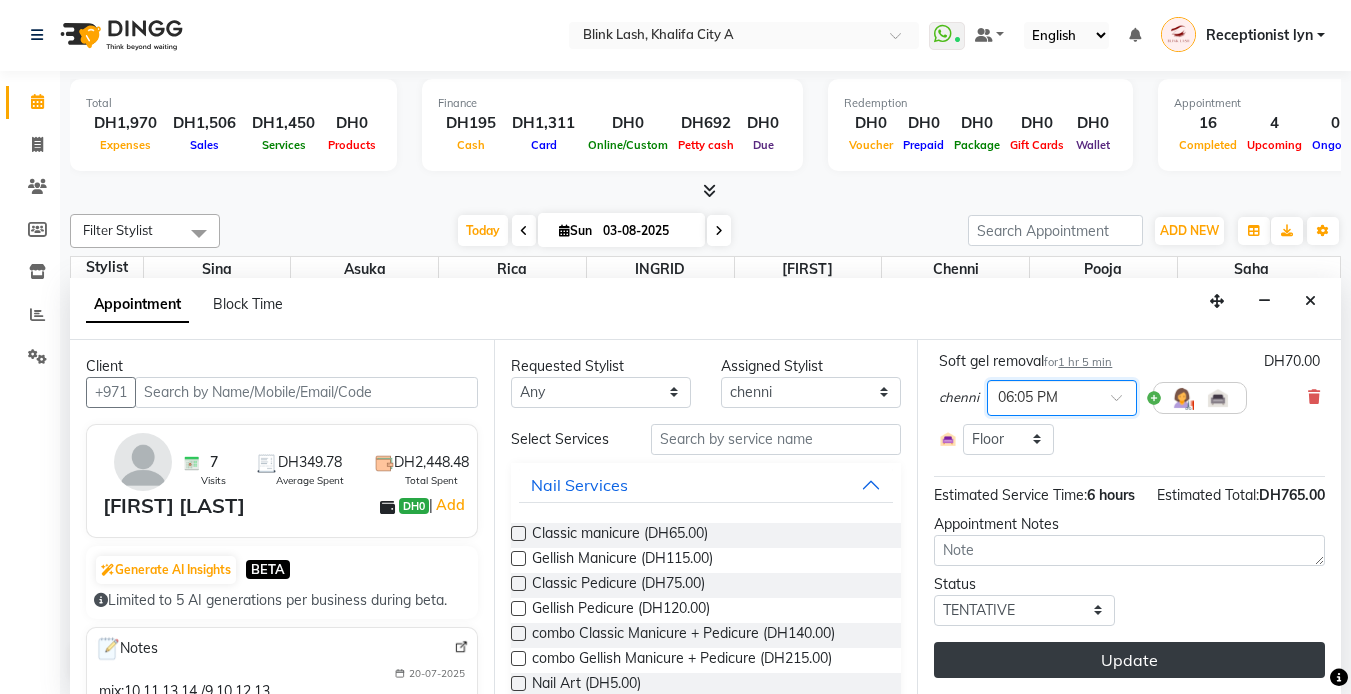 click on "Update" at bounding box center [1129, 660] 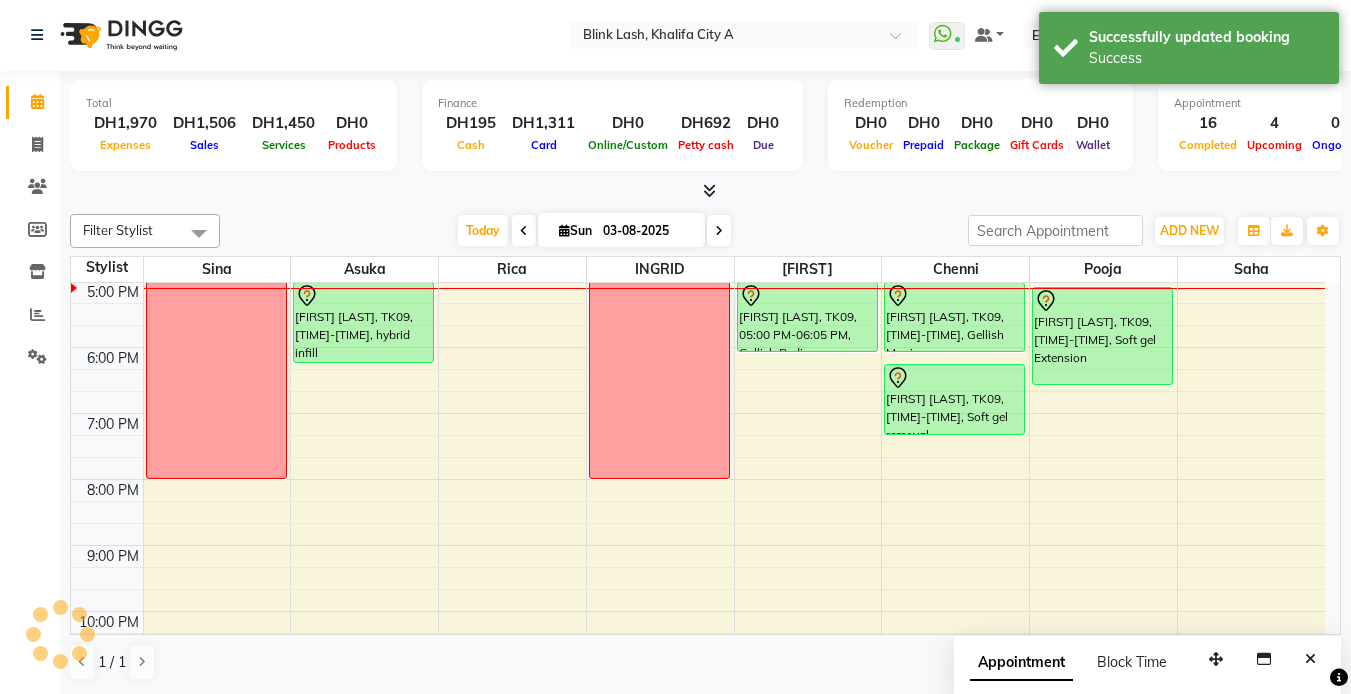 scroll, scrollTop: 0, scrollLeft: 0, axis: both 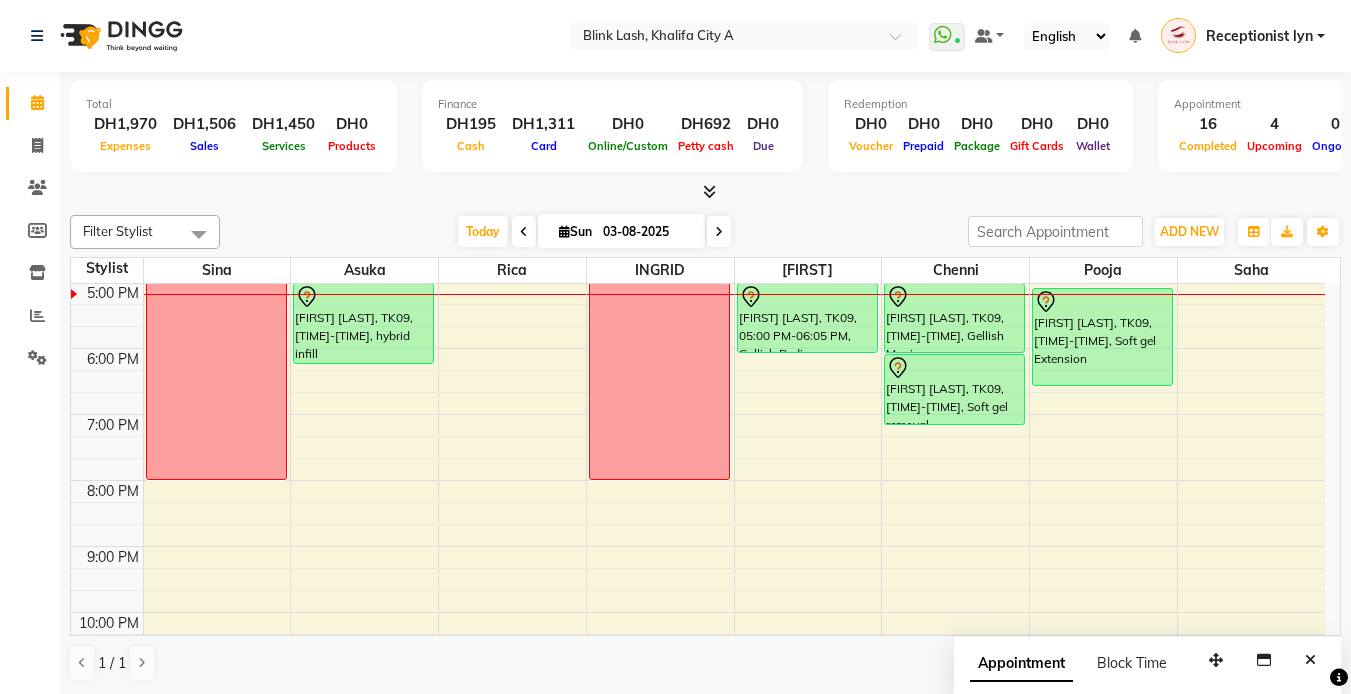 click on "Sun" at bounding box center (575, 231) 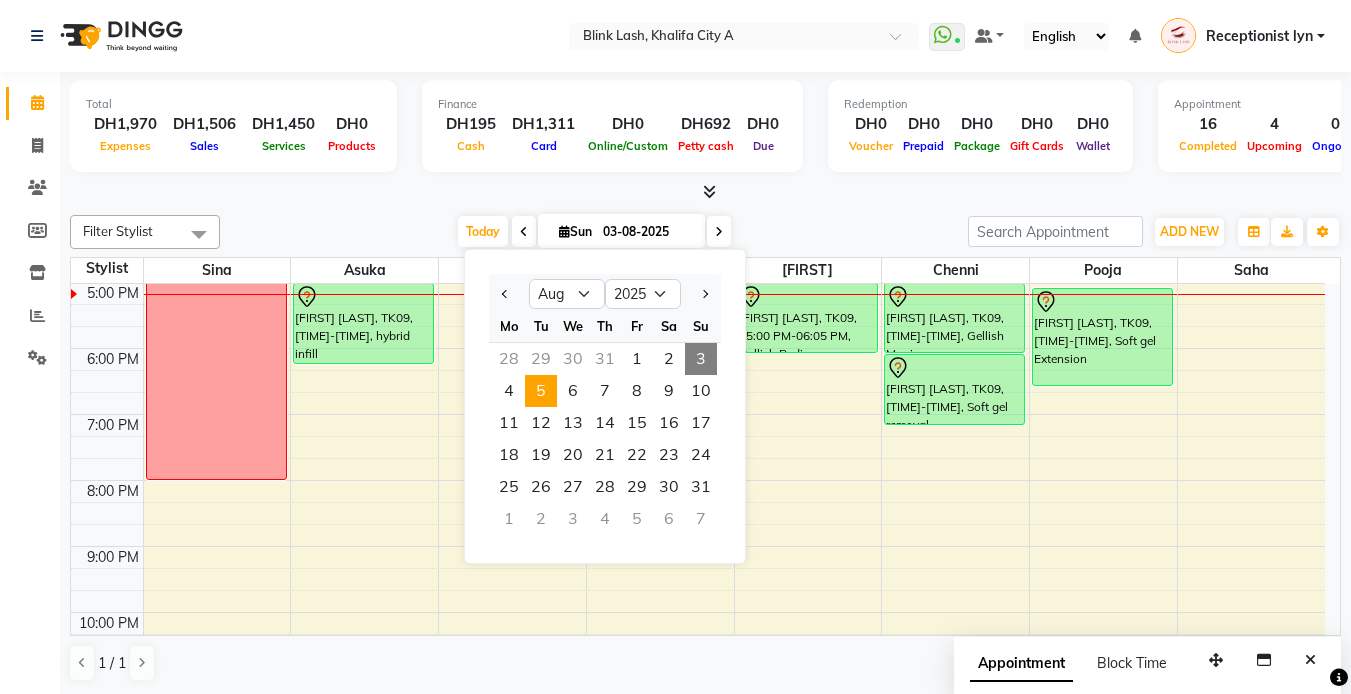 click on "5" at bounding box center [541, 391] 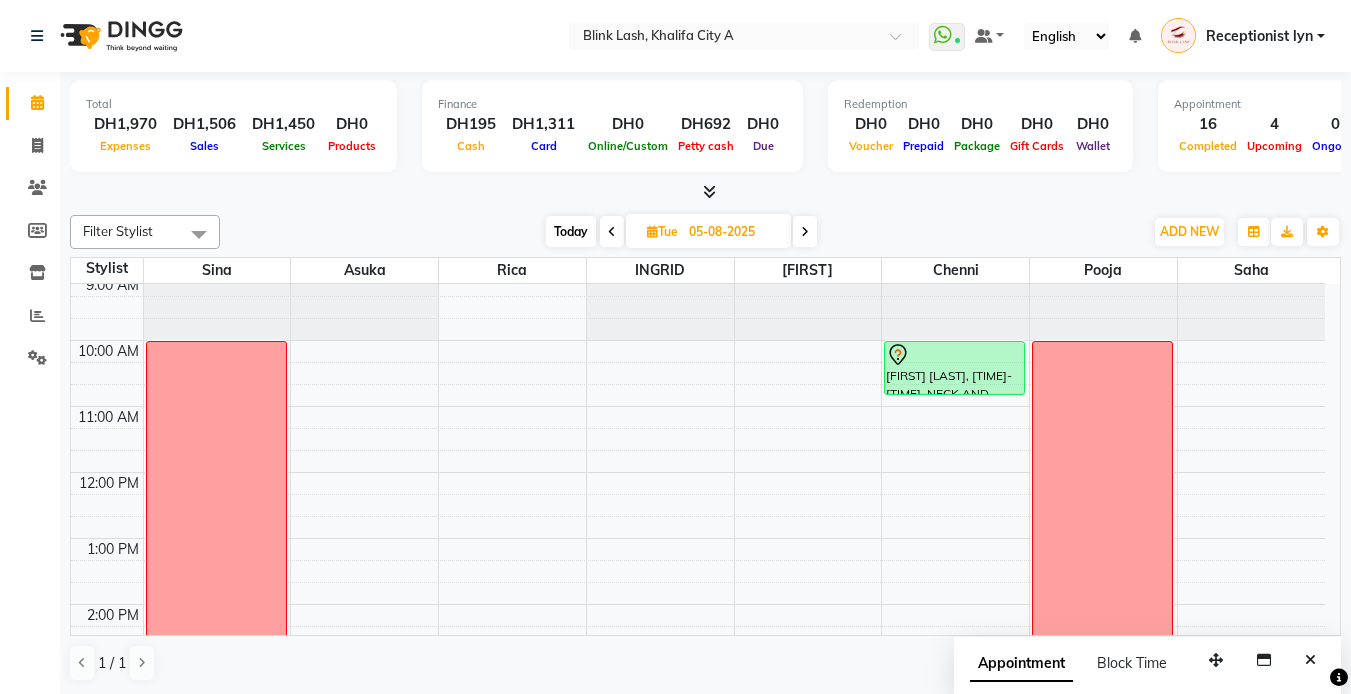 scroll, scrollTop: 0, scrollLeft: 0, axis: both 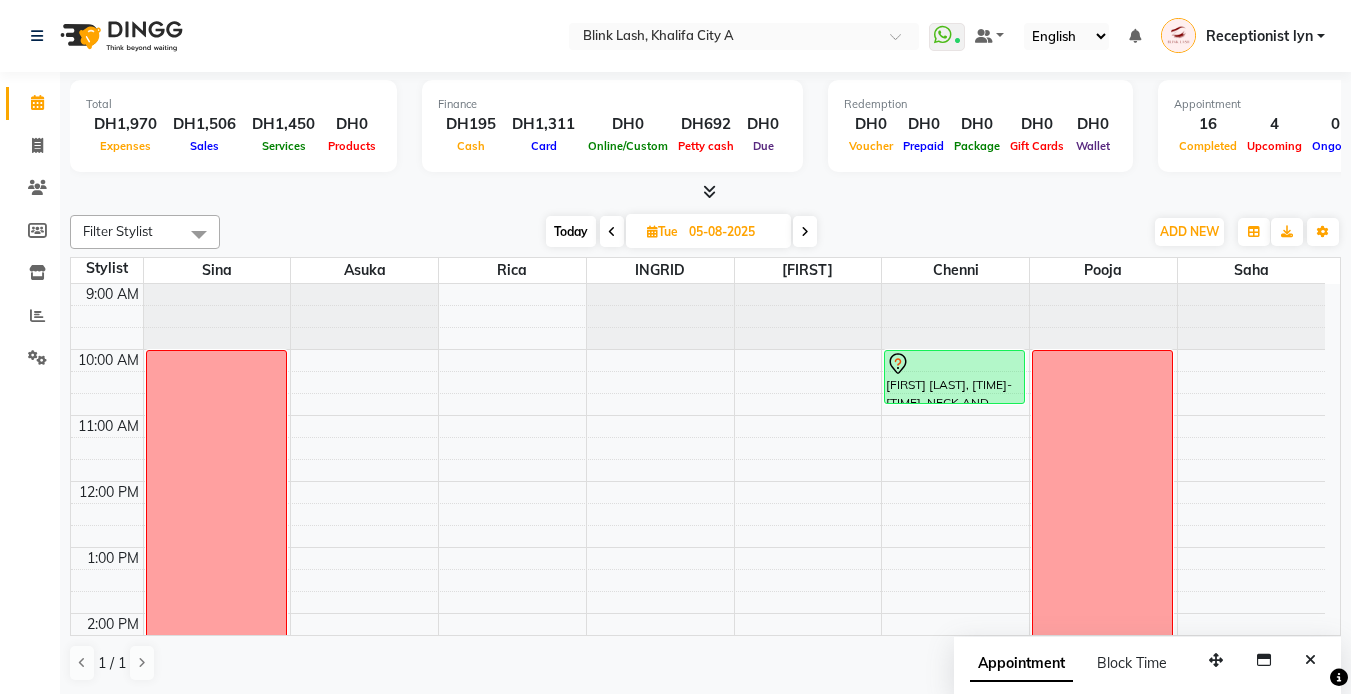click on "[FIRST], 10:00 AM-10:50 AM, NECK AND SHOULDER [FIRST], 10:00 AM-10:50 AM, NECK AND SHOULDER" at bounding box center [955, 778] 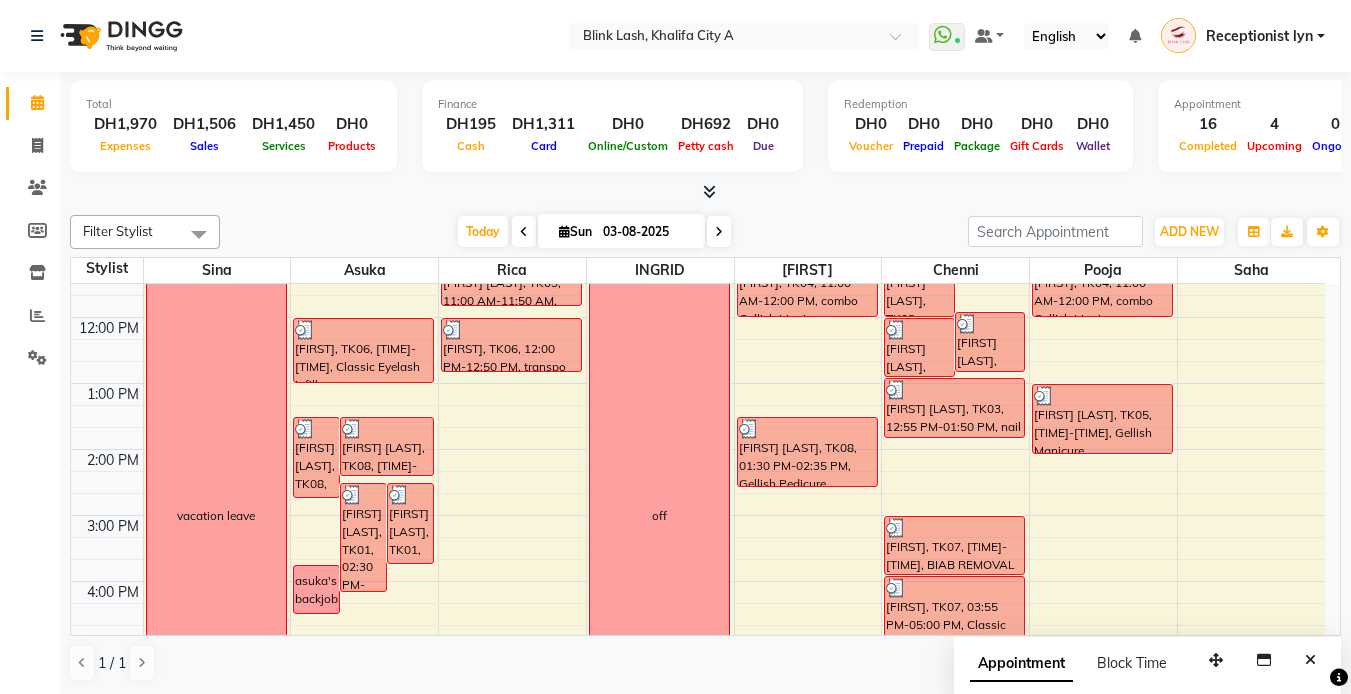 scroll, scrollTop: 200, scrollLeft: 0, axis: vertical 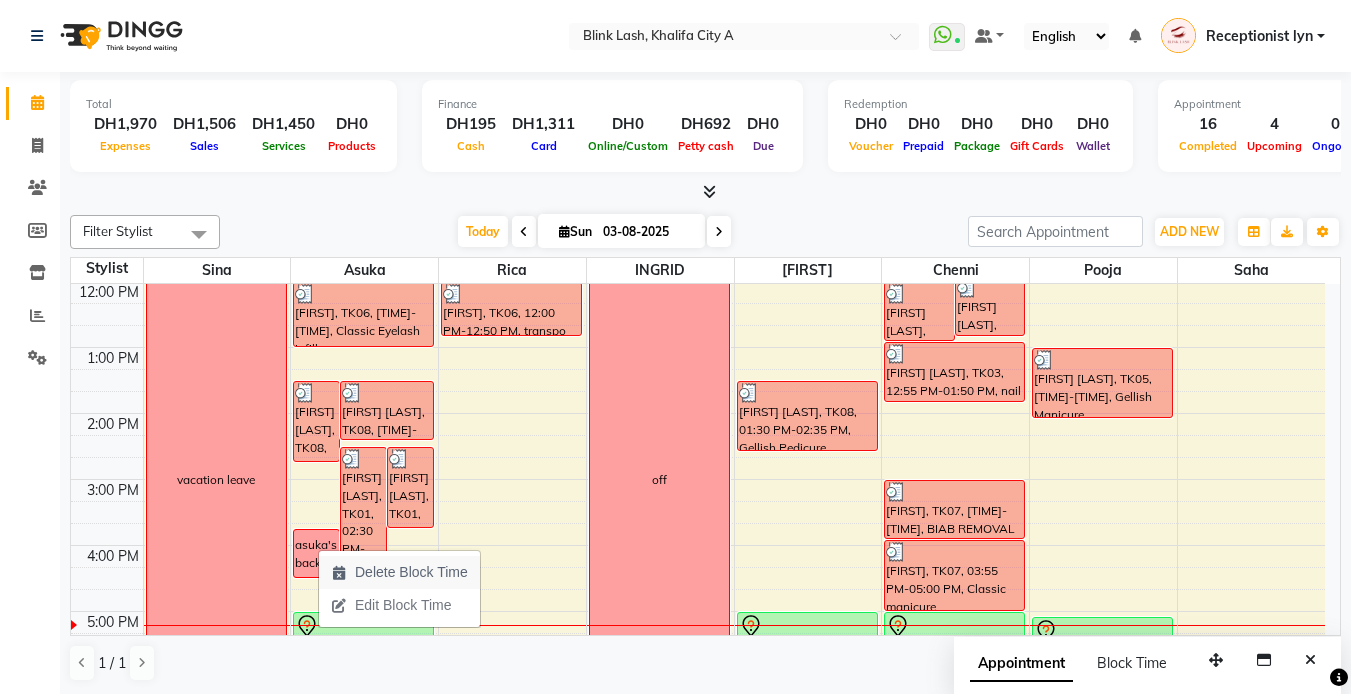click on "Delete Block Time" at bounding box center [411, 572] 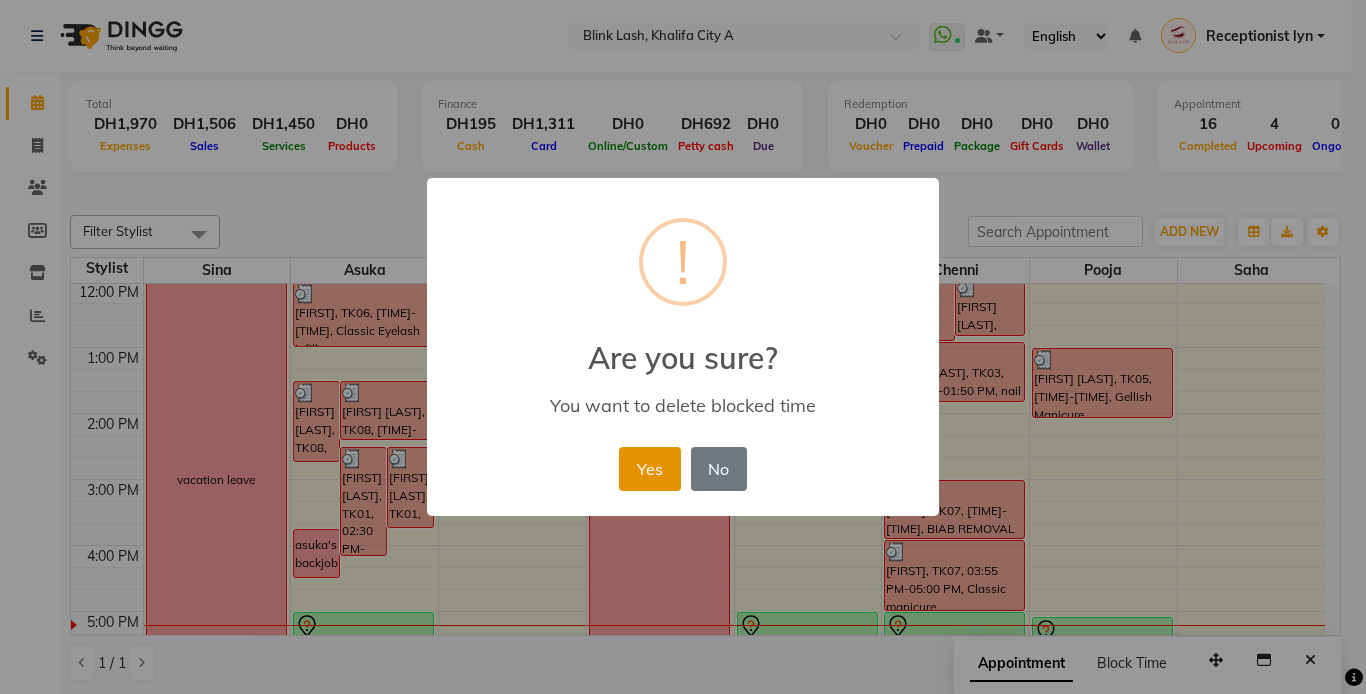 click on "Yes" at bounding box center (649, 469) 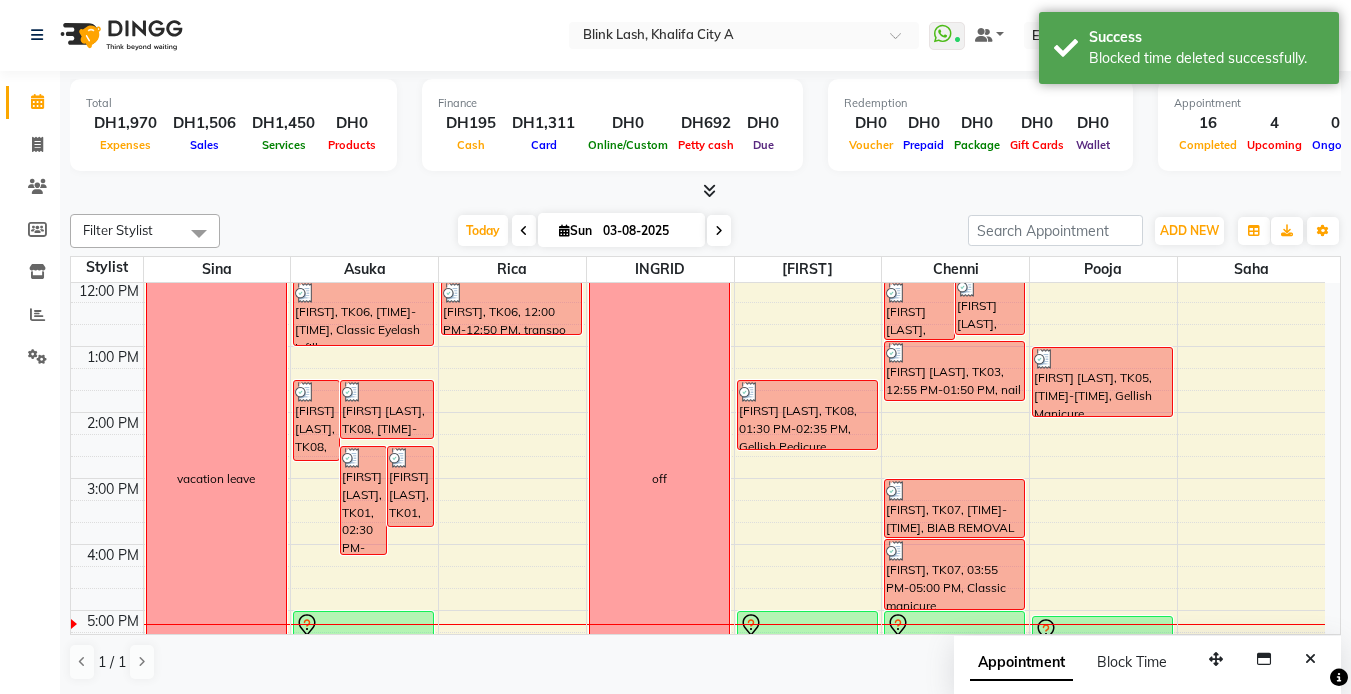 scroll, scrollTop: 0, scrollLeft: 0, axis: both 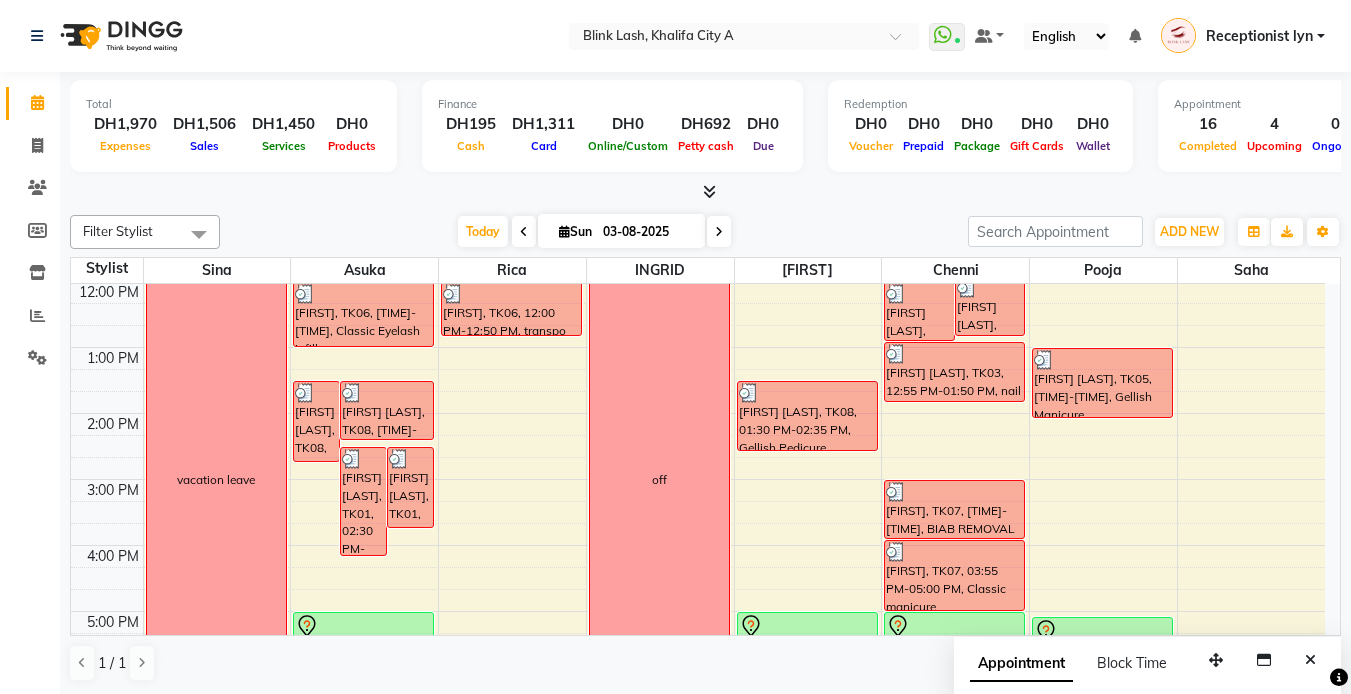 click on "Sun" at bounding box center [575, 231] 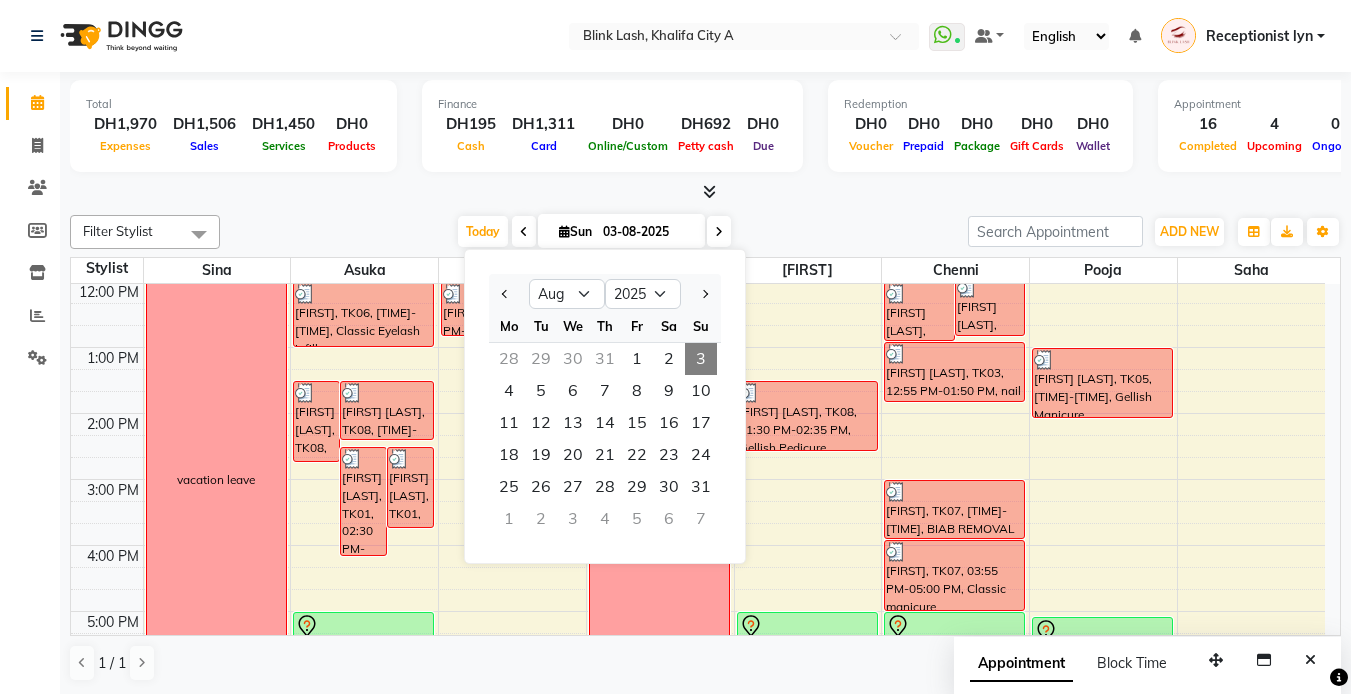 click on "Filter Stylist Select All Asuka chenni INGRID jumana pooja Rica saha Sina Today Sun 03-08-2025 Jan Feb Mar Apr May Jun Jul Aug Sep Oct Nov Dec 2015 2016 2017 2018 2019 2020 2021 2022 2023 2024 2025 2026 2027 2028 2029 2030 2031 2032 2033 2034 2035 Mo Tu We Th Fr Sa Su 28 29 30 31 1 2 3 4 5 6 7 8 9 10 11 12 13 14 15 16 17 18 19 20 21 22 23 24 25 26 27 28 29 30 31 1 2 3 4 5 6 7 Toggle Dropdown Add Appointment Add Invoice Add Expense Add Client Toggle Dropdown Add Appointment Add Invoice Add Expense Add Client ADD NEW Toggle Dropdown Add Appointment Add Invoice Add Expense Add Client Filter Stylist Select All Asuka chenni INGRID jumana pooja Rica saha Sina Group By Staff View Room View View as Vertical Vertical - Week View Horizontal Horizontal - Week View List Toggle Dropdown Calendar Settings Manage Tags Arrange Stylists Reset Stylists Full Screen Show Available Stylist Appointment Form Zoom 75% 8 Stylist Sina" 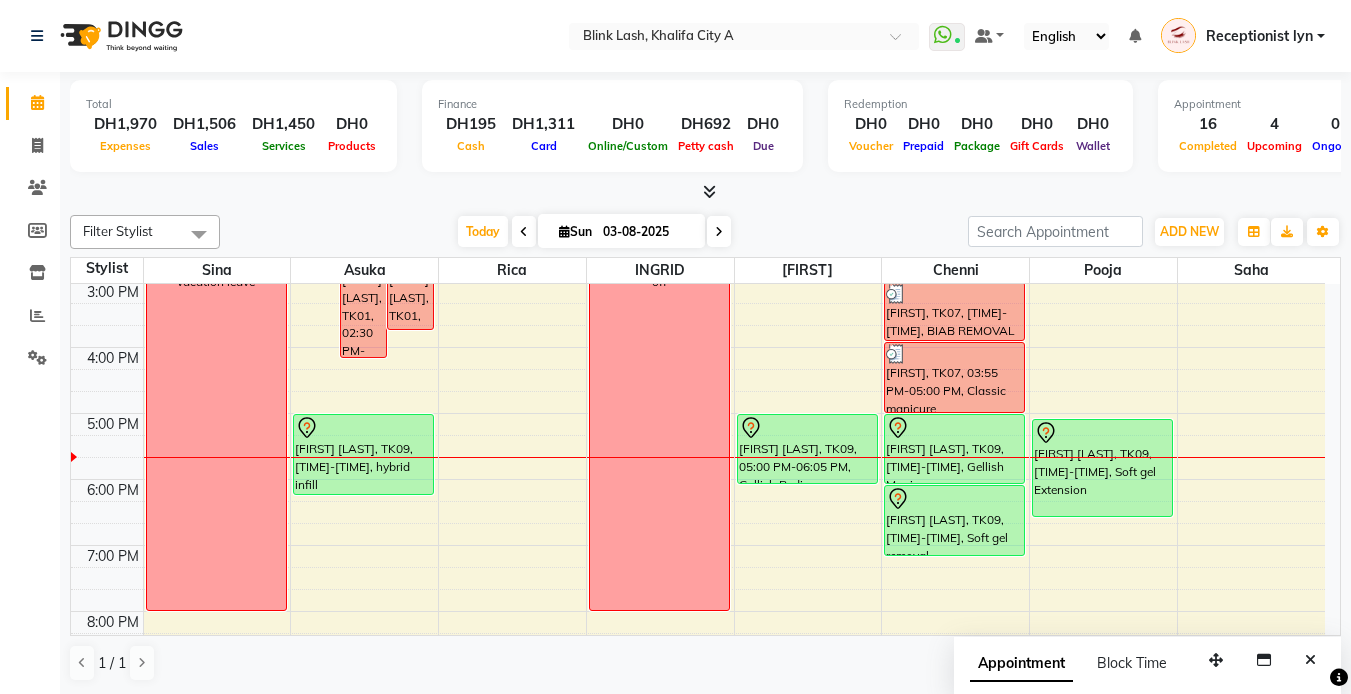 scroll, scrollTop: 400, scrollLeft: 0, axis: vertical 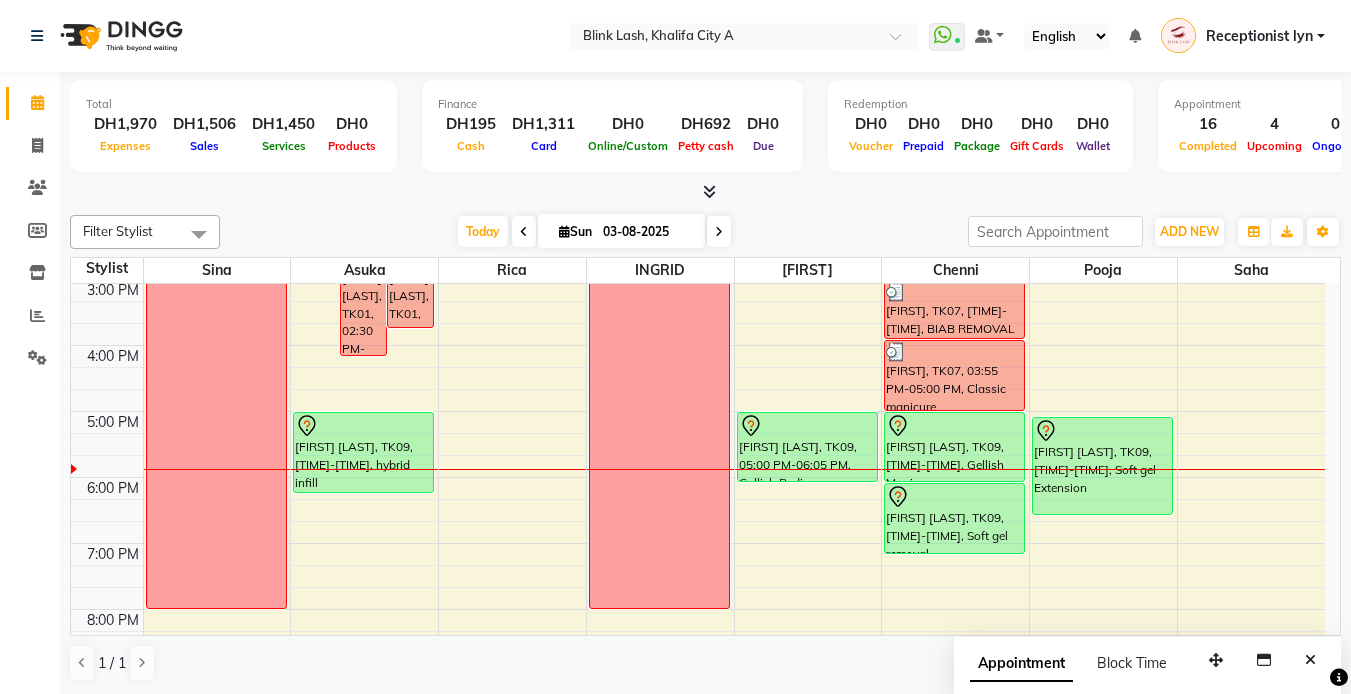 click at bounding box center [719, 231] 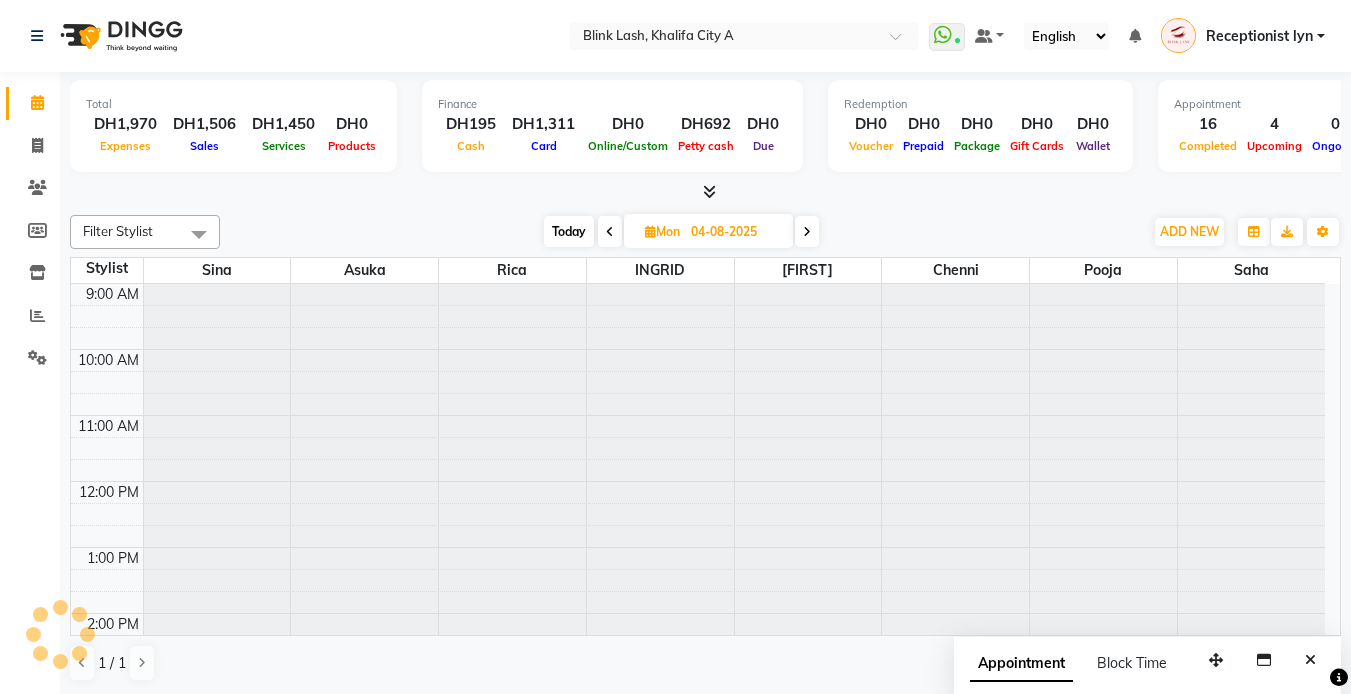 scroll, scrollTop: 529, scrollLeft: 0, axis: vertical 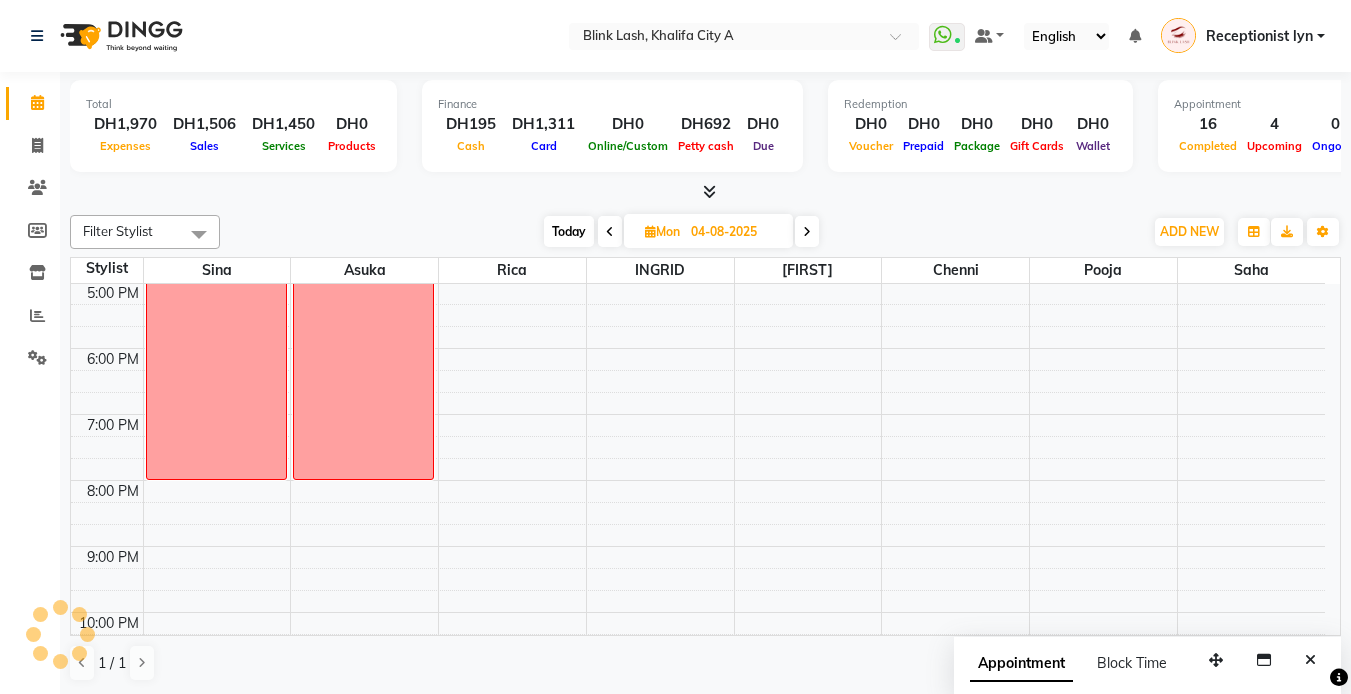 click at bounding box center (807, 232) 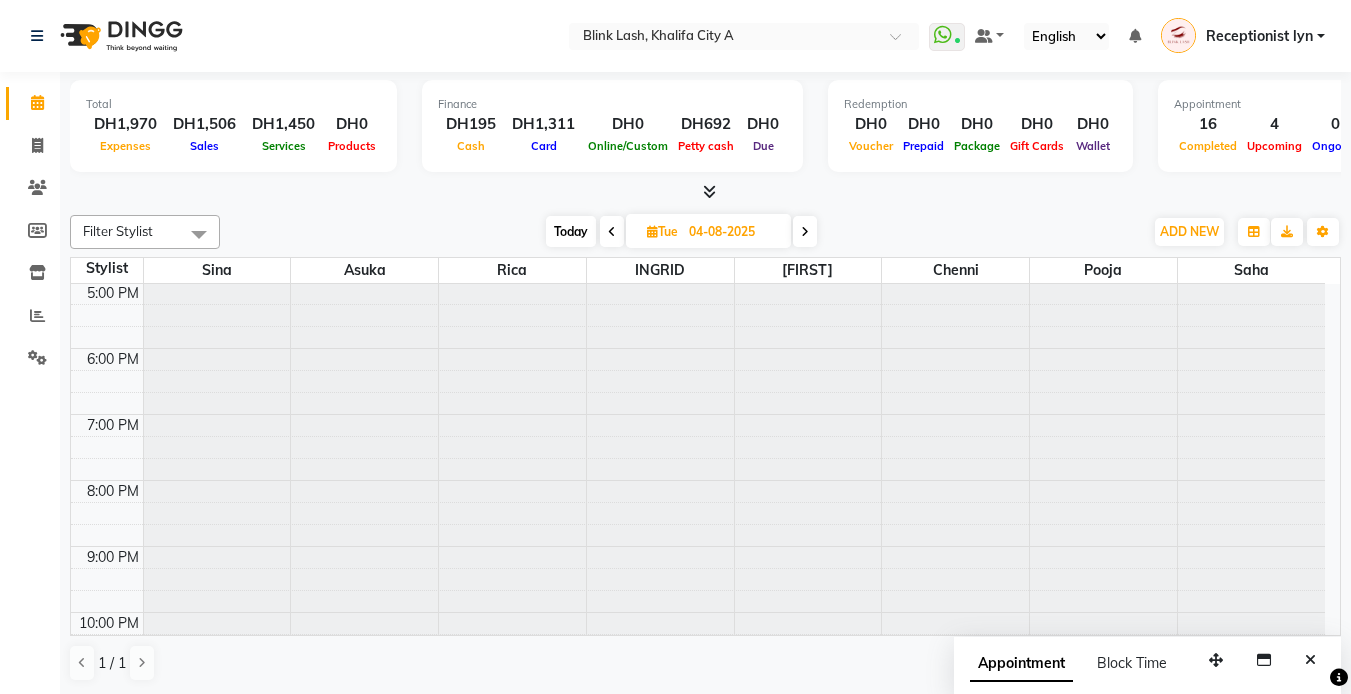 type on "05-08-2025" 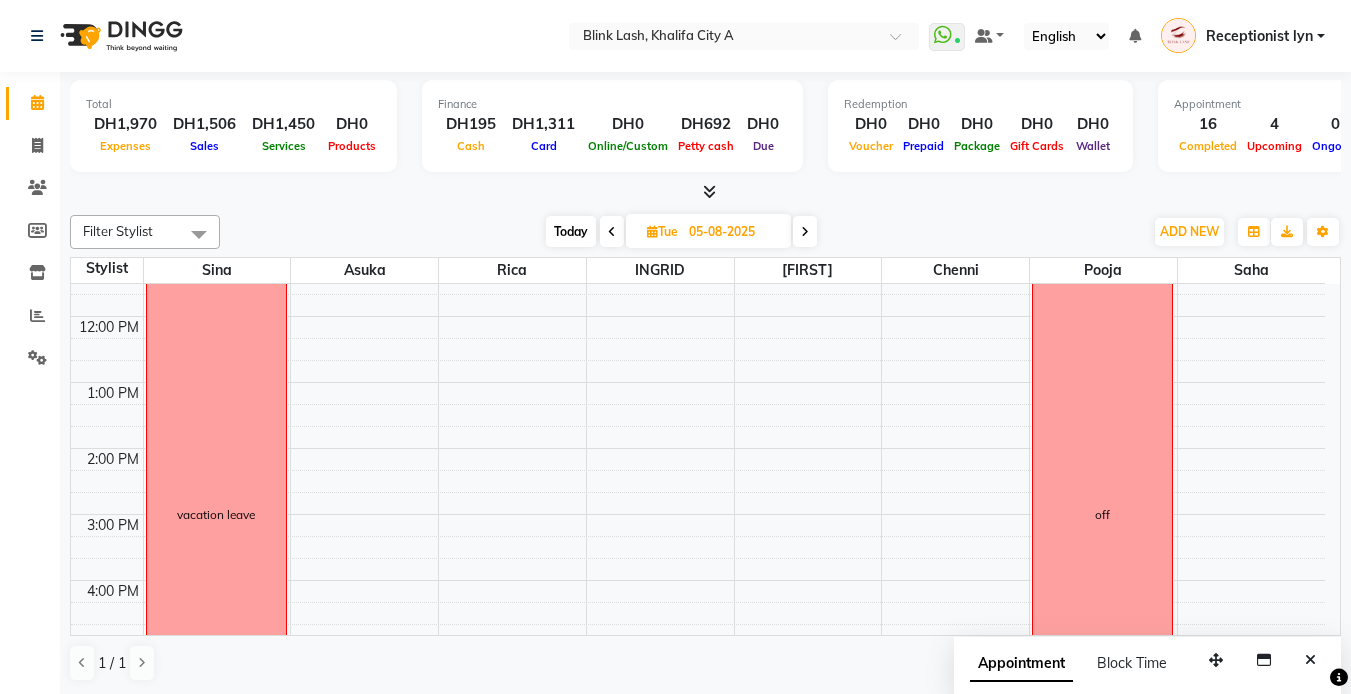 scroll, scrollTop: 129, scrollLeft: 0, axis: vertical 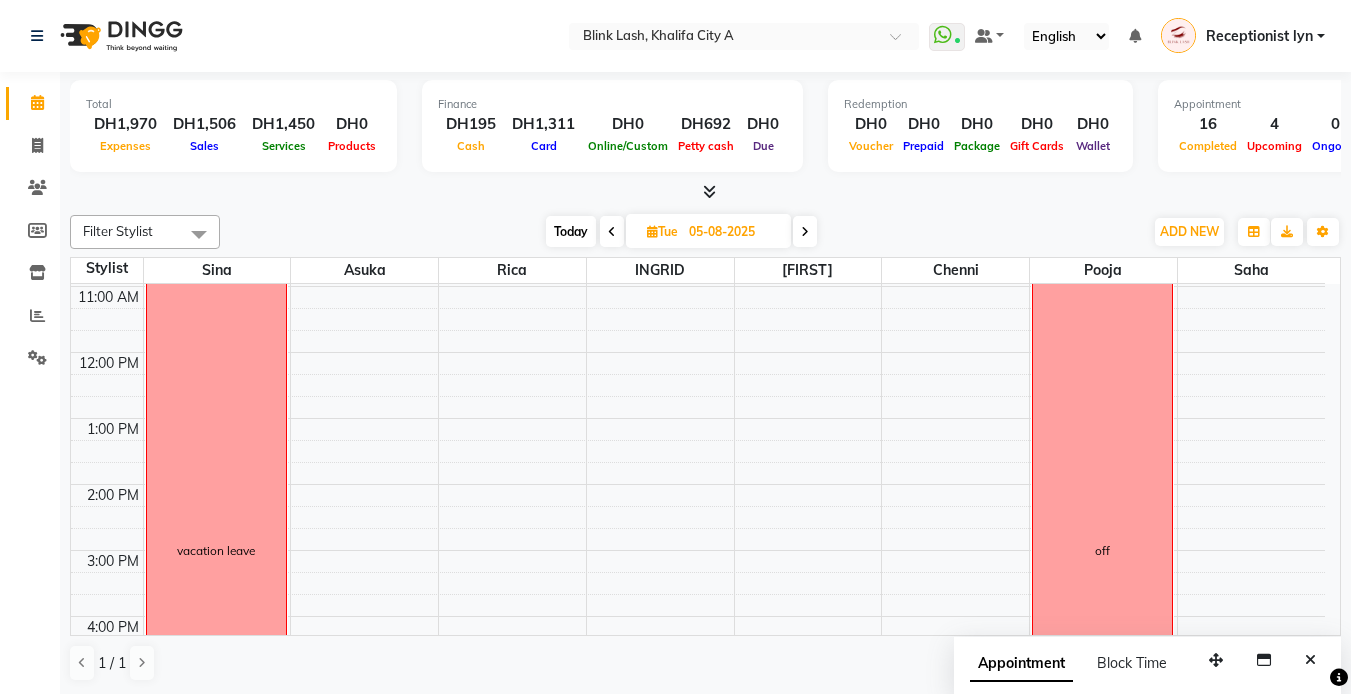 click on "9:00 AM 10:00 AM 11:00 AM 12:00 PM 1:00 PM 2:00 PM 3:00 PM 4:00 PM 5:00 PM 6:00 PM 7:00 PM 8:00 PM 9:00 PM 10:00 PM 11:00 PM  vacation leave              [FIRST] [LAST], [TIME]-[TIME], NECK AND SHOULDER   off" at bounding box center [698, 649] 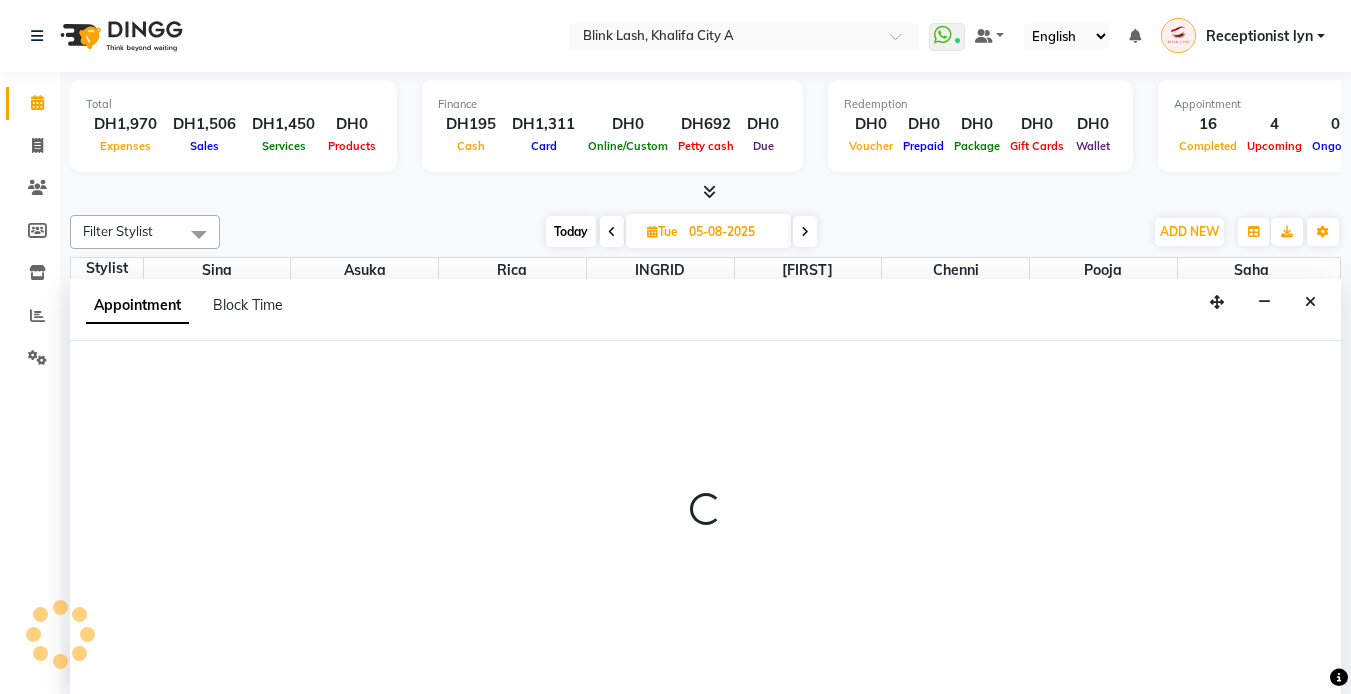 select on "42462" 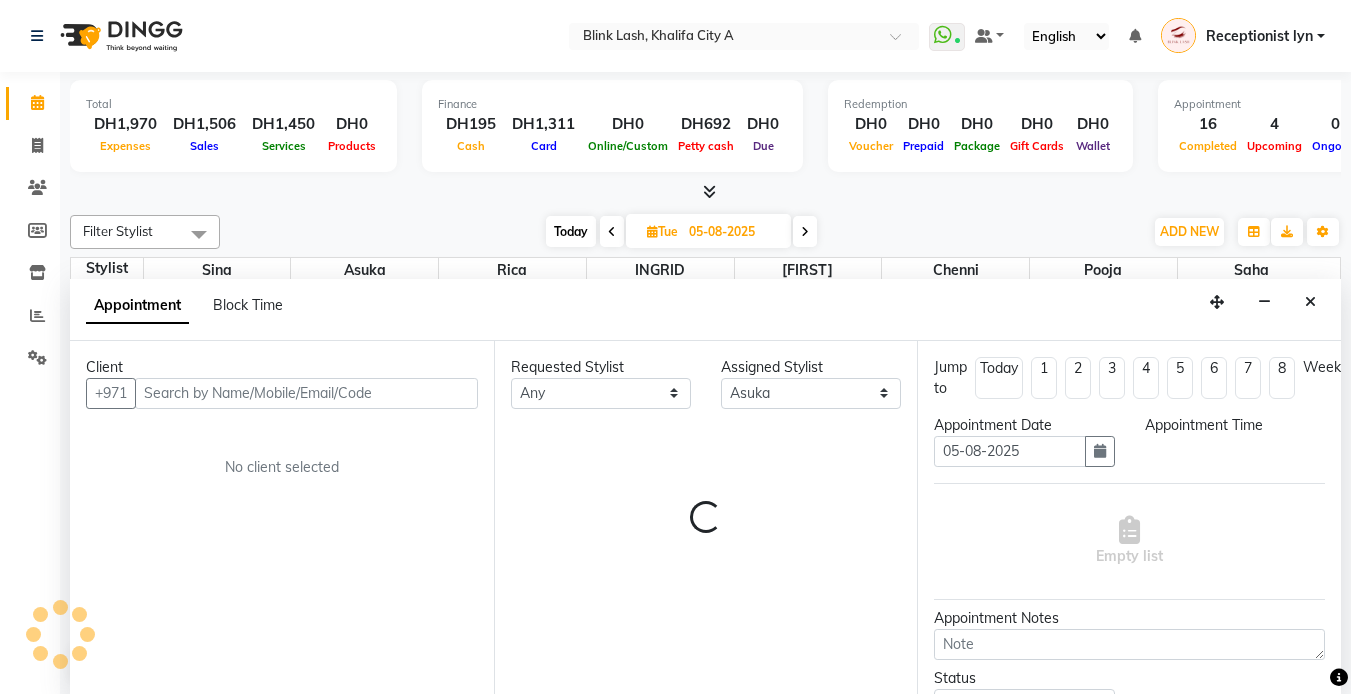scroll, scrollTop: 1, scrollLeft: 0, axis: vertical 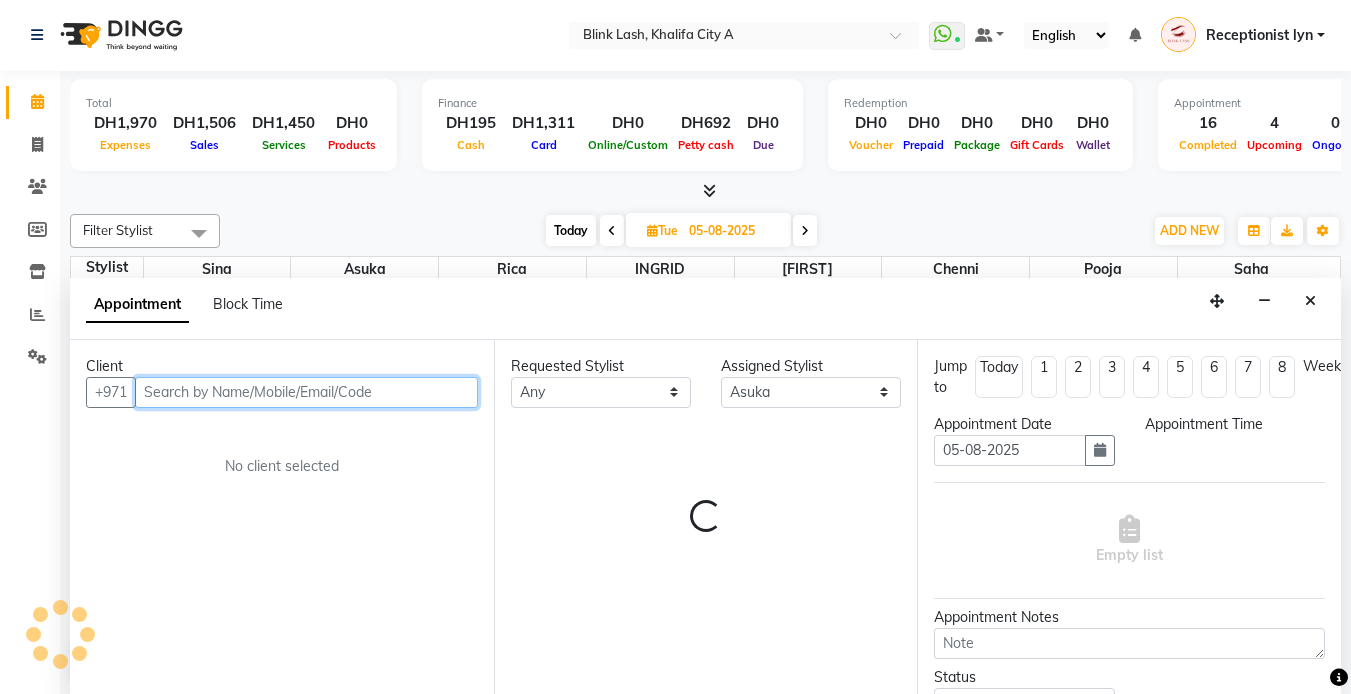select on "720" 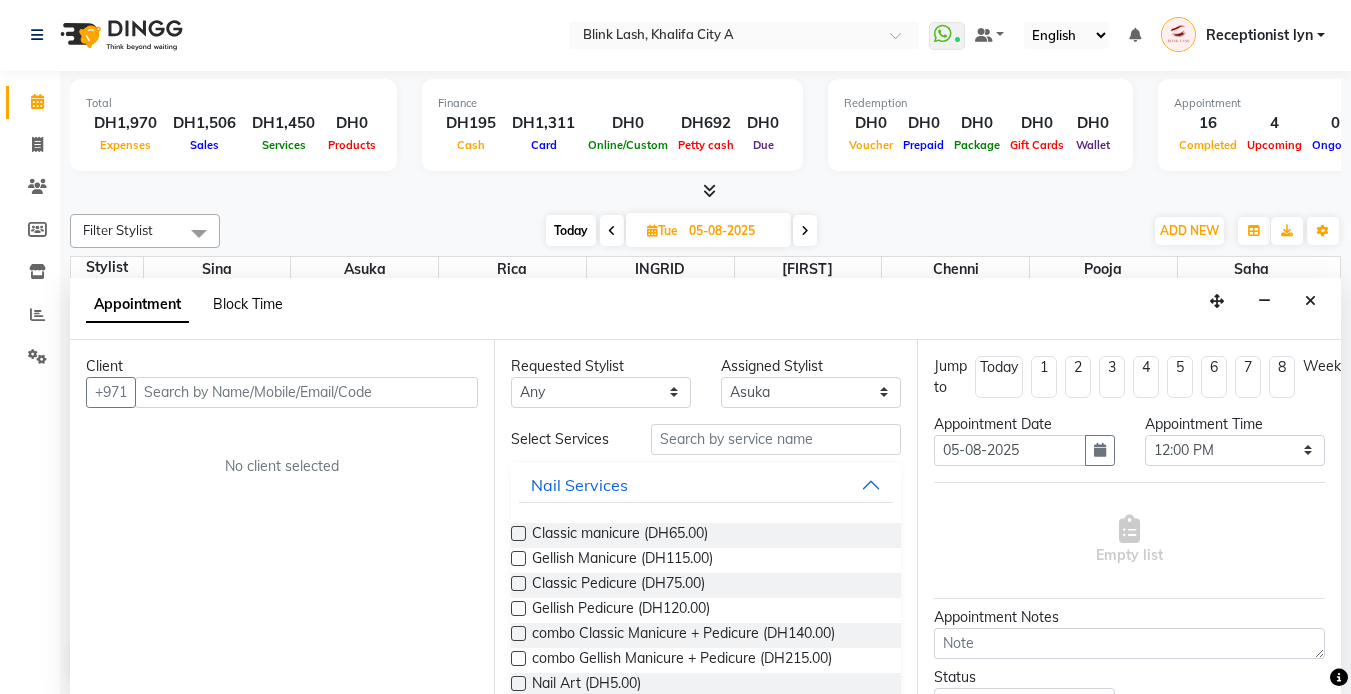 click on "Block Time" at bounding box center (248, 304) 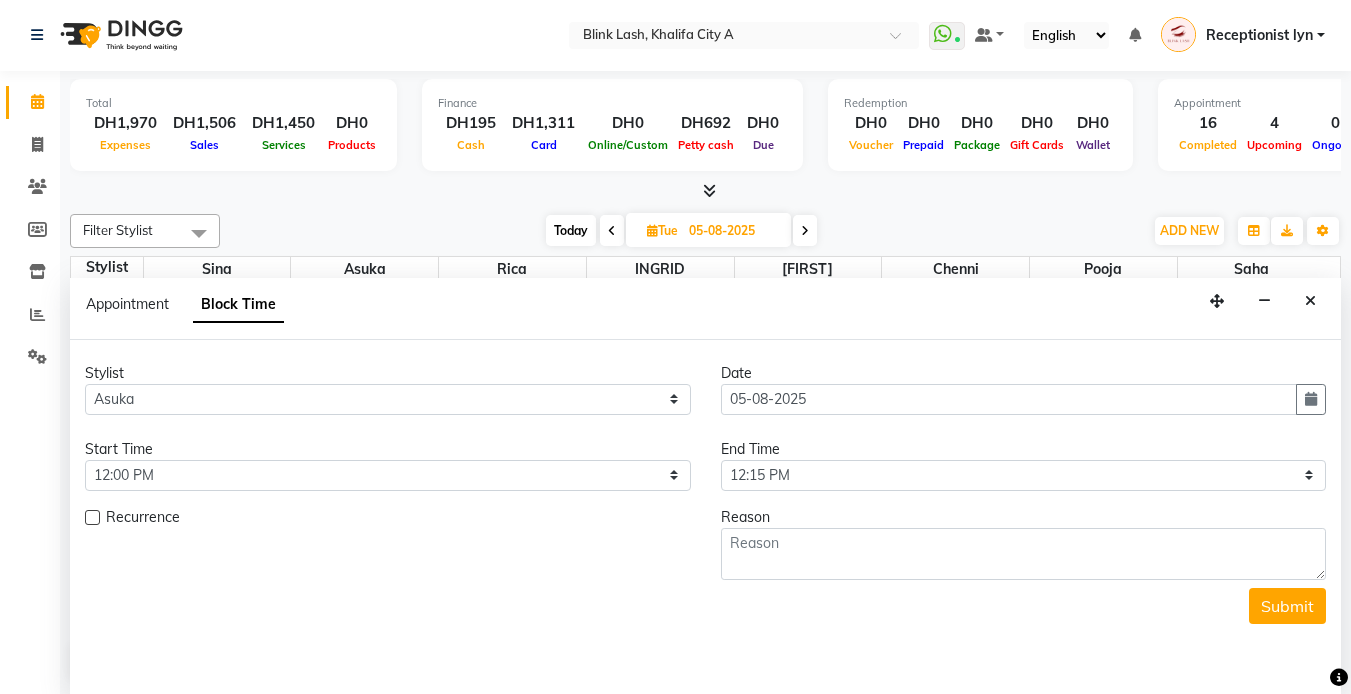 scroll, scrollTop: 529, scrollLeft: 0, axis: vertical 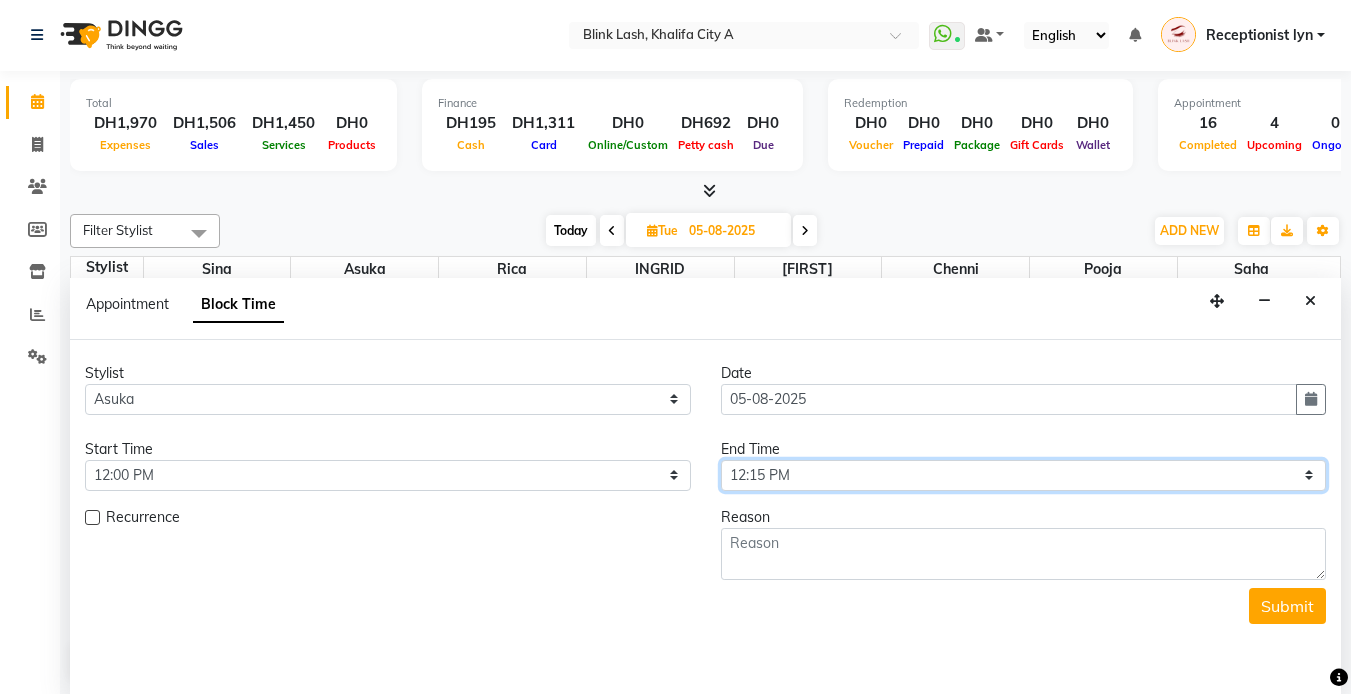 click on "Select 10:00 AM 10:05 AM 10:10 AM 10:15 AM 10:20 AM 10:25 AM 10:30 AM 10:35 AM 10:40 AM 10:45 AM 10:50 AM 10:55 AM 11:00 AM 11:05 AM 11:10 AM 11:15 AM 11:20 AM 11:25 AM 11:30 AM 11:35 AM 11:40 AM 11:45 AM 11:50 AM 11:55 AM 12:00 PM 12:05 PM 12:10 PM 12:15 PM 12:20 PM 12:25 PM 12:30 PM 12:35 PM 12:40 PM 12:45 PM 12:50 PM 12:55 PM 01:00 PM 01:05 PM 01:10 PM 01:15 PM 01:20 PM 01:25 PM 01:30 PM 01:35 PM 01:40 PM 01:45 PM 01:50 PM 01:55 PM 02:00 PM 02:05 PM 02:10 PM 02:15 PM 02:20 PM 02:25 PM 02:30 PM 02:35 PM 02:40 PM 02:45 PM 02:50 PM 02:55 PM 03:00 PM 03:05 PM 03:10 PM 03:15 PM 03:20 PM 03:25 PM 03:30 PM 03:35 PM 03:40 PM 03:45 PM 03:50 PM 03:55 PM 04:00 PM 04:05 PM 04:10 PM 04:15 PM 04:20 PM 04:25 PM 04:30 PM 04:35 PM 04:40 PM 04:45 PM 04:50 PM 04:55 PM 05:00 PM 05:05 PM 05:10 PM 05:15 PM 05:20 PM 05:25 PM 05:30 PM 05:35 PM 05:40 PM 05:45 PM 05:50 PM 05:55 PM 06:00 PM 06:05 PM 06:10 PM 06:15 PM 06:20 PM 06:25 PM 06:30 PM 06:35 PM 06:40 PM 06:45 PM 06:50 PM 06:55 PM 07:00 PM 07:05 PM 07:10 PM 07:15 PM 07:20 PM" at bounding box center [1024, 475] 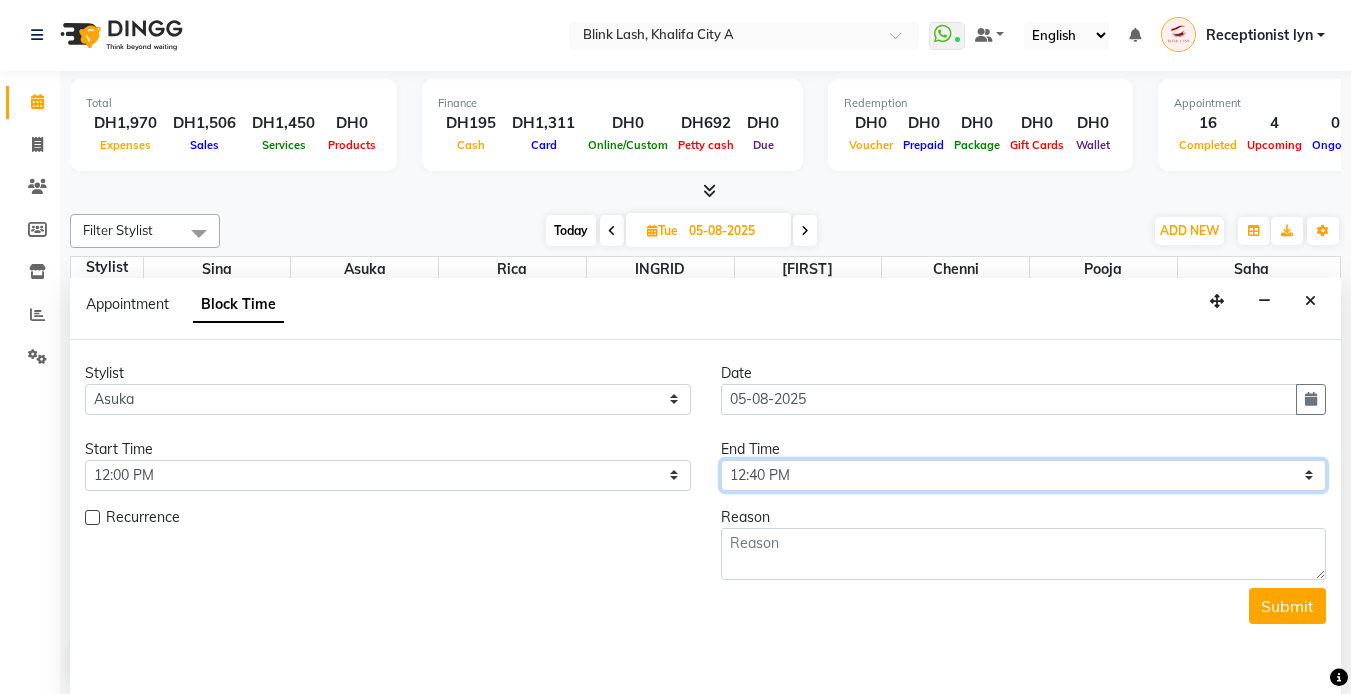 click on "Select 10:00 AM 10:05 AM 10:10 AM 10:15 AM 10:20 AM 10:25 AM 10:30 AM 10:35 AM 10:40 AM 10:45 AM 10:50 AM 10:55 AM 11:00 AM 11:05 AM 11:10 AM 11:15 AM 11:20 AM 11:25 AM 11:30 AM 11:35 AM 11:40 AM 11:45 AM 11:50 AM 11:55 AM 12:00 PM 12:05 PM 12:10 PM 12:15 PM 12:20 PM 12:25 PM 12:30 PM 12:35 PM 12:40 PM 12:45 PM 12:50 PM 12:55 PM 01:00 PM 01:05 PM 01:10 PM 01:15 PM 01:20 PM 01:25 PM 01:30 PM 01:35 PM 01:40 PM 01:45 PM 01:50 PM 01:55 PM 02:00 PM 02:05 PM 02:10 PM 02:15 PM 02:20 PM 02:25 PM 02:30 PM 02:35 PM 02:40 PM 02:45 PM 02:50 PM 02:55 PM 03:00 PM 03:05 PM 03:10 PM 03:15 PM 03:20 PM 03:25 PM 03:30 PM 03:35 PM 03:40 PM 03:45 PM 03:50 PM 03:55 PM 04:00 PM 04:05 PM 04:10 PM 04:15 PM 04:20 PM 04:25 PM 04:30 PM 04:35 PM 04:40 PM 04:45 PM 04:50 PM 04:55 PM 05:00 PM 05:05 PM 05:10 PM 05:15 PM 05:20 PM 05:25 PM 05:30 PM 05:35 PM 05:40 PM 05:45 PM 05:50 PM 05:55 PM 06:00 PM 06:05 PM 06:10 PM 06:15 PM 06:20 PM 06:25 PM 06:30 PM 06:35 PM 06:40 PM 06:45 PM 06:50 PM 06:55 PM 07:00 PM 07:05 PM 07:10 PM 07:15 PM 07:20 PM" at bounding box center [1024, 475] 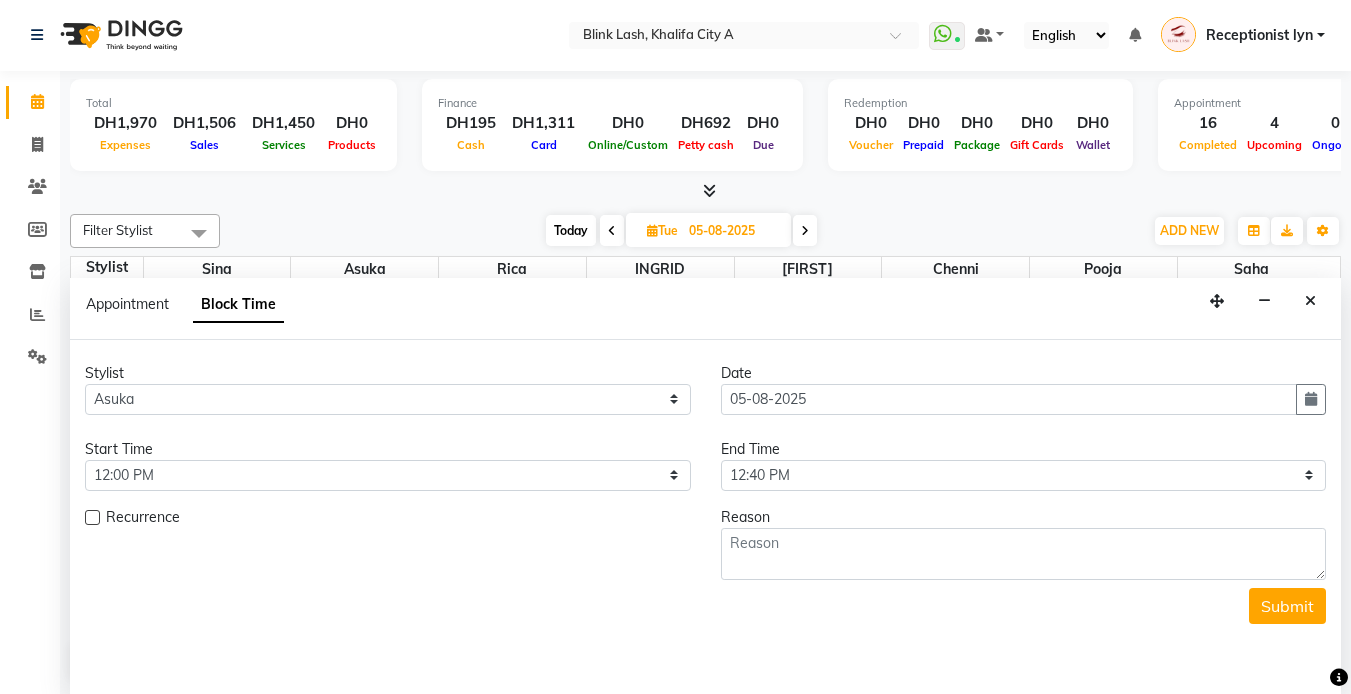 click on "Stylist Select Asuka chenni INGRID jumana pooja Rica saha Sina Date 05-08-2025 Start Time Select 10:00 AM 10:05 AM 10:10 AM 10:15 AM 10:20 AM 10:25 AM 10:30 AM 10:35 AM 10:40 AM 10:45 AM 10:50 AM 10:55 AM 11:00 AM 11:05 AM 11:10 AM 11:15 AM 11:20 AM 11:25 AM 11:30 AM 11:35 AM 11:40 AM 11:45 AM 11:50 AM 11:55 AM 12:00 PM 12:05 PM 12:10 PM 12:15 PM 12:20 PM 12:25 PM 12:30 PM 12:35 PM 12:40 PM 12:45 PM 12:50 PM 12:55 PM 01:00 PM 01:05 PM 01:10 PM 01:15 PM 01:20 PM 01:25 PM 01:30 PM 01:35 PM 01:40 PM 01:45 PM 01:50 PM 01:55 PM 02:00 PM 02:05 PM 02:10 PM 02:15 PM 02:20 PM 02:25 PM 02:30 PM 02:35 PM 02:40 PM 02:45 PM 02:50 PM 02:55 PM 03:00 PM 03:05 PM 03:10 PM 03:15 PM 03:20 PM 03:25 PM 03:30 PM 03:35 PM 03:40 PM 03:45 PM 03:50 PM 03:55 PM 04:00 PM 04:05 PM 04:10 PM 04:15 PM 04:20 PM 04:25 PM 04:30 PM 04:35 PM 04:40 PM 04:45 PM 04:50 PM 04:55 PM 05:00 PM 05:05 PM 05:10 PM 05:15 PM 05:20 PM 05:25 PM 05:30 PM 05:35 PM 05:40 PM 05:45 PM 05:50 PM 05:55 PM 06:00 PM 06:05 PM 06:10 PM 06:15 PM 06:20 PM 06:25 PM 06:30 PM" at bounding box center [705, 493] 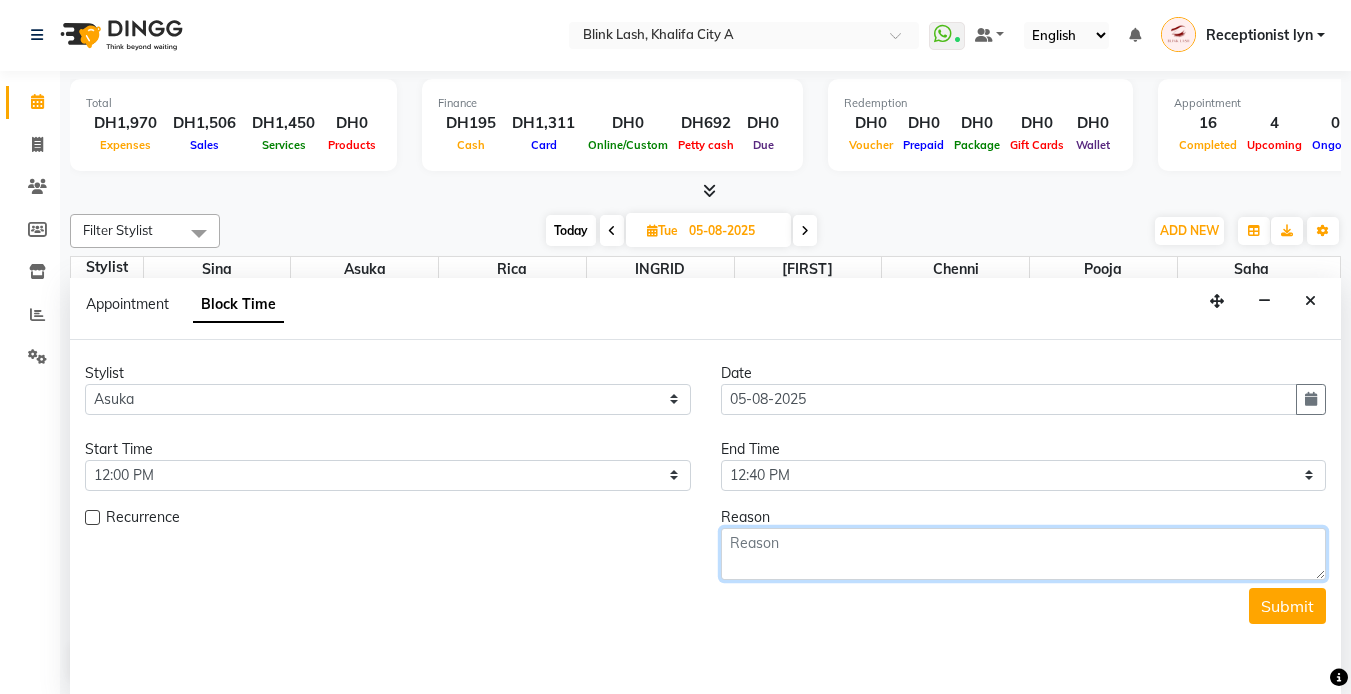 click at bounding box center (1024, 554) 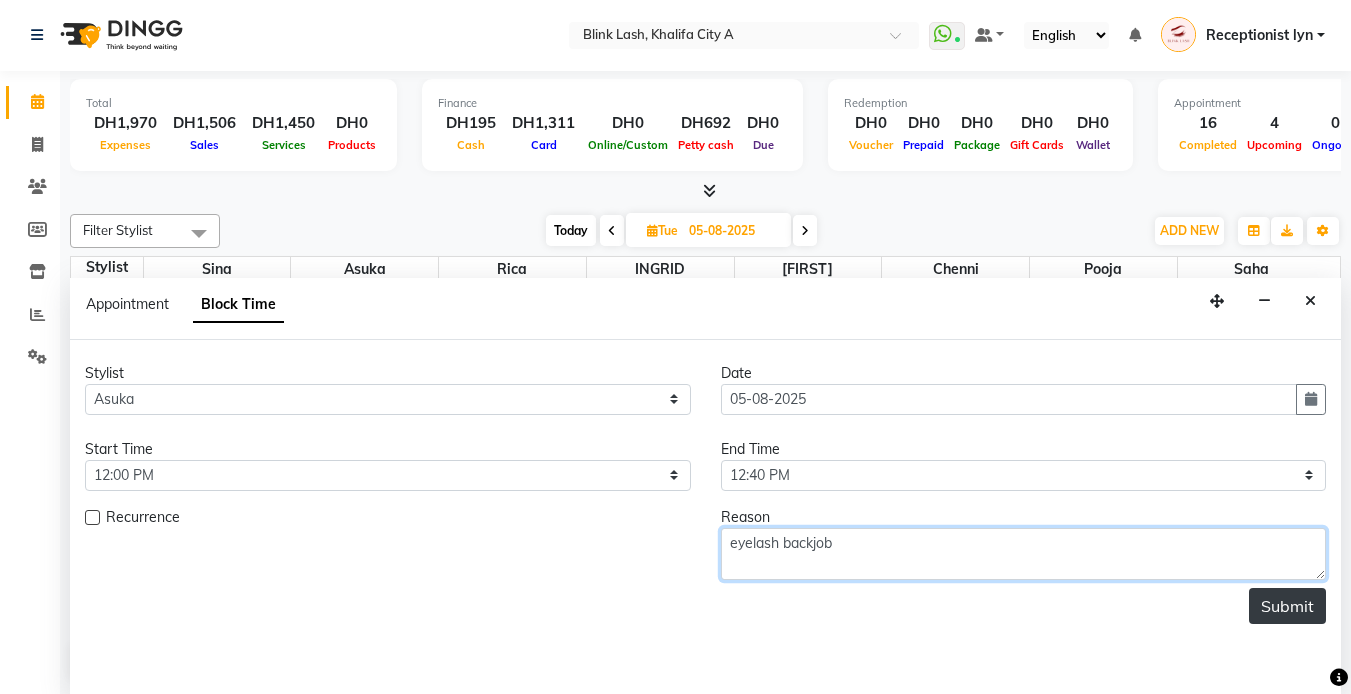 type on "eyelash backjob" 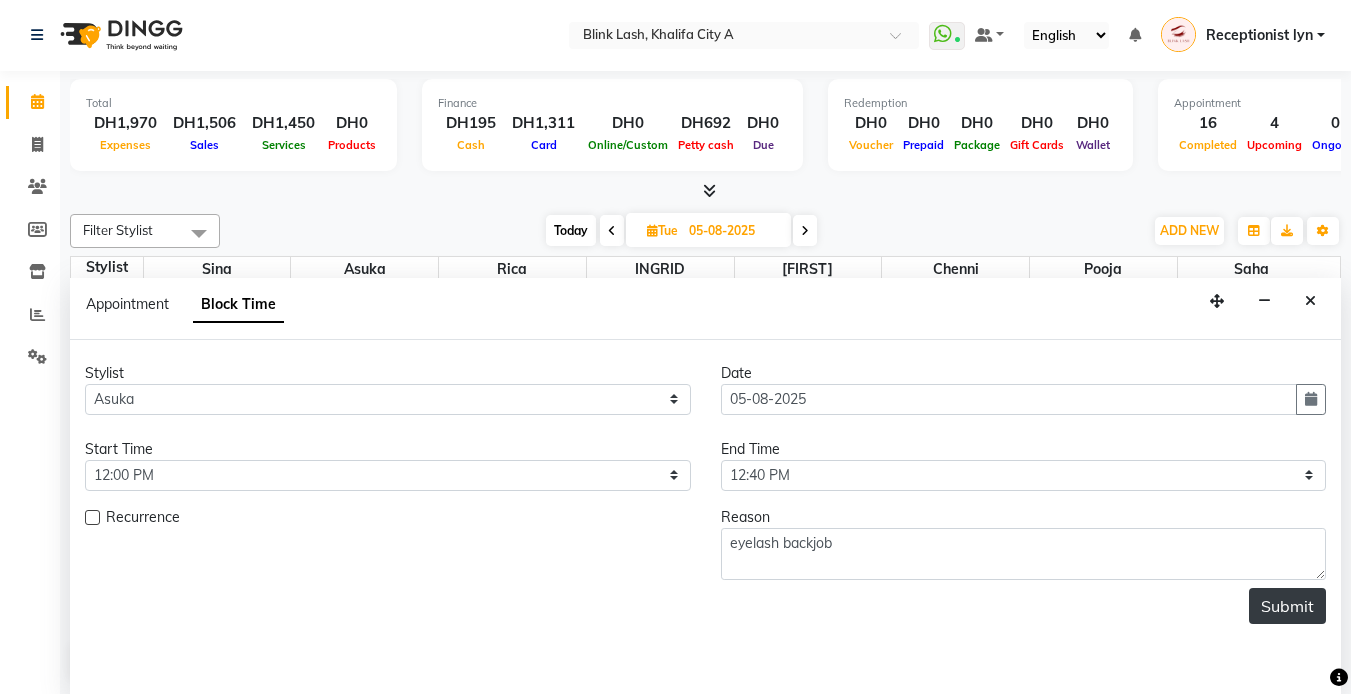 click on "Submit" at bounding box center (1287, 606) 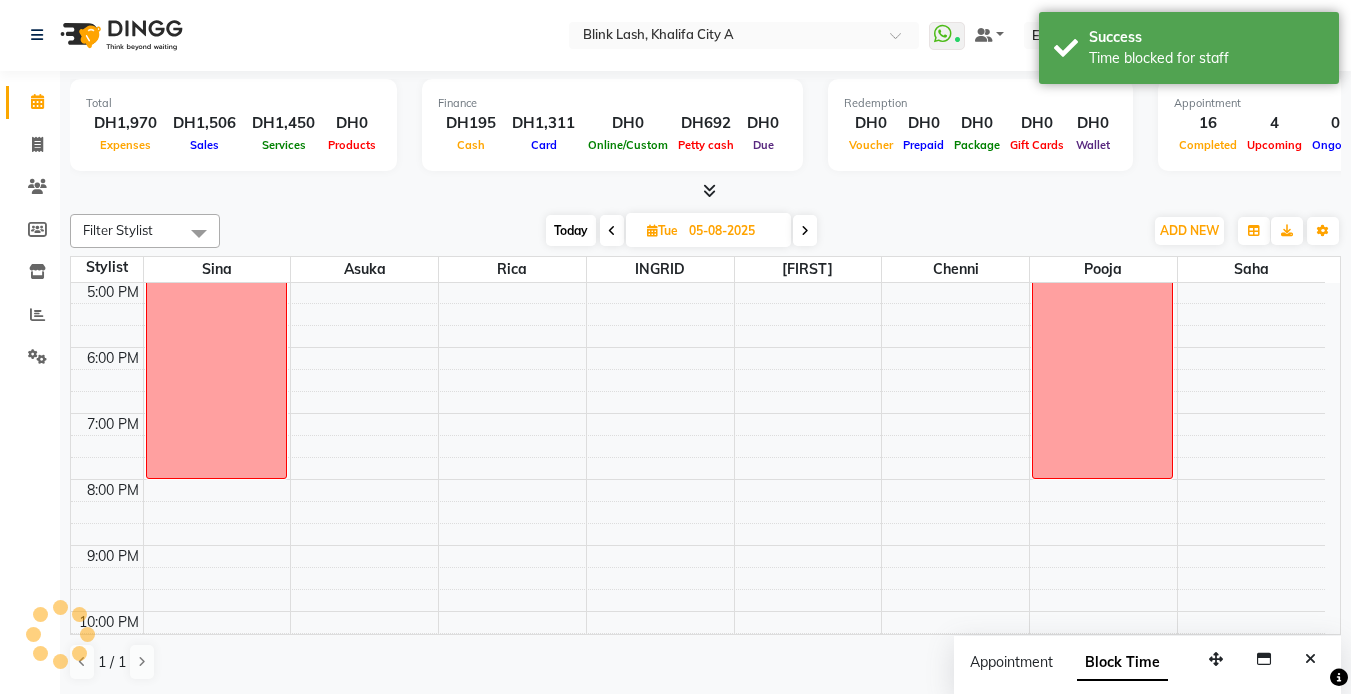 scroll, scrollTop: 0, scrollLeft: 0, axis: both 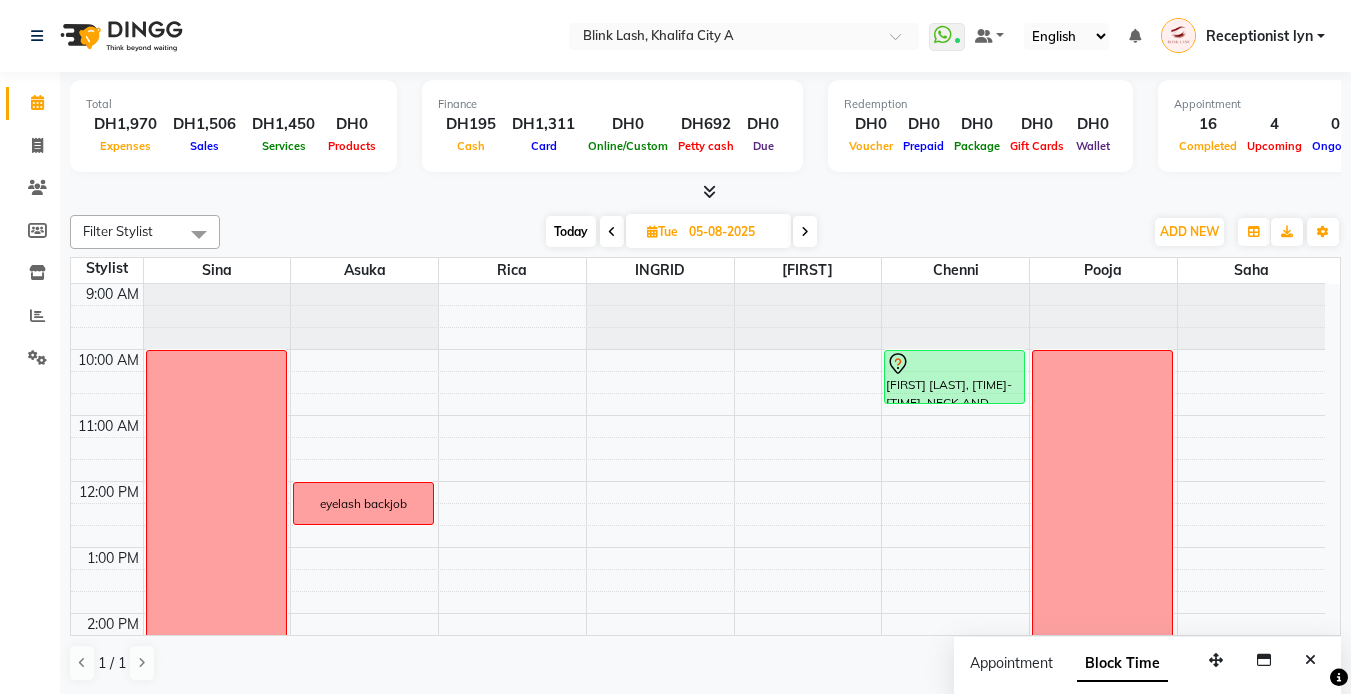 click on "Today" at bounding box center (571, 231) 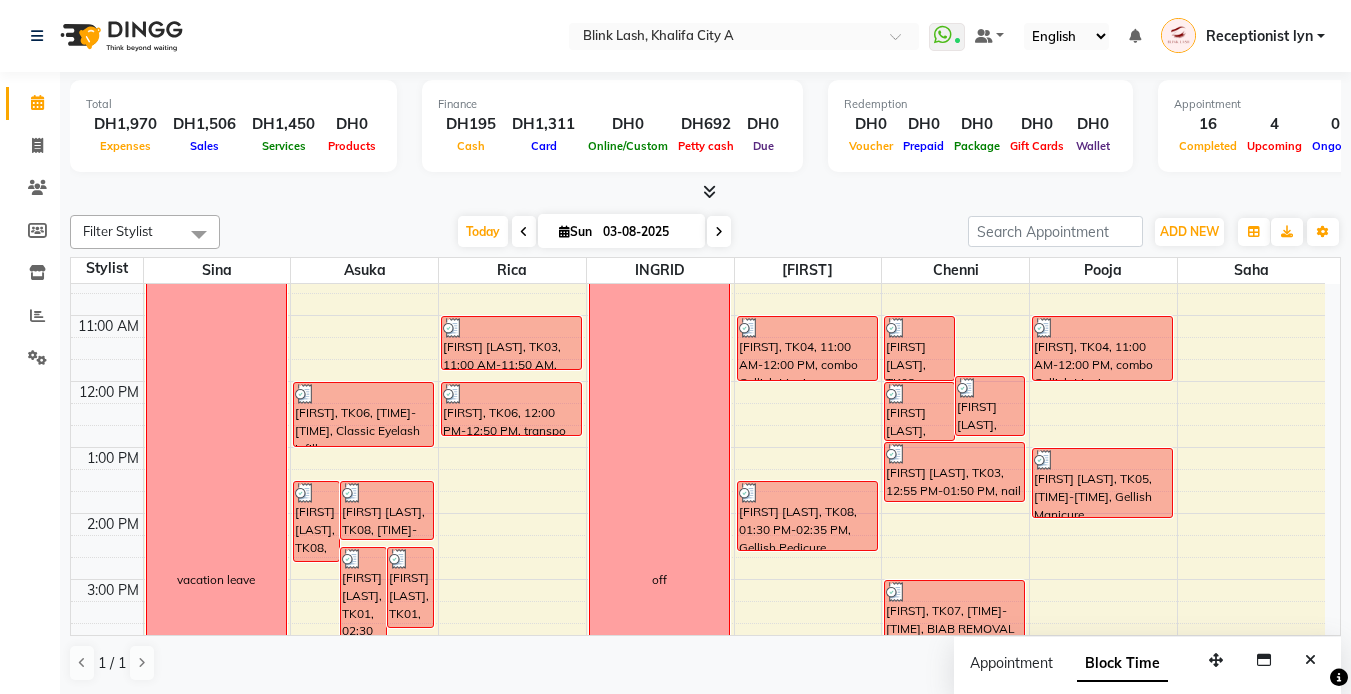scroll, scrollTop: 0, scrollLeft: 0, axis: both 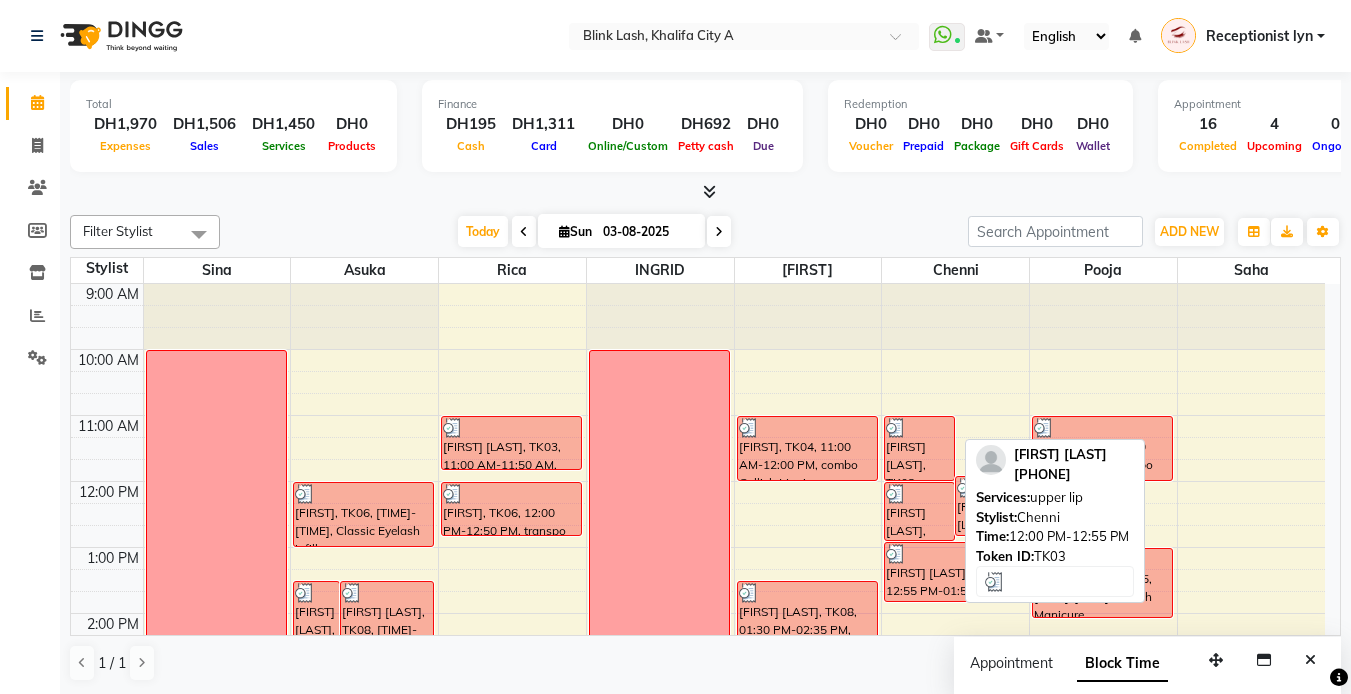 click at bounding box center (919, 494) 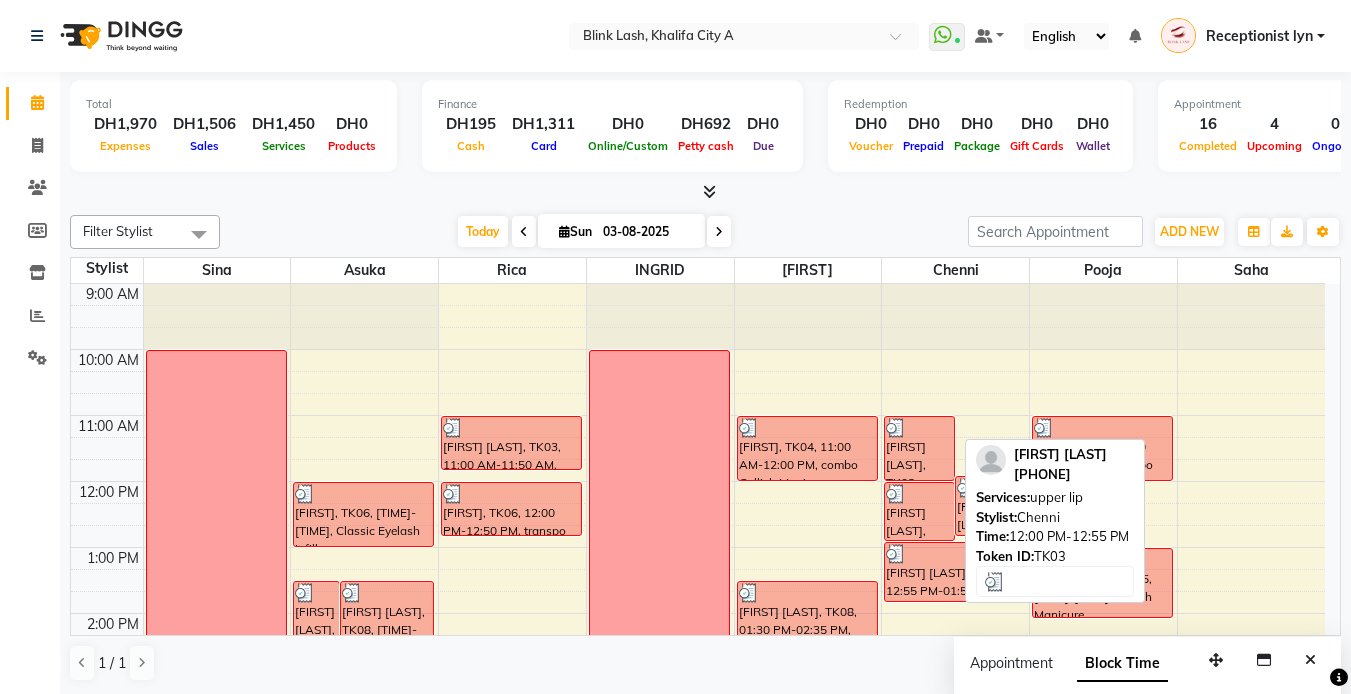 click at bounding box center (919, 494) 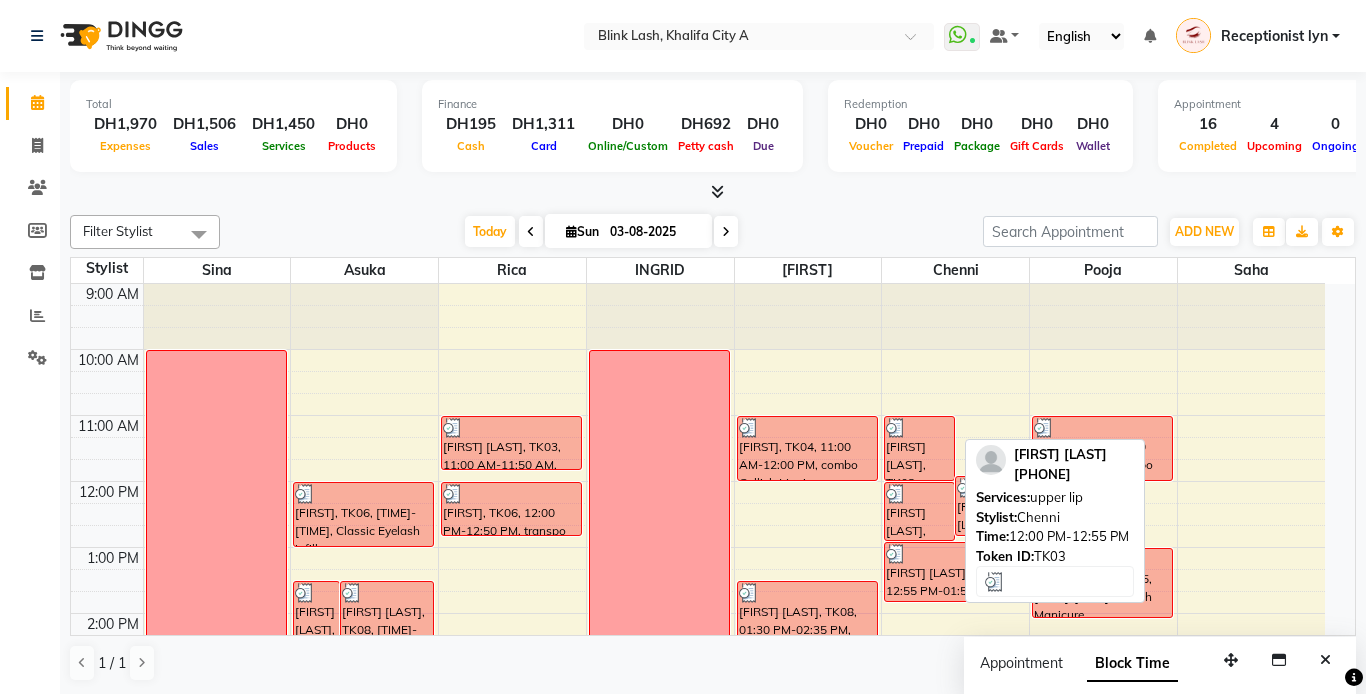 select on "3" 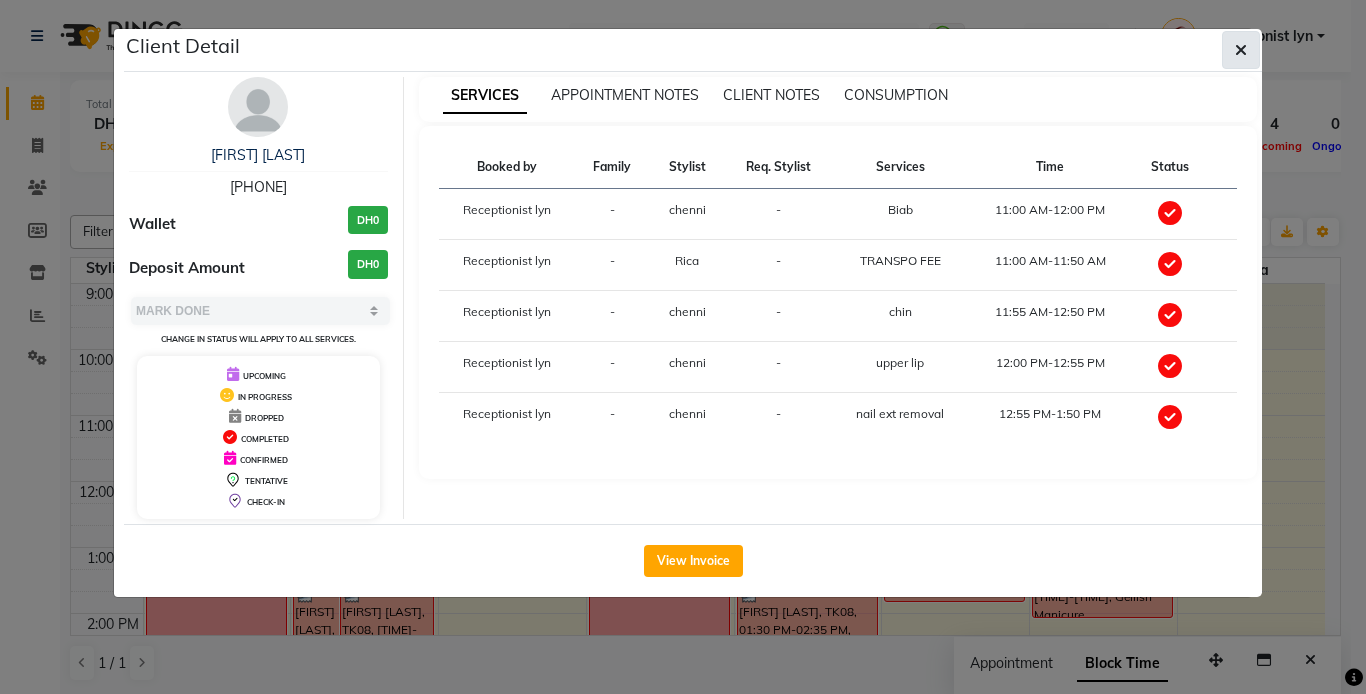 click 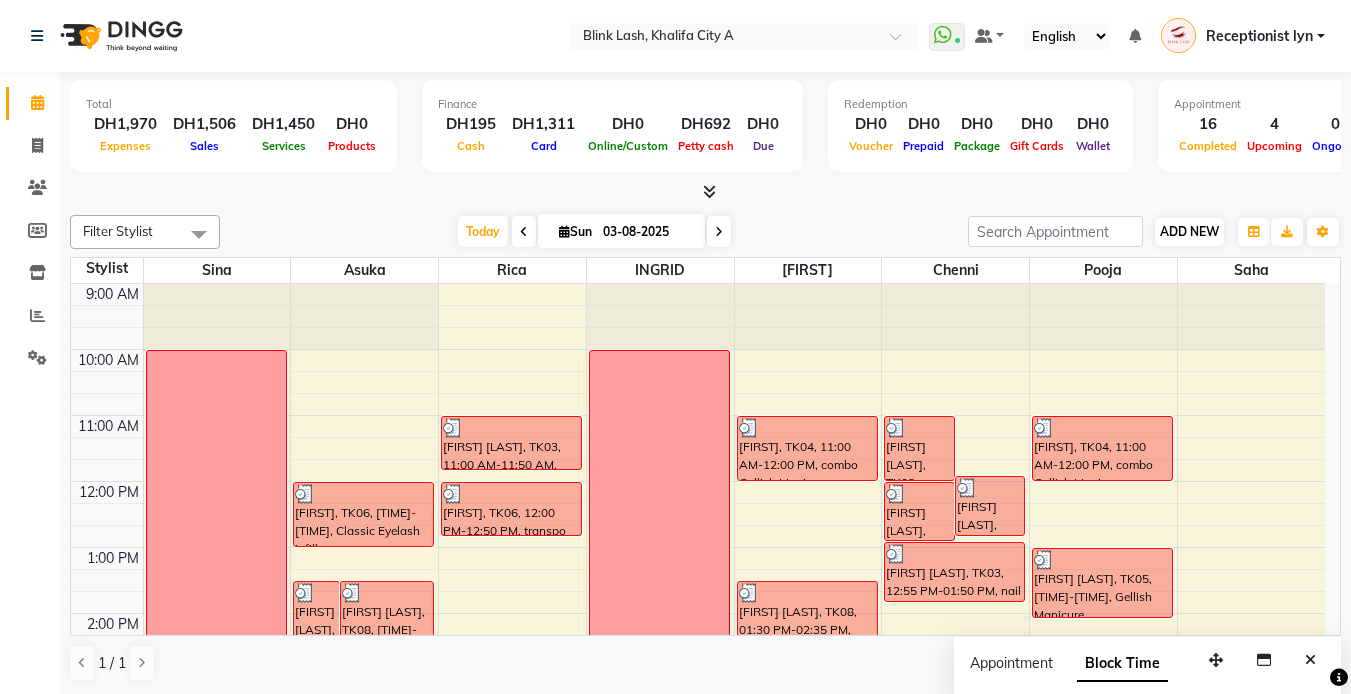 scroll, scrollTop: 1, scrollLeft: 0, axis: vertical 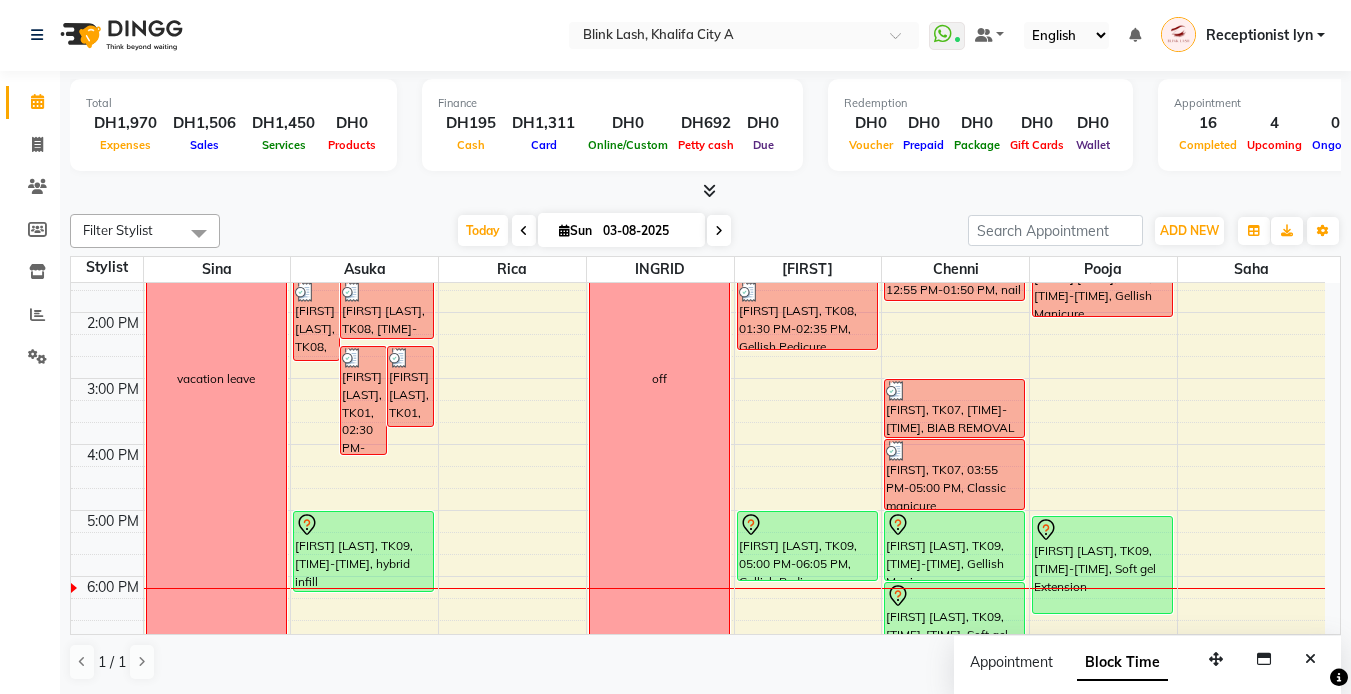 click at bounding box center [719, 231] 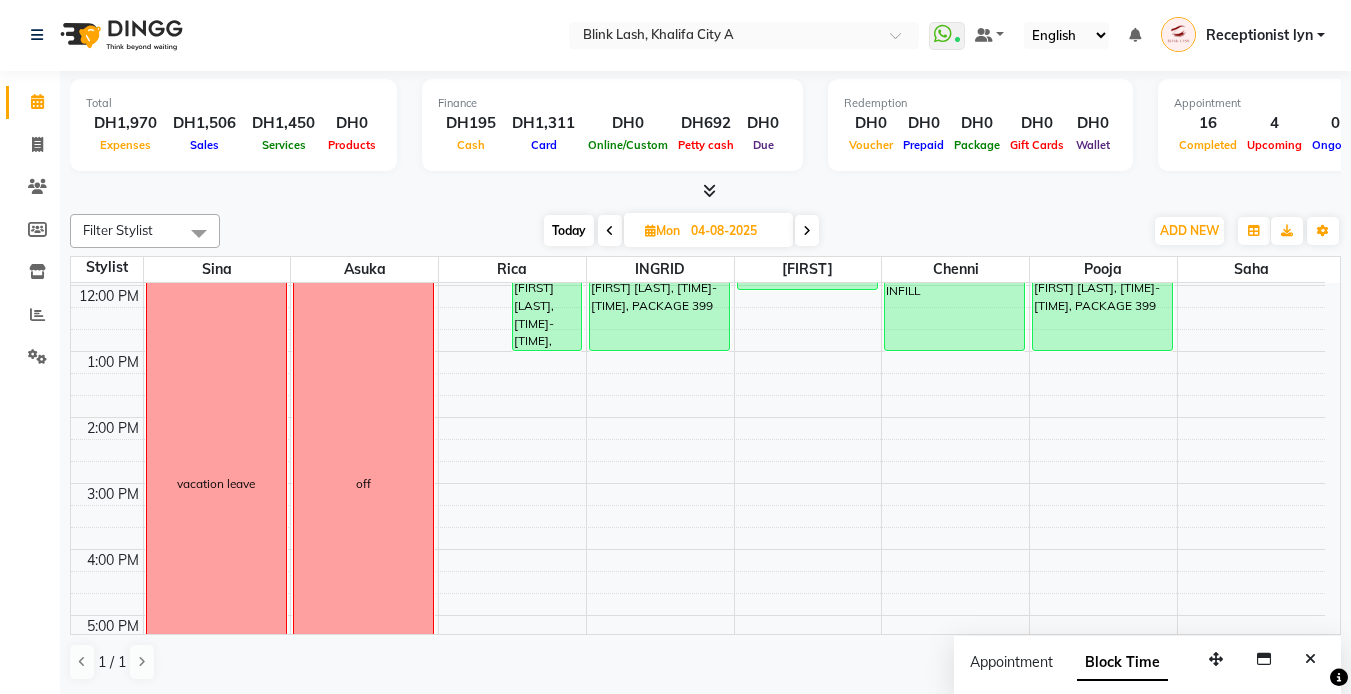 scroll, scrollTop: 0, scrollLeft: 0, axis: both 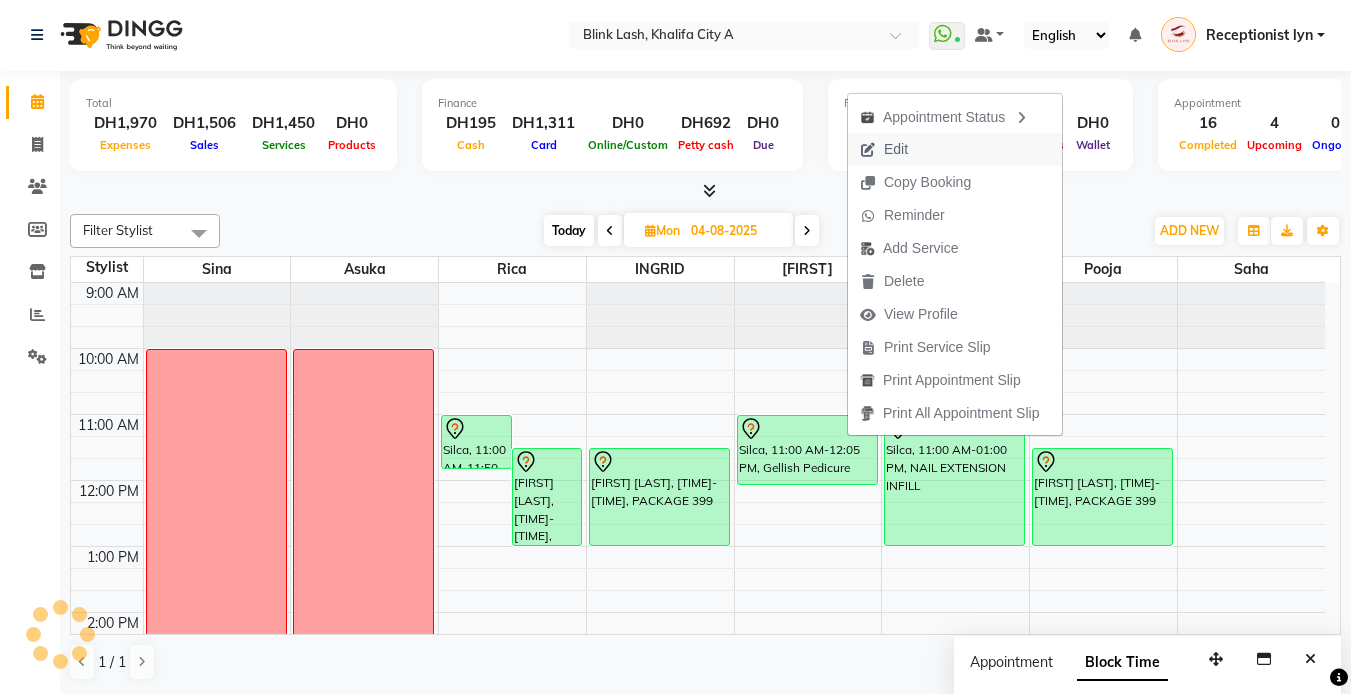 click on "Edit" at bounding box center (884, 149) 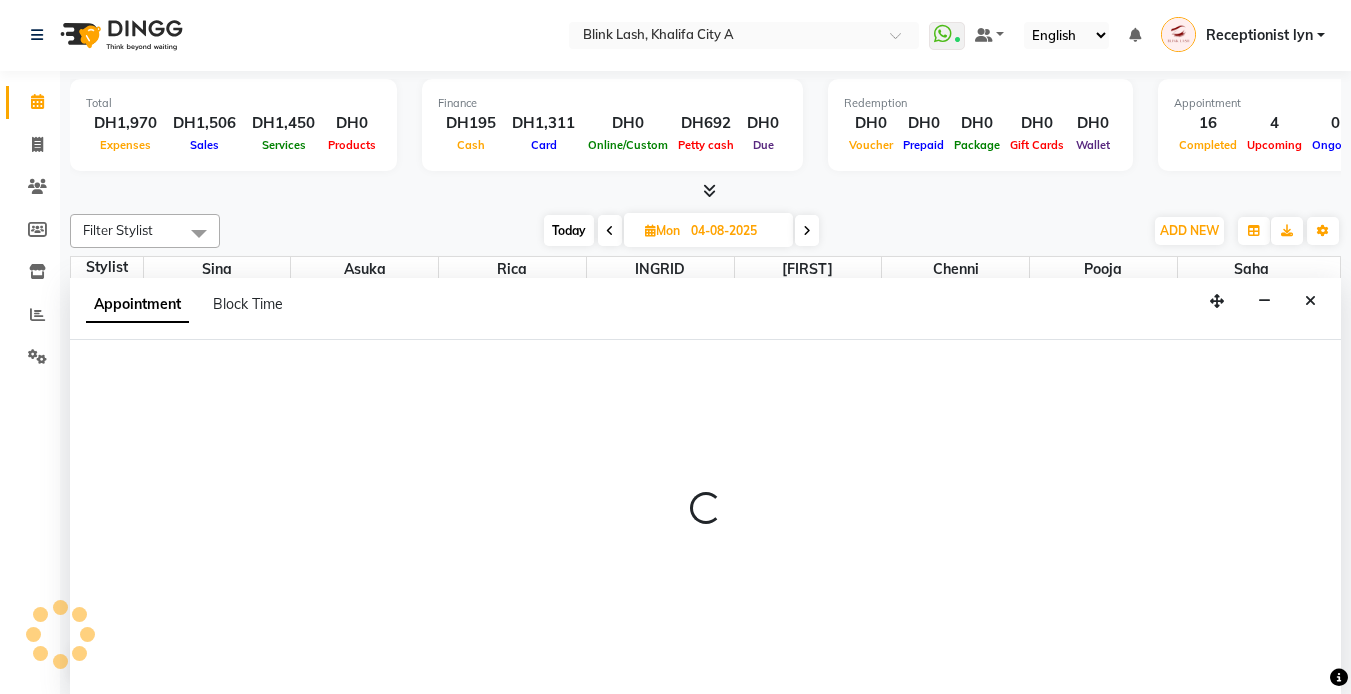 select on "tentative" 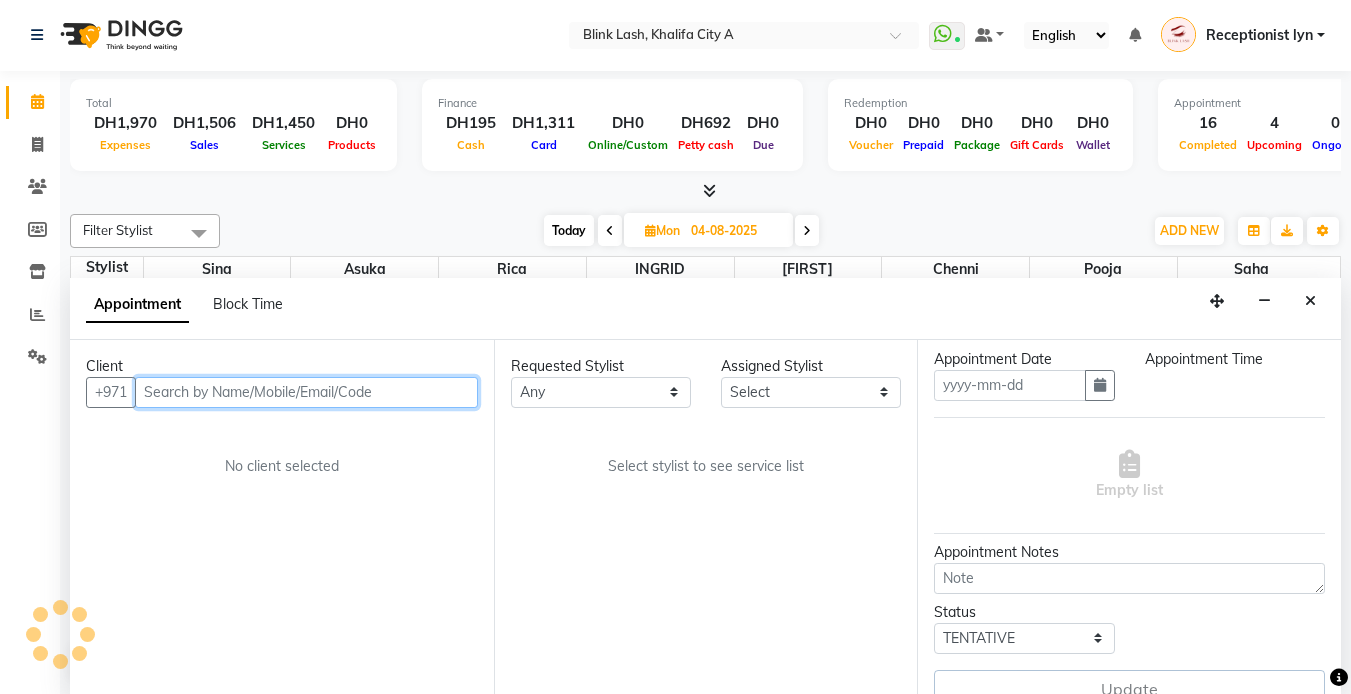 scroll, scrollTop: 100, scrollLeft: 0, axis: vertical 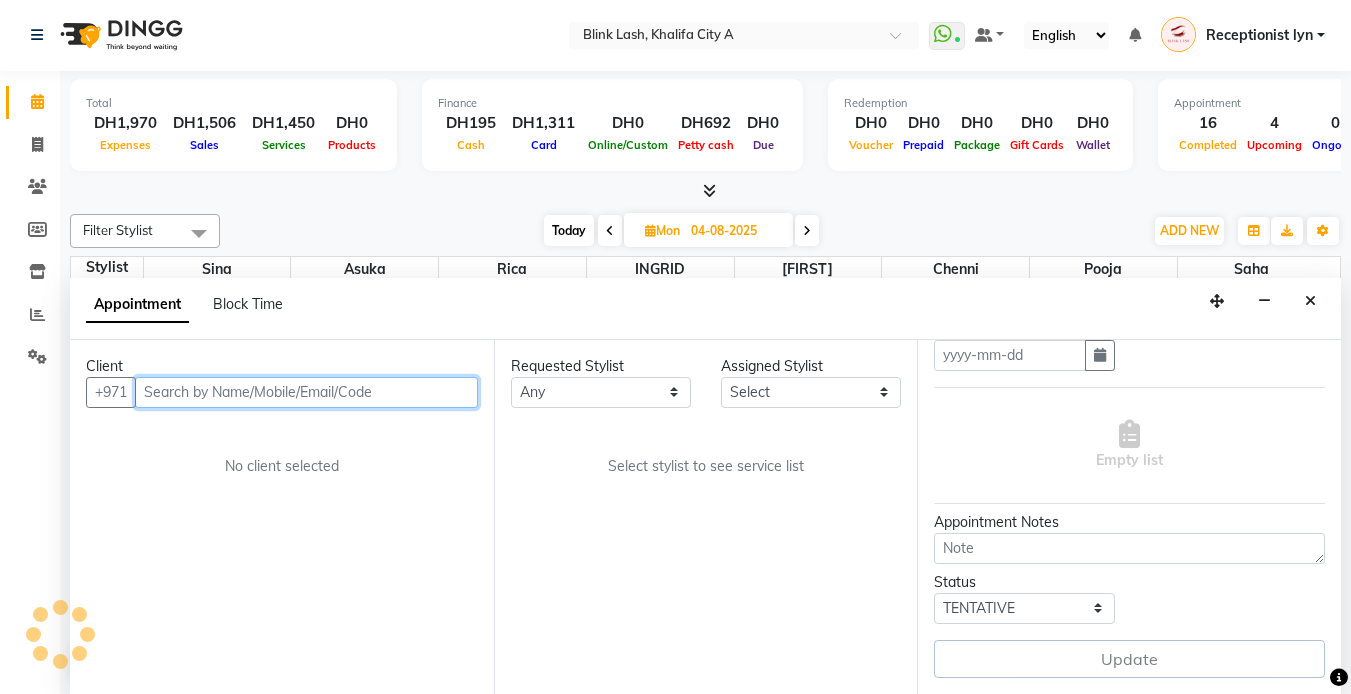 type on "04-08-2025" 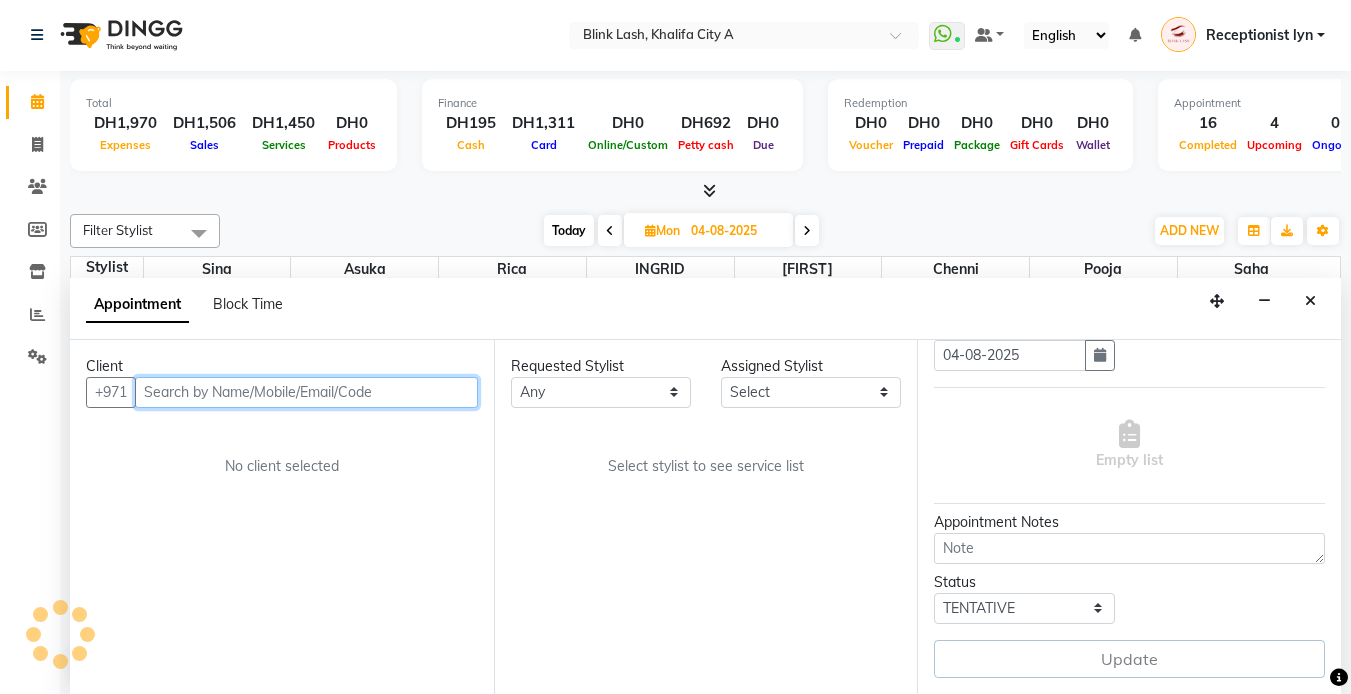 select on "57849" 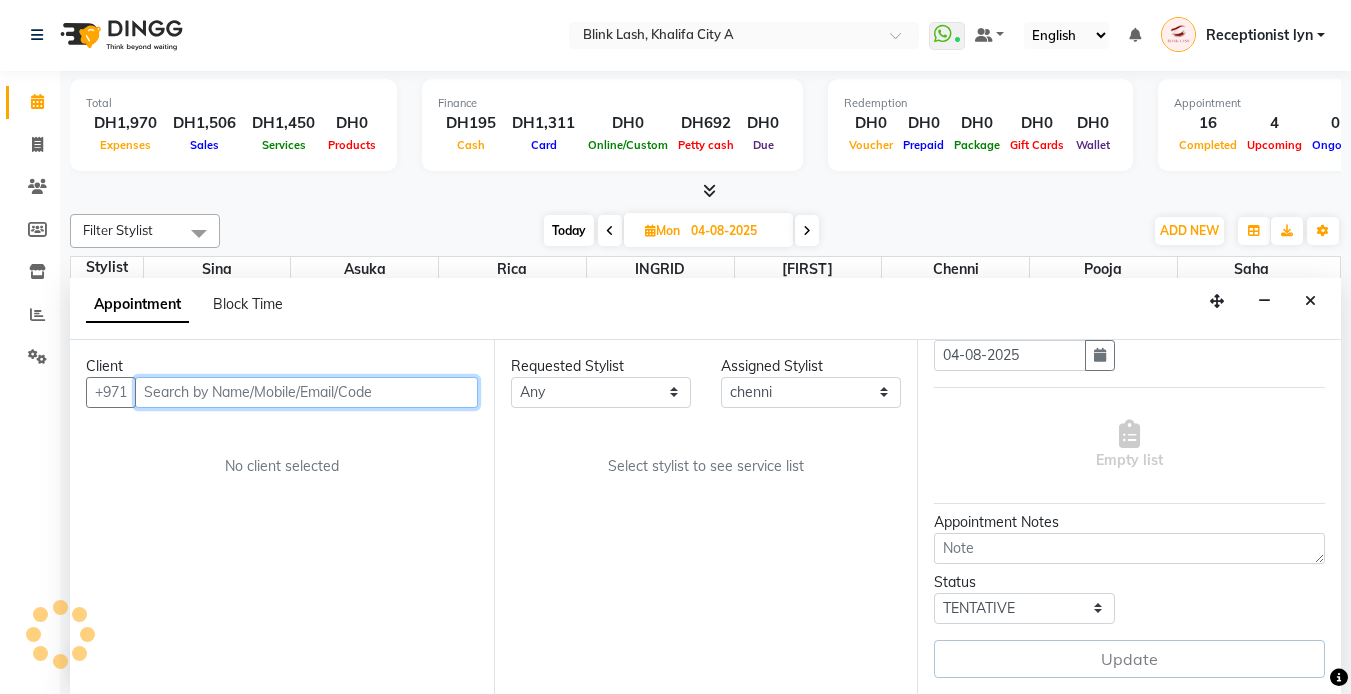 scroll, scrollTop: 595, scrollLeft: 0, axis: vertical 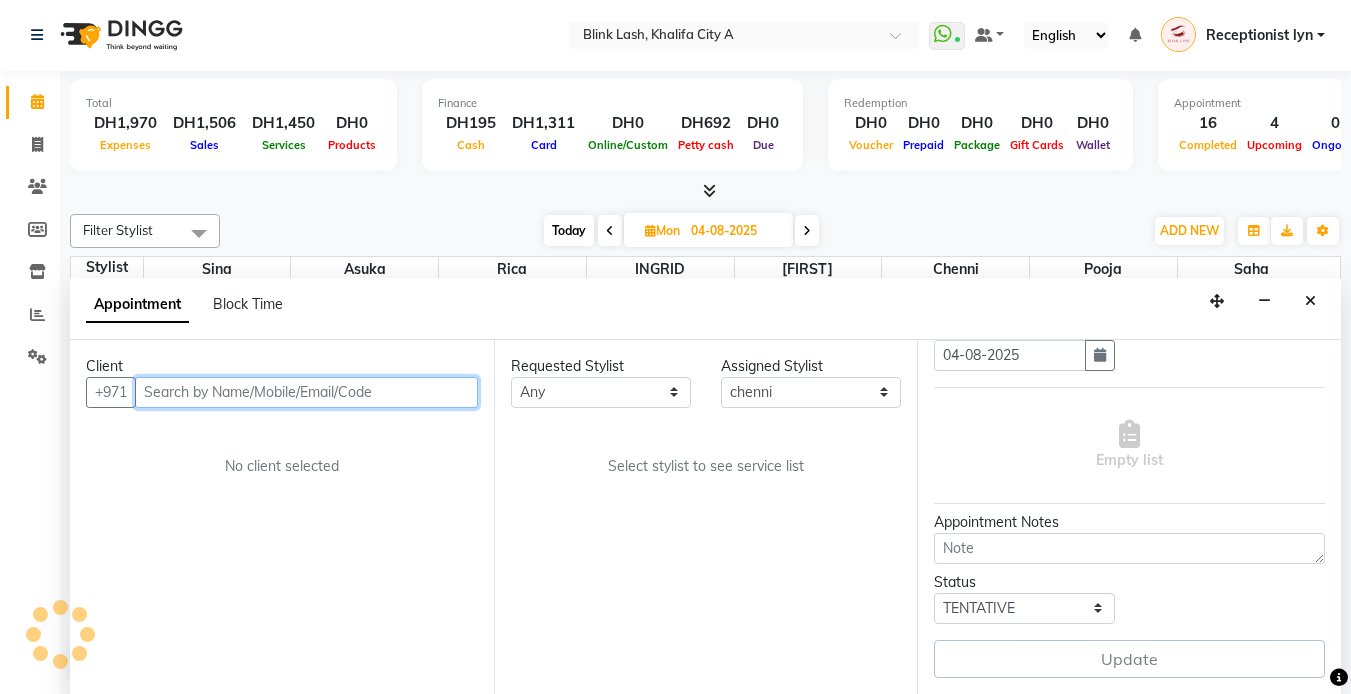 select on "660" 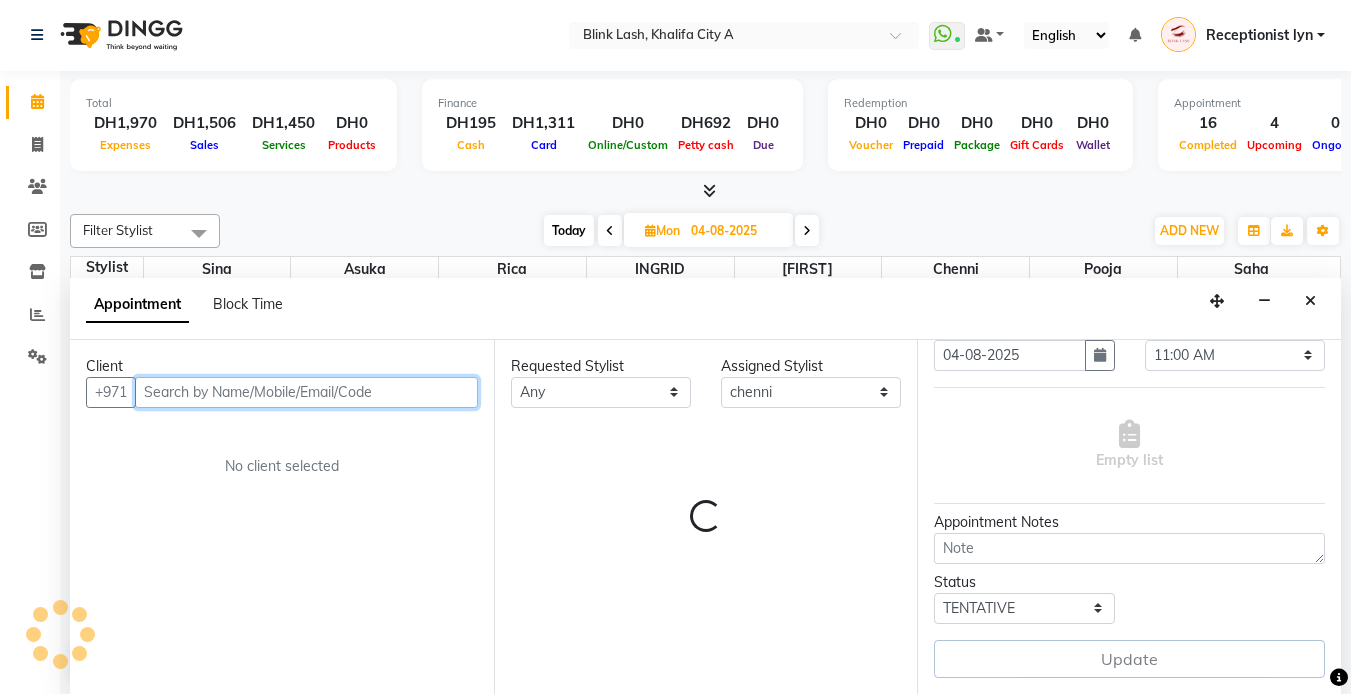 select on "2892" 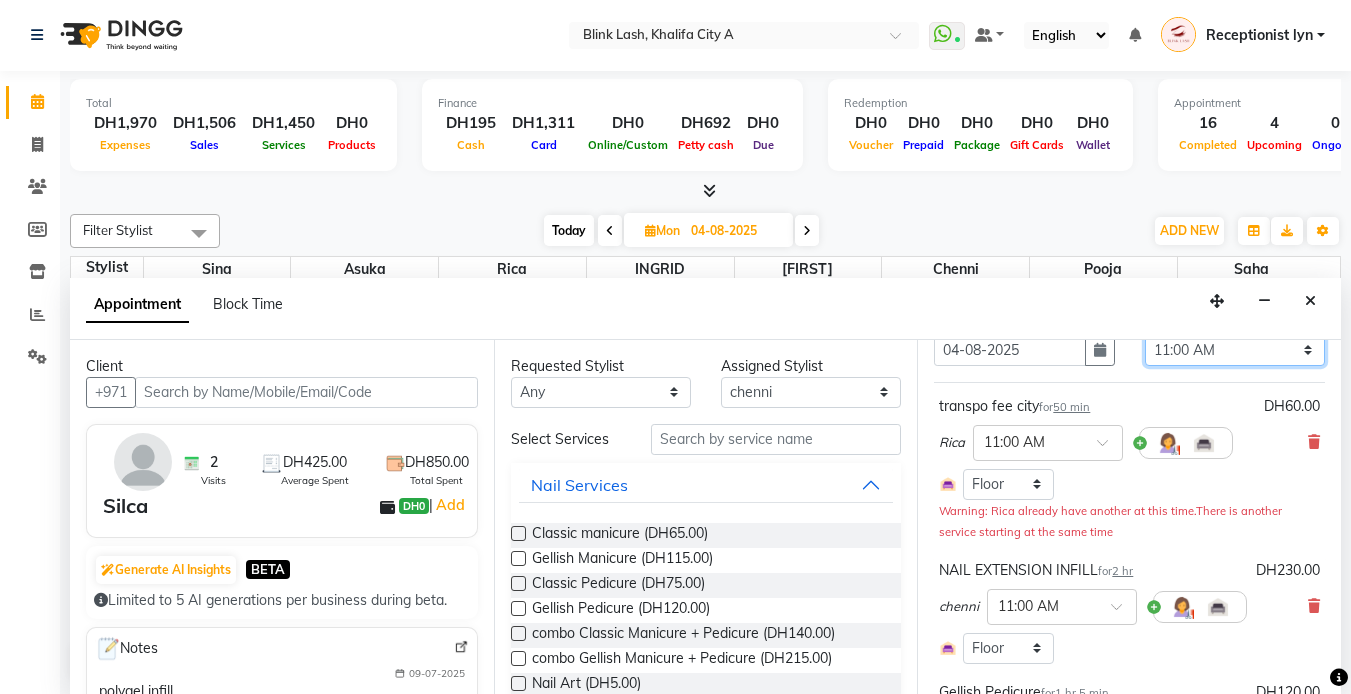 click on "Select 10:00 AM 10:05 AM 10:10 AM 10:15 AM 10:20 AM 10:25 AM 10:30 AM 10:35 AM 10:40 AM 10:45 AM 10:50 AM 10:55 AM 11:00 AM 11:05 AM 11:10 AM 11:15 AM 11:20 AM 11:25 AM 11:30 AM 11:35 AM 11:40 AM 11:45 AM 11:50 AM 11:55 AM 12:00 PM 12:05 PM 12:10 PM 12:15 PM 12:20 PM 12:25 PM 12:30 PM 12:35 PM 12:40 PM 12:45 PM 12:50 PM 12:55 PM 01:00 PM 01:05 PM 01:10 PM 01:15 PM 01:20 PM 01:25 PM 01:30 PM 01:35 PM 01:40 PM 01:45 PM 01:50 PM 01:55 PM 02:00 PM 02:05 PM 02:10 PM 02:15 PM 02:20 PM 02:25 PM 02:30 PM 02:35 PM 02:40 PM 02:45 PM 02:50 PM 02:55 PM 03:00 PM 03:05 PM 03:10 PM 03:15 PM 03:20 PM 03:25 PM 03:30 PM 03:35 PM 03:40 PM 03:45 PM 03:50 PM 03:55 PM 04:00 PM 04:05 PM 04:10 PM 04:15 PM 04:20 PM 04:25 PM 04:30 PM 04:35 PM 04:40 PM 04:45 PM 04:50 PM 04:55 PM 05:00 PM 05:05 PM 05:10 PM 05:15 PM 05:20 PM 05:25 PM 05:30 PM 05:35 PM 05:40 PM 05:45 PM 05:50 PM 05:55 PM 06:00 PM 06:05 PM 06:10 PM 06:15 PM 06:20 PM 06:25 PM 06:30 PM 06:35 PM 06:40 PM 06:45 PM 06:50 PM 06:55 PM 07:00 PM 07:05 PM 07:10 PM 07:15 PM 07:20 PM" at bounding box center [1235, 350] 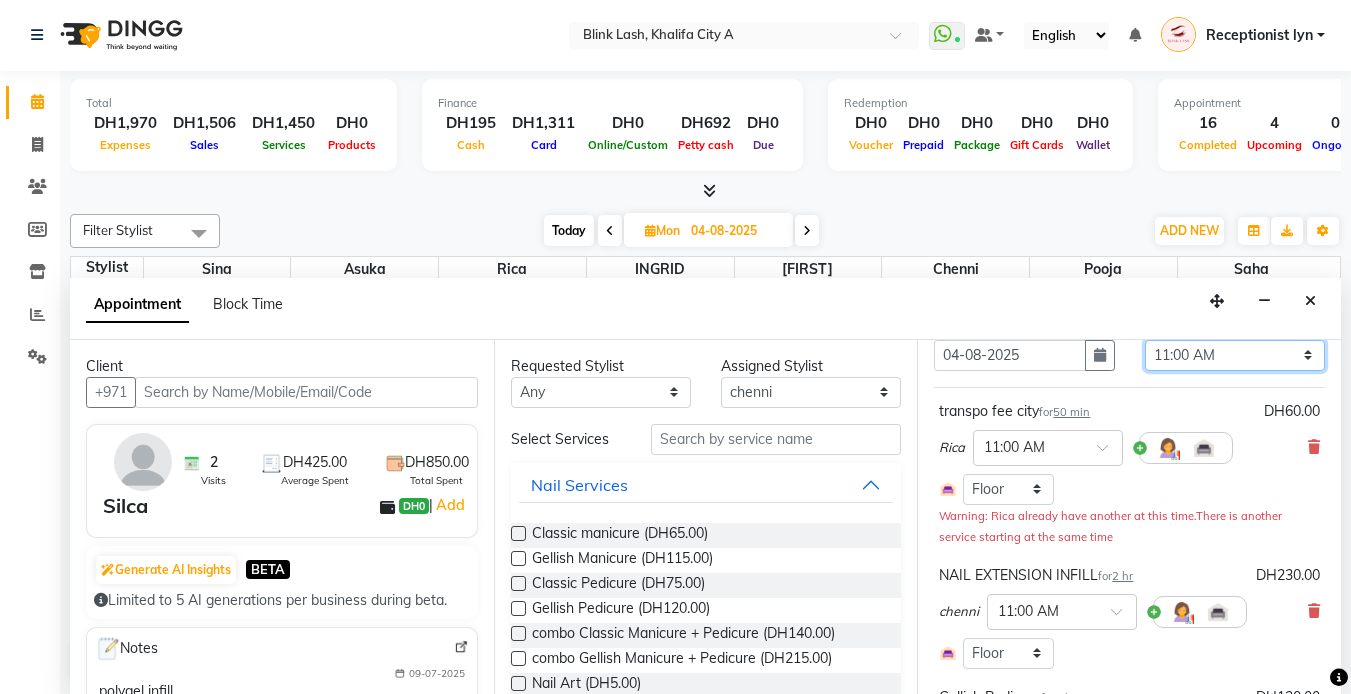 select on "705" 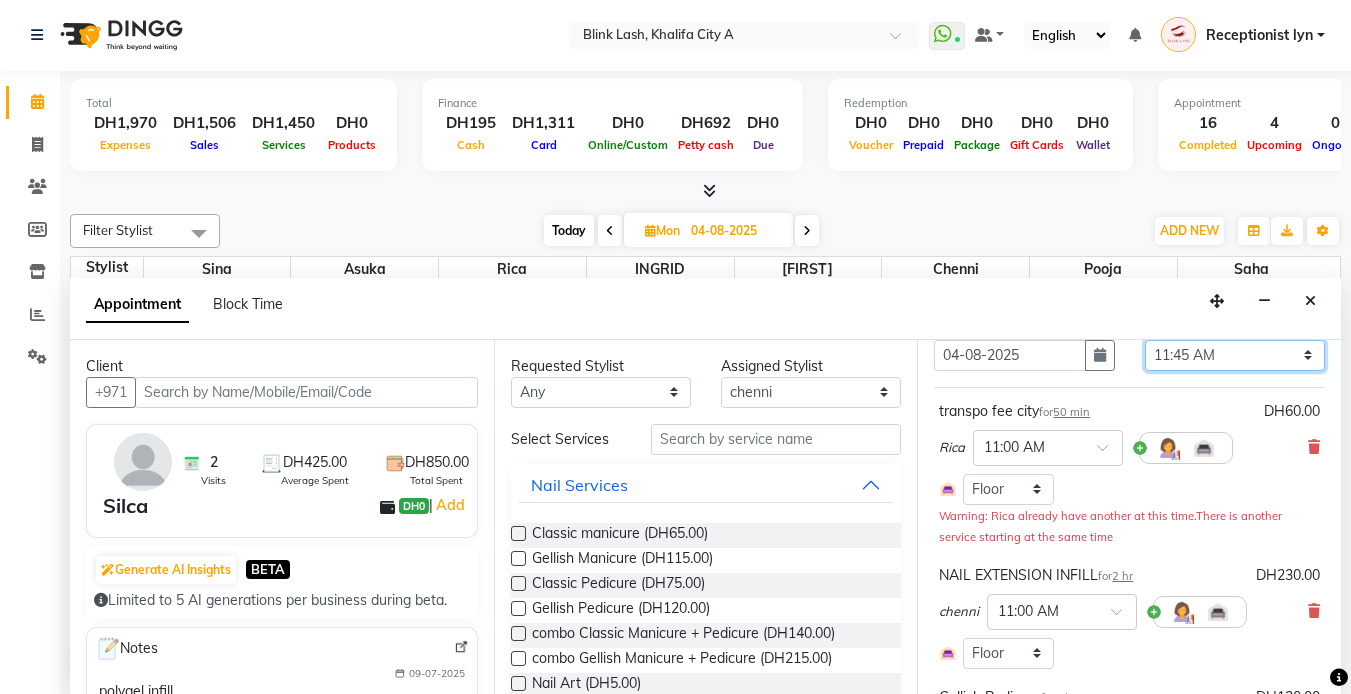 click on "Select 10:00 AM 10:05 AM 10:10 AM 10:15 AM 10:20 AM 10:25 AM 10:30 AM 10:35 AM 10:40 AM 10:45 AM 10:50 AM 10:55 AM 11:00 AM 11:05 AM 11:10 AM 11:15 AM 11:20 AM 11:25 AM 11:30 AM 11:35 AM 11:40 AM 11:45 AM 11:50 AM 11:55 AM 12:00 PM 12:05 PM 12:10 PM 12:15 PM 12:20 PM 12:25 PM 12:30 PM 12:35 PM 12:40 PM 12:45 PM 12:50 PM 12:55 PM 01:00 PM 01:05 PM 01:10 PM 01:15 PM 01:20 PM 01:25 PM 01:30 PM 01:35 PM 01:40 PM 01:45 PM 01:50 PM 01:55 PM 02:00 PM 02:05 PM 02:10 PM 02:15 PM 02:20 PM 02:25 PM 02:30 PM 02:35 PM 02:40 PM 02:45 PM 02:50 PM 02:55 PM 03:00 PM 03:05 PM 03:10 PM 03:15 PM 03:20 PM 03:25 PM 03:30 PM 03:35 PM 03:40 PM 03:45 PM 03:50 PM 03:55 PM 04:00 PM 04:05 PM 04:10 PM 04:15 PM 04:20 PM 04:25 PM 04:30 PM 04:35 PM 04:40 PM 04:45 PM 04:50 PM 04:55 PM 05:00 PM 05:05 PM 05:10 PM 05:15 PM 05:20 PM 05:25 PM 05:30 PM 05:35 PM 05:40 PM 05:45 PM 05:50 PM 05:55 PM 06:00 PM 06:05 PM 06:10 PM 06:15 PM 06:20 PM 06:25 PM 06:30 PM 06:35 PM 06:40 PM 06:45 PM 06:50 PM 06:55 PM 07:00 PM 07:05 PM 07:10 PM 07:15 PM 07:20 PM" at bounding box center (1235, 355) 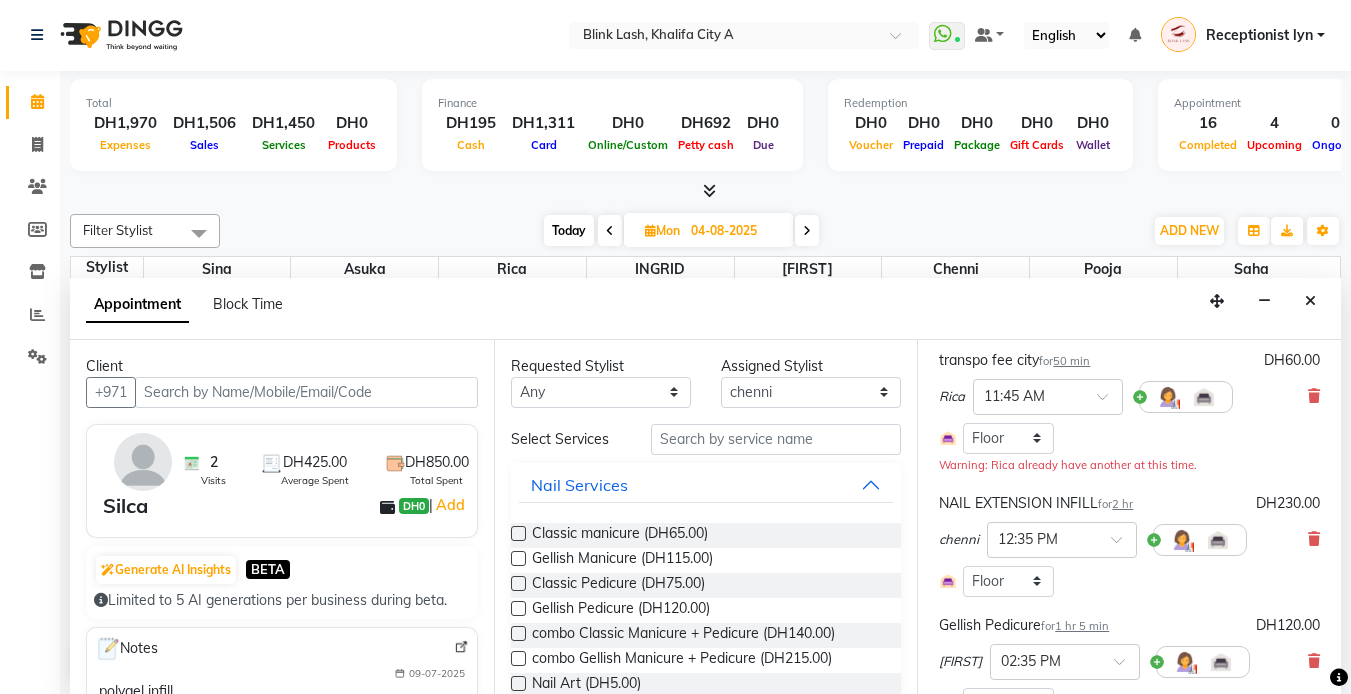 scroll, scrollTop: 195, scrollLeft: 0, axis: vertical 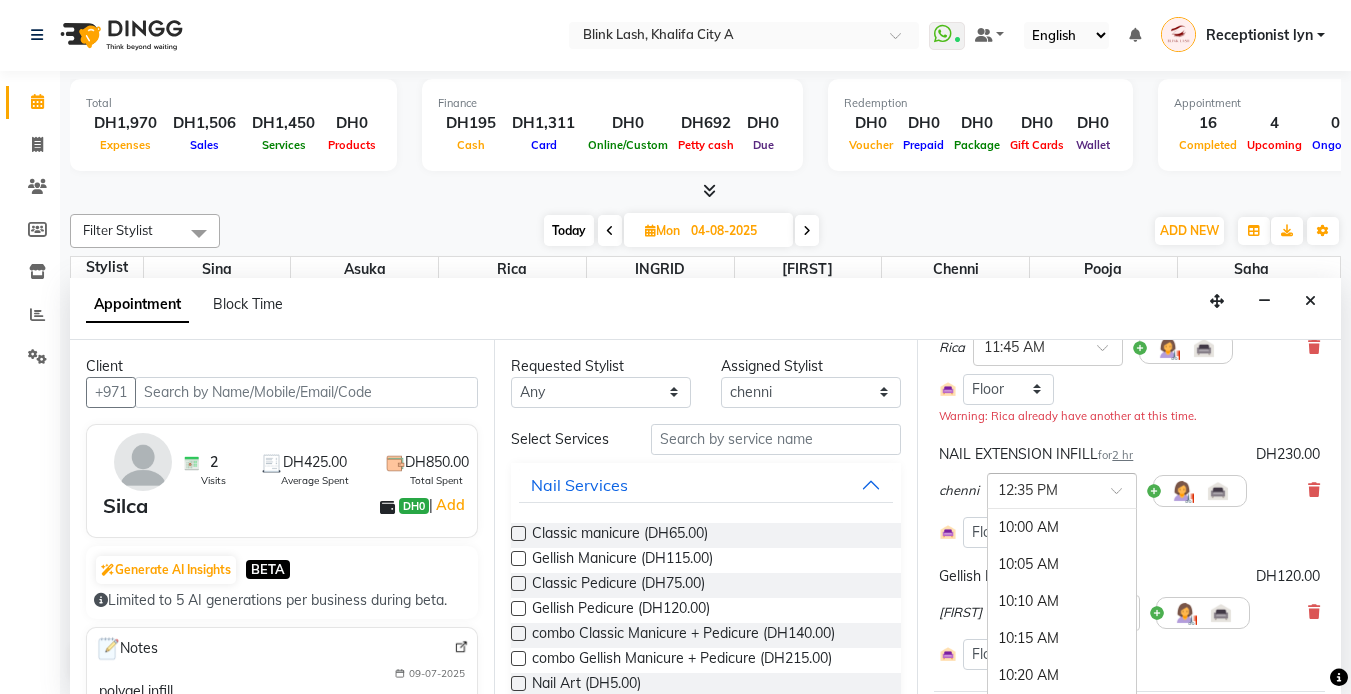 click at bounding box center (1042, 489) 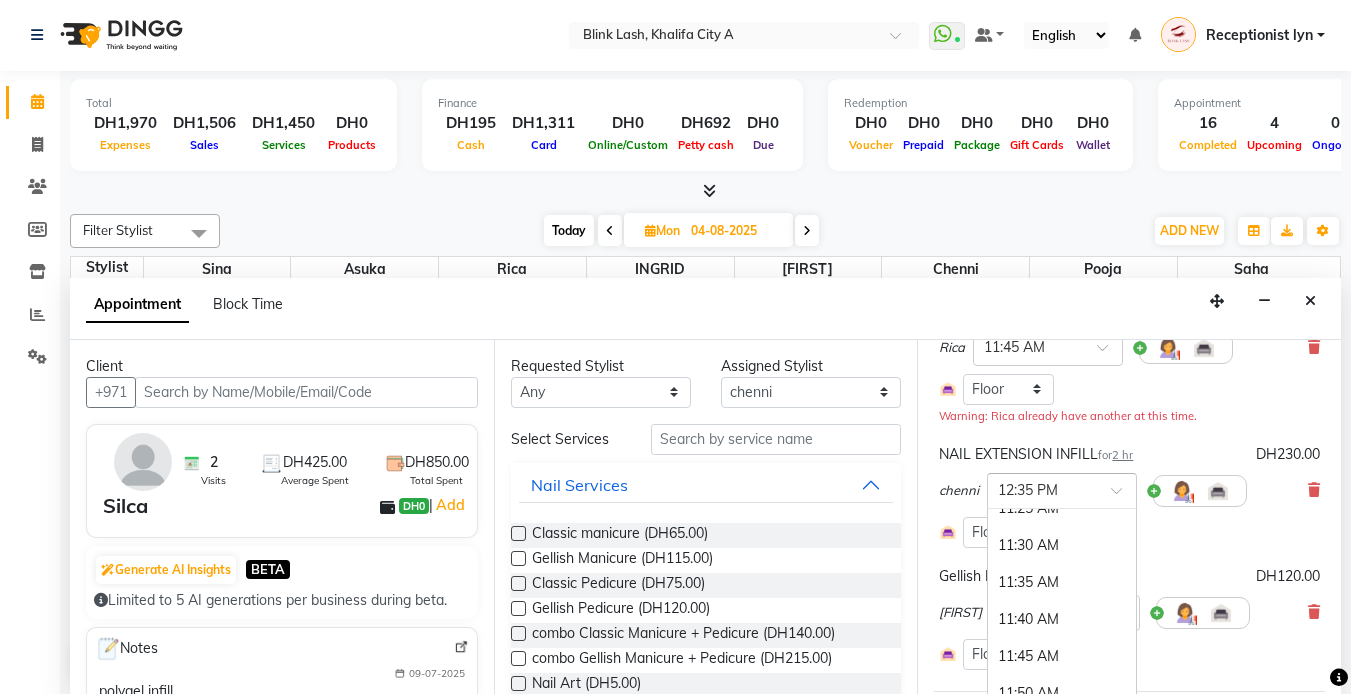 scroll, scrollTop: 647, scrollLeft: 0, axis: vertical 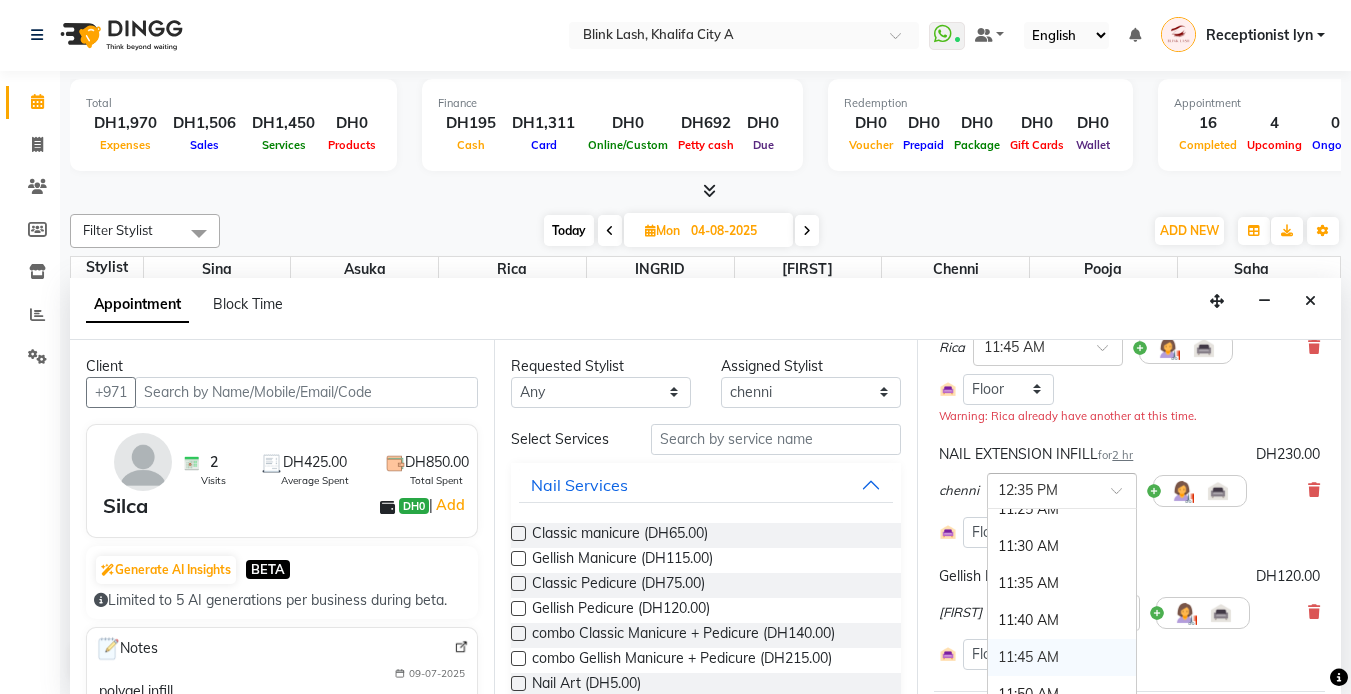 click on "11:45 AM" at bounding box center [1062, 657] 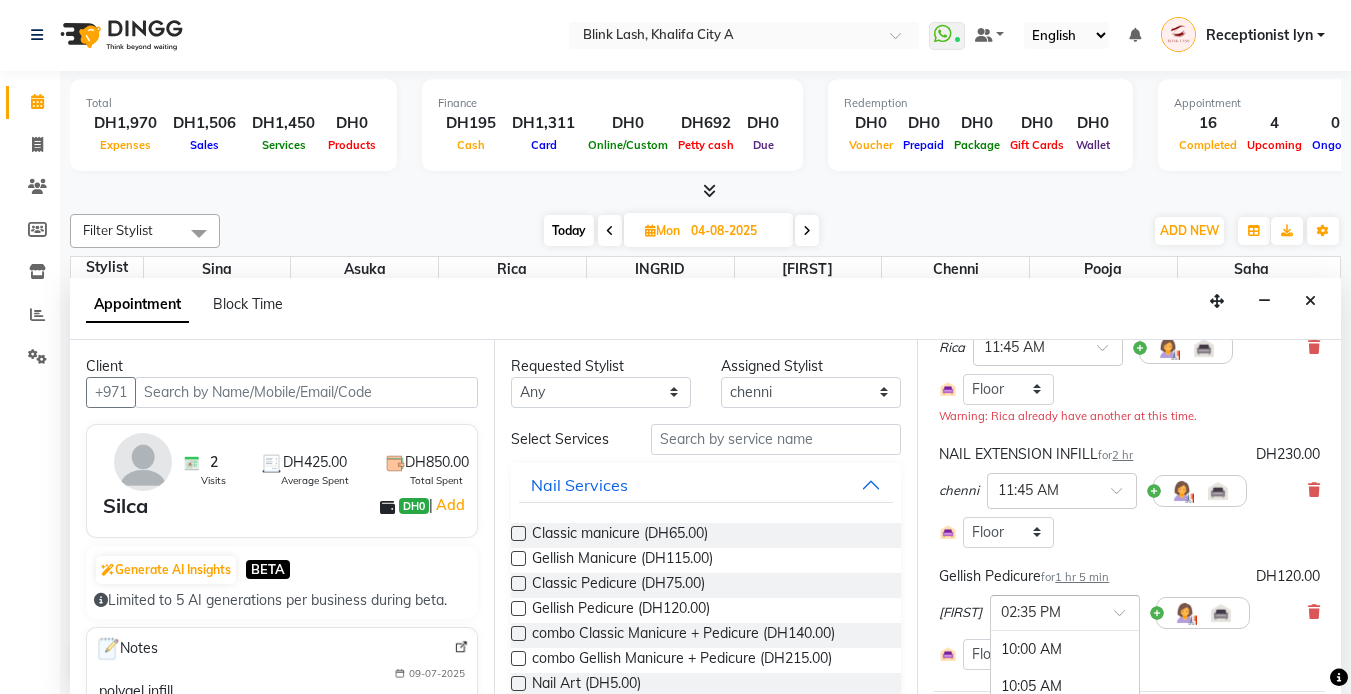 click at bounding box center [1065, 611] 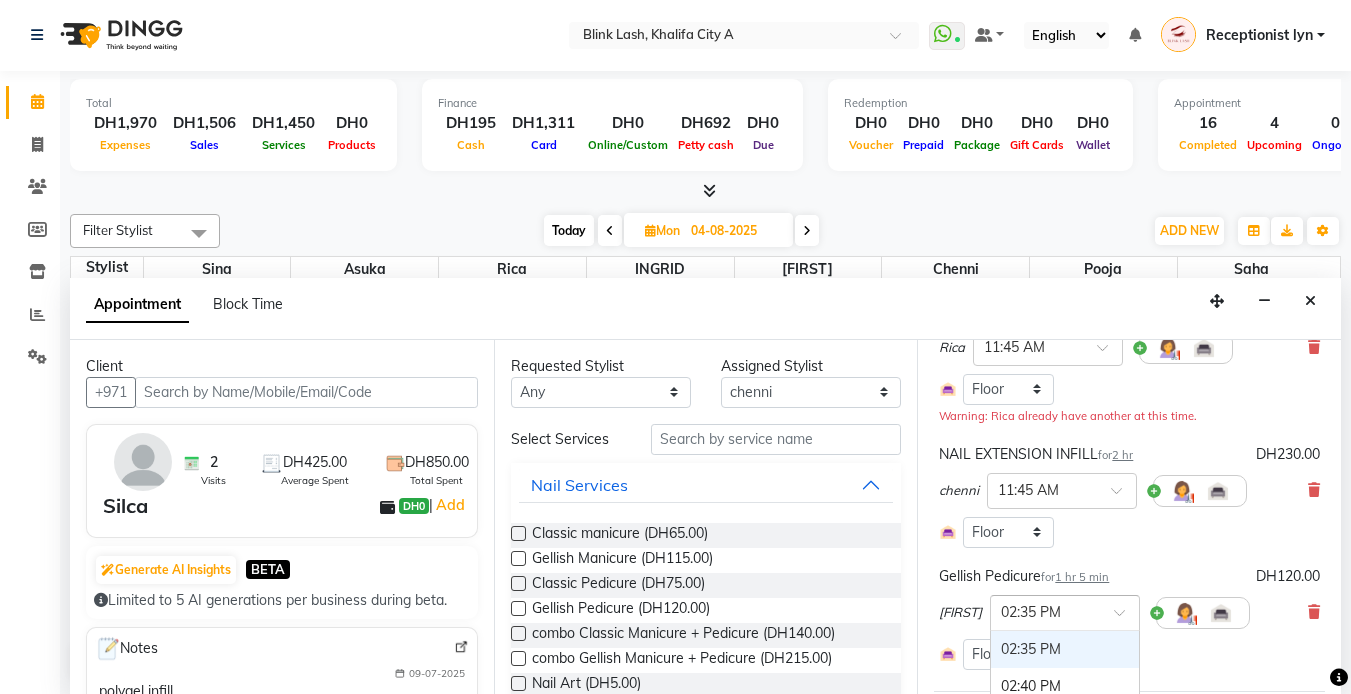 scroll, scrollTop: 395, scrollLeft: 0, axis: vertical 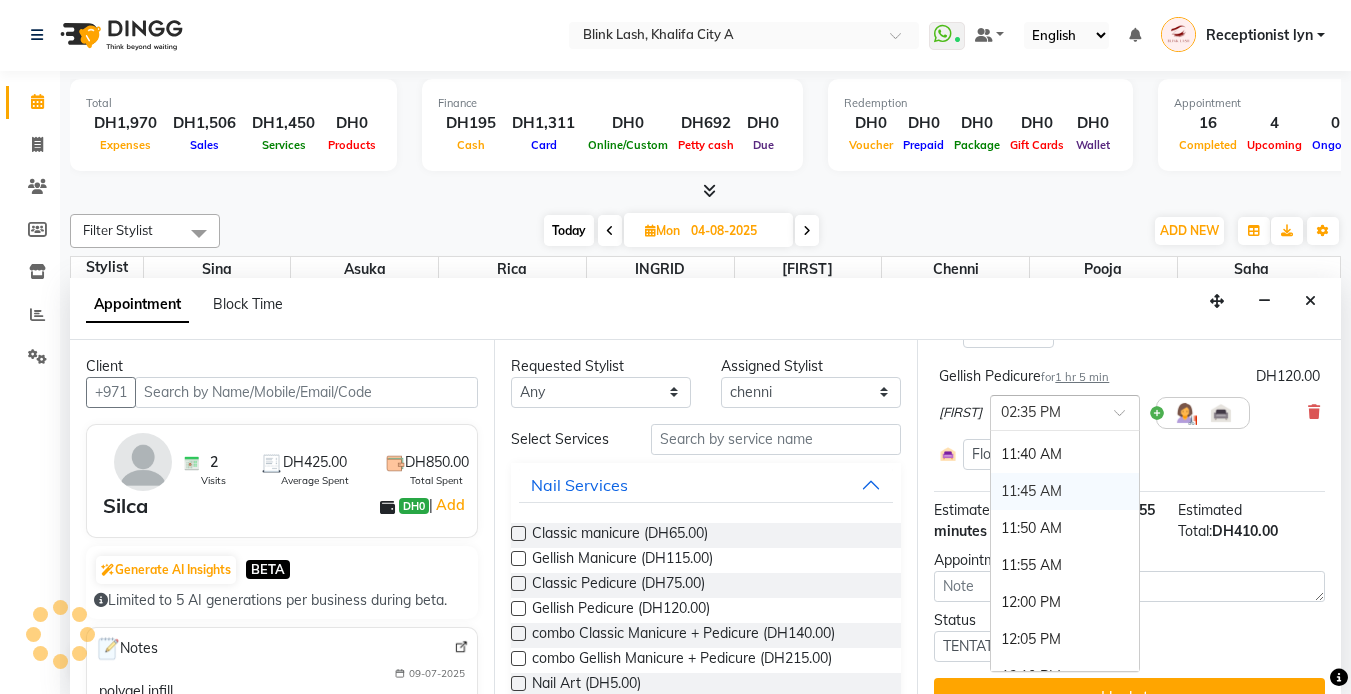 click on "11:45 AM" at bounding box center (1065, 491) 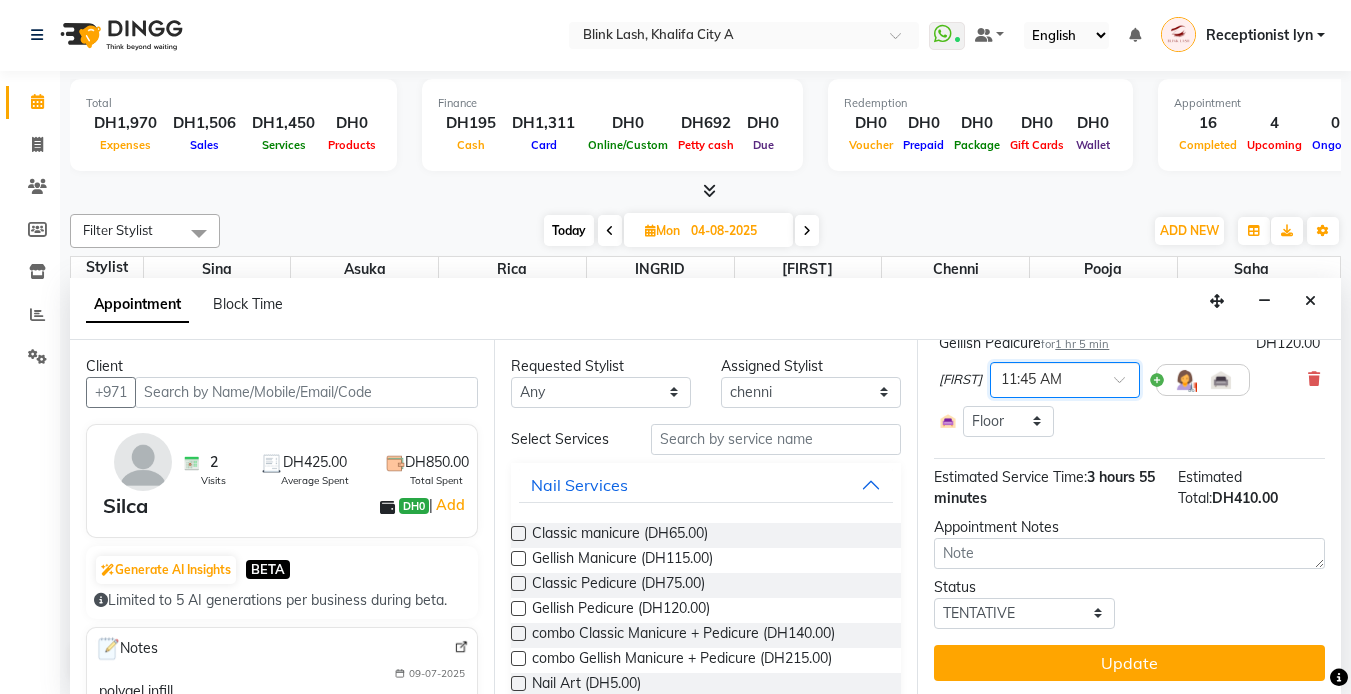 scroll, scrollTop: 467, scrollLeft: 0, axis: vertical 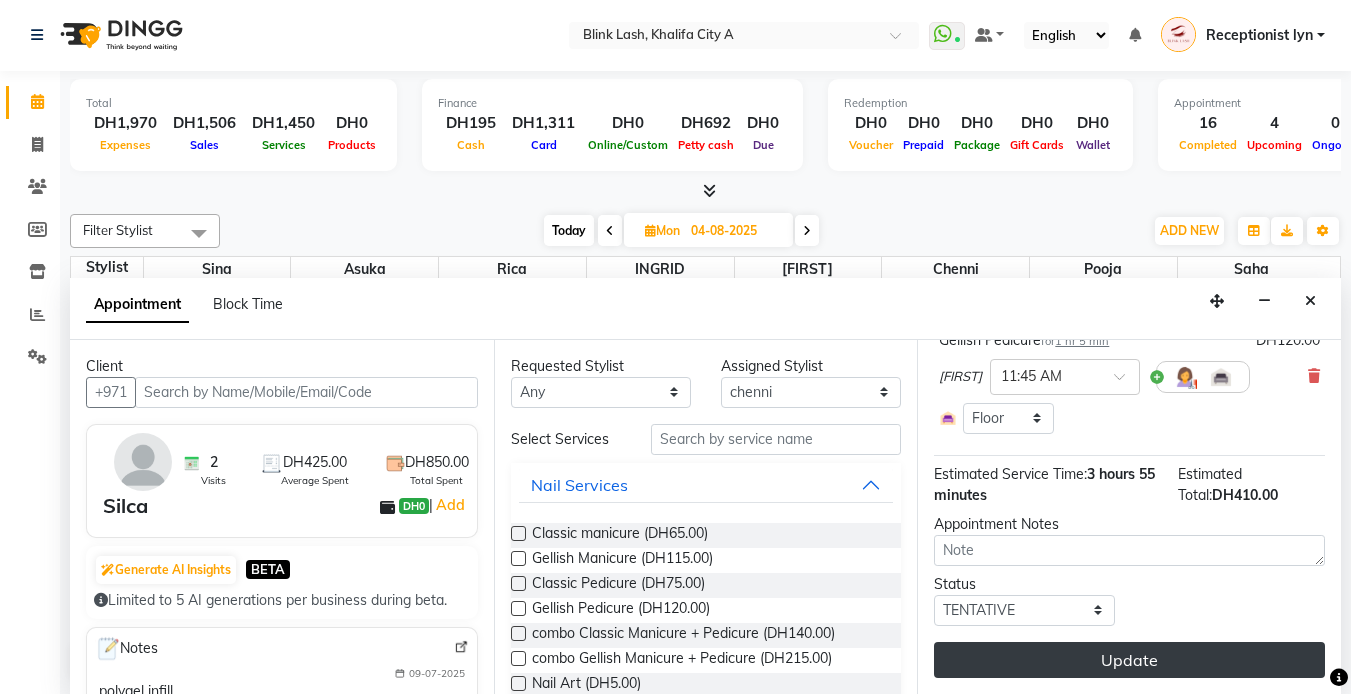 click on "Update" at bounding box center (1129, 660) 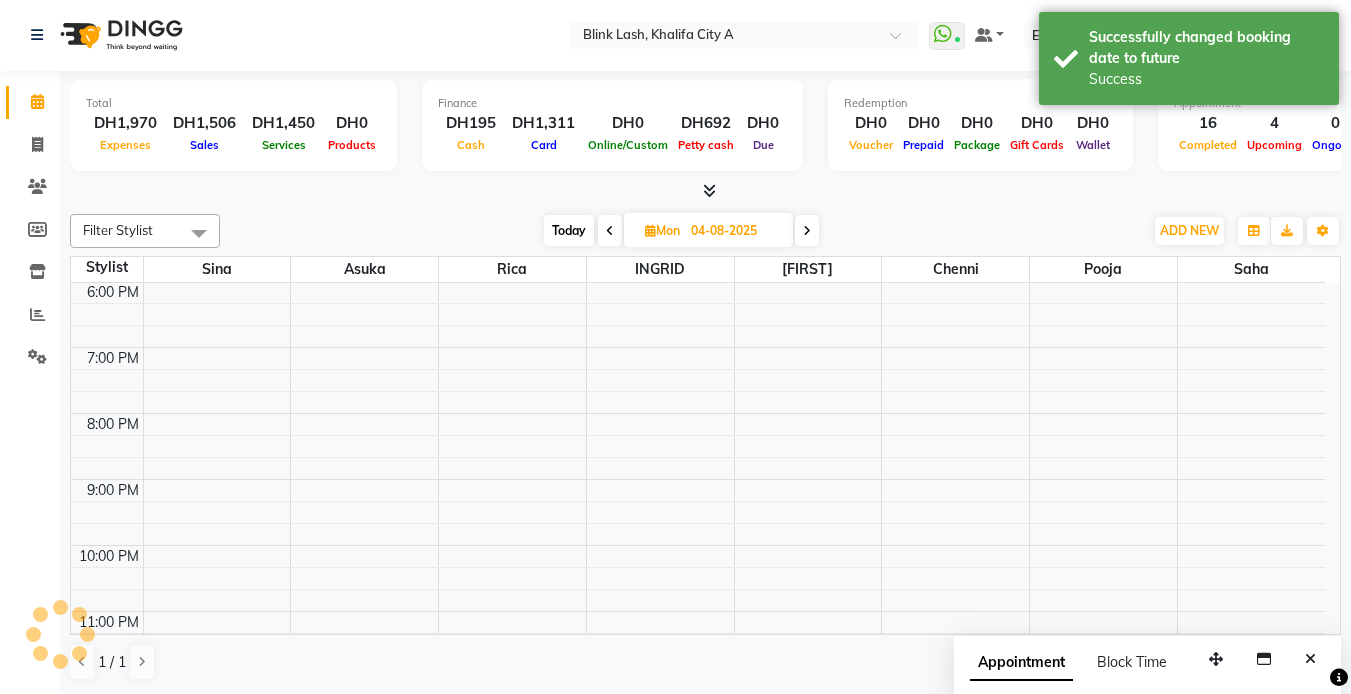 scroll, scrollTop: 0, scrollLeft: 0, axis: both 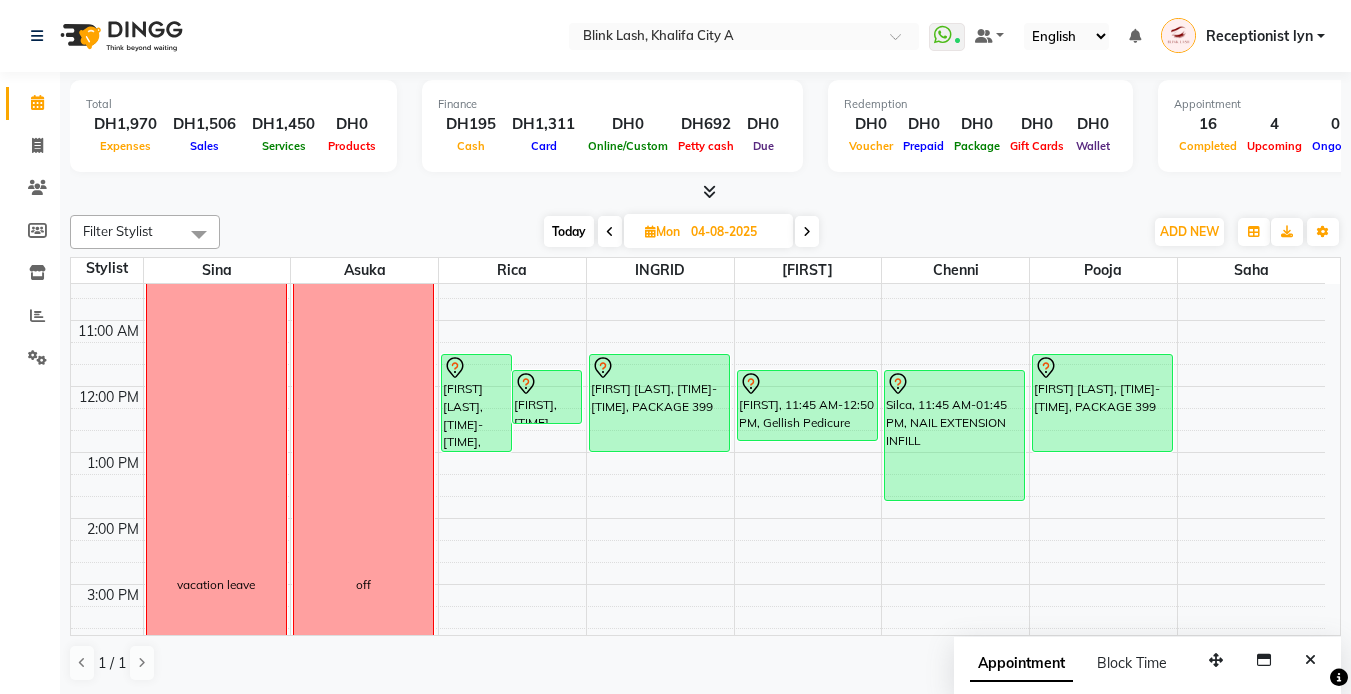 click on "Today" at bounding box center [569, 231] 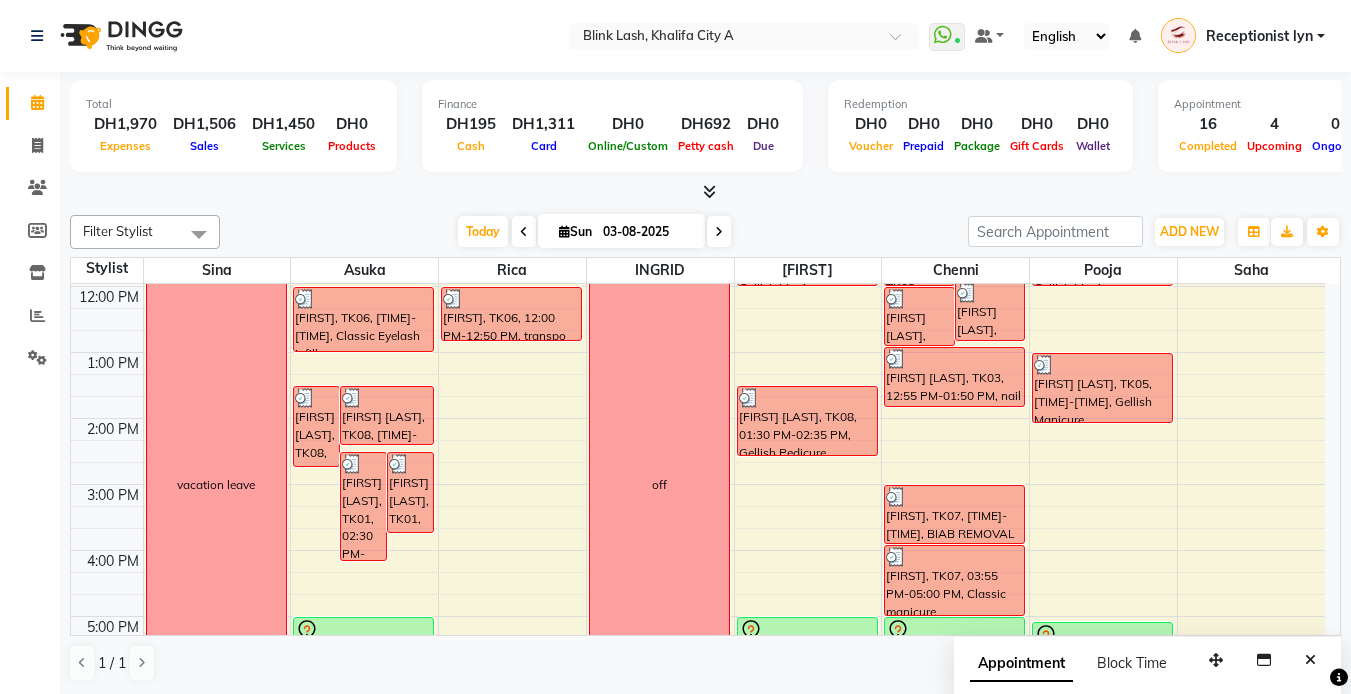scroll, scrollTop: 0, scrollLeft: 0, axis: both 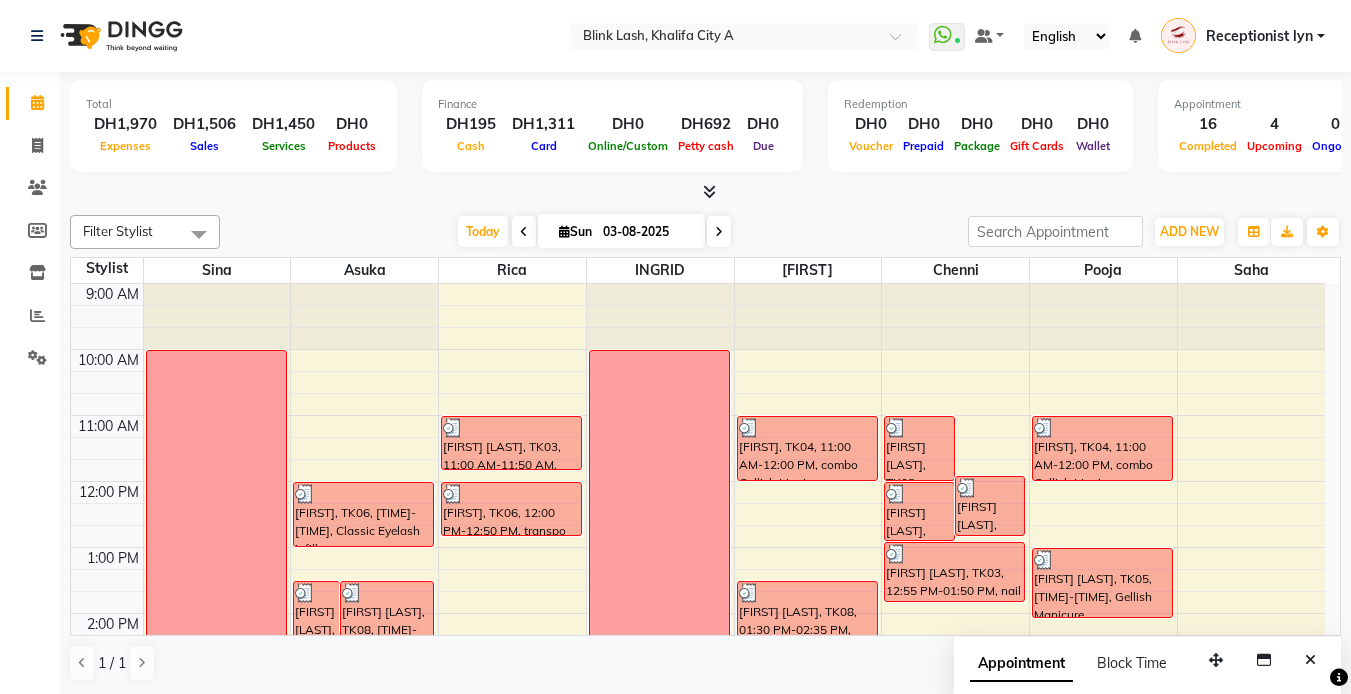 click at bounding box center (709, 191) 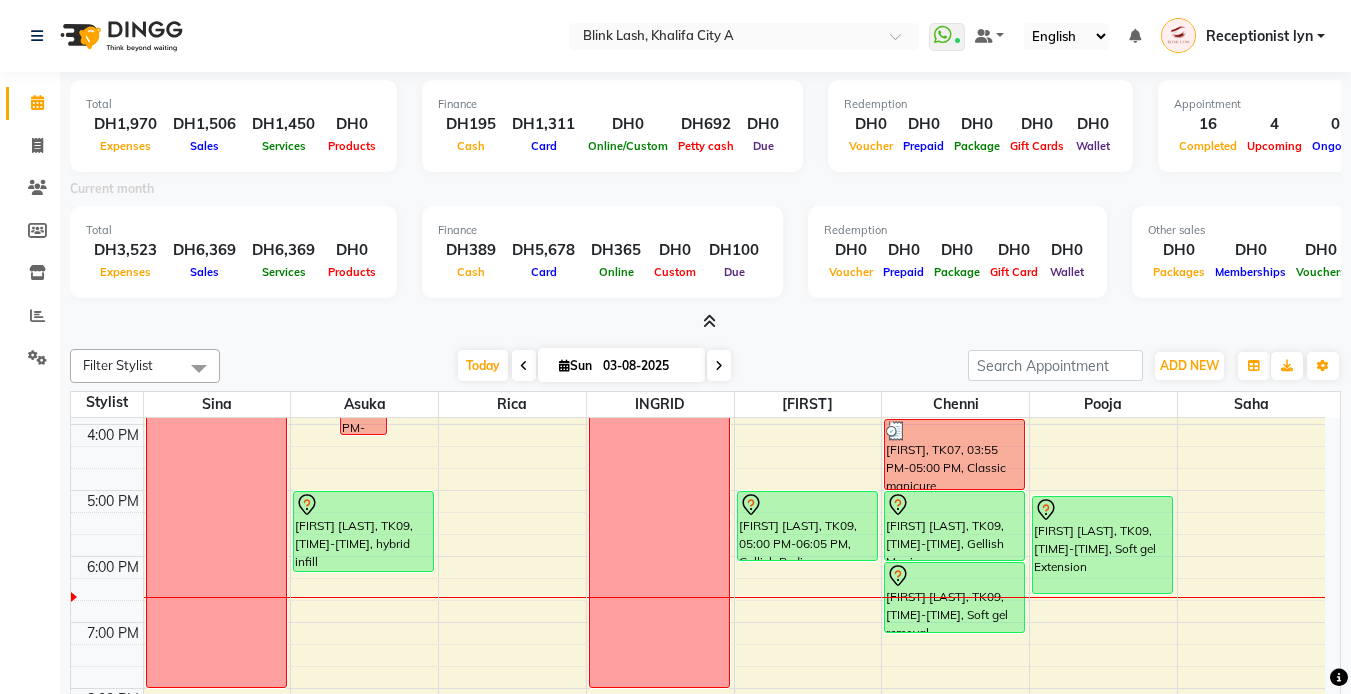 scroll, scrollTop: 438, scrollLeft: 0, axis: vertical 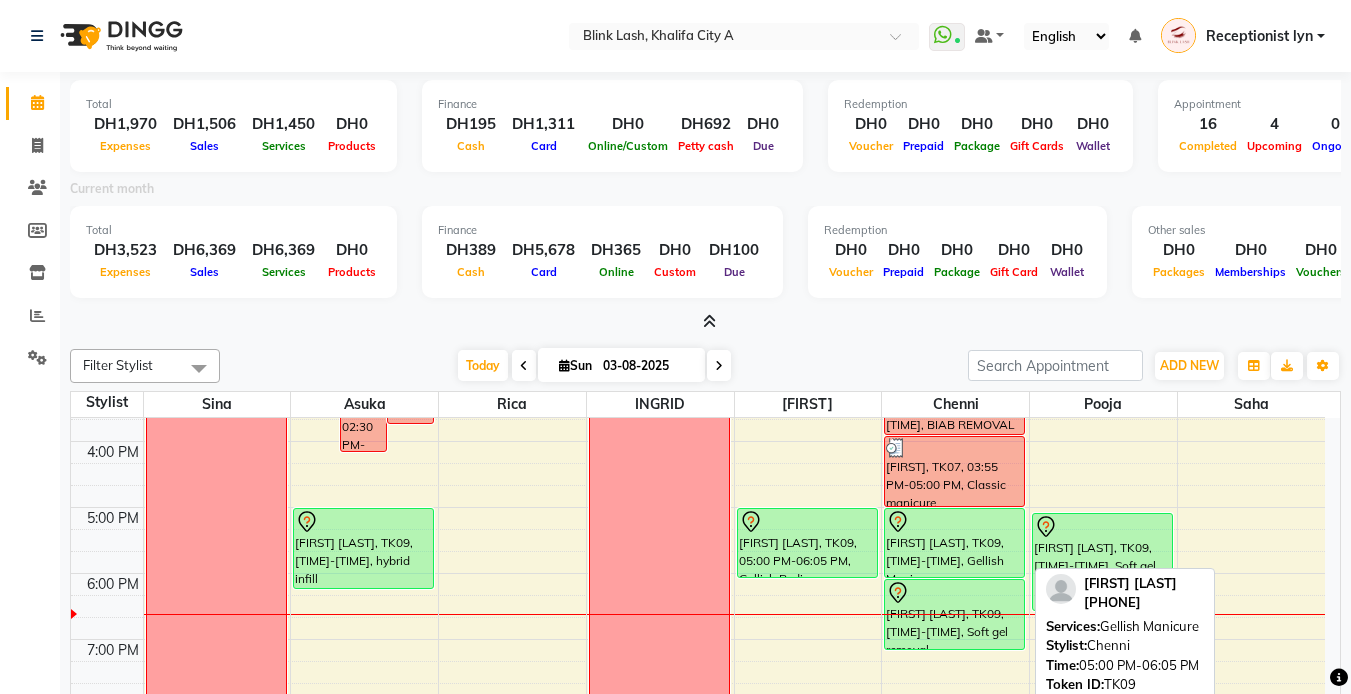 click on "[FIRST] [LAST], TK09, [TIME]-[TIME], Gellish Manicure" at bounding box center (954, 543) 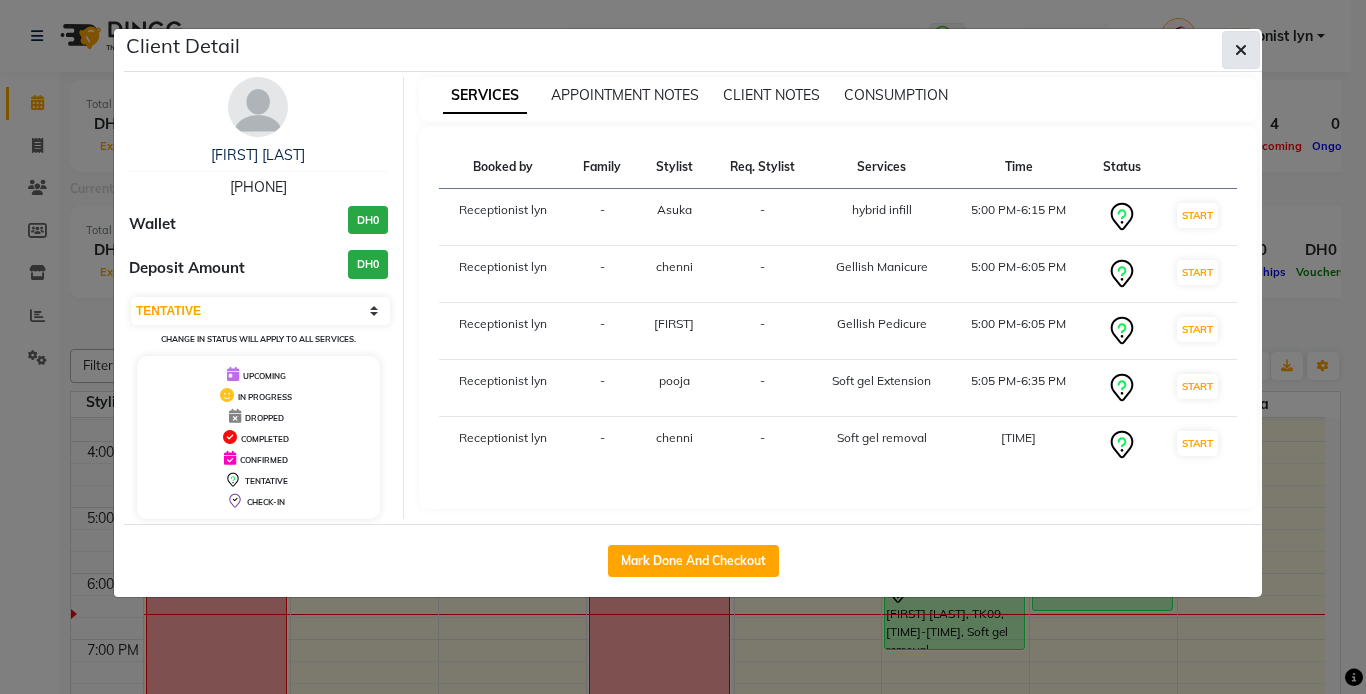 click 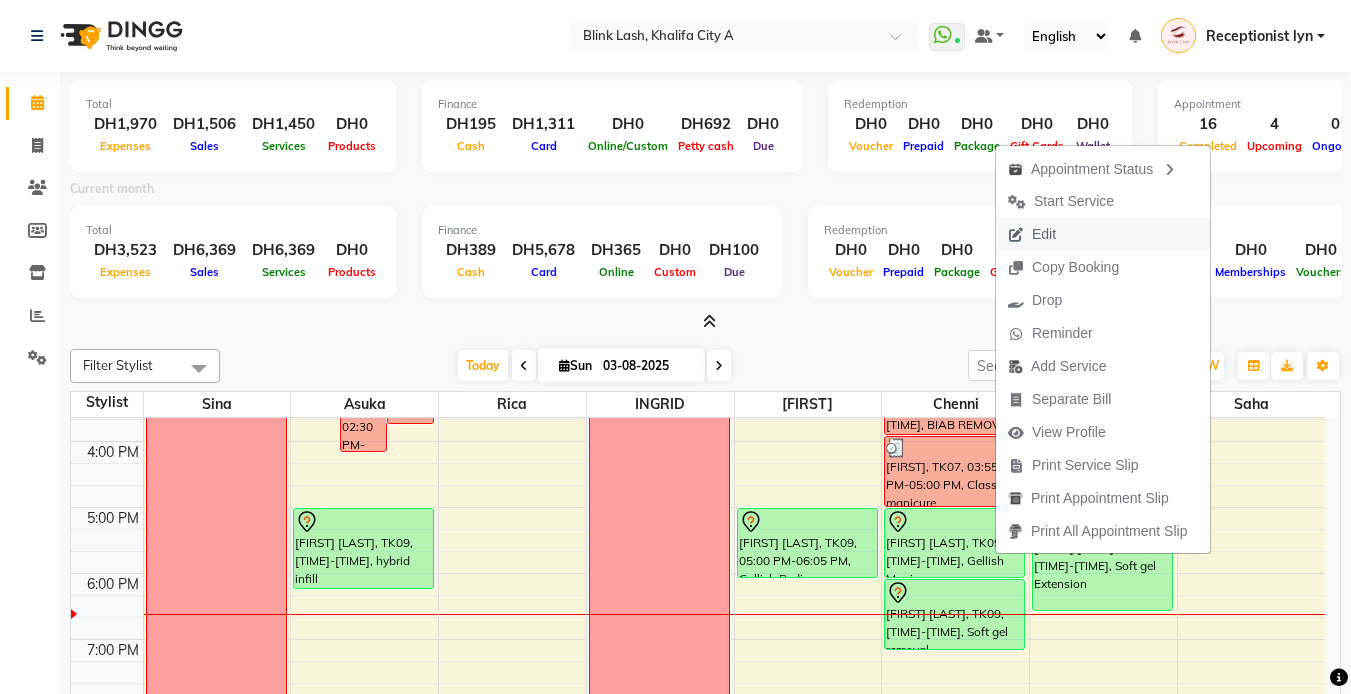 click on "Edit" at bounding box center (1044, 234) 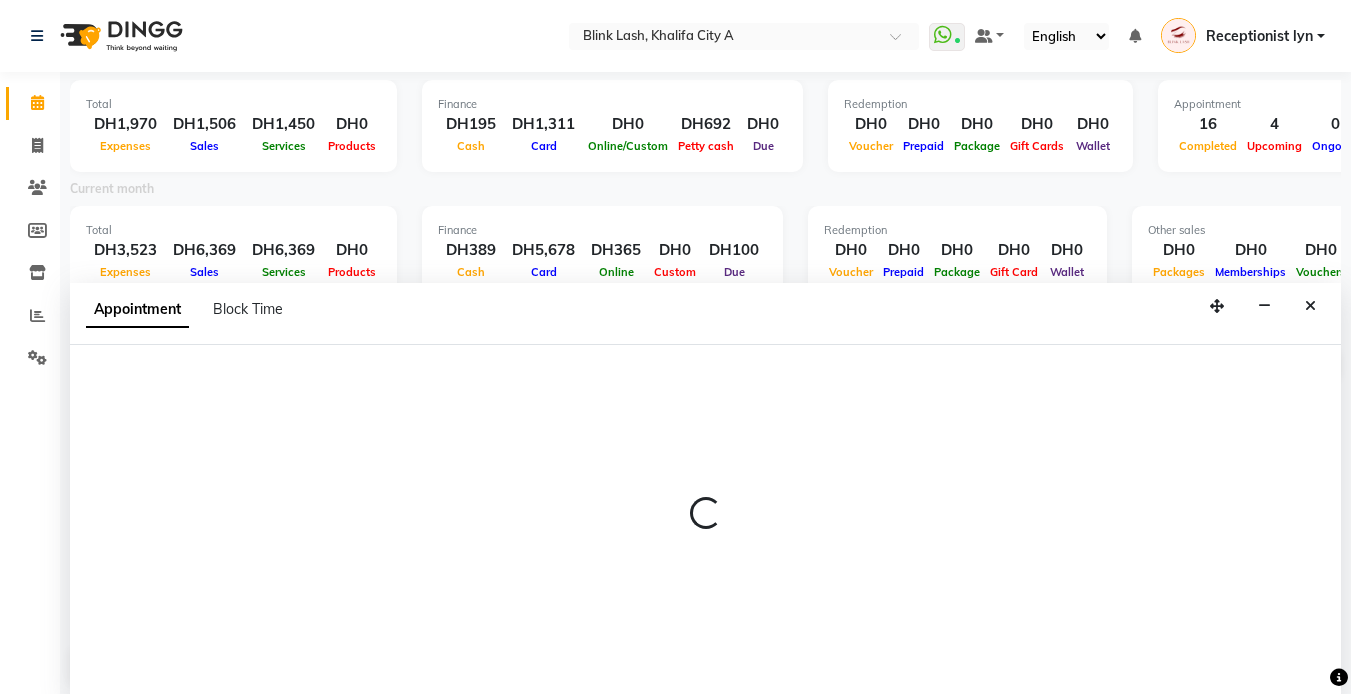 select on "tentative" 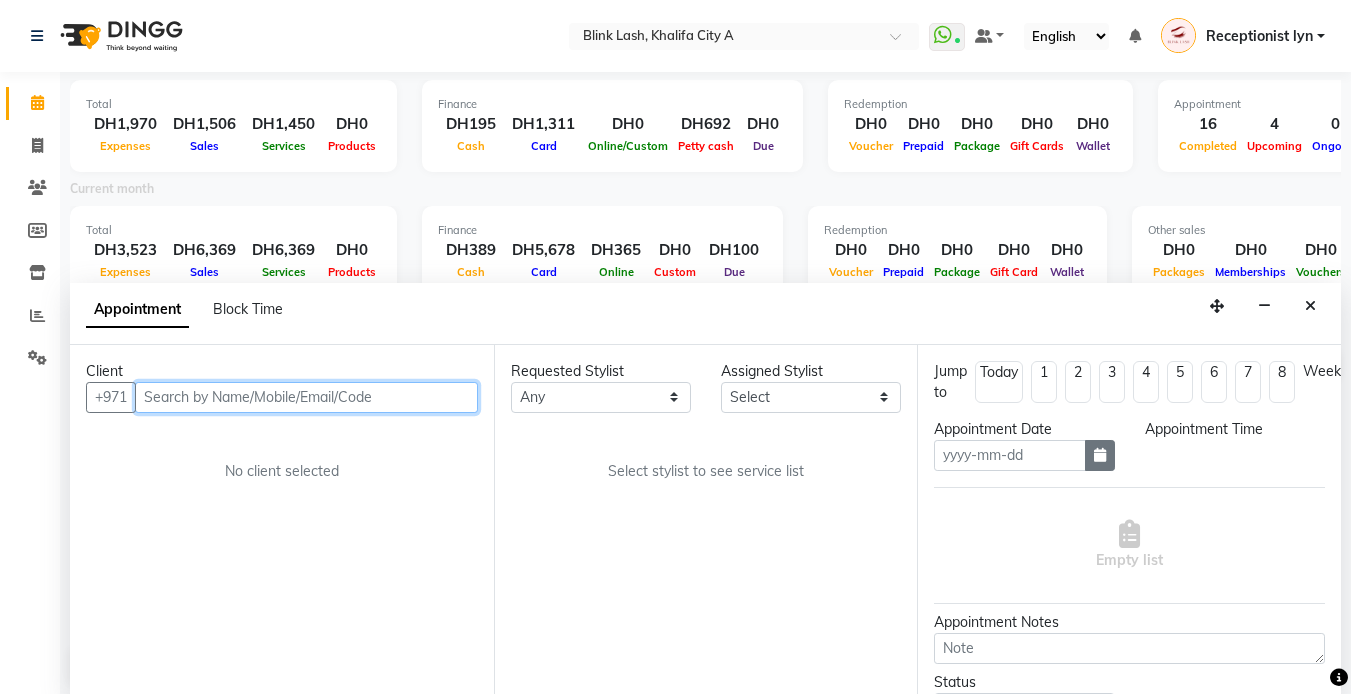 scroll, scrollTop: 5, scrollLeft: 0, axis: vertical 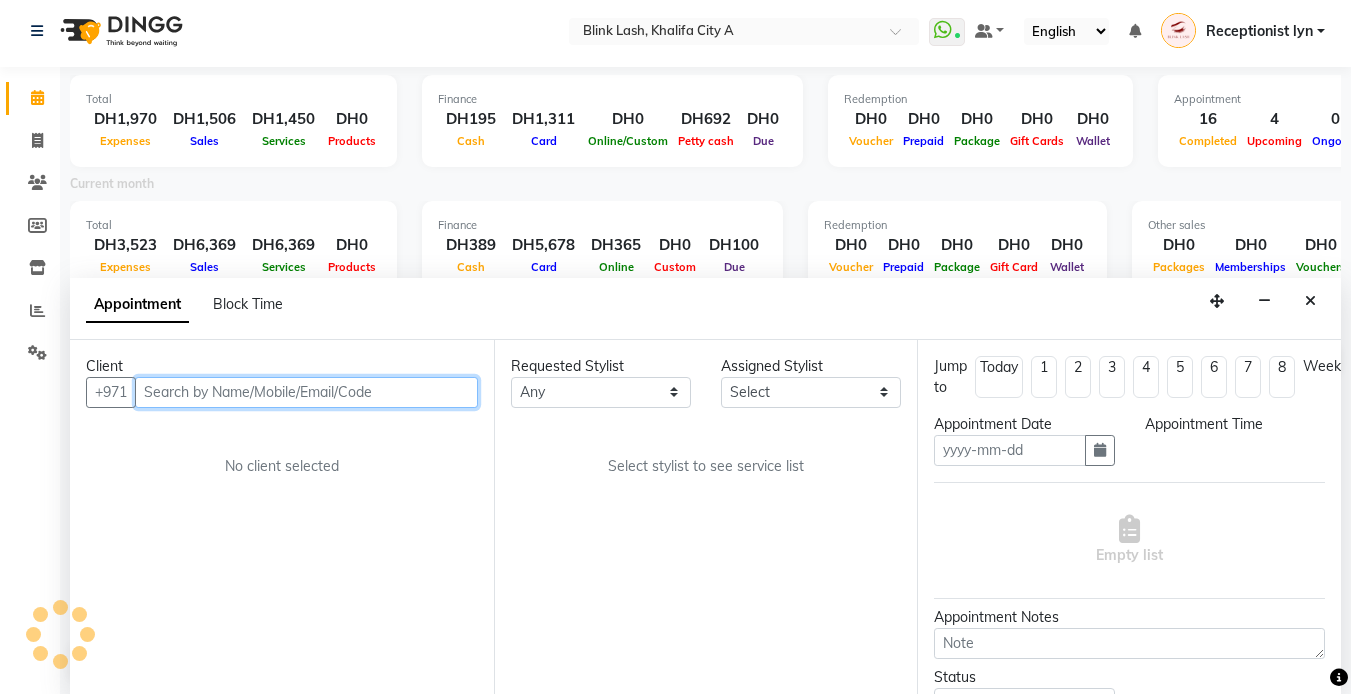 type on "03-08-2025" 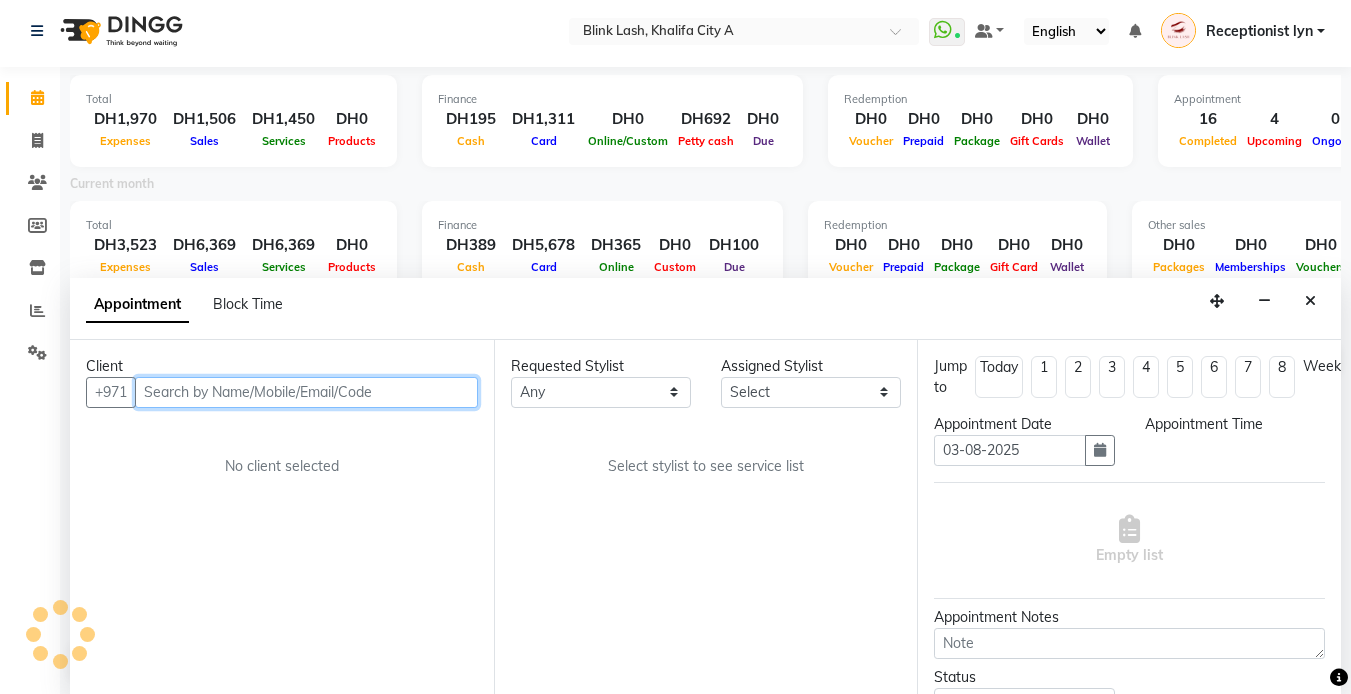 select on "1020" 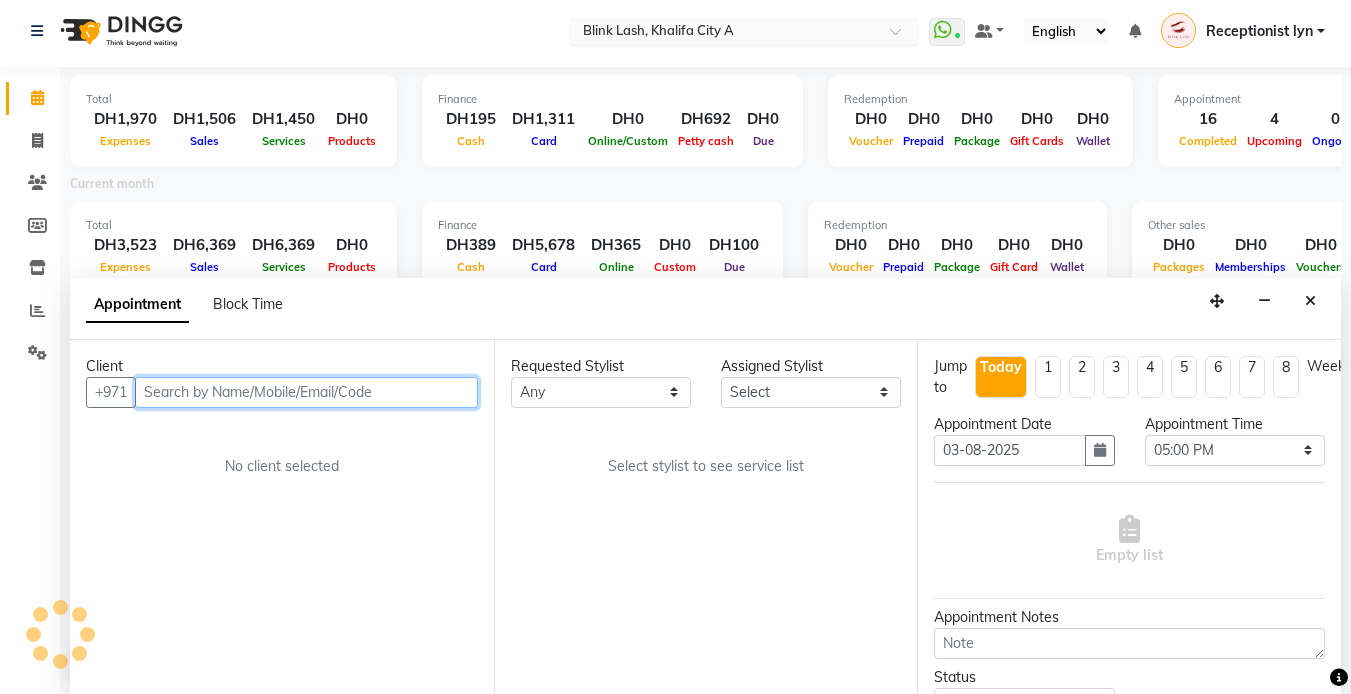 select on "57849" 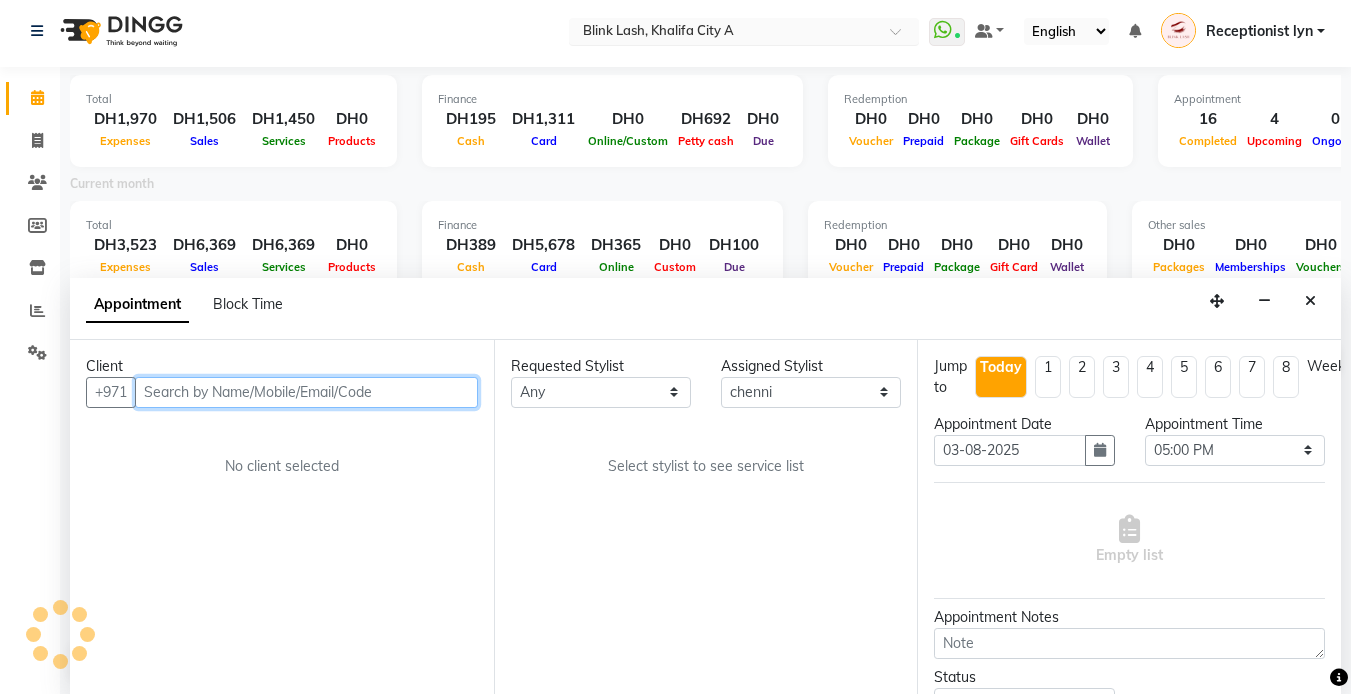 scroll, scrollTop: 595, scrollLeft: 0, axis: vertical 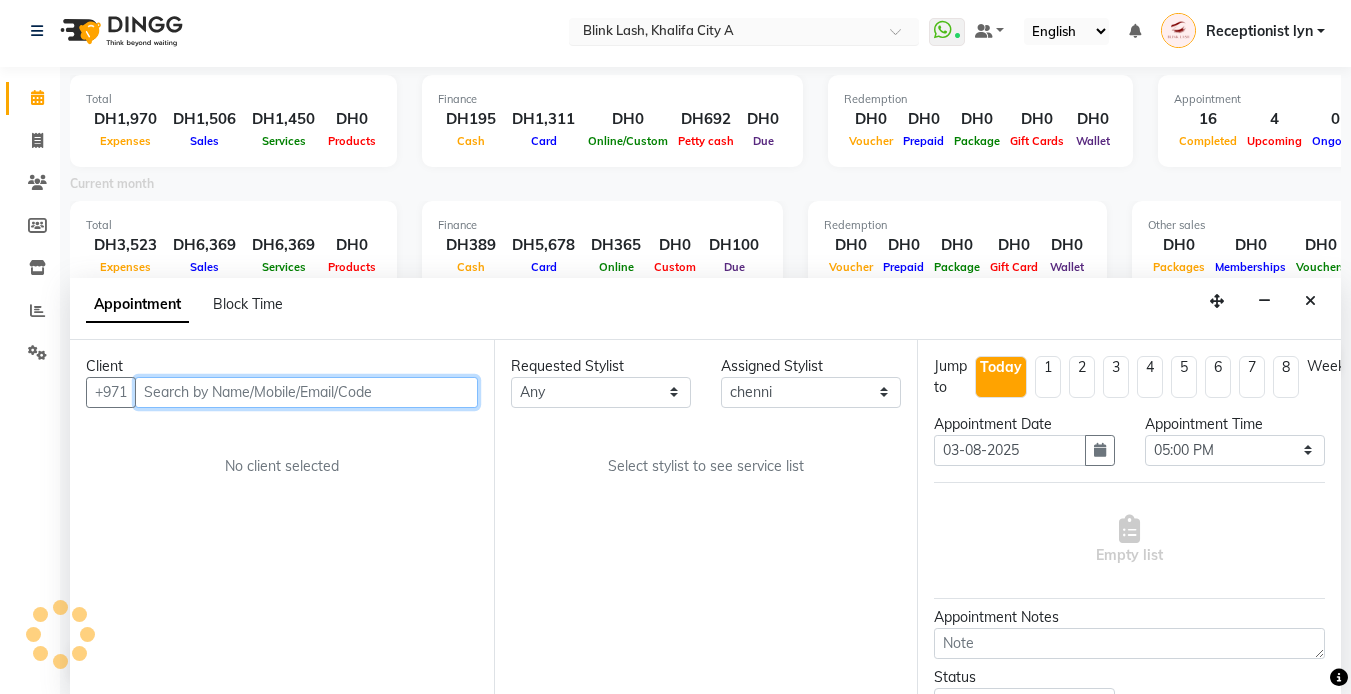 select on "2892" 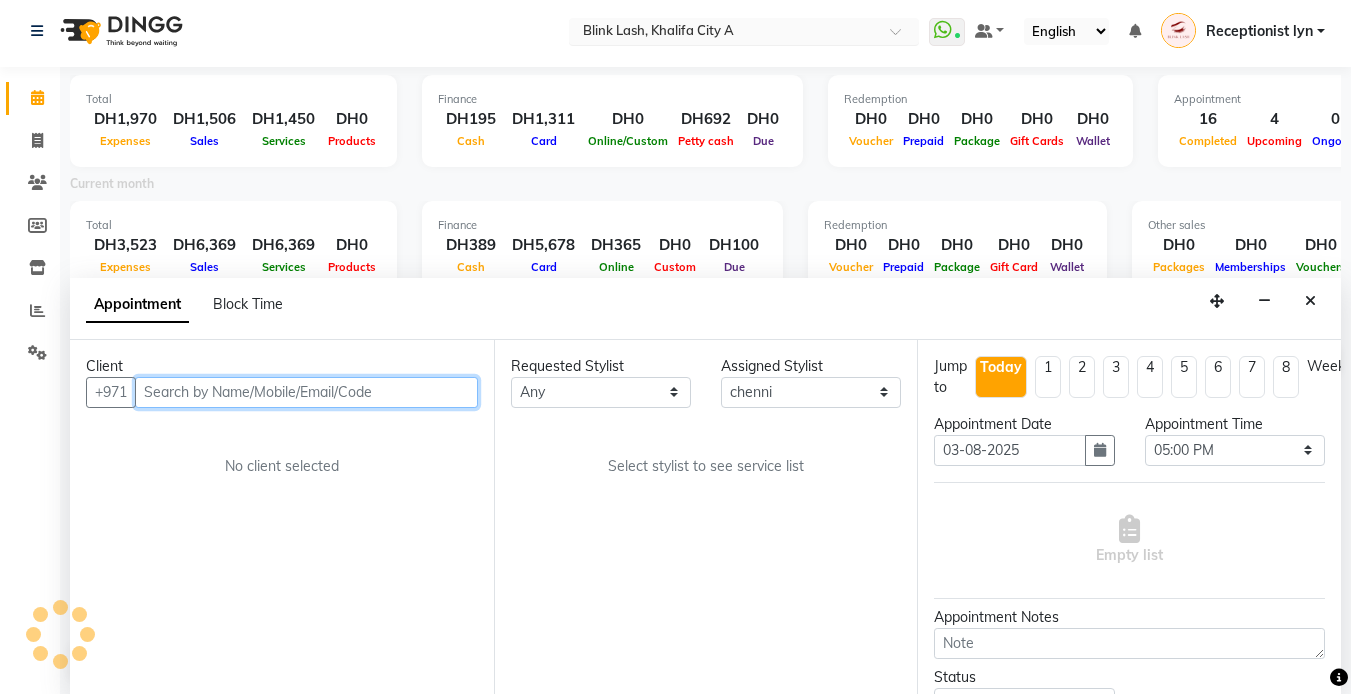 select on "2892" 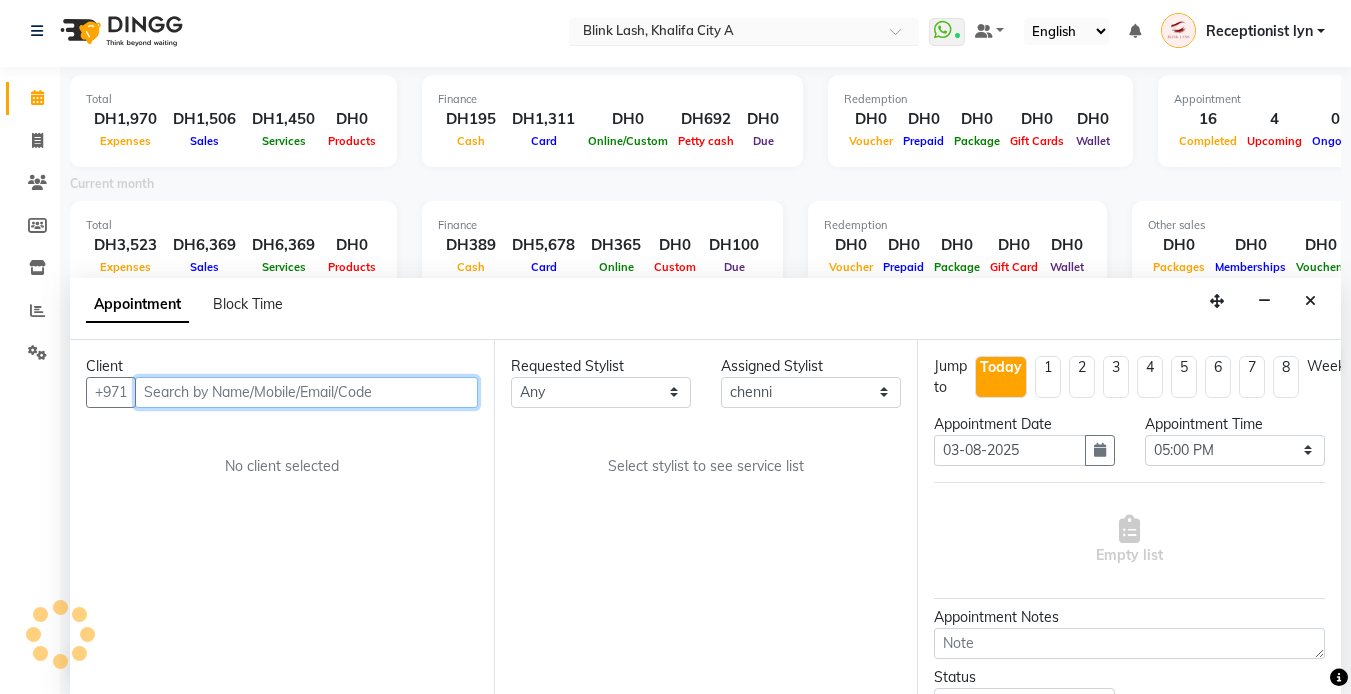 select on "2892" 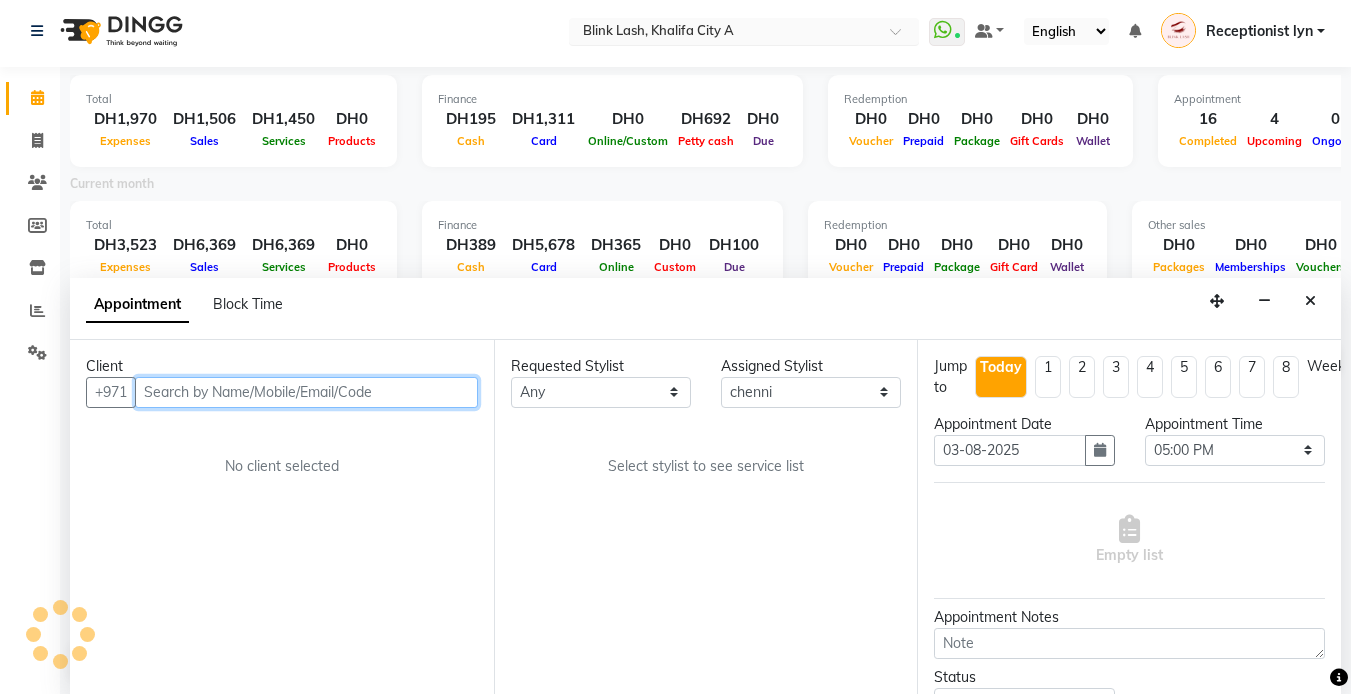 select on "2892" 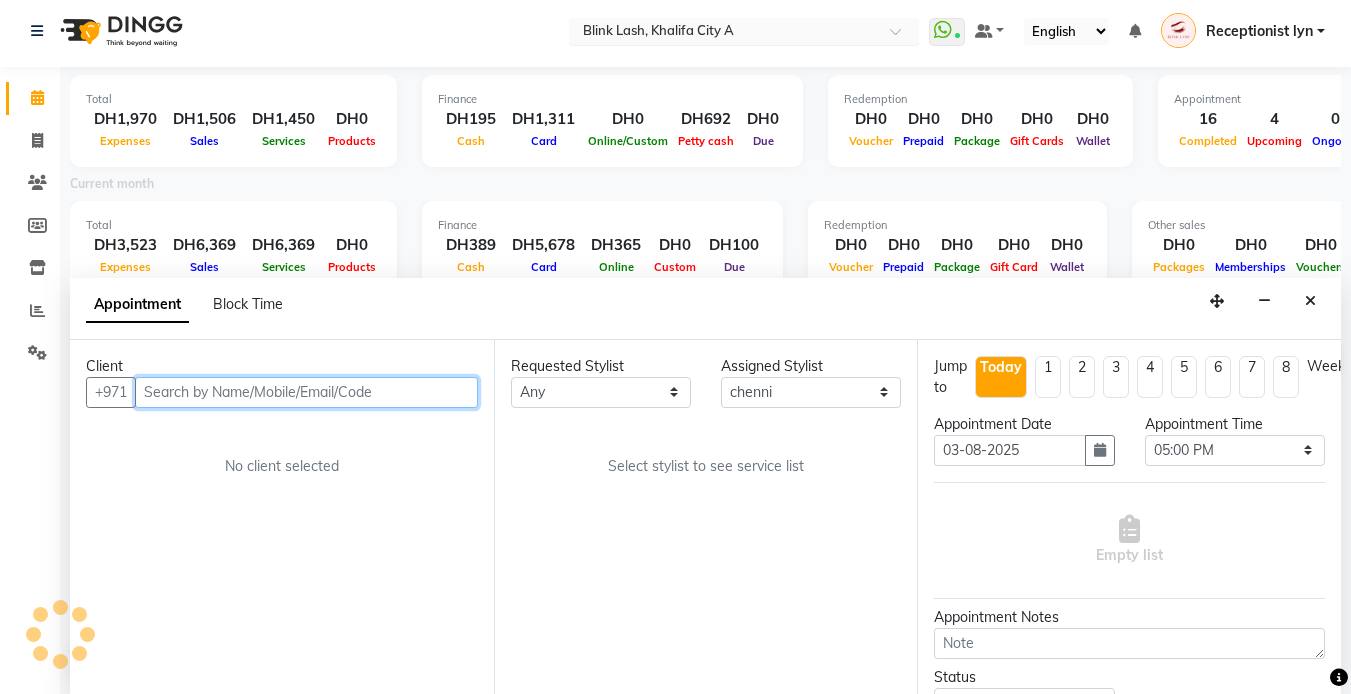 select on "2892" 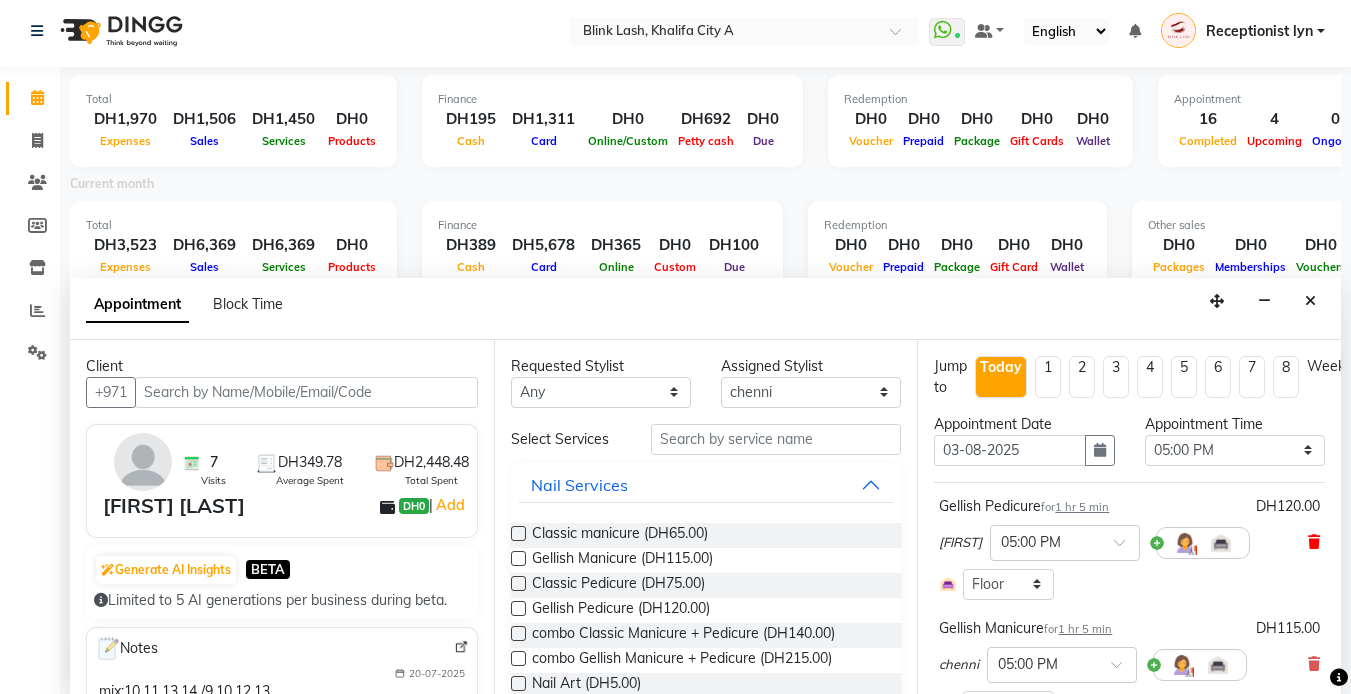 click at bounding box center [1314, 542] 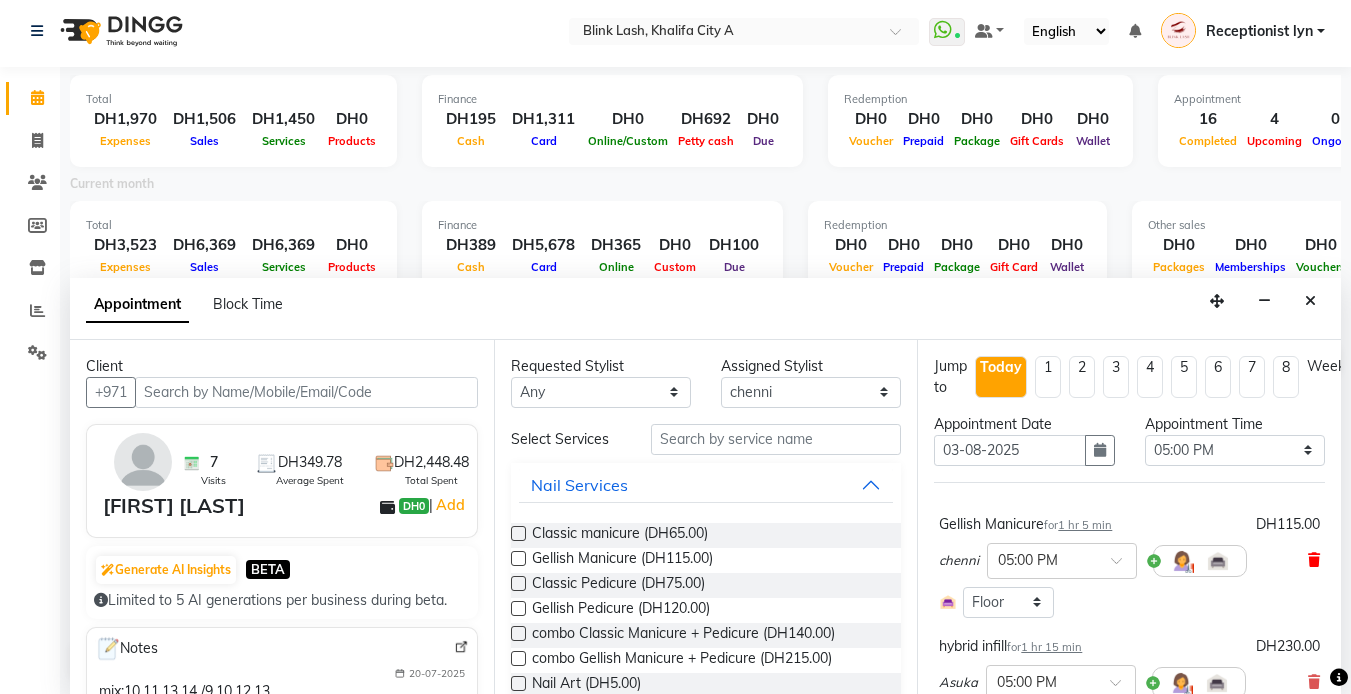 click at bounding box center [1314, 560] 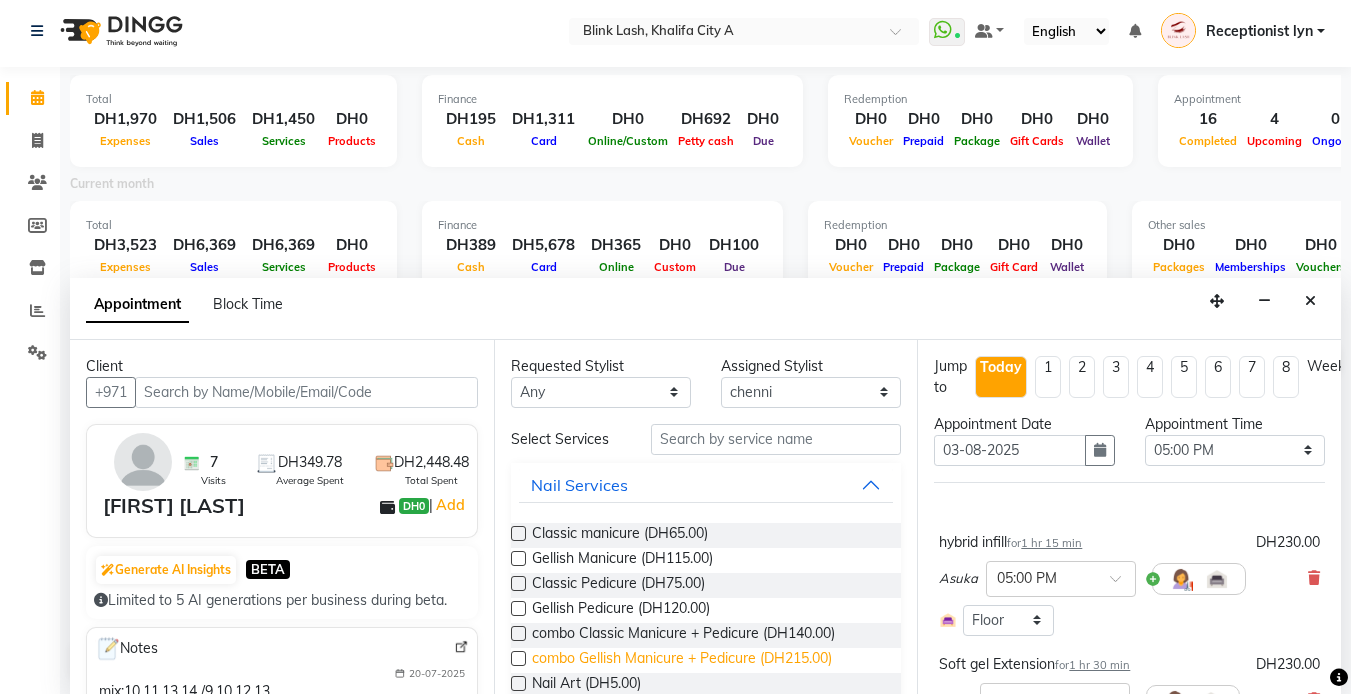 click on "combo Gellish Manicure + Pedicure (DH215.00)" at bounding box center (682, 660) 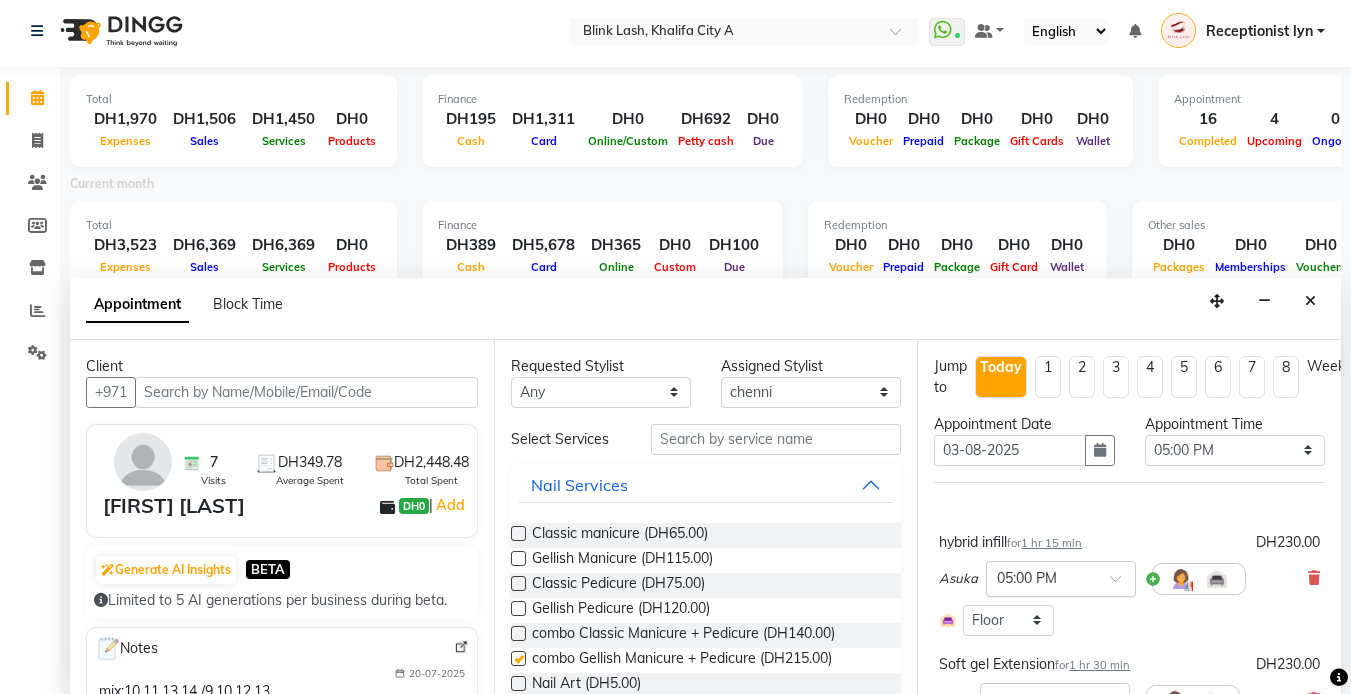 checkbox on "false" 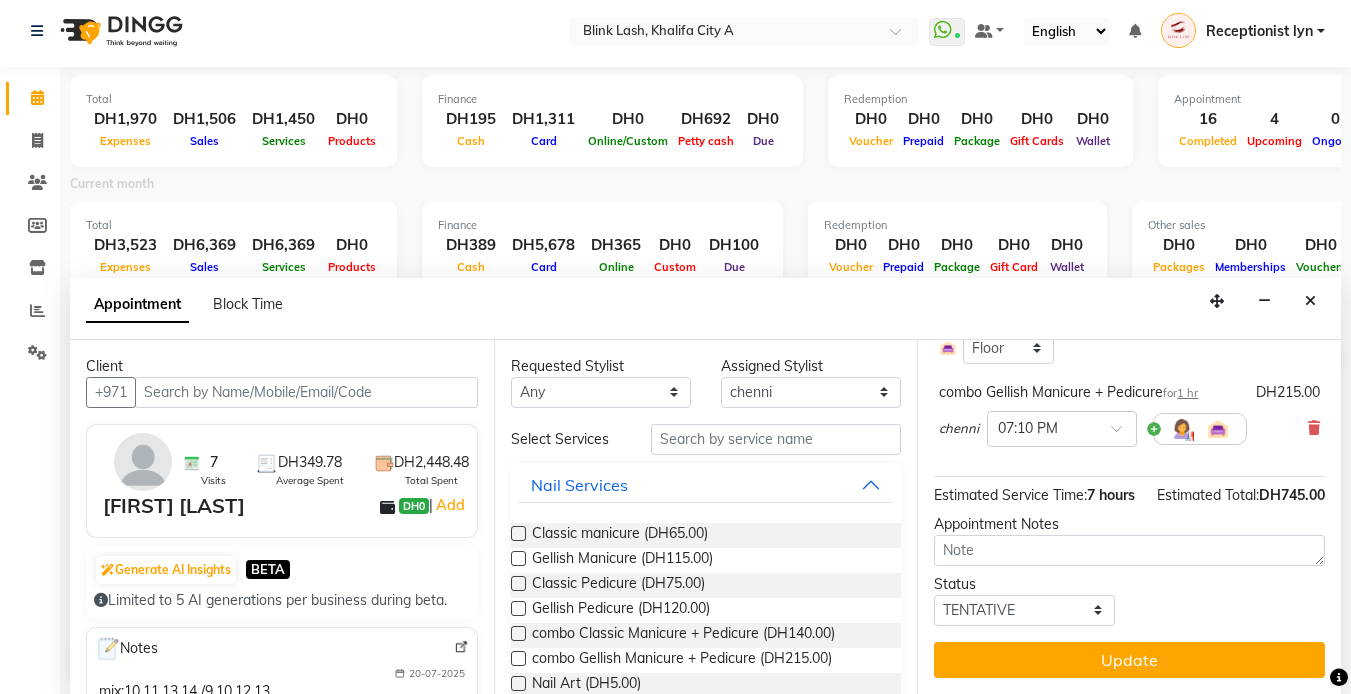 scroll, scrollTop: 552, scrollLeft: 0, axis: vertical 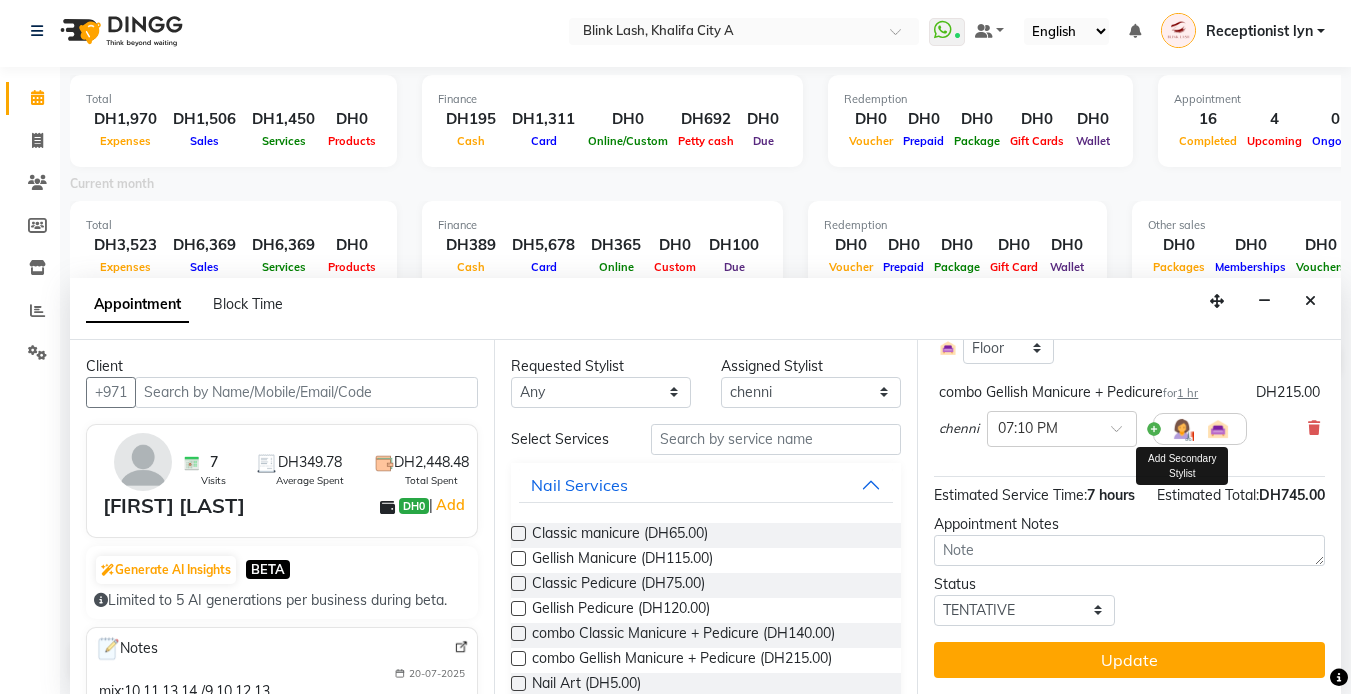 click at bounding box center (1182, 429) 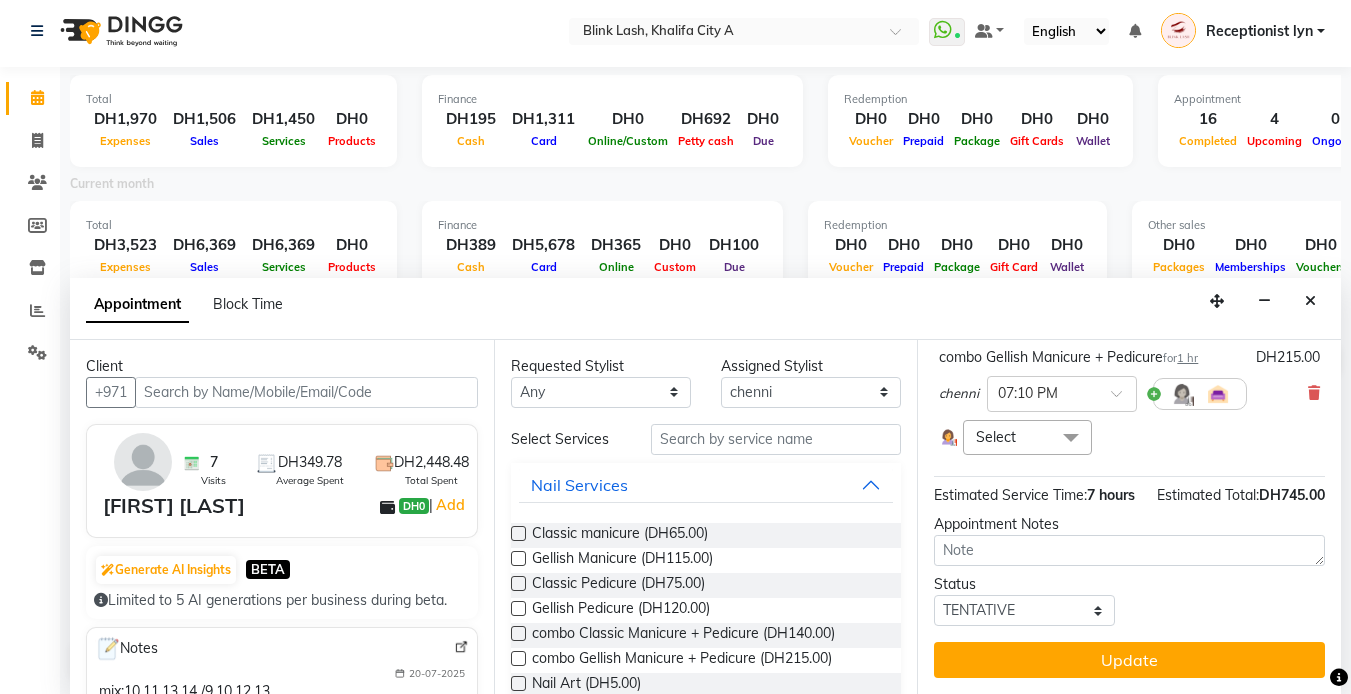 click on "Select" at bounding box center (1027, 437) 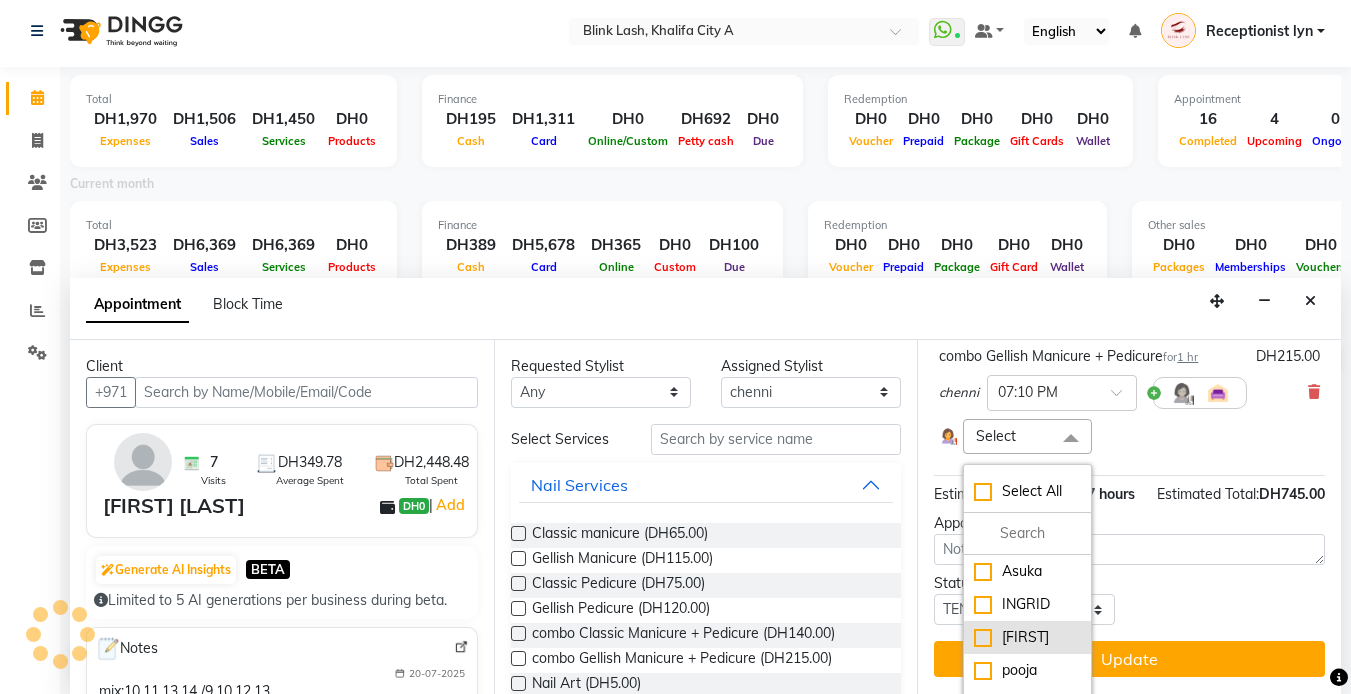 click on "[FIRST]" at bounding box center (1027, 637) 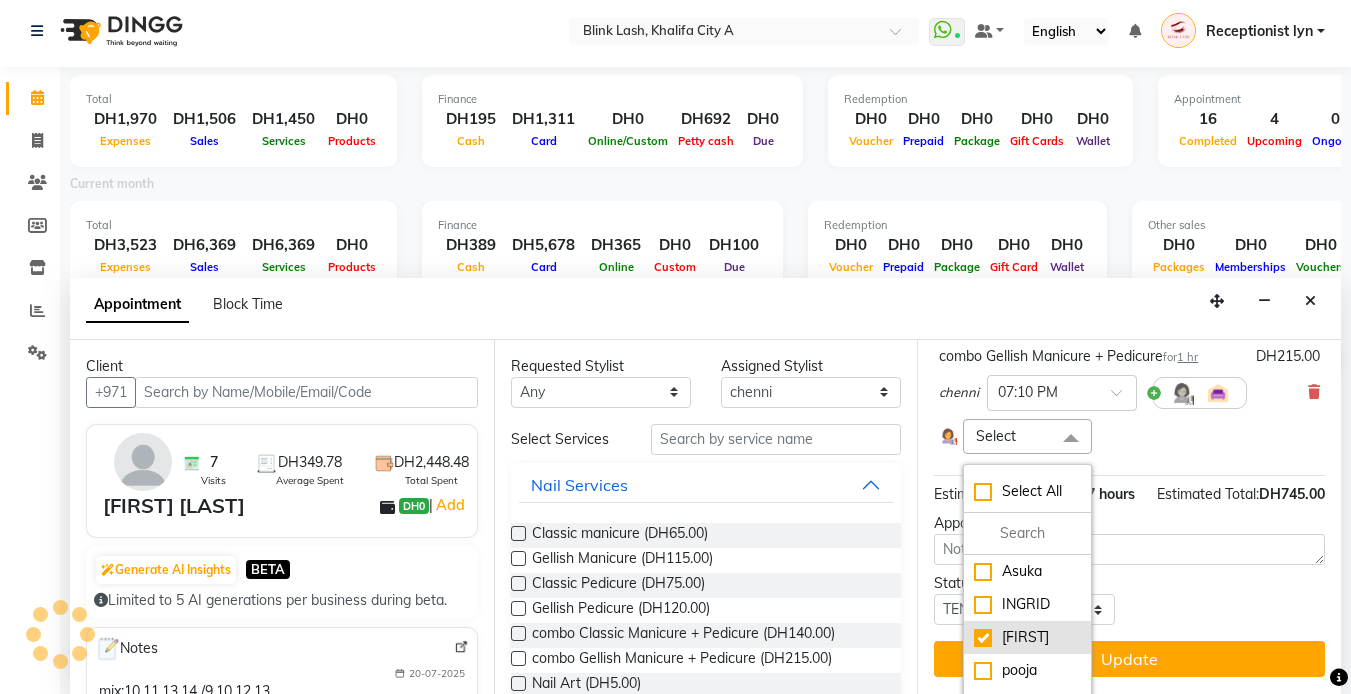 checkbox on "true" 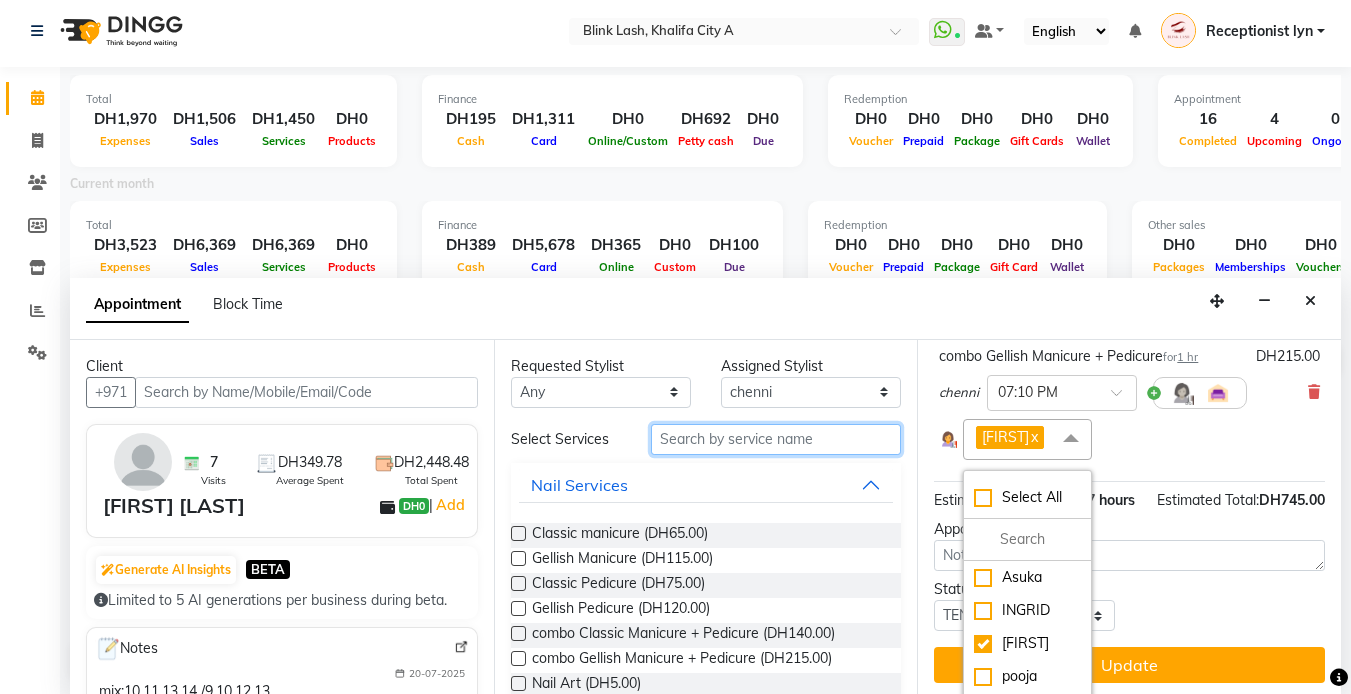 click at bounding box center [776, 439] 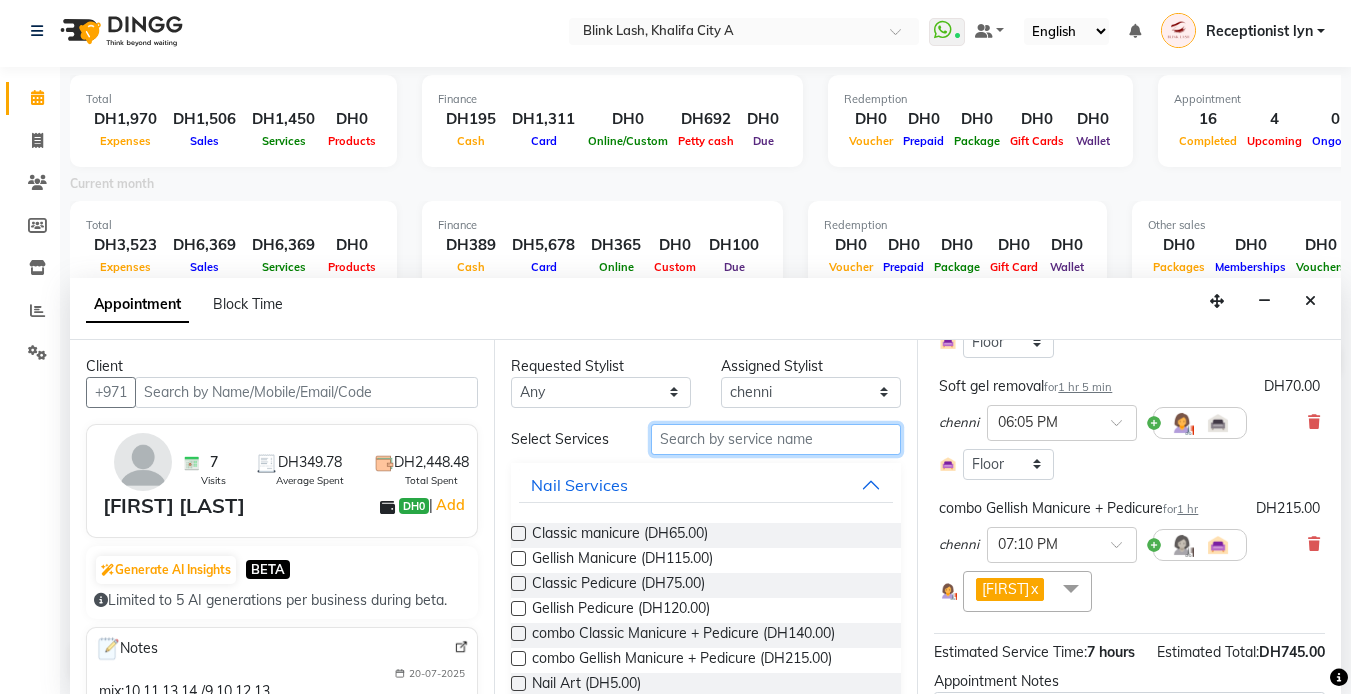 scroll, scrollTop: 200, scrollLeft: 0, axis: vertical 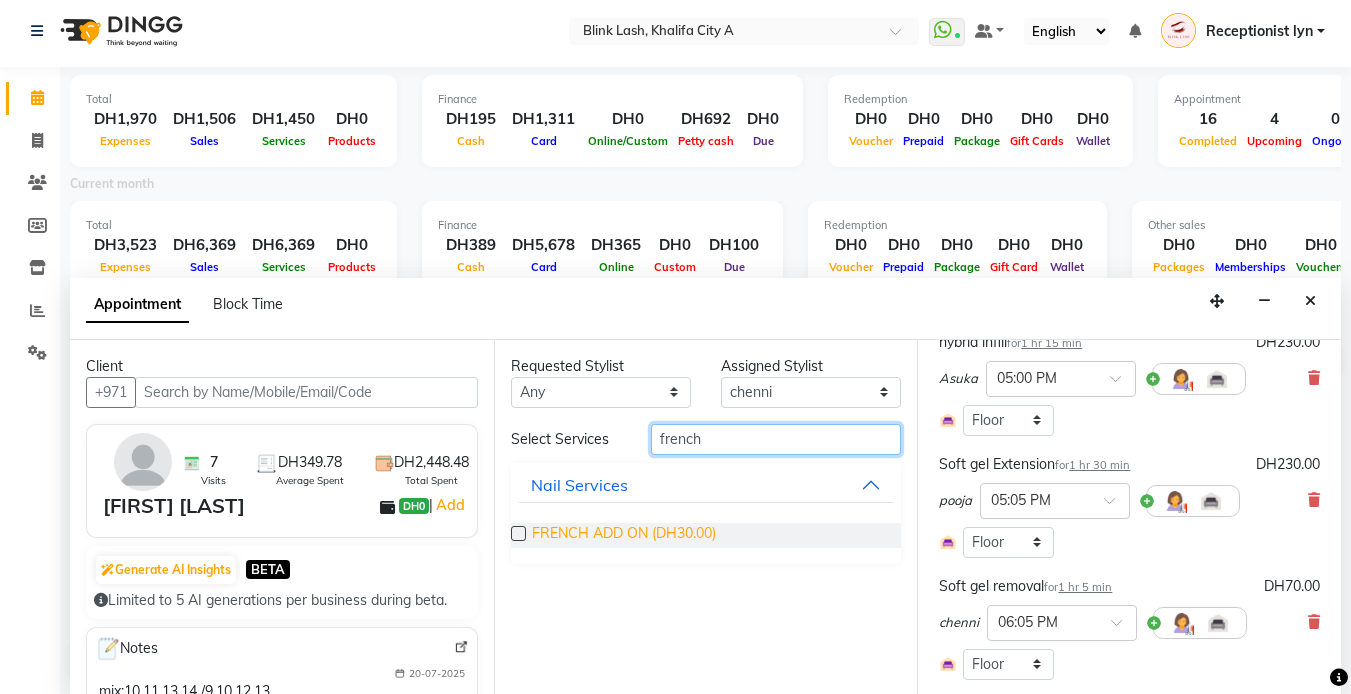 type on "french" 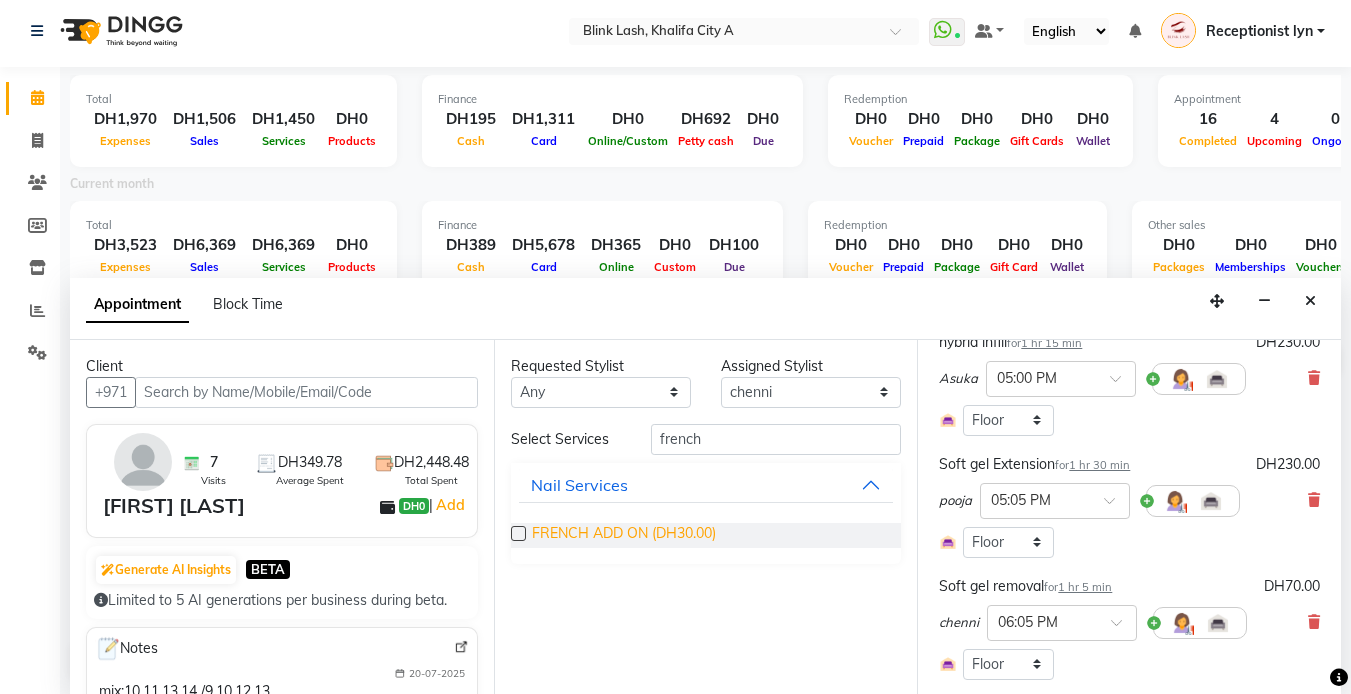 click on "FRENCH ADD ON (DH30.00)" at bounding box center [624, 535] 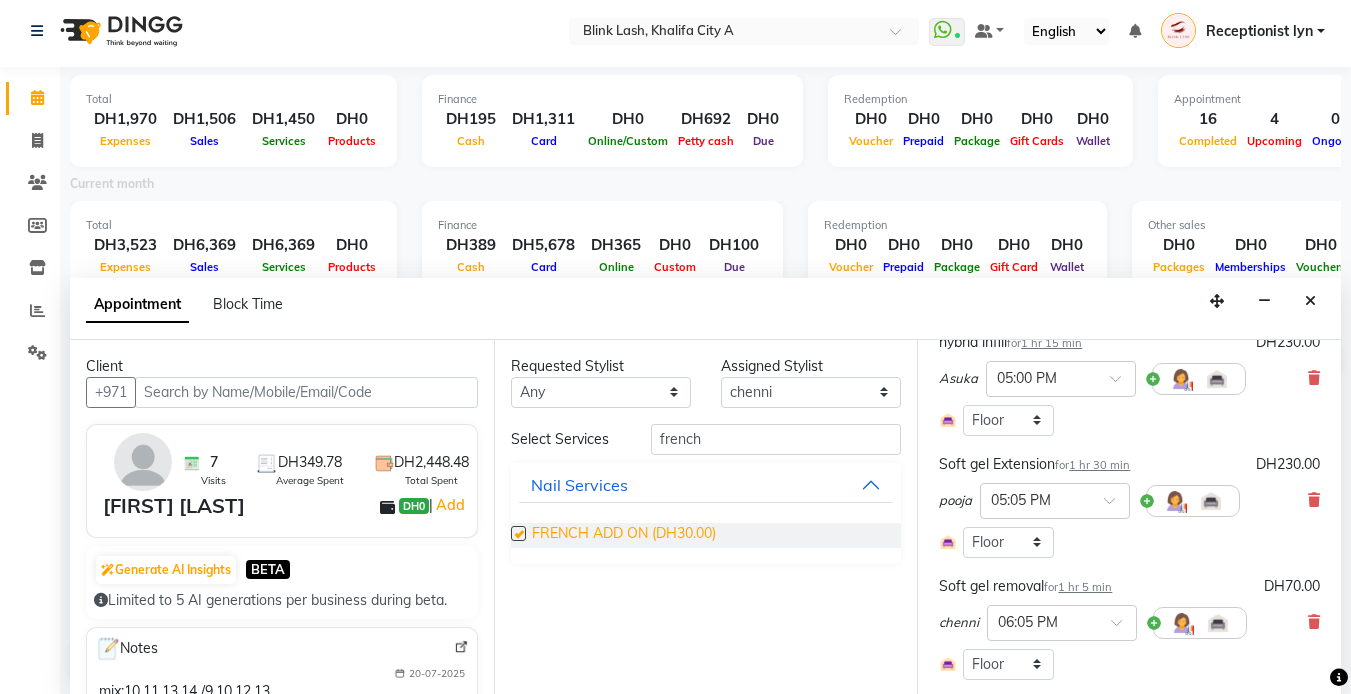checkbox on "false" 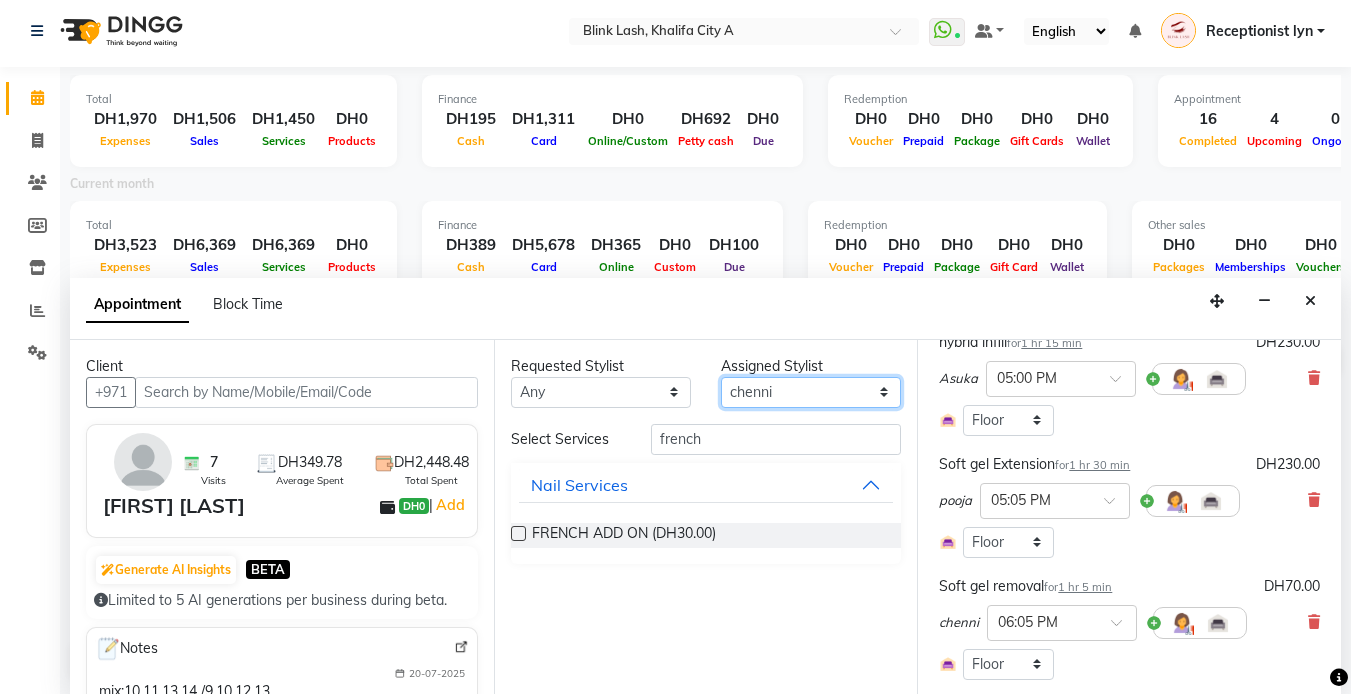 click on "Select Asuka chenni INGRID jumana pooja Rica saha Sina" at bounding box center (811, 392) 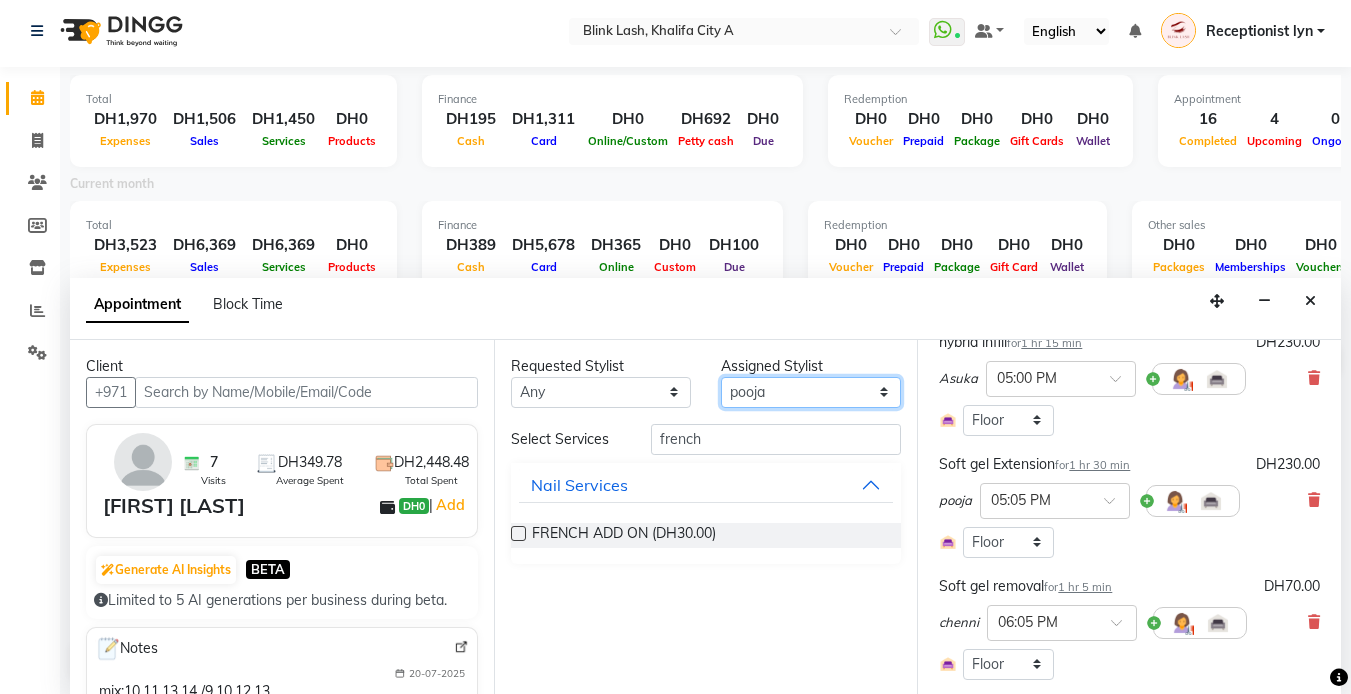 click on "Select Asuka chenni INGRID jumana pooja Rica saha Sina" at bounding box center [811, 392] 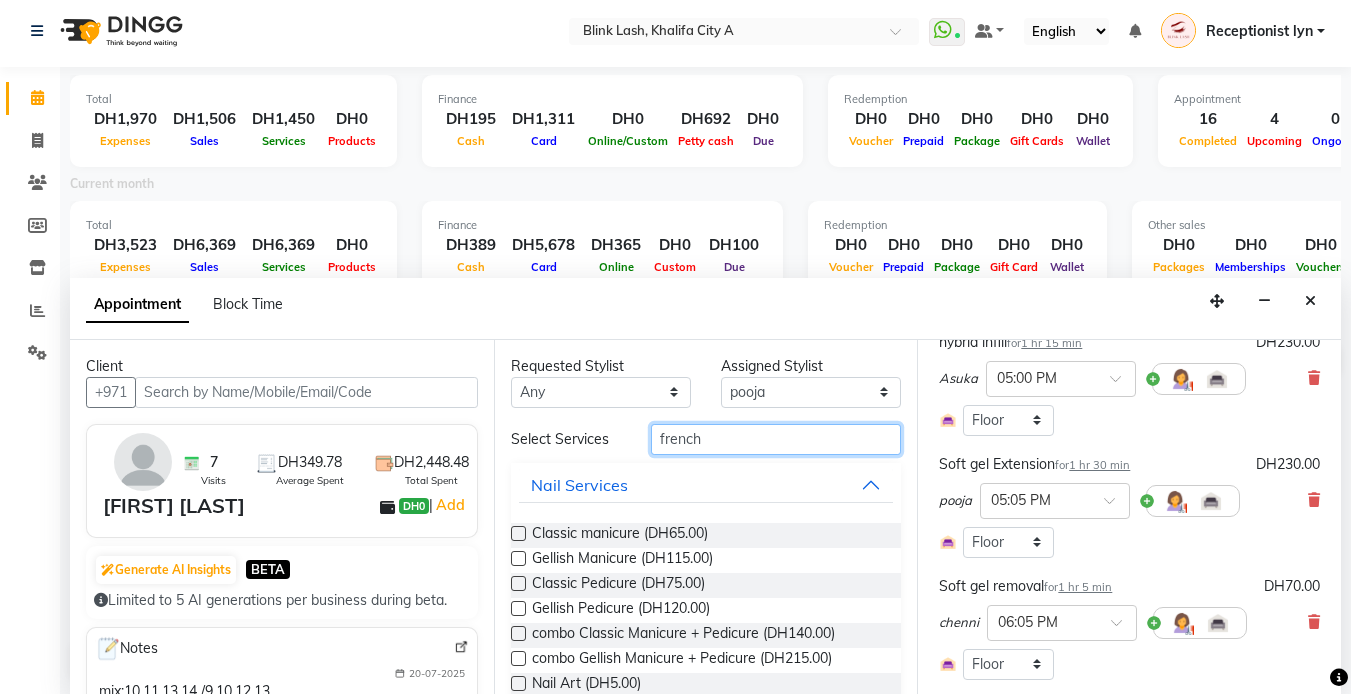 click on "french" at bounding box center [776, 439] 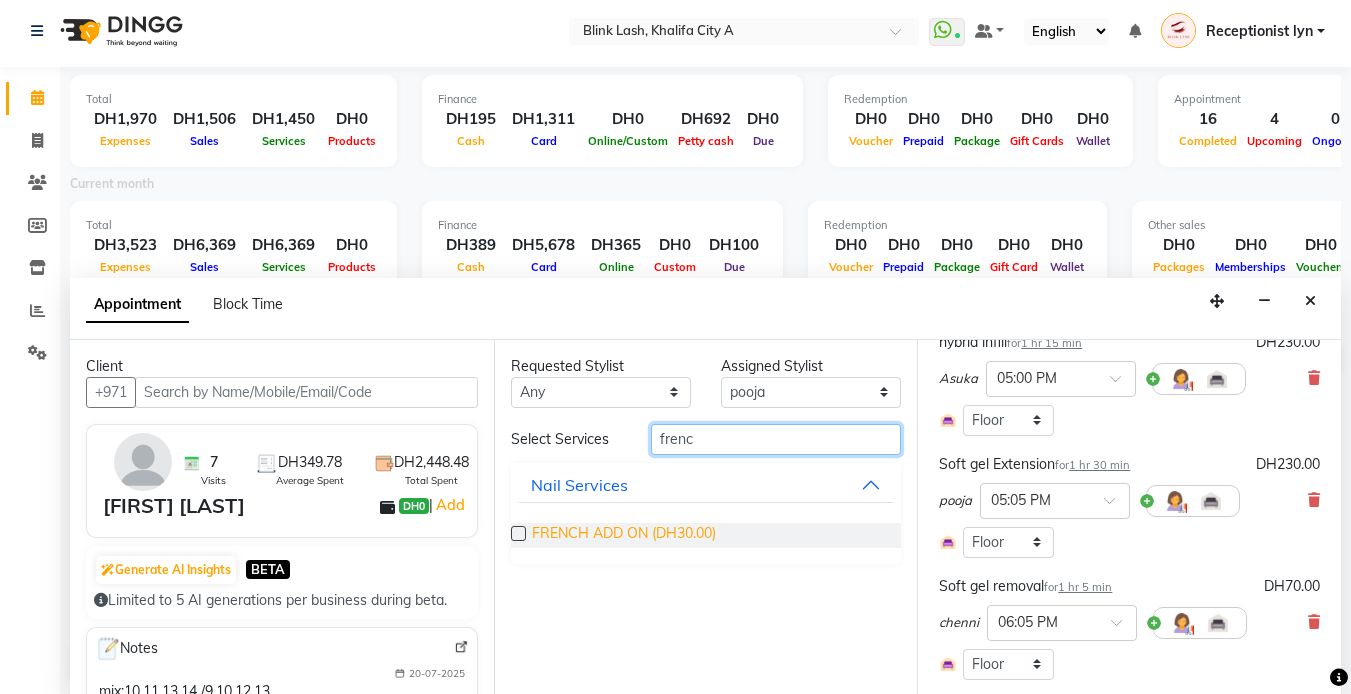 type on "frenc" 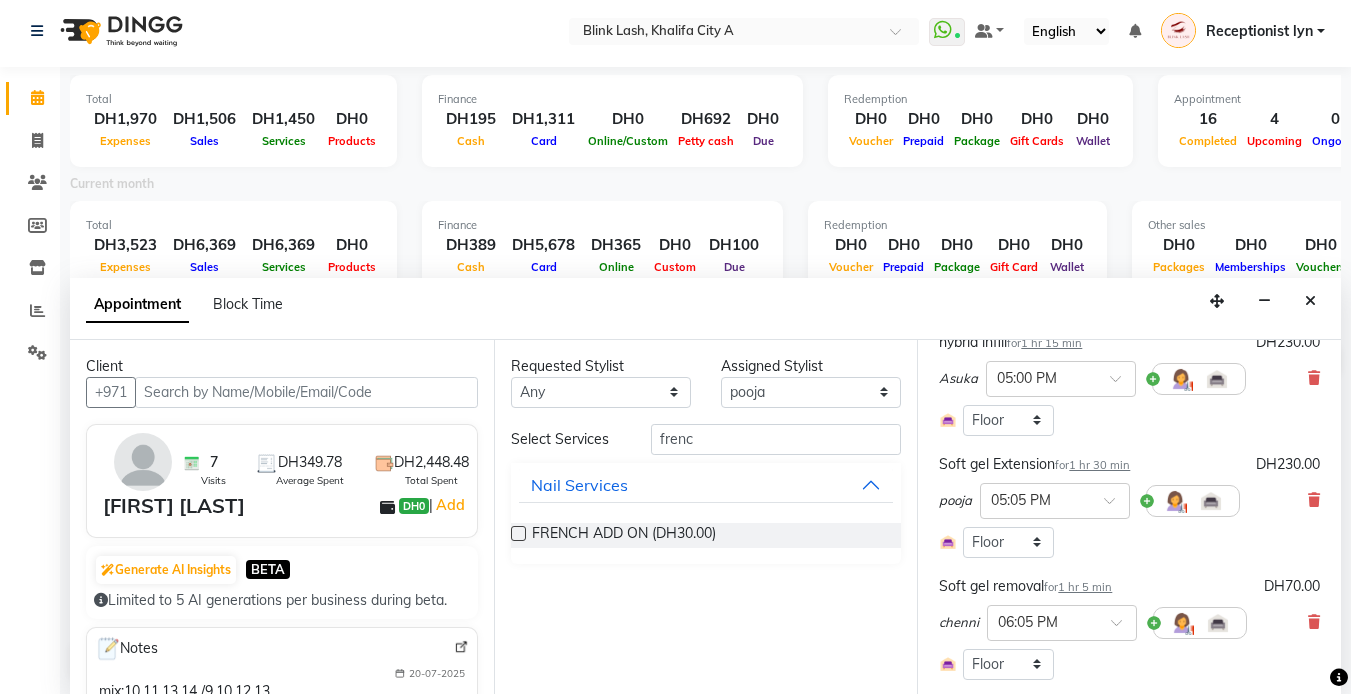 drag, startPoint x: 614, startPoint y: 537, endPoint x: 628, endPoint y: 516, distance: 25.23886 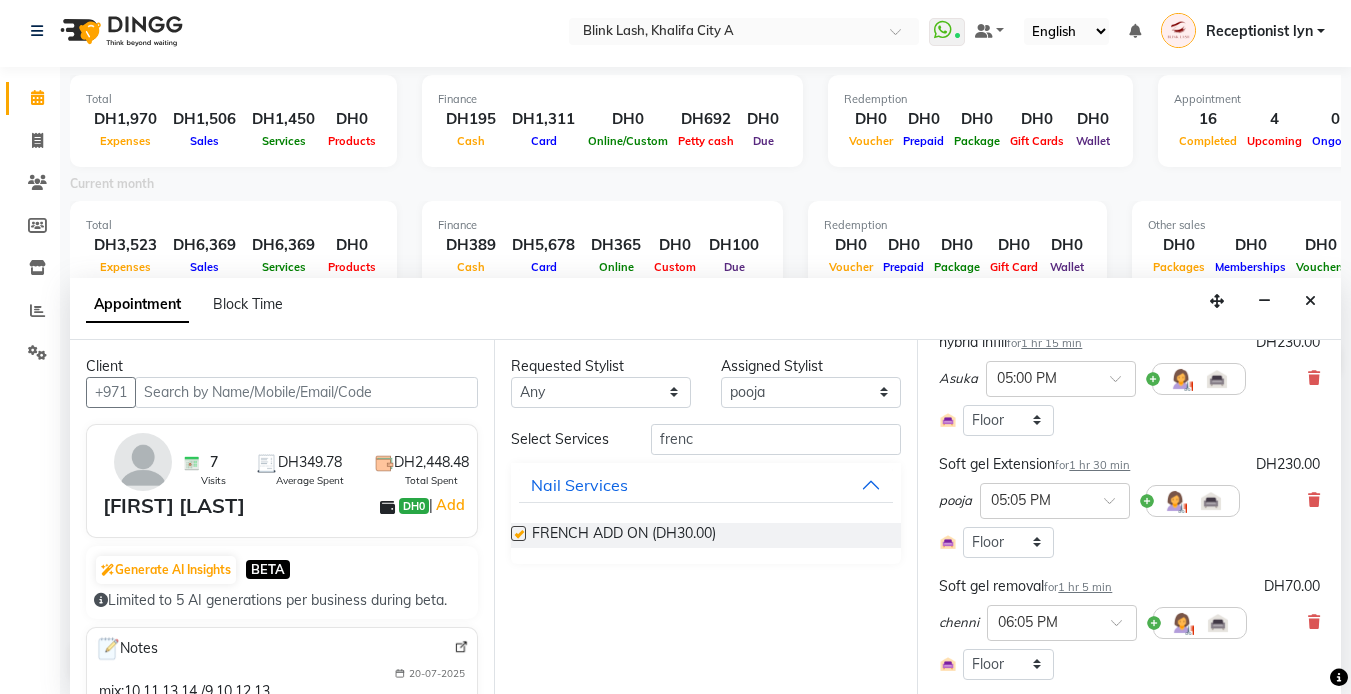 checkbox on "false" 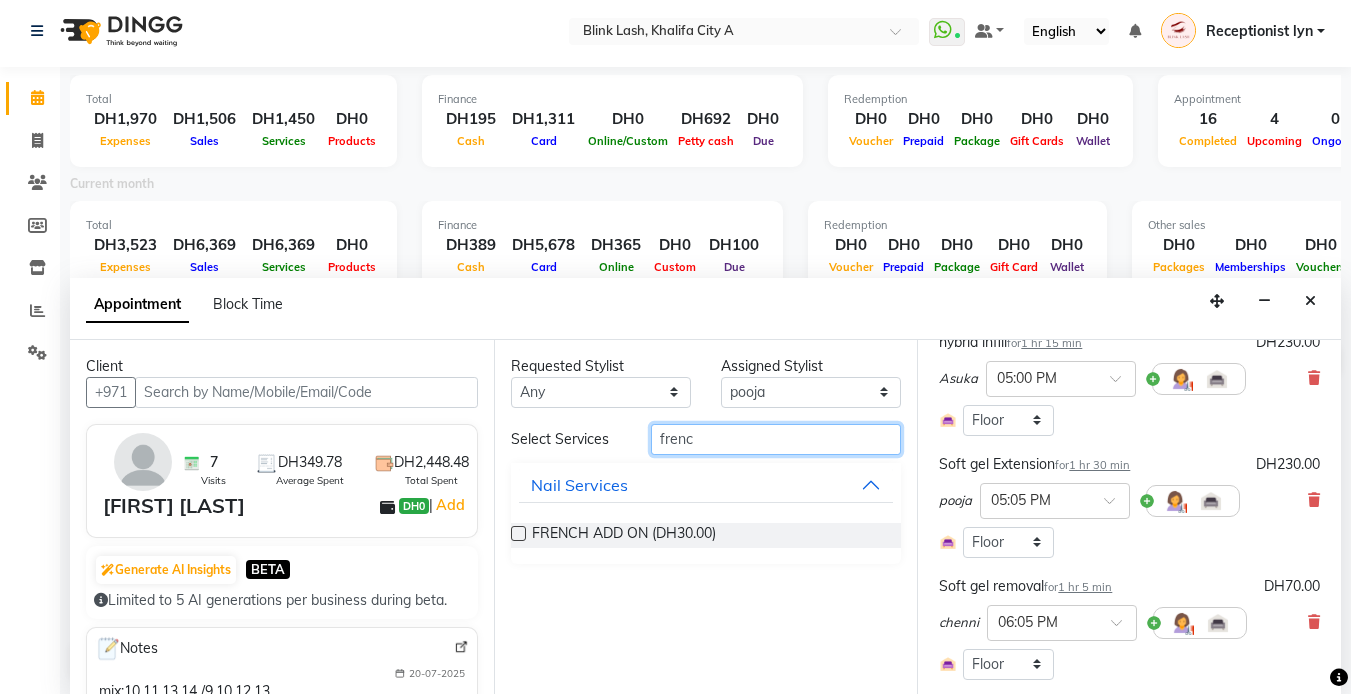 click on "frenc" at bounding box center (776, 439) 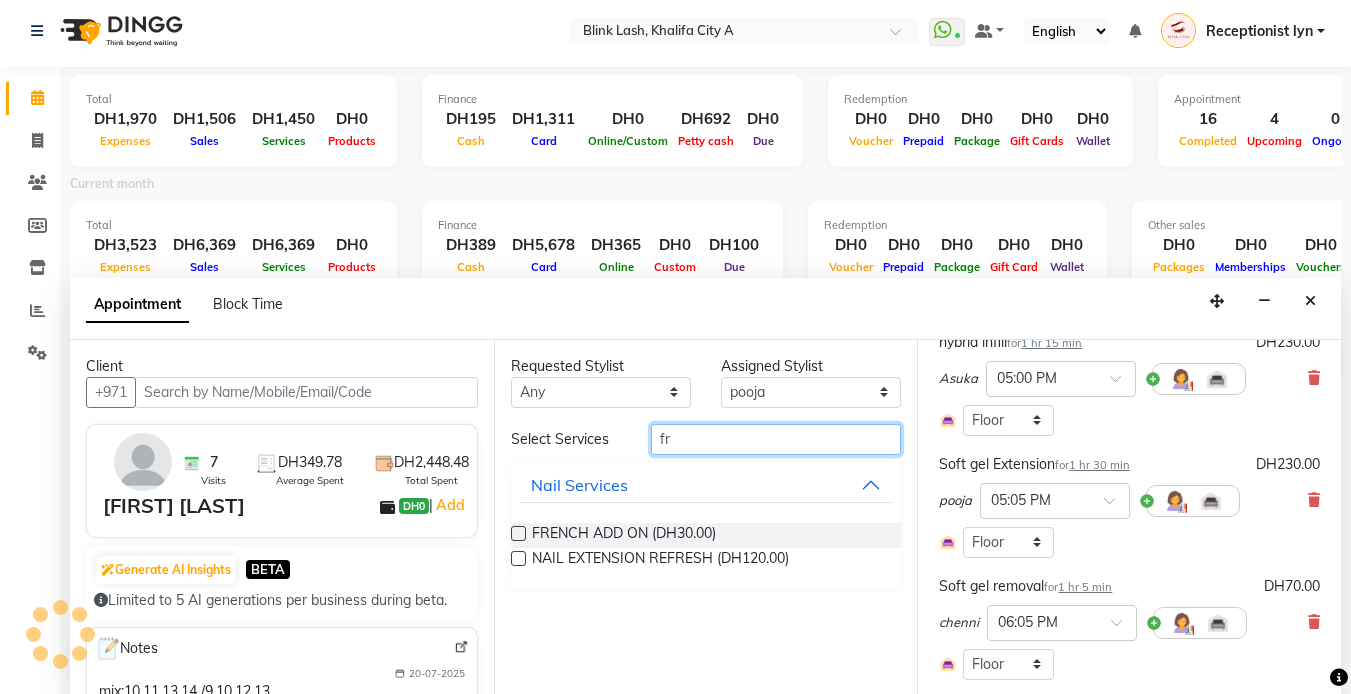 type on "f" 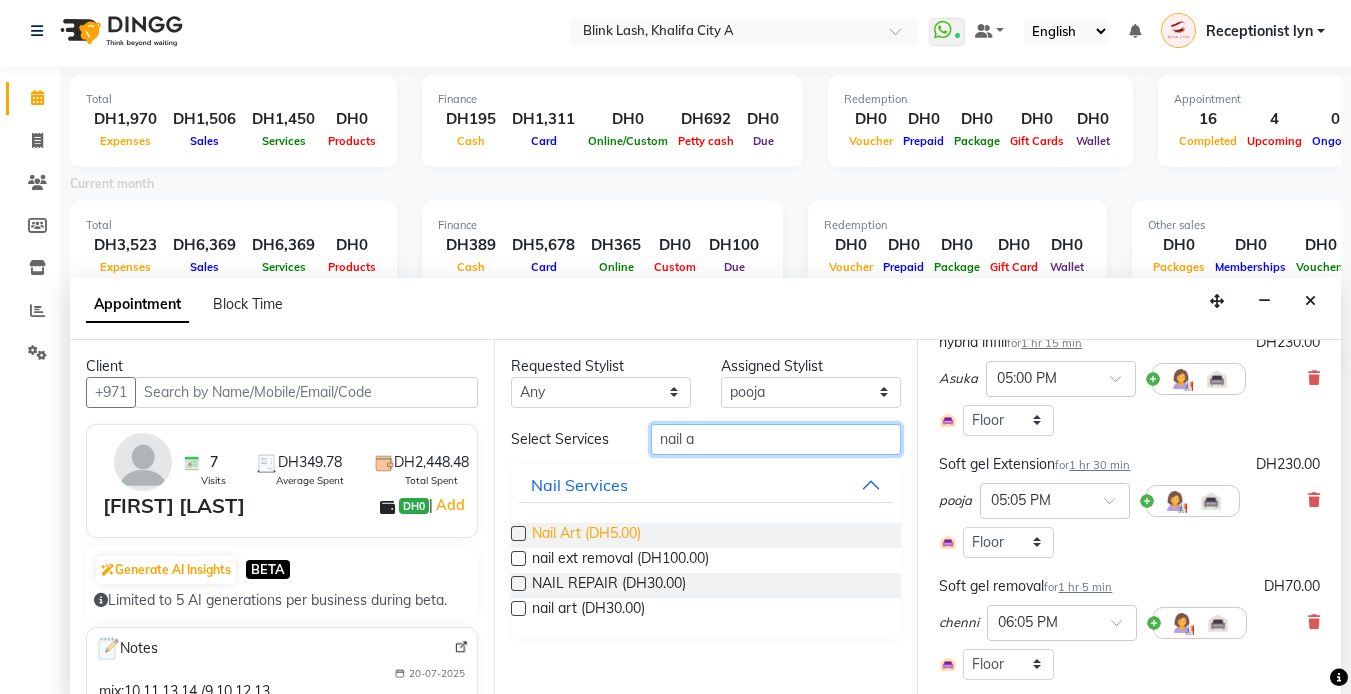 type on "nail a" 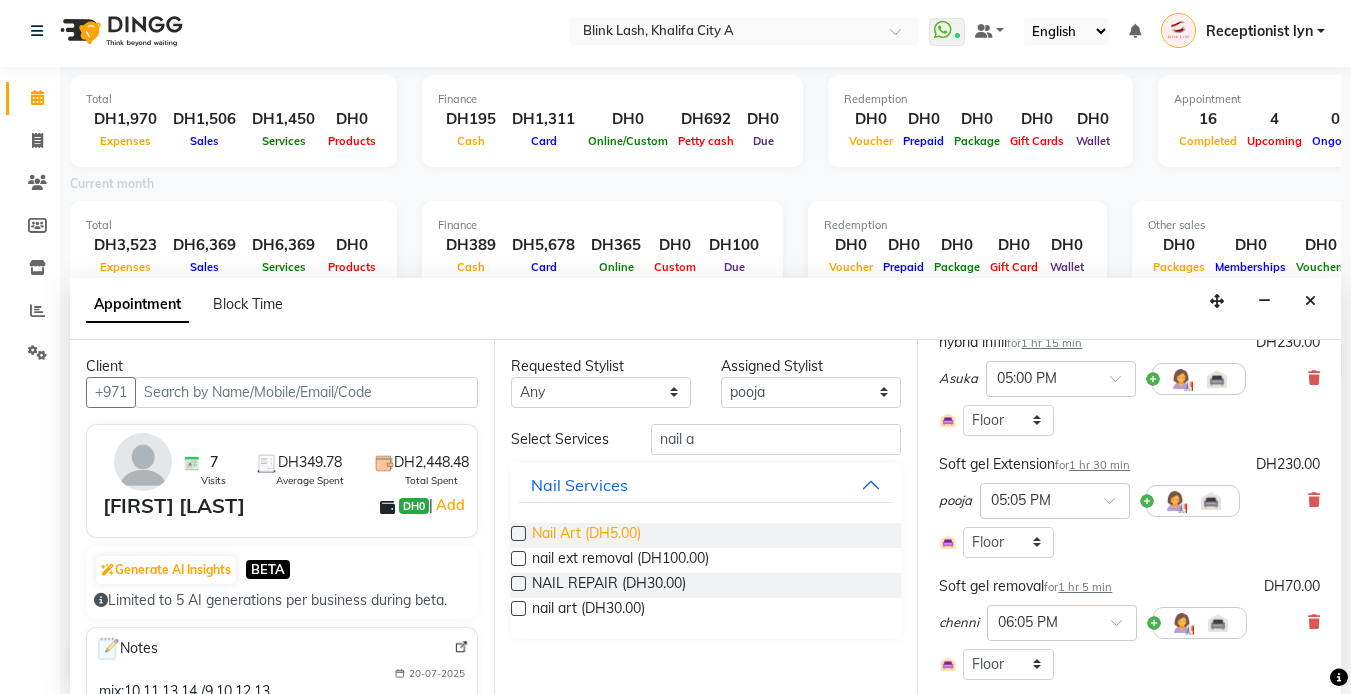 click on "Nail Art (DH5.00)" at bounding box center (586, 535) 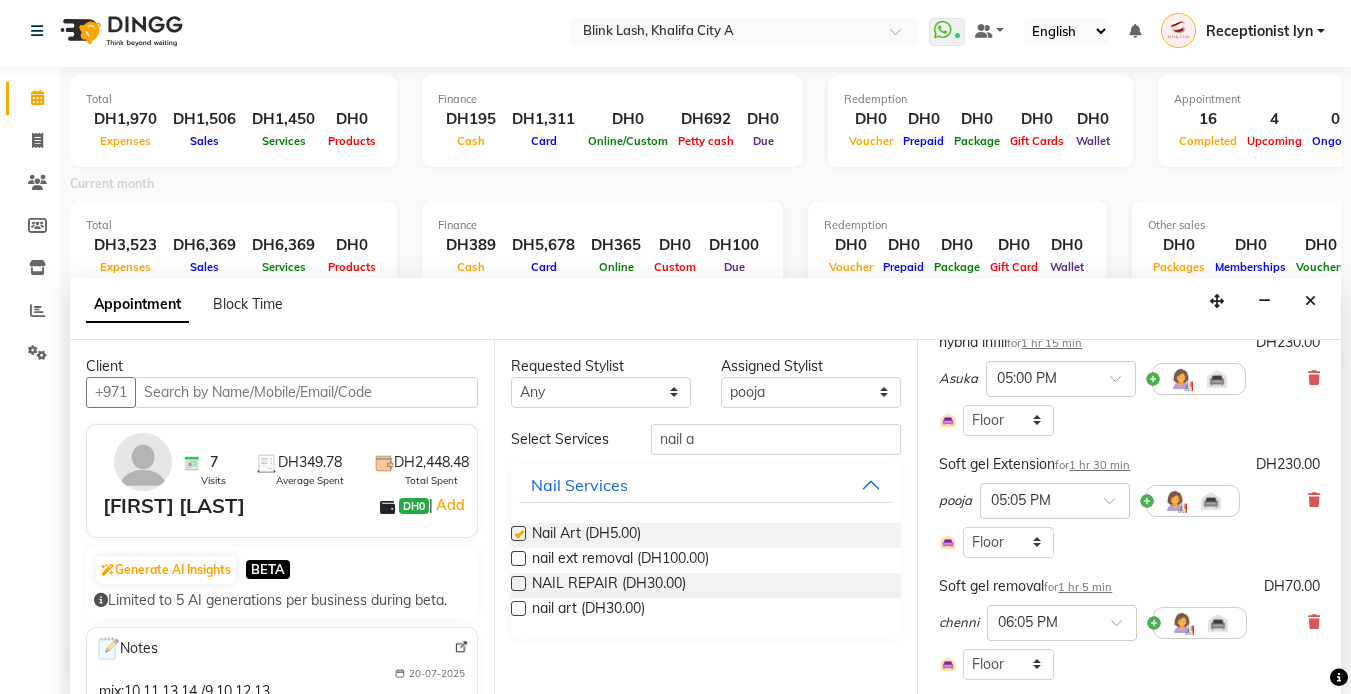 checkbox on "false" 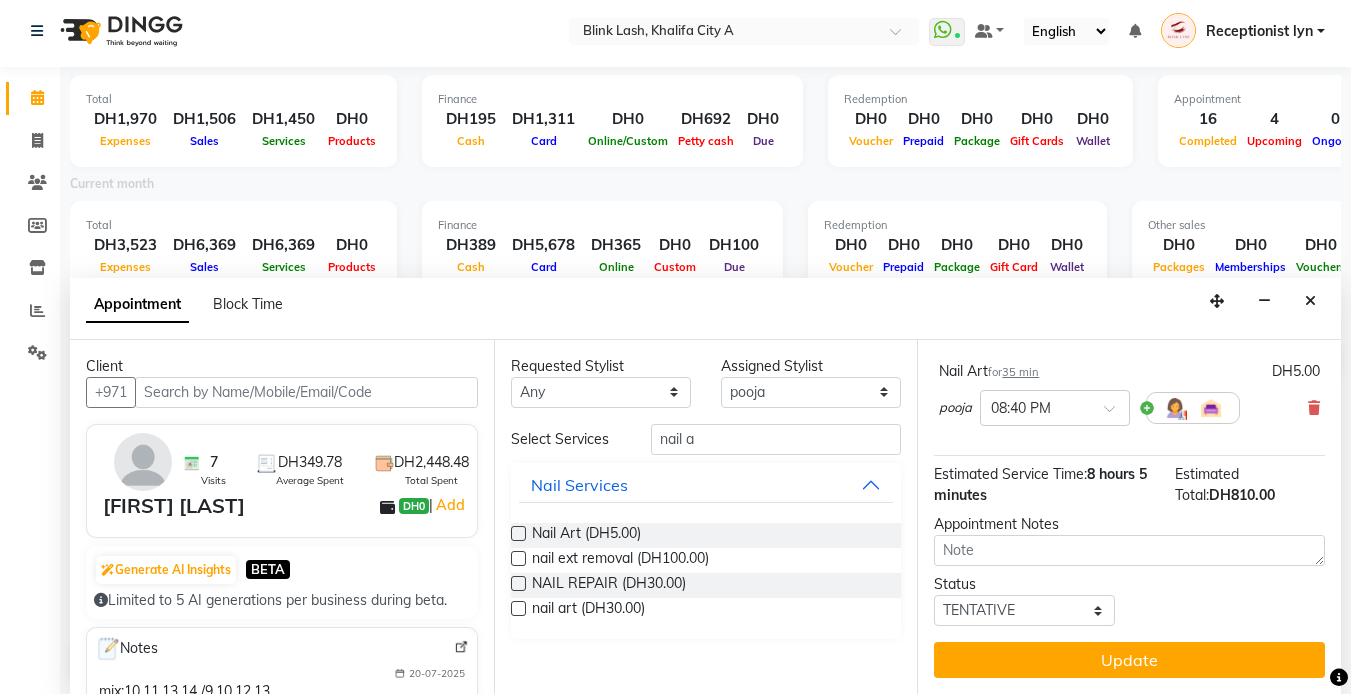 scroll, scrollTop: 866, scrollLeft: 0, axis: vertical 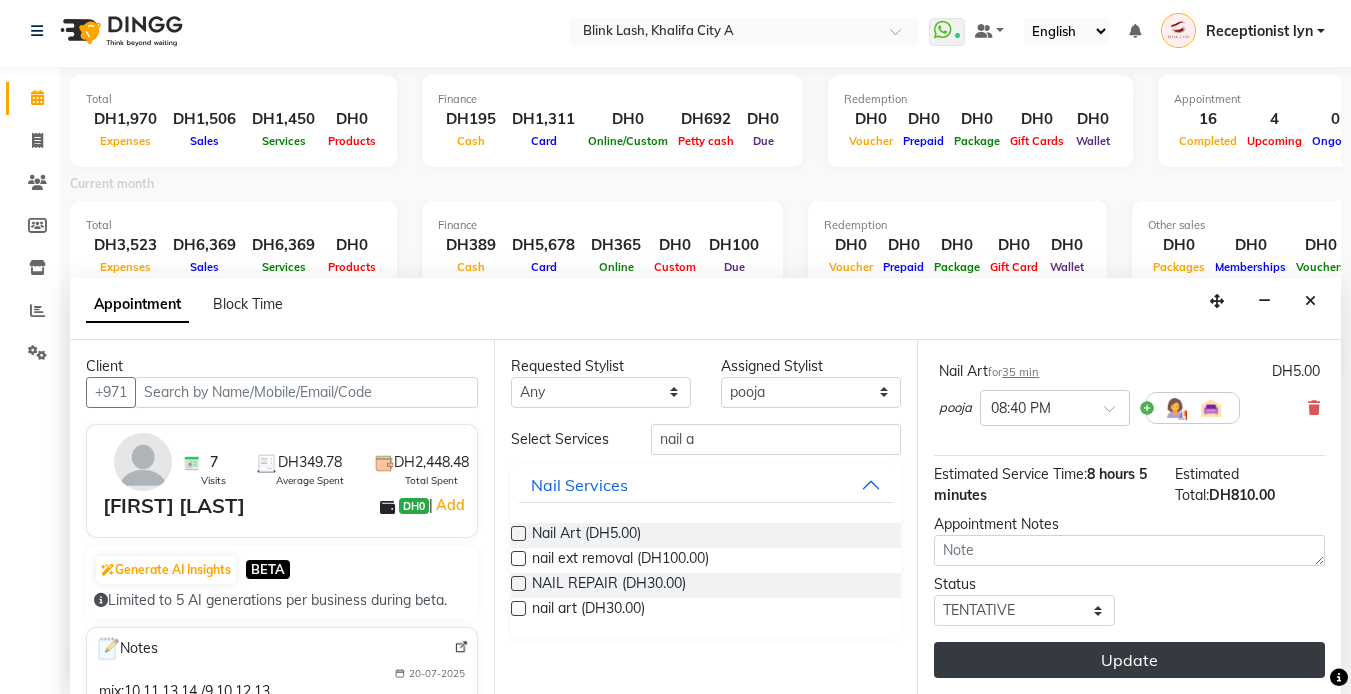 click on "Update" at bounding box center [1129, 660] 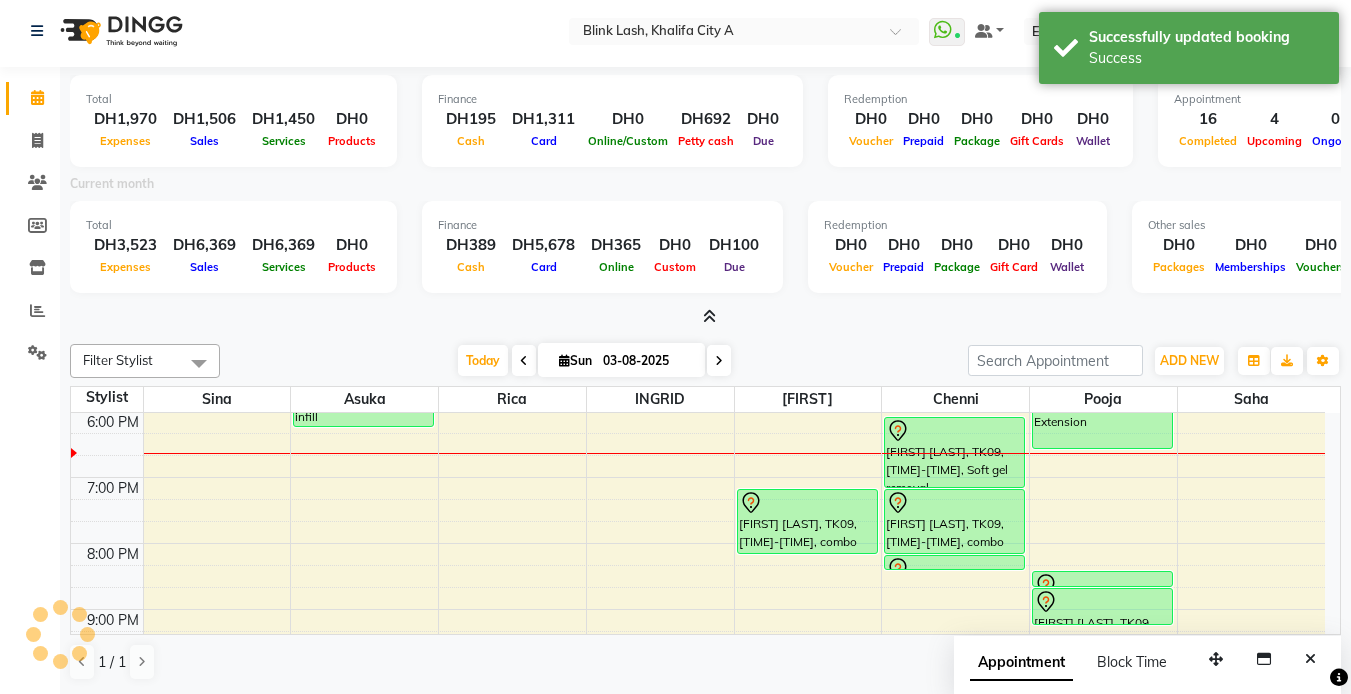 scroll, scrollTop: 0, scrollLeft: 0, axis: both 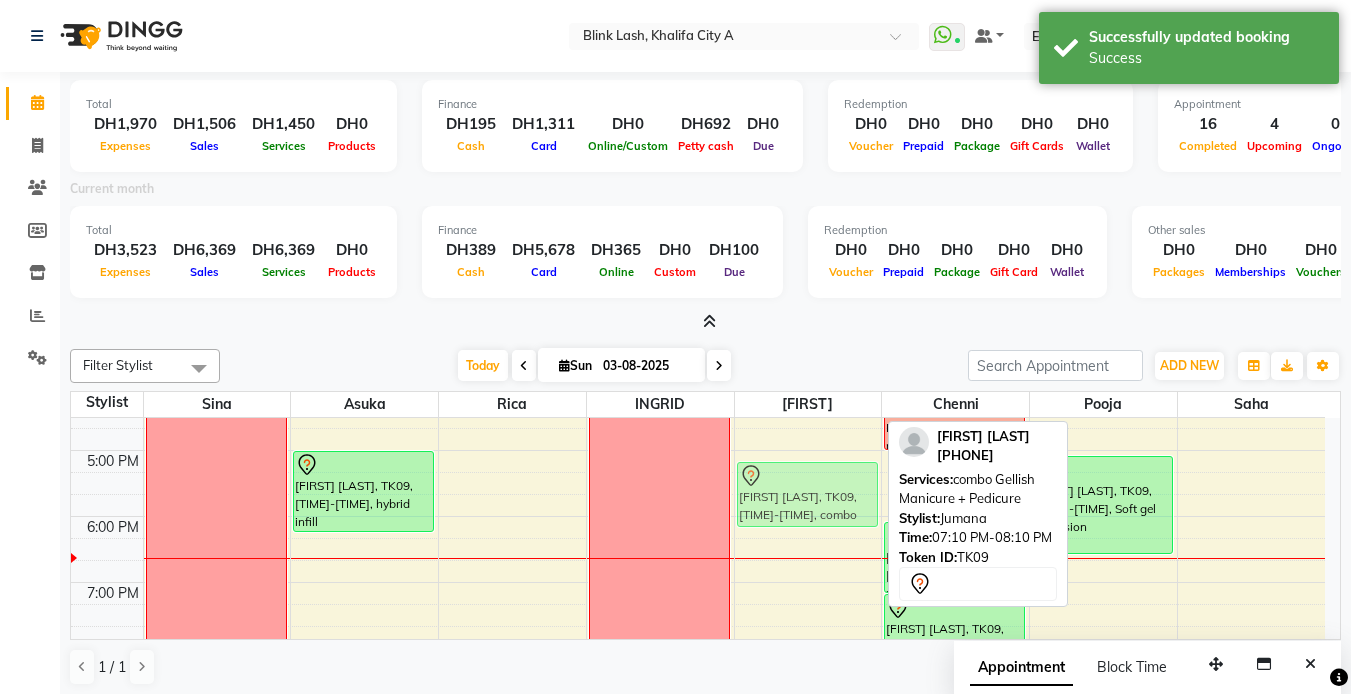 drag, startPoint x: 790, startPoint y: 622, endPoint x: 796, endPoint y: 482, distance: 140.12851 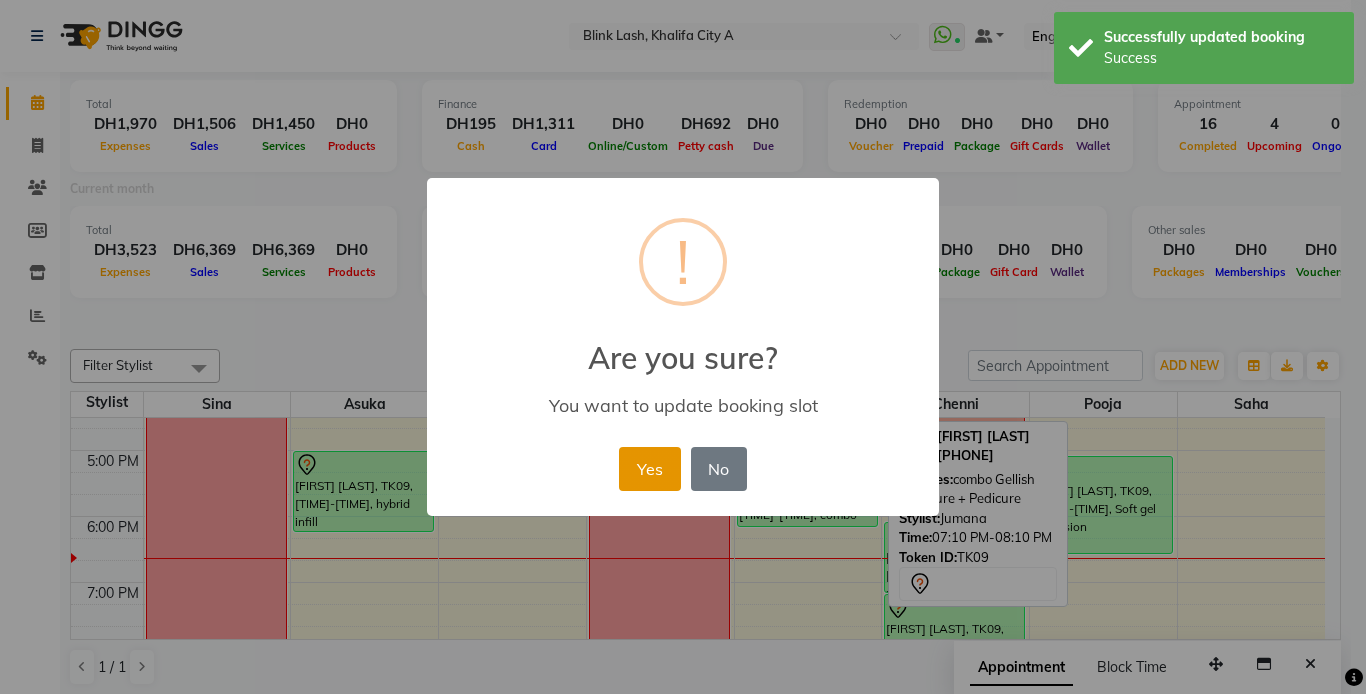 click on "Yes" at bounding box center [649, 469] 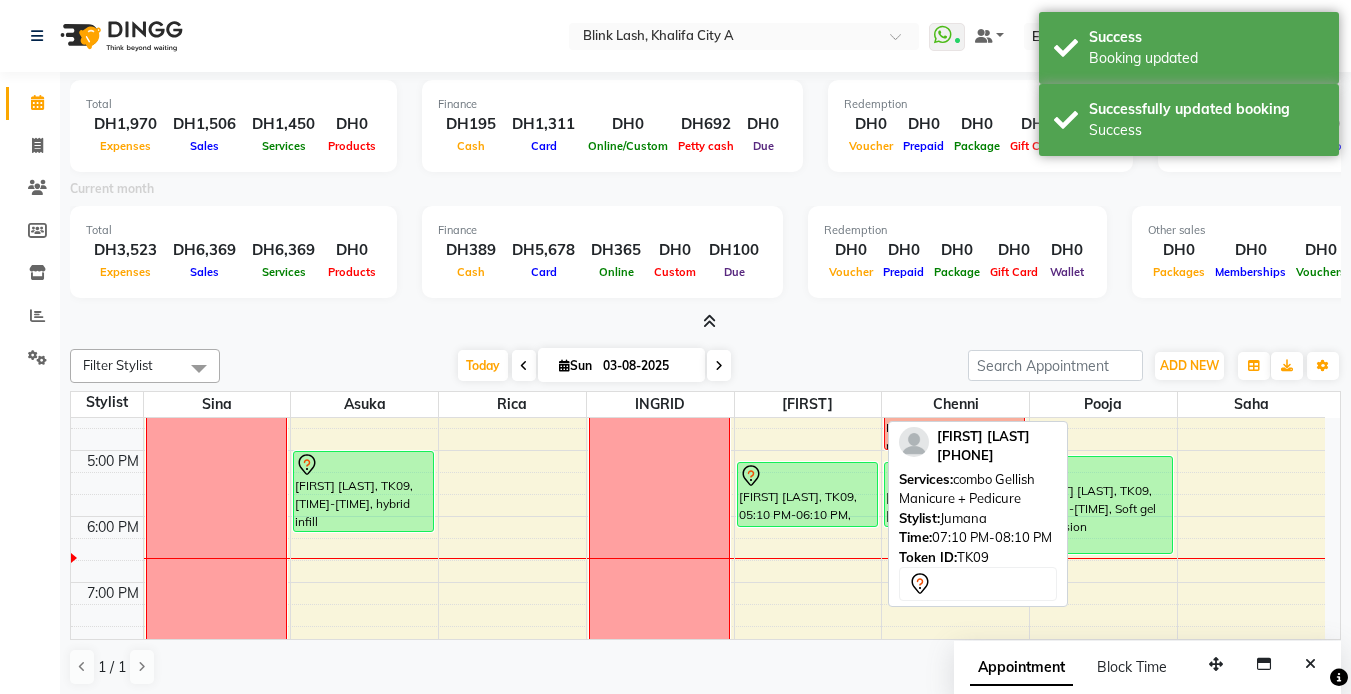 scroll, scrollTop: 295, scrollLeft: 0, axis: vertical 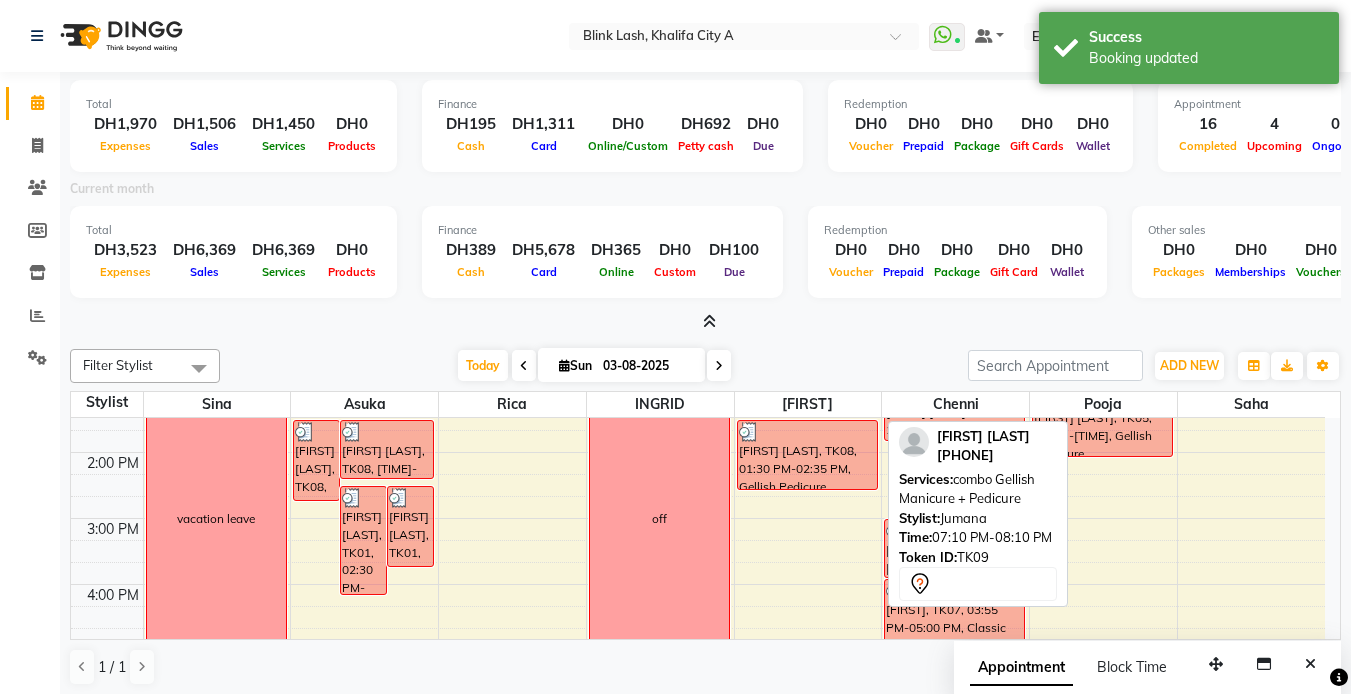 click at bounding box center (709, 321) 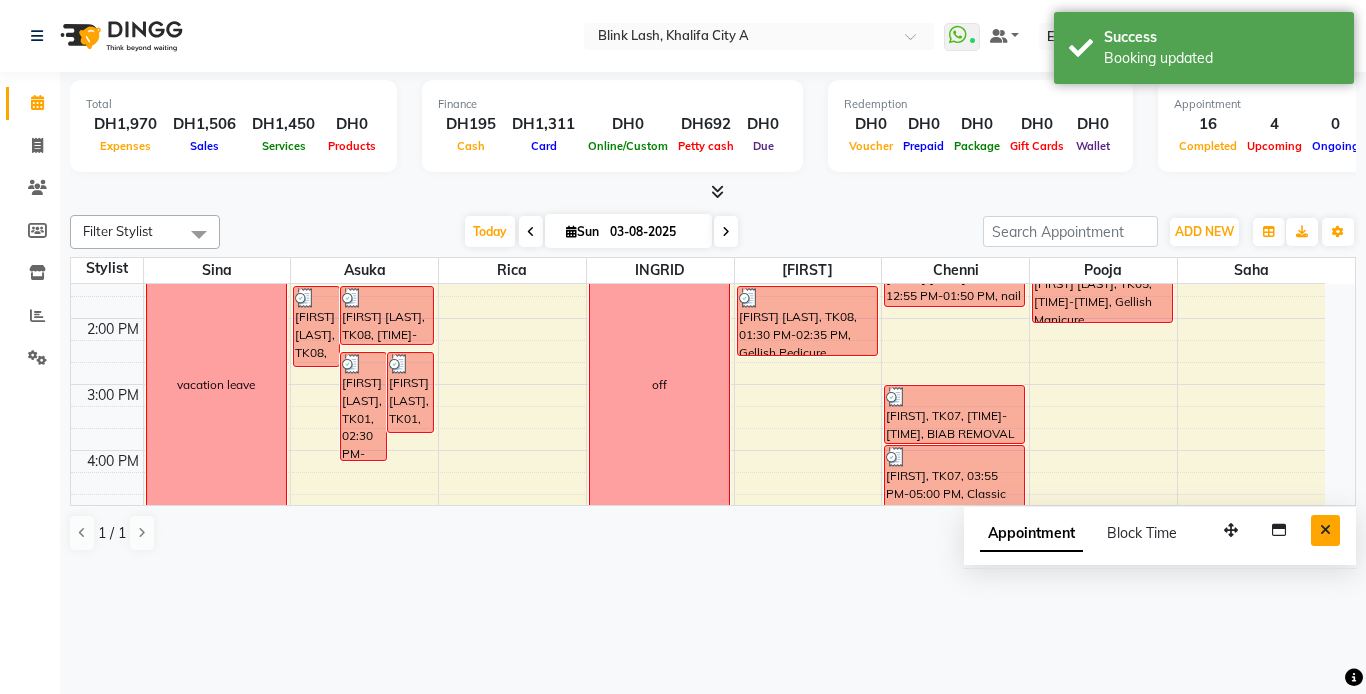 click at bounding box center (1325, 530) 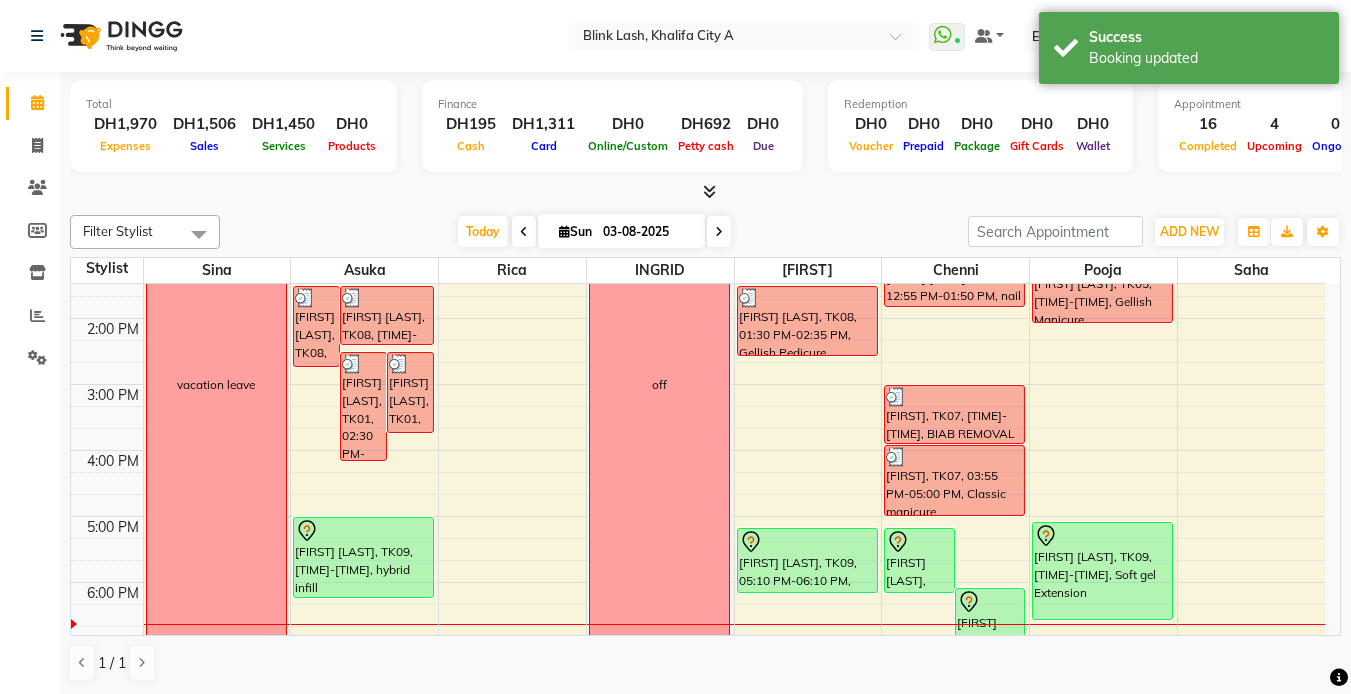 scroll, scrollTop: 1, scrollLeft: 0, axis: vertical 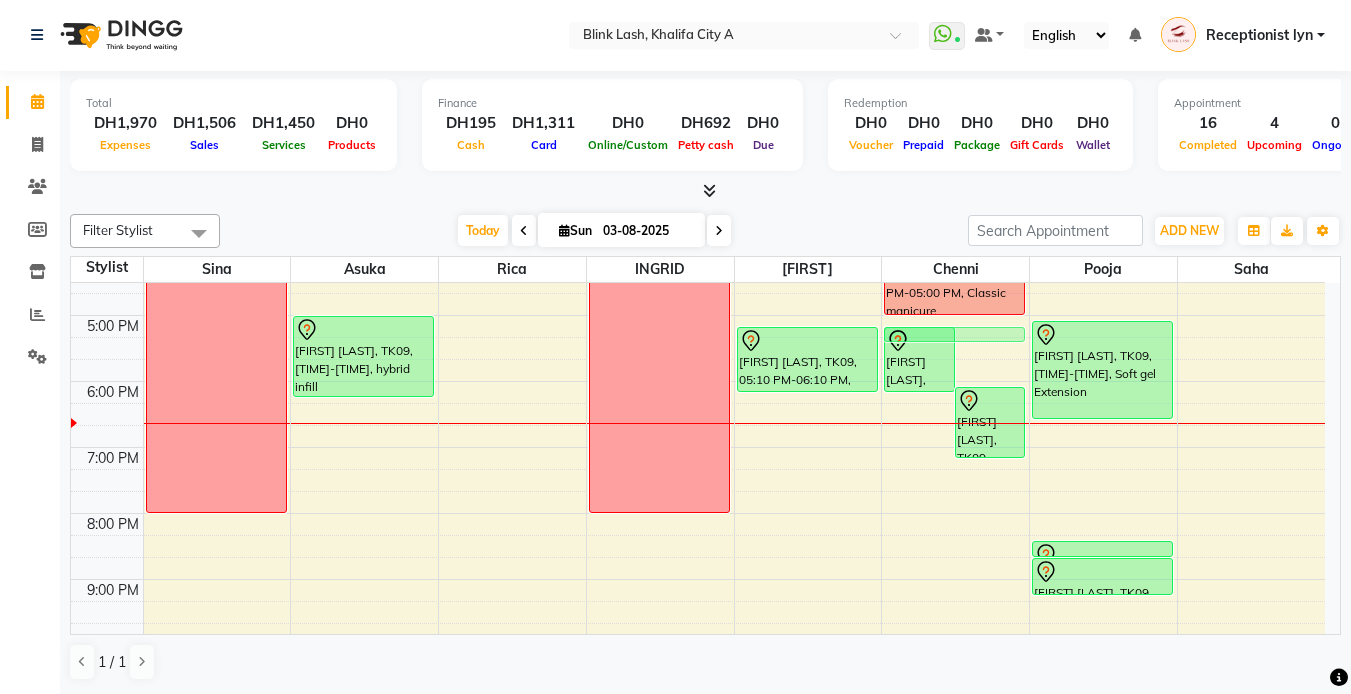 drag, startPoint x: 975, startPoint y: 529, endPoint x: 966, endPoint y: 329, distance: 200.2024 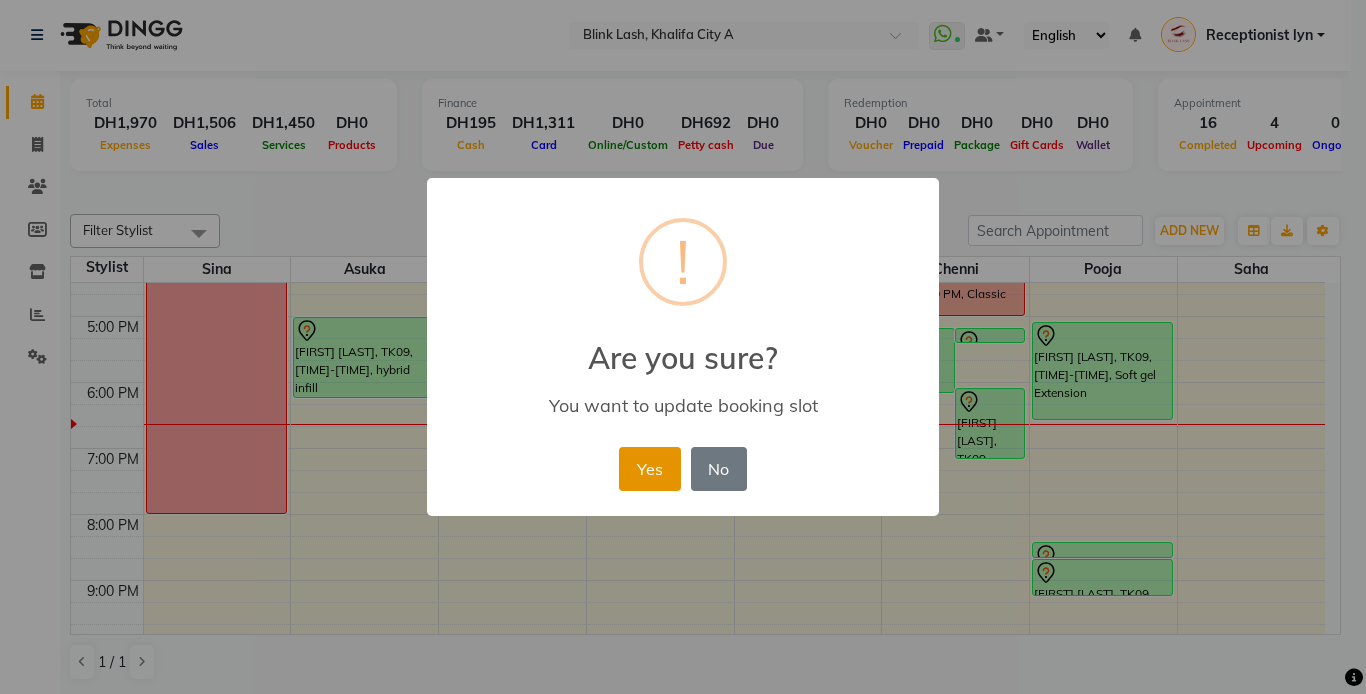 click on "Yes" at bounding box center [649, 469] 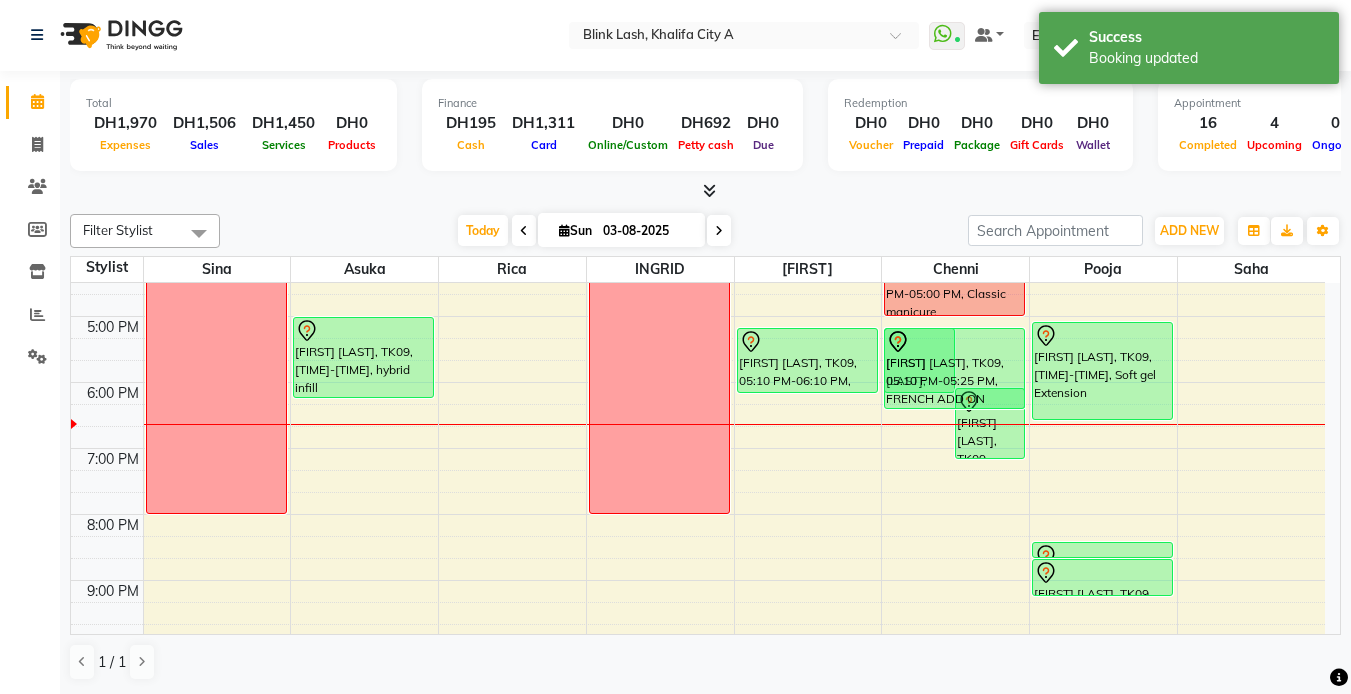 drag, startPoint x: 1012, startPoint y: 342, endPoint x: 982, endPoint y: 407, distance: 71.5891 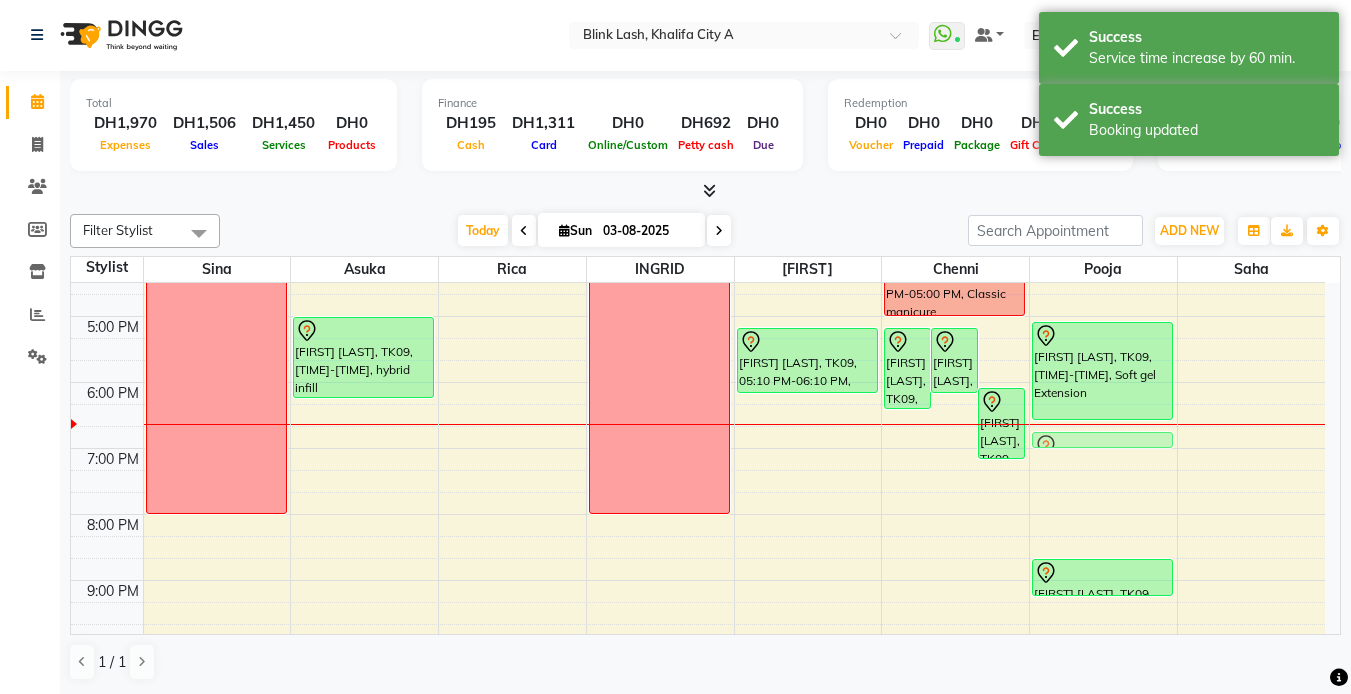 drag, startPoint x: 1123, startPoint y: 546, endPoint x: 1119, endPoint y: 424, distance: 122.06556 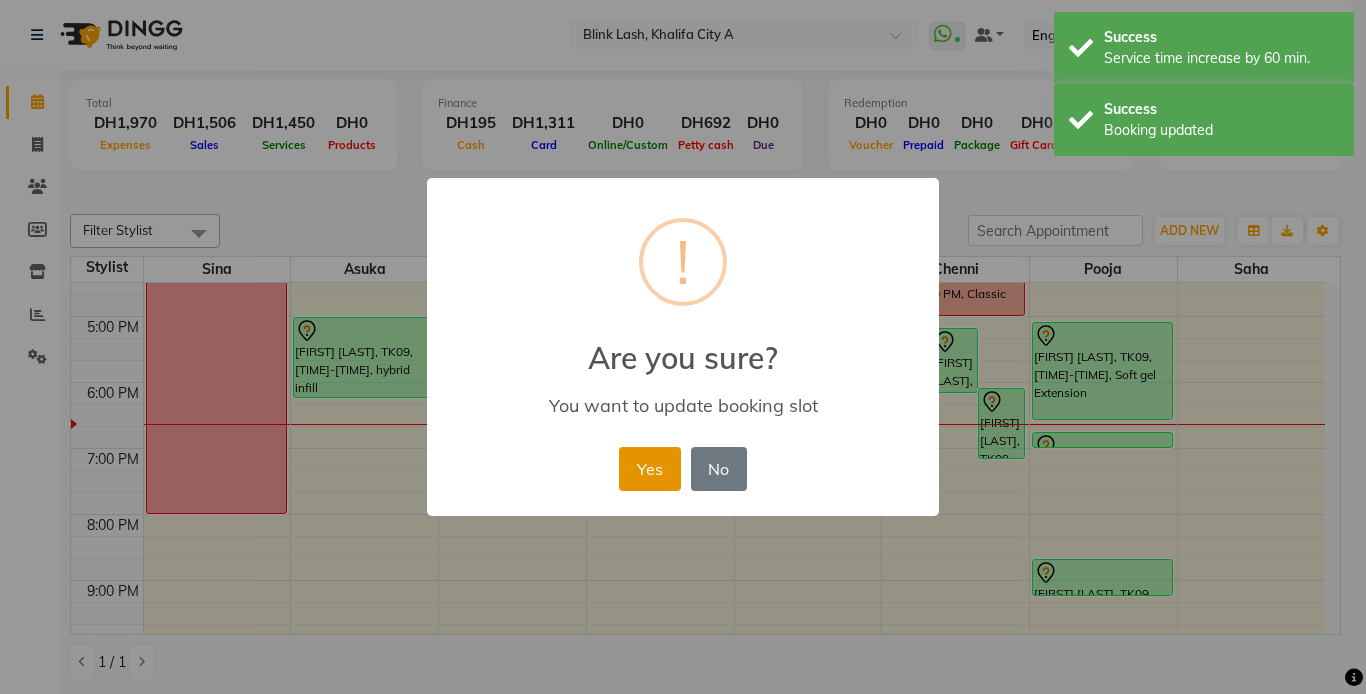 click on "Yes" at bounding box center [649, 469] 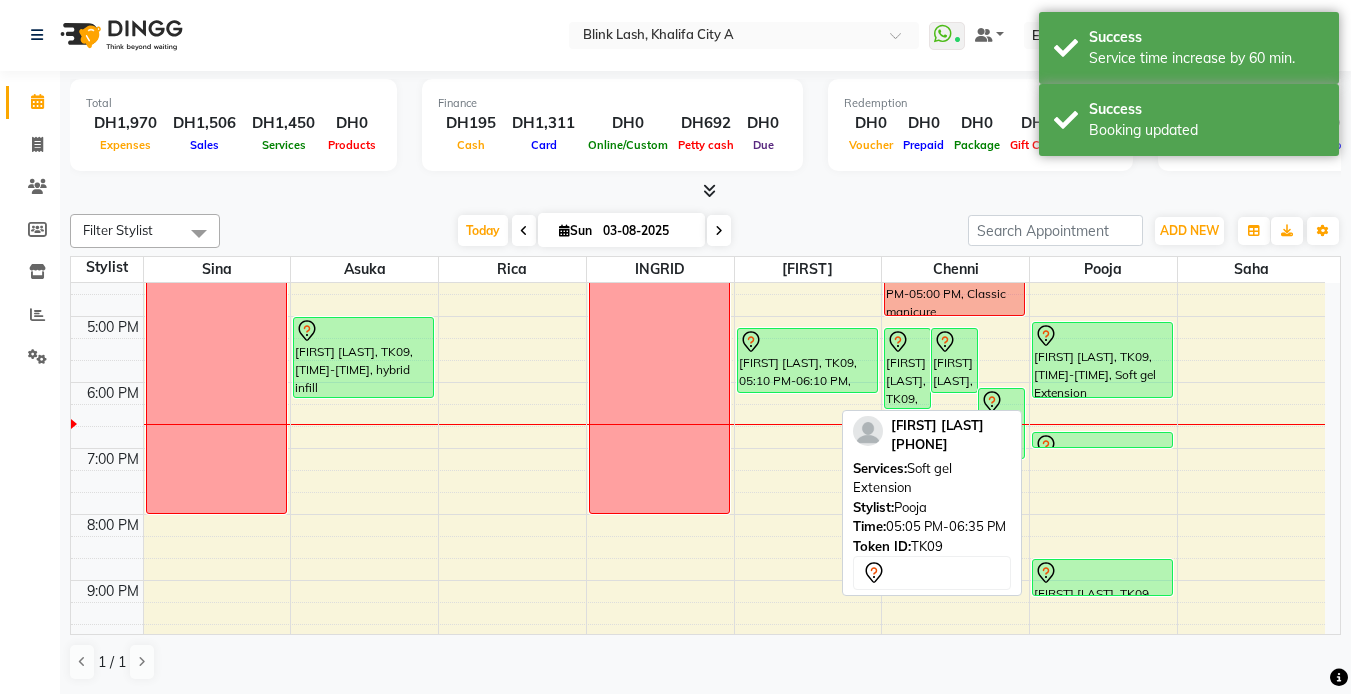 click on "[FIRST], TK04, 11:00 AM-12:00 PM, combo Gellish Manicure + Pedicure [FIRST] [LAST], TK05, 01:00 PM-02:05 PM, Gellish Manicure [FIRST] [LAST], TK09, 05:05 PM-06:35 PM, Soft gel Extension [FIRST] [LAST], TK09, 06:45 PM-07:00 PM, FRENCH ADD ON [FIRST] [LAST], TK09, 08:40 PM-09:15 PM, Nail Art [FIRST] [LAST], TK09, 05:05 PM-06:35 PM, Soft gel Extension" at bounding box center (1103, 283) 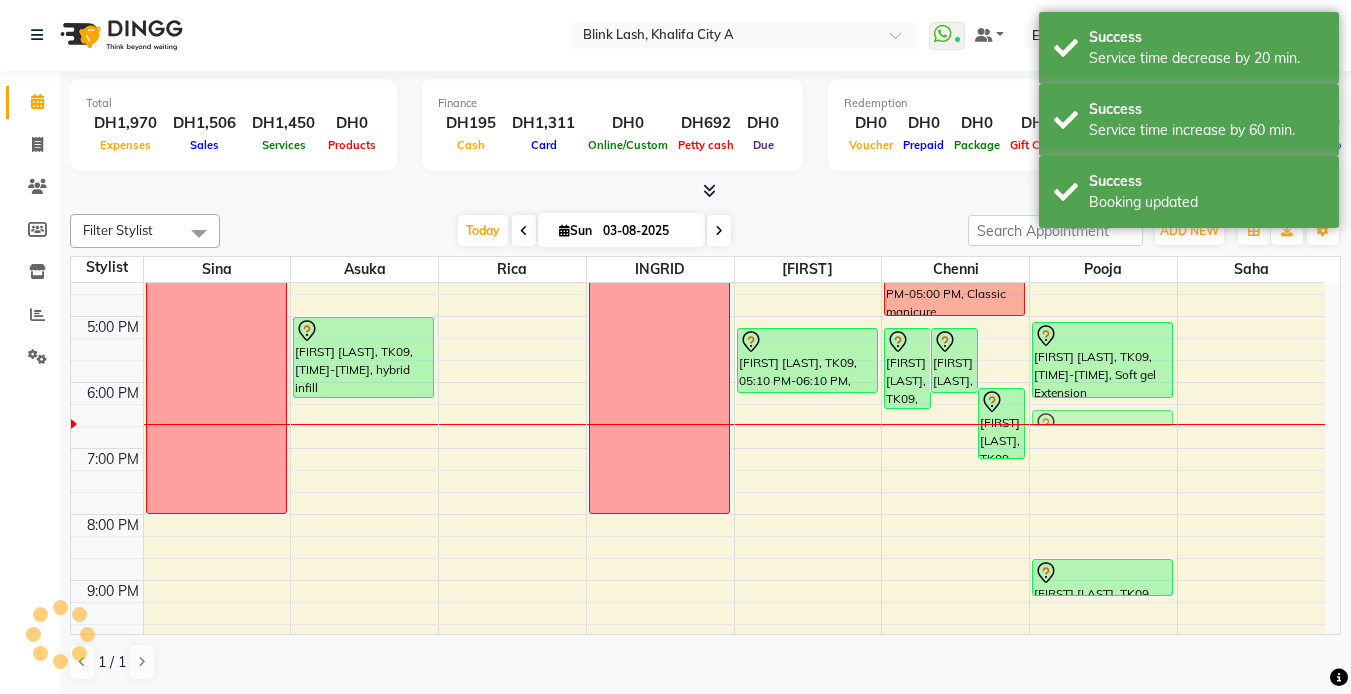 drag, startPoint x: 1107, startPoint y: 438, endPoint x: 1108, endPoint y: 409, distance: 29.017237 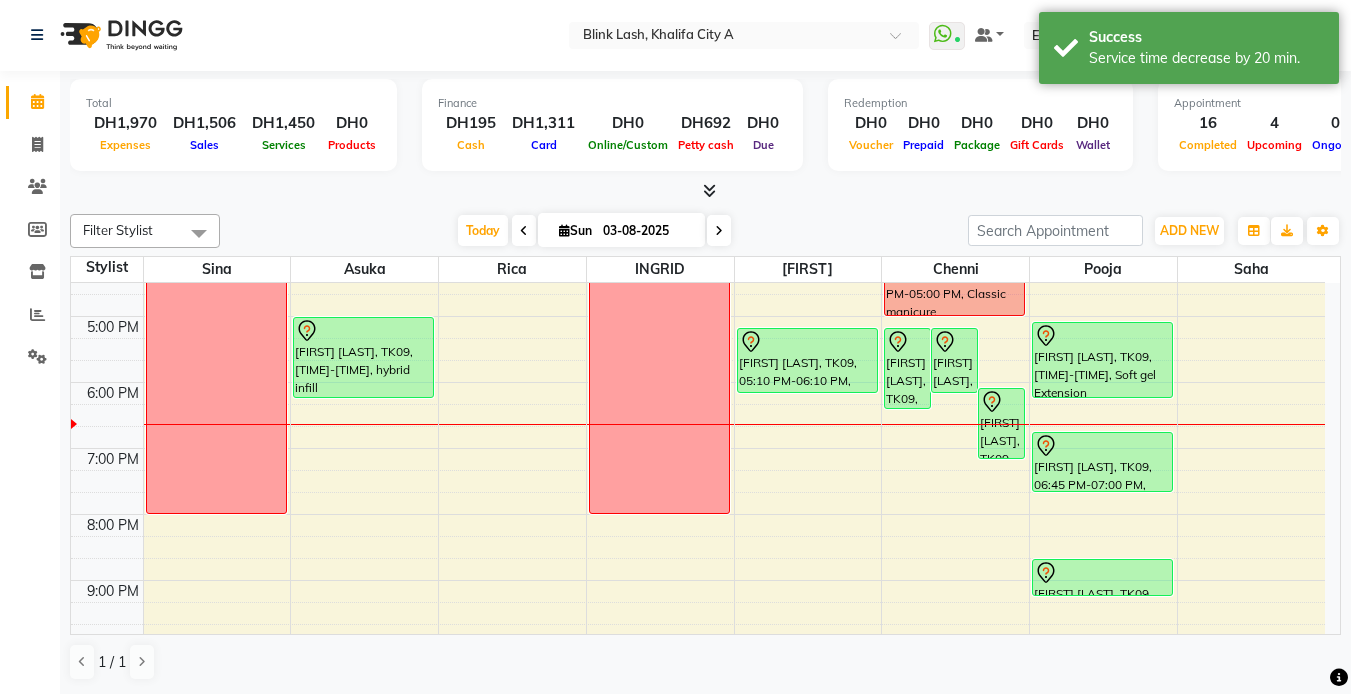 drag, startPoint x: 1100, startPoint y: 446, endPoint x: 1098, endPoint y: 473, distance: 27.073973 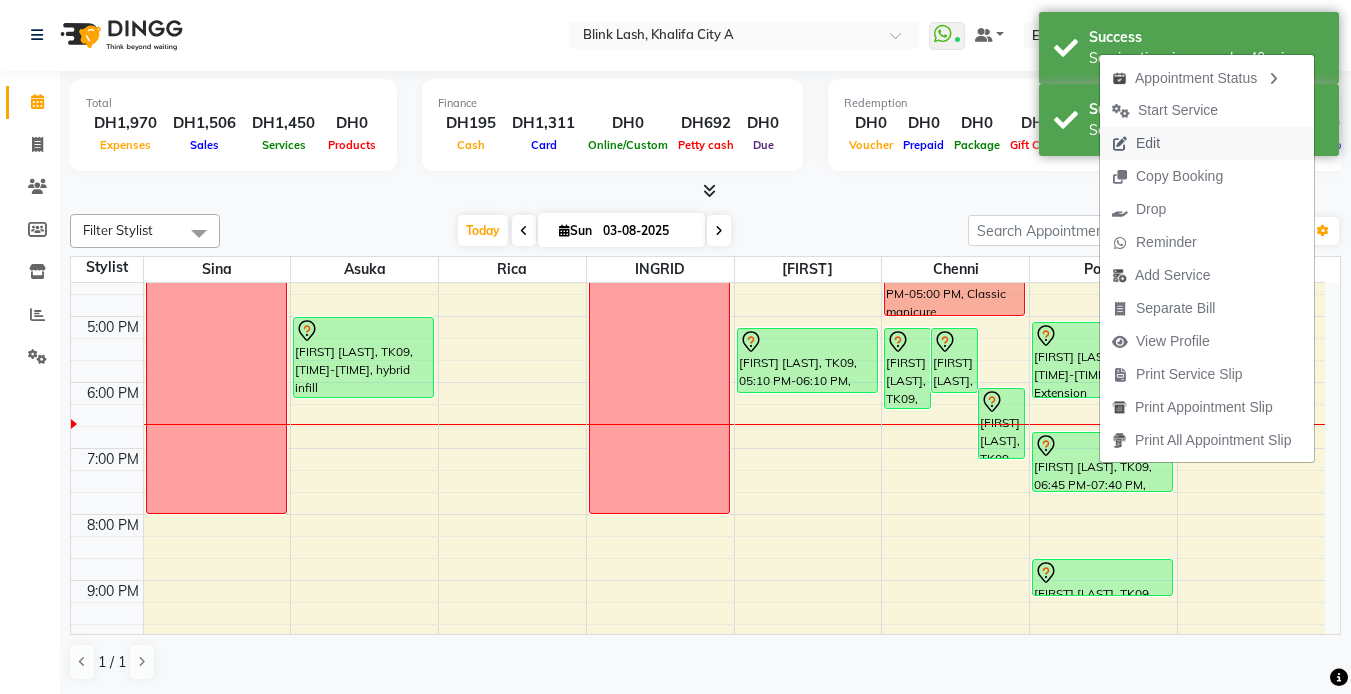 click on "Edit" at bounding box center [1148, 143] 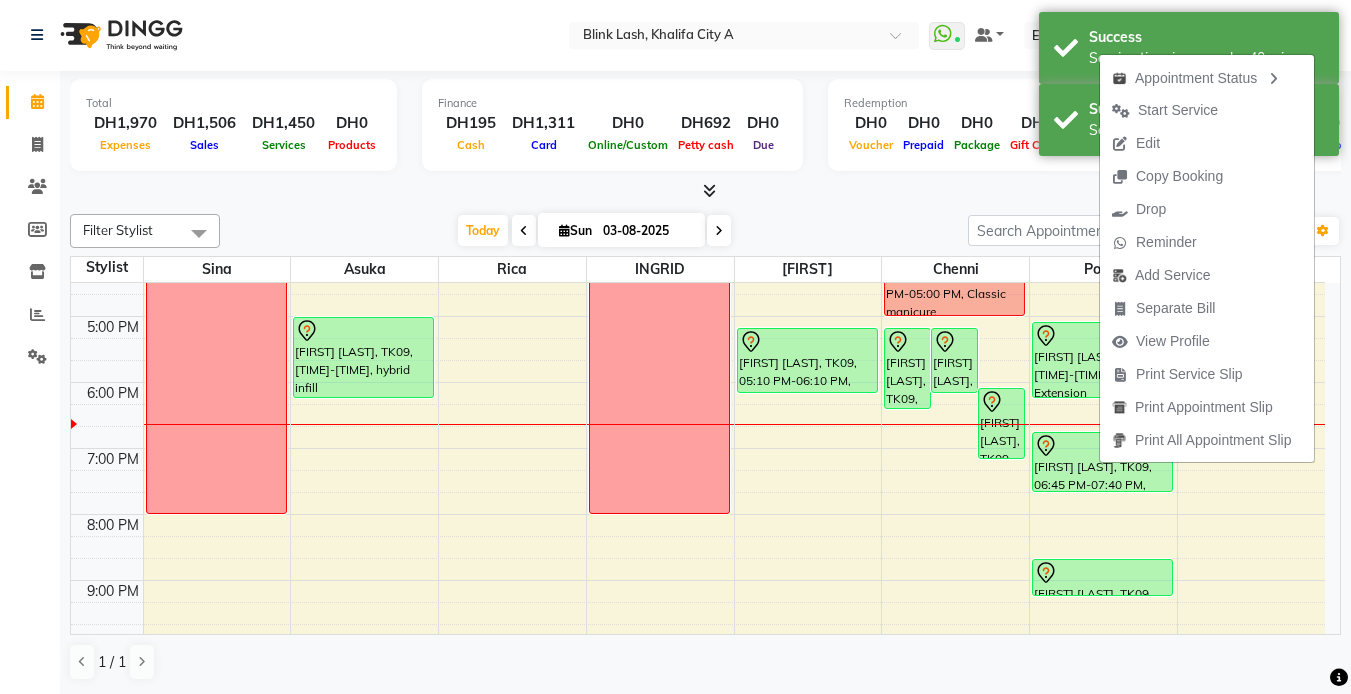 select on "tentative" 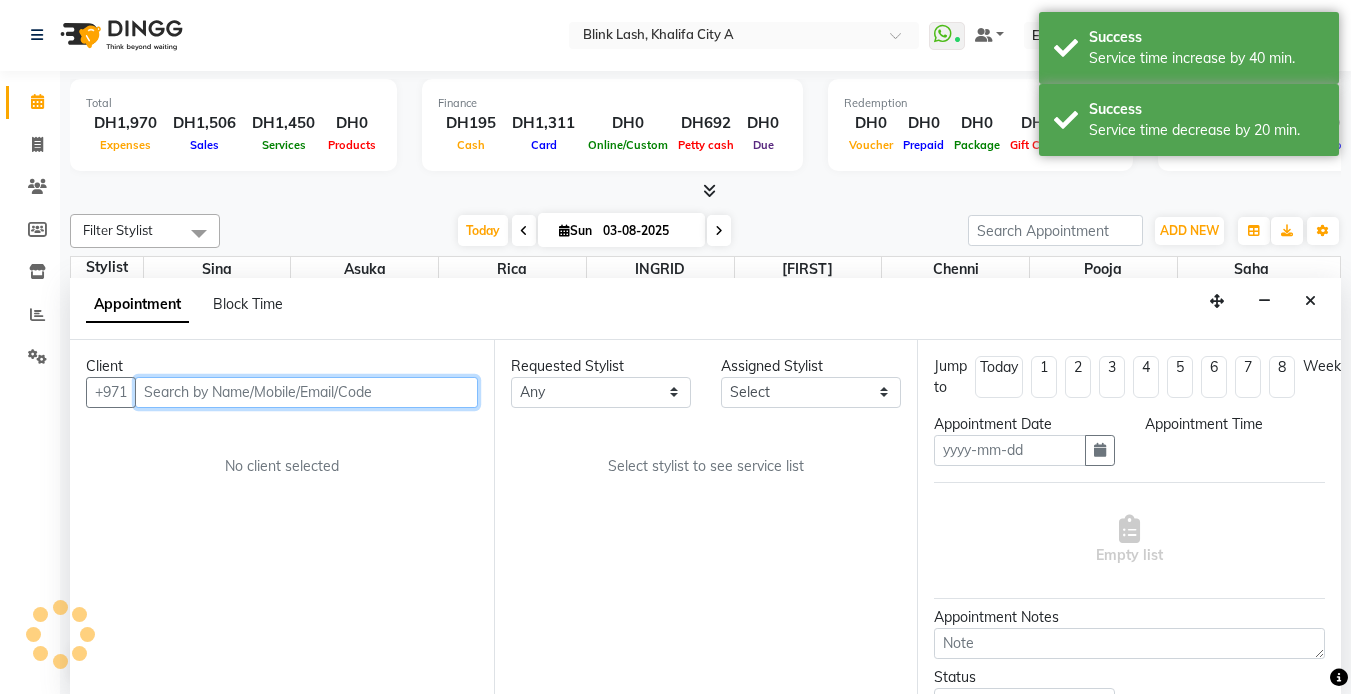 type on "03-08-2025" 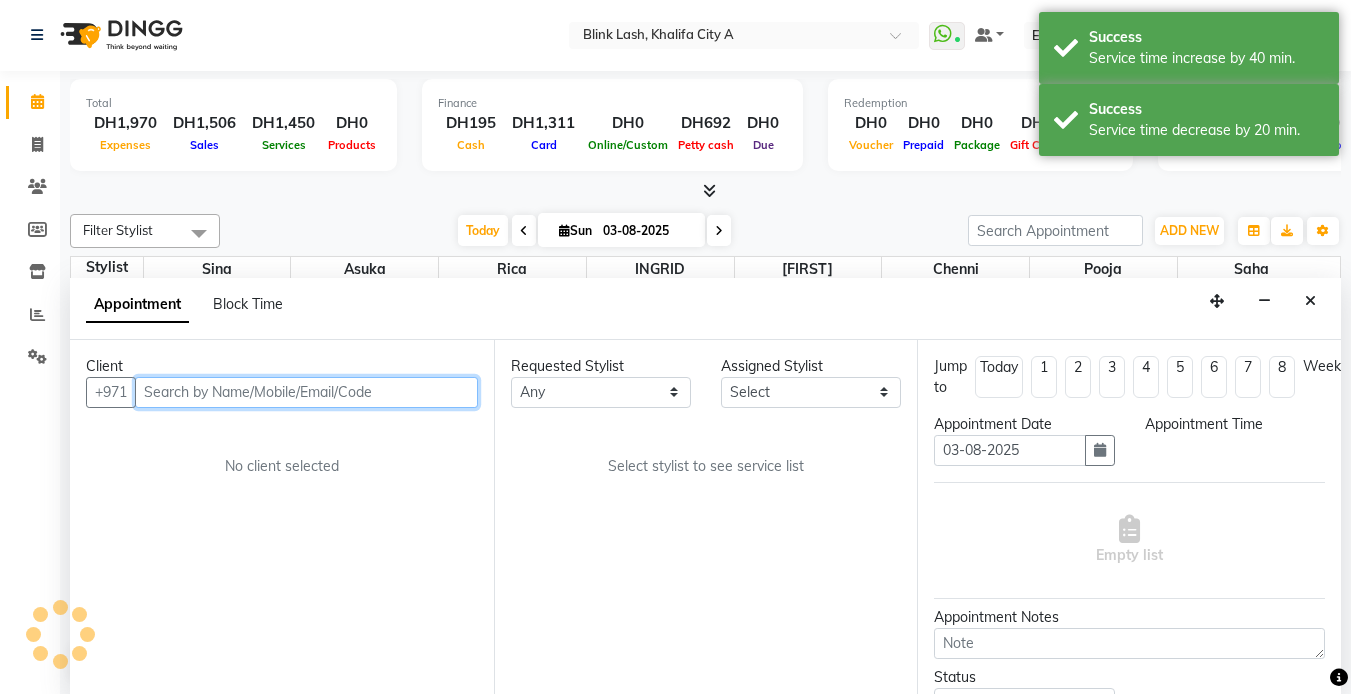 select on "1020" 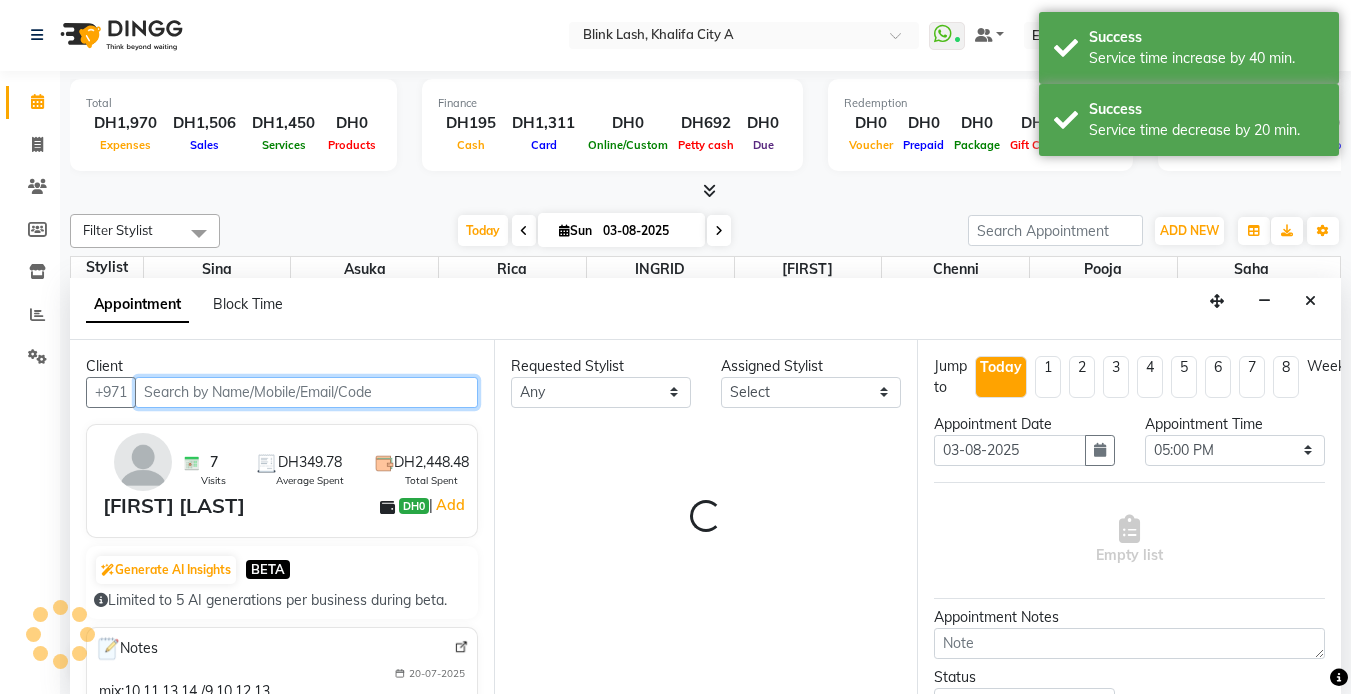 select on "63341" 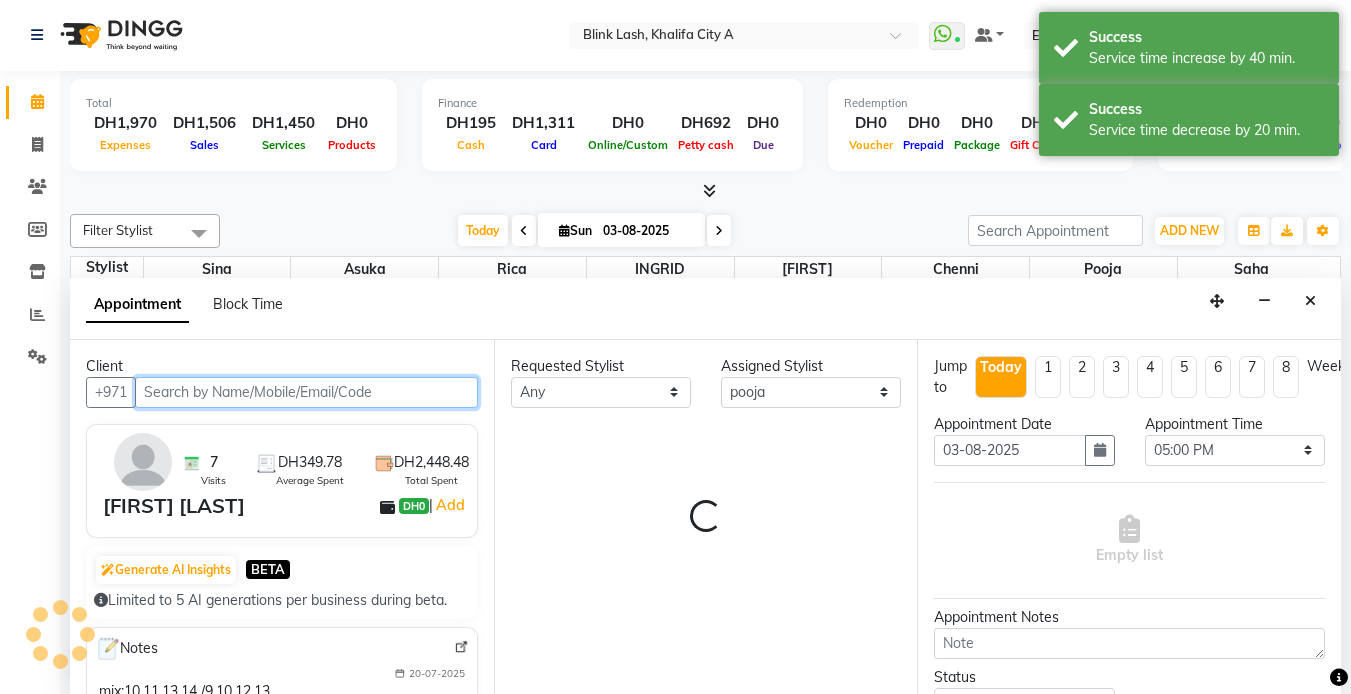 scroll, scrollTop: 595, scrollLeft: 0, axis: vertical 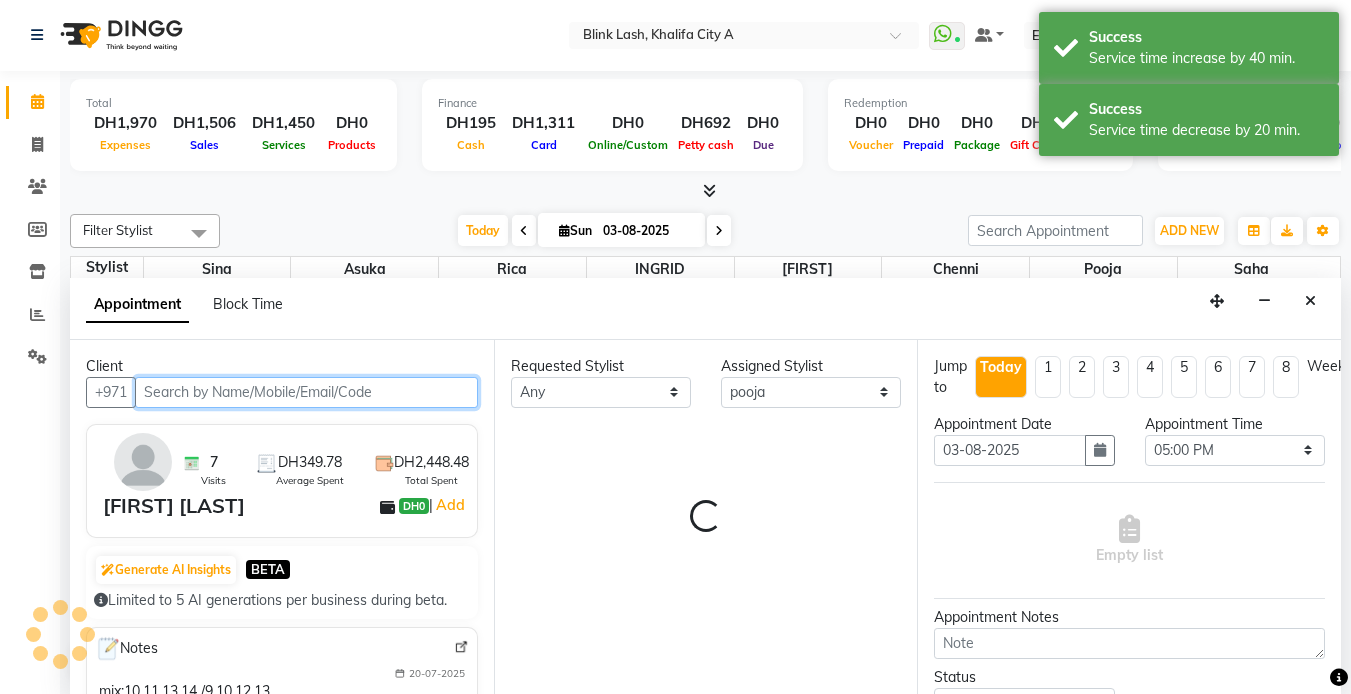 select on "2892" 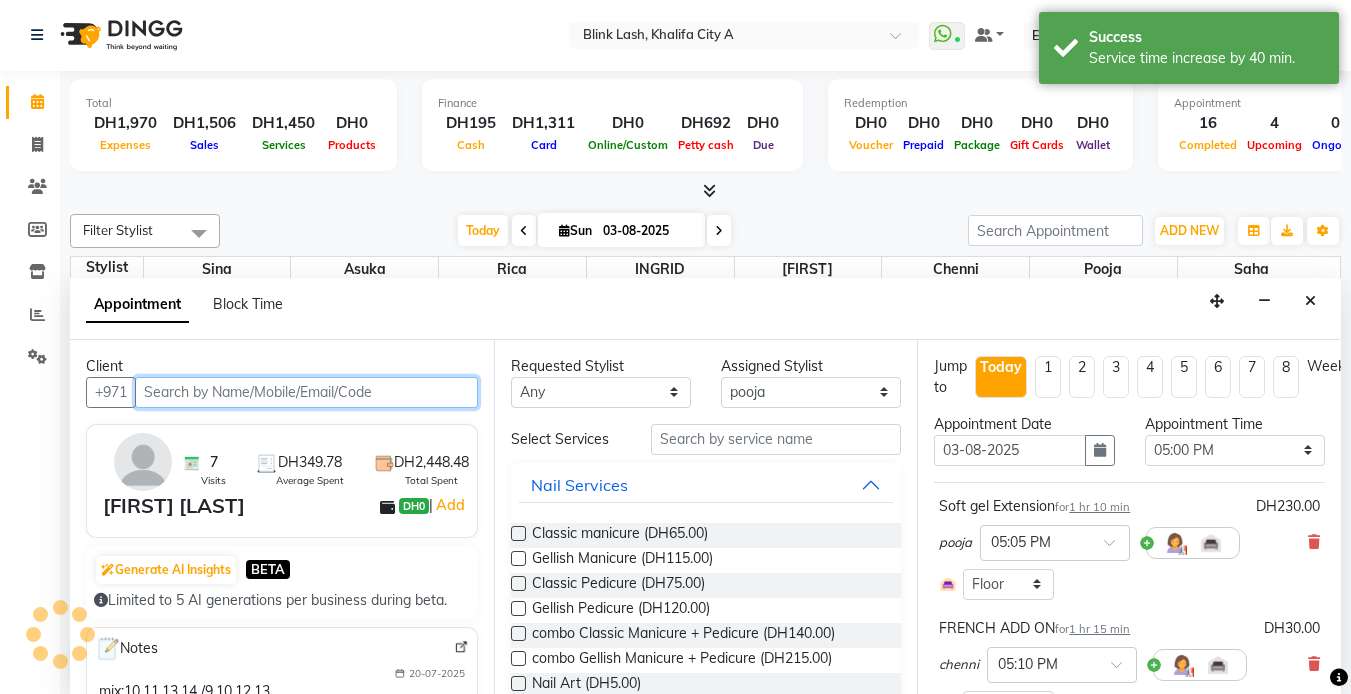 select on "2892" 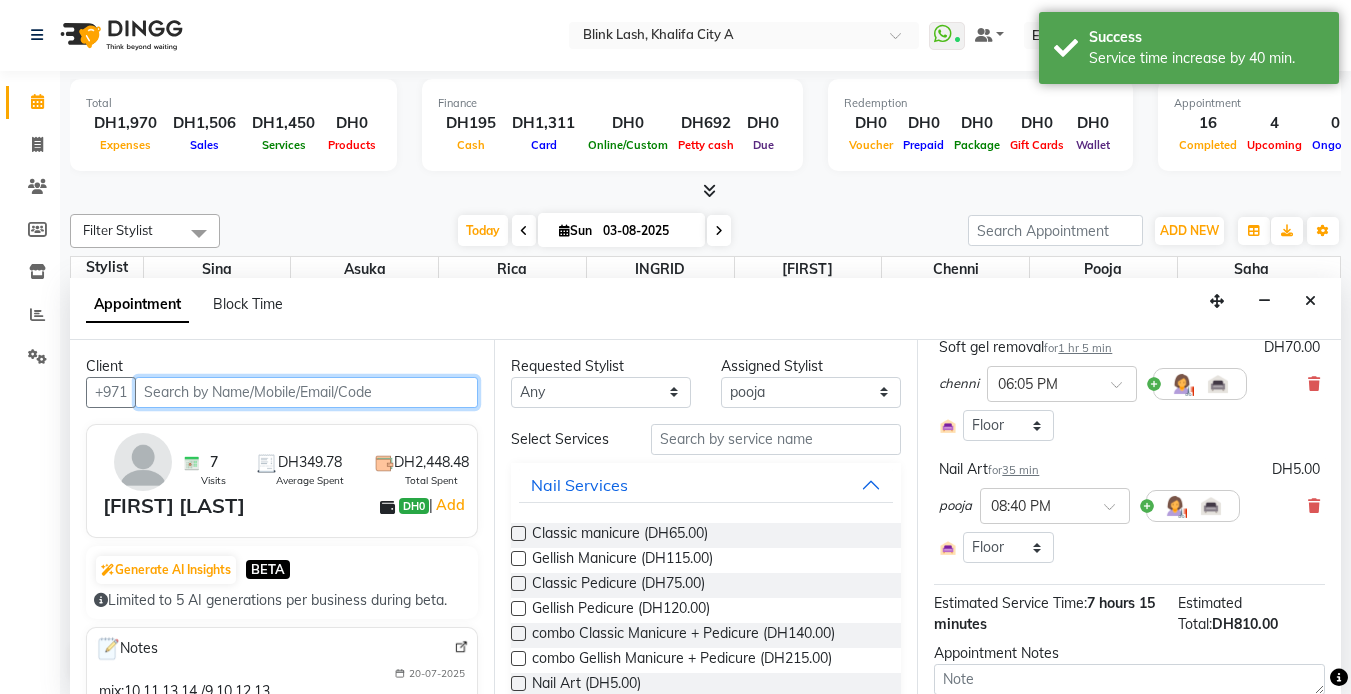 scroll, scrollTop: 600, scrollLeft: 0, axis: vertical 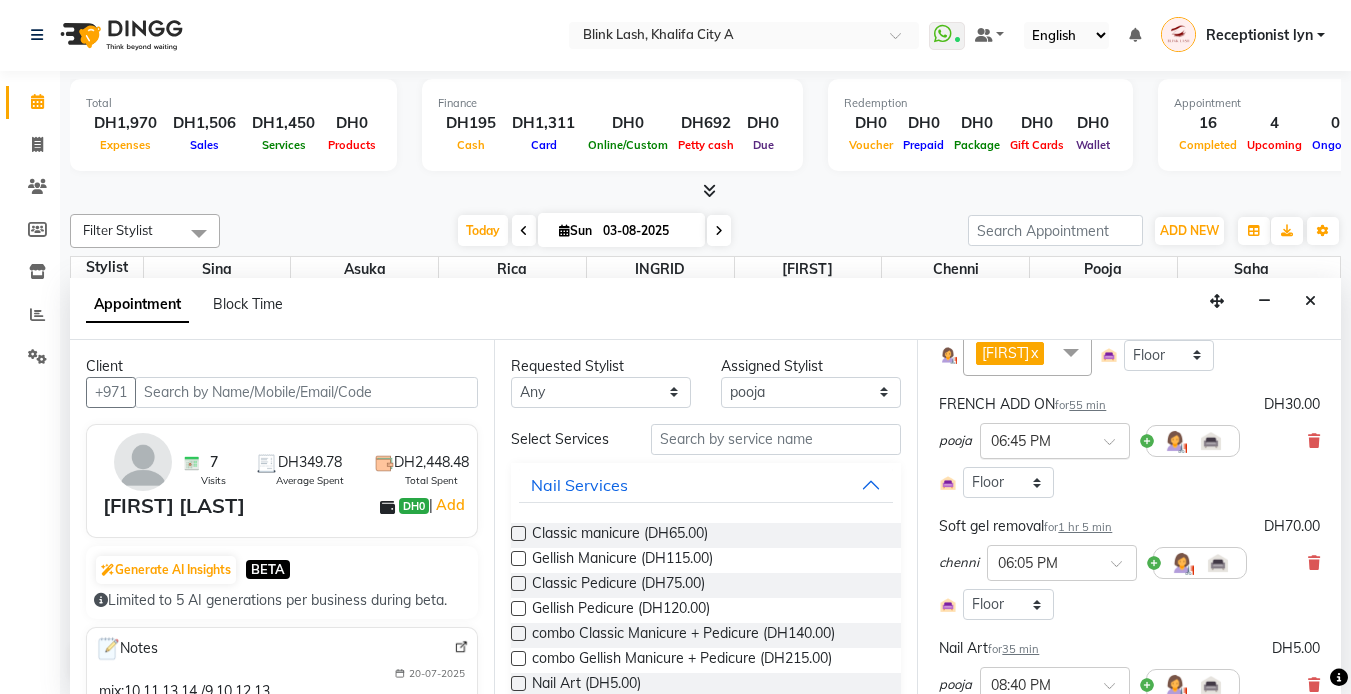 click at bounding box center [1055, 439] 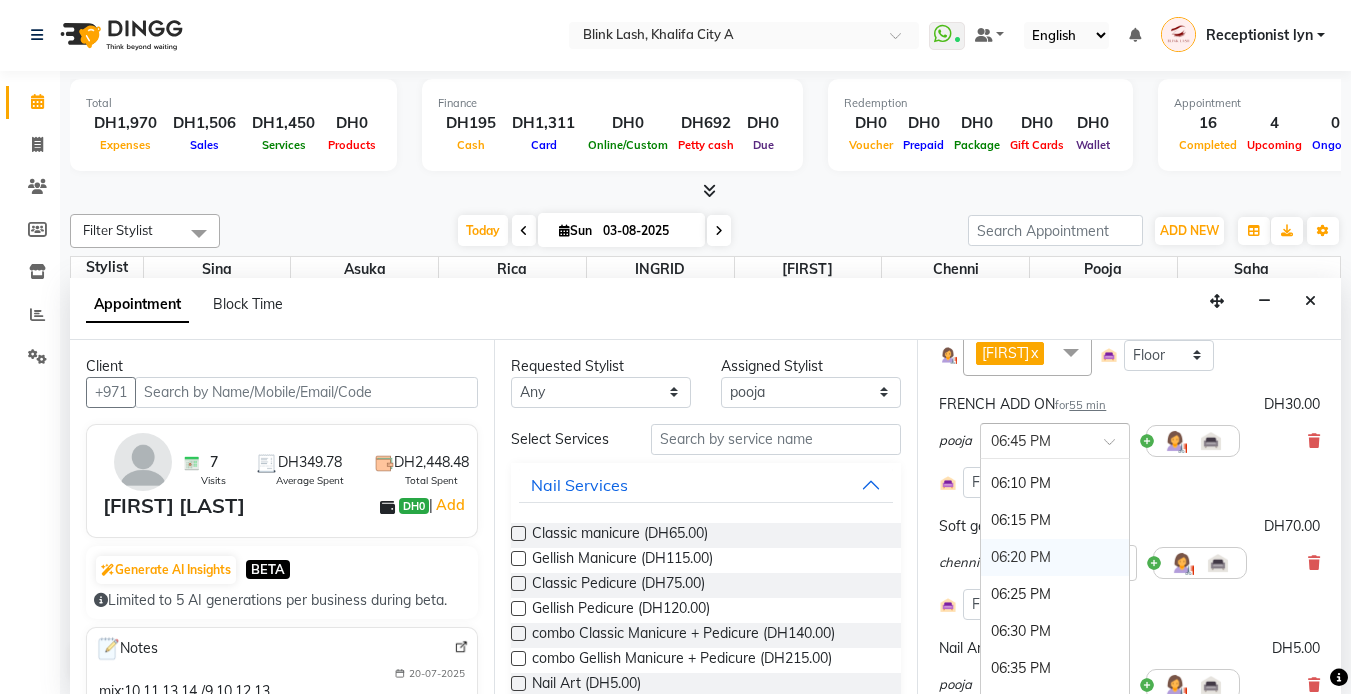 scroll, scrollTop: 3611, scrollLeft: 0, axis: vertical 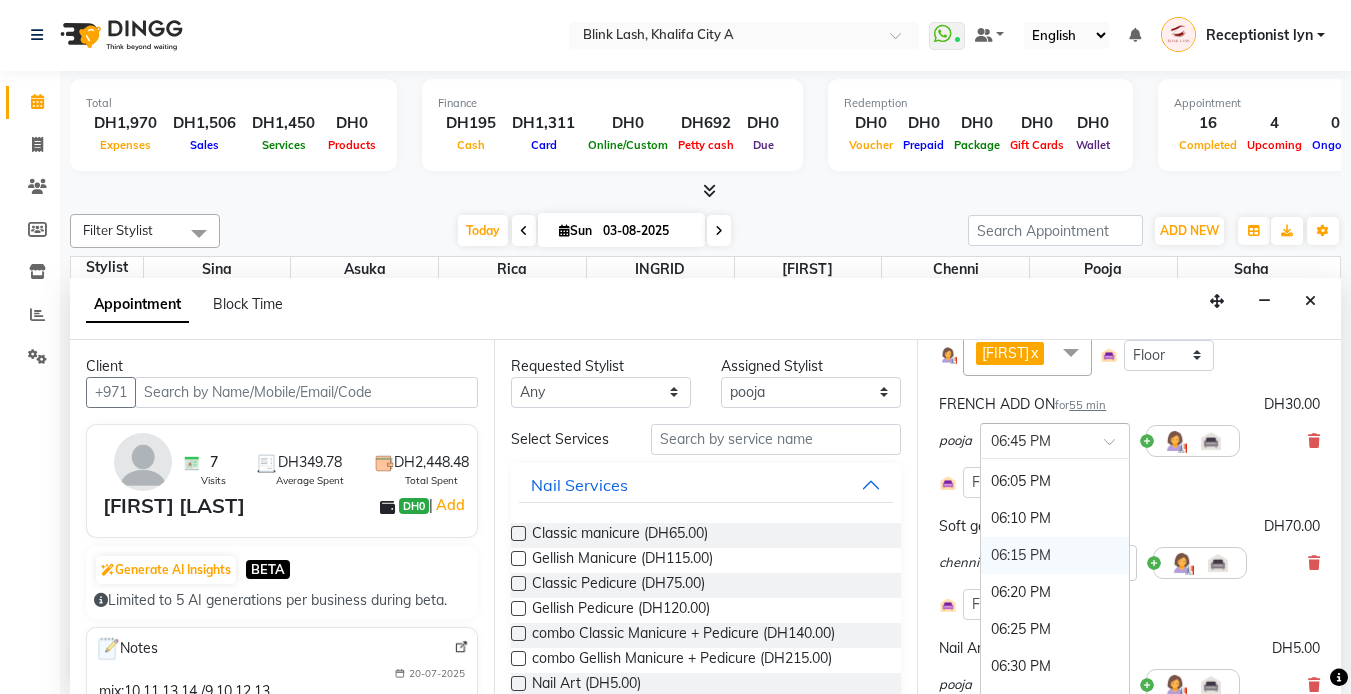 click on "06:15 PM" at bounding box center [1055, 555] 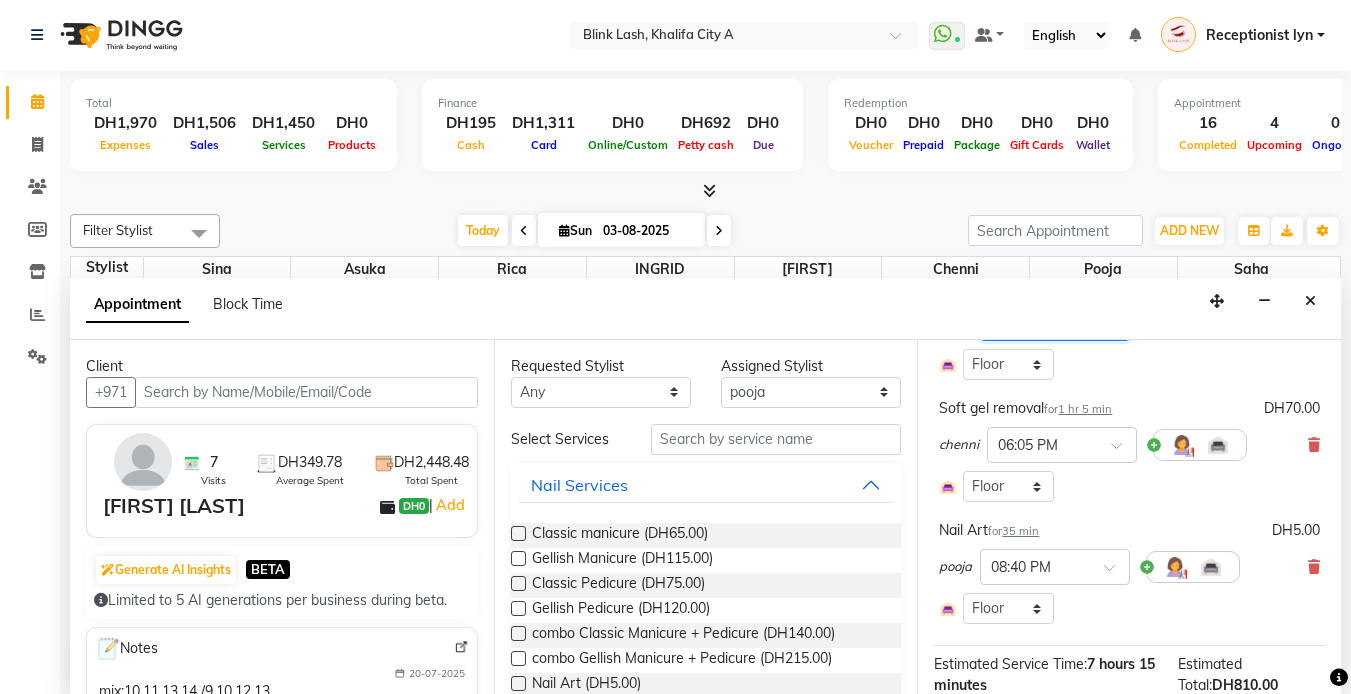 scroll, scrollTop: 923, scrollLeft: 0, axis: vertical 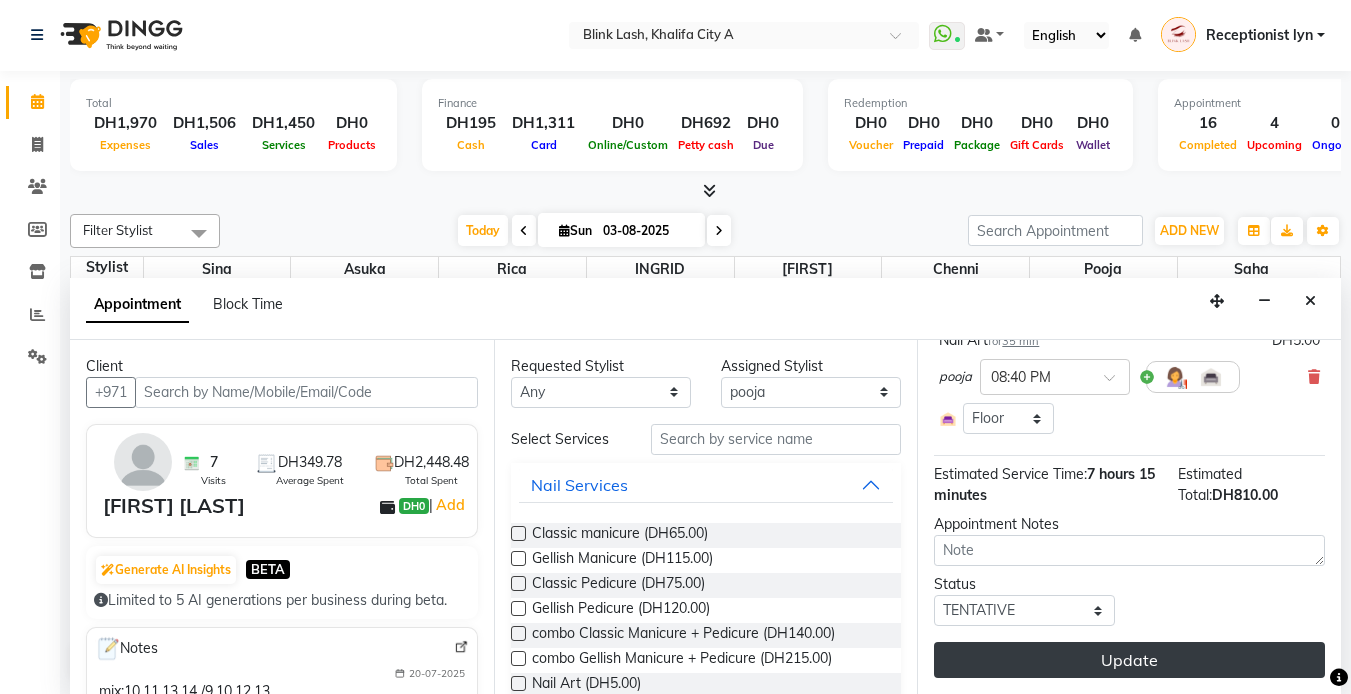click on "Update" at bounding box center (1129, 660) 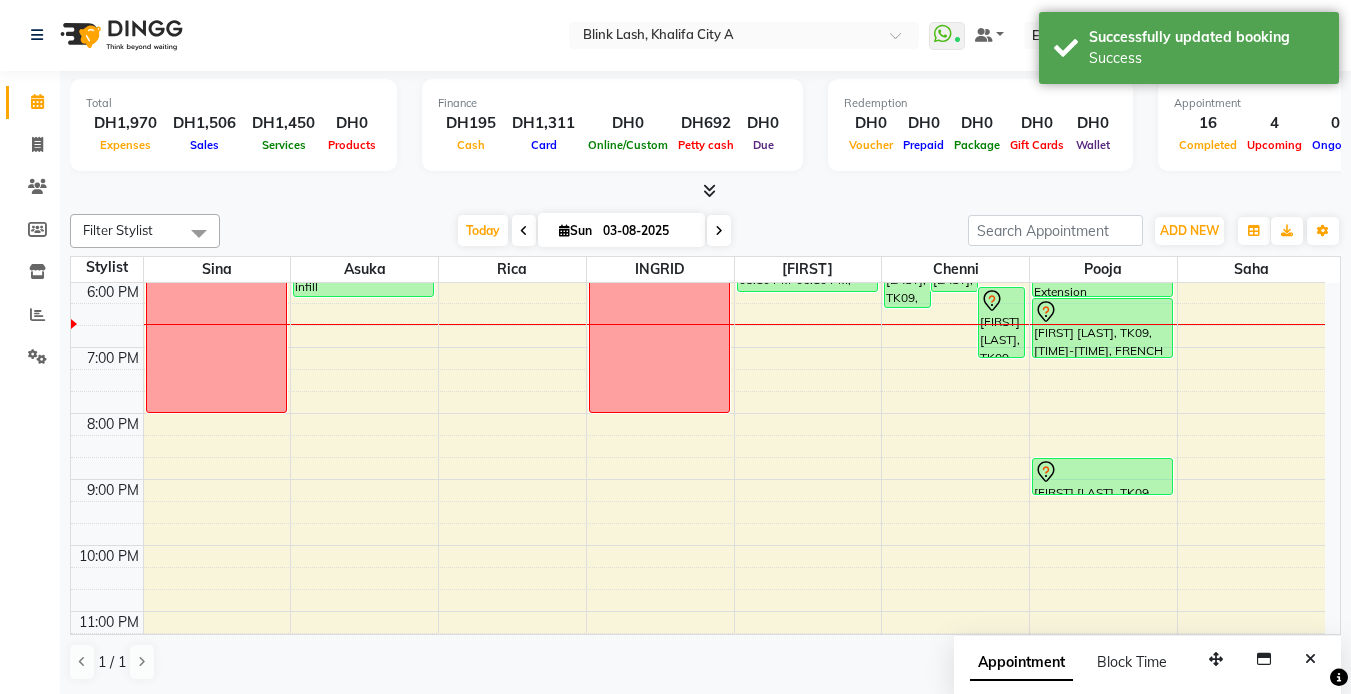 scroll, scrollTop: 0, scrollLeft: 0, axis: both 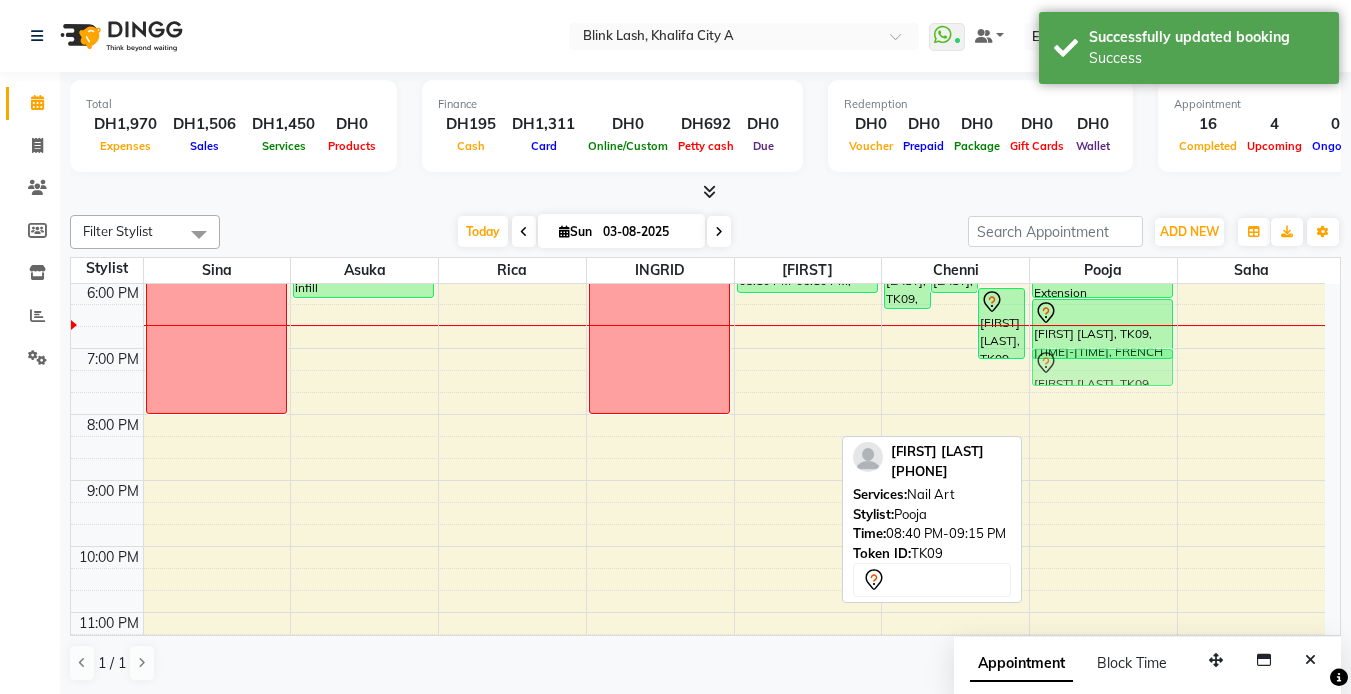 drag, startPoint x: 1095, startPoint y: 486, endPoint x: 1099, endPoint y: 375, distance: 111.07205 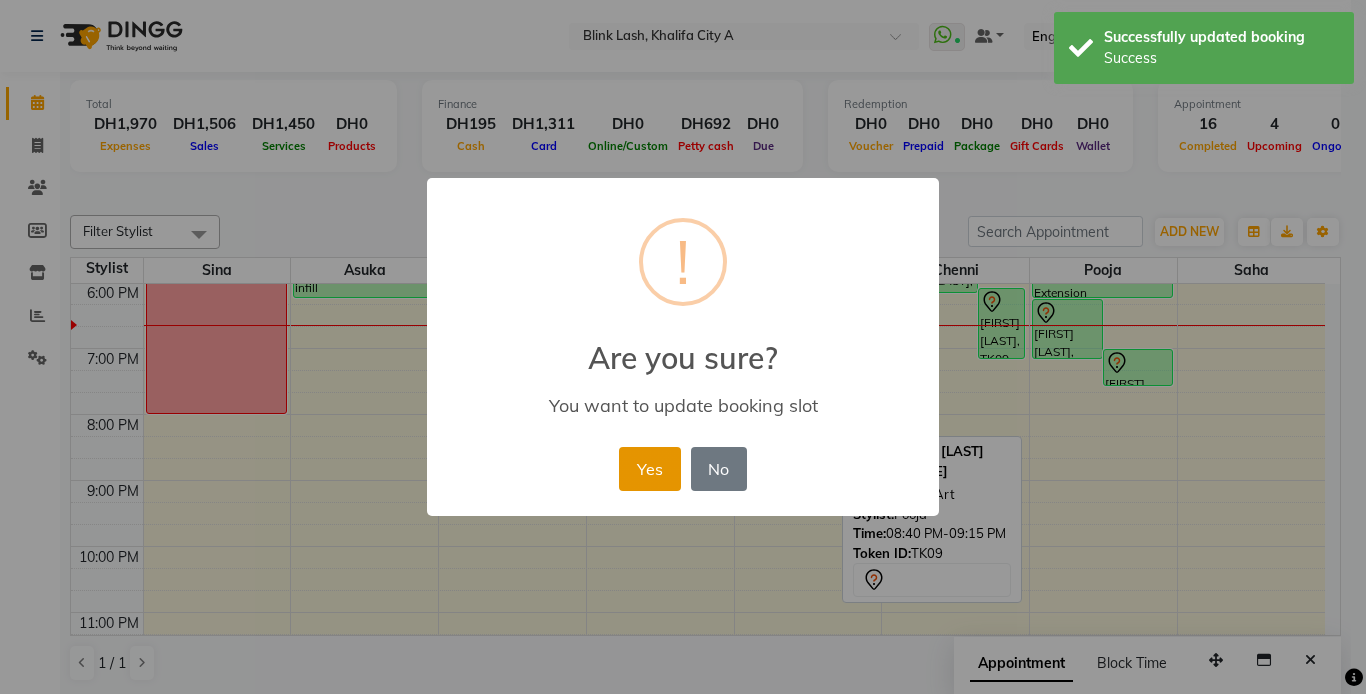 click on "Yes" at bounding box center (649, 469) 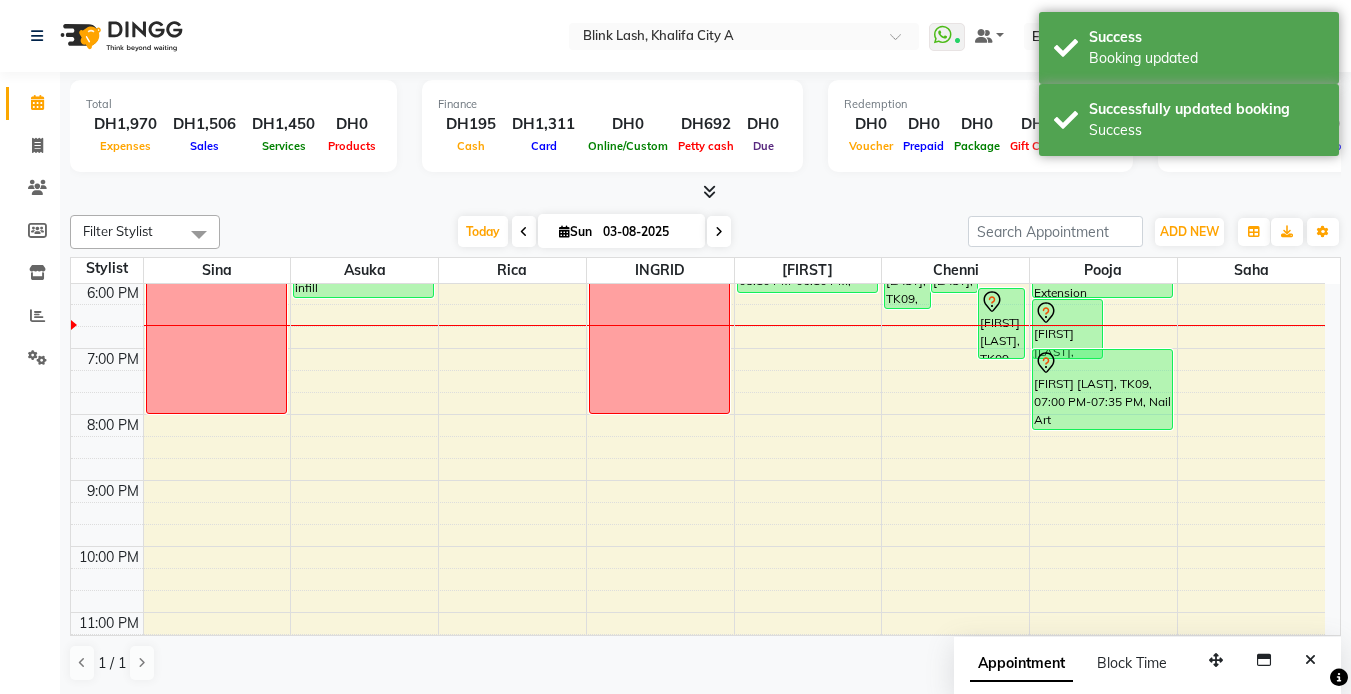 drag, startPoint x: 1147, startPoint y: 383, endPoint x: 1136, endPoint y: 415, distance: 33.83785 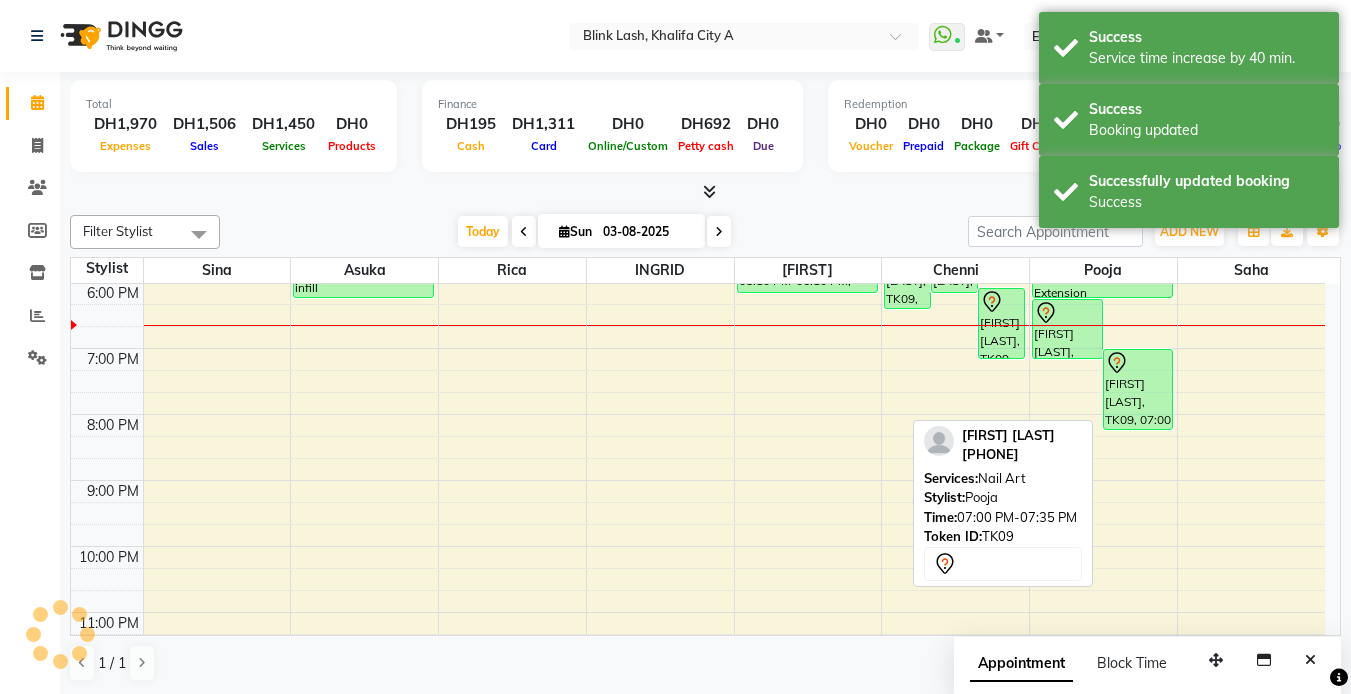click on "[FIRST] [LAST], TK09, 07:00 PM-08:15 PM, Nail Art" at bounding box center (1138, 389) 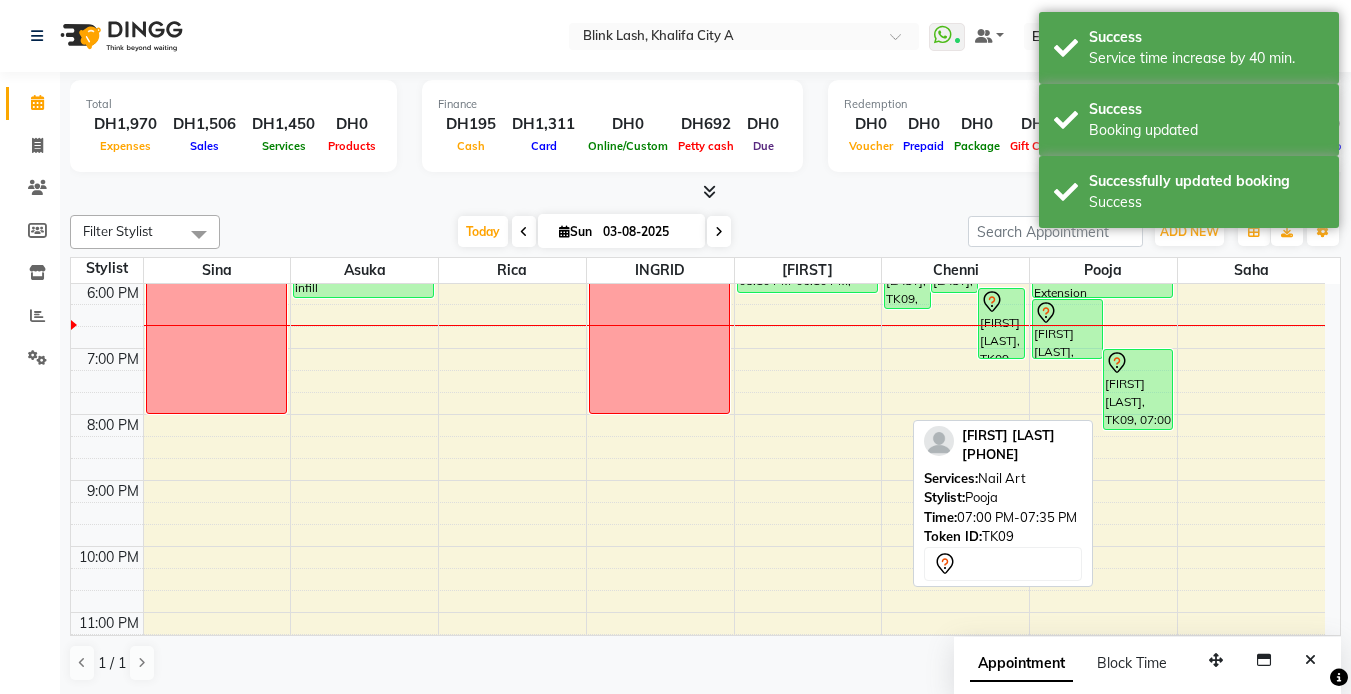 click on "[FIRST] [LAST], TK09, 07:00 PM-08:15 PM, Nail Art" at bounding box center [1138, 389] 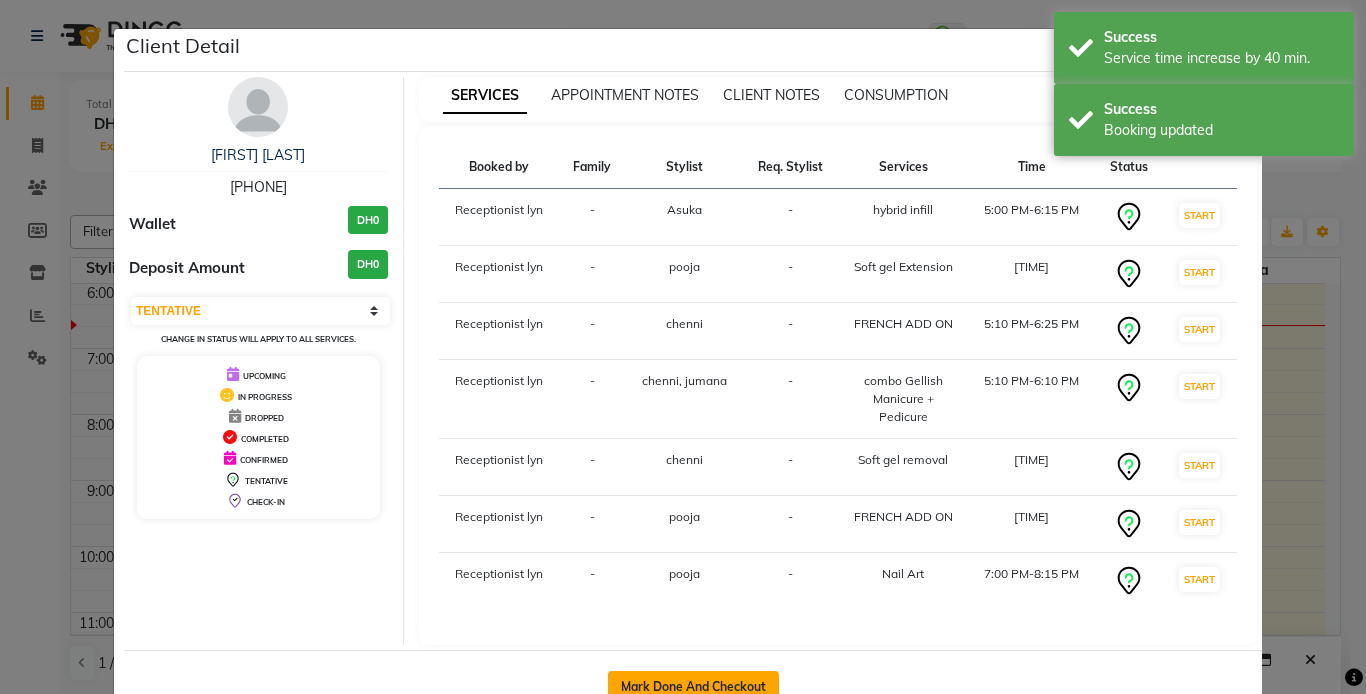 click on "Mark Done And Checkout" 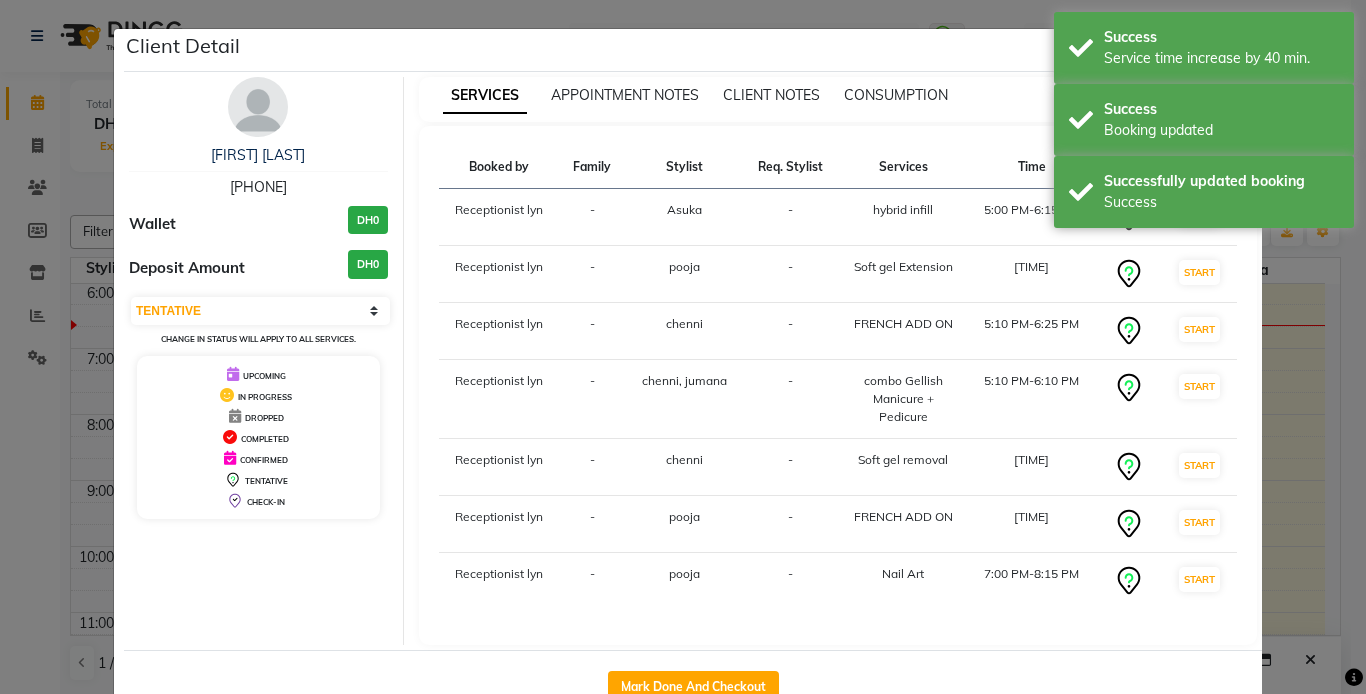 select on "service" 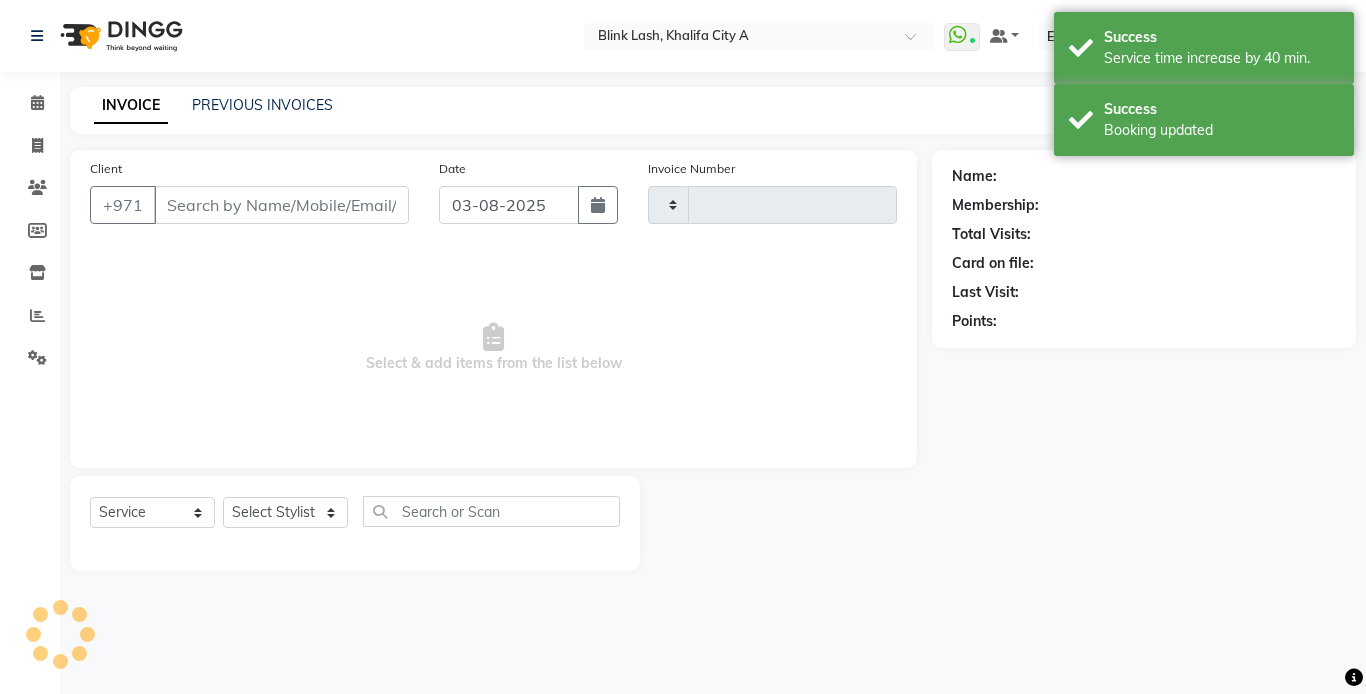 type on "1223" 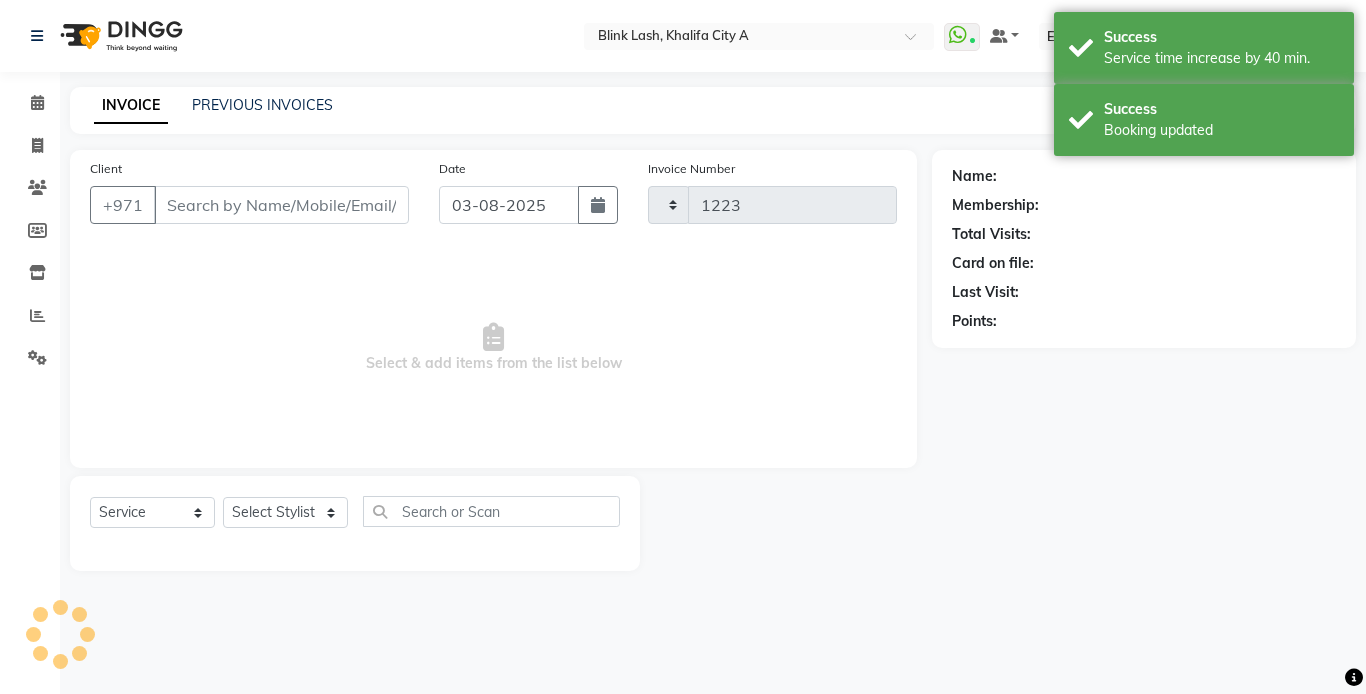 select on "5970" 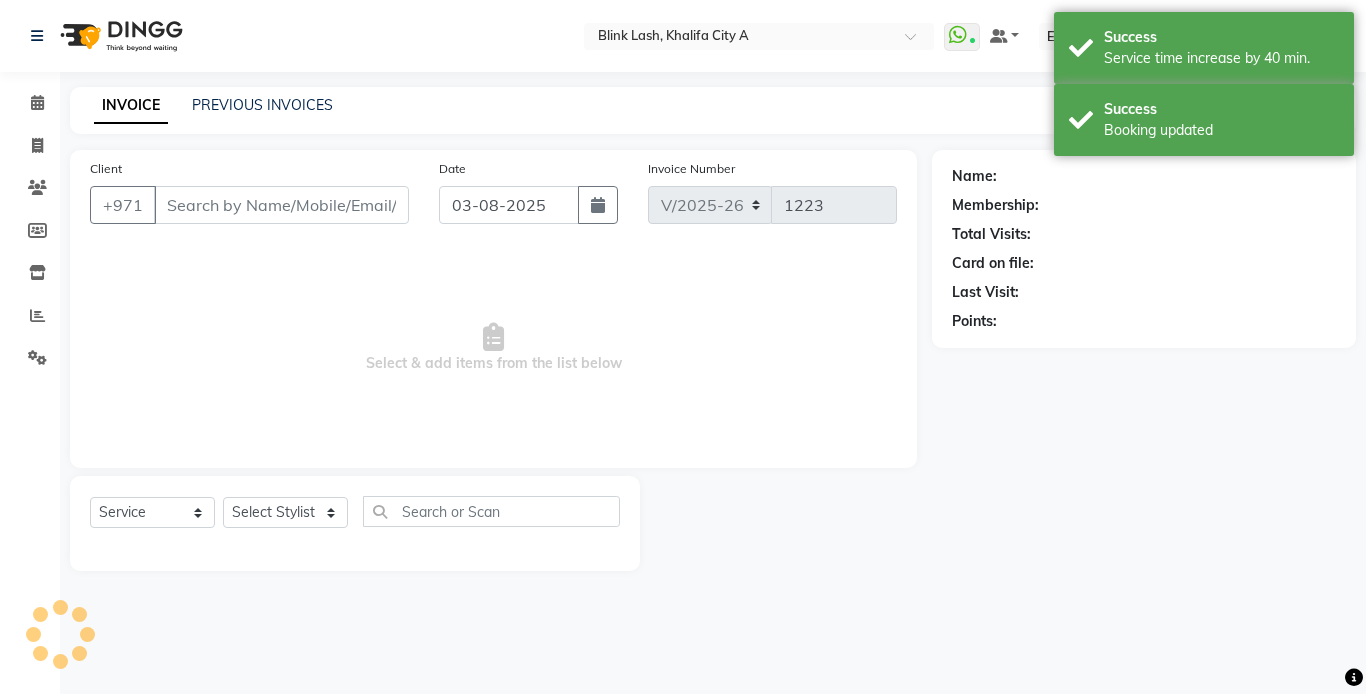 type on "[PHONE]" 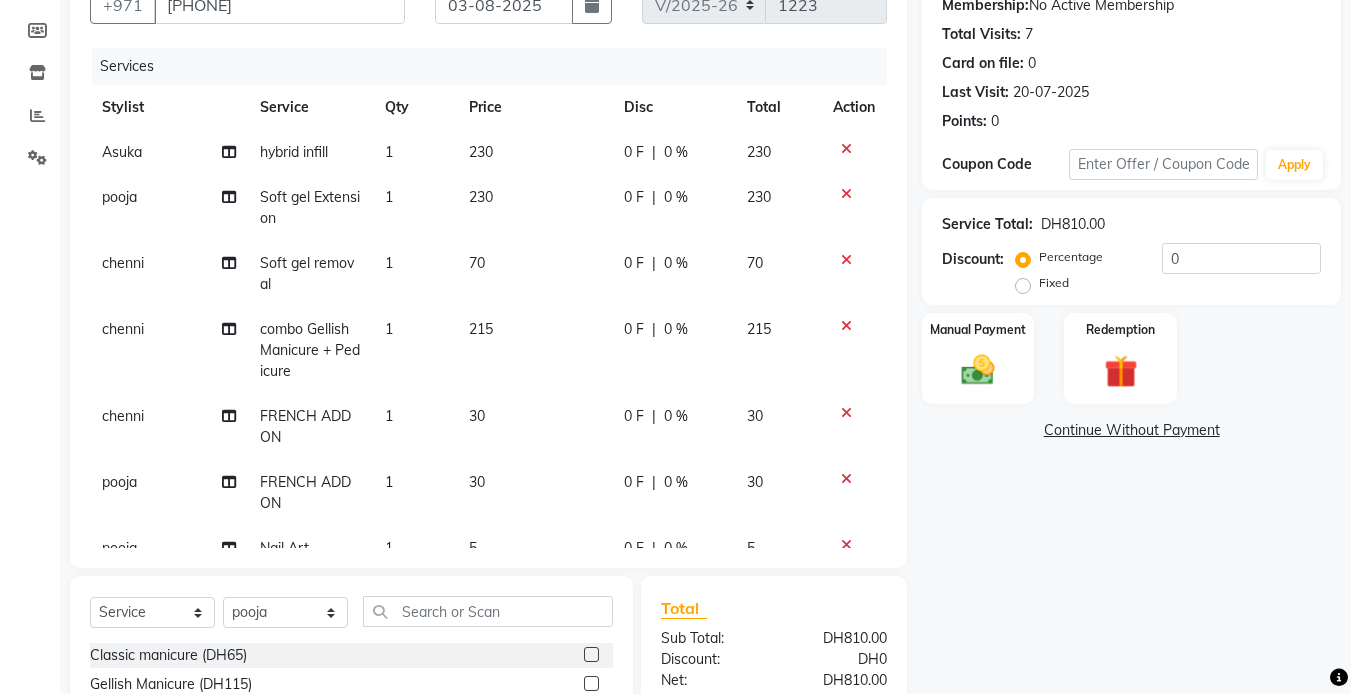 scroll, scrollTop: 0, scrollLeft: 0, axis: both 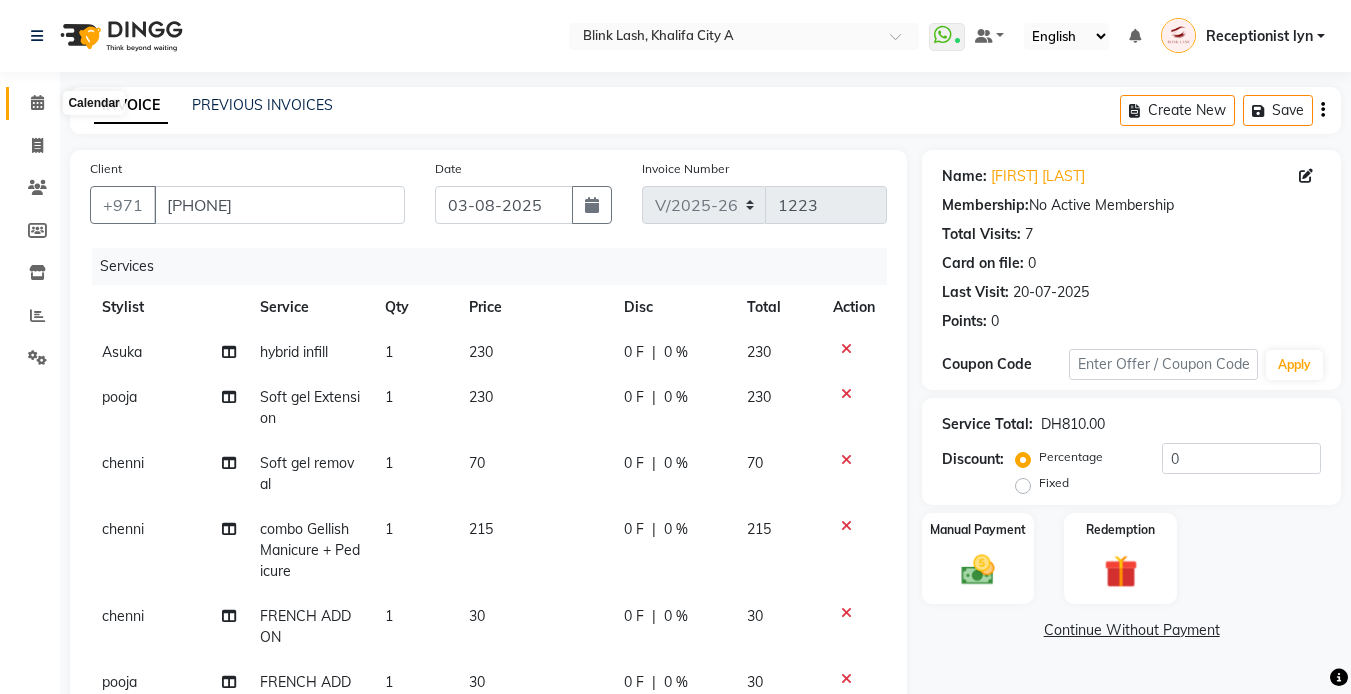 drag, startPoint x: 43, startPoint y: 94, endPoint x: 60, endPoint y: 108, distance: 22.022715 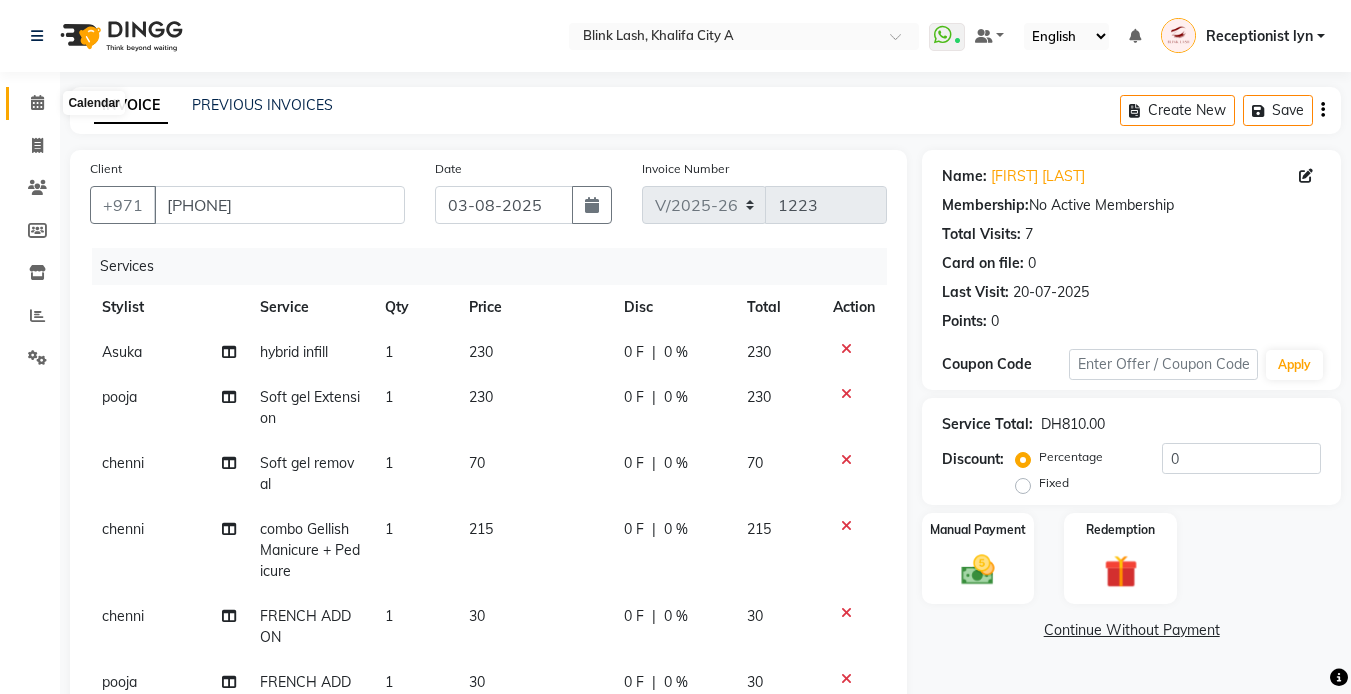 click 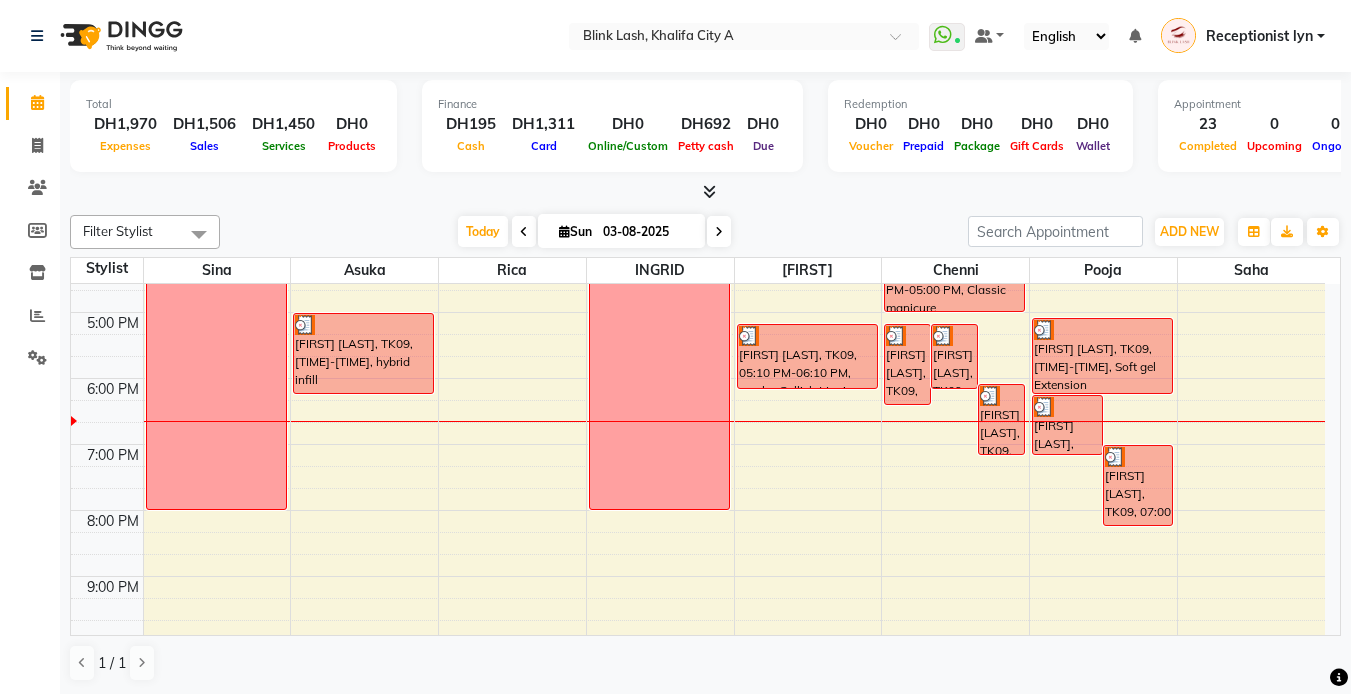 scroll, scrollTop: 500, scrollLeft: 0, axis: vertical 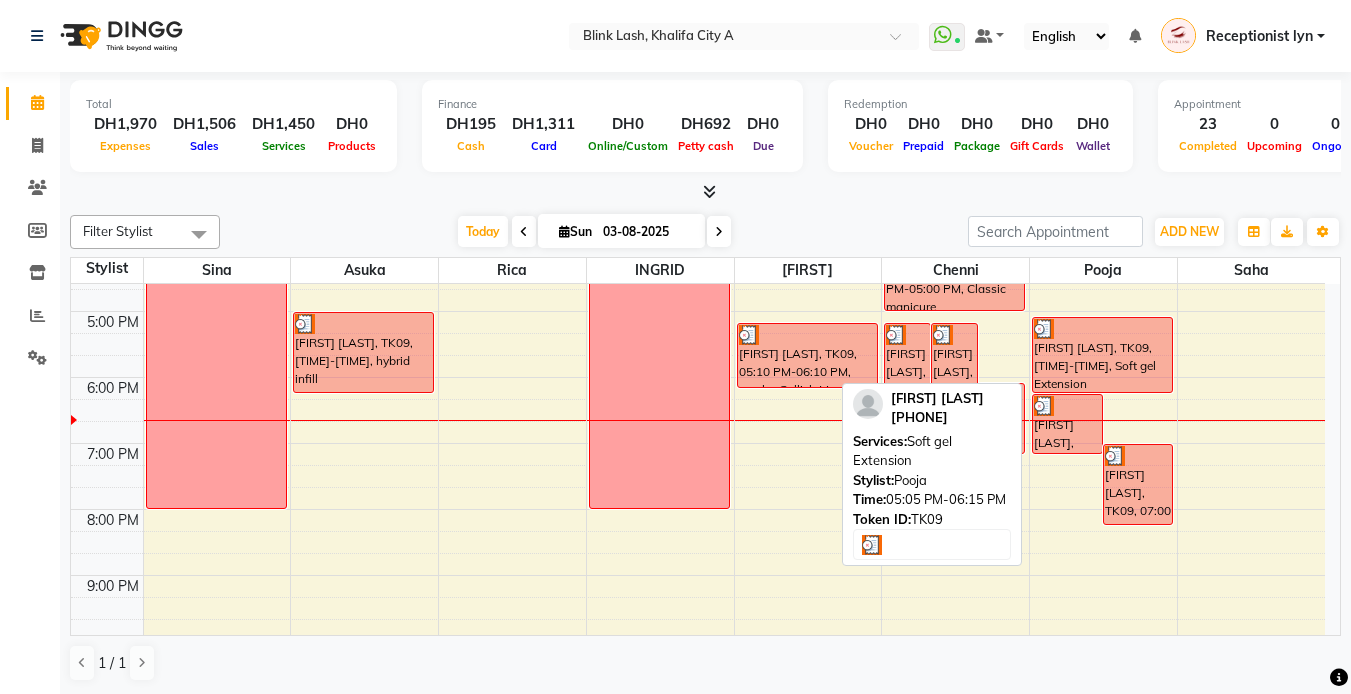 click on "[FIRST] [LAST], TK09, [TIME]-[TIME], Soft gel Extension" at bounding box center (1102, 355) 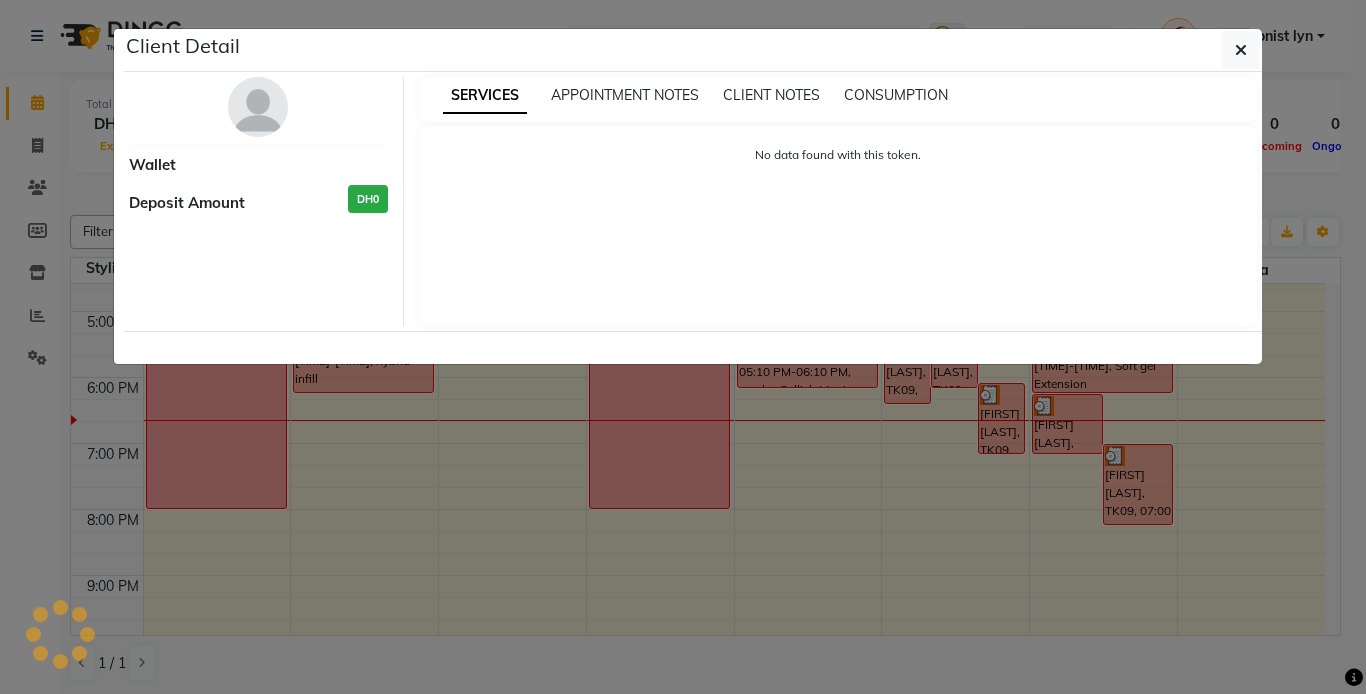 select on "3" 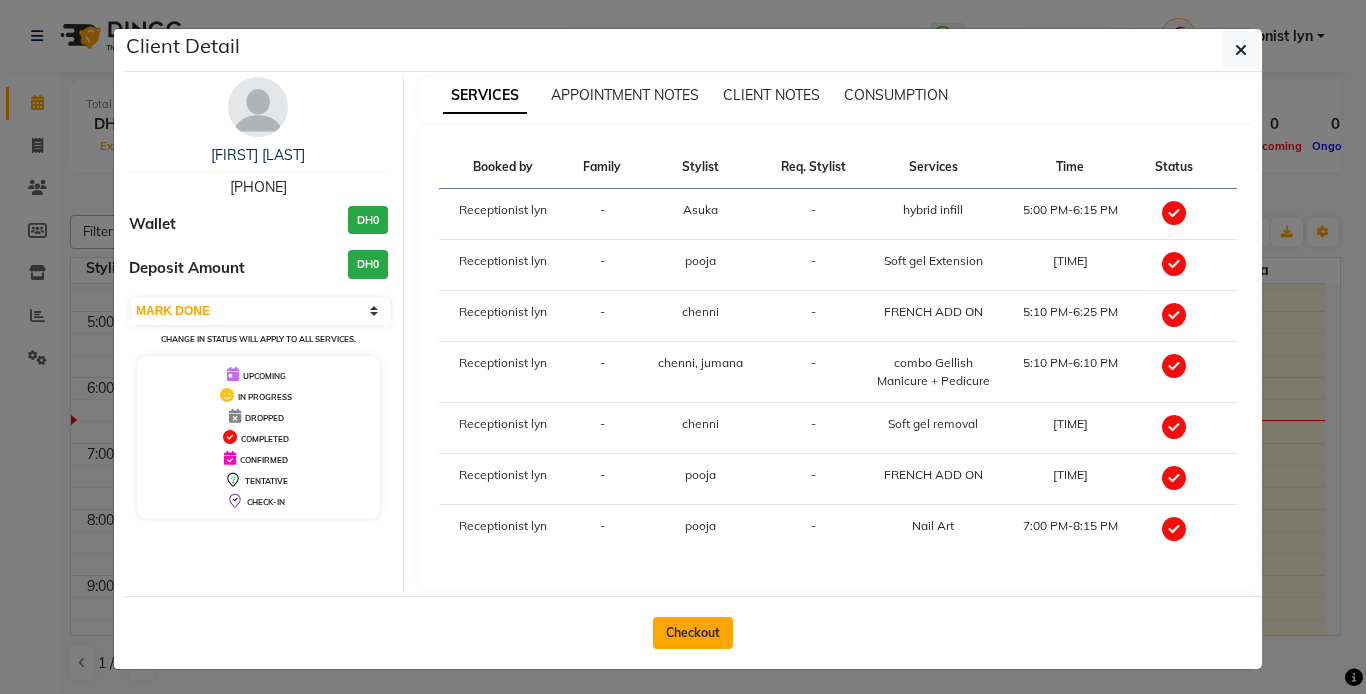 click on "Checkout" 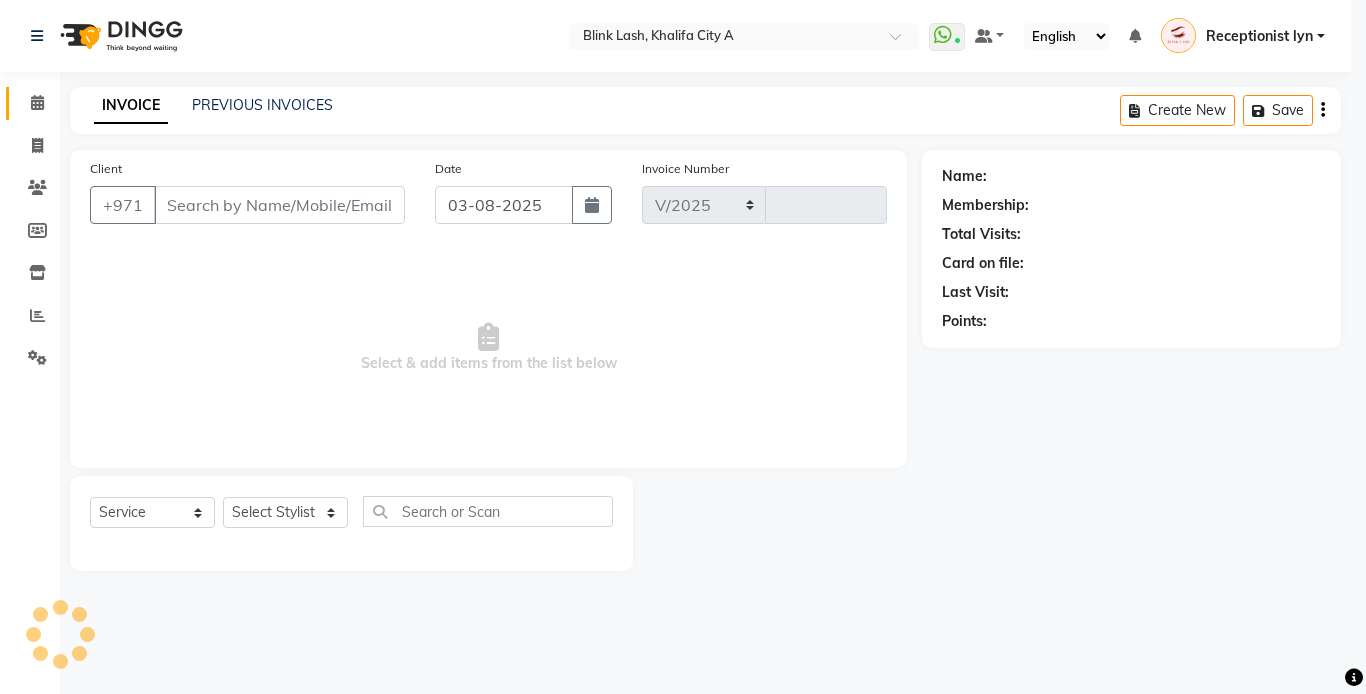 select on "5970" 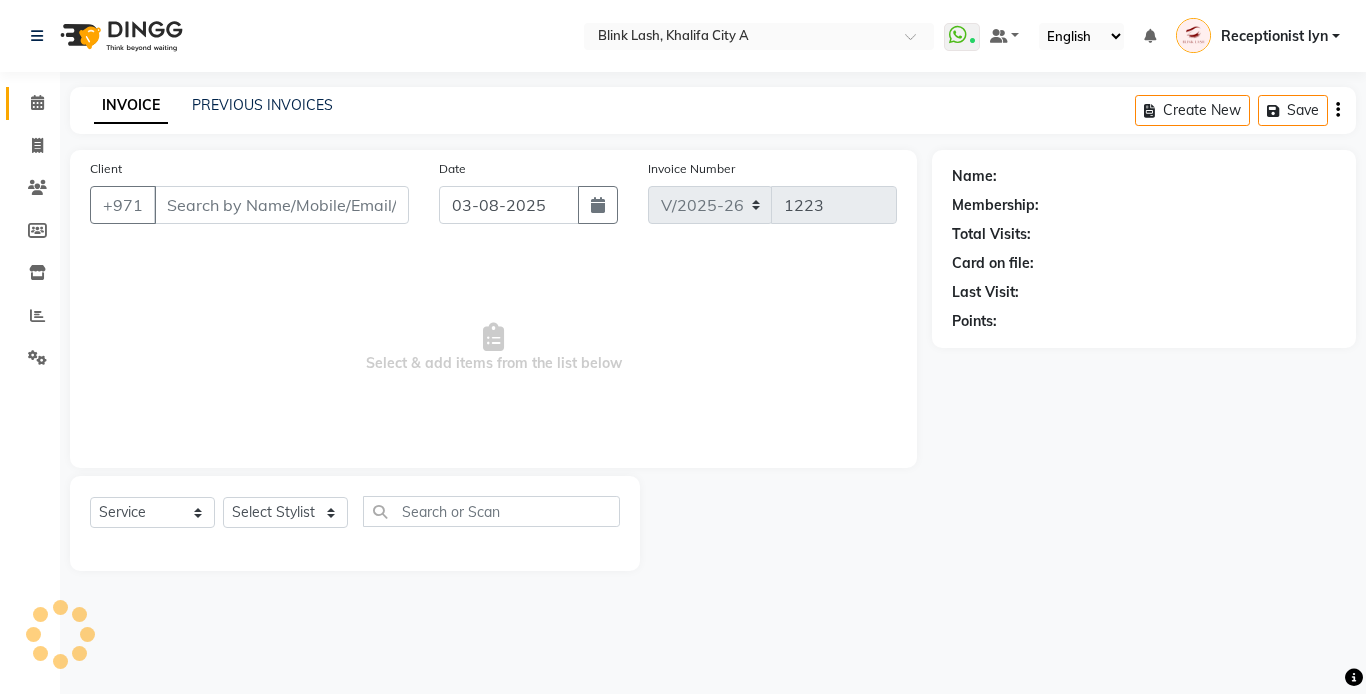 type on "[PHONE]" 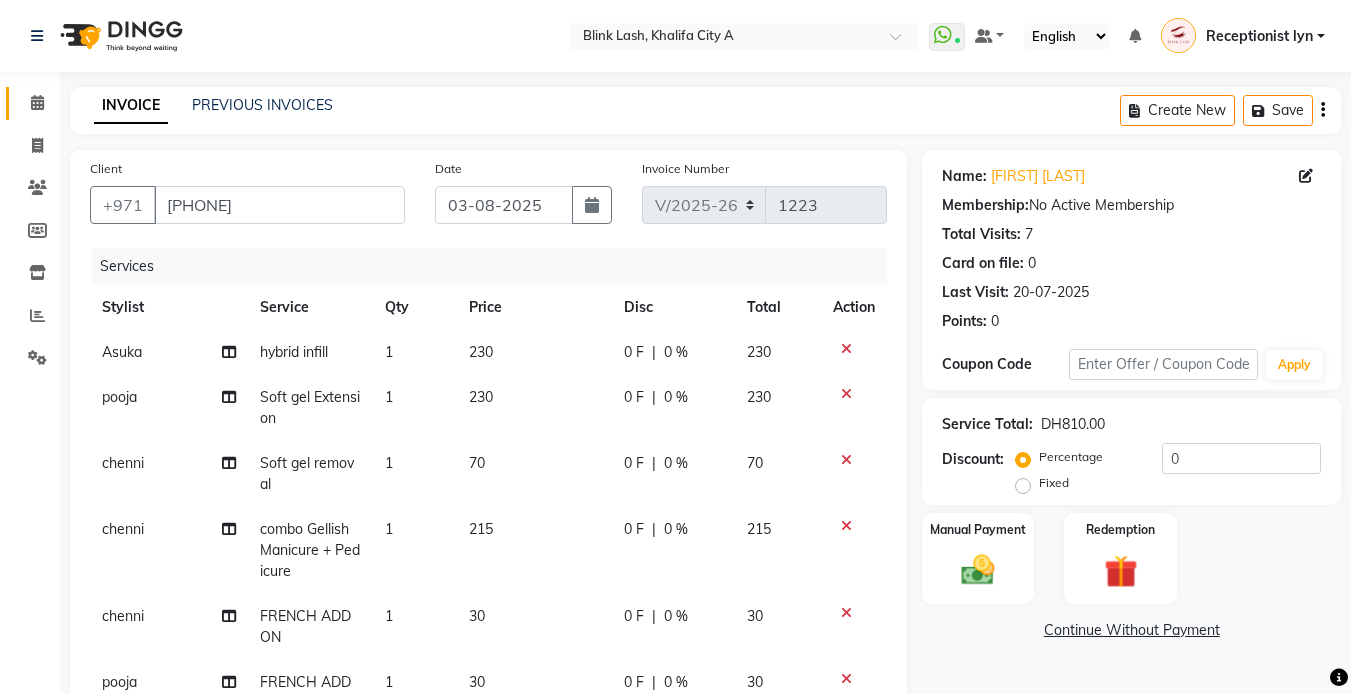 scroll, scrollTop: 300, scrollLeft: 0, axis: vertical 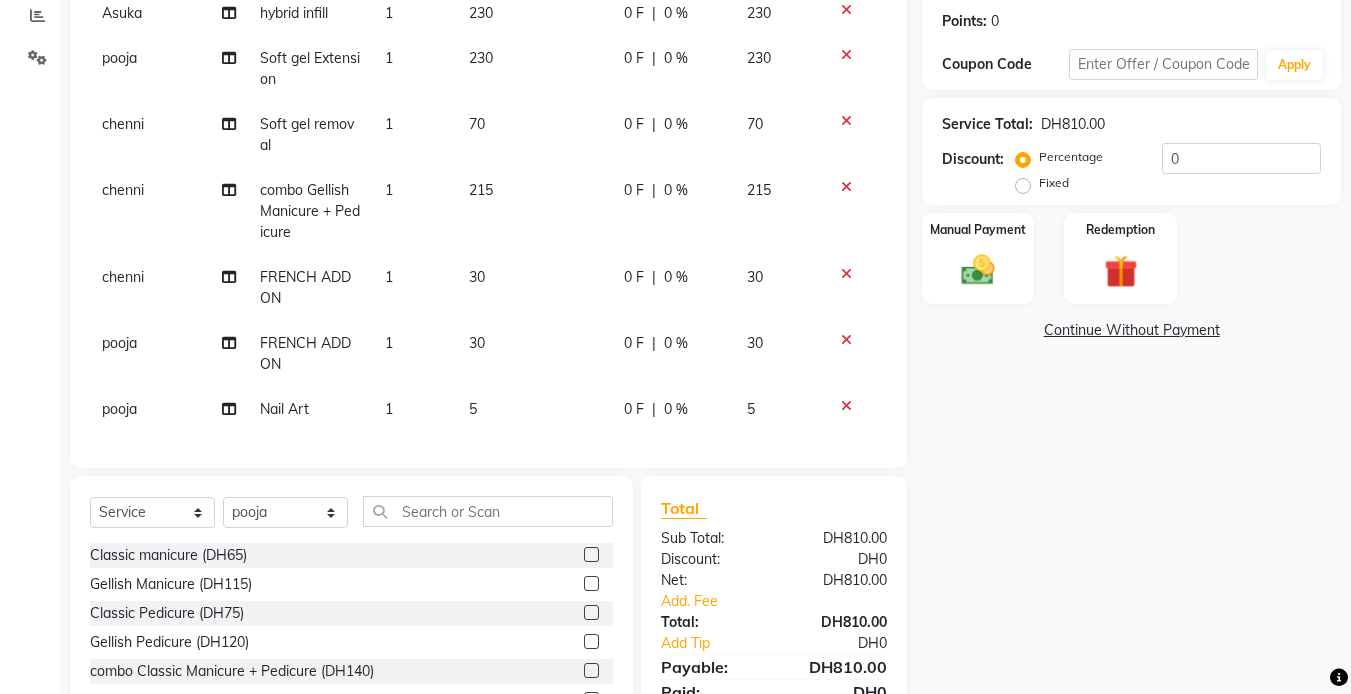 click on "1" 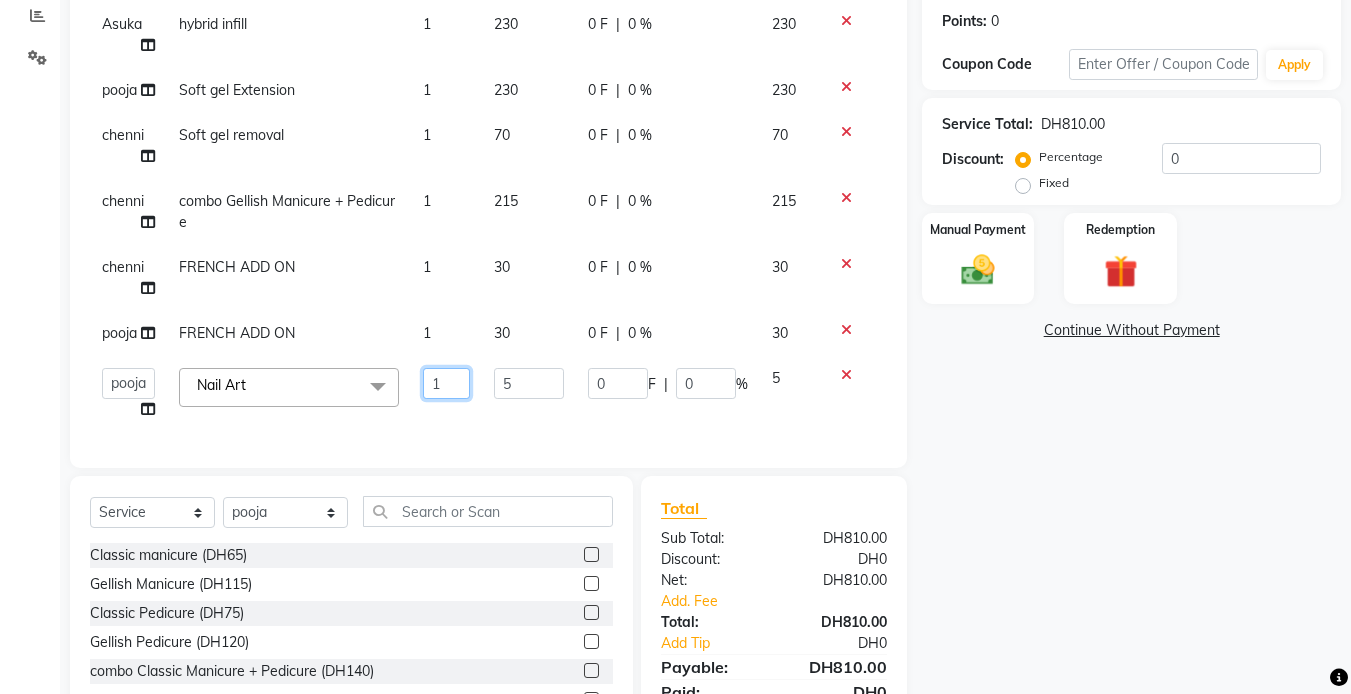 click on "1" 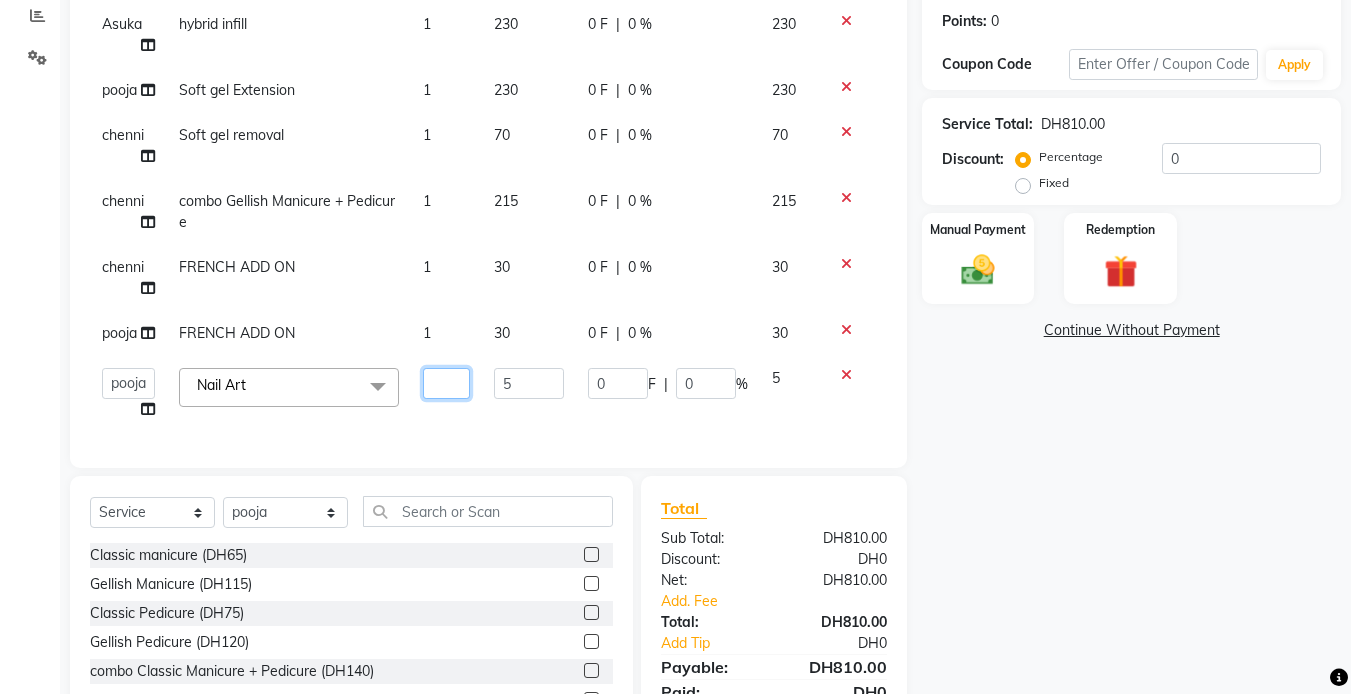 type on "2" 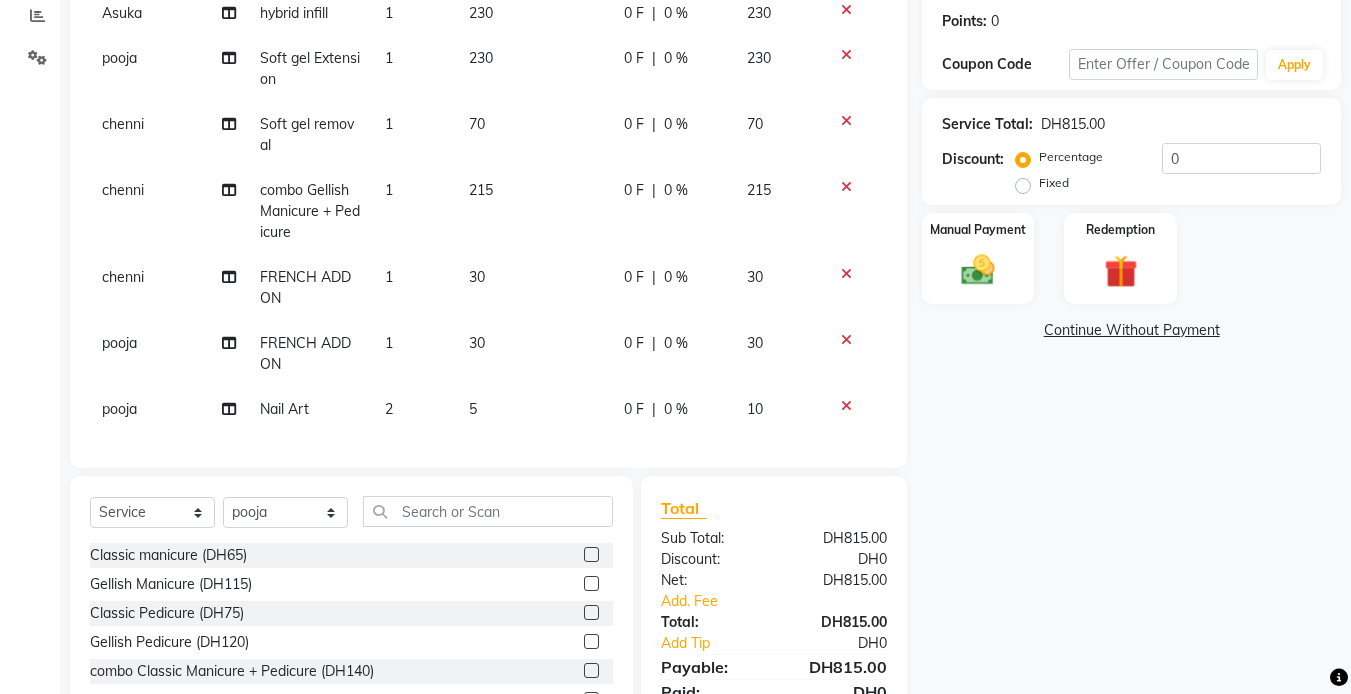 click on "Name: [FIRST] [LAST] Membership:  No Active Membership  Total Visits:  7 Card on file:  0 Last Visit:   20-07-2025 Points:   0  Coupon Code Apply Service Total:  DH815.00  Discount:  Percentage   Fixed  0 Manual Payment Redemption  Continue Without Payment" 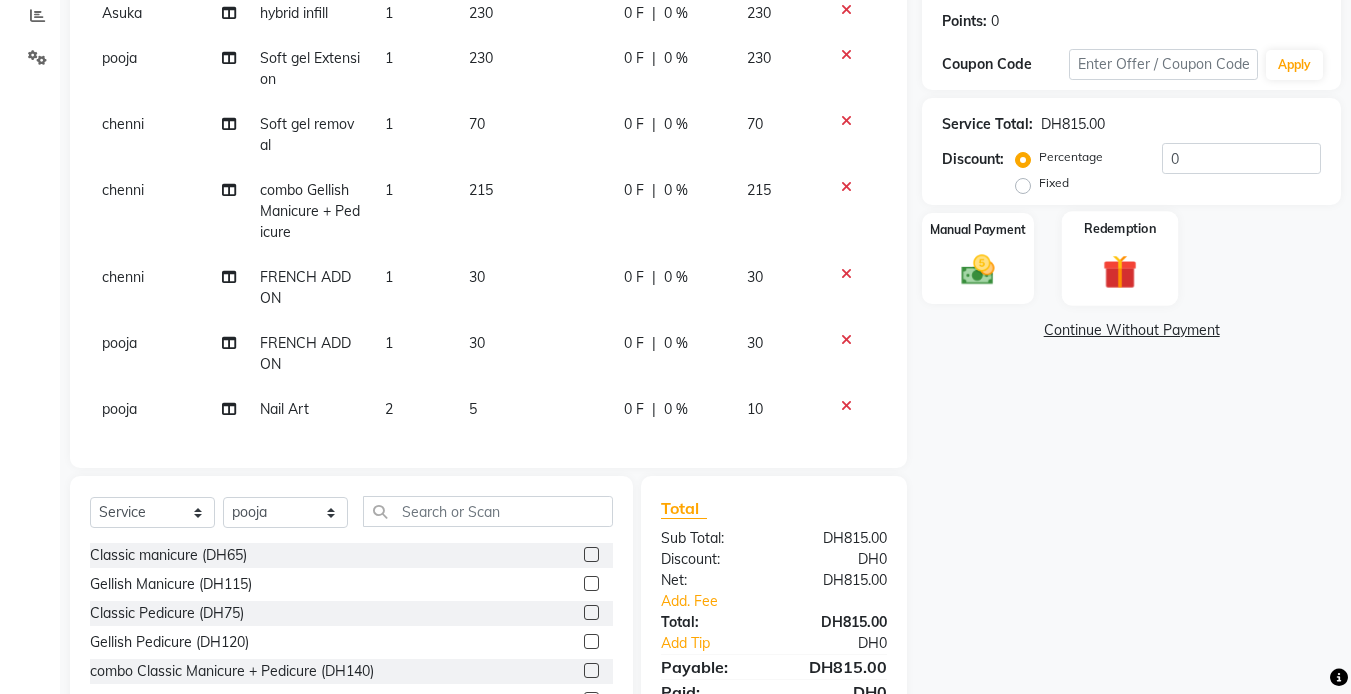 scroll, scrollTop: 407, scrollLeft: 0, axis: vertical 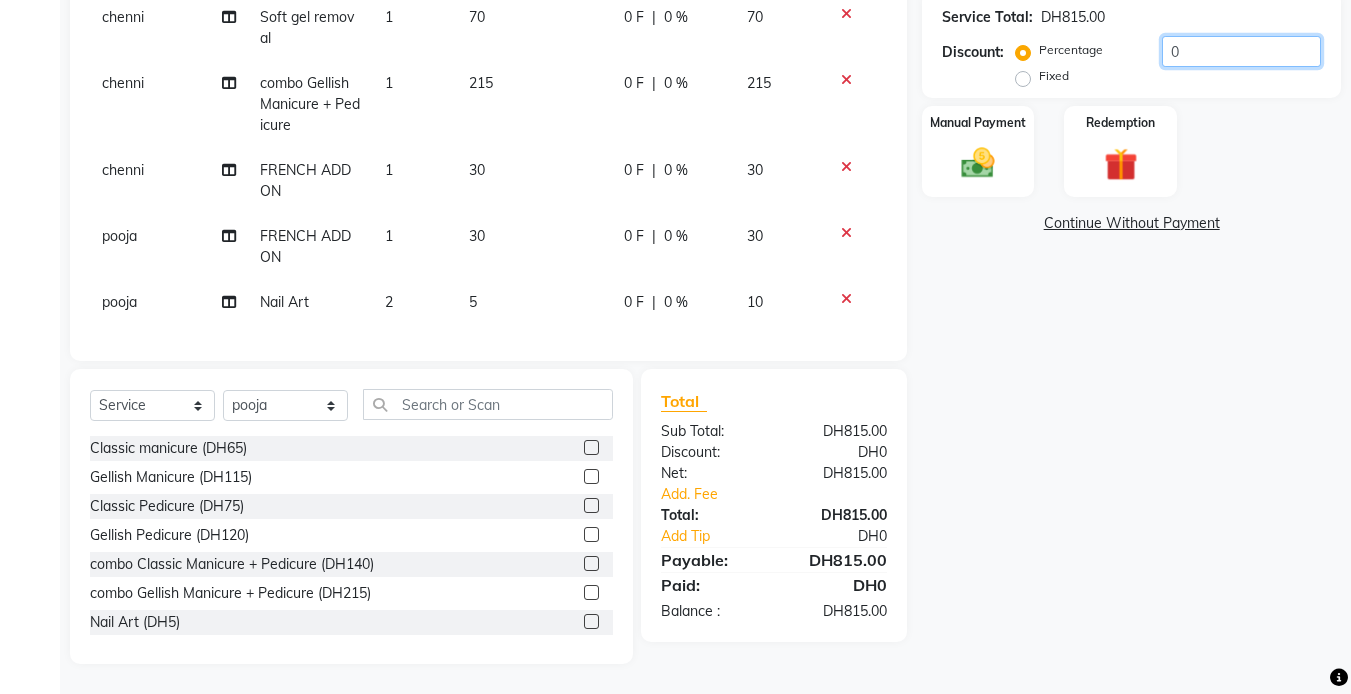 click on "0" 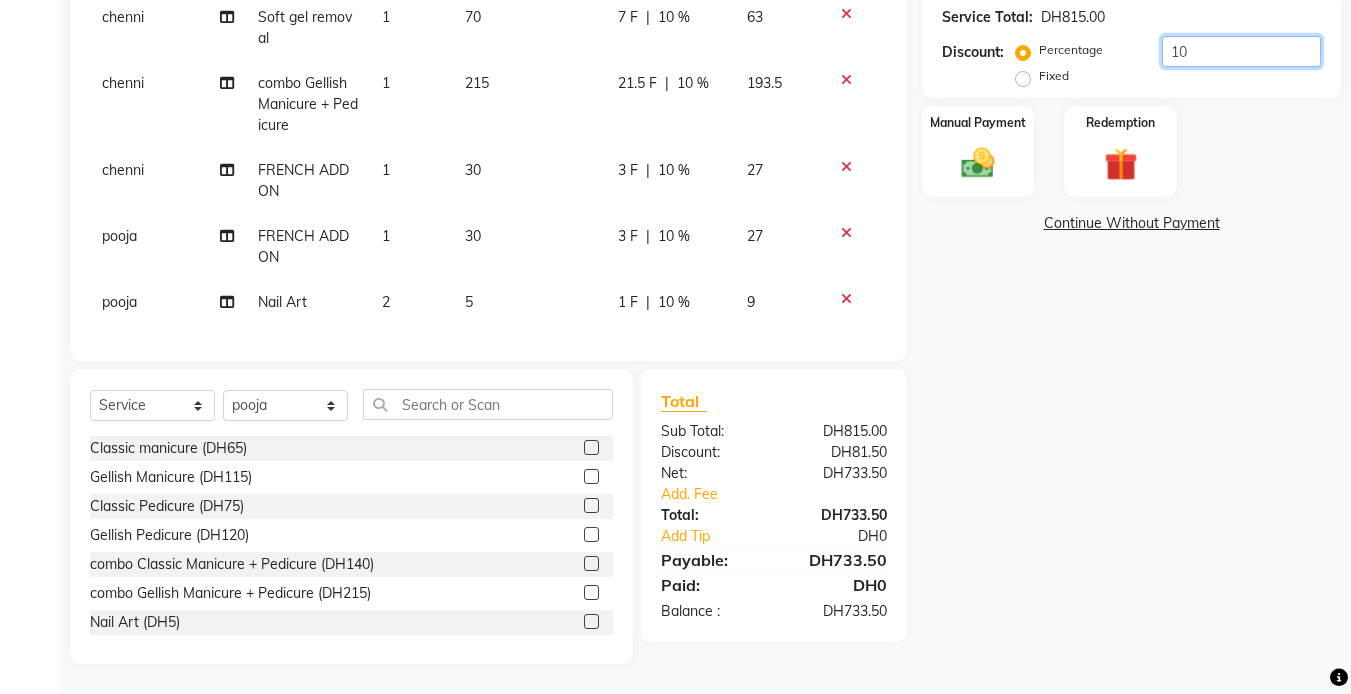 type on "10" 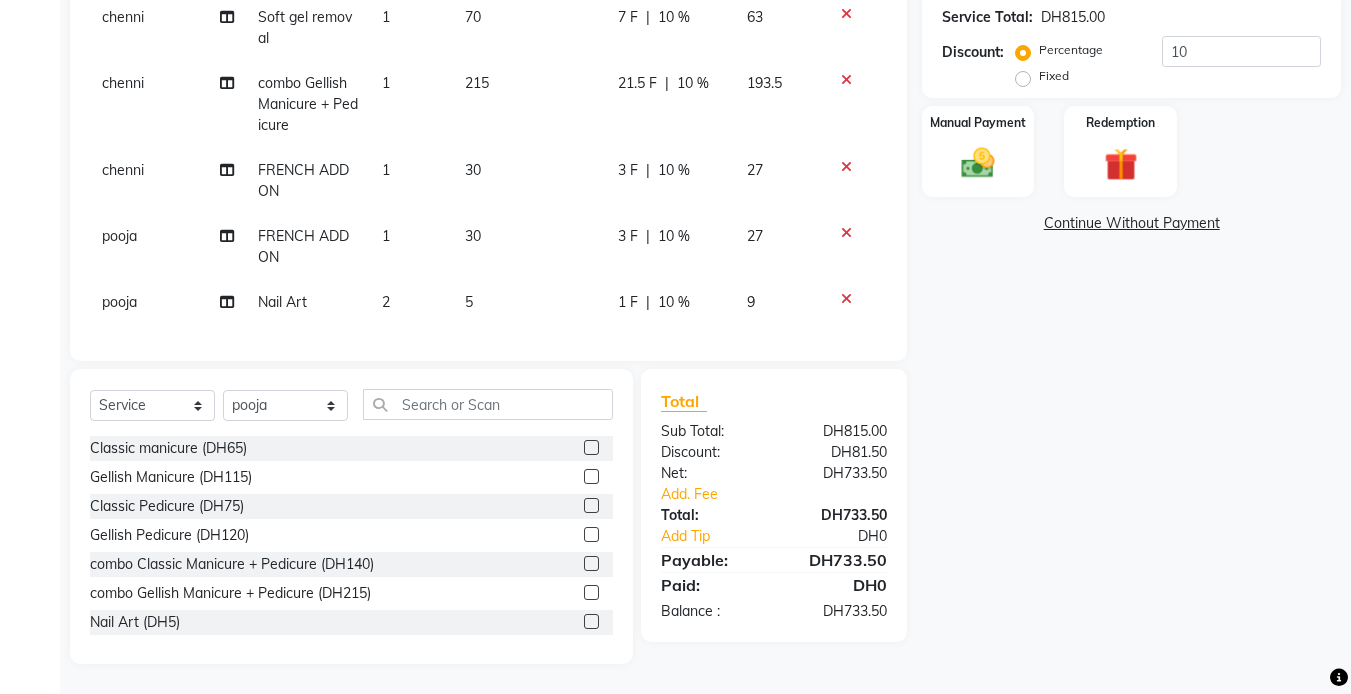 click on "Name: [FIRST] [LAST] Membership: No Active Membership Total Visits: 7 Card on file: 0 Last Visit: 20-07-2025 Points: 0 Coupon Code Apply Service Total: DH815.00 Discount: Percentage Fixed 10 Manual Payment Redemption Continue Without Payment" 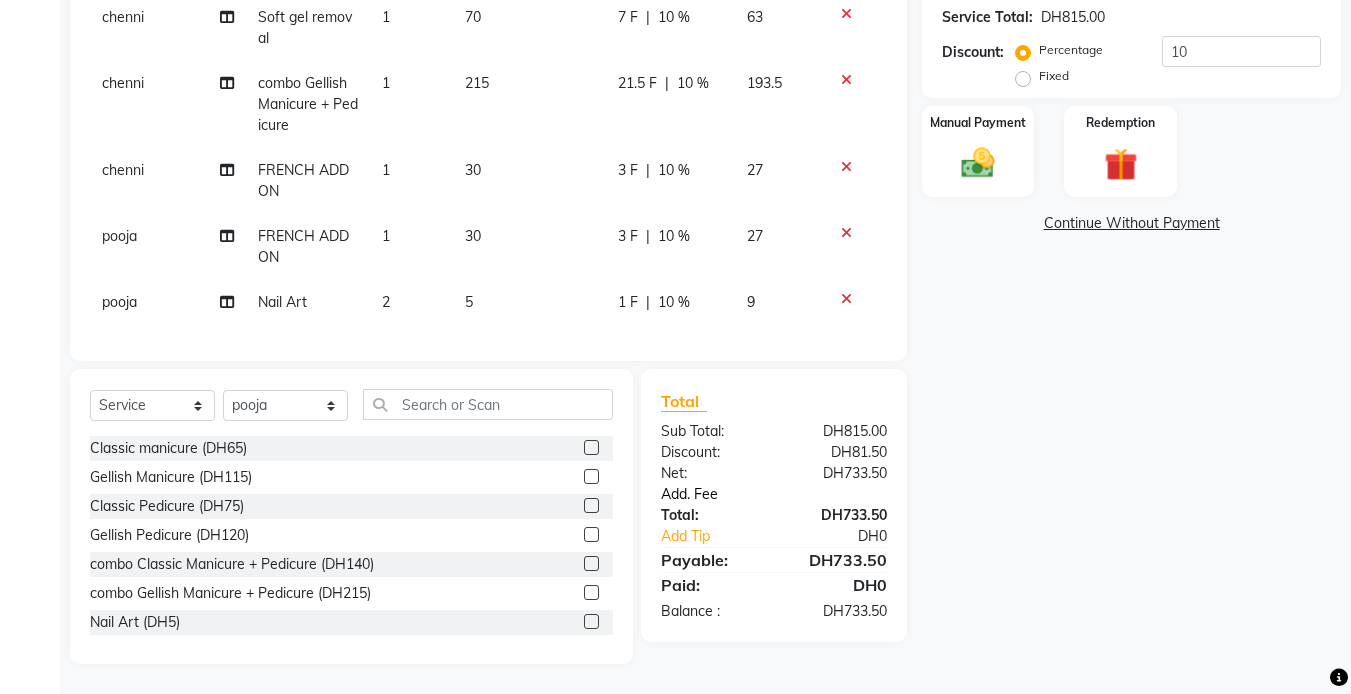 click on "Add. Fee" 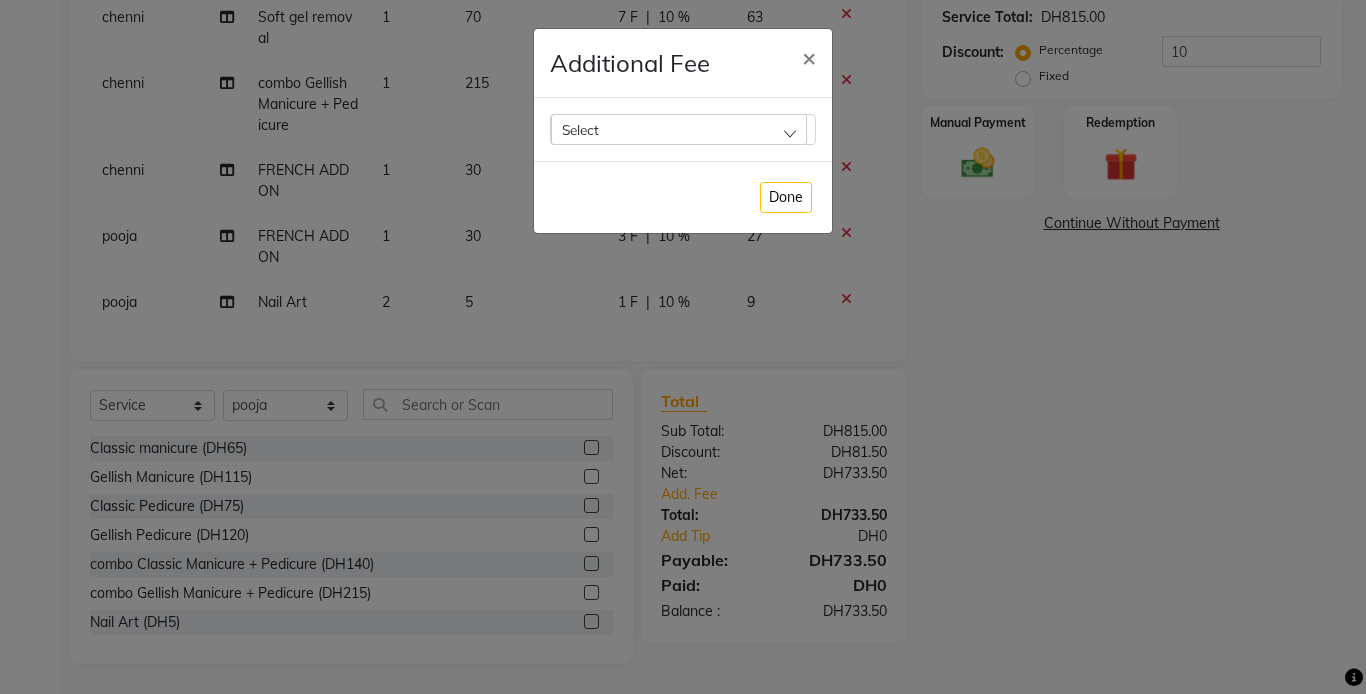 click on "Select" 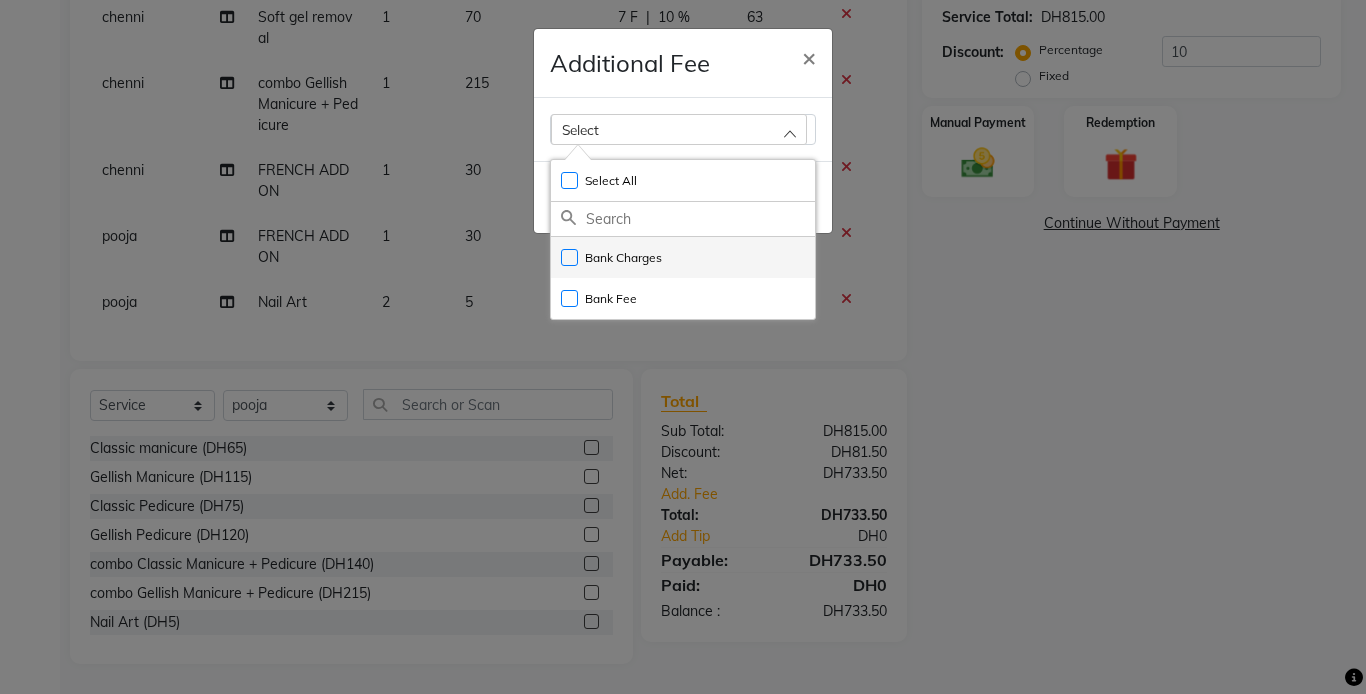 click on "Bank Charges" 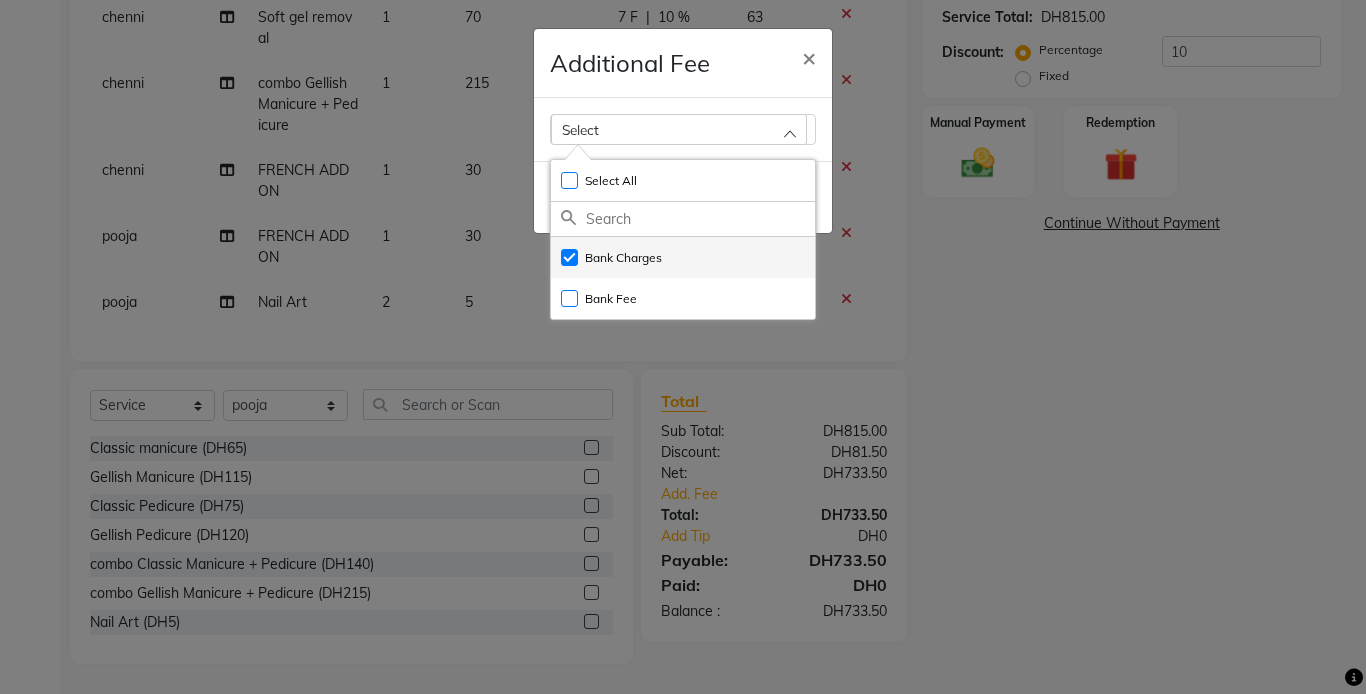checkbox on "true" 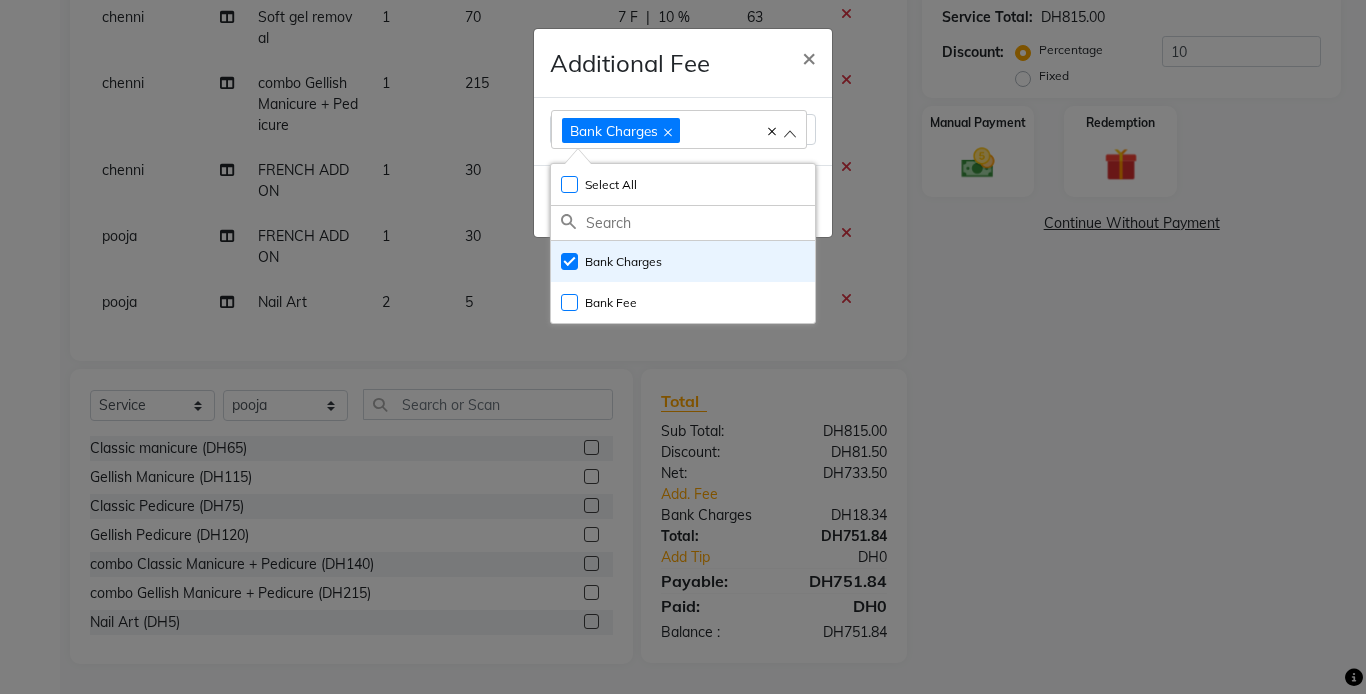 click on "Additional Fee × Bank Charges Select All UnSelect All Bank Charges Bank Fee  Done" 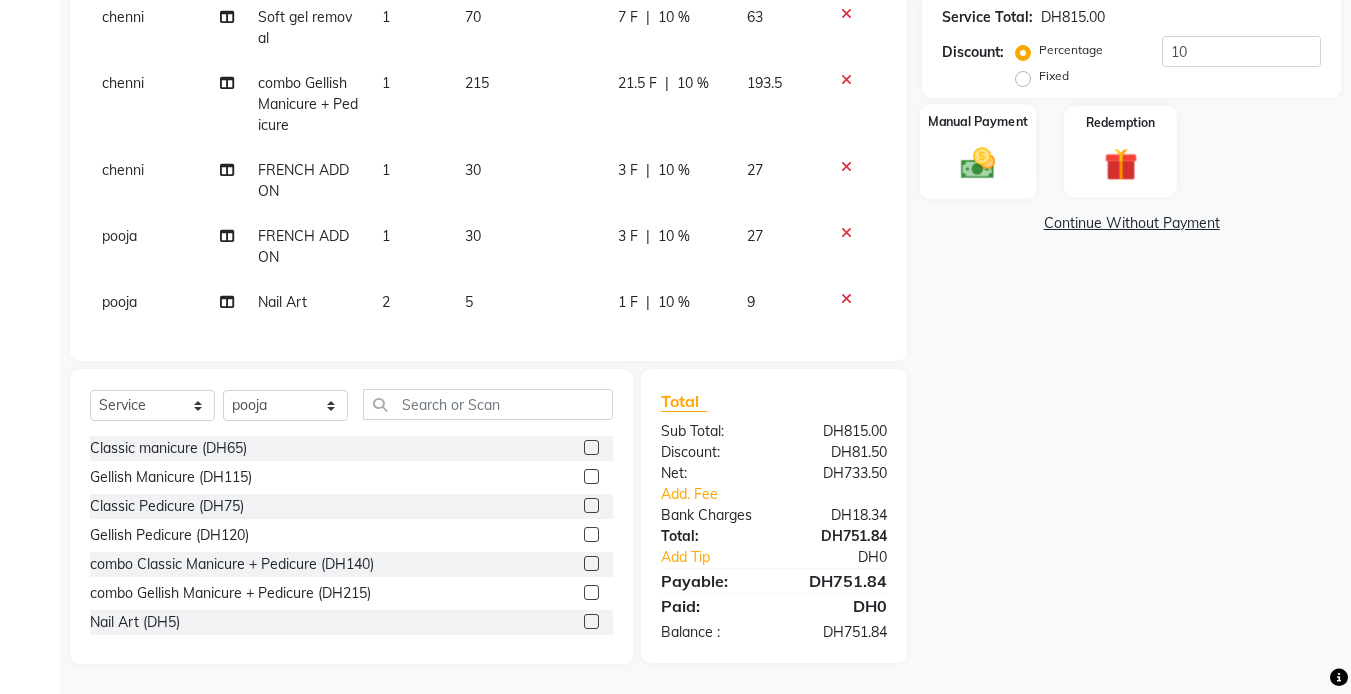 click 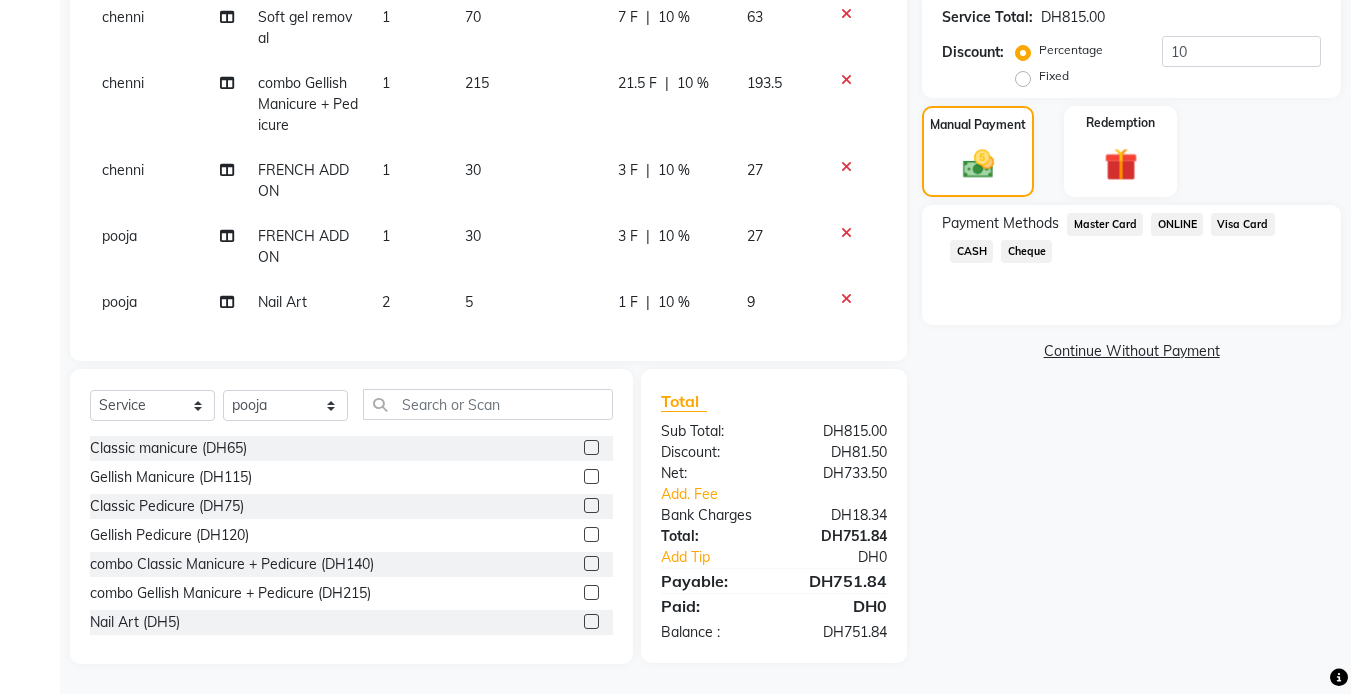 click on "Visa Card" 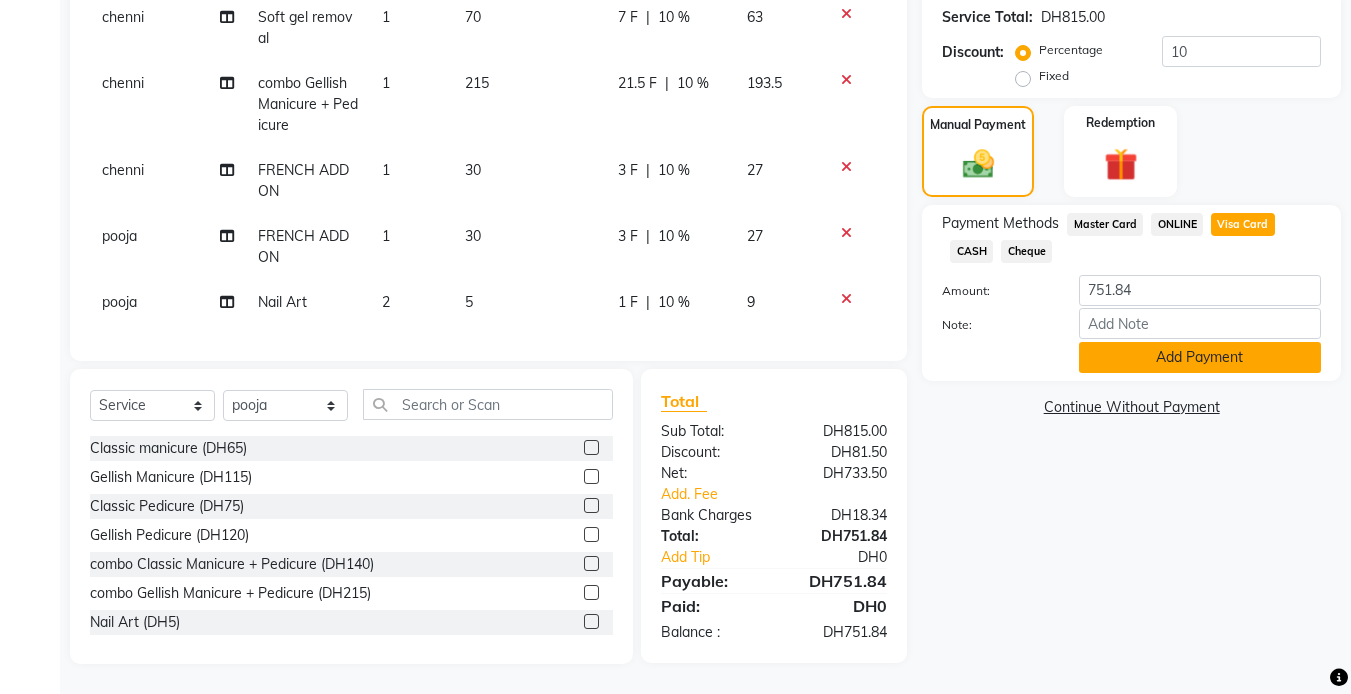 click on "Add Payment" 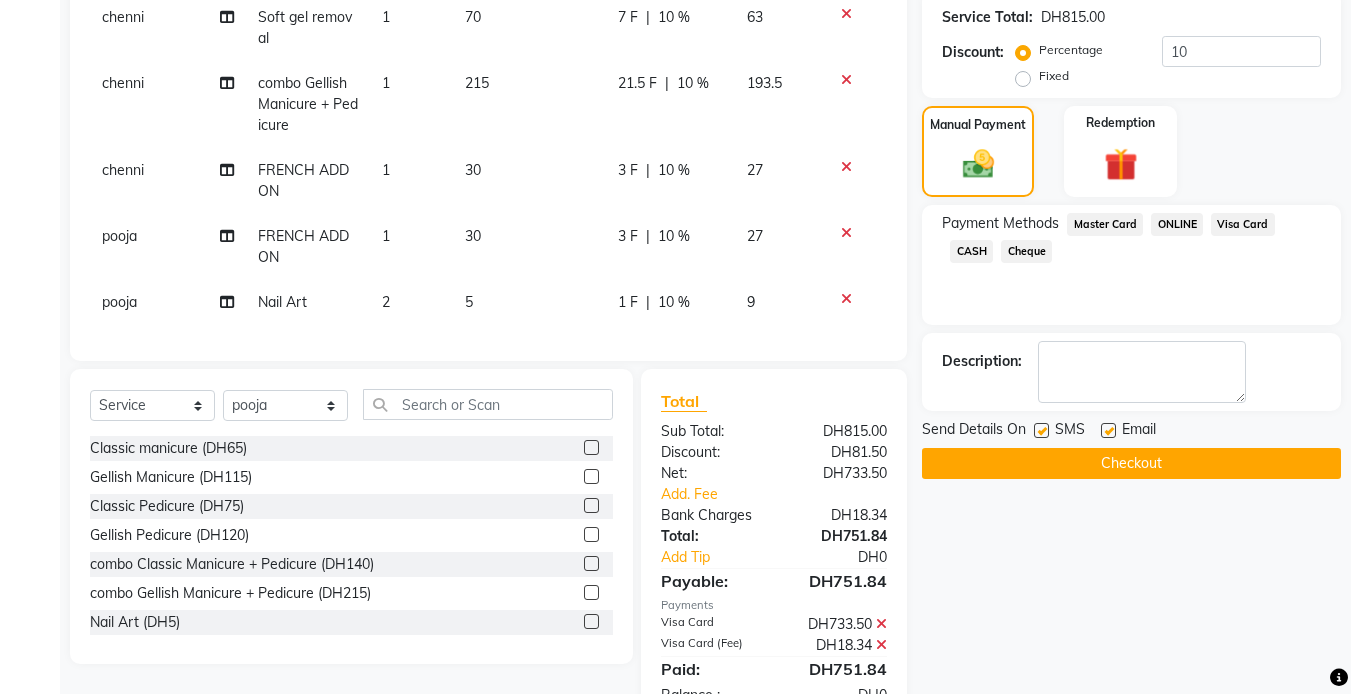click on "Checkout" 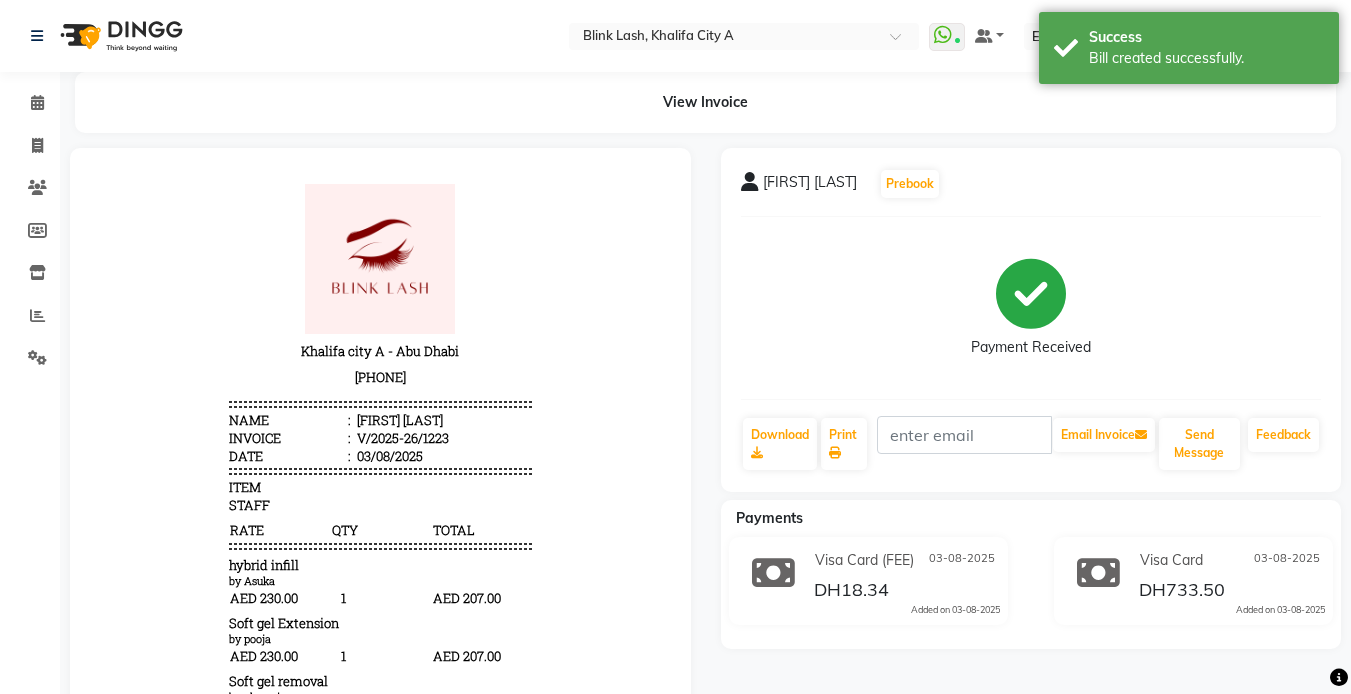 scroll, scrollTop: 0, scrollLeft: 0, axis: both 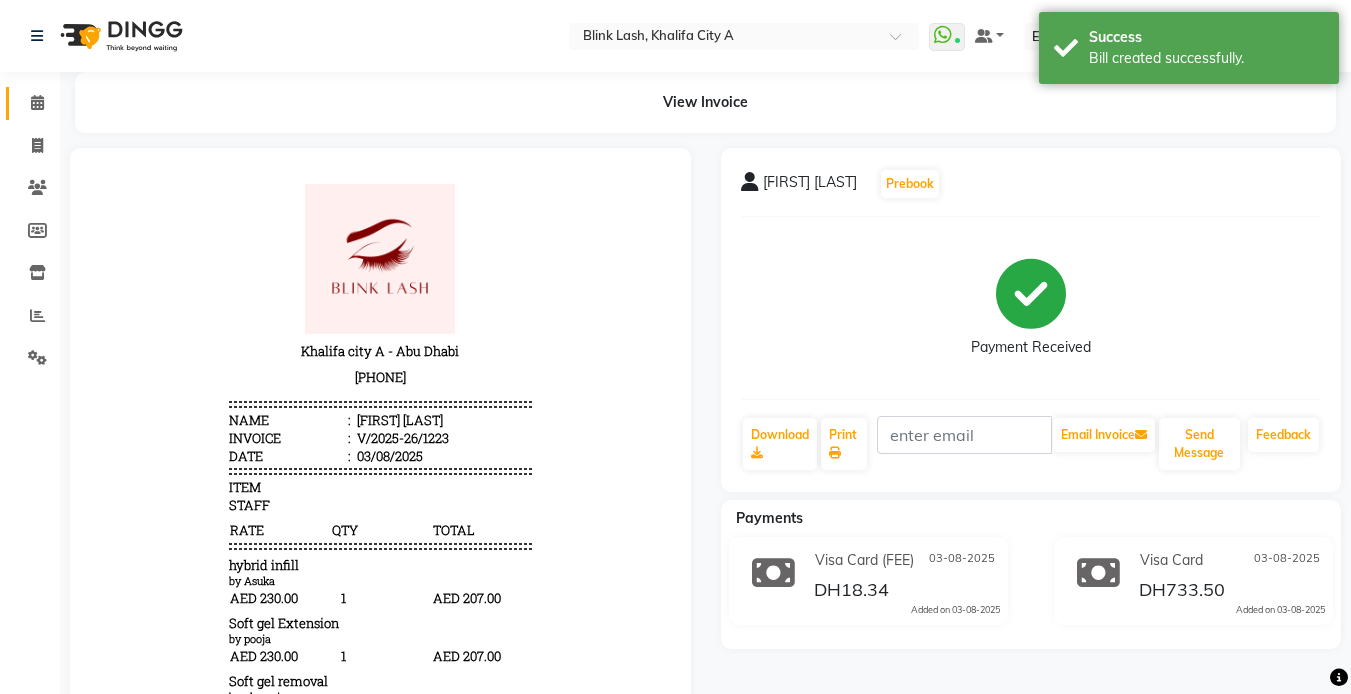 click on "Calendar" 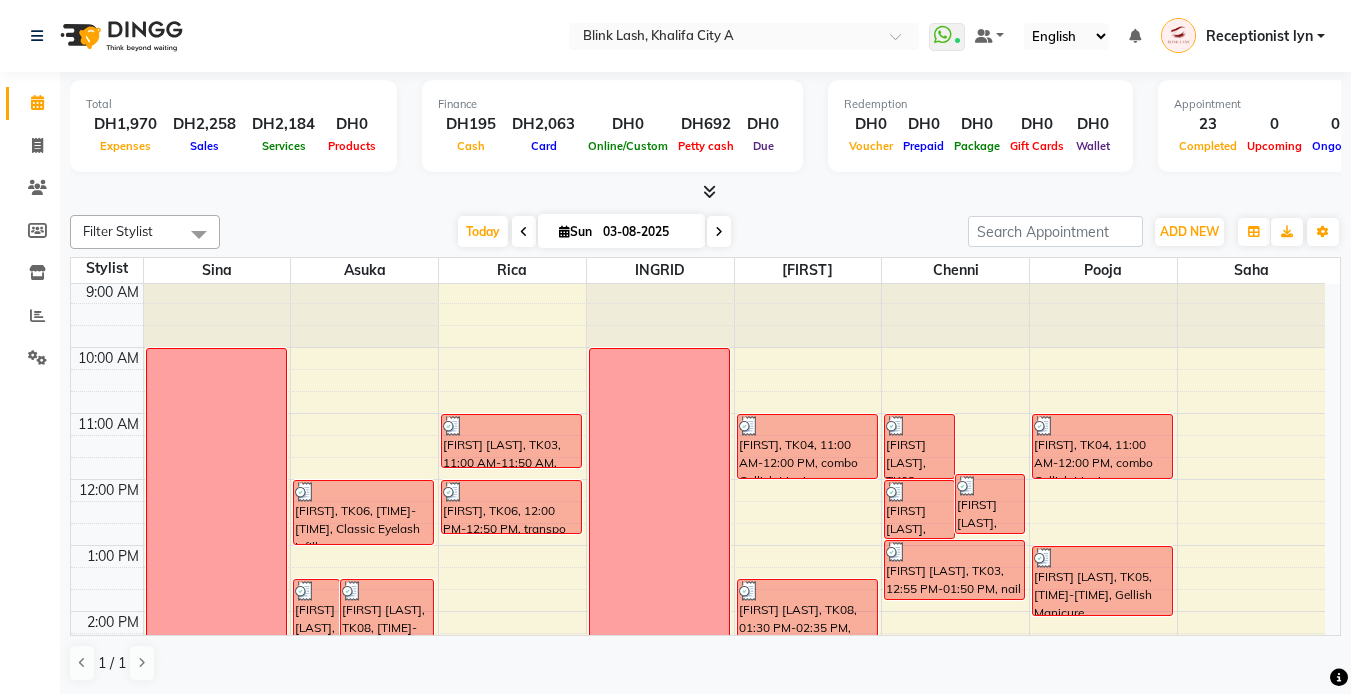 scroll, scrollTop: 0, scrollLeft: 0, axis: both 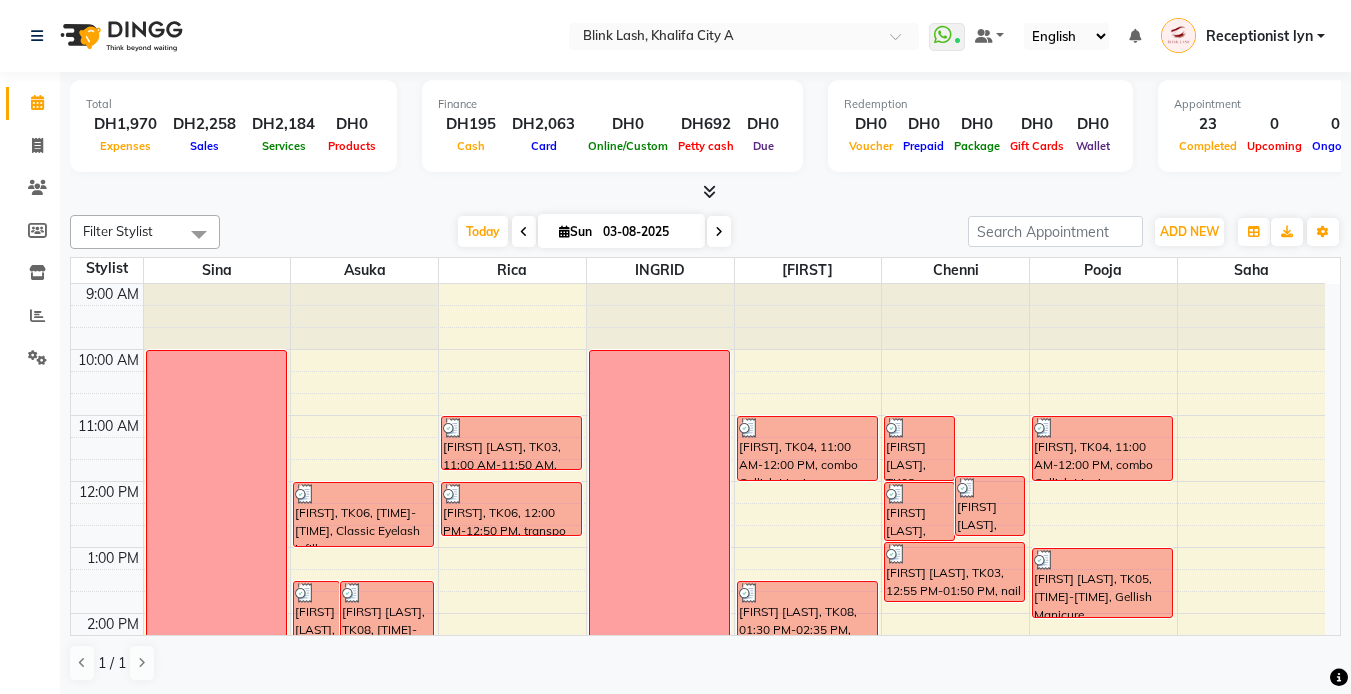 click on "Sun" at bounding box center [575, 231] 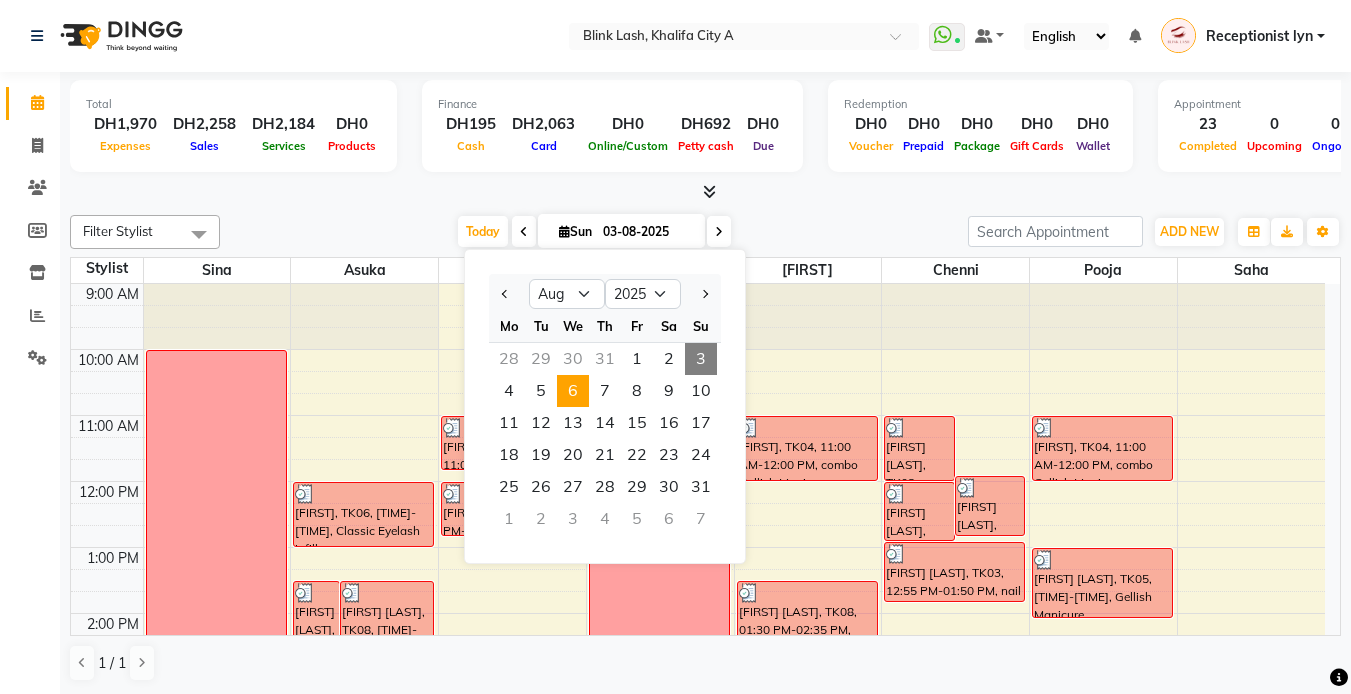 click on "6" at bounding box center (573, 391) 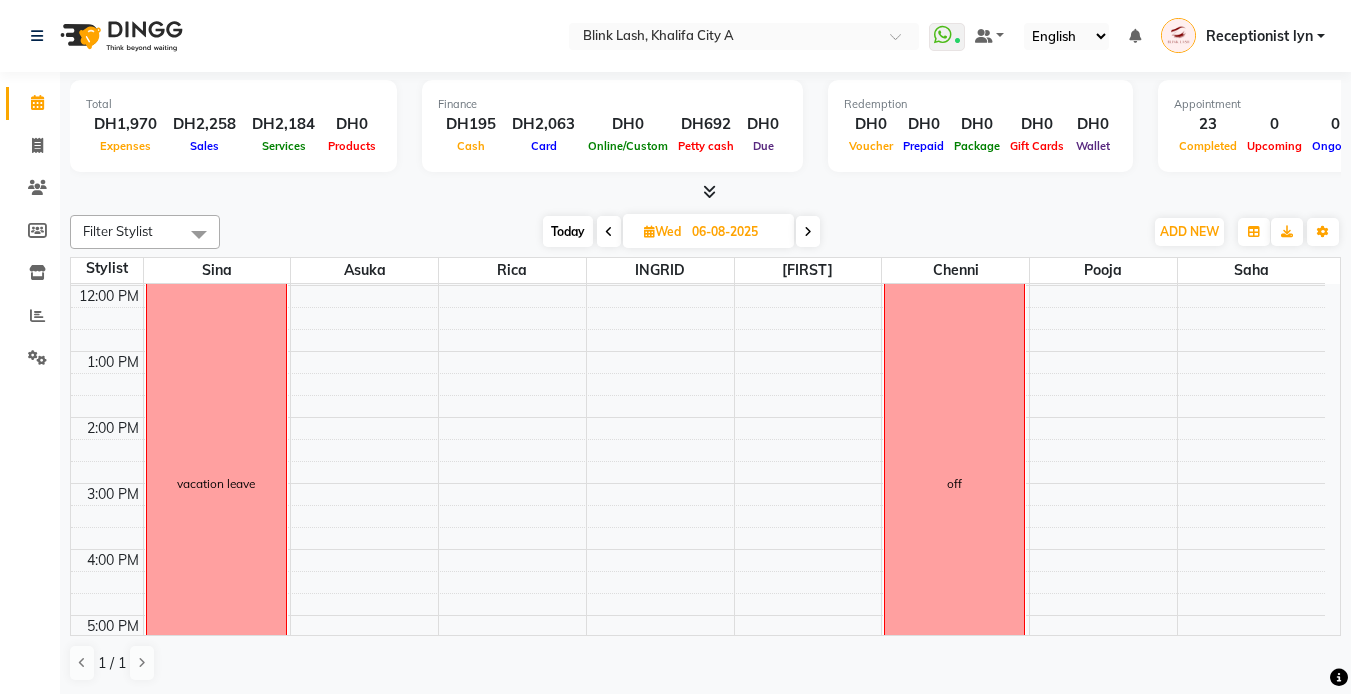 scroll, scrollTop: 138, scrollLeft: 0, axis: vertical 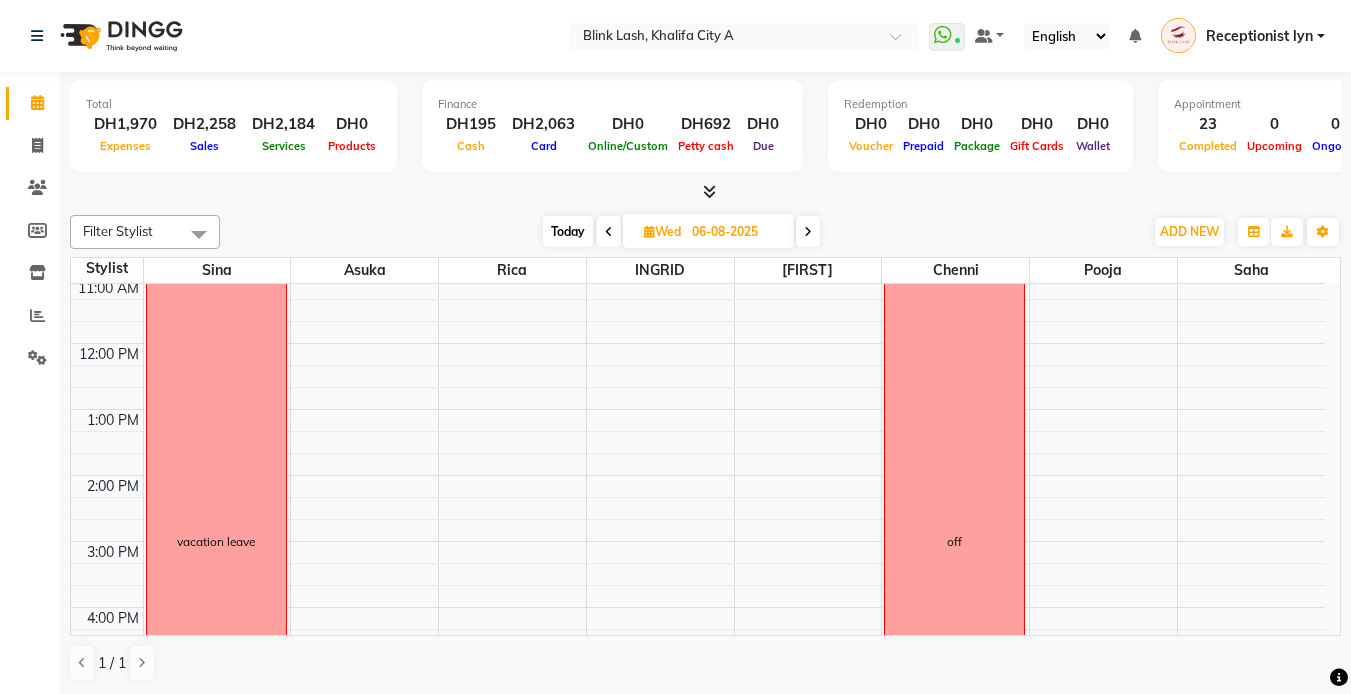 click on "Select Location x Blink Lash, Khalifa City A WhatsApp Status x Status: Connected Most Recent Message: 03-08-2025 02:39 PM Recent Service Activity: 03-08-2025 04:07 PM Default Panel My Panel English ENGLISH Español العربية मराठी हिंदी ગુજરાતી தமிழ் 中文 Notifications nothing to show Receptionist lyn Manage Profile Change Password Sign out Version:3.15.11" 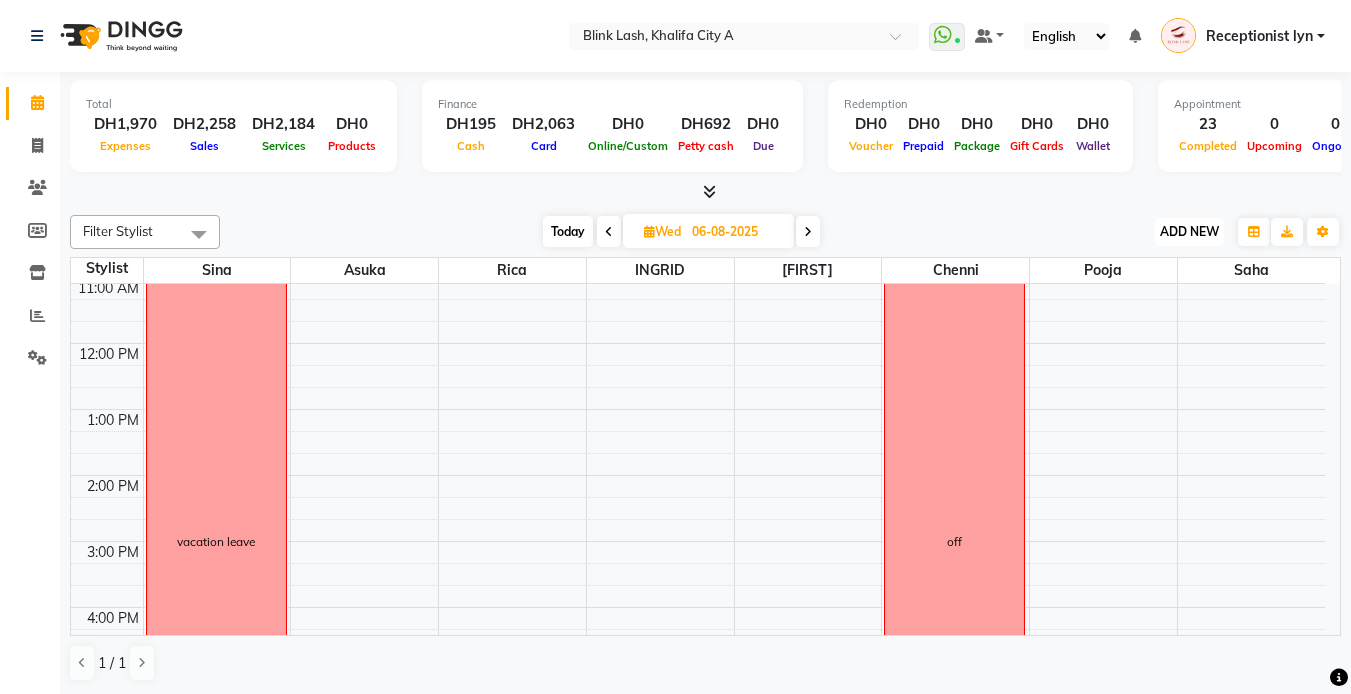 click on "ADD NEW" at bounding box center (1189, 231) 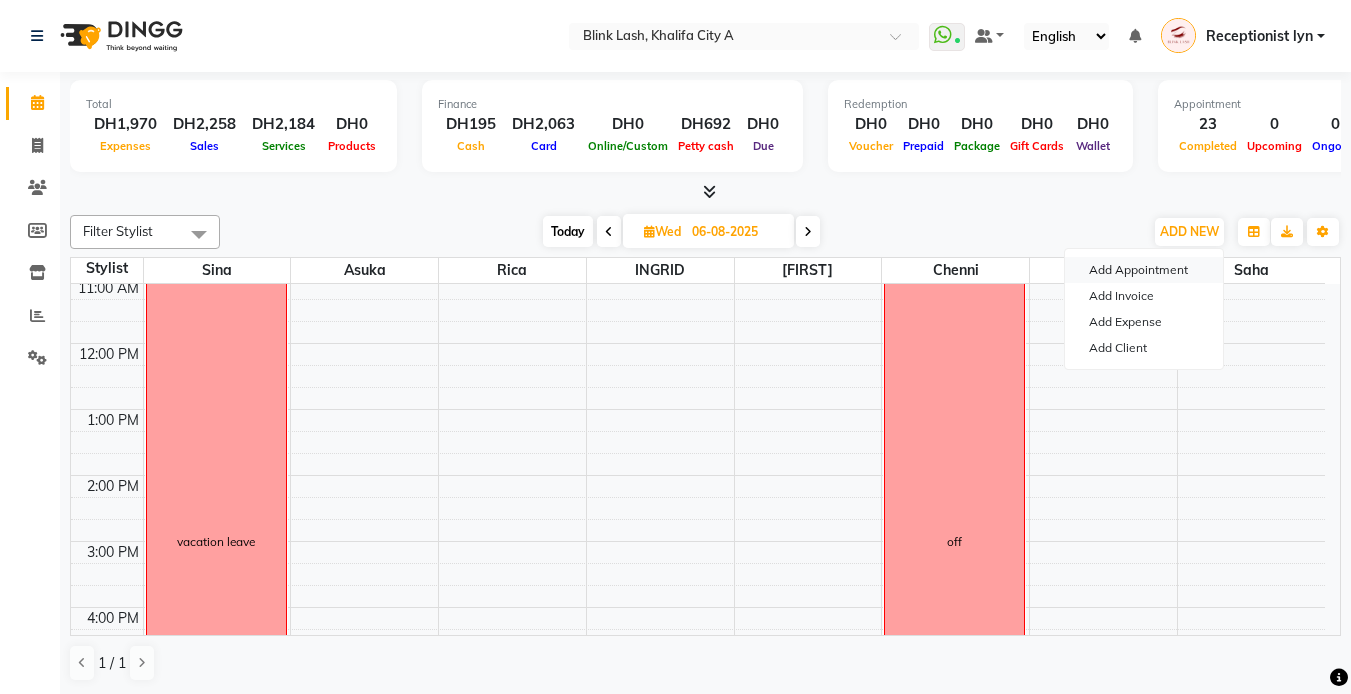 click on "Add Appointment" at bounding box center [1144, 270] 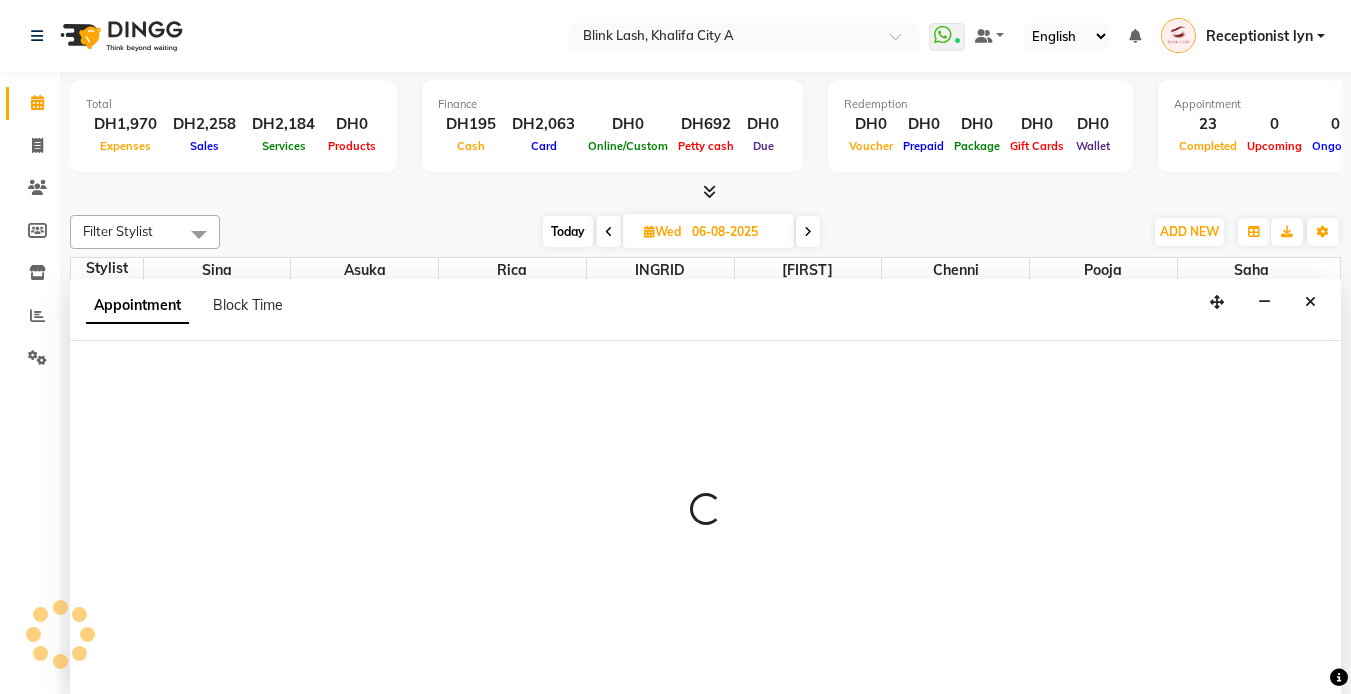 scroll, scrollTop: 1, scrollLeft: 0, axis: vertical 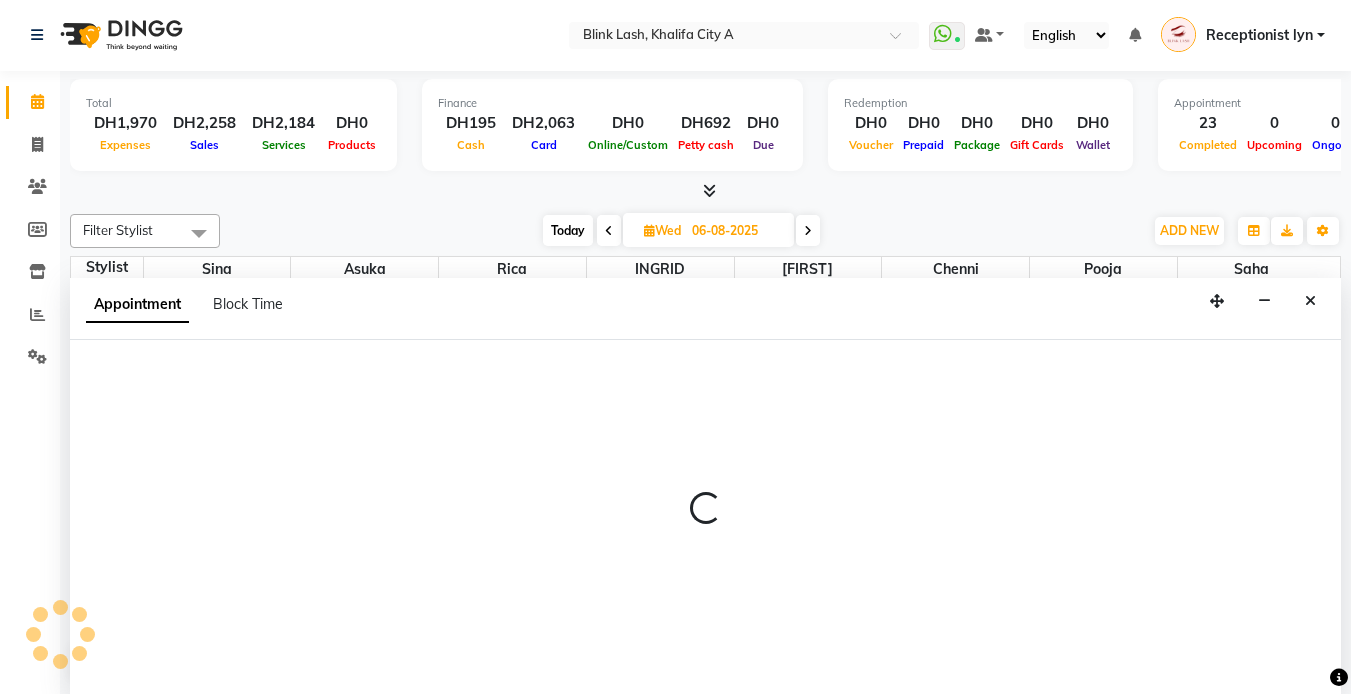 select on "600" 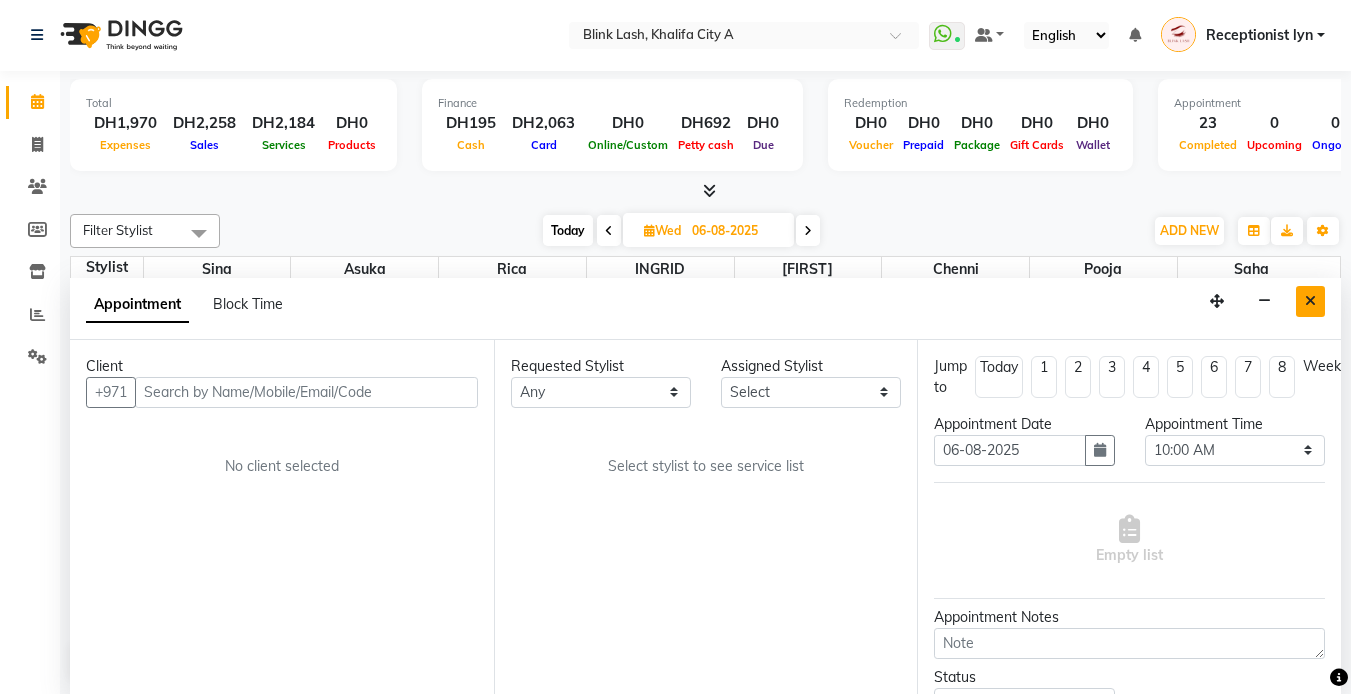 click at bounding box center [1310, 301] 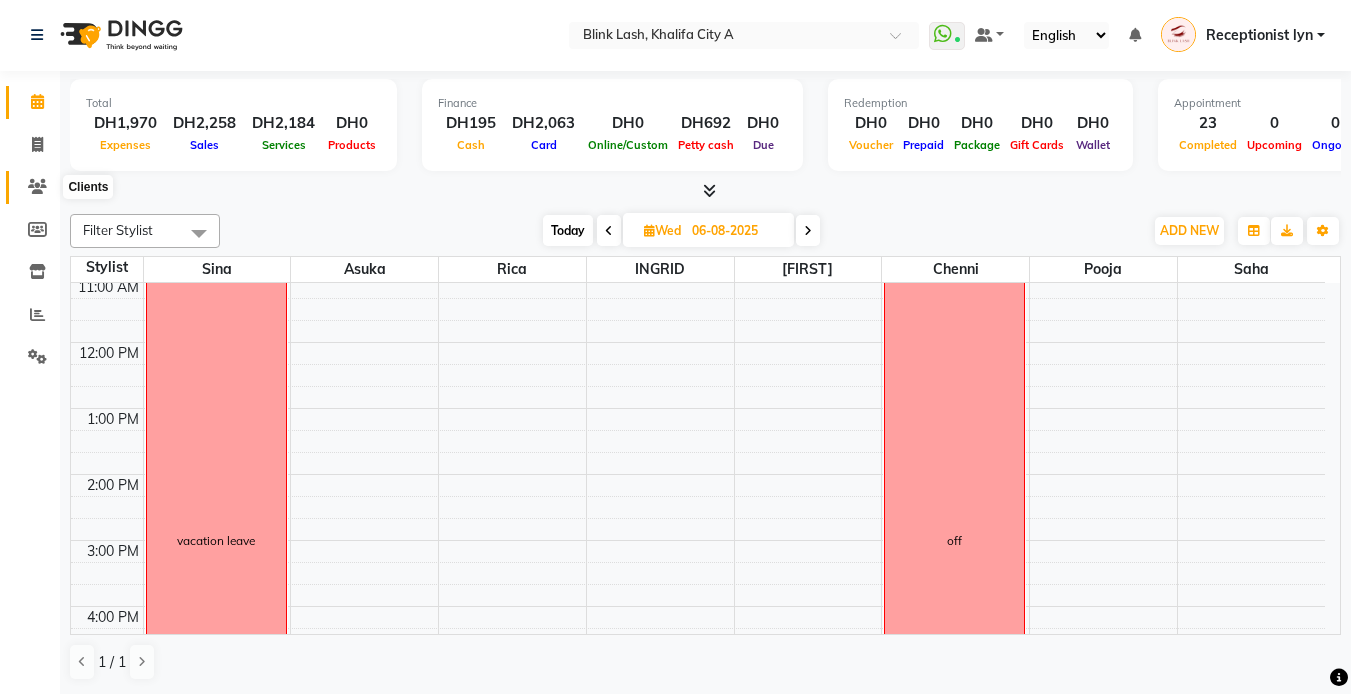 click 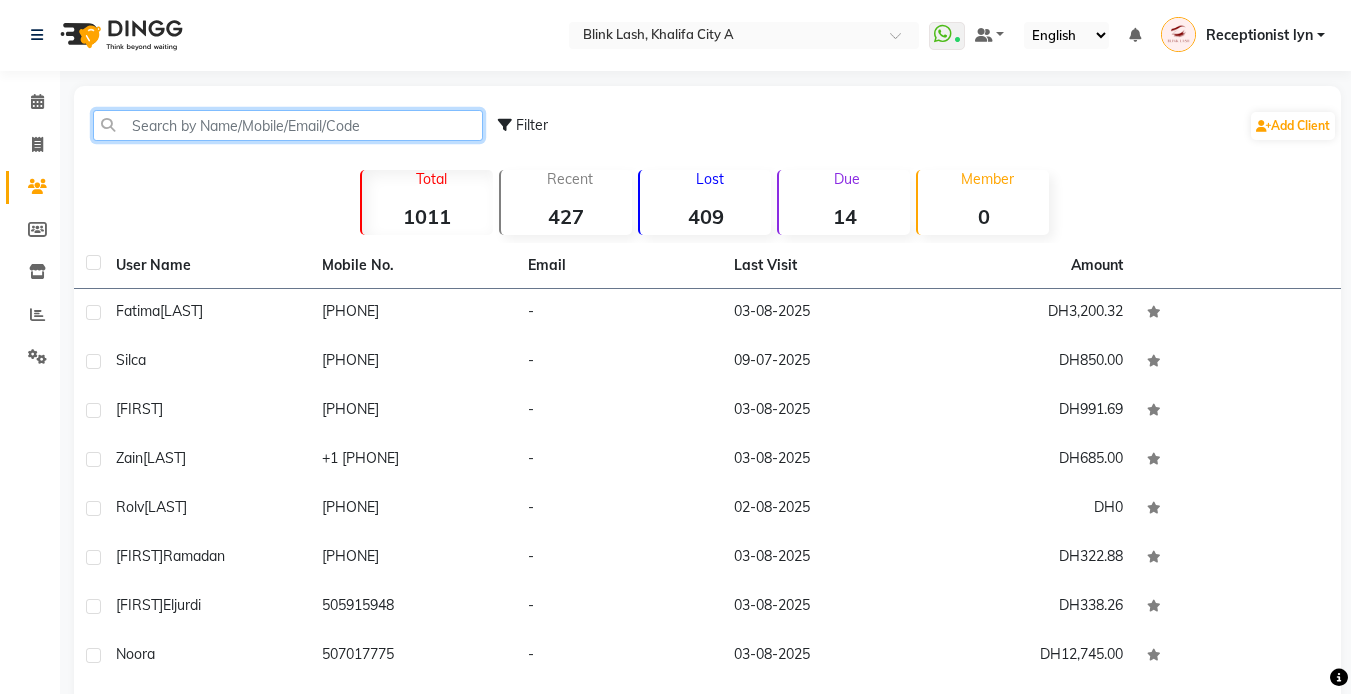 click 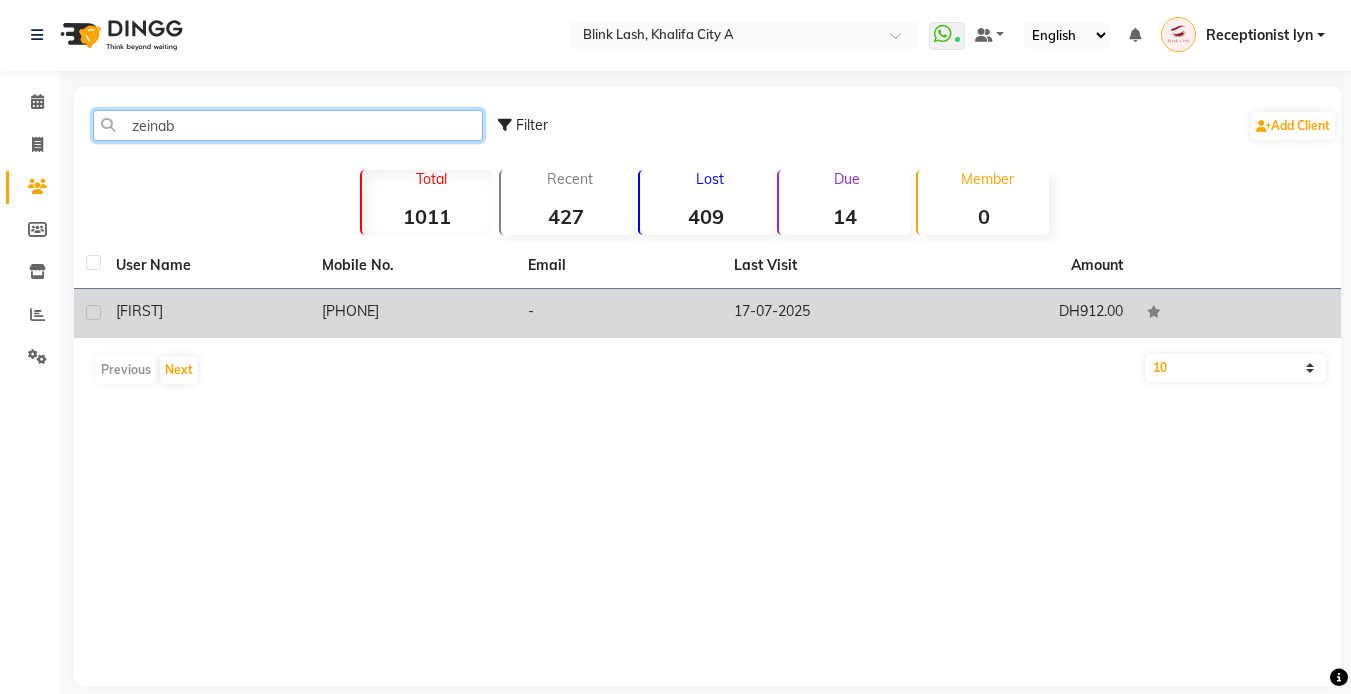 type on "zeinab" 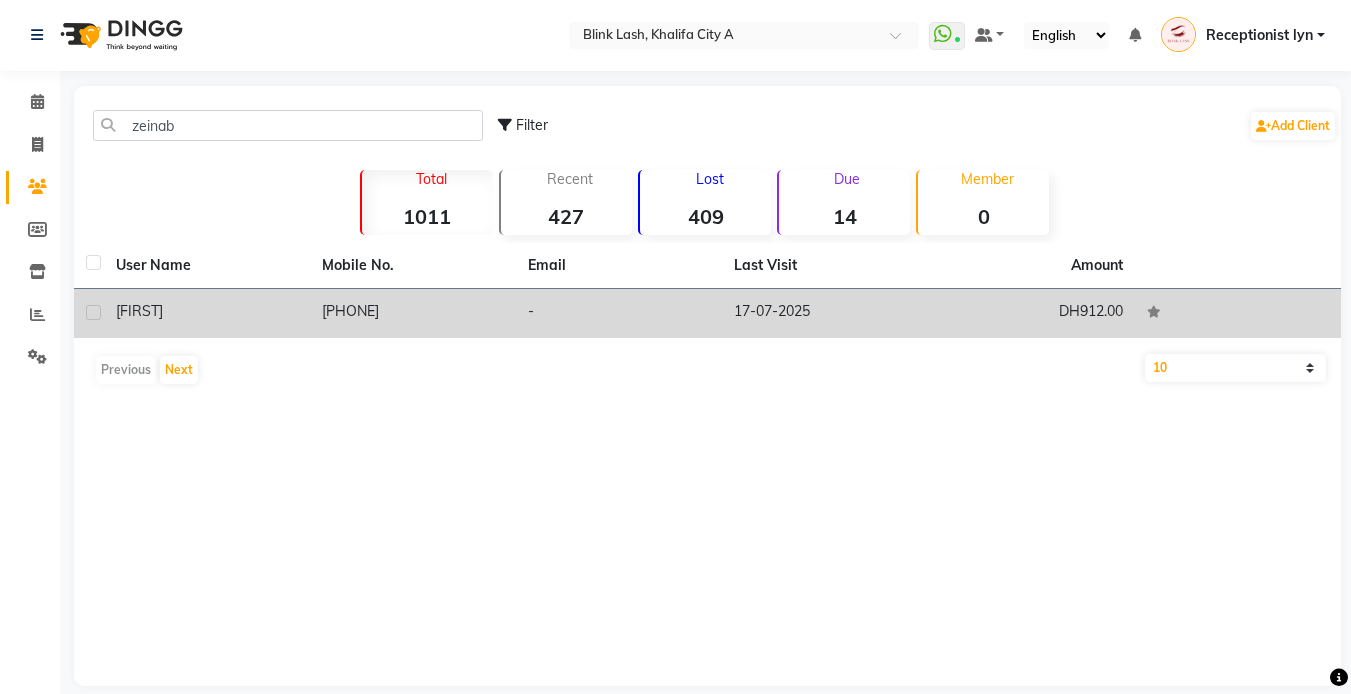 click on "[FIRST]" 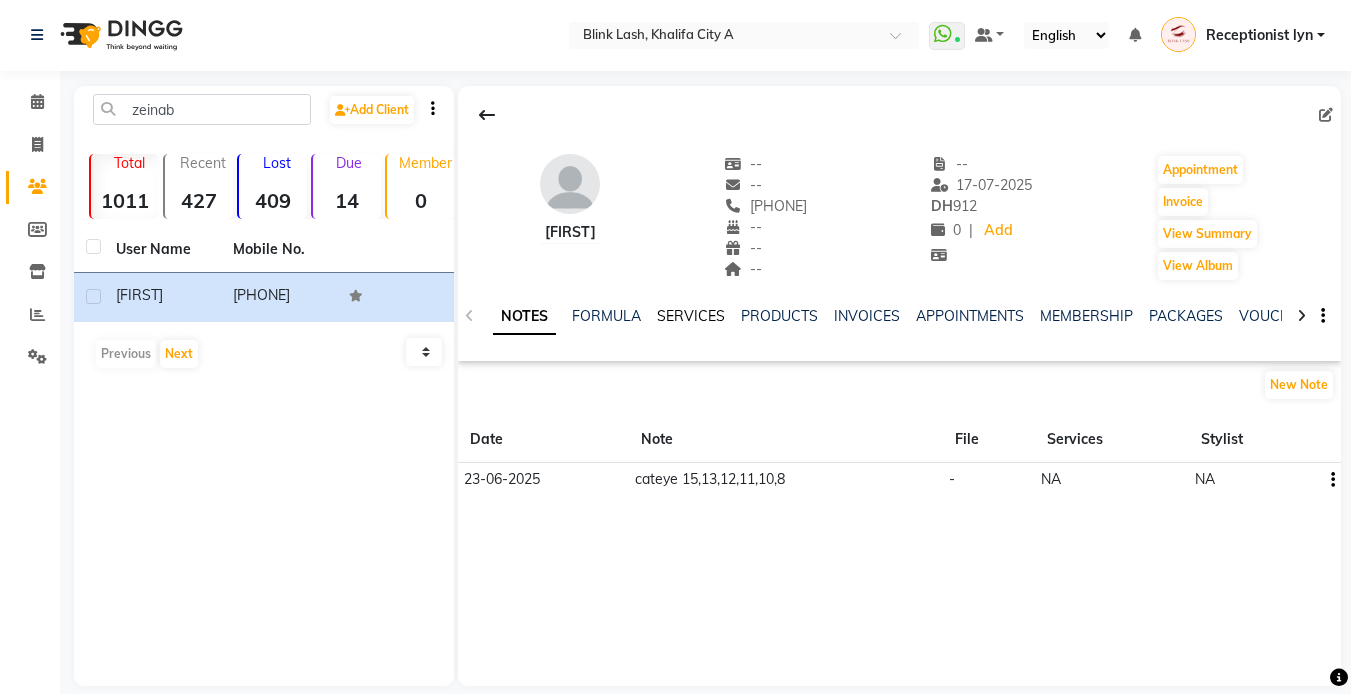 click on "SERVICES" 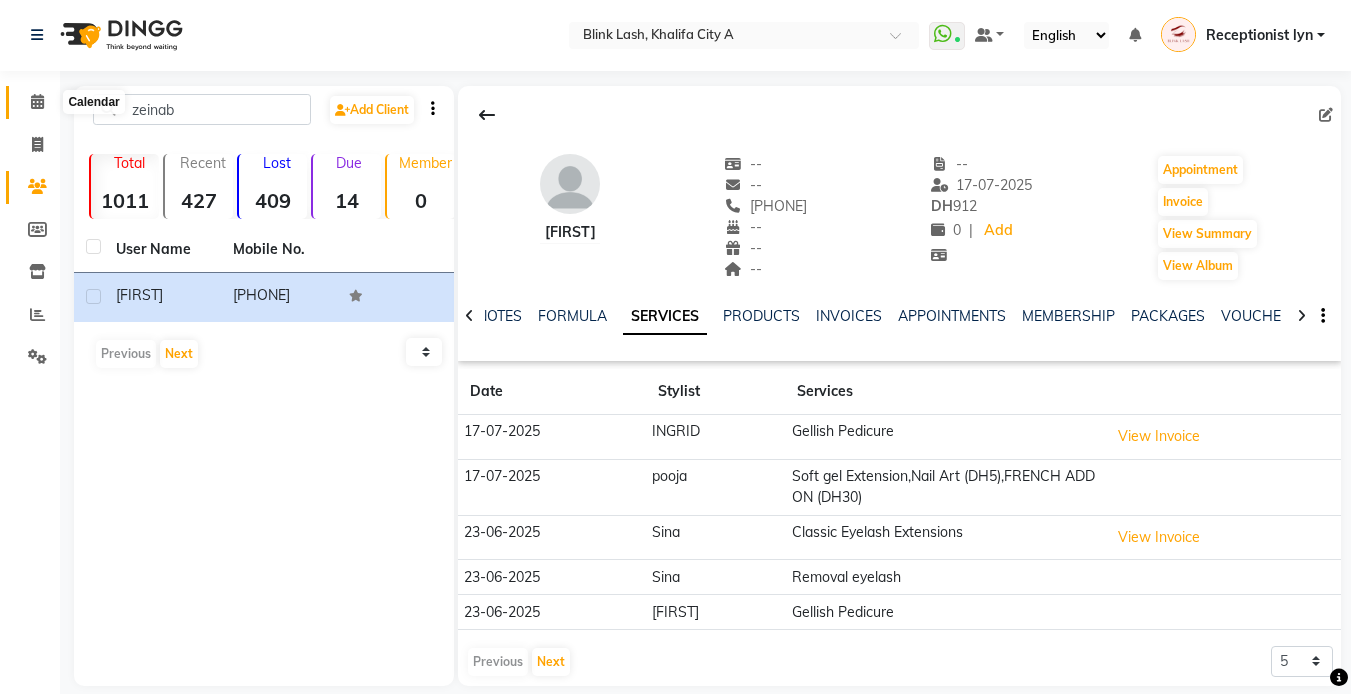 click 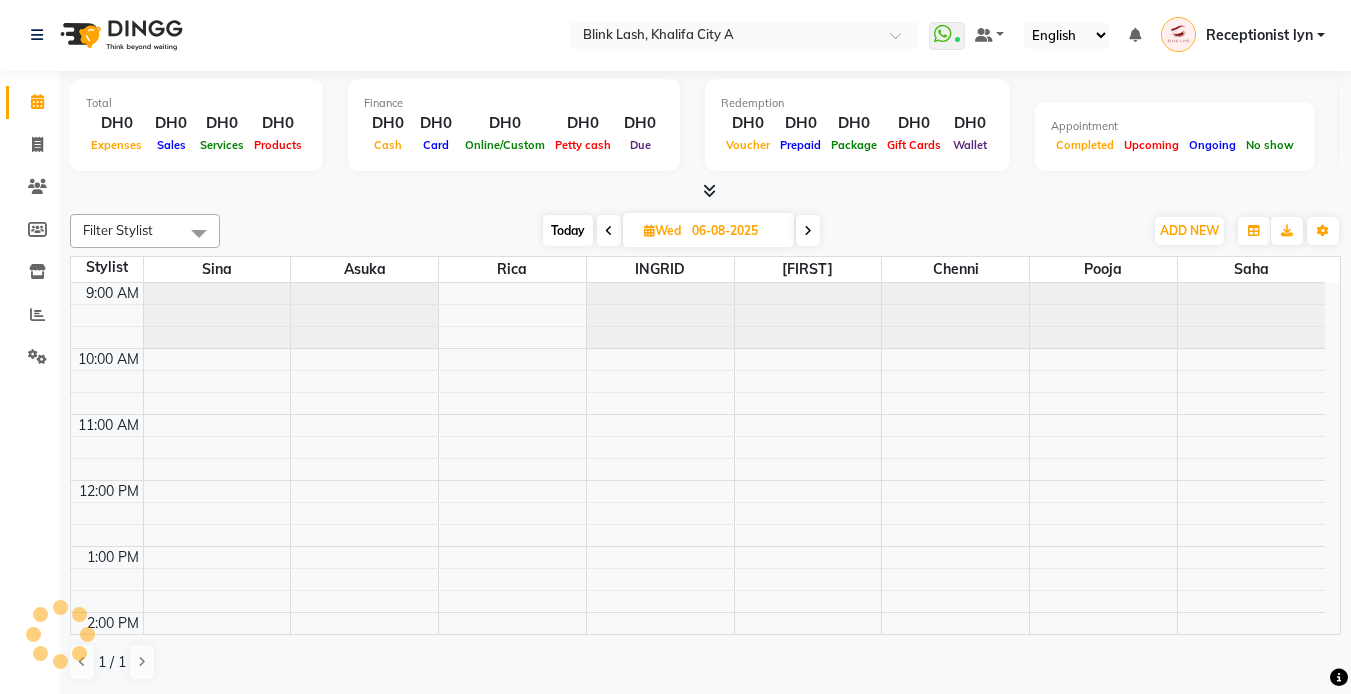 scroll, scrollTop: 0, scrollLeft: 0, axis: both 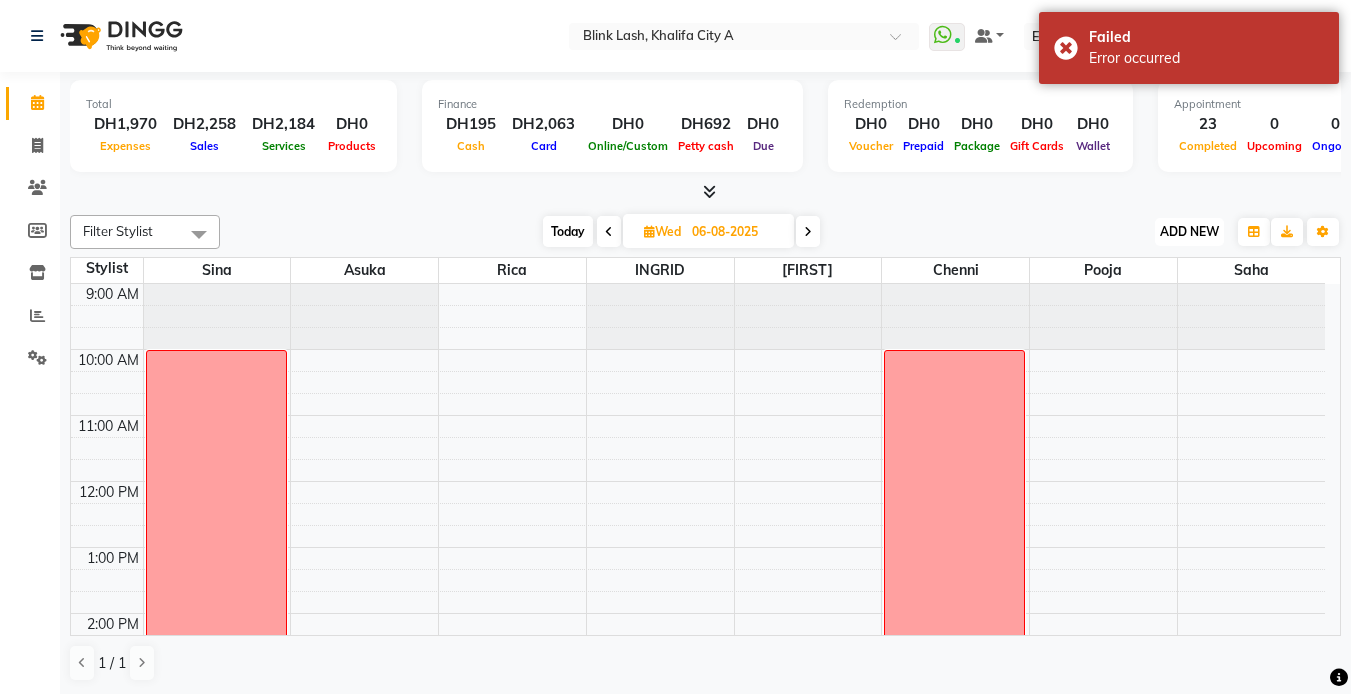 click on "ADD NEW" at bounding box center [1189, 231] 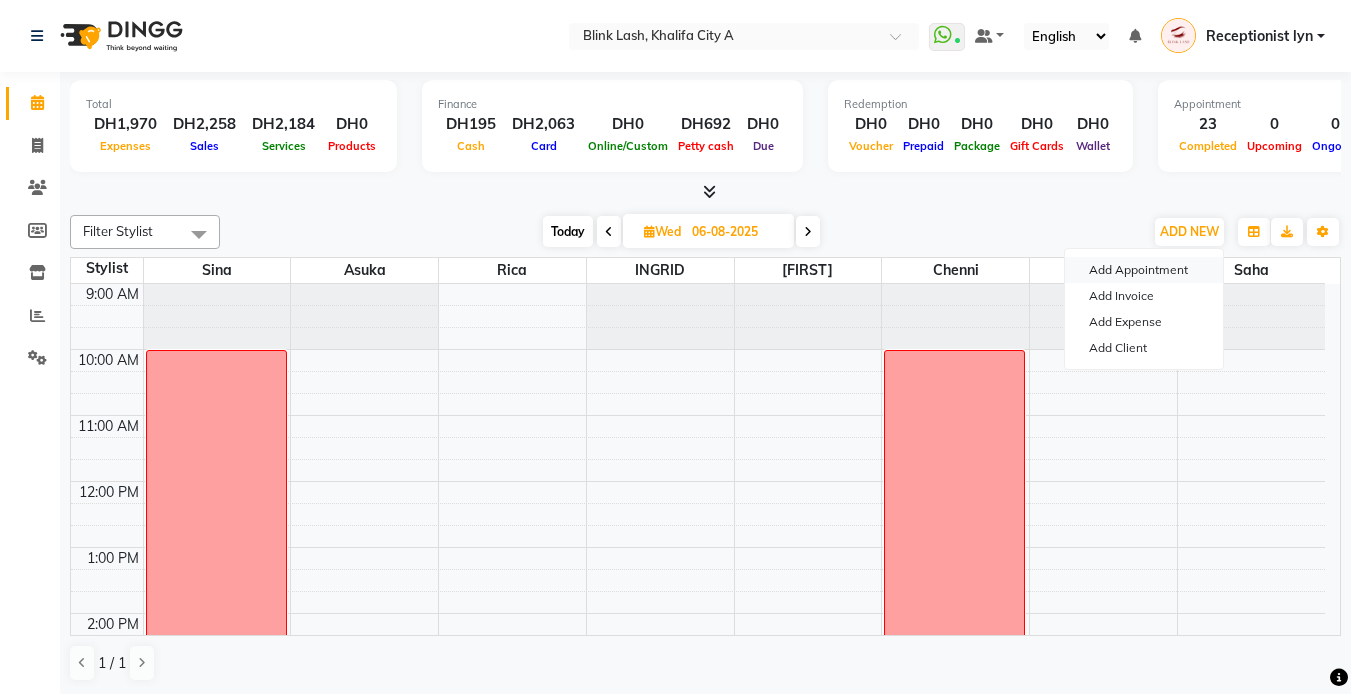 click on "Add Appointment" at bounding box center (1144, 270) 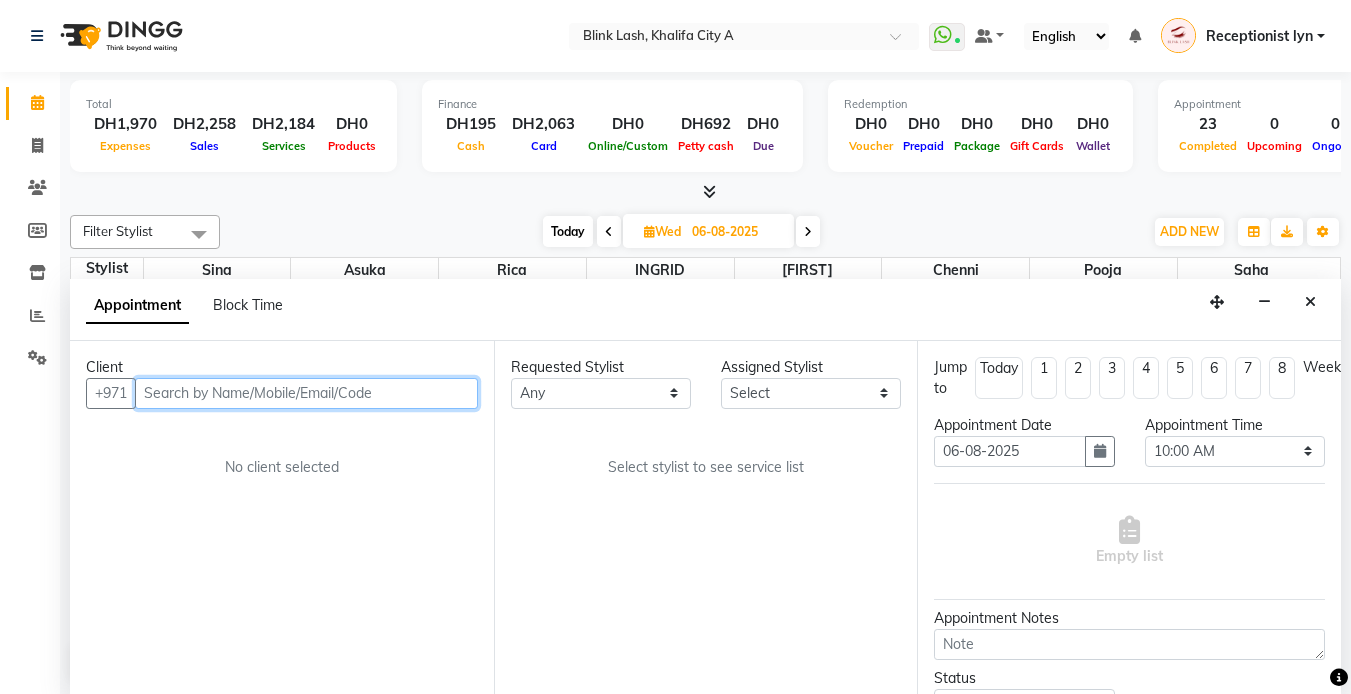 scroll, scrollTop: 1, scrollLeft: 0, axis: vertical 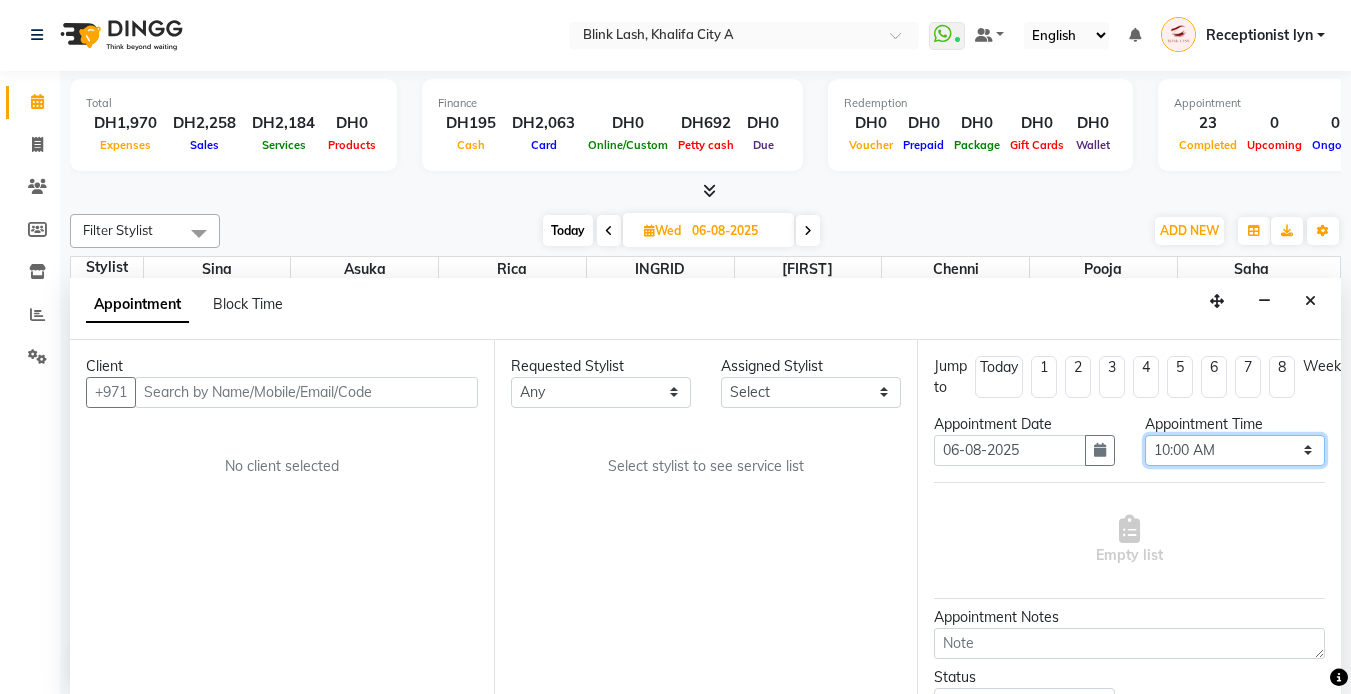 click on "Select 10:00 AM 10:05 AM 10:10 AM 10:15 AM 10:20 AM 10:25 AM 10:30 AM 10:35 AM 10:40 AM 10:45 AM 10:50 AM 10:55 AM 11:00 AM 11:05 AM 11:10 AM 11:15 AM 11:20 AM 11:25 AM 11:30 AM 11:35 AM 11:40 AM 11:45 AM 11:50 AM 11:55 AM 12:00 PM 12:05 PM 12:10 PM 12:15 PM 12:20 PM 12:25 PM 12:30 PM 12:35 PM 12:40 PM 12:45 PM 12:50 PM 12:55 PM 01:00 PM 01:05 PM 01:10 PM 01:15 PM 01:20 PM 01:25 PM 01:30 PM 01:35 PM 01:40 PM 01:45 PM 01:50 PM 01:55 PM 02:00 PM 02:05 PM 02:10 PM 02:15 PM 02:20 PM 02:25 PM 02:30 PM 02:35 PM 02:40 PM 02:45 PM 02:50 PM 02:55 PM 03:00 PM 03:05 PM 03:10 PM 03:15 PM 03:20 PM 03:25 PM 03:30 PM 03:35 PM 03:40 PM 03:45 PM 03:50 PM 03:55 PM 04:00 PM 04:05 PM 04:10 PM 04:15 PM 04:20 PM 04:25 PM 04:30 PM 04:35 PM 04:40 PM 04:45 PM 04:50 PM 04:55 PM 05:00 PM 05:05 PM 05:10 PM 05:15 PM 05:20 PM 05:25 PM 05:30 PM 05:35 PM 05:40 PM 05:45 PM 05:50 PM 05:55 PM 06:00 PM 06:05 PM 06:10 PM 06:15 PM 06:20 PM 06:25 PM 06:30 PM 06:35 PM 06:40 PM 06:45 PM 06:50 PM 06:55 PM 07:00 PM 07:05 PM 07:10 PM 07:15 PM 07:20 PM" at bounding box center [1235, 450] 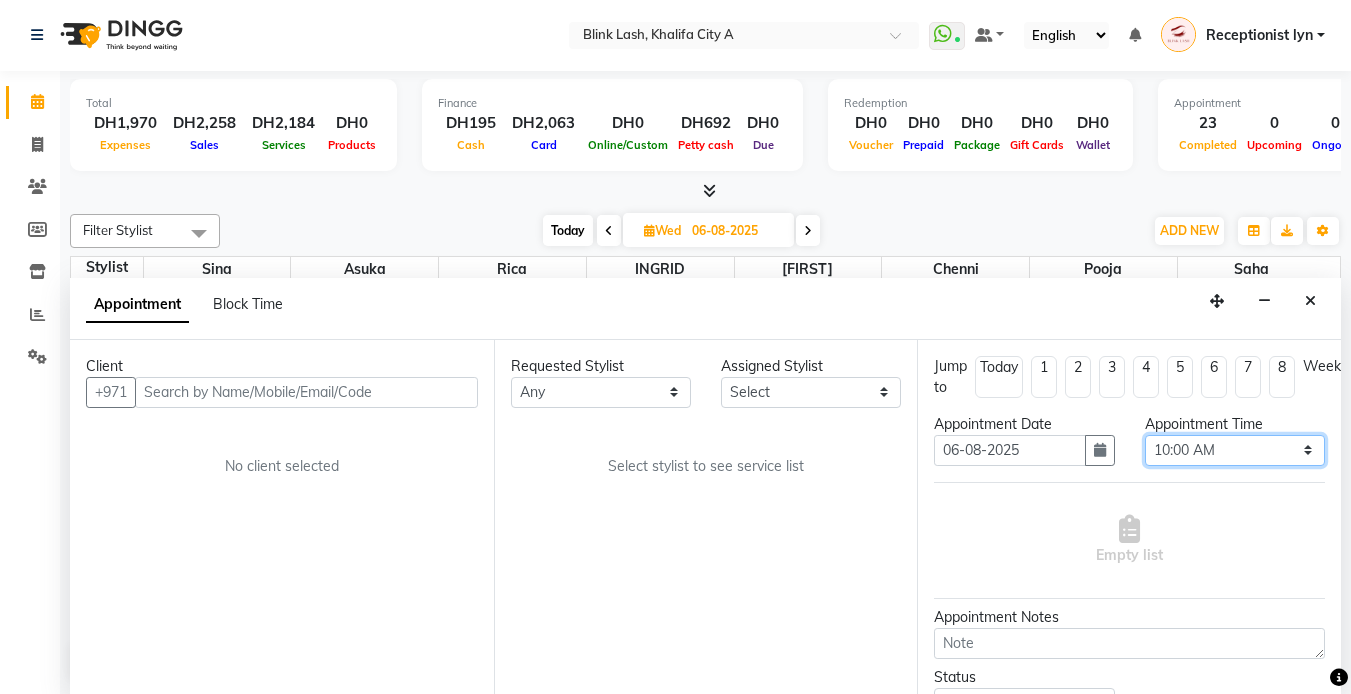 select on "1050" 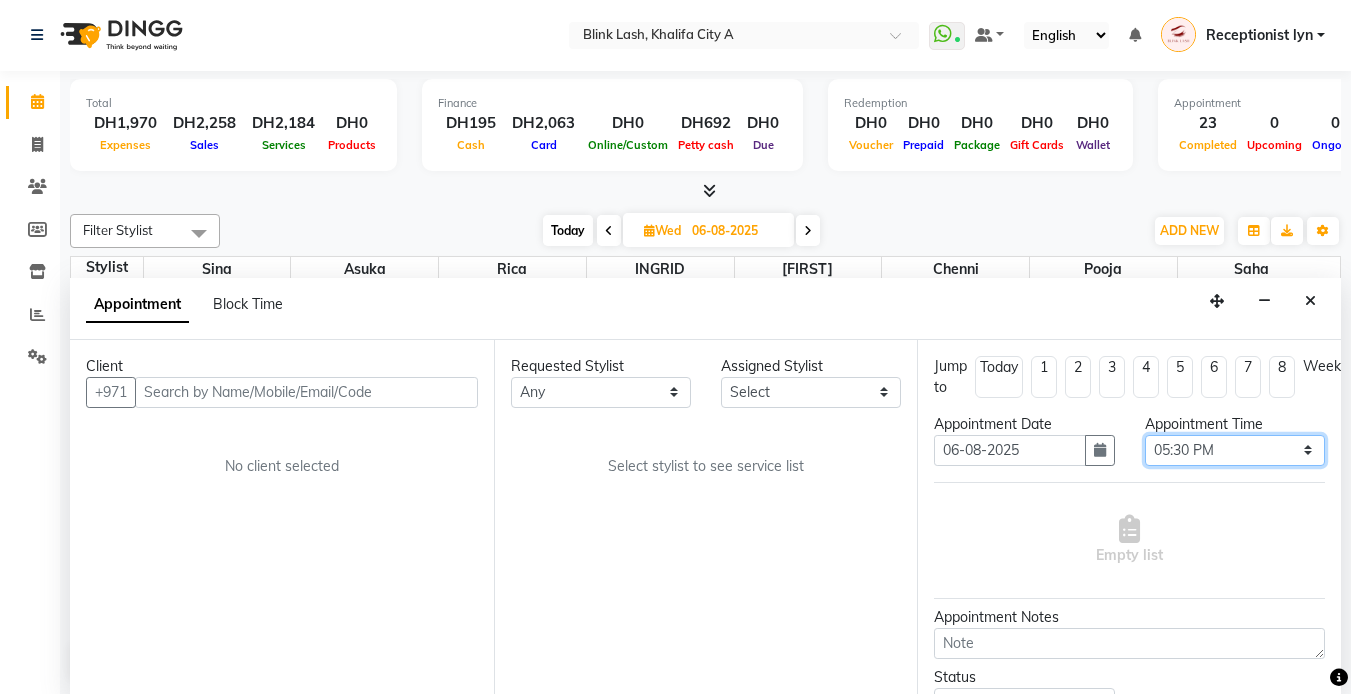 click on "Select 10:00 AM 10:05 AM 10:10 AM 10:15 AM 10:20 AM 10:25 AM 10:30 AM 10:35 AM 10:40 AM 10:45 AM 10:50 AM 10:55 AM 11:00 AM 11:05 AM 11:10 AM 11:15 AM 11:20 AM 11:25 AM 11:30 AM 11:35 AM 11:40 AM 11:45 AM 11:50 AM 11:55 AM 12:00 PM 12:05 PM 12:10 PM 12:15 PM 12:20 PM 12:25 PM 12:30 PM 12:35 PM 12:40 PM 12:45 PM 12:50 PM 12:55 PM 01:00 PM 01:05 PM 01:10 PM 01:15 PM 01:20 PM 01:25 PM 01:30 PM 01:35 PM 01:40 PM 01:45 PM 01:50 PM 01:55 PM 02:00 PM 02:05 PM 02:10 PM 02:15 PM 02:20 PM 02:25 PM 02:30 PM 02:35 PM 02:40 PM 02:45 PM 02:50 PM 02:55 PM 03:00 PM 03:05 PM 03:10 PM 03:15 PM 03:20 PM 03:25 PM 03:30 PM 03:35 PM 03:40 PM 03:45 PM 03:50 PM 03:55 PM 04:00 PM 04:05 PM 04:10 PM 04:15 PM 04:20 PM 04:25 PM 04:30 PM 04:35 PM 04:40 PM 04:45 PM 04:50 PM 04:55 PM 05:00 PM 05:05 PM 05:10 PM 05:15 PM 05:20 PM 05:25 PM 05:30 PM 05:35 PM 05:40 PM 05:45 PM 05:50 PM 05:55 PM 06:00 PM 06:05 PM 06:10 PM 06:15 PM 06:20 PM 06:25 PM 06:30 PM 06:35 PM 06:40 PM 06:45 PM 06:50 PM 06:55 PM 07:00 PM 07:05 PM 07:10 PM 07:15 PM 07:20 PM" at bounding box center (1235, 450) 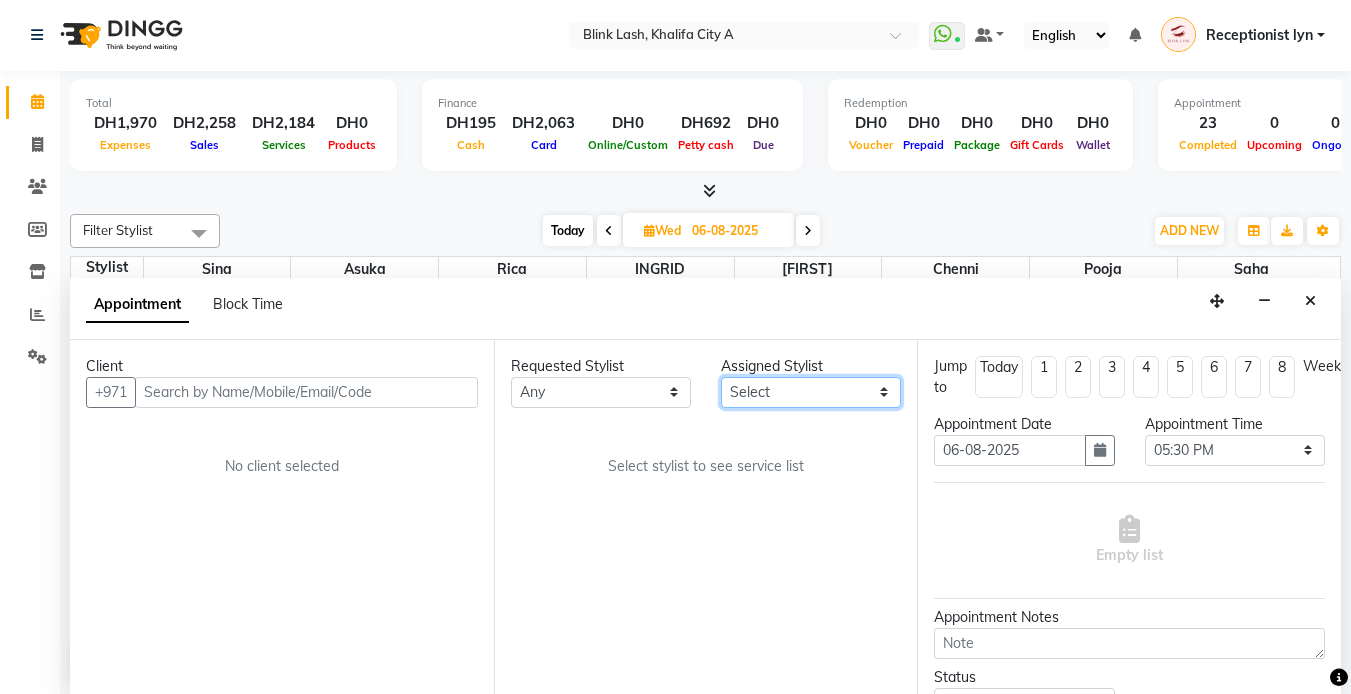 click on "Select Asuka chenni INGRID jumana pooja Rica saha Sina" at bounding box center (811, 392) 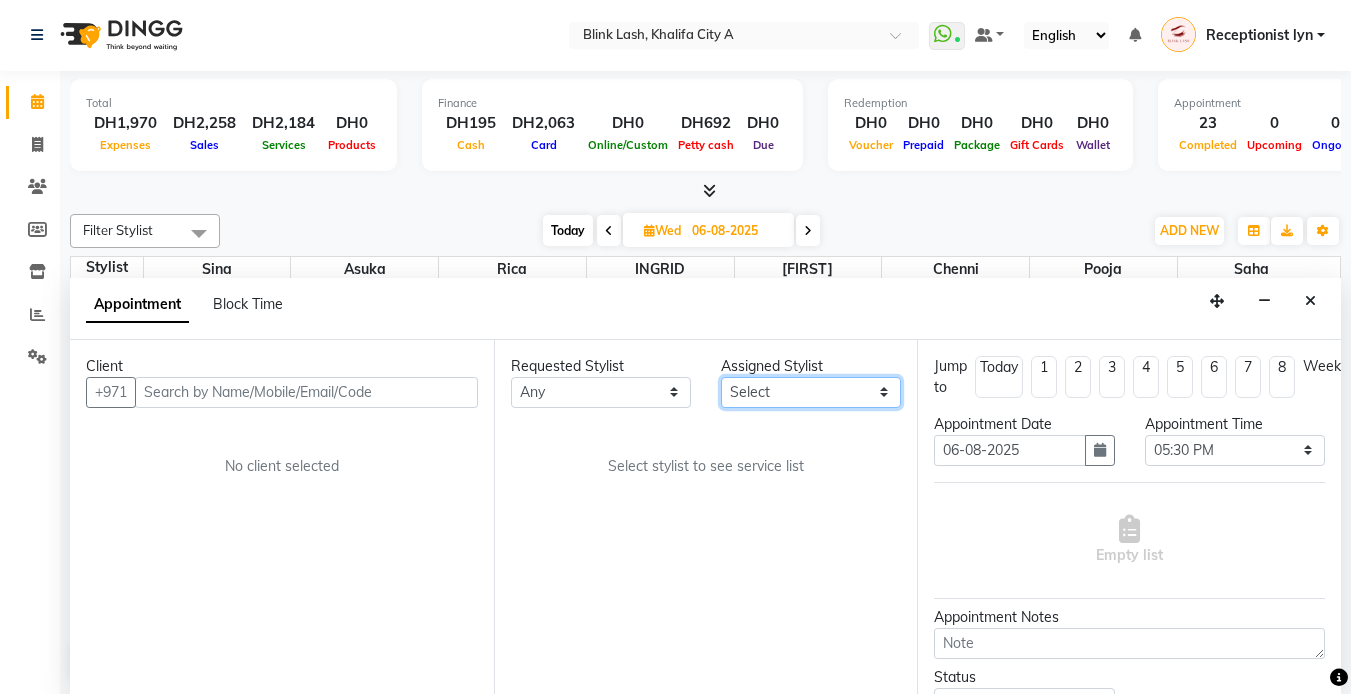 select on "42462" 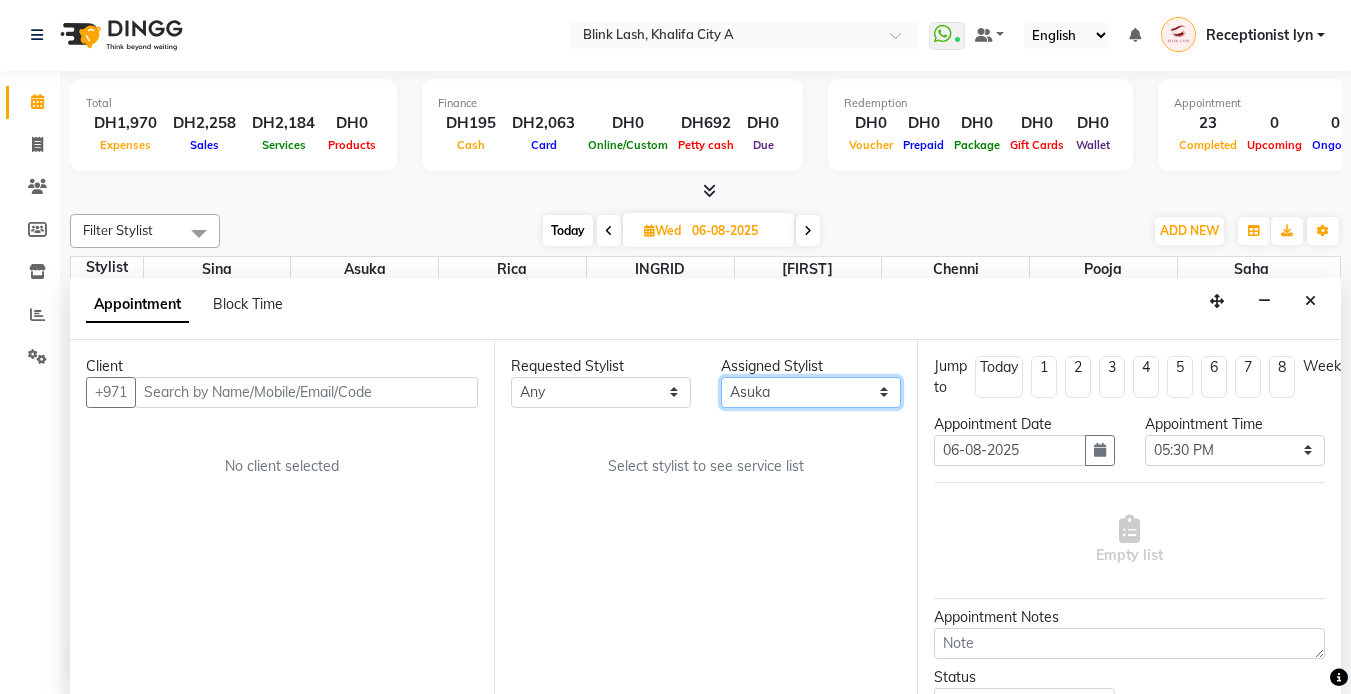 click on "Select Asuka chenni INGRID jumana pooja Rica saha Sina" at bounding box center (811, 392) 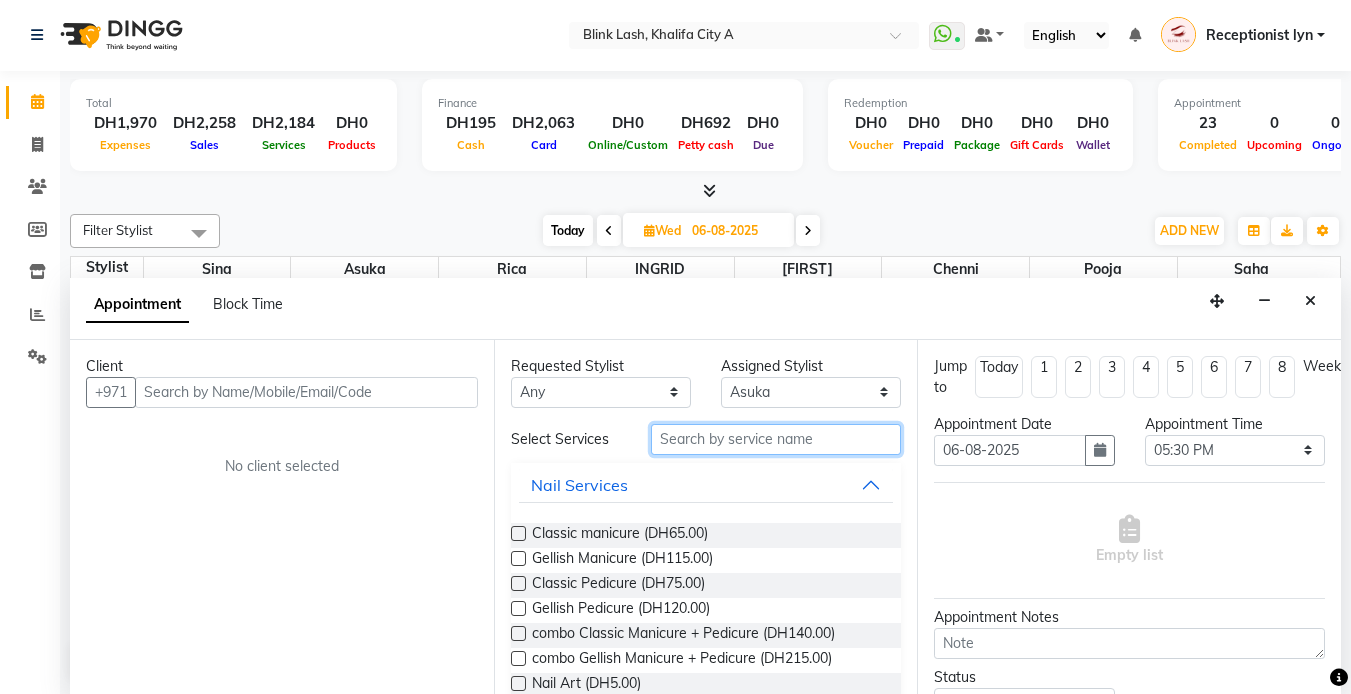 click at bounding box center [776, 439] 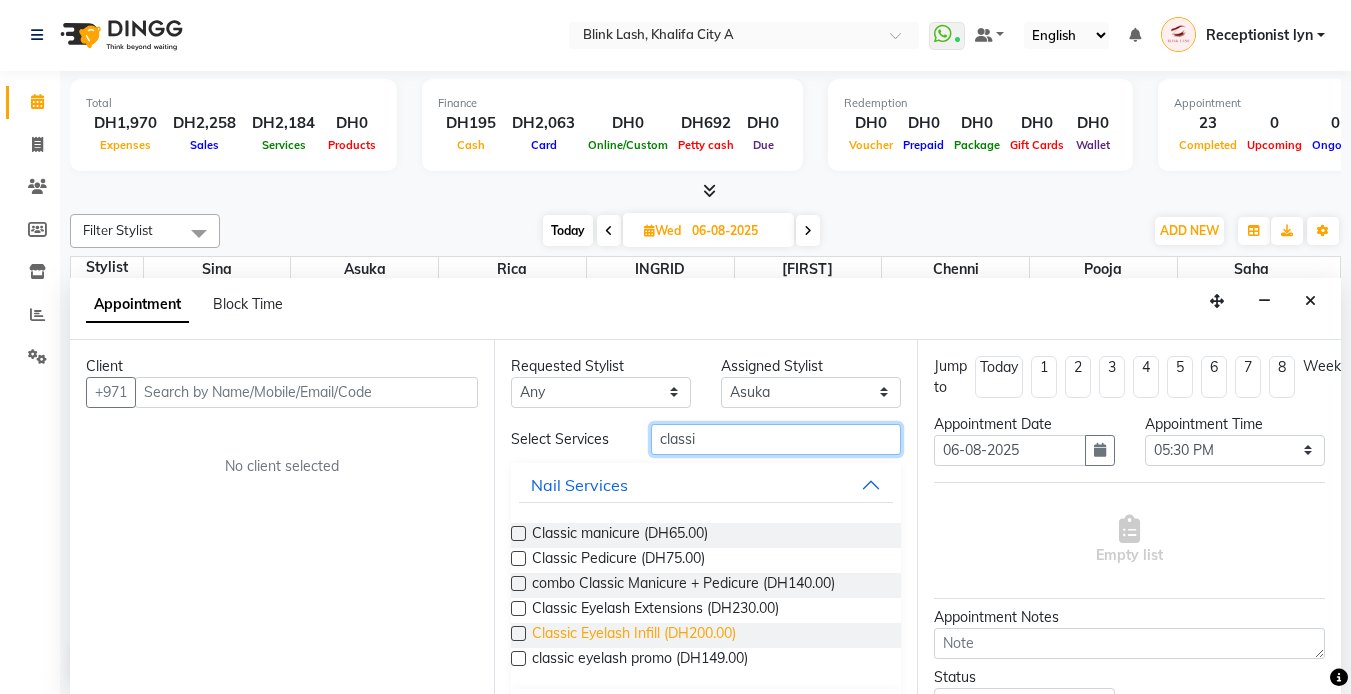 type on "classi" 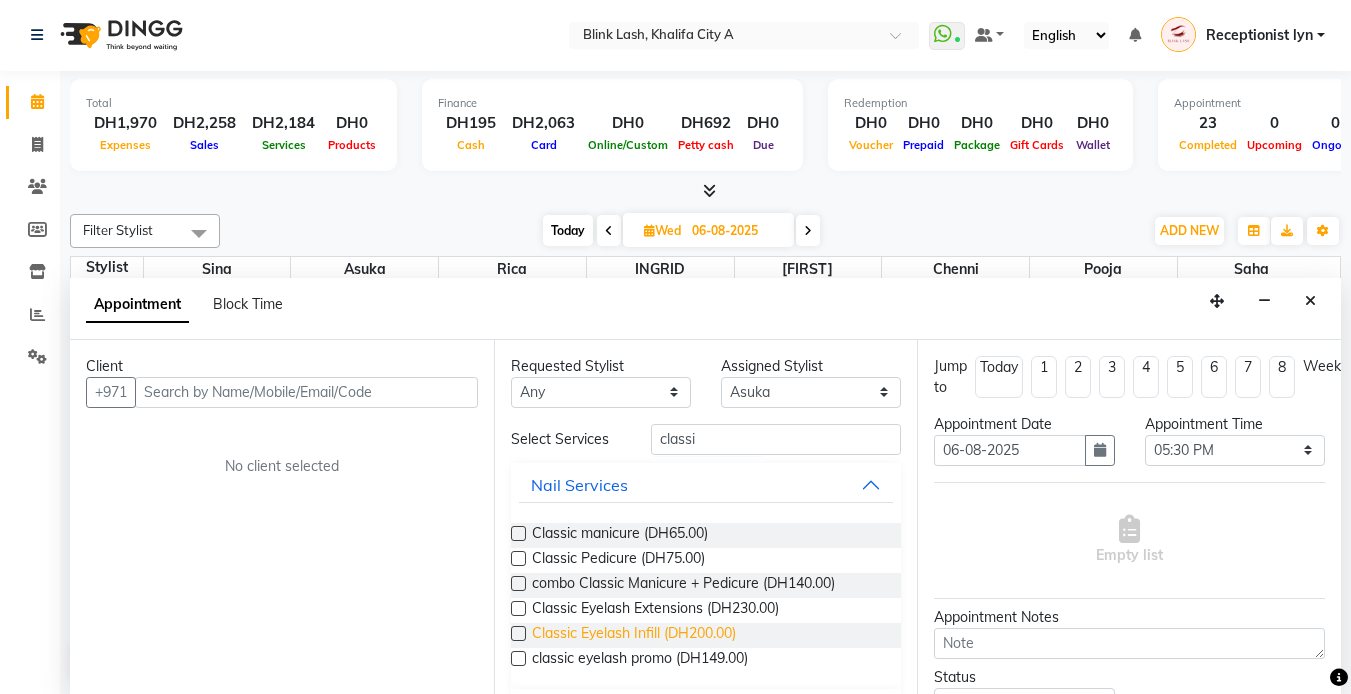 click on "Classic Eyelash Infill (DH200.00)" at bounding box center (634, 635) 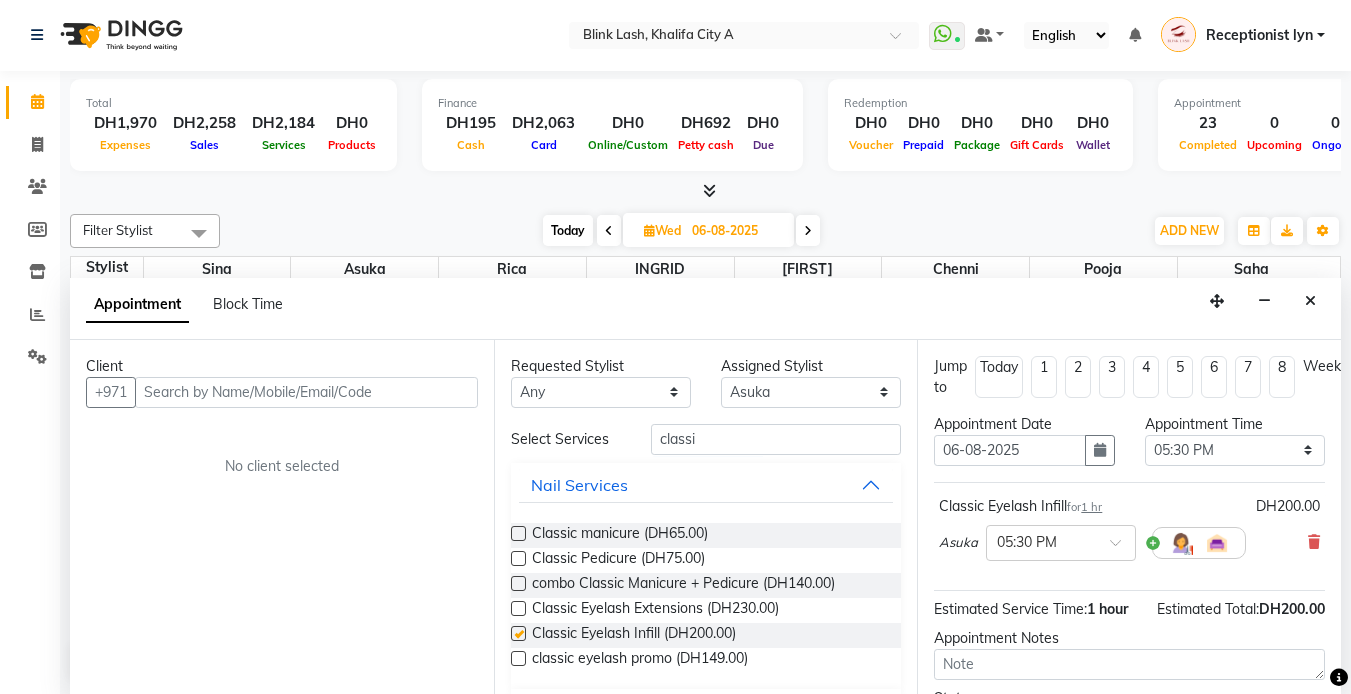 checkbox on "false" 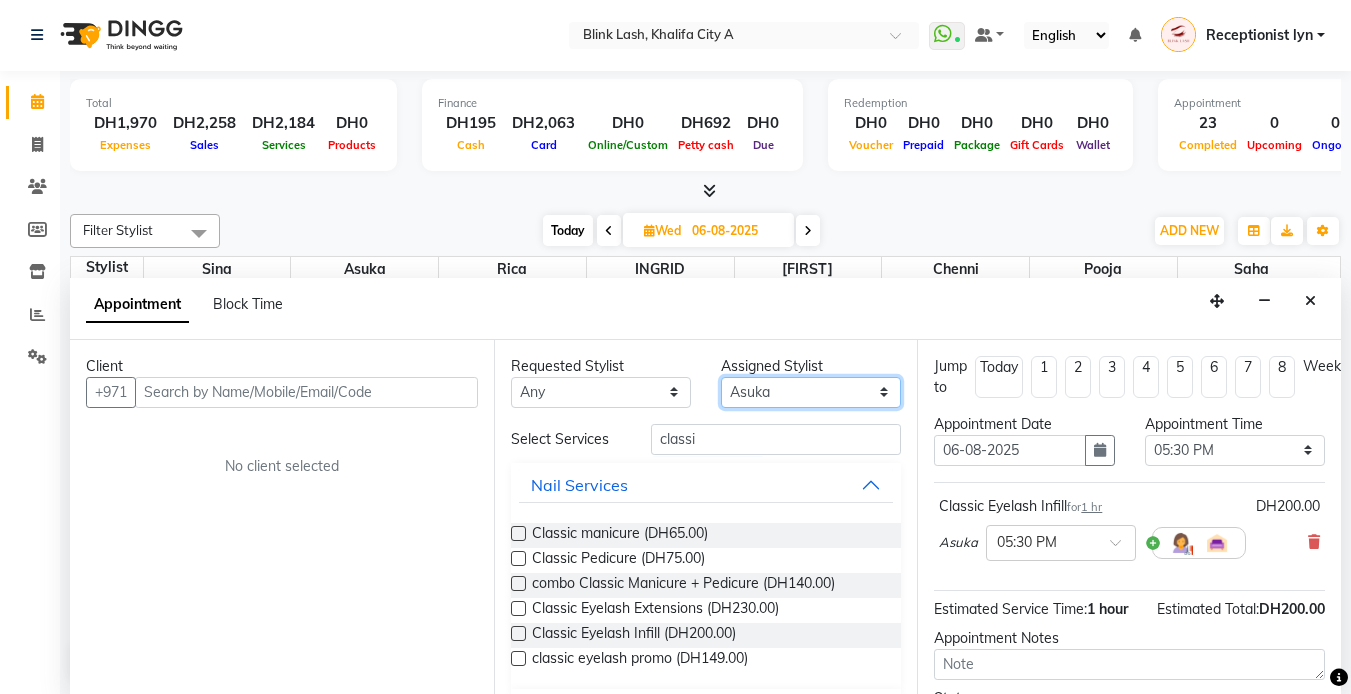 click on "Select Asuka chenni INGRID jumana pooja Rica saha Sina" at bounding box center (811, 392) 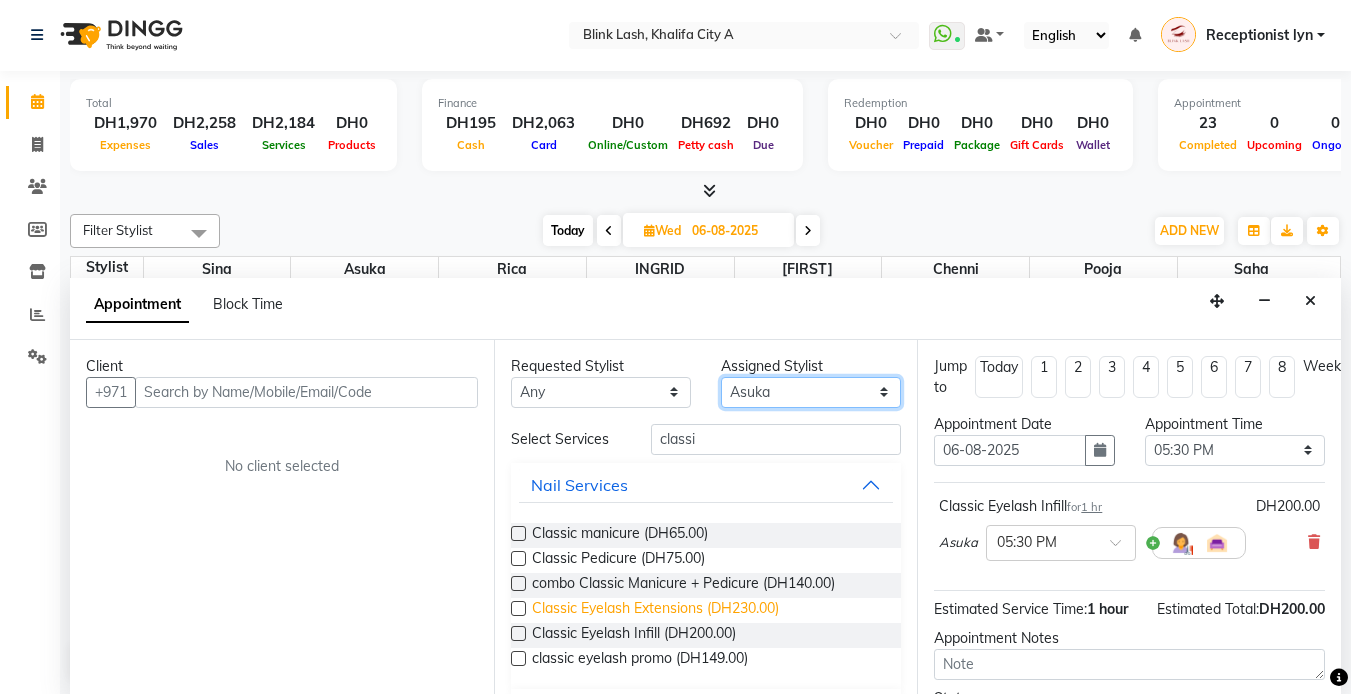 select on "57849" 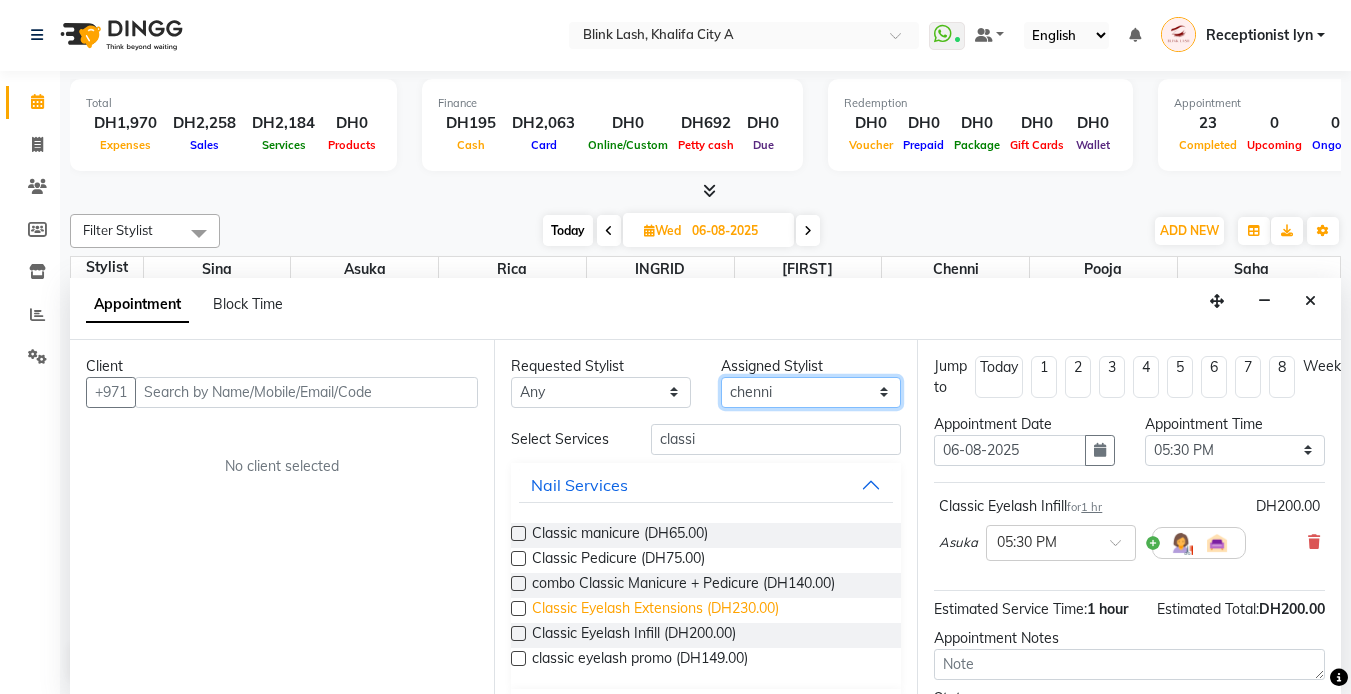 click on "Select Asuka chenni INGRID jumana pooja Rica saha Sina" at bounding box center (811, 392) 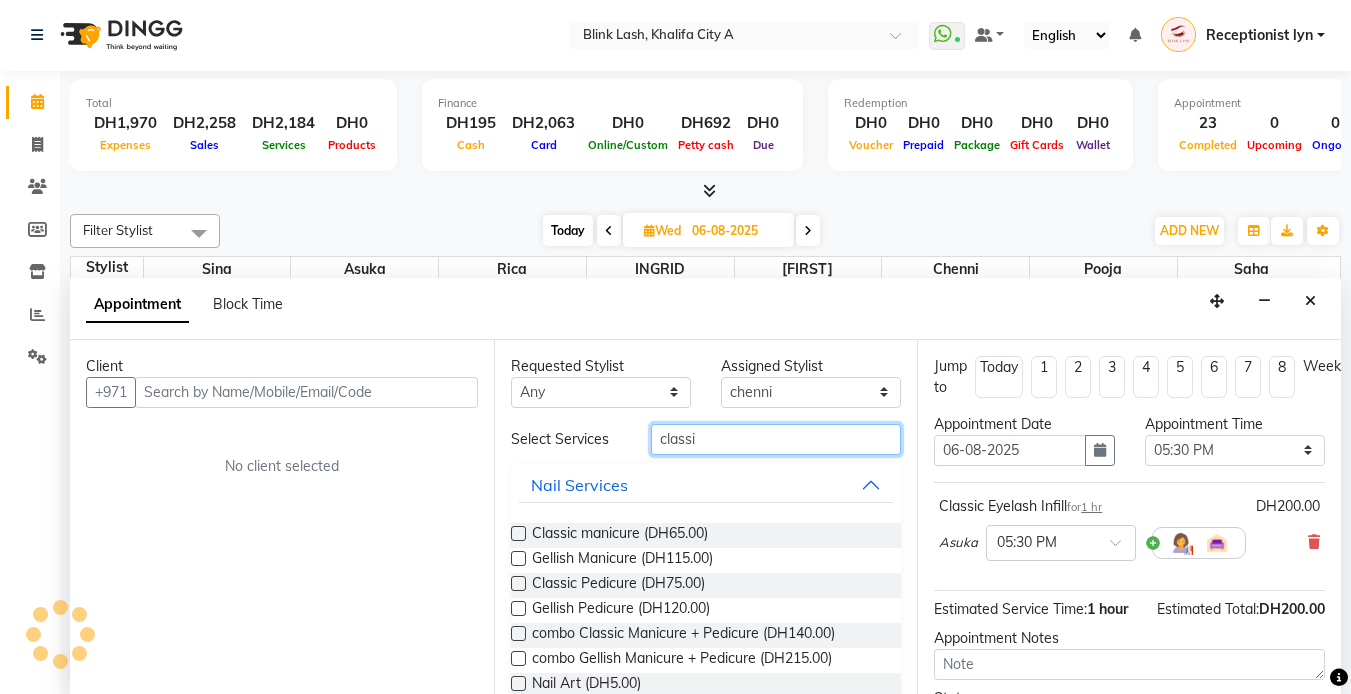 click on "classi" at bounding box center (776, 439) 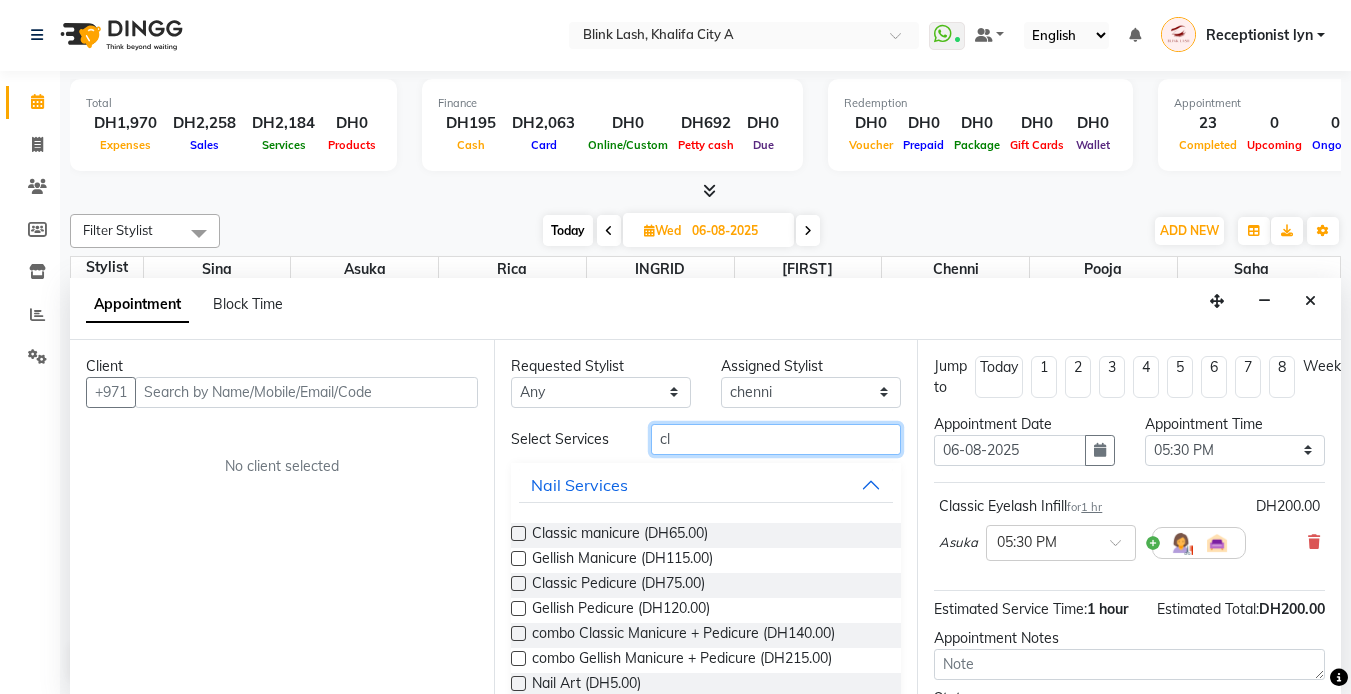 type on "c" 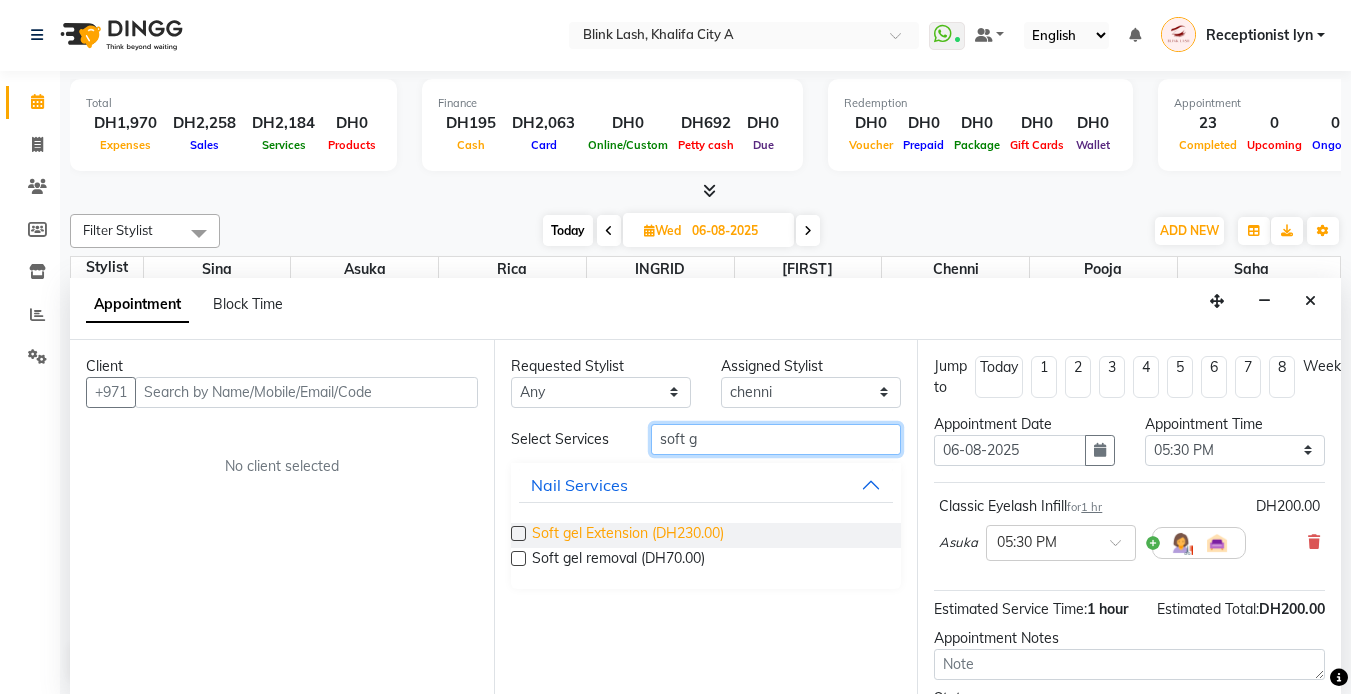 type on "soft g" 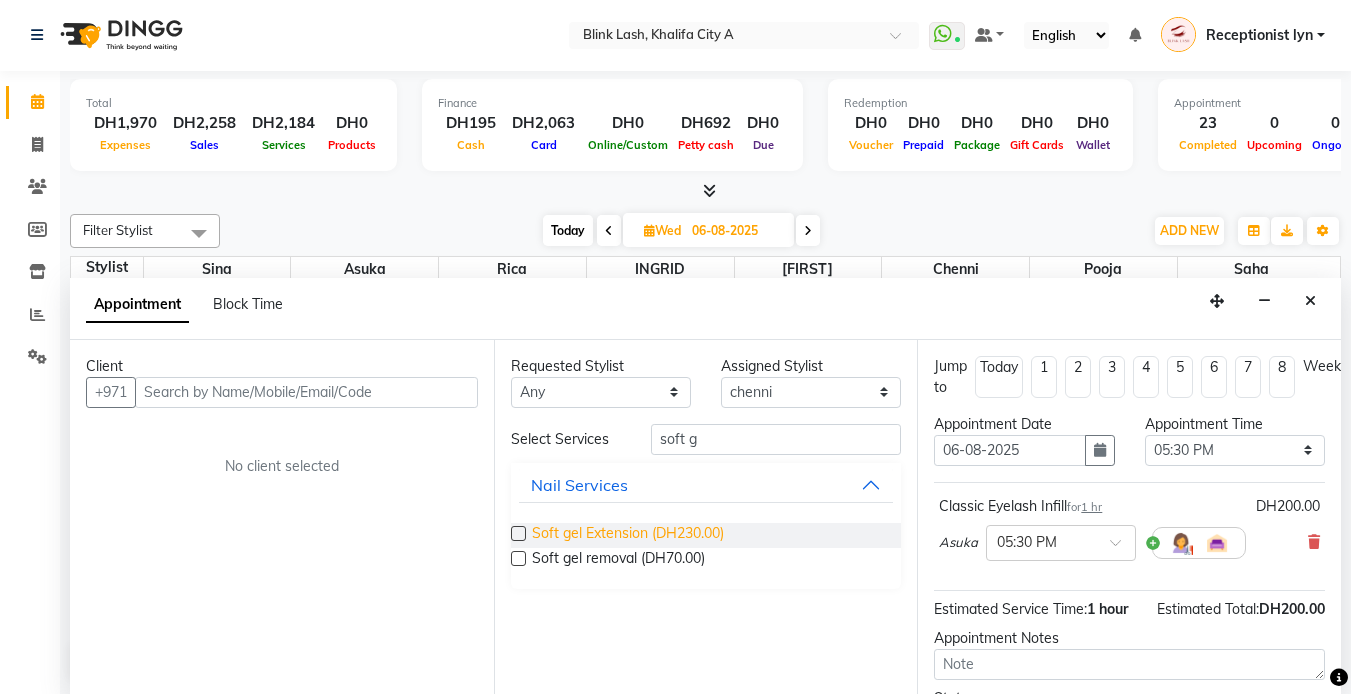 click on "Soft gel Extension (DH230.00)" at bounding box center [628, 535] 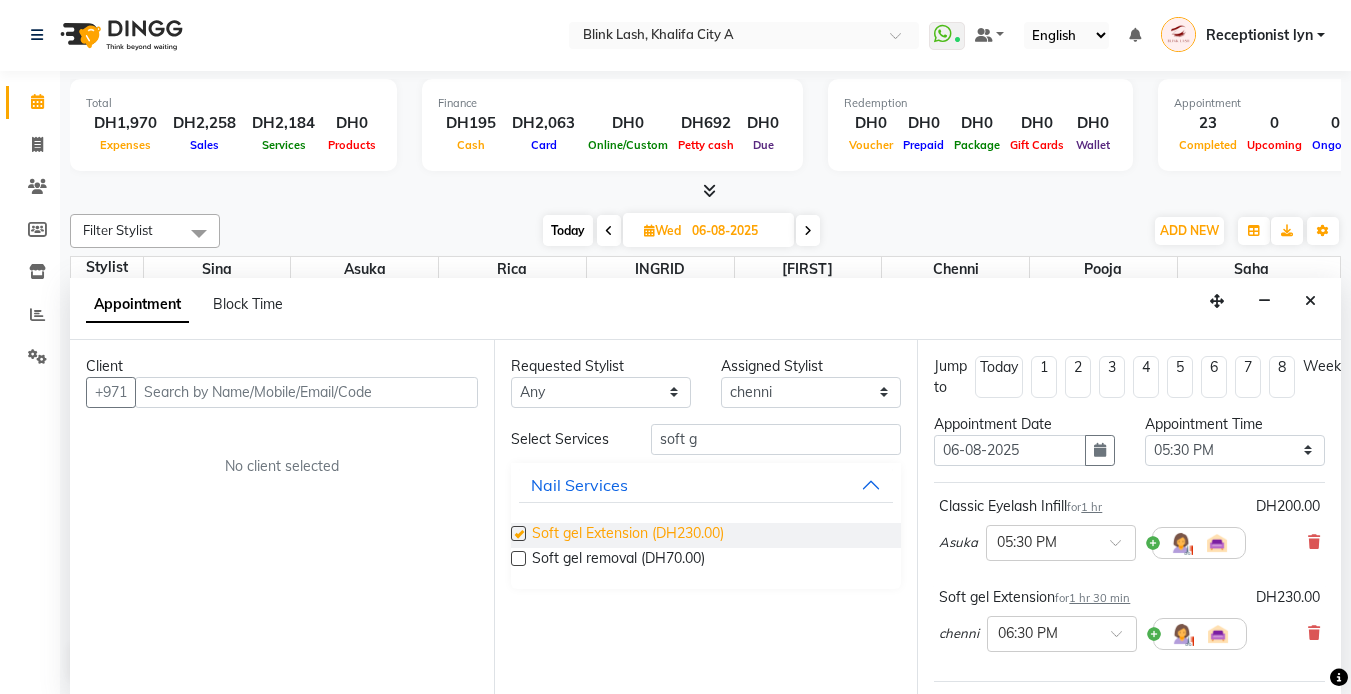 checkbox on "false" 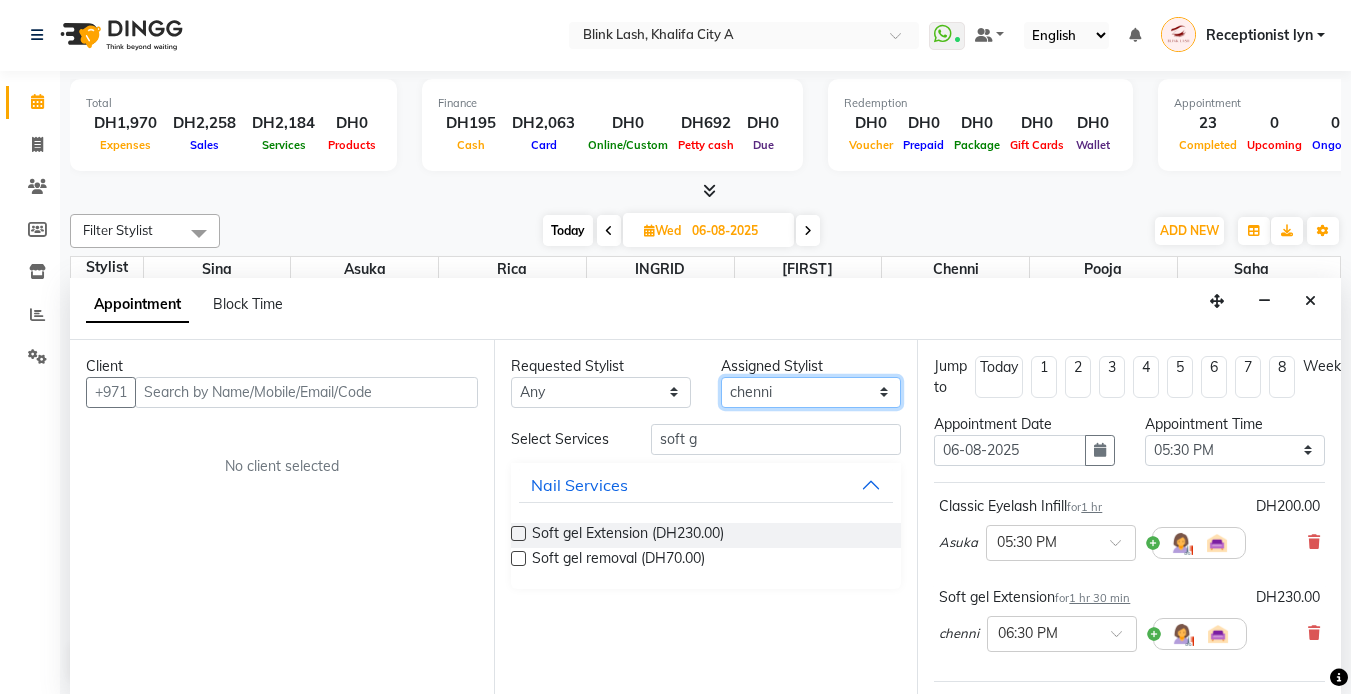 click on "Select Asuka chenni INGRID jumana pooja Rica saha Sina" at bounding box center [811, 392] 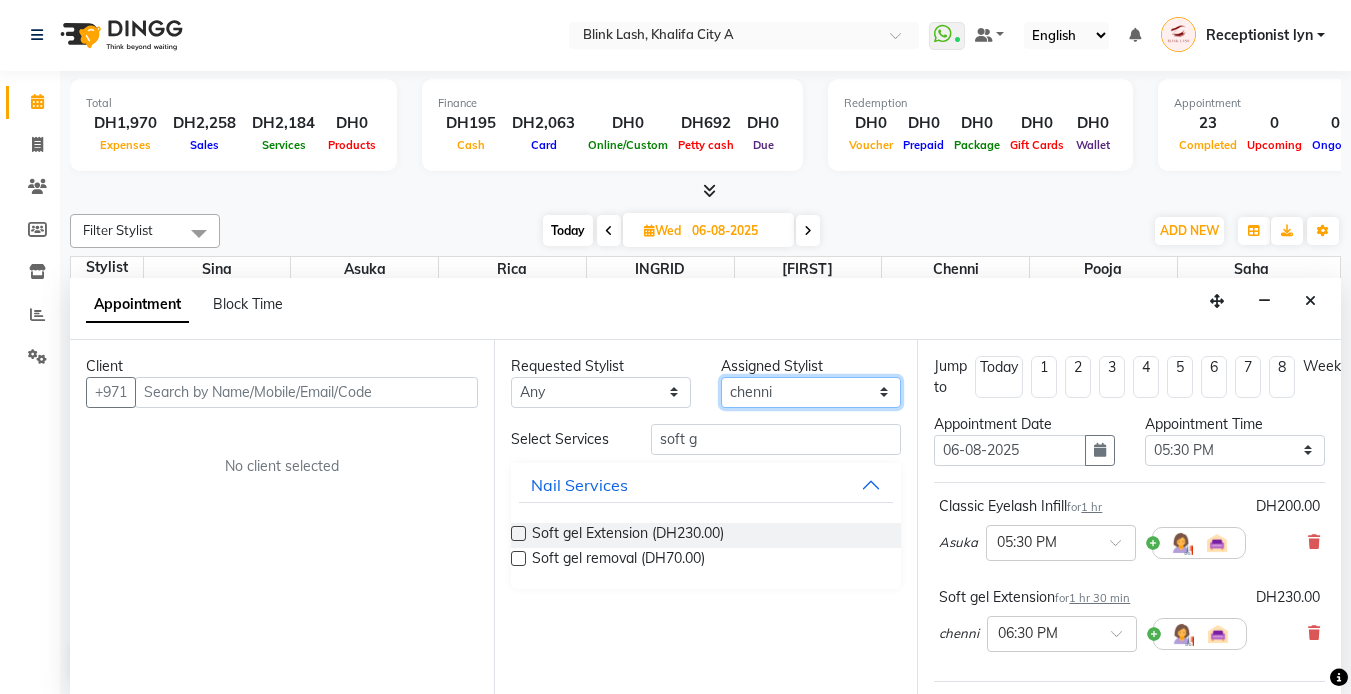 select on "51148" 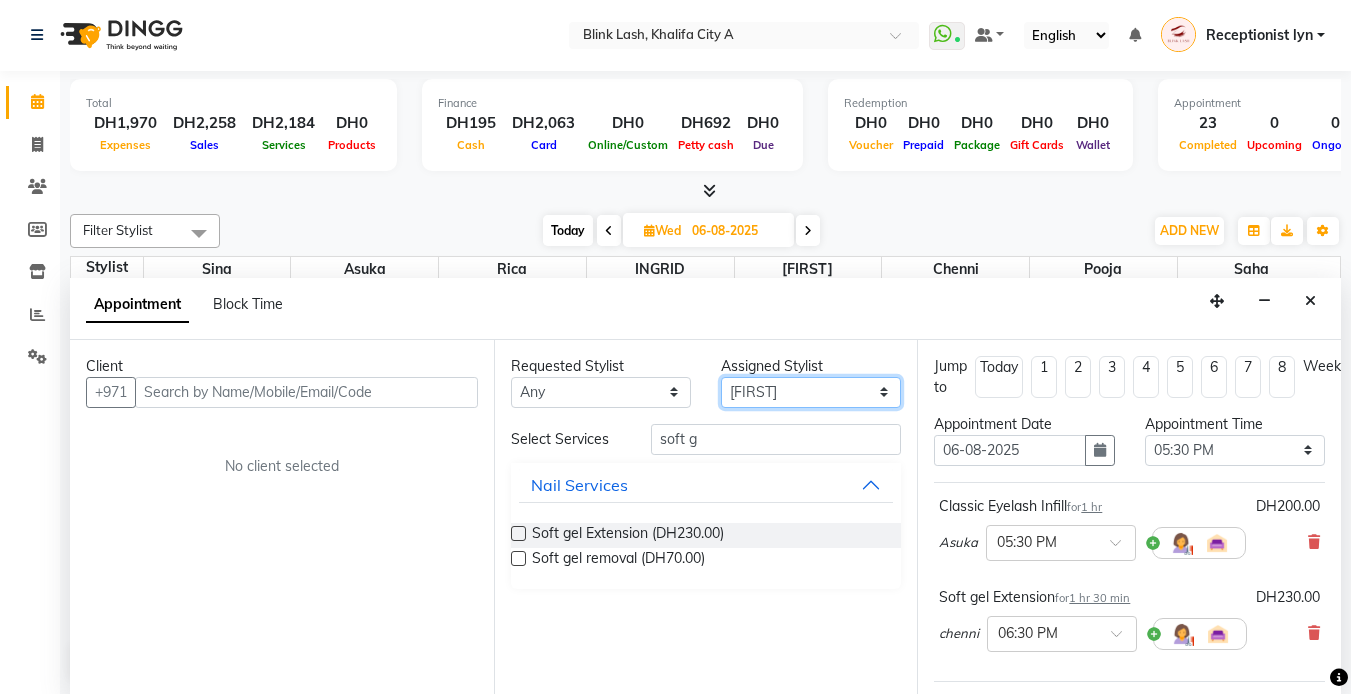 click on "Select Asuka chenni INGRID jumana pooja Rica saha Sina" at bounding box center (811, 392) 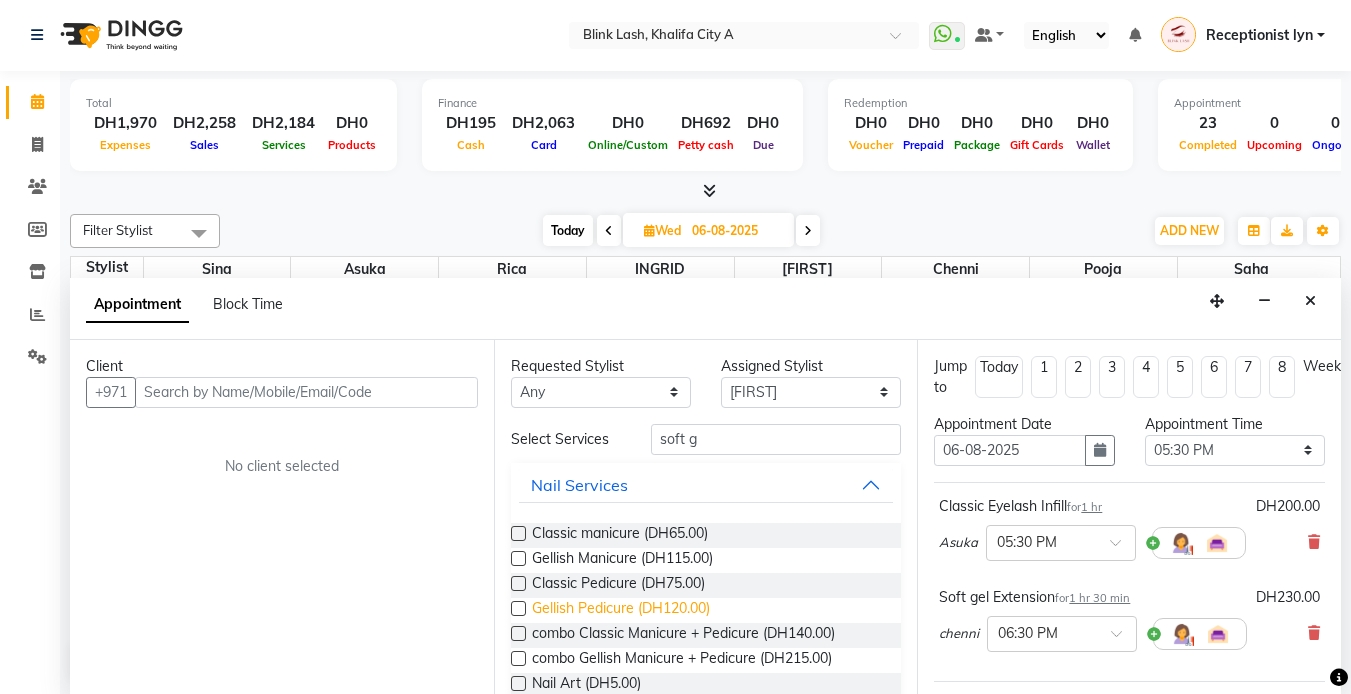 click on "Gellish Pedicure (DH120.00)" at bounding box center [621, 610] 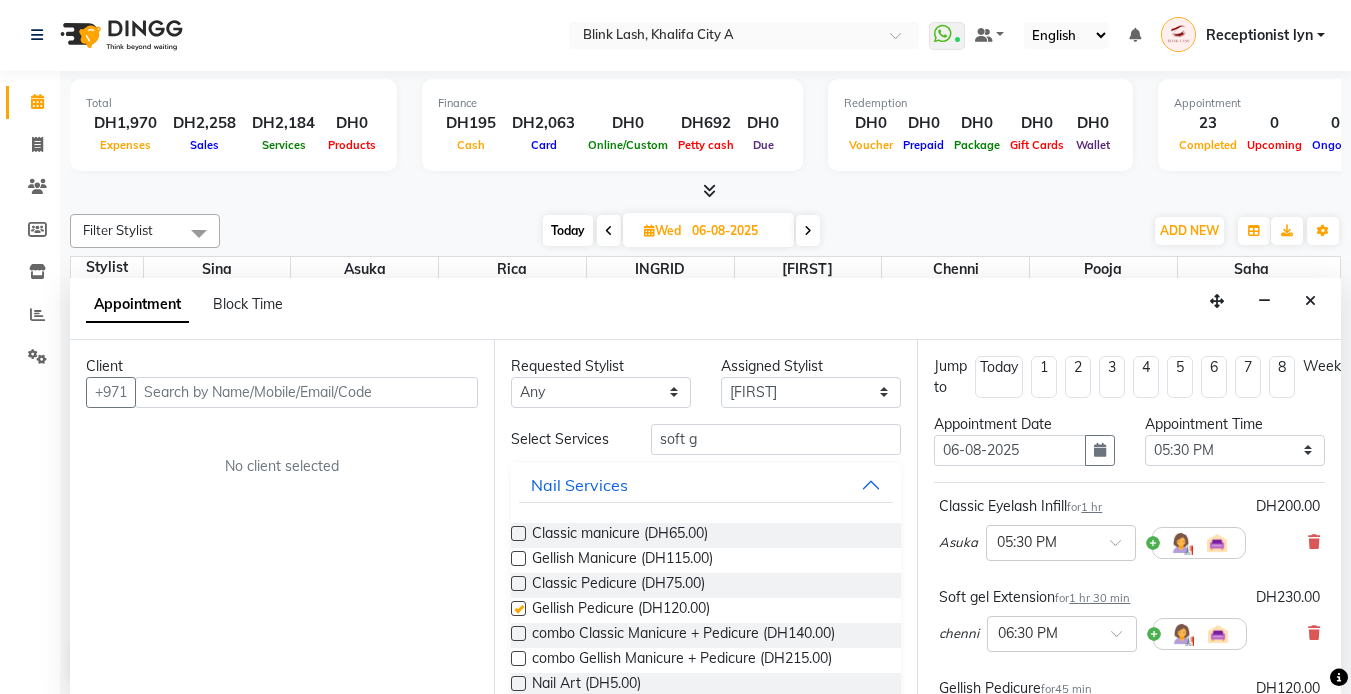 checkbox on "false" 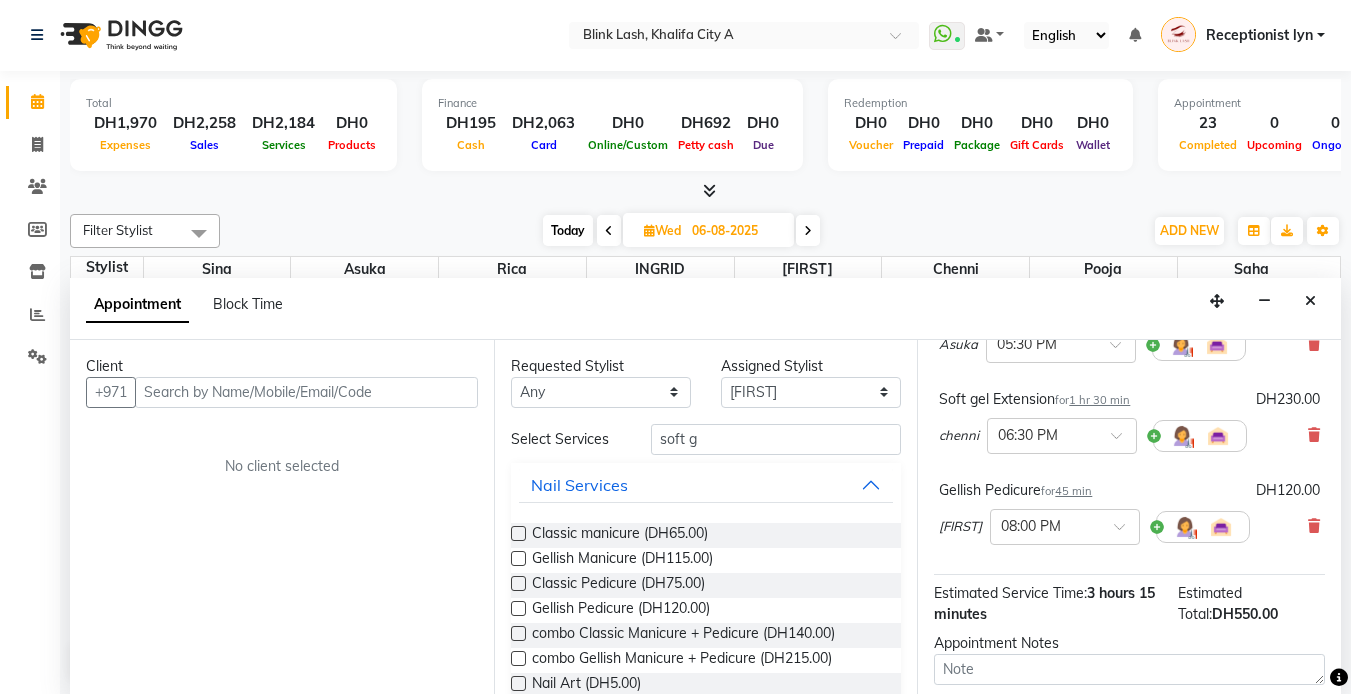 scroll, scrollTop: 200, scrollLeft: 0, axis: vertical 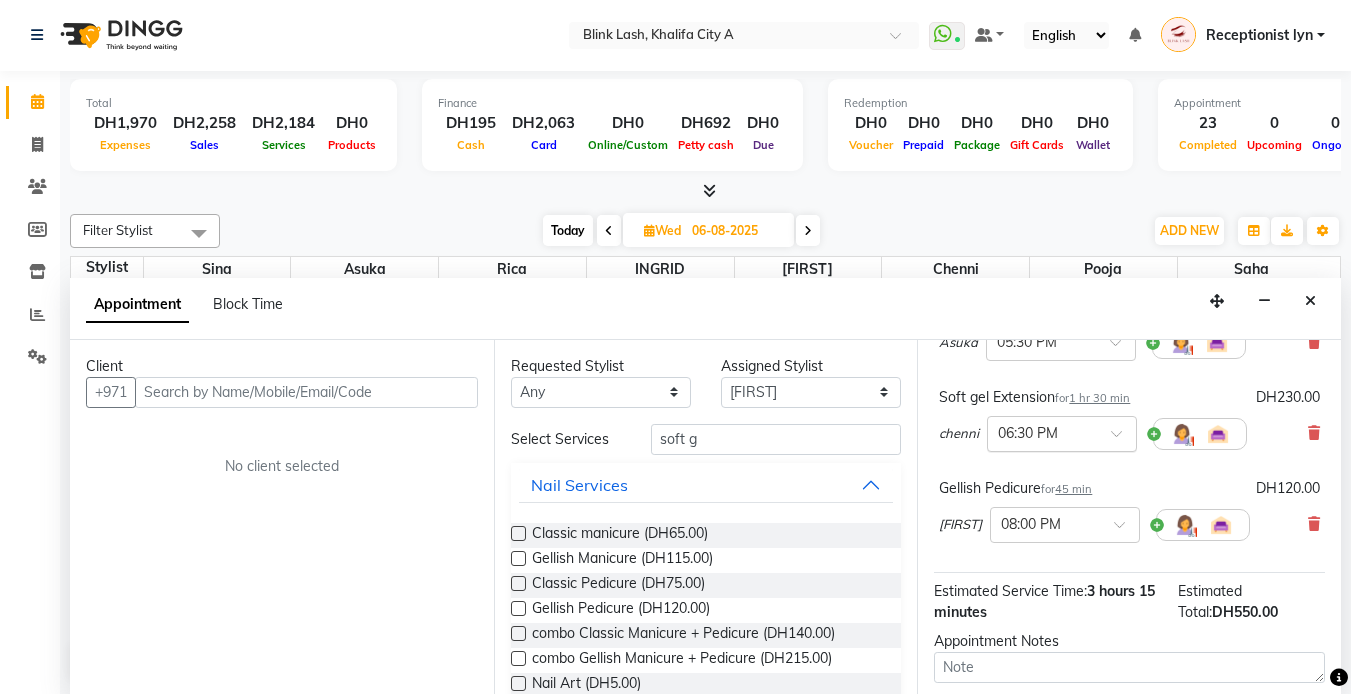 click at bounding box center [1062, 432] 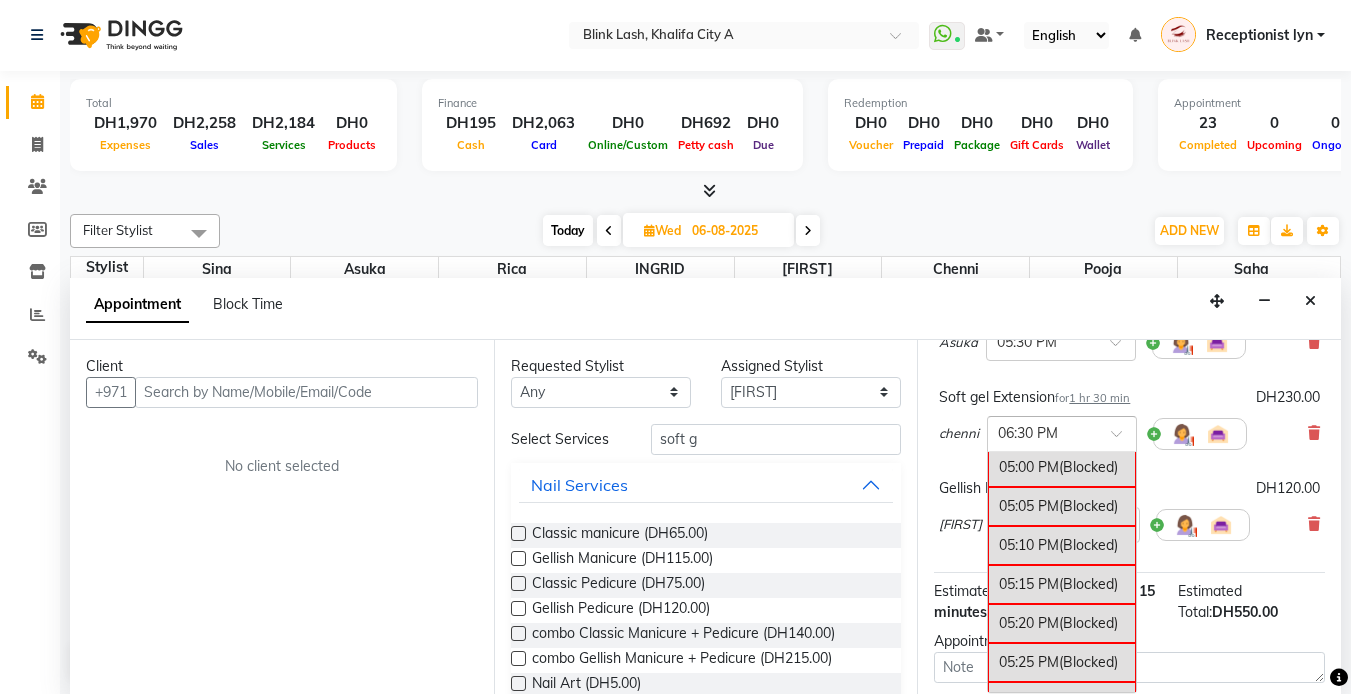 scroll, scrollTop: 3278, scrollLeft: 0, axis: vertical 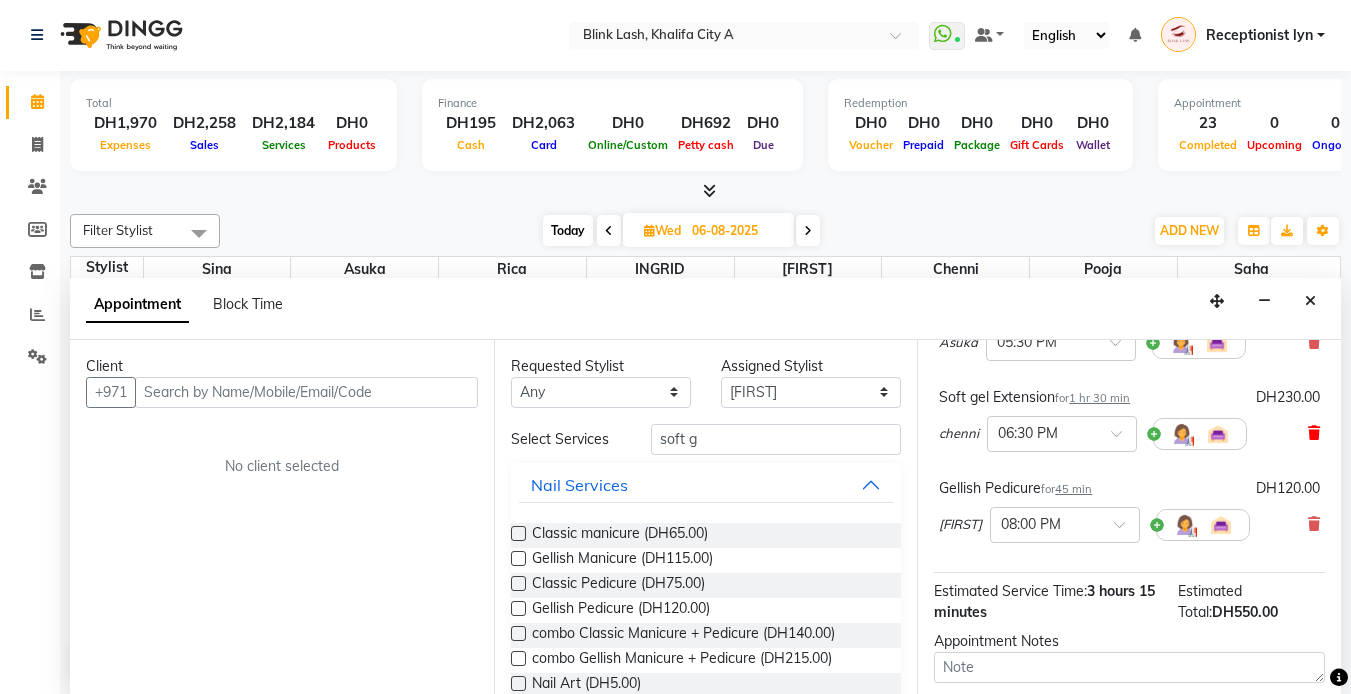click at bounding box center [1314, 433] 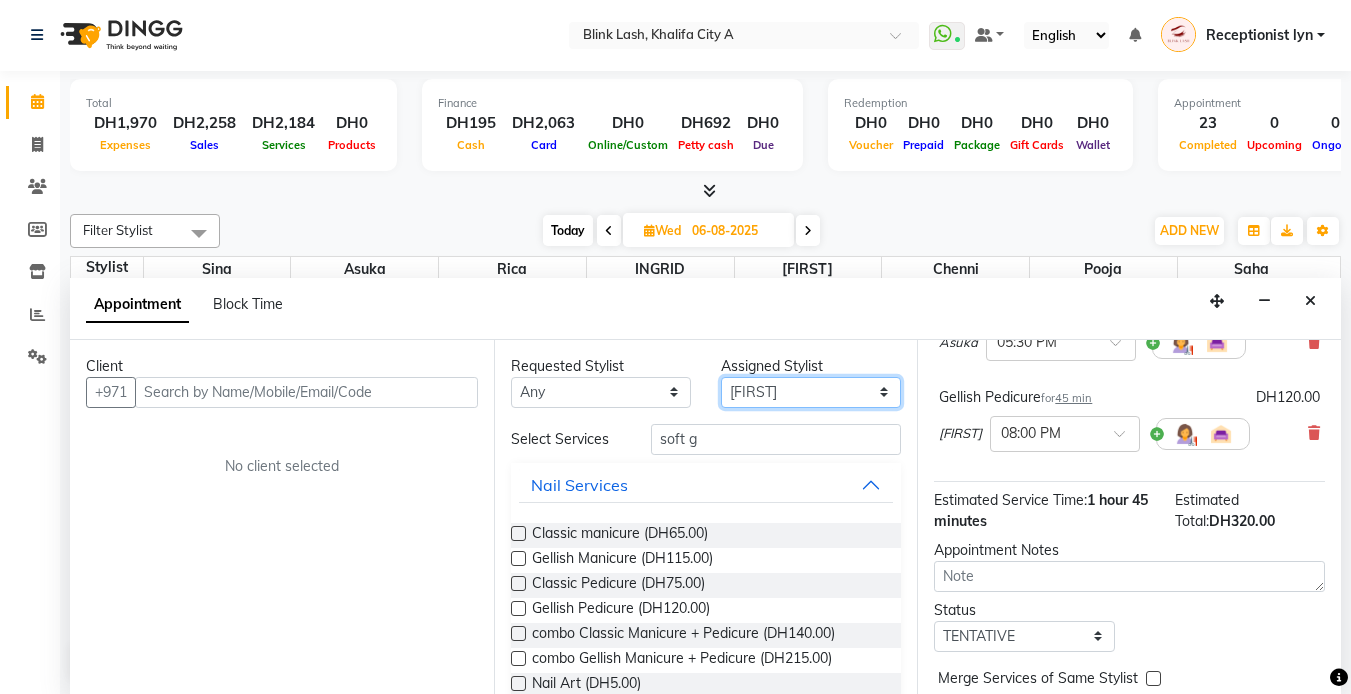 click on "Select Asuka chenni INGRID jumana pooja Rica saha Sina" at bounding box center [811, 392] 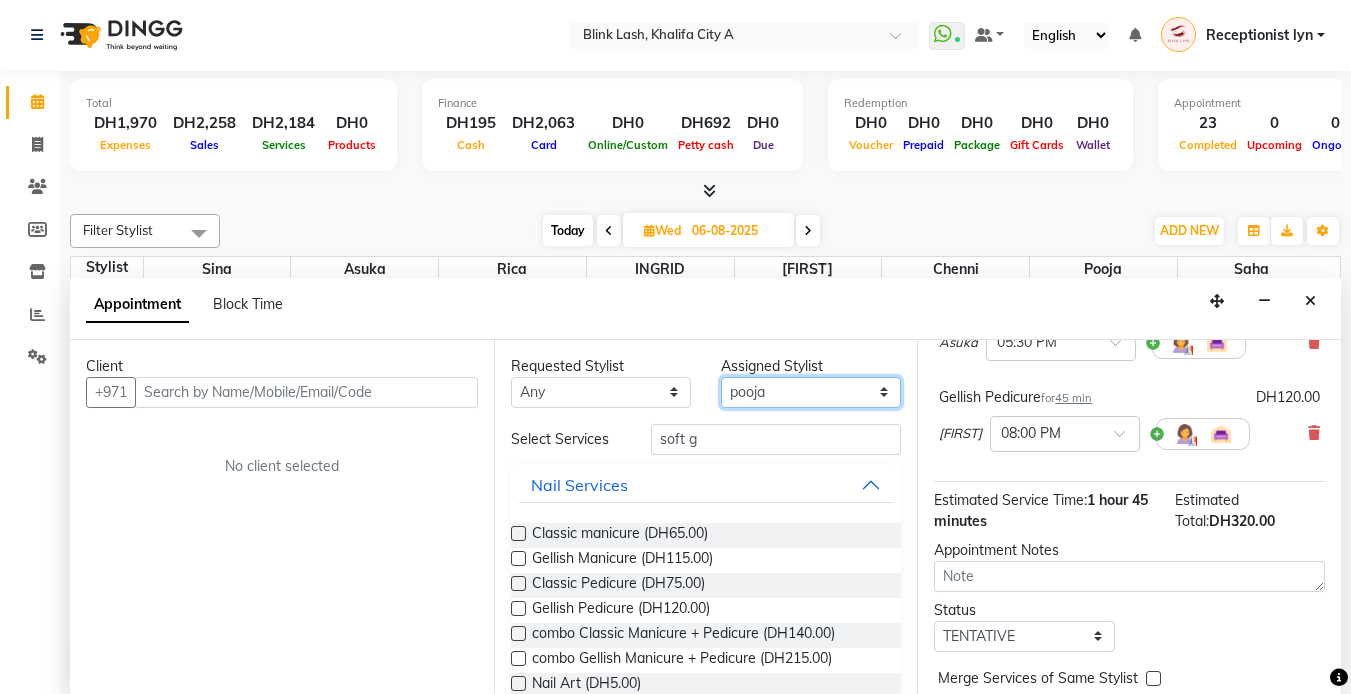 click on "Select Asuka chenni INGRID jumana pooja Rica saha Sina" at bounding box center [811, 392] 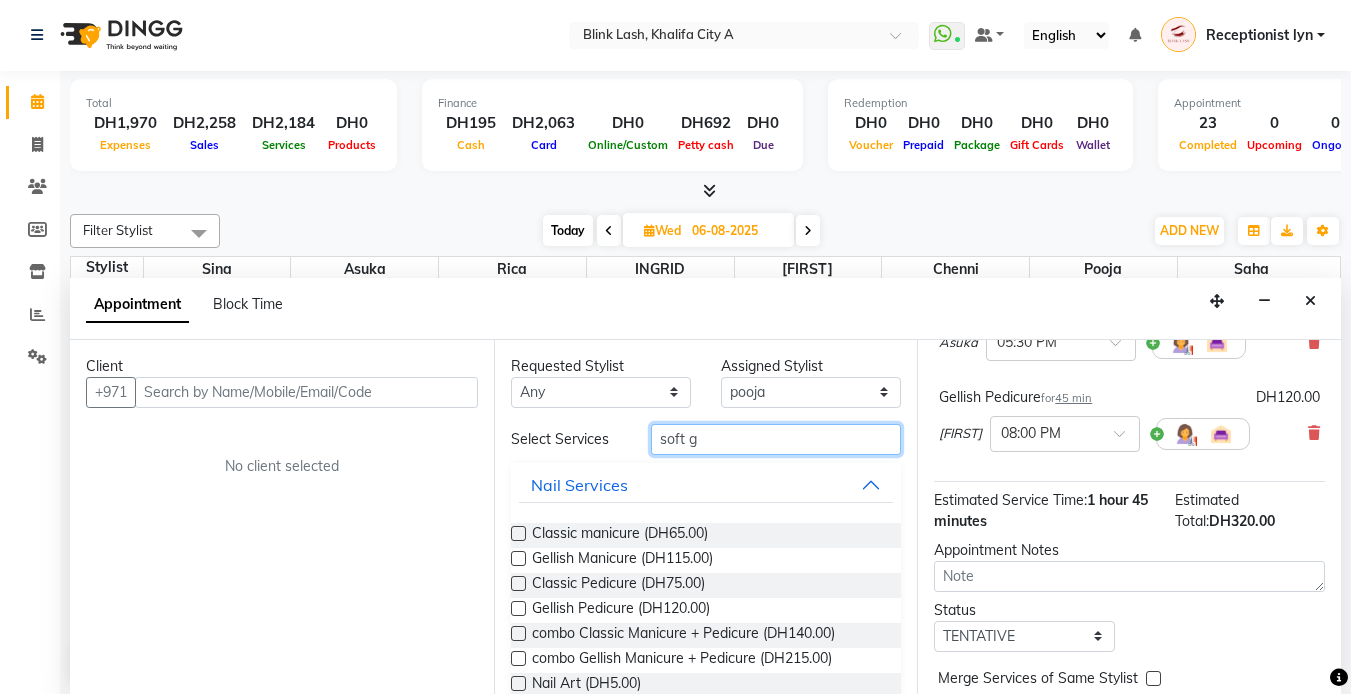 click on "soft g" at bounding box center (776, 439) 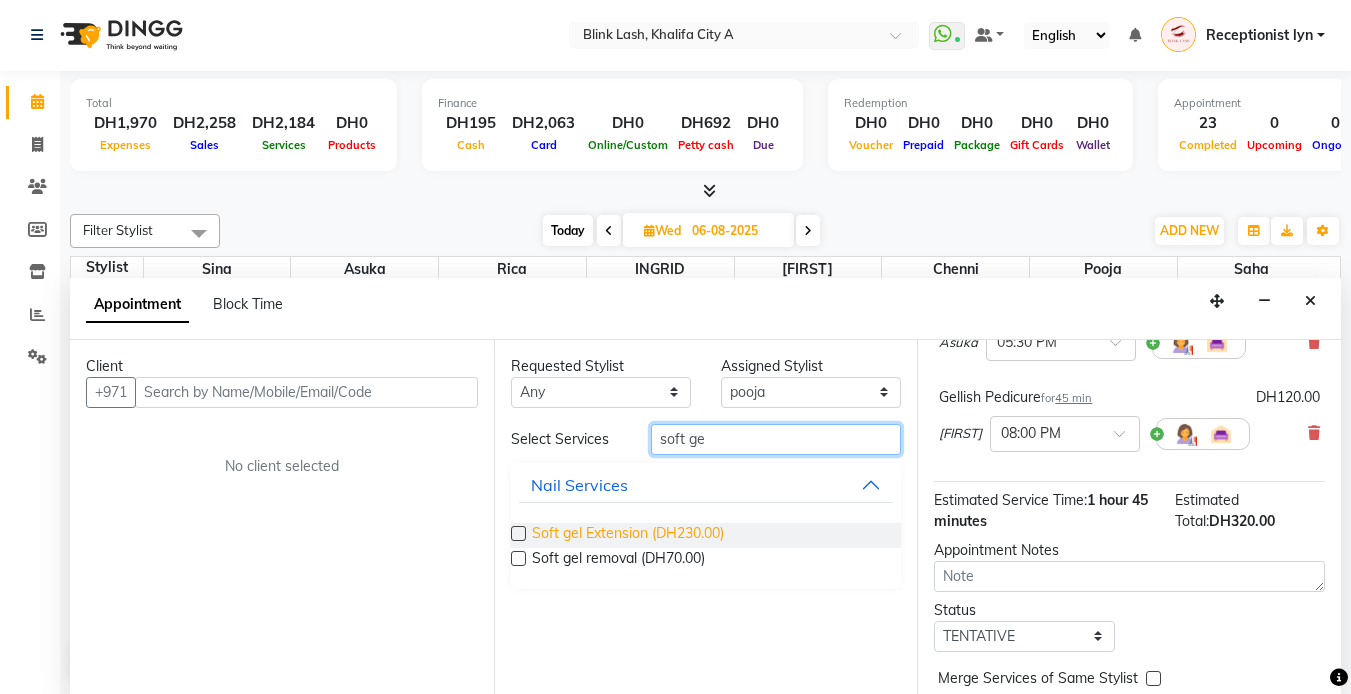 type on "soft ge" 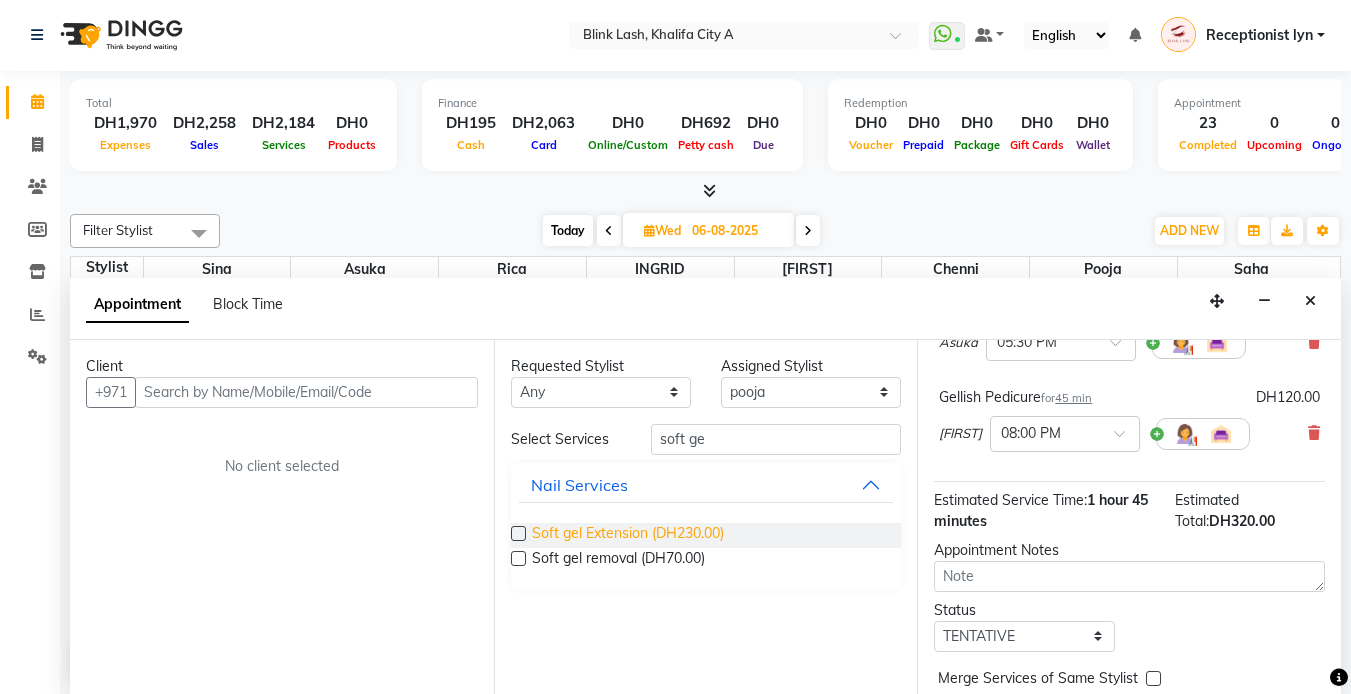 click on "Soft gel Extension (DH230.00)" at bounding box center [628, 535] 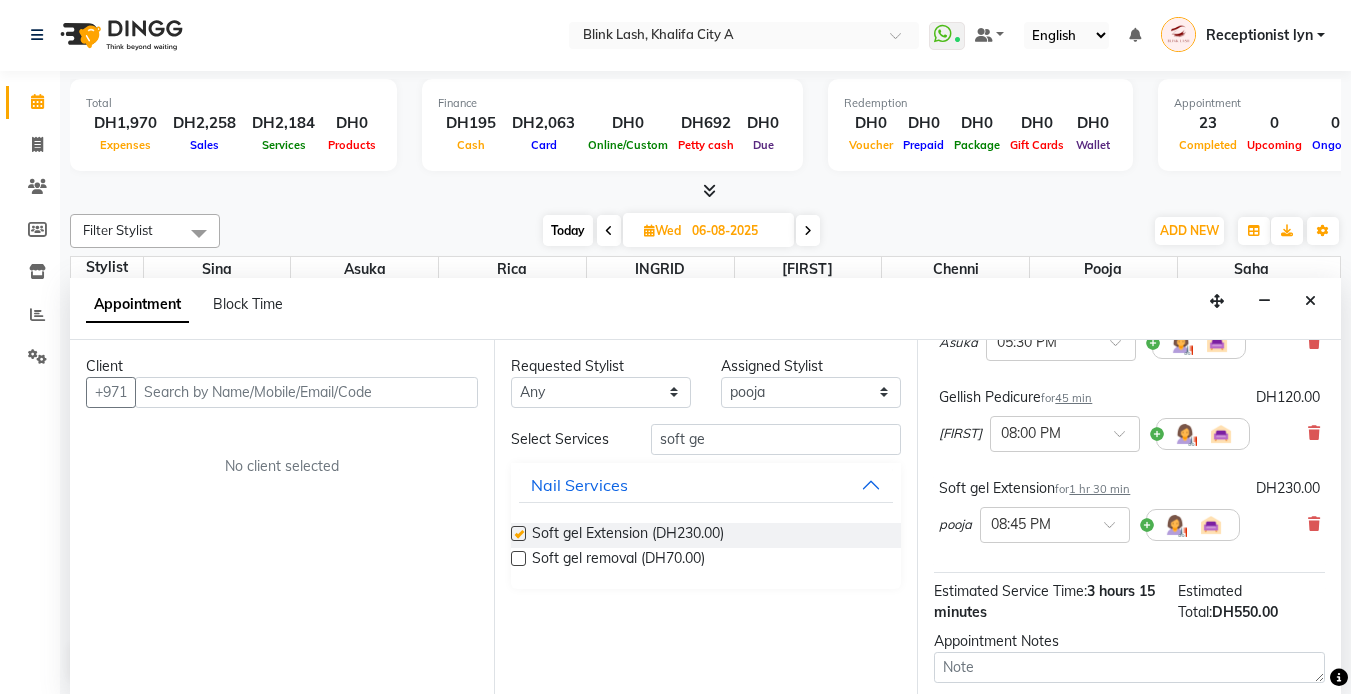 checkbox on "false" 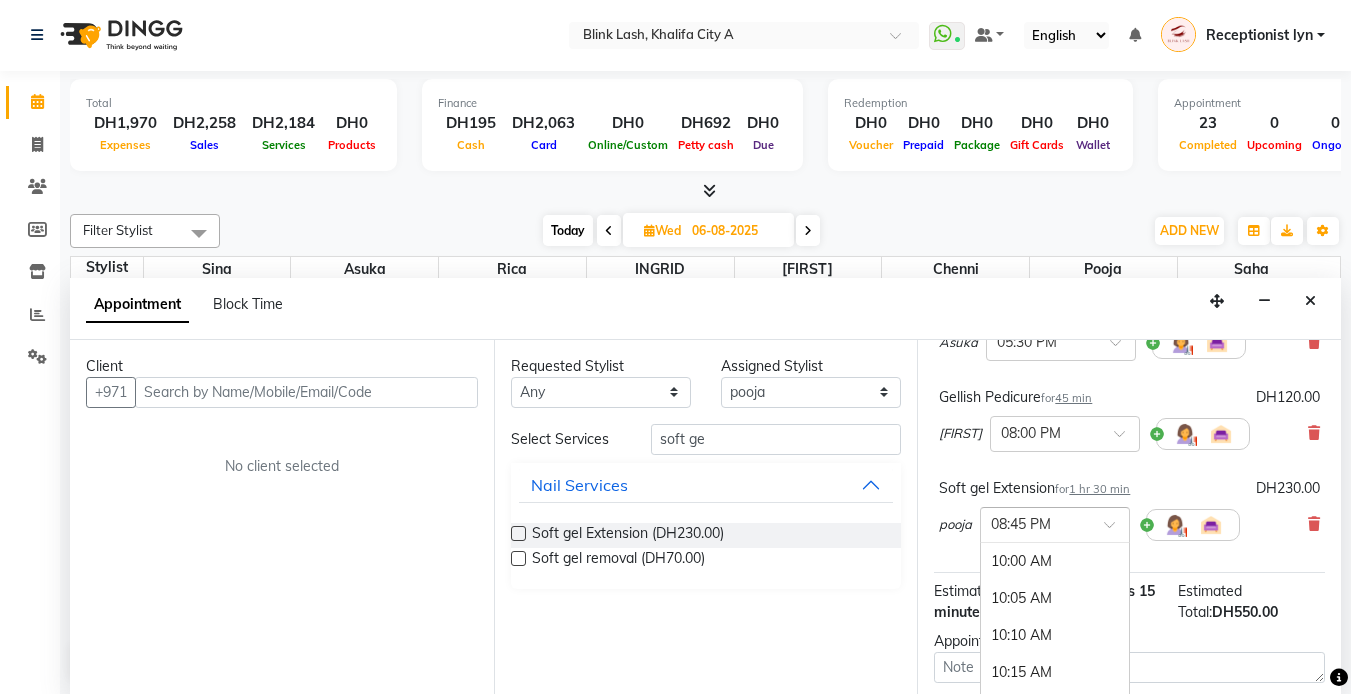 click at bounding box center [1055, 523] 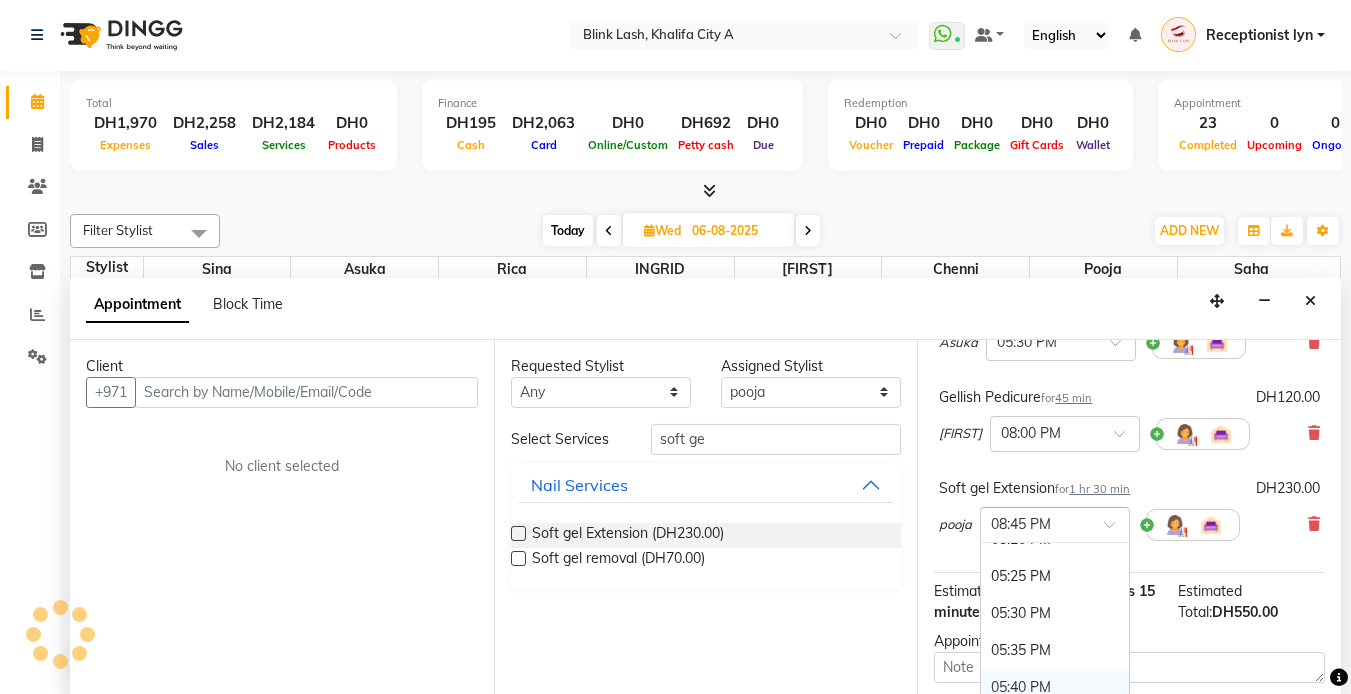 scroll, scrollTop: 3273, scrollLeft: 0, axis: vertical 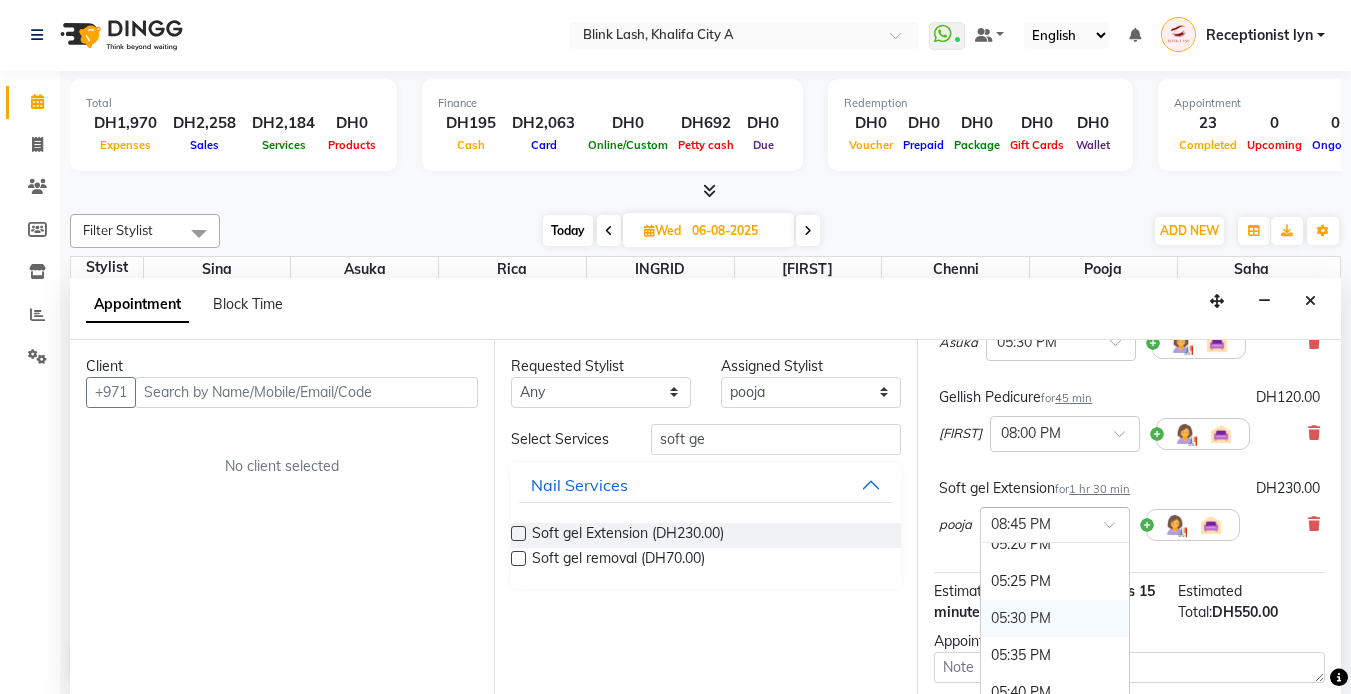 click on "05:30 PM" at bounding box center (1055, 618) 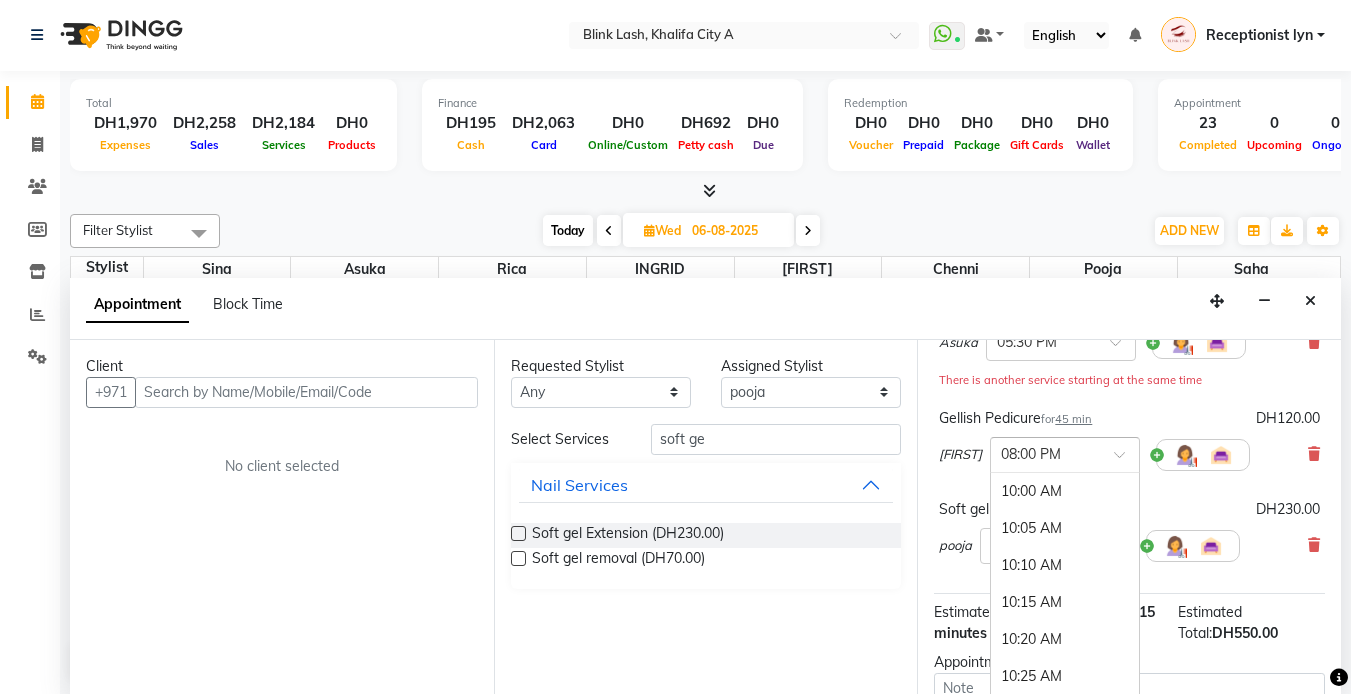 click at bounding box center [1065, 453] 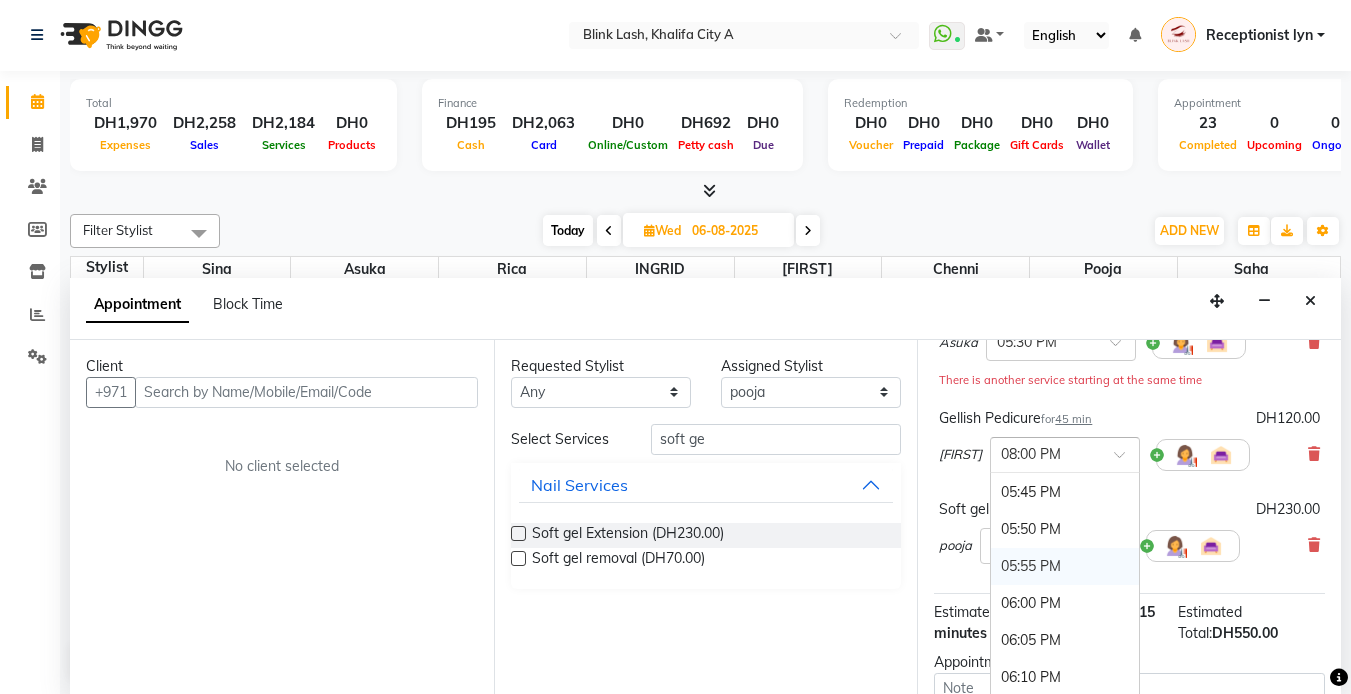 scroll, scrollTop: 3240, scrollLeft: 0, axis: vertical 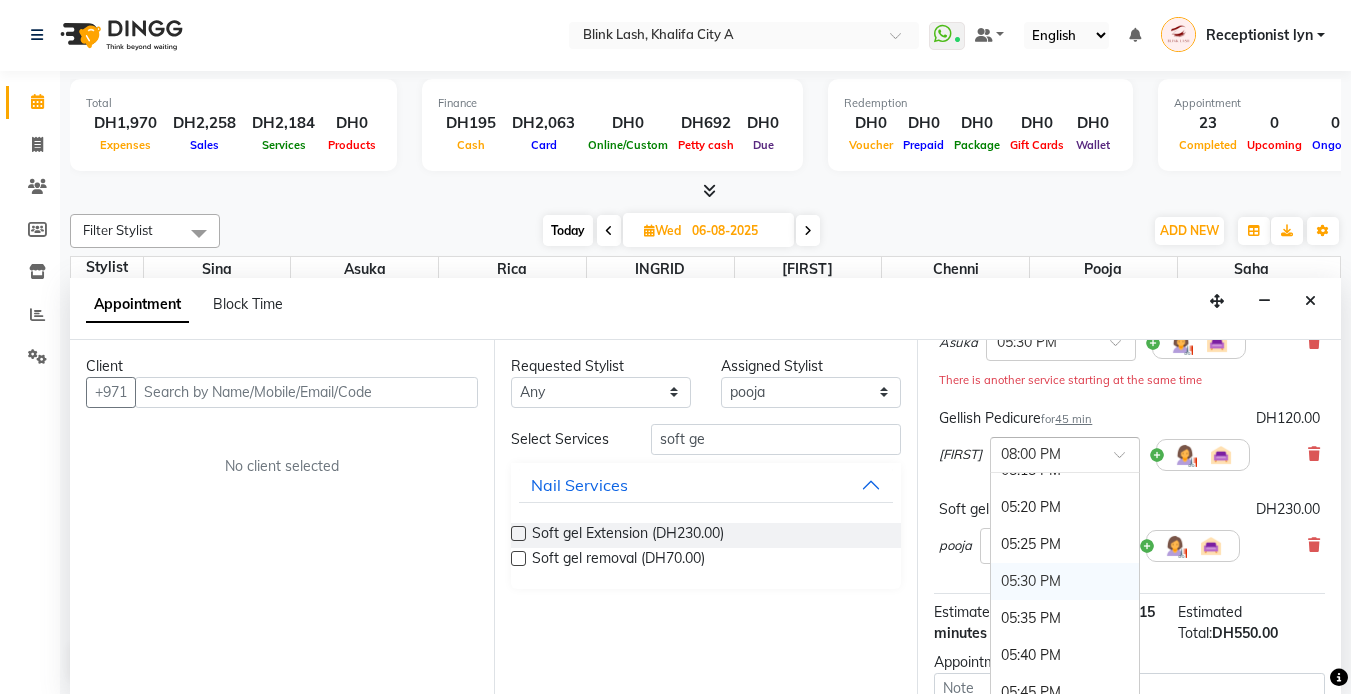 click on "05:30 PM" at bounding box center (1065, 581) 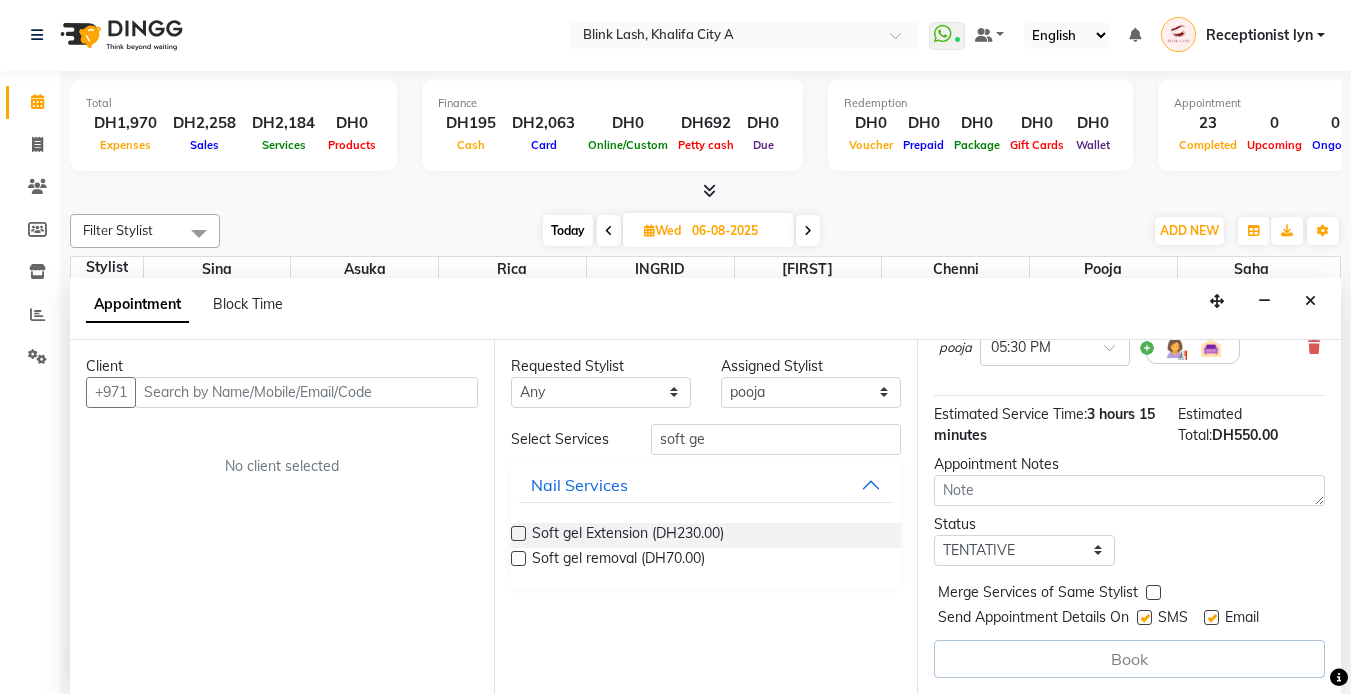 scroll, scrollTop: 413, scrollLeft: 0, axis: vertical 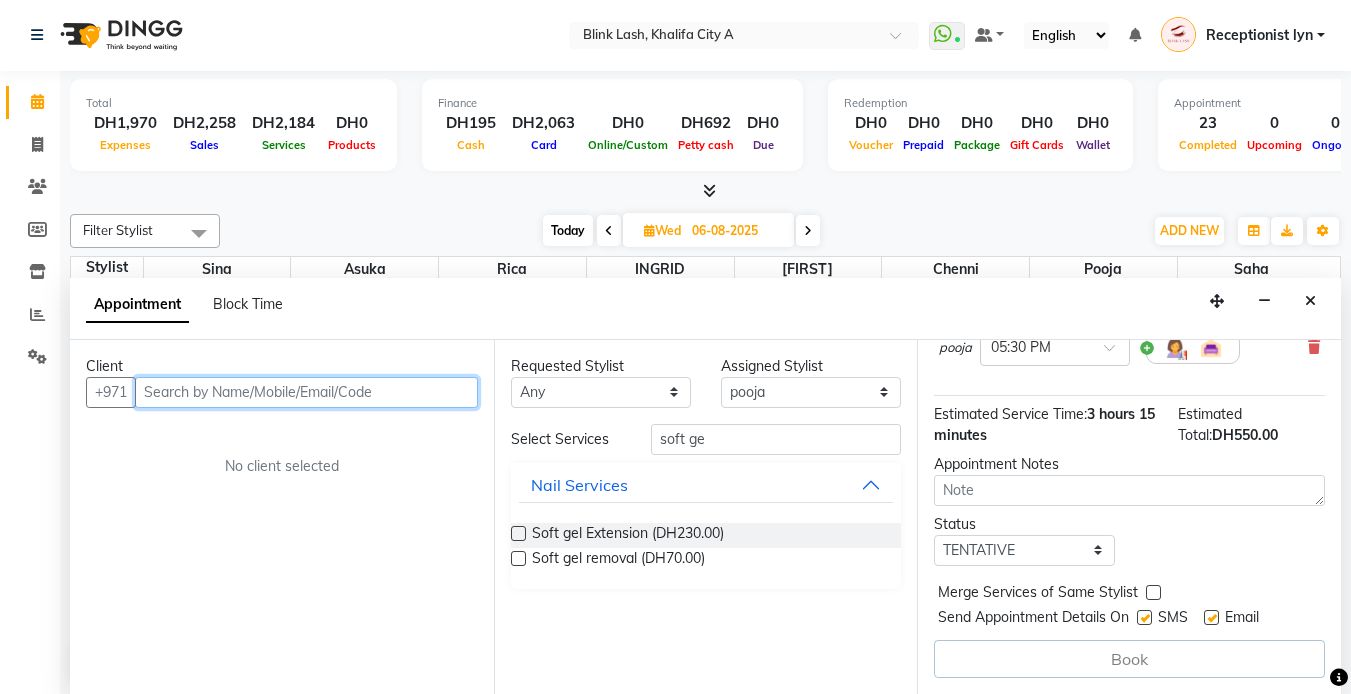 click at bounding box center (306, 392) 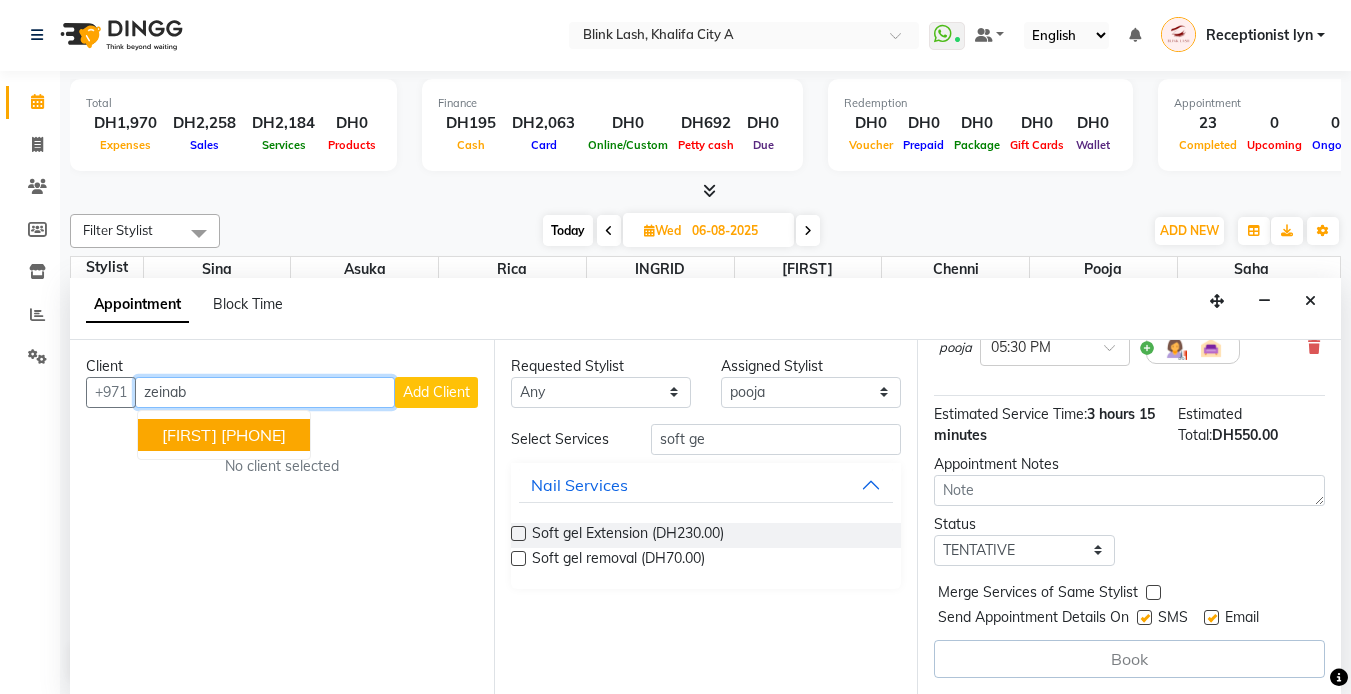 click on "[PHONE]" at bounding box center [253, 435] 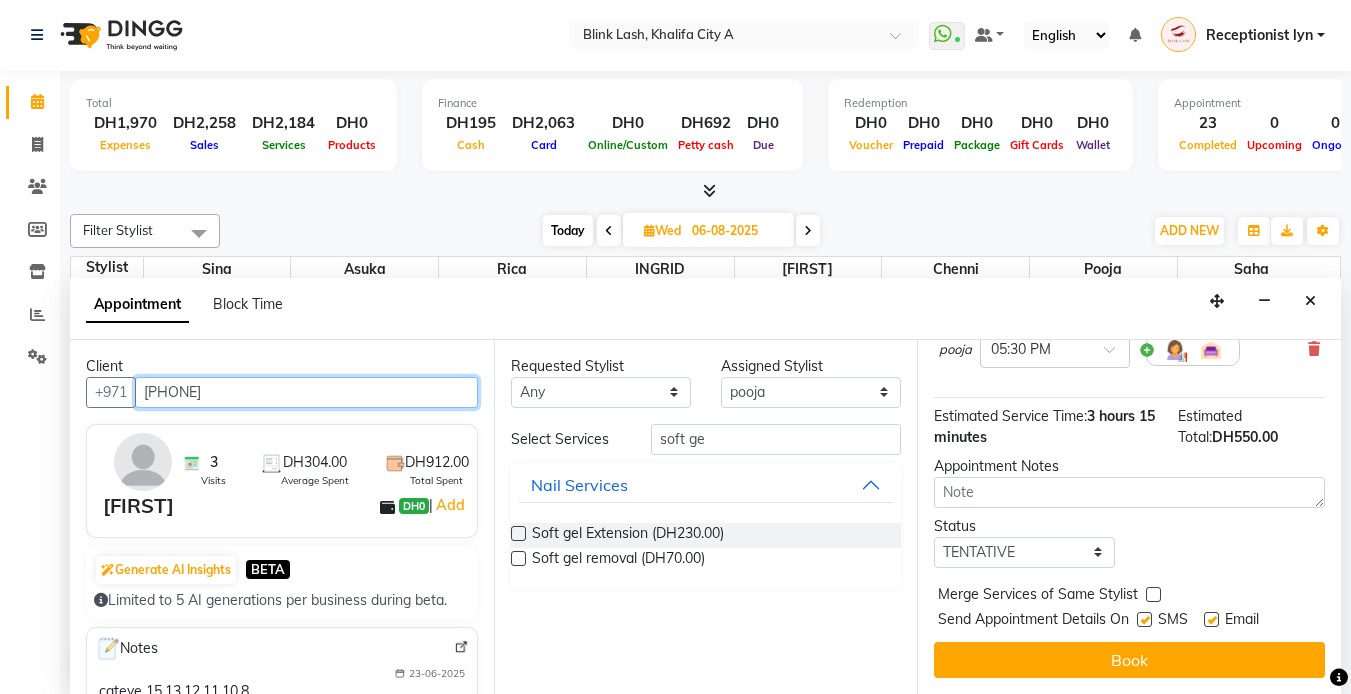 scroll, scrollTop: 411, scrollLeft: 0, axis: vertical 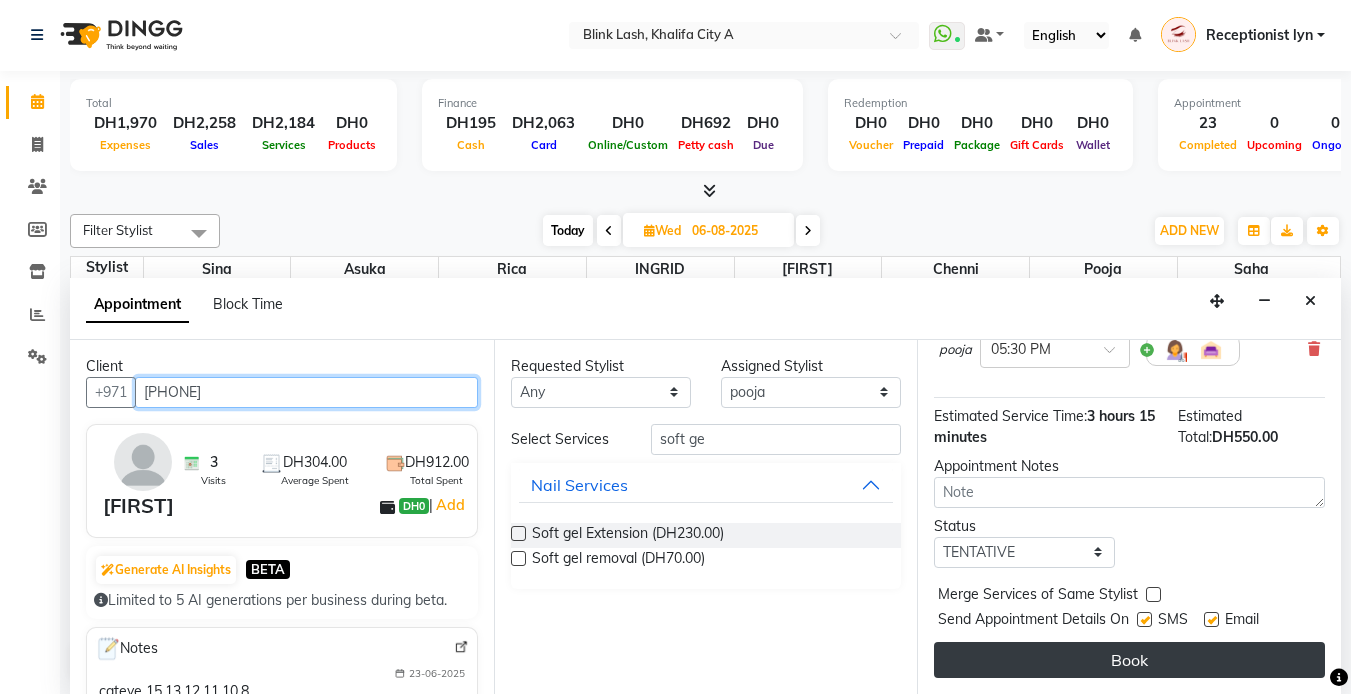 type on "[PHONE]" 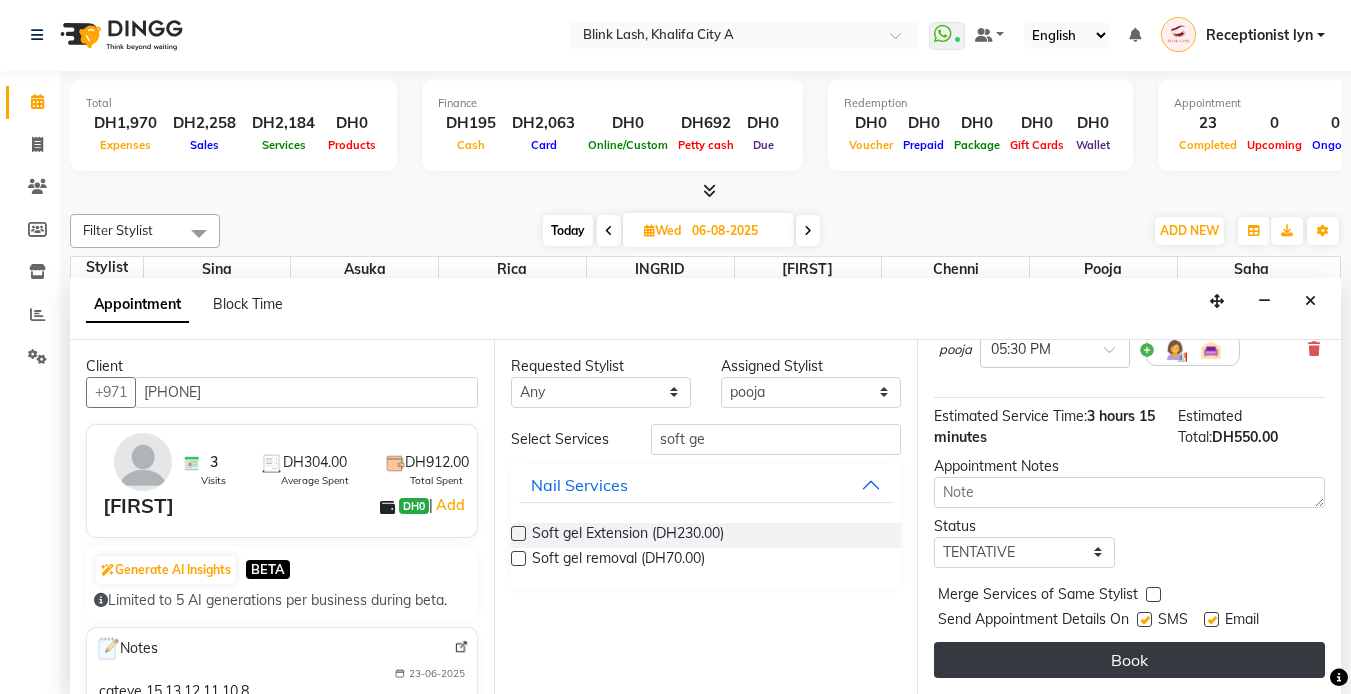 click on "Book" at bounding box center [1129, 660] 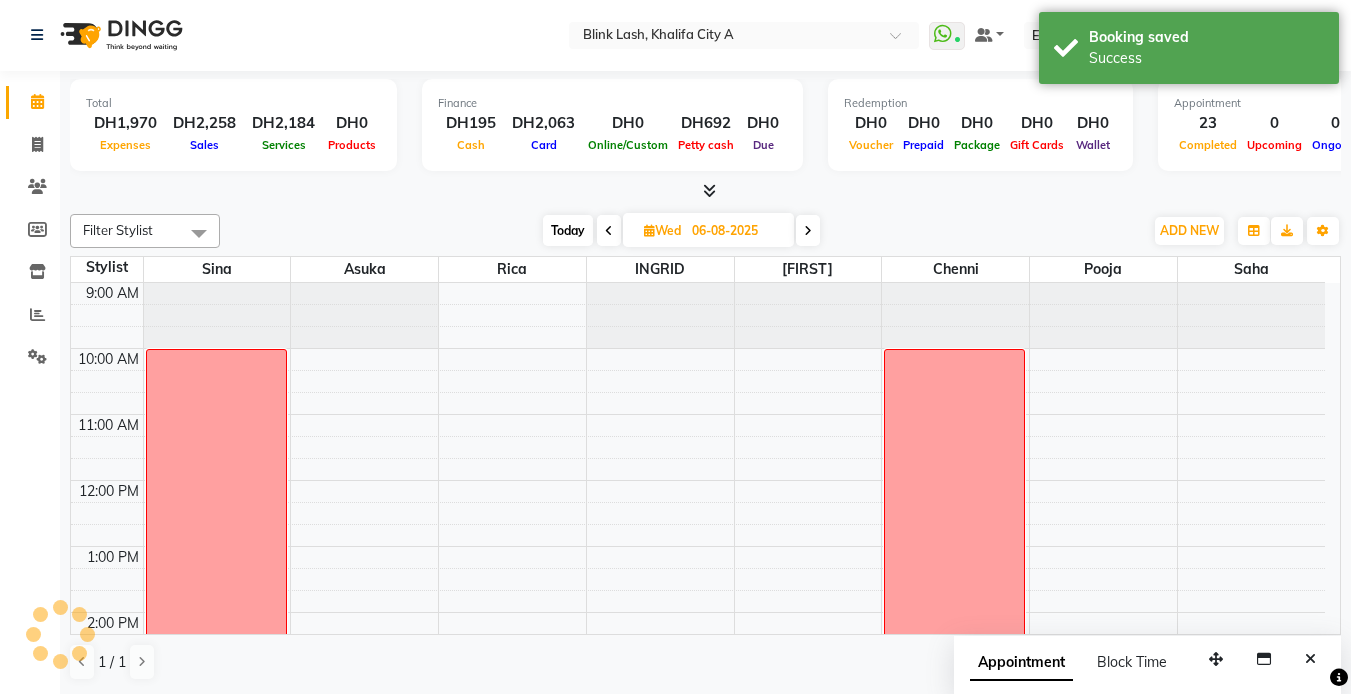 scroll, scrollTop: 0, scrollLeft: 0, axis: both 